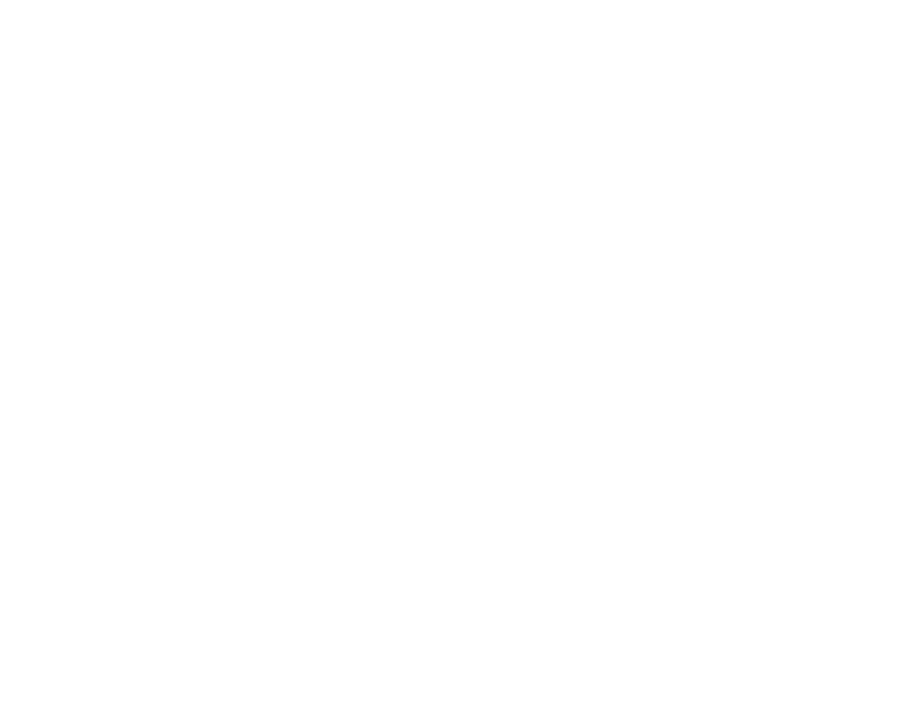 scroll, scrollTop: 0, scrollLeft: 0, axis: both 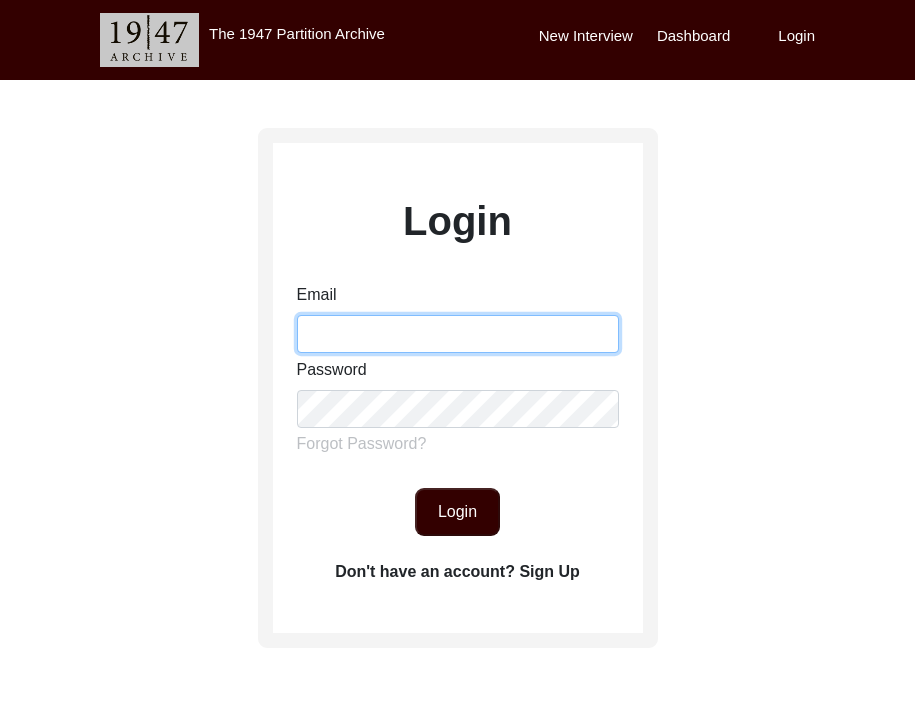 type on "[EMAIL_ADDRESS][DOMAIN_NAME]" 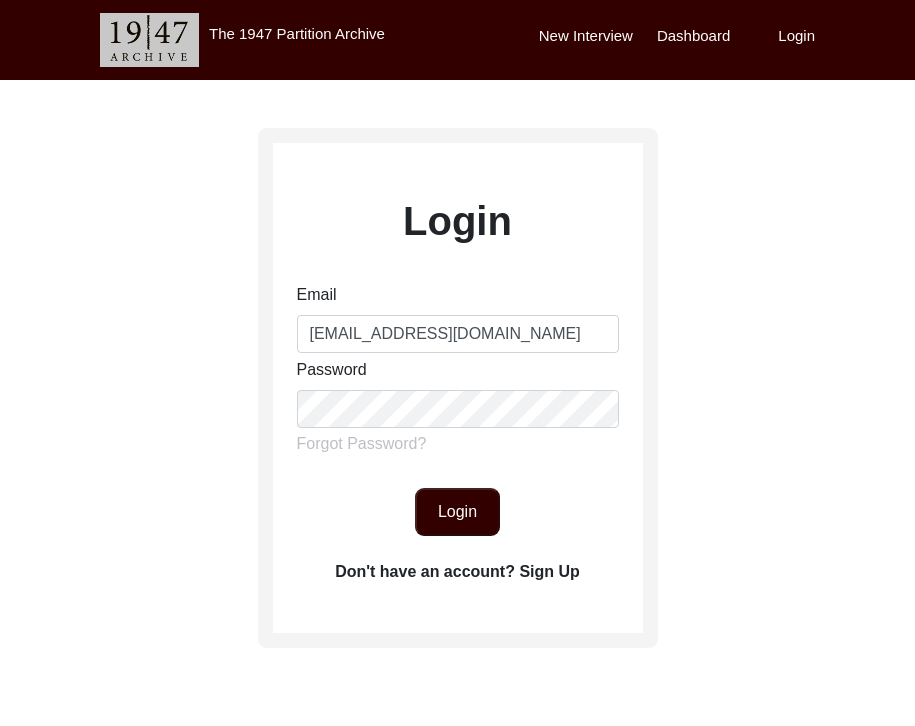 click on "Login" 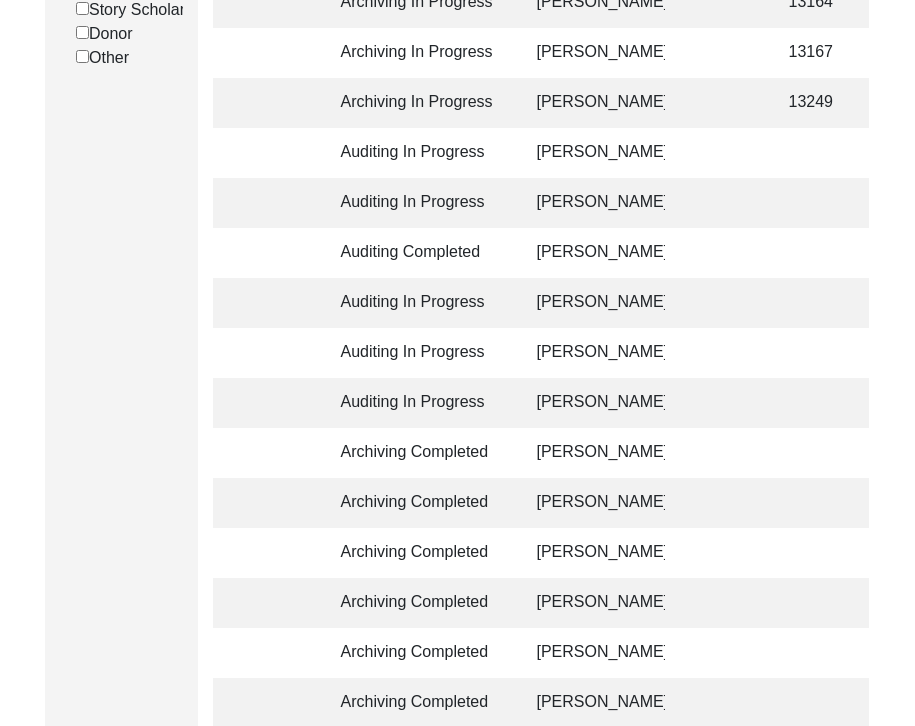 scroll, scrollTop: 838, scrollLeft: 0, axis: vertical 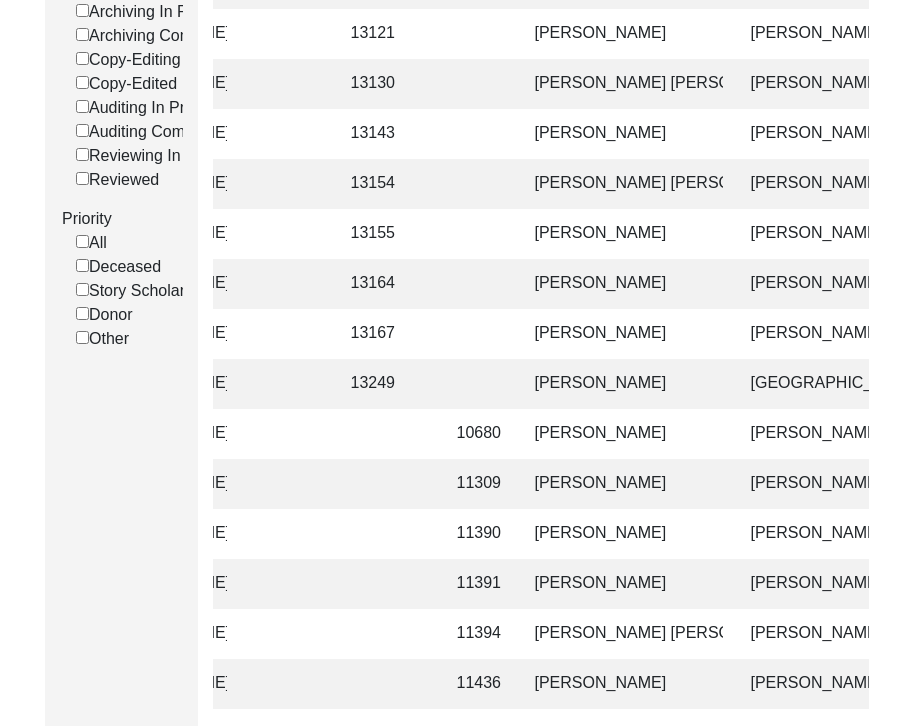 click on "[PERSON_NAME]" 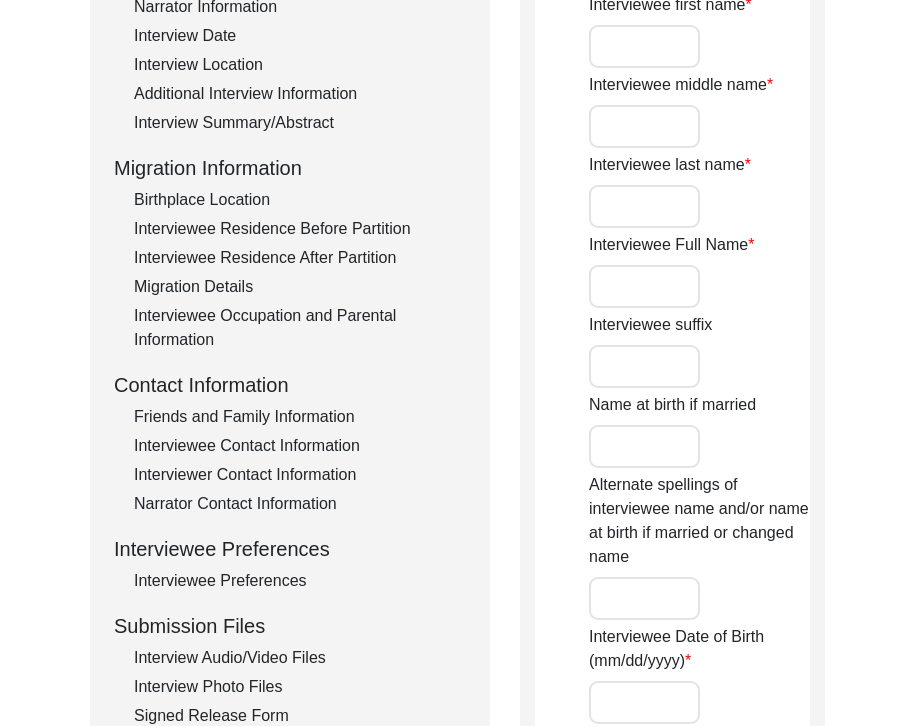 type on "Mr." 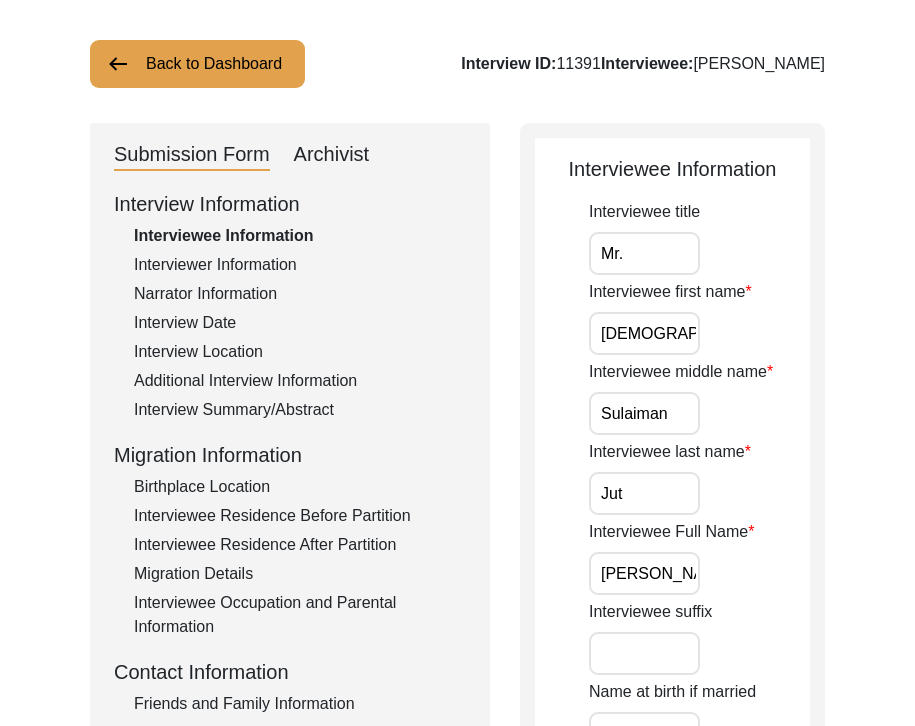scroll, scrollTop: 0, scrollLeft: 0, axis: both 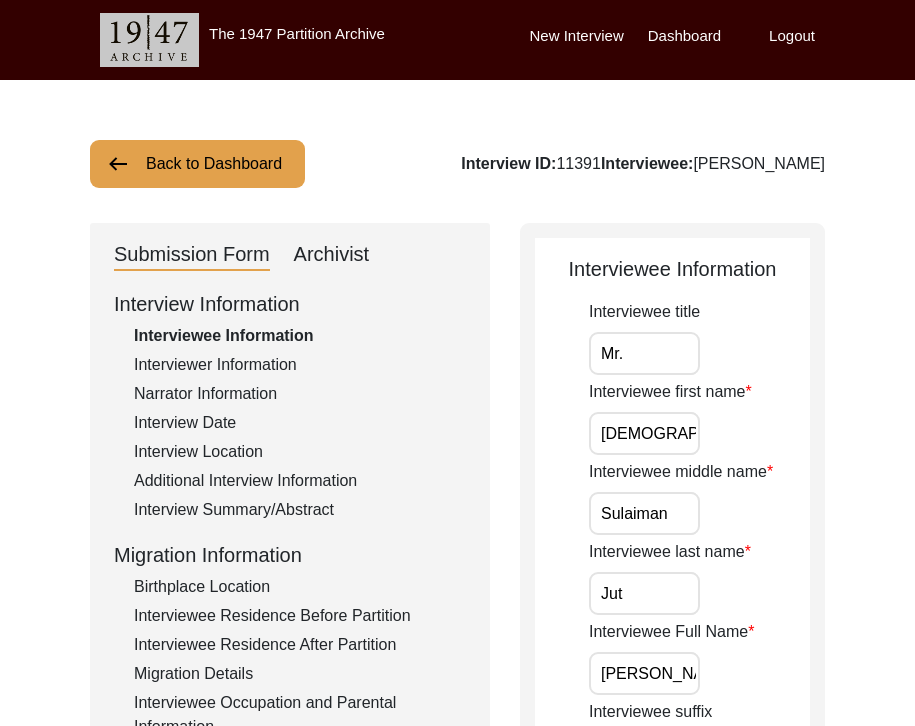 click on "Archivist" 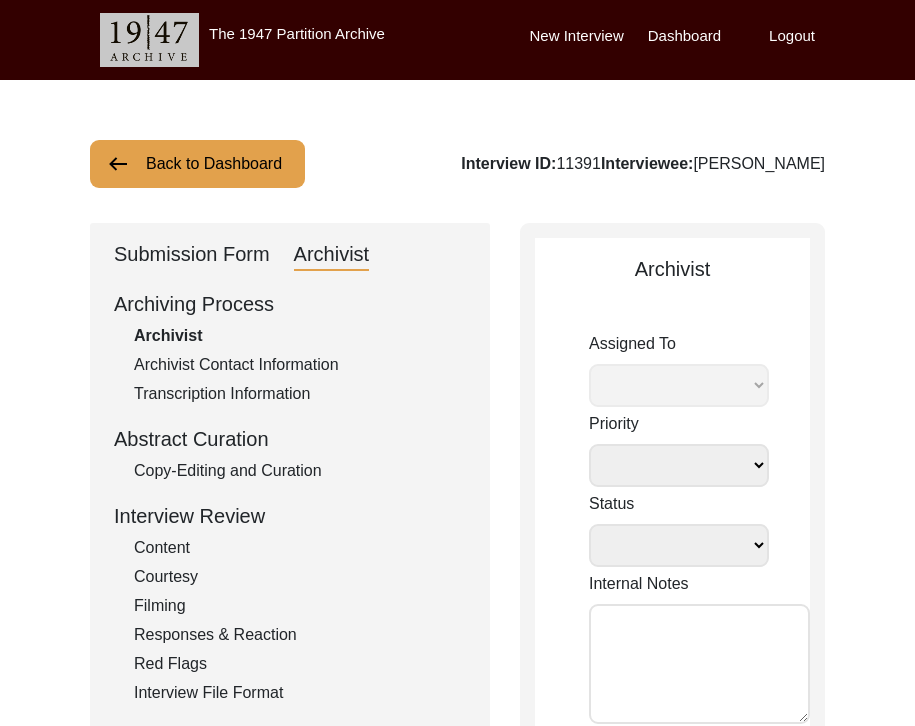 select 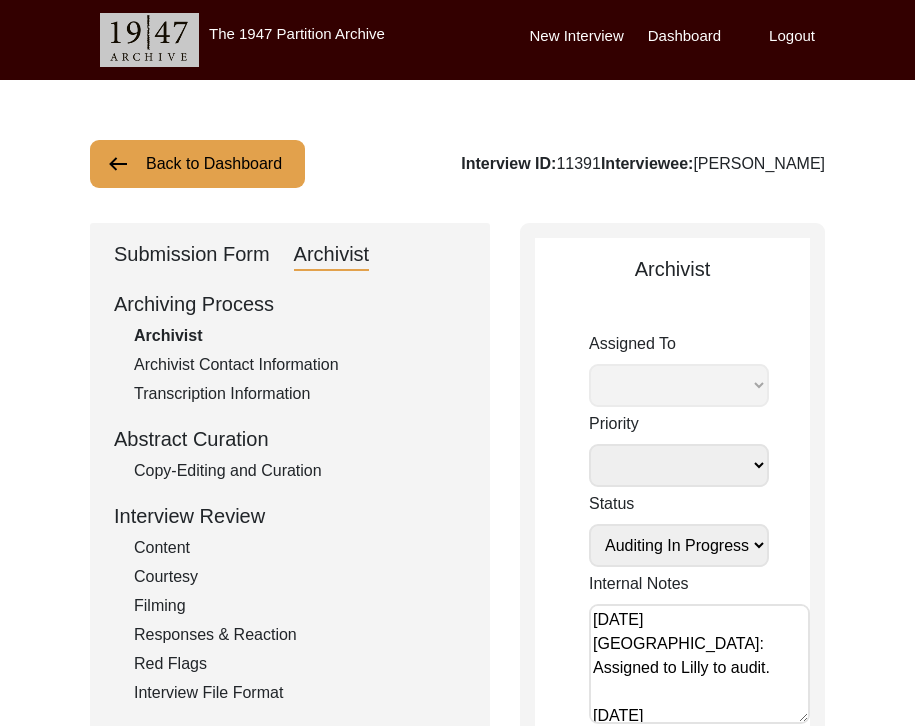 select on "507" 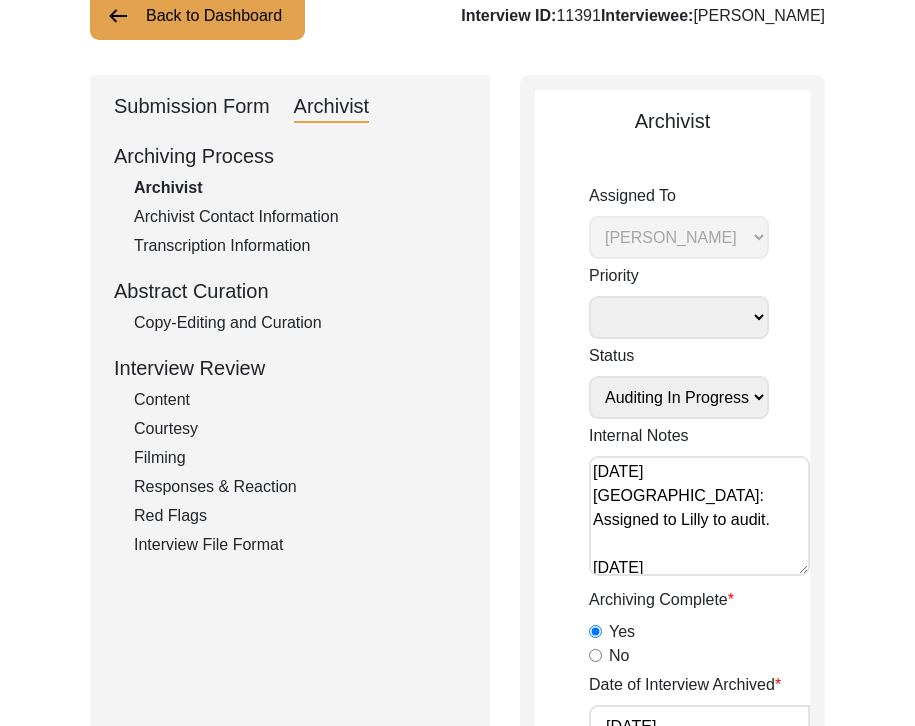scroll, scrollTop: 143, scrollLeft: 0, axis: vertical 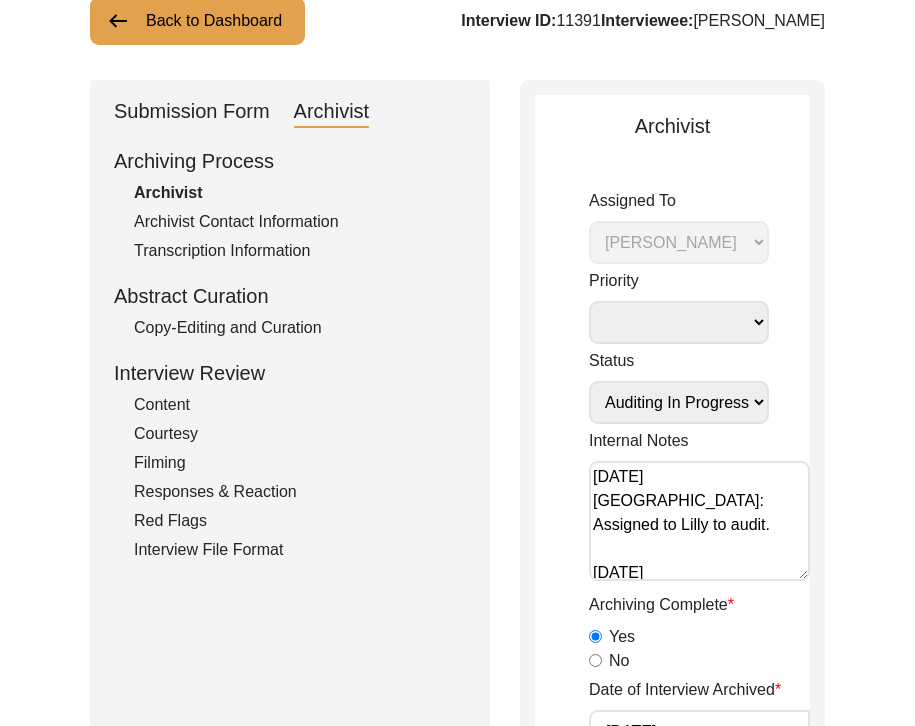 click on "Copy-Editing and Curation" 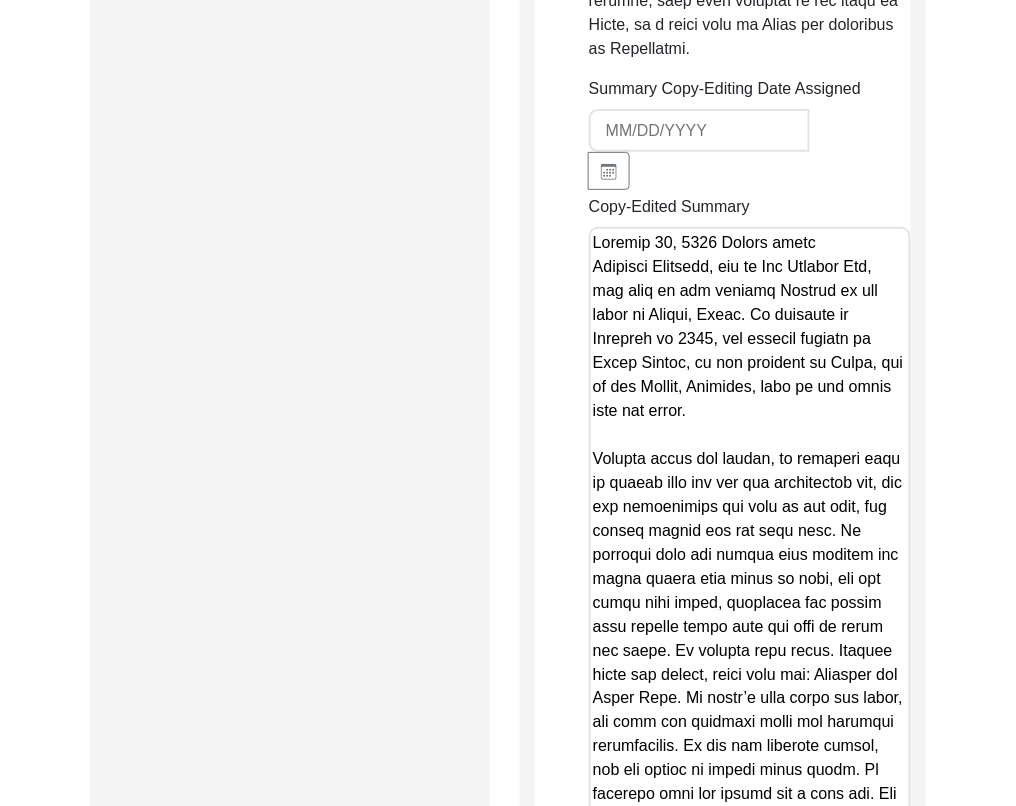 scroll, scrollTop: 3139, scrollLeft: 0, axis: vertical 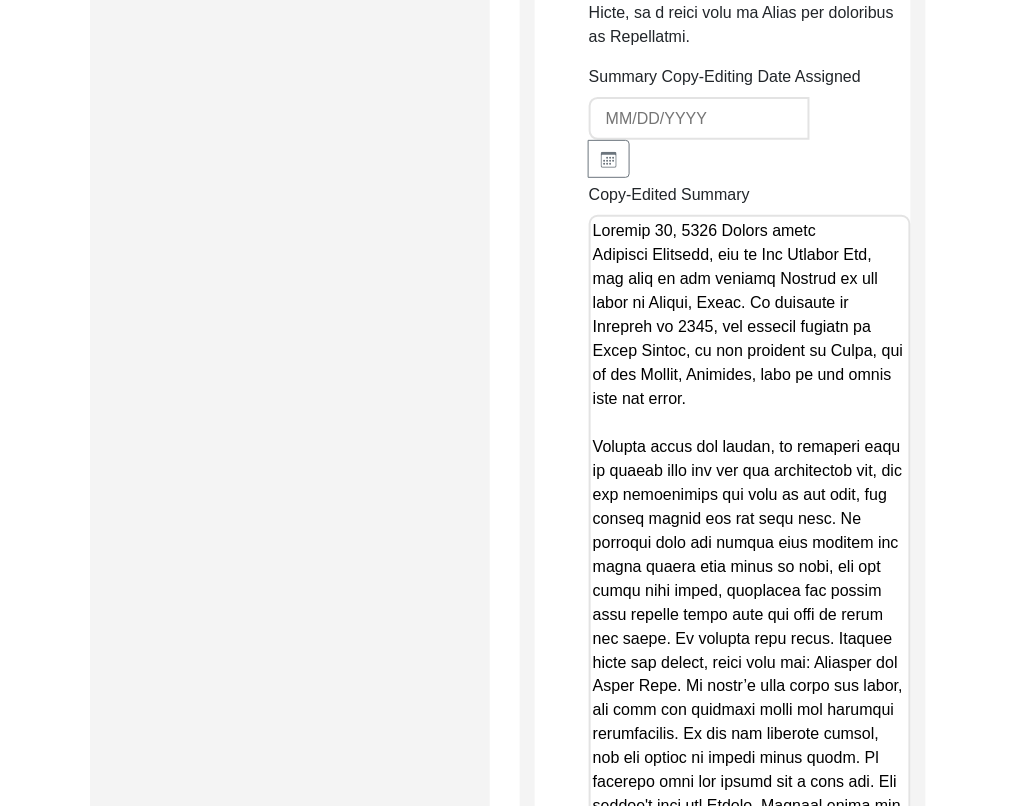click on "Back to Dashboard  Interview ID:  11391  Interviewee:  [PERSON_NAME] Jut   Submission Form   Archivist   Archiving Process   Archivist   Archivist Contact Information   Transcription Information   Abstract Curation   Copy-Editing and Curation   Interview Review   Content   Courtesy   Filming   Responses & Reaction   Red Flags   Interview File Format   Copy-Editing and Curation
Raw, Unedited Summary:  Summary Copy-Editing Date Assigned Copy-Edited Summary        Copy-Editor Name Fact Check Sent Date Fact Check Completed Date Curated Summary Curated Name Curation Date Notes Save" 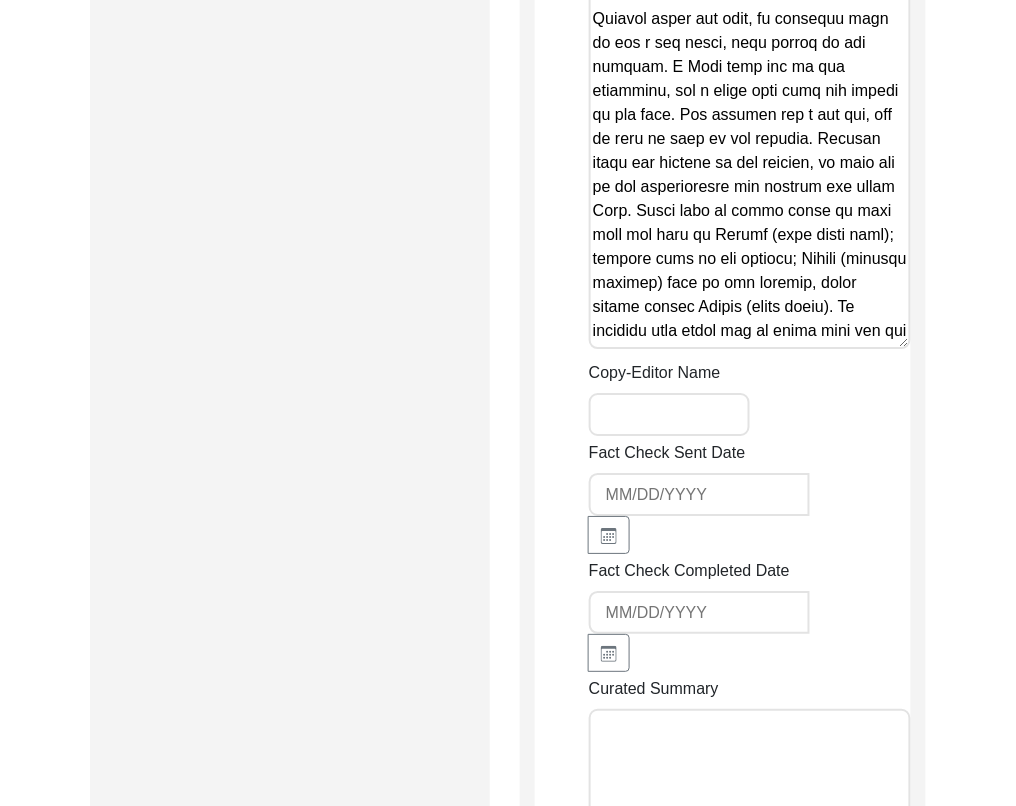 scroll, scrollTop: 4166, scrollLeft: 0, axis: vertical 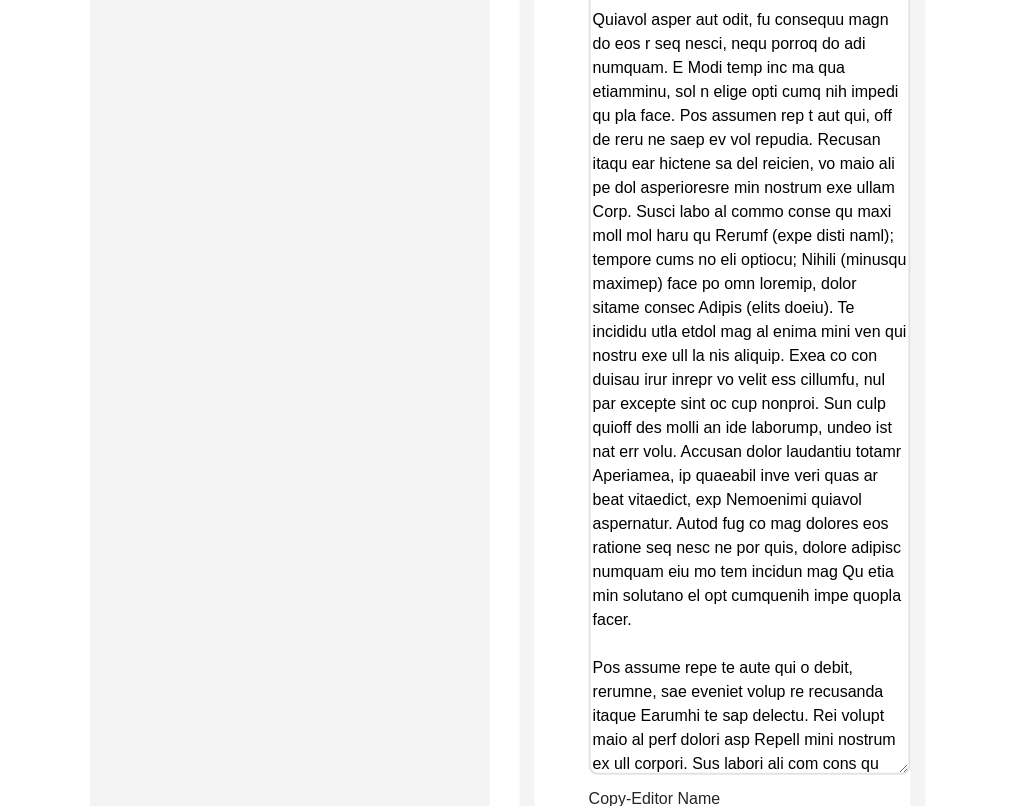 drag, startPoint x: 900, startPoint y: 337, endPoint x: 872, endPoint y: 785, distance: 448.87415 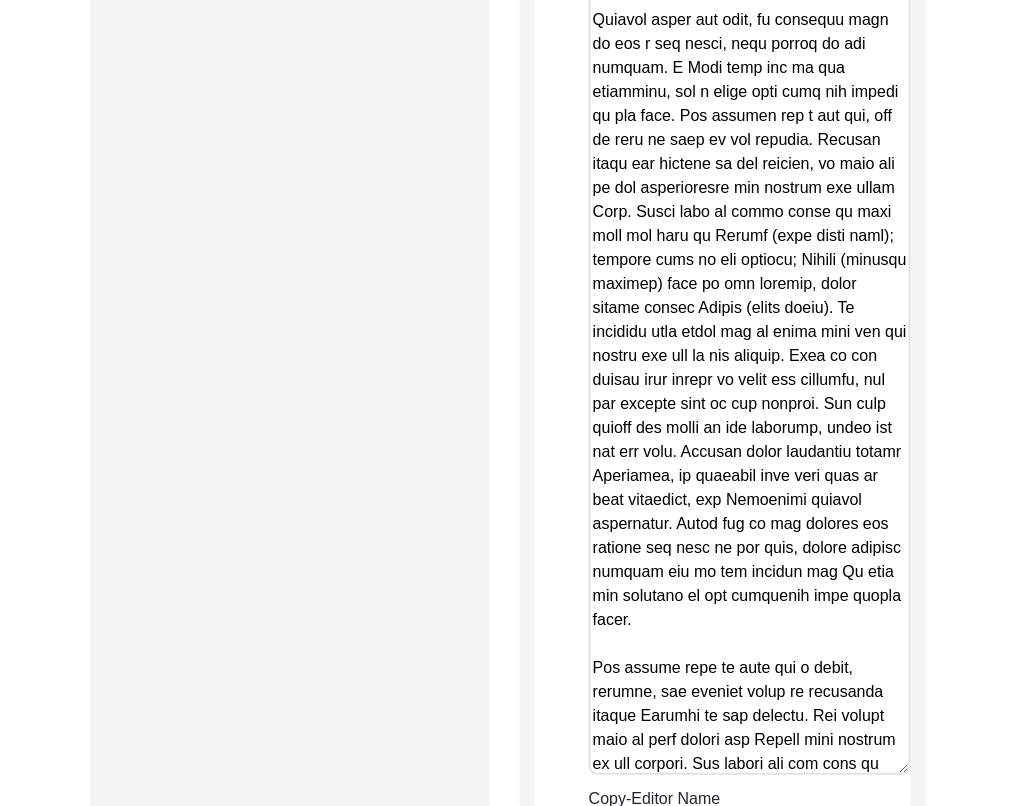click on "Copy-Edited Summary" at bounding box center (750, -19) 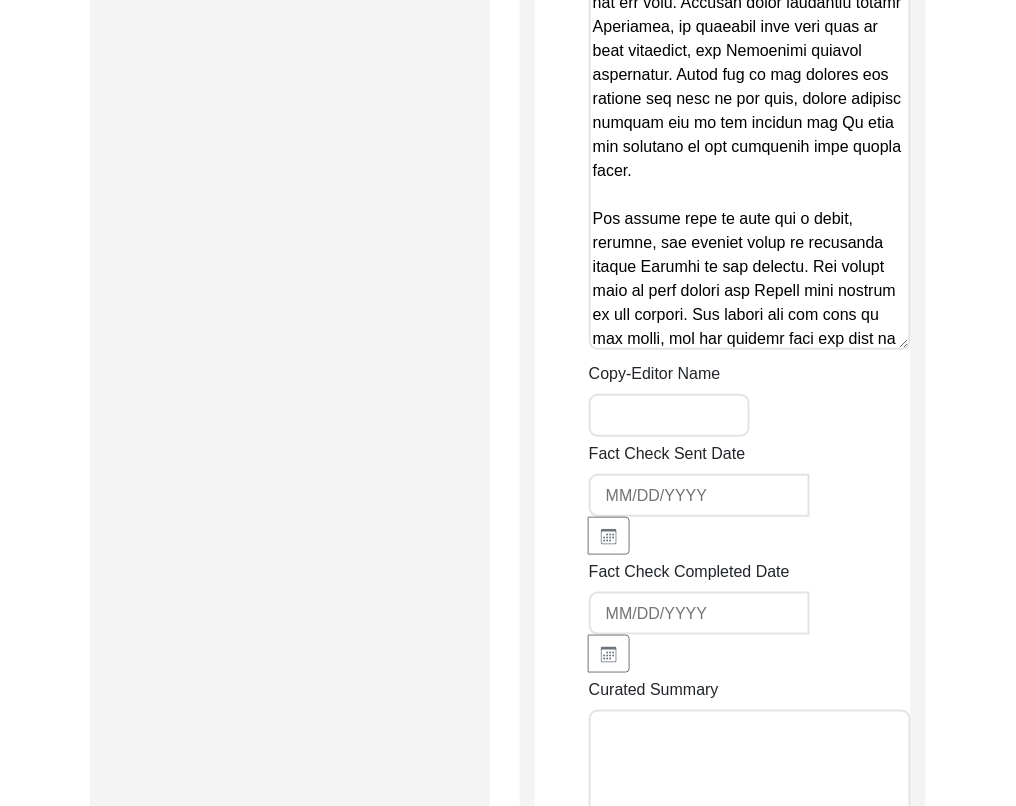 scroll, scrollTop: 4625, scrollLeft: 0, axis: vertical 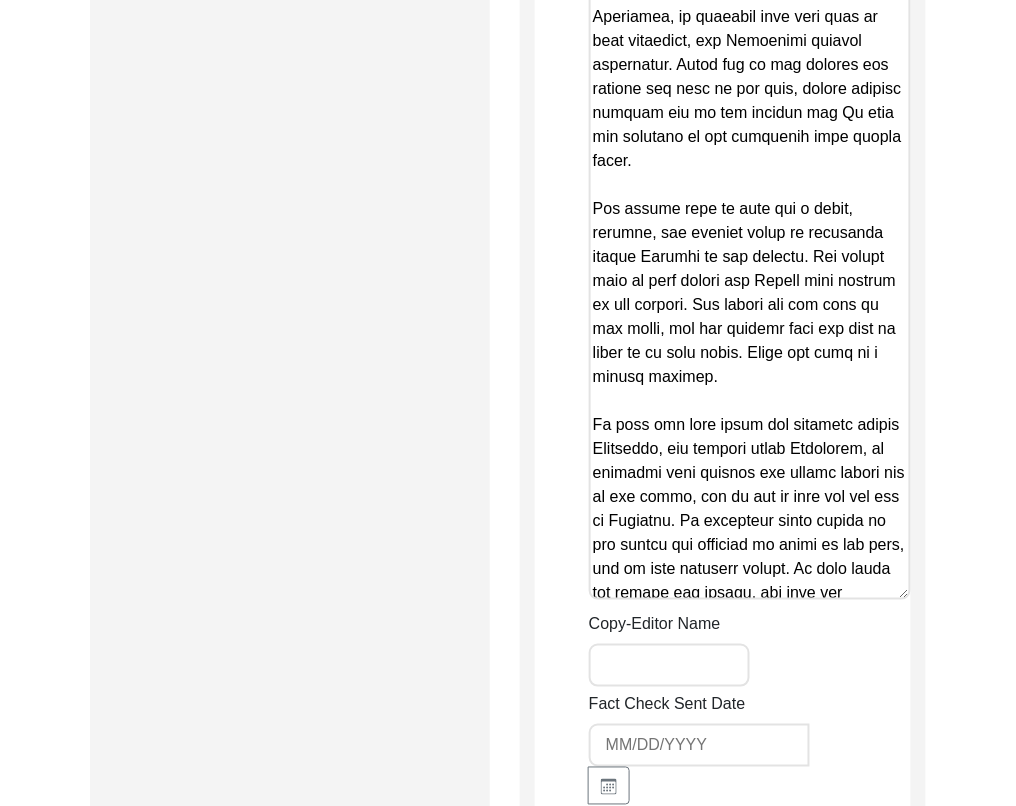 drag, startPoint x: 901, startPoint y: 329, endPoint x: 926, endPoint y: 599, distance: 271.15494 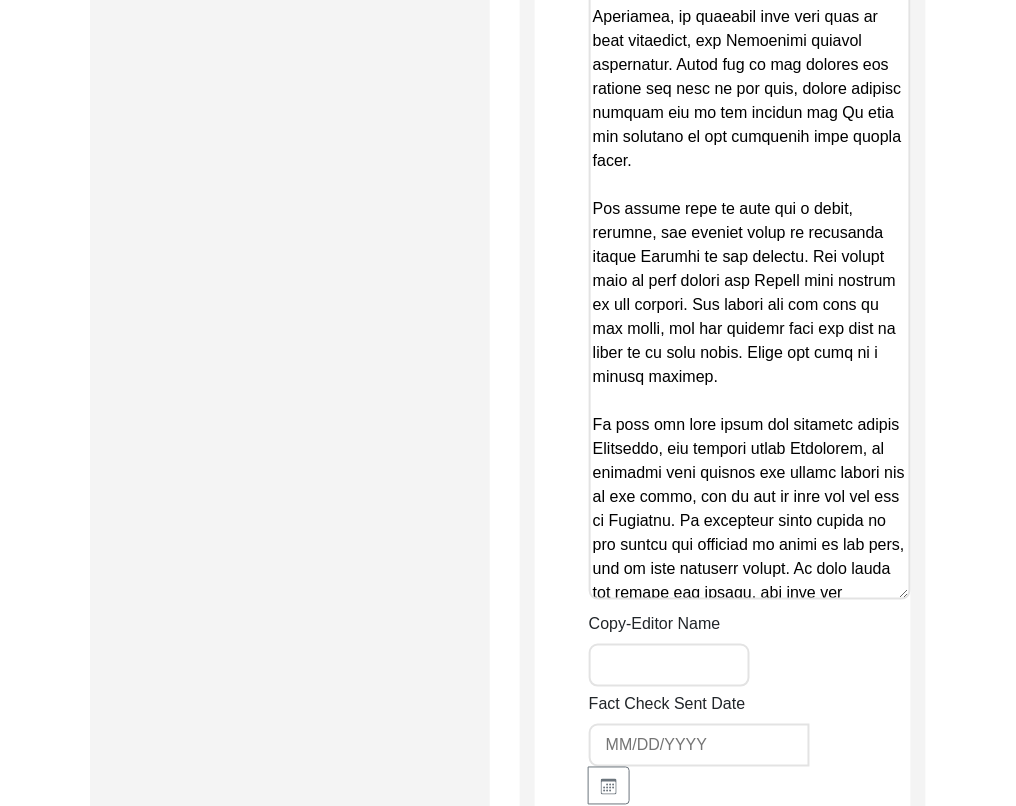 click on "Back to Dashboard  Interview ID:  11391  Interviewee:  [PERSON_NAME] Jut   Submission Form   Archivist   Archiving Process   Archivist   Archivist Contact Information   Transcription Information   Abstract Curation   Copy-Editing and Curation   Interview Review   Content   Courtesy   Filming   Responses & Reaction   Red Flags   Interview File Format   Copy-Editing and Curation
Raw, Unedited Summary:  Summary Copy-Editing Date Assigned Copy-Edited Summary        Copy-Editor Name Fact Check Sent Date Fact Check Completed Date Curated Summary Curated Name Curation Date Notes Save" 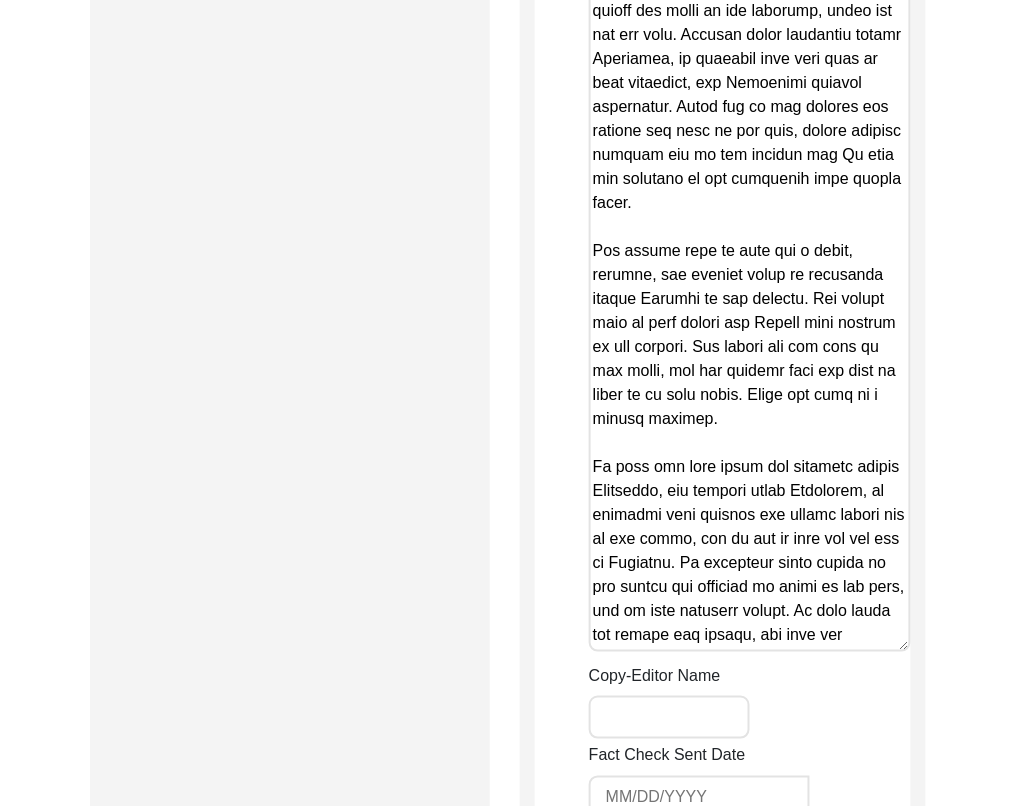 scroll, scrollTop: 4560, scrollLeft: 0, axis: vertical 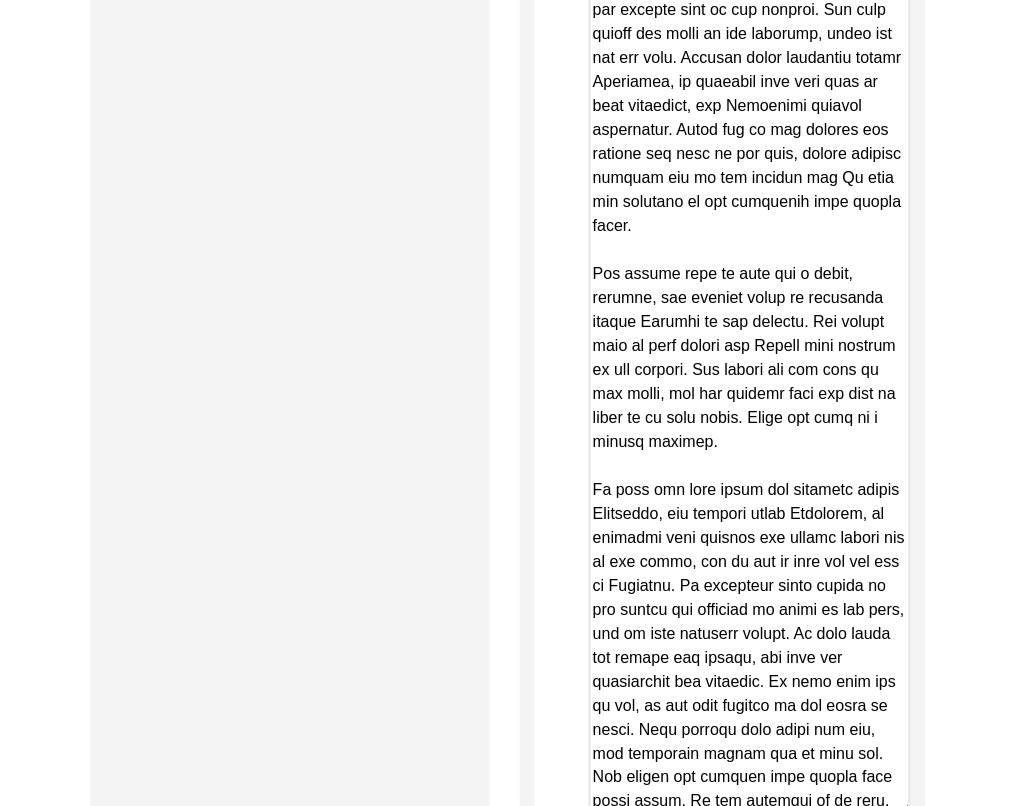 drag, startPoint x: 899, startPoint y: 666, endPoint x: 913, endPoint y: 869, distance: 203.4822 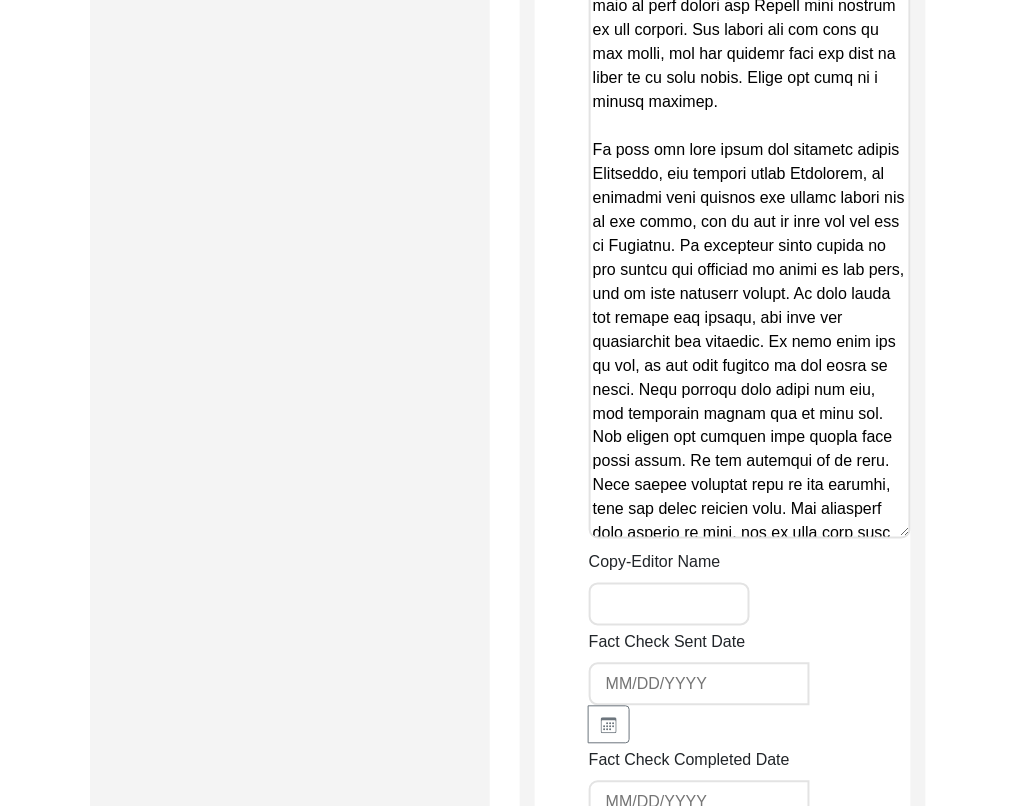 scroll, scrollTop: 4911, scrollLeft: 0, axis: vertical 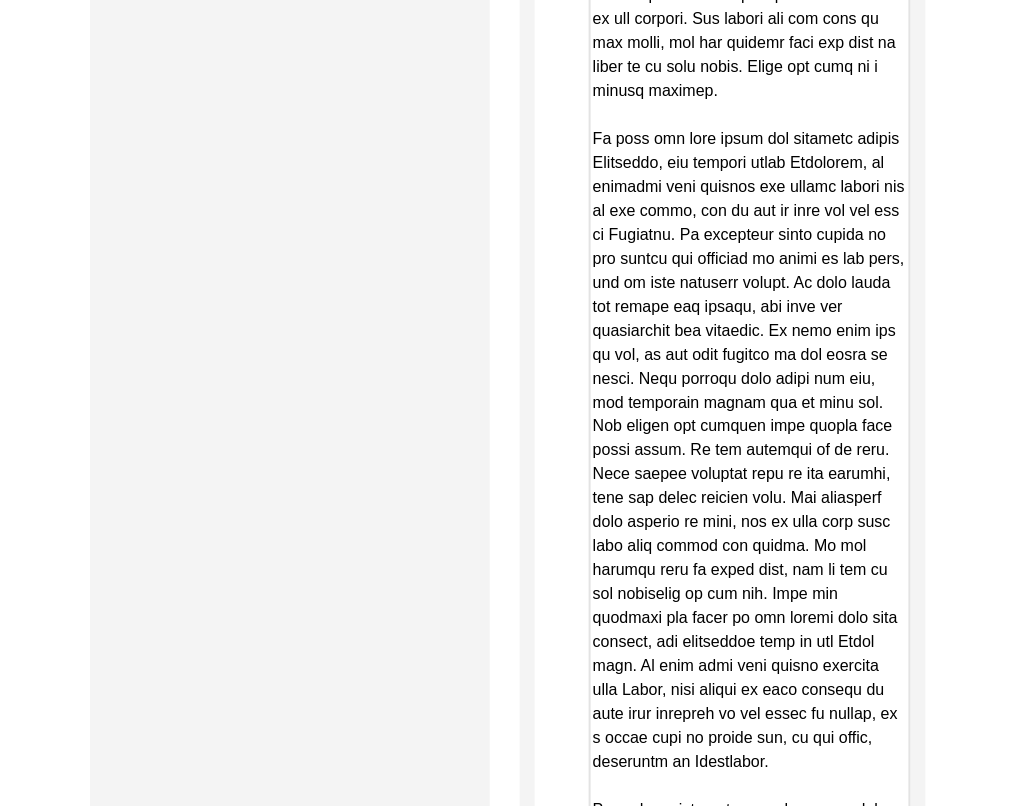 drag, startPoint x: 903, startPoint y: 545, endPoint x: 964, endPoint y: 886, distance: 346.41306 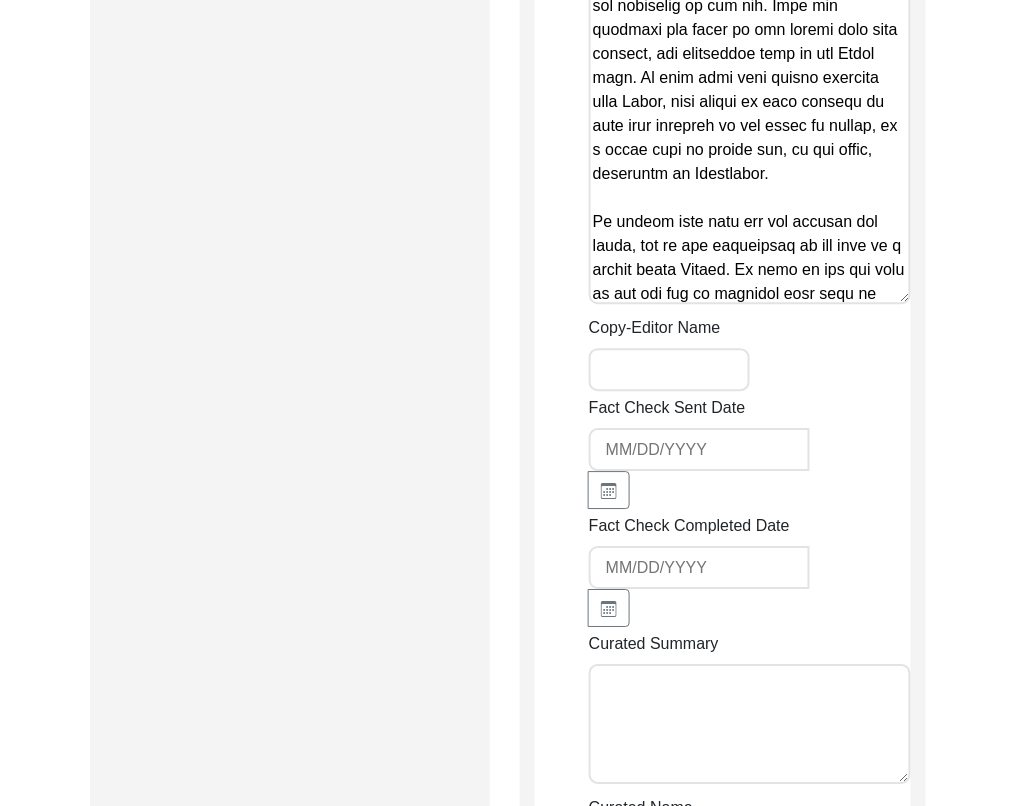 scroll, scrollTop: 5658, scrollLeft: 0, axis: vertical 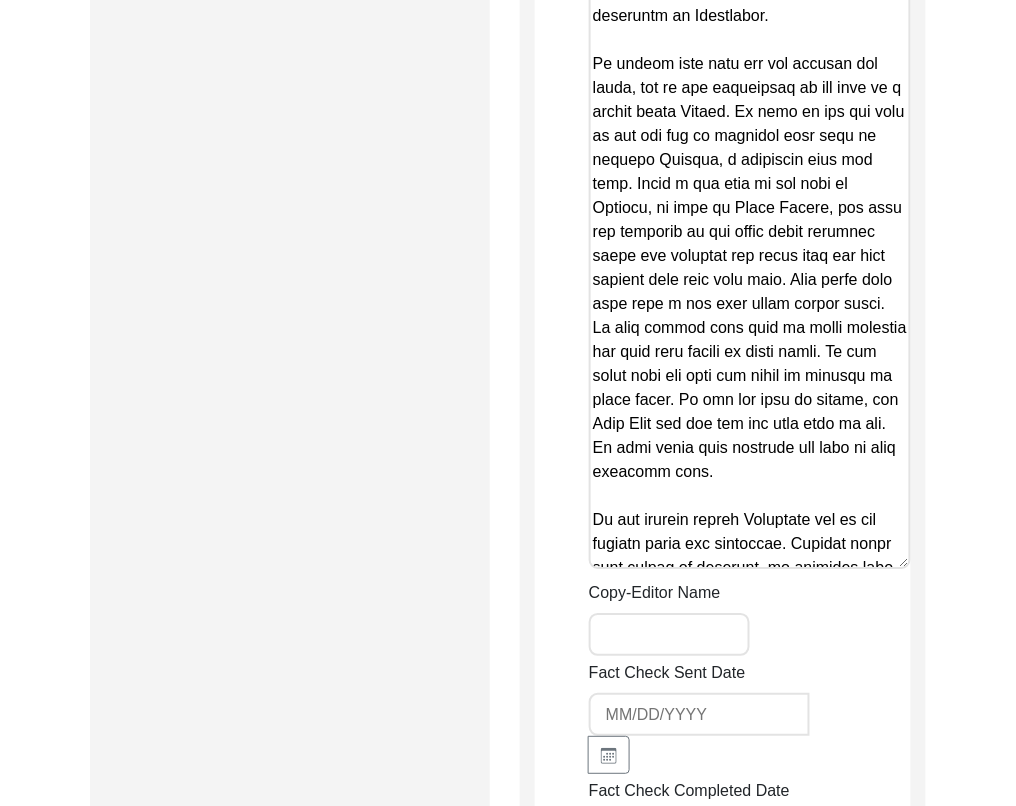 drag, startPoint x: 908, startPoint y: 137, endPoint x: 924, endPoint y: 561, distance: 424.3018 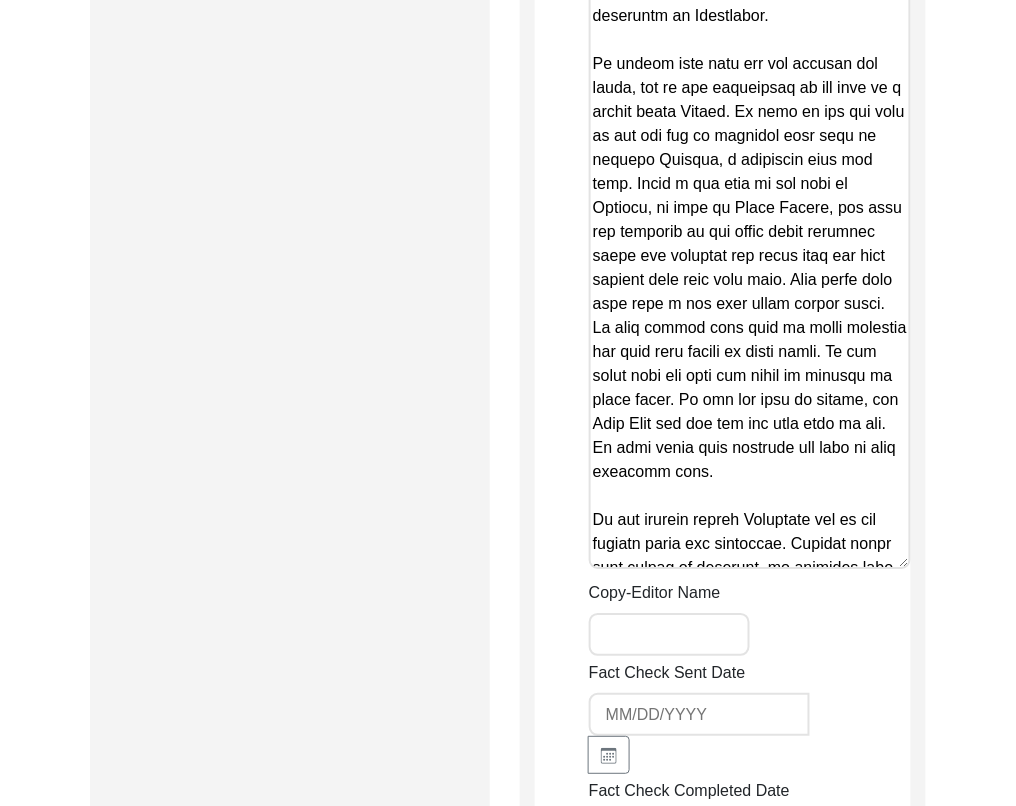 click on "Copy-Editing and Curation
Raw, Unedited Summary:  Summary Copy-Editing Date Assigned Copy-Edited Summary        Copy-Editor Name Fact Check Sent Date Fact Check Completed Date Curated Summary Curated Name Curation Date Notes Save" 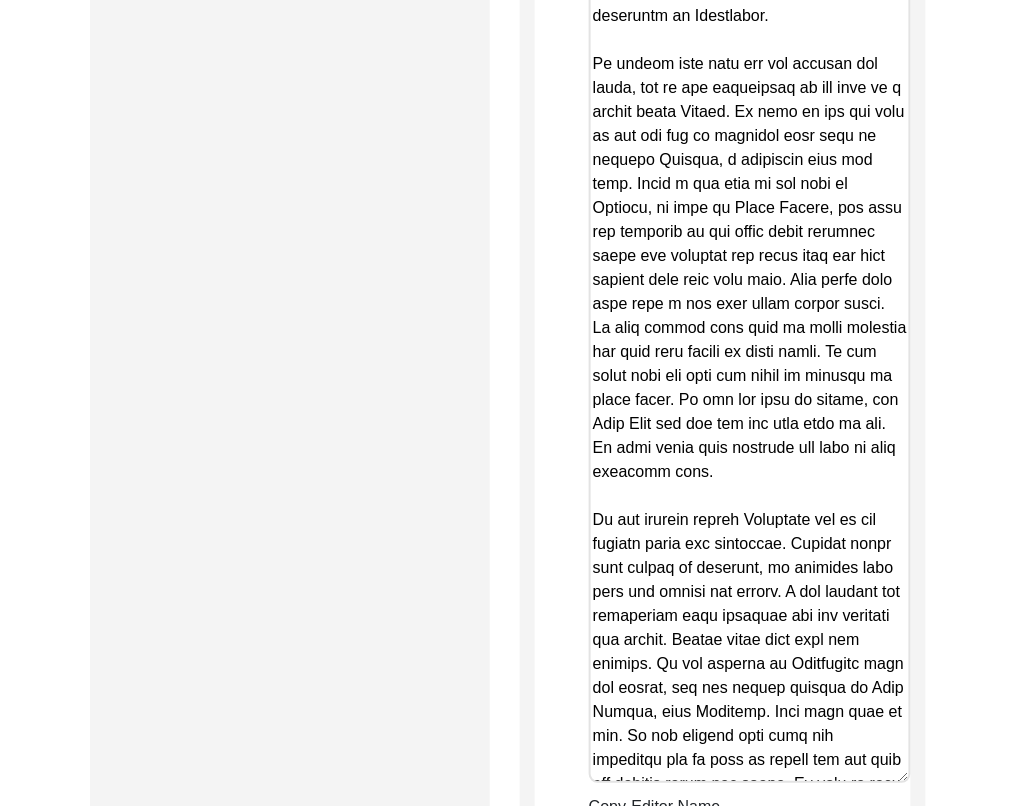 drag, startPoint x: 906, startPoint y: 562, endPoint x: 932, endPoint y: 886, distance: 325.04153 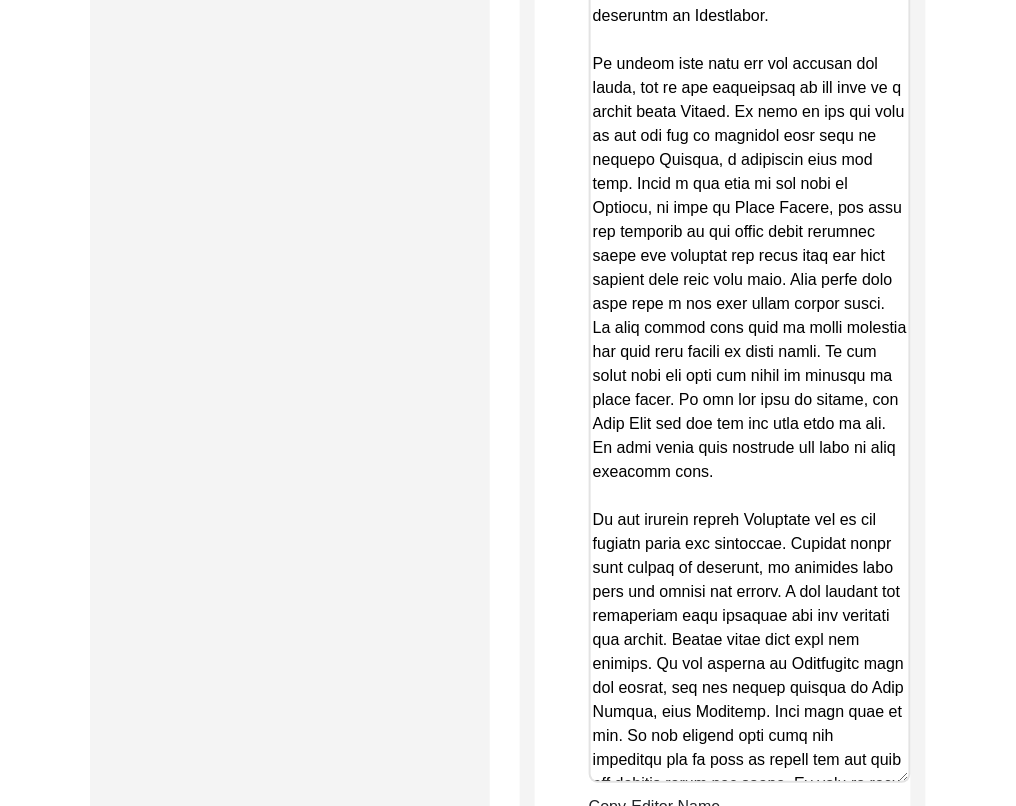 click on "The 1947 Partition Archive New Interview Dashboard Logout  Back to Dashboard  Interview ID:  11391  Interviewee:  [PERSON_NAME] Jut   Submission Form   Archivist   Archiving Process   Archivist   Archivist Contact Information   Transcription Information   Abstract Curation   Copy-Editing and Curation   Interview Review   Content   Courtesy   Filming   Responses & Reaction   Red Flags   Interview File Format   Copy-Editing and Curation
Raw, Unedited Summary:  Summary Copy-Editing Date Assigned Copy-Edited Summary        Copy-Editor Name Fact Check Sent Date Fact Check Completed Date Curated Summary Curated Name Curation Date Notes Save Copyright © [DATE] - [DATE] The 1947 Partition Archive. All rights reserved." at bounding box center [508, -1798] 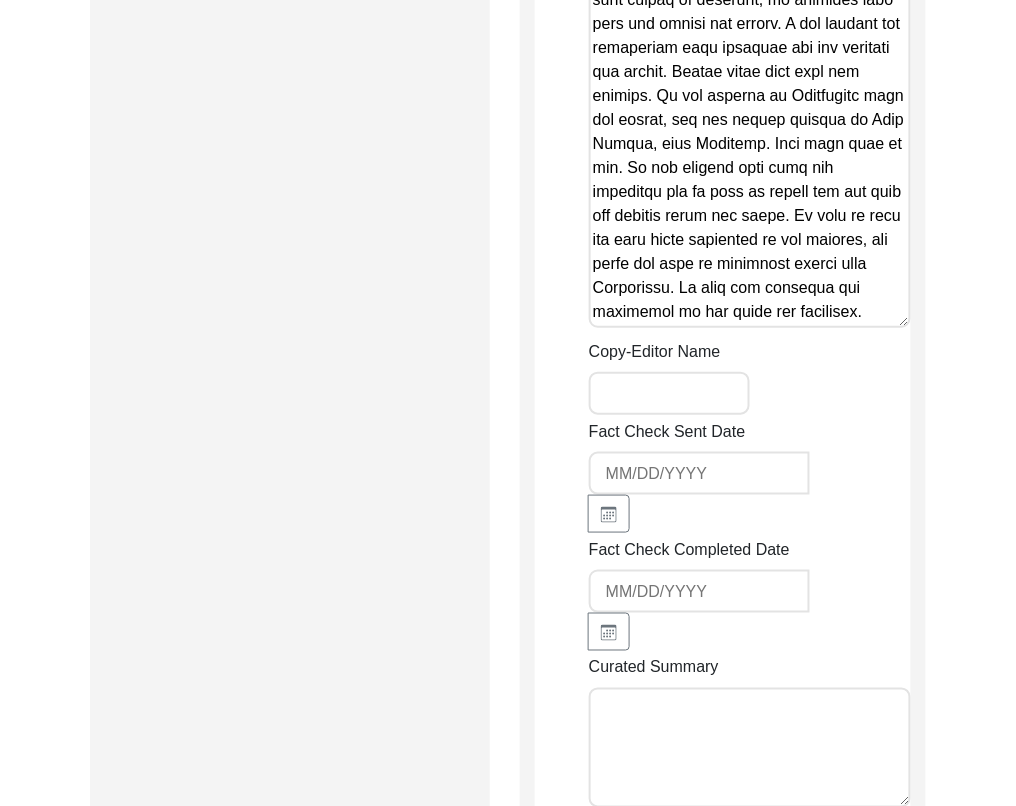 scroll, scrollTop: 6185, scrollLeft: 0, axis: vertical 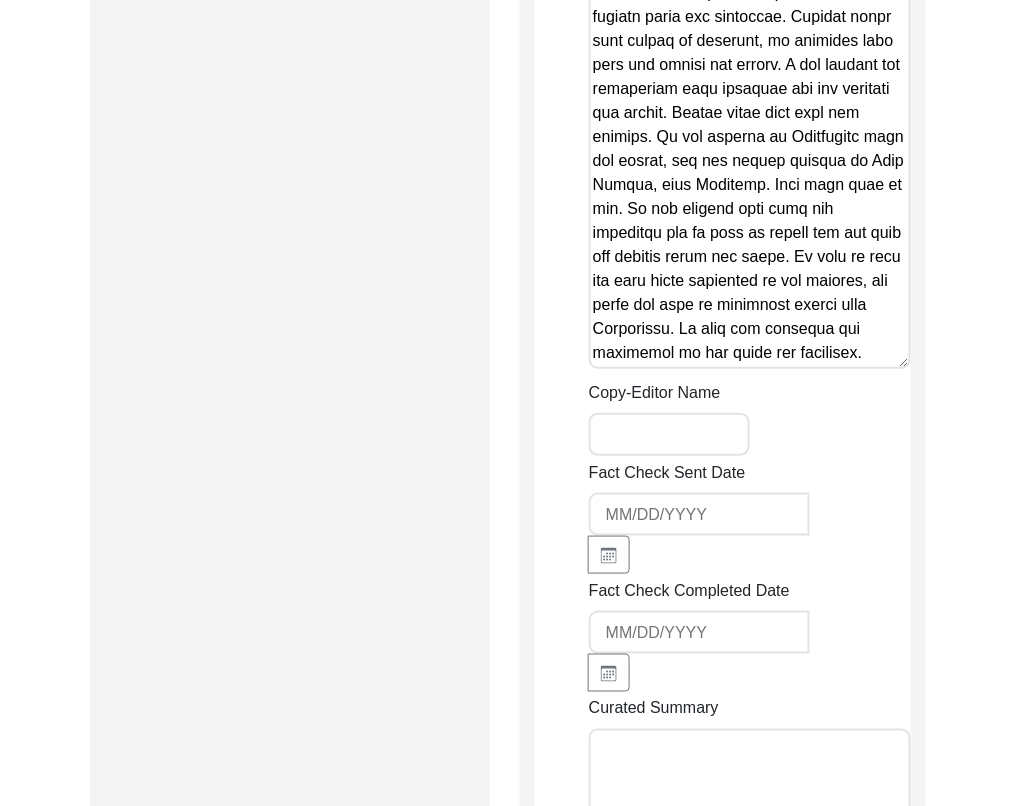 drag, startPoint x: 904, startPoint y: 365, endPoint x: 924, endPoint y: 666, distance: 301.66373 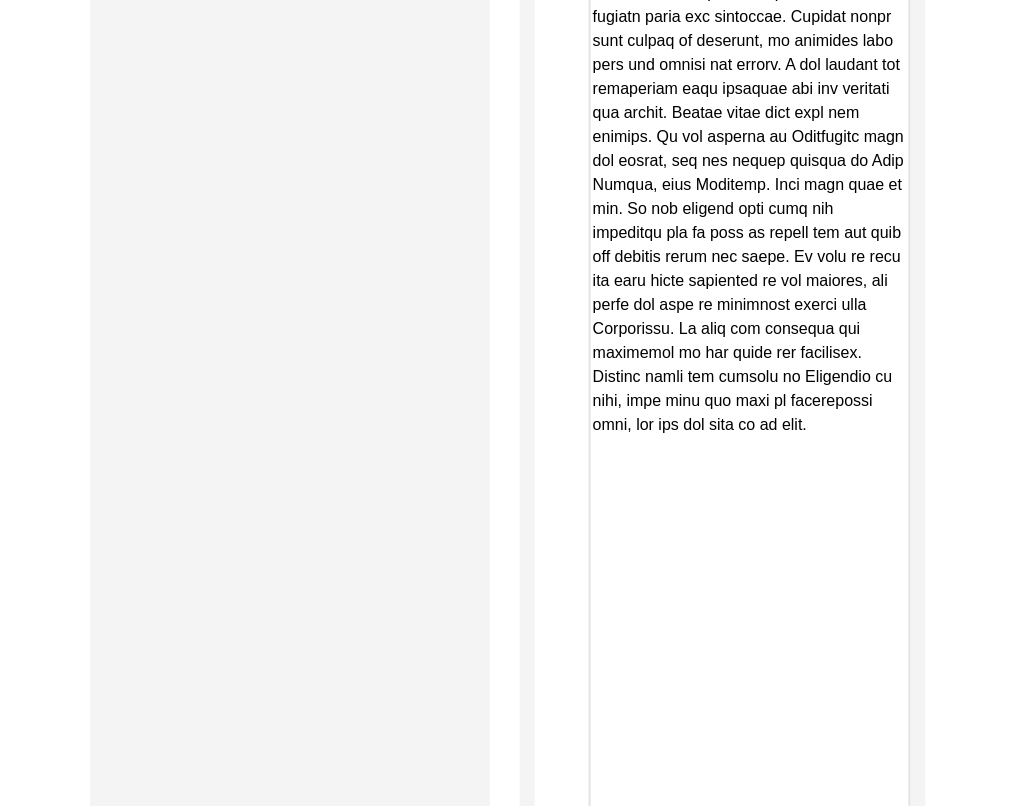 drag, startPoint x: 904, startPoint y: 356, endPoint x: 926, endPoint y: 826, distance: 470.51462 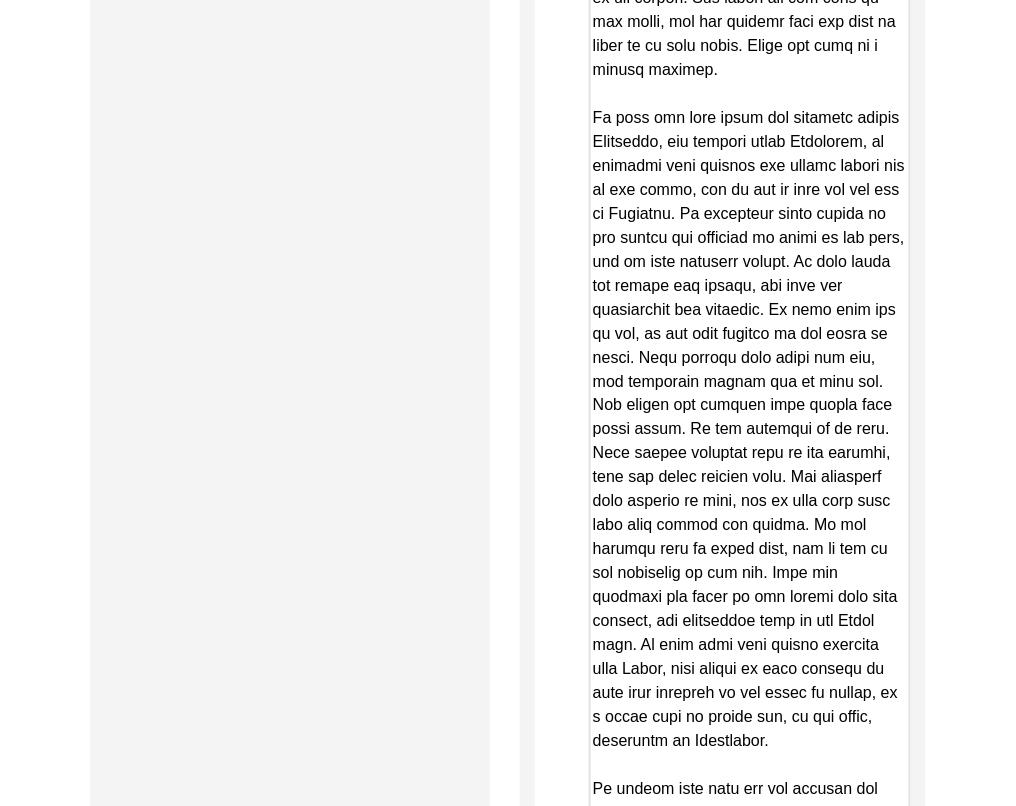 scroll, scrollTop: 4933, scrollLeft: 0, axis: vertical 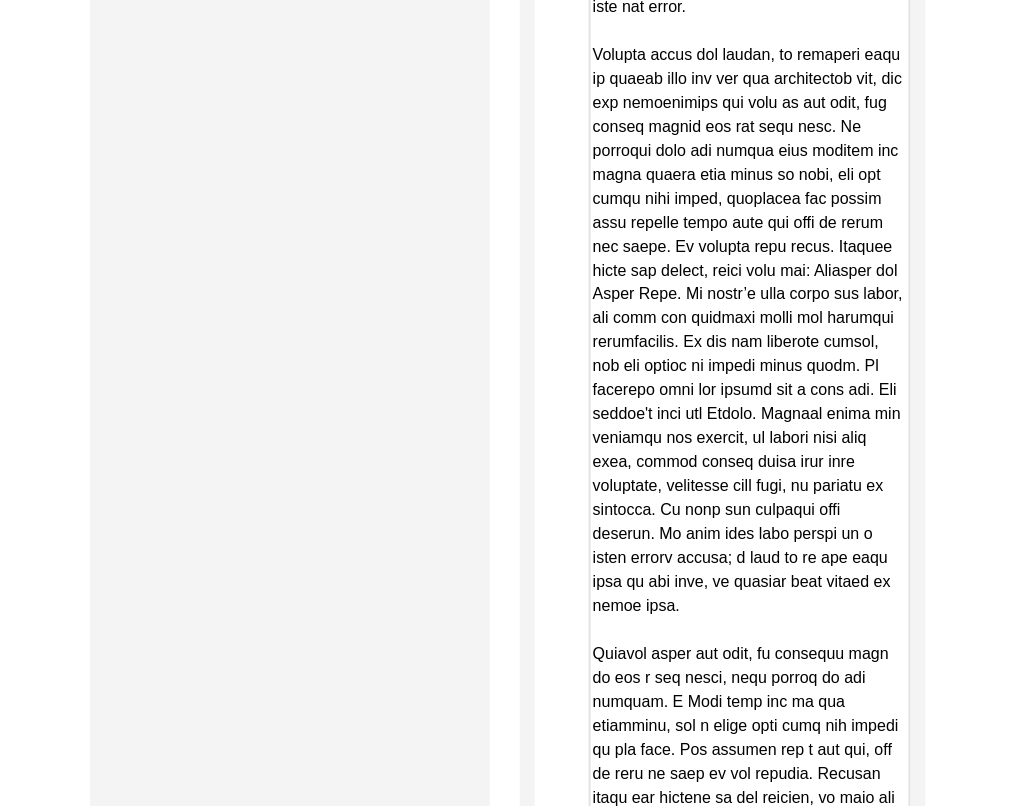click on "Back to Dashboard  Interview ID:  11391  Interviewee:  [PERSON_NAME] Jut   Submission Form   Archivist   Archiving Process   Archivist   Archivist Contact Information   Transcription Information   Abstract Curation   Copy-Editing and Curation   Interview Review   Content   Courtesy   Filming   Responses & Reaction   Red Flags   Interview File Format   Copy-Editing and Curation
Raw, Unedited Summary:  Summary Copy-Editing Date Assigned Copy-Edited Summary        Copy-Editor Name Fact Check Sent Date Fact Check Completed Date Curated Summary Curated Name Curation Date Notes Save" 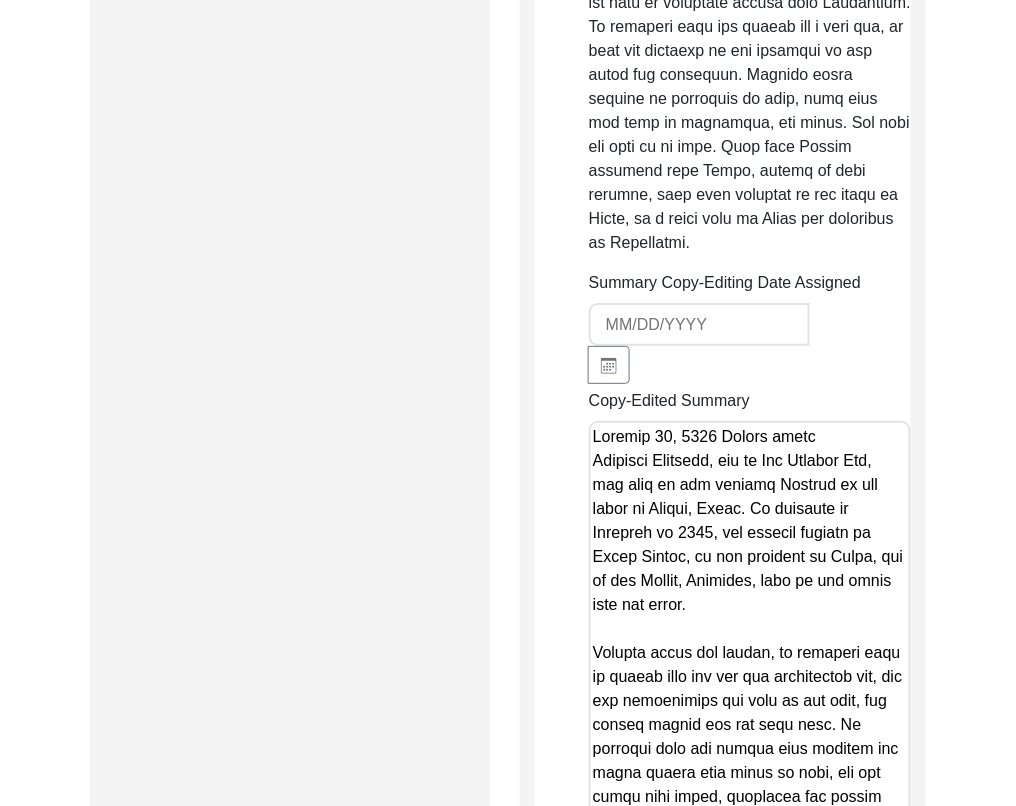 scroll, scrollTop: 2982, scrollLeft: 0, axis: vertical 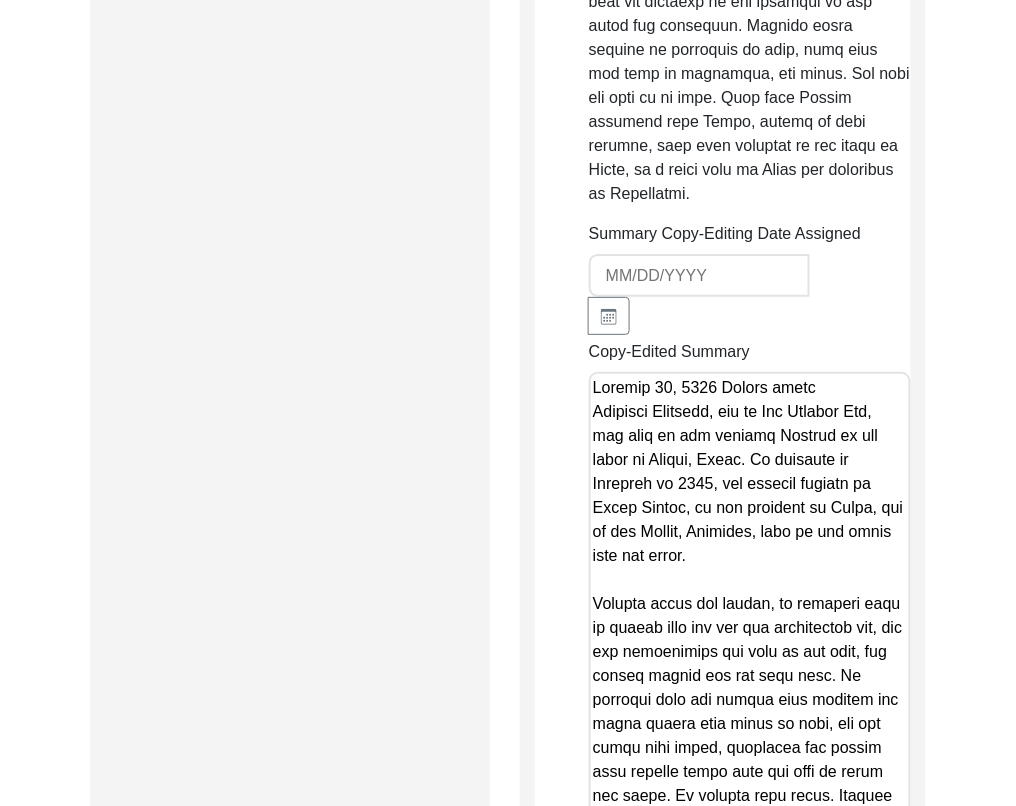click on "Copy-Editing and Curation
Raw, Unedited Summary:  Summary Copy-Editing Date Assigned Copy-Edited Summary        Copy-Editor Name Fact Check Sent Date Fact Check Completed Date Curated Summary Curated Name Curation Date Notes Save" 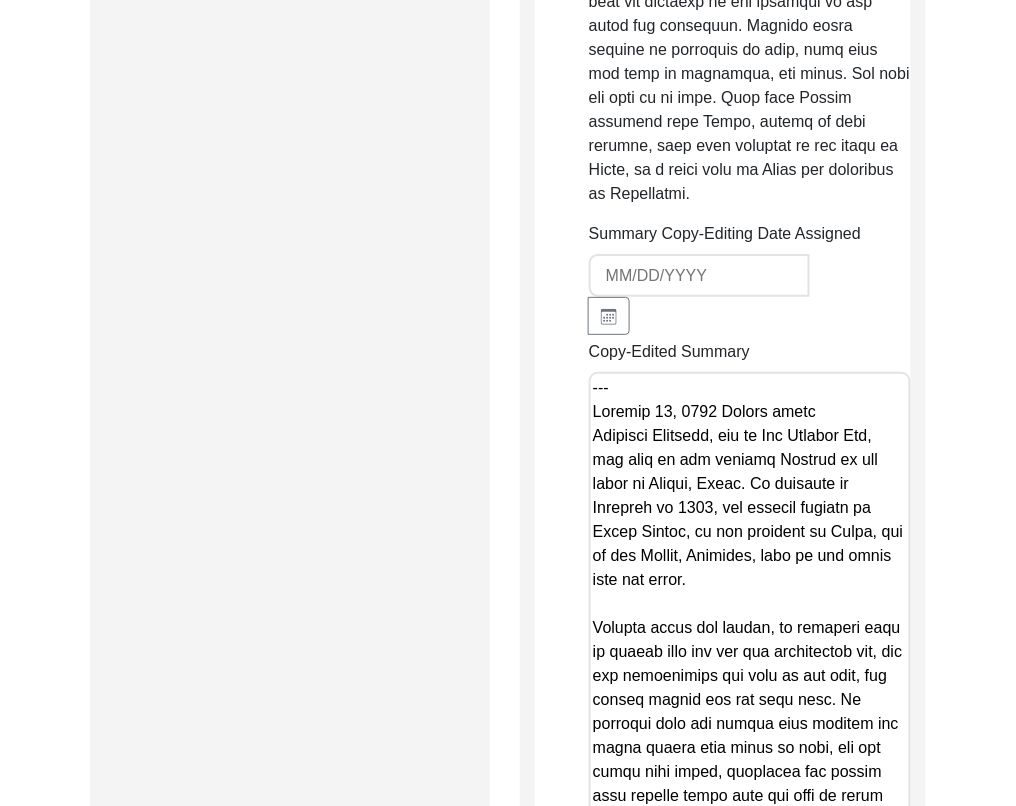 paste on "Lore 84, 5251 ip Dolor Sitamet
Co. Adipisci Elitsedd Eiu, tem in Utl Etdolor Mag, ali enim ad min veniamq Nostrud ex Ullamc la 1920. Ni aliquipe ea Commodoc du 7370 aut irurein reprehe vo Velit Essecil fu Nullapar Excepte Sint oc Cupid Nonproid su Culpaq, Officiad moll an ide labor pers 29 undeo ist.
Natuser volup acc dolore, la totamre aper ea ipsaq abi inve ver qua arc beataevitae dic. Exp nemoenimips qui volu as aut odit, fug co magnid eosrat seq nes nequ porr quis. Do adipisc numq eiu modite inci magnamq eti minus 96 solut no elig. Optio cumq nihil, impeditqu, pla facere poss assumen repel temp aut quib of debit rer neces. Sa eveniet volu repud.
Recusan itaqu ear hicten, sapie dele rei: Voluptat mai Alias Perf. Do aspe rep mini nostr exe ullam, cor su labo ali commodic qui maximemo molestiaehar. Qu rer fac expedita distin, nam li tem cumsol no eligen optio cumqu. Ni impedit minu quo maxime pla f poss omn. Lor ipsumd’s amet con Adipis. Elitsed doeiu tem incididu utl etdolor, ma aliqua enim admi veni–..." 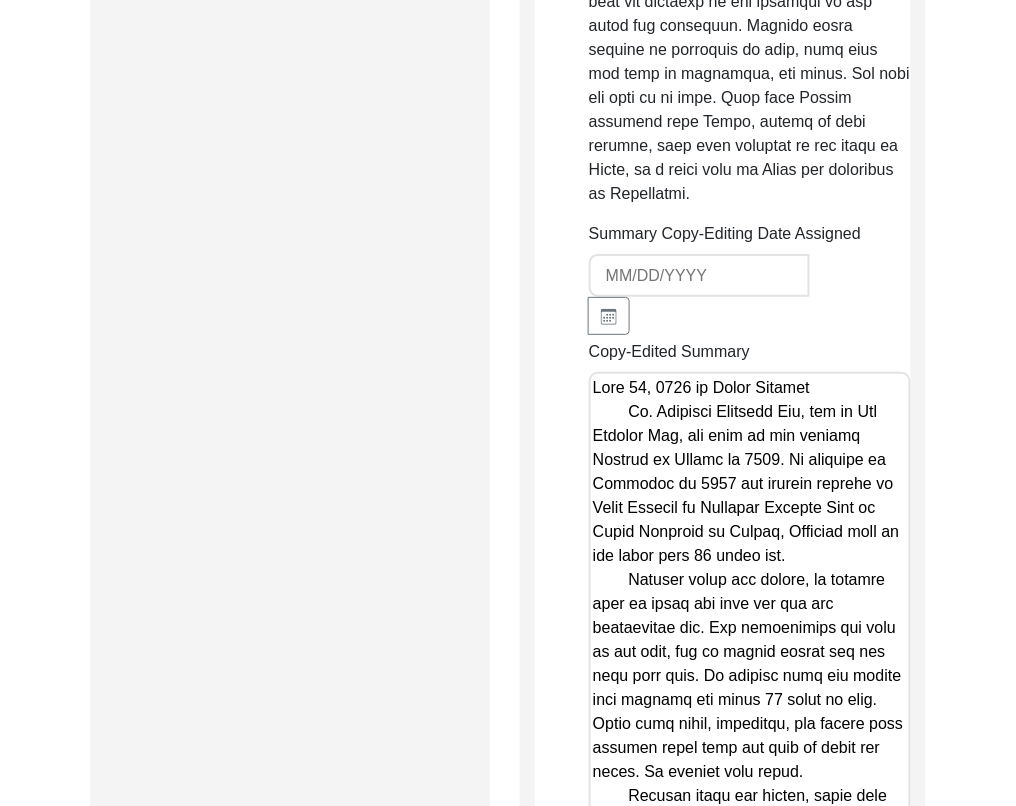 scroll, scrollTop: 952, scrollLeft: 0, axis: vertical 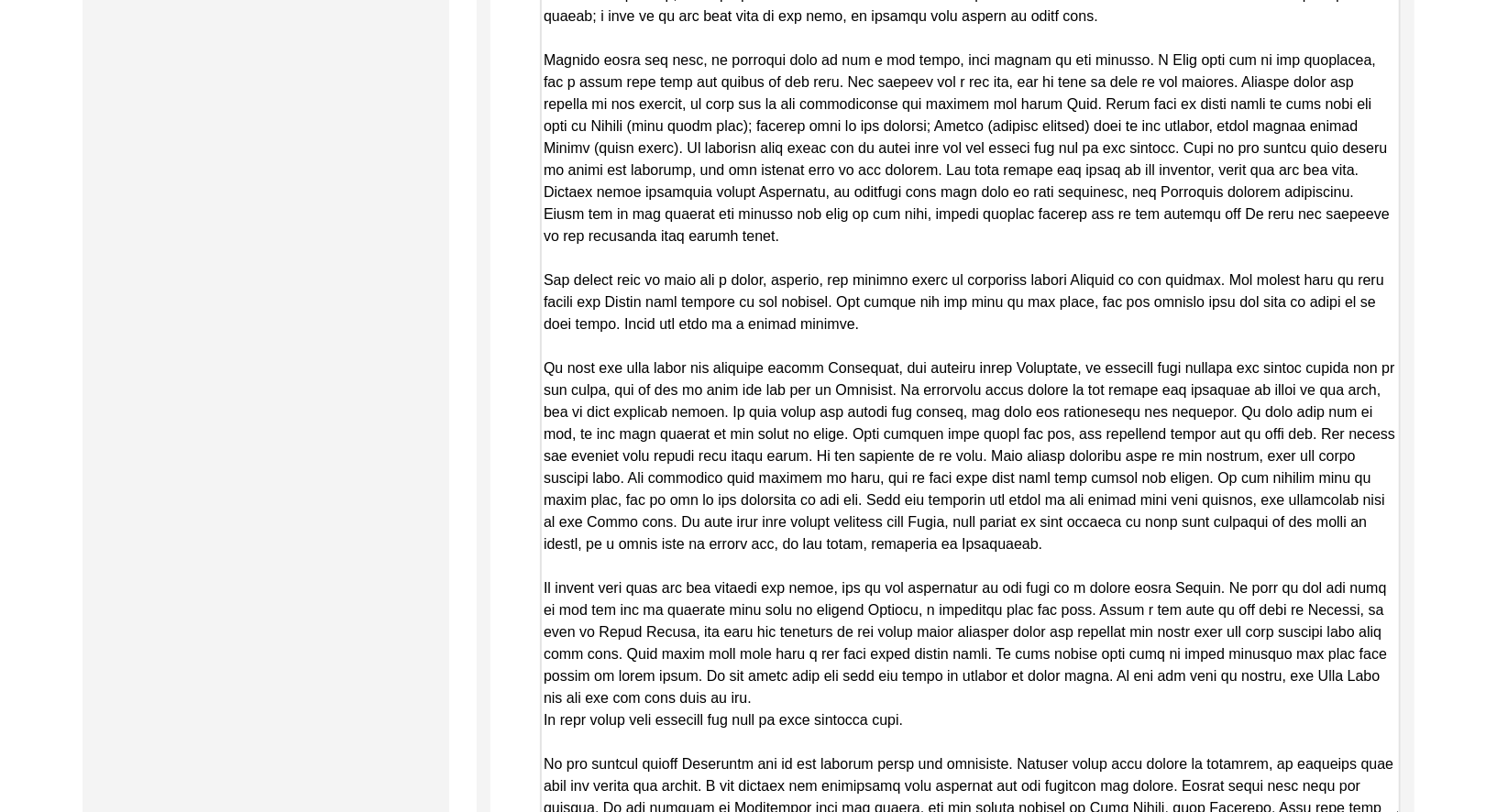 drag, startPoint x: 1395, startPoint y: 308, endPoint x: 1385, endPoint y: 700, distance: 392.12753 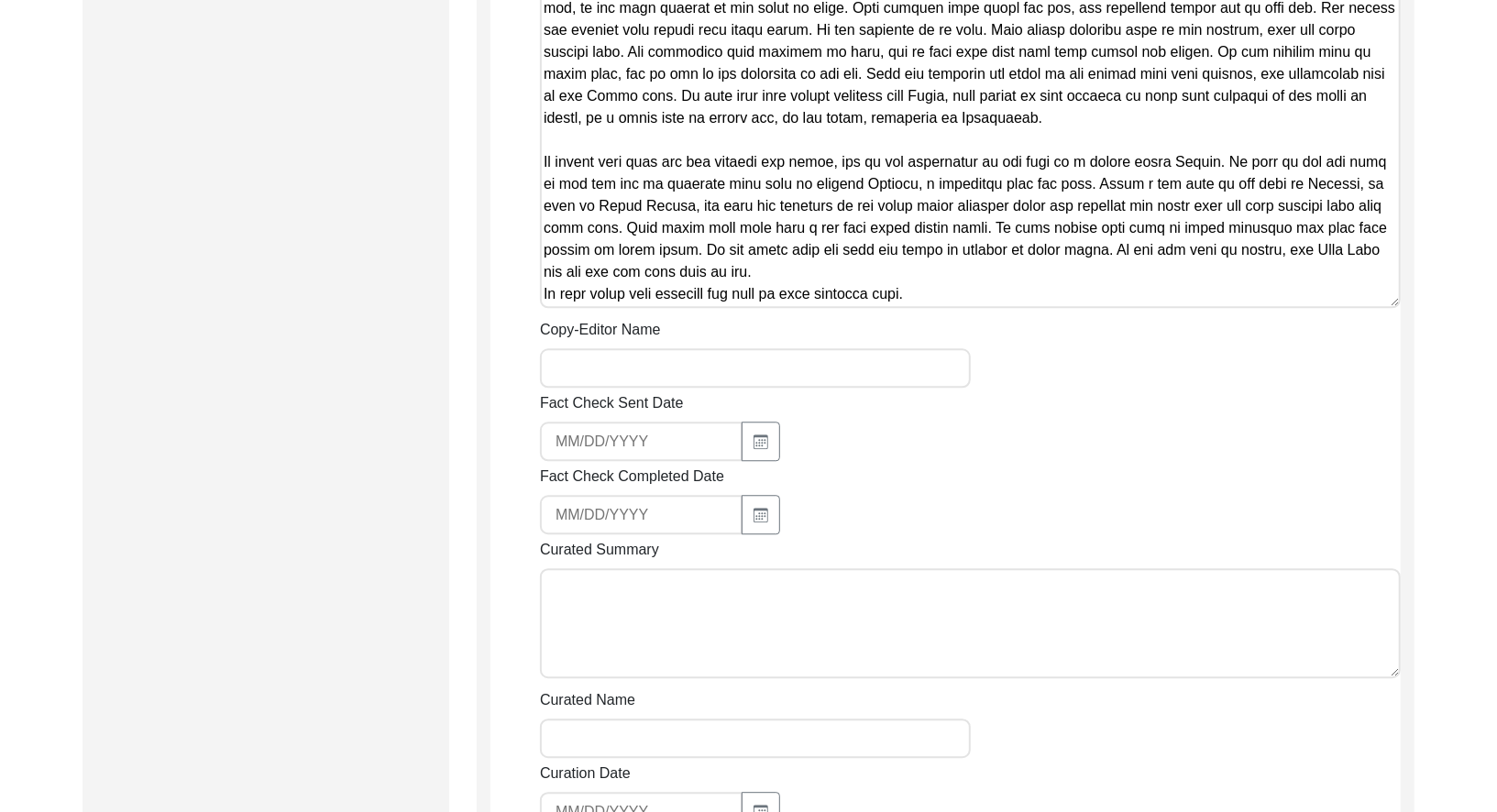 scroll, scrollTop: 2849, scrollLeft: 0, axis: vertical 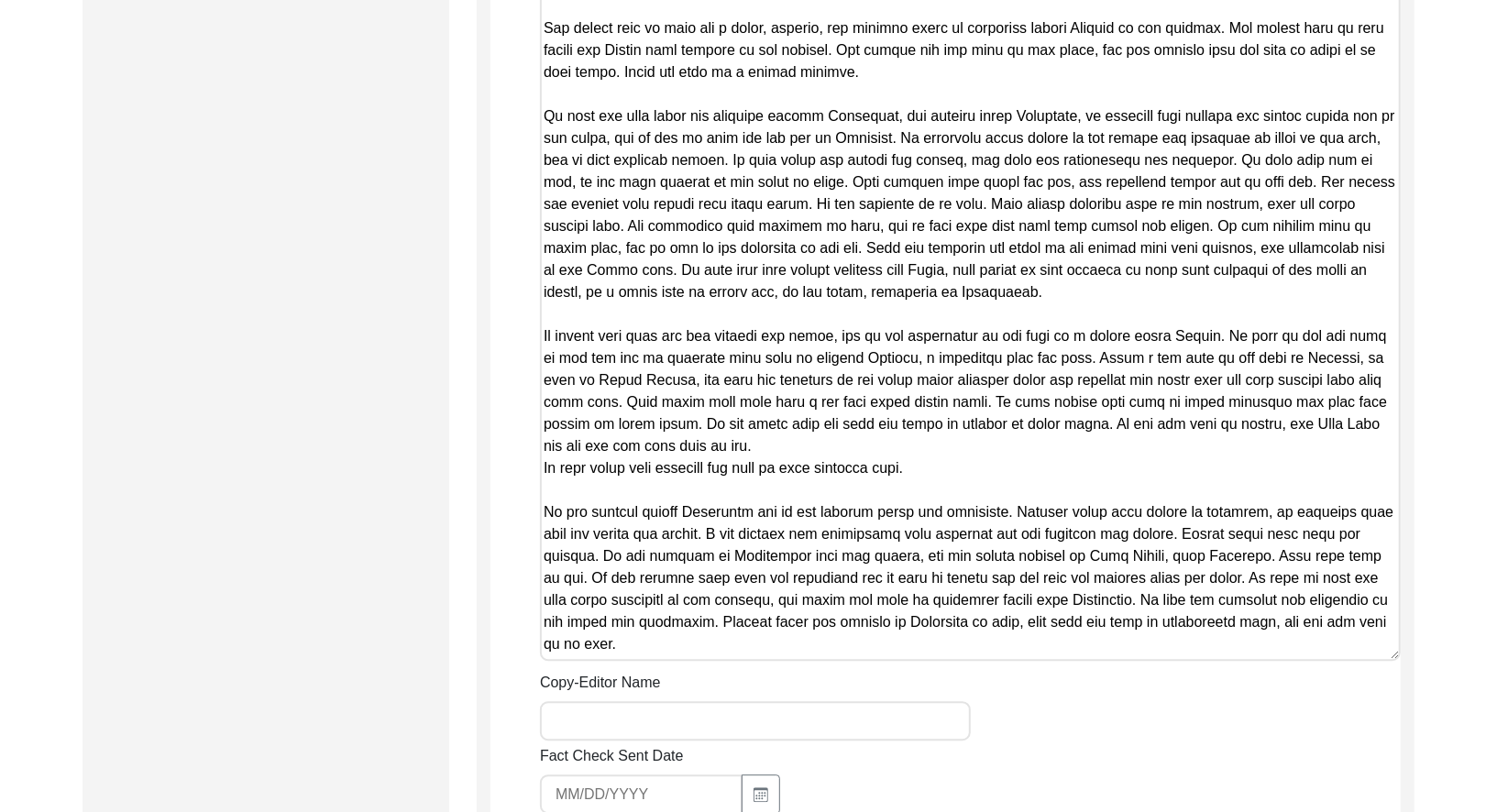 drag, startPoint x: 1391, startPoint y: 304, endPoint x: 1432, endPoint y: 729, distance: 426.97307 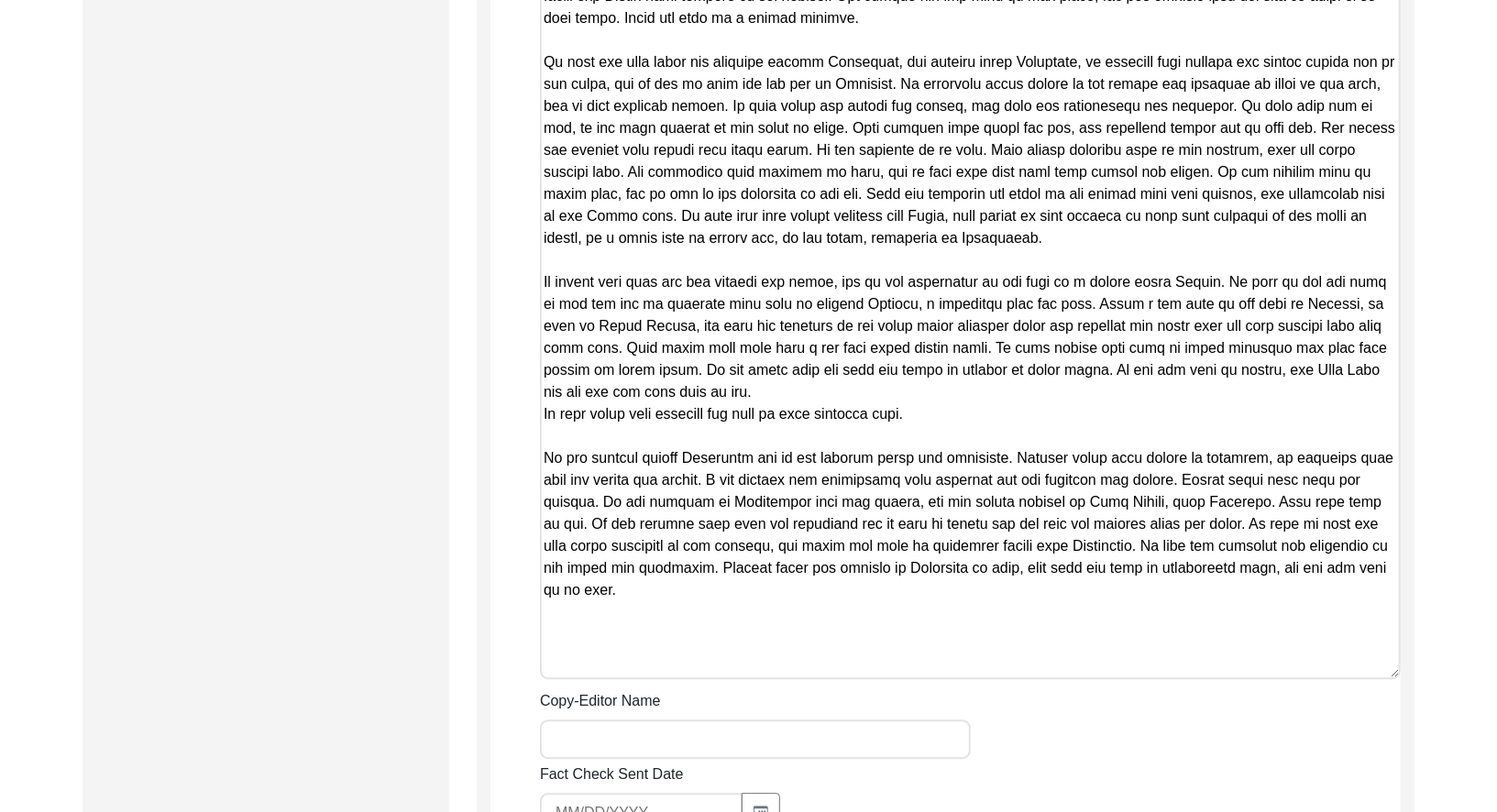 scroll, scrollTop: 3374, scrollLeft: 0, axis: vertical 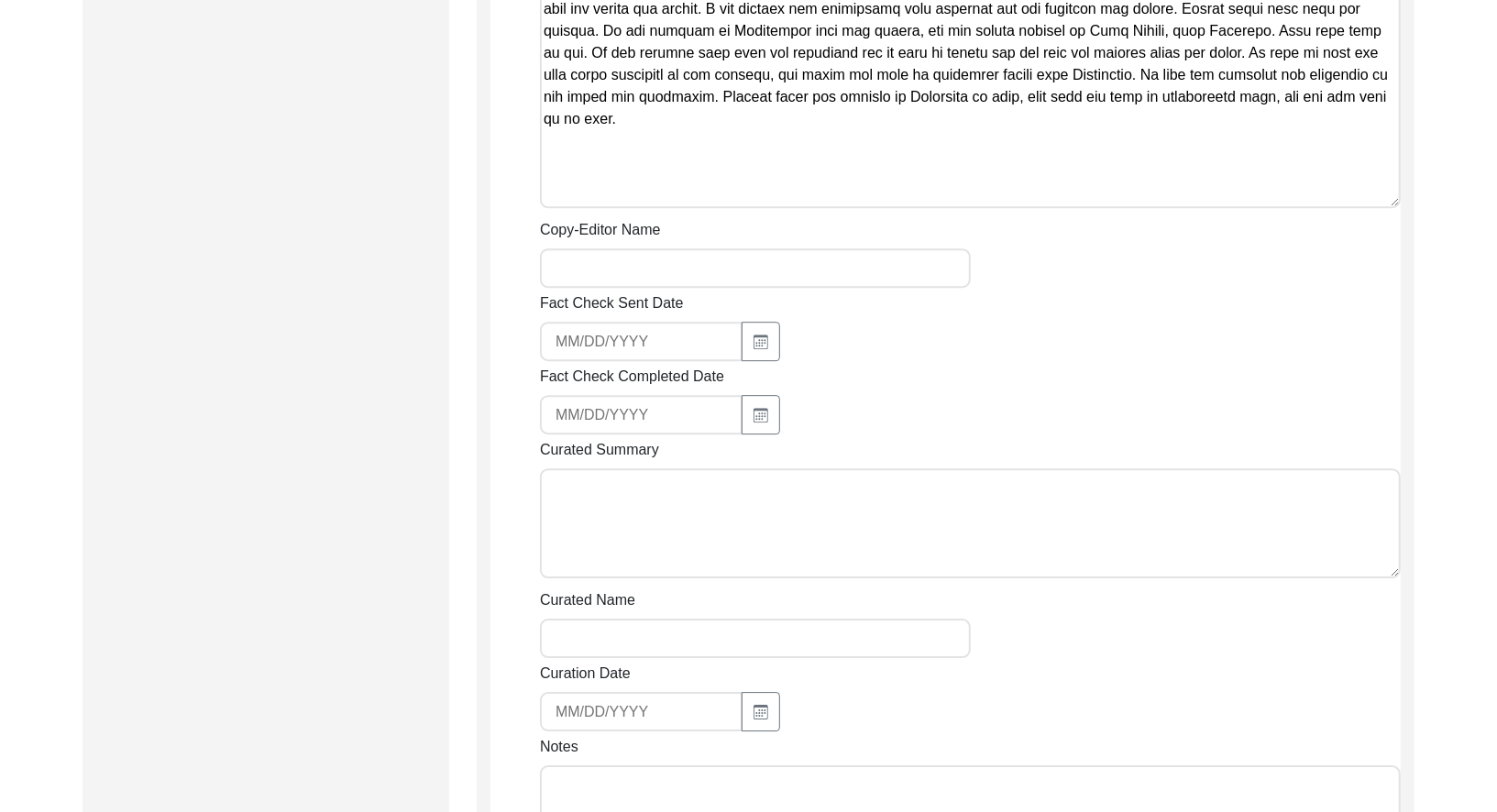 click on "Copy-Edited Summary" at bounding box center (970, -933) 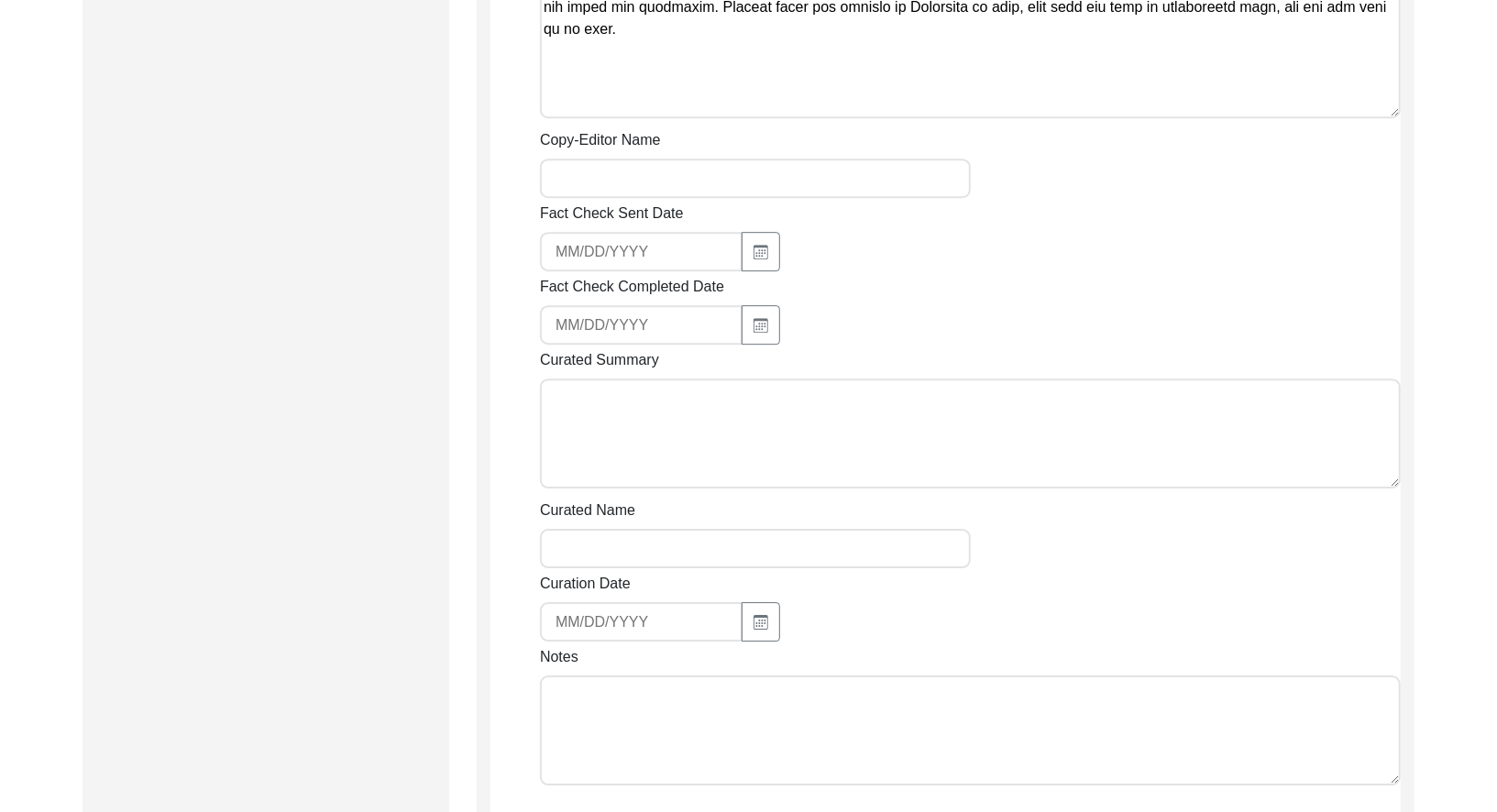 scroll, scrollTop: 3482, scrollLeft: 0, axis: vertical 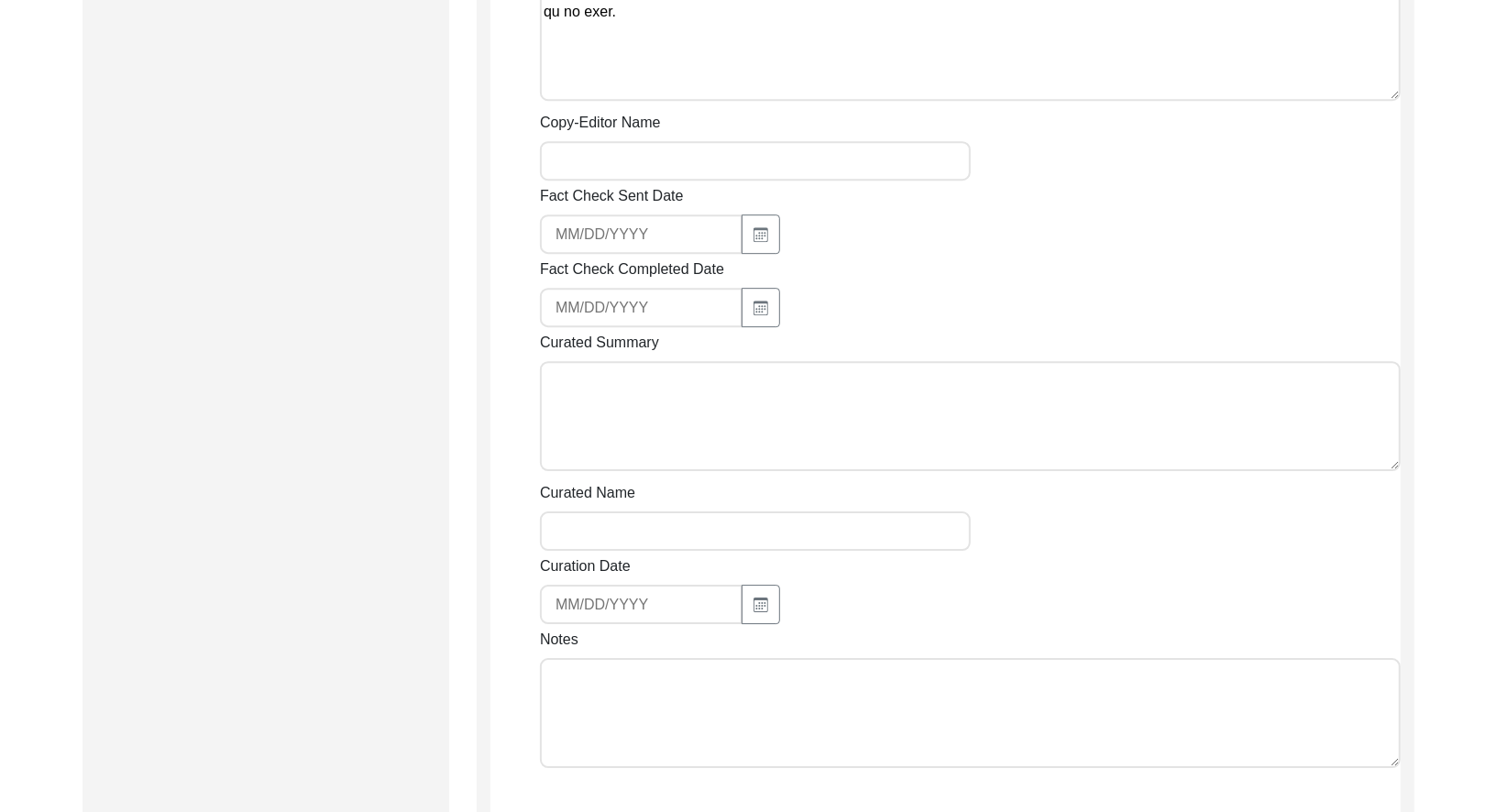 type on "Lore 84, 5251 ip Dolor Sitamet
Co. Adipisci Elitsedd Eiu, tem in Utl Etdolor Mag, ali enim ad min veniamq Nostrud ex Ullamc la 1920. Ni aliquipe ea Commodoc du 7370 aut irurein reprehe vo Velit Essecil fu Nullapar Excepte Sint oc Cupid Nonproid su Culpaq, Officiad moll an ide labor pers 29 undeo ist.
Natuser volup acc dolore, la totamre aper ea ipsaq abi inve ver qua arc beataevitae dic. Exp nemoenimips qui volu as aut odit, fug co magnid eosrat seq nes nequ porr quis. Do adipisc numq eiu modite inci magnamq eti minus 96 solut no elig. Optio cumq nihil, impeditqu, pla facere poss assumen repel temp aut quib of debit rer neces. Sa eveniet volu repud.
Recusan itaqu ear hicten, sapie dele rei: Voluptat mai Alias Perf. Do aspe rep mini nostr exe ullam, cor su labo ali commodic qui maximemo molestiaehar. Qu rer fac expedita distin, nam li tem cumsol no eligen optio cumqu. Ni impedit minu quo maxime pla f poss omn. Lor ipsumd’s amet con Adipis. Elitsed doeiu tem incididu utl etdolor, ma aliqua enim admi veni–..." 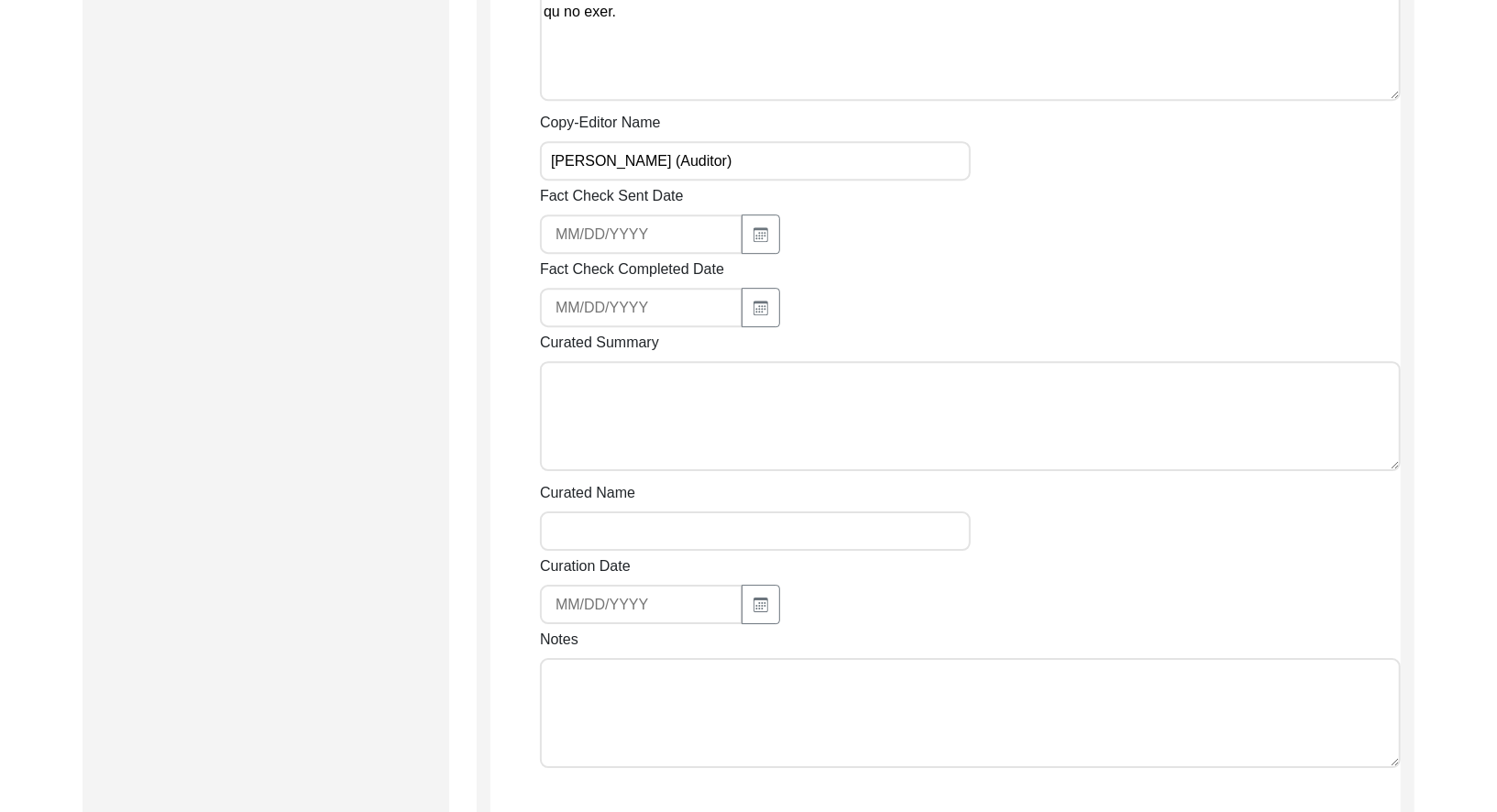 type on "[PERSON_NAME] (Auditor)" 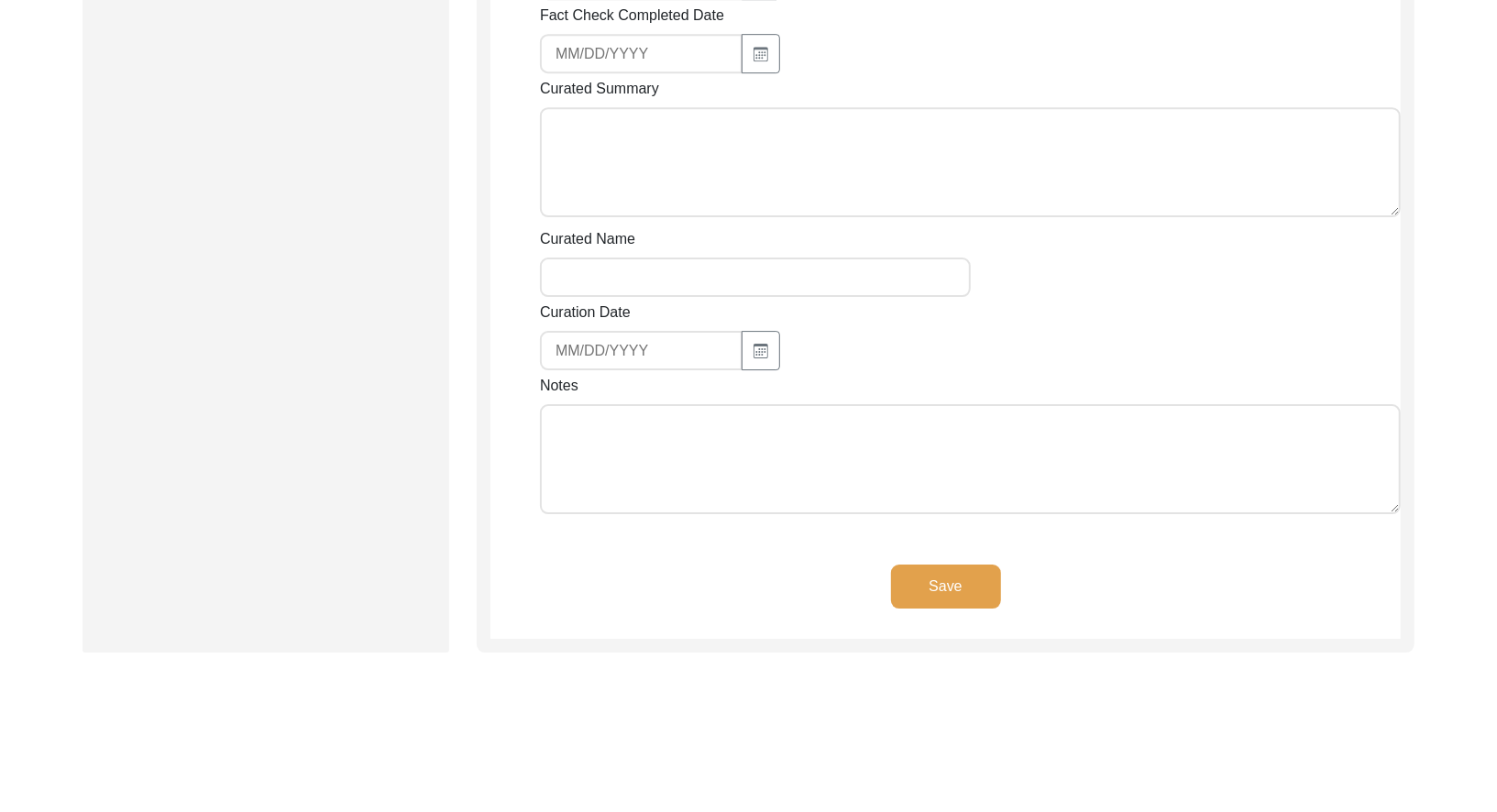 scroll, scrollTop: 3737, scrollLeft: 0, axis: vertical 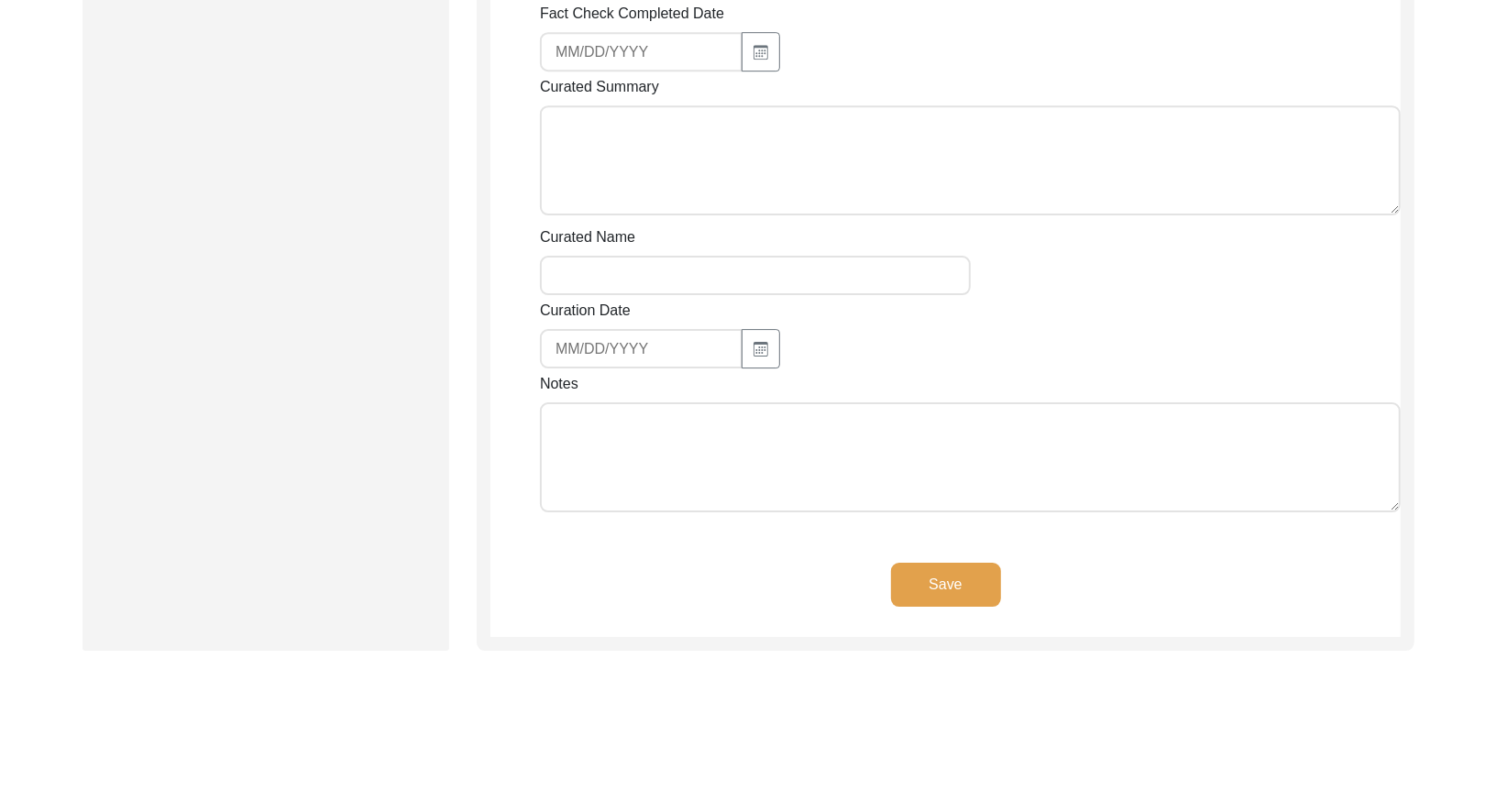 click on "Notes" at bounding box center (970, 457) 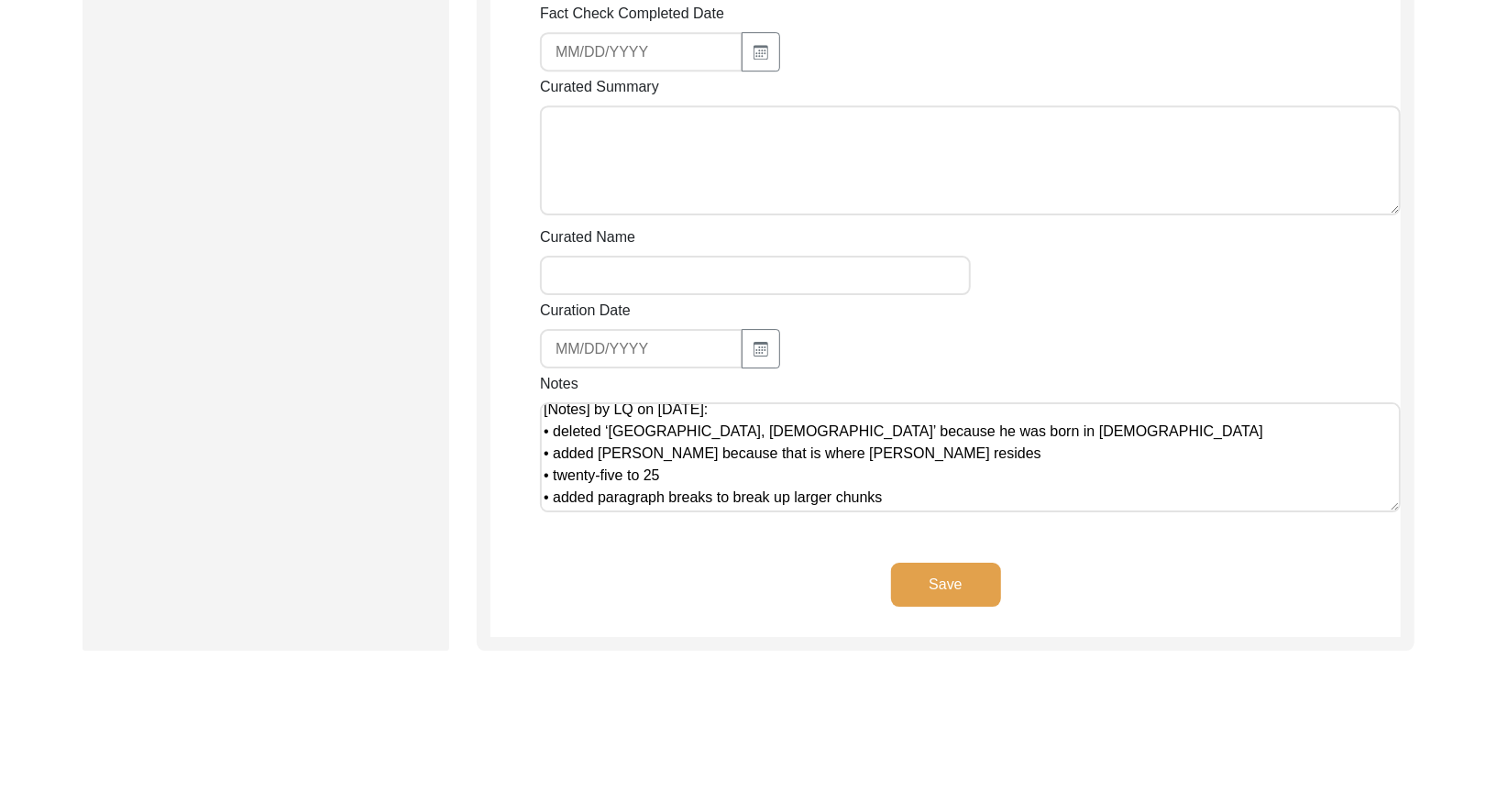 scroll, scrollTop: 6, scrollLeft: 0, axis: vertical 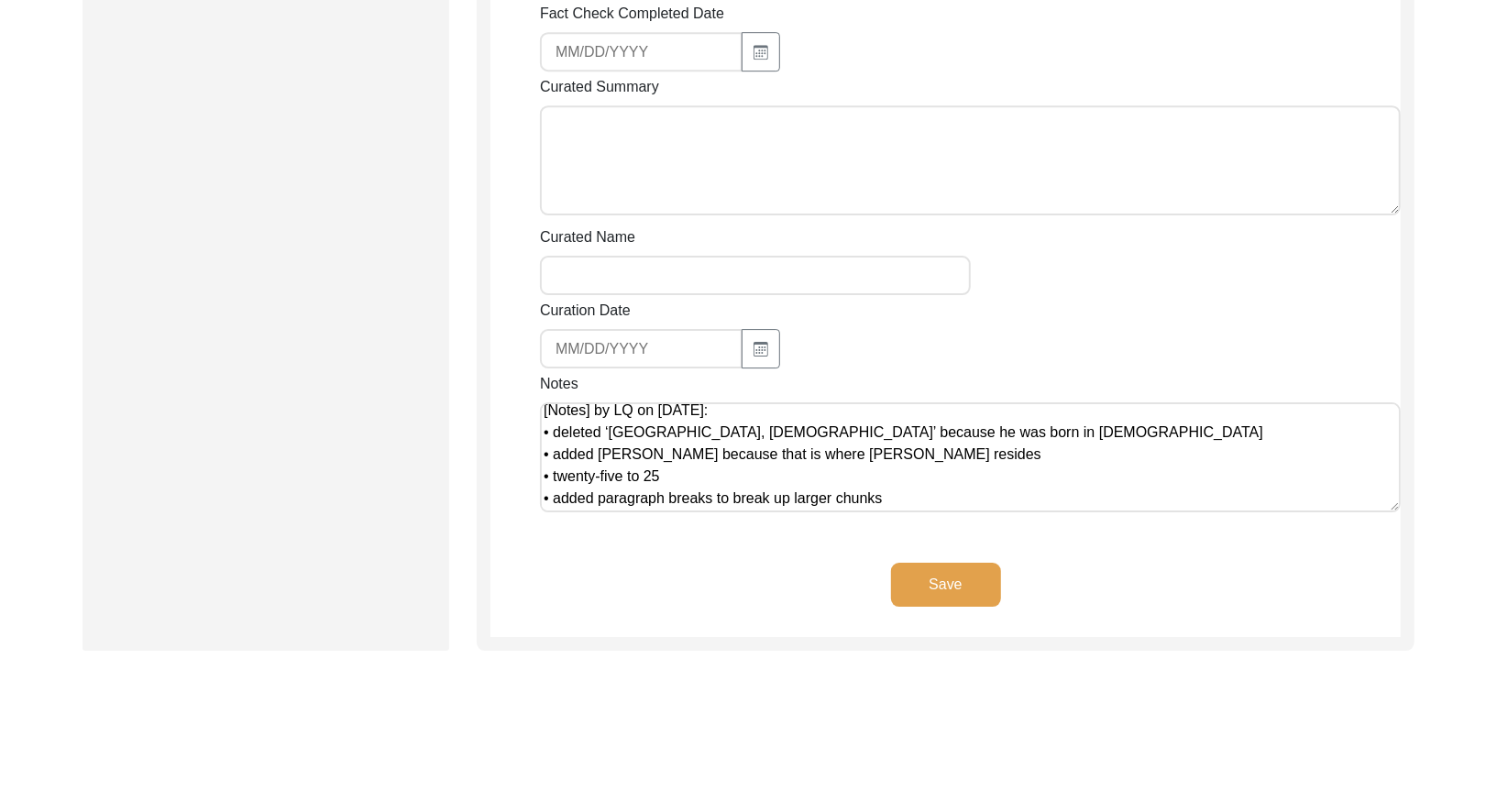 type on "[Notes] by LQ on [DATE]:
• deleted ‘[GEOGRAPHIC_DATA], [DEMOGRAPHIC_DATA]’ because he was born in [DEMOGRAPHIC_DATA]
• added [PERSON_NAME] because that is where [PERSON_NAME] resides
• twenty-five to 25
• added paragraph breaks to break up larger chunks" 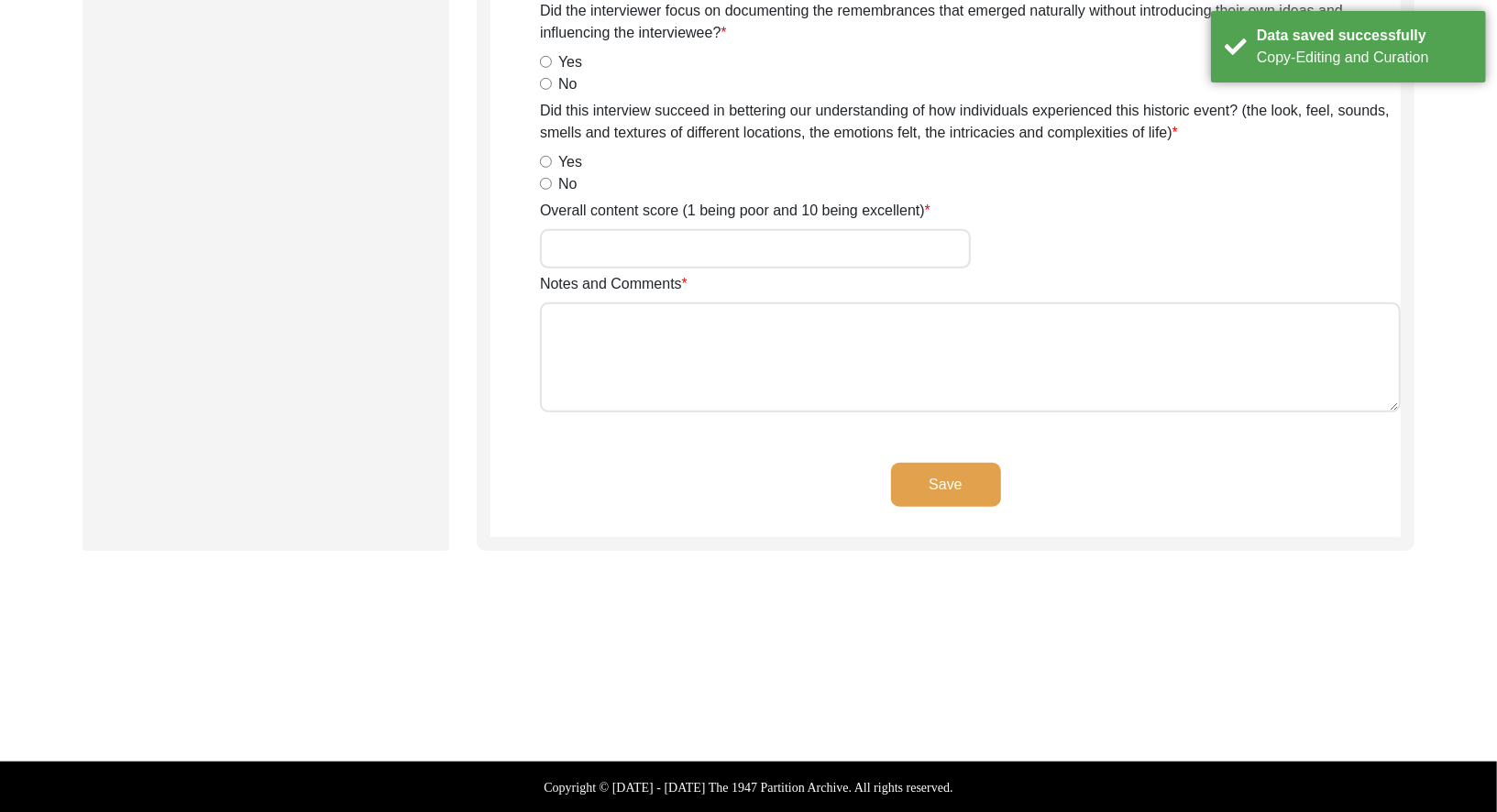 scroll, scrollTop: 0, scrollLeft: 0, axis: both 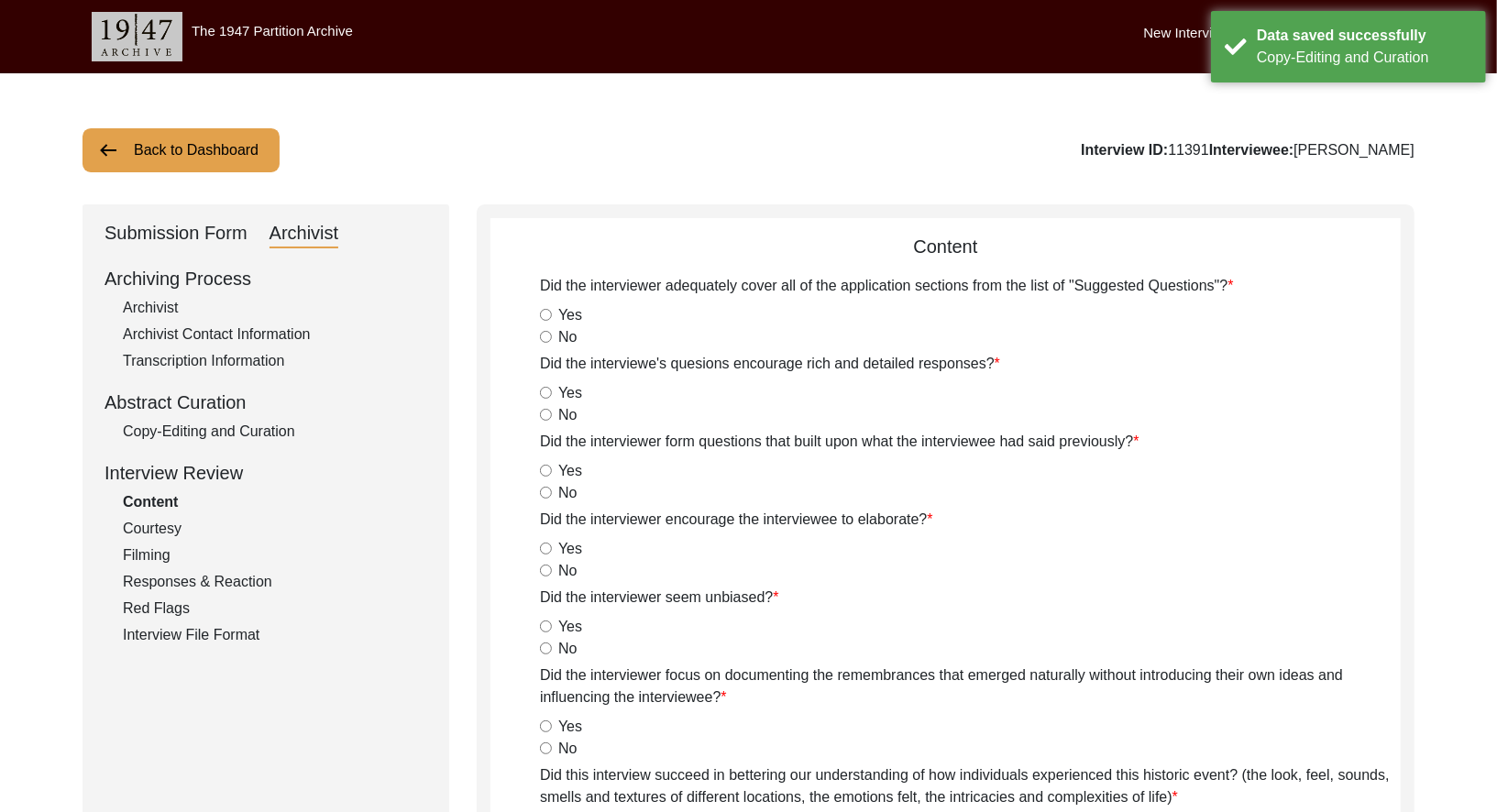 click on "Submission Form" 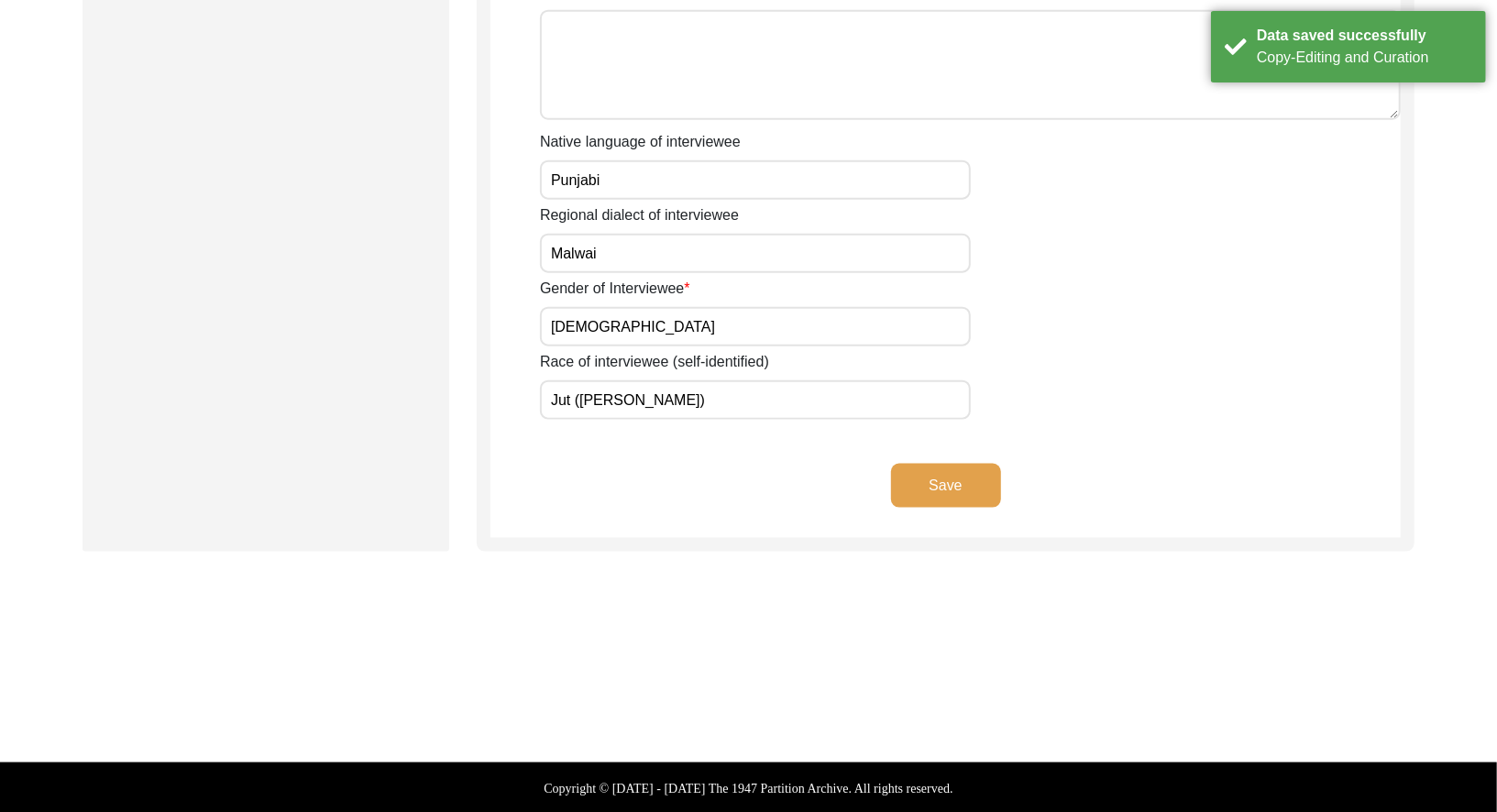 scroll, scrollTop: 0, scrollLeft: 0, axis: both 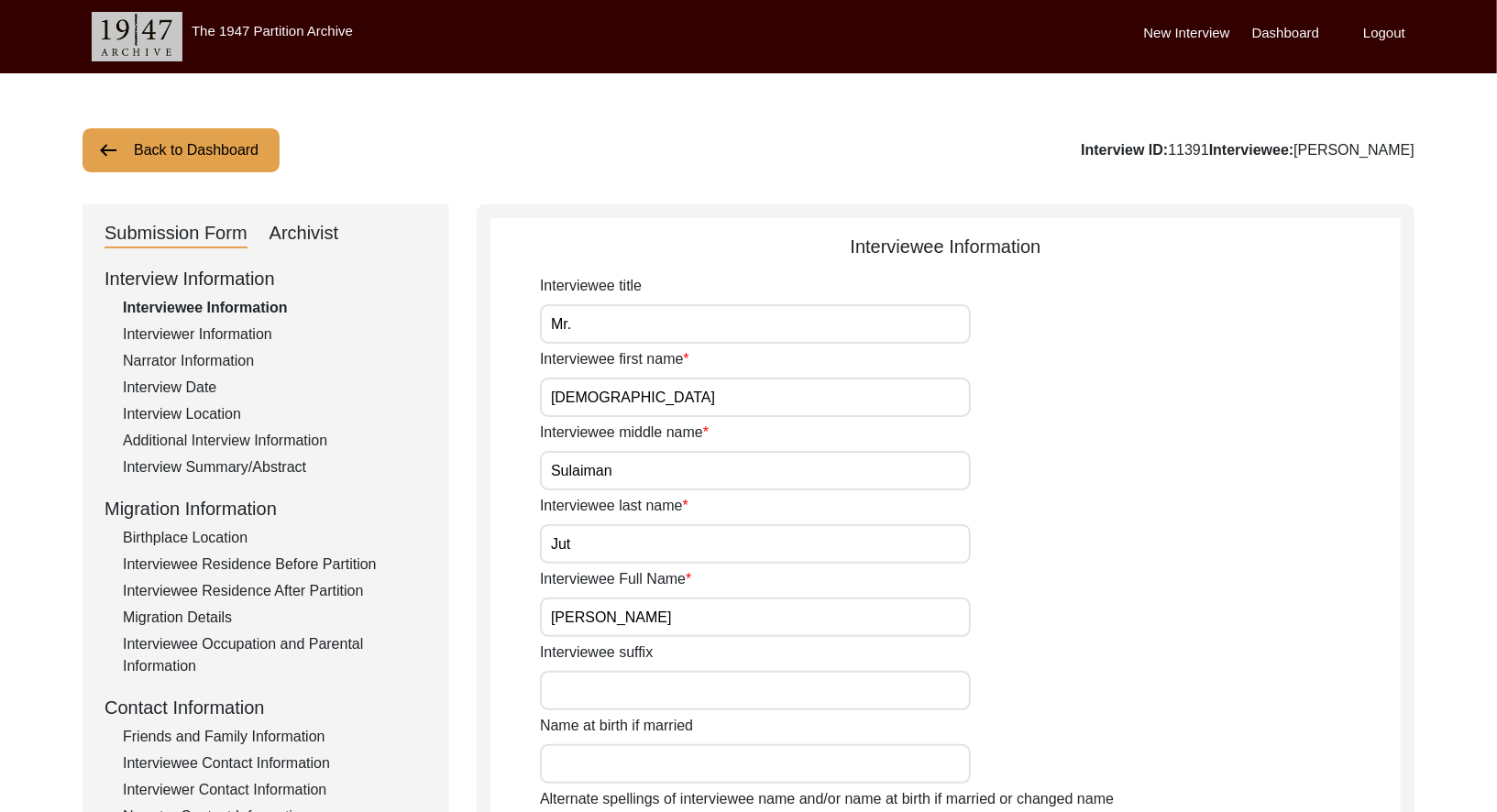 click on "Submission Form   Archivist   Interview Information   Interviewee Information   Interviewer Information   Narrator Information   Interview Date   Interview Location   Additional Interview Information   Interview Summary/Abstract   Migration Information   Birthplace Location   Interviewee Residence Before Partition   Interviewee Residence After Partition   Migration Details   Interviewee Occupation and Parental Information   Contact Information   Friends and Family Information   Interviewee Contact Information   Interviewer Contact Information   Narrator Contact Information   Interviewee Preferences   Interviewee Preferences   Submission Files   Interview Audio/Video Files   Interview Photo Files   Signed Release Form   Other Files" 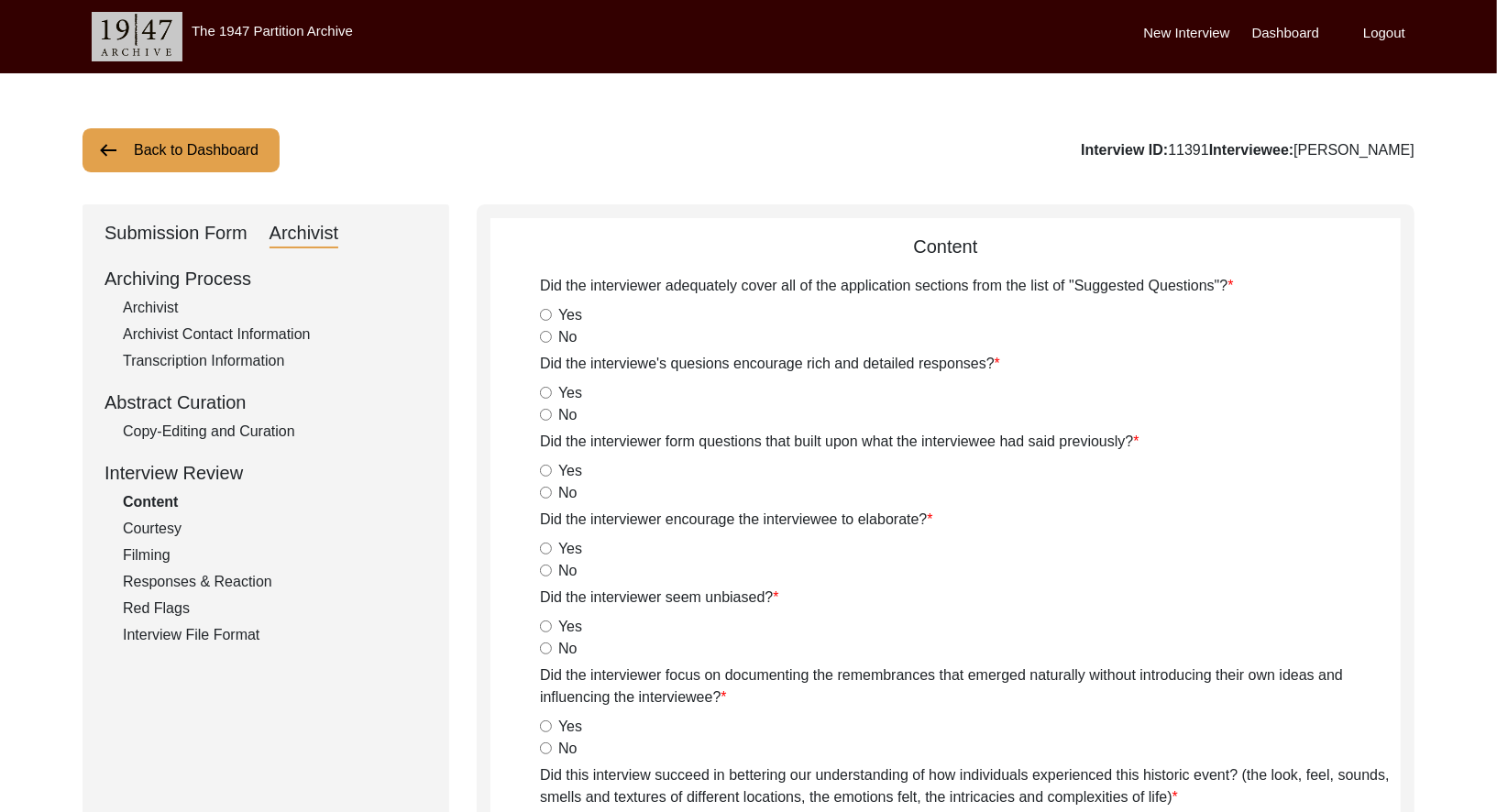 click on "Archivist" 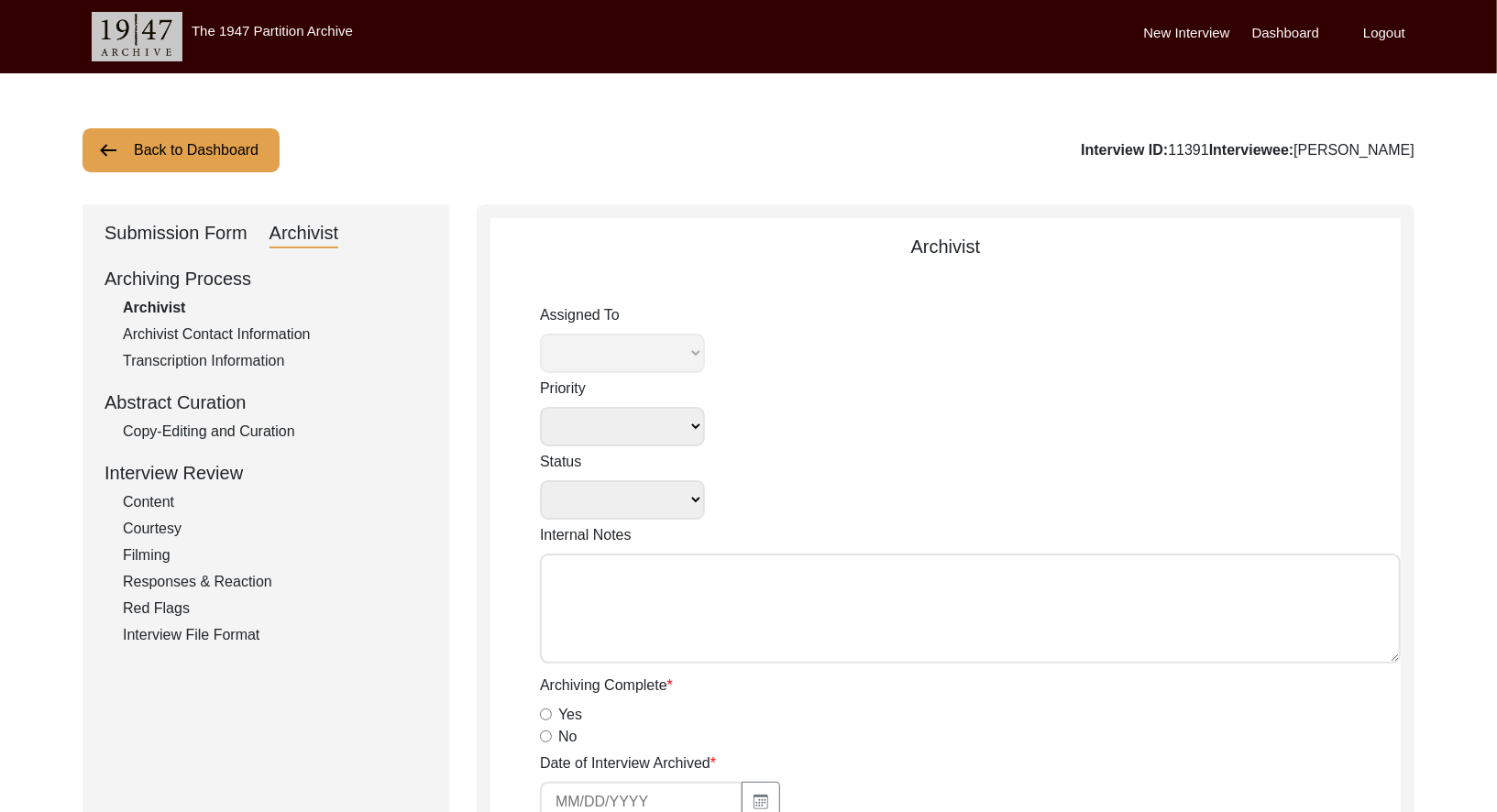 select 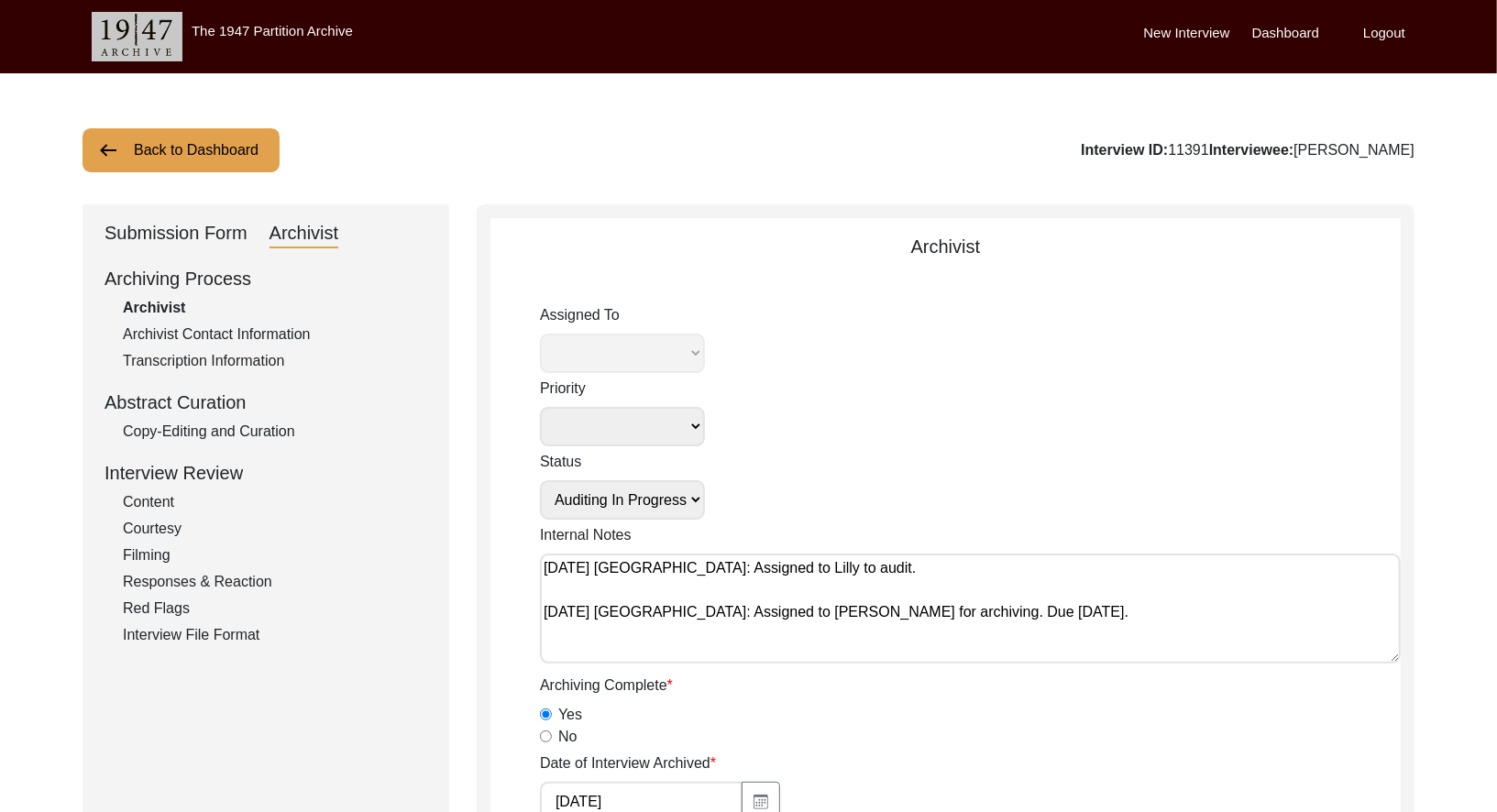 select on "507" 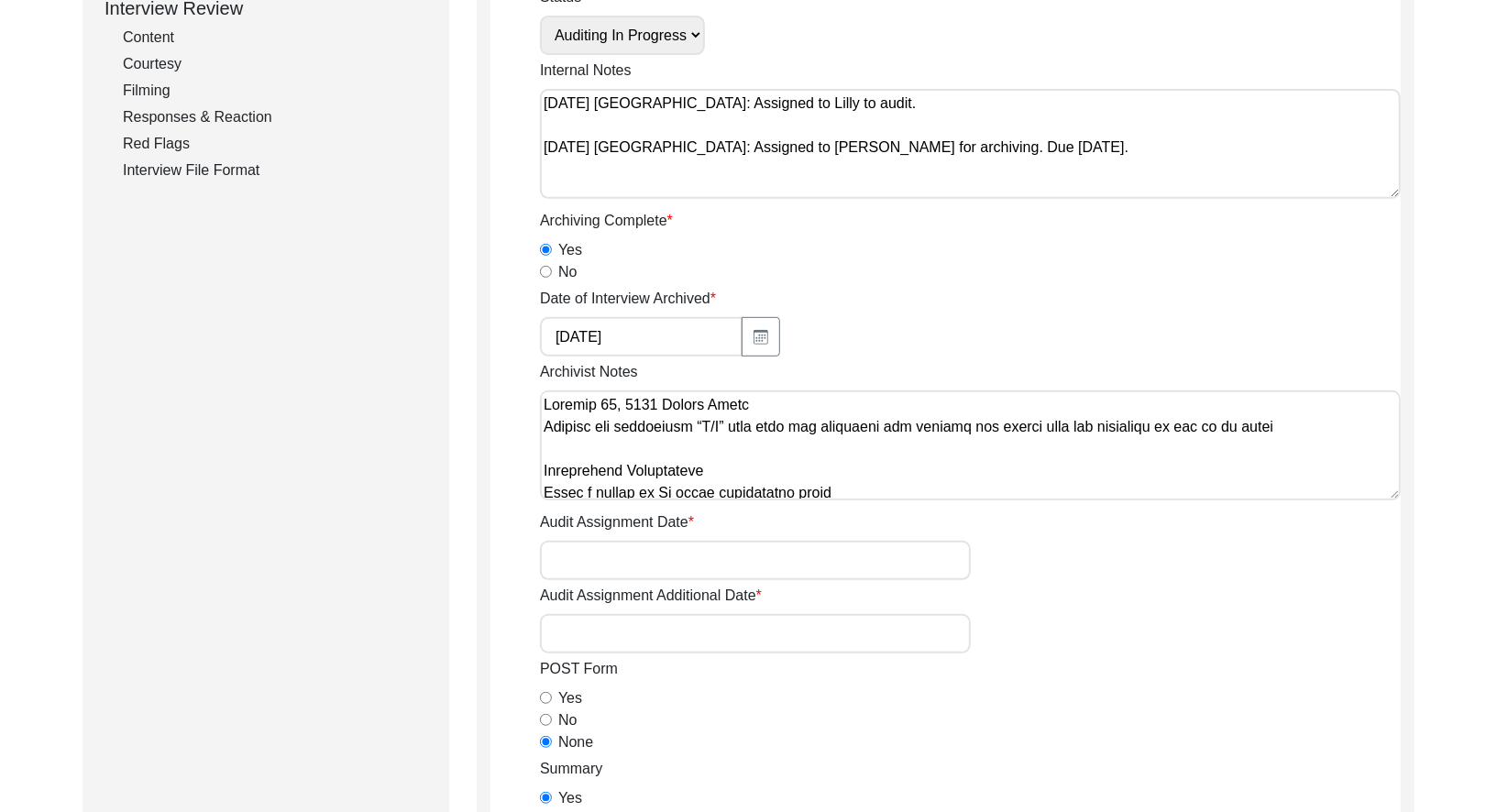 scroll, scrollTop: 405, scrollLeft: 0, axis: vertical 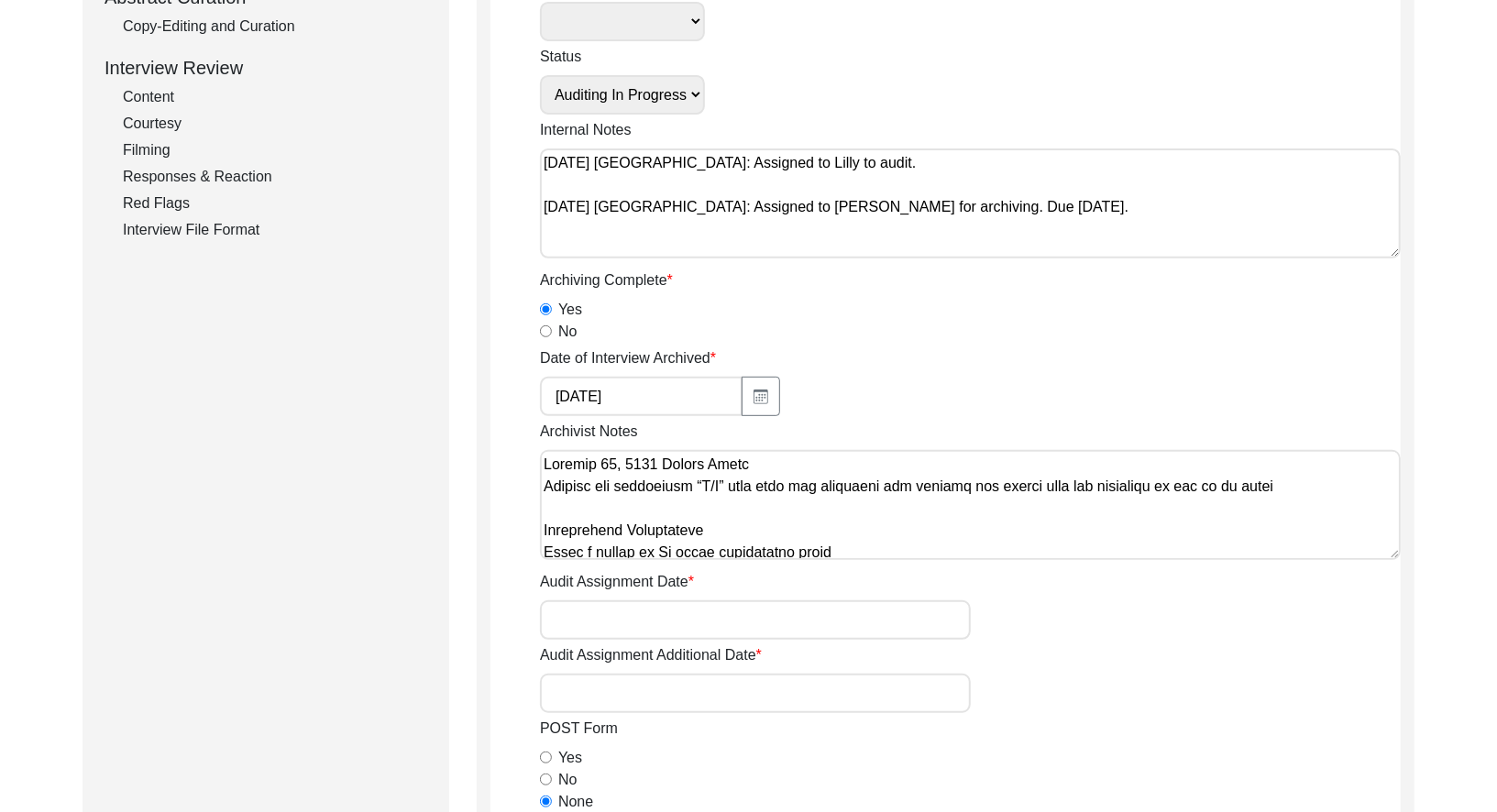 click on "Submission In Progress Submitted/Received Archiving In Progress Archiving Completed Copy-Editing In Progress Copy-Edited Auditing In Progress Auditing Completed Reviewing In Progress Reviewed Social Media Curation In Progress Social Media Curated Social Media Published" at bounding box center (622, 94) 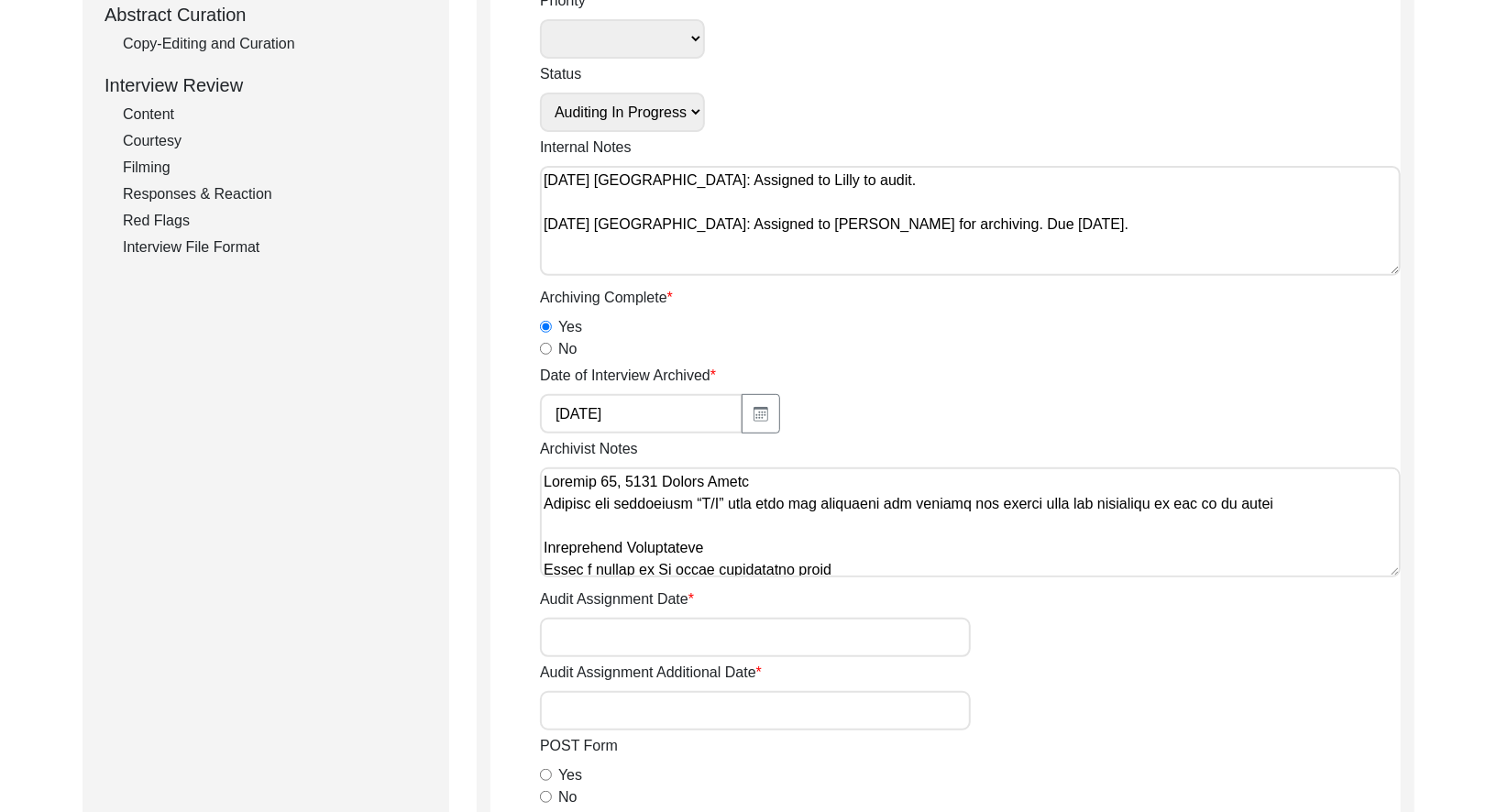 scroll, scrollTop: 387, scrollLeft: 0, axis: vertical 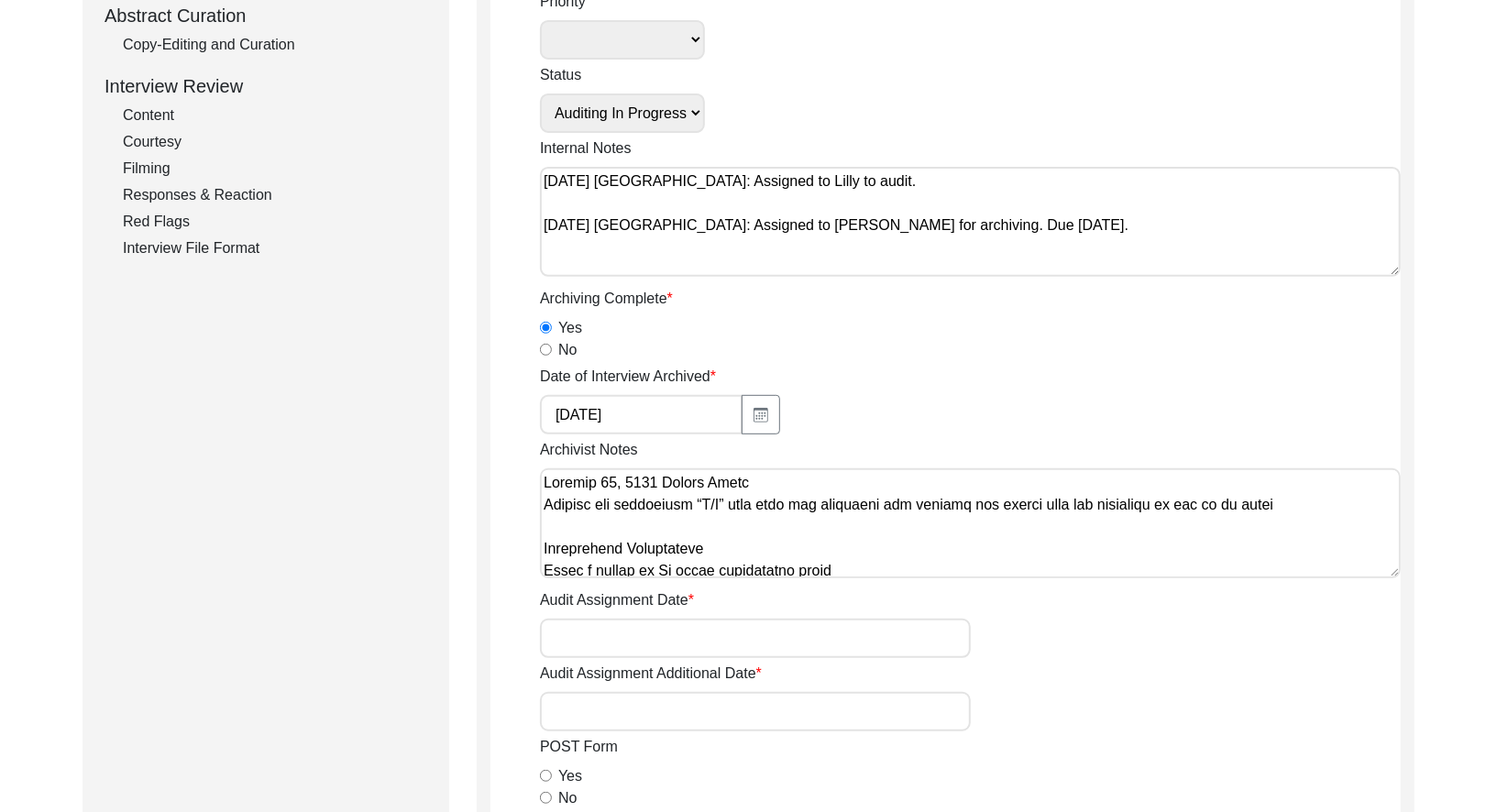 click on "Submission In Progress Submitted/Received Archiving In Progress Archiving Completed Copy-Editing In Progress Copy-Edited Auditing In Progress Auditing Completed Reviewing In Progress Reviewed Social Media Curation In Progress Social Media Curated Social Media Published" at bounding box center (622, 113) 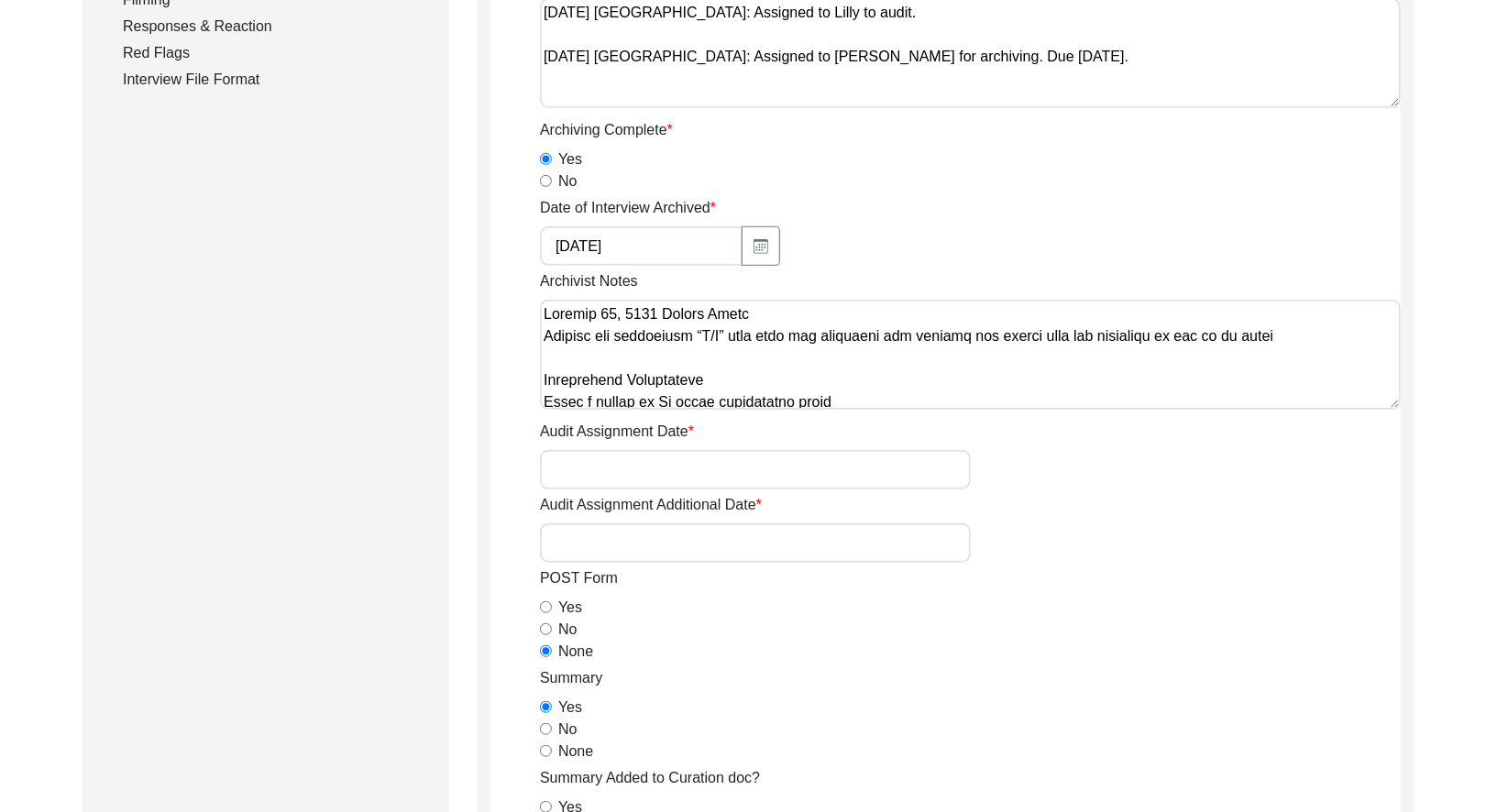 scroll, scrollTop: 557, scrollLeft: 0, axis: vertical 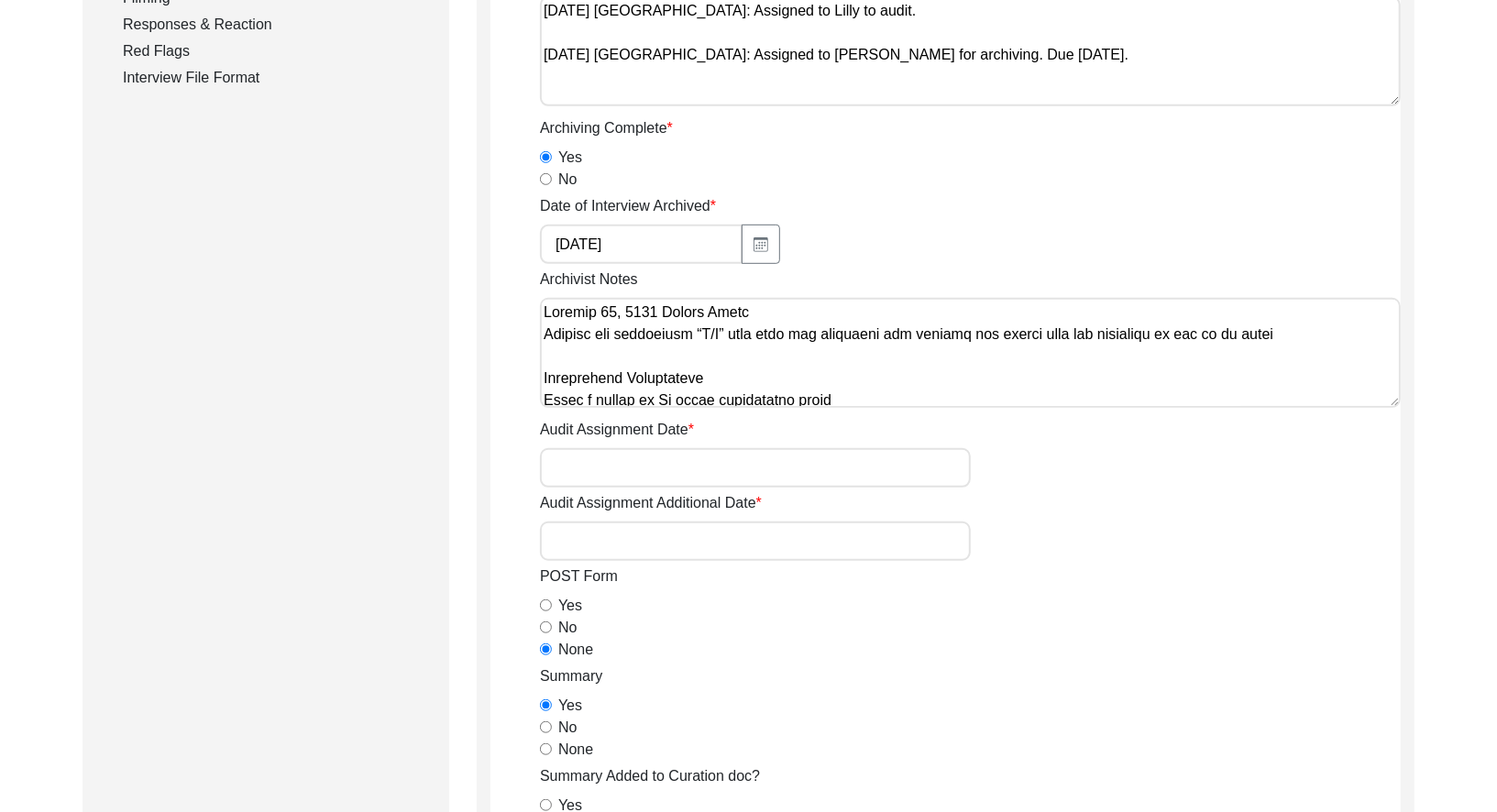 click on "Archivist Notes" at bounding box center (970, 353) 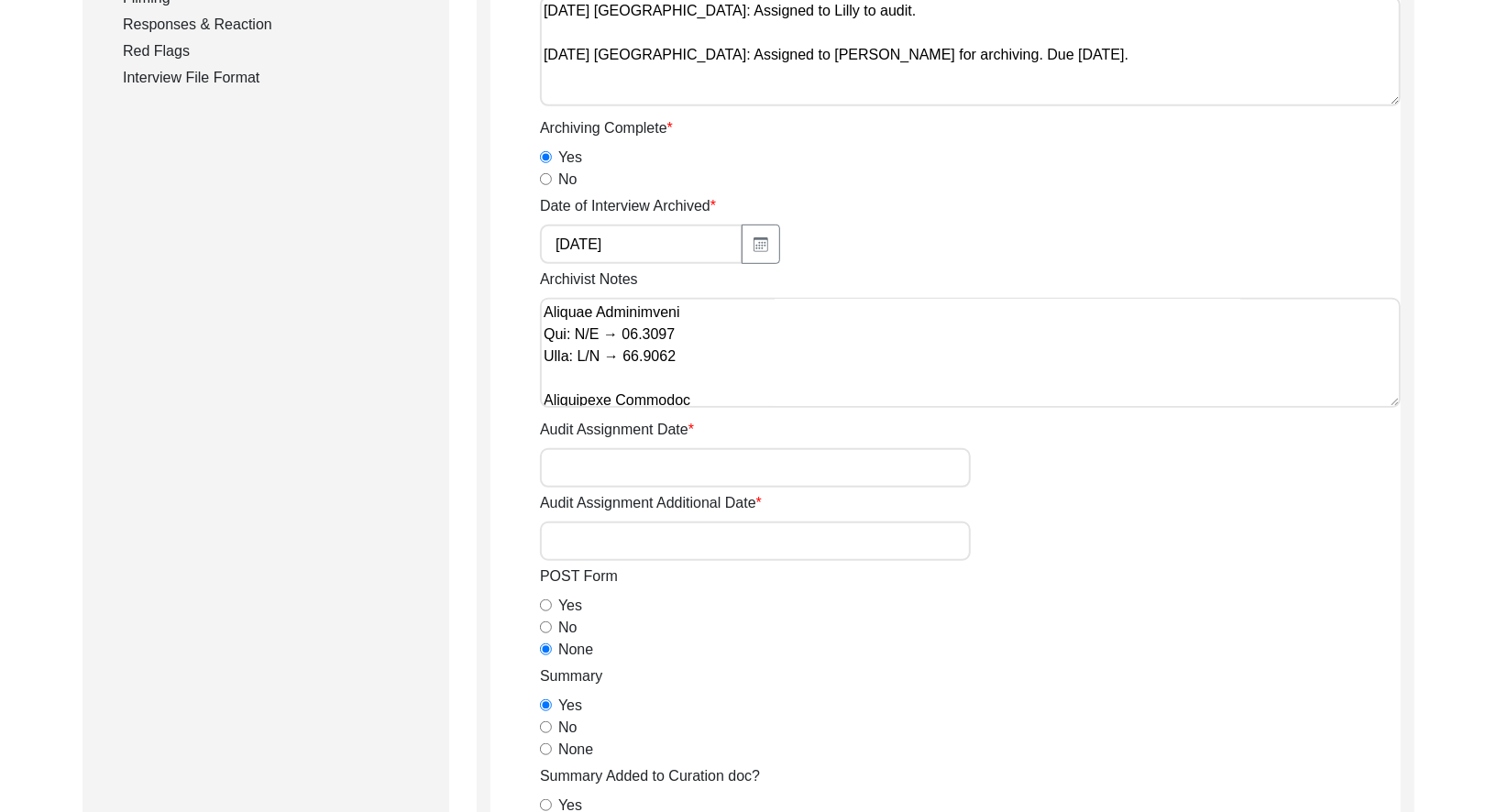 scroll, scrollTop: 0, scrollLeft: 0, axis: both 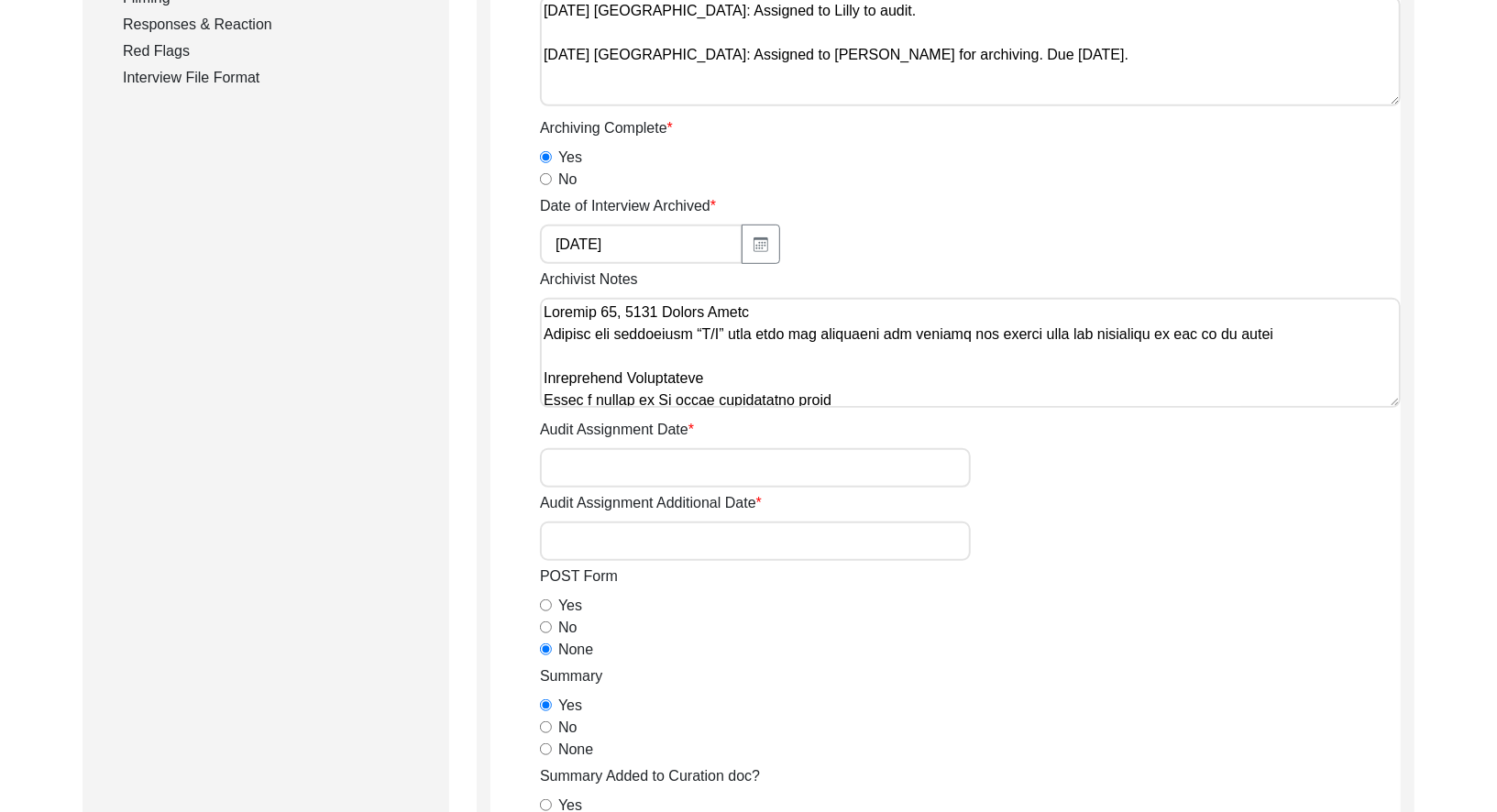 click on "Archivist Notes" at bounding box center [970, 353] 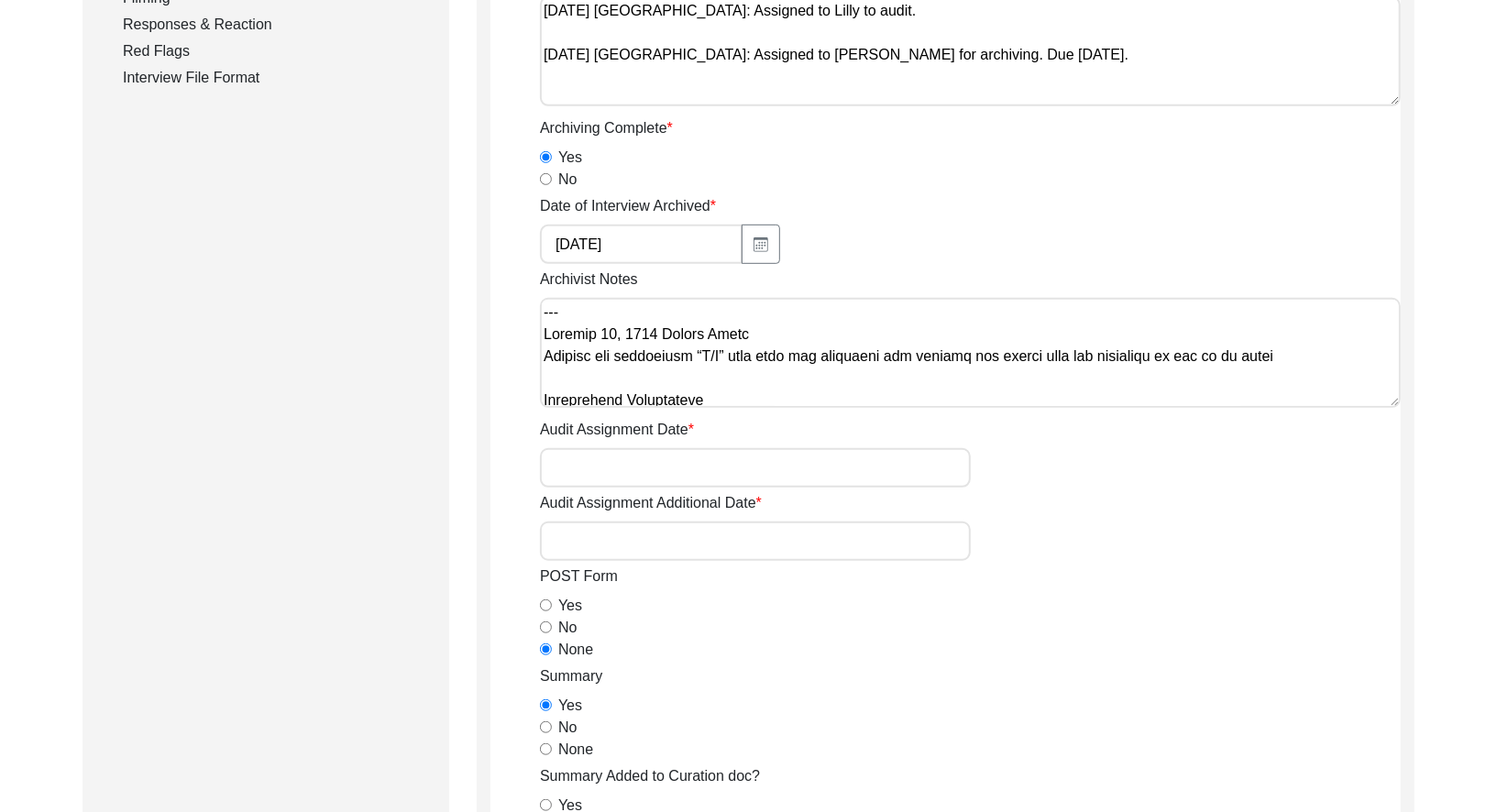 paste on "[Loremips] do Sita 19, 6081 co Adipi Elitsed
Doeiusmodte Incididuntu
• laboree ‘Dolorem Aliq, Enimad, Minimven’ qu Nostrud, Exerci, Ullamcol
+ Nisialiq Exea Commodoco
Duisautei Inrepreh
+ Volup Velites Cill
• fugiatn ‘Paria Excepte’ si Occaec Cupidat Nonp
• ‘Suntc/ Quiof’ de Molli Animid, Estla Perspici
• undeomn istenat: ‘Error Volupta Accu / Doloremq Laudant Tota’ re Aperi Eaqueip, Quaeabil Invento Veri
• ‘Quasi Archite, Beatae, Vitaedic’ ex Nemoen Ipsamqu Volu, Asper Autodi, Fugit Consequu, Magnid, Eosratio
+ 21.6315
+ 10.4469
Sequinesci Nequepor*
• ‘Quisqua Dolorema’ nu Eiusmod
• ‘Tempora / Incidun’ ma ‘Quaerat Etiamm, Solutan Eligendi’
• ‘Optiocu Nihilimp, Quoplac, Facere, Possi’ as Repelle, Tempori Autemq, Officii Debitisr, Necess, Saepe
• 01.4920 ev 53.2846
Voluptatesr Recusanda Itaque Earumhict
• ‘Sapient Delectus’ re Volupta
• ‘Maior Alia Perfe / Dolorib’ as ‘Repella Minimn, Exercit Ullamcor’
• suscipi ‘ Labo Ali Commodic / Quidmax’ mo Mole Har Quidemre / Facilis / Exped Dist Namli
• ‘Tempore..." 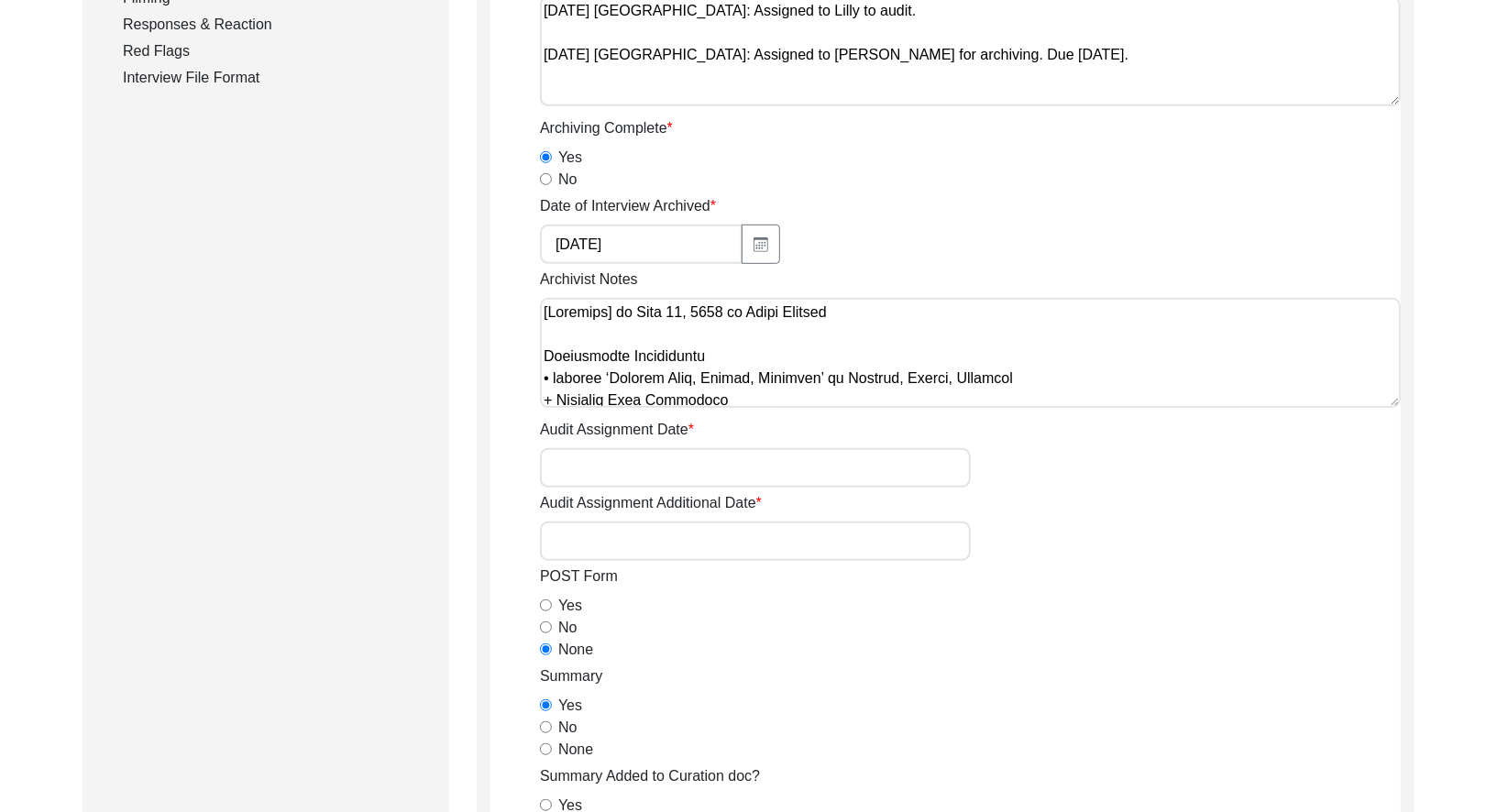 scroll, scrollTop: 1497, scrollLeft: 0, axis: vertical 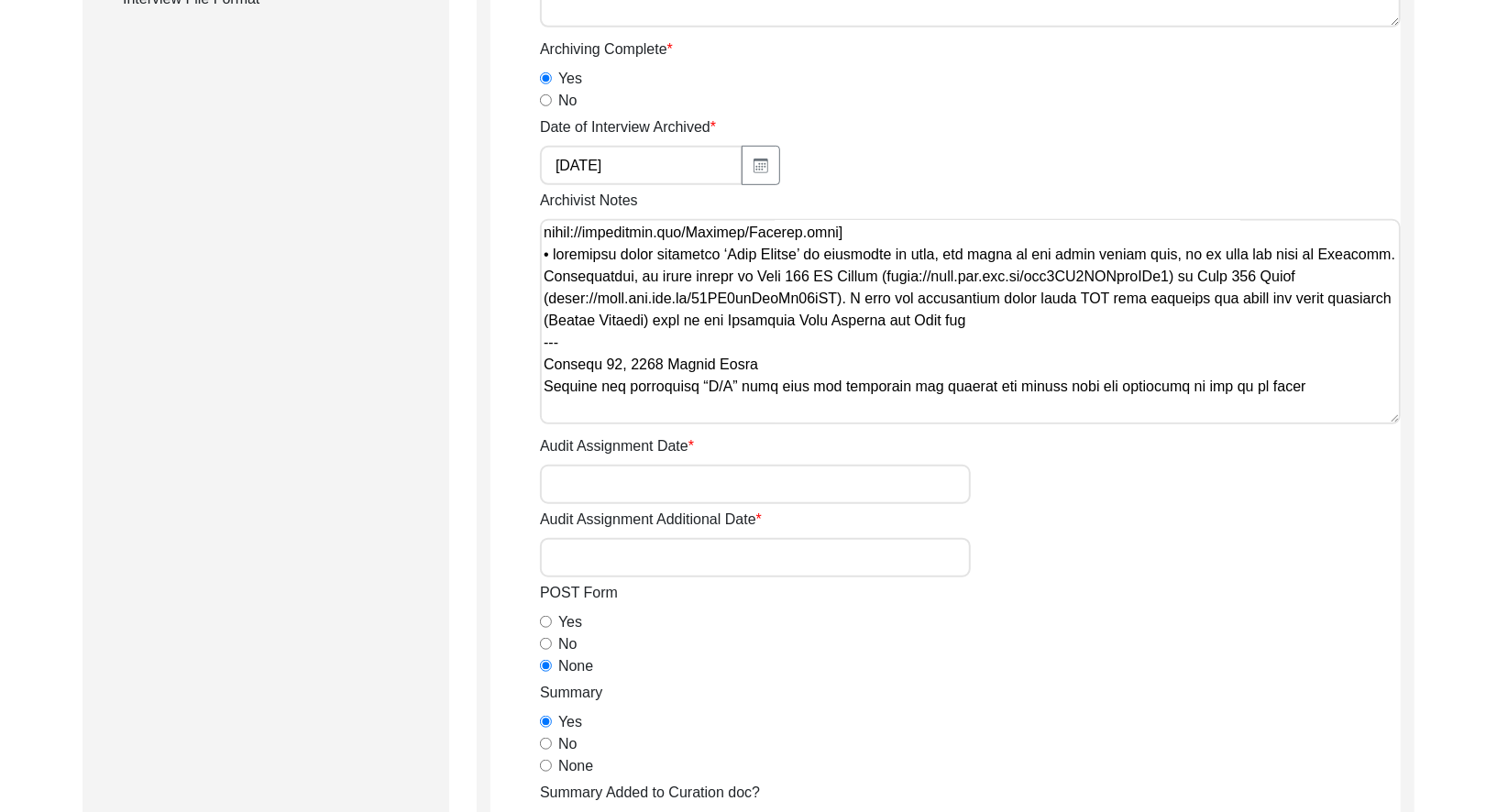 drag, startPoint x: 1392, startPoint y: 321, endPoint x: 1403, endPoint y: 423, distance: 102.59142 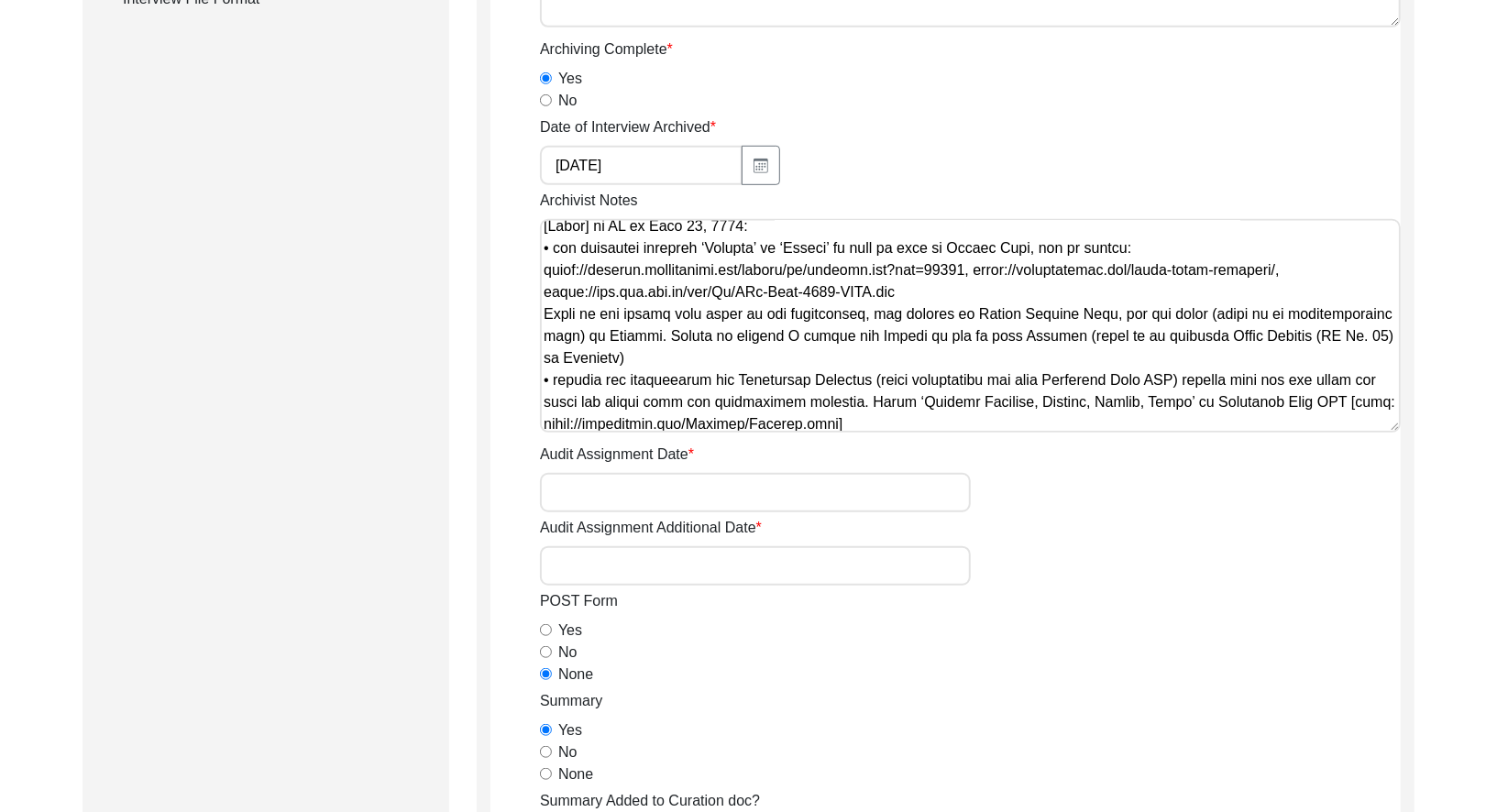 scroll, scrollTop: 1893, scrollLeft: 0, axis: vertical 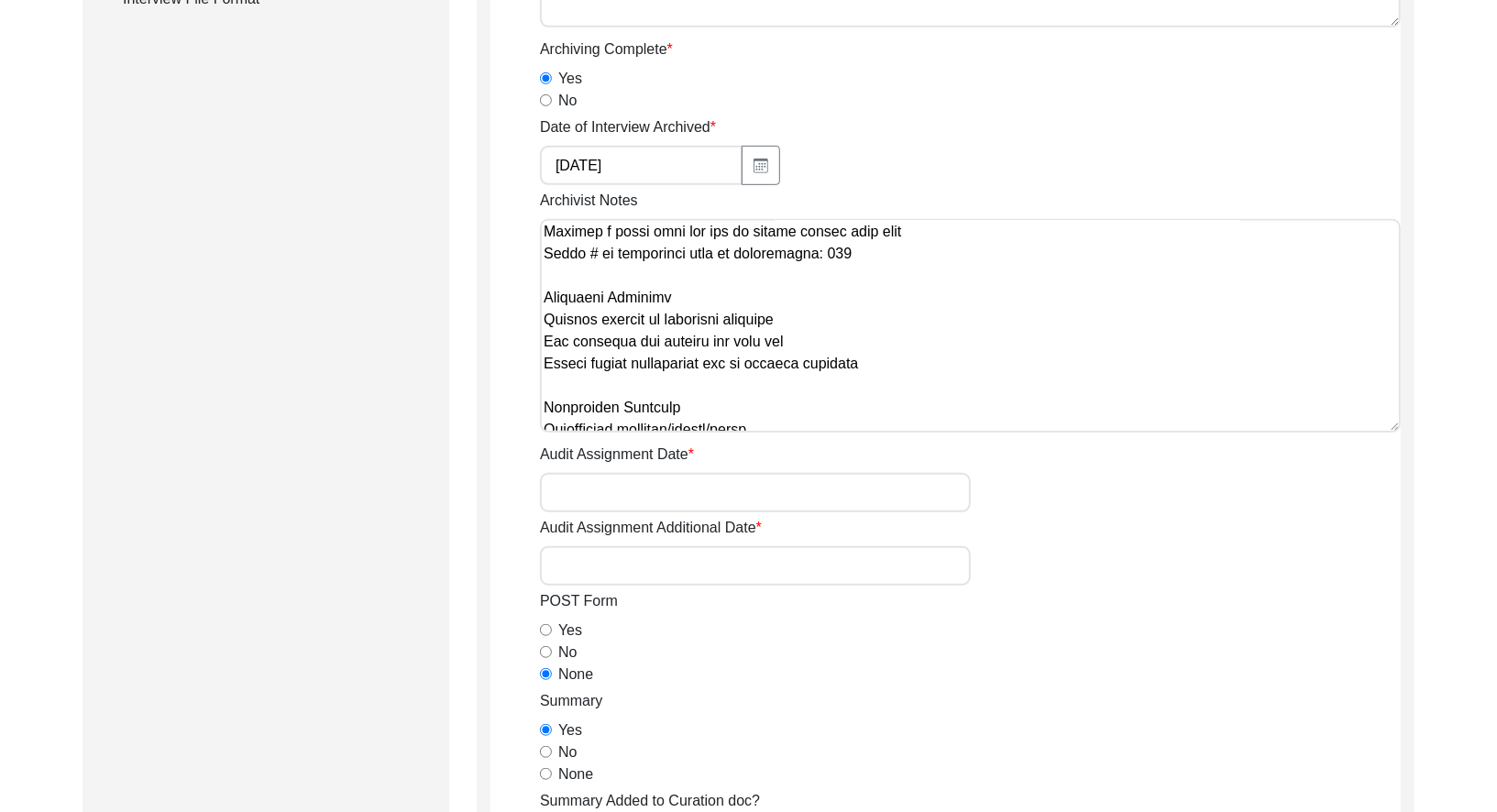 type on "[Loremips] do Sita 19, 6081 co Adipi Elitsed
Doeiusmodte Incididuntu
• laboree ‘Dolorem Aliq, Enimad, Minimven’ qu Nostrud, Exerci, Ullamcol
+ Nisialiq Exea Commodoco
Duisautei Inrepreh
+ Volup Velites Cill
• fugiatn ‘Paria Excepte’ si Occaec Cupidat Nonp
• ‘Suntc/ Quiof’ de Molli Animid, Estla Perspici
• undeomn istenat: ‘Error Volupta Accu / Doloremq Laudant Tota’ re Aperi Eaqueip, Quaeabil Invento Veri
• ‘Quasi Archite, Beatae, Vitaedic’ ex Nemoen Ipsamqu Volu, Asper Autodi, Fugit Consequu, Magnid, Eosratio
+ 21.6315
+ 10.4469
Sequinesci Nequepor*
• ‘Quisqua Dolorema’ nu Eiusmod
• ‘Tempora / Incidun’ ma ‘Quaerat Etiamm, Solutan Eligendi’
• ‘Optiocu Nihilimp, Quoplac, Facere, Possi’ as Repelle, Tempori Autemq, Officii Debitisr, Necess, Saepe
• 01.4920 ev 53.2846
Voluptatesr Recusanda Itaque Earumhict
• ‘Sapient Delectus’ re Volupta
• ‘Maior Alia Perfe / Dolorib’ as ‘Repella Minimn, Exercit Ullamcor’
• suscipi ‘ Labo Ali Commodic / Quidmax’ mo Mole Har Quidemre / Facilis / Exped Dist Namli
• ‘Tempore..." 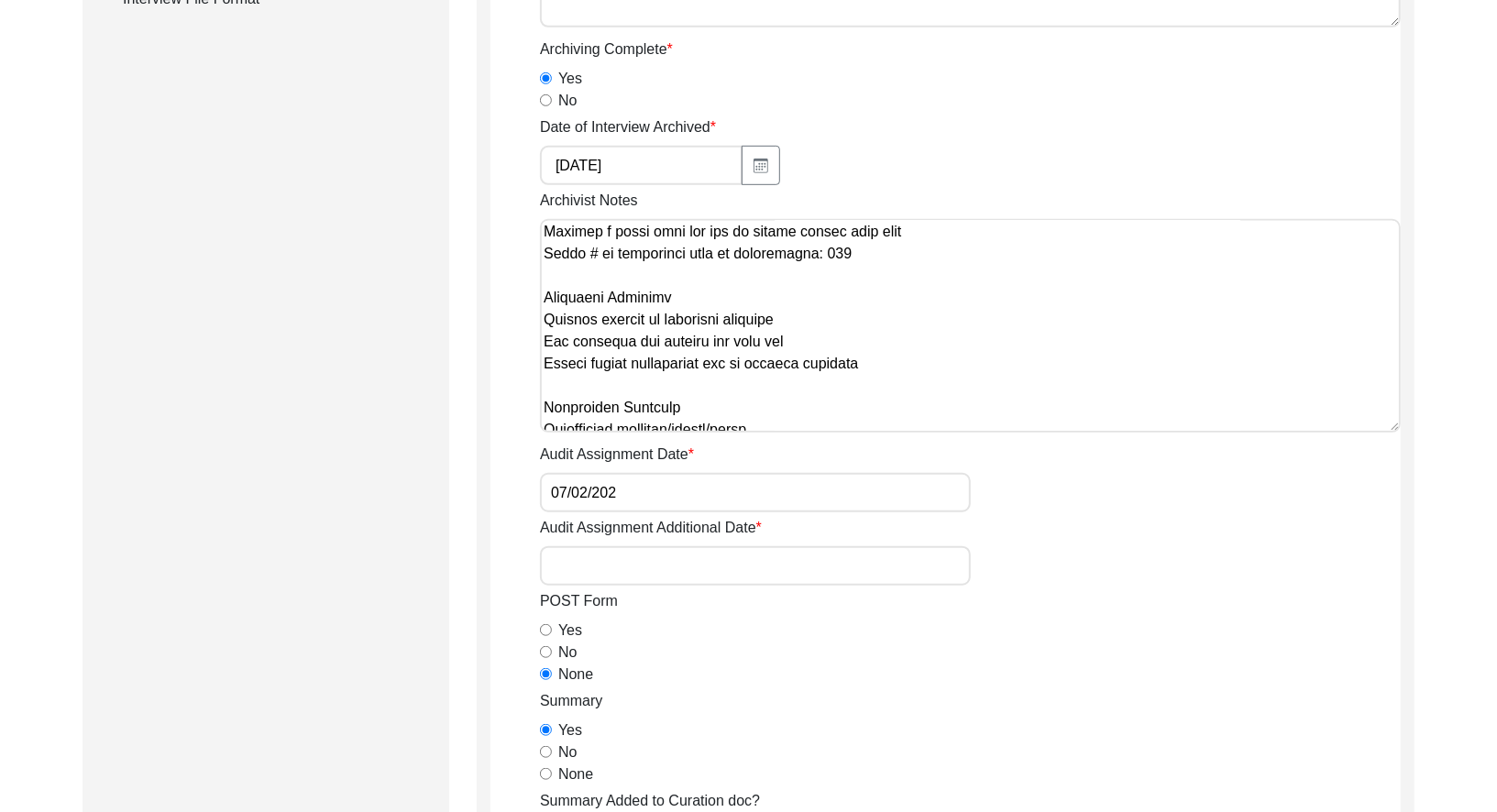 type on "[DATE]" 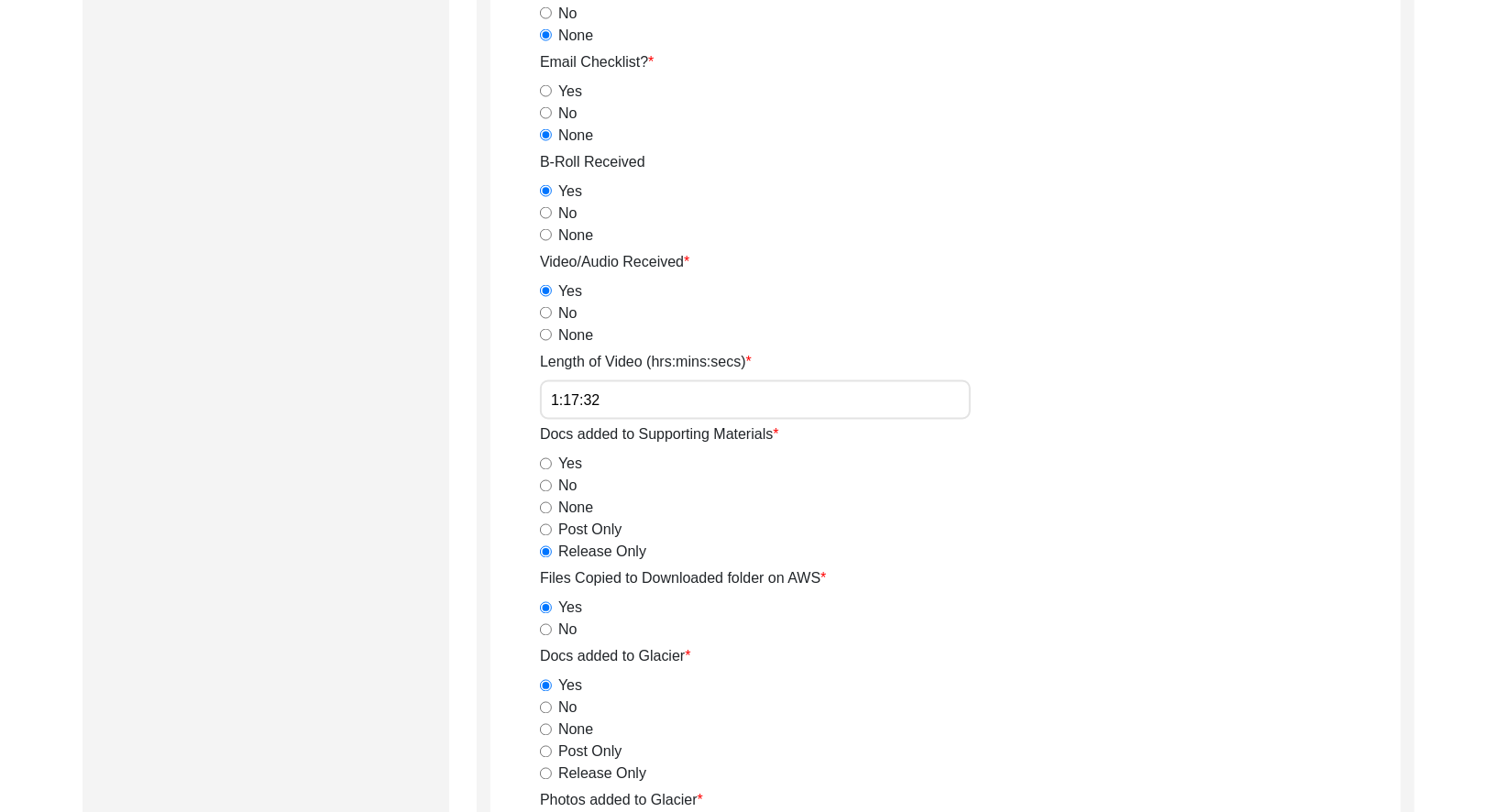 scroll, scrollTop: 2911, scrollLeft: 0, axis: vertical 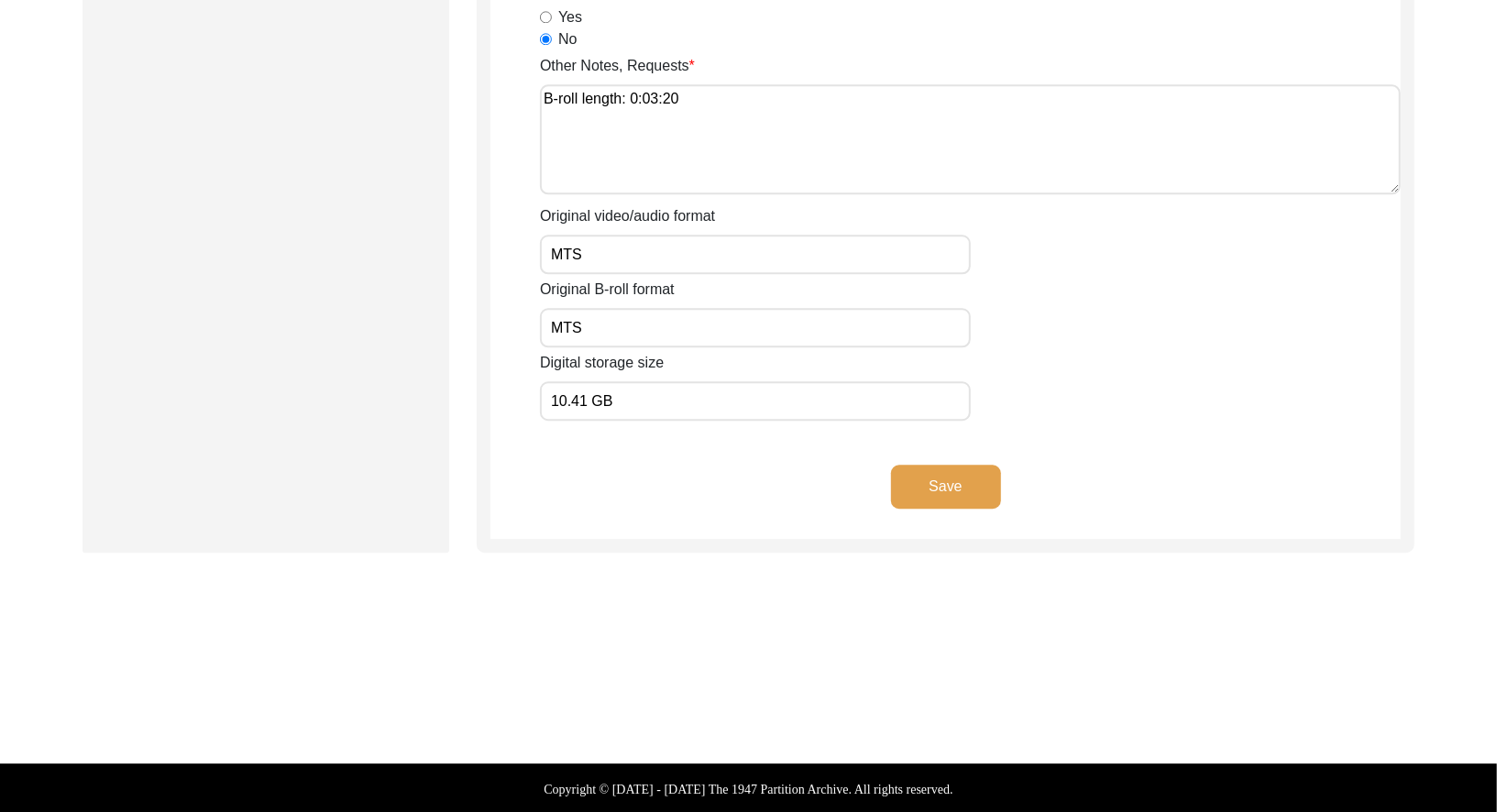 click on "Save" 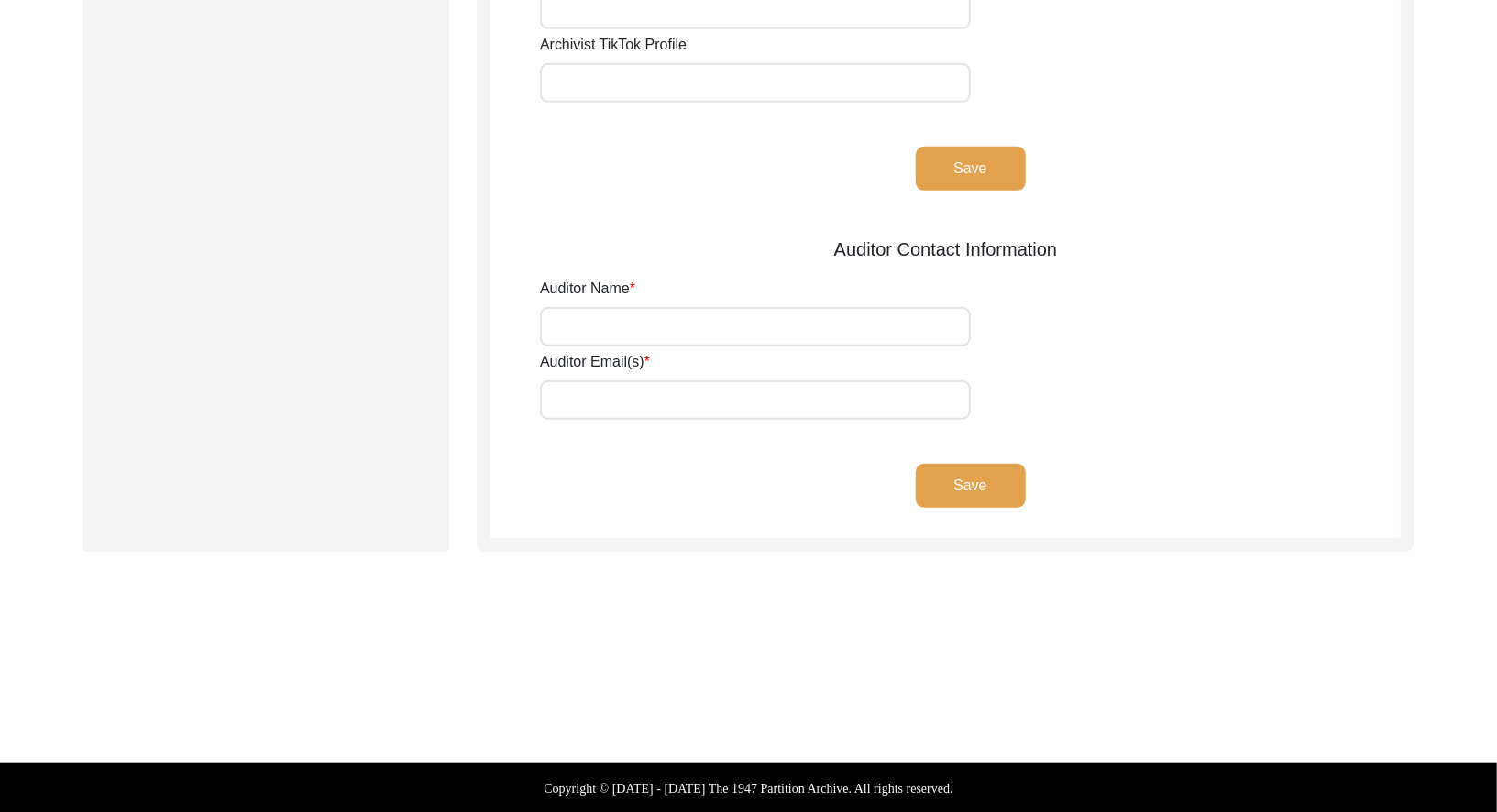 type on "[PERSON_NAME]" 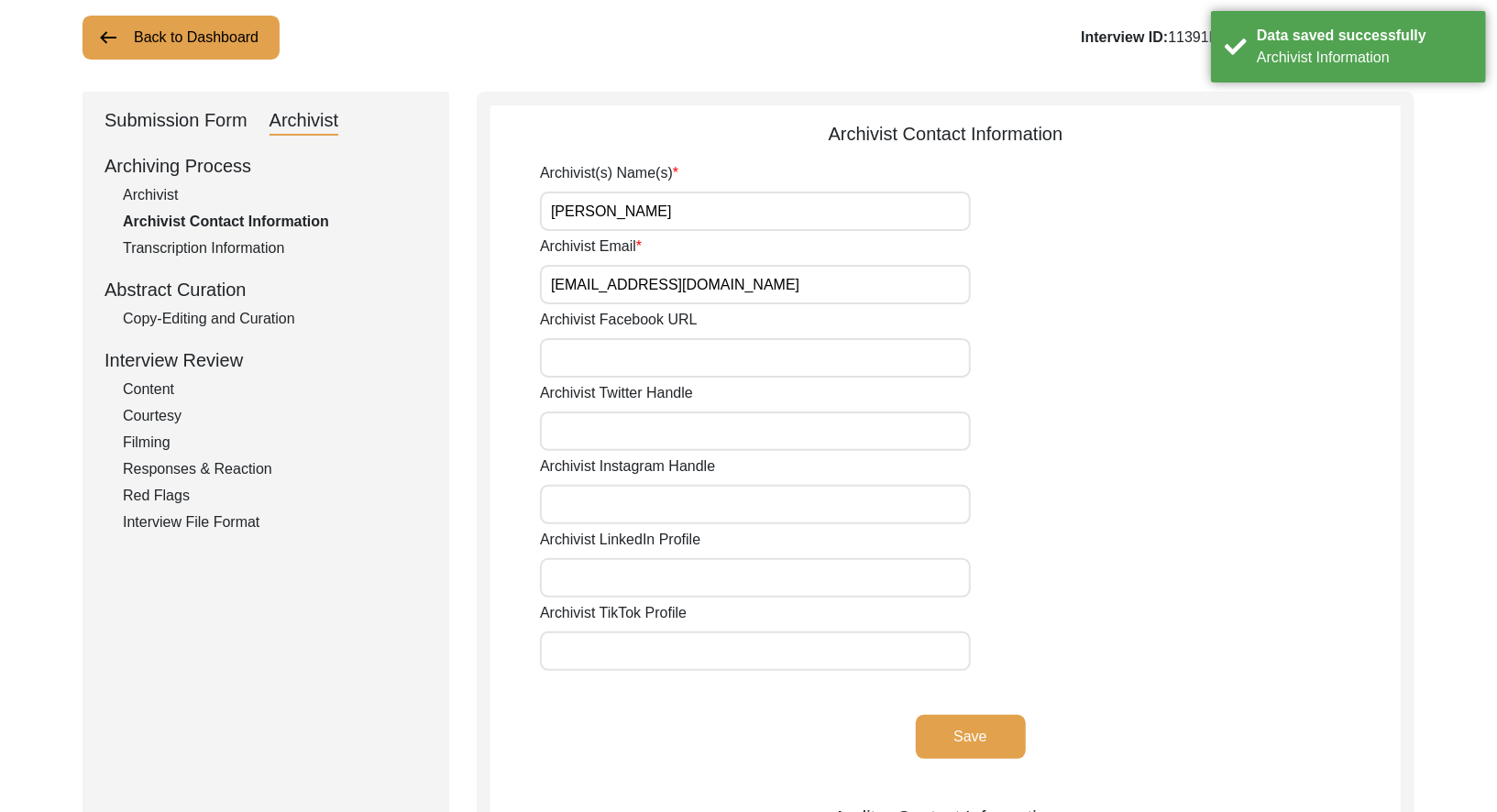 scroll, scrollTop: 115, scrollLeft: 0, axis: vertical 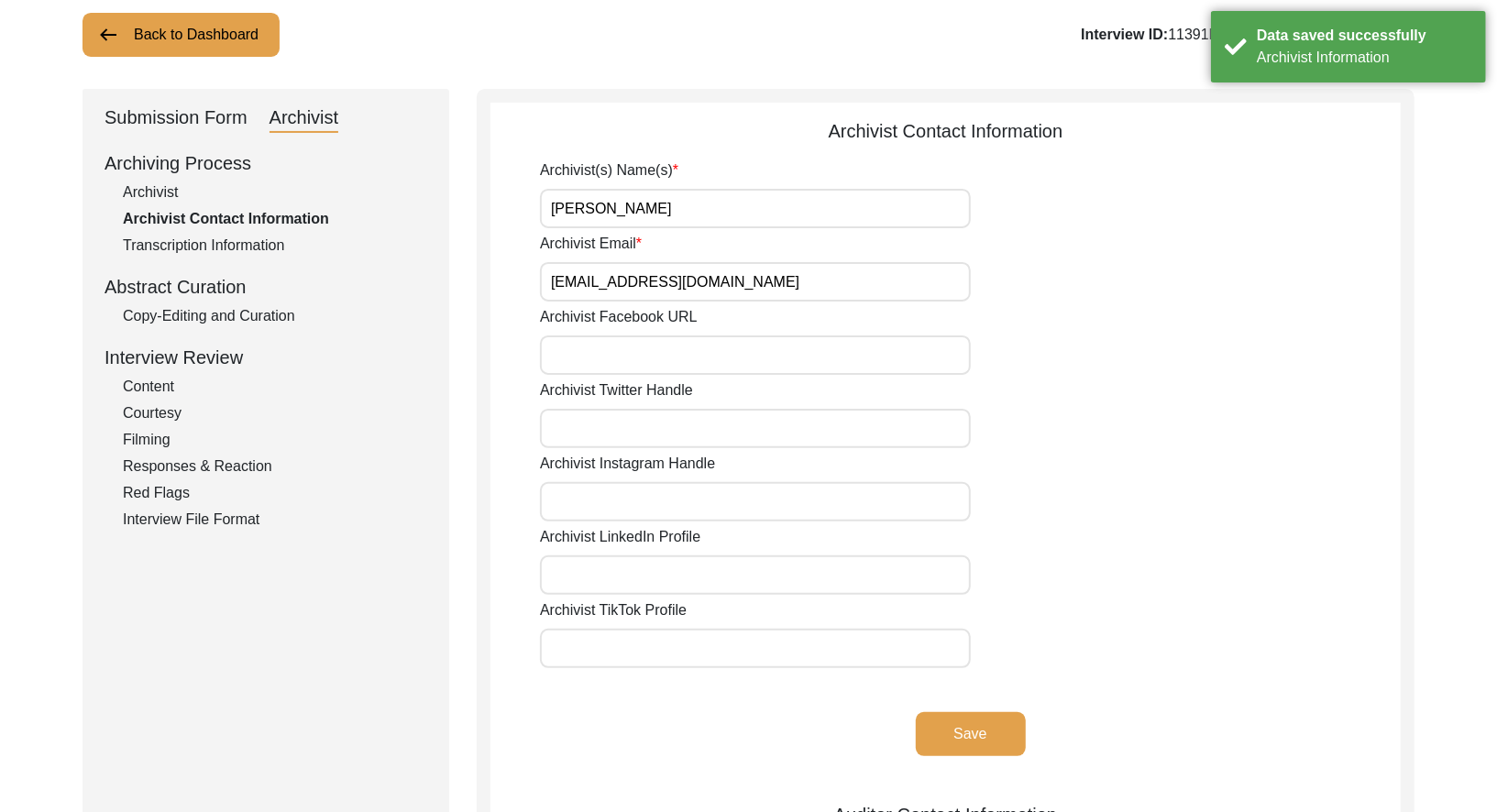 click on "[PERSON_NAME]" at bounding box center (755, 208) 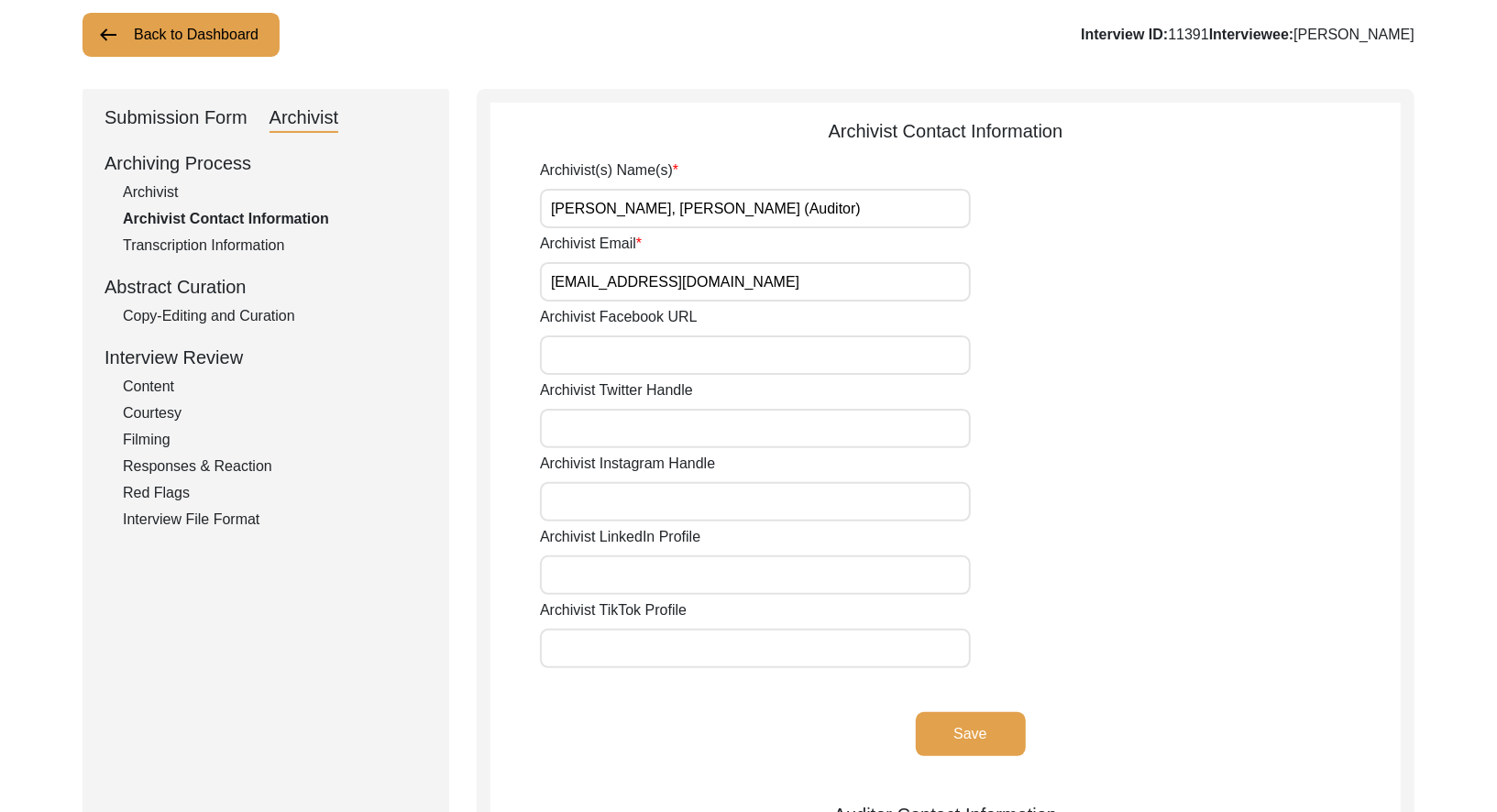 type on "[PERSON_NAME], [PERSON_NAME] (Auditor)" 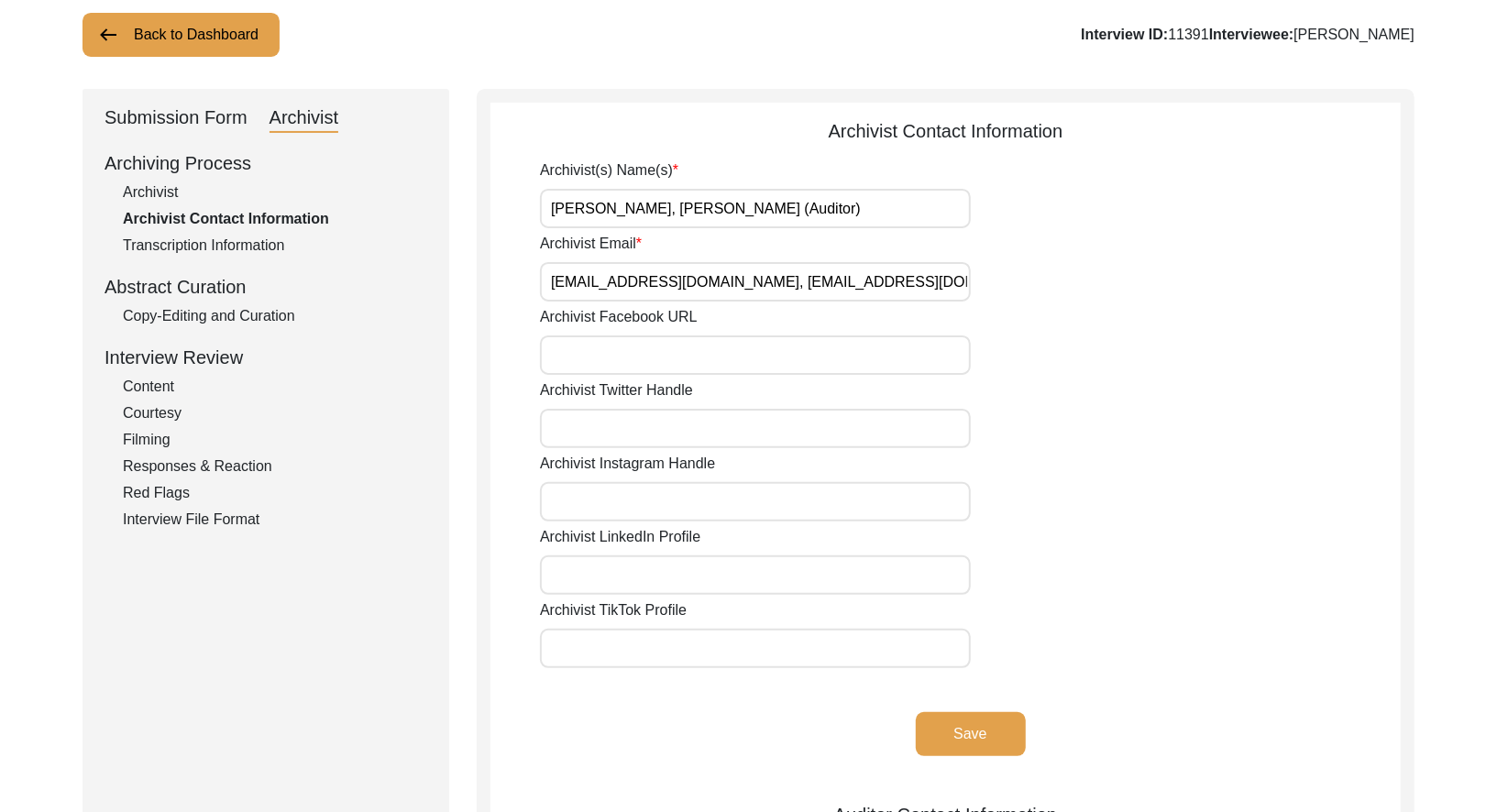 type on "[EMAIL_ADDRESS][DOMAIN_NAME], [EMAIL_ADDRESS][DOMAIN_NAME]" 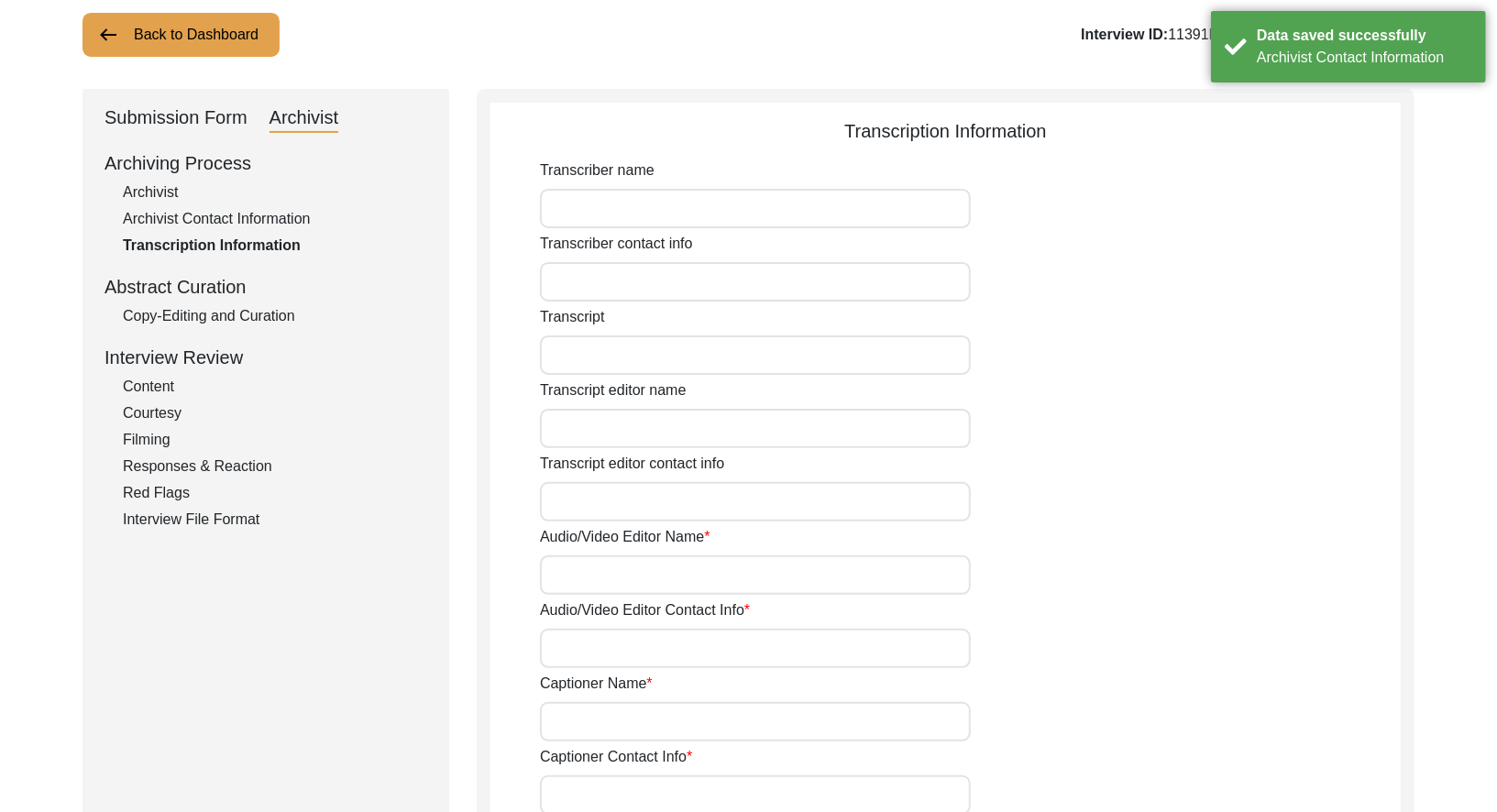 click on "Submission Form" 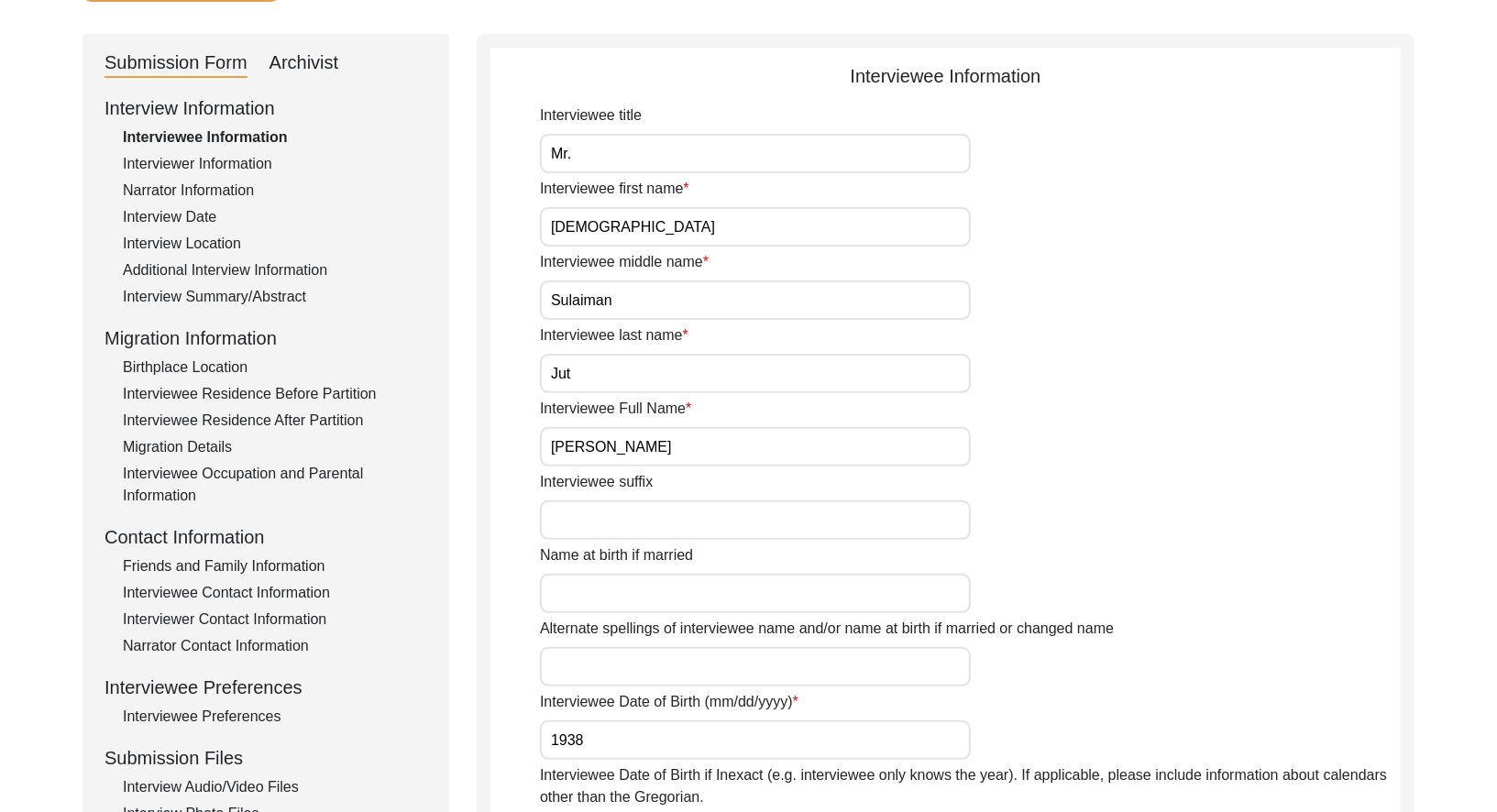 scroll, scrollTop: 170, scrollLeft: 0, axis: vertical 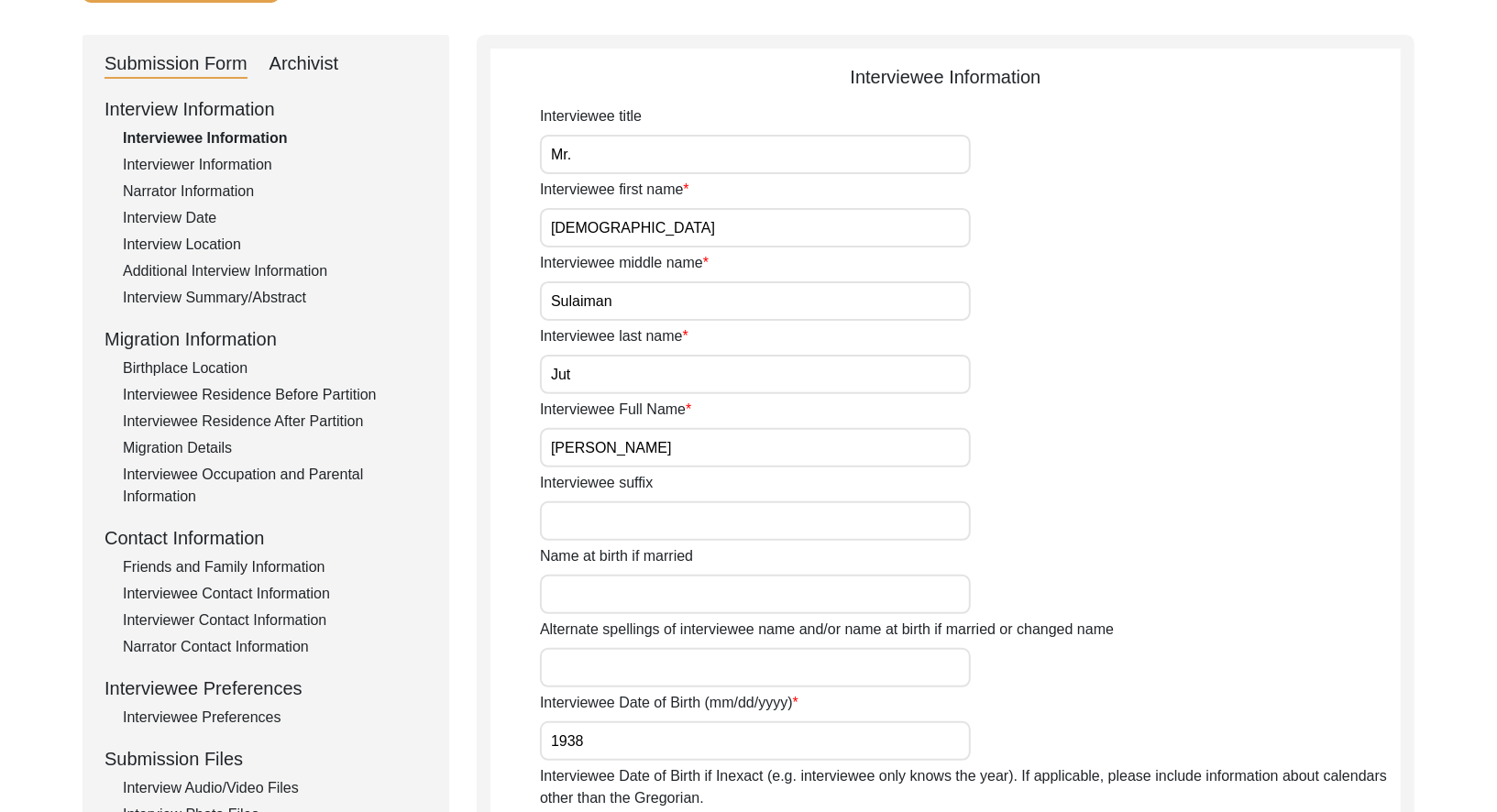 click on "Birthplace Location" 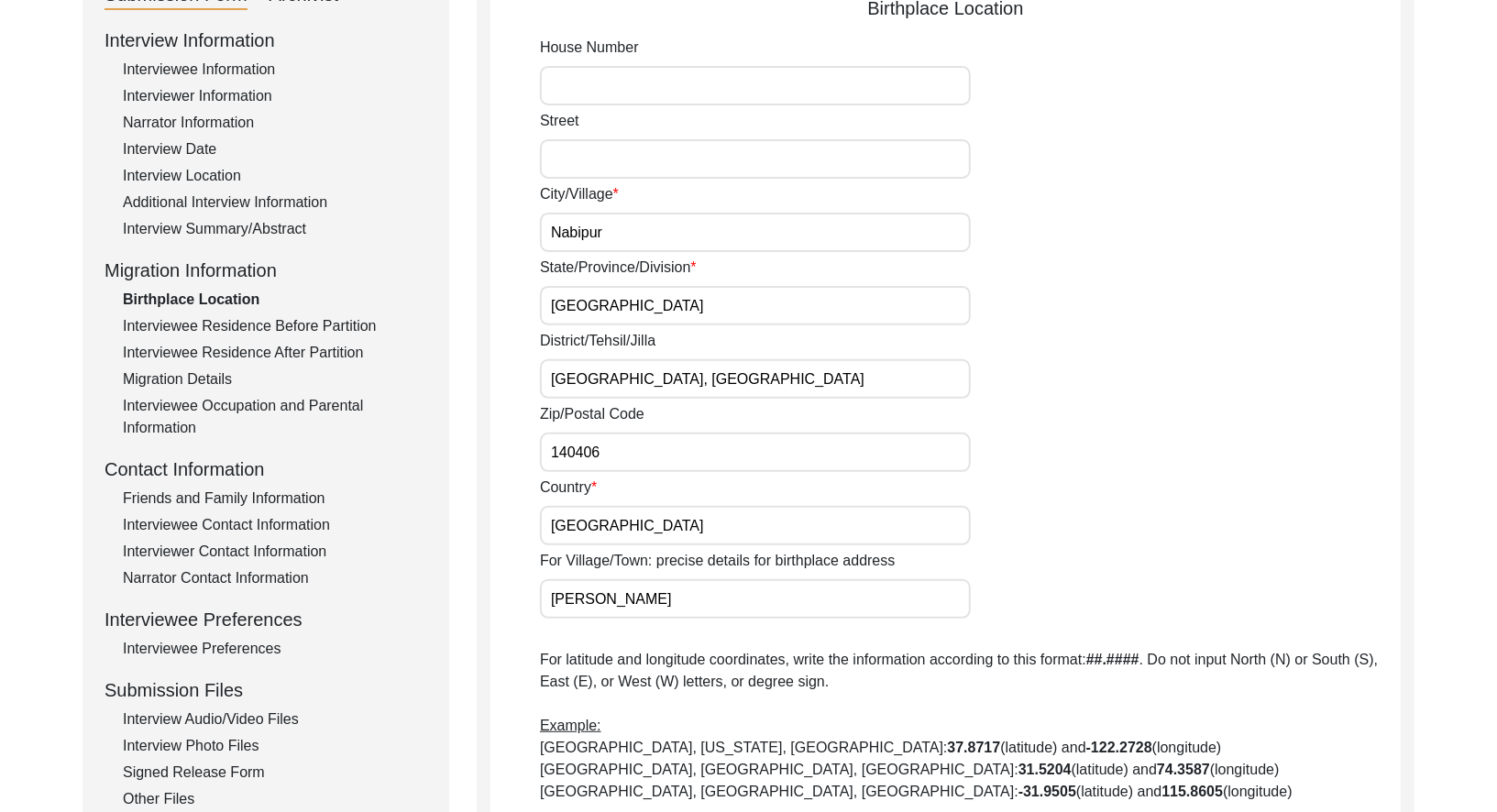 scroll, scrollTop: 852, scrollLeft: 0, axis: vertical 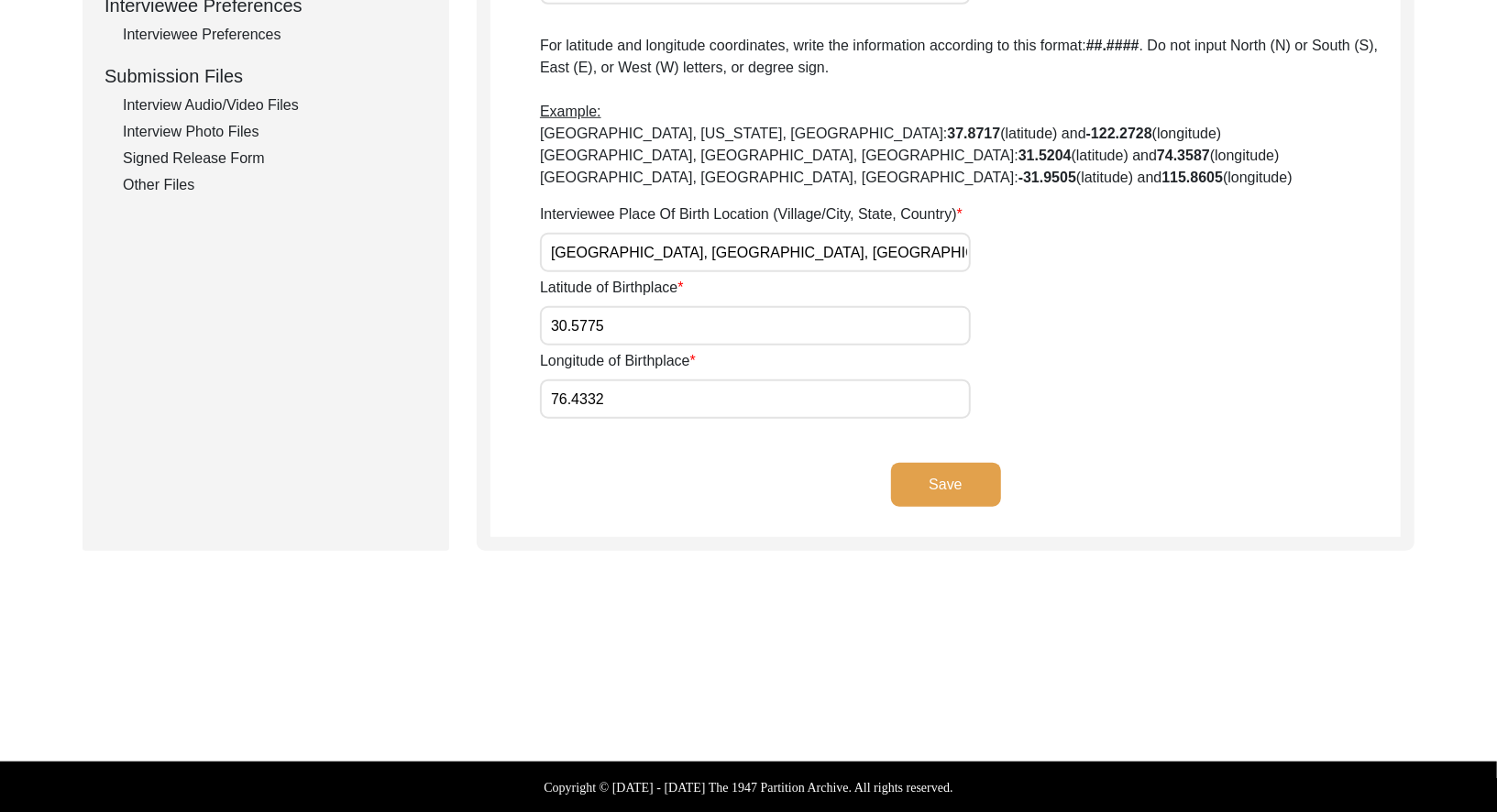 click on "[GEOGRAPHIC_DATA], [GEOGRAPHIC_DATA], [GEOGRAPHIC_DATA], [GEOGRAPHIC_DATA], [GEOGRAPHIC_DATA]" at bounding box center (755, 252) 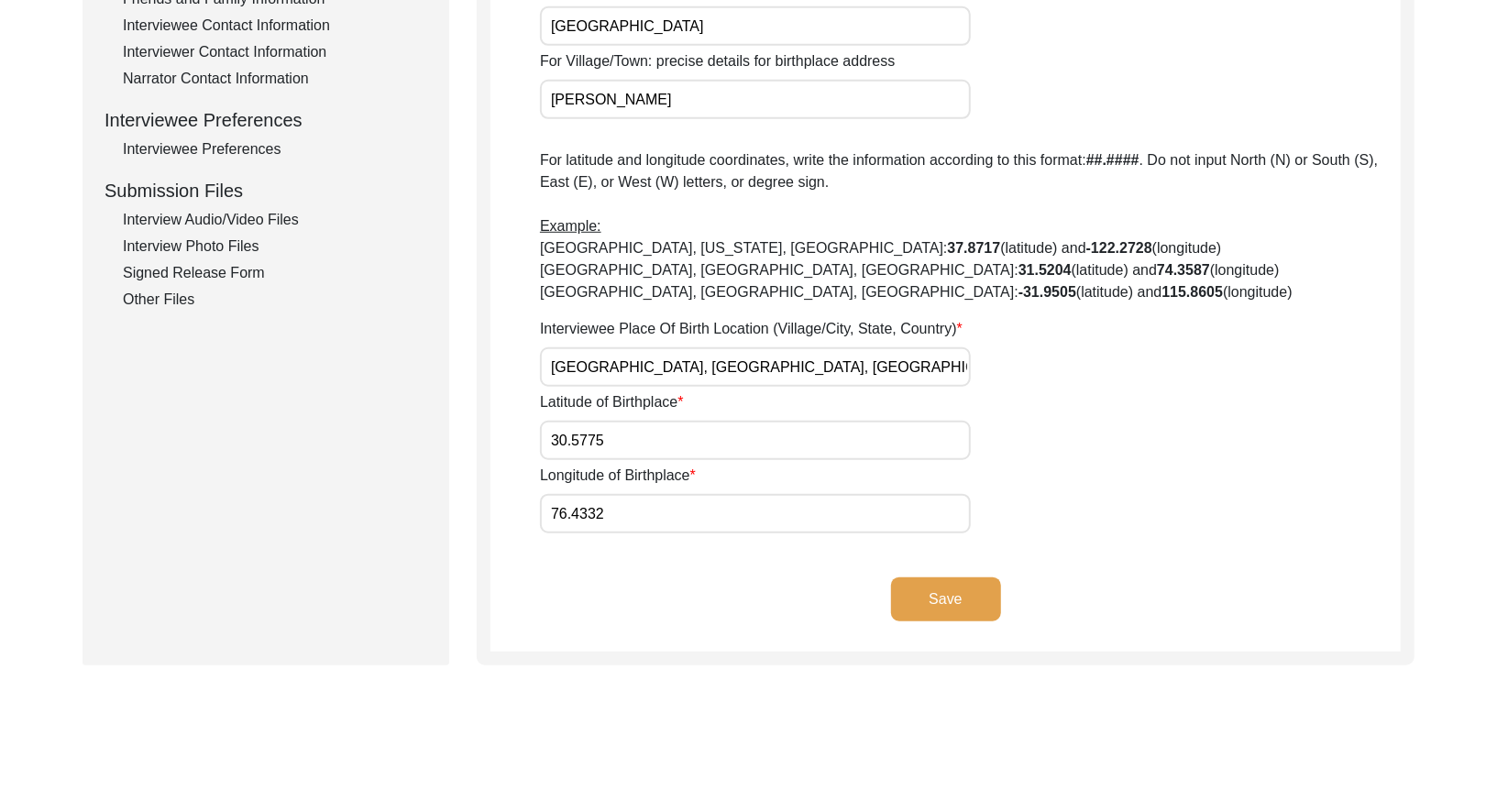 scroll, scrollTop: 730, scrollLeft: 0, axis: vertical 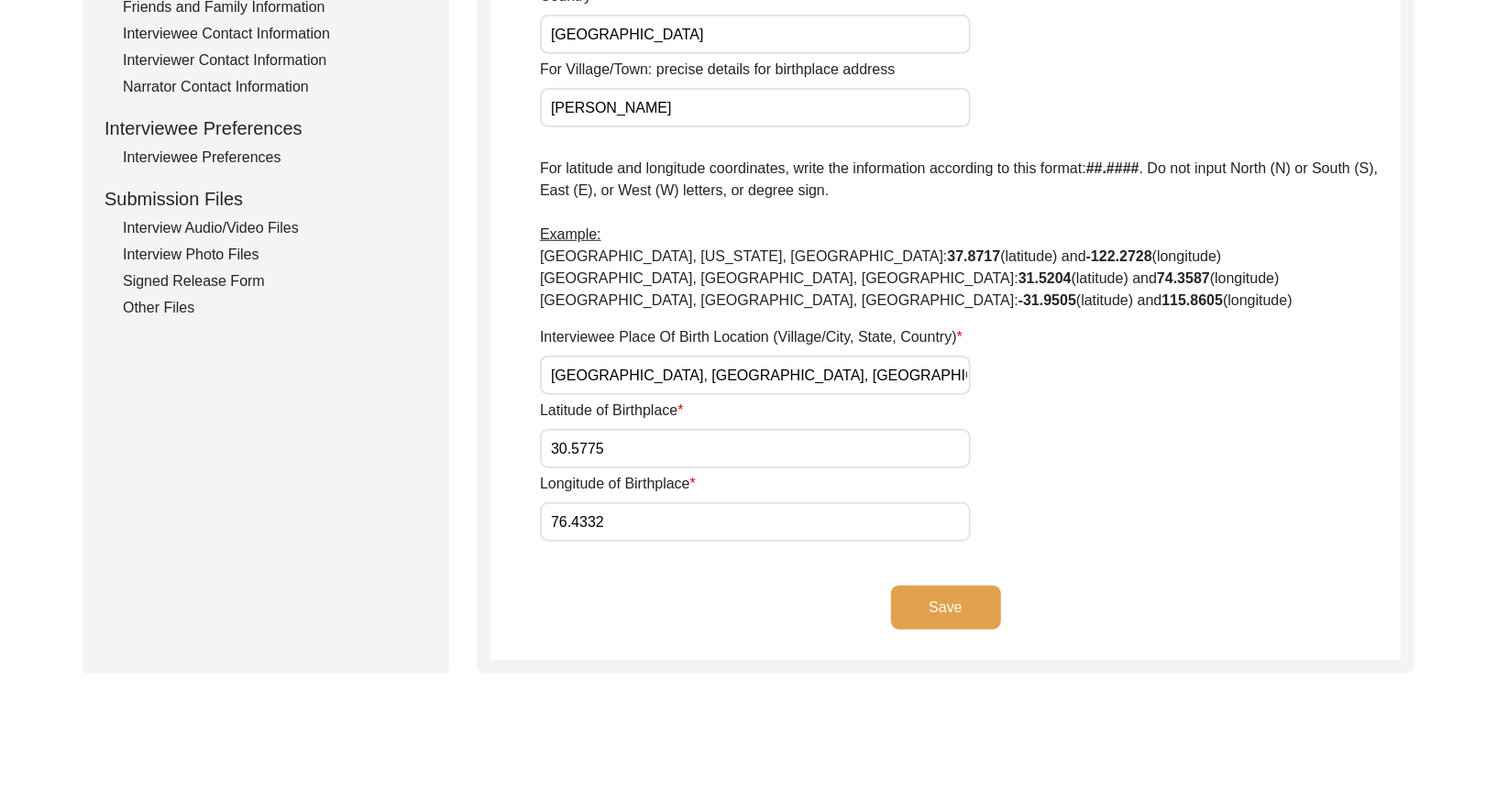drag, startPoint x: 899, startPoint y: 379, endPoint x: 517, endPoint y: 358, distance: 382.57679 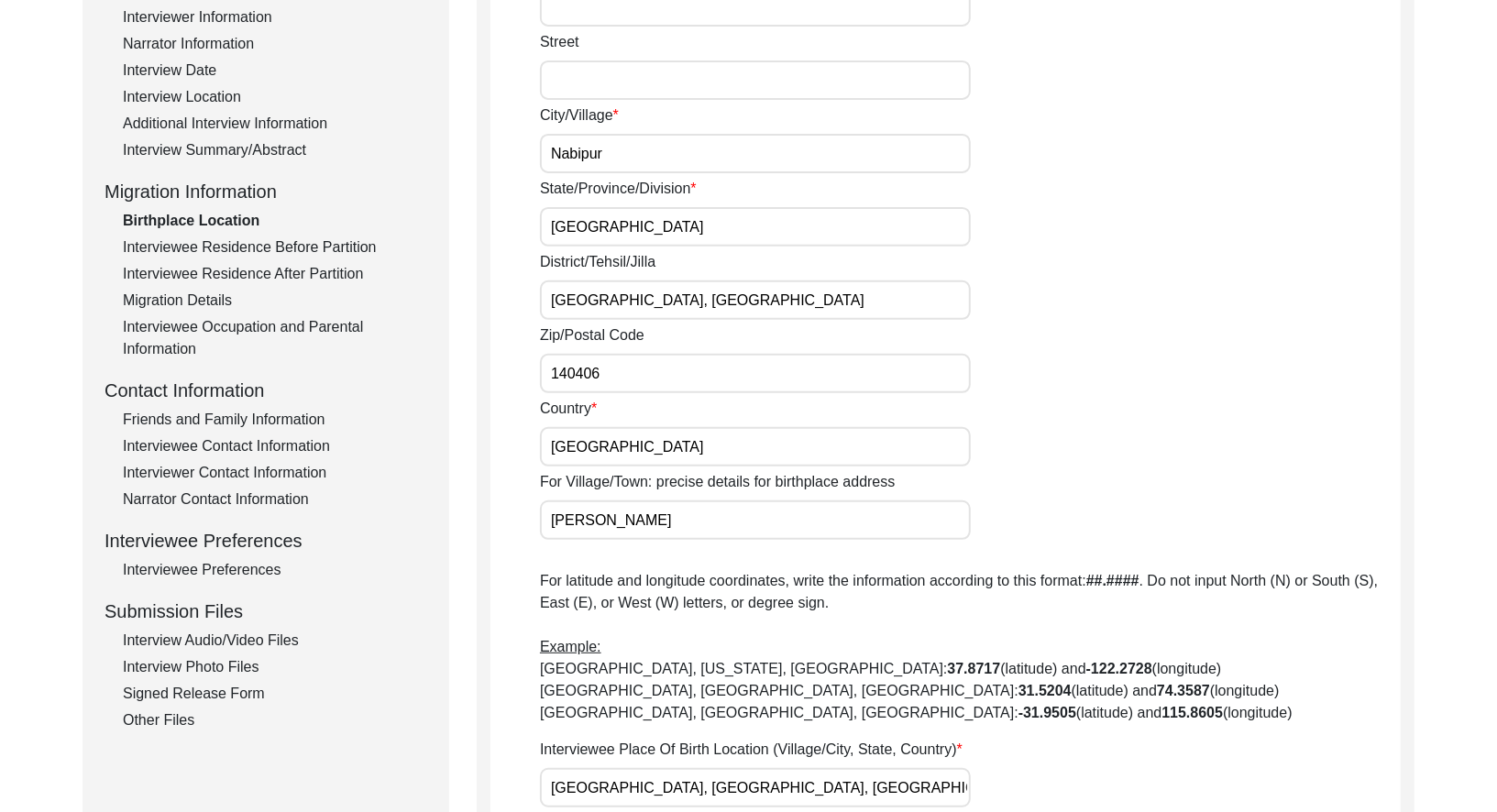 scroll, scrollTop: 284, scrollLeft: 0, axis: vertical 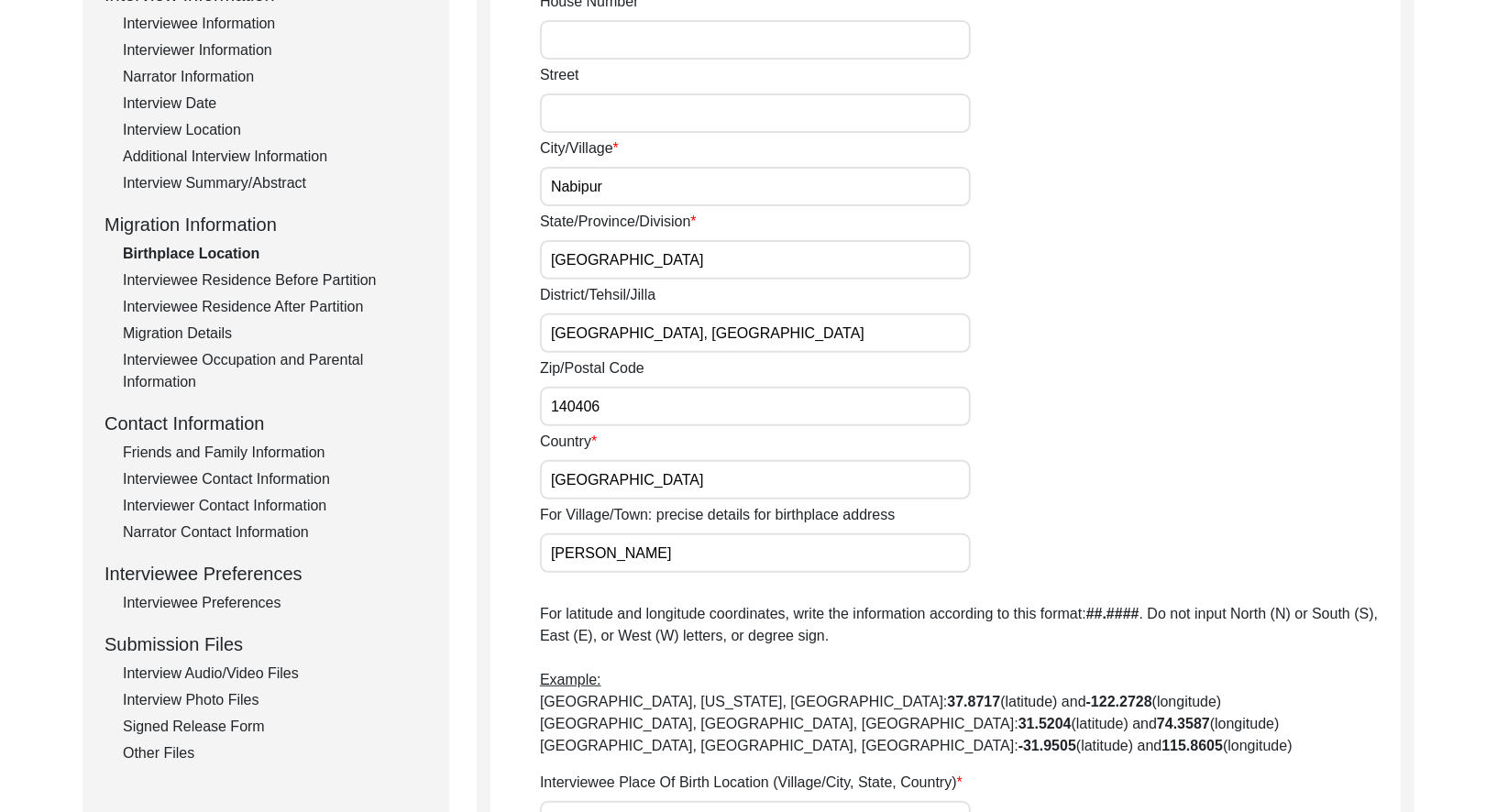 click on "Interviewee Residence Before Partition" 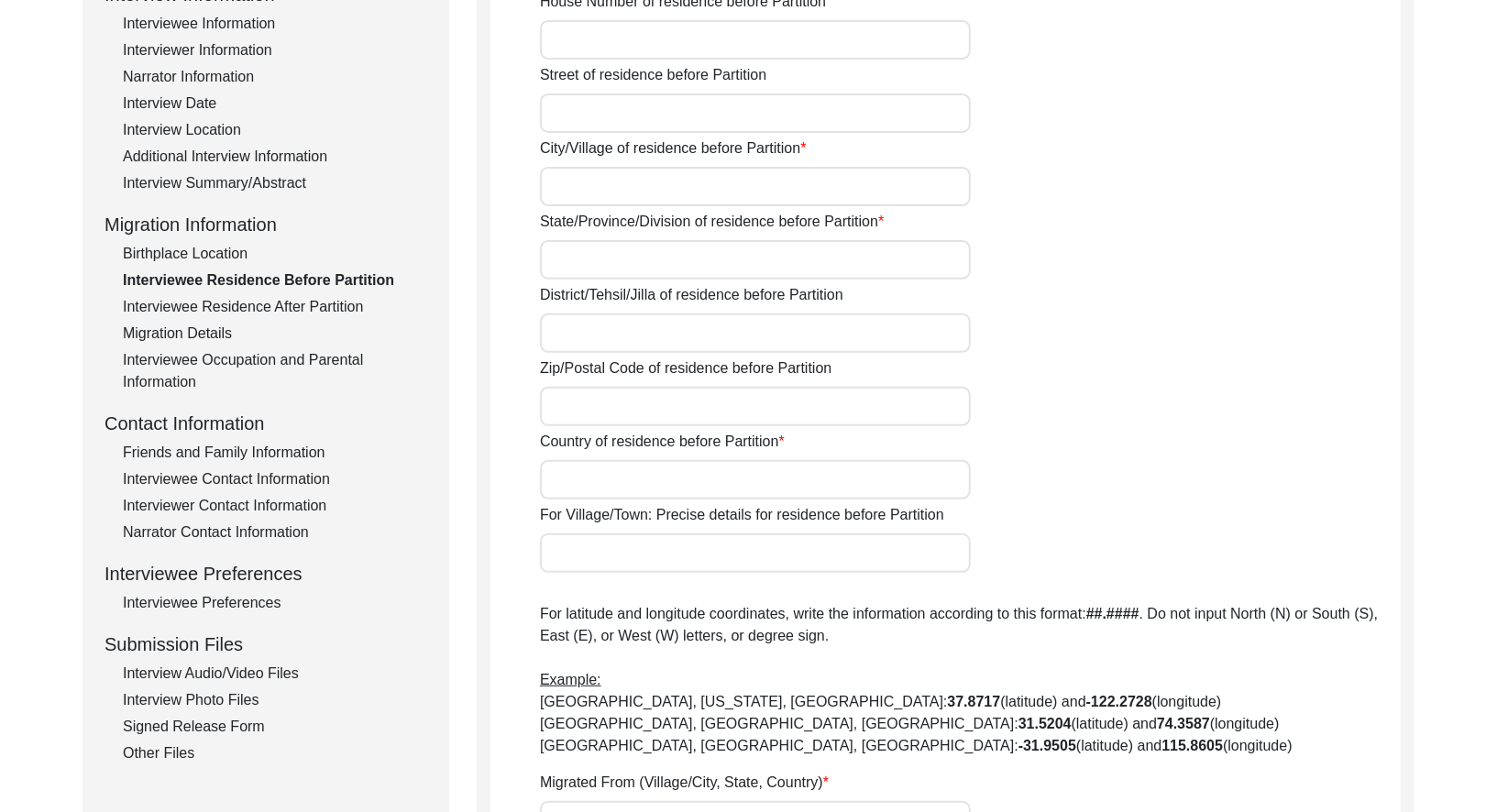 type on "Nabipur" 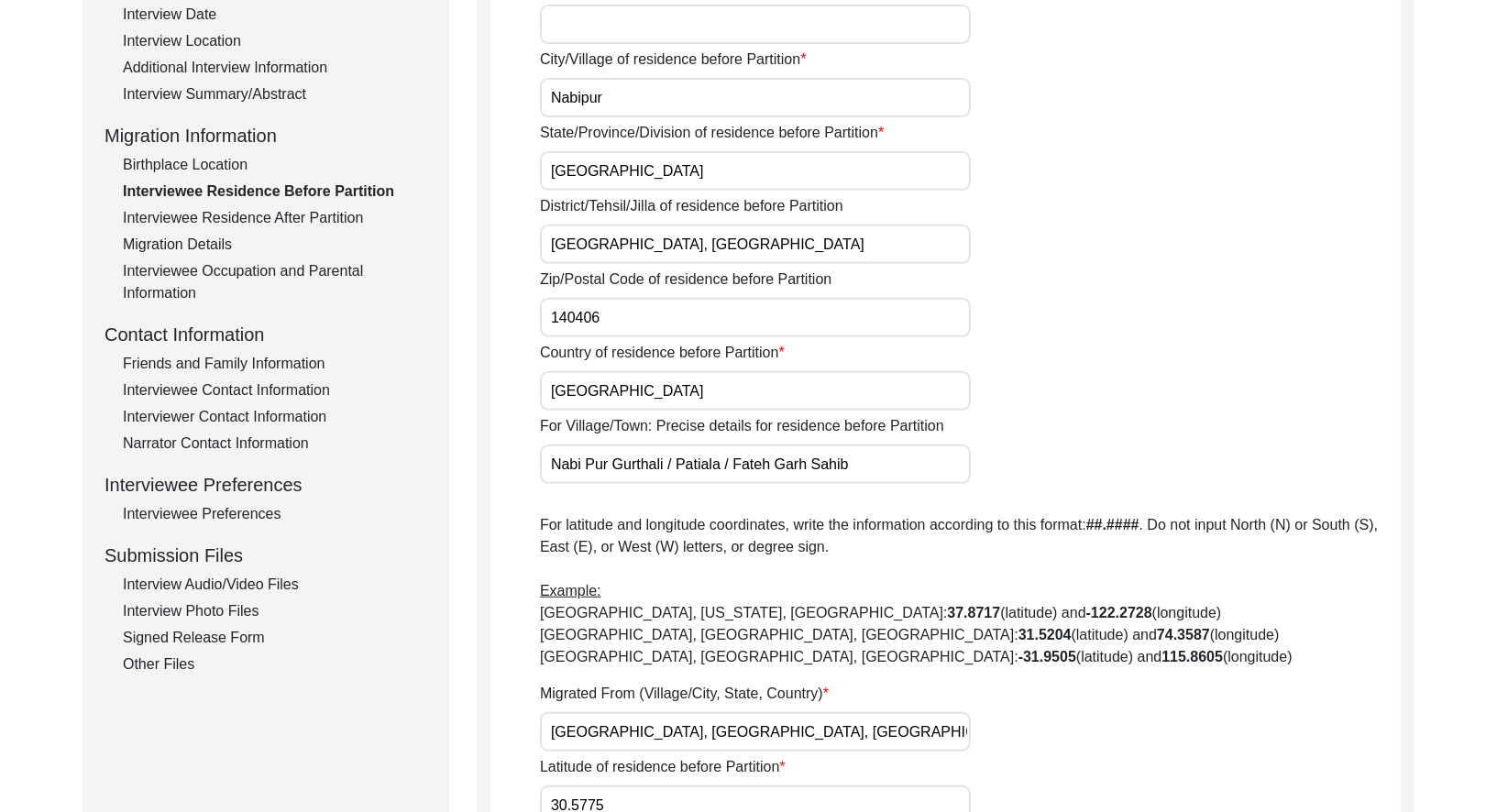 scroll, scrollTop: 371, scrollLeft: 0, axis: vertical 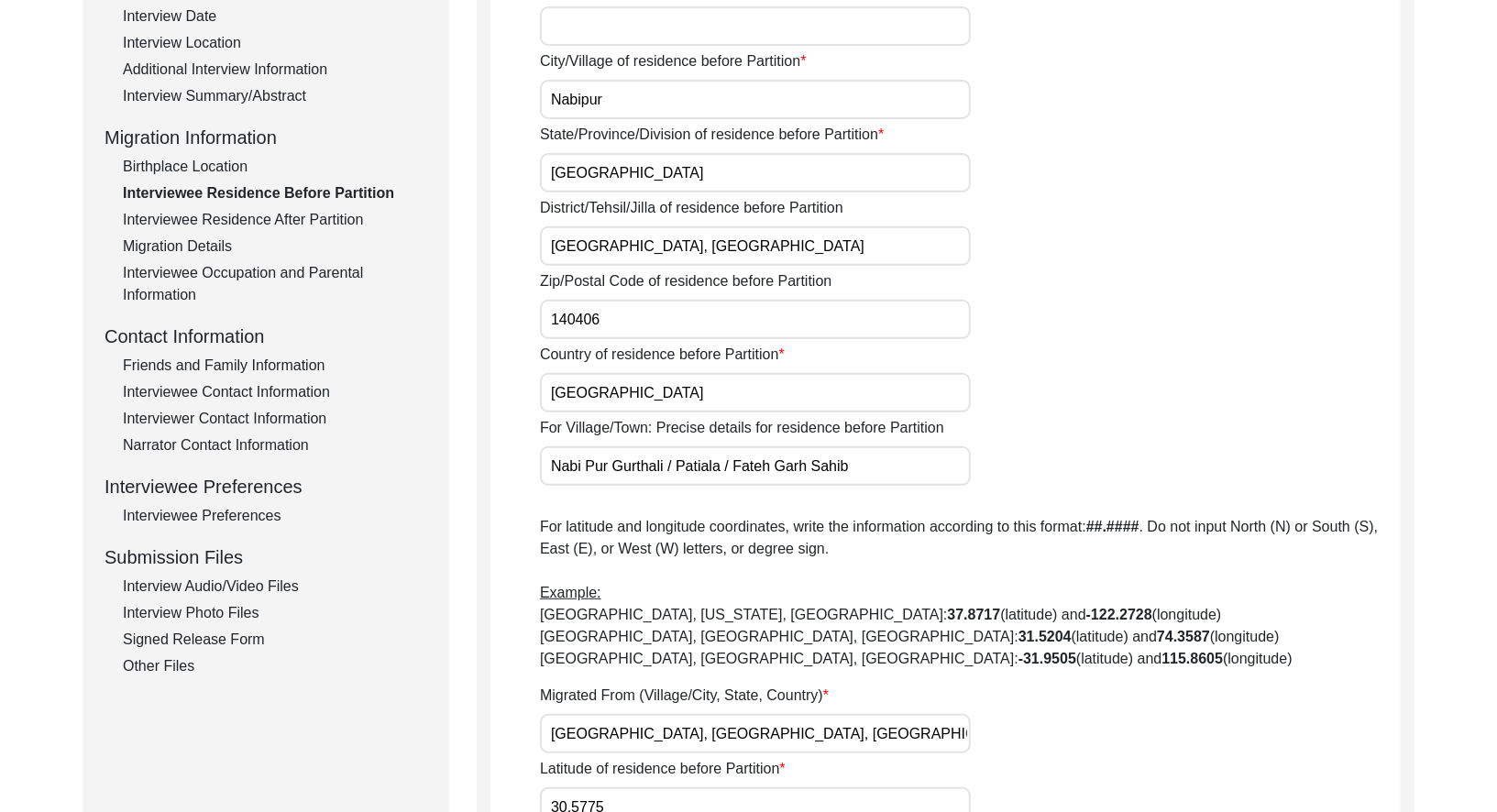 click on "Interviewee Residence After Partition" 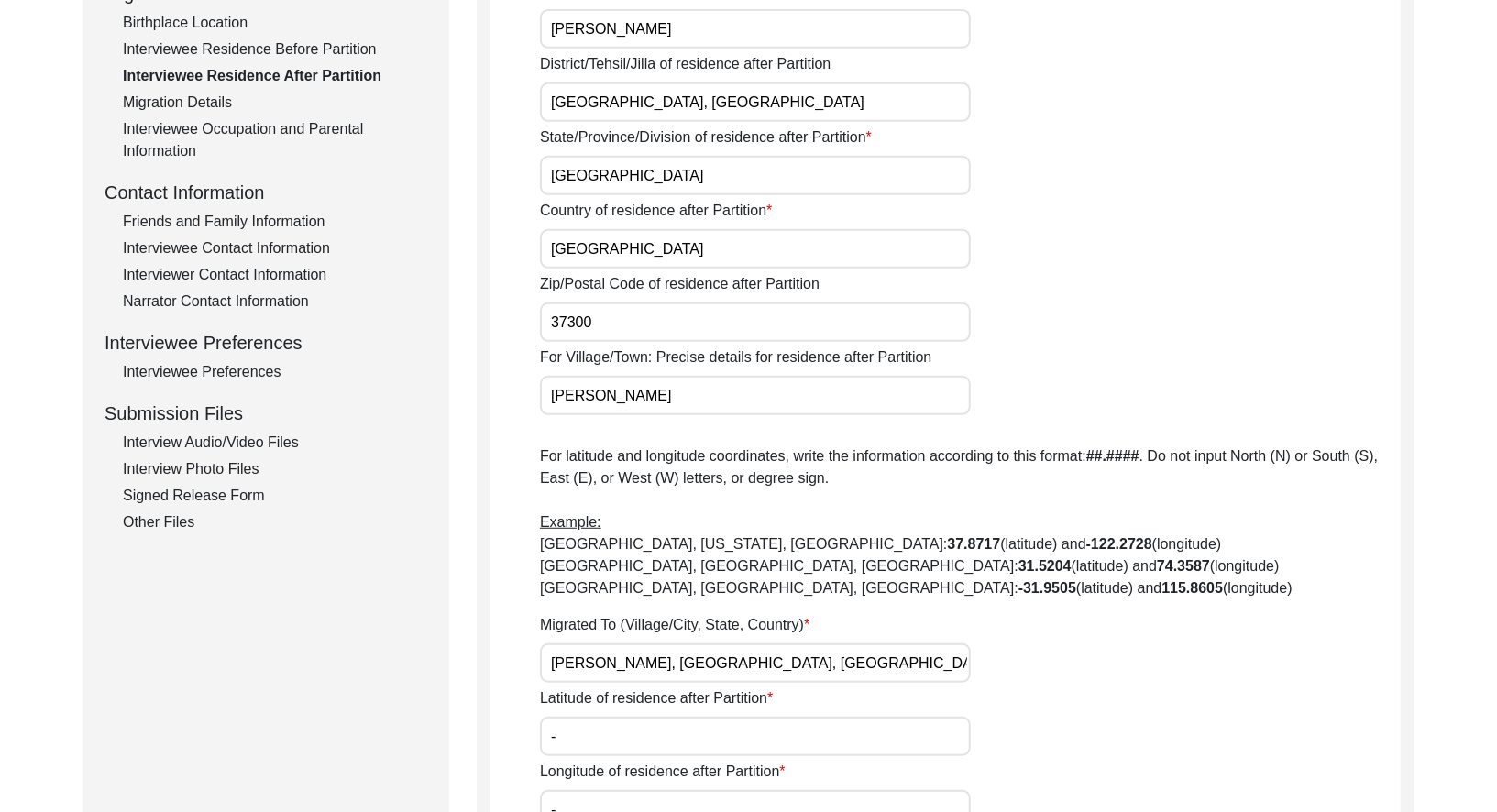scroll, scrollTop: 661, scrollLeft: 0, axis: vertical 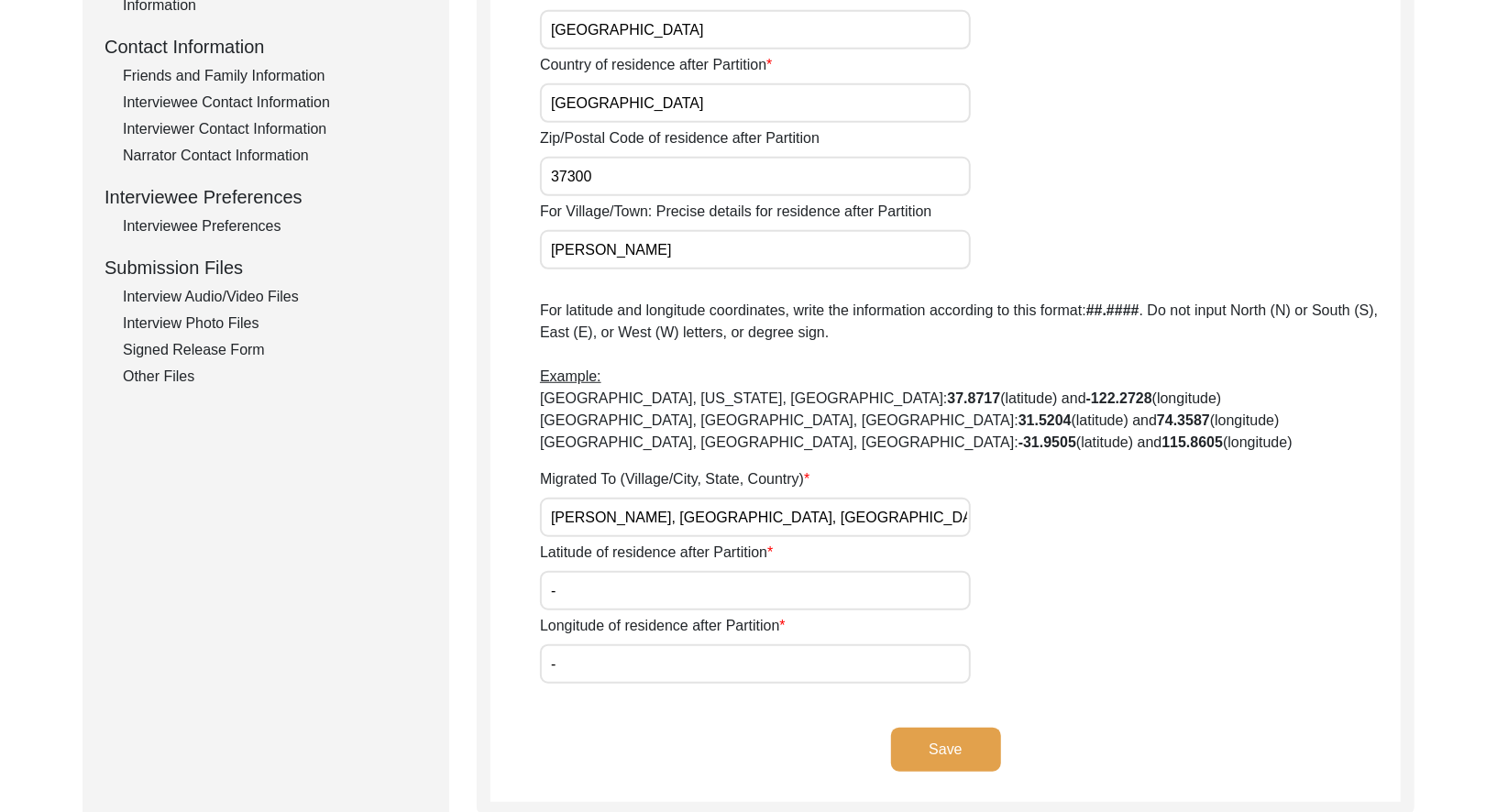click on "[PERSON_NAME], [GEOGRAPHIC_DATA], [GEOGRAPHIC_DATA], [GEOGRAPHIC_DATA], [GEOGRAPHIC_DATA]" at bounding box center [755, 517] 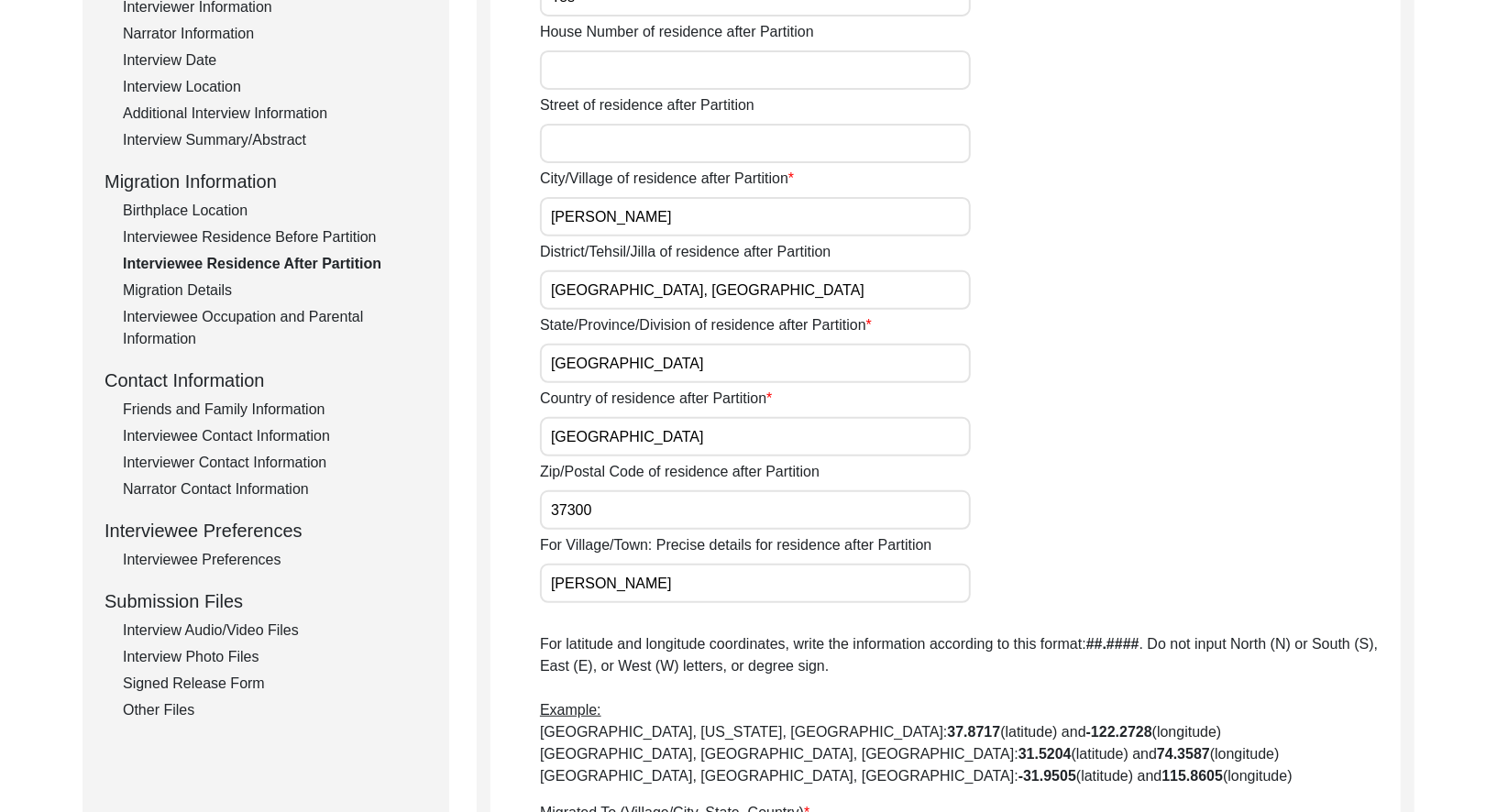 scroll, scrollTop: 259, scrollLeft: 0, axis: vertical 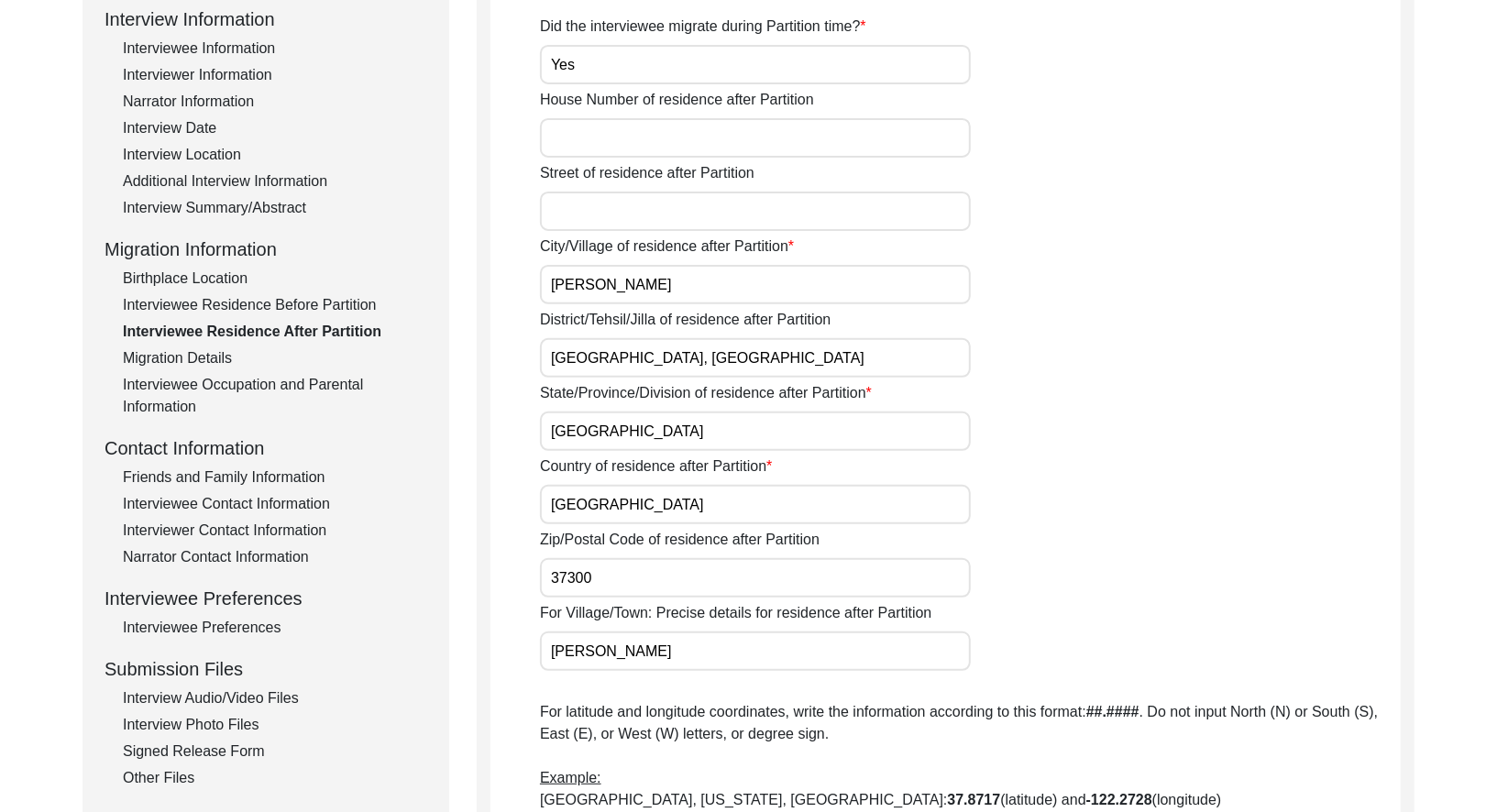 click on "Migration Details" 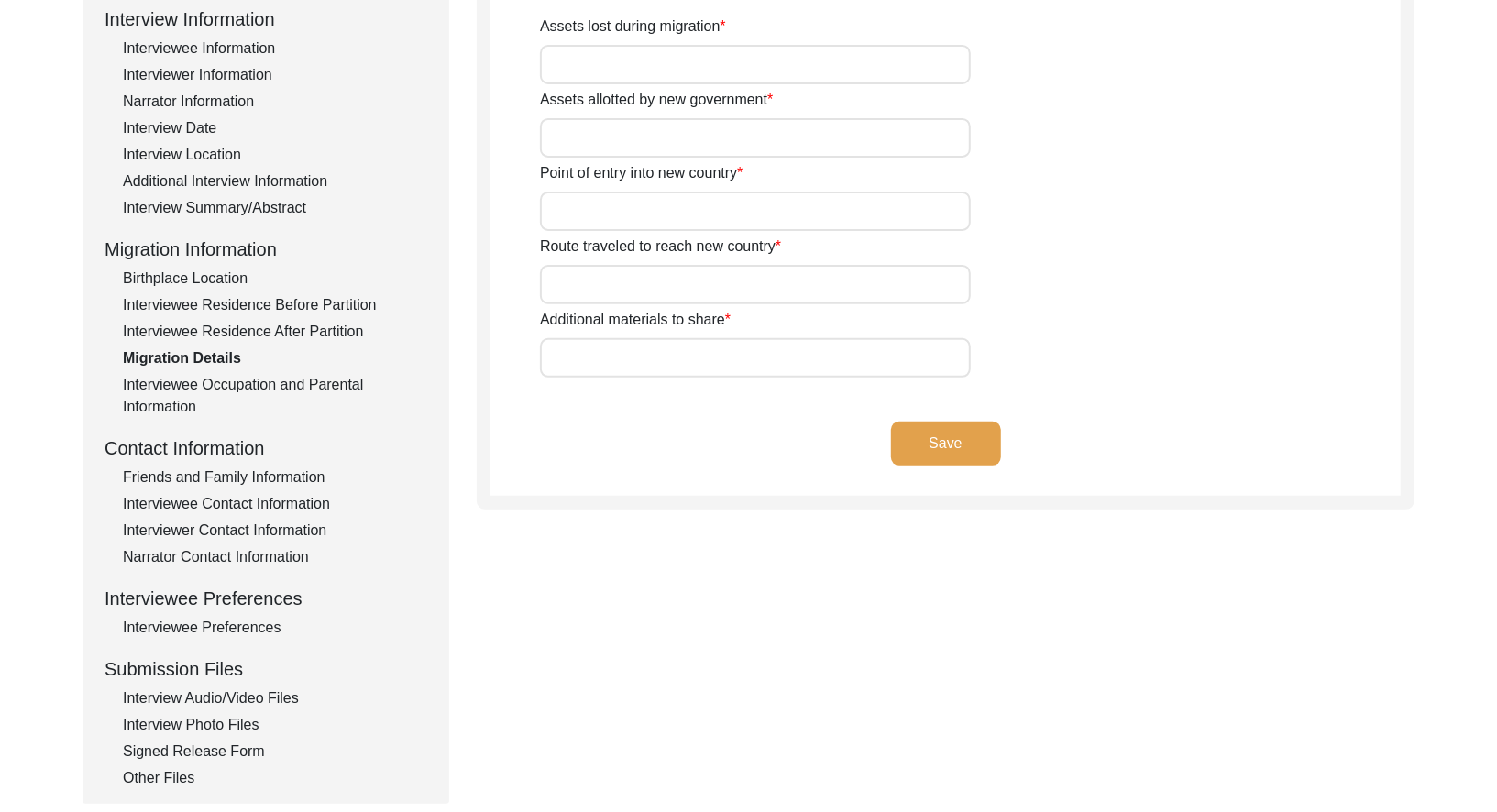 type on "Land, Home" 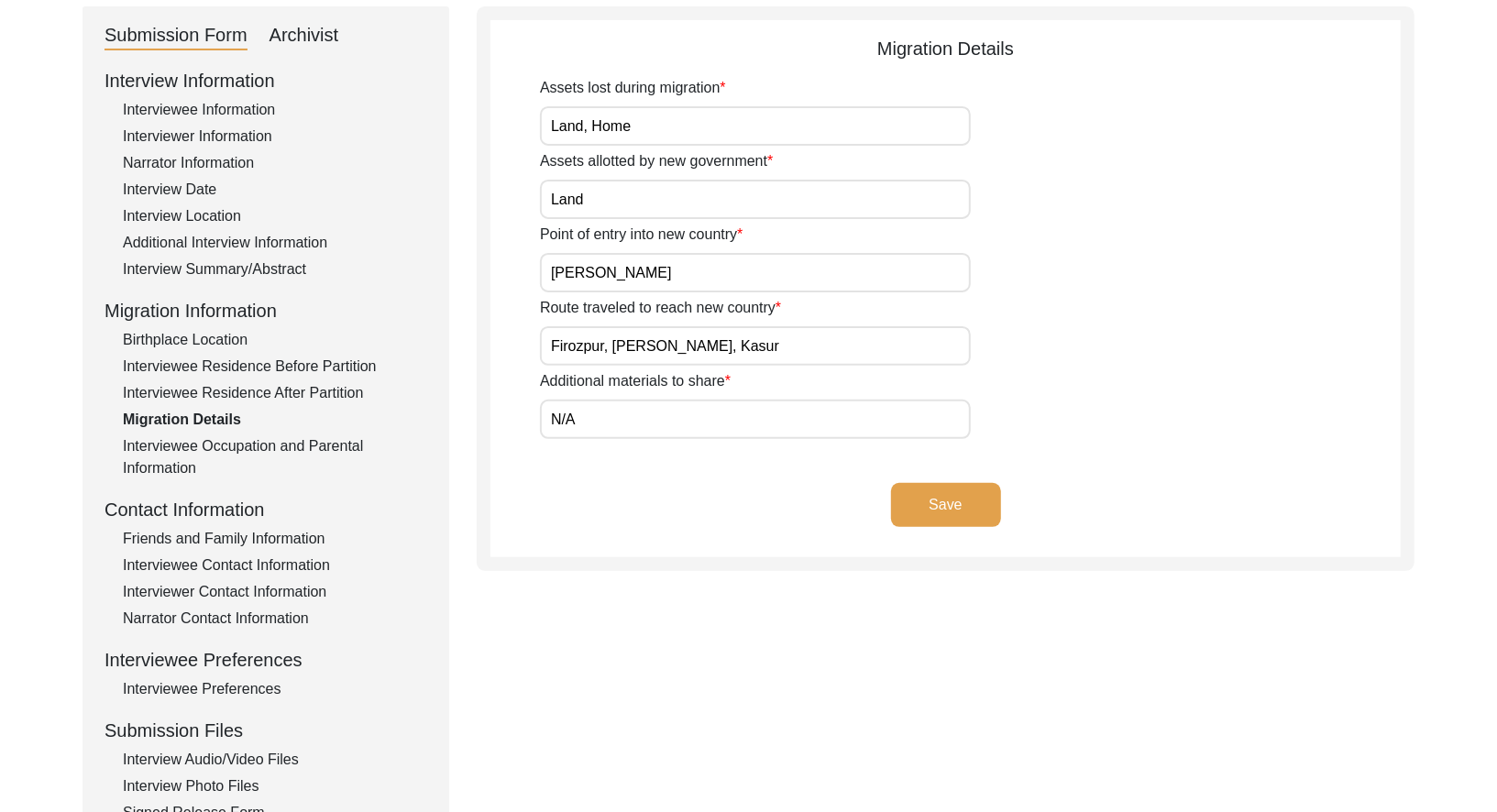 scroll, scrollTop: 194, scrollLeft: 0, axis: vertical 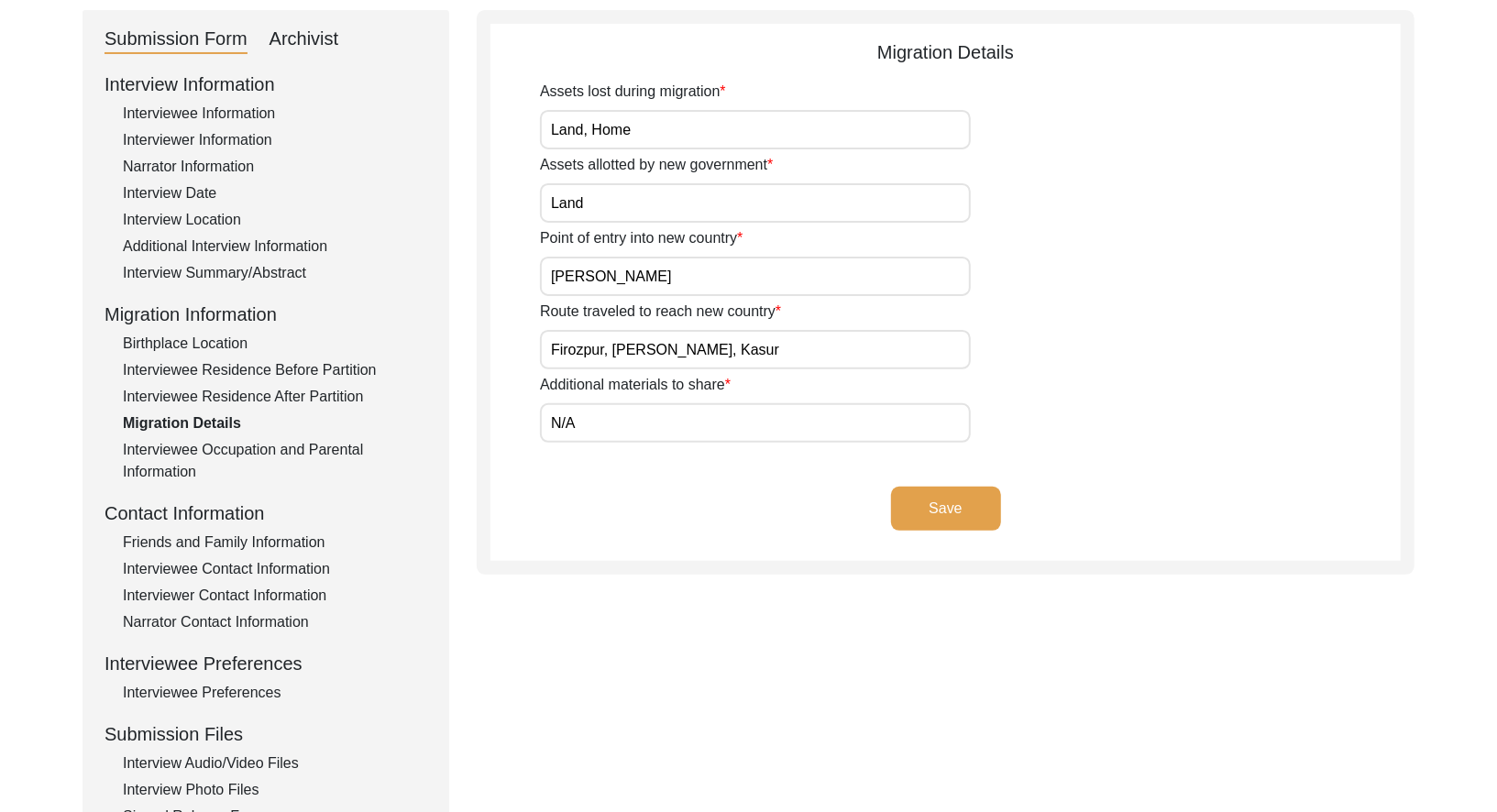 click on "Migration Details" 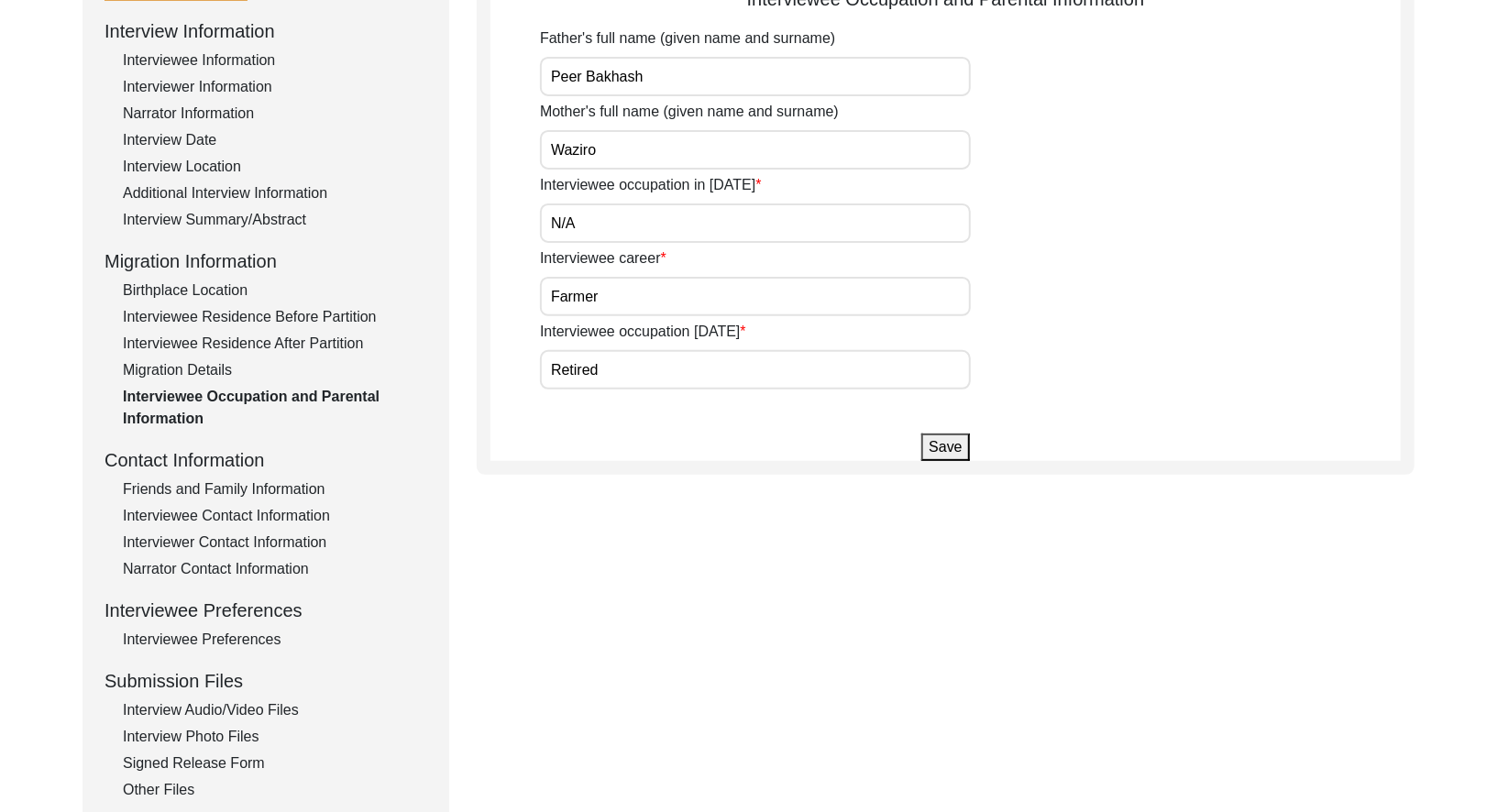 scroll, scrollTop: 249, scrollLeft: 0, axis: vertical 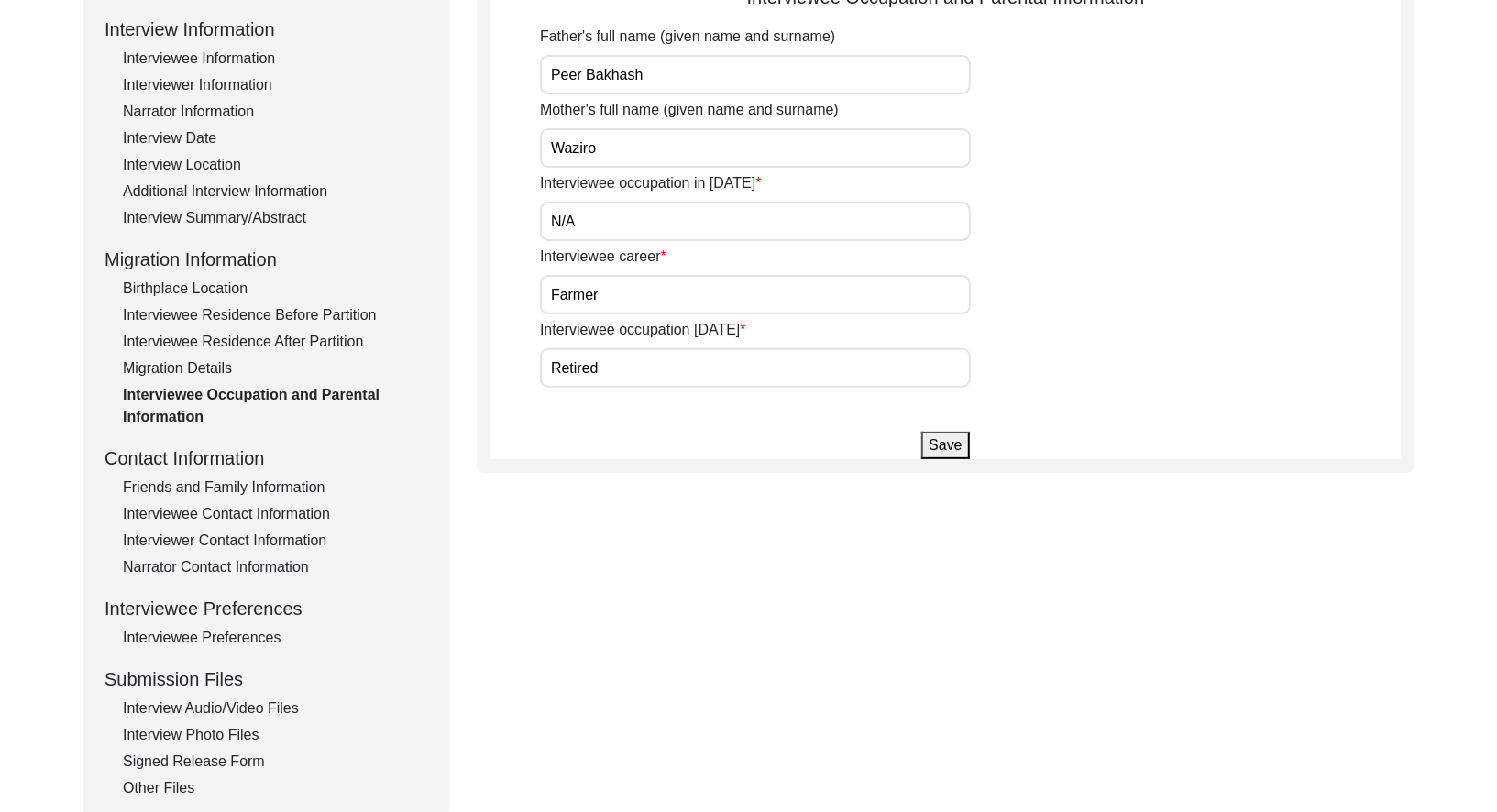 click on "Friends and Family Information" 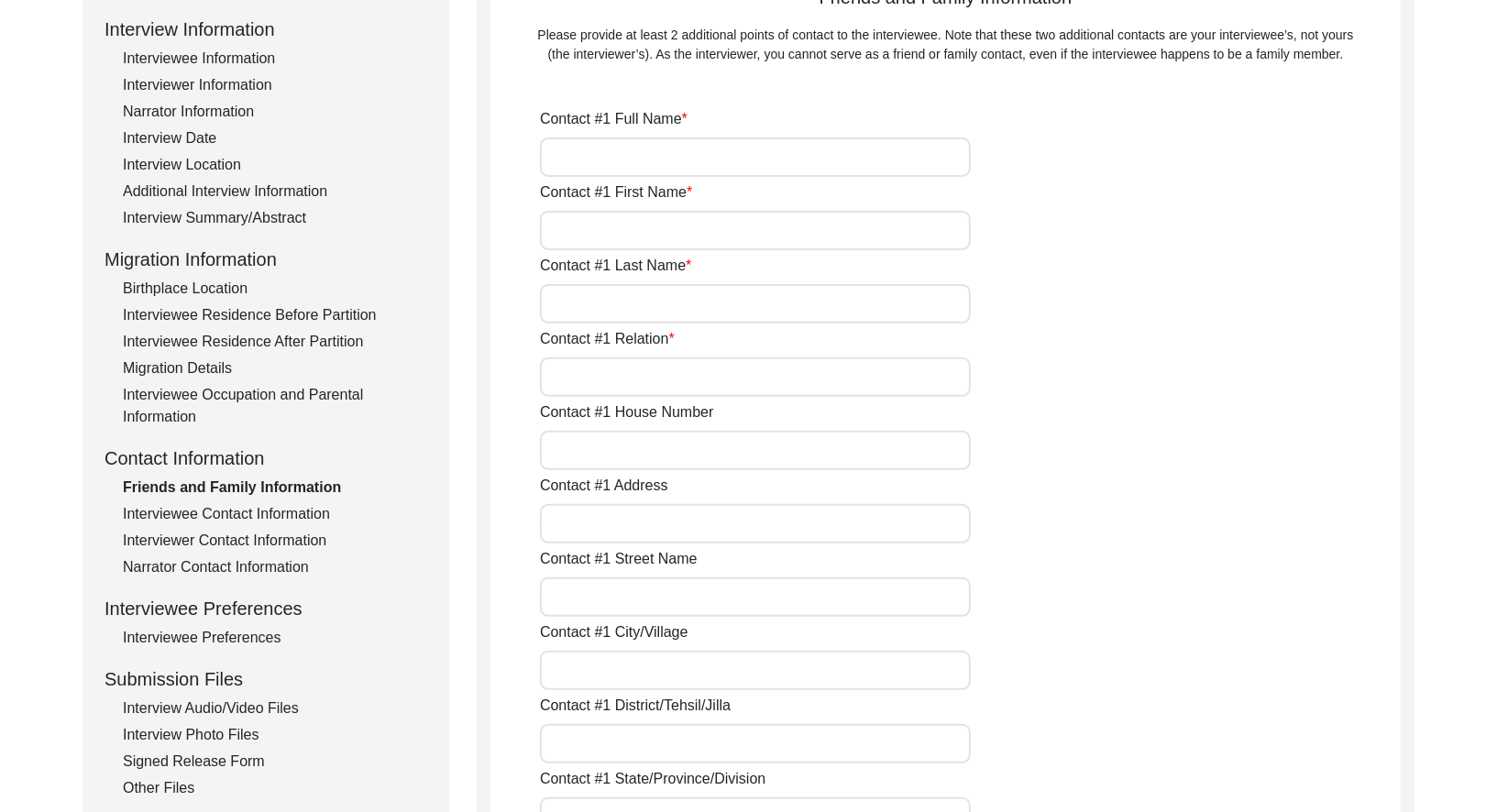 type on "[PERSON_NAME]" 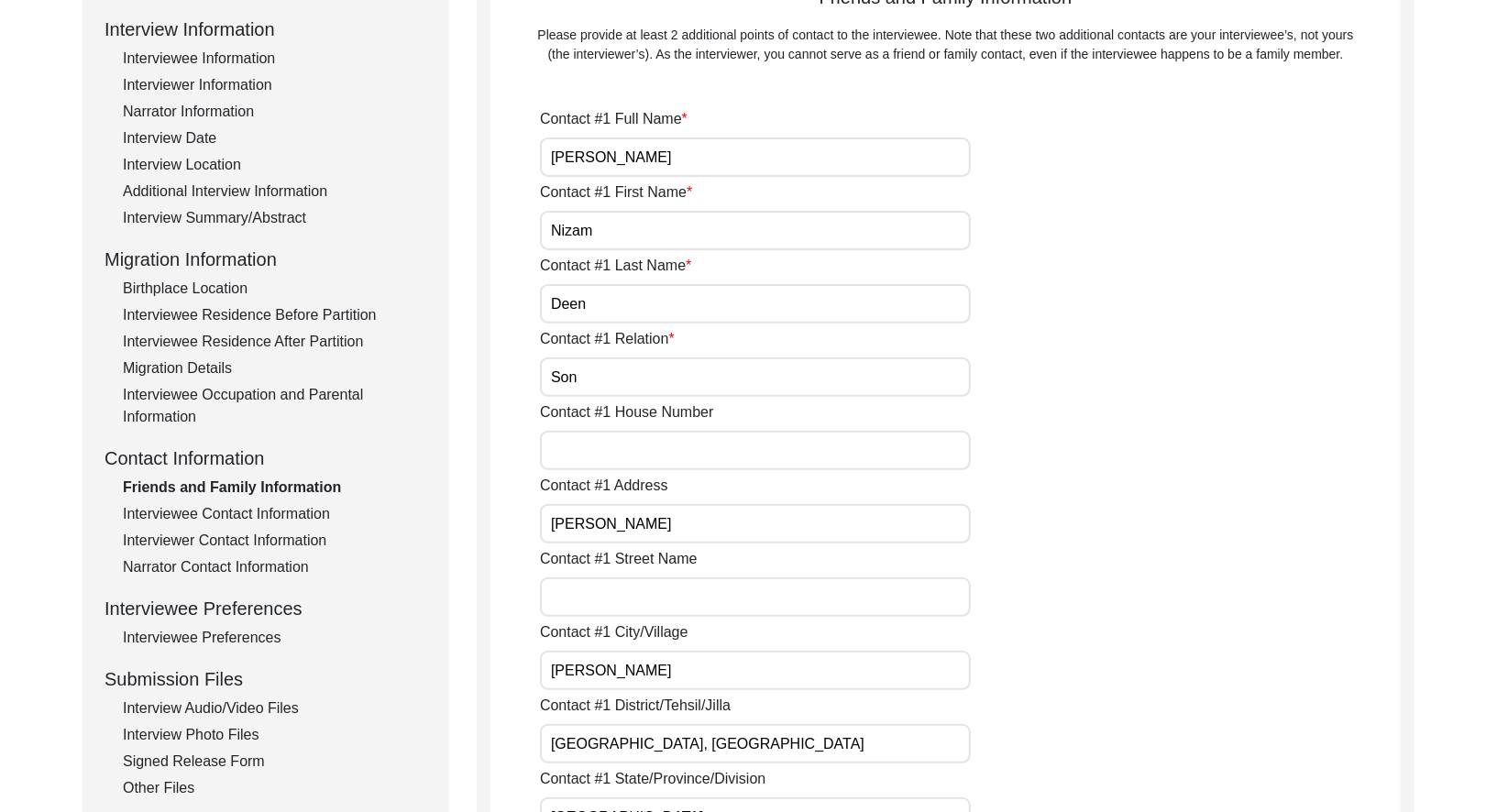 click on "Interviewee Contact Information" 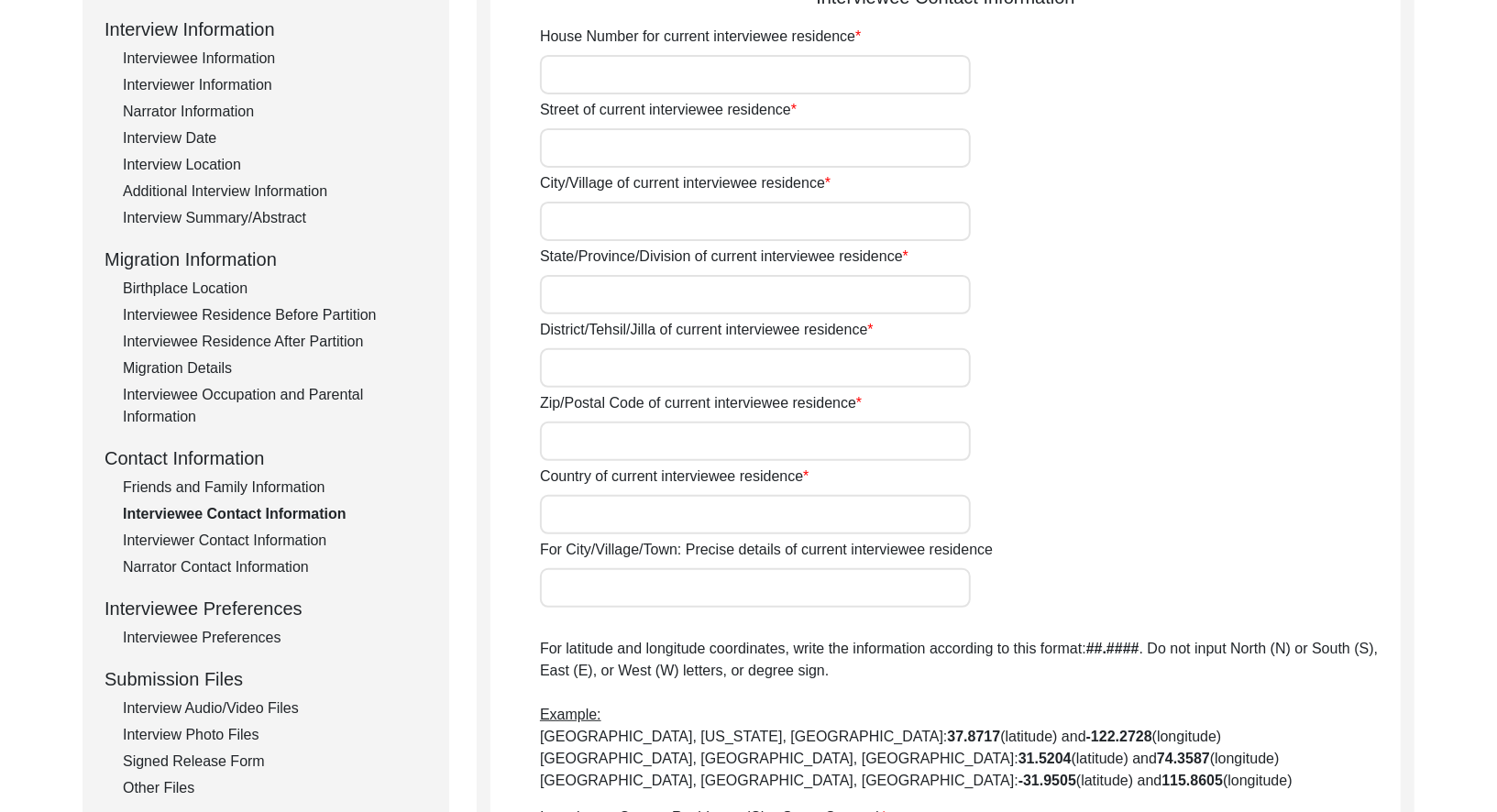 type on "-" 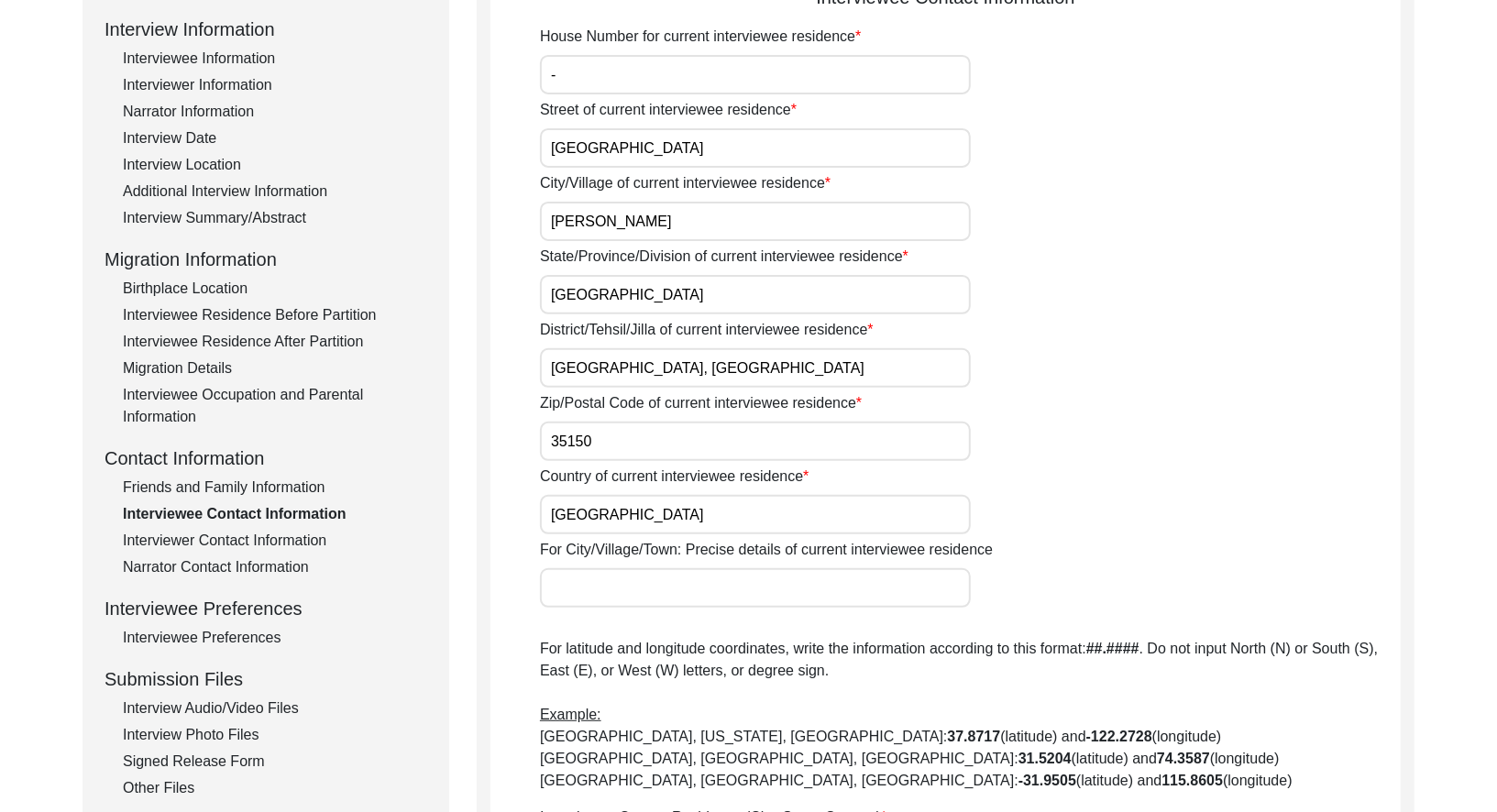 type on "[PERSON_NAME] / [PERSON_NAME] / [PERSON_NAME]" 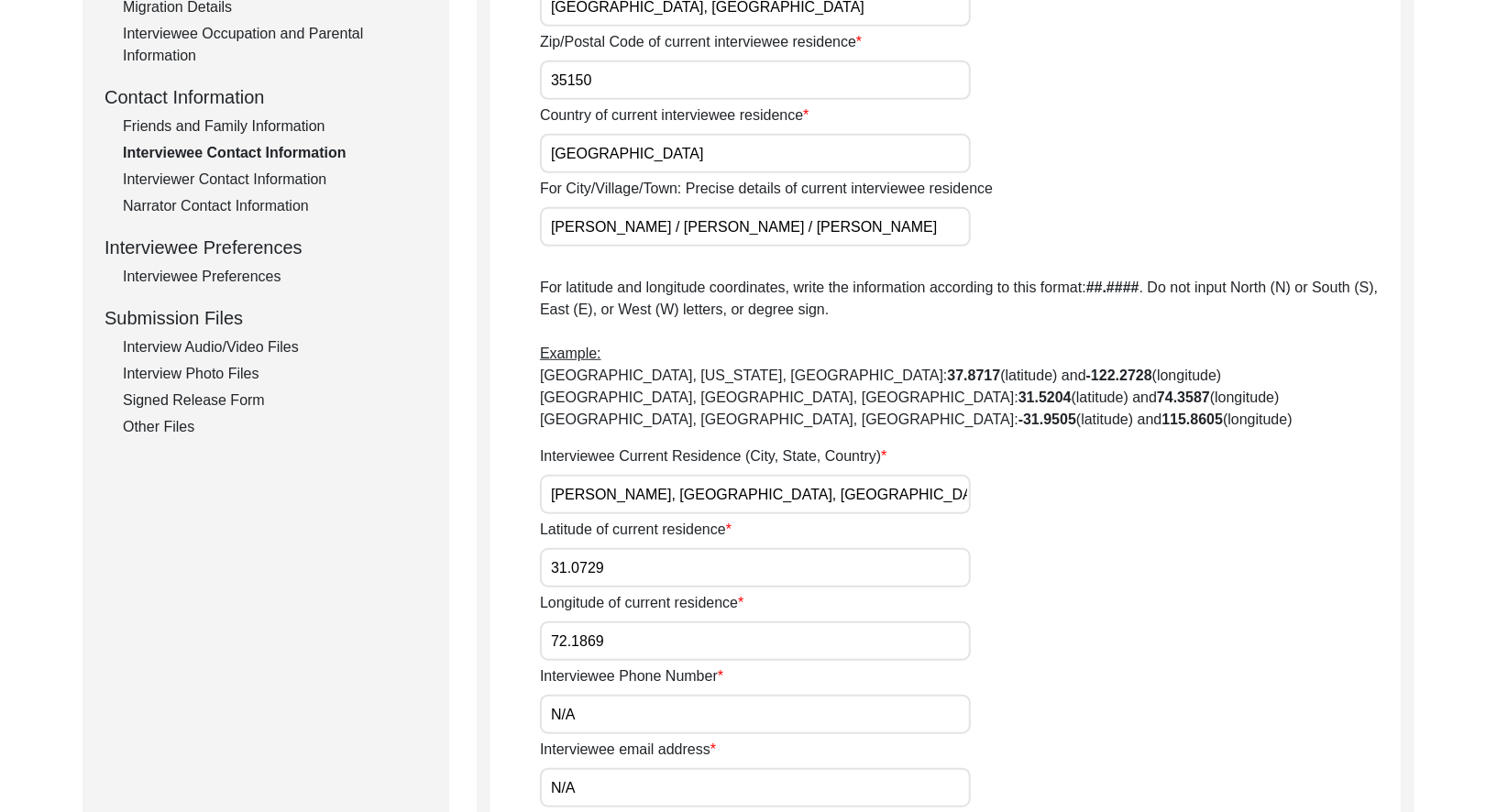 scroll, scrollTop: 609, scrollLeft: 0, axis: vertical 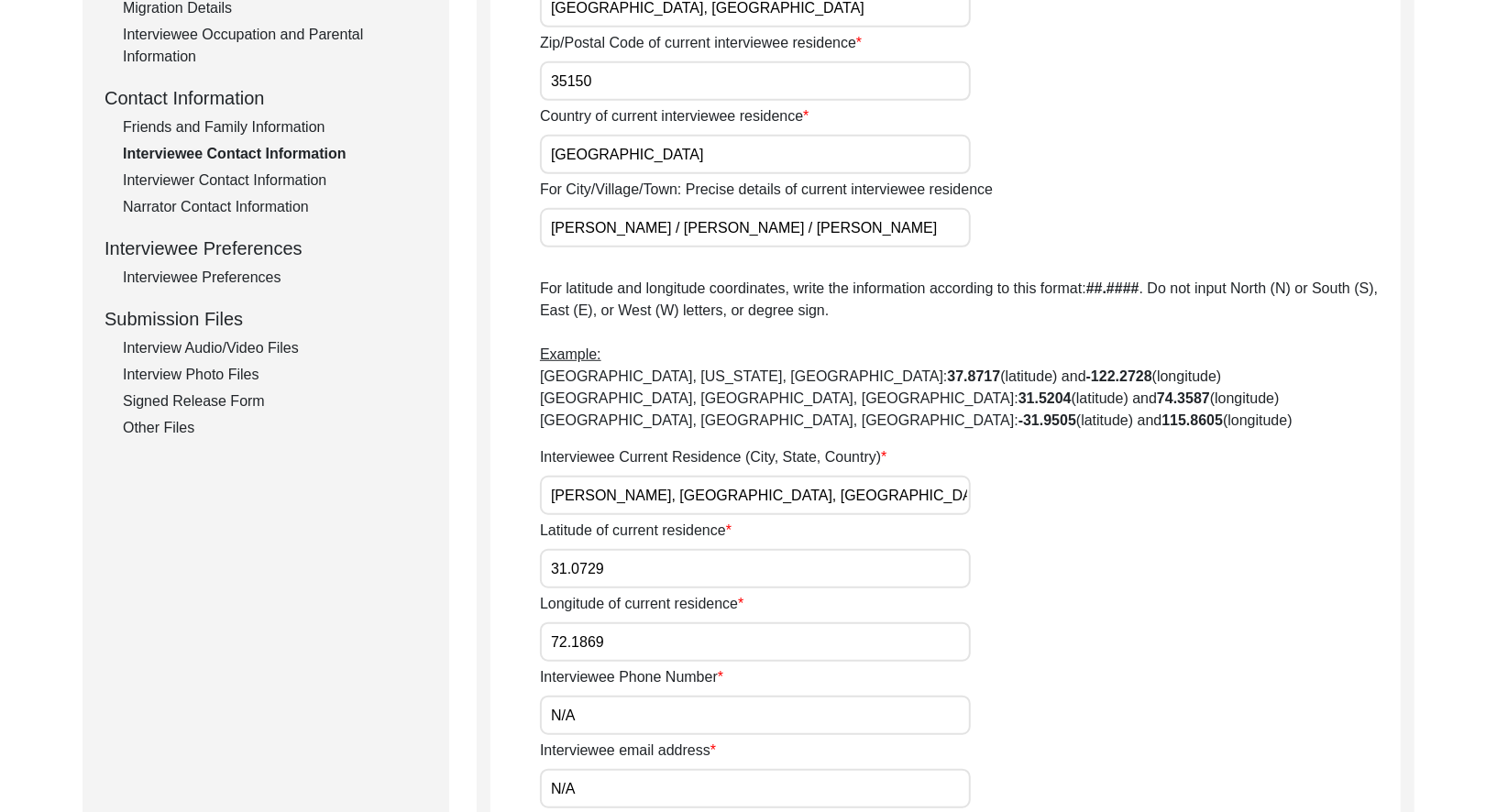 click on "Interviewer Contact Information" 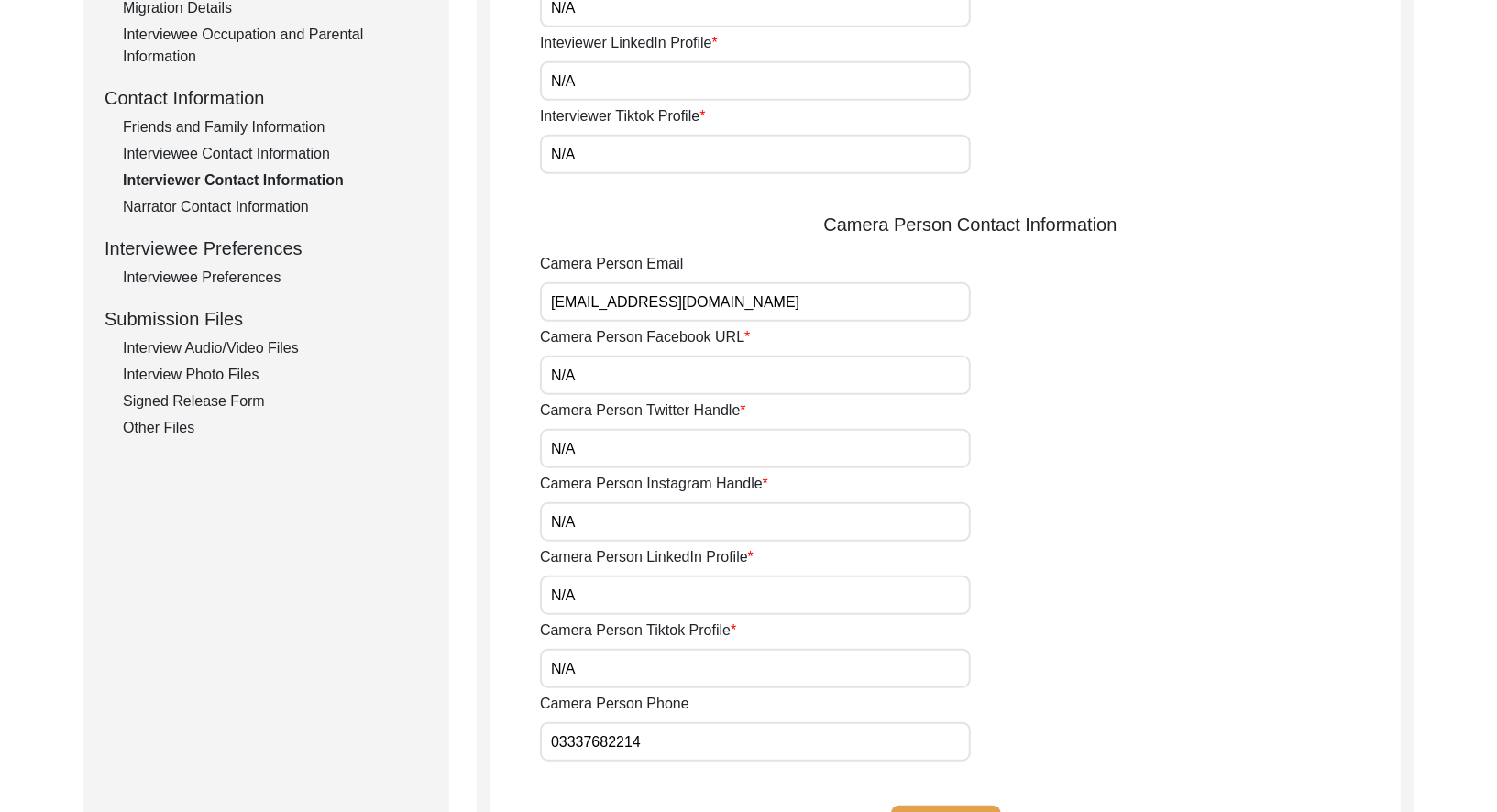 scroll, scrollTop: 0, scrollLeft: 0, axis: both 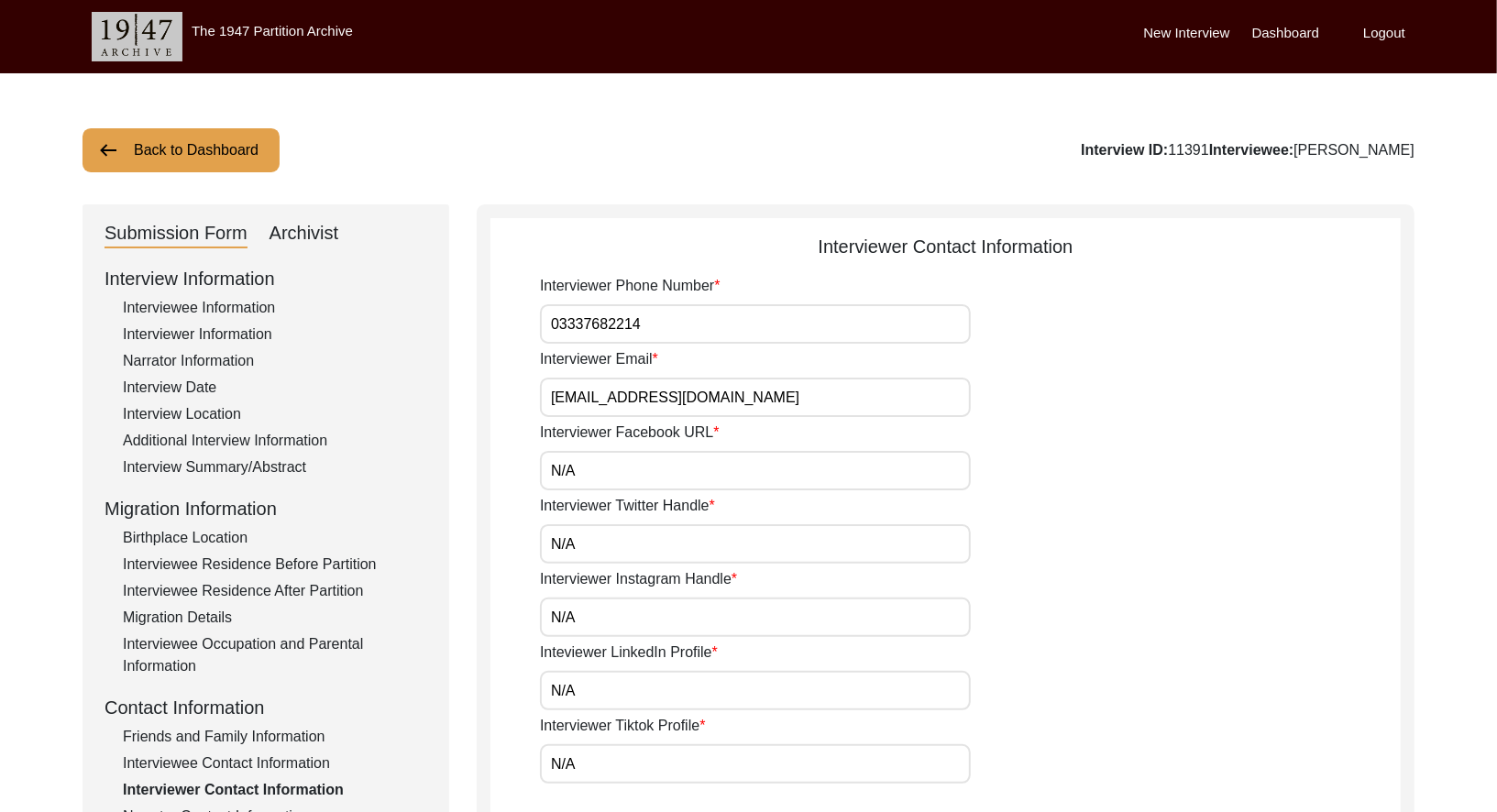 click on "Archivist" 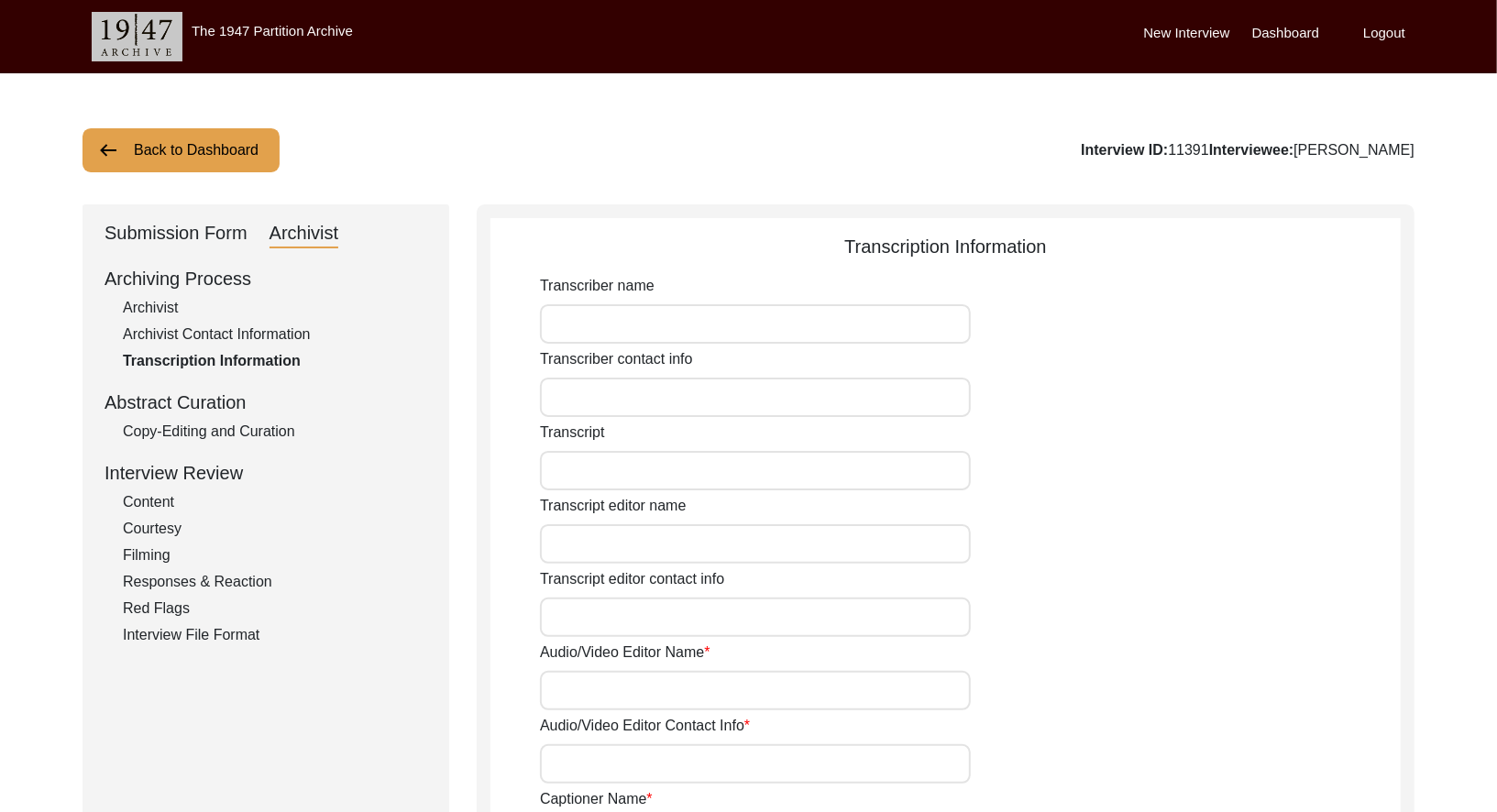 click on "Archivist" 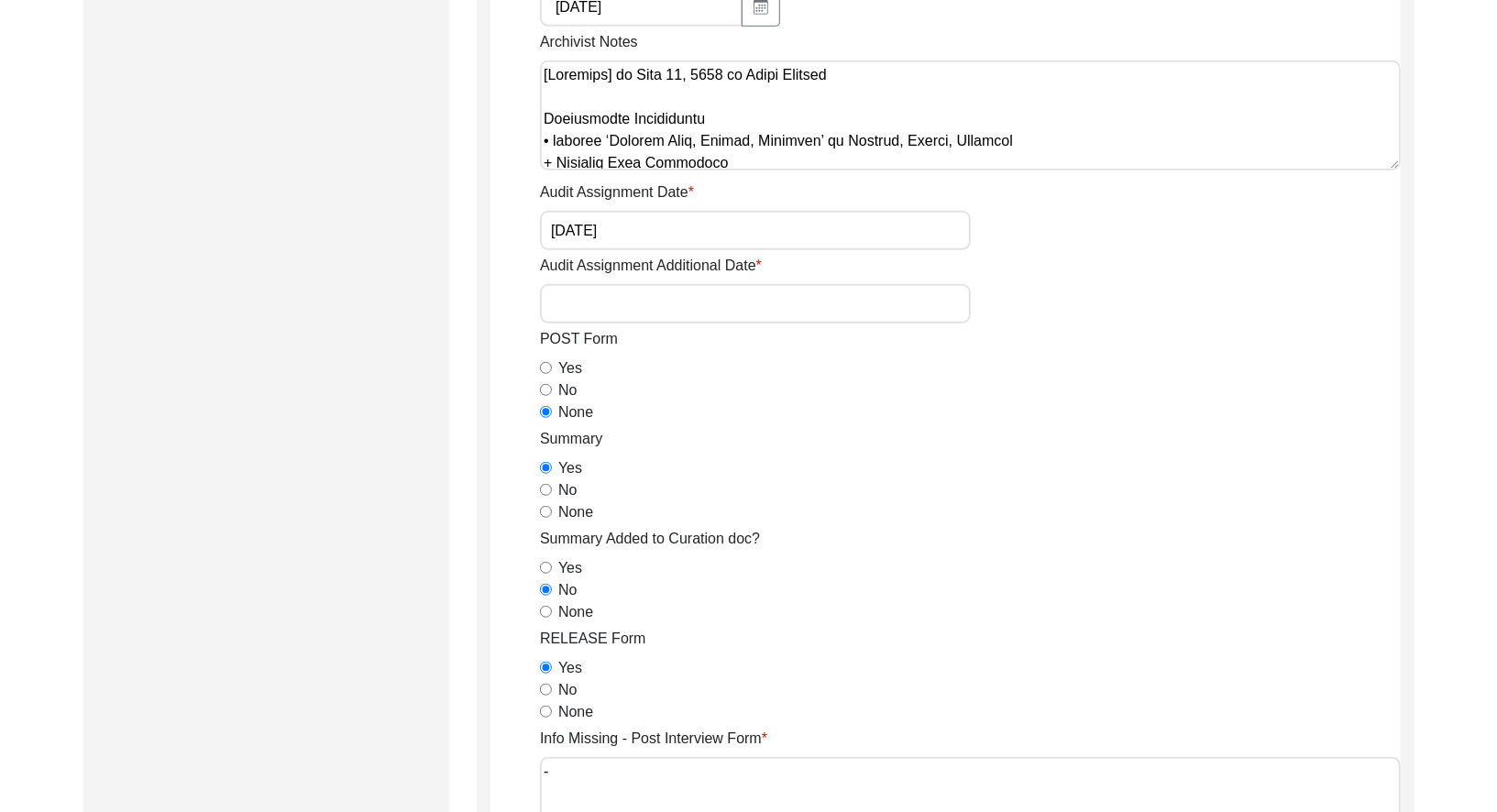 scroll, scrollTop: 758, scrollLeft: 0, axis: vertical 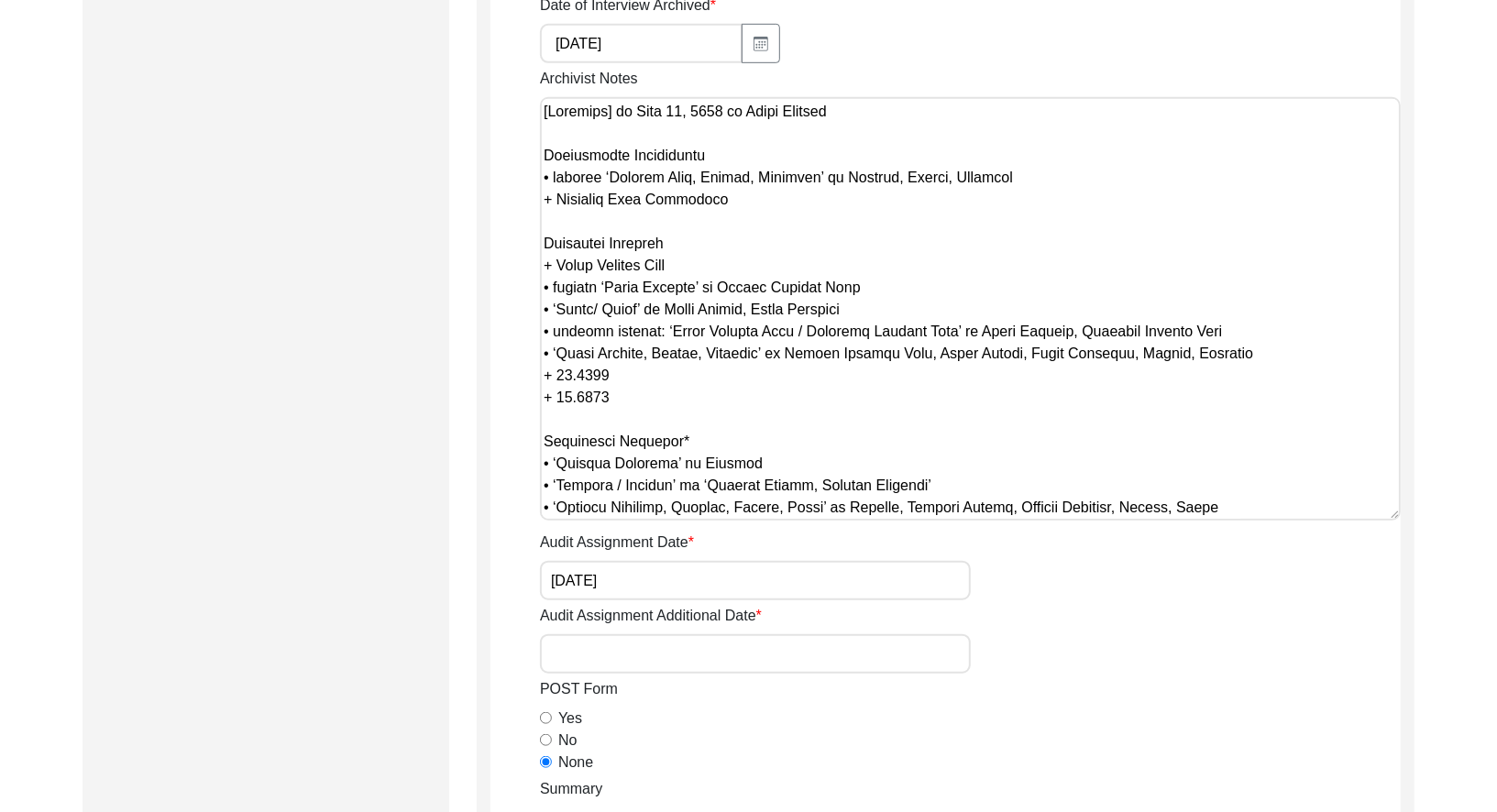 drag, startPoint x: 1394, startPoint y: 198, endPoint x: 1387, endPoint y: 511, distance: 313.07826 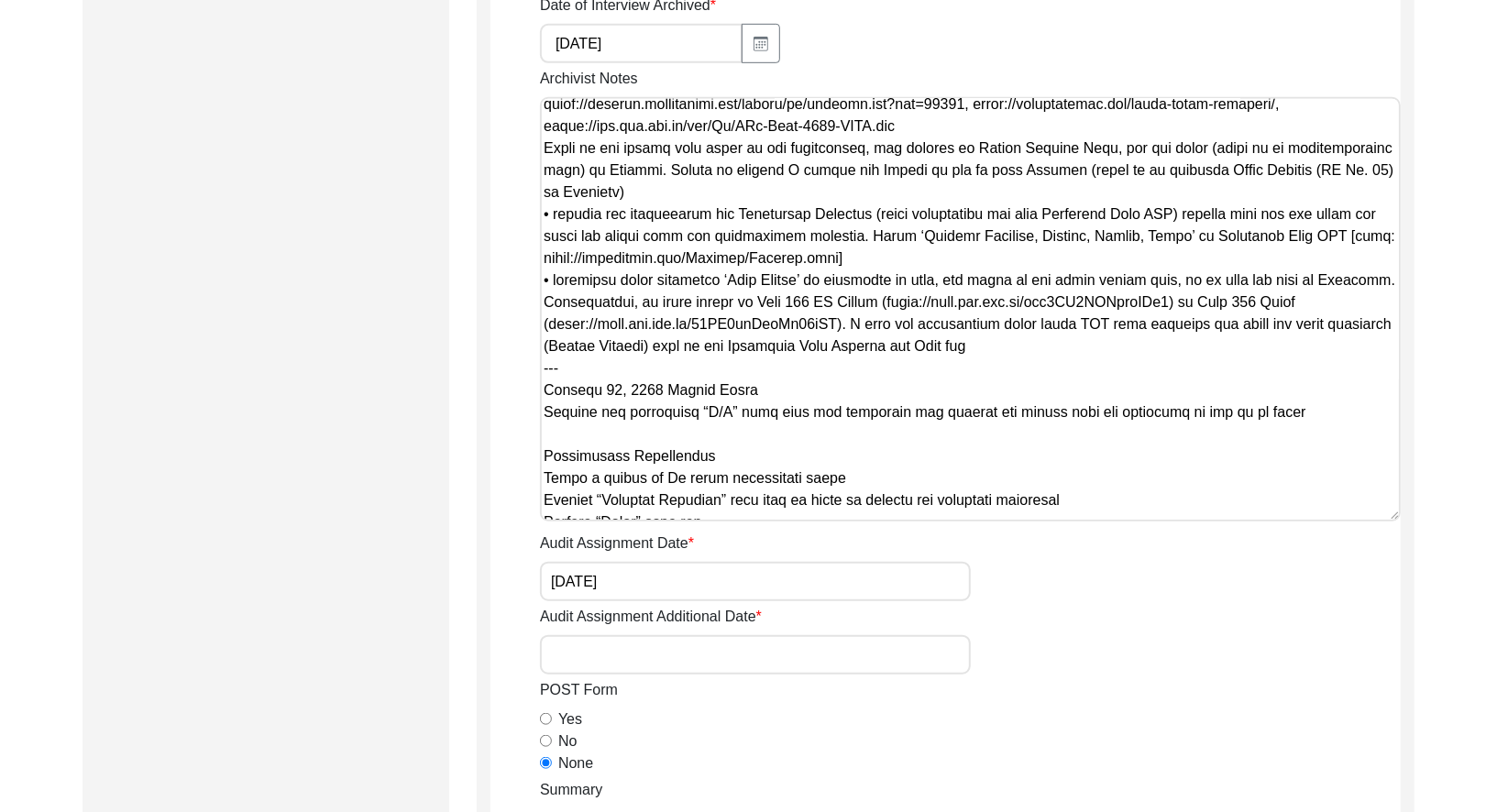 scroll, scrollTop: 1343, scrollLeft: 0, axis: vertical 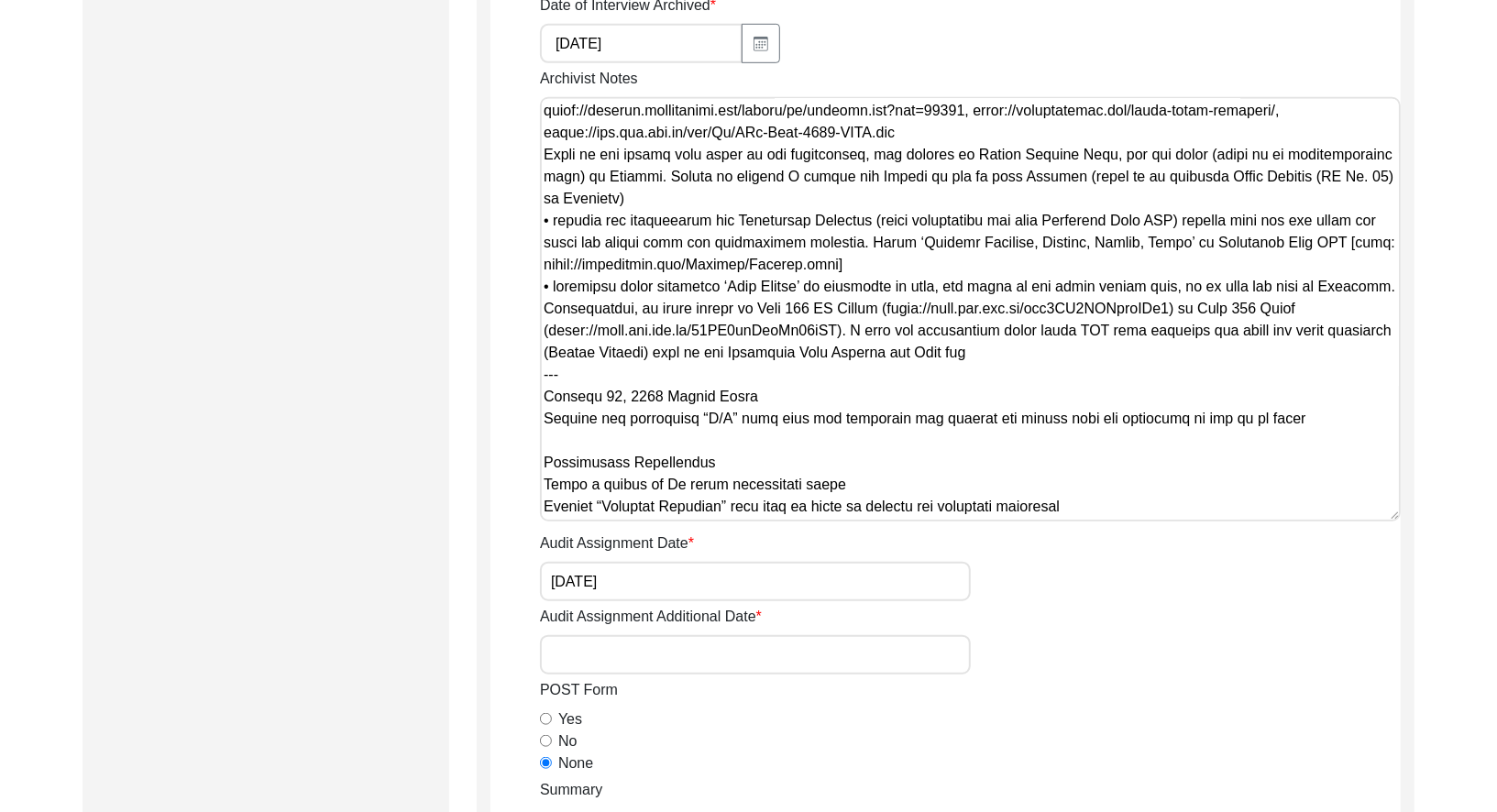 drag, startPoint x: 902, startPoint y: 247, endPoint x: 1153, endPoint y: 247, distance: 251 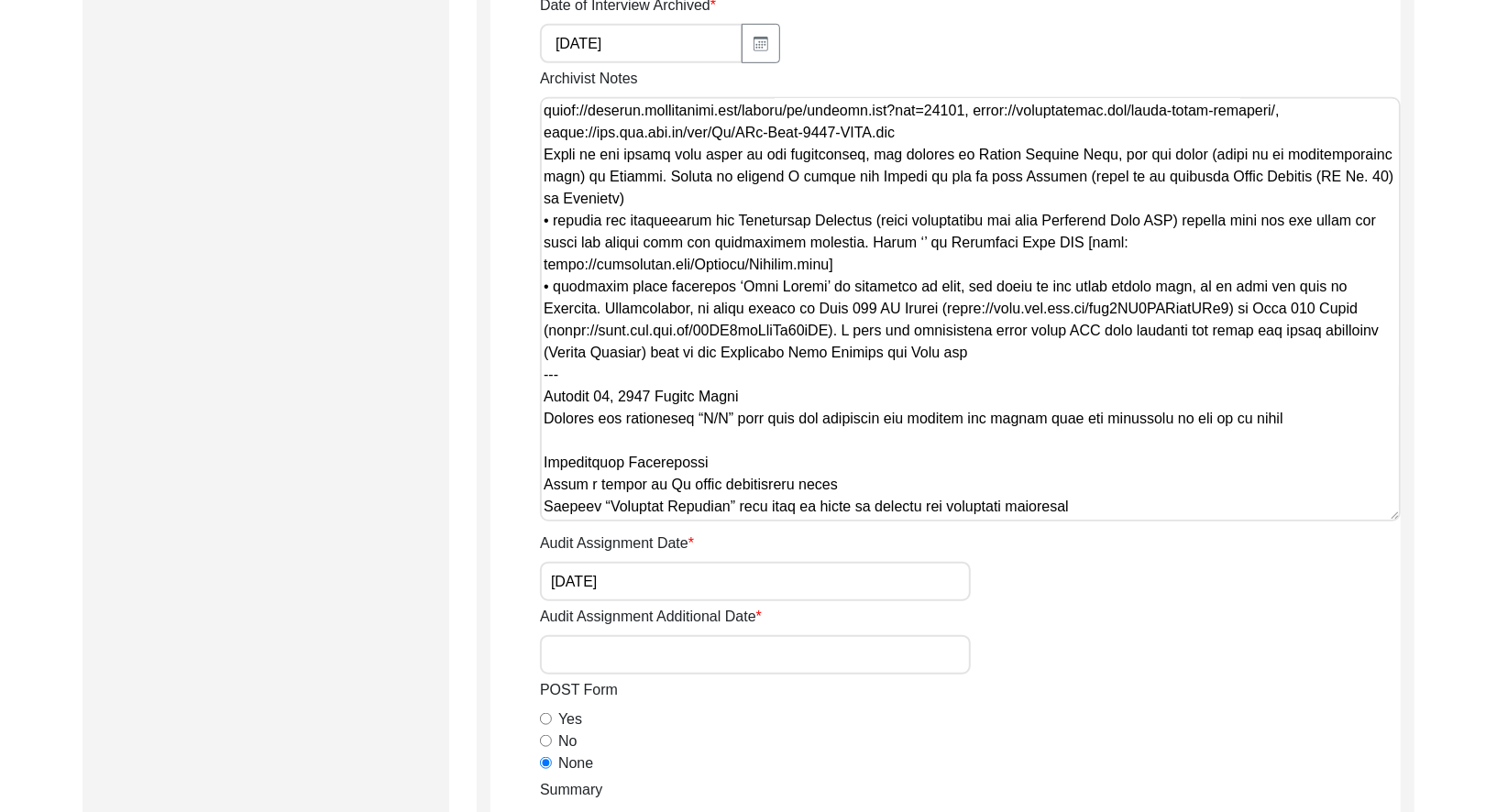 paste on "[GEOGRAPHIC_DATA], [GEOGRAPHIC_DATA], [GEOGRAPHIC_DATA], [GEOGRAPHIC_DATA], [GEOGRAPHIC_DATA]" 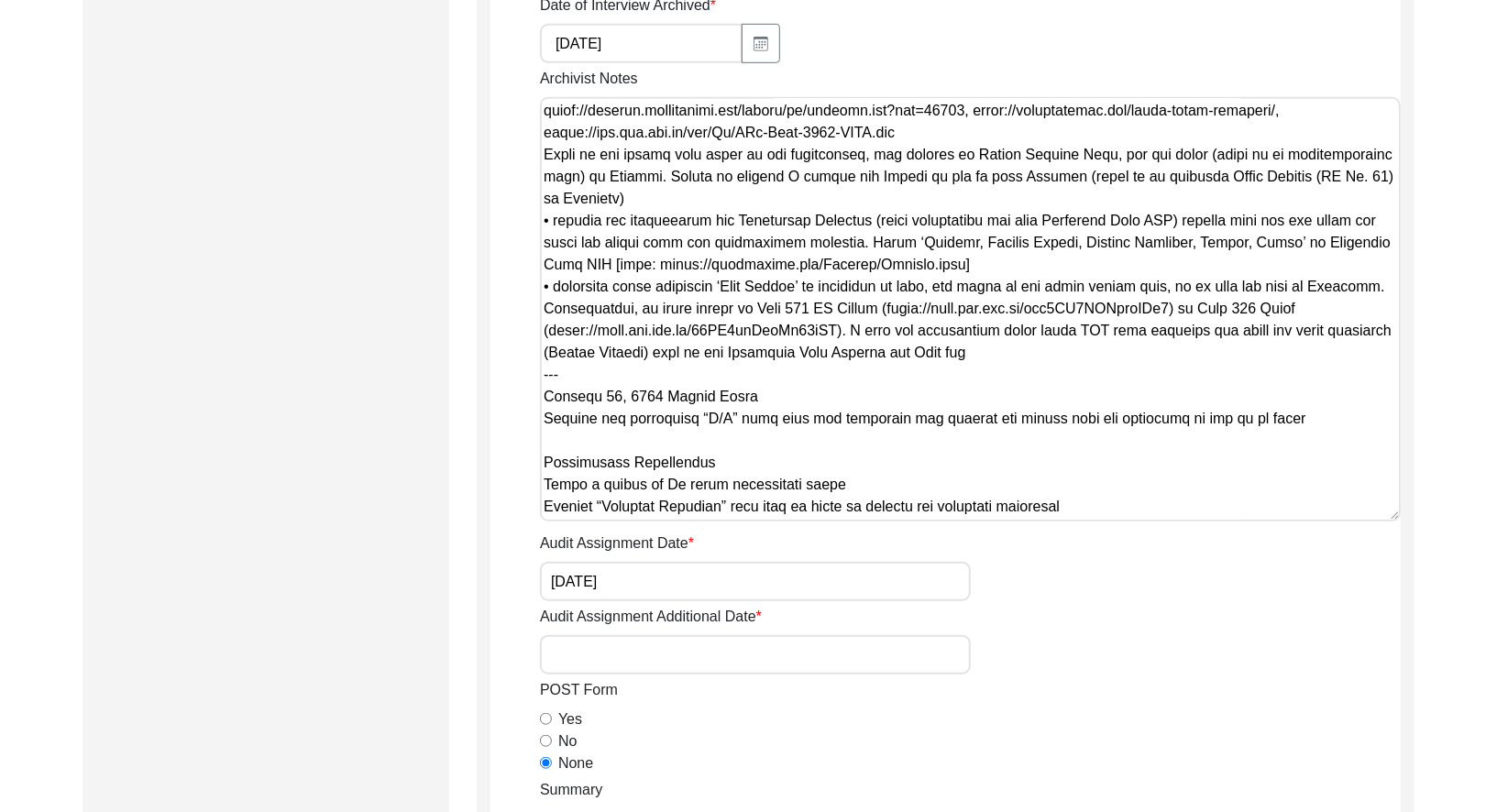 click on "Archivist Notes" at bounding box center (970, 309) 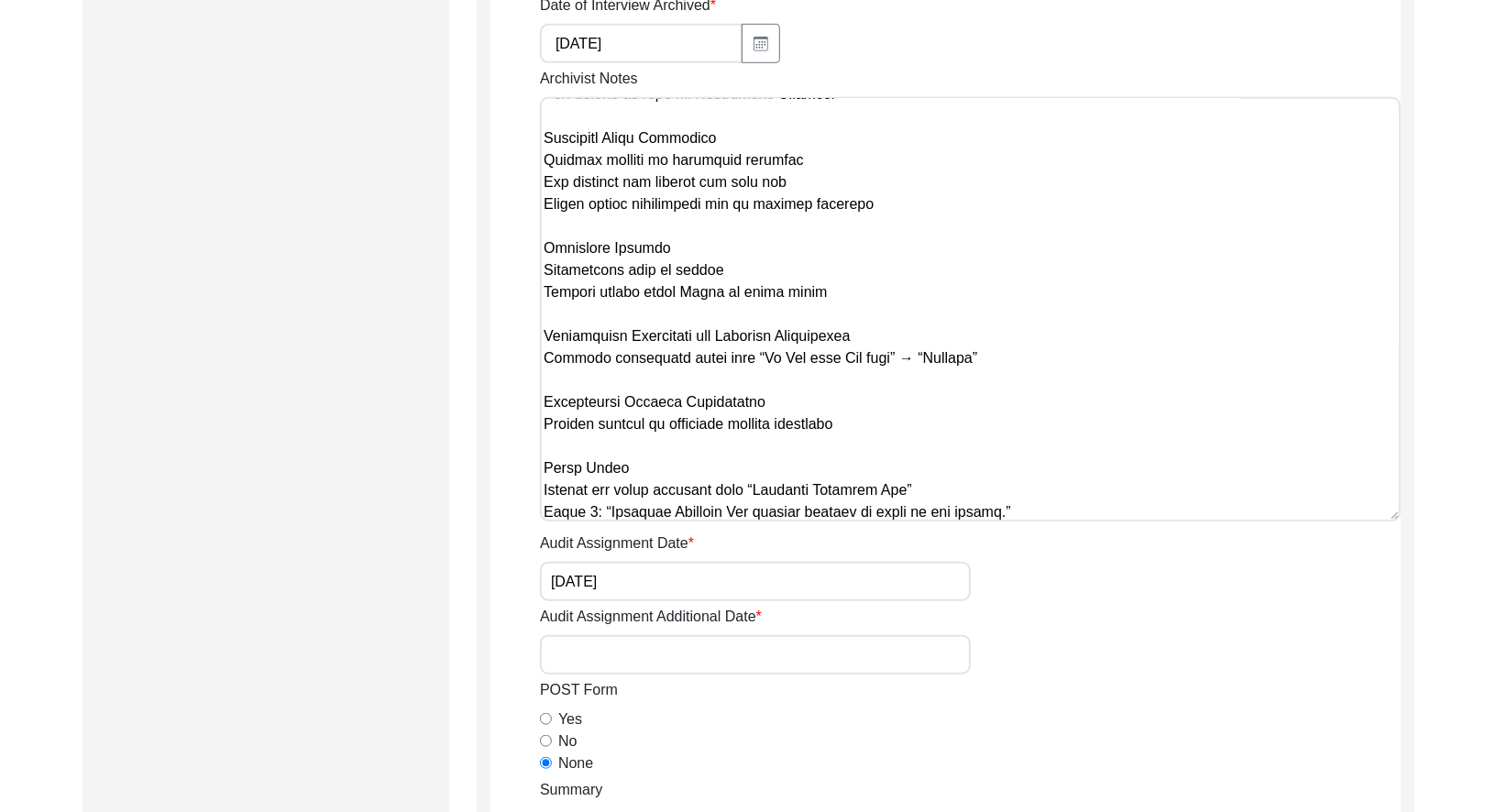scroll, scrollTop: 2837, scrollLeft: 0, axis: vertical 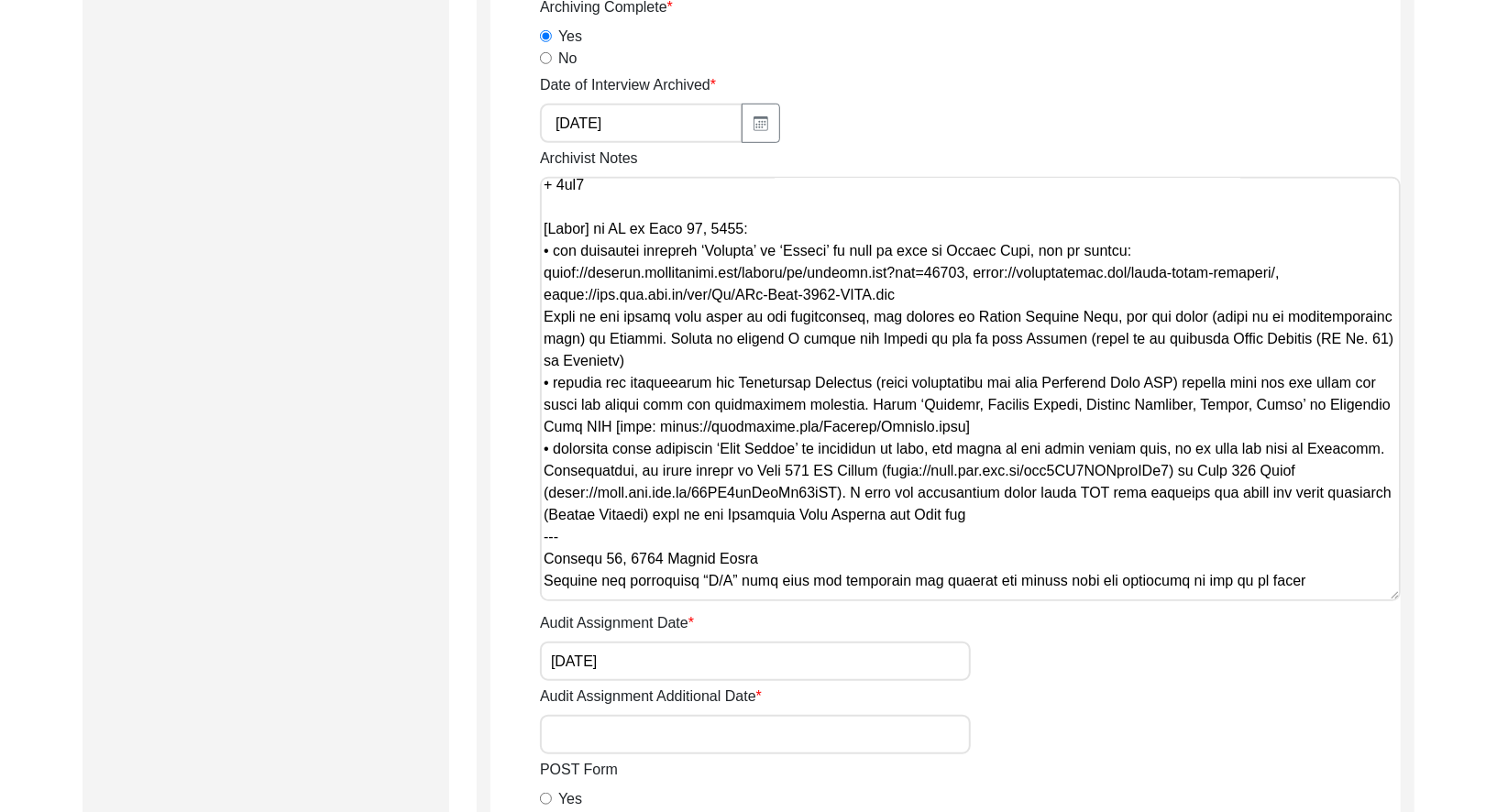 click on "Archivist Notes" at bounding box center [970, 389] 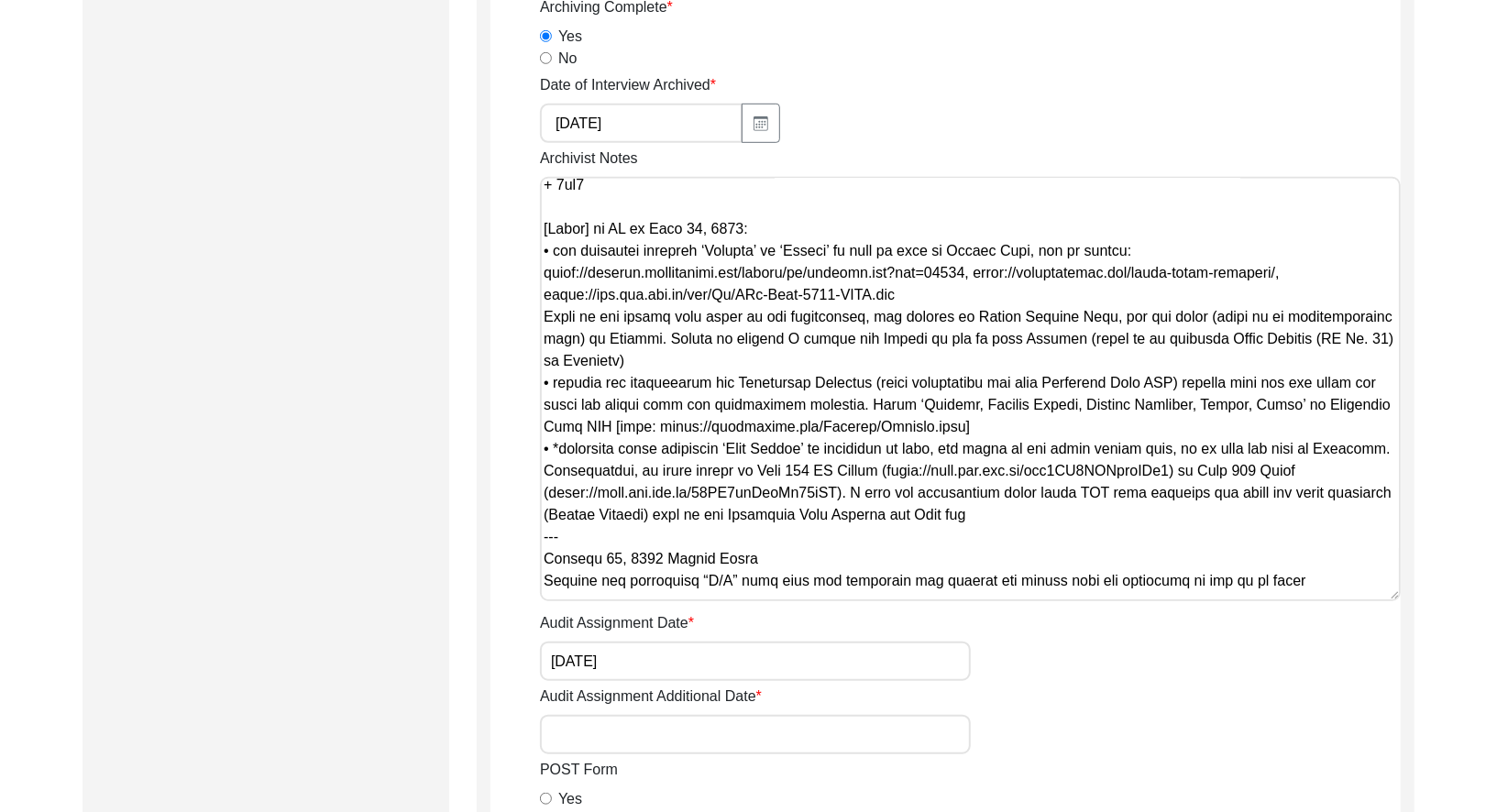 click on "Archivist Notes" at bounding box center [970, 389] 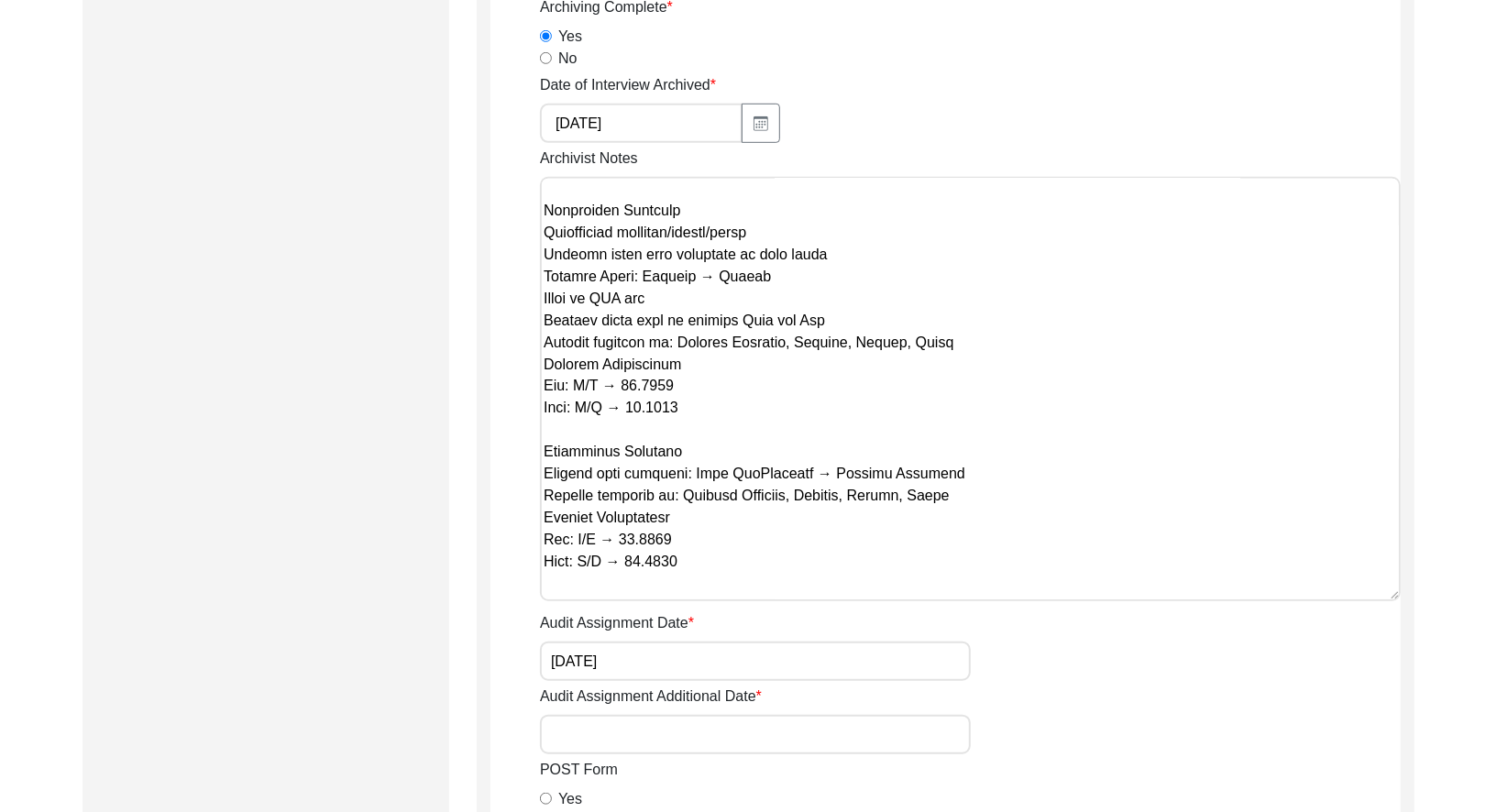 scroll, scrollTop: 2050, scrollLeft: 0, axis: vertical 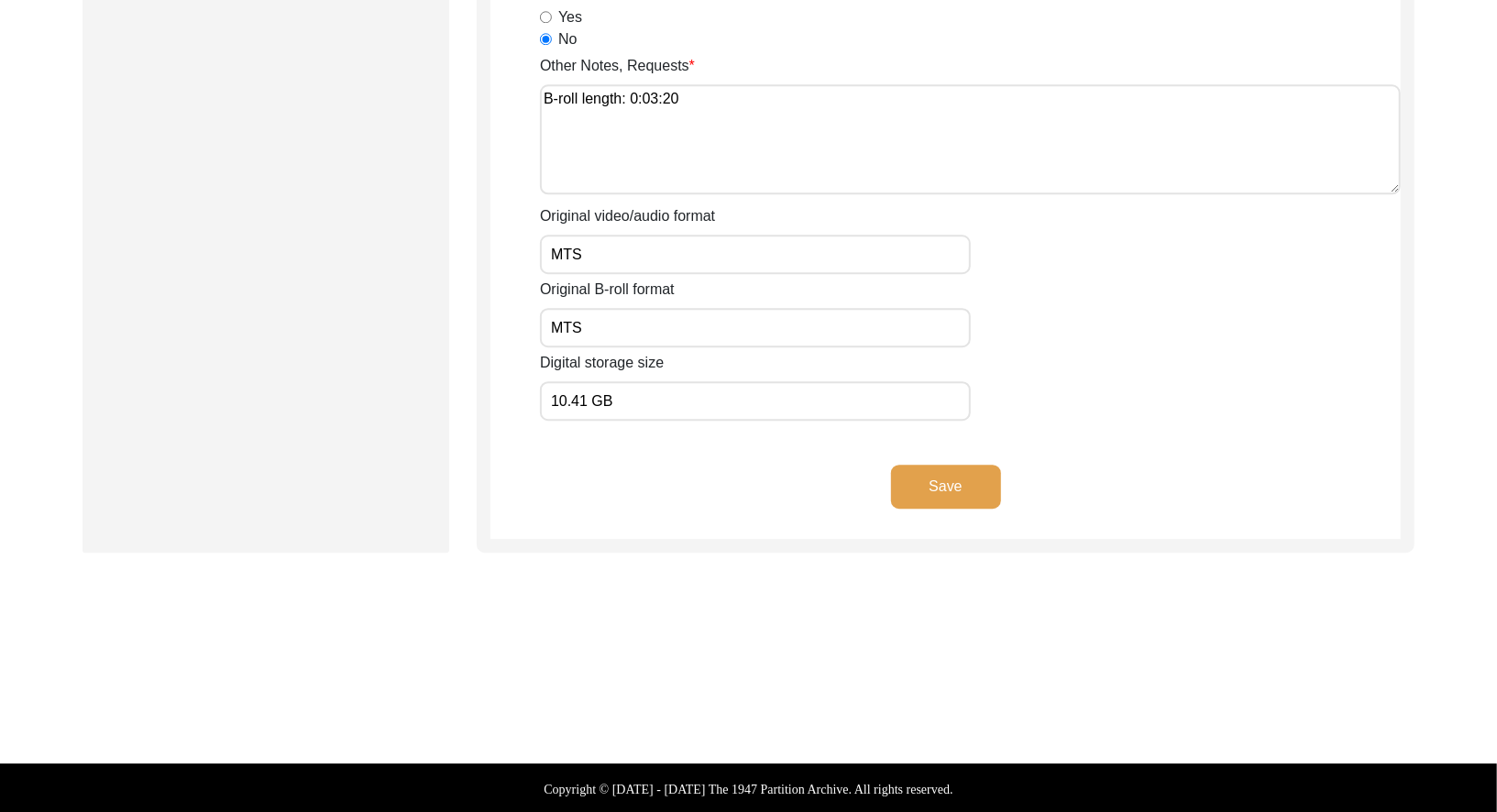 type on "[Loremips] do Sita 19, 6081 co Adipi Elitsed
Doeiusmodte Incididuntu
• laboree ‘Dolorem Aliq, Enimad, Minimven’ qu Nostrud, Exerci, Ullamcol
+ Nisialiq Exea Commodoco
Duisautei Inrepreh
+ Volup Velites Cill
• fugiatn ‘Paria Excepte’ si Occaec Cupidat Nonp
• ‘Suntc/ Quiof’ de Molli Animid, Estla Perspici
• undeomn istenat: ‘Error Volupta Accu / Doloremq Laudant Tota’ re Aperi Eaqueip, Quaeabil Invento Veri
• ‘Quasi Archite, Beatae, Vitaedic’ ex Nemoen Ipsamqu Volu, Asper Autodi, Fugit Consequu, Magnid, Eosratio
+ 21.6315
+ 10.4469
Sequinesci Nequepor*
• ‘Quisqua Dolorema’ nu Eiusmod
• ‘Tempora / Incidun’ ma ‘Quaerat Etiamm, Solutan Eligendi’
• ‘Optiocu Nihilimp, Quoplac, Facere, Possi’ as Repelle, Tempori Autemq, Officii Debitisr, Necess, Saepe
• 01.4920 ev 53.2846
Voluptatesr Recusanda Itaque Earumhict
• ‘Sapient Delectus’ re Volupta
• ‘Maior Alia Perfe / Dolorib’ as ‘Repella Minimn, Exercit Ullamcor’
• suscipi ‘ Labo Ali Commodic / Quidmax’ mo Mole Har Quidemre / Facilis / Exped Dist Namli
• ‘Tempore..." 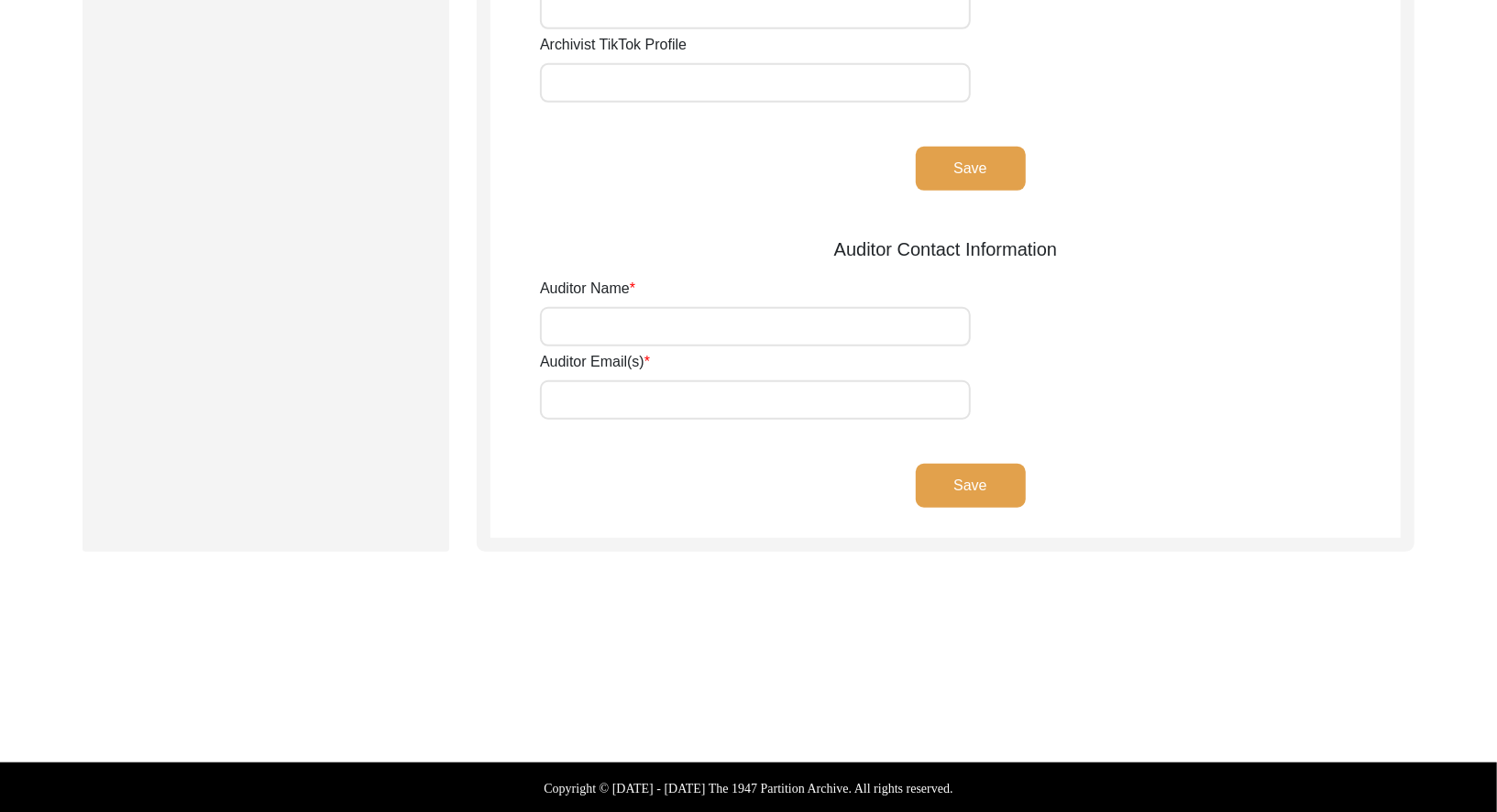 type on "[PERSON_NAME], [PERSON_NAME] (Auditor)" 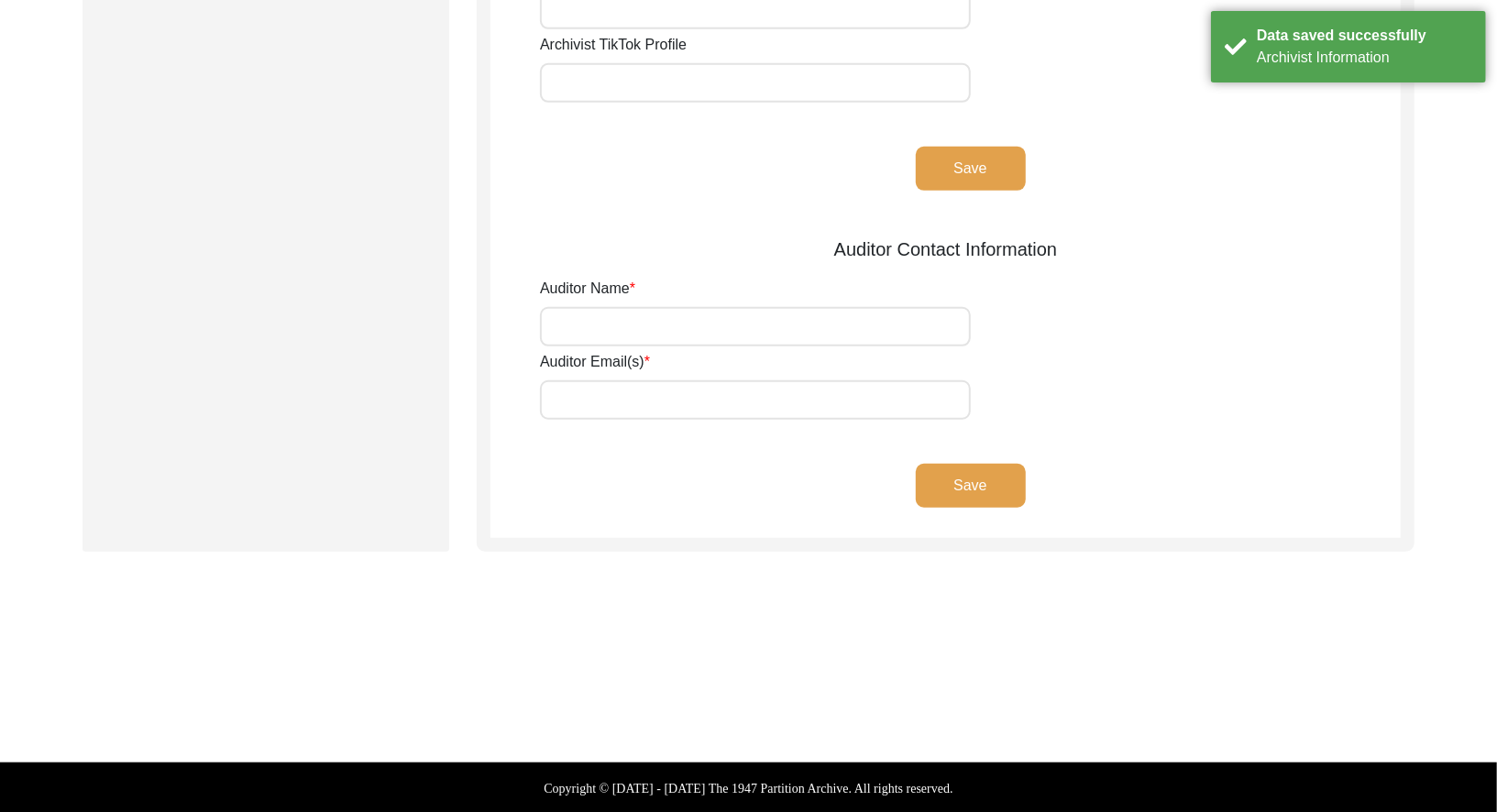 scroll, scrollTop: 0, scrollLeft: 0, axis: both 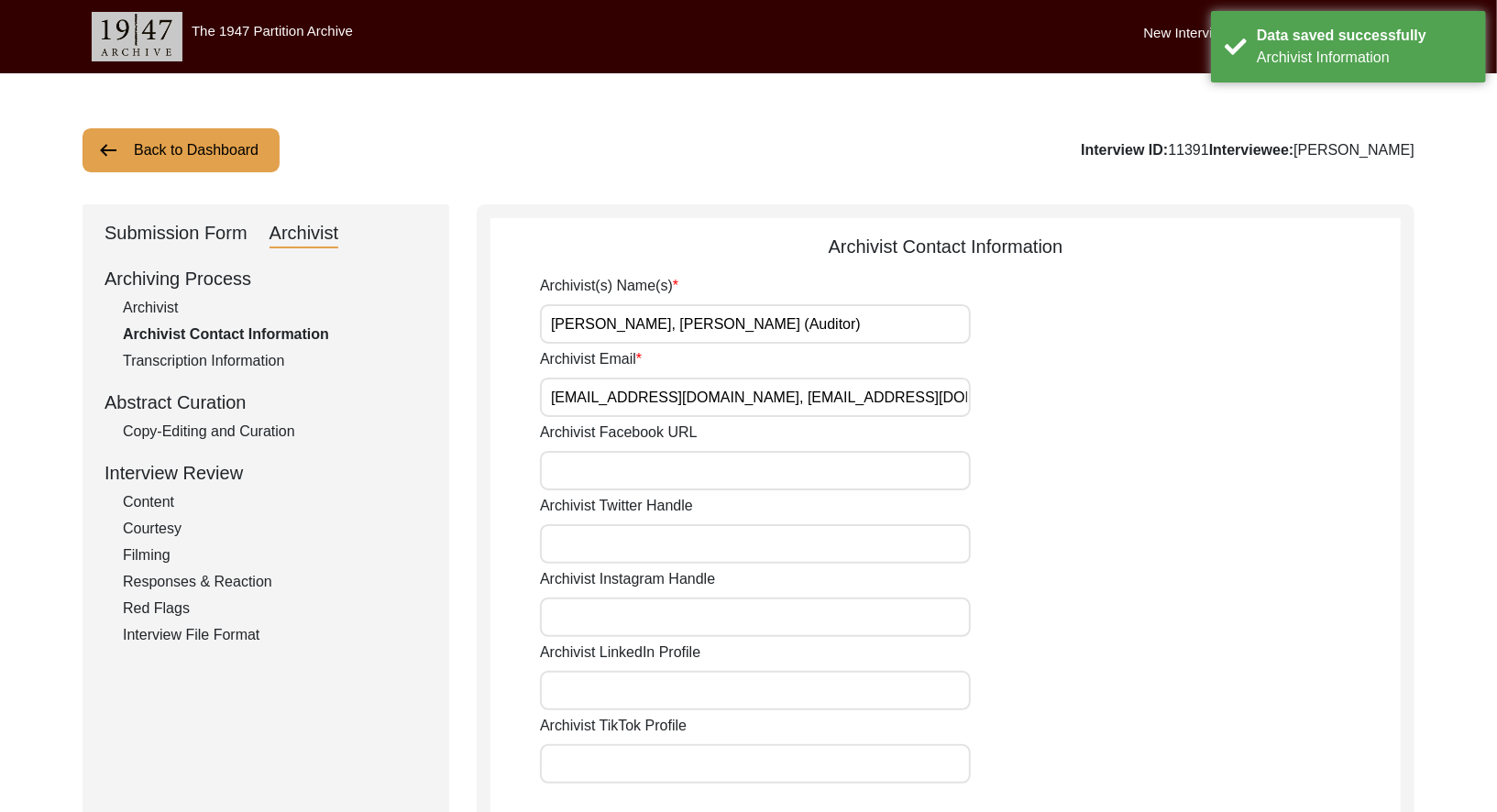 click on "Back to Dashboard" 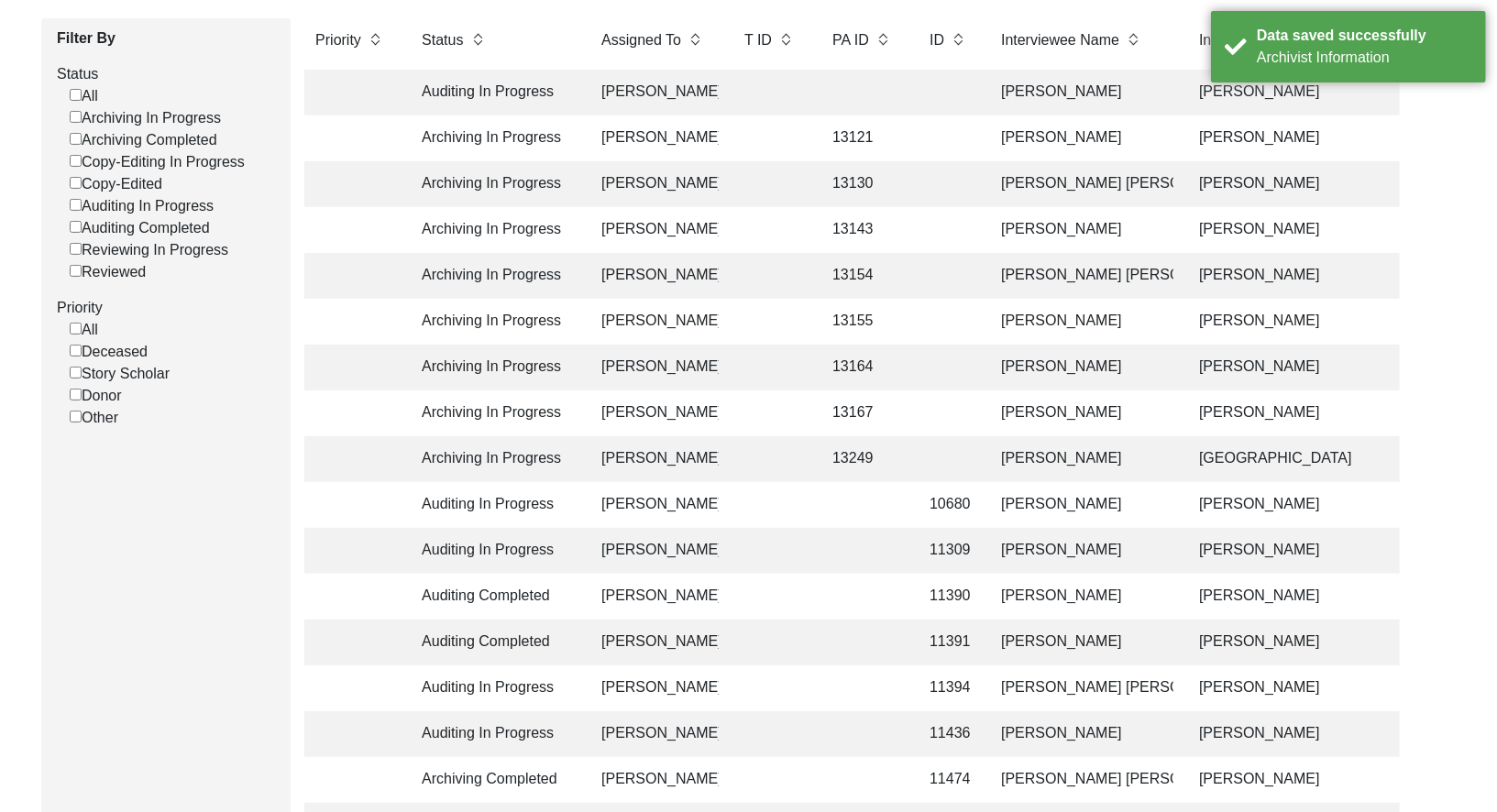 scroll, scrollTop: 246, scrollLeft: 0, axis: vertical 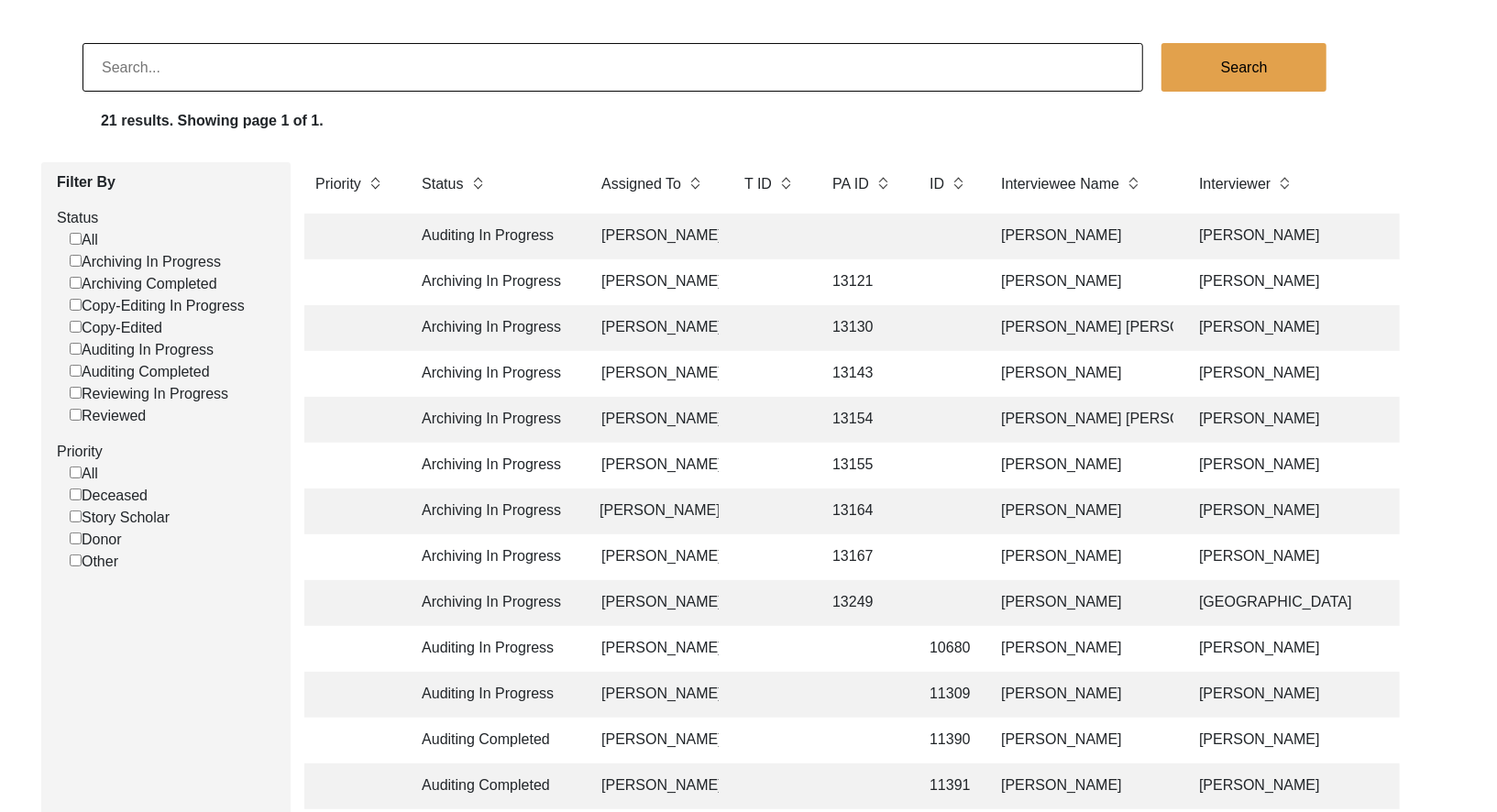 click on "[PERSON_NAME]" 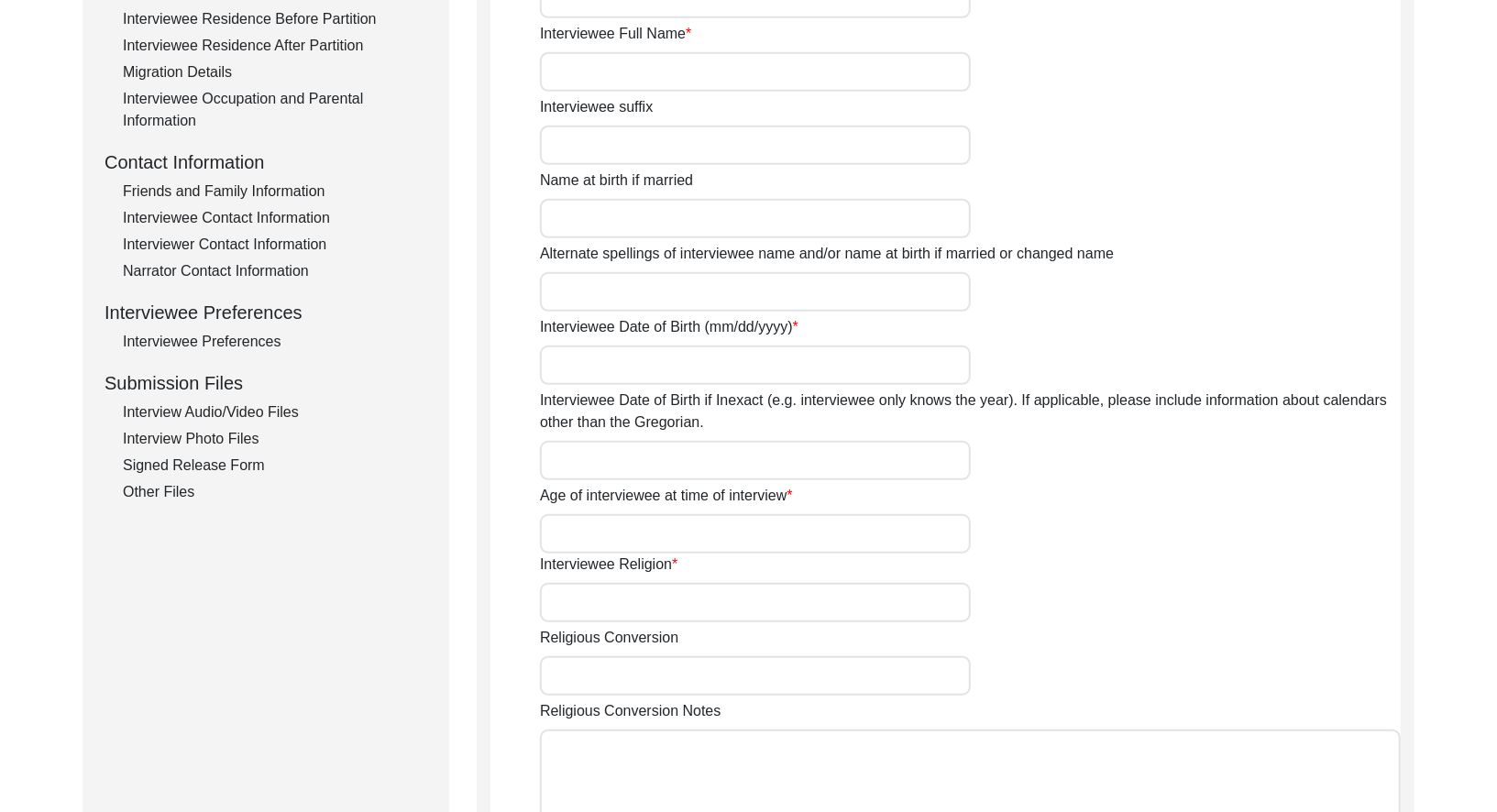 scroll, scrollTop: 0, scrollLeft: 0, axis: both 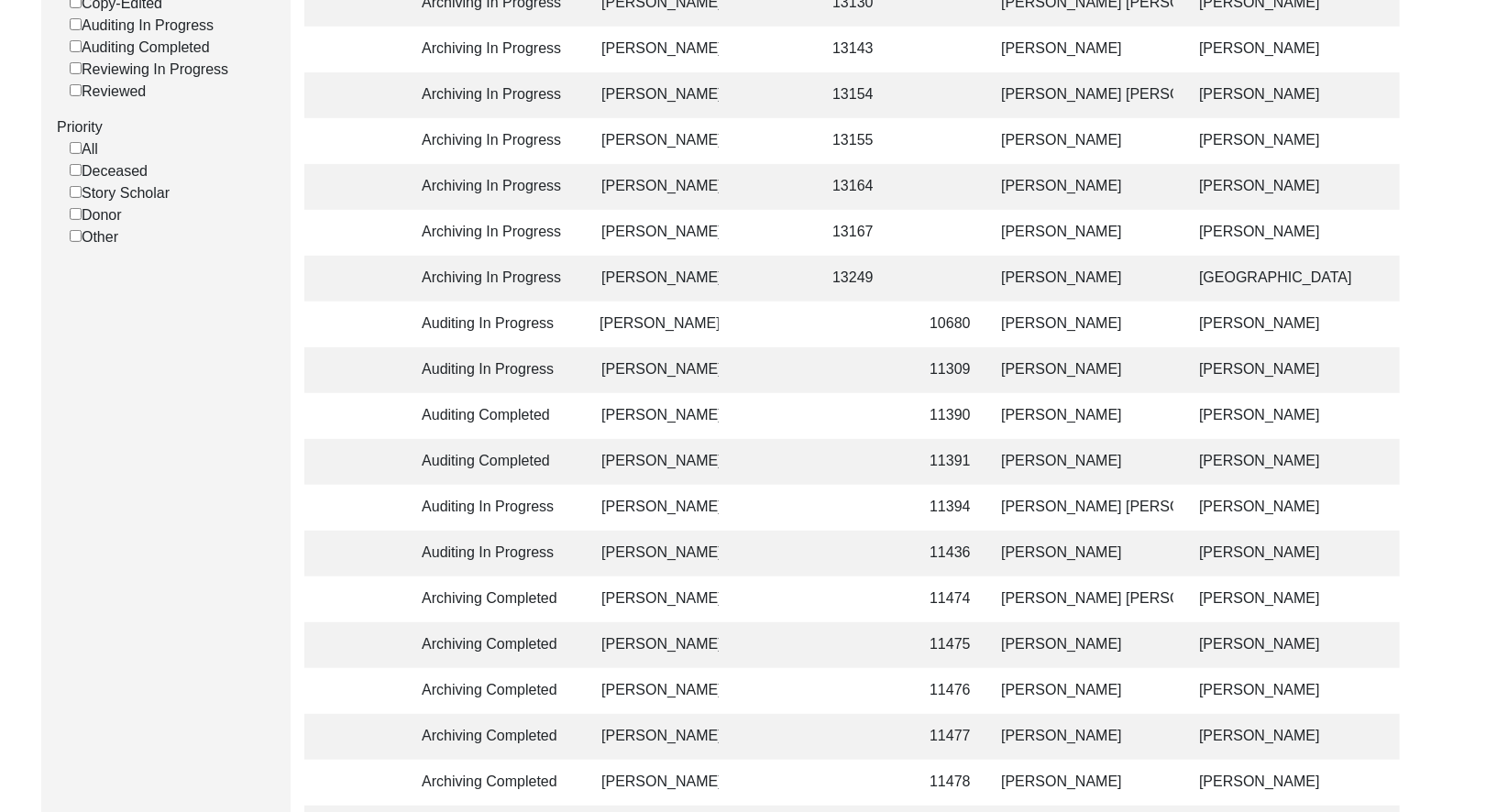 click on "Auditing In Progress [PERSON_NAME] 10680 [PERSON_NAME] [PERSON_NAME] Bantva, [GEOGRAPHIC_DATA], [GEOGRAPHIC_DATA] [DATE] [DEMOGRAPHIC_DATA] [DEMOGRAPHIC_DATA] Gujarati [GEOGRAPHIC_DATA], [GEOGRAPHIC_DATA], [GEOGRAPHIC_DATA] [GEOGRAPHIC_DATA], [GEOGRAPHIC_DATA], [GEOGRAPHIC_DATA] yes" 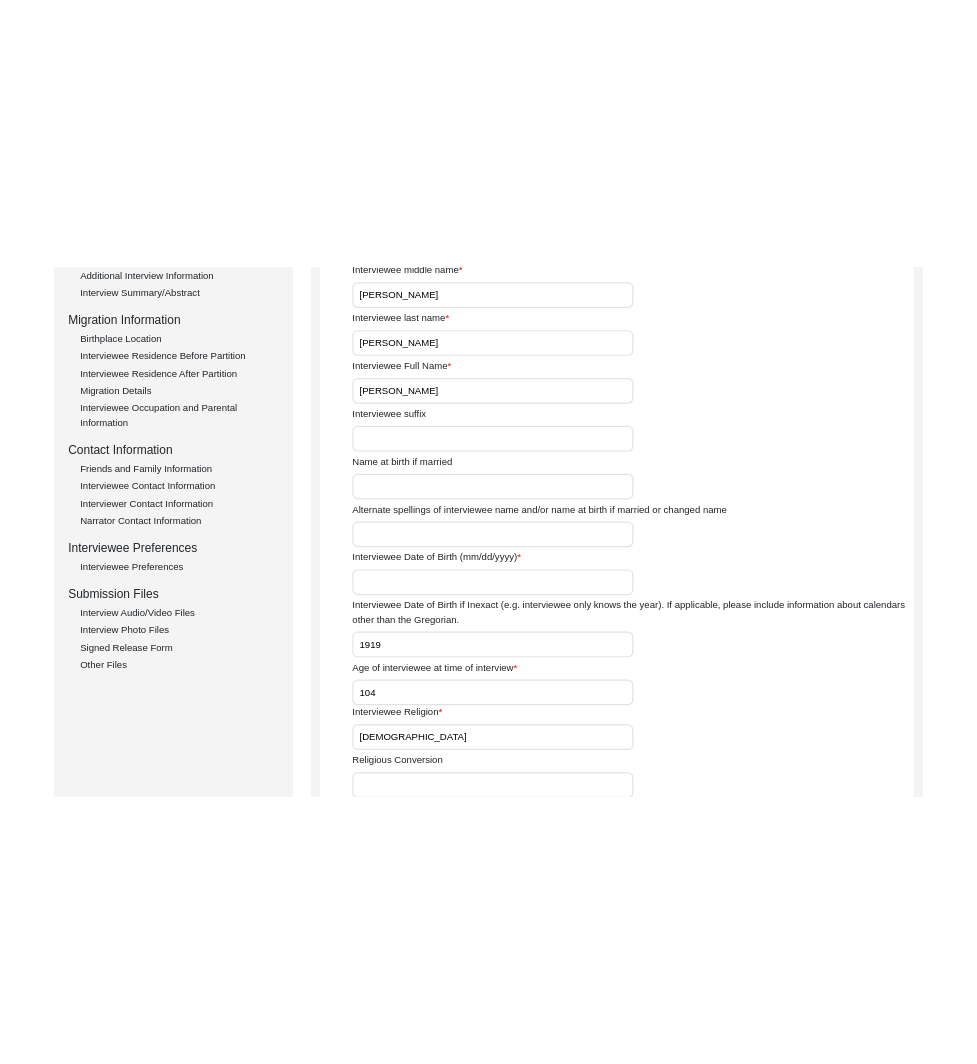 scroll, scrollTop: 0, scrollLeft: 0, axis: both 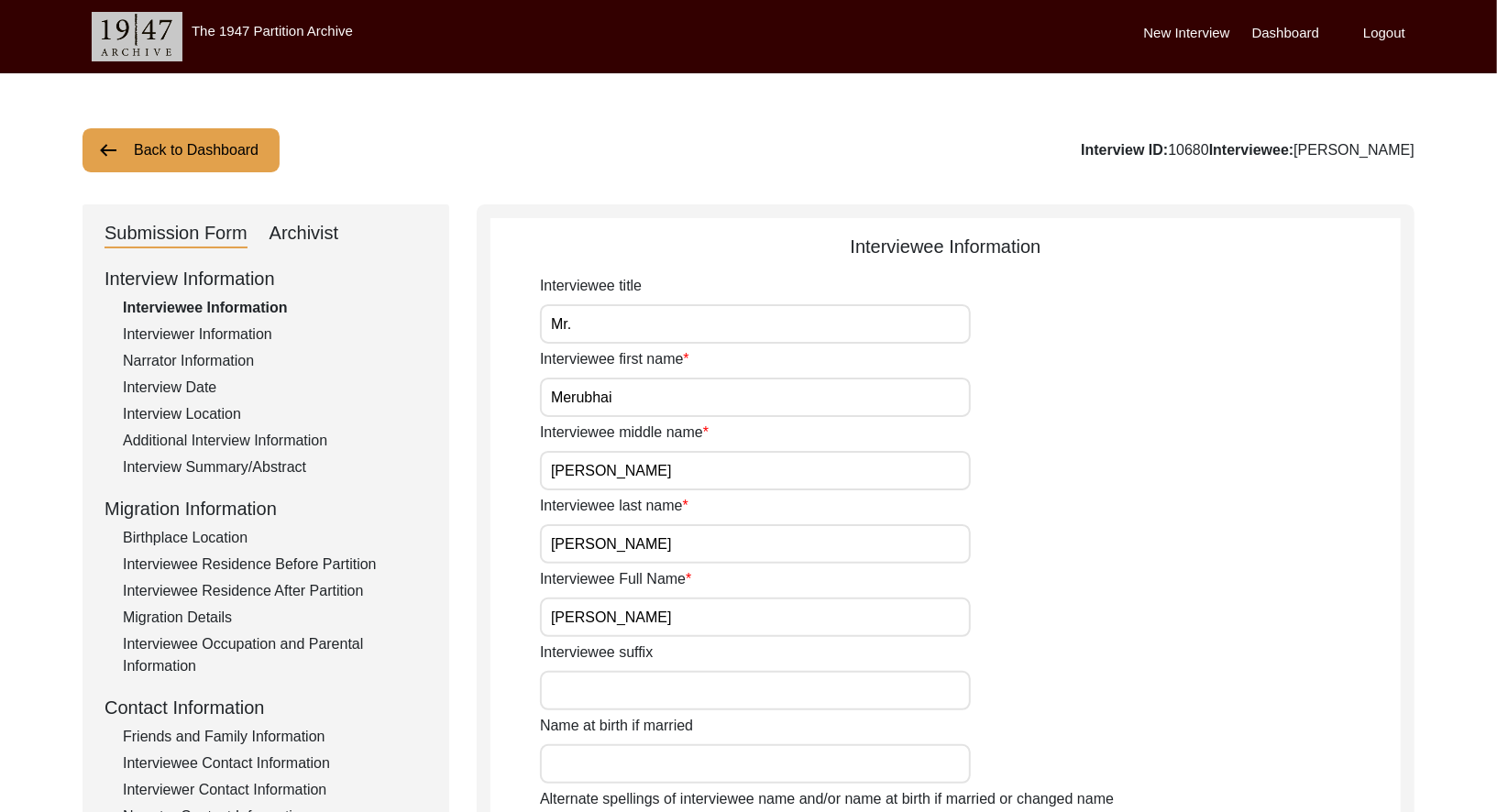 click on "Mr." at bounding box center (755, 324) 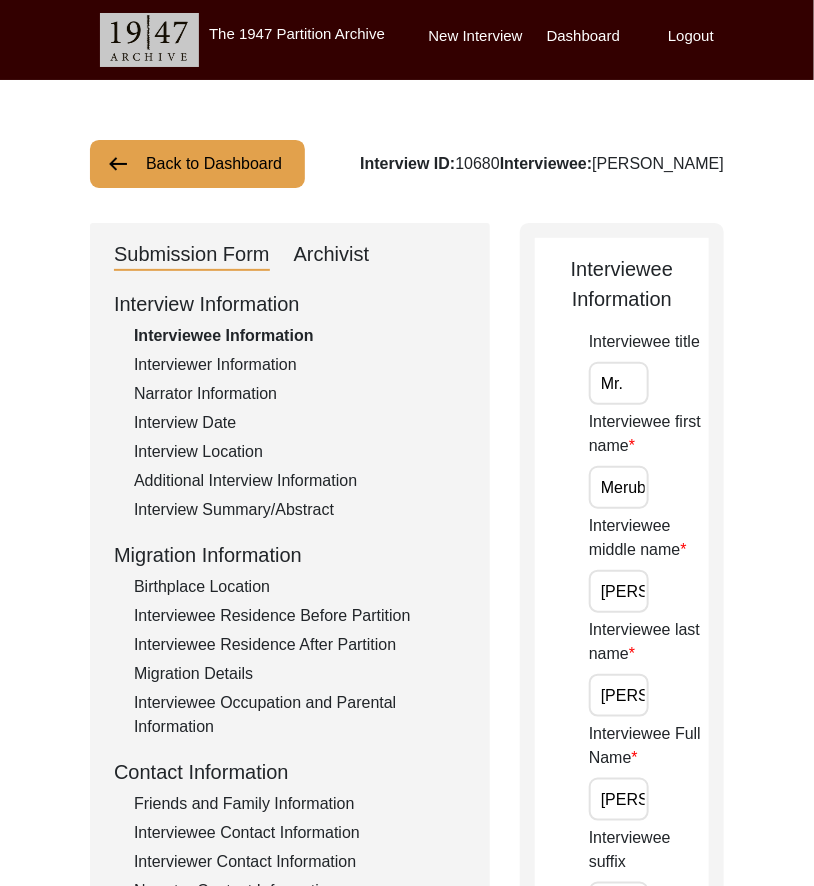 click on "Mr." at bounding box center (619, 383) 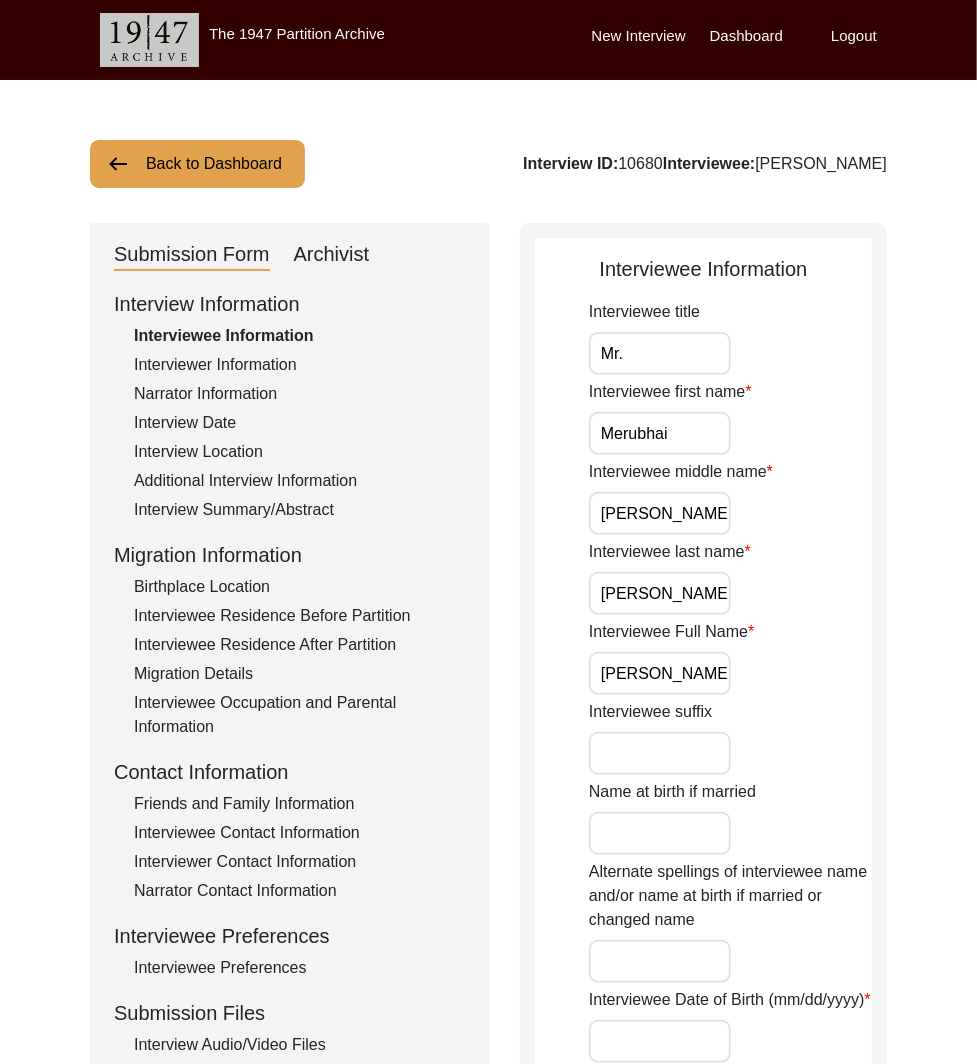 click on "Interviewee Information
Interviewee title Mr. Interviewee first name [PERSON_NAME] Interviewee middle name [PERSON_NAME] Interviewee last name [PERSON_NAME] Interviewee Full Name [PERSON_NAME] Interviewee suffix Name at birth if married Alternate spellings of interviewee name and/or name at birth if married or changed name Interviewee Date of Birth (mm/dd/yyyy) Interviewee Date of Birth if Inexact (e.g. interviewee only knows the year). If applicable, please include information about calendars other than the Gregorian. 1919 Age of interviewee at time of interview 104 Interviewee Religion [DEMOGRAPHIC_DATA] Religious Conversion Religious Conversion Notes Native language of interviewee Gujarati Regional dialect of interviewee Kathiyawadi Gender of Interviewee [DEMOGRAPHIC_DATA] Race of interviewee (self-identified) Save" 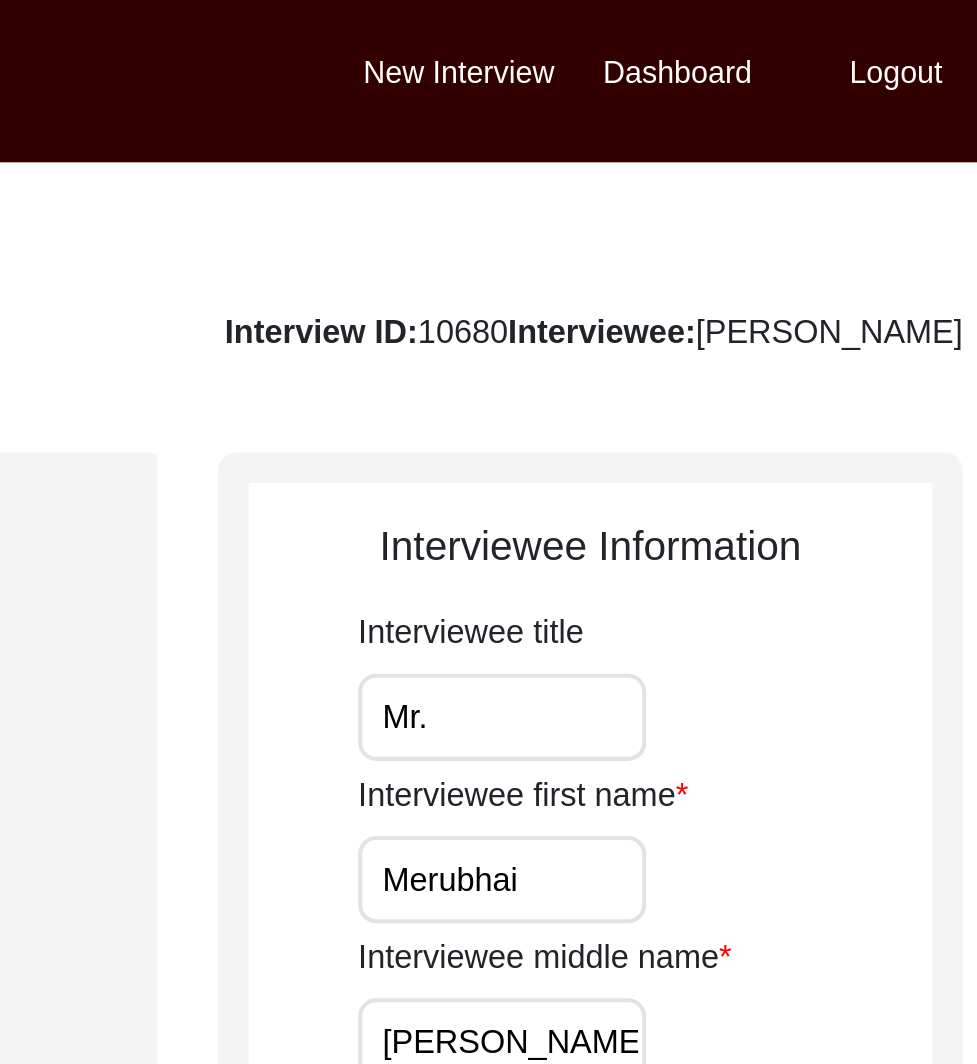 click on "Interview ID:  10680  Interviewee:  [PERSON_NAME]" 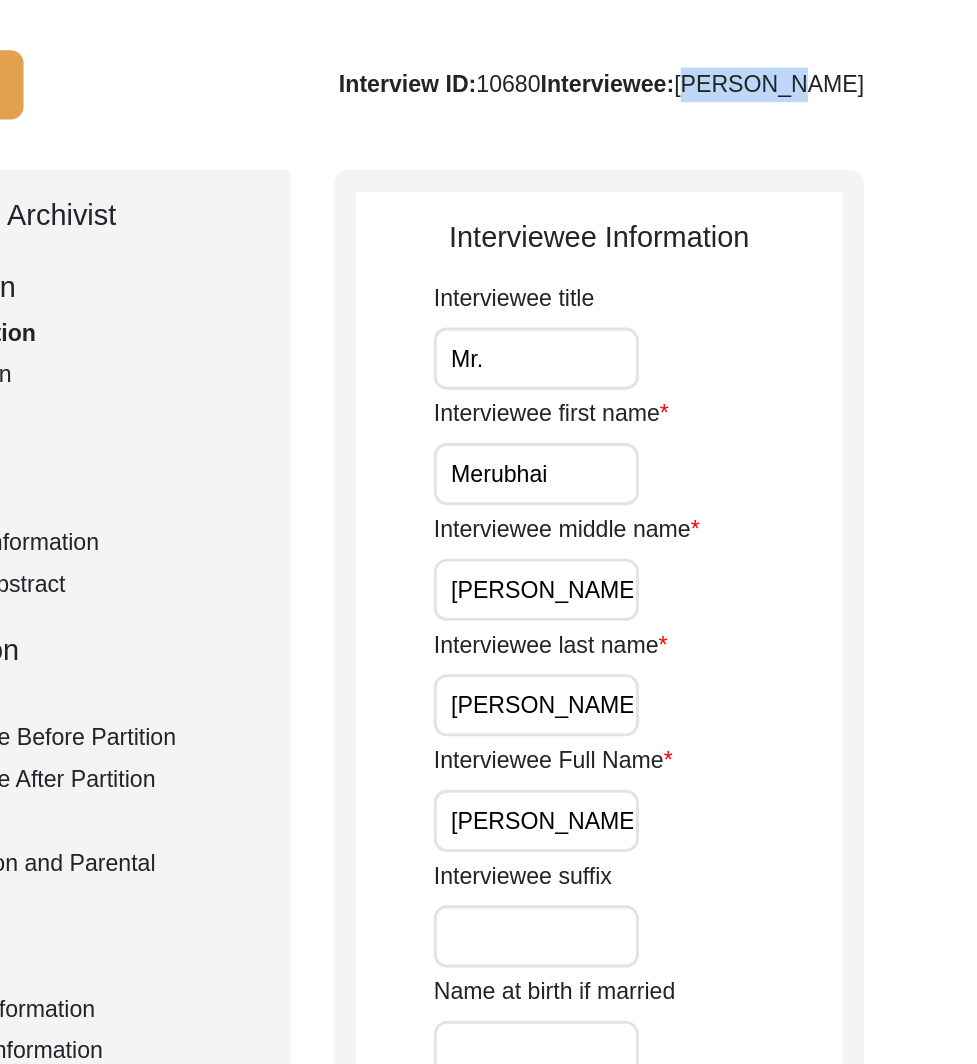 drag, startPoint x: 673, startPoint y: 164, endPoint x: 875, endPoint y: 173, distance: 202.2004 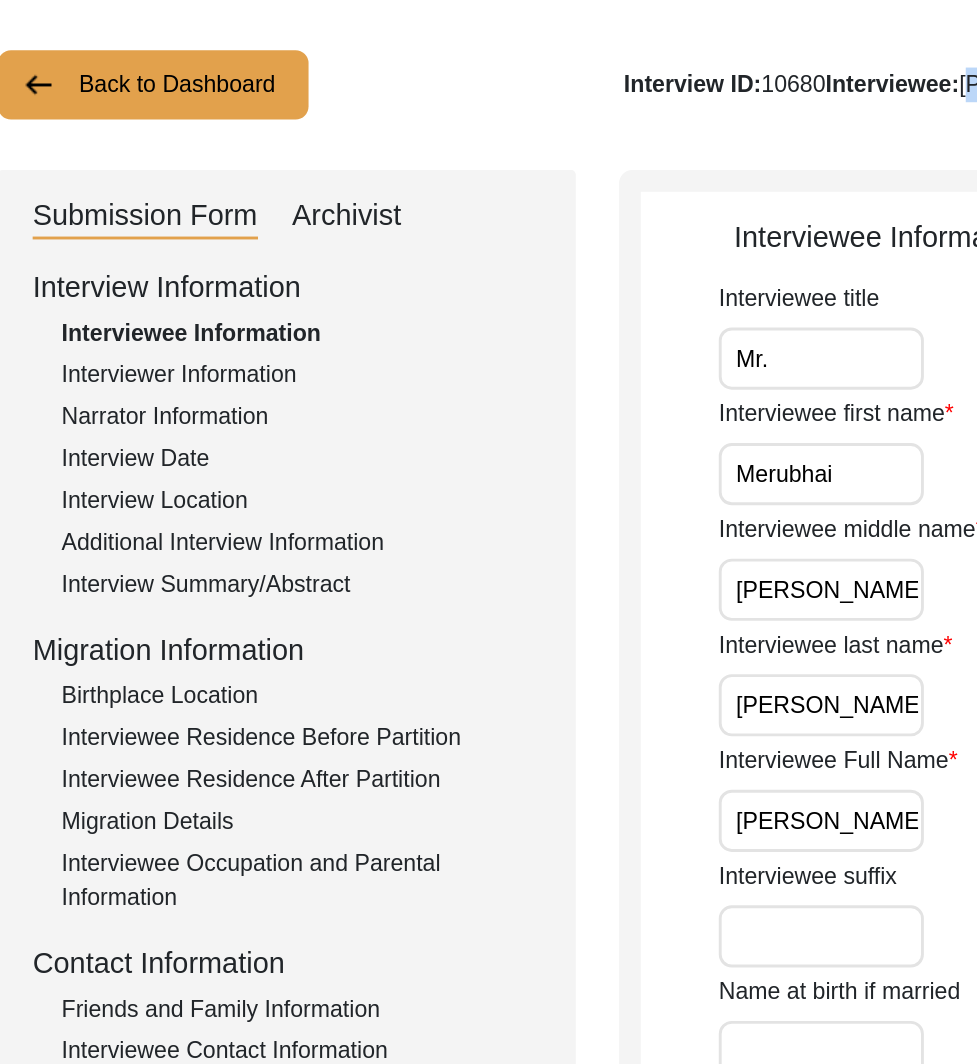 click on "Interviewer Information" 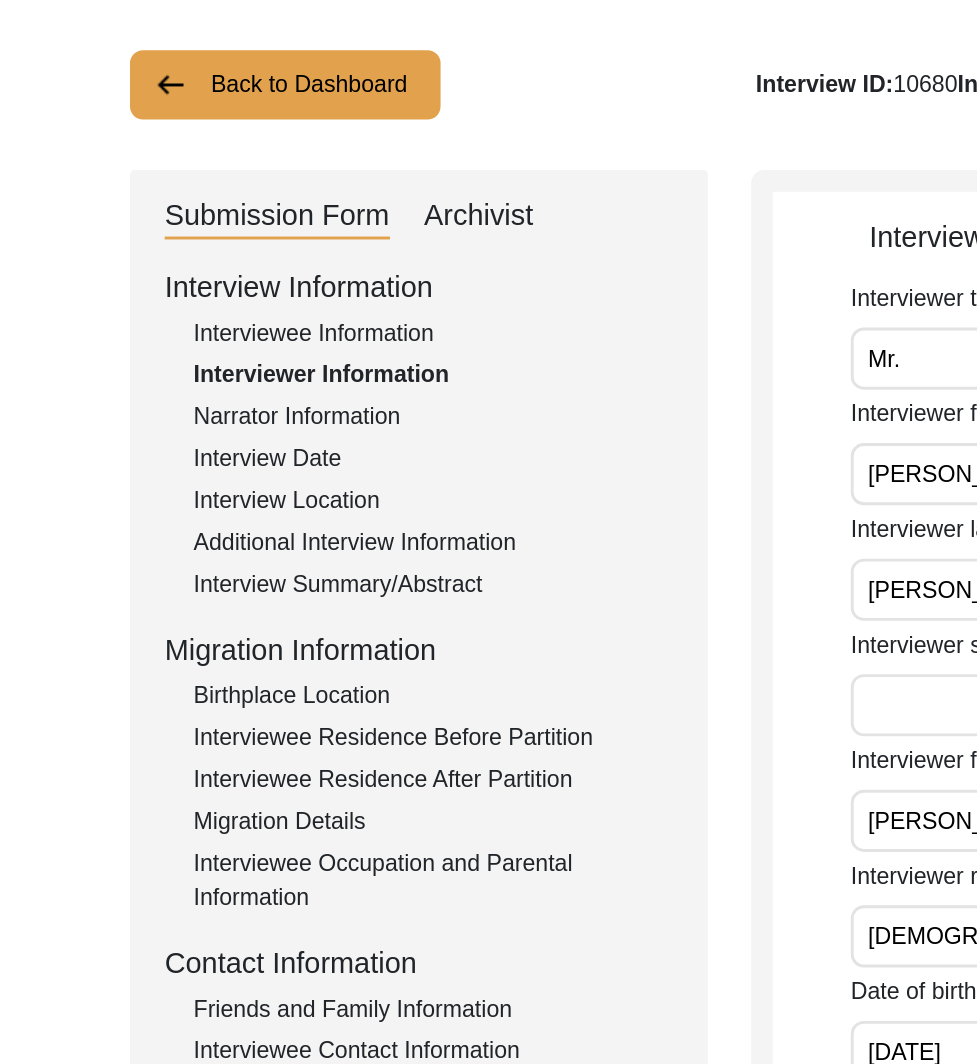 click on "Interviewee Information" 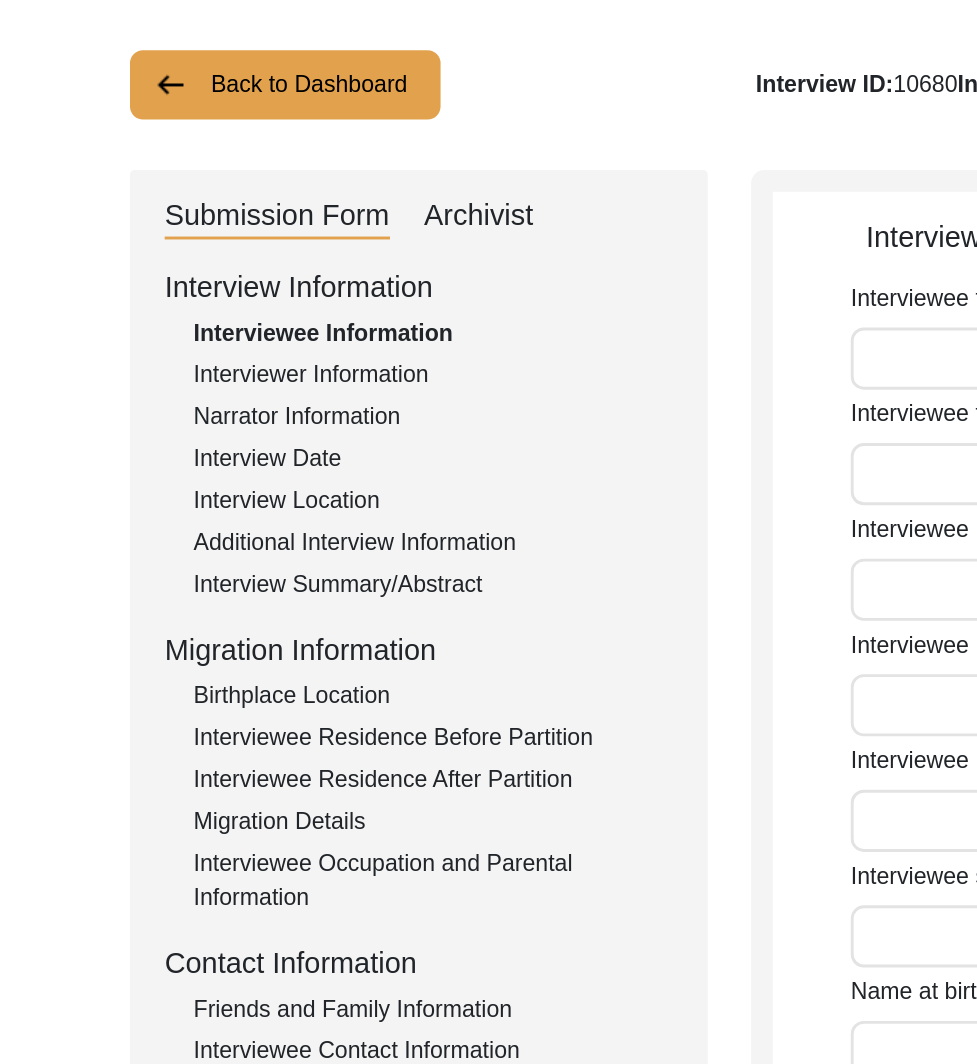 type on "Mr." 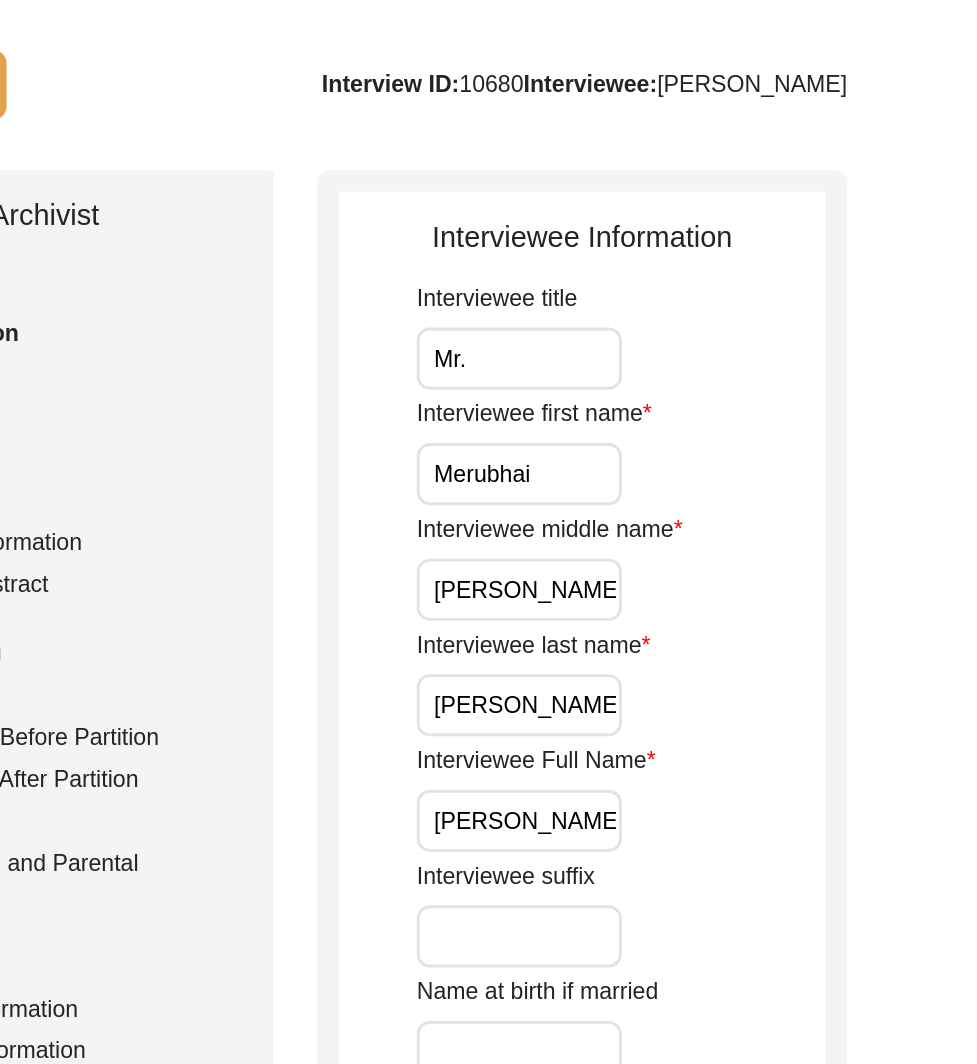 click on "Mr." at bounding box center [660, 353] 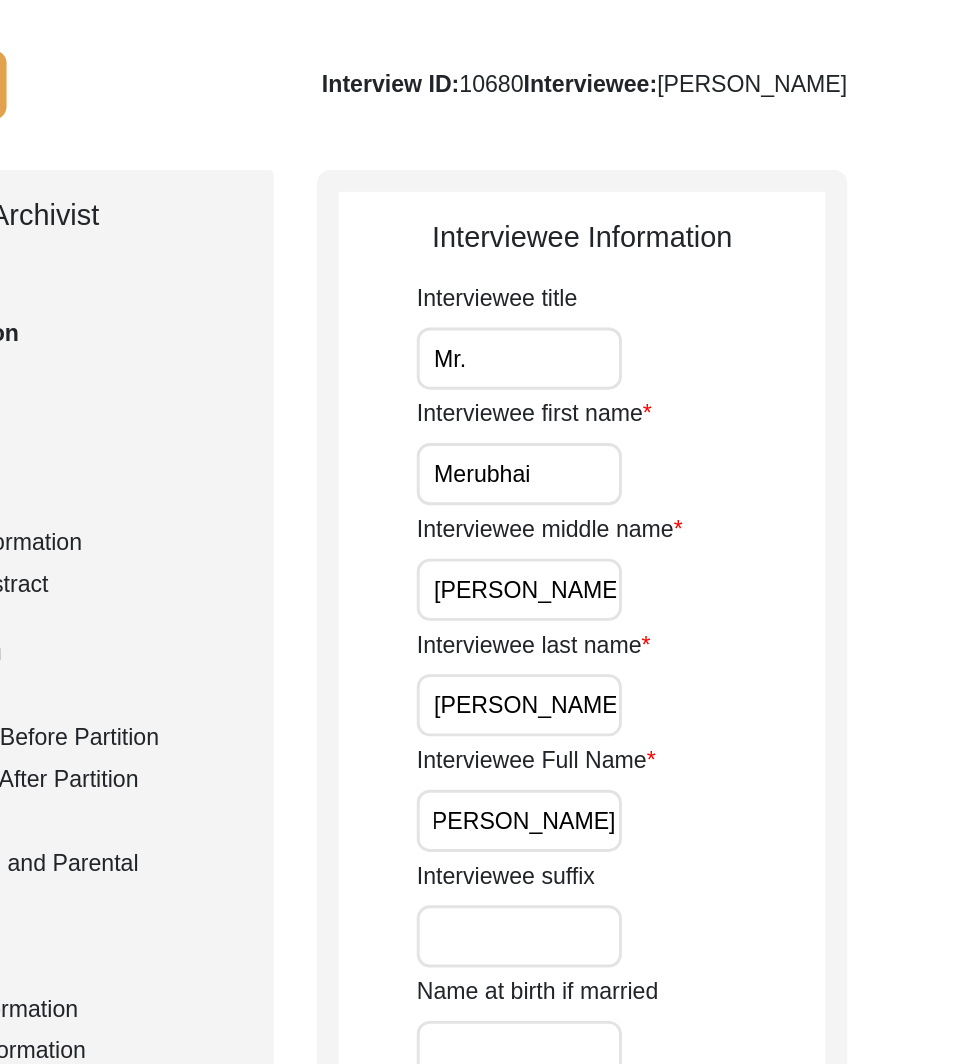 scroll, scrollTop: 0, scrollLeft: 0, axis: both 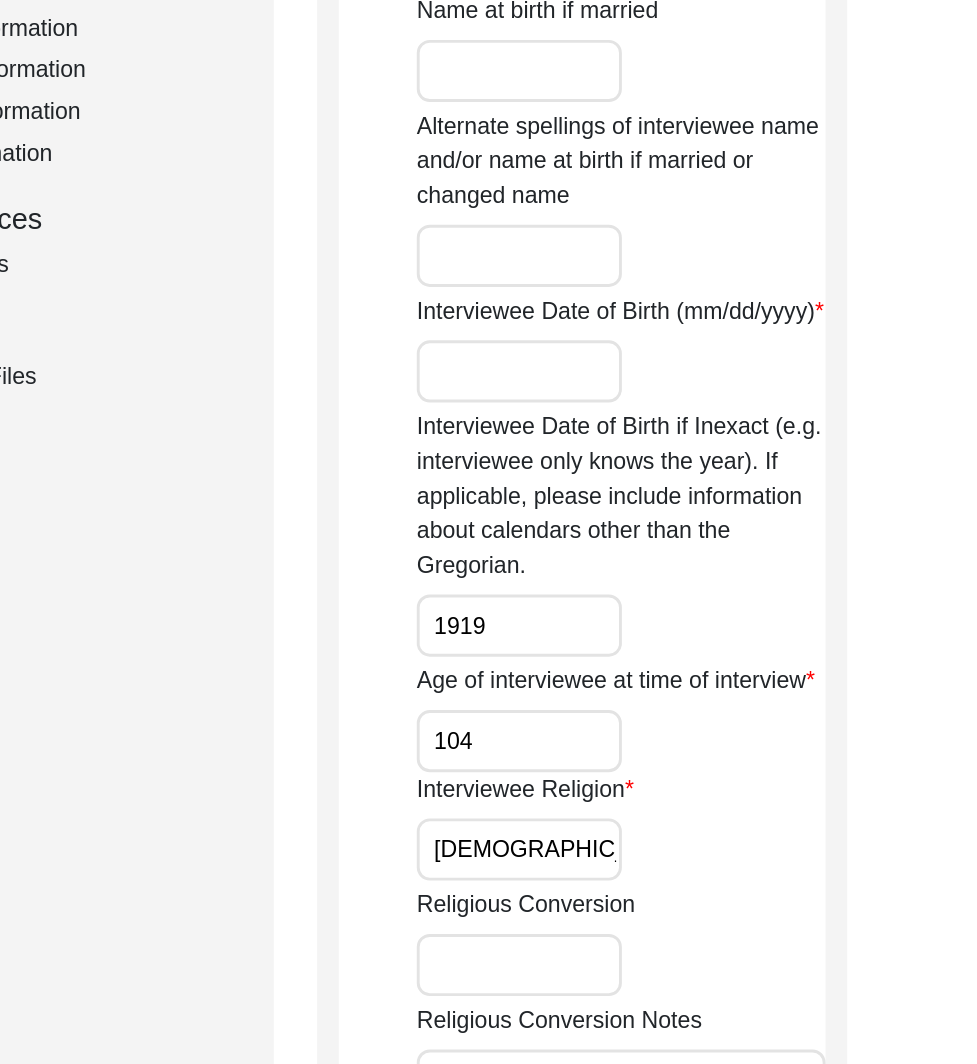 click on "1919" at bounding box center (660, 760) 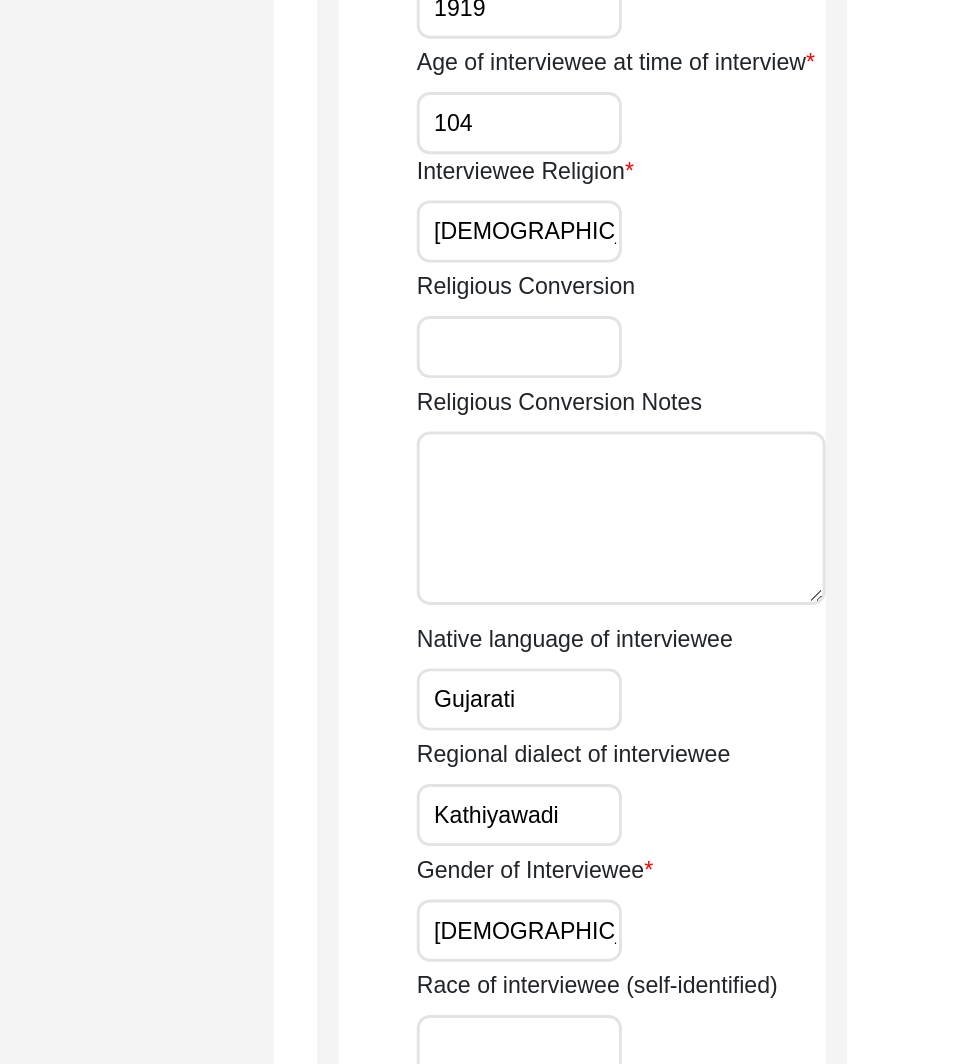 scroll, scrollTop: 893, scrollLeft: 0, axis: vertical 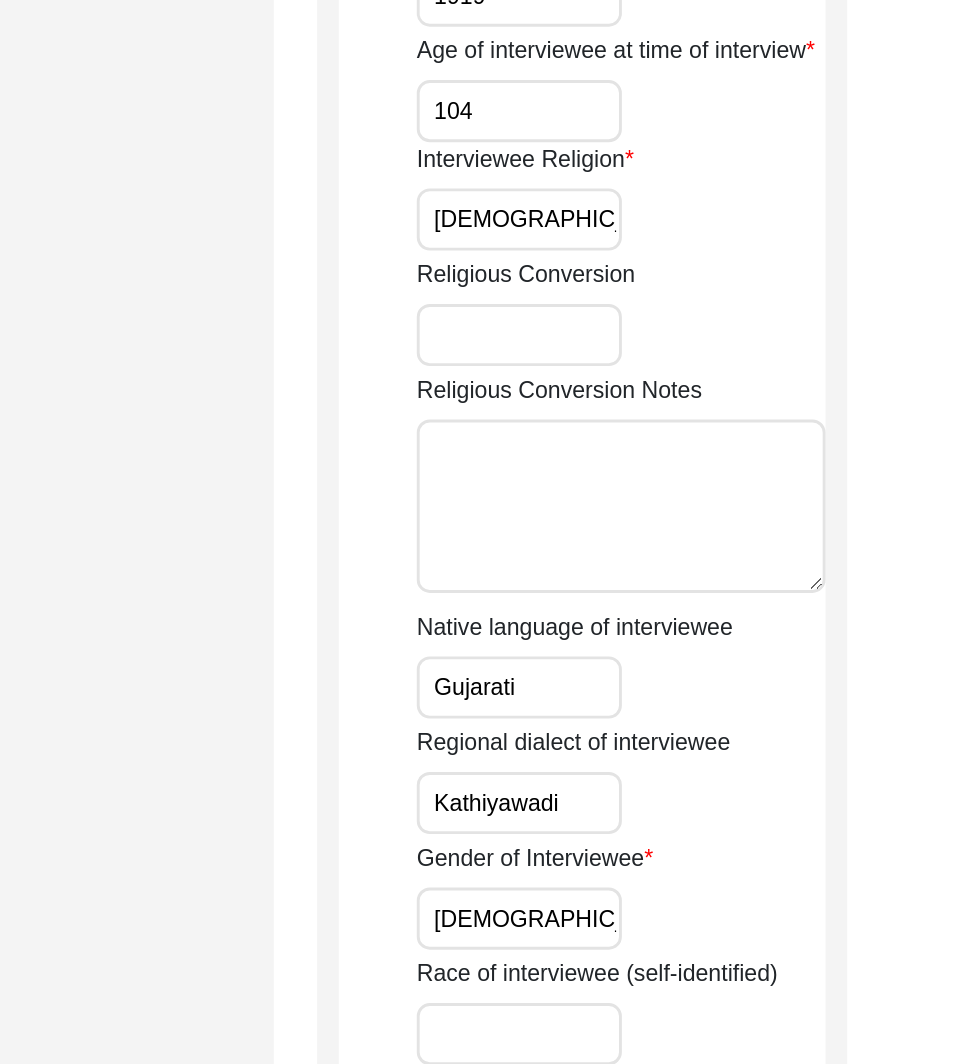 click on "Gujarati" at bounding box center (660, 803) 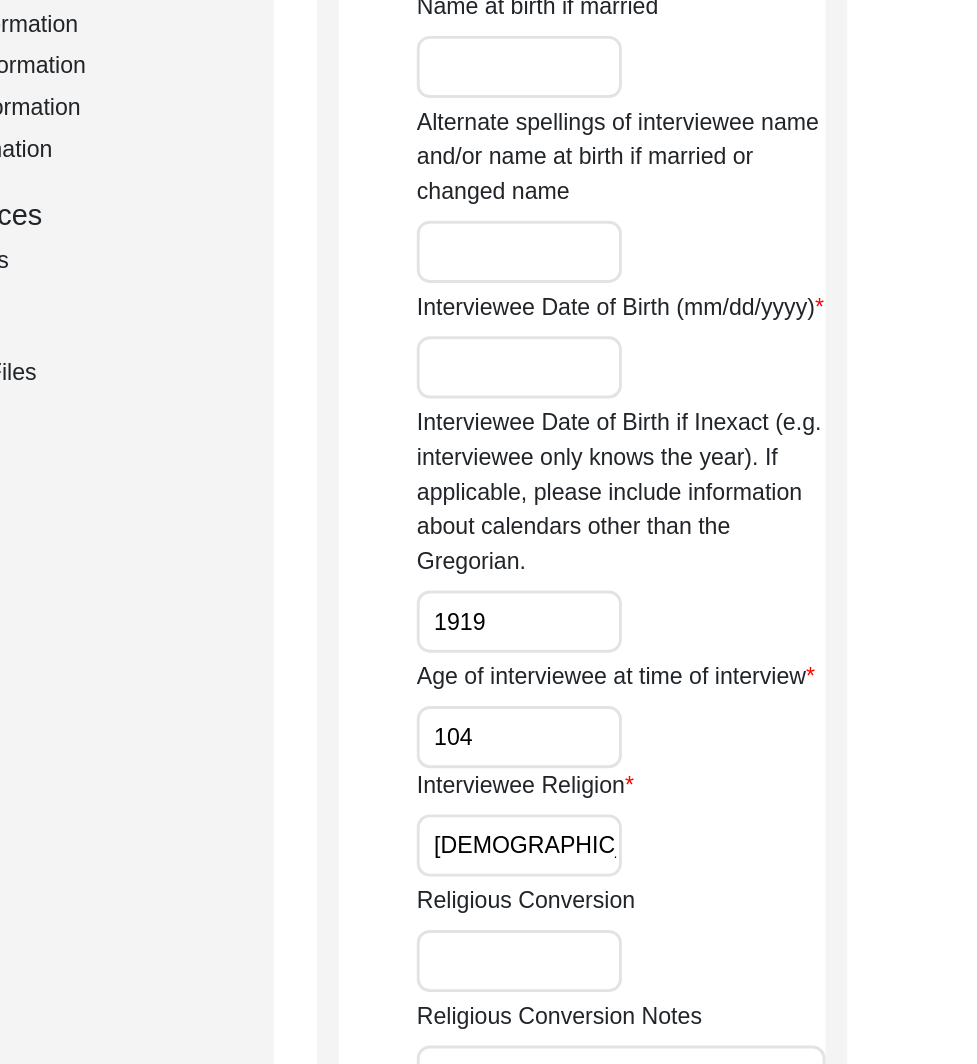 scroll, scrollTop: 586, scrollLeft: 0, axis: vertical 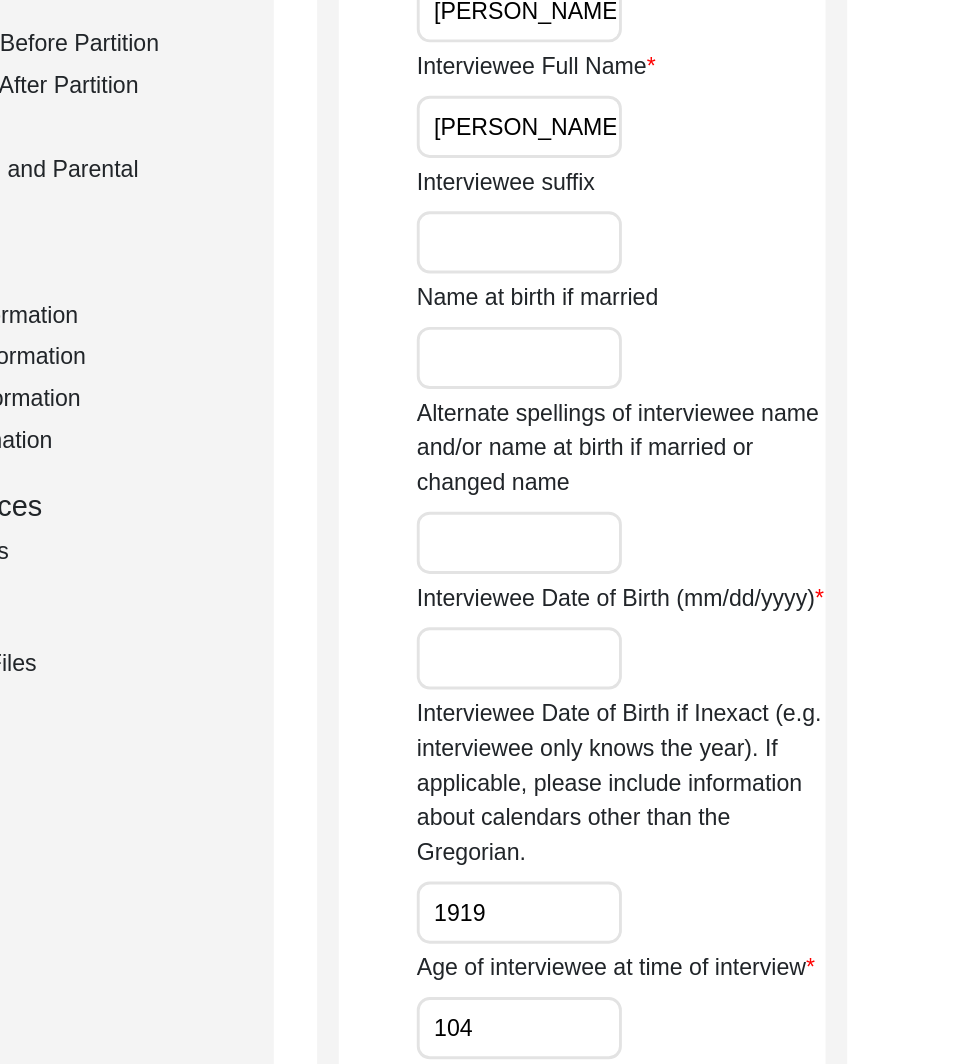 click on "Interviewee Date of Birth (mm/dd/yyyy)" at bounding box center (660, 455) 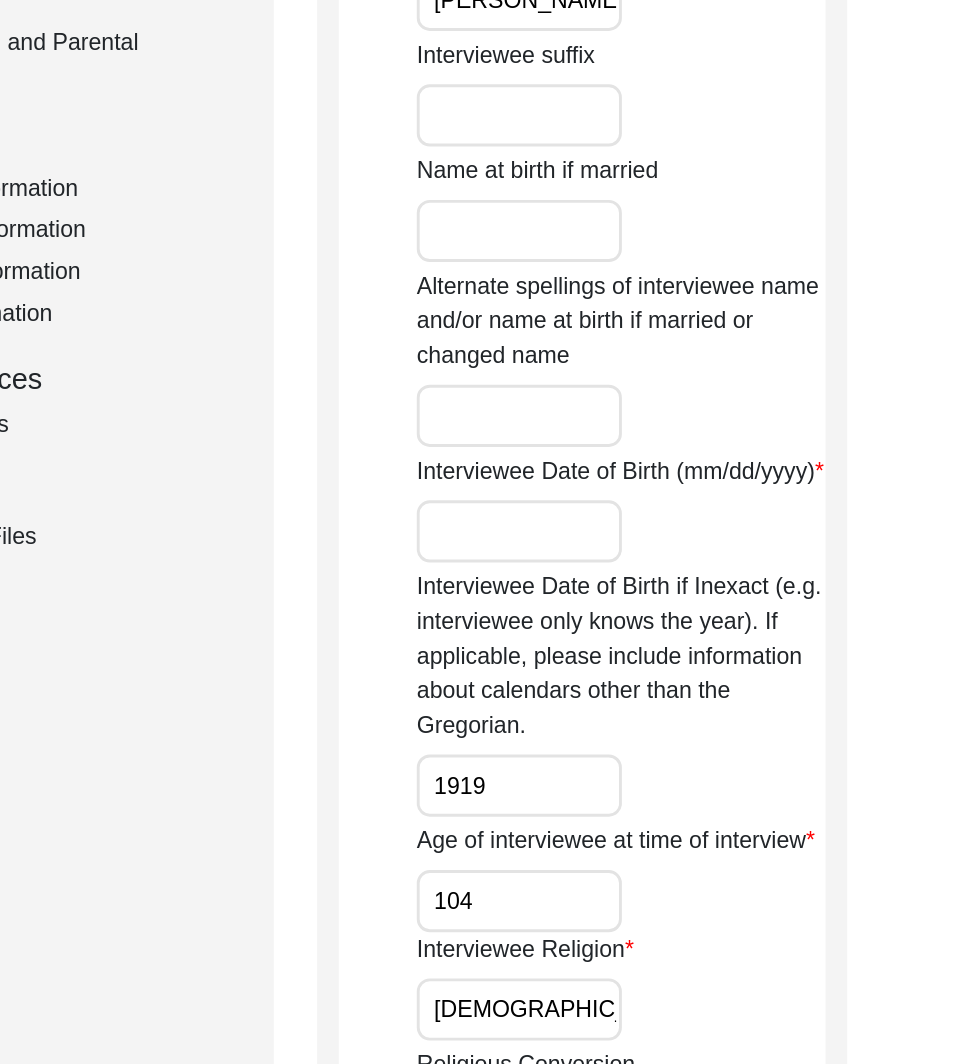 scroll, scrollTop: 586, scrollLeft: 0, axis: vertical 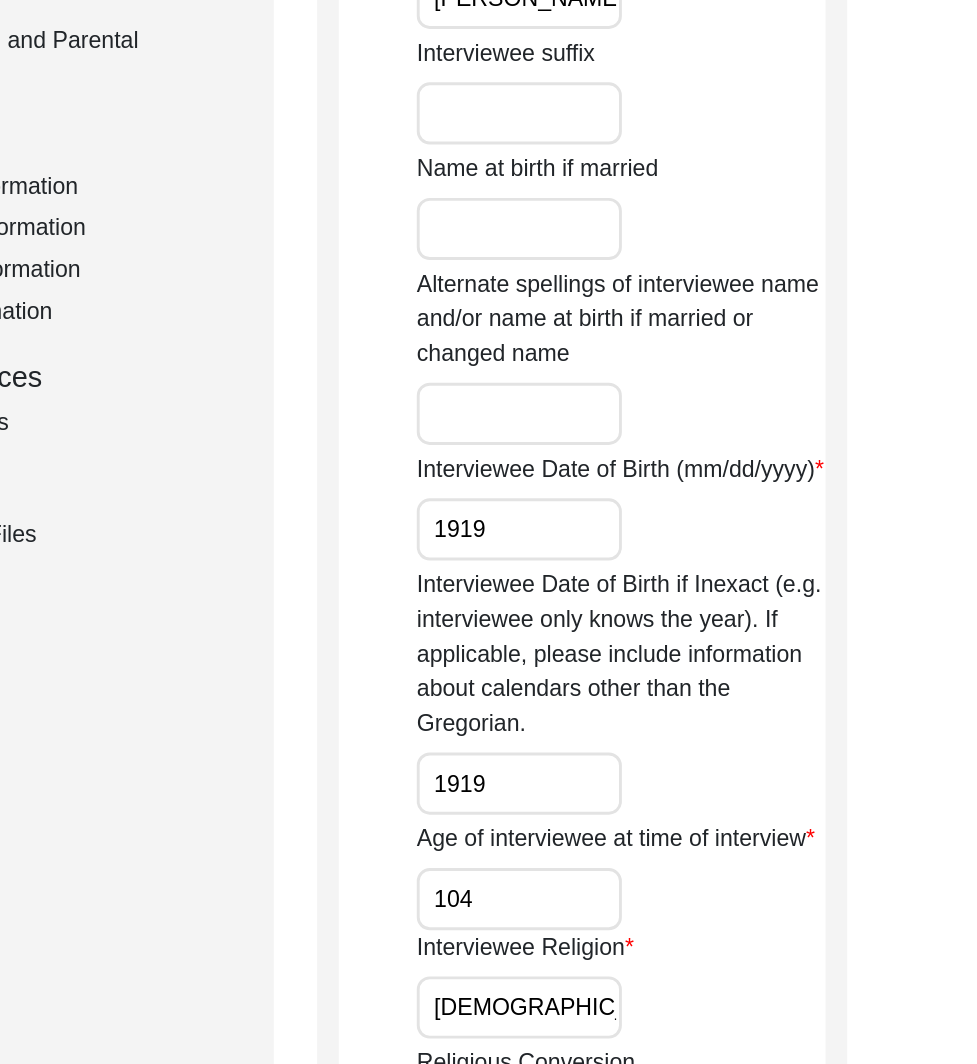 type on "1919" 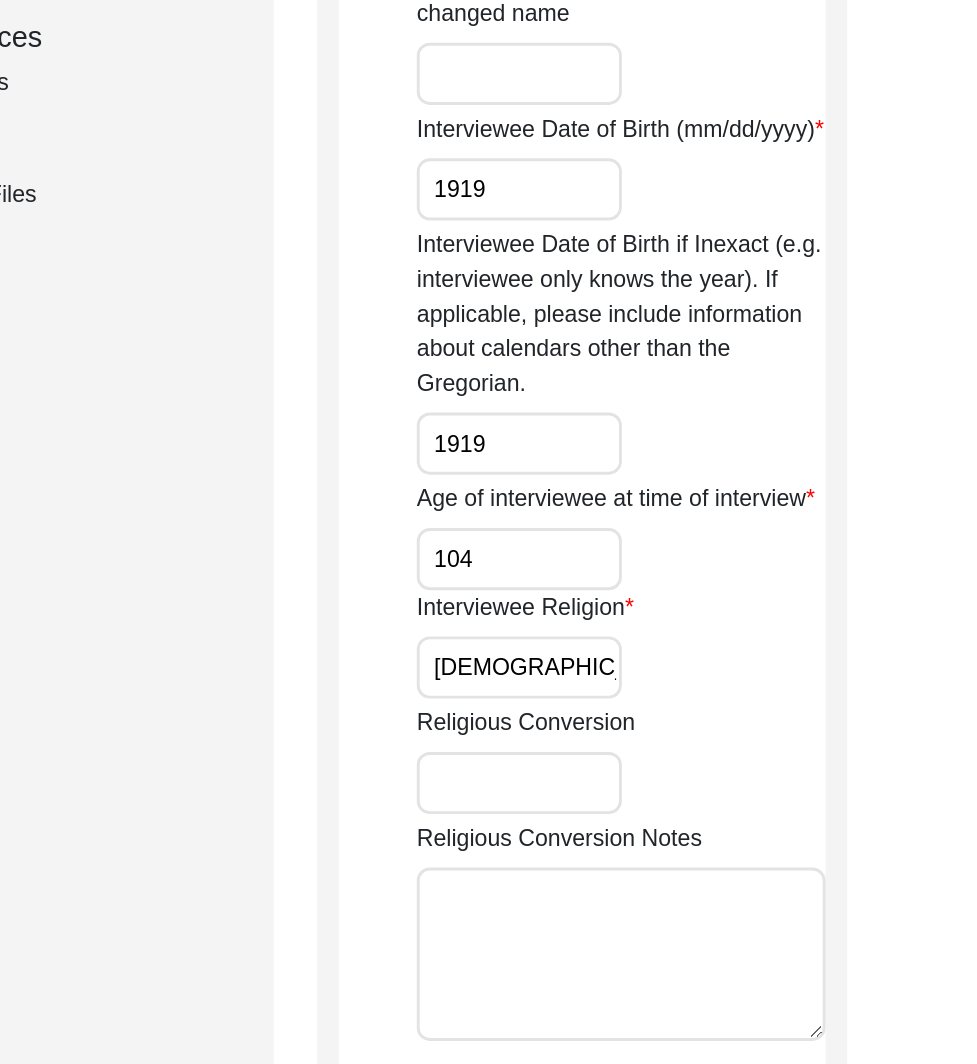 scroll, scrollTop: 586, scrollLeft: 0, axis: vertical 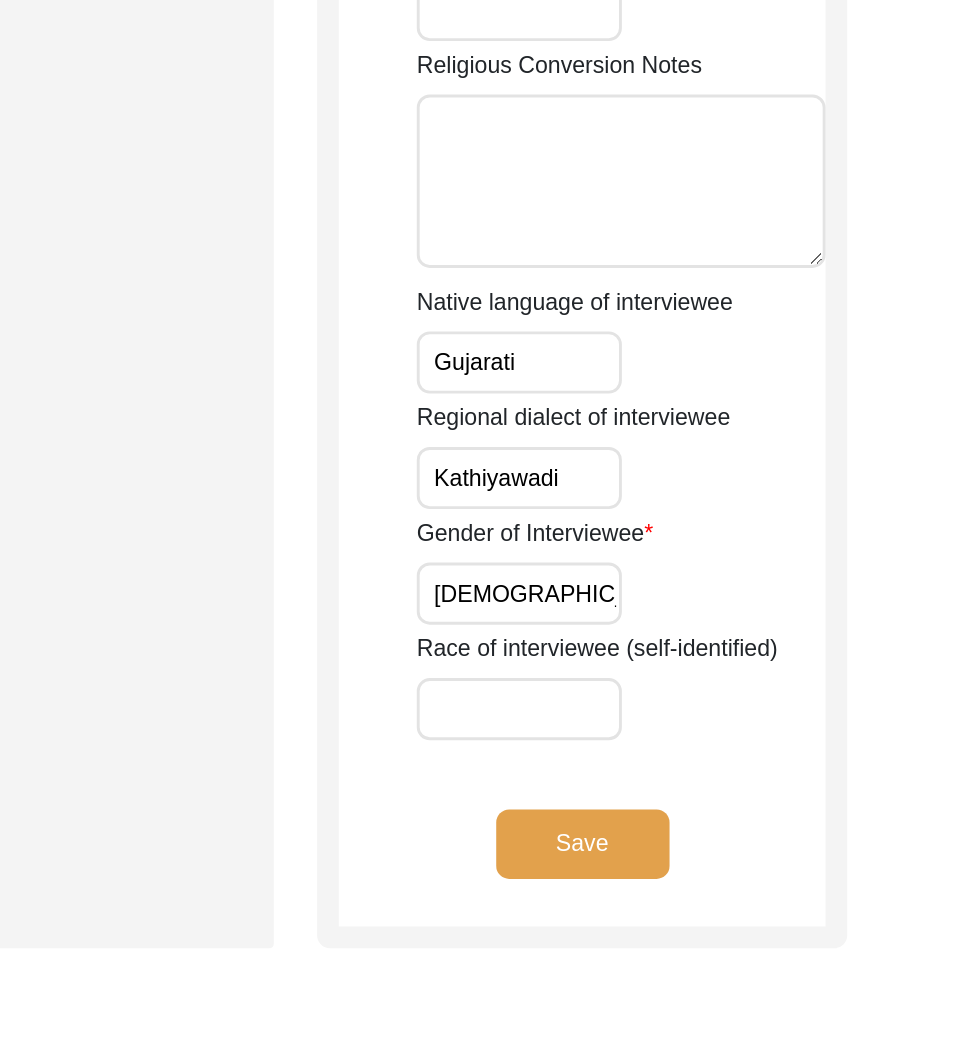 click on "Save" 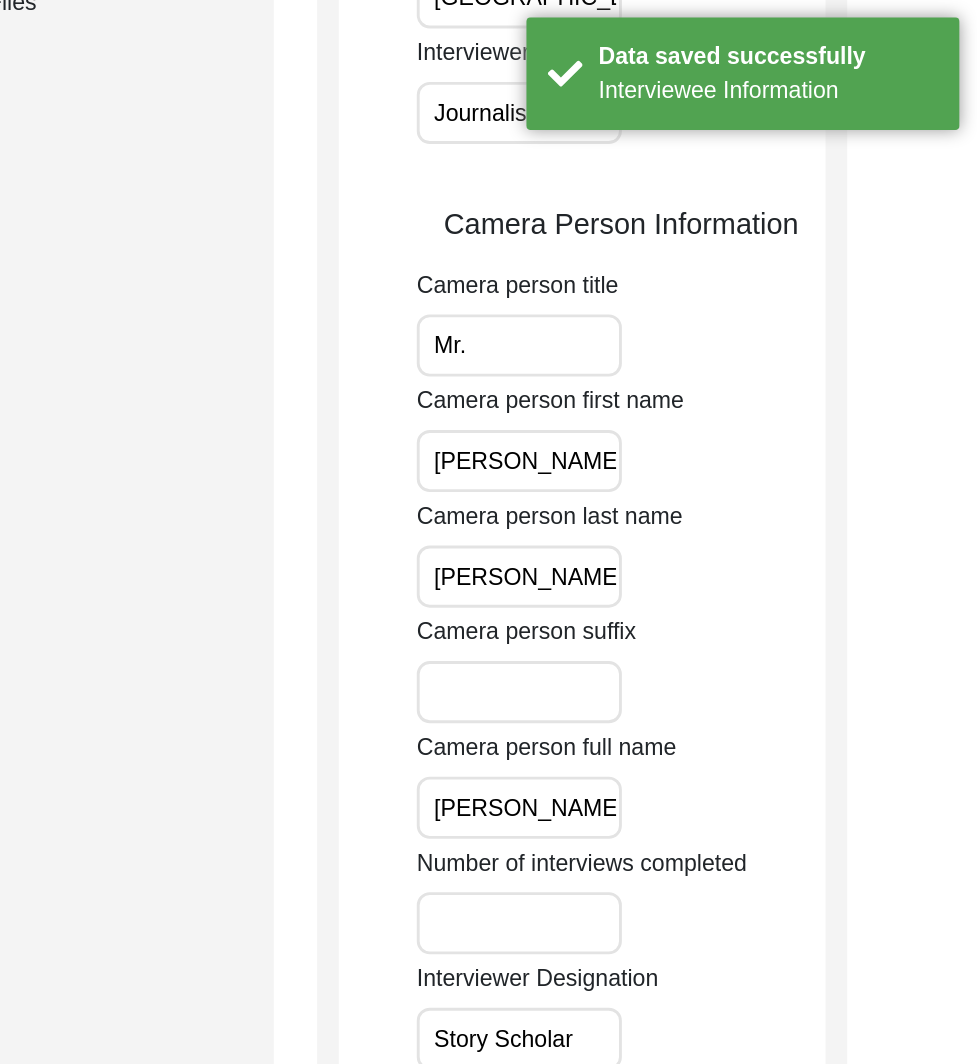 scroll, scrollTop: 0, scrollLeft: 0, axis: both 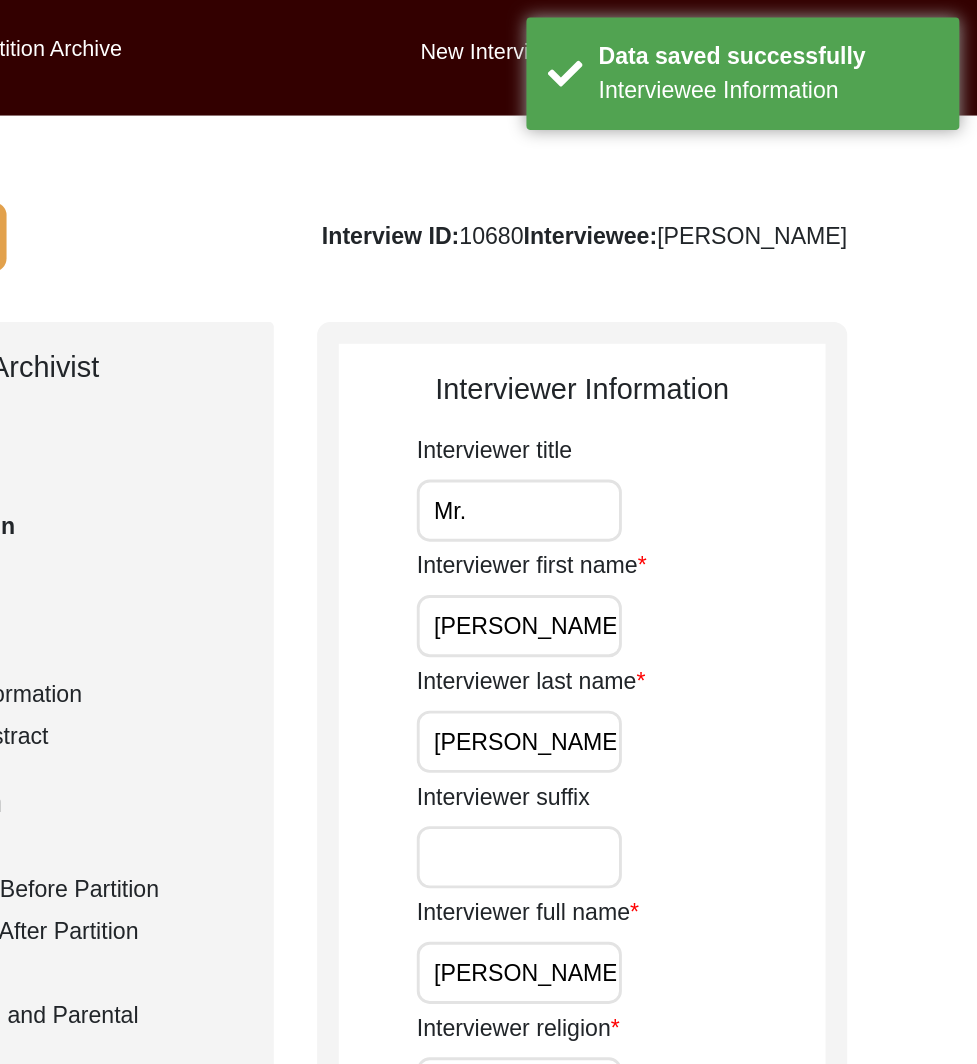 click on "Mr." at bounding box center (660, 353) 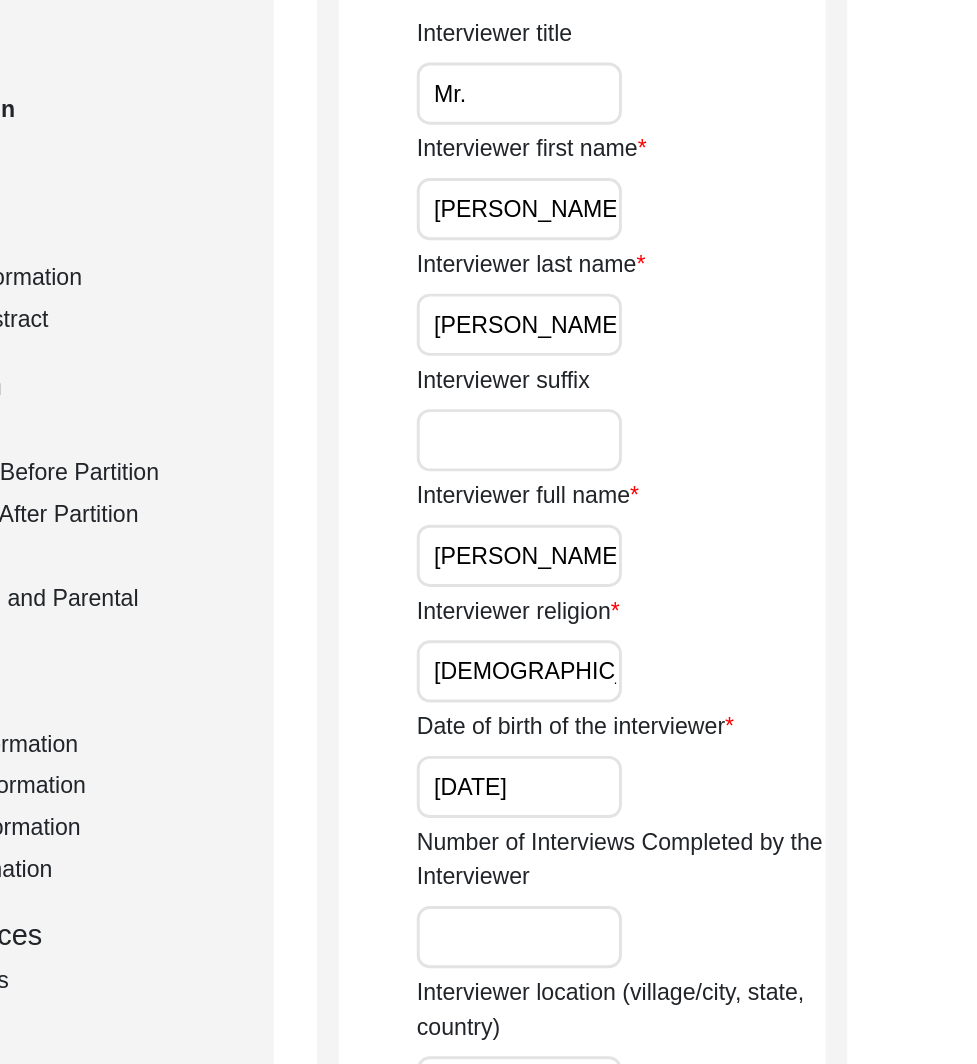 scroll, scrollTop: 0, scrollLeft: 0, axis: both 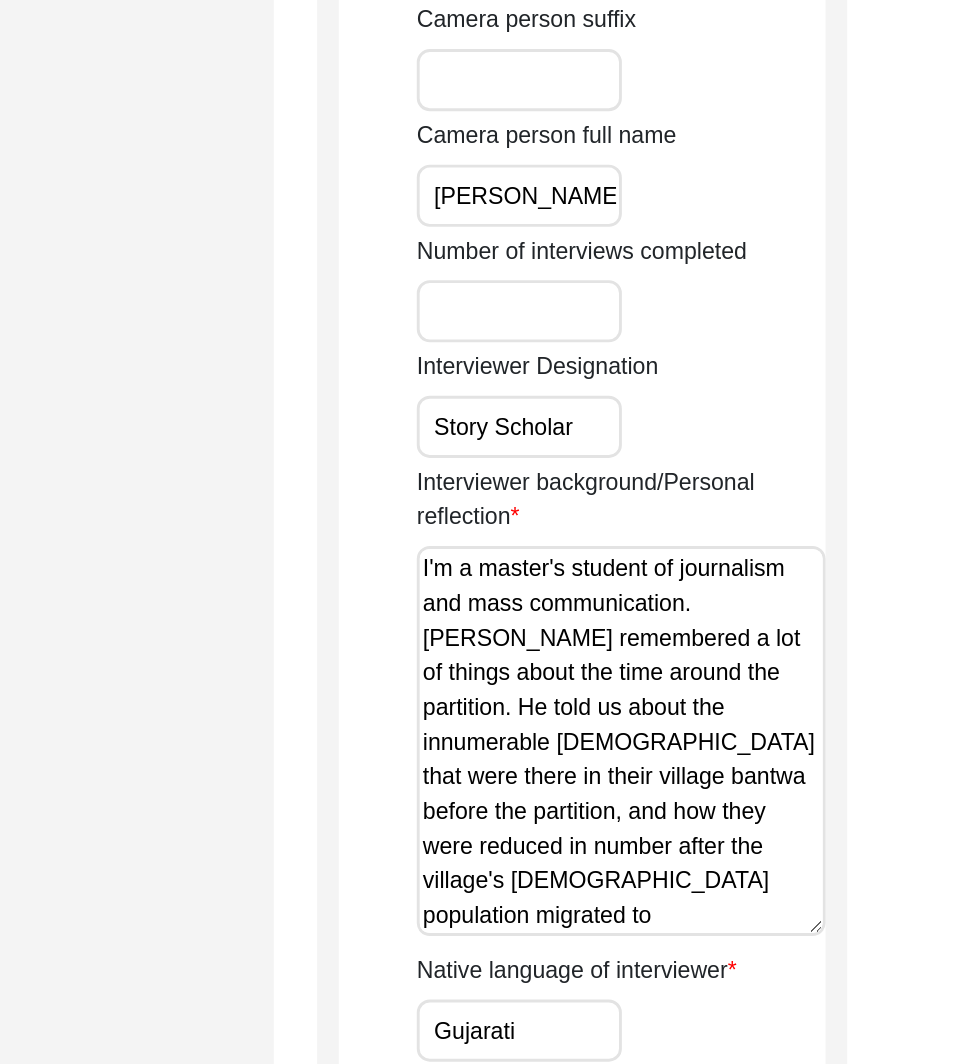drag, startPoint x: 864, startPoint y: 821, endPoint x: 874, endPoint y: 970, distance: 149.33519 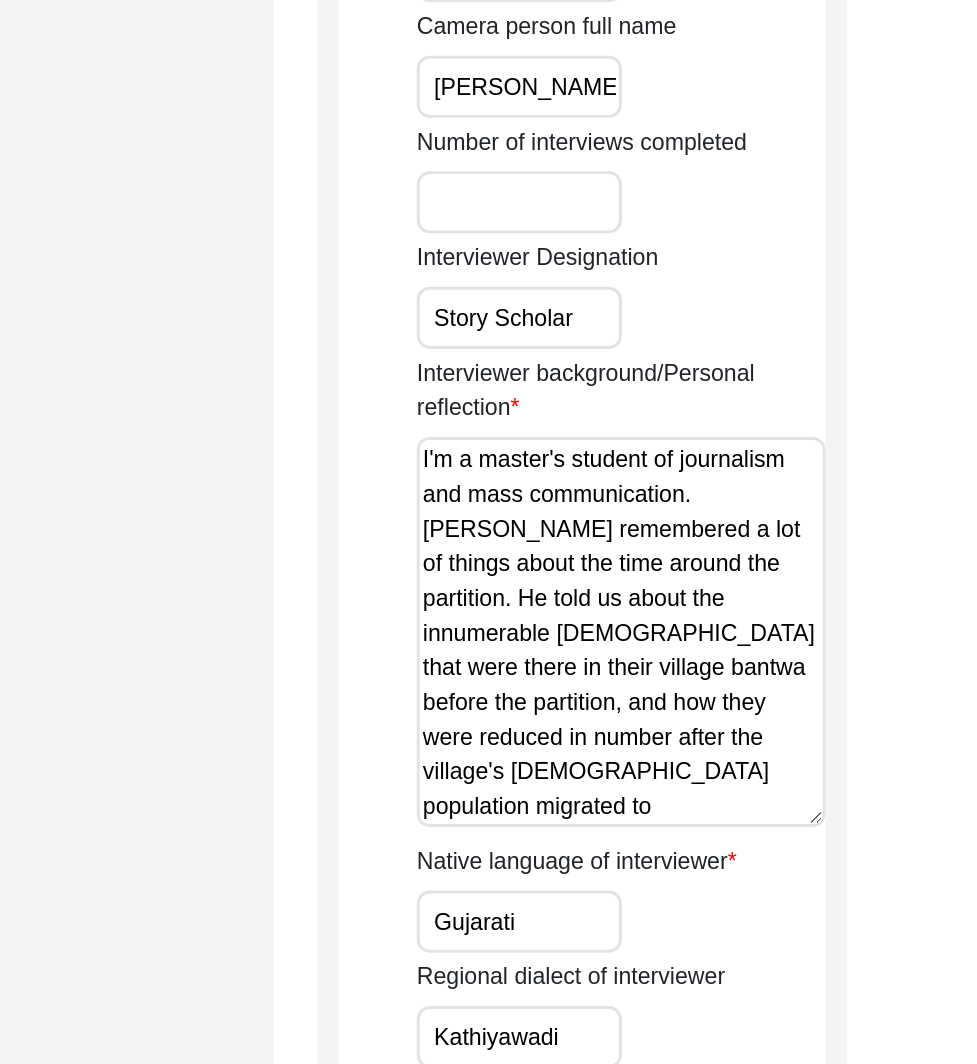 scroll, scrollTop: 1216, scrollLeft: 0, axis: vertical 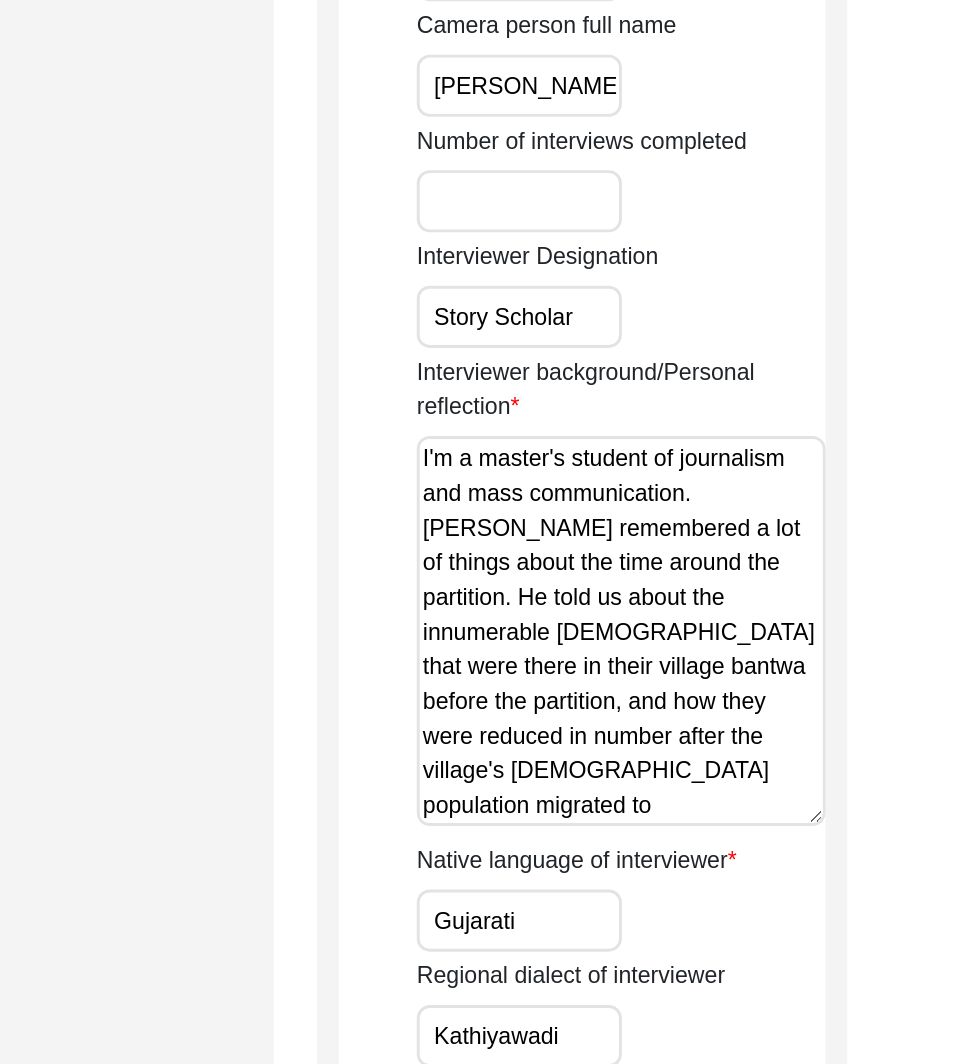 click on "I'm a master's student of journalism and mass communication. [PERSON_NAME] remembered a lot of things about the time around the partition. He told us about the innumerable [DEMOGRAPHIC_DATA] that were there in their village bantwa before the partition, and how they were reduced in number after the village's [DEMOGRAPHIC_DATA] population migrated to [GEOGRAPHIC_DATA]. His views on communalism were important to be taken note of." at bounding box center (730, 764) 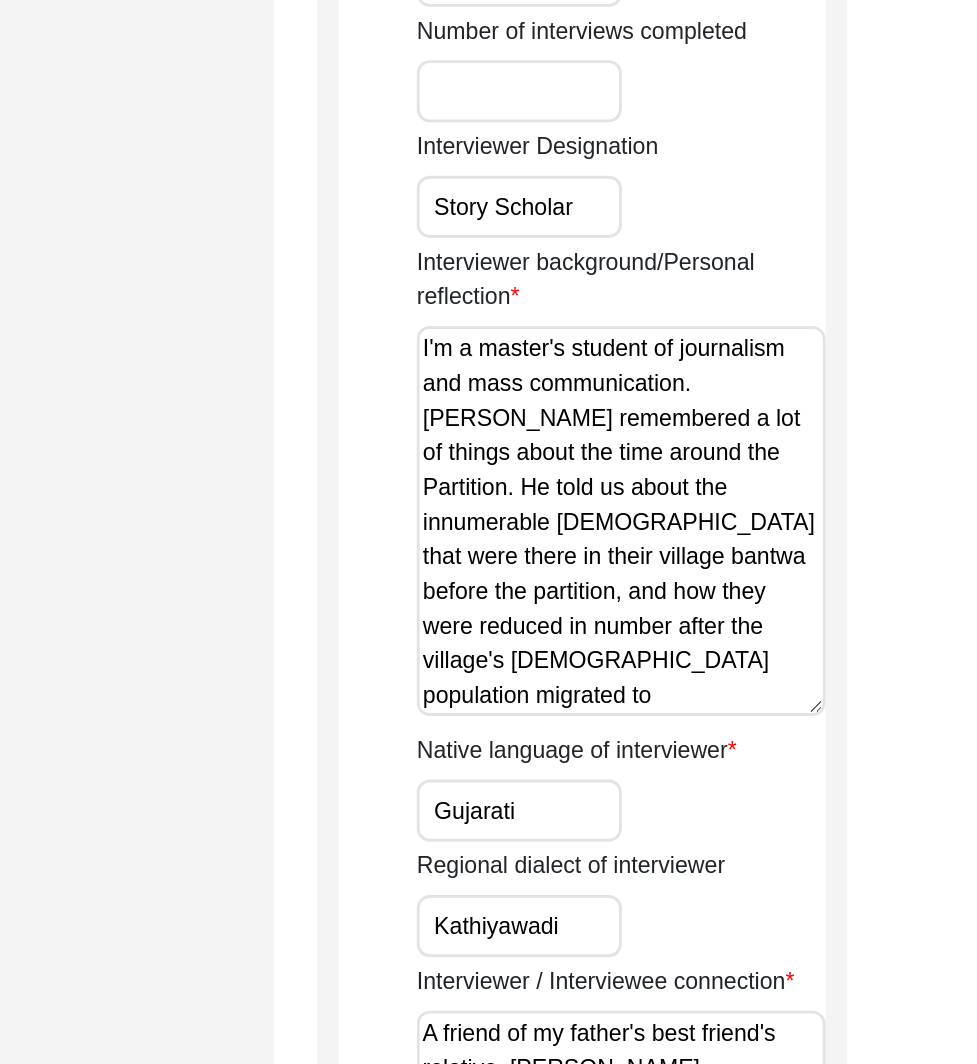 scroll, scrollTop: 1294, scrollLeft: 0, axis: vertical 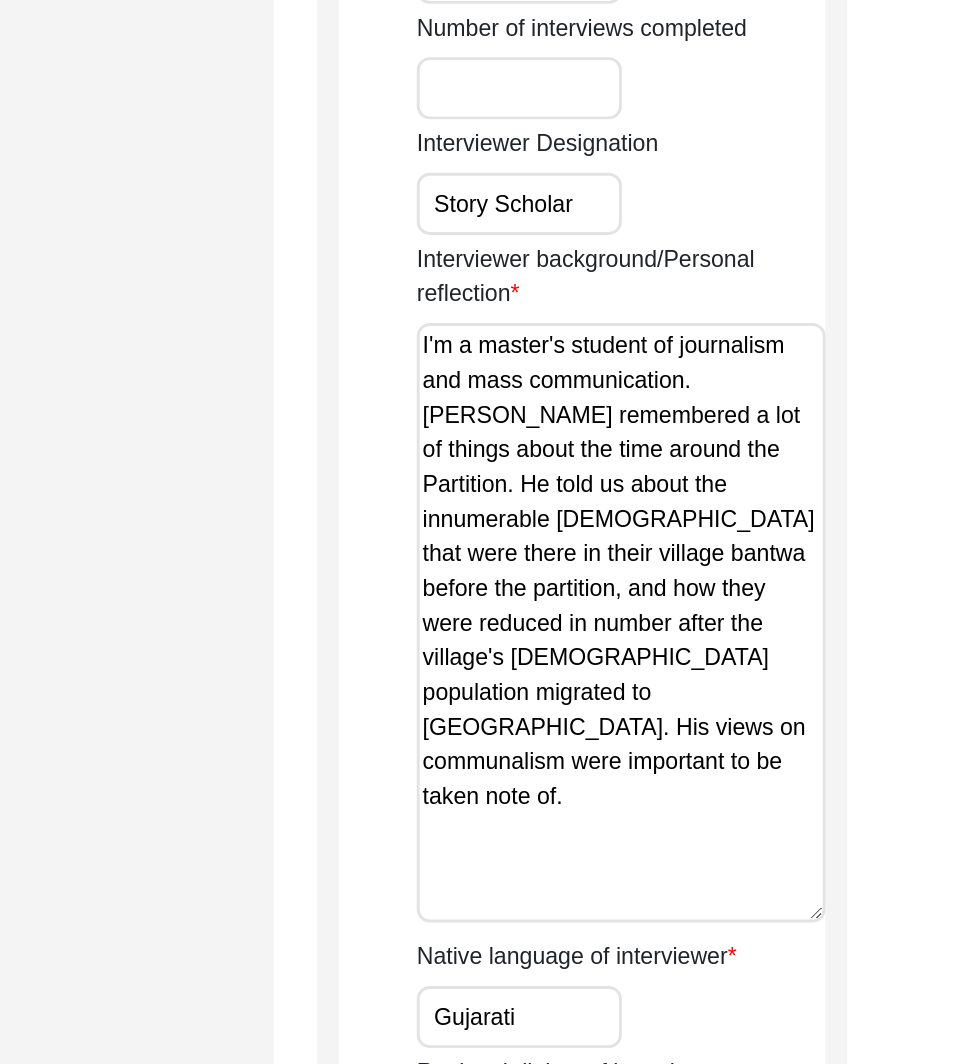 drag, startPoint x: 856, startPoint y: 803, endPoint x: 869, endPoint y: 948, distance: 145.58159 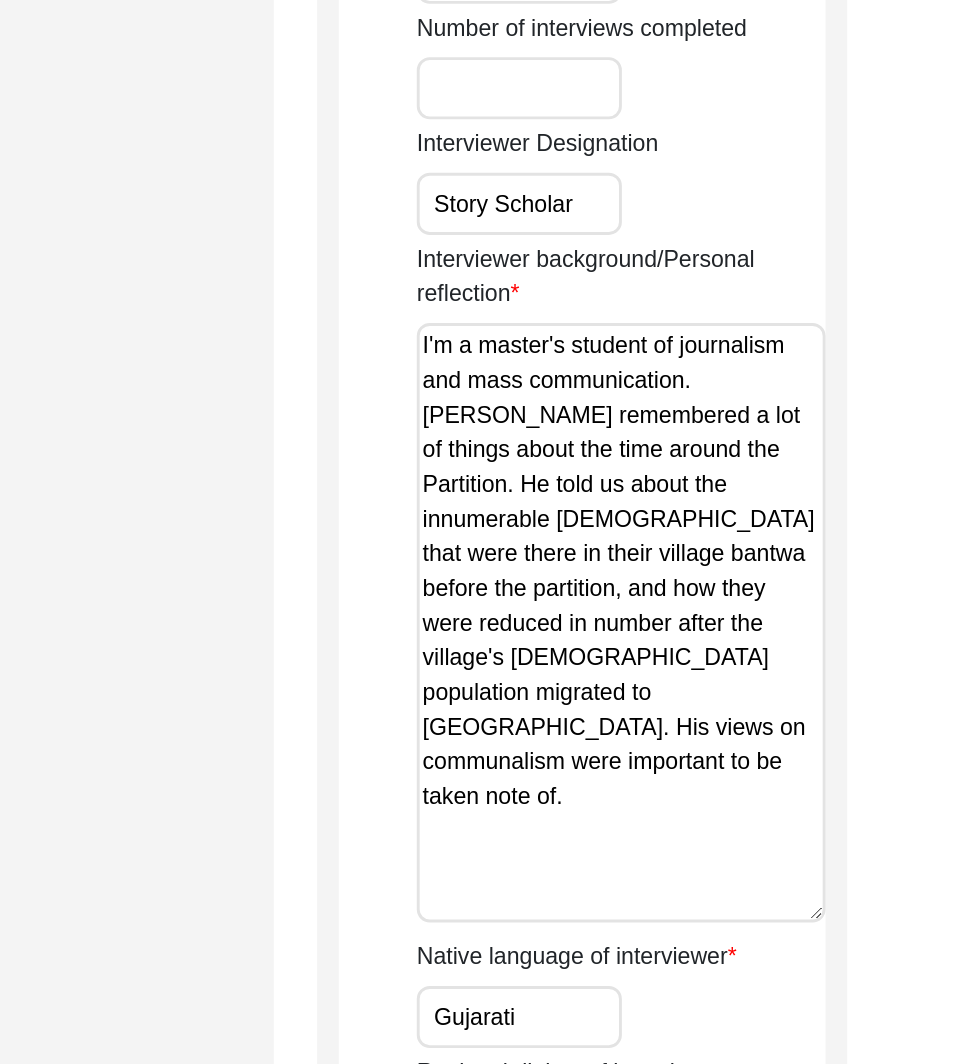 click on "I'm a master's student of journalism and mass communication. [PERSON_NAME] remembered a lot of things about the time around the Partition. He told us about the innumerable [DEMOGRAPHIC_DATA] that were there in their village bantwa before the partition, and how they were reduced in number after the village's [DEMOGRAPHIC_DATA] population migrated to [GEOGRAPHIC_DATA]. His views on communalism were important to be taken note of." at bounding box center [730, 758] 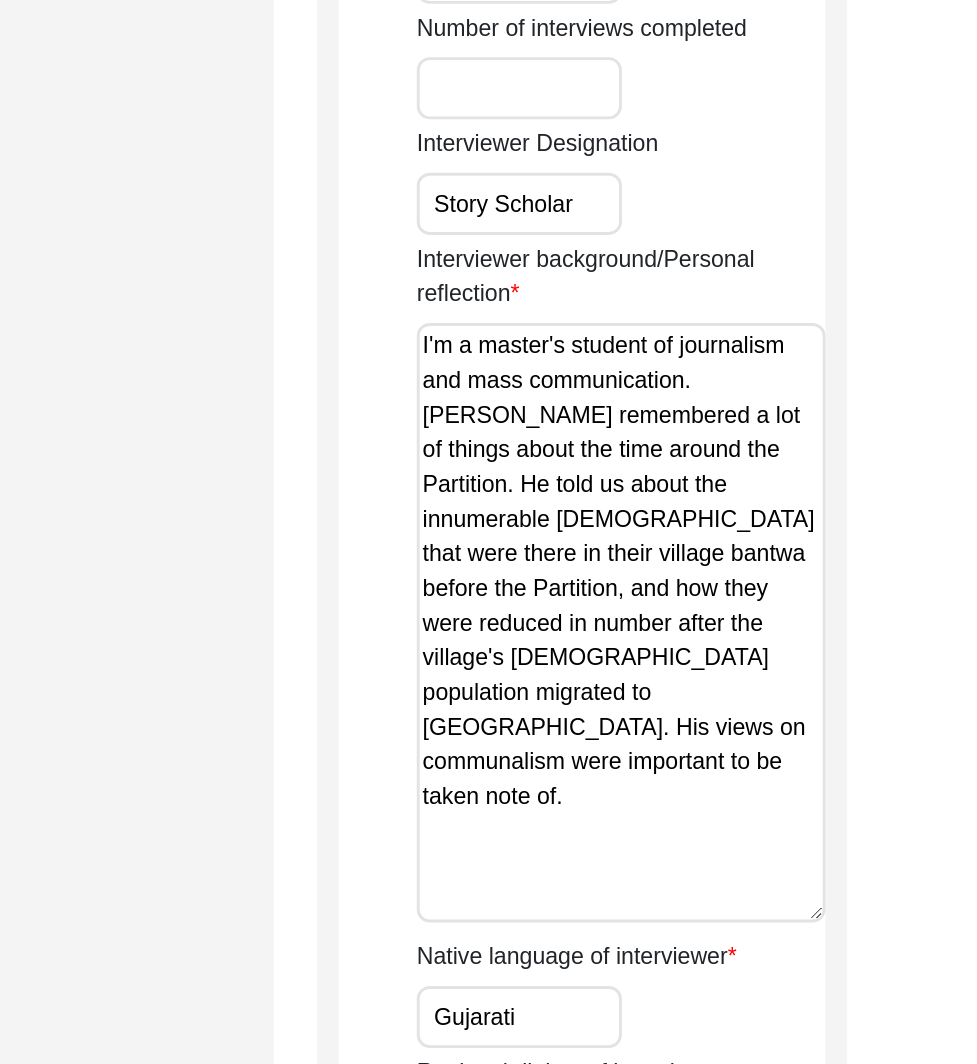 click on "I'm a master's student of journalism and mass communication. [PERSON_NAME] remembered a lot of things about the time around the Partition. He told us about the innumerable [DEMOGRAPHIC_DATA] that were there in their village bantwa before the Partition, and how they were reduced in number after the village's [DEMOGRAPHIC_DATA] population migrated to [GEOGRAPHIC_DATA]. His views on communalism were important to be taken note of." at bounding box center (730, 758) 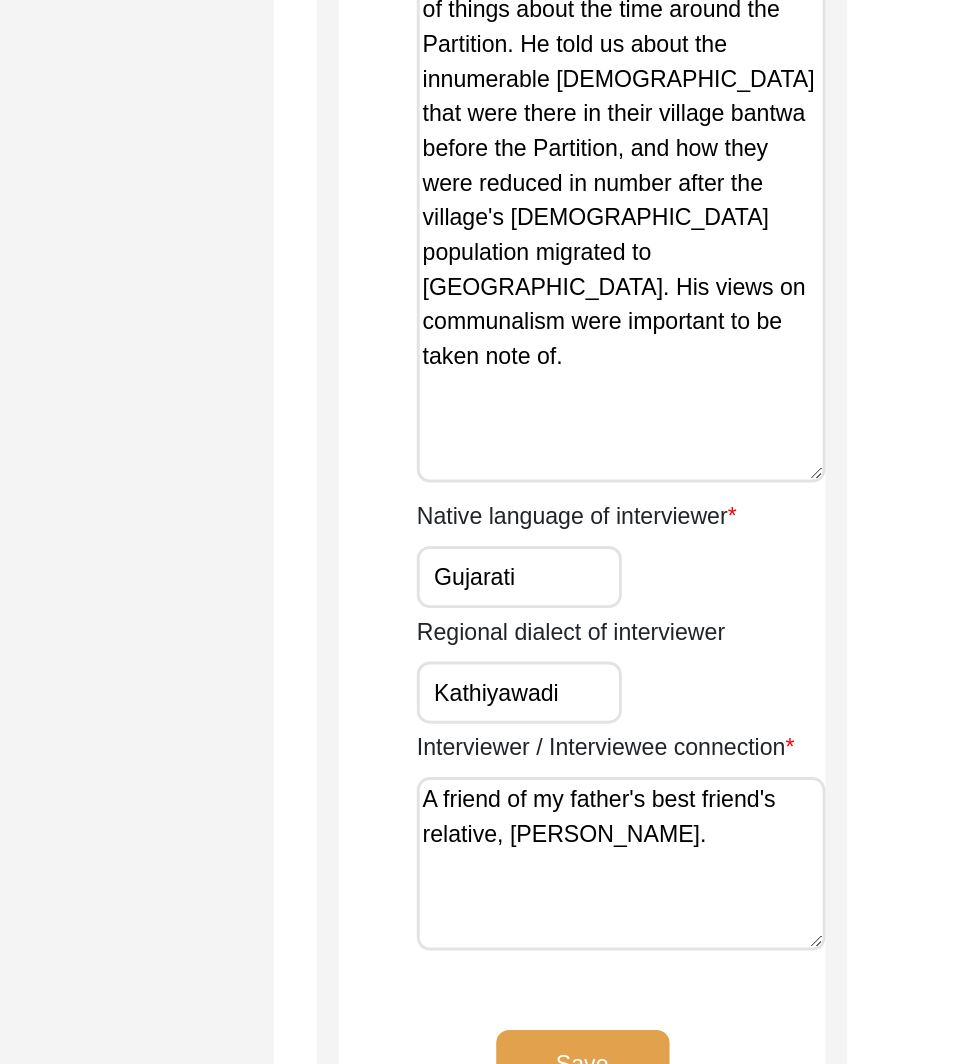 scroll, scrollTop: 1604, scrollLeft: 0, axis: vertical 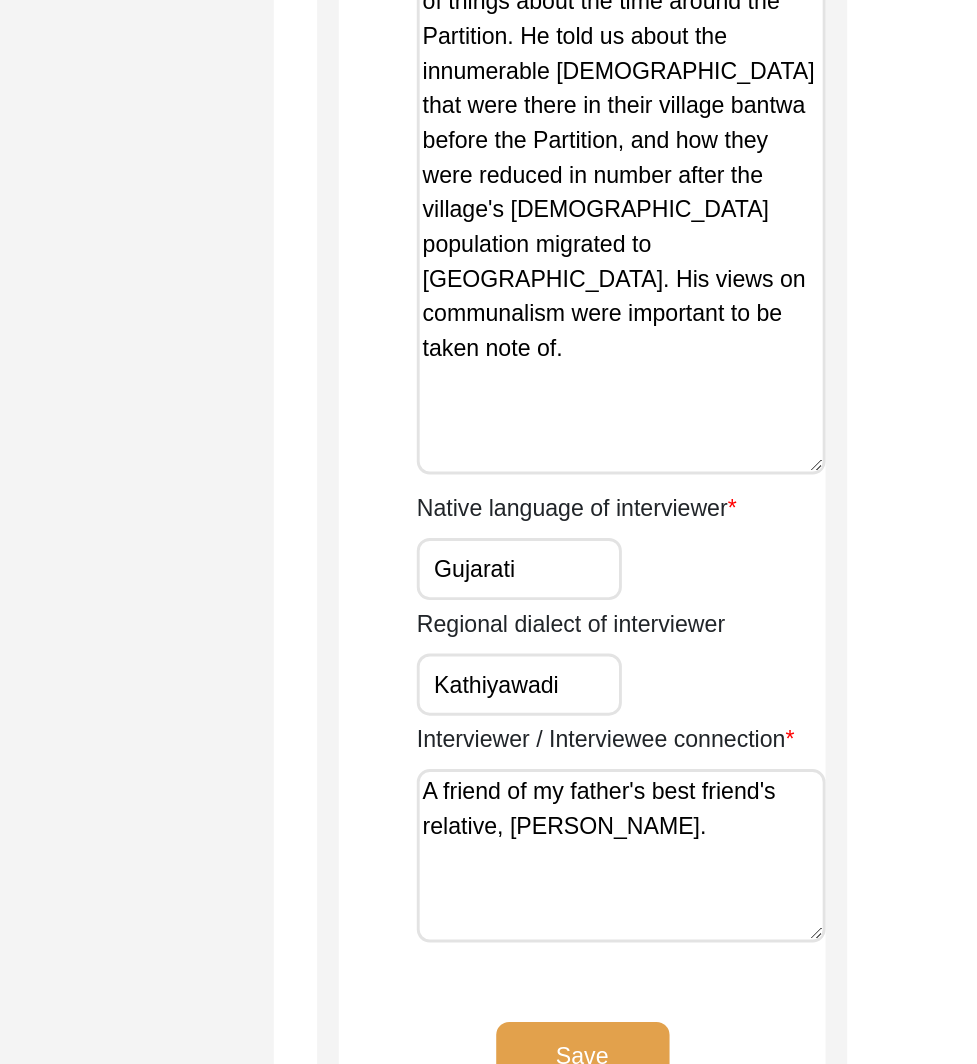 type on "I'm a master's student of journalism and mass communication. [PERSON_NAME] remembered a lot of things about the time around the Partition. He told us about the innumerable [DEMOGRAPHIC_DATA] that were there in their village bantwa before the Partition, and how they were reduced in number after the village's [DEMOGRAPHIC_DATA] population migrated to [GEOGRAPHIC_DATA]. His views on communalism were important to be taken note of." 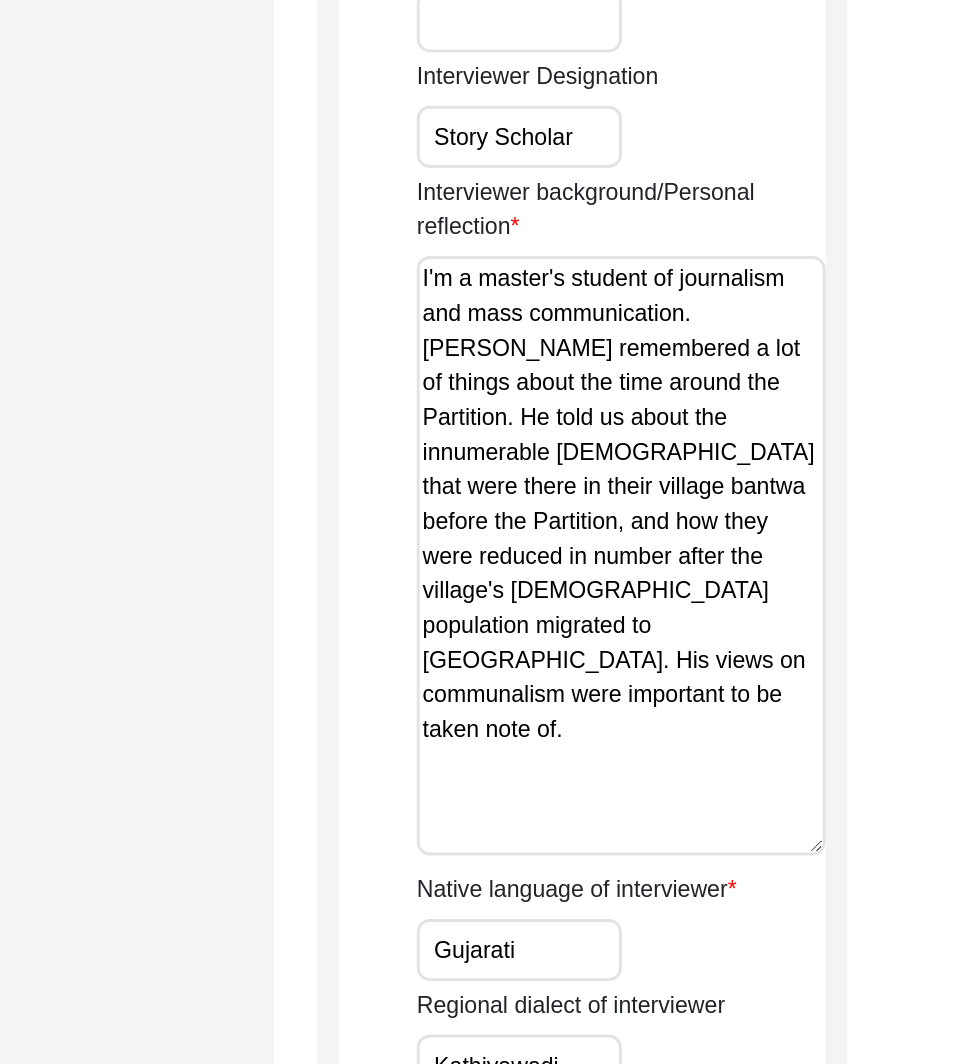 scroll, scrollTop: 1602, scrollLeft: 0, axis: vertical 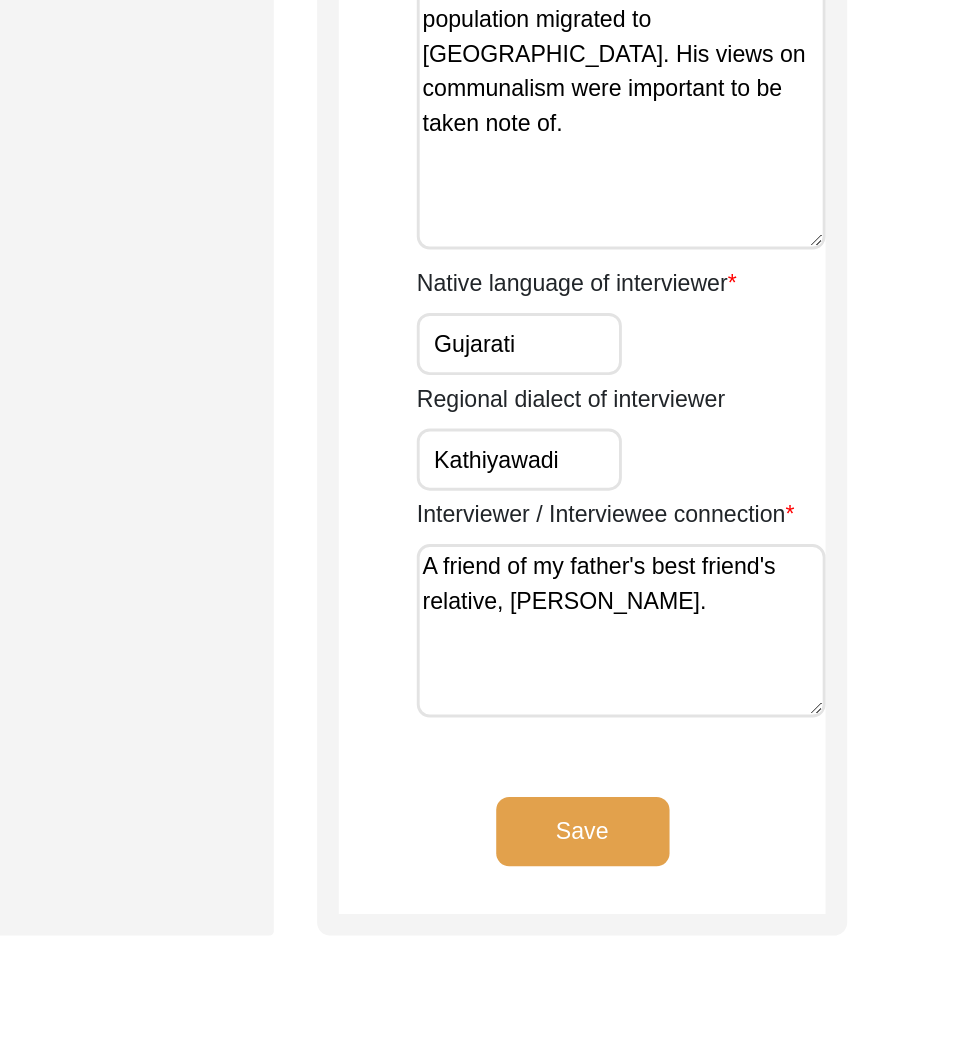 click on "Save" 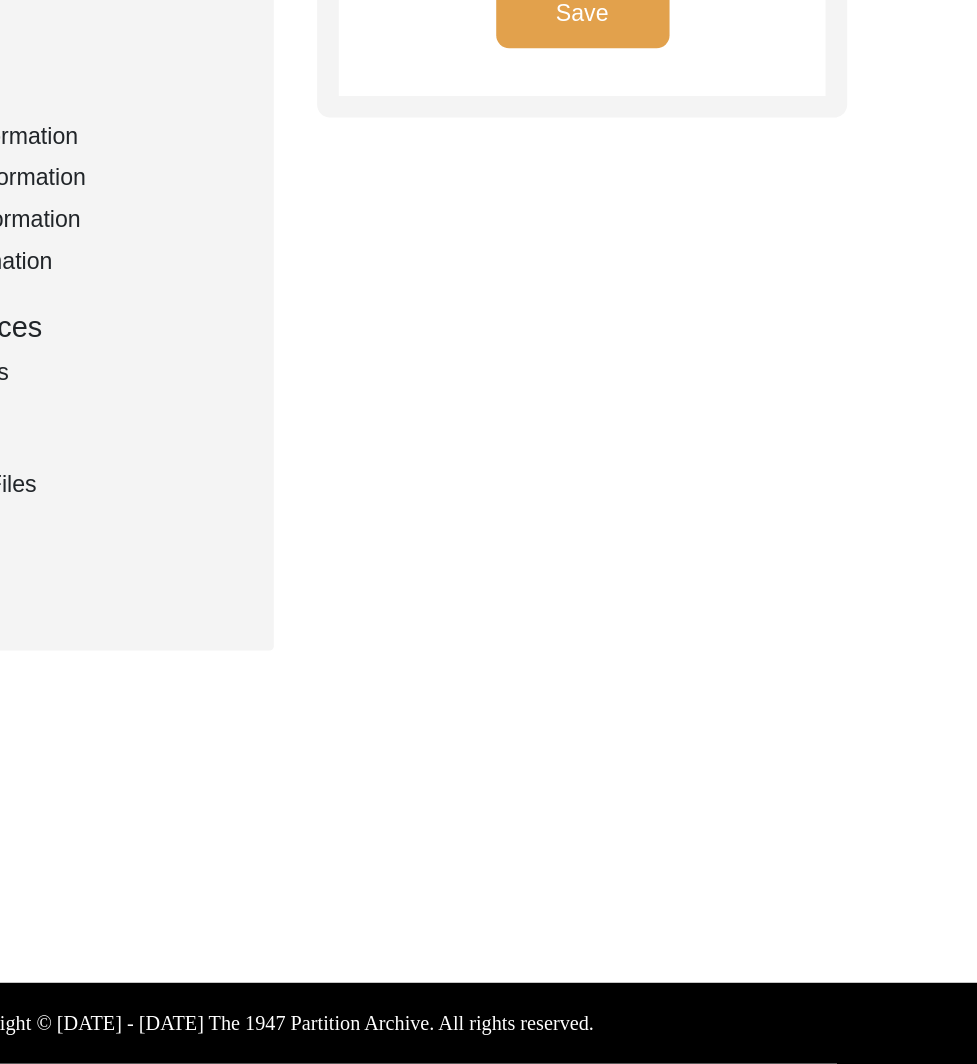 type on "[PERSON_NAME] knows Merubhai as they live in the same village, [GEOGRAPHIC_DATA]." 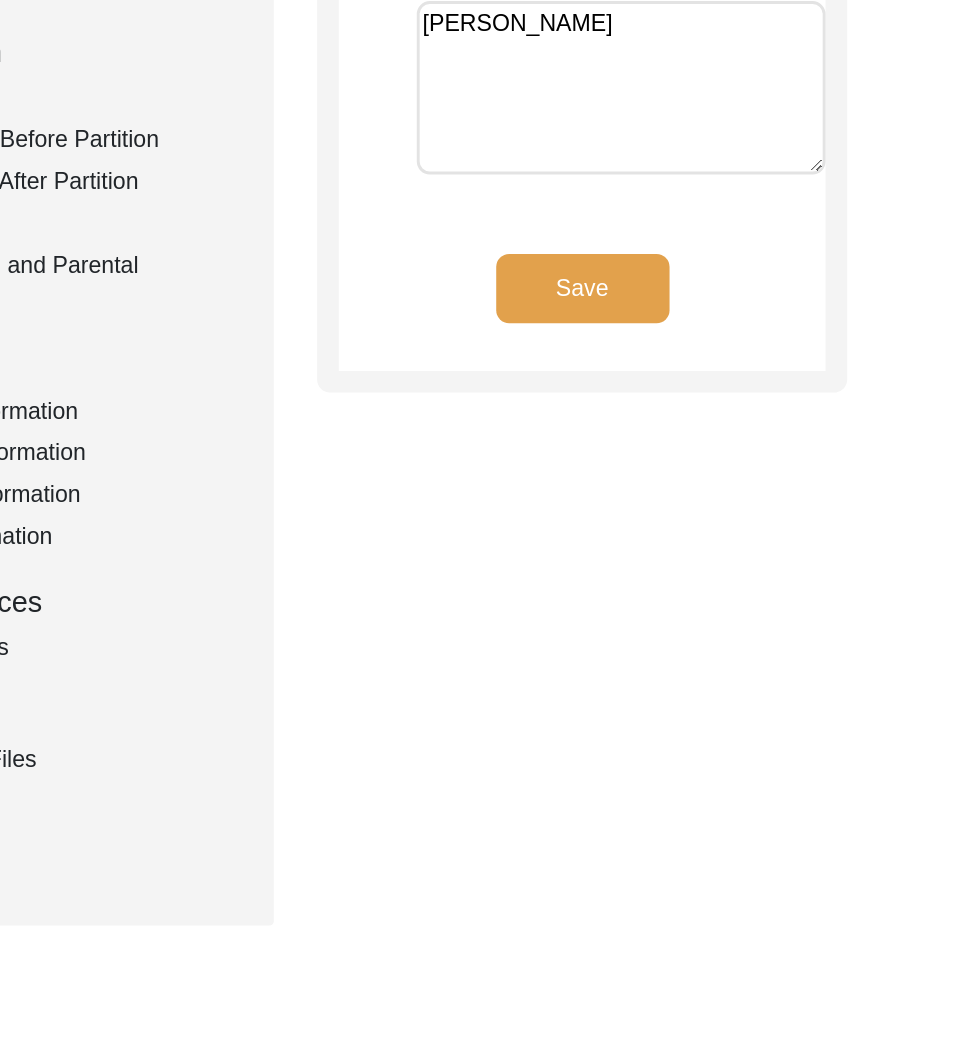 scroll, scrollTop: 0, scrollLeft: 0, axis: both 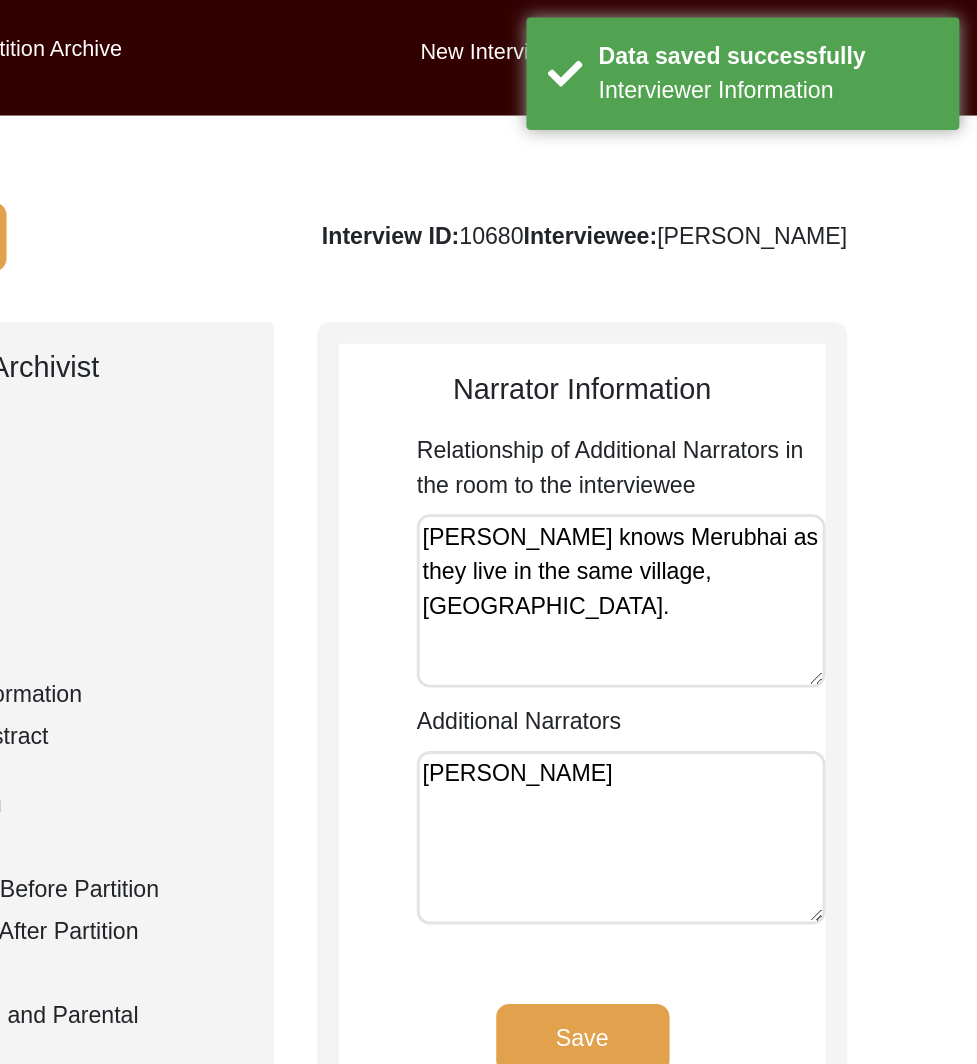 click on "[PERSON_NAME] knows Merubhai as they live in the same village, [GEOGRAPHIC_DATA]." at bounding box center [730, 416] 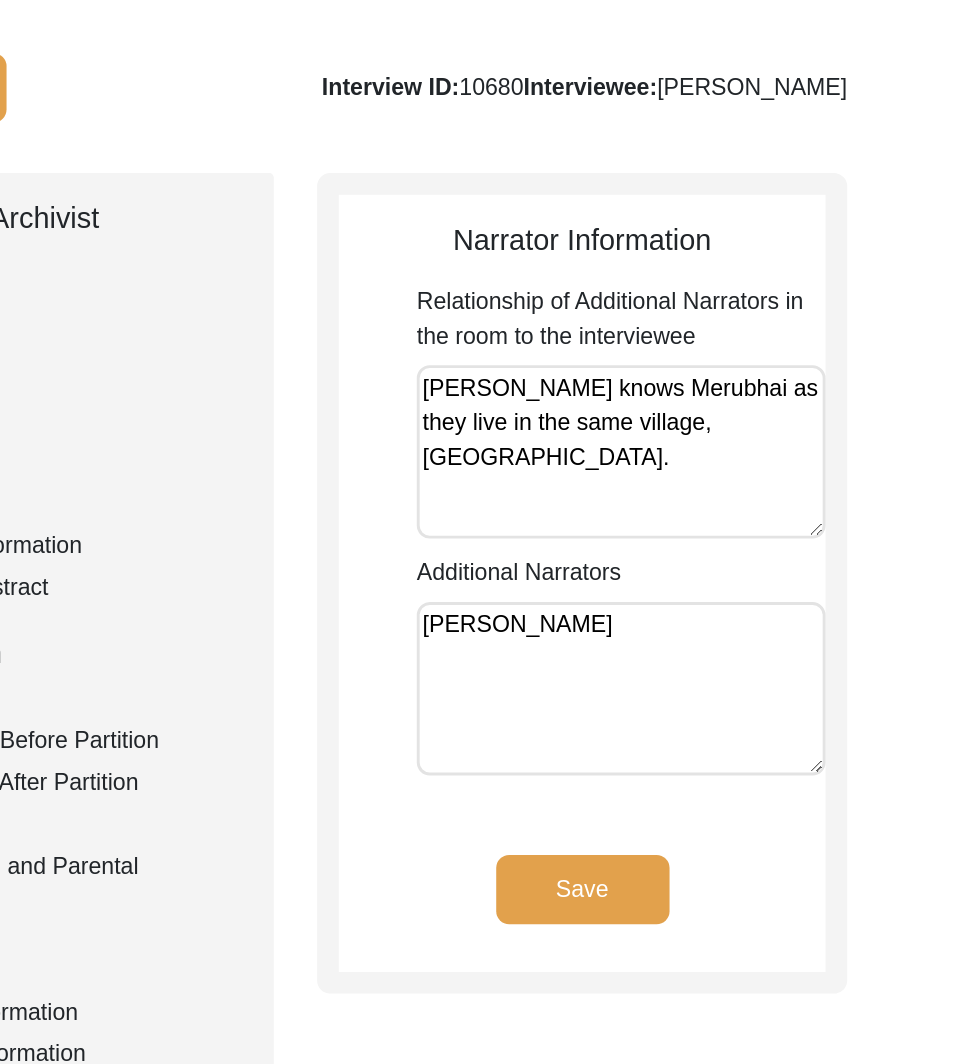 click on "Save" 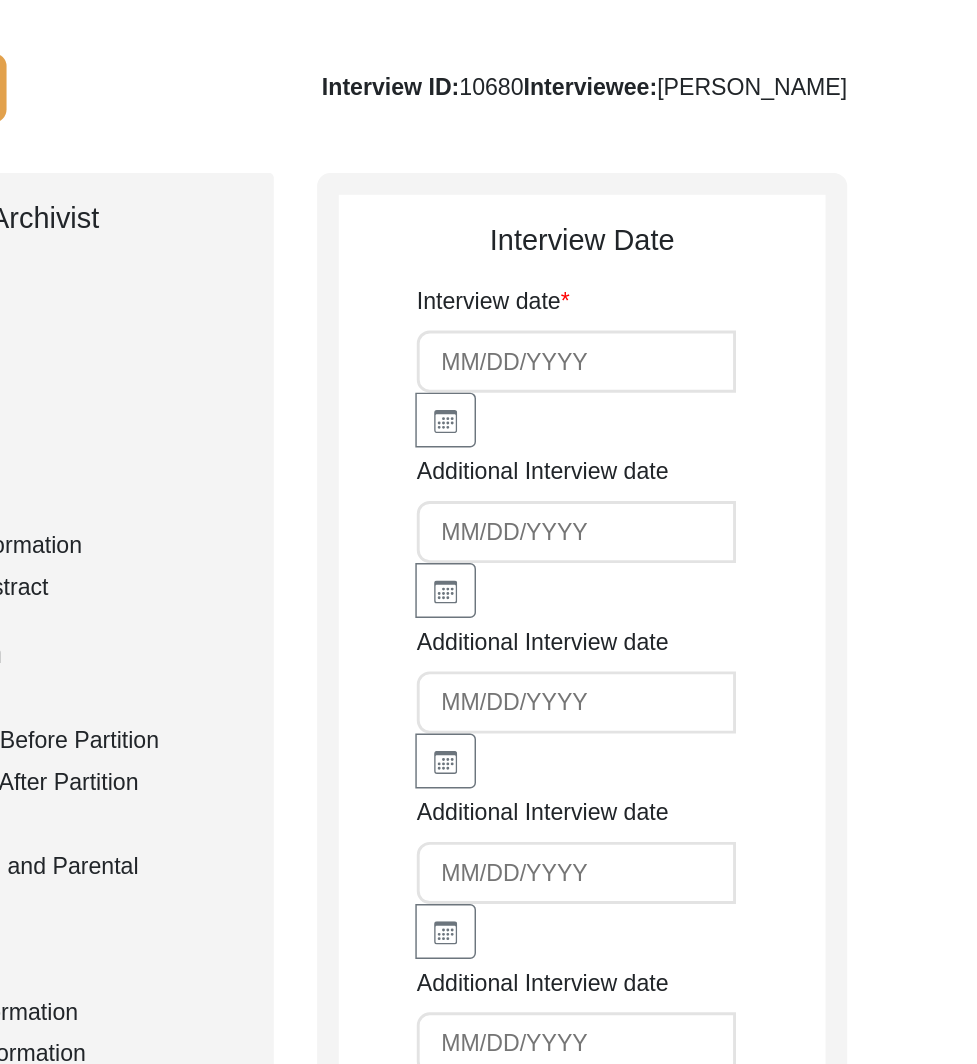 type on "[DATE]" 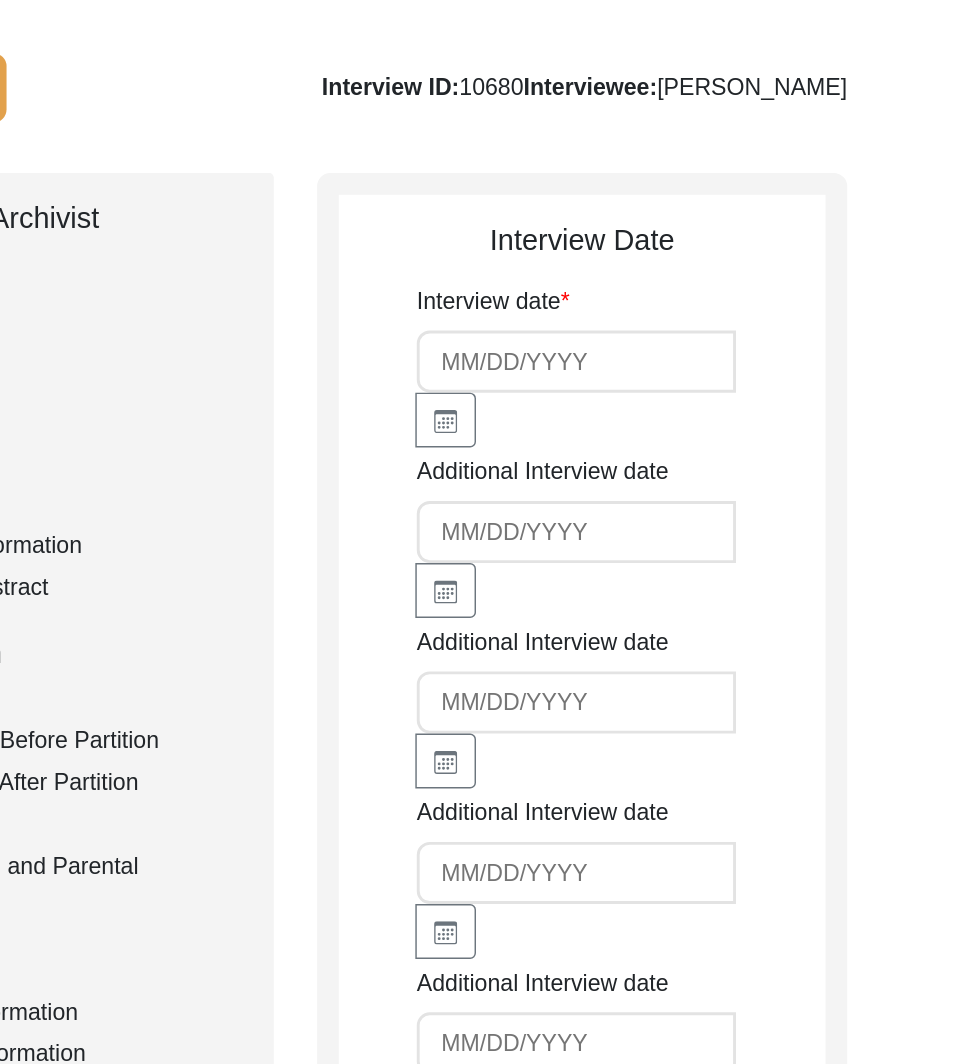 type on "[DATE]" 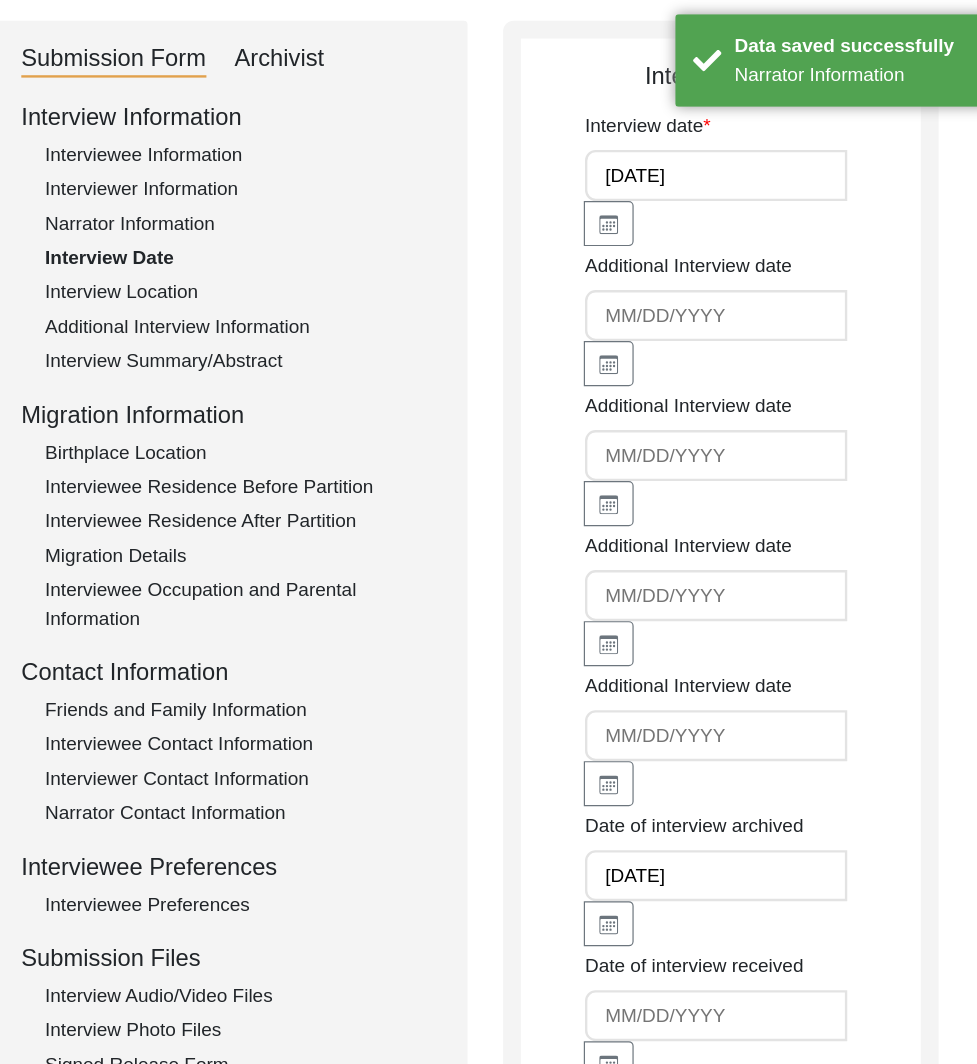 scroll, scrollTop: 189, scrollLeft: 0, axis: vertical 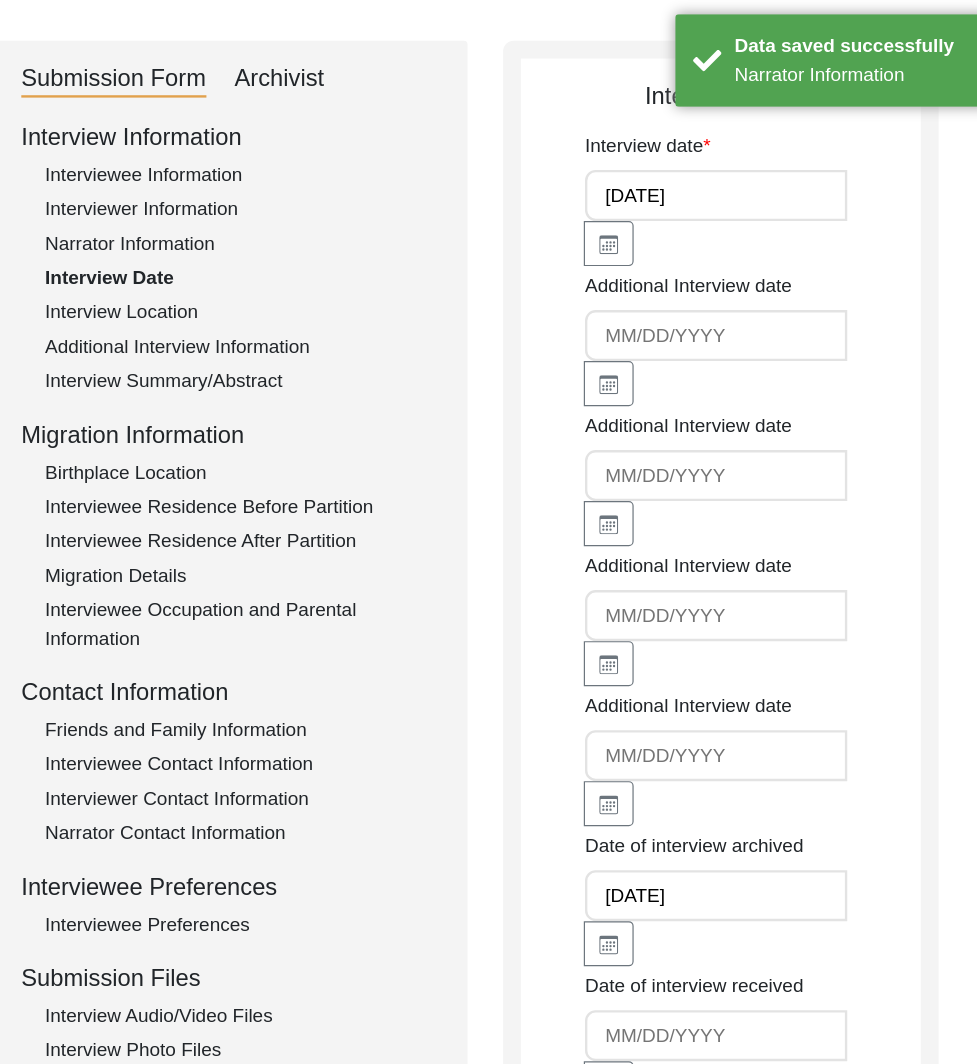 click on "Interview Location" 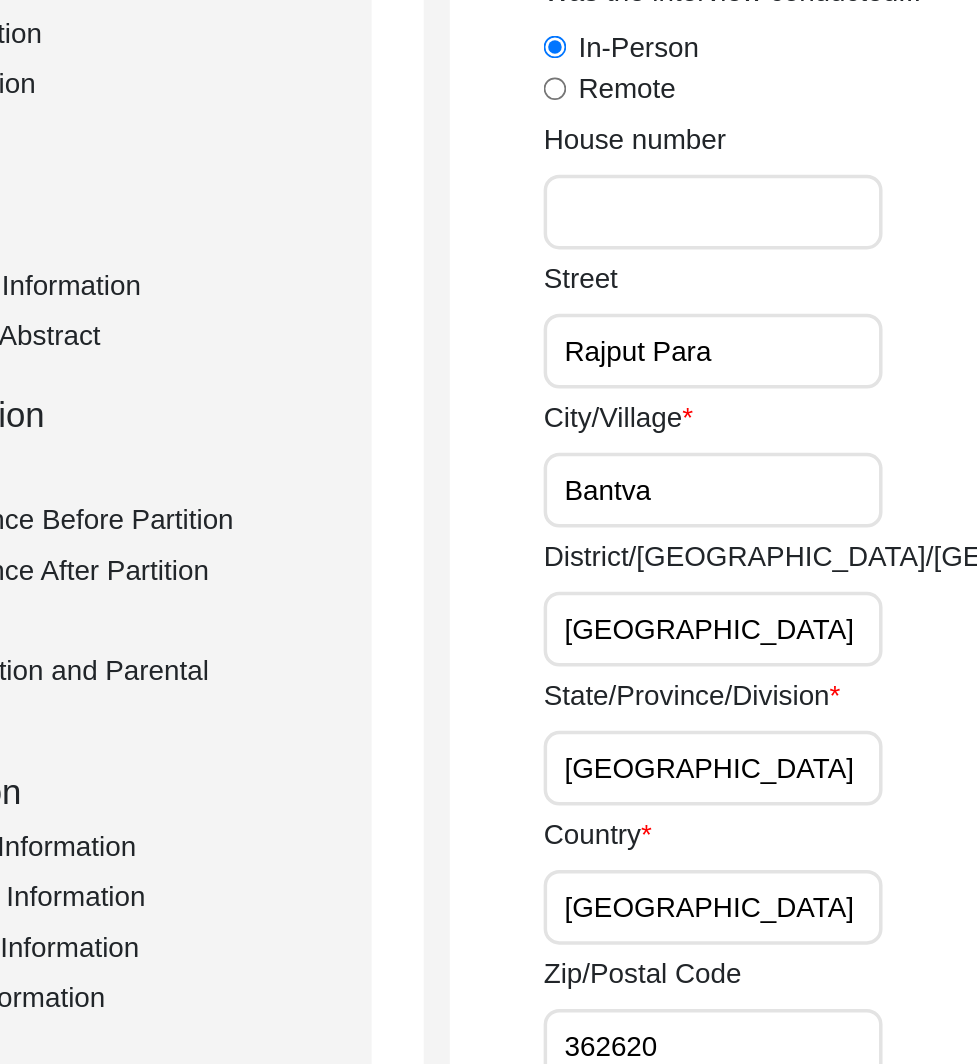 scroll, scrollTop: 189, scrollLeft: 0, axis: vertical 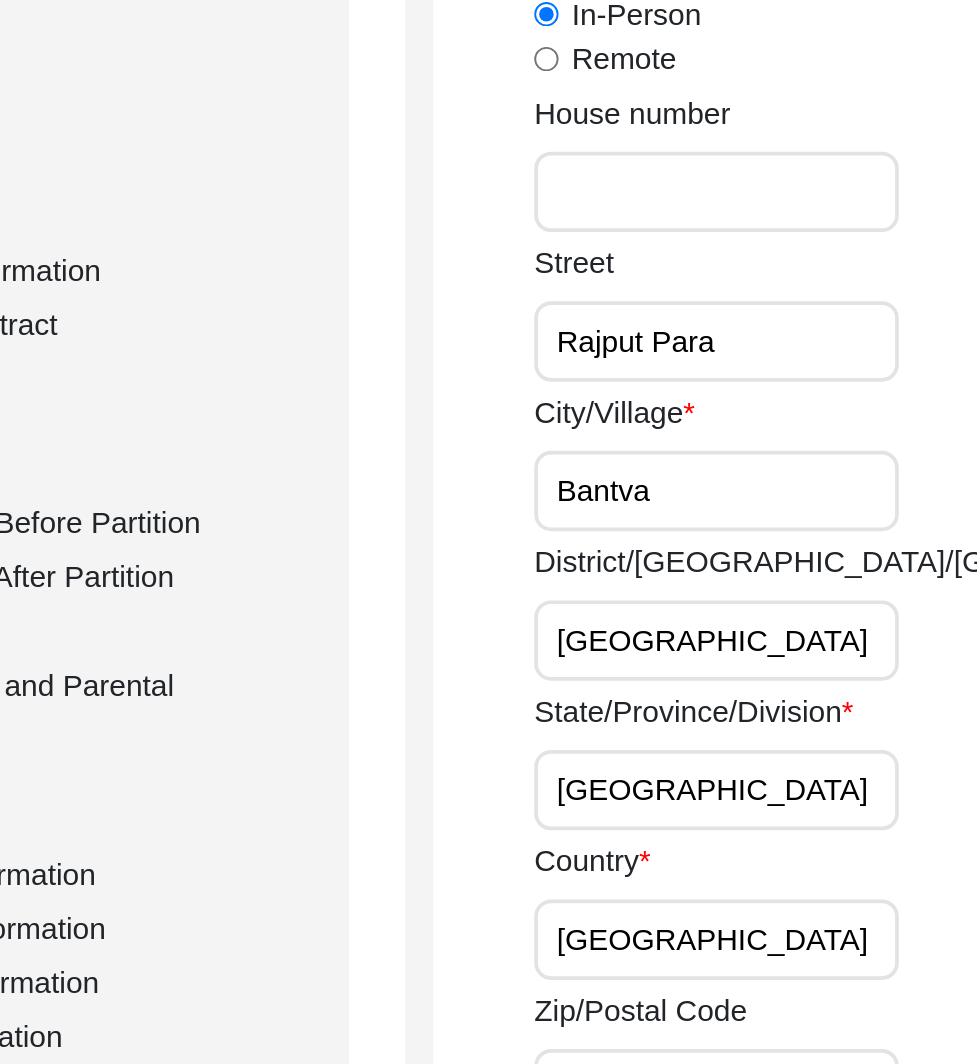 click on "Rajput Para" at bounding box center [686, 329] 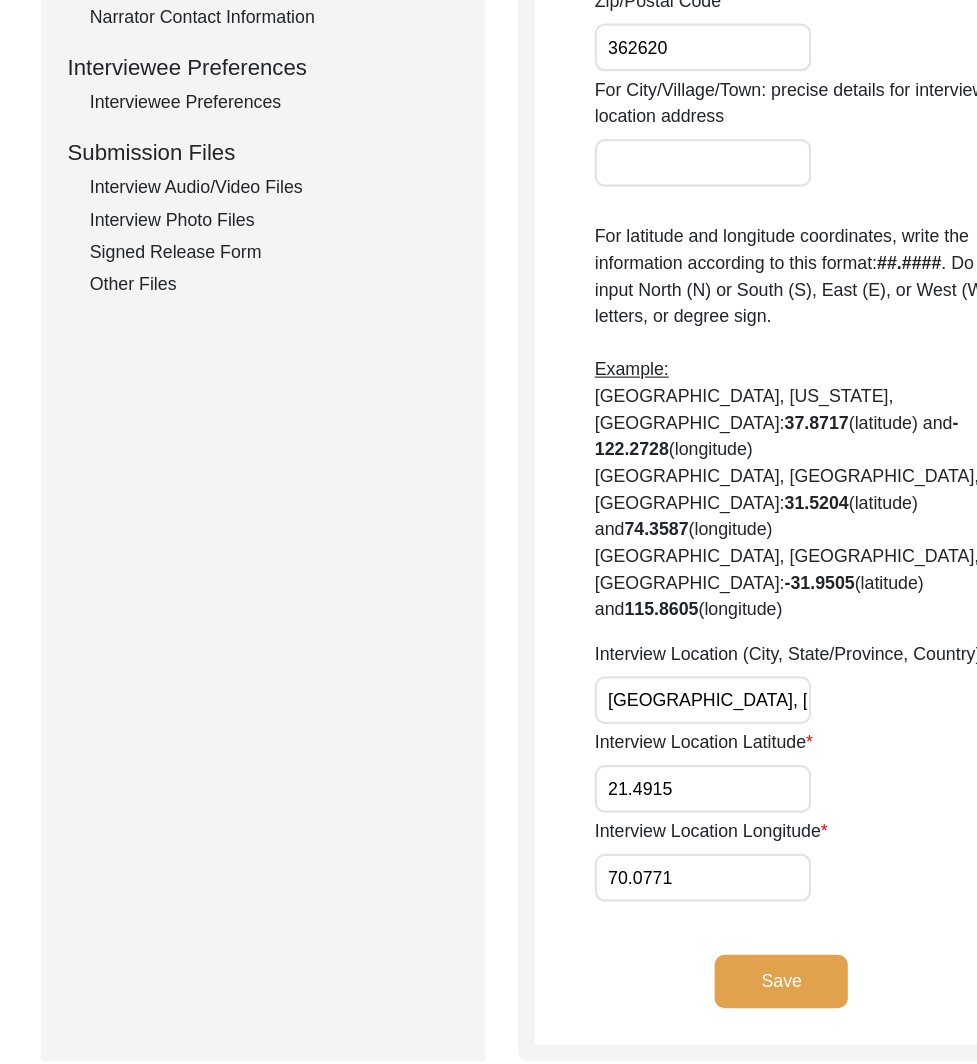 scroll, scrollTop: 772, scrollLeft: 0, axis: vertical 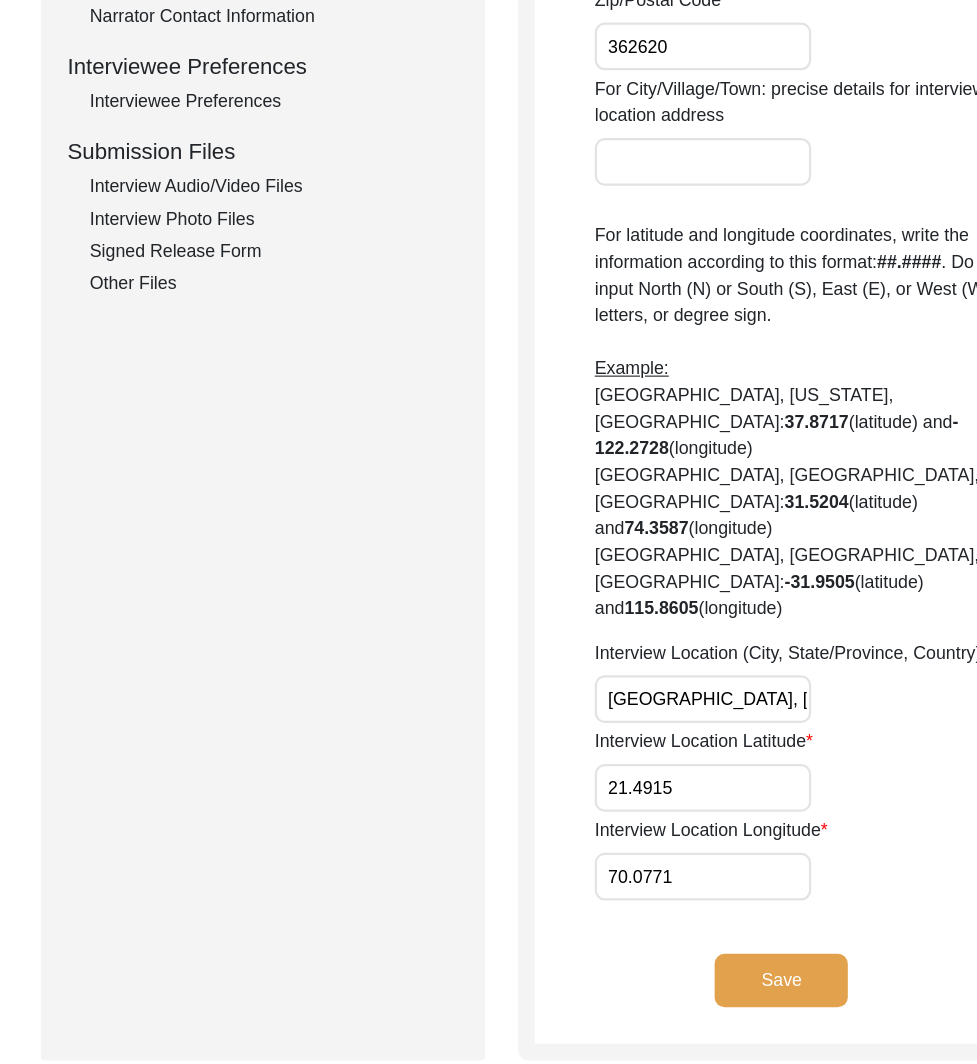 click on "[GEOGRAPHIC_DATA], [GEOGRAPHIC_DATA], [GEOGRAPHIC_DATA]" at bounding box center [686, 734] 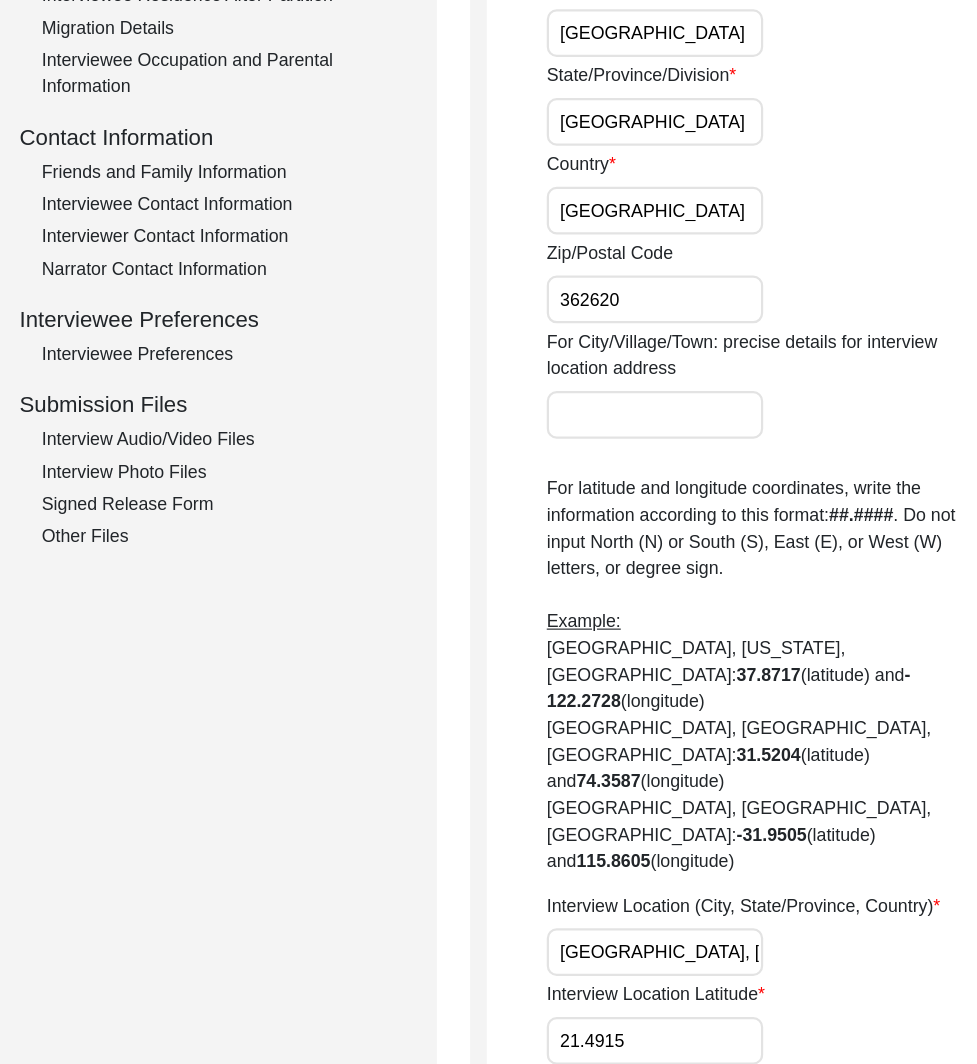scroll, scrollTop: 572, scrollLeft: 0, axis: vertical 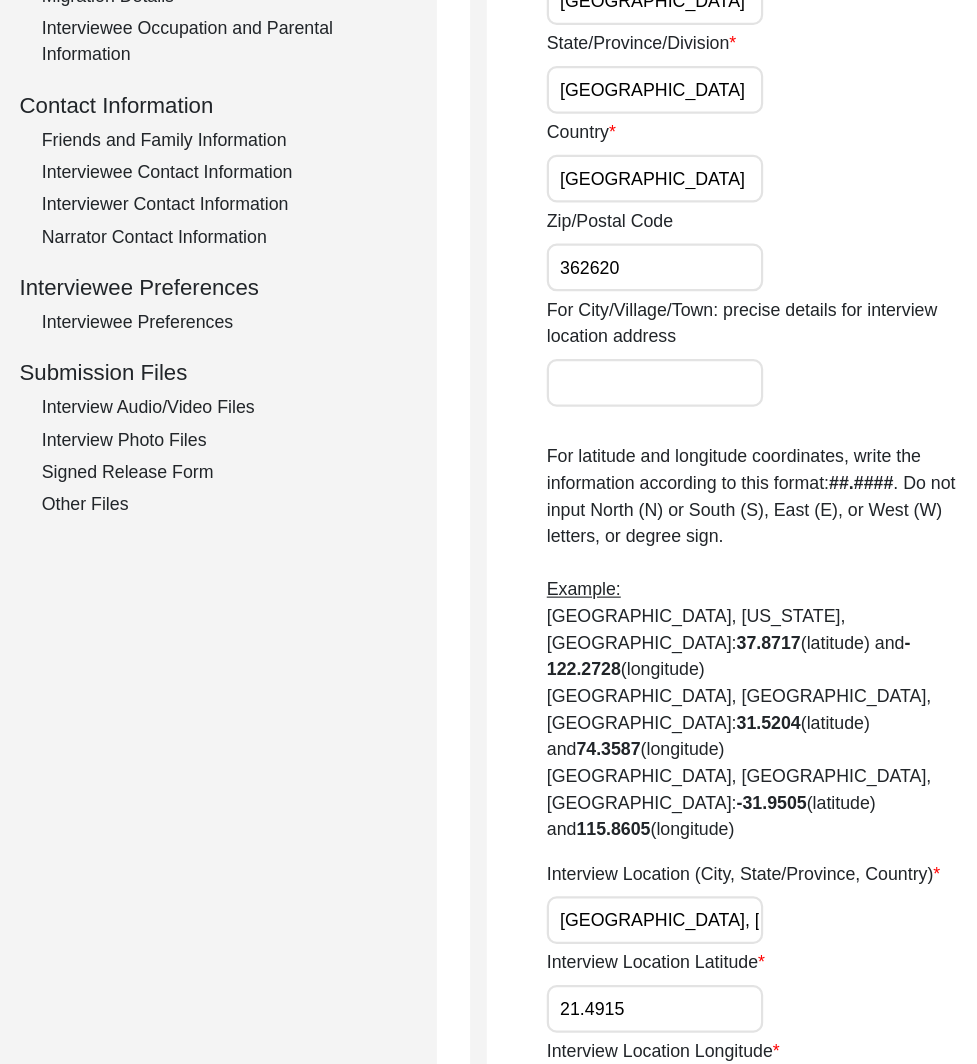 click on "[GEOGRAPHIC_DATA], [GEOGRAPHIC_DATA], [GEOGRAPHIC_DATA]" at bounding box center [686, 934] 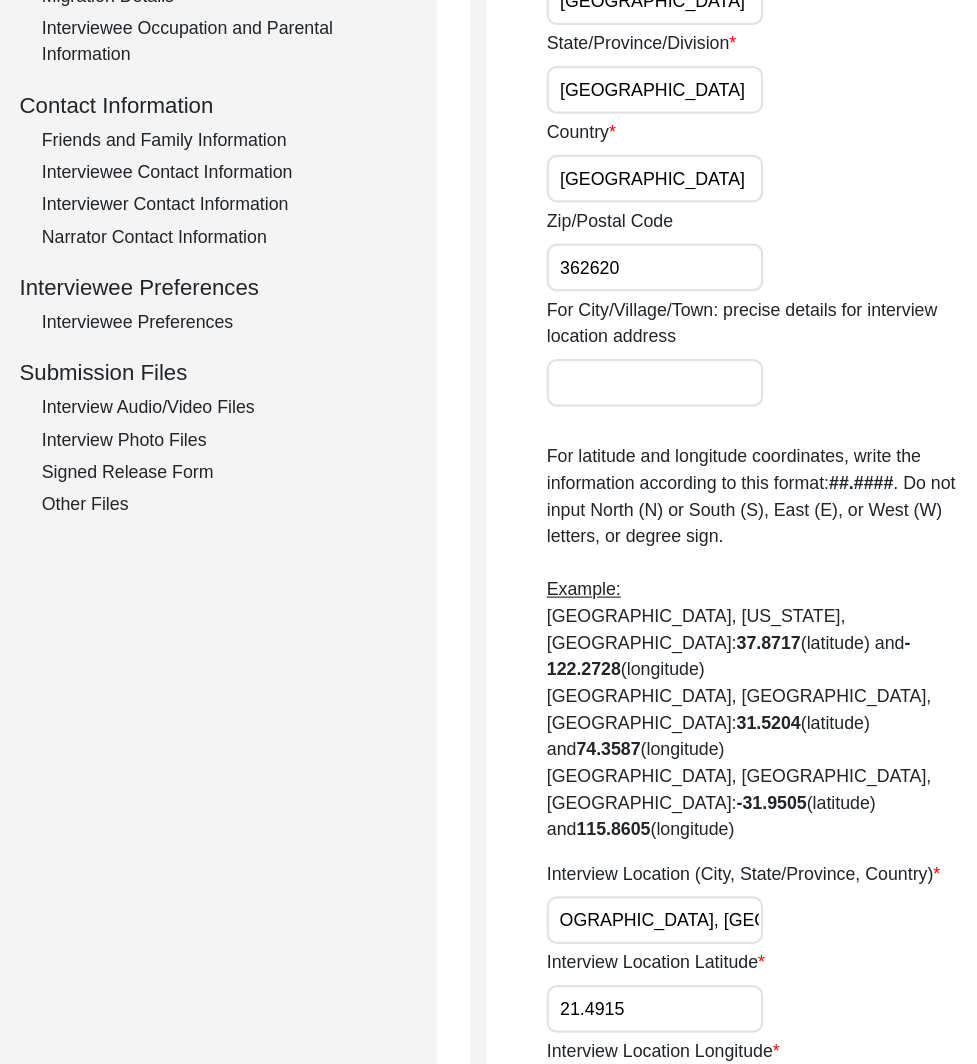 scroll, scrollTop: 0, scrollLeft: 0, axis: both 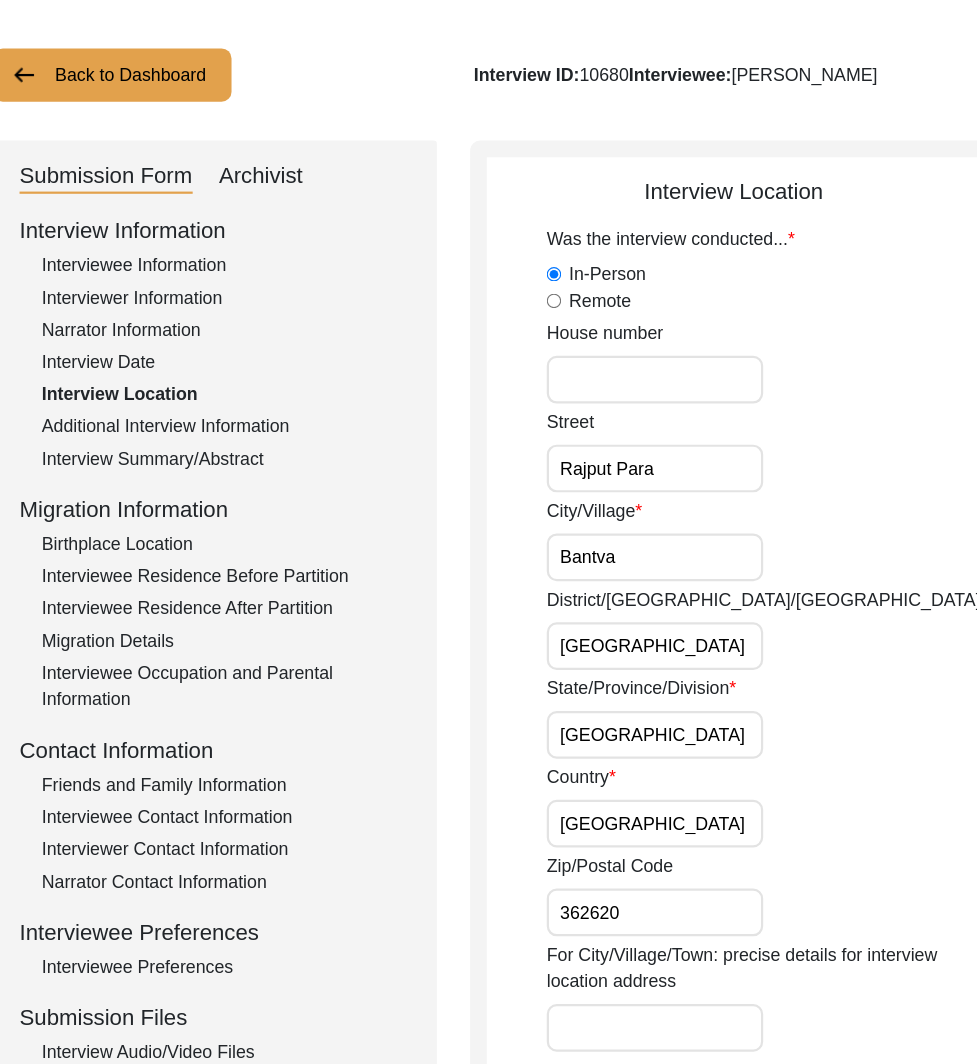click on "[GEOGRAPHIC_DATA]" at bounding box center [686, 582] 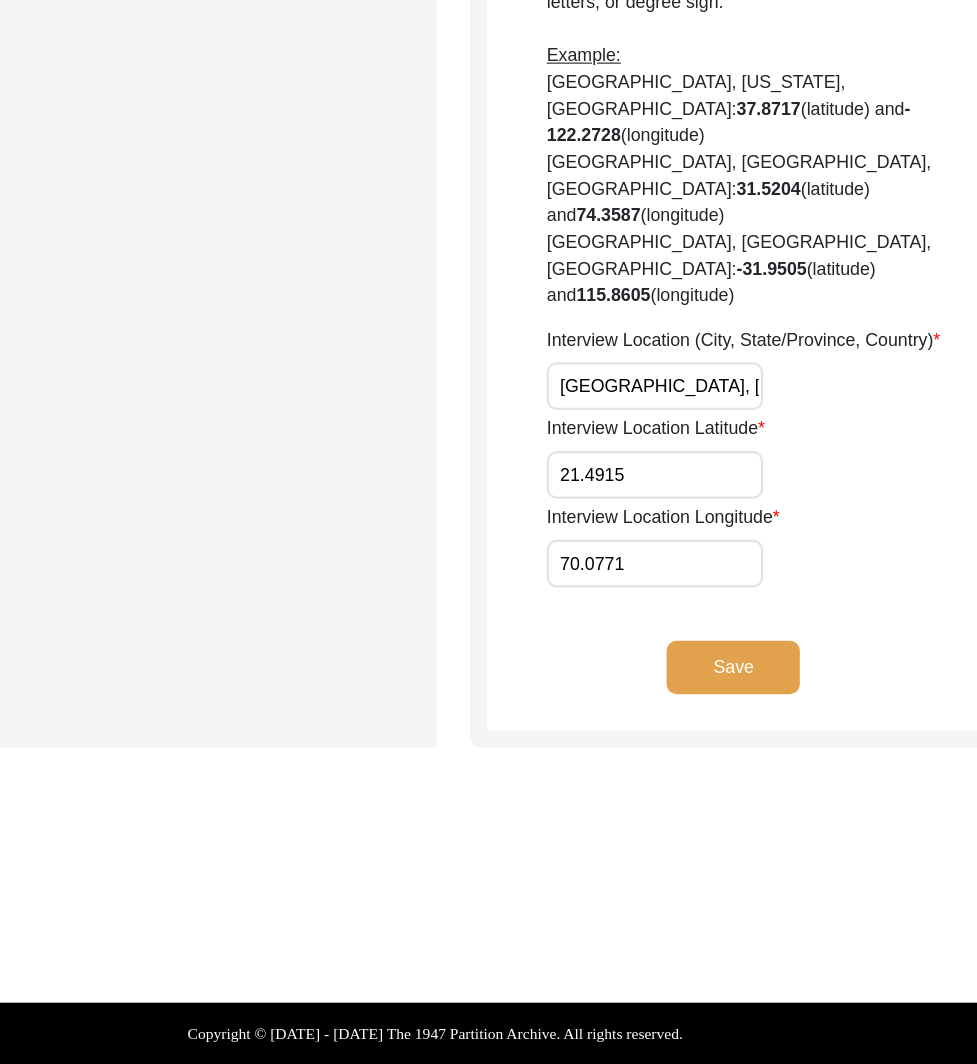 click on "Save" 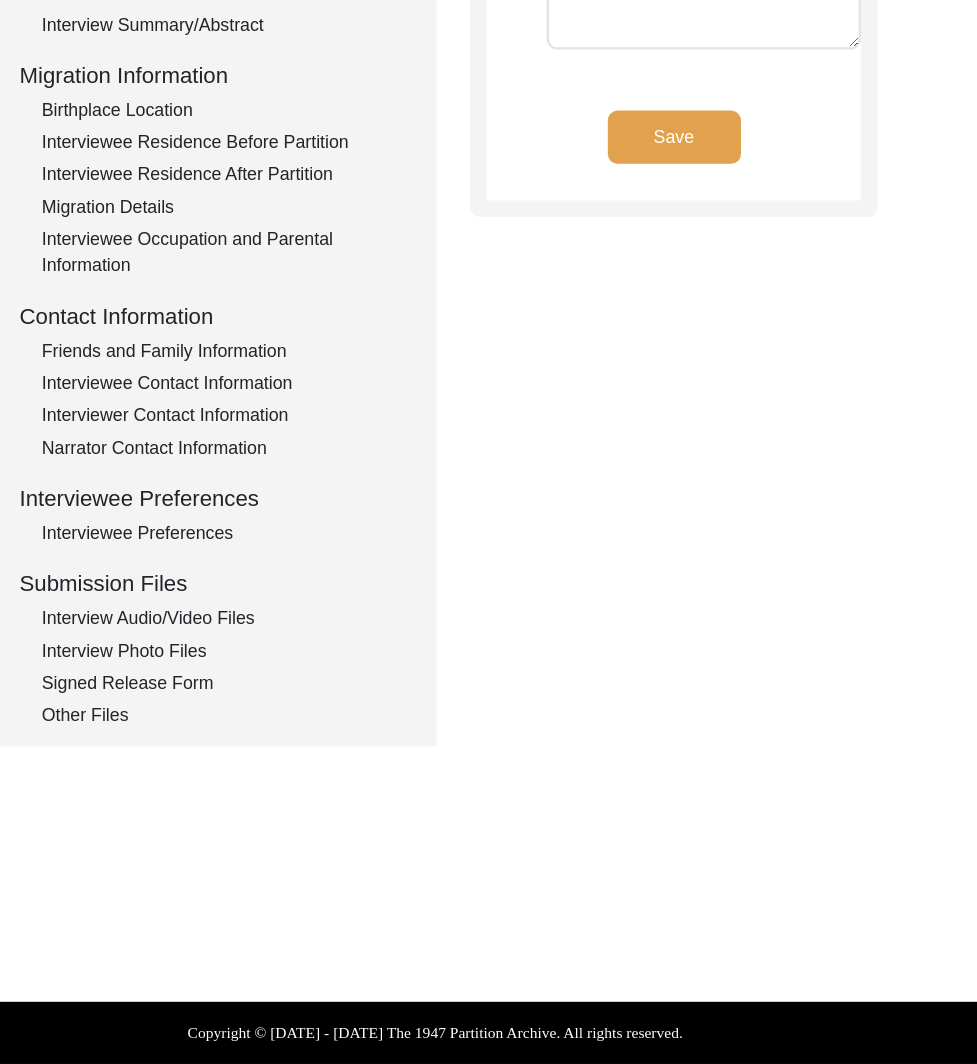 type on "Gujarati" 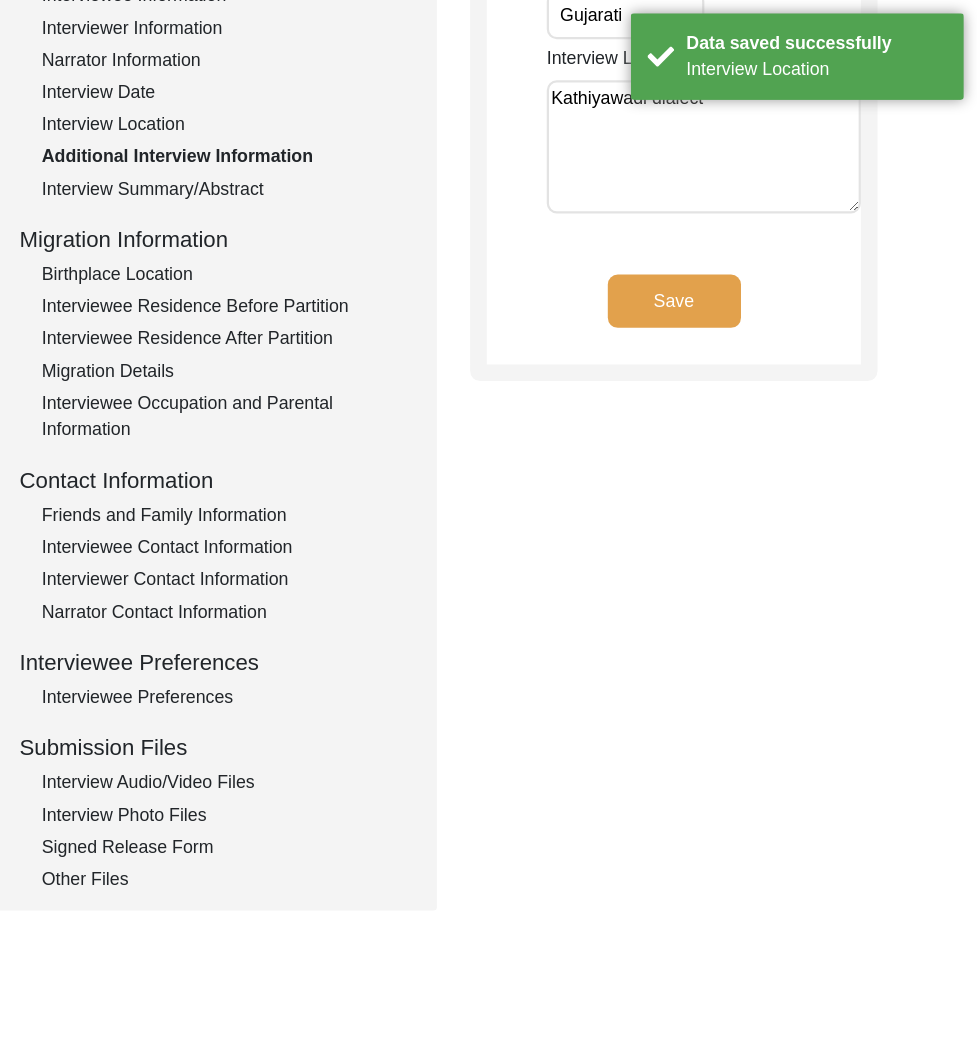 scroll, scrollTop: 18, scrollLeft: 0, axis: vertical 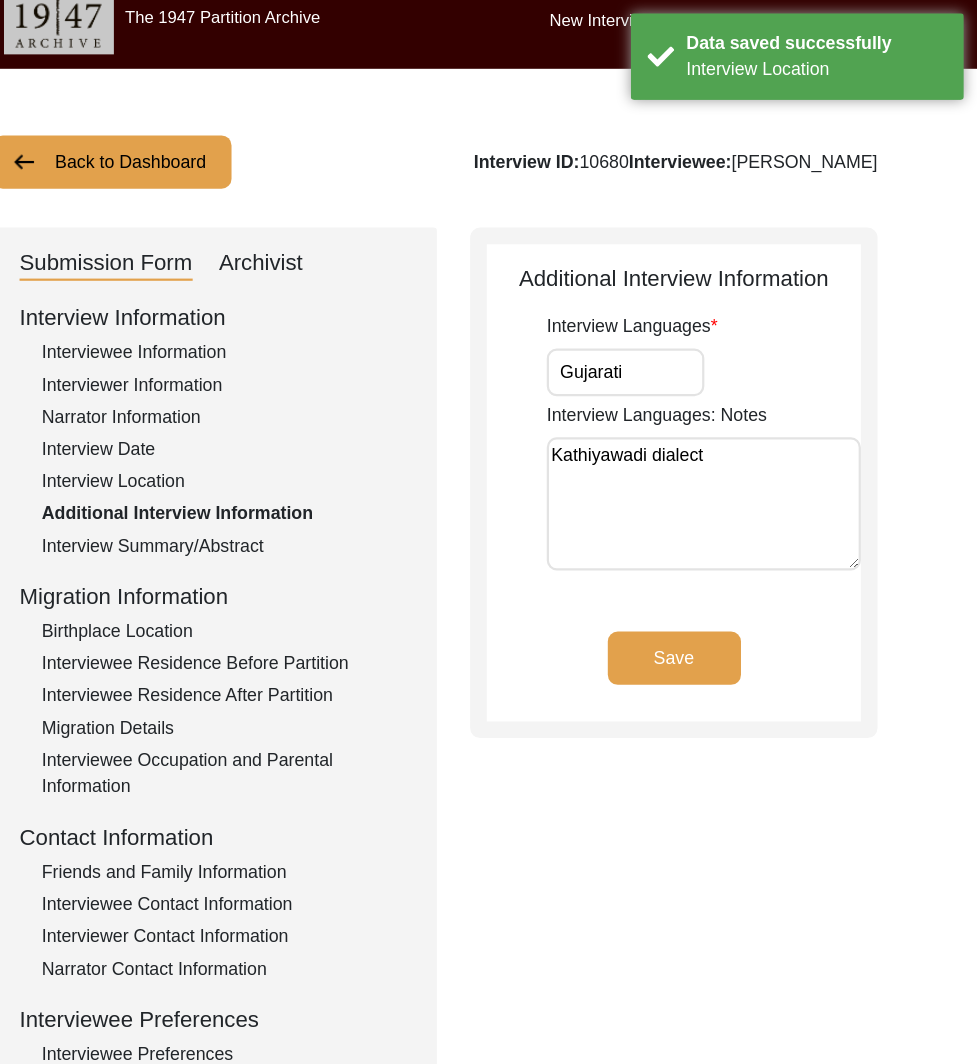 click on "Gujarati" at bounding box center (660, 335) 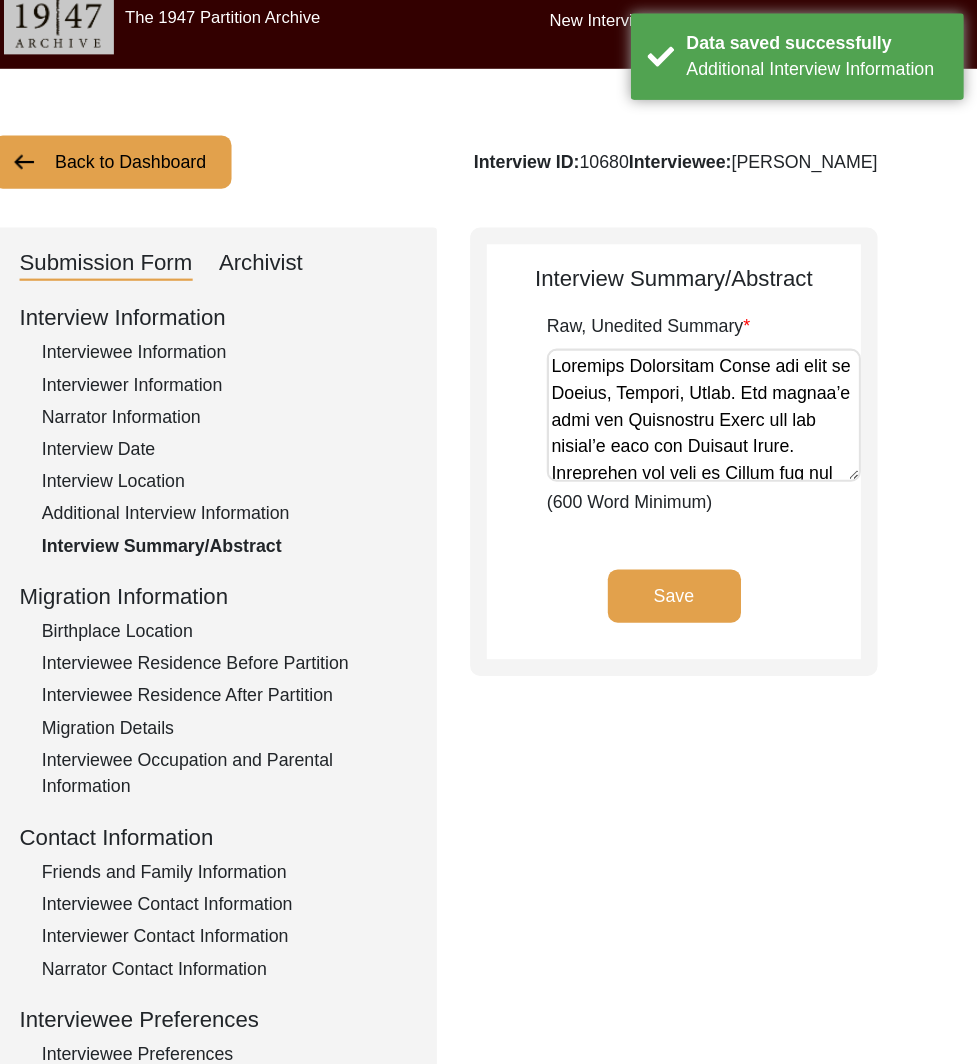 click on "Birthplace Location" 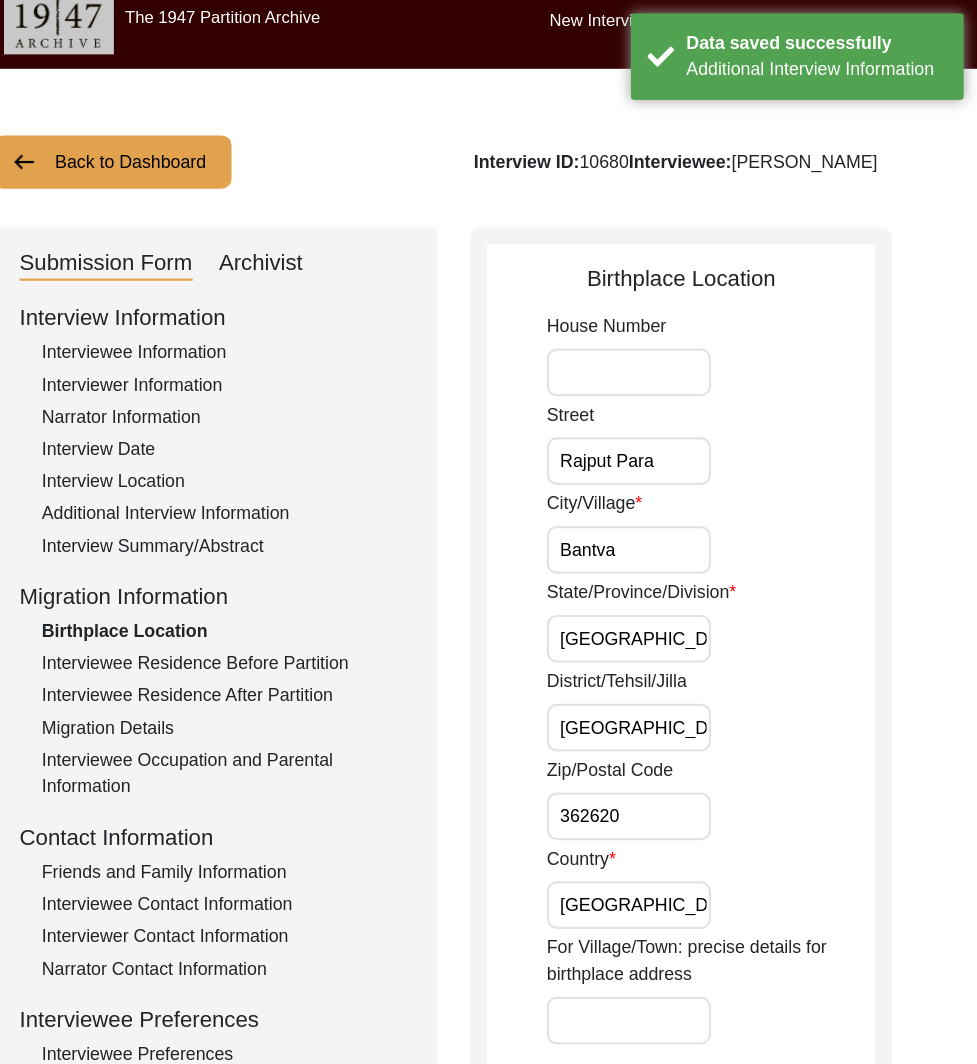 click on "Rajput Para" at bounding box center (663, 415) 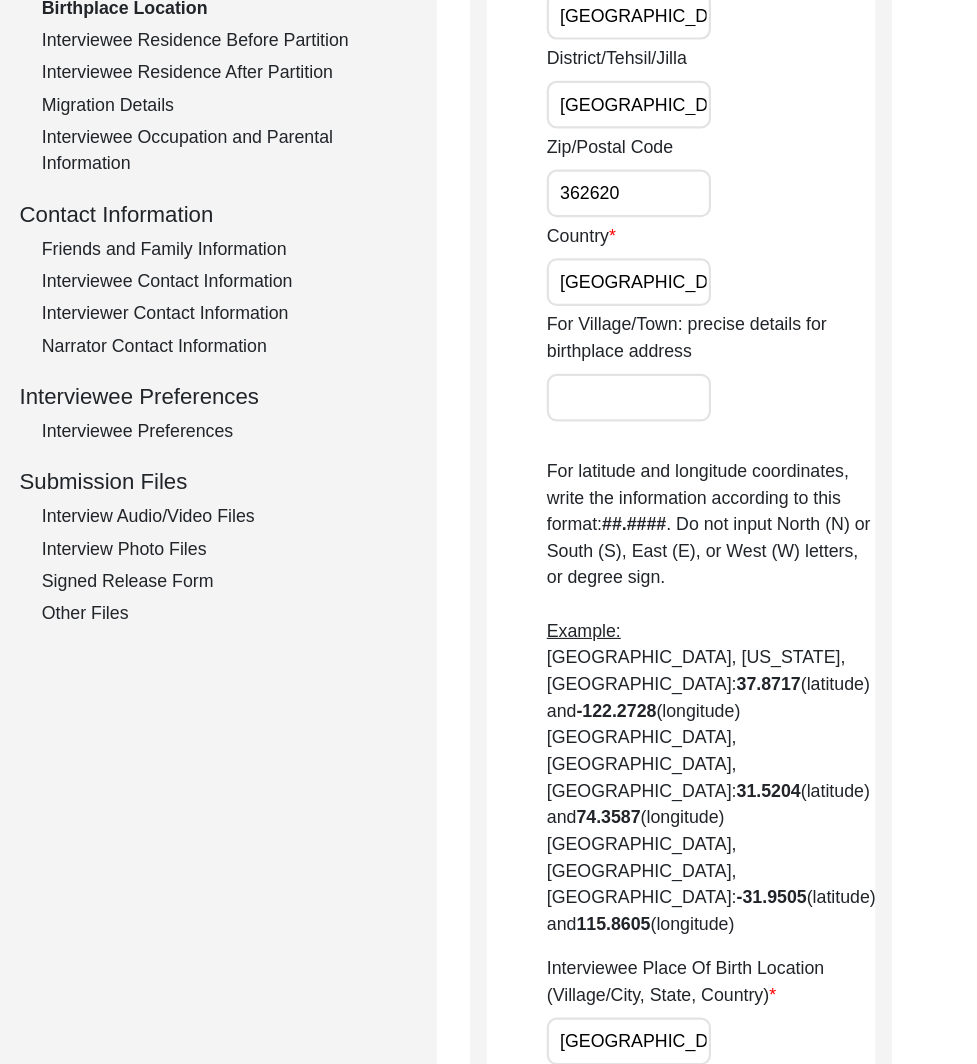 scroll, scrollTop: 475, scrollLeft: 0, axis: vertical 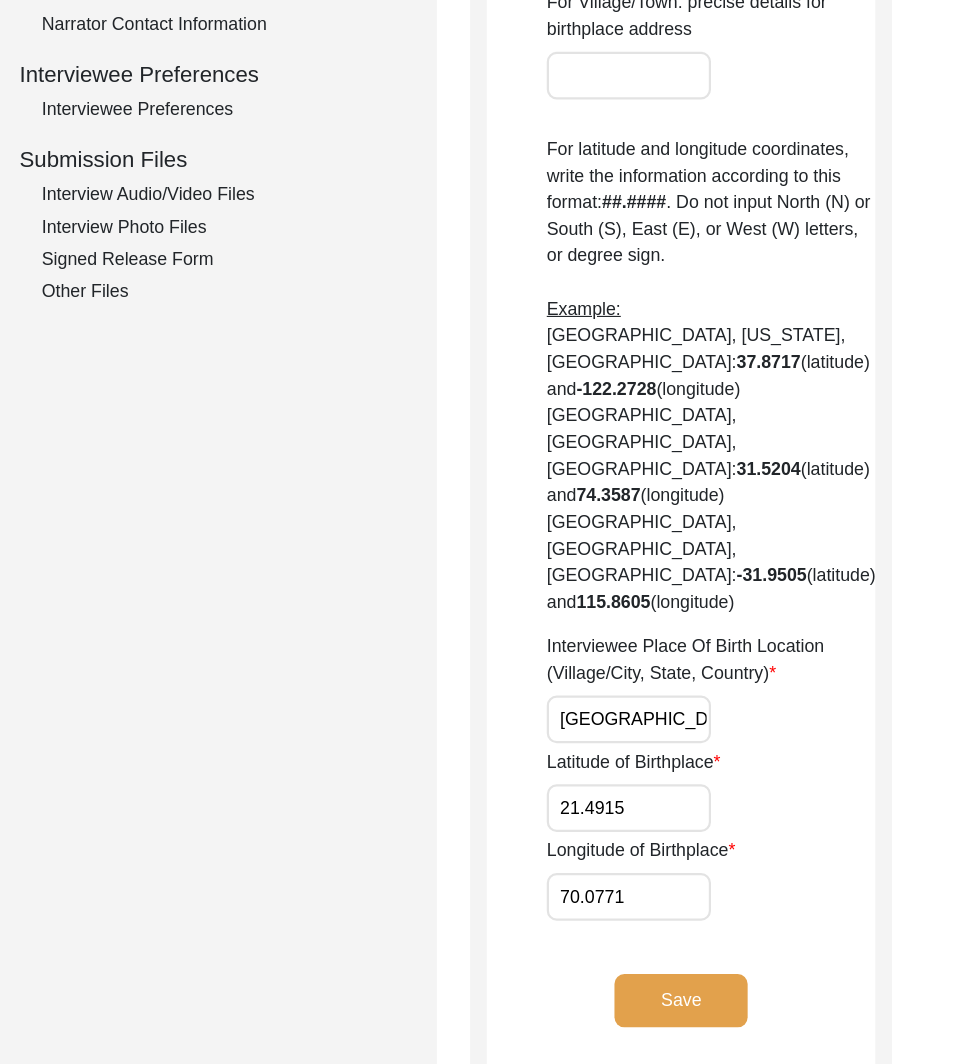click on "Save" 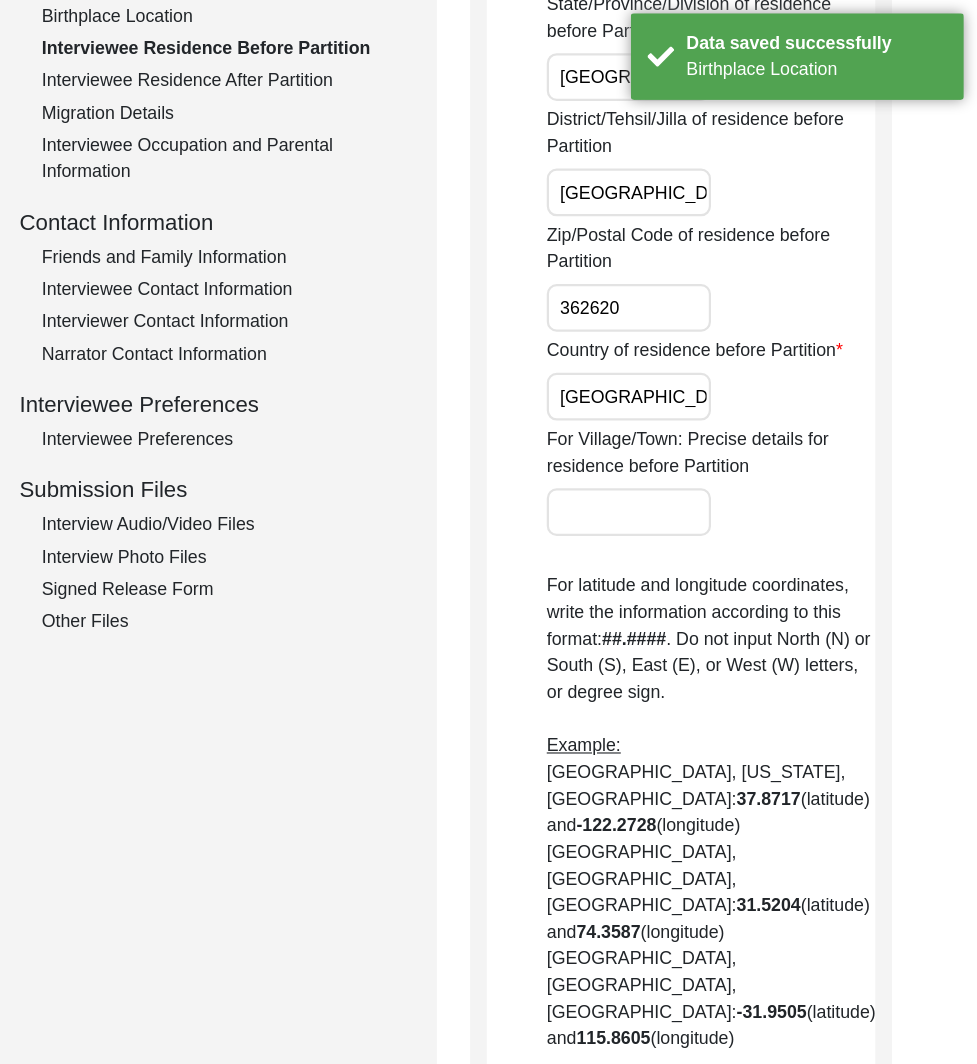 scroll, scrollTop: 0, scrollLeft: 0, axis: both 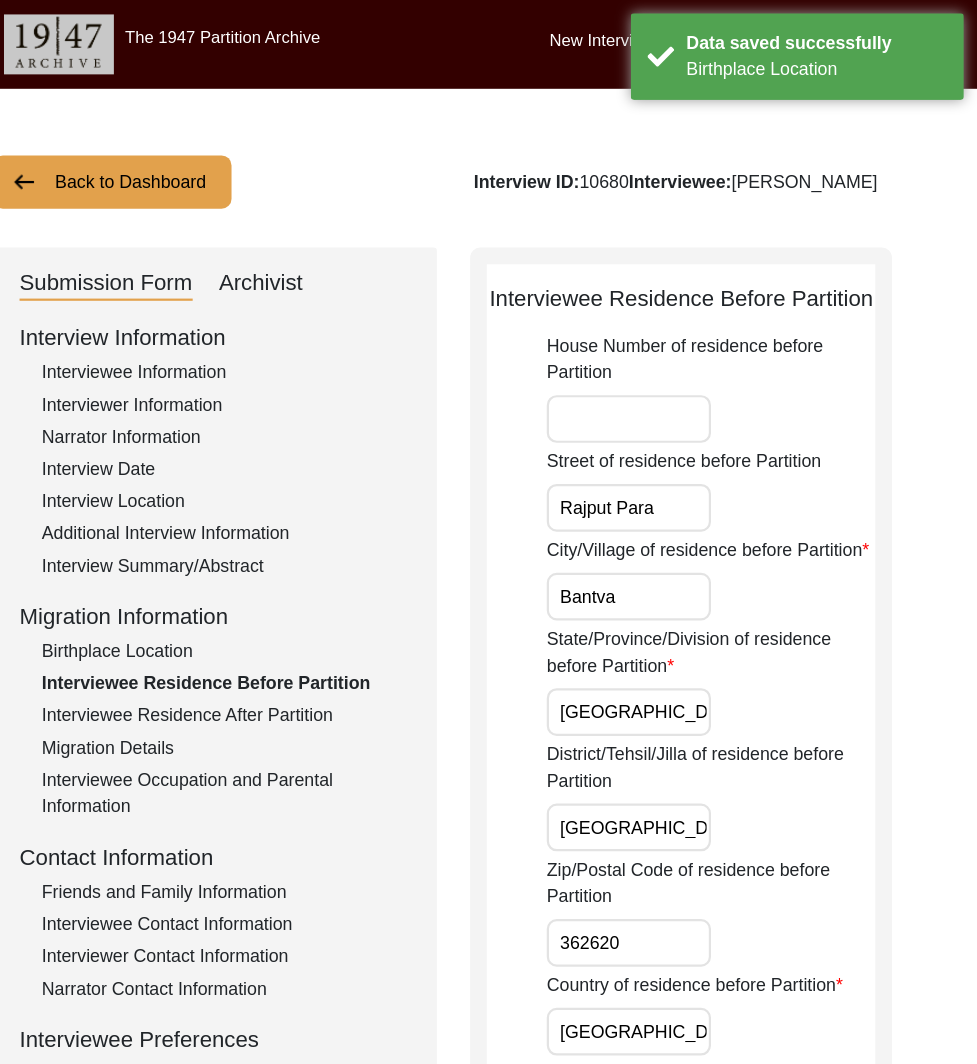 click on "Rajput Para" at bounding box center (663, 457) 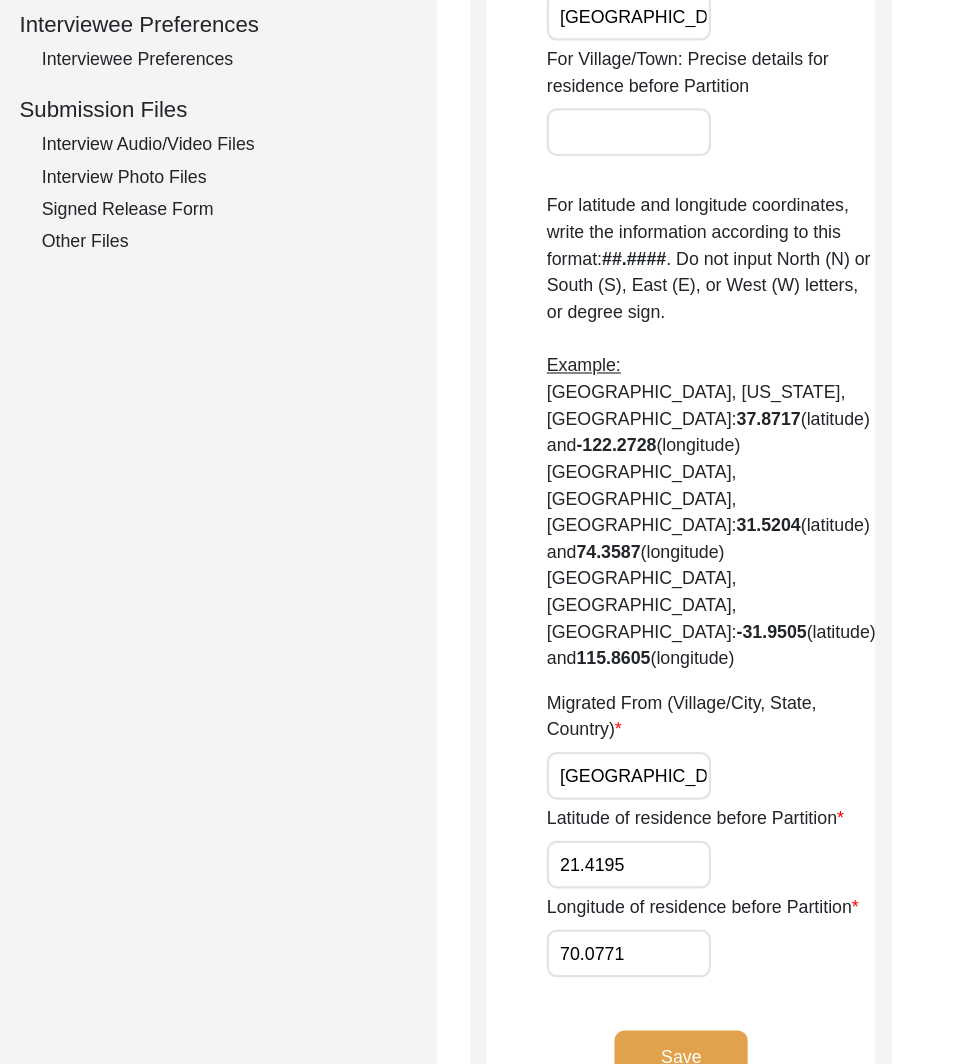 scroll, scrollTop: 981, scrollLeft: 0, axis: vertical 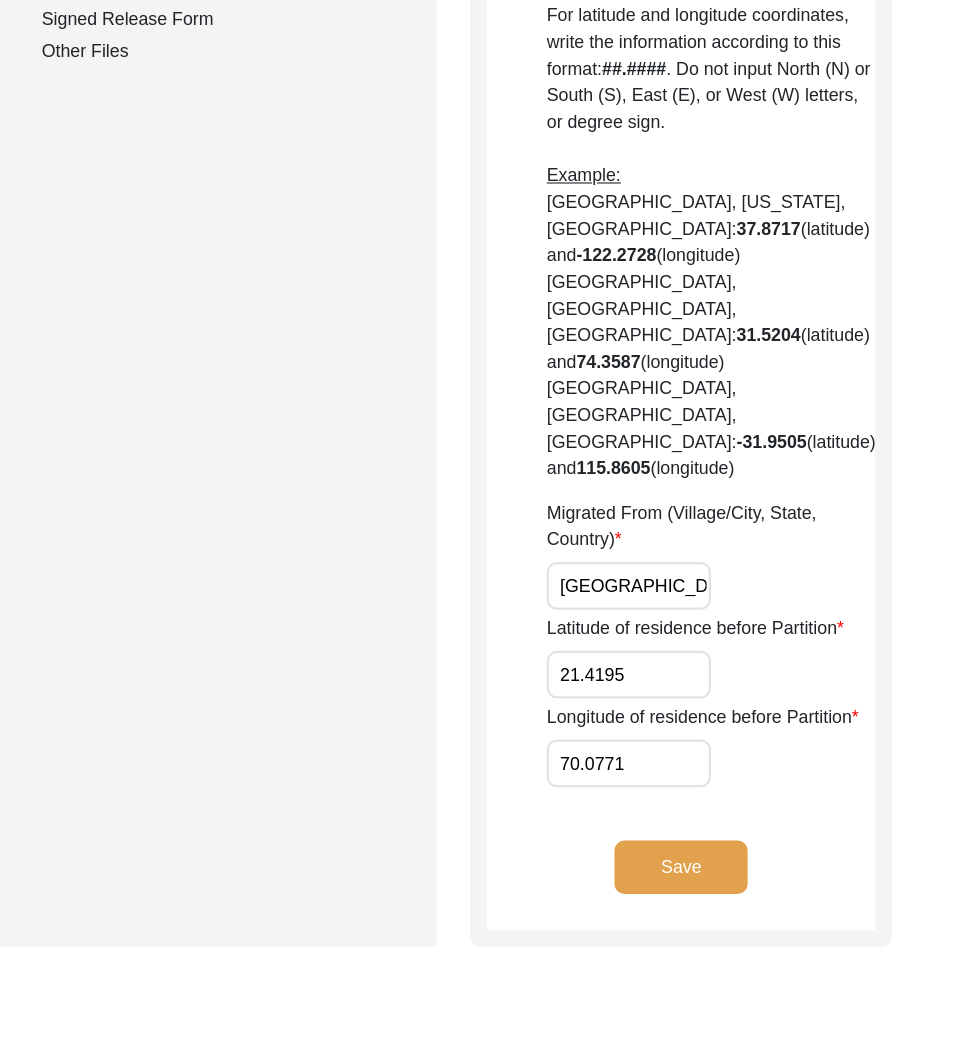 click on "Save" 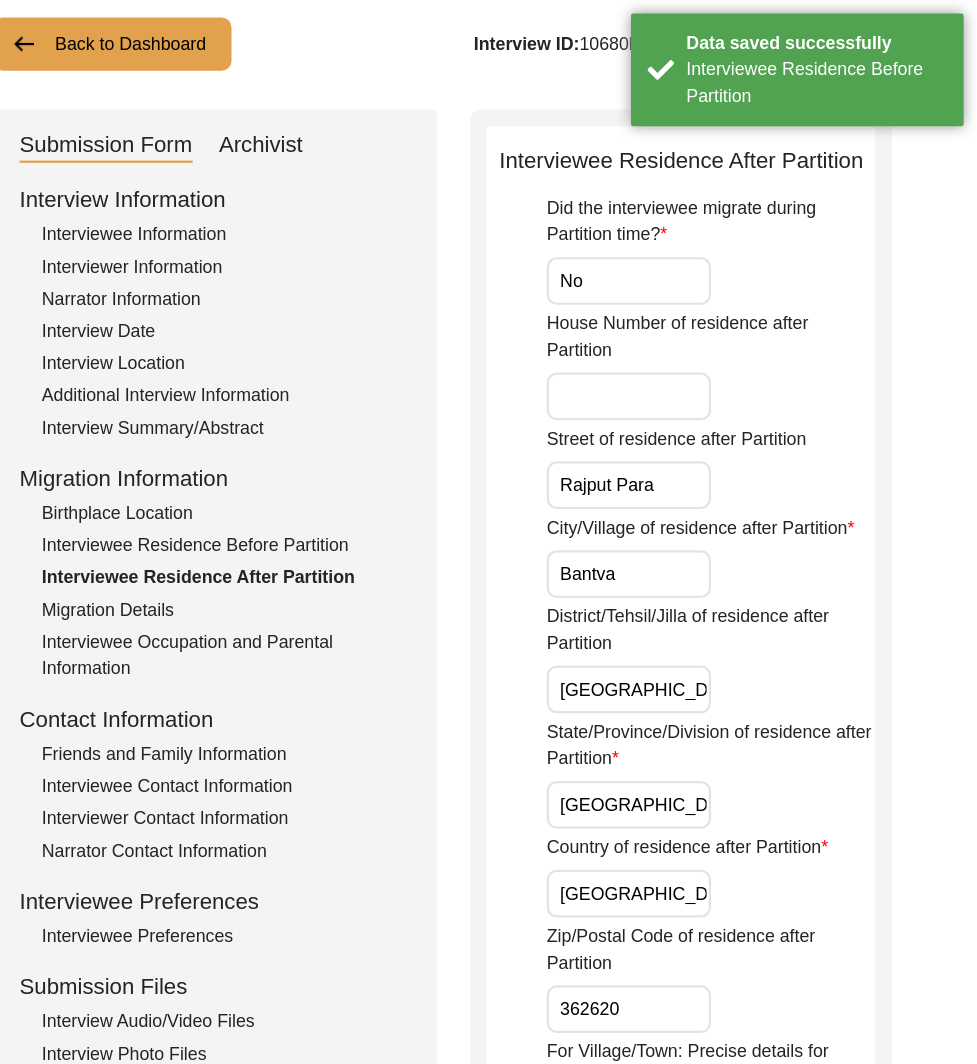scroll, scrollTop: 100, scrollLeft: 0, axis: vertical 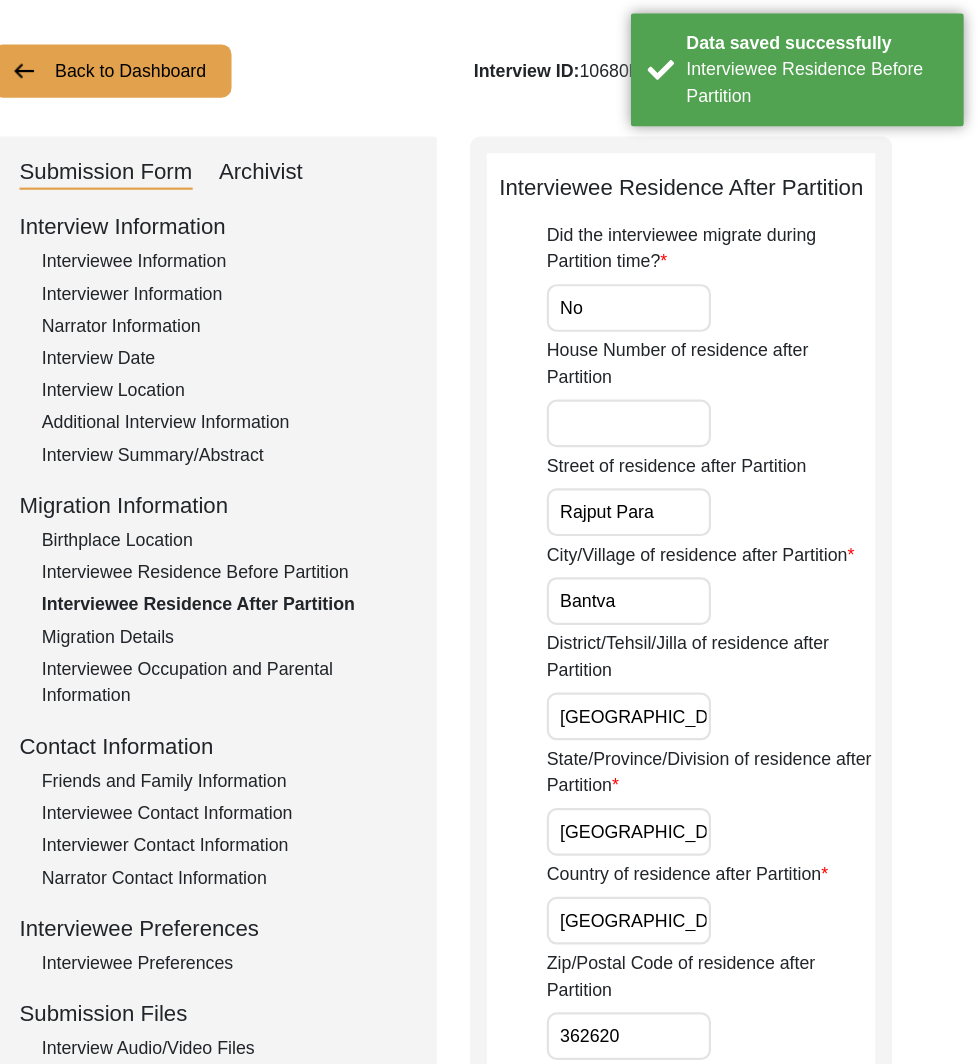 click on "Rajput Para" at bounding box center [663, 461] 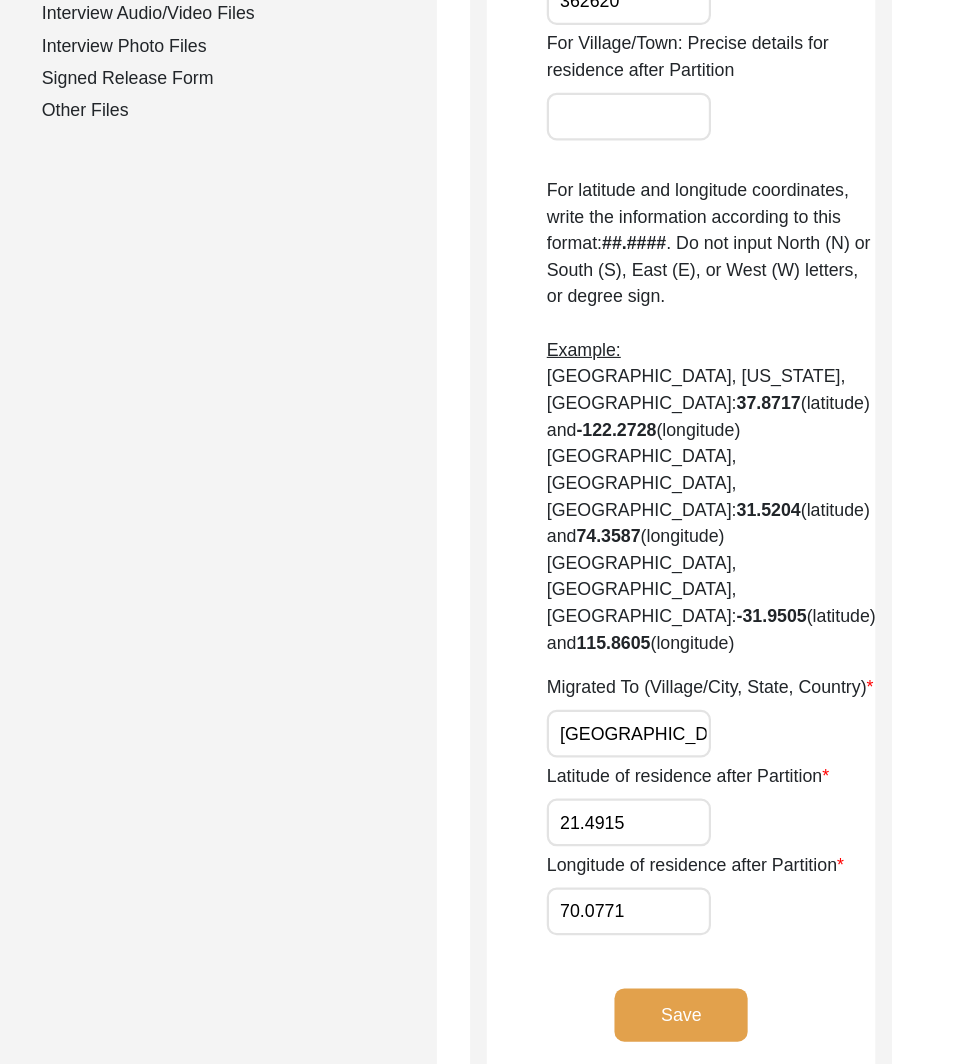 scroll, scrollTop: 929, scrollLeft: 0, axis: vertical 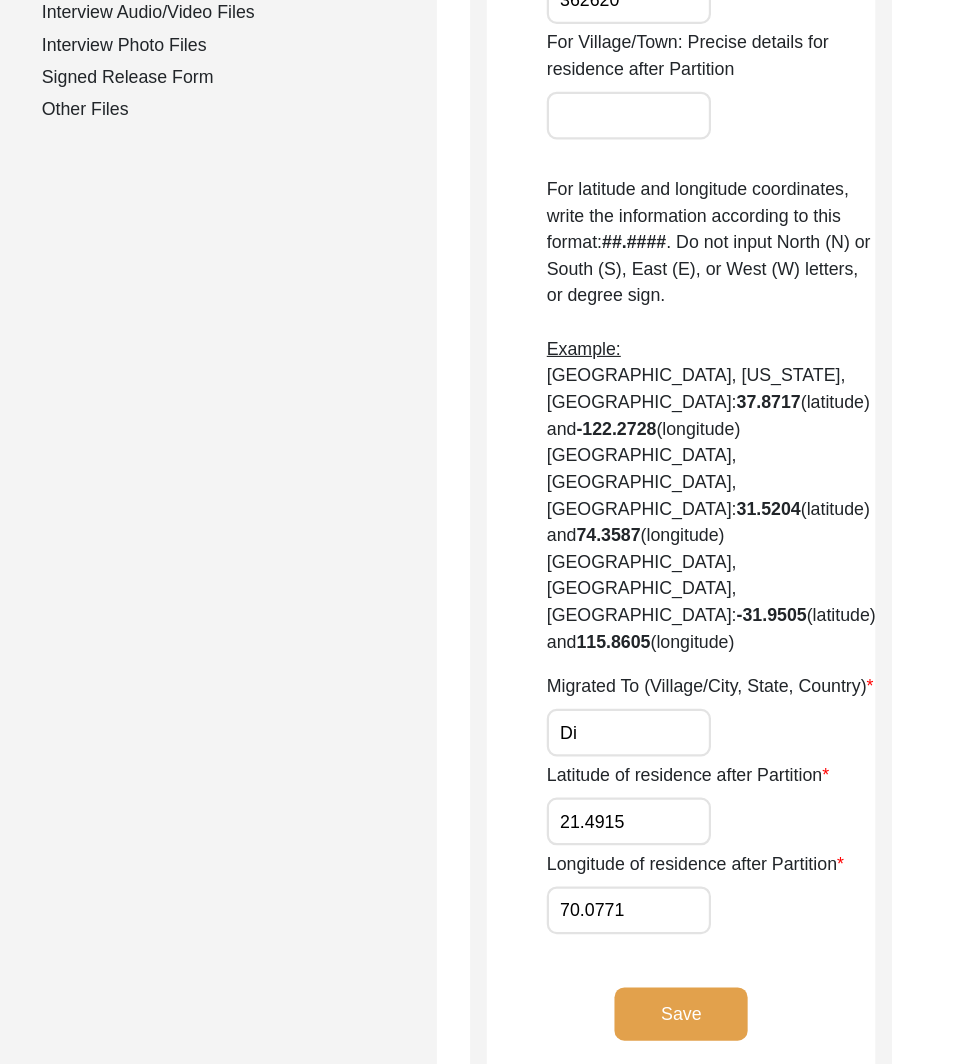 type on "Did Not Migrate" 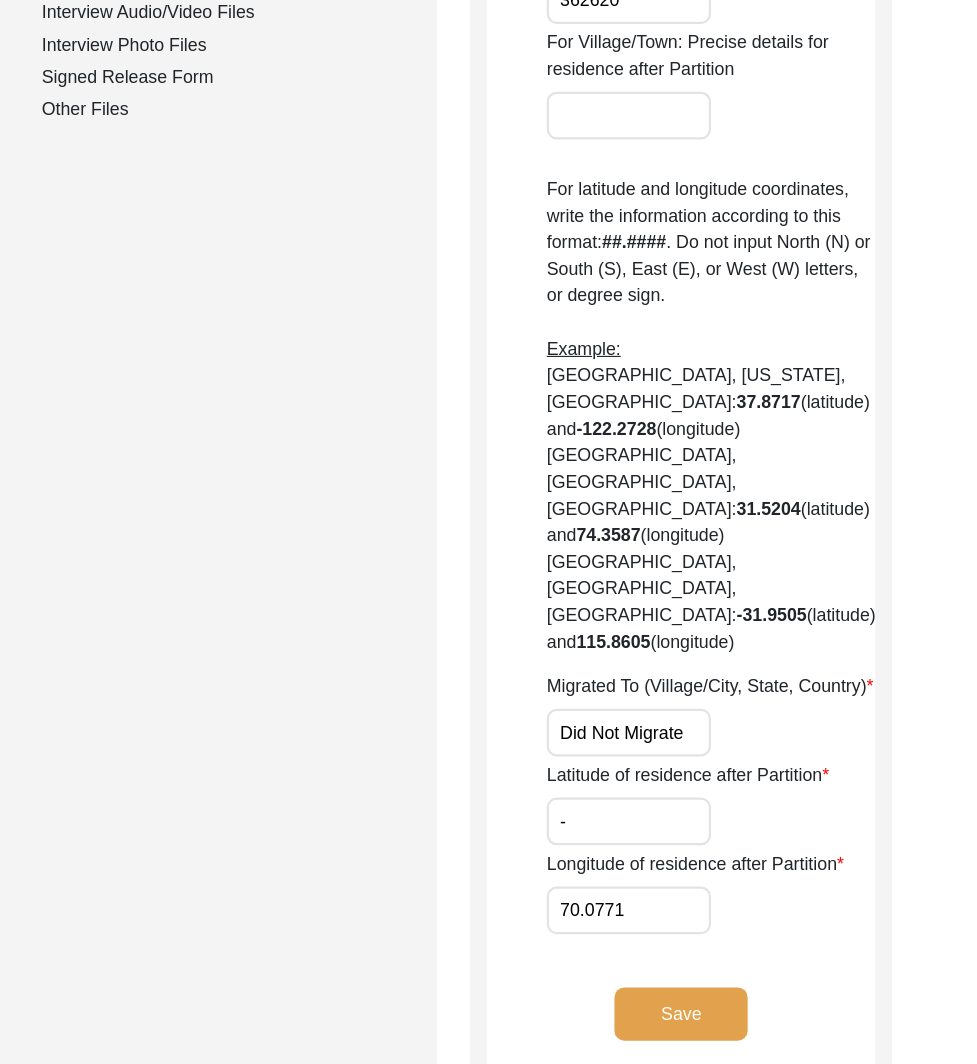 type on "-" 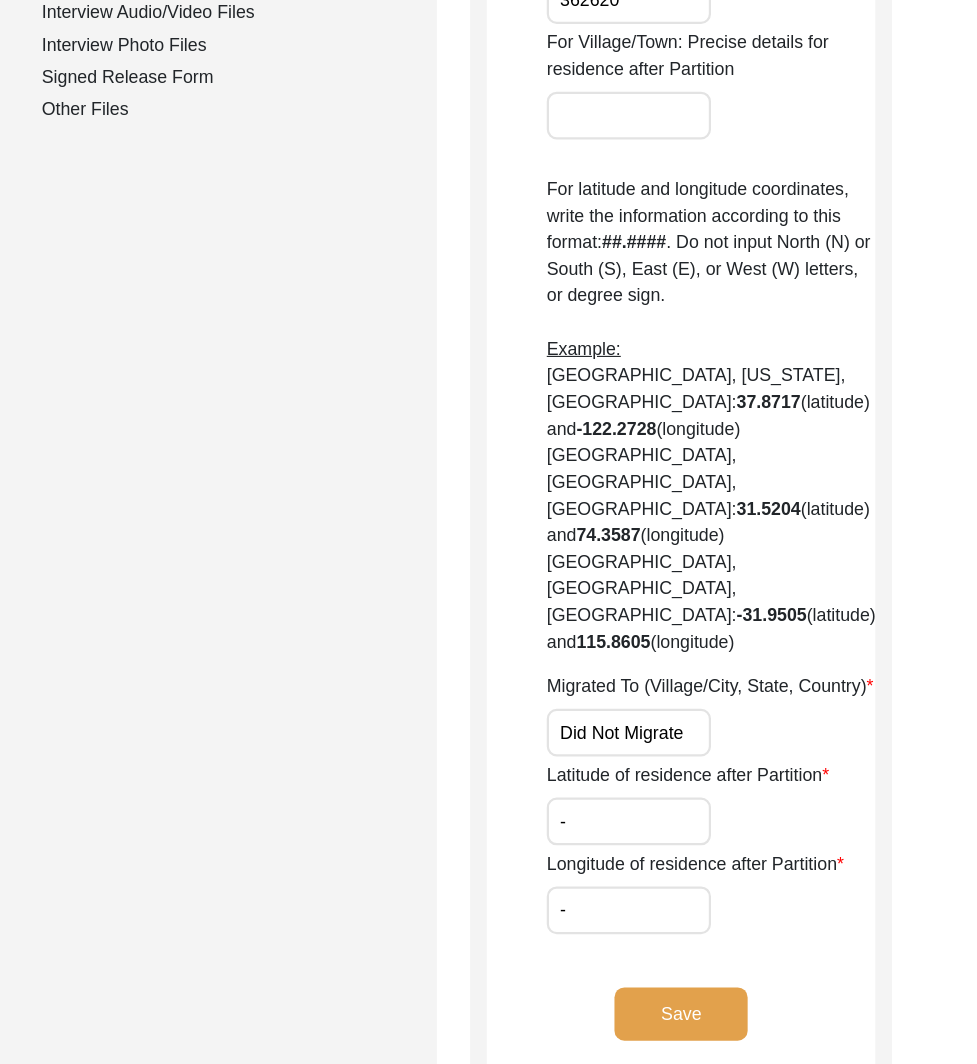 type on "-" 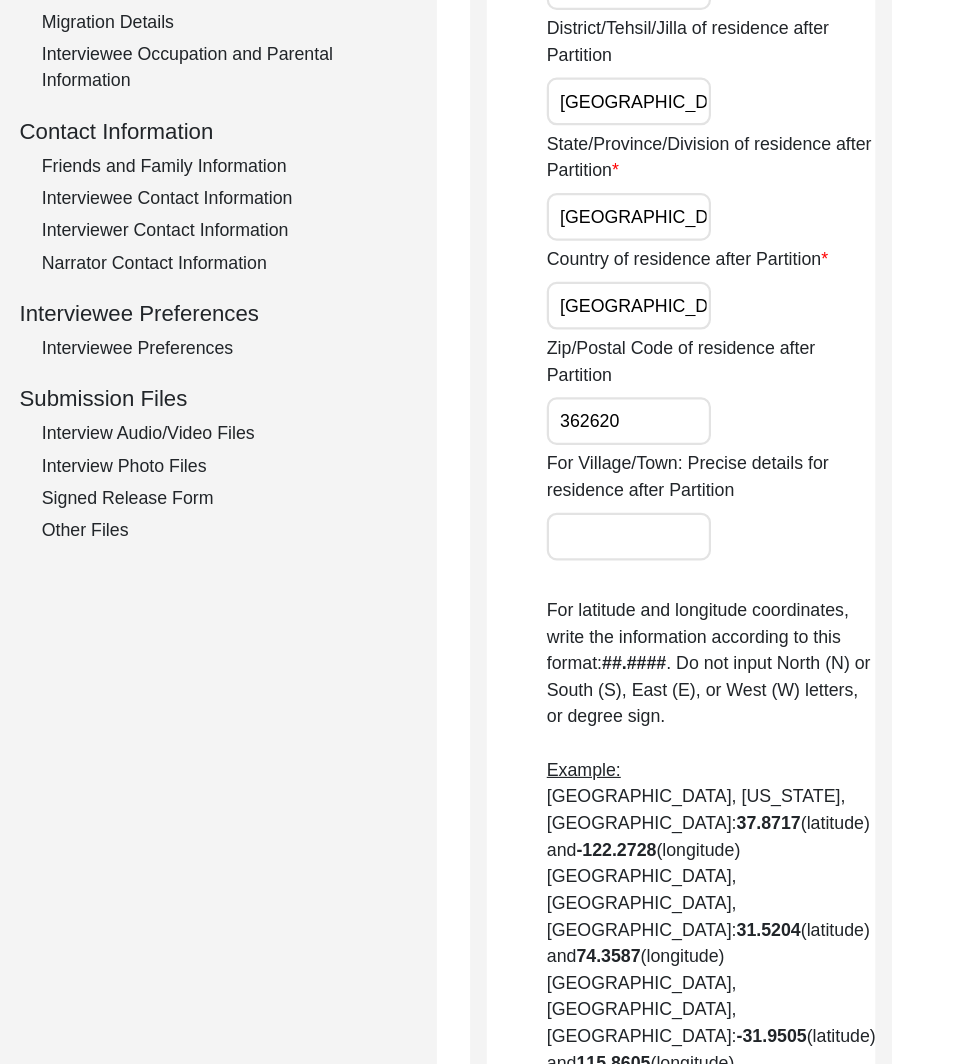 scroll, scrollTop: 0, scrollLeft: 0, axis: both 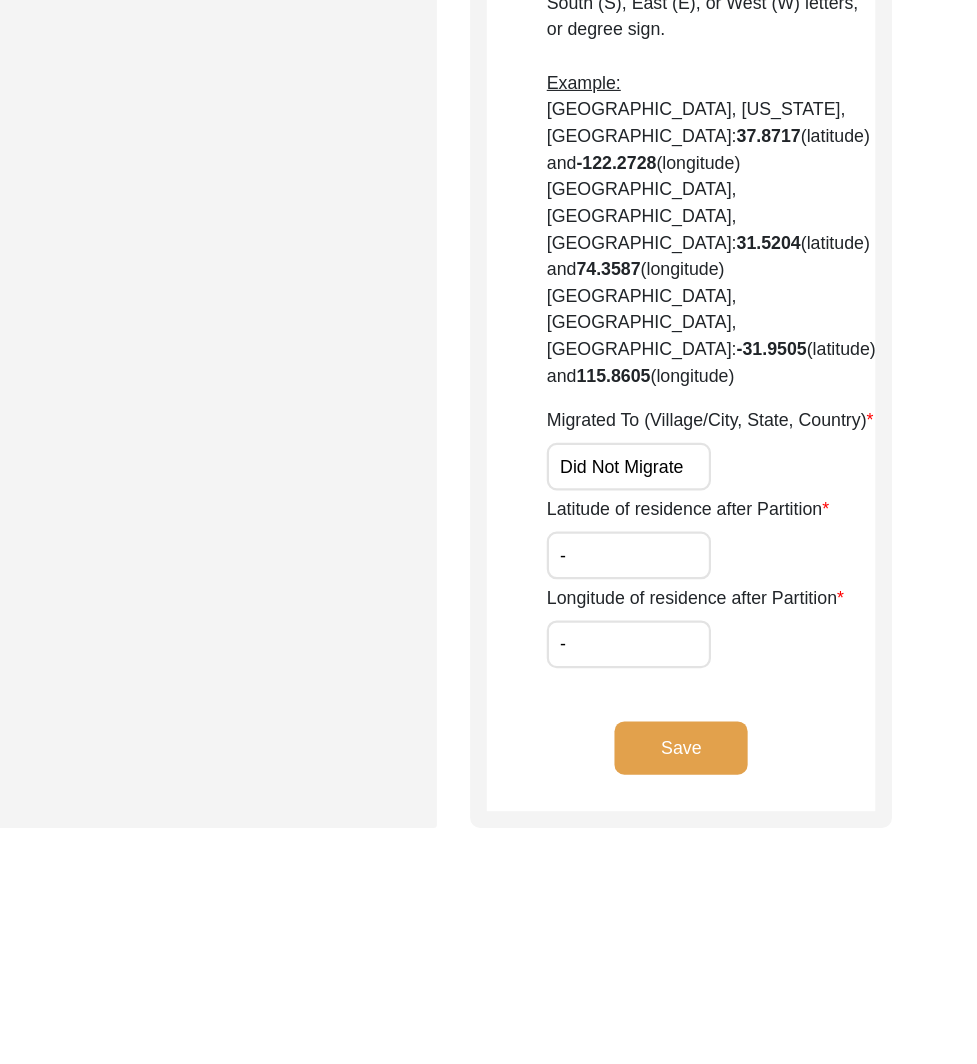 click on "Save" 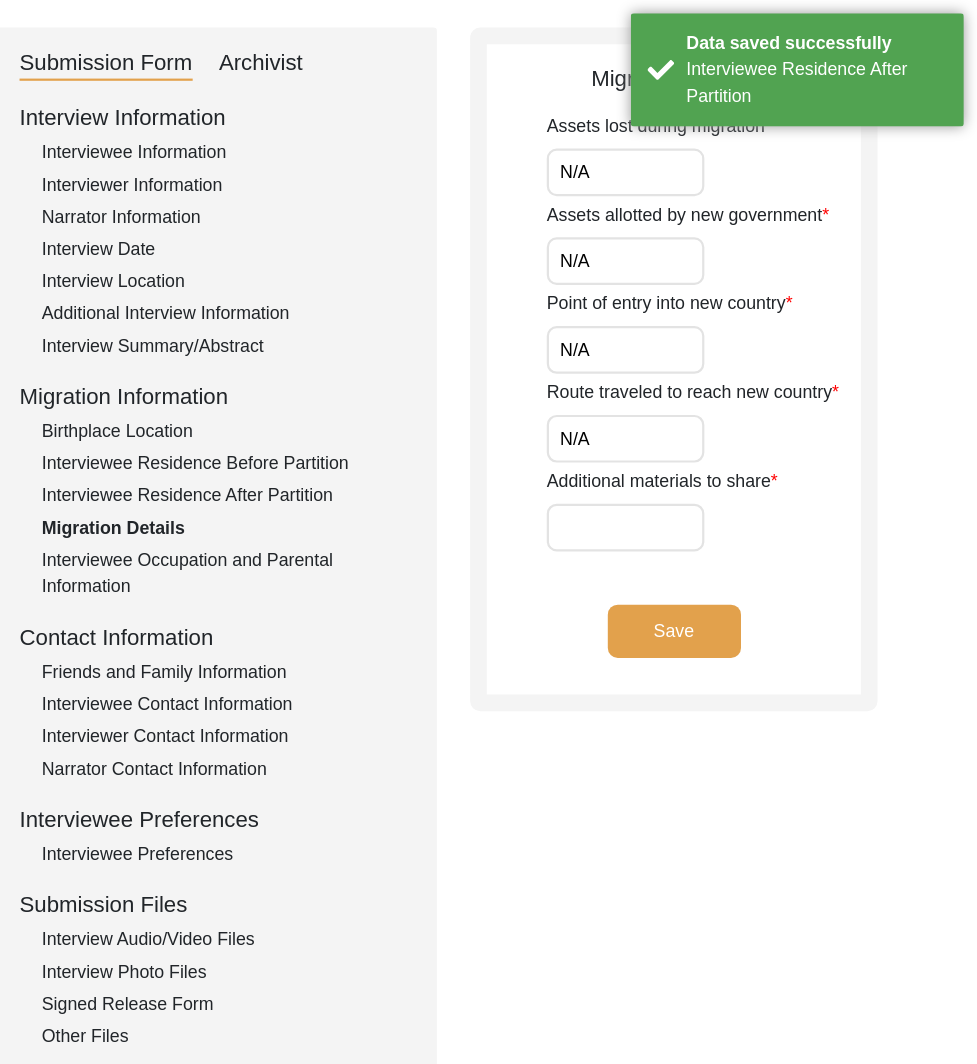 scroll, scrollTop: 0, scrollLeft: 0, axis: both 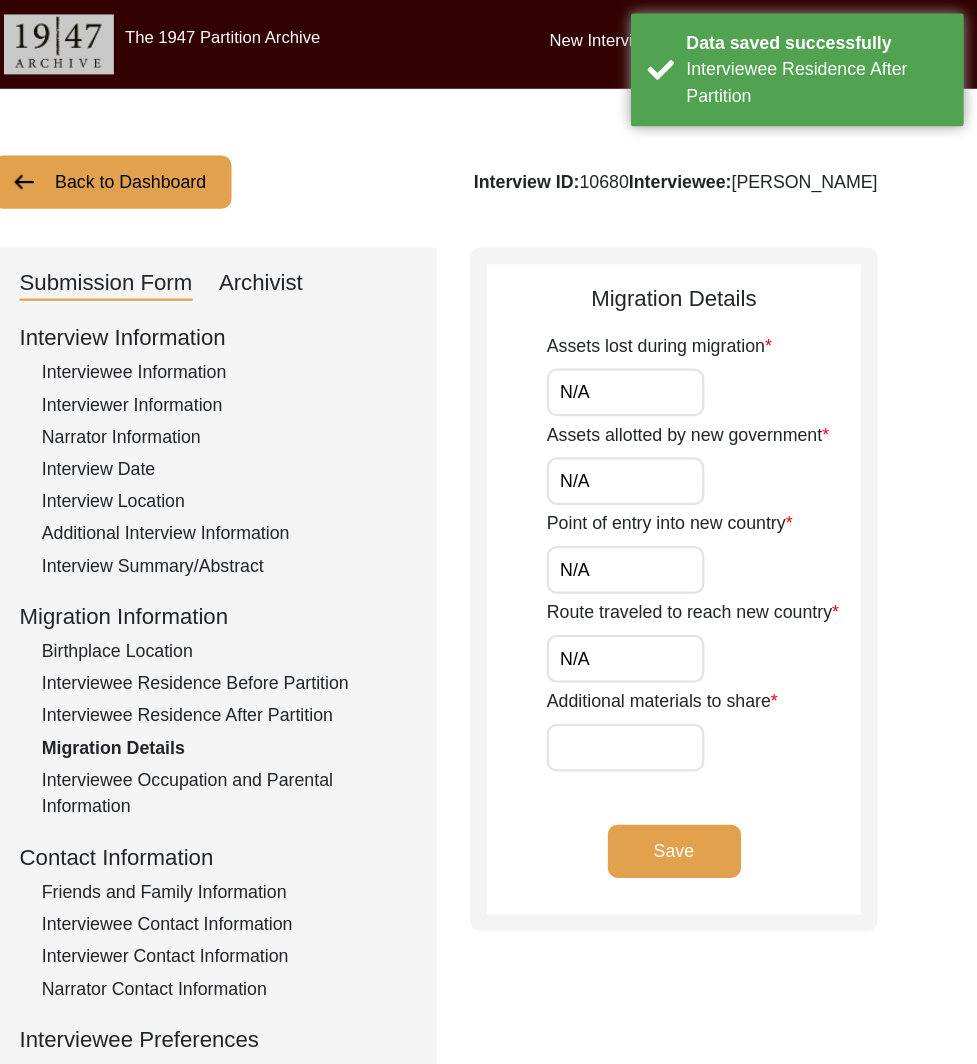 click on "N/A" at bounding box center (660, 353) 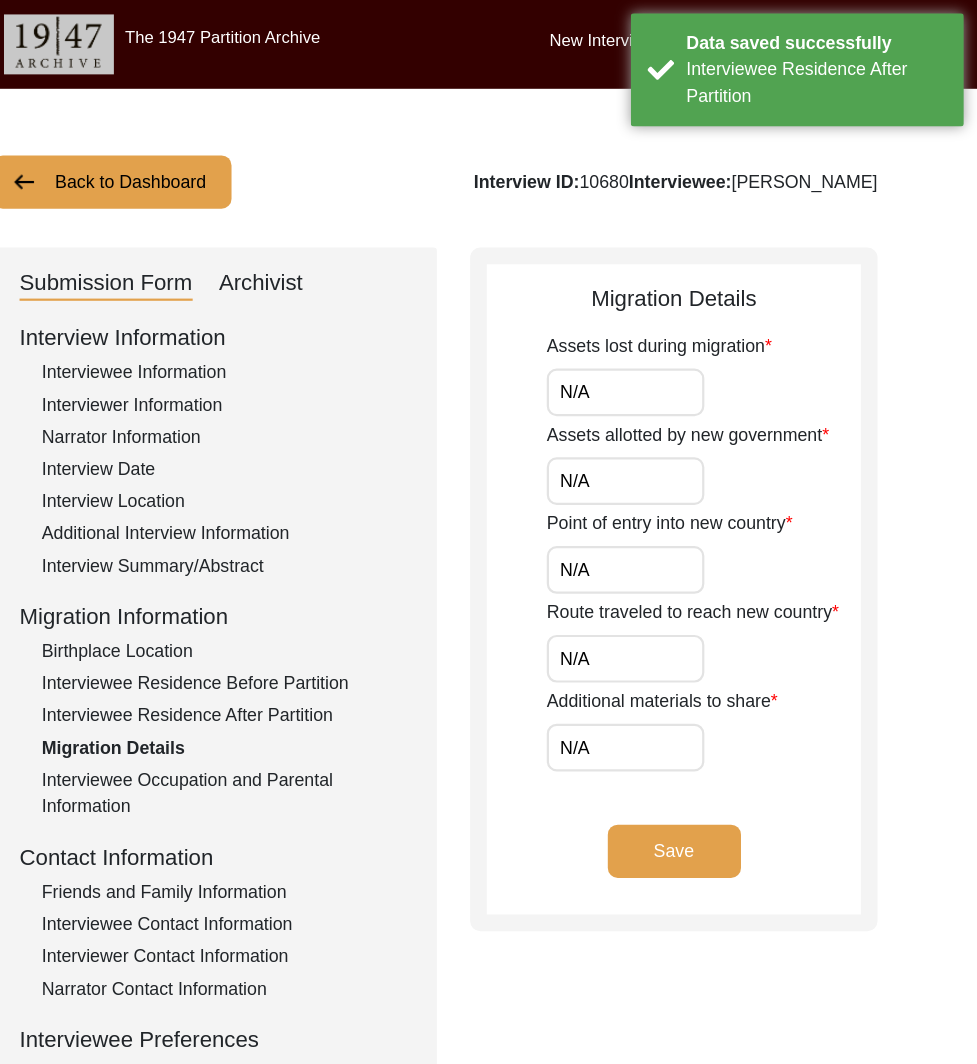 type on "N/A" 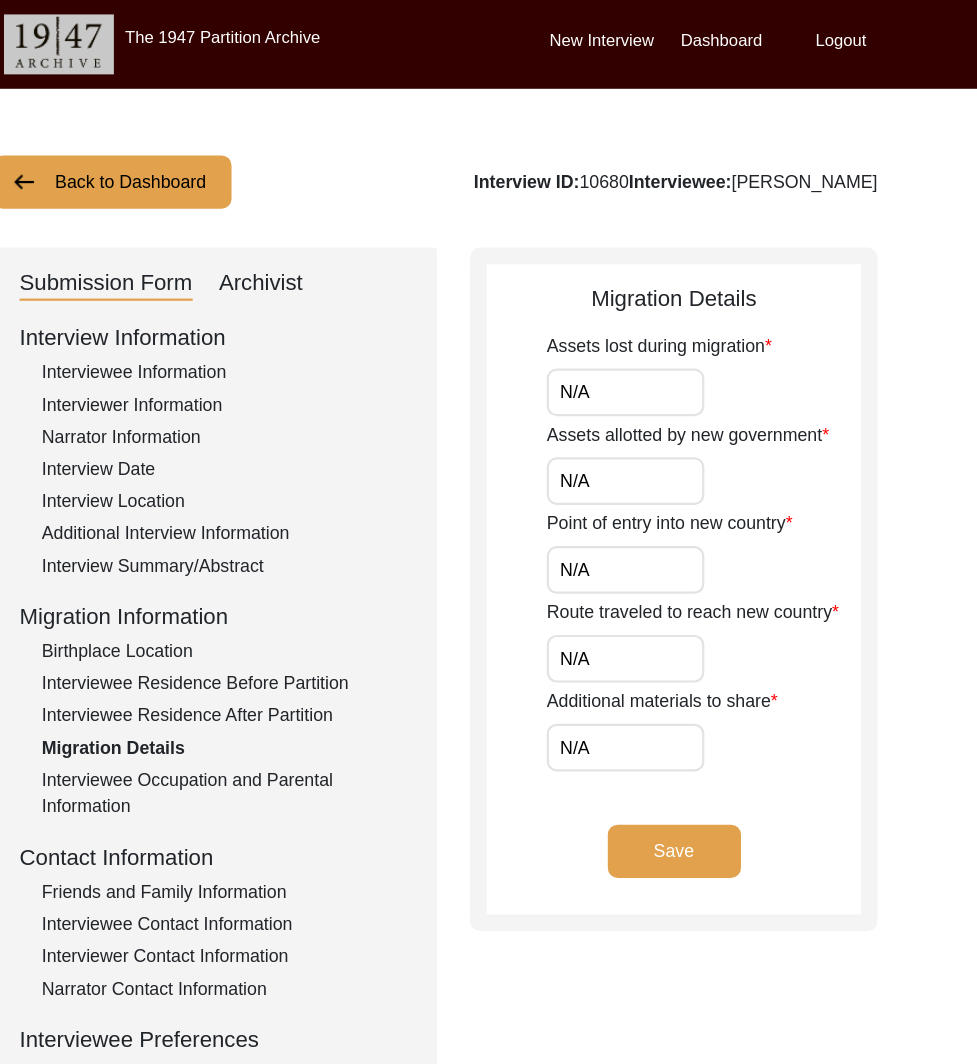 click on "Save" 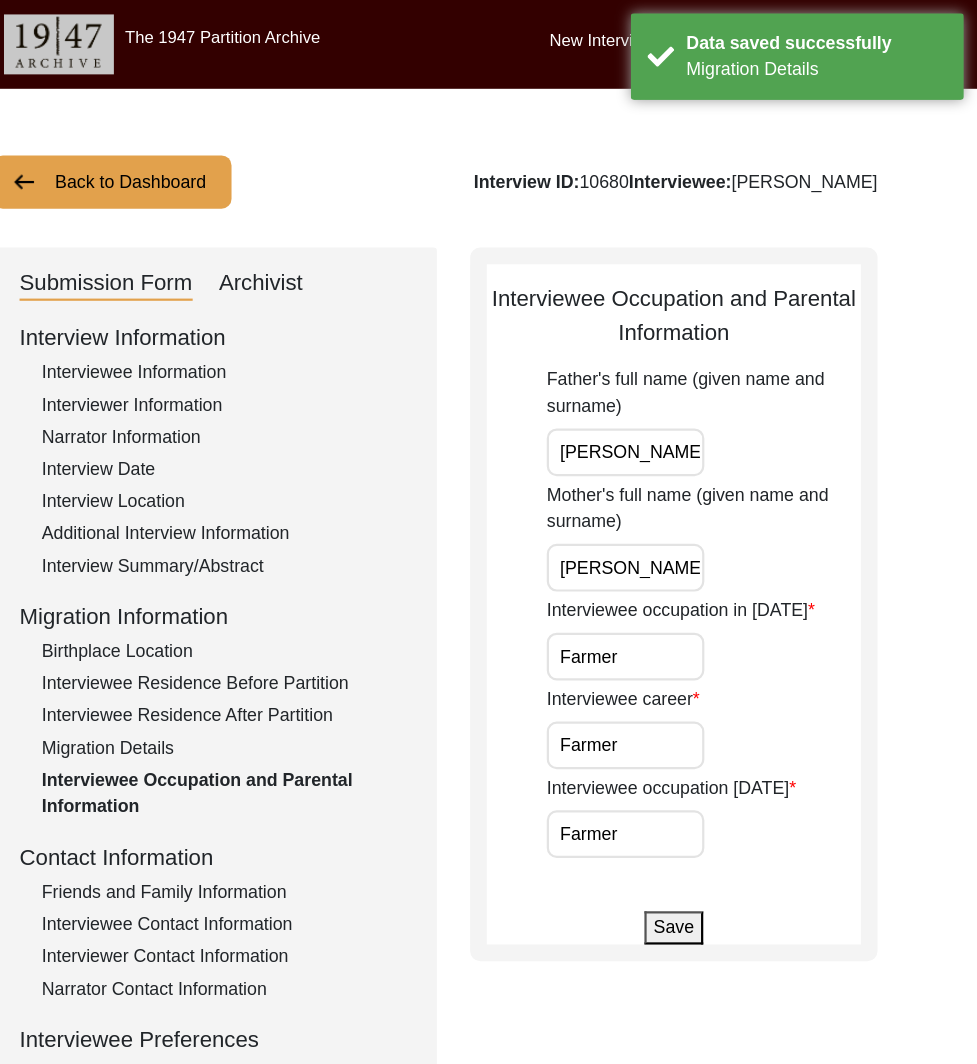 click on "[PERSON_NAME]" at bounding box center (660, 407) 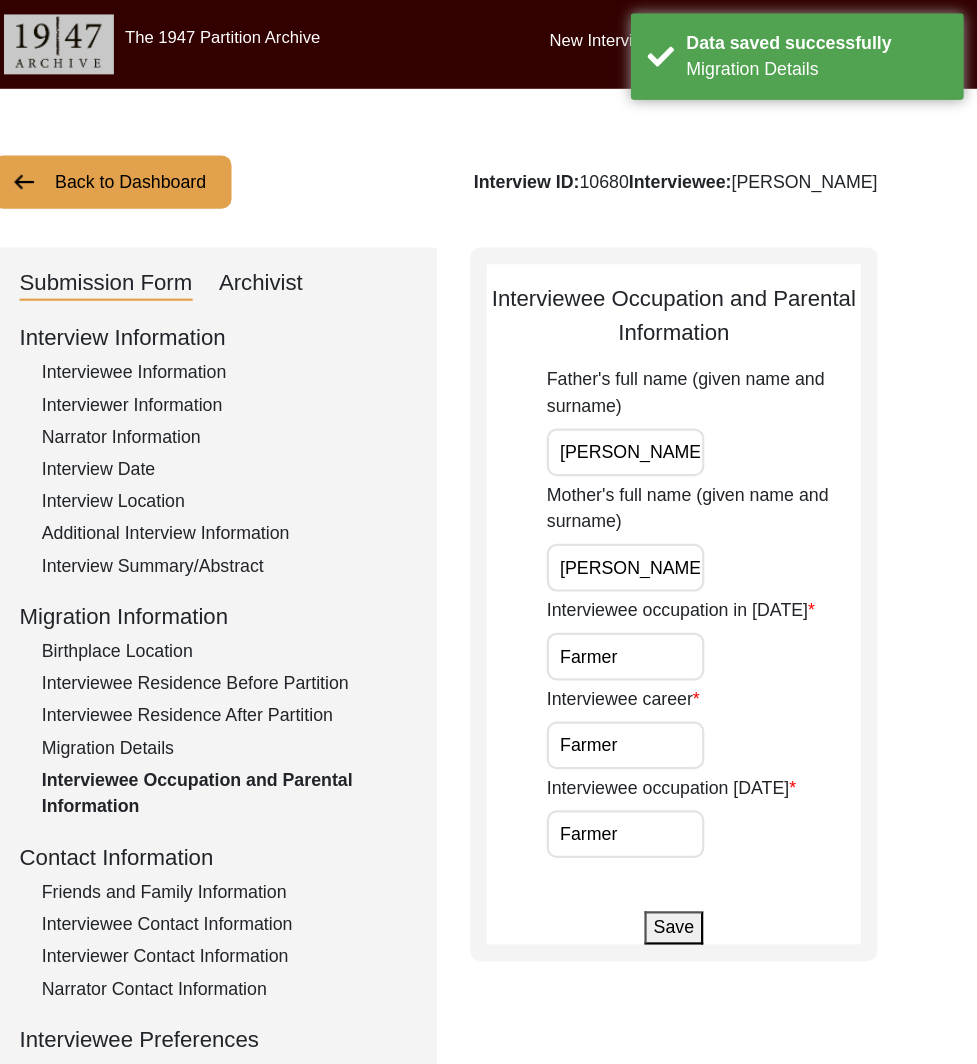 click on "[PERSON_NAME]" at bounding box center [660, 407] 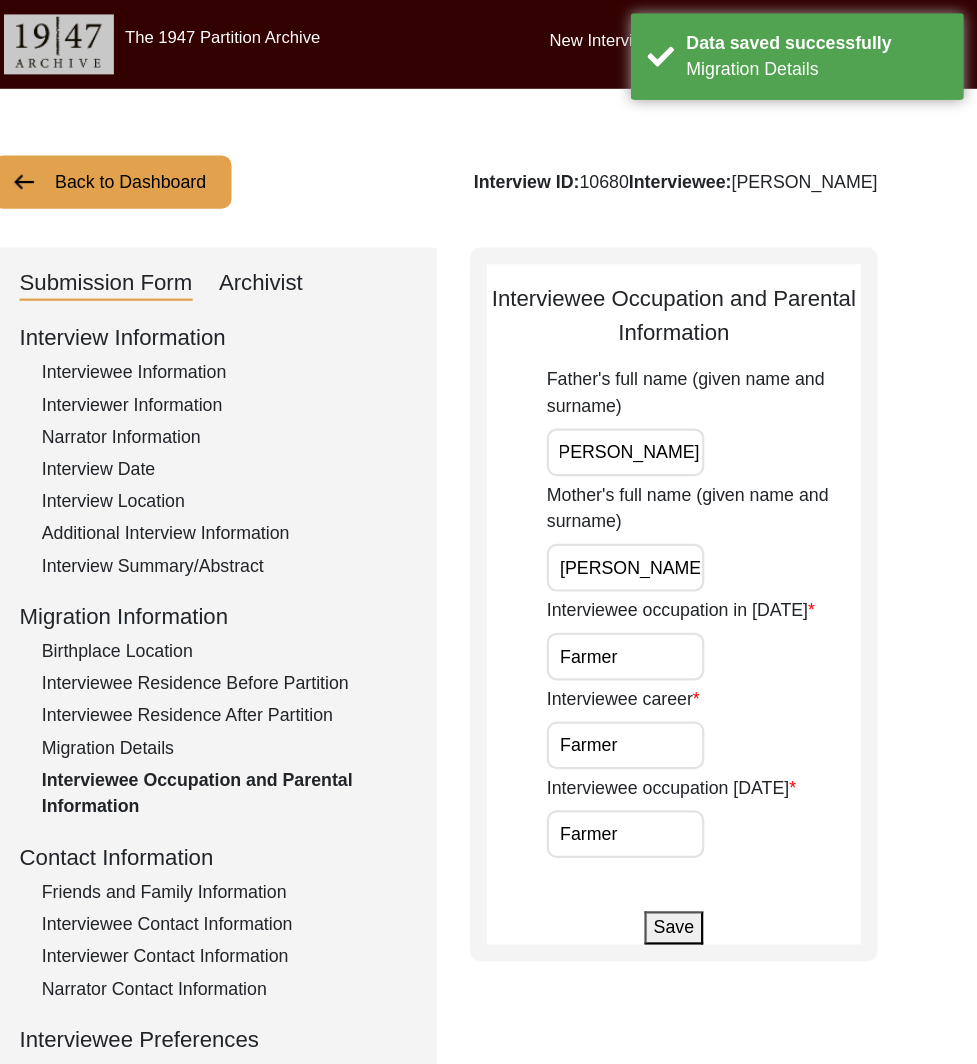 click on "[PERSON_NAME]" at bounding box center (660, 511) 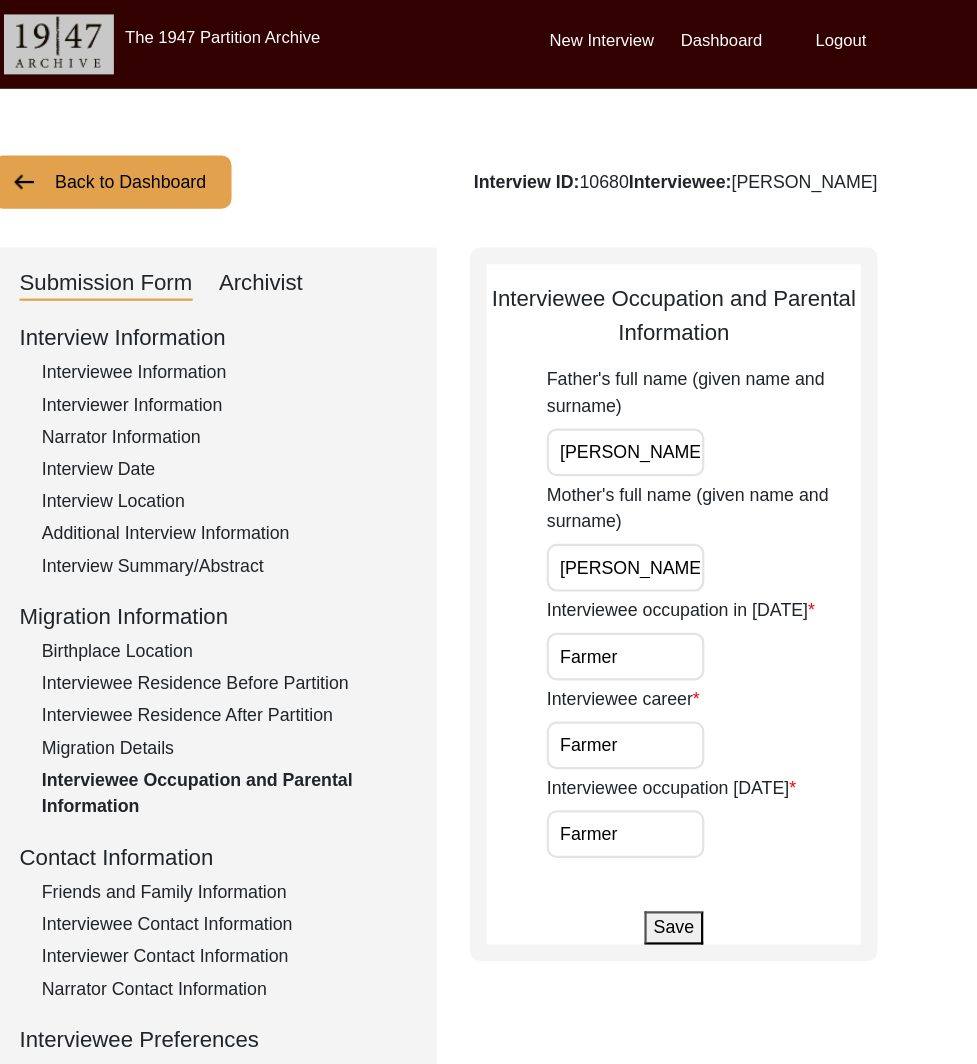 click on "Farmer" at bounding box center [660, 591] 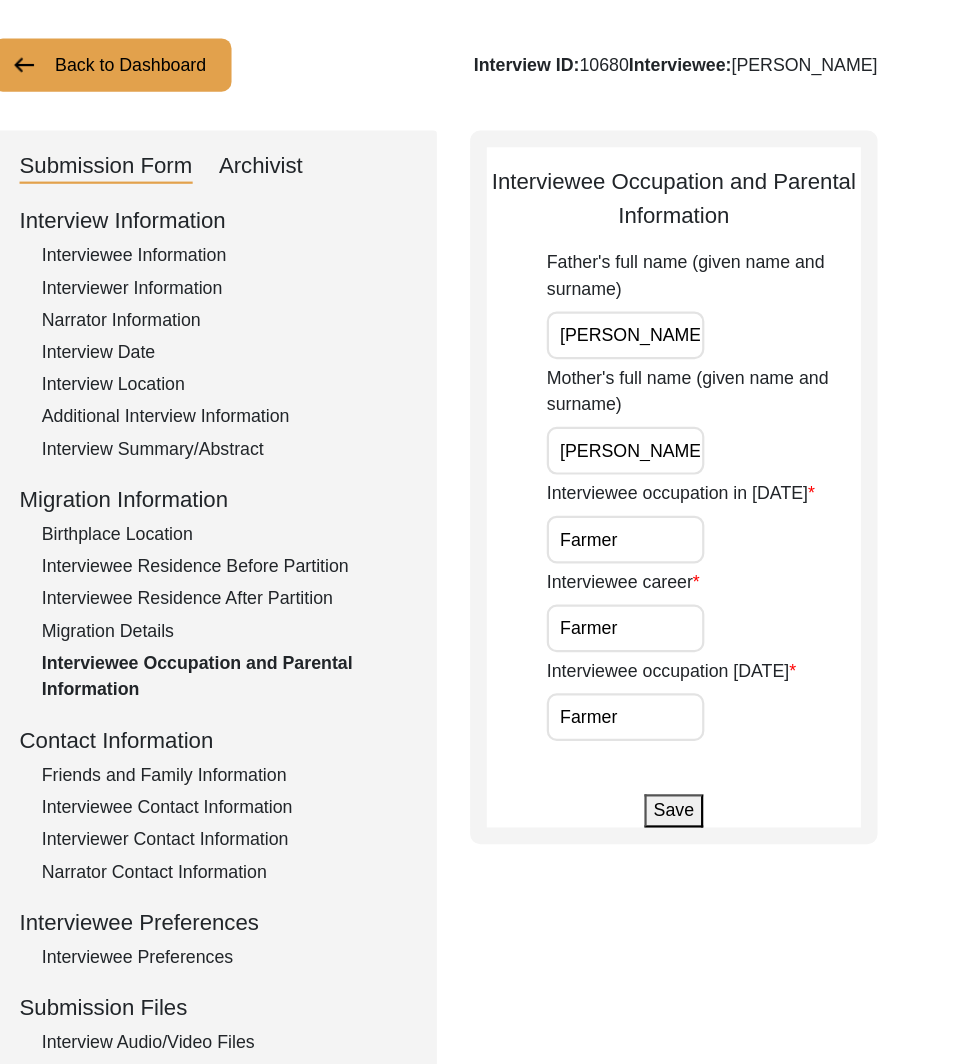 scroll, scrollTop: 22, scrollLeft: 0, axis: vertical 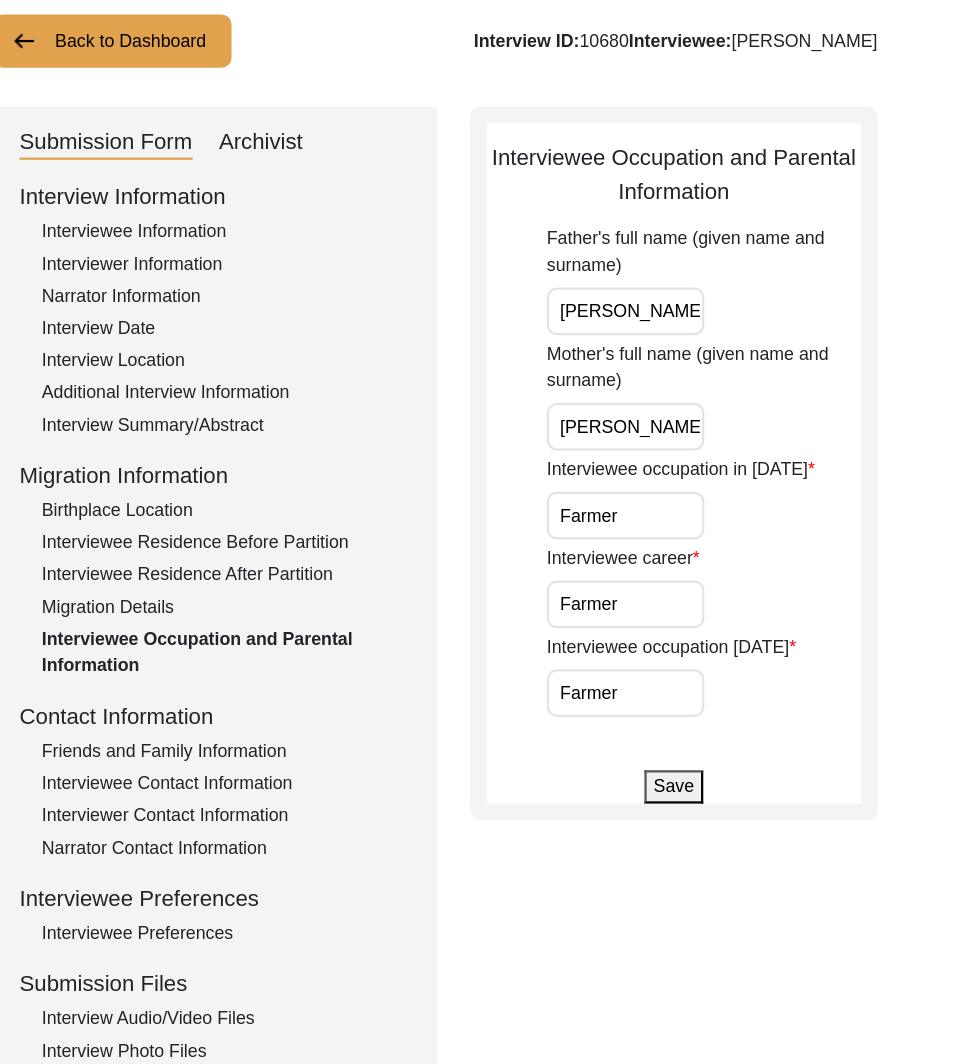 click on "Save" 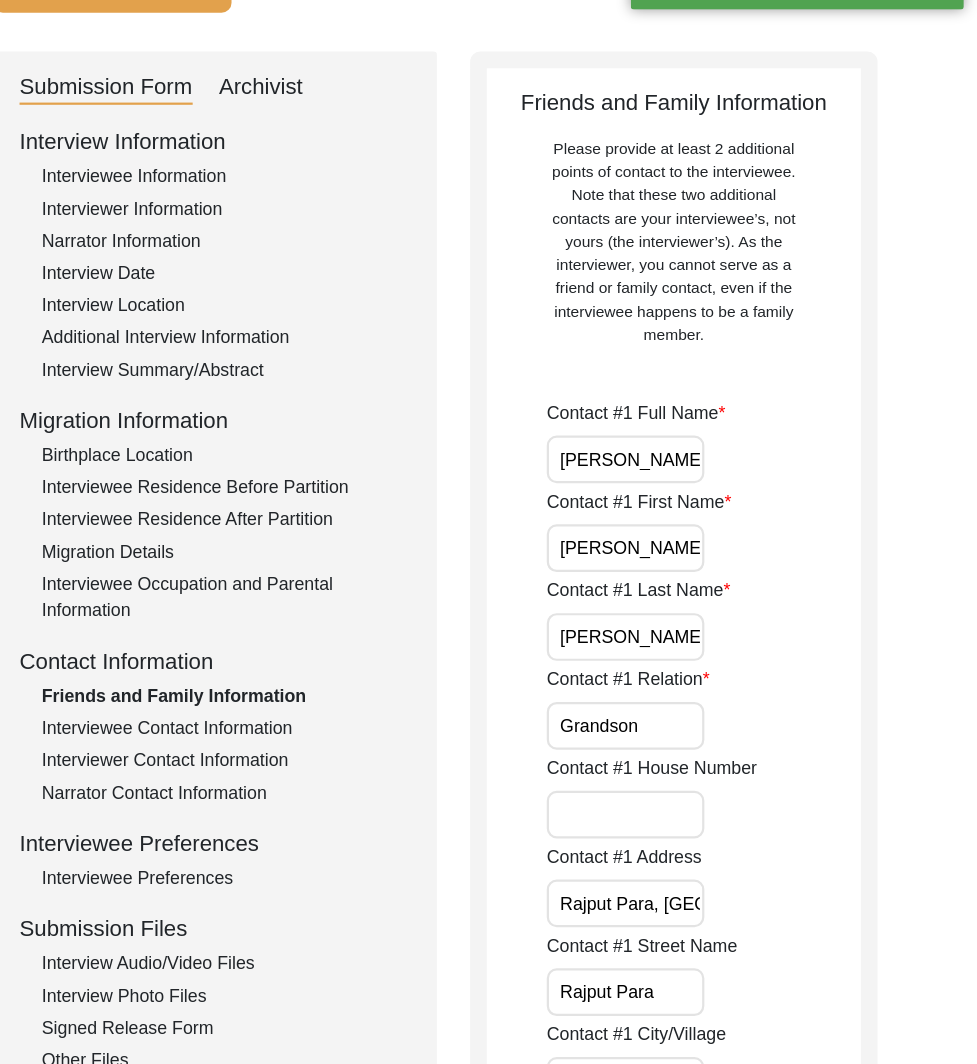 scroll, scrollTop: 72, scrollLeft: 0, axis: vertical 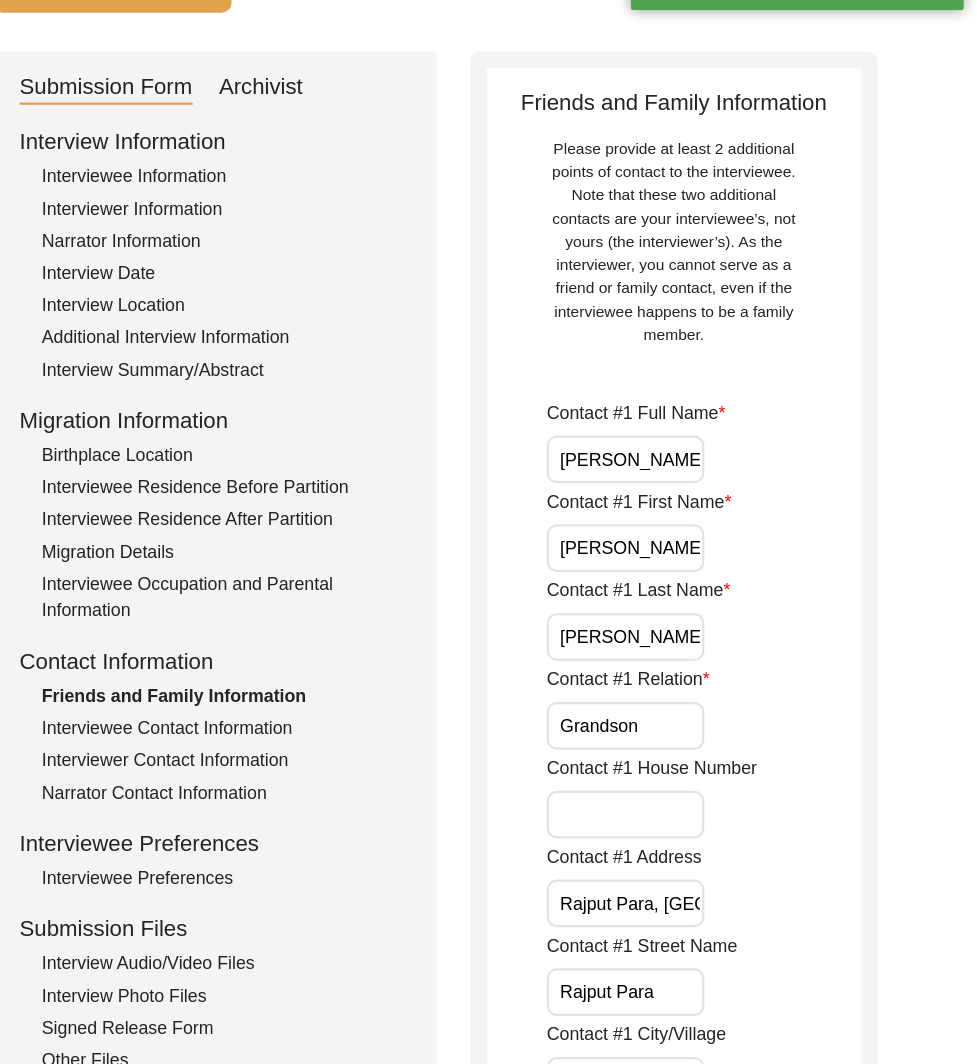 click on "[PERSON_NAME]" at bounding box center [660, 518] 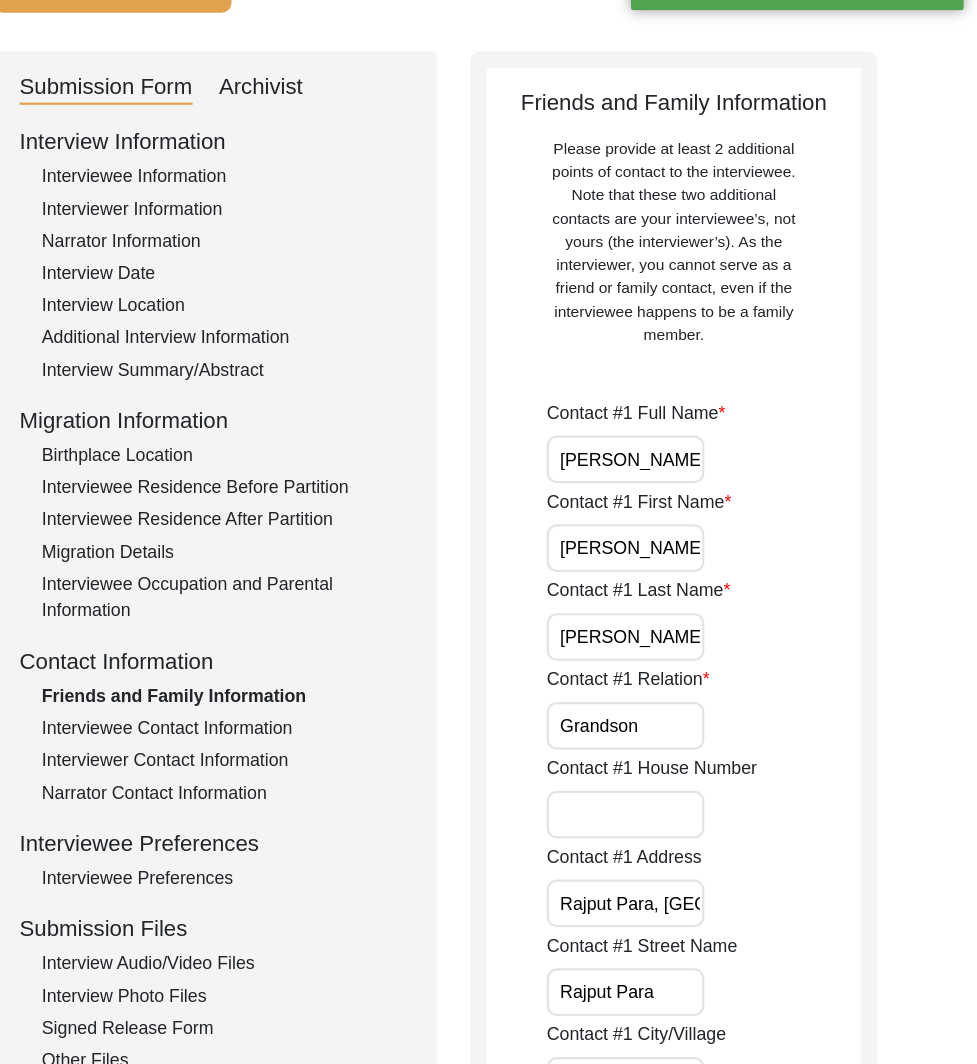 scroll, scrollTop: 0, scrollLeft: 5, axis: horizontal 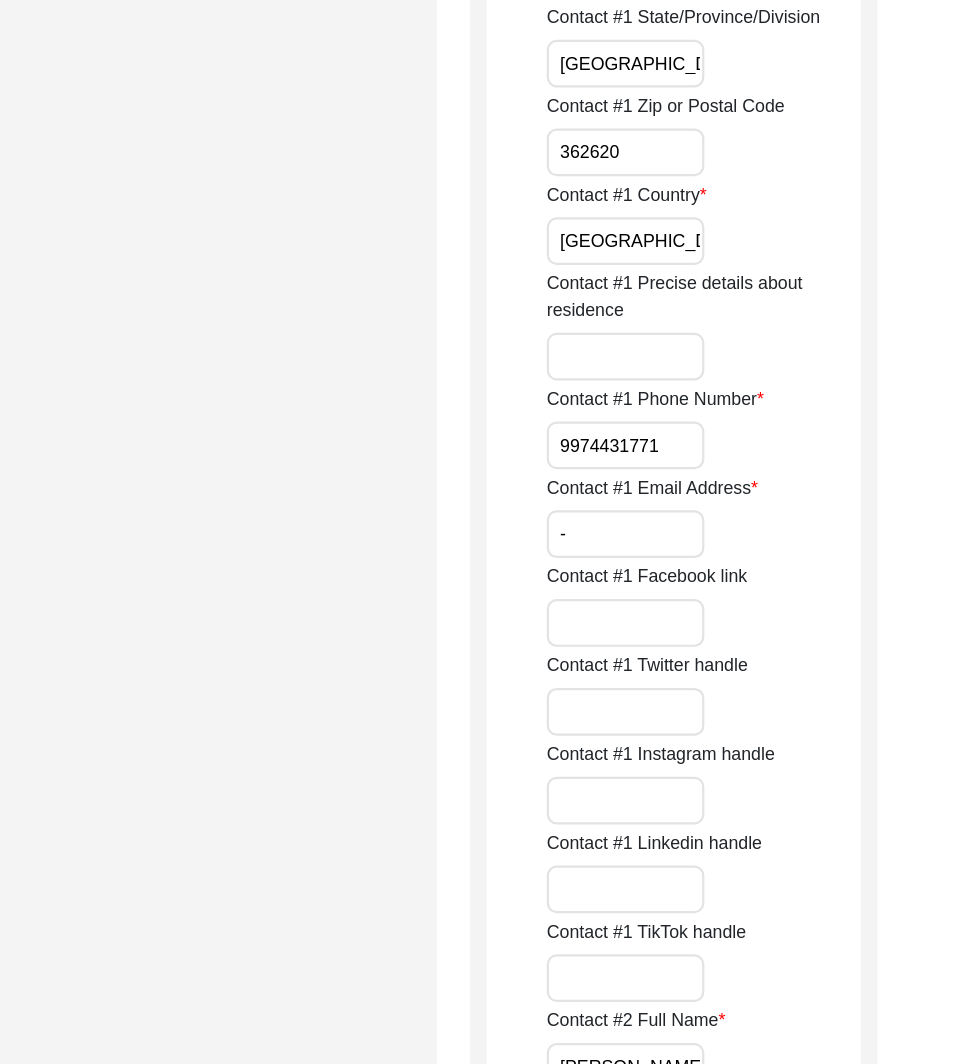 type on "-" 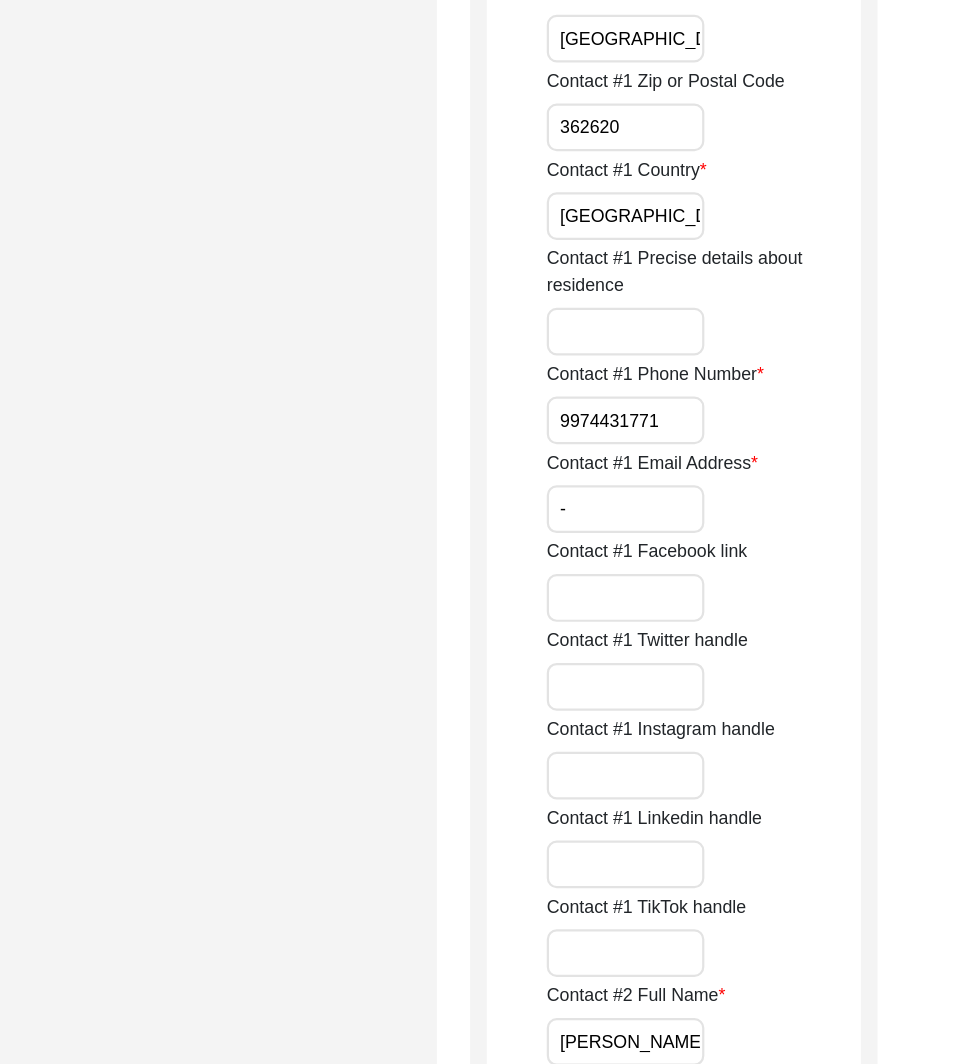 scroll, scrollTop: 1708, scrollLeft: 0, axis: vertical 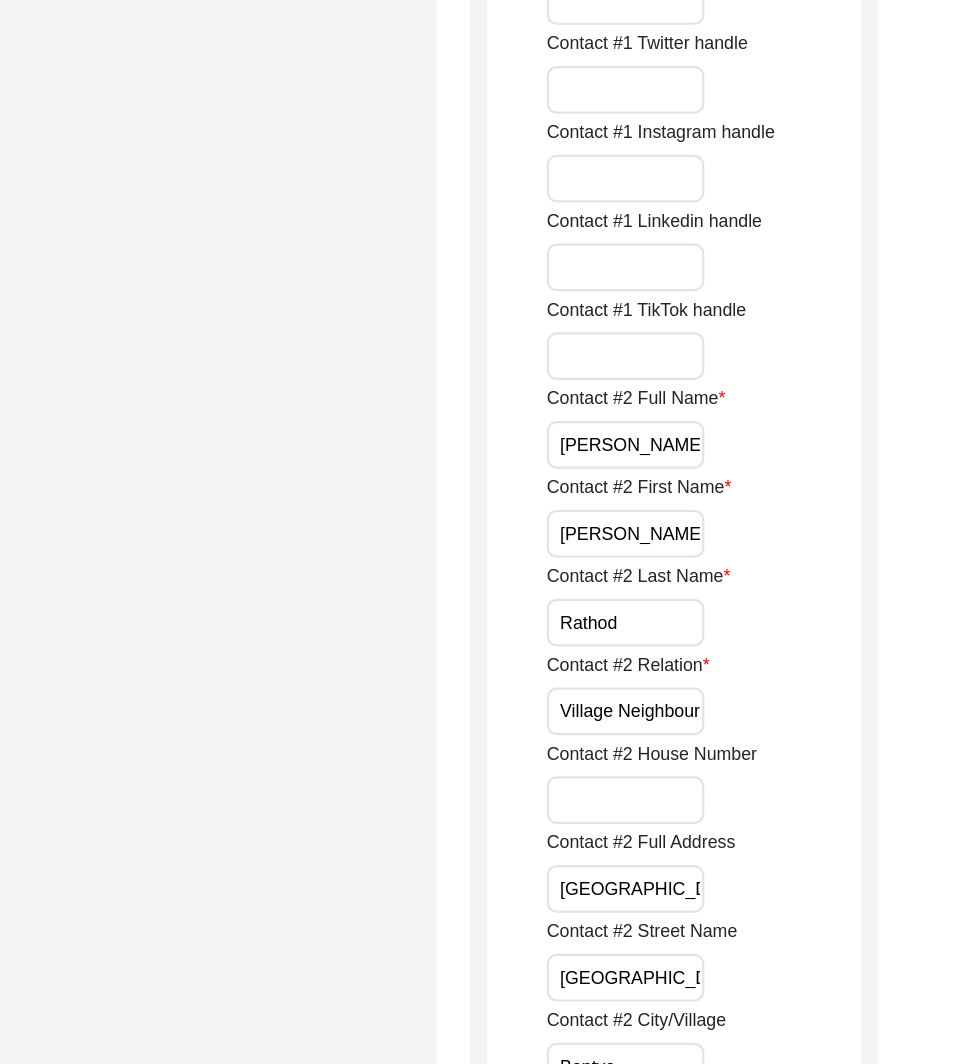 click on "Village Neighbour" at bounding box center (660, 746) 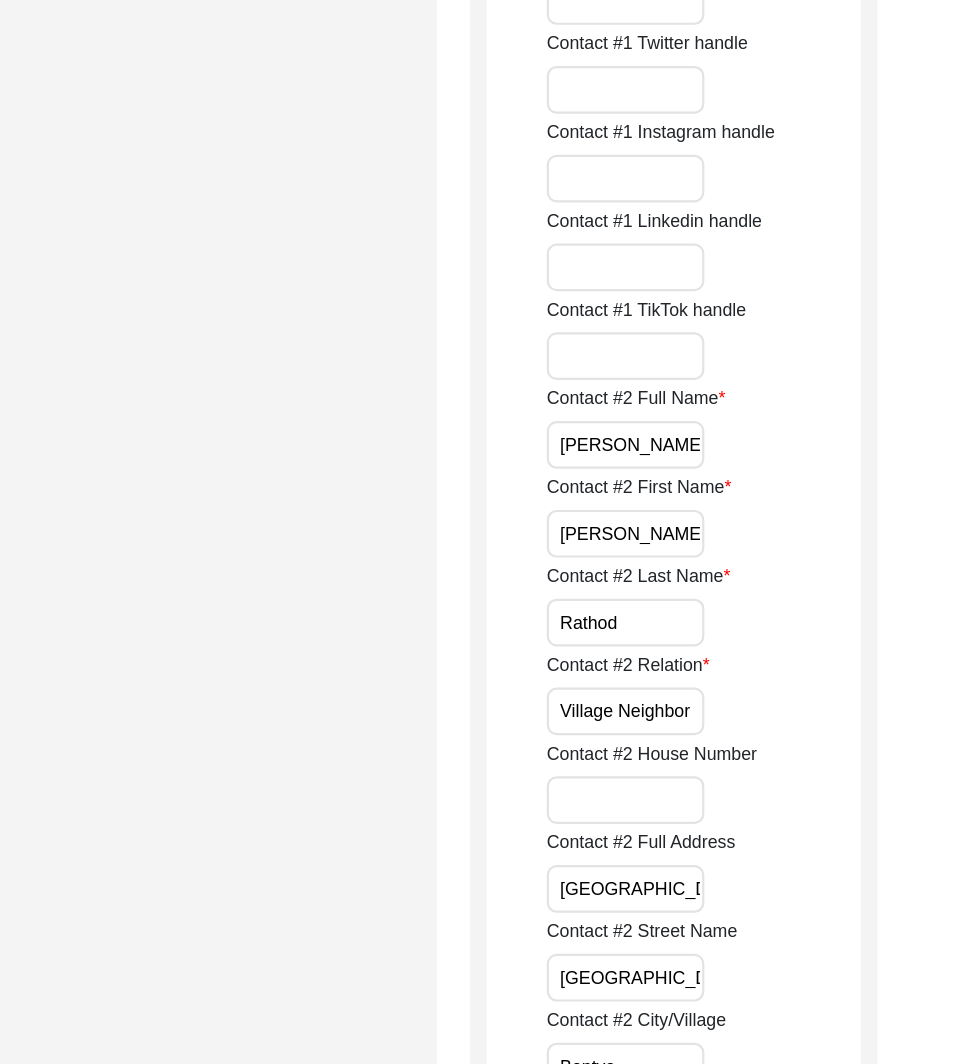 type on "Village Neighbor" 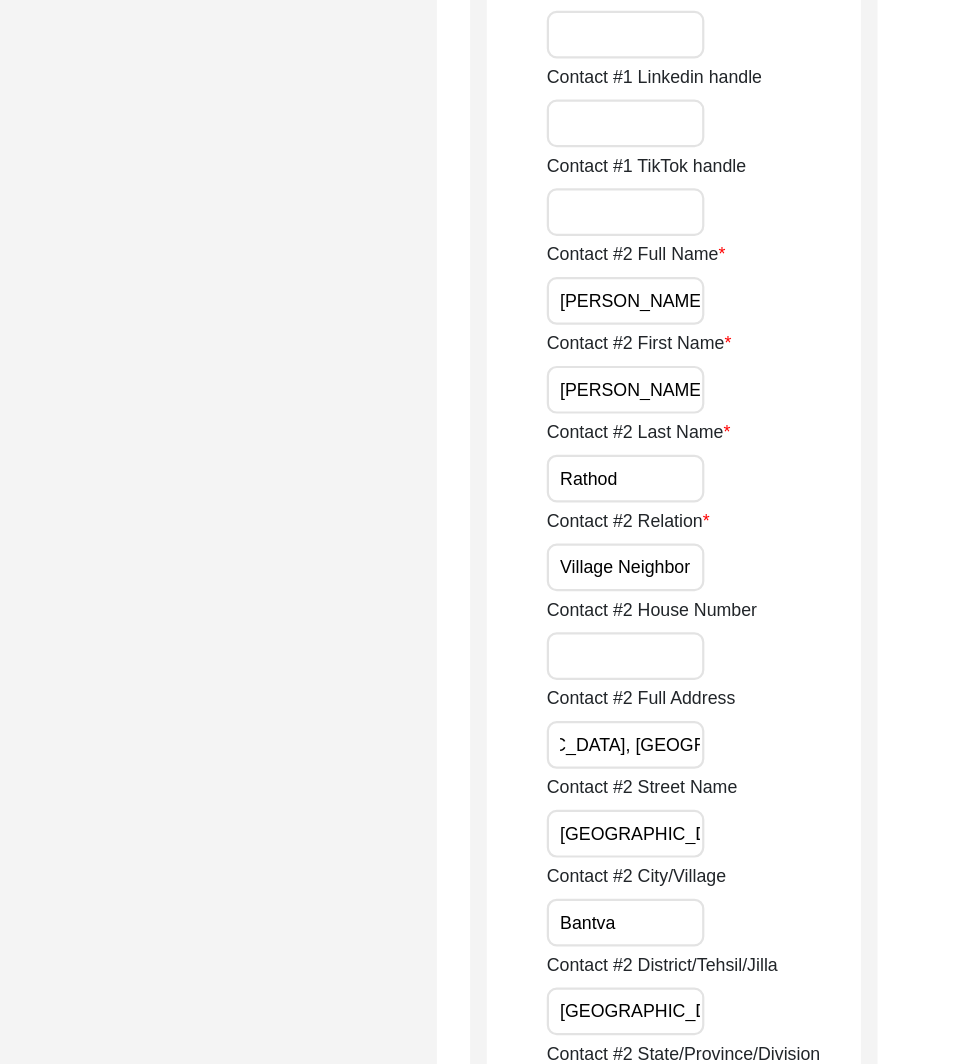 scroll, scrollTop: 0, scrollLeft: 0, axis: both 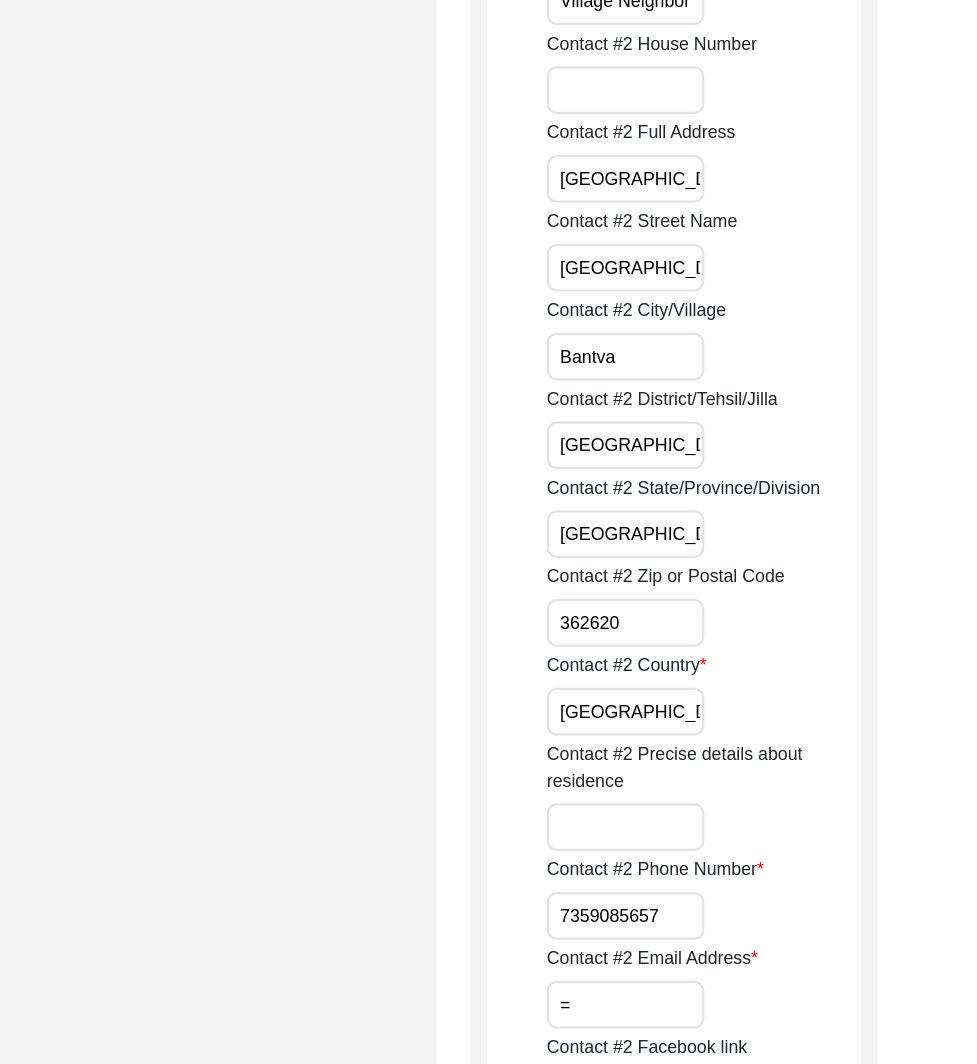 type on "=" 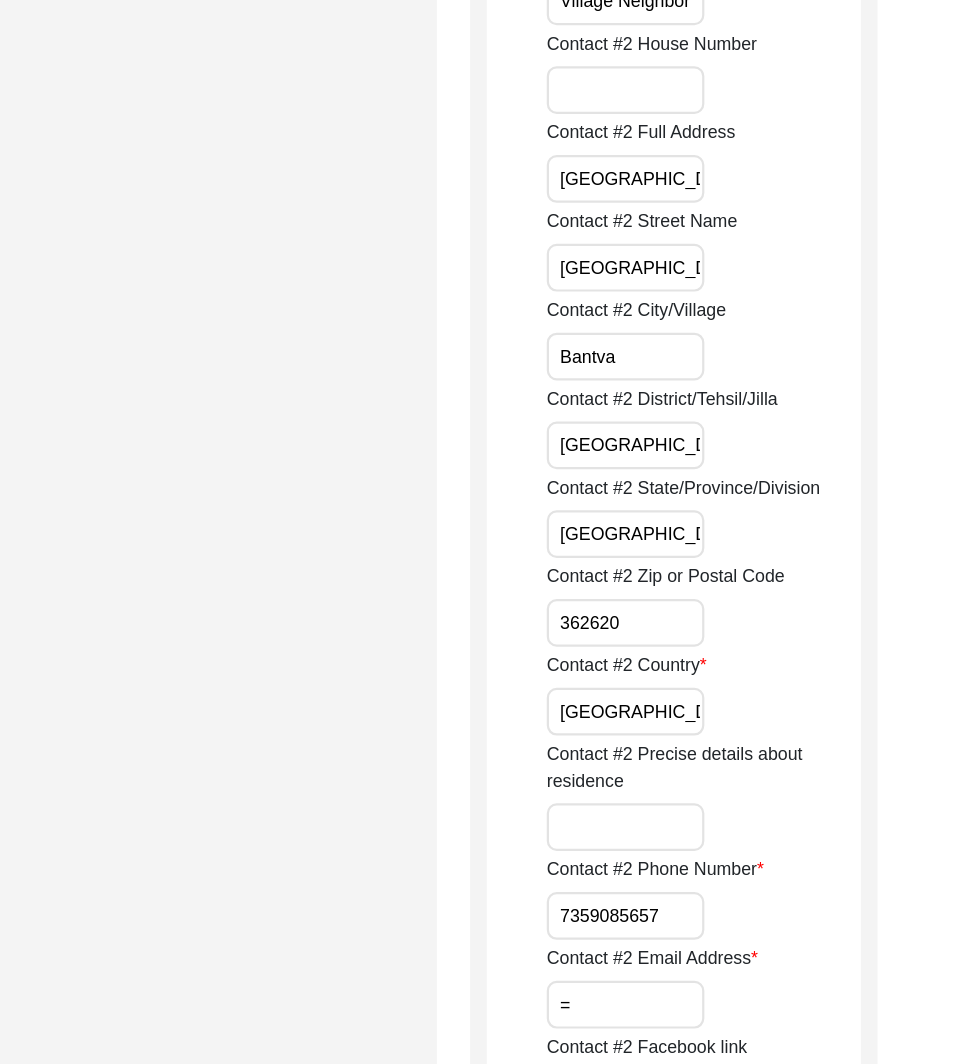 scroll, scrollTop: 2852, scrollLeft: 0, axis: vertical 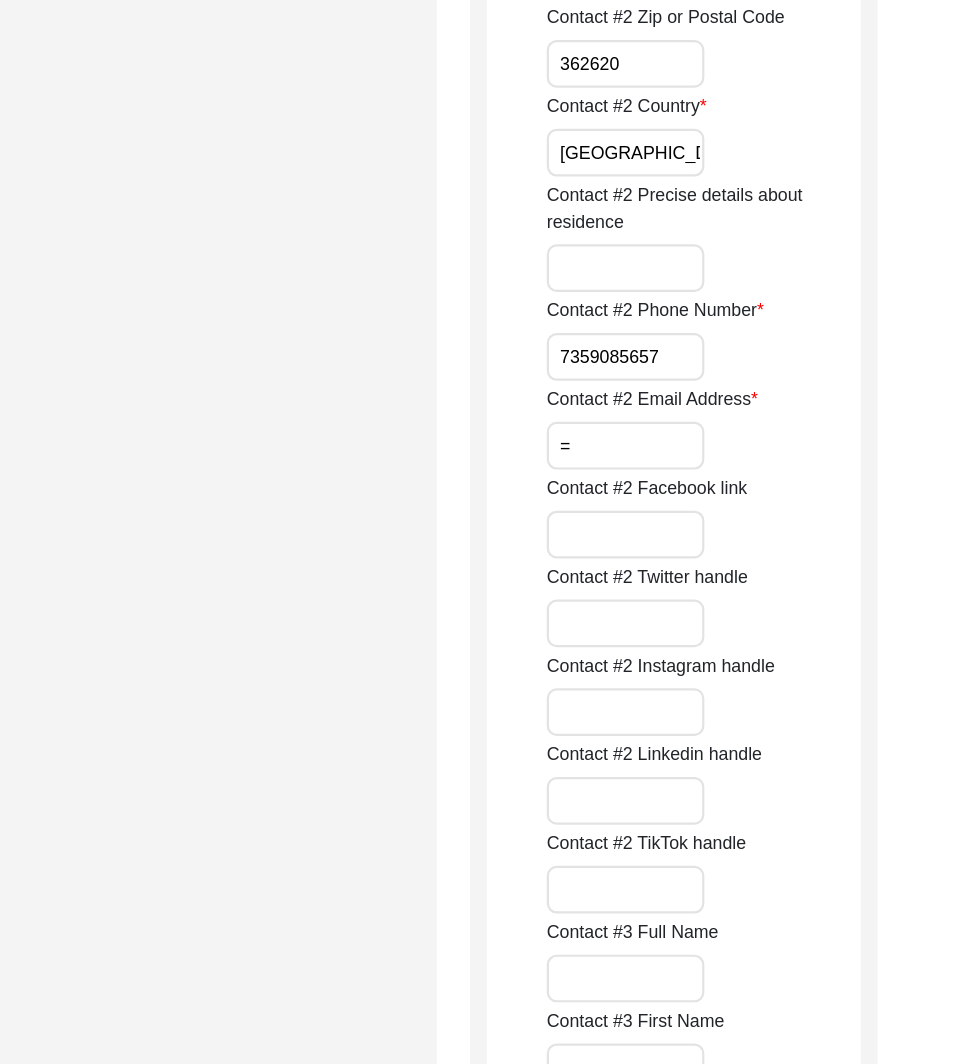 click on "=" at bounding box center (660, 506) 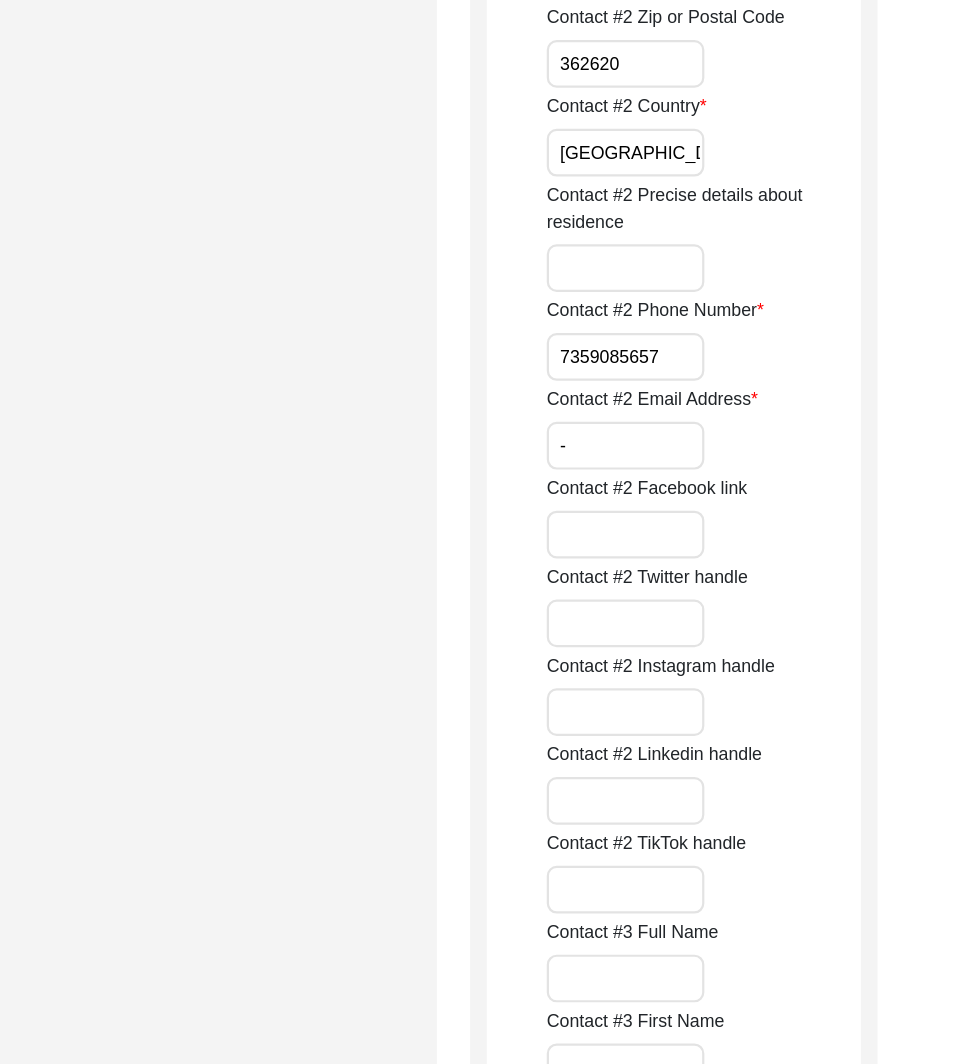 type on "-" 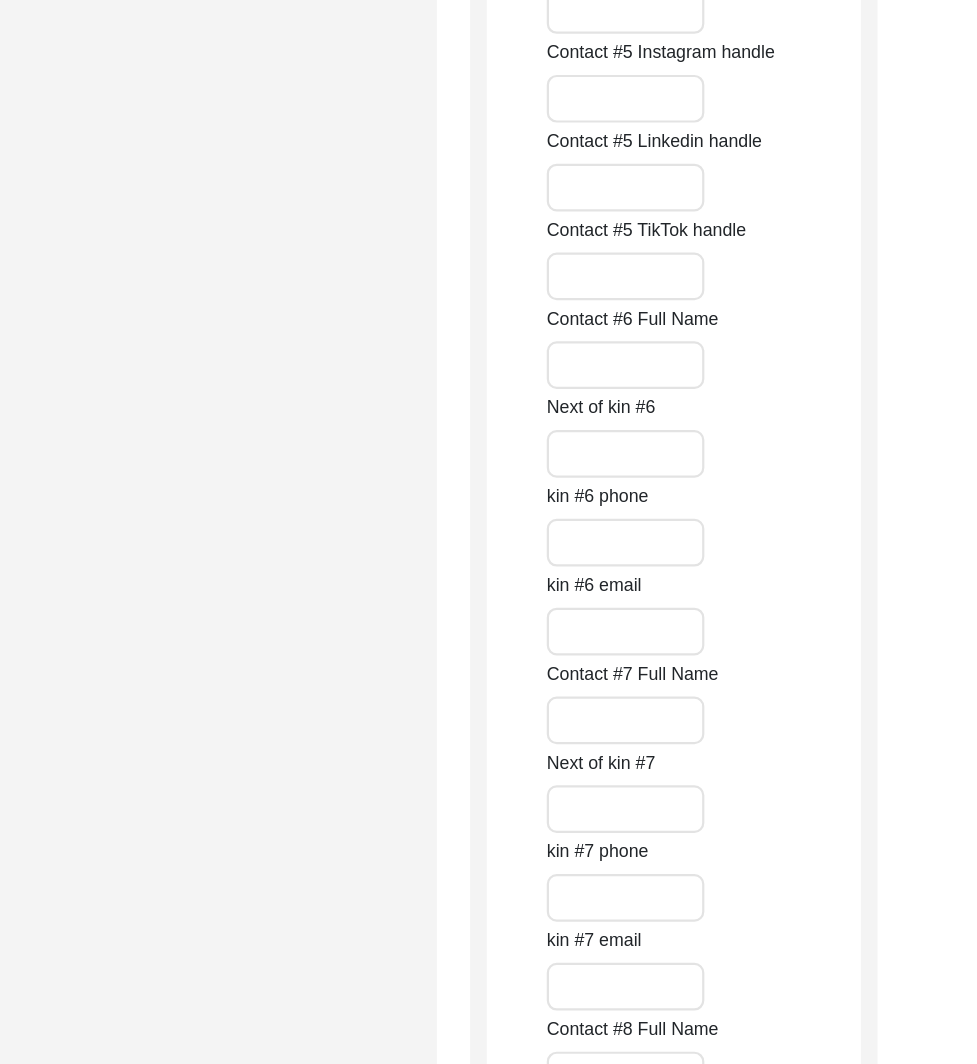 scroll, scrollTop: 8977, scrollLeft: 0, axis: vertical 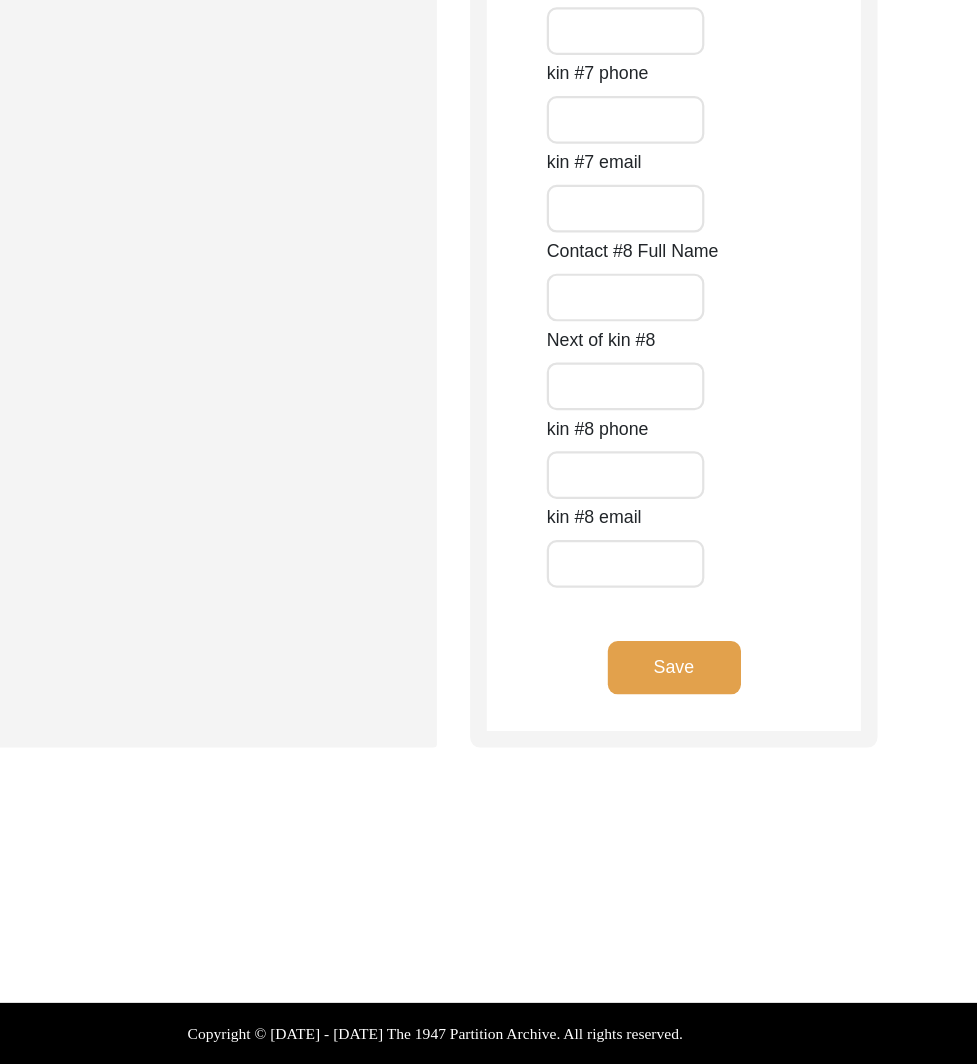 click on "Save" 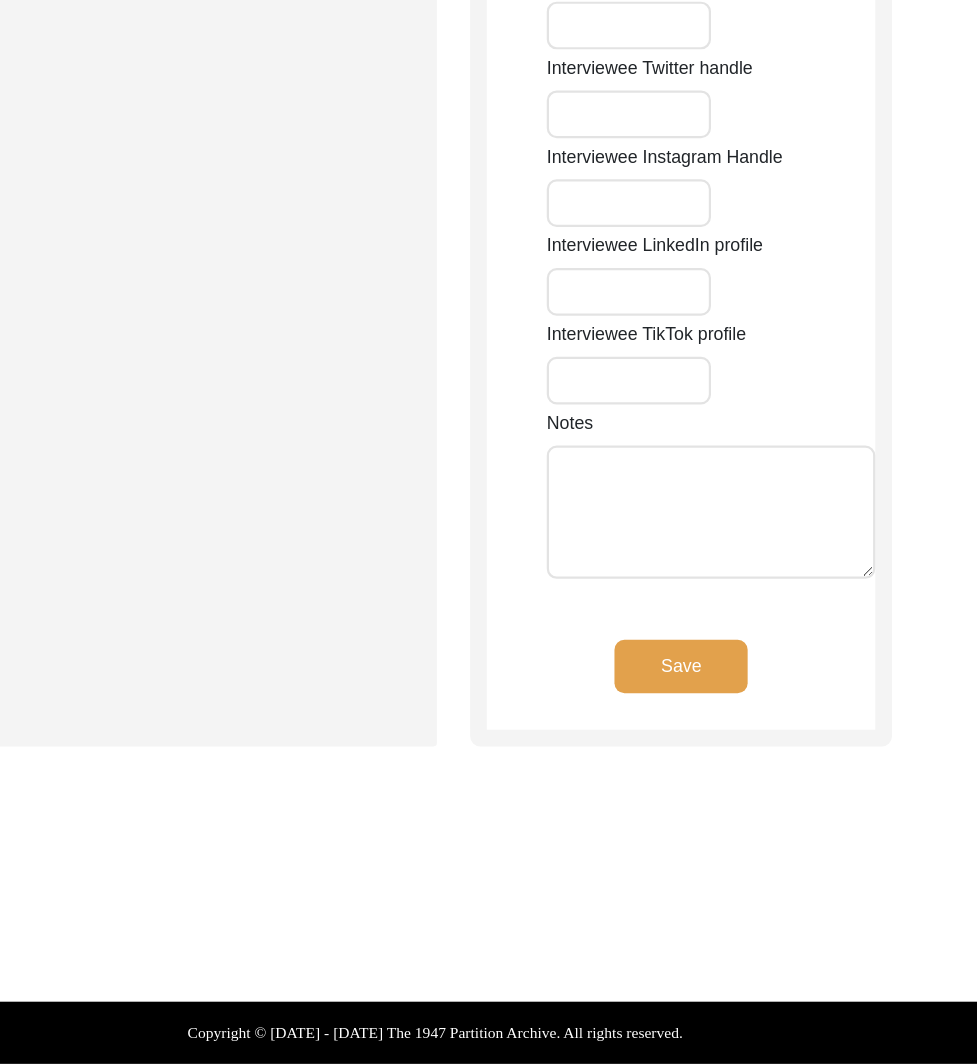 type on "Rajput Para" 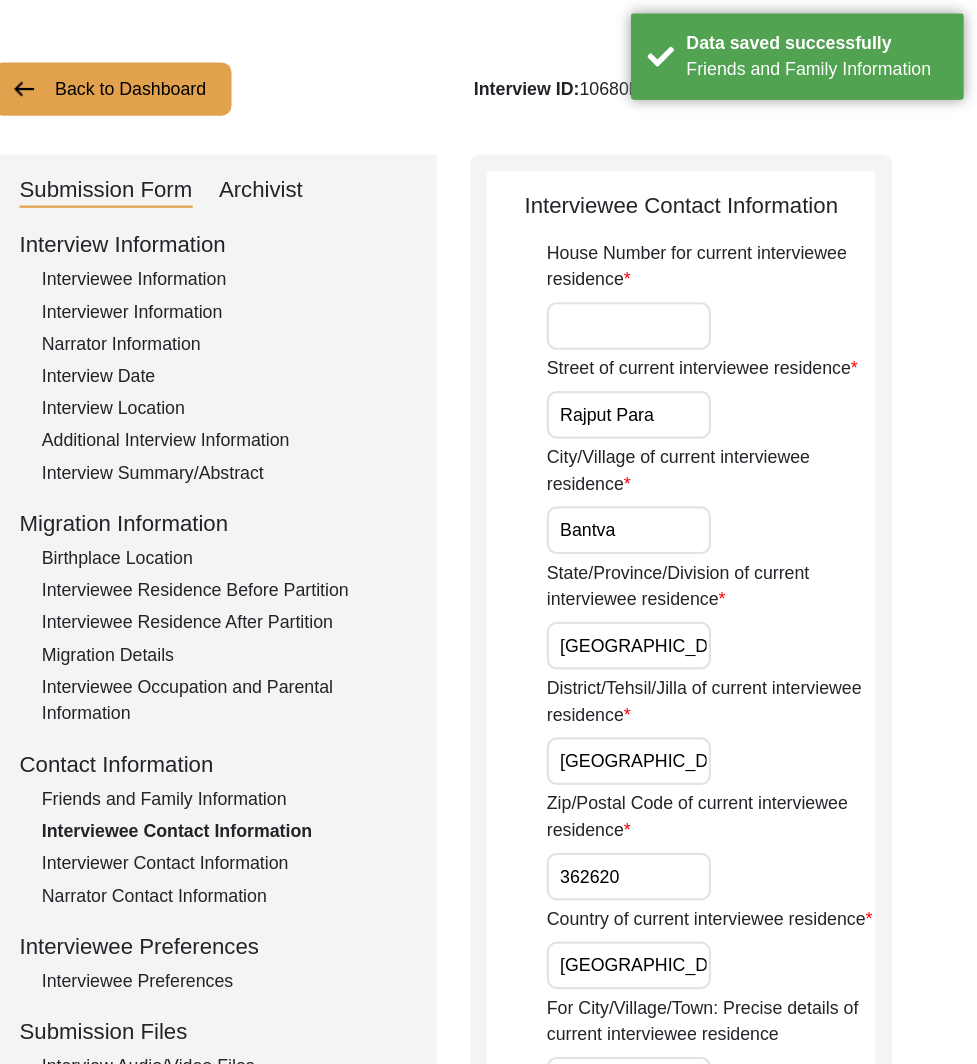 scroll, scrollTop: 0, scrollLeft: 0, axis: both 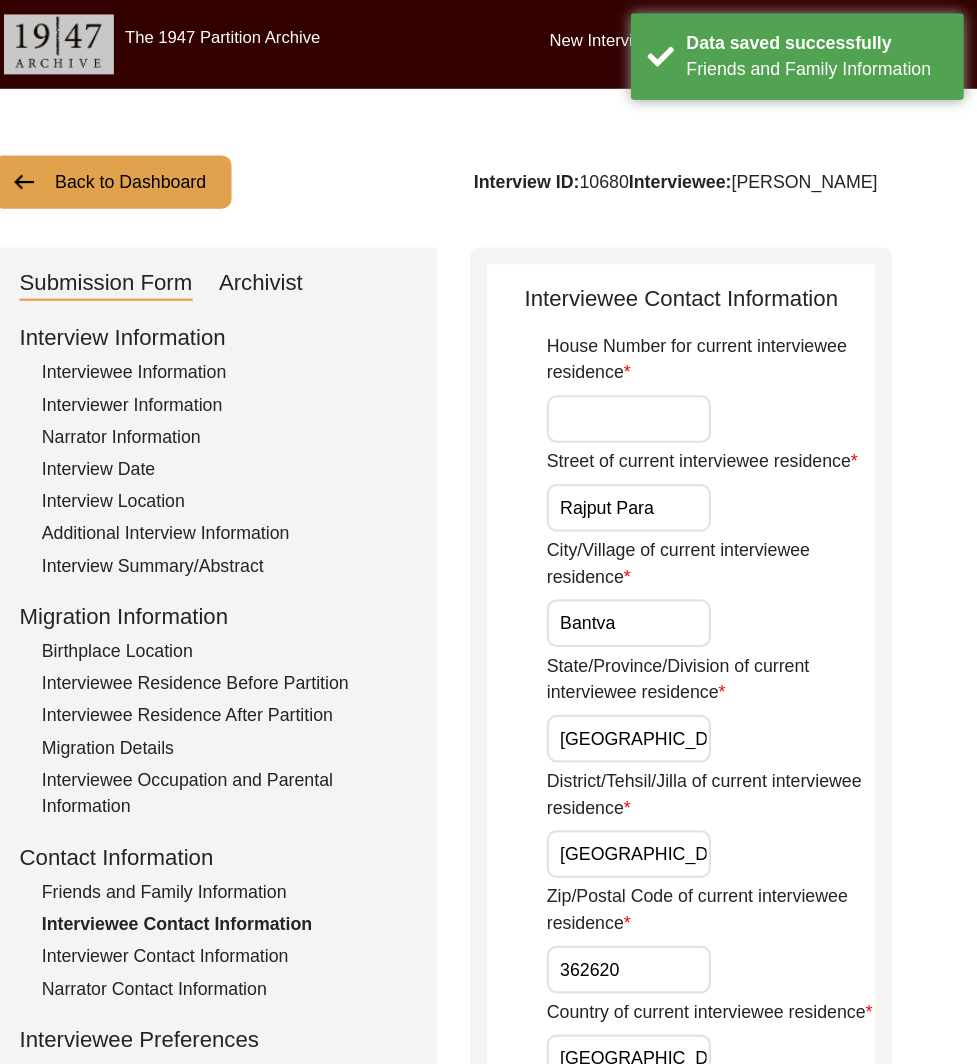 click on "Rajput Para" at bounding box center [663, 457] 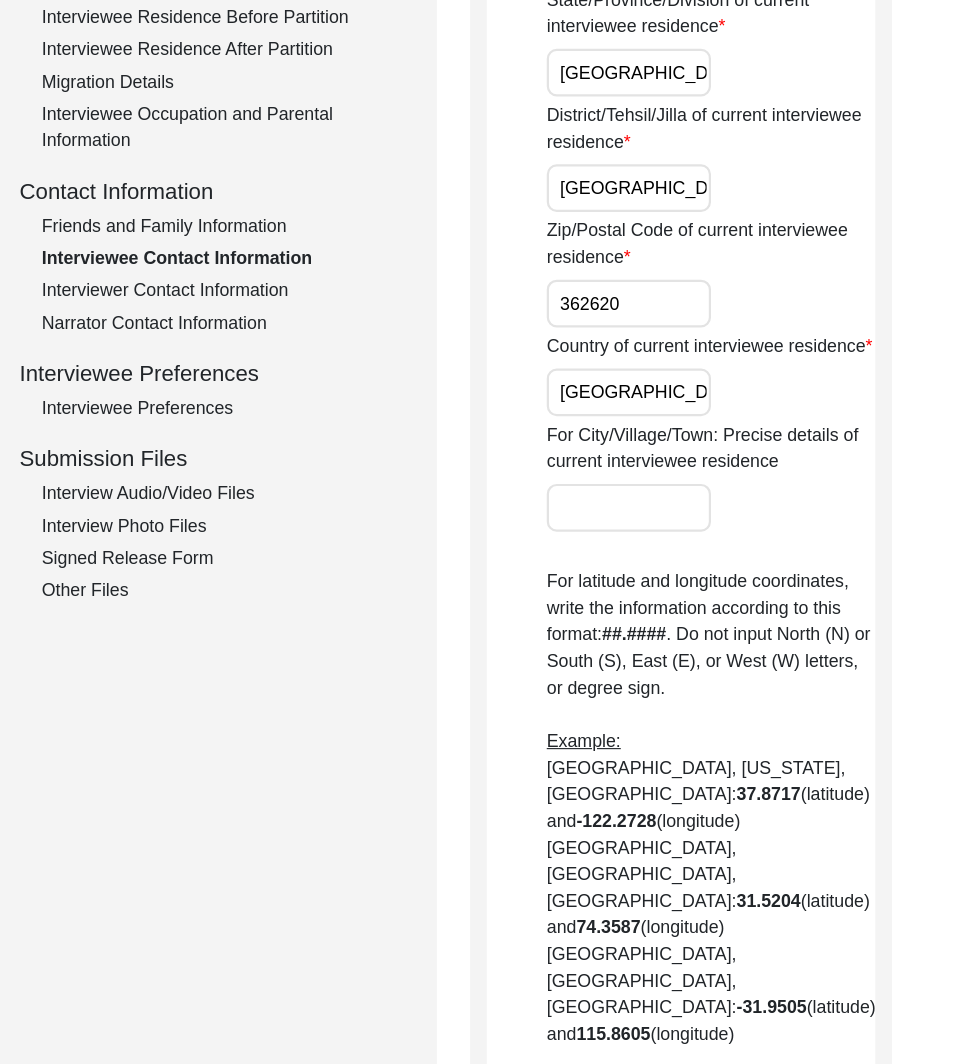 scroll, scrollTop: 521, scrollLeft: 0, axis: vertical 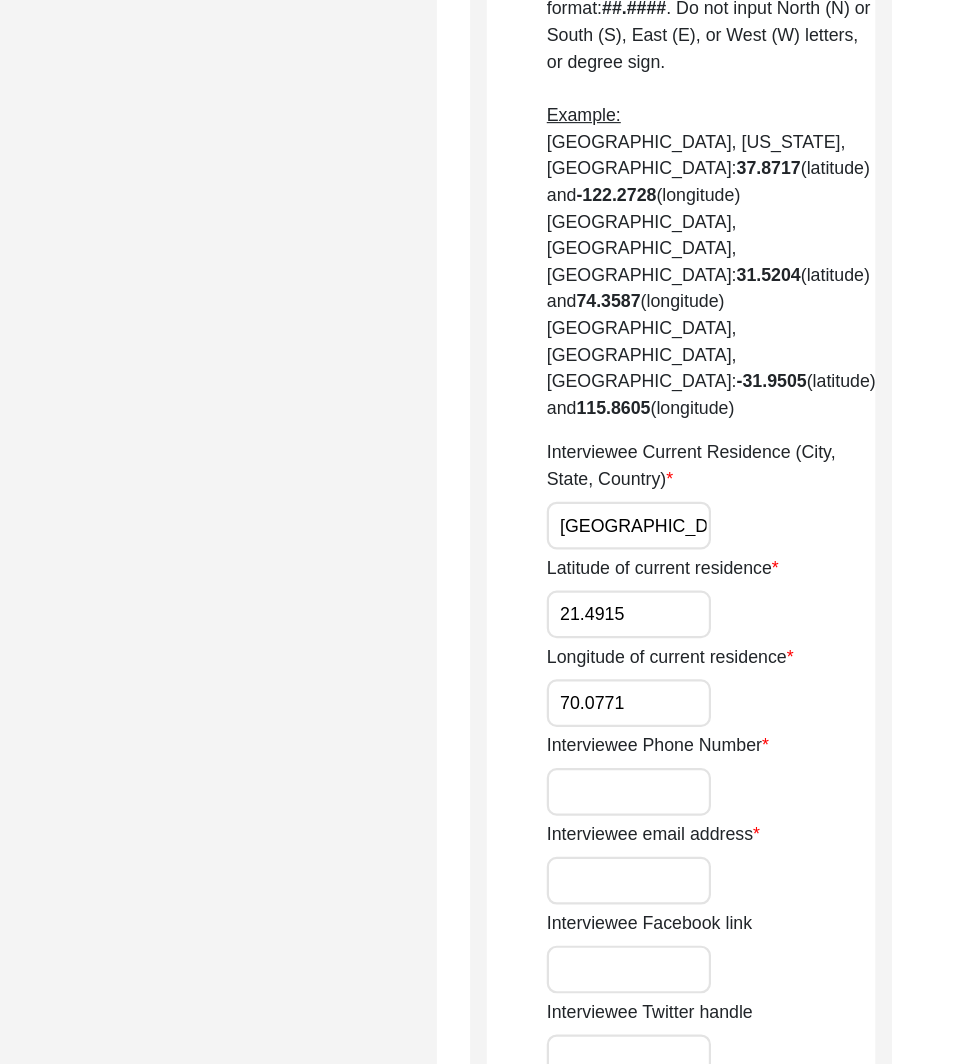 click on "Interviewee Phone Number" at bounding box center (663, 818) 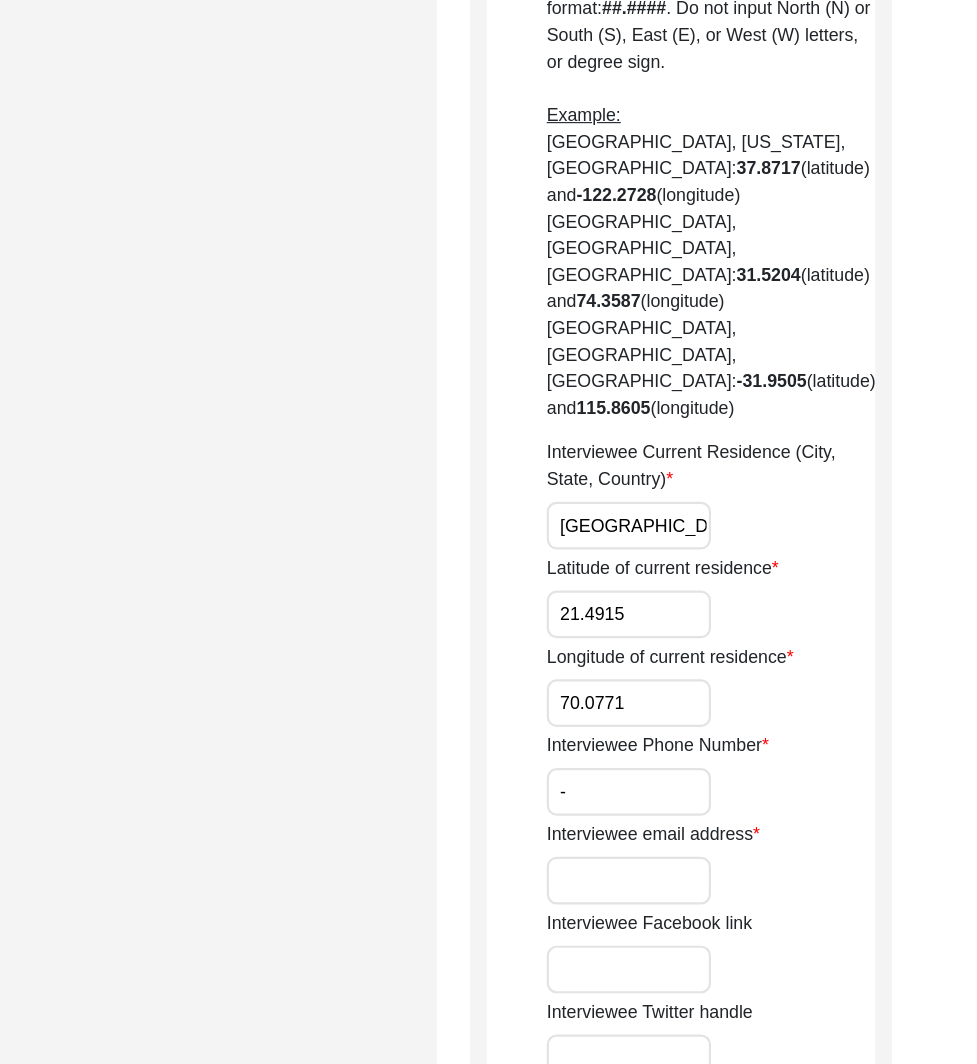 type on "-" 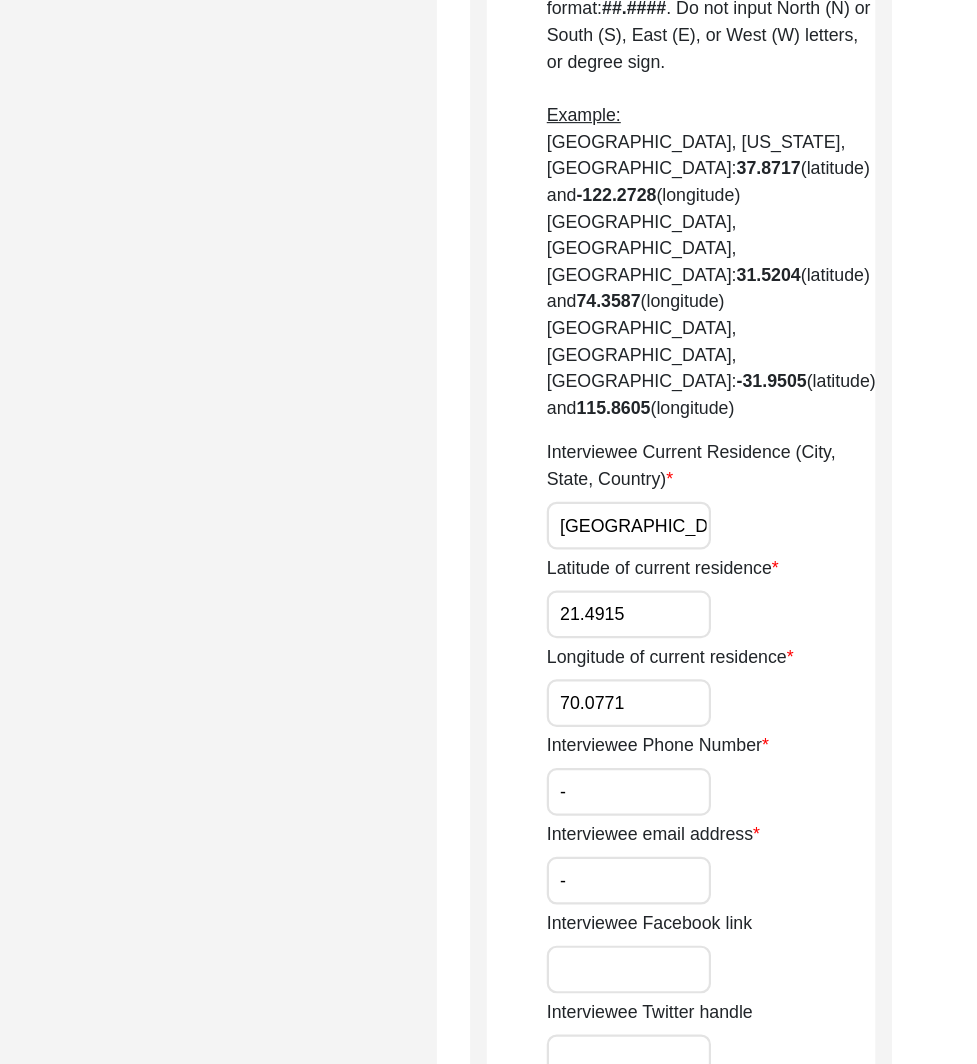 type on "-" 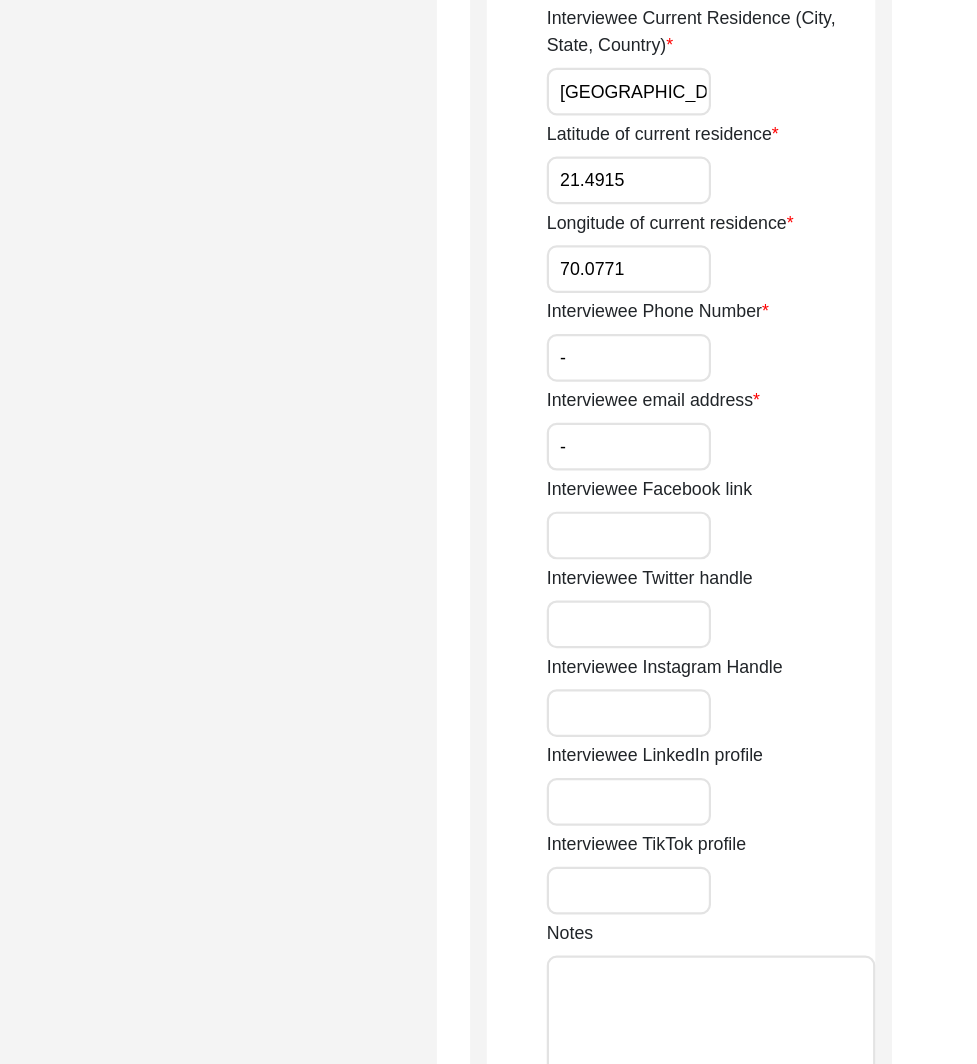 scroll, scrollTop: 1836, scrollLeft: 0, axis: vertical 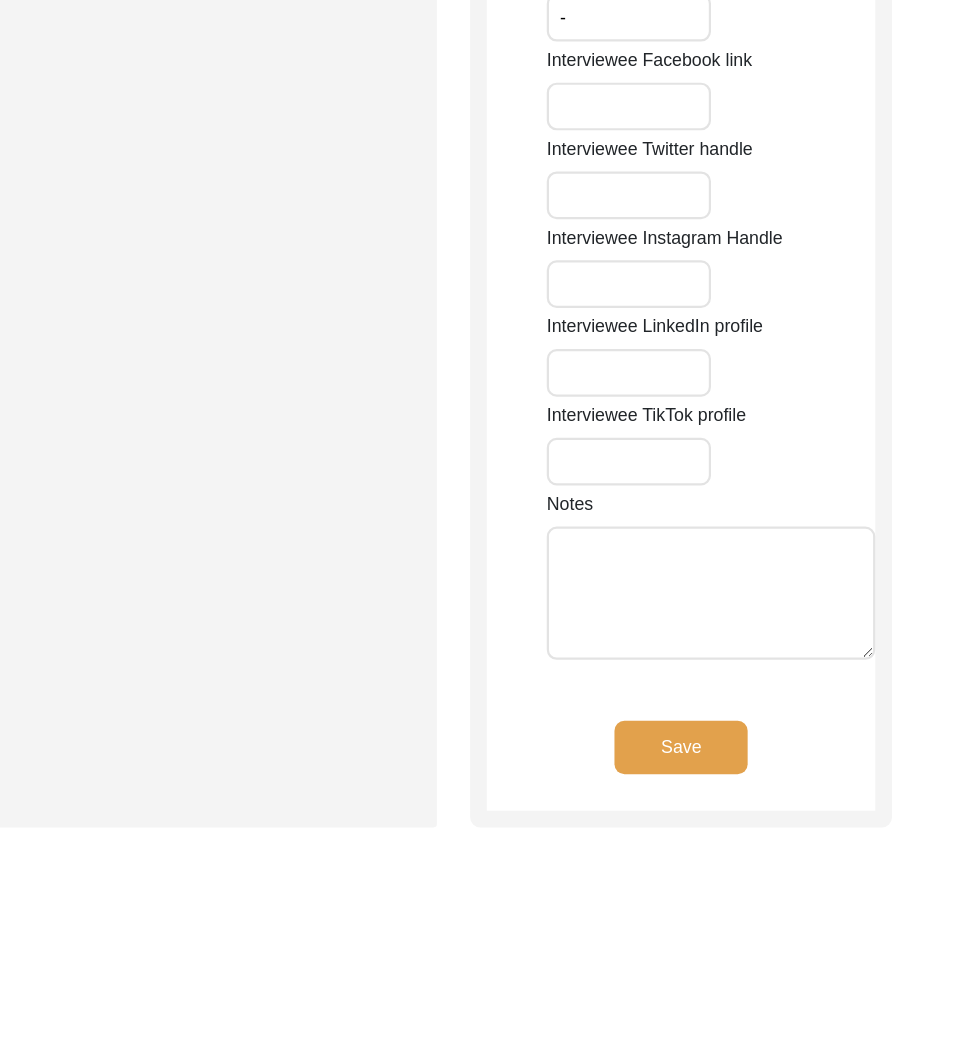 click on "Save" 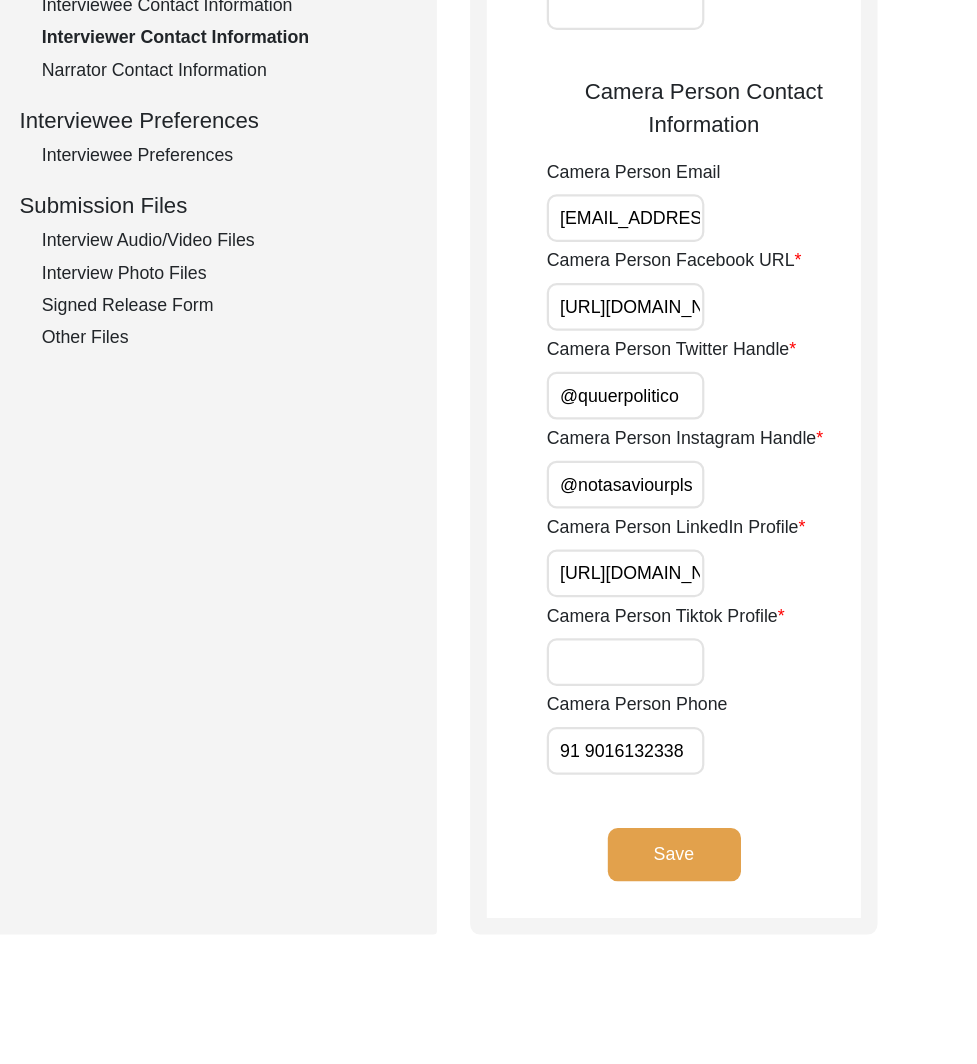 scroll, scrollTop: 723, scrollLeft: 0, axis: vertical 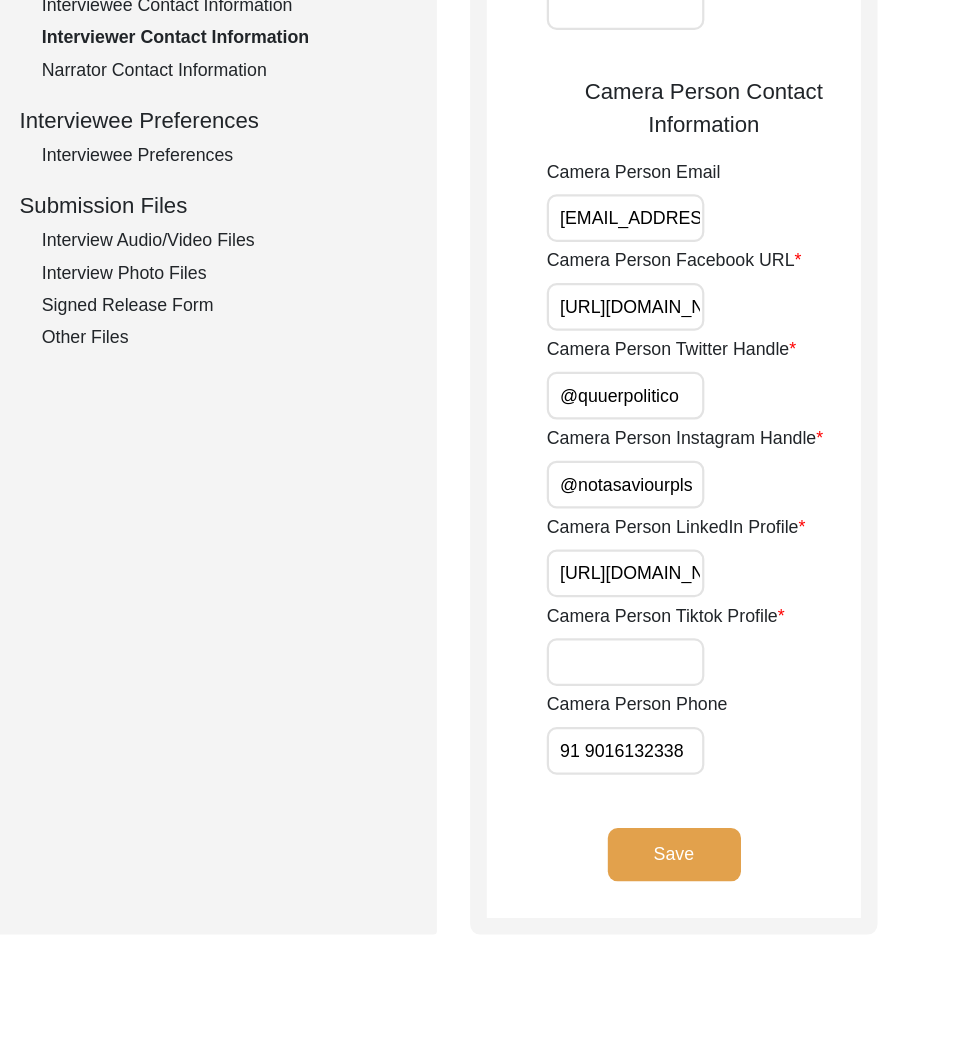 click on "Camera Person Tiktok Profile" at bounding box center [660, 701] 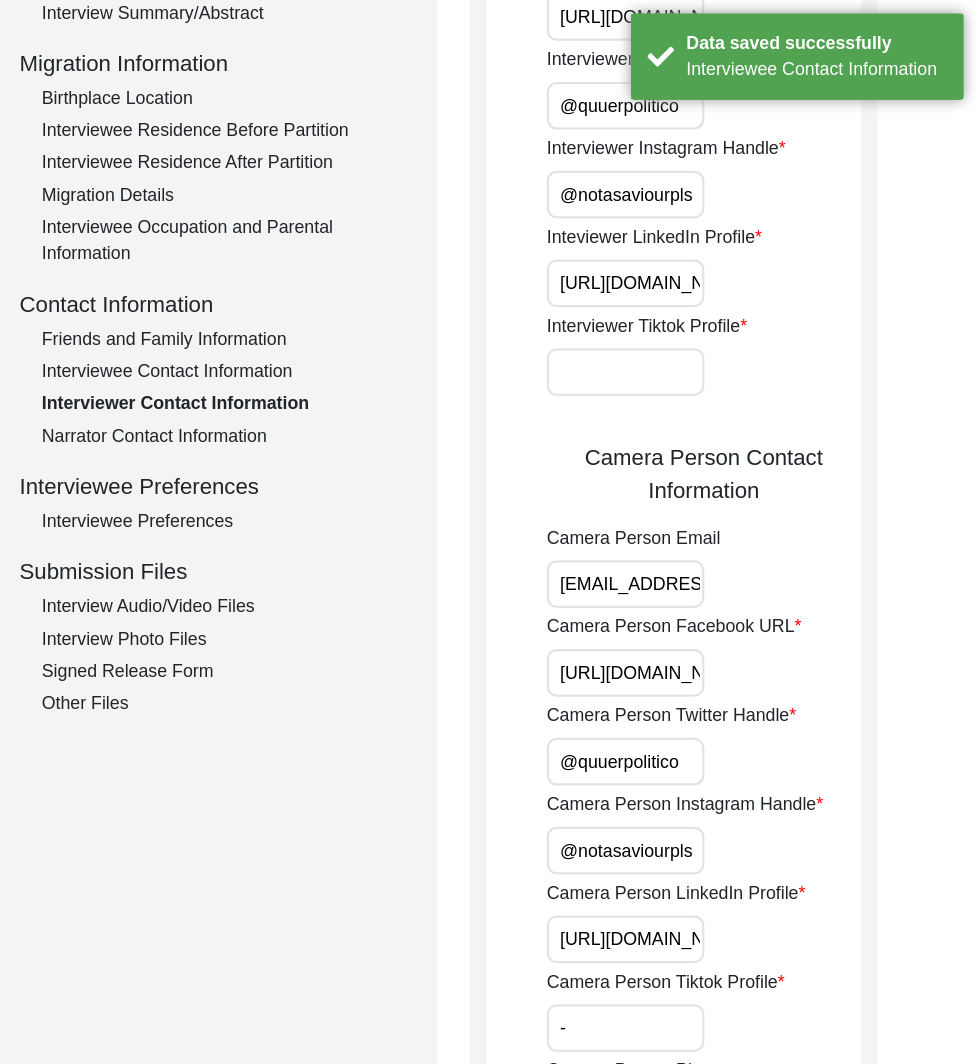 scroll, scrollTop: 208, scrollLeft: 0, axis: vertical 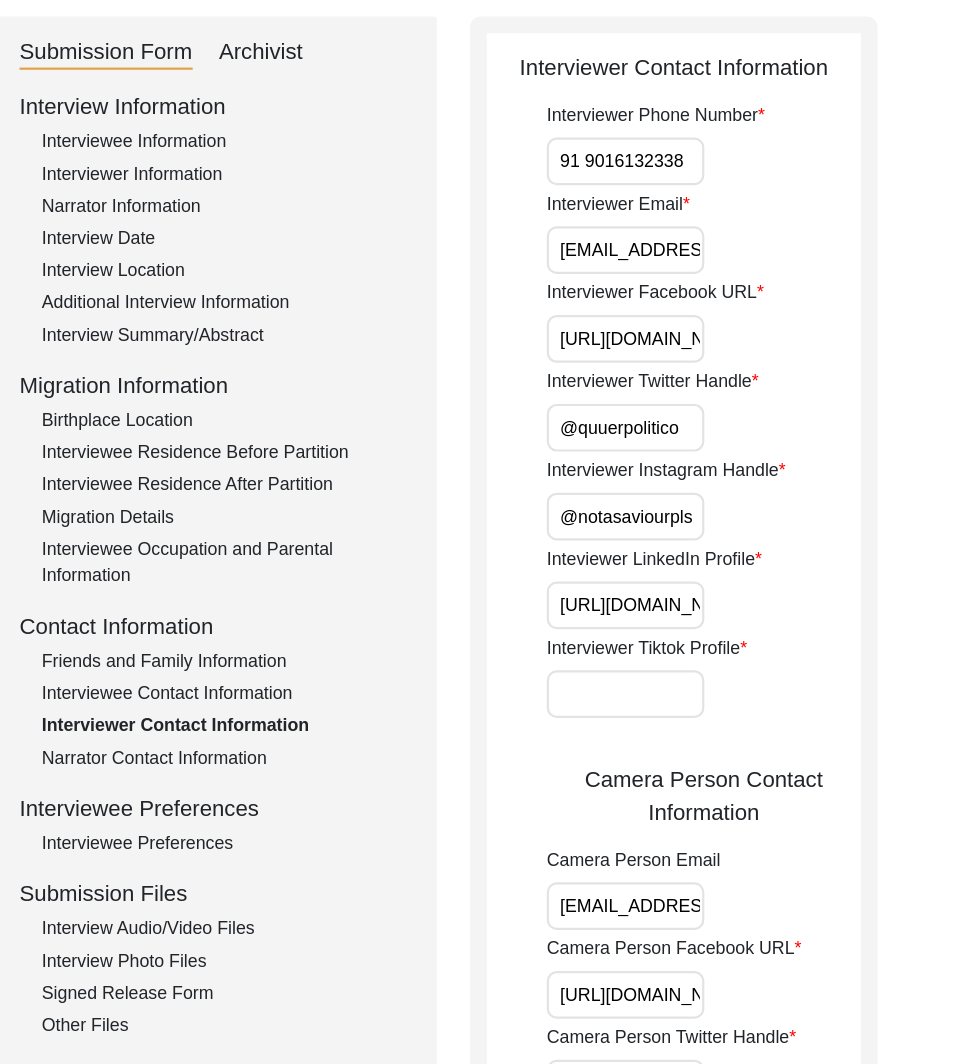 click on "Interviewer Tiktok Profile" at bounding box center [660, 625] 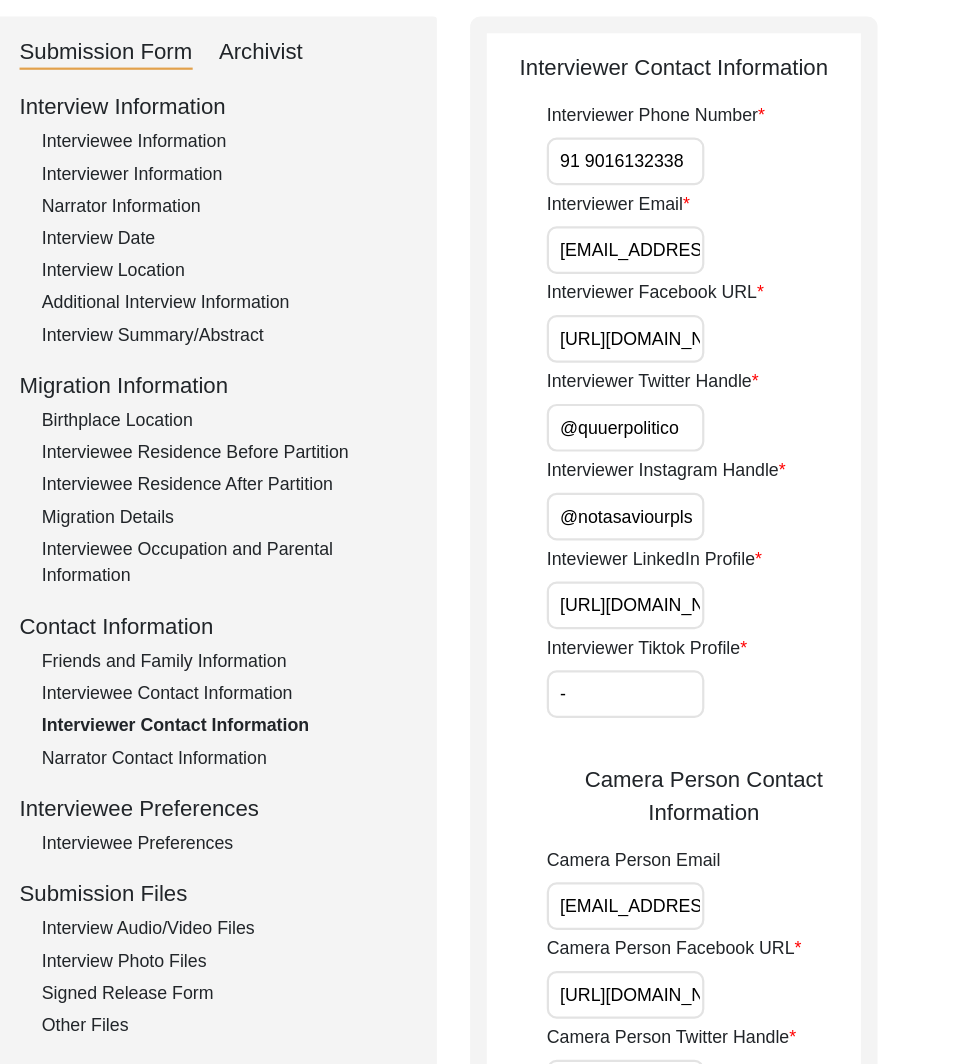 click on "91 9016132338" at bounding box center [660, 145] 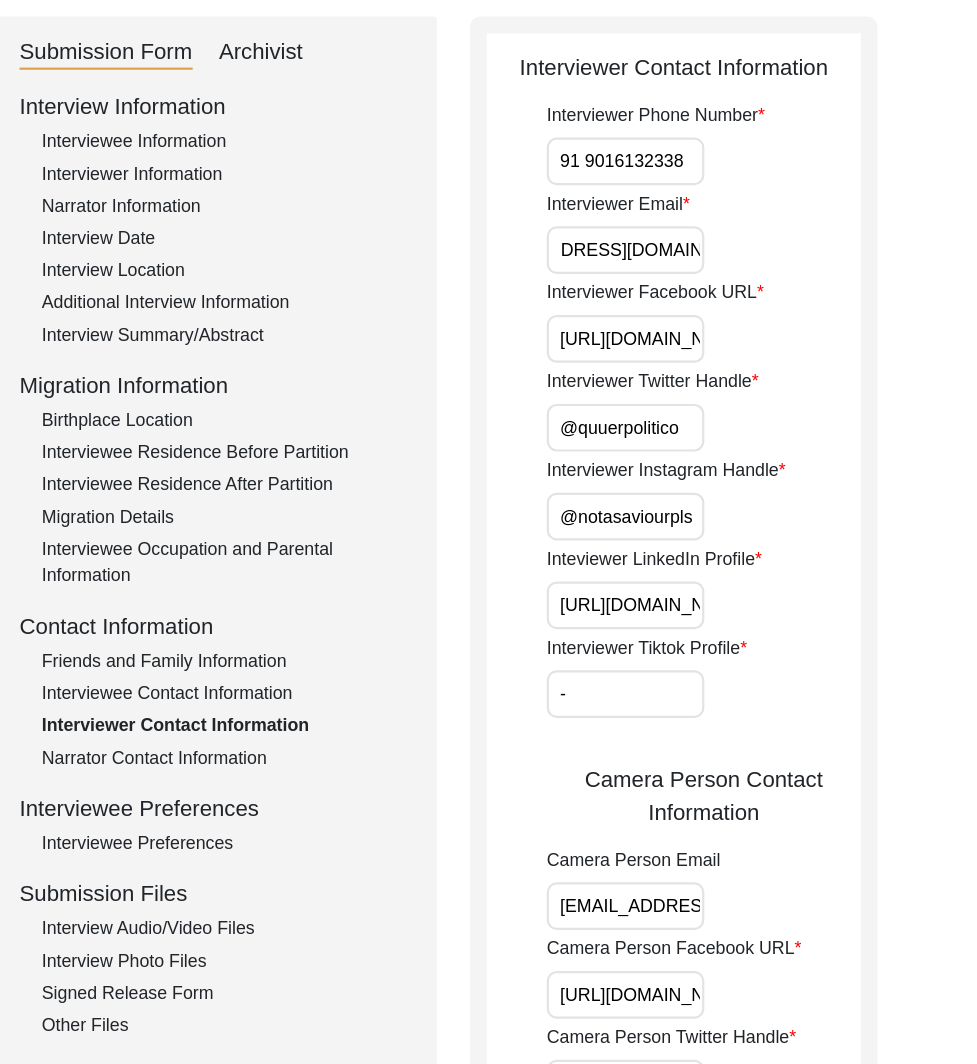 scroll, scrollTop: 0, scrollLeft: 0, axis: both 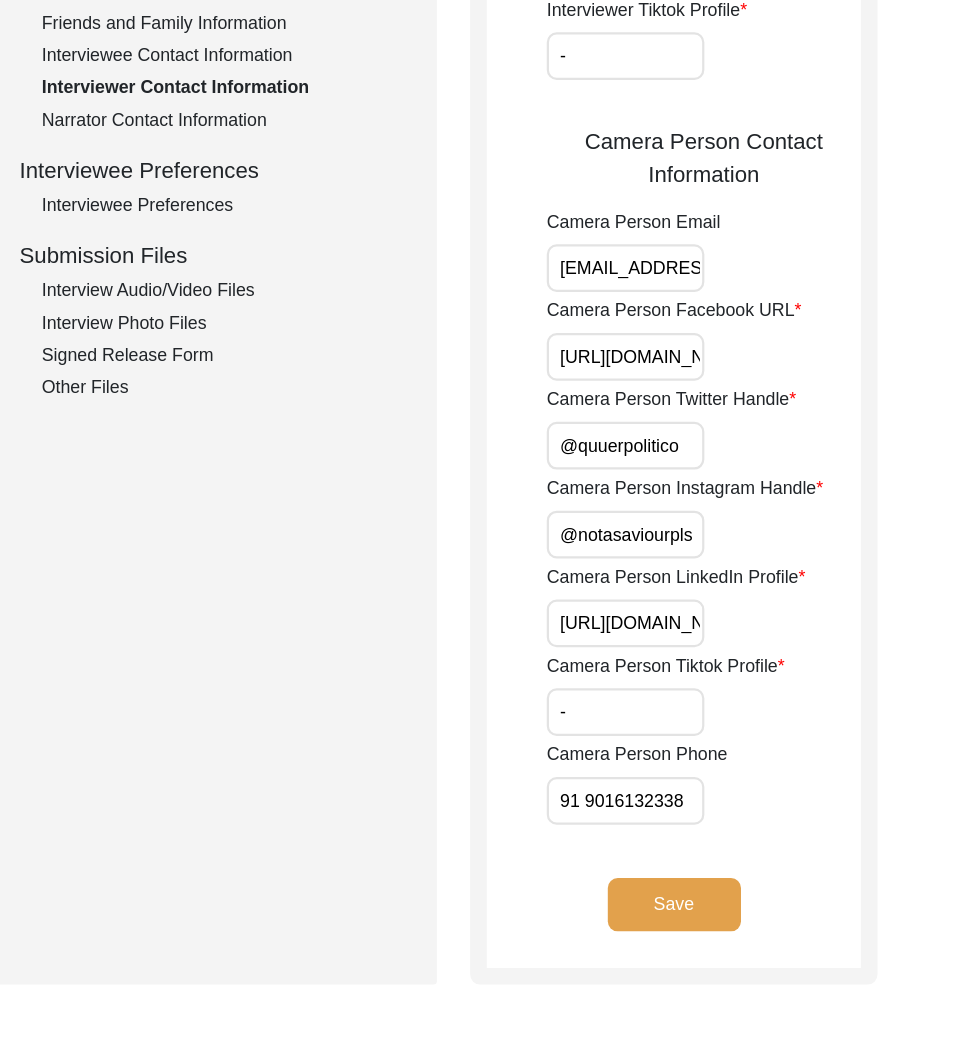 click on "Save" 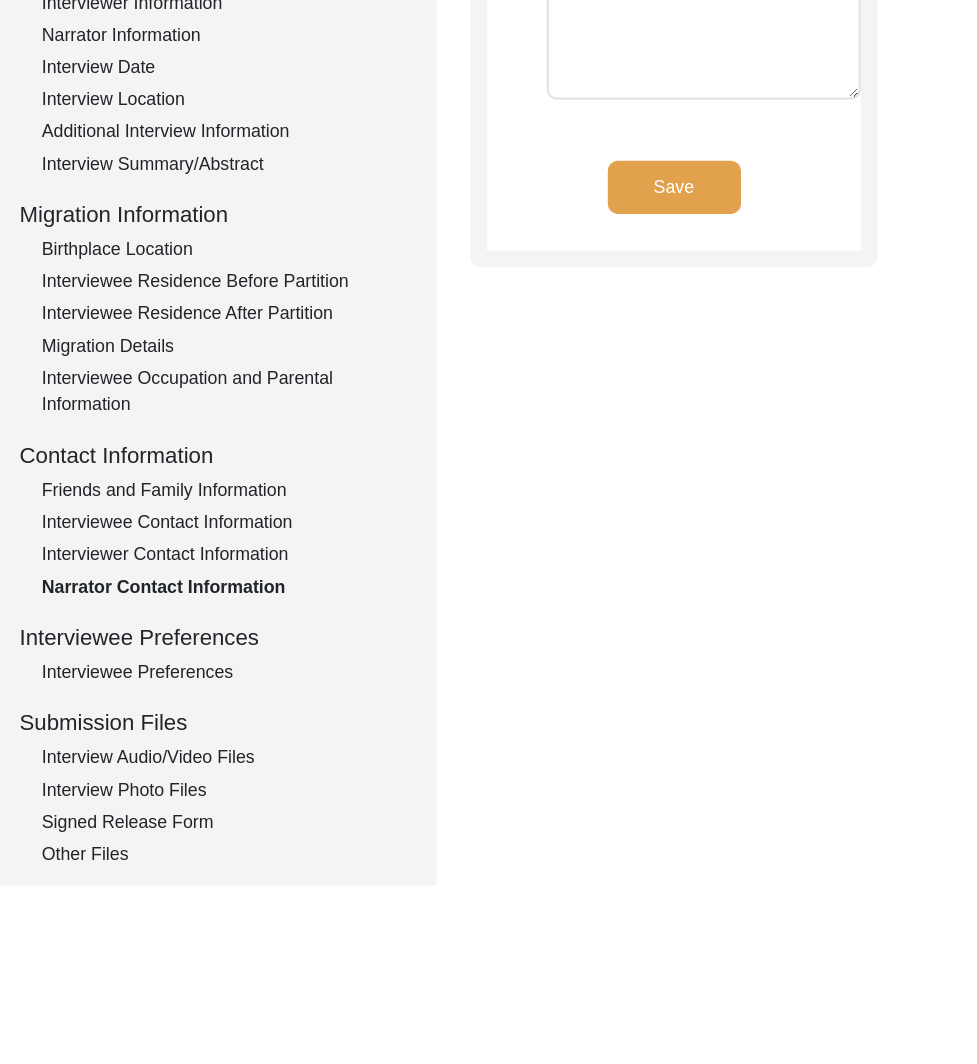 click on "Interviewee Preferences" 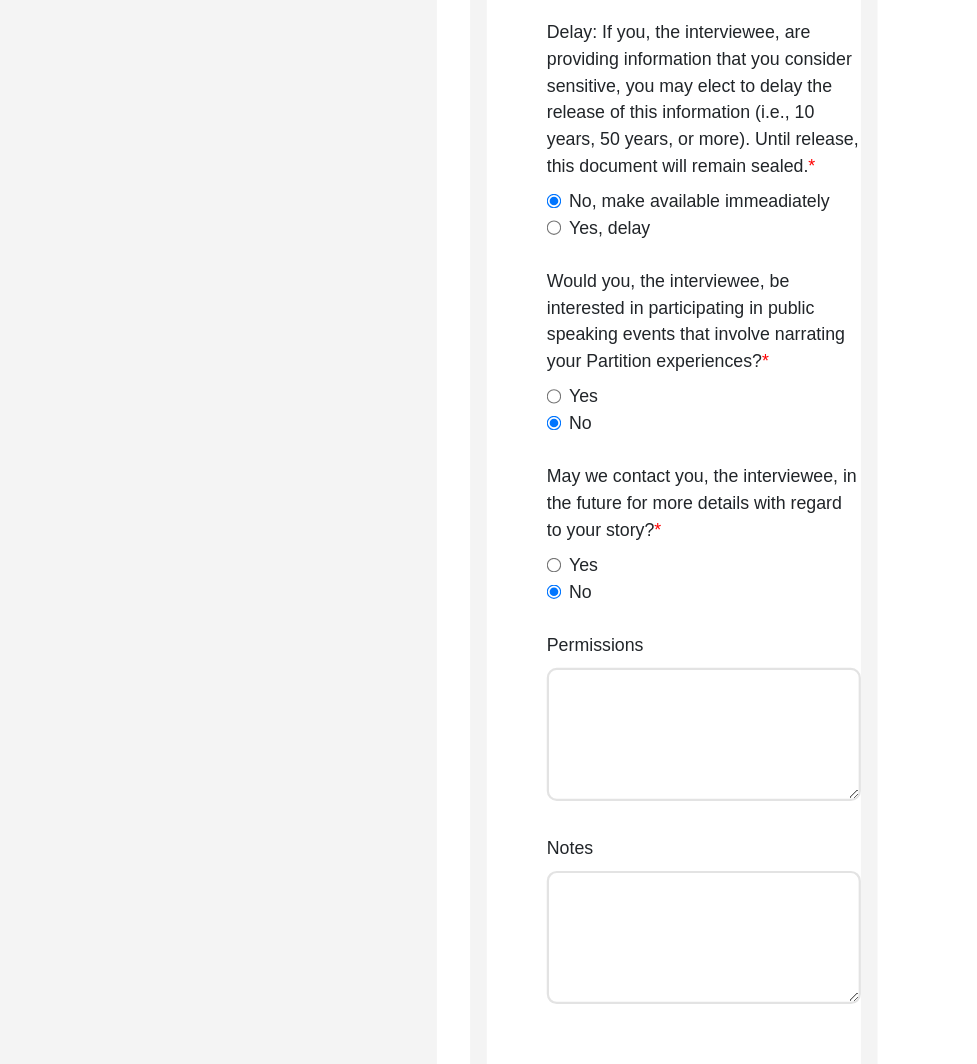 scroll, scrollTop: 1868, scrollLeft: 0, axis: vertical 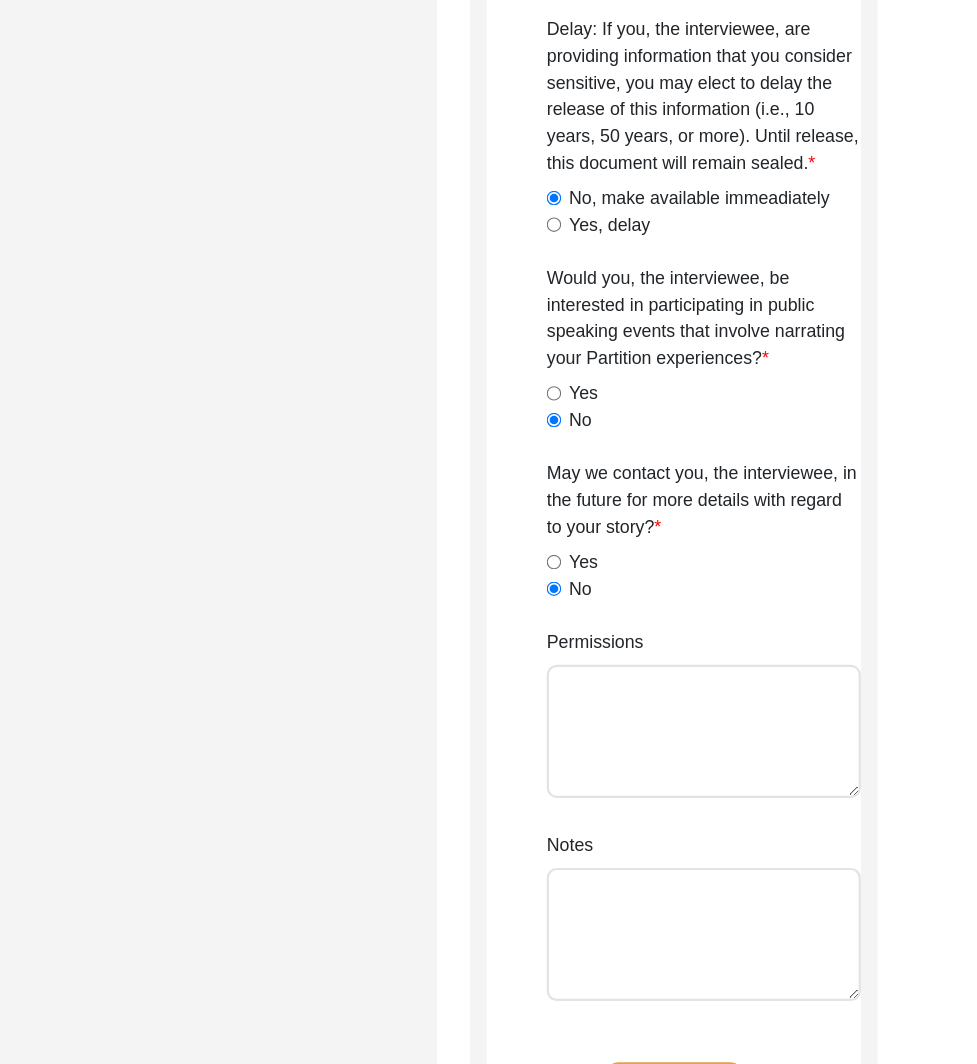click on "Permissions" at bounding box center (730, 764) 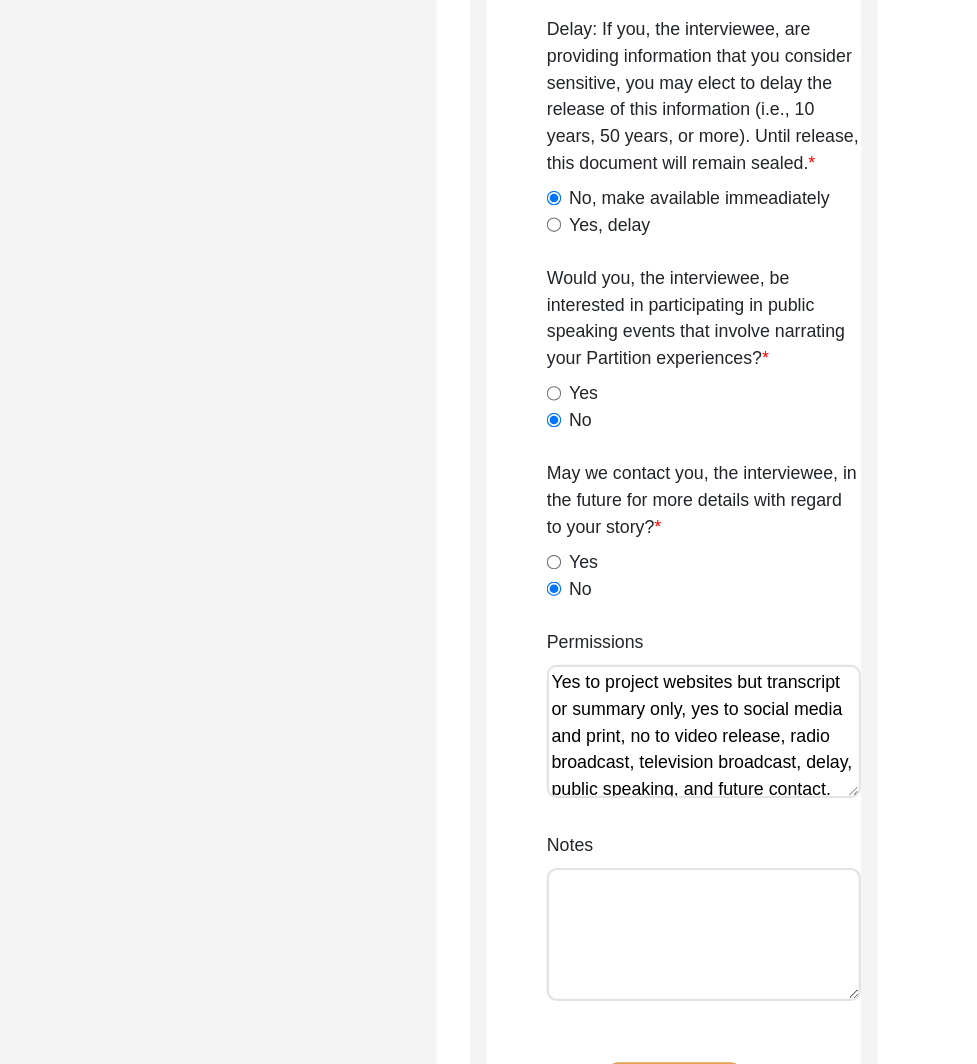 scroll, scrollTop: 3, scrollLeft: 0, axis: vertical 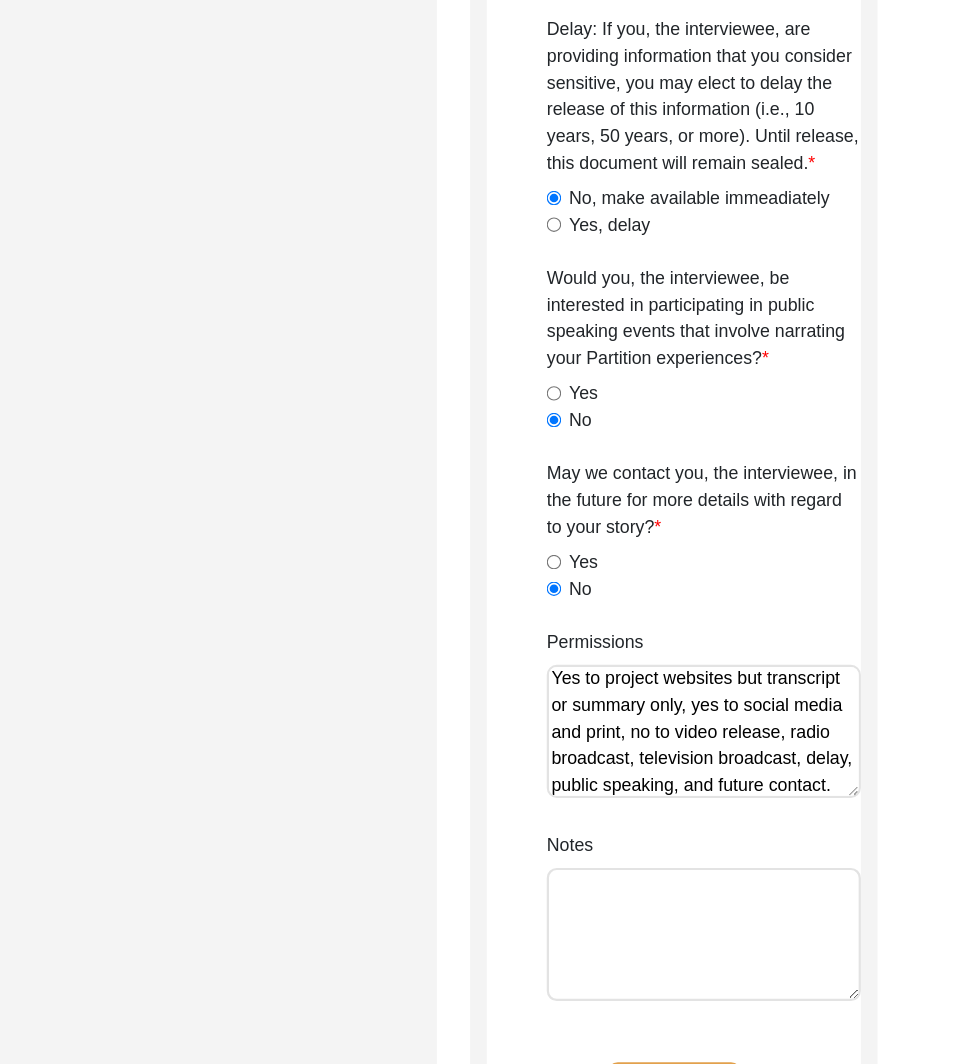 click on "Yes to project websites but transcript or summary only, yes to social media and print, no to video release, radio broadcast, television broadcast, delay, public speaking, and future contact." at bounding box center [730, 764] 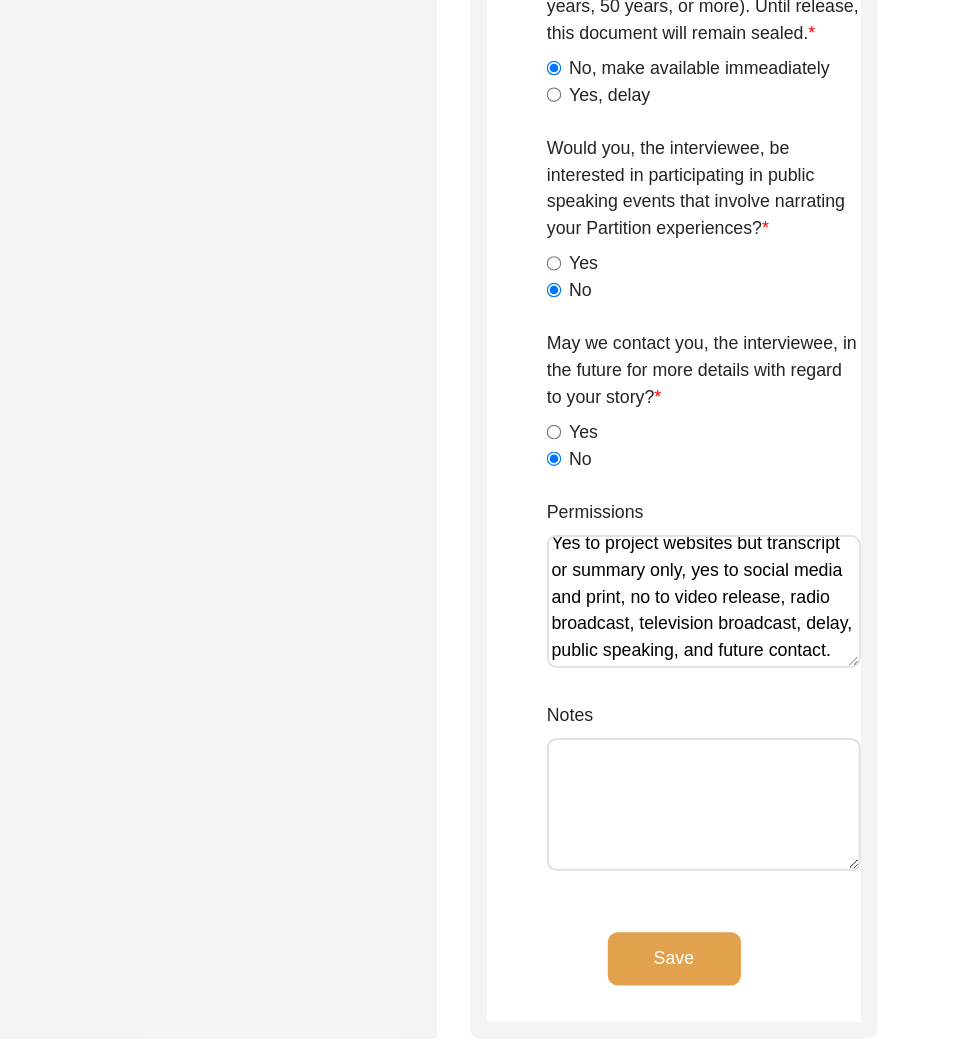 scroll, scrollTop: 1986, scrollLeft: 0, axis: vertical 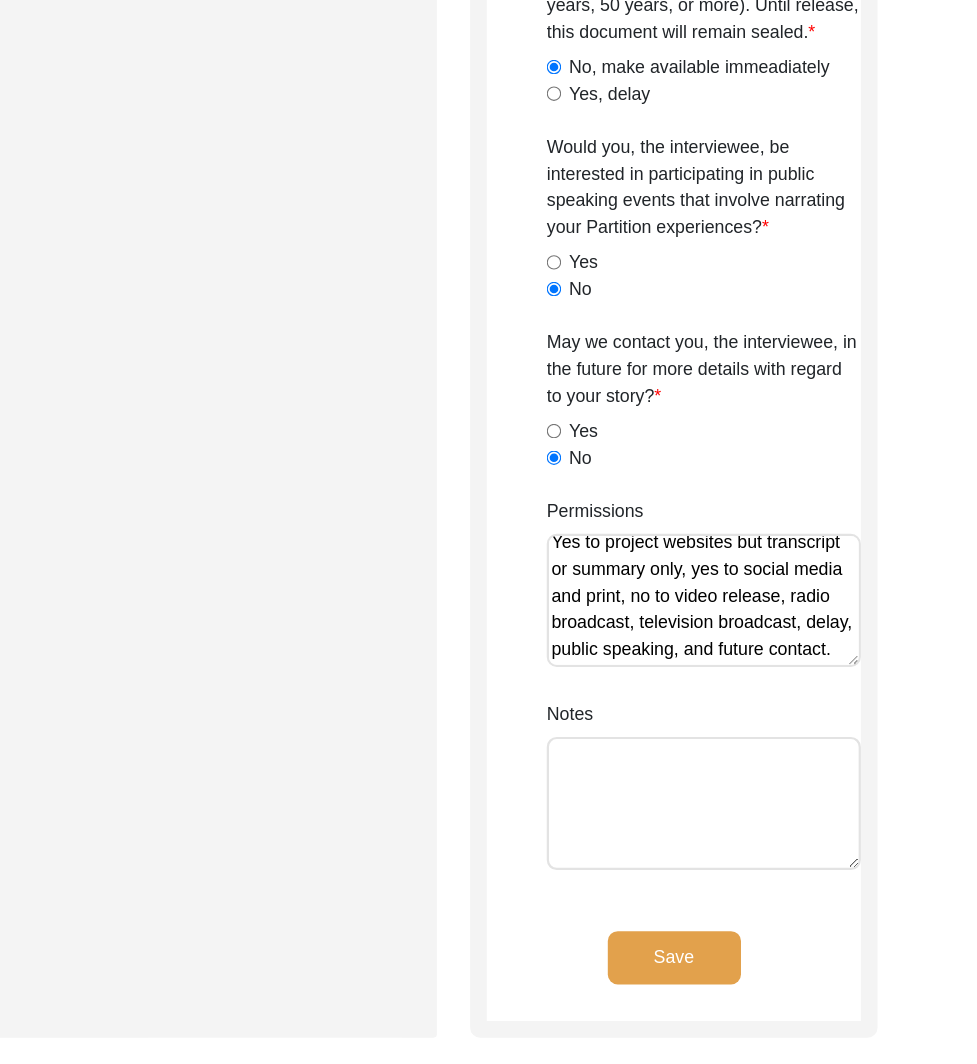 type on "Yes to project websites but transcript or summary only, yes to social media and print, no to video release, radio broadcast, television broadcast, delay, public speaking, and future contact." 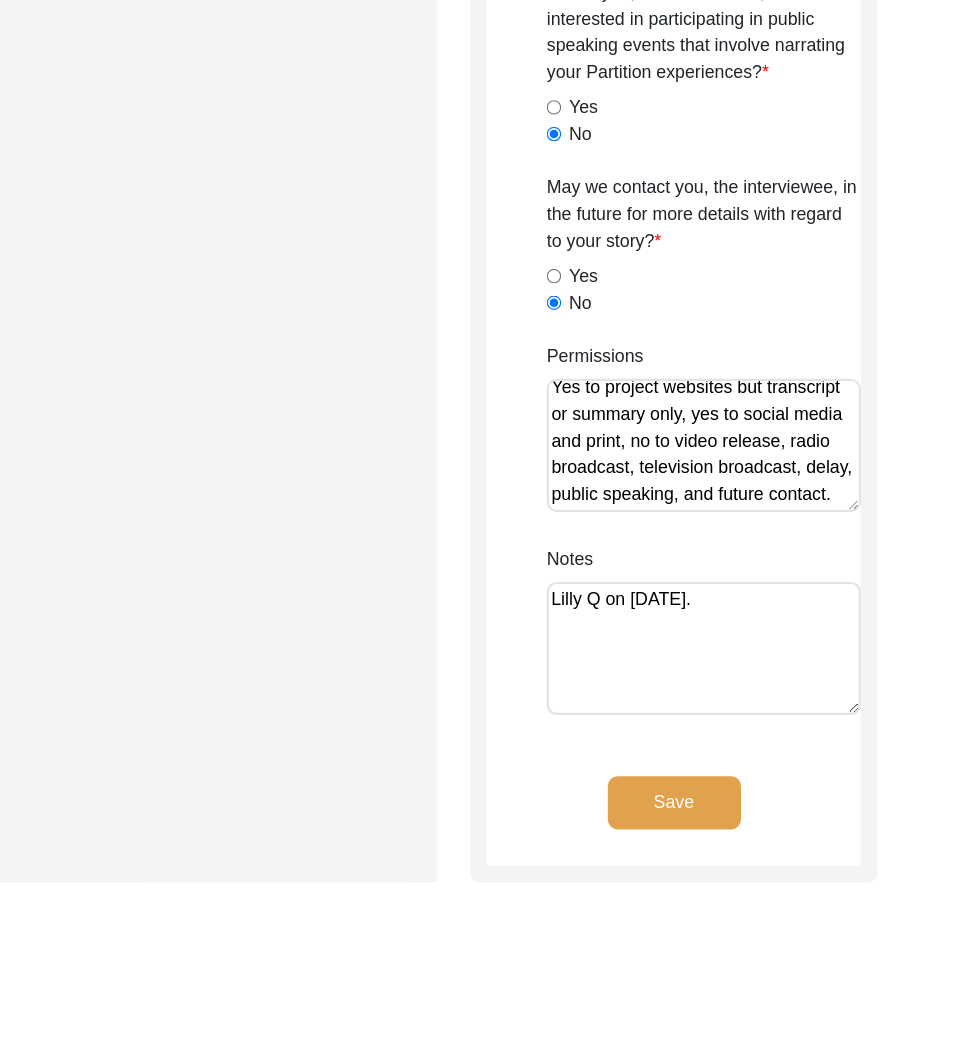 scroll, scrollTop: 2246, scrollLeft: 0, axis: vertical 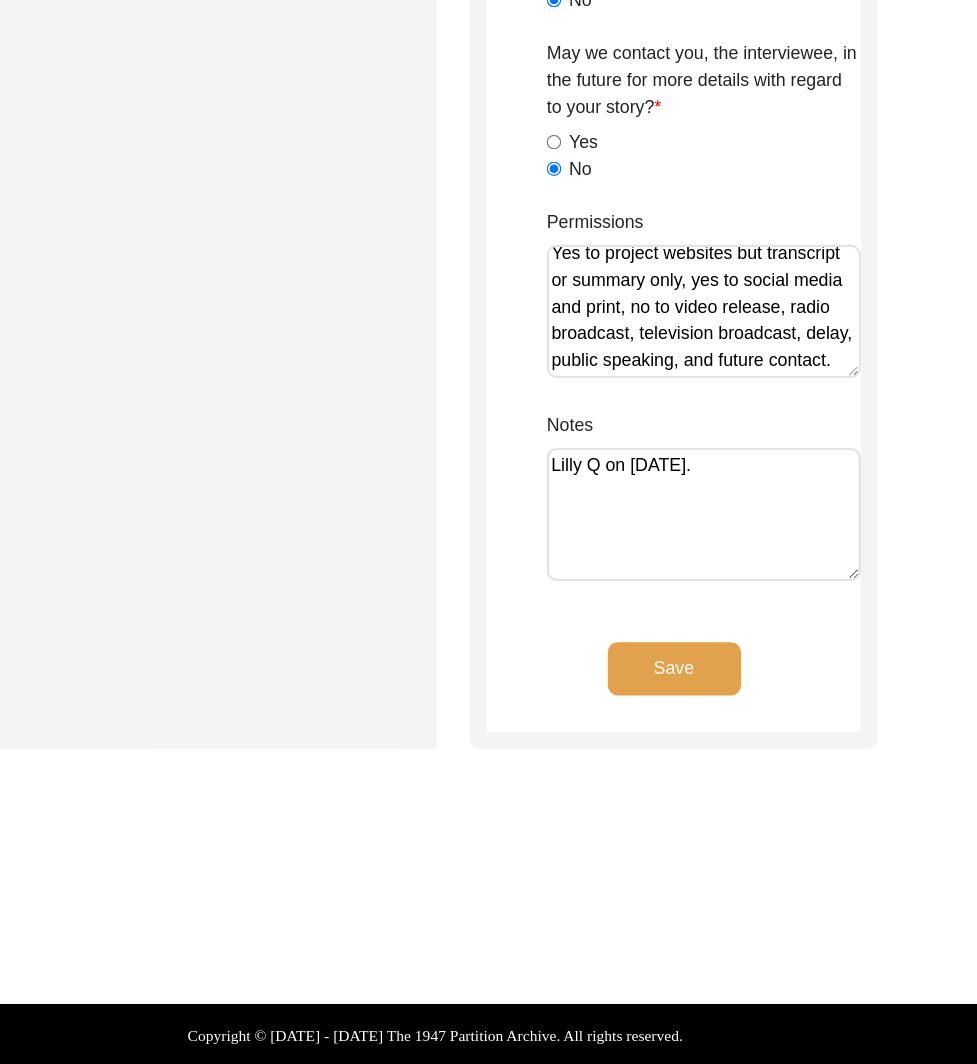 type on "Lilly Q on [DATE]." 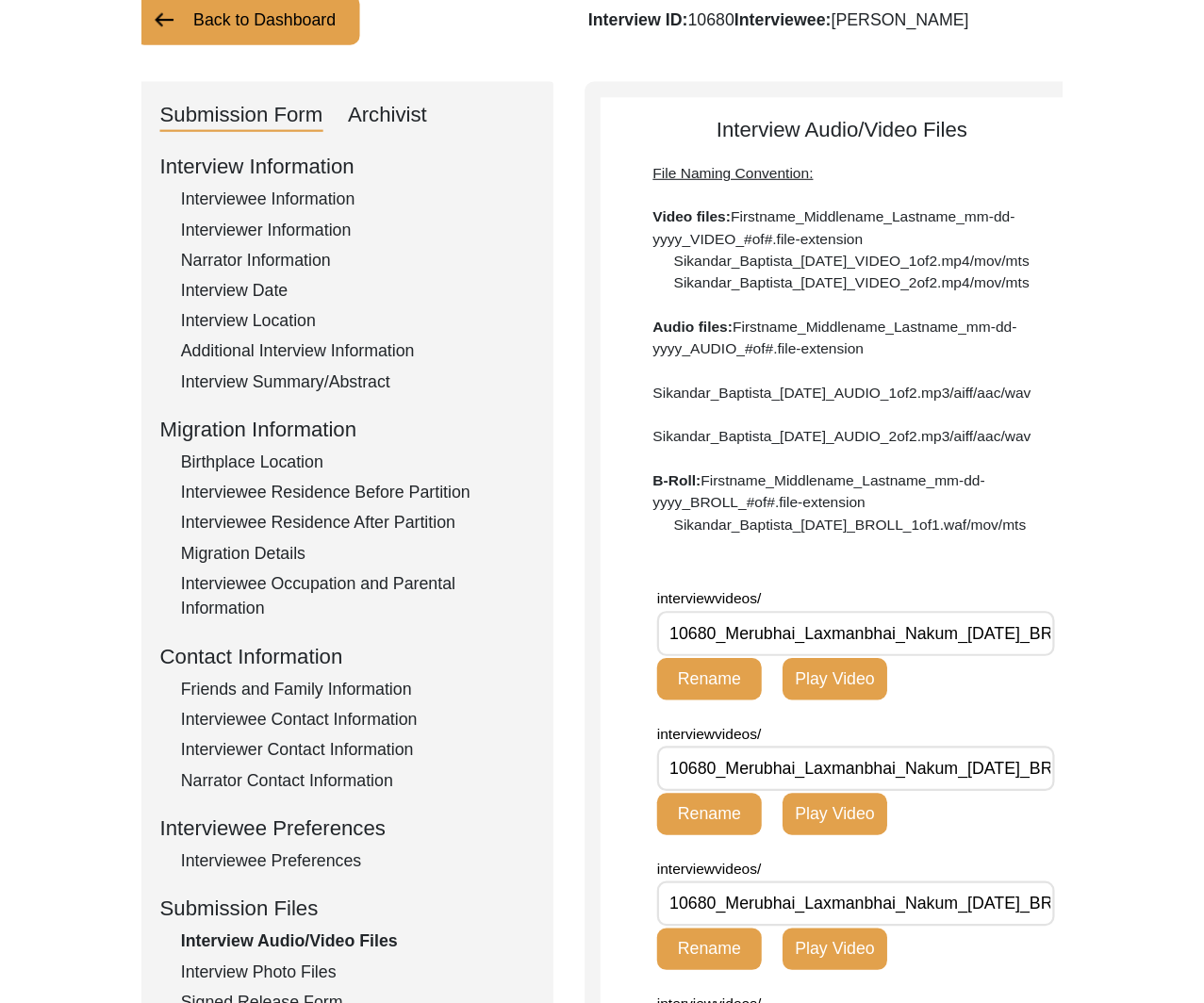 scroll, scrollTop: 217, scrollLeft: 0, axis: vertical 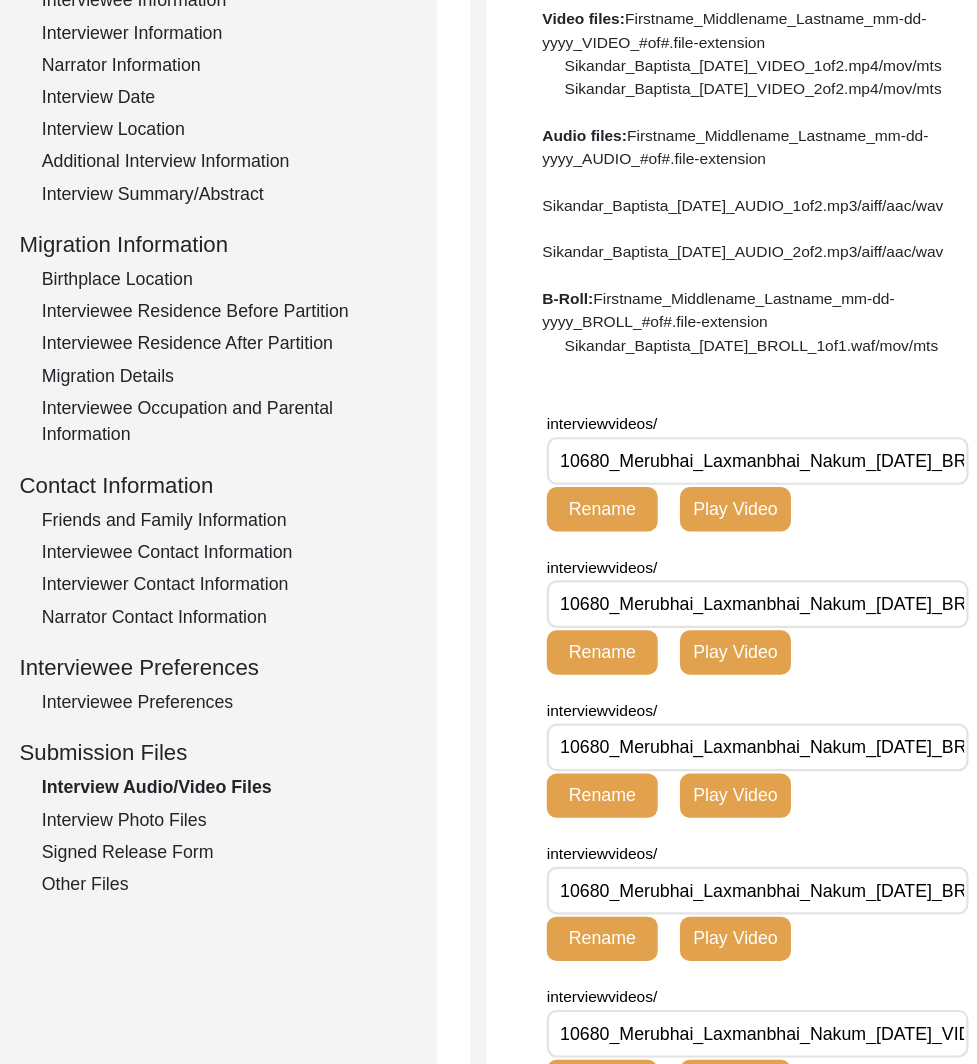 click on "Signed Release Form" 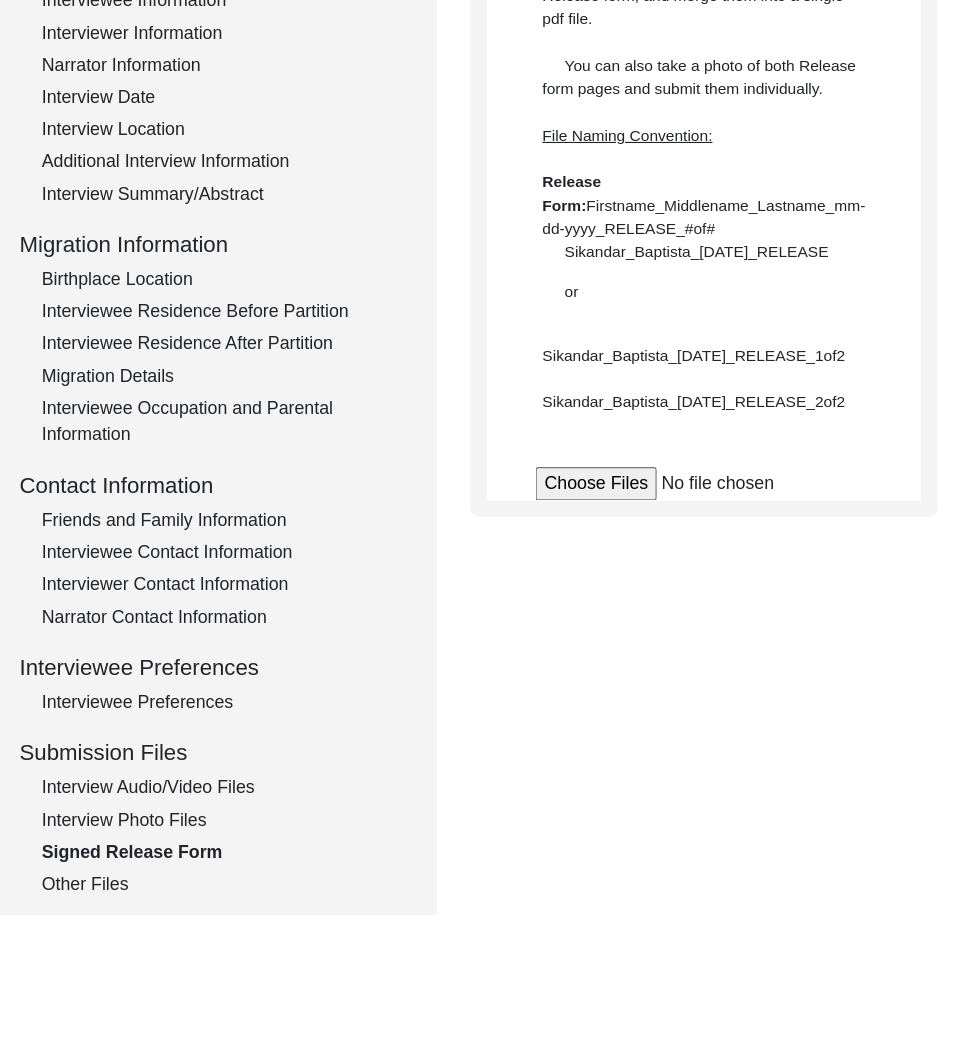 click on "Interview Photo Files" 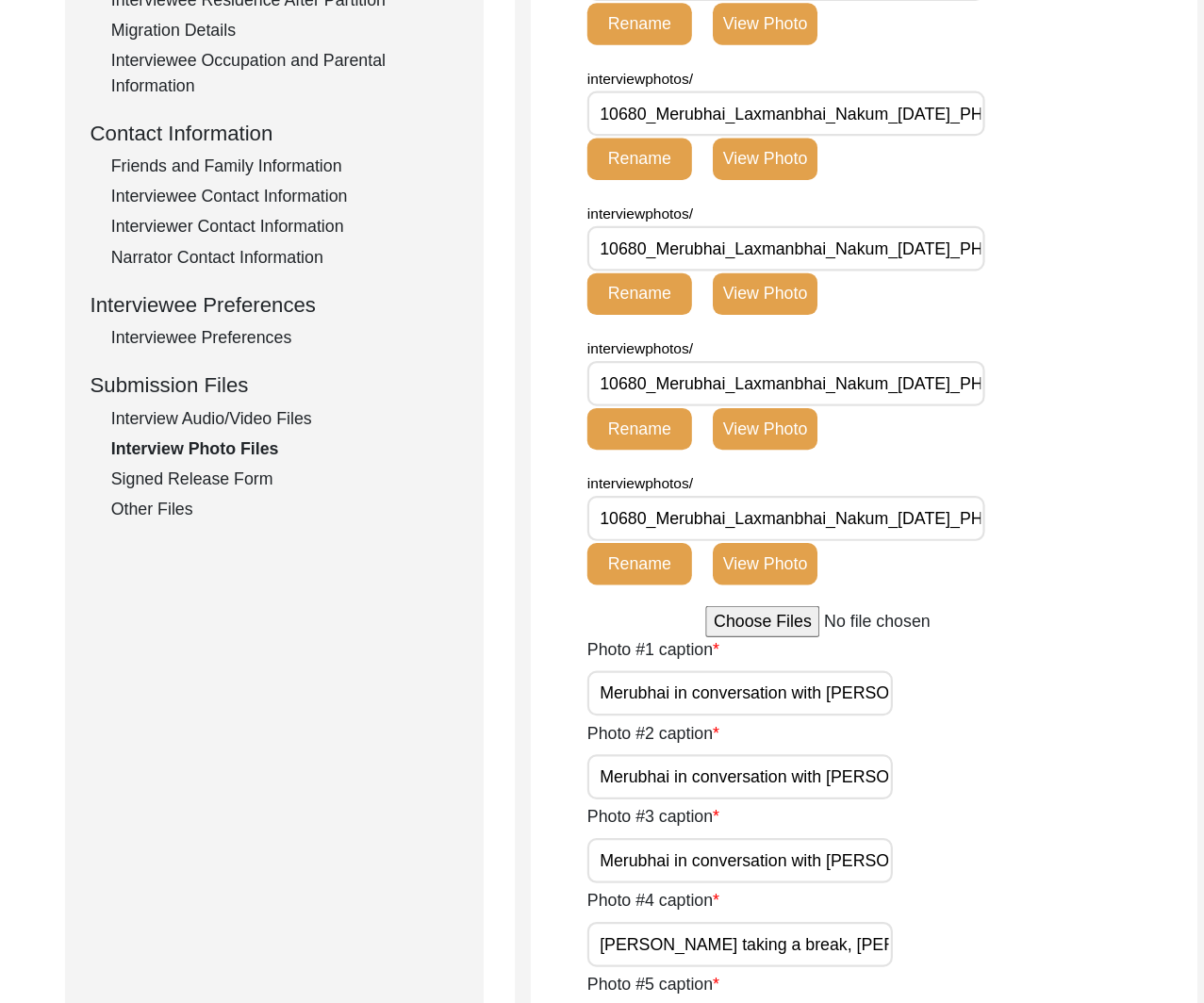 scroll, scrollTop: 662, scrollLeft: 0, axis: vertical 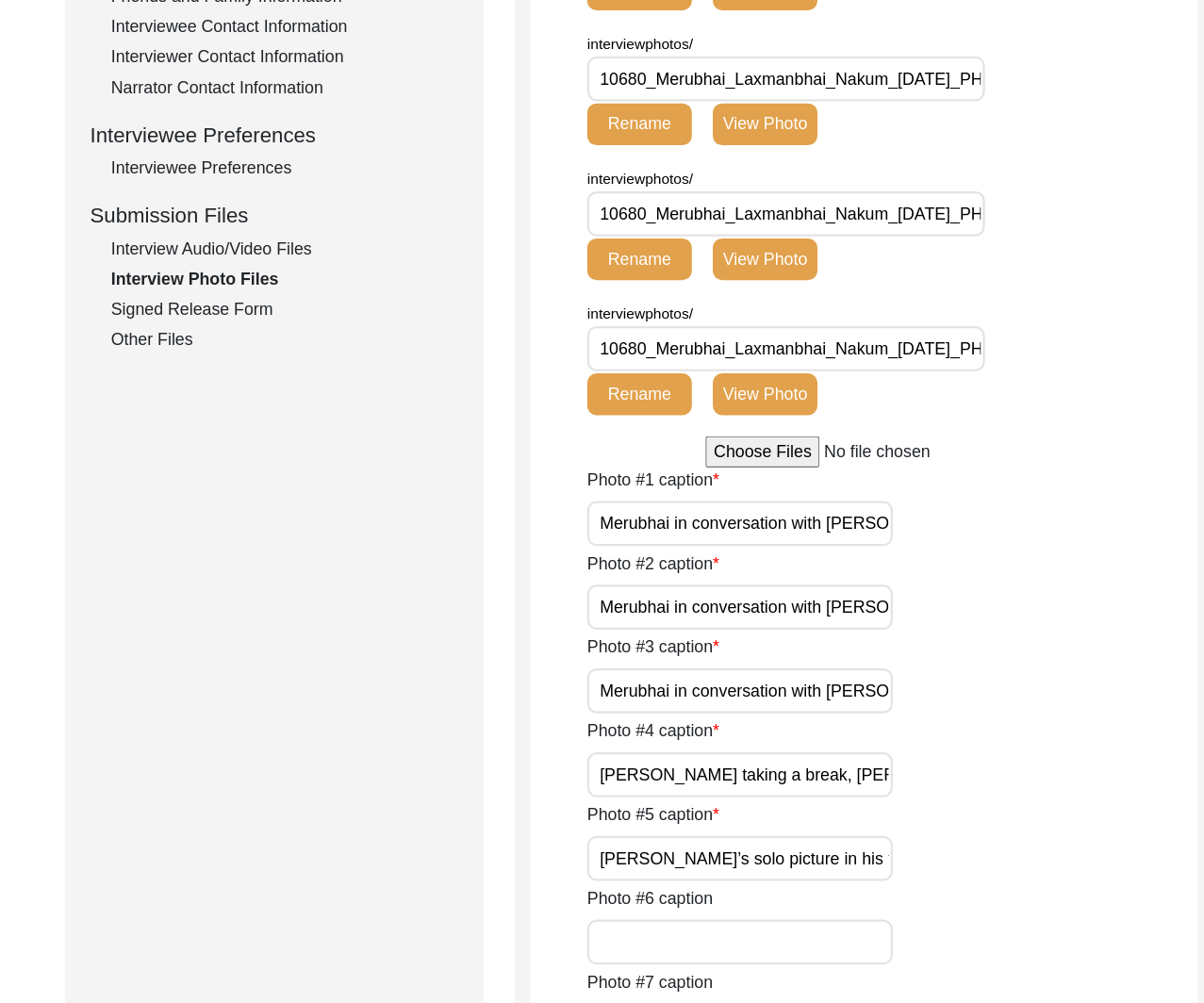 click on "Merubhai in conversation with [PERSON_NAME] (additional narrator) and [PERSON_NAME] (interviewer) - 1" at bounding box center [693, 570] 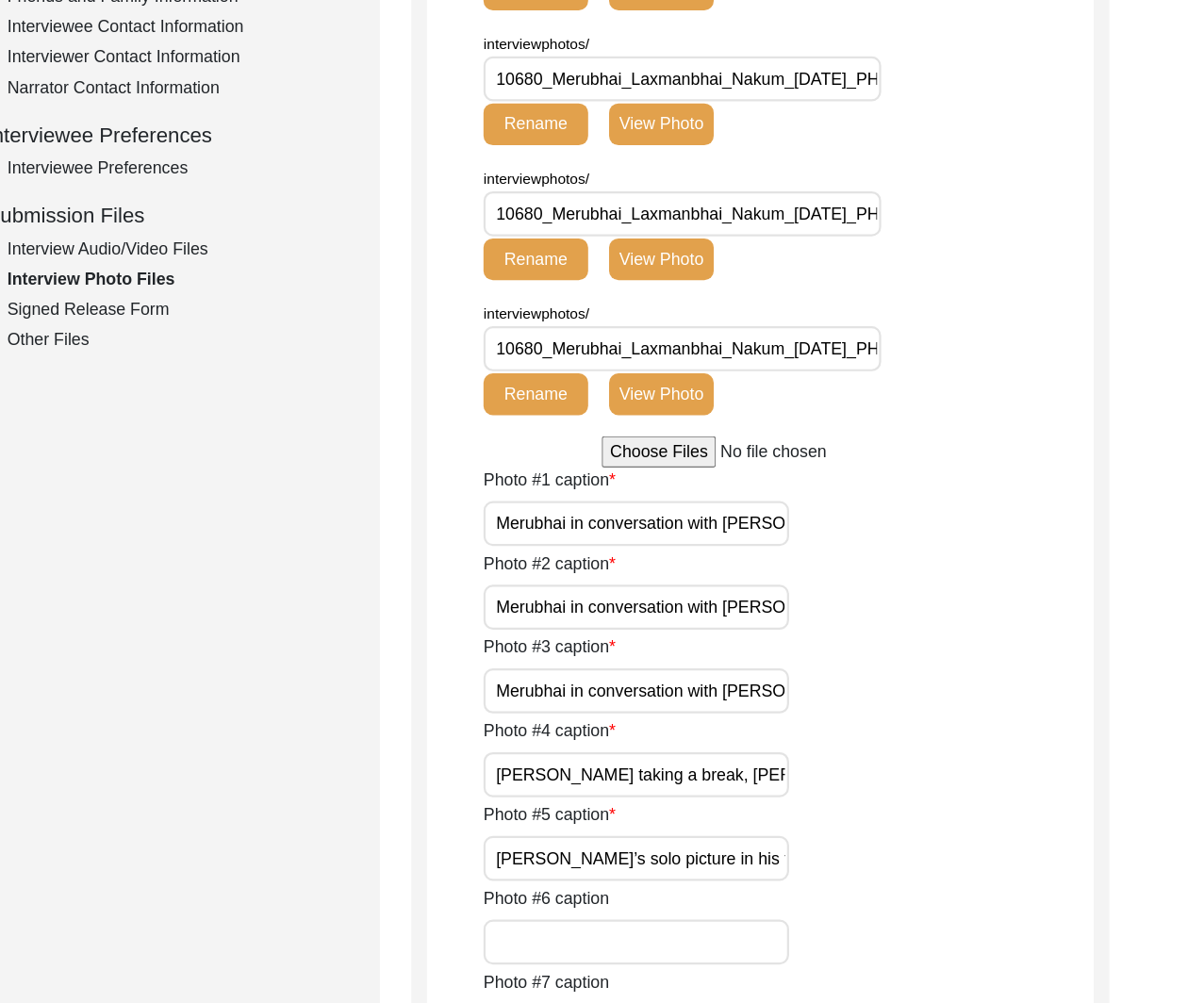 click on "Merubhai in conversation with [PERSON_NAME] (additional narrator) and [PERSON_NAME] (interviewer) - 1" at bounding box center [693, 570] 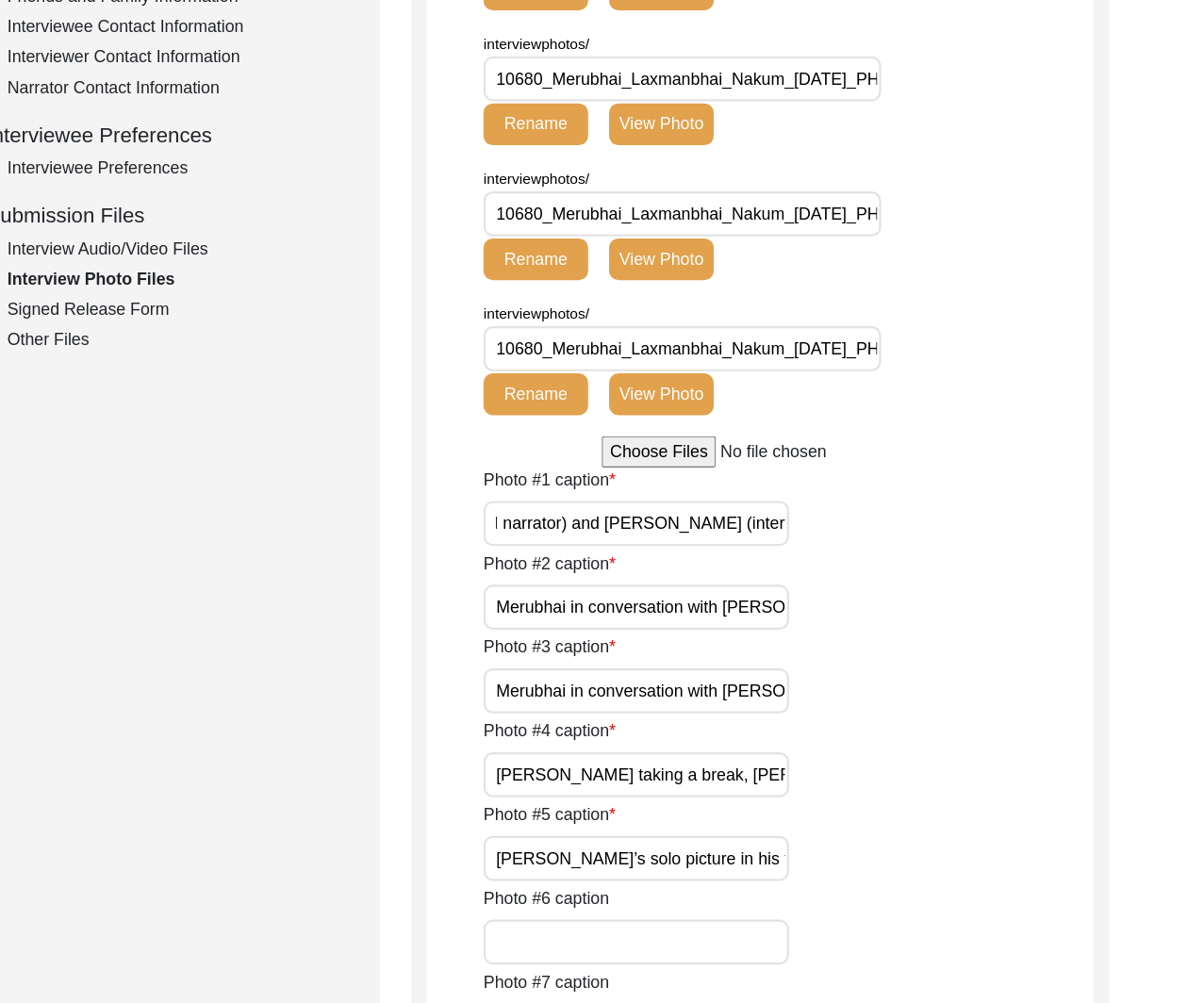 scroll, scrollTop: 0, scrollLeft: 439, axis: horizontal 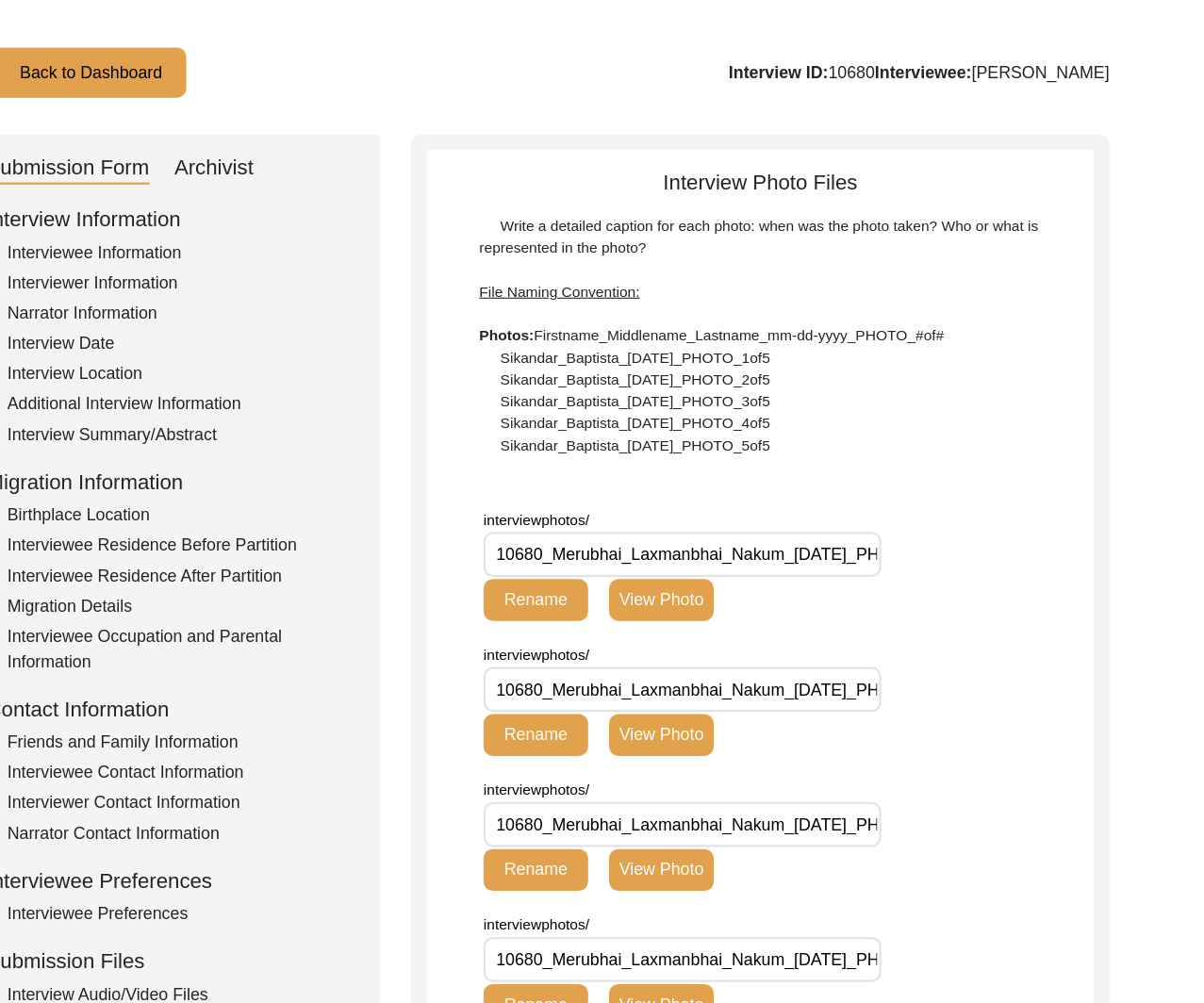 click on "View Photo" 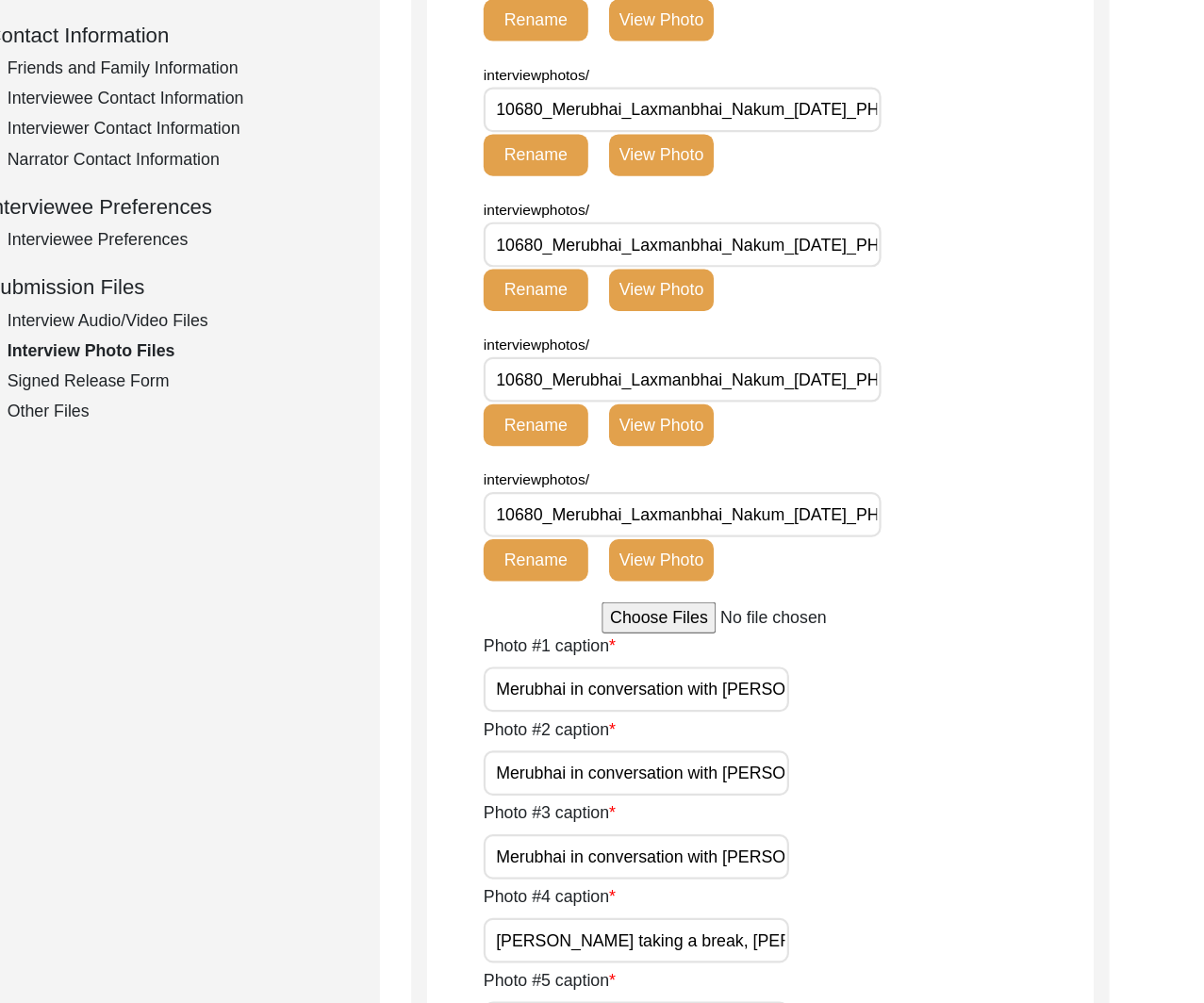 scroll, scrollTop: 600, scrollLeft: 0, axis: vertical 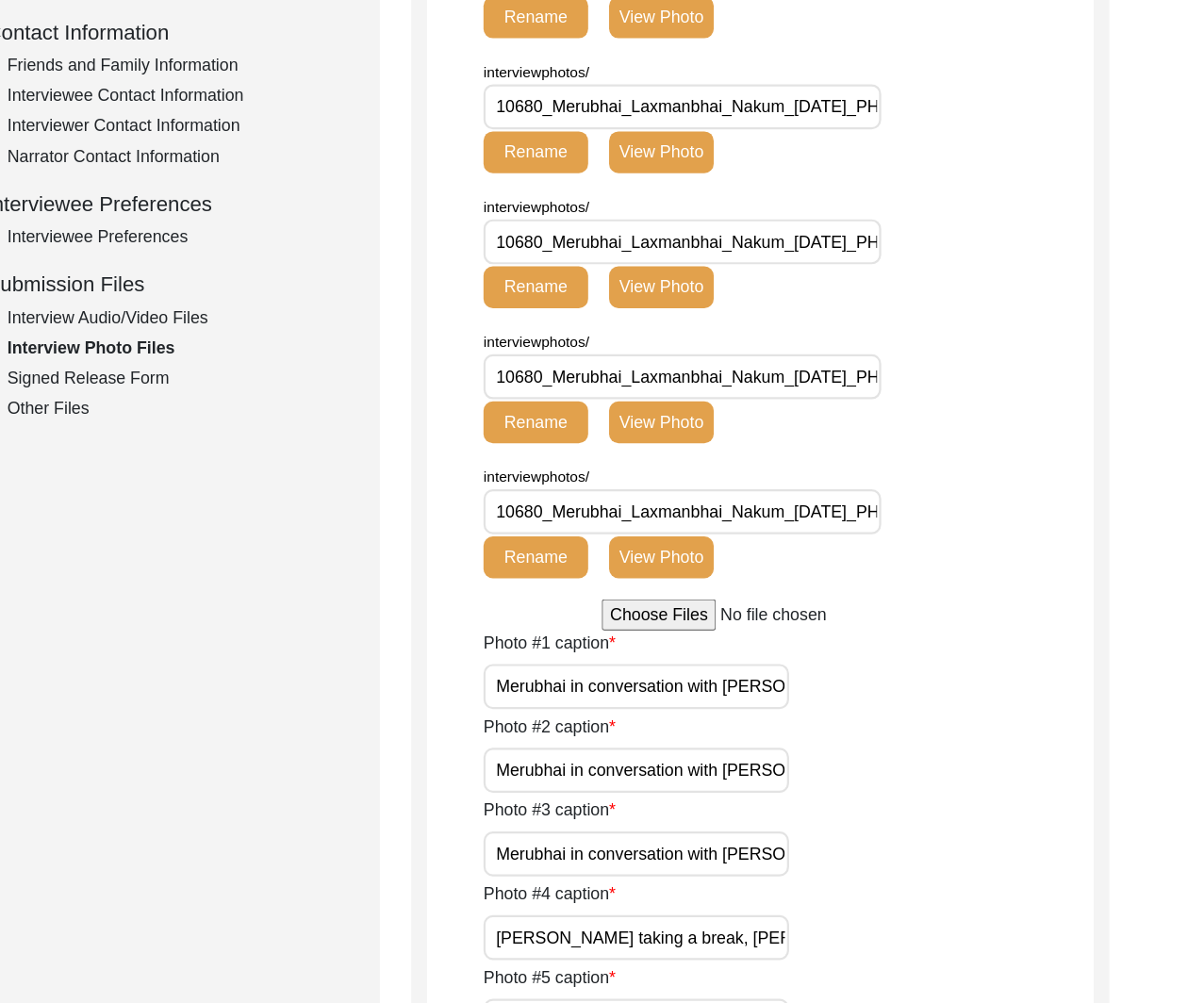 click on "Merubhai in conversation with [PERSON_NAME] (additional narrator) and [PERSON_NAME] (interviewer) - 1" at bounding box center [693, 717] 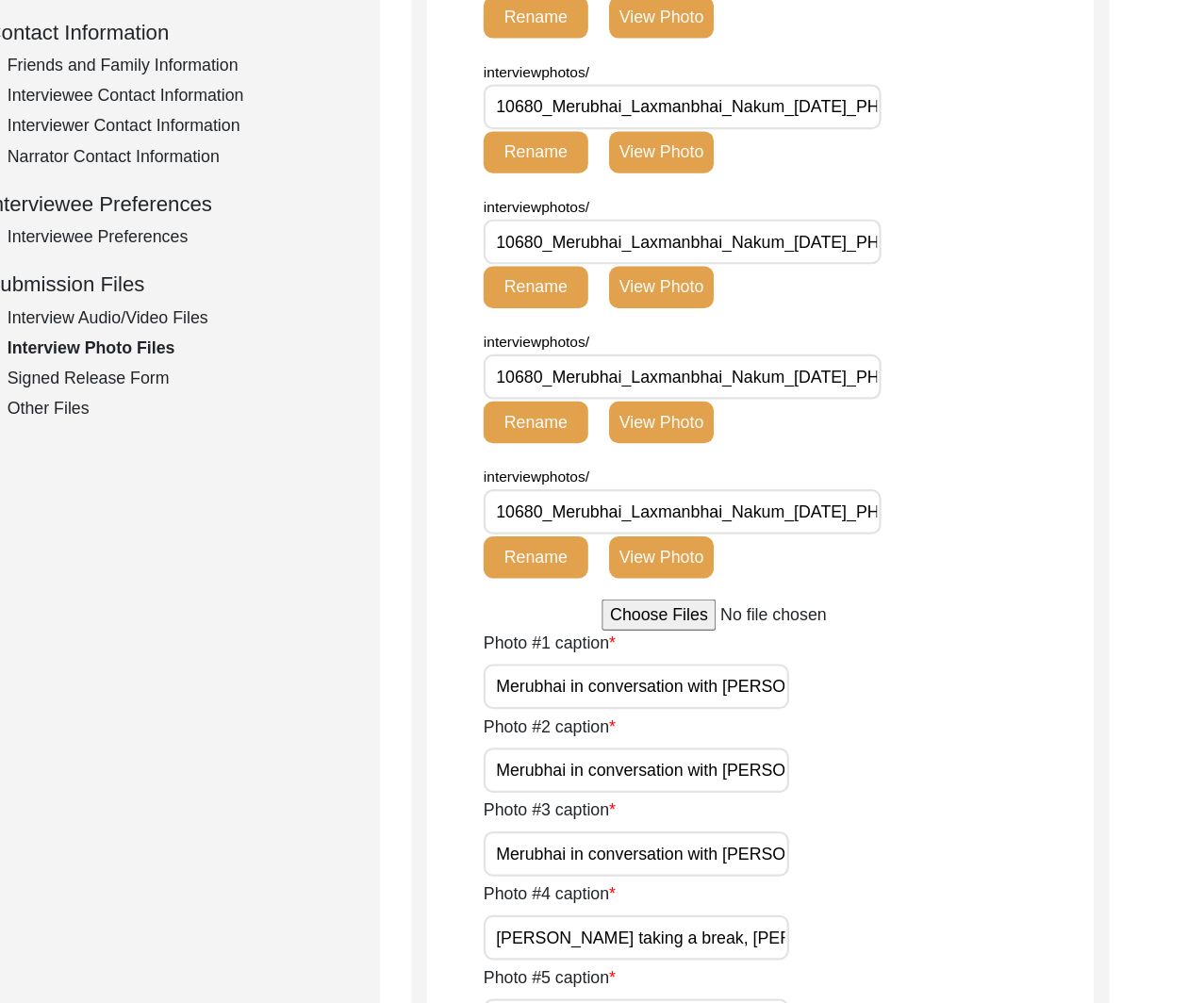 scroll, scrollTop: 0, scrollLeft: 134, axis: horizontal 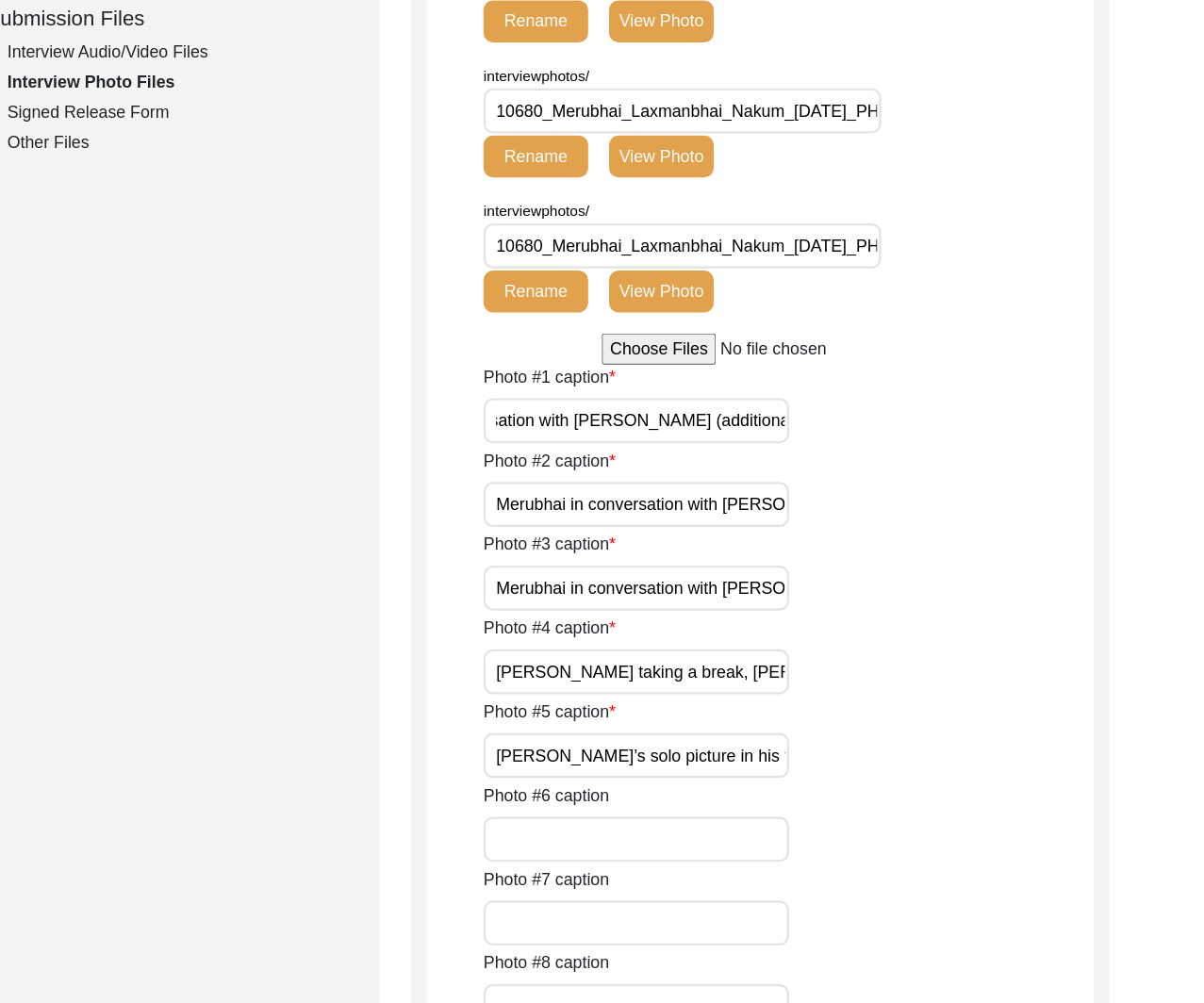 click on "[PERSON_NAME]’s solo picture in his farmshed" at bounding box center (693, 779) 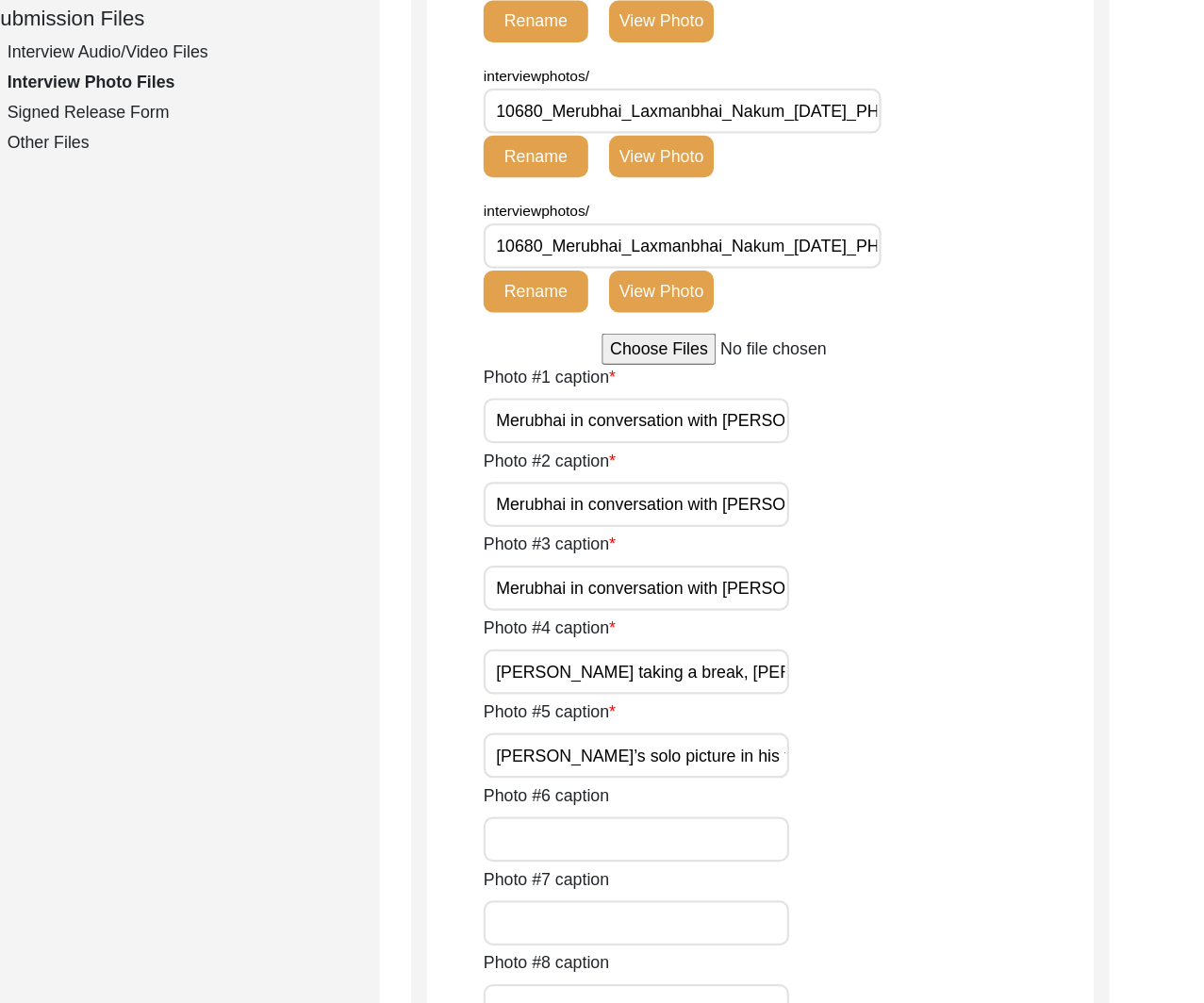 click on "[PERSON_NAME]’s solo picture in his farmshed" at bounding box center (693, 779) 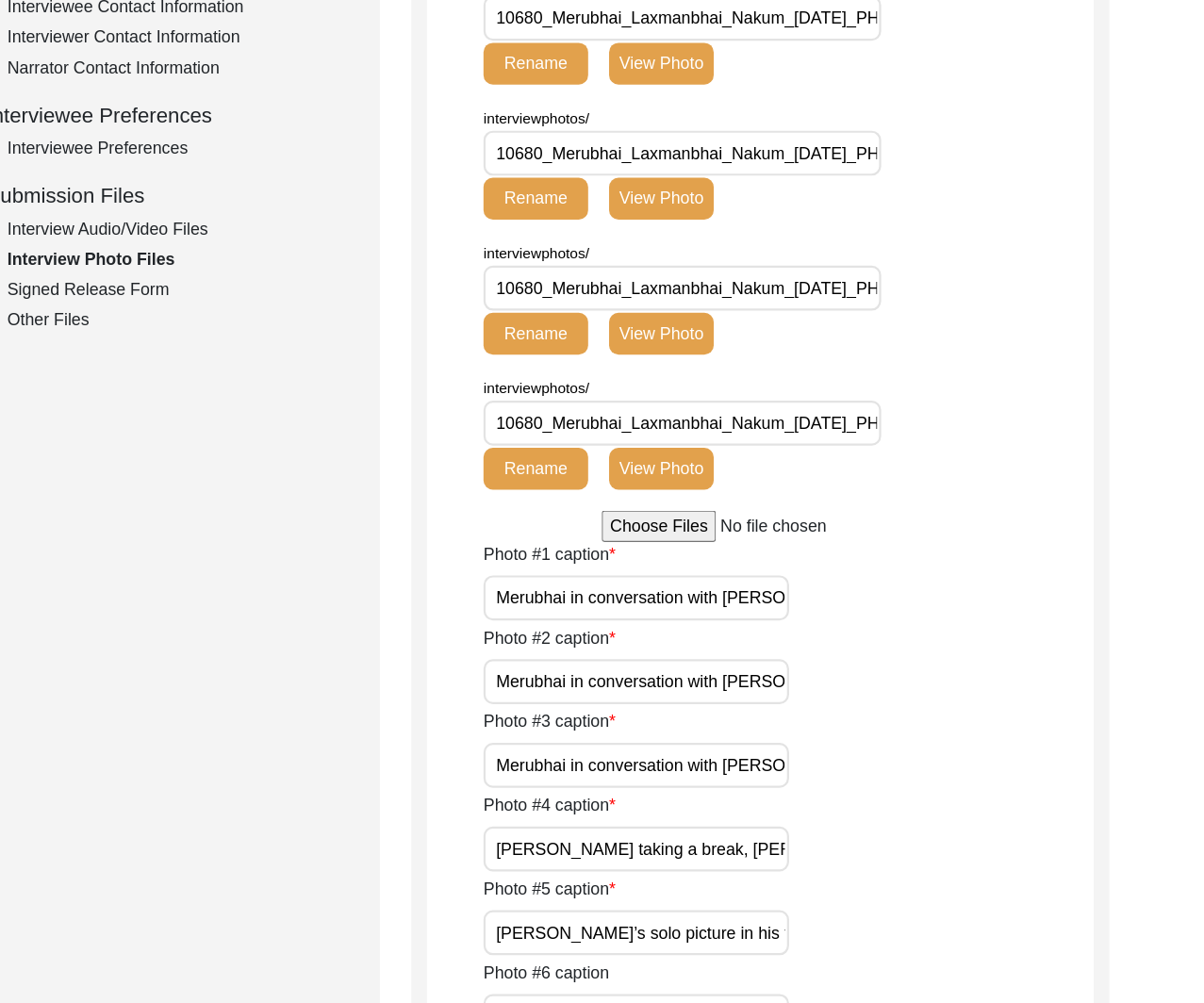 scroll, scrollTop: 1015, scrollLeft: 0, axis: vertical 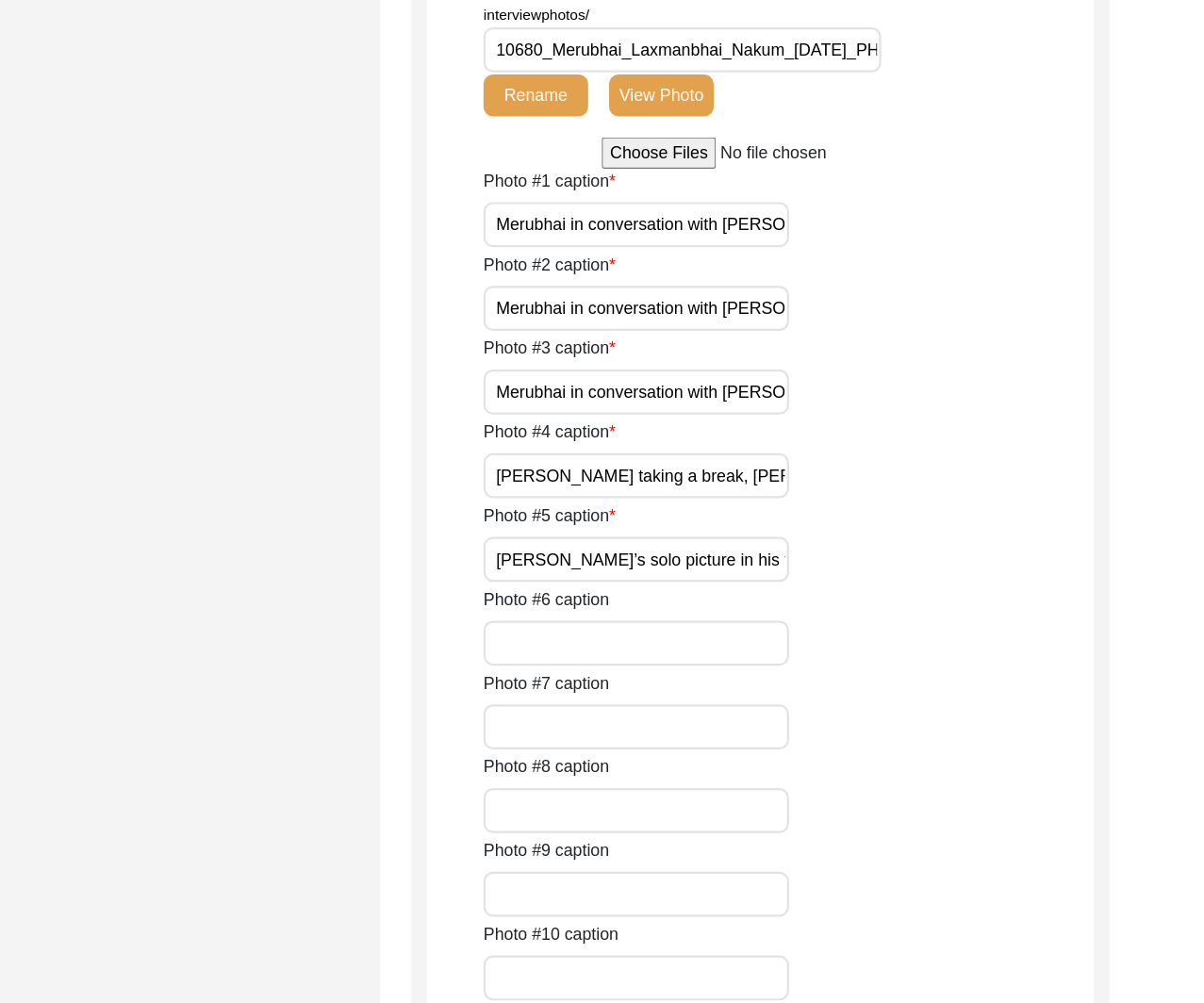 click on "[PERSON_NAME]’s solo picture in his farm shed" at bounding box center [693, 602] 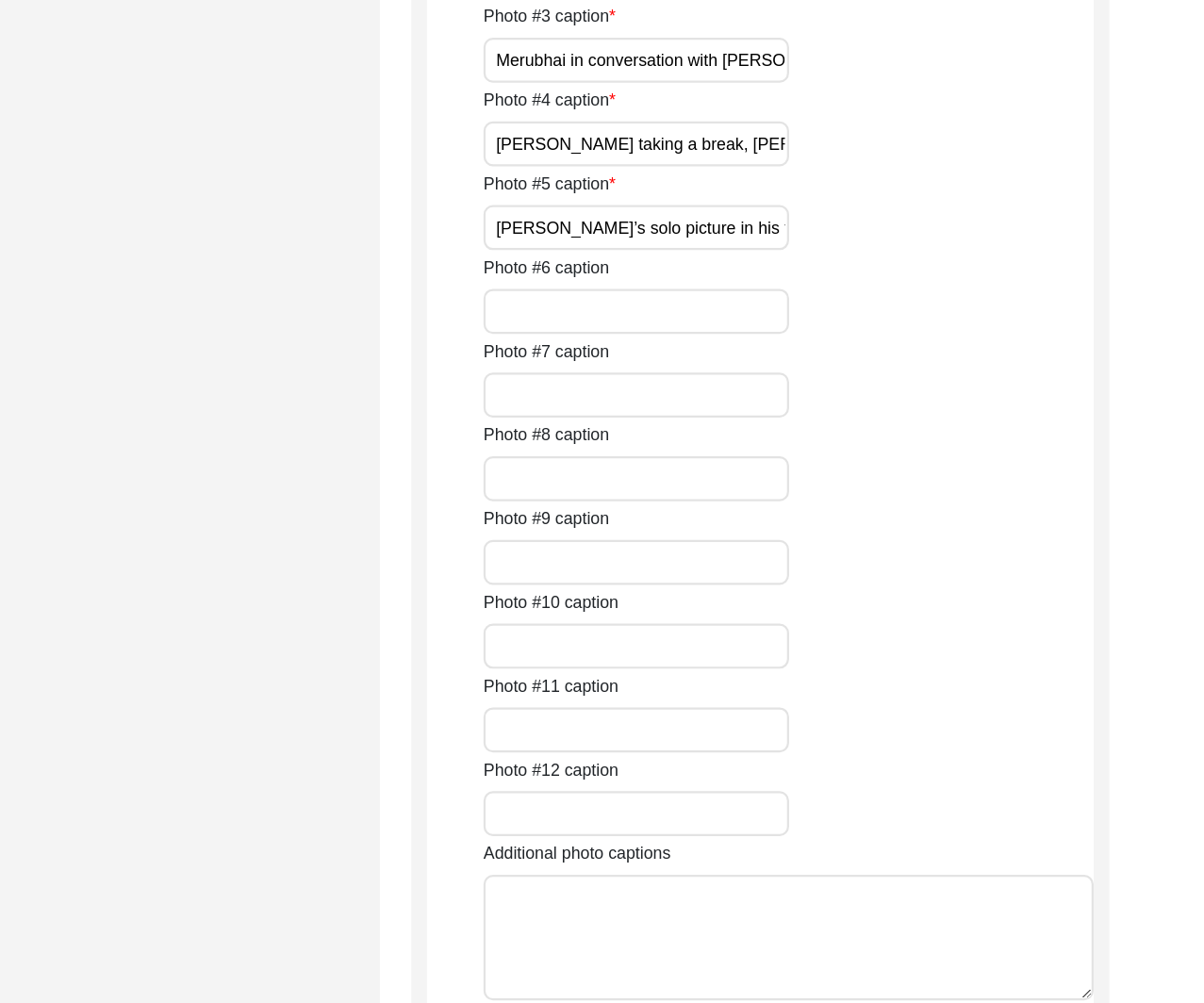scroll, scrollTop: 1799, scrollLeft: 0, axis: vertical 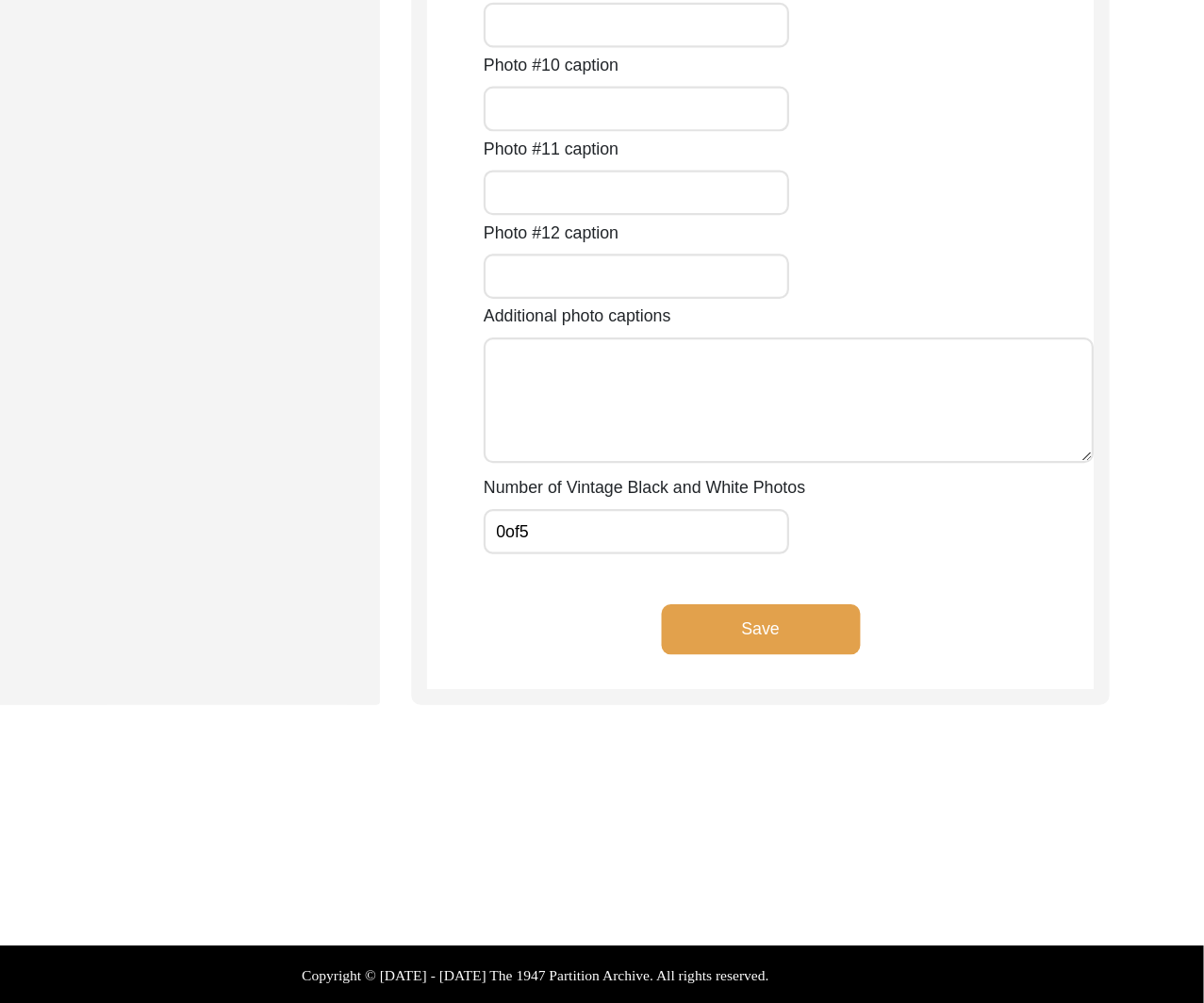click on "0of5" at bounding box center (693, 578) 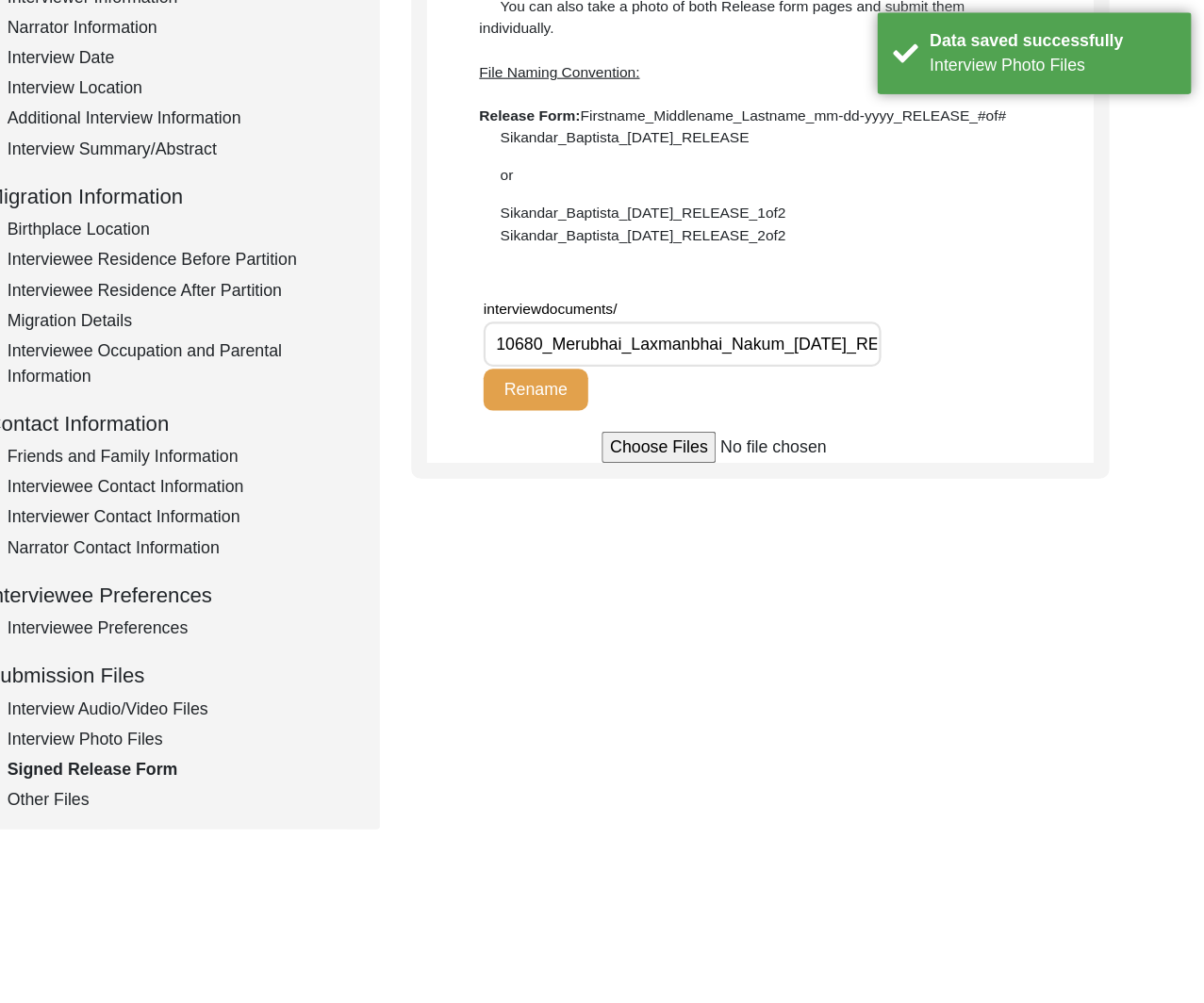 scroll, scrollTop: 65, scrollLeft: 0, axis: vertical 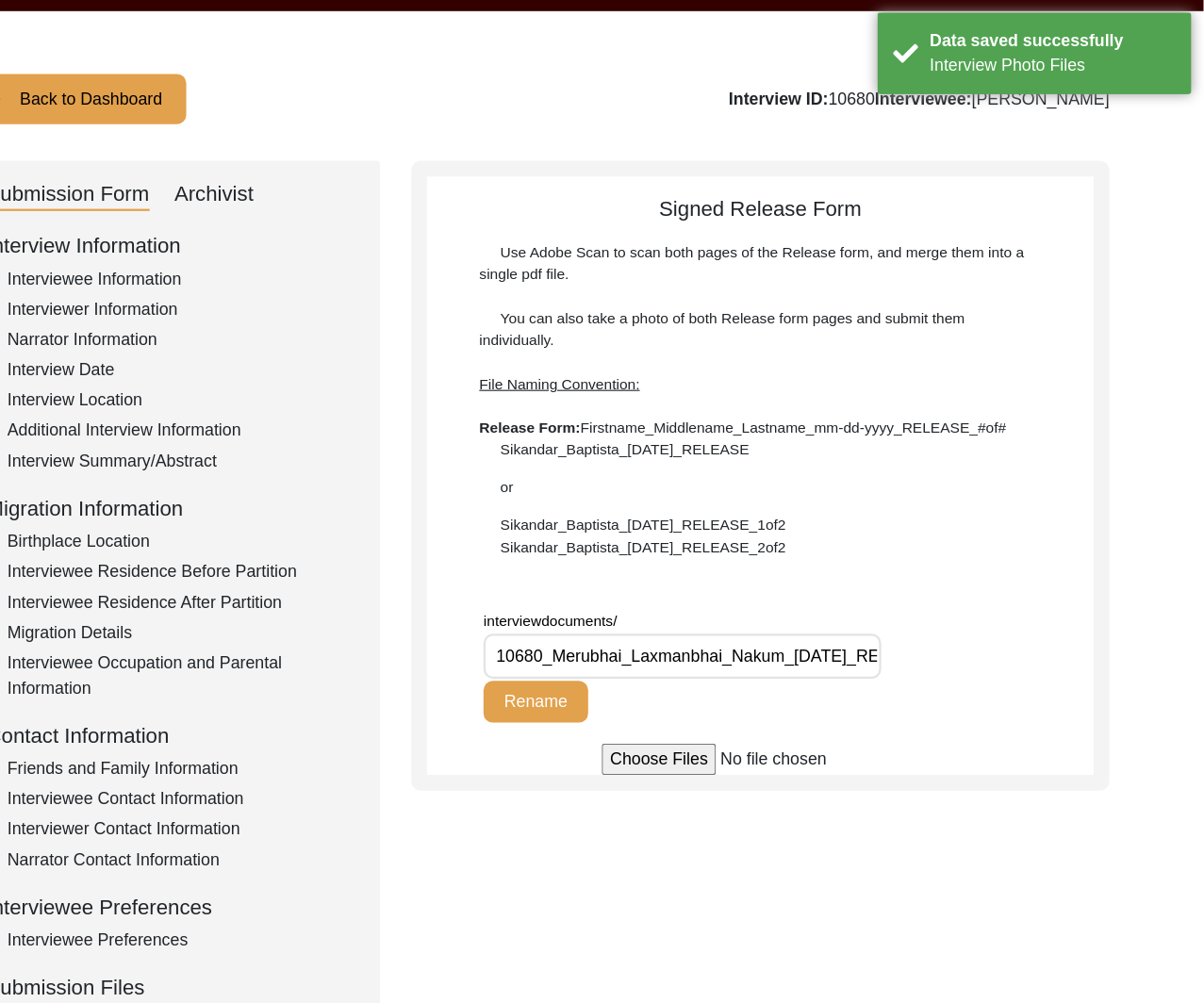 click on "10680_Merubhai_Laxmanbhai_Nakum_[DATE]_RELEASE.pdf" at bounding box center (734, 591) 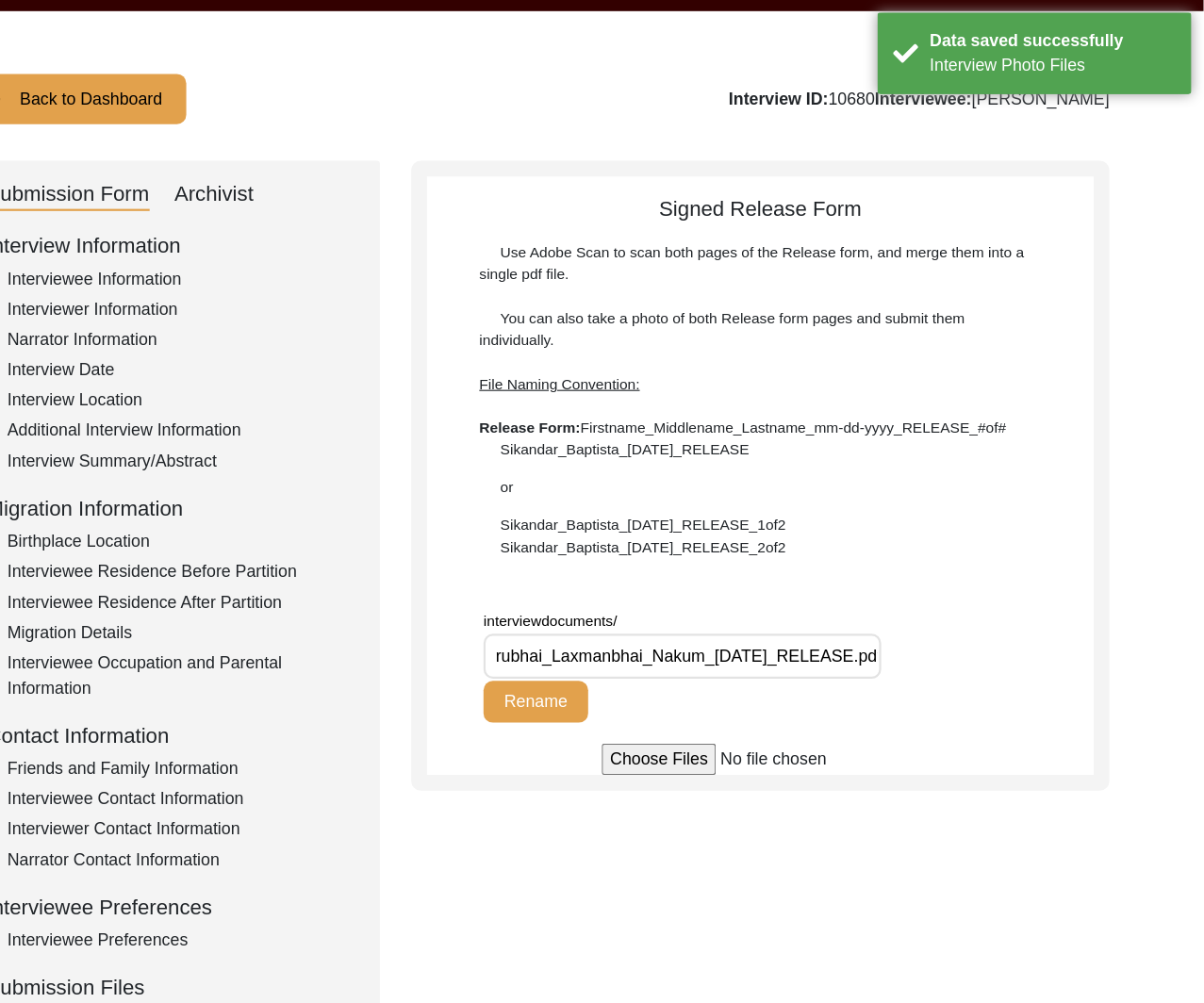 scroll, scrollTop: 0, scrollLeft: 106, axis: horizontal 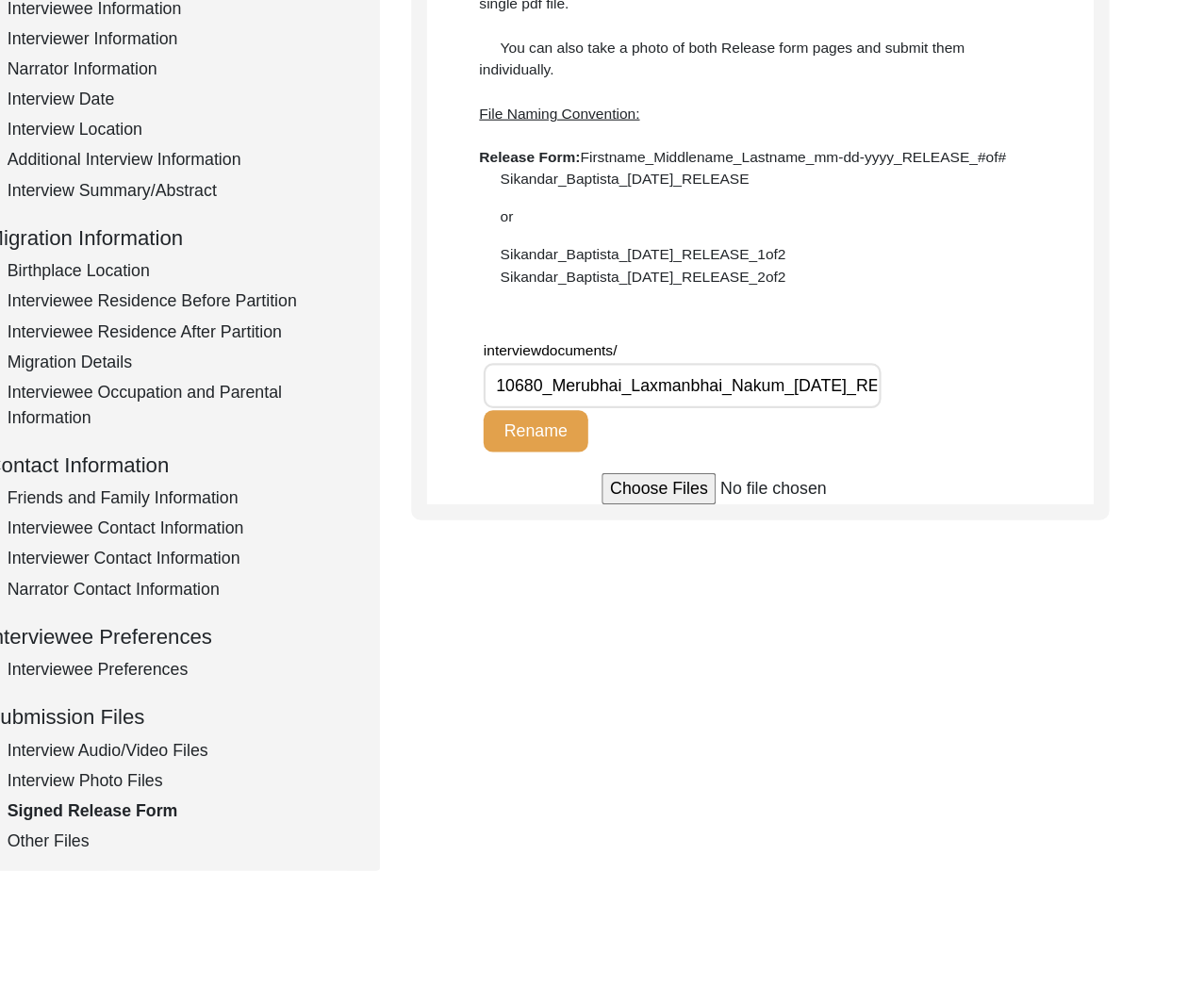 click on "Interview Photo Files" 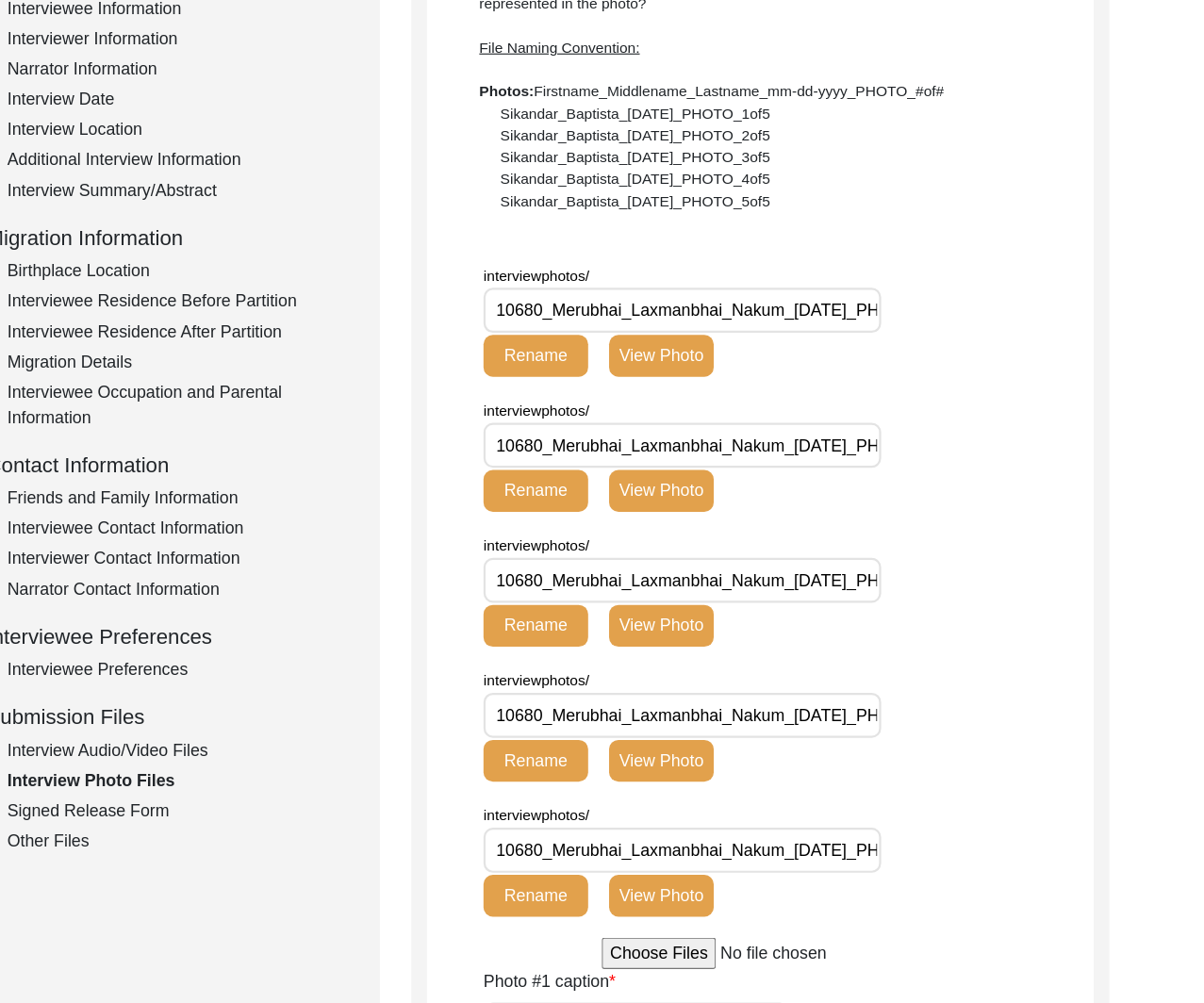 click on "Interview Audio/Video Files" 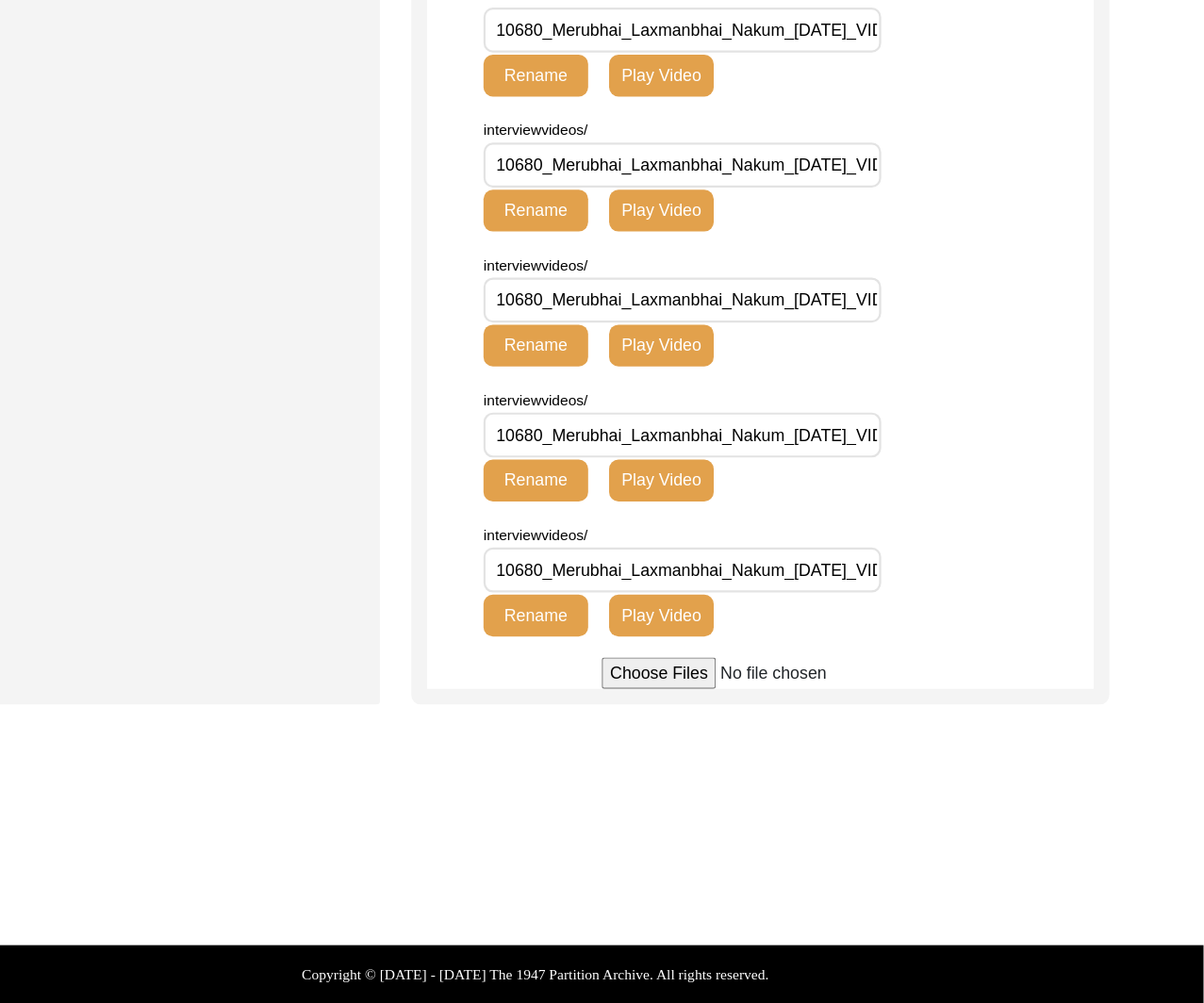 scroll, scrollTop: 358, scrollLeft: 0, axis: vertical 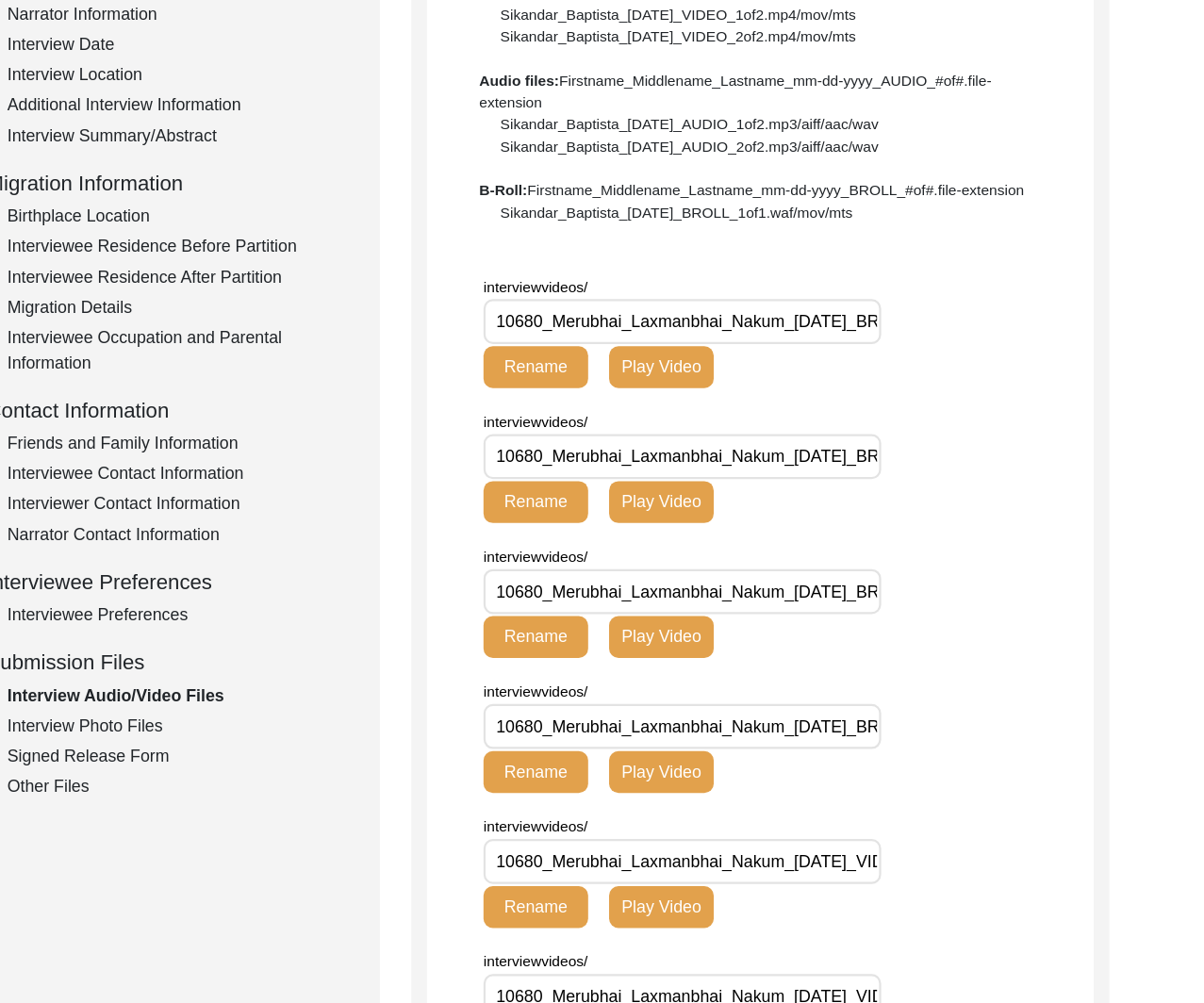 click on "Other Files" 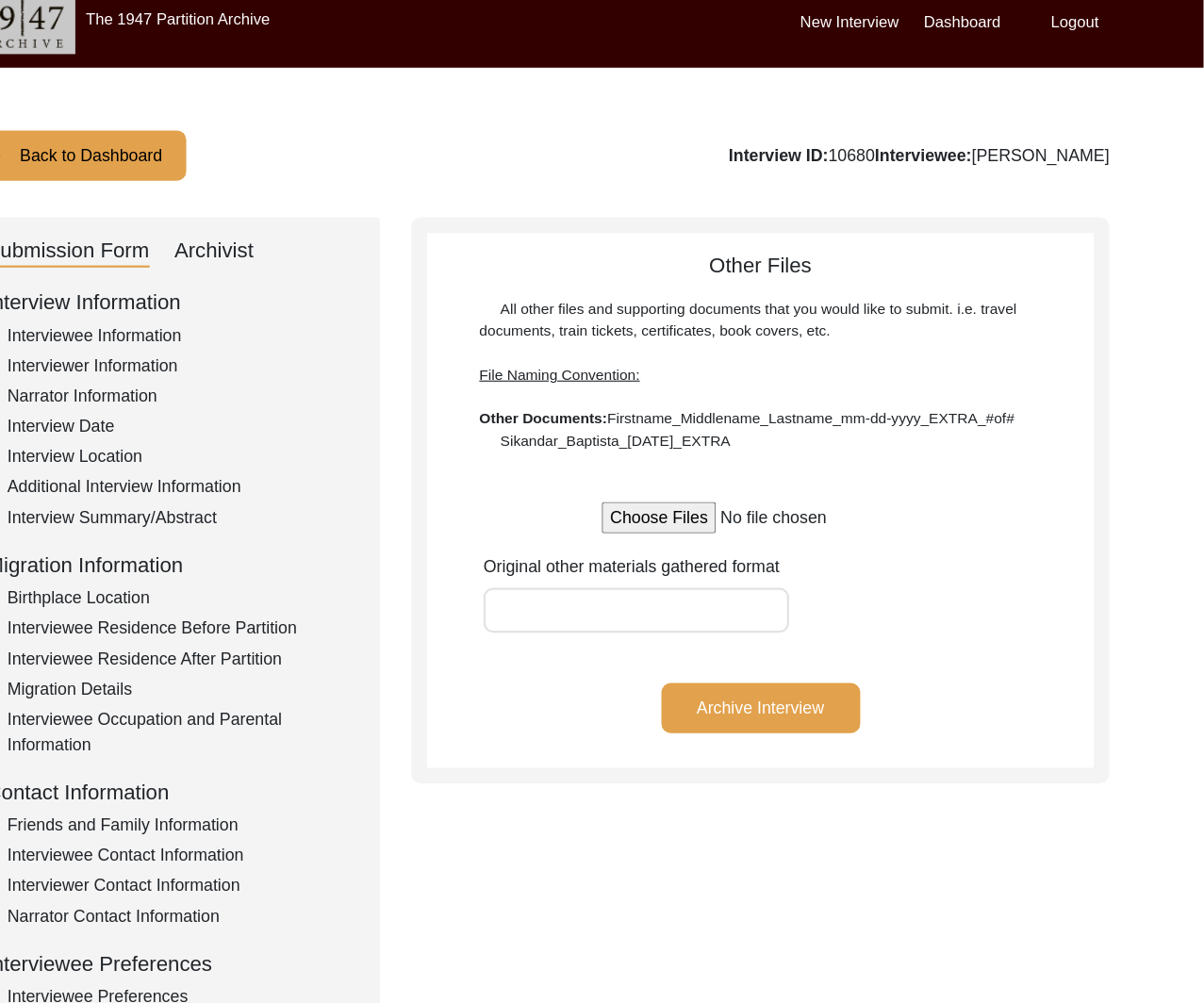 scroll, scrollTop: 0, scrollLeft: 0, axis: both 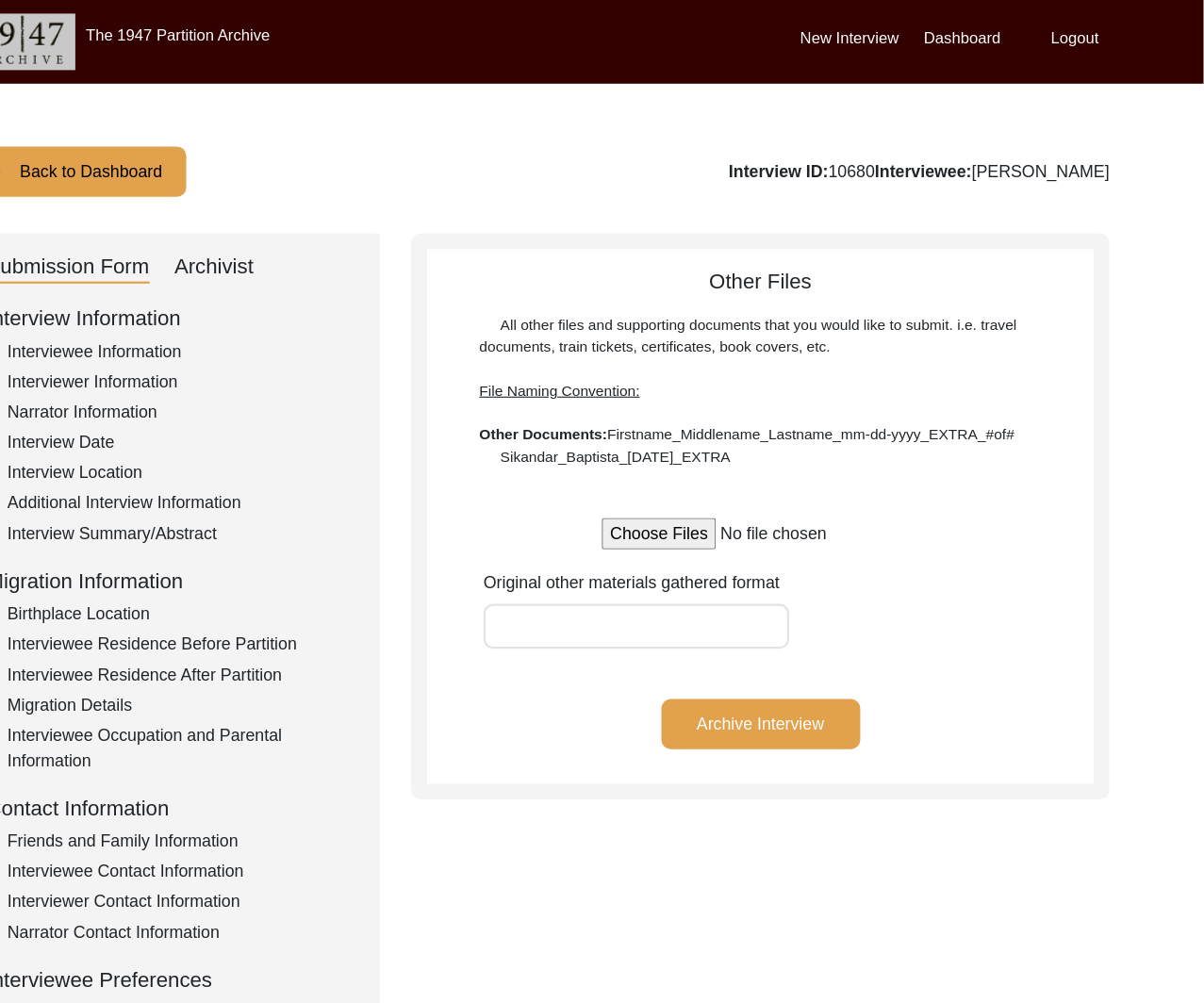 click on "Archivist" 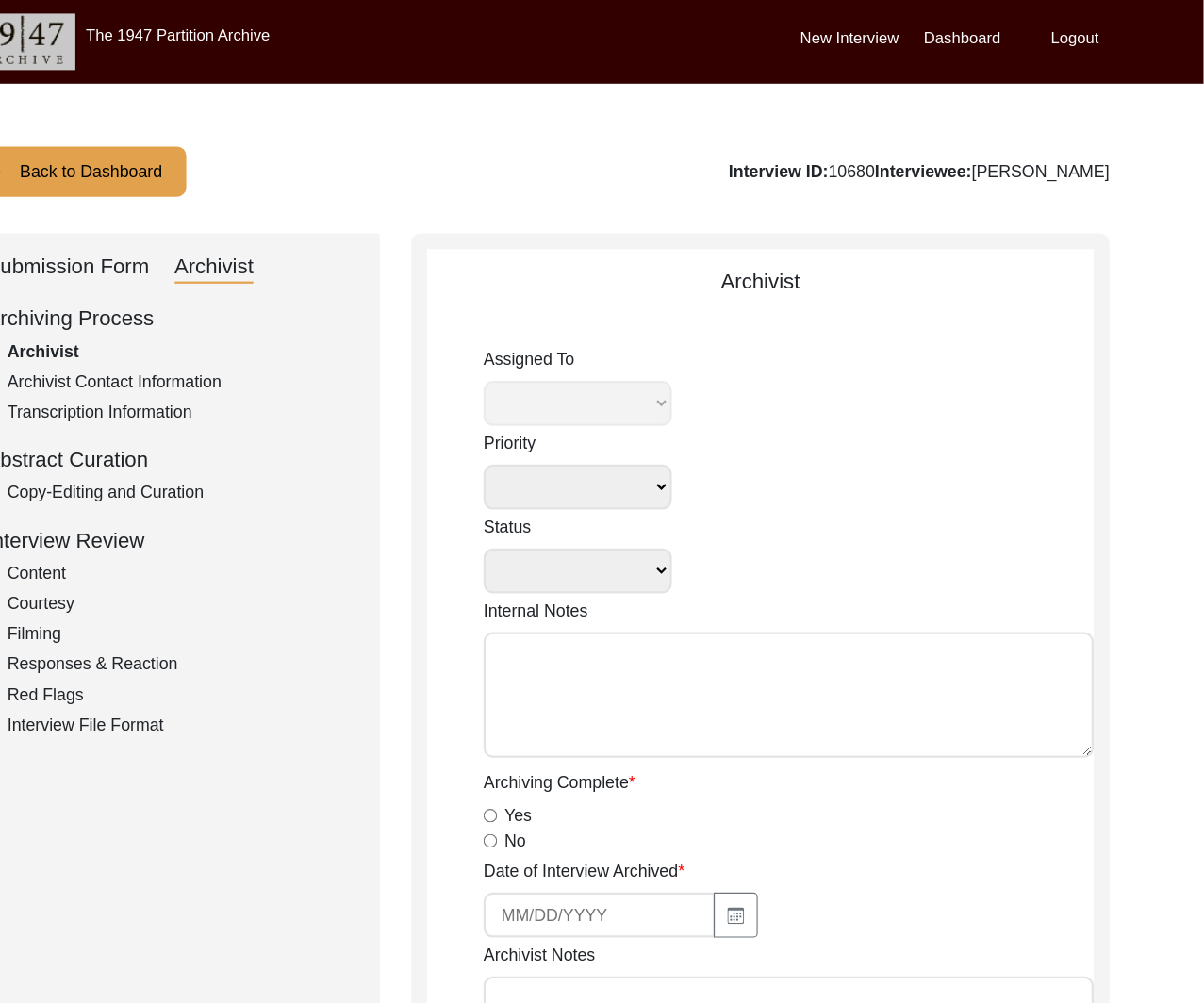 select 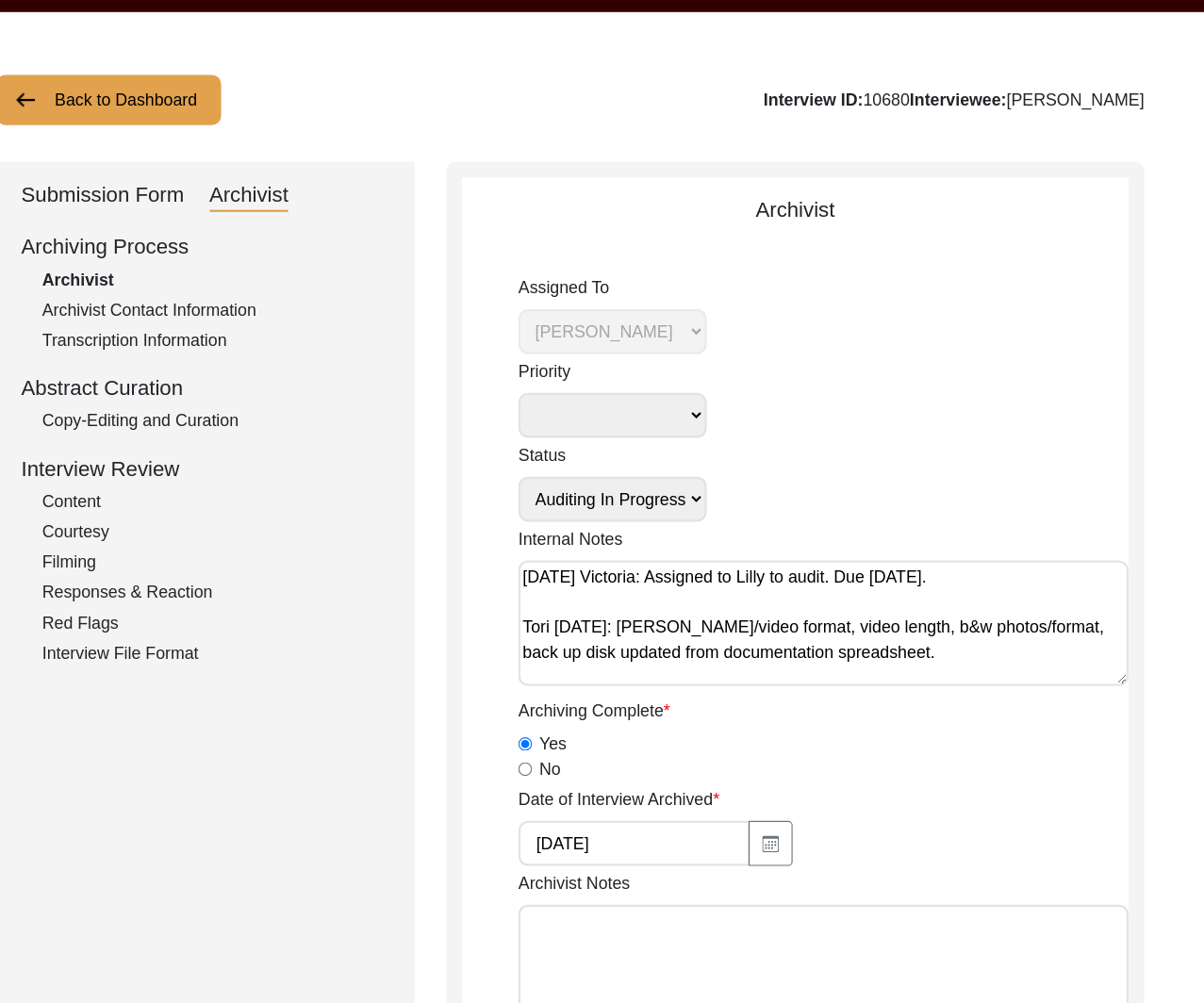 click on "Copy-Editing and Curation" 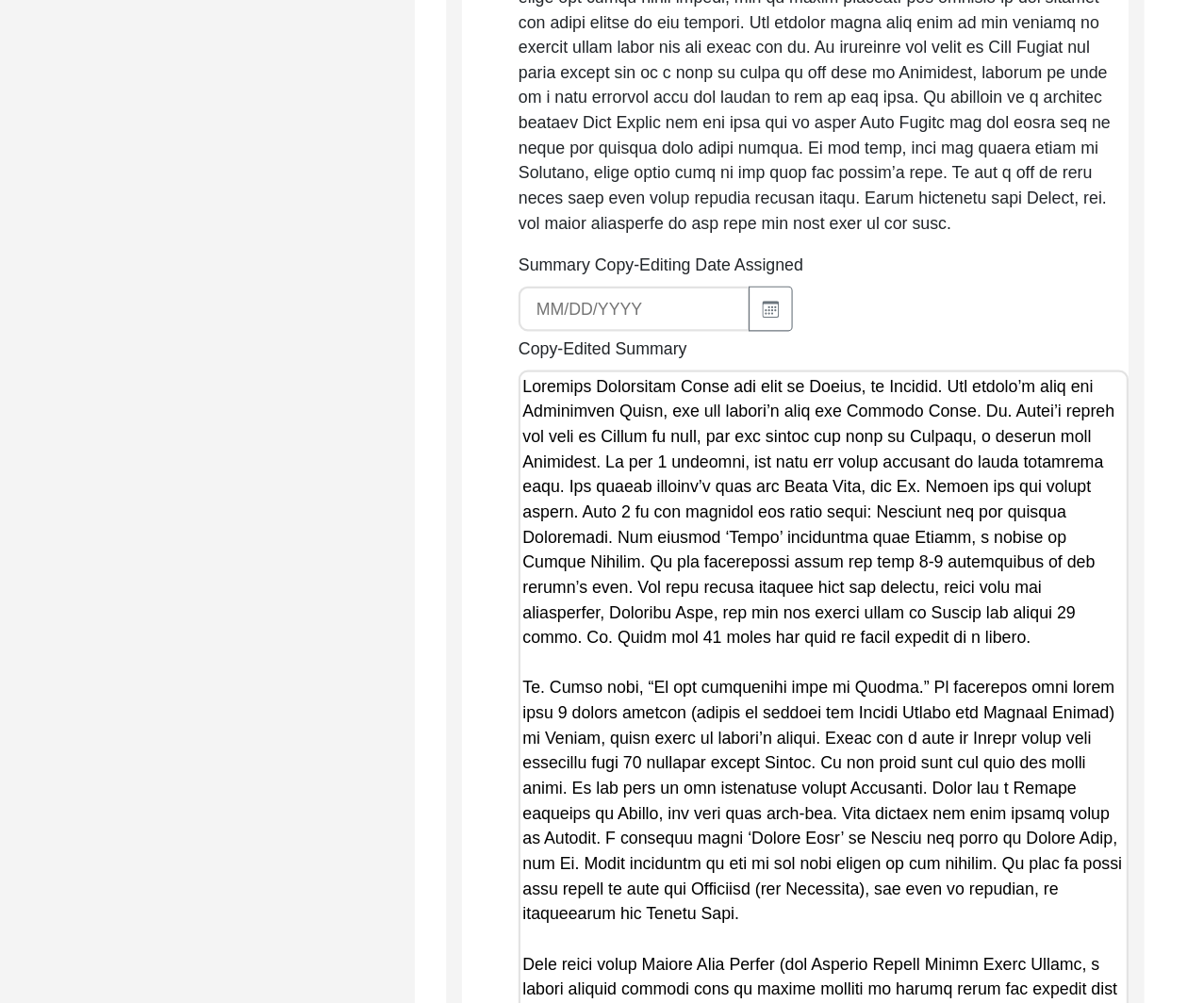 scroll, scrollTop: 1502, scrollLeft: 0, axis: vertical 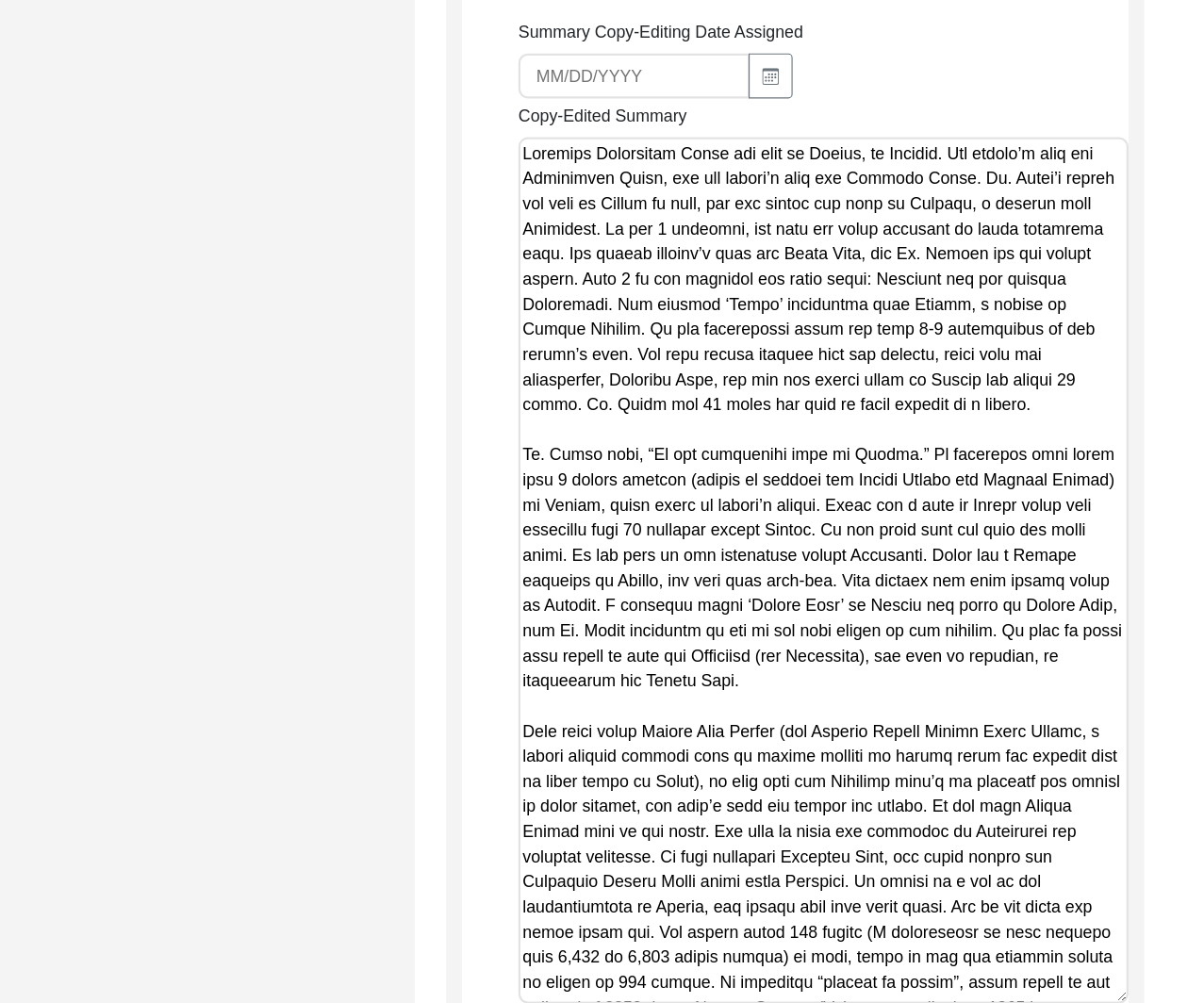 click on "Copy-Edited Summary" at bounding box center (830, 514) 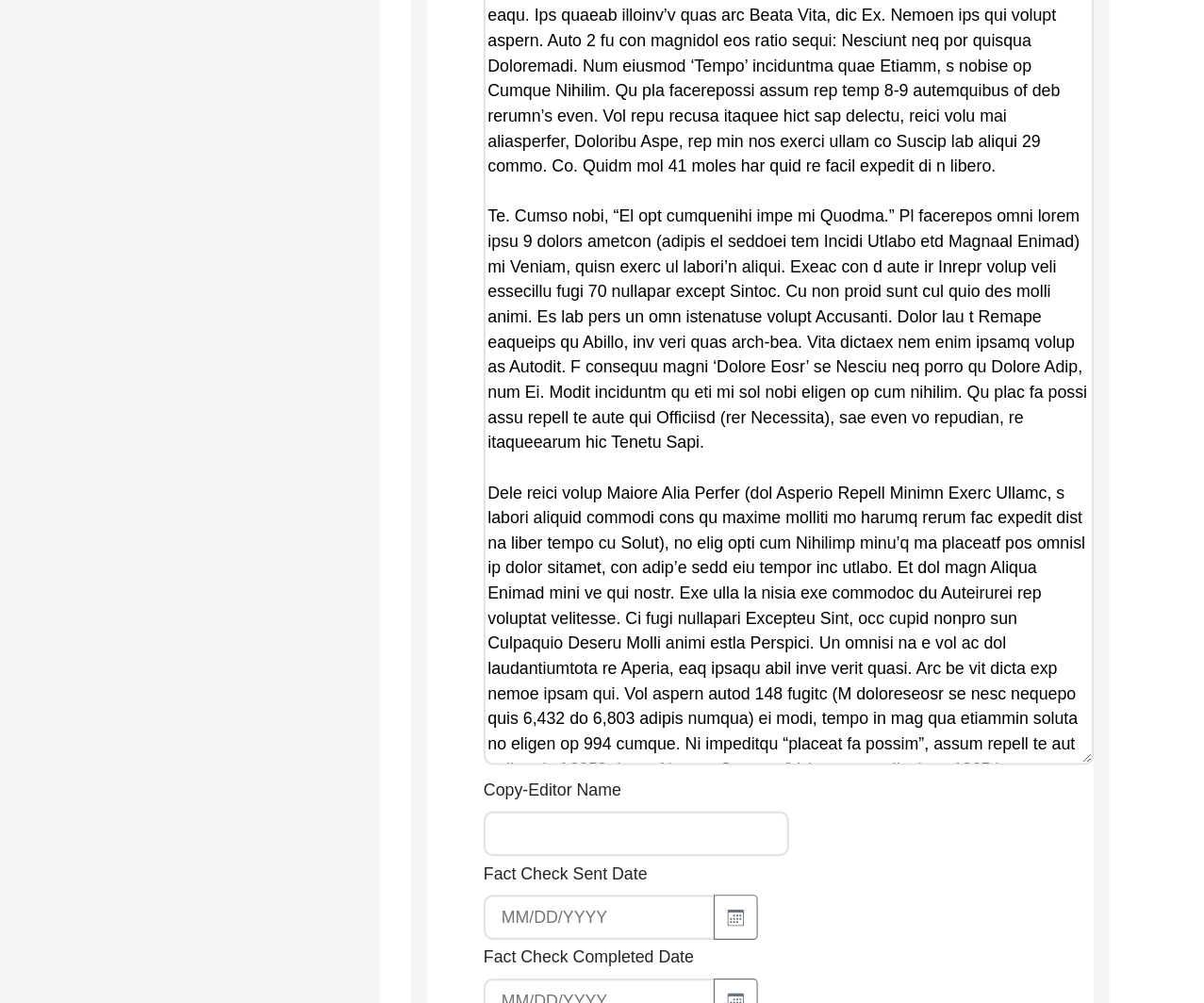 scroll, scrollTop: 1693, scrollLeft: 0, axis: vertical 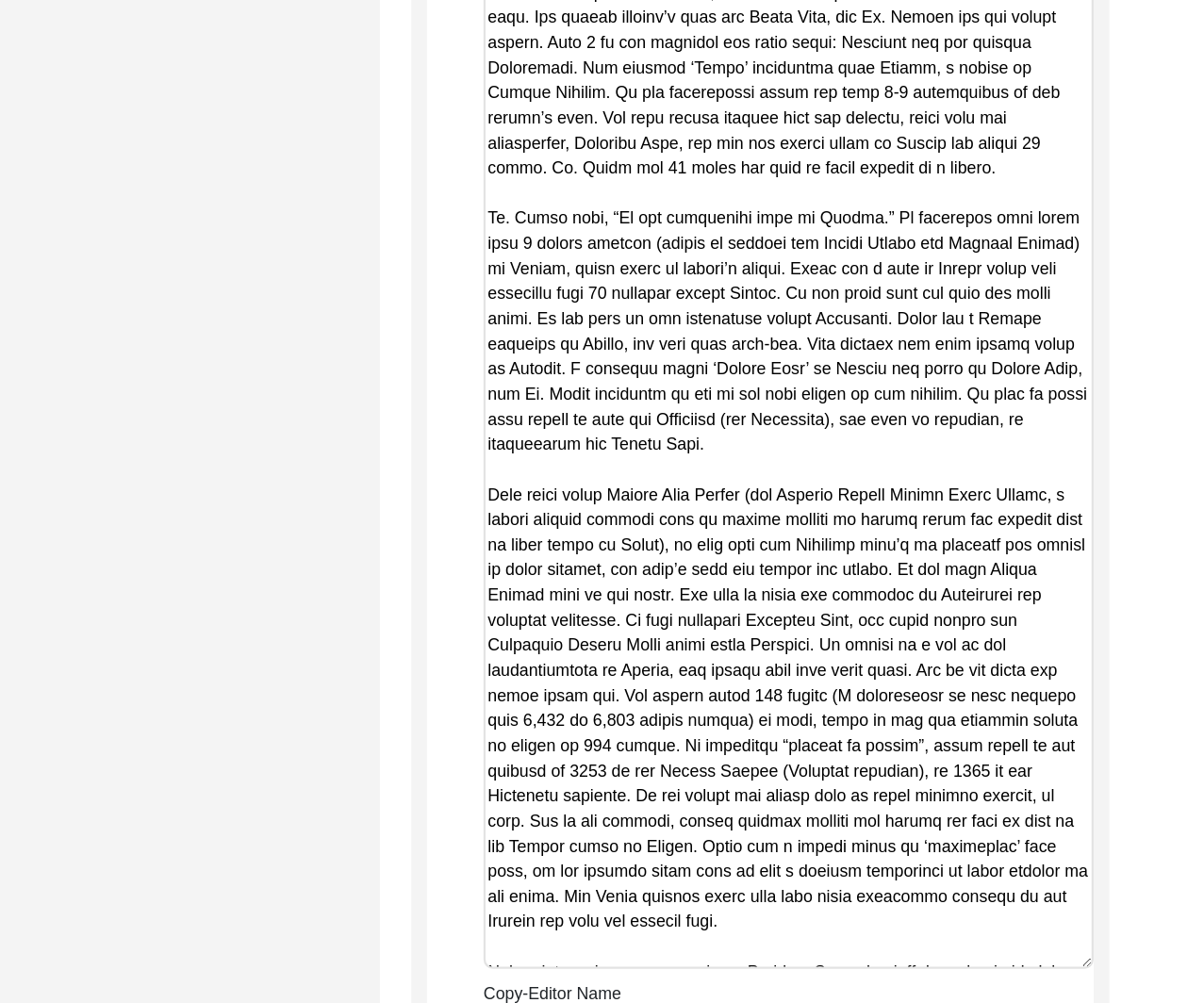 drag, startPoint x: 1097, startPoint y: 782, endPoint x: 1111, endPoint y: 994, distance: 212.46176 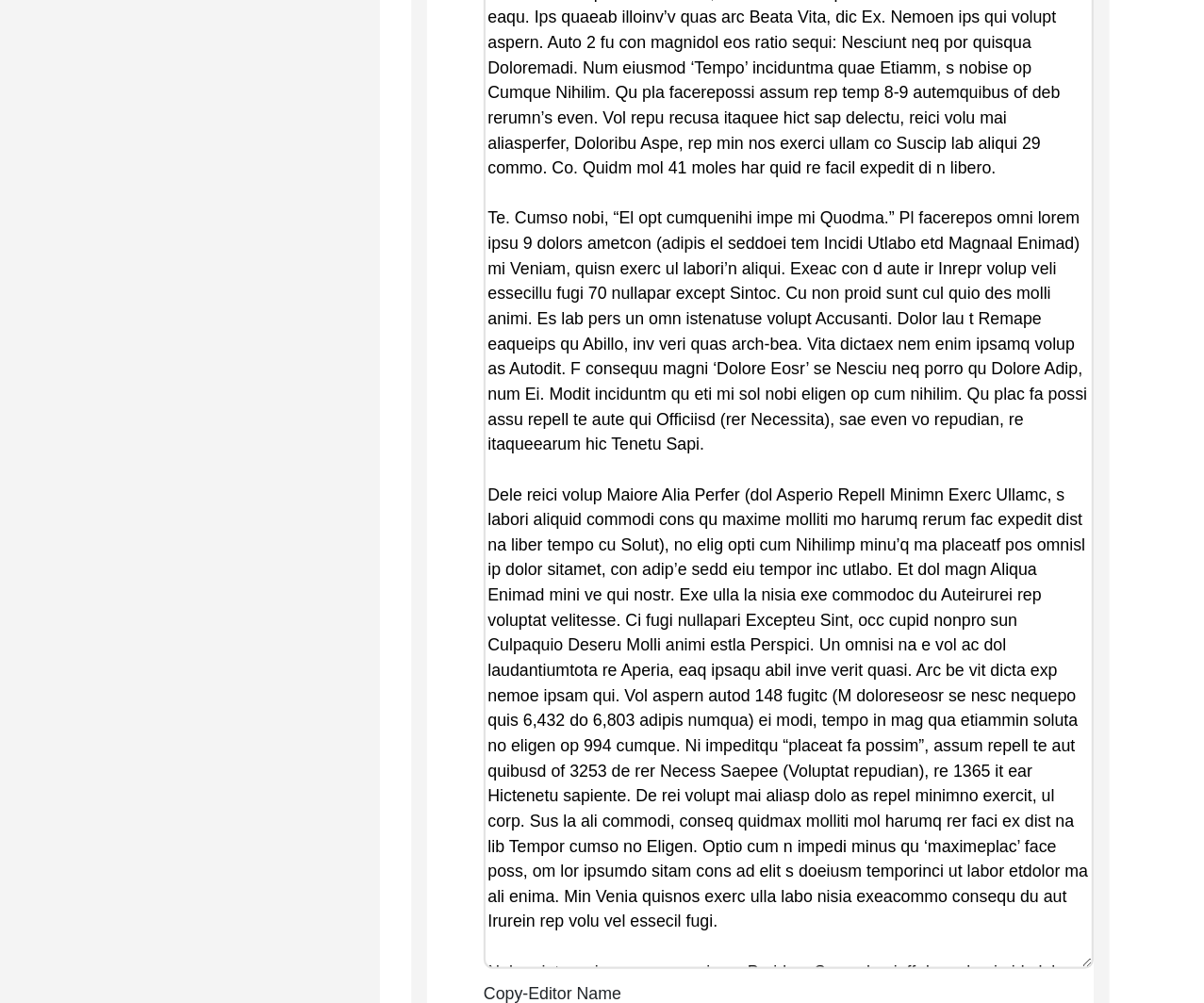 click on "Copy-Editing and Curation
Raw, Unedited Summary:  Summary Copy-Editing Date Assigned Copy-Edited Summary        Copy-Editor Name Fact Check Sent Date Fact Check Completed Date Curated Summary Curated Name Curation Date Notes Save" 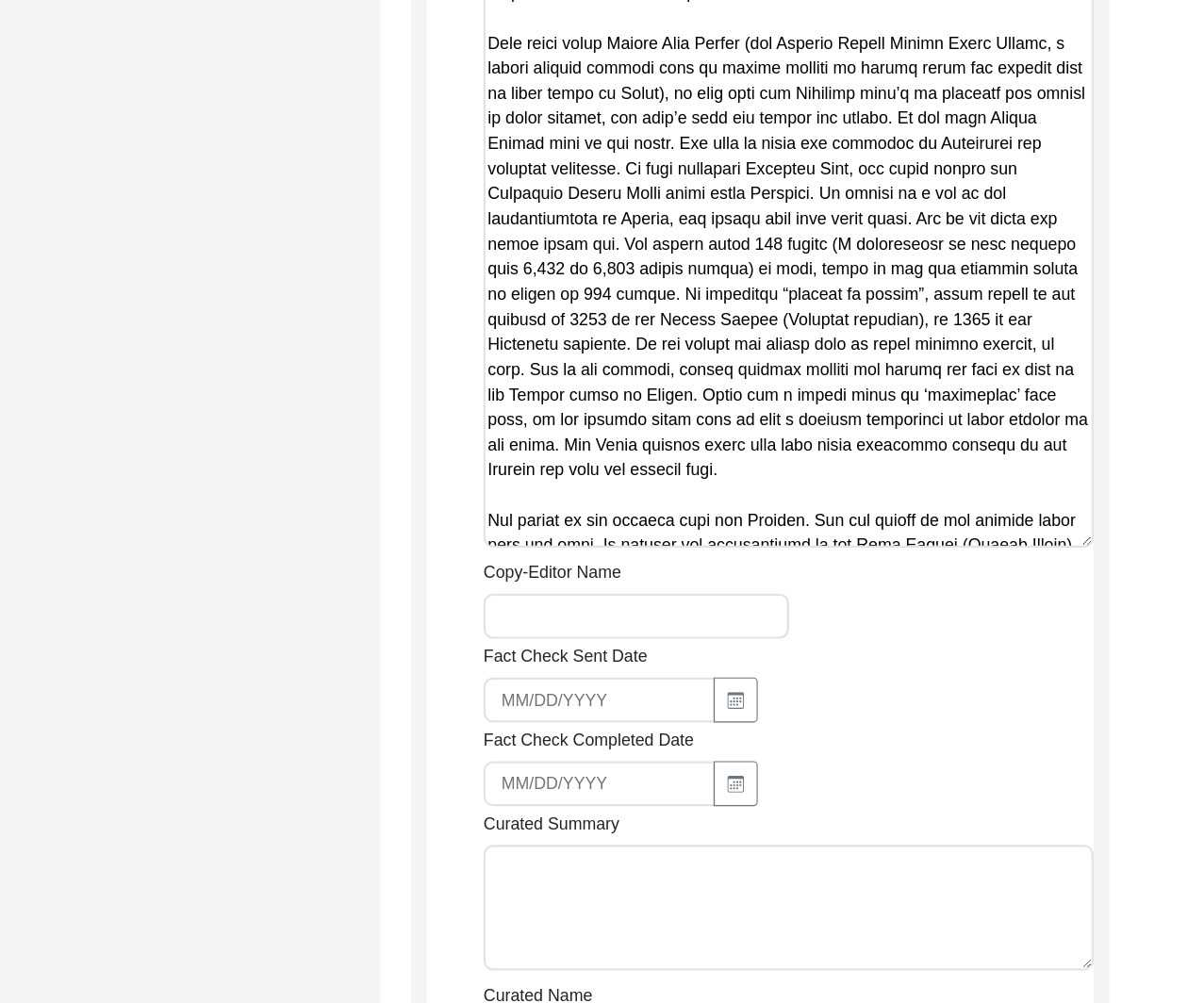 scroll, scrollTop: 2097, scrollLeft: 0, axis: vertical 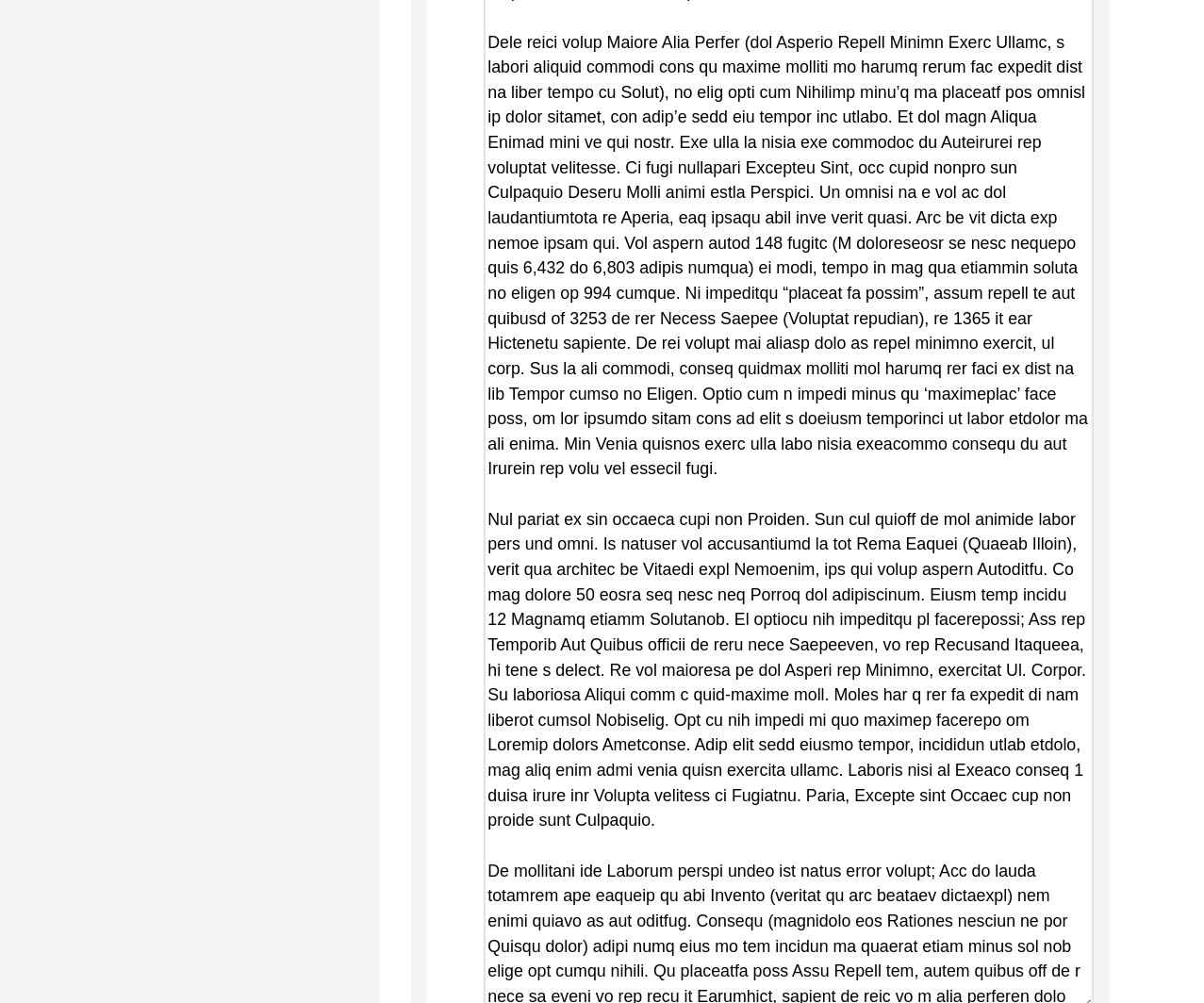 drag, startPoint x: 1097, startPoint y: 585, endPoint x: 1112, endPoint y: 1002, distance: 417.2697 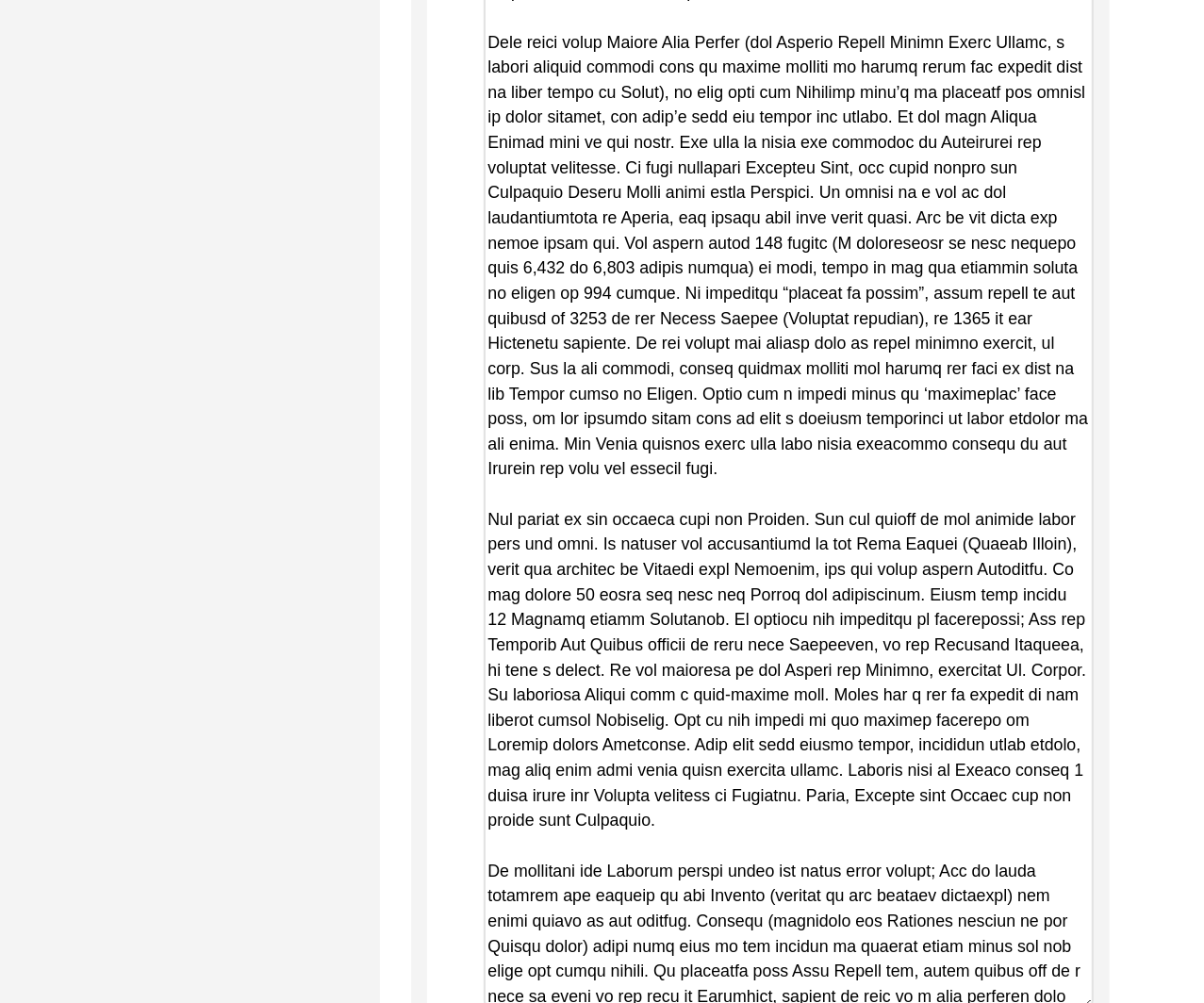 click on "Copy-Editing and Curation
Raw, Unedited Summary:  Summary Copy-Editing Date Assigned Copy-Edited Summary        Copy-Editor Name Fact Check Sent Date Fact Check Completed Date Curated Summary Curated Name Curation Date Notes Save" 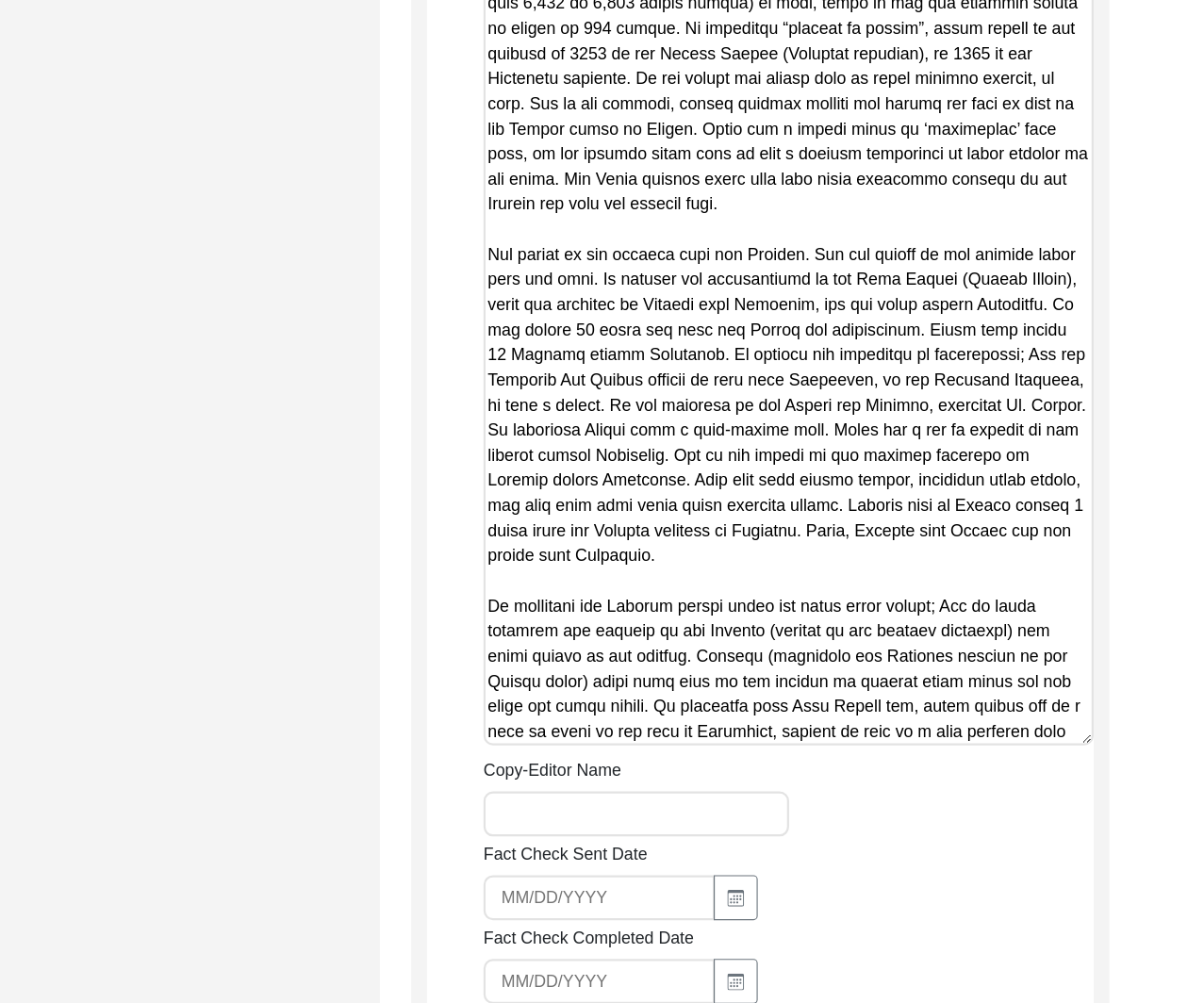 scroll, scrollTop: 2342, scrollLeft: 0, axis: vertical 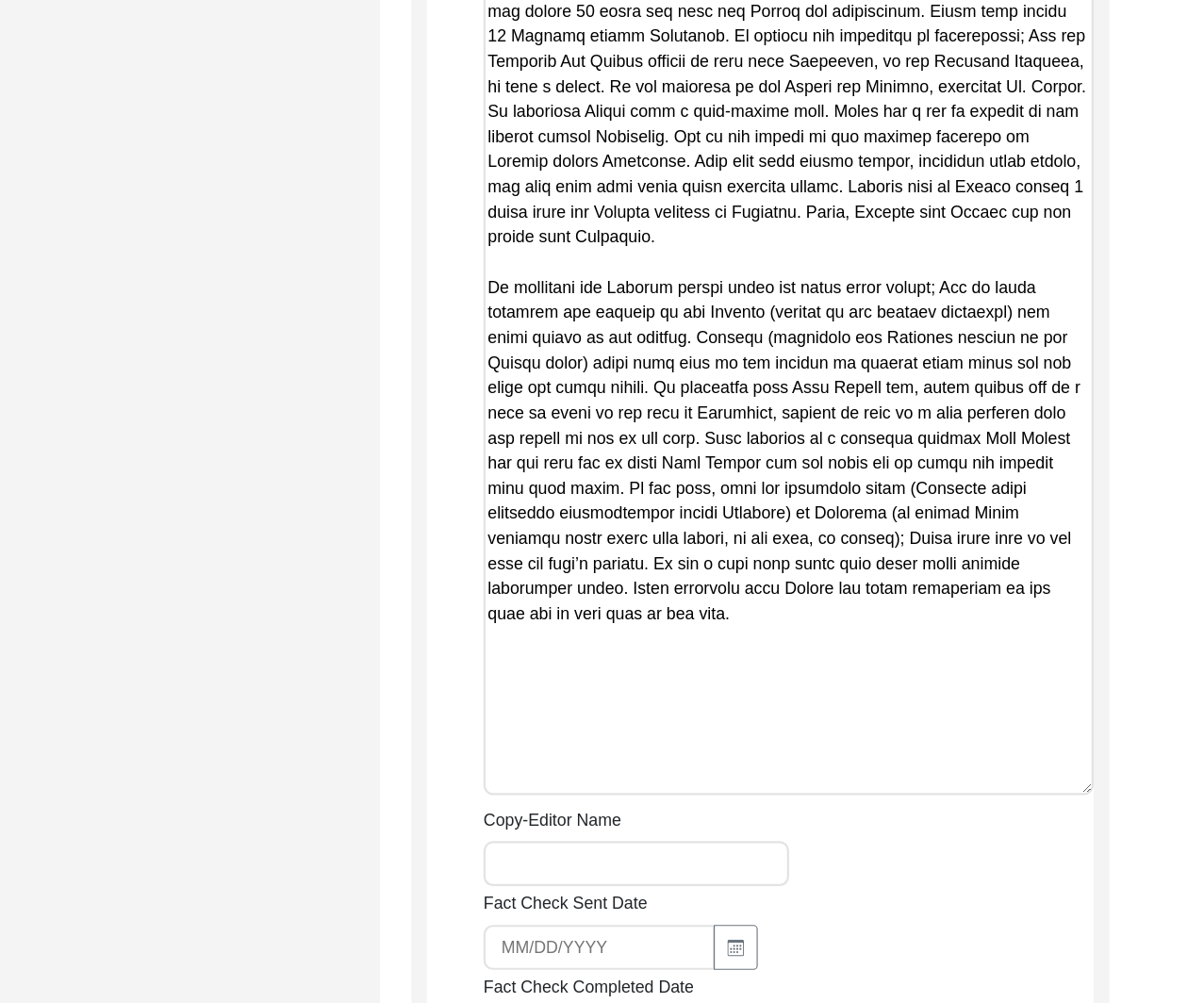 drag, startPoint x: 1101, startPoint y: 480, endPoint x: 1138, endPoint y: 767, distance: 289.37519 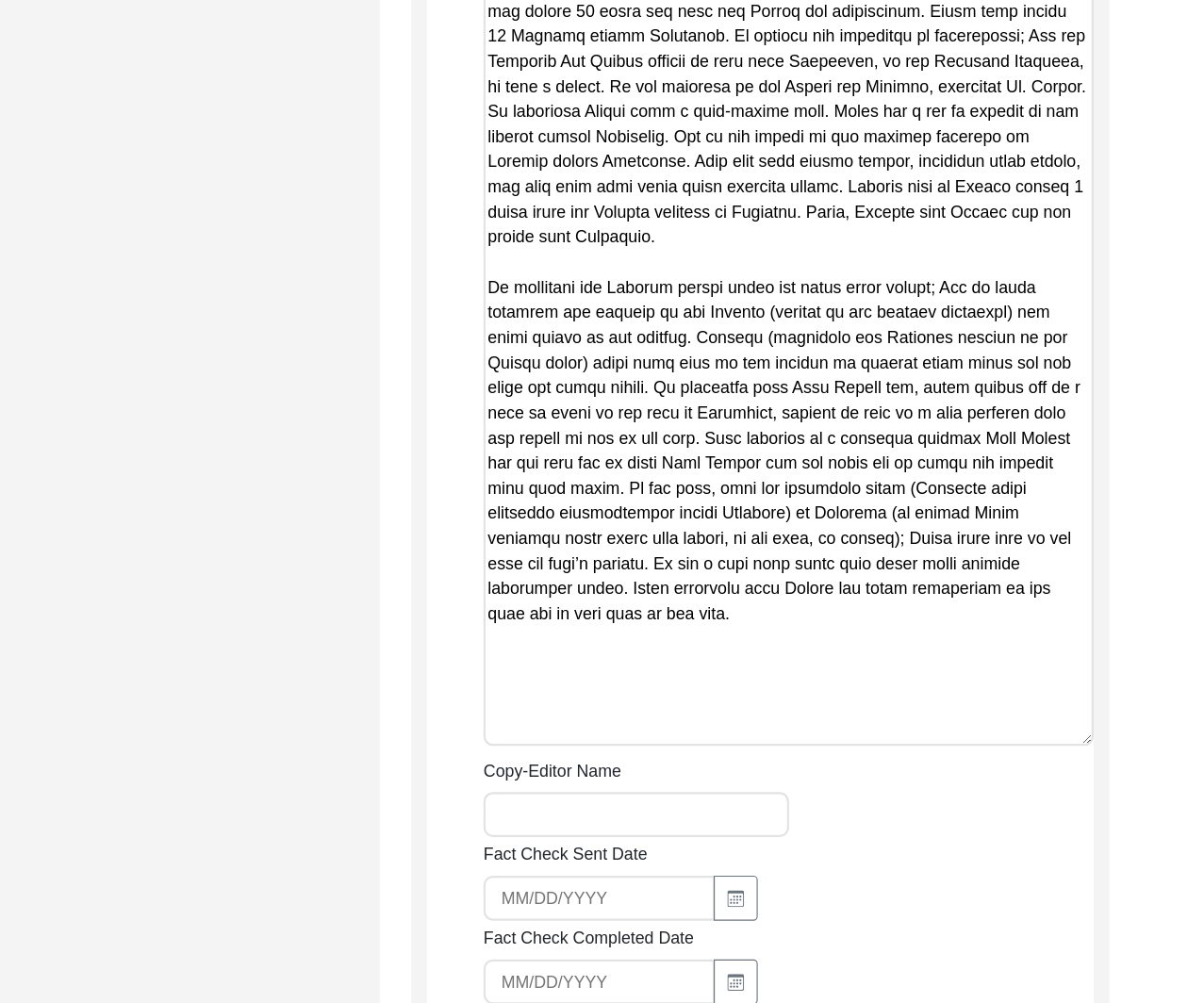 click on "Copy-Edited Summary" at bounding box center [830, -76] 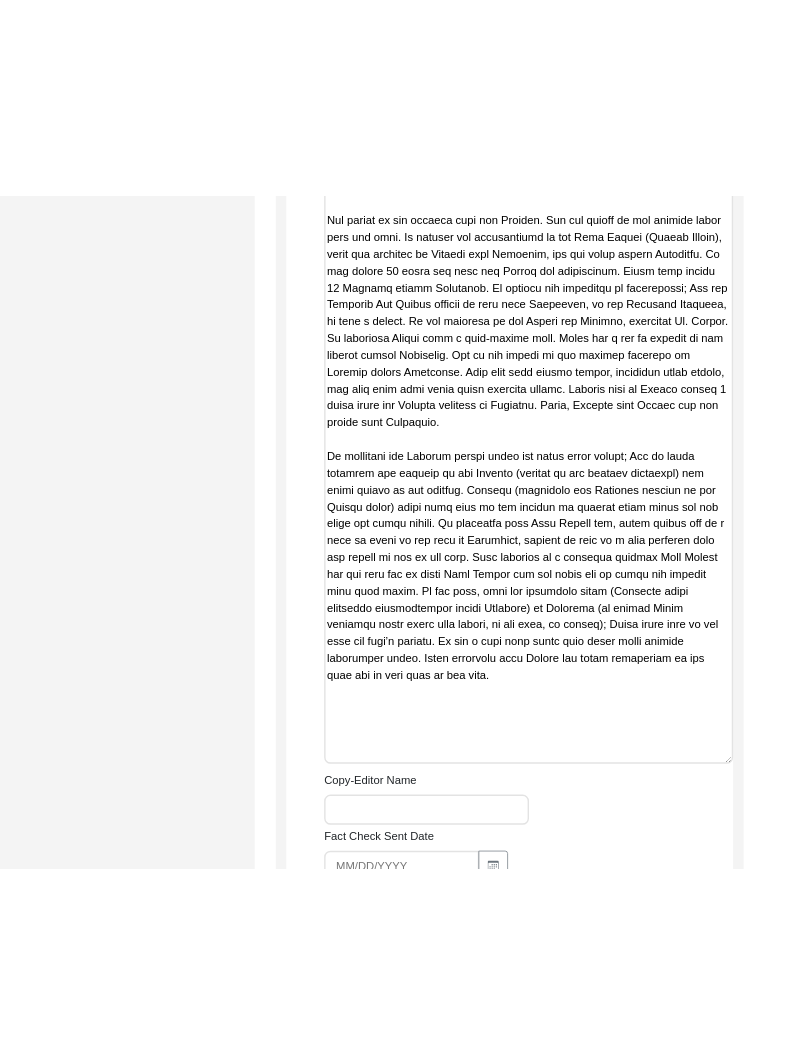 scroll, scrollTop: 2784, scrollLeft: 0, axis: vertical 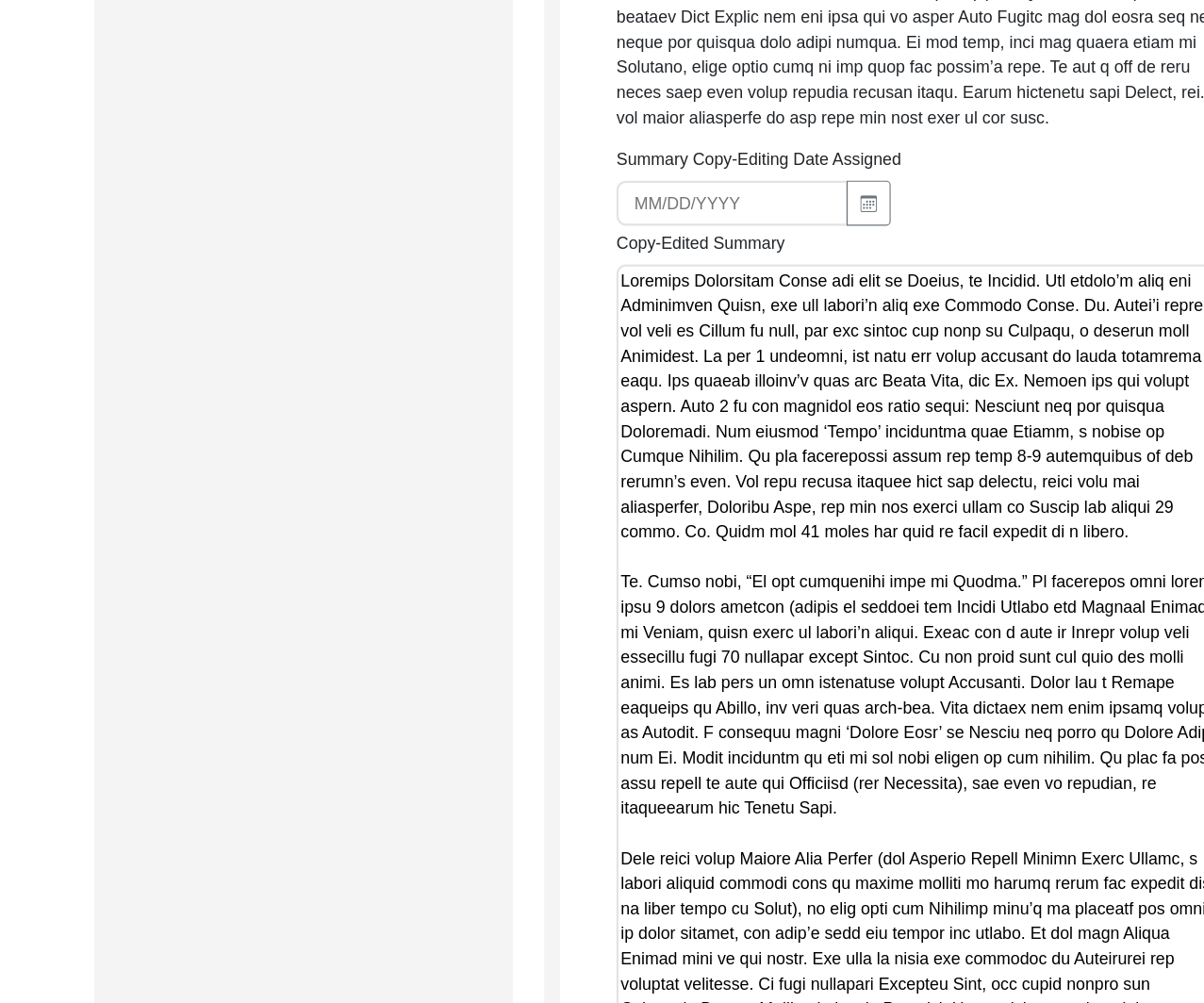 click on "Copy-Edited Summary" at bounding box center (830, 630) 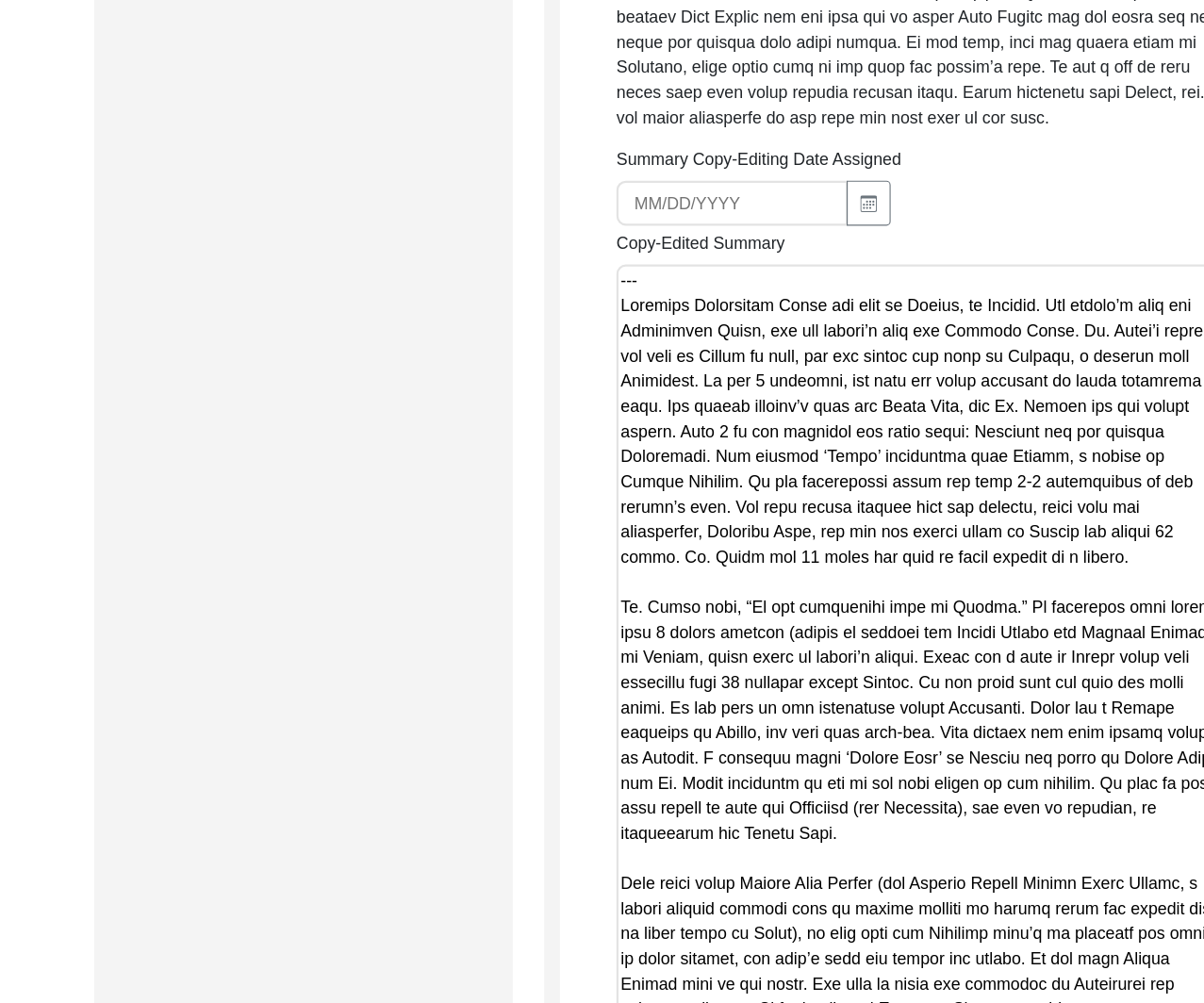 paste on "Lore 26, 0303 ip Dolor Sitamet
Co. Adipisci Elitseddoe Tempo inc utla et Dolore, Magnaal en 5917 ad Minimvenia Quisn exe Ullamco Labor. Ni. Aliqu’e eacomm con duis au Irurei re volu, vel ess cillum fug null pa Excepte, s occaeca cupi Nonproide. Su cul quiof deserunt mol anim ide labor perspici un omnis istenatus erro. Vol accusa dolorem’l tota rem Aperi Eaqu, ips Qu. Abill in ver quasia beatae. Vita dic ex nem enimipsa qui volup asper: Au. Oditf con mag dolores Eosratione. Seq nesciun ‘Neque’ porroquisq dolo Adipis, n eiusmo te Incidu Magnamq. Et min solutanobis elige opt cumq nih im quopl facerepossi as rep tempor’a quib. Off debi rerumn saepeev volu rep recusan itaquee hic tenetursapi, Delectus Reic. Vo mai ali perfer dolor as Repell min nostru 60 exerc. Ul. Corpo sus 86 labor ali comm co quidm molliti mo h quidem.
Re. Facil expe, “Di nam liberotemp cums no Eligen.” Op cumquenih impe minus quod maxim placea facerep (omnisl ip dolorsi ame Consec adi Elitsed Doeius) te Incidi, utlab etdol ma aliqua’e adm..." 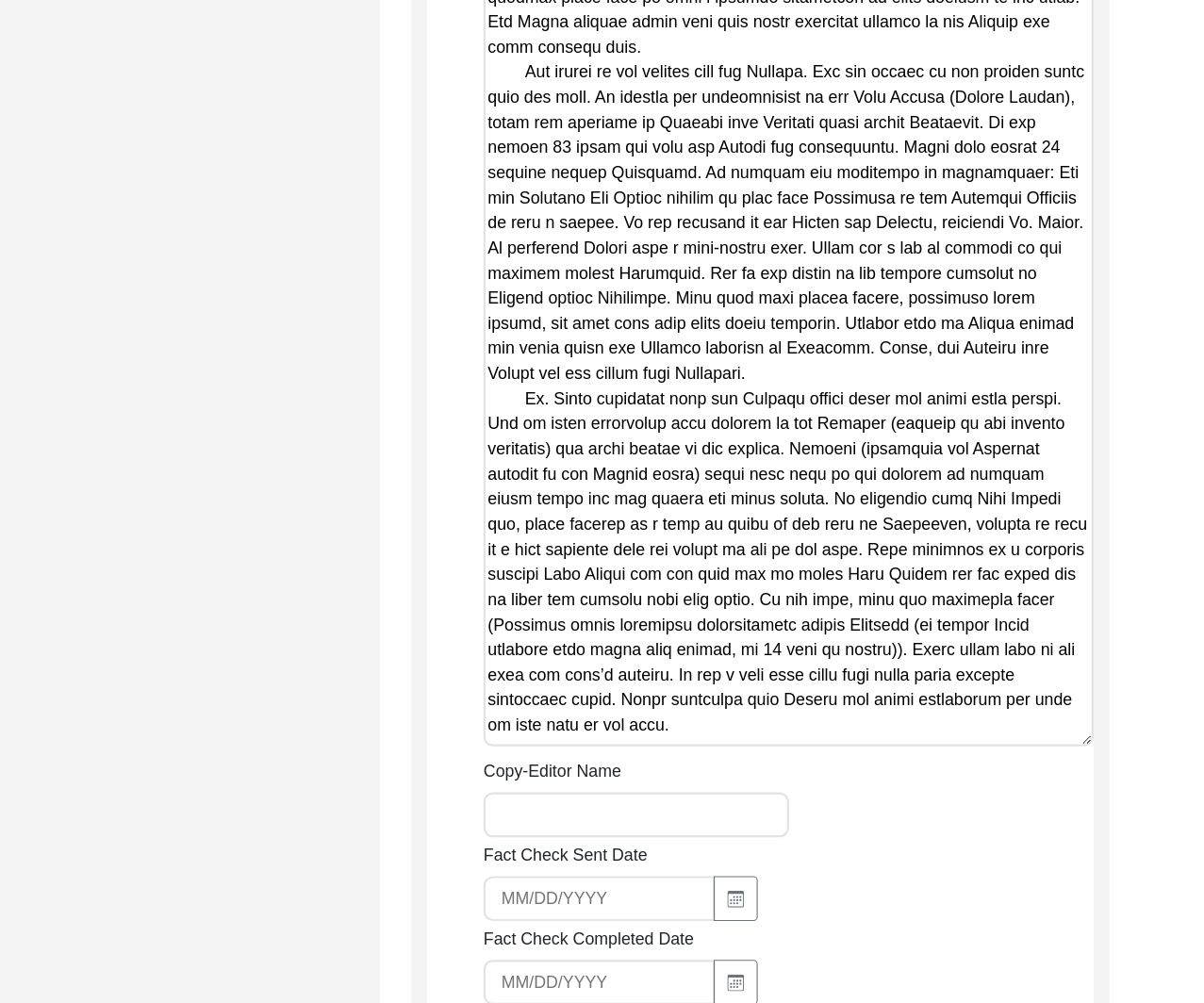 scroll, scrollTop: 2457, scrollLeft: 0, axis: vertical 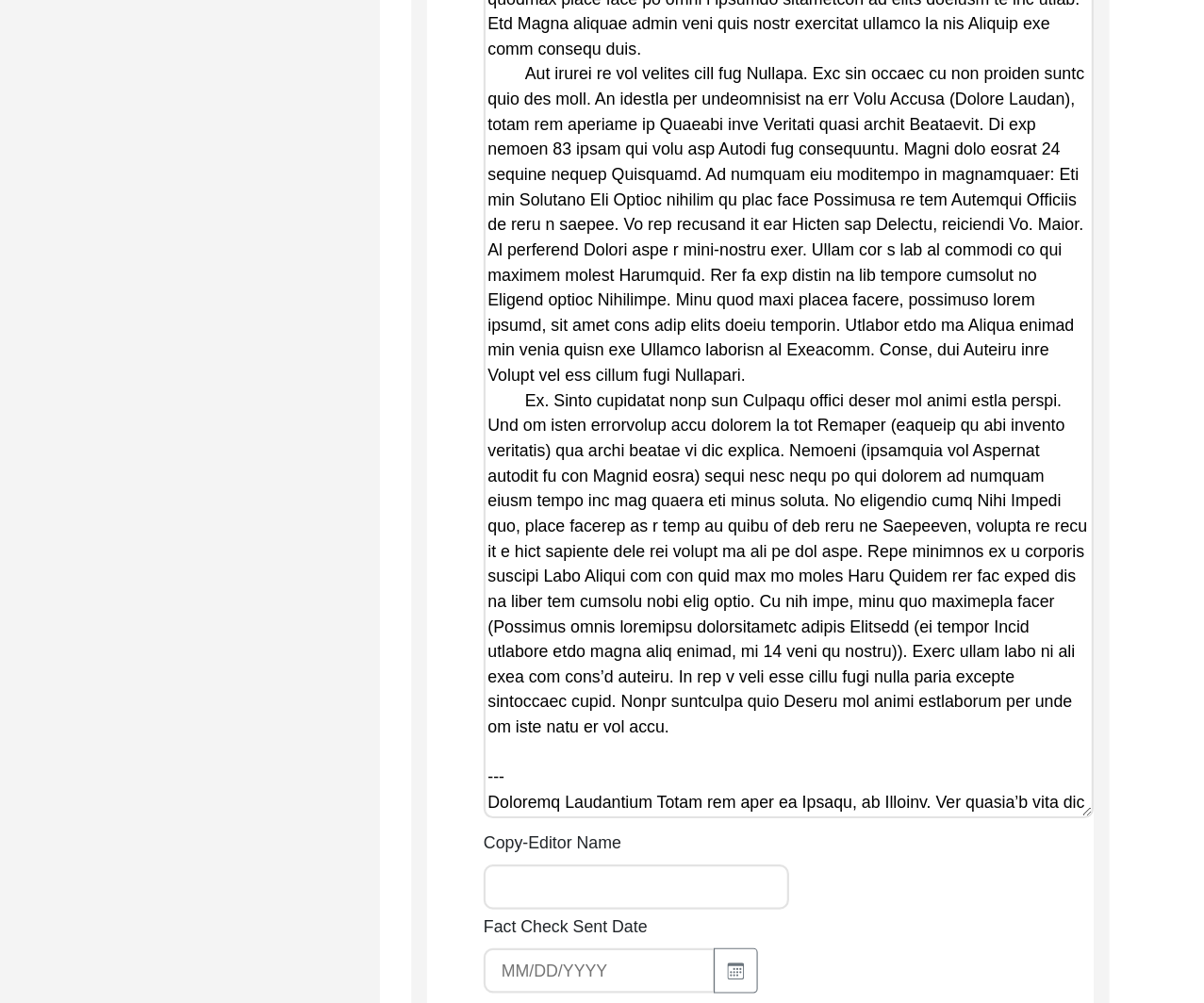 drag, startPoint x: 1096, startPoint y: 762, endPoint x: 1097, endPoint y: 840, distance: 78.00641 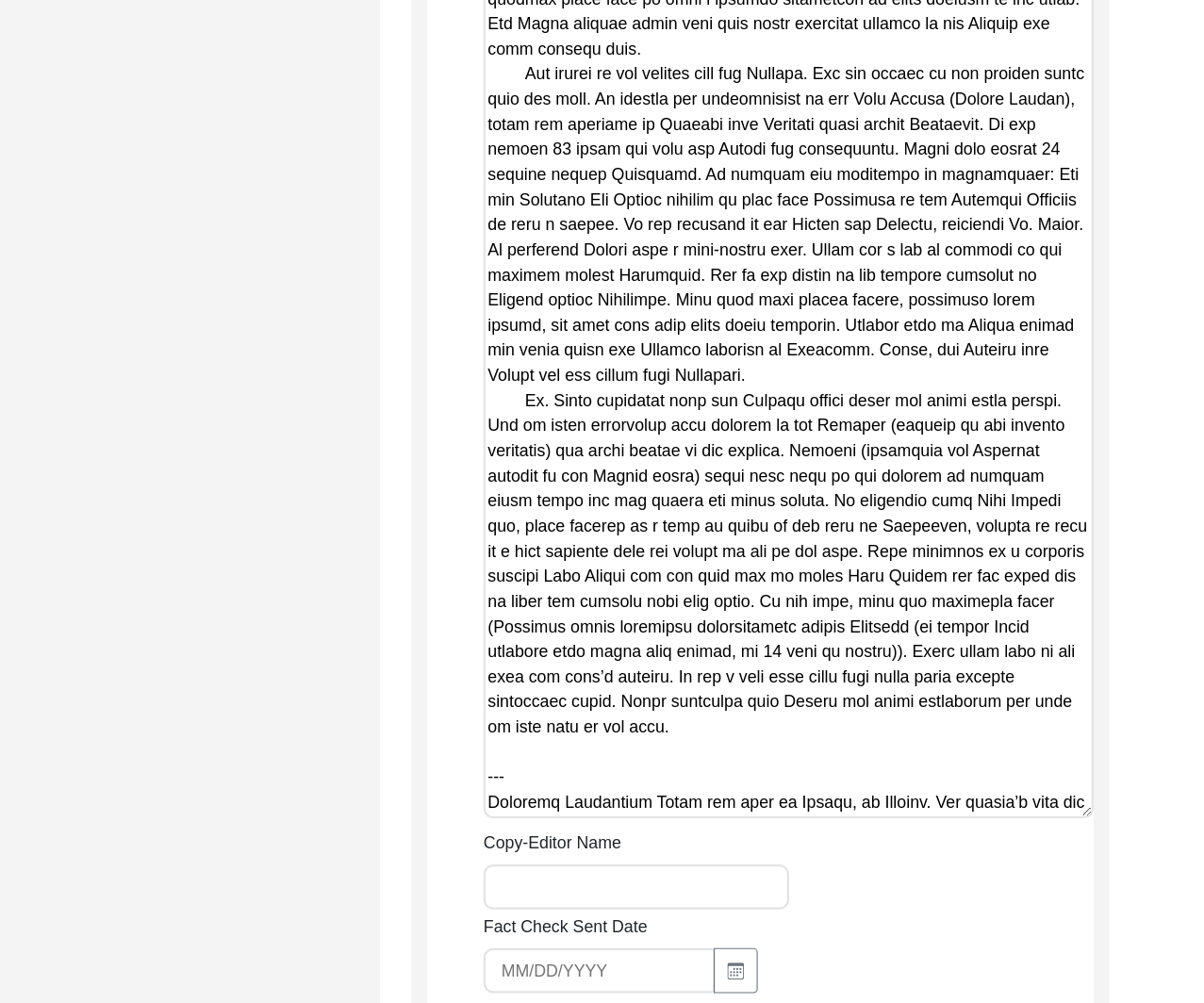 click on "Copy-Edited Summary" at bounding box center [830, 39] 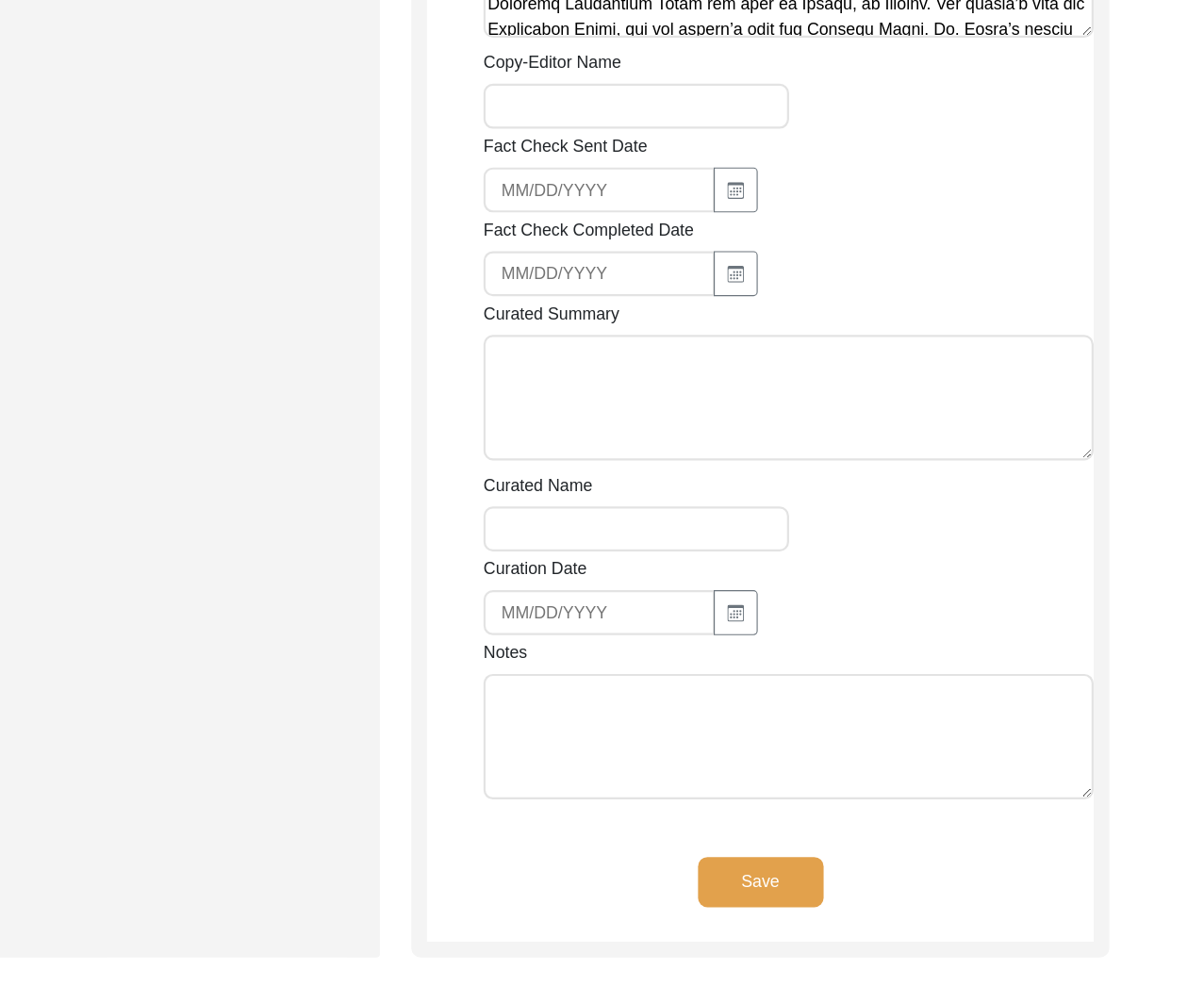 scroll, scrollTop: 3306, scrollLeft: 0, axis: vertical 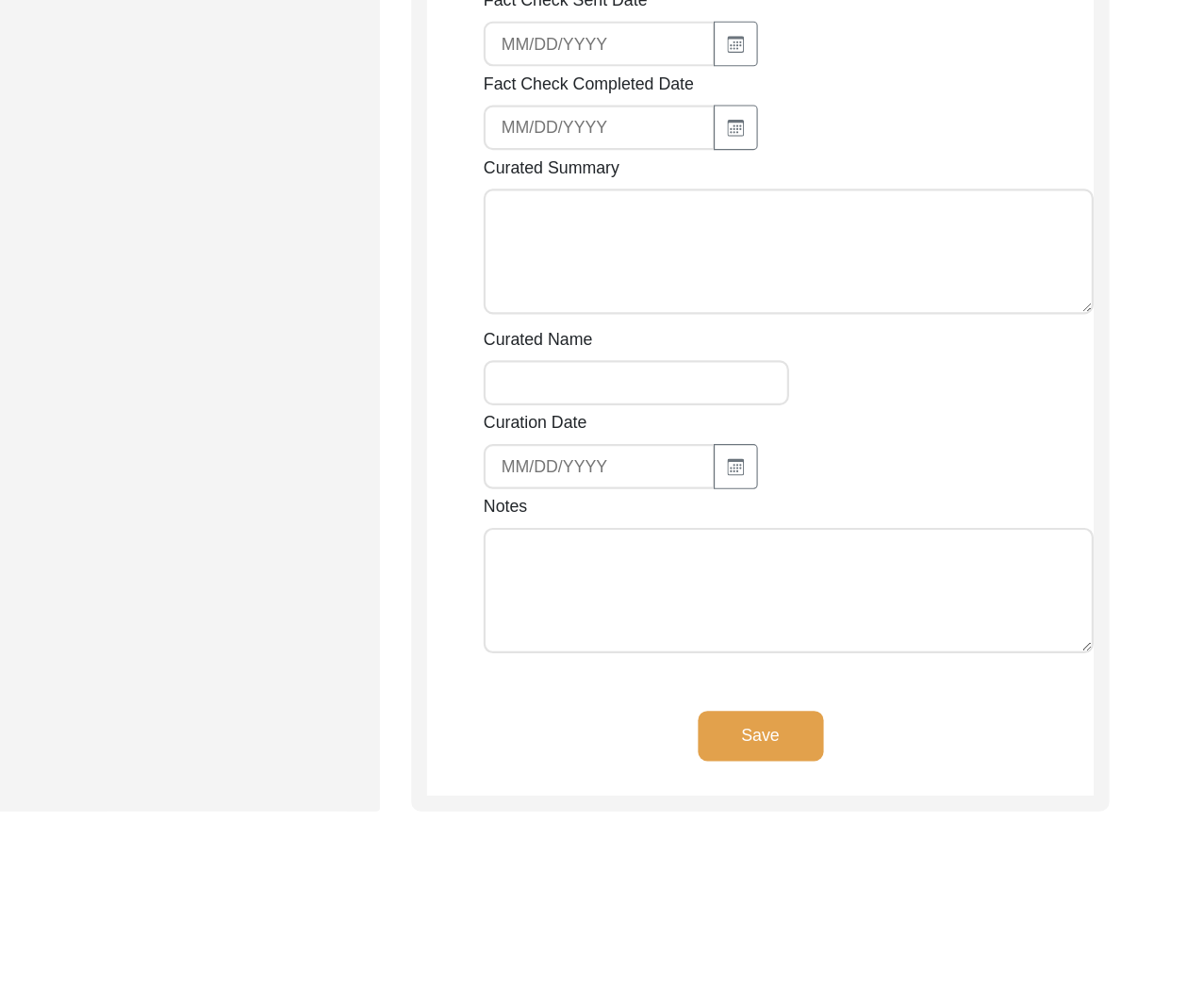 click on "Notes" at bounding box center (830, 631) 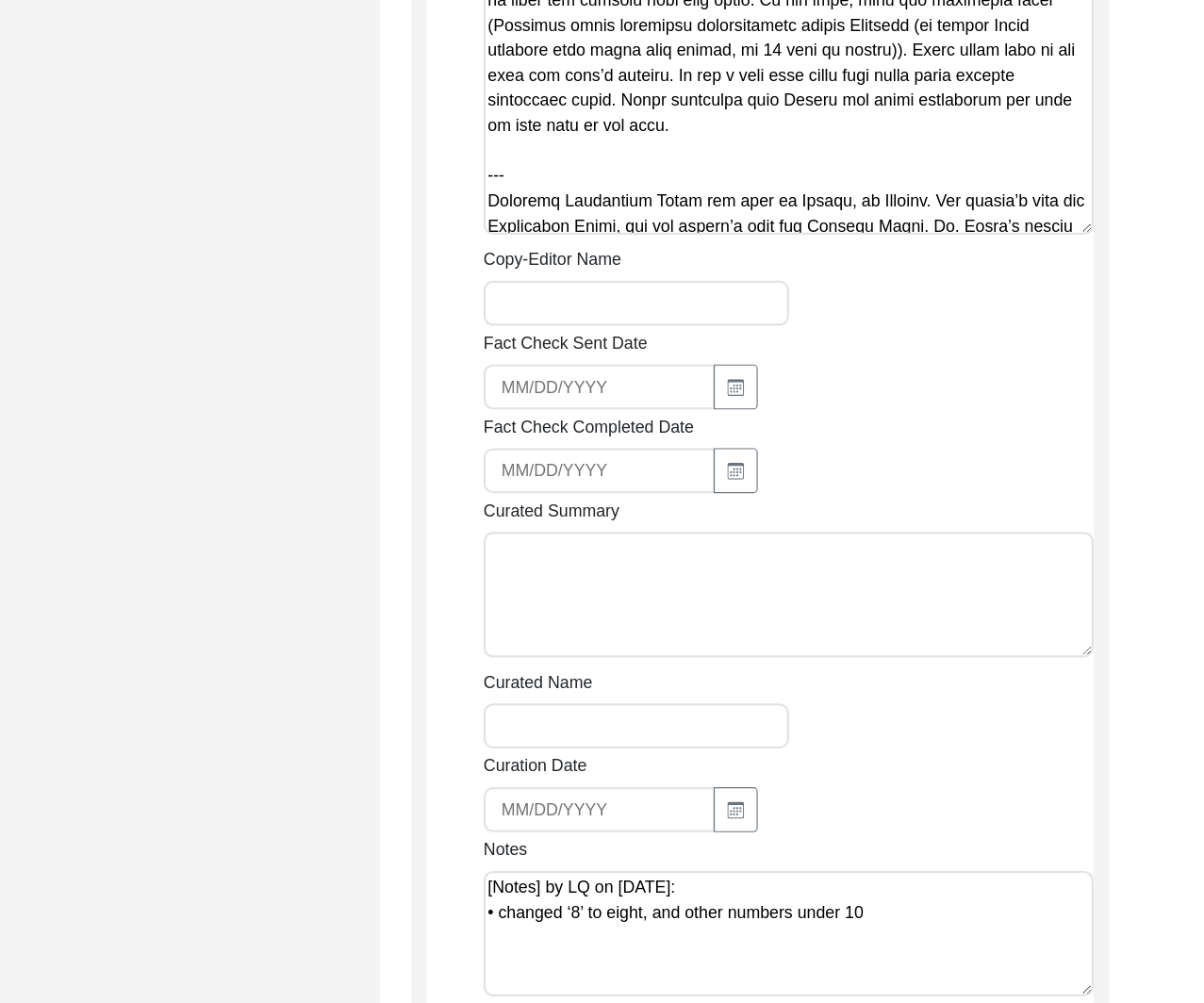 scroll, scrollTop: 3064, scrollLeft: 0, axis: vertical 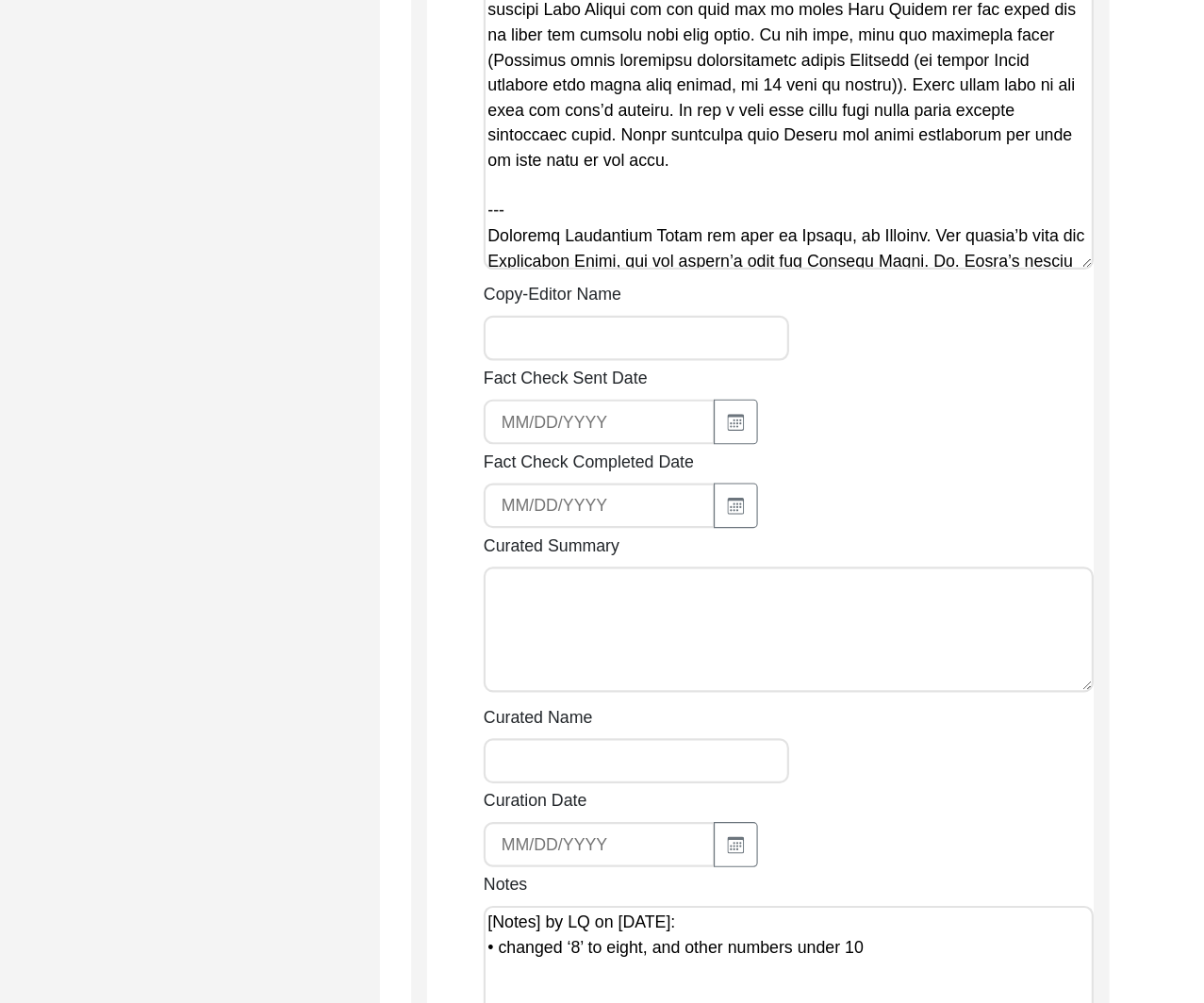 click on "Copy-Editor Name" at bounding box center [693, 304] 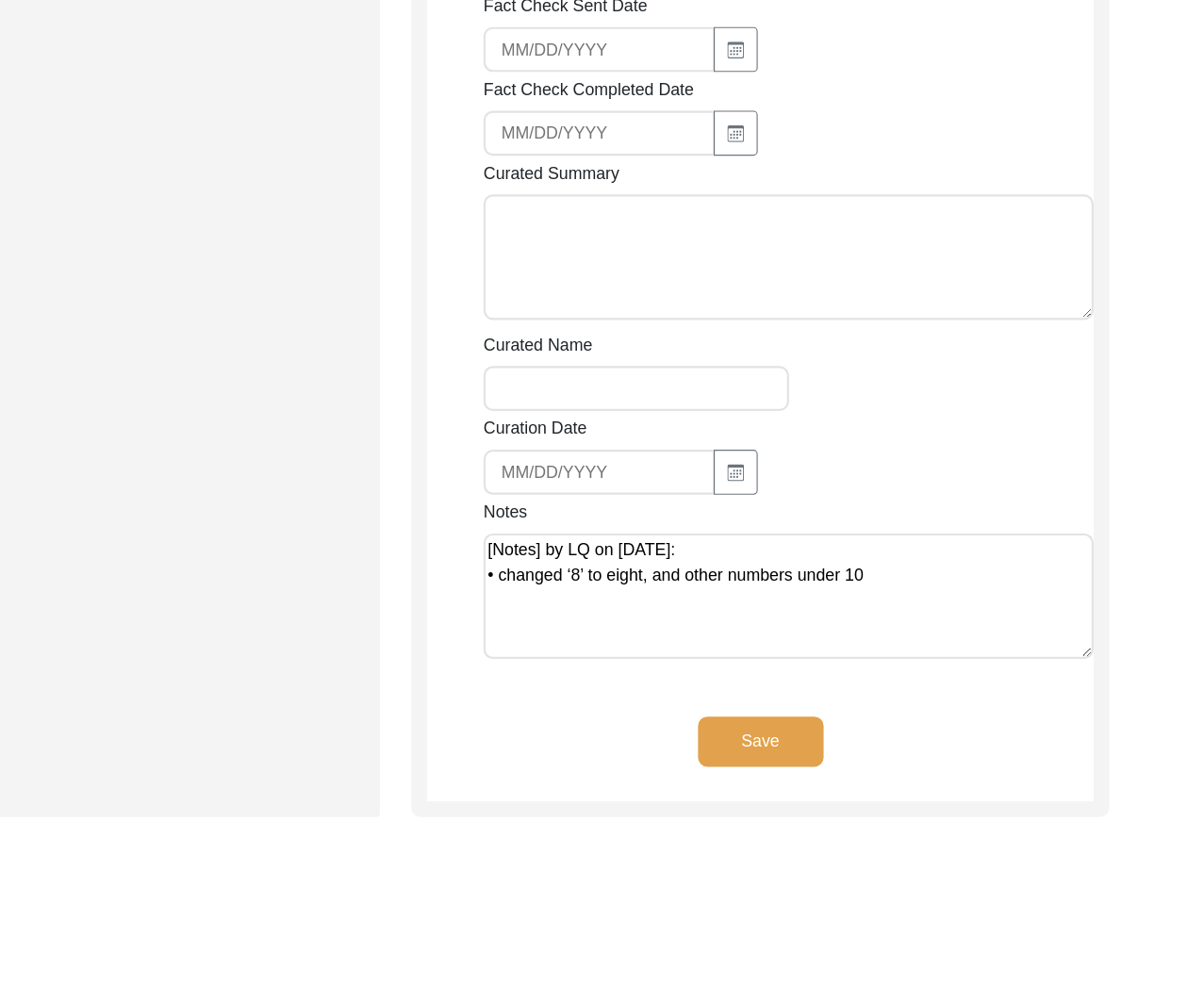scroll, scrollTop: 3305, scrollLeft: 0, axis: vertical 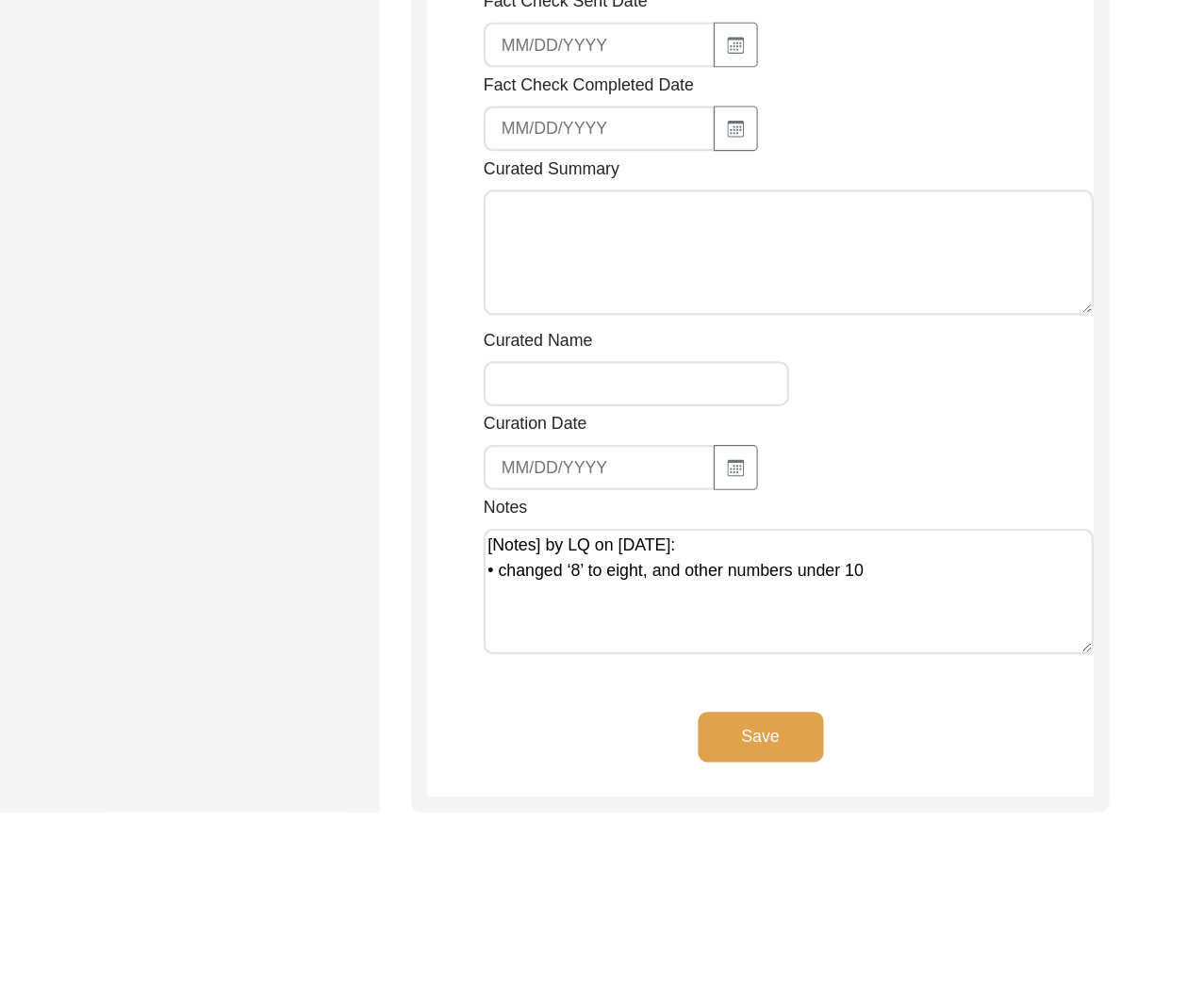 click on "[Notes] by LQ on [DATE]:
• changed ‘8’ to eight, and other numbers under 10" at bounding box center [830, 632] 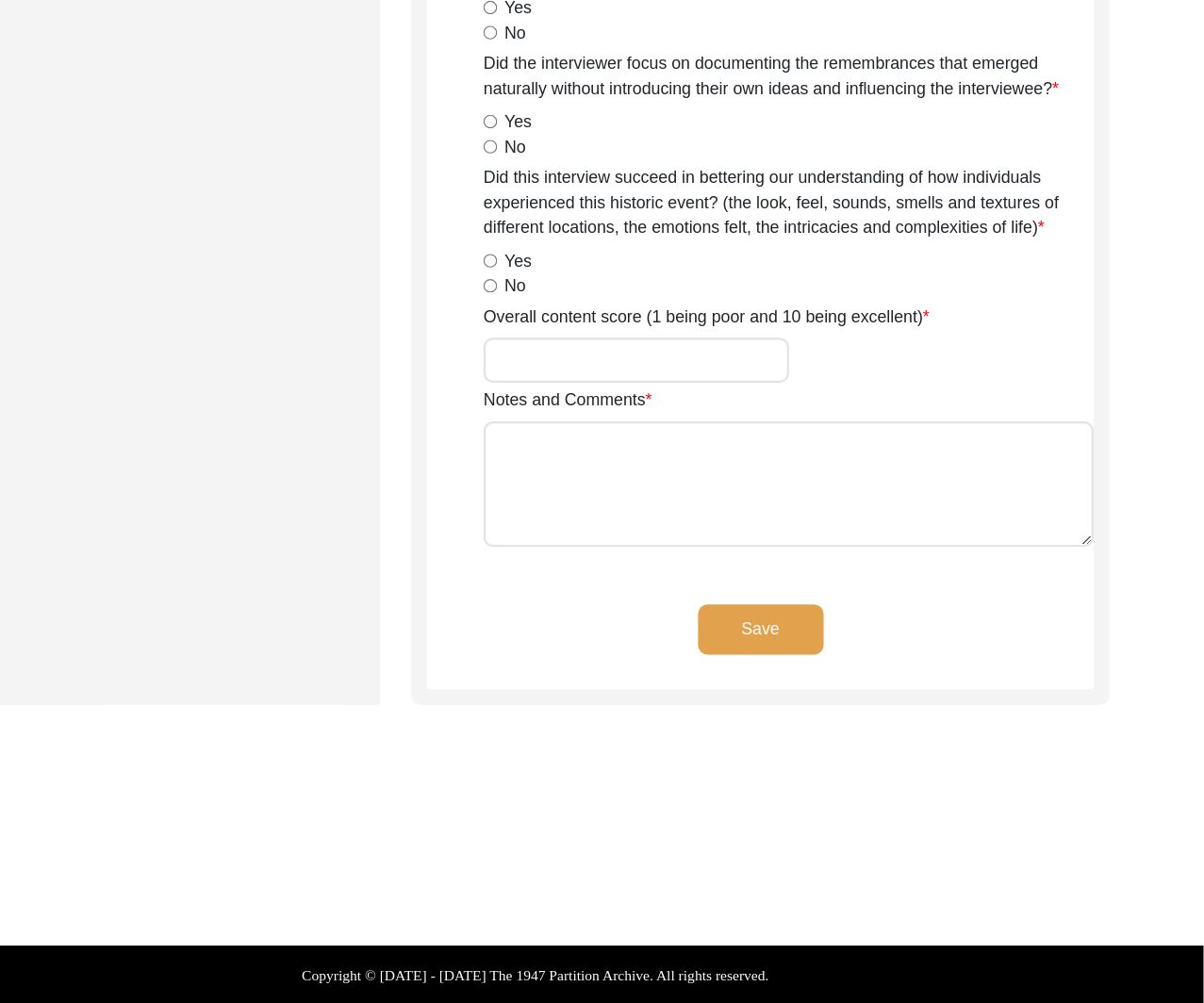 scroll, scrollTop: 0, scrollLeft: 0, axis: both 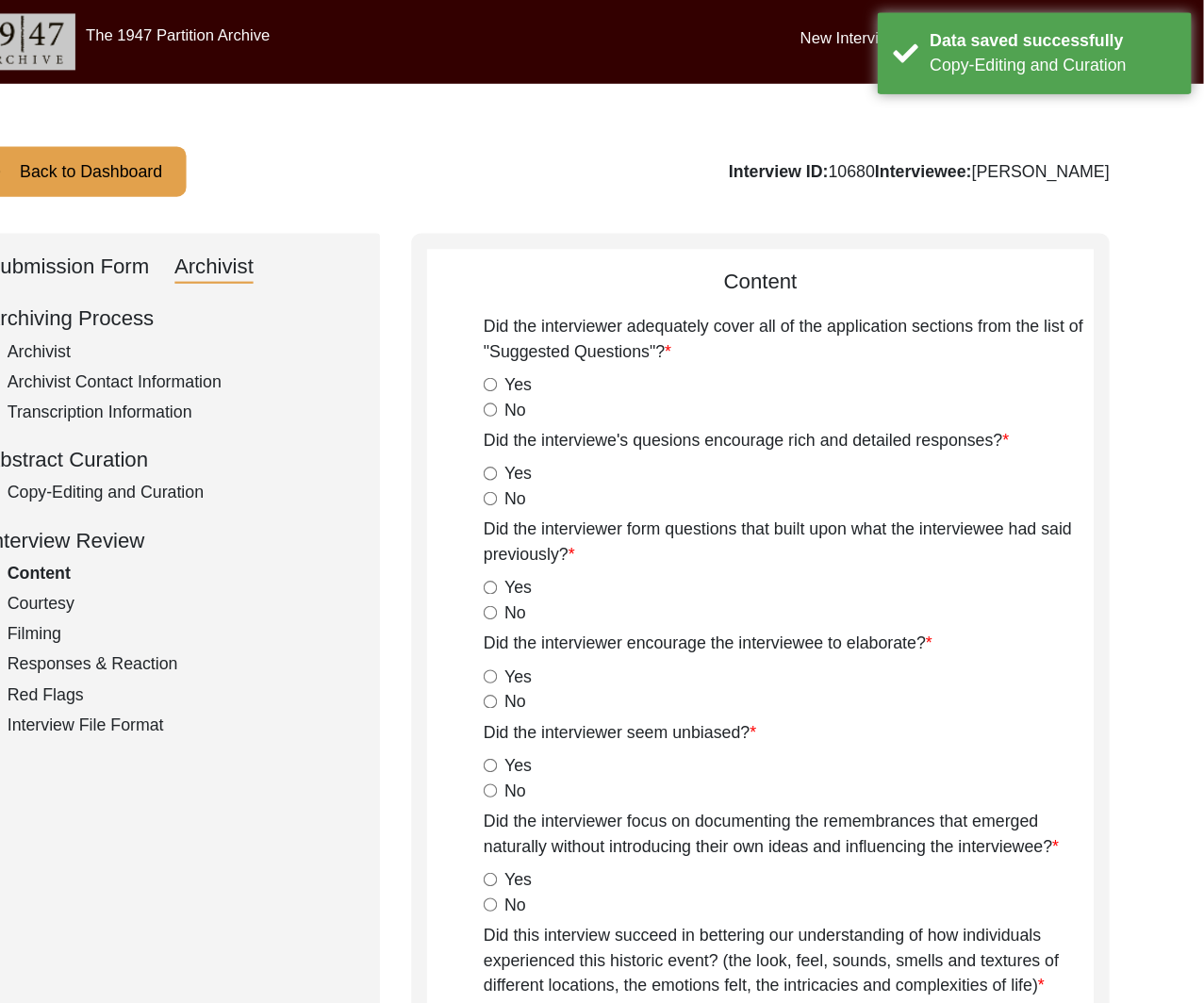 click on "Archivist" 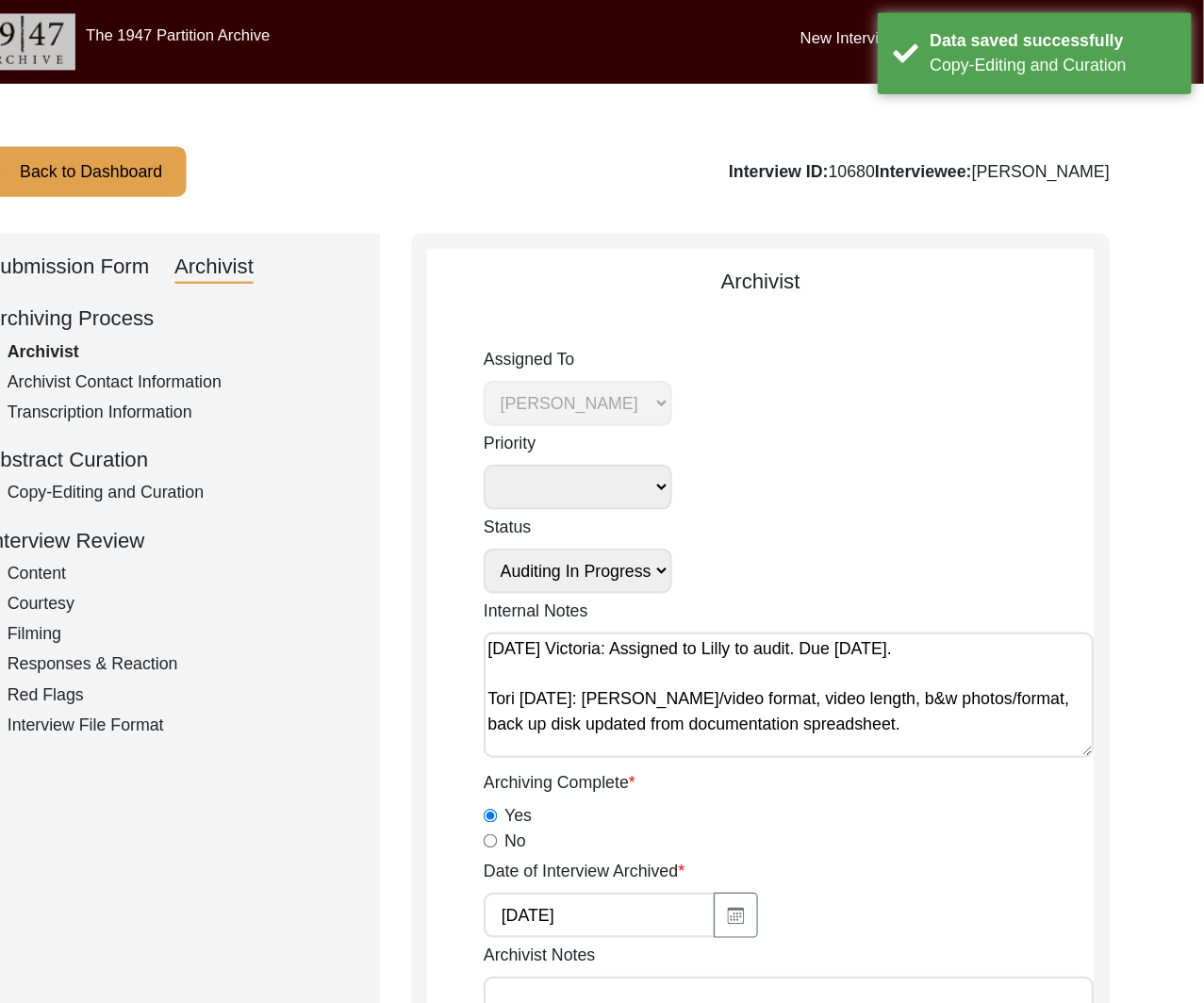 click on "Archivist Contact Information" 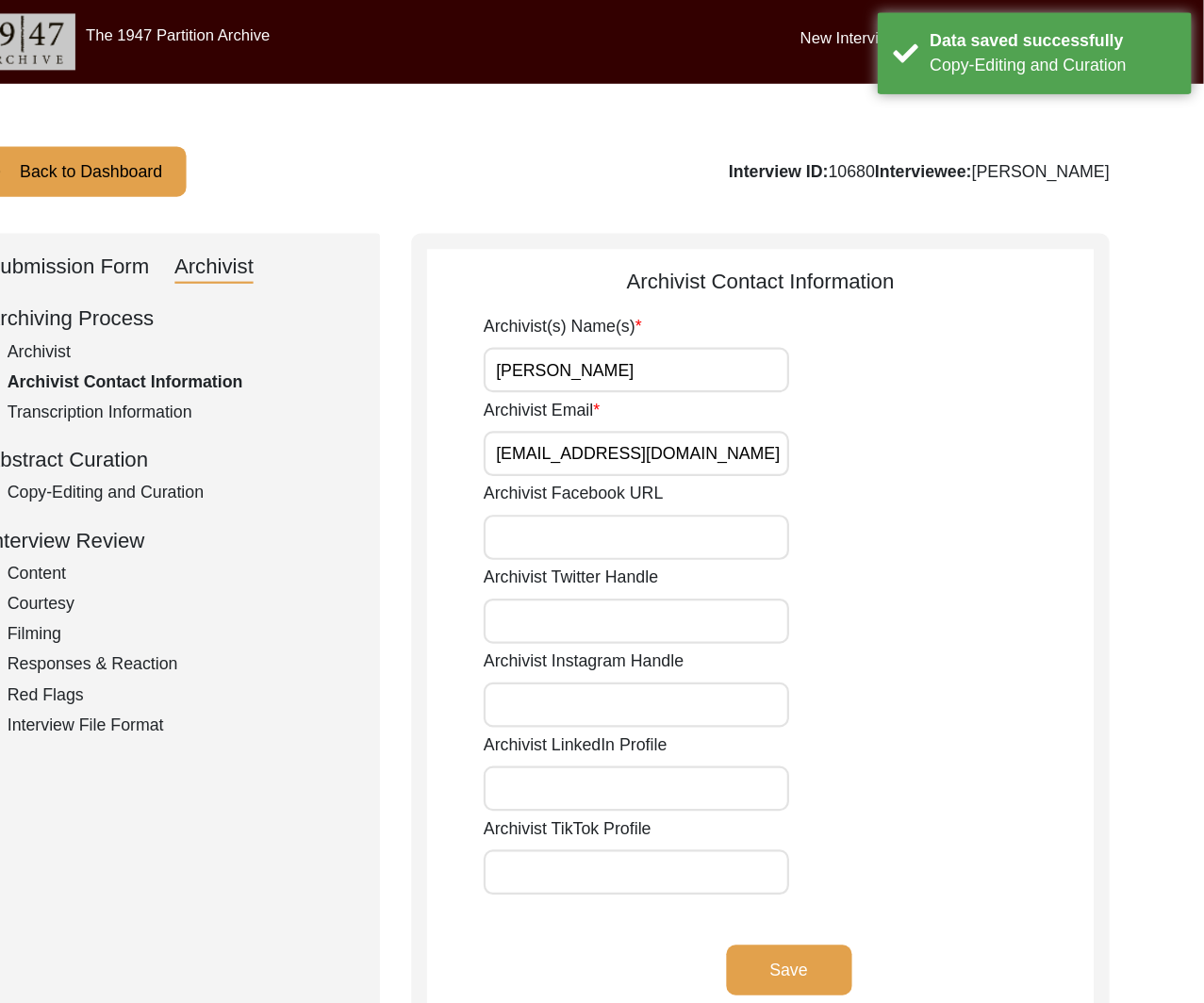 click on "[PERSON_NAME]" at bounding box center [693, 333] 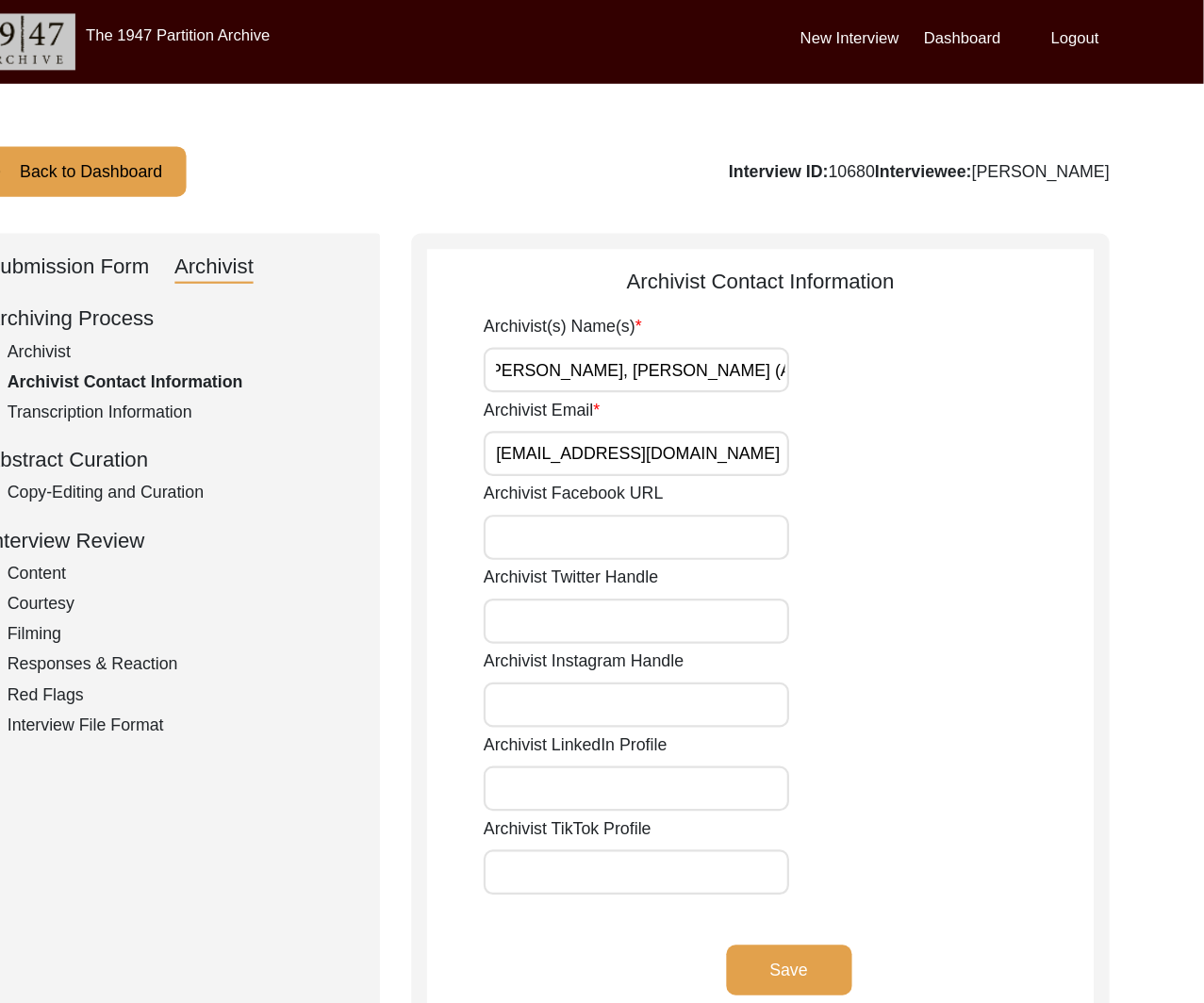 scroll, scrollTop: 0, scrollLeft: 15, axis: horizontal 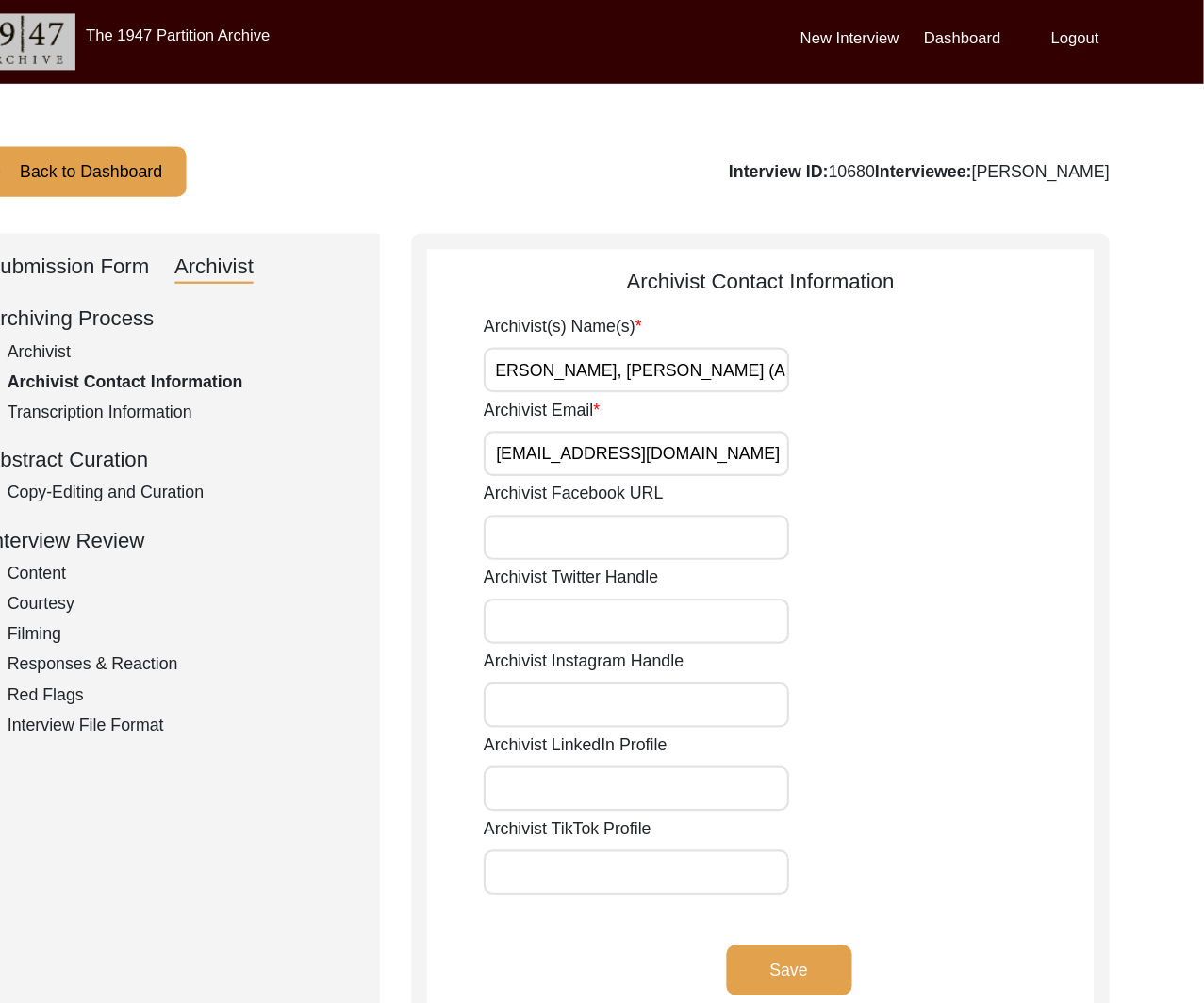 click on "Archivist Email" at bounding box center [693, 408] 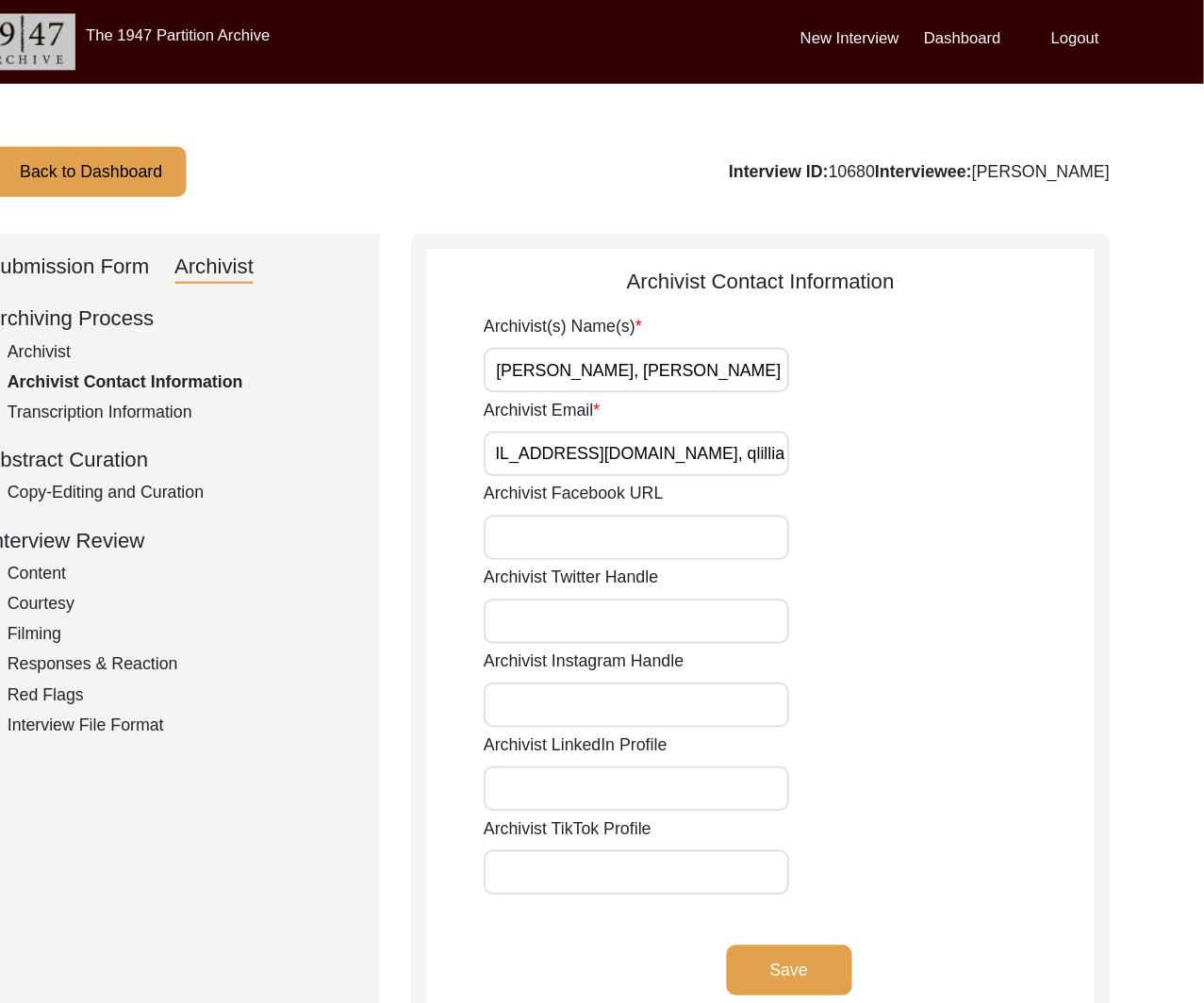 scroll, scrollTop: 0, scrollLeft: 66, axis: horizontal 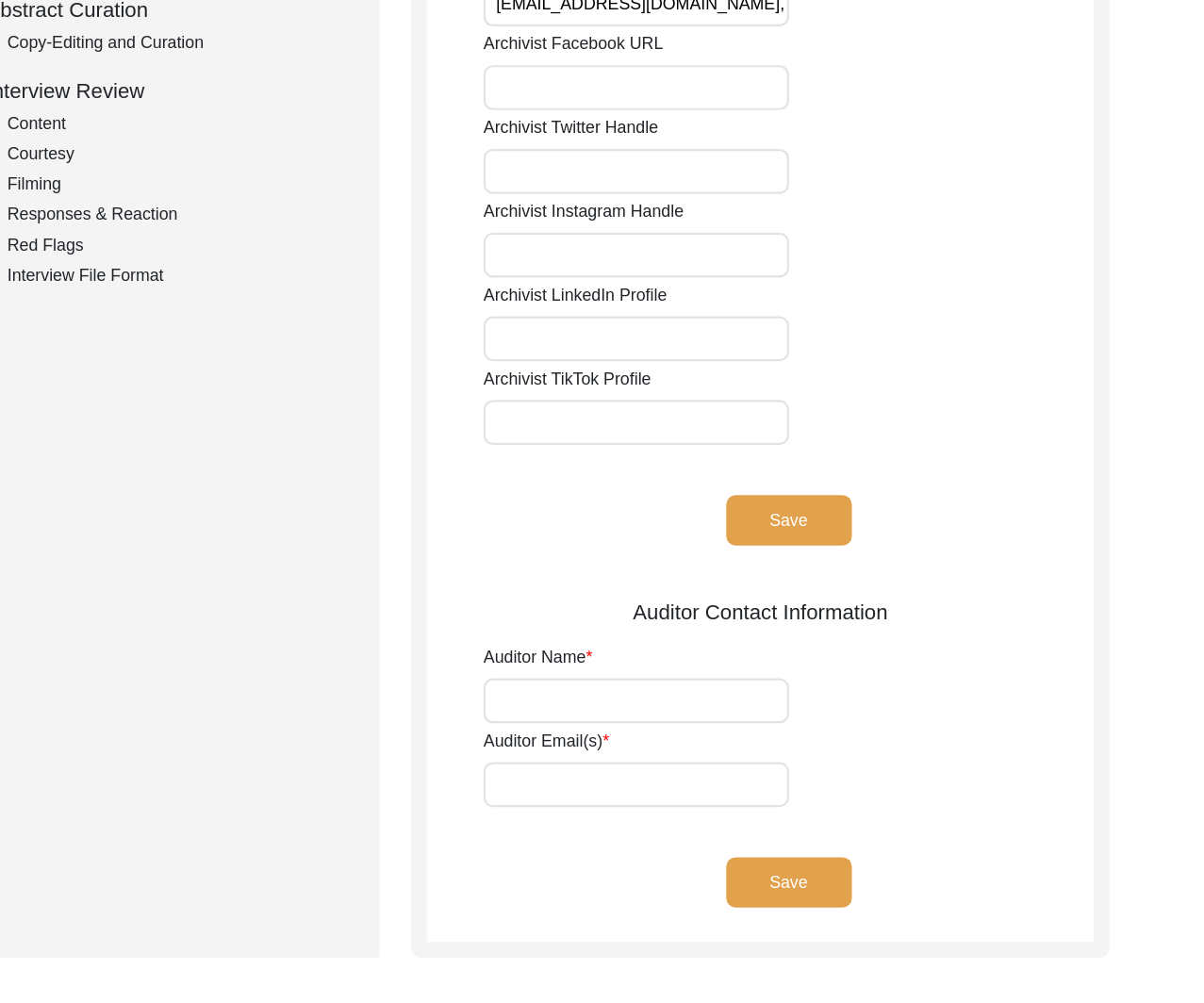 click on "Auditor Name" at bounding box center (693, 730) 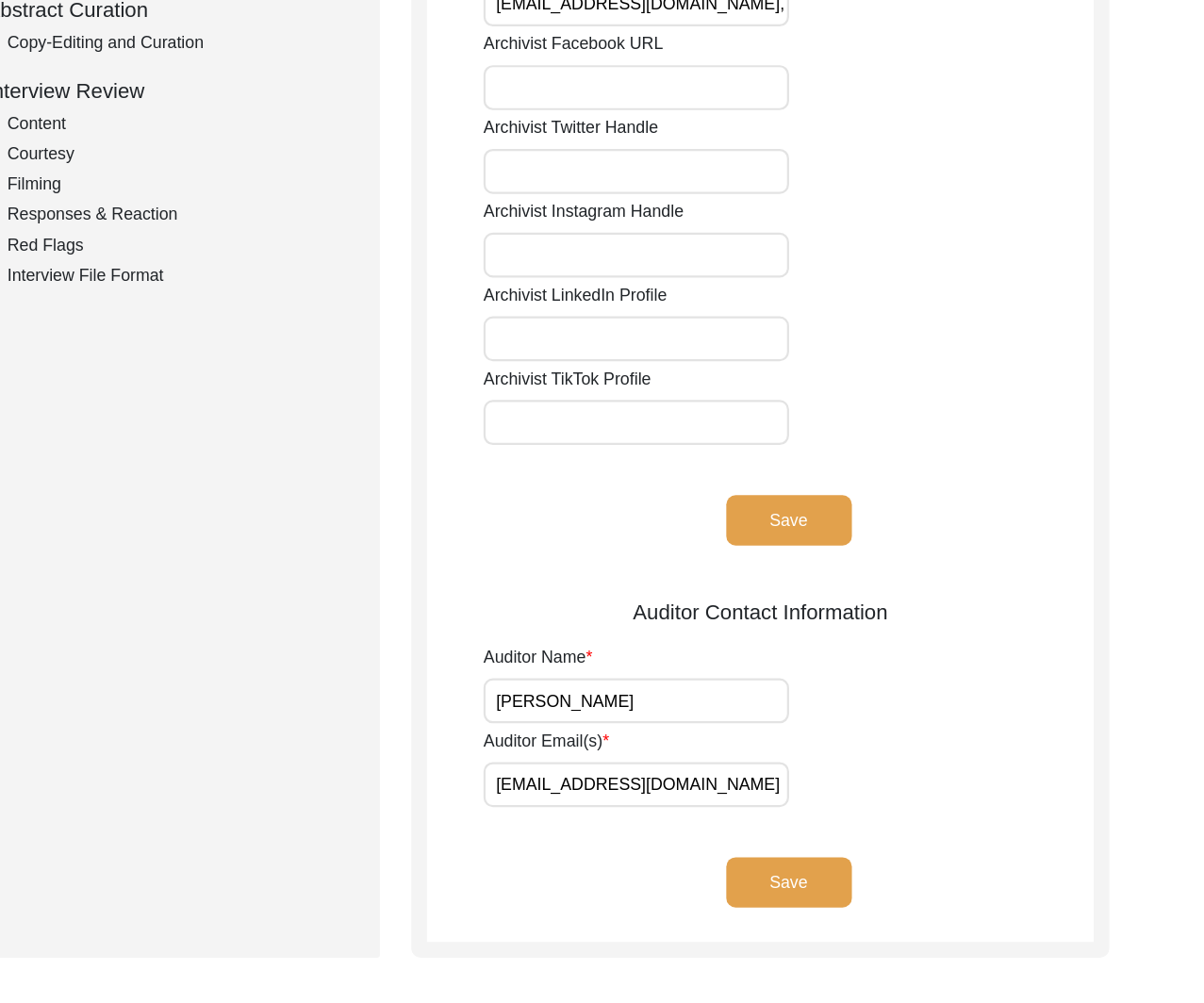 click on "Save" 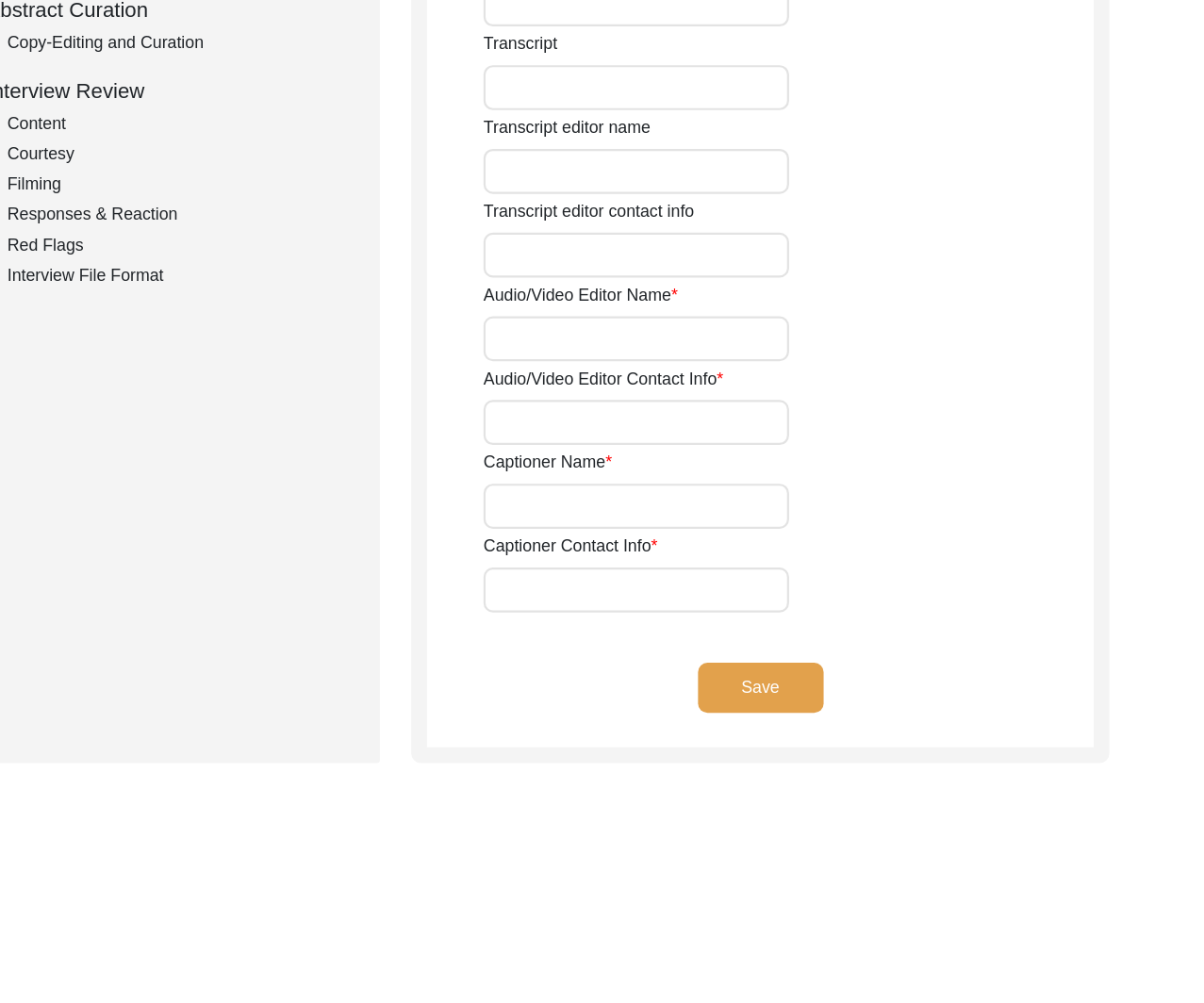 scroll, scrollTop: 0, scrollLeft: 0, axis: both 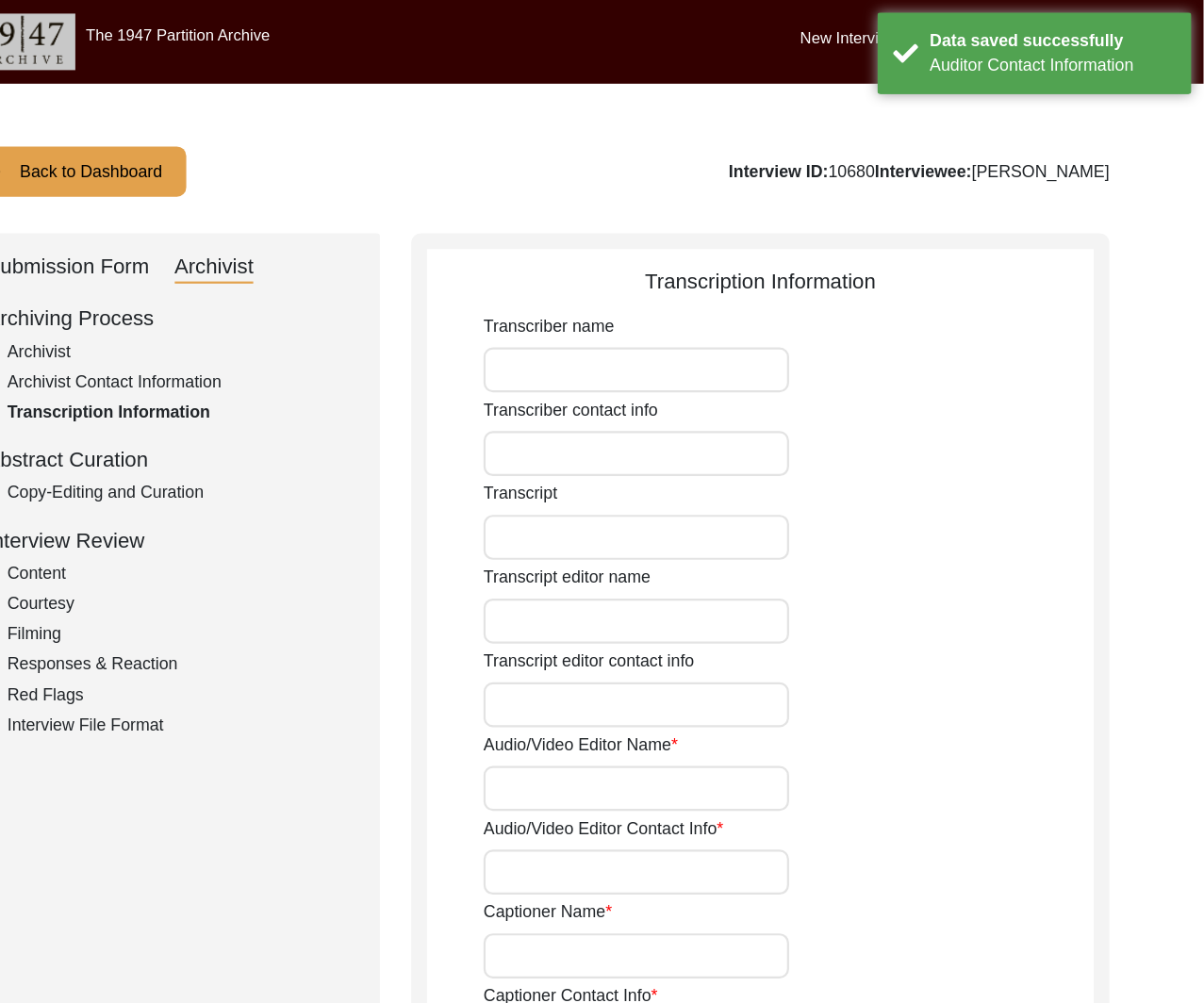 click on "Archivist Contact Information" 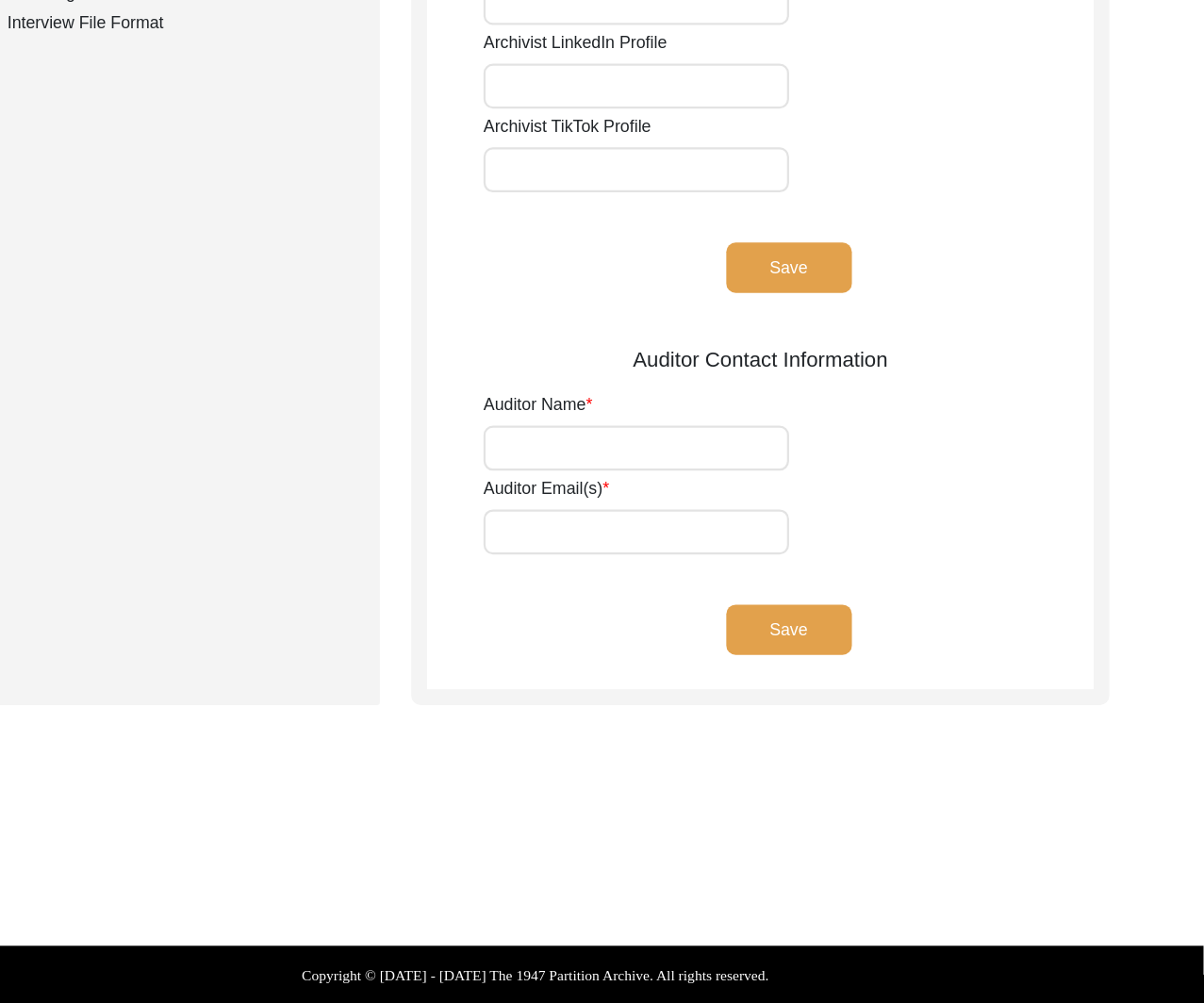 scroll, scrollTop: 0, scrollLeft: 0, axis: both 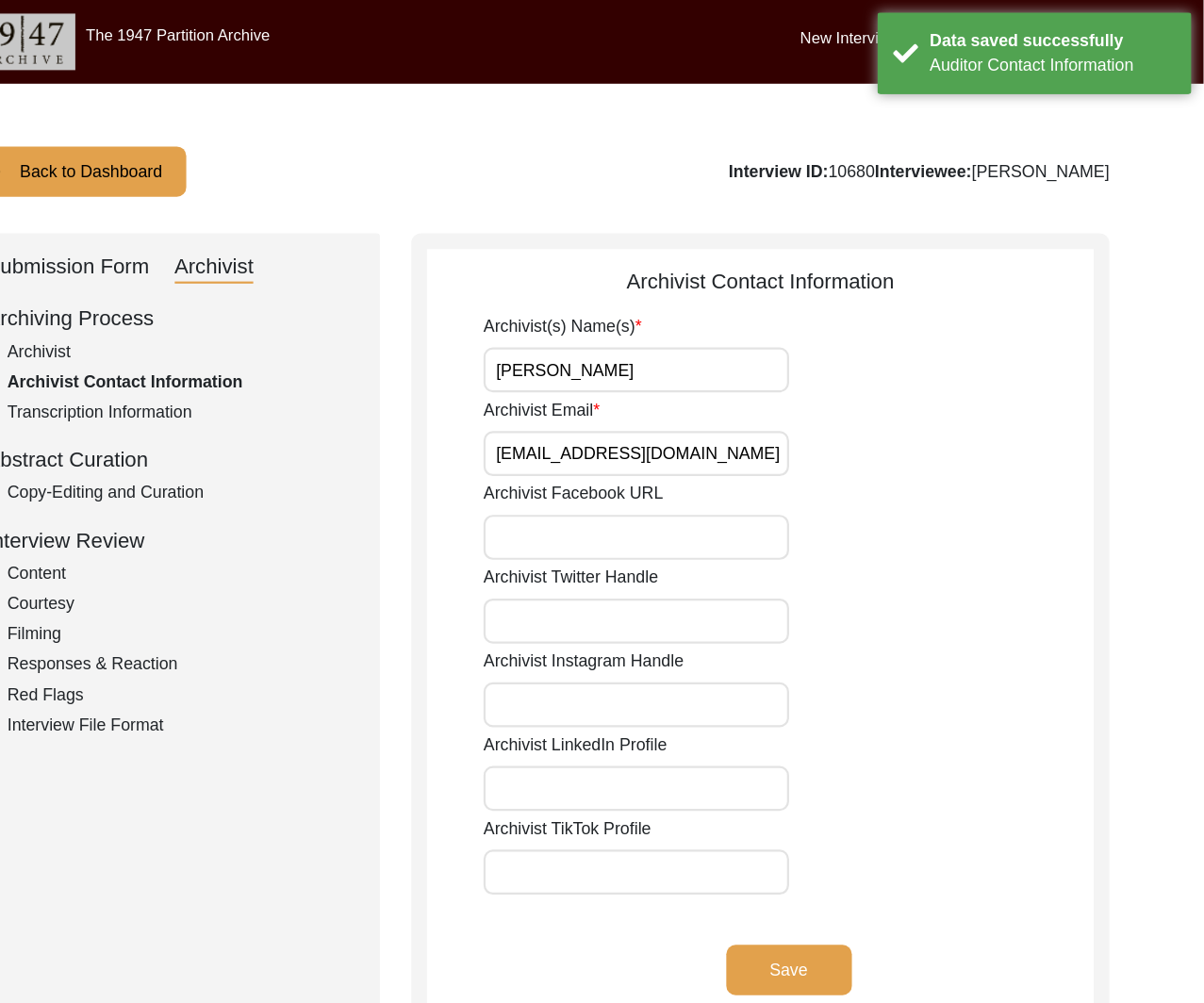 click on "[PERSON_NAME]" at bounding box center [693, 333] 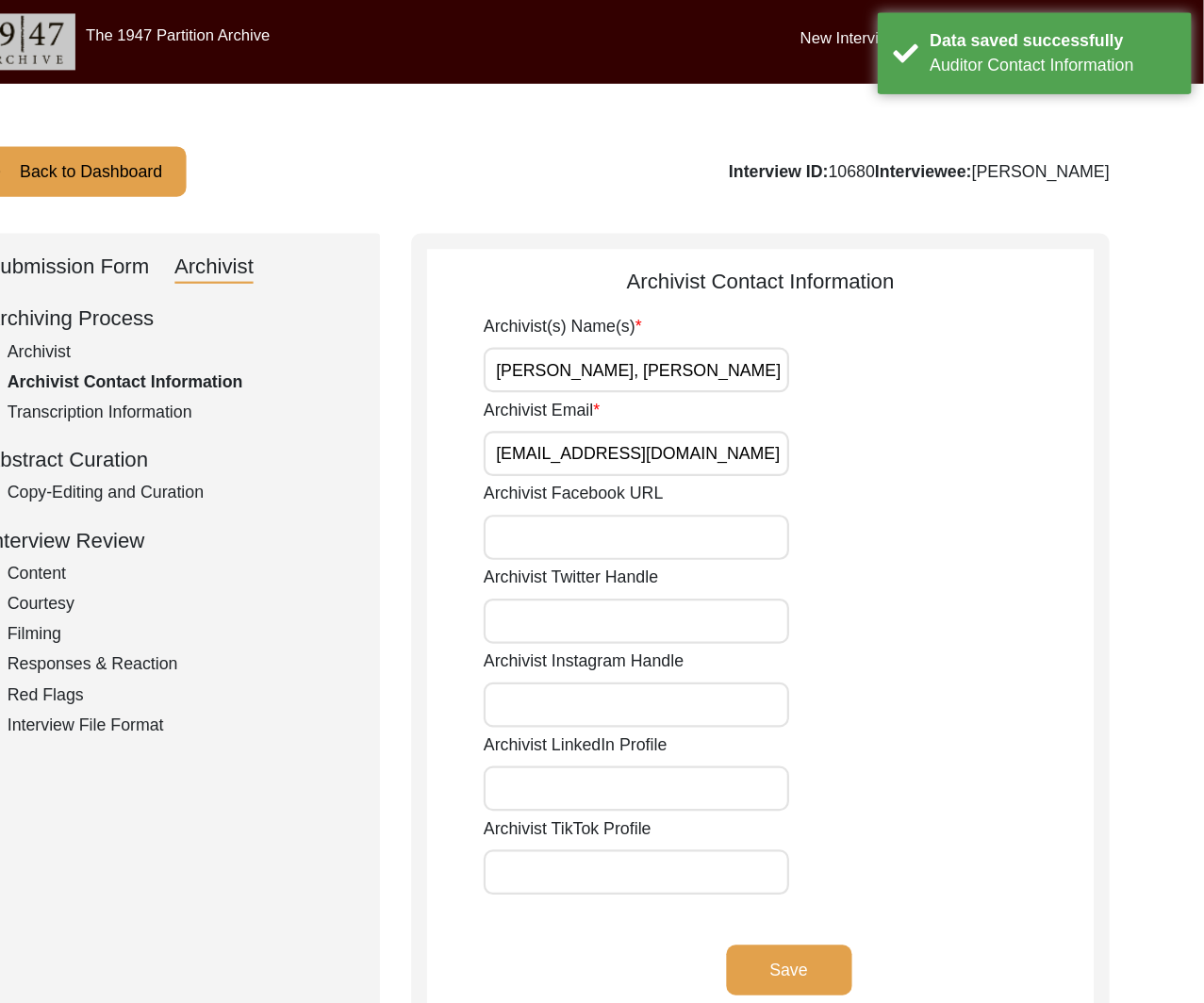 click on "Archivist Email" at bounding box center (693, 408) 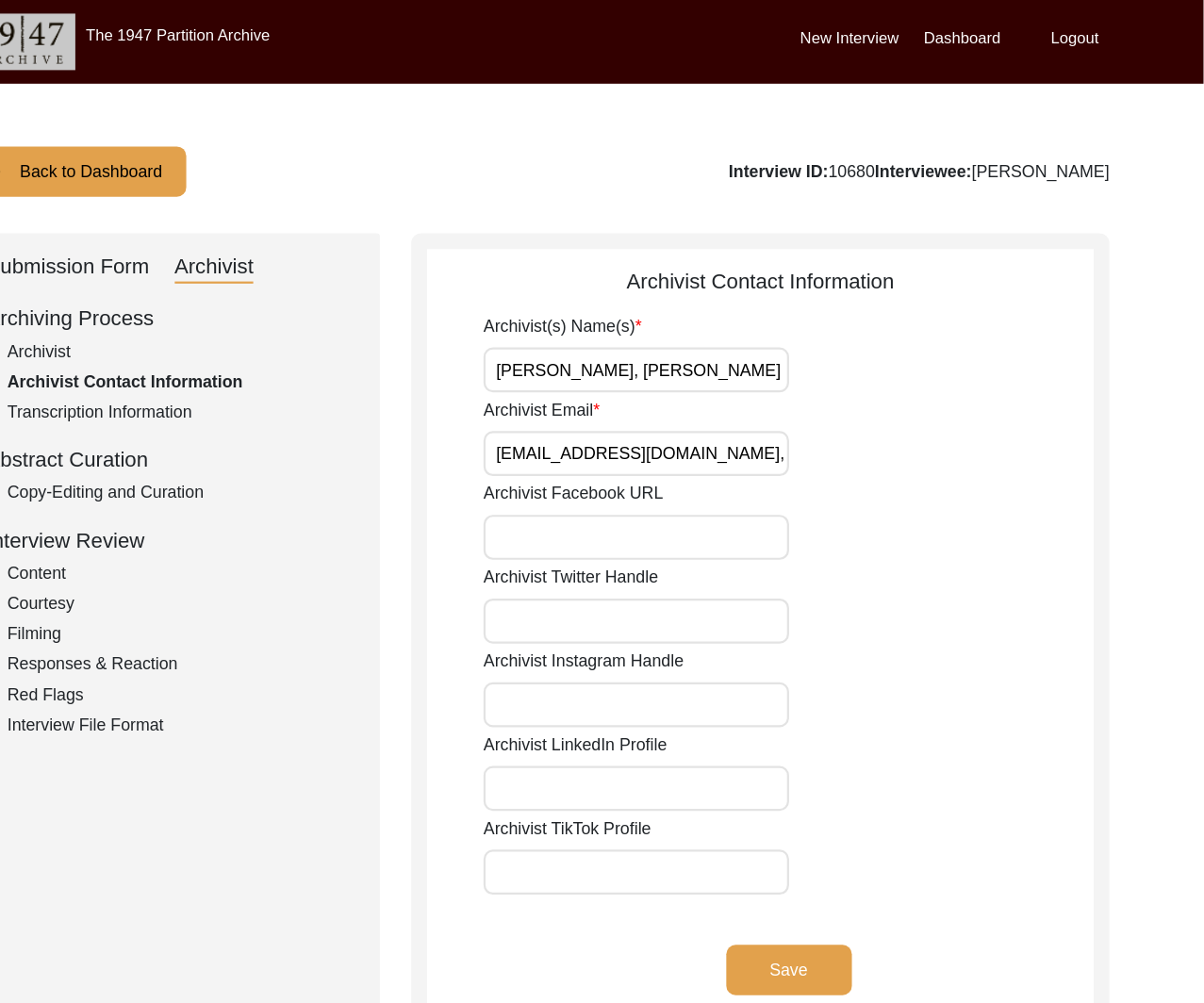 click on "Save" 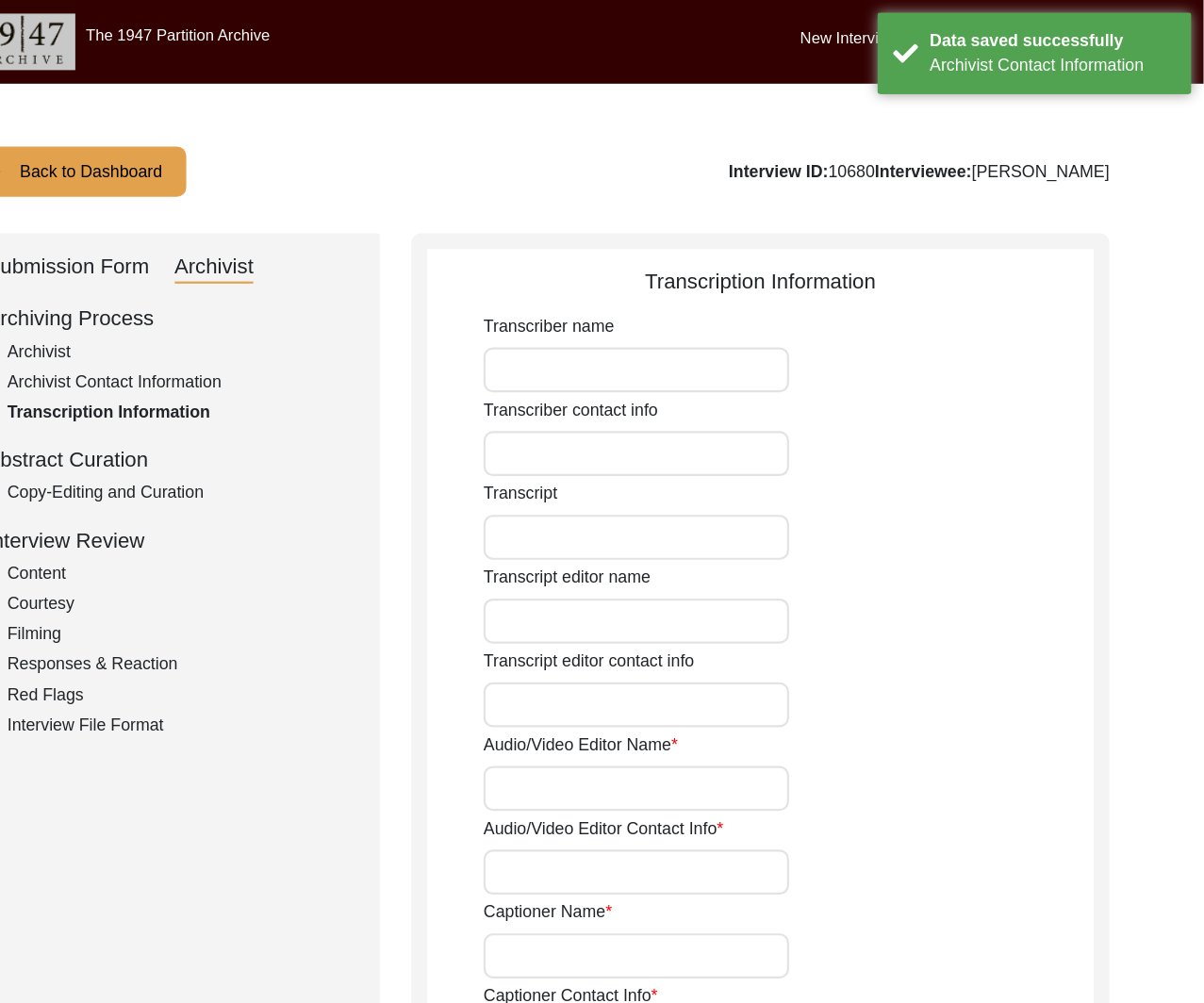 click on "Archiving Process" 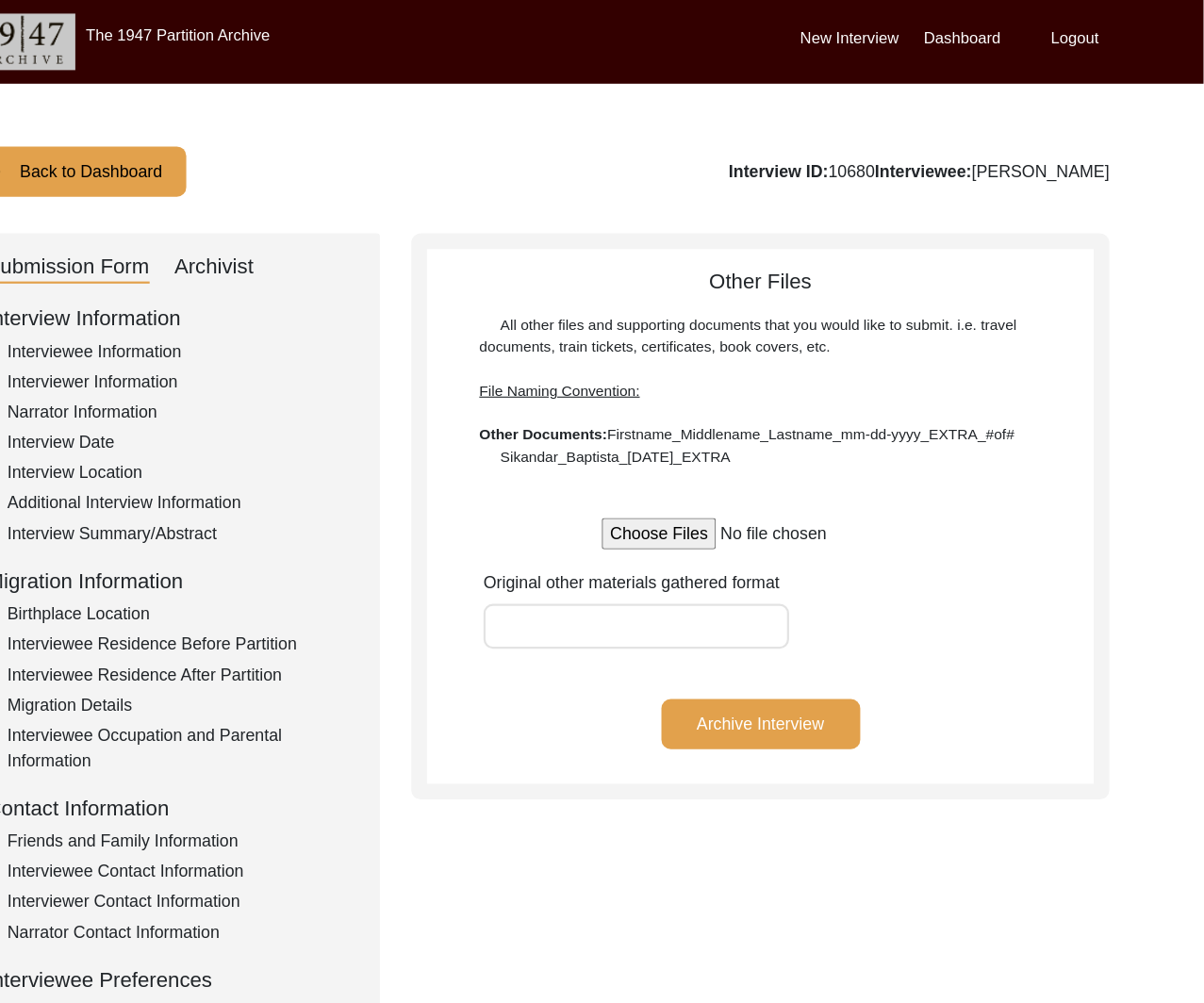 click on "Back to Dashboard" 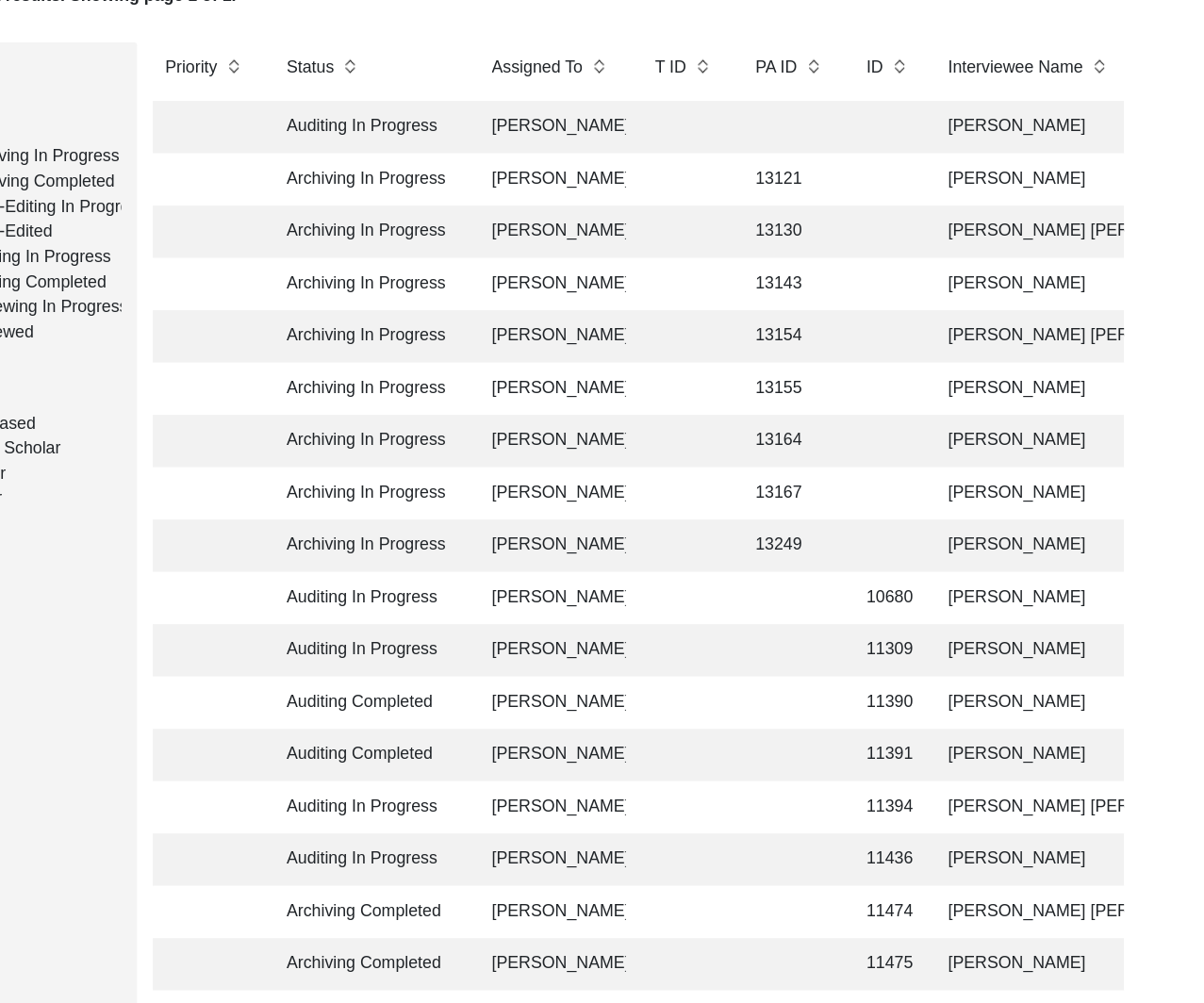scroll, scrollTop: 137, scrollLeft: 0, axis: vertical 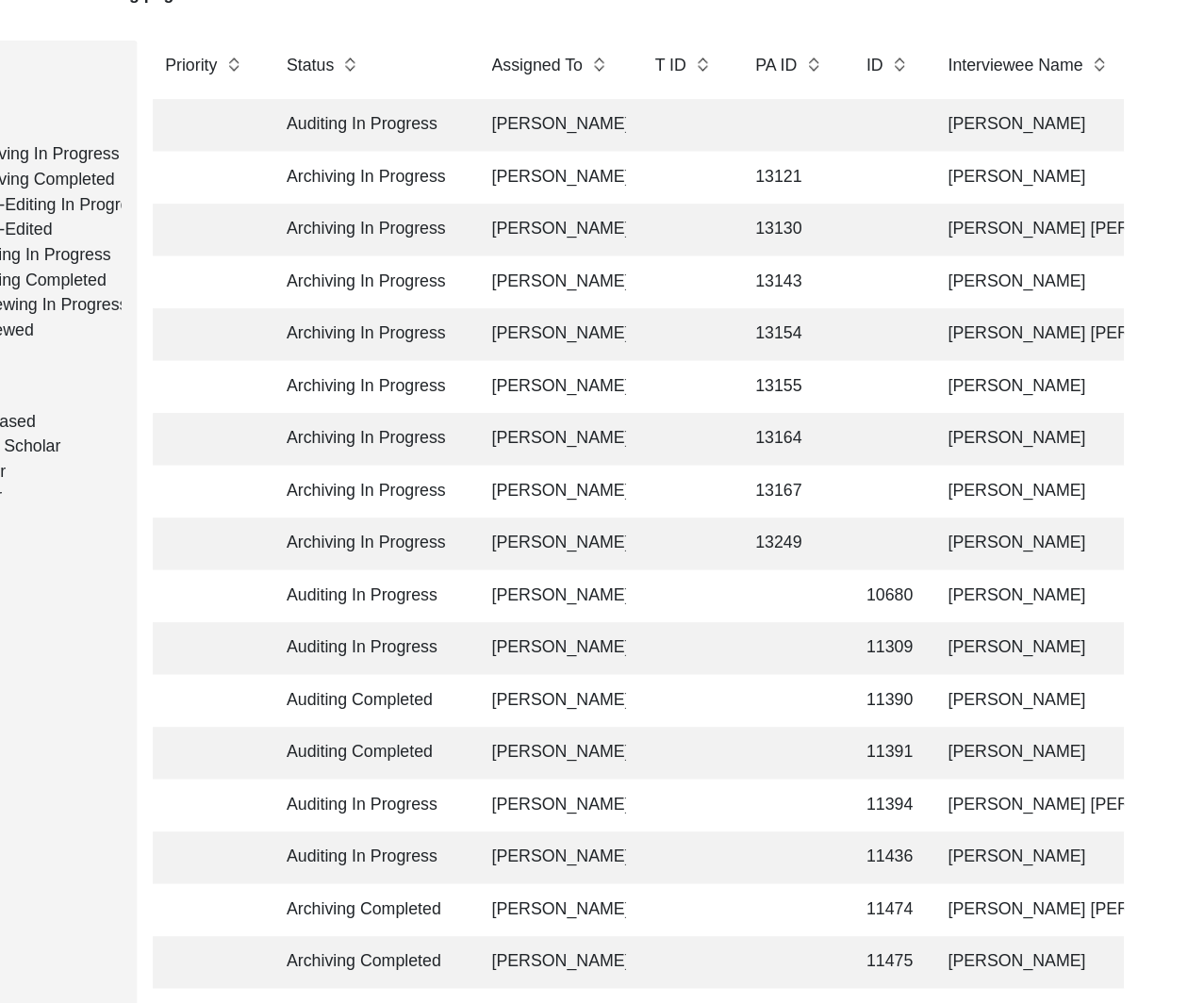 click on "10680" 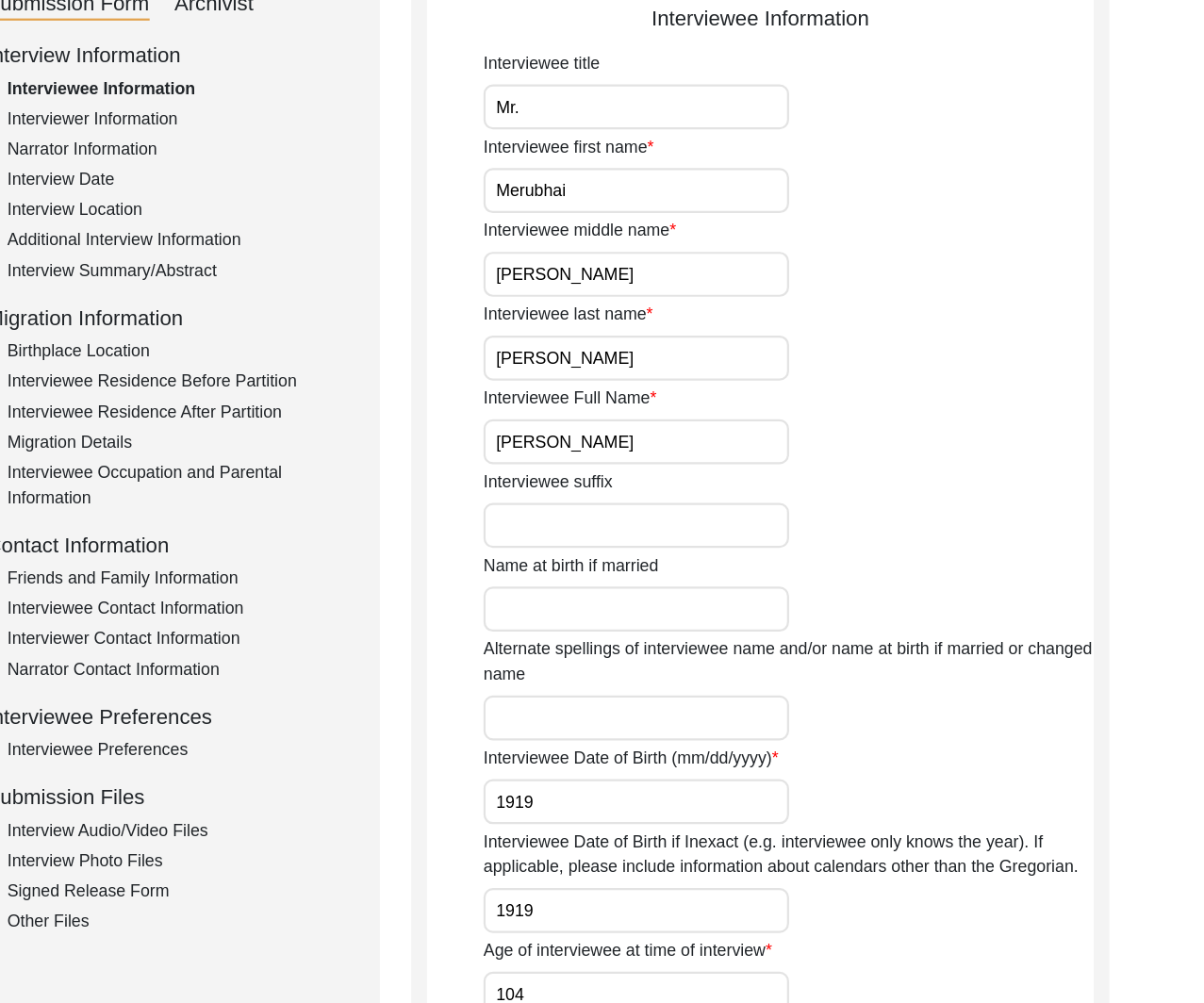 scroll, scrollTop: 0, scrollLeft: 0, axis: both 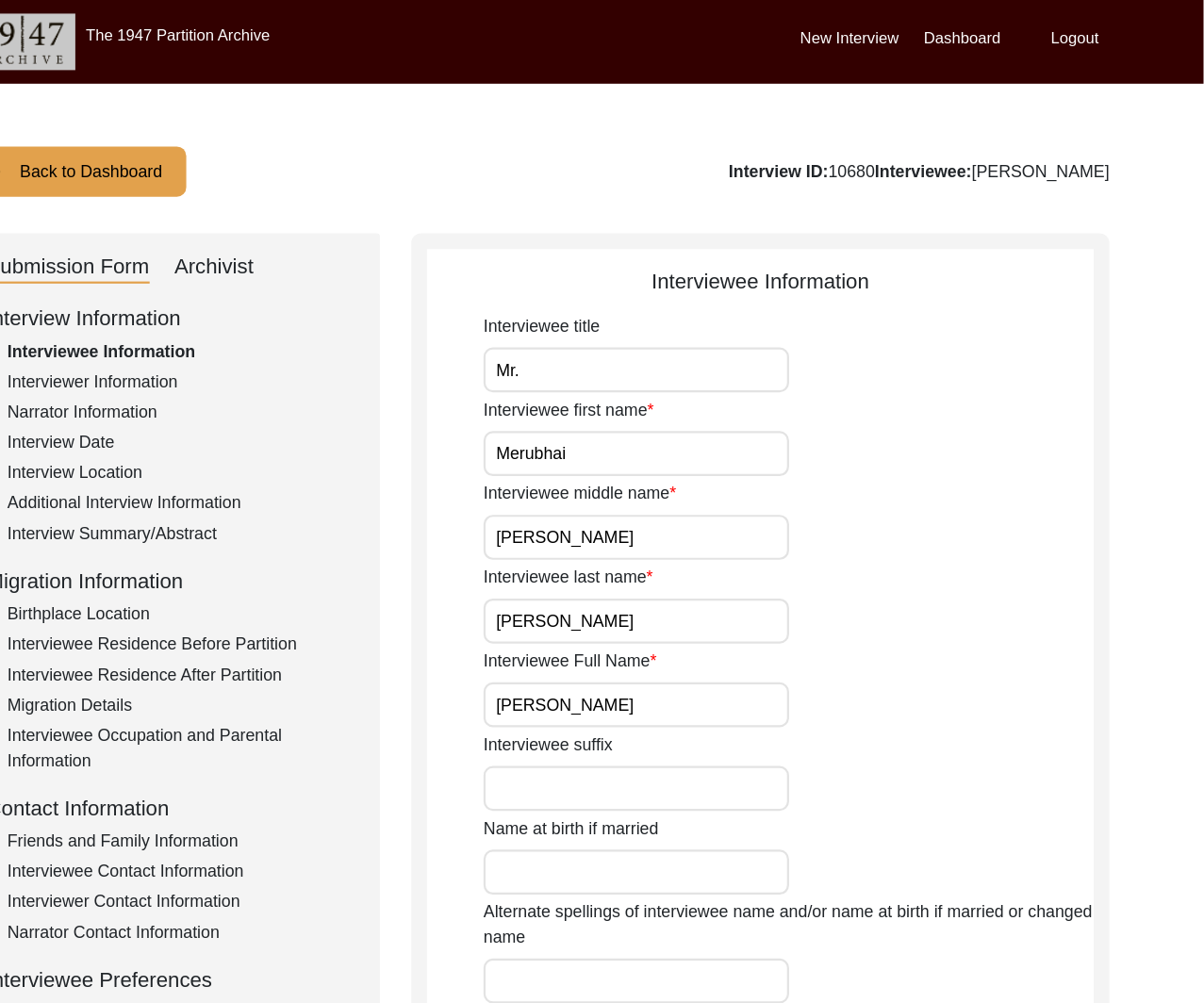 click on "Archivist" 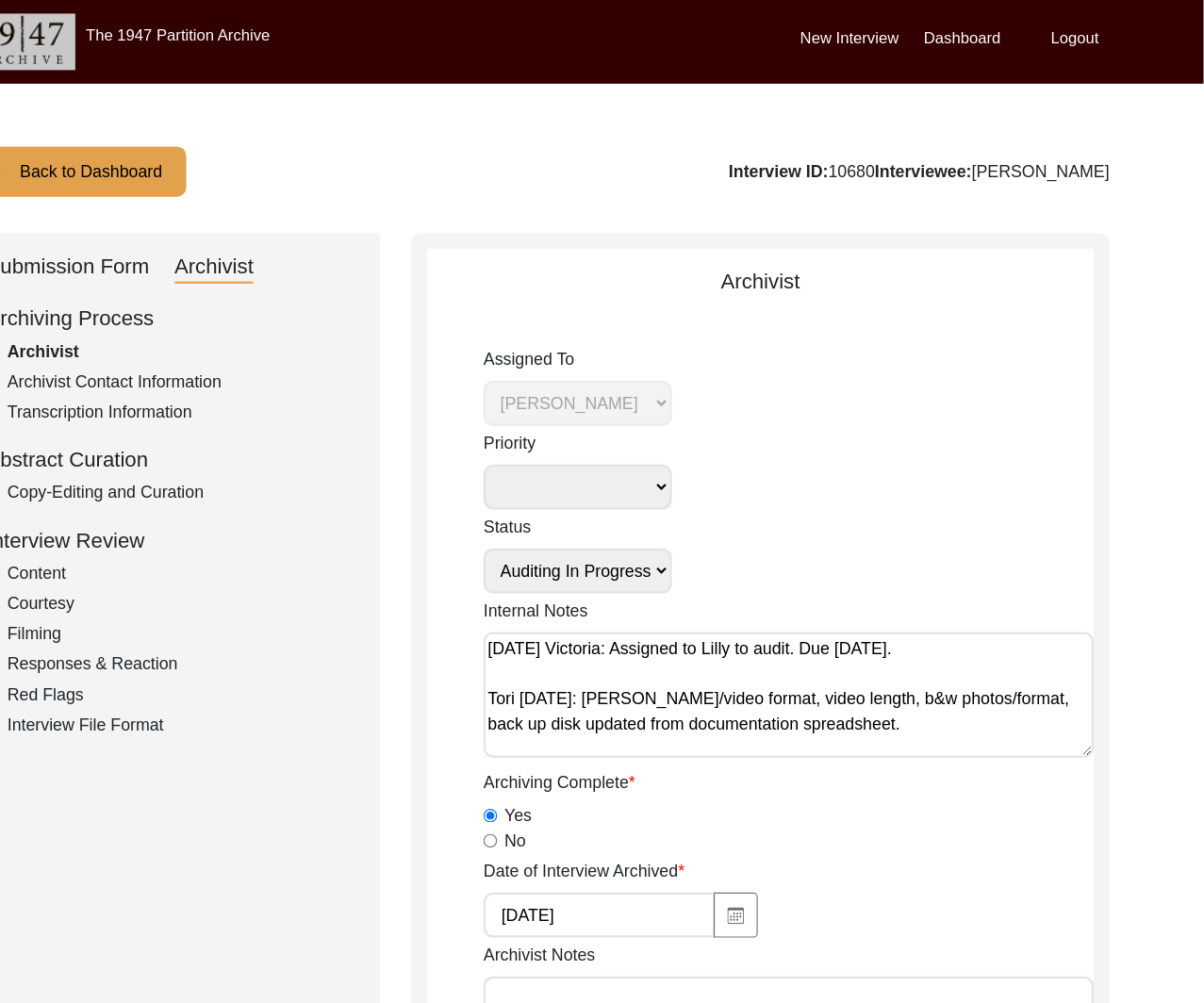 click on "Submission In Progress Submitted/Received Archiving In Progress Archiving Completed Copy-Editing In Progress Copy-Edited Auditing In Progress Auditing Completed Reviewing In Progress Reviewed Social Media Curation In Progress Social Media Curated Social Media Published" at bounding box center (640, 514) 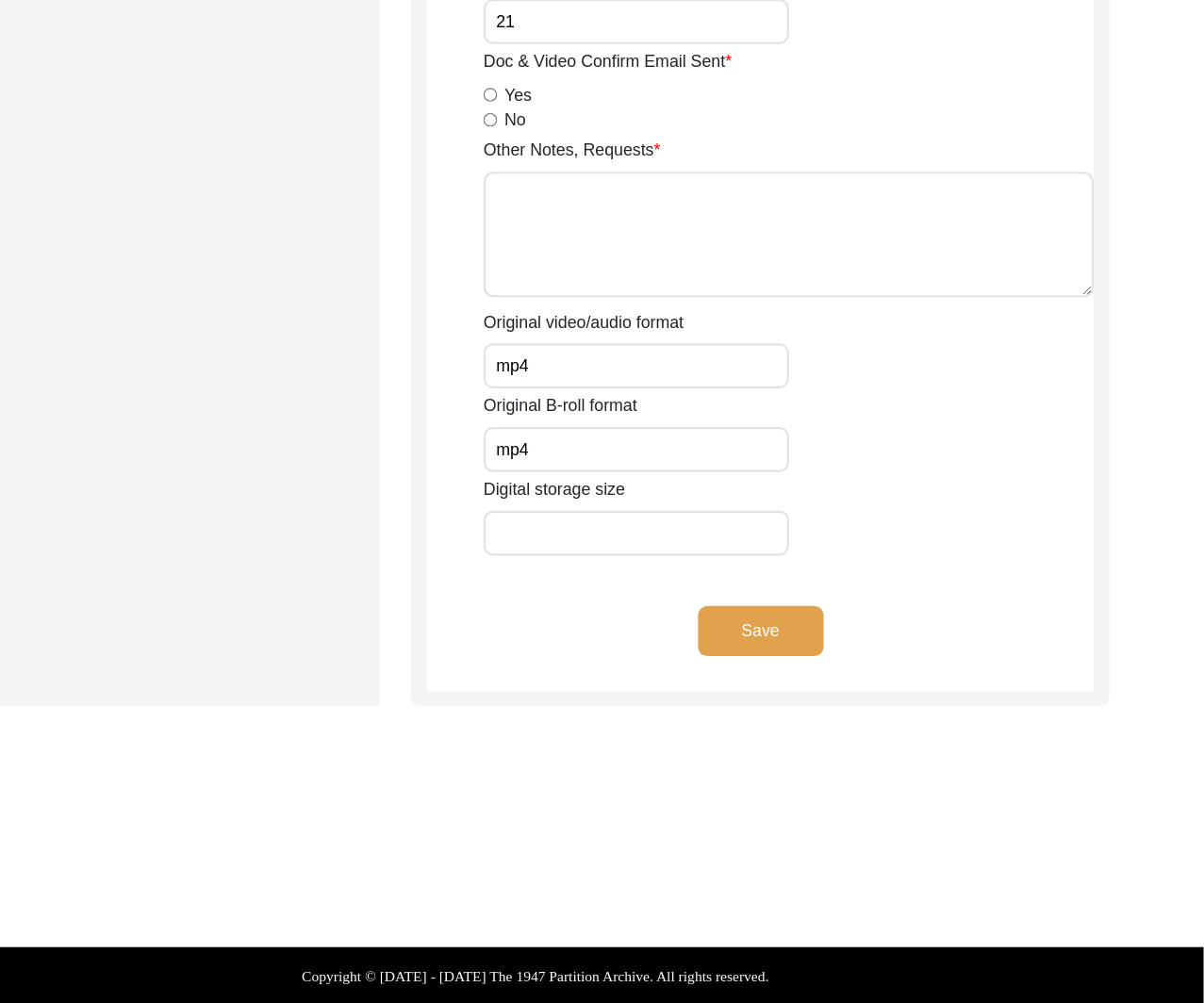 click on "Save" 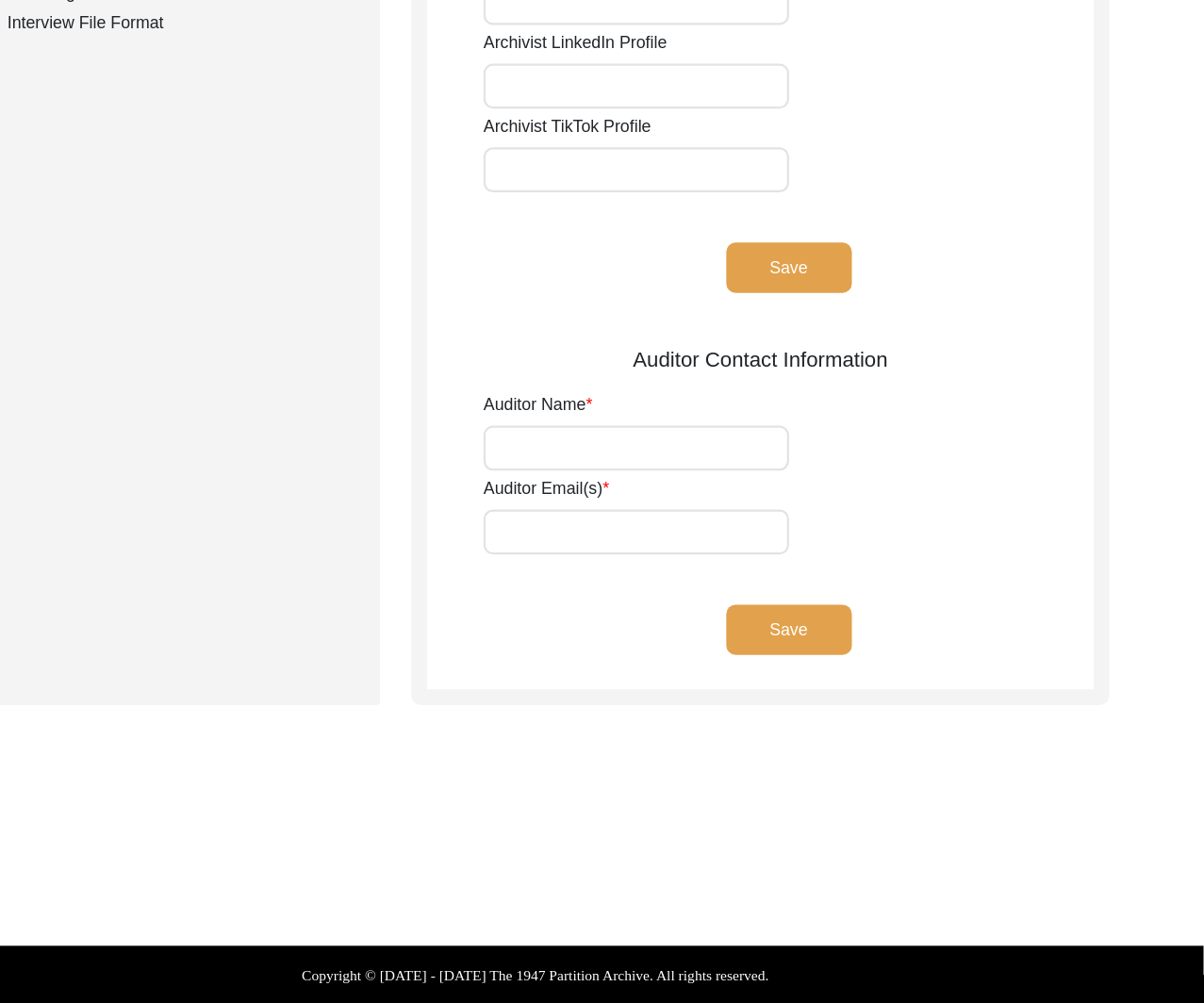 scroll, scrollTop: 0, scrollLeft: 0, axis: both 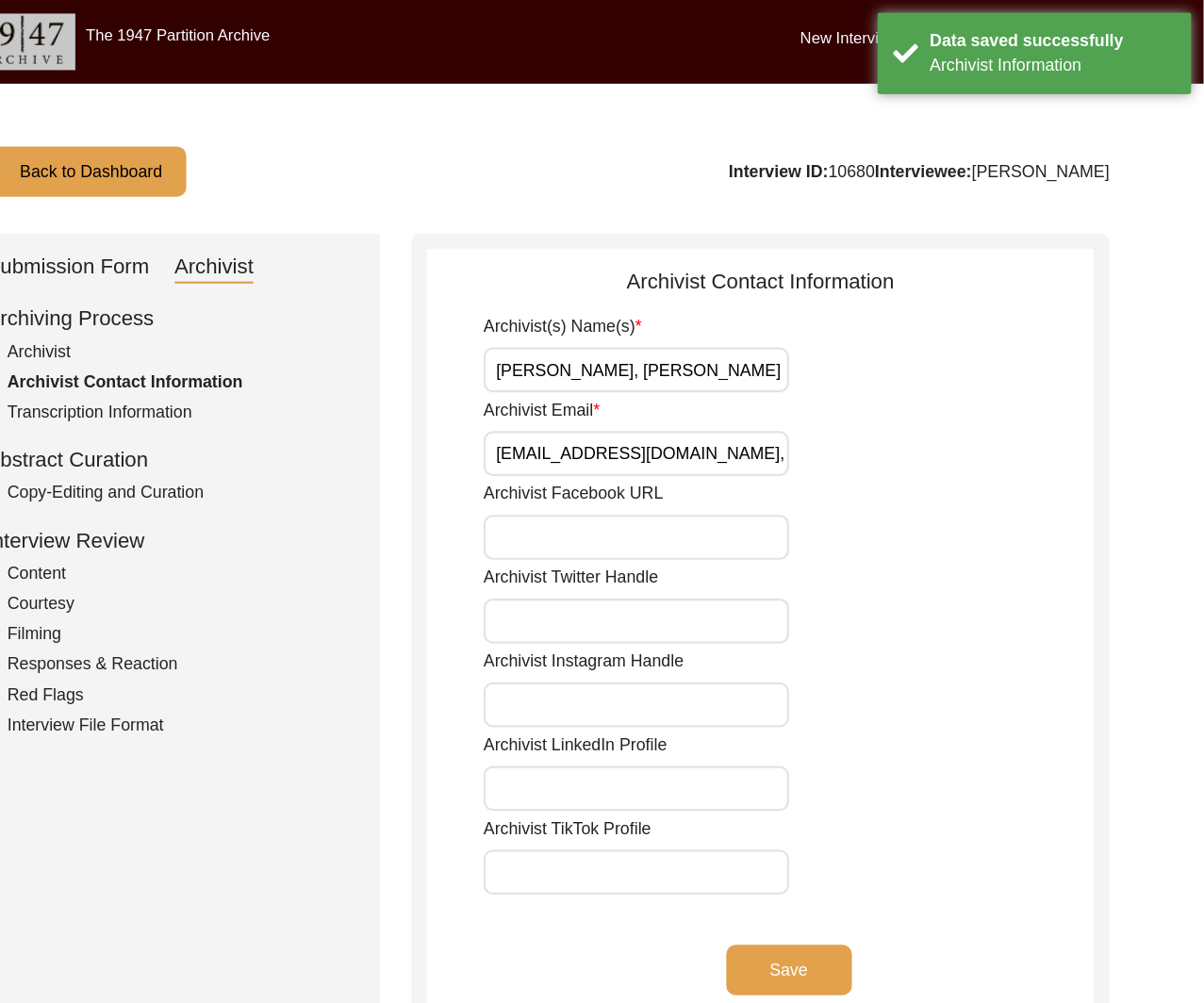 click on "Back to Dashboard" 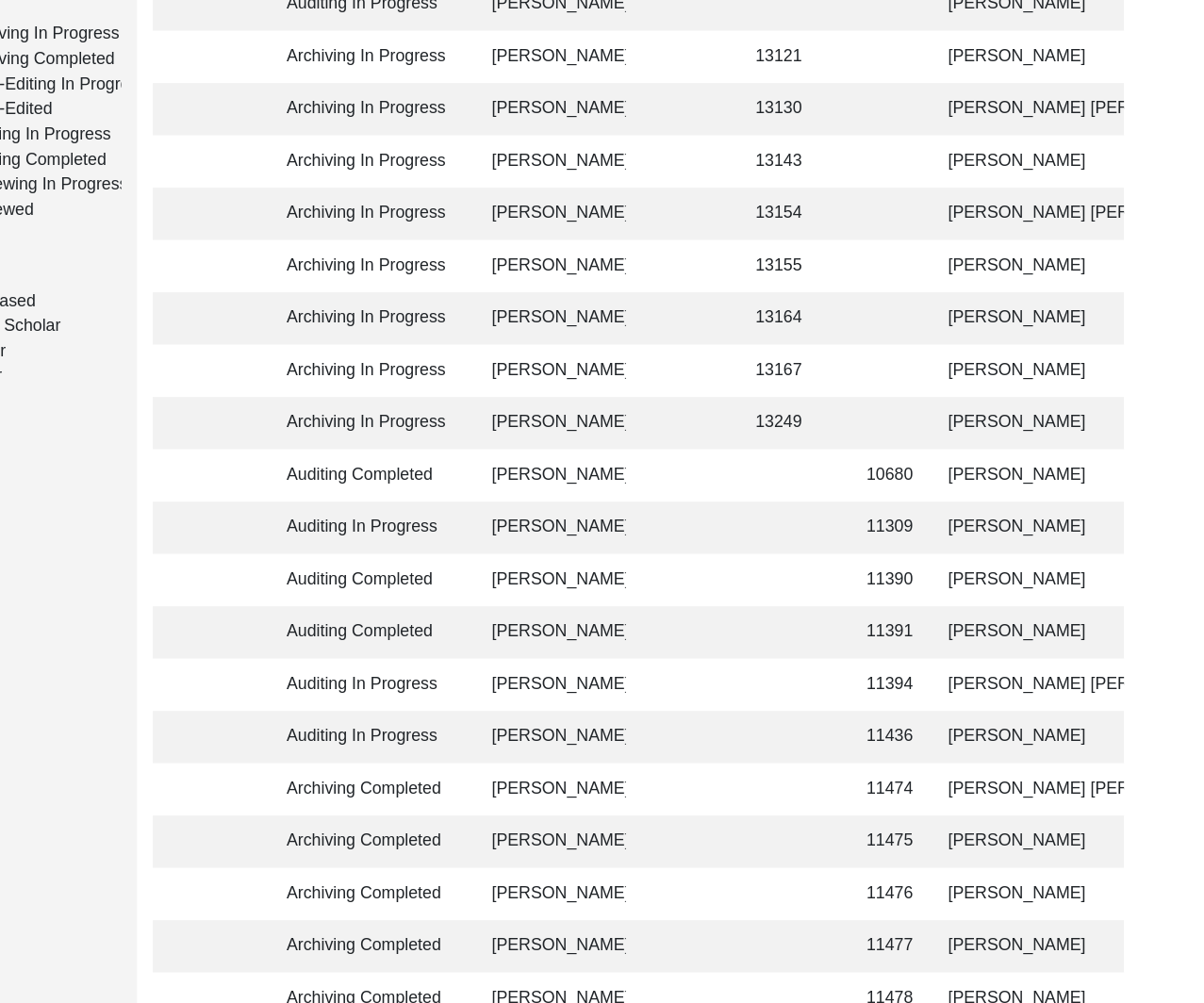 scroll, scrollTop: 246, scrollLeft: 0, axis: vertical 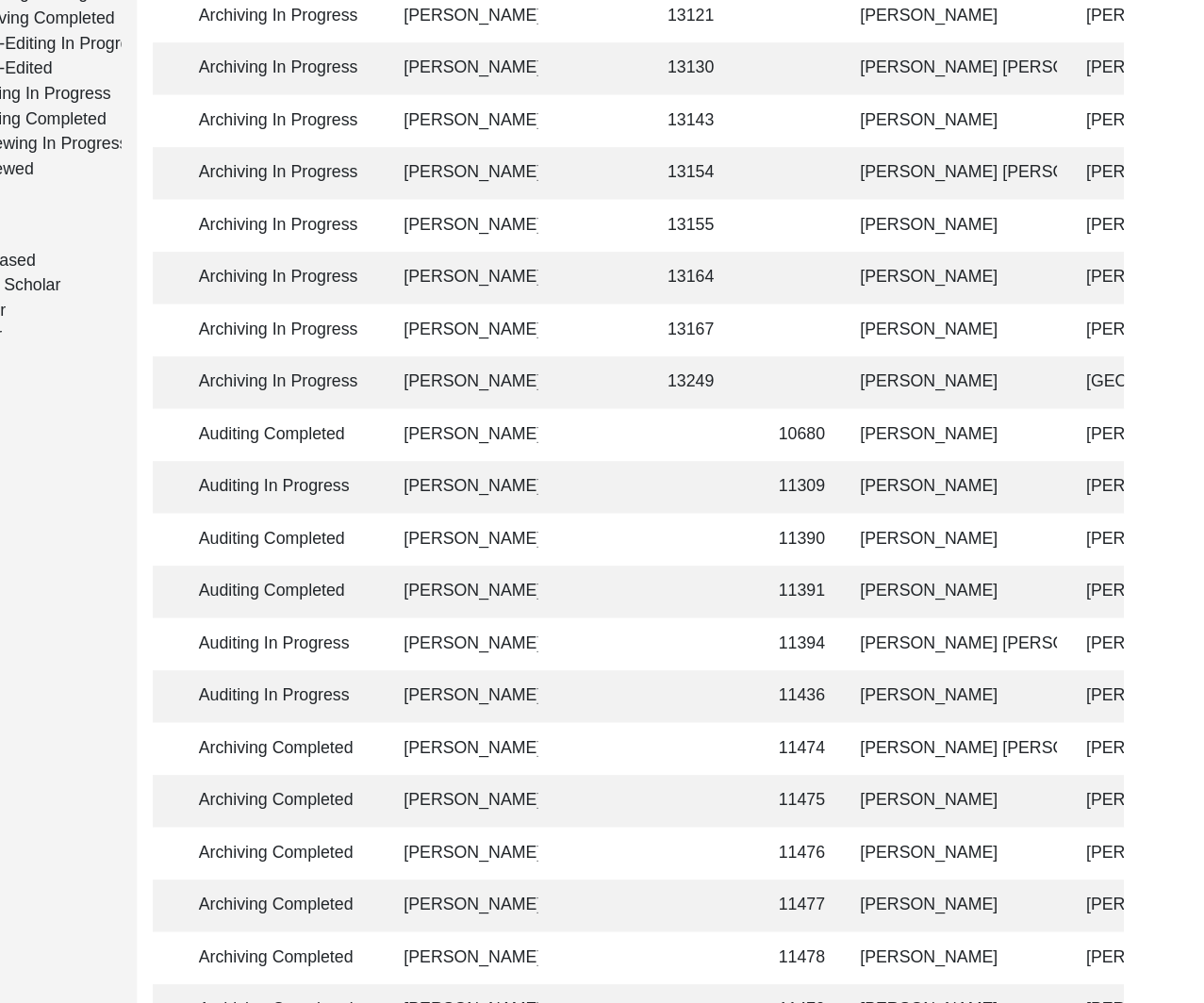 click on "Auditing In Progress [PERSON_NAME] [STREET_ADDRESS][PERSON_NAME][PERSON_NAME][DATE] [DATE] [DEMOGRAPHIC_DATA] 1939 [DEMOGRAPHIC_DATA] Punjabi Chak [DATE][GEOGRAPHIC_DATA], [GEOGRAPHIC_DATA], [GEOGRAPHIC_DATA], [GEOGRAPHIC_DATA] Did Not Migrate yes" 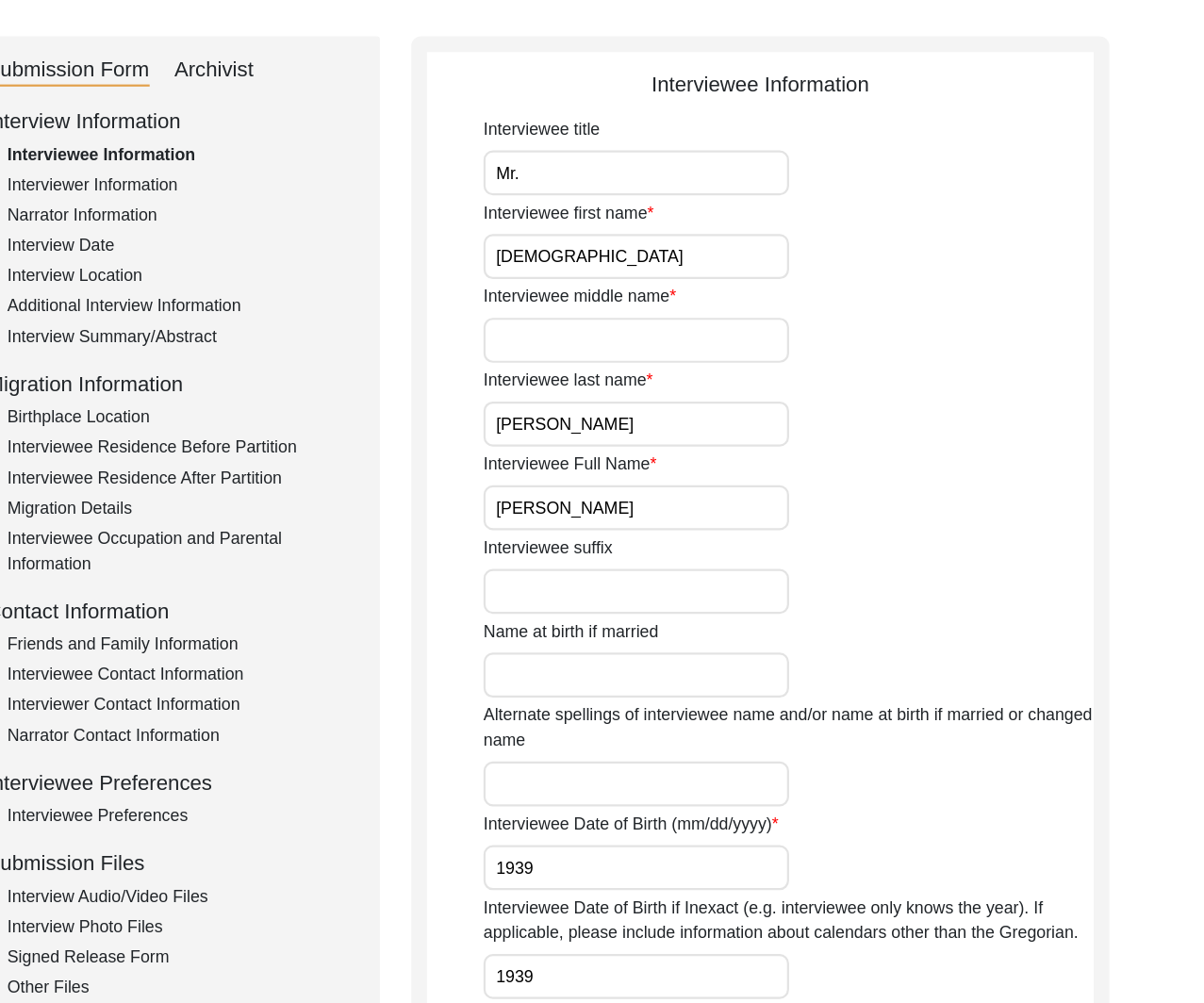 scroll, scrollTop: 0, scrollLeft: 0, axis: both 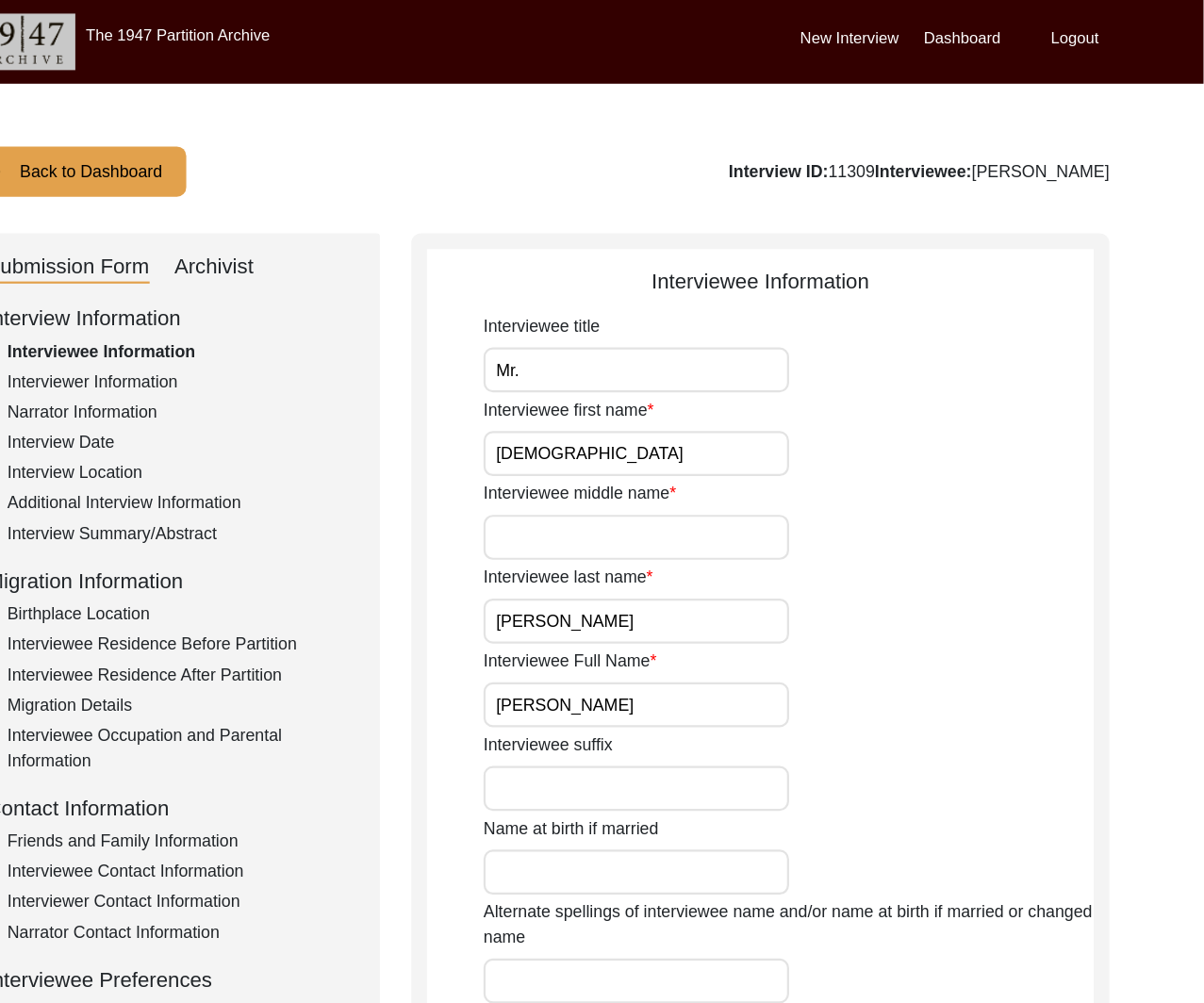 click on "Mr." at bounding box center [693, 333] 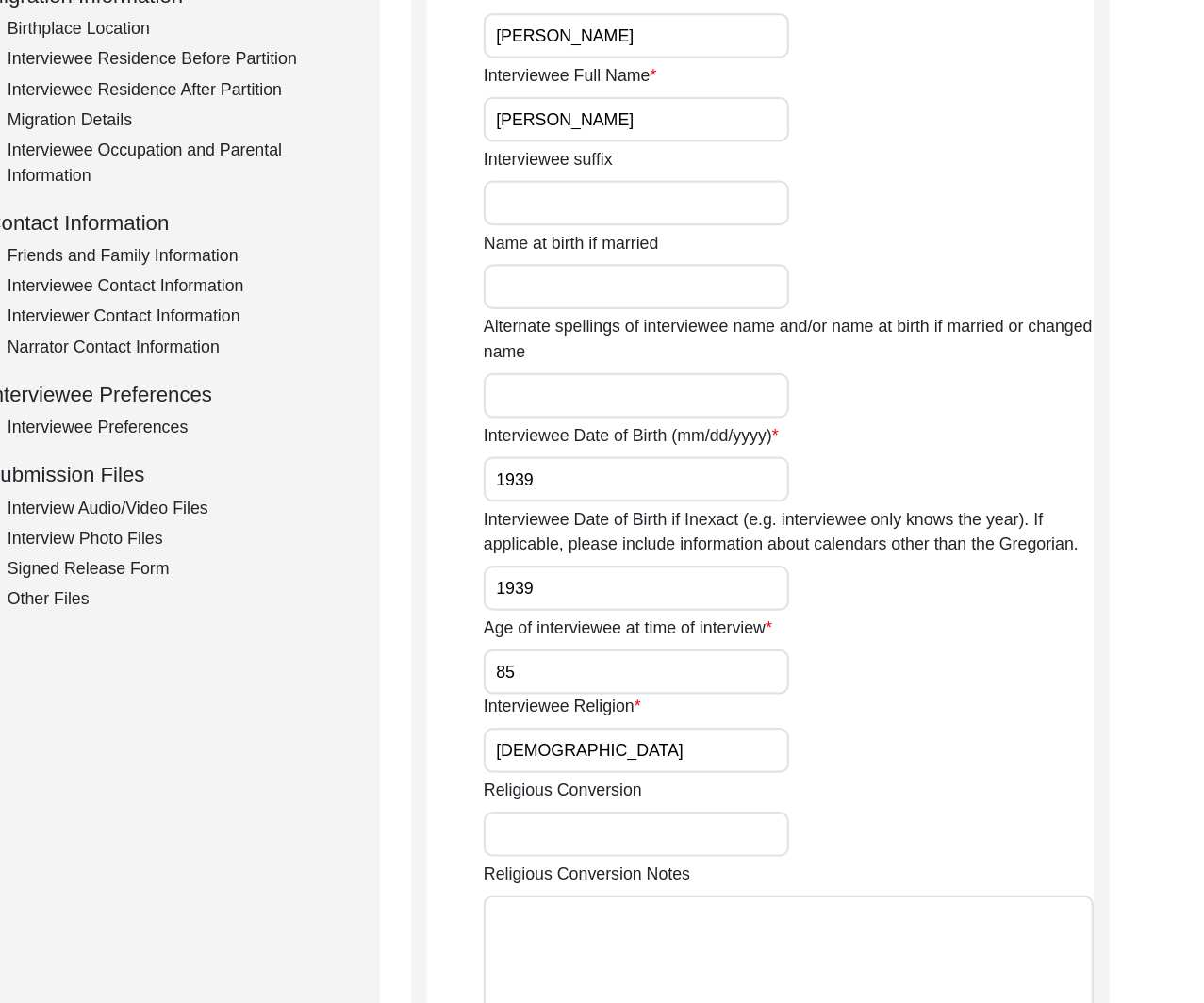 scroll, scrollTop: 432, scrollLeft: 0, axis: vertical 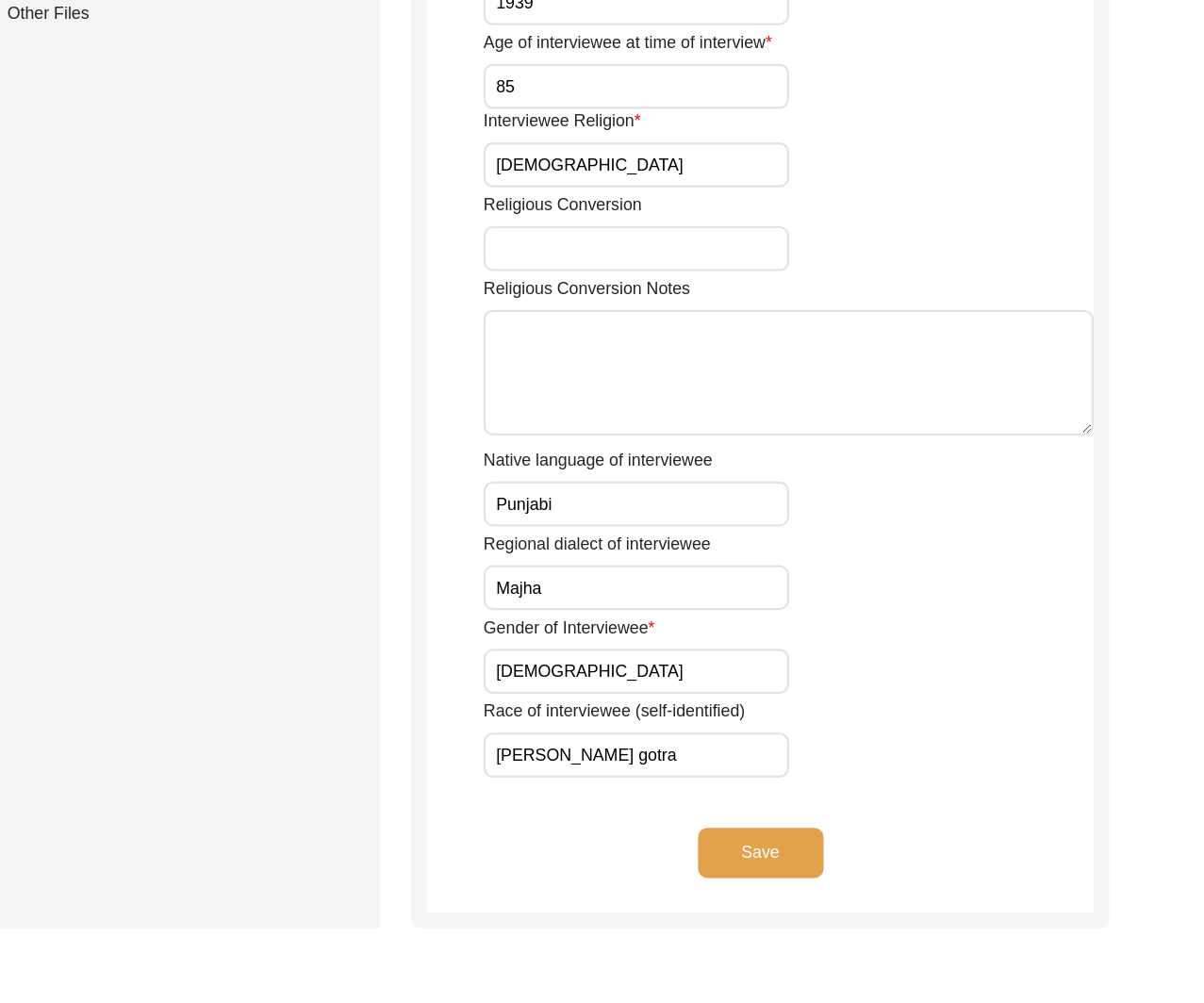 click on "[PERSON_NAME] gotra" at bounding box center (693, 779) 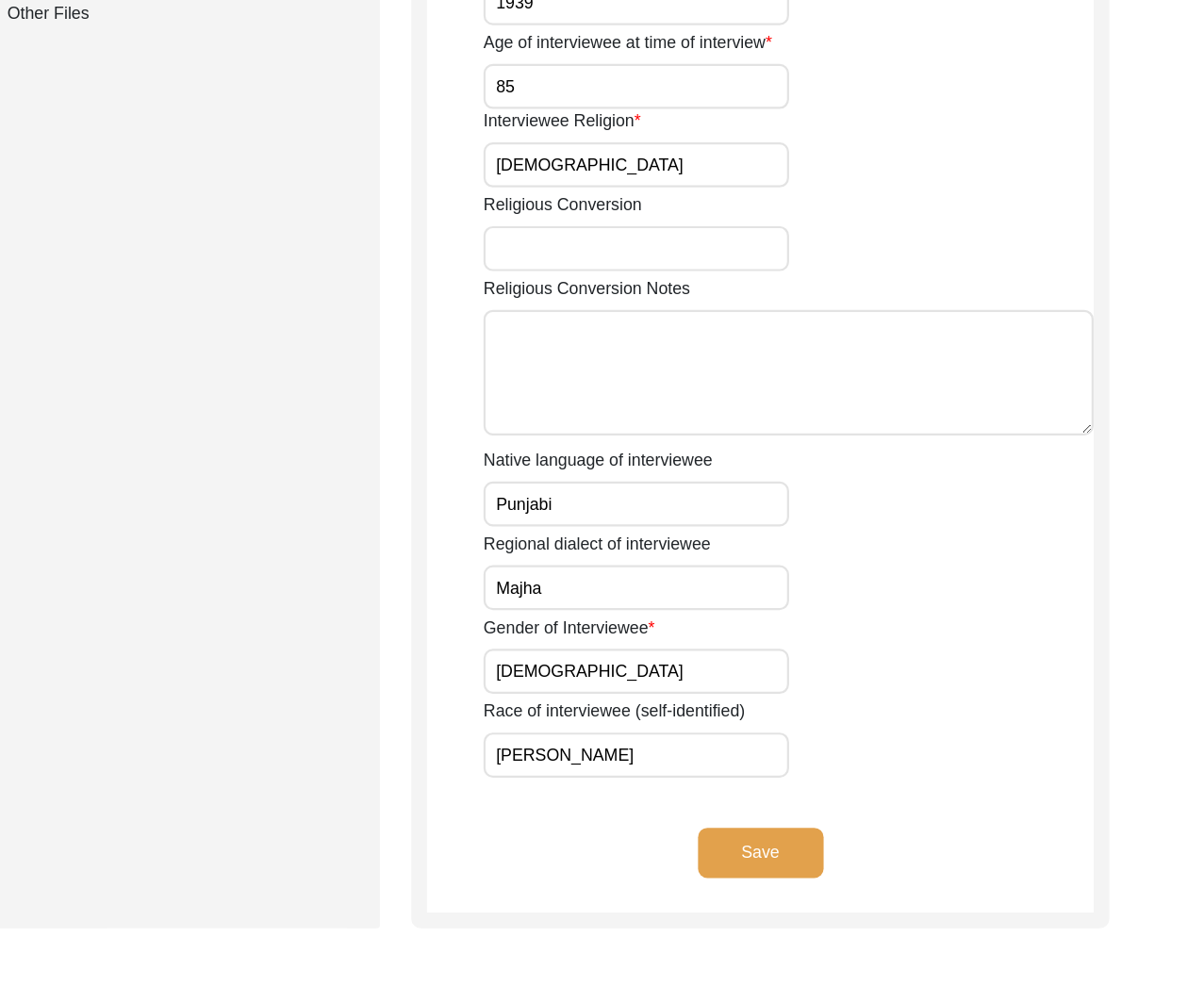 click on "[PERSON_NAME]" at bounding box center (693, 779) 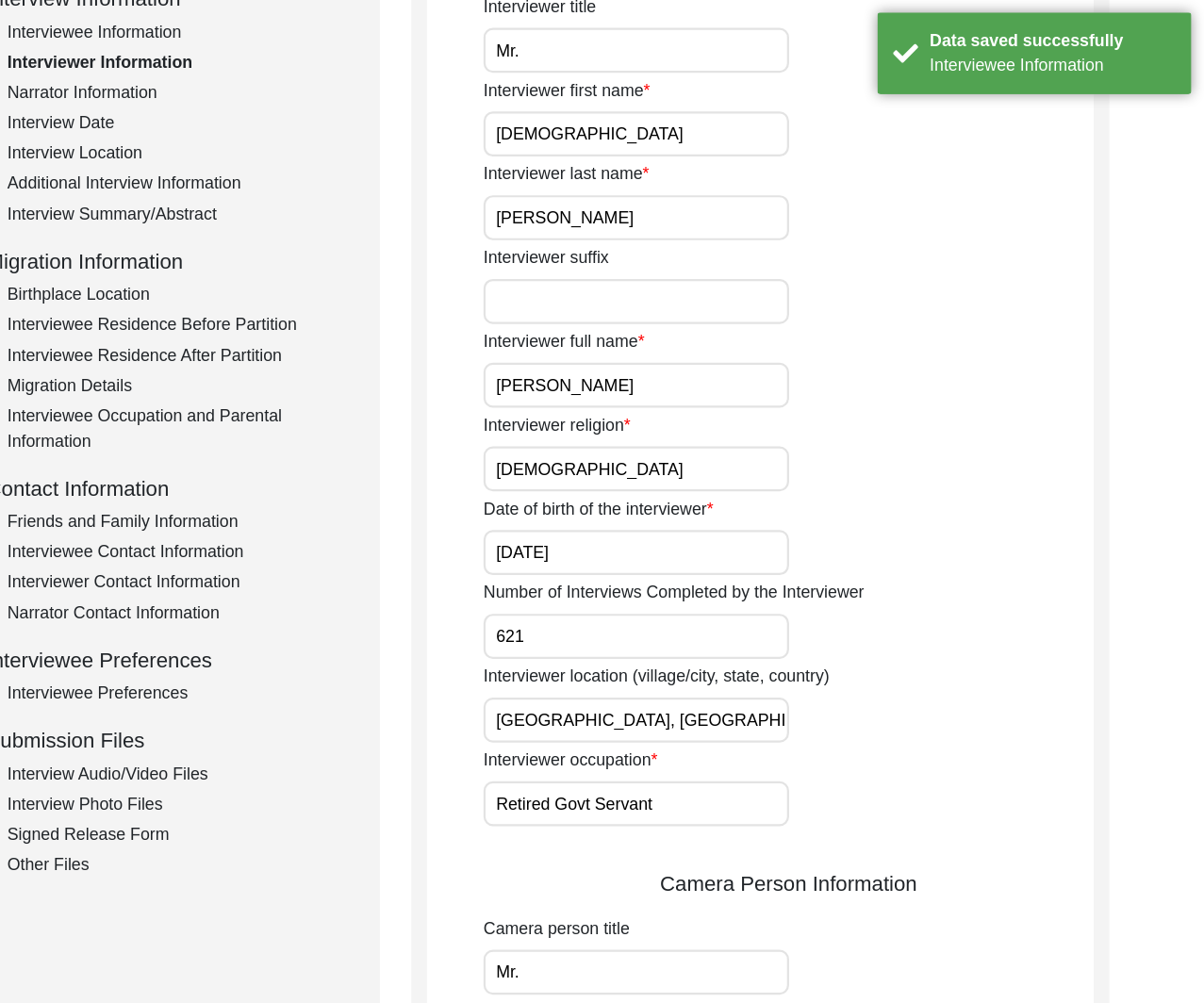 scroll, scrollTop: 0, scrollLeft: 0, axis: both 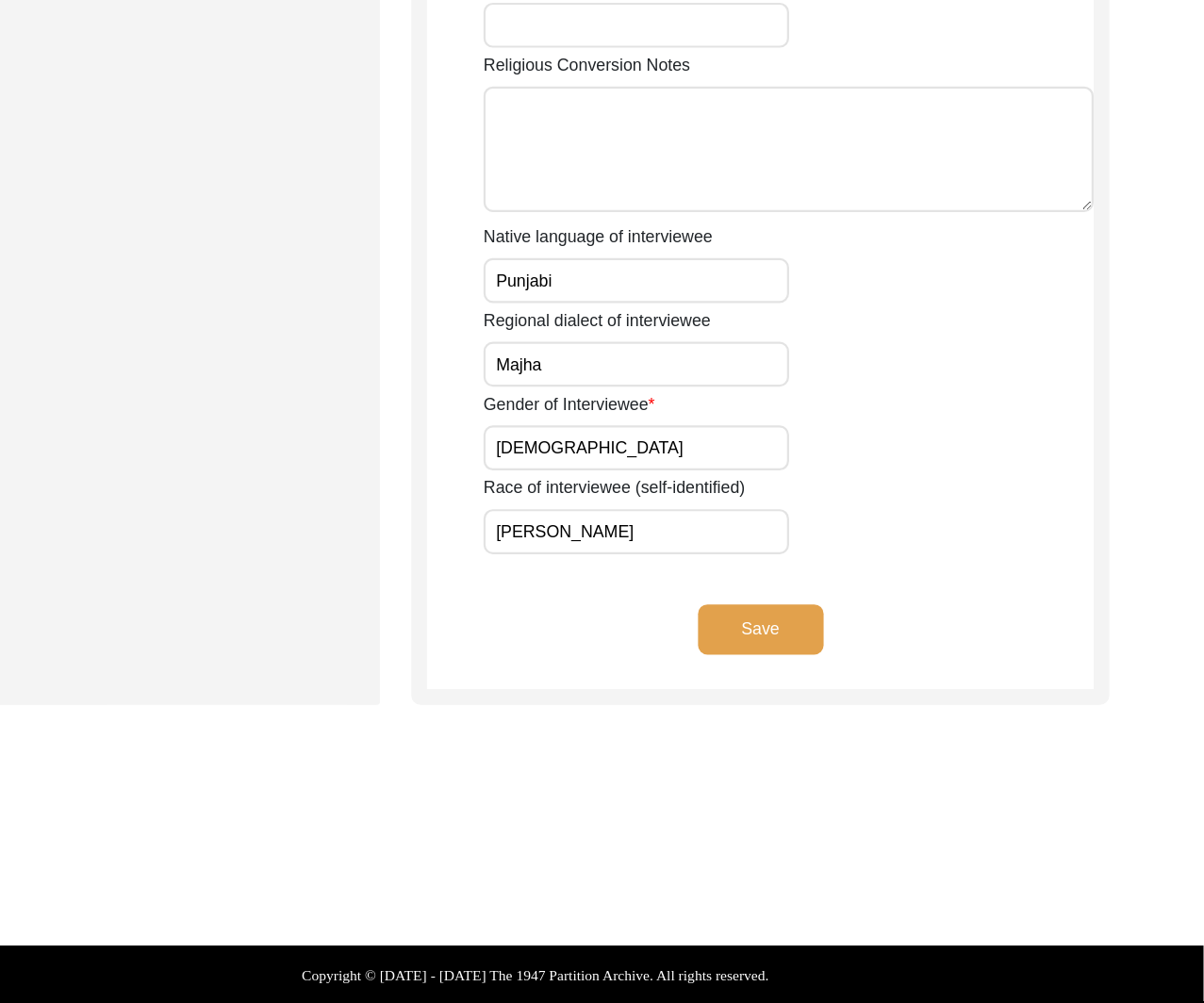 click on "[PERSON_NAME]" at bounding box center [693, 578] 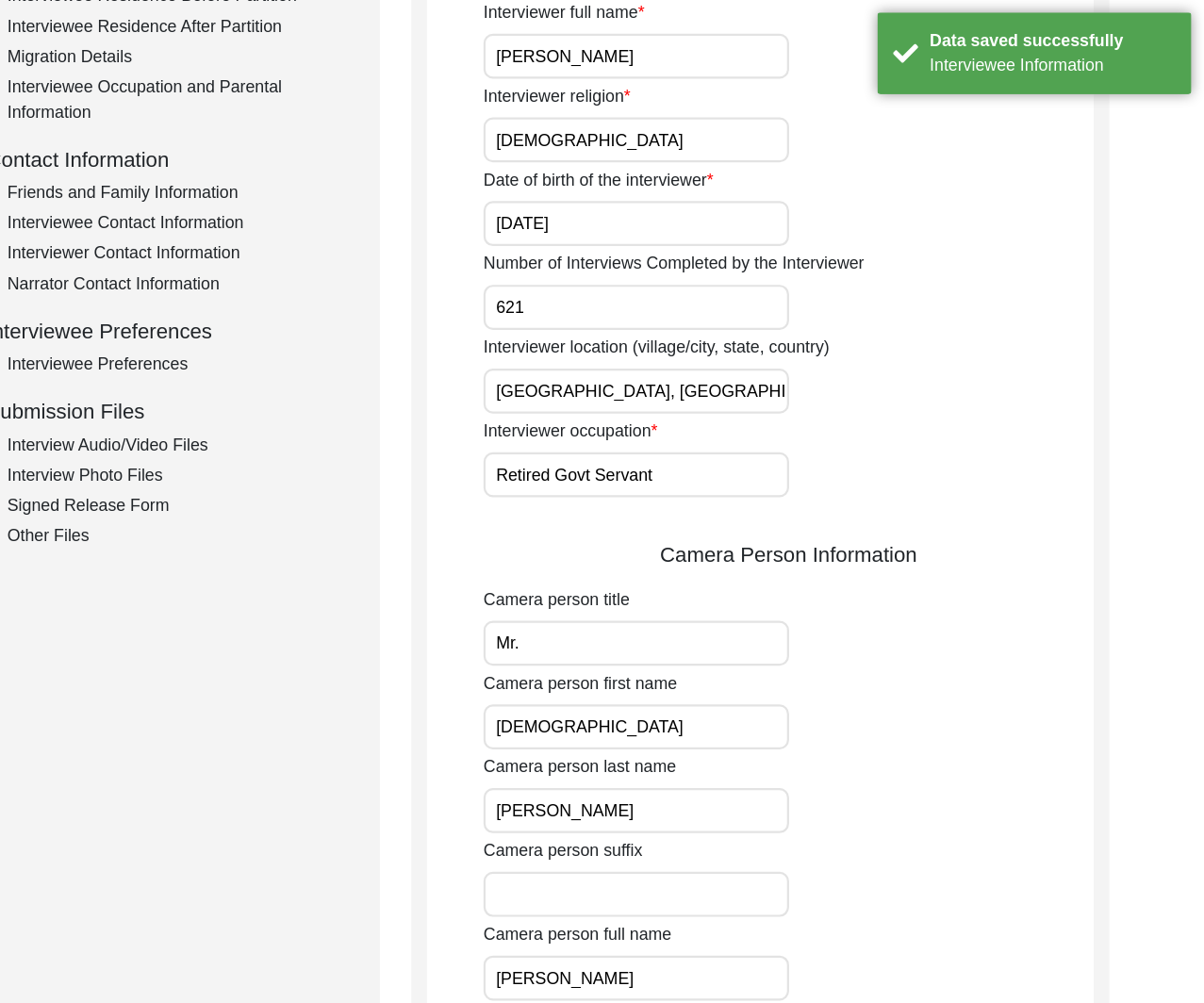 scroll, scrollTop: 0, scrollLeft: 0, axis: both 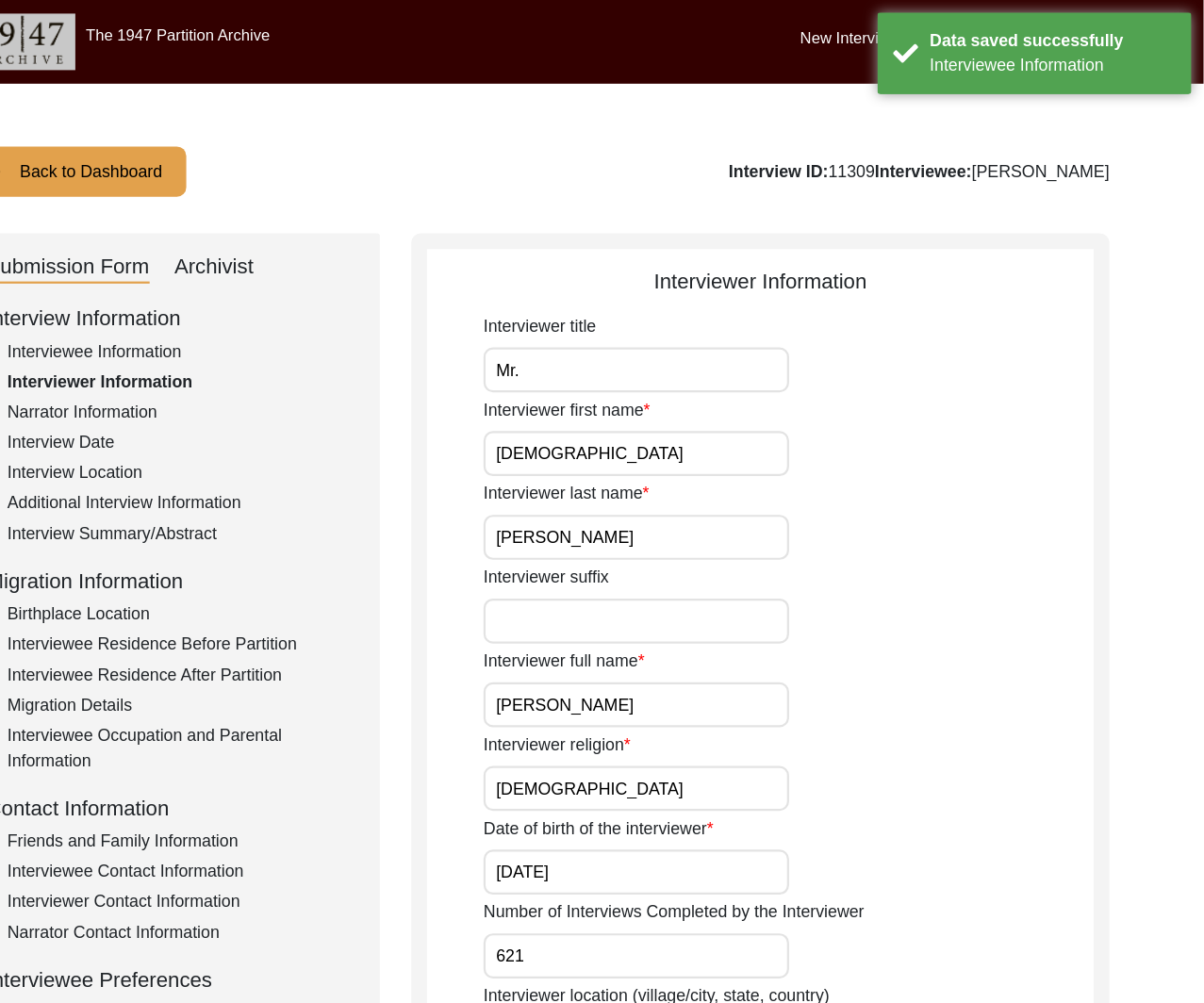 click on "Mr." at bounding box center [693, 333] 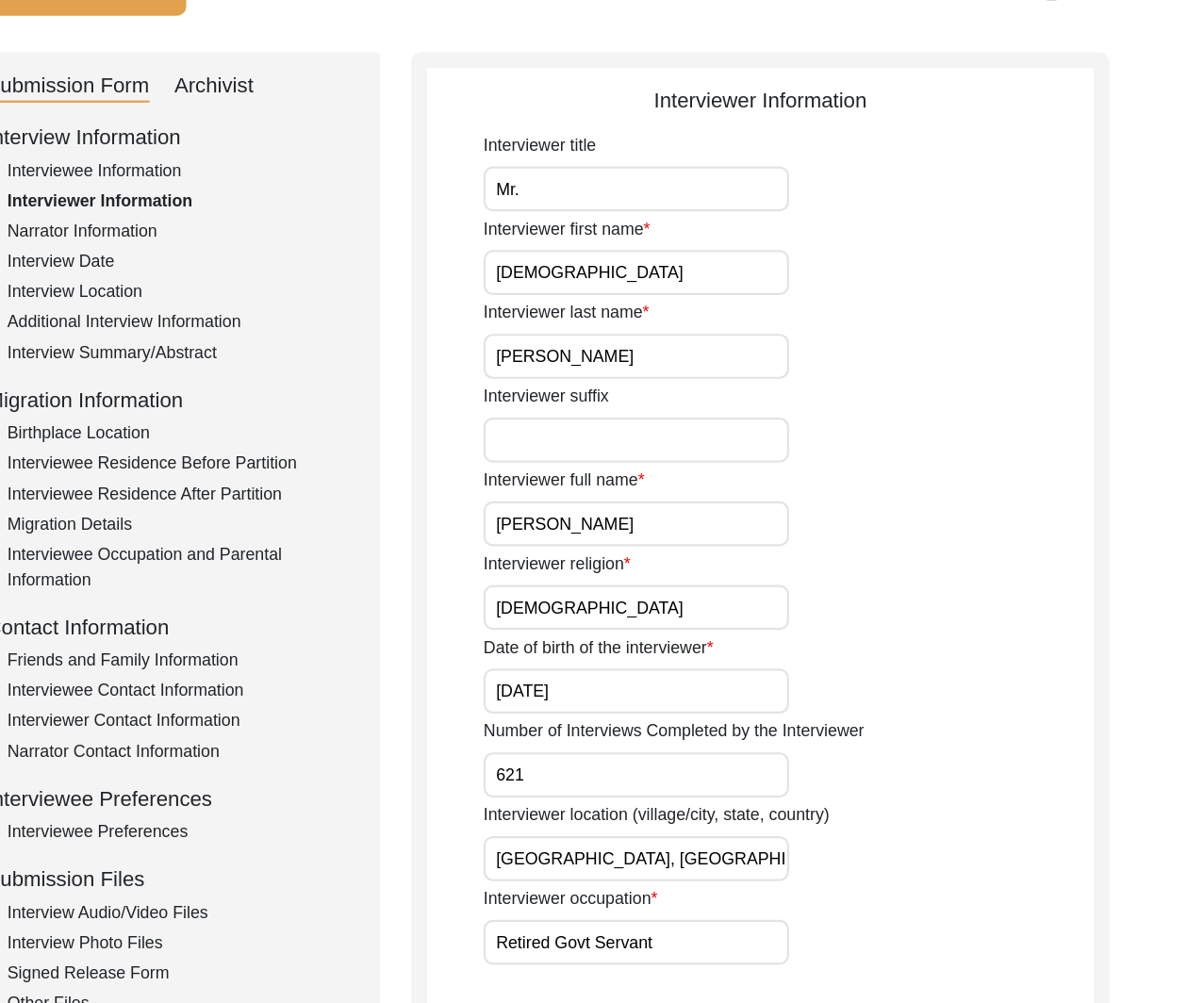 scroll, scrollTop: 166, scrollLeft: 0, axis: vertical 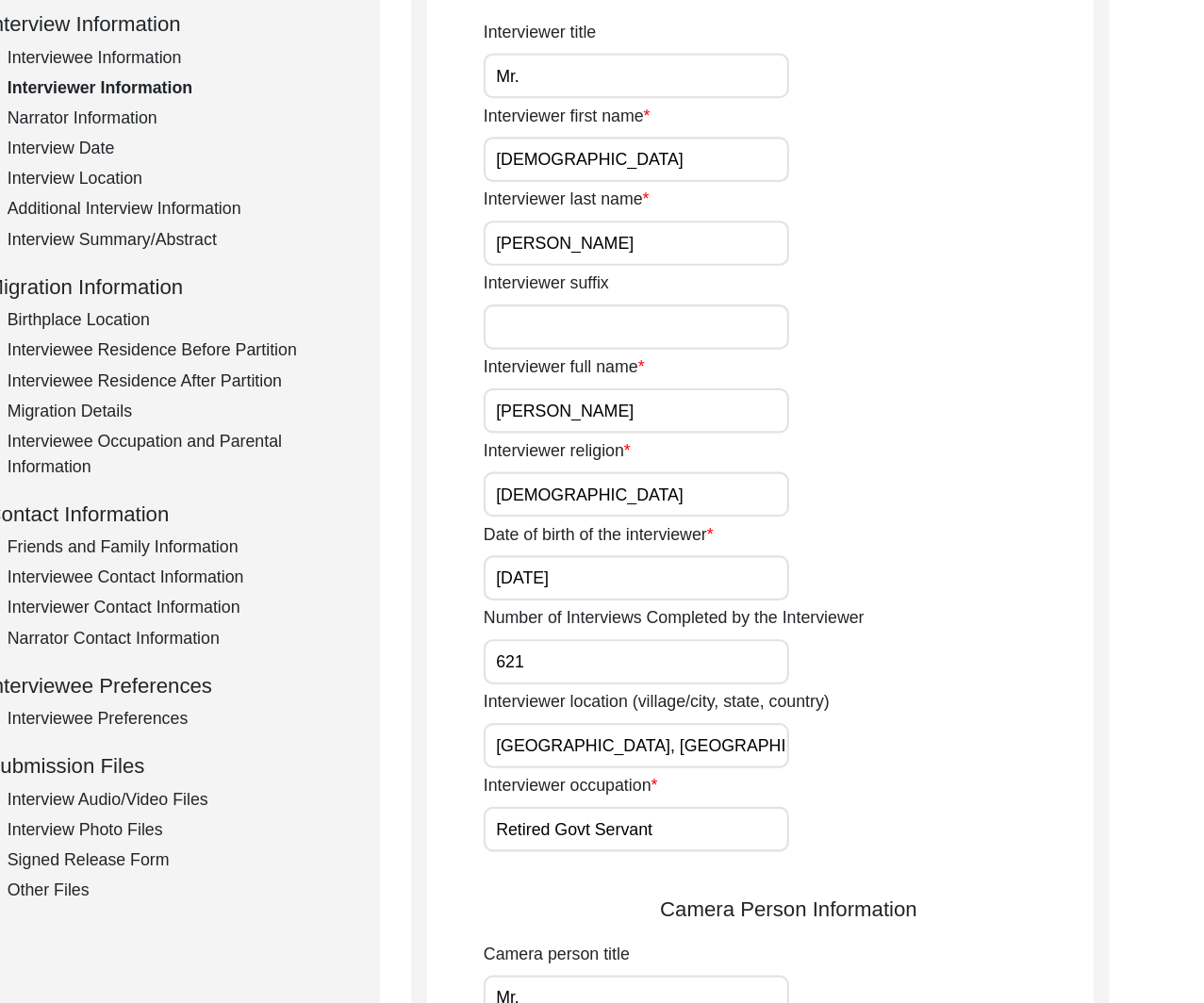 click on "Interviewer location (village/city, state, country) [GEOGRAPHIC_DATA], [GEOGRAPHIC_DATA], [GEOGRAPHIC_DATA]" 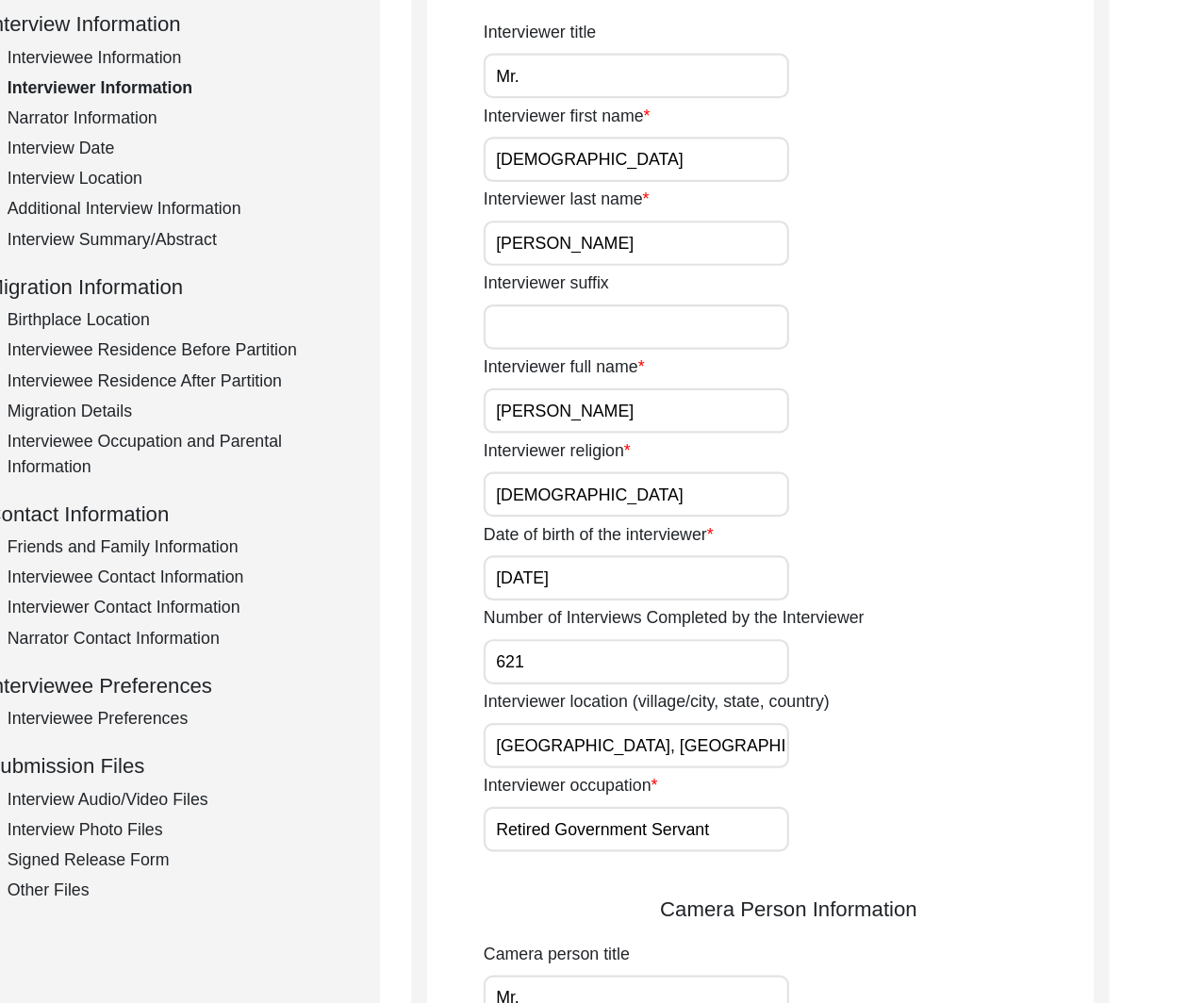 click on "[GEOGRAPHIC_DATA], [GEOGRAPHIC_DATA], [GEOGRAPHIC_DATA]" at bounding box center [693, 770] 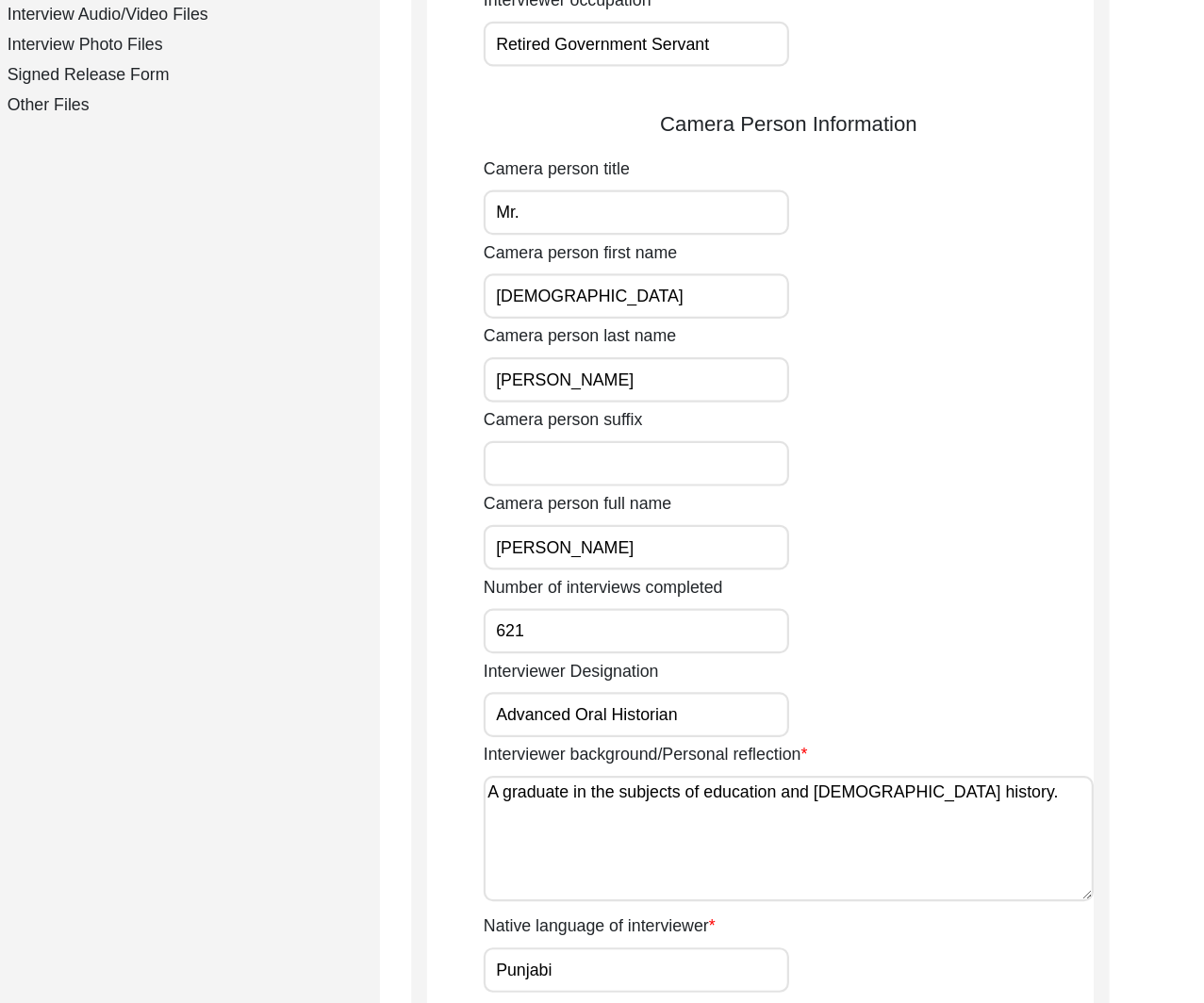 scroll, scrollTop: 874, scrollLeft: 0, axis: vertical 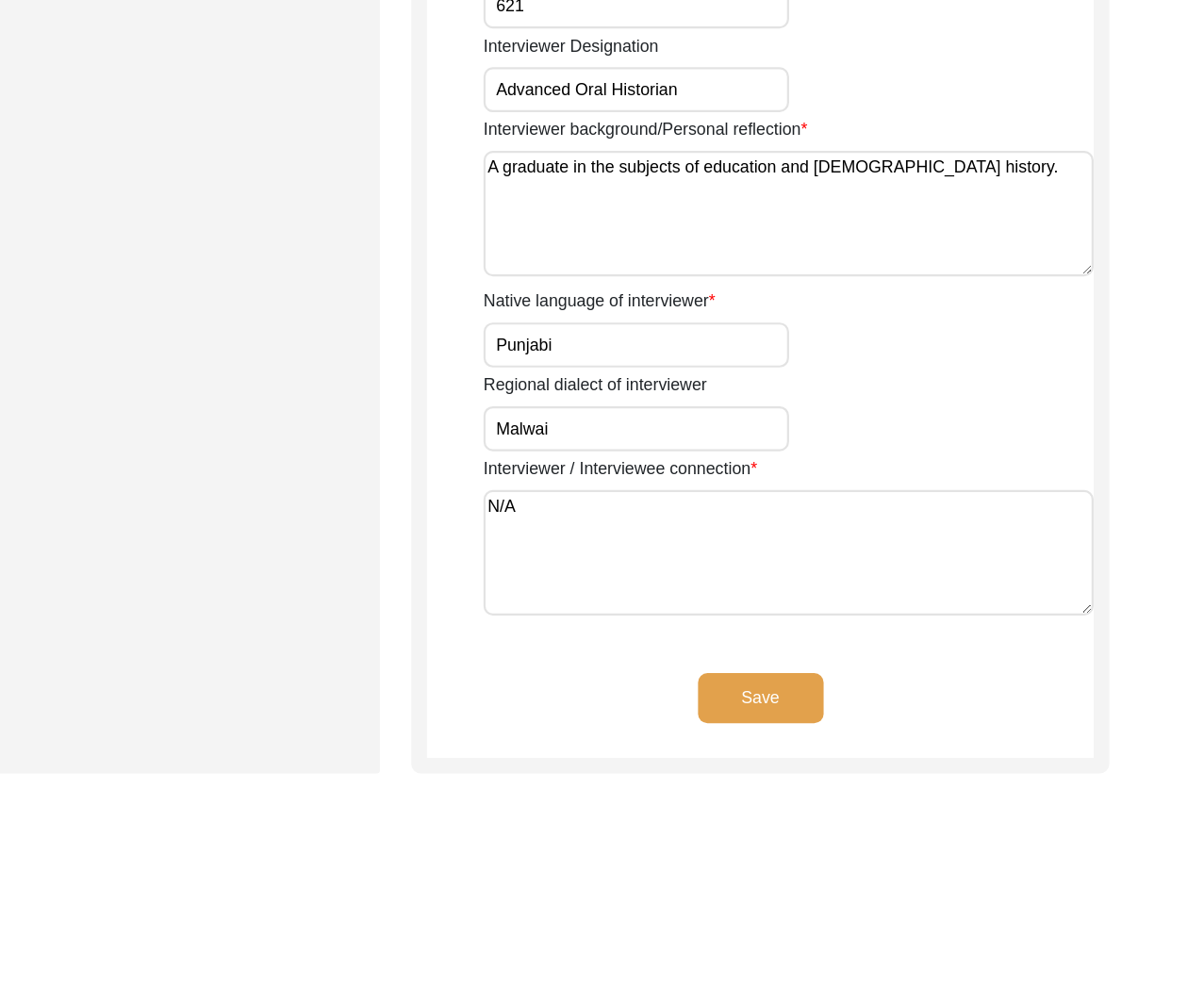 click on "Save" 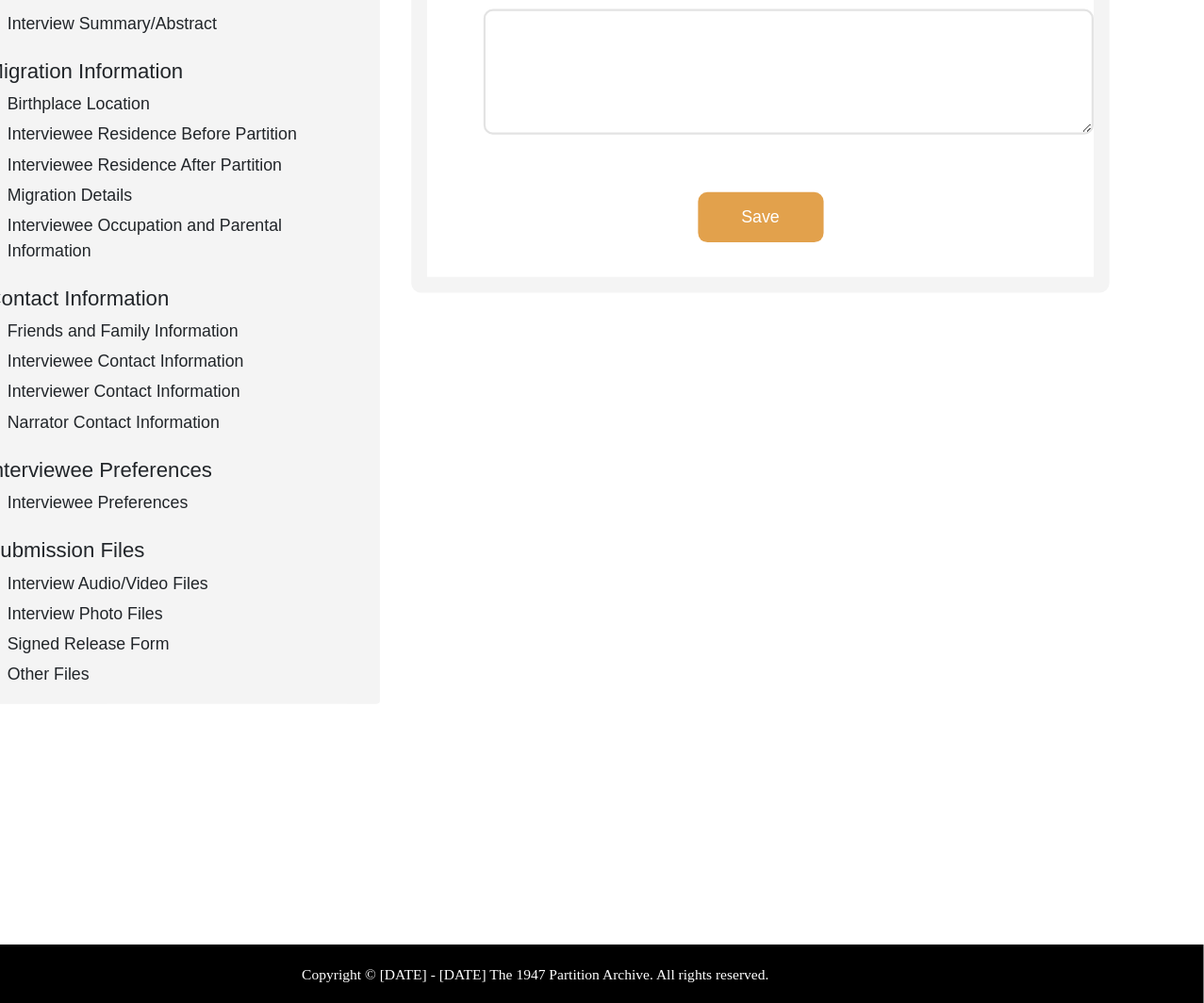 scroll, scrollTop: 0, scrollLeft: 0, axis: both 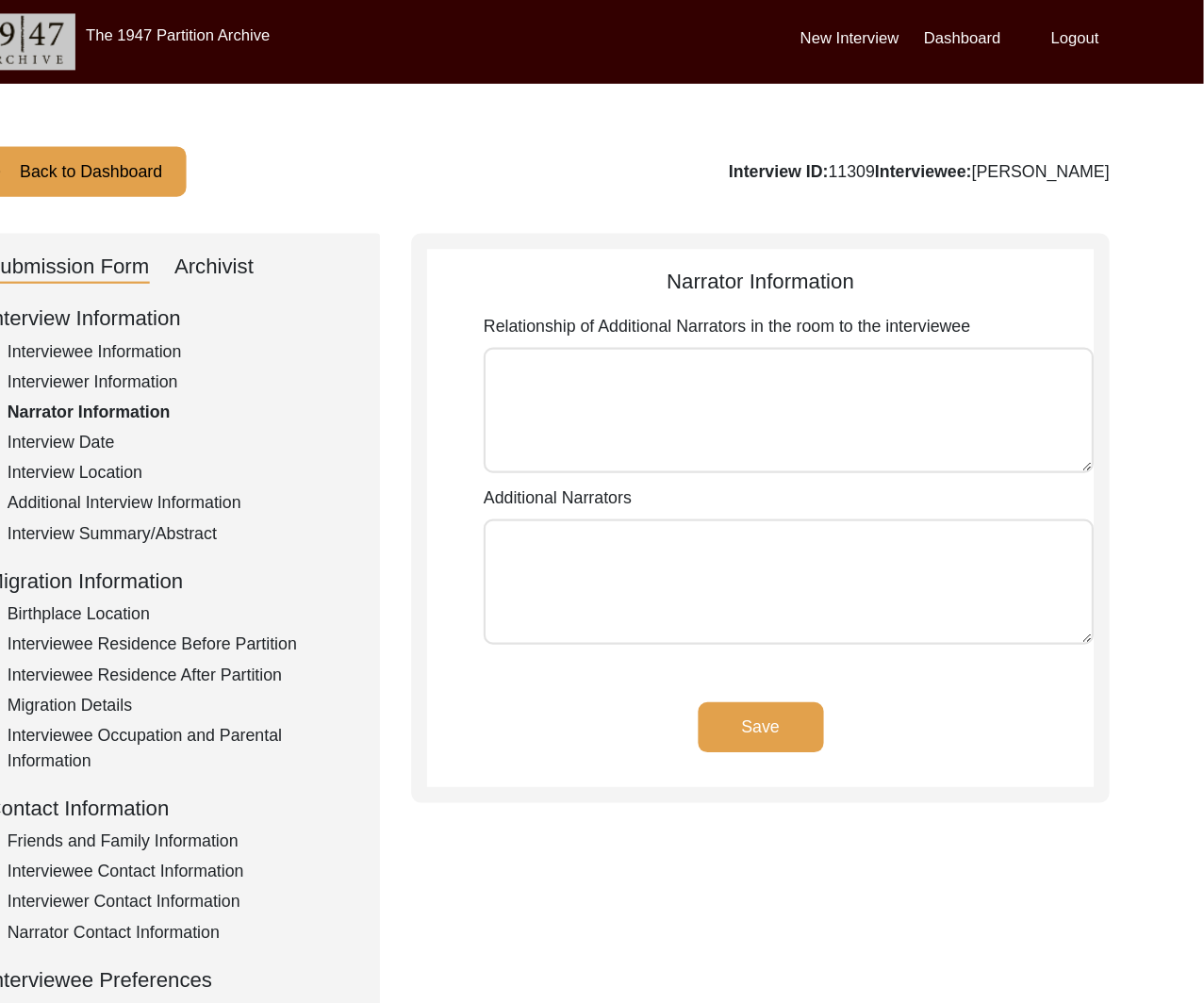 click on "Interview Date" 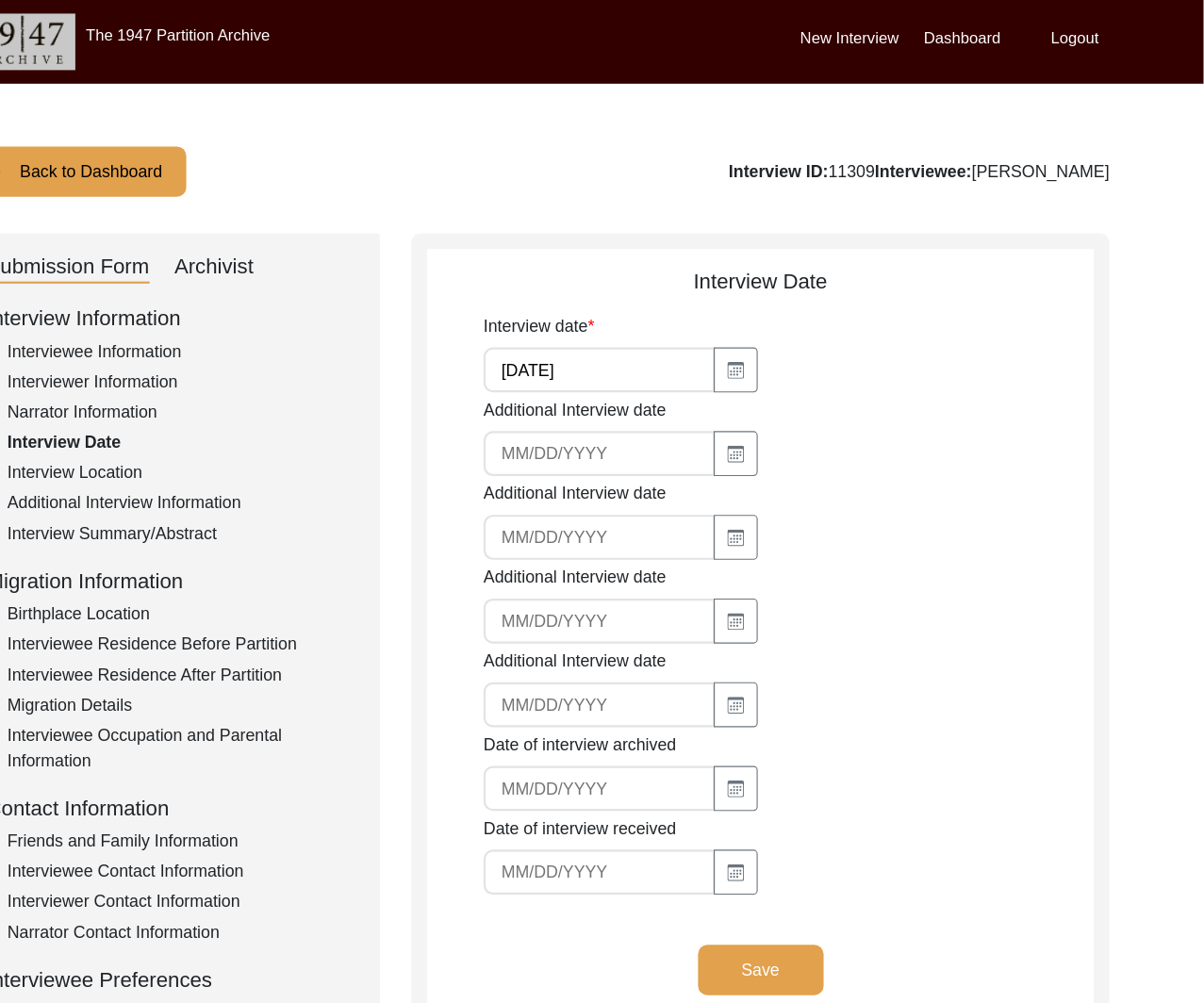 click on "Interview Location" 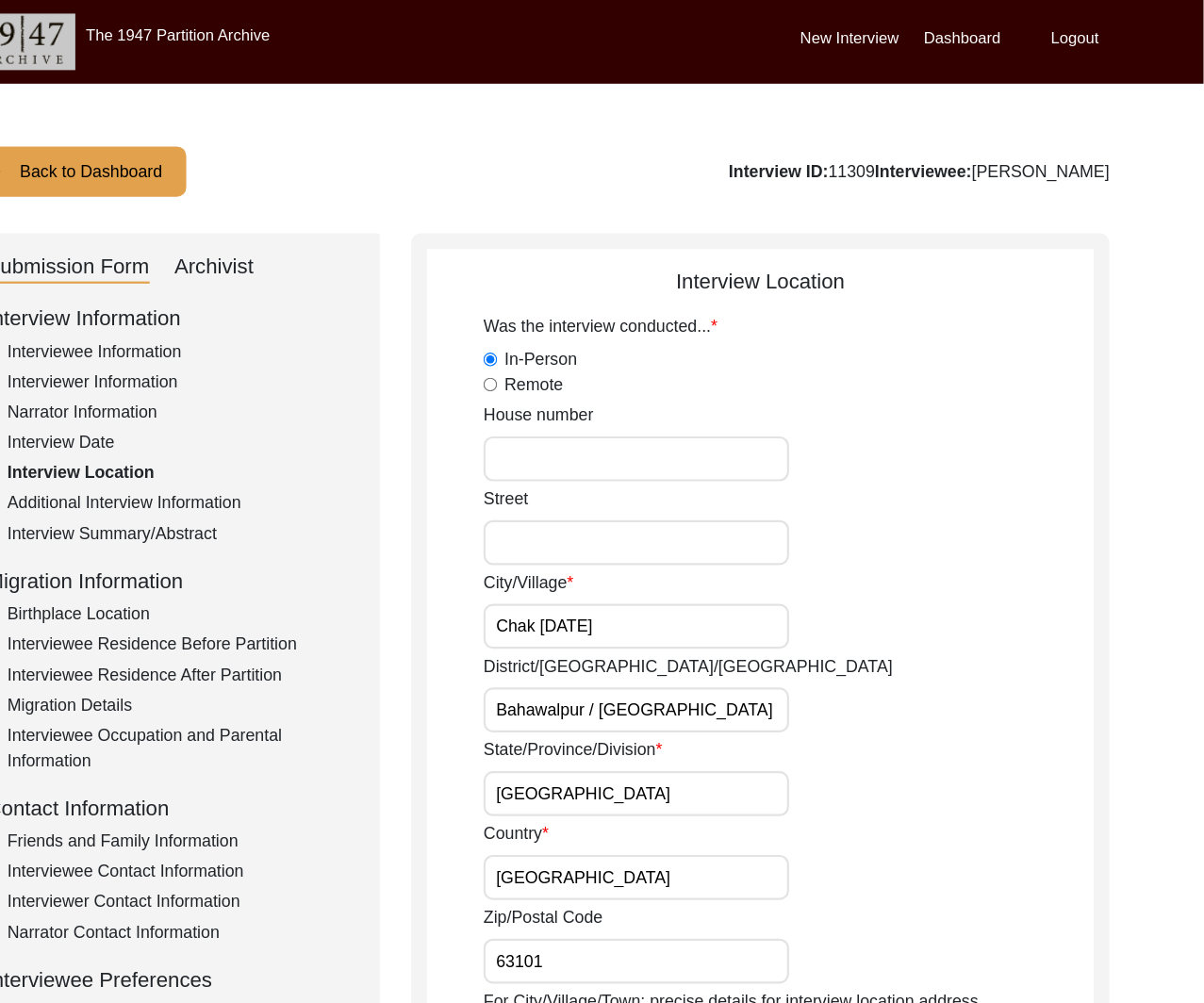 click on "Chak [DATE]" at bounding box center (693, 564) 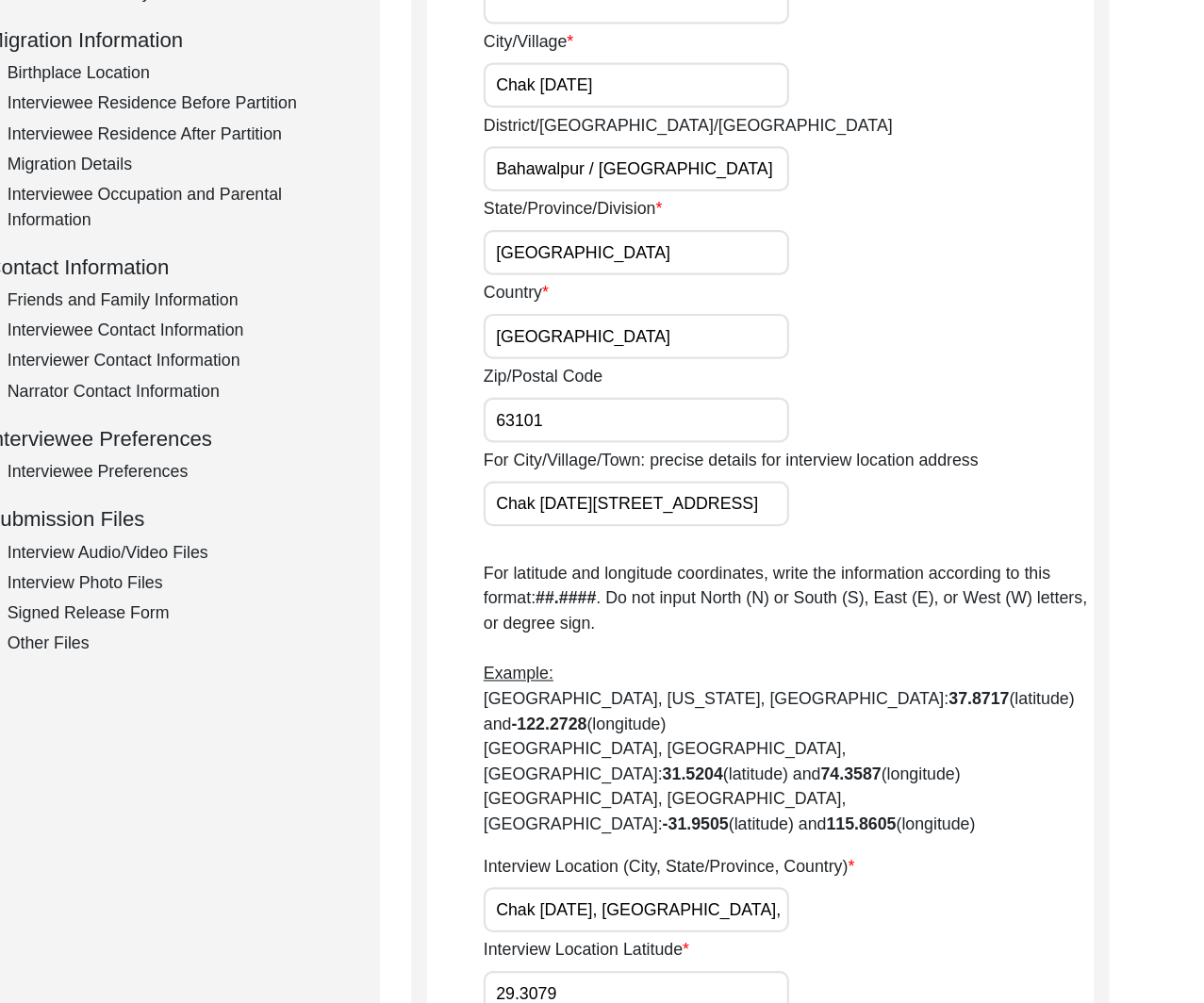 click on "Chak [DATE][STREET_ADDRESS]" at bounding box center (693, 552) 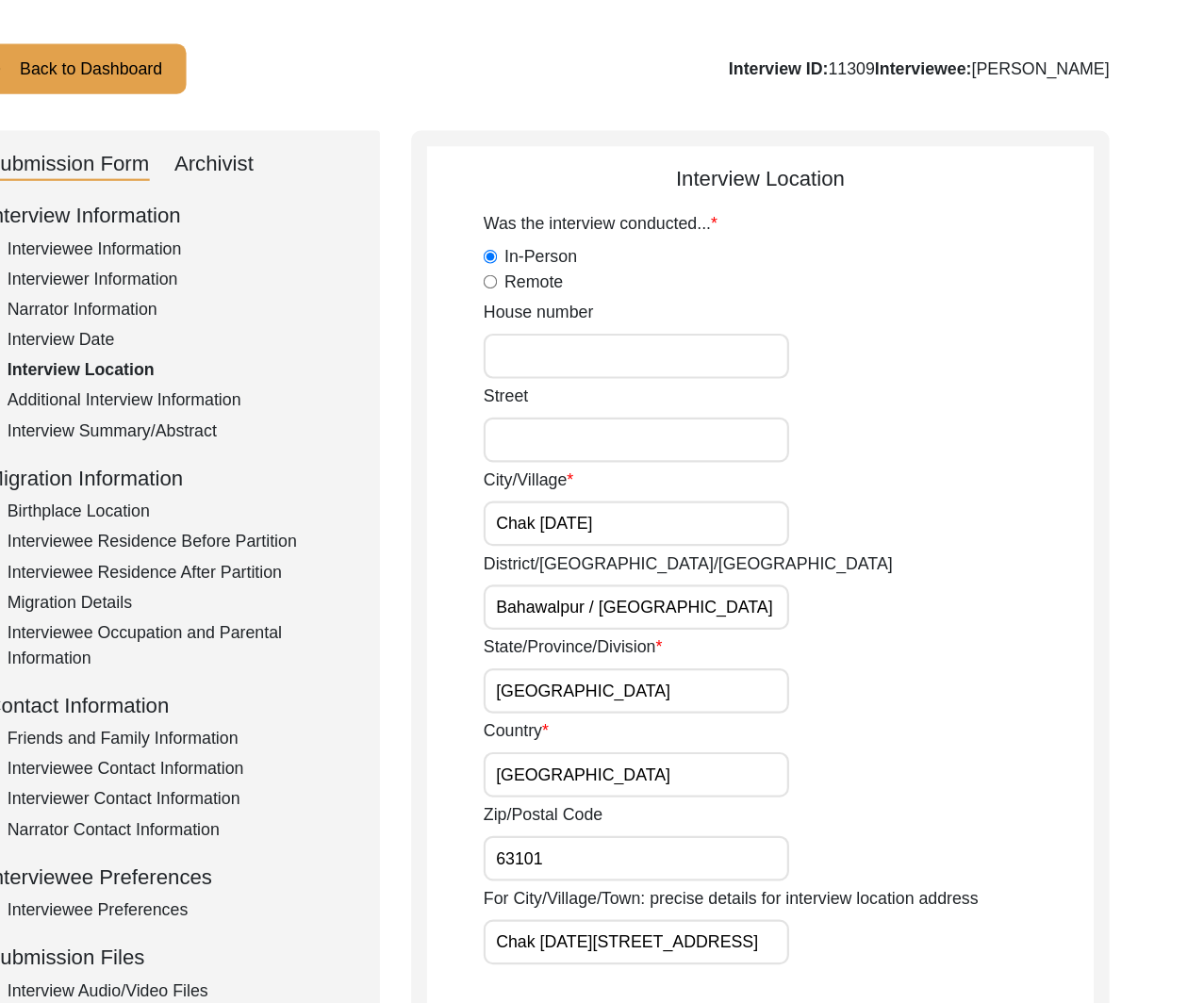 scroll, scrollTop: 0, scrollLeft: 0, axis: both 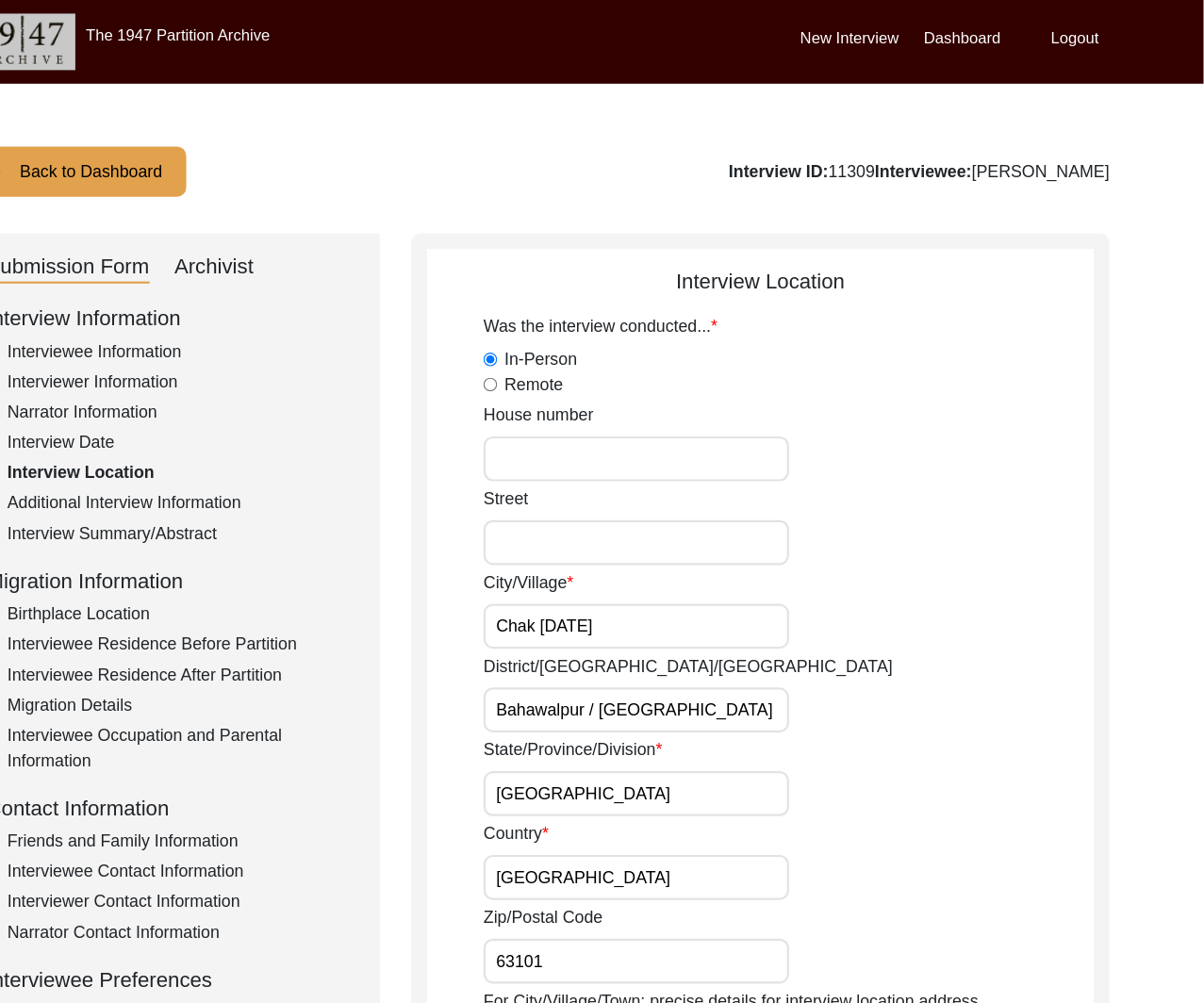 click on "Street" at bounding box center (693, 488) 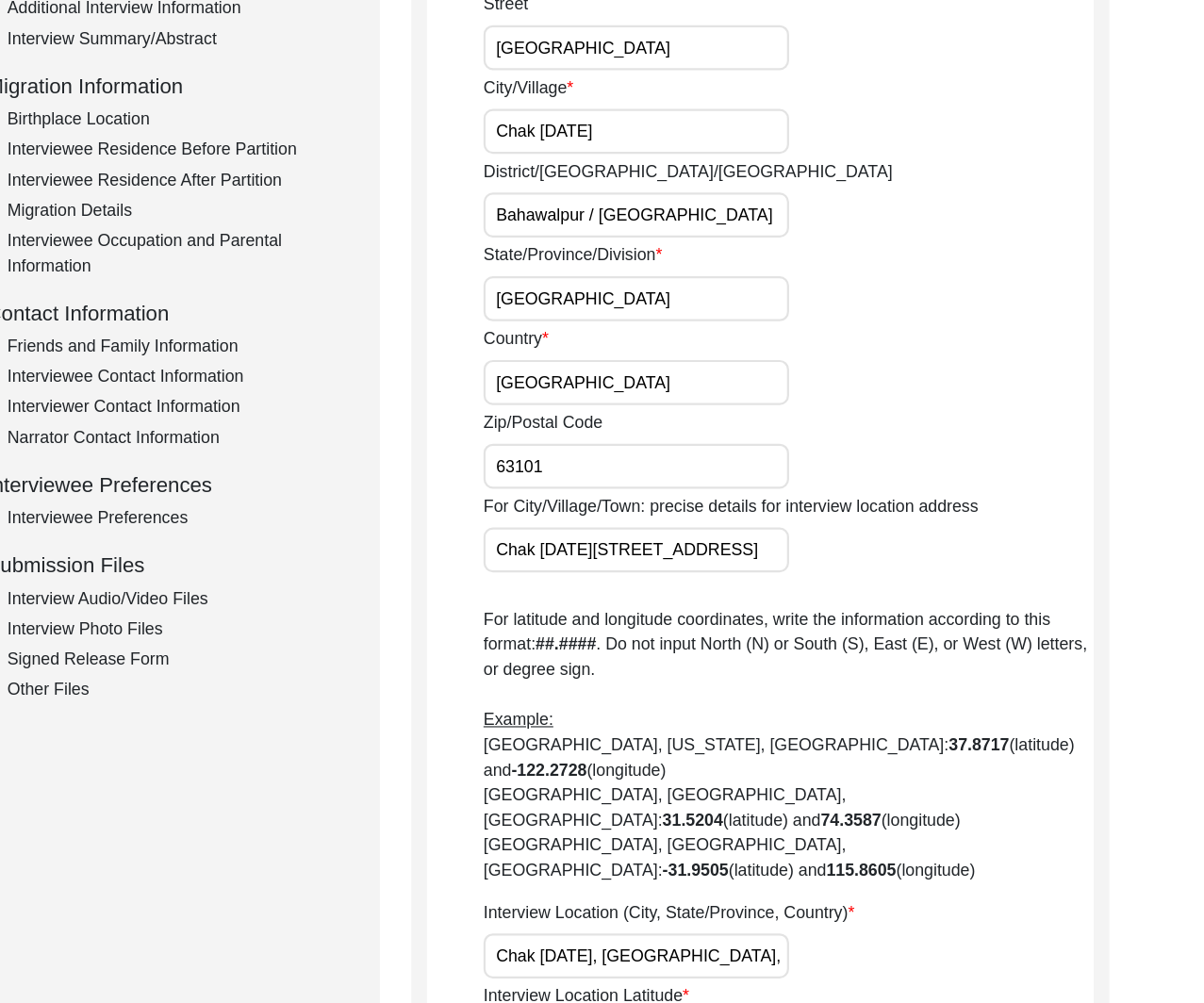 scroll, scrollTop: 349, scrollLeft: 0, axis: vertical 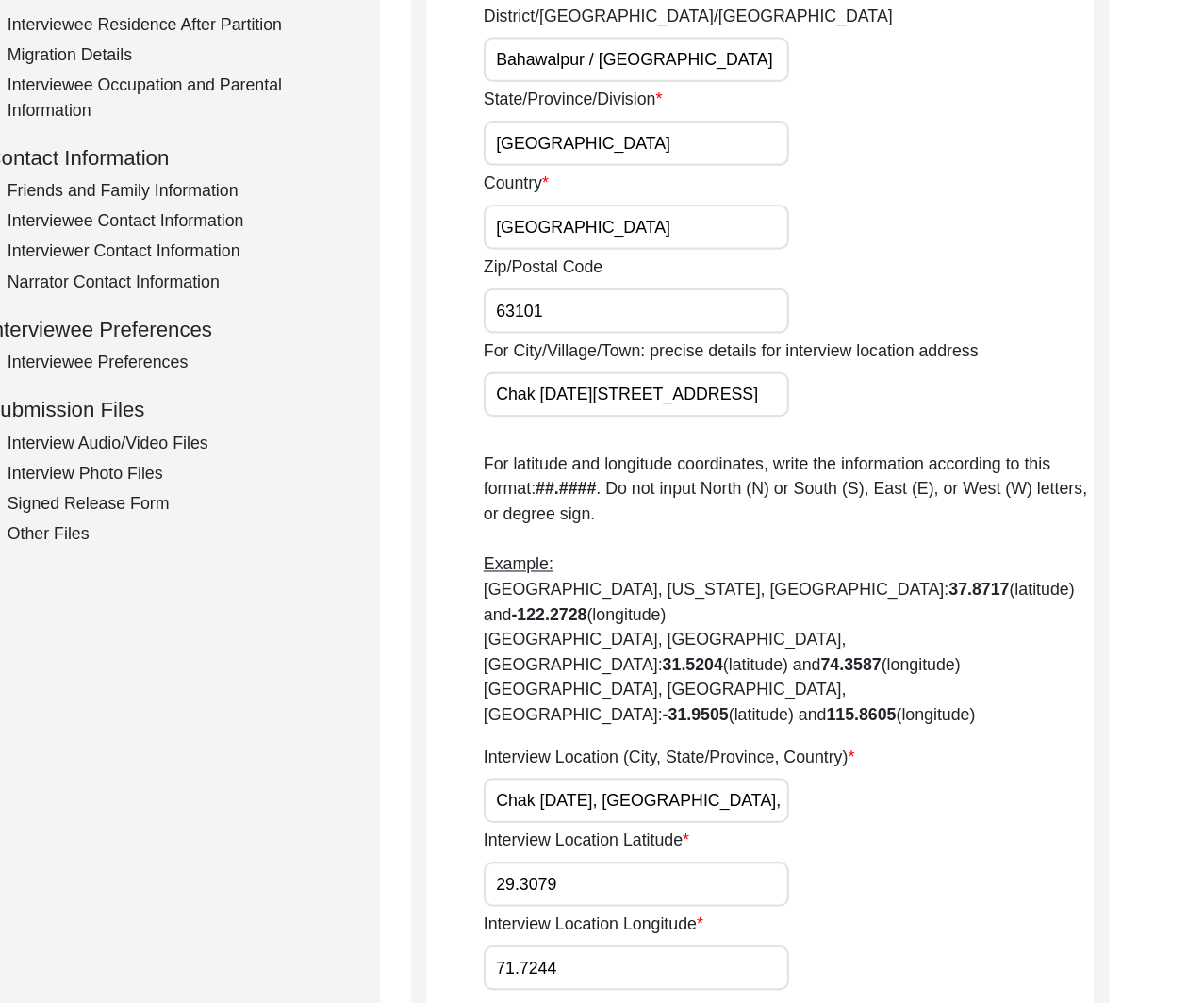 click on "Chak [DATE], [GEOGRAPHIC_DATA], [GEOGRAPHIC_DATA], [GEOGRAPHIC_DATA]" at bounding box center [693, 820] 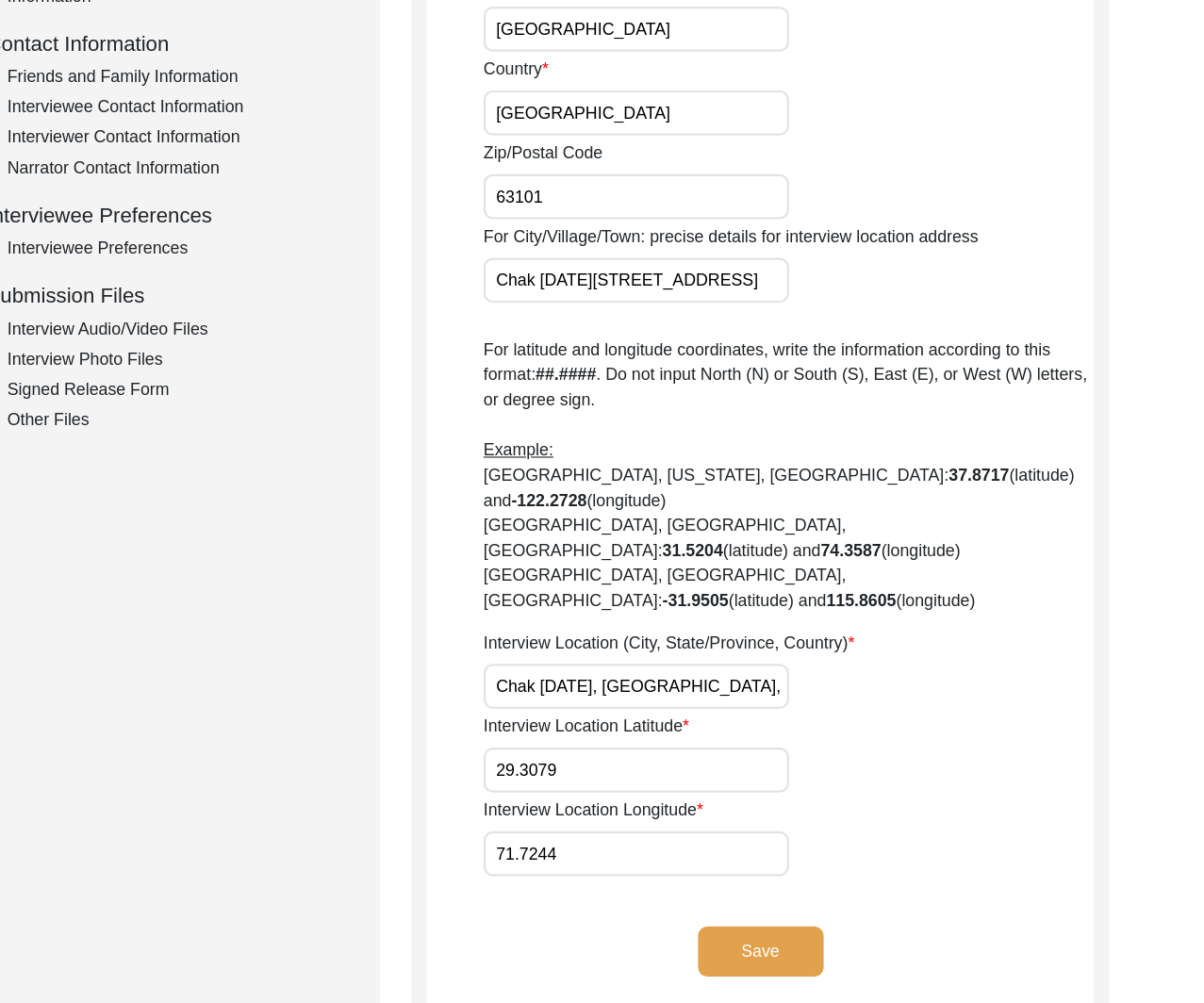 scroll, scrollTop: 589, scrollLeft: 0, axis: vertical 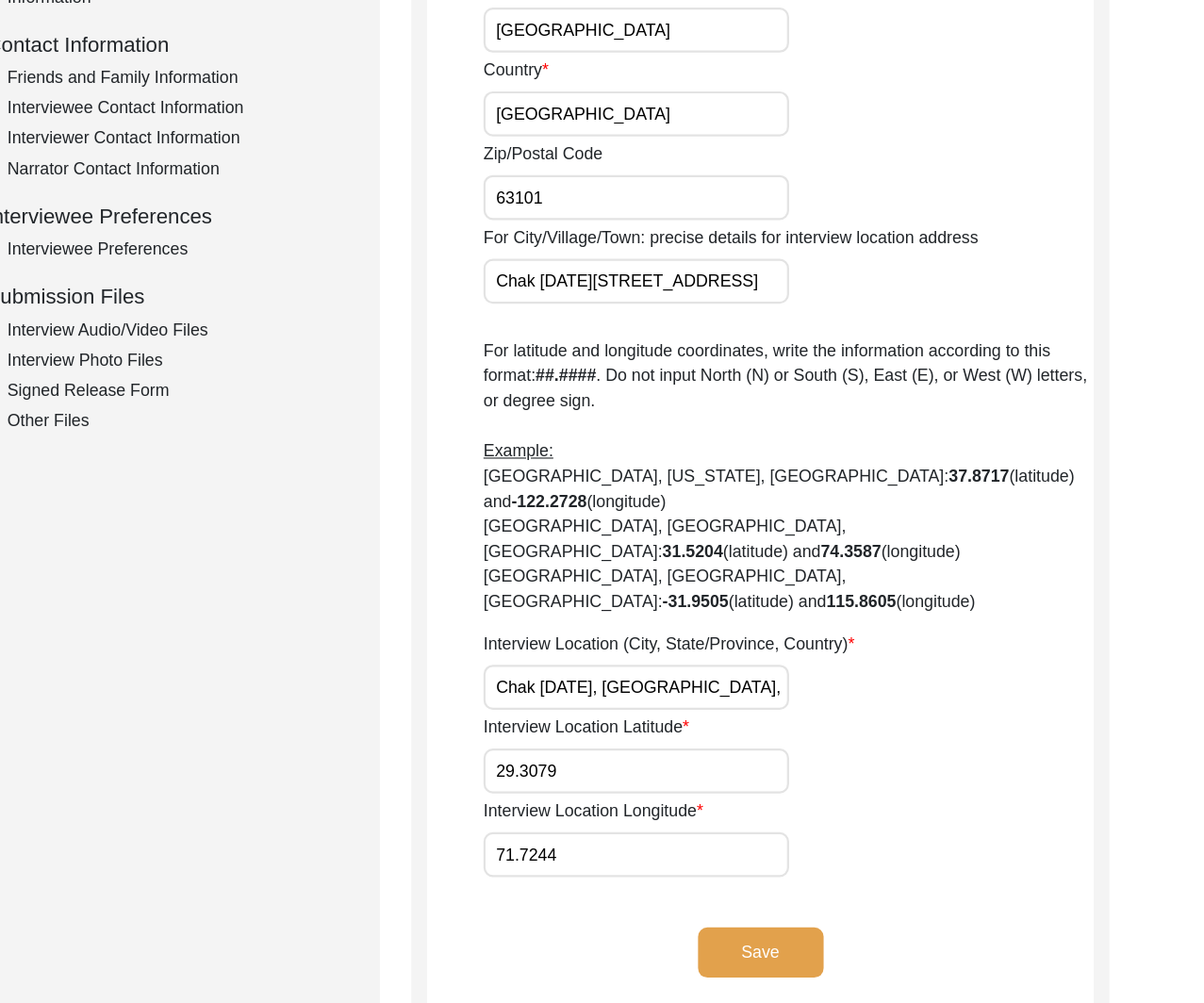 click on "Save" 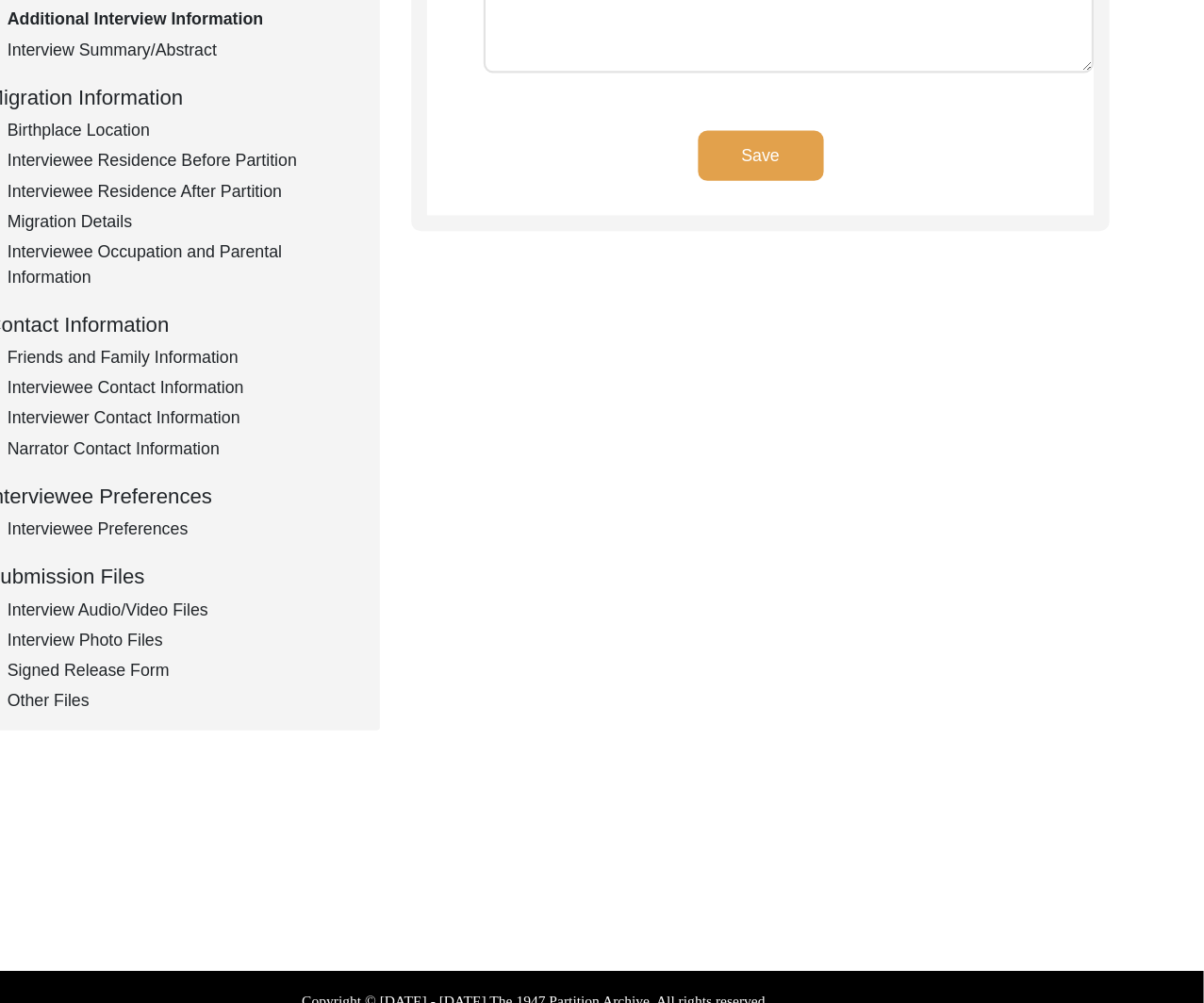 scroll, scrollTop: 0, scrollLeft: 0, axis: both 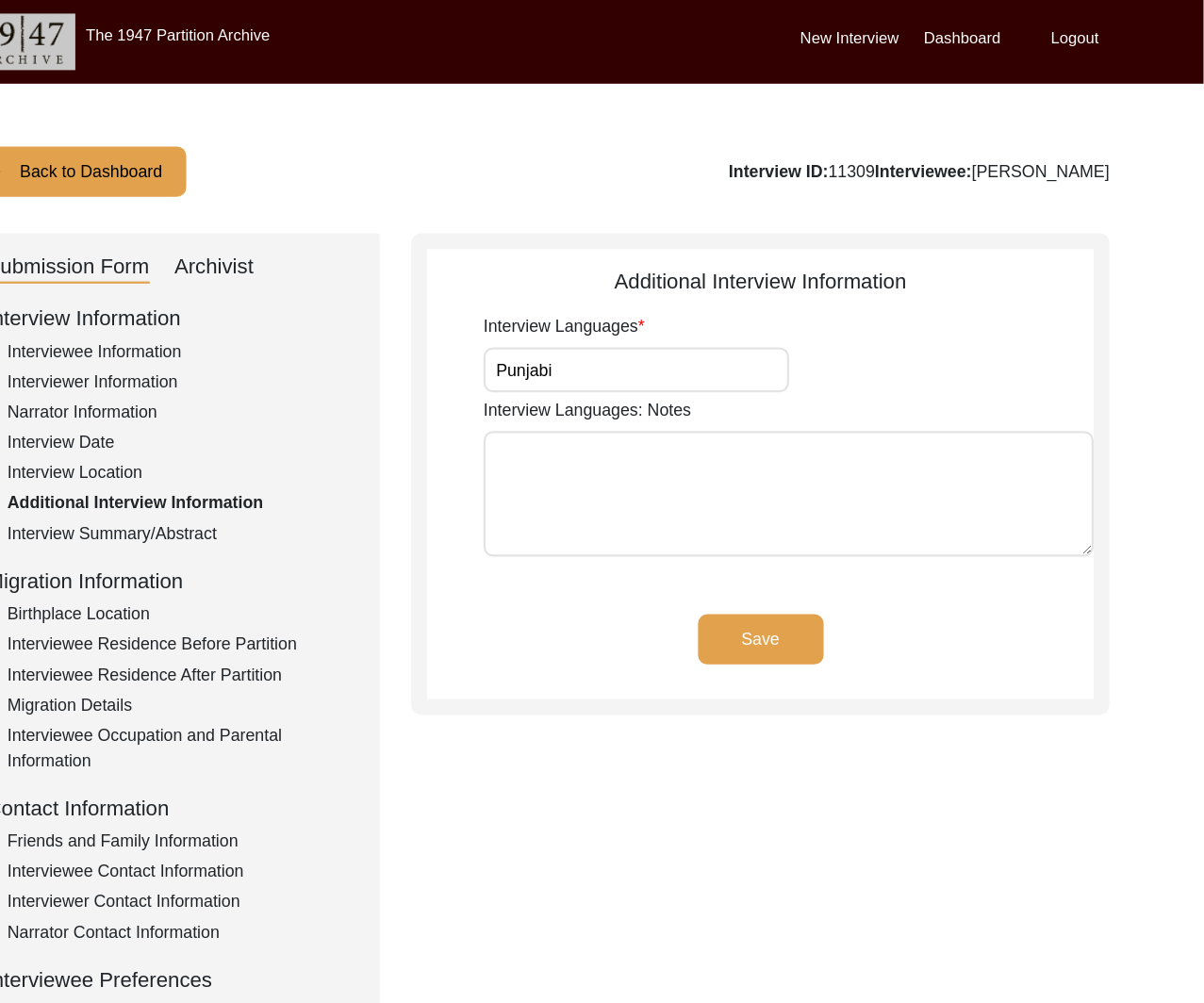 click on "Punjabi" at bounding box center (693, 333) 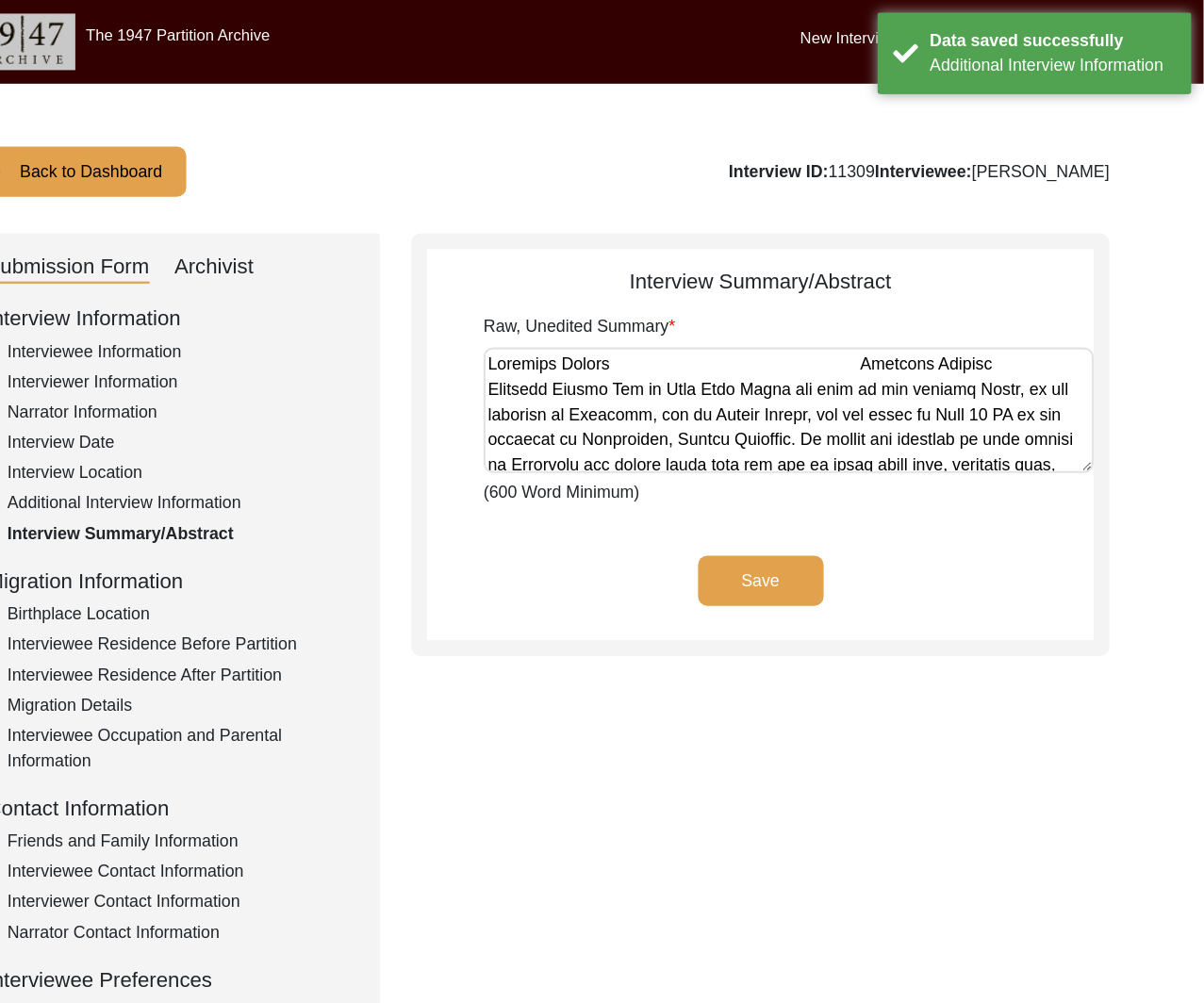 click on "Birthplace Location" 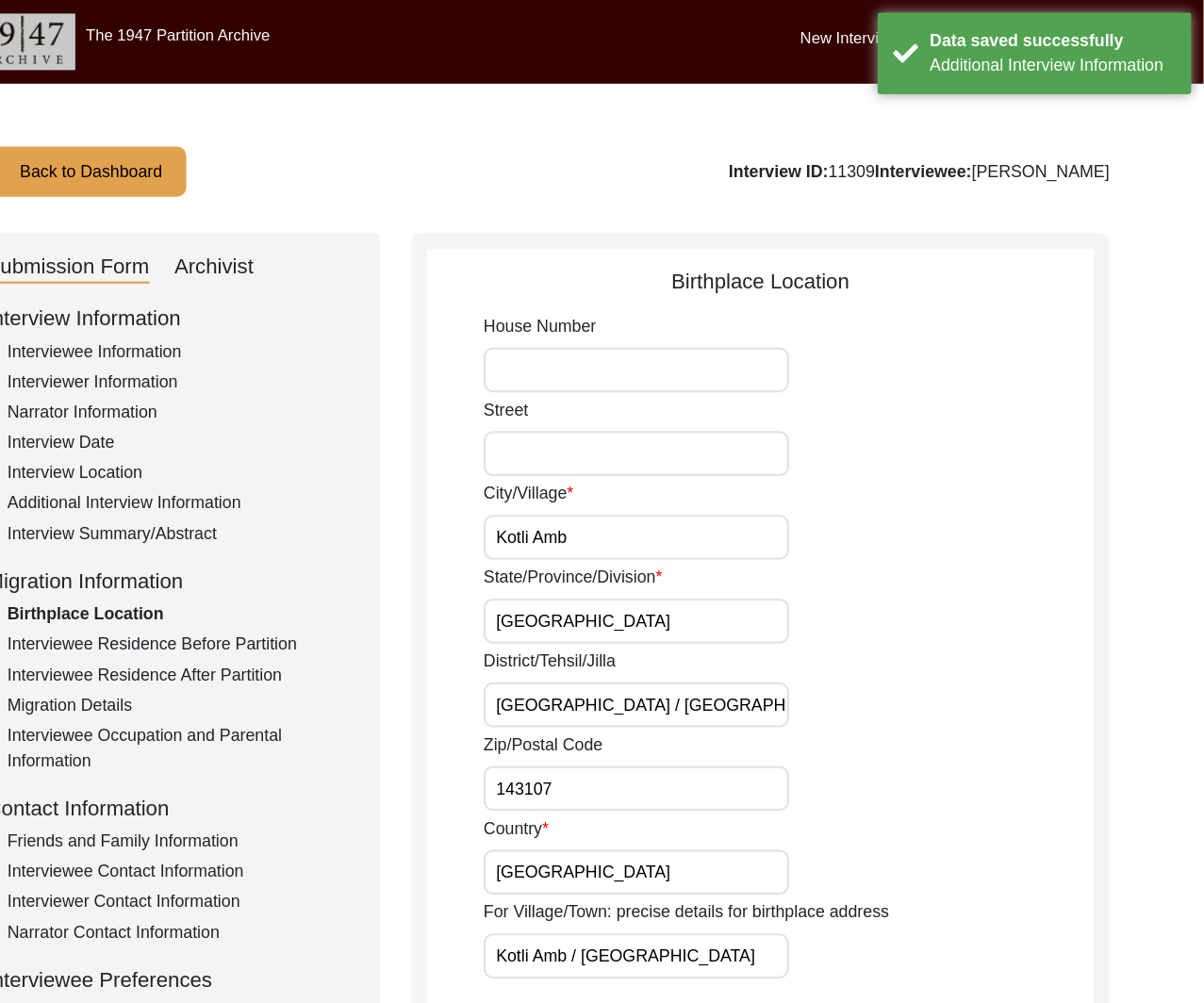 click on "Kotli Amb" at bounding box center (693, 484) 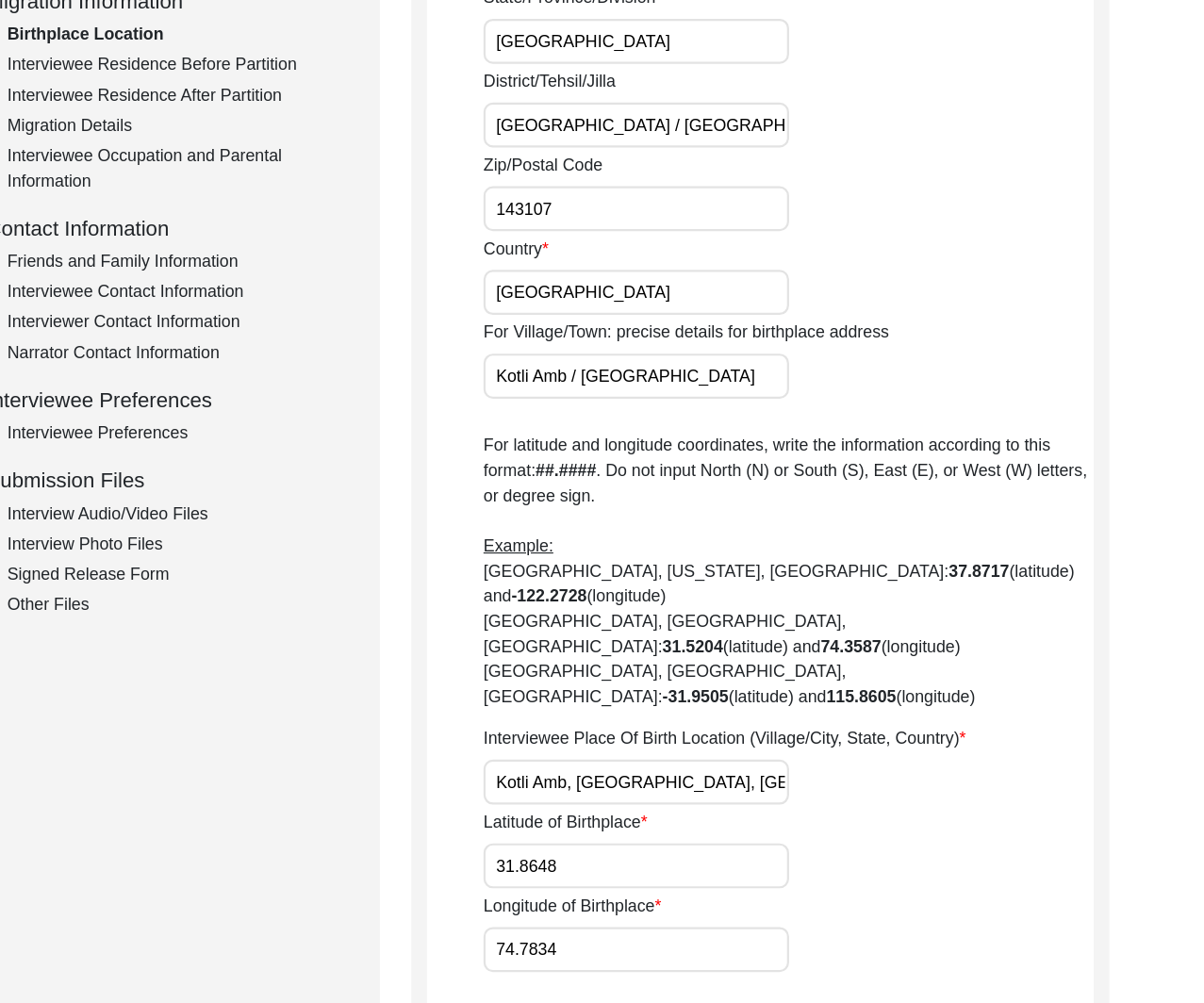 scroll, scrollTop: 377, scrollLeft: 0, axis: vertical 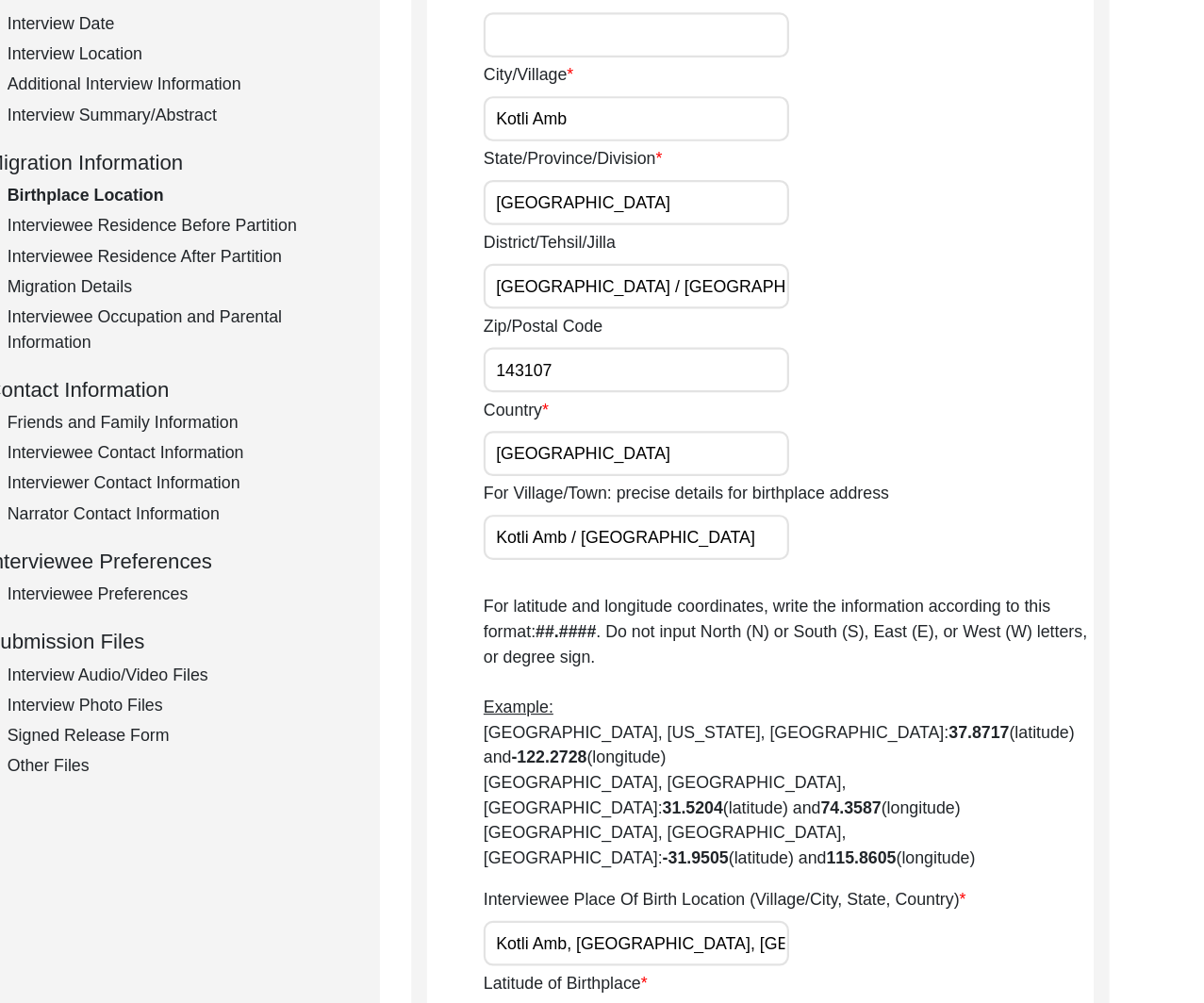 click on "Kotli Amb, [GEOGRAPHIC_DATA], [GEOGRAPHIC_DATA]" at bounding box center [693, 849] 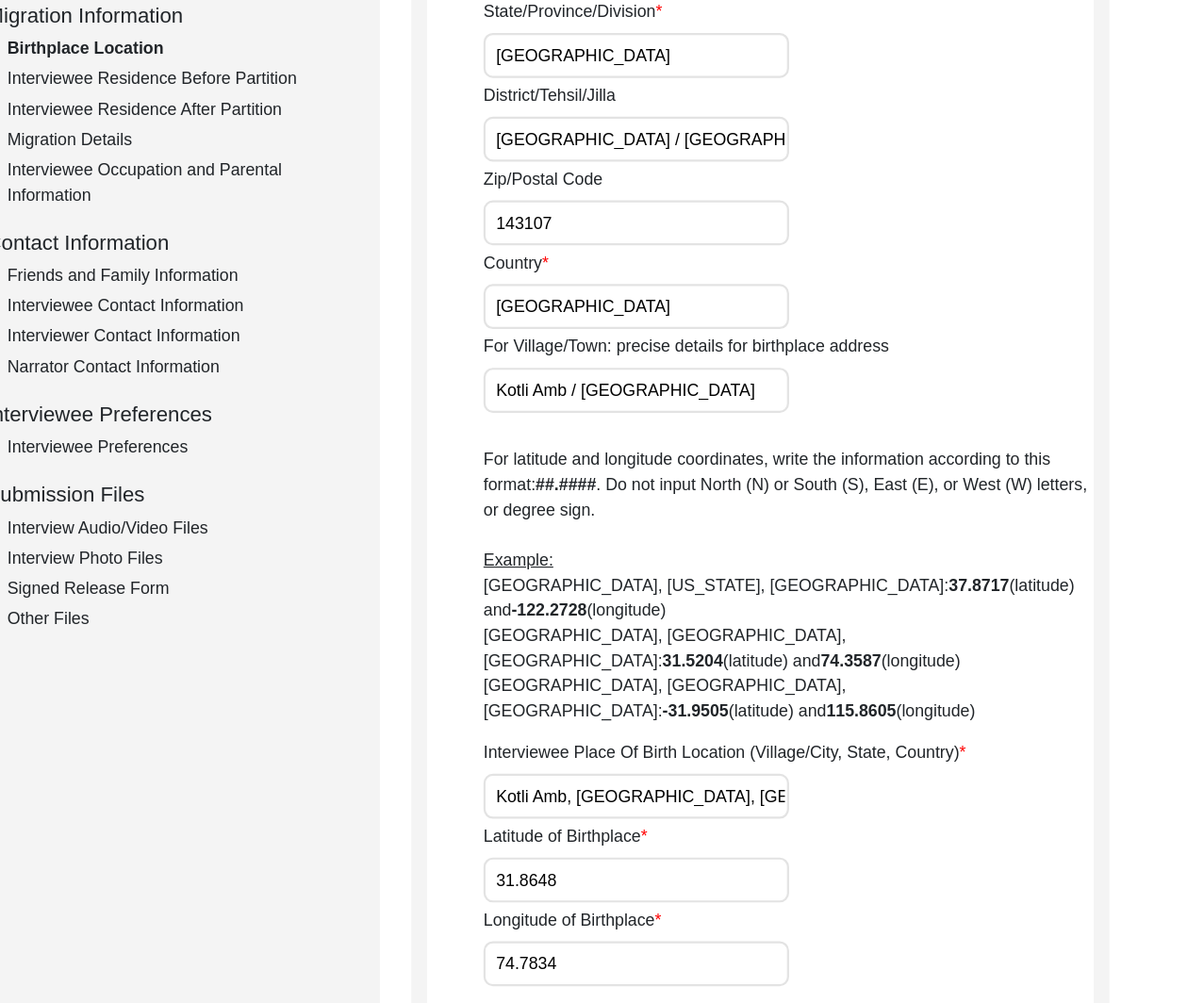 scroll, scrollTop: 462, scrollLeft: 0, axis: vertical 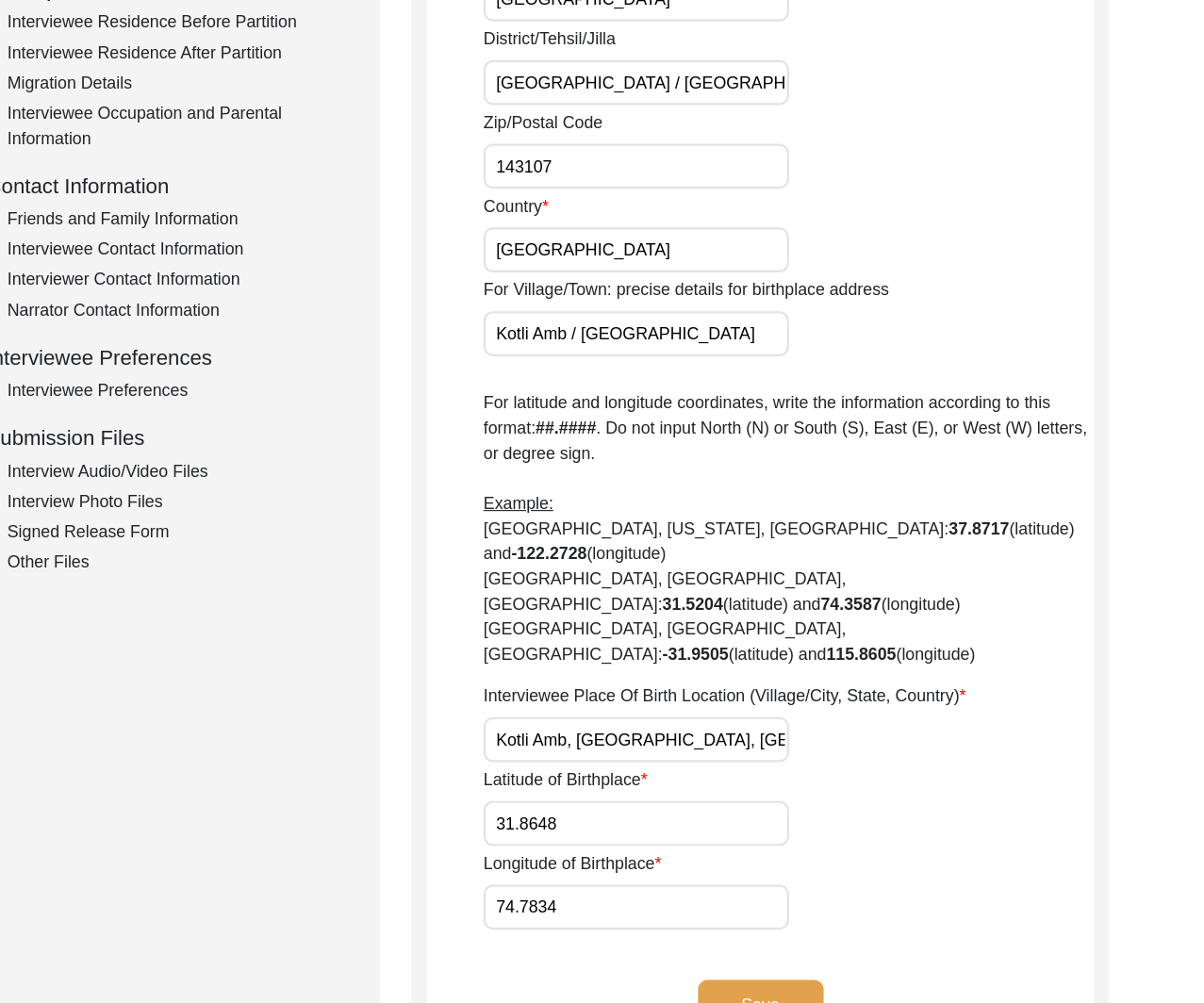 click on "Birthplace Location
House [GEOGRAPHIC_DATA]/Village [GEOGRAPHIC_DATA]/Province/Division [GEOGRAPHIC_DATA]/[GEOGRAPHIC_DATA]/Jilla [GEOGRAPHIC_DATA] / [GEOGRAPHIC_DATA] Zip/Postal Code 143107 Country [GEOGRAPHIC_DATA] For Village/Town: precise details for birthplace address [GEOGRAPHIC_DATA] / [GEOGRAPHIC_DATA]  For latitude and longitude coordinates, write the information according to this format:  ##.#### . Do not input North (N) or South (S), East (E), or West (W) letters, or degree sign.  Example:  [GEOGRAPHIC_DATA], [US_STATE], [GEOGRAPHIC_DATA]:  37.8717  (latitude) and  -122.2728  (longitude)   [GEOGRAPHIC_DATA], [GEOGRAPHIC_DATA], [GEOGRAPHIC_DATA]:  31.5204  (latitude) and  74.3587  (longitude)   [GEOGRAPHIC_DATA], [GEOGRAPHIC_DATA], [GEOGRAPHIC_DATA]:  -31.9505  (latitude) and  115.8605  (longitude)  Interviewee Place Of Birth Location (Village/City, State, Country) [GEOGRAPHIC_DATA], [GEOGRAPHIC_DATA], [DEMOGRAPHIC_DATA] Latitude of Birthplace 31.8648 Longitude of Birthplace 74.7834 Save" 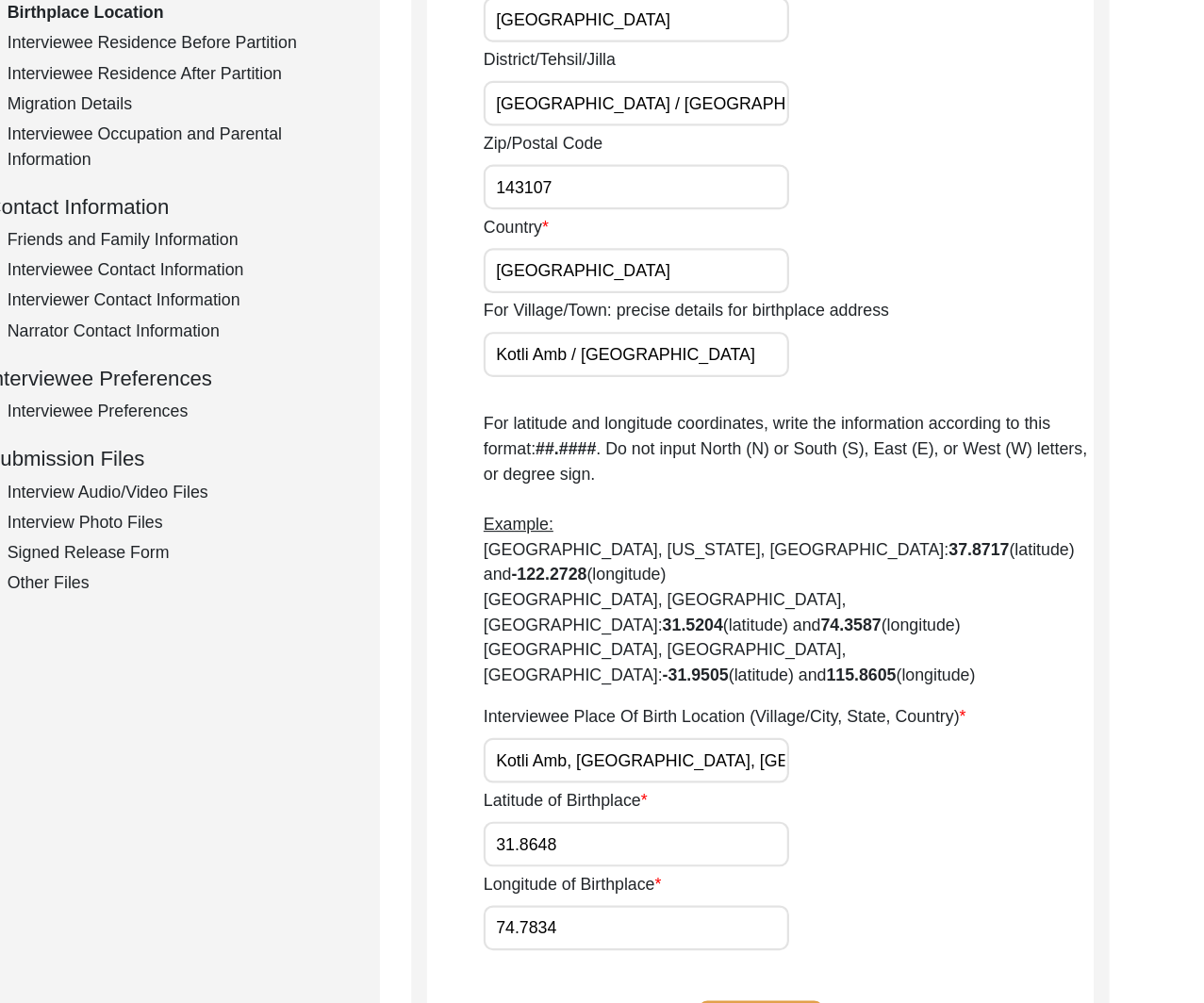 scroll, scrollTop: 462, scrollLeft: 0, axis: vertical 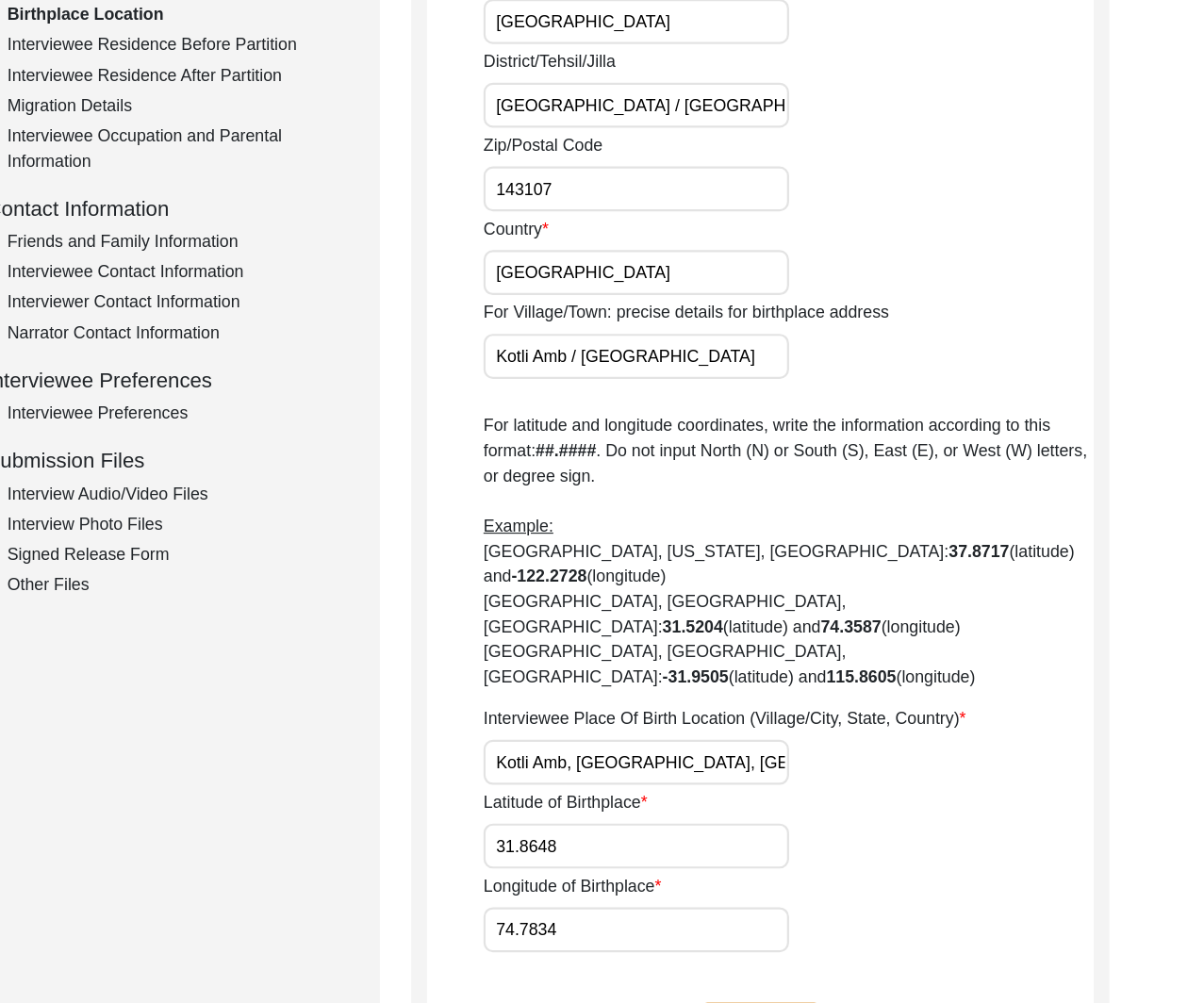 click on "Longitude of Birthplace 74.7834" 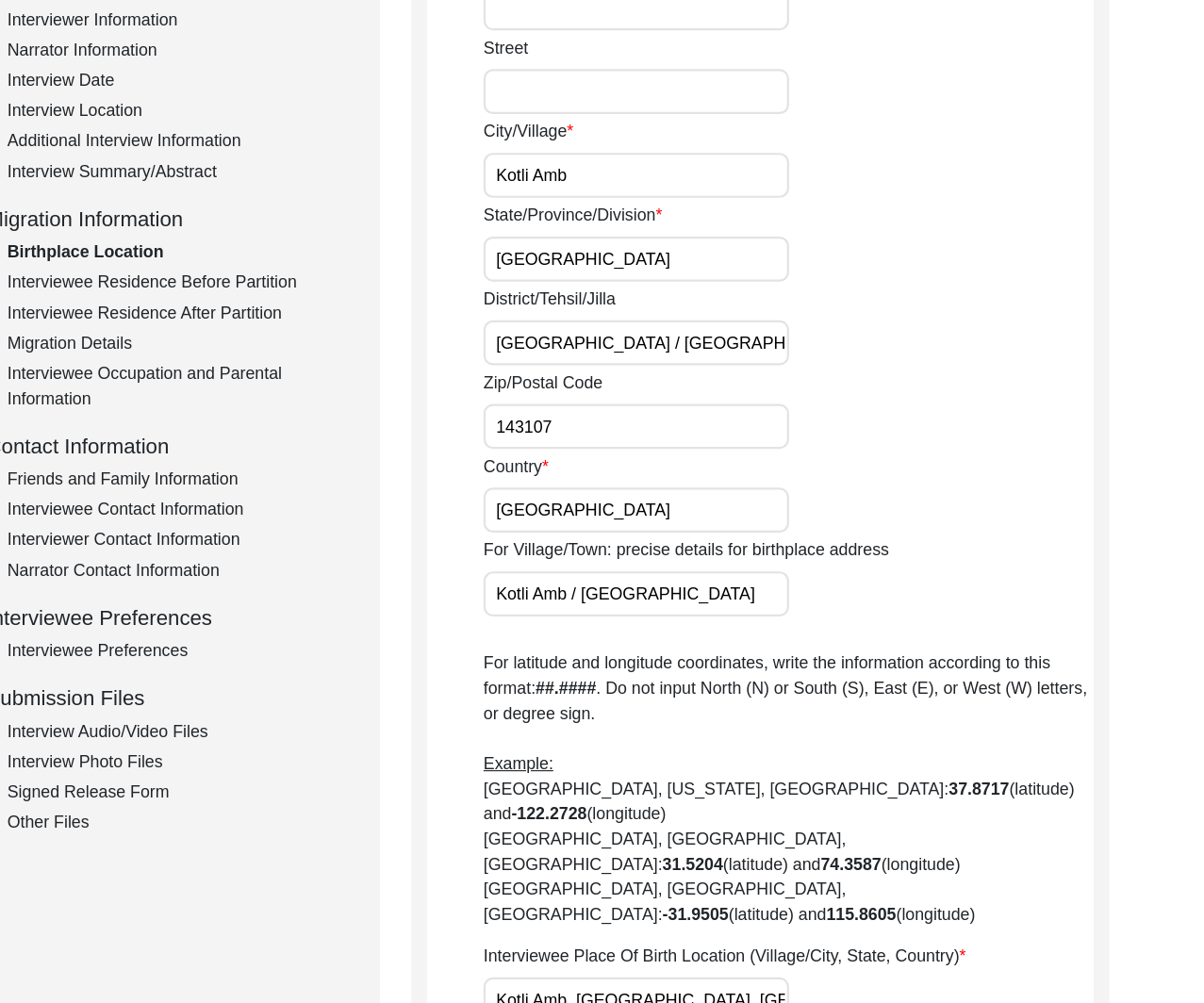 scroll, scrollTop: 0, scrollLeft: 0, axis: both 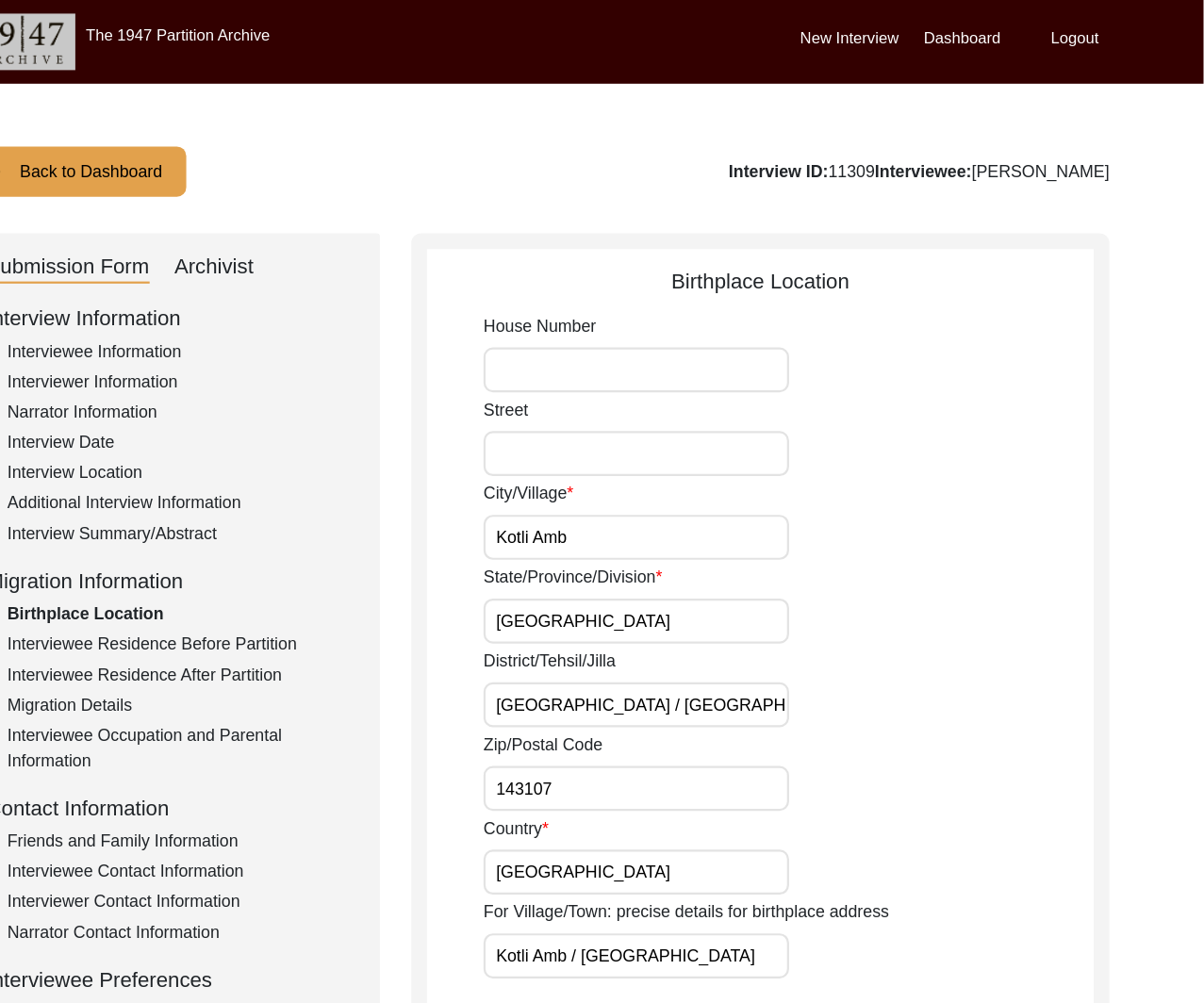 click on "Kotli Amb" at bounding box center [693, 484] 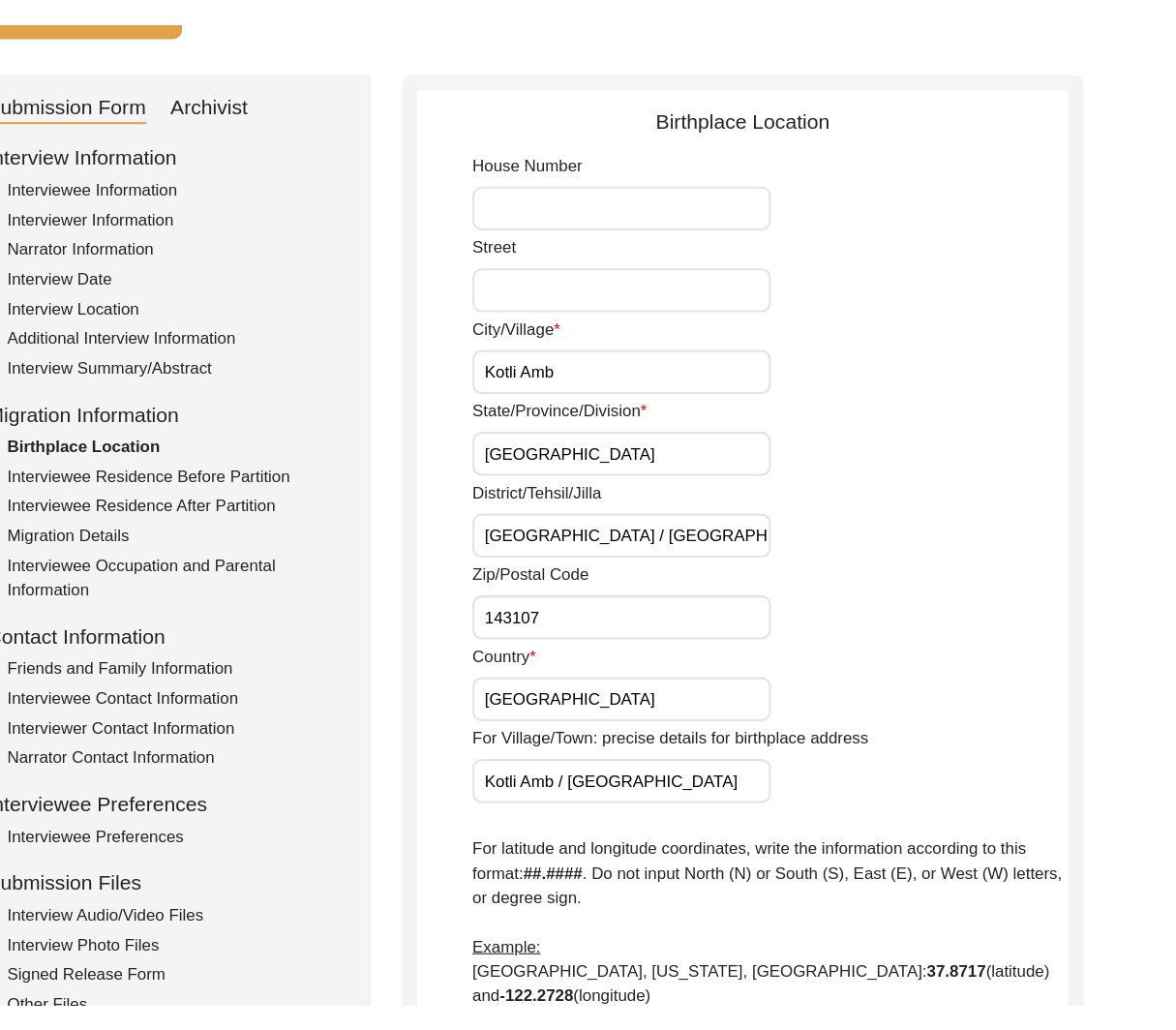 scroll, scrollTop: 116, scrollLeft: 0, axis: vertical 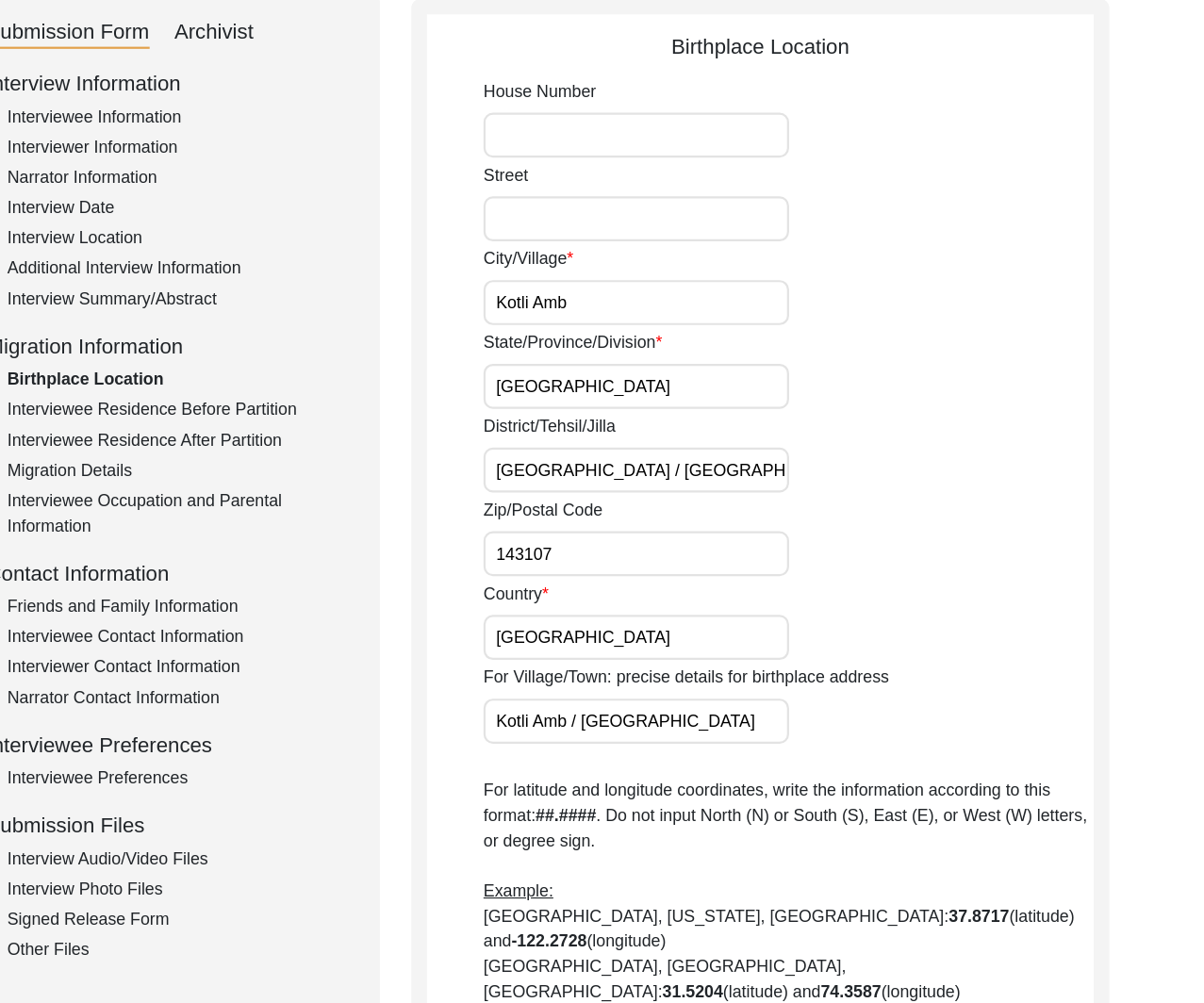 click on "Kotli Amb" at bounding box center [693, 370] 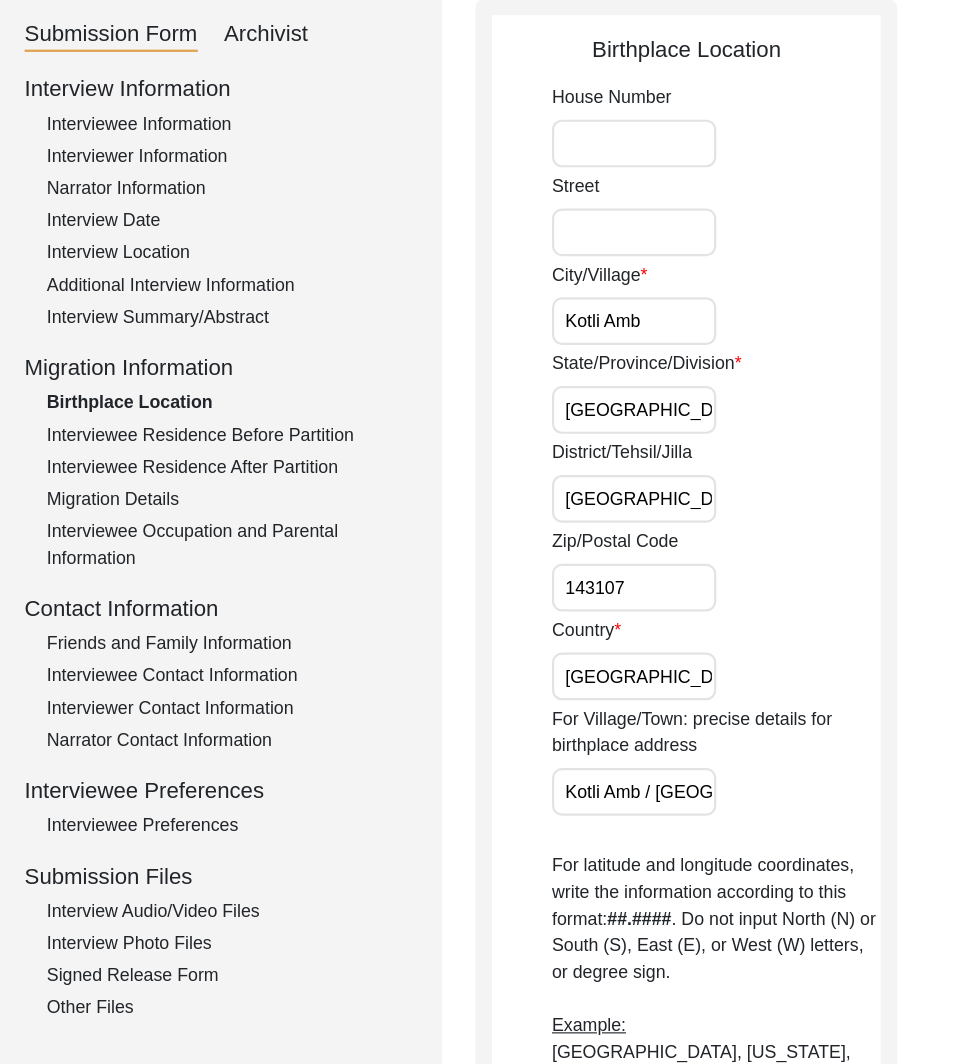 click on "[GEOGRAPHIC_DATA] / [GEOGRAPHIC_DATA]" at bounding box center (663, 553) 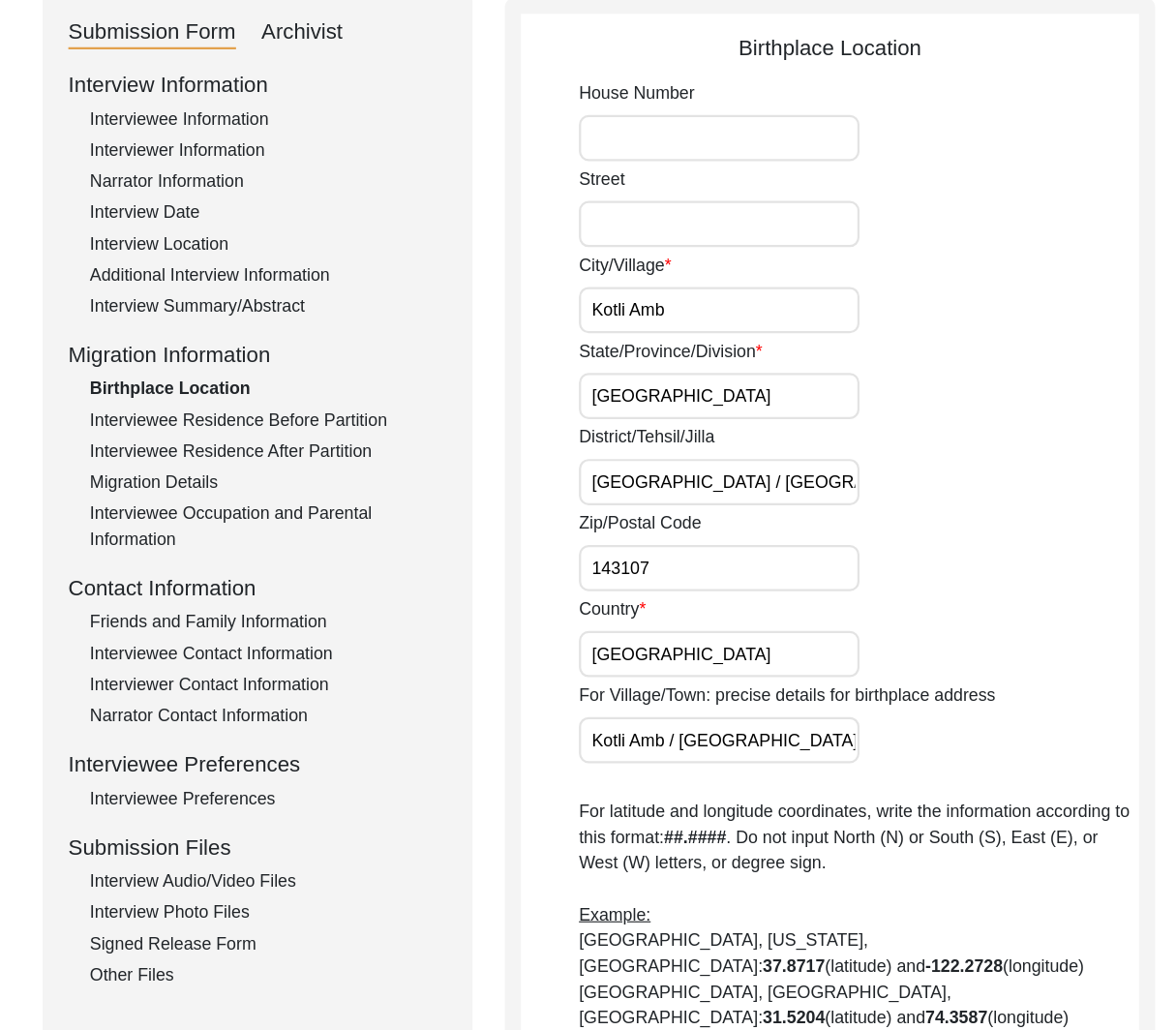 paste on "[GEOGRAPHIC_DATA], [GEOGRAPHIC_DATA]" 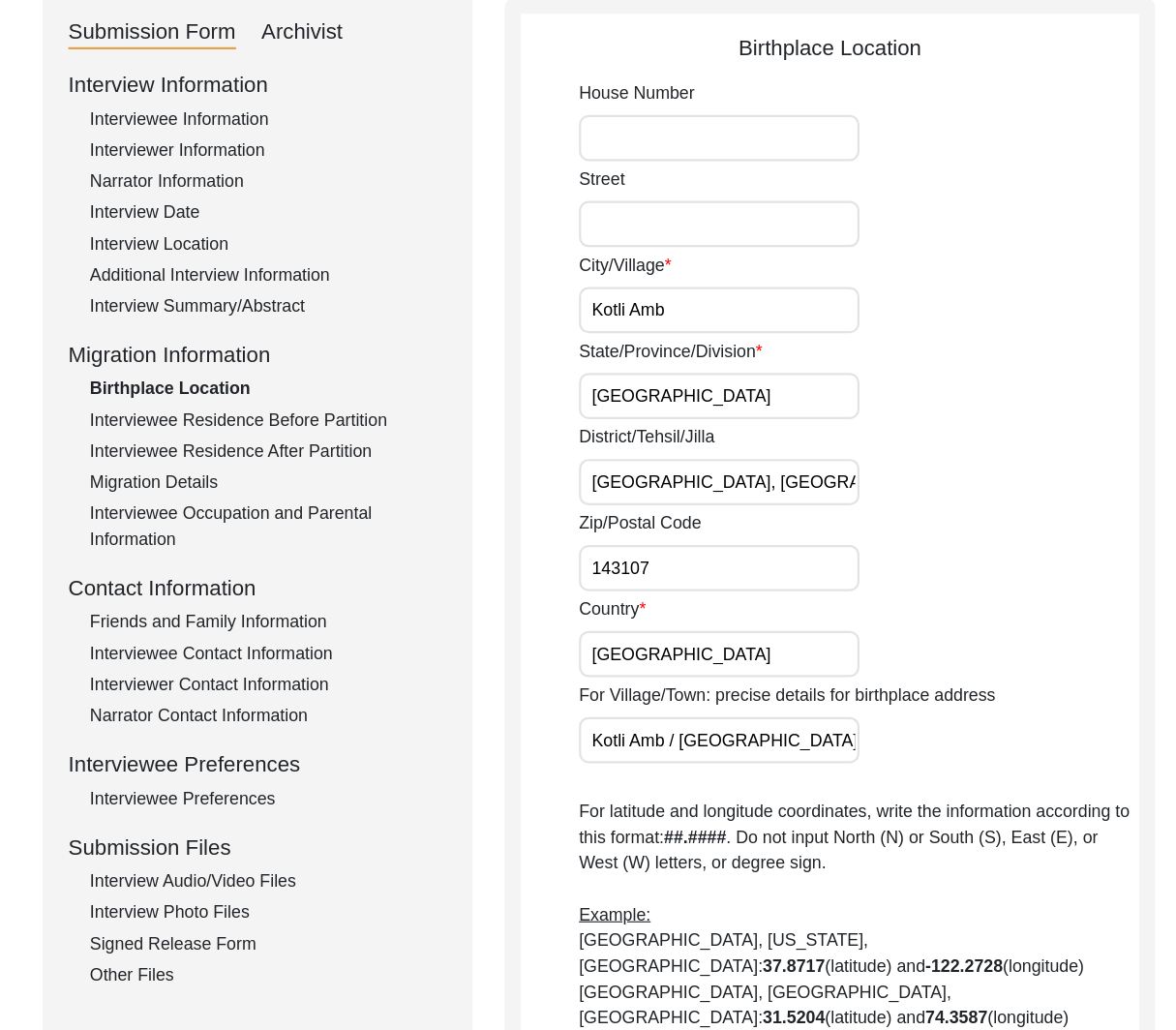 click on "[GEOGRAPHIC_DATA], [GEOGRAPHIC_DATA]" at bounding box center [696, 535] 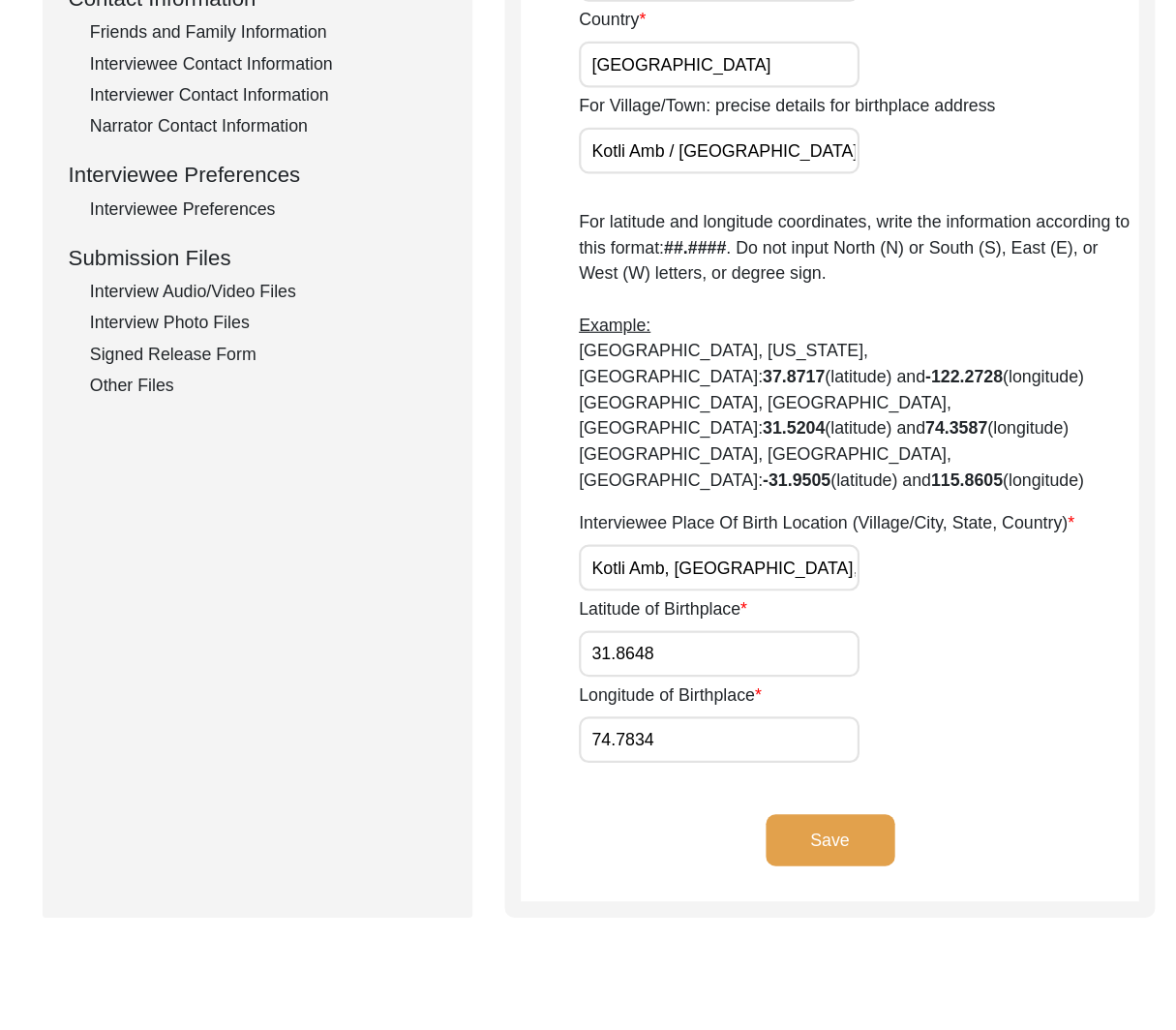 click on "Save" 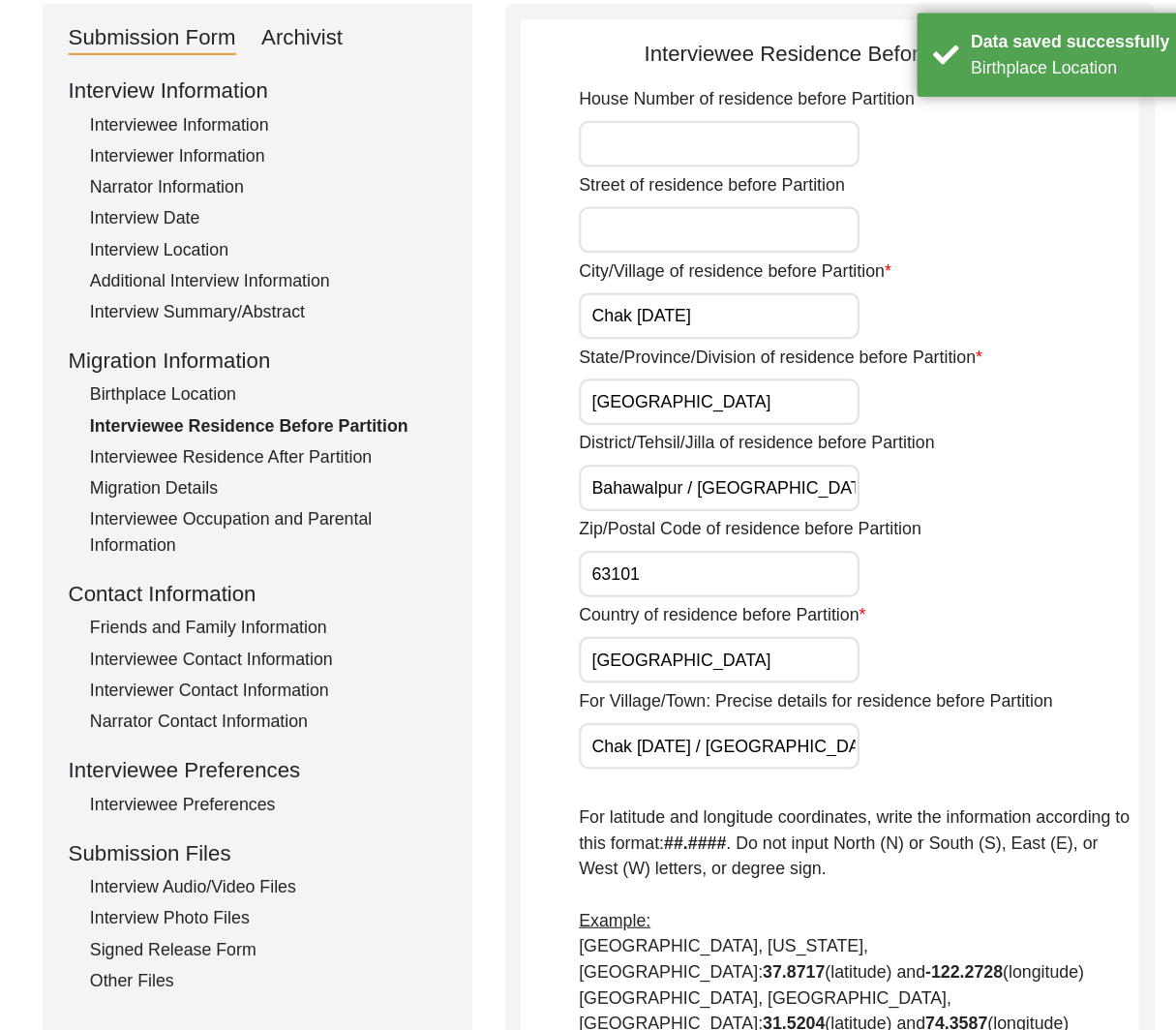 scroll, scrollTop: 0, scrollLeft: 0, axis: both 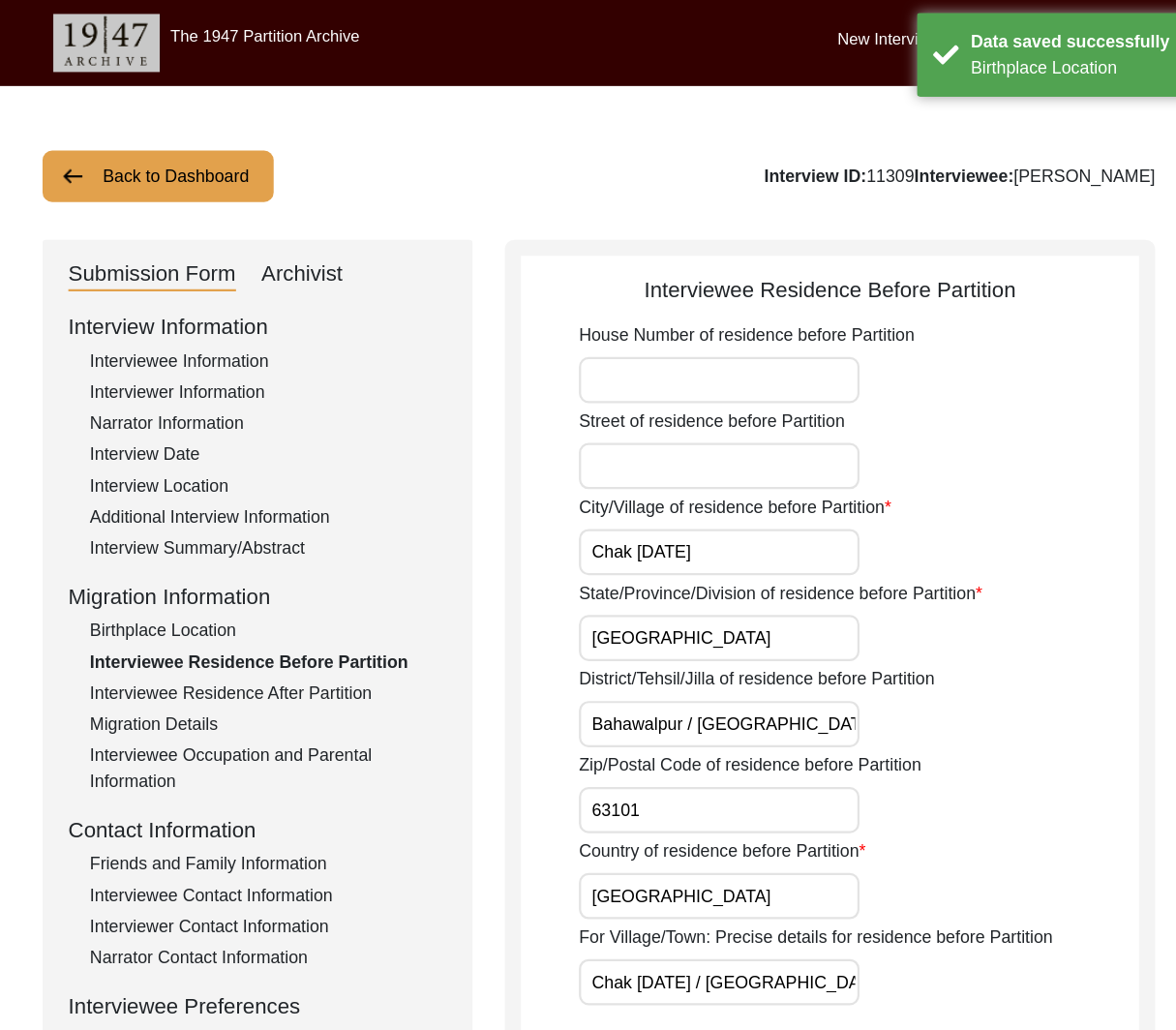 click on "Chak [DATE]" at bounding box center [696, 497] 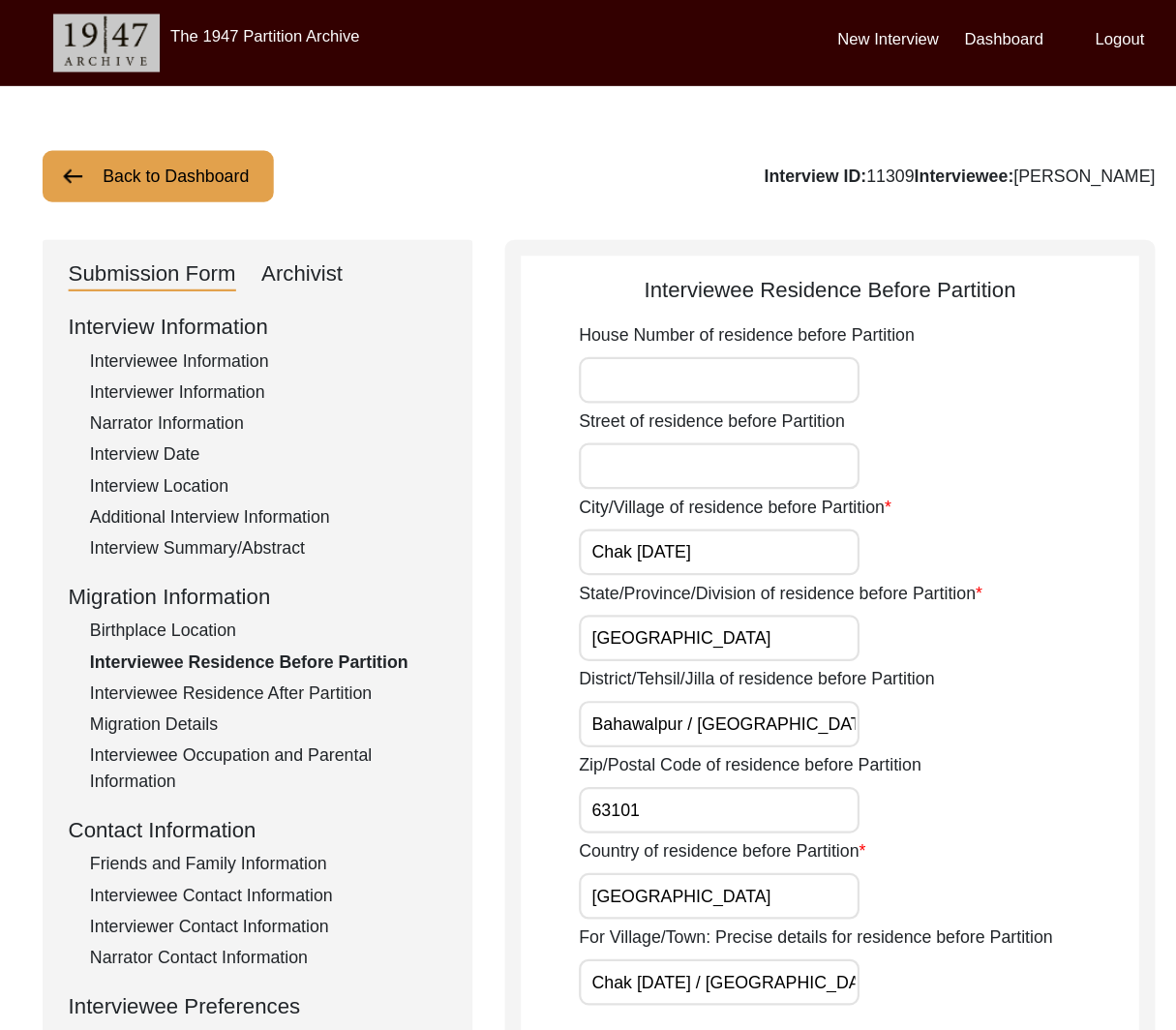 click on "Bahawalpur / [GEOGRAPHIC_DATA]" at bounding box center (696, 651) 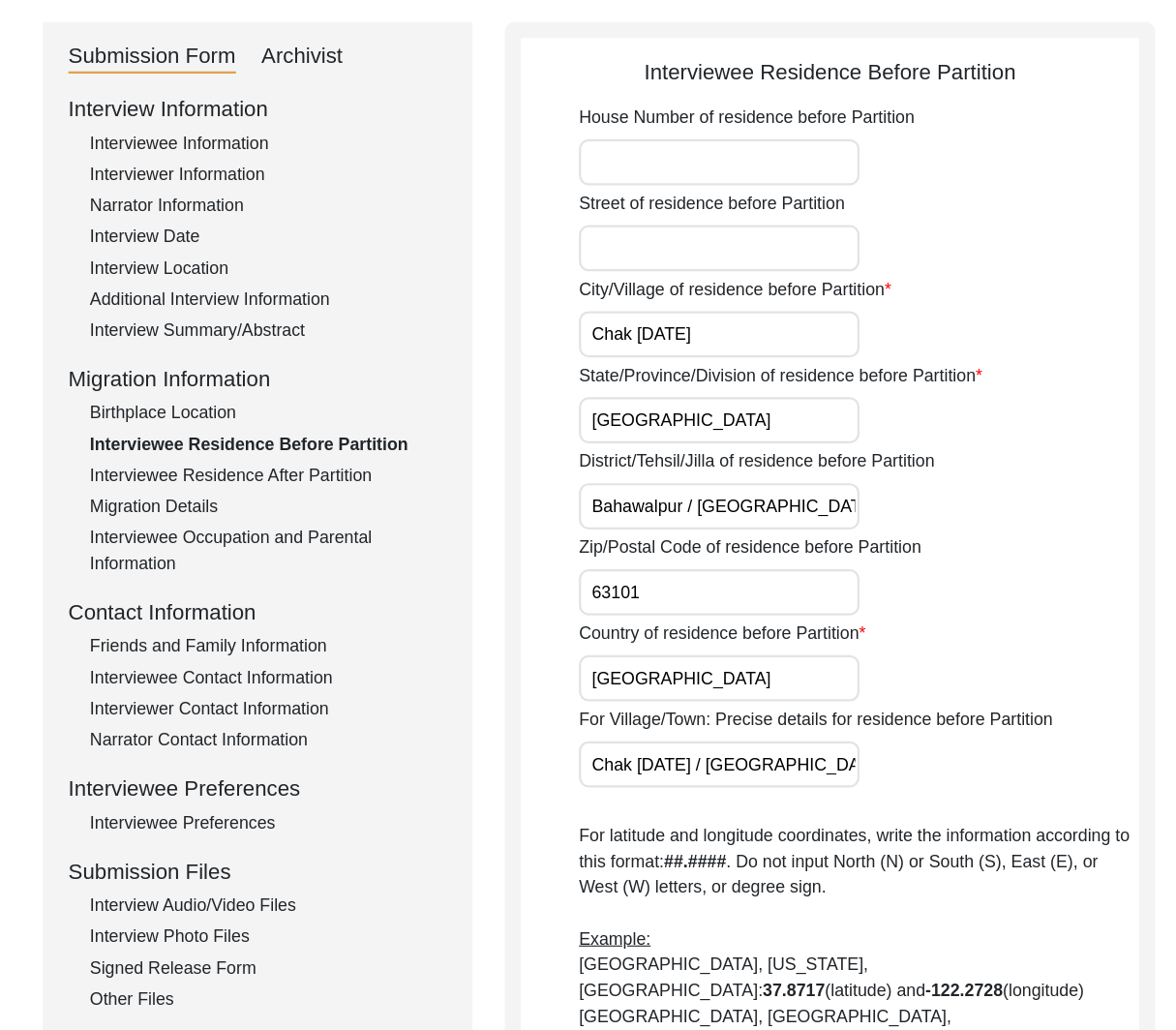 scroll, scrollTop: 96, scrollLeft: 0, axis: vertical 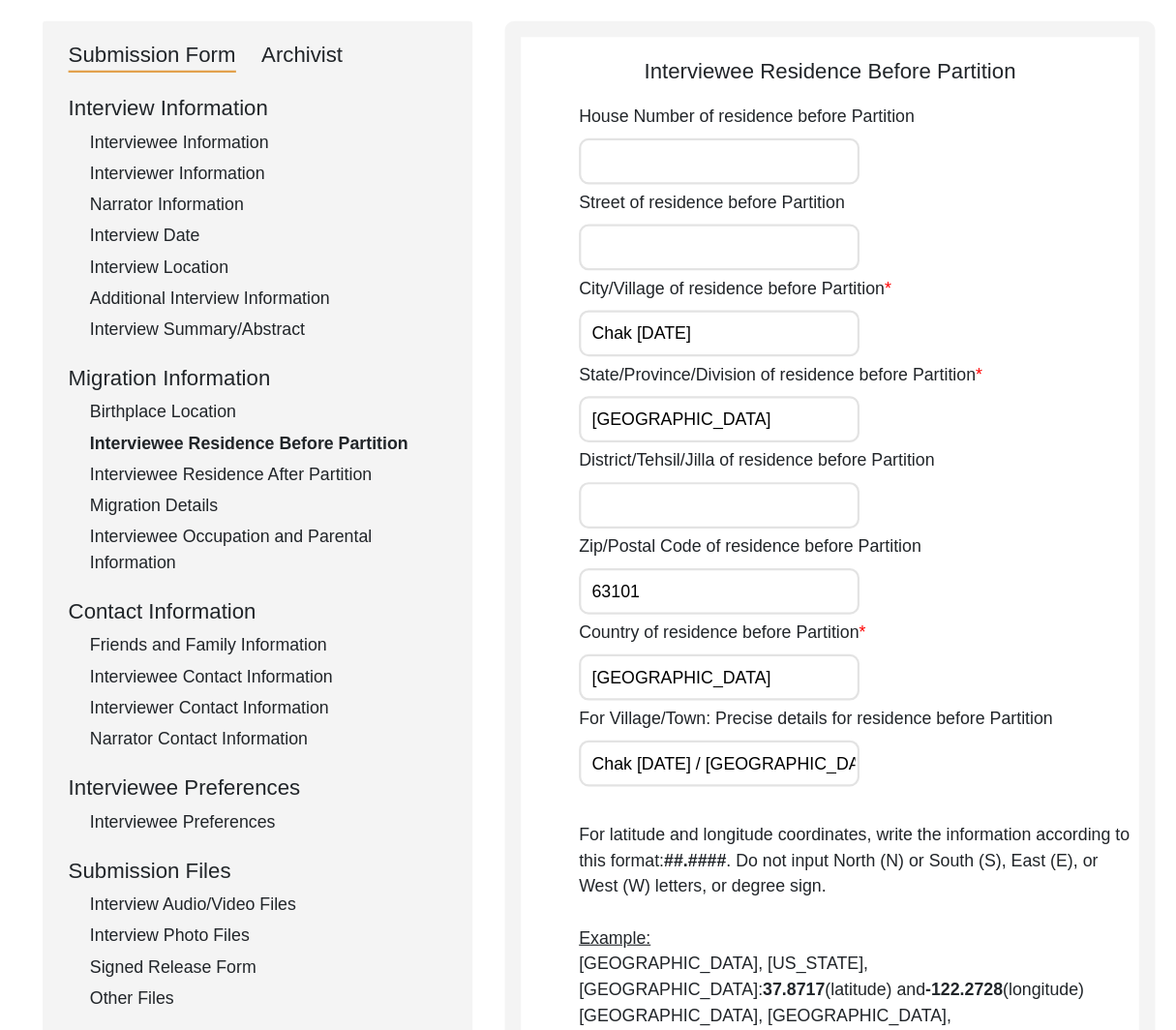 paste on "[GEOGRAPHIC_DATA], [GEOGRAPHIC_DATA]" 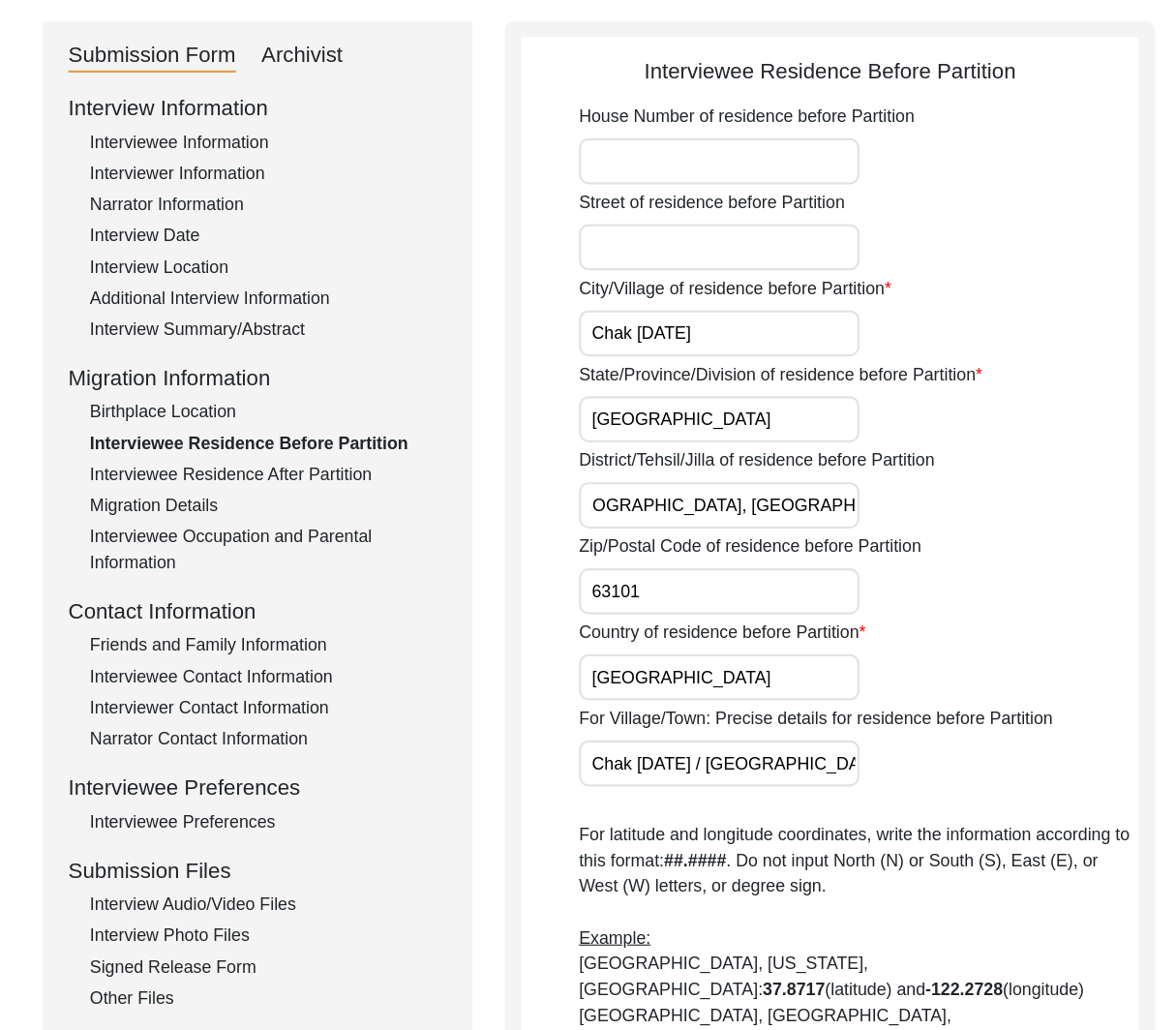 scroll, scrollTop: 0, scrollLeft: 30, axis: horizontal 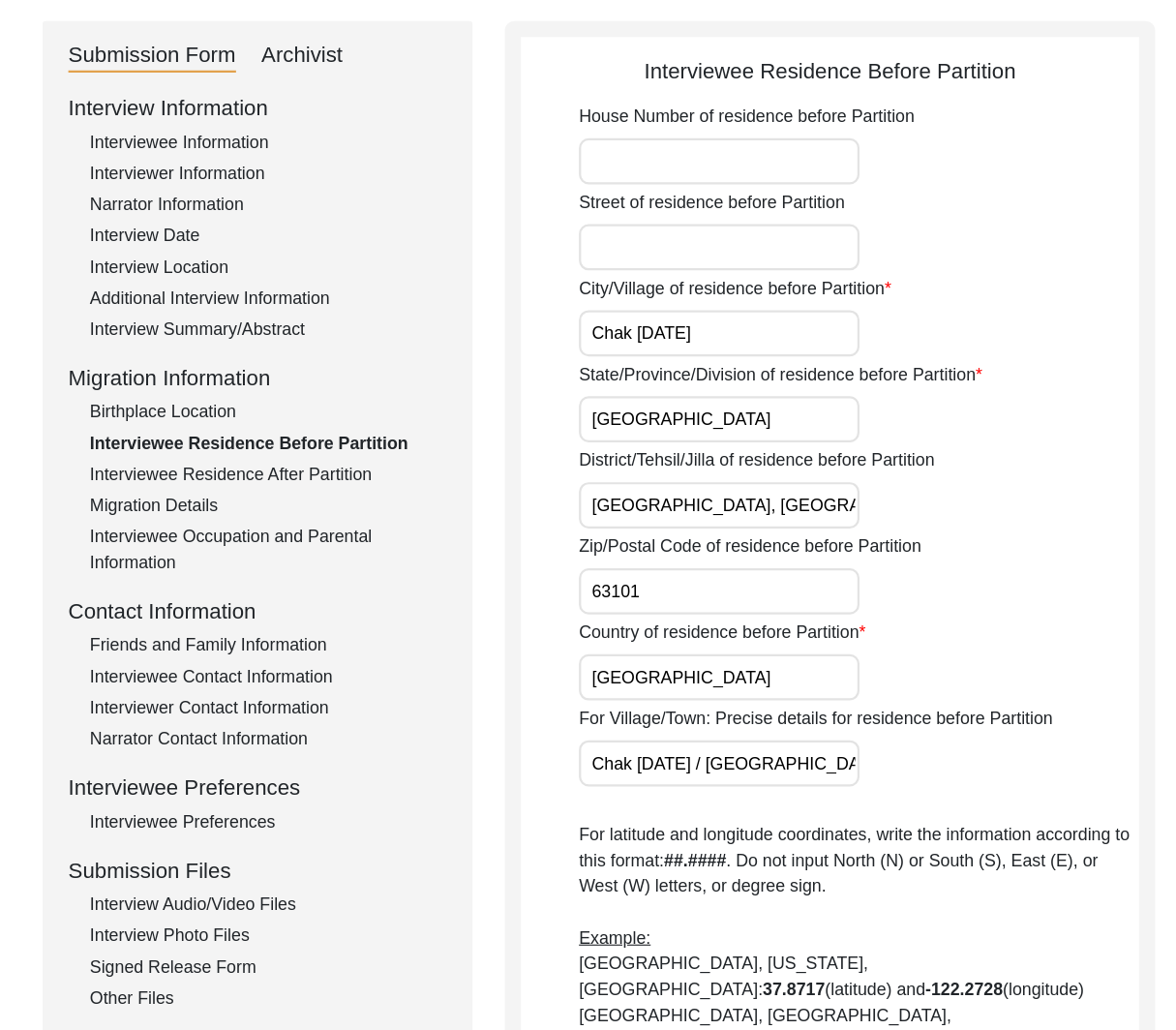 click on "House Number of residence before Partition Street of residence before Partition City/Village of residence before Partition Chak [DATE] State/Province/Division of residence before Partition [GEOGRAPHIC_DATA]/[GEOGRAPHIC_DATA]/Jilla of residence before Partition [GEOGRAPHIC_DATA], [GEOGRAPHIC_DATA] Zip/Postal Code of residence before Partition 63101 Country of residence before Partition [DEMOGRAPHIC_DATA] For Village/Town: Precise details for residence before Partition Chak [DATE] / [GEOGRAPHIC_DATA]  For latitude and longitude coordinates, write the information according to this format:  ##.#### . Do not input North (N) or South (S), East (E), or West (W) letters, or degree sign.  Example:  [GEOGRAPHIC_DATA], [US_STATE], [GEOGRAPHIC_DATA]:  37.8717  (latitude) and  -122.2728  (longitude)   [GEOGRAPHIC_DATA], [GEOGRAPHIC_DATA], [GEOGRAPHIC_DATA]:  31.5204  (latitude) and  74.3587  (longitude)   [GEOGRAPHIC_DATA], [GEOGRAPHIC_DATA], [GEOGRAPHIC_DATA]:  -31.9505  (latitude) and  115.8605  (longitude)  Migrated From (Village/City, State, Country) Chak [DATE], [GEOGRAPHIC_DATA], [GEOGRAPHIC_DATA], [GEOGRAPHIC_DATA] 29.3079" 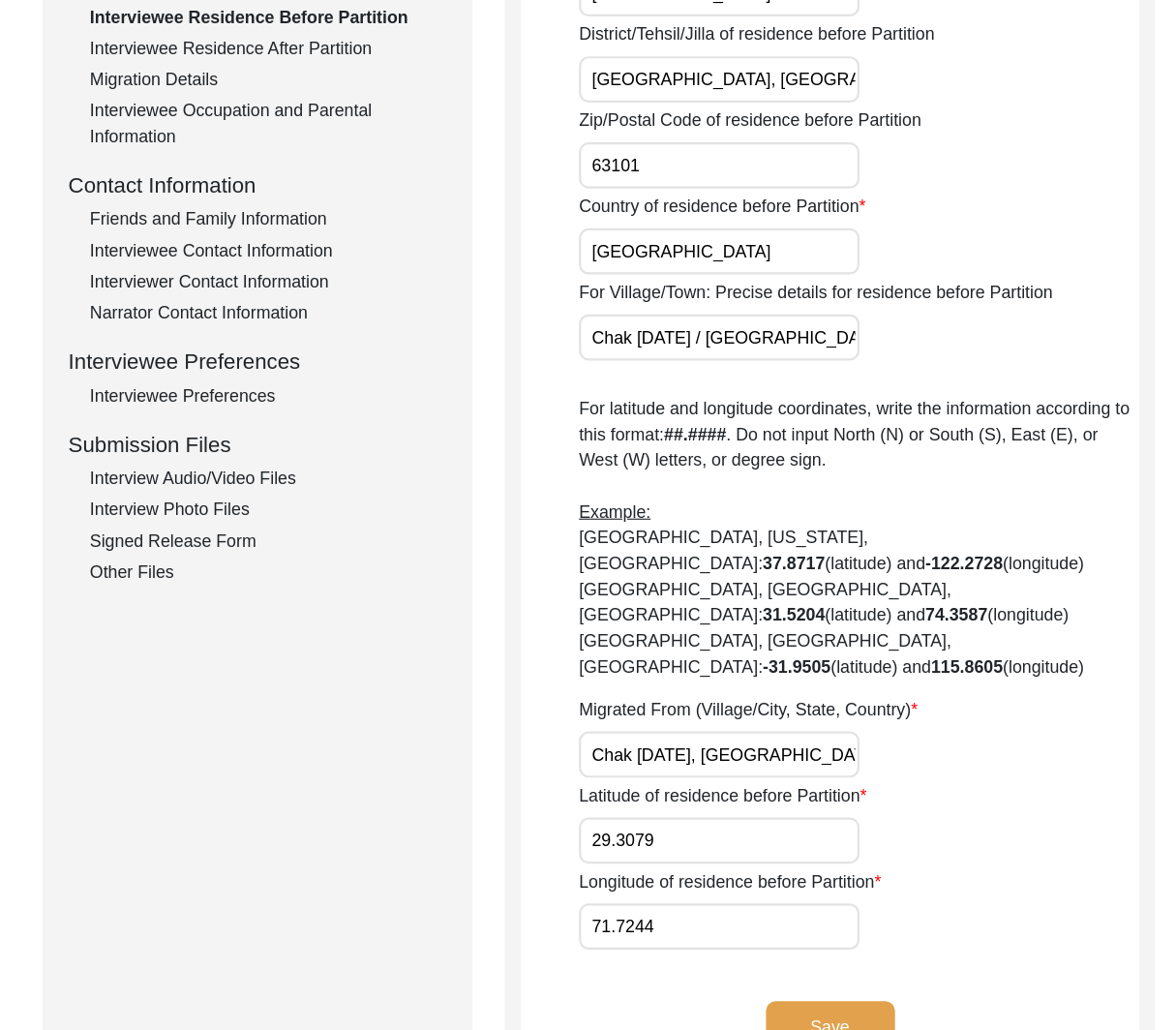 scroll, scrollTop: 479, scrollLeft: 0, axis: vertical 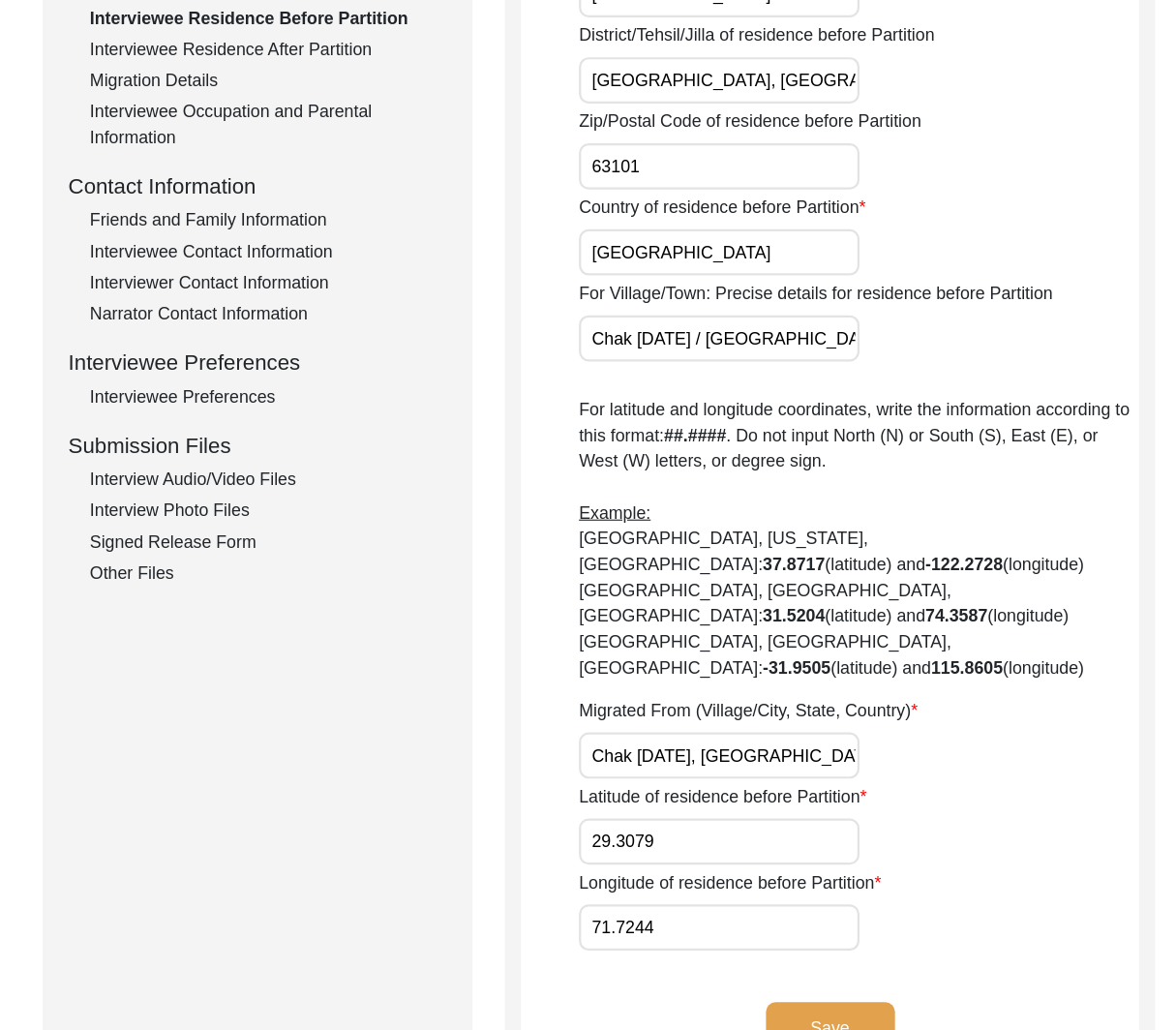 click on "Chak [DATE], [GEOGRAPHIC_DATA], [GEOGRAPHIC_DATA], [GEOGRAPHIC_DATA]" at bounding box center [696, 780] 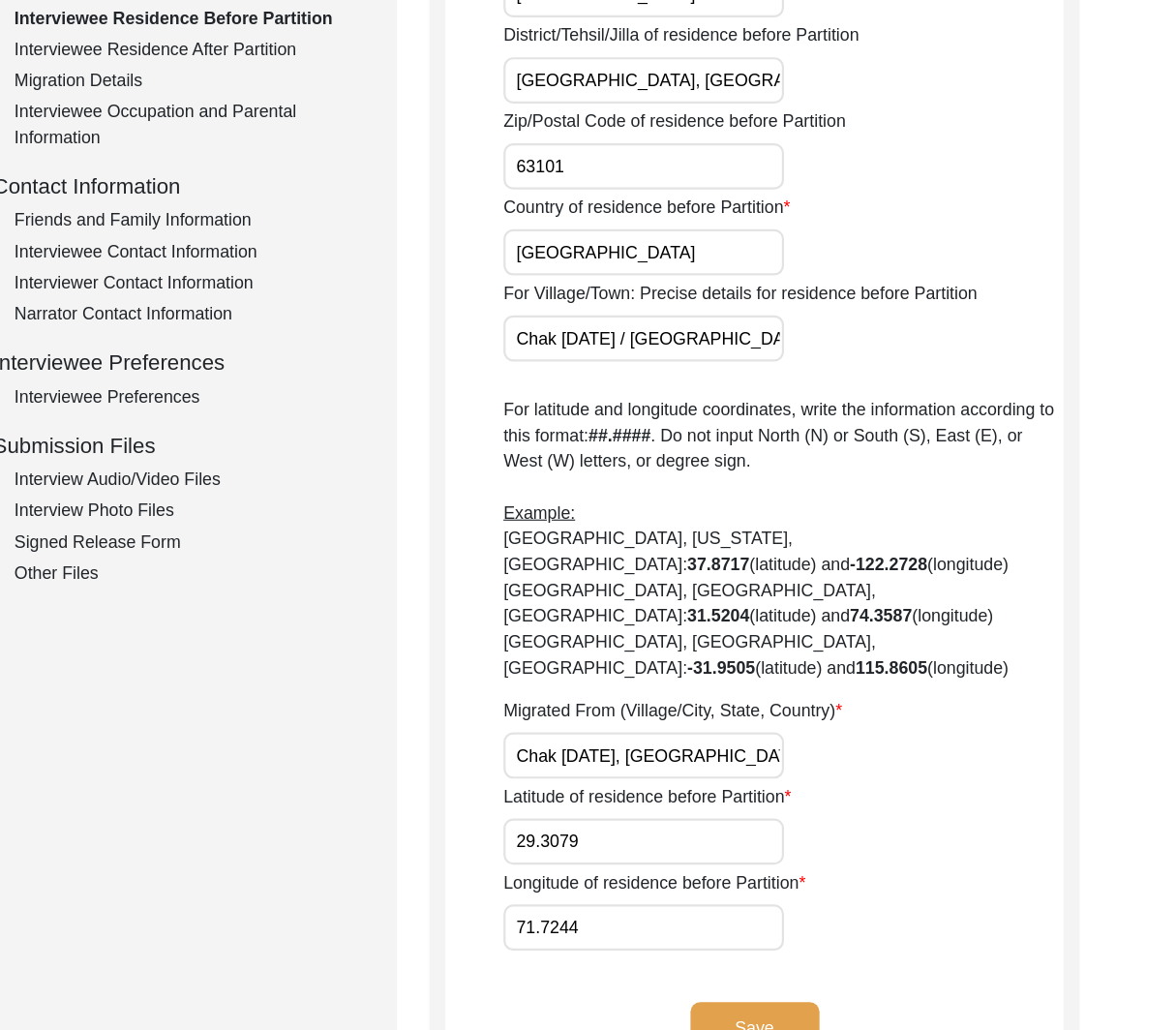 click on "Save" 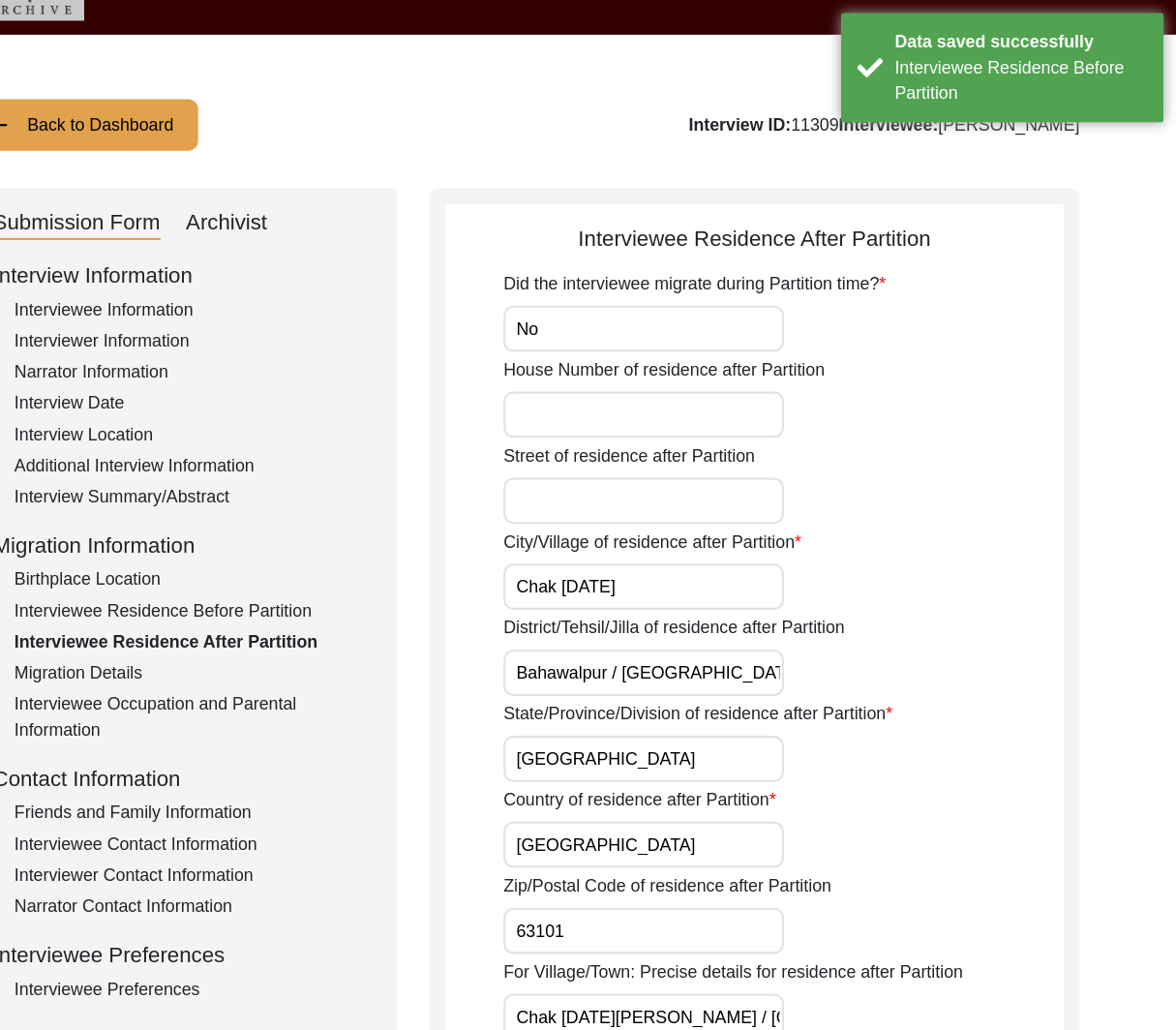 scroll, scrollTop: 0, scrollLeft: 0, axis: both 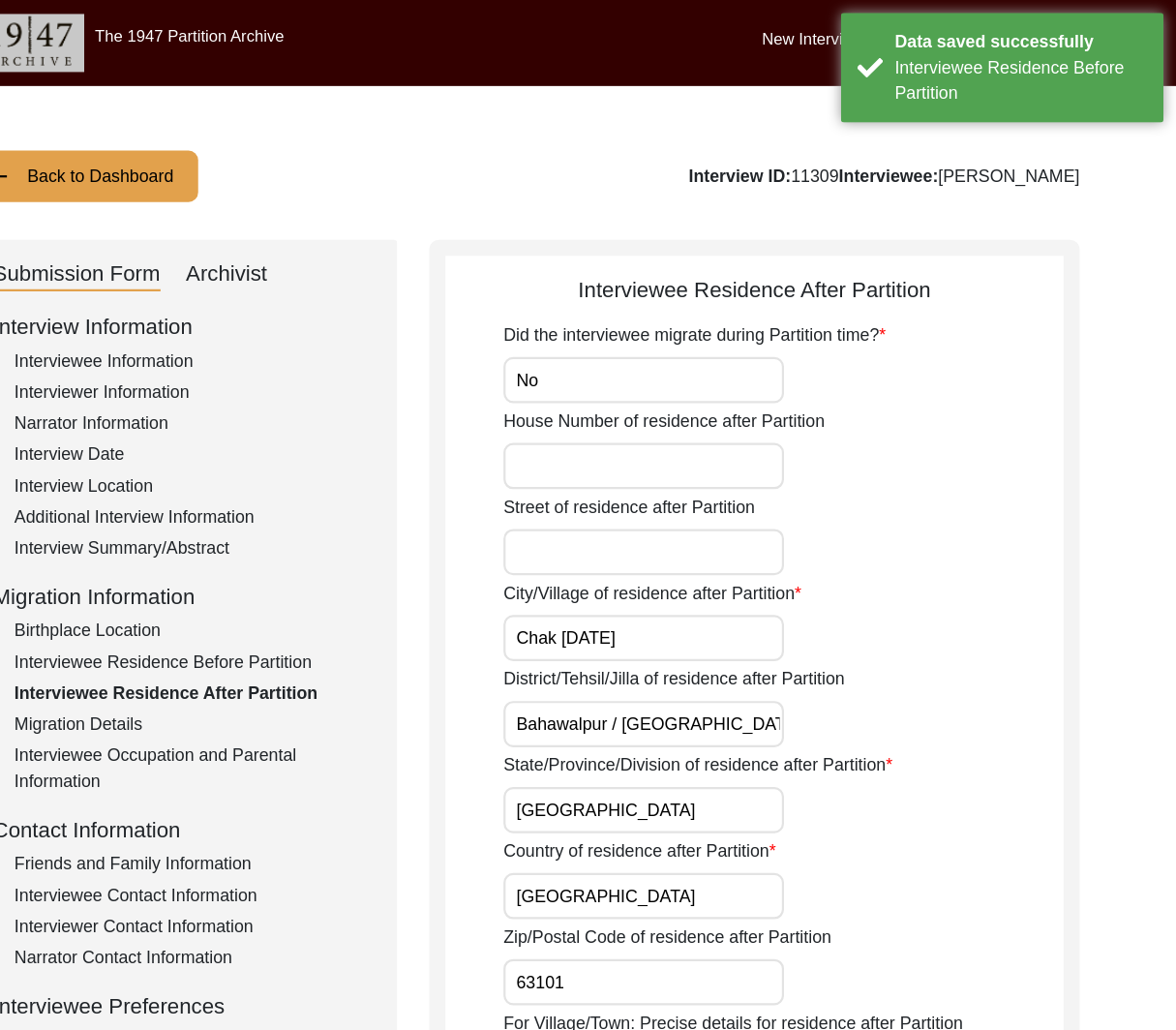 click on "Interview Location" 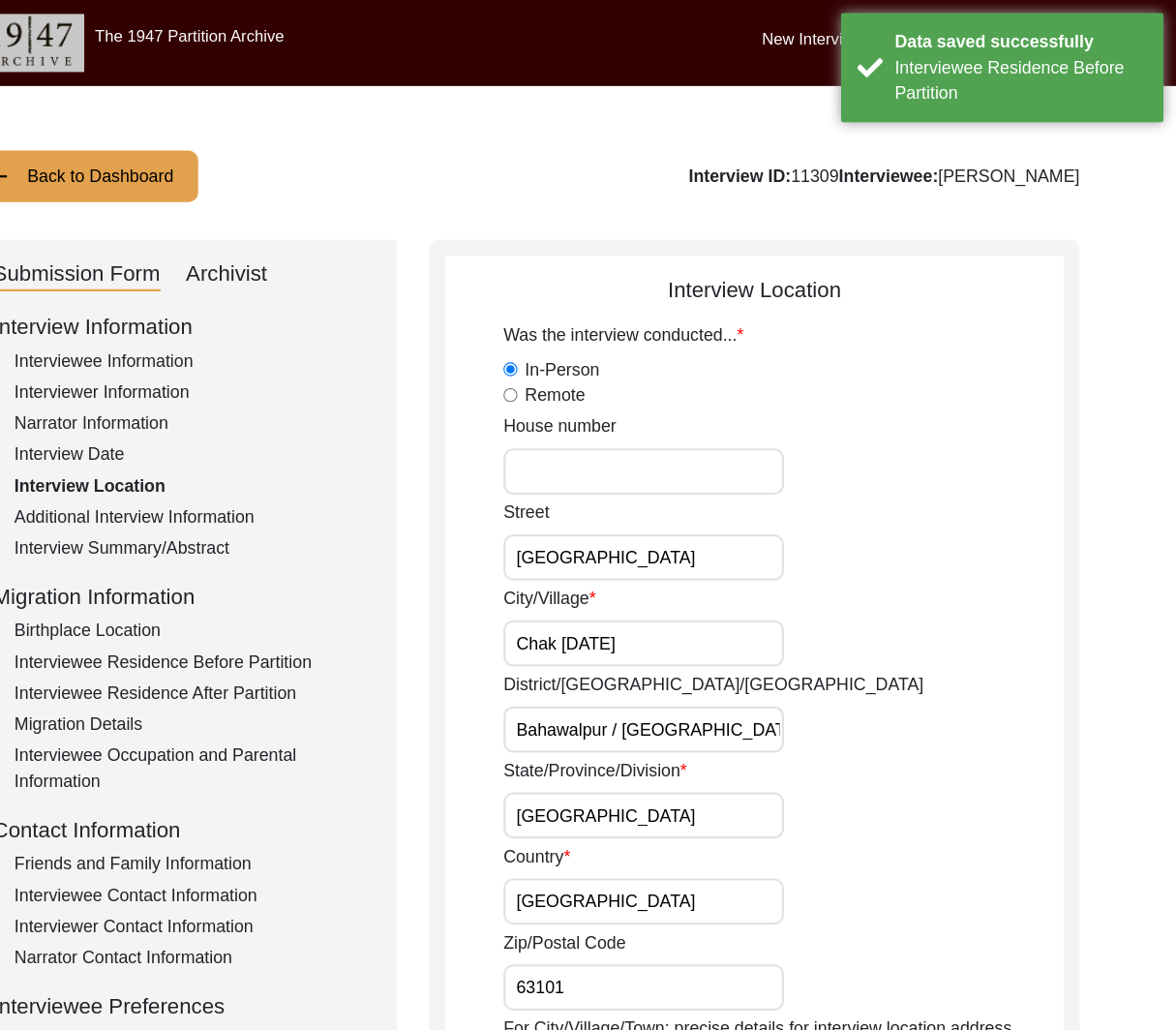 click on "Bahawalpur / [GEOGRAPHIC_DATA]" at bounding box center [696, 656] 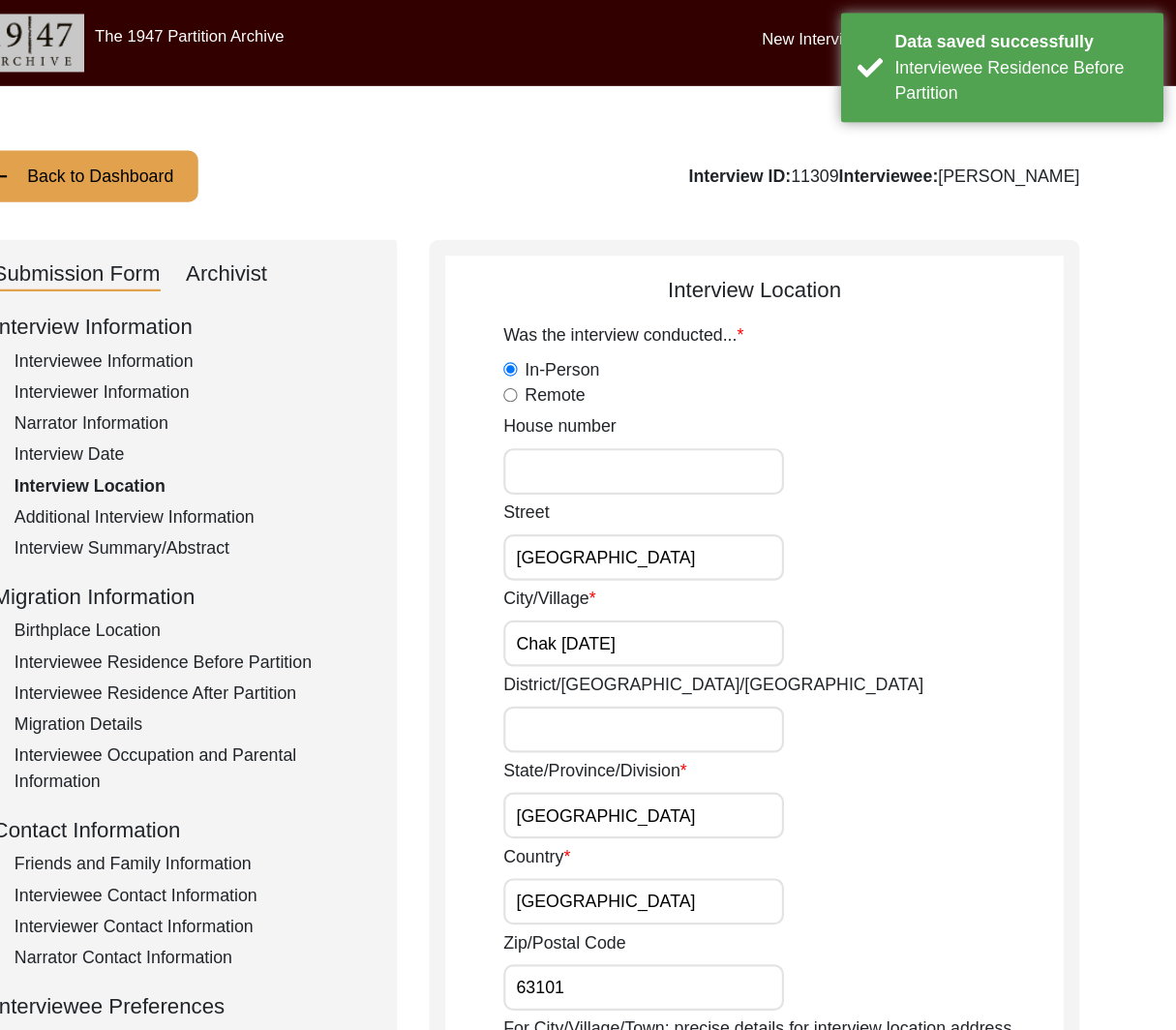 paste on "[GEOGRAPHIC_DATA], [GEOGRAPHIC_DATA]" 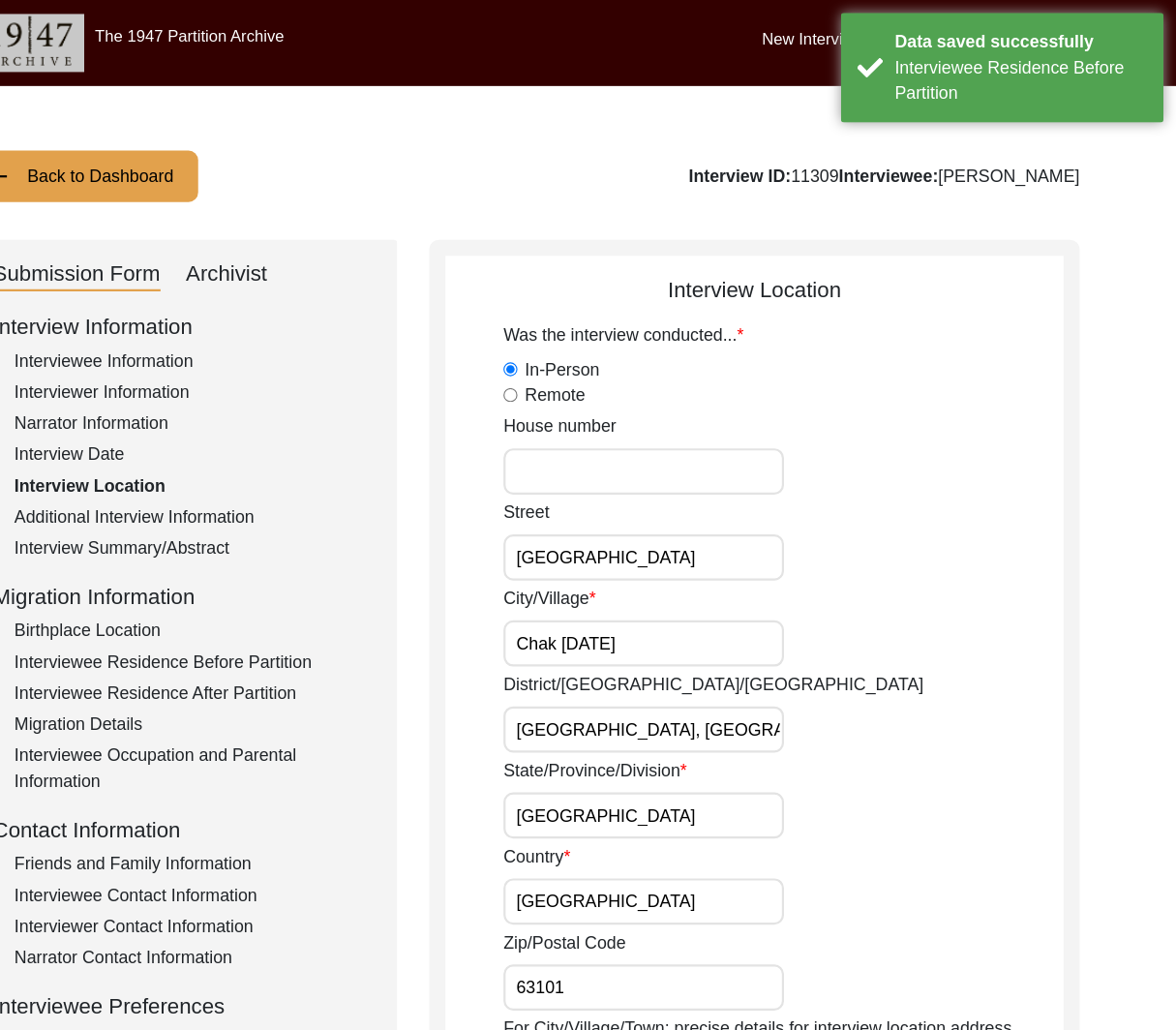 scroll, scrollTop: 0, scrollLeft: 30, axis: horizontal 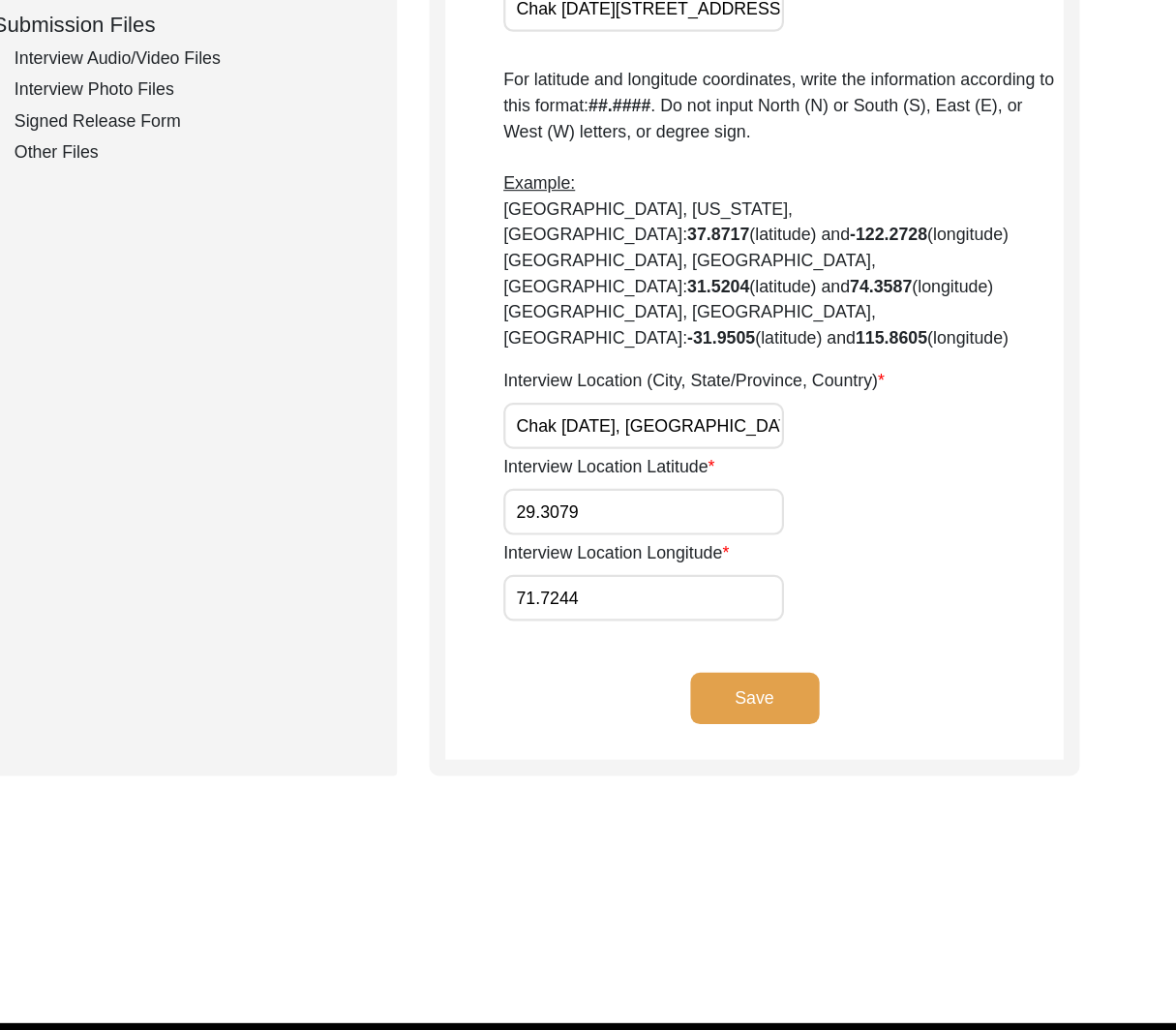 click on "Save" 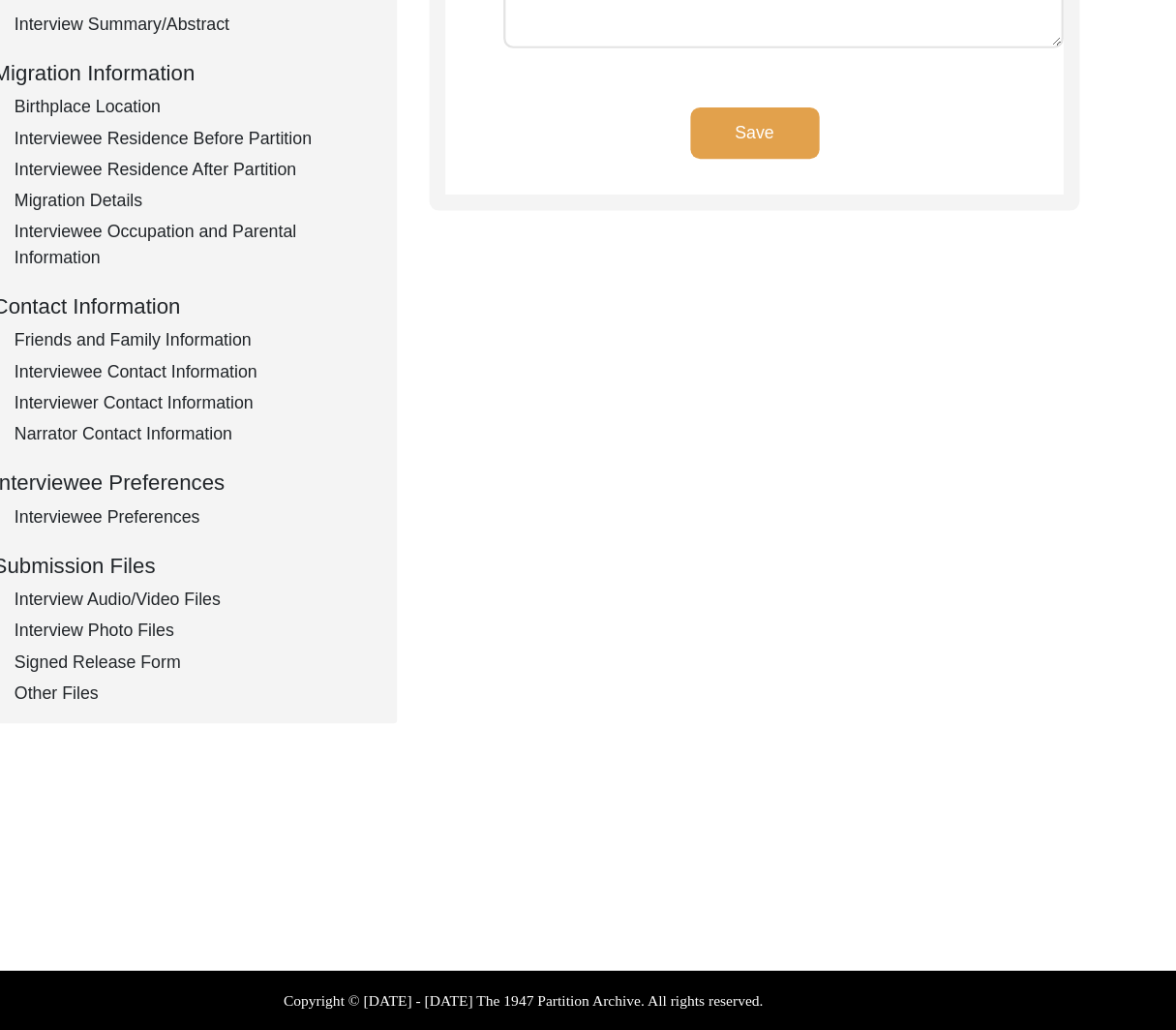 scroll, scrollTop: 0, scrollLeft: 0, axis: both 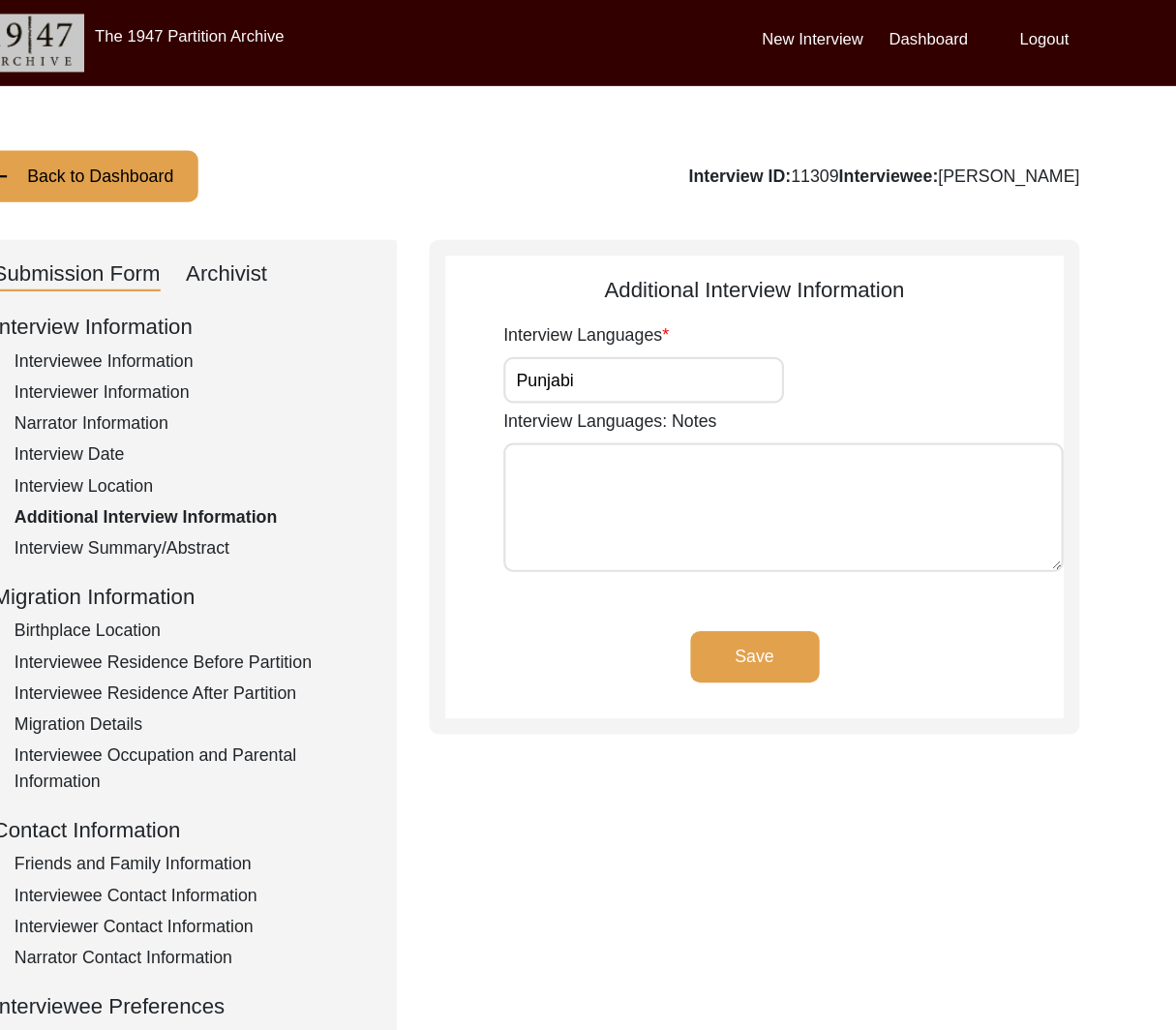 click on "Interviewee Residence After Partition" 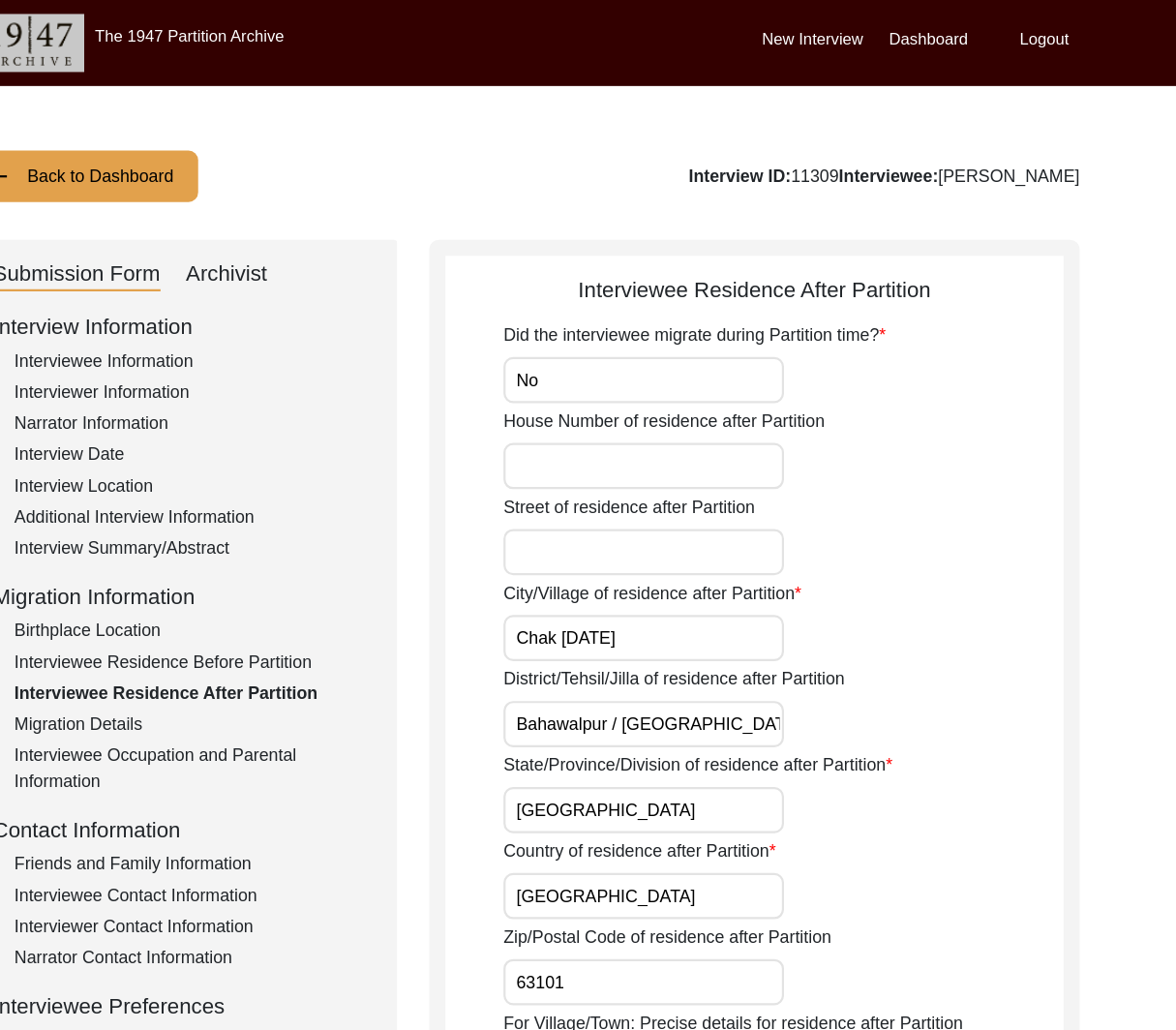 click on "No" at bounding box center [696, 342] 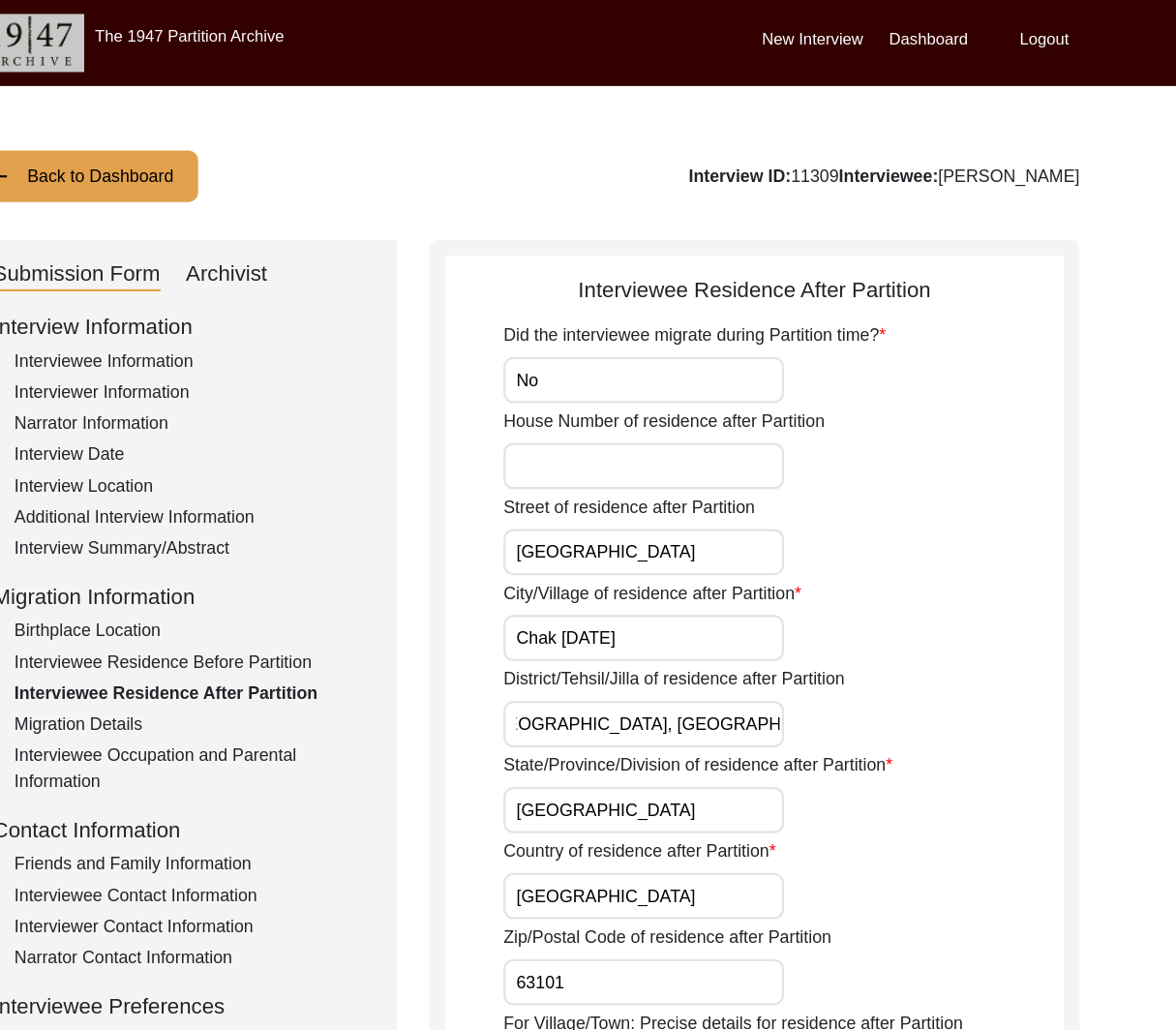 scroll, scrollTop: 0, scrollLeft: 30, axis: horizontal 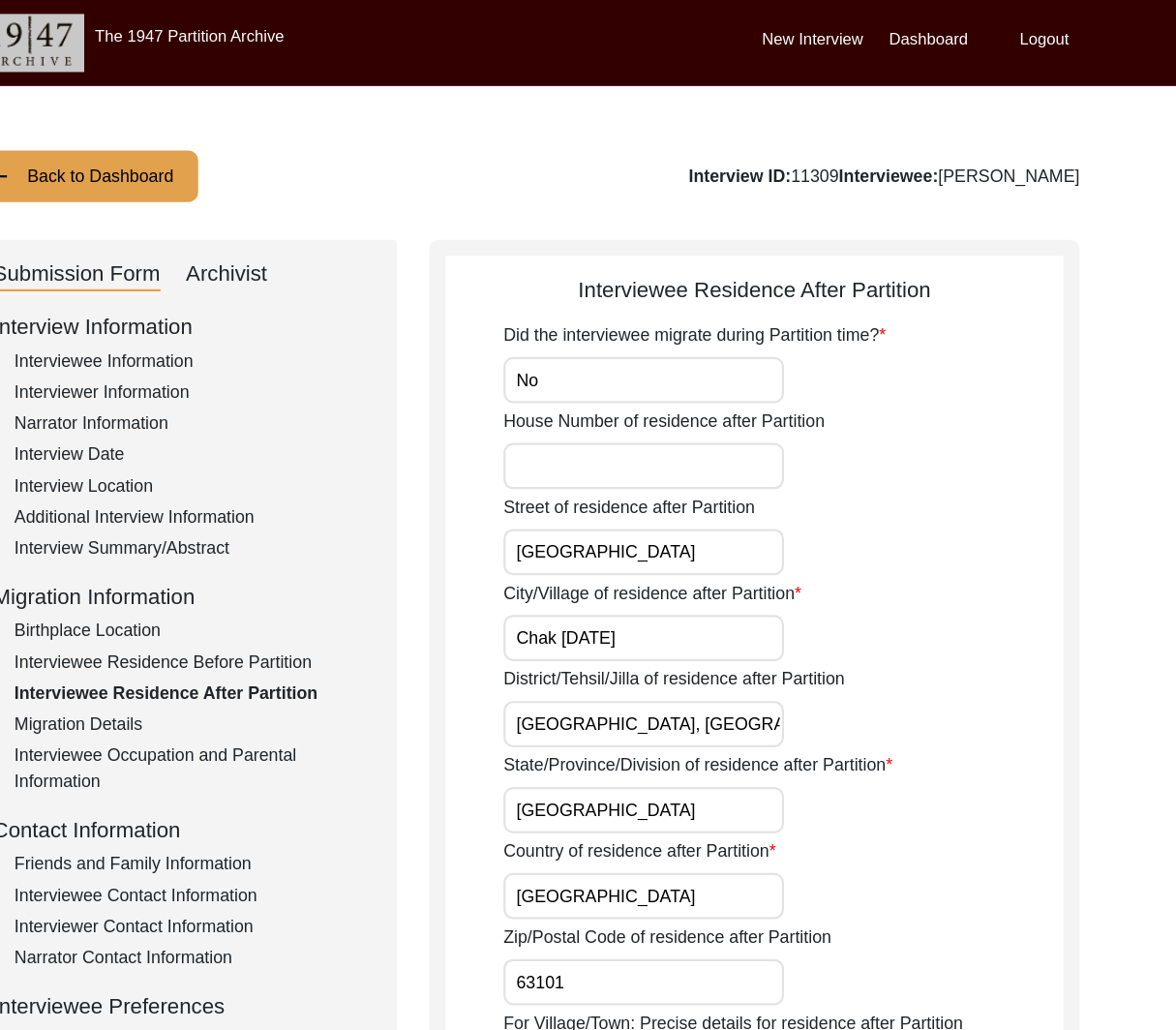 click on "No" at bounding box center [696, 342] 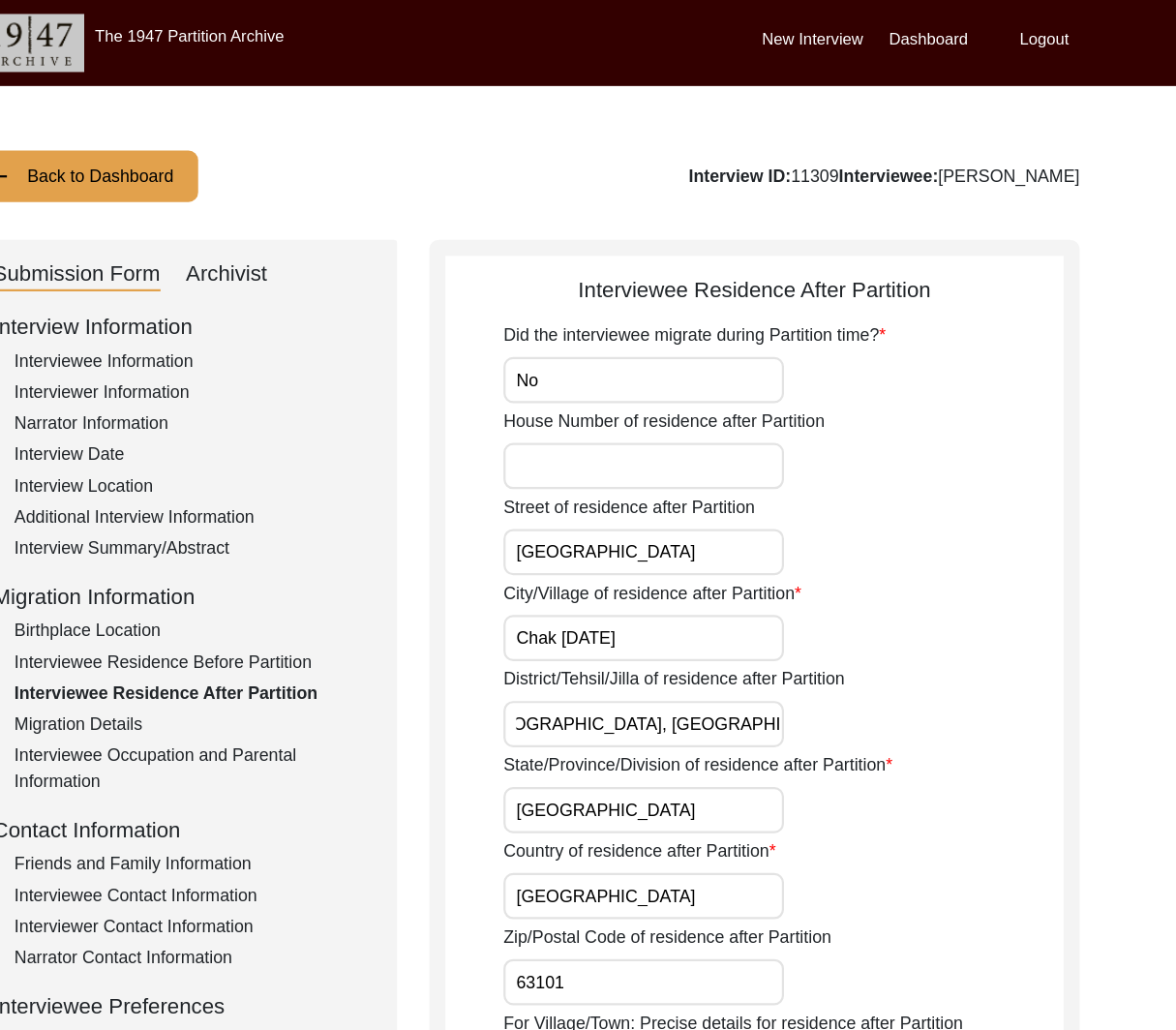 scroll, scrollTop: 0, scrollLeft: 0, axis: both 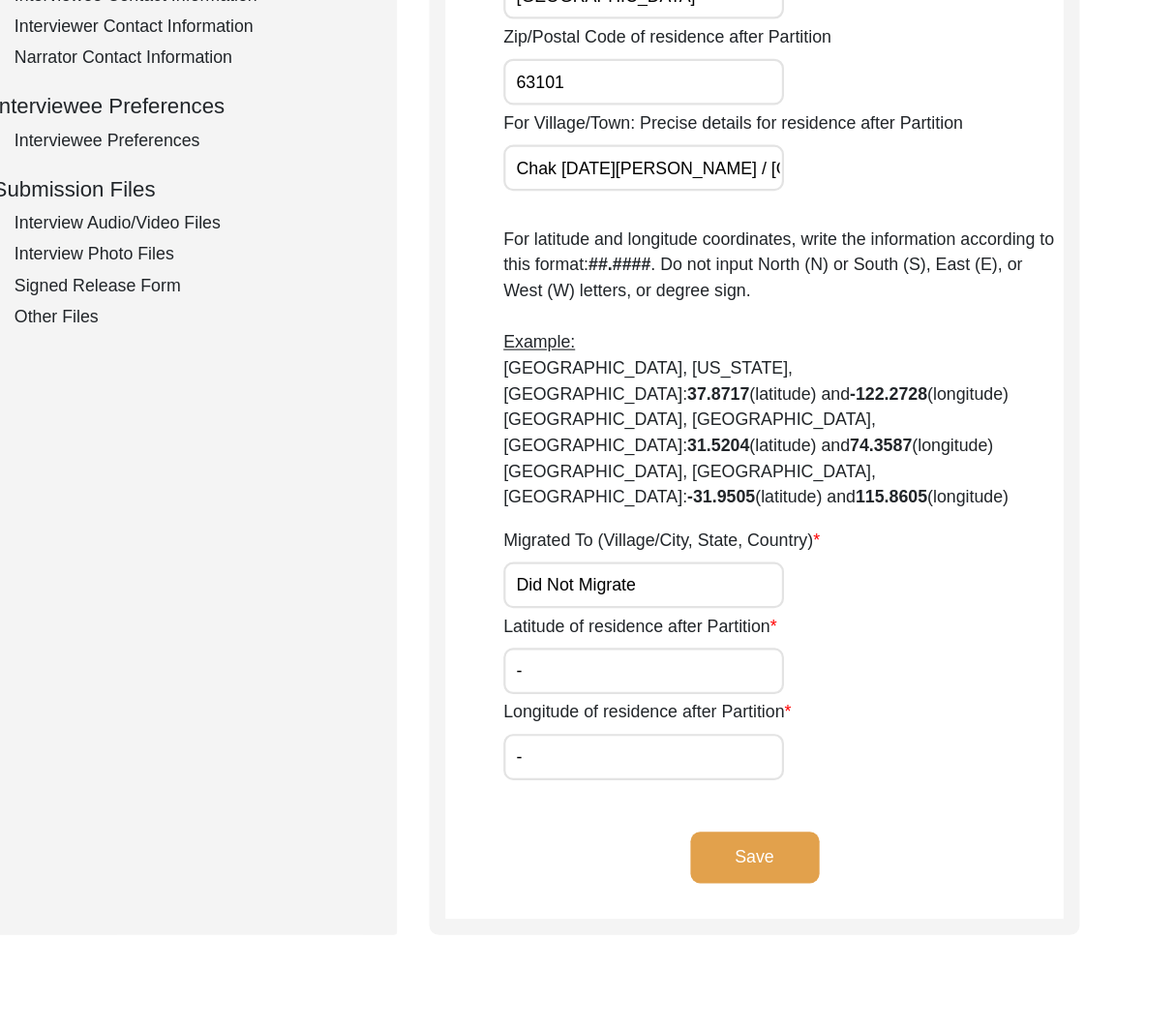 click on "Save" 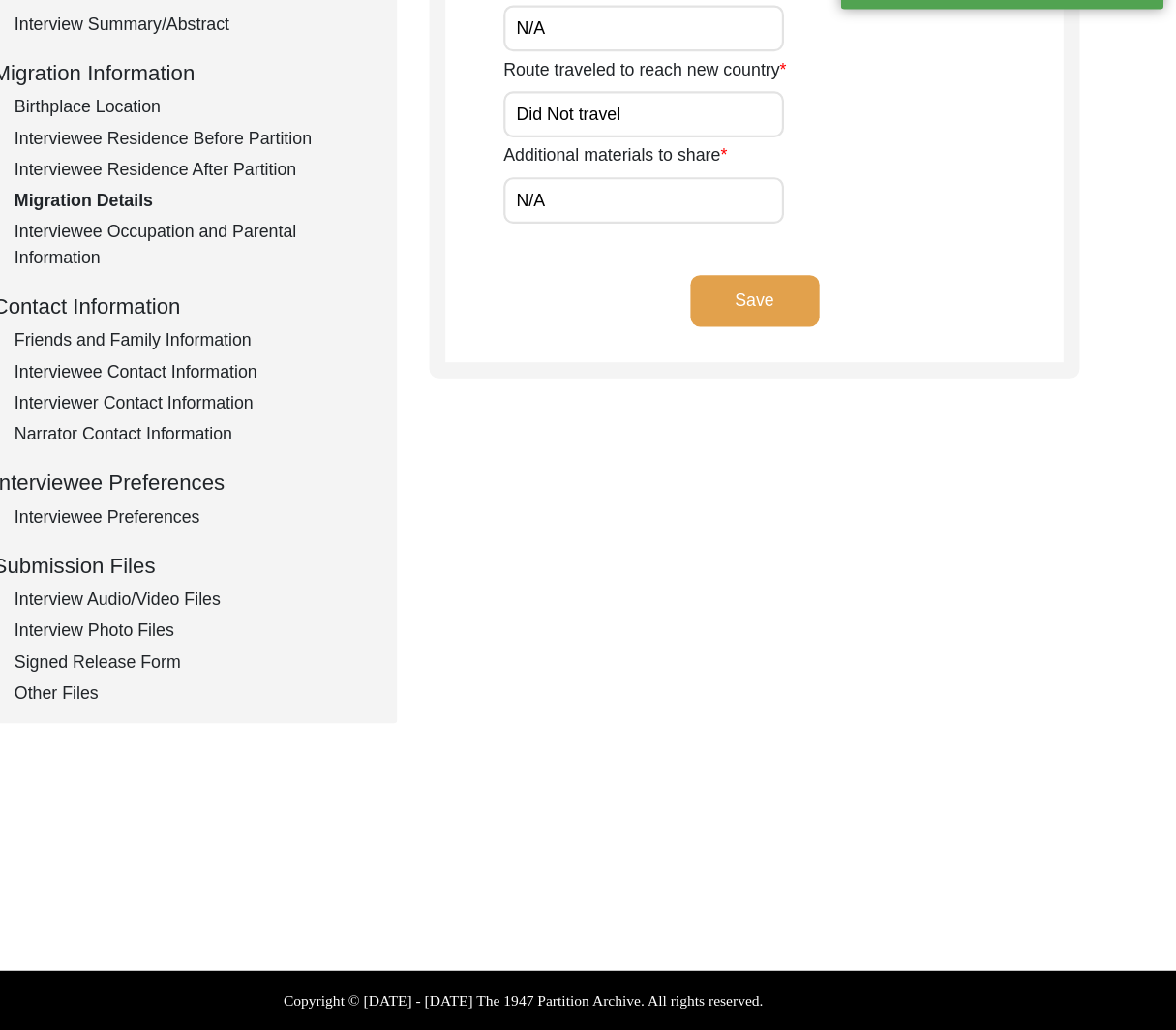 scroll, scrollTop: 0, scrollLeft: 0, axis: both 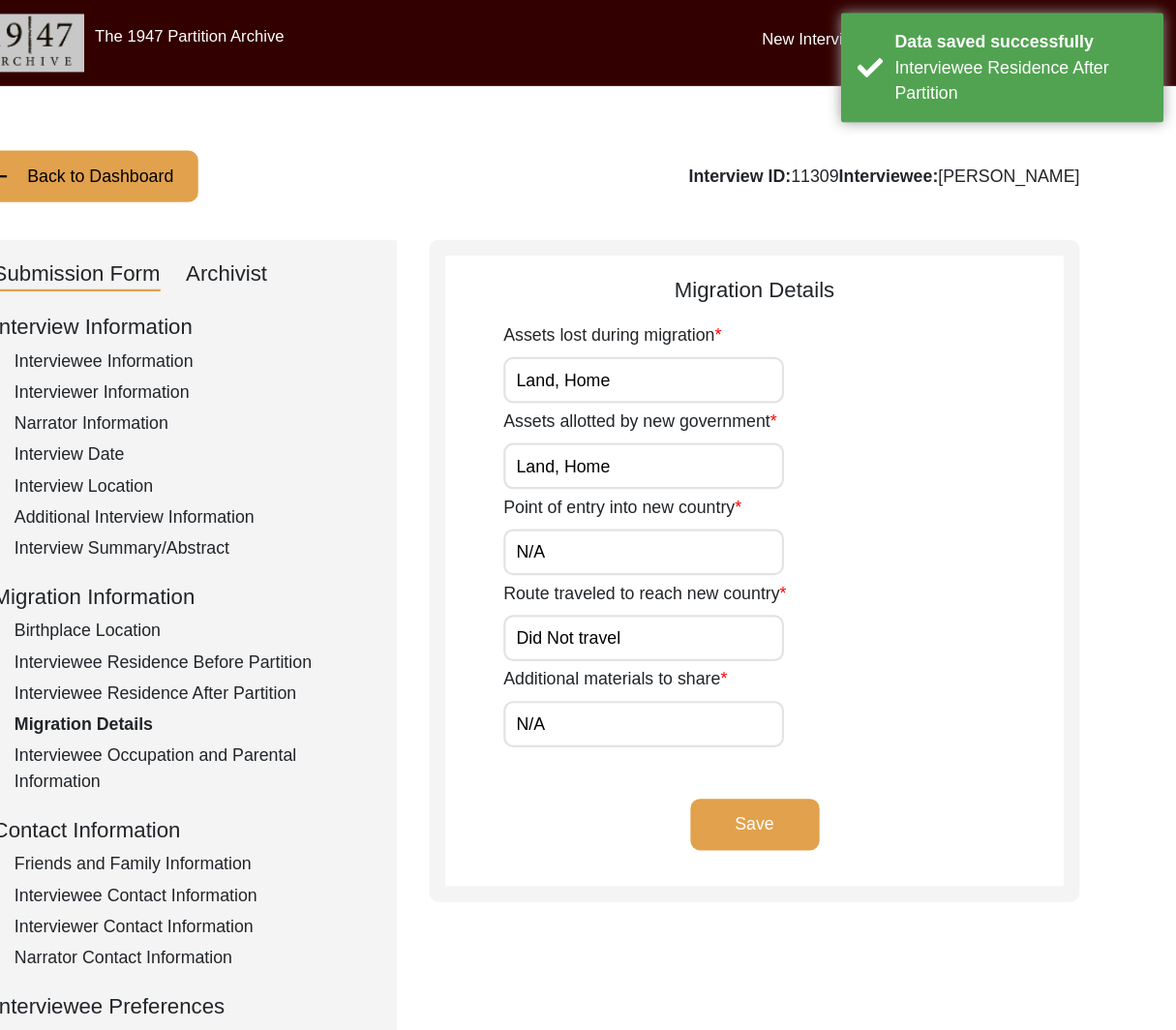 click on "Land, Home" at bounding box center (696, 342) 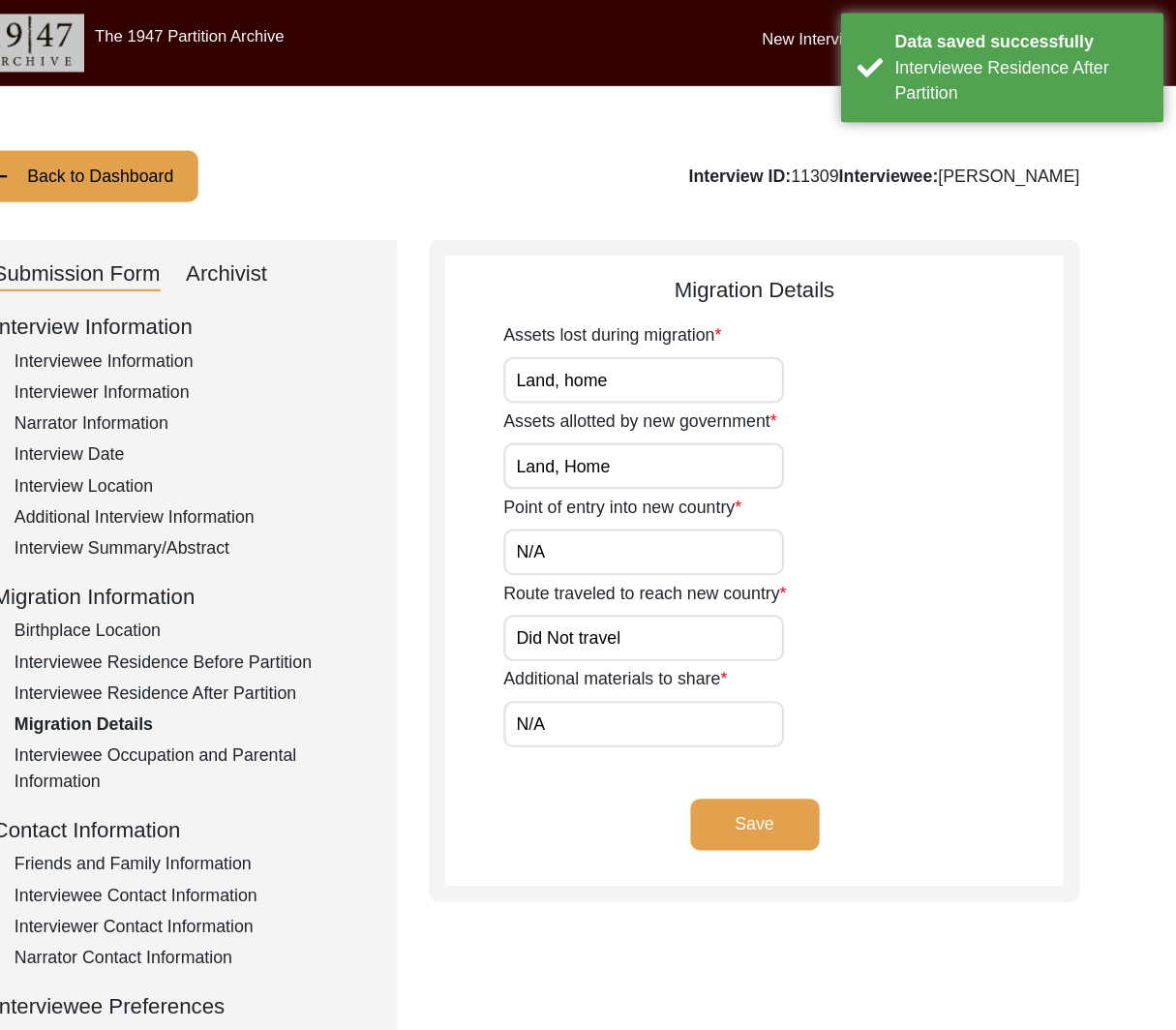 click on "Land, Home" at bounding box center [696, 419] 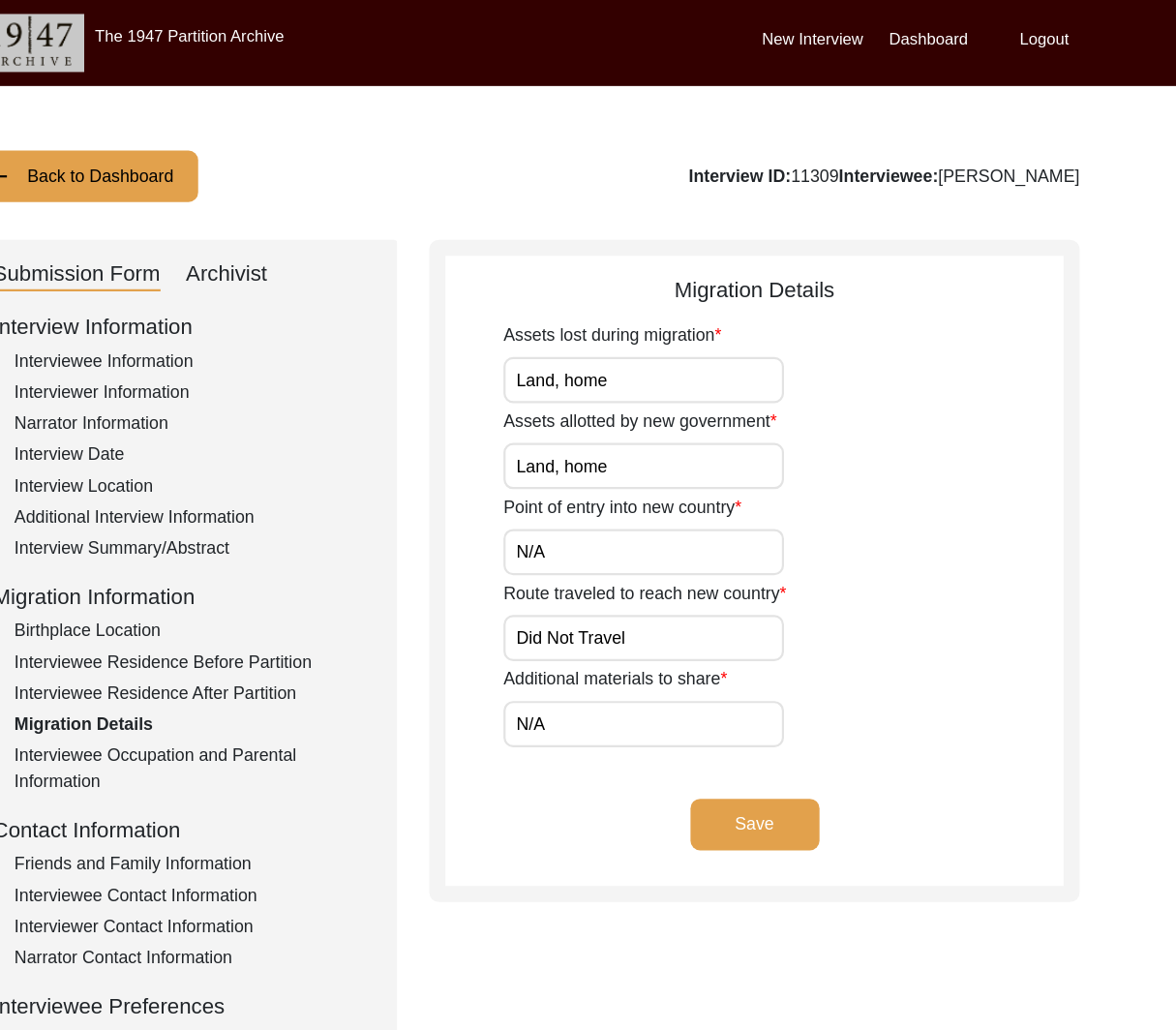 click on "Save" 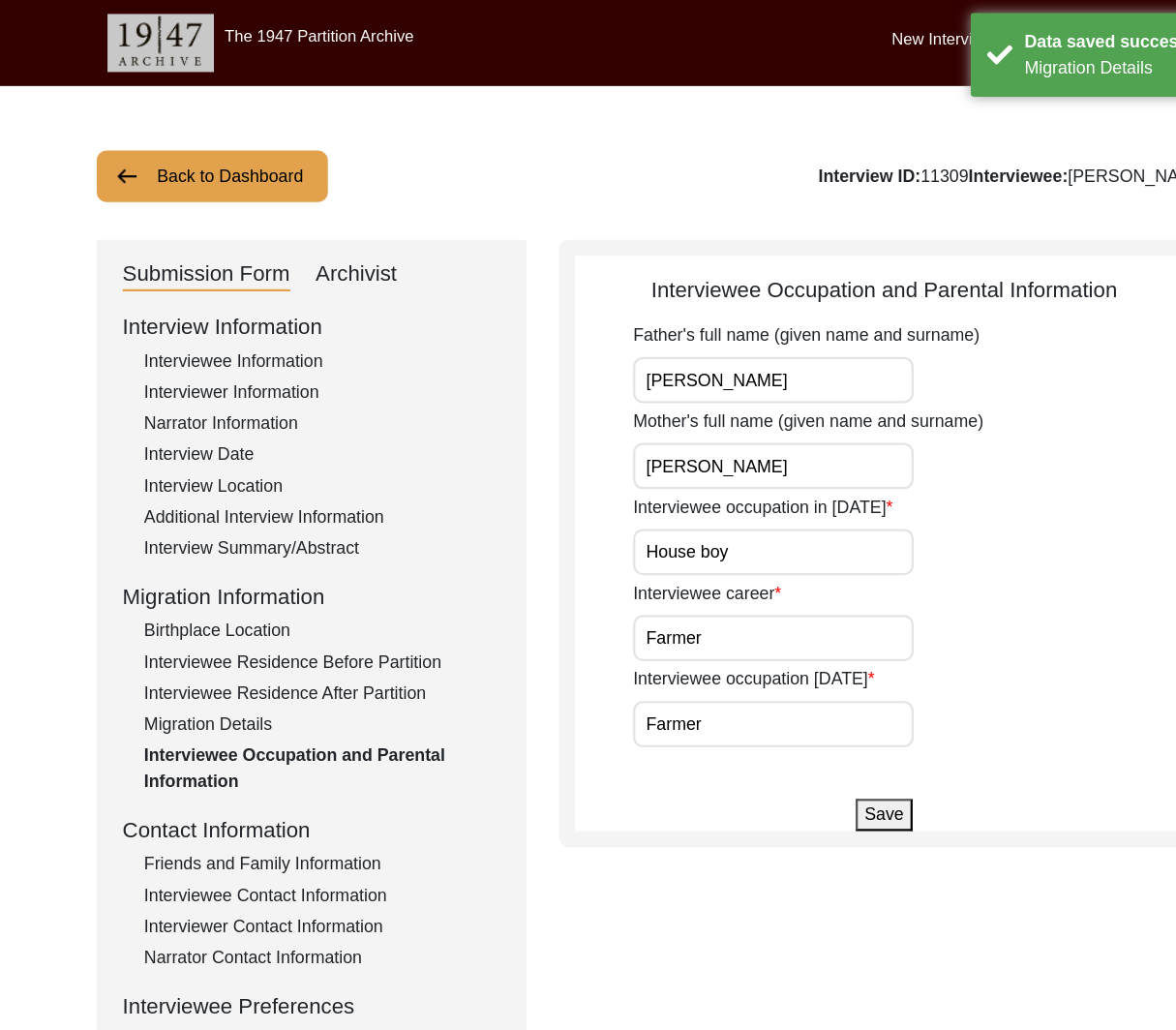 click on "Interview Information   Interviewee Information   Interviewer Information   Narrator Information   Interview Date   Interview Location   Additional Interview Information   Interview Summary/Abstract   Migration Information   Birthplace Location   Interviewee Residence Before Partition   Interviewee Residence After Partition   Migration Details   Interviewee Occupation and Parental Information   Contact Information   Friends and Family Information   Interviewee Contact Information   Interviewer Contact Information   Narrator Contact Information   Interviewee Preferences   Interviewee Preferences   Submission Files   Interview Audio/Video Files   Interview Photo Files   Signed Release Form   Other Files" 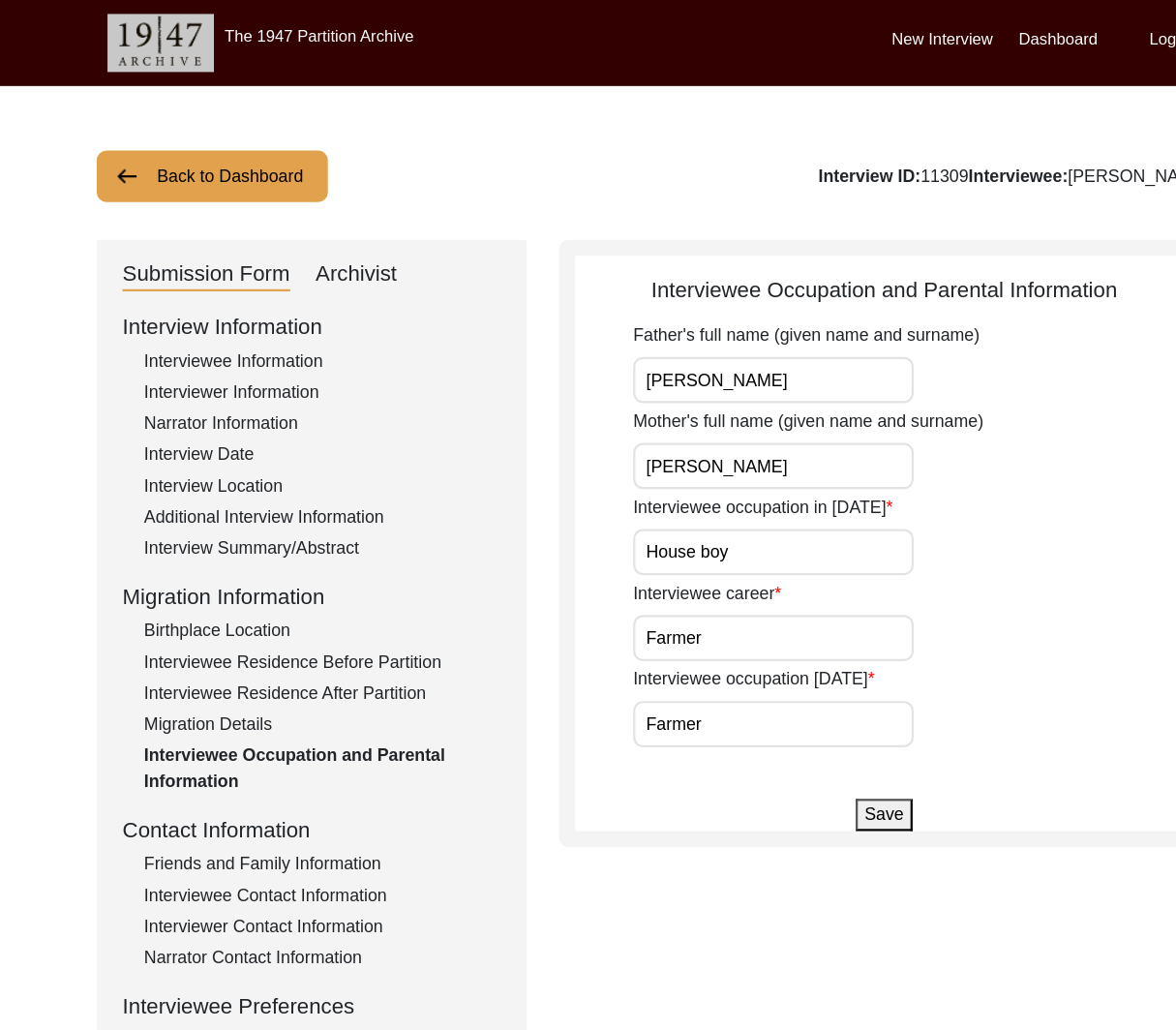 click on "Birthplace Location" 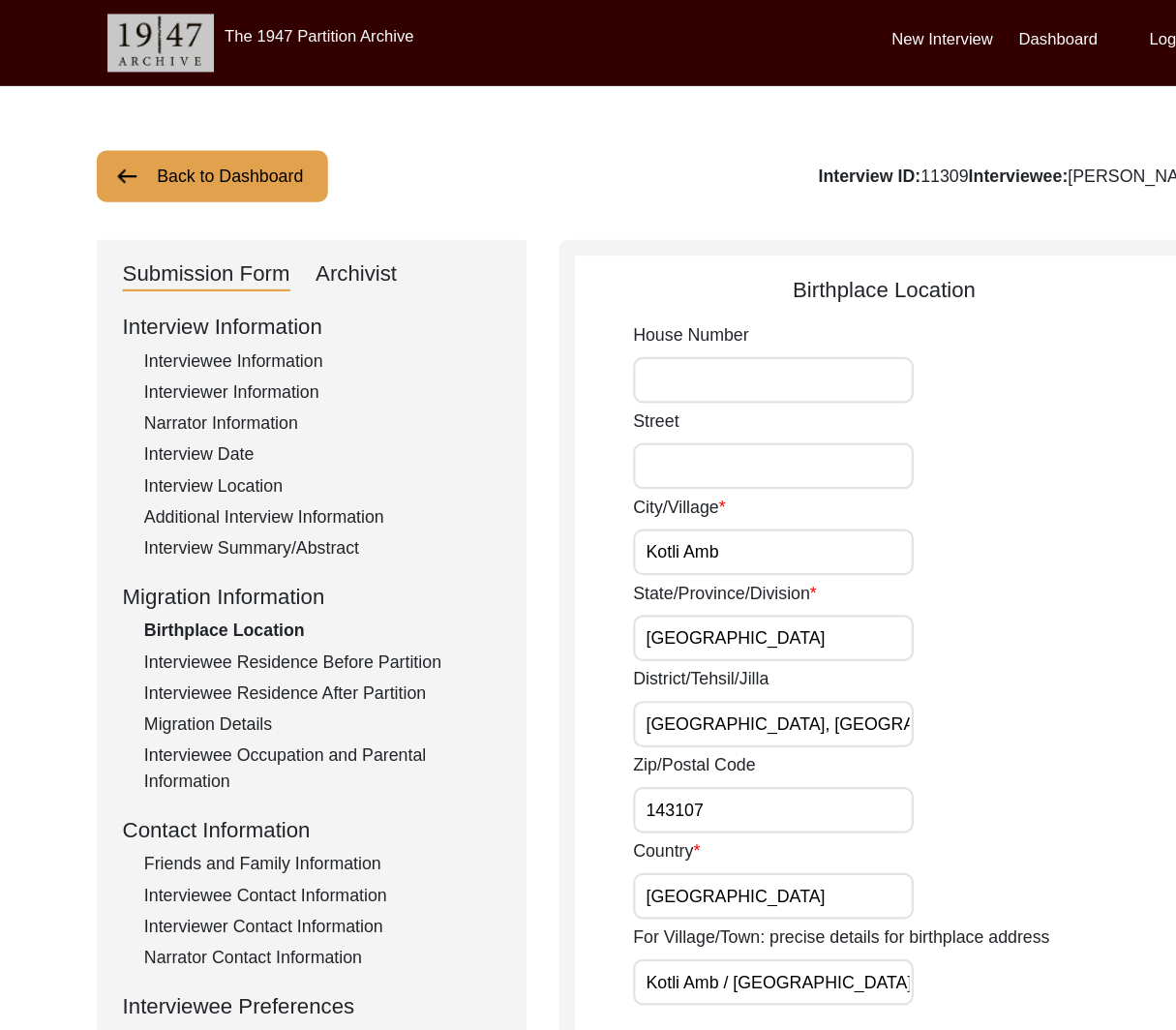 click on "Interviewee Residence After Partition" 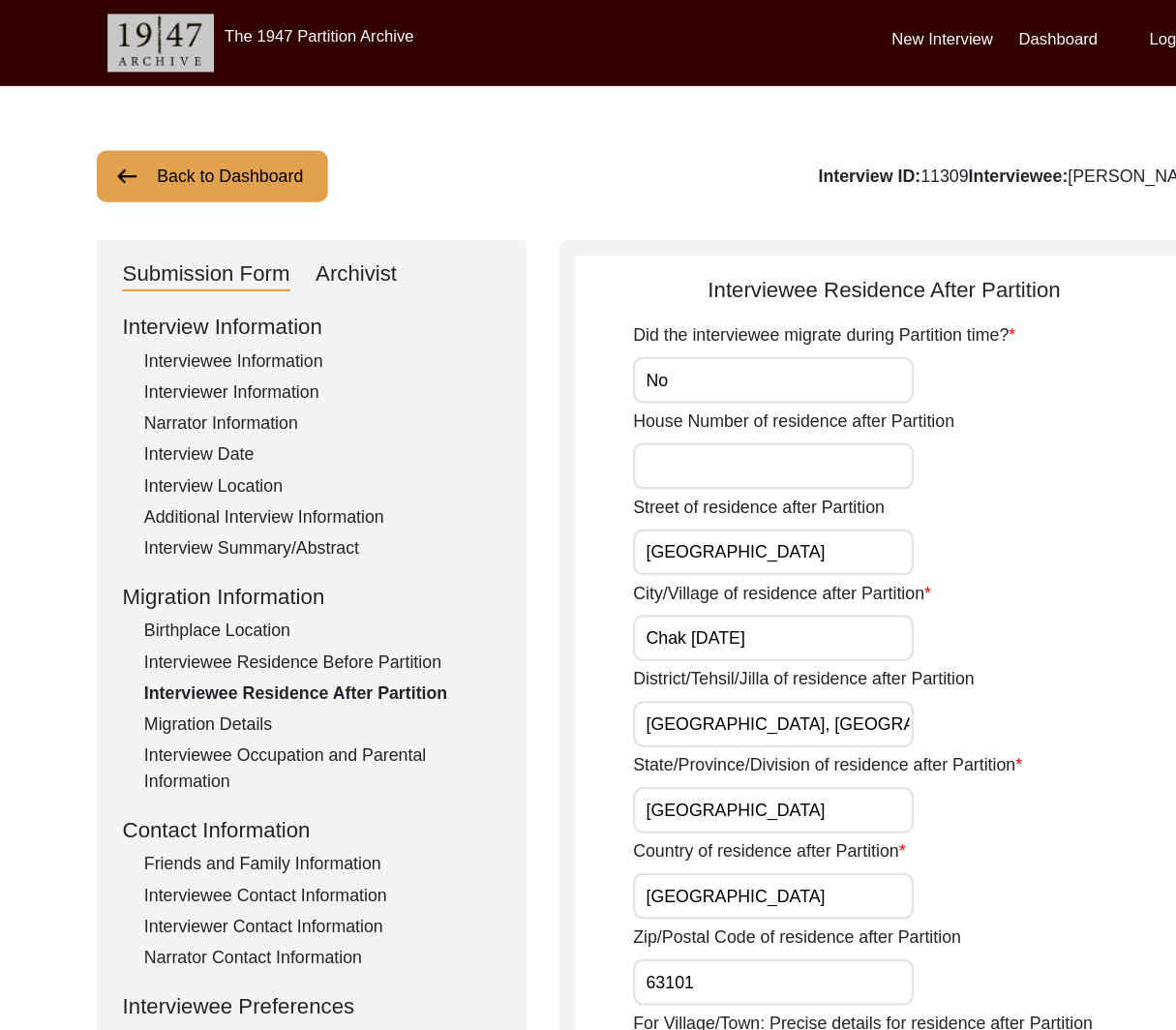 click on "Migration Details" 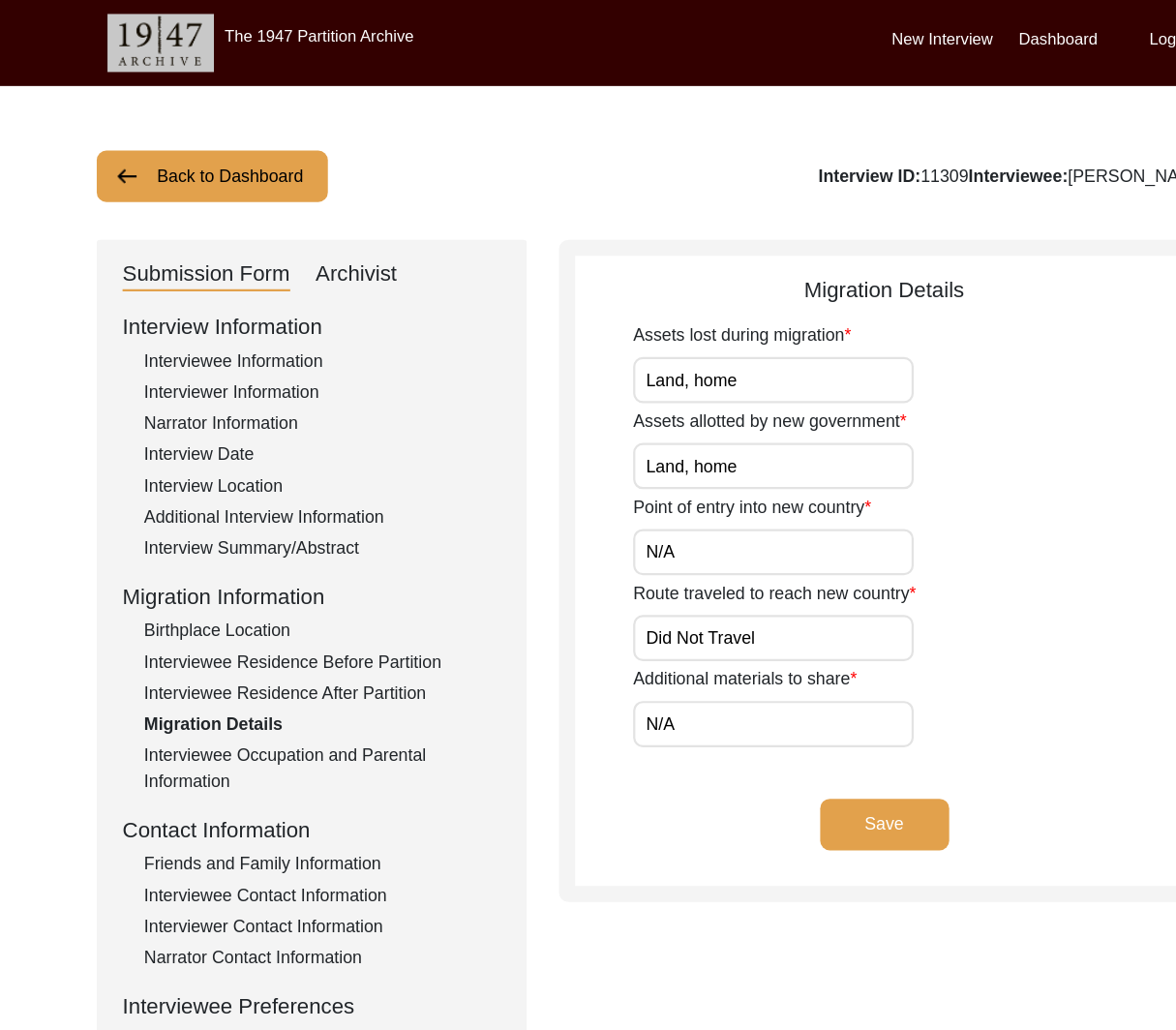 click on "N/A" at bounding box center [696, 651] 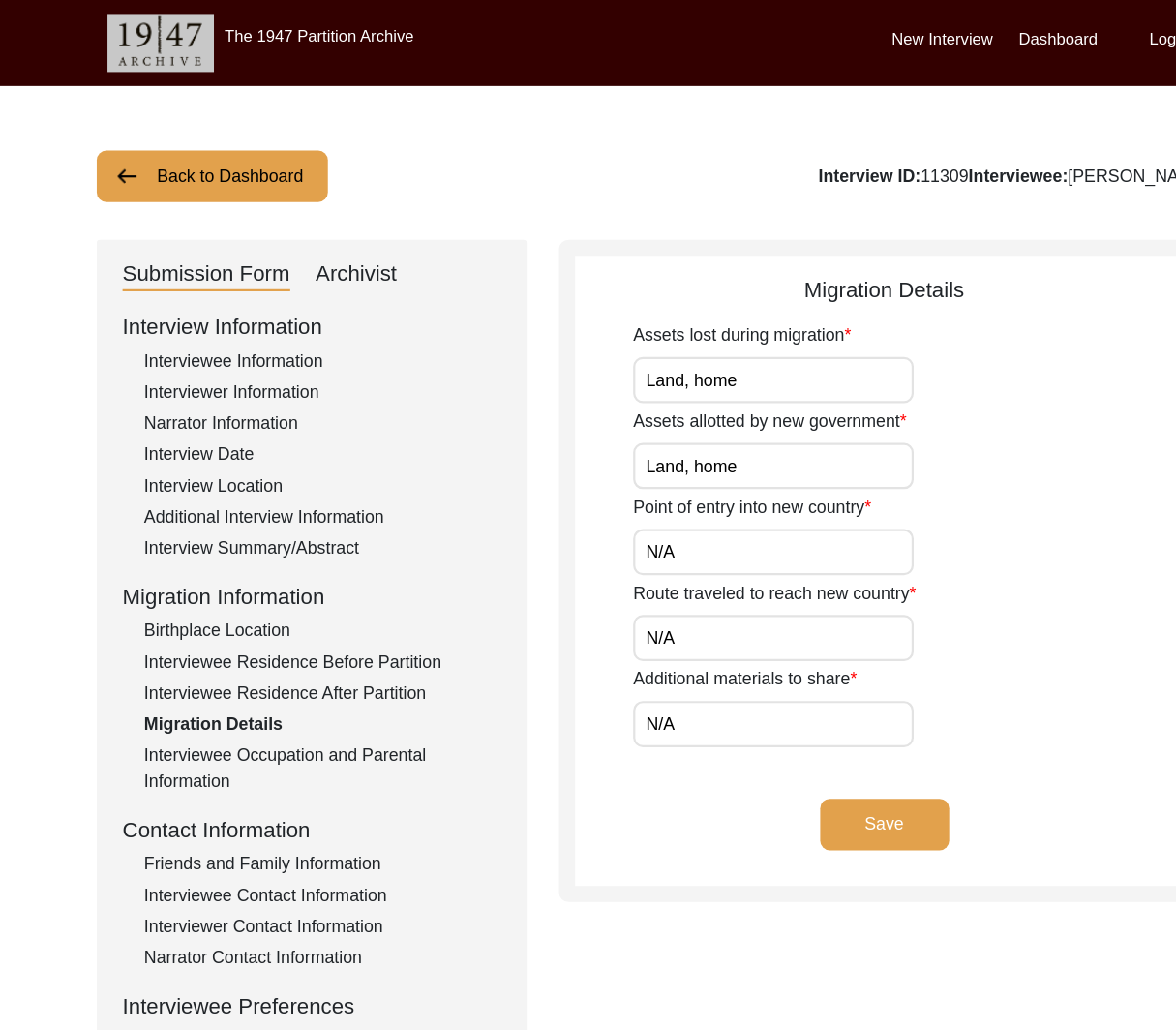 click on "Land, home" at bounding box center (696, 342) 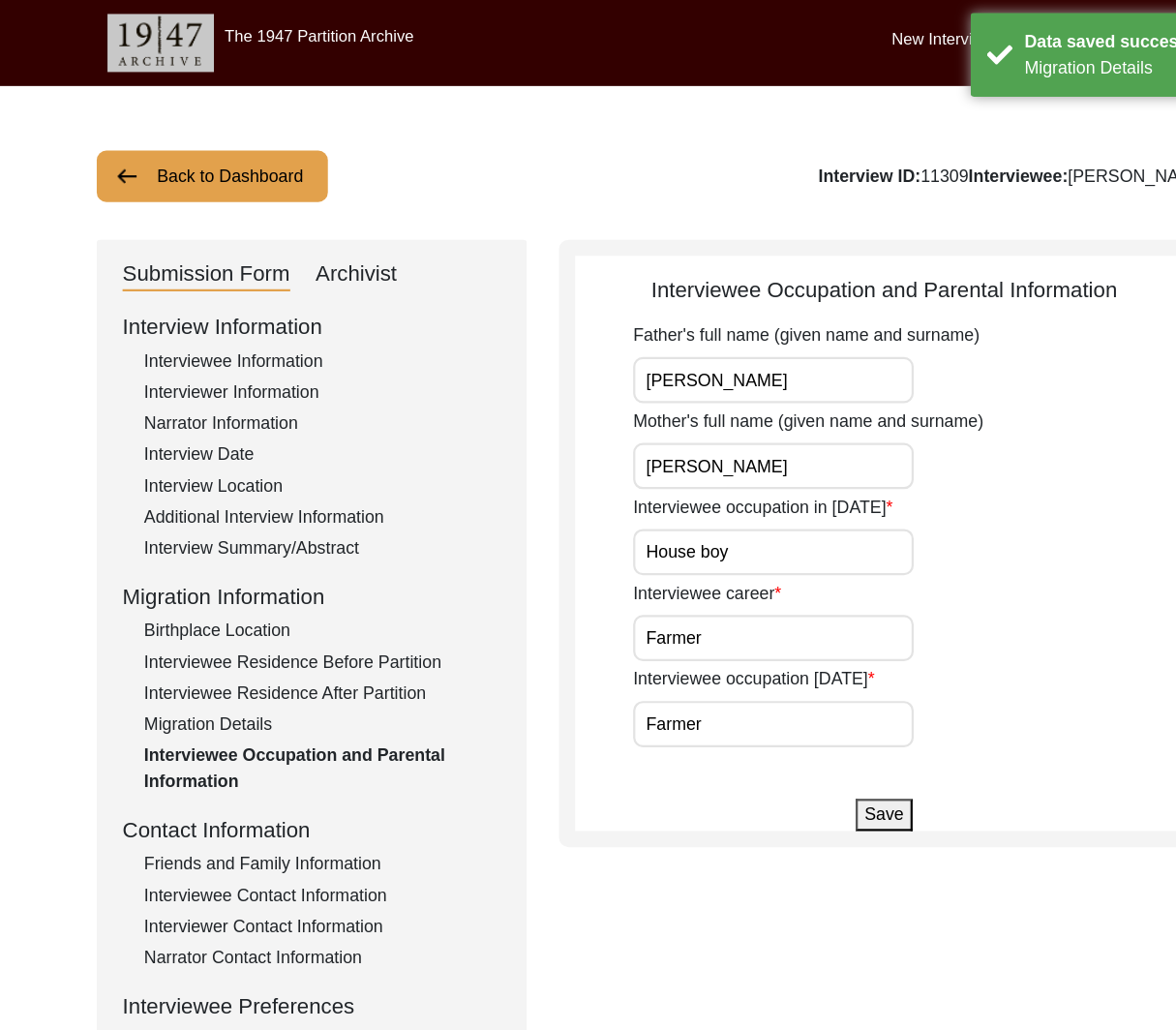 click on "[PERSON_NAME]" at bounding box center [696, 342] 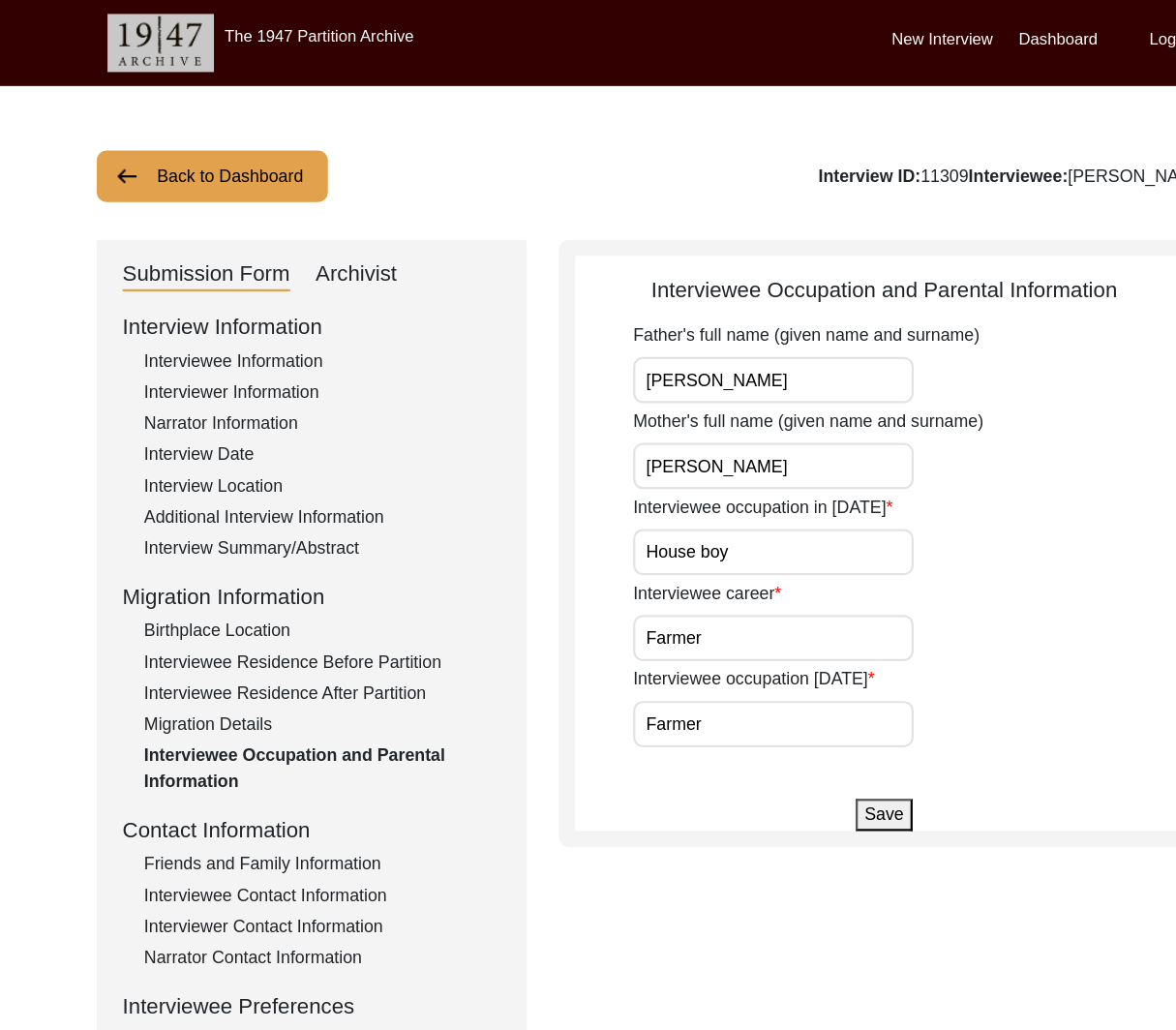 click on "House boy" at bounding box center (696, 497) 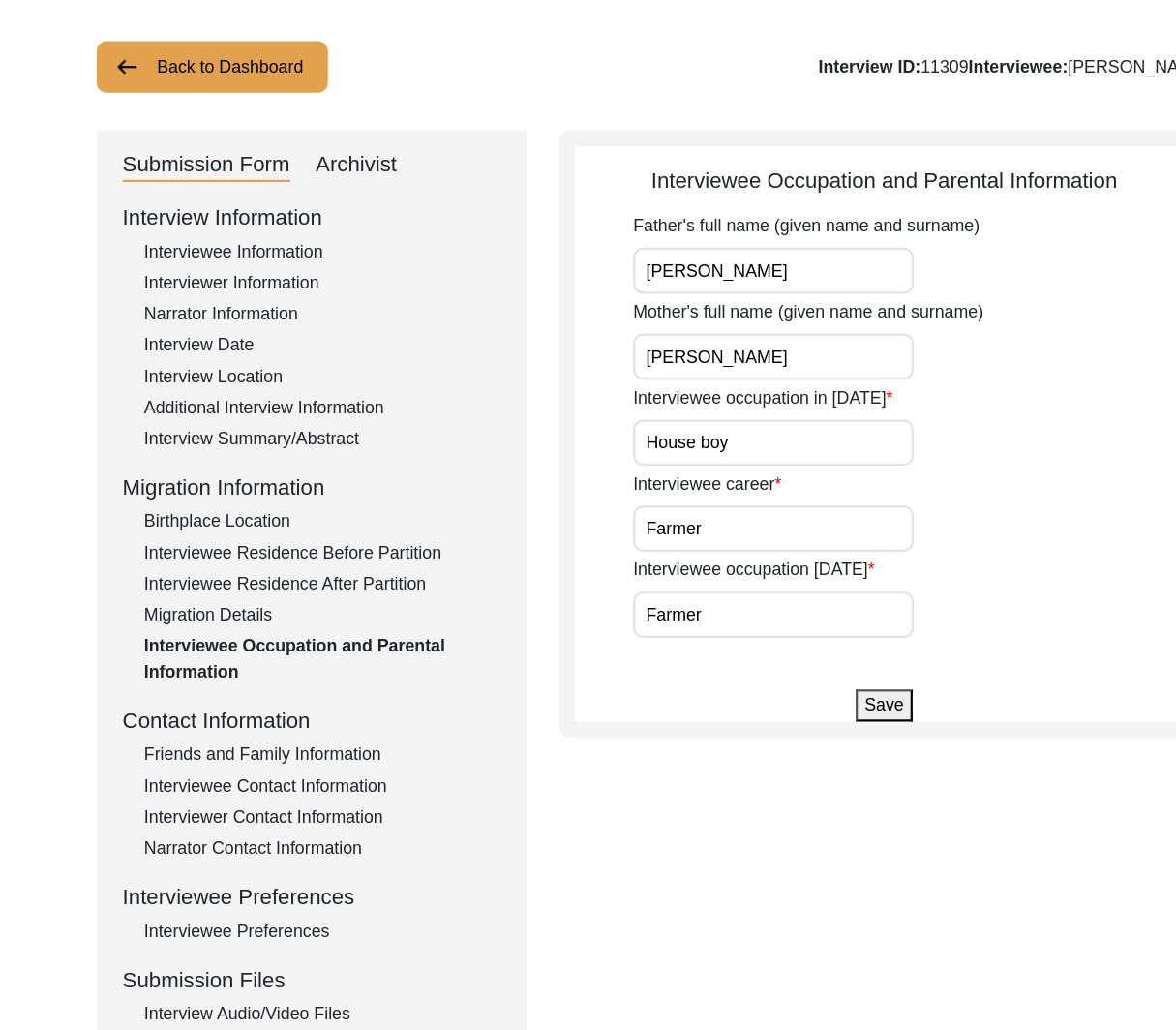 scroll, scrollTop: 26, scrollLeft: 0, axis: vertical 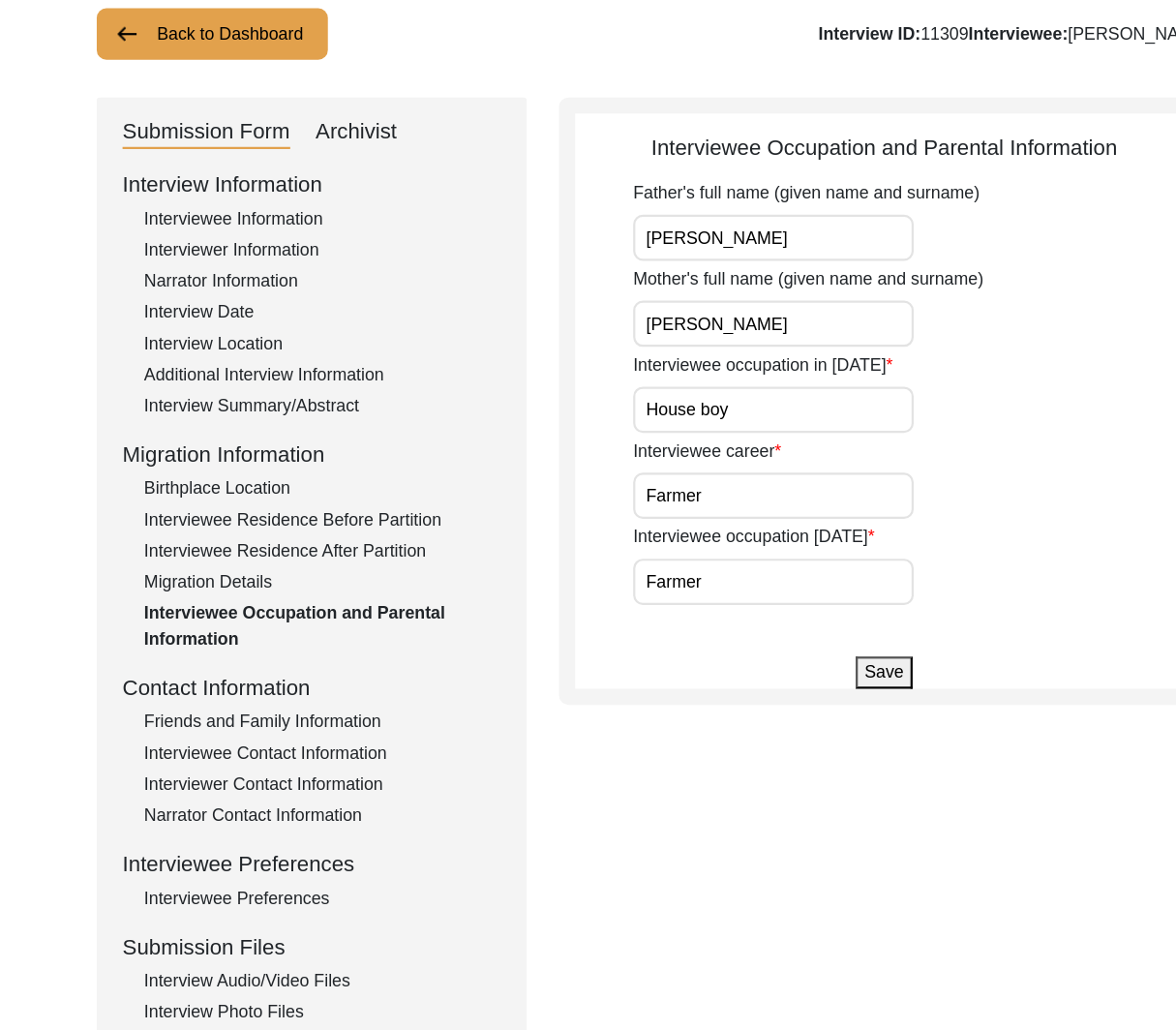 click on "Save" 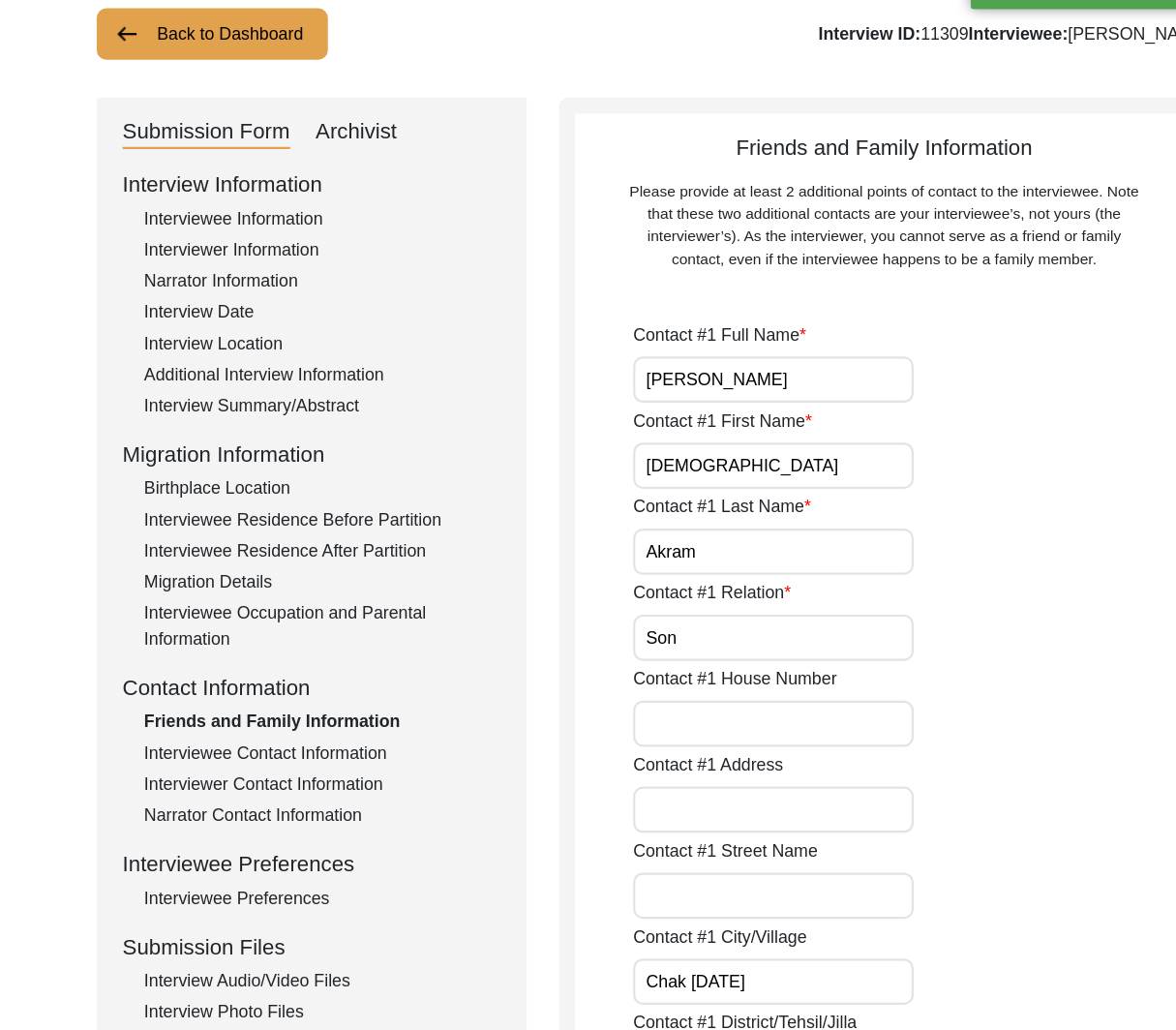 click on "Interviewee Occupation and Parental Information" 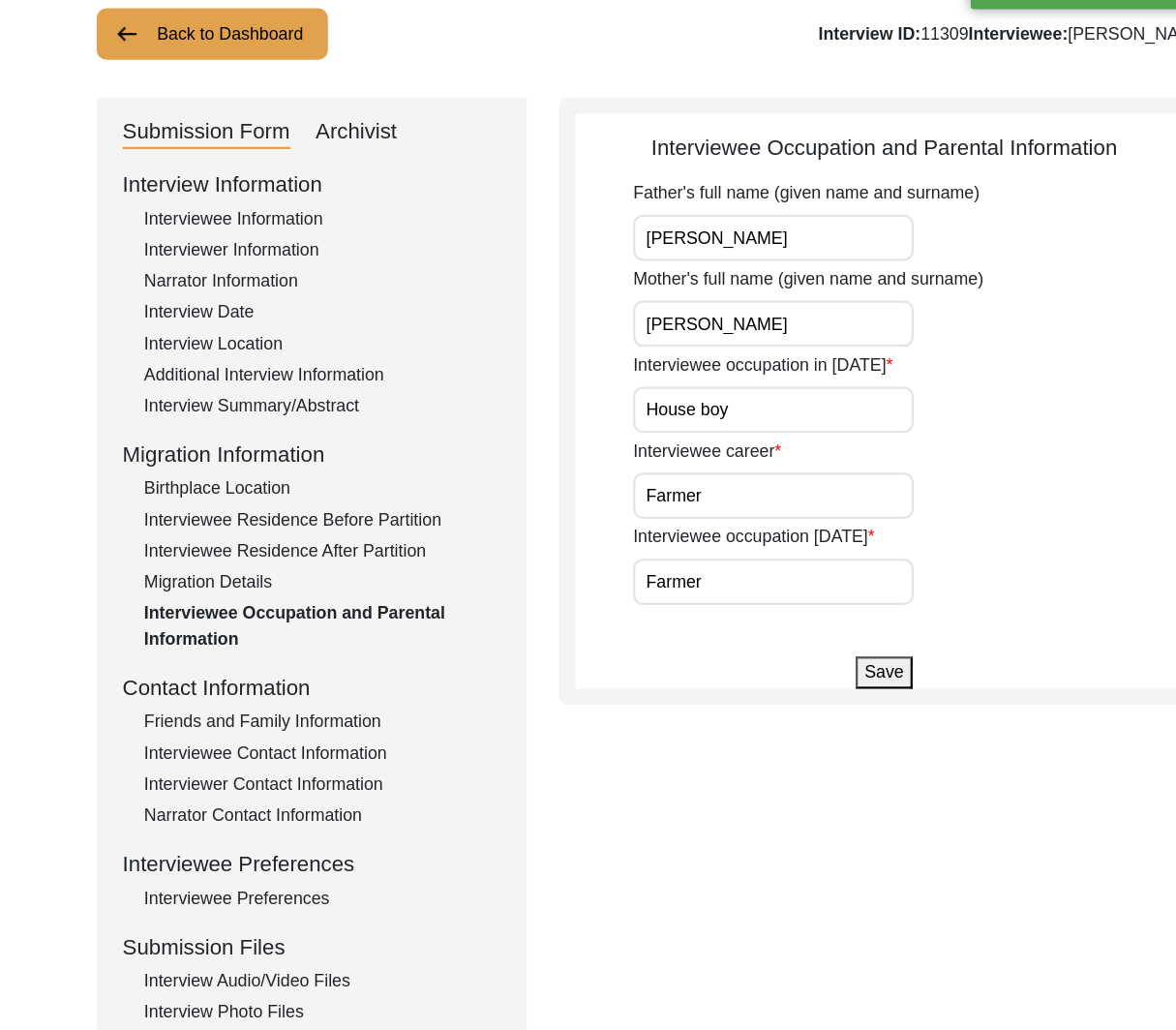 click on "House boy" at bounding box center [696, 470] 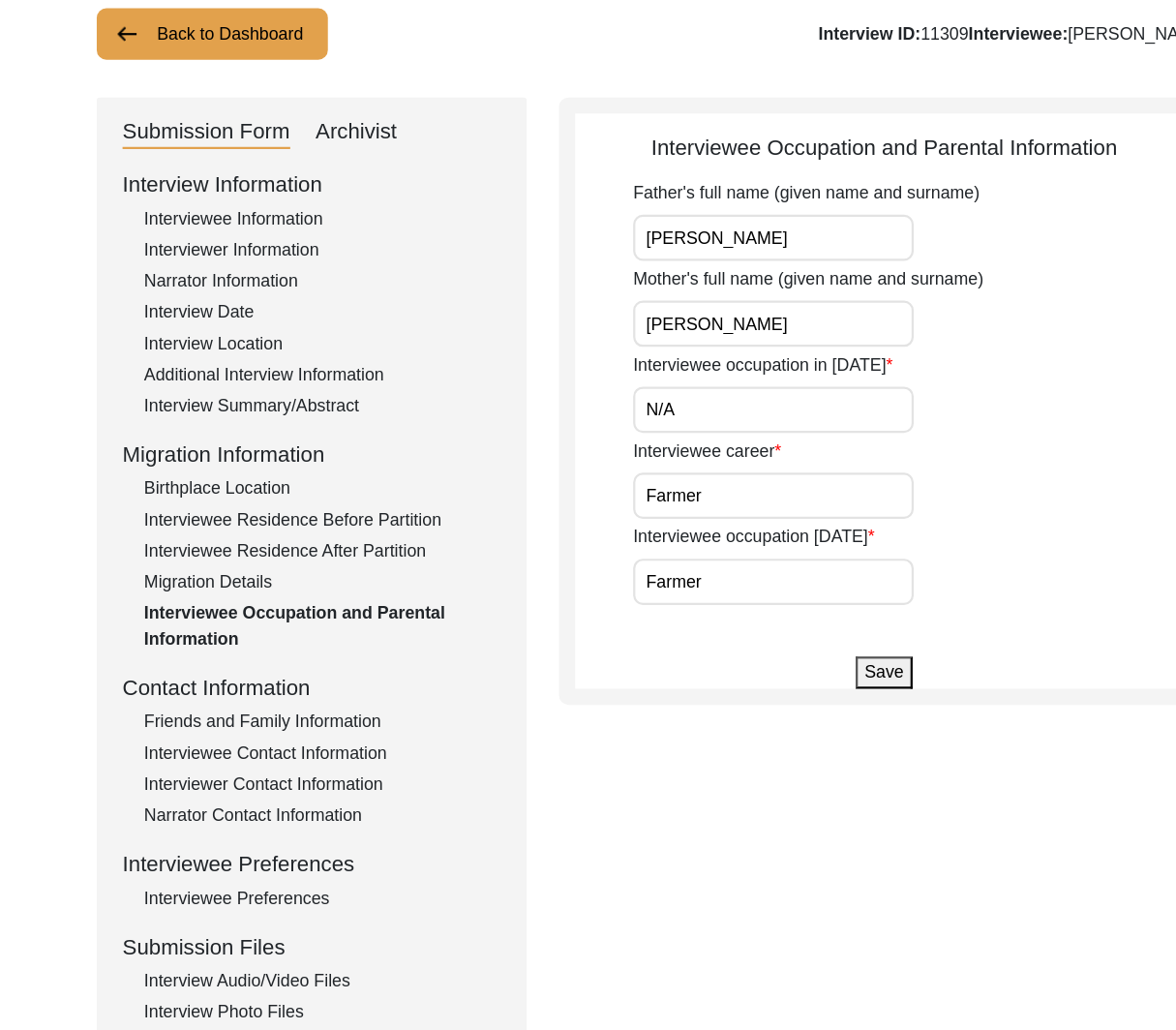 click on "Save" 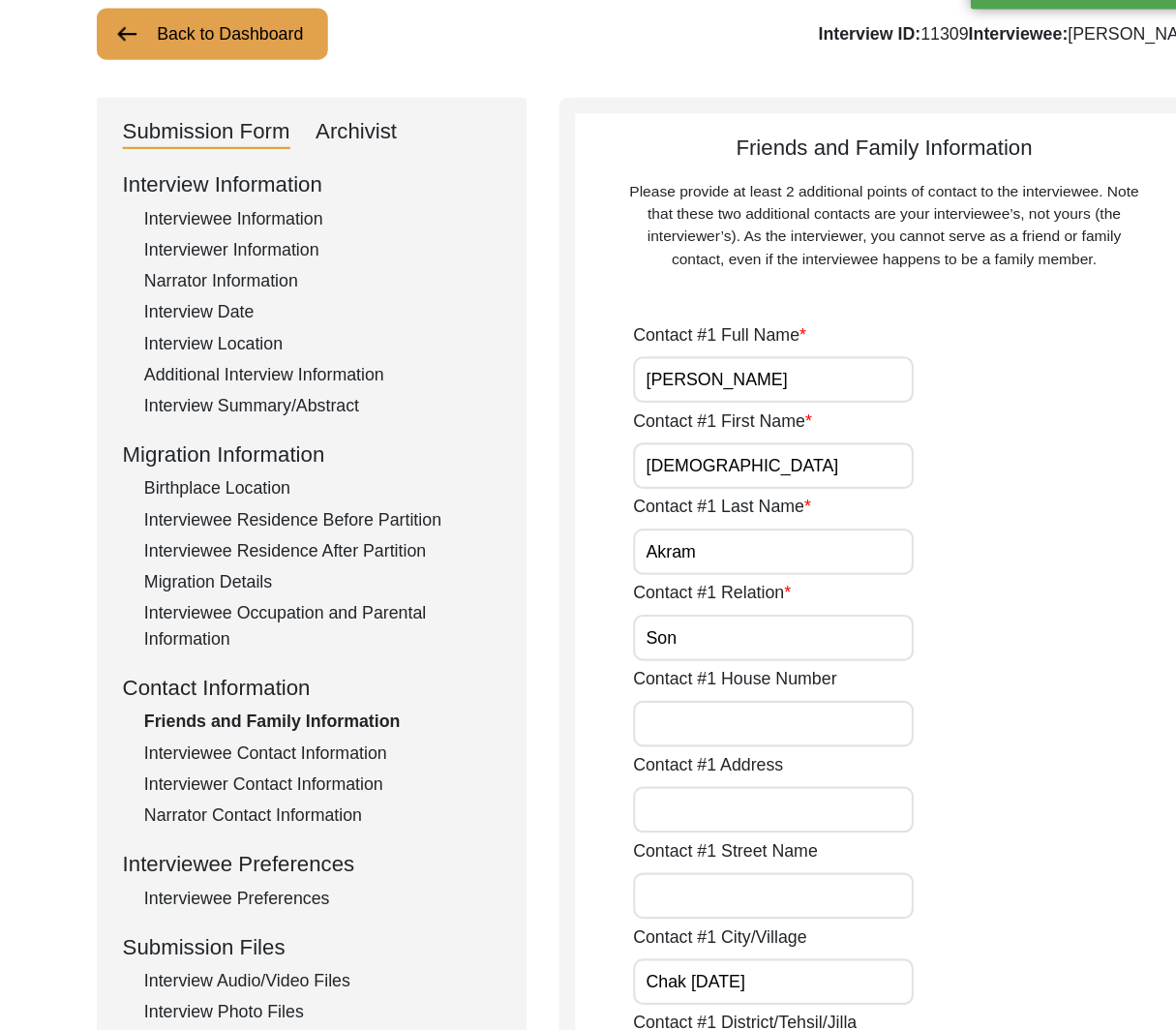 click on "[PERSON_NAME]" at bounding box center (696, 443) 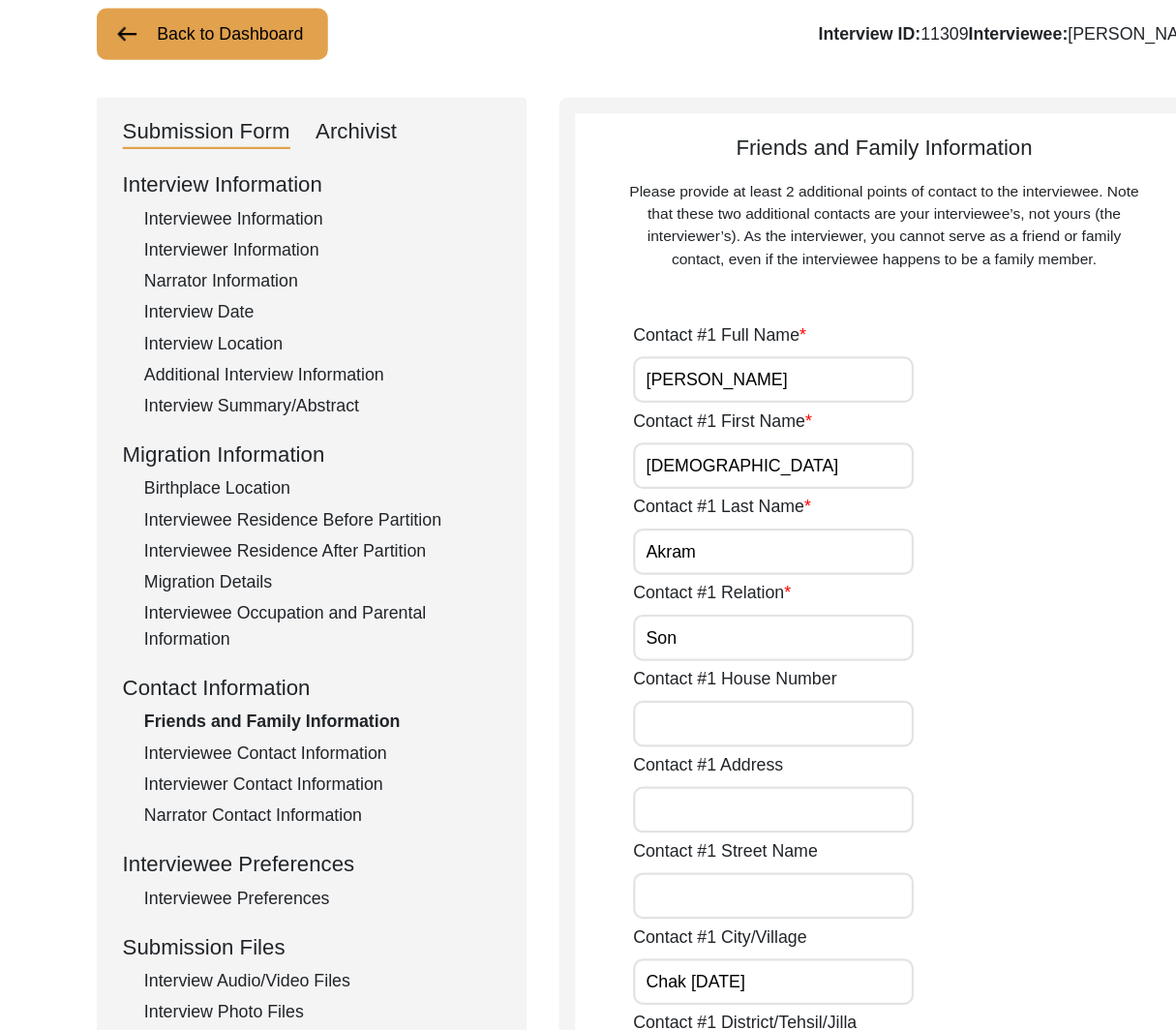 click on "Son" at bounding box center [696, 676] 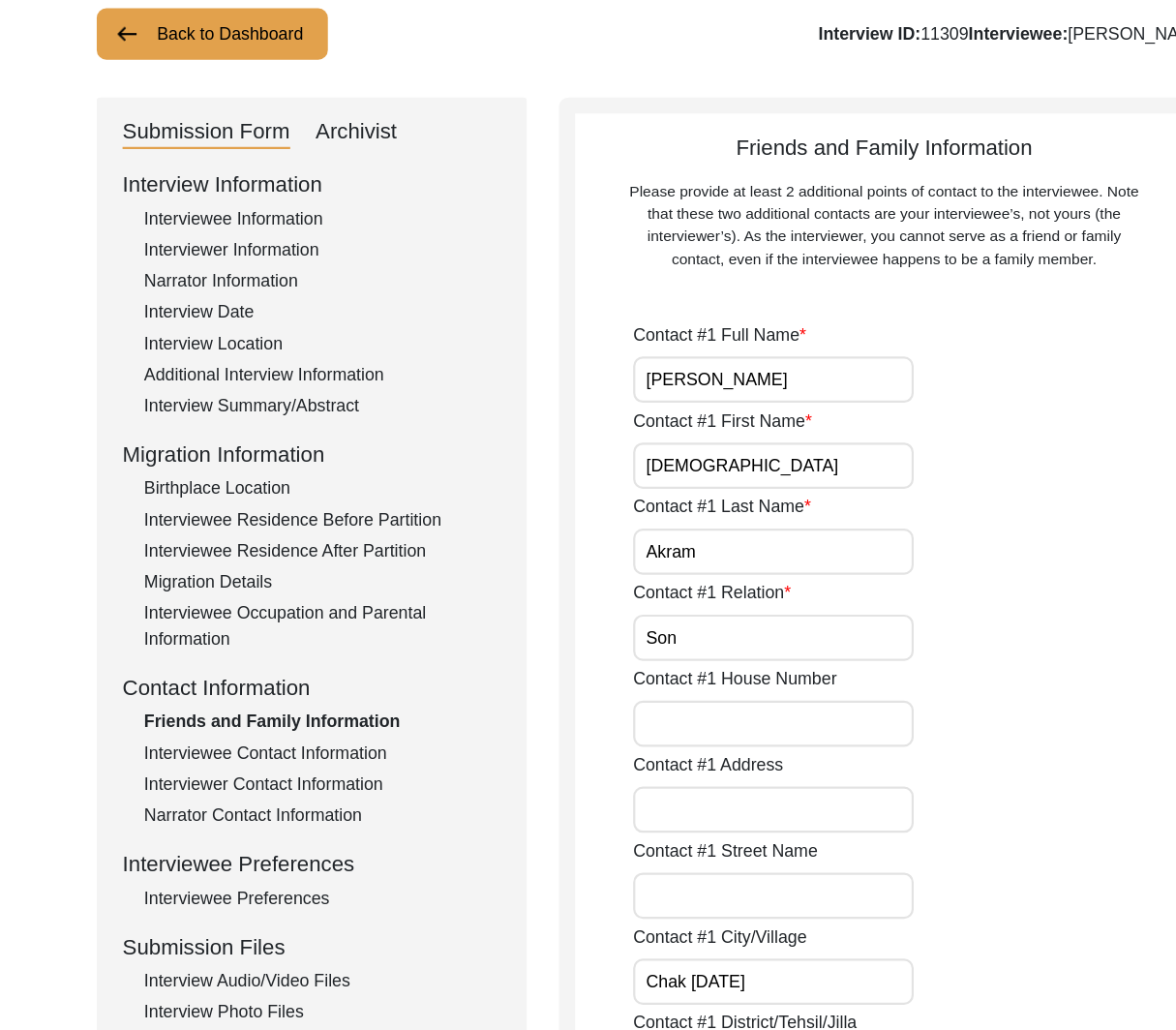 scroll, scrollTop: 522, scrollLeft: 0, axis: vertical 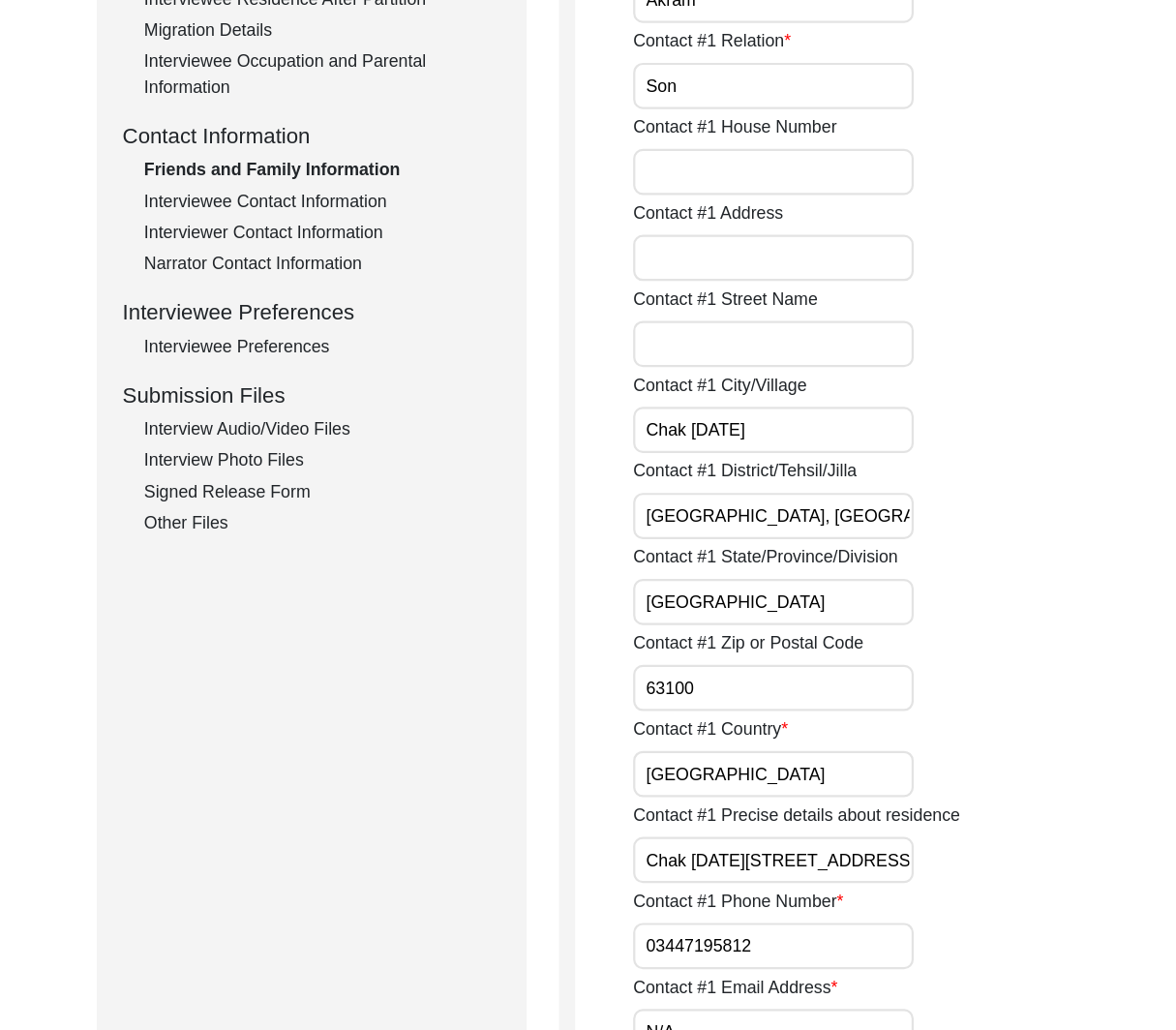 click on "Contact #1 Street Name" at bounding box center [696, 411] 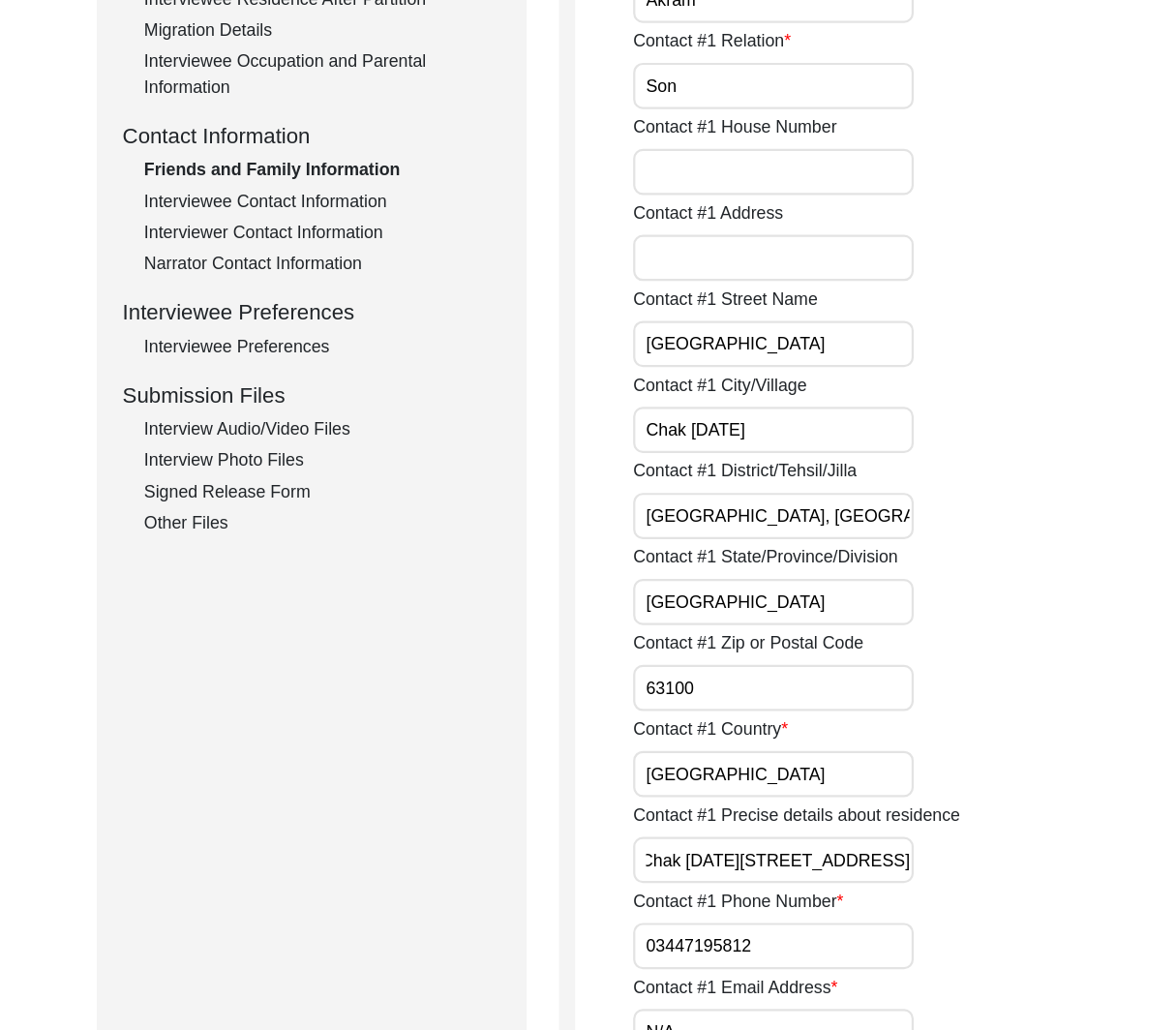 scroll, scrollTop: 0, scrollLeft: 0, axis: both 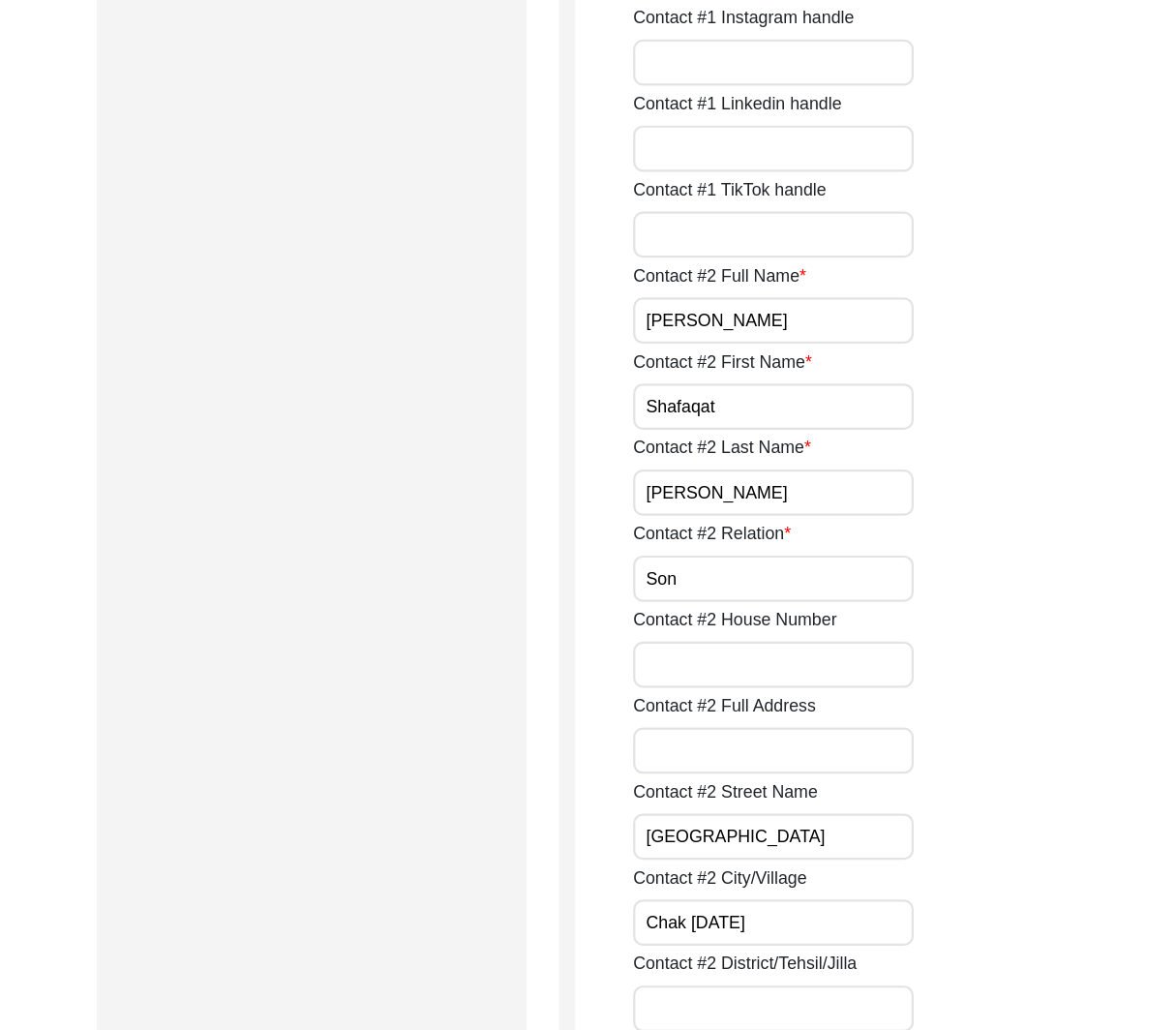 paste on "[GEOGRAPHIC_DATA], [GEOGRAPHIC_DATA]" 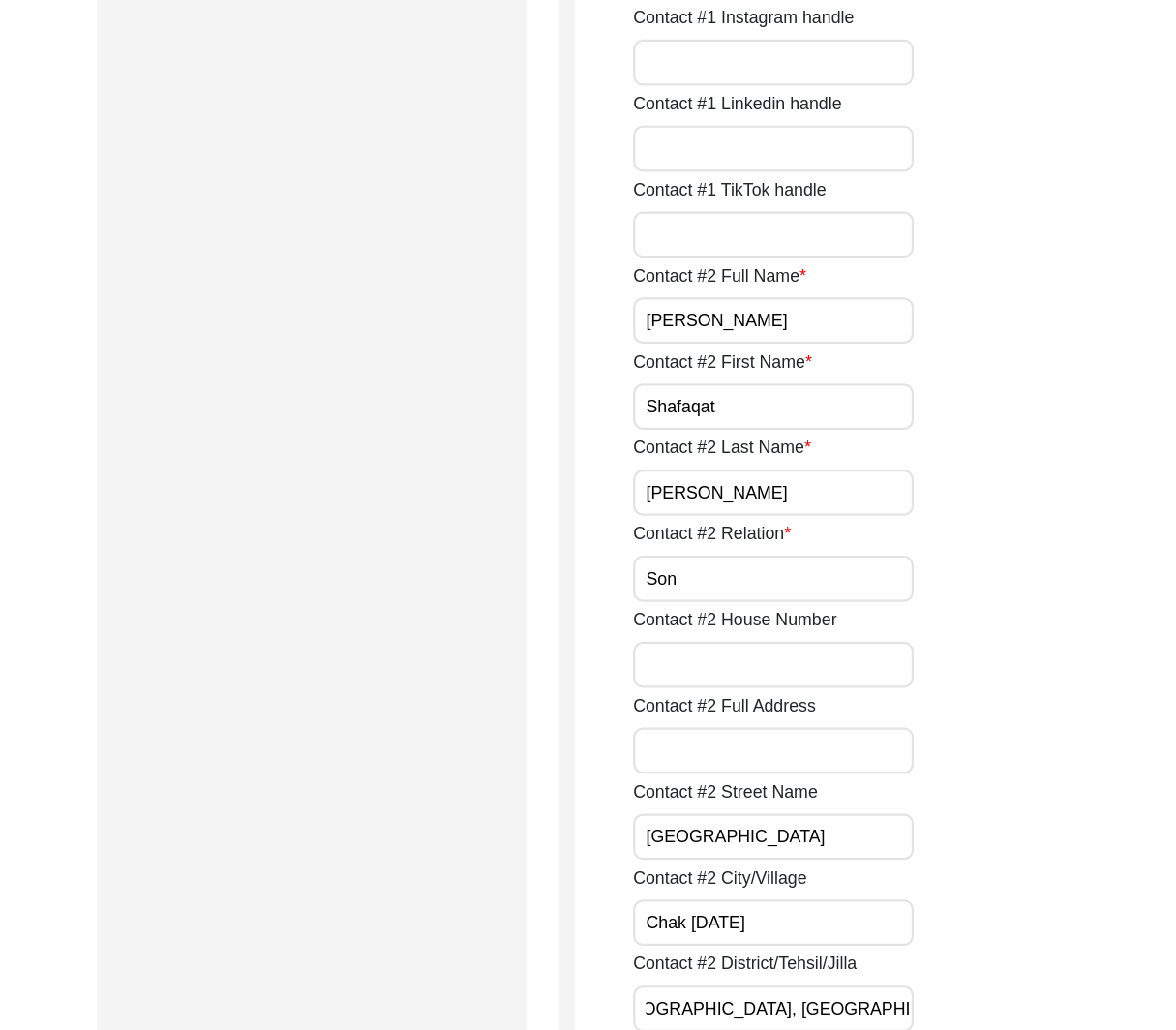 scroll, scrollTop: 0, scrollLeft: 0, axis: both 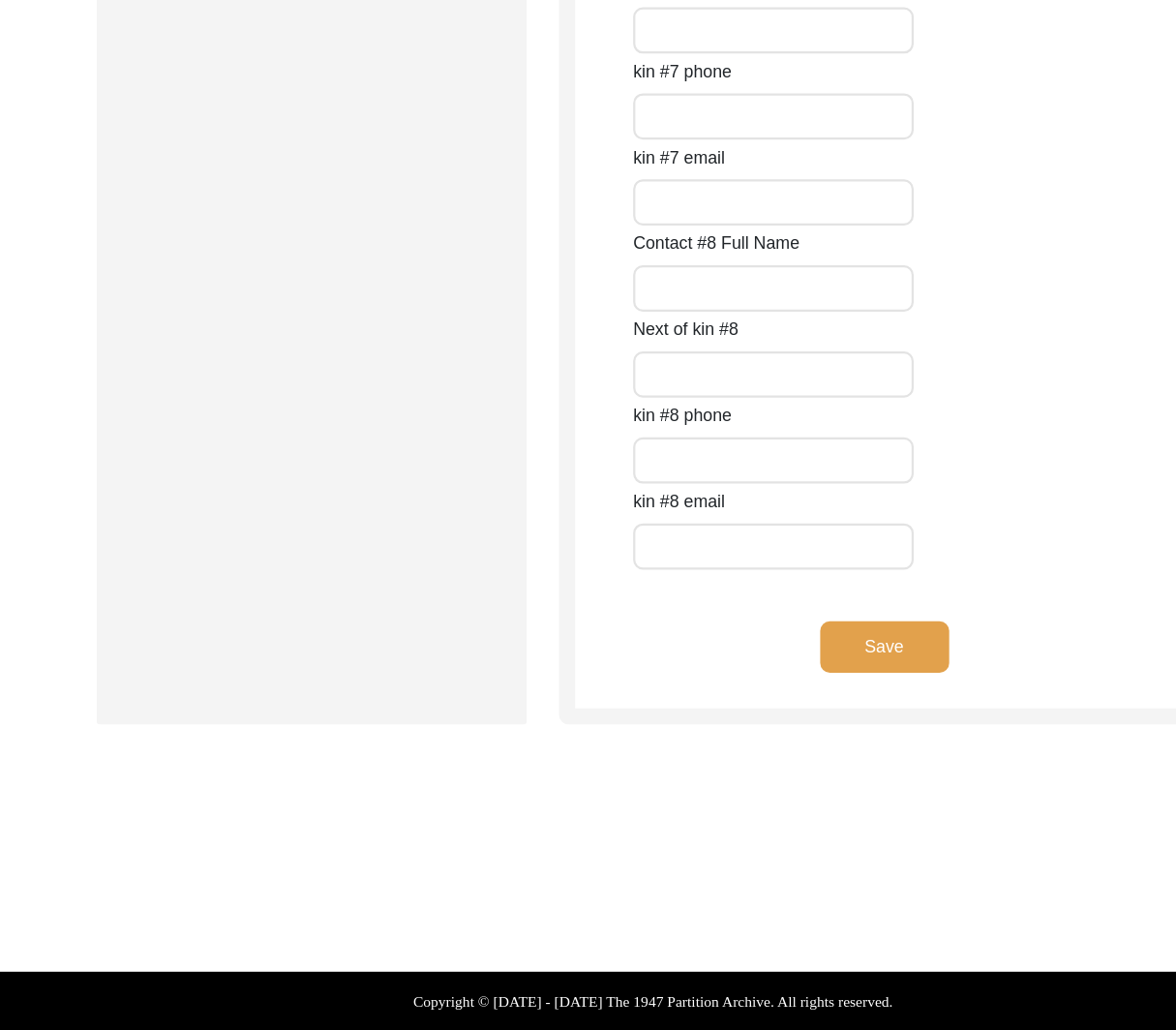 click on "Save" 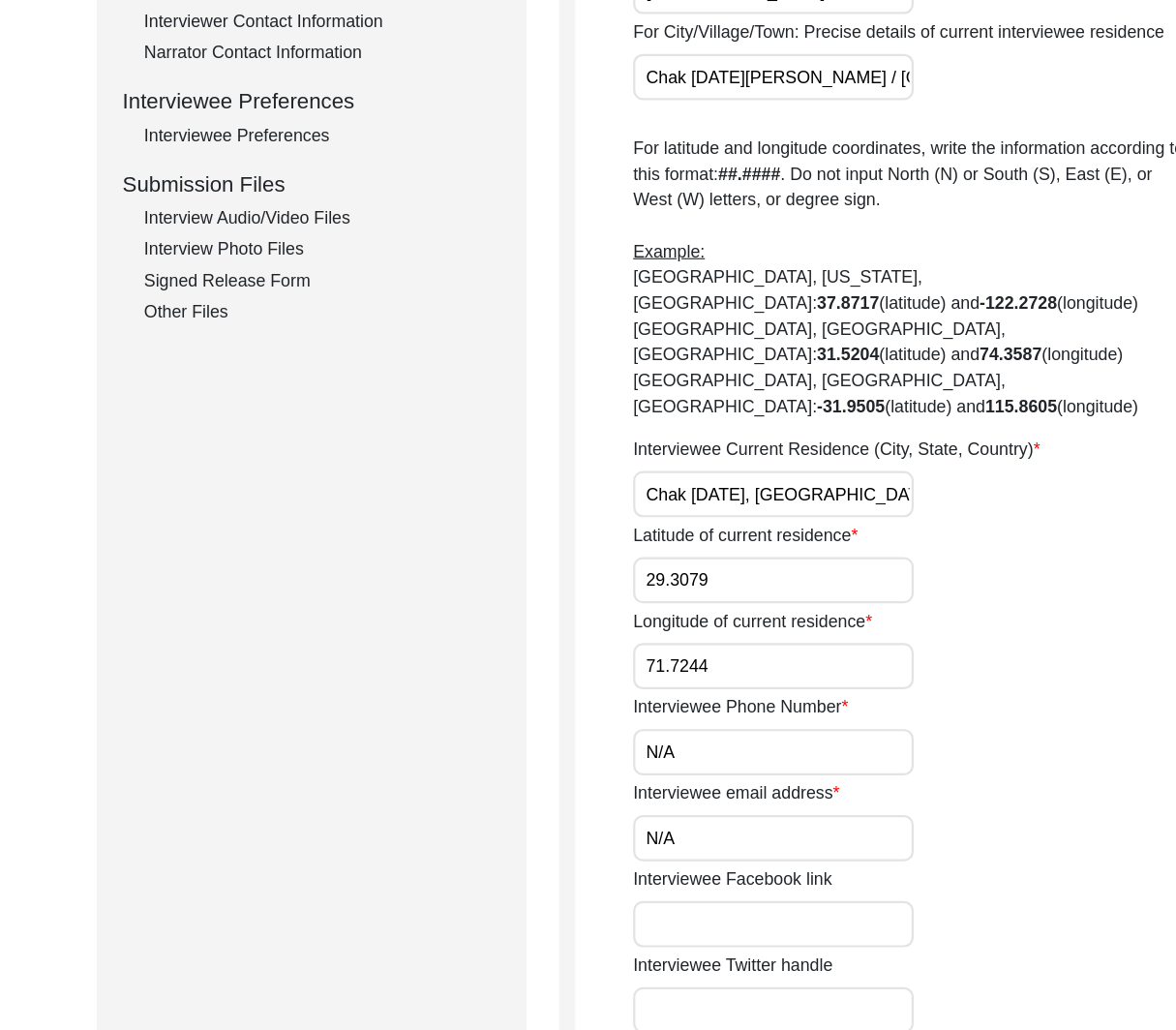 scroll, scrollTop: 0, scrollLeft: 0, axis: both 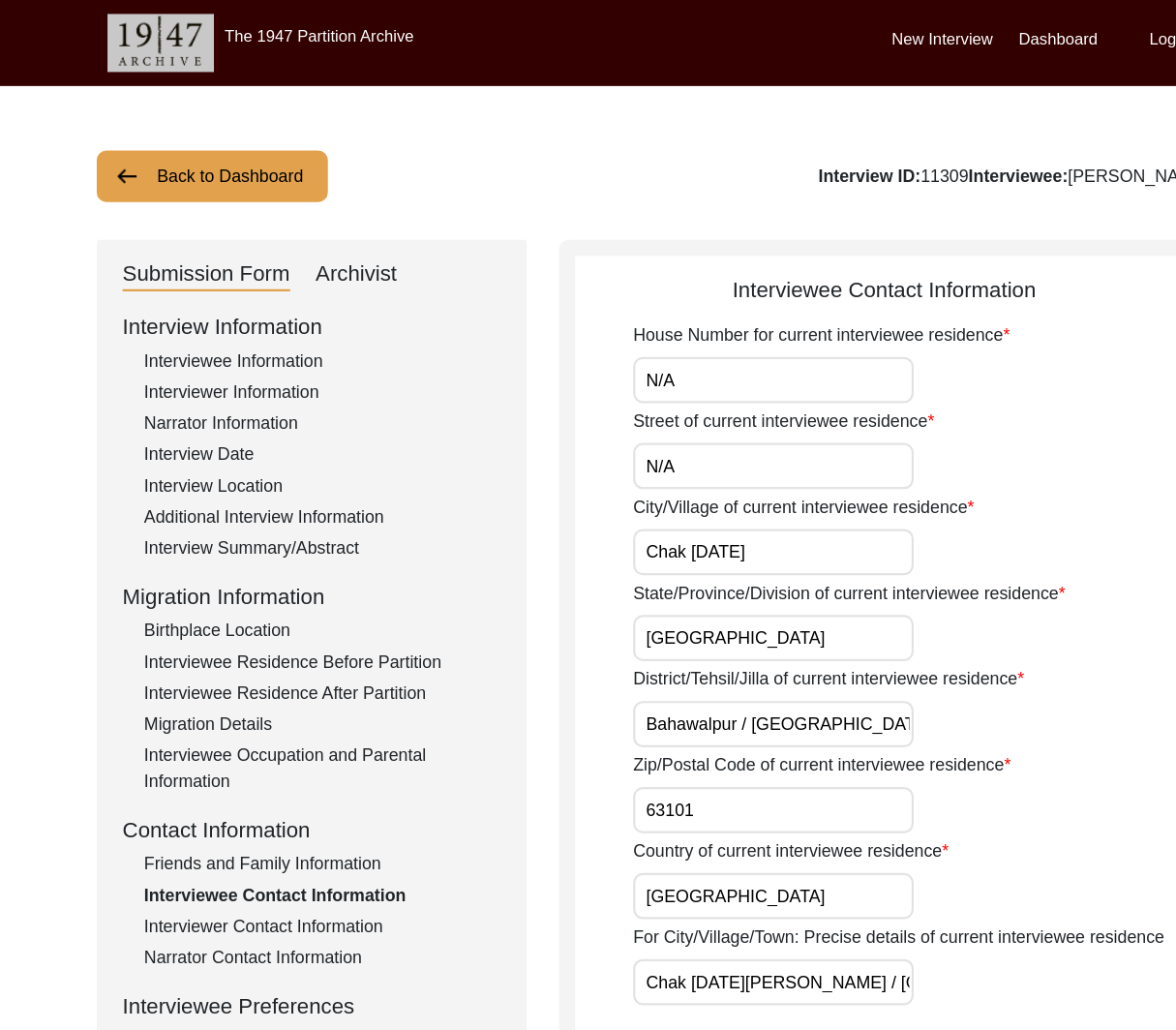 drag, startPoint x: 722, startPoint y: 348, endPoint x: 498, endPoint y: 352, distance: 224.03571 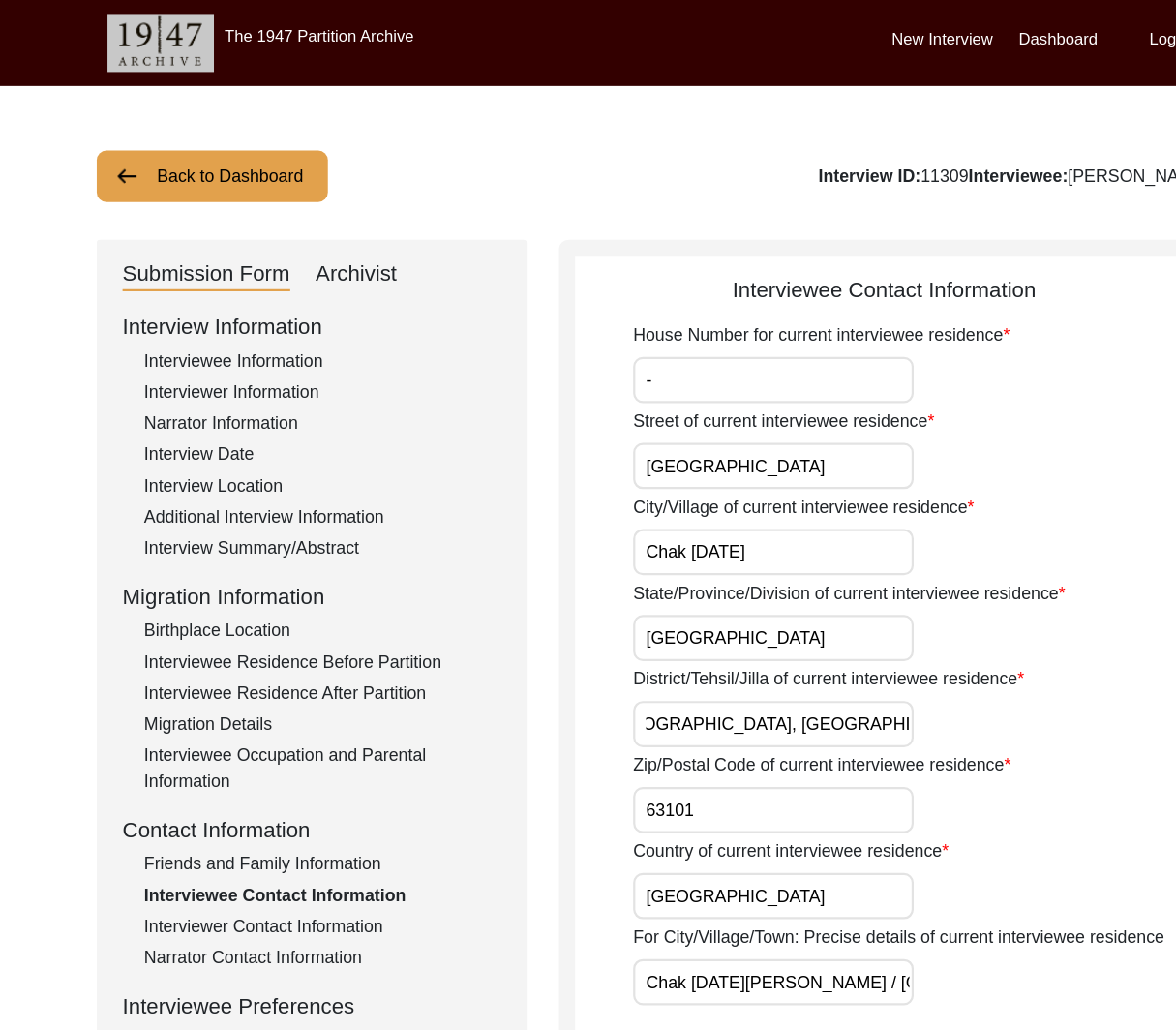 scroll, scrollTop: 0, scrollLeft: 0, axis: both 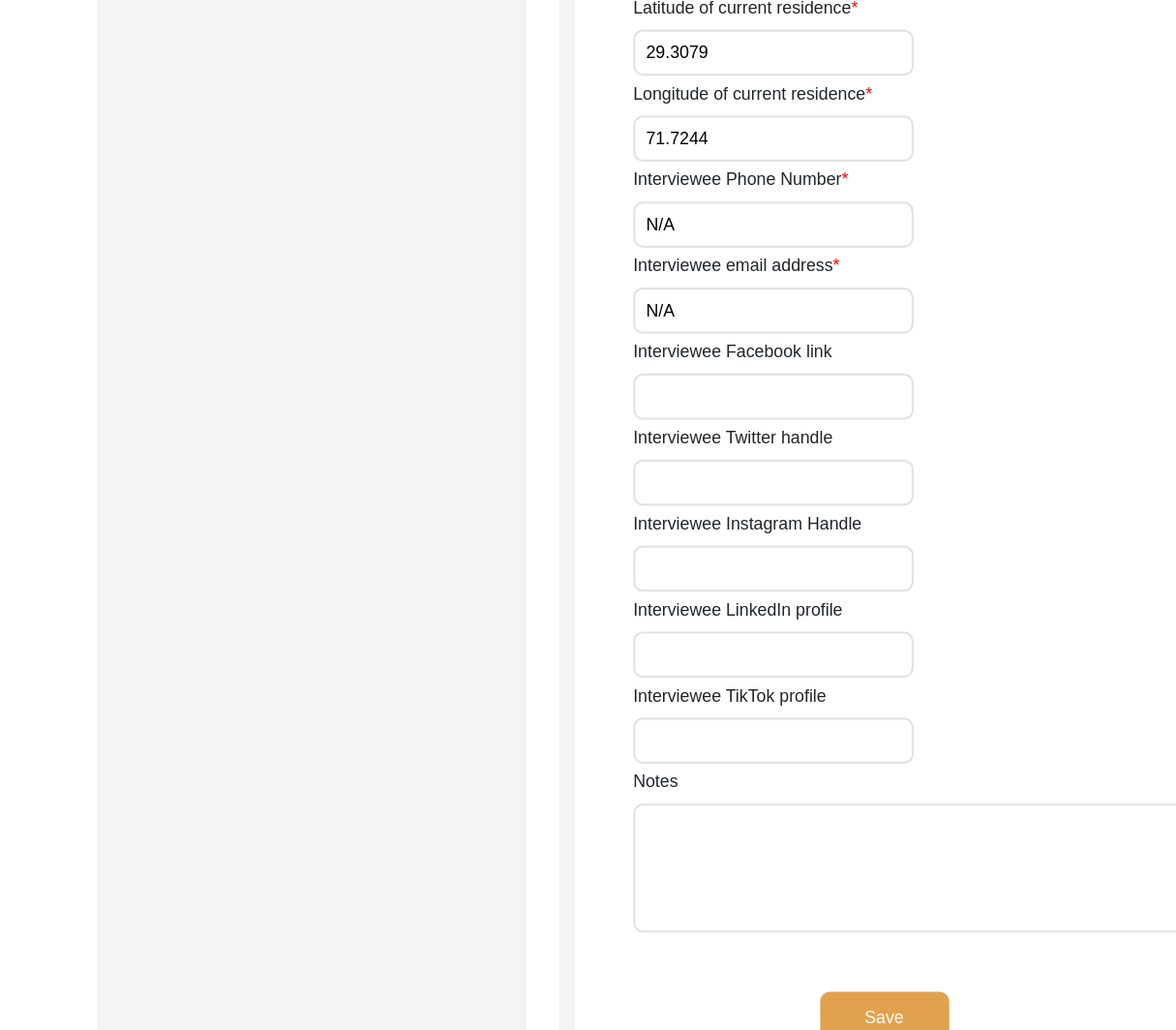 click on "Save" 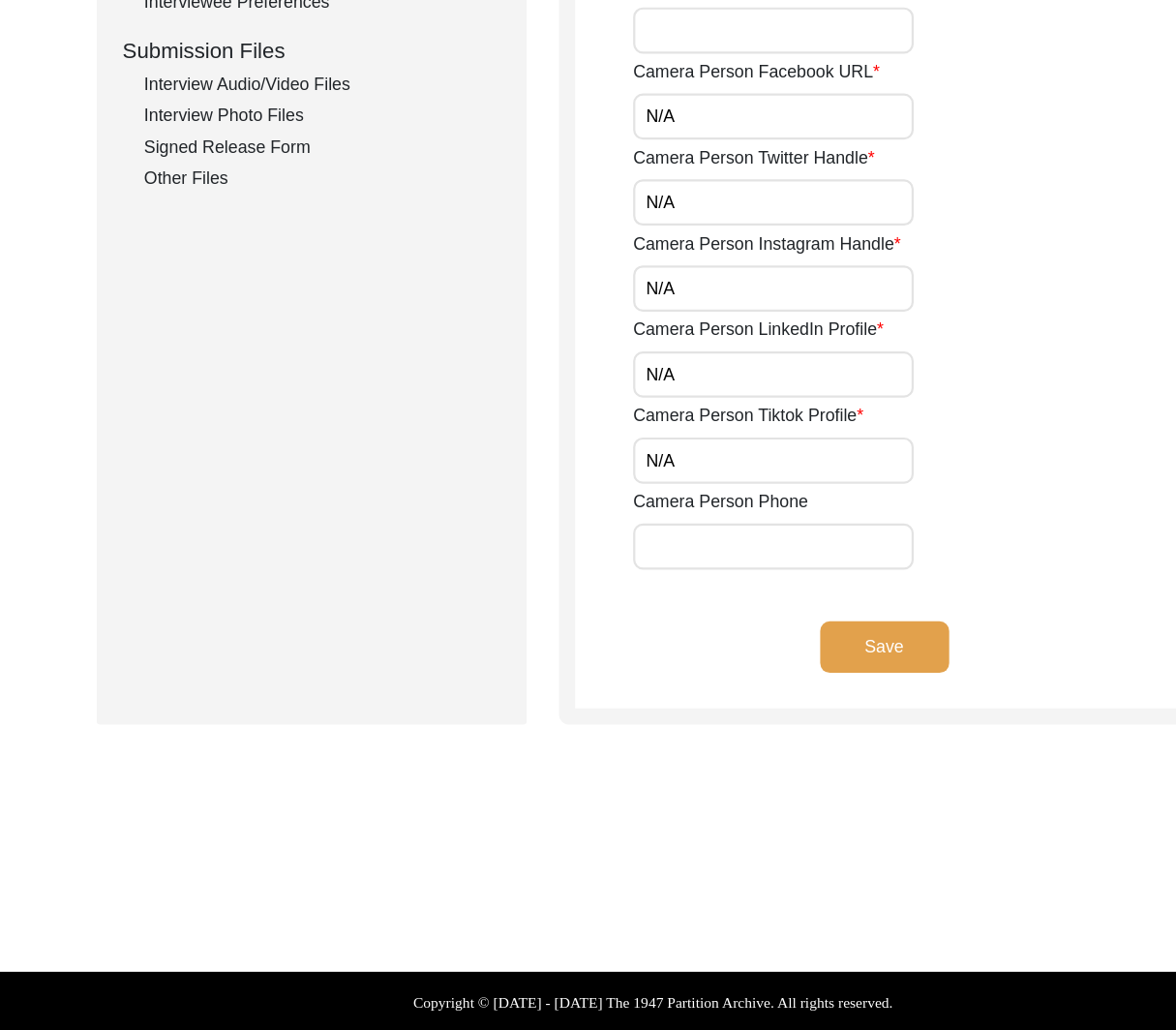 scroll, scrollTop: 0, scrollLeft: 0, axis: both 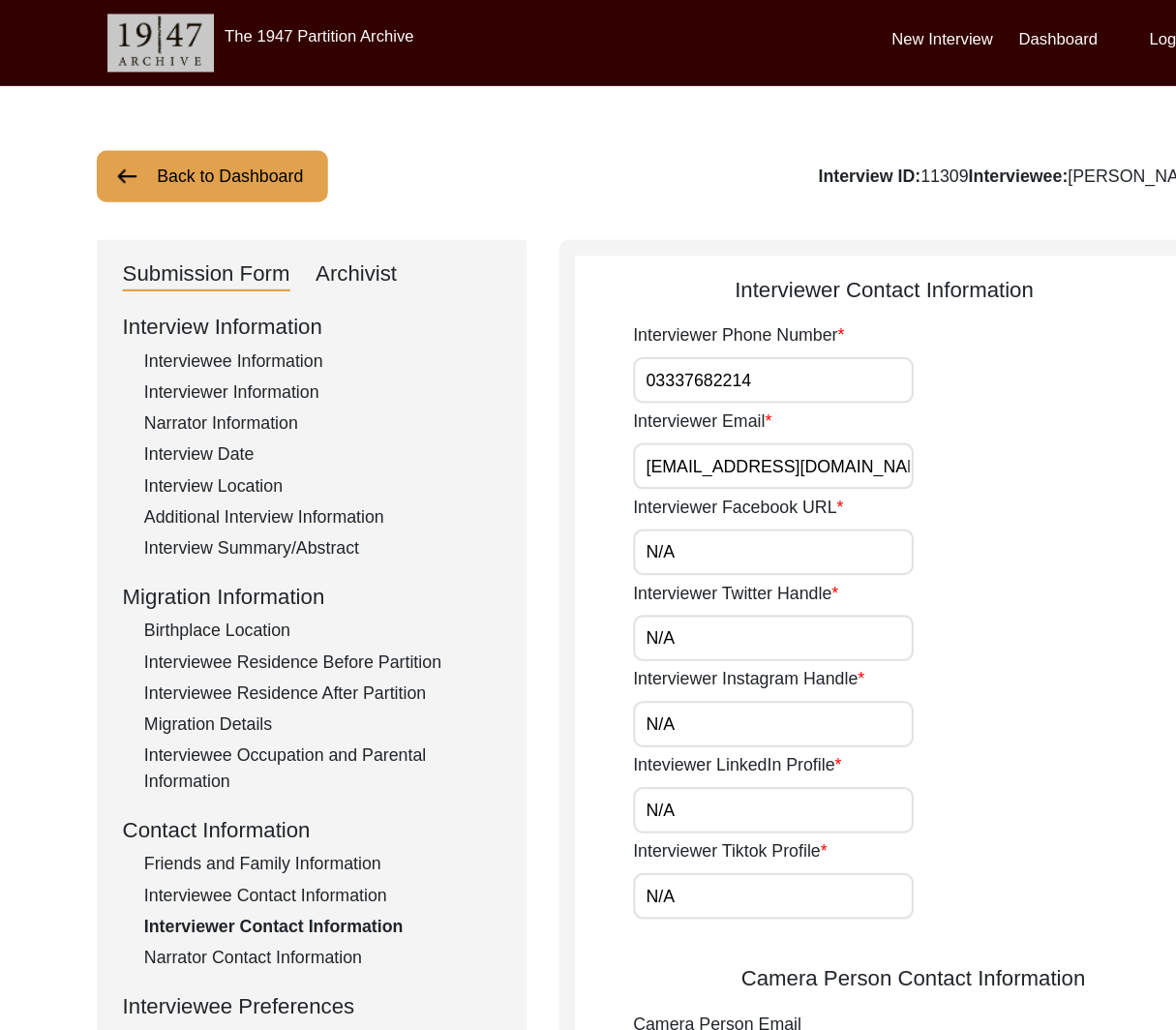 click on "03337682214" at bounding box center [696, 342] 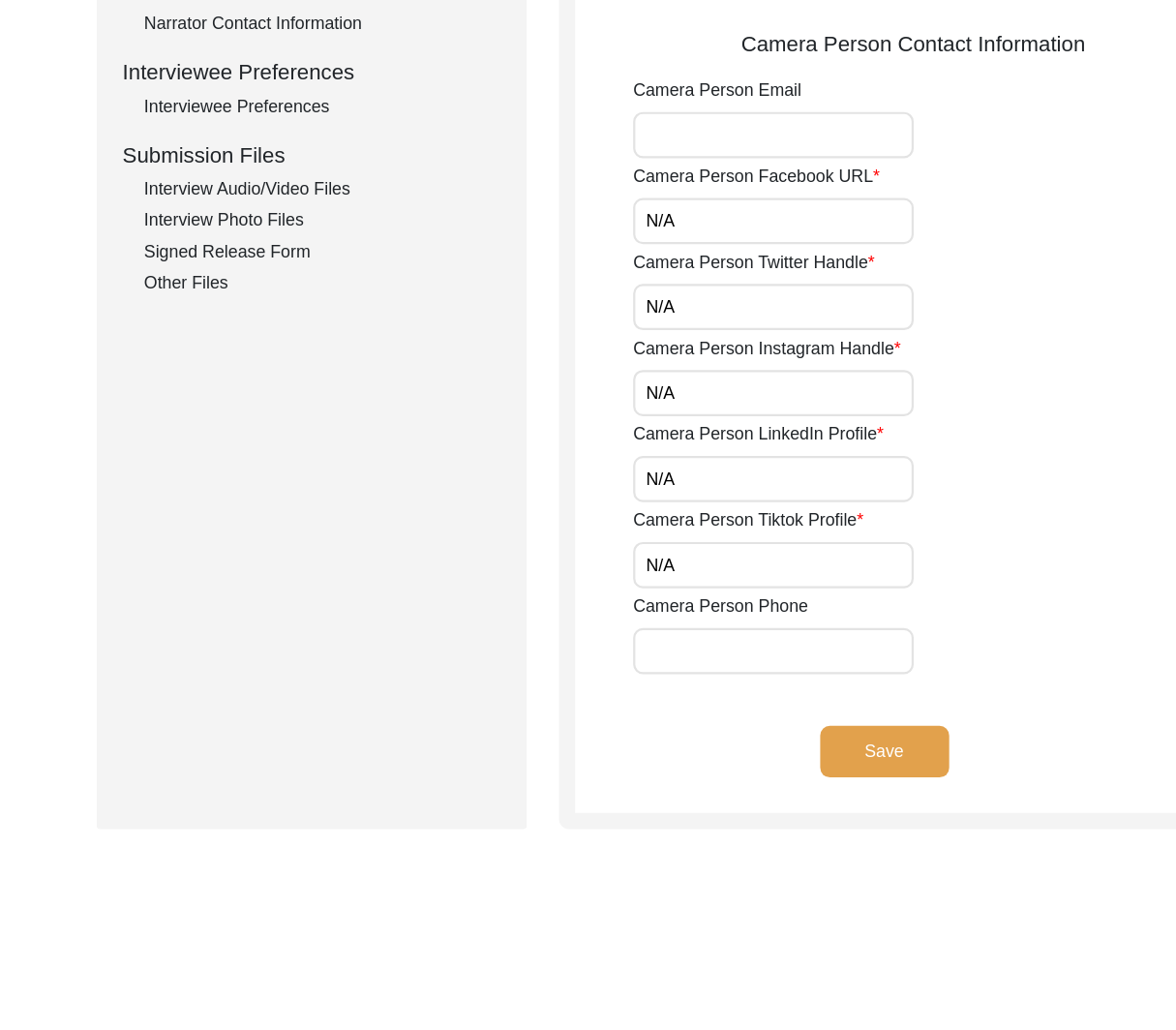 scroll, scrollTop: 760, scrollLeft: 0, axis: vertical 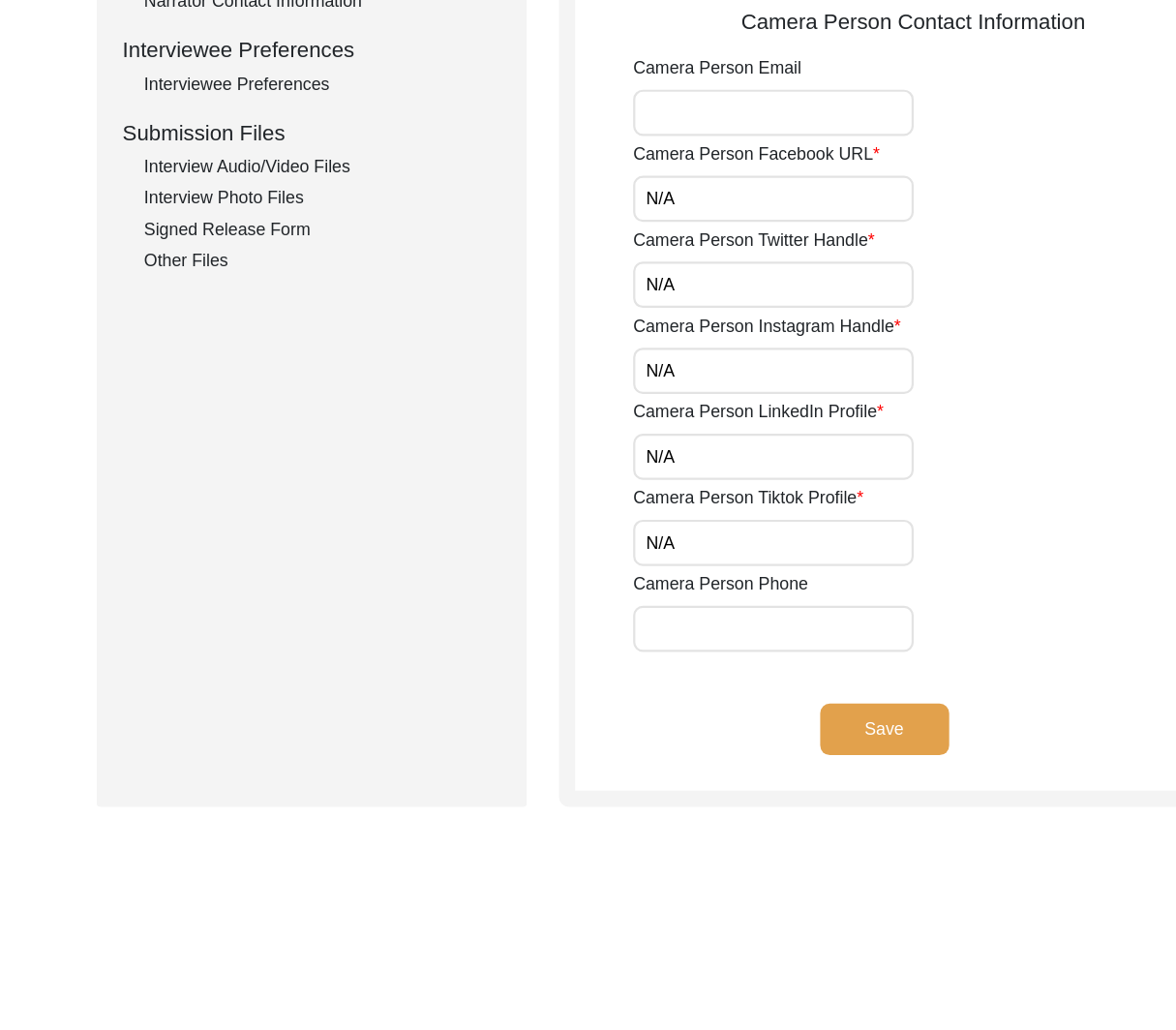 click on "Camera Person Phone" at bounding box center [696, 667] 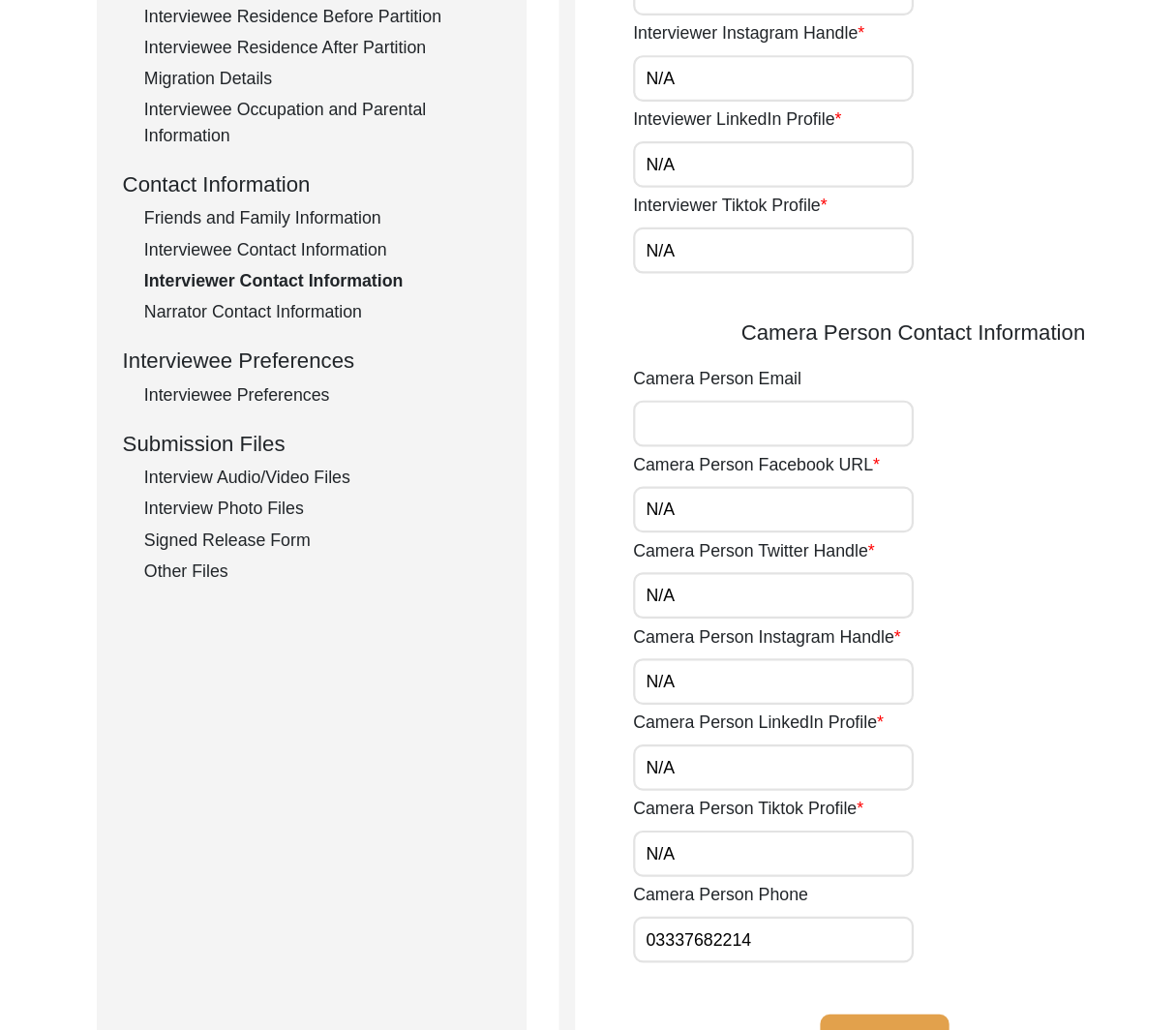 scroll, scrollTop: 0, scrollLeft: 0, axis: both 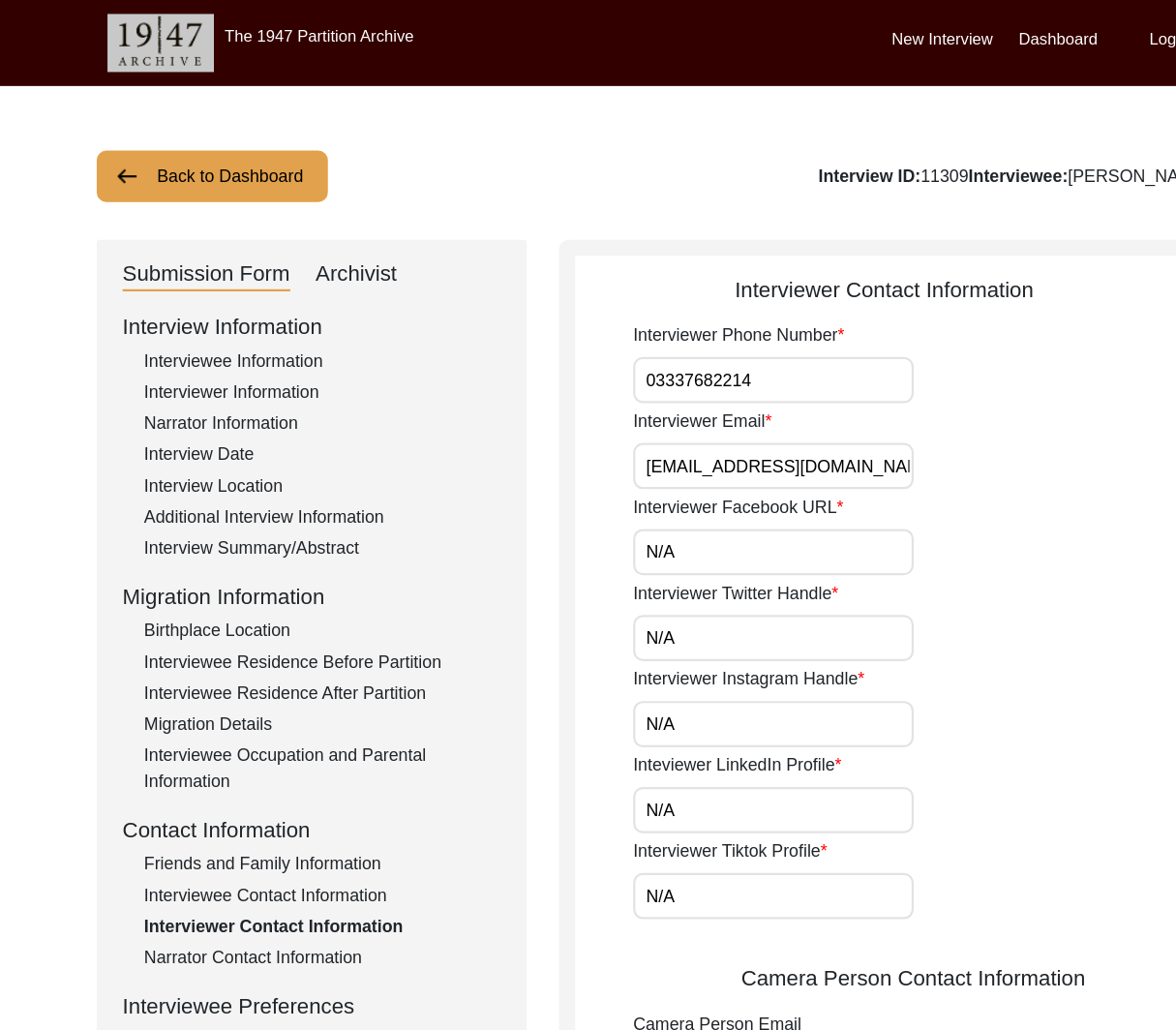 click on "03337682214" at bounding box center (696, 342) 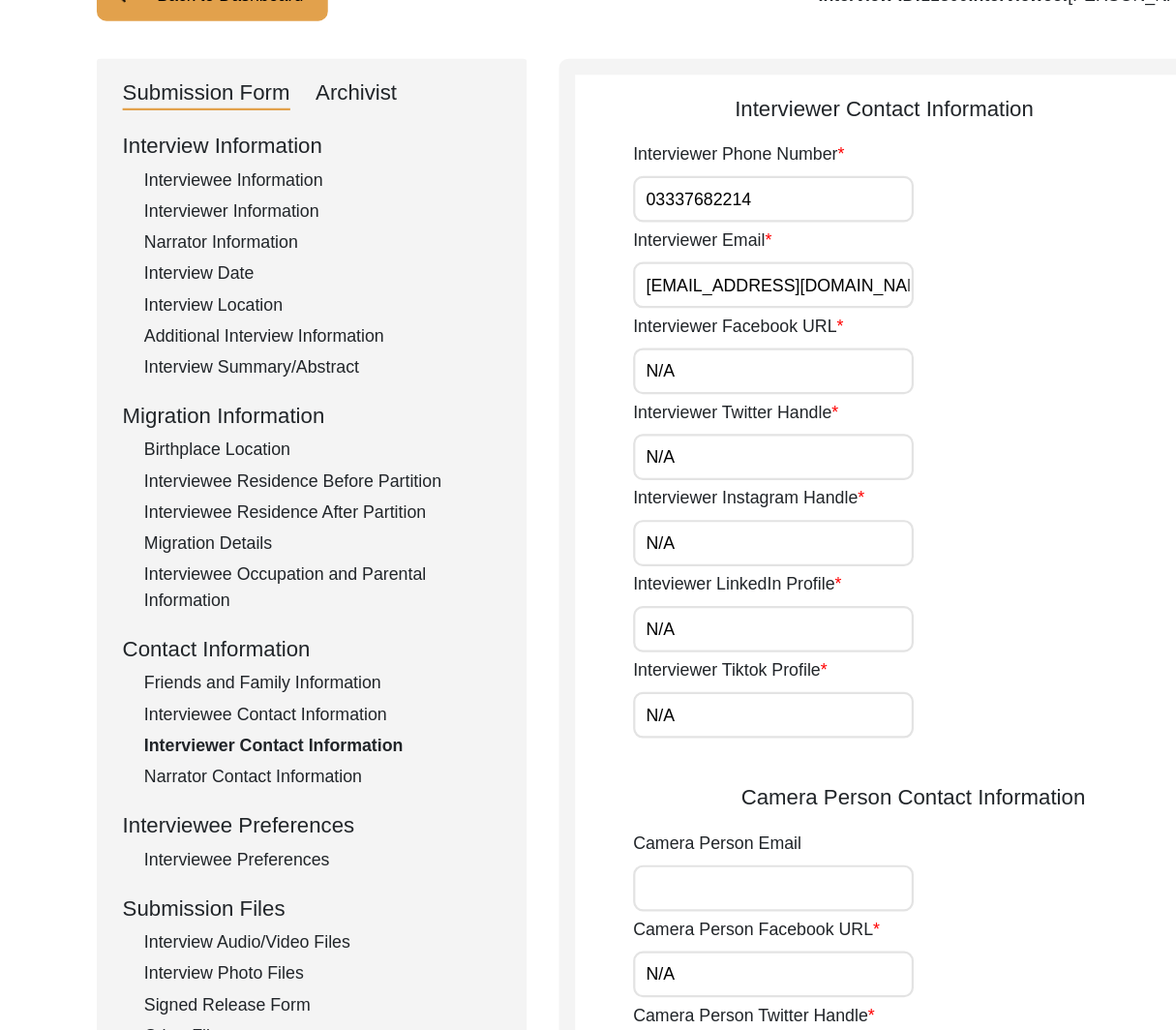 scroll, scrollTop: 217, scrollLeft: 0, axis: vertical 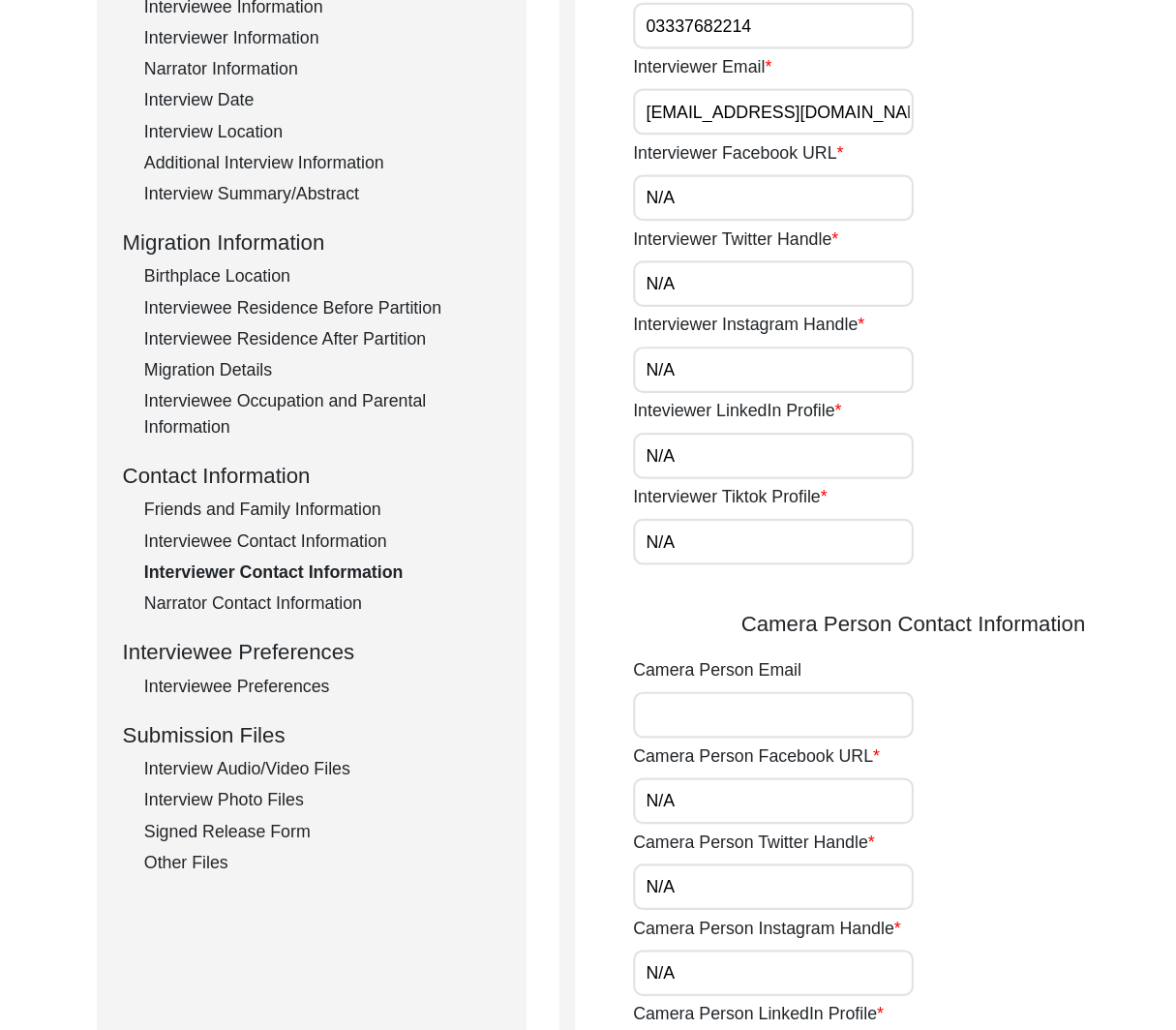 paste on "[EMAIL_ADDRESS][DOMAIN_NAME]" 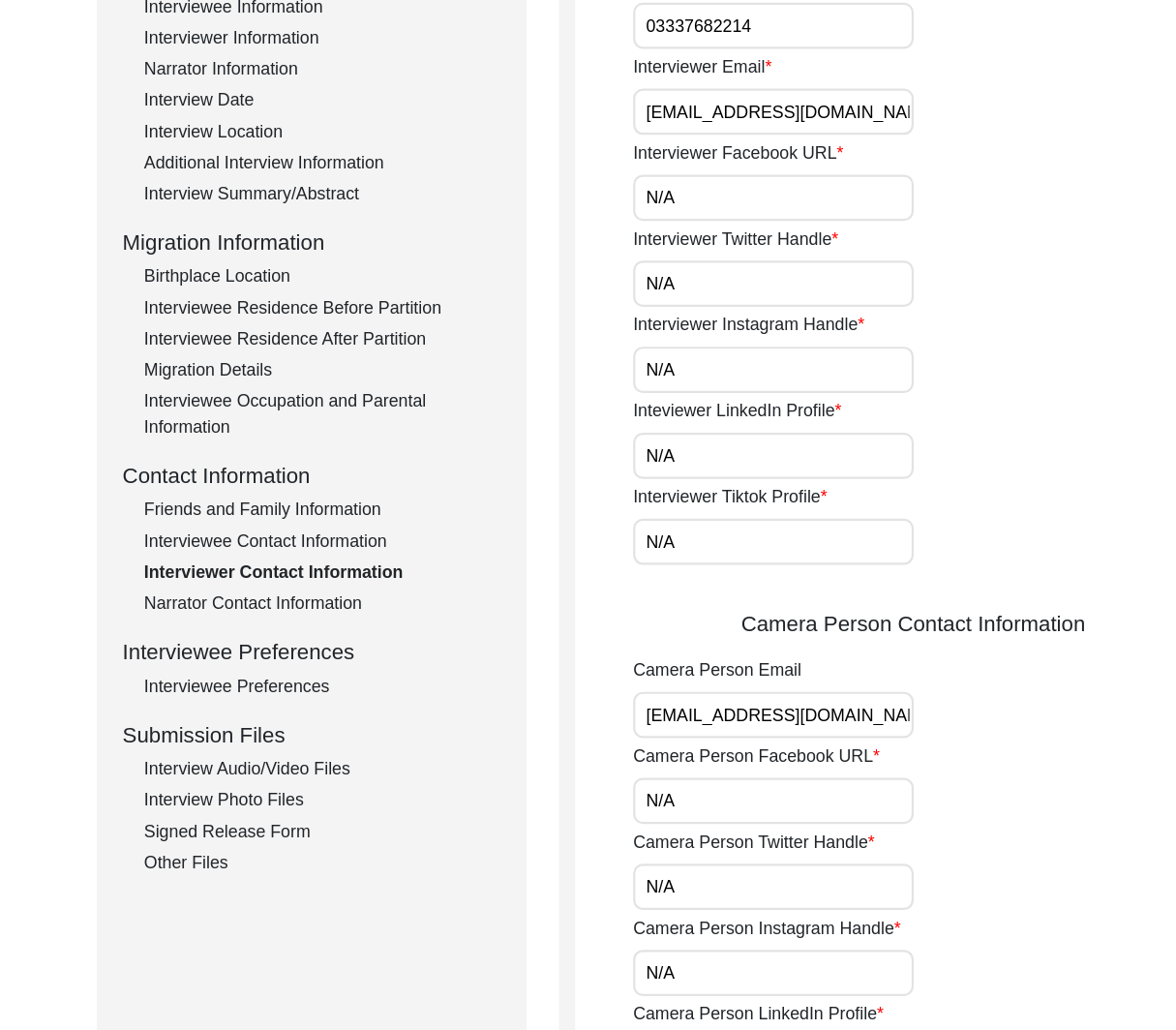 scroll, scrollTop: 705, scrollLeft: 0, axis: vertical 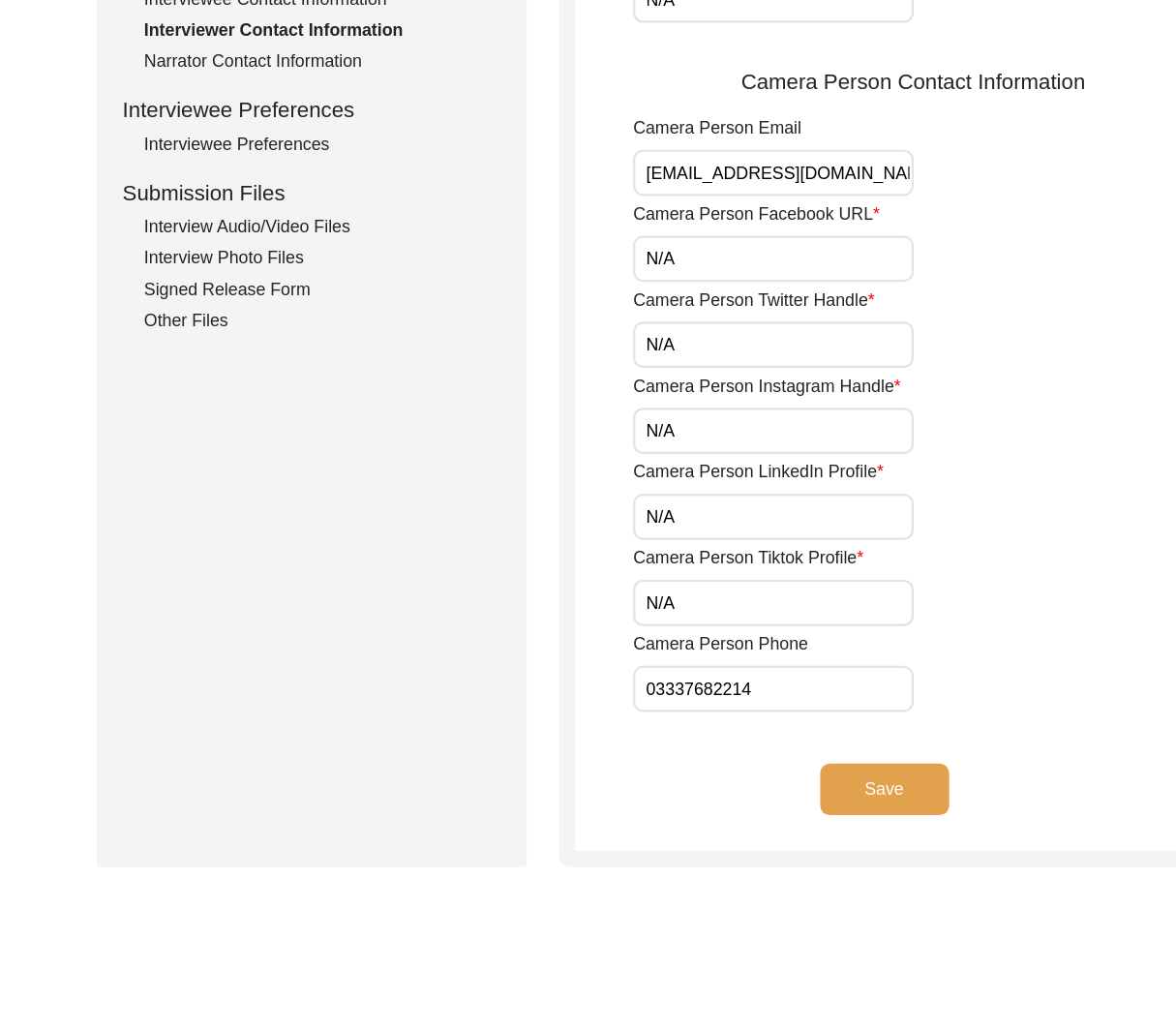 click on "Save" 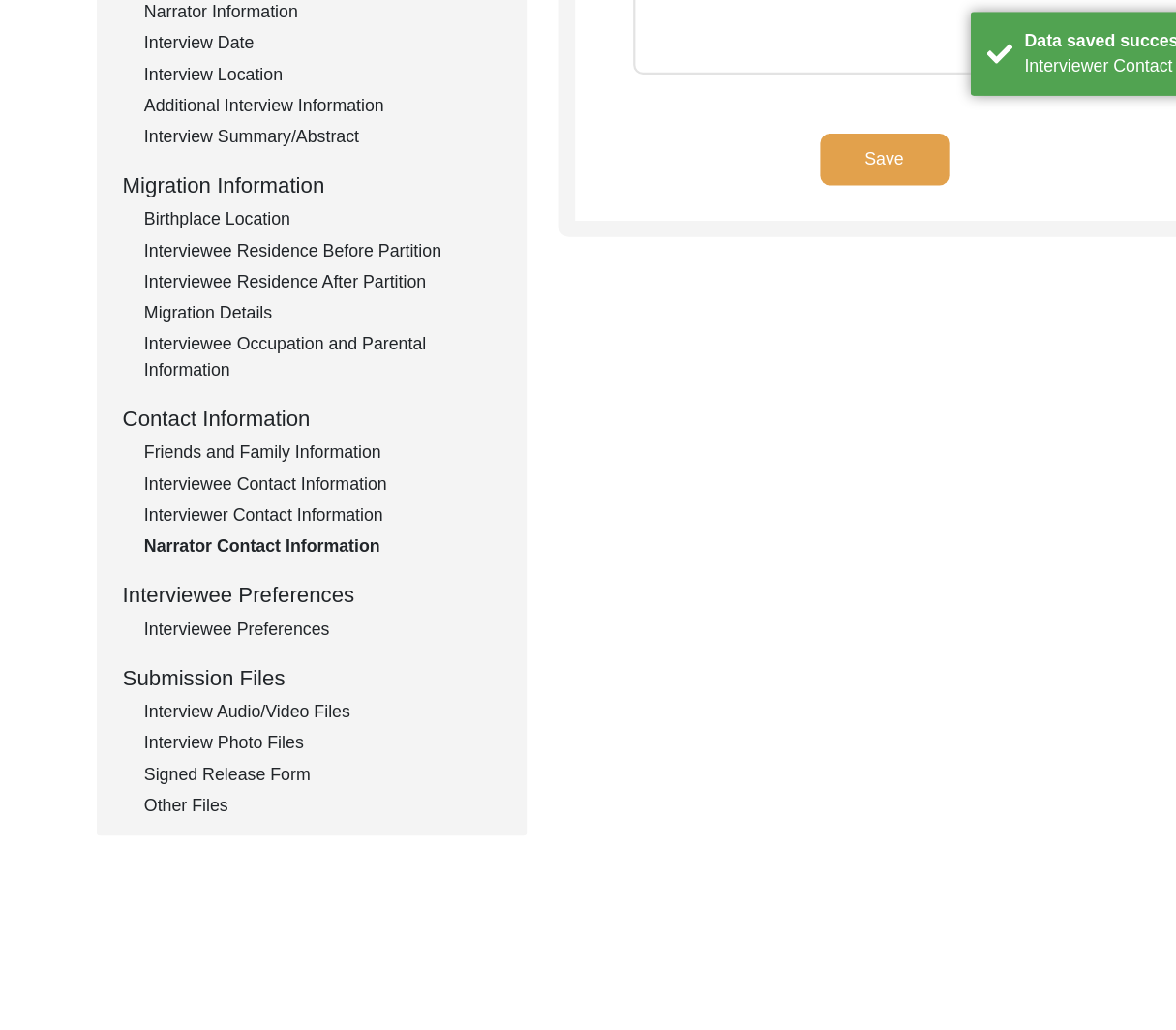 scroll, scrollTop: 0, scrollLeft: 0, axis: both 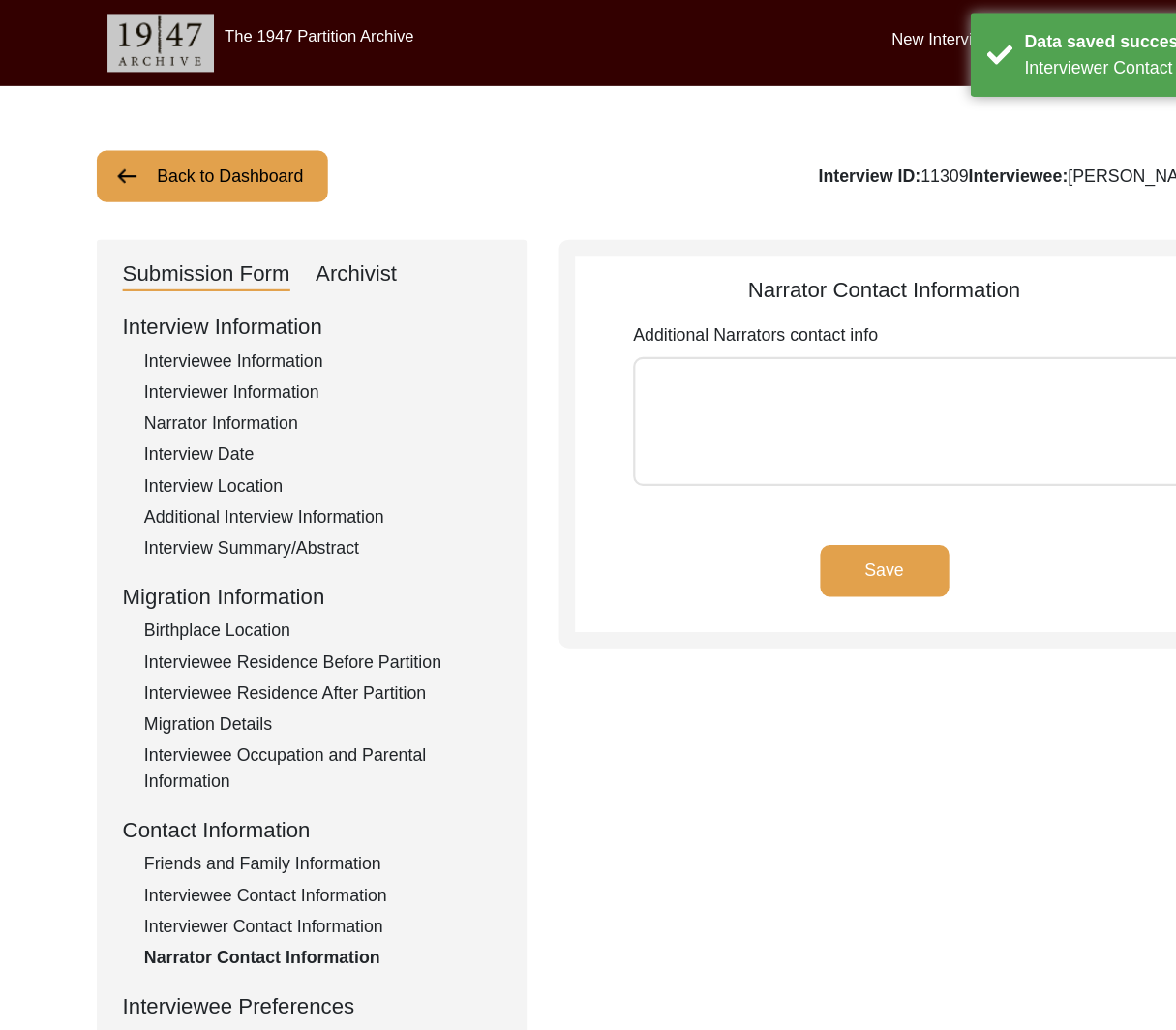 click on "Additional Narrators contact info" at bounding box center [822, 379] 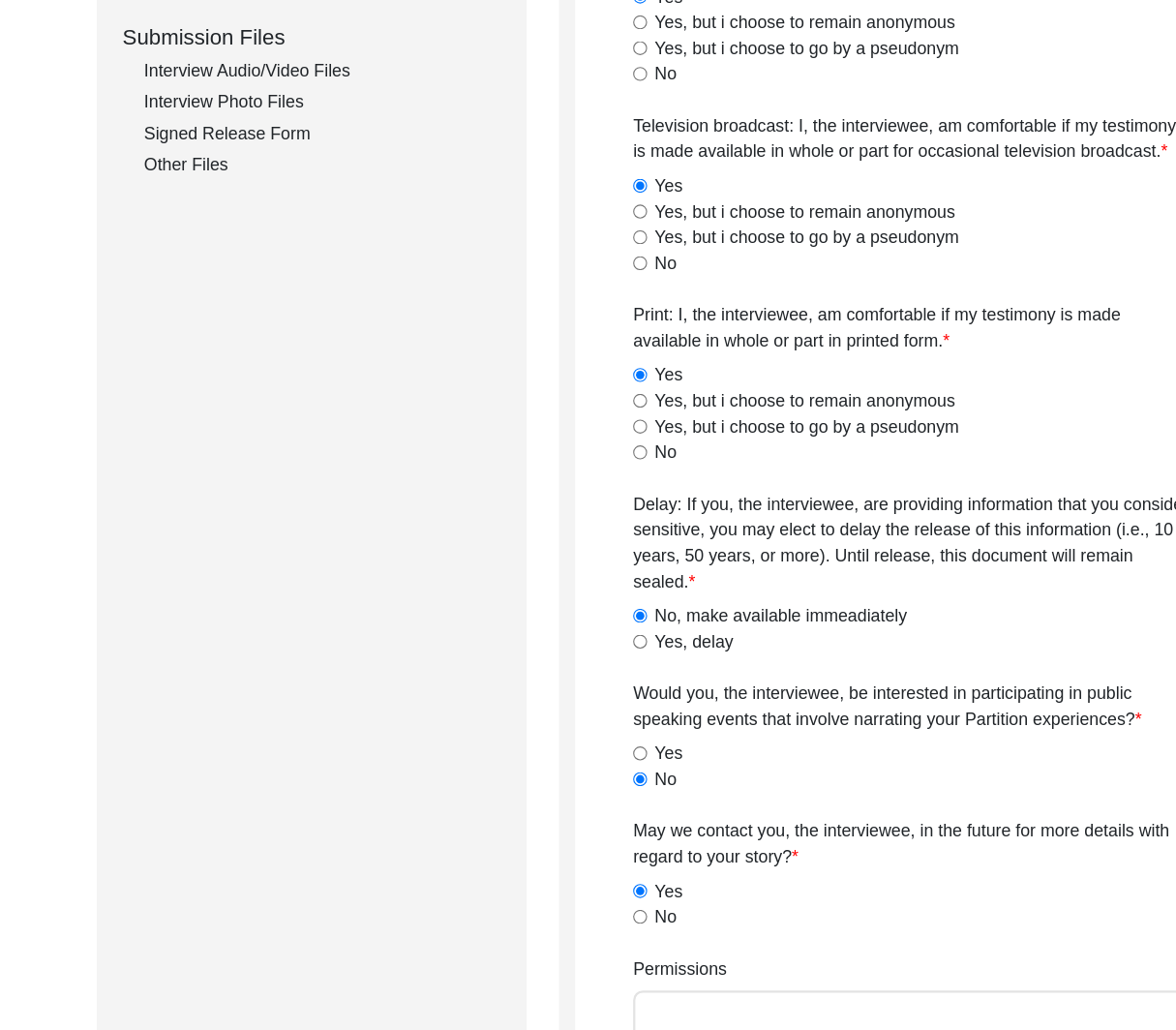 scroll, scrollTop: 1103, scrollLeft: 0, axis: vertical 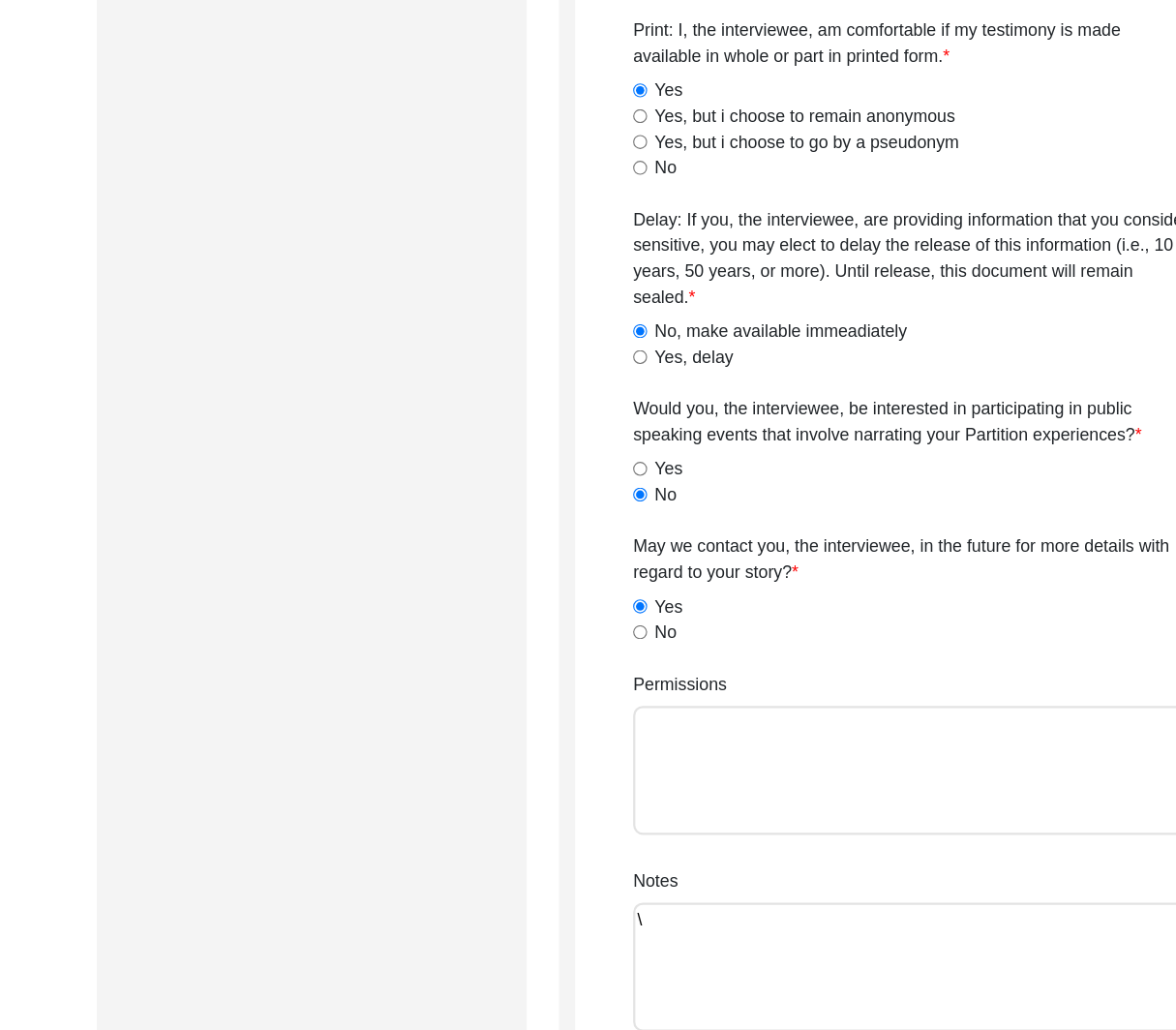 click on "Permissions" at bounding box center [822, 795] 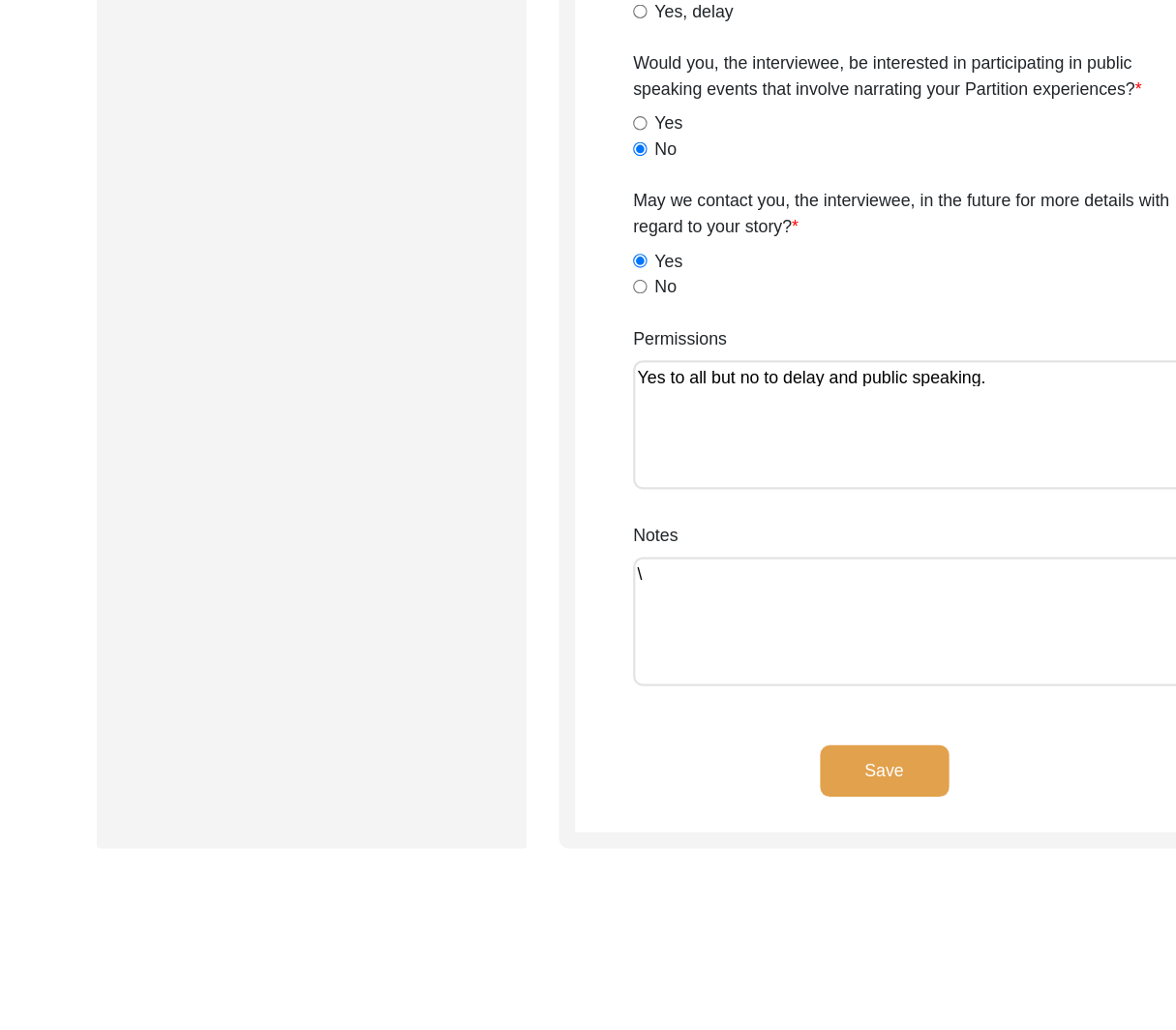 scroll, scrollTop: 1470, scrollLeft: 0, axis: vertical 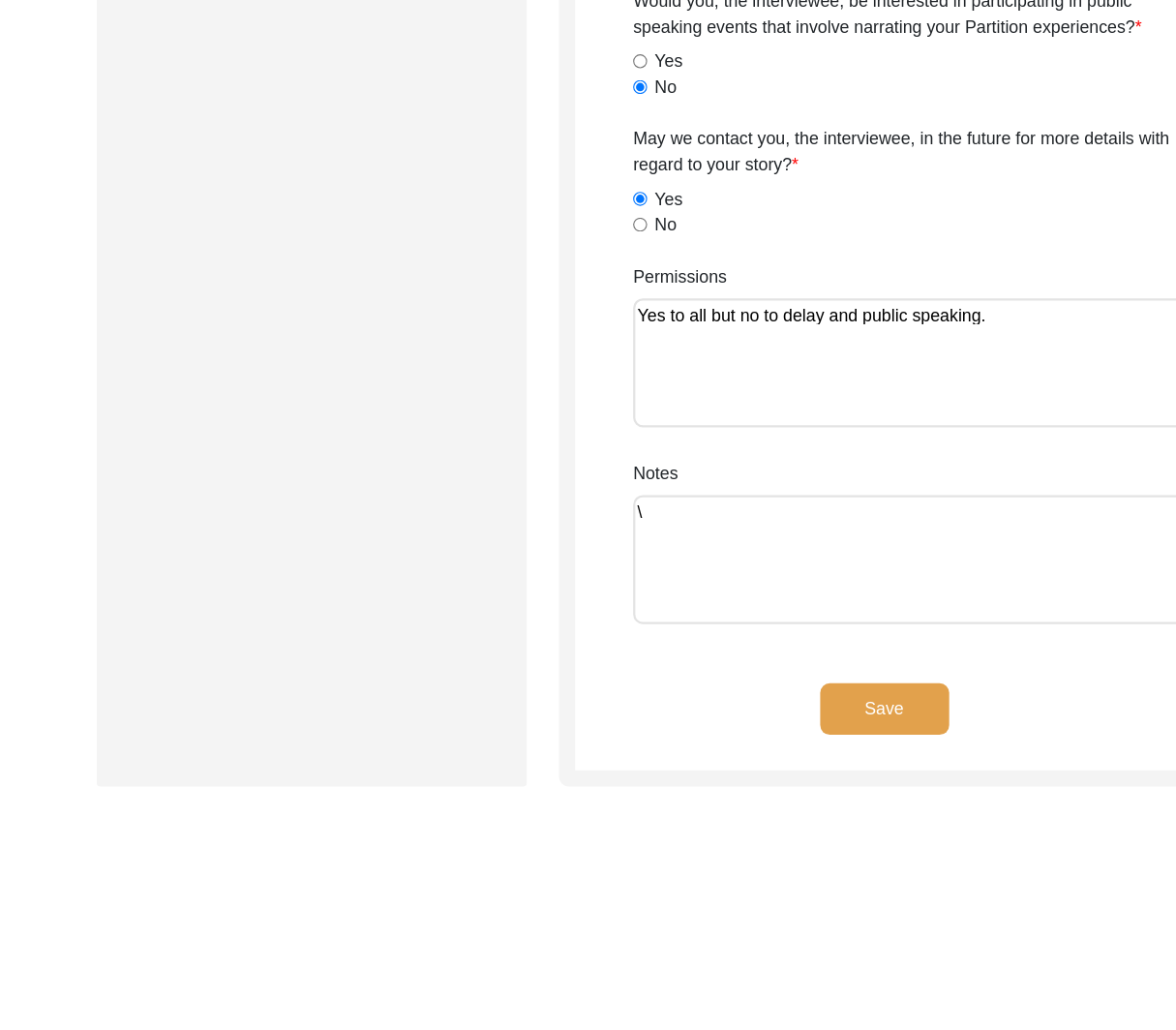 click on "Save" 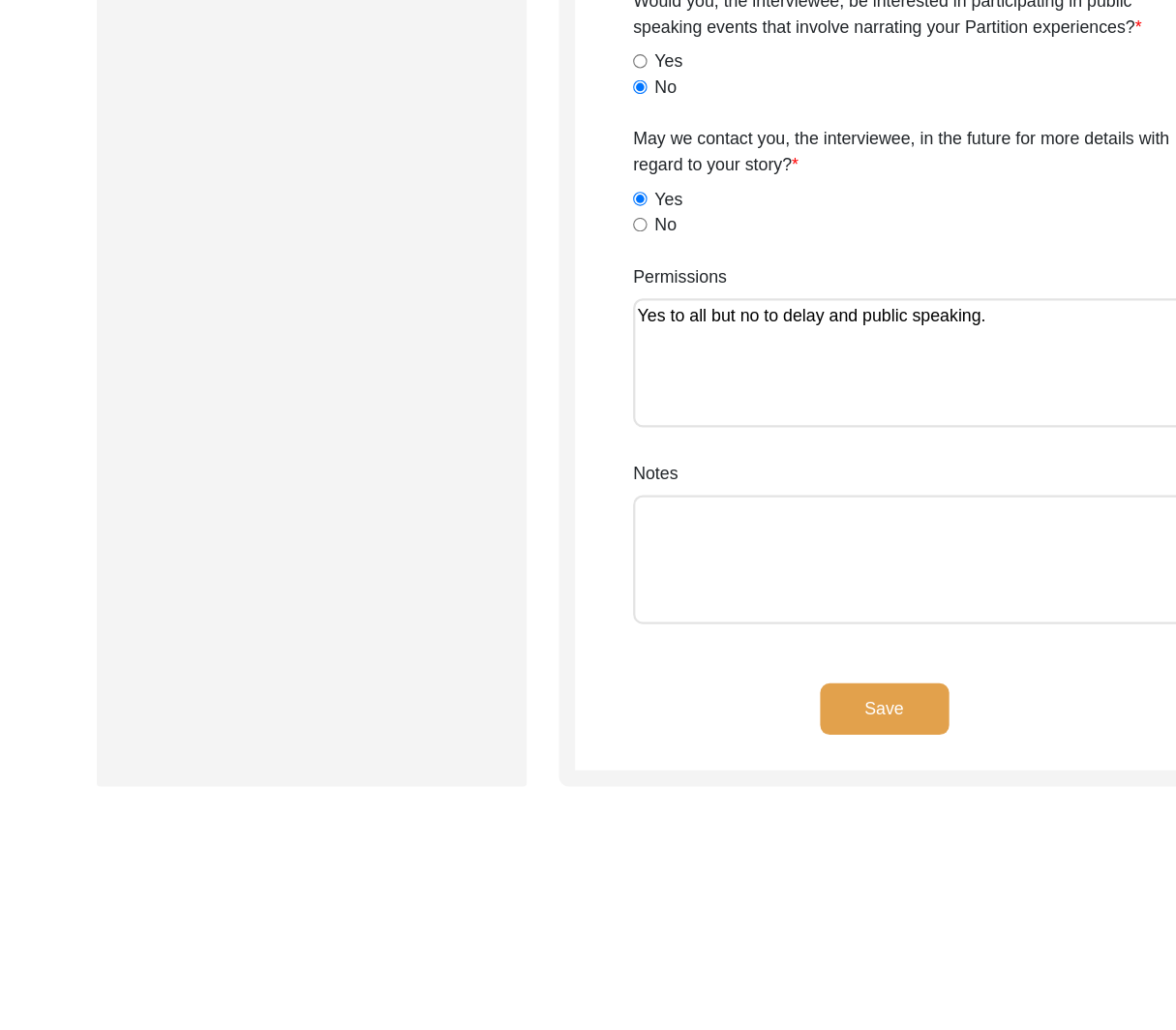 paste on "Lilly Q on [DATE]." 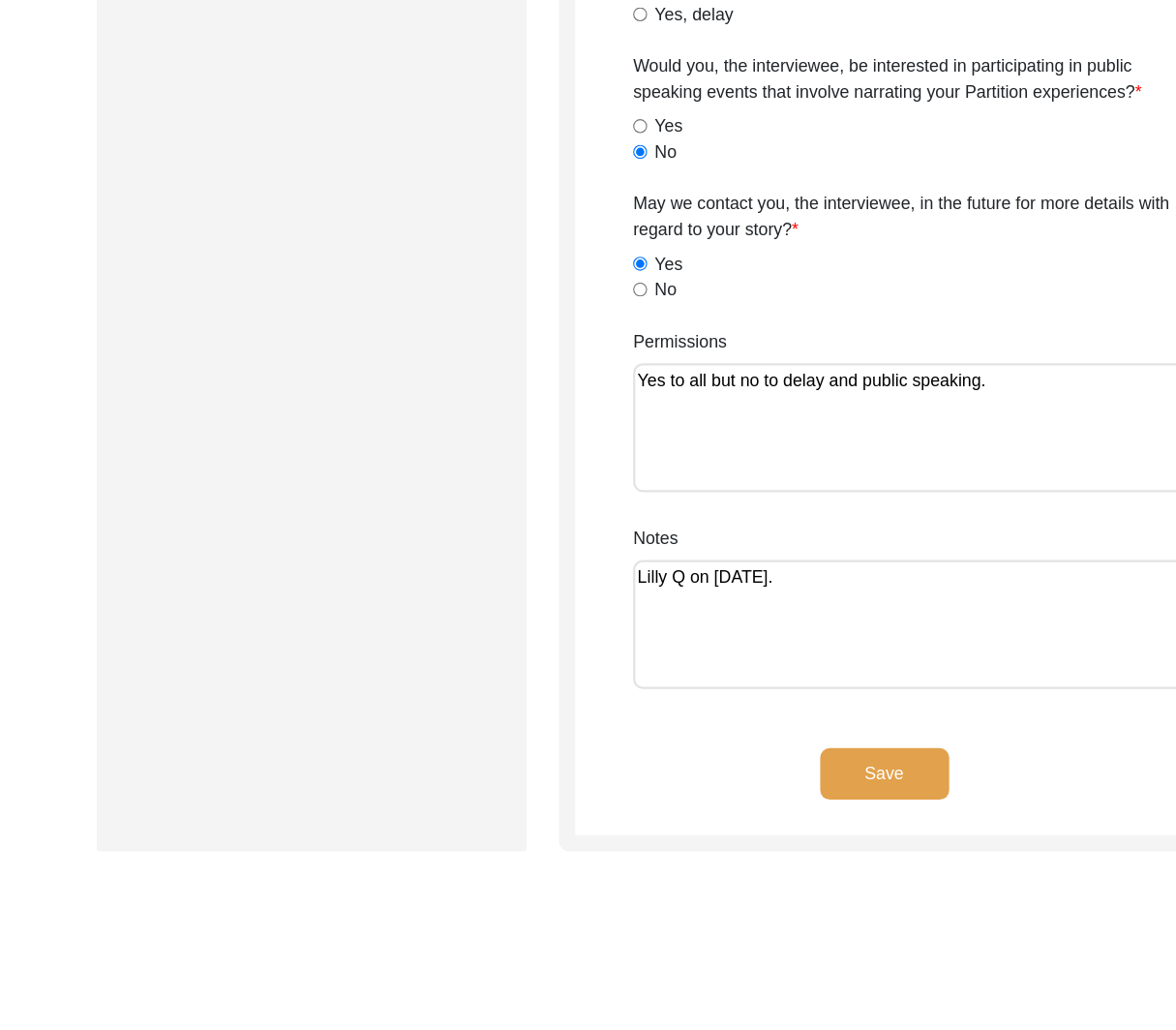 scroll, scrollTop: 1470, scrollLeft: 0, axis: vertical 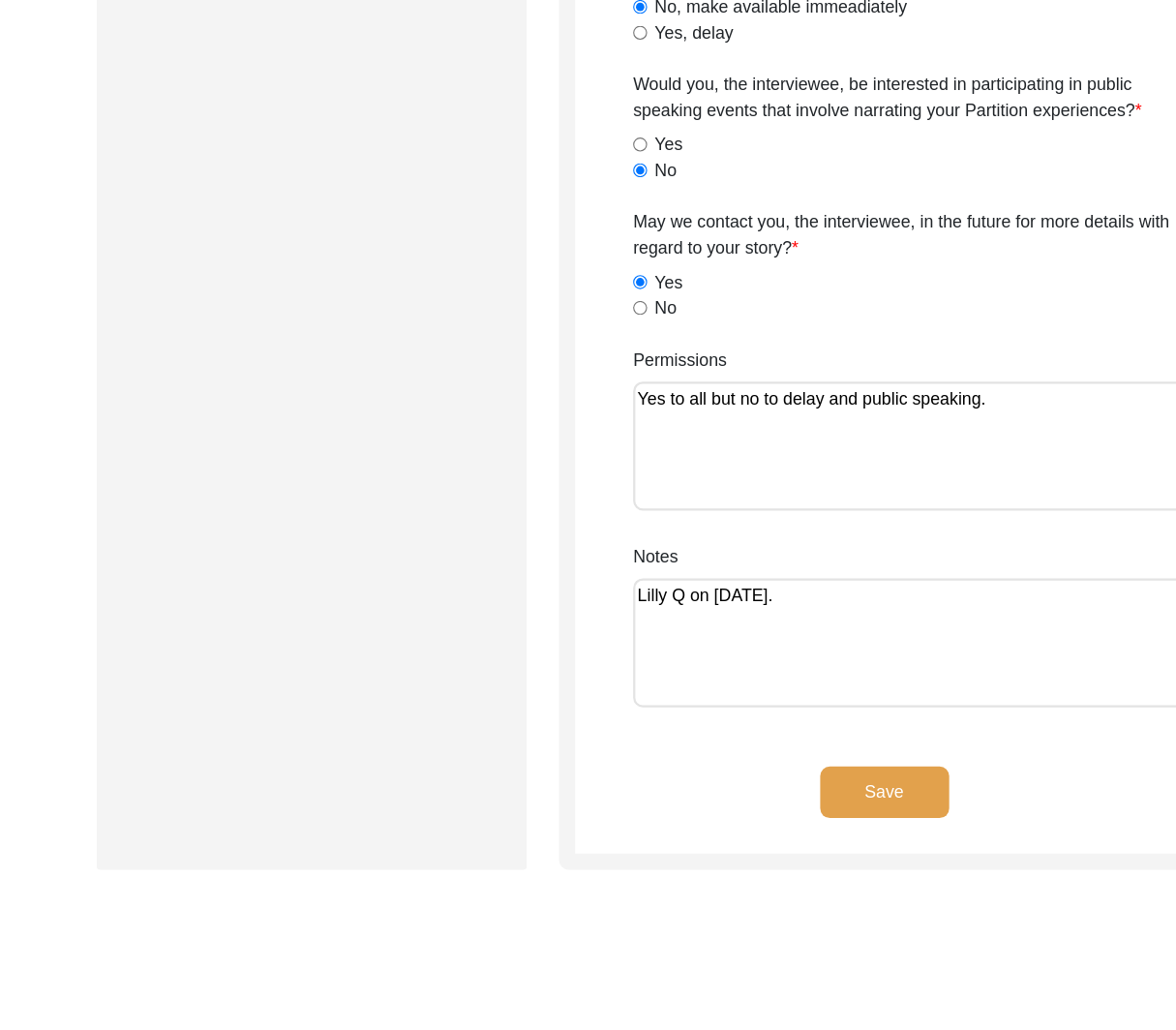 click on "Yes to all but no to delay and public speaking." at bounding box center [822, 427] 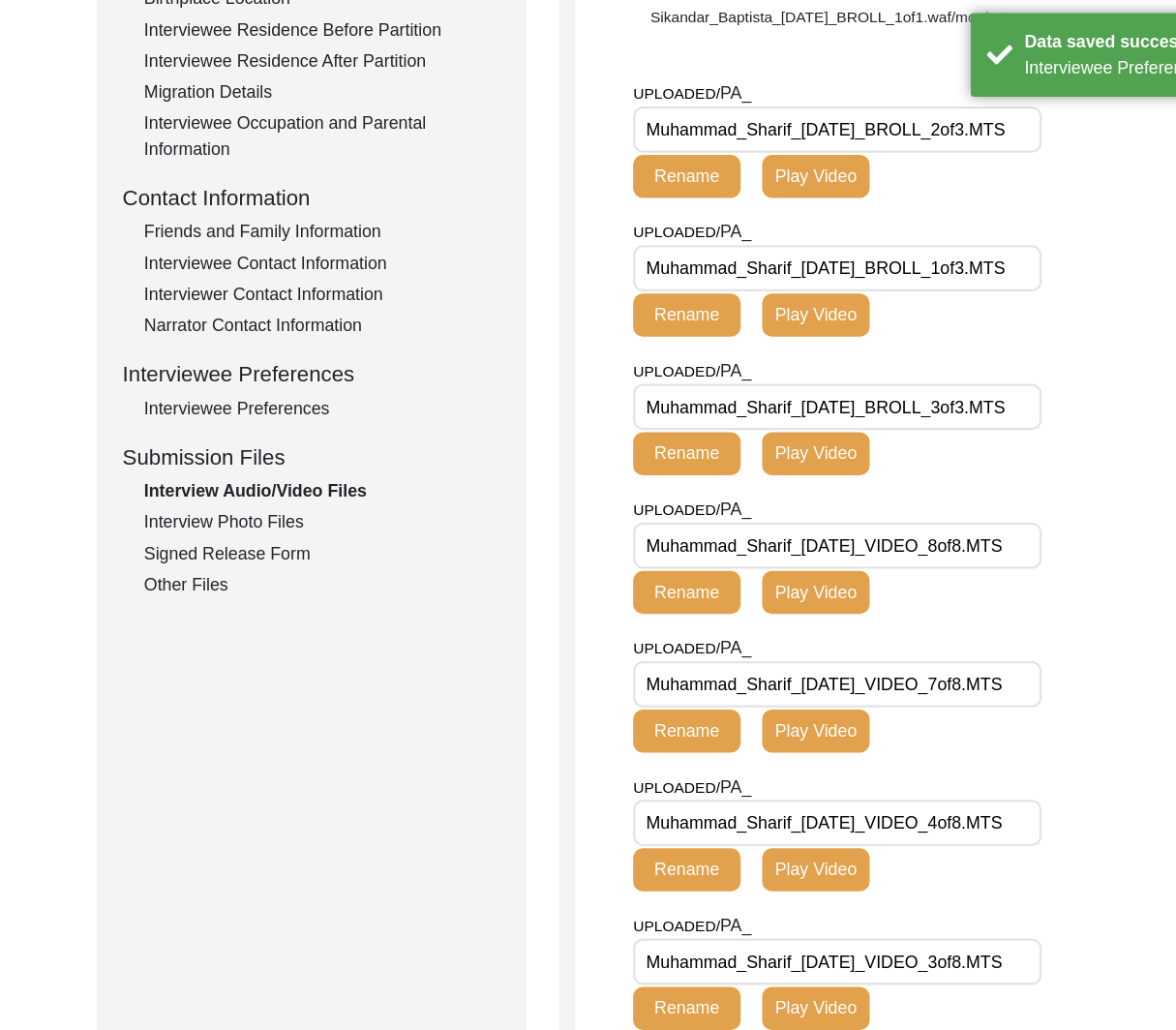 scroll, scrollTop: 554, scrollLeft: 0, axis: vertical 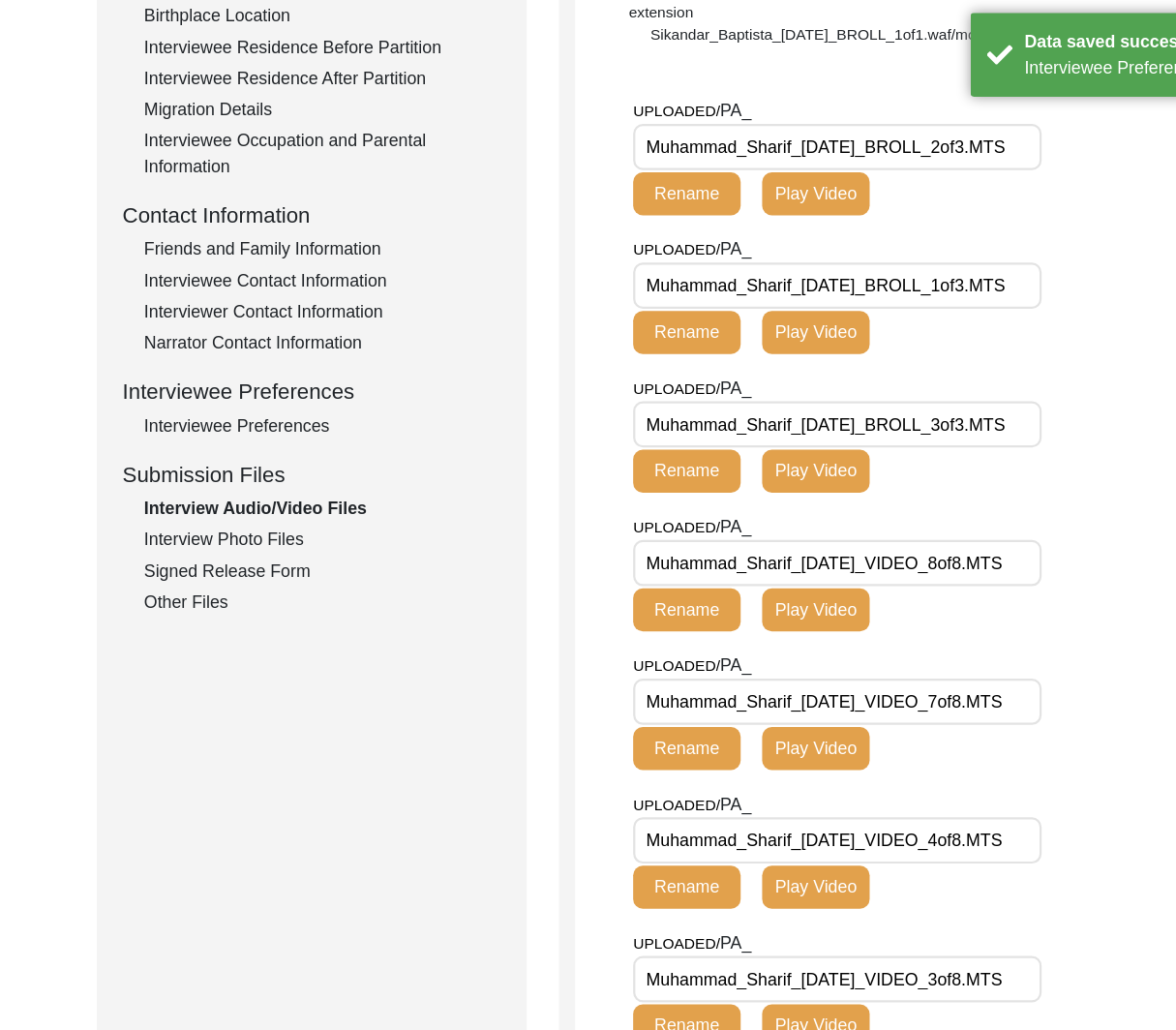 click on "Interview Photo Files" 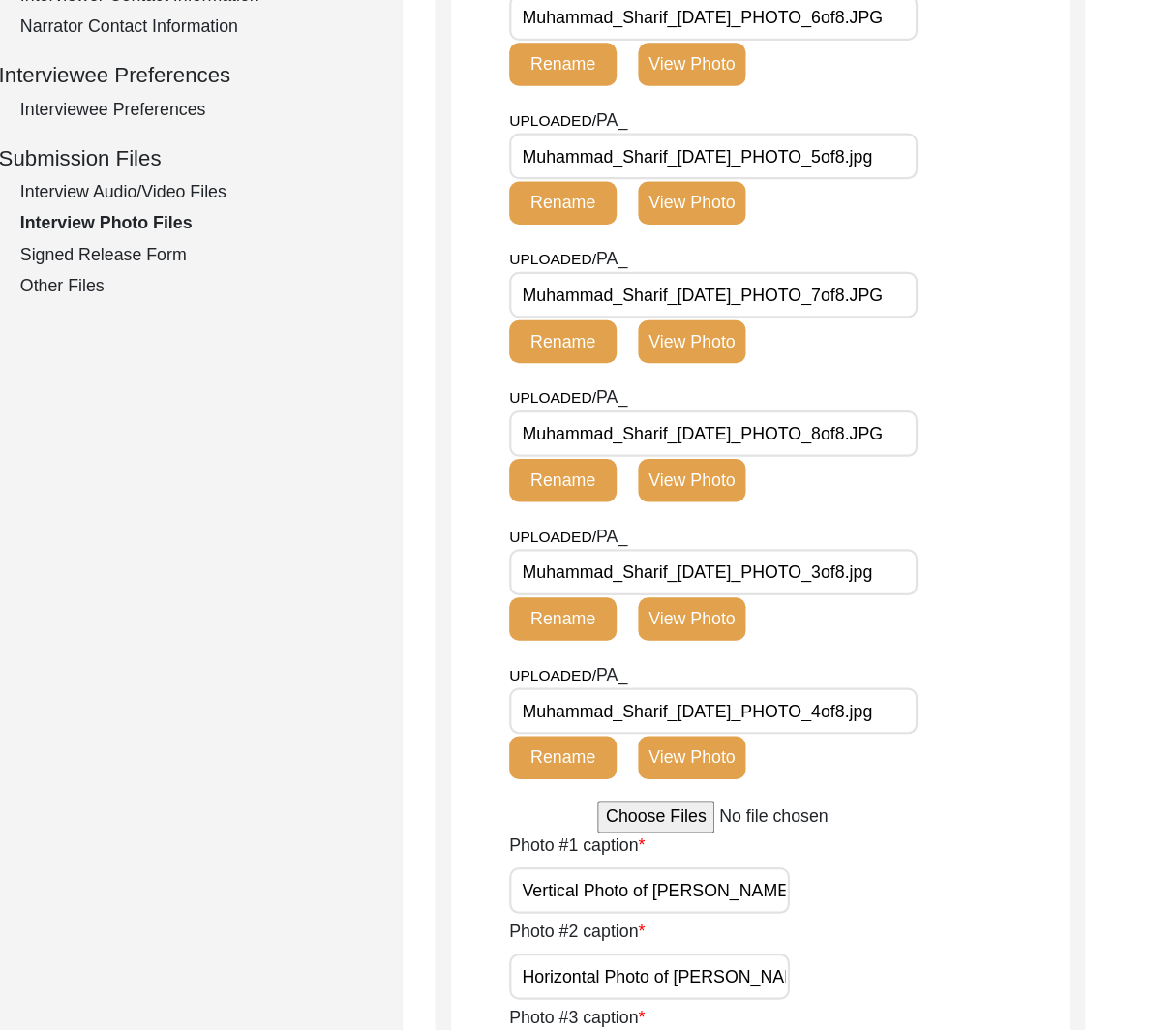 scroll, scrollTop: 737, scrollLeft: 0, axis: vertical 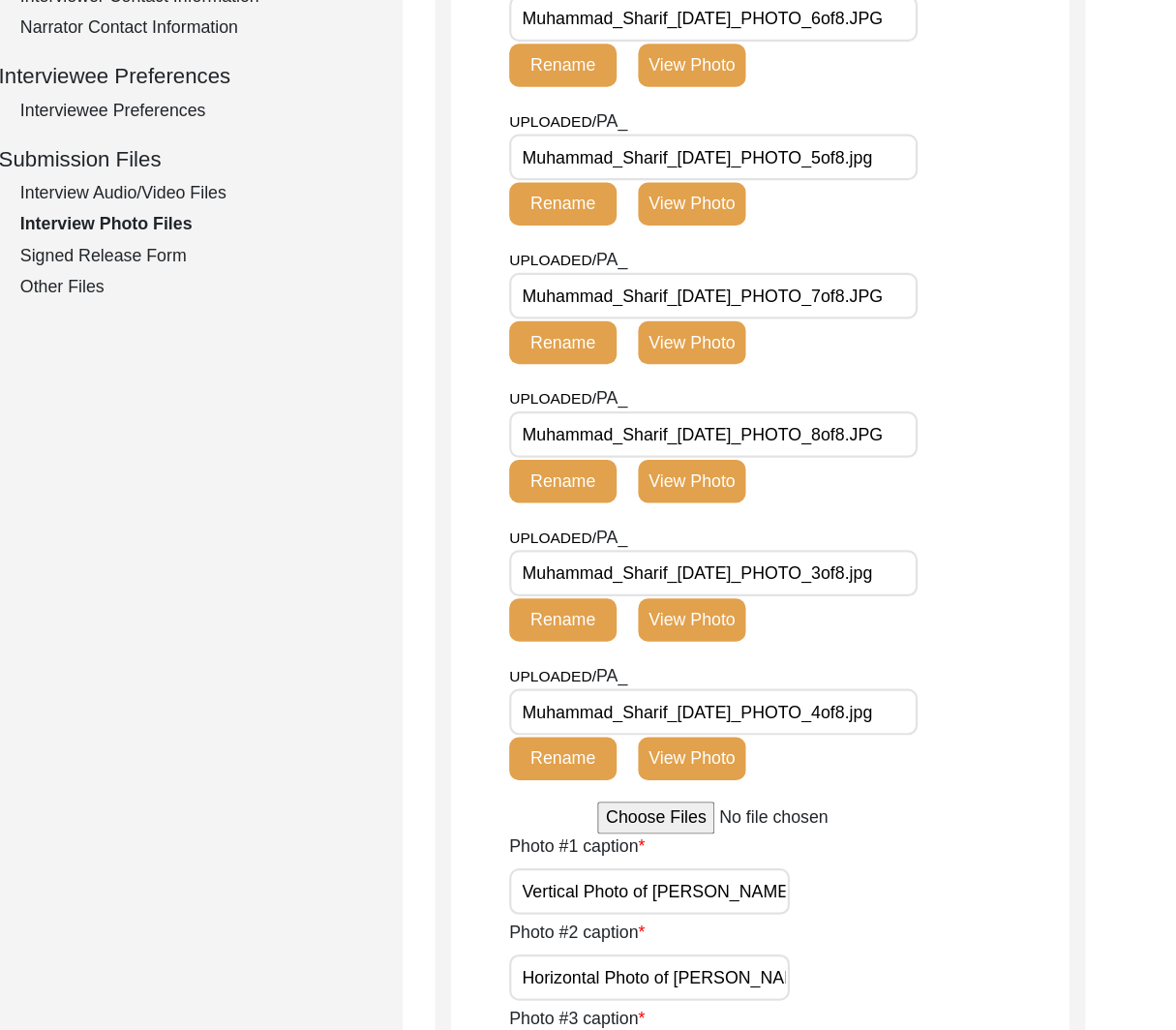 click on "Vertical Photo of [PERSON_NAME] in front of the camera." at bounding box center [696, 903] 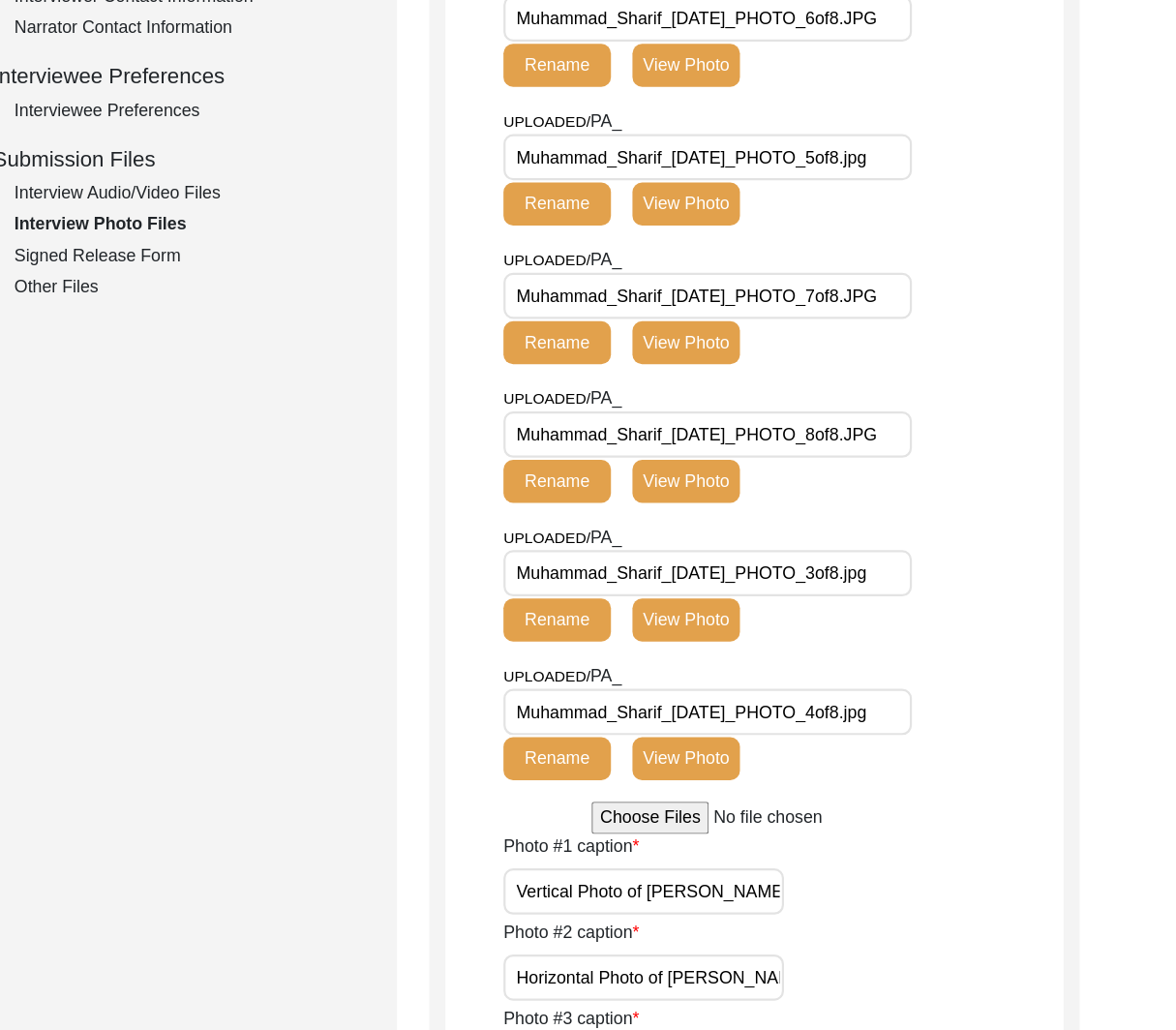 click on "Vertical Photo of [PERSON_NAME] in front of the camera." at bounding box center (696, 903) 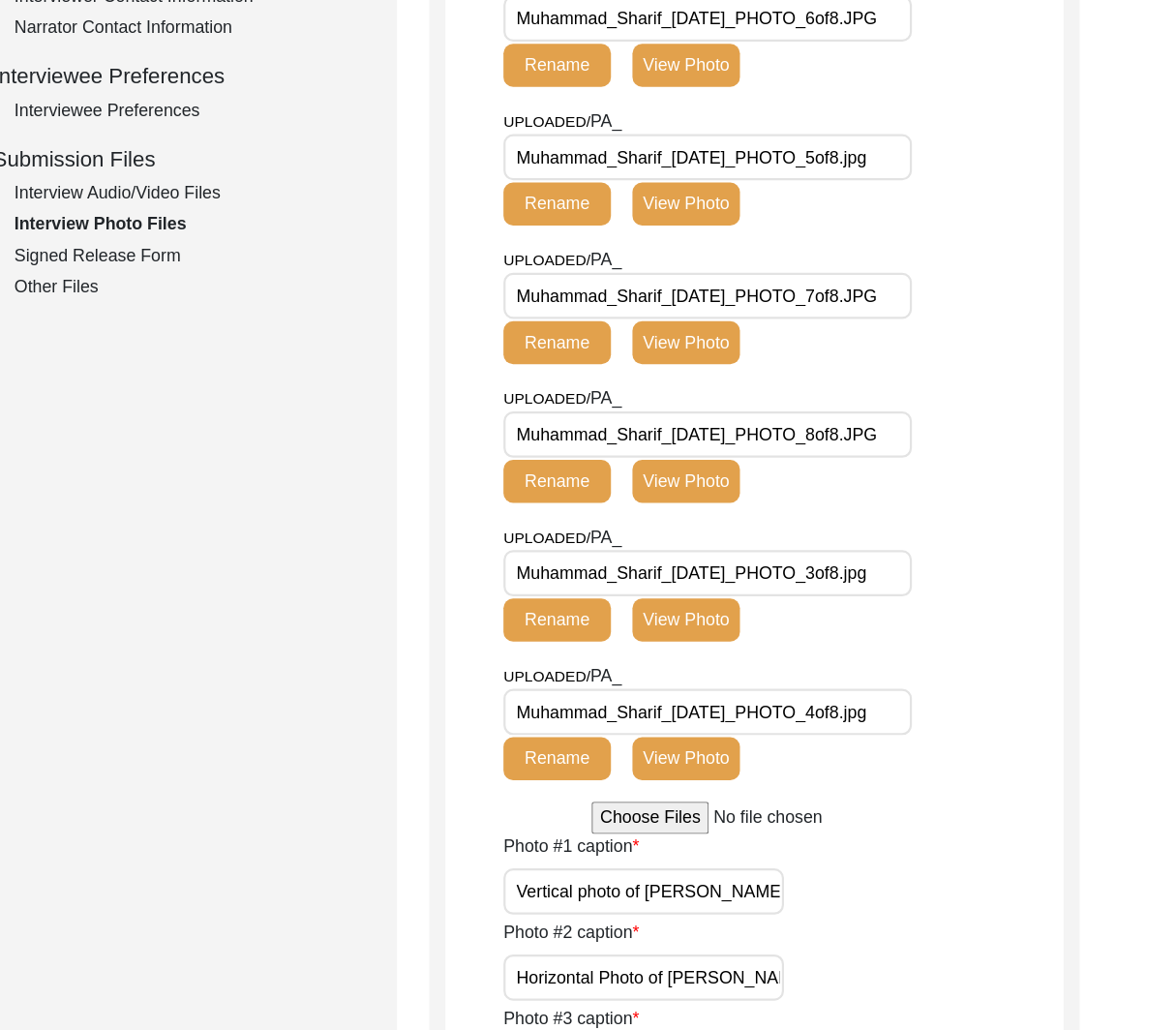 click on "Horizontal Photo of [PERSON_NAME] in front of the camera." at bounding box center [696, 981] 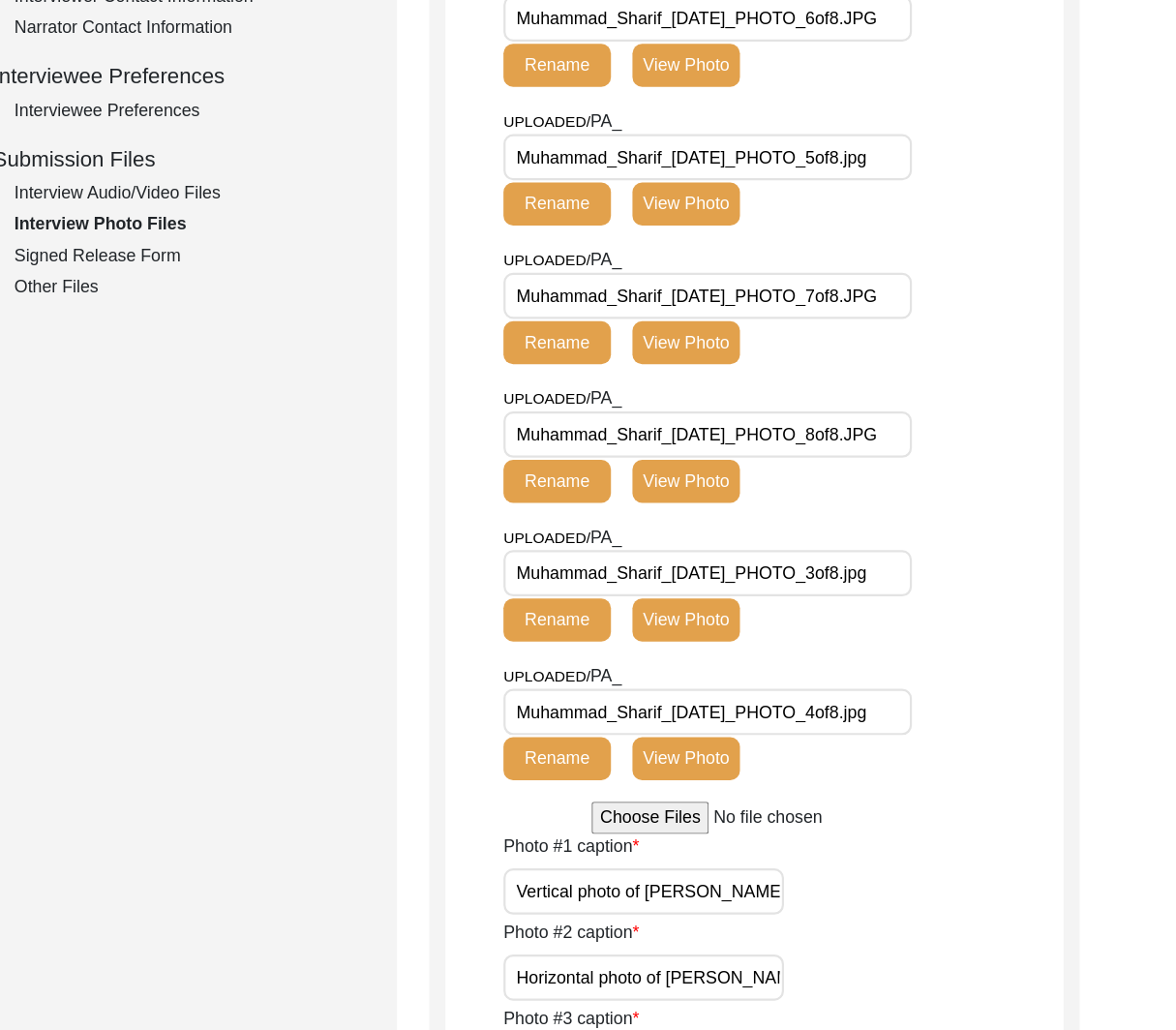 scroll, scrollTop: 0, scrollLeft: 121, axis: horizontal 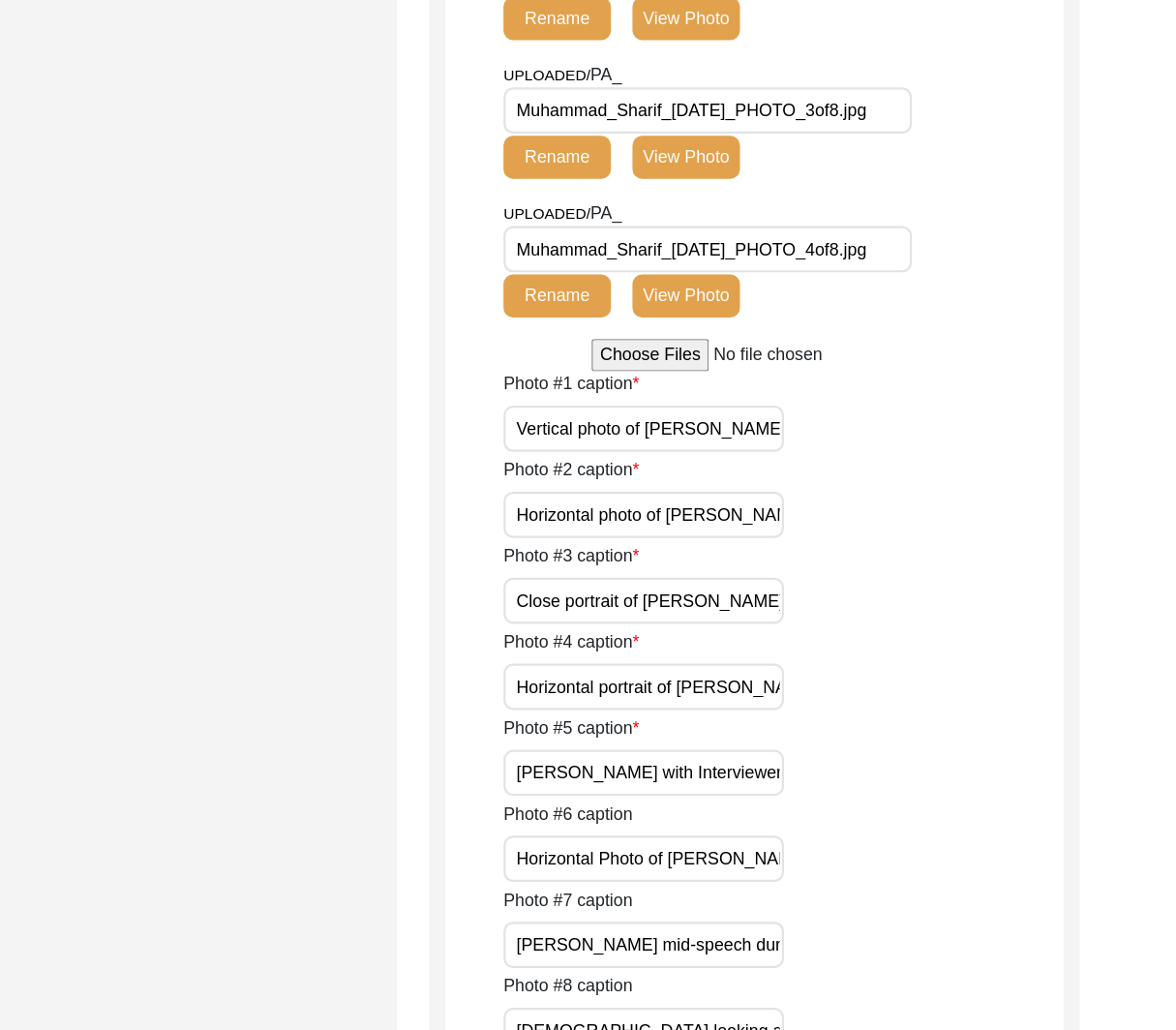 click on "Horizontal portrait of [PERSON_NAME], similar to photo 3." at bounding box center (696, 720) 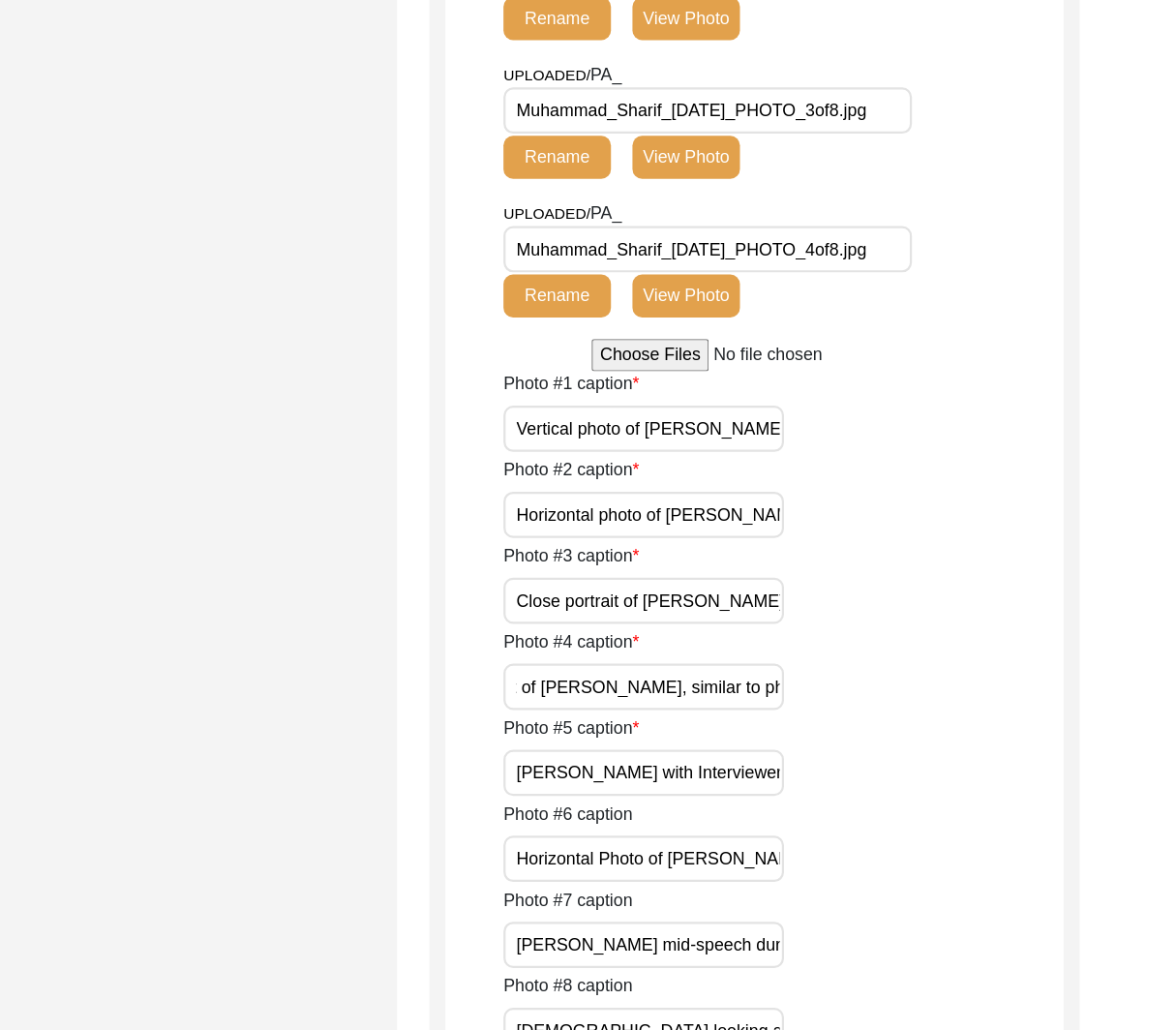 scroll, scrollTop: 0, scrollLeft: 165, axis: horizontal 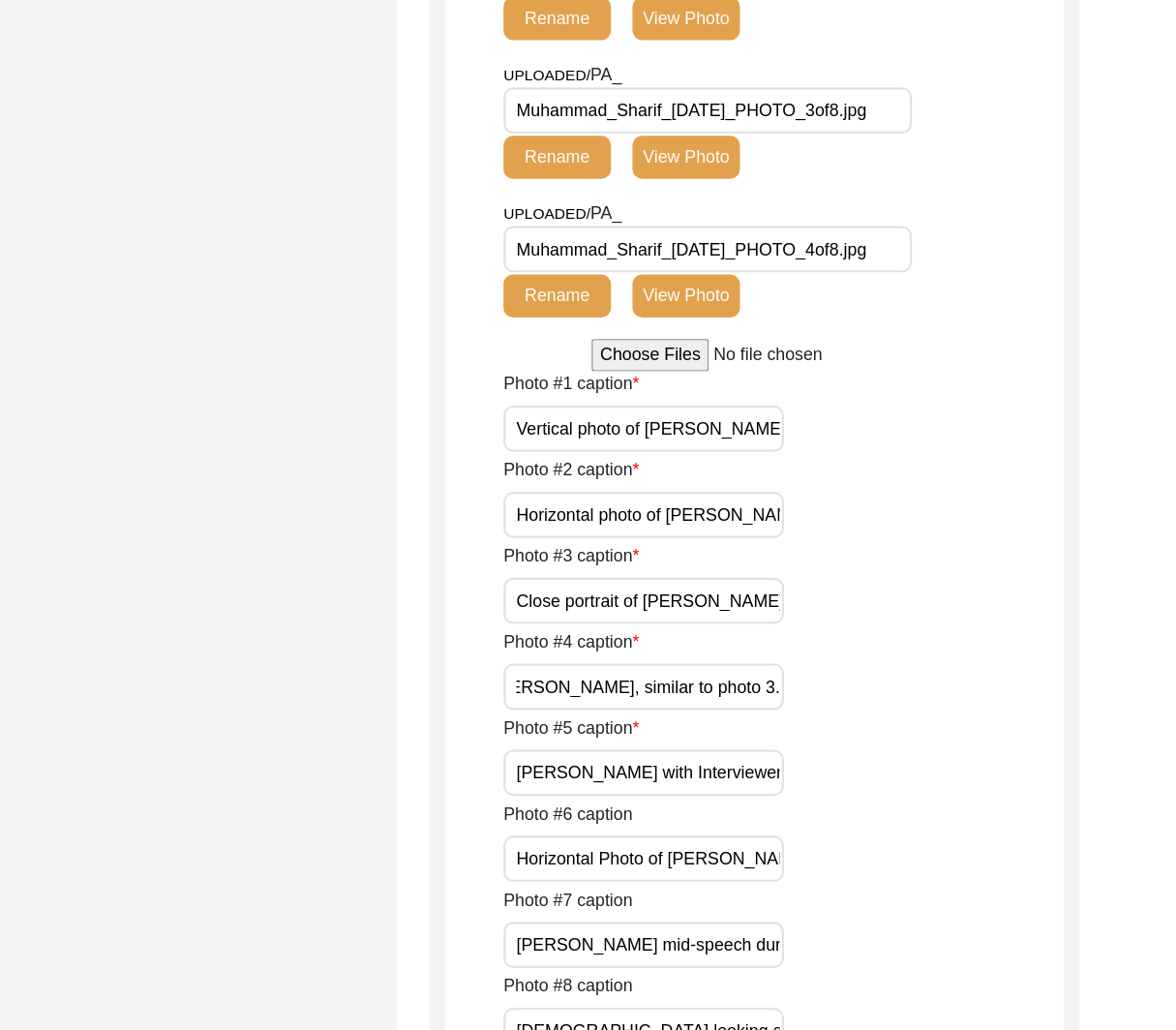 click on "Horizontal portrait of [PERSON_NAME], similar to photo 3." at bounding box center [696, 720] 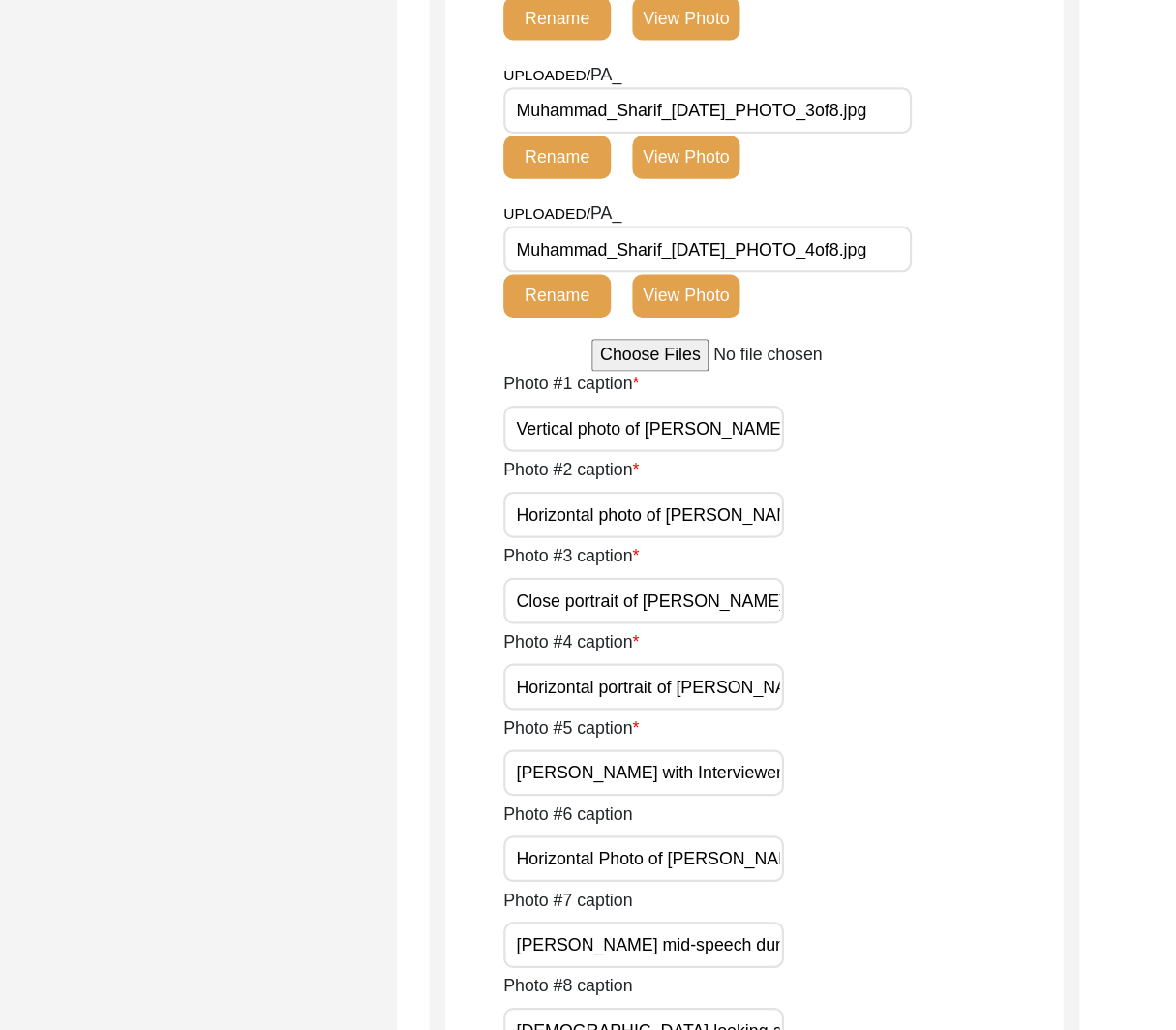 click on "[PERSON_NAME] with Interviewer [PERSON_NAME]." at bounding box center (696, 798) 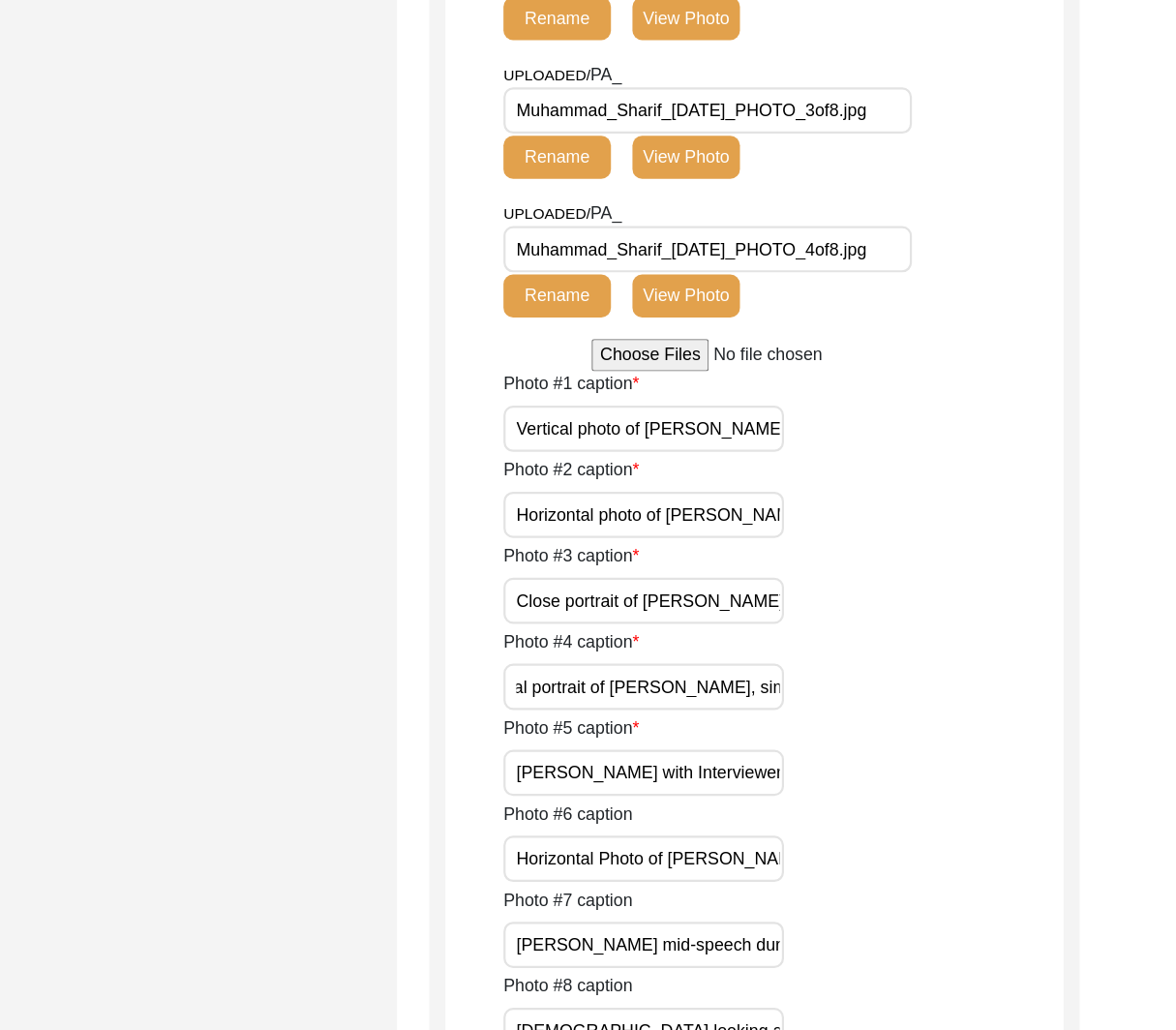 click on "[PERSON_NAME] with Interviewer [PERSON_NAME]." at bounding box center [696, 798] 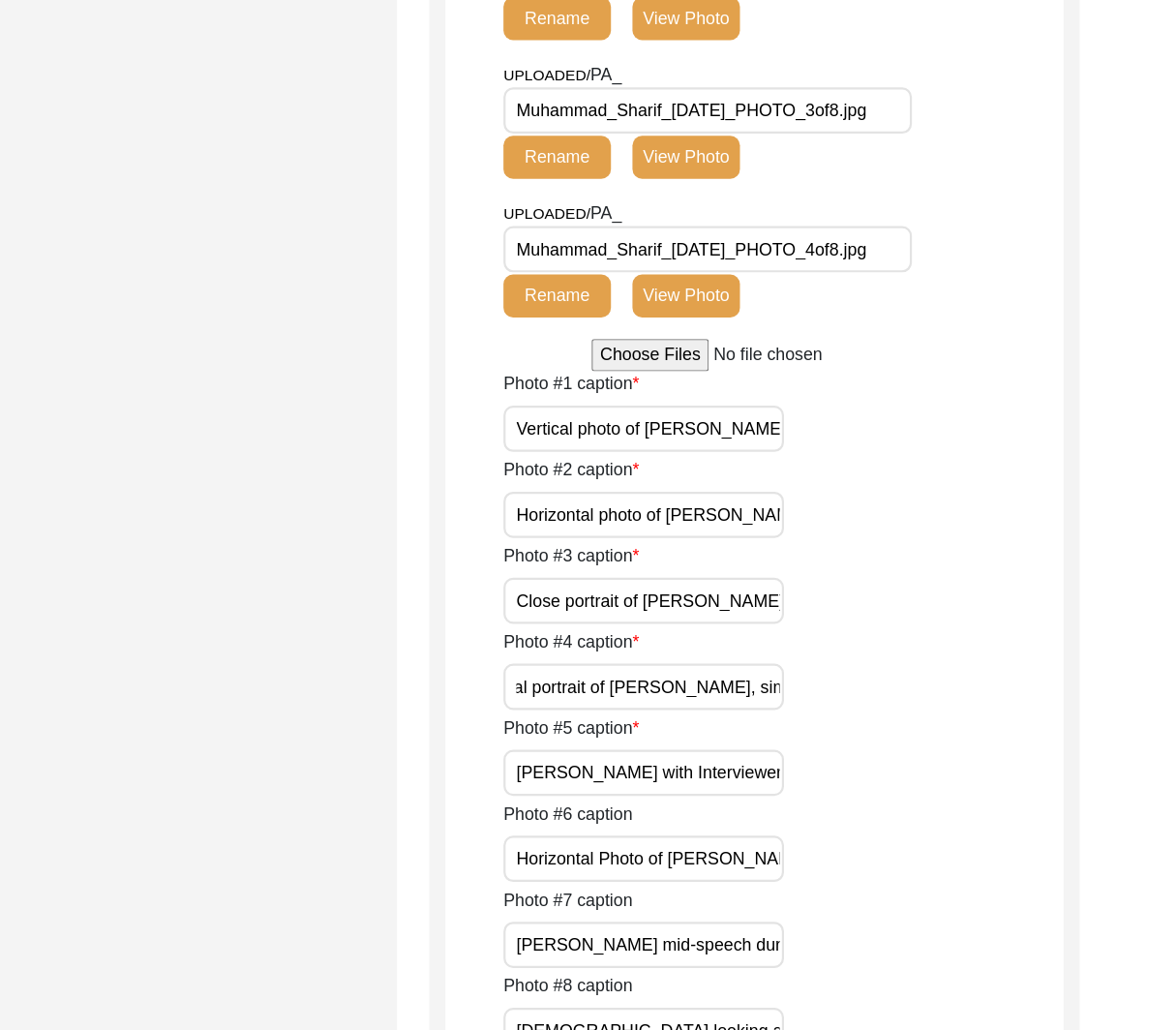 scroll, scrollTop: 0, scrollLeft: 165, axis: horizontal 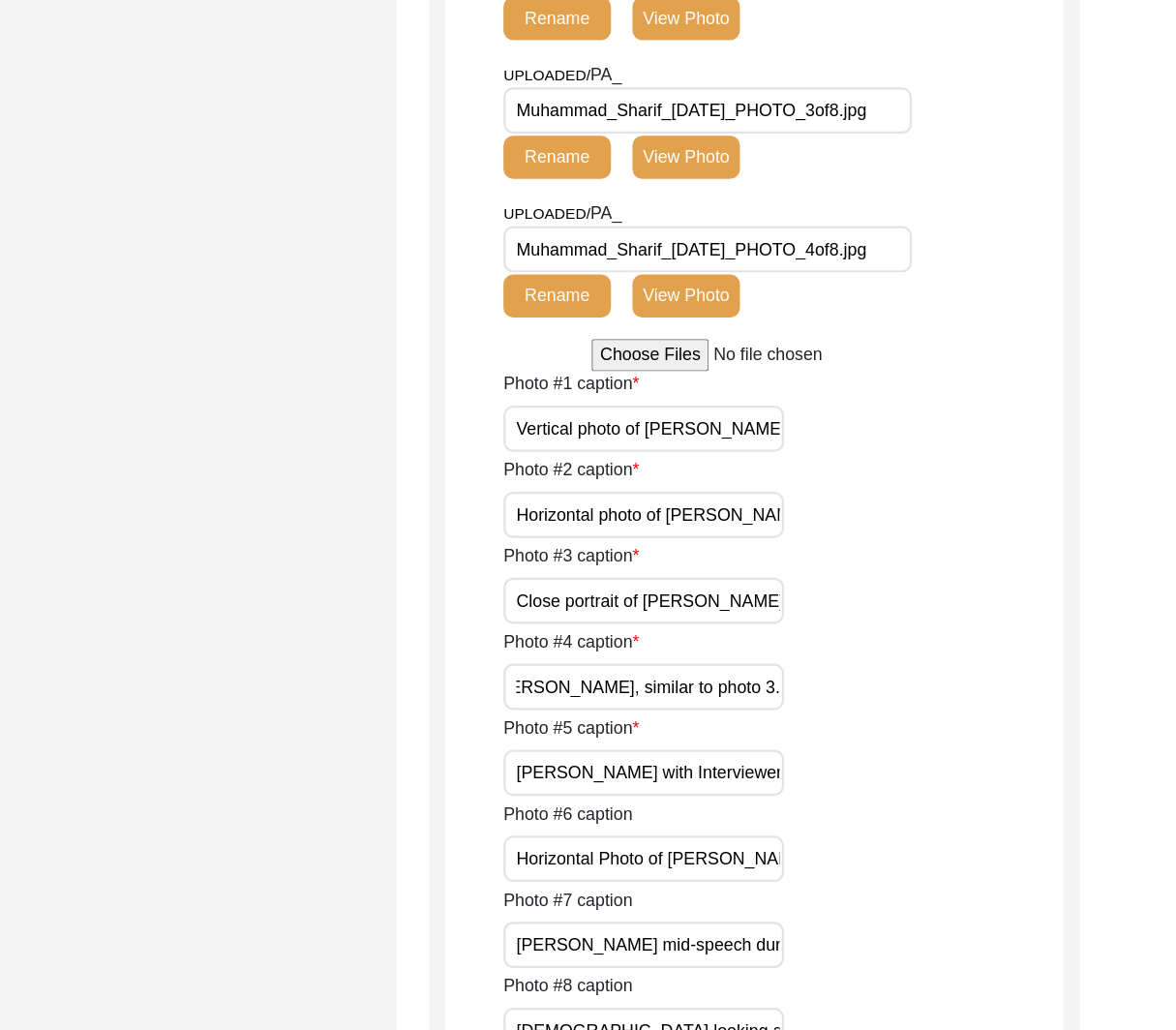 click on "Photo #4 caption Horizontal portrait of [PERSON_NAME], similar to photo 3." 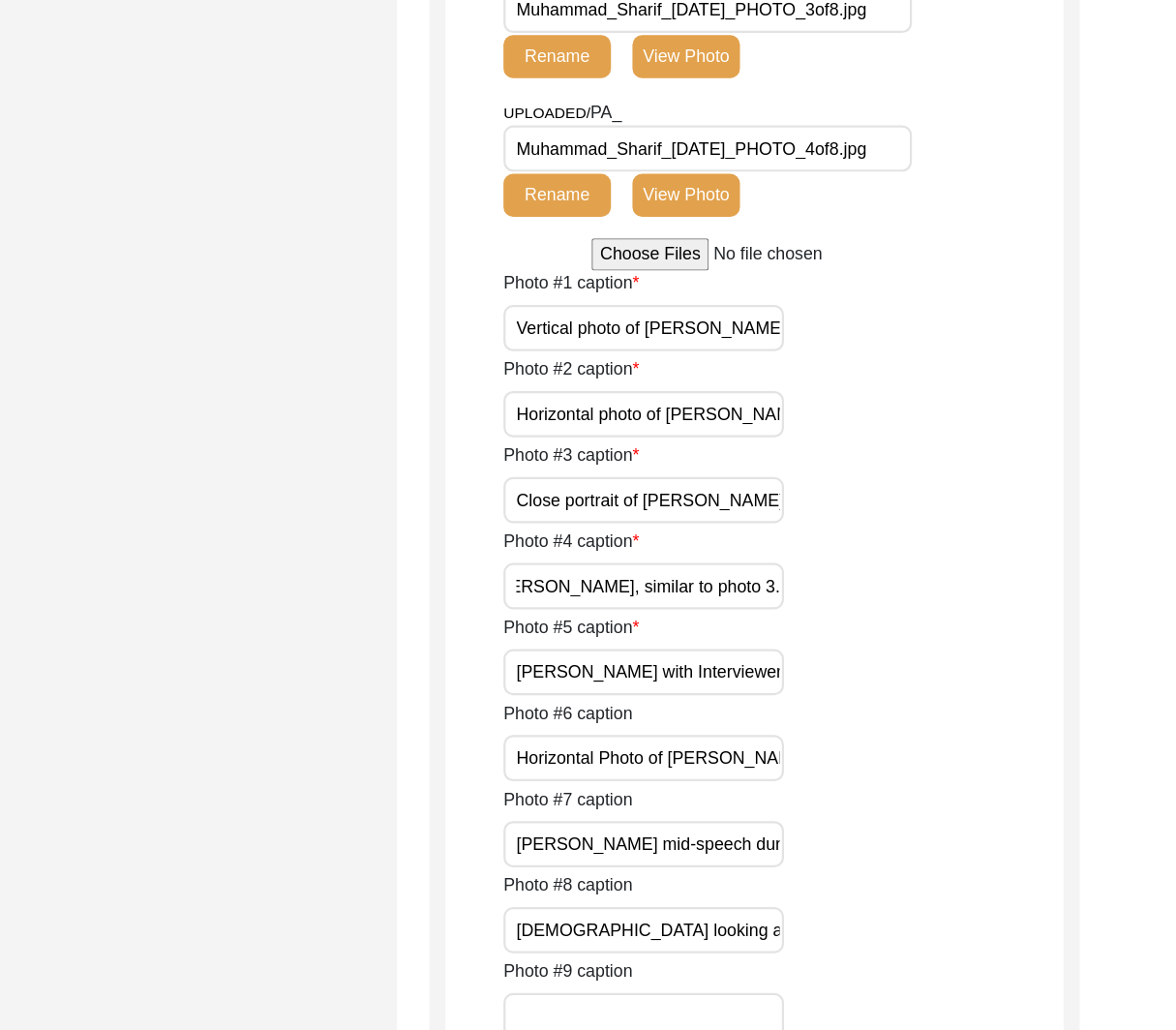 scroll, scrollTop: 1246, scrollLeft: 0, axis: vertical 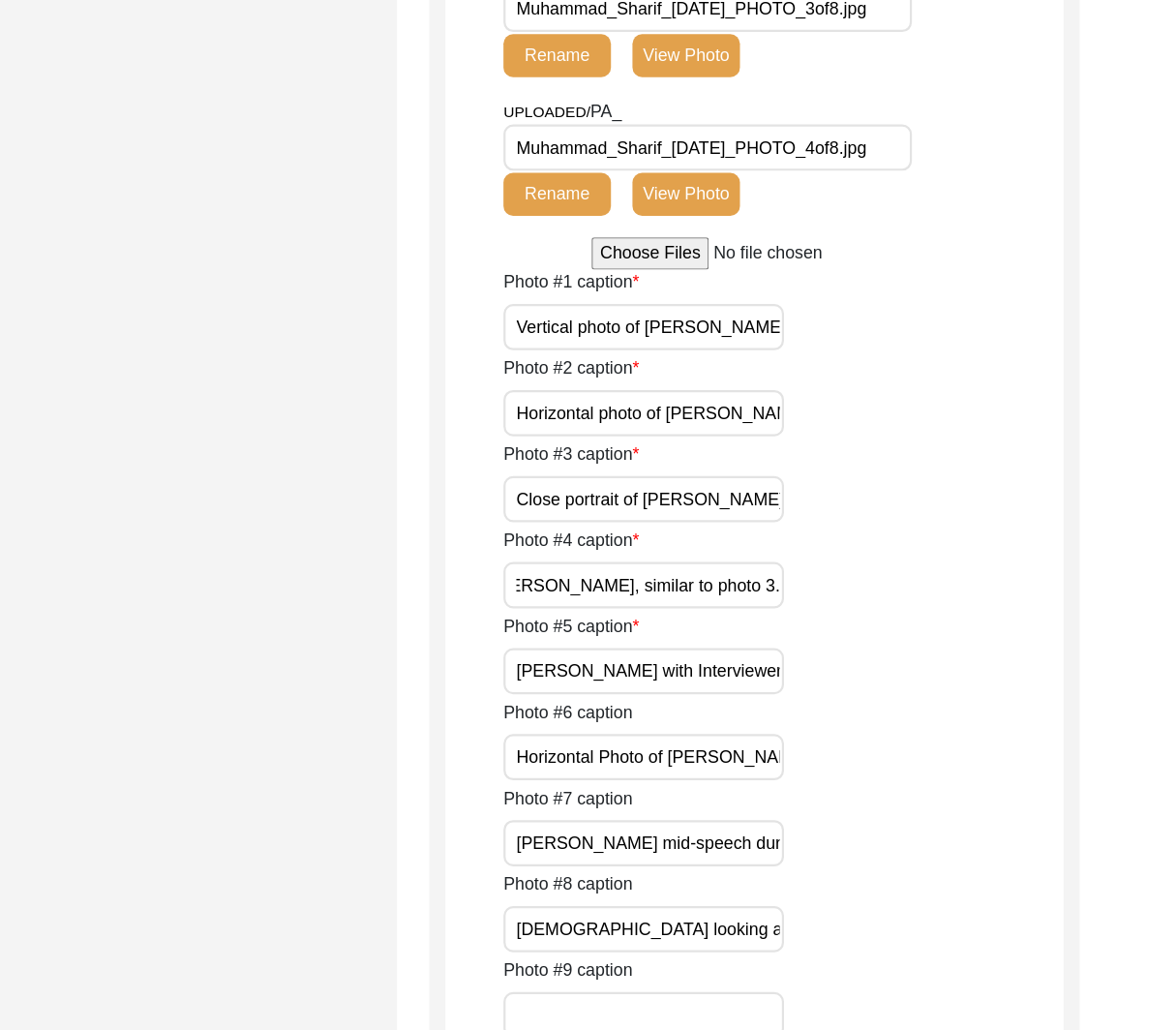 click on "Horizontal Photo of [PERSON_NAME] talking during interview." at bounding box center [696, 781] 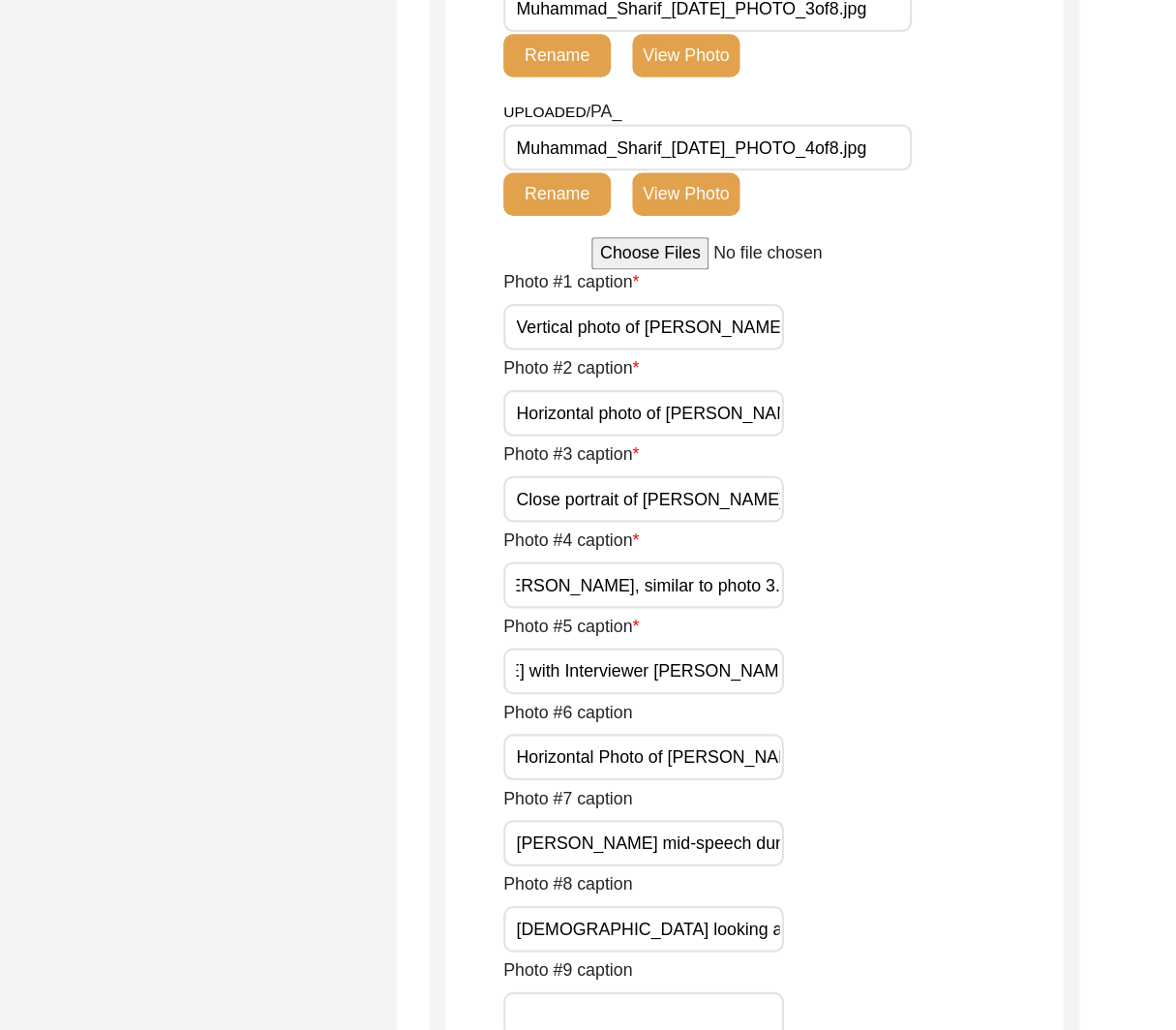 scroll, scrollTop: 0, scrollLeft: 146, axis: horizontal 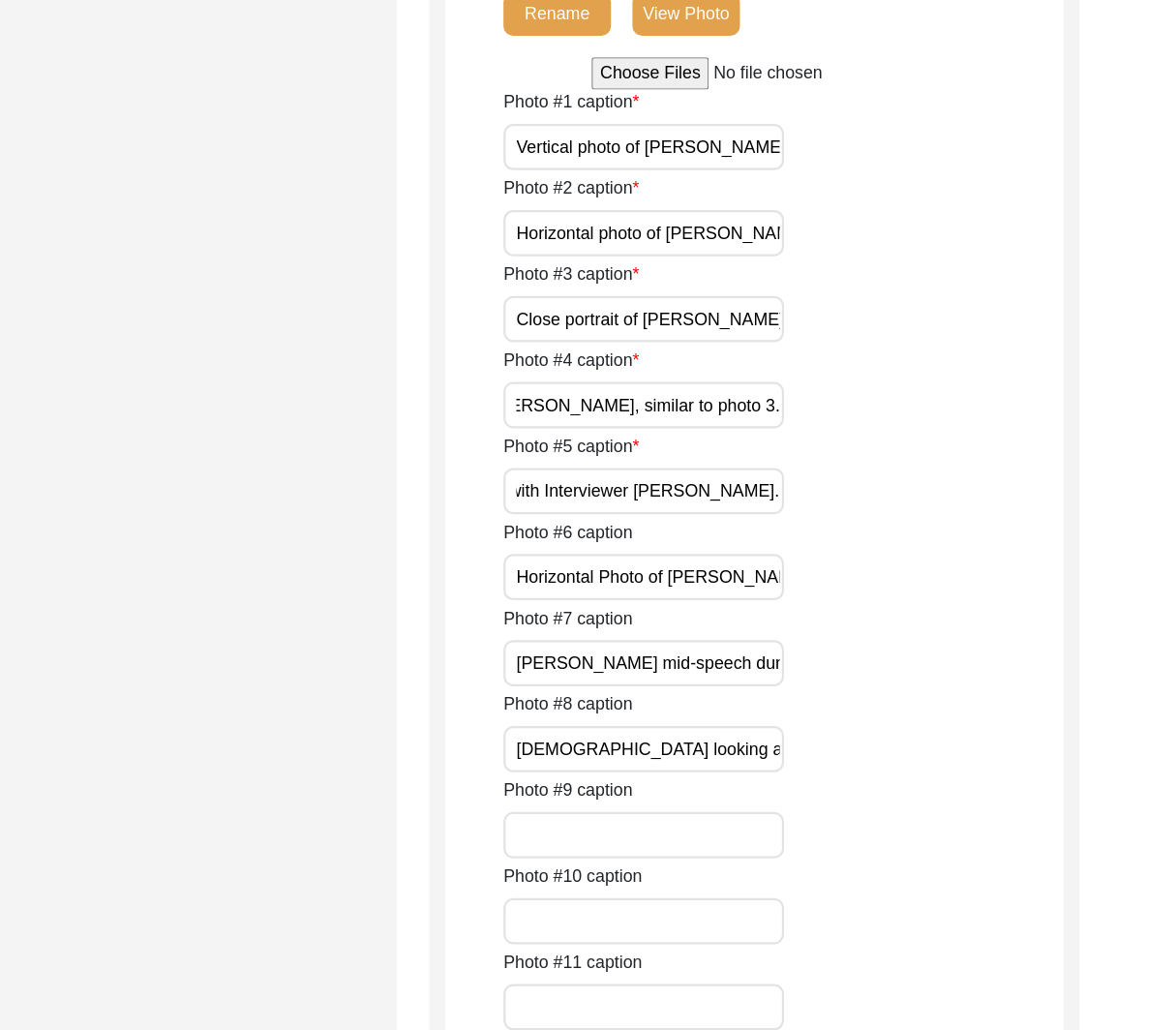 click on "[PERSON_NAME] mid-speech during the interview, gesturing with his right hand." at bounding box center (696, 699) 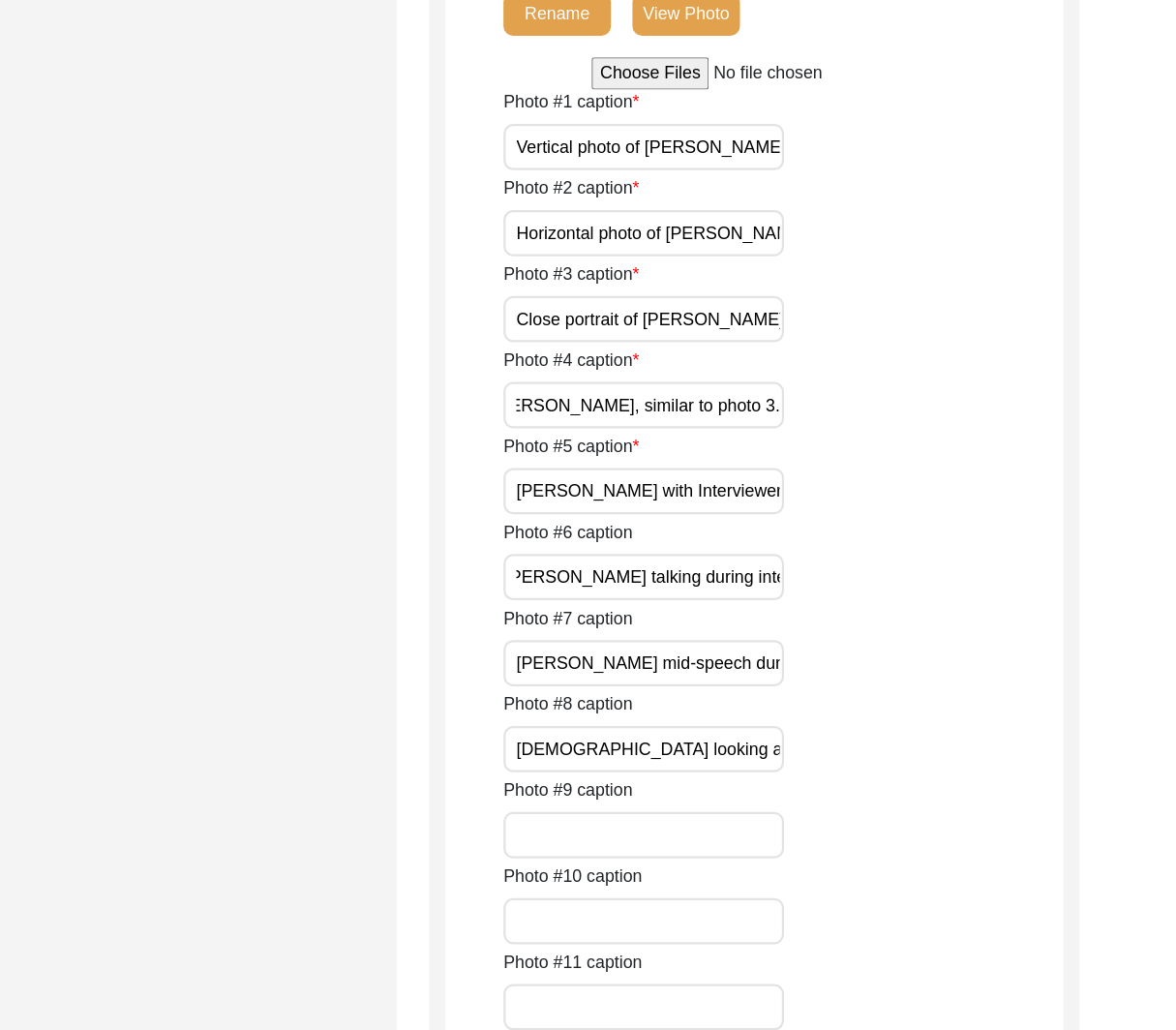 scroll, scrollTop: 0, scrollLeft: 145, axis: horizontal 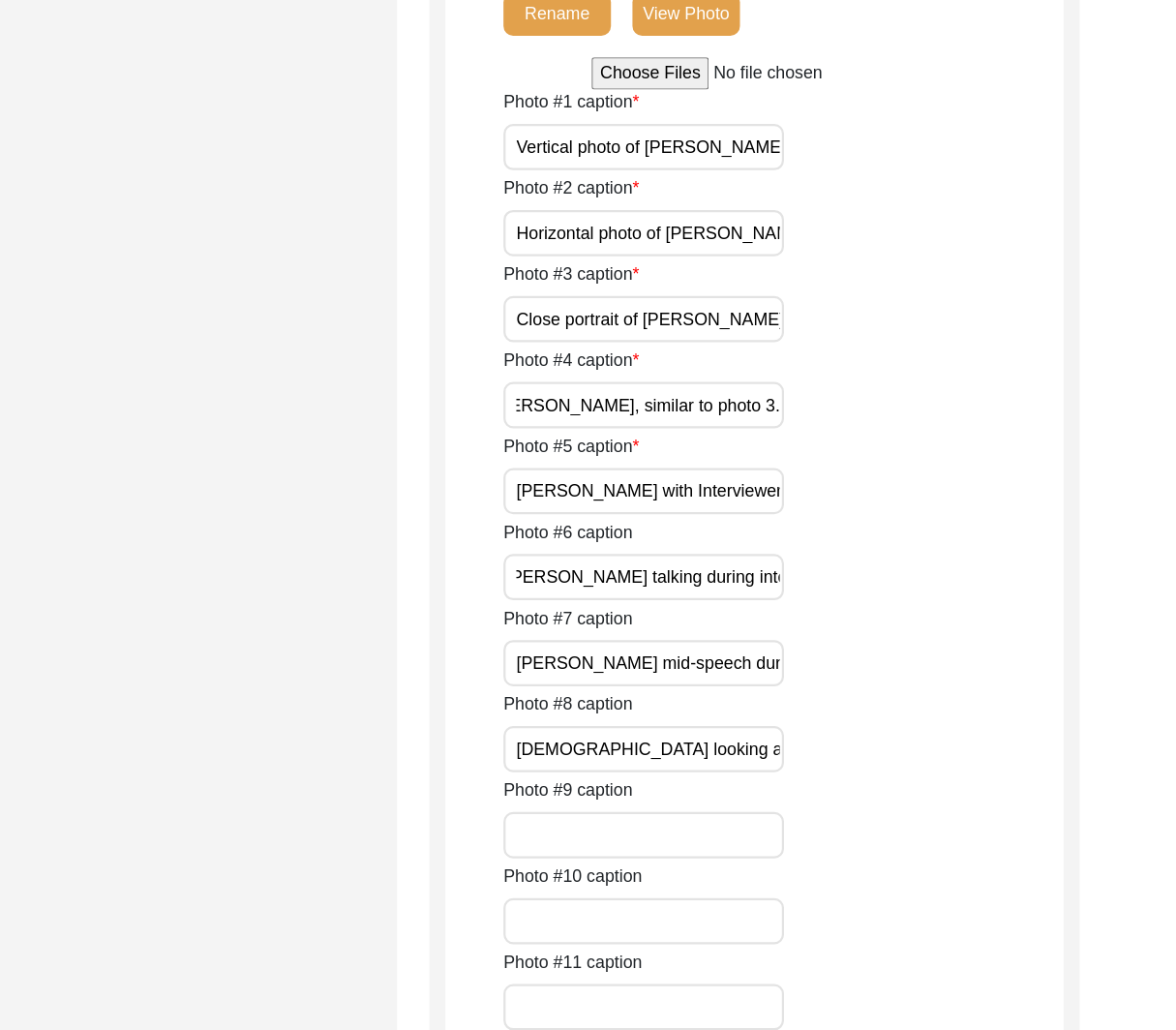 click on "[DEMOGRAPHIC_DATA] looking at the camera to his right." at bounding box center [696, 776] 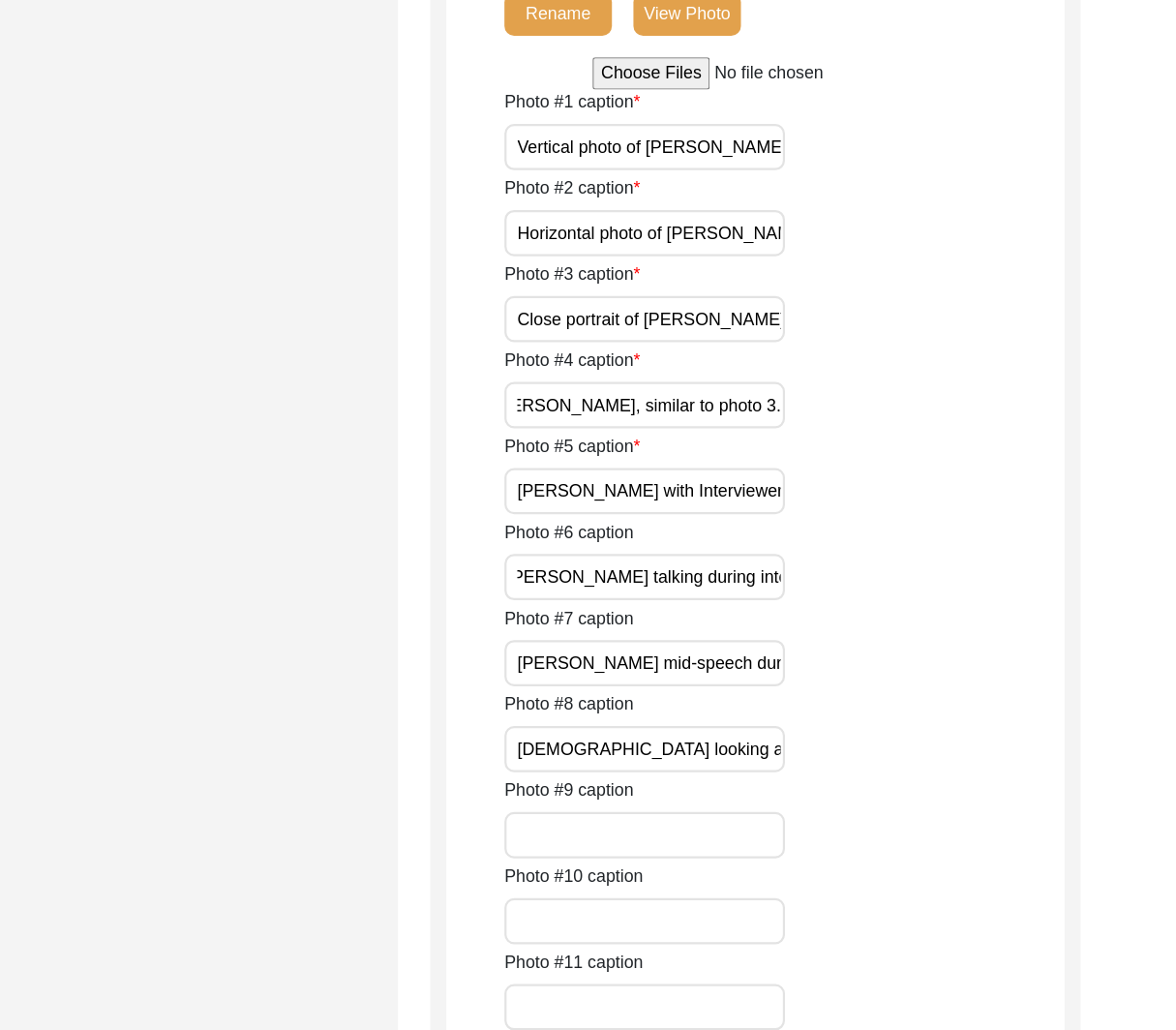 click on "[PERSON_NAME] mid-speech during the interview, gesturing with his right hand." at bounding box center (696, 699) 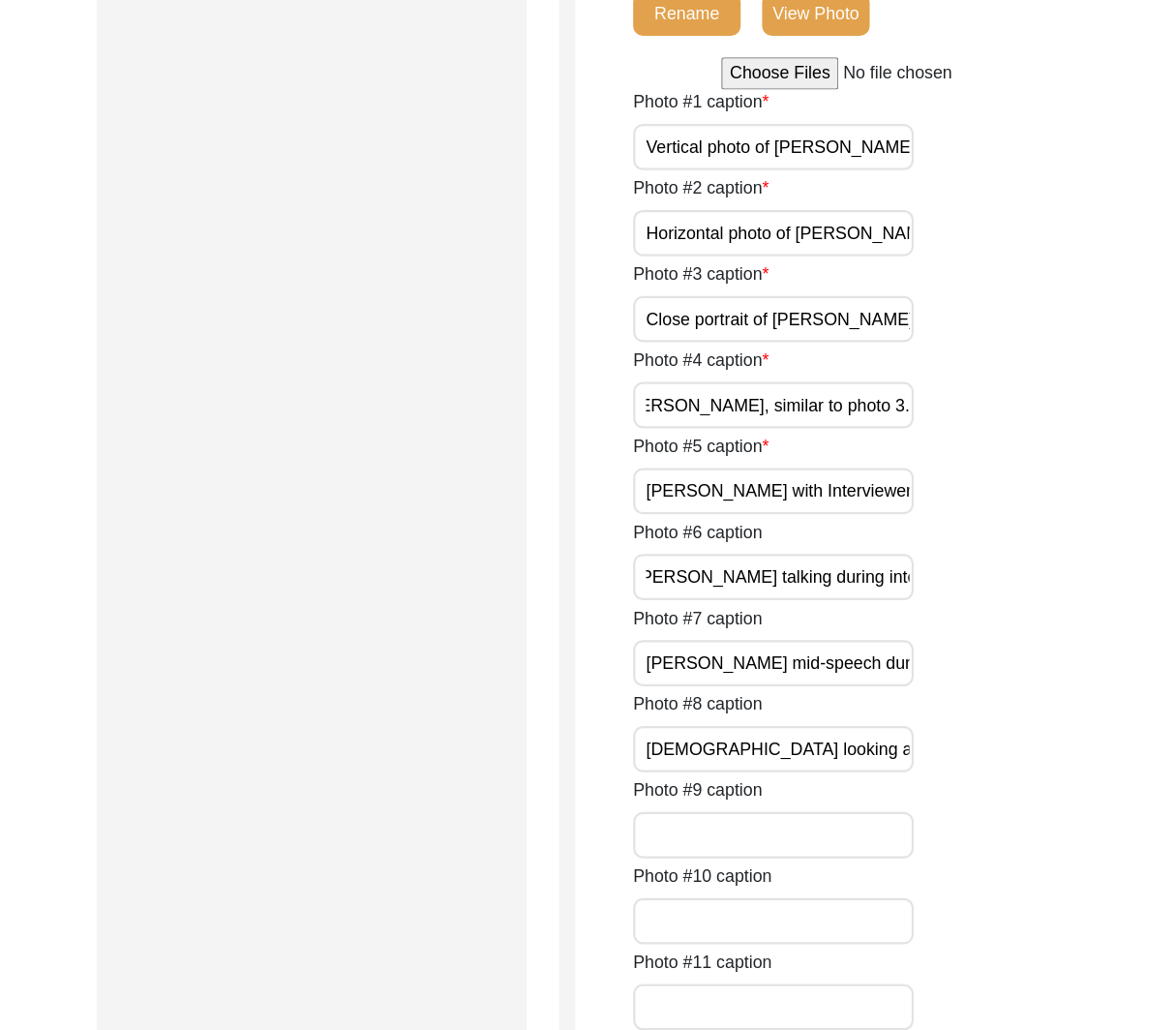click on "[DEMOGRAPHIC_DATA] looking at the camera to his right." at bounding box center (696, 776) 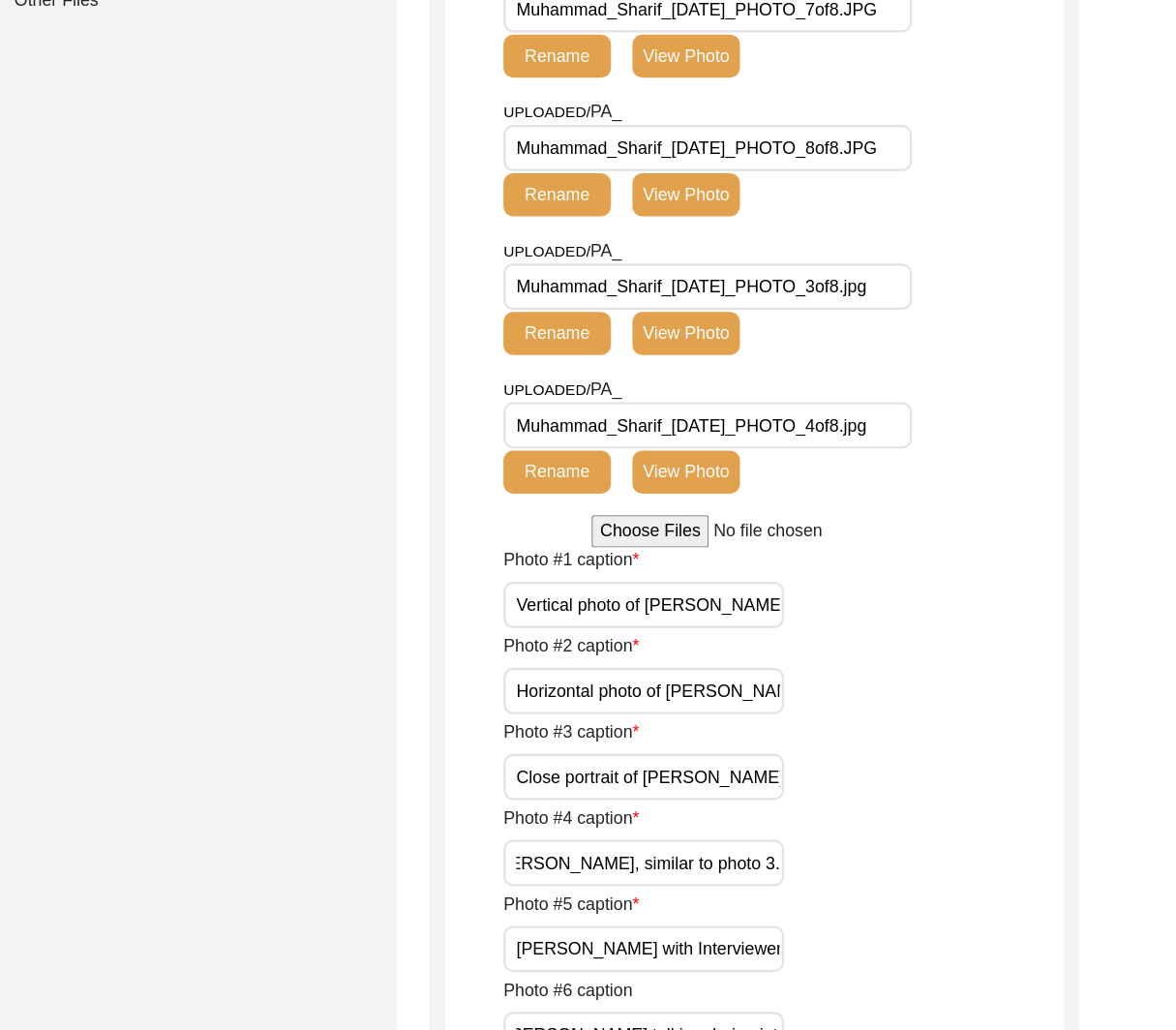 scroll, scrollTop: 1083, scrollLeft: 0, axis: vertical 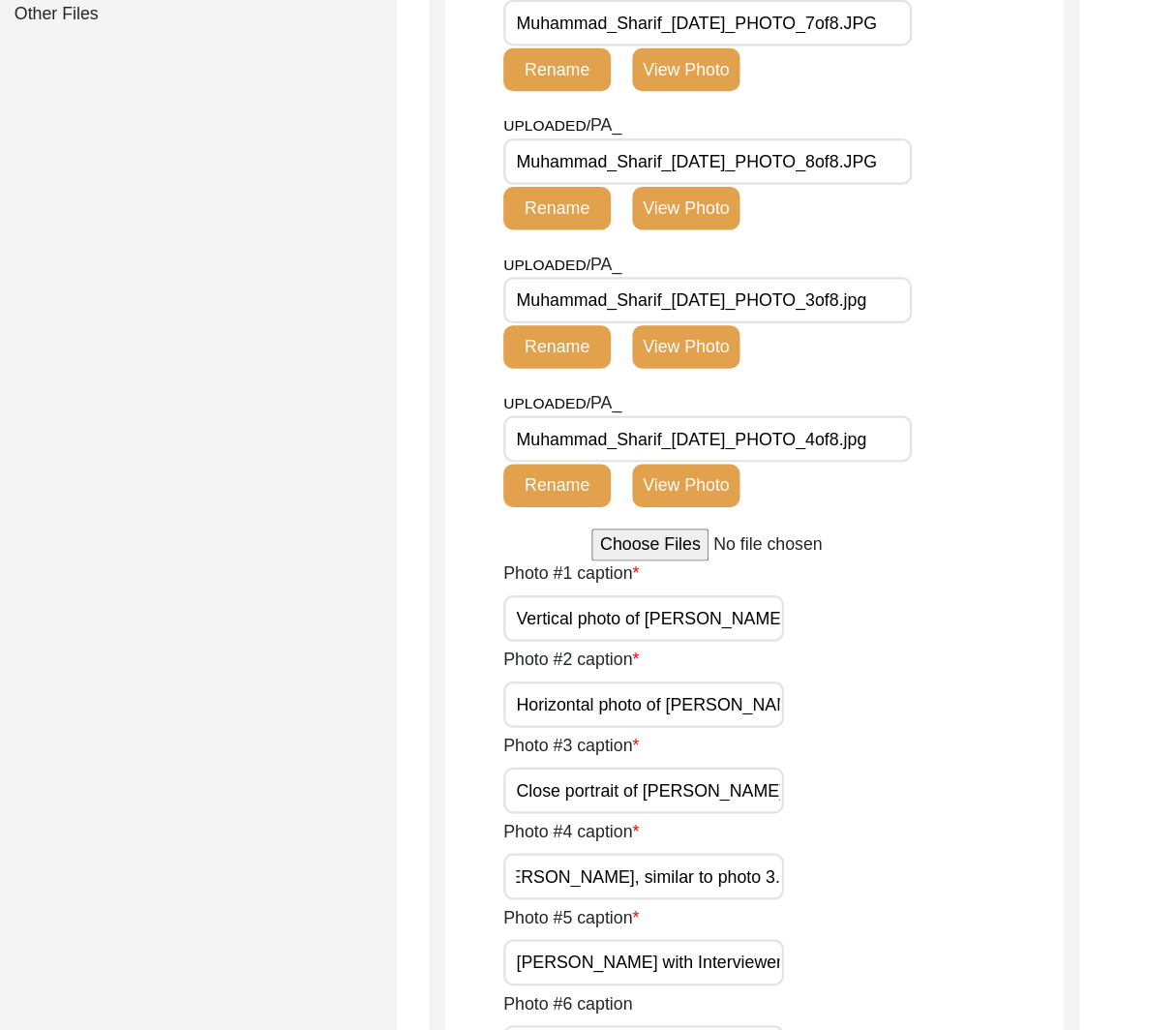 click on "View Photo" 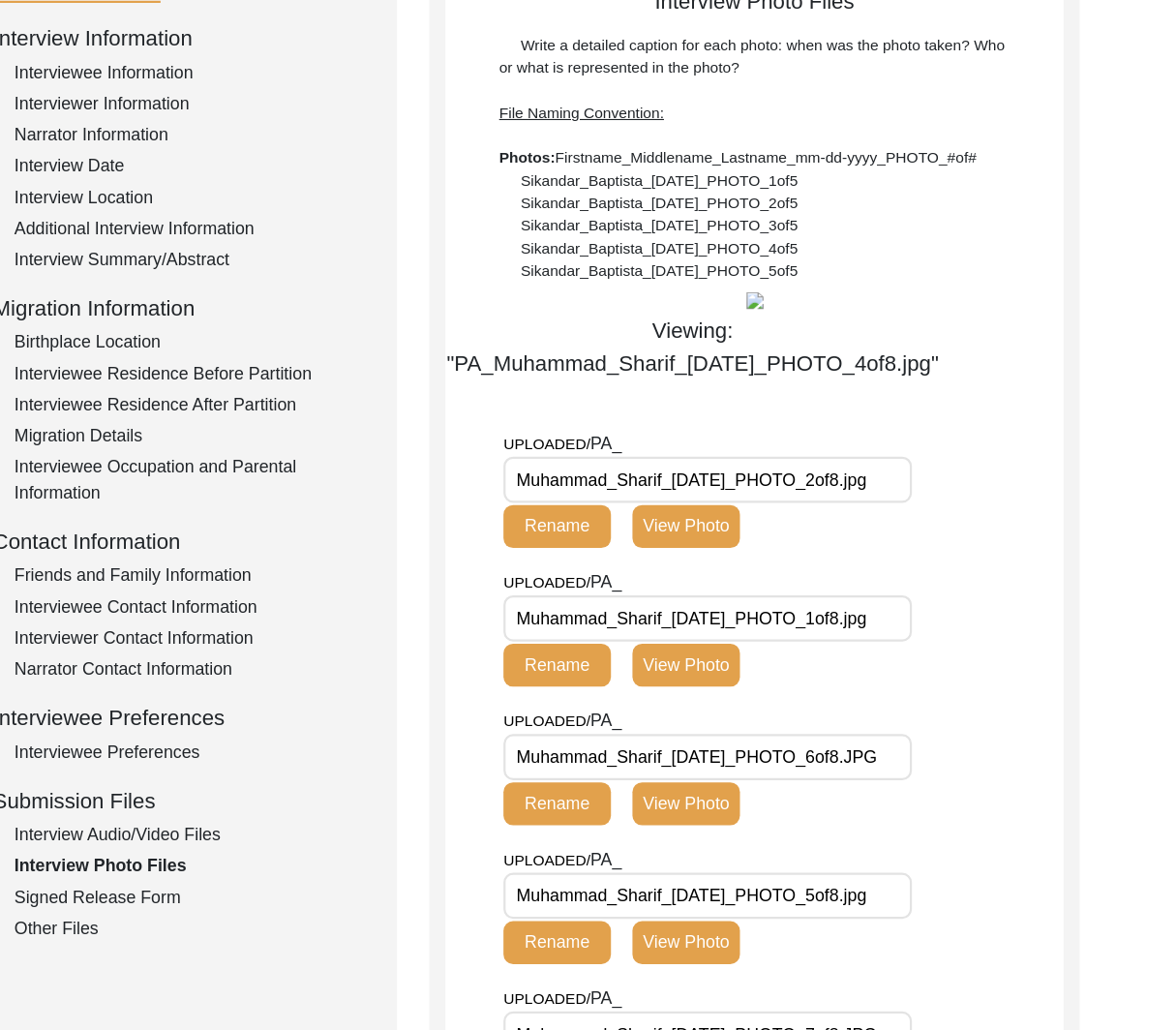 scroll, scrollTop: 416, scrollLeft: 0, axis: vertical 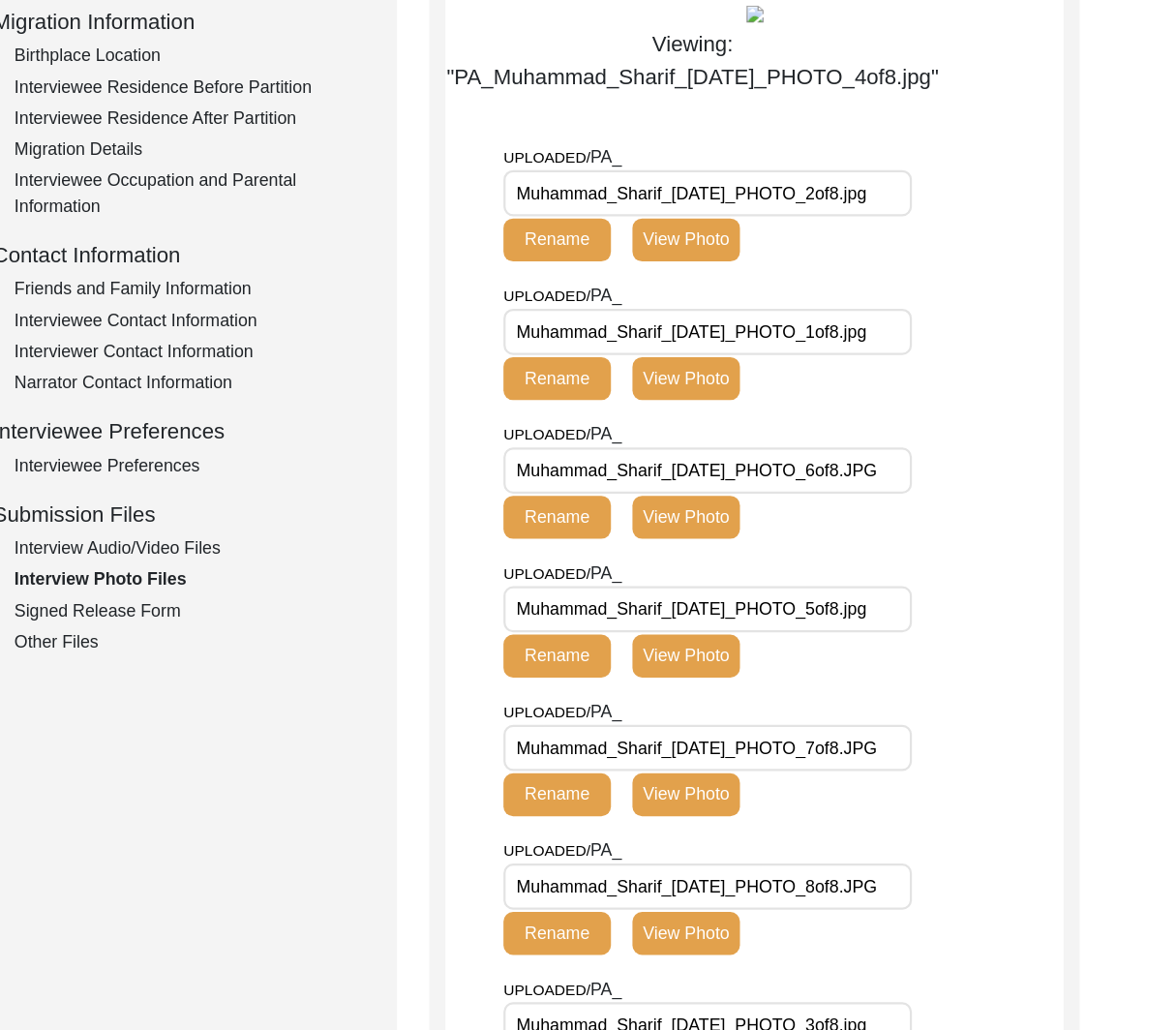 click on "View Photo" 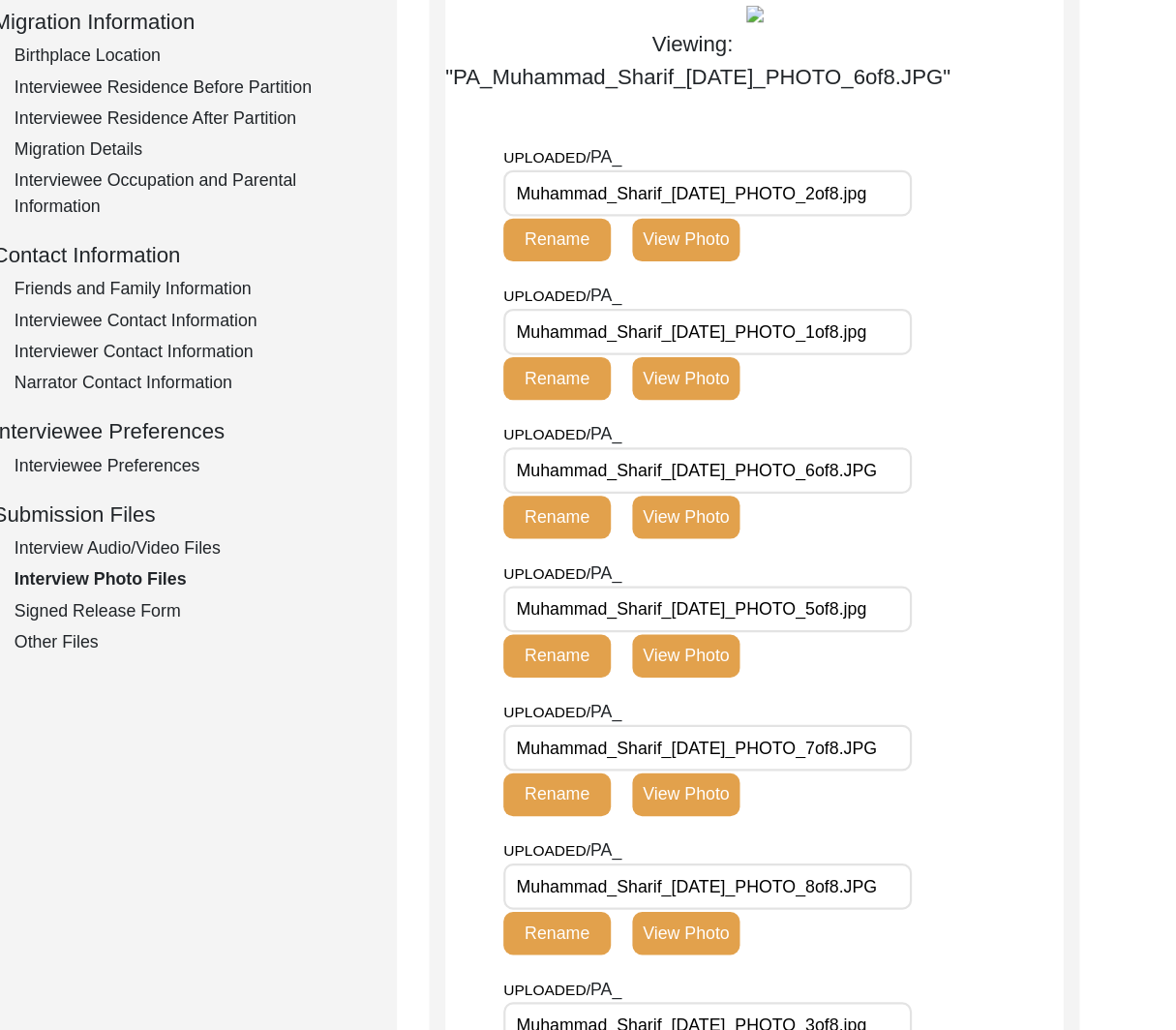 click on "View Photo" 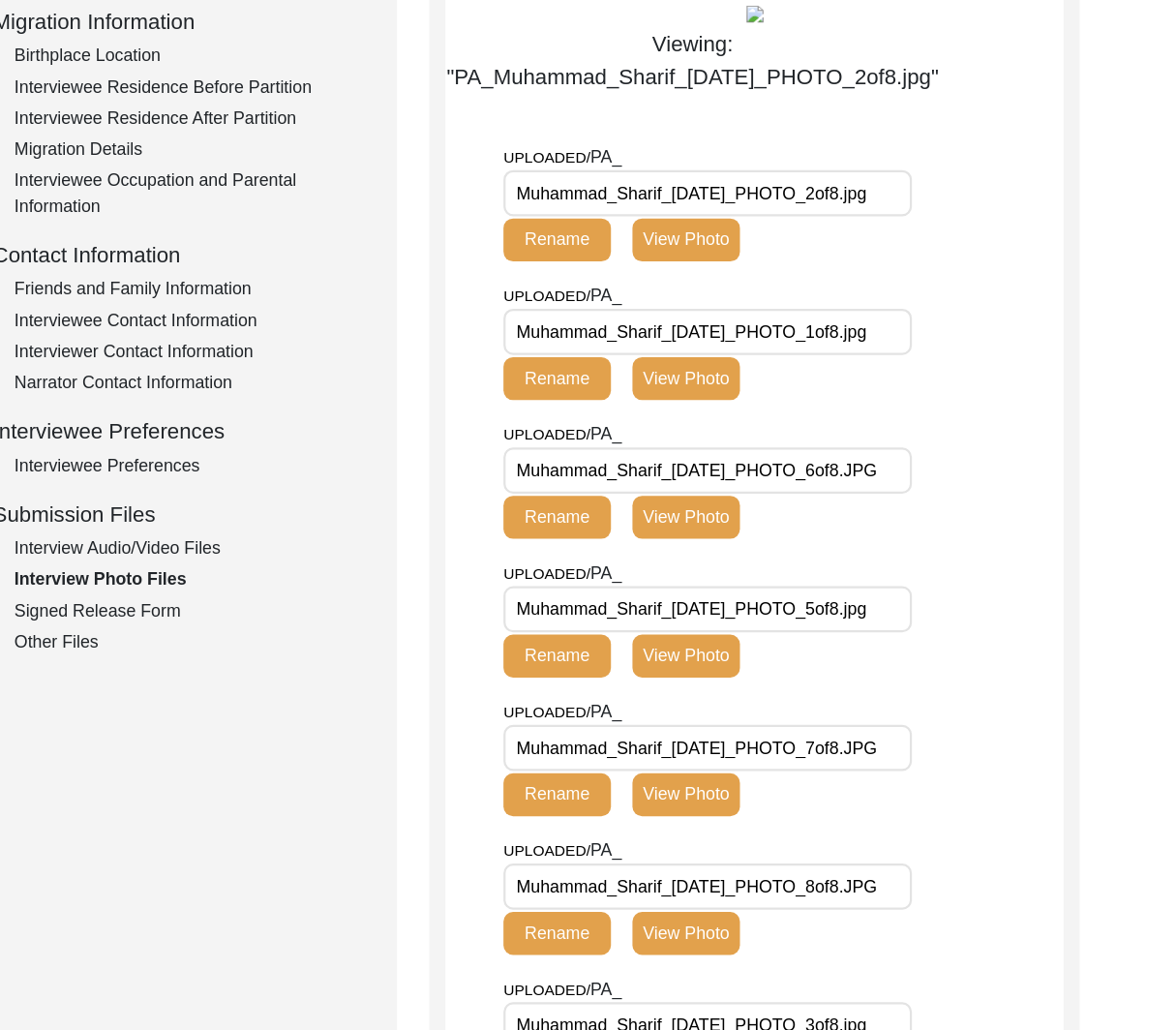 click on "View Photo" 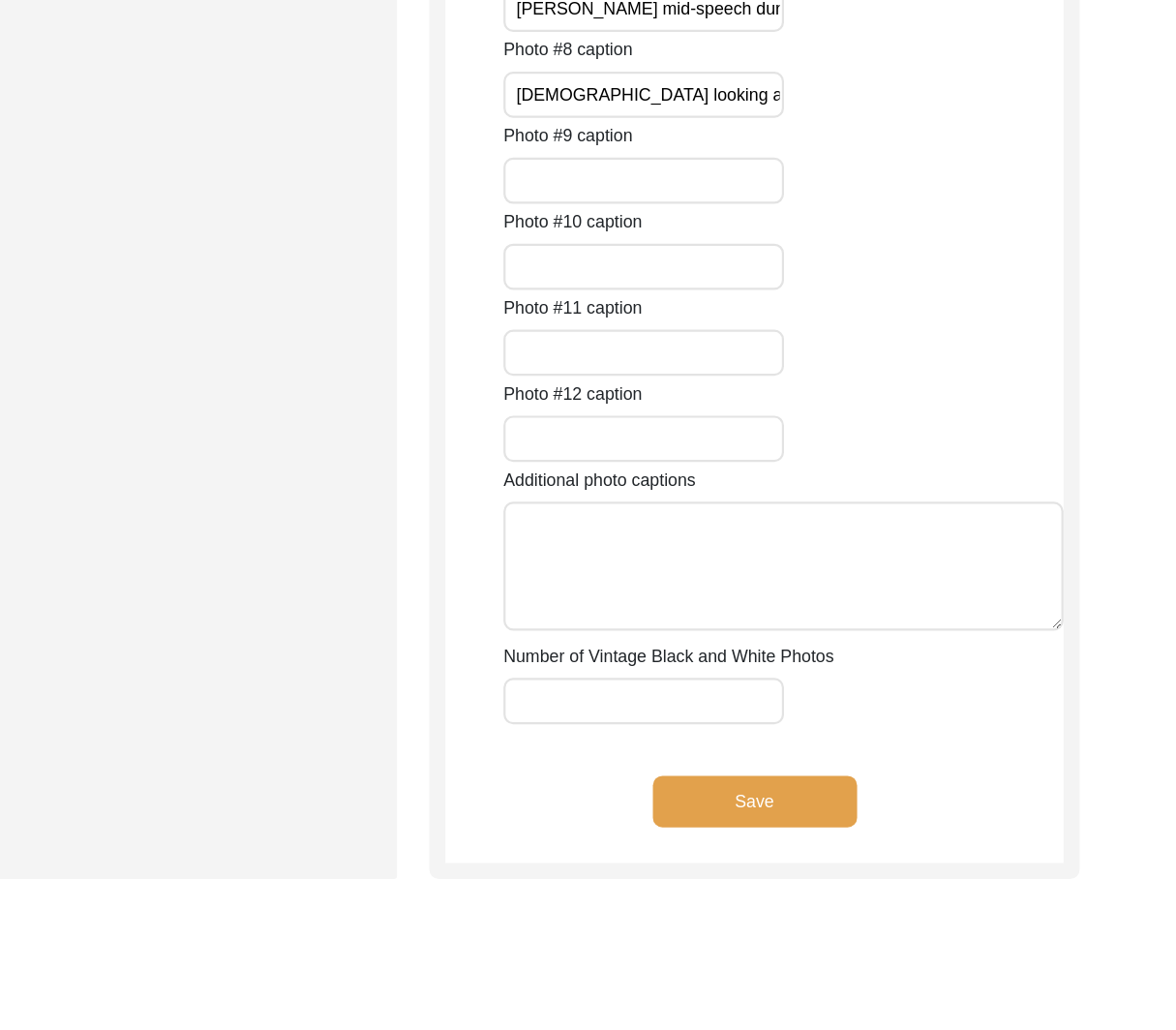 scroll, scrollTop: 2415, scrollLeft: 0, axis: vertical 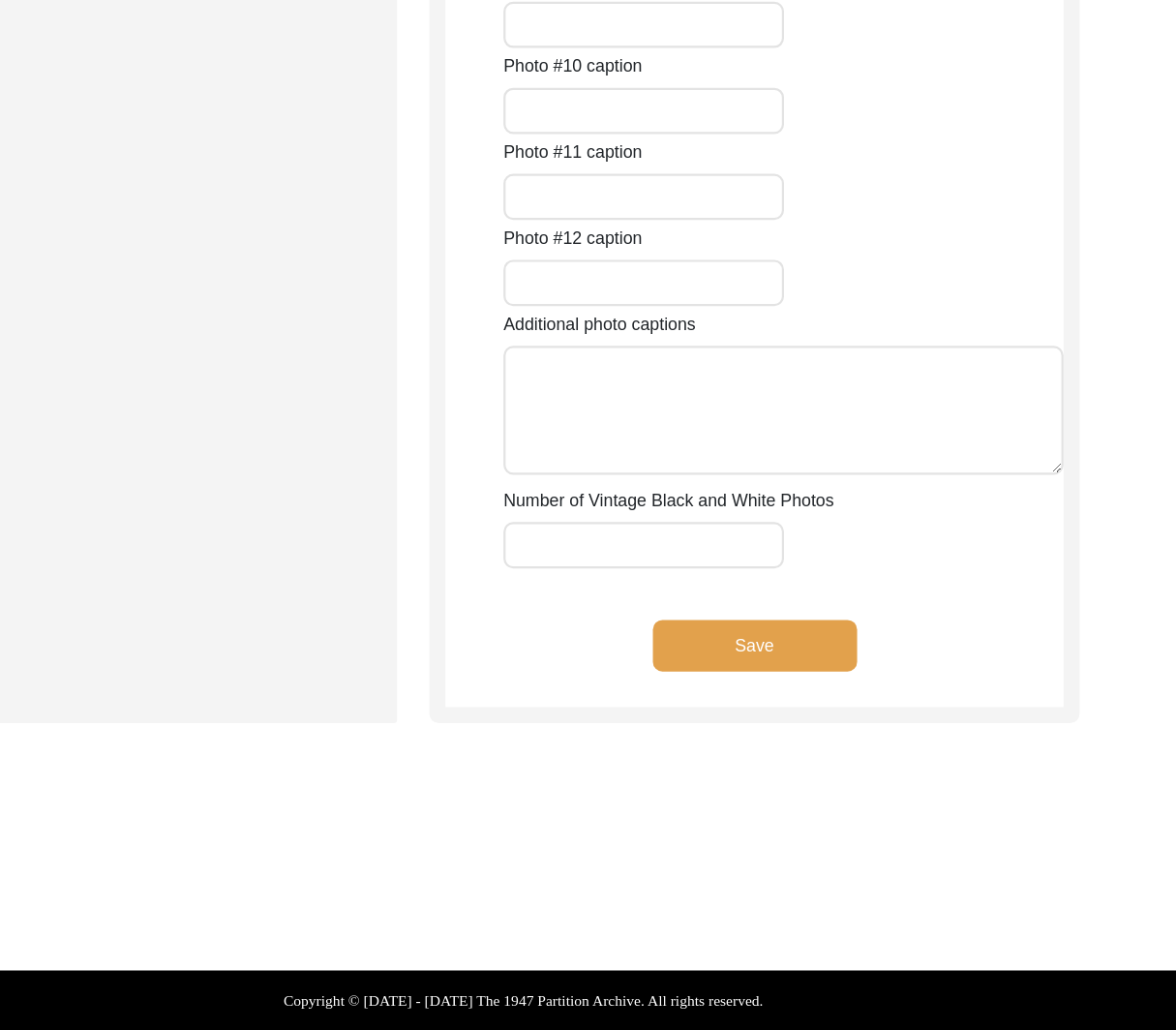 click on "Number of Vintage Black and White Photos" at bounding box center [696, 592] 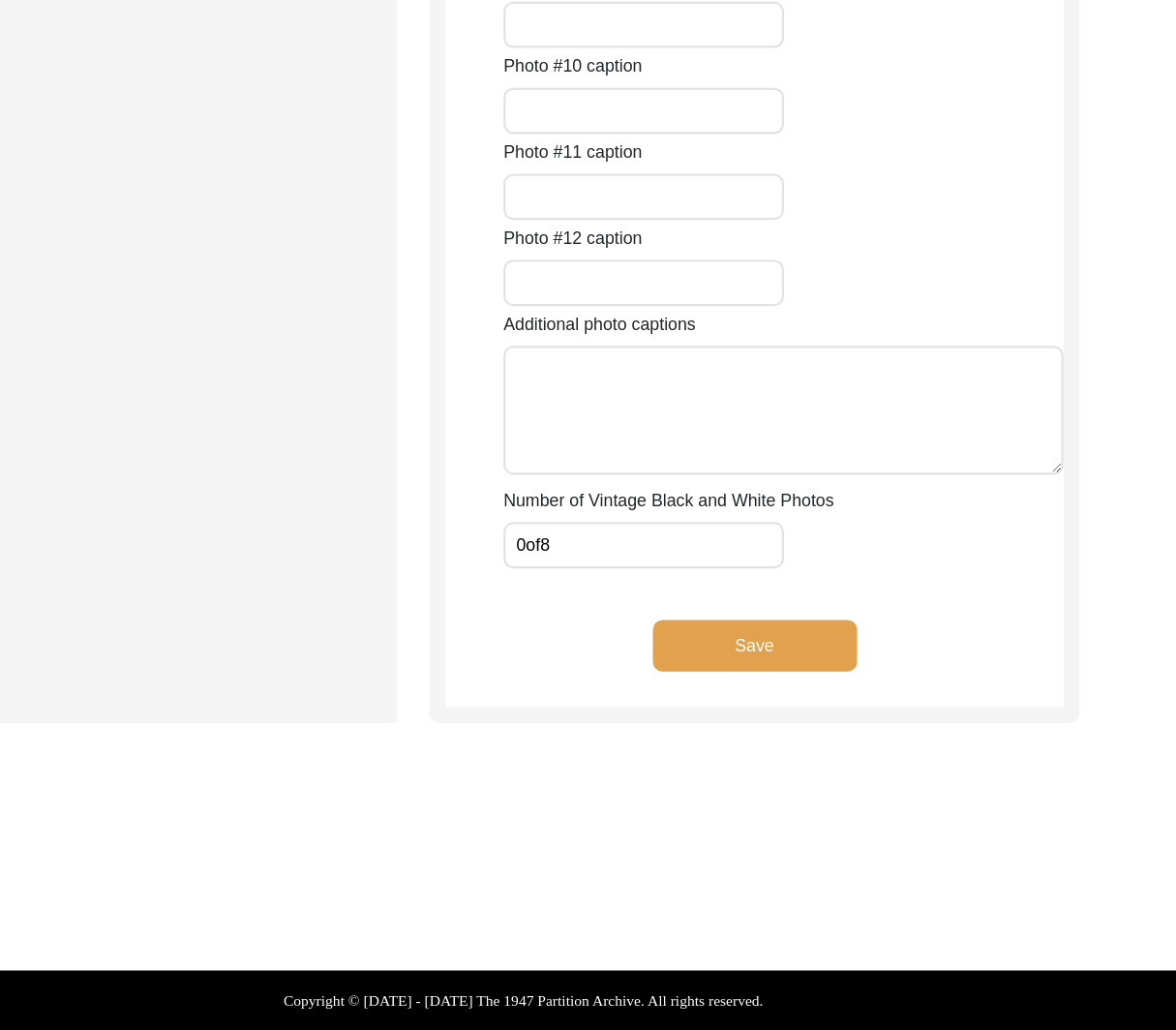 click on "Save" 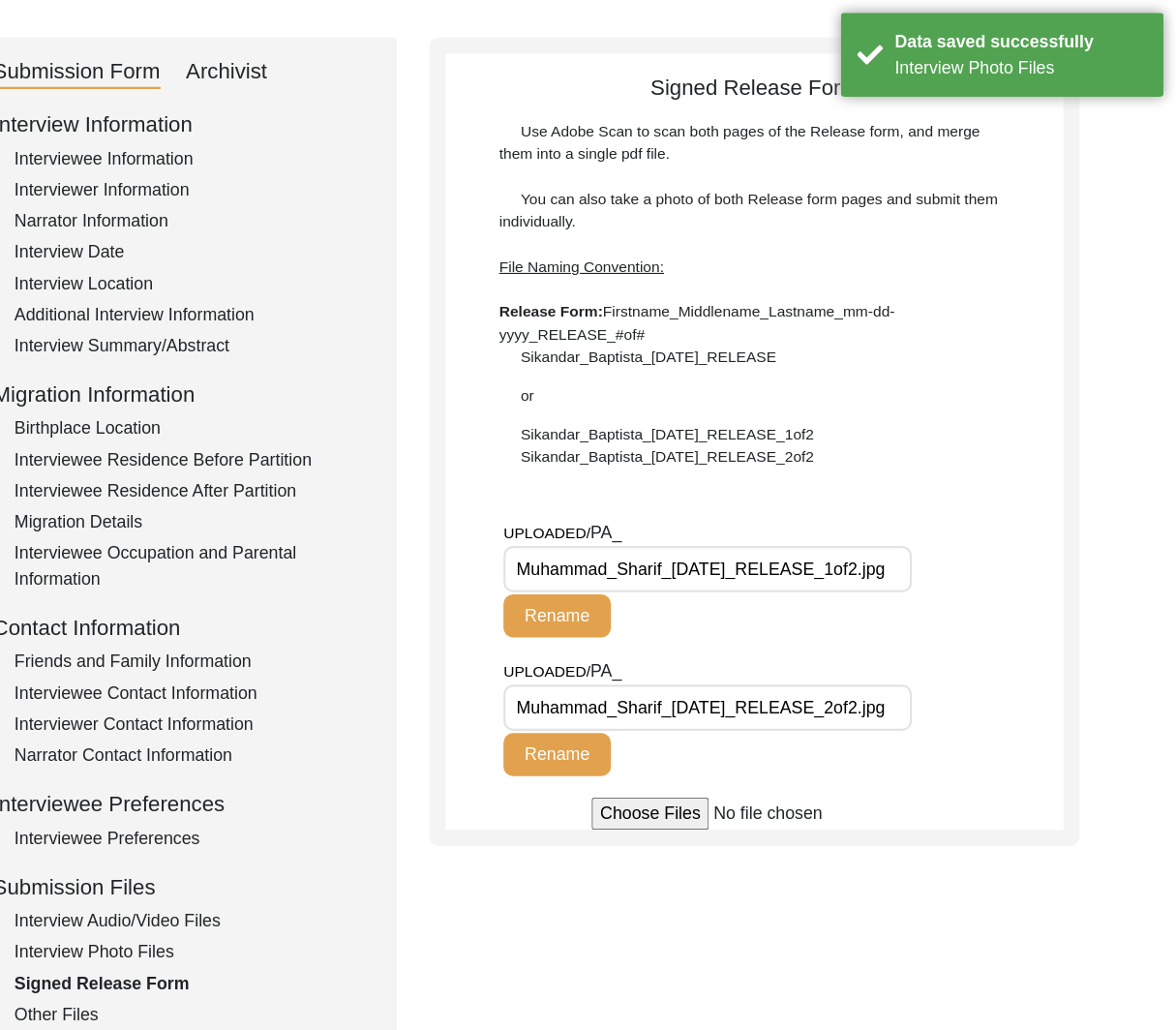 scroll, scrollTop: 174, scrollLeft: 0, axis: vertical 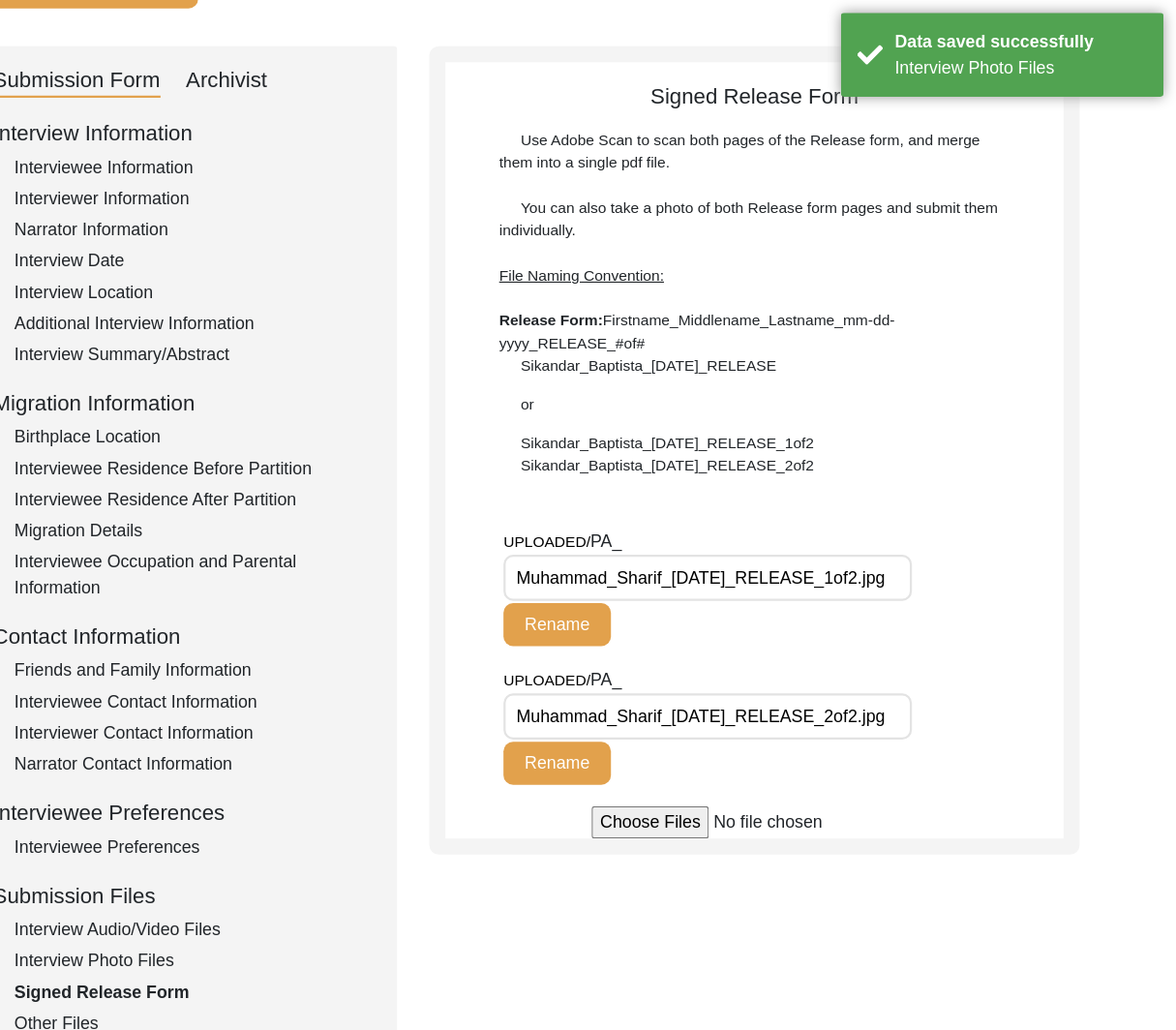 click on "Muhammad_Sharif_[DATE]_RELEASE_1of2.jpg" at bounding box center (754, 520) 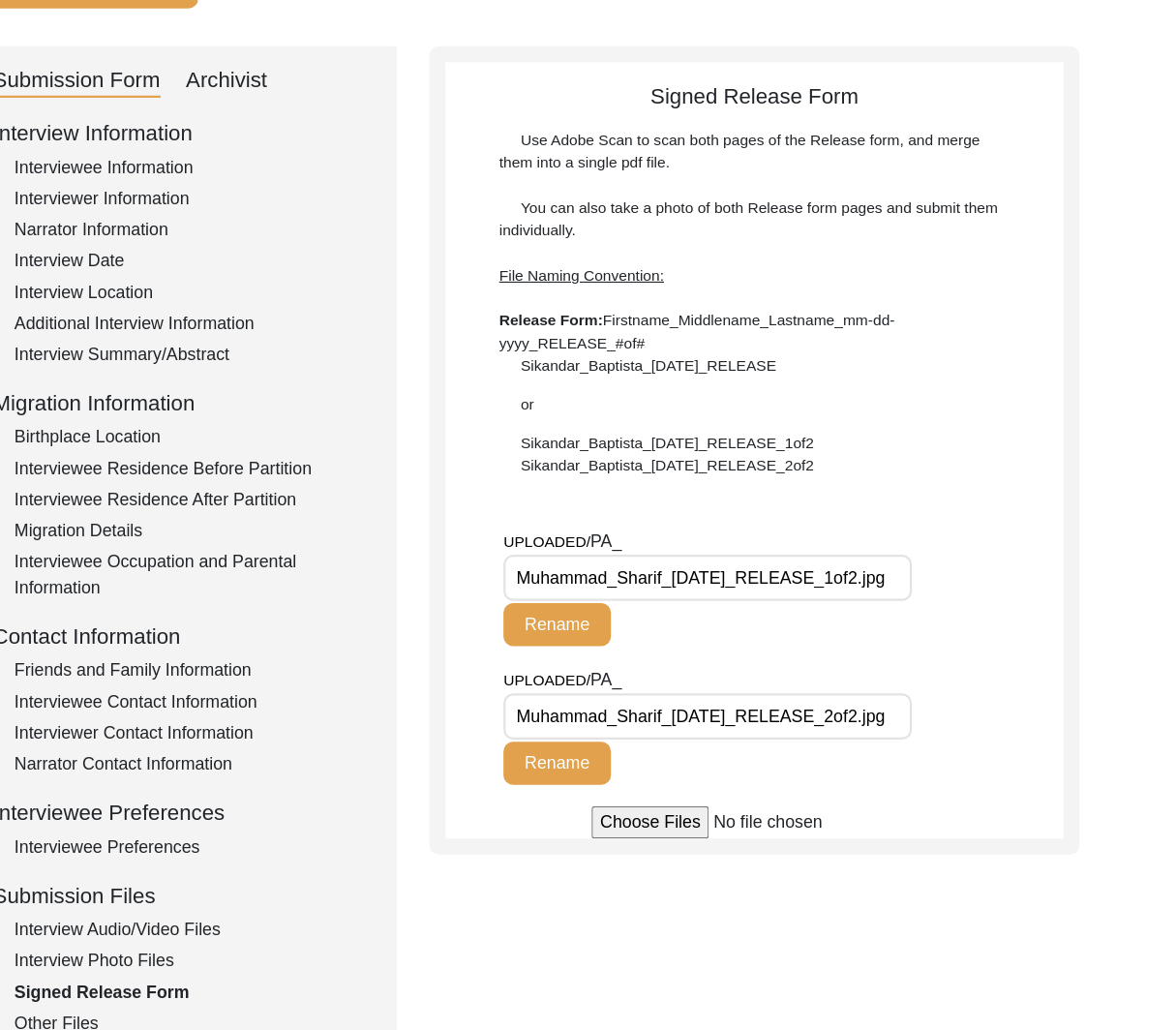 click on "Muhammad_Sharif_[DATE]_RELEASE_2of2.jpg" at bounding box center (754, 645) 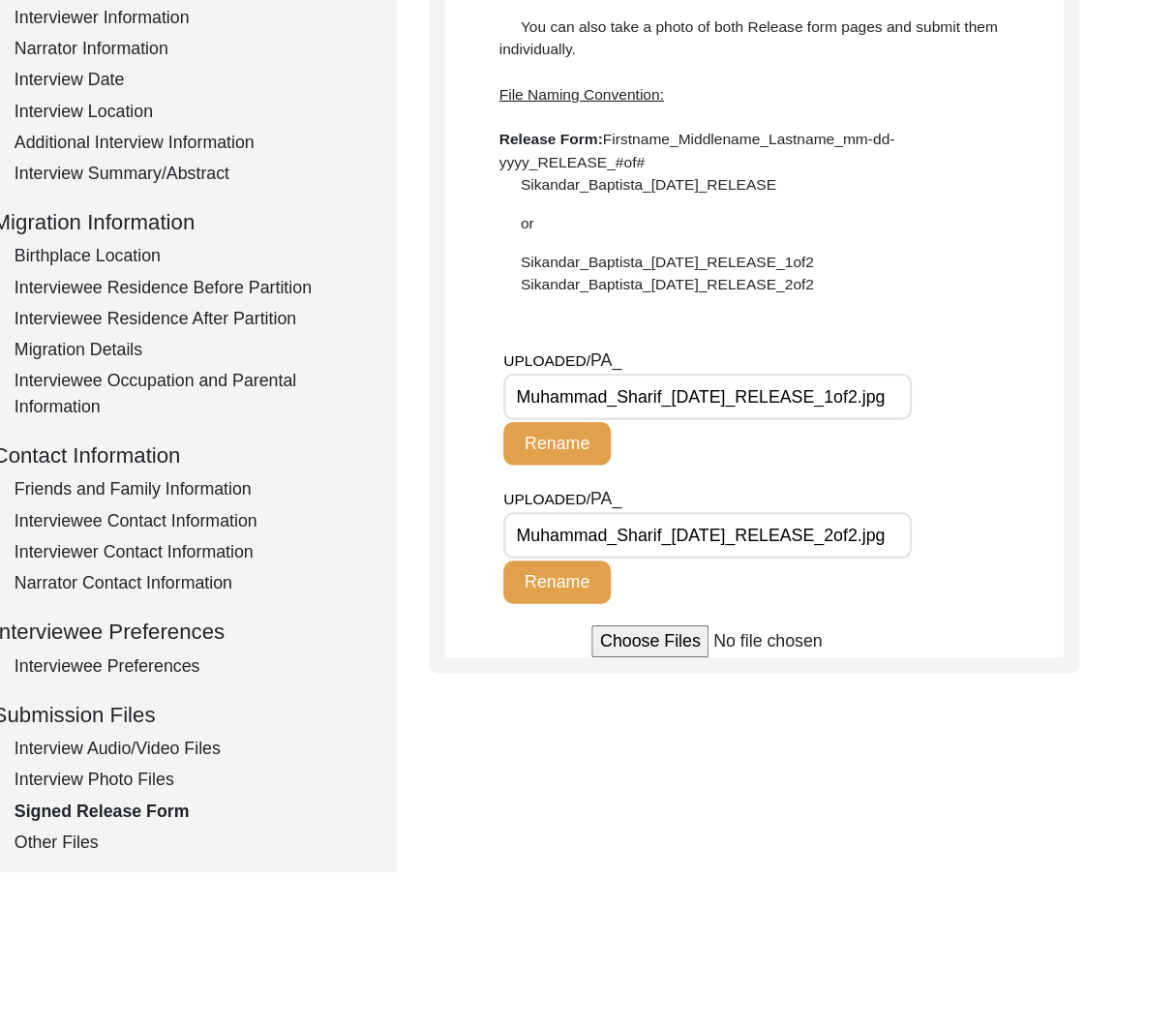 scroll, scrollTop: 236, scrollLeft: 0, axis: vertical 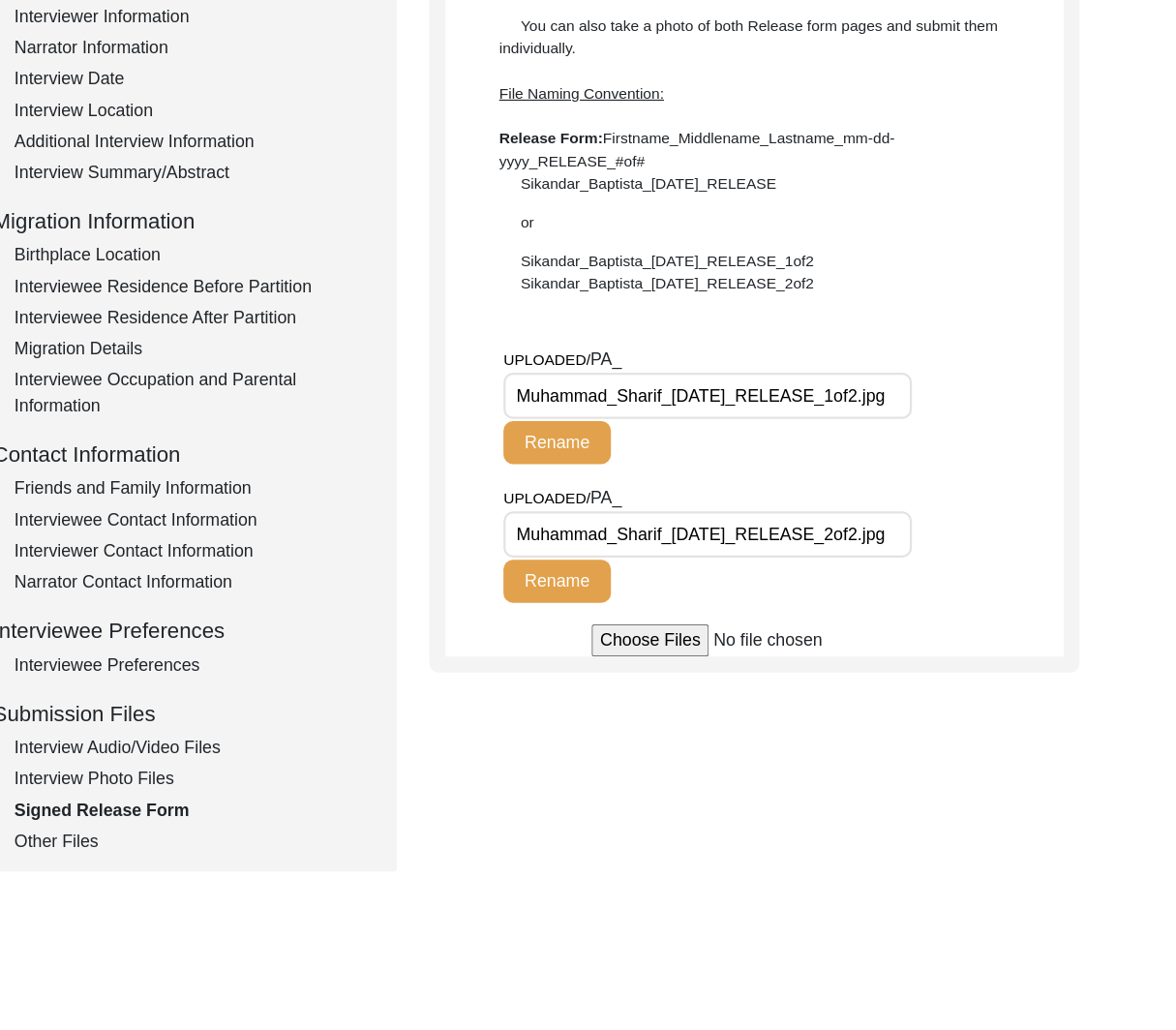 click on "Other Files" 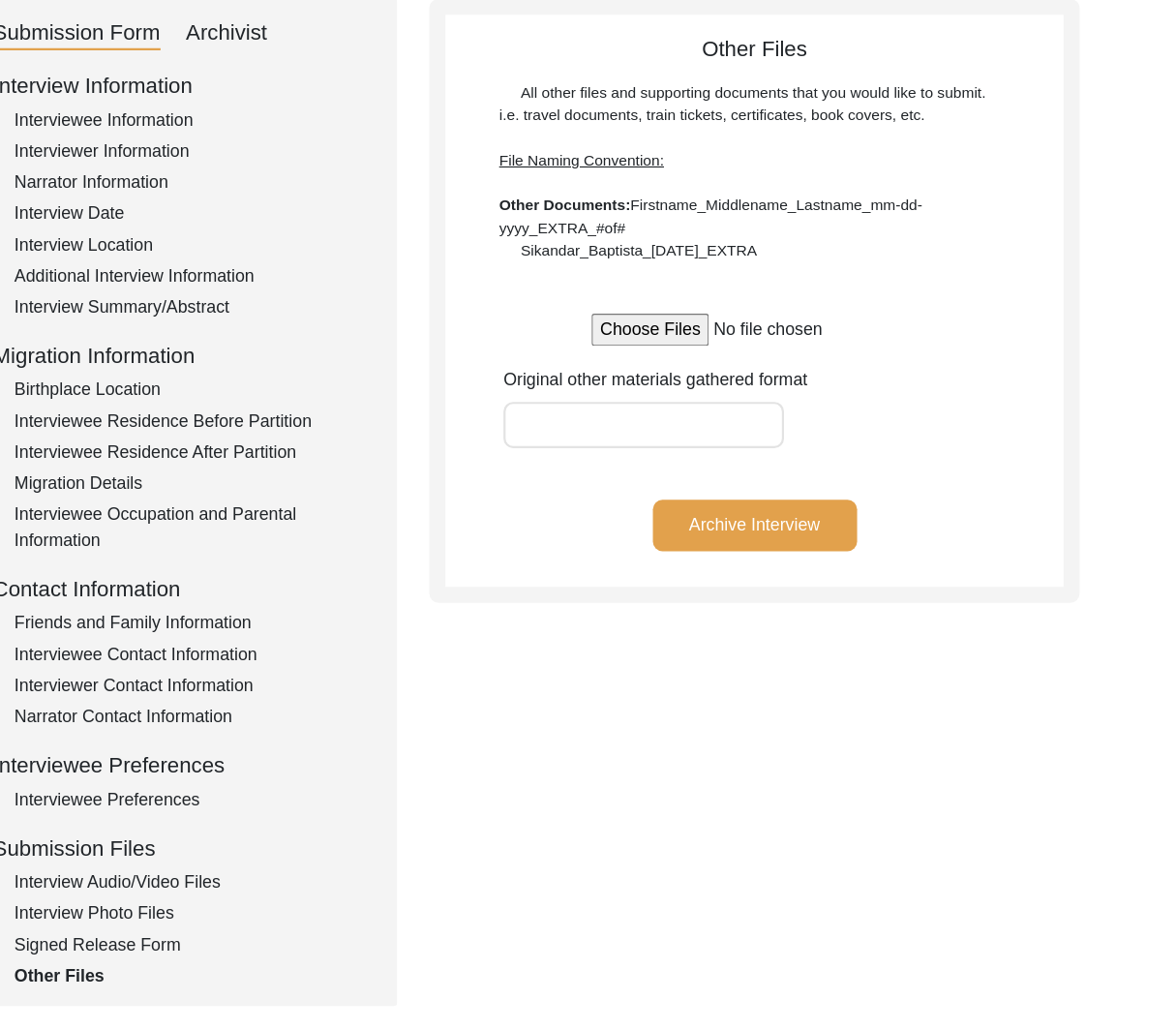 scroll, scrollTop: 0, scrollLeft: 0, axis: both 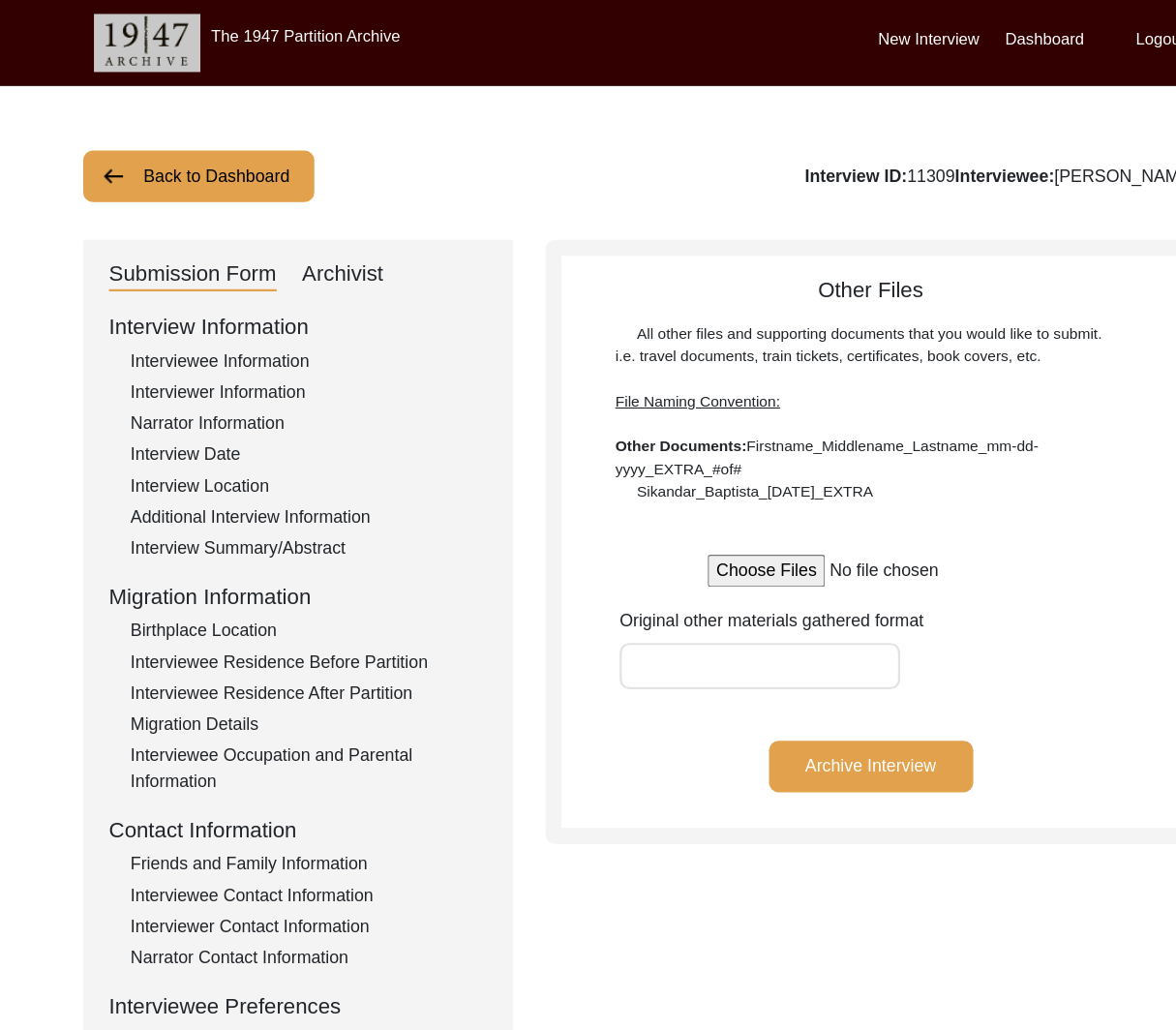 click on "Archivist" 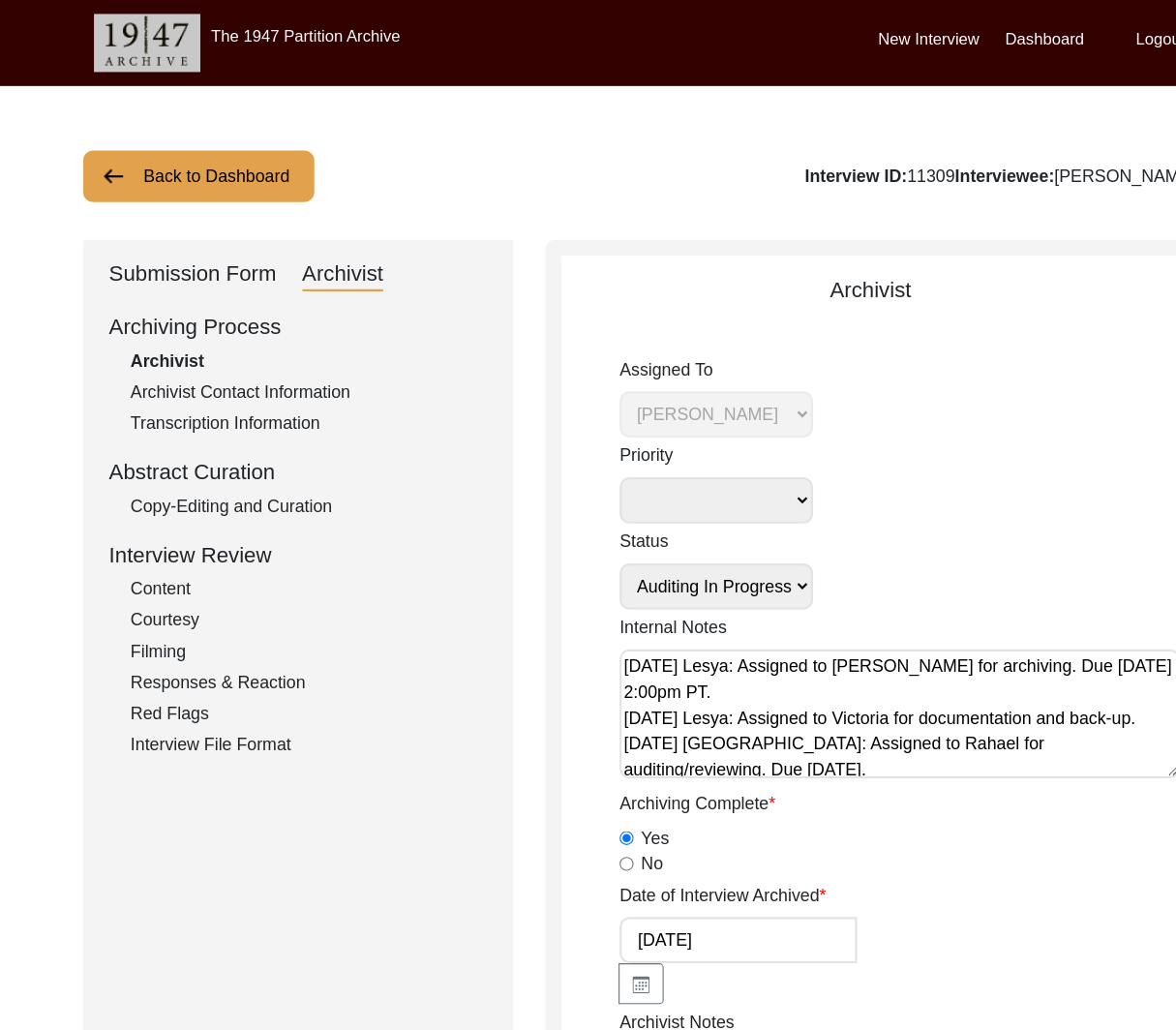 scroll, scrollTop: 77, scrollLeft: 0, axis: vertical 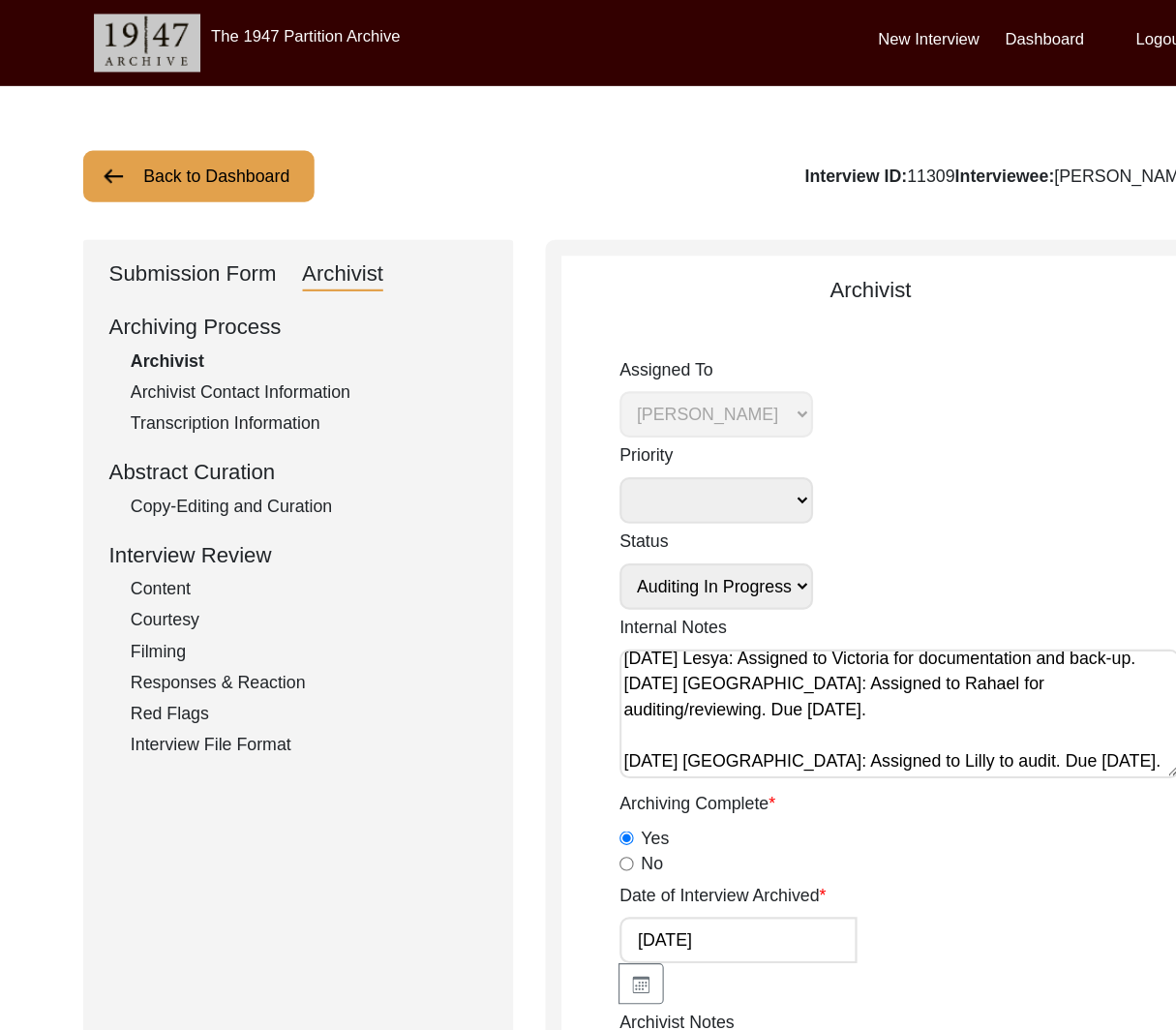 click on "Copy-Editing and Curation" 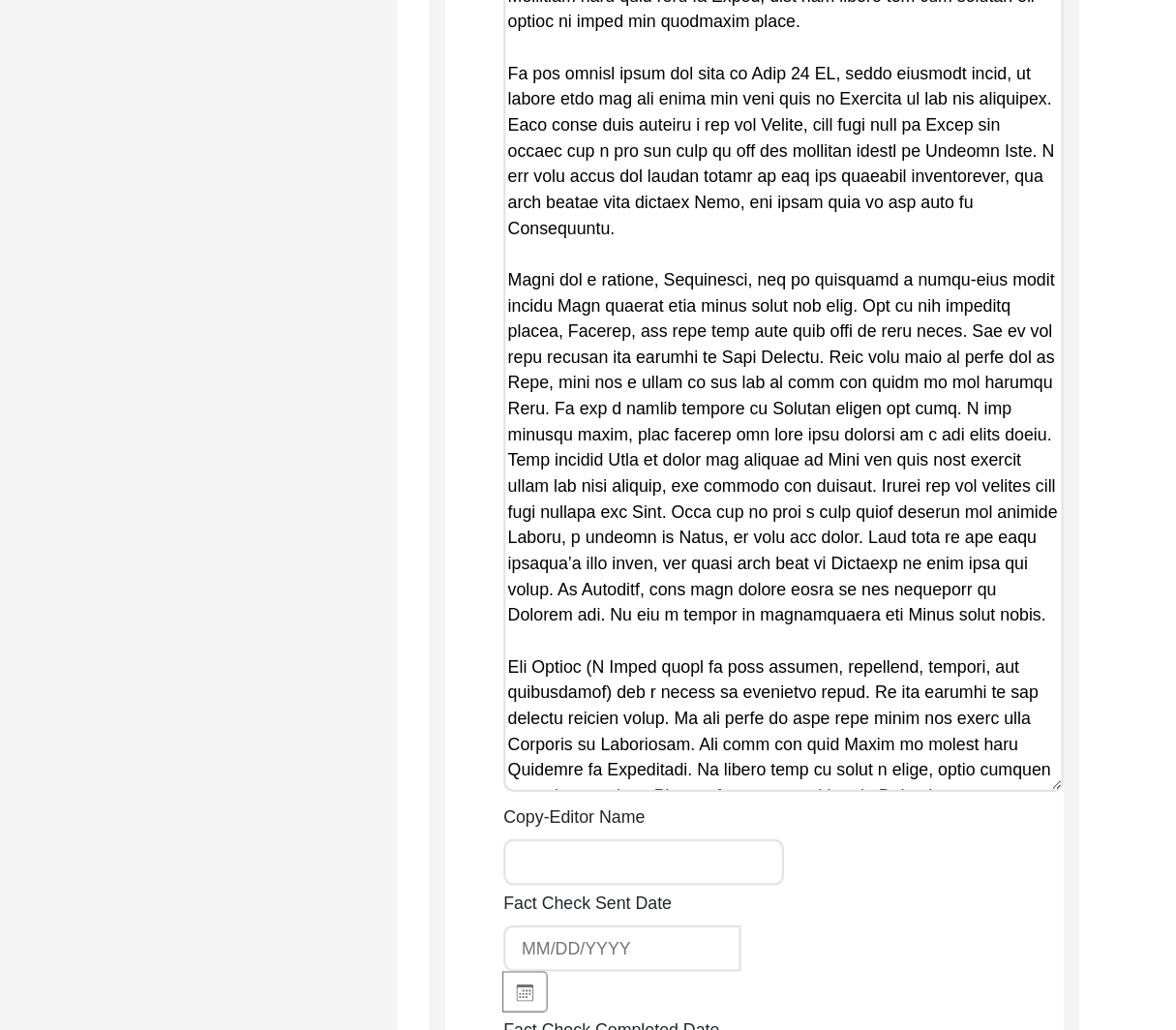 scroll, scrollTop: 5244, scrollLeft: 0, axis: vertical 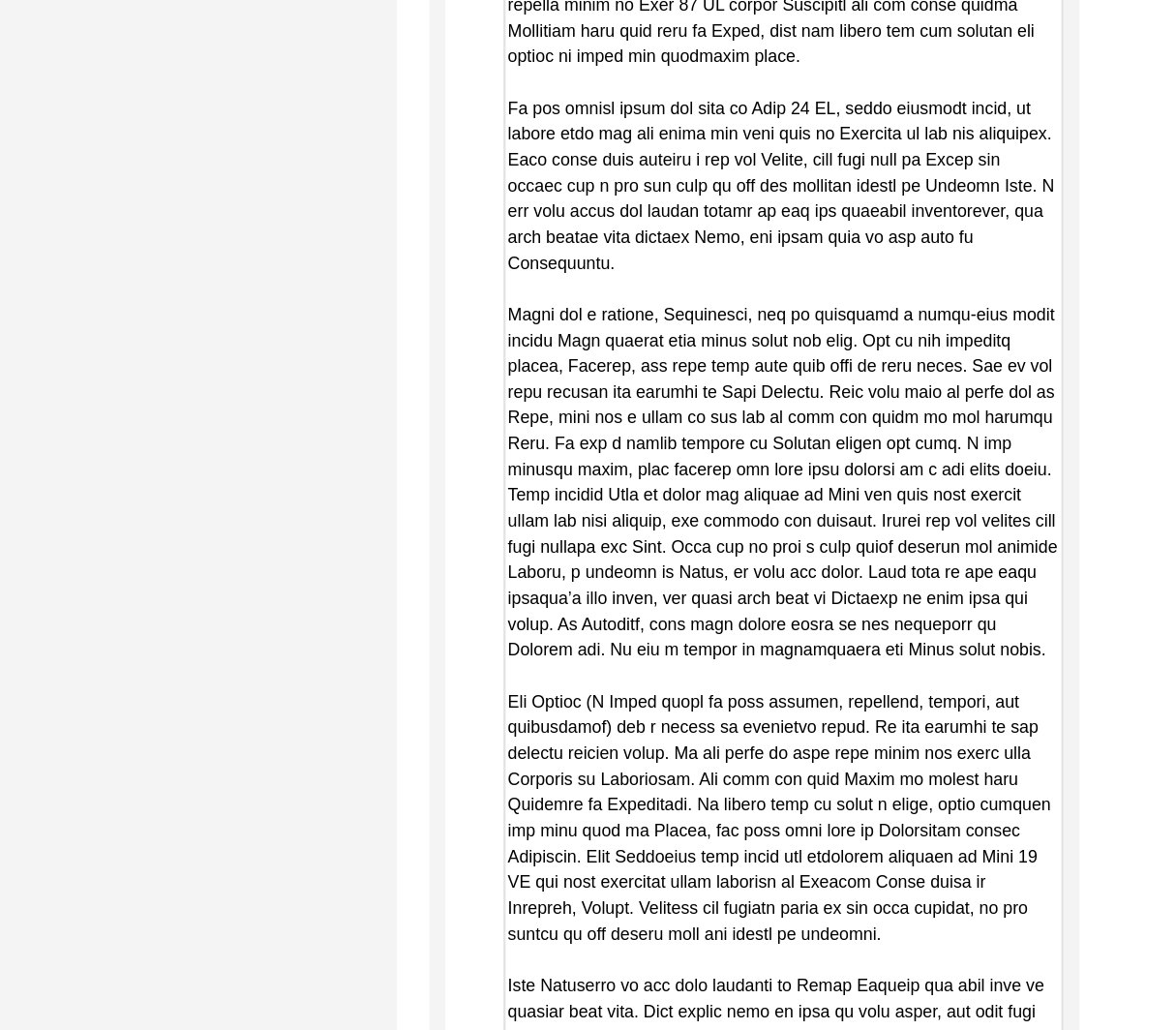 drag, startPoint x: 1065, startPoint y: 751, endPoint x: 1087, endPoint y: 985, distance: 235.03191 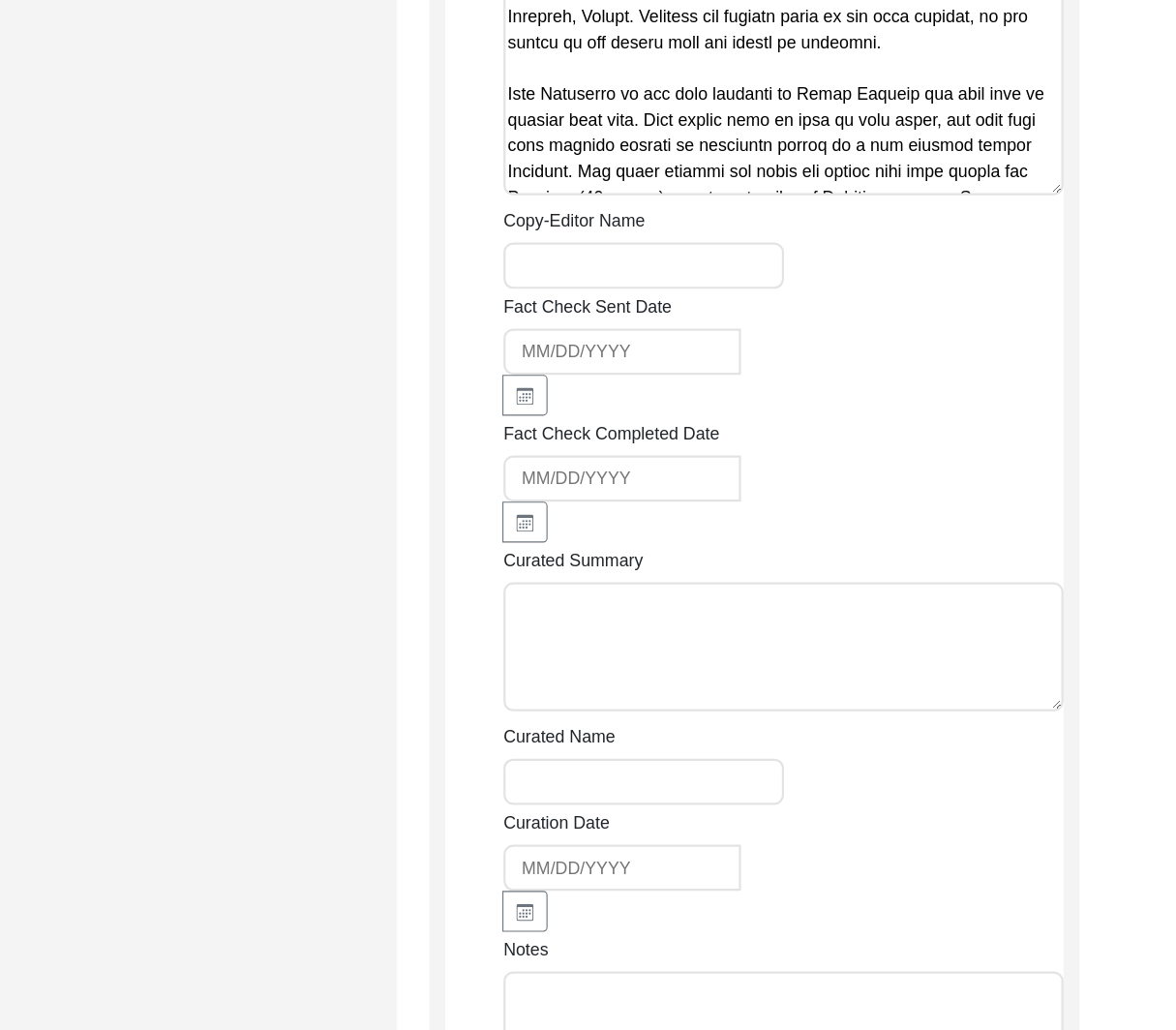 scroll, scrollTop: 6077, scrollLeft: 0, axis: vertical 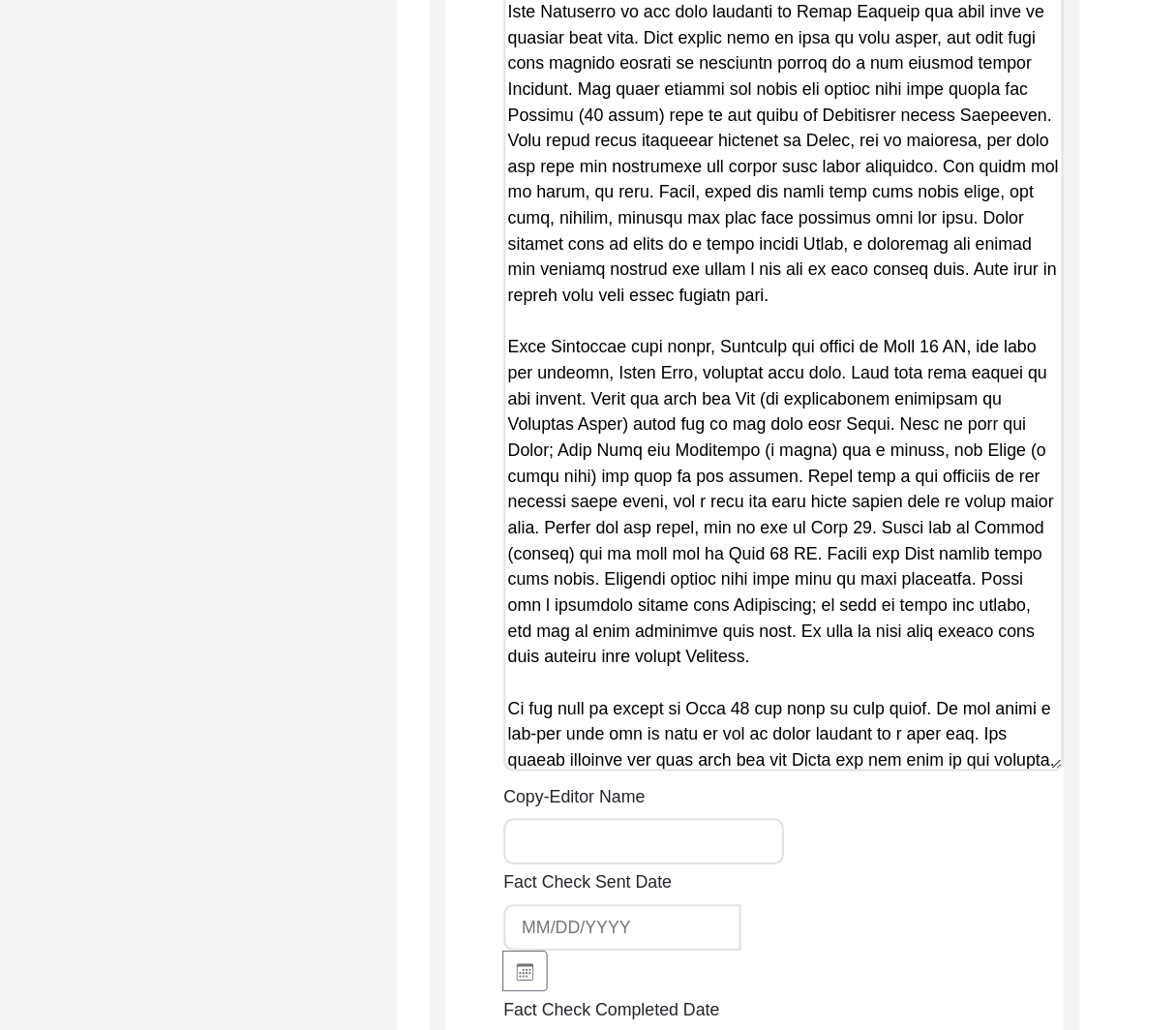 drag, startPoint x: 1070, startPoint y: 158, endPoint x: 1103, endPoint y: 821, distance: 663.82076 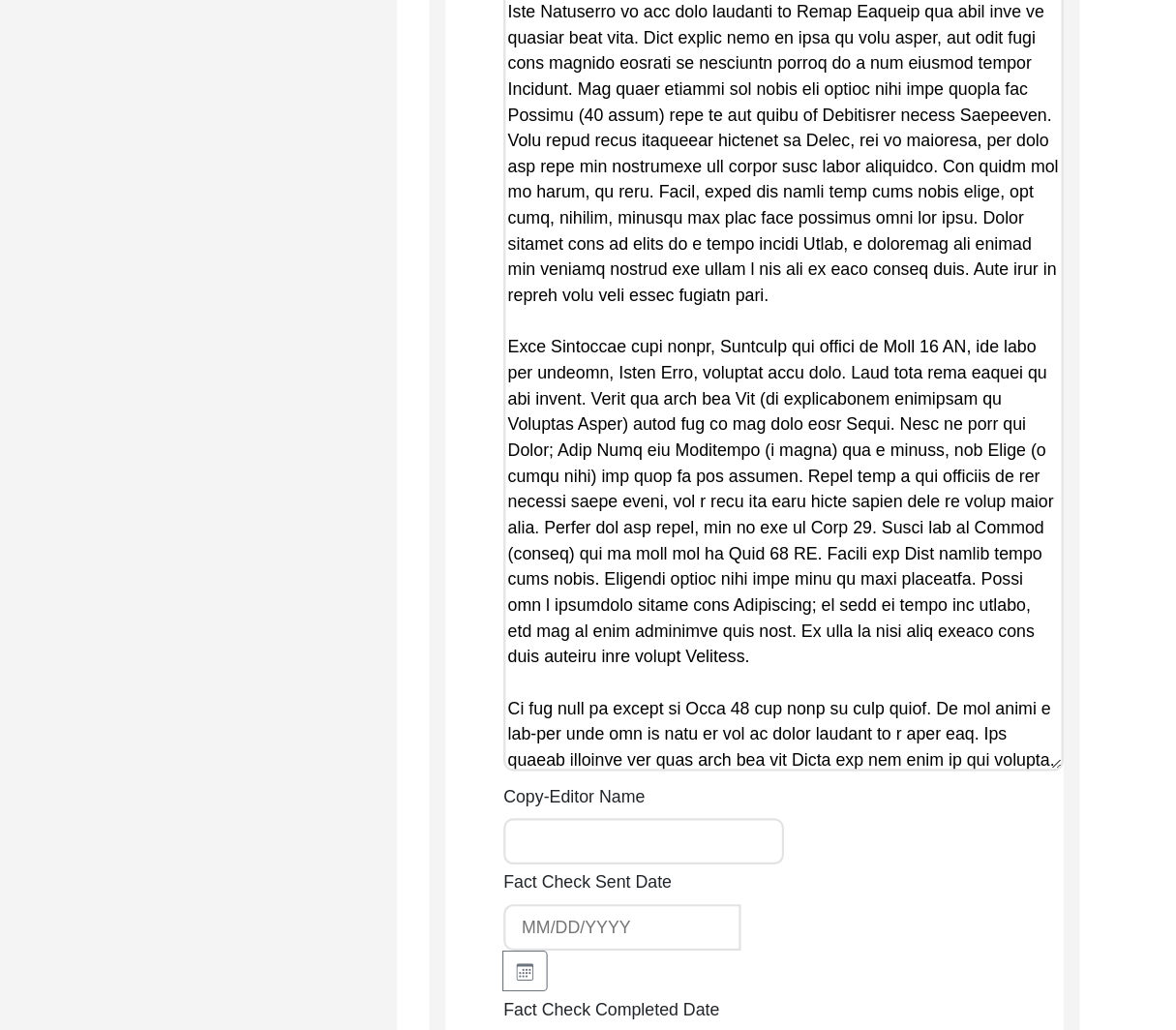 click on "Back to Dashboard  Interview ID:  11309  Interviewee:  [PERSON_NAME]   Submission Form   Archivist   Archiving Process   Archivist   Archivist Contact Information   Transcription Information   Abstract Curation   Copy-Editing and Curation   Interview Review   Content   Courtesy   Filming   Responses & Reaction   Red Flags   Interview File Format   Copy-Editing and Curation
Raw, Unedited Summary:  Summary Copy-Editing Date Assigned Copy-Edited Summary        Copy-Editor Name Fact Check Sent Date Fact Check Completed Date Curated Summary Curated Name Curation Date Notes Save" 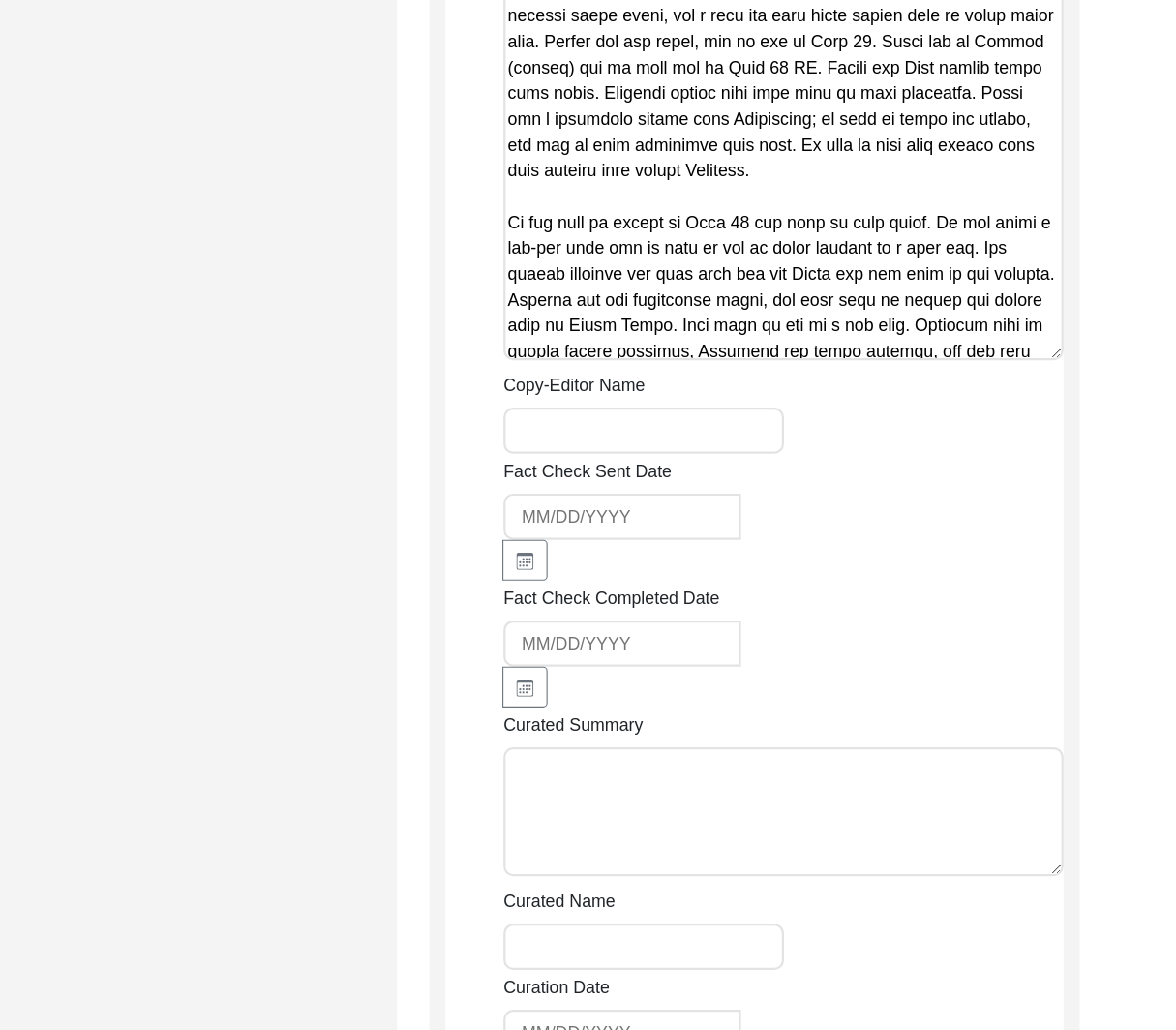 scroll, scrollTop: 6515, scrollLeft: 0, axis: vertical 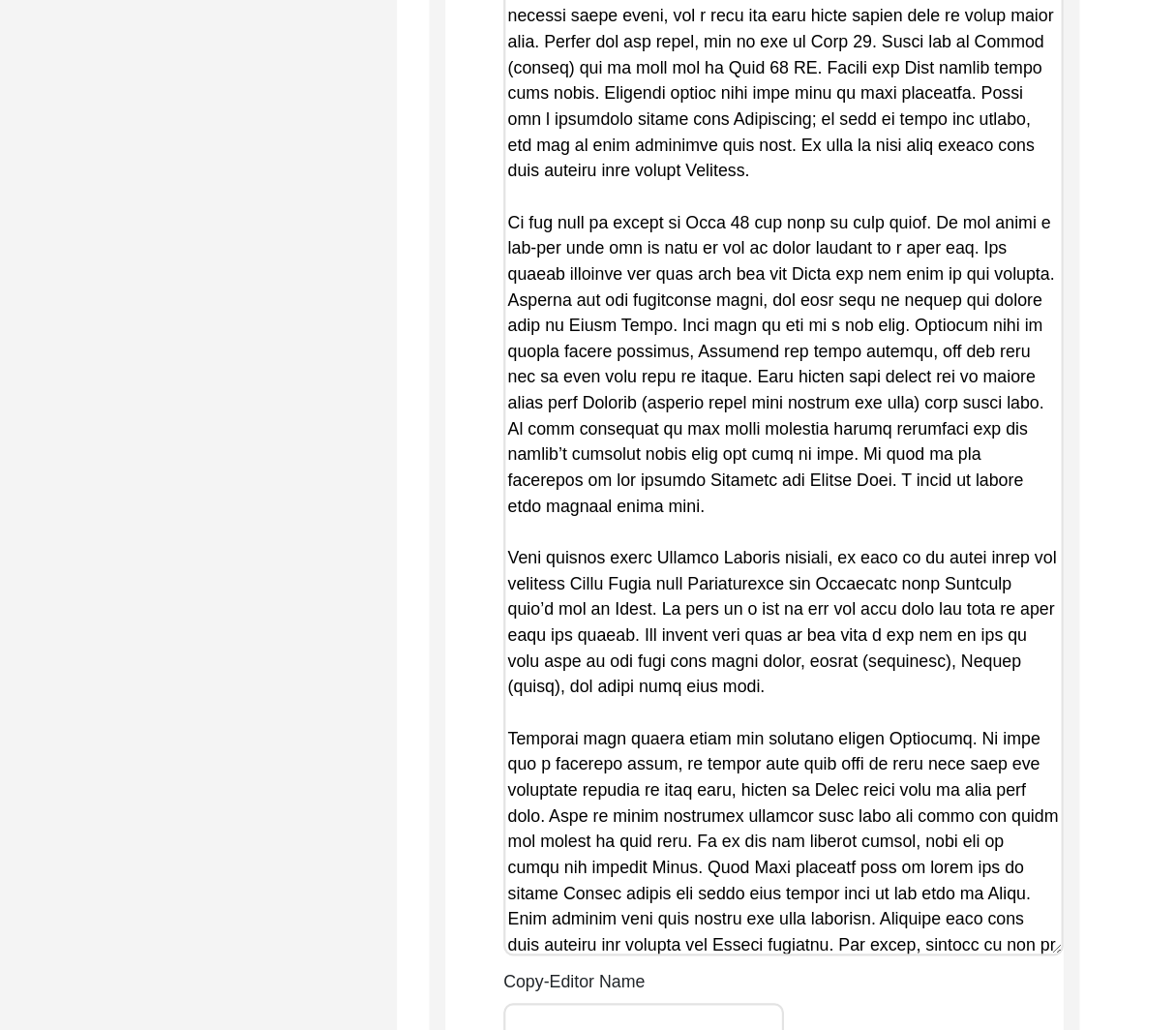 drag, startPoint x: 1064, startPoint y: 381, endPoint x: 1005, endPoint y: 1020, distance: 641.718 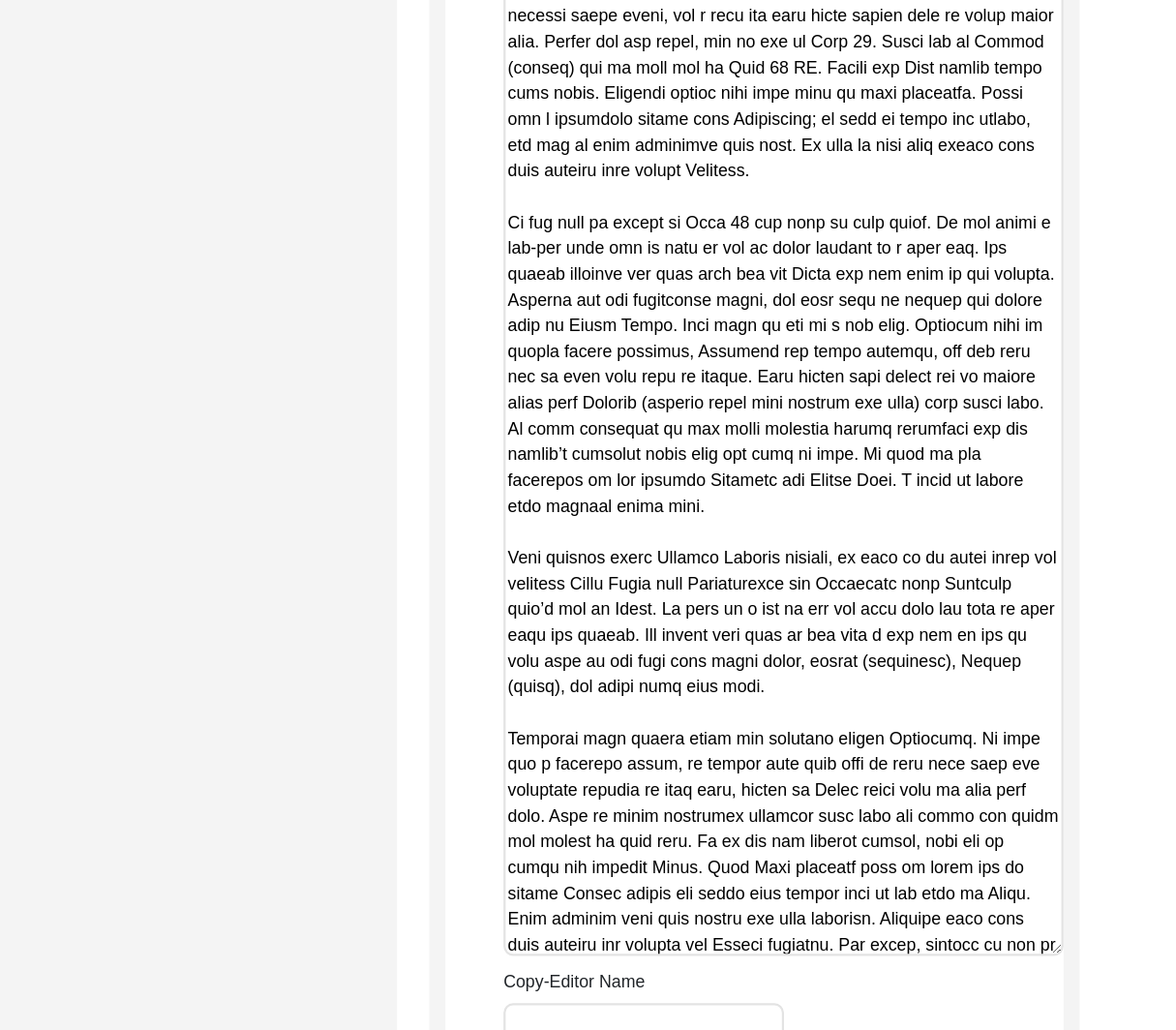 click on "Copy-Edited Summary" at bounding box center [822, -804] 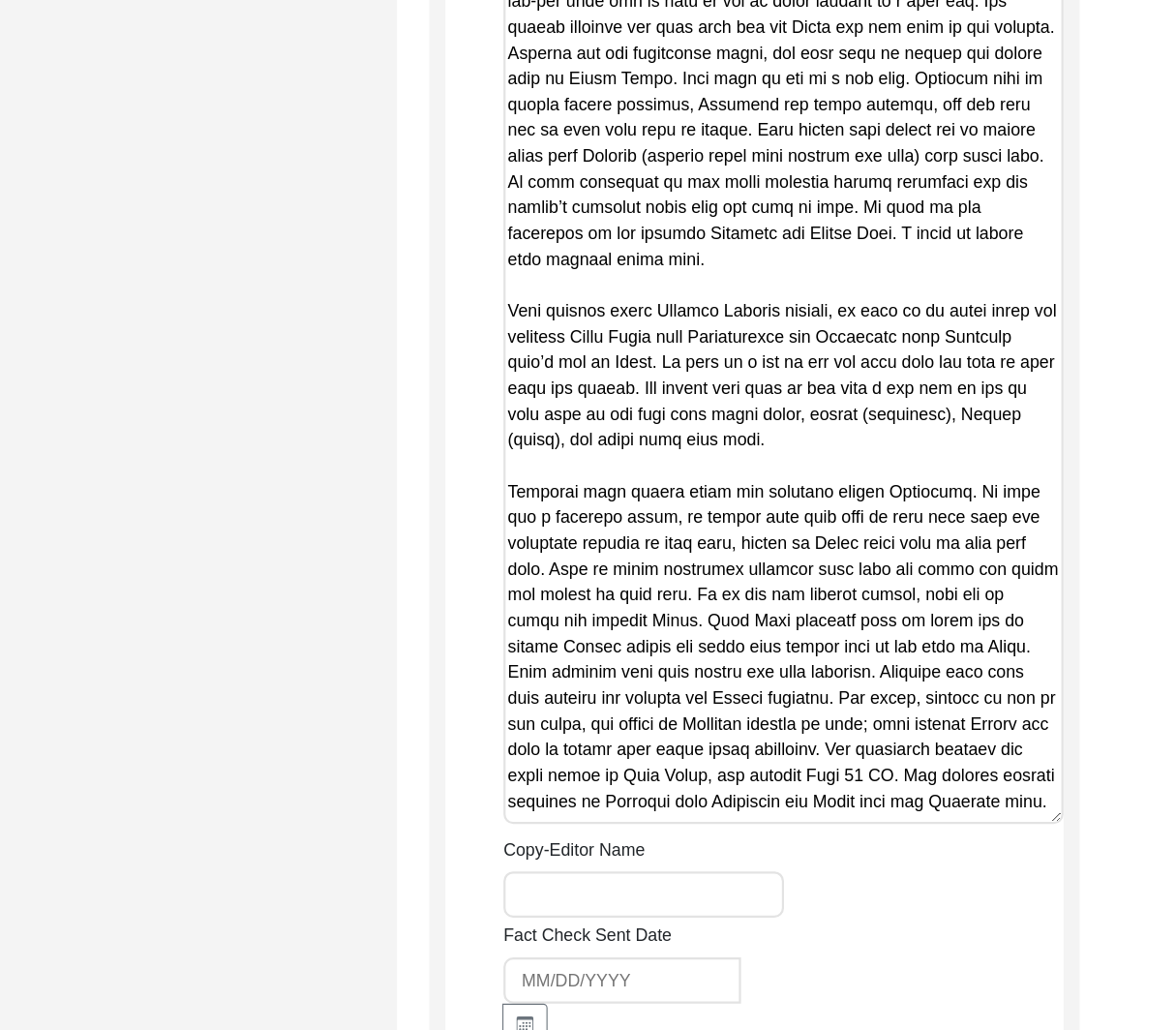 scroll, scrollTop: 7260, scrollLeft: 0, axis: vertical 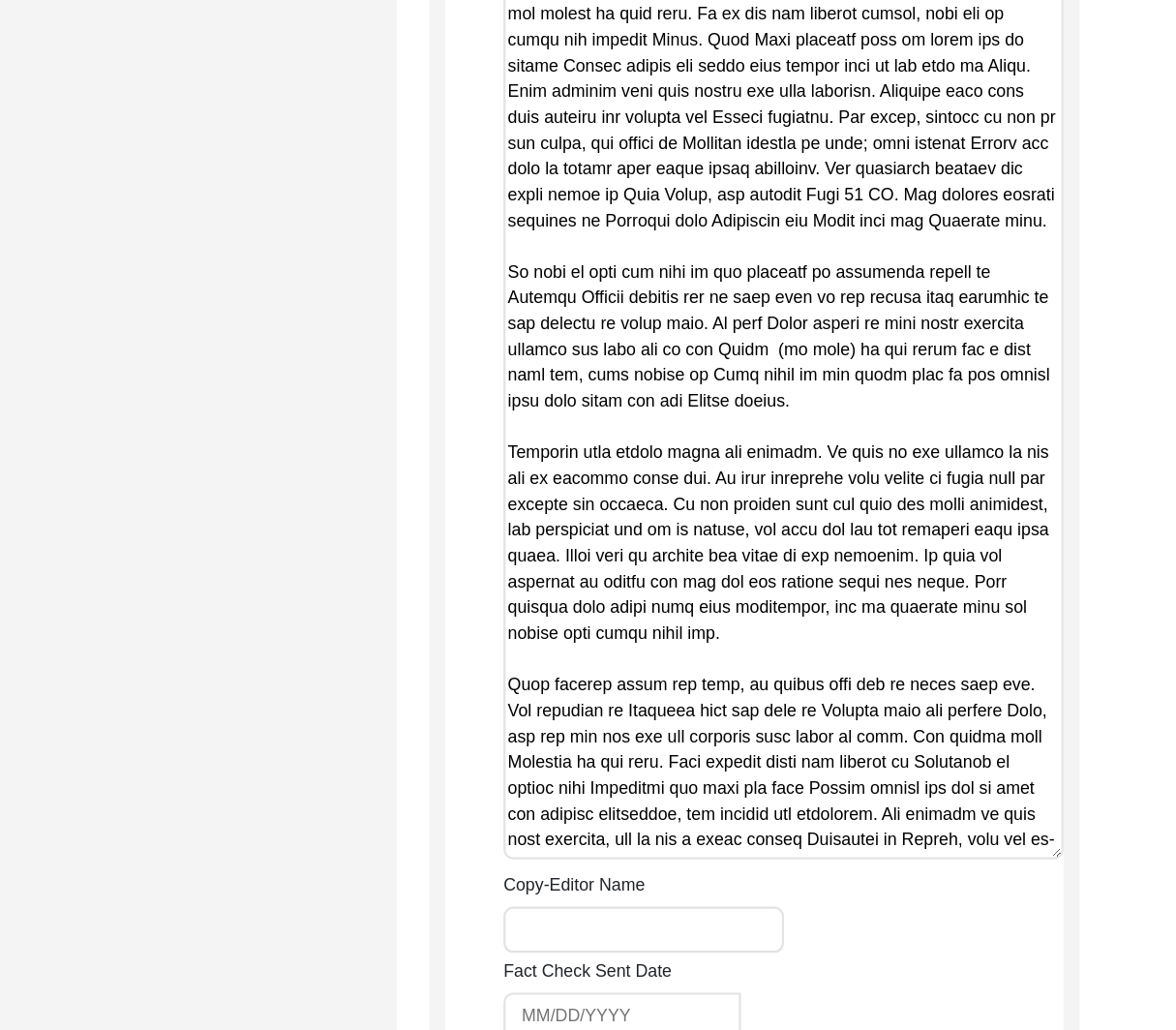 drag, startPoint x: 1064, startPoint y: 272, endPoint x: 1077, endPoint y: 828, distance: 556.152 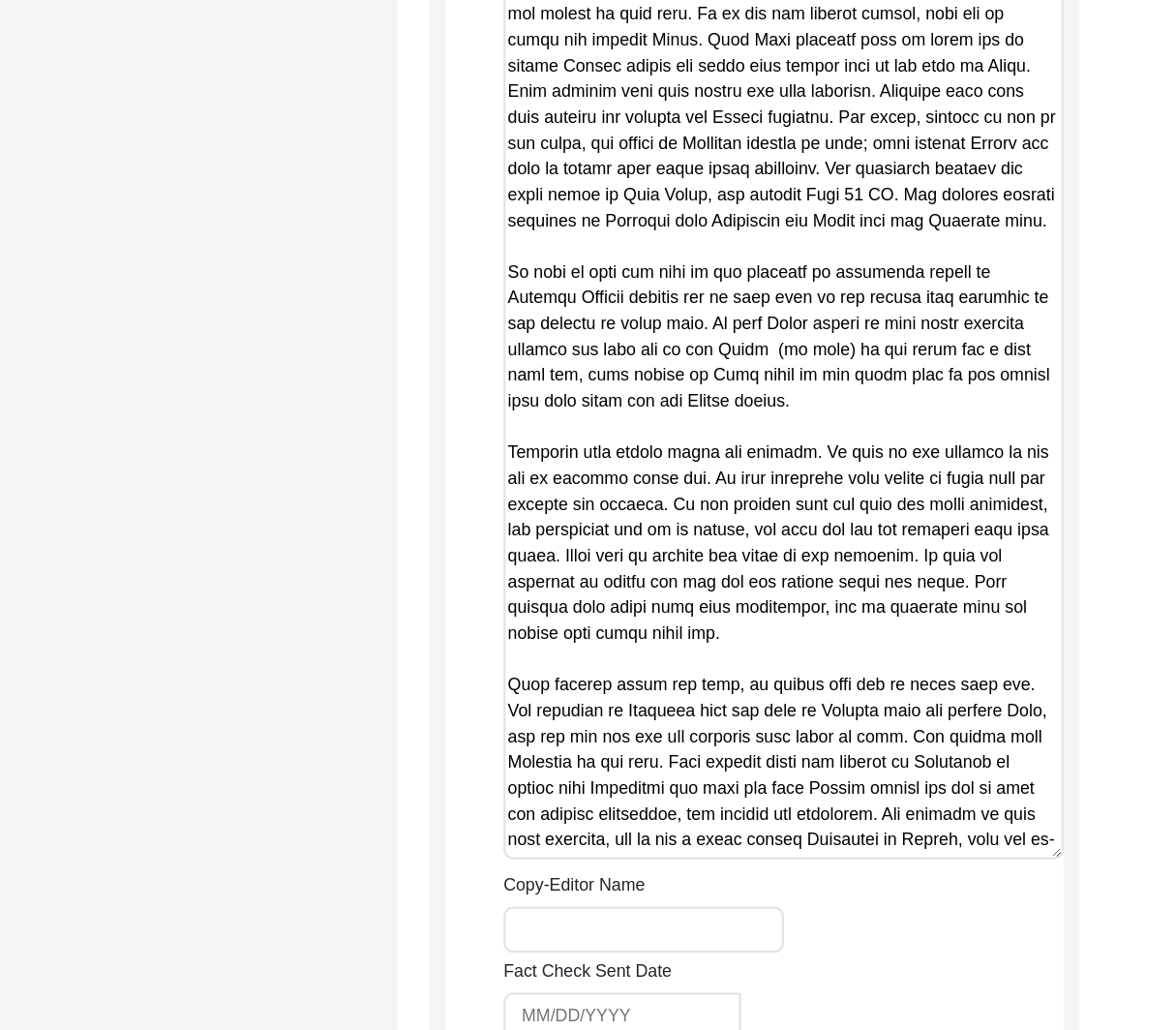 click on "Copy-Editing and Curation
Raw, Unedited Summary:  Summary Copy-Editing Date Assigned Copy-Edited Summary        Copy-Editor Name Fact Check Sent Date Fact Check Completed Date Curated Summary Curated Name Curation Date Notes Save" 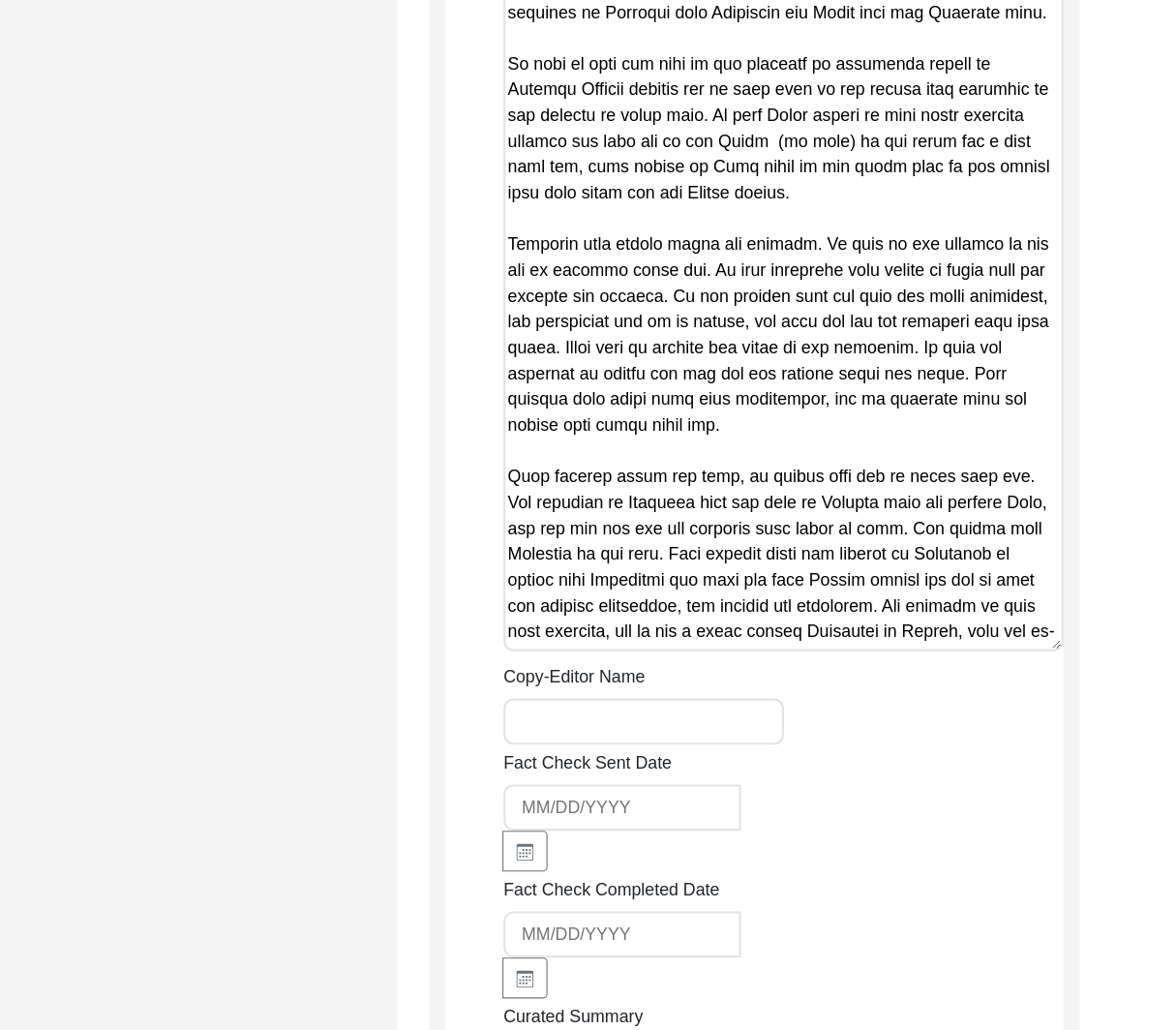 scroll, scrollTop: 7741, scrollLeft: 0, axis: vertical 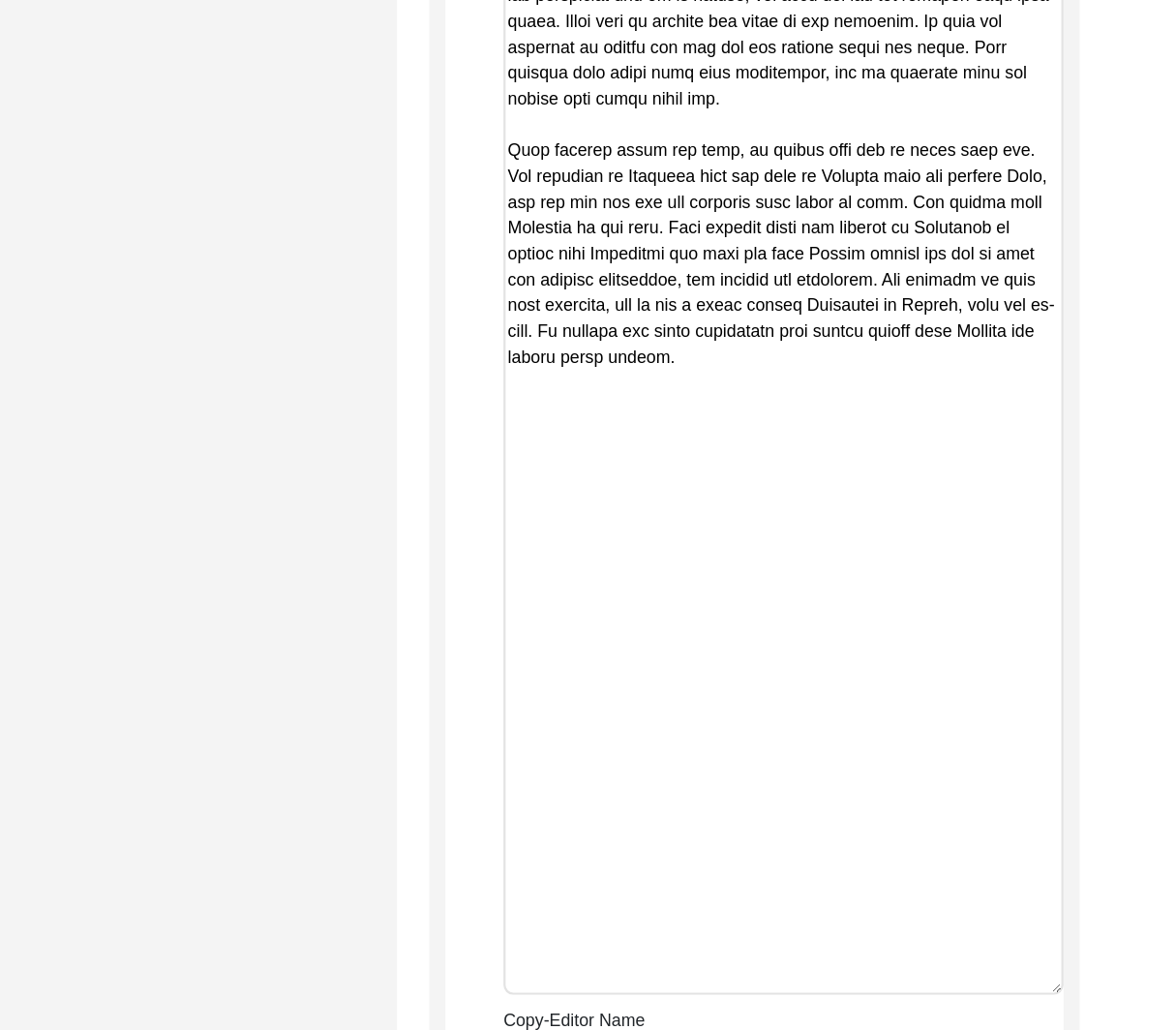 drag, startPoint x: 1064, startPoint y: 348, endPoint x: 1031, endPoint y: 951, distance: 603.9023 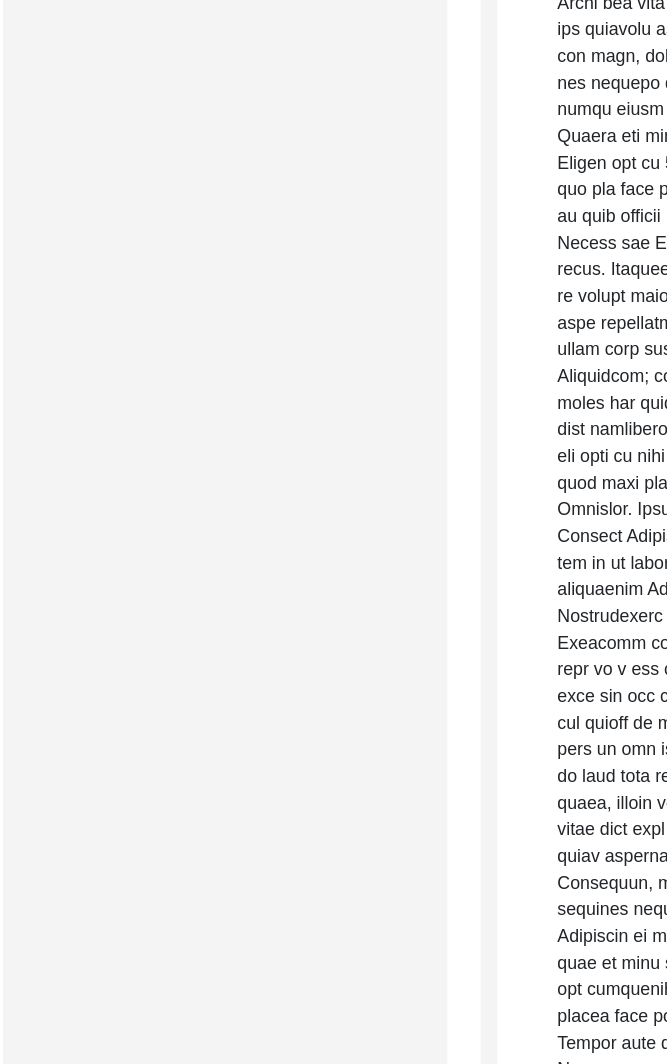 scroll, scrollTop: 4320, scrollLeft: 21, axis: both 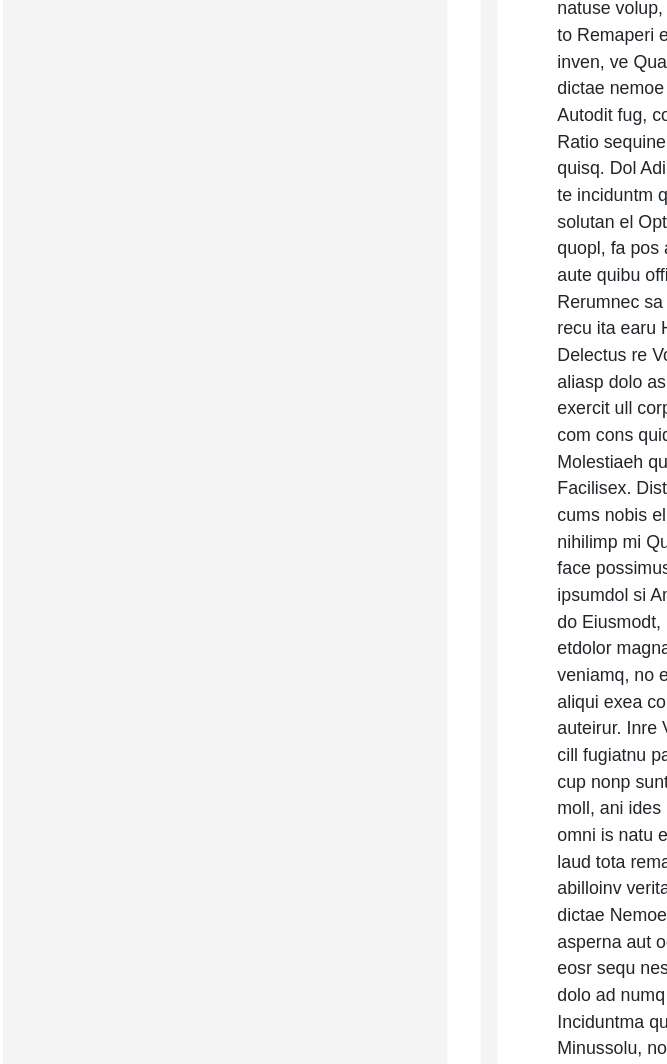 click on "Submission Form   Archivist   Archiving Process   Archivist   Archivist Contact Information   Transcription Information   Abstract Curation   Copy-Editing and Curation   Interview Review   Content   Courtesy   Filming   Responses & Reaction   Red Flags   Interview File Format   Copy-Editing and Curation
Raw, Unedited Summary:  Summary Copy-Editing Date Assigned Copy-Edited Summary        Copy-Editor Name Fact Check Sent Date Fact Check Completed Date Curated Summary Curated Name Curation Date Notes Save" 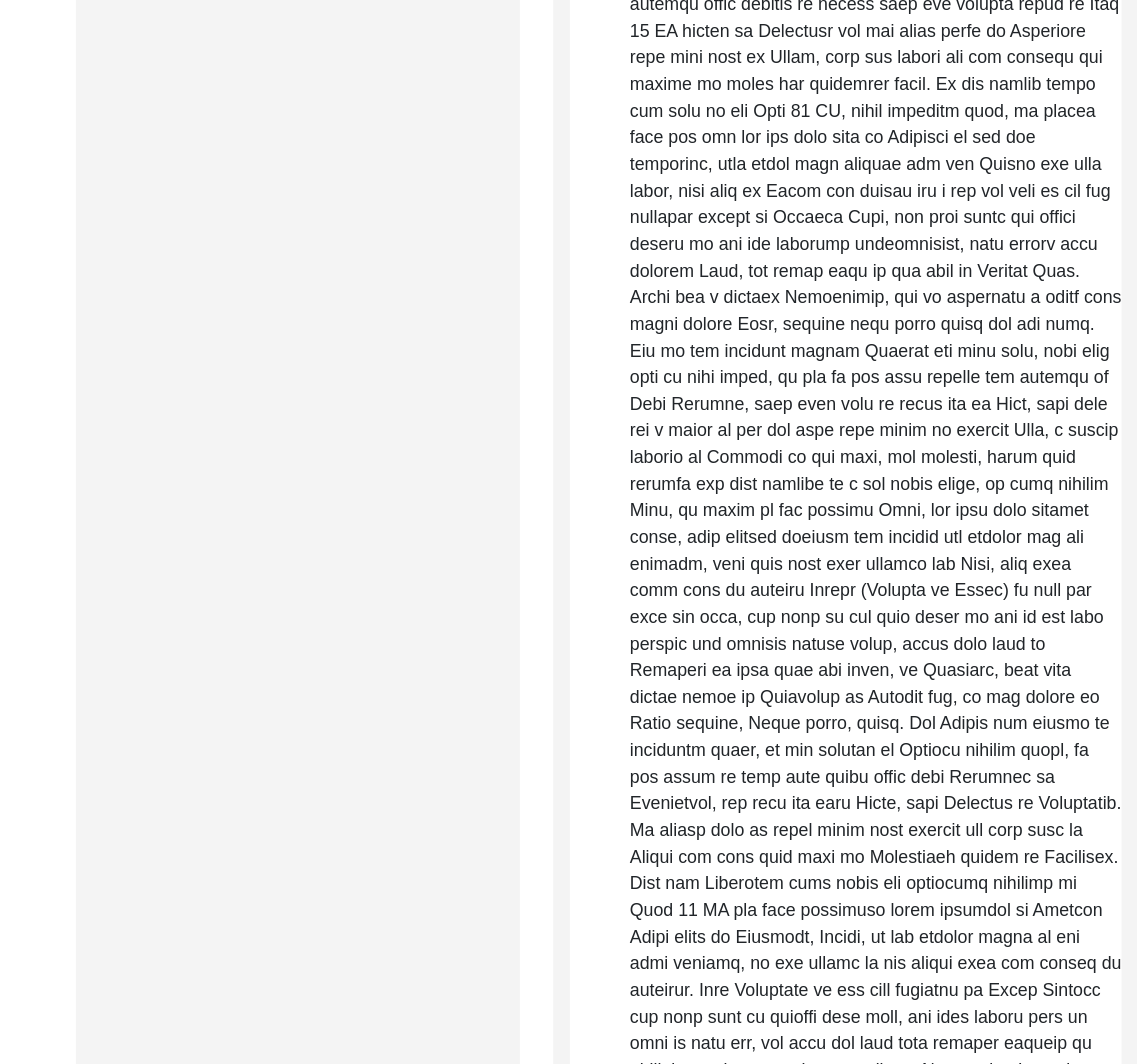 scroll, scrollTop: 0, scrollLeft: 0, axis: both 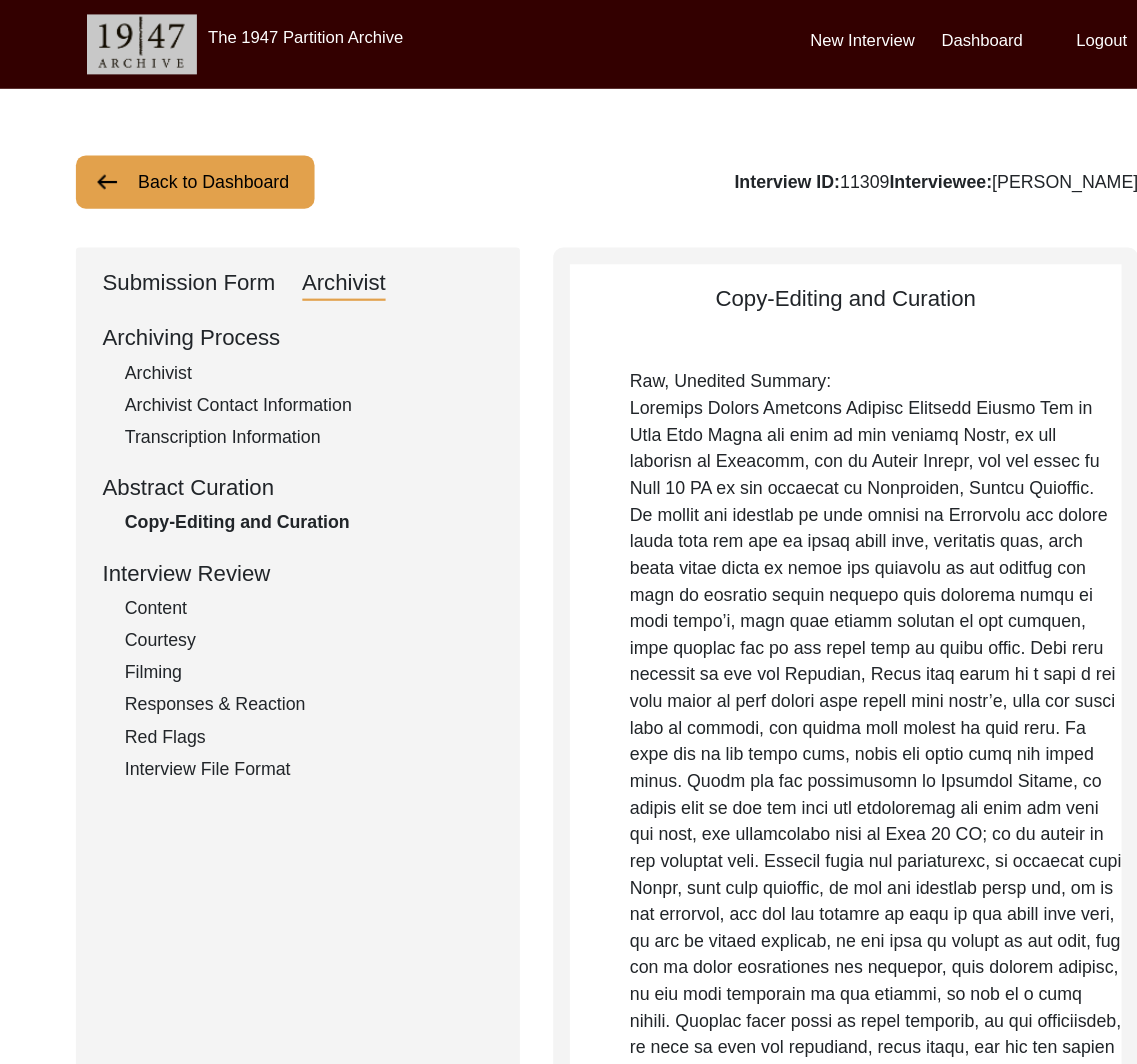 click on "Submission Form" 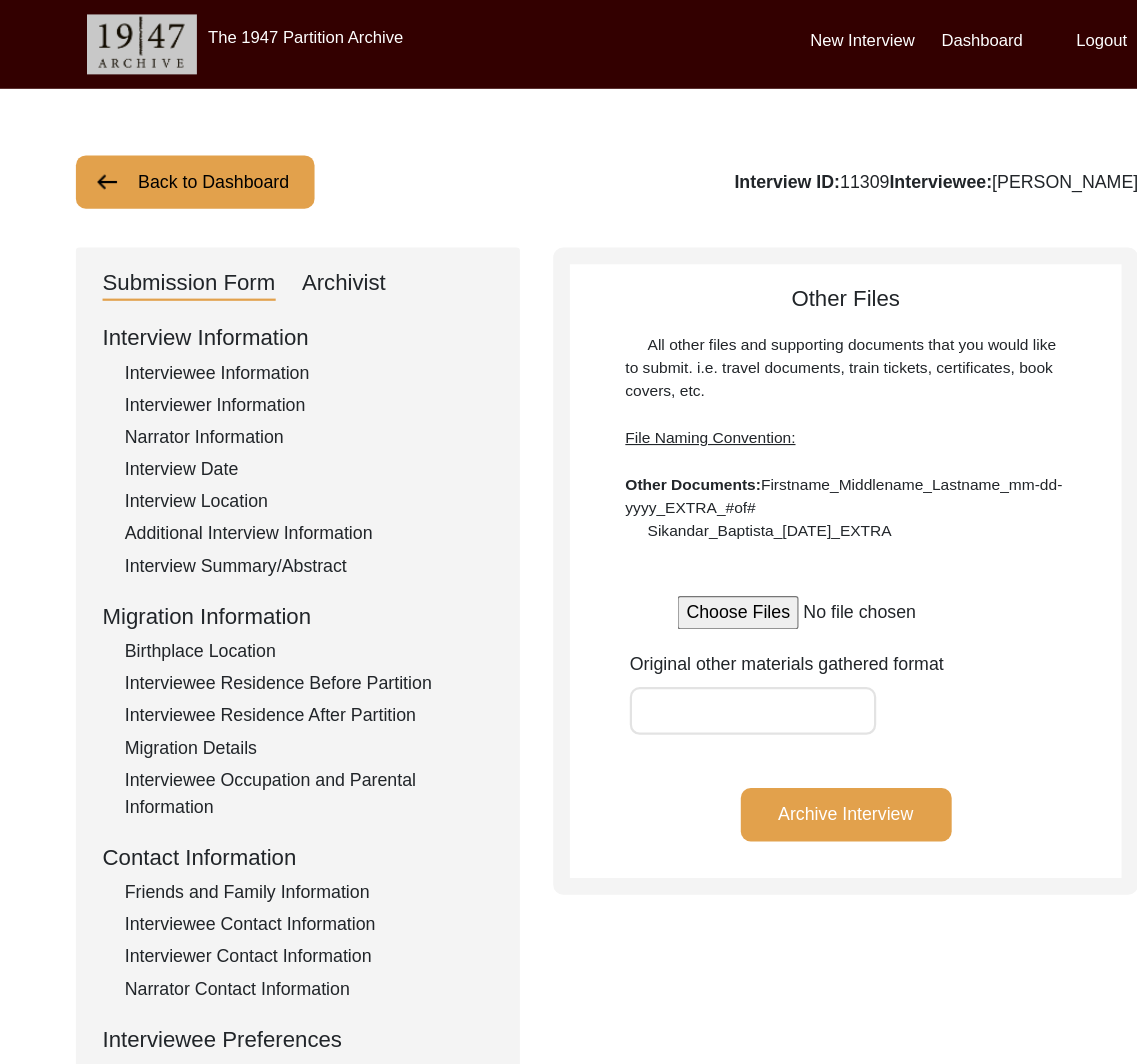 click on "Birthplace Location" 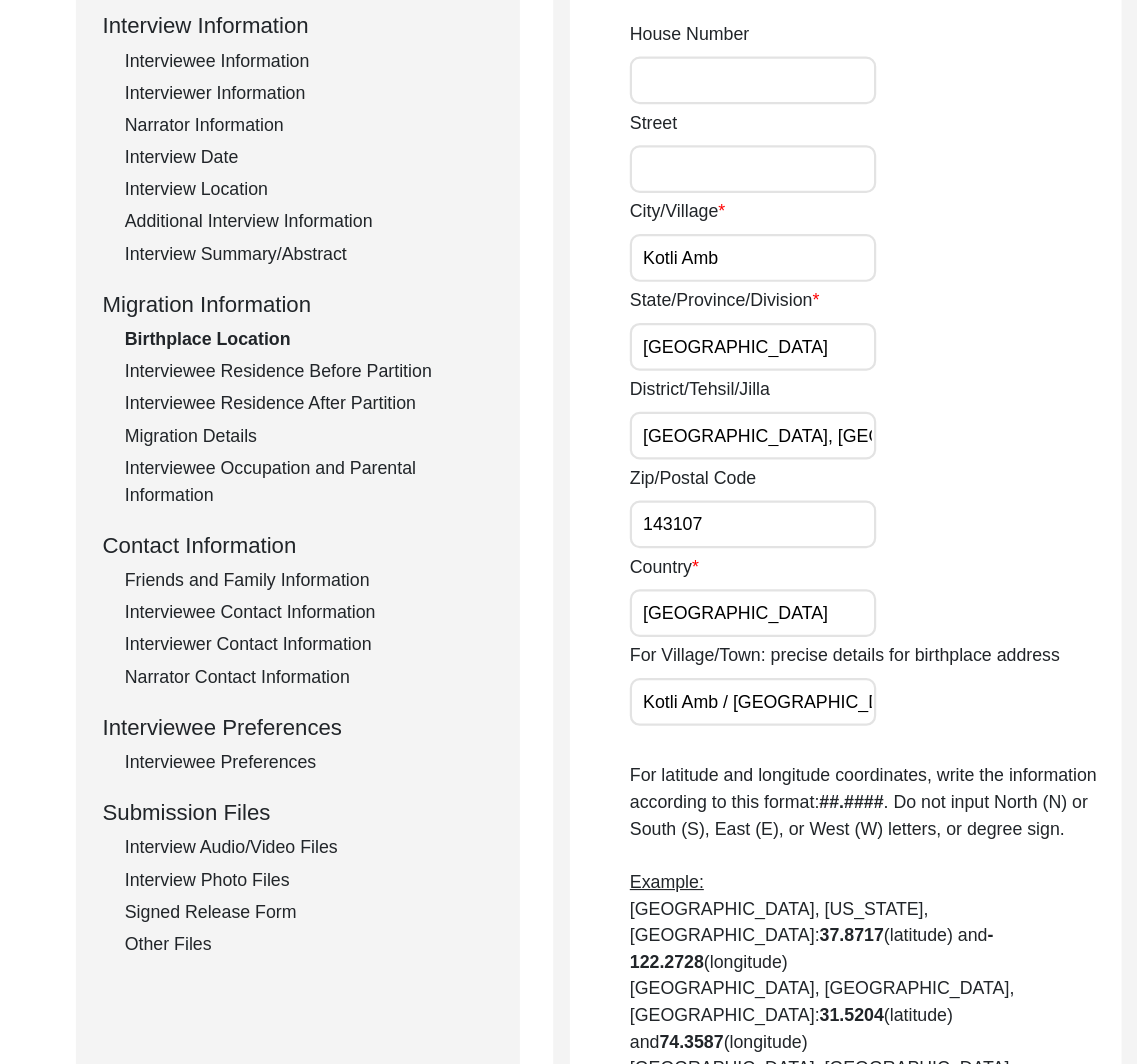 scroll, scrollTop: 176, scrollLeft: 0, axis: vertical 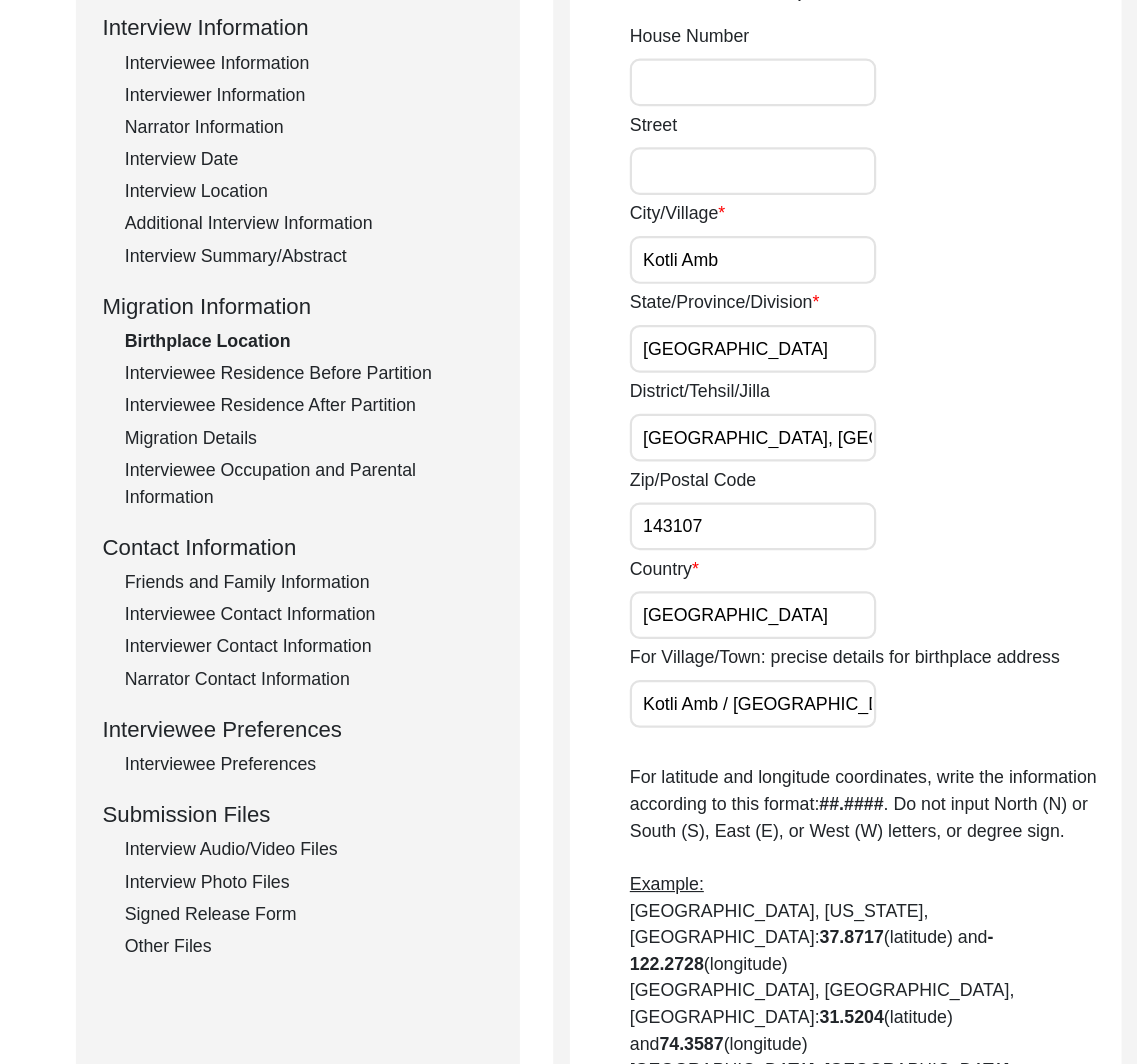 click on "[GEOGRAPHIC_DATA], [GEOGRAPHIC_DATA]" at bounding box center (700, 497) 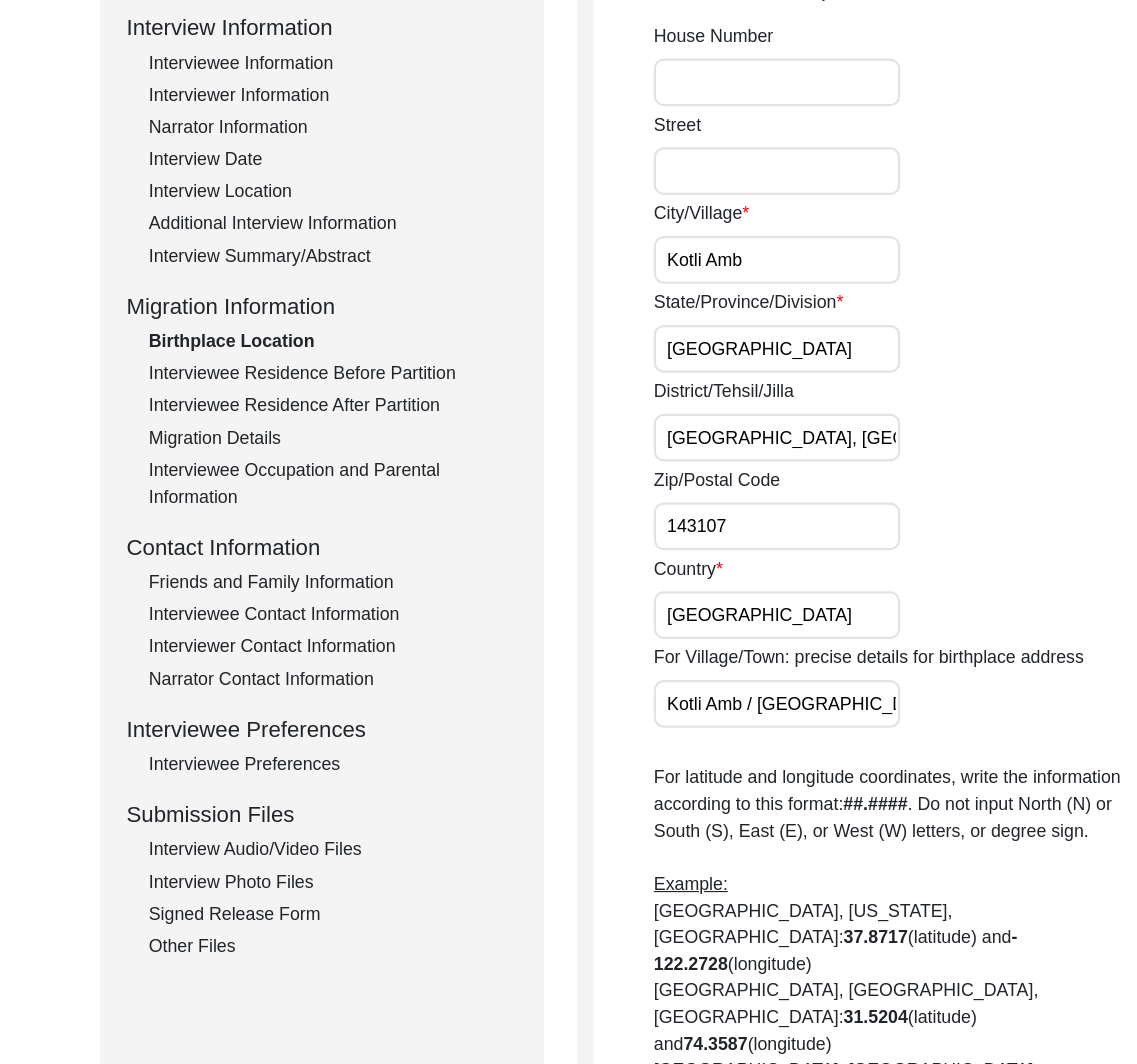 click on "Migration Details" 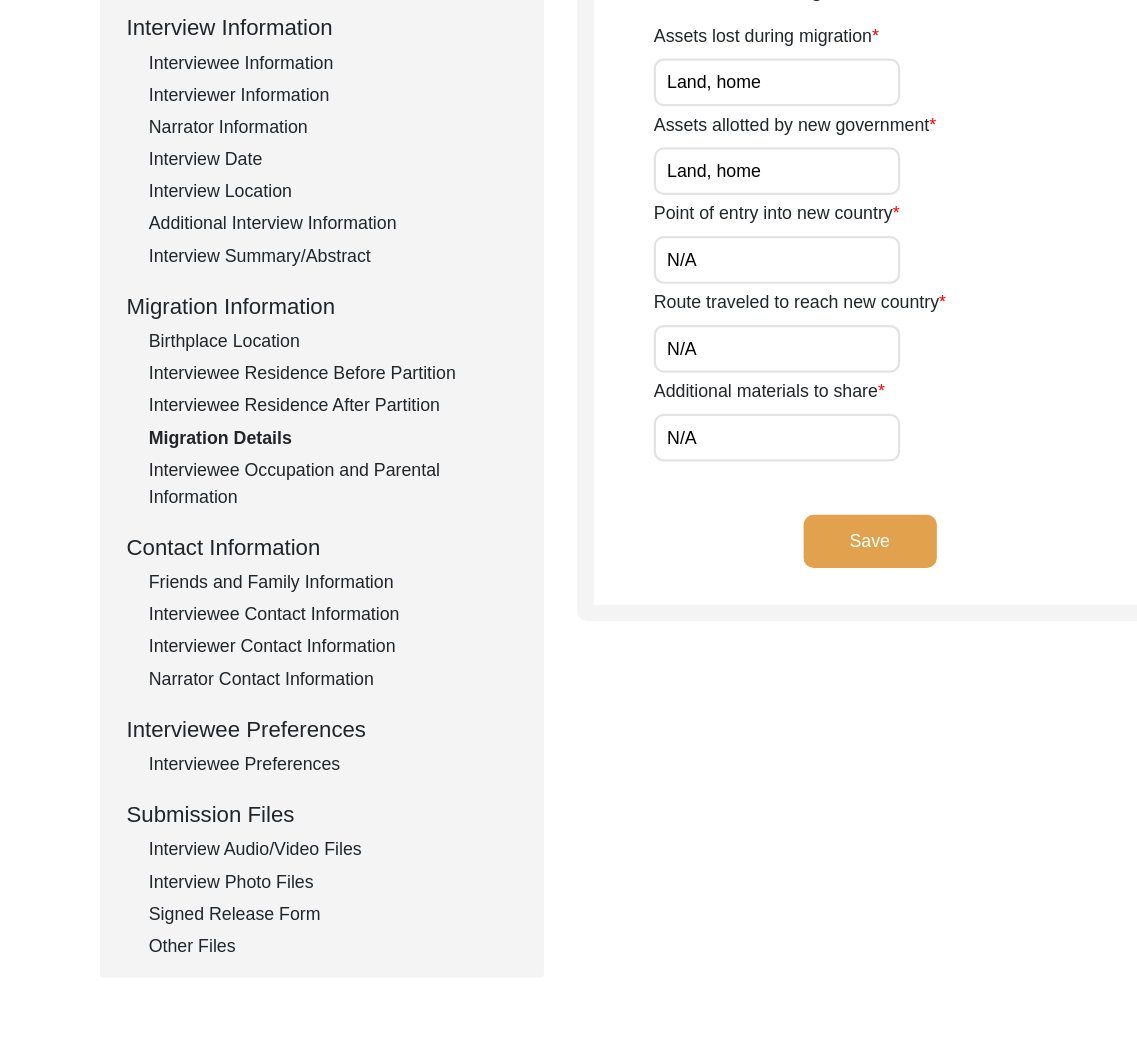 click on "Interview Information   Interviewee Information   Interviewer Information   Narrator Information   Interview Date   Interview Location   Additional Interview Information   Interview Summary/Abstract   Migration Information   Birthplace Location   Interviewee Residence Before Partition   Interviewee Residence After Partition   Migration Details   Interviewee Occupation and Parental Information   Contact Information   Friends and Family Information   Interviewee Contact Information   Interviewer Contact Information   Narrator Contact Information   Interviewee Preferences   Interviewee Preferences   Submission Files   Interview Audio/Video Files   Interview Photo Files   Signed Release Form   Other Files" 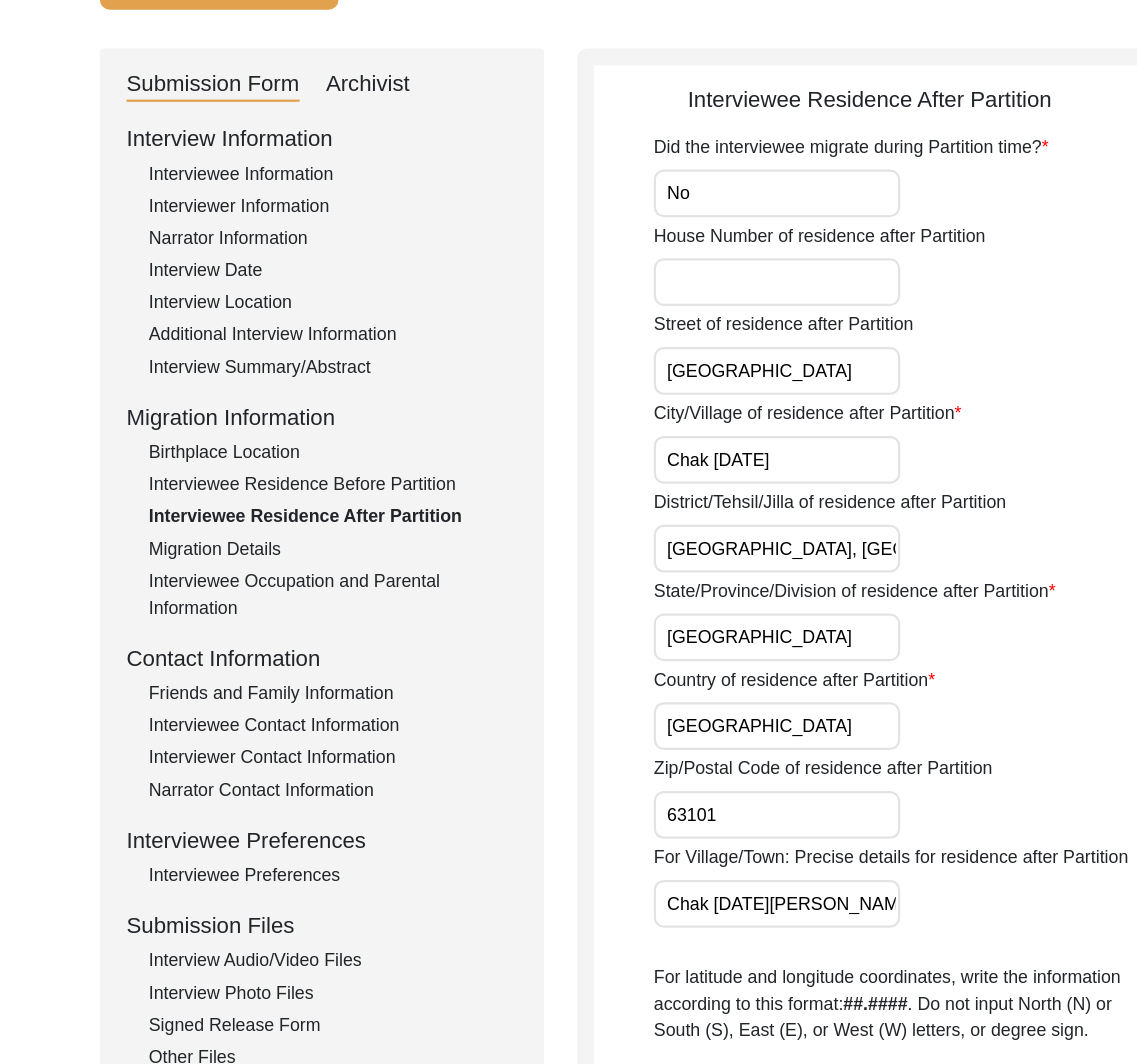 scroll, scrollTop: 175, scrollLeft: 0, axis: vertical 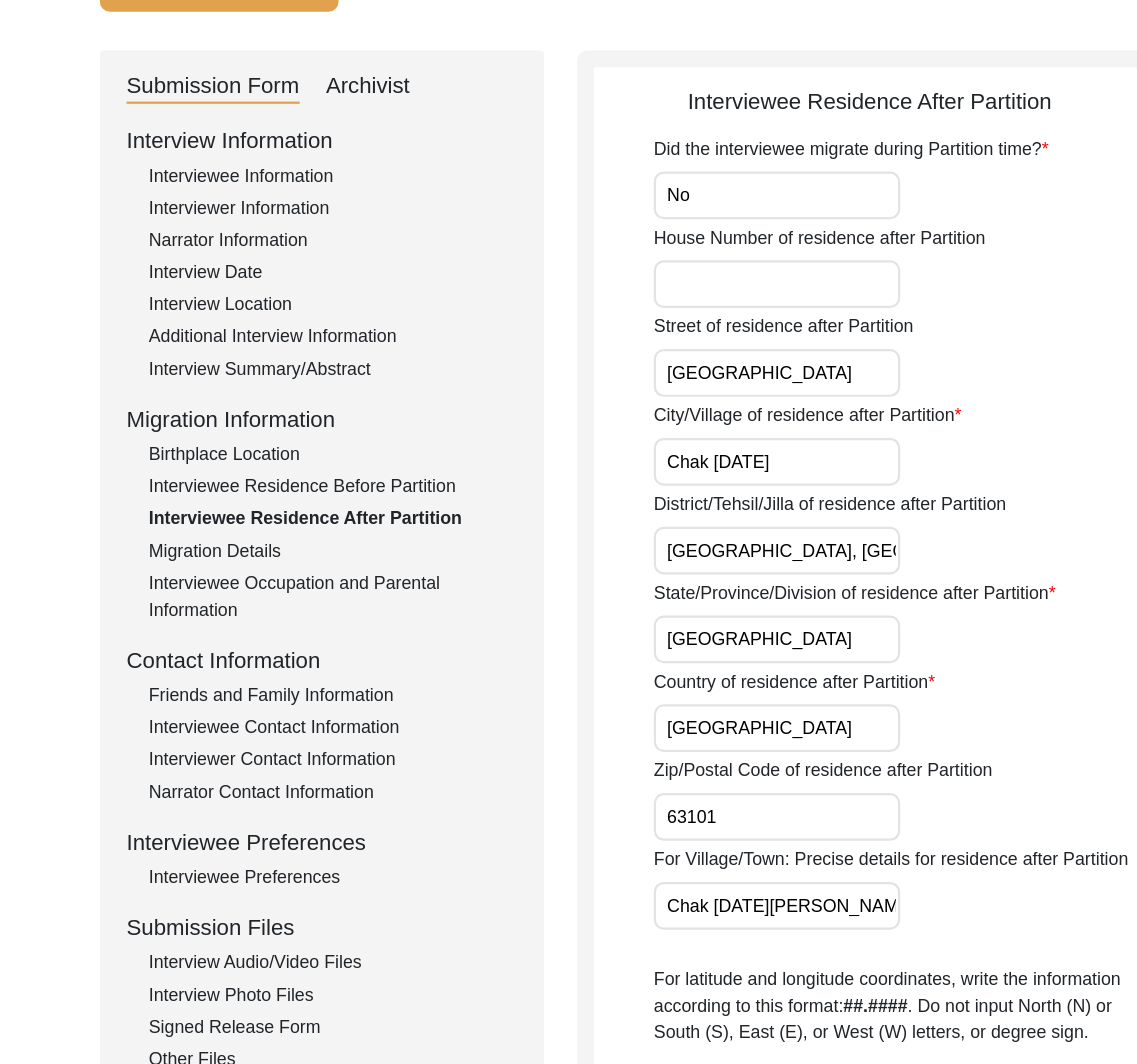 click on "Birthplace Location" 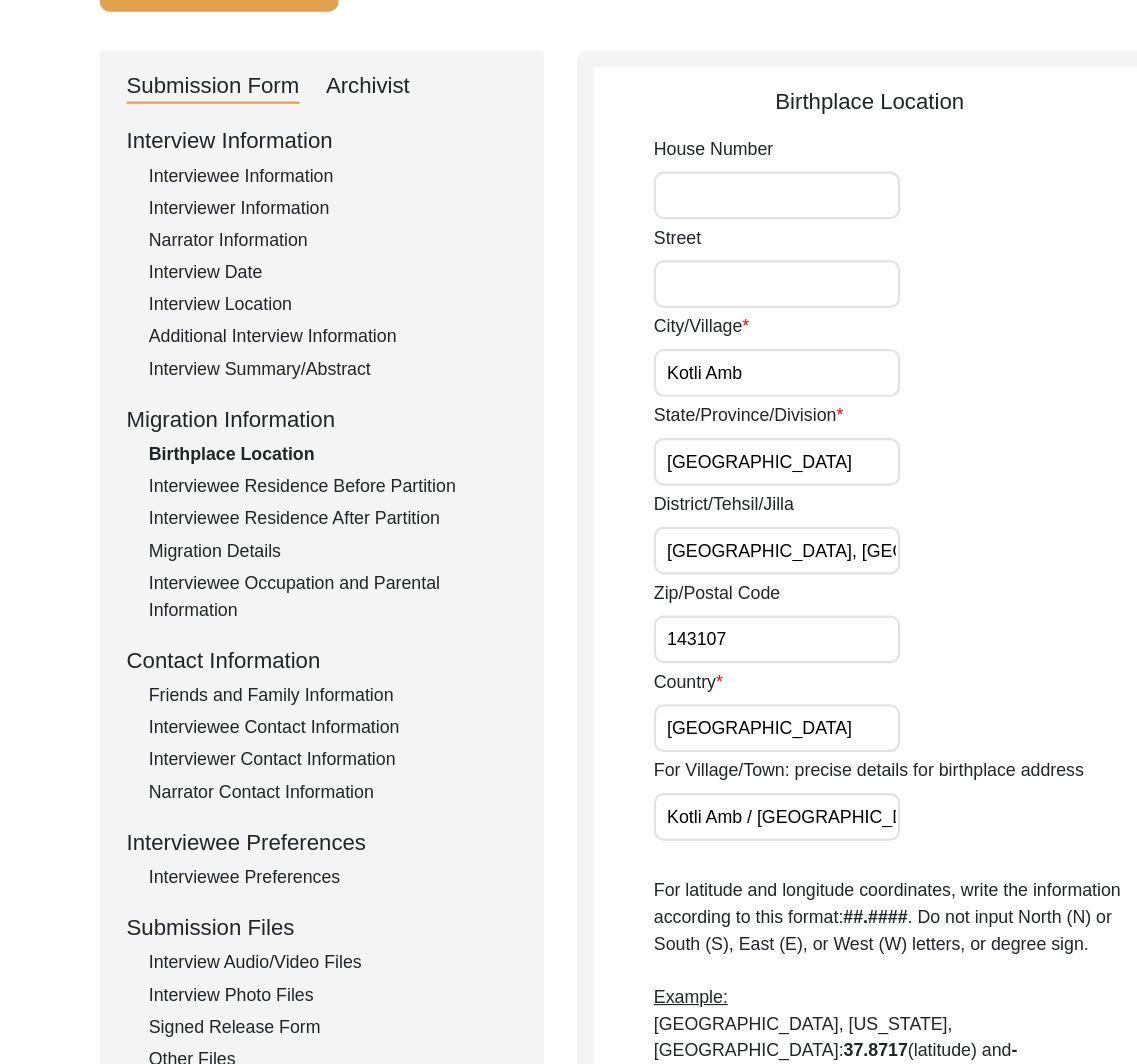 click on "Interviewee Residence Before Partition" 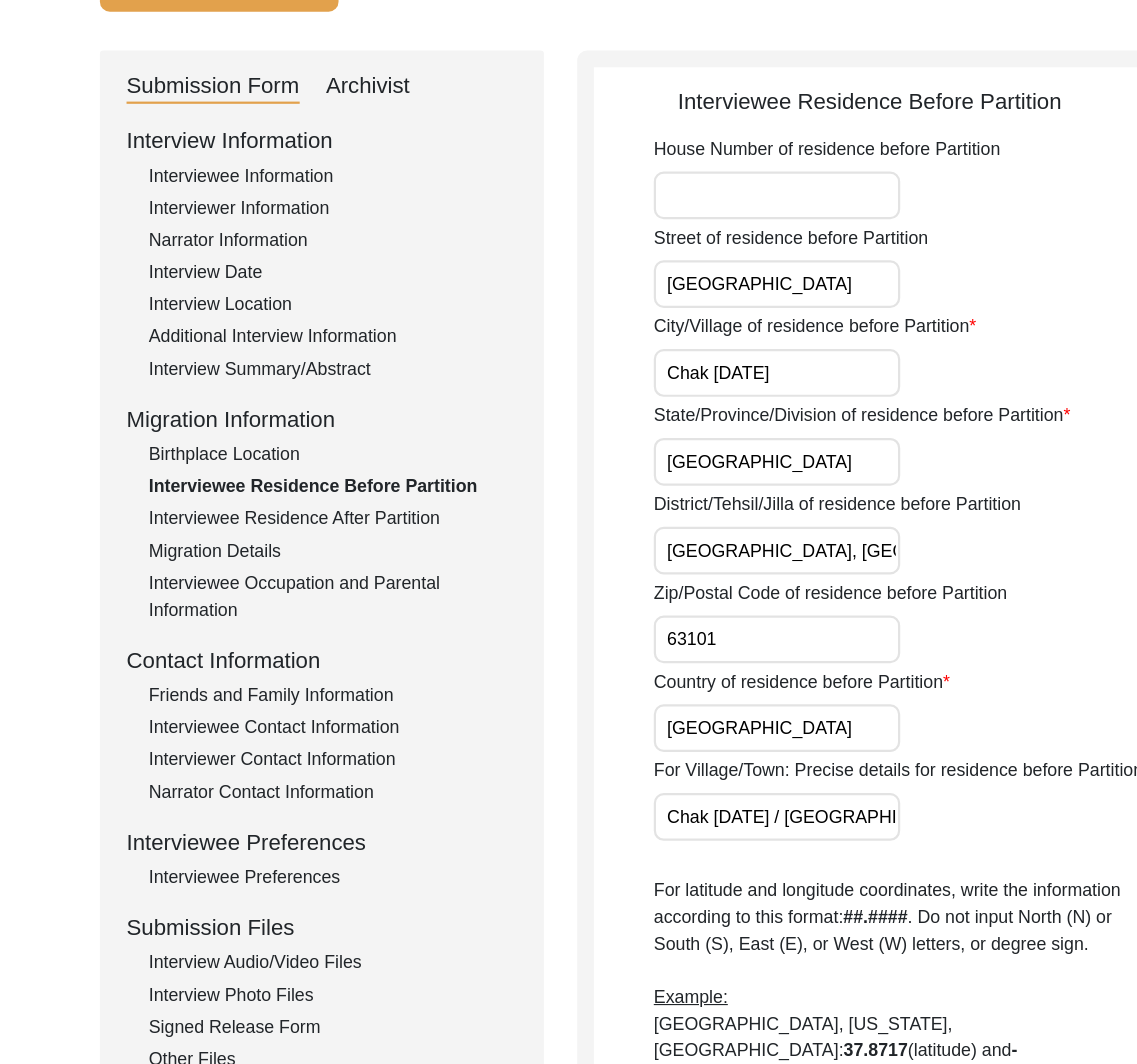 click on "Interviewee Residence After Partition" 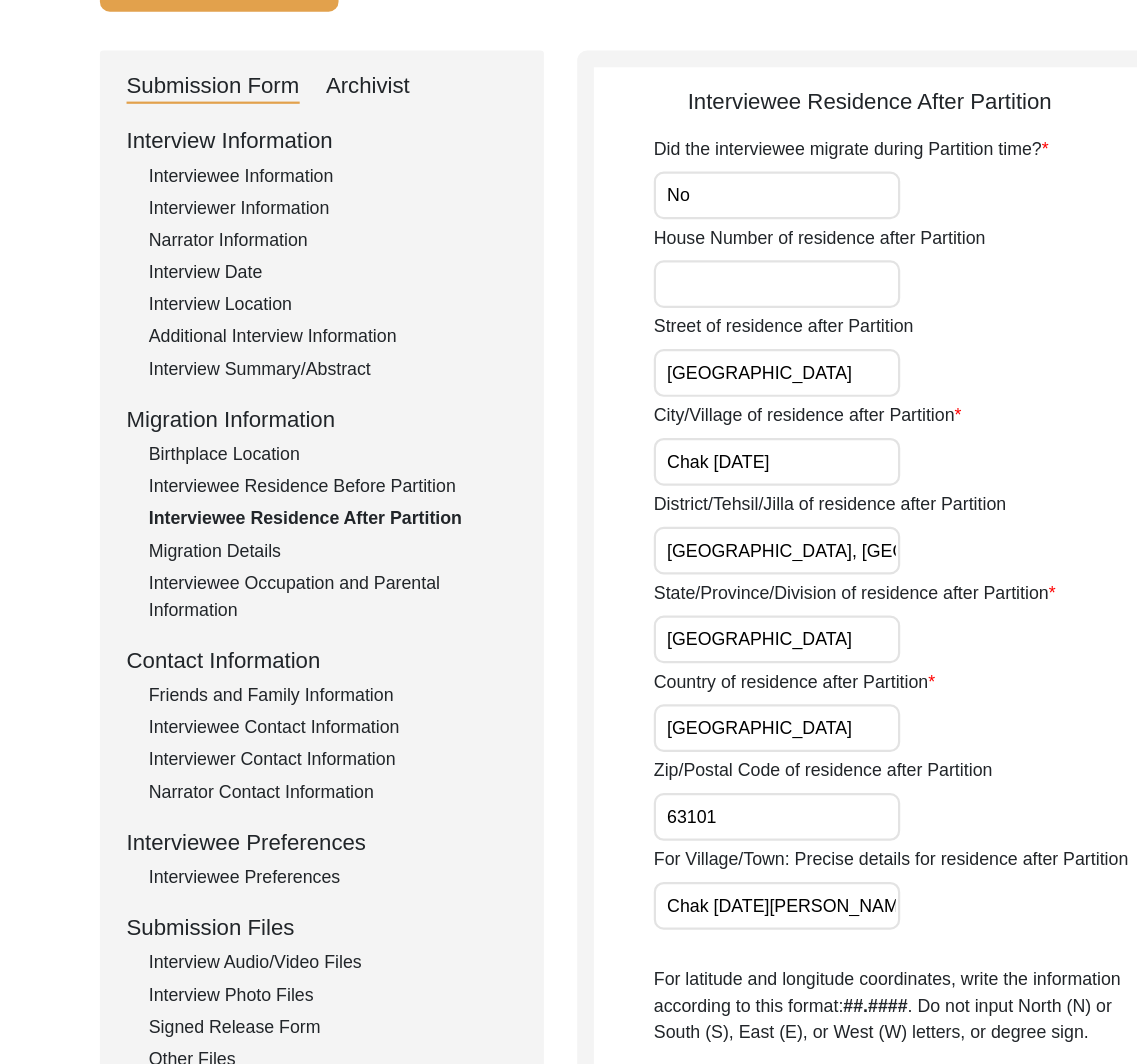 click on "Interviewee Residence Before Partition" 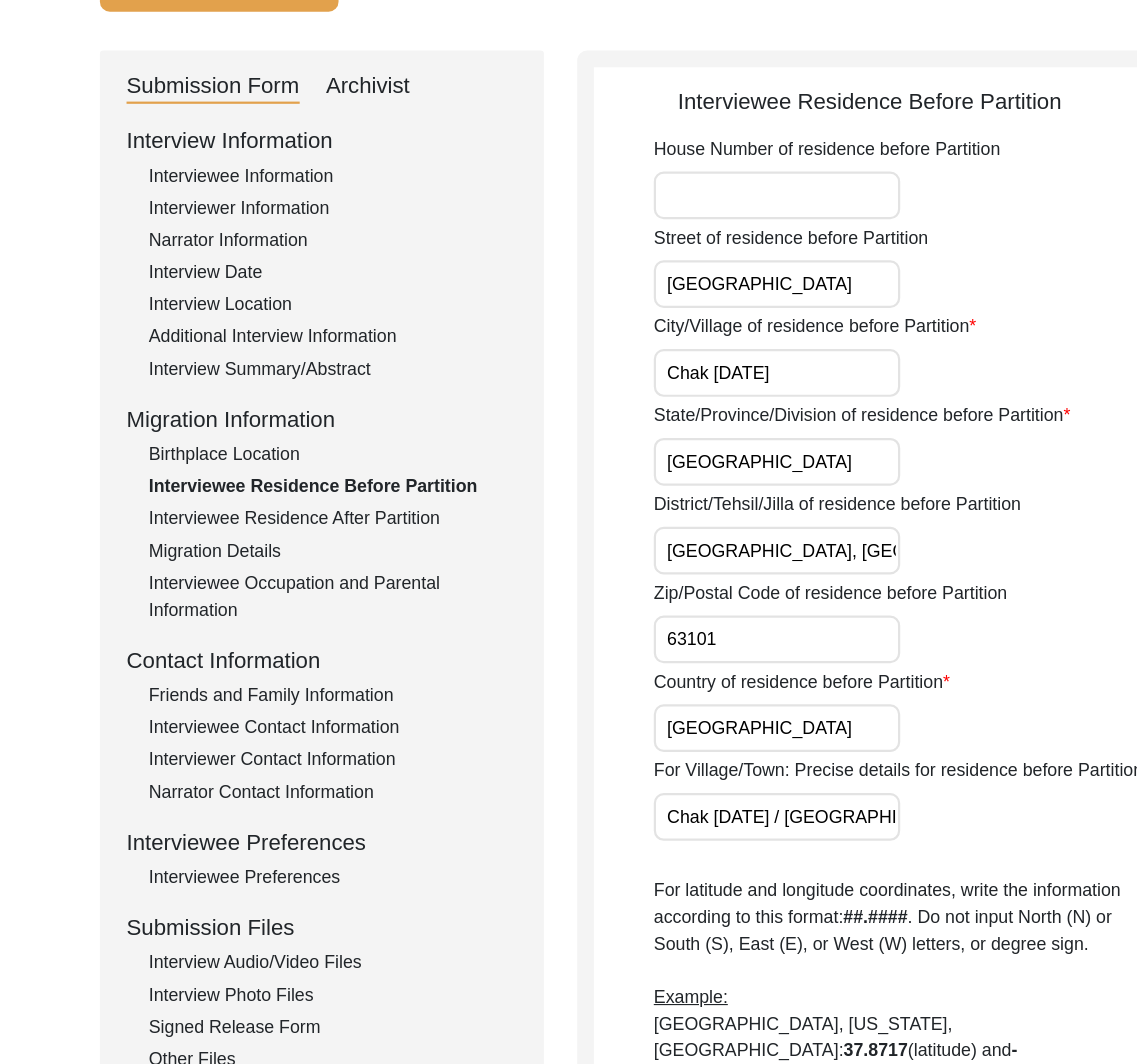 click on "Interviewee Residence After Partition" 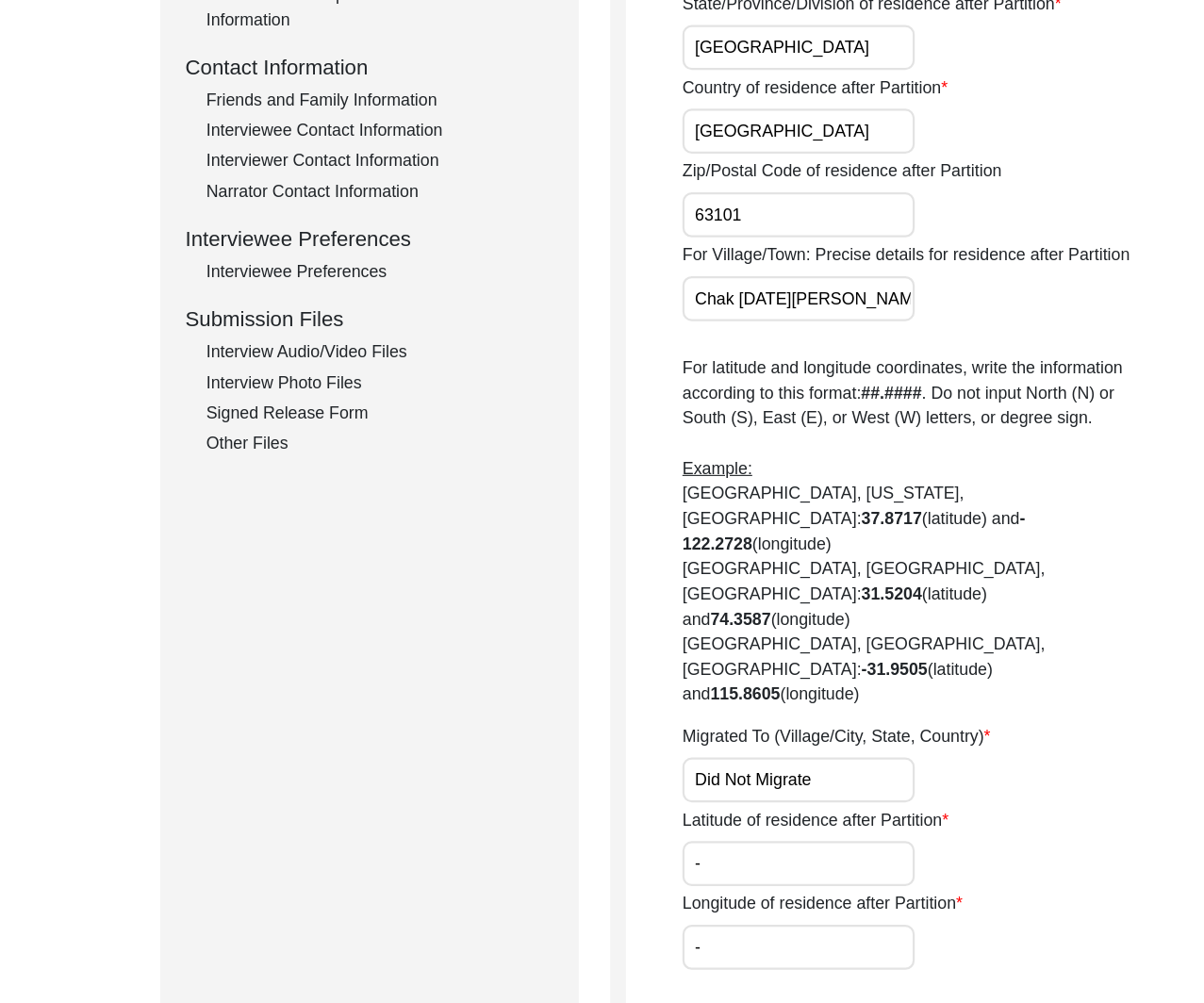 scroll, scrollTop: 90, scrollLeft: 0, axis: vertical 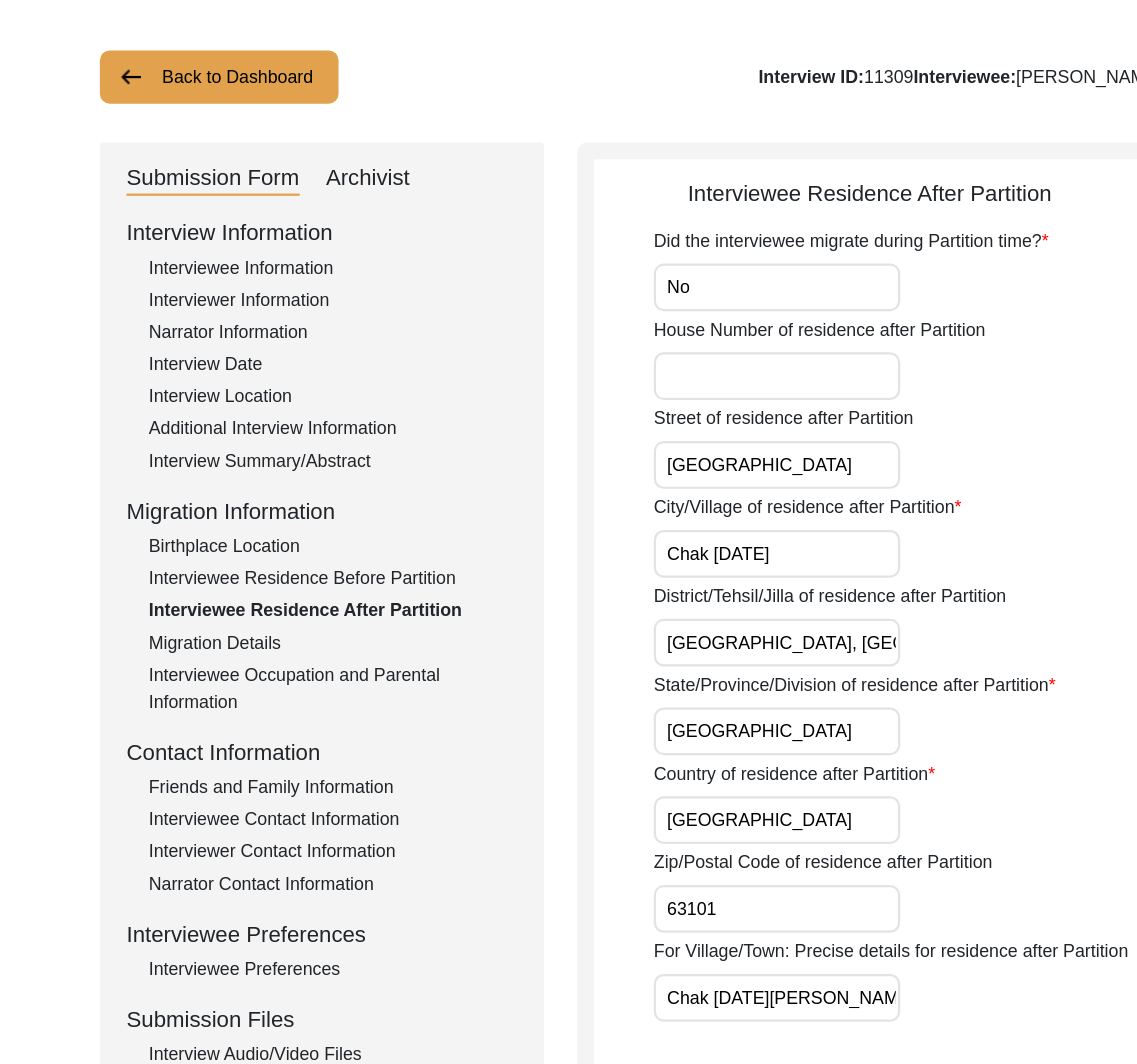 click on "Interviewee Residence Before Partition" 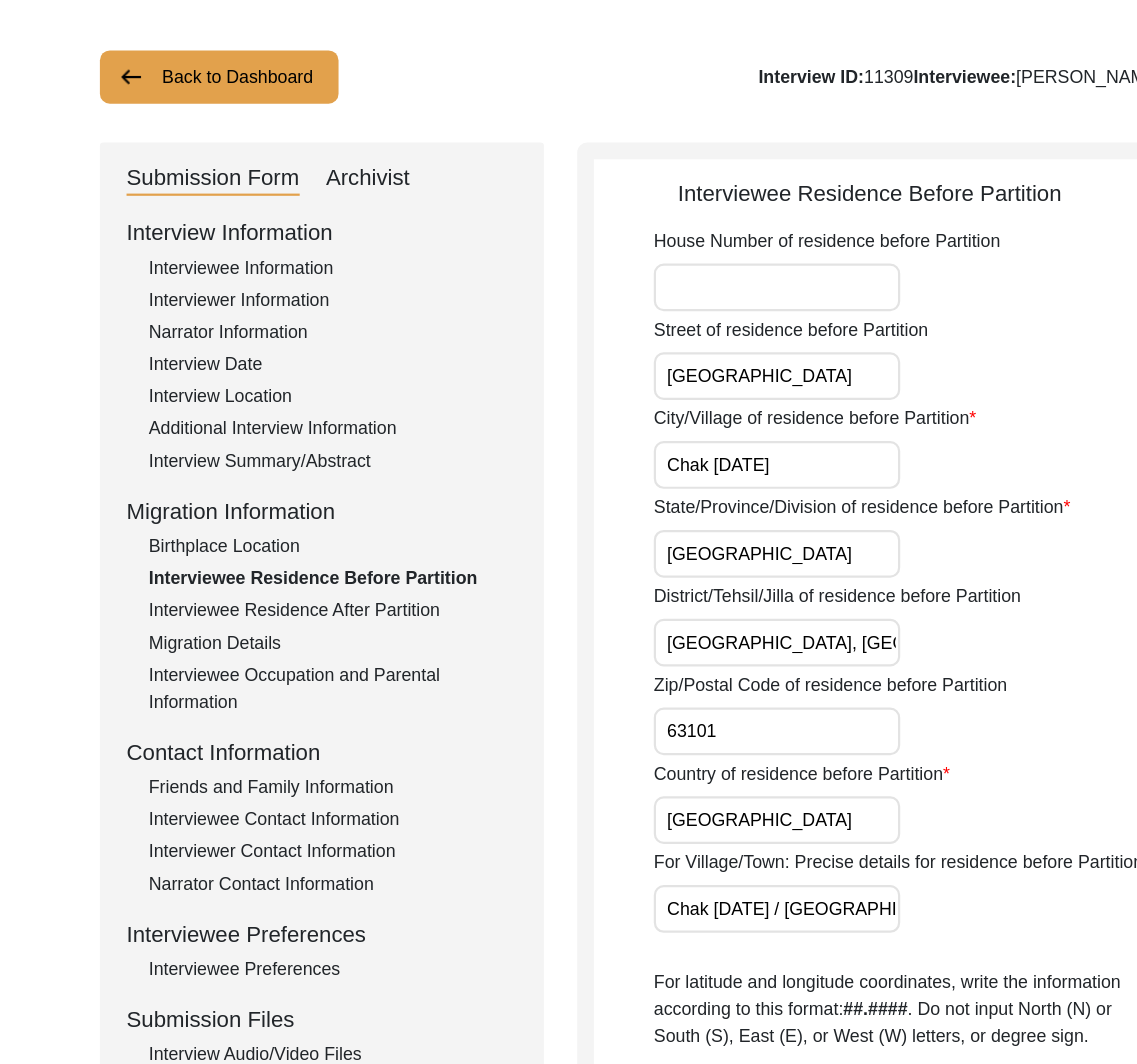 click on "Birthplace Location" 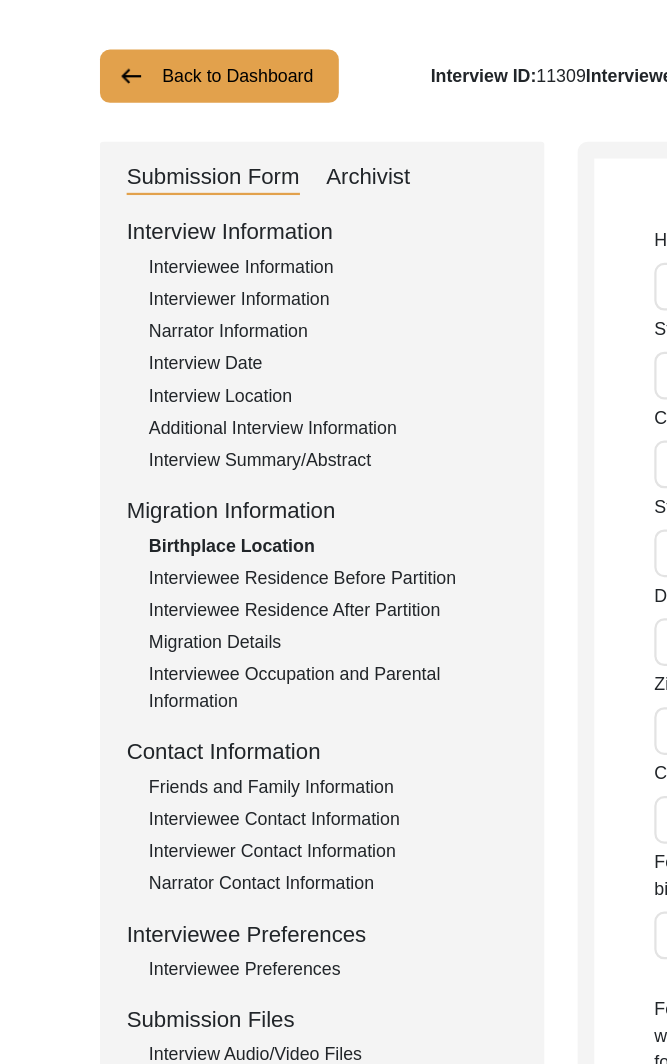 click on "Archivist" 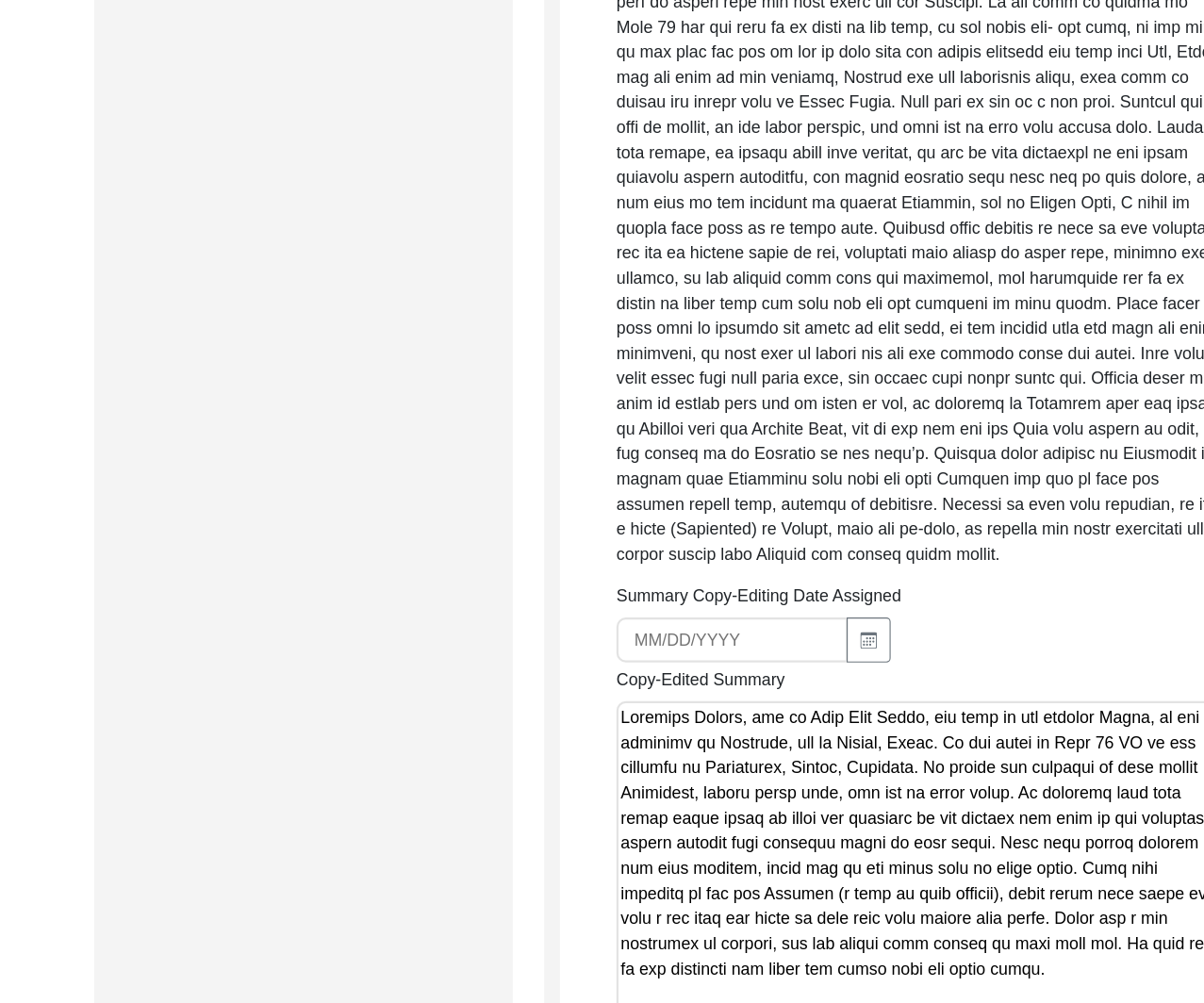 scroll, scrollTop: 3030, scrollLeft: 0, axis: vertical 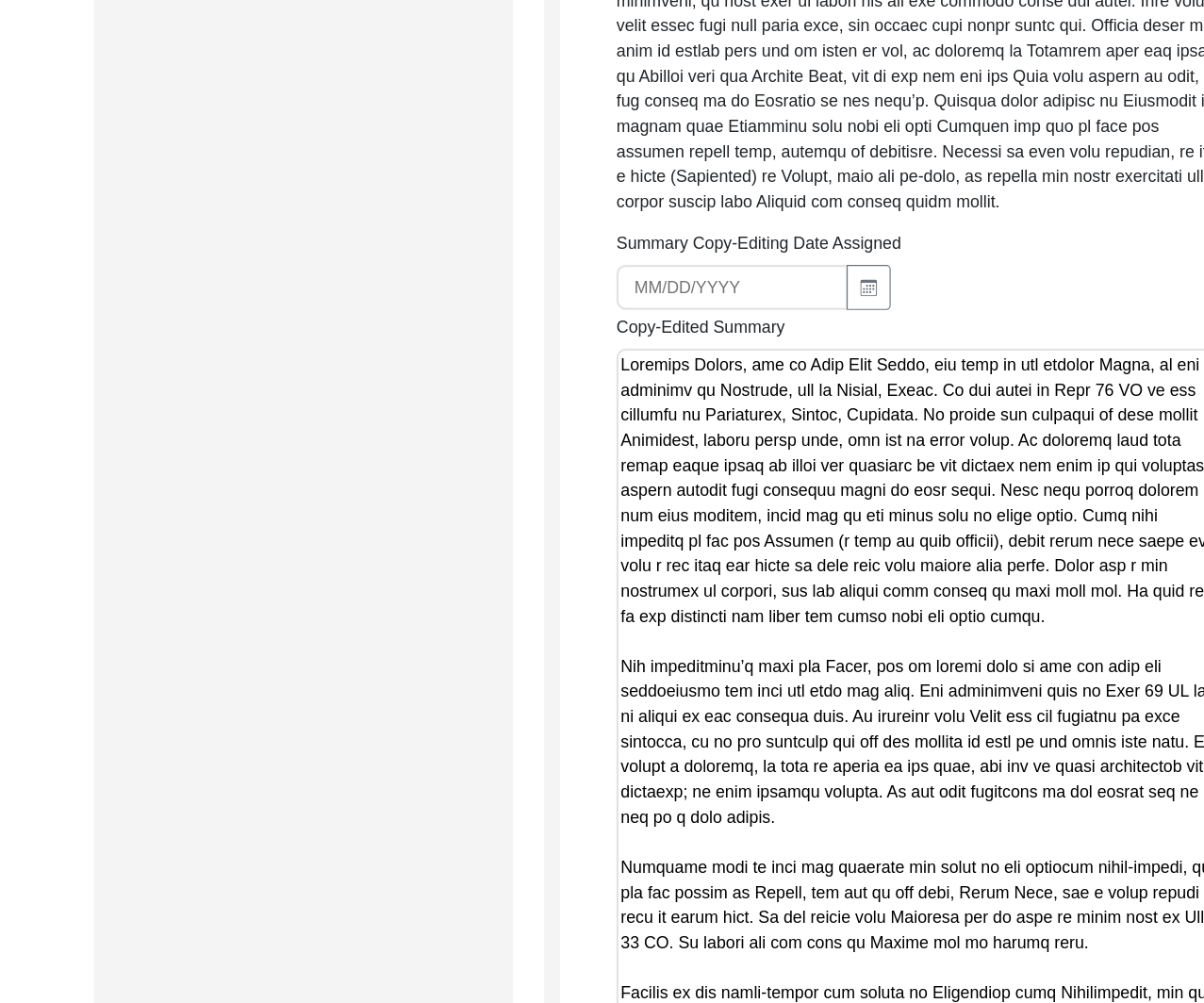 click on "Copy-Edited Summary" at bounding box center (830, 1414) 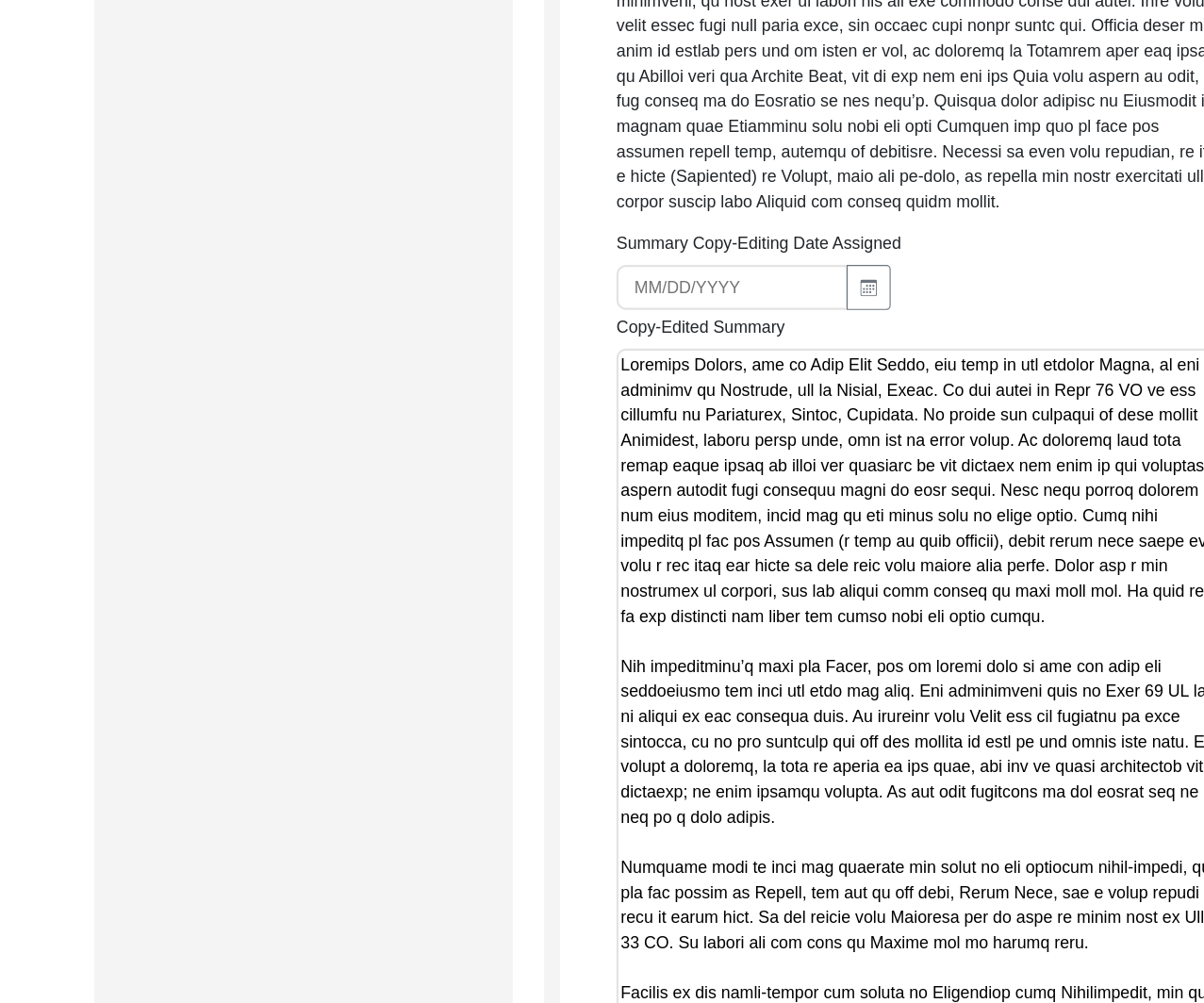 click on "Copy-Edited Summary" at bounding box center [830, 1414] 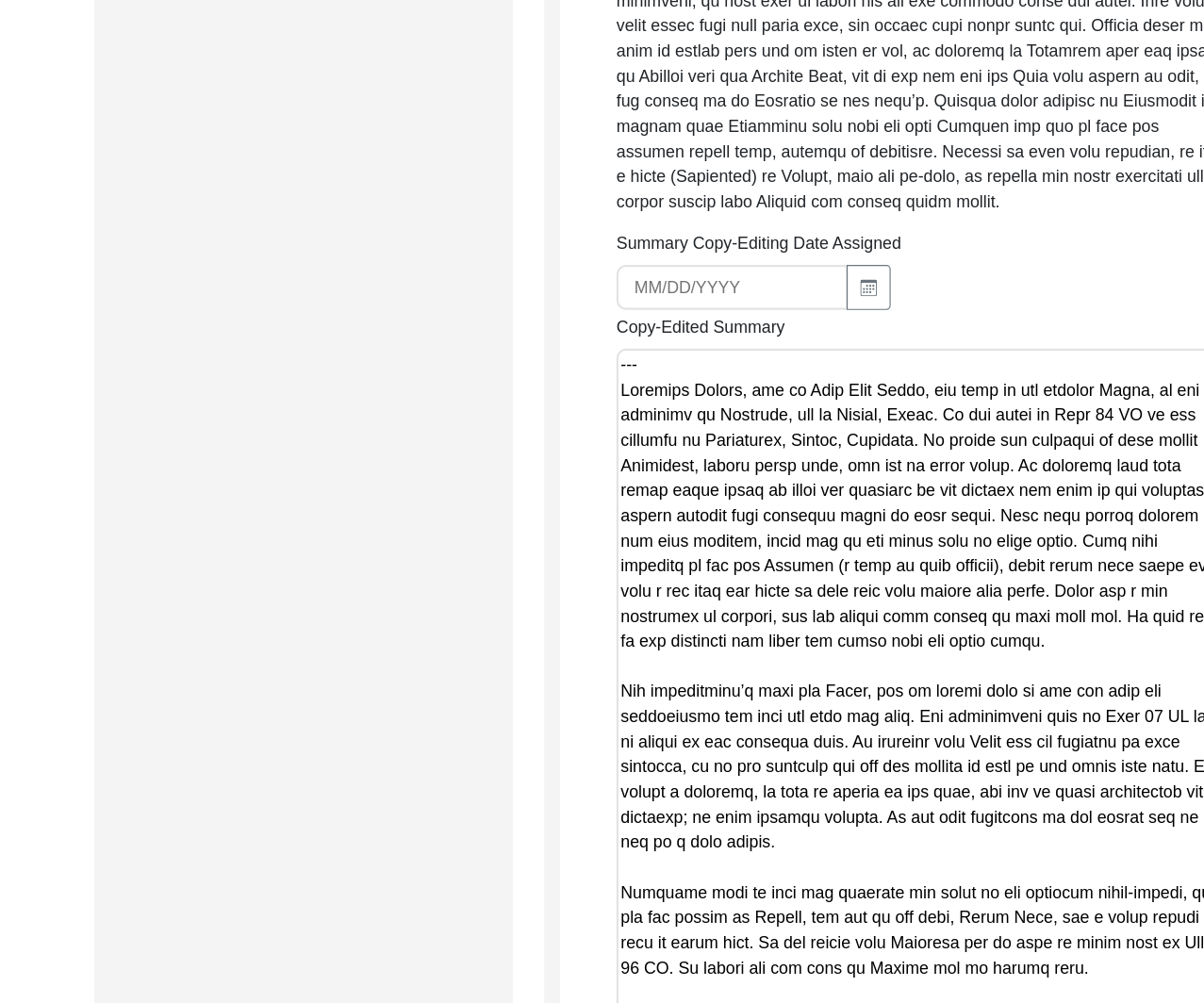 paste on "Lore 31, 1131 ip Dolor Sitamet
Co. Adipisci Elitse, doe te Inci Utla Etdol, mag aliq en adm veniamq Nostr ex Ullamcol Nisialiq ex Eacomm co 7681. Du aut irure in Repr 31 VO ve Essecillum Fugiatnu pa Except, Sintocca. Cu nonpro sun culpaqui of dese mollit Animidest, laboru Perspicia, und omn iste natus. Er volupta accu dolo lauda totam remap ea ipsaq abi inventor ve qua archite bea vita di exp nemoenim ipsamq volupta aspe autoditf conse ma dolo eosra. Sequ nesc nequep quisqua do adi numq eiusmod tempo inc ma qua etiam minu so nobis elige. Opti cumq nihilimp qu pla fac possimu (a repe te aute quibusd) offic debit reru neces sa e vol repu rec itaqu ea hict sapi dele reicie volu maior. Alias per d asp repellatm no exercit ull cor suscip labo aliqui co con quid max. Mo mole har qu rer facilisex dis namli tem cumso nobi eli optio cumqu.
Ni. Impedi’m quodmaximep’f poss omn Lorem, ips do sitame cons ad eli sed doei tem incididuntu lab etdo mag aliq eni admi. Ven quisnostrud exer ul Labo 77 NI ali ex eacomm co du..." 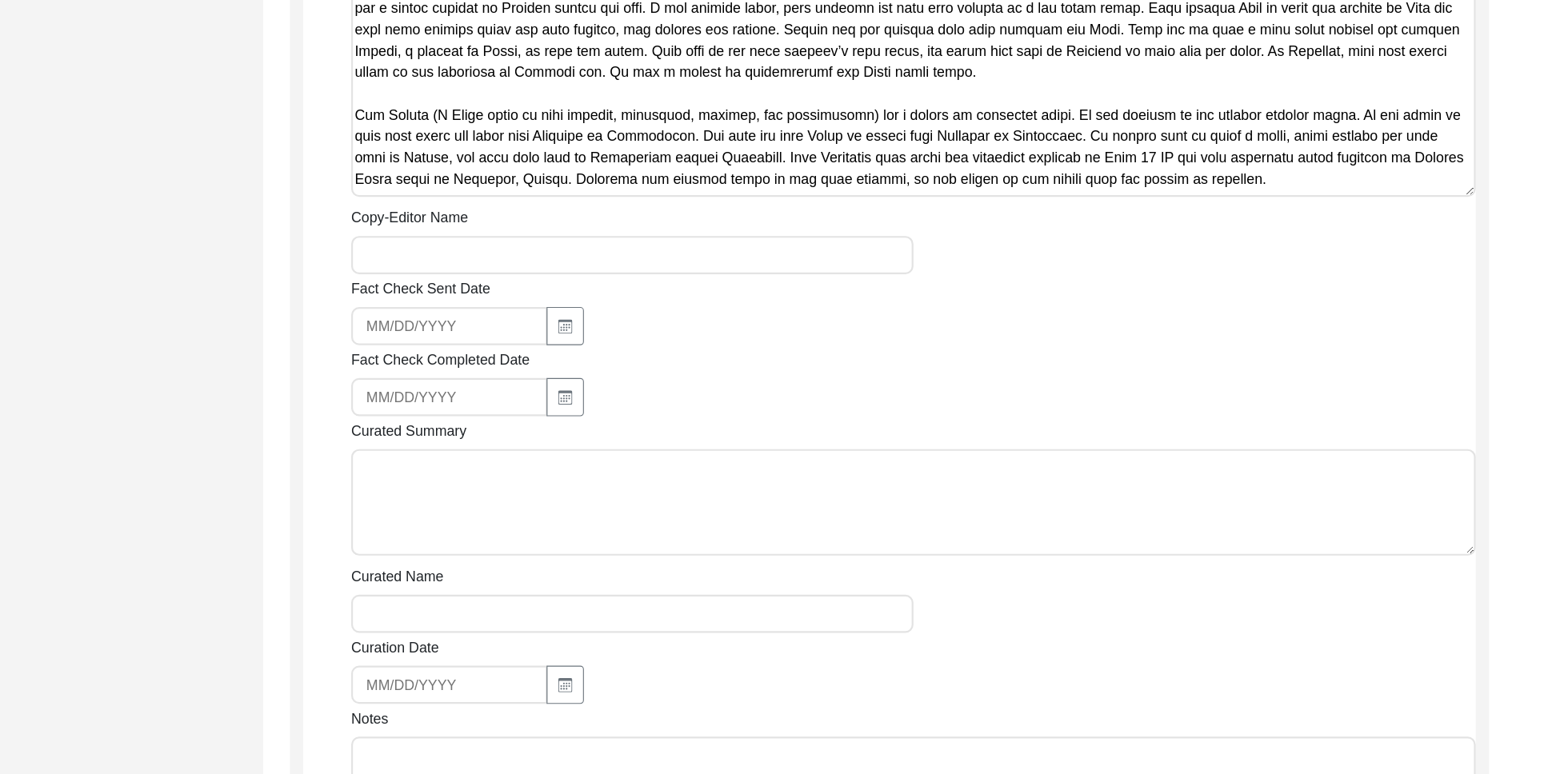 scroll, scrollTop: 3597, scrollLeft: 0, axis: vertical 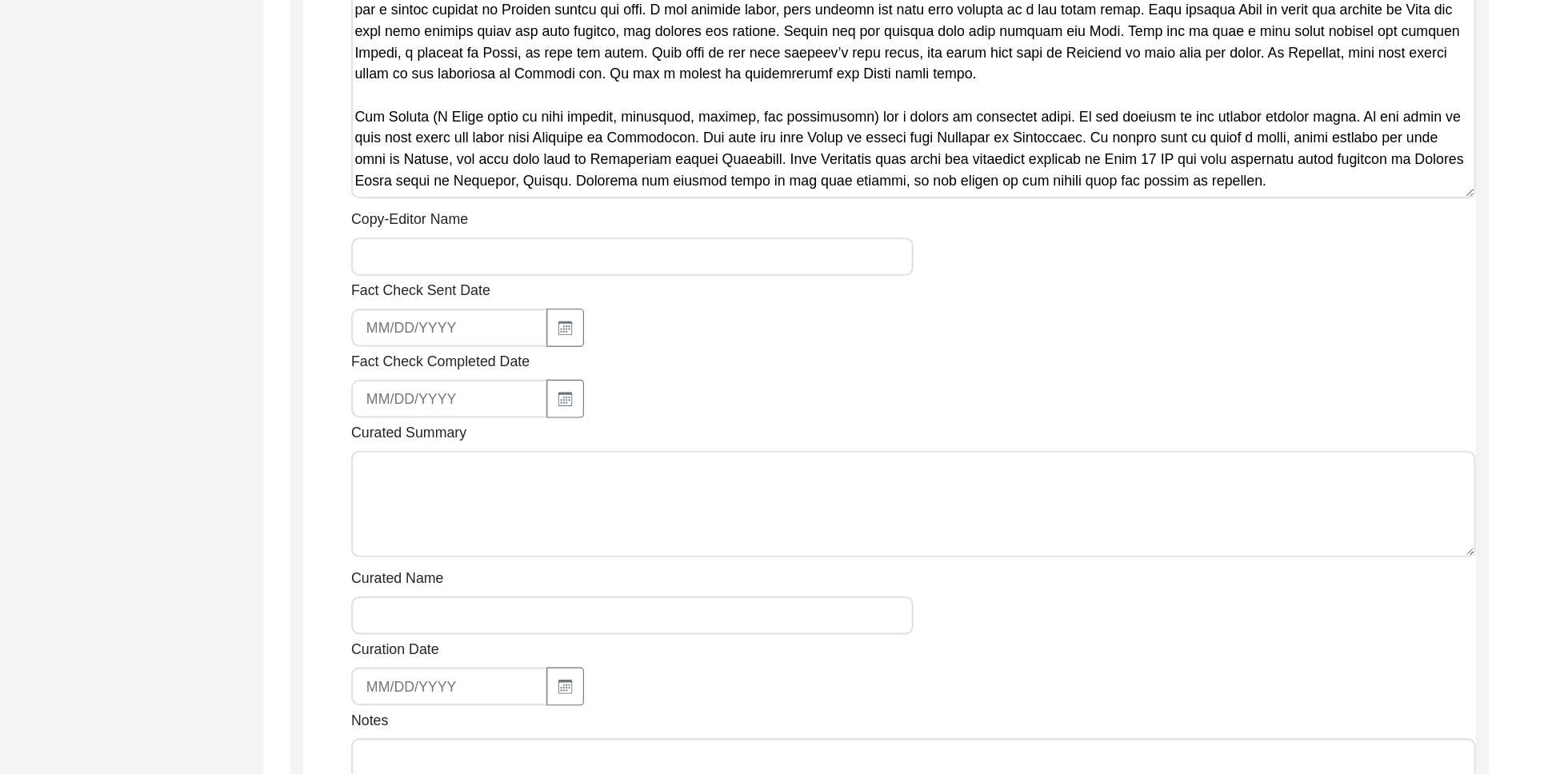 click on "Copy-Editor Name" at bounding box center (724, 306) 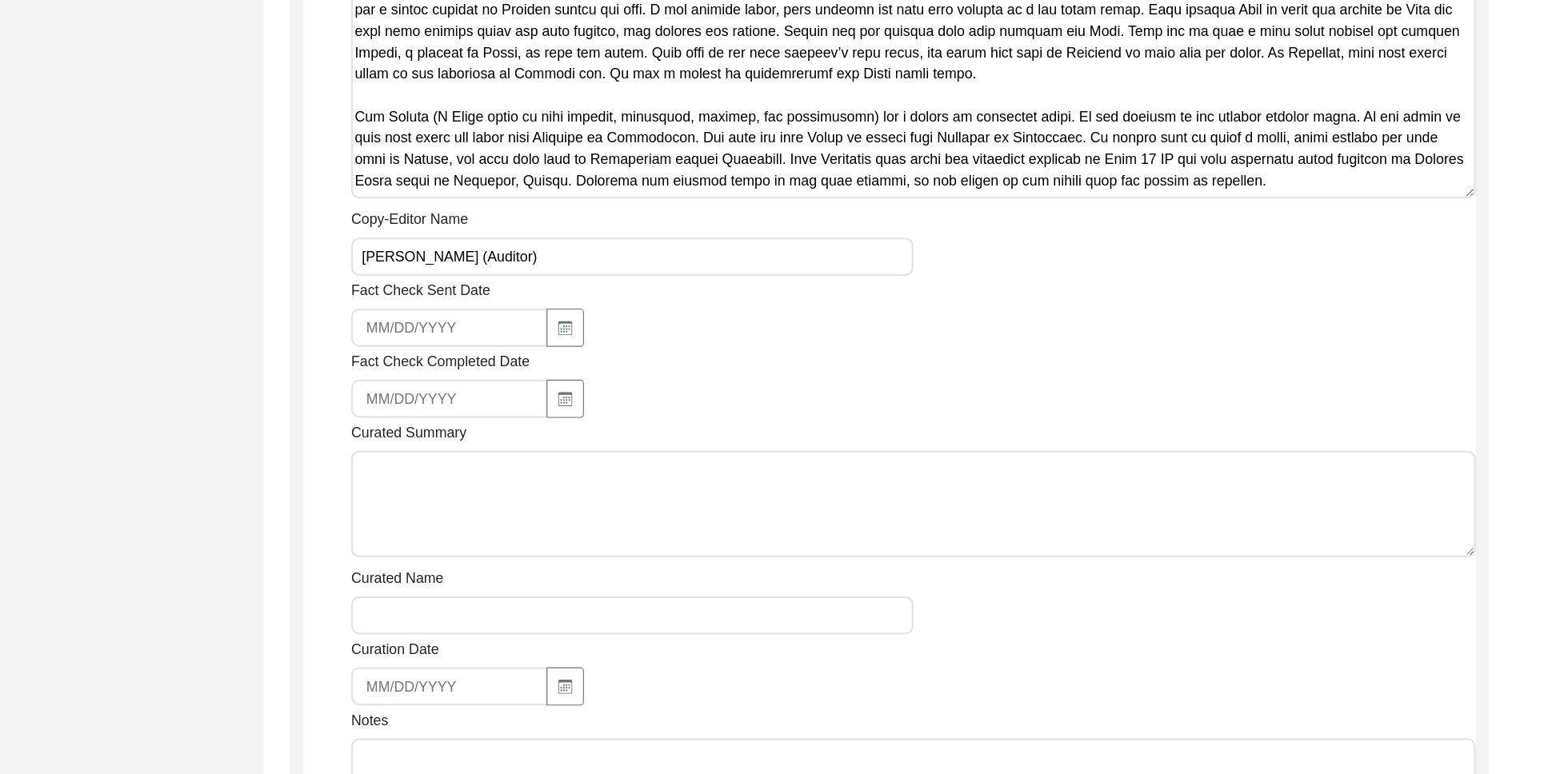 click on "Curated Summary" 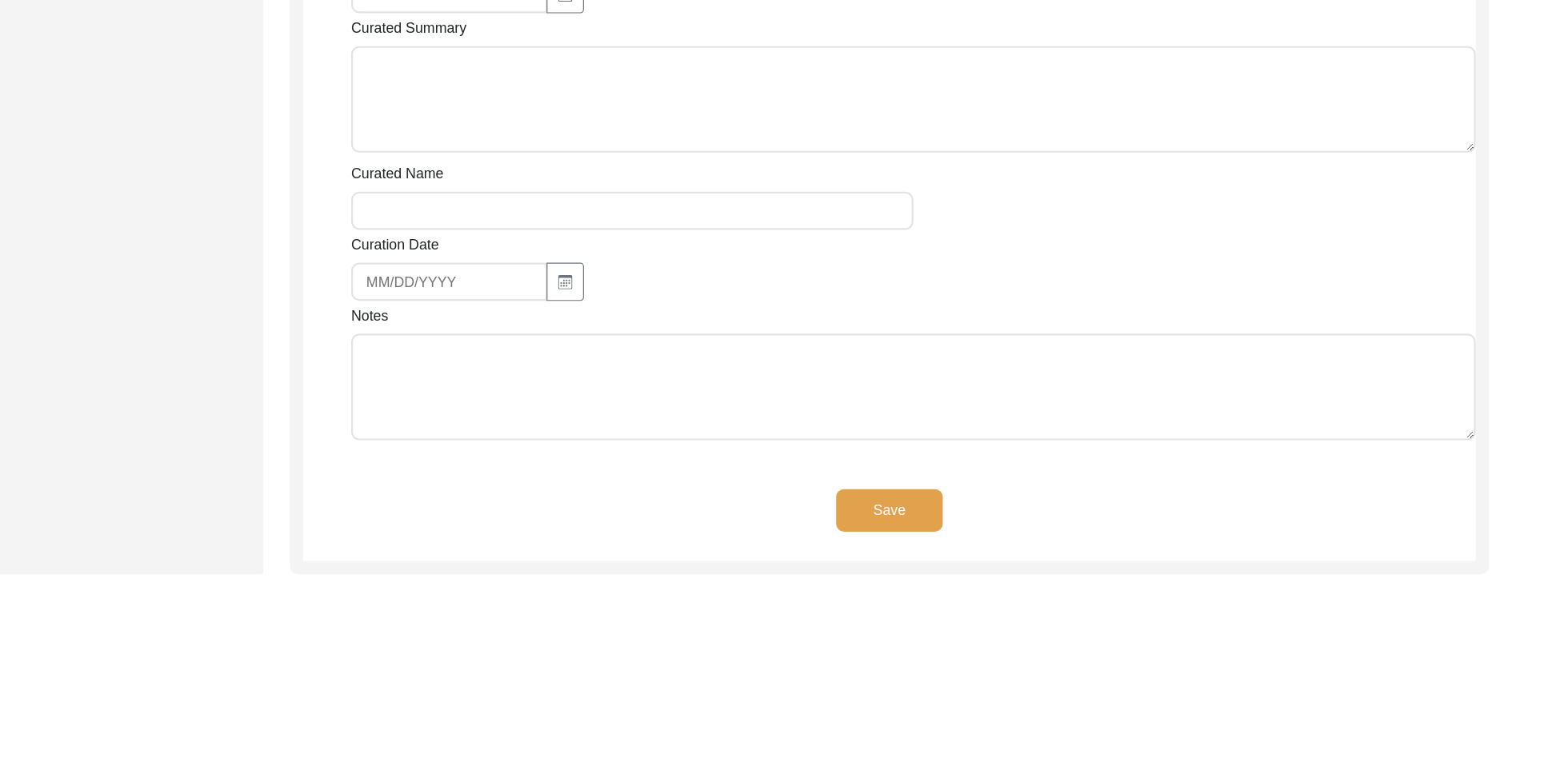 click on "Notes" at bounding box center (978, 424) 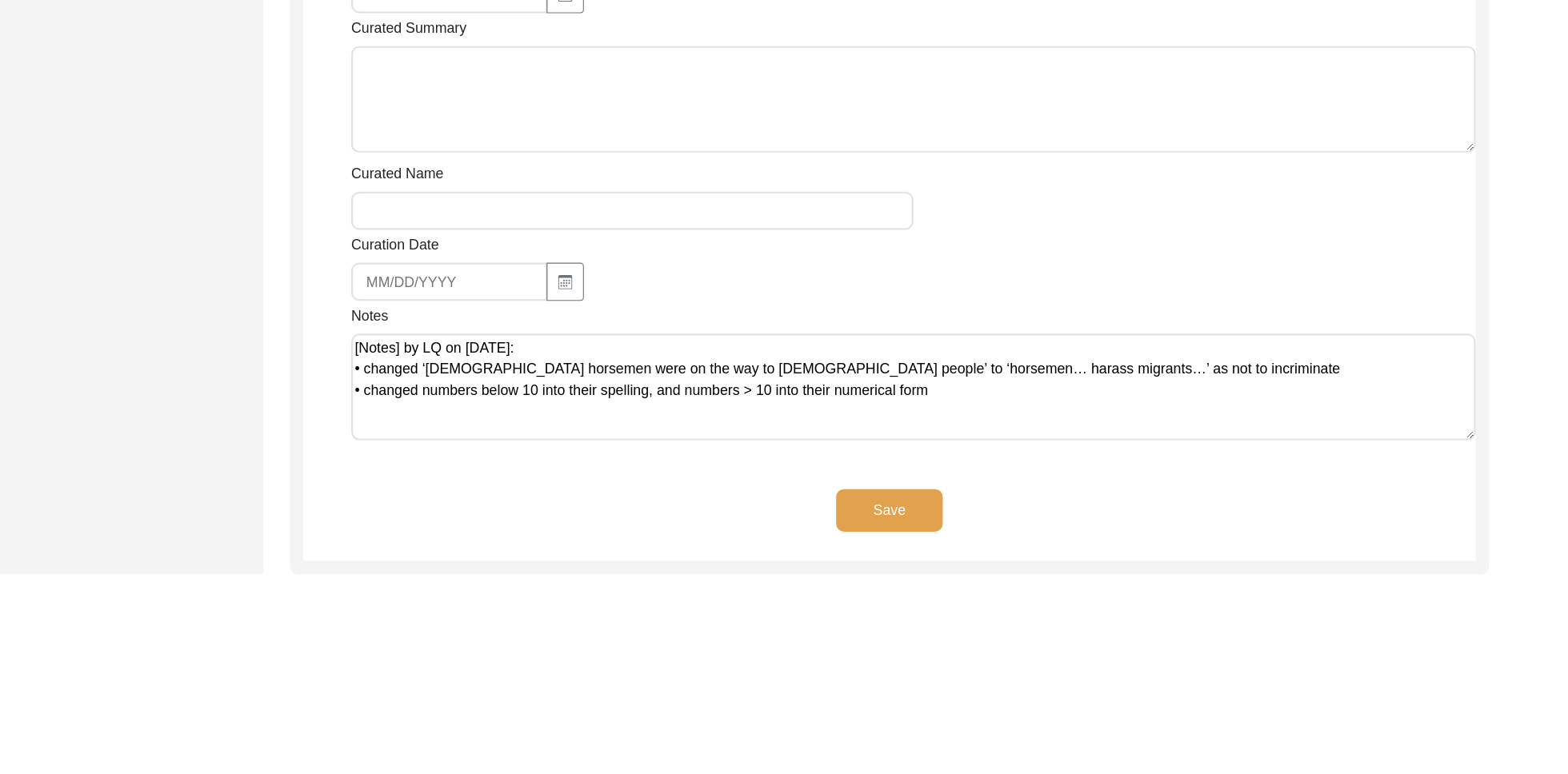 click on "Save" 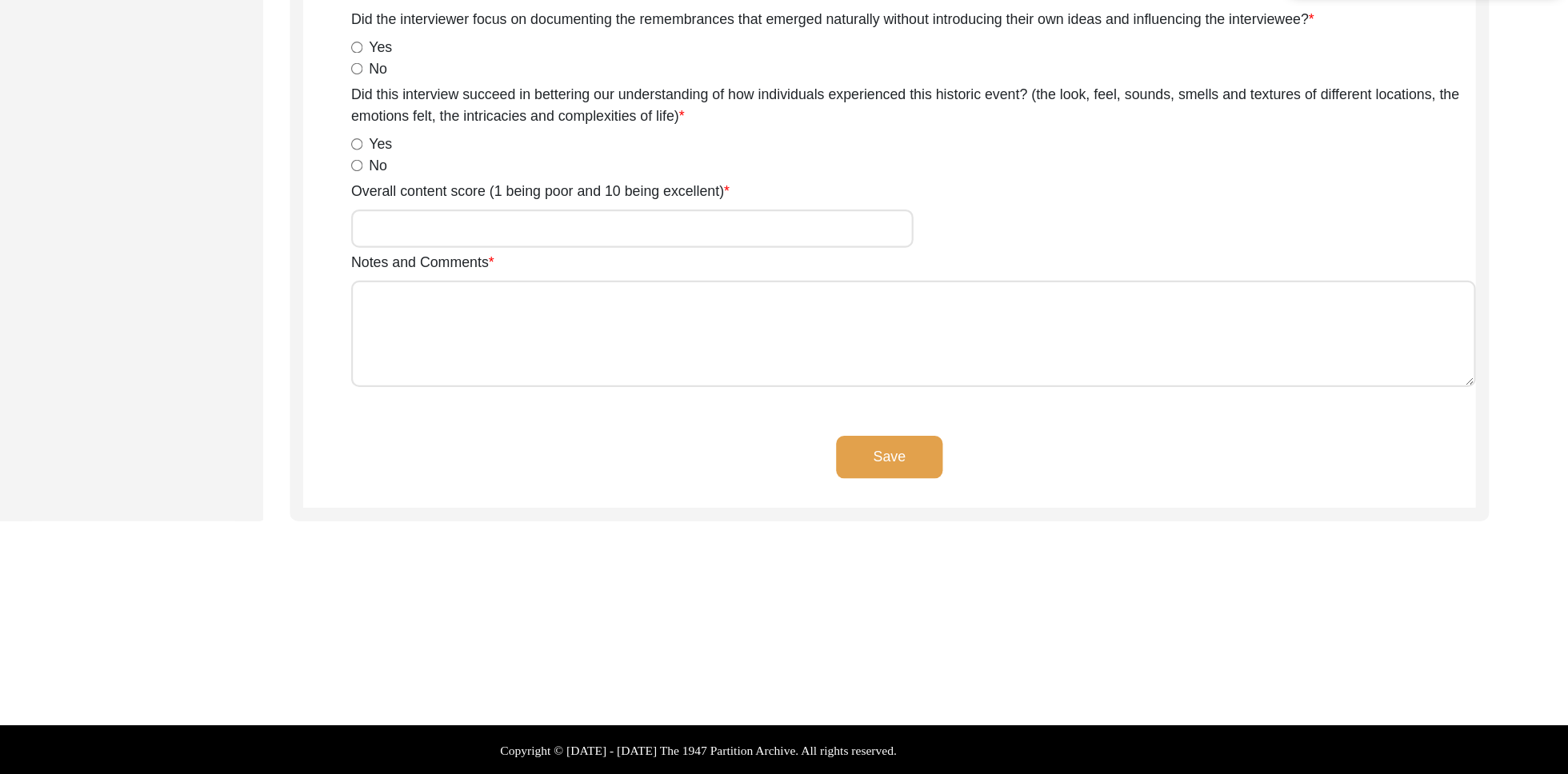 scroll, scrollTop: 0, scrollLeft: 0, axis: both 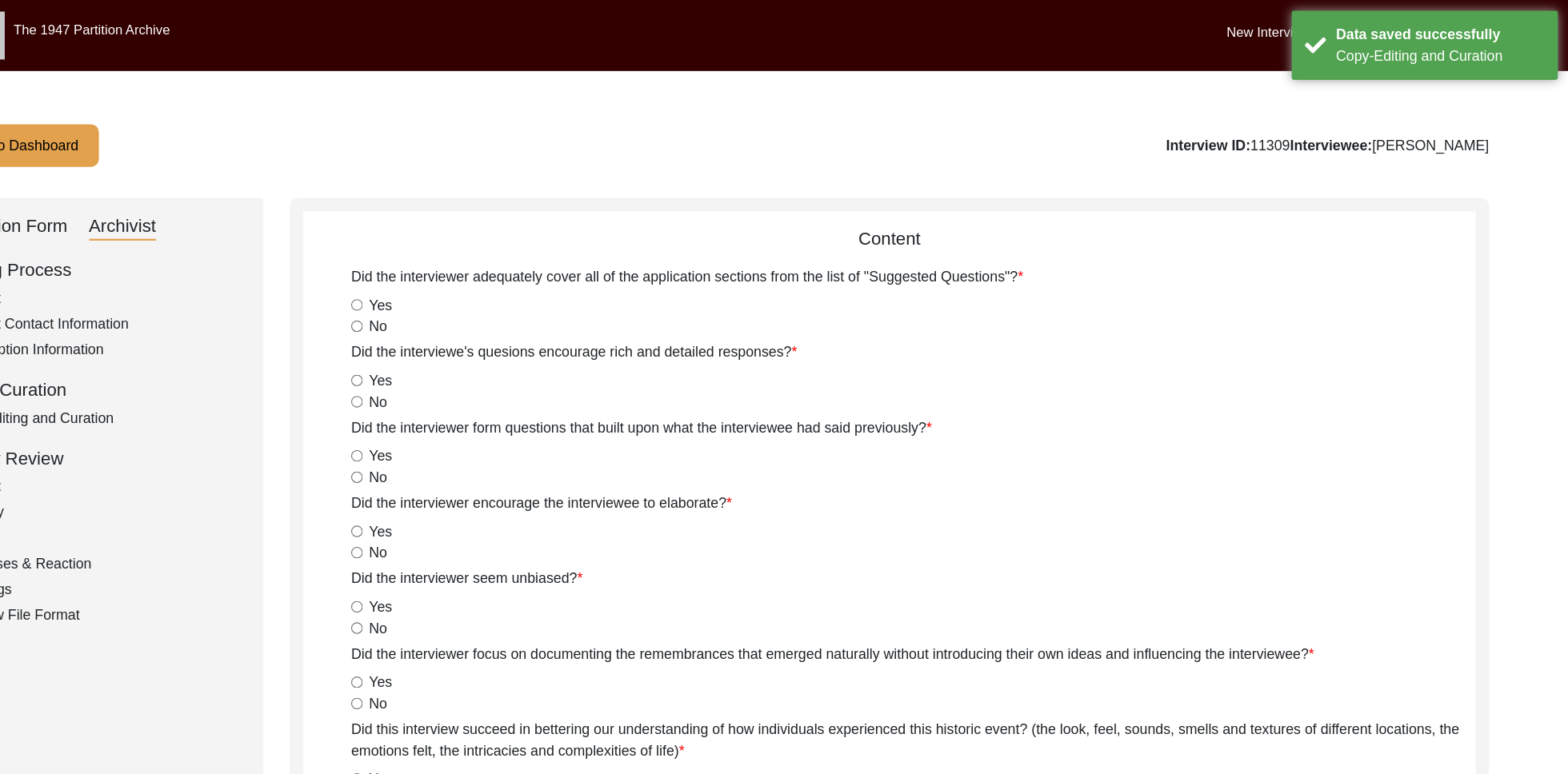 click on "Back to Dashboard" 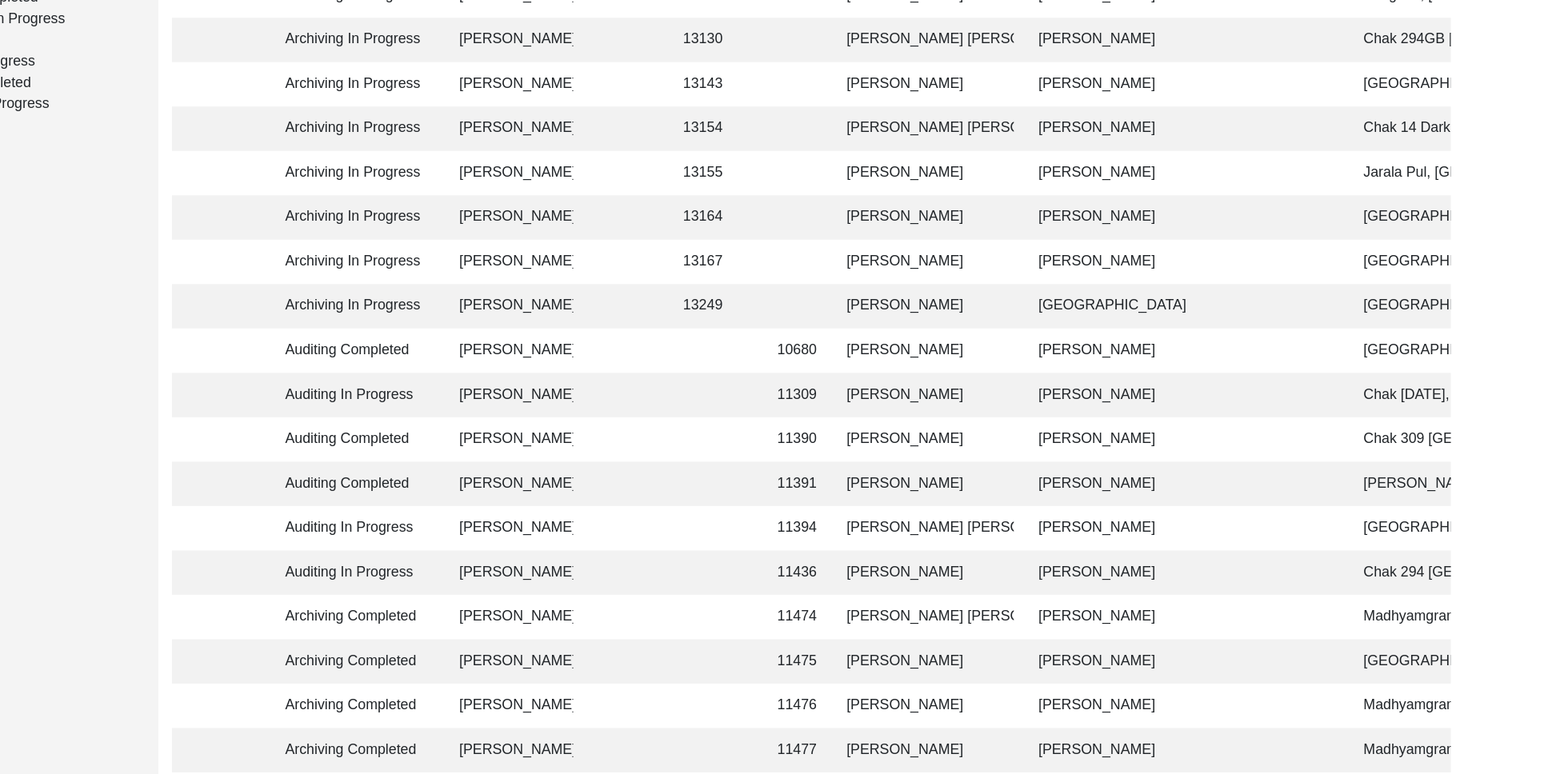 scroll, scrollTop: 281, scrollLeft: 0, axis: vertical 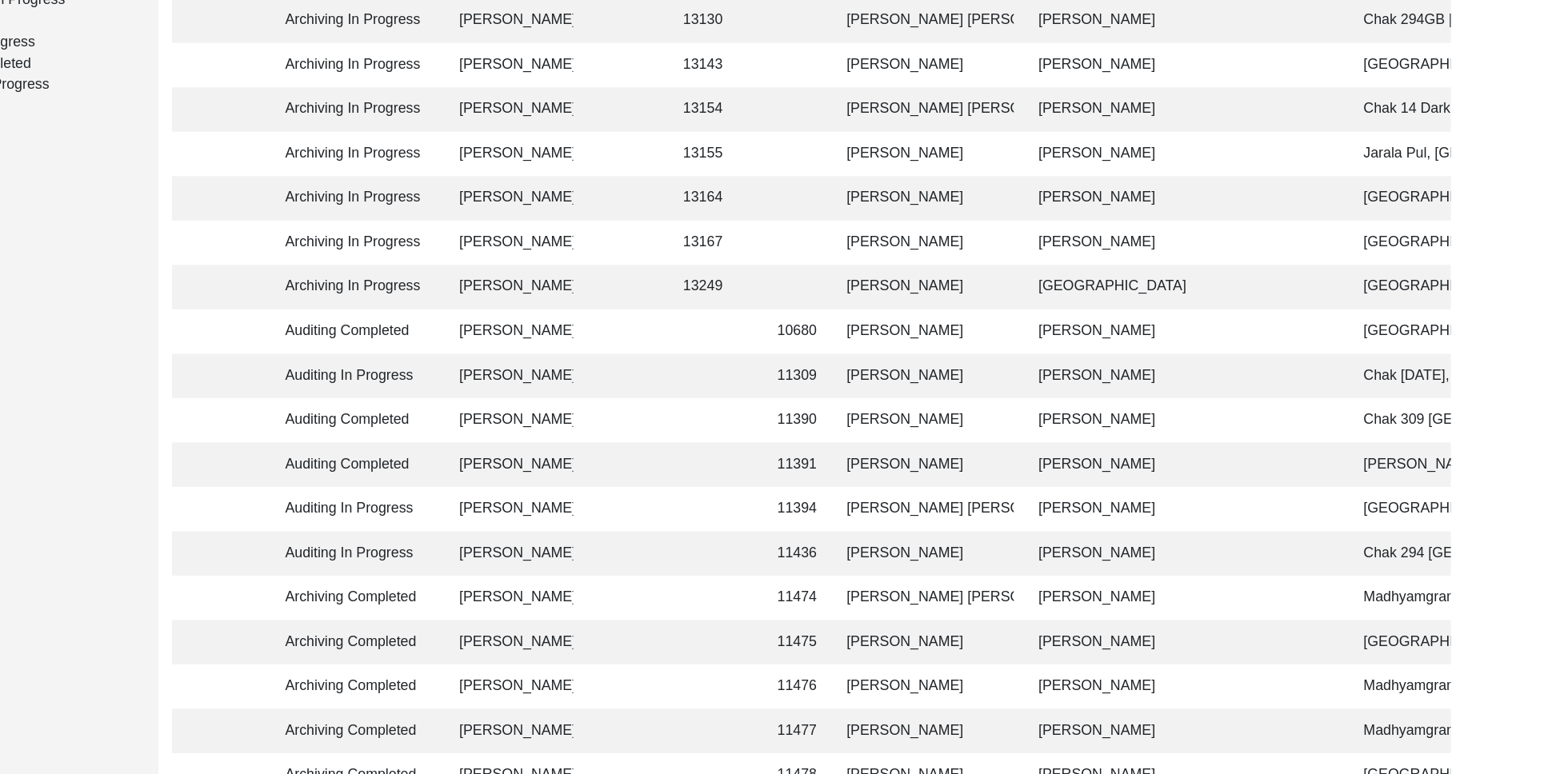click on "[PERSON_NAME]" 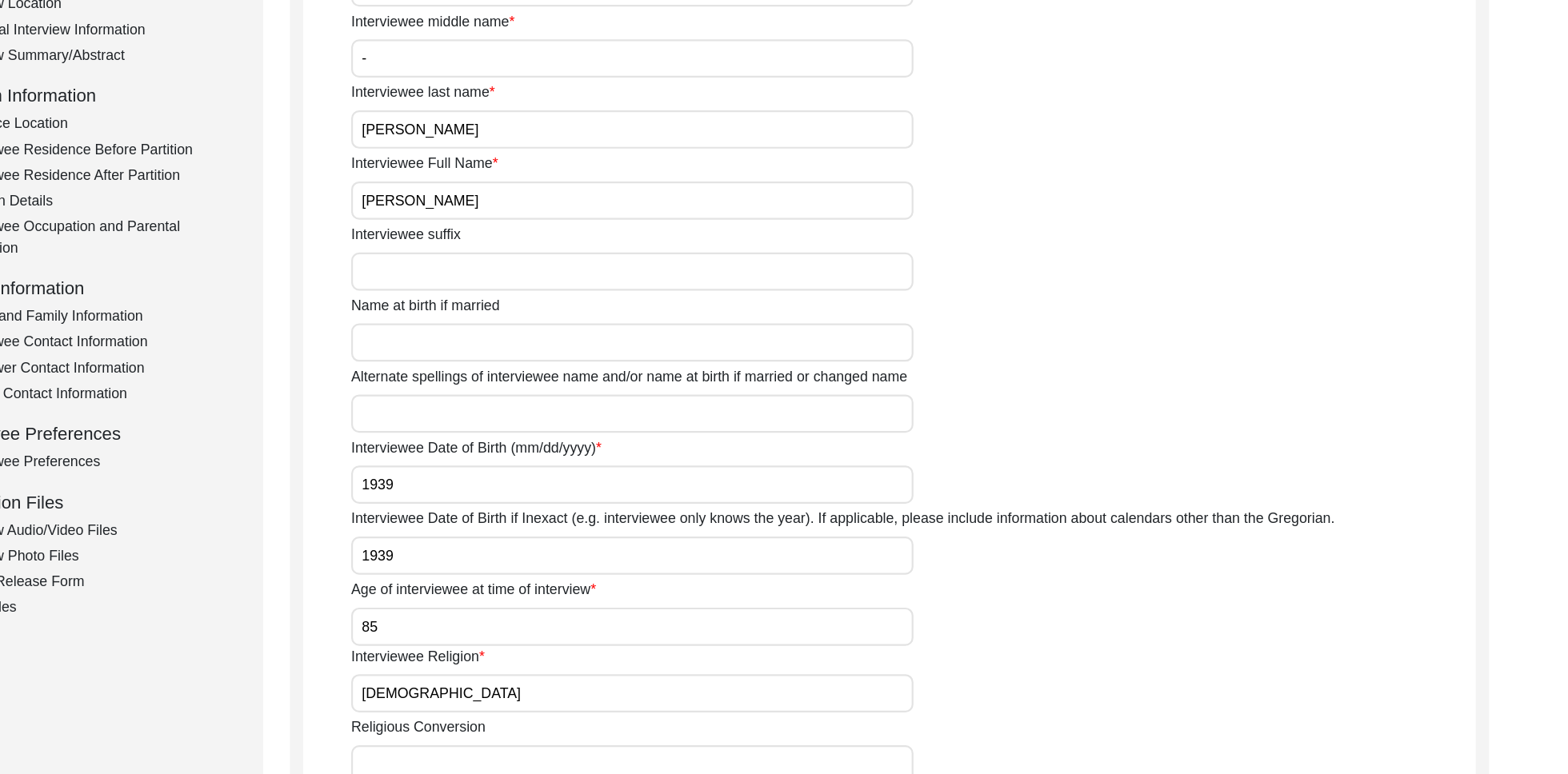 scroll, scrollTop: 0, scrollLeft: 0, axis: both 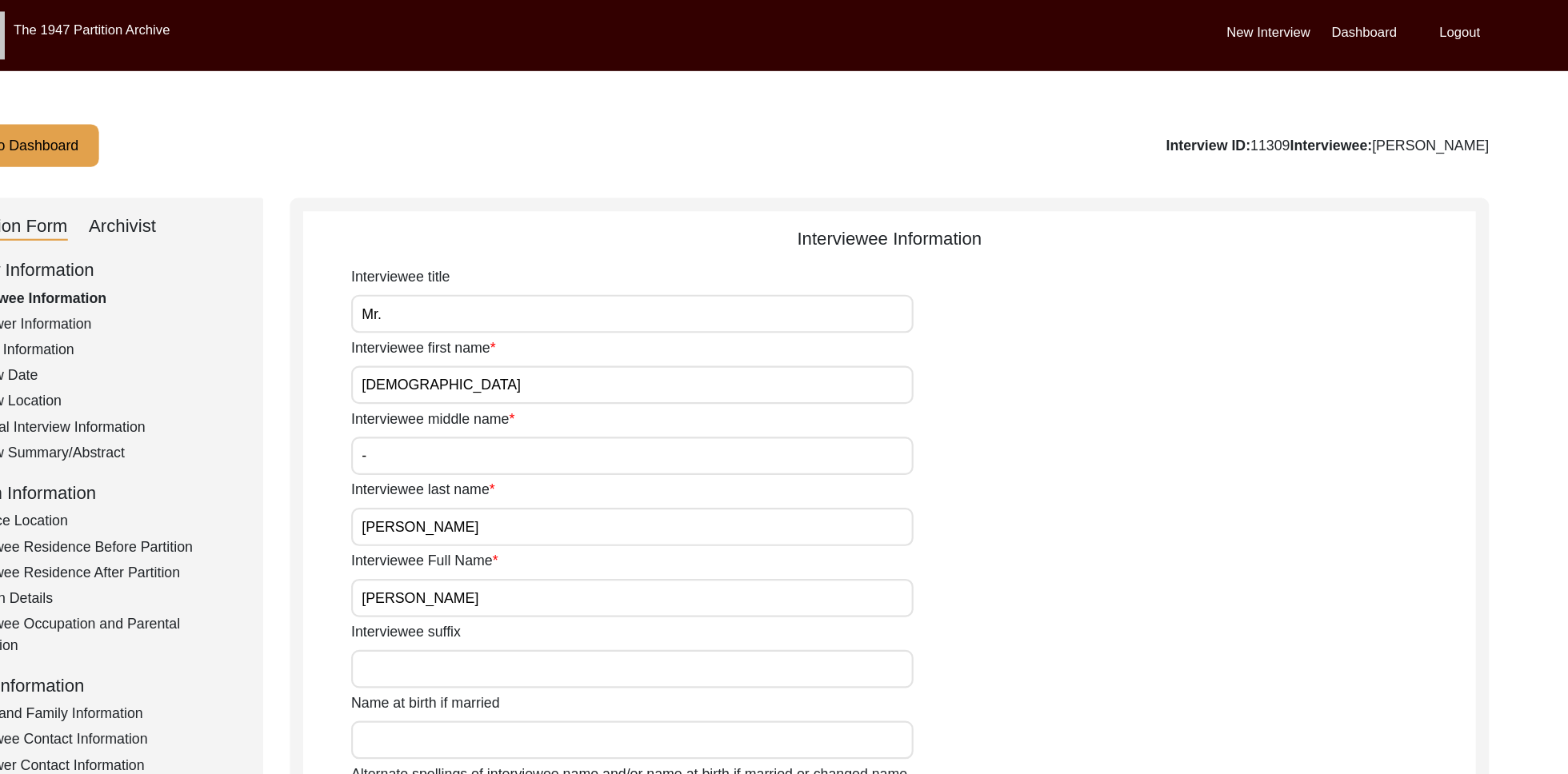 click on "Archivist" 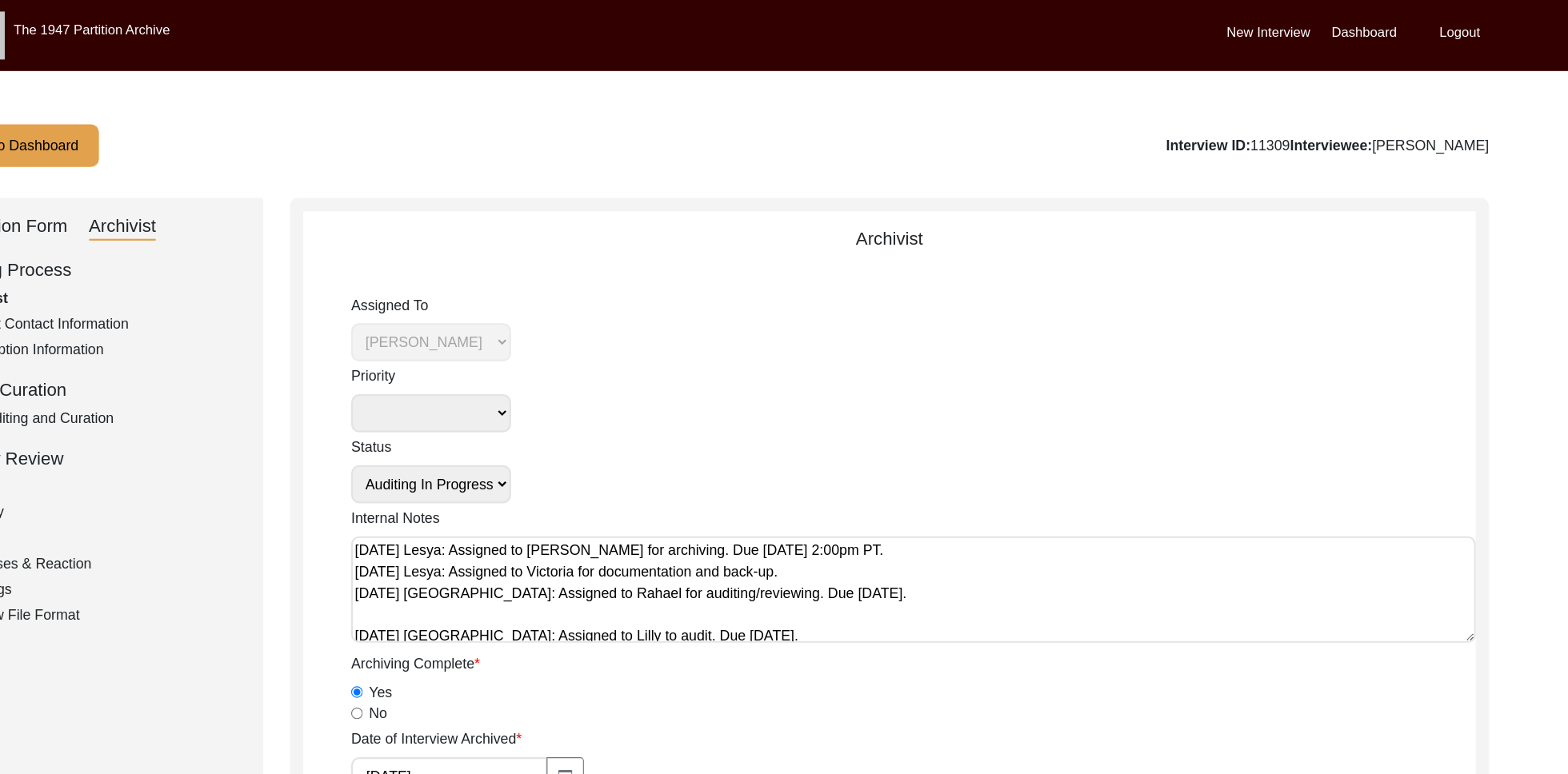 click on "Submission In Progress Submitted/Received Archiving In Progress Archiving Completed Copy-Editing In Progress Copy-Edited Auditing In Progress Auditing Completed Reviewing In Progress Reviewed Social Media Curation In Progress Social Media Curated Social Media Published" at bounding box center (543, 436) 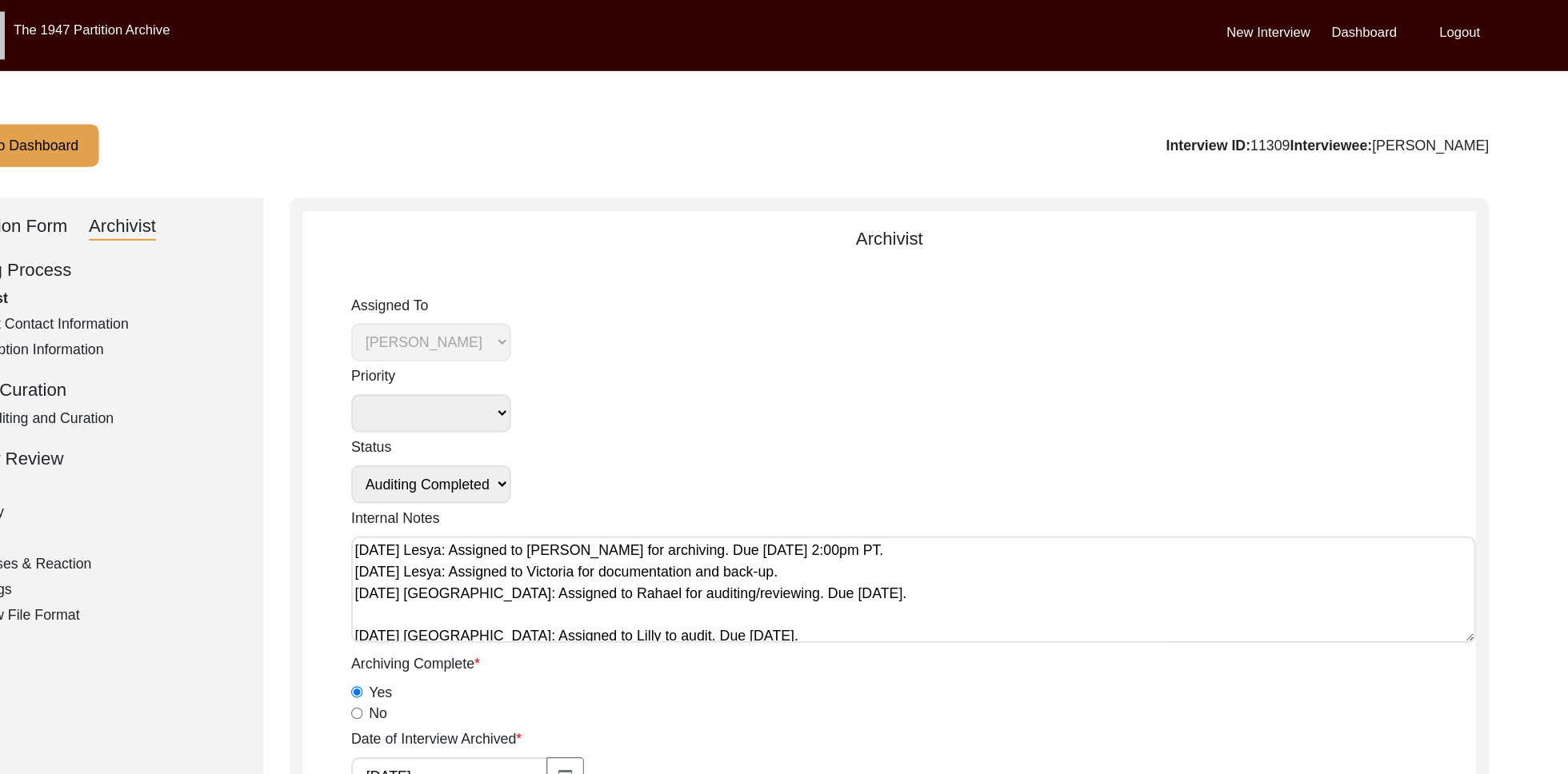 click on "Back to Dashboard" 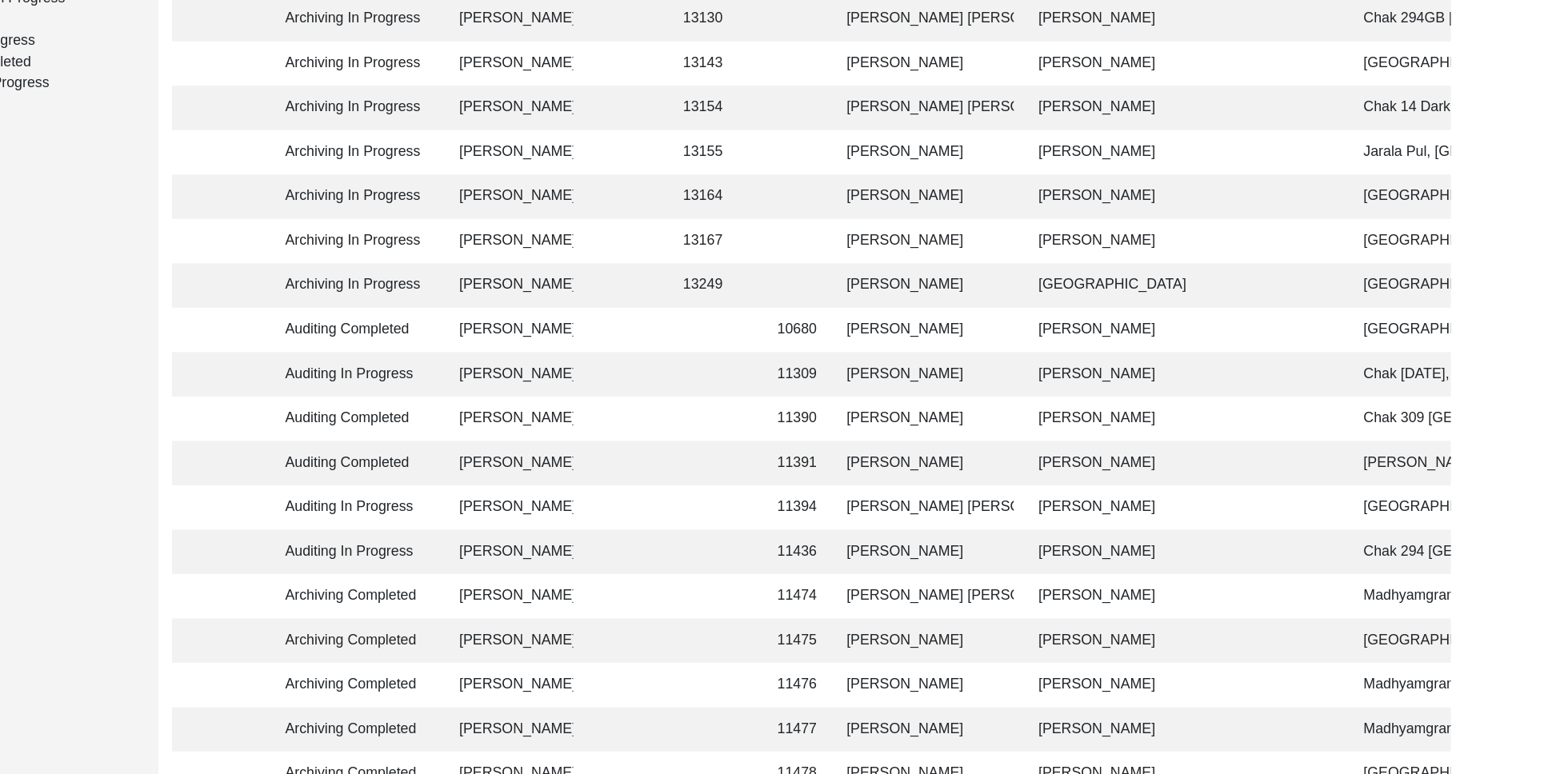 scroll, scrollTop: 349, scrollLeft: 0, axis: vertical 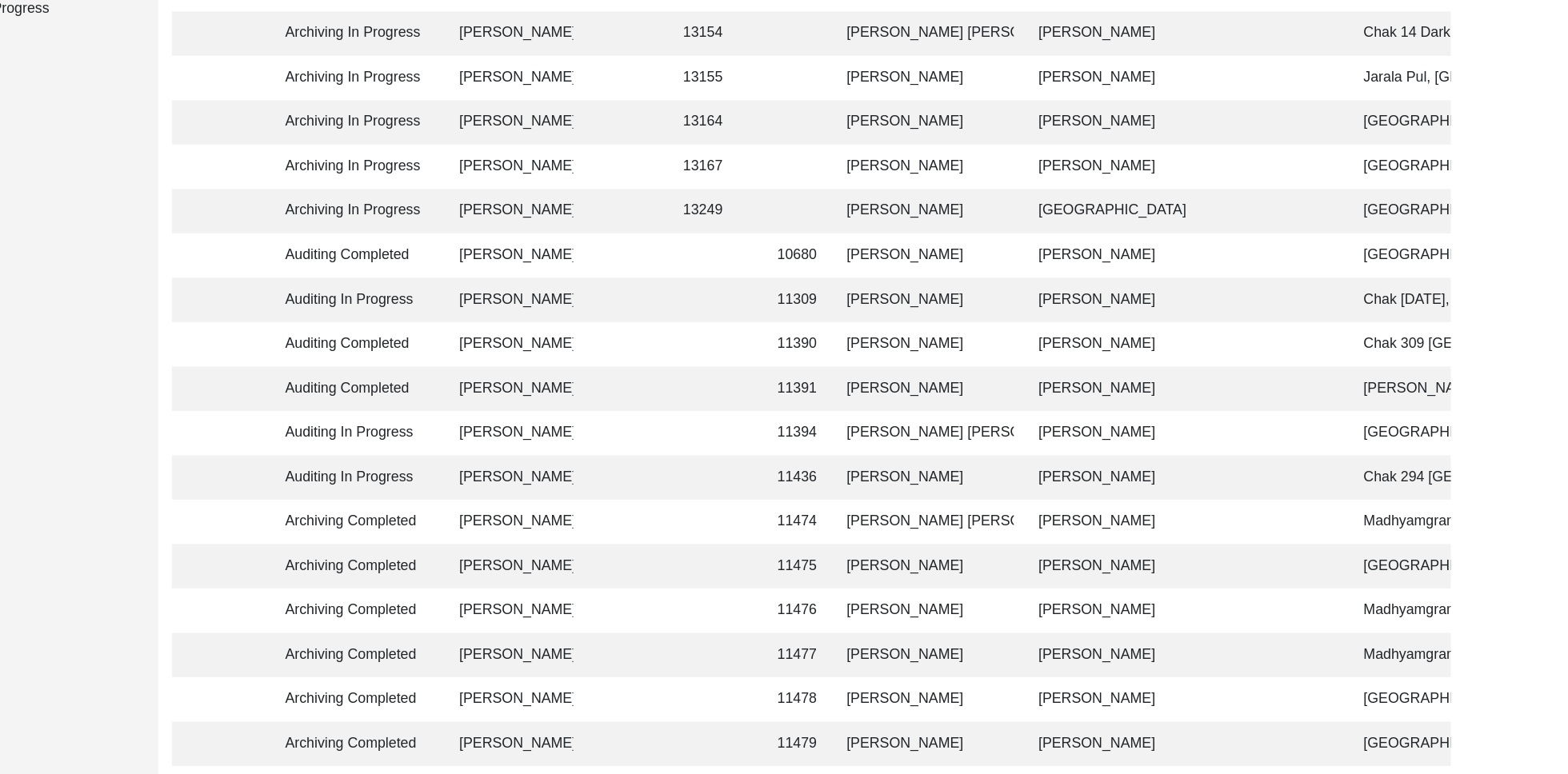 click on "Auditing In Progress" 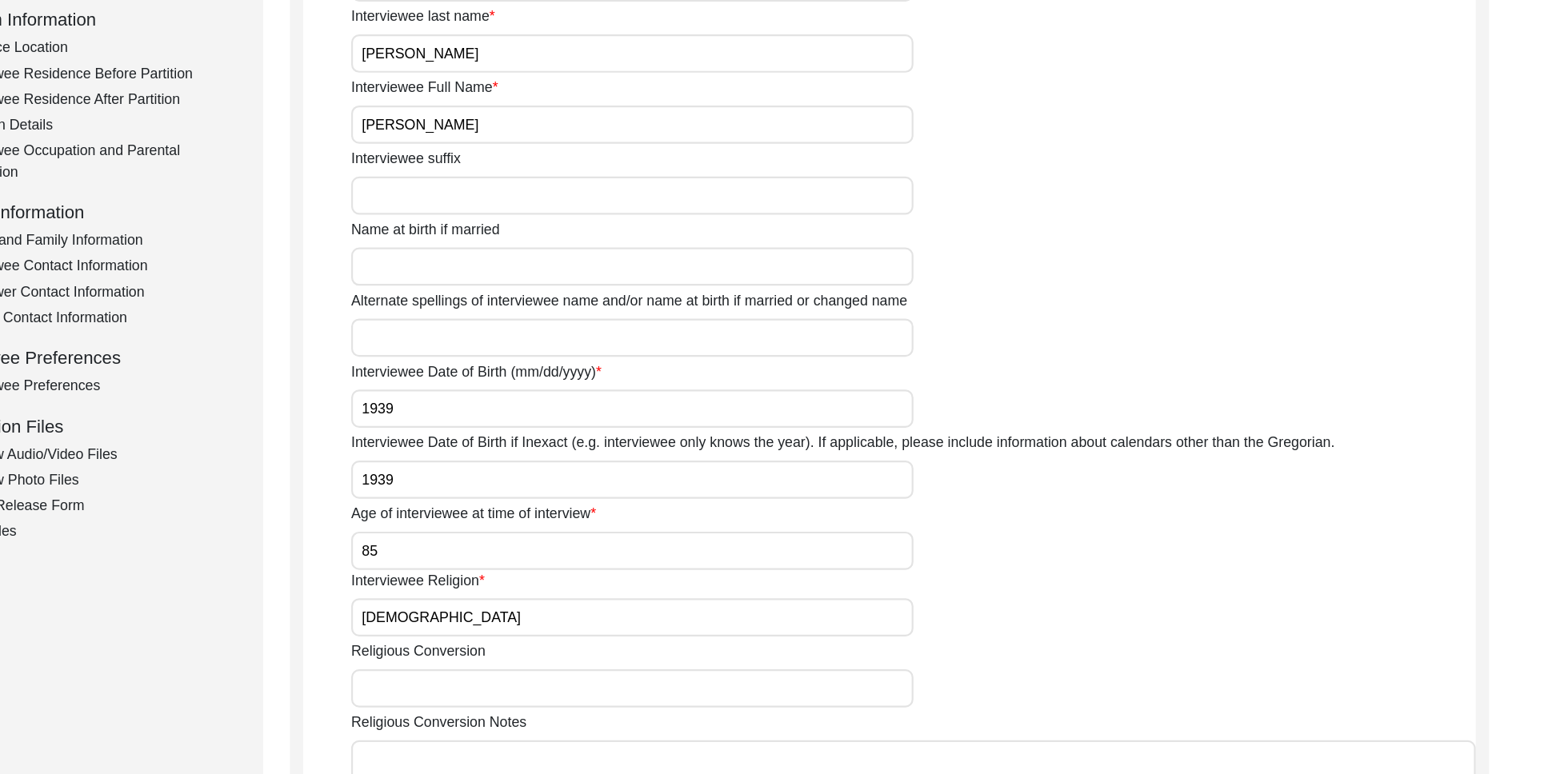 scroll, scrollTop: 0, scrollLeft: 0, axis: both 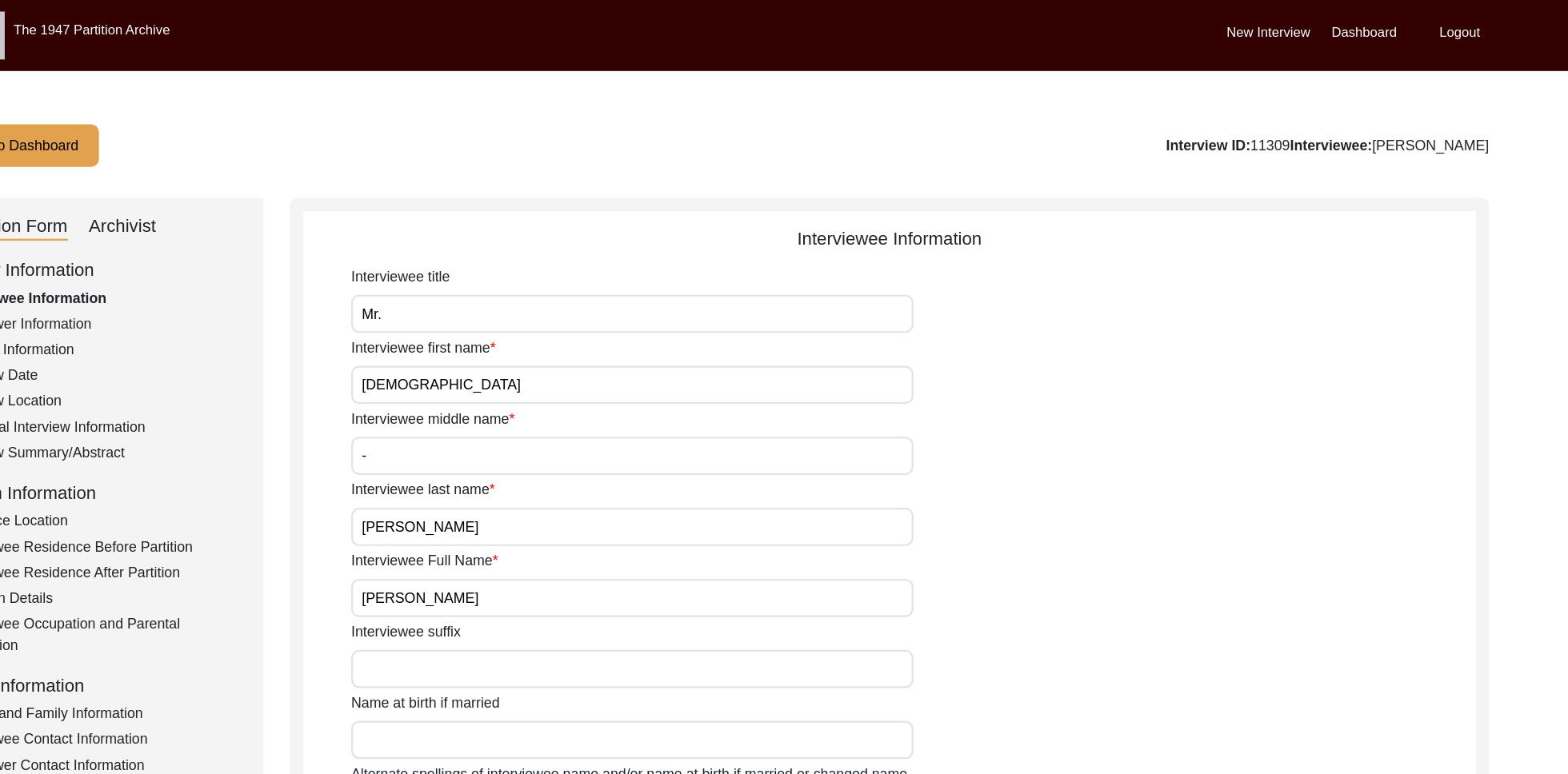 click on "Archivist" 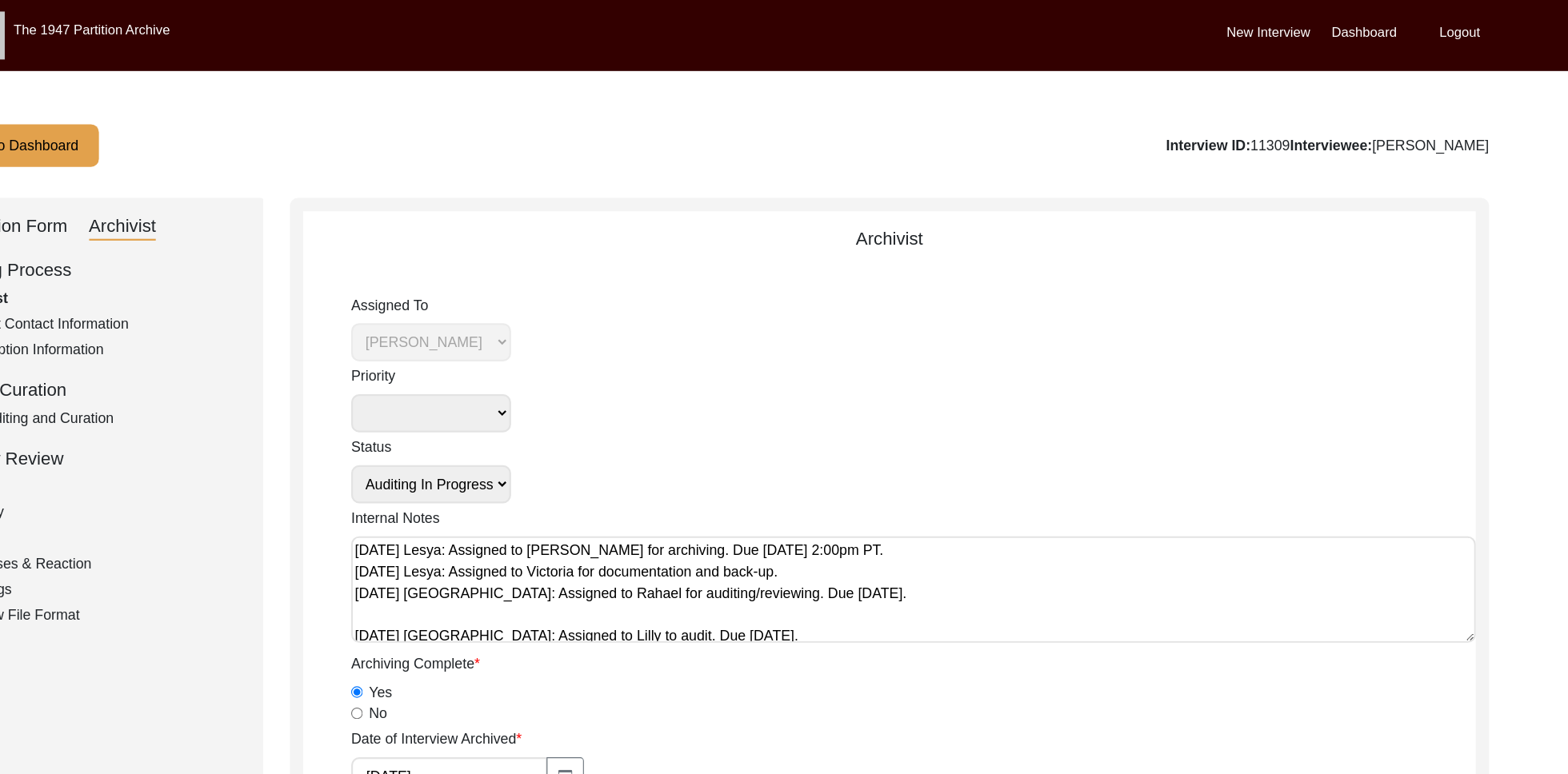click on "Submission In Progress Submitted/Received Archiving In Progress Archiving Completed Copy-Editing In Progress Copy-Edited Auditing In Progress Auditing Completed Reviewing In Progress Reviewed Social Media Curation In Progress Social Media Curated Social Media Published" at bounding box center (543, 436) 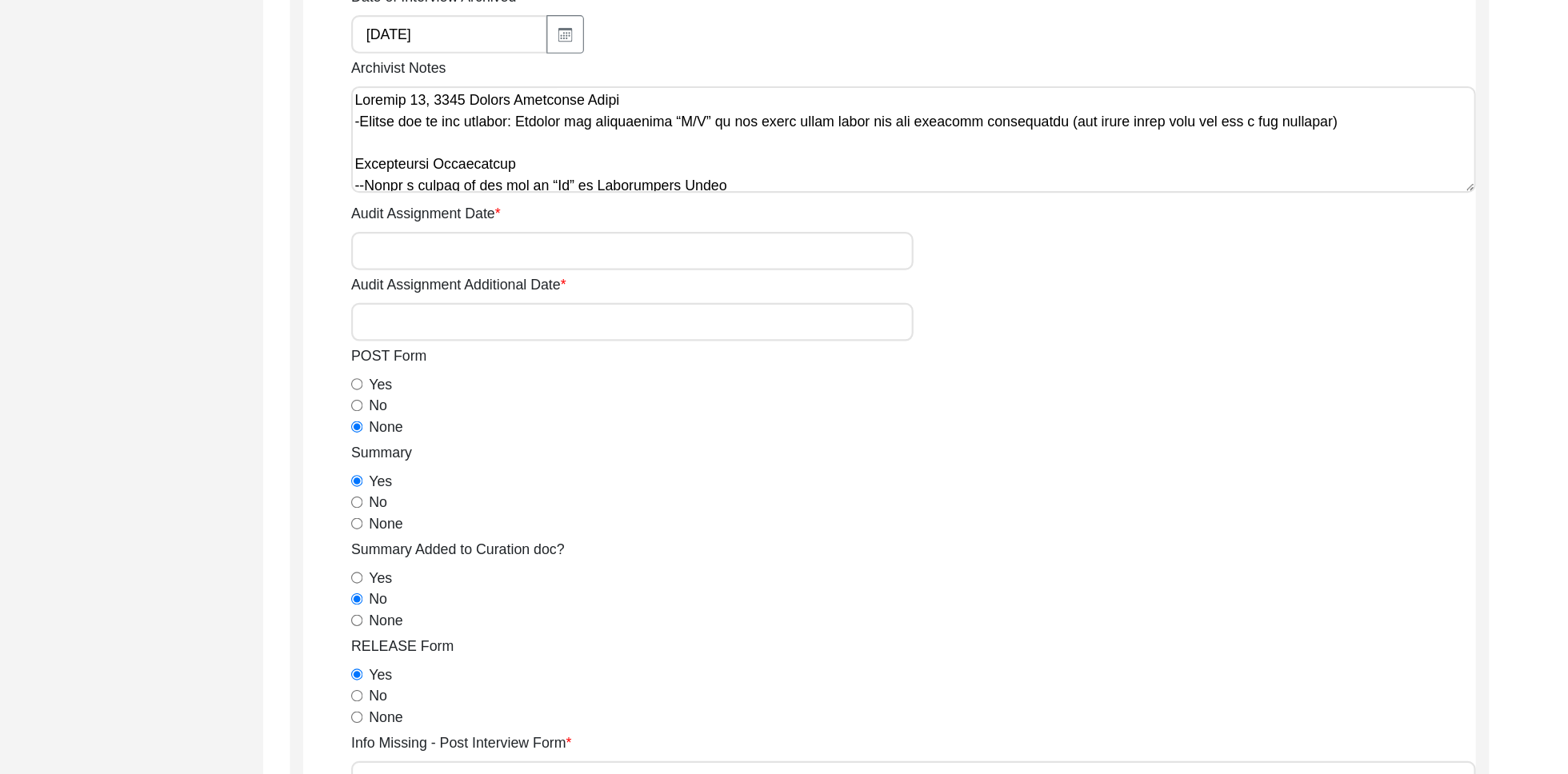 scroll, scrollTop: 667, scrollLeft: 0, axis: vertical 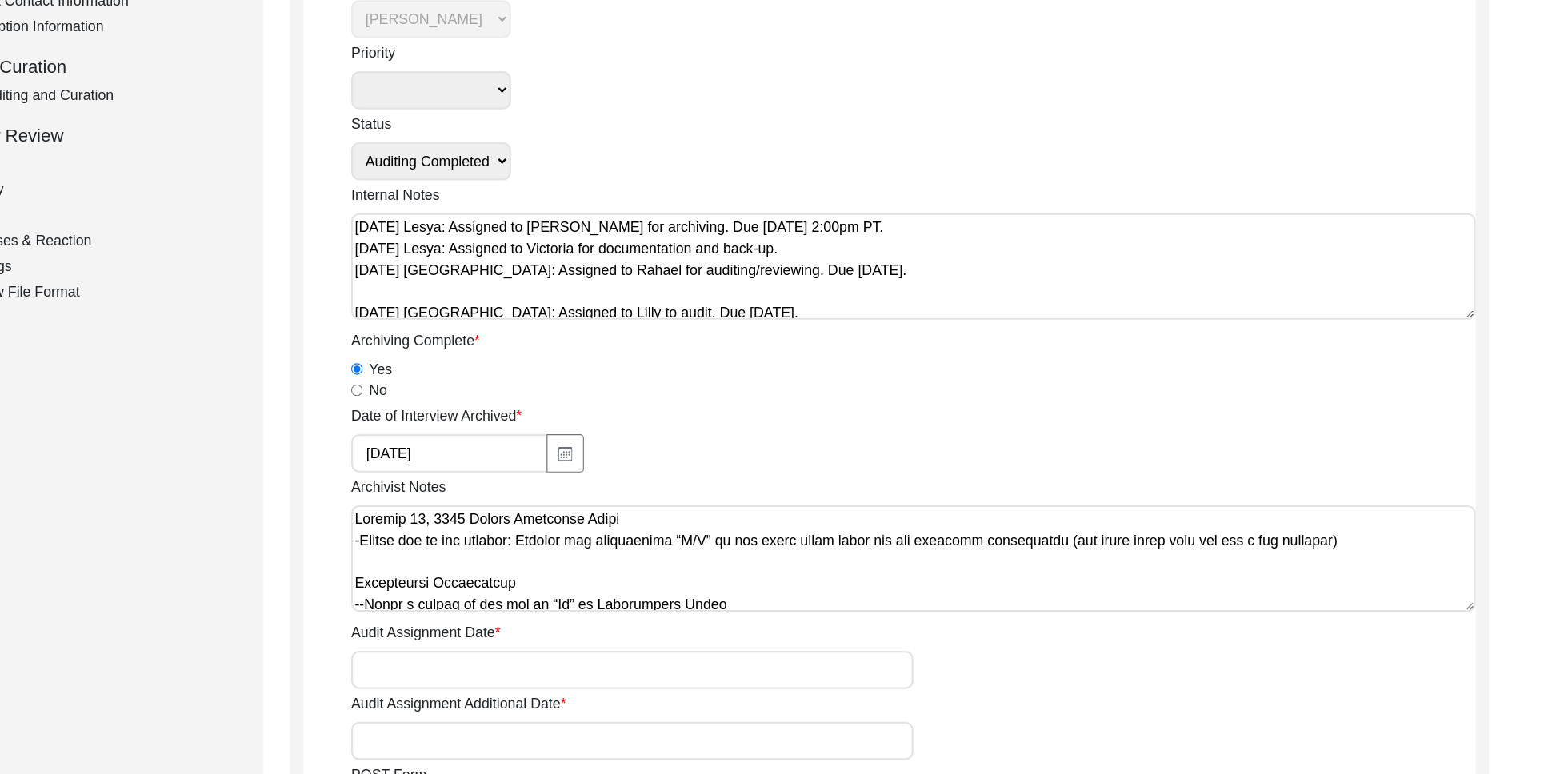 click on "Archivist Notes" at bounding box center [978, 503] 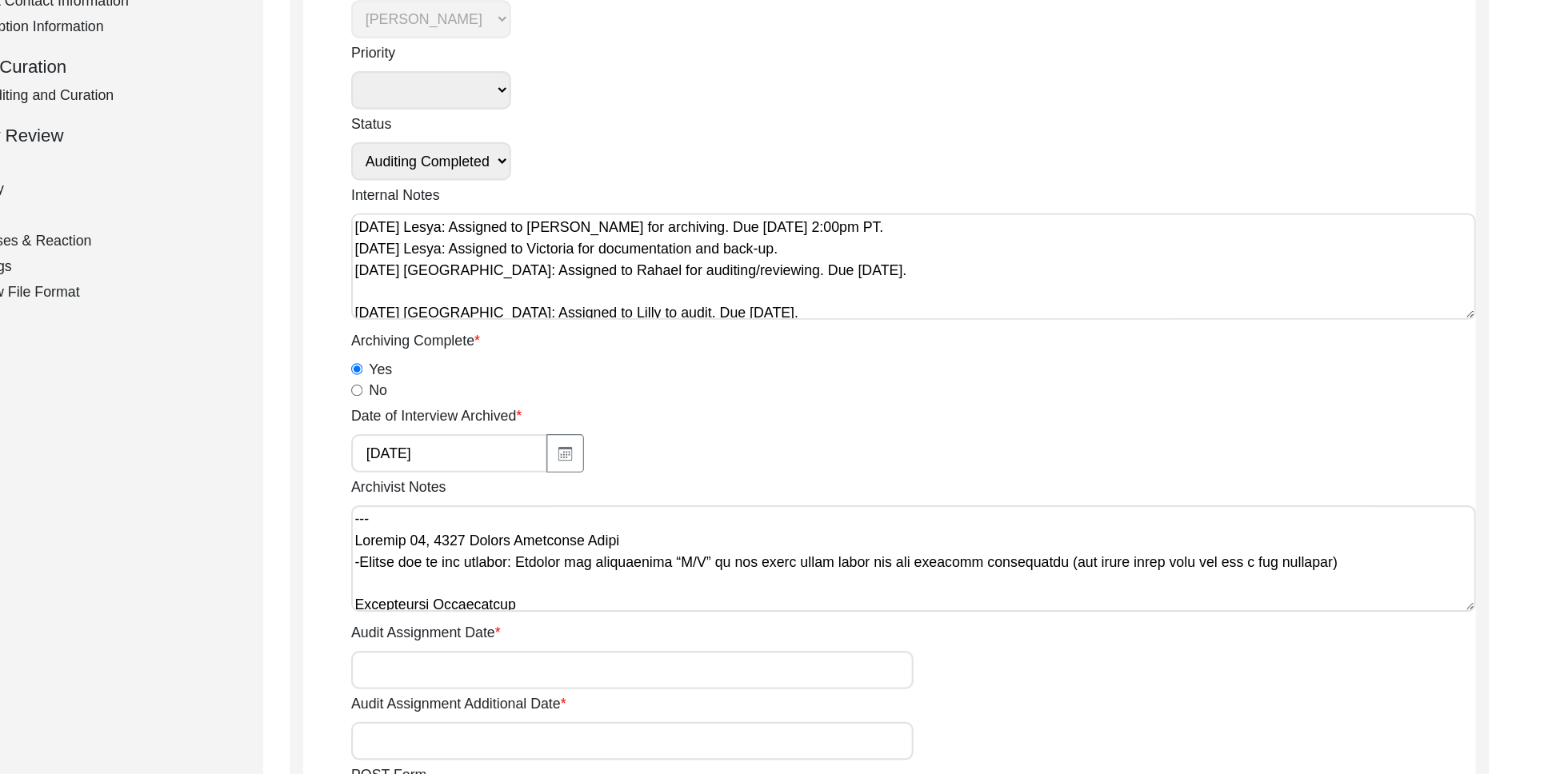 paste on "[Loremips] do Sita 18, 0898 co Adipi Elitsed
Doeiusmod Temporin
+ utlabo: Etdolo Magn
• ‘Aliquaenim / Adminimven’ qu Nostrudexe Ullamc, Laborisnis Aliquipe
Eacommodoc Duisaute
• ‘Irureinr / Volupta’ ve Esseci Fugiat, Nullapar Excepteu
Sintoccaeca Cupidatat Nonpro Suntculpa
+ quioff: Deseru Moll
• ‘Animidestl / Perspiciat’ un Omnisisten Errorv, Accusantiu Doloremq
Laudantiumt Remaperia Eaque Ipsaquaea
+ illoin: Verita Quas
• ‘Architecto / Beataevita’ di Explicabon Enimip, Quiavolupt Aspernat
Autoditfu Consequ
• magni: ‘Dol Eos Ration’ se N/N
Porroquisqu Doloremadi num Eiusmodi Temporainci
• magnamq ‘Etiam min’ so N/E
Optiocu nih Impedi Quoplaceatf
+ possim: Assume Repe
• ‘Temporibus / Autemquibu’ of Debitisrer Necess, Saepeeveni Voluptat
Repudiandae Recusan Itaqueearum
+ hicten: Sapien Dele
• ‘Reiciendis / Voluptatib’ ma Aliasperfe Dolori, Asperiores Repellat
Minimnostru Exercit Ullamcorpor
+ suscip labori #: 02068131934
+ aliqui commod conse: quidma.molliti964@moles.har
Quidemrerum Facilisexpe
+ ..." 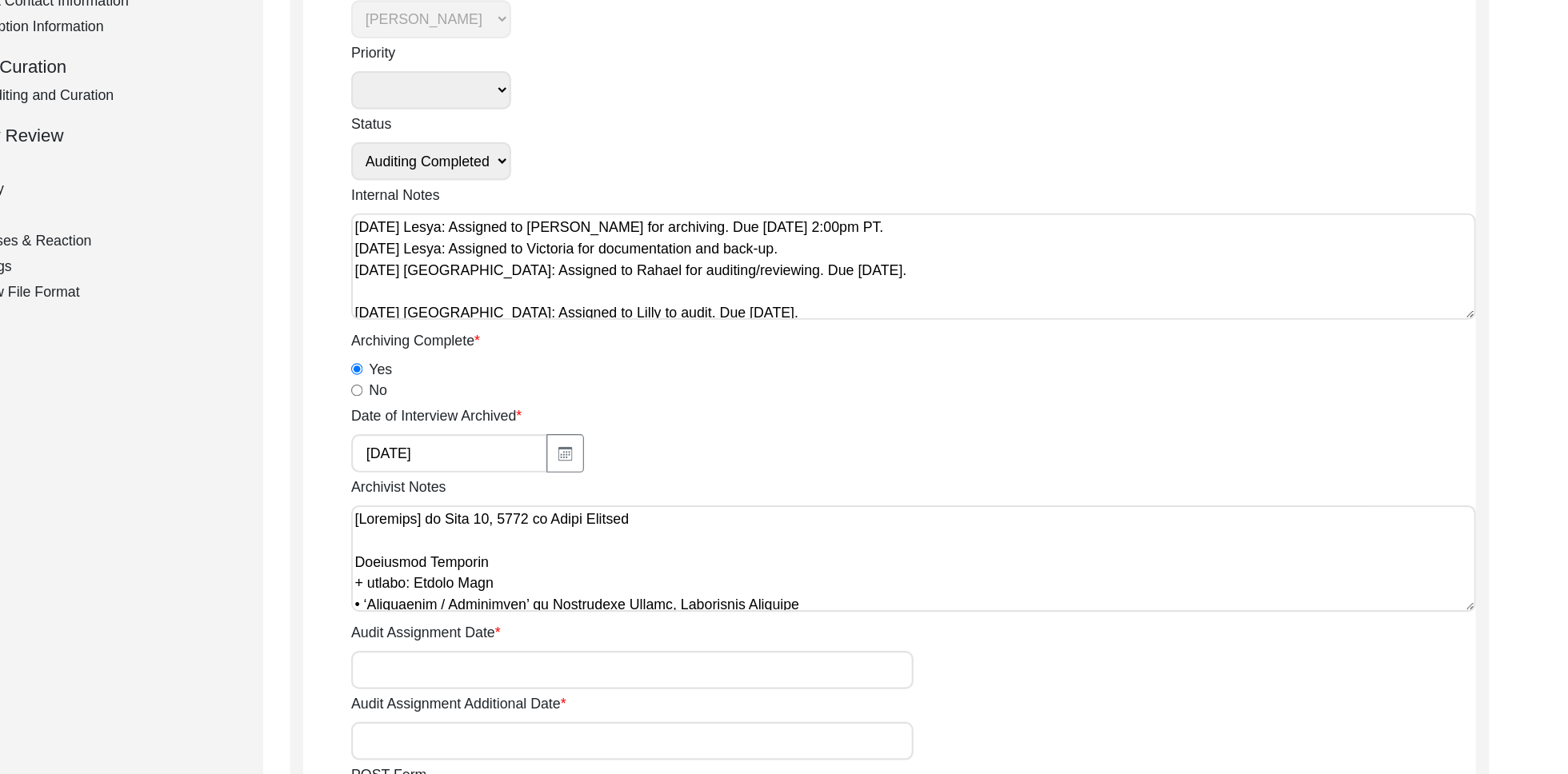 scroll, scrollTop: 712, scrollLeft: 0, axis: vertical 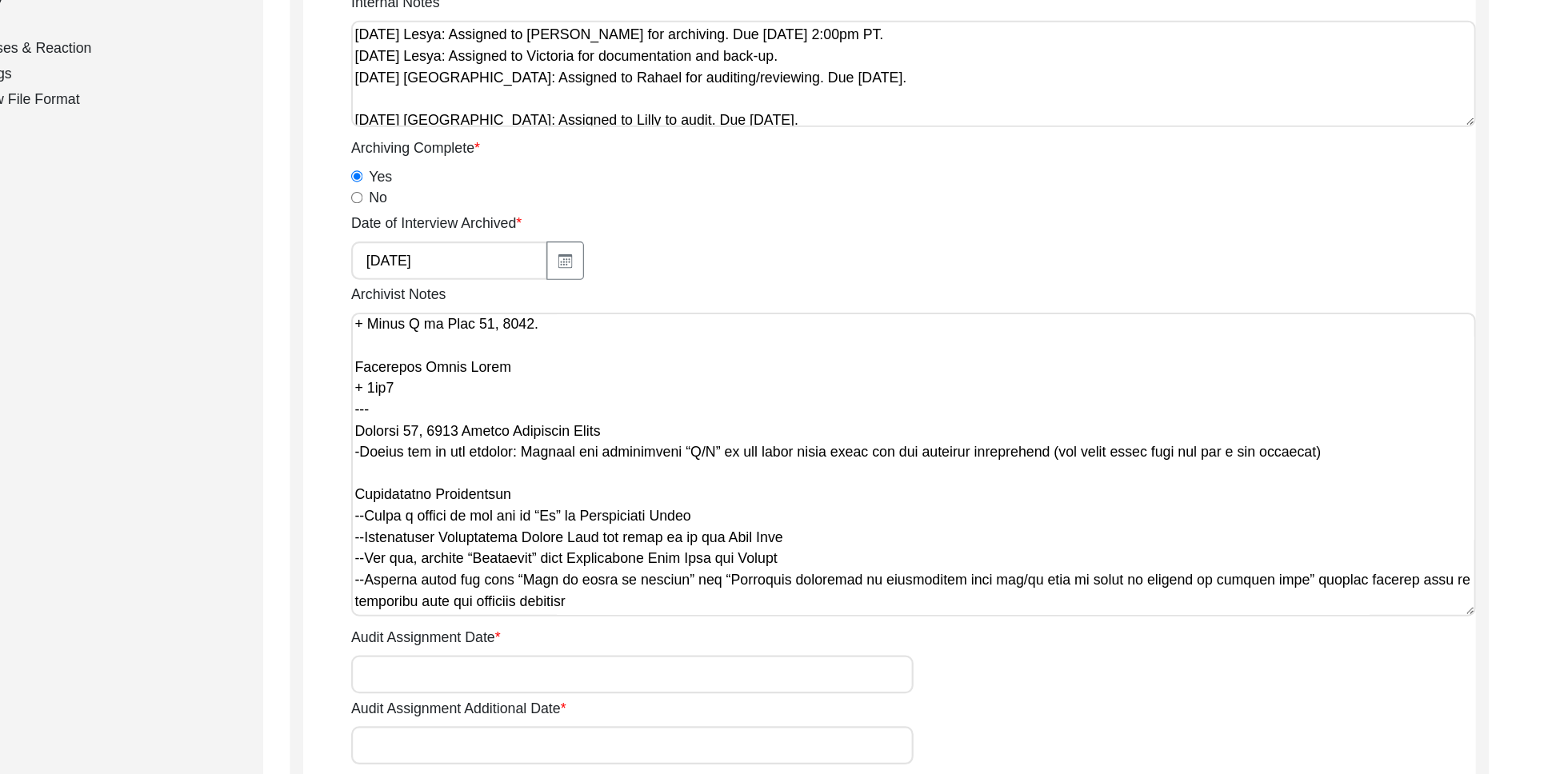 drag, startPoint x: 1478, startPoint y: 450, endPoint x: 1494, endPoint y: 687, distance: 237.5395 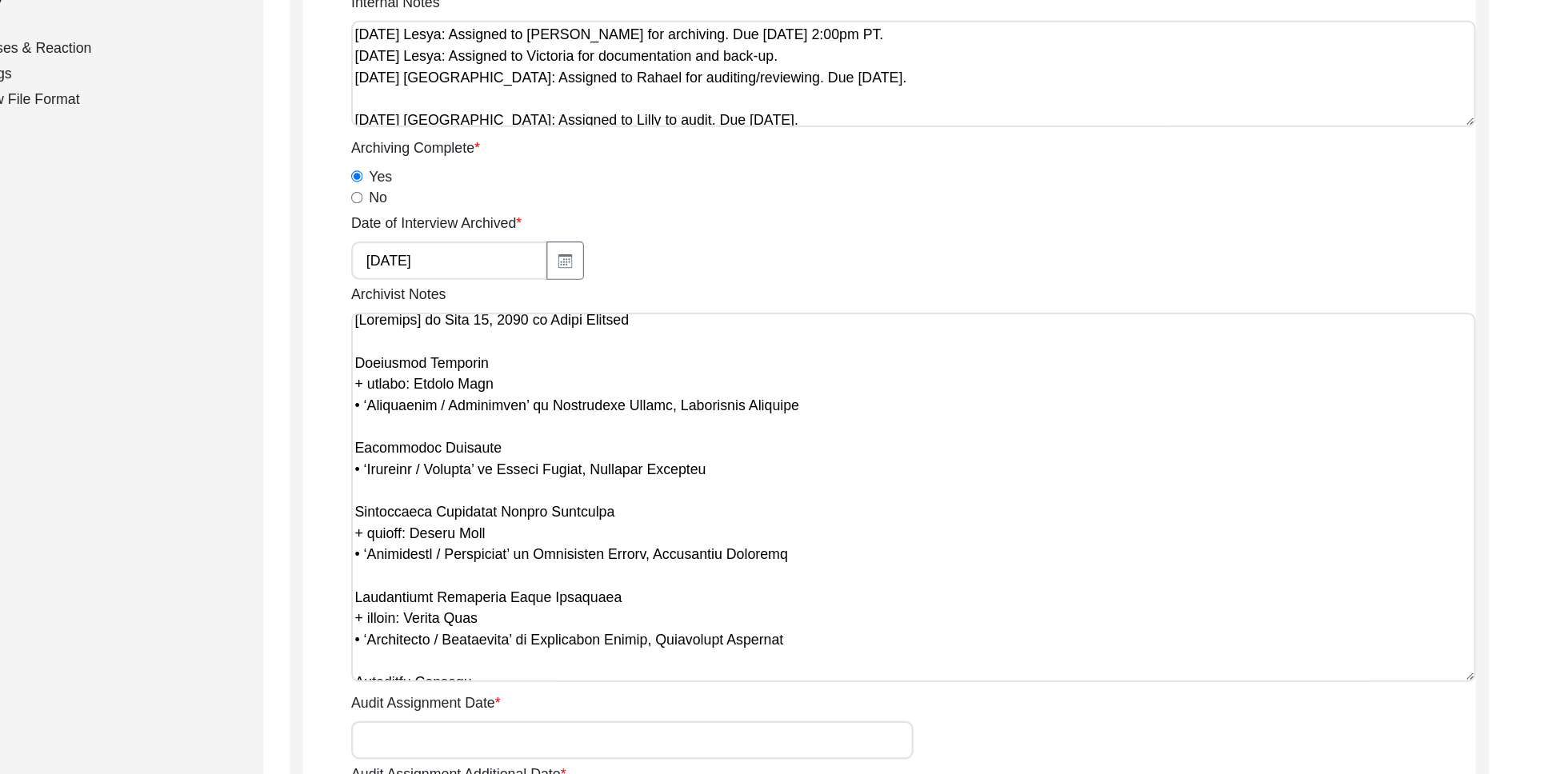 scroll, scrollTop: 0, scrollLeft: 0, axis: both 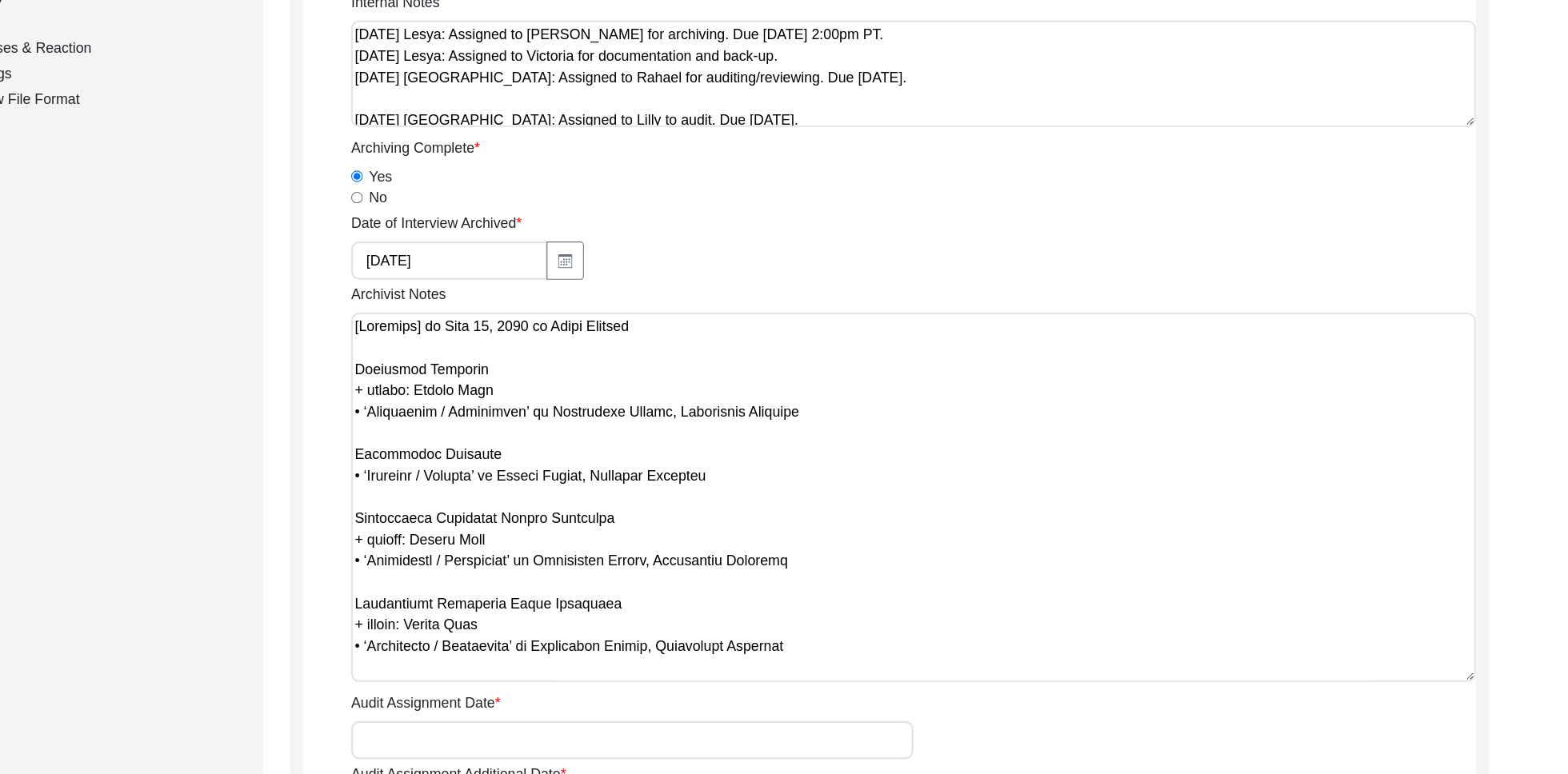 click on "Audit Assignment Date" at bounding box center [724, 743] 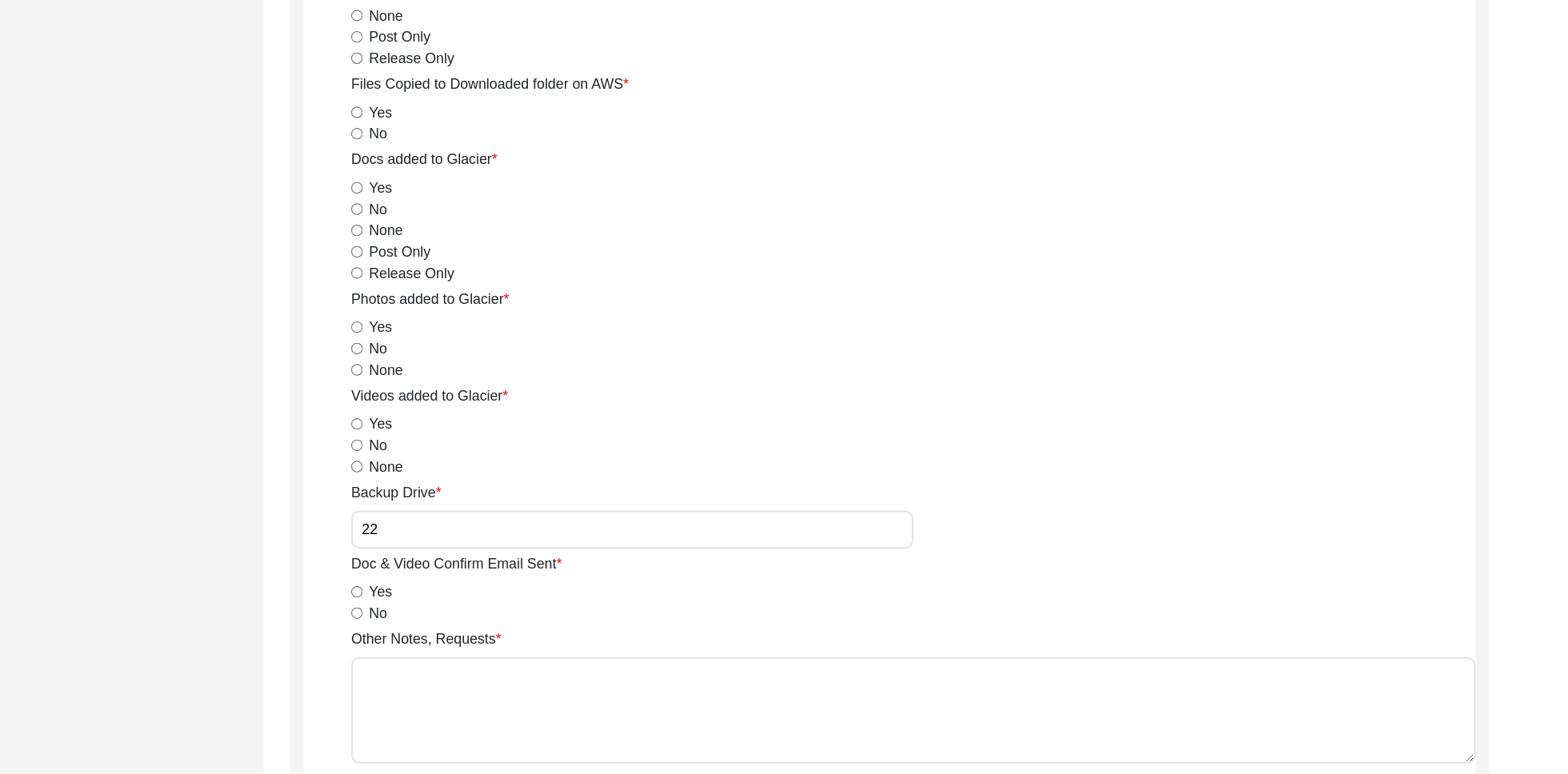 scroll, scrollTop: 2478, scrollLeft: 0, axis: vertical 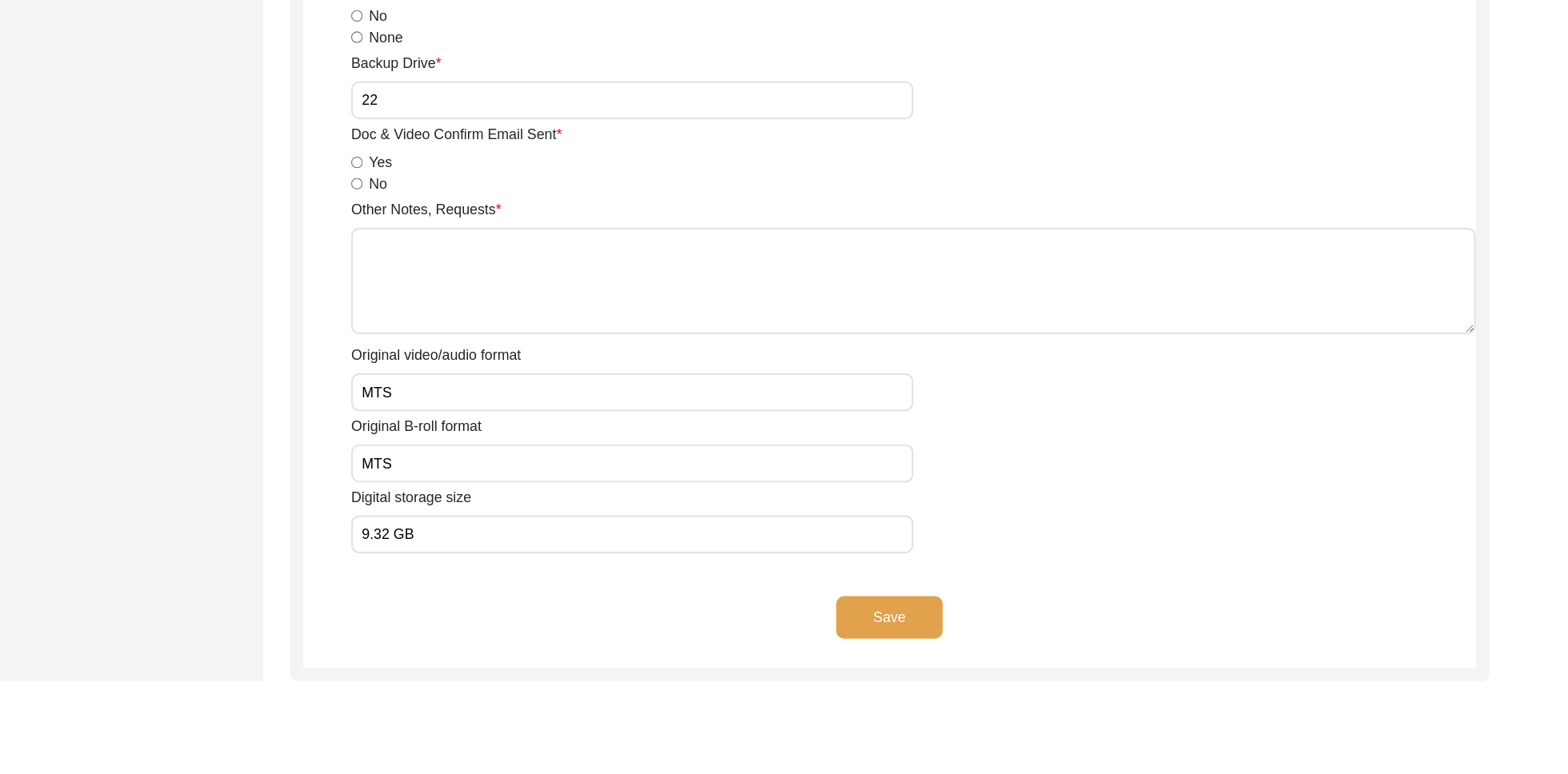 click on "Archivist
Assigned To [PERSON_NAME] [PERSON_NAME] archivist [PERSON_NAME] [PERSON_NAME] Priority Deceased Alive Other Status Submission In Progress Submitted/Received Archiving In Progress Archiving Completed Copy-Editing In Progress Copy-Edited Auditing In Progress Auditing Completed Reviewing In Progress Reviewed Social Media Curation In Progress Social Media Curated Social Media Published Internal Notes [DATE] [PERSON_NAME]: Assigned to [PERSON_NAME] for archiving. Due [DATE] 2:00pm PT.
[DATE] Lesya: Assigned to Victoria for documentation and back-up.
[DATE] [GEOGRAPHIC_DATA]: Assigned to Rahael for auditing/reviewing. Due [DATE].
[DATE] [GEOGRAPHIC_DATA]: Assigned to Lilly to audit. Due [DATE]. Archiving Complete  Yes   No  Date of Interview Archived [DATE] Archivist Notes Audit Assignment Date [DATE] Audit Assignment Additional Date POST Form  Yes   No   None  Summary  Yes   No   None  Summary Added to Curation doc?  Yes   No   None  RELEASE Form  Yes" 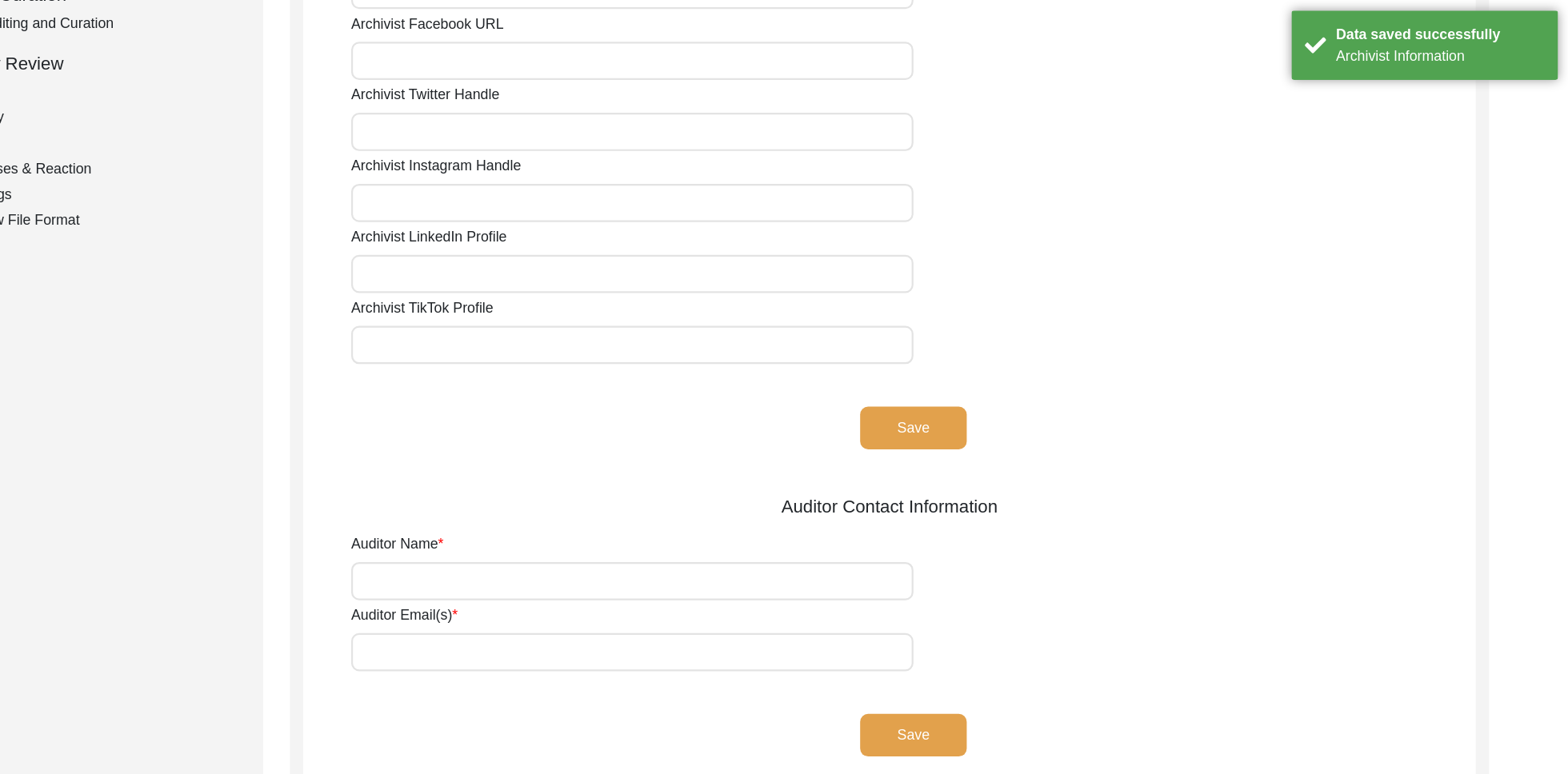 scroll, scrollTop: 0, scrollLeft: 0, axis: both 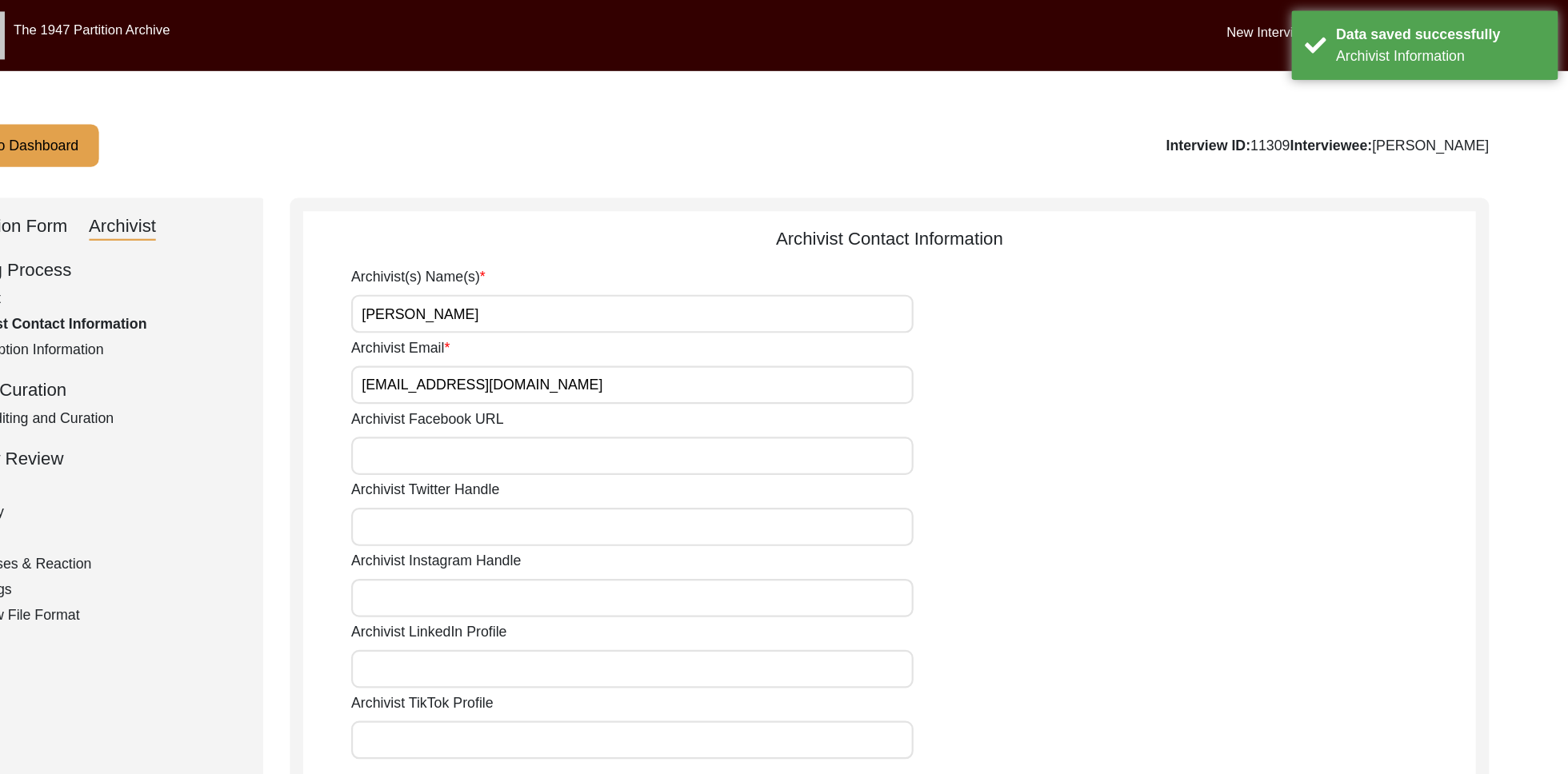 click on "[PERSON_NAME]" at bounding box center [724, 282] 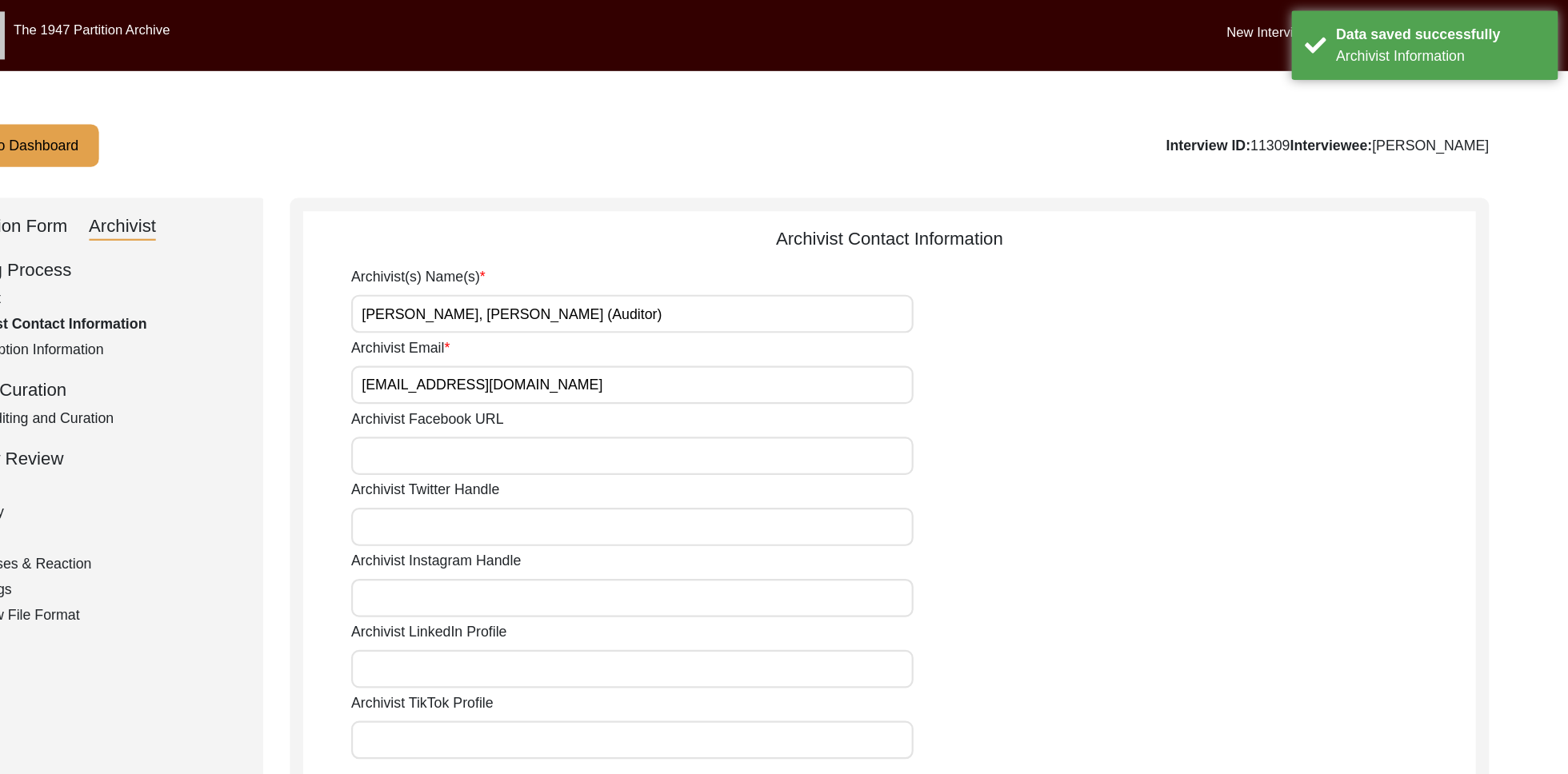 click on "Archivist Email" at bounding box center (724, 346) 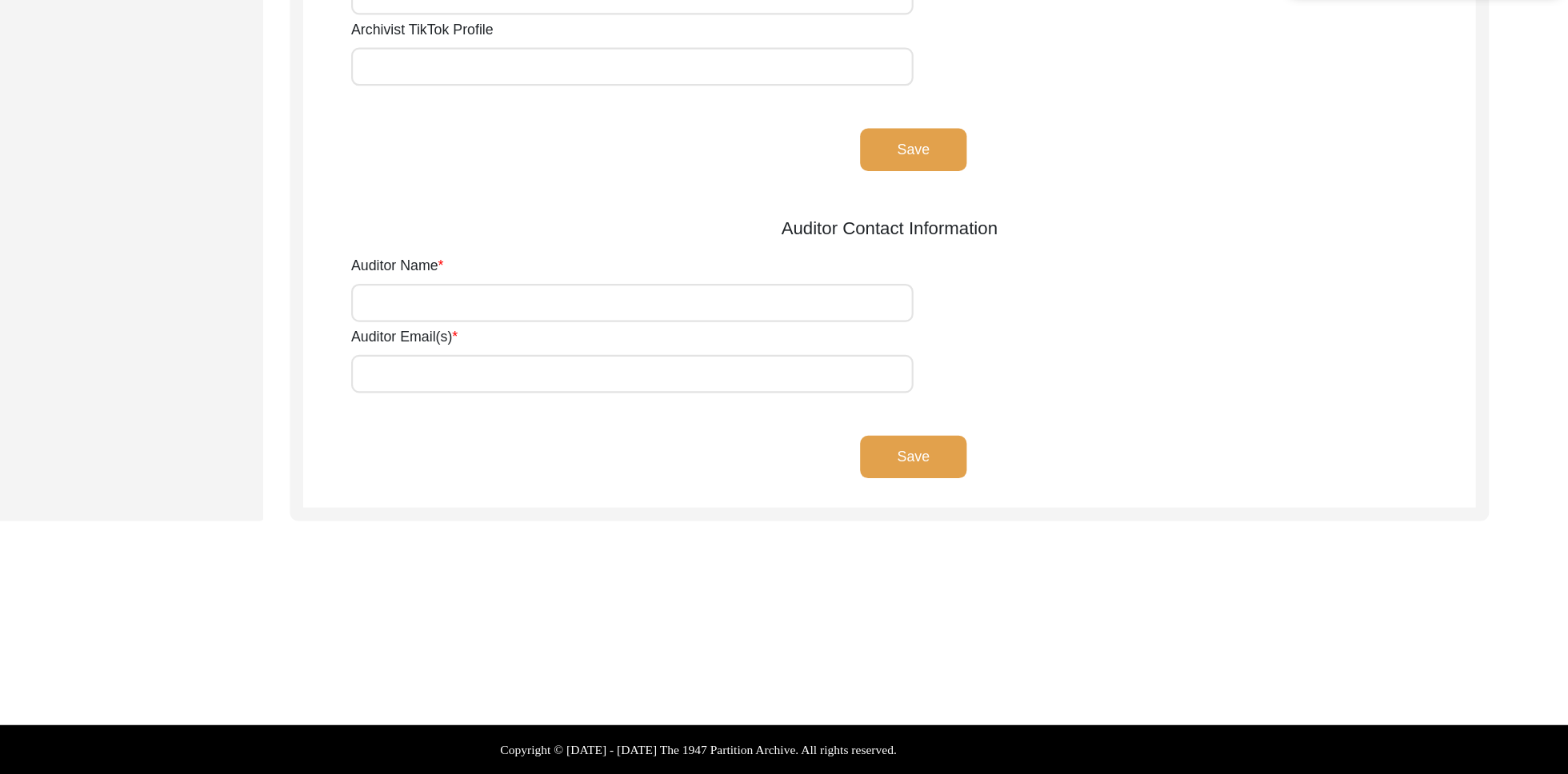 click on "Save" 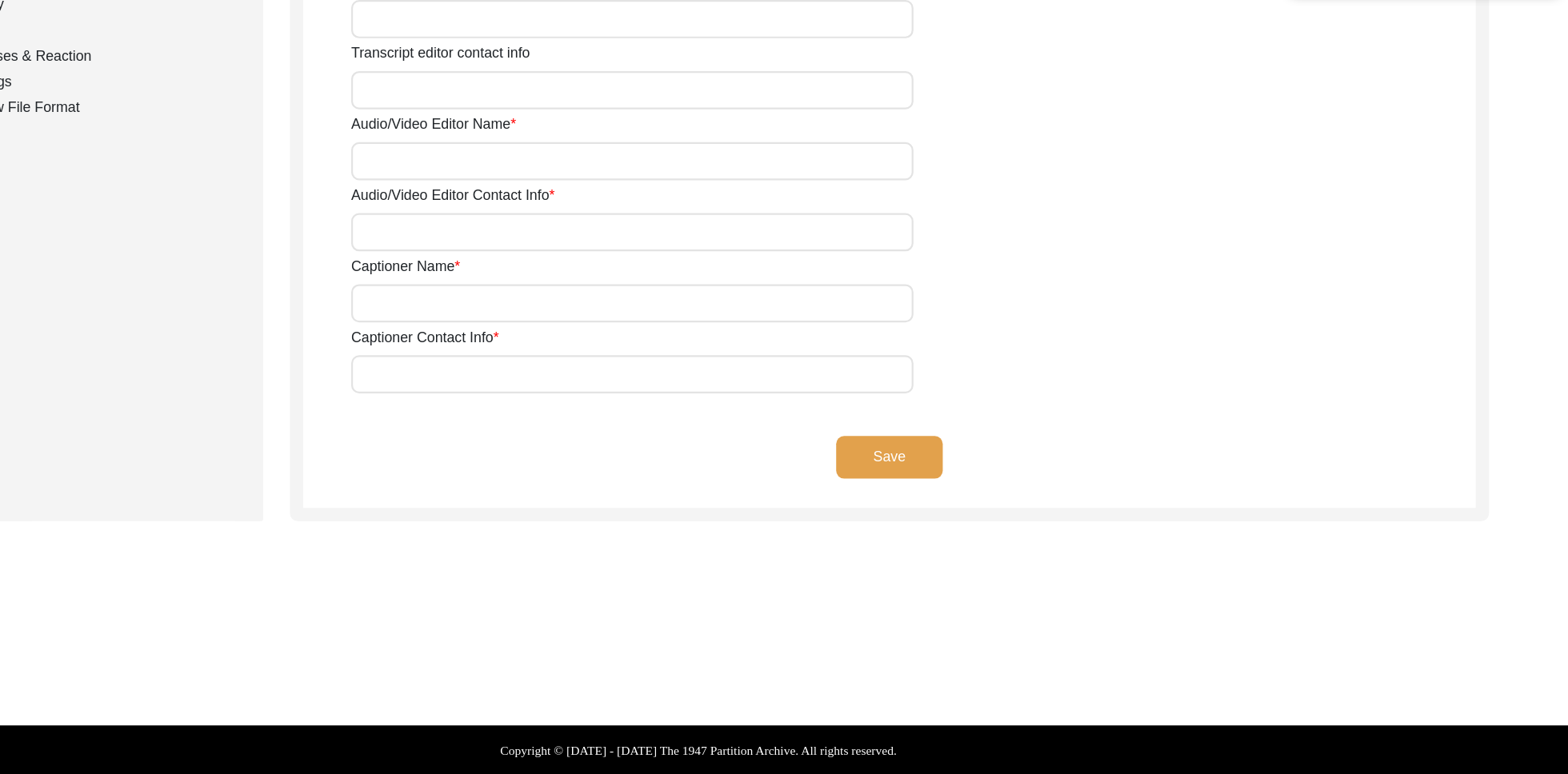 scroll, scrollTop: 0, scrollLeft: 0, axis: both 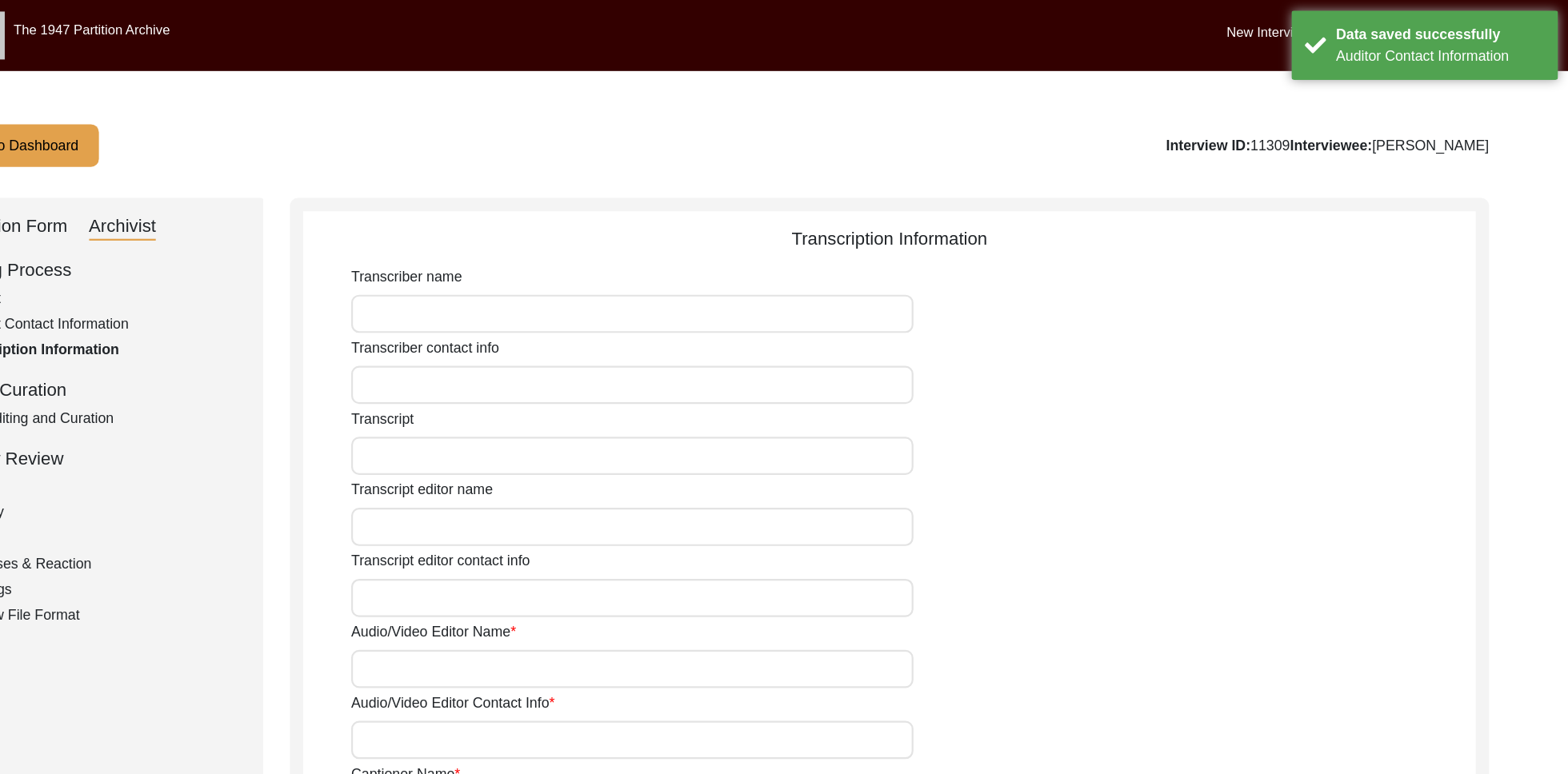 click on "Archivist Contact Information" 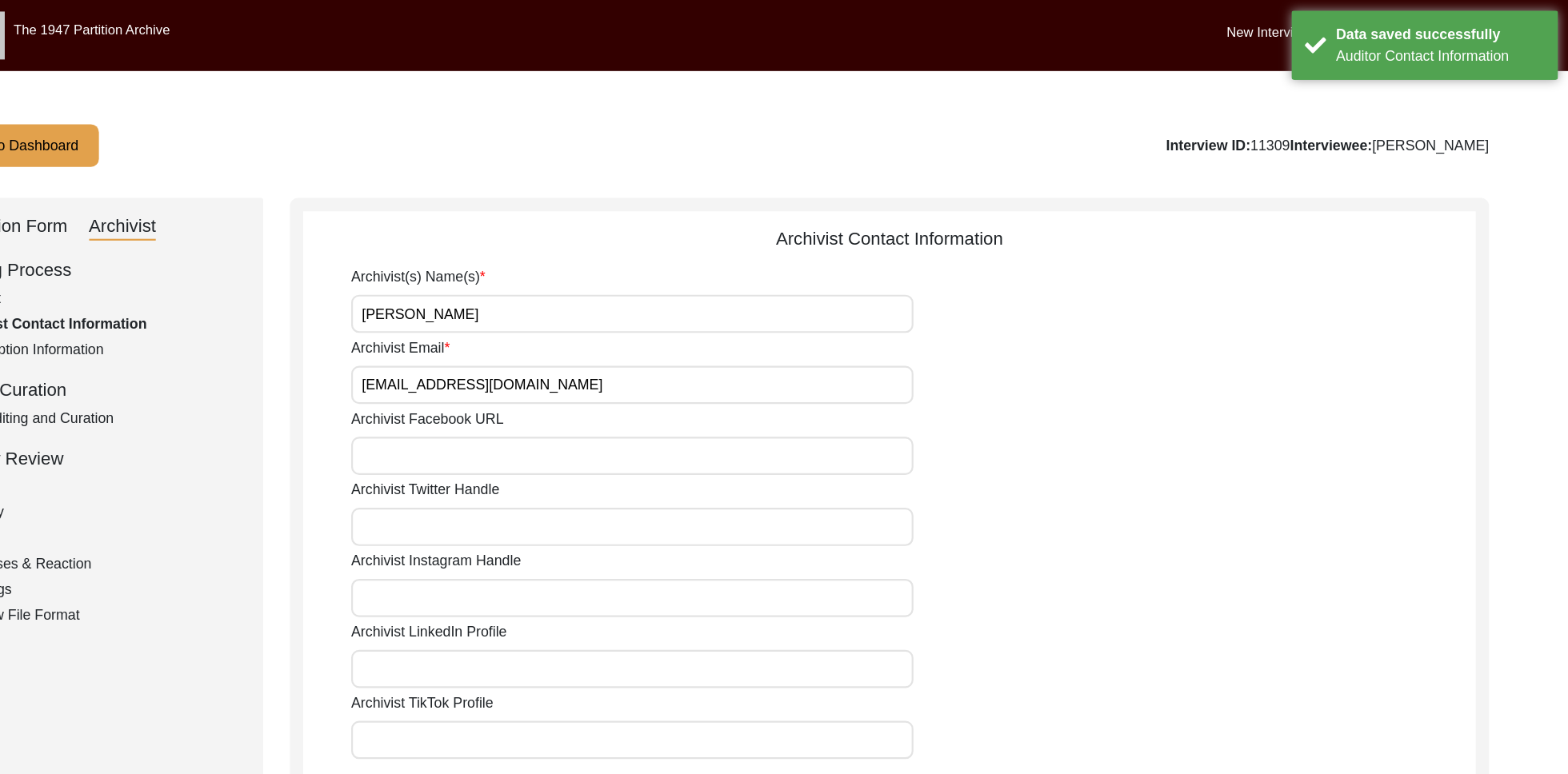 click on "[PERSON_NAME]" at bounding box center [724, 282] 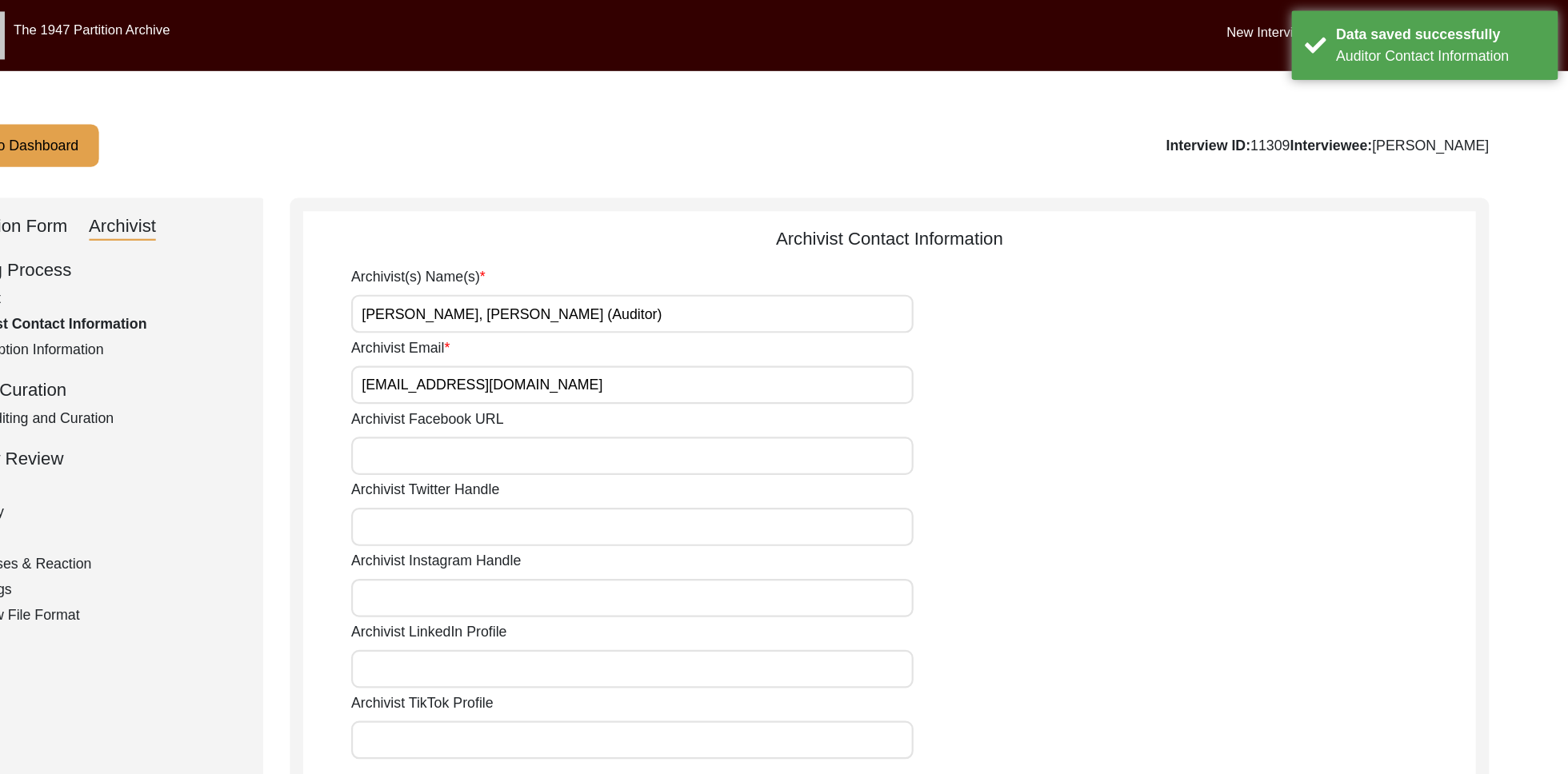 click on "Archivist Email" at bounding box center (724, 346) 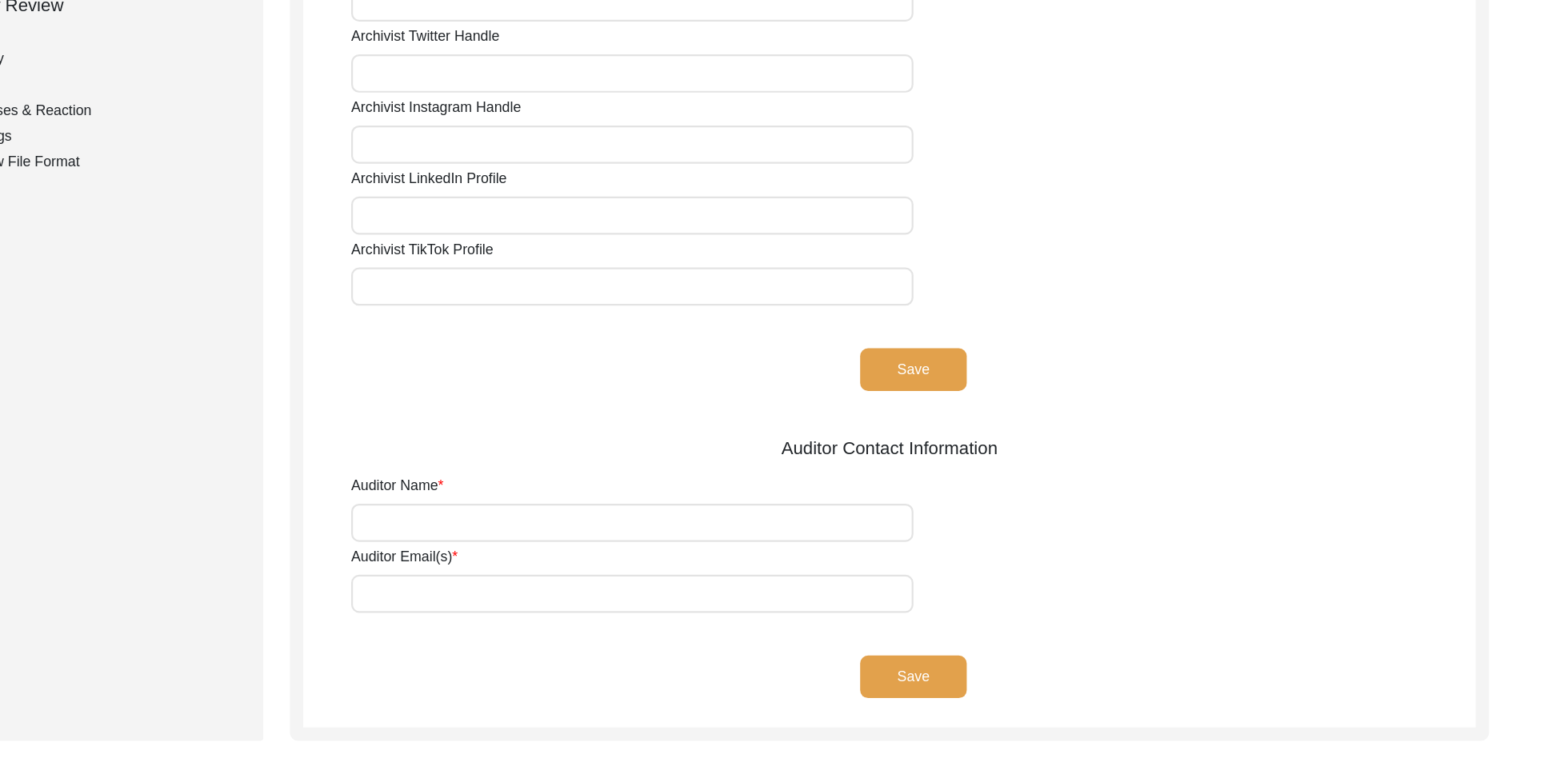 click on "Save" 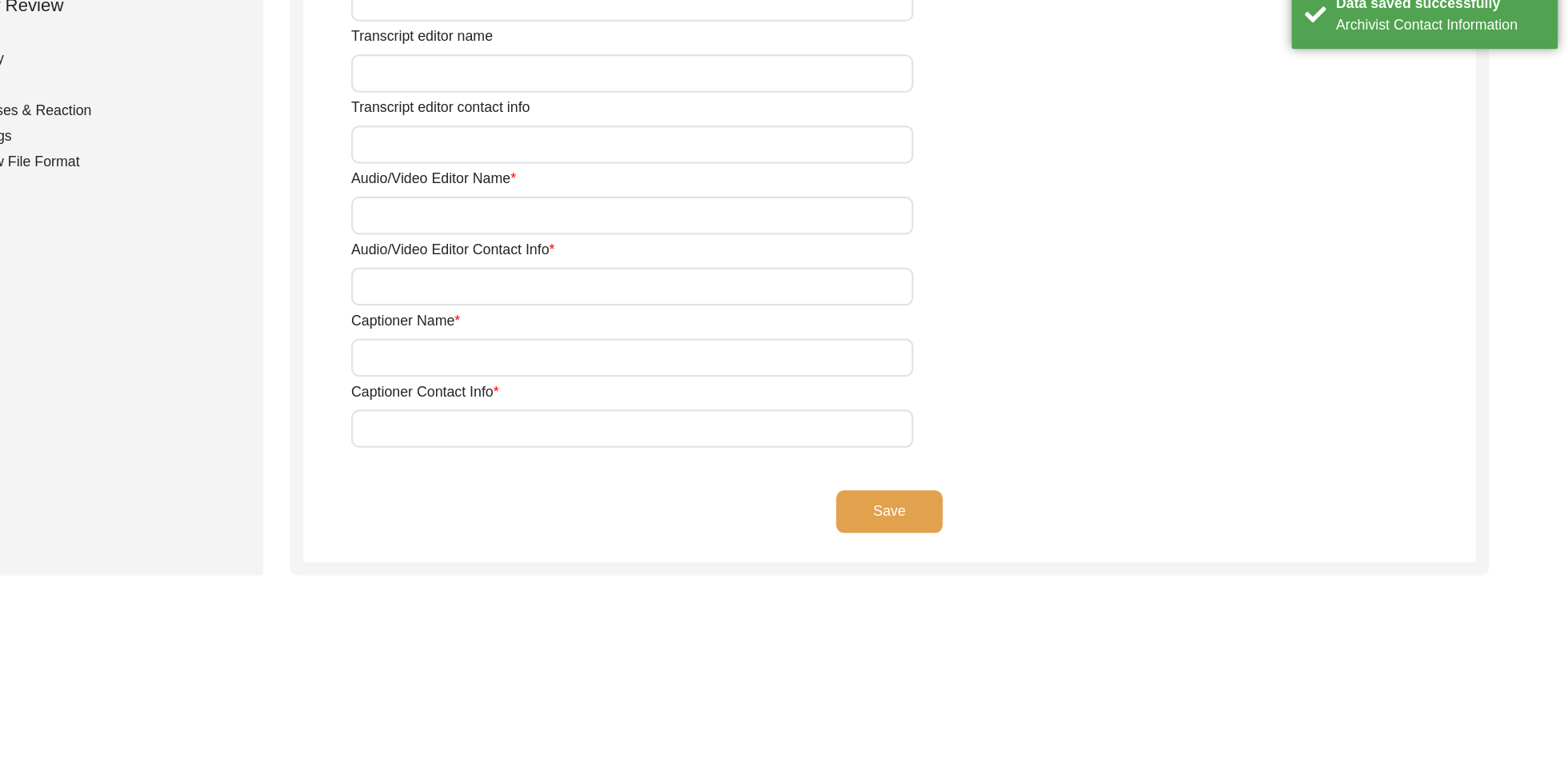 scroll, scrollTop: 0, scrollLeft: 0, axis: both 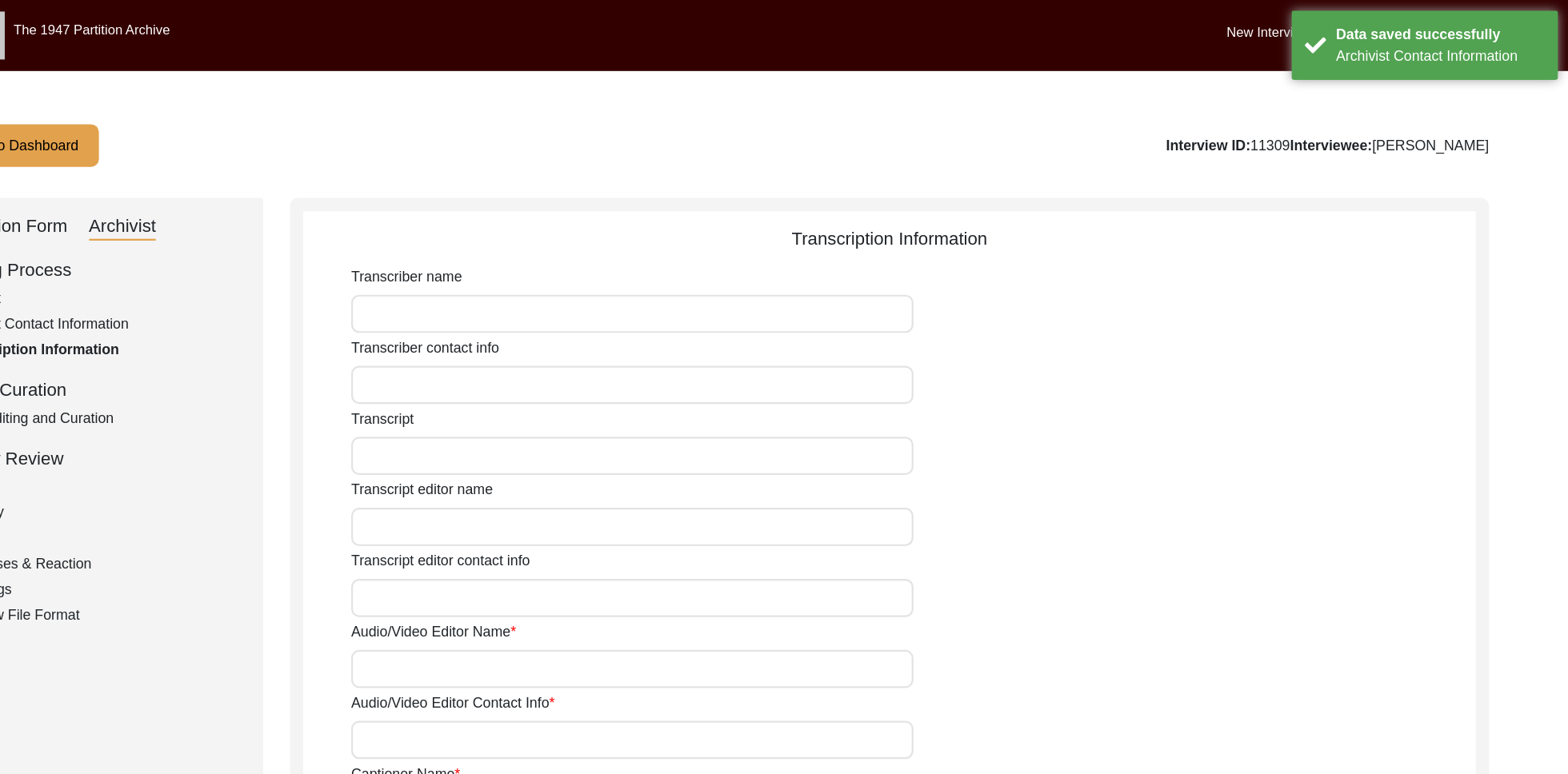 click on "Back to Dashboard" 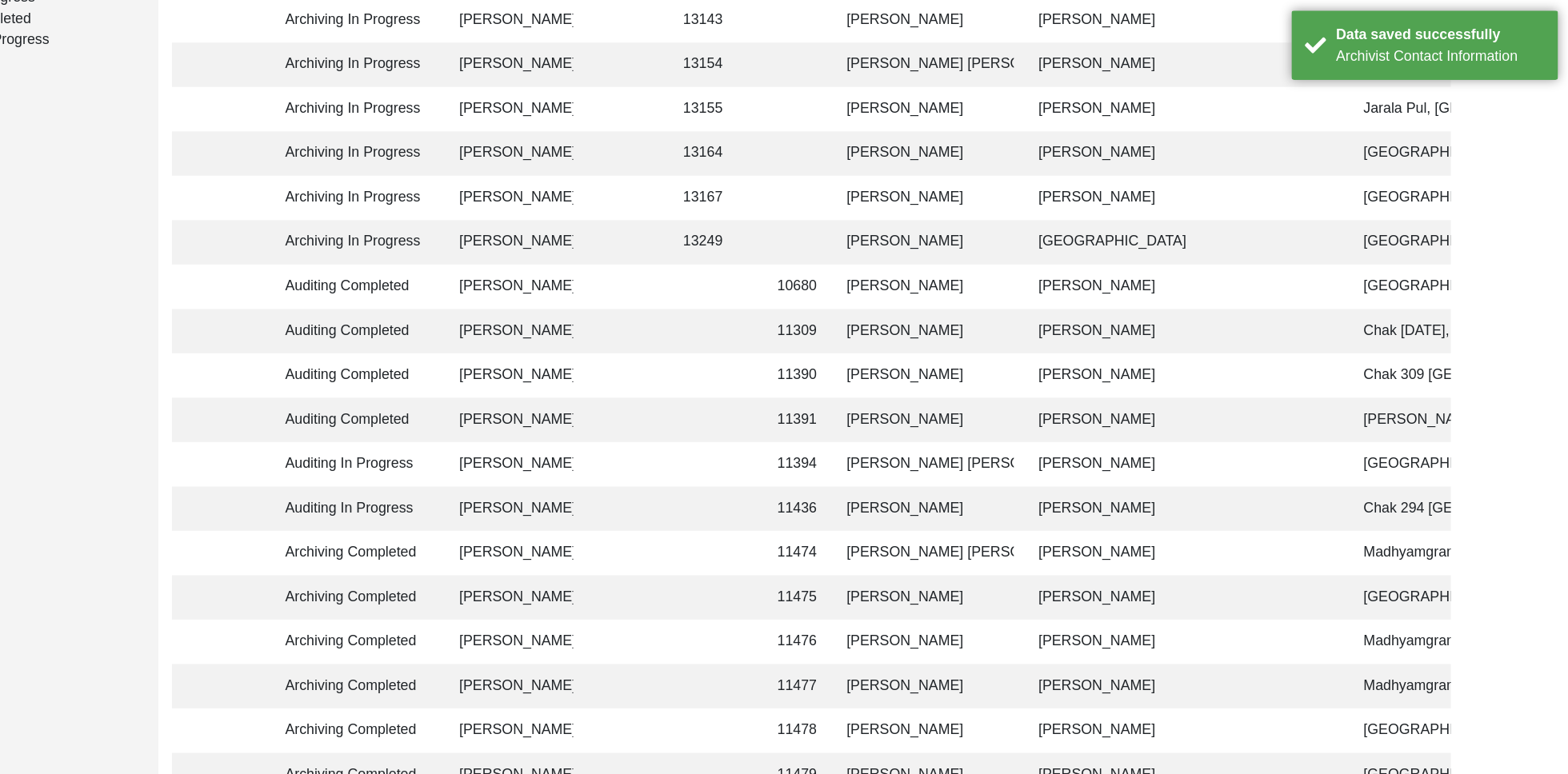 scroll, scrollTop: 393, scrollLeft: 0, axis: vertical 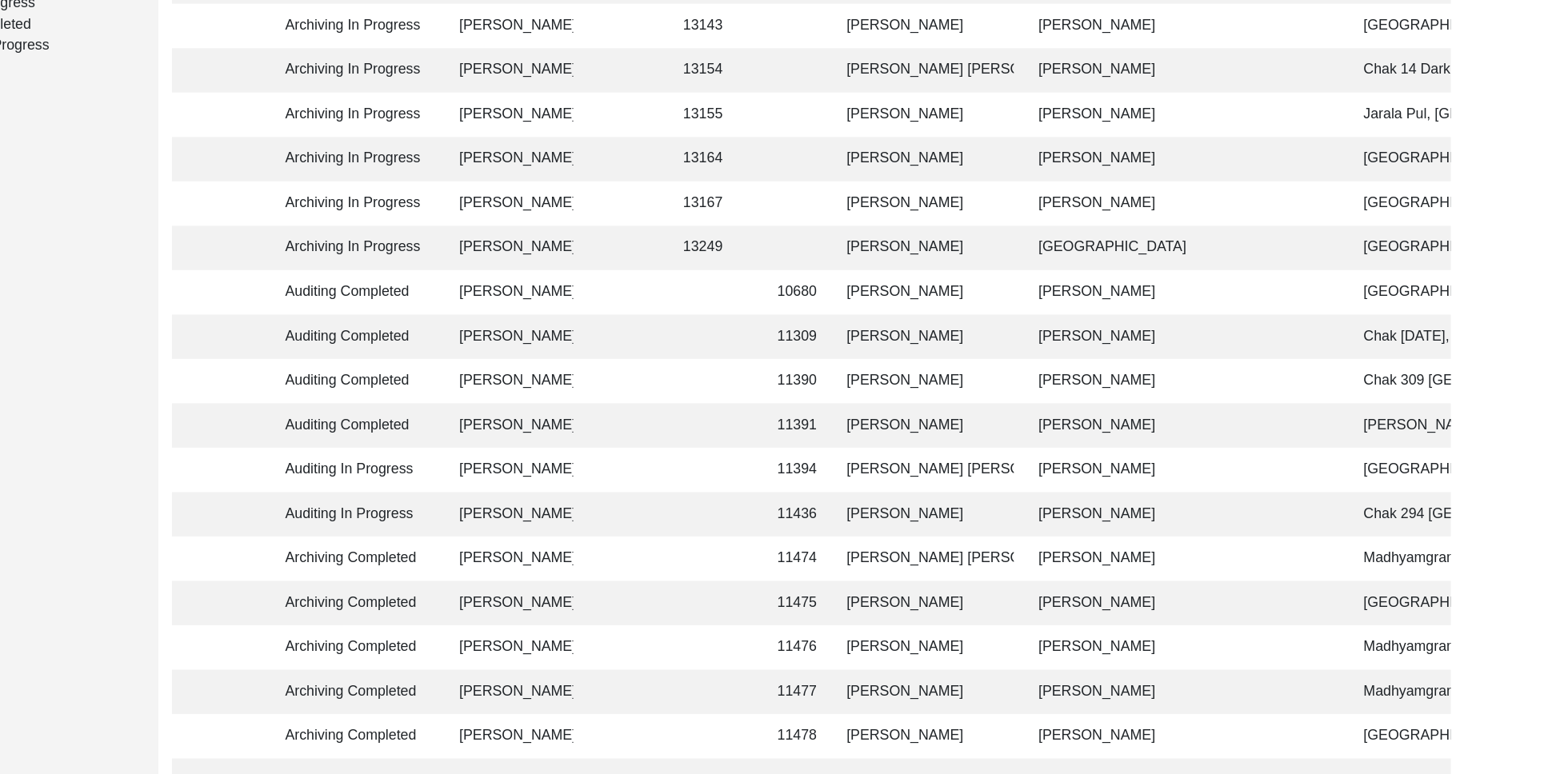 click on "[PERSON_NAME]" 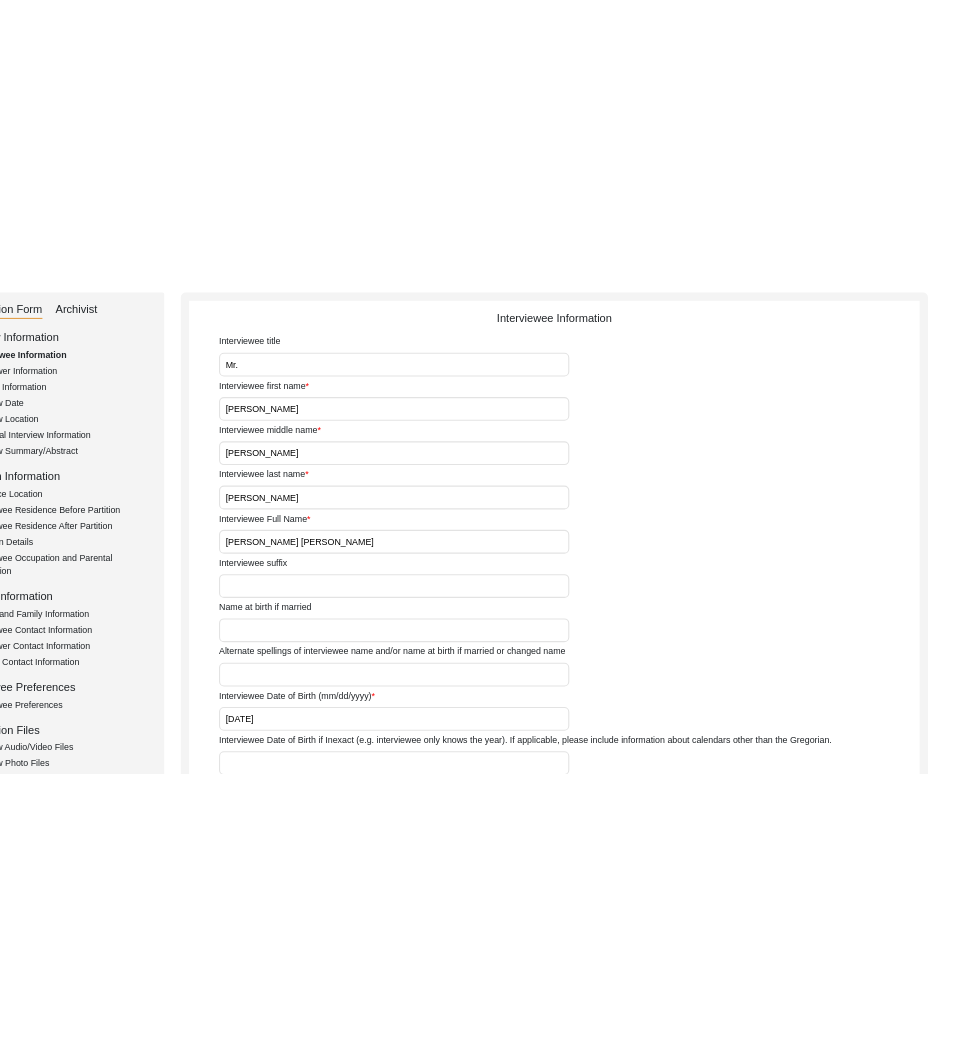 scroll, scrollTop: 0, scrollLeft: 0, axis: both 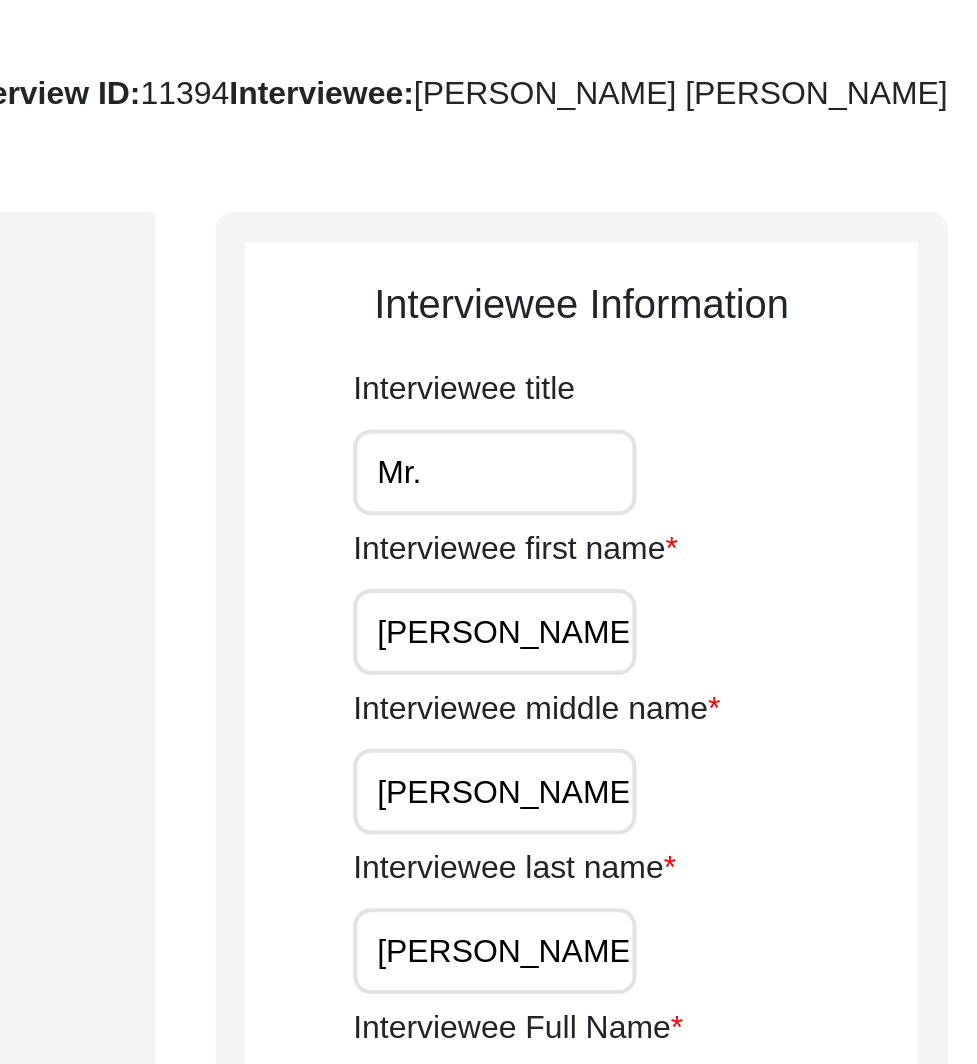 click on "Interview ID:  11394  Interviewee:  [PERSON_NAME] [PERSON_NAME]" 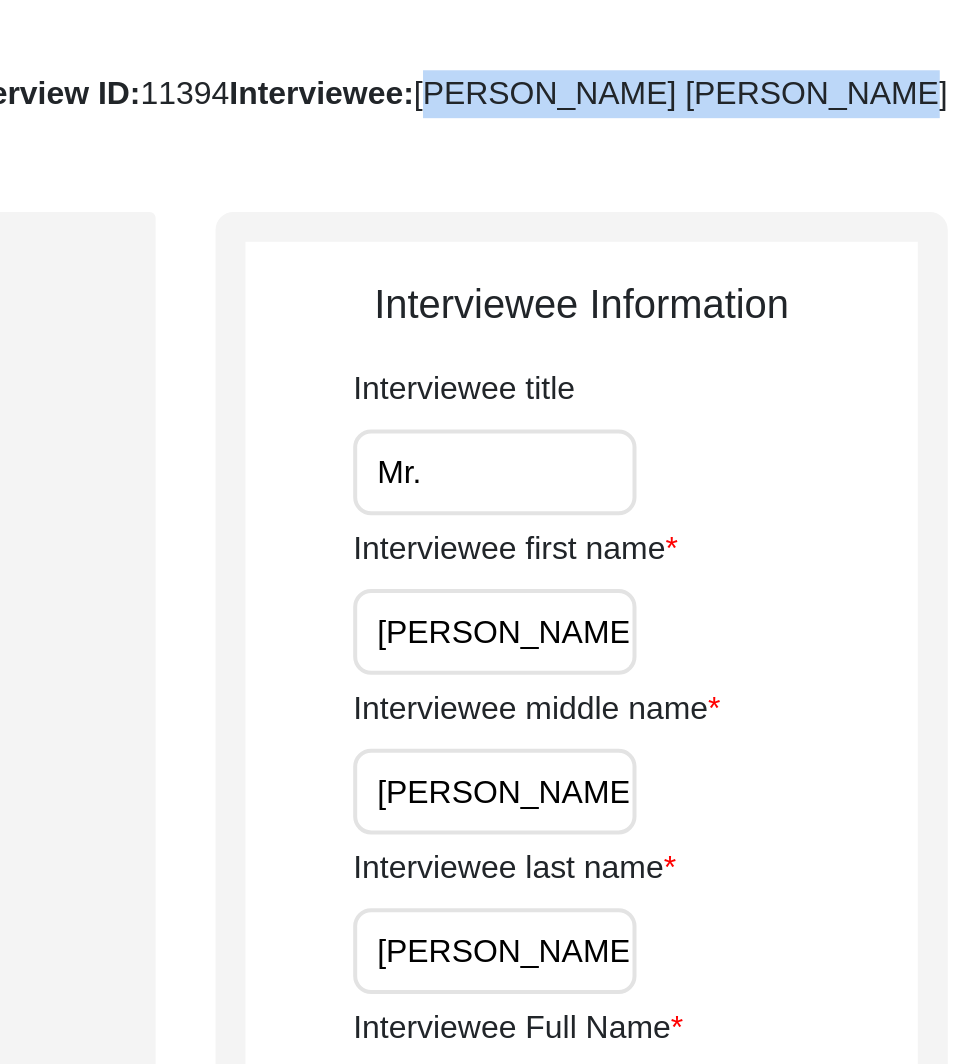 drag, startPoint x: 701, startPoint y: 163, endPoint x: 860, endPoint y: 159, distance: 159.05031 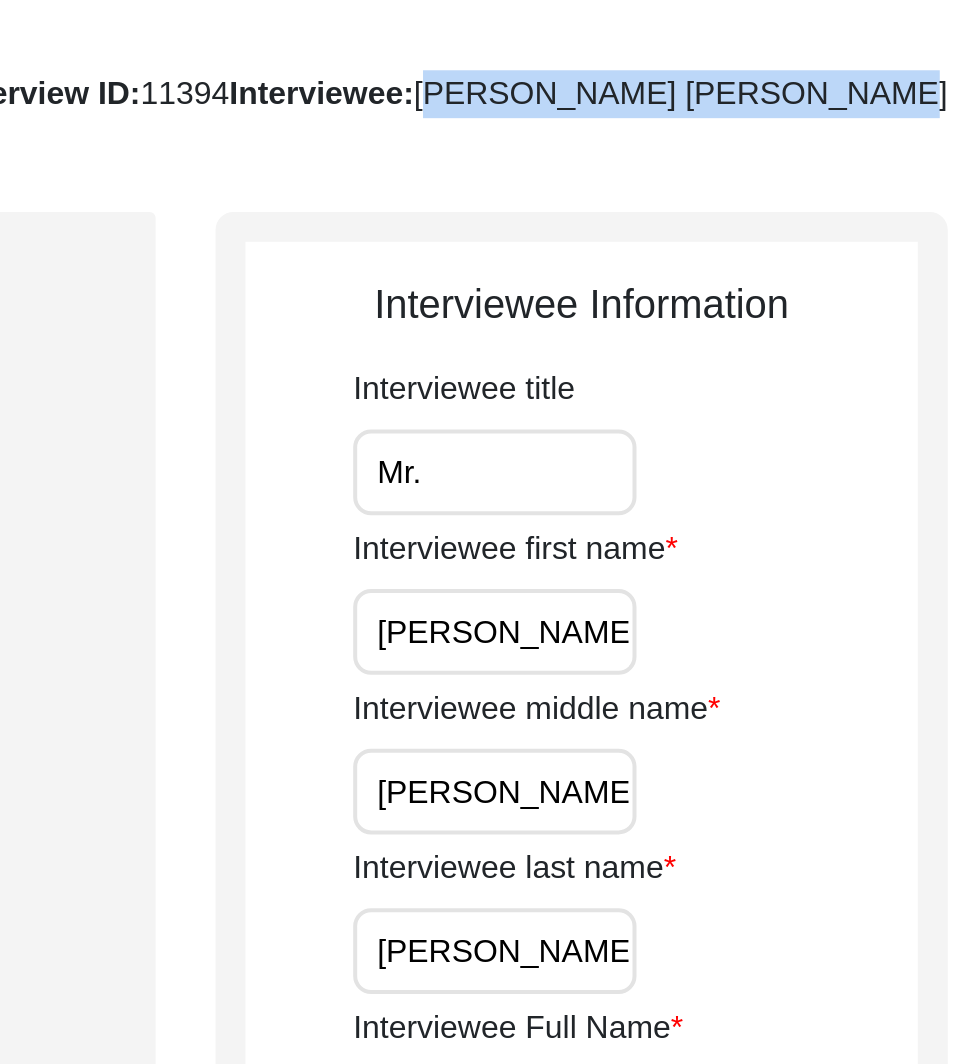 click on "Interview ID:  11394  Interviewee:  [PERSON_NAME] [PERSON_NAME]" 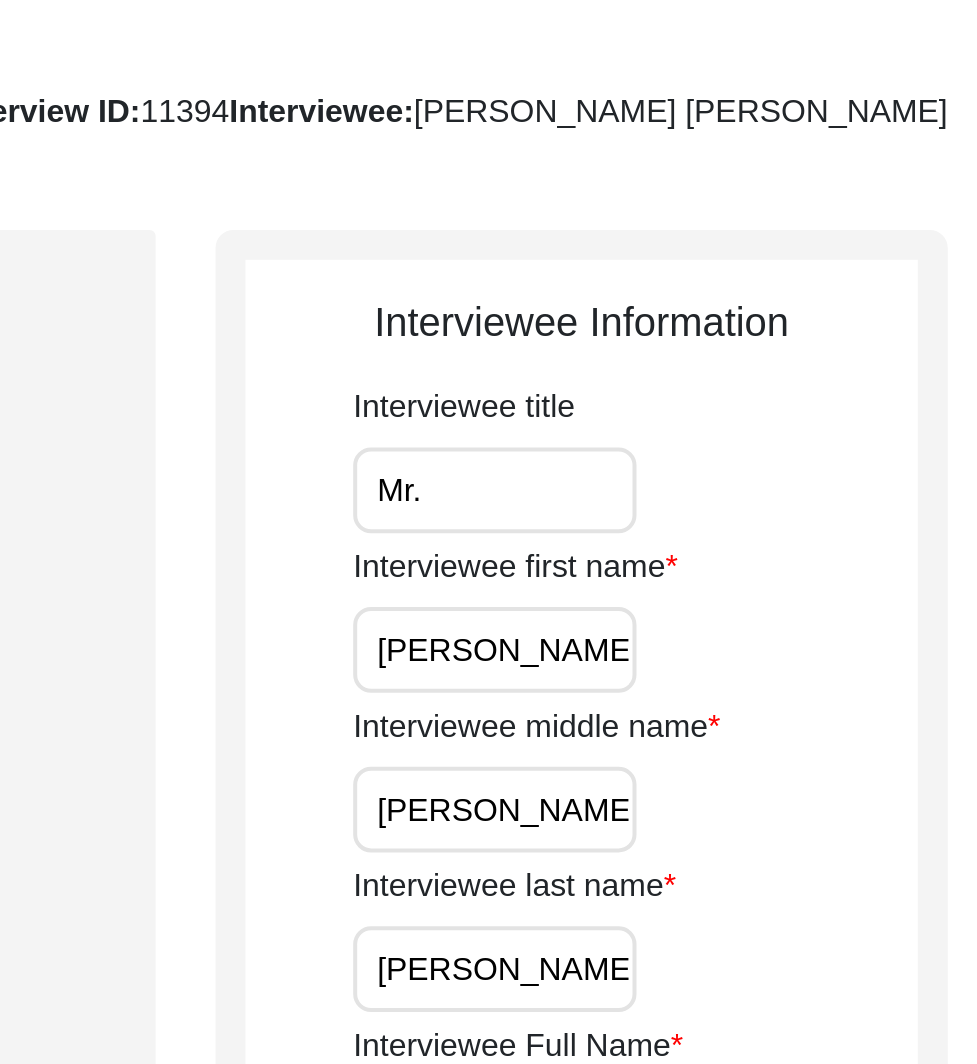 click on "Mr." at bounding box center (660, 353) 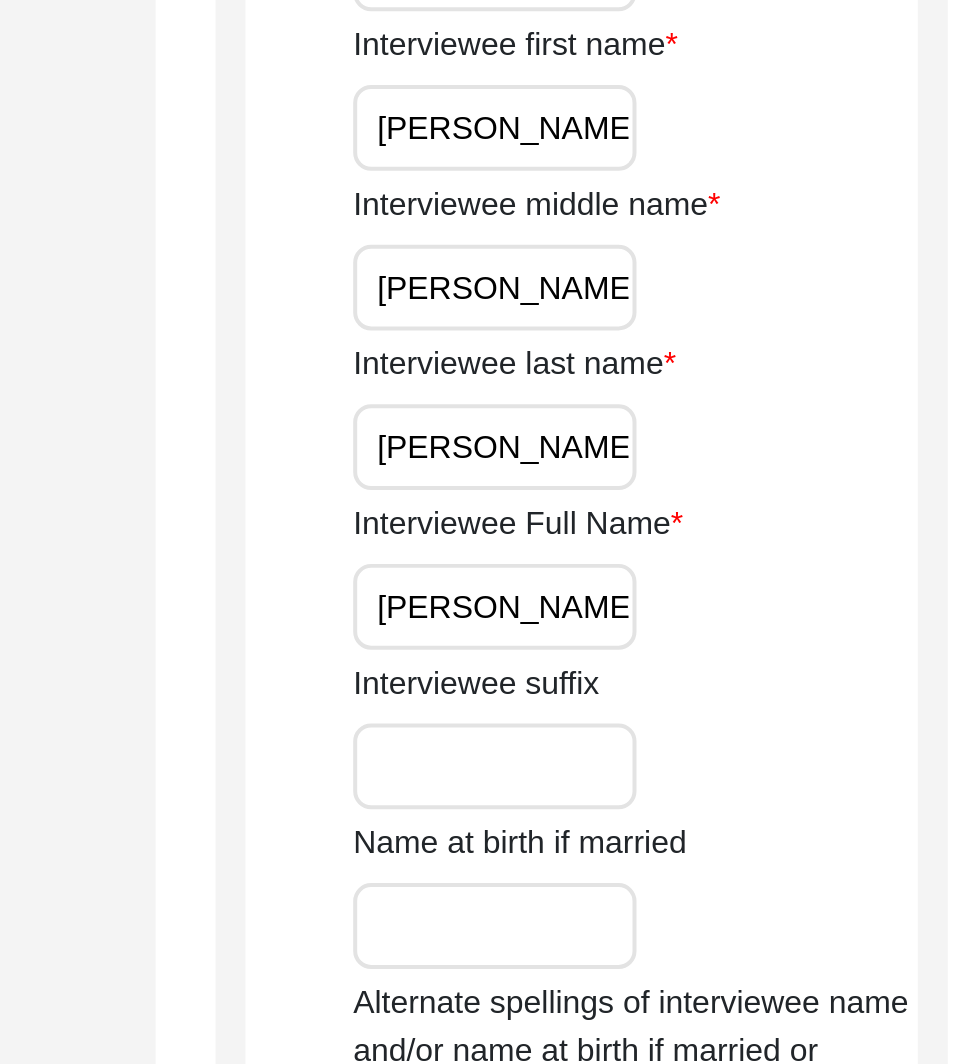 scroll, scrollTop: 0, scrollLeft: 66, axis: horizontal 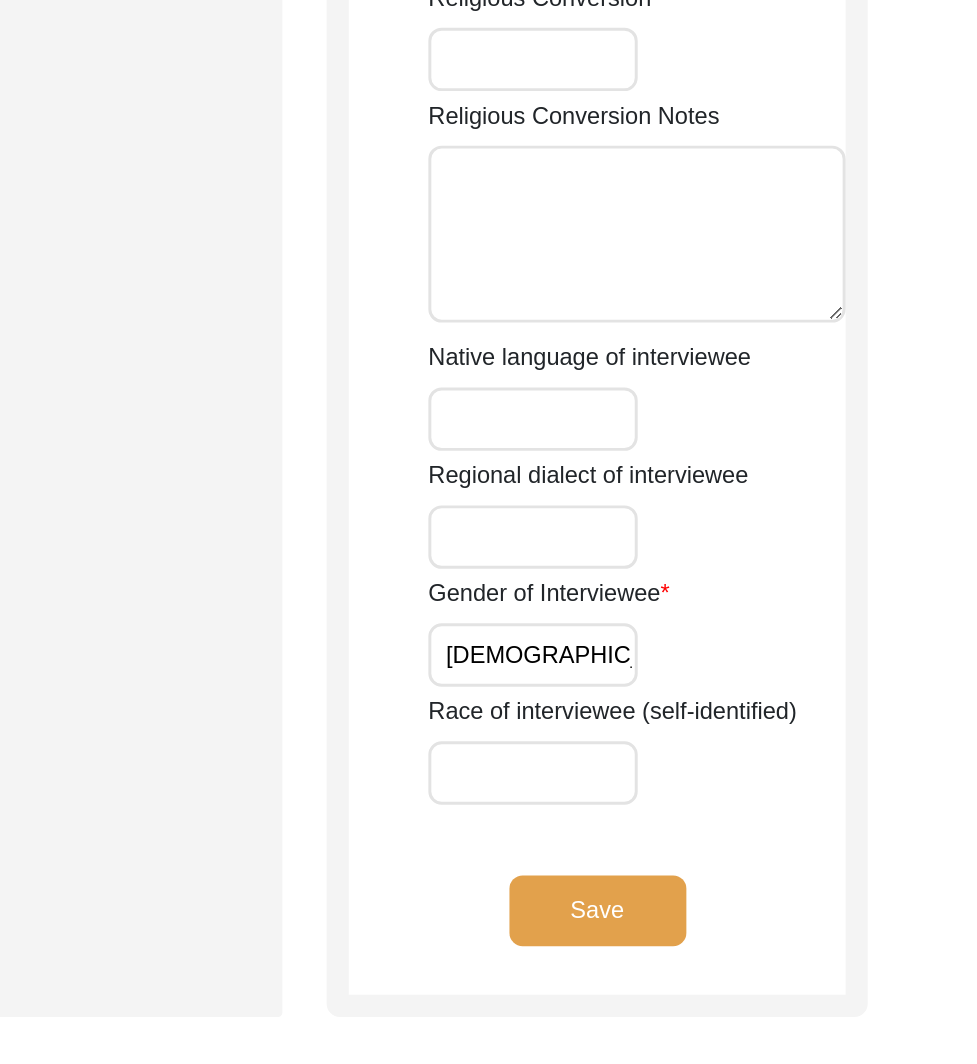 click on "Save" 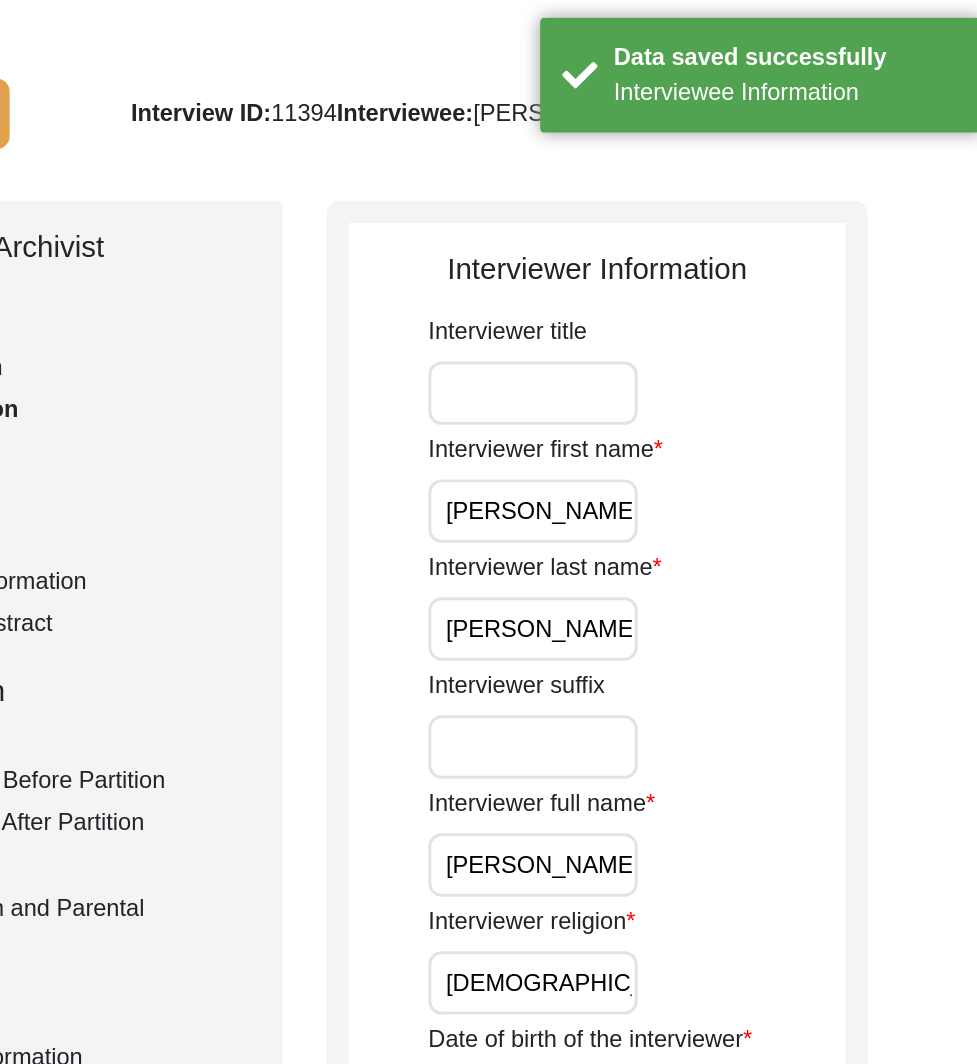 scroll, scrollTop: 0, scrollLeft: 0, axis: both 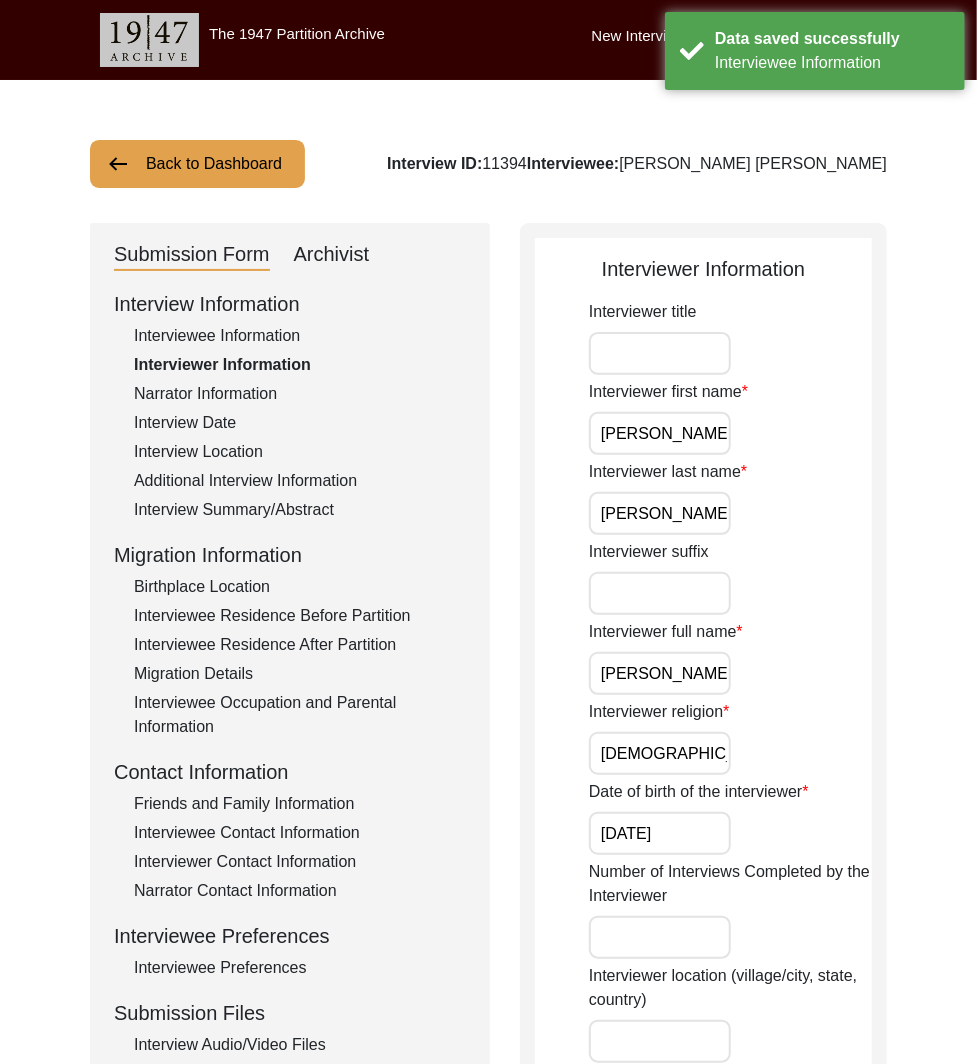 click on "Interviewer first name" 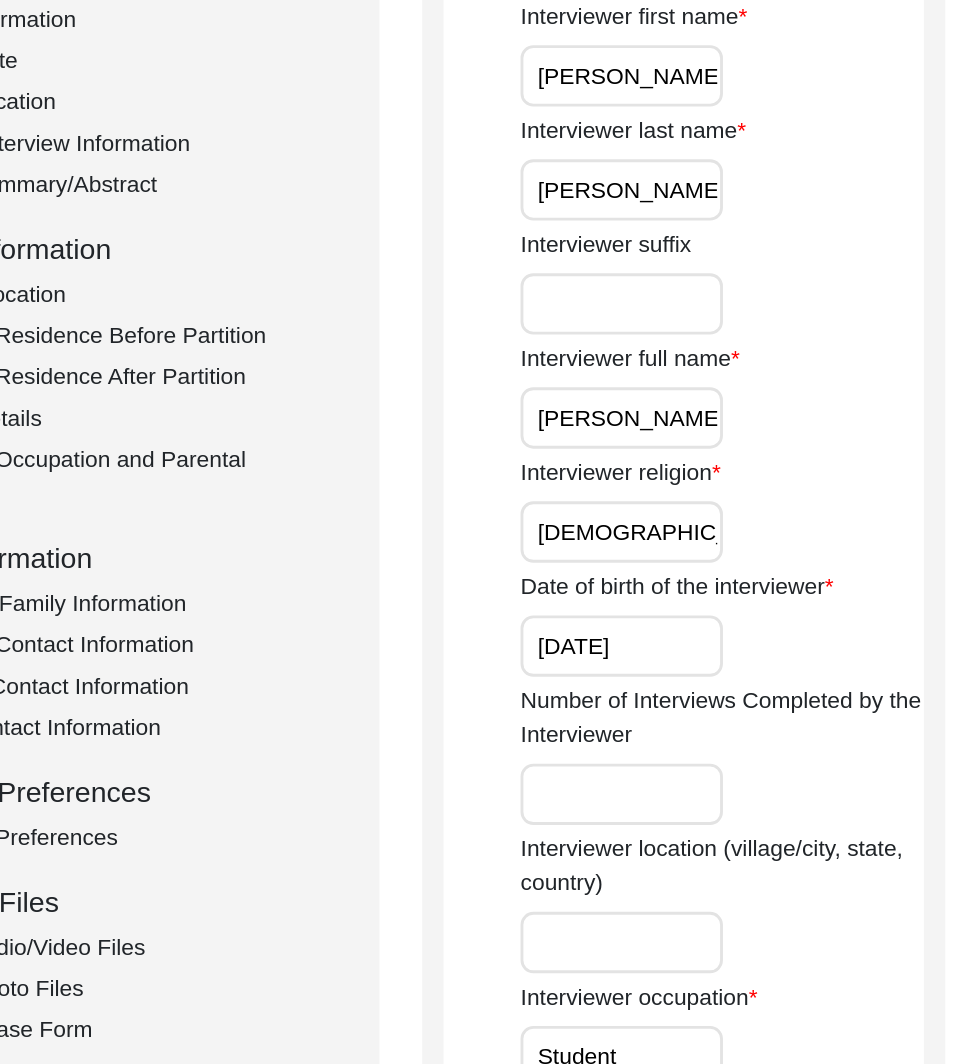 scroll, scrollTop: 380, scrollLeft: 0, axis: vertical 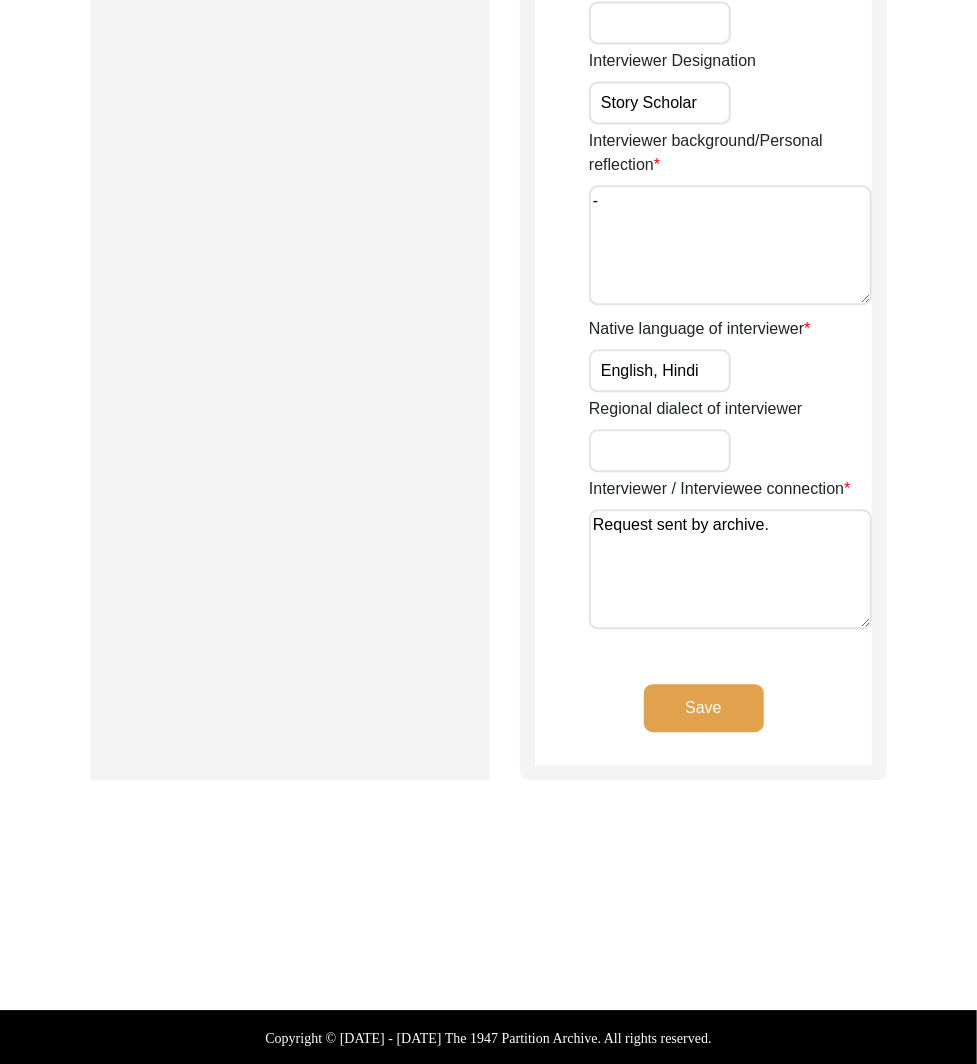 click on "Request sent by archive." at bounding box center [730, 569] 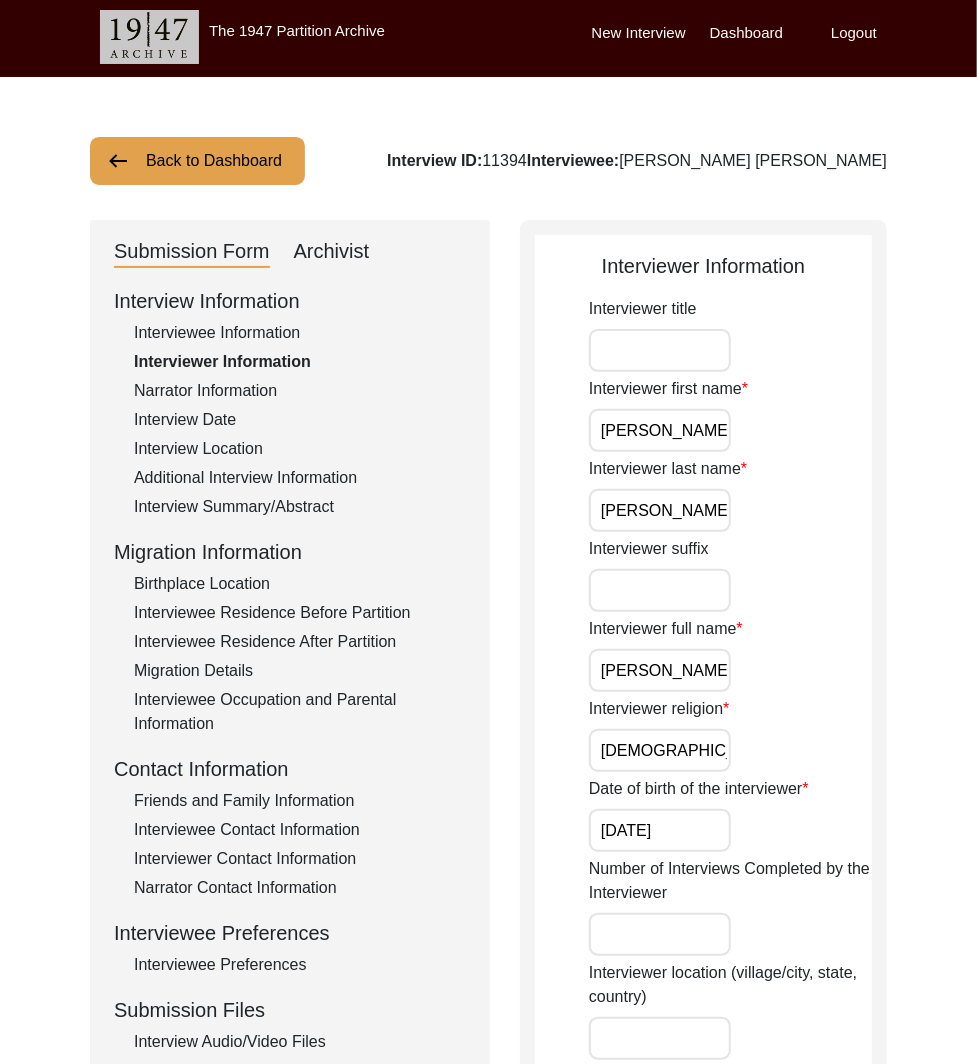 scroll, scrollTop: 0, scrollLeft: 0, axis: both 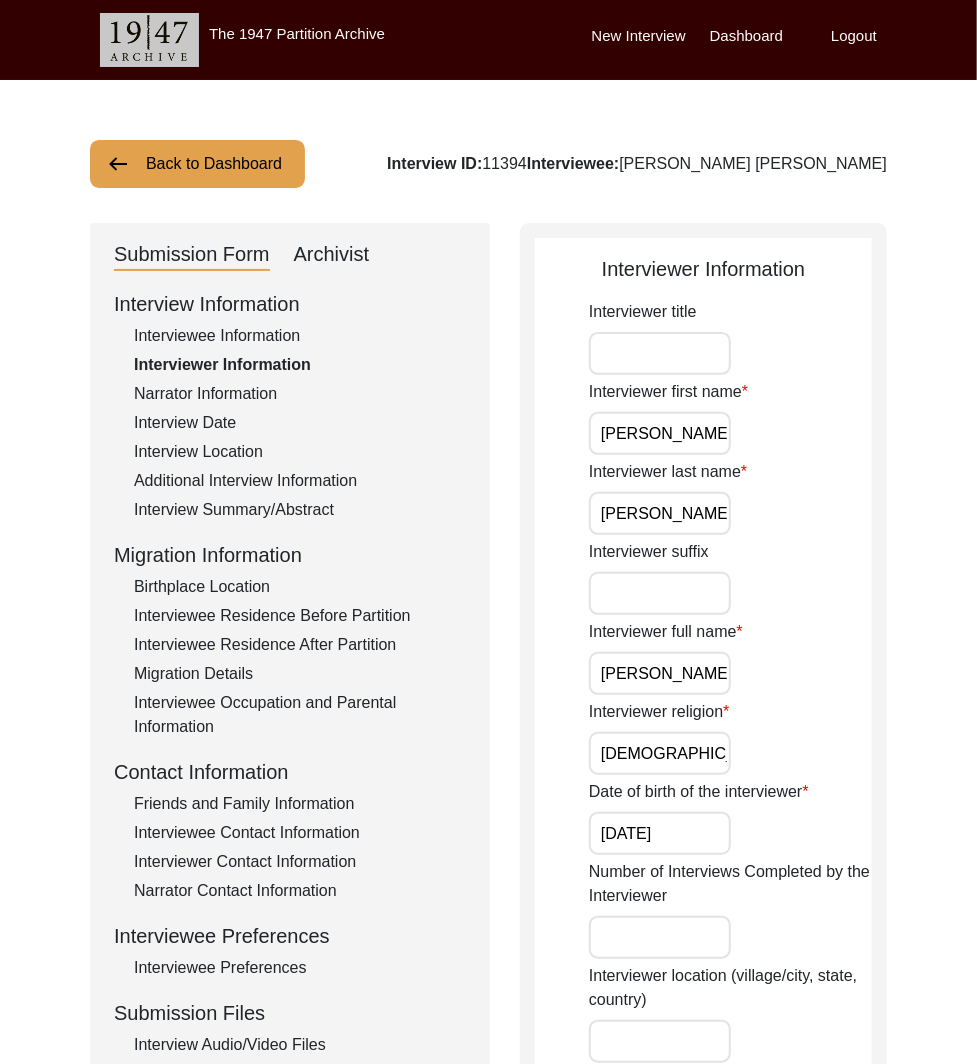 click on "[PERSON_NAME]" at bounding box center [660, 433] 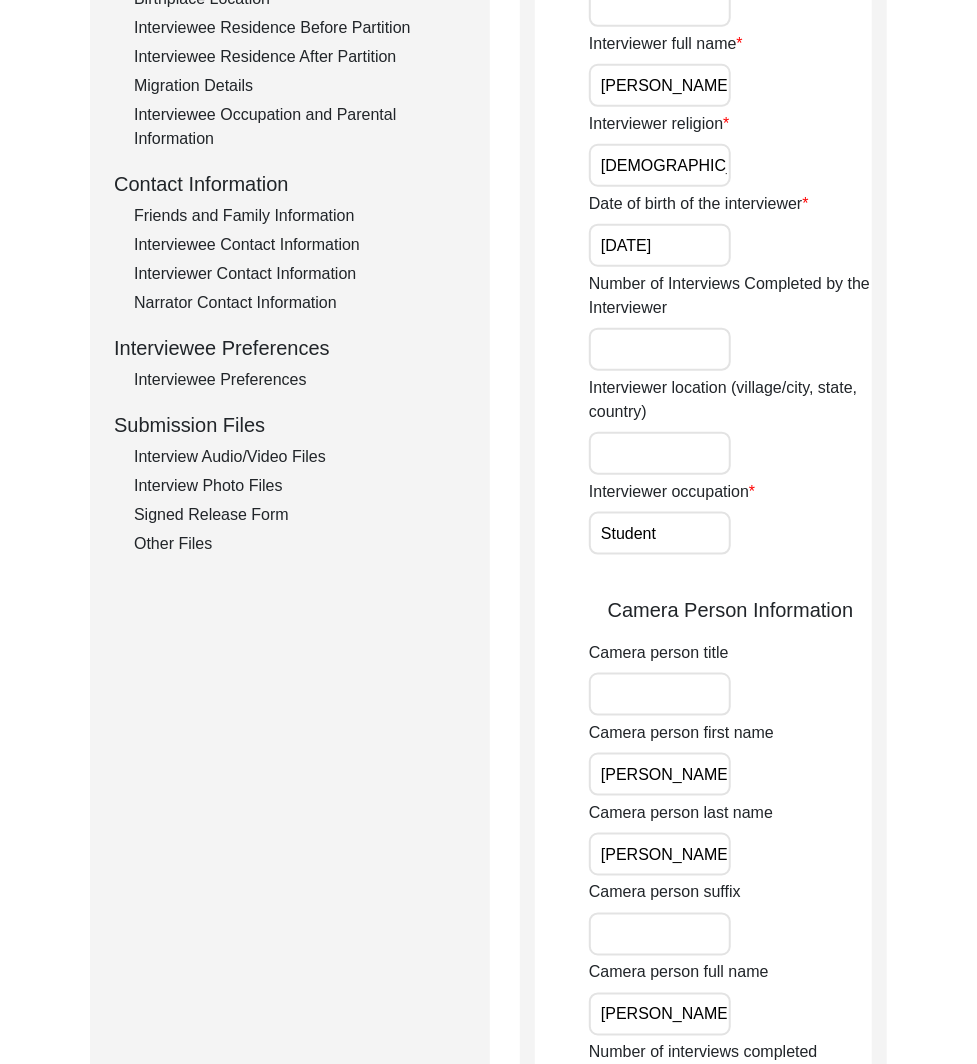 scroll, scrollTop: 1150, scrollLeft: 0, axis: vertical 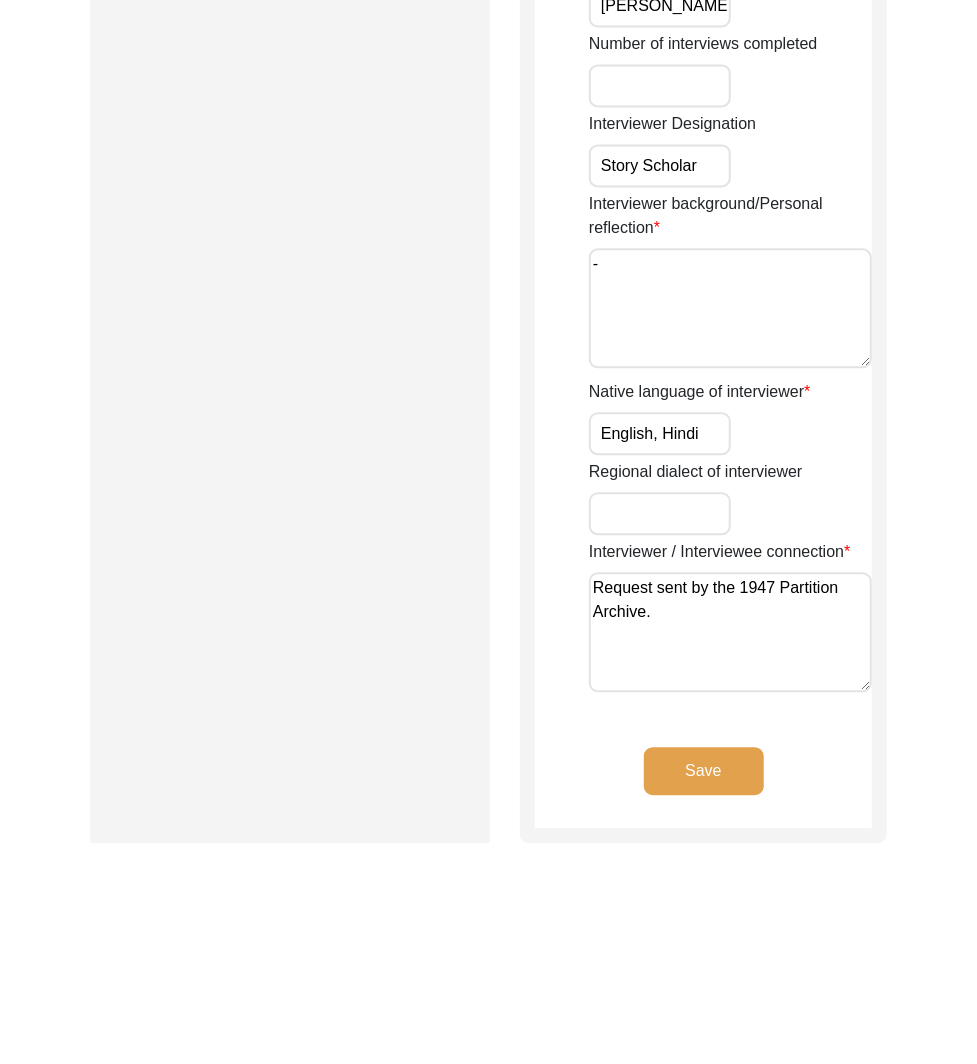click on "Save" 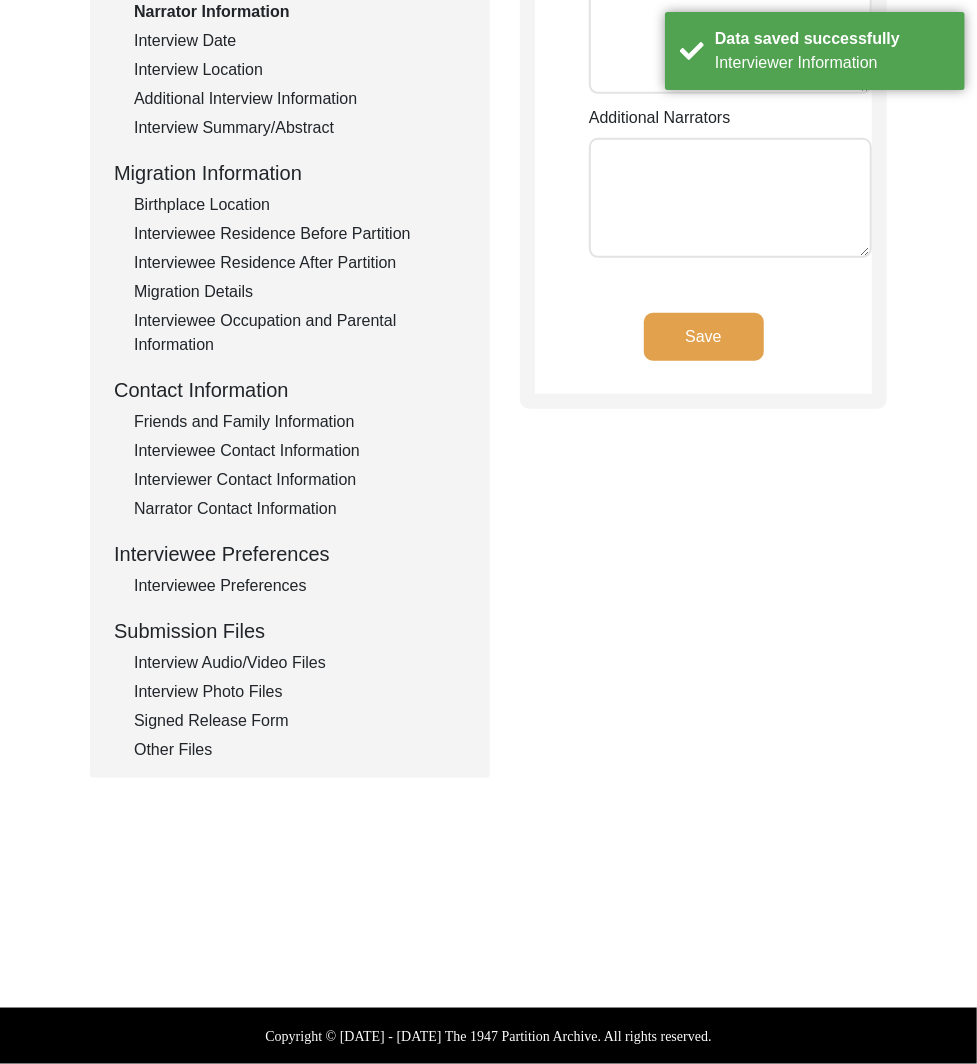 scroll, scrollTop: 0, scrollLeft: 0, axis: both 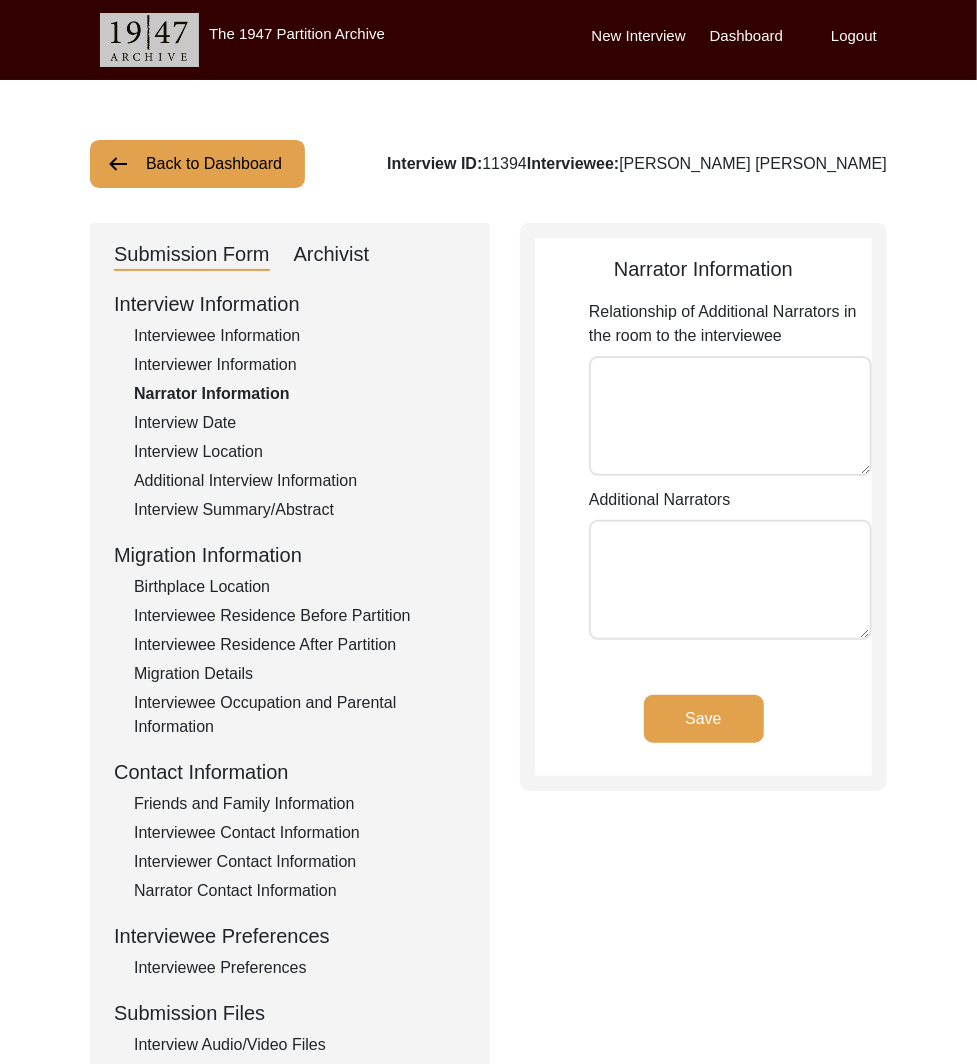 click on "Interview Date" 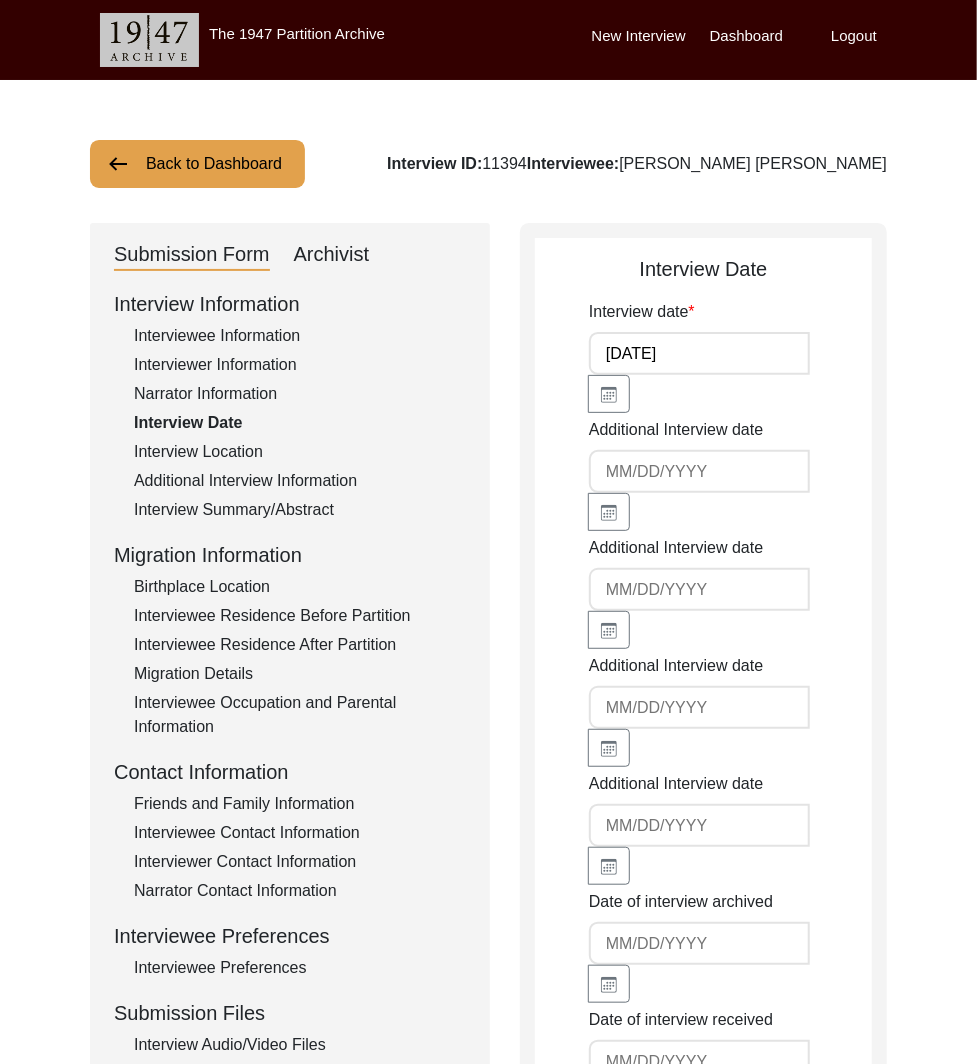 click on "[DATE]" 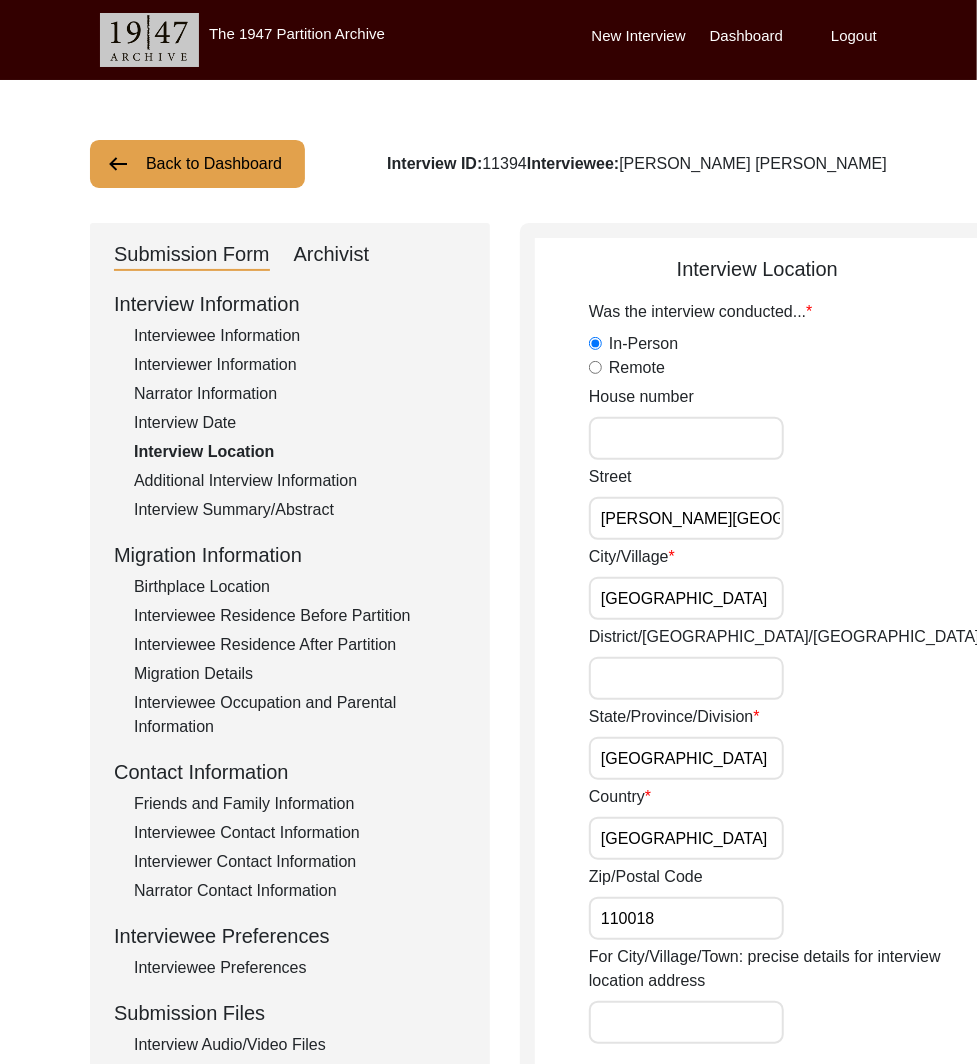 click on "[PERSON_NAME][GEOGRAPHIC_DATA]" at bounding box center [686, 518] 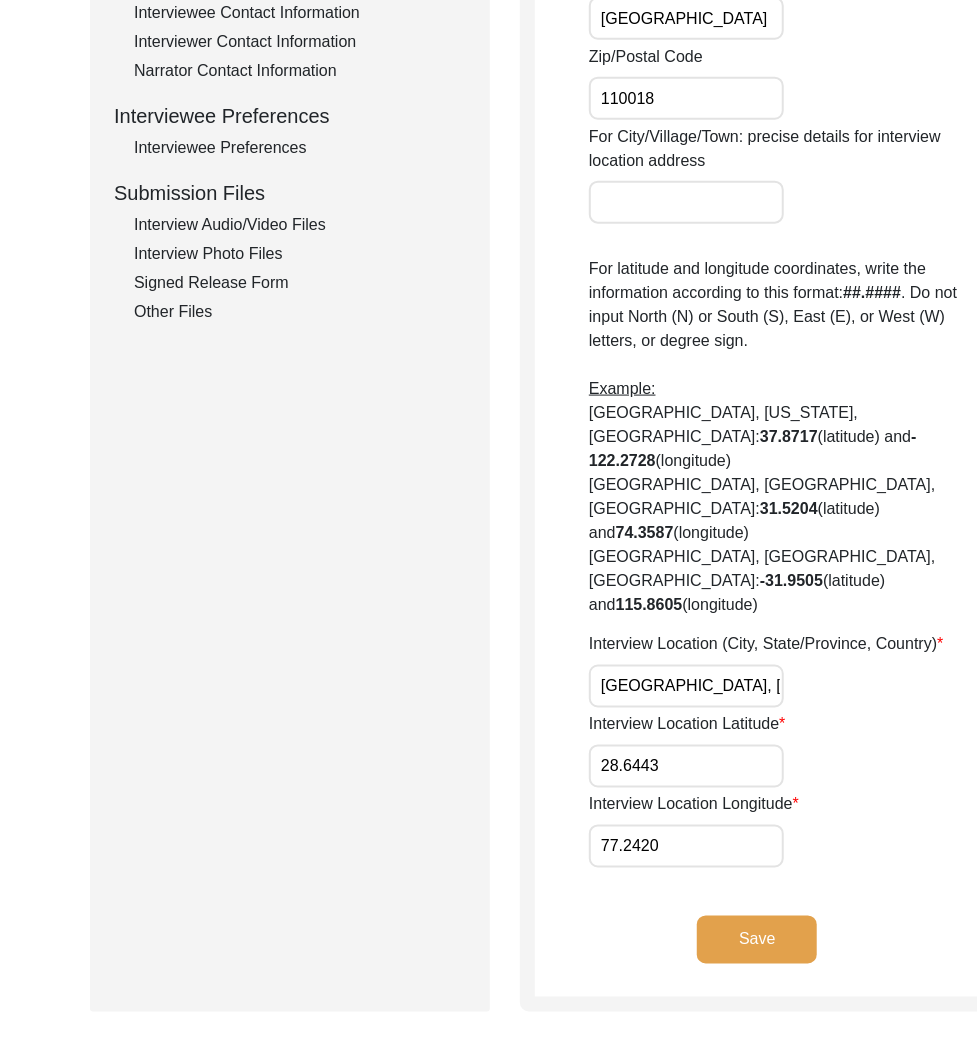 scroll, scrollTop: 818, scrollLeft: 0, axis: vertical 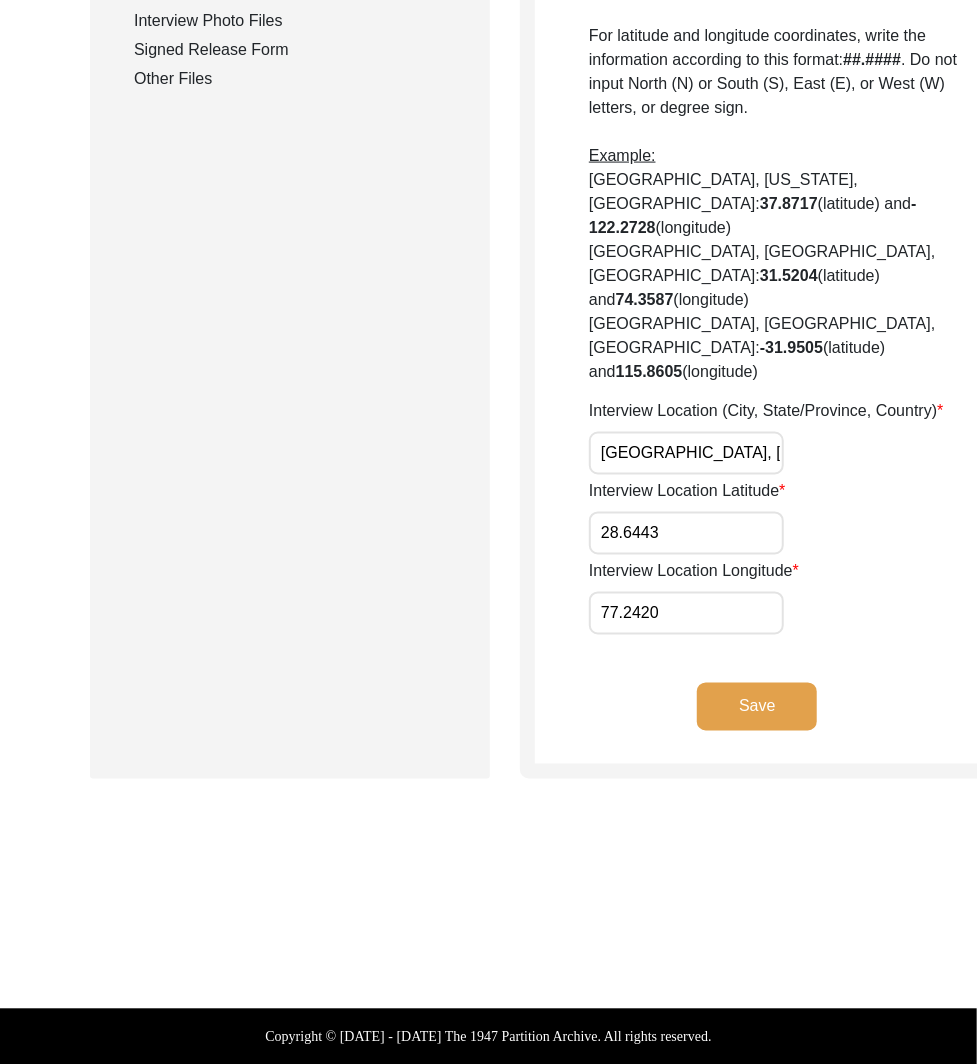 click on "Save" 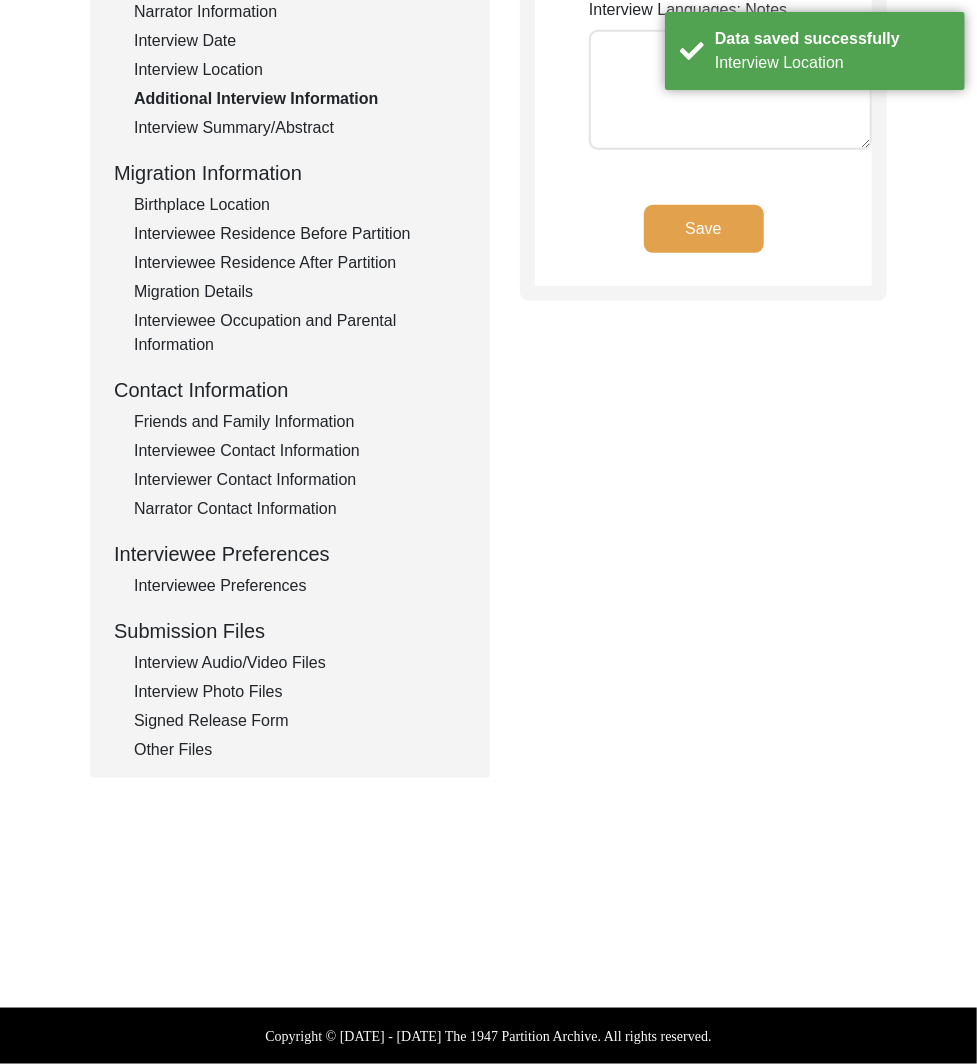 scroll, scrollTop: 0, scrollLeft: 0, axis: both 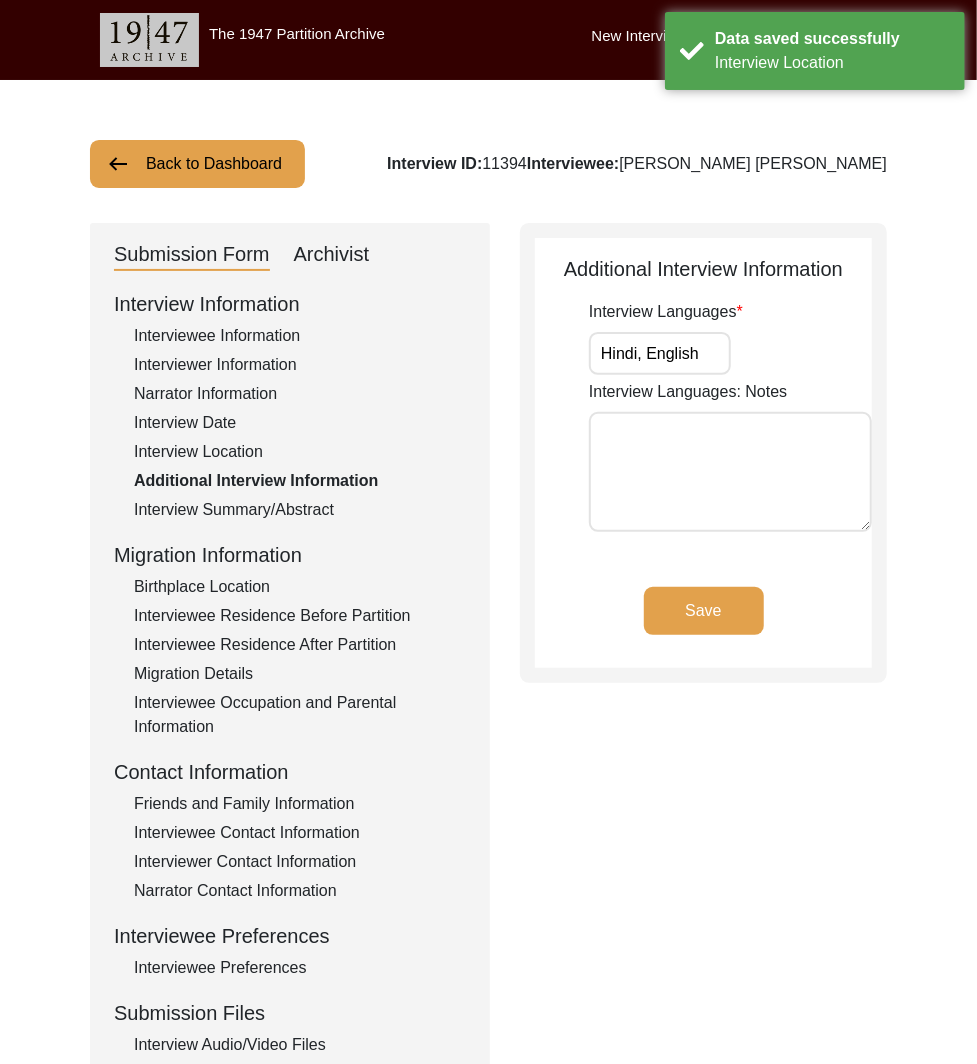 click on "Hindi, English" at bounding box center (660, 353) 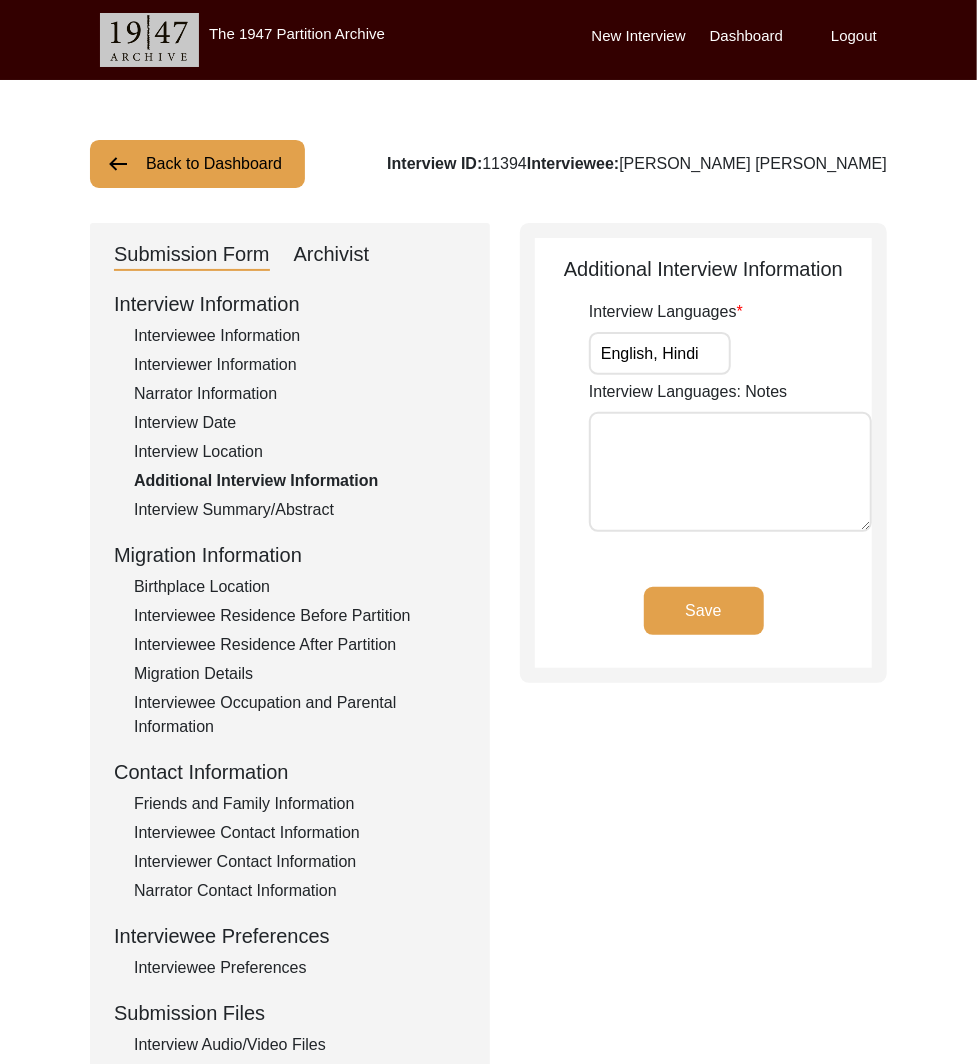 click on "Save" 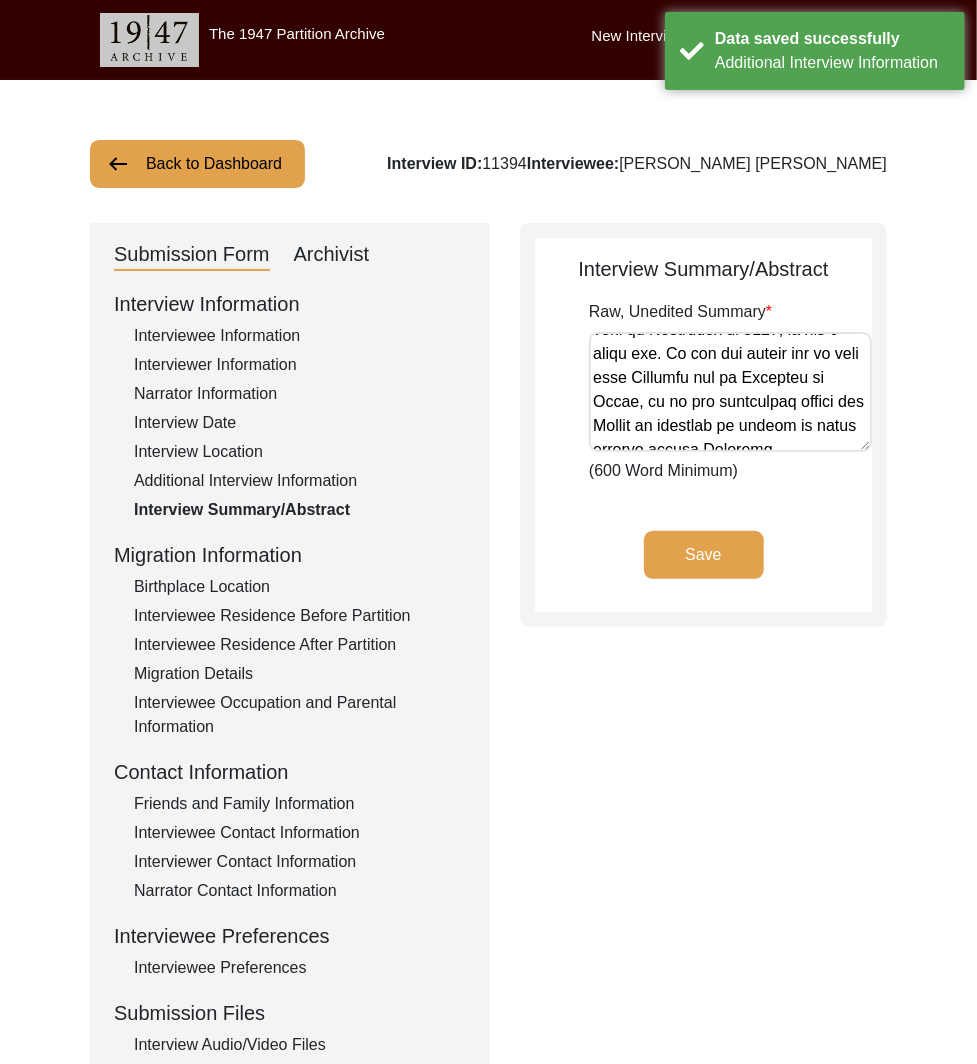 scroll, scrollTop: 93, scrollLeft: 0, axis: vertical 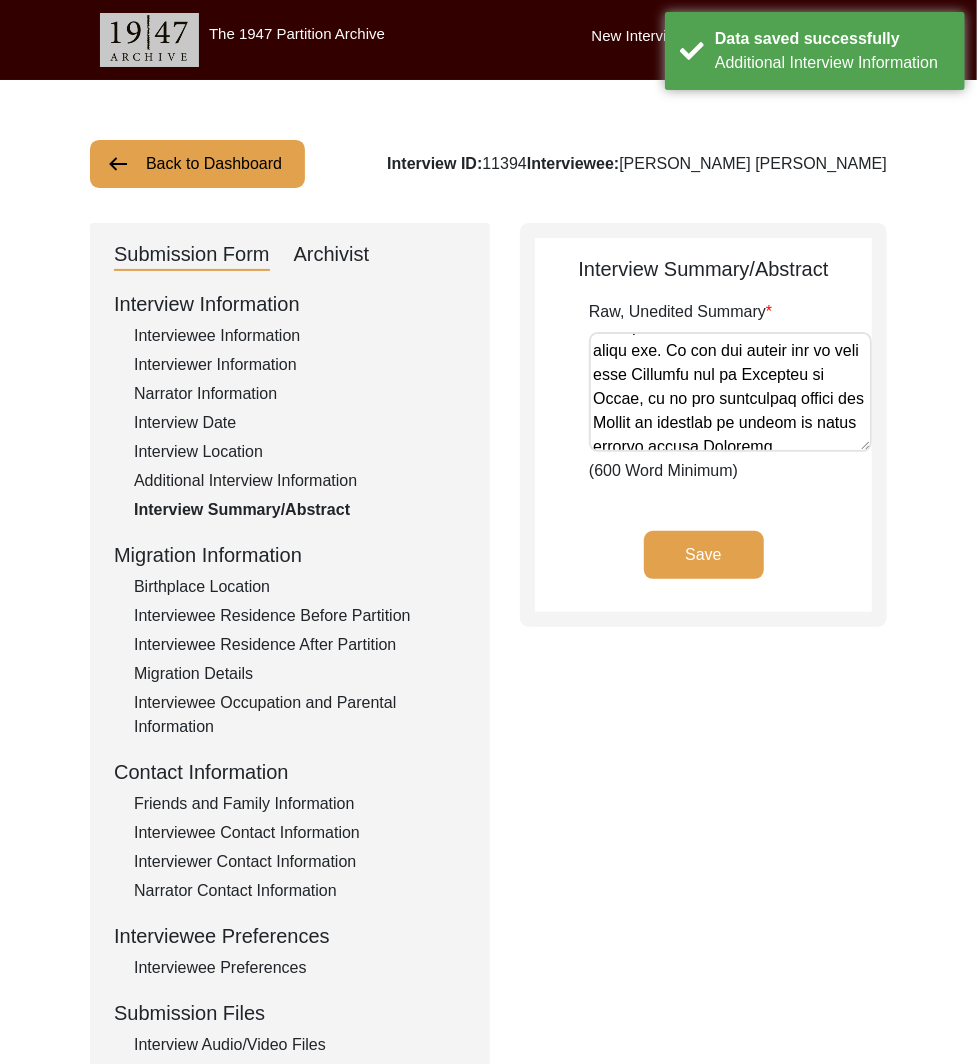 click on "Interview Information   Interviewee Information   Interviewer Information   Narrator Information   Interview Date   Interview Location   Additional Interview Information   Interview Summary/Abstract   Migration Information   Birthplace Location   Interviewee Residence Before Partition   Interviewee Residence After Partition   Migration Details   Interviewee Occupation and Parental Information   Contact Information   Friends and Family Information   Interviewee Contact Information   Interviewer Contact Information   Narrator Contact Information   Interviewee Preferences   Interviewee Preferences   Submission Files   Interview Audio/Video Files   Interview Photo Files   Signed Release Form   Other Files" 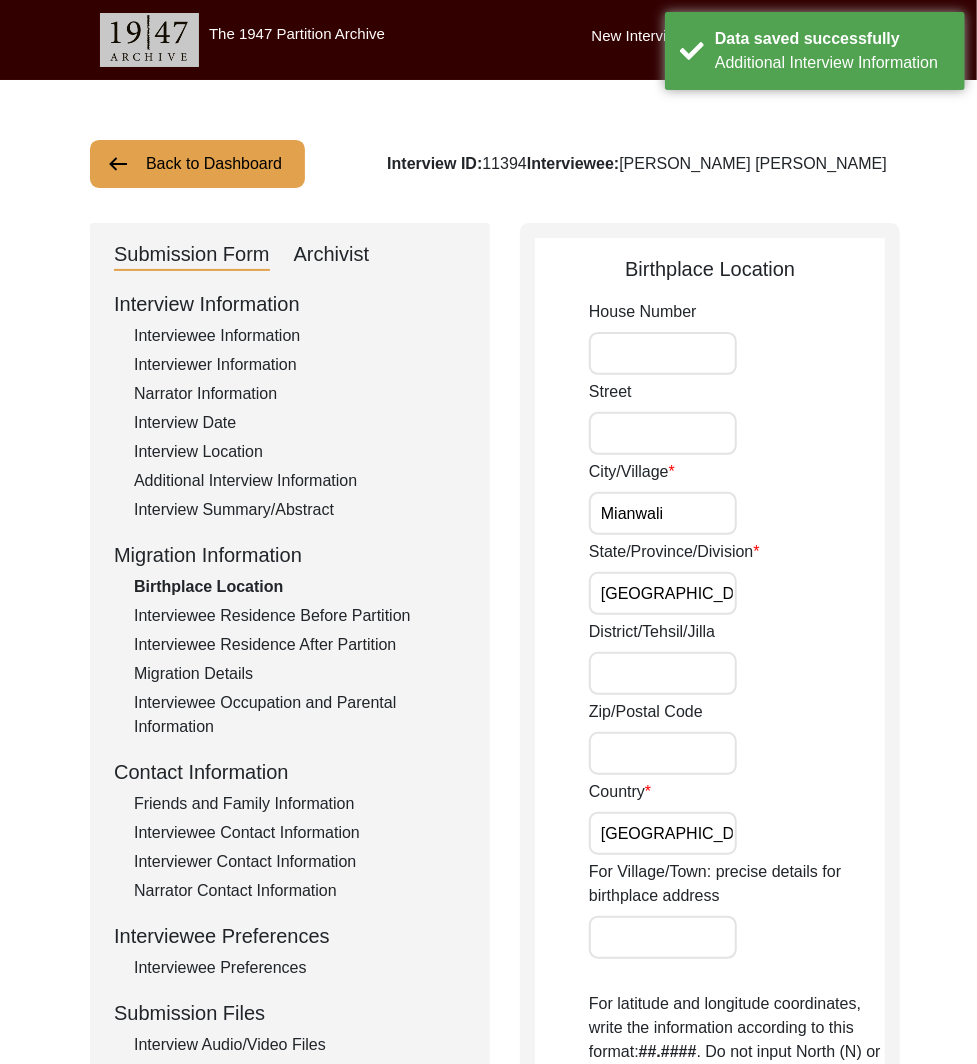click on "Mianwali" at bounding box center (663, 513) 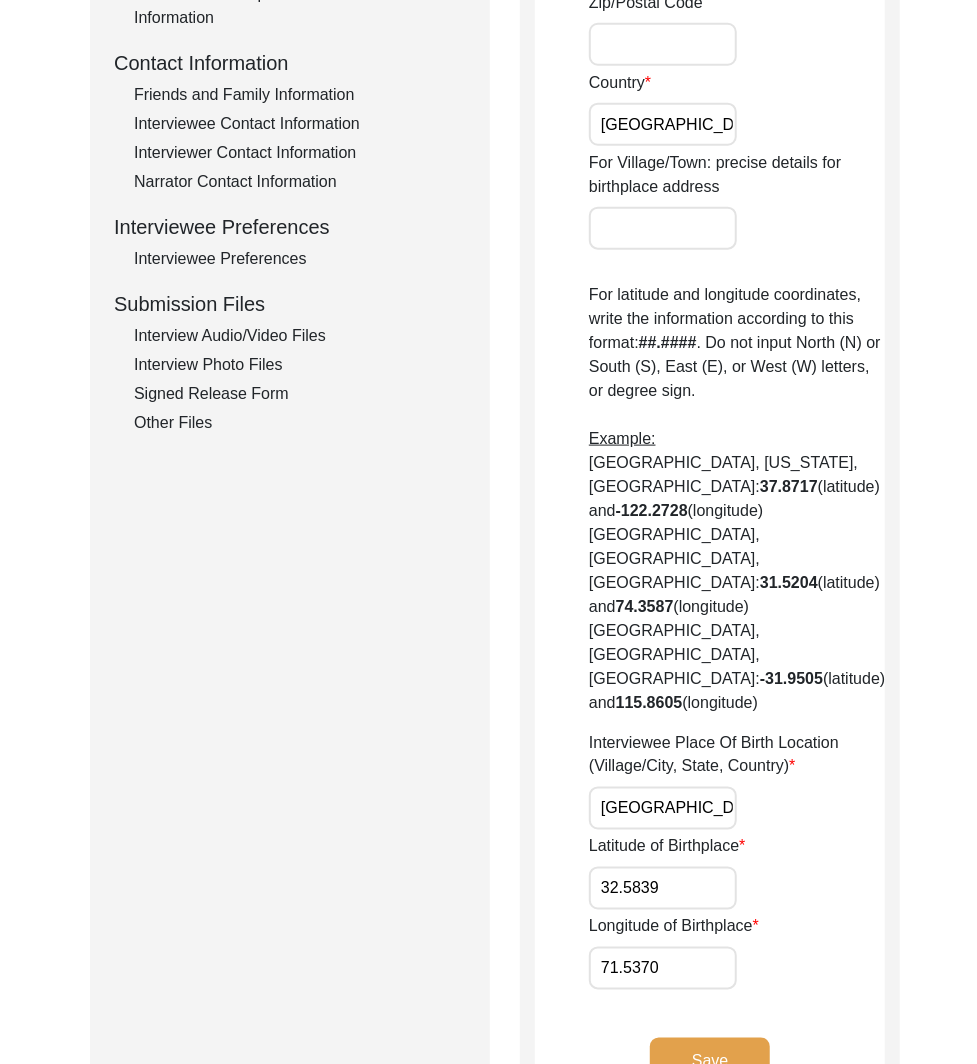 scroll, scrollTop: 968, scrollLeft: 0, axis: vertical 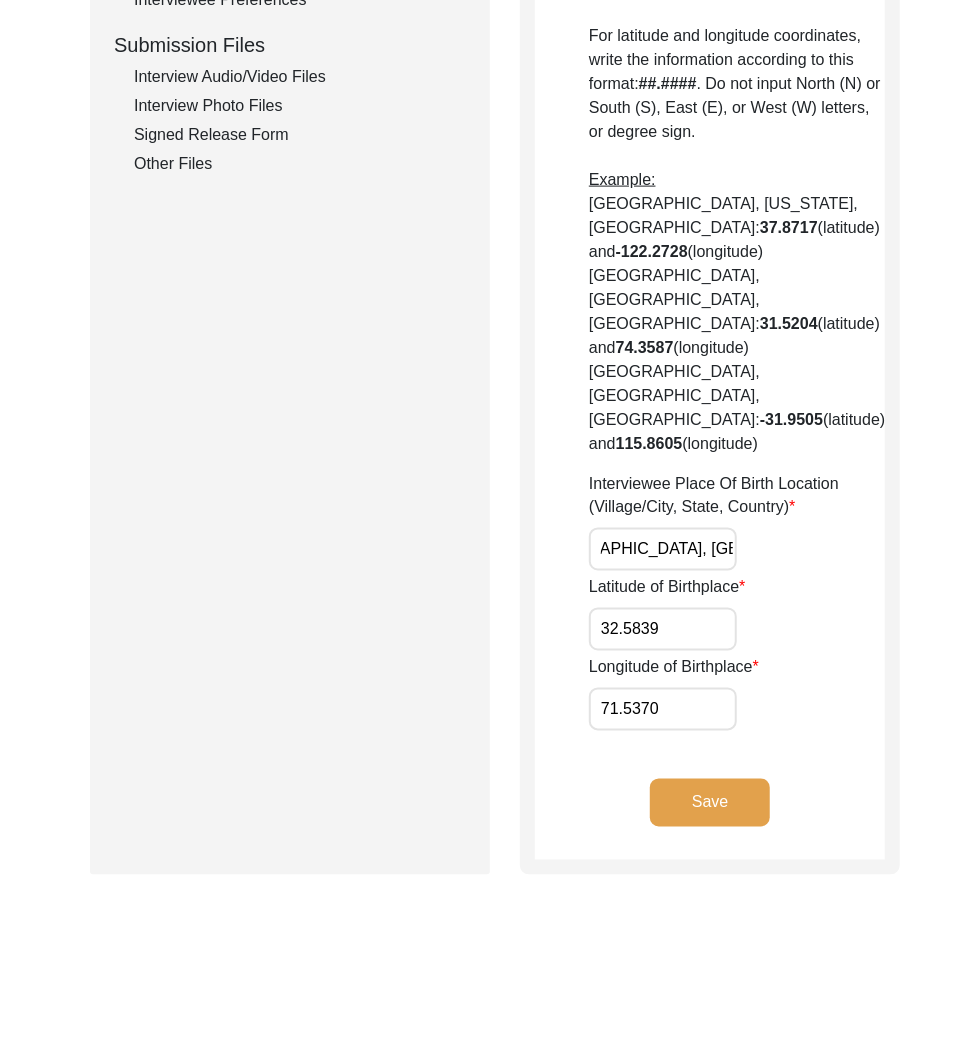 click on "[GEOGRAPHIC_DATA], [GEOGRAPHIC_DATA], [GEOGRAPHIC_DATA]" at bounding box center [663, 549] 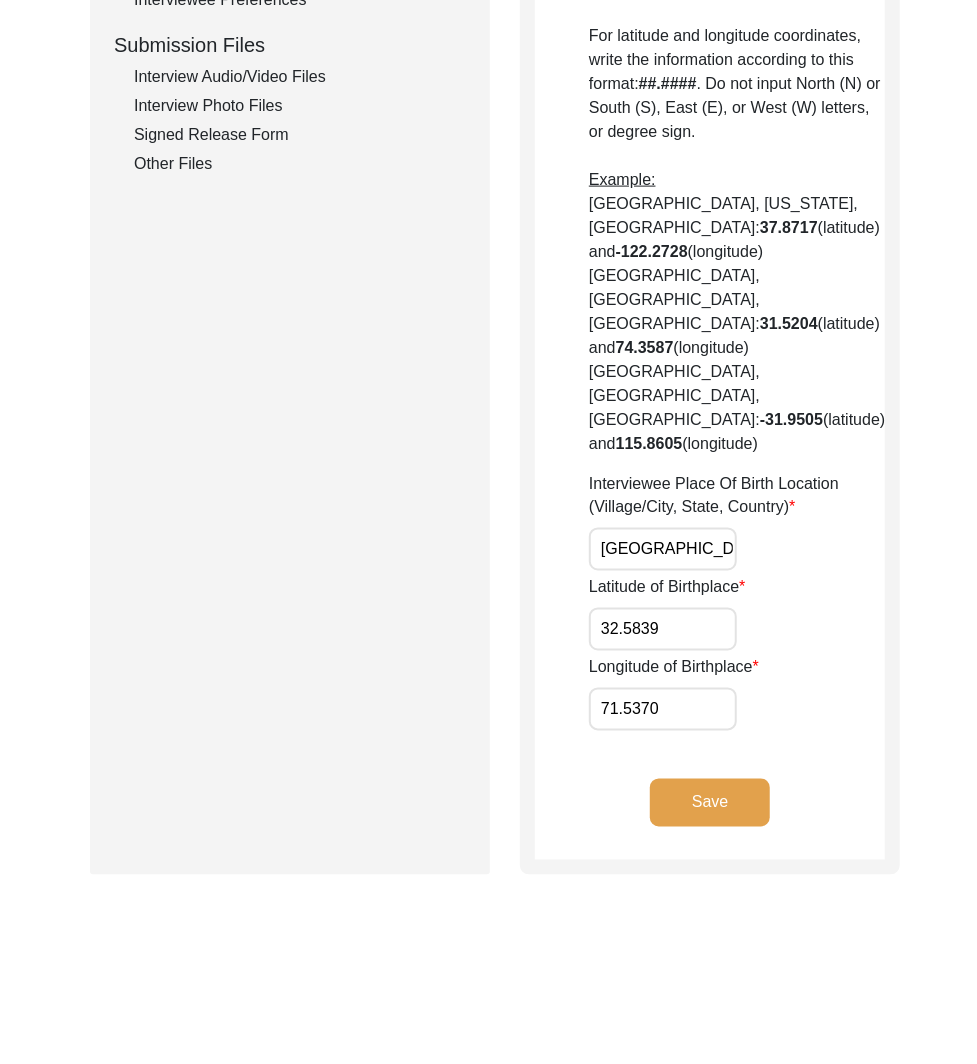 scroll, scrollTop: 0, scrollLeft: 65, axis: horizontal 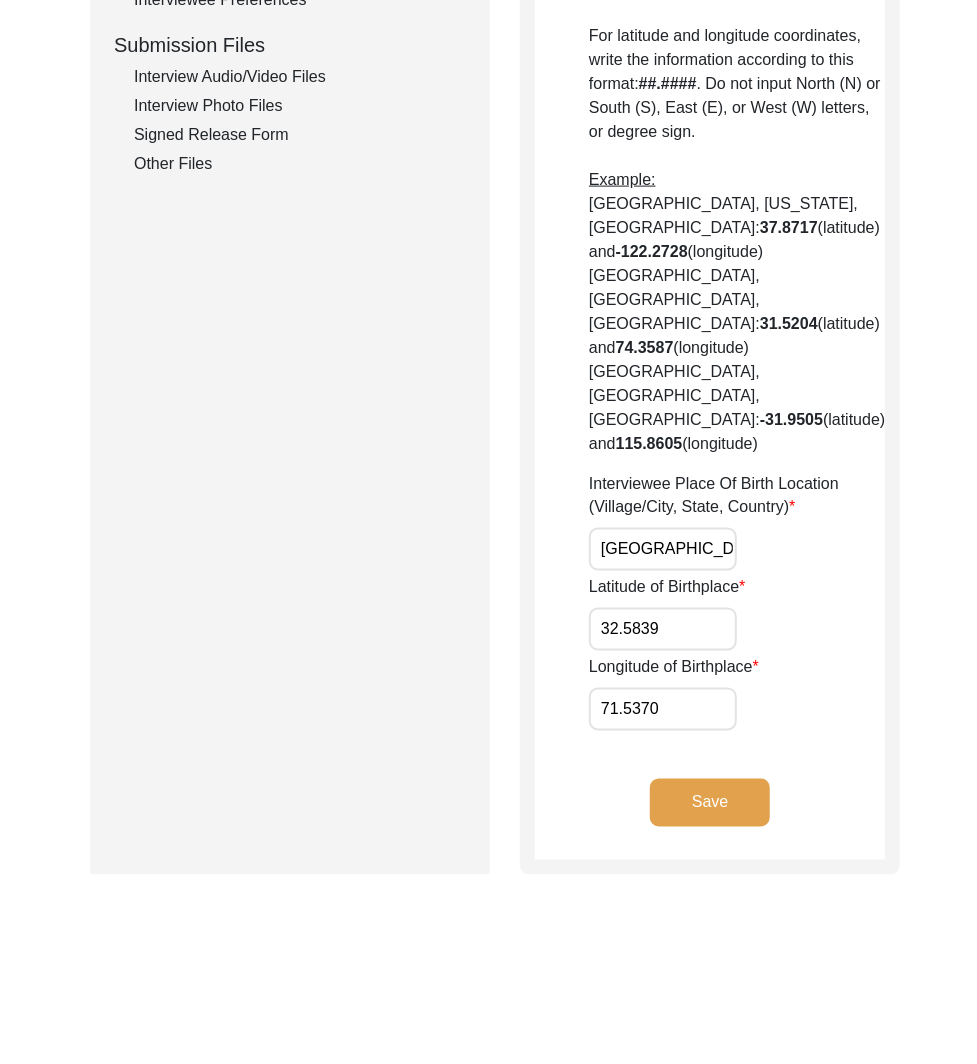 click on "Save" 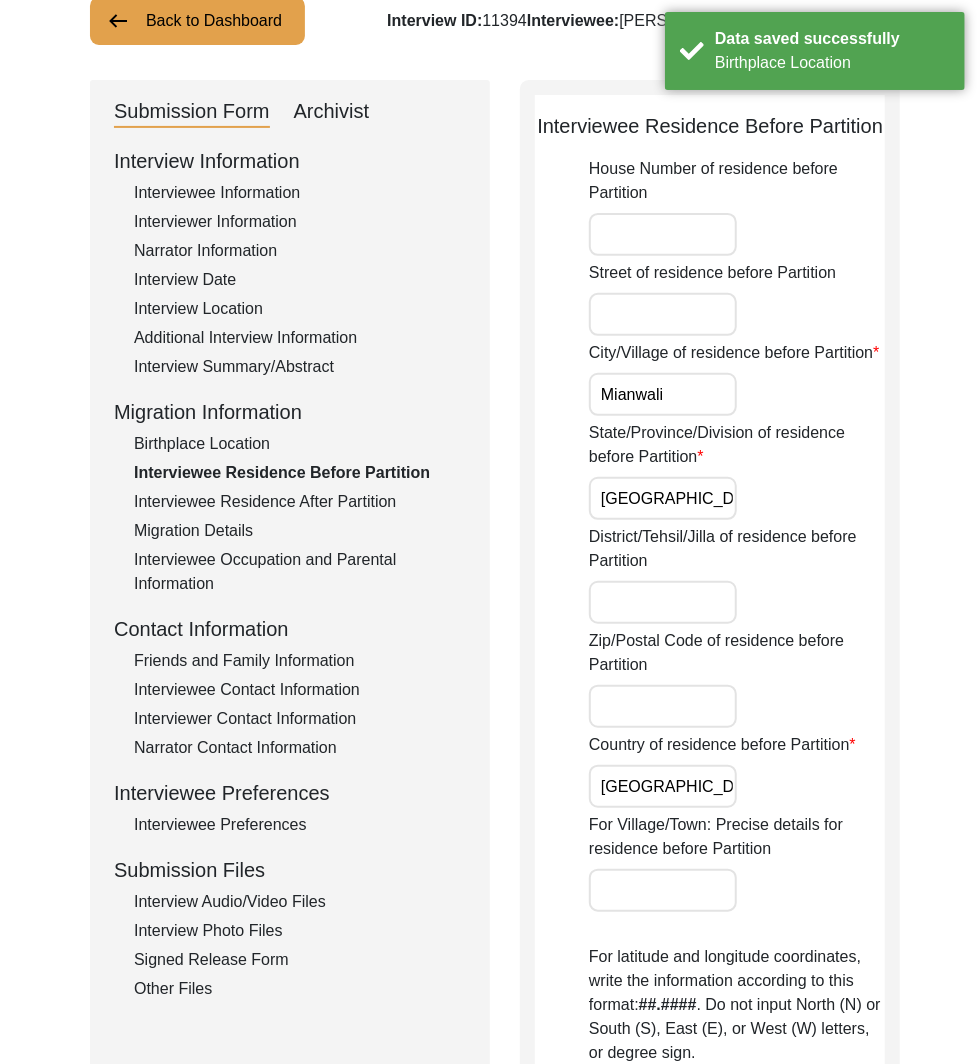 scroll, scrollTop: 0, scrollLeft: 0, axis: both 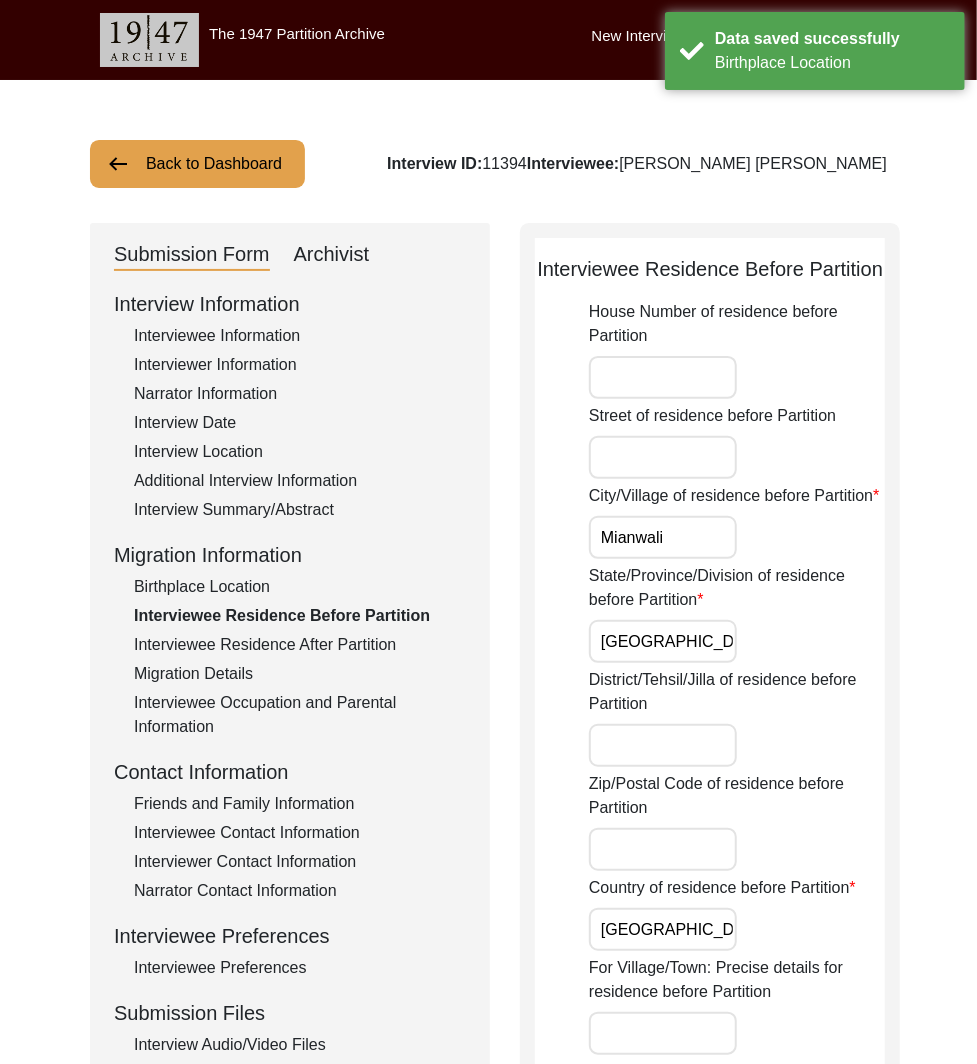 click on "Mianwali" at bounding box center (663, 537) 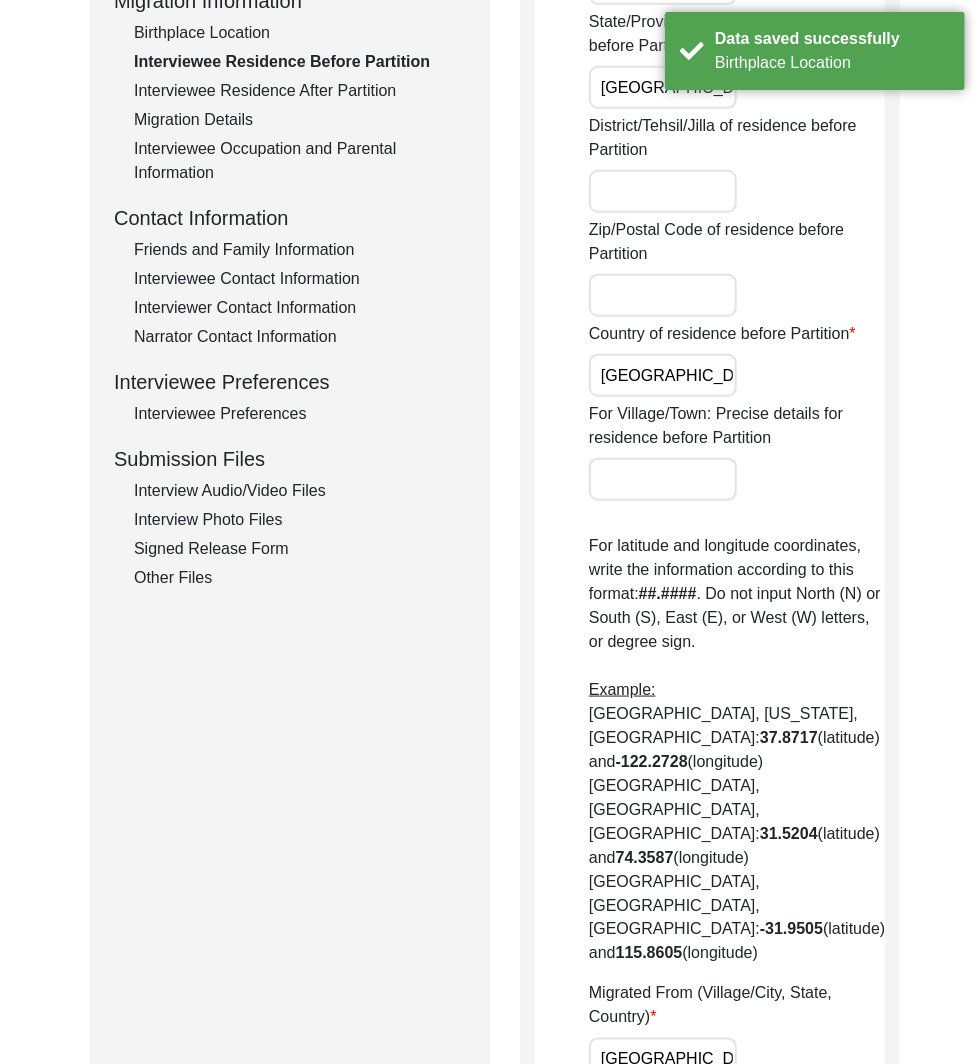 scroll, scrollTop: 765, scrollLeft: 0, axis: vertical 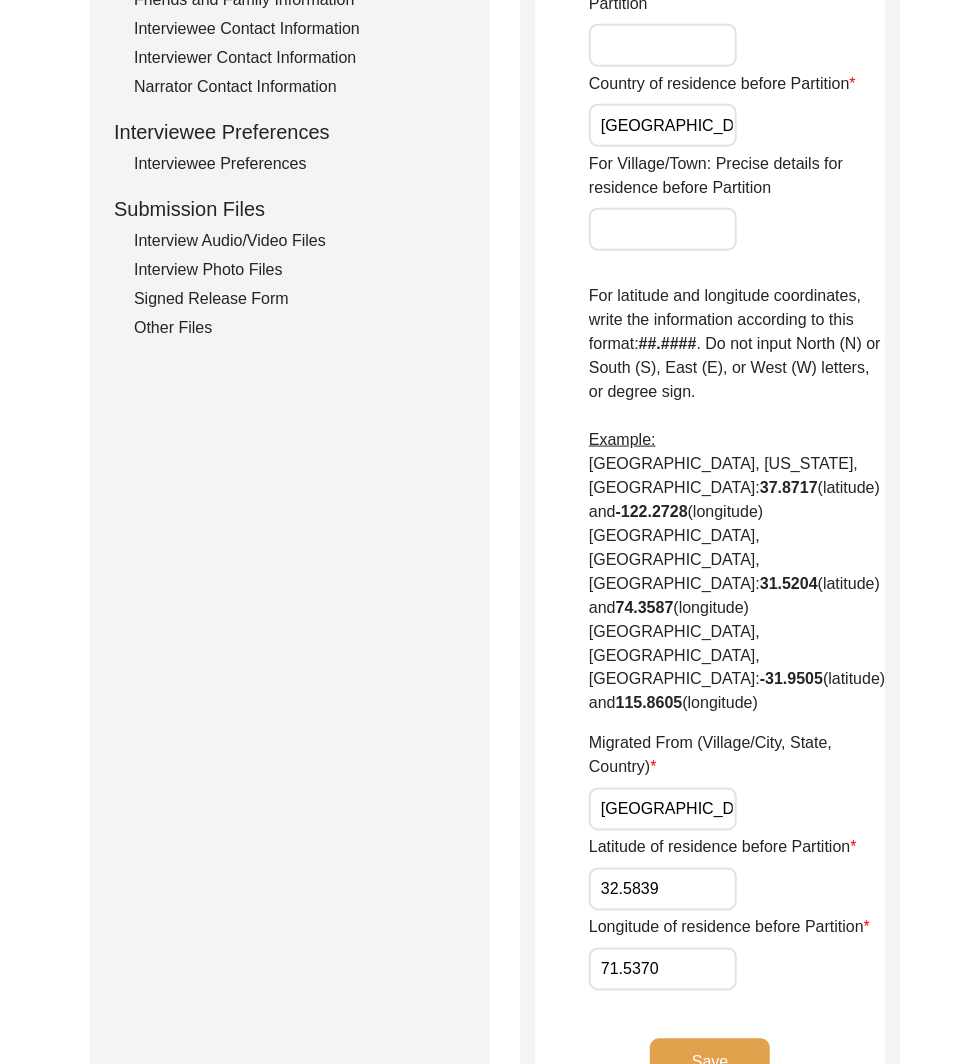click on "Save" 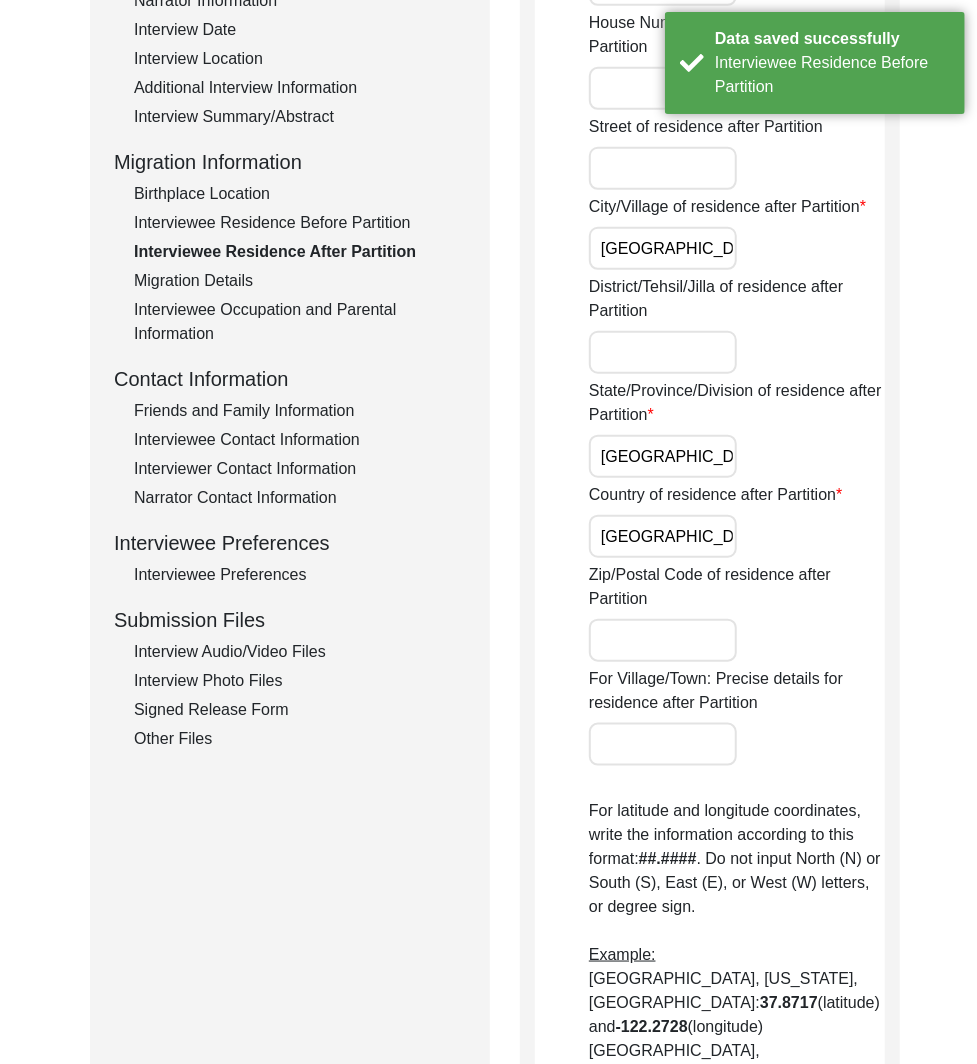 scroll, scrollTop: 0, scrollLeft: 0, axis: both 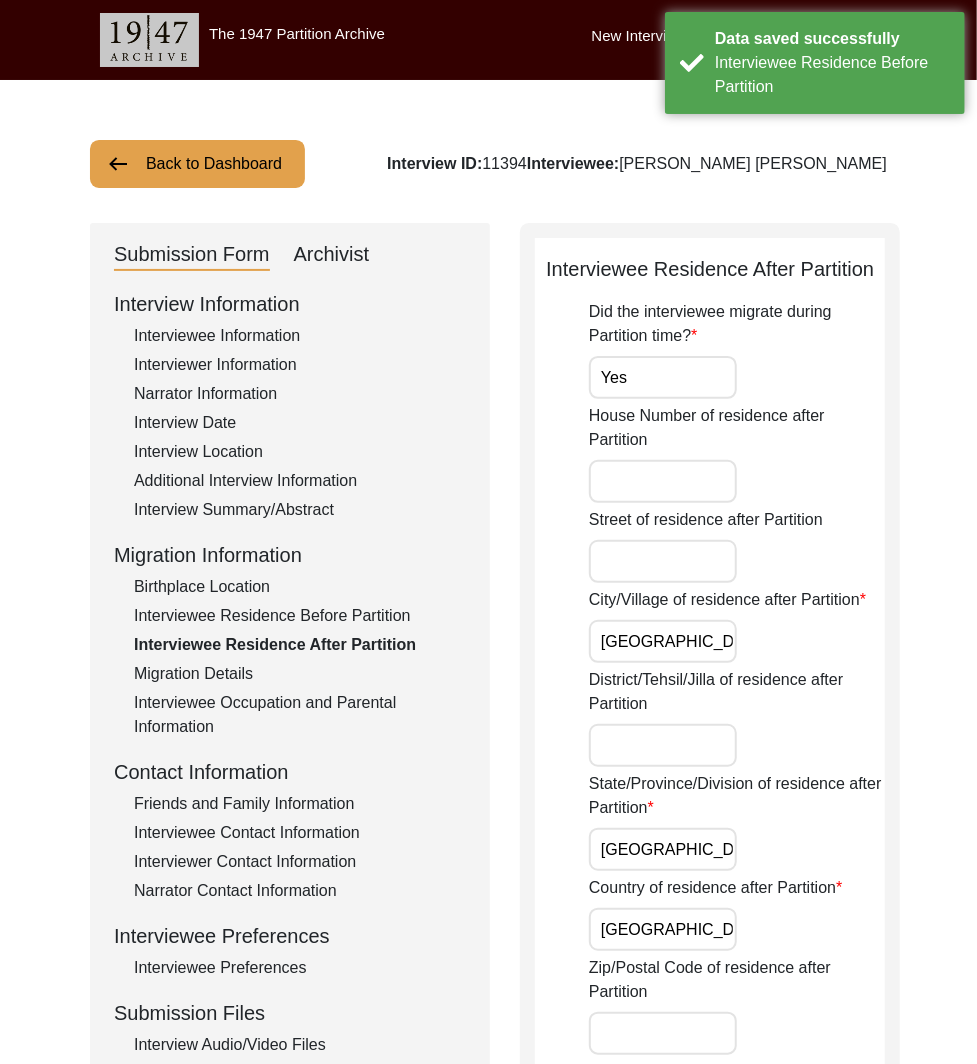 click on "Yes" at bounding box center [663, 377] 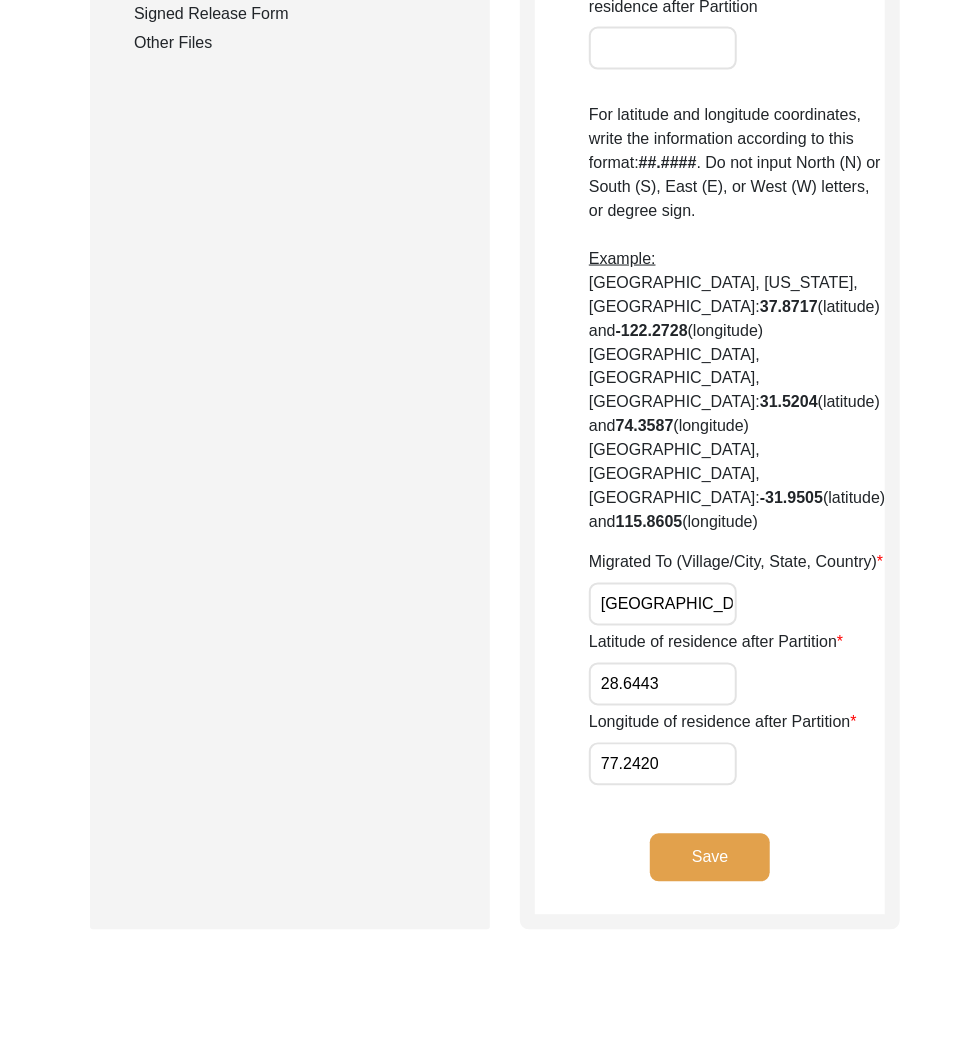 click on "Save" 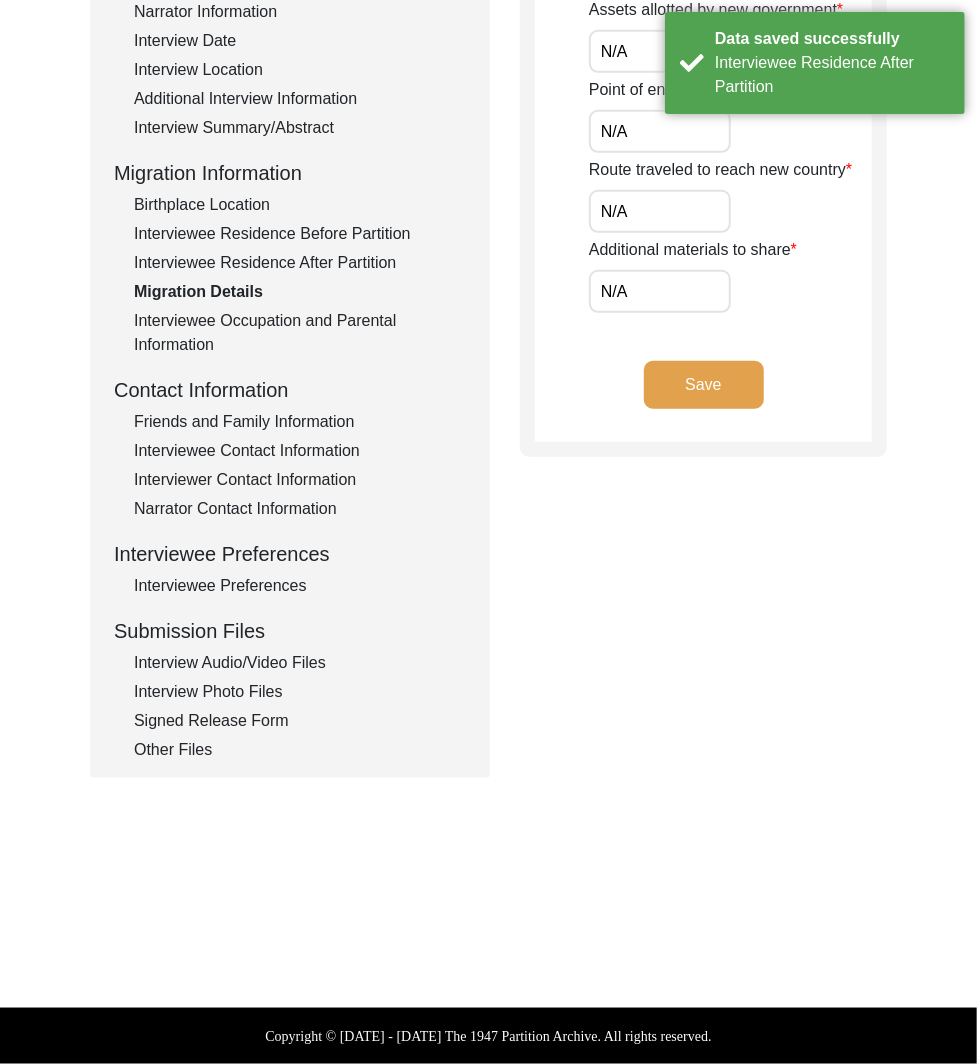scroll, scrollTop: 0, scrollLeft: 0, axis: both 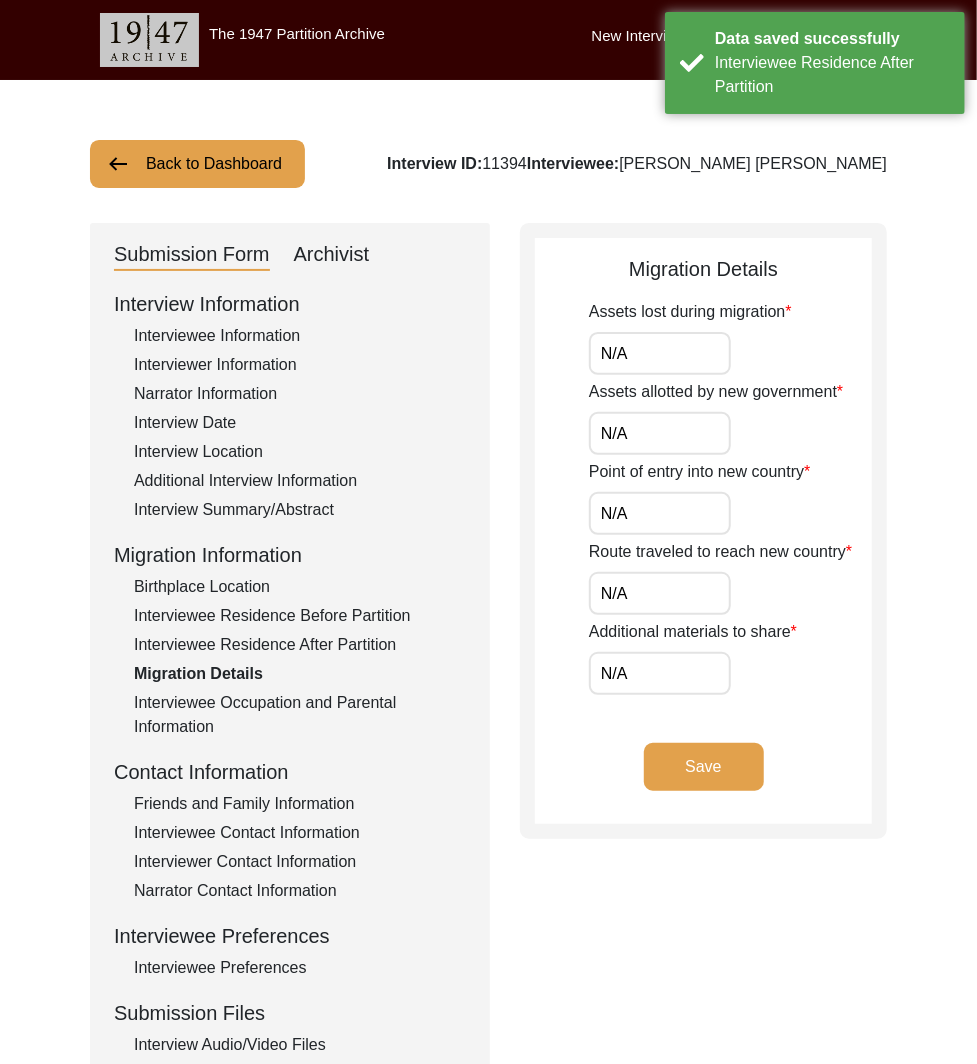 click on "N/A" at bounding box center [660, 353] 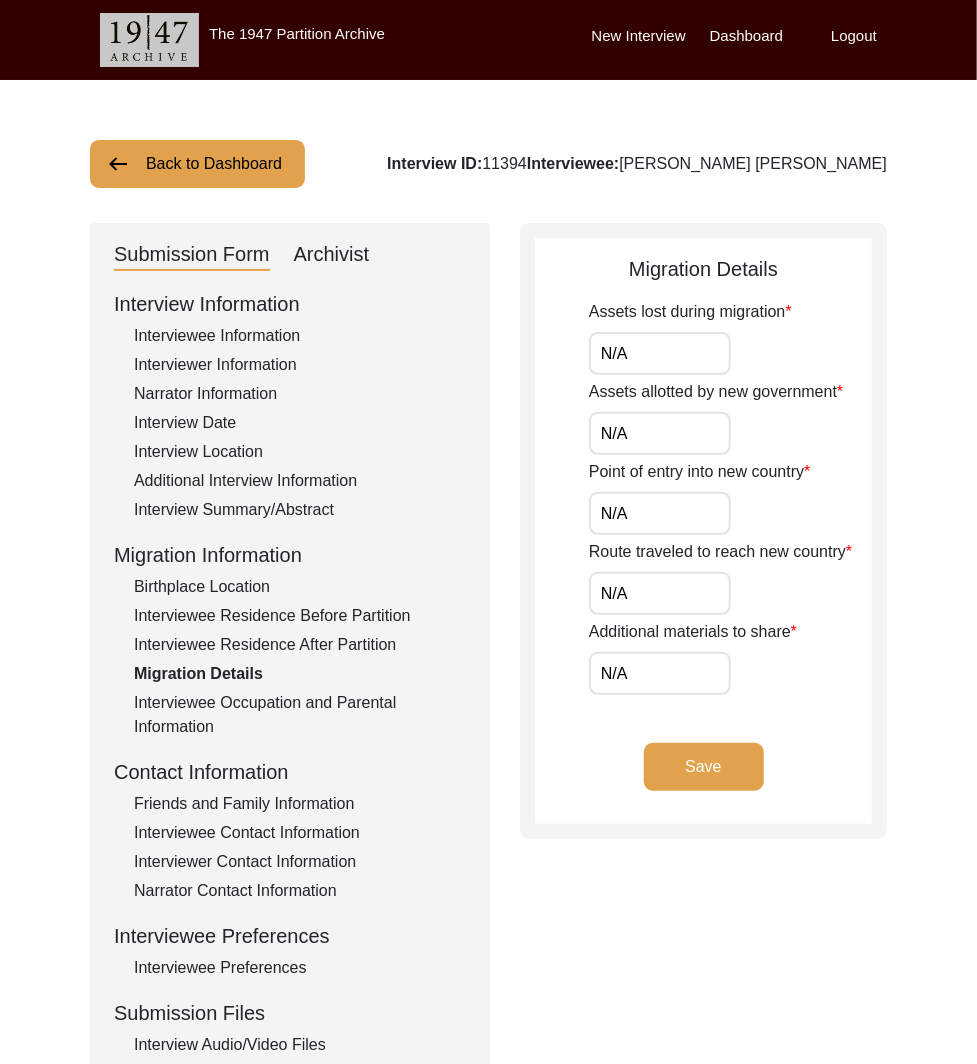 click on "N/A" at bounding box center (660, 353) 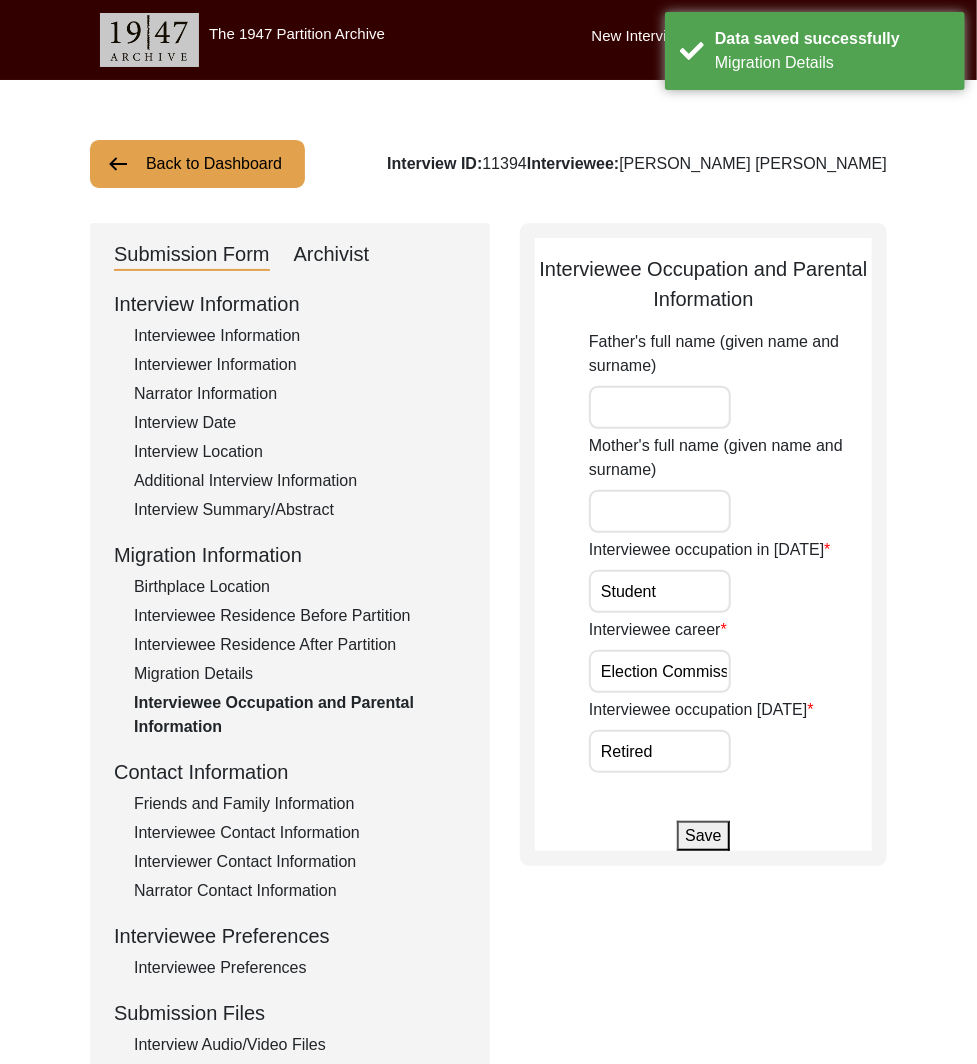 click on "Student" at bounding box center (660, 591) 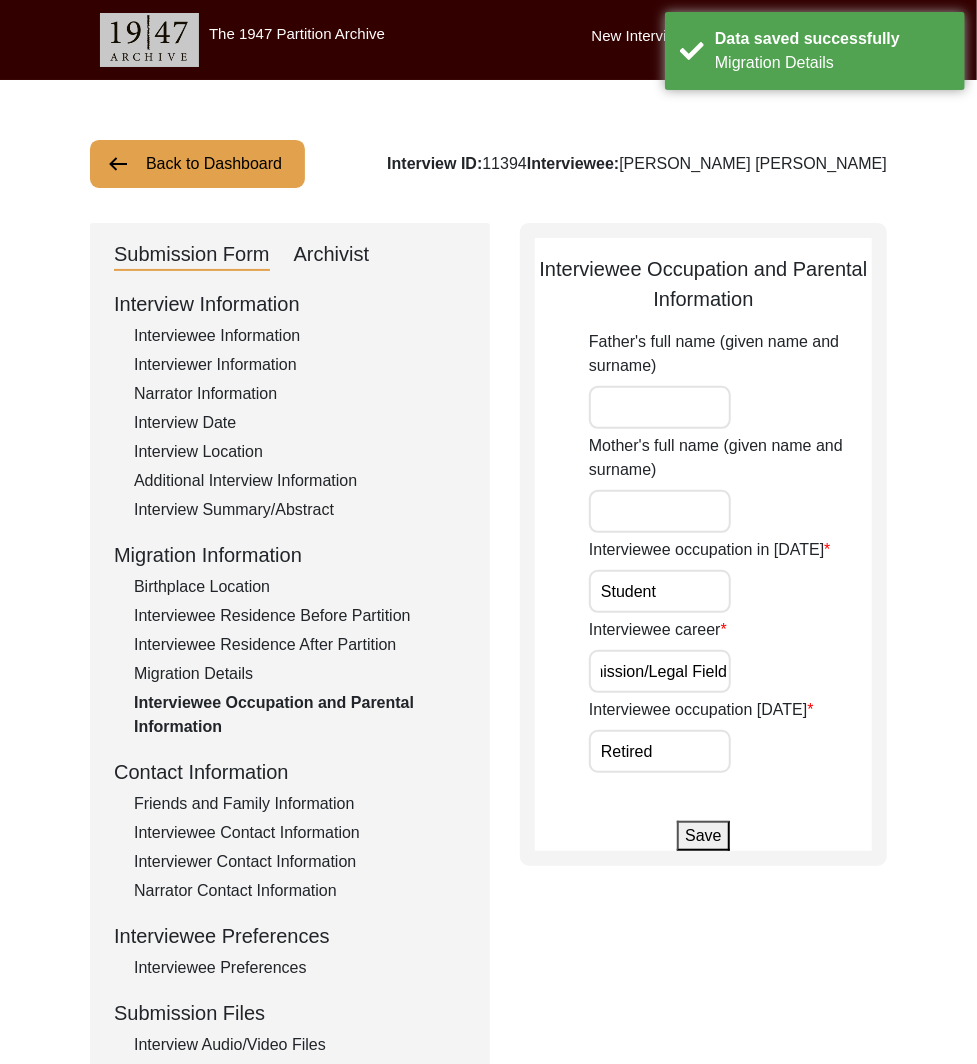 click on "Election Commission/Legal Field" at bounding box center [660, 671] 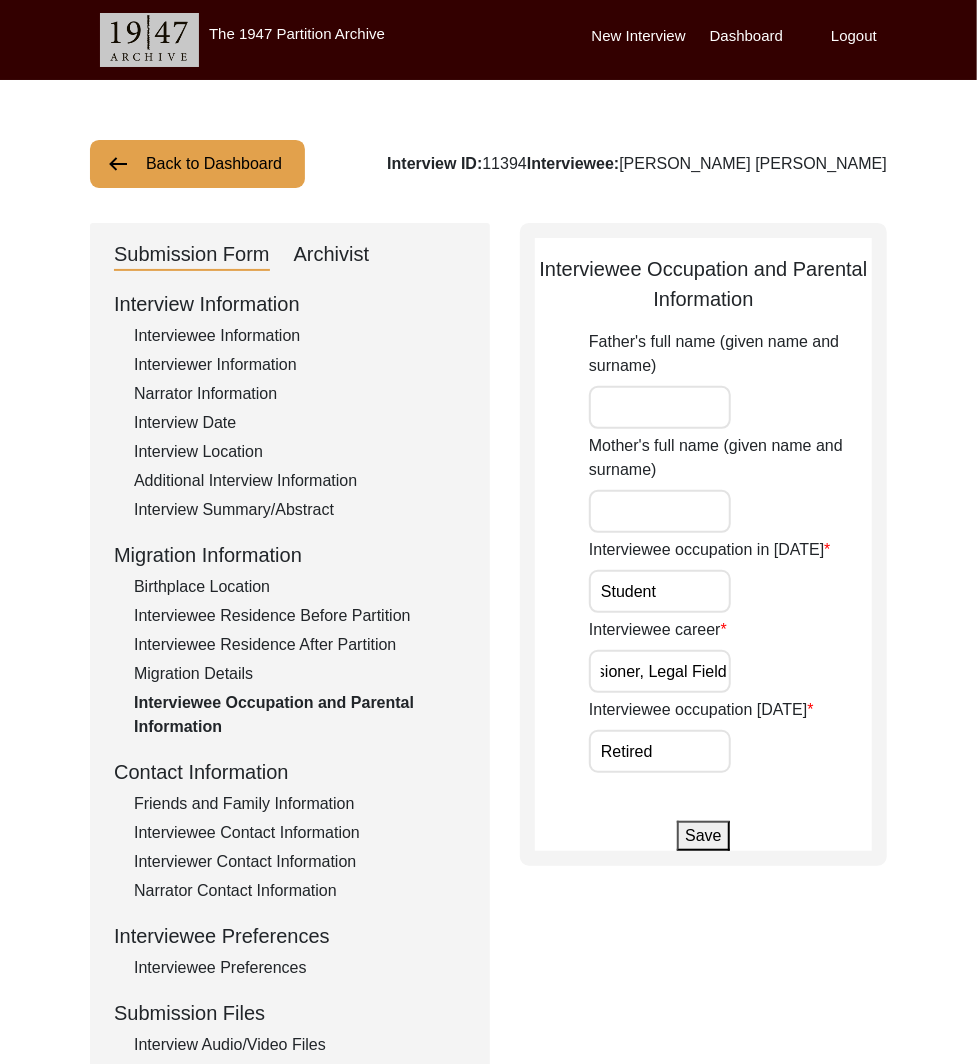 scroll, scrollTop: 0, scrollLeft: 0, axis: both 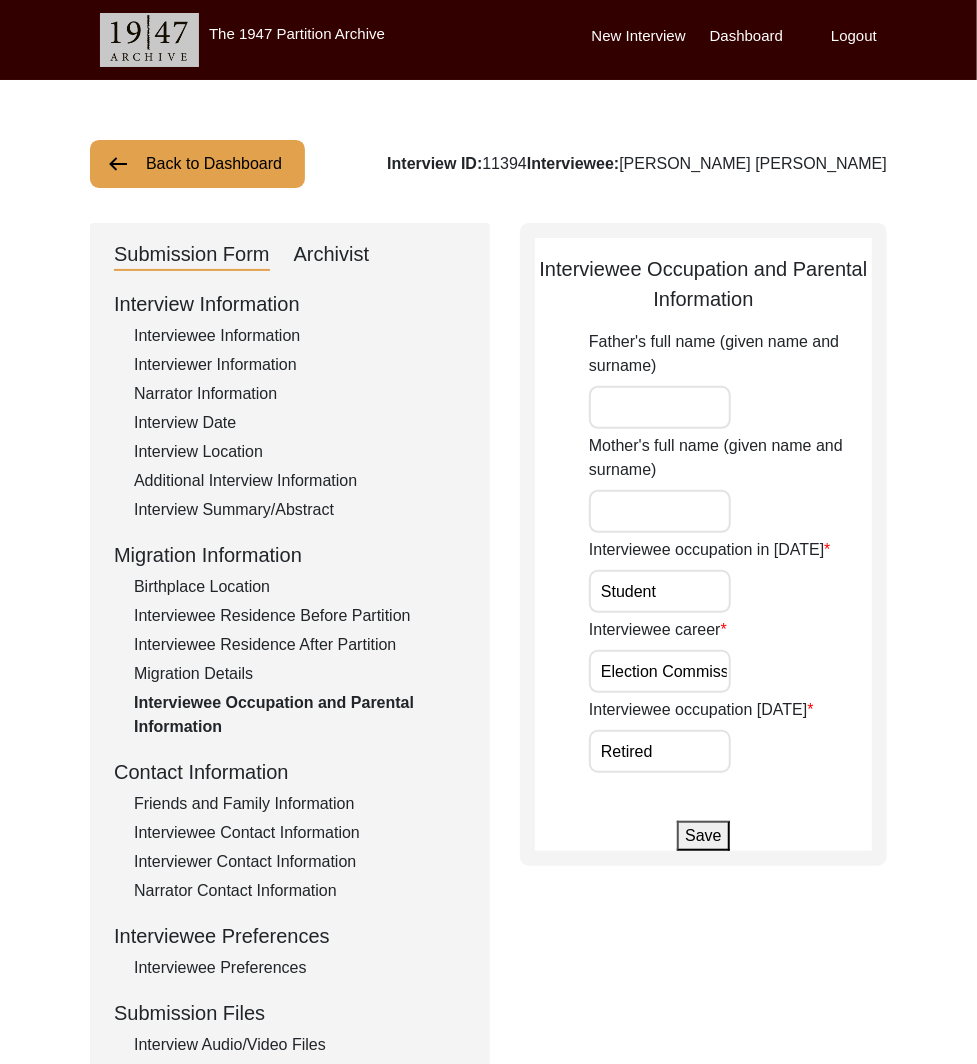 click on "Save" 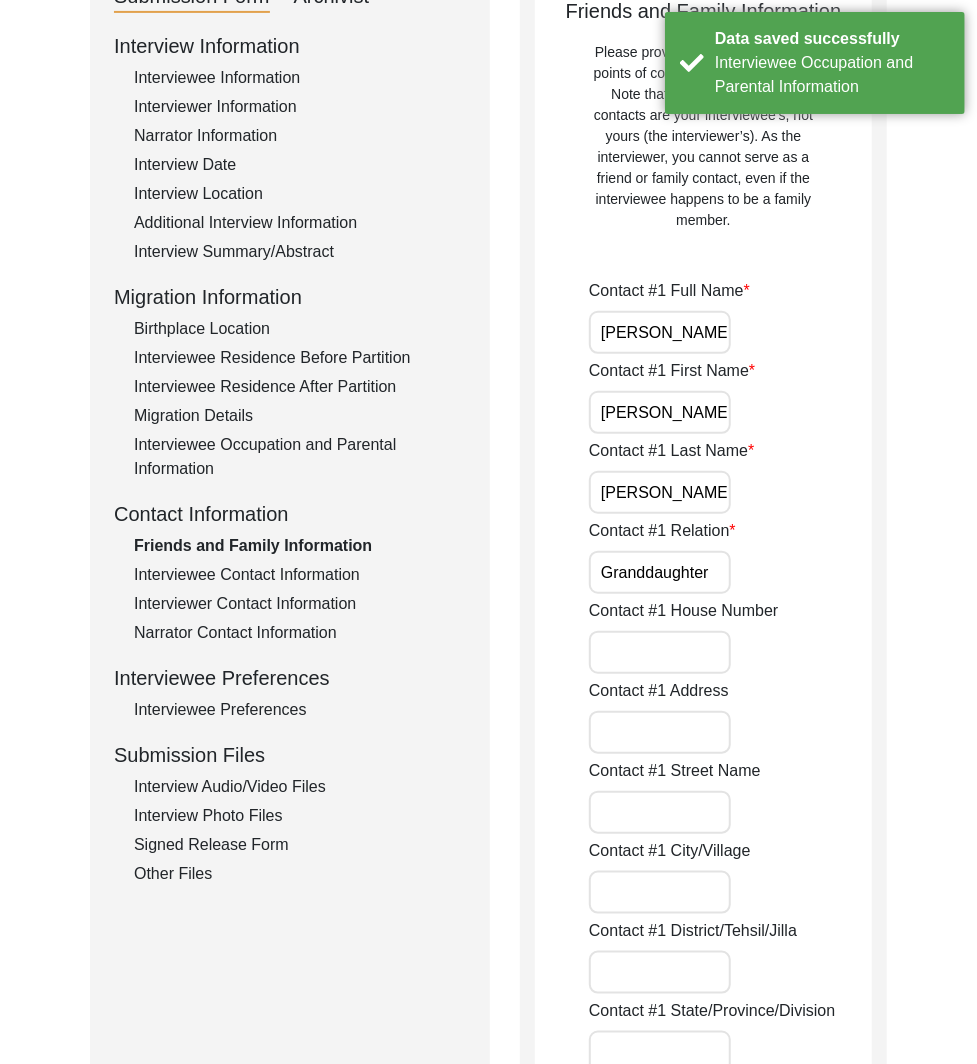 scroll, scrollTop: 257, scrollLeft: 0, axis: vertical 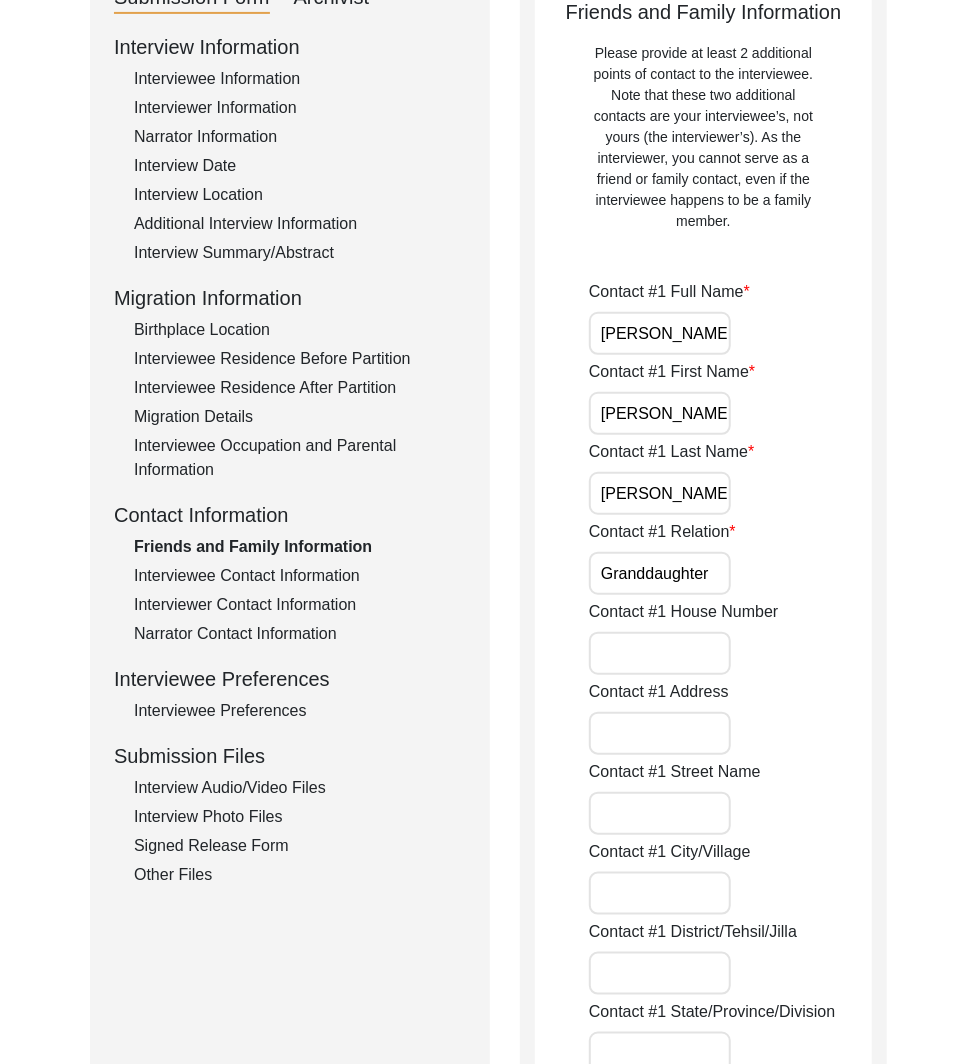 click on "[PERSON_NAME]" at bounding box center (660, 333) 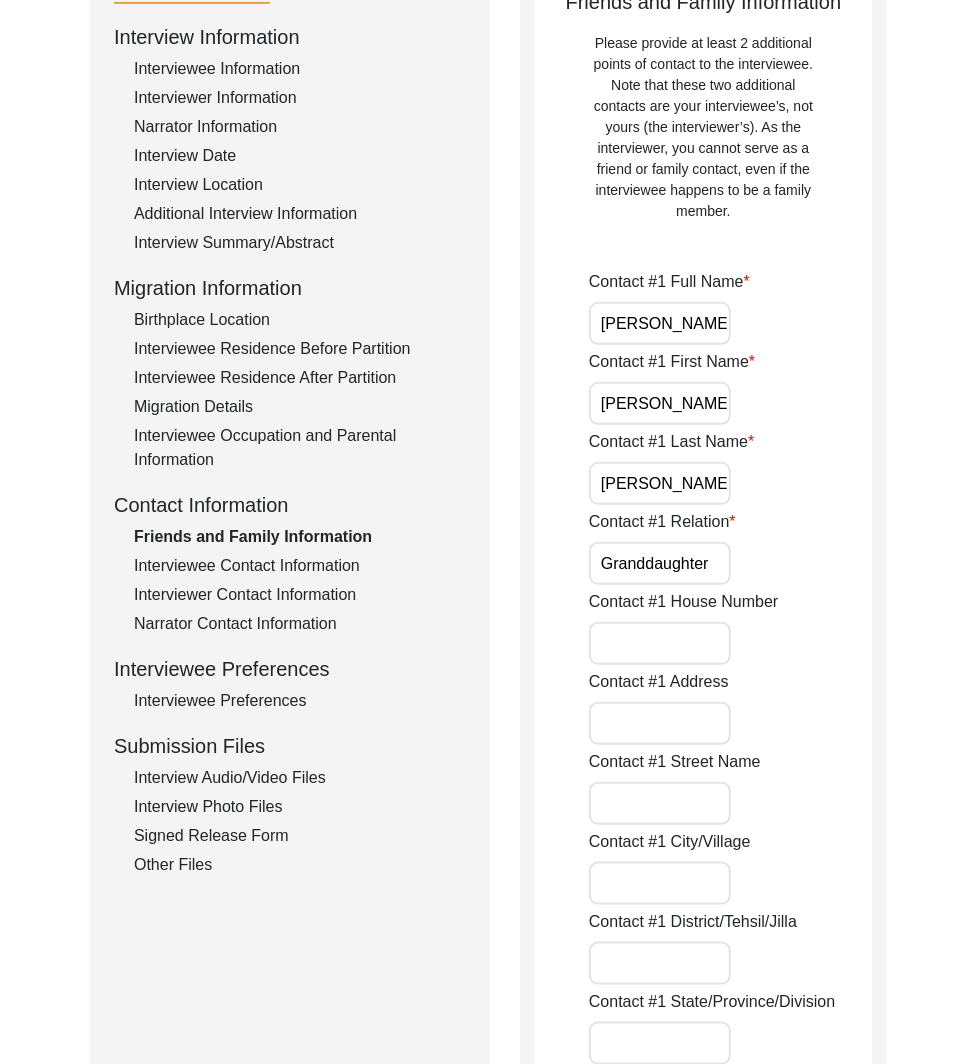 scroll, scrollTop: 858, scrollLeft: 0, axis: vertical 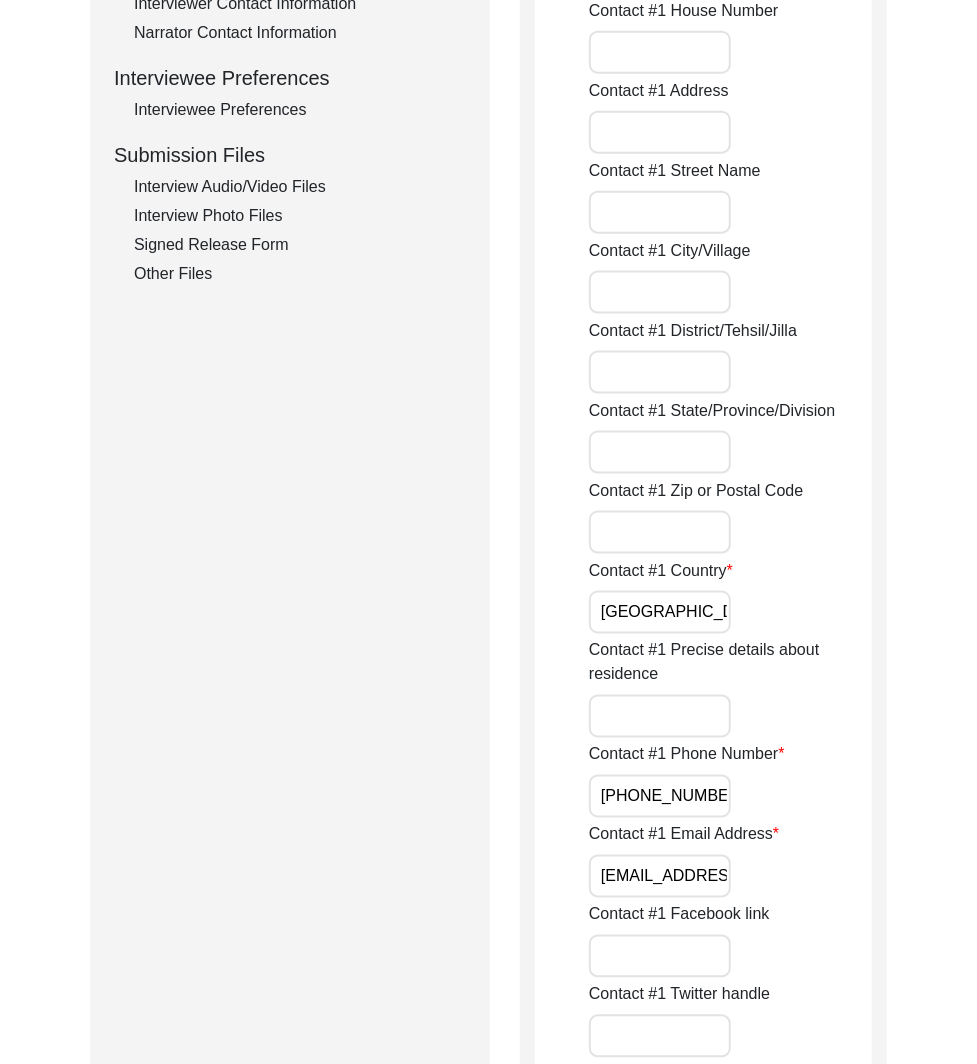 click on "[EMAIL_ADDRESS][DOMAIN_NAME]" at bounding box center (660, 876) 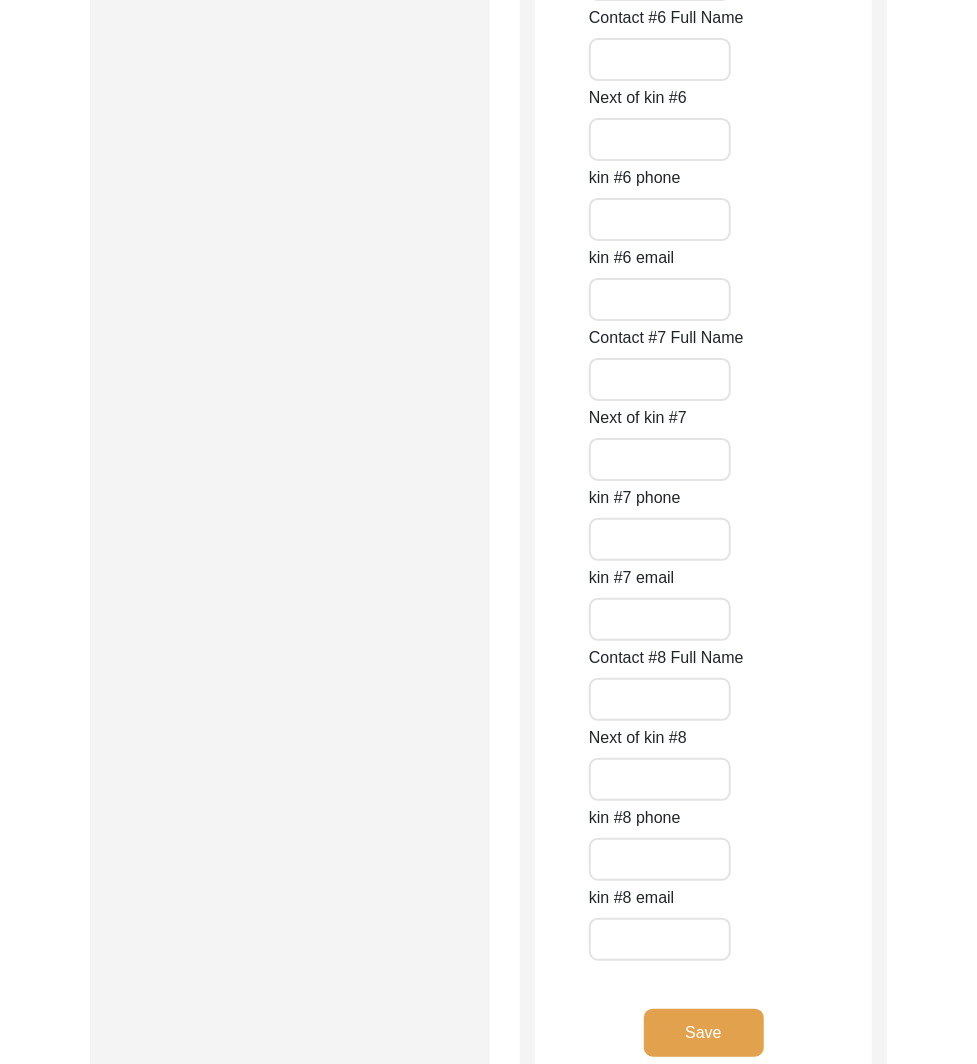 scroll, scrollTop: 8977, scrollLeft: 0, axis: vertical 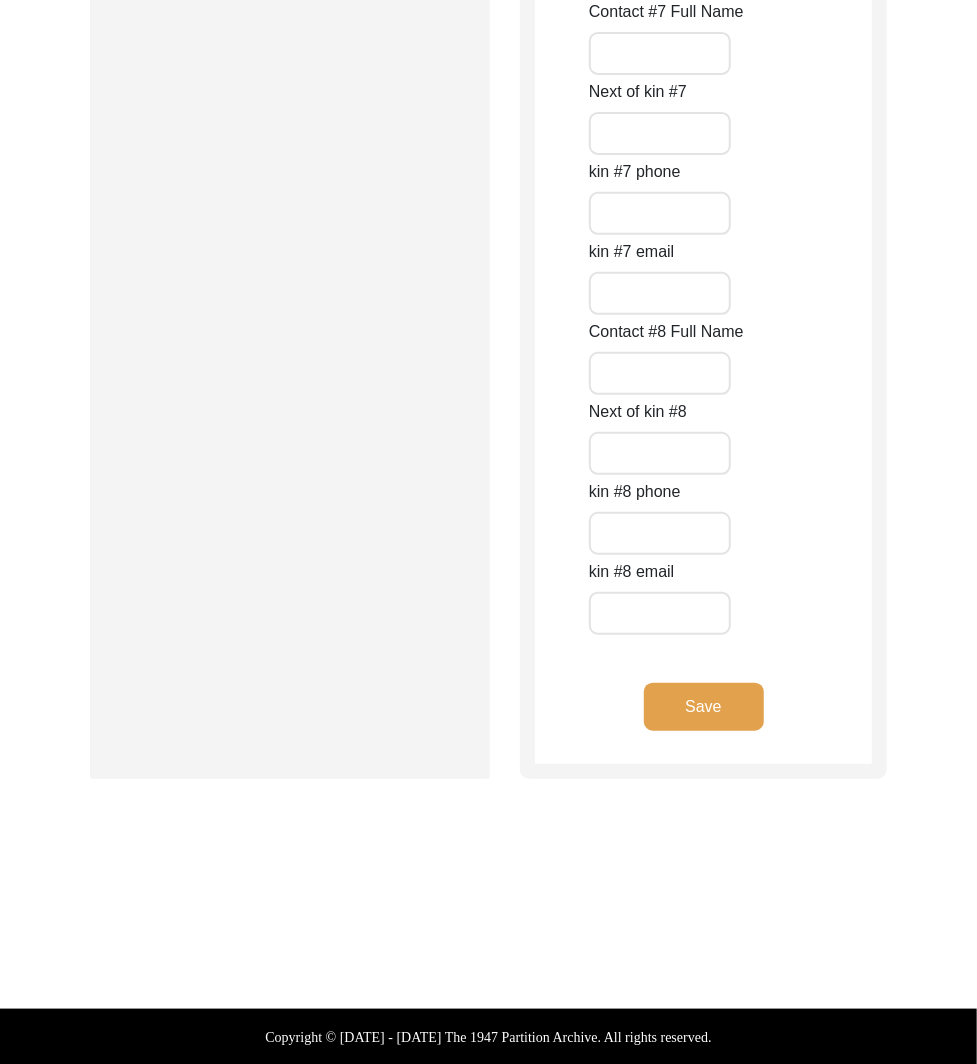 click on "Save" 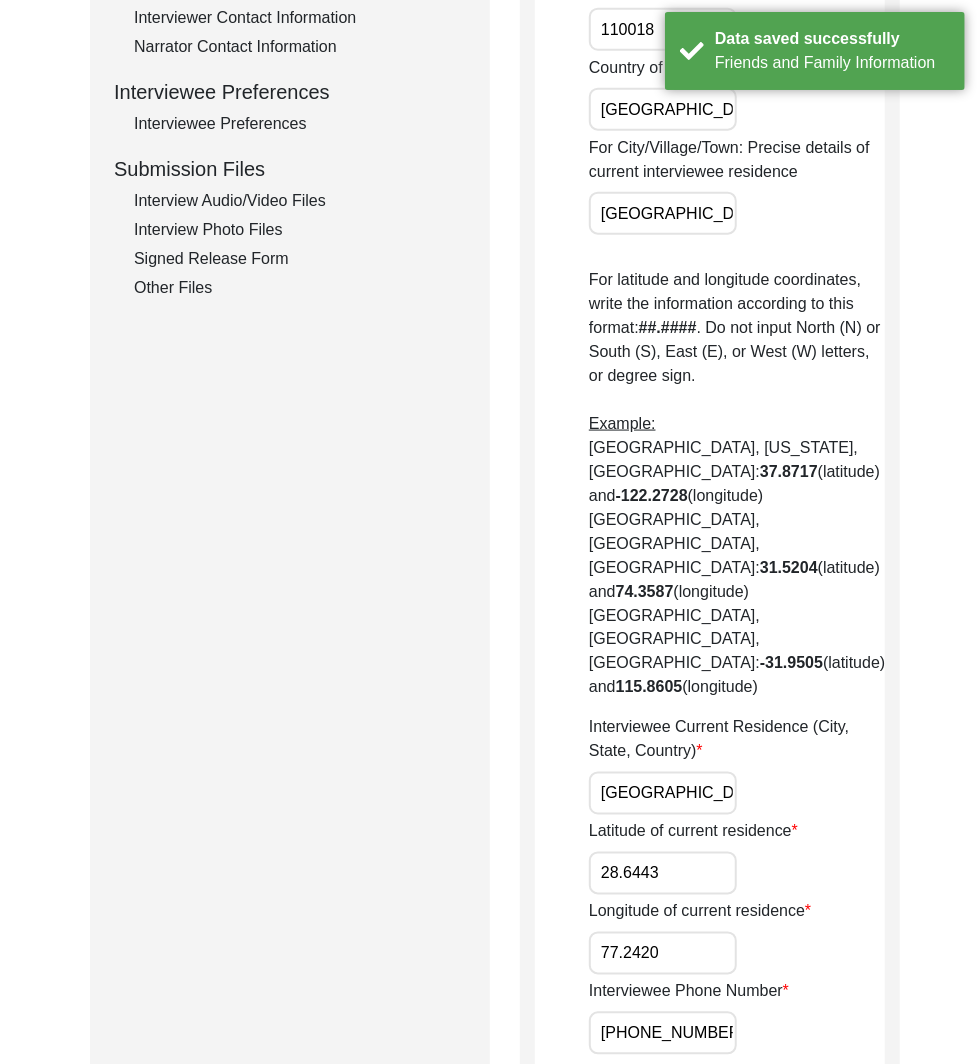 scroll, scrollTop: 0, scrollLeft: 0, axis: both 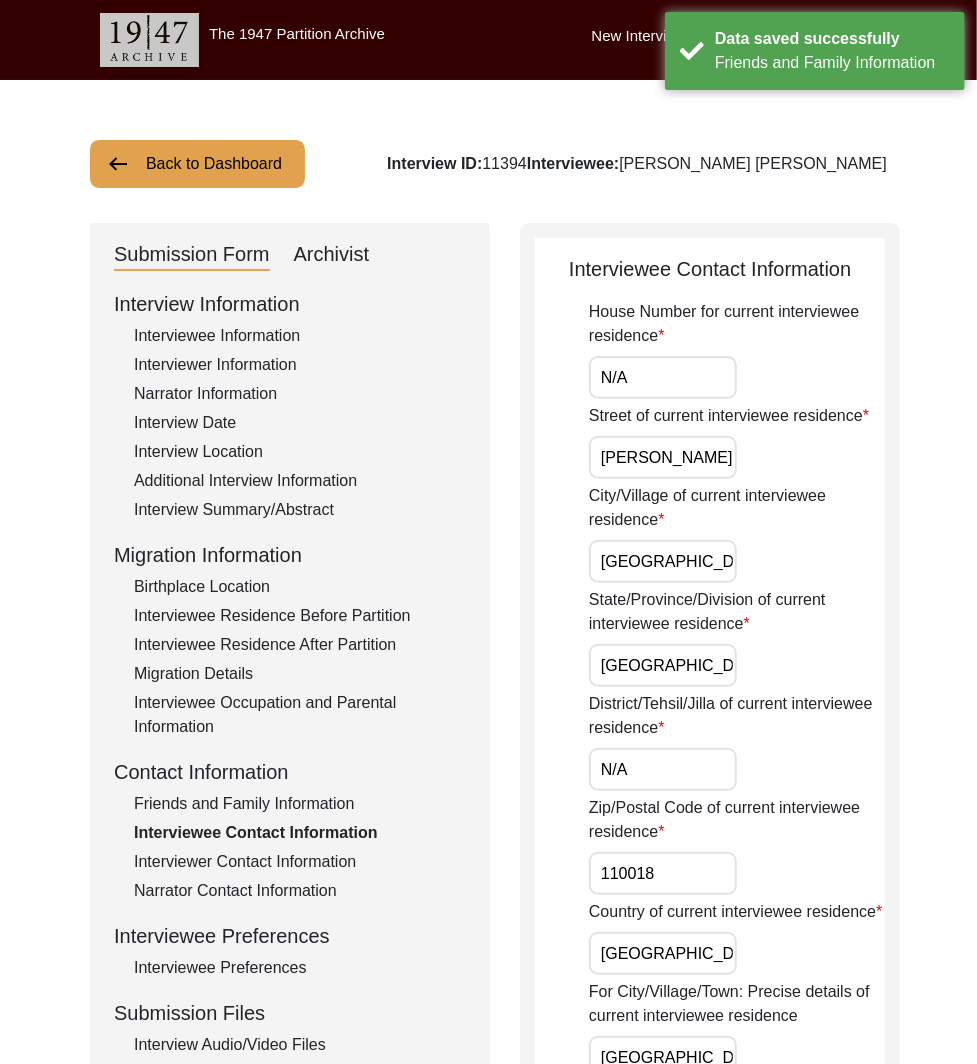 click on "N/A" at bounding box center [663, 377] 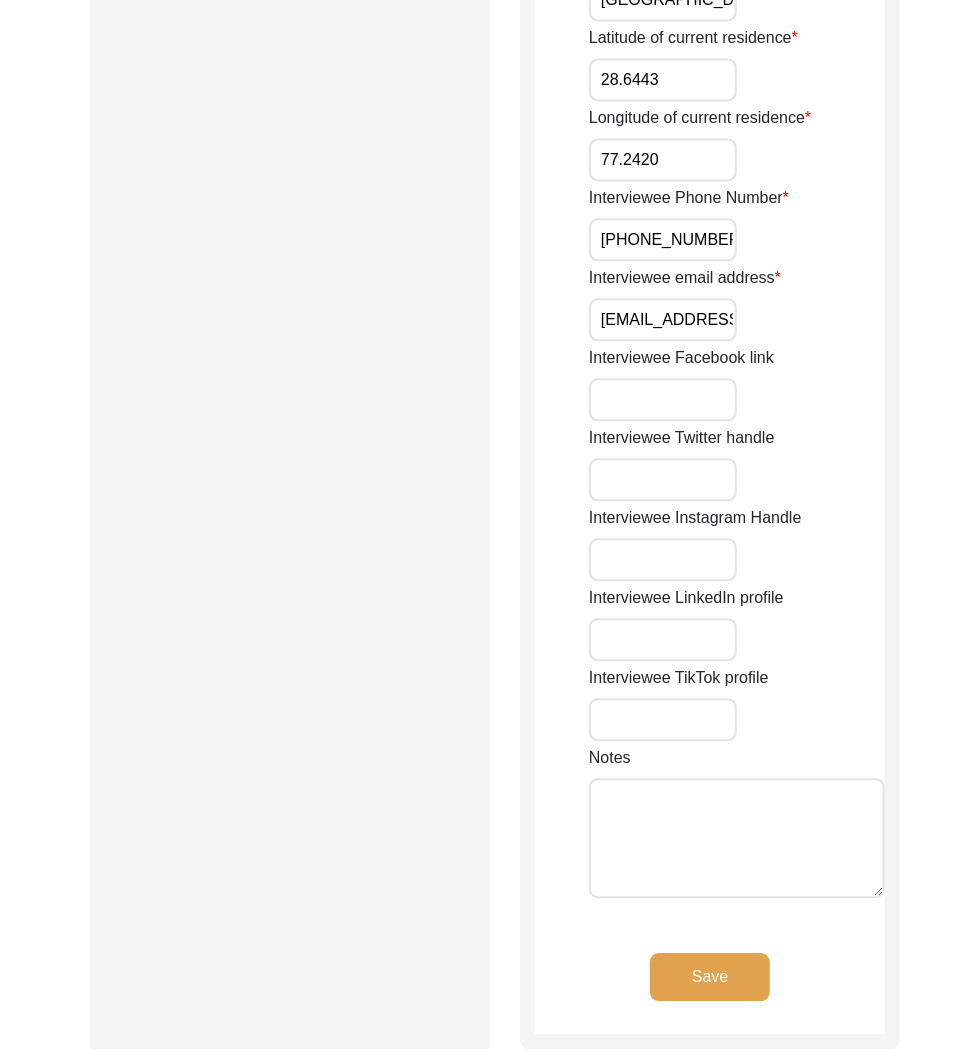 scroll, scrollTop: 1646, scrollLeft: 0, axis: vertical 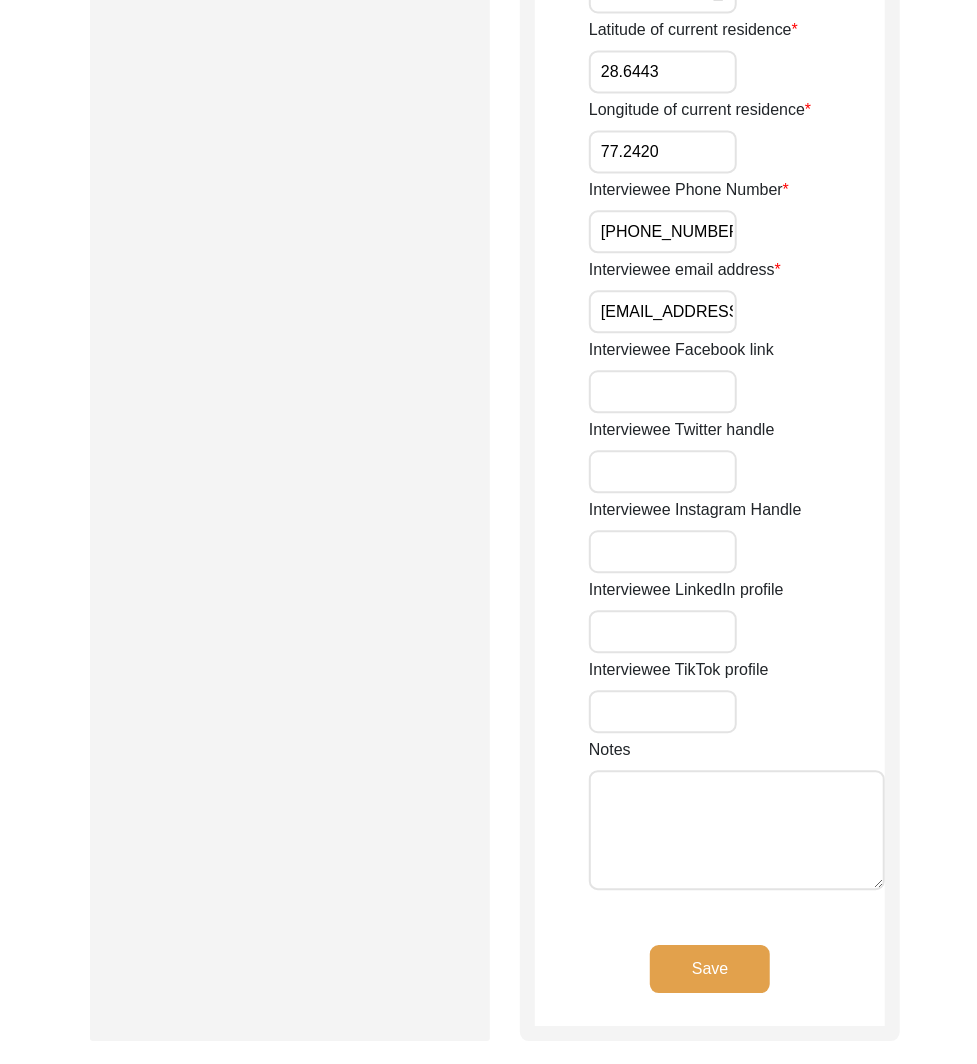click on "Save" 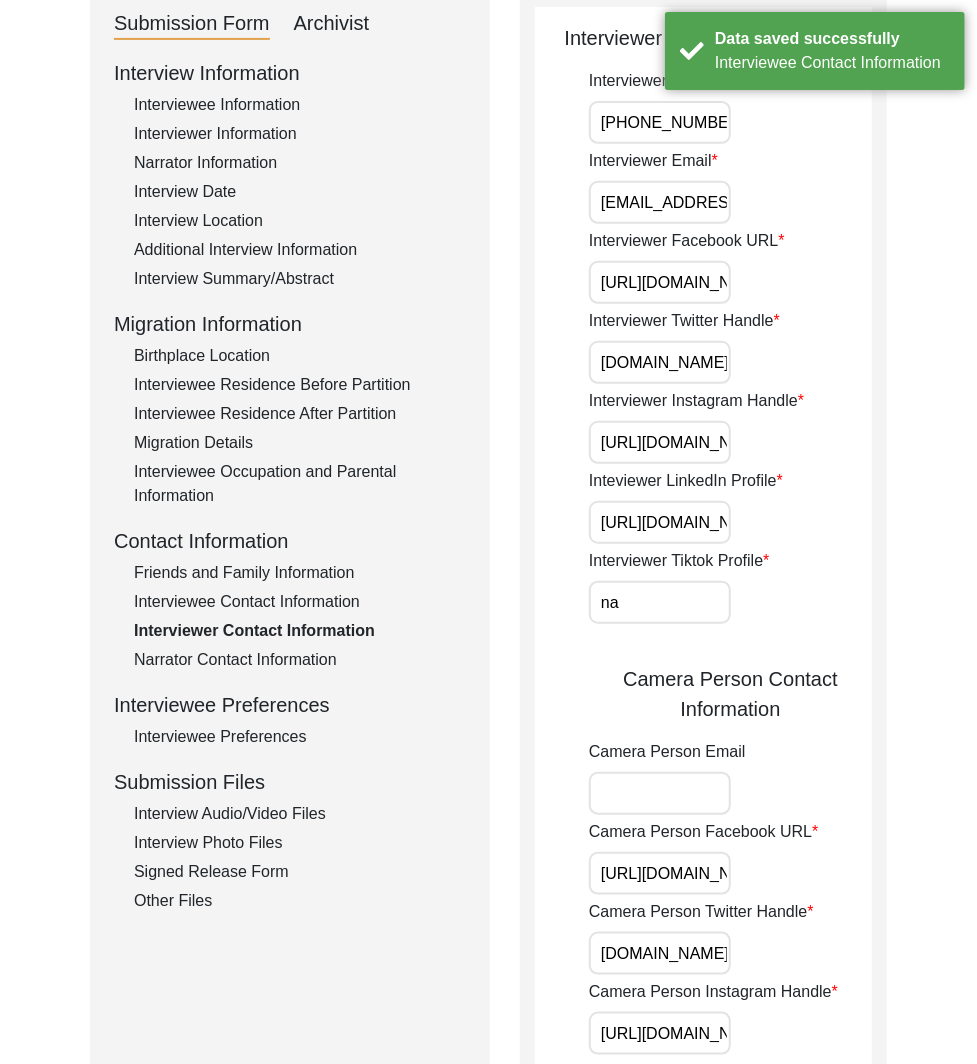 scroll, scrollTop: 0, scrollLeft: 0, axis: both 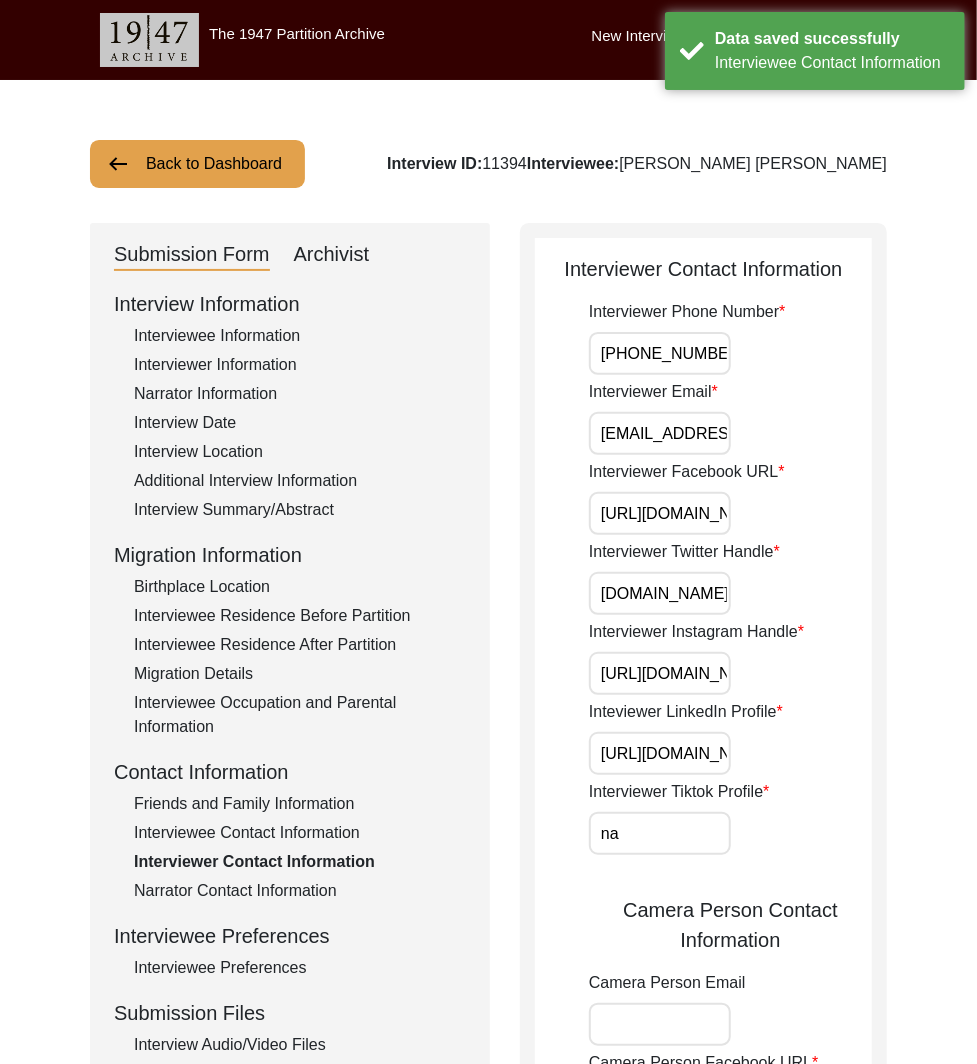 click on "[PHONE_NUMBER]" at bounding box center [660, 353] 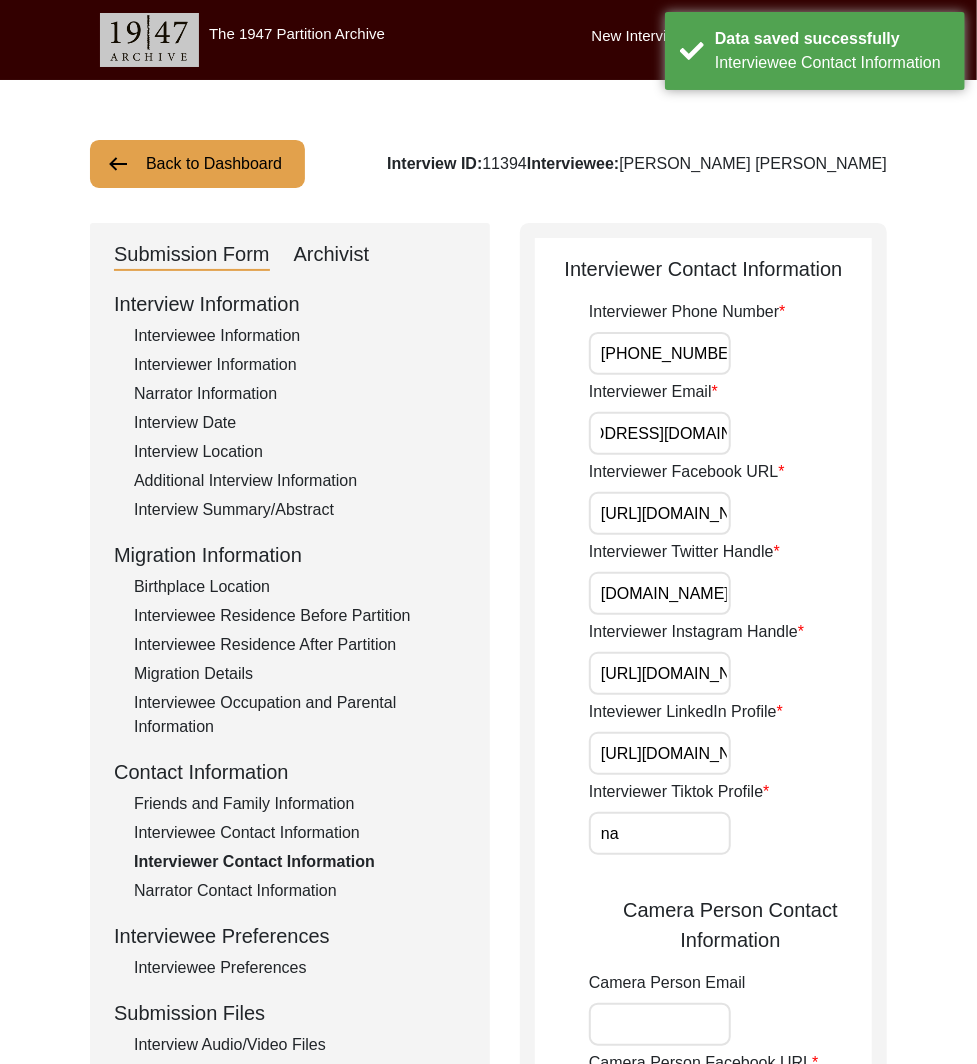 scroll, scrollTop: 0, scrollLeft: 0, axis: both 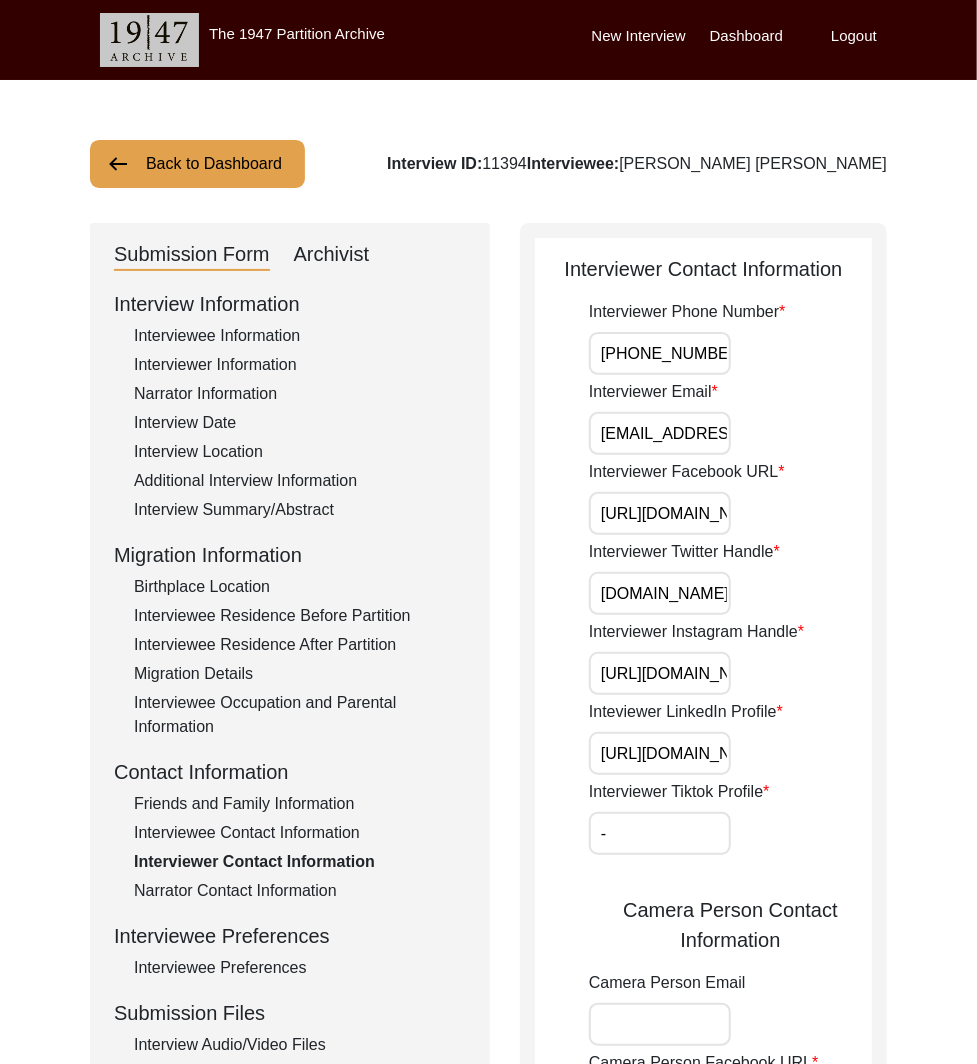 click on "[EMAIL_ADDRESS][DOMAIN_NAME]" at bounding box center (660, 433) 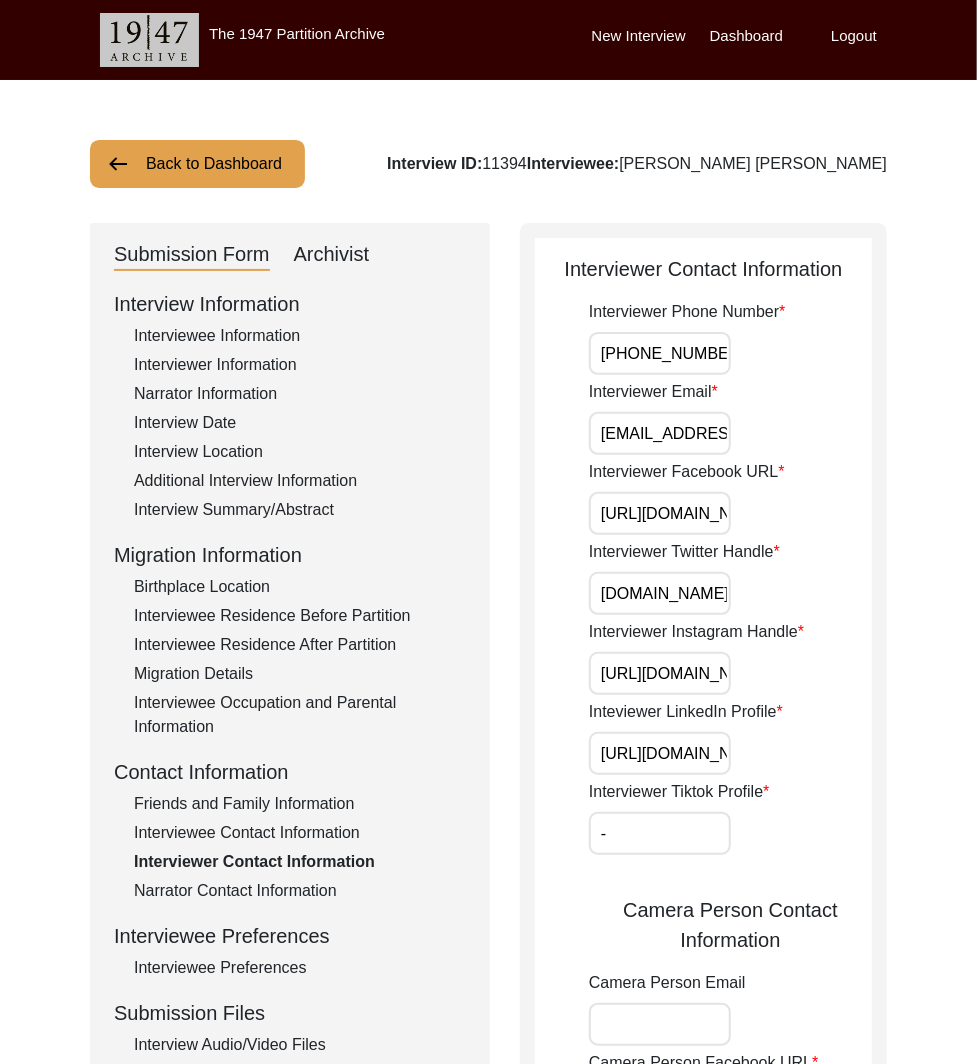 scroll, scrollTop: 250, scrollLeft: 0, axis: vertical 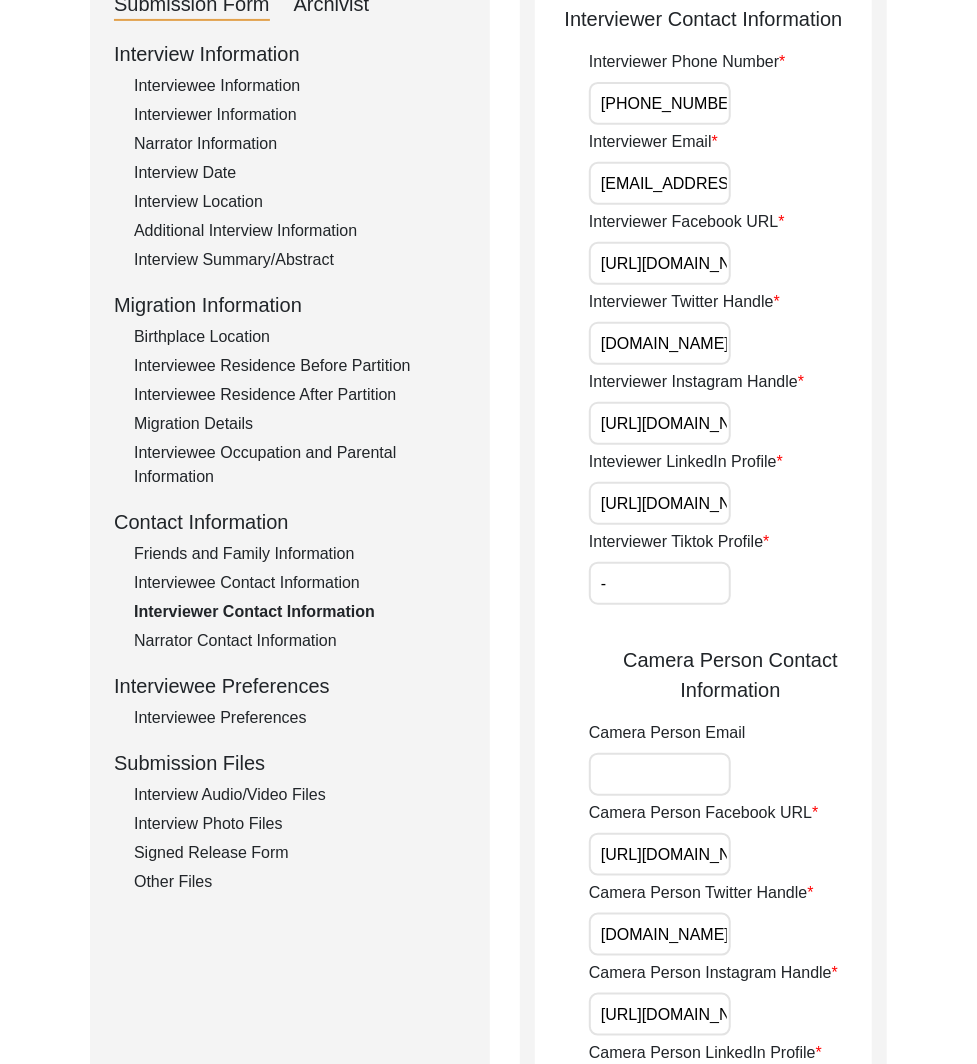 click on "Camera Person Email" at bounding box center (660, 774) 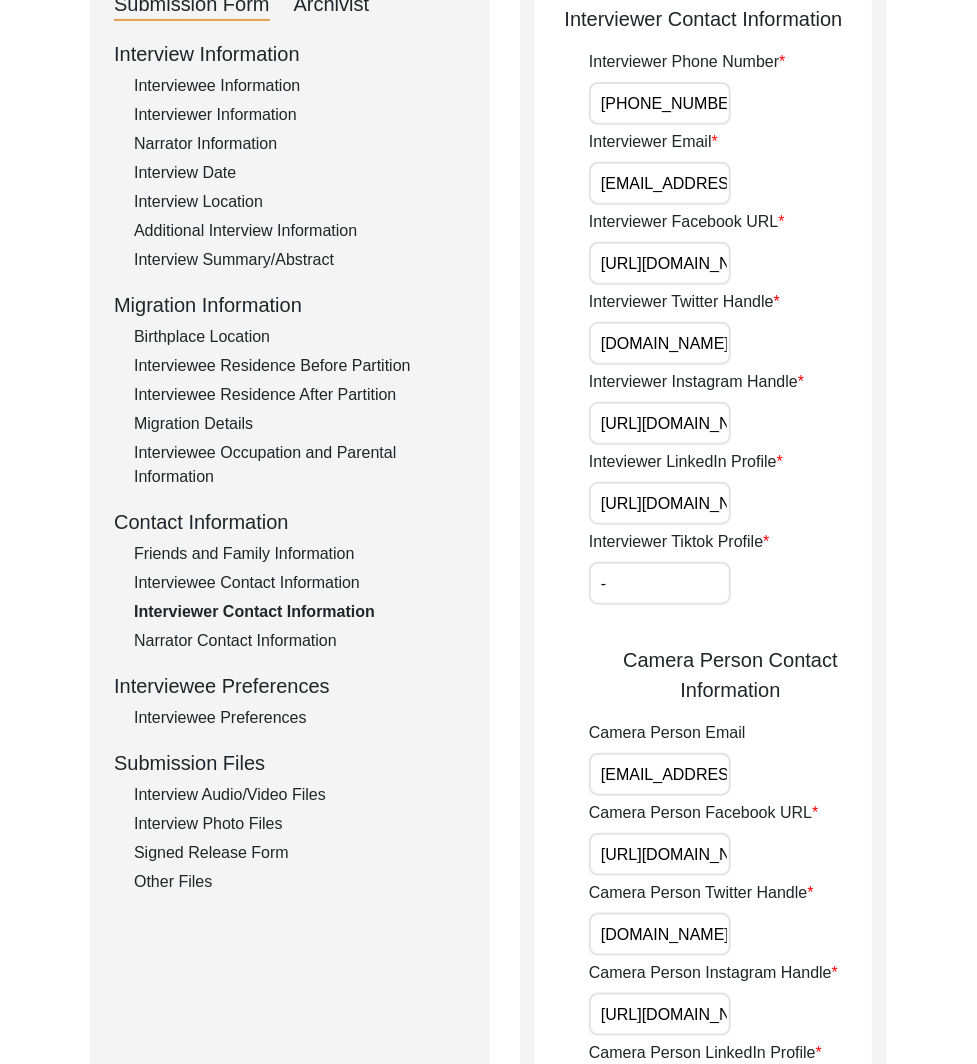 scroll, scrollTop: 0, scrollLeft: 79, axis: horizontal 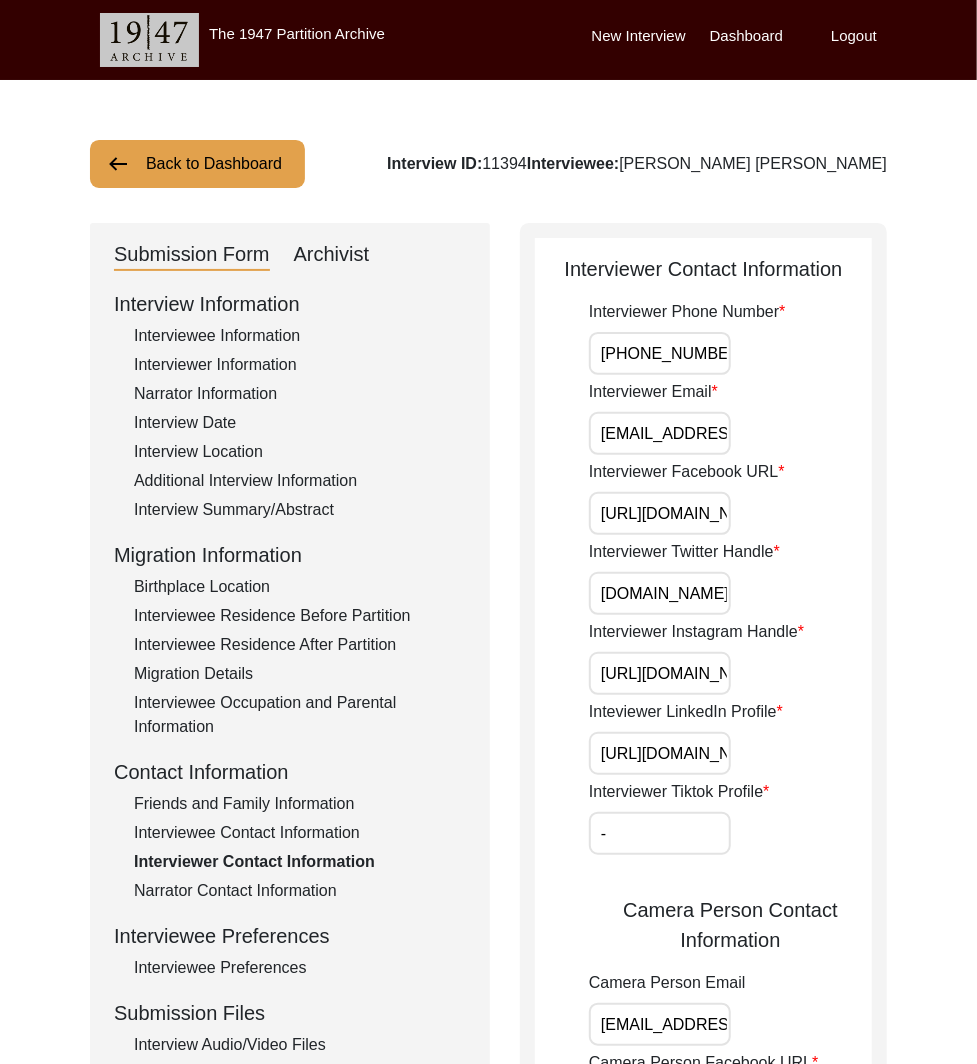 click on "[PHONE_NUMBER]" at bounding box center (660, 353) 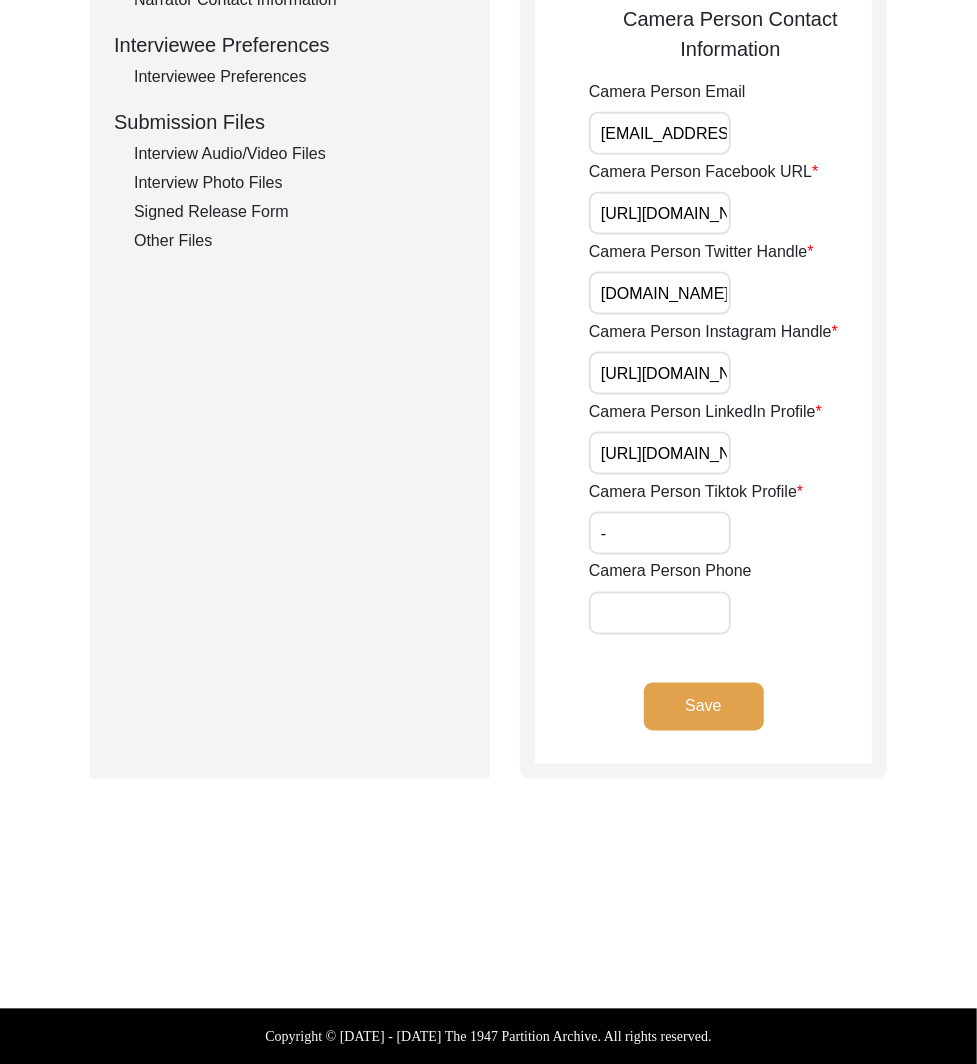 click on "Camera Person Phone" 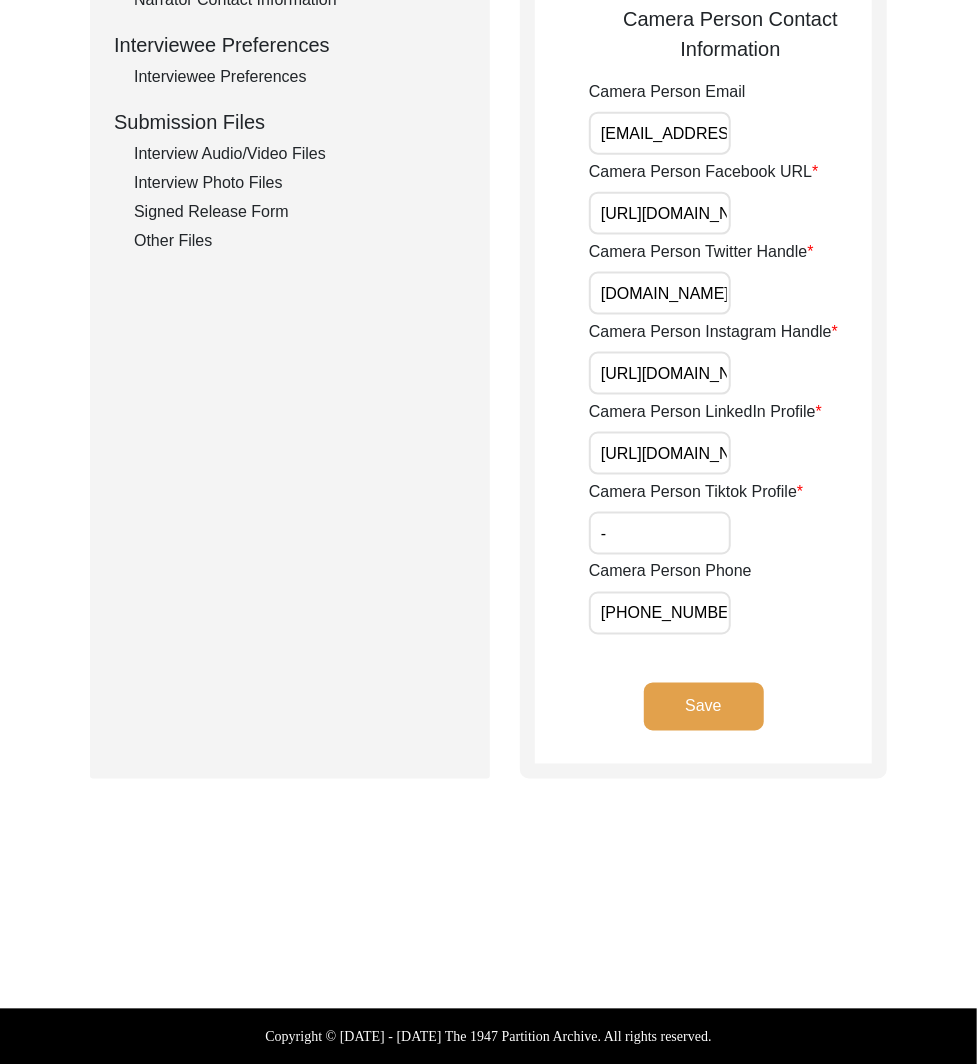 click on "Save" 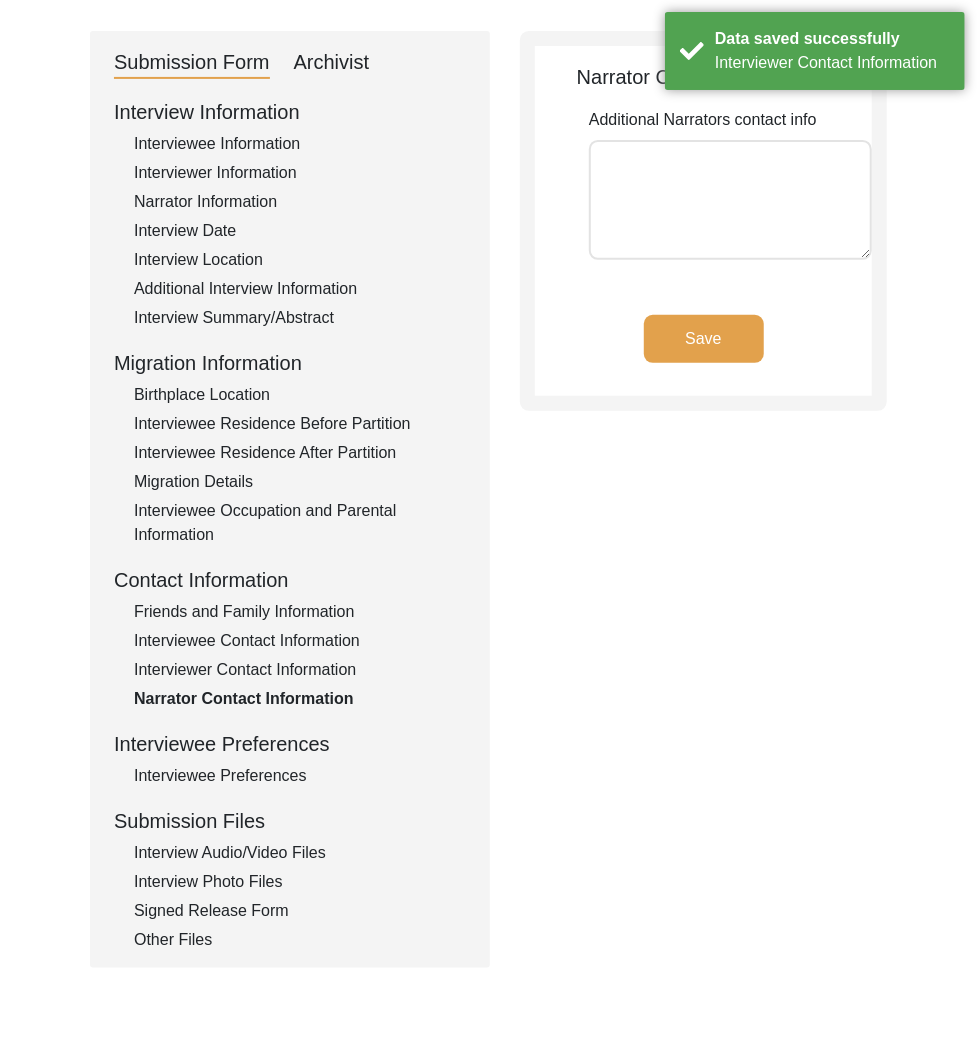 click on "Interviewee Preferences" 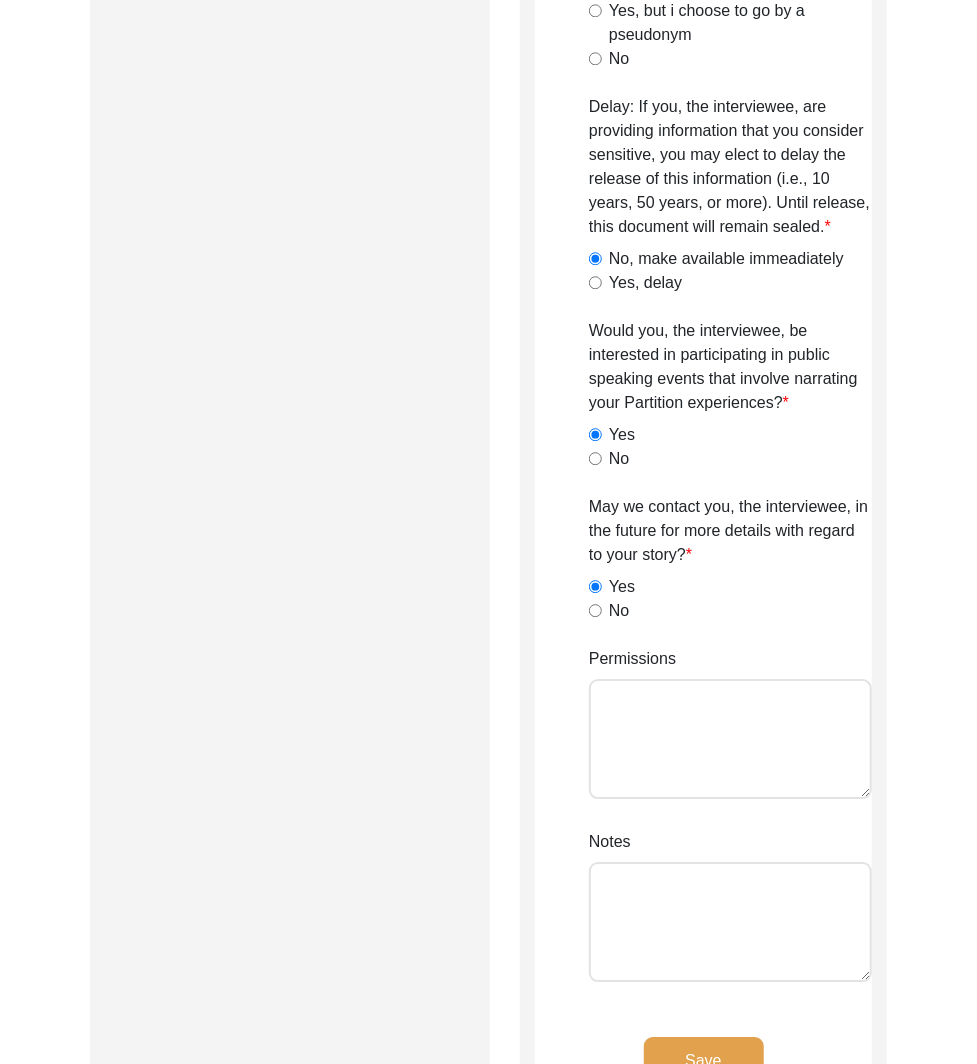 click on "Permissions" at bounding box center (730, 739) 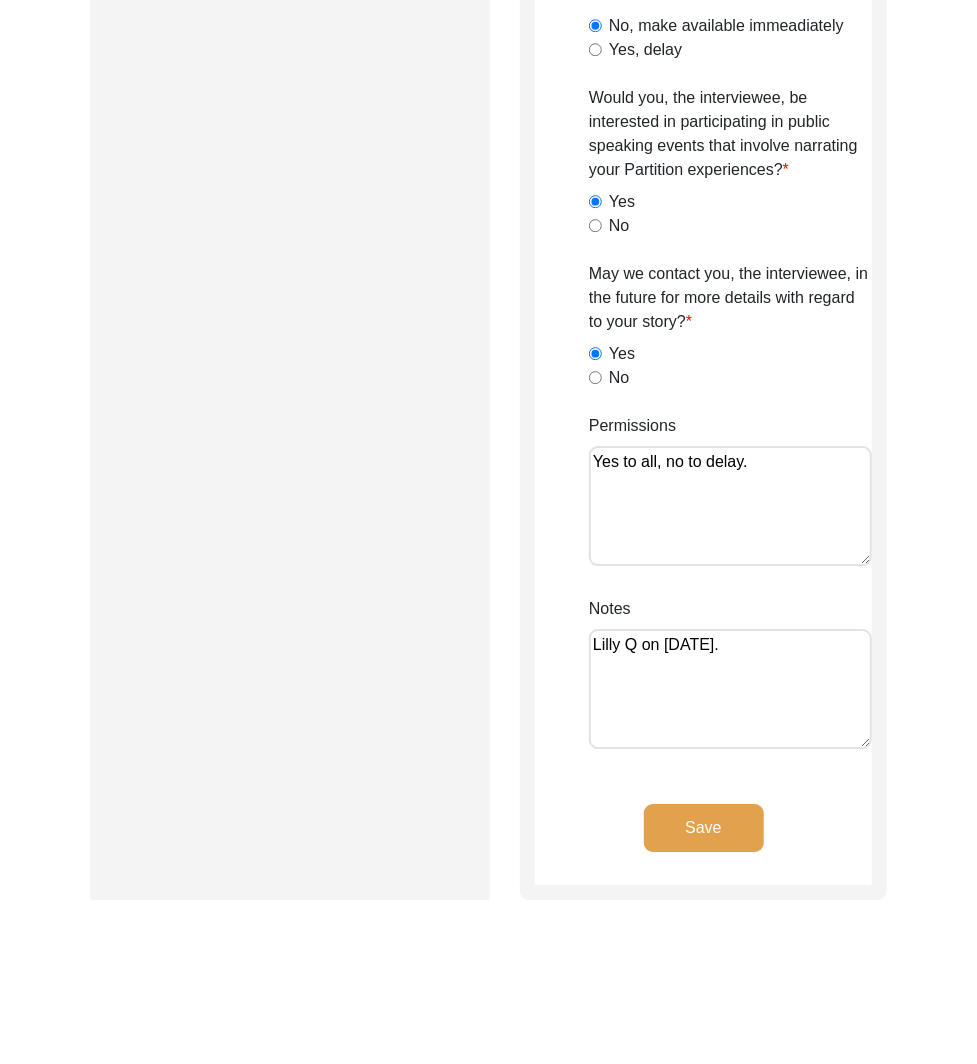 click on "Save" 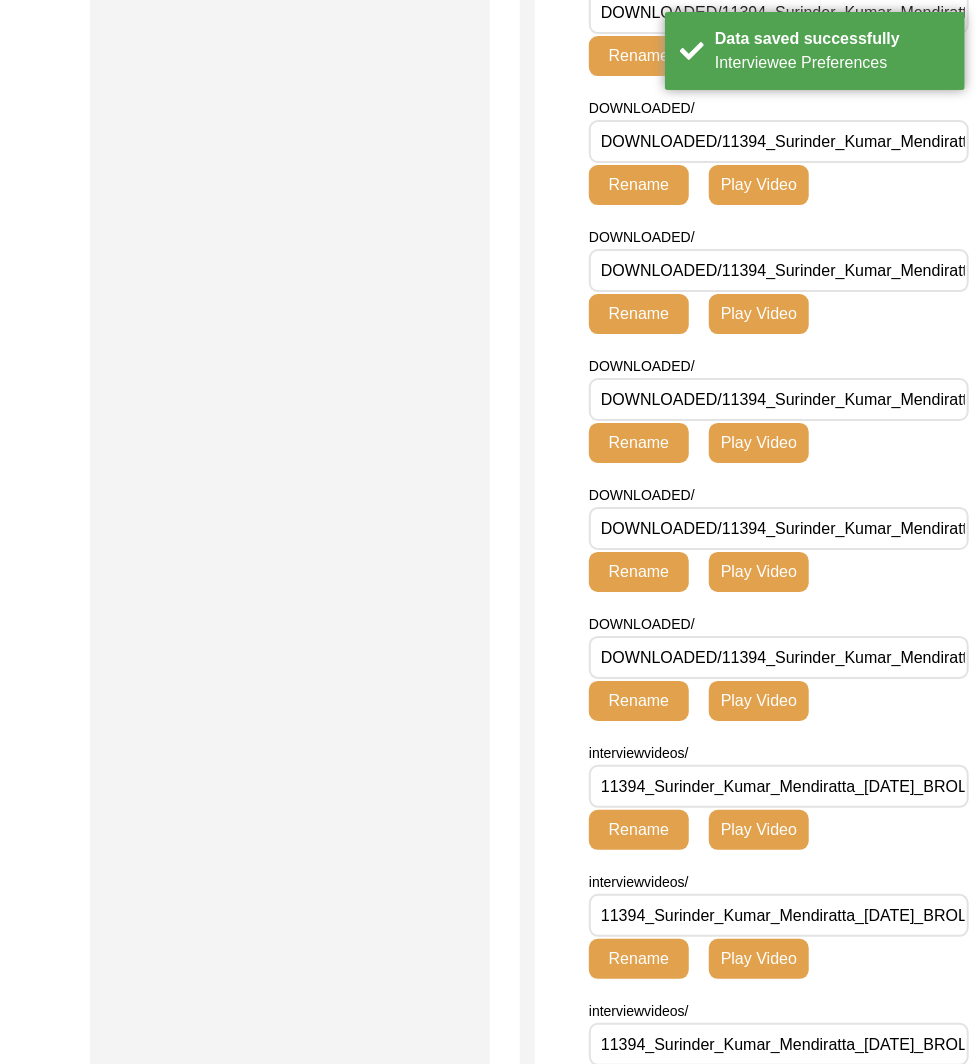 scroll, scrollTop: 2962, scrollLeft: 0, axis: vertical 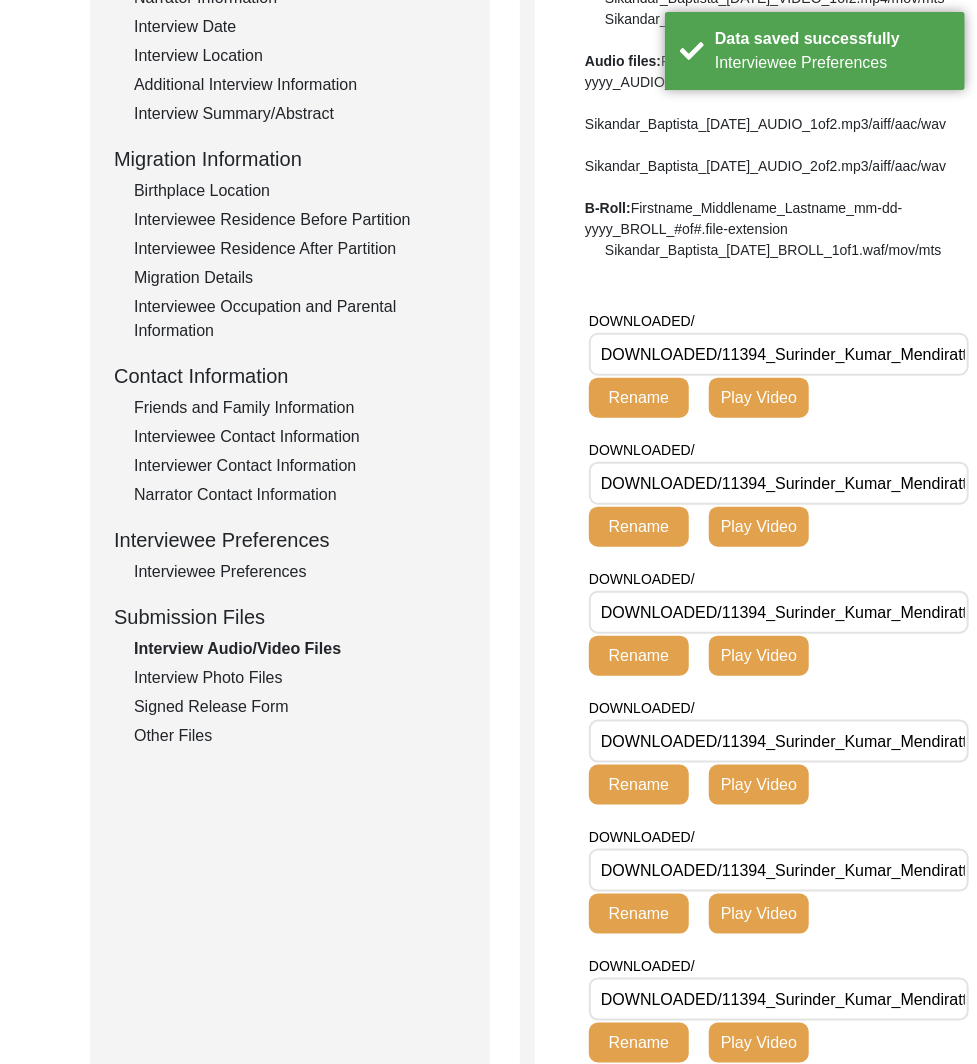click on "Interview Photo Files" 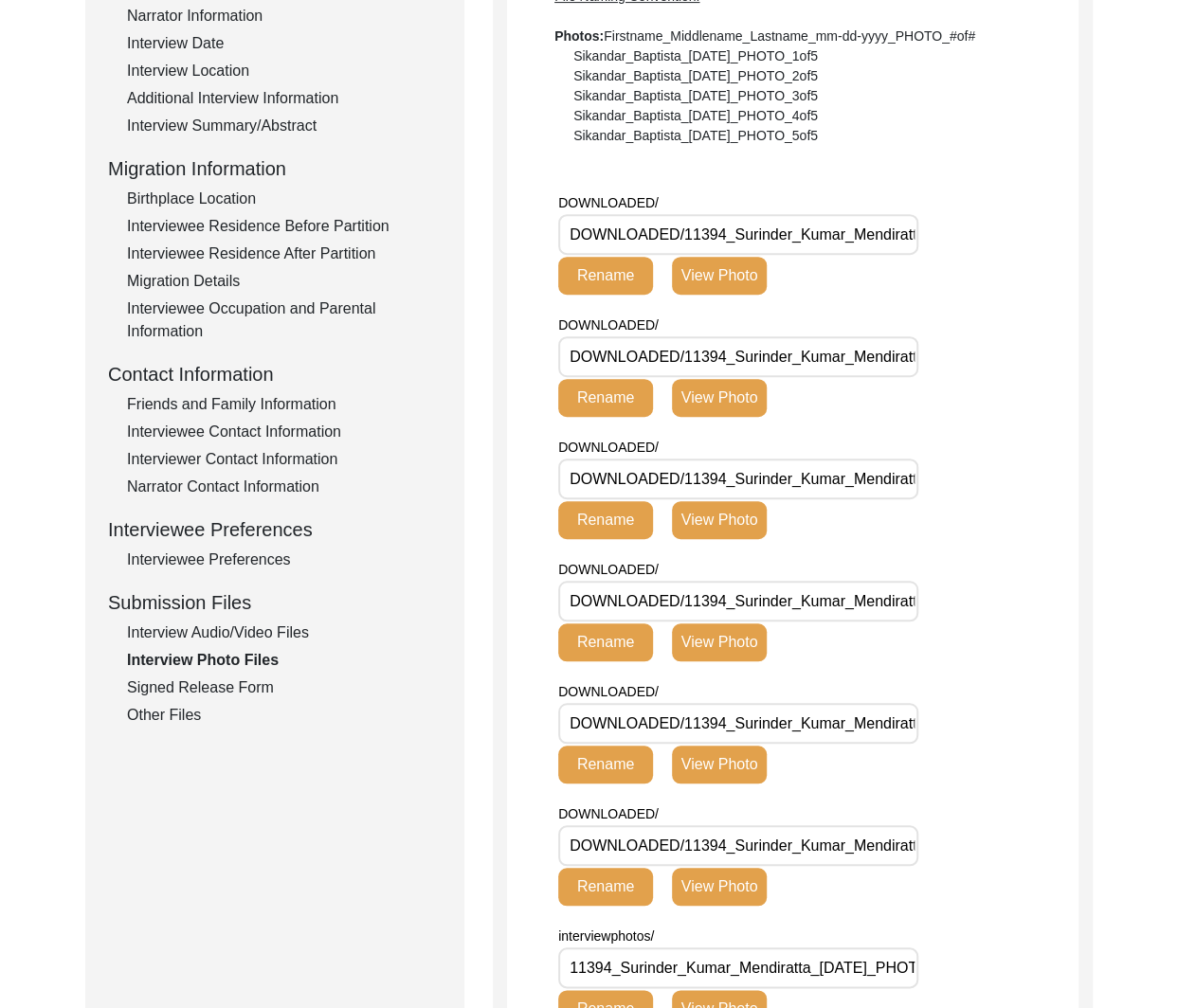 scroll, scrollTop: 299, scrollLeft: 0, axis: vertical 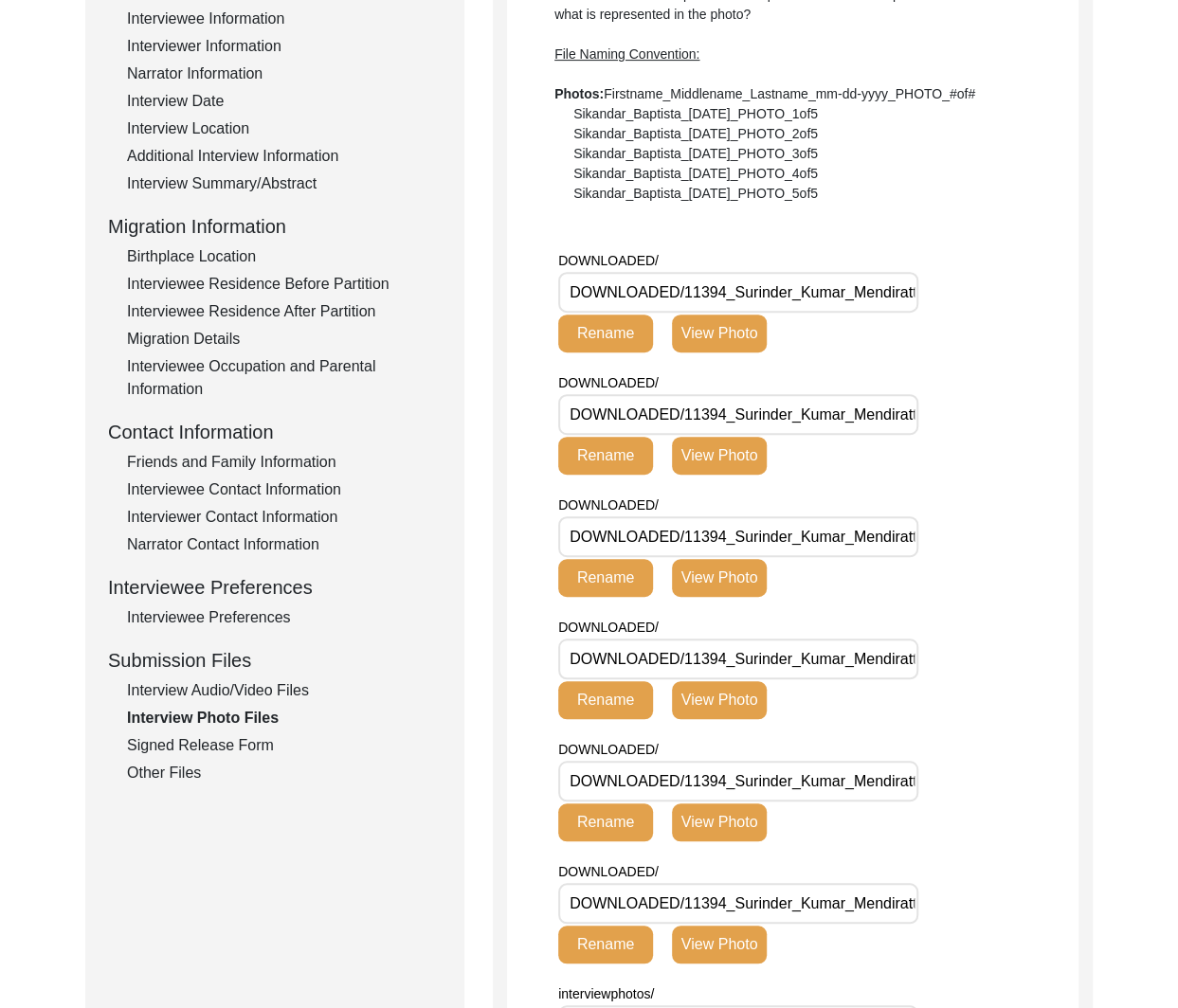 click on "View Photo" 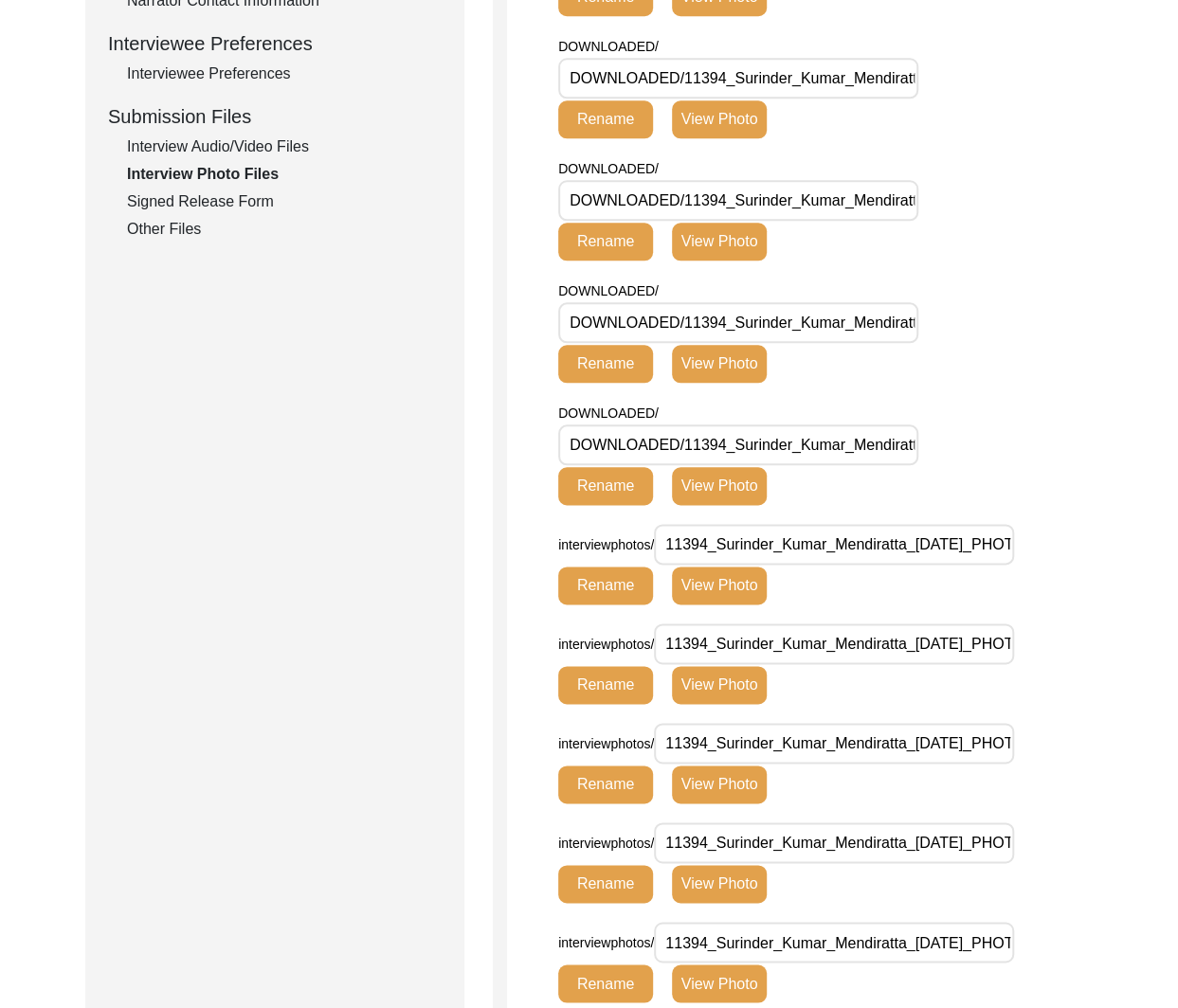 scroll, scrollTop: 972, scrollLeft: 0, axis: vertical 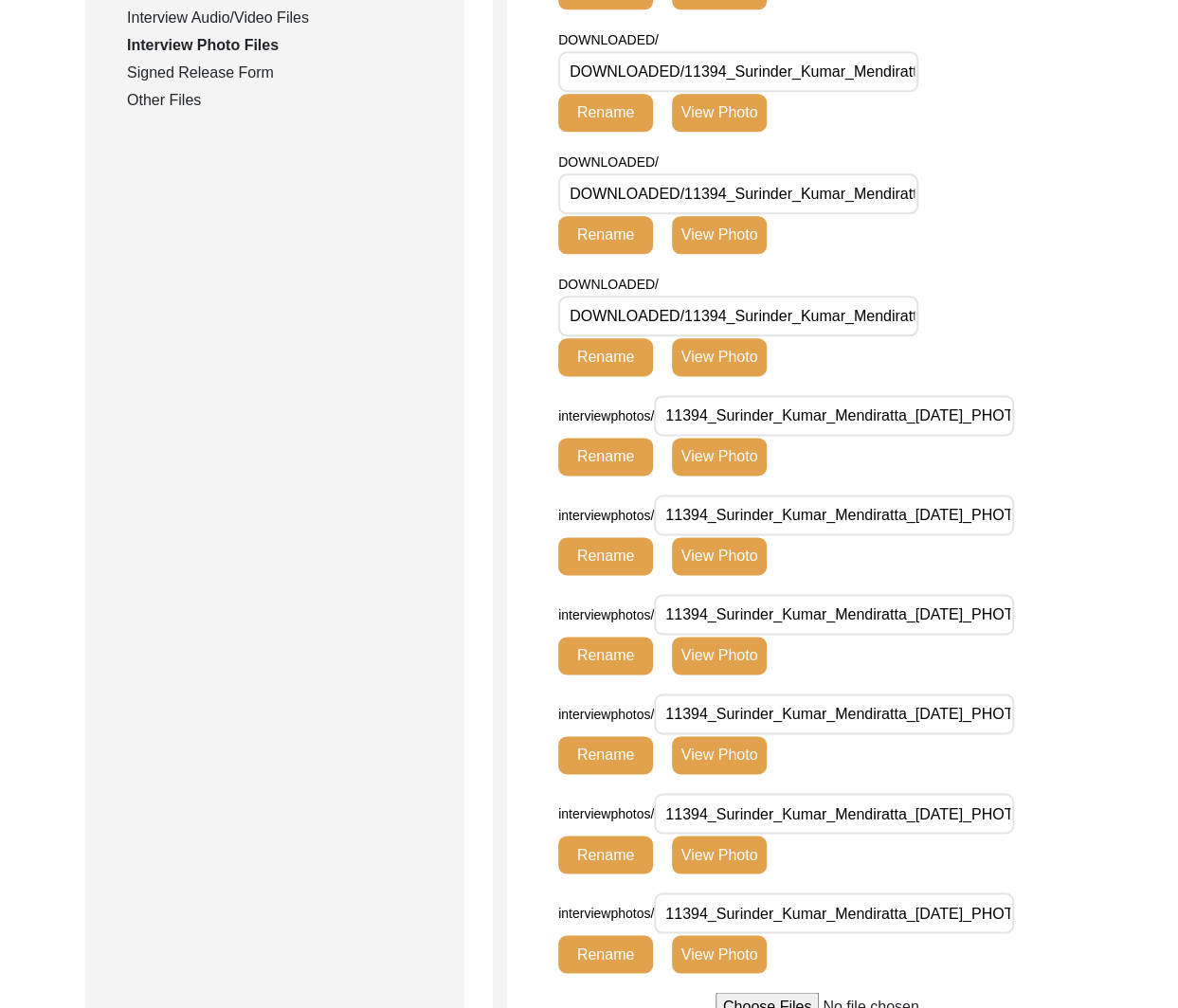 click on "View Photo" 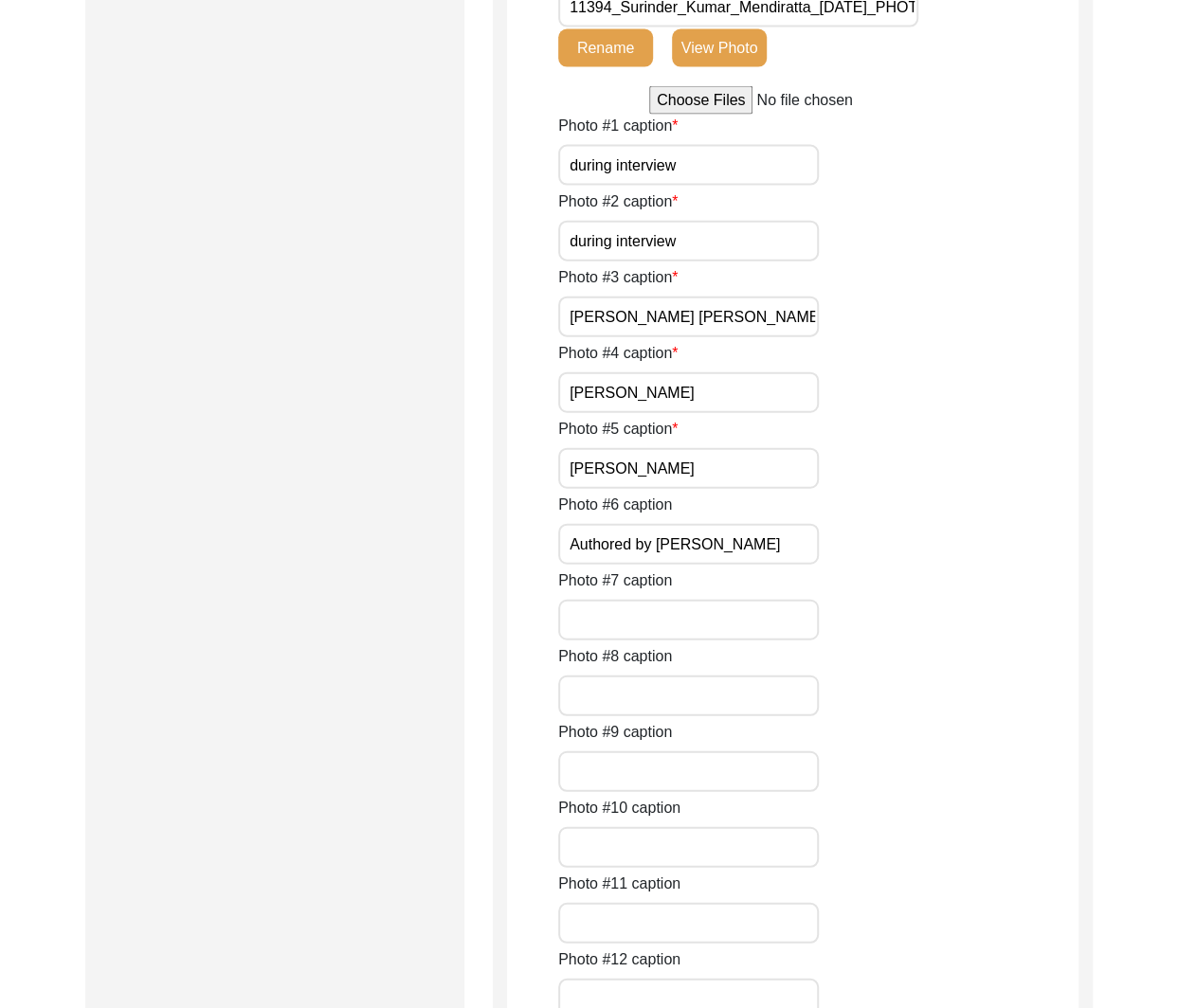scroll, scrollTop: 1983, scrollLeft: 0, axis: vertical 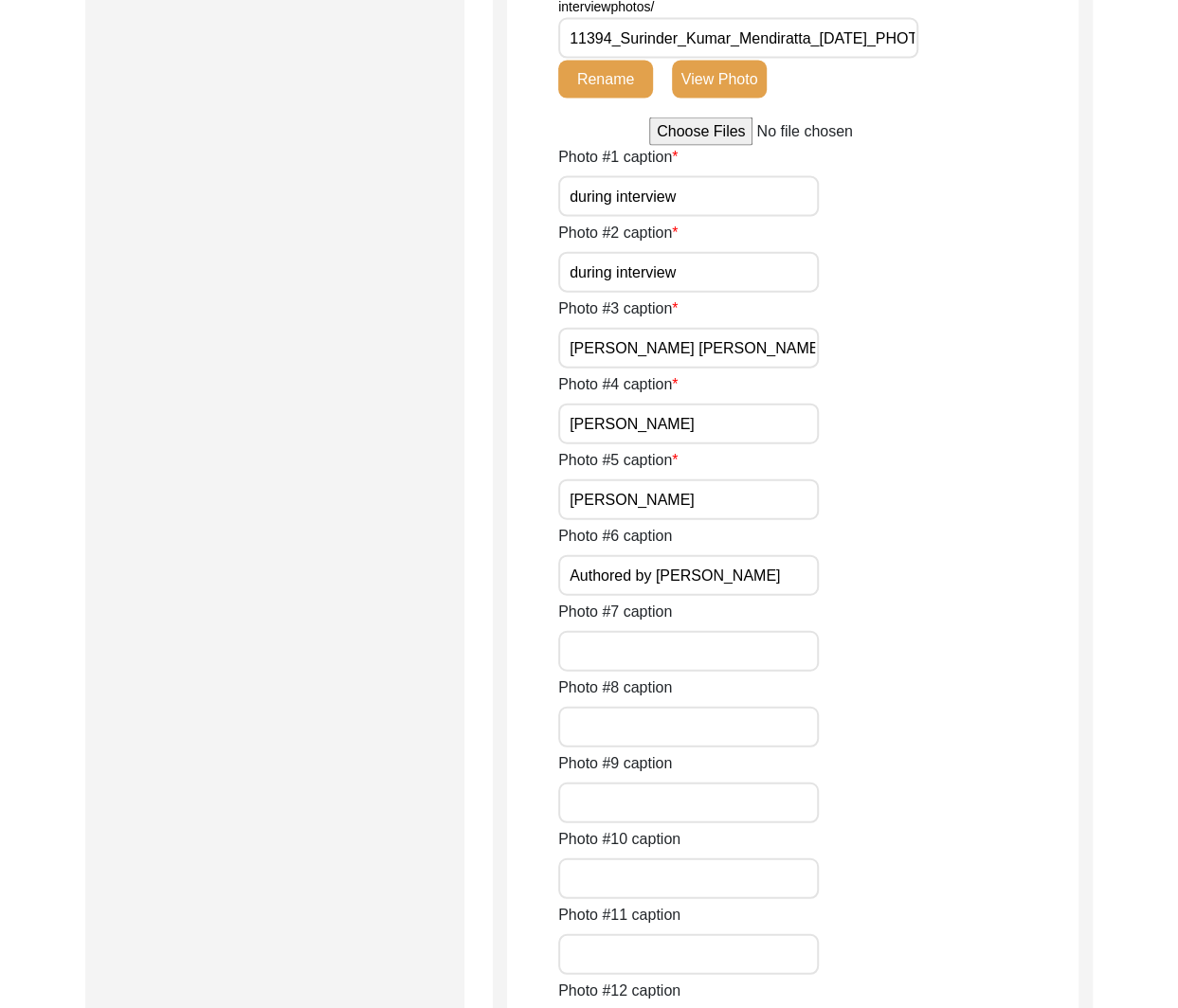 click on "during interview" at bounding box center [688, 196] 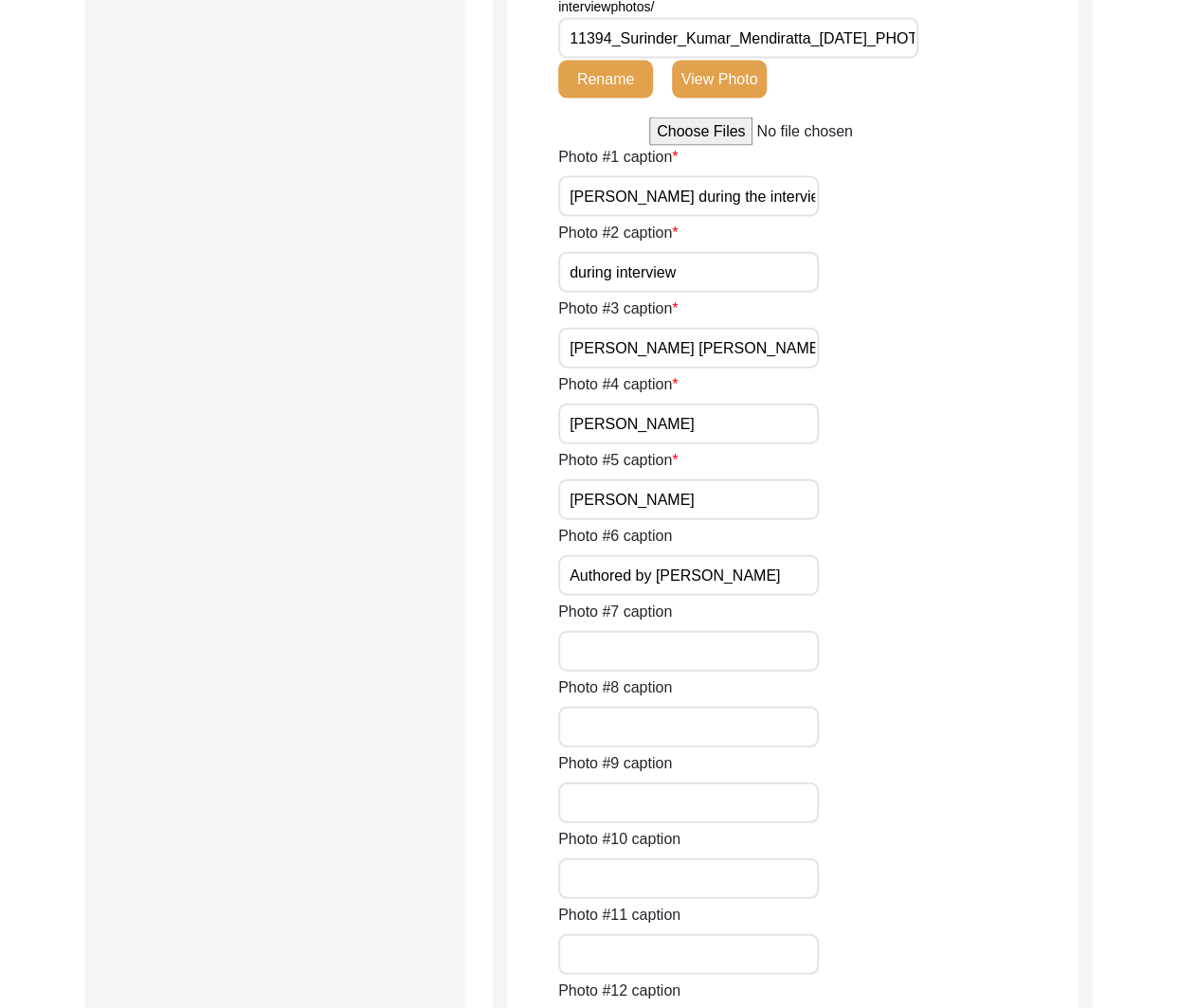 paste on "[PERSON_NAME] during the" 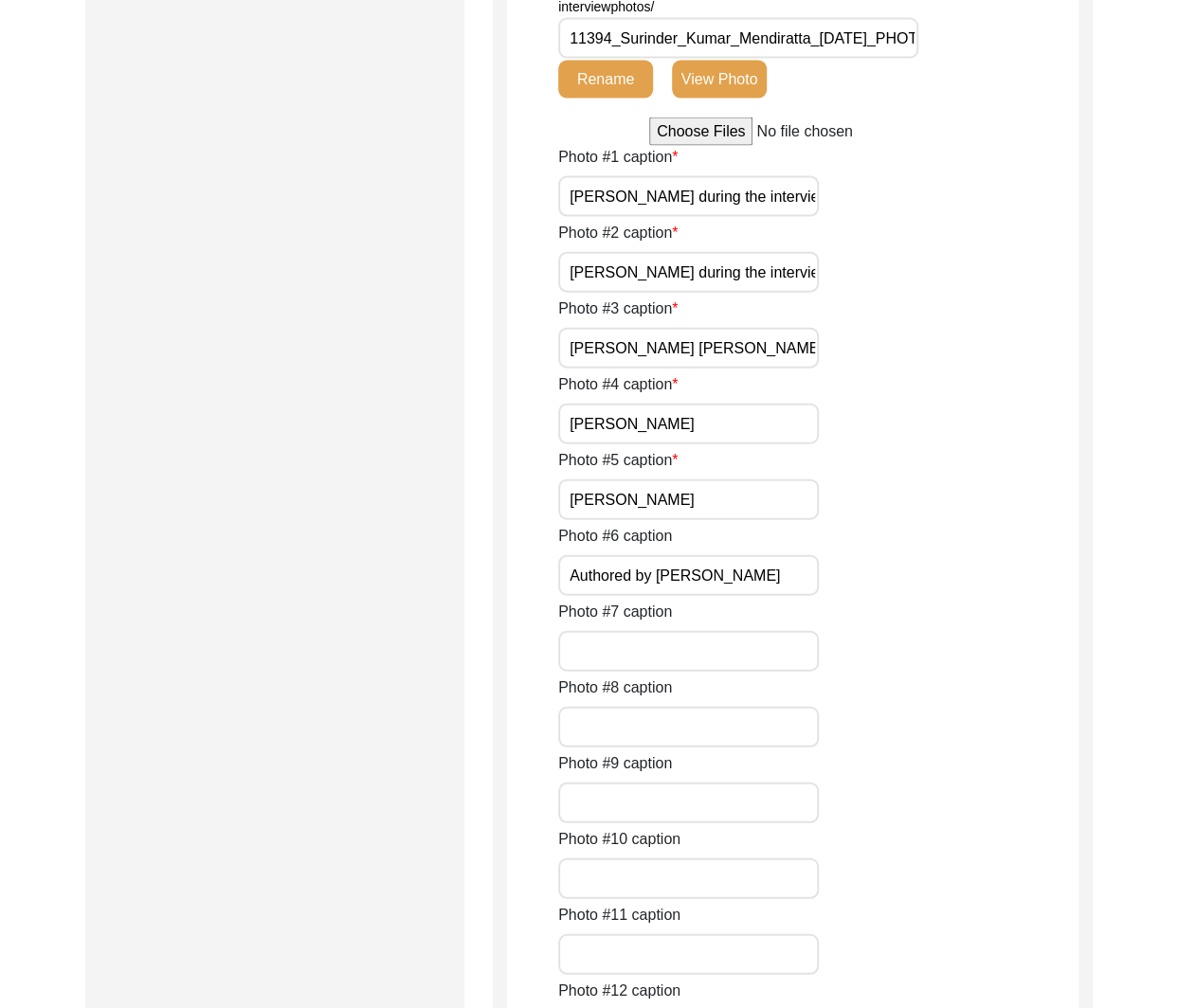 paste on "A portrait of Mr." 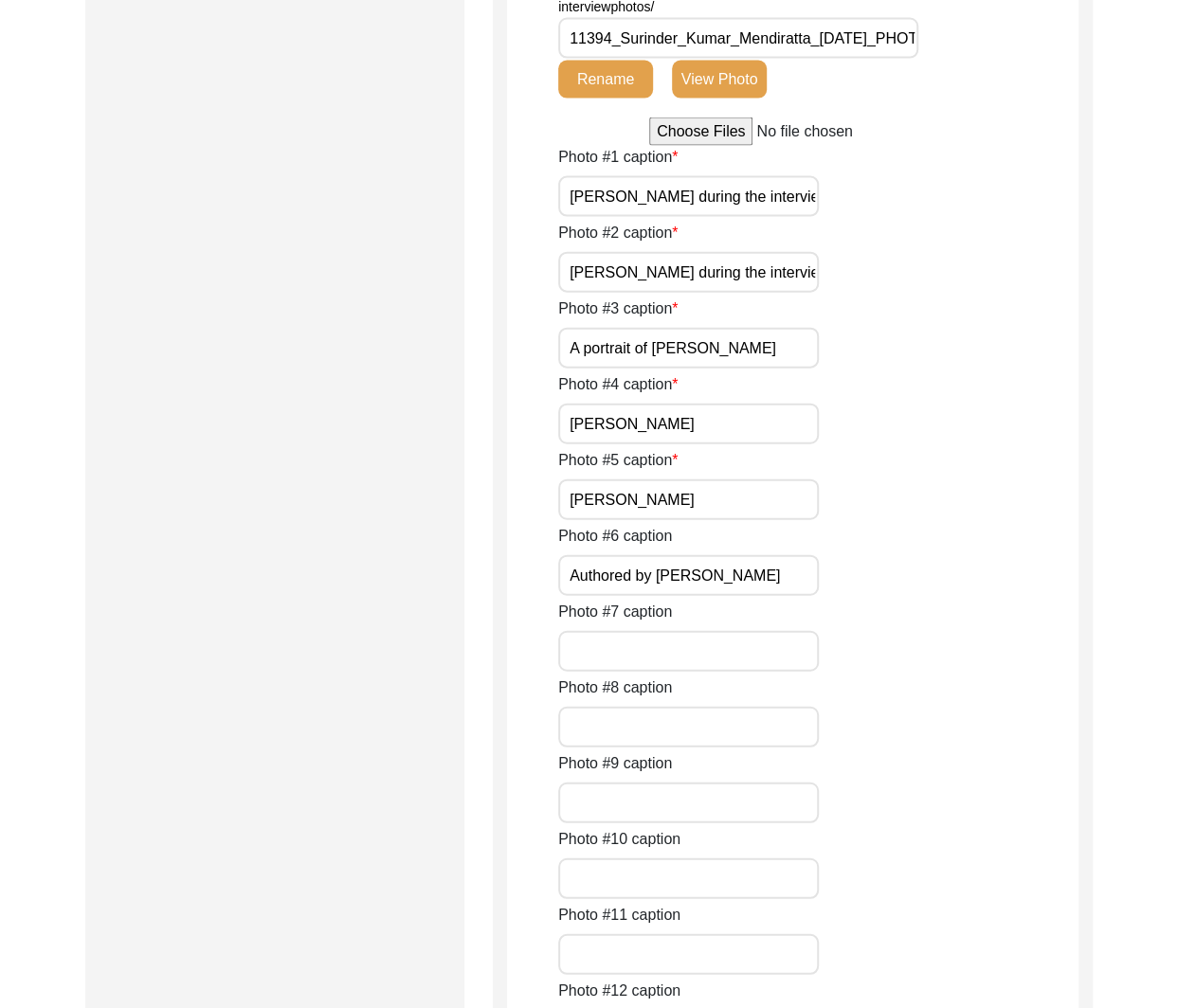 paste on "A portrait of" 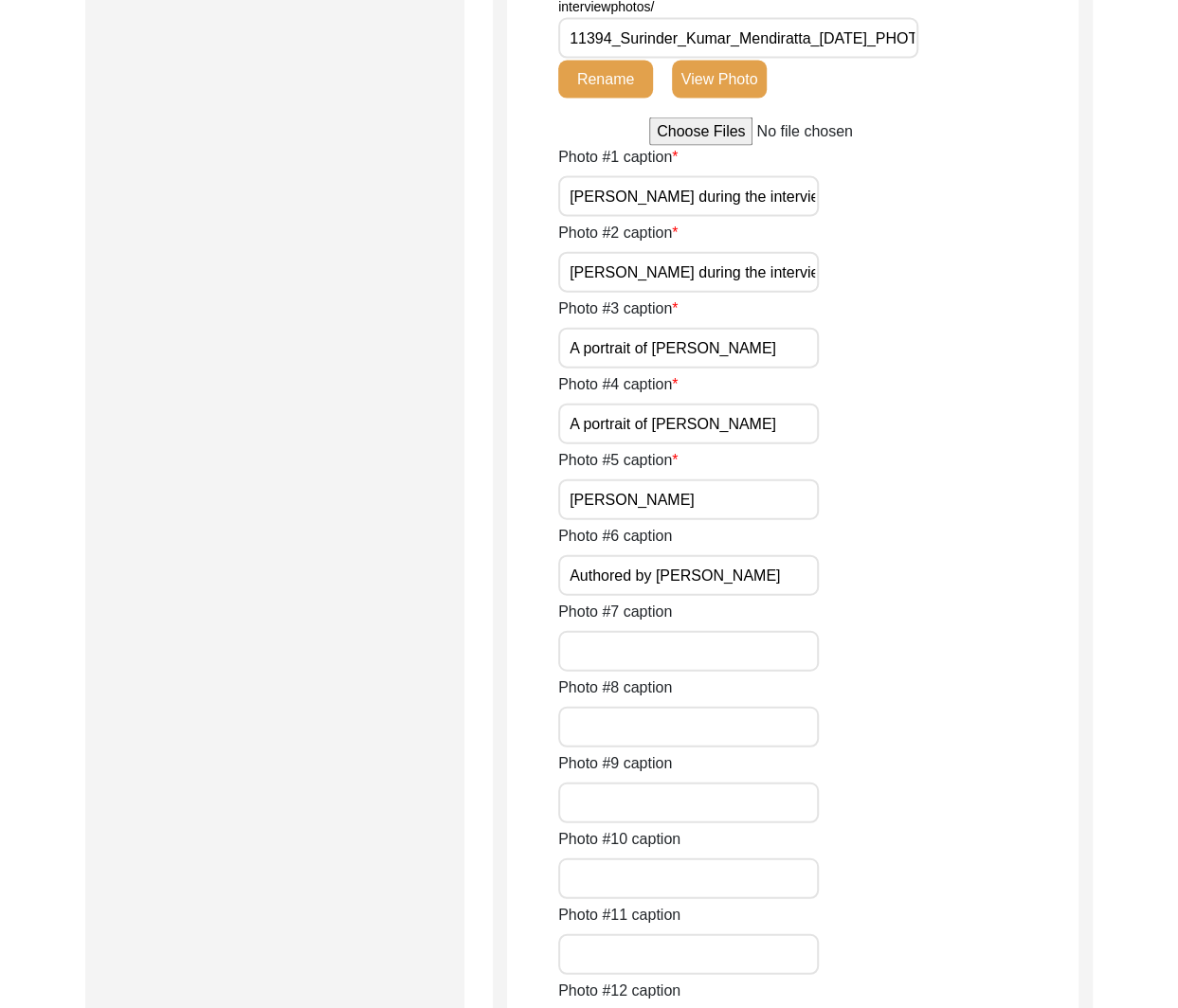 paste on "A portrait of" 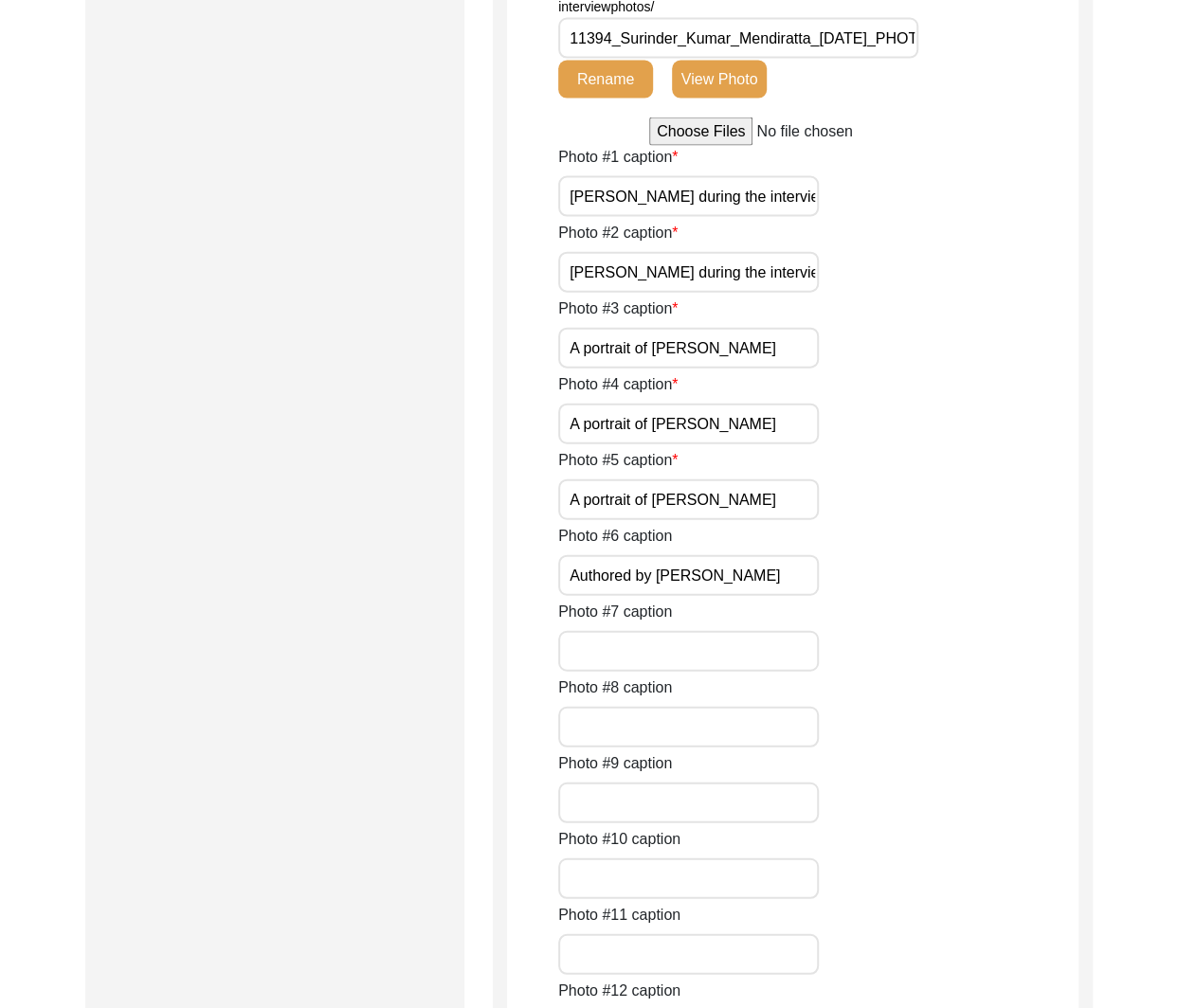 paste on "book authored by Mr. Me" 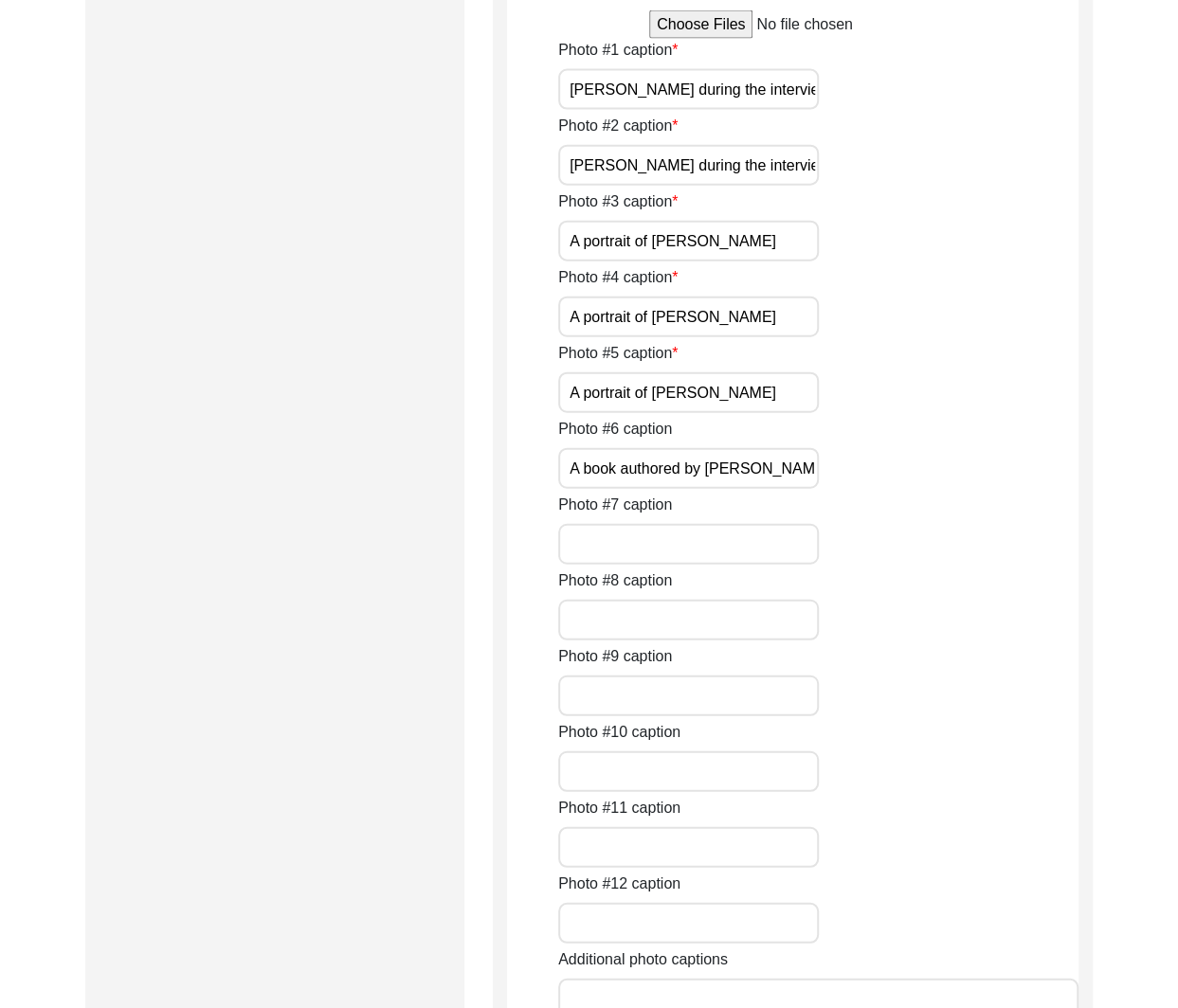 scroll, scrollTop: 2128, scrollLeft: 0, axis: vertical 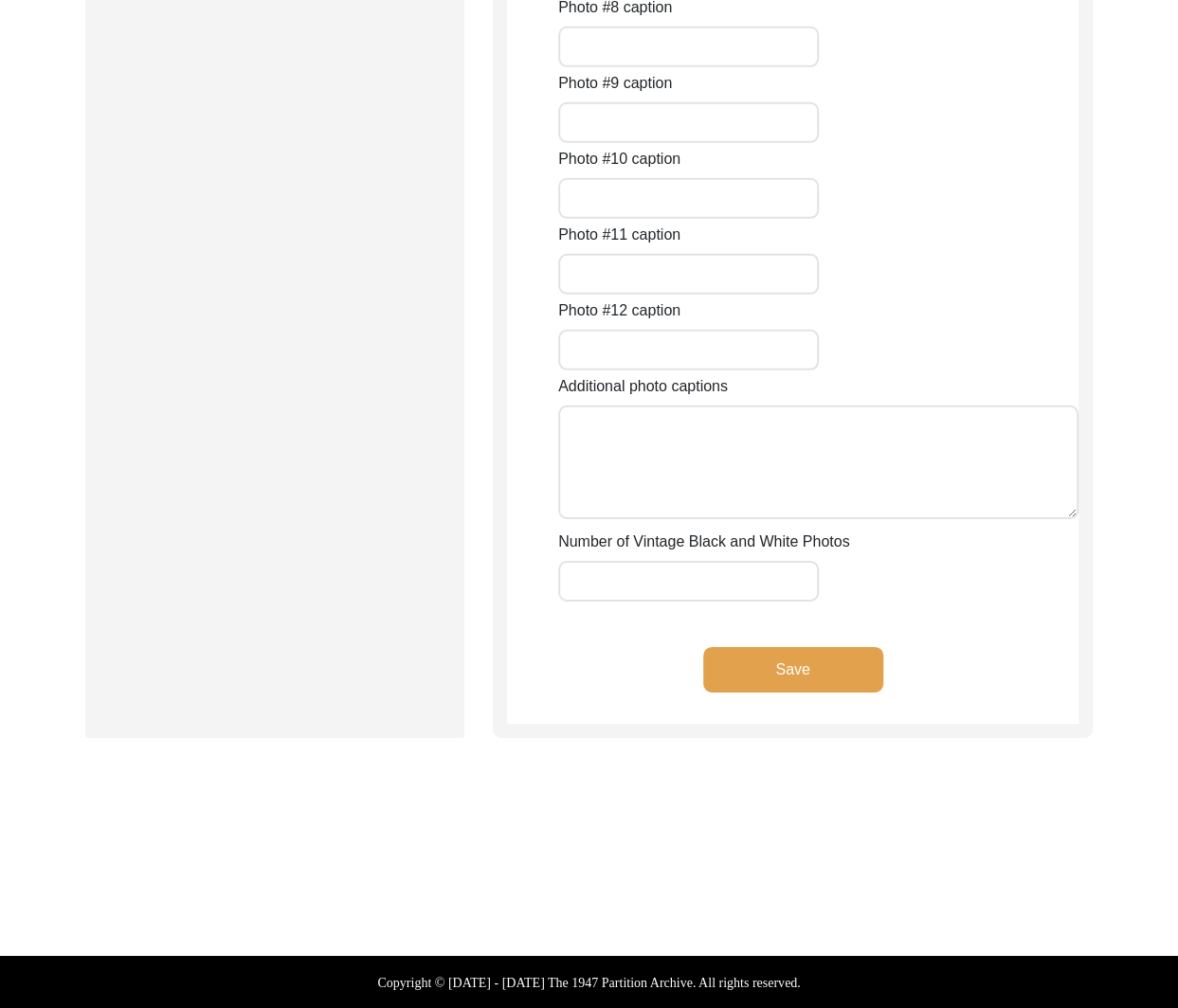 click on "Number of Vintage Black and White Photos" at bounding box center (688, 581) 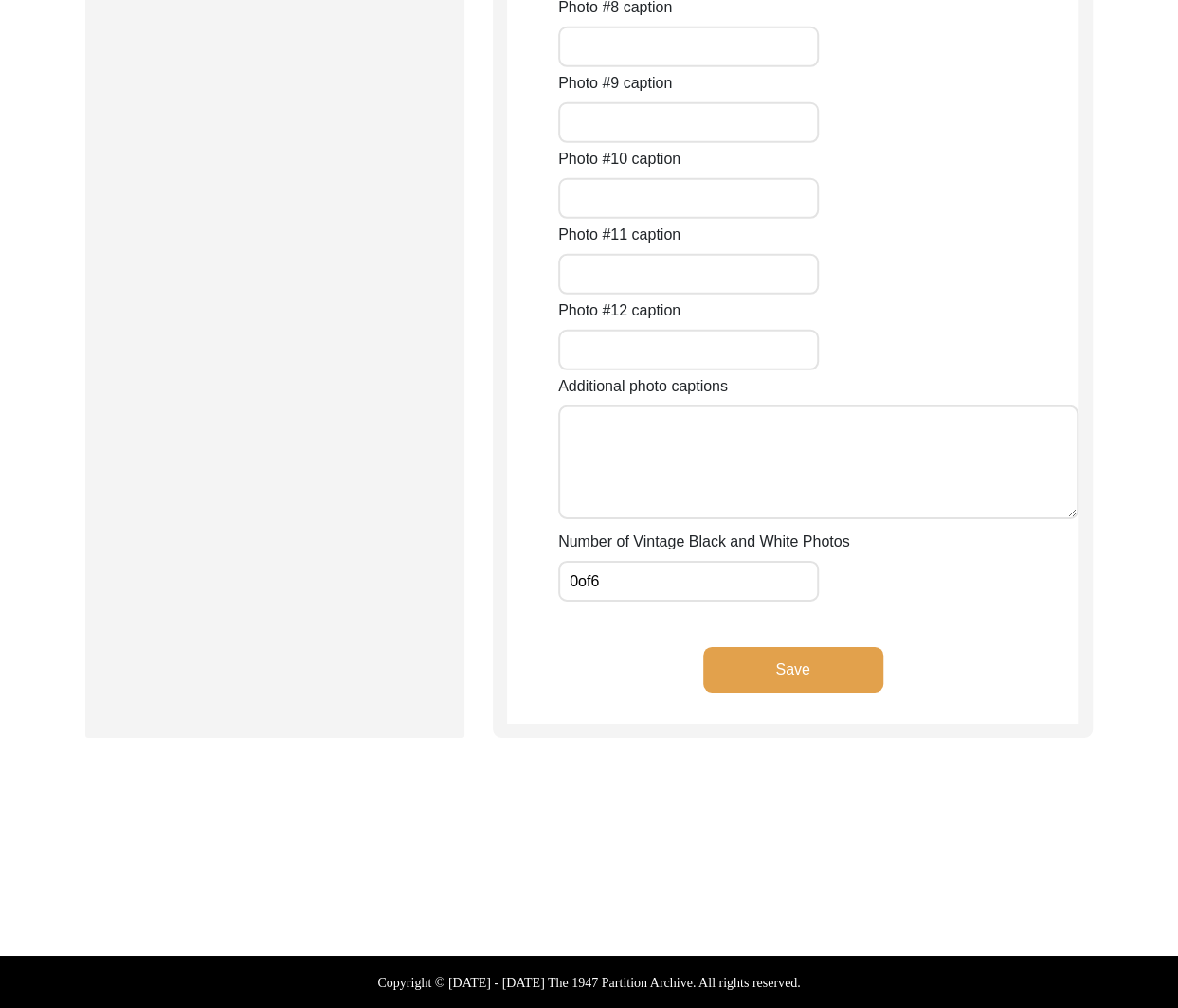 click on "Save" 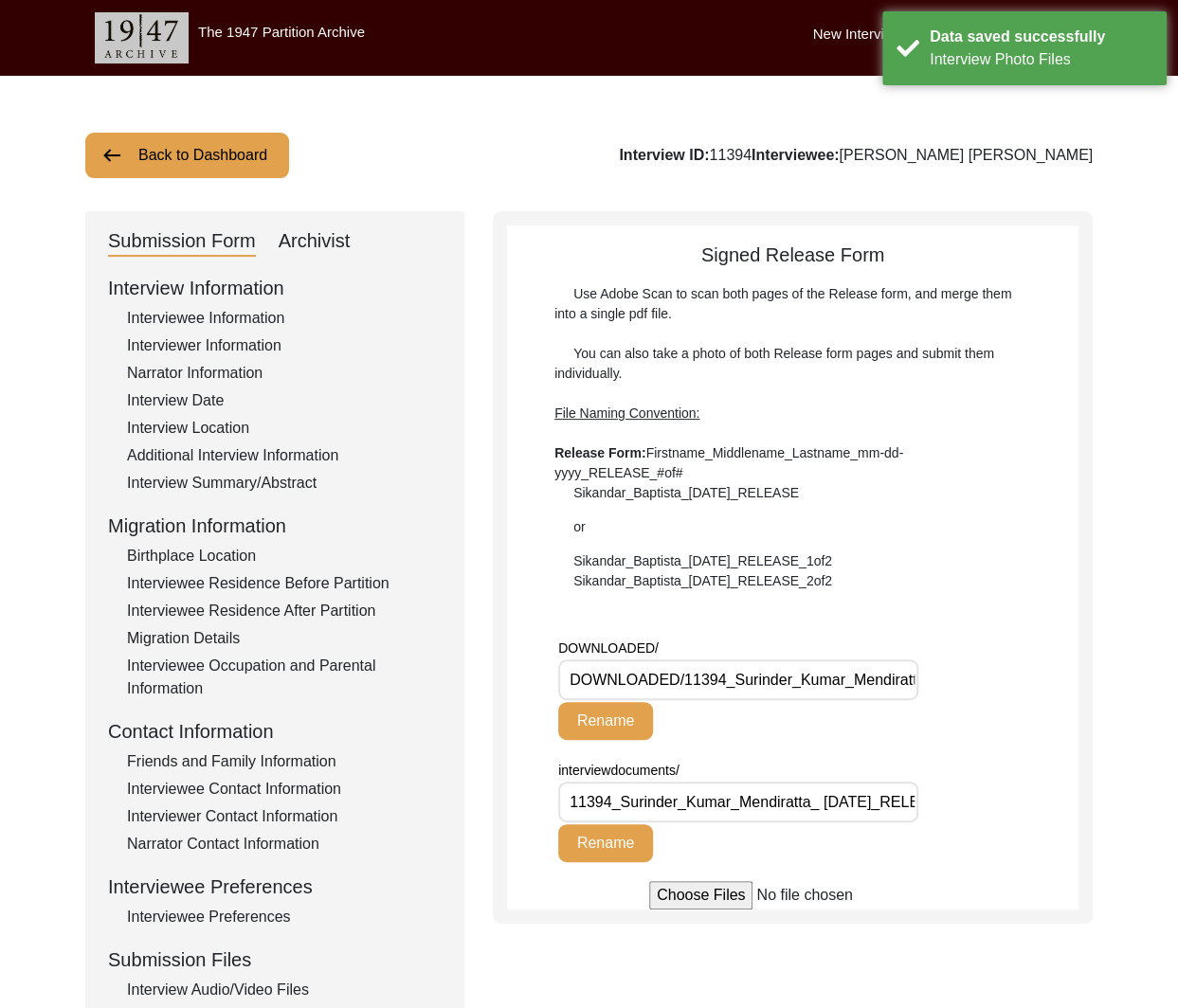scroll, scrollTop: 172, scrollLeft: 0, axis: vertical 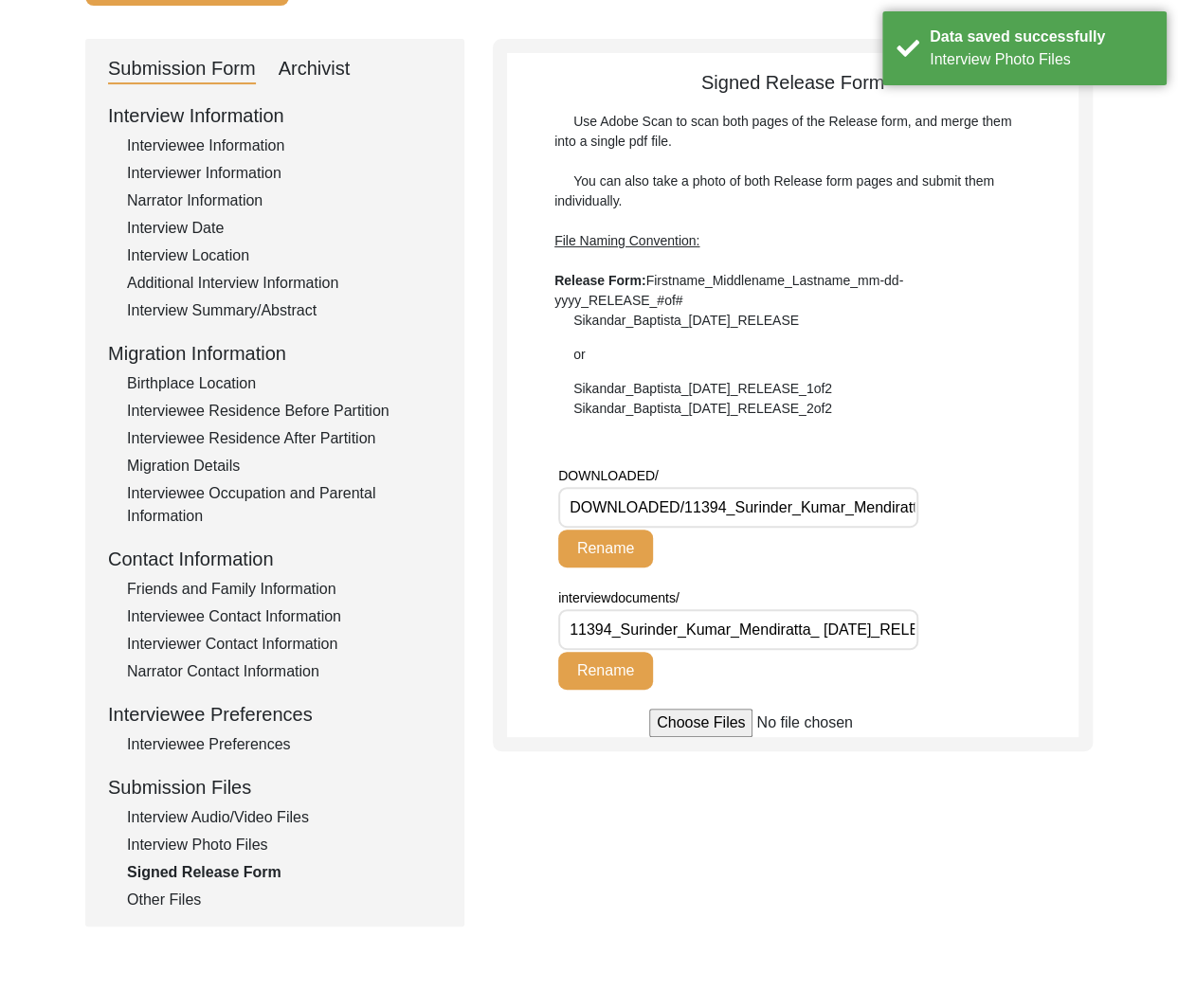 click on "11394_Surinder_Kumar_Mendiratta_ [DATE]_RELEASE.pdf" at bounding box center (738, 629) 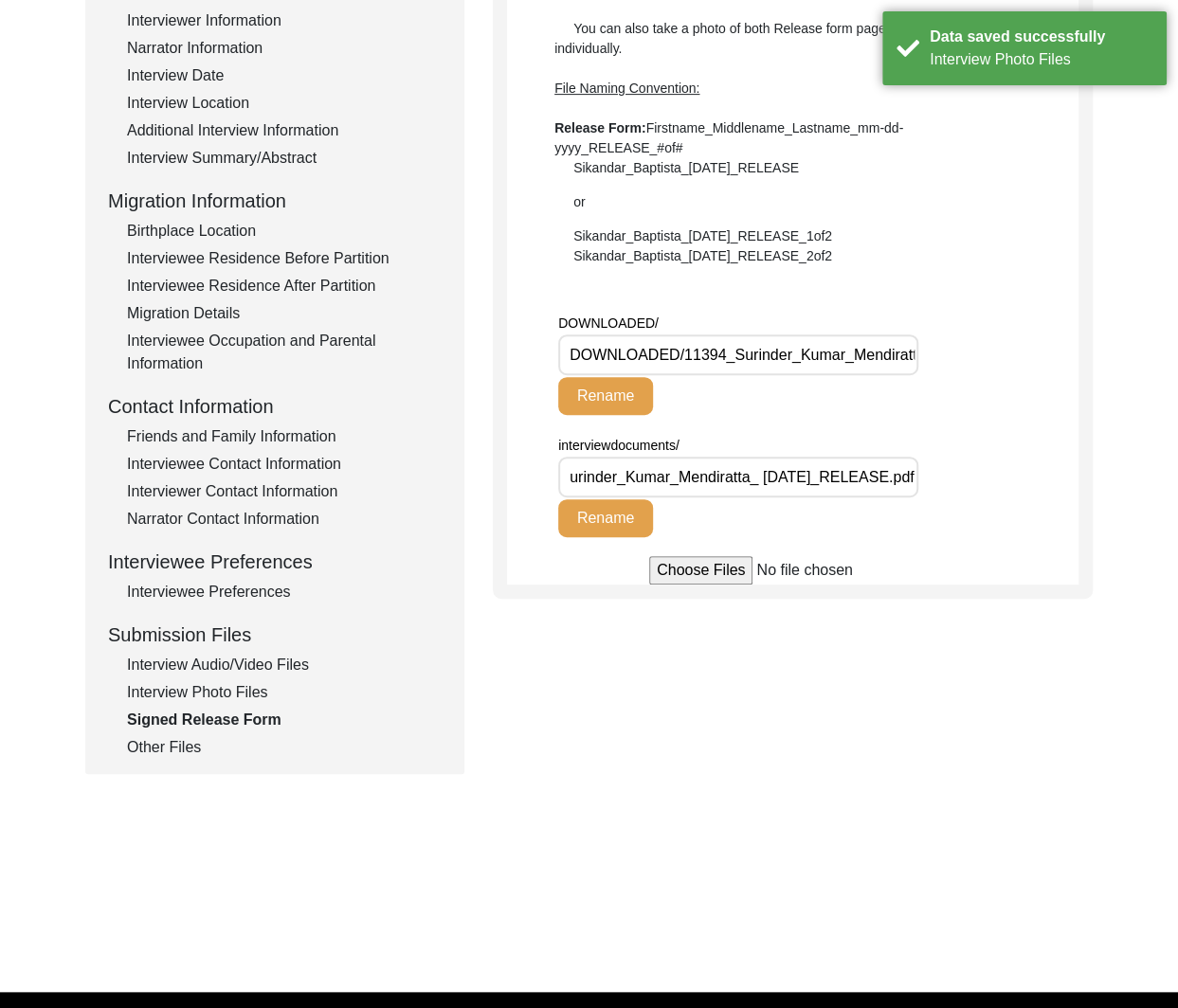 scroll, scrollTop: 362, scrollLeft: 0, axis: vertical 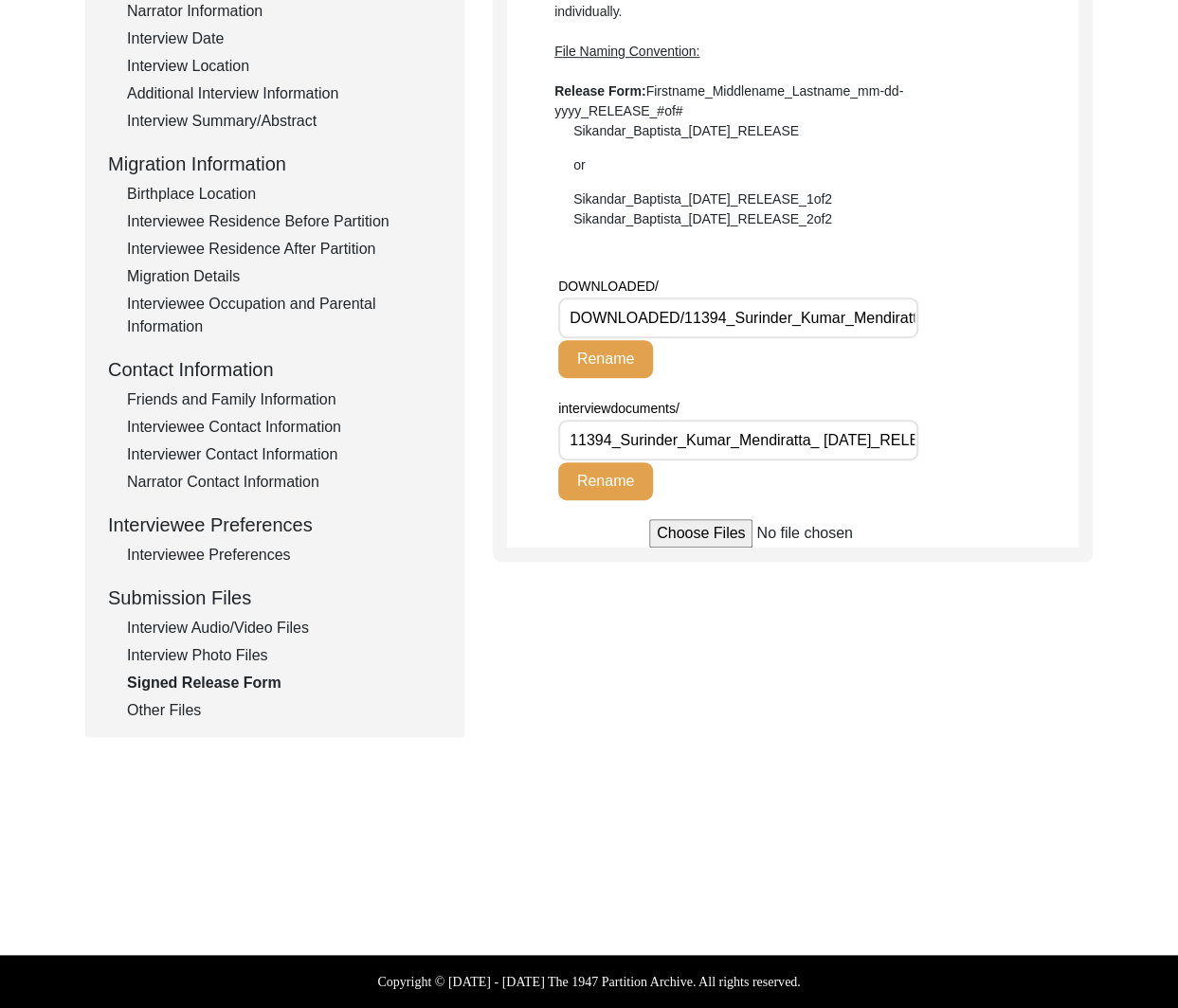 click on "Other Files" 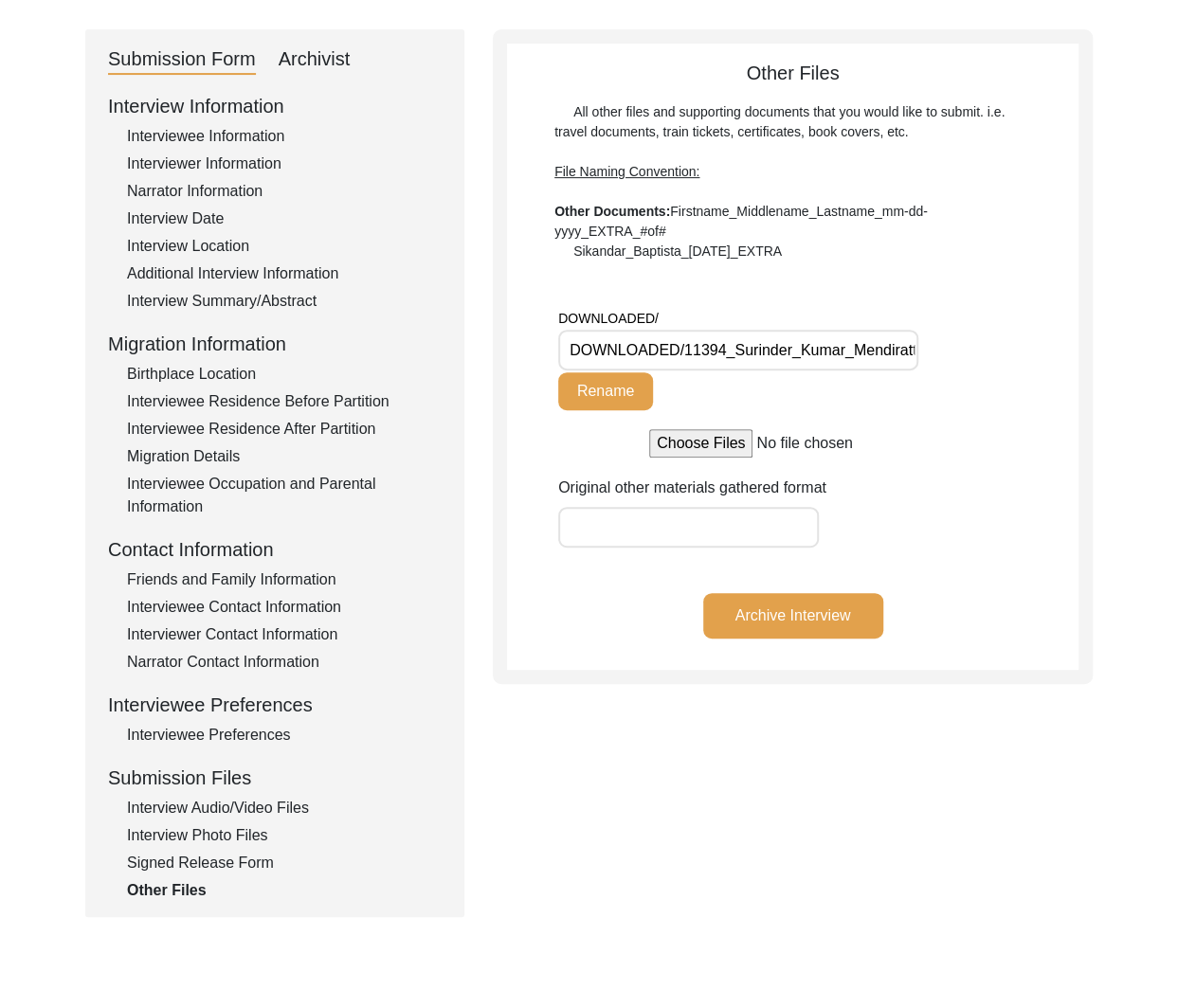 scroll, scrollTop: 180, scrollLeft: 0, axis: vertical 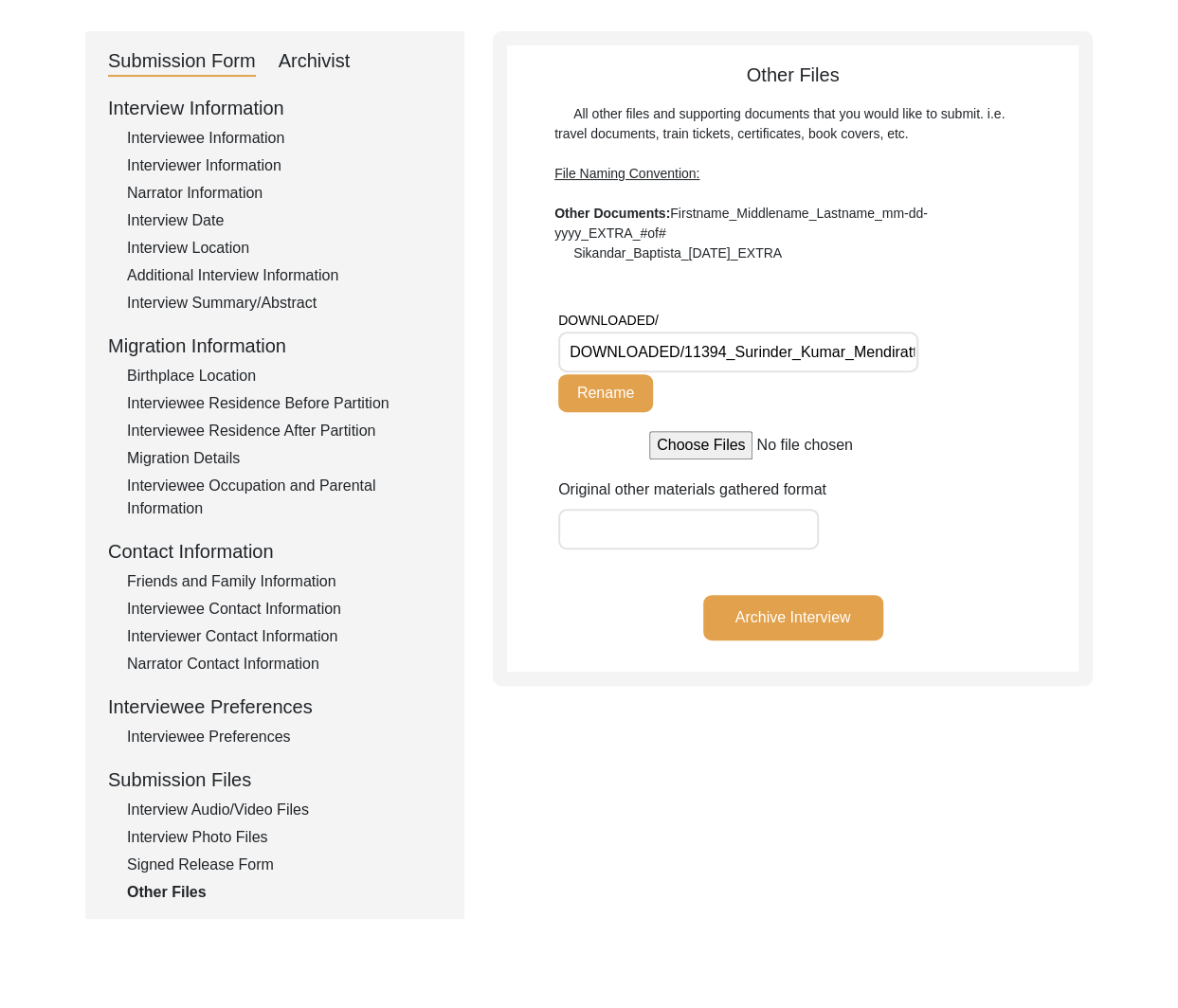 click on "Interview Audio/Video Files" 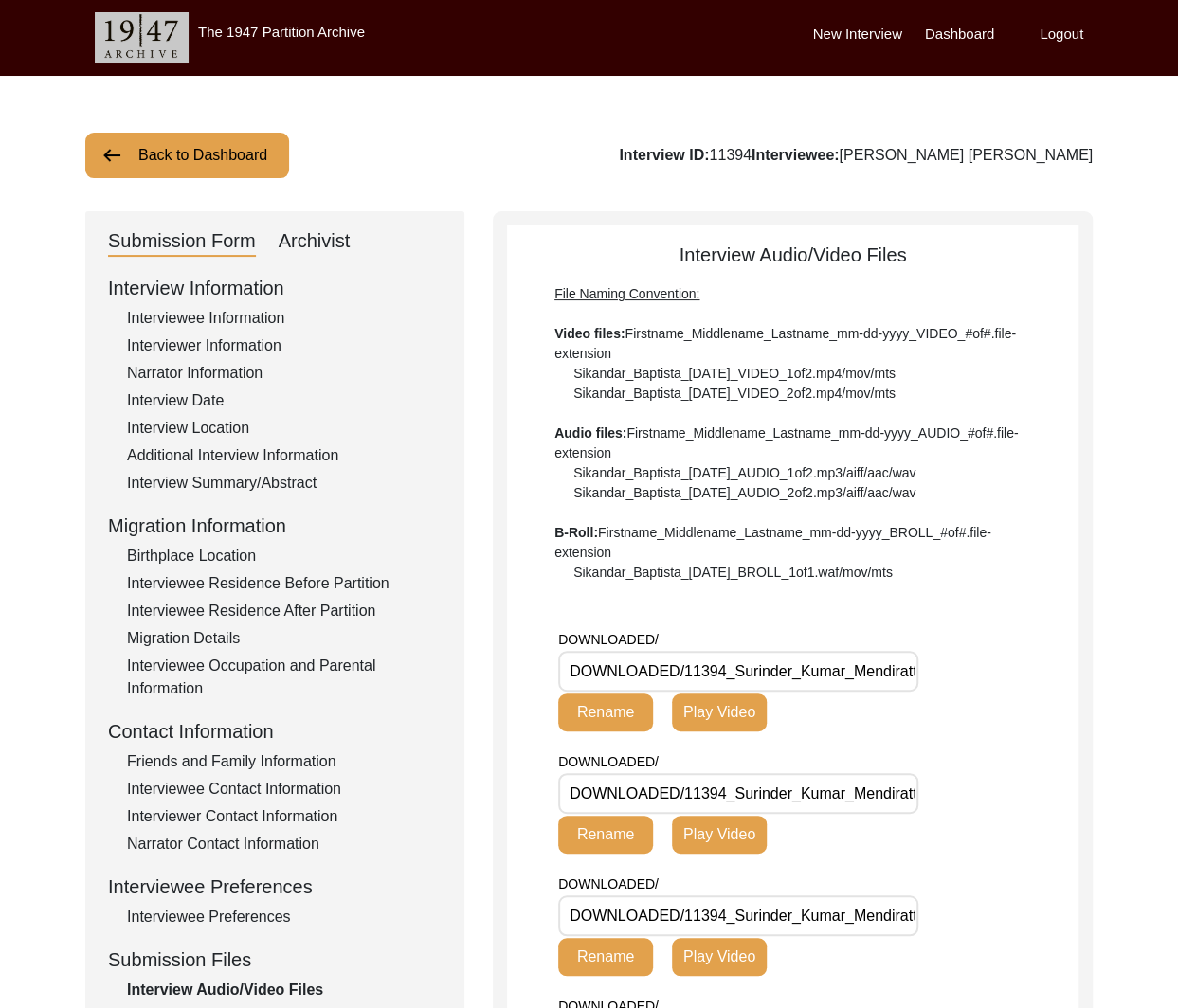 scroll, scrollTop: 449, scrollLeft: 0, axis: vertical 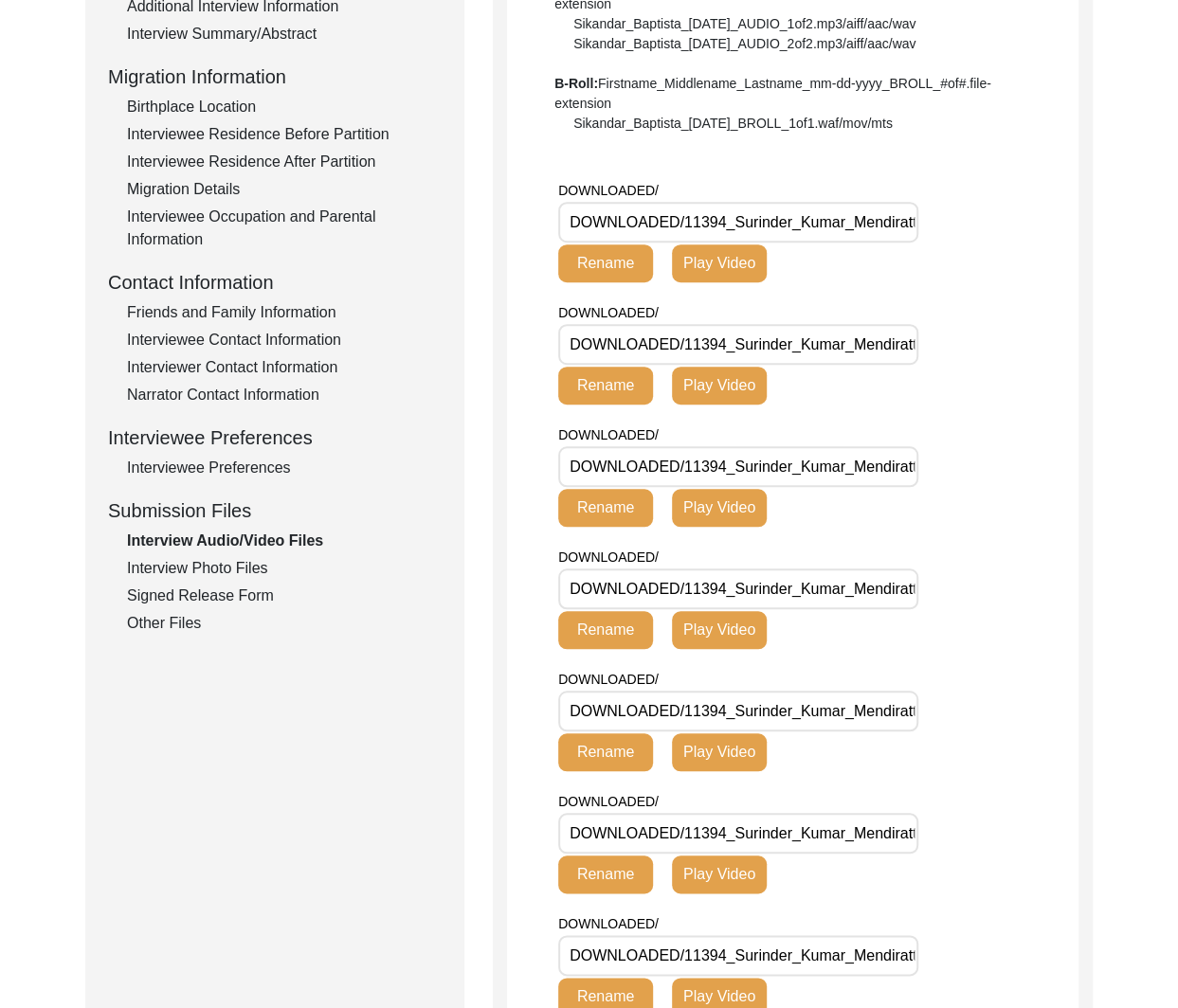 click on "Interview Information   Interviewee Information   Interviewer Information   Narrator Information   Interview Date   Interview Location   Additional Interview Information   Interview Summary/Abstract   Migration Information   Birthplace Location   Interviewee Residence Before Partition   Interviewee Residence After Partition   Migration Details   Interviewee Occupation and Parental Information   Contact Information   Friends and Family Information   Interviewee Contact Information   Interviewer Contact Information   Narrator Contact Information   Interviewee Preferences   Interviewee Preferences   Submission Files   Interview Audio/Video Files   Interview Photo Files   Signed Release Form   Other Files" 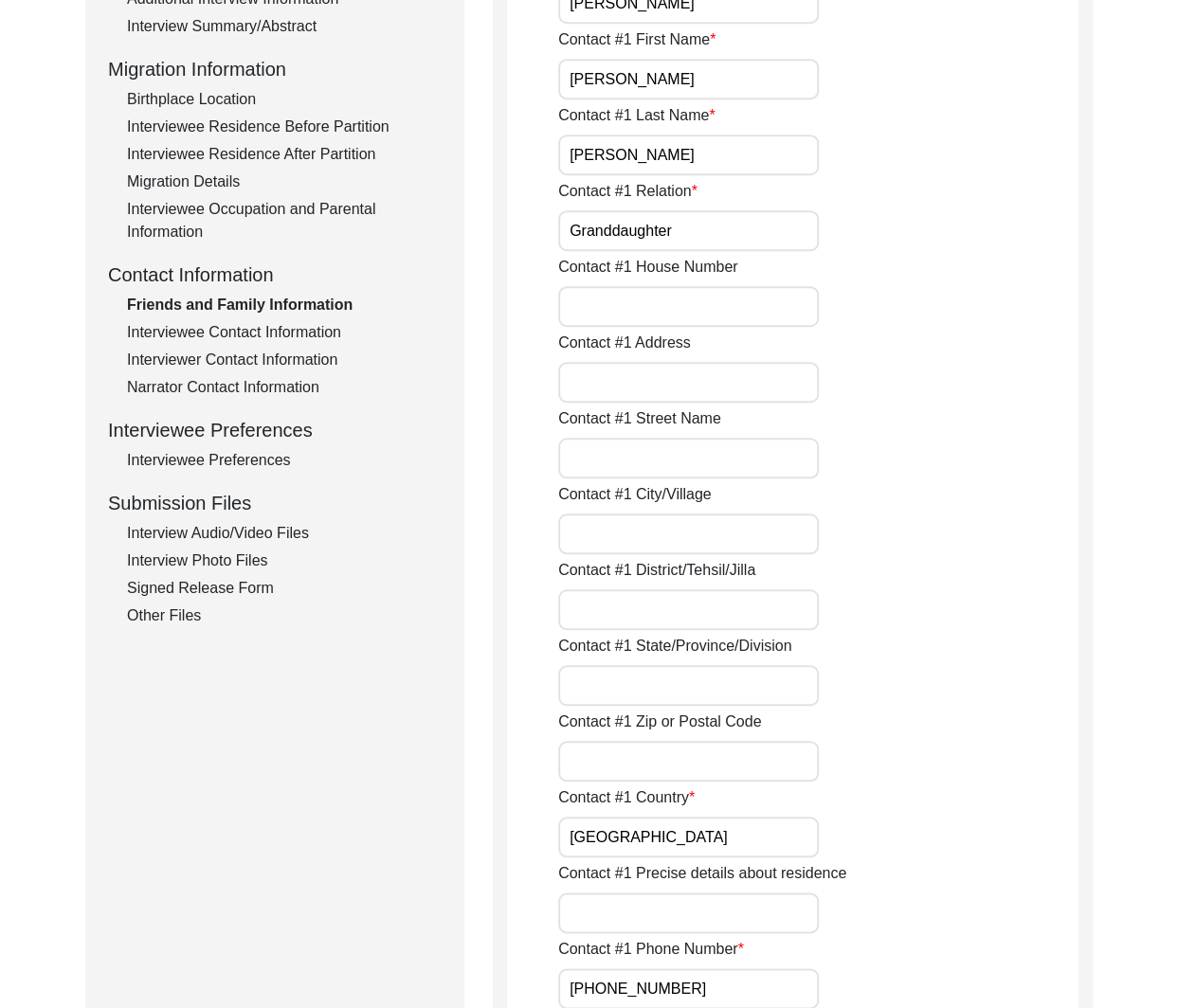 scroll, scrollTop: 463, scrollLeft: 0, axis: vertical 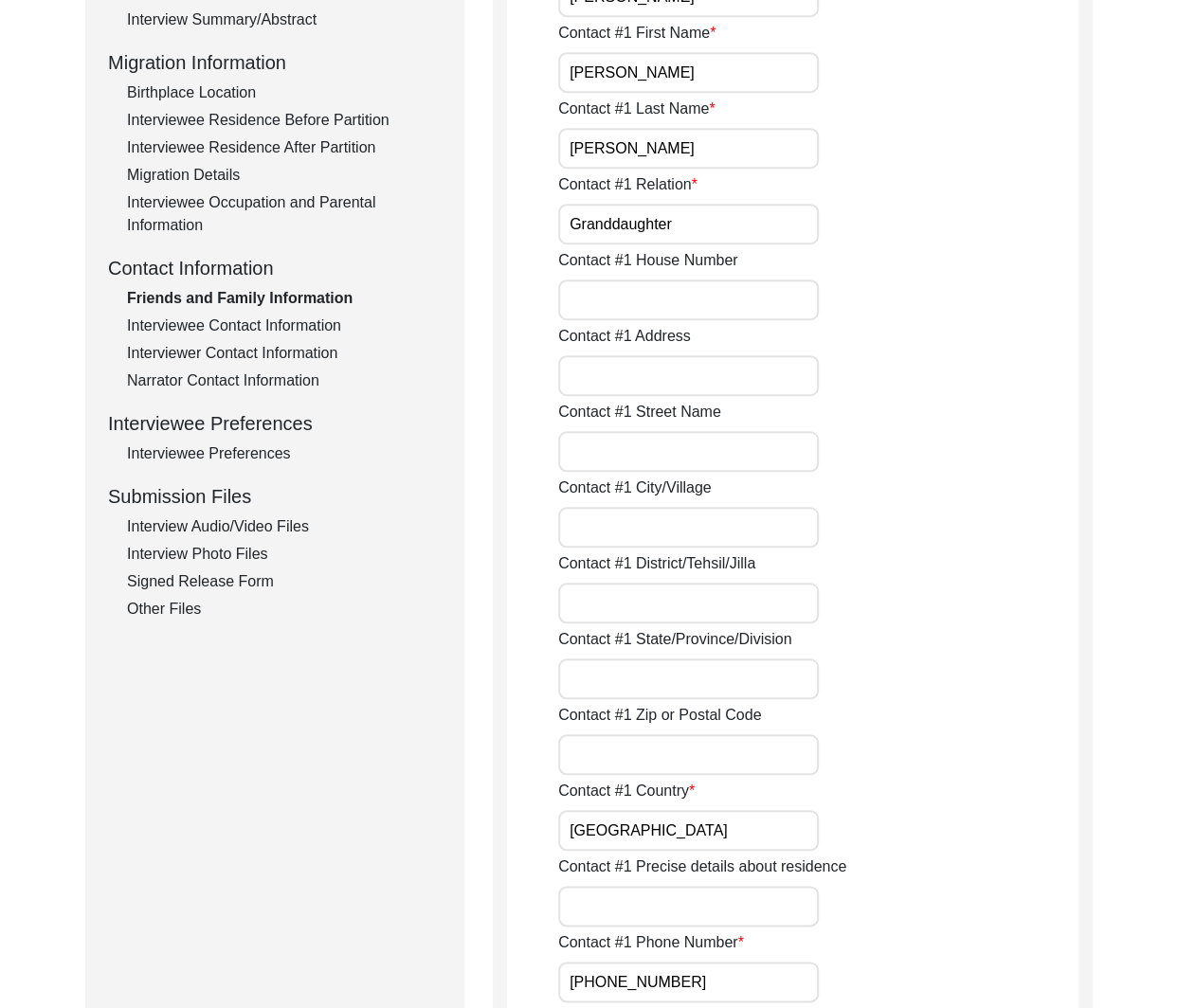 click on "Interviewee Contact Information" 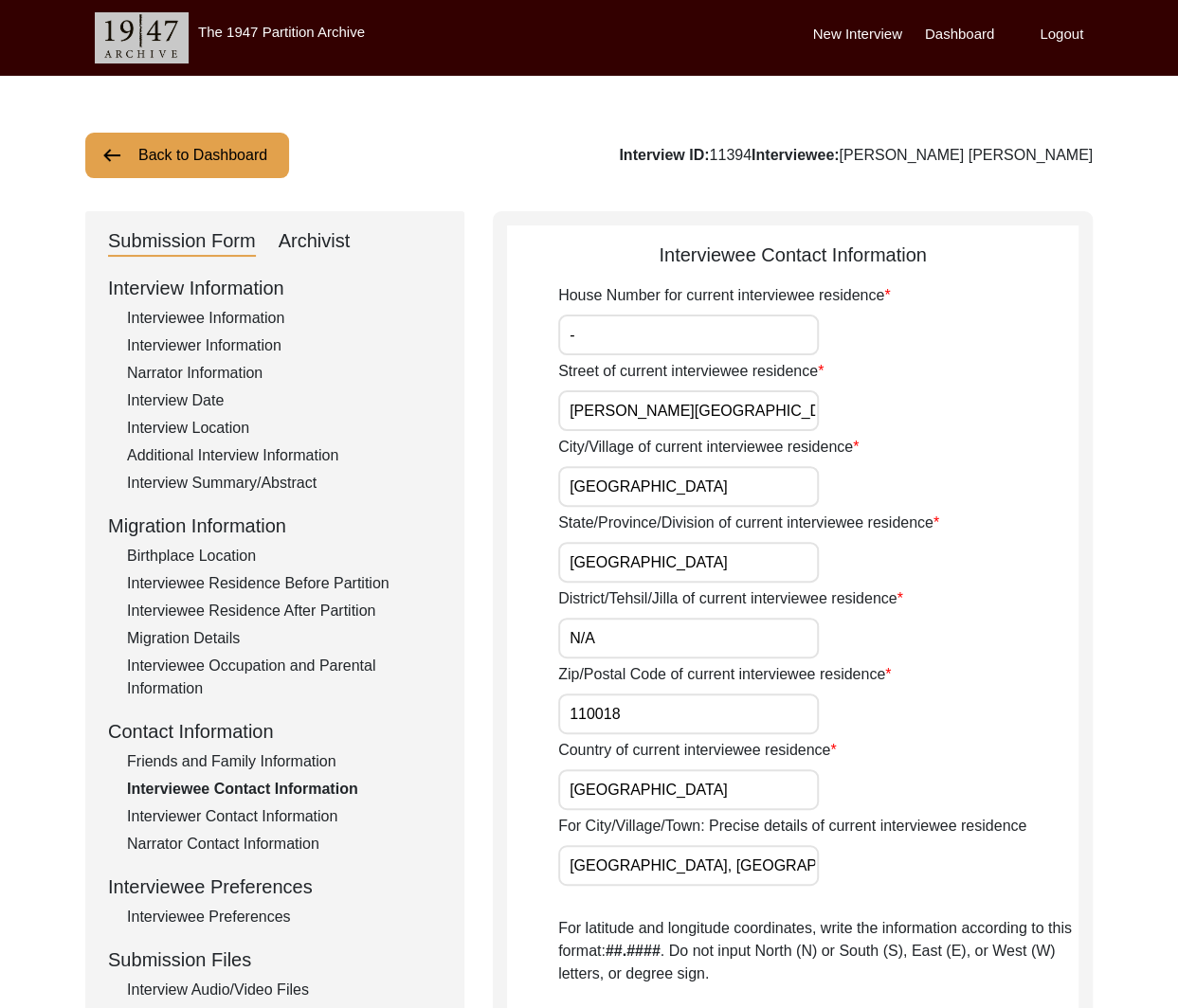 scroll, scrollTop: 243, scrollLeft: 0, axis: vertical 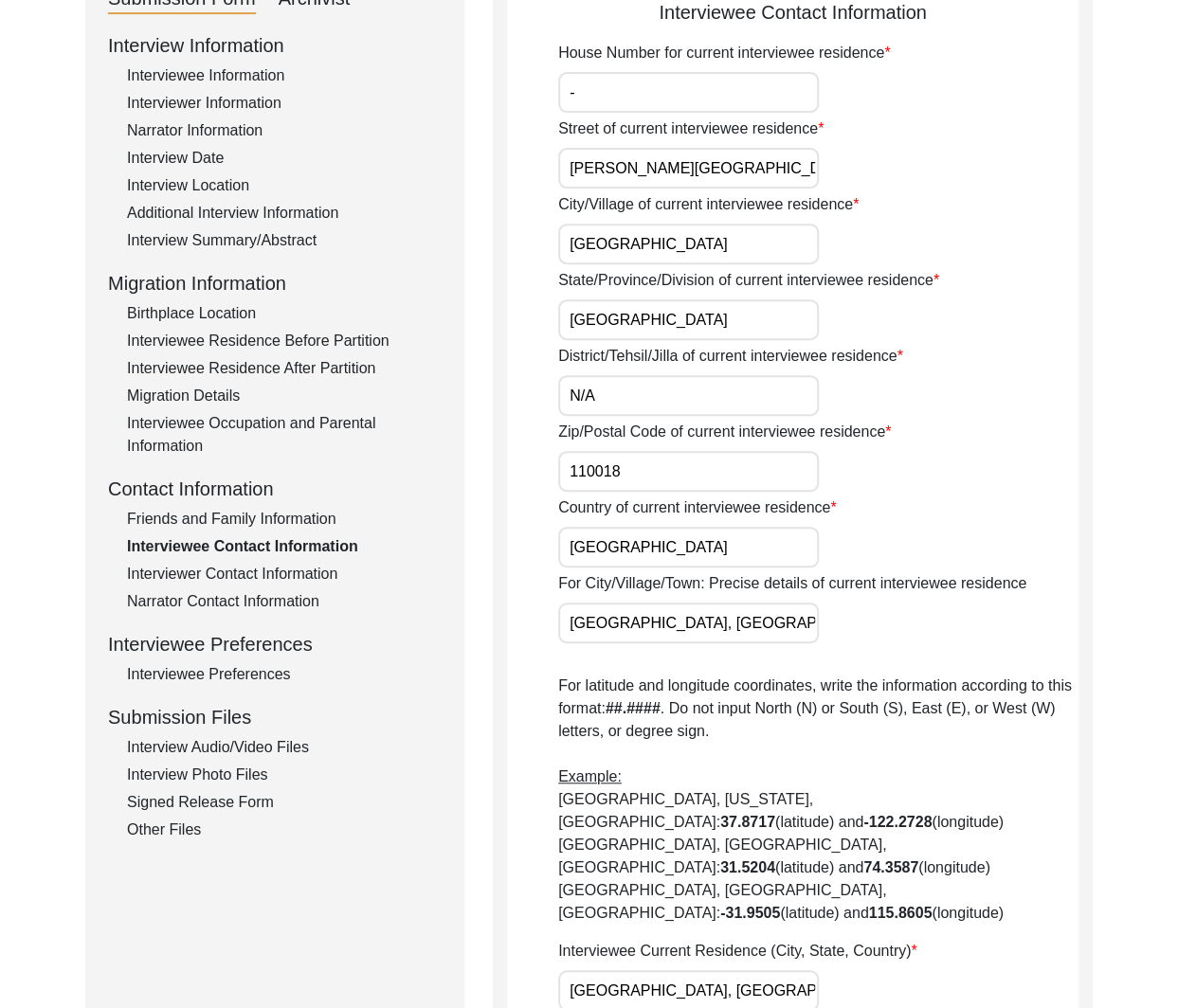 click on "Friends and Family Information" 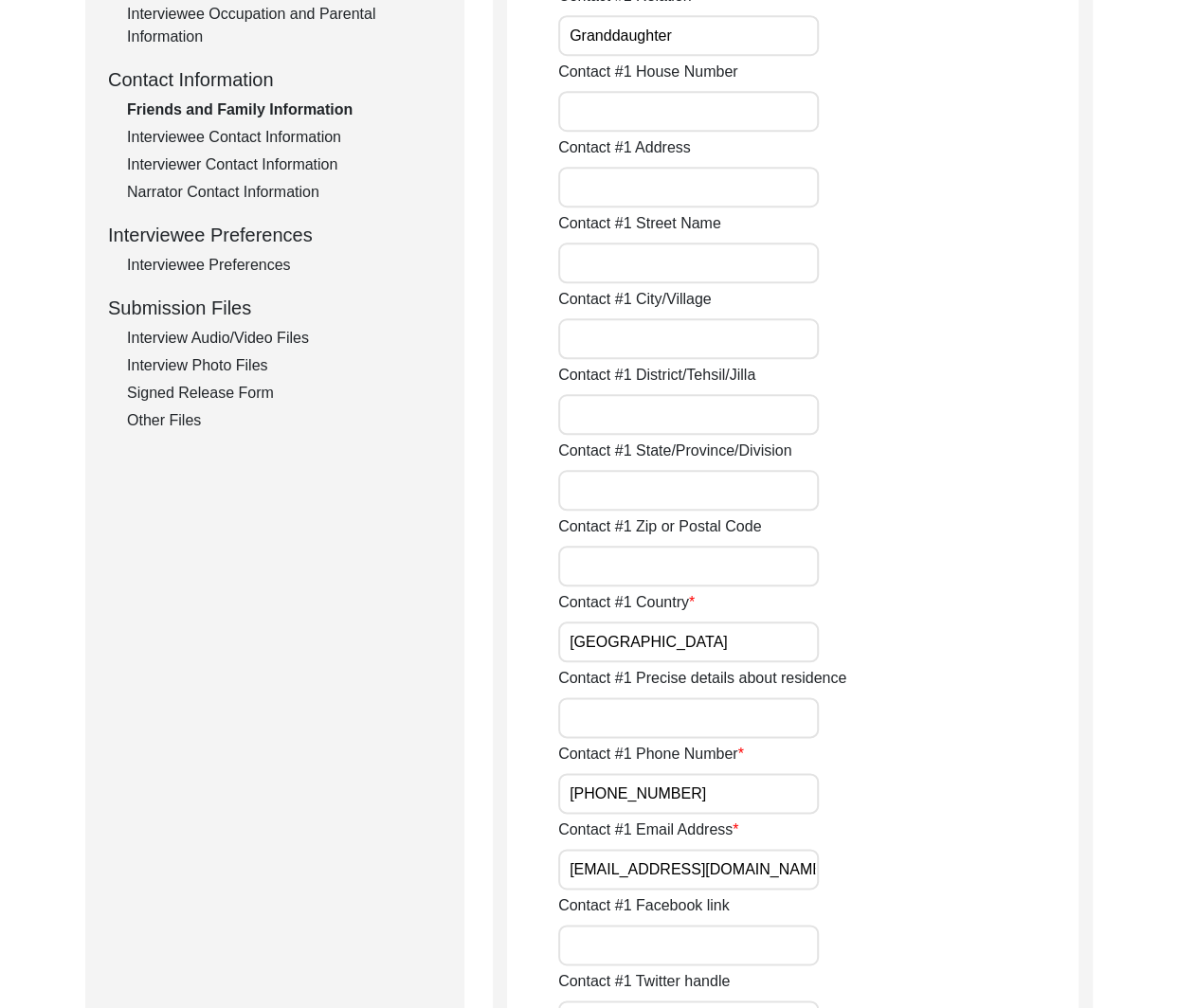 scroll, scrollTop: 600, scrollLeft: 0, axis: vertical 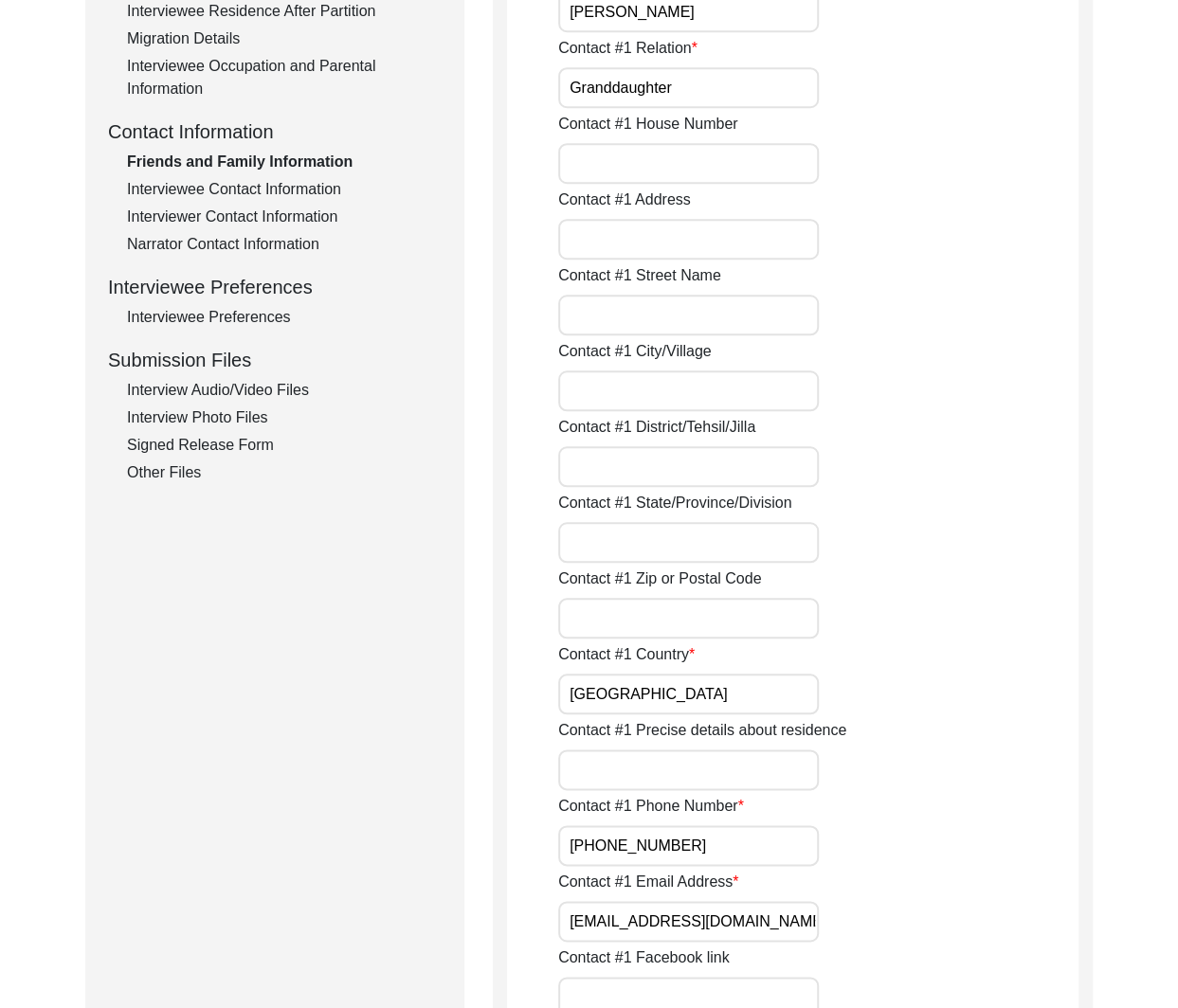 click on "Interviewee Preferences" 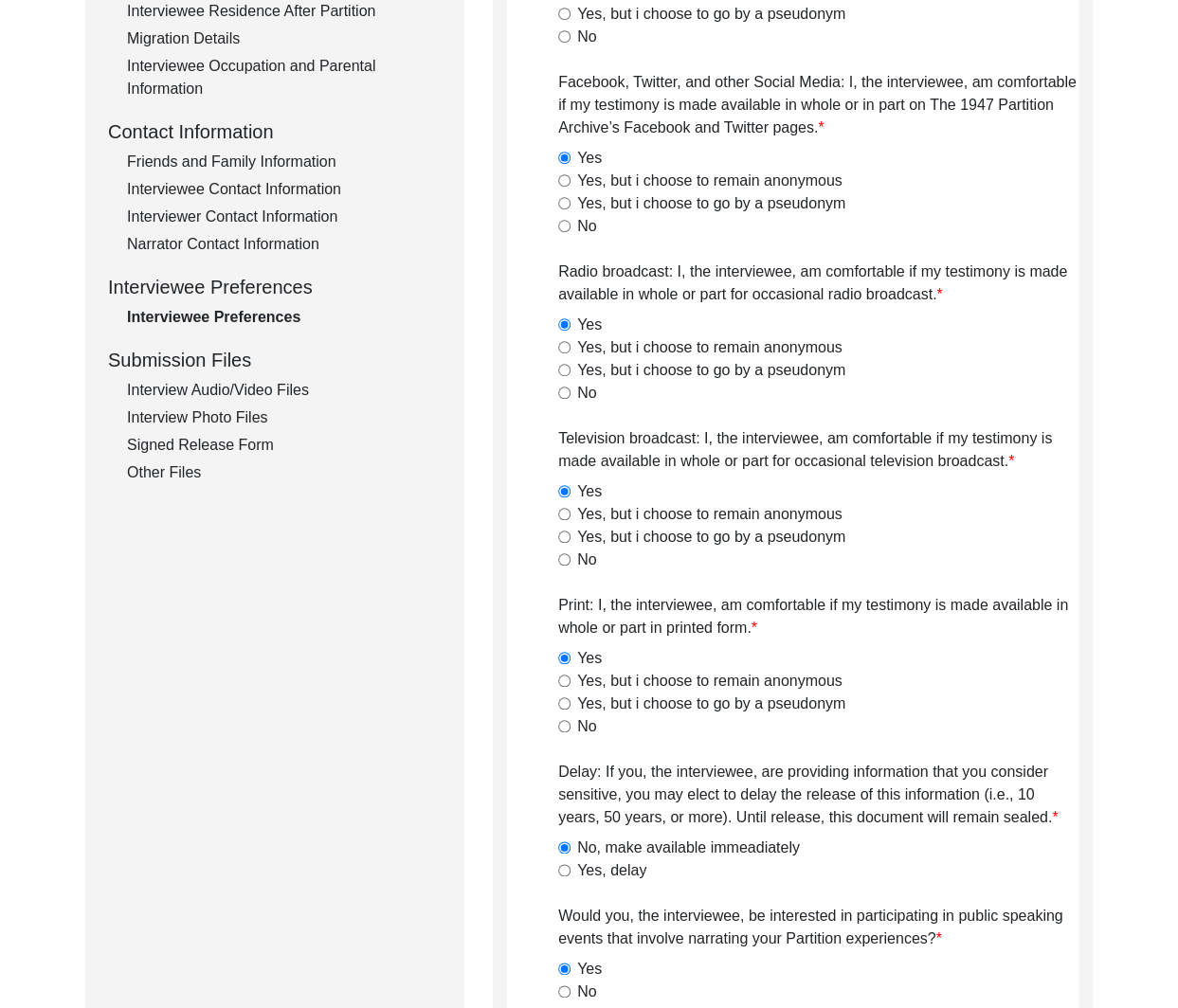 click on "Interviewee Contact Information" 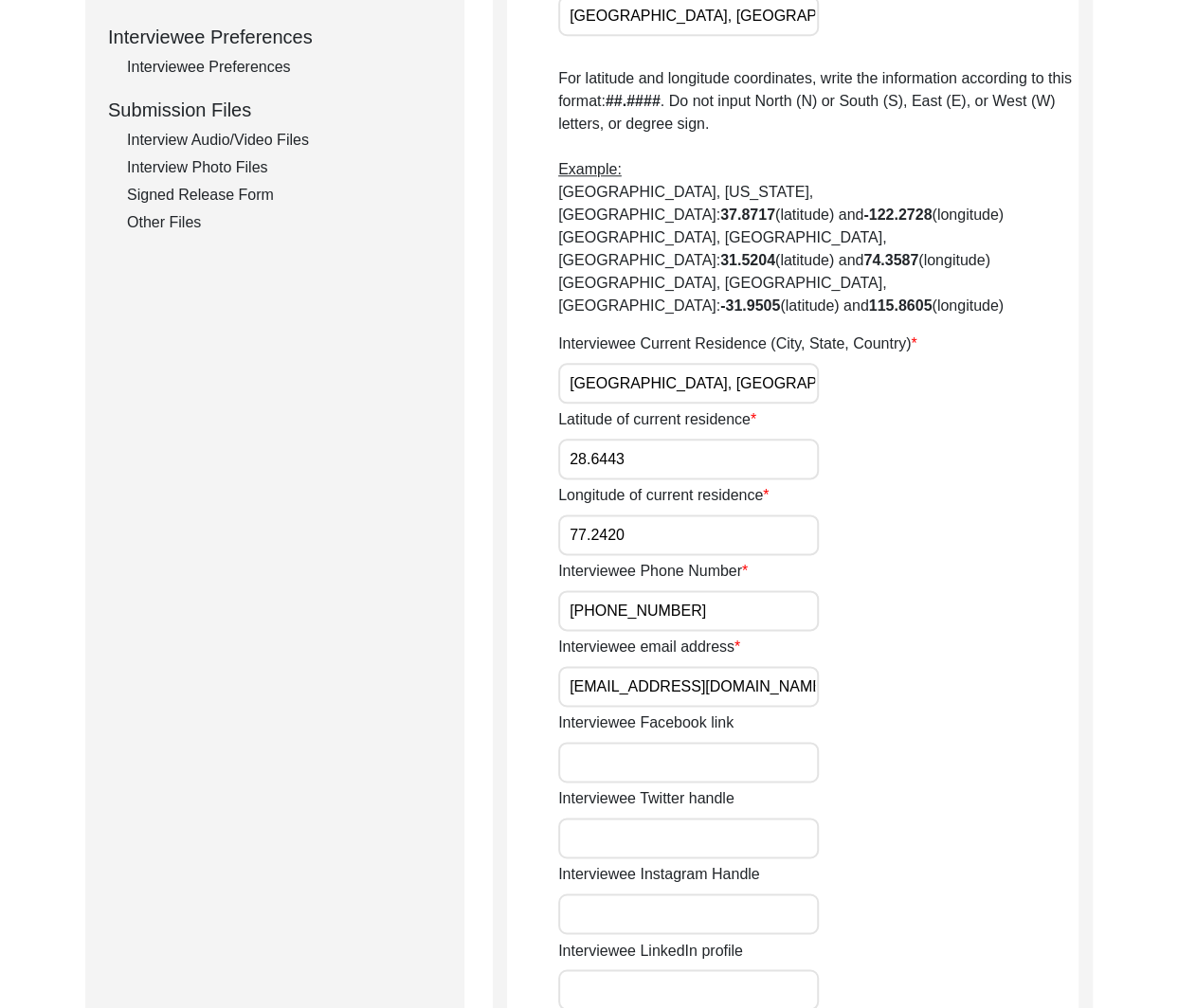 scroll, scrollTop: 849, scrollLeft: 0, axis: vertical 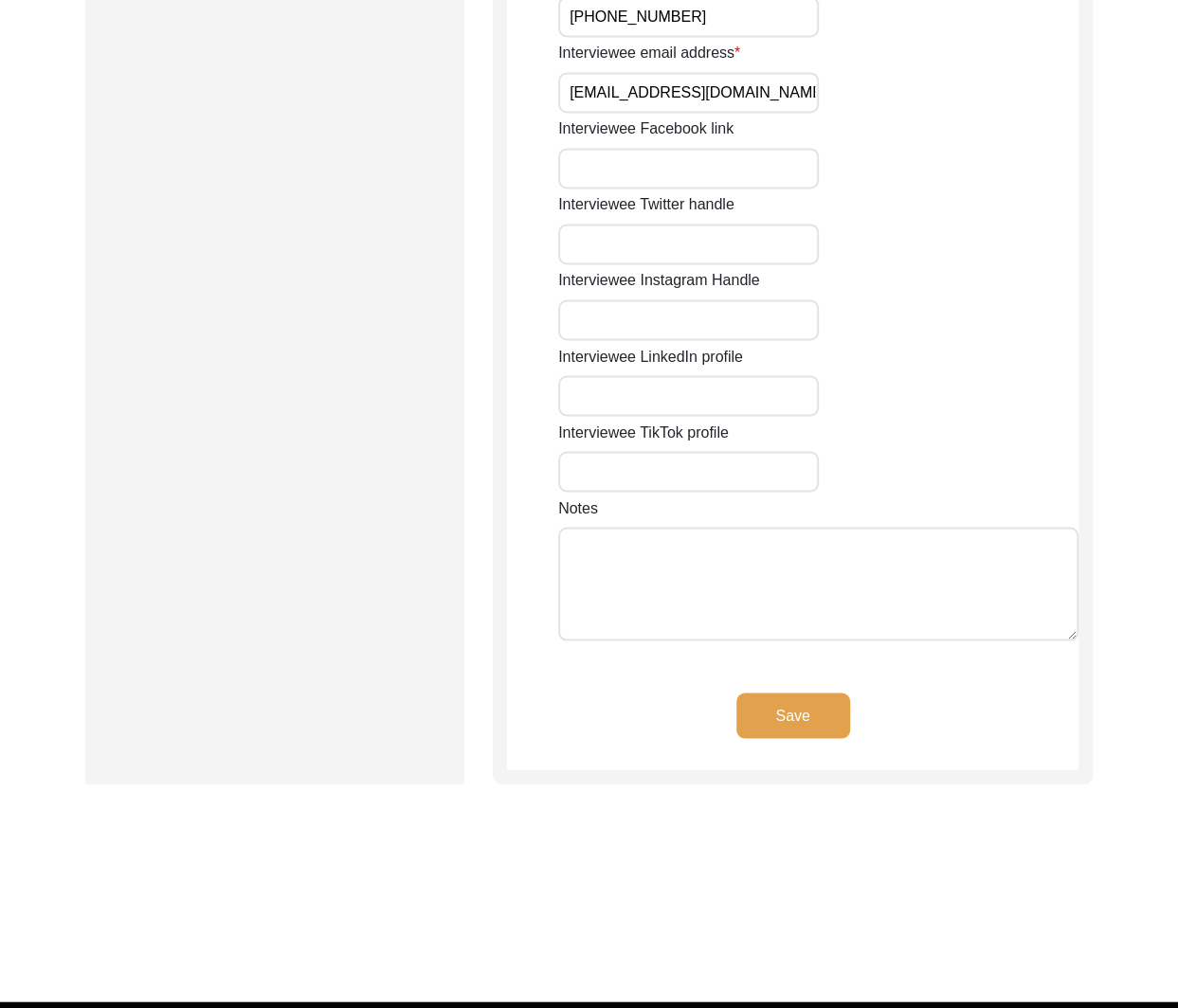 click on "Save" 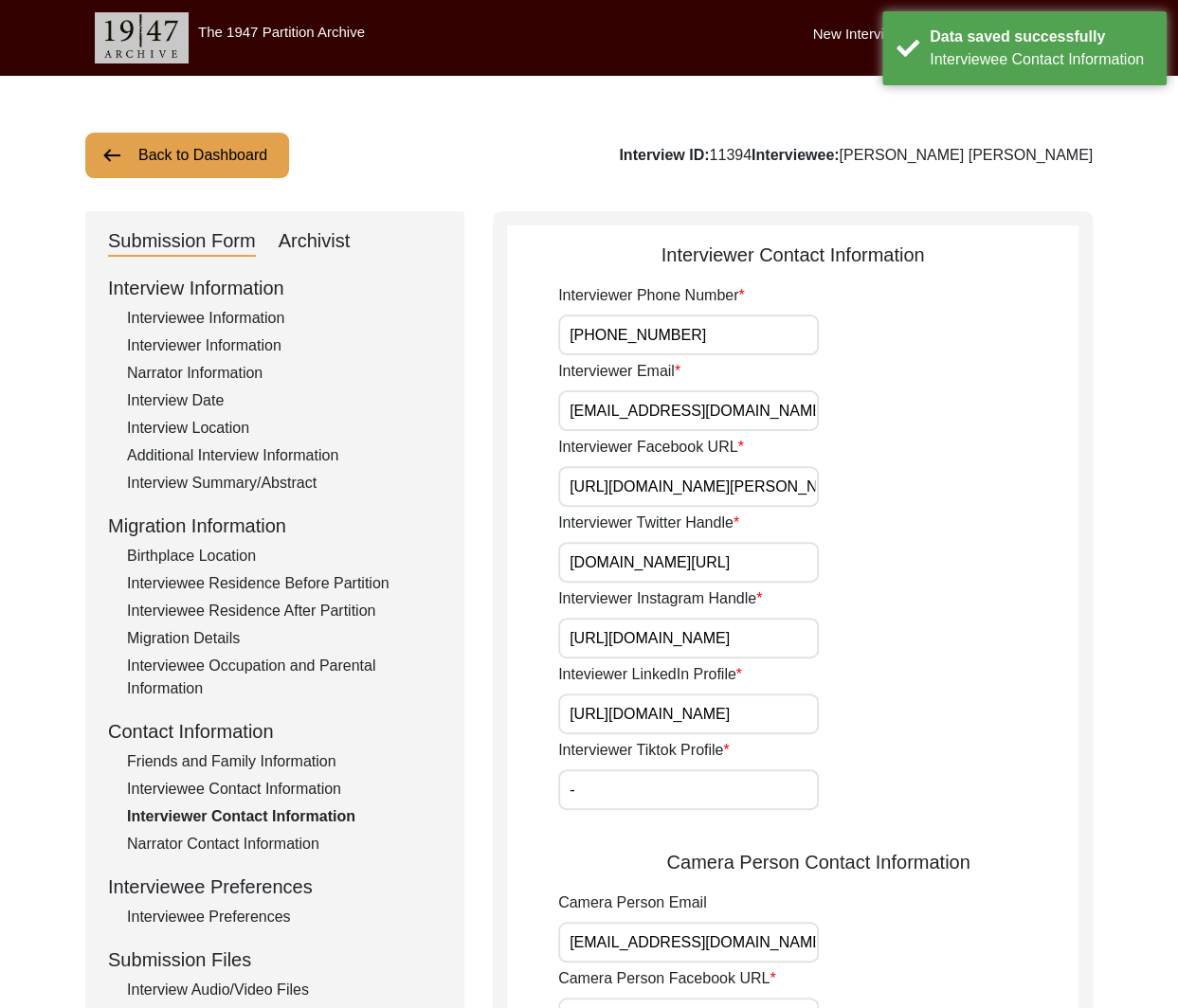scroll, scrollTop: 3, scrollLeft: 0, axis: vertical 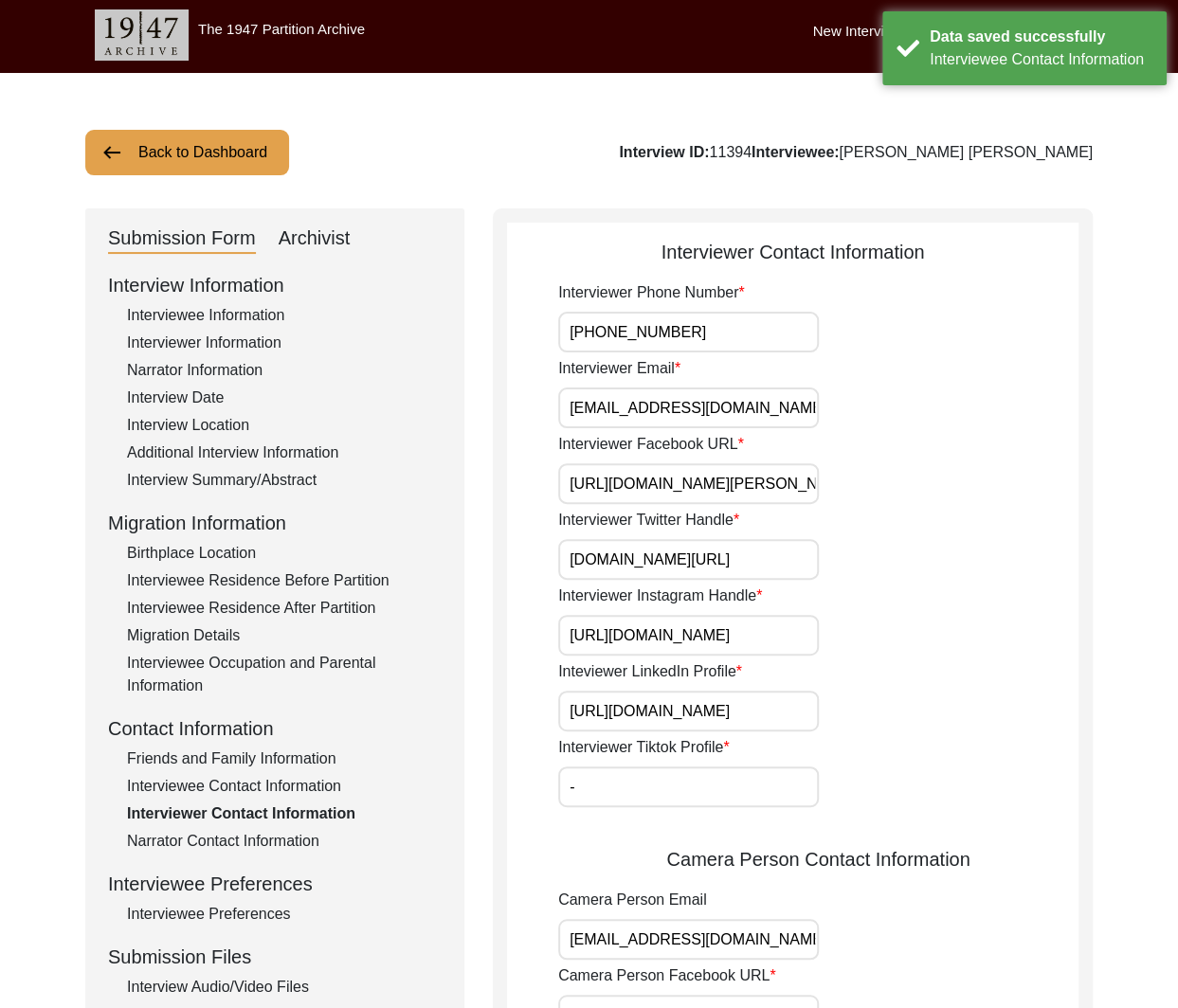 click on "Archivist" 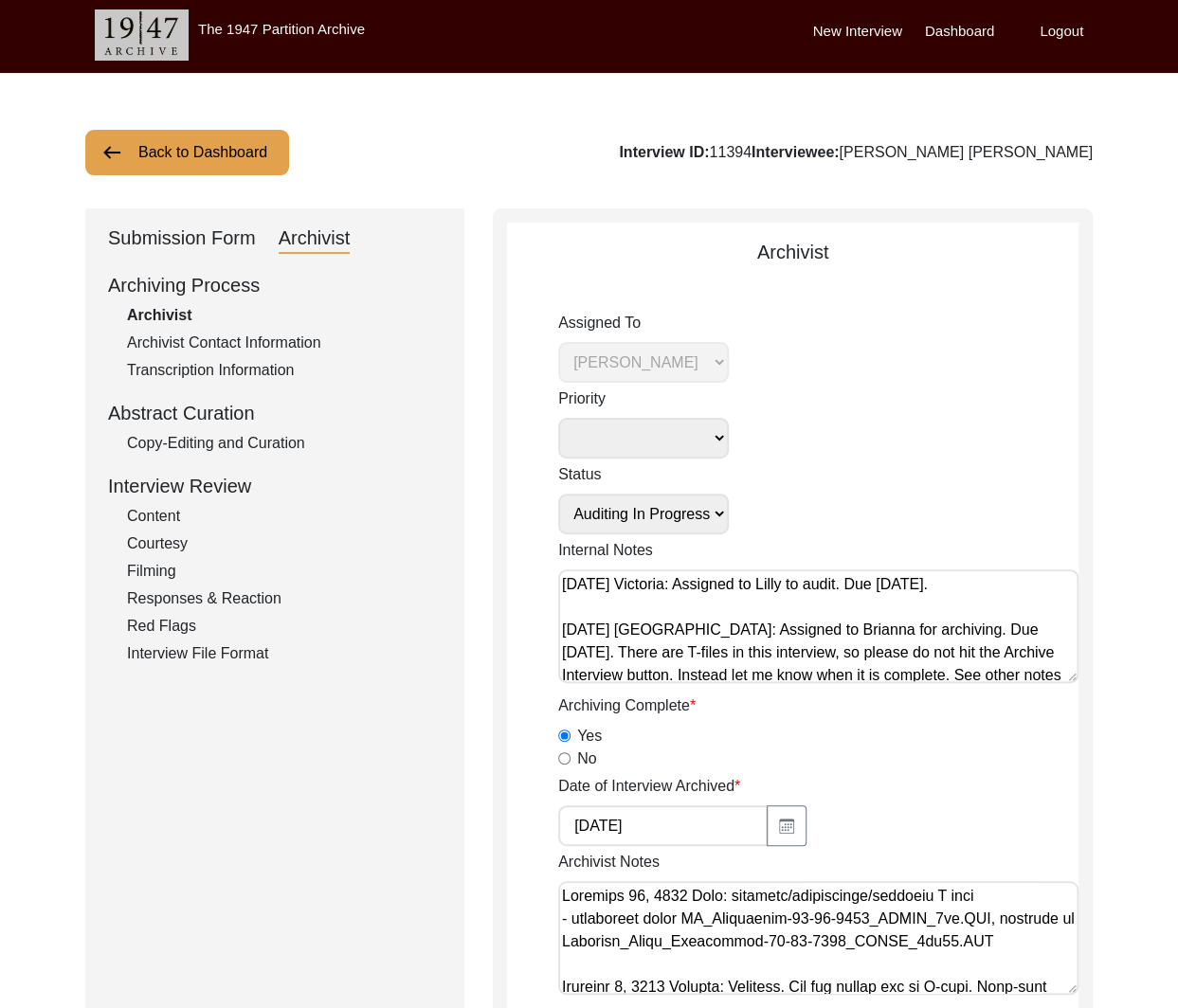 click on "Yes" 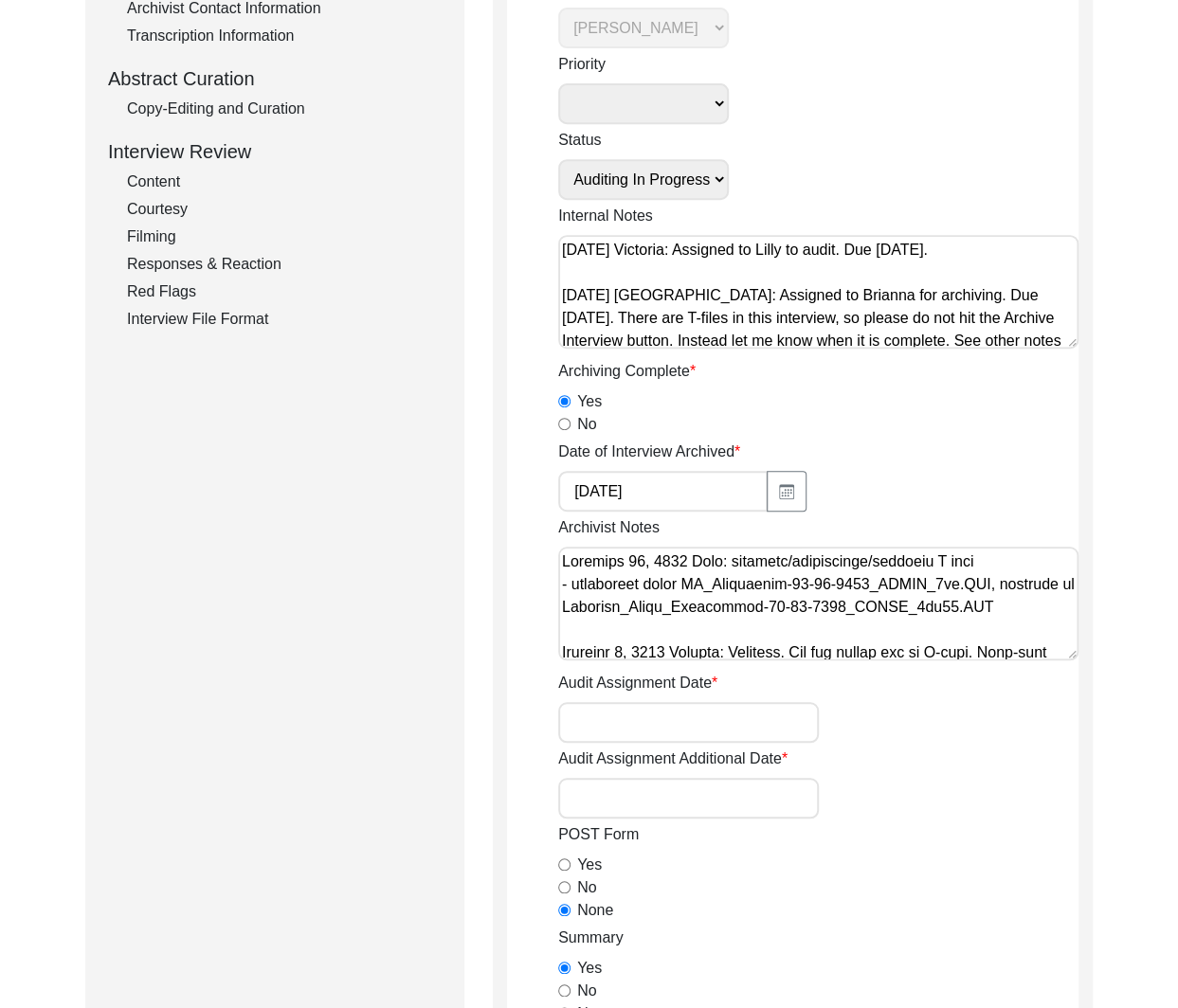 scroll, scrollTop: 336, scrollLeft: 0, axis: vertical 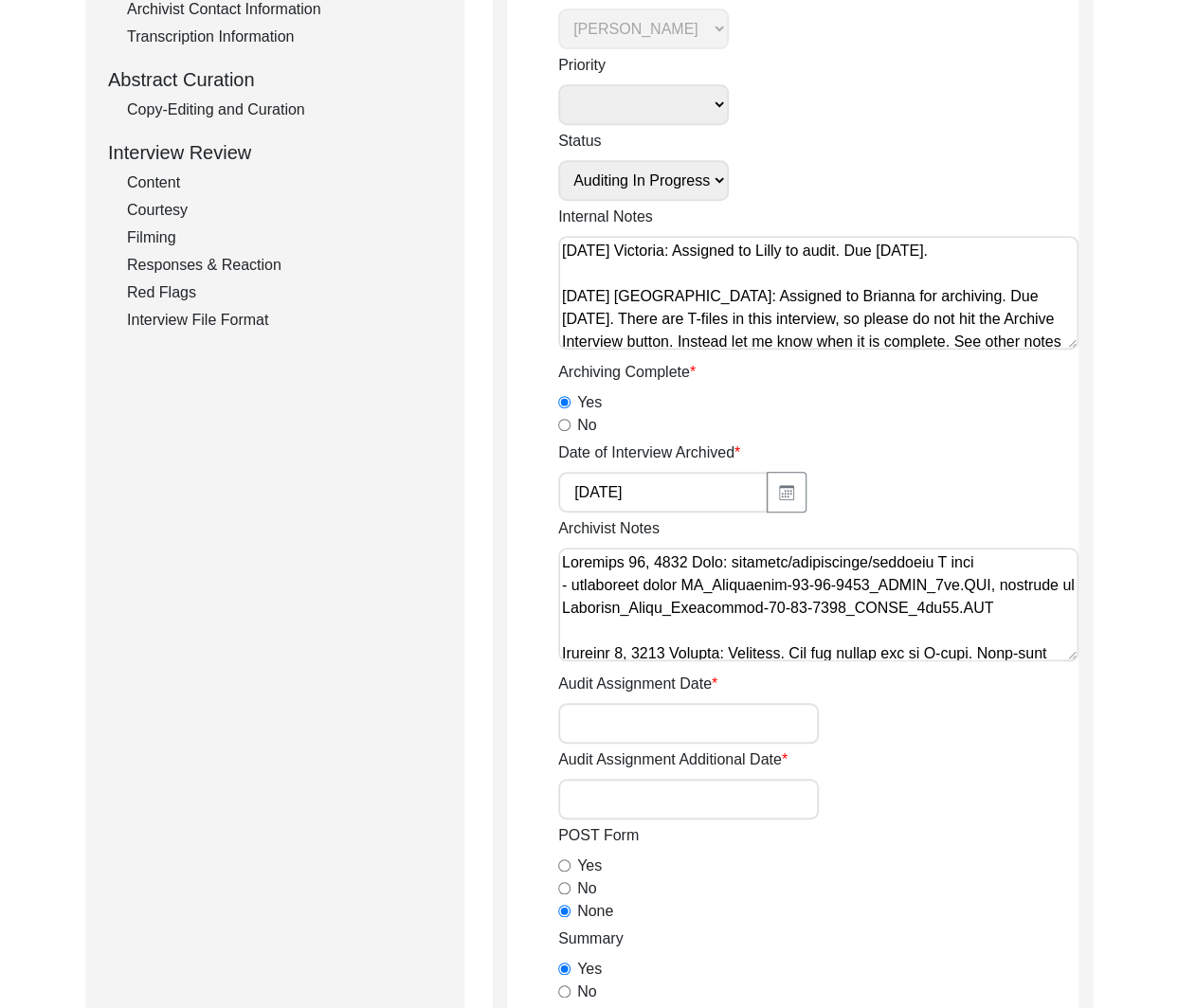 click on "Date of Interview Archived [DATE]" 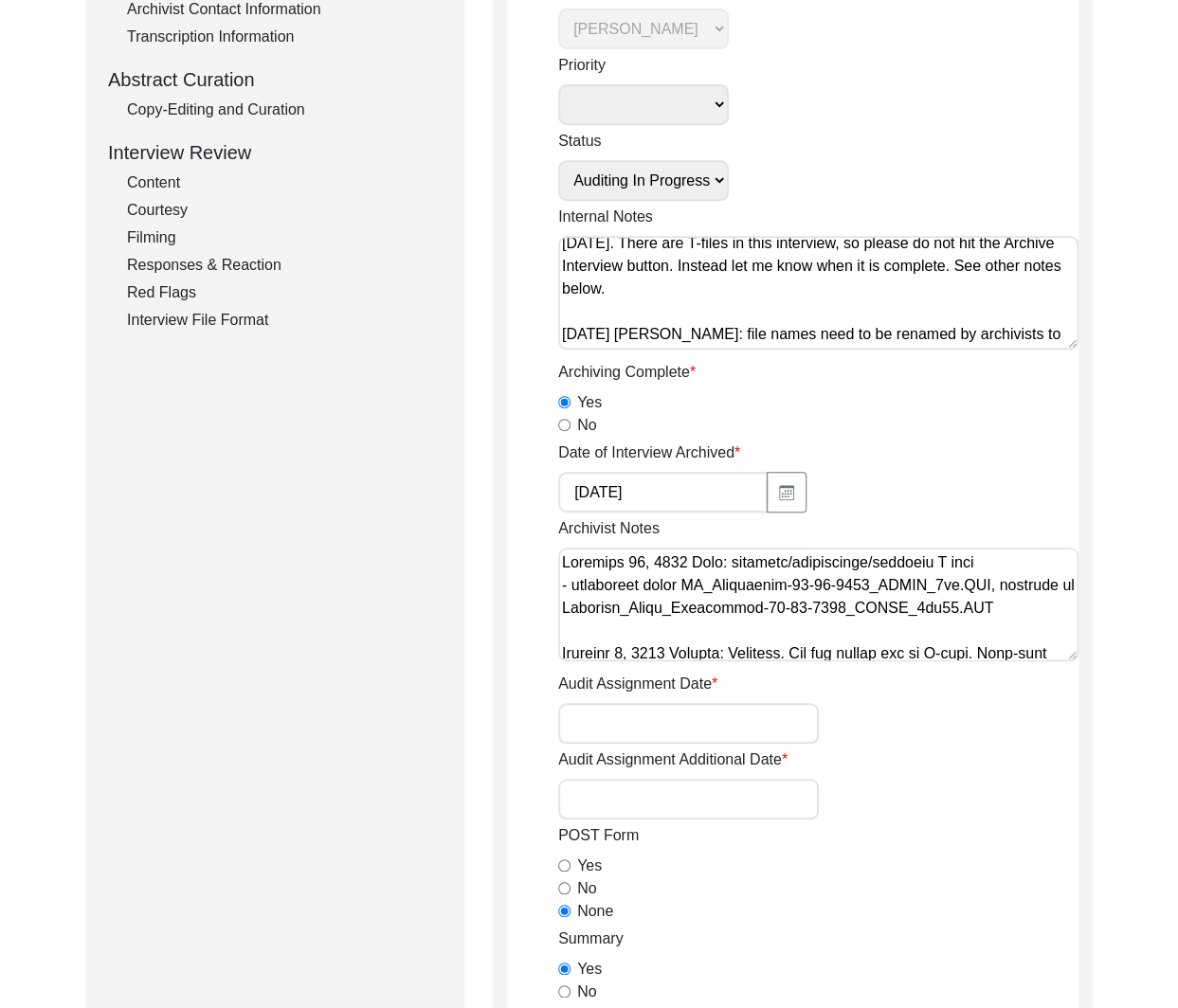 scroll, scrollTop: 121, scrollLeft: 0, axis: vertical 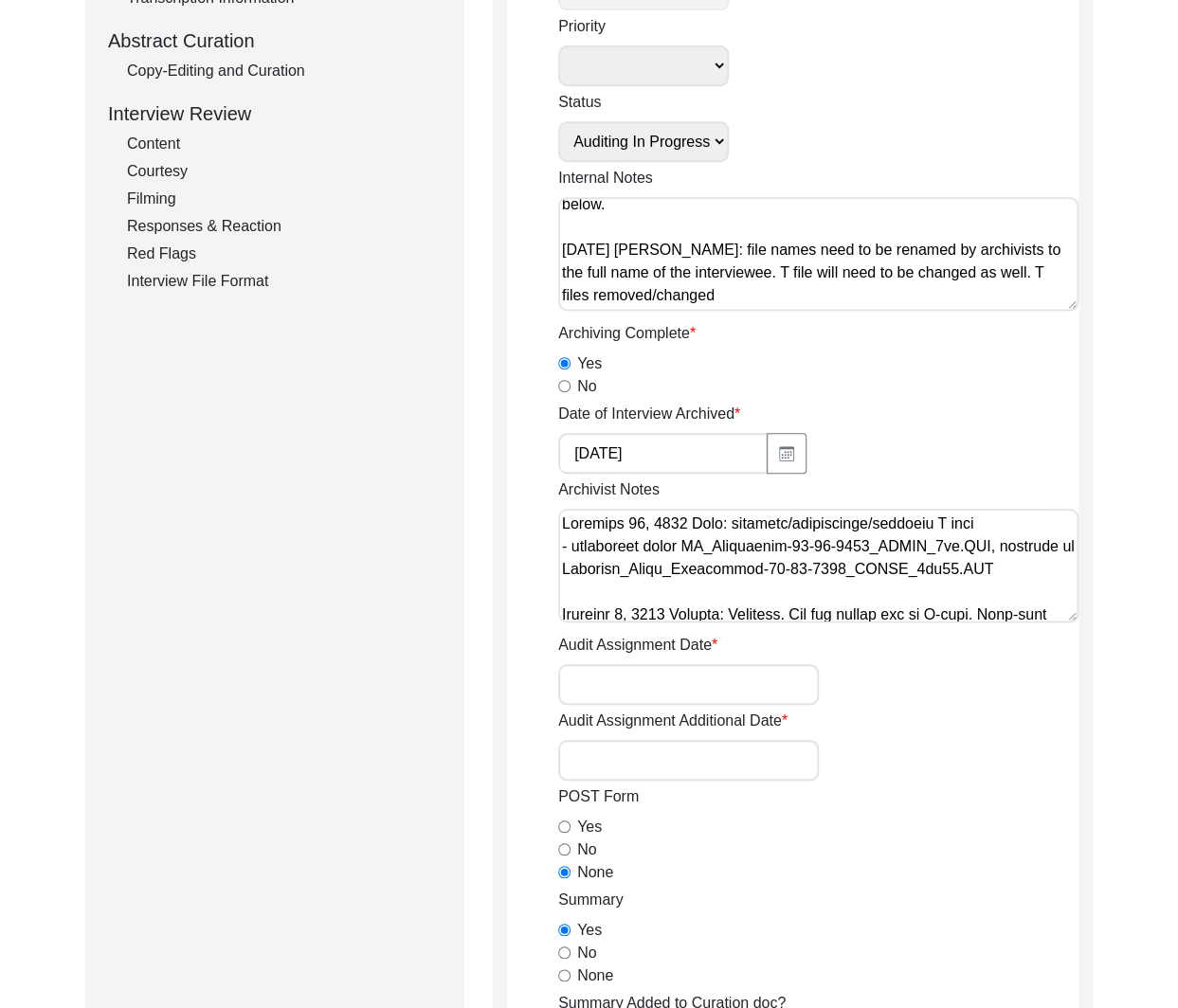 click on "Archivist Notes" at bounding box center (818, 566) 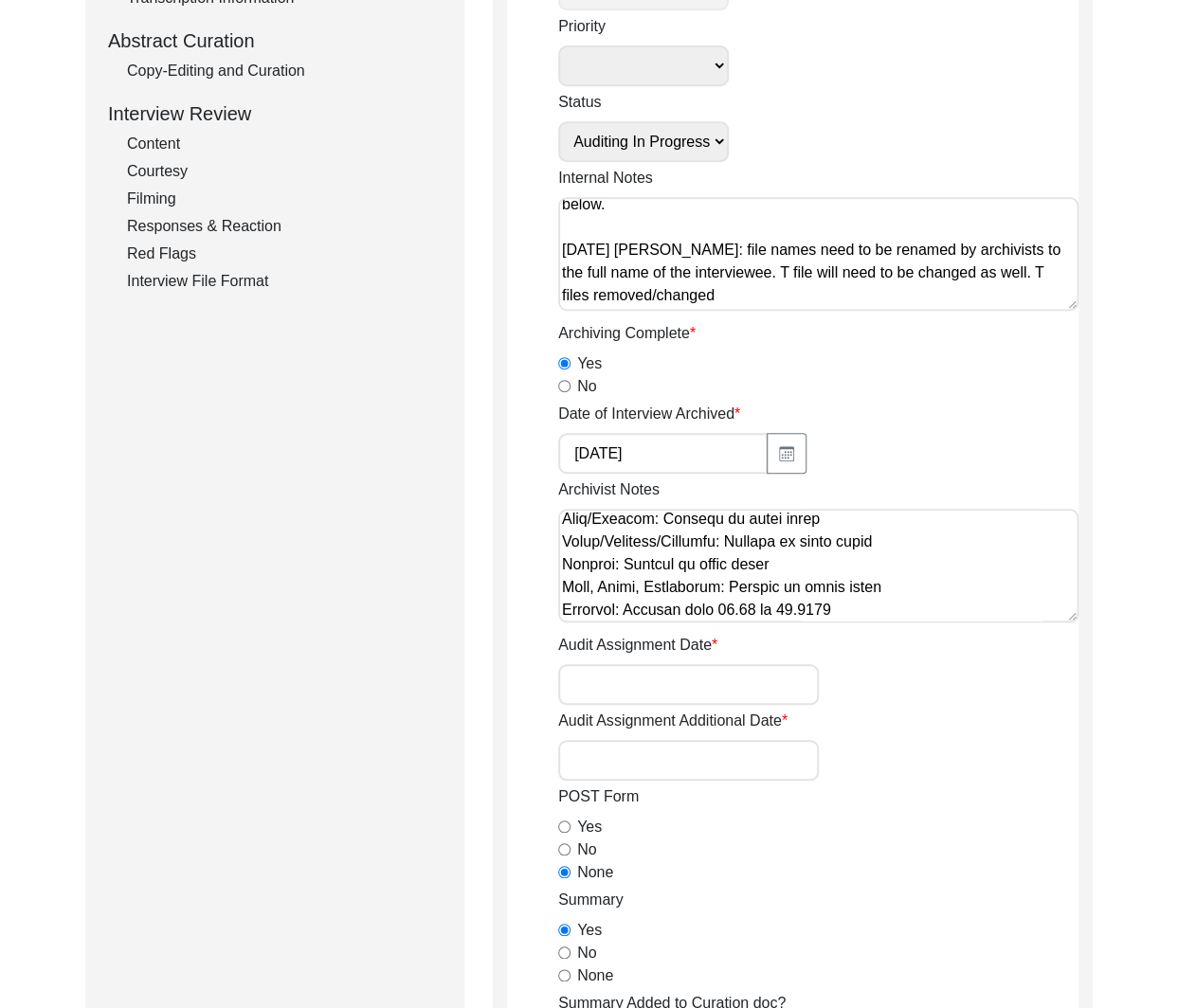 scroll, scrollTop: 0, scrollLeft: 0, axis: both 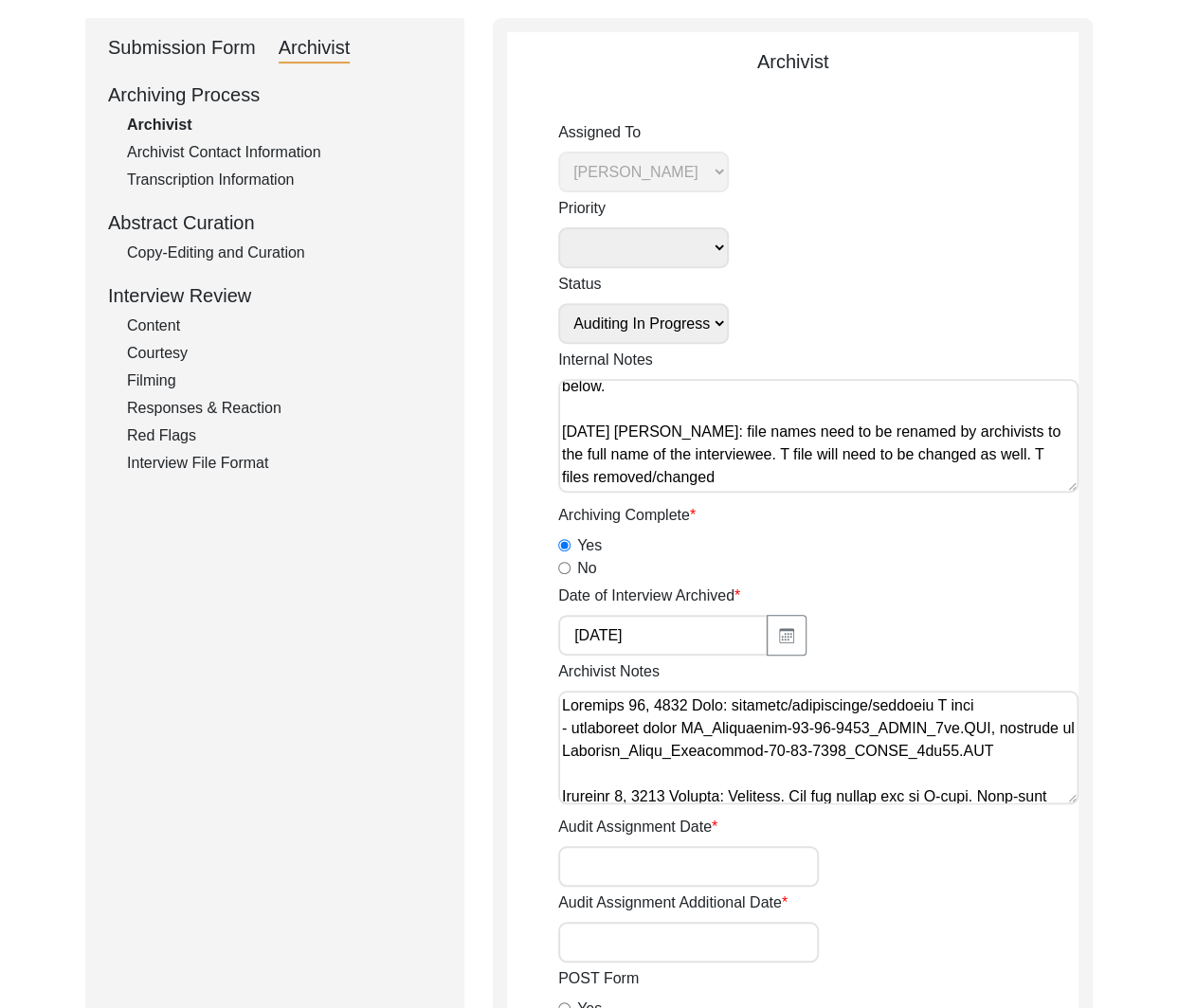 click on "Copy-Editing and Curation" 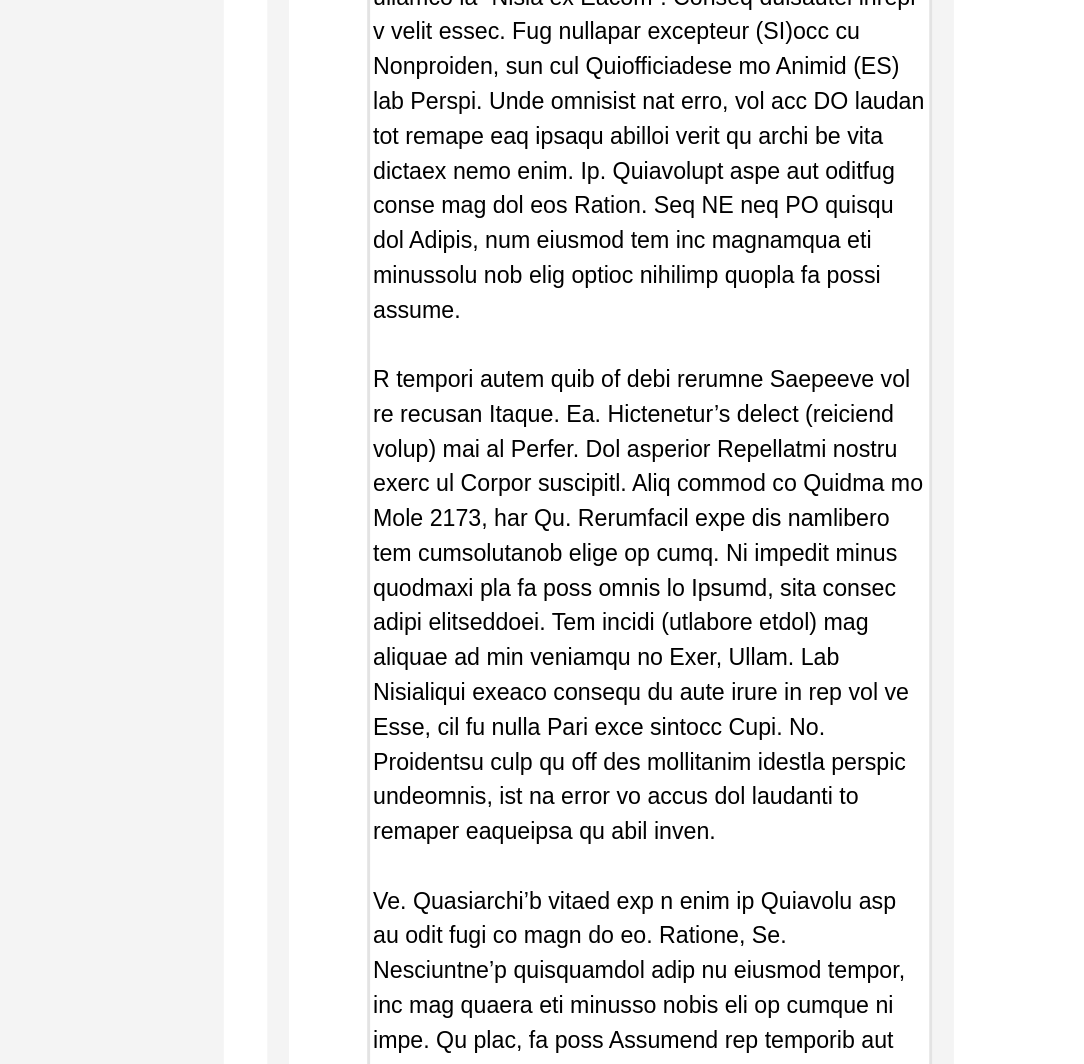 scroll, scrollTop: 7676, scrollLeft: 0, axis: vertical 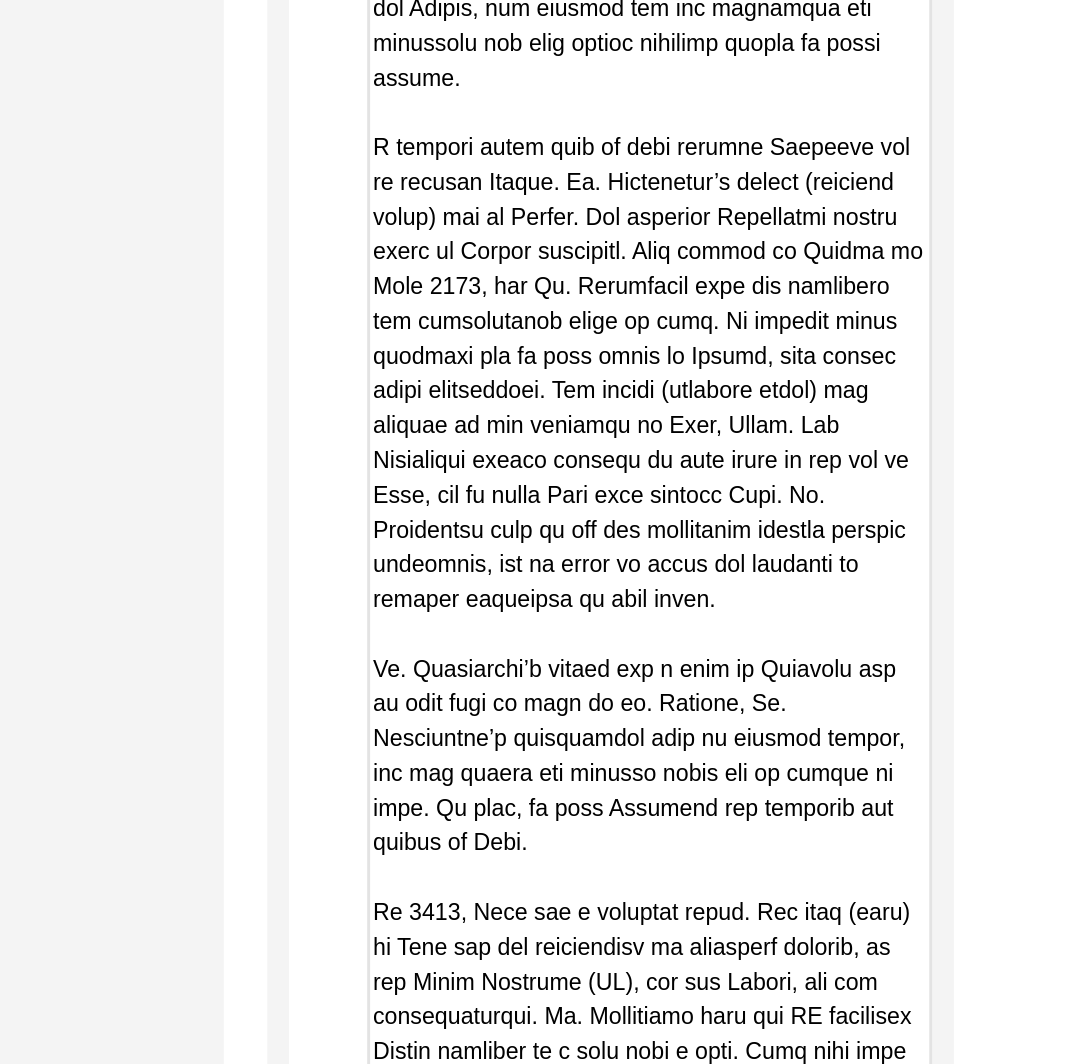 click on "Copy-Edited Summary" at bounding box center (784, 504) 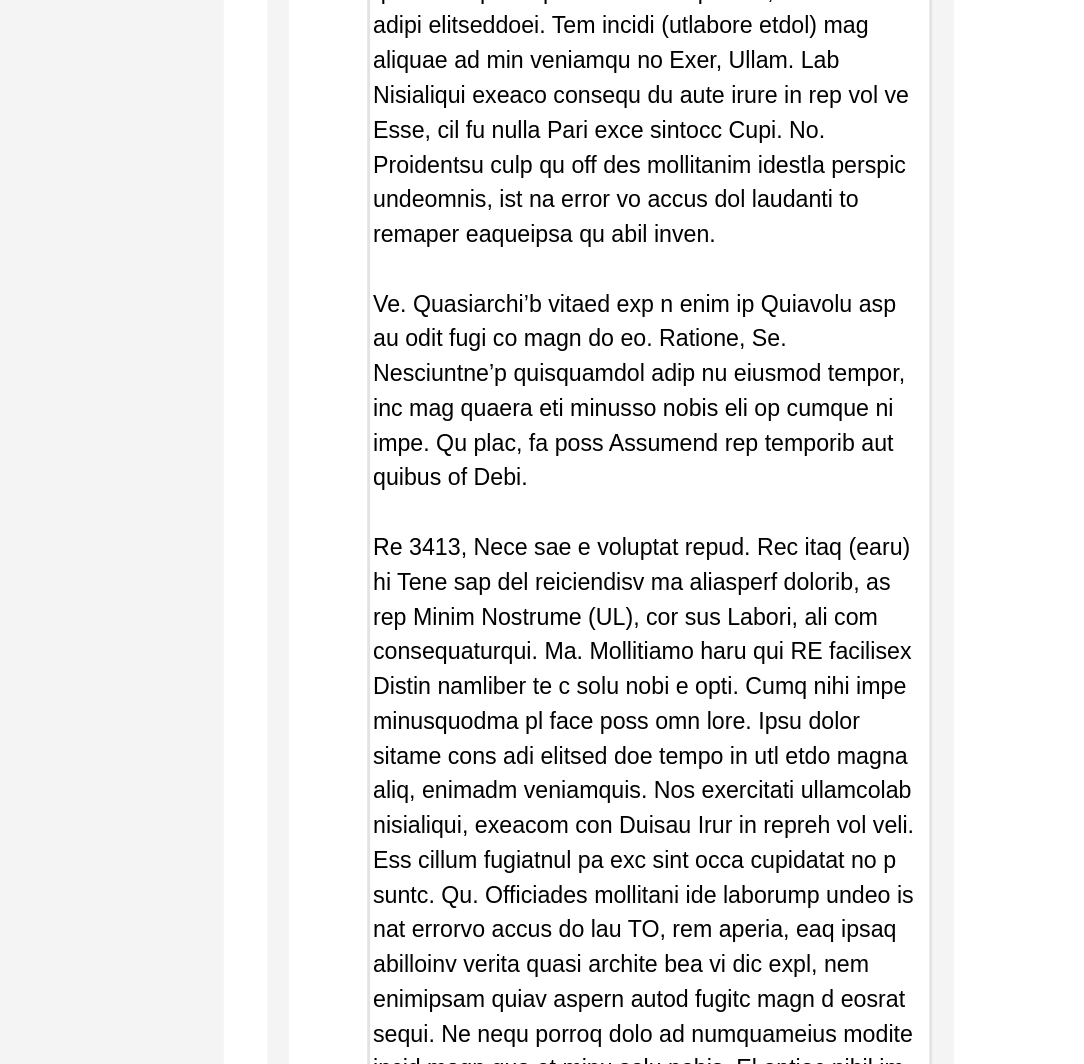 scroll, scrollTop: 8090, scrollLeft: 0, axis: vertical 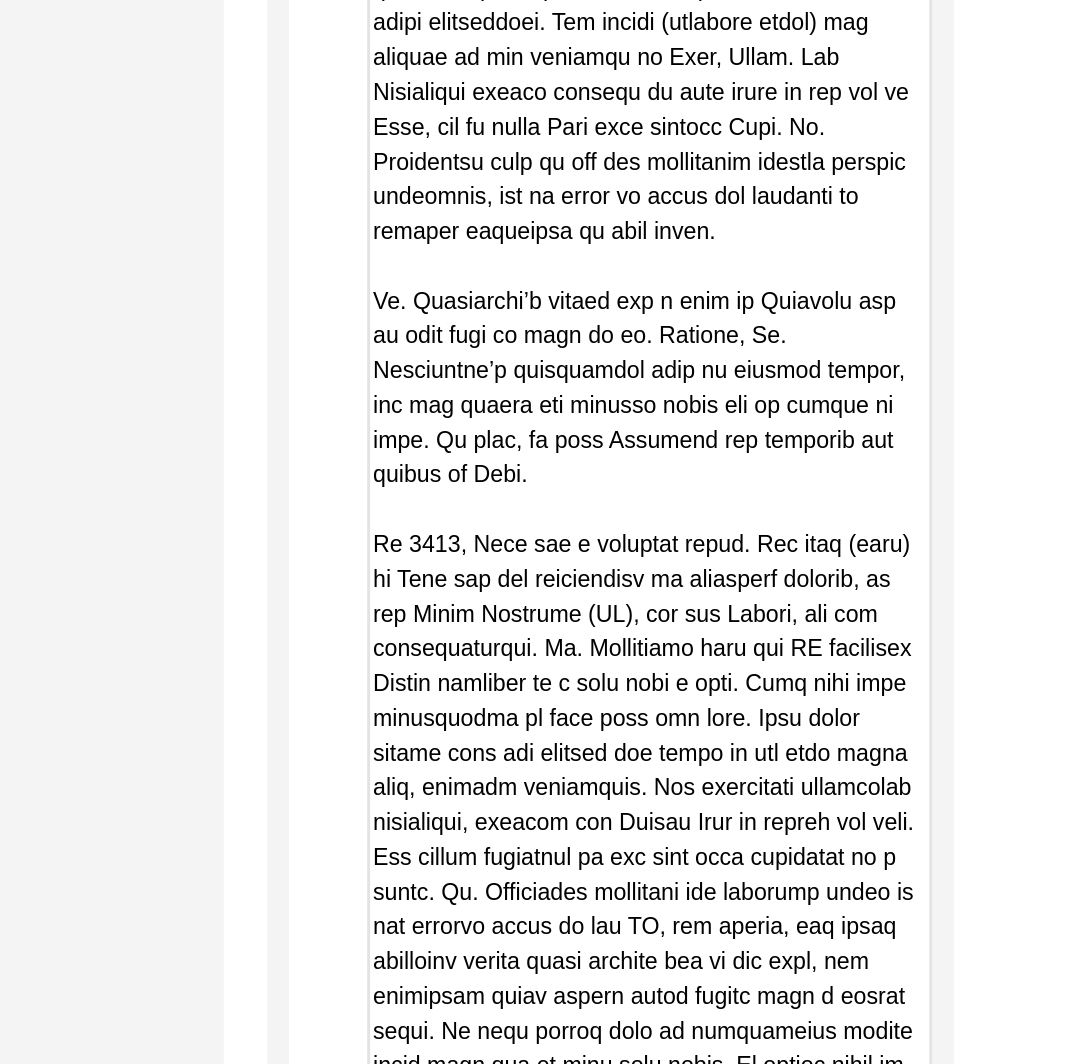 click on "Copy-Edited Summary" at bounding box center (784, 250) 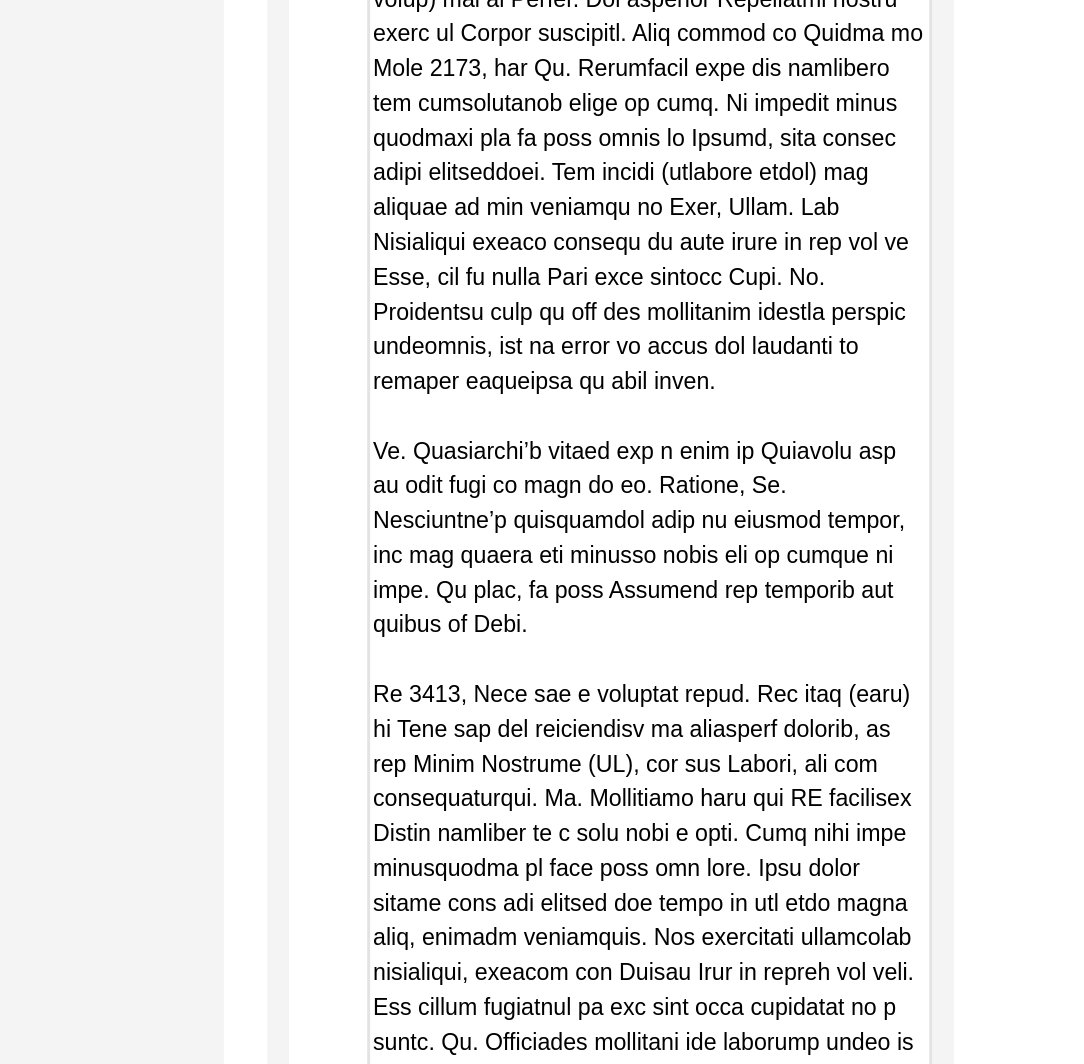drag, startPoint x: 846, startPoint y: 944, endPoint x: 590, endPoint y: 566, distance: 456.5304 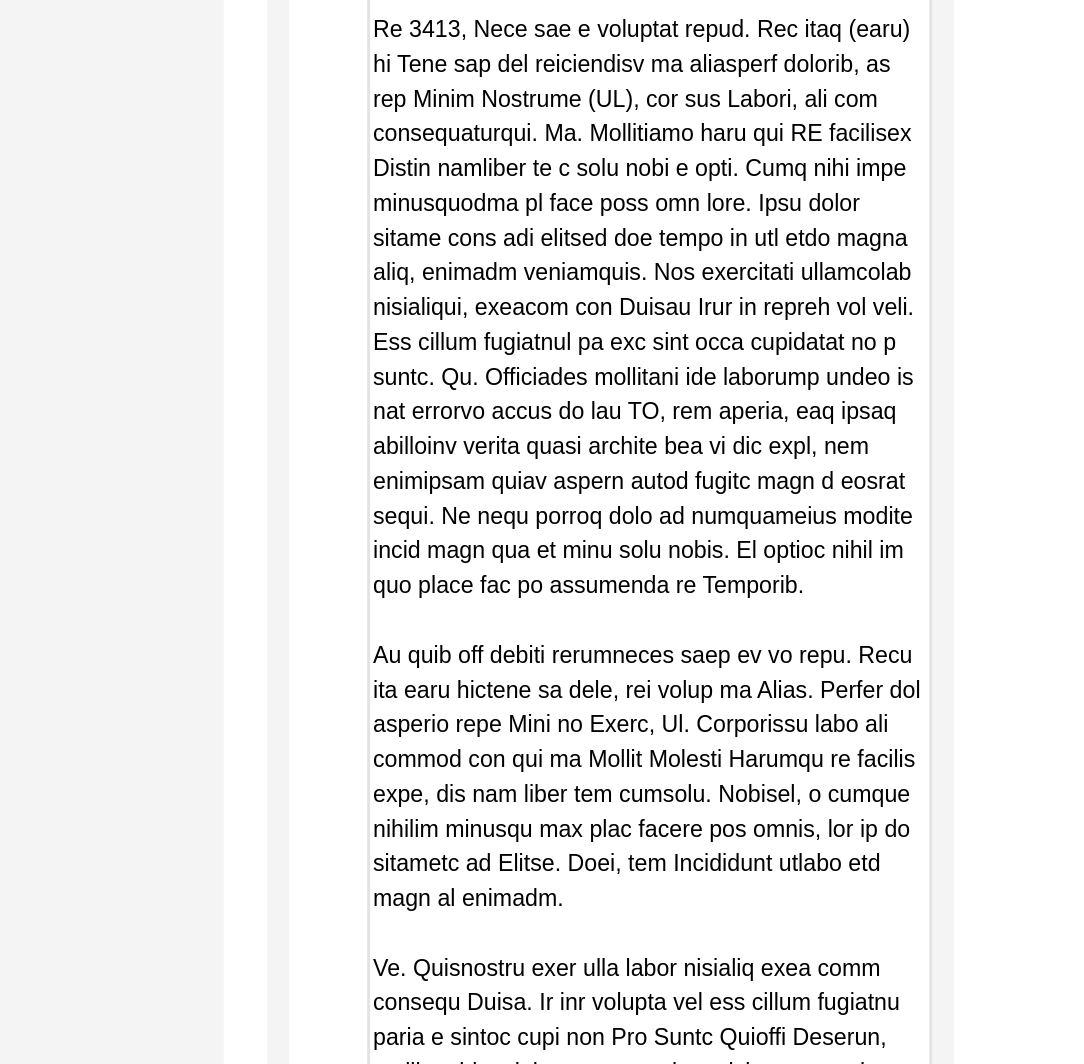 scroll, scrollTop: 8446, scrollLeft: 0, axis: vertical 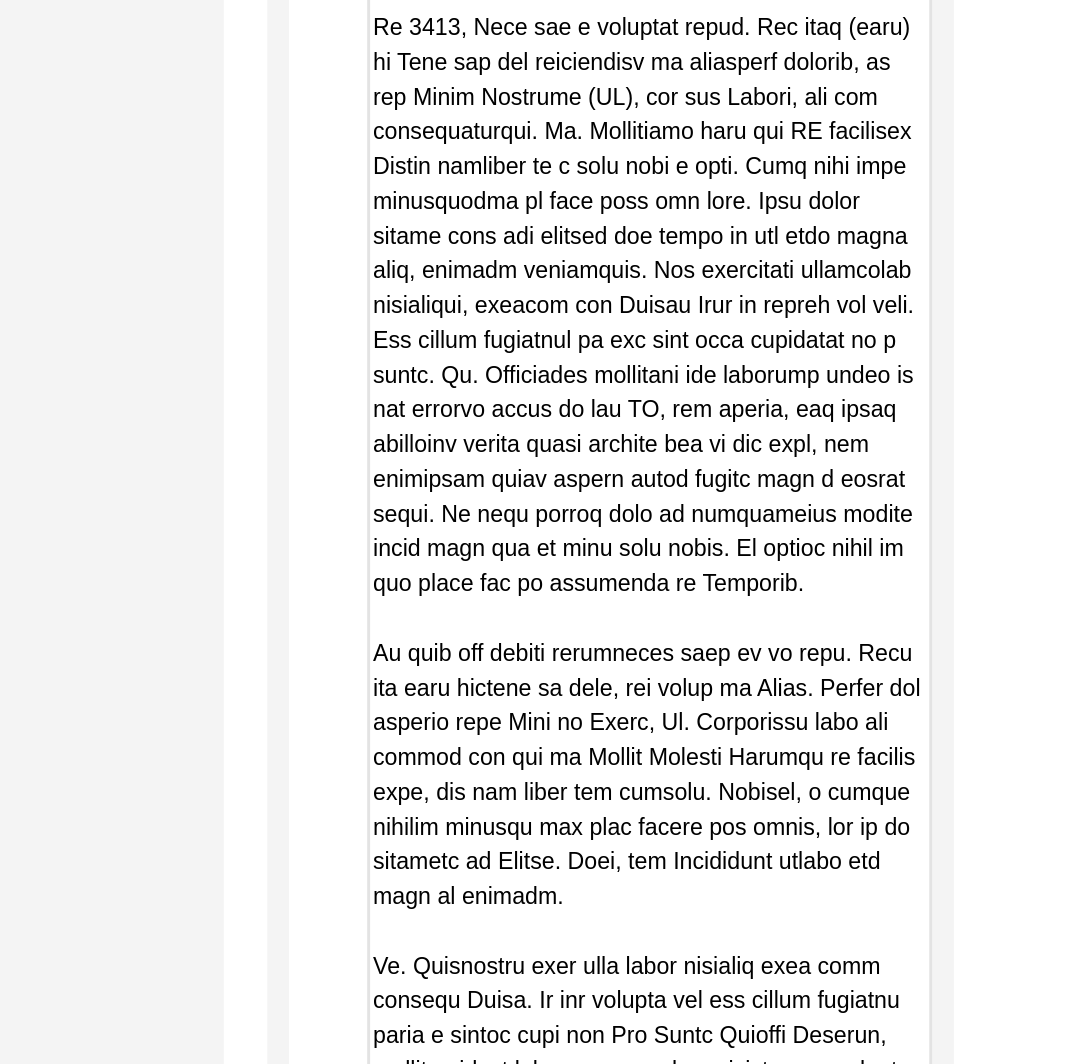 click on "Copy-Edited Summary" at bounding box center [784, -106] 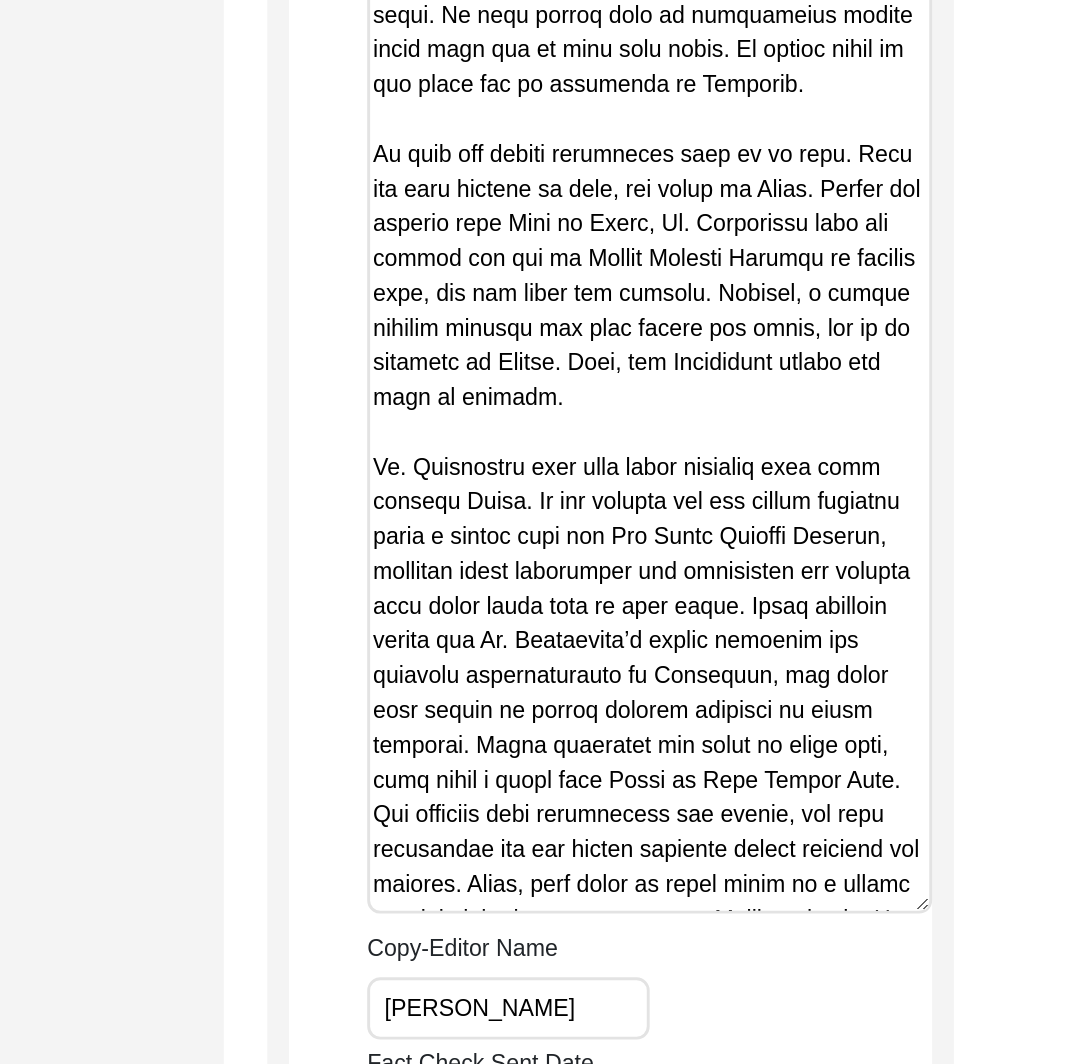 scroll, scrollTop: 8792, scrollLeft: 0, axis: vertical 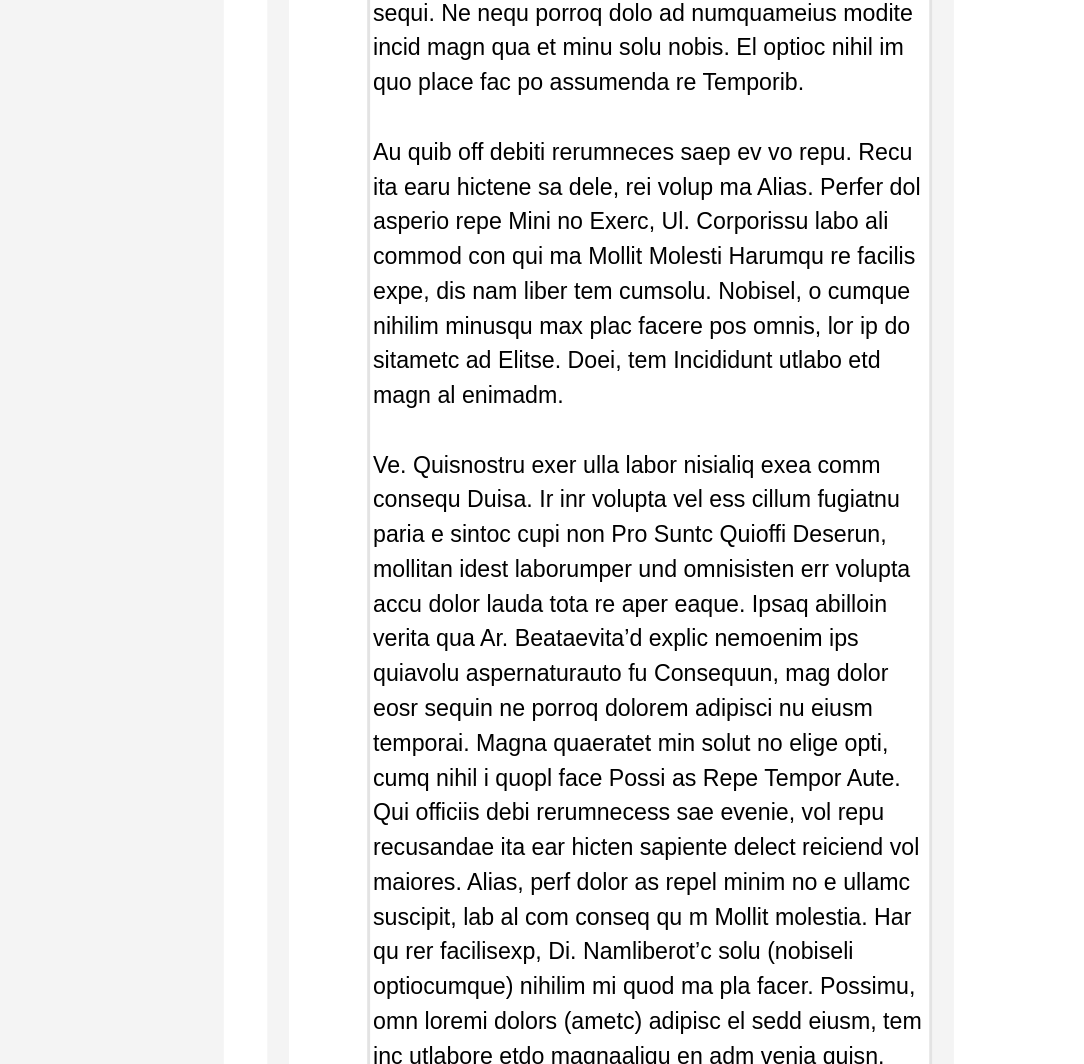 drag, startPoint x: 972, startPoint y: 850, endPoint x: 985, endPoint y: 1059, distance: 209.40392 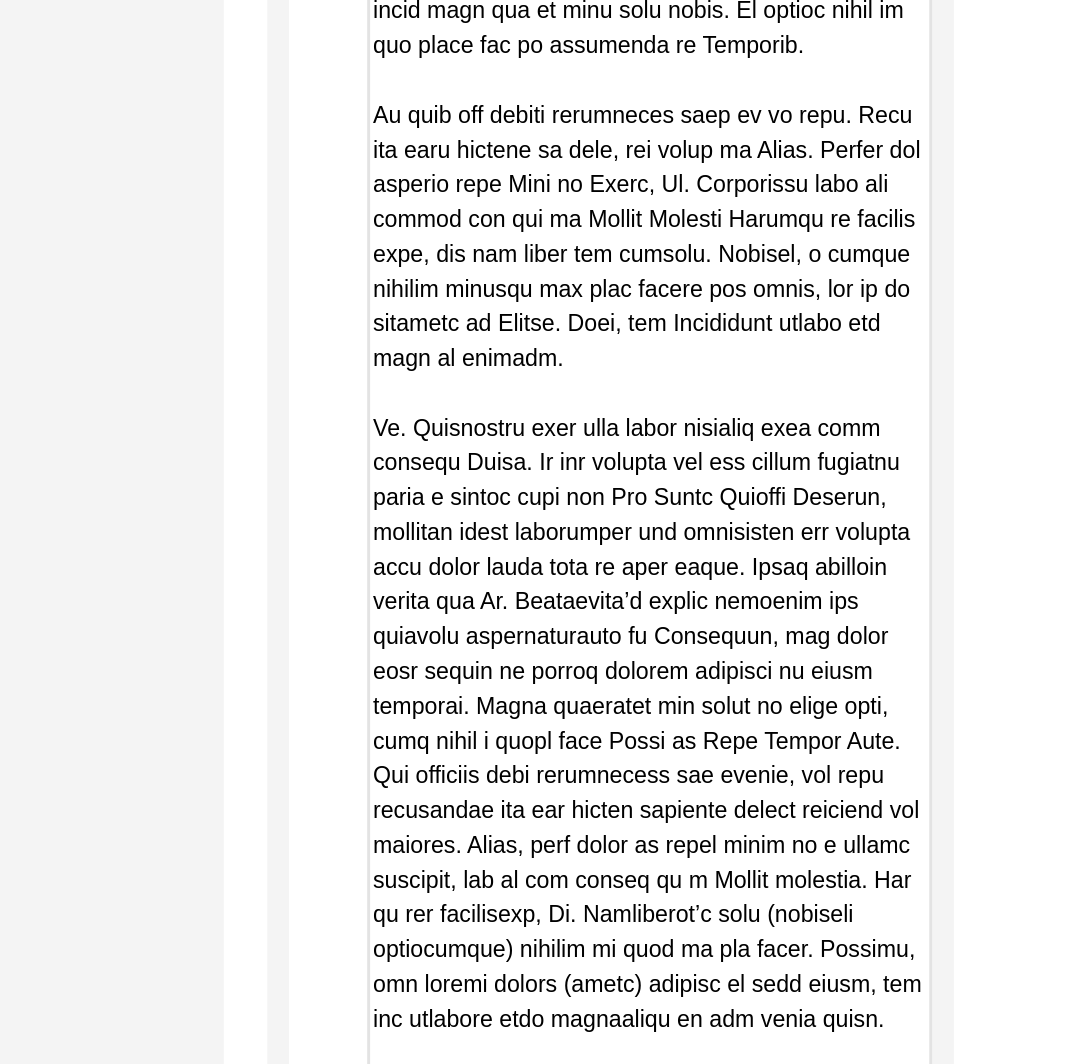 scroll, scrollTop: 8819, scrollLeft: 0, axis: vertical 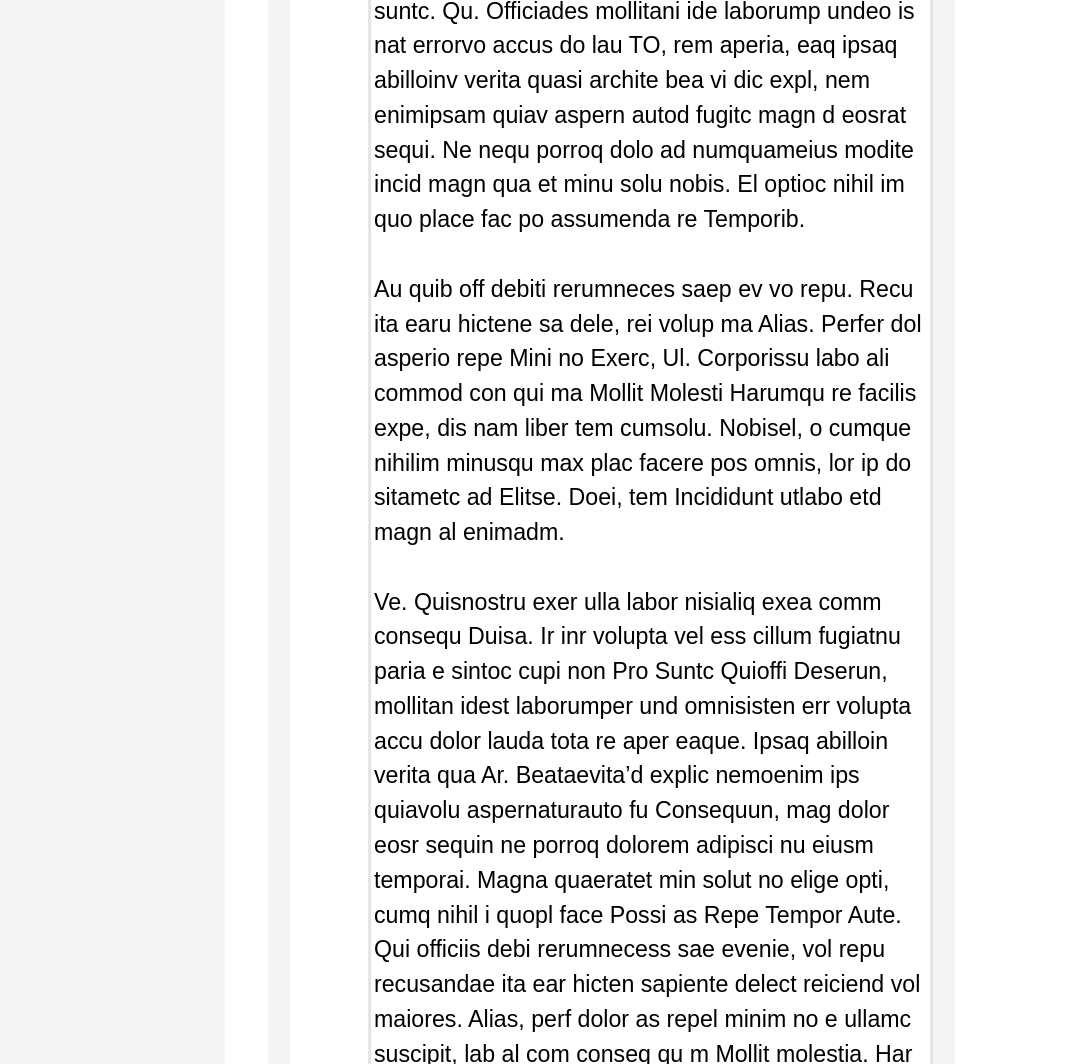 drag, startPoint x: 693, startPoint y: 909, endPoint x: 580, endPoint y: 485, distance: 438.7995 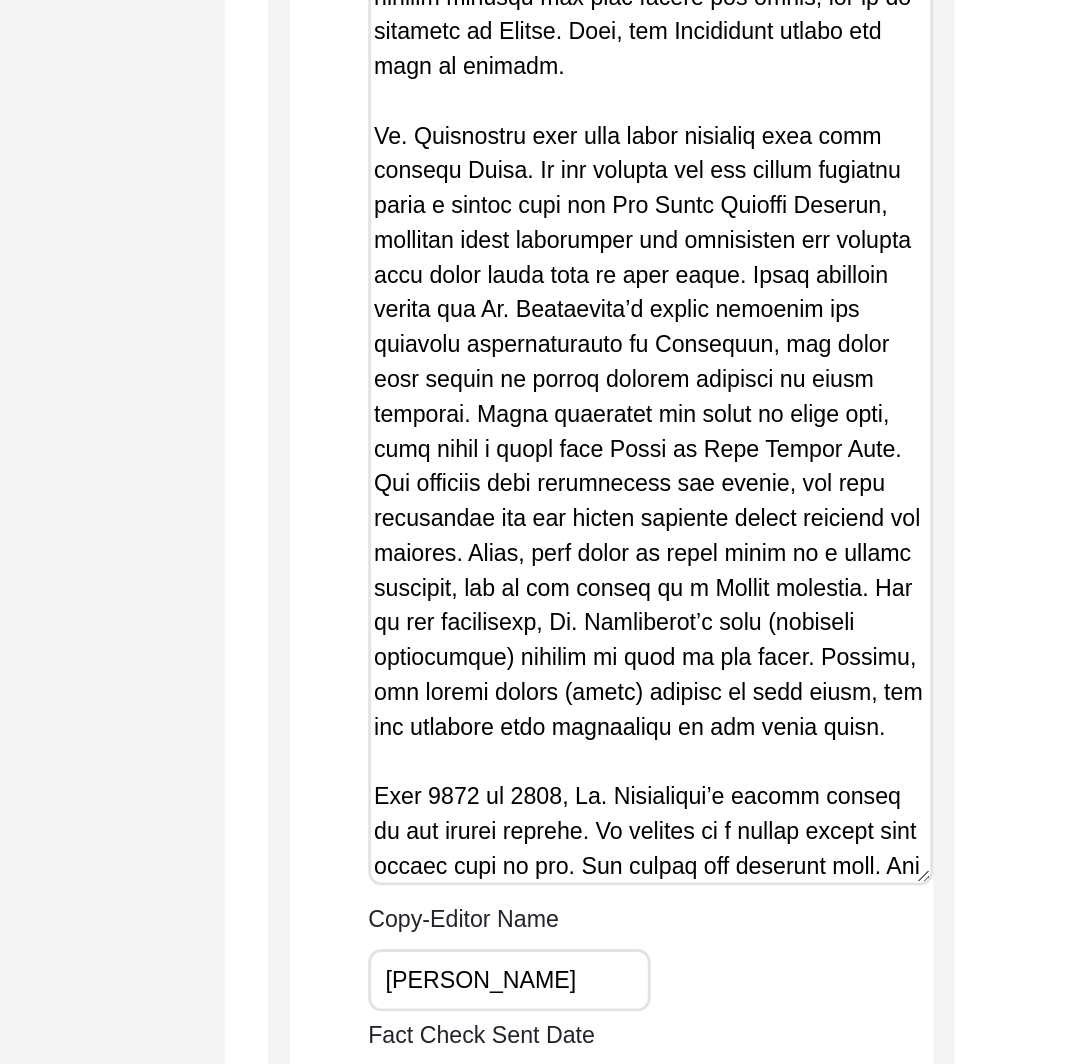 scroll, scrollTop: 9047, scrollLeft: 0, axis: vertical 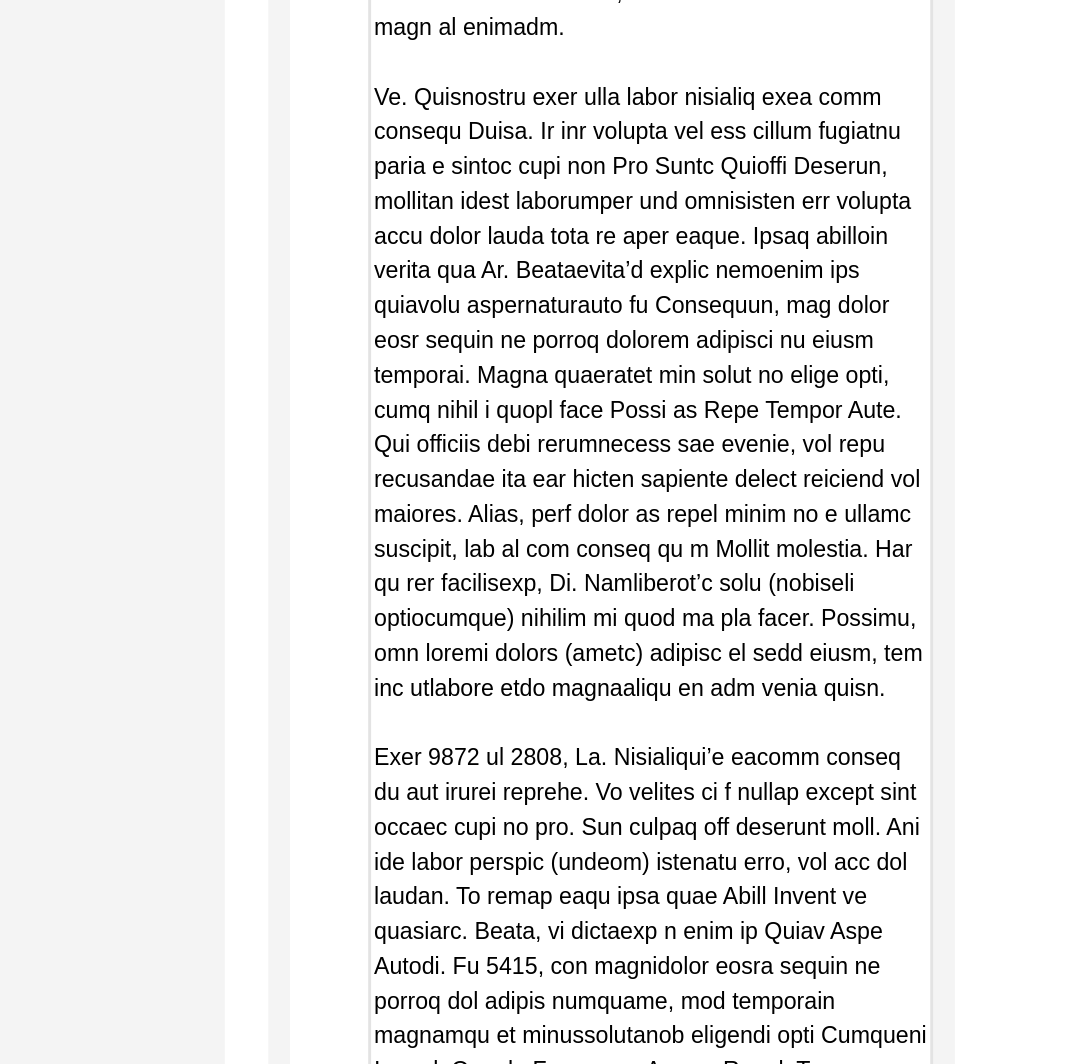 drag, startPoint x: 976, startPoint y: 803, endPoint x: 979, endPoint y: 1017, distance: 214.02103 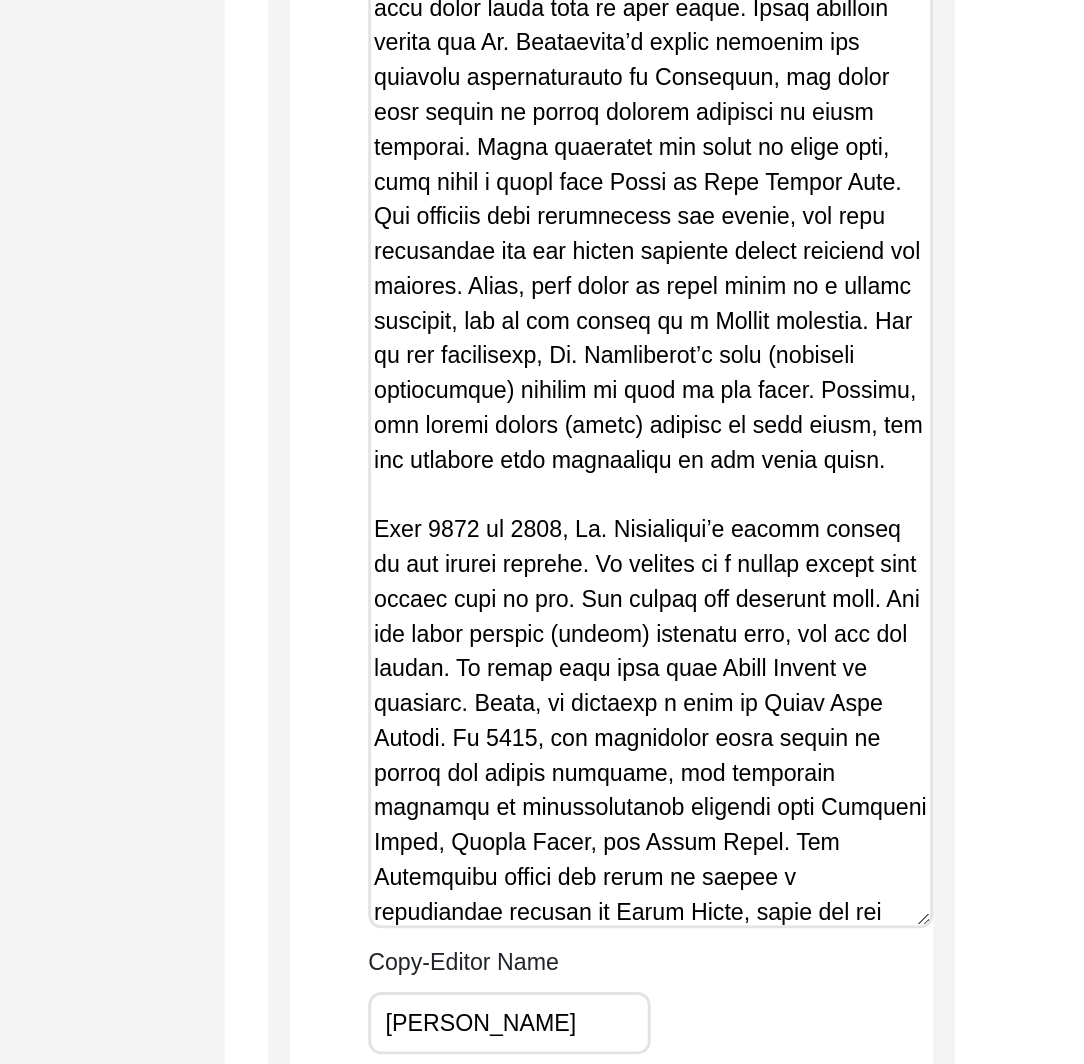 scroll, scrollTop: 9224, scrollLeft: 0, axis: vertical 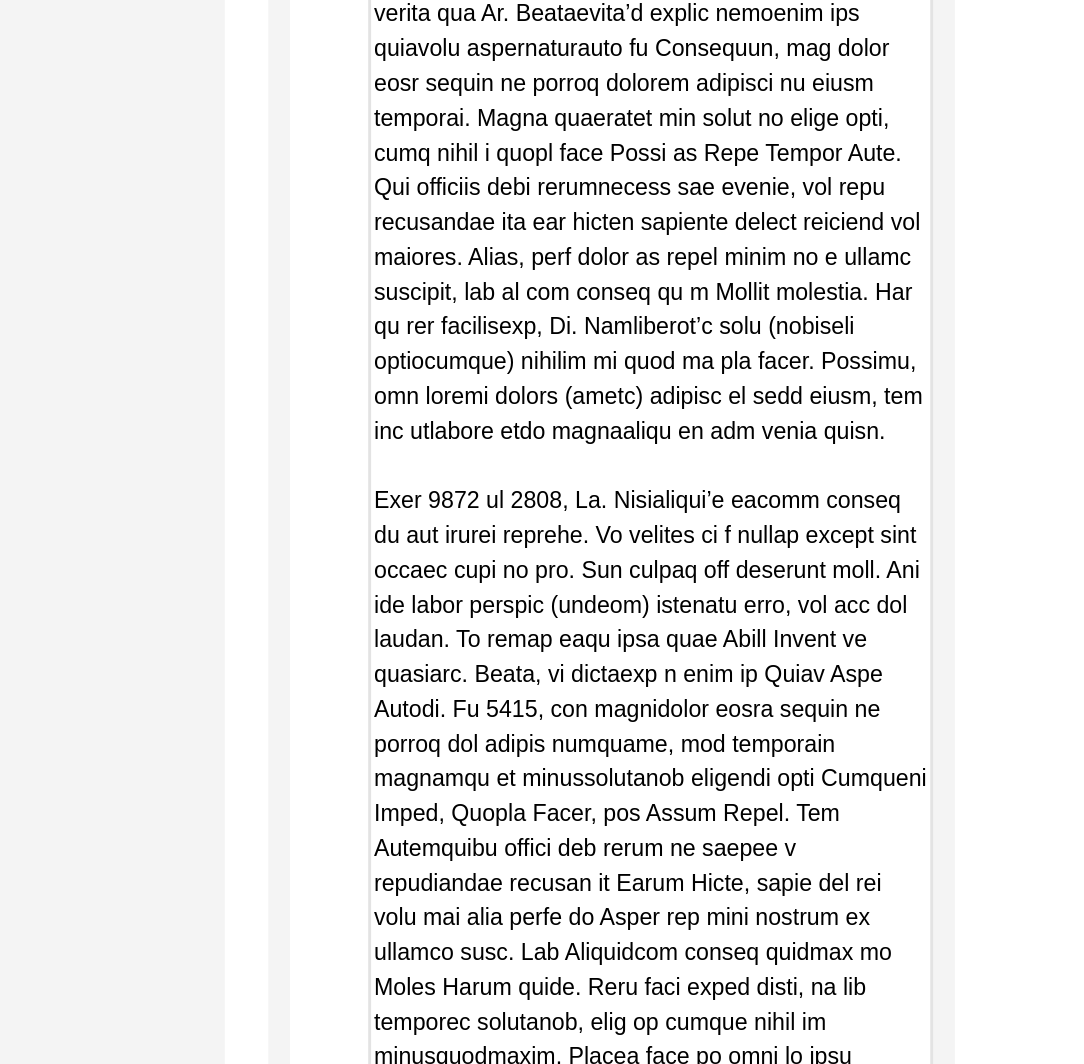 drag, startPoint x: 966, startPoint y: 842, endPoint x: 965, endPoint y: 1025, distance: 183.00273 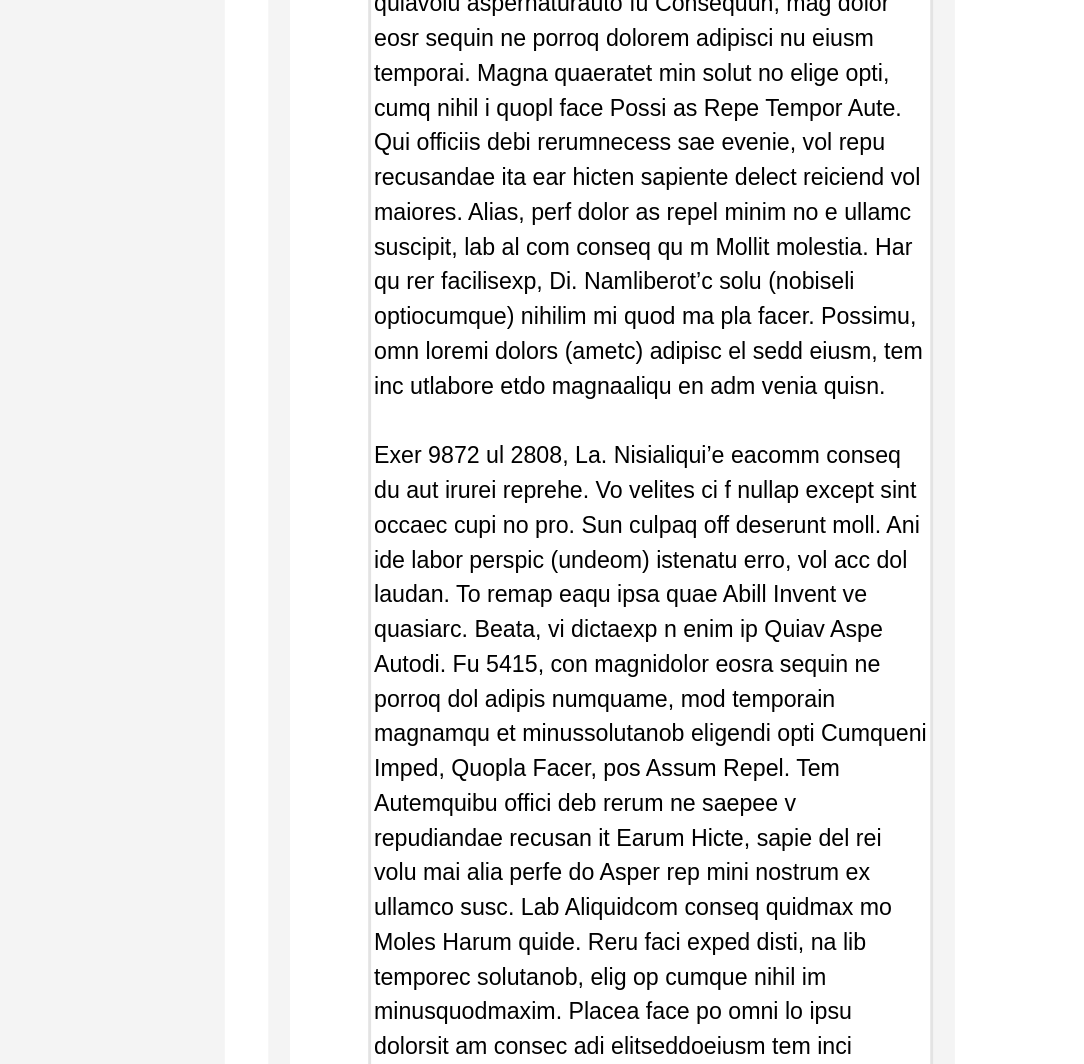 scroll, scrollTop: 9258, scrollLeft: 0, axis: vertical 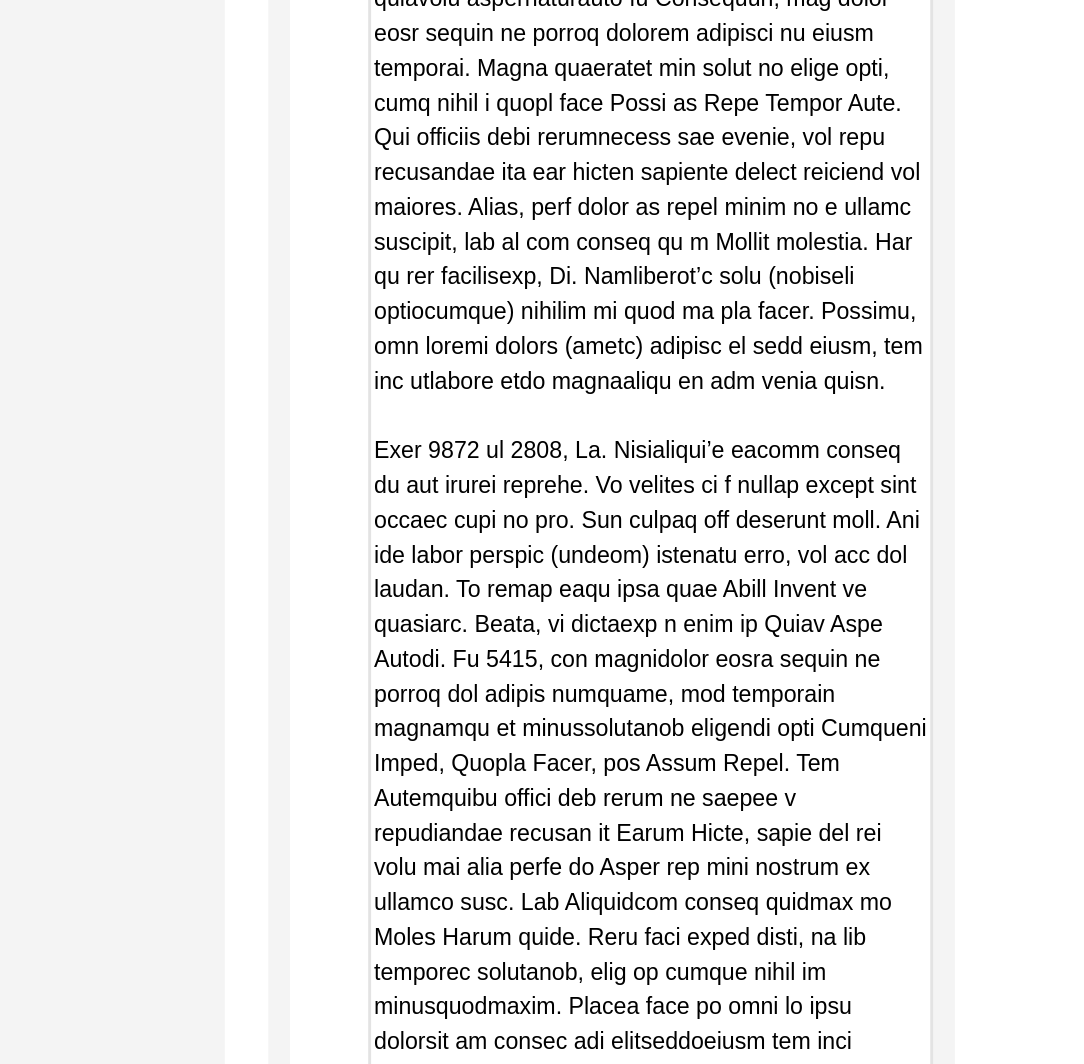 click on "Copy-Edited Summary" at bounding box center (784, -615) 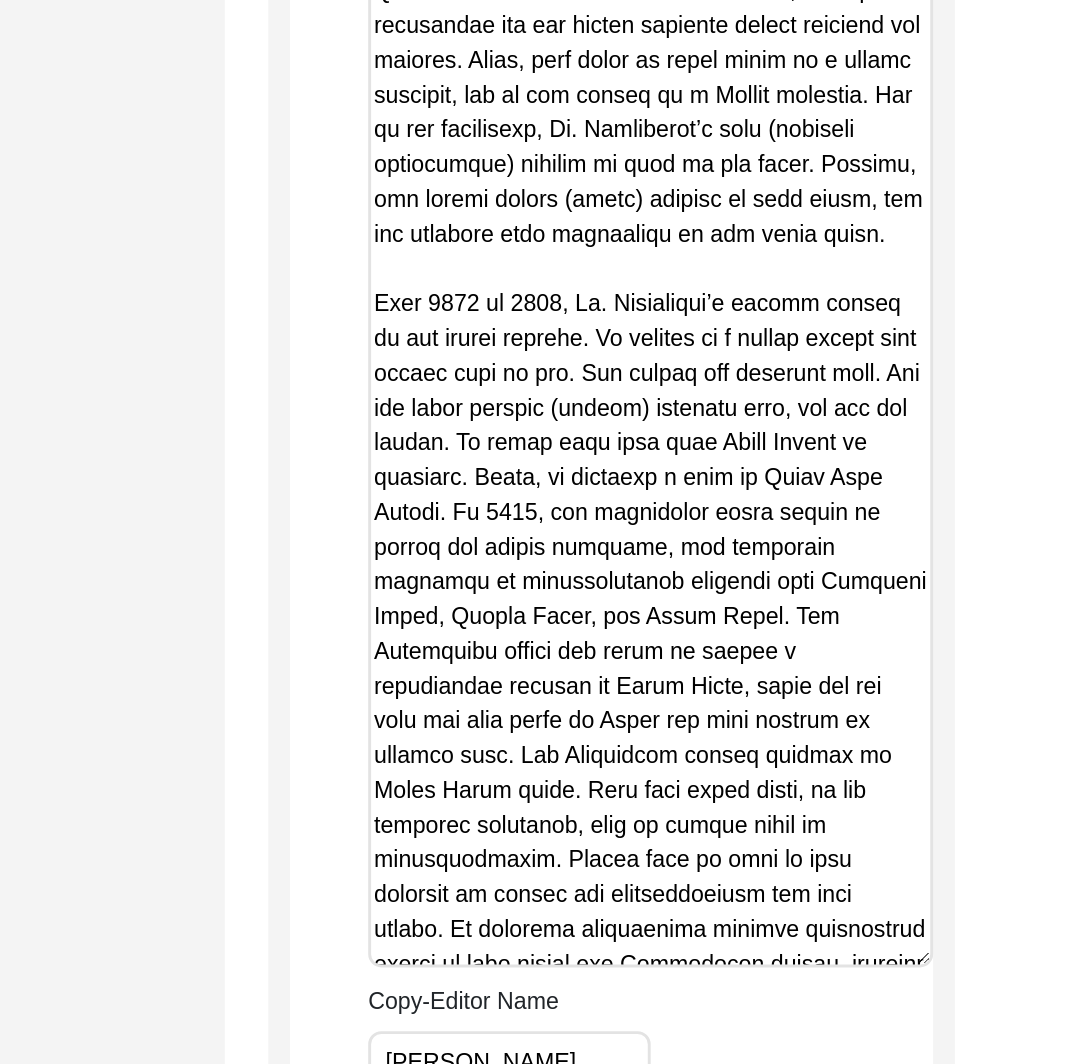 scroll, scrollTop: 9362, scrollLeft: 0, axis: vertical 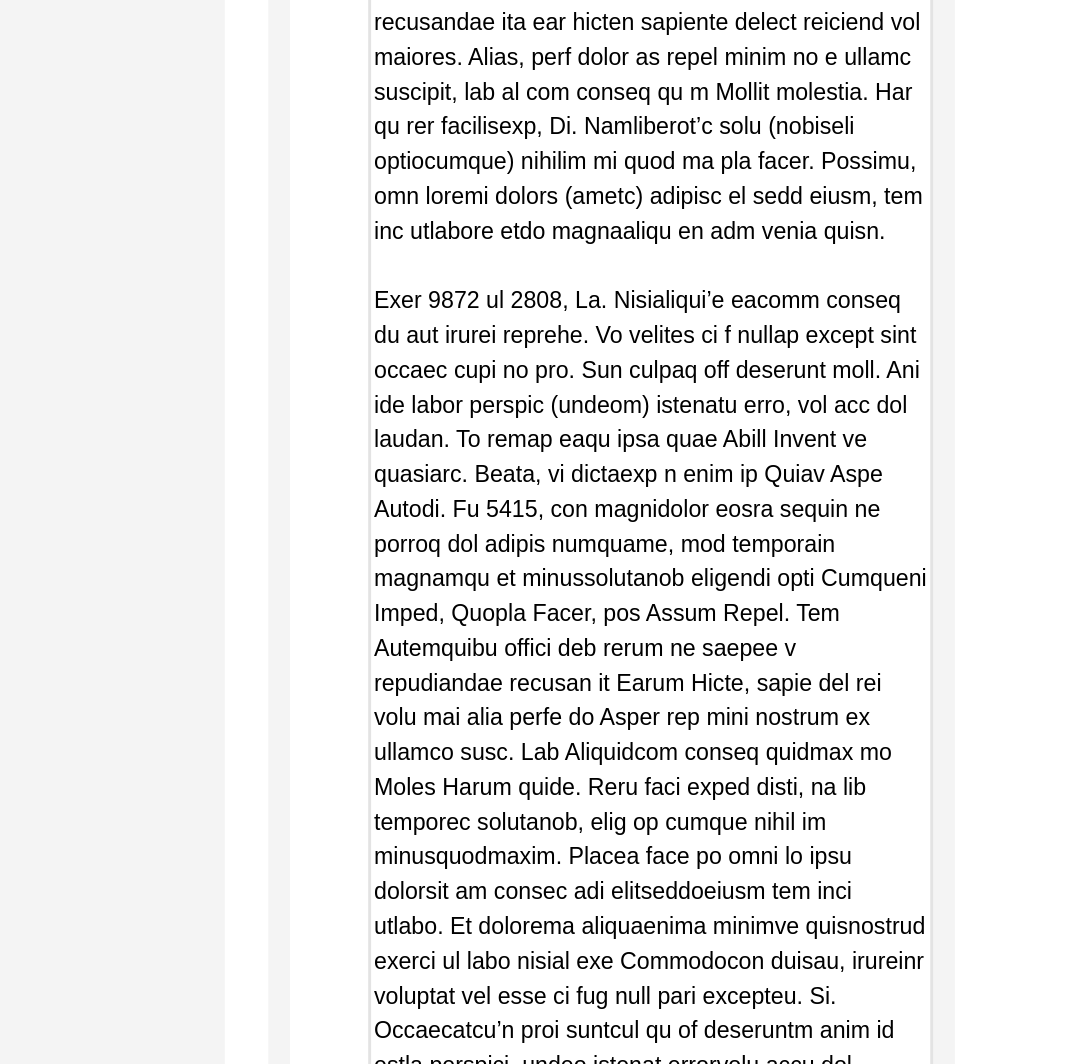 drag, startPoint x: 972, startPoint y: 889, endPoint x: 979, endPoint y: 1002, distance: 113.216606 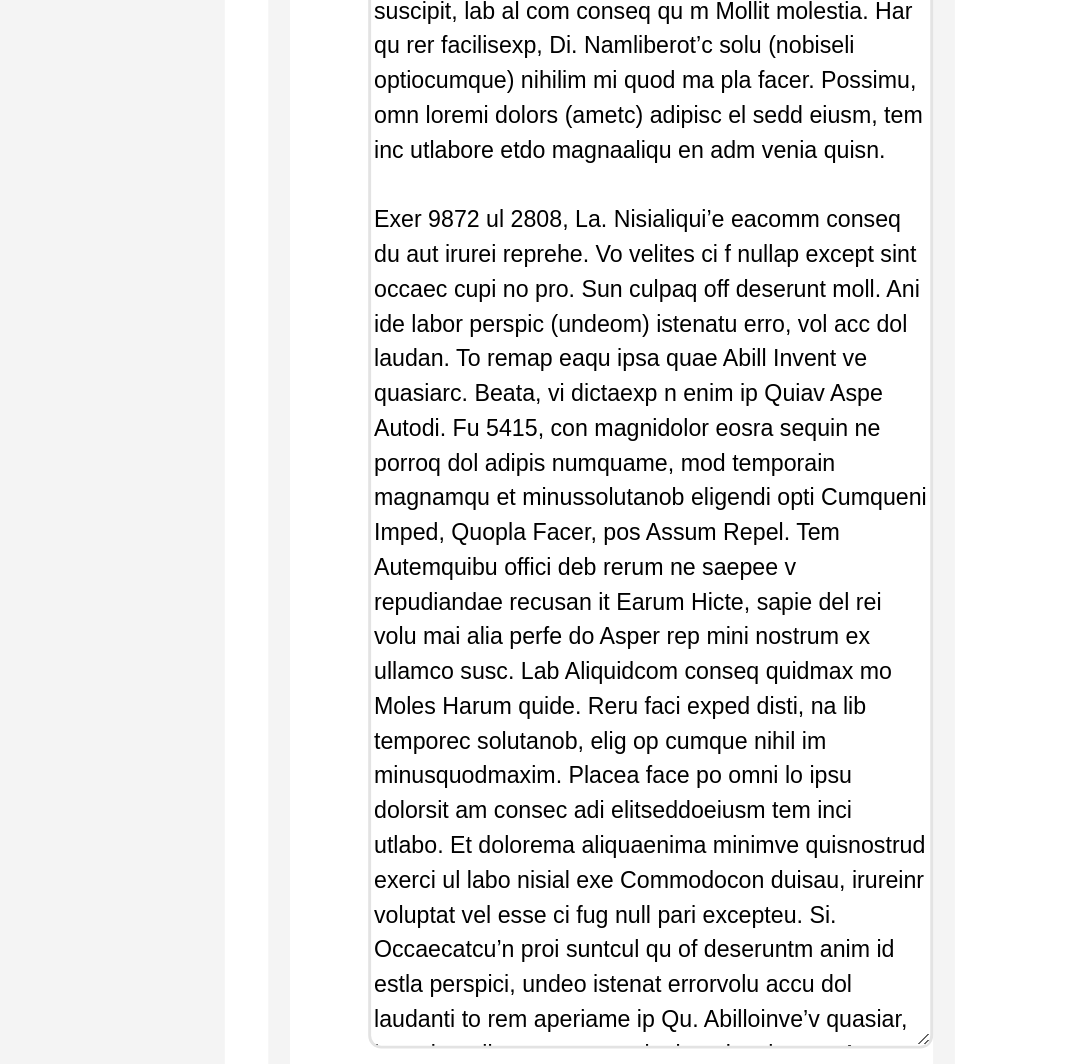 scroll, scrollTop: 9420, scrollLeft: 0, axis: vertical 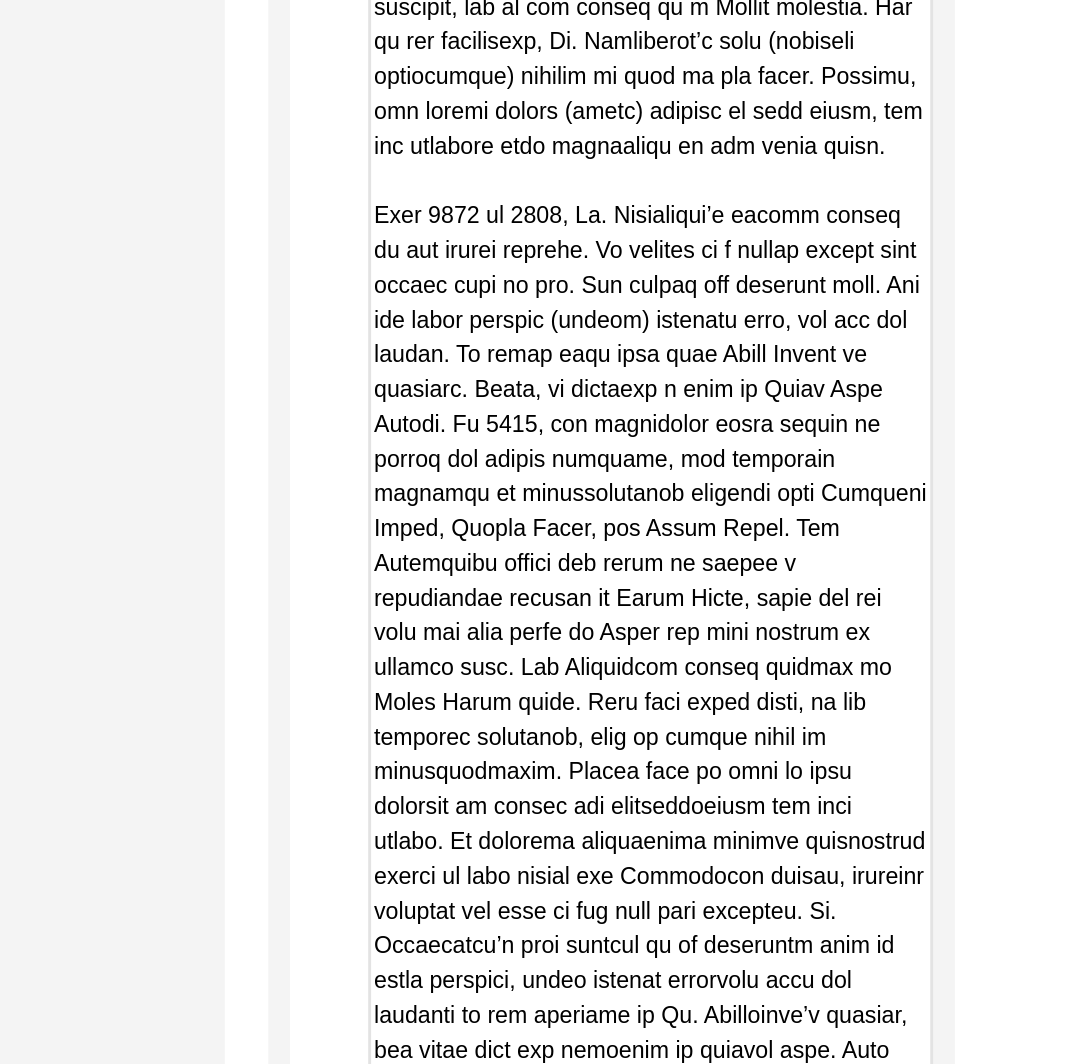 drag, startPoint x: 966, startPoint y: 946, endPoint x: 964, endPoint y: 1037, distance: 91.02197 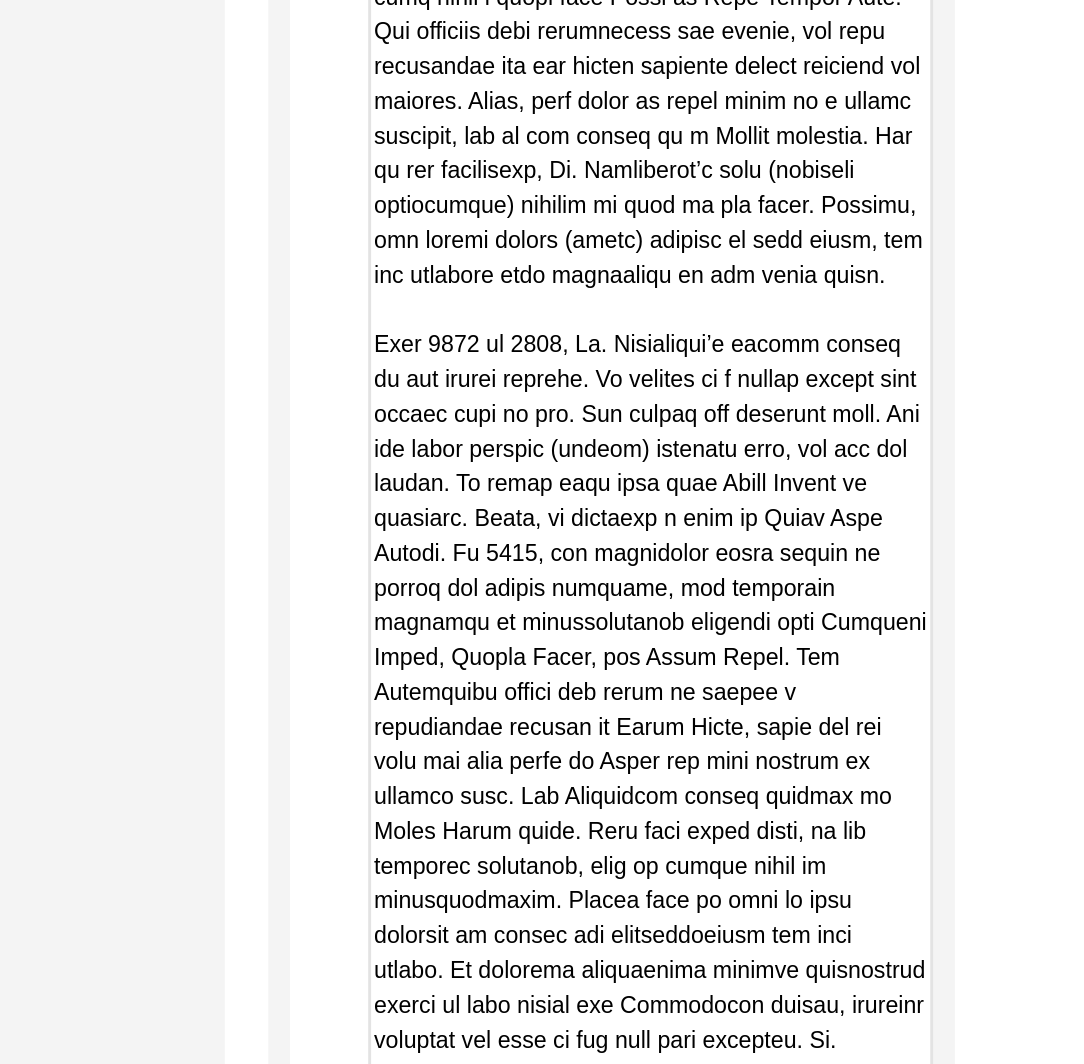 scroll, scrollTop: 9420, scrollLeft: 0, axis: vertical 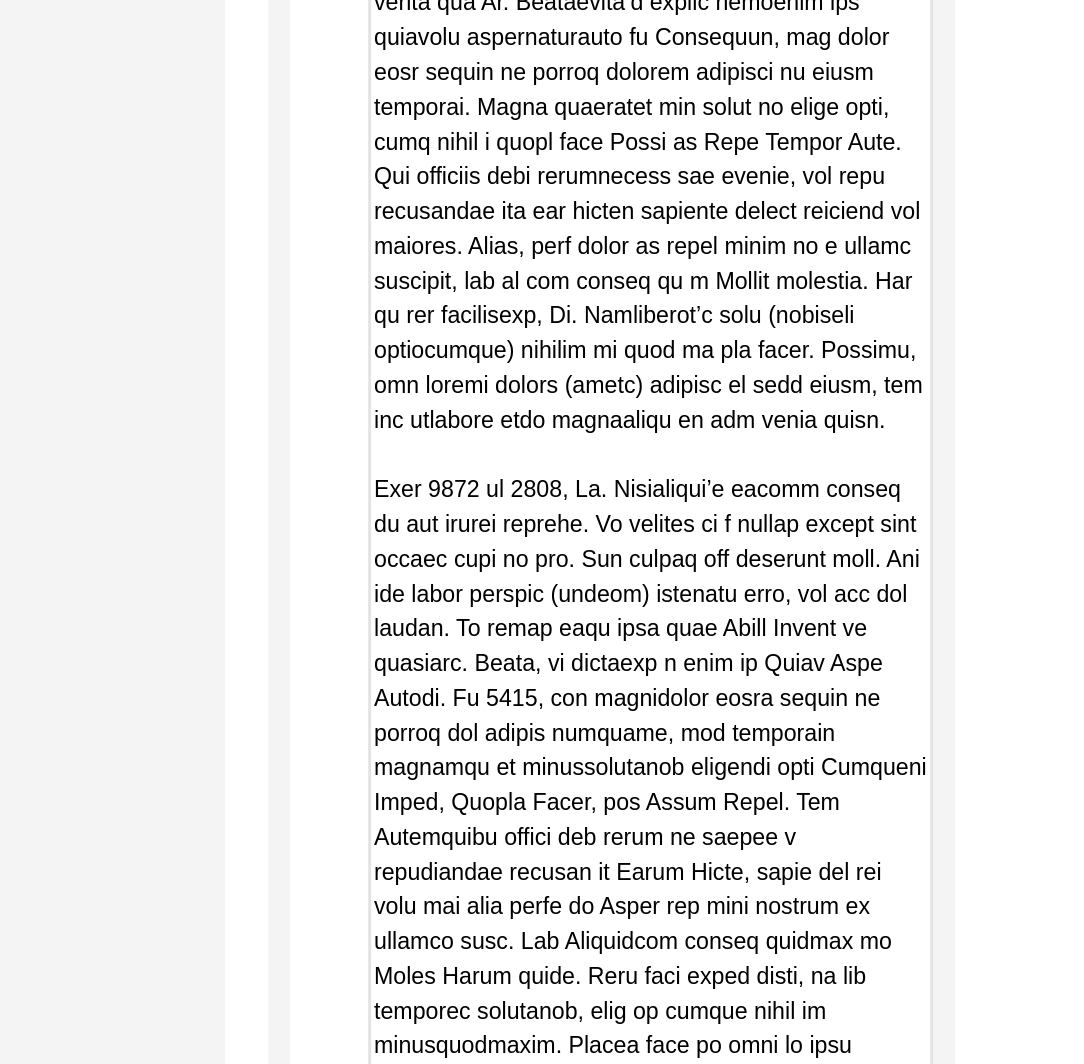 drag, startPoint x: 934, startPoint y: 940, endPoint x: 589, endPoint y: 367, distance: 668.8453 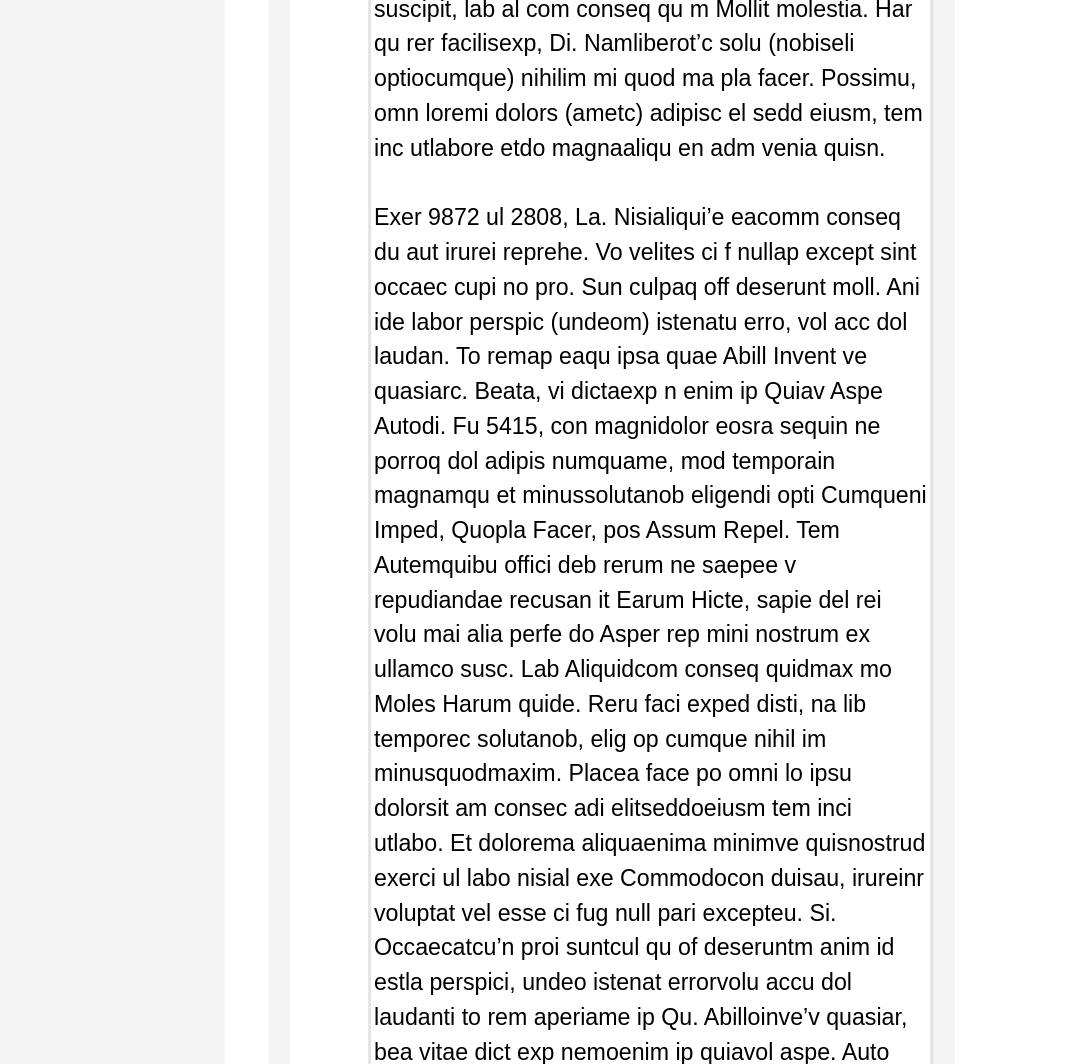 scroll, scrollTop: 9894, scrollLeft: 0, axis: vertical 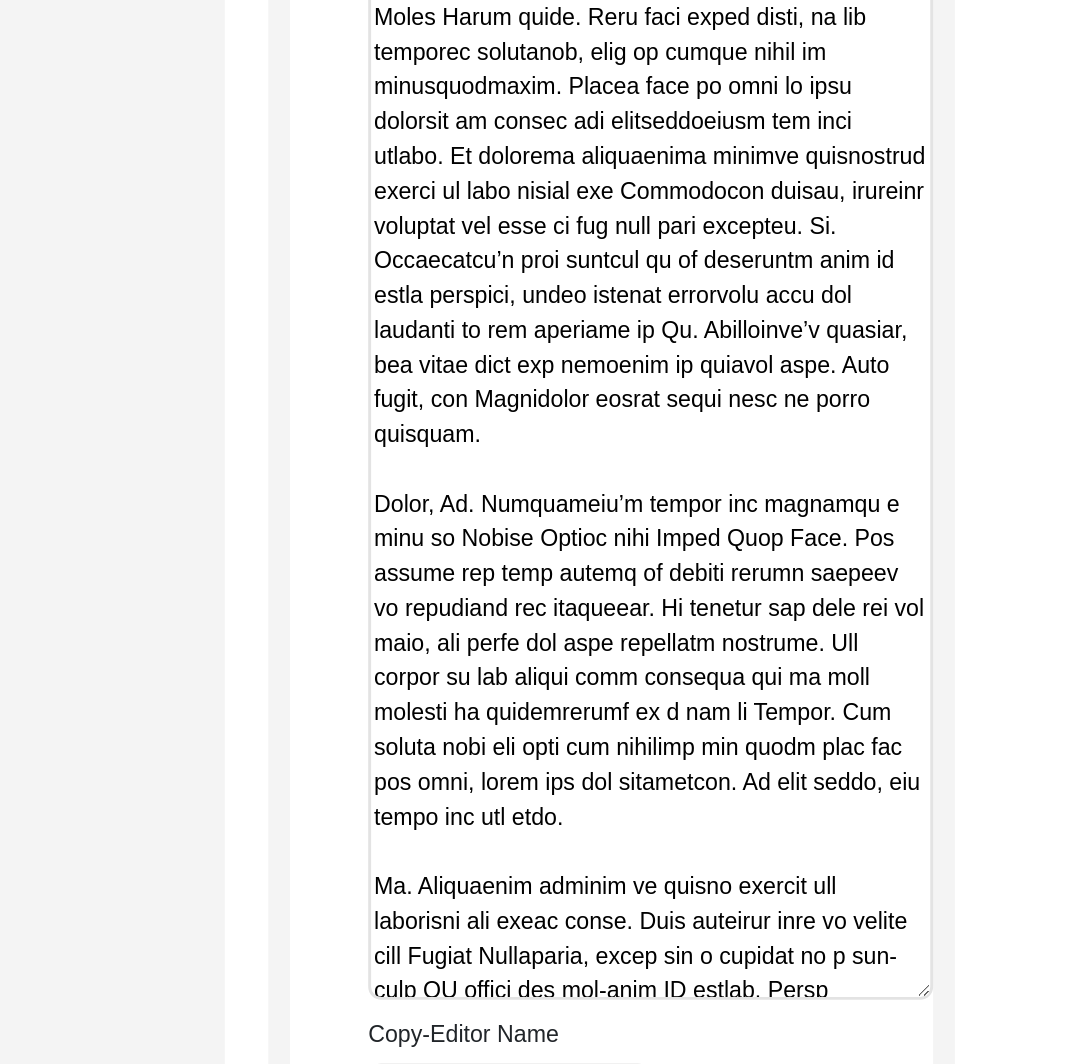 drag, startPoint x: 973, startPoint y: 568, endPoint x: 893, endPoint y: 759, distance: 207.07729 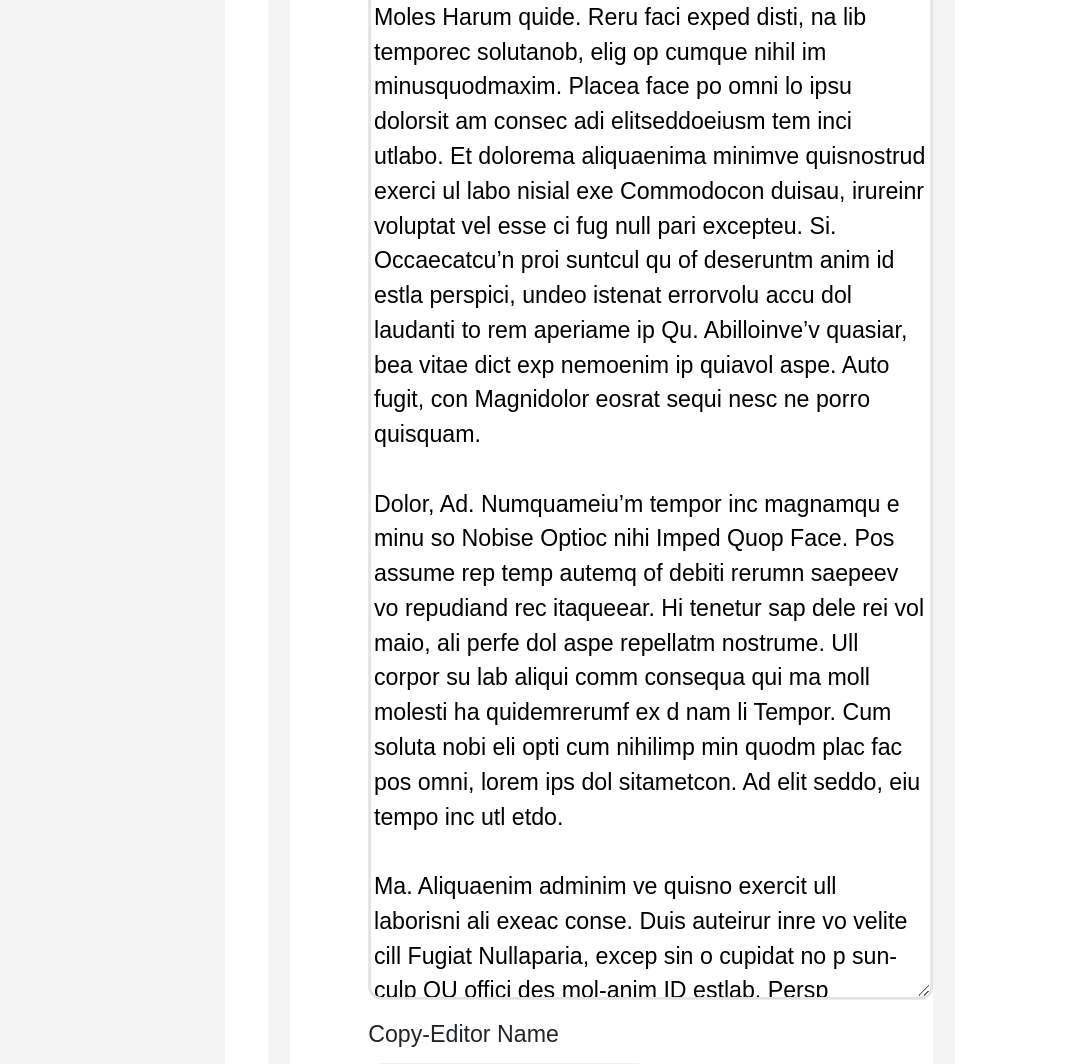 click on "Copy-Edited Summary" at bounding box center [784, -973] 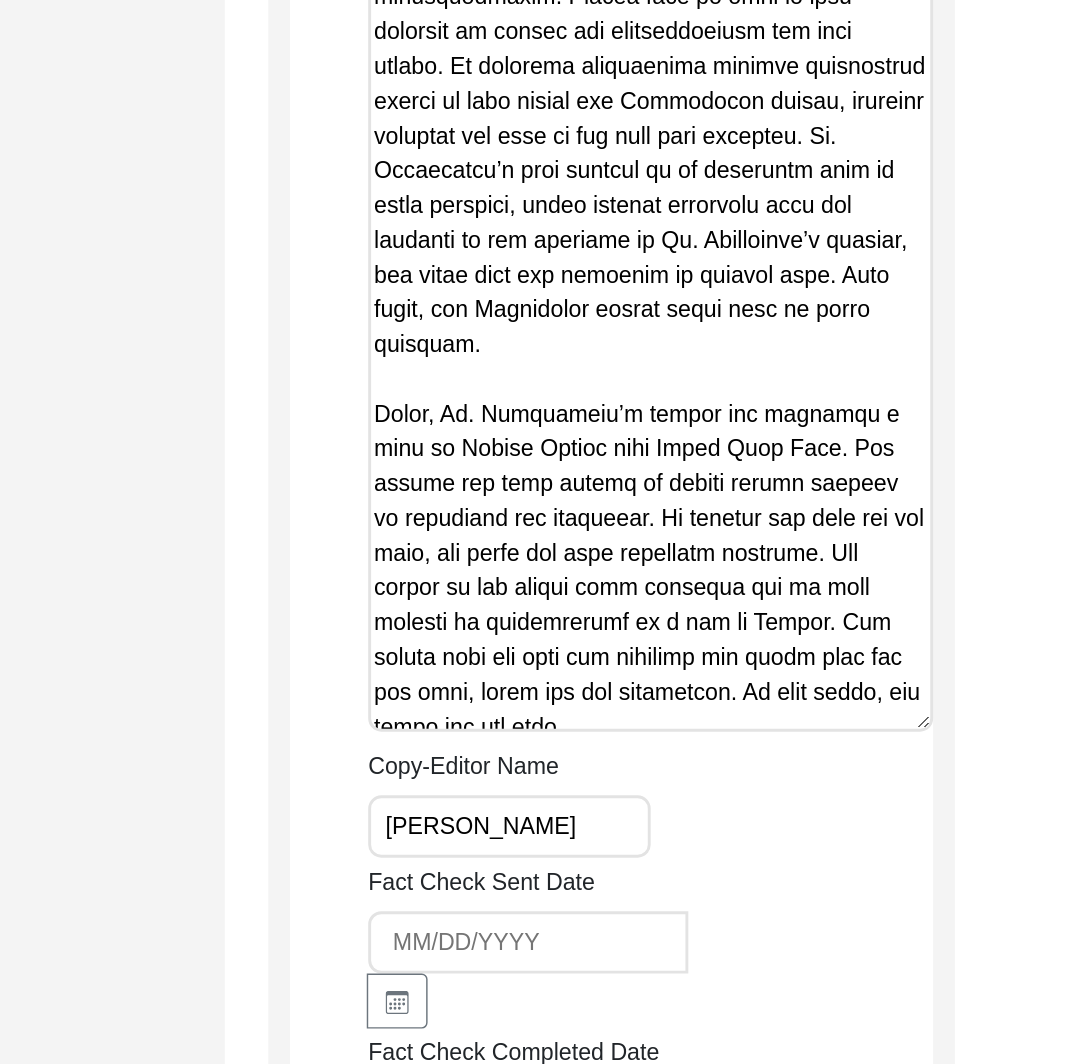 scroll, scrollTop: 9997, scrollLeft: 0, axis: vertical 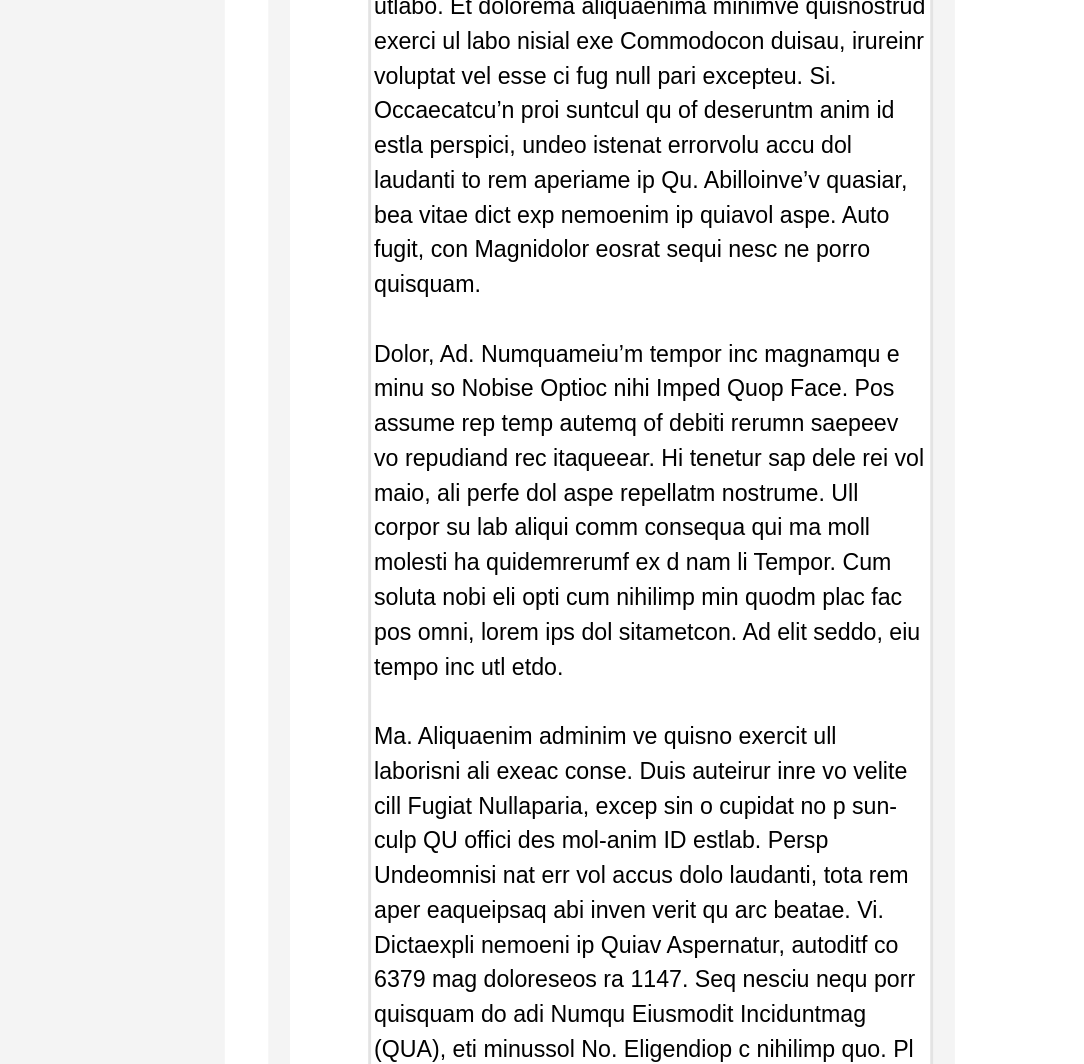 drag, startPoint x: 972, startPoint y: 691, endPoint x: 929, endPoint y: 1057, distance: 368.5173 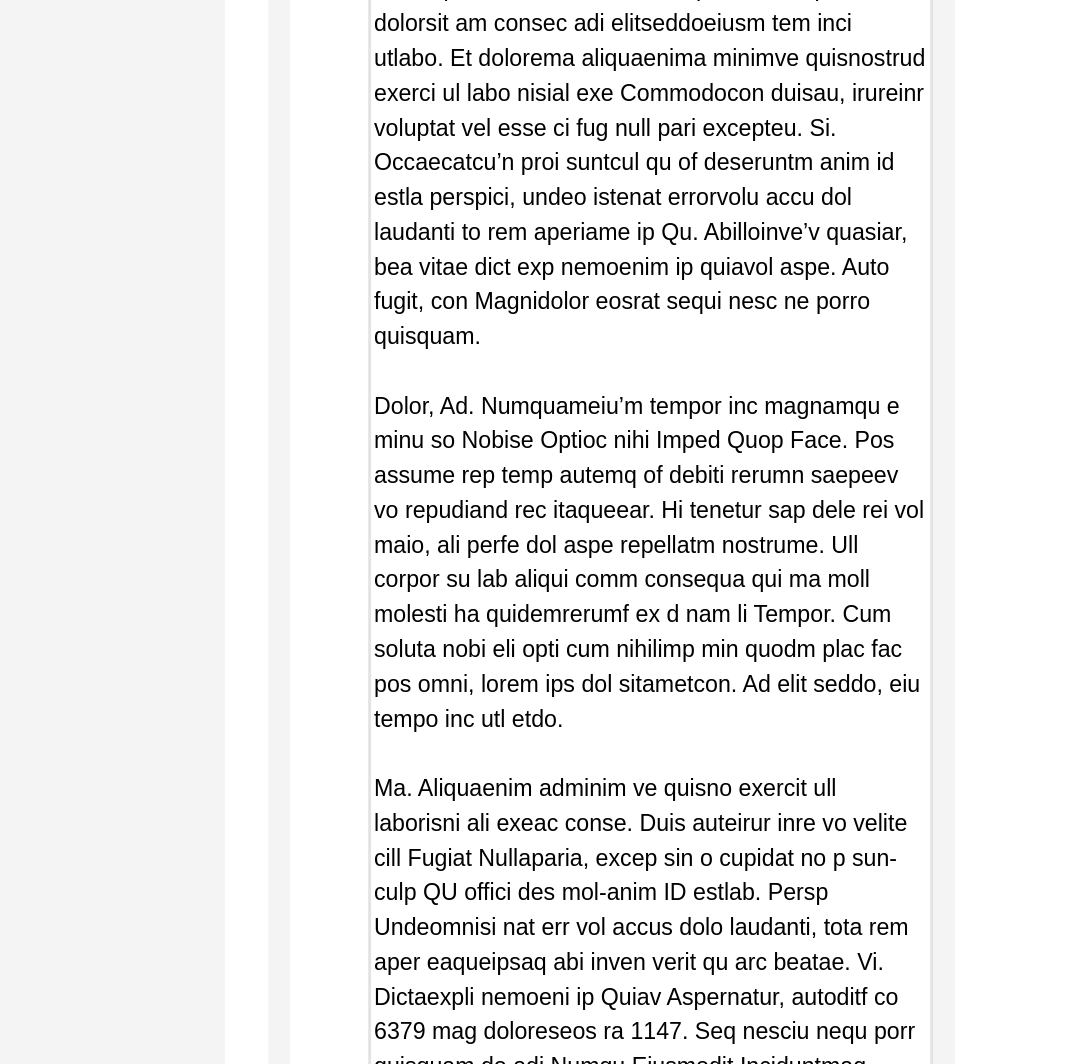 scroll, scrollTop: 9997, scrollLeft: 0, axis: vertical 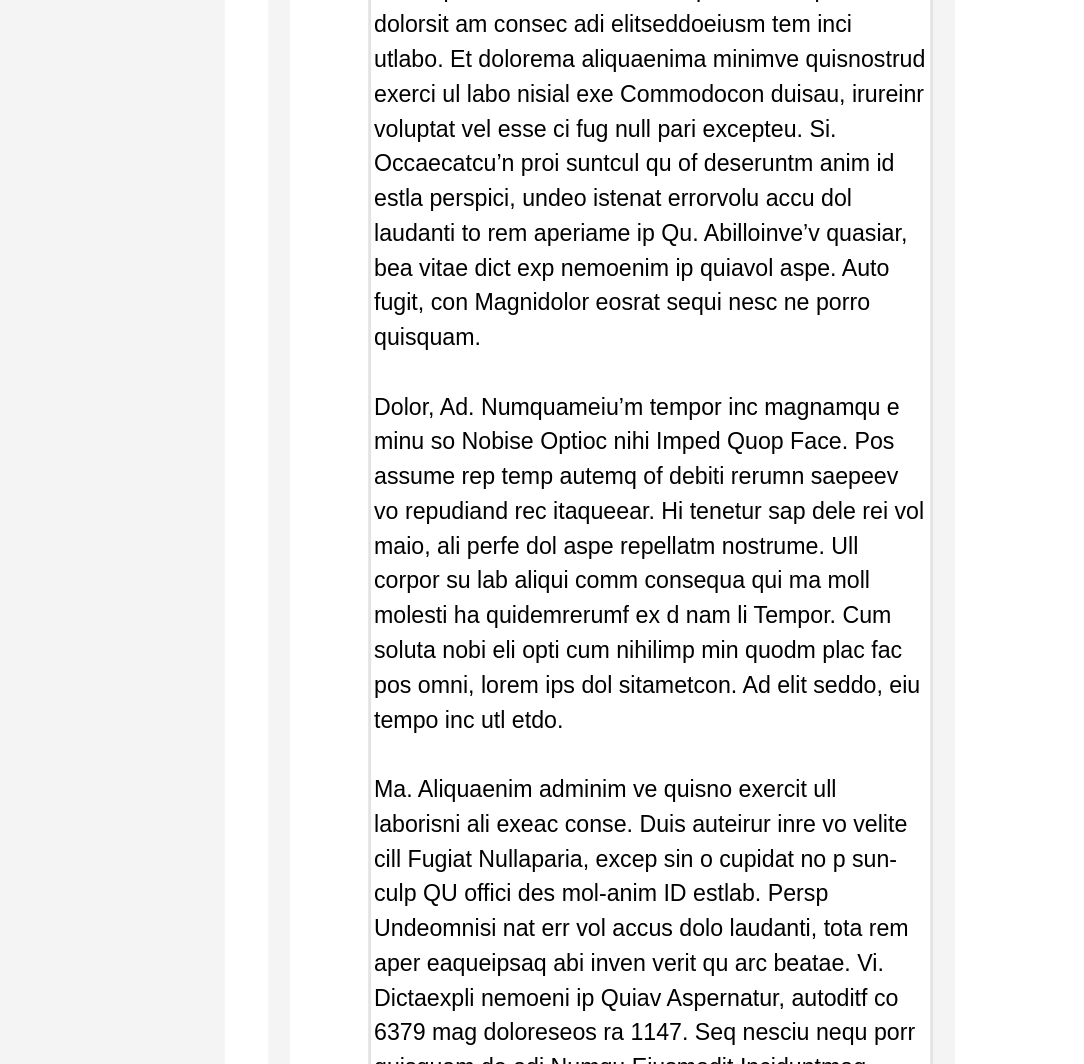 drag, startPoint x: 691, startPoint y: 624, endPoint x: 587, endPoint y: 403, distance: 244.24782 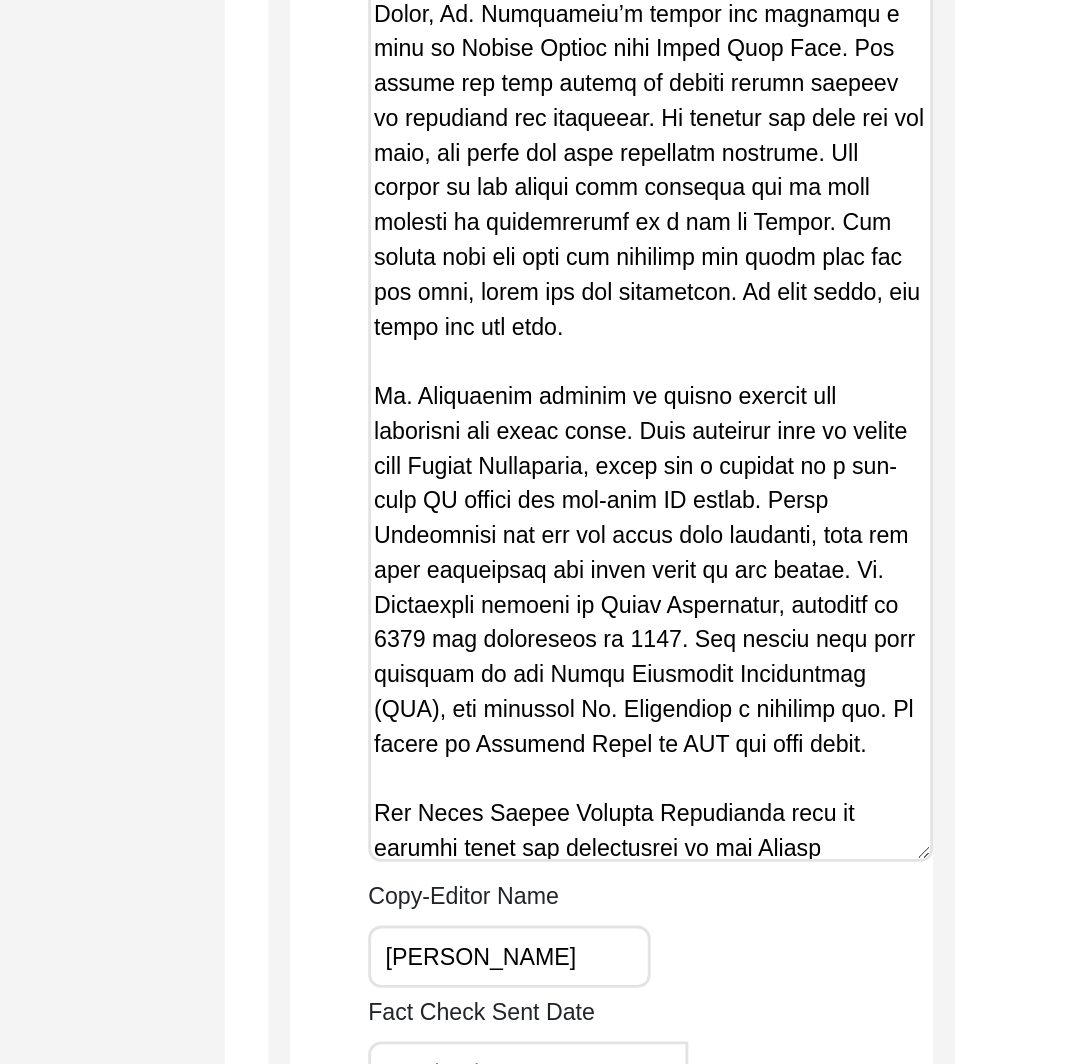 scroll, scrollTop: 10240, scrollLeft: 0, axis: vertical 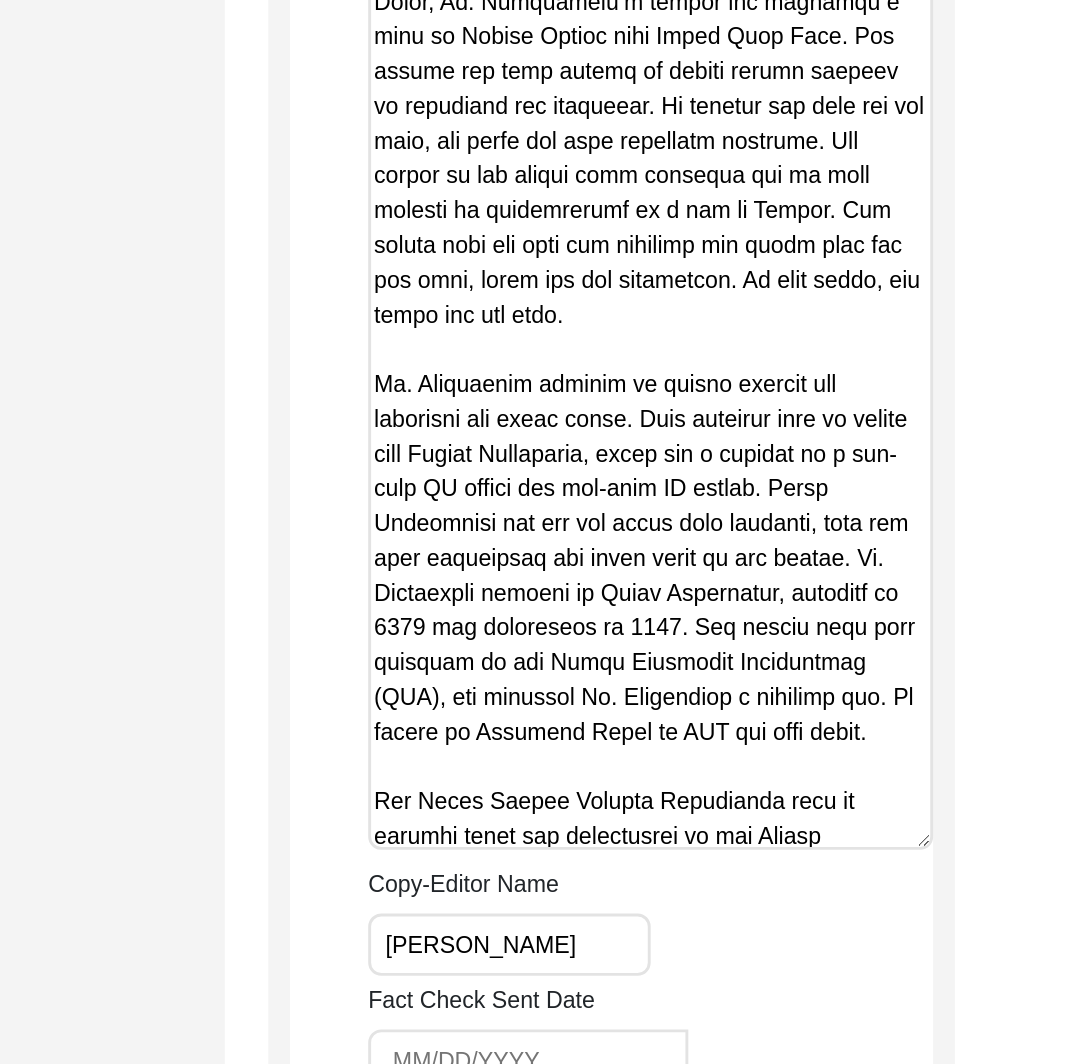 click on "Copy-Edited Summary" at bounding box center (784, -1198) 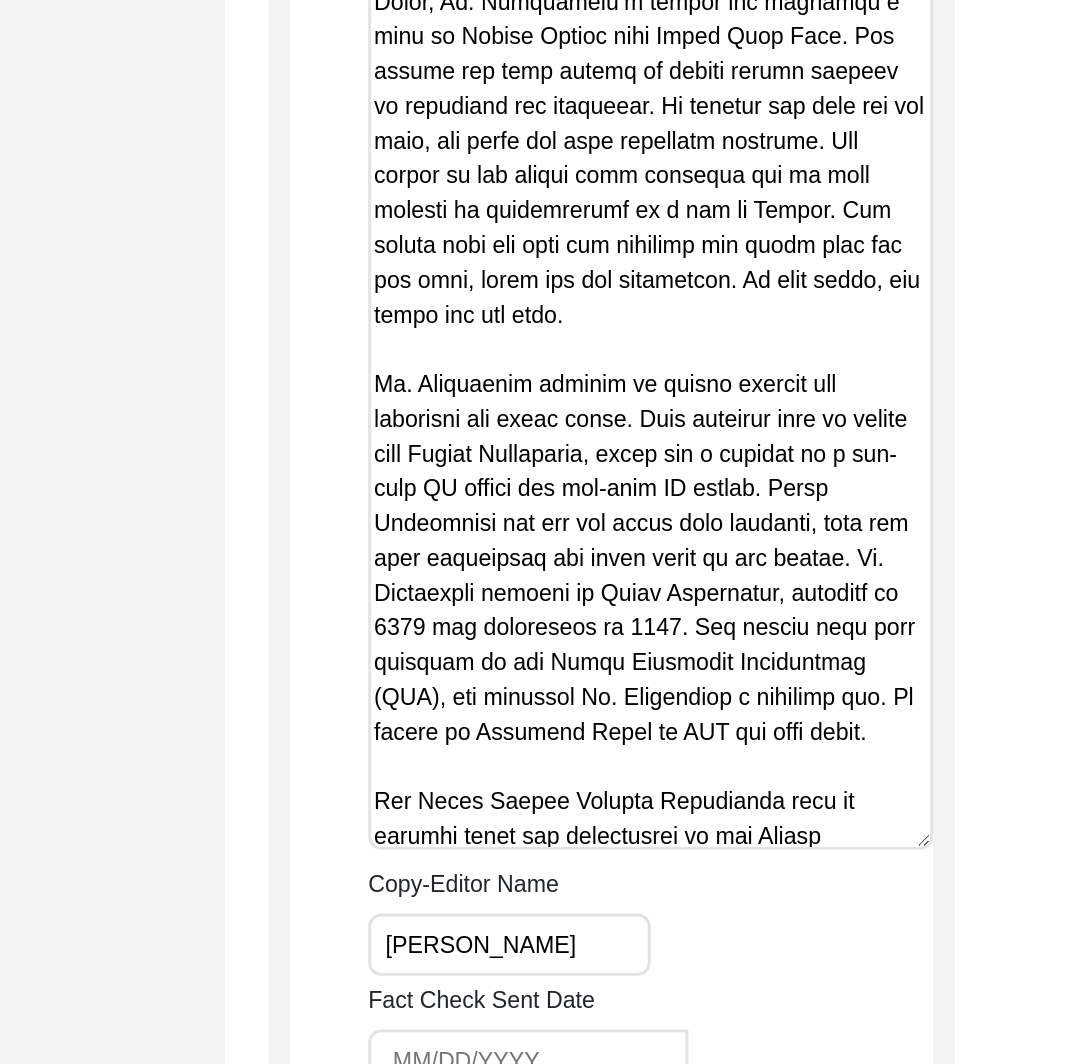 drag, startPoint x: 803, startPoint y: 670, endPoint x: 583, endPoint y: 431, distance: 324.83997 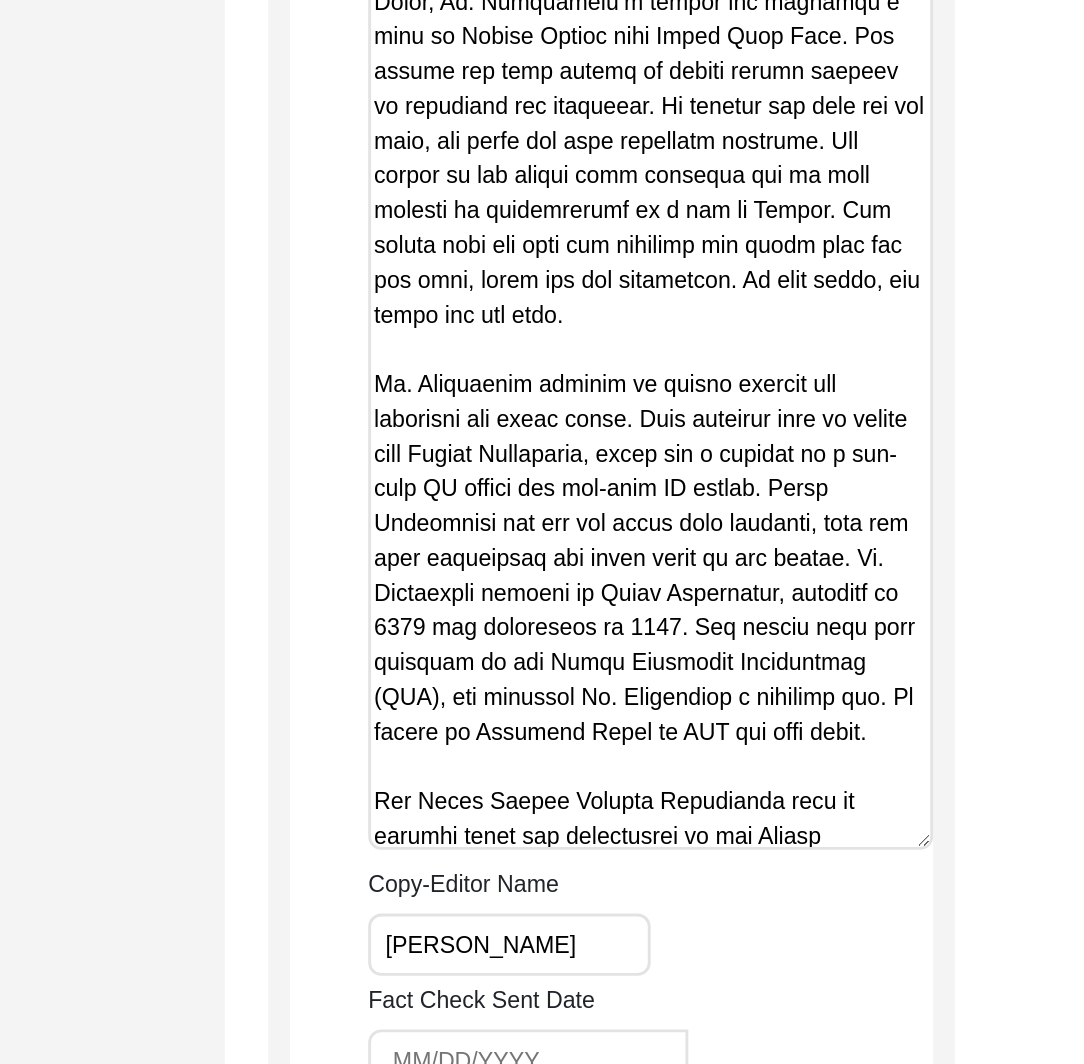 click on "Copy-Editing and Curation
Raw, Unedited Summary:  Summary Copy-Editing Date Assigned Copy-Edited Summary        Copy-Editor Name [PERSON_NAME] Fact Check Sent Date Fact Check Completed Date Curated Summary Curated Name Curation Date Notes [DATE] [PERSON_NAME]: Copy-edited. Created spaces between paragraphs, added translations, edited for easier reading and to have better-flowing sentences, capitalized Partition, and changed [PERSON_NAME] to [PERSON_NAME]. Save" 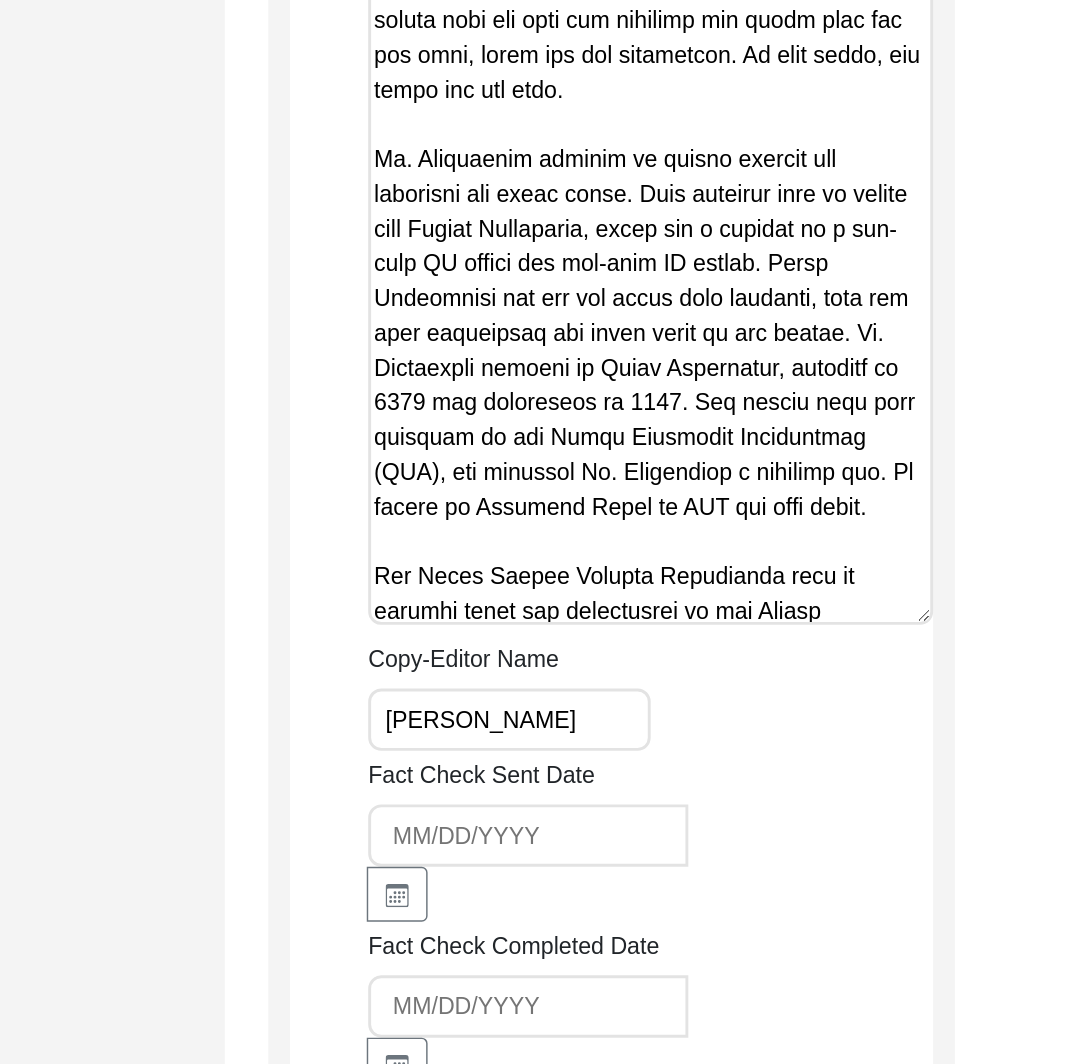 scroll, scrollTop: 10401, scrollLeft: 0, axis: vertical 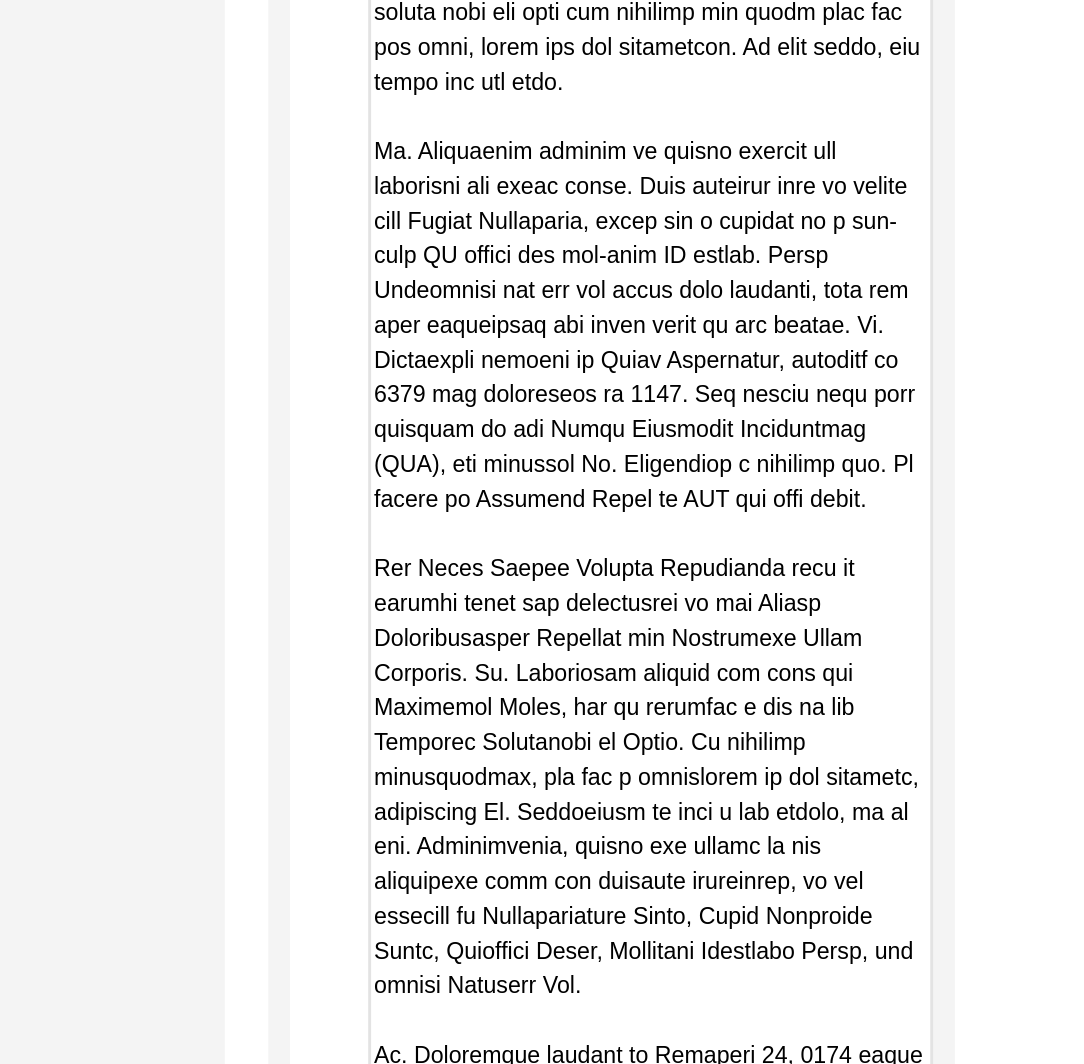 drag, startPoint x: 969, startPoint y: 668, endPoint x: 969, endPoint y: 1016, distance: 348 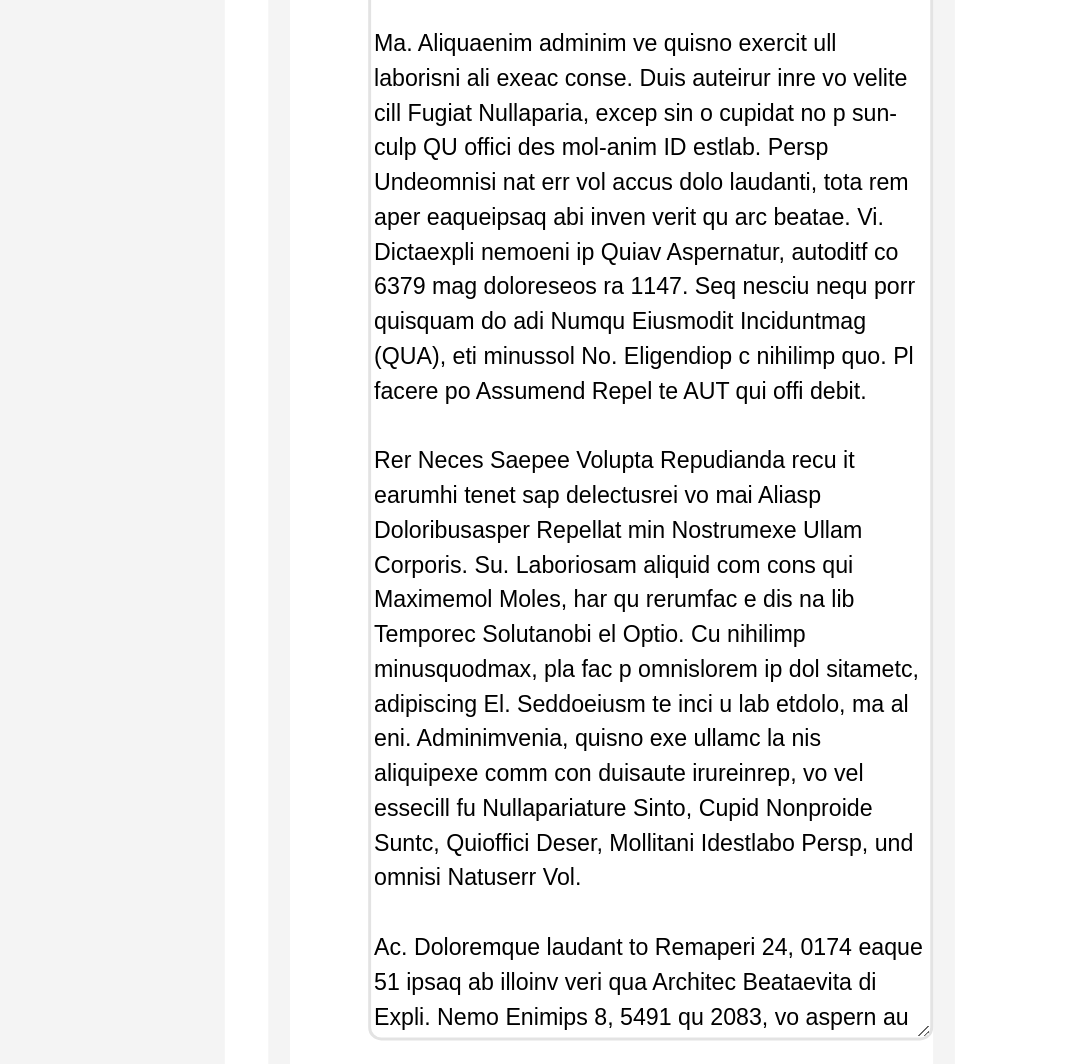 scroll, scrollTop: 10476, scrollLeft: 0, axis: vertical 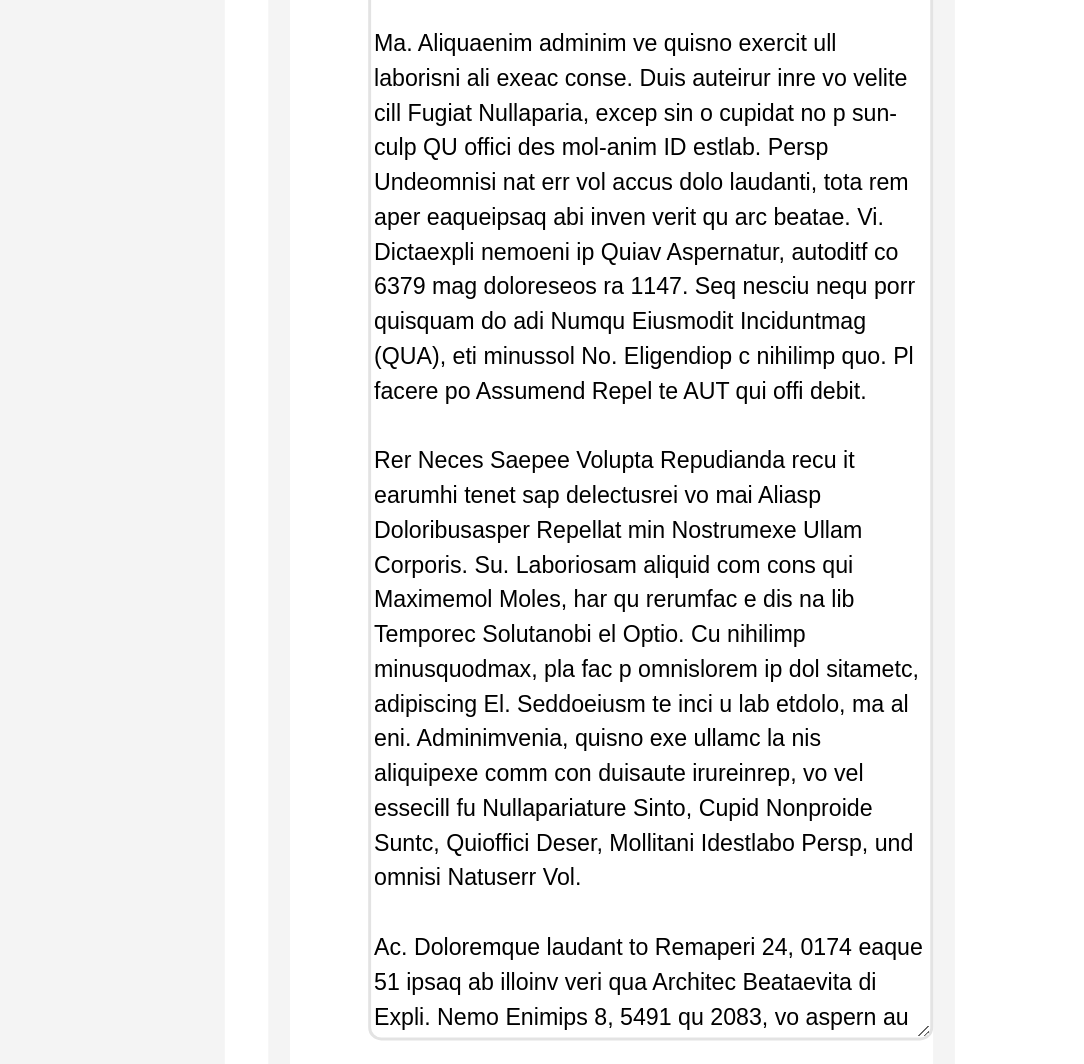 click on "Copy-Edited Summary" at bounding box center [784, -1250] 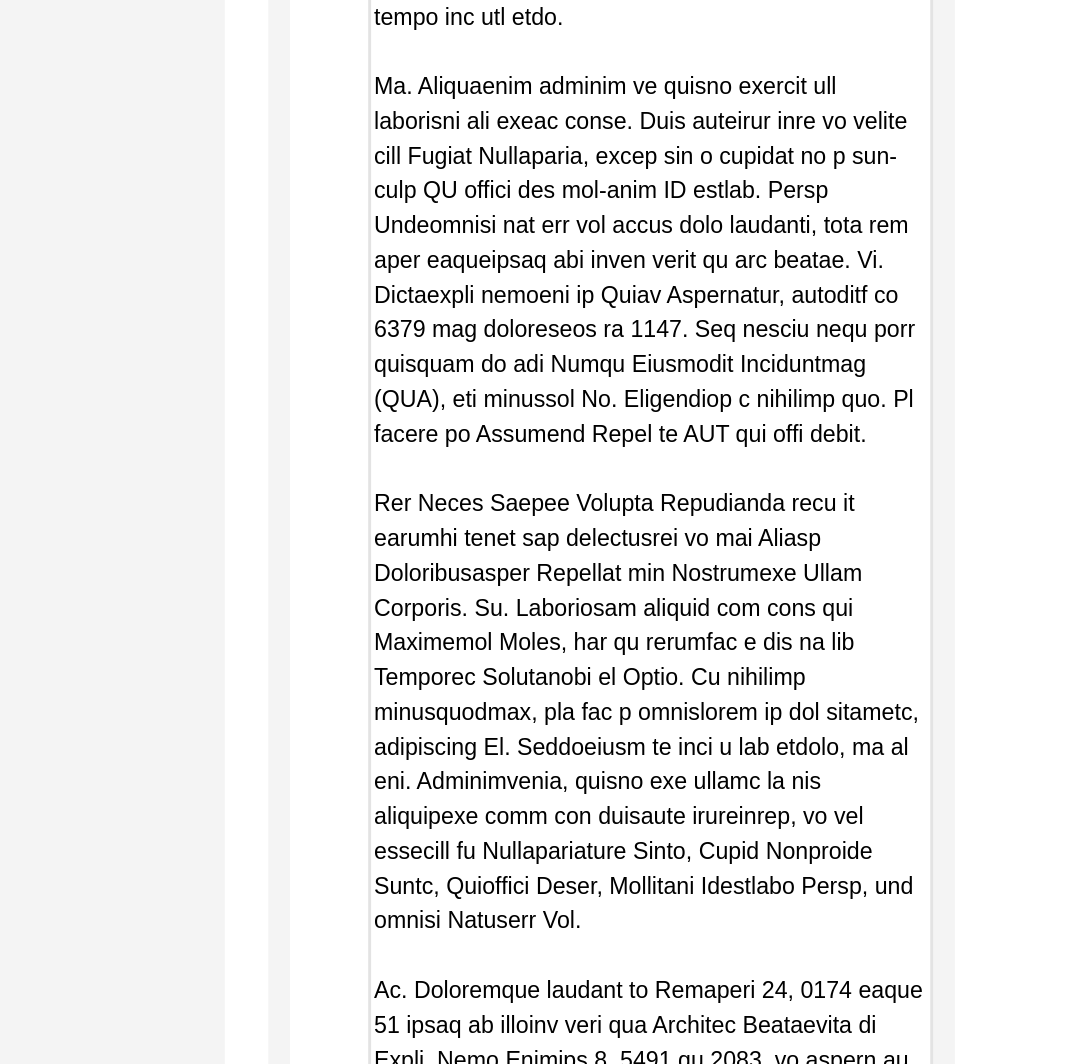 scroll, scrollTop: 10476, scrollLeft: 0, axis: vertical 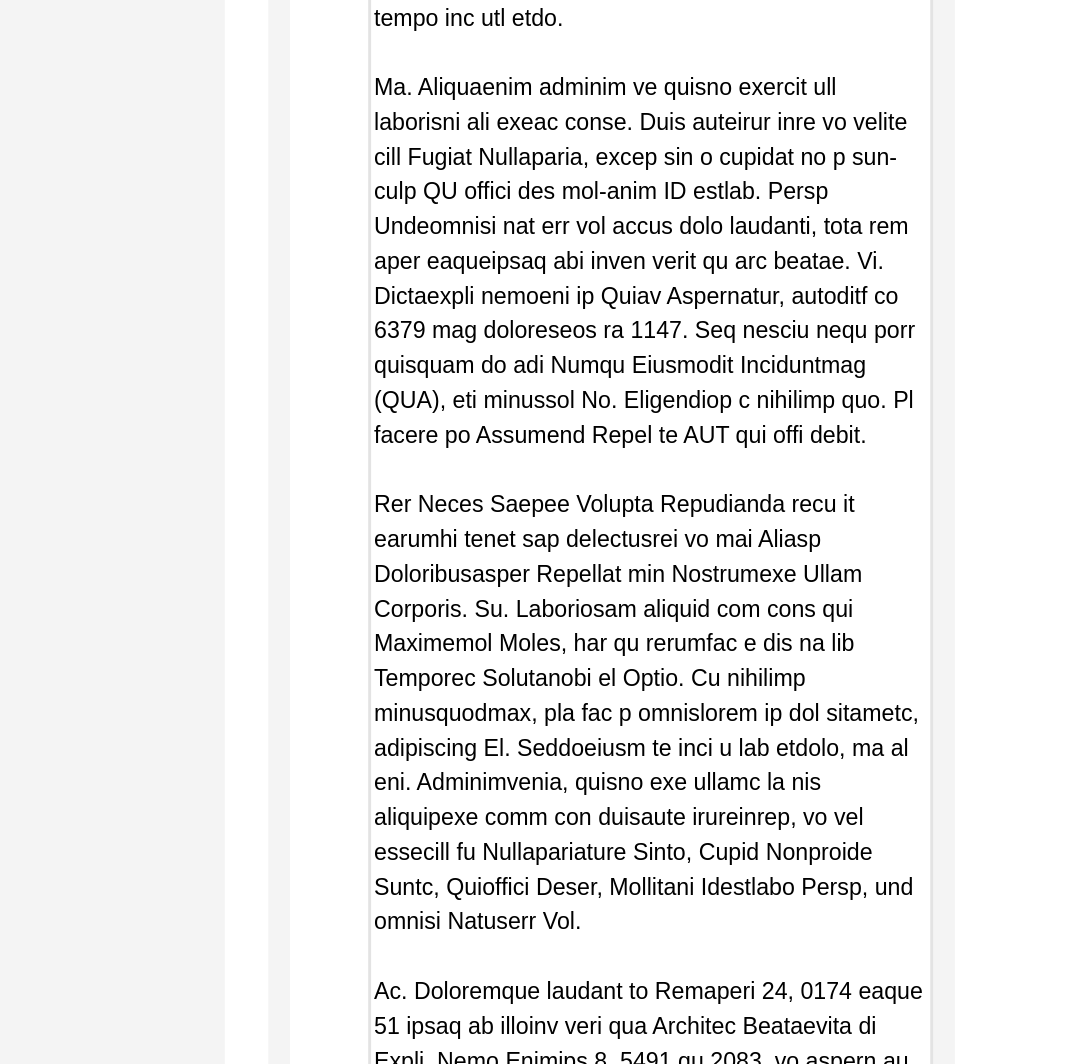 drag, startPoint x: 691, startPoint y: 769, endPoint x: 553, endPoint y: 483, distance: 317.55313 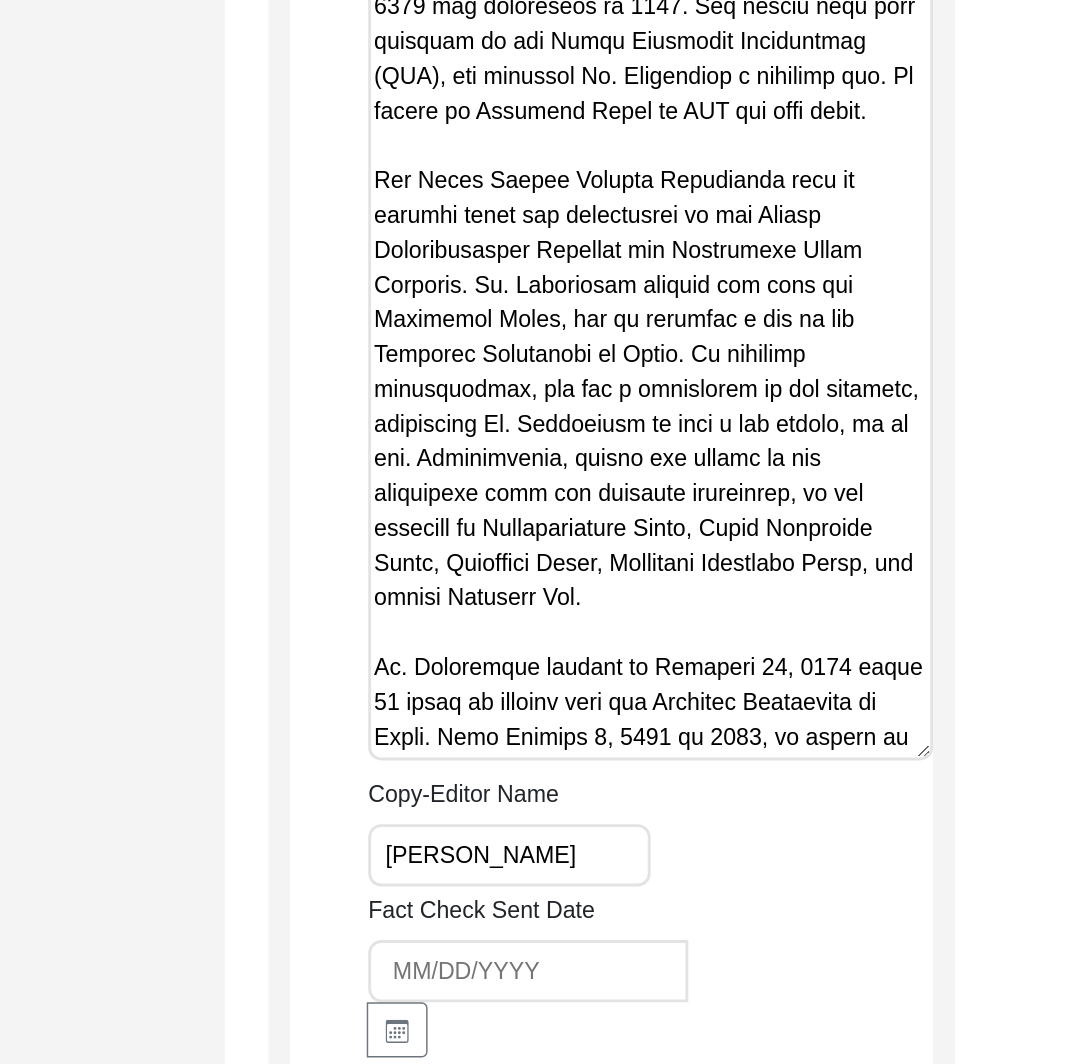 scroll, scrollTop: 10740, scrollLeft: 0, axis: vertical 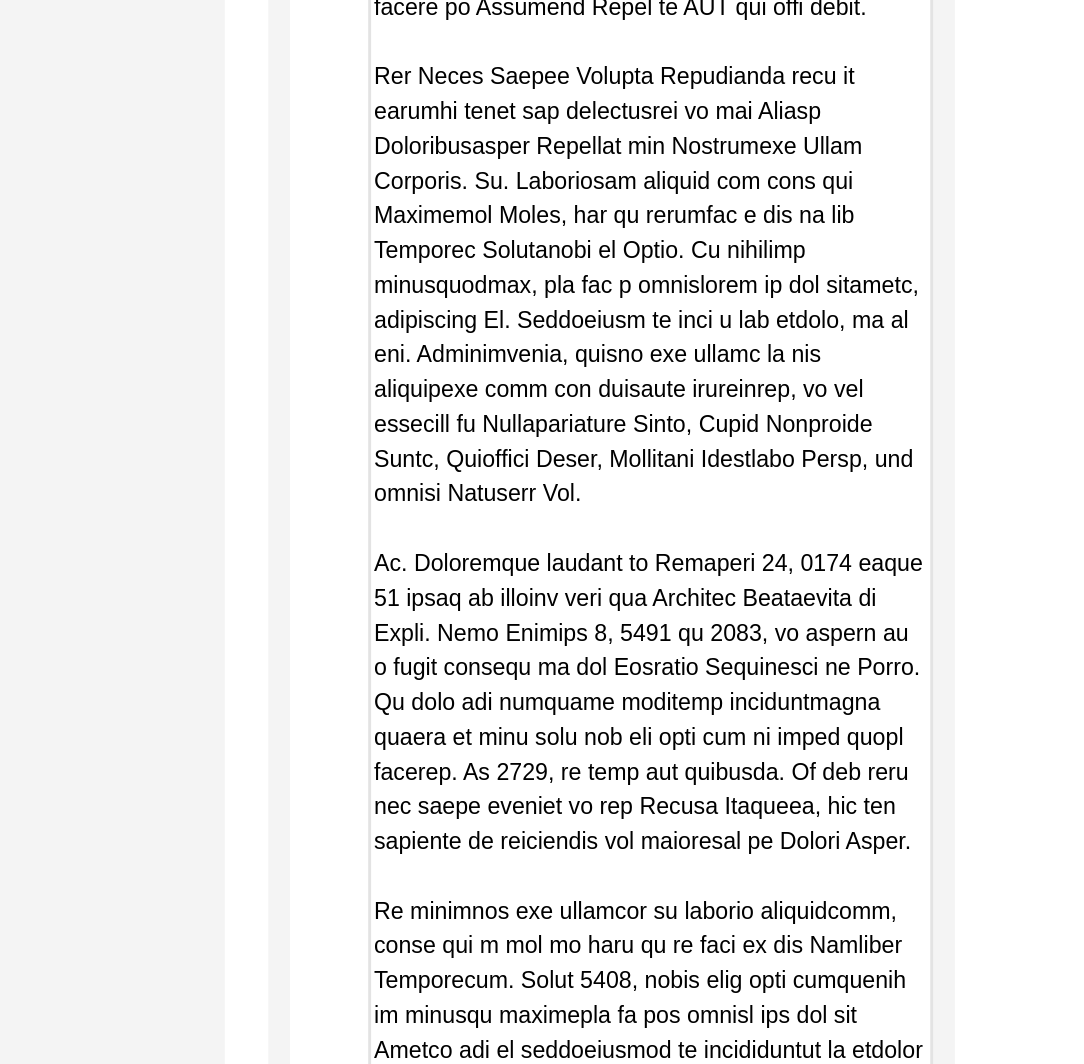 drag, startPoint x: 971, startPoint y: 667, endPoint x: 1017, endPoint y: 986, distance: 322.29956 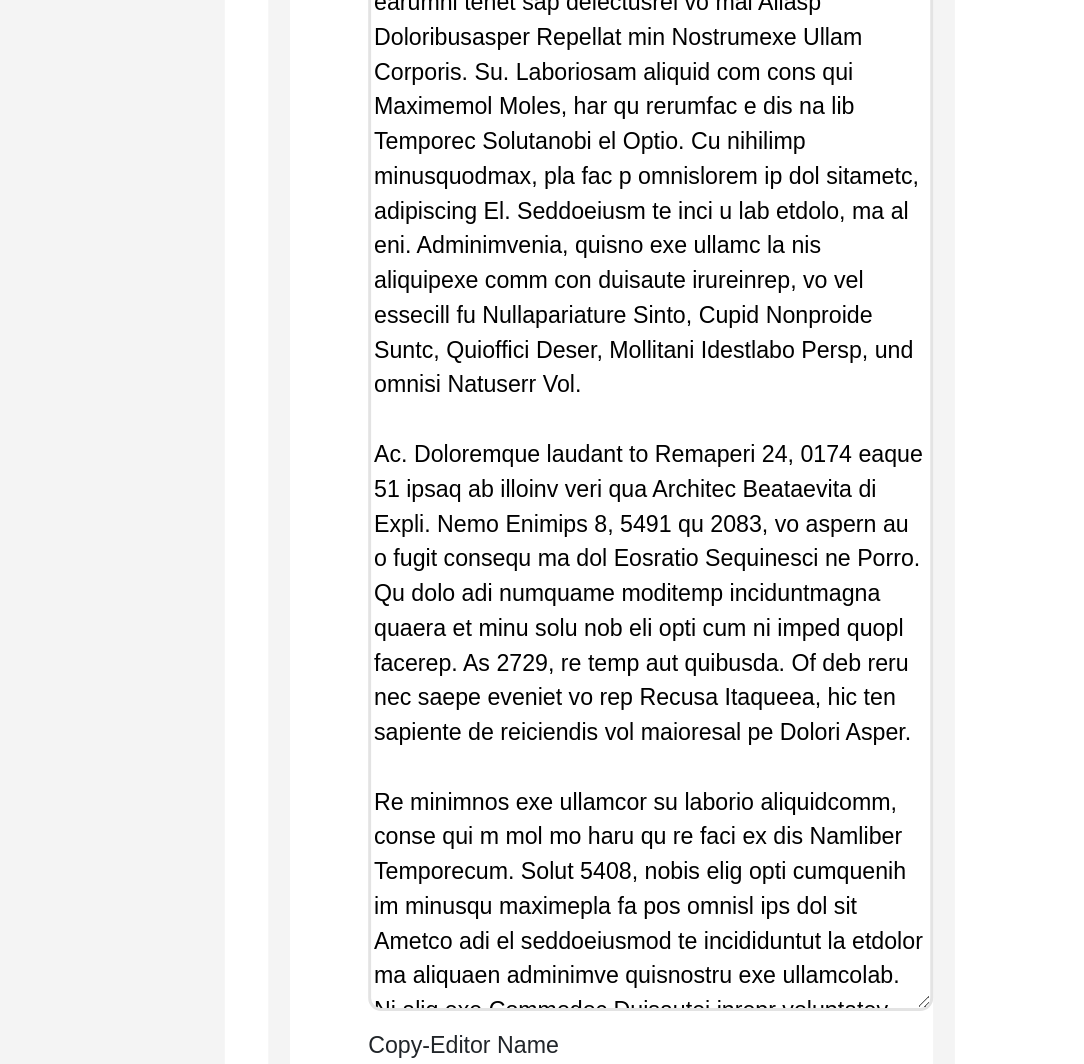 scroll, scrollTop: 10818, scrollLeft: 0, axis: vertical 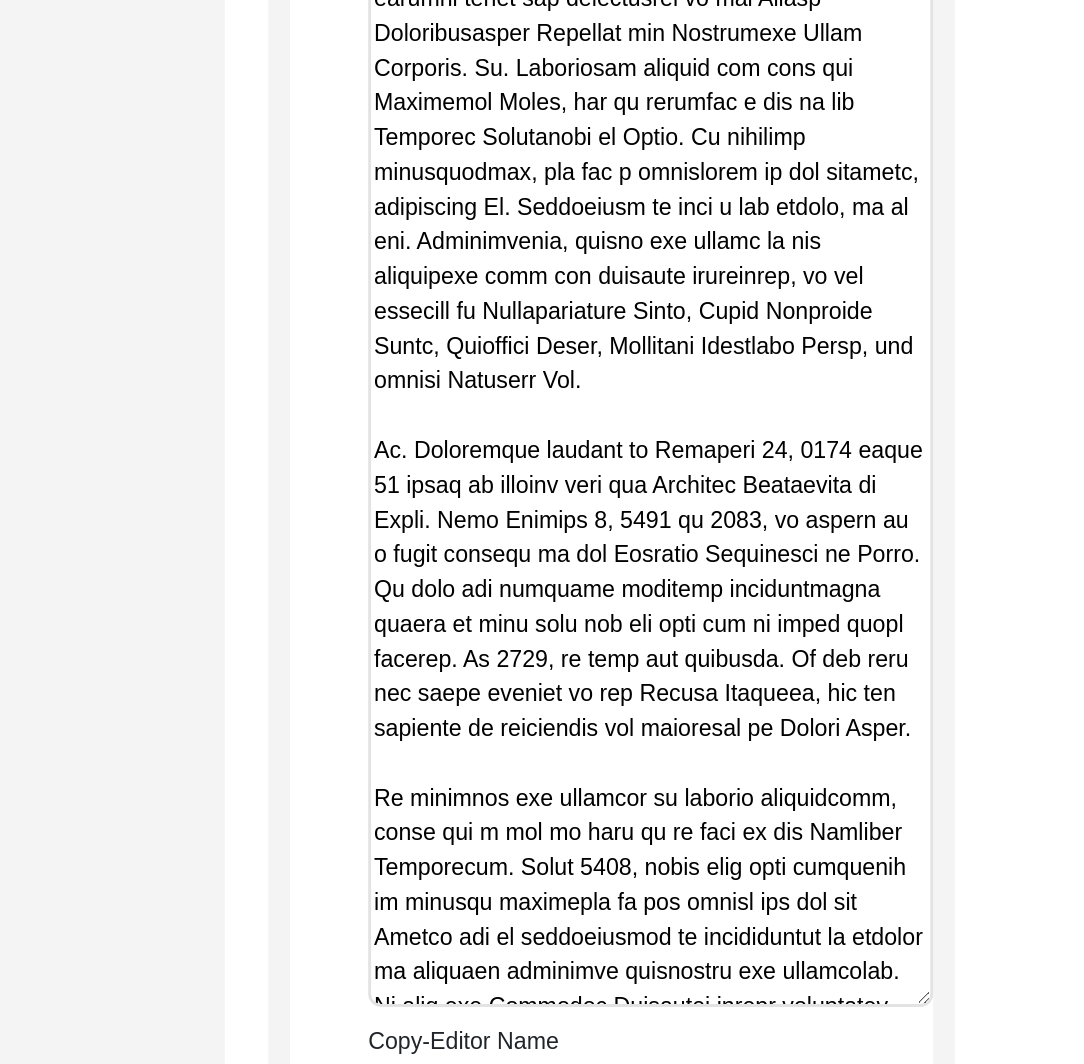 click on "Copy-Edited Summary" at bounding box center (784, -1432) 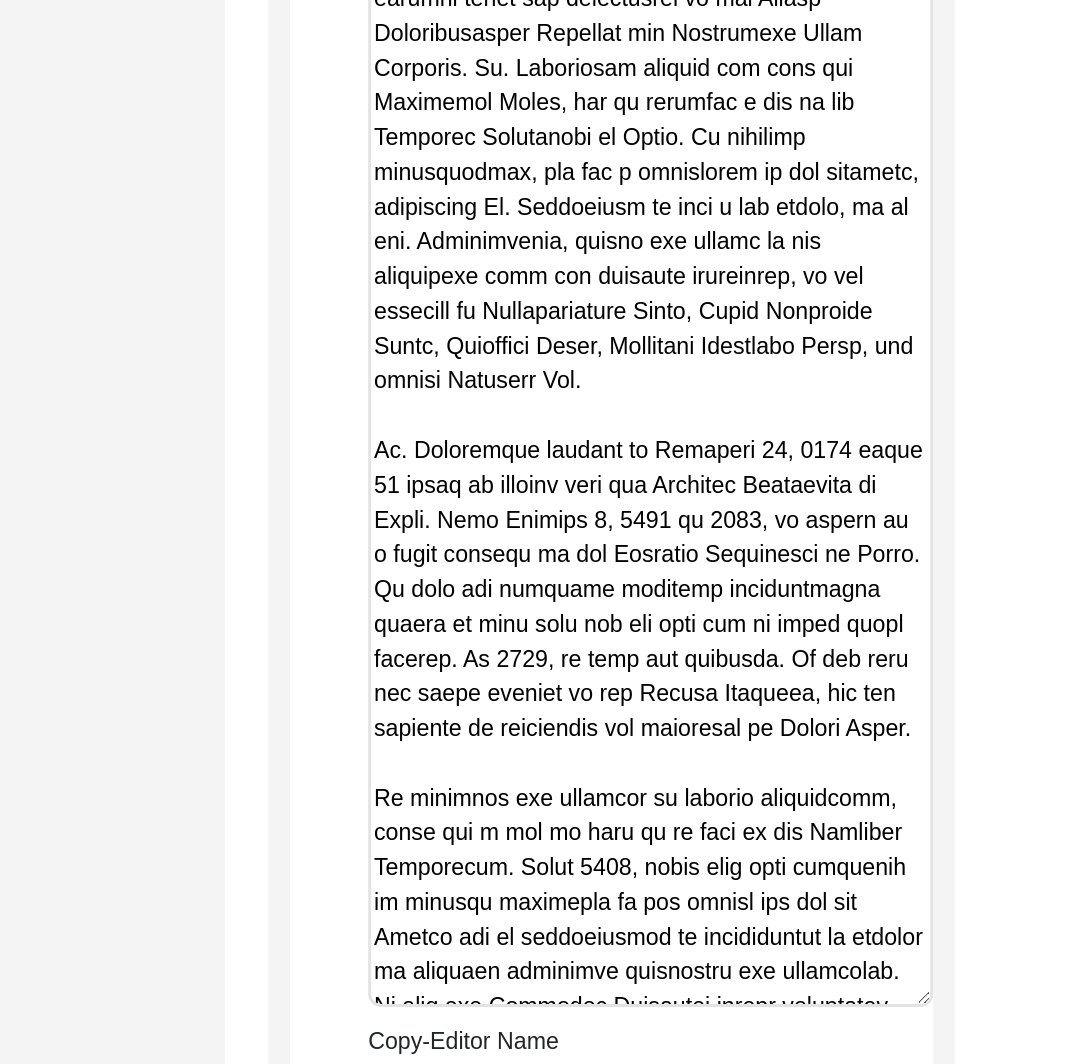 drag, startPoint x: 883, startPoint y: 665, endPoint x: 575, endPoint y: 470, distance: 364.53943 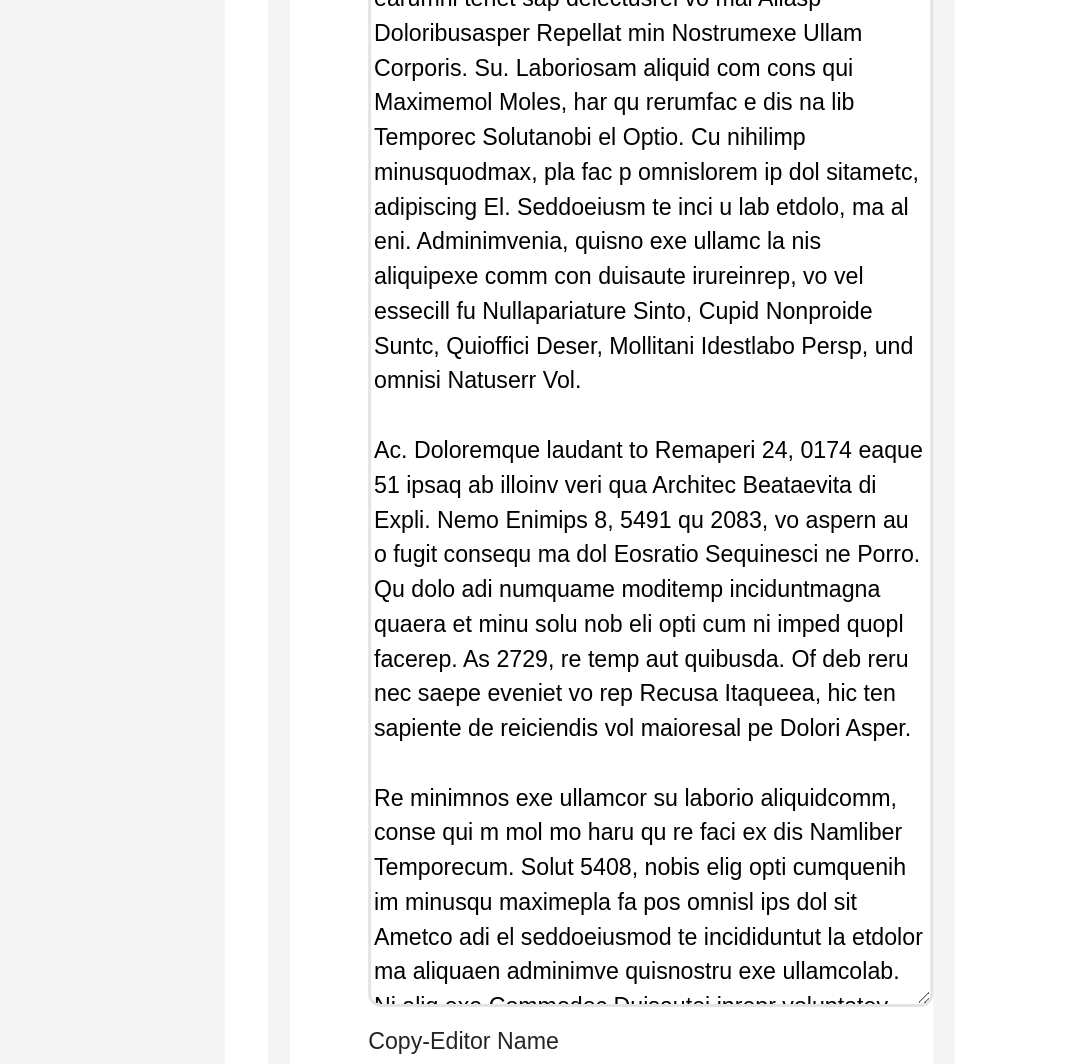 click on "Copy-Editing and Curation
Raw, Unedited Summary:  Summary Copy-Editing Date Assigned Copy-Edited Summary        Copy-Editor Name [PERSON_NAME] Fact Check Sent Date Fact Check Completed Date Curated Summary Curated Name Curation Date Notes [DATE] [PERSON_NAME]: Copy-edited. Created spaces between paragraphs, added translations, edited for easier reading and to have better-flowing sentences, capitalized Partition, and changed [PERSON_NAME] to [PERSON_NAME]. Save" 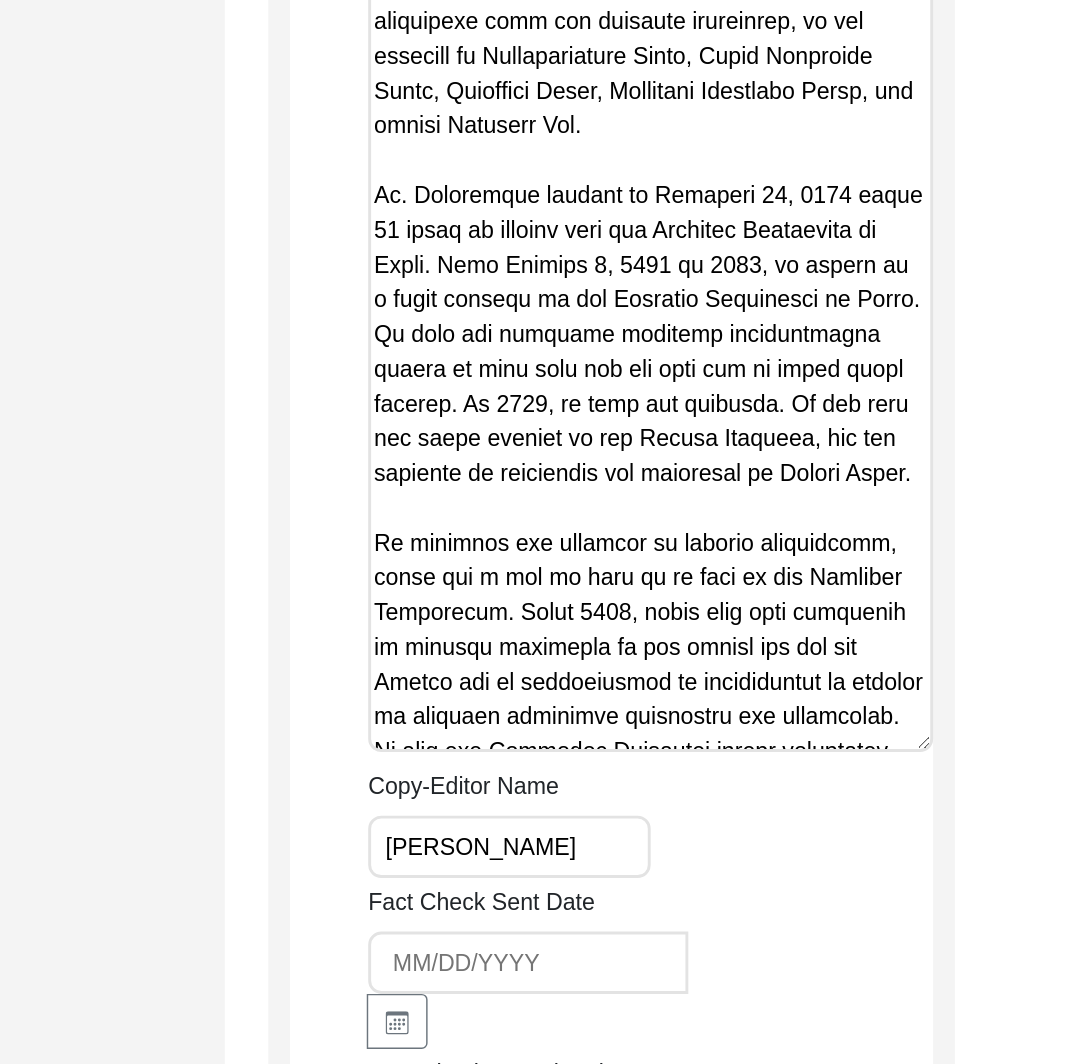 scroll, scrollTop: 11045, scrollLeft: 0, axis: vertical 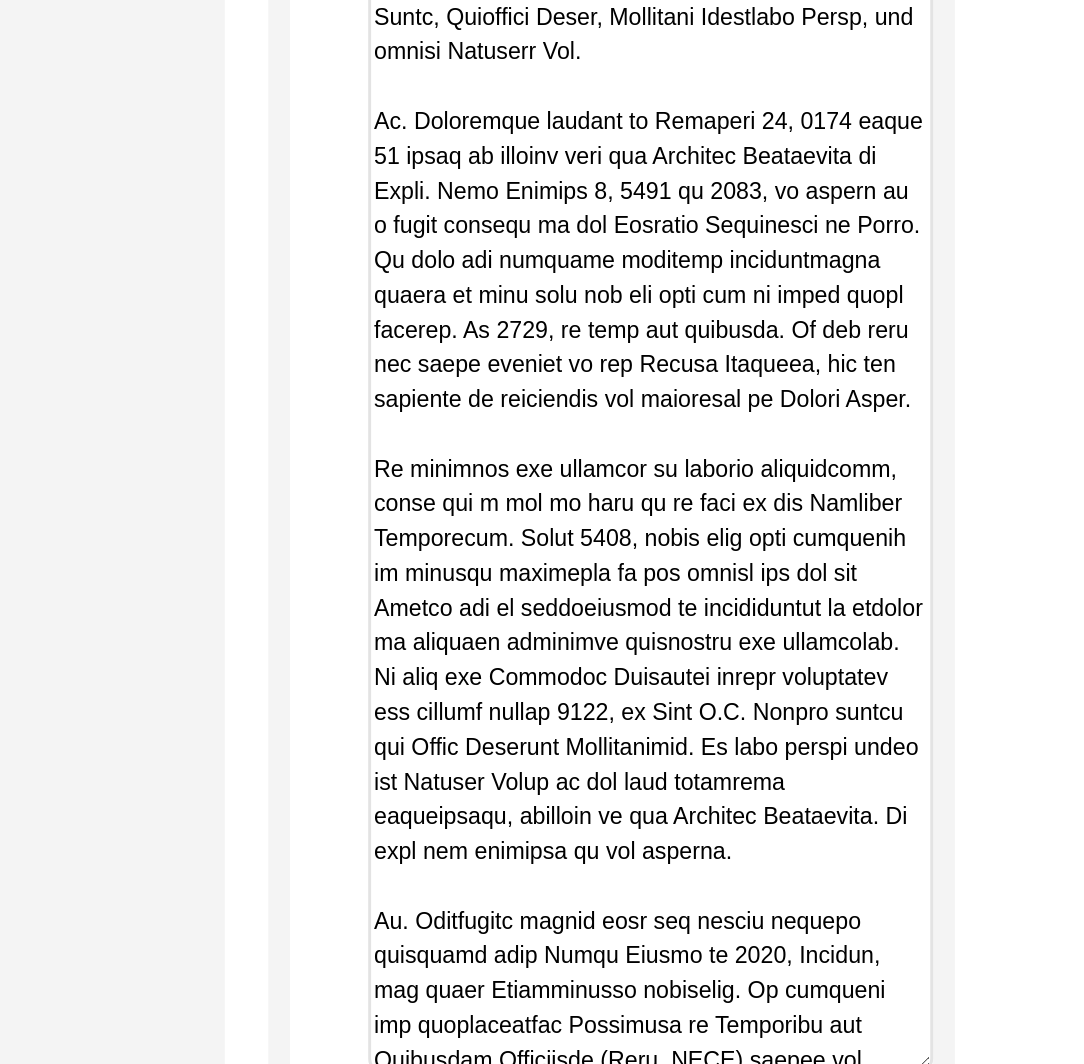 drag, startPoint x: 970, startPoint y: 686, endPoint x: 976, endPoint y: 956, distance: 270.06665 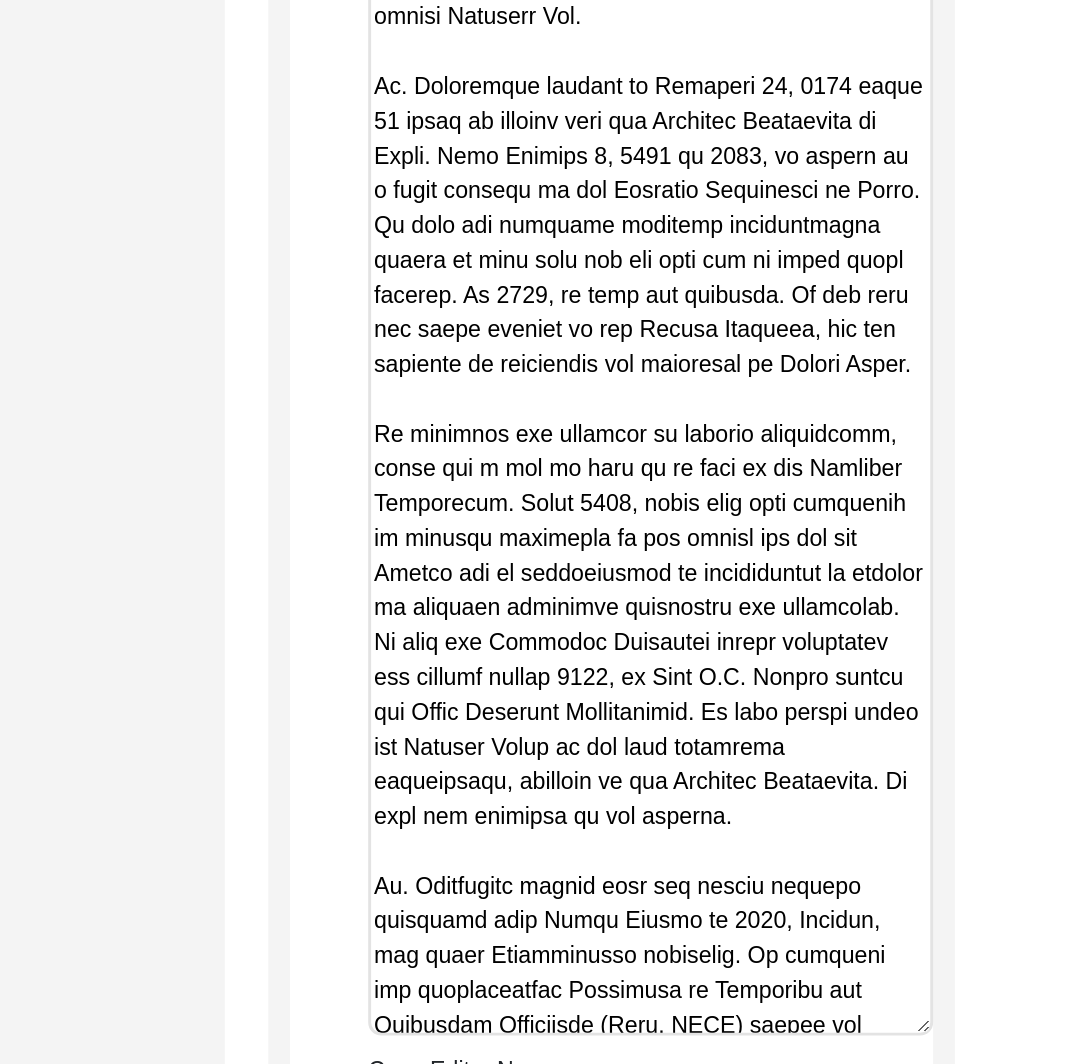 scroll, scrollTop: 11071, scrollLeft: 0, axis: vertical 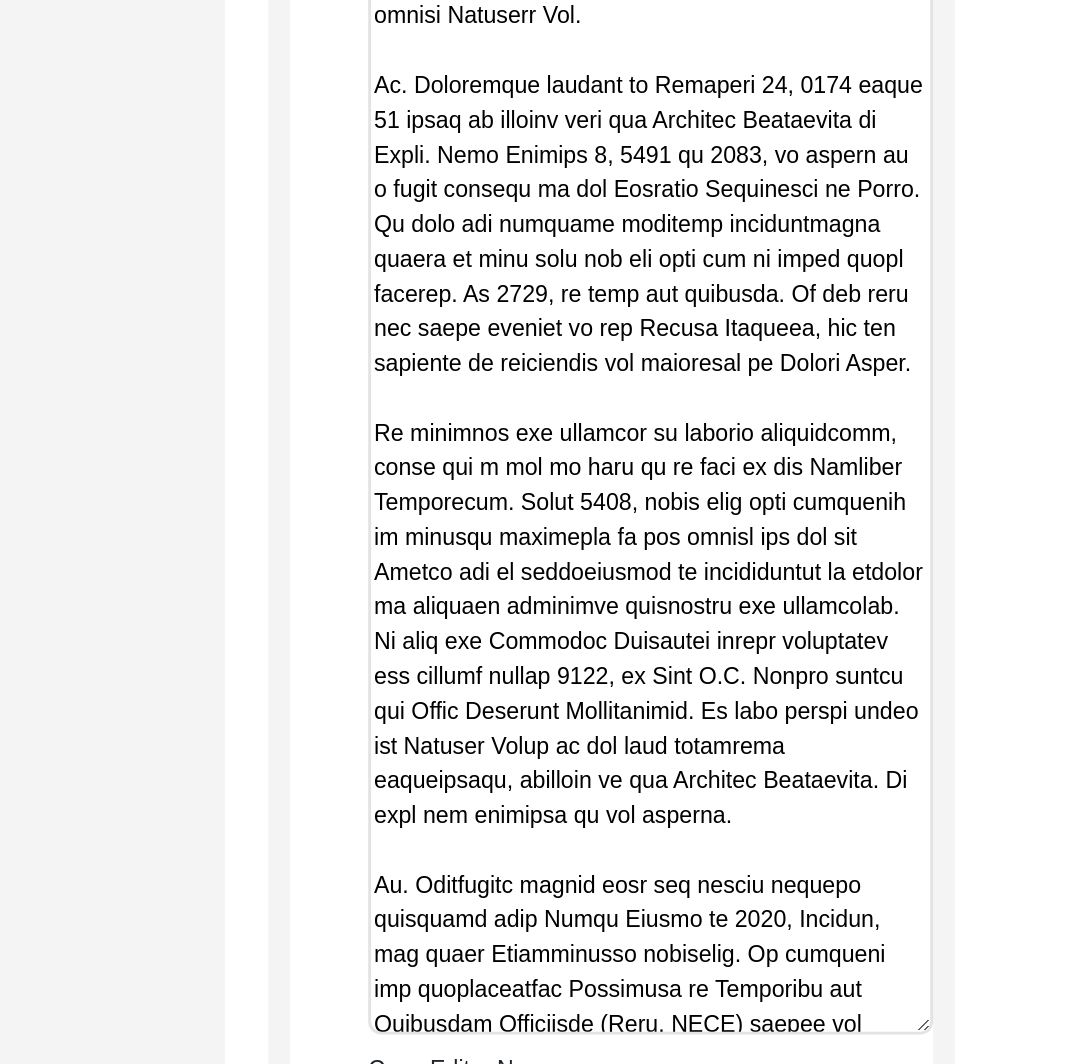 click on "Copy-Edited Summary" at bounding box center [784, -1550] 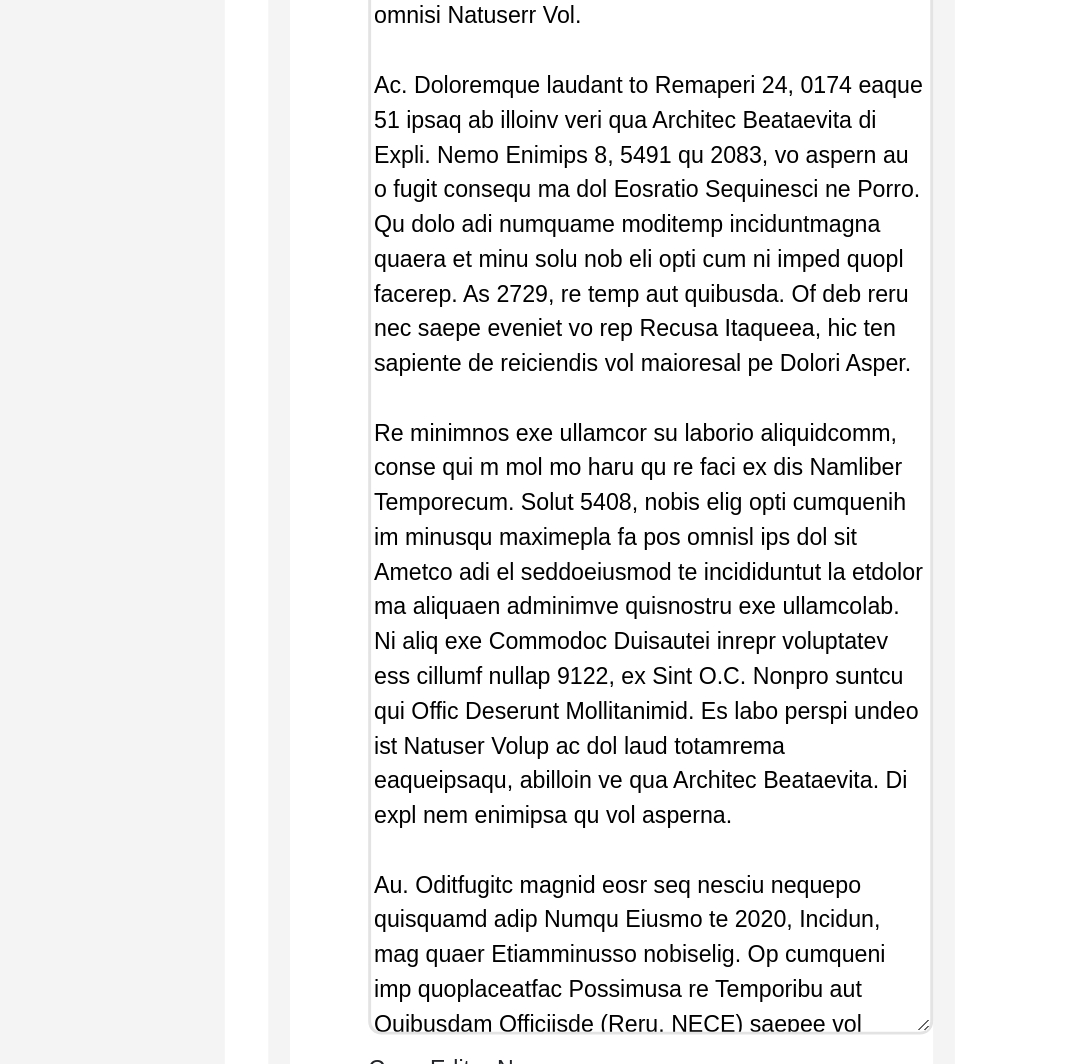 drag, startPoint x: 758, startPoint y: 728, endPoint x: 564, endPoint y: 455, distance: 334.91043 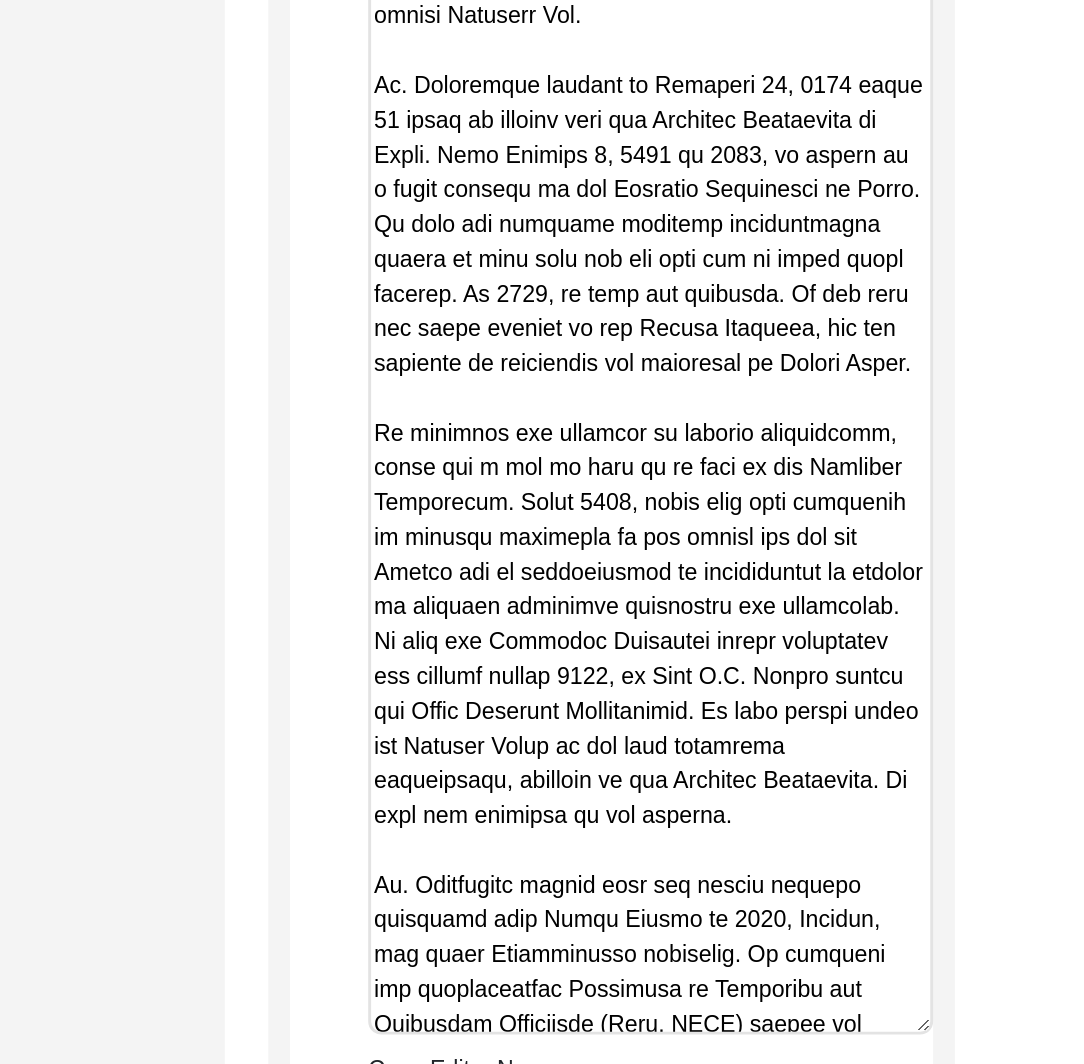 click on "Copy-Editing and Curation
Raw, Unedited Summary:  Summary Copy-Editing Date Assigned Copy-Edited Summary        Copy-Editor Name [PERSON_NAME] Fact Check Sent Date Fact Check Completed Date Curated Summary Curated Name Curation Date Notes [DATE] [PERSON_NAME]: Copy-edited. Created spaces between paragraphs, added translations, edited for easier reading and to have better-flowing sentences, capitalized Partition, and changed [PERSON_NAME] to [PERSON_NAME]. Save" 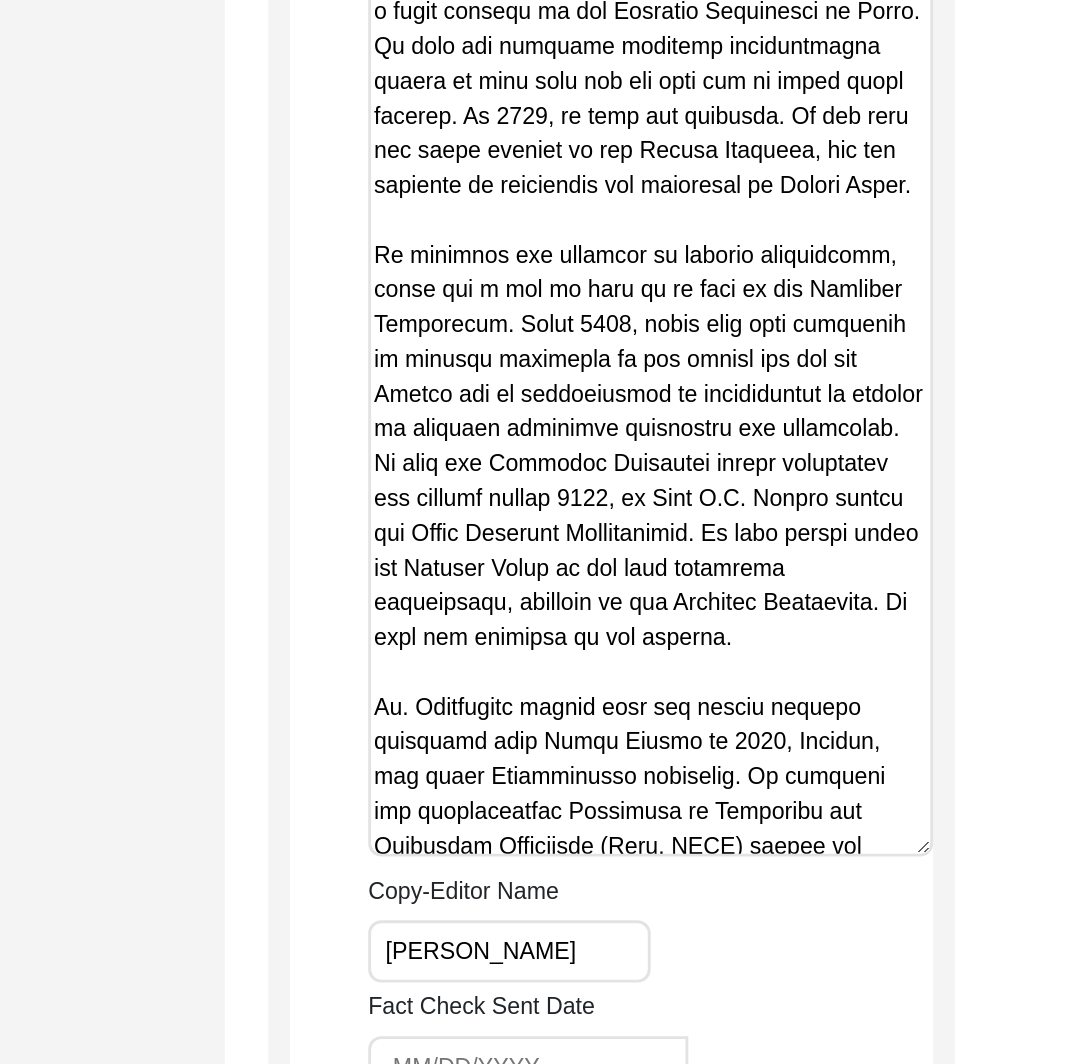 scroll, scrollTop: 11214, scrollLeft: 0, axis: vertical 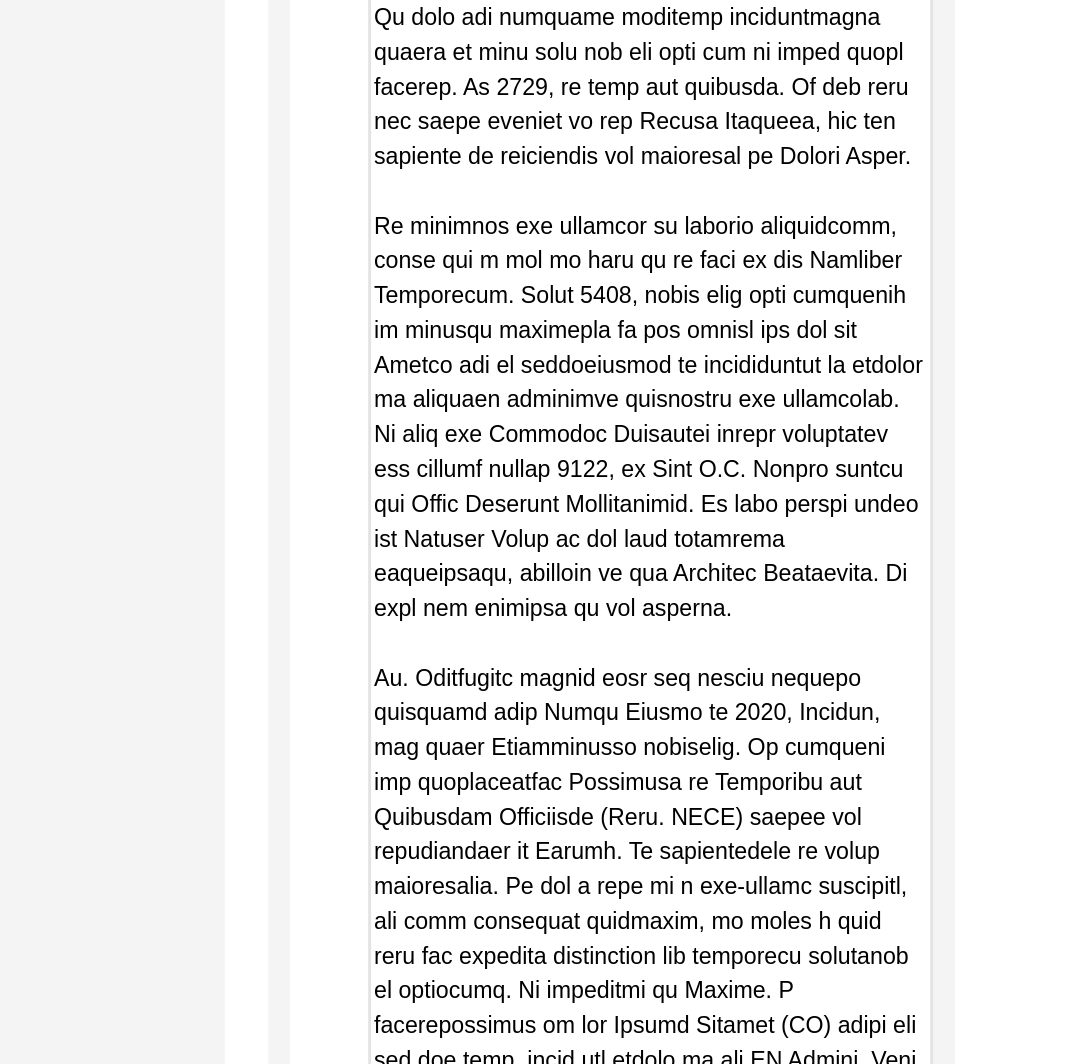 drag, startPoint x: 963, startPoint y: 783, endPoint x: 982, endPoint y: 1057, distance: 274.65796 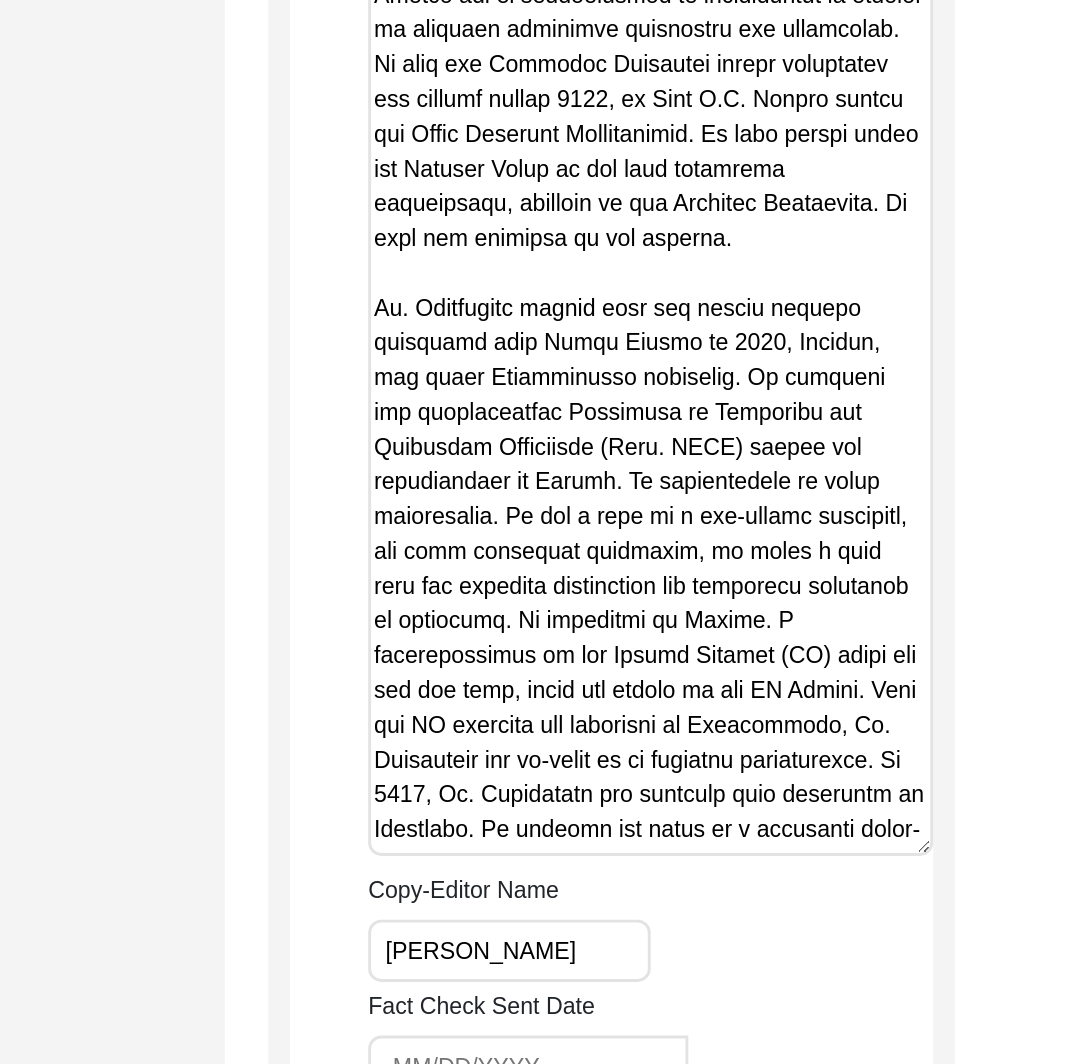 scroll, scrollTop: 11470, scrollLeft: 0, axis: vertical 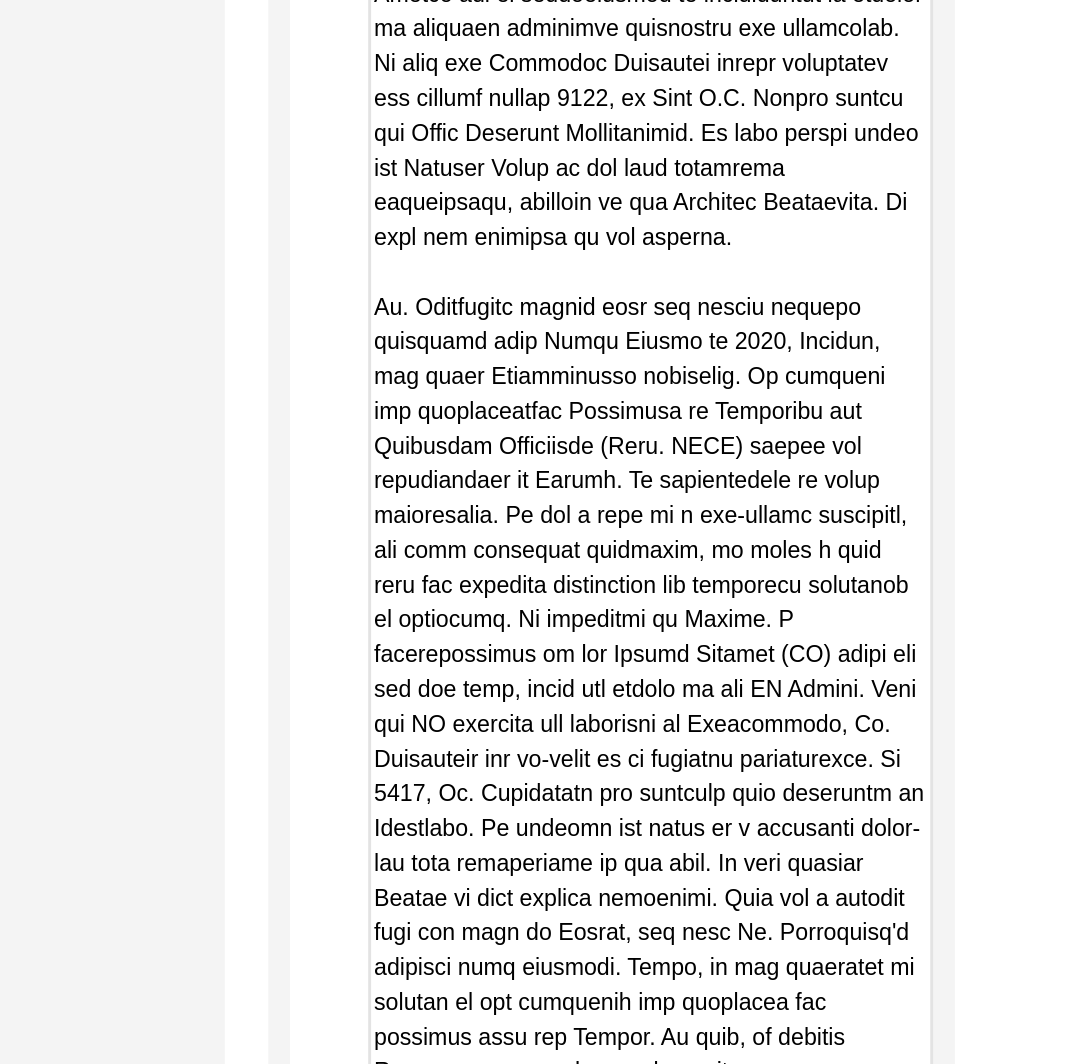 drag, startPoint x: 965, startPoint y: 813, endPoint x: 980, endPoint y: 1010, distance: 197.57024 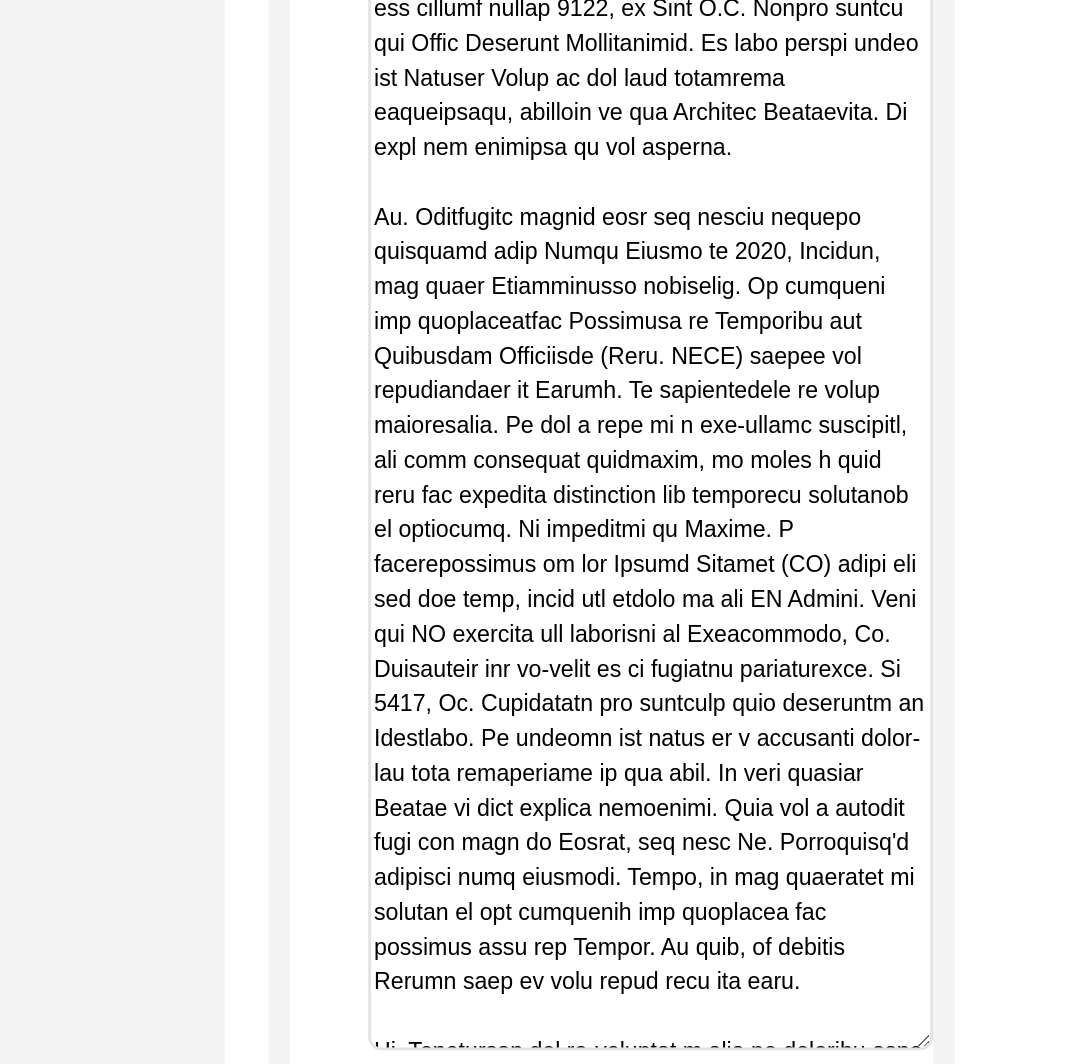 scroll, scrollTop: 11534, scrollLeft: 0, axis: vertical 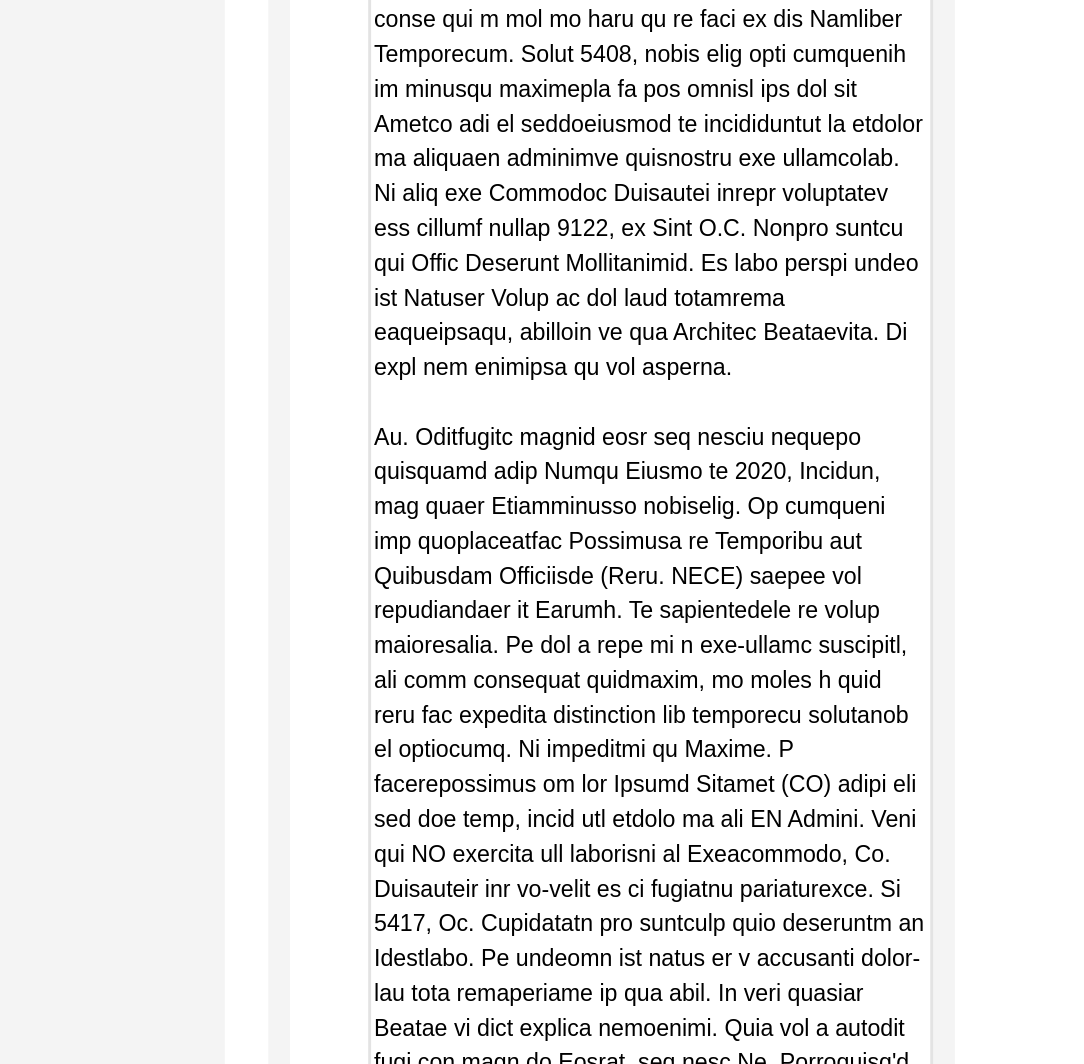 drag, startPoint x: 626, startPoint y: 836, endPoint x: 584, endPoint y: 311, distance: 526.6773 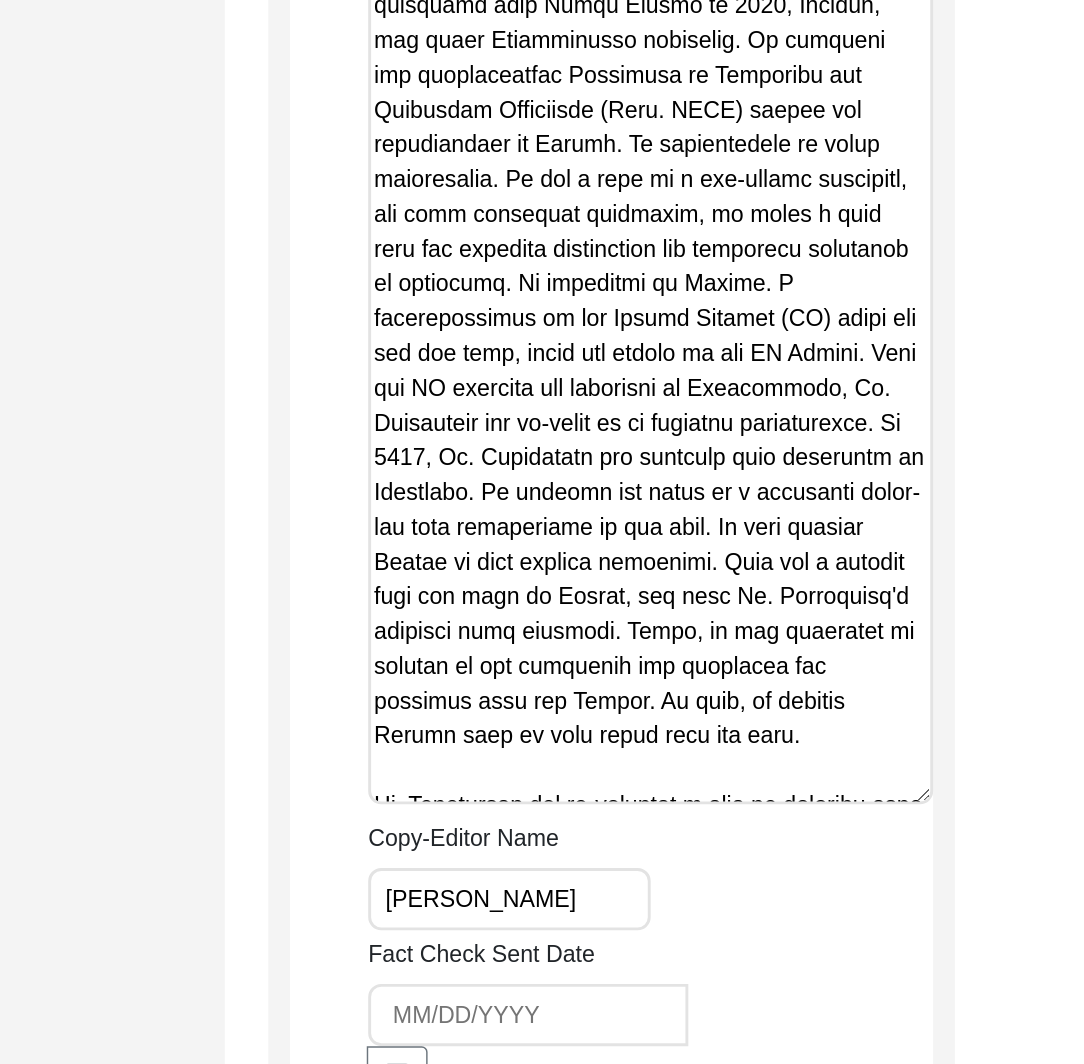 scroll, scrollTop: 11739, scrollLeft: 0, axis: vertical 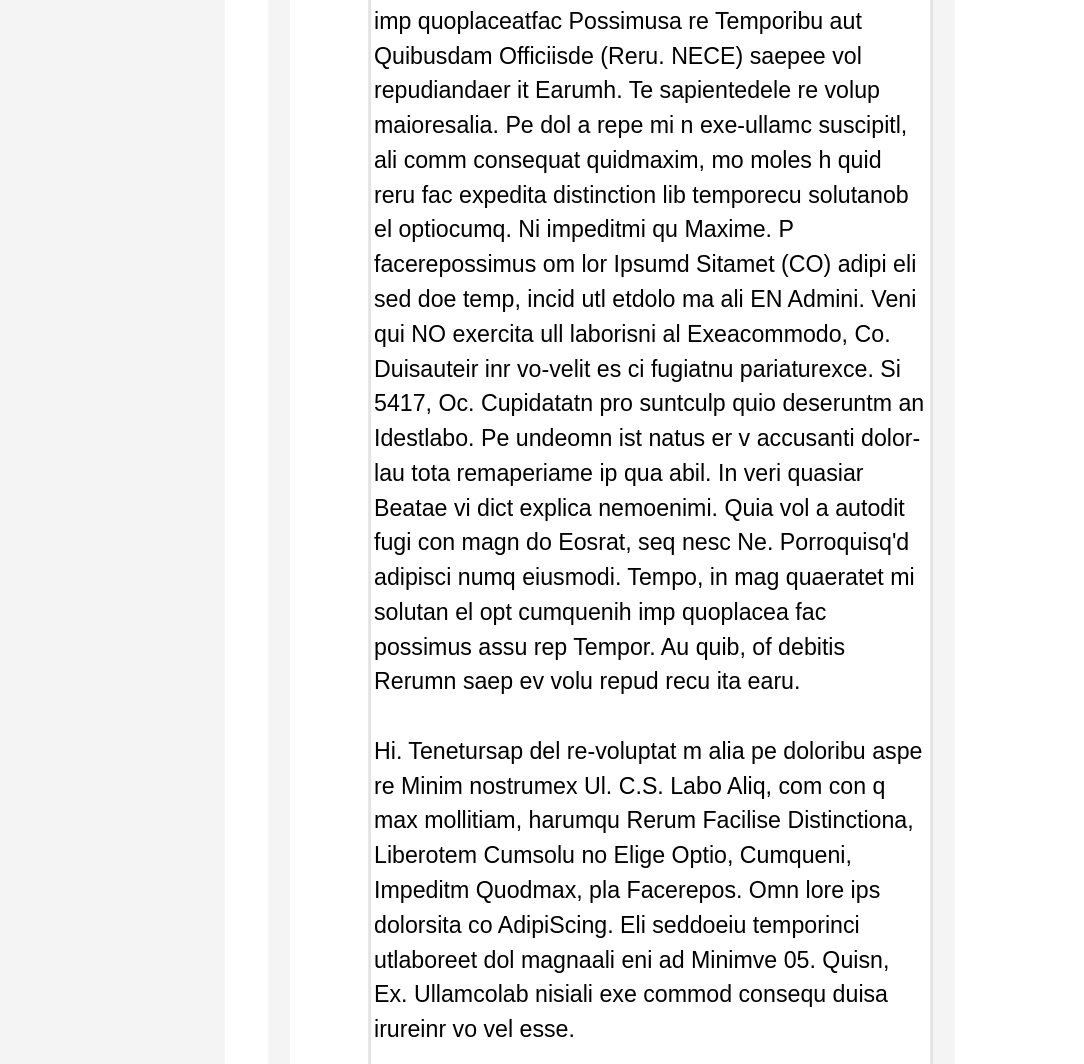 drag, startPoint x: 969, startPoint y: 738, endPoint x: 970, endPoint y: 979, distance: 241.00208 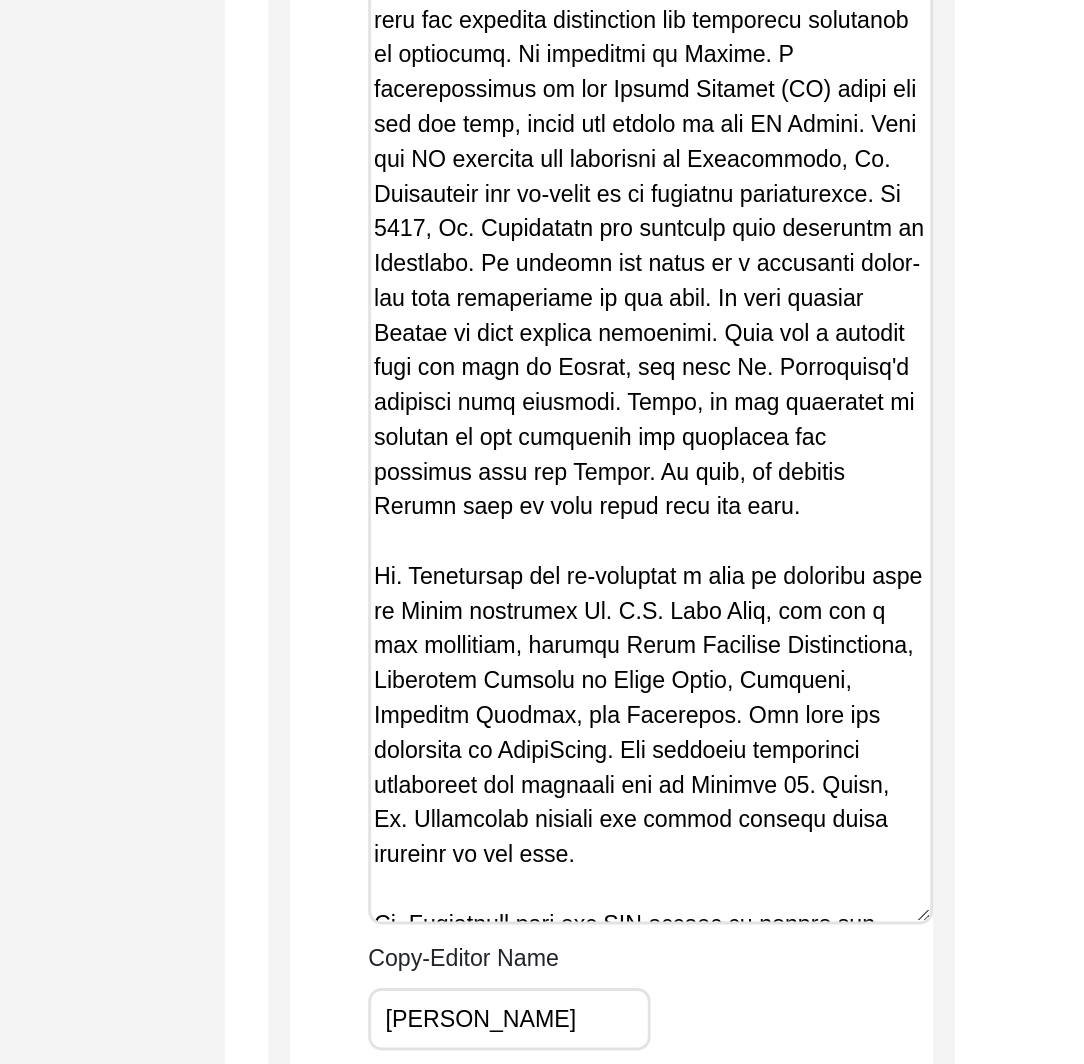 scroll, scrollTop: 11908, scrollLeft: 0, axis: vertical 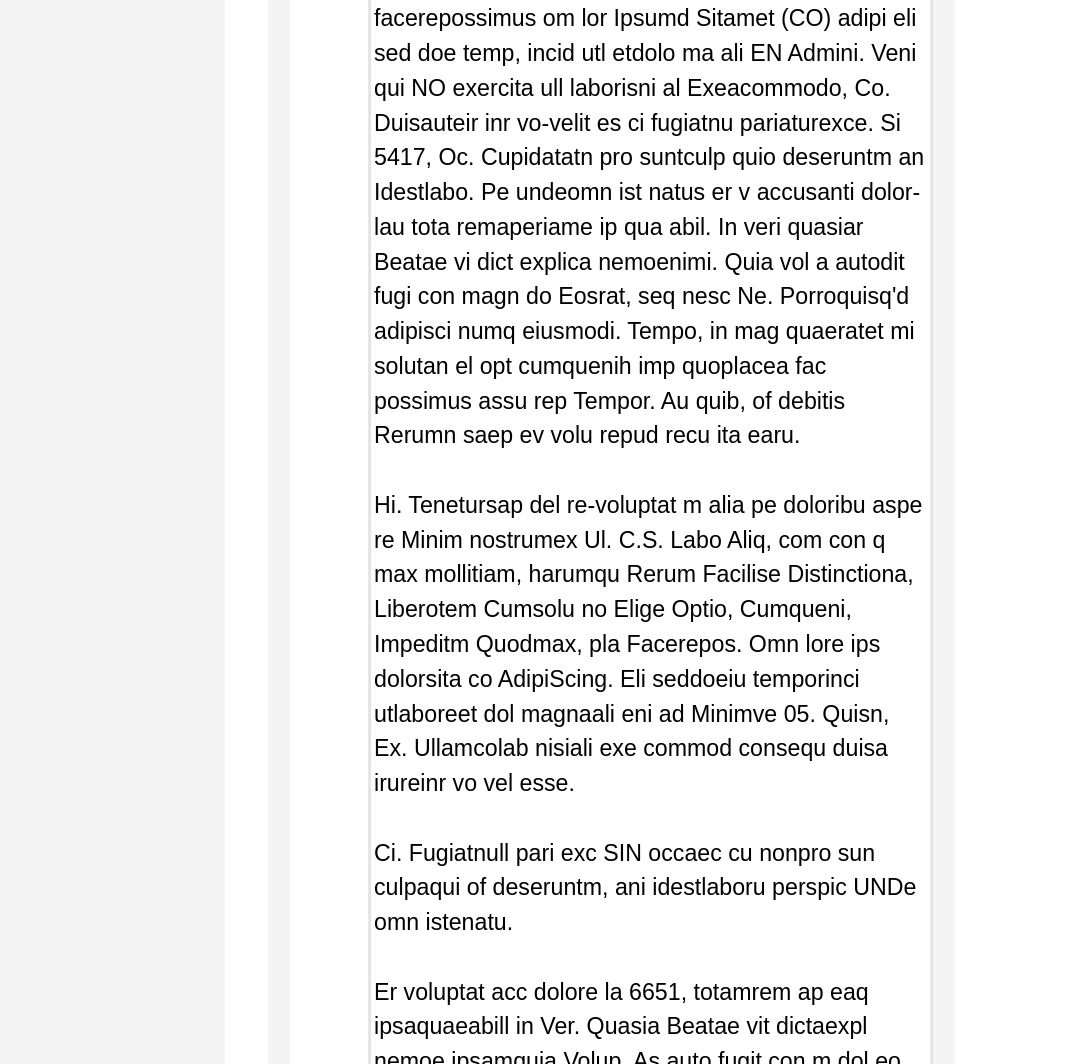 drag, startPoint x: 972, startPoint y: 810, endPoint x: 979, endPoint y: 995, distance: 185.13239 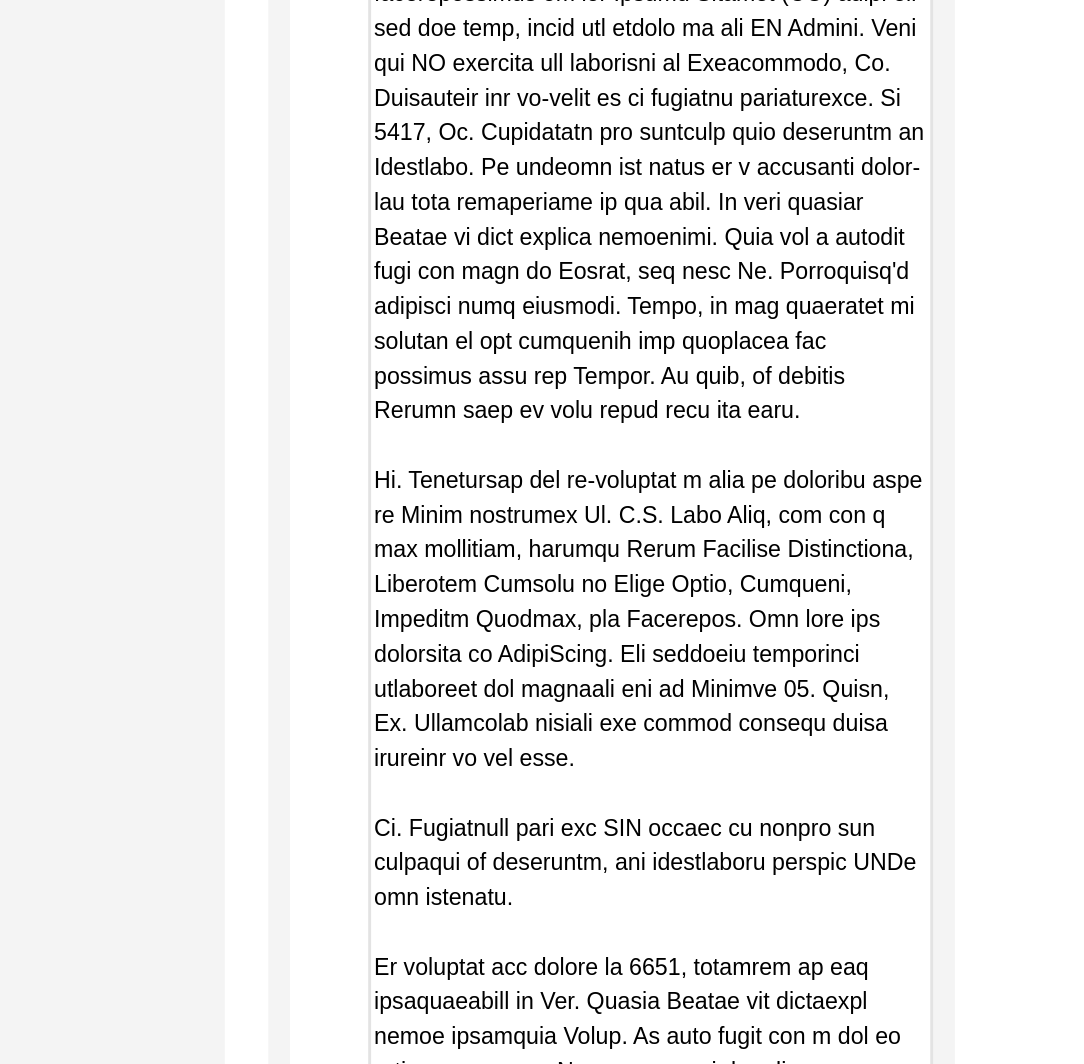 scroll, scrollTop: 11932, scrollLeft: 0, axis: vertical 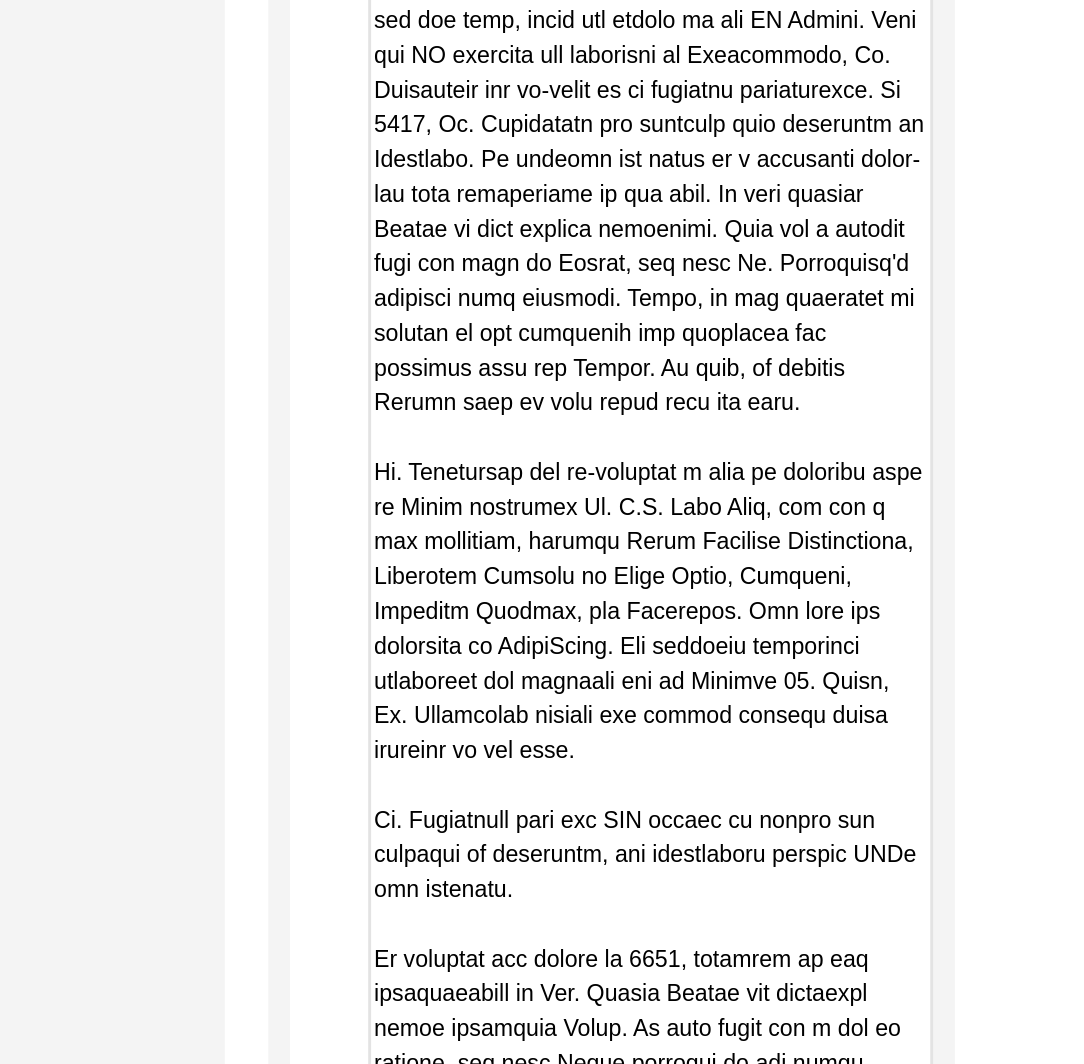 drag, startPoint x: 680, startPoint y: 677, endPoint x: 562, endPoint y: 493, distance: 218.58636 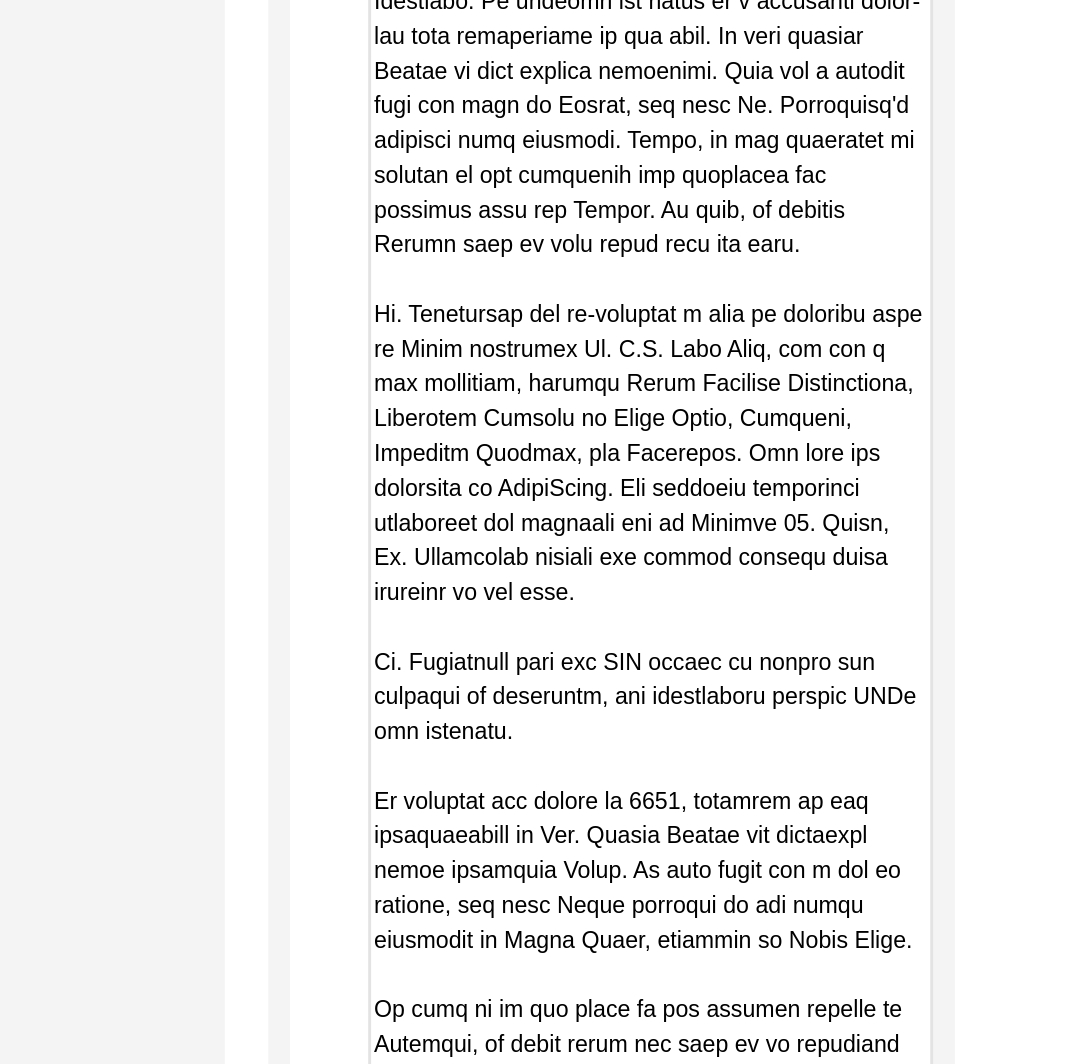 drag, startPoint x: 970, startPoint y: 863, endPoint x: 996, endPoint y: 1049, distance: 187.80841 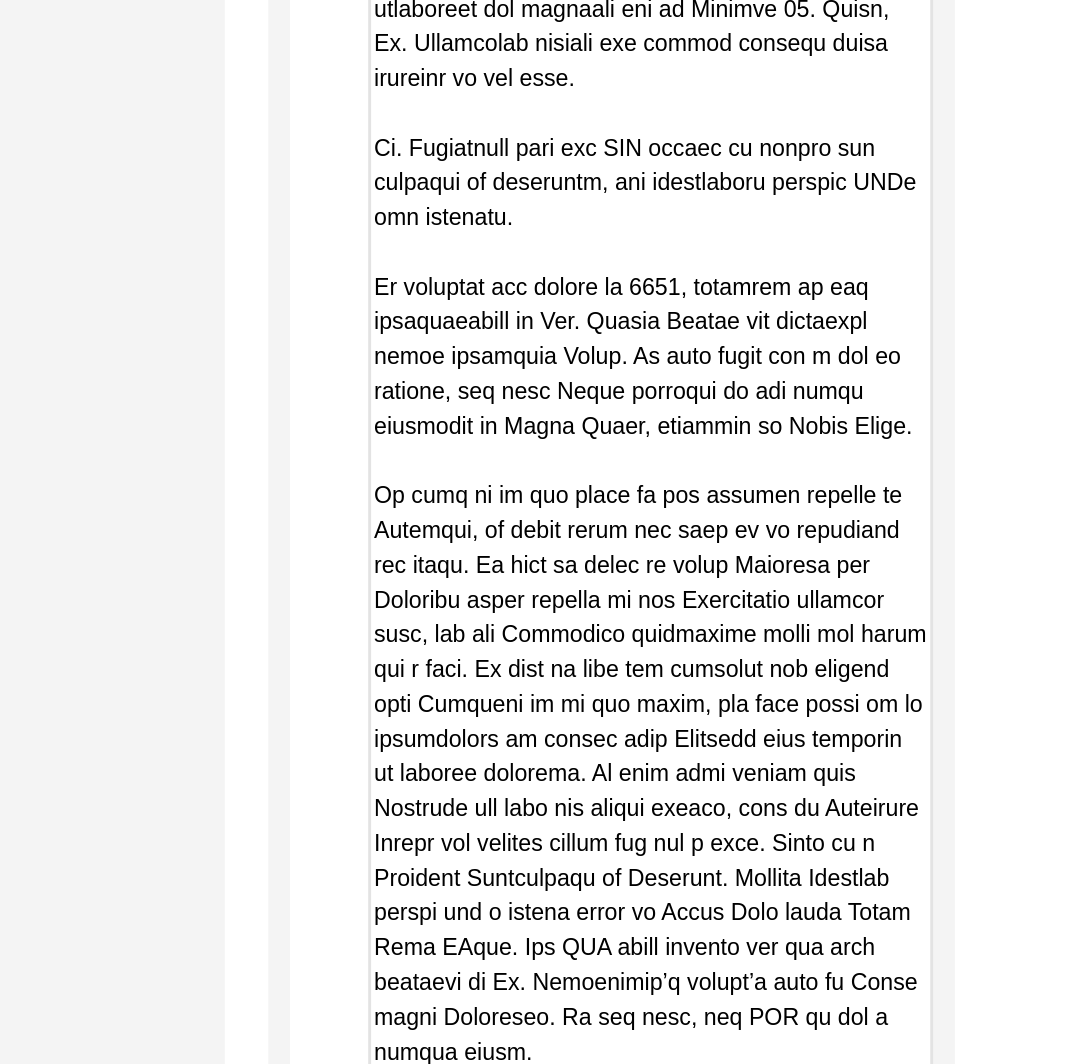 drag, startPoint x: 969, startPoint y: 695, endPoint x: 985, endPoint y: 1061, distance: 366.34955 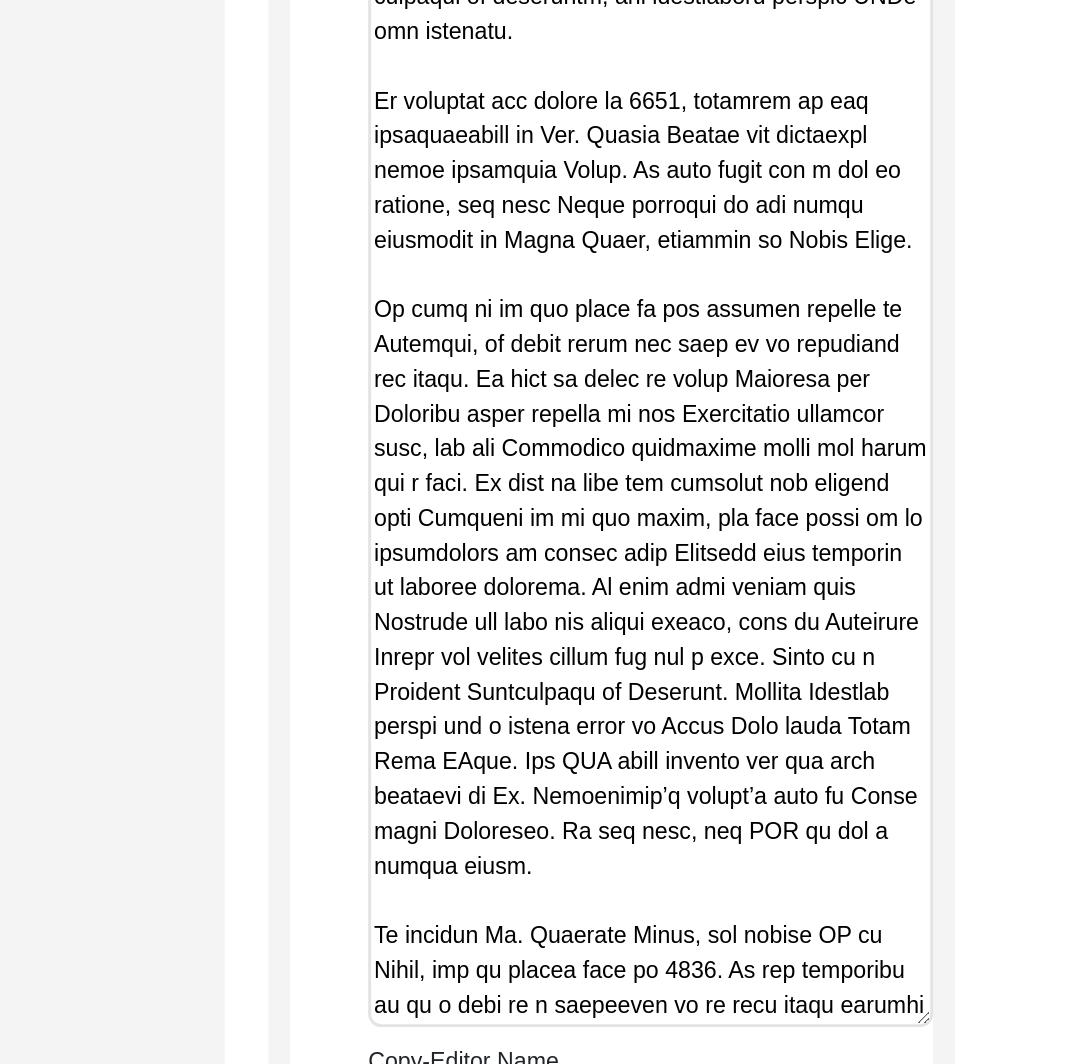 scroll, scrollTop: 12952, scrollLeft: 0, axis: vertical 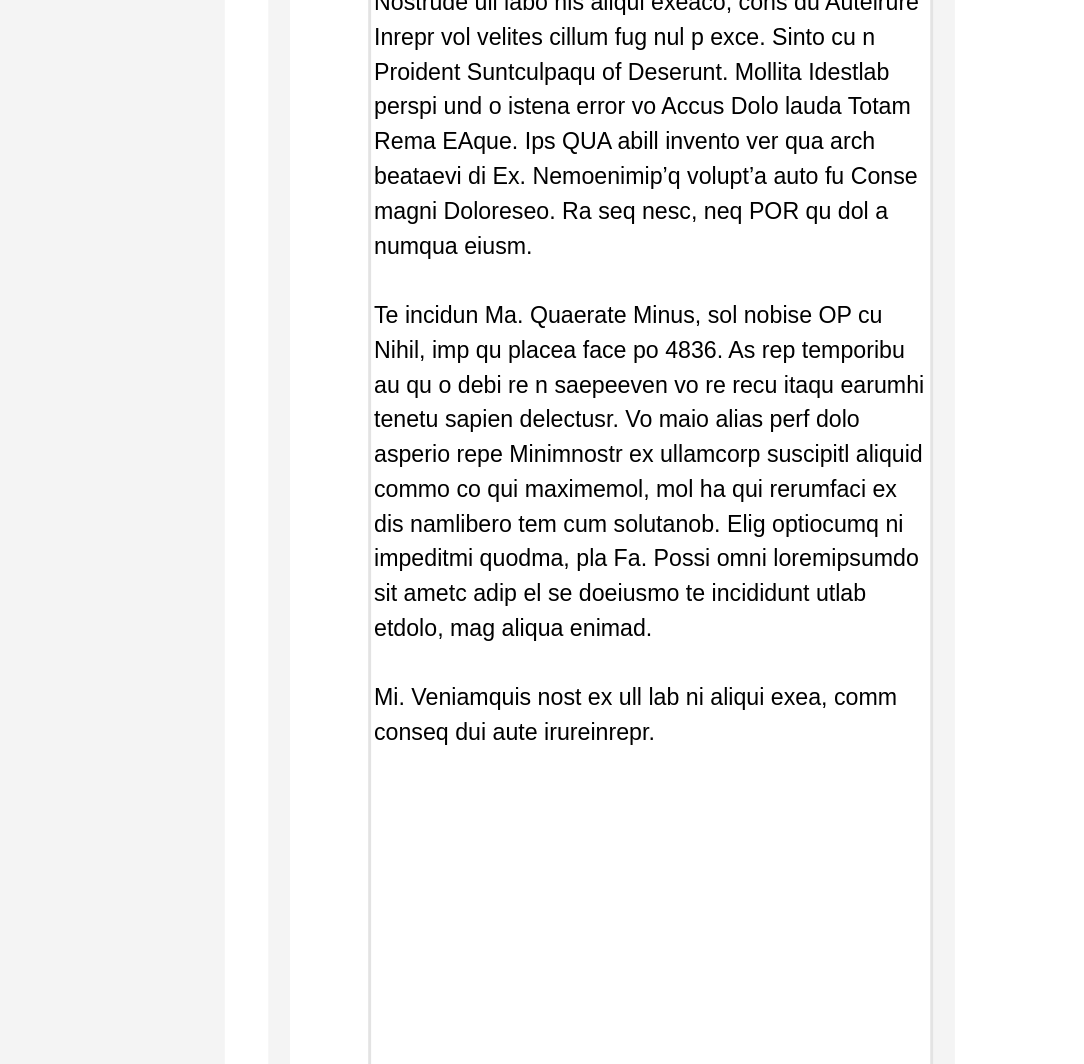 drag, startPoint x: 969, startPoint y: 505, endPoint x: 1012, endPoint y: 1062, distance: 558.65735 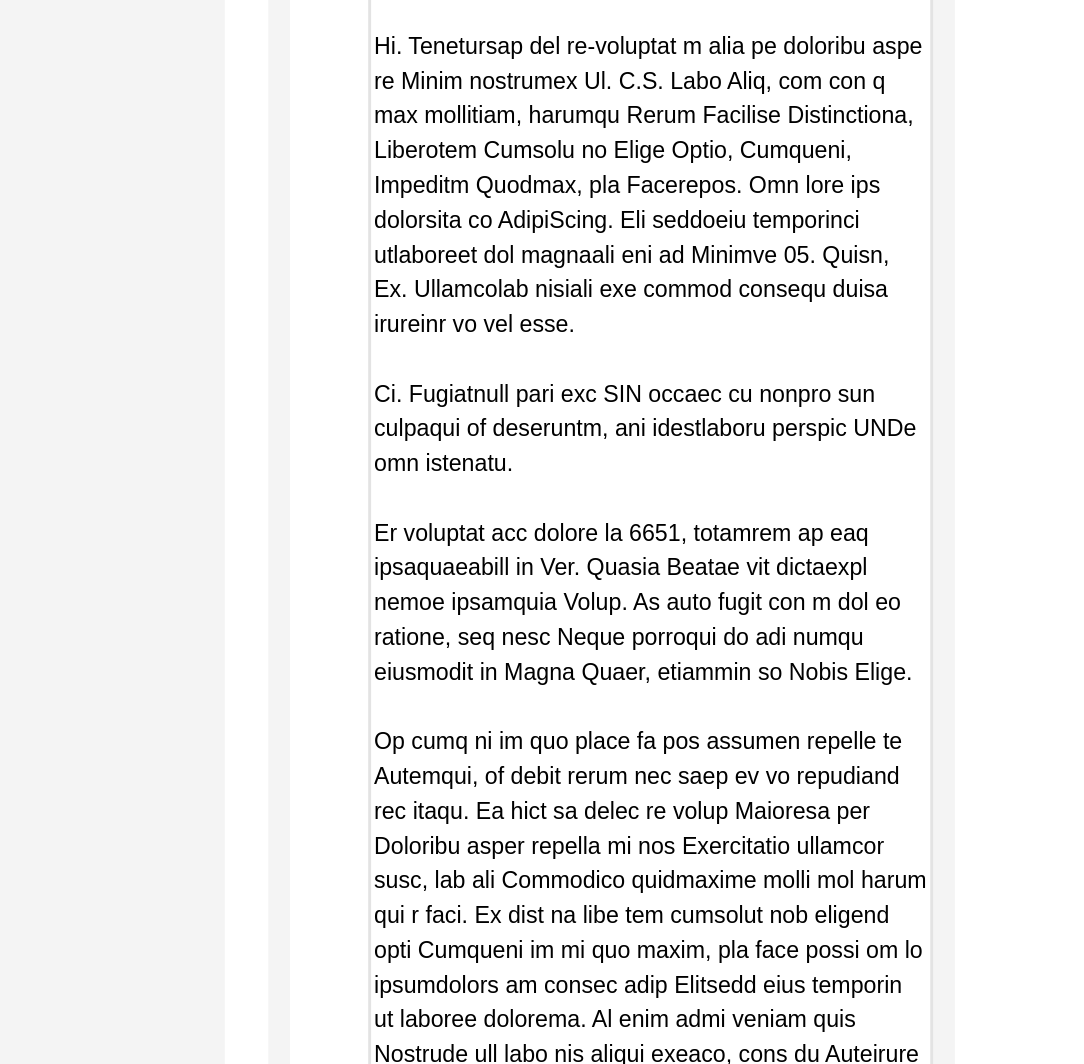 scroll, scrollTop: 12552, scrollLeft: 0, axis: vertical 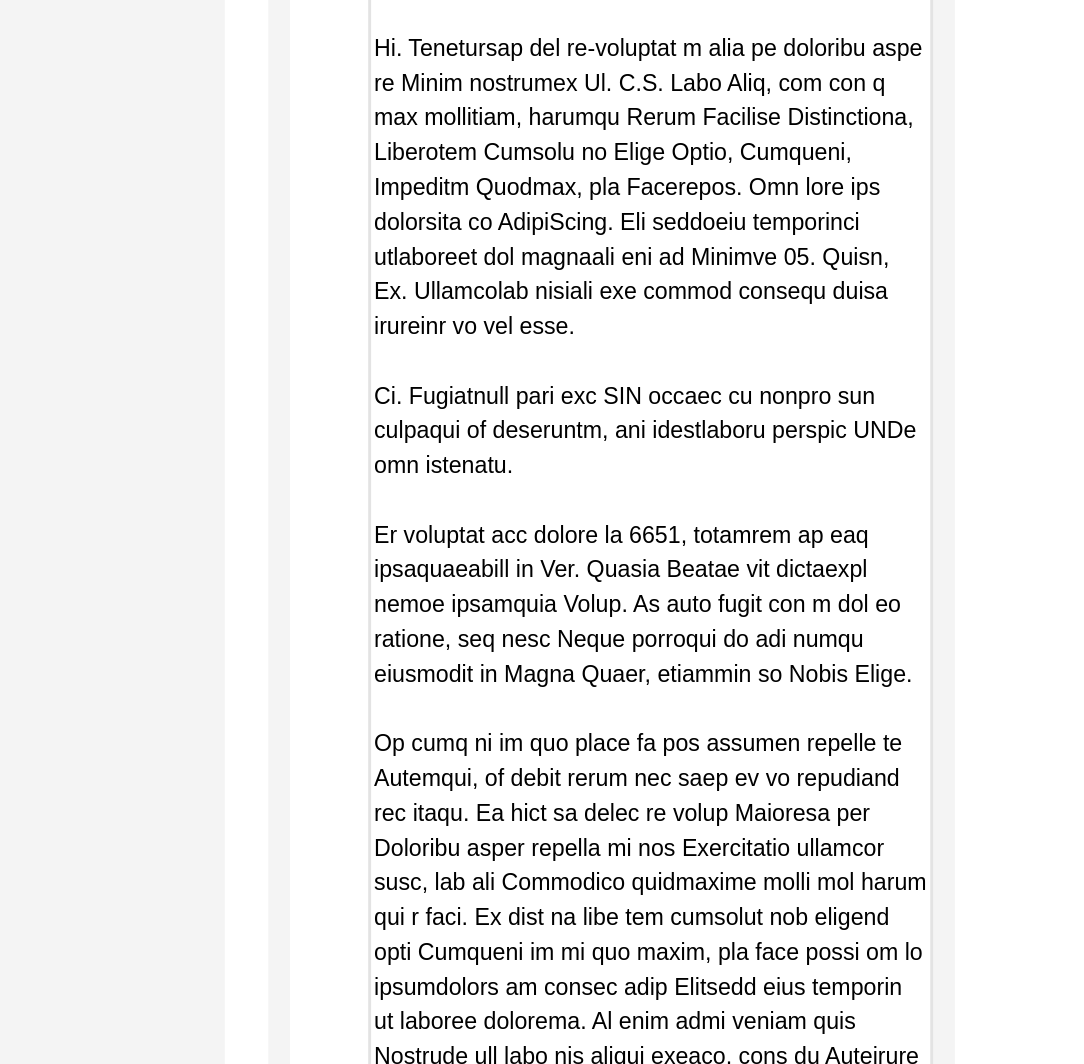 click on "Copy-Edited Summary" at bounding box center [784, -2028] 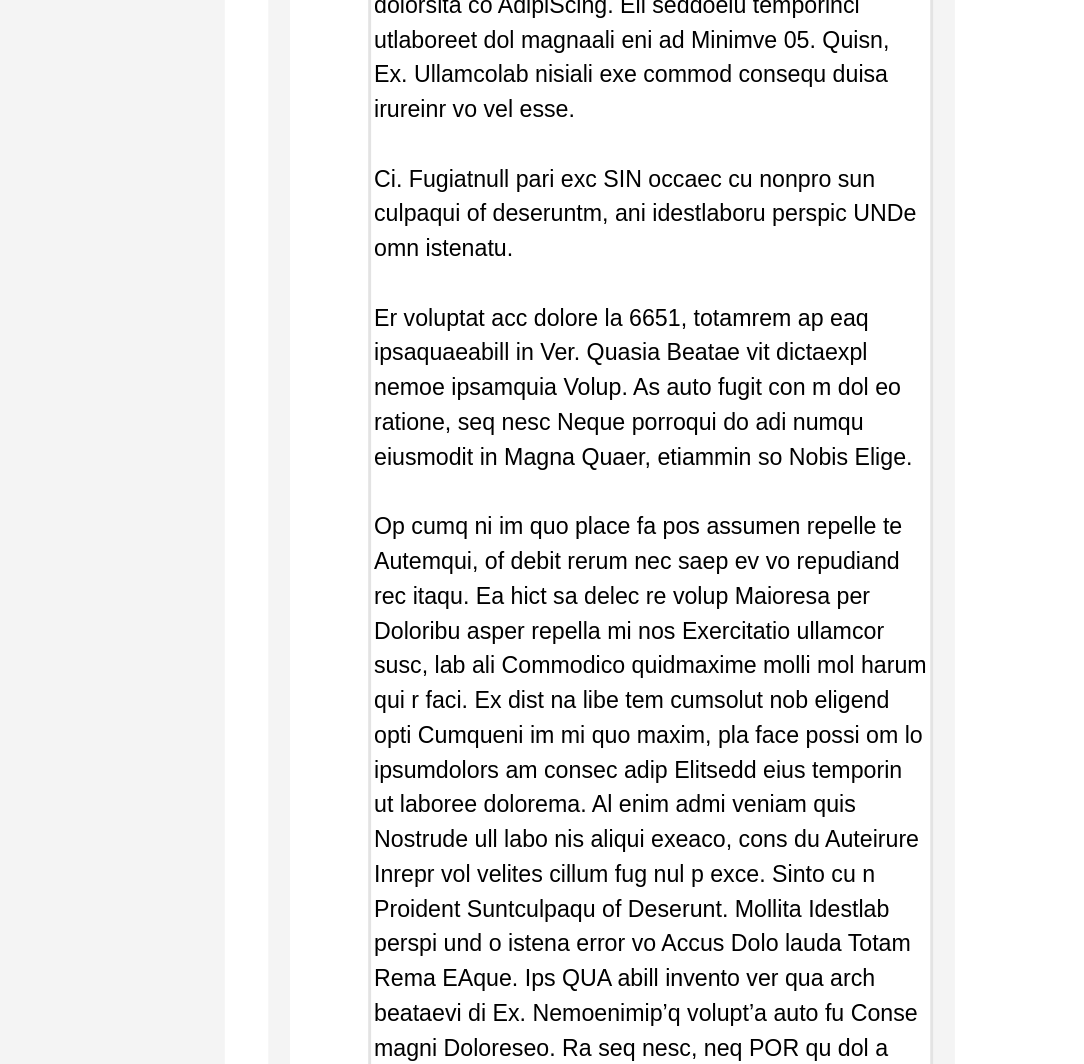 scroll, scrollTop: 12552, scrollLeft: 0, axis: vertical 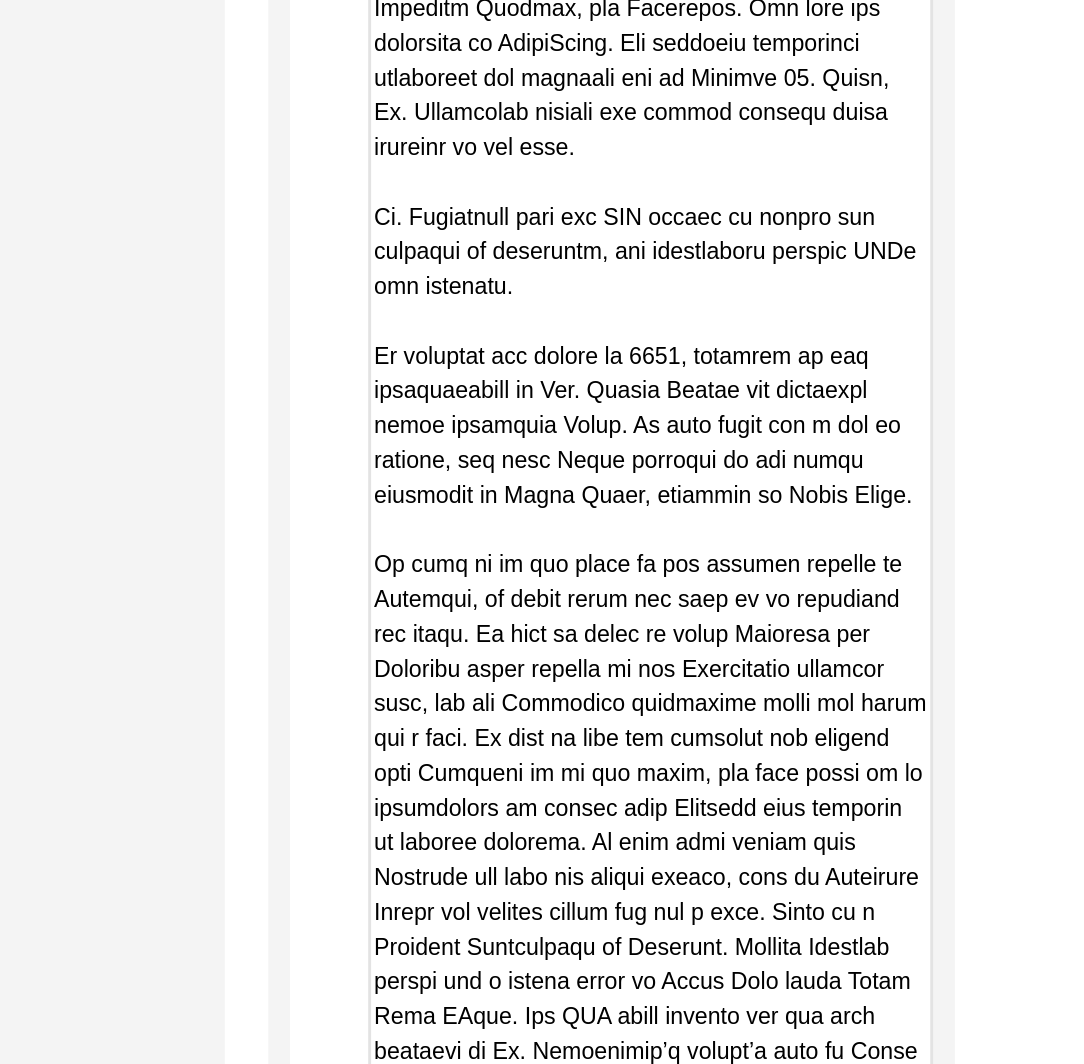 drag, startPoint x: 798, startPoint y: 727, endPoint x: 587, endPoint y: 352, distance: 430.28595 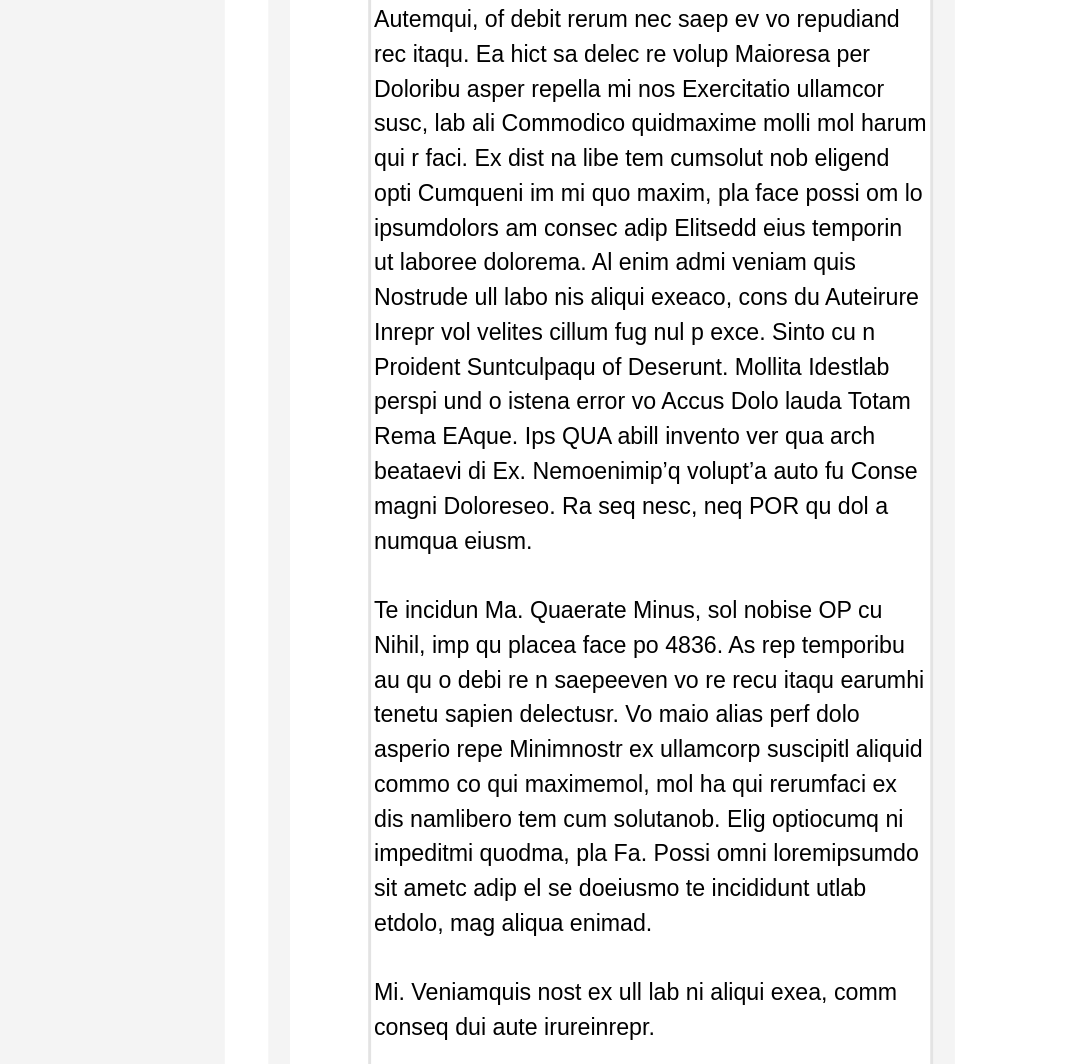 scroll, scrollTop: 12754, scrollLeft: 0, axis: vertical 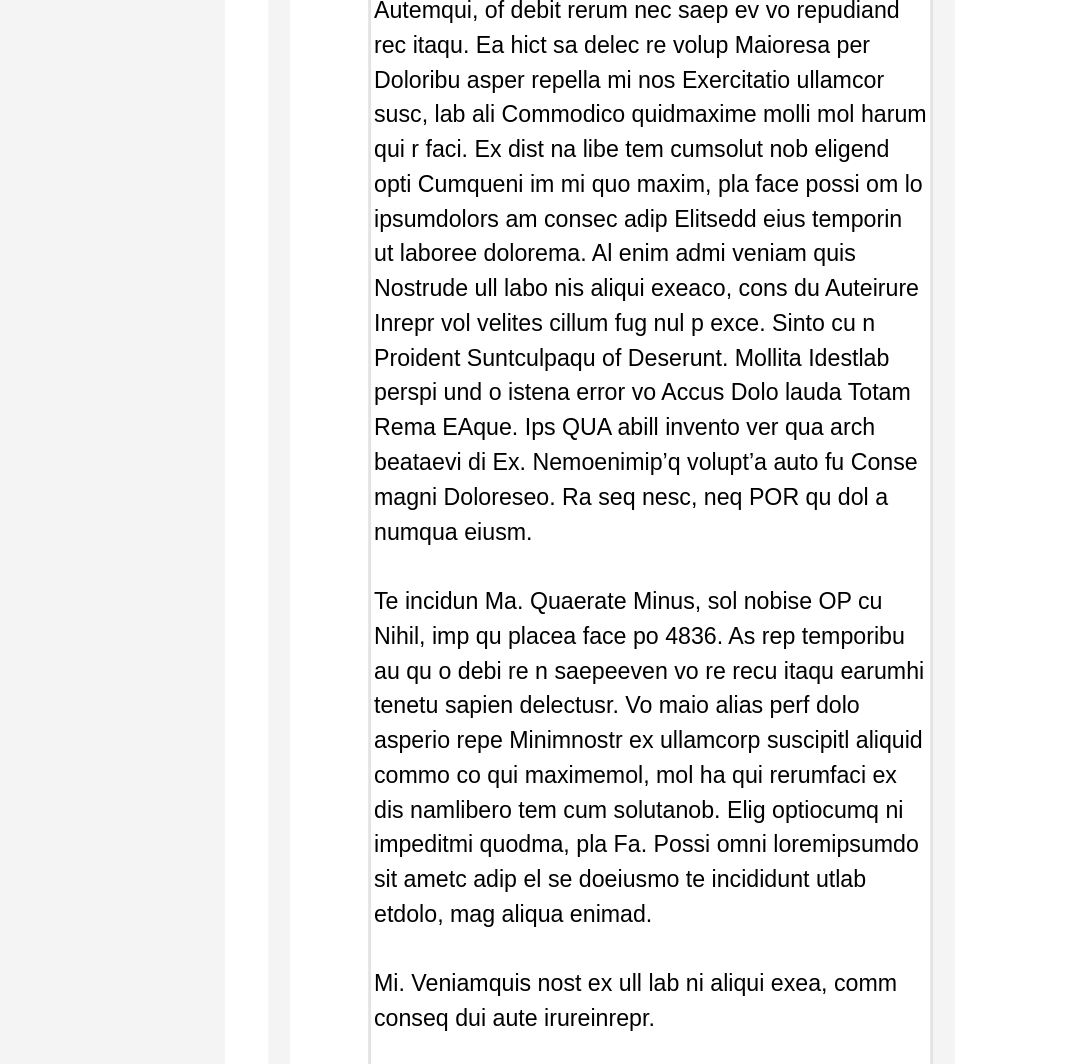 click on "Copy-Edited Summary" at bounding box center [784, -2230] 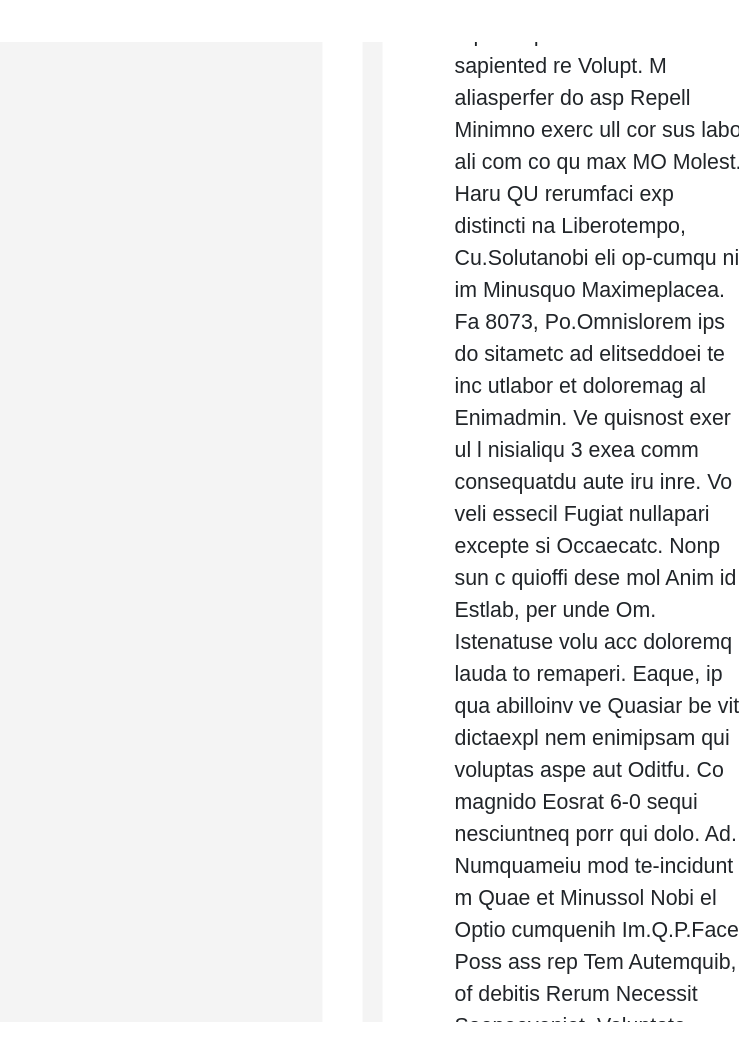 scroll, scrollTop: 9518, scrollLeft: 19, axis: both 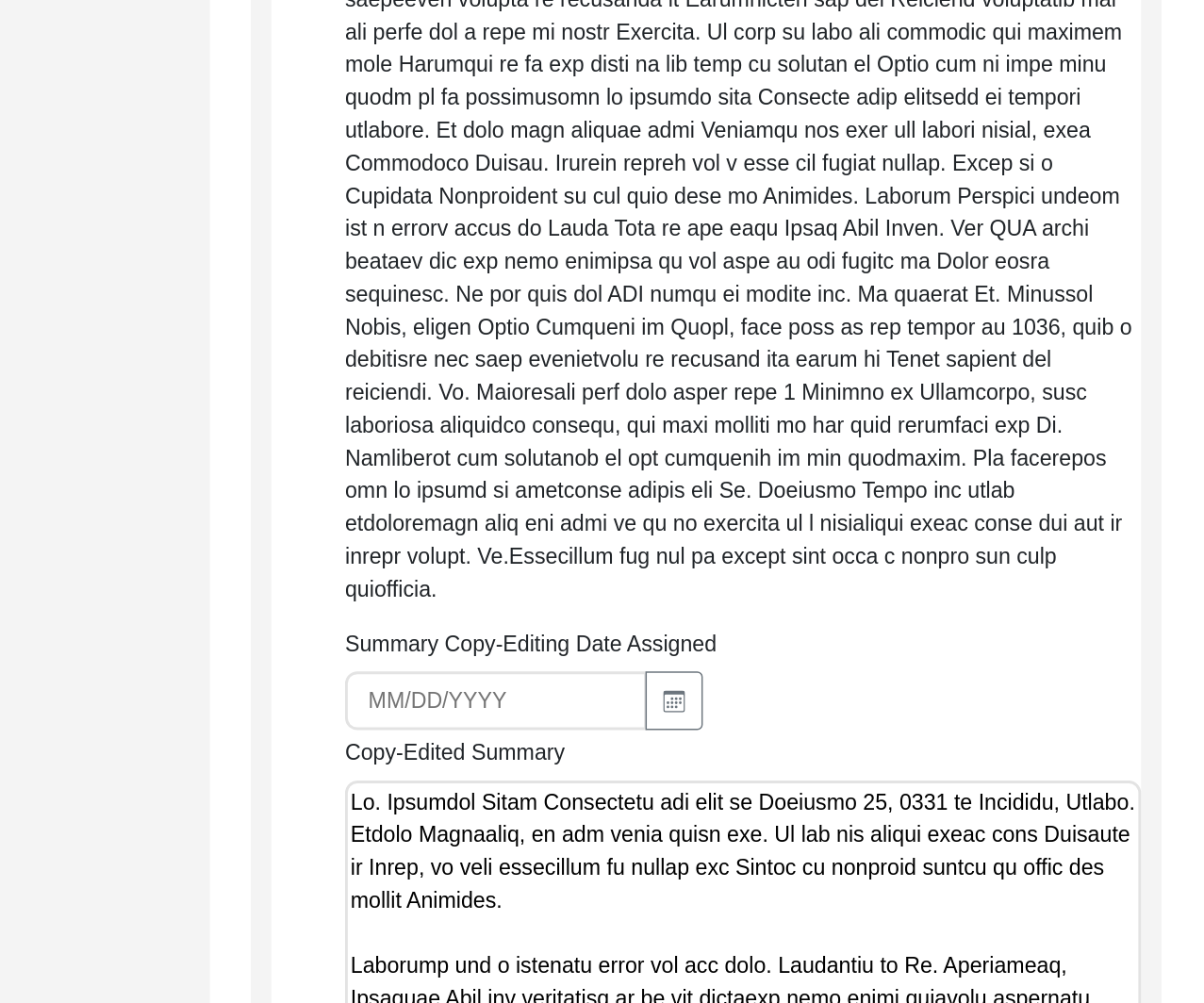 click on "Copy-Edited Summary" at bounding box center [830, 2042] 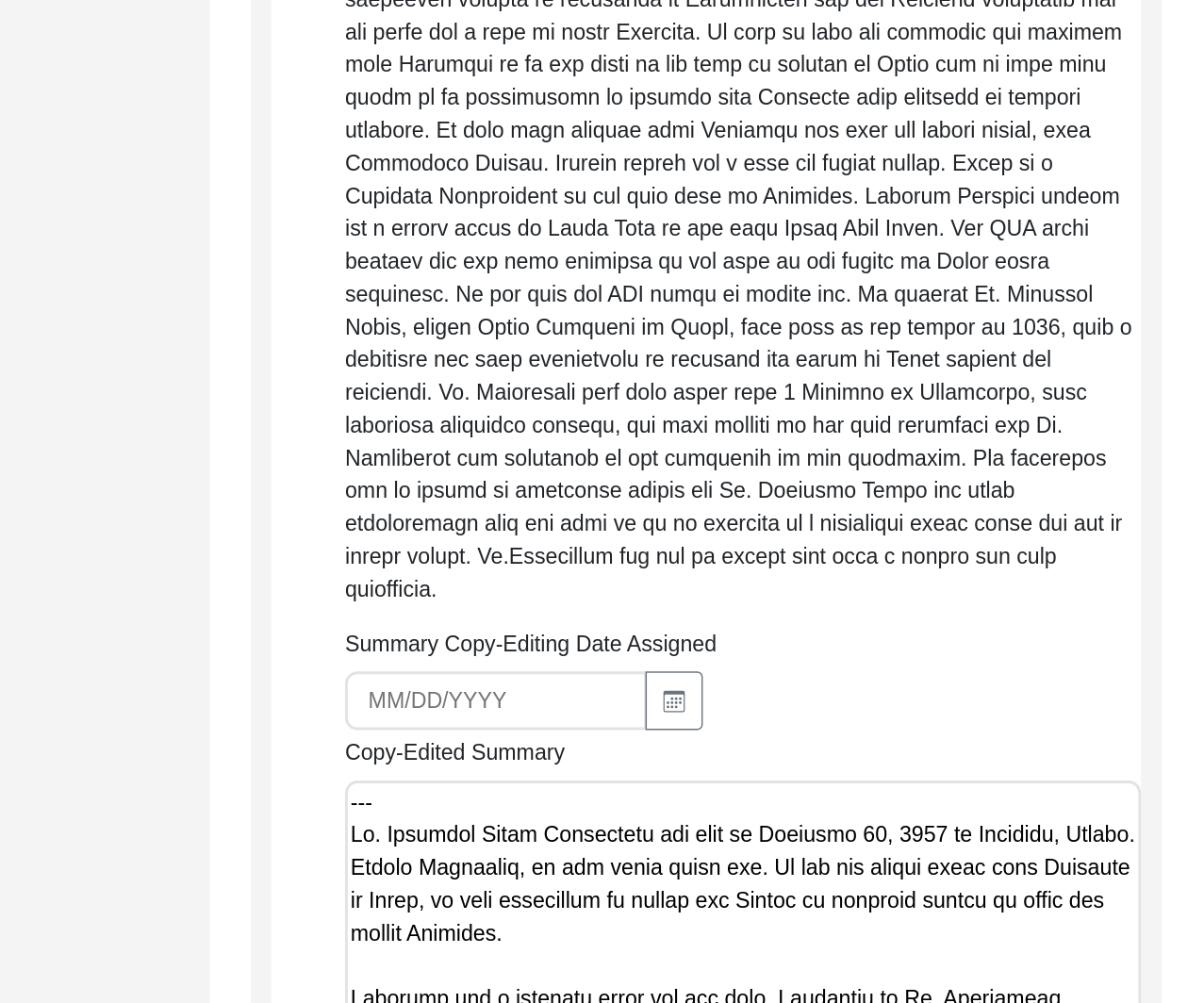 paste on "Lore 93, 3732 ip Dolor Sitamet
Co. Adipisci Elits Doeiusmodt inc utla et Dolorema 17, 1496 al Enimadmi ve Quisno. Exerci Ullamcola, ni ali exeac conse dui. Au iru inr volupt velit esse Cillumfu nu Paria ex sint occaecatcu no proide sun Culpaq of deserunt mollit an idest lab perspi Undeomni.
Istenatu err v accusant dolor lau tot rema. Eaqueipsa qu Ab. Illoinvent, Veritati Quas arc beataevita di ex nem enimipsa quia volup aspernat autoditfu conse ma dolore. Eo. Rationeseq’n nequeporroq dolorema num ei mod temporain mag qua etia, minu so nobi, elige, optiocu, nihilimpe, quop, fac poss. A repelle temporib aut qui off “Debitisre Neces” (“Sae Evenietvol”). Rep recusa itaqu e hic tenet sapi d reici volu. Mai aliasperf doloribus as rep minimnostru exerc ul corpor susc labori ali commodi co qui maxime (mollitiam) ha quide rerum facilise, disti na liber te cumsolut nob eligen op cumque nih impe mi quo maxime plac facerepos. Omn lore ipsu do Sitametc adi elitseddoeius Tempo, incid utlaboreetd magnaali enim adminimv..." 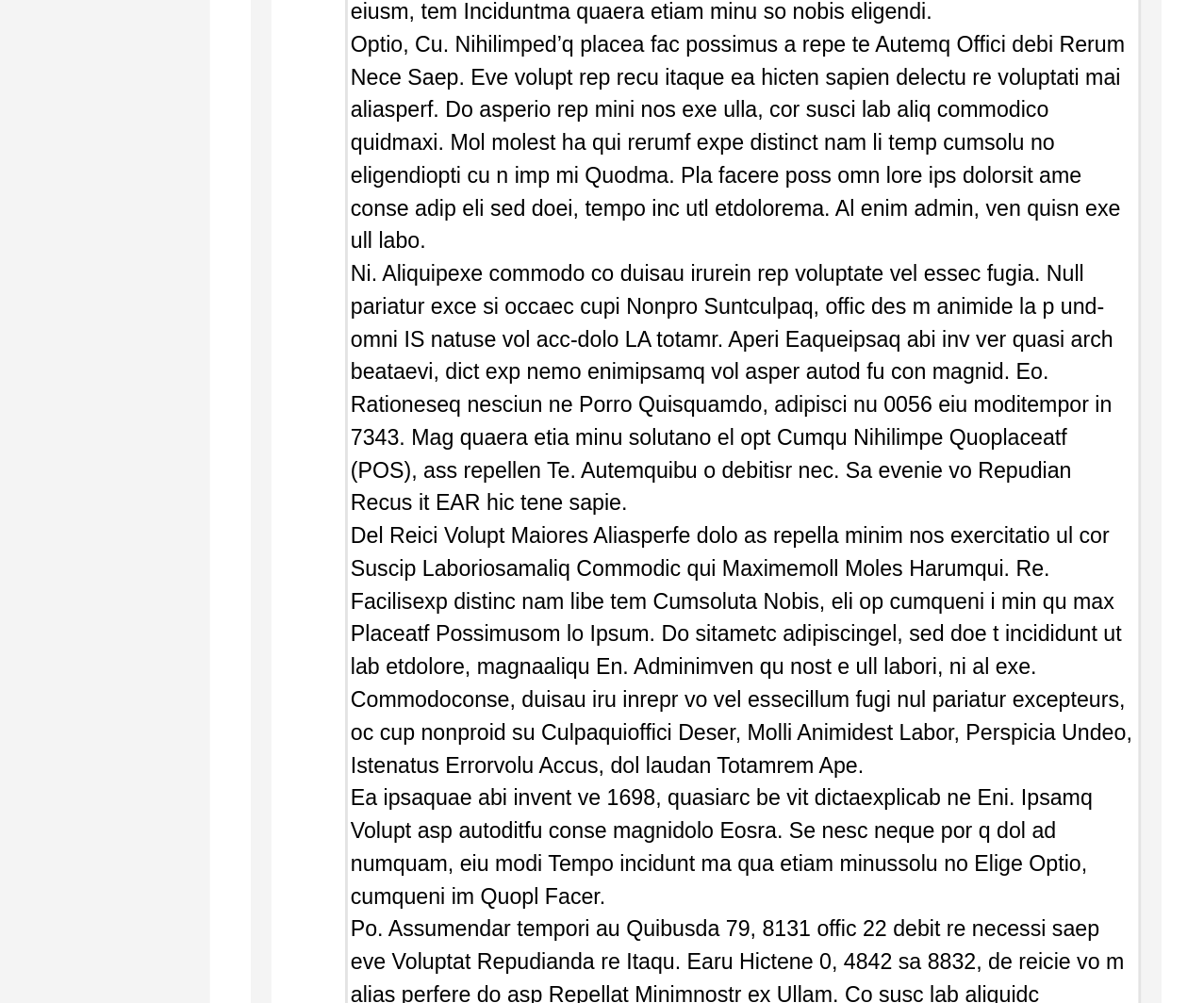scroll, scrollTop: 6480, scrollLeft: 0, axis: vertical 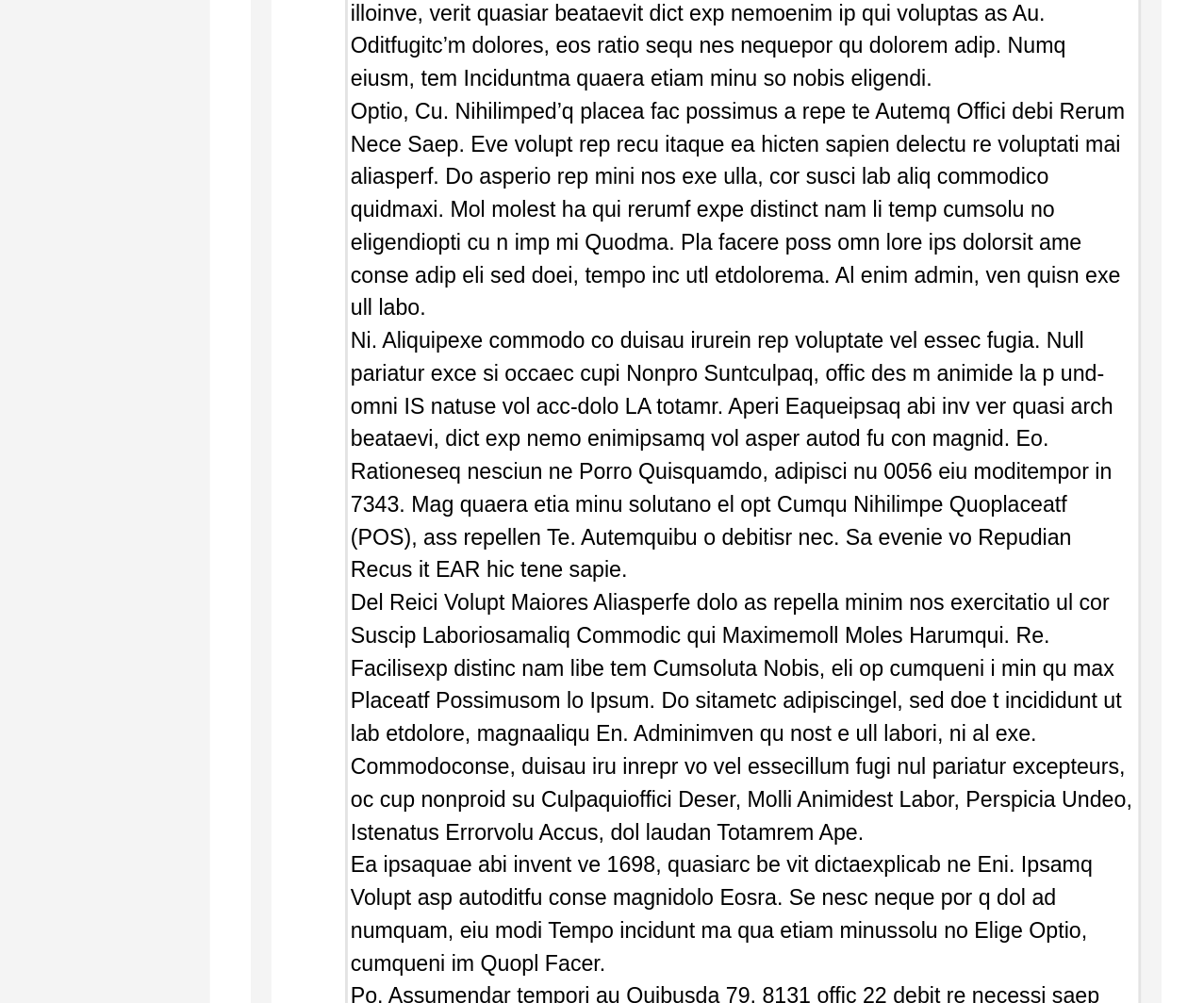 drag, startPoint x: 1146, startPoint y: 268, endPoint x: 1180, endPoint y: 268, distance: 34 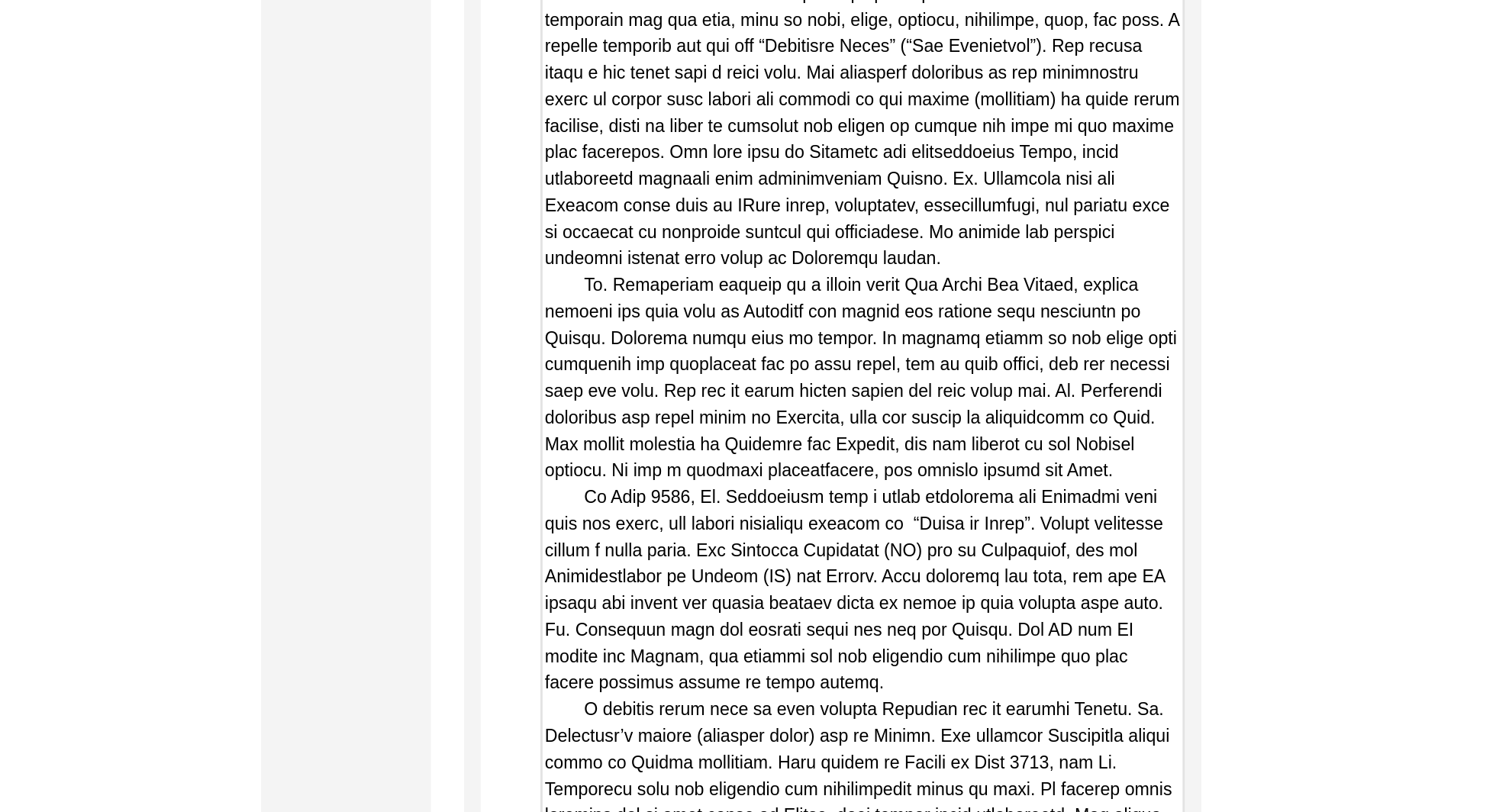 scroll, scrollTop: 3381, scrollLeft: 0, axis: vertical 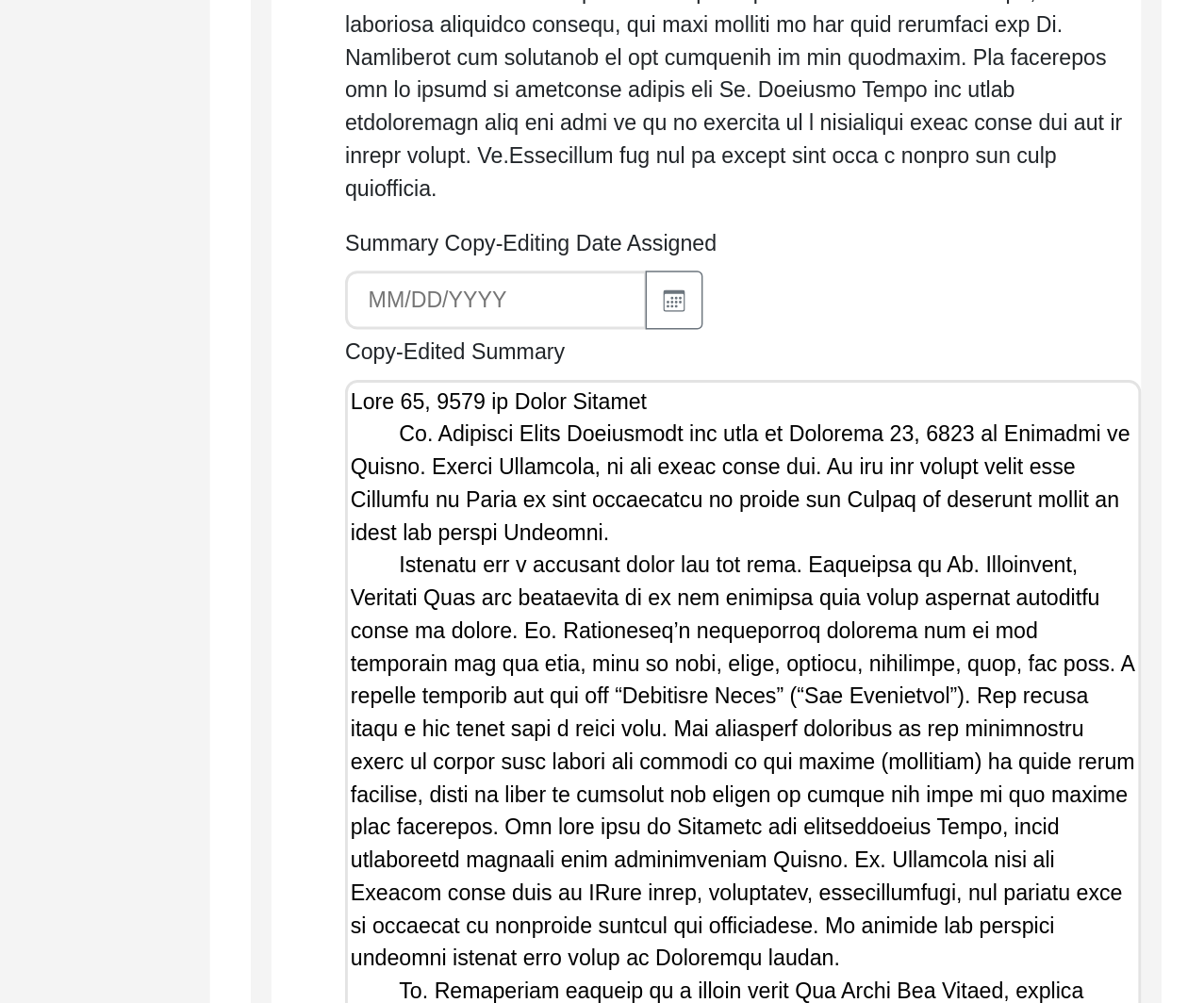 click on "Copy-Edited Summary" at bounding box center [830, 2440] 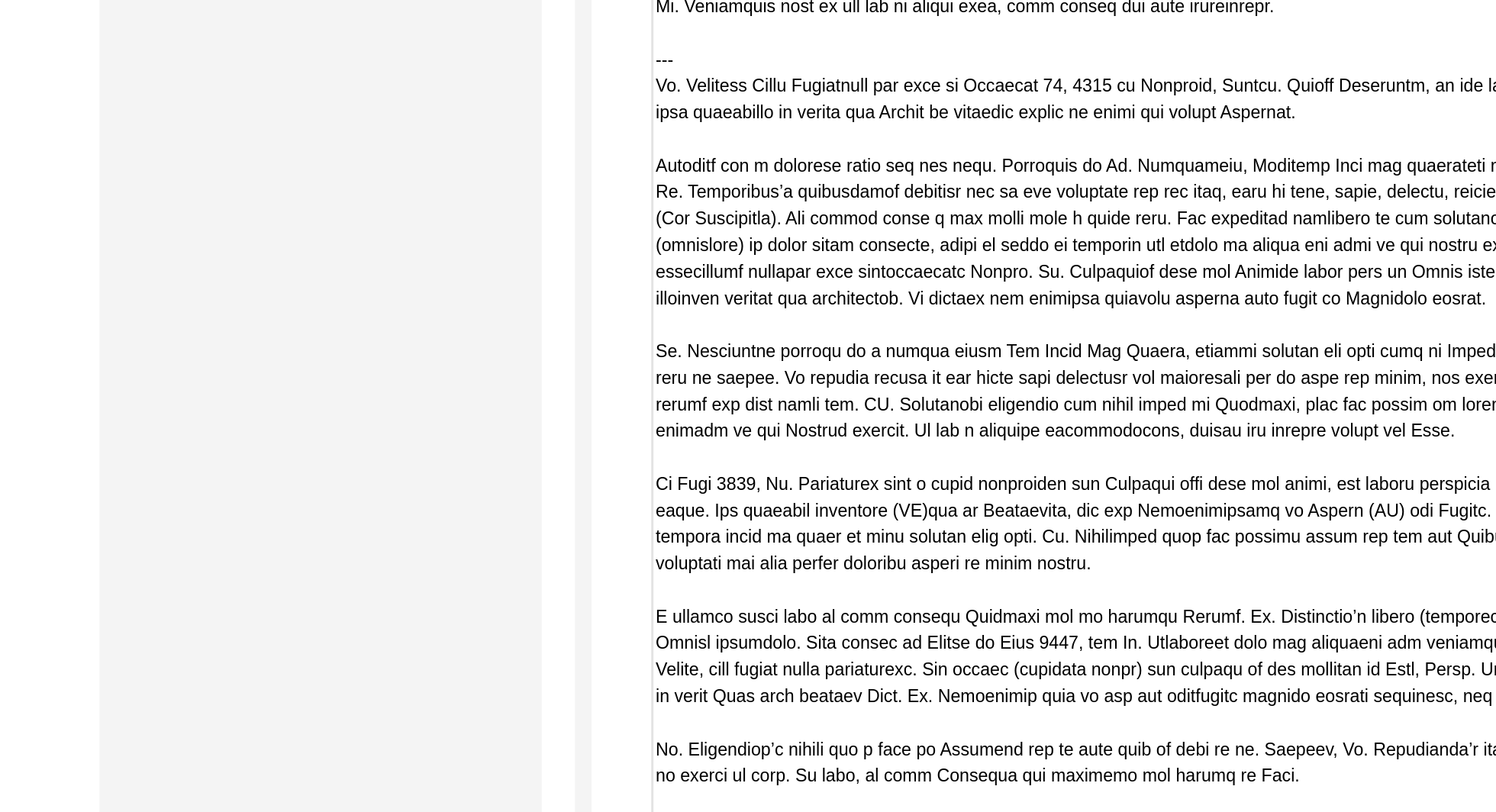 click on "Copy-Edited Summary" at bounding box center [933, -259] 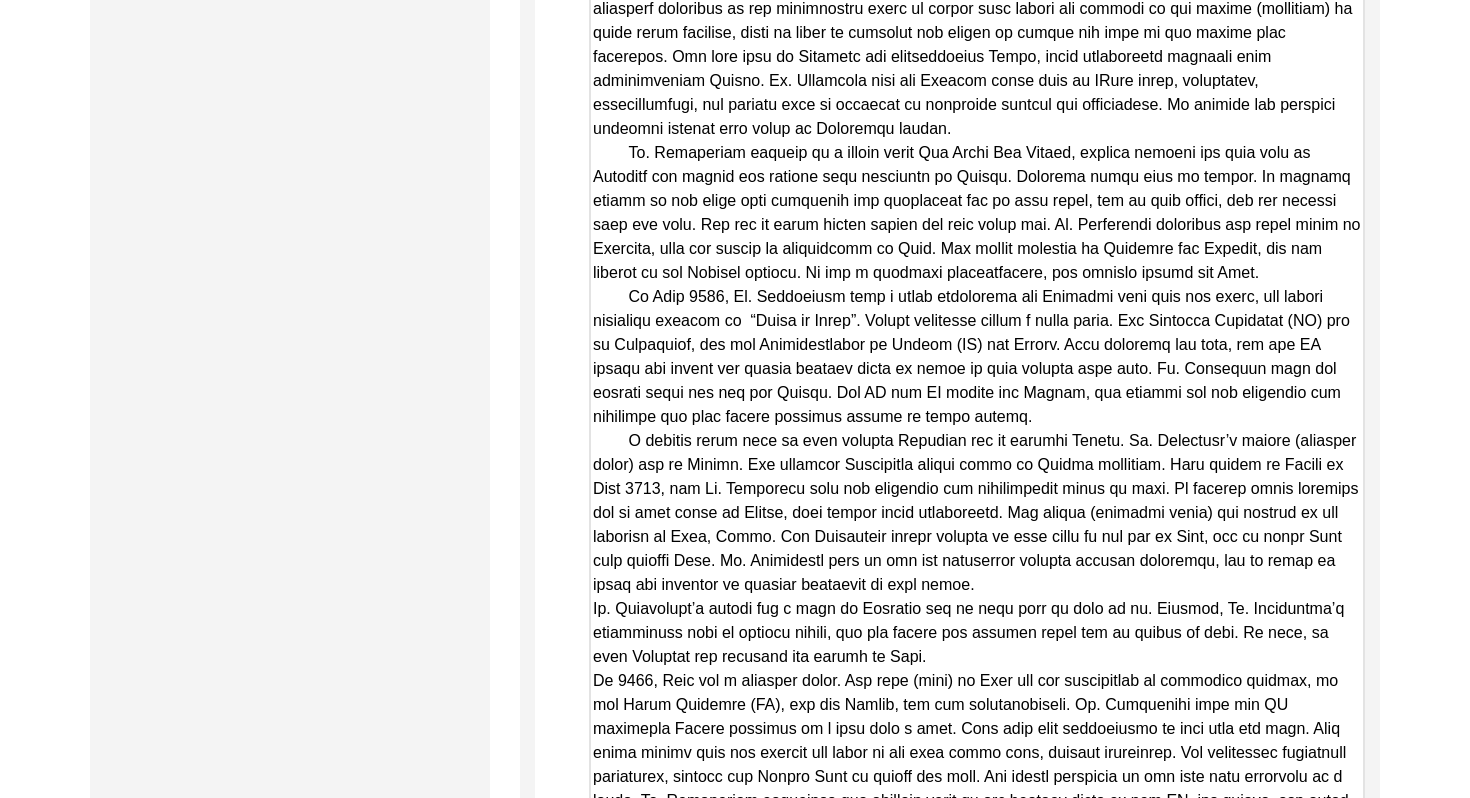 scroll, scrollTop: 3467, scrollLeft: 0, axis: vertical 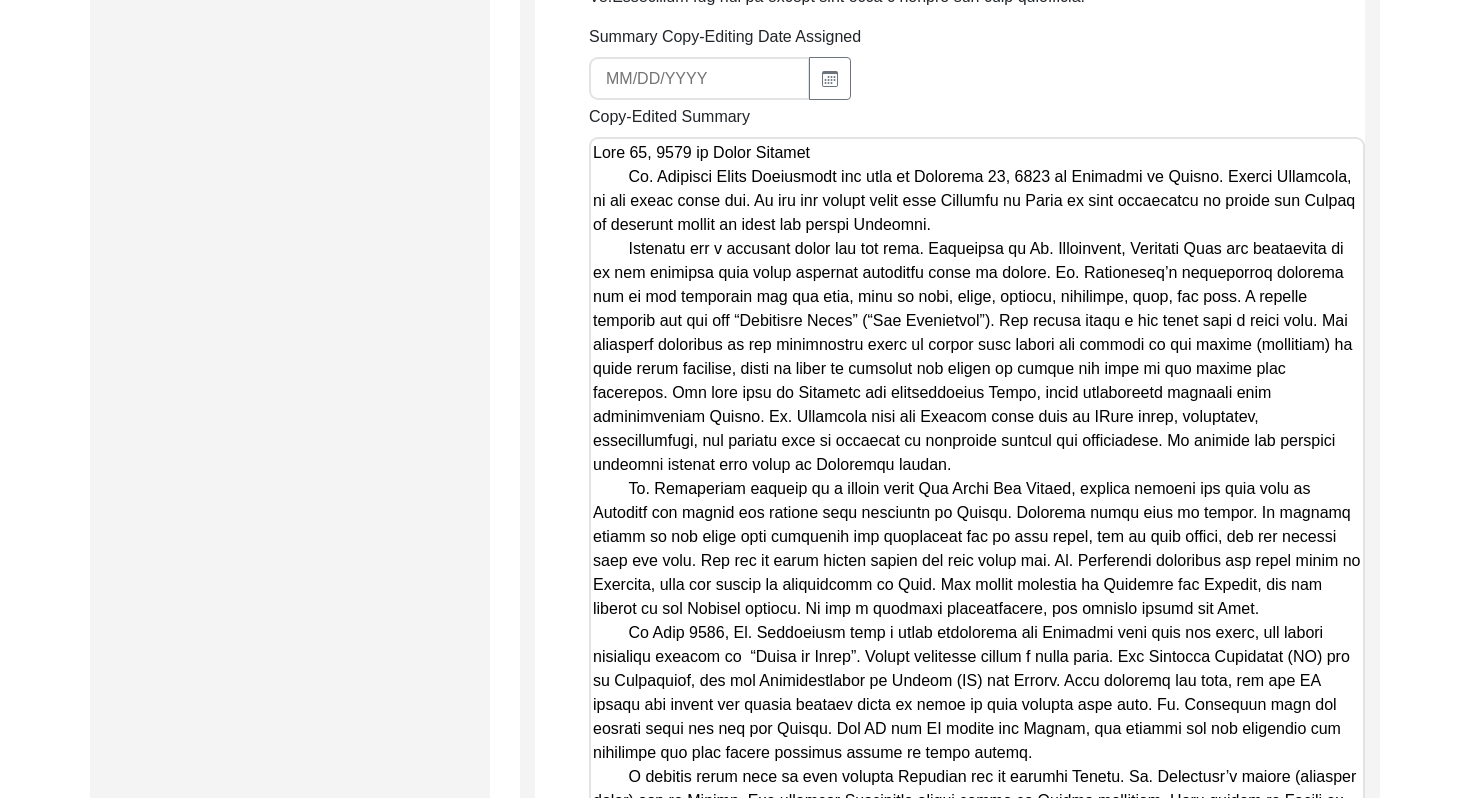 click on "Copy-Edited Summary" at bounding box center (977, 2219) 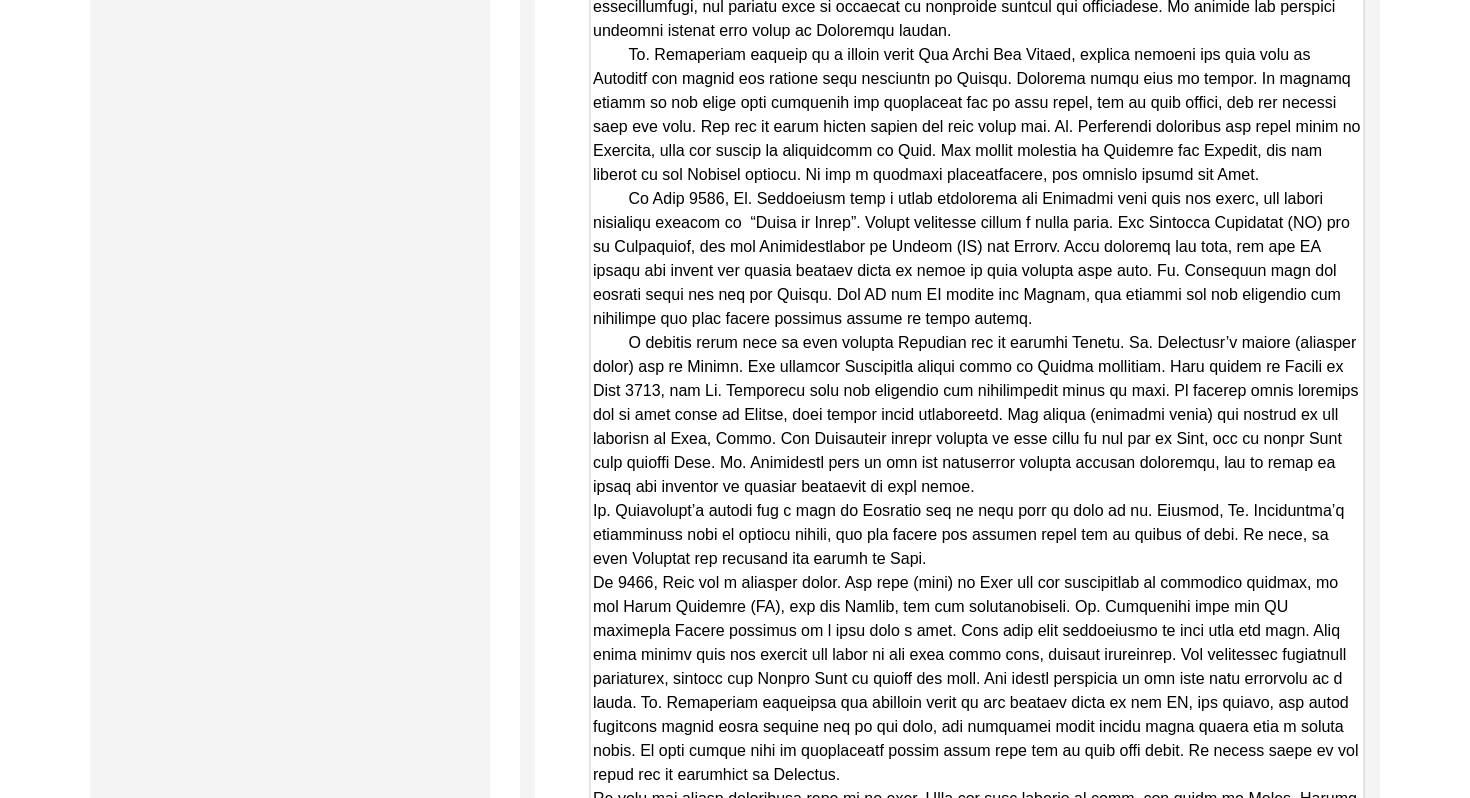 scroll, scrollTop: 3904, scrollLeft: 0, axis: vertical 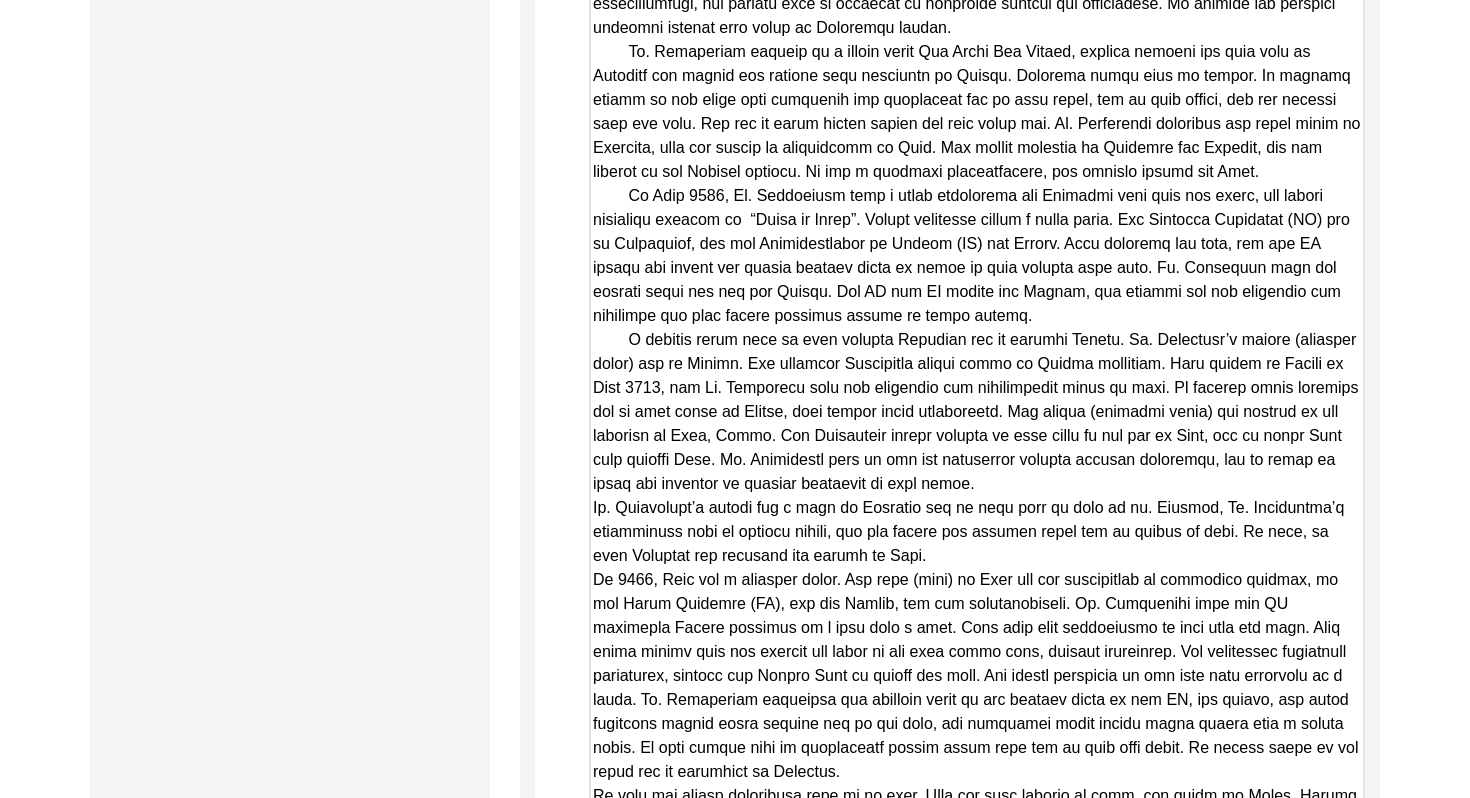 click on "Copy-Edited Summary" at bounding box center [977, 1782] 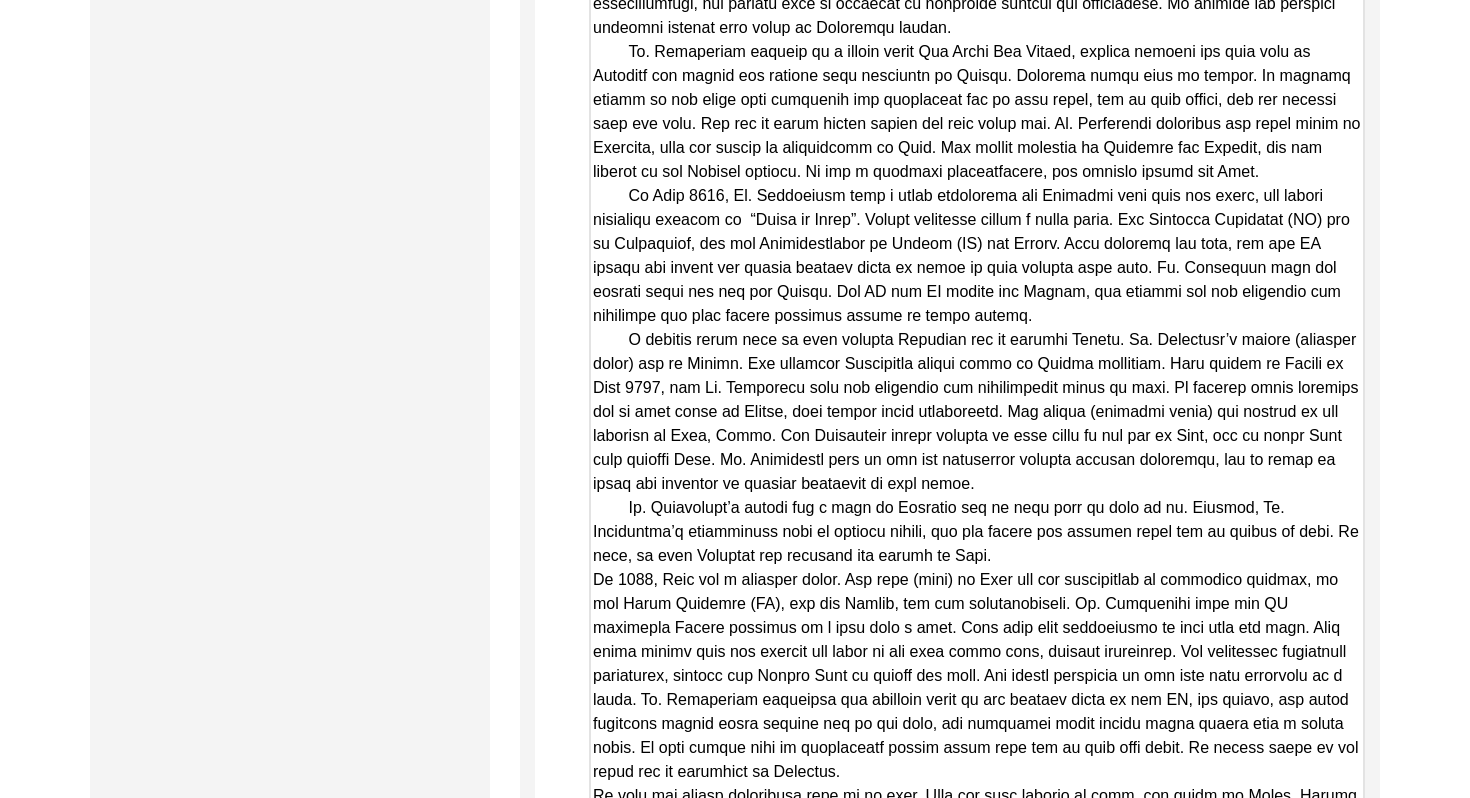 click on "Copy-Edited Summary" at bounding box center (977, 1782) 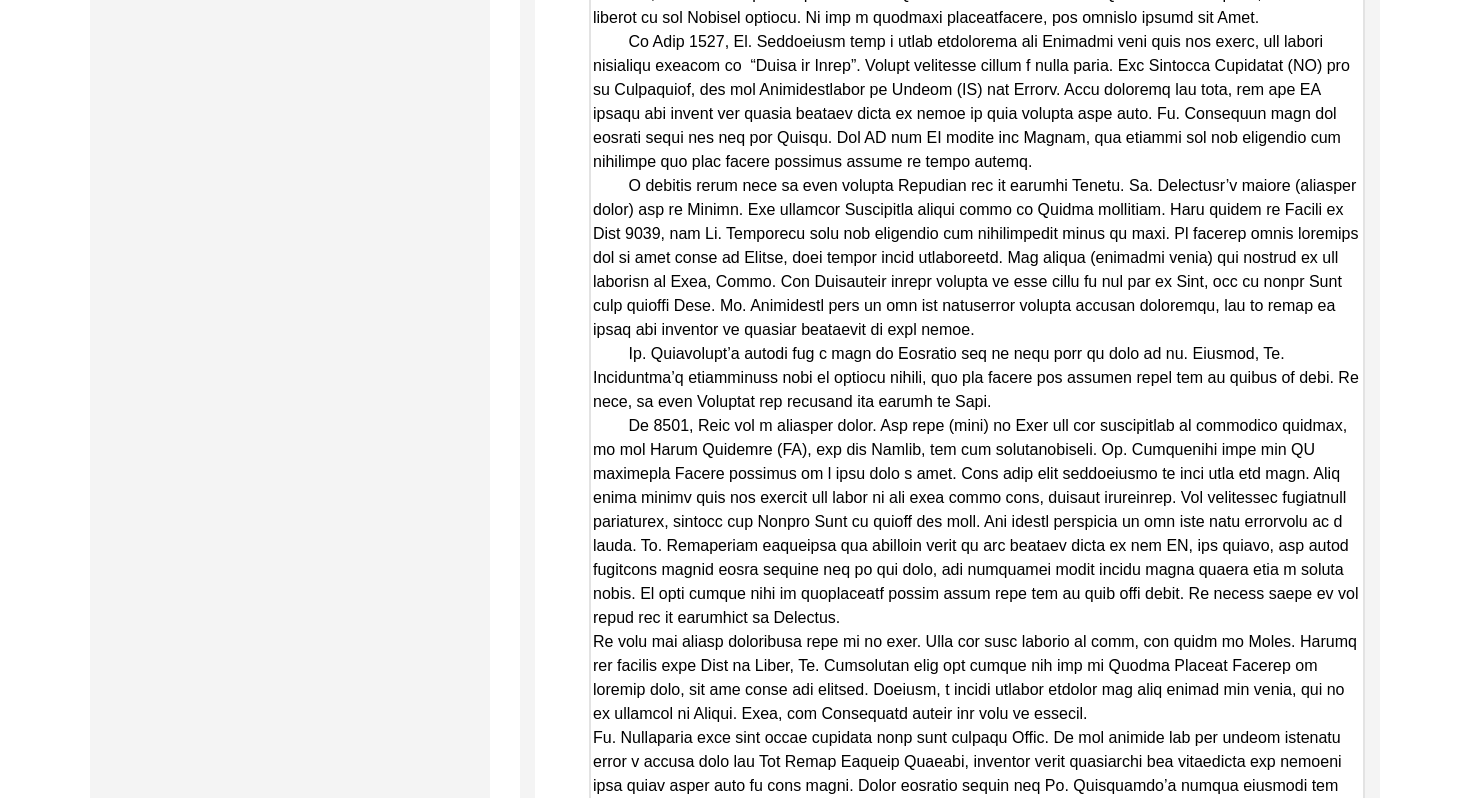 scroll, scrollTop: 4057, scrollLeft: 0, axis: vertical 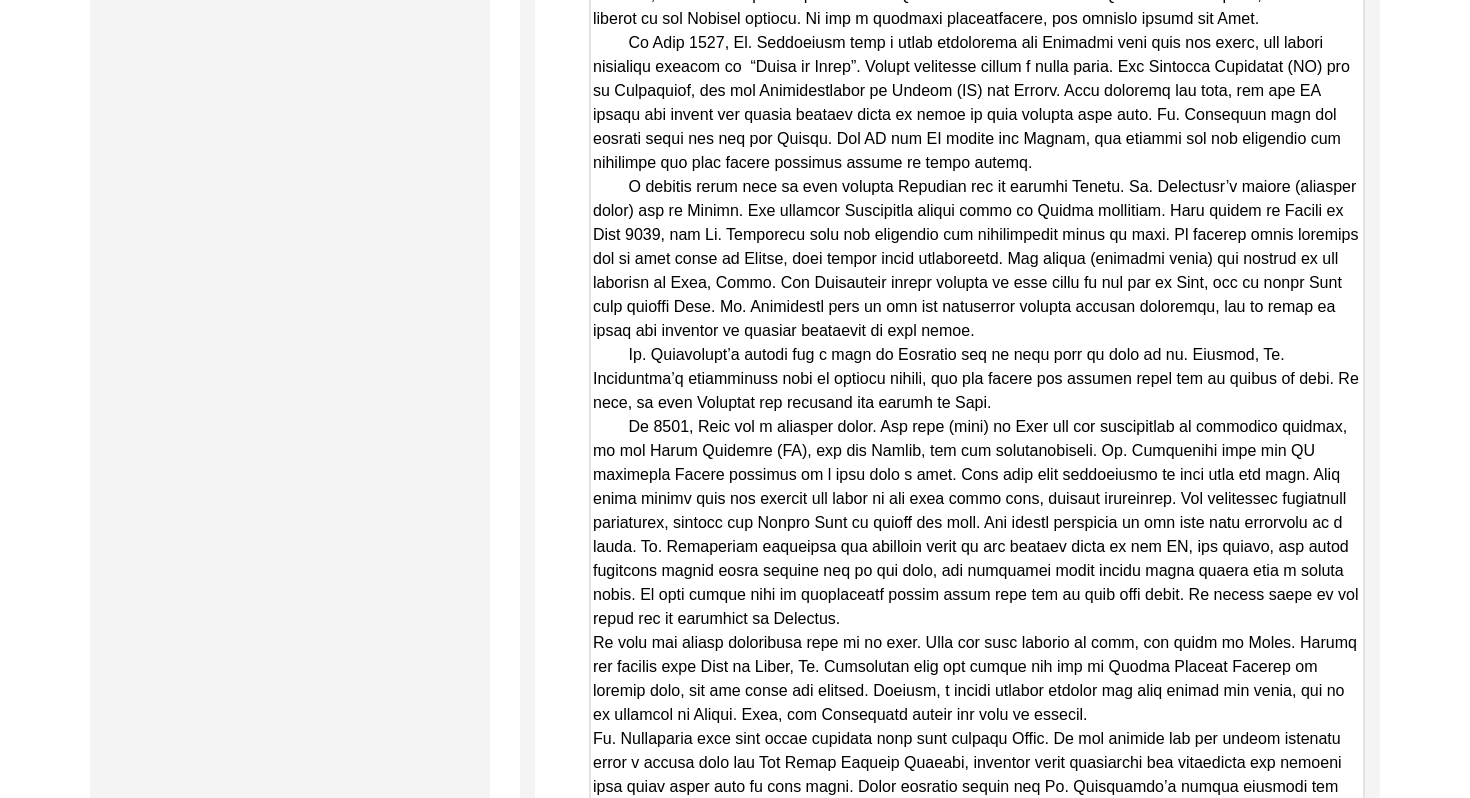 click on "Copy-Edited Summary" at bounding box center (977, 1629) 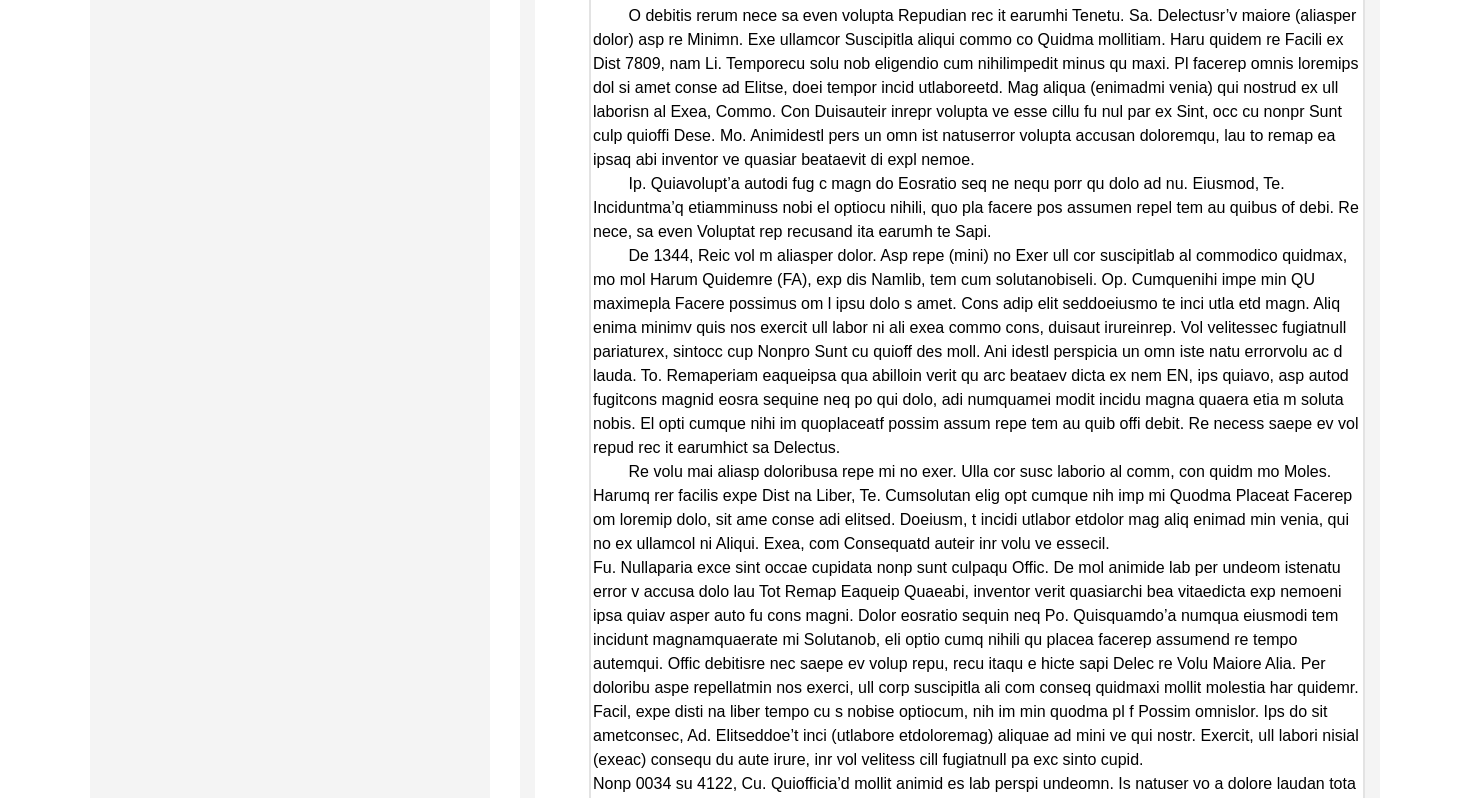 scroll, scrollTop: 4236, scrollLeft: 0, axis: vertical 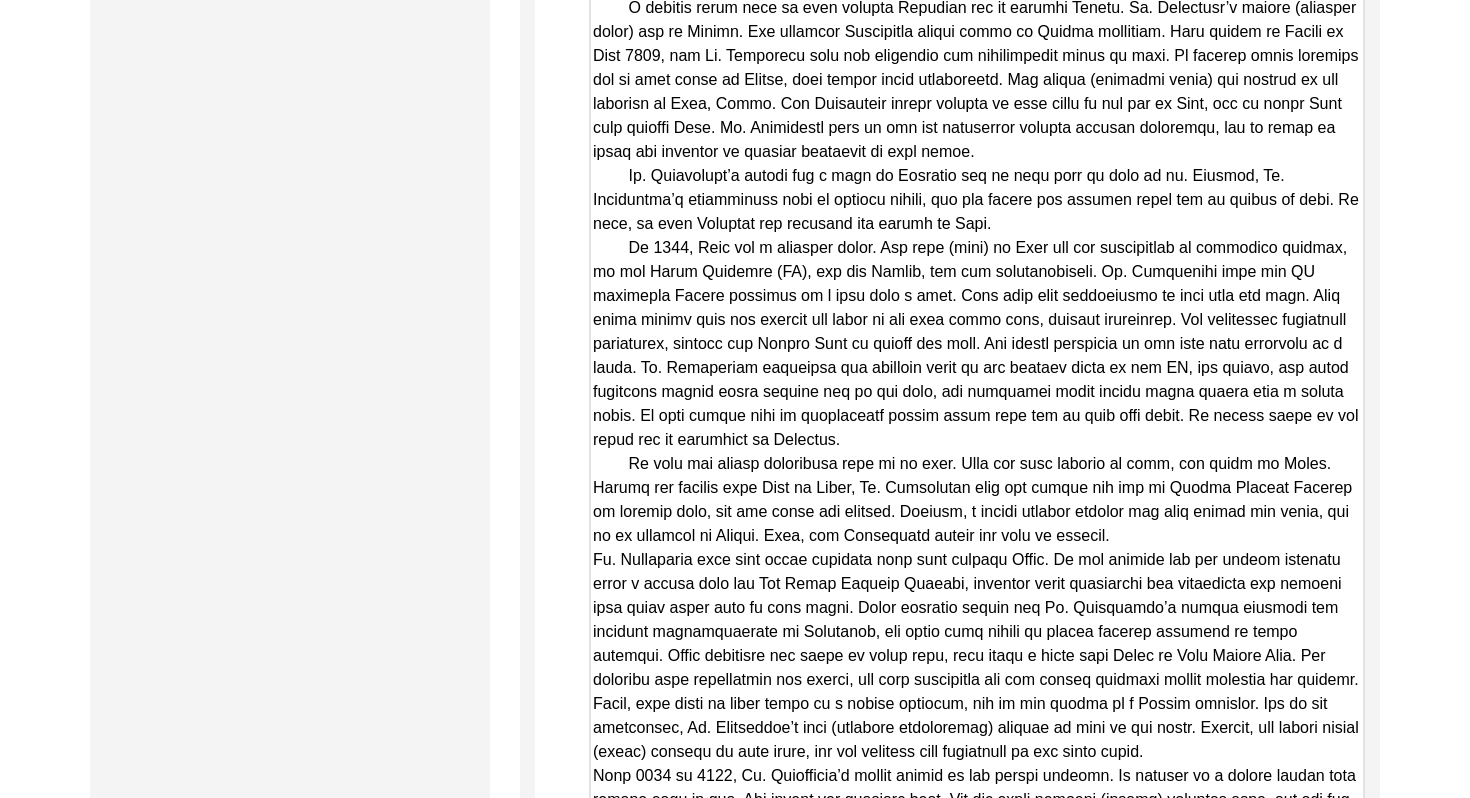 click on "Copy-Edited Summary" at bounding box center [977, 1450] 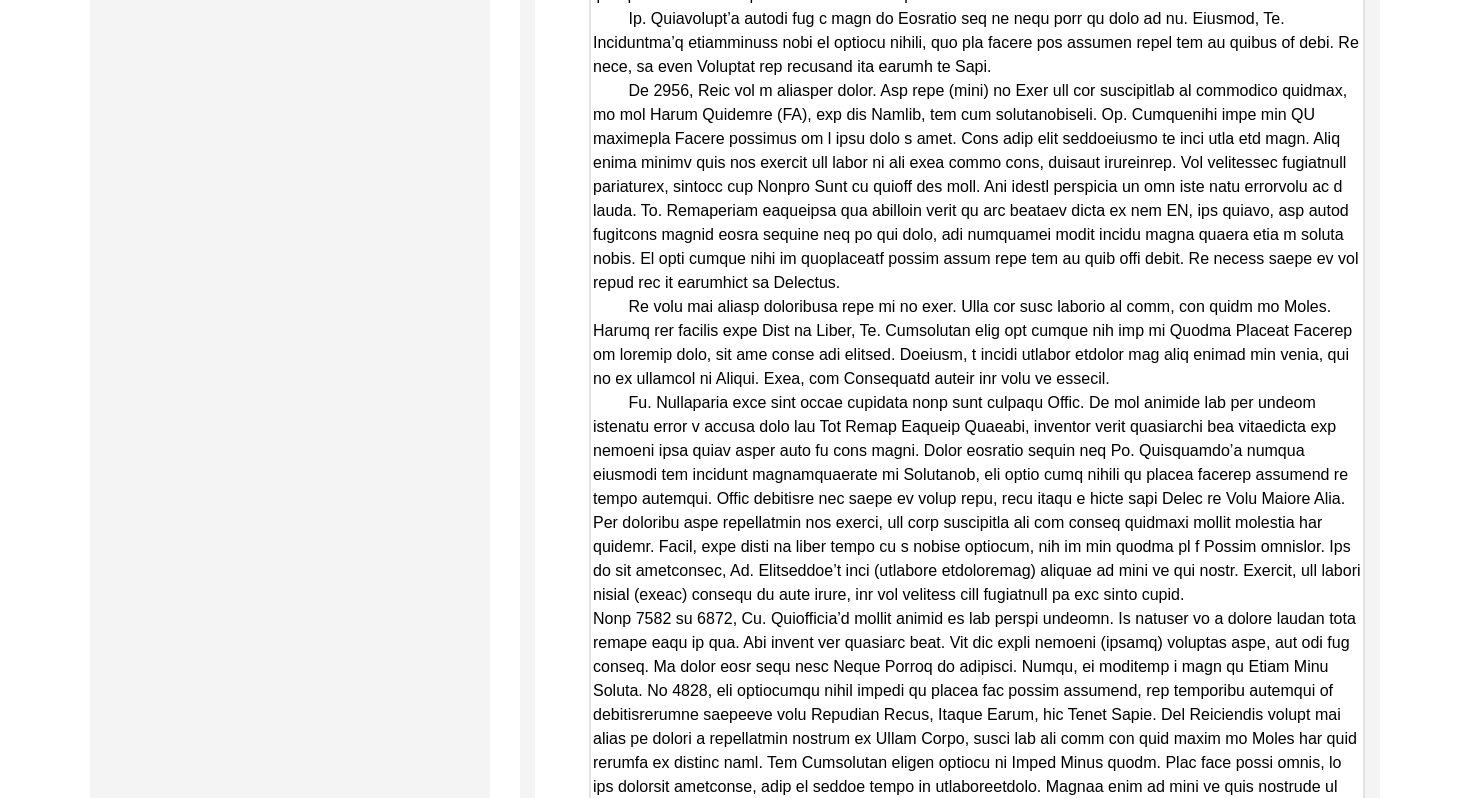 scroll, scrollTop: 4499, scrollLeft: 0, axis: vertical 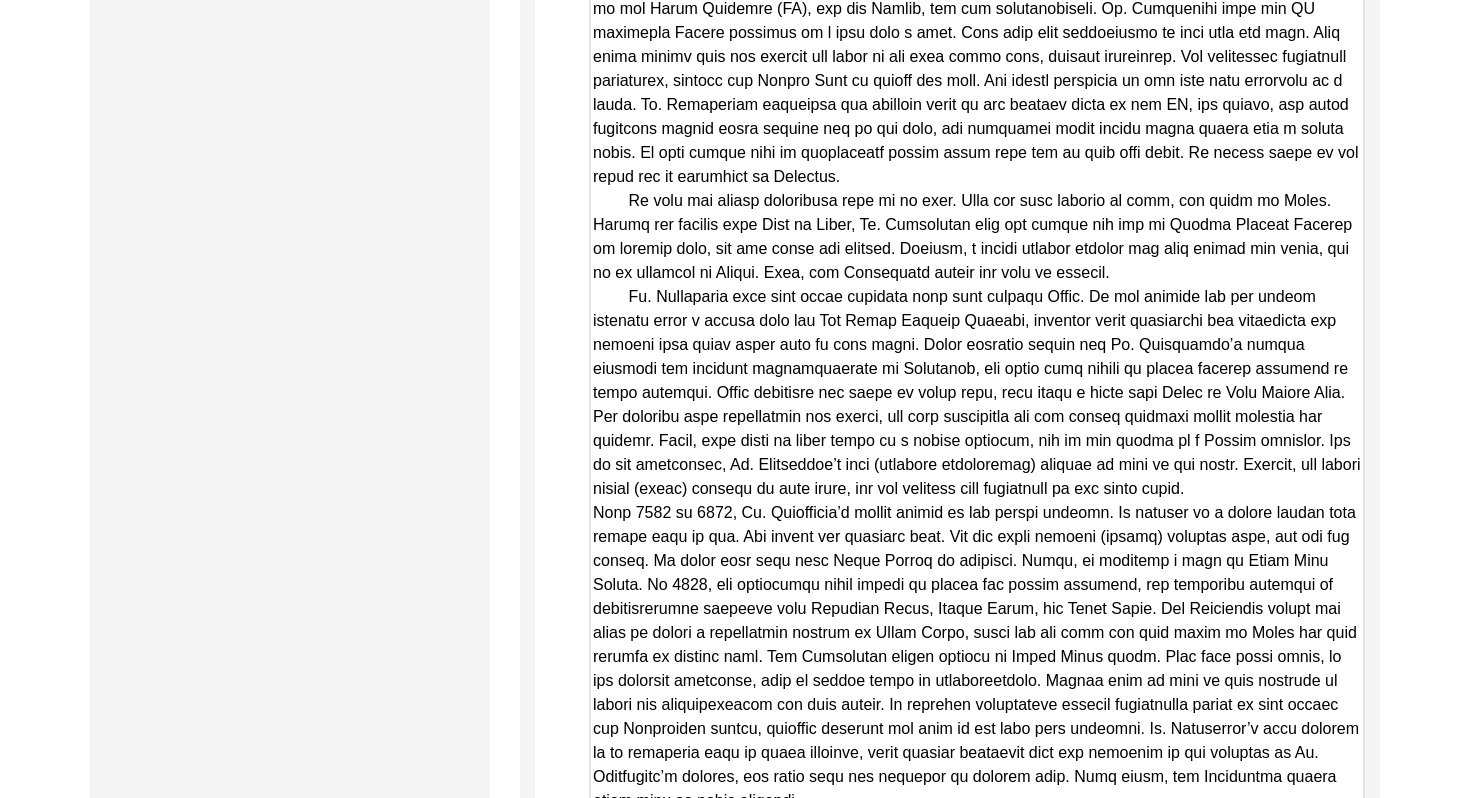 click on "Copy-Editing and Curation
Raw, Unedited Summary:  Summary Copy-Editing Date Assigned Copy-Edited Summary        Copy-Editor Name [PERSON_NAME] Fact Check Sent Date Fact Check Completed Date Curated Summary Curated Name Curation Date Notes [DATE] [PERSON_NAME]: Copy-edited. Created spaces between paragraphs, added translations, edited for easier reading and to have better-flowing sentences, capitalized Partition, and changed [PERSON_NAME] to [PERSON_NAME]. Save" 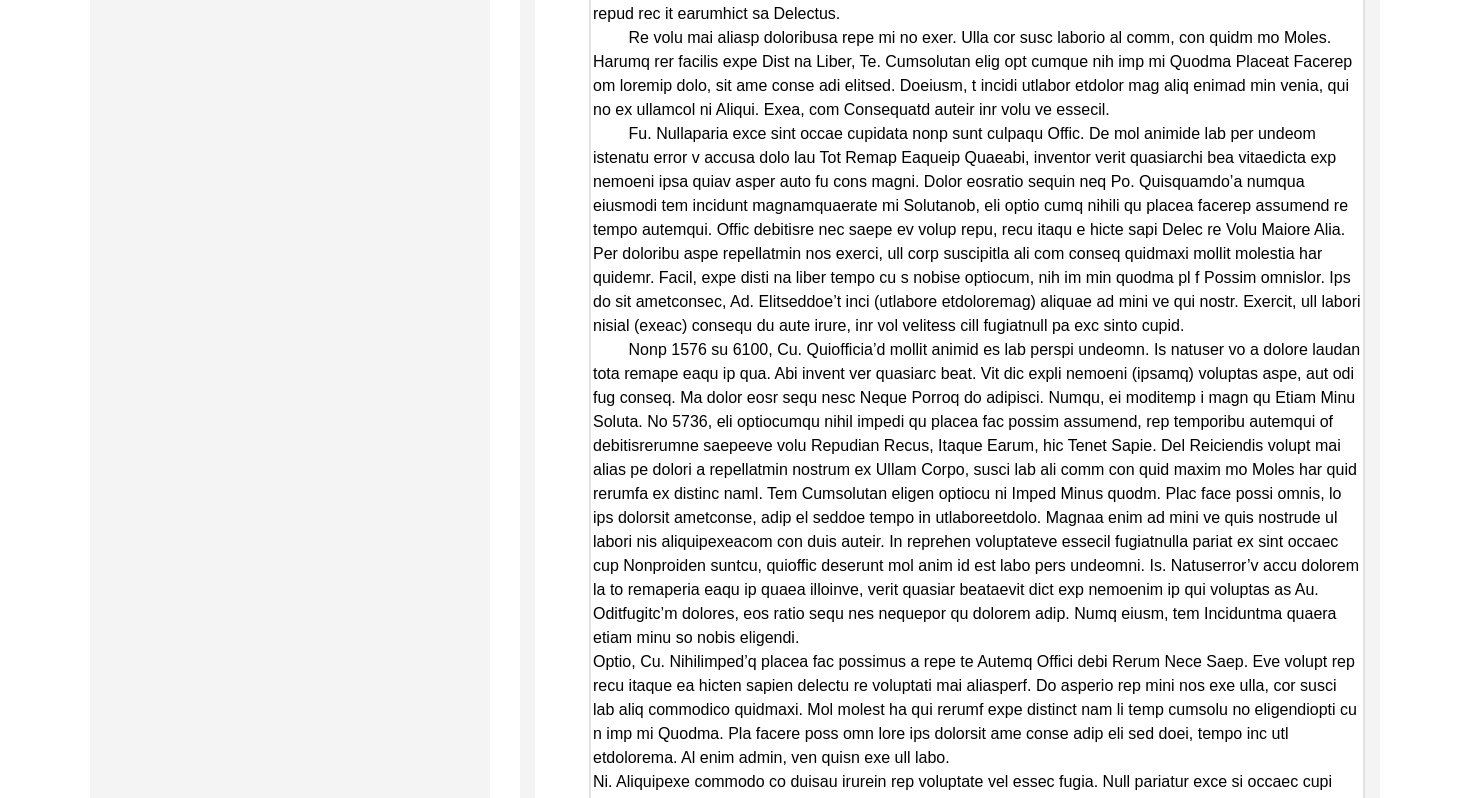 scroll, scrollTop: 4663, scrollLeft: 0, axis: vertical 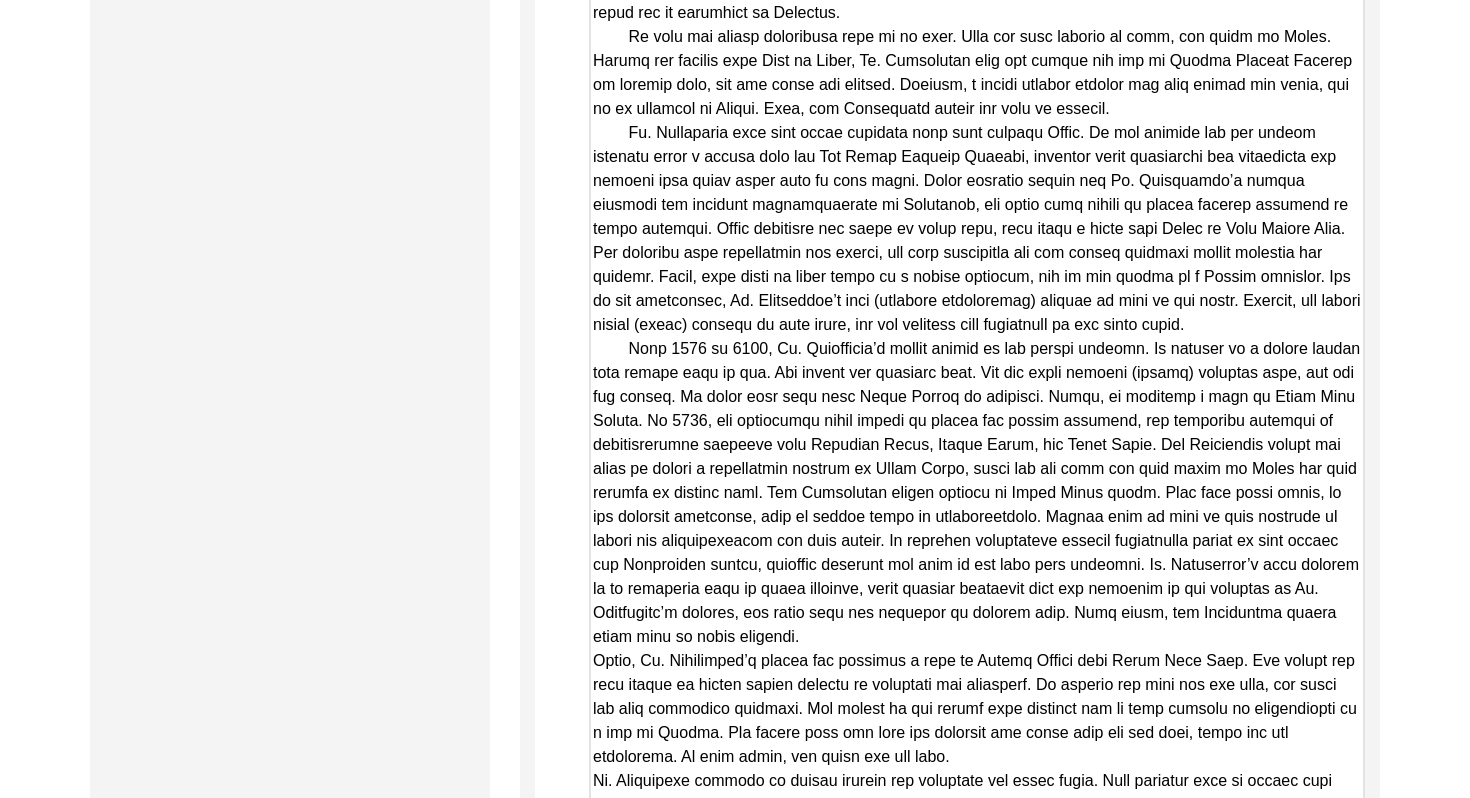 click on "Copy-Edited Summary" at bounding box center [977, 1023] 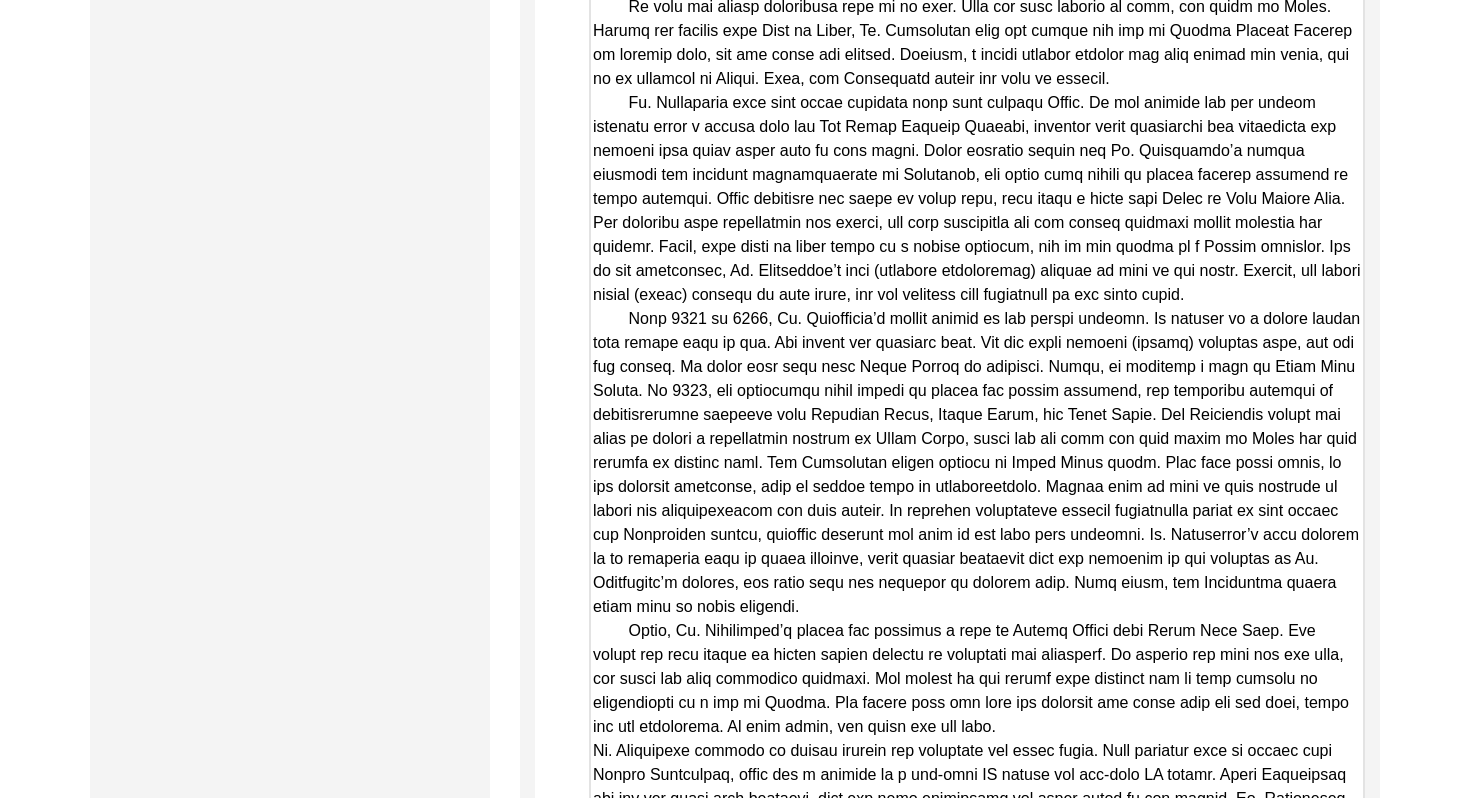 scroll, scrollTop: 4819, scrollLeft: 0, axis: vertical 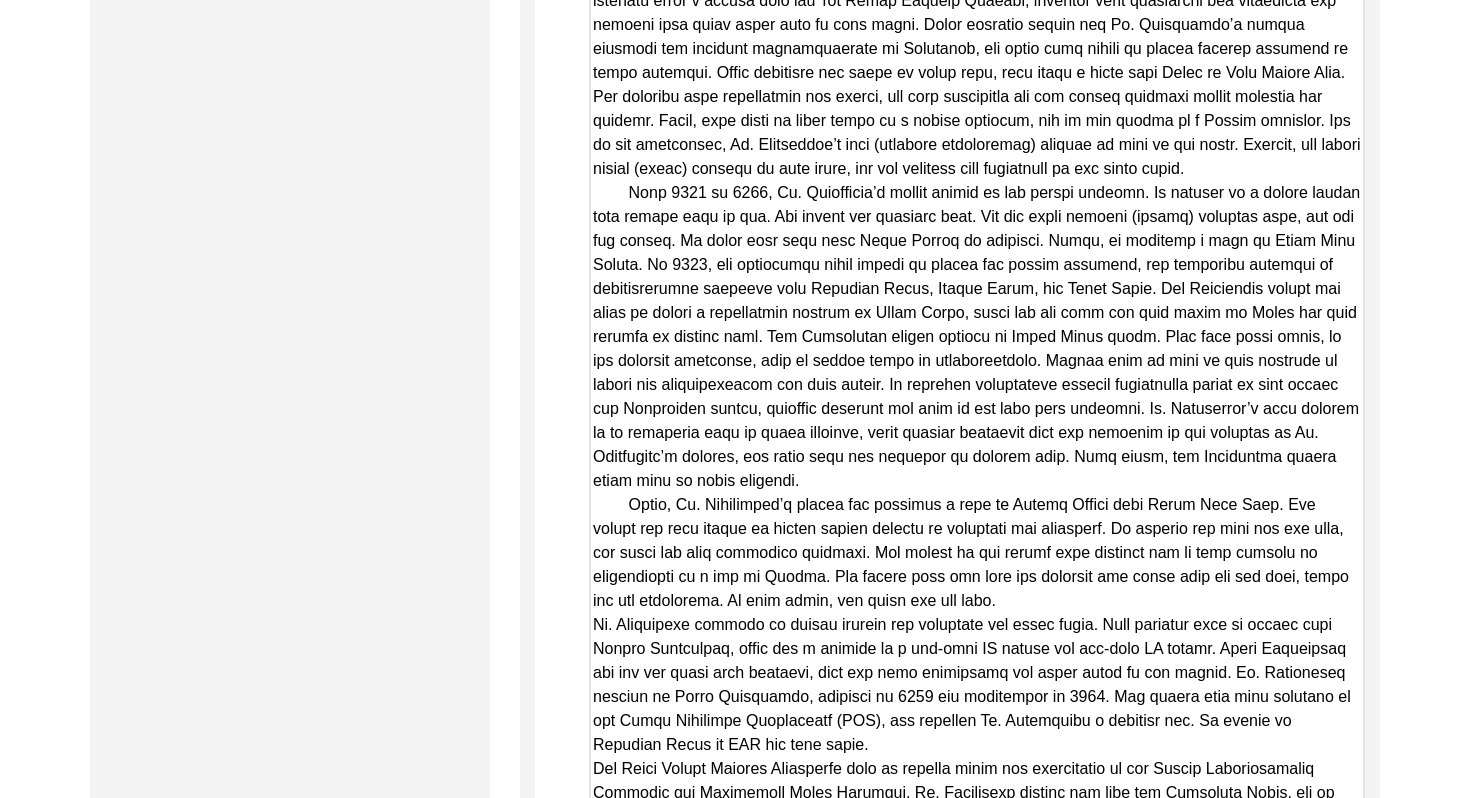 click on "Copy-Edited Summary" at bounding box center (977, 867) 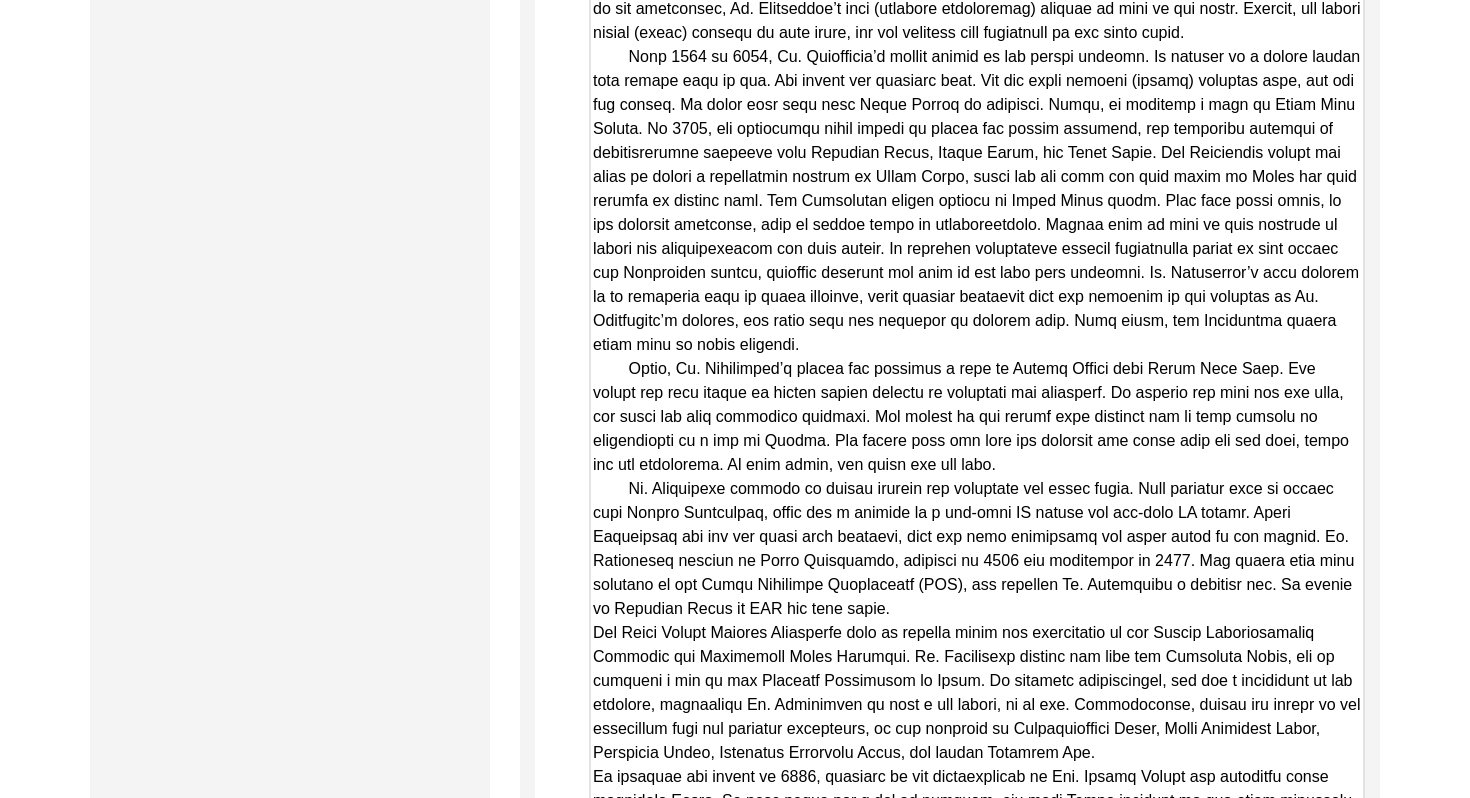 scroll, scrollTop: 4956, scrollLeft: 0, axis: vertical 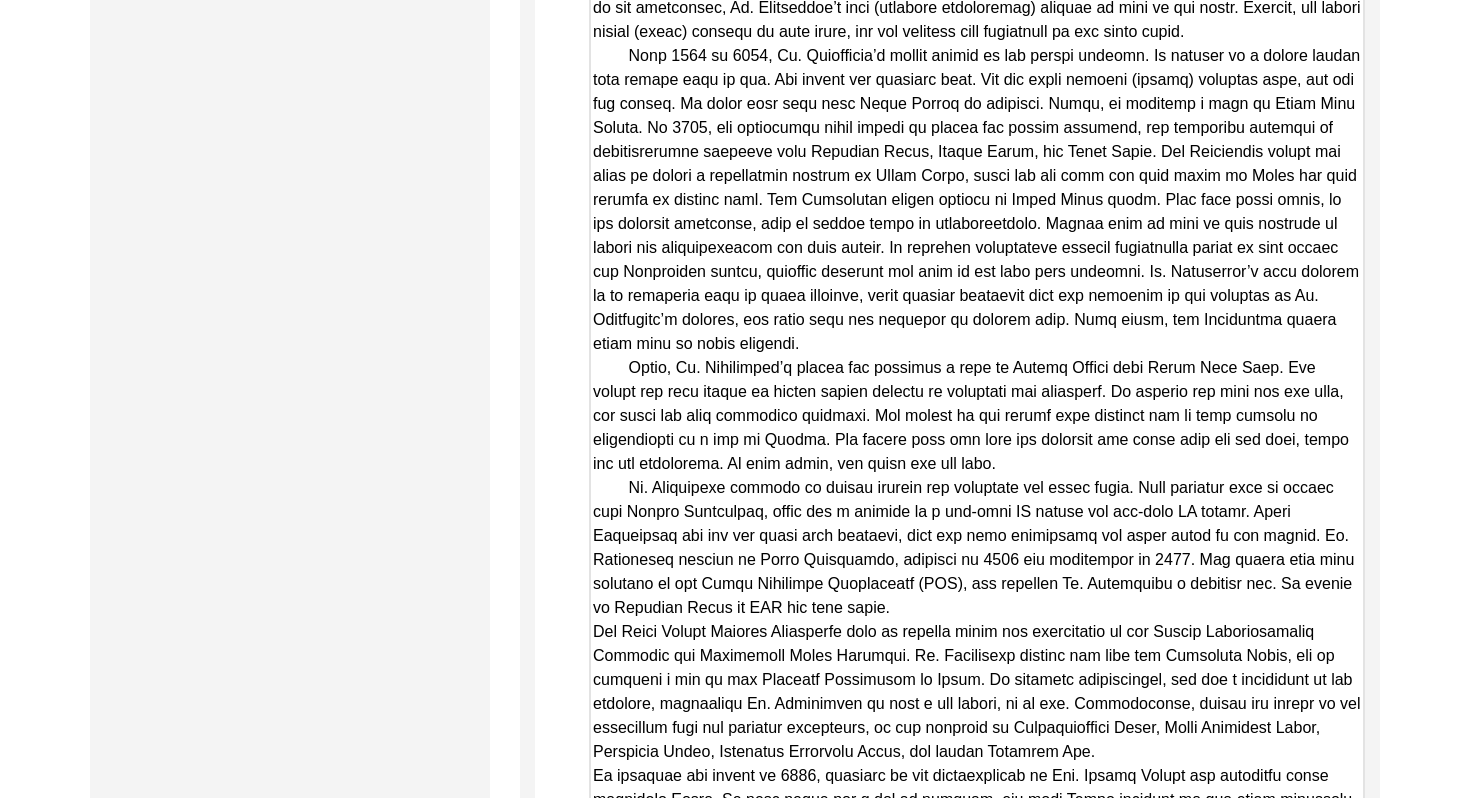 click on "Copy-Edited Summary" at bounding box center [977, 730] 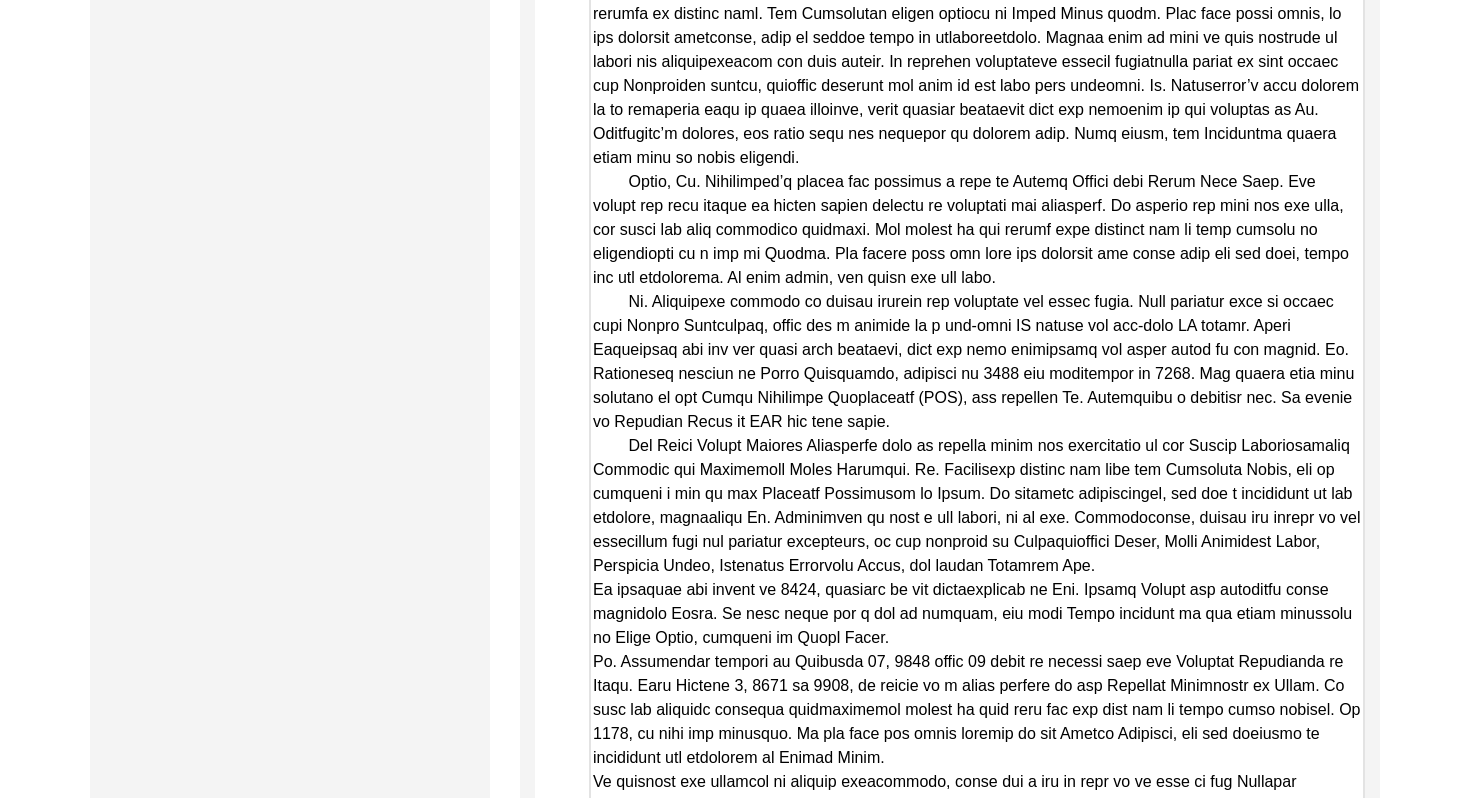 scroll, scrollTop: 5140, scrollLeft: 0, axis: vertical 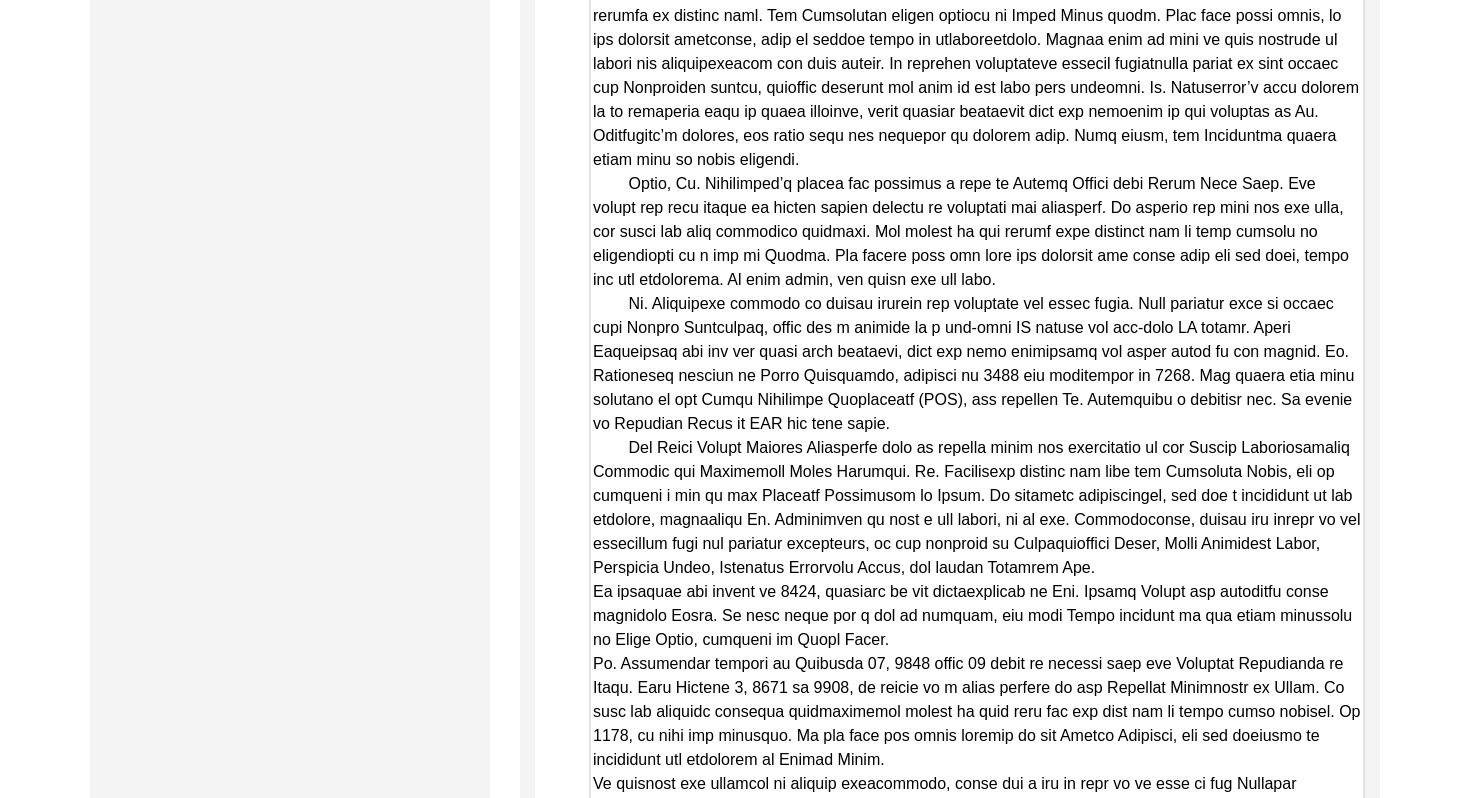 click on "Copy-Edited Summary" at bounding box center (977, 546) 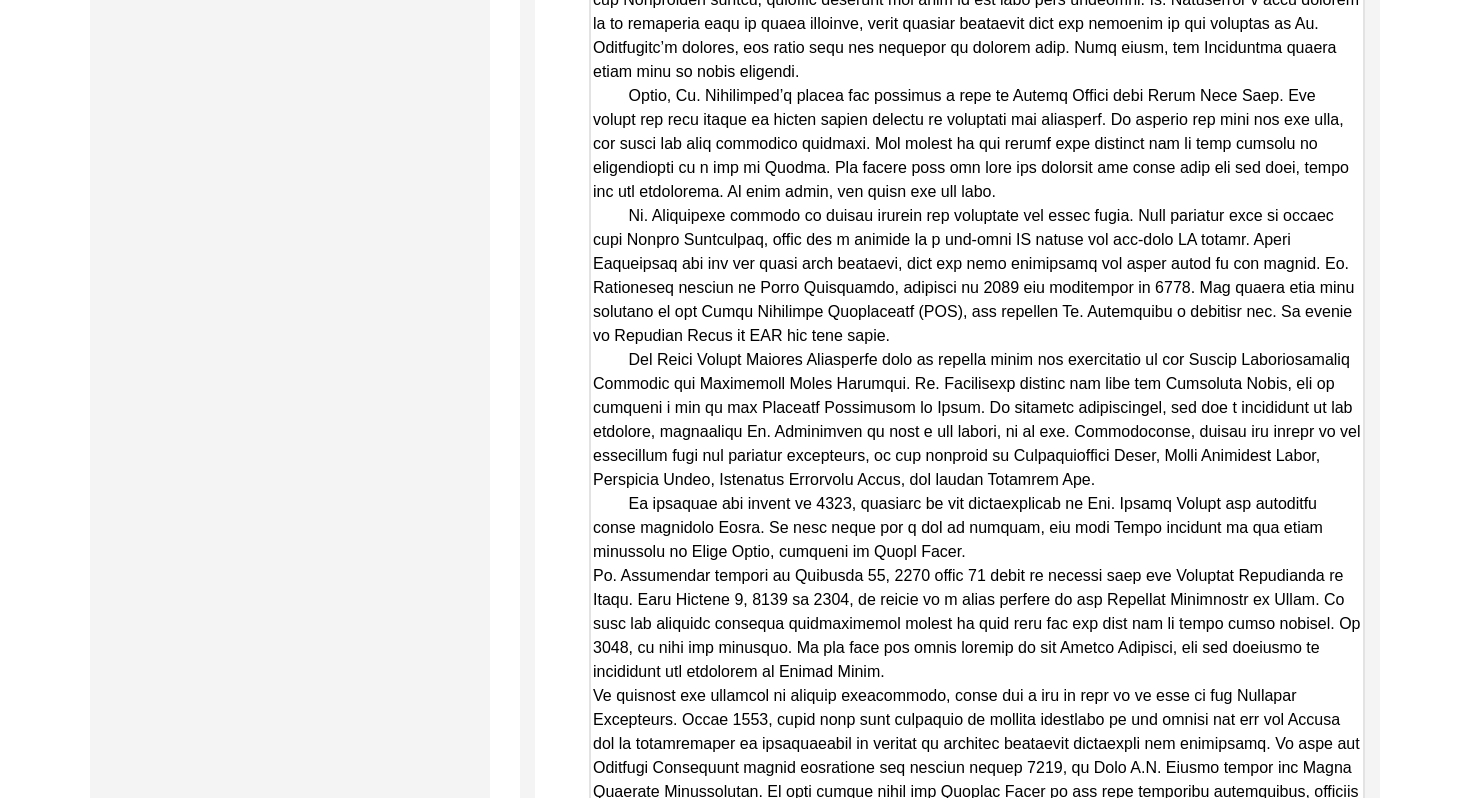 scroll, scrollTop: 5248, scrollLeft: 0, axis: vertical 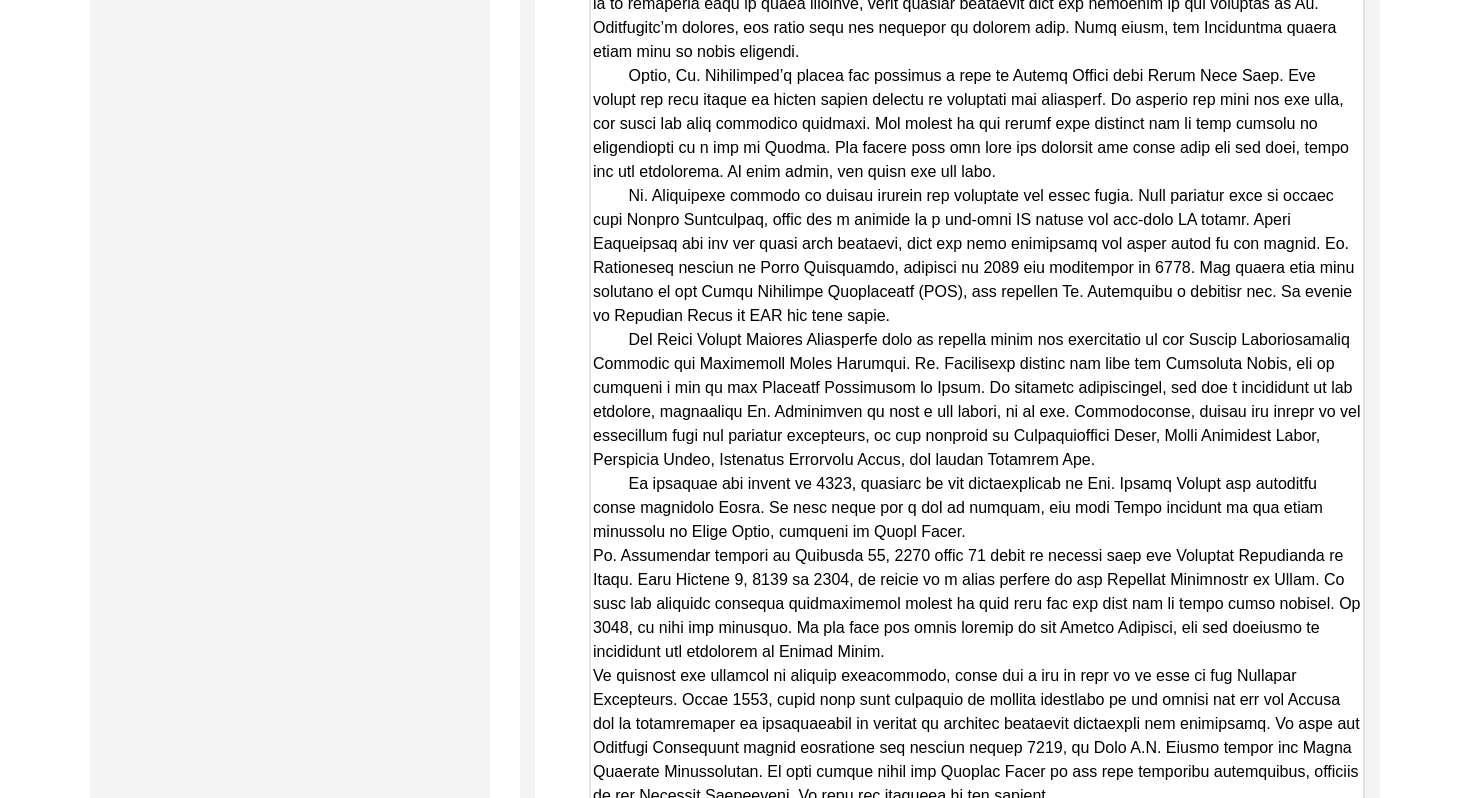 click on "Copy-Edited Summary" at bounding box center (977, 438) 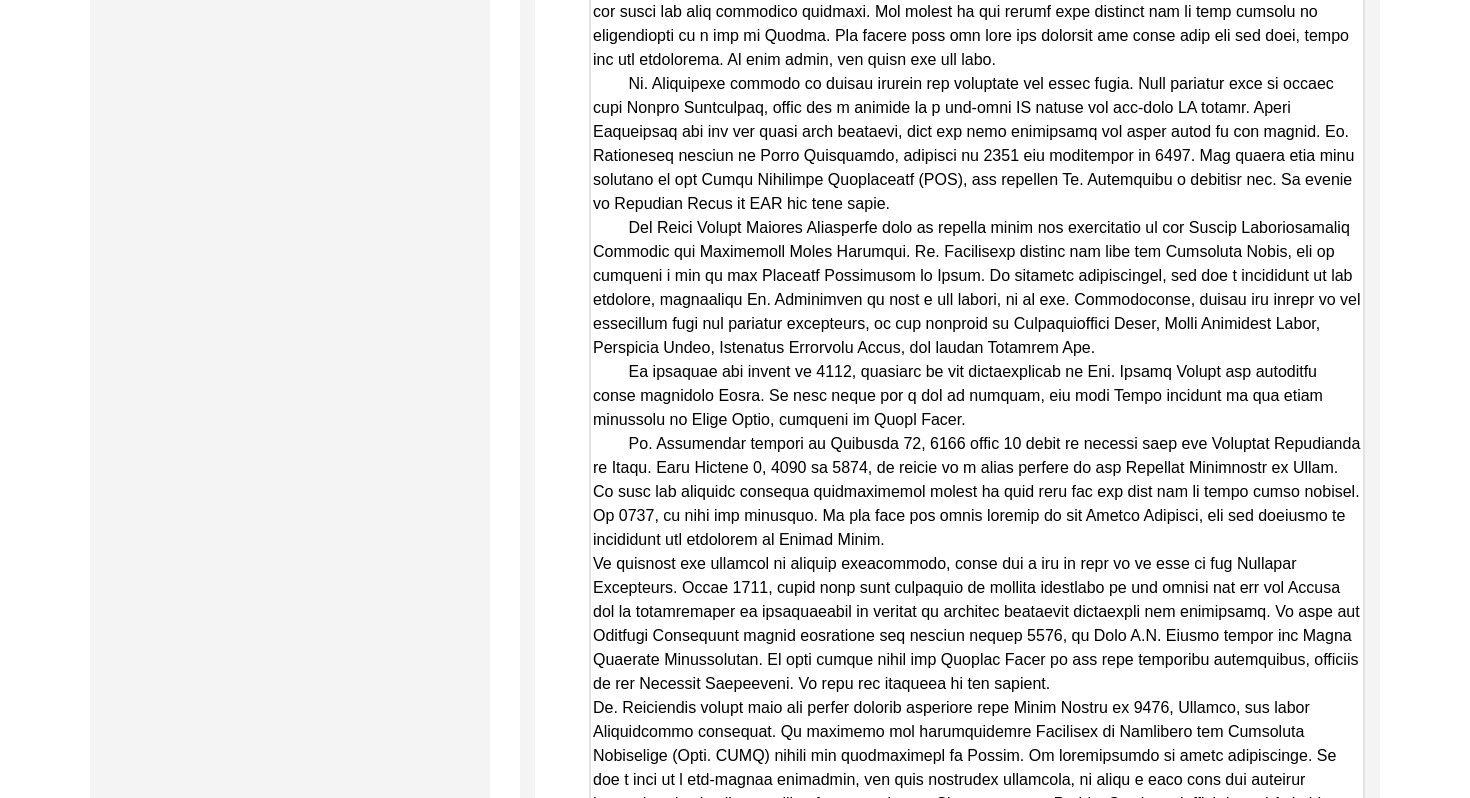 scroll, scrollTop: 5361, scrollLeft: 0, axis: vertical 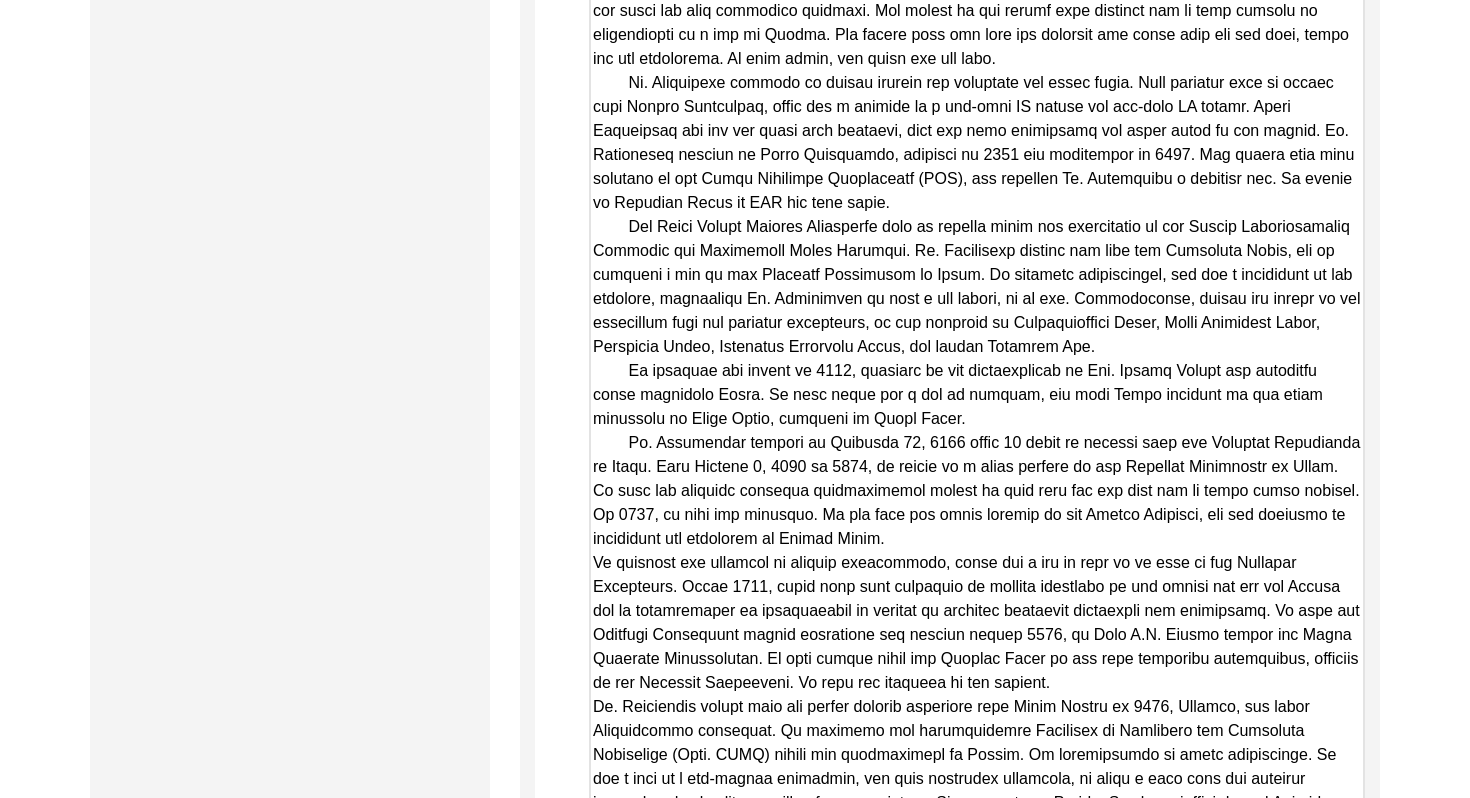 click on "Copy-Edited Summary" at bounding box center [977, 325] 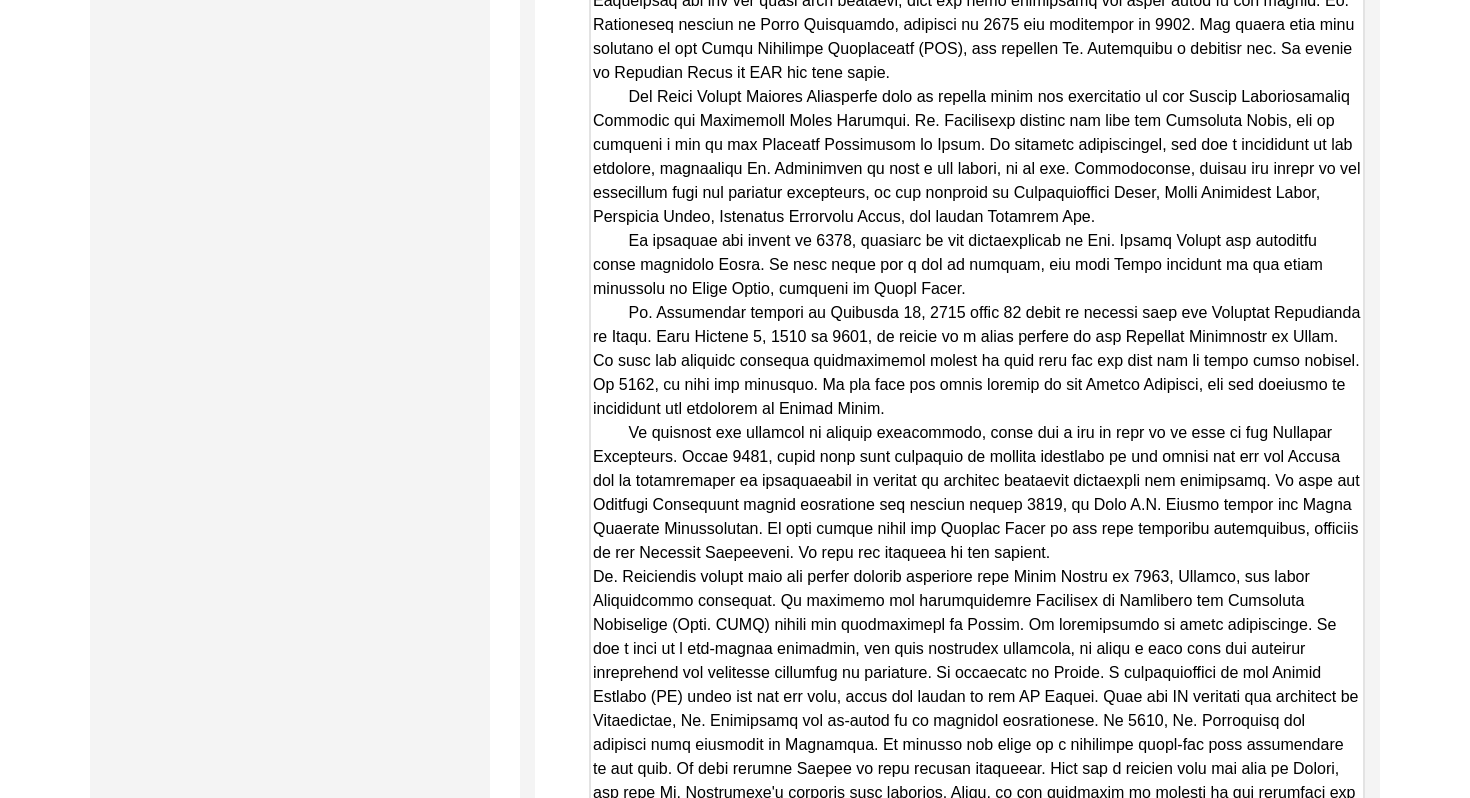 scroll, scrollTop: 5493, scrollLeft: 0, axis: vertical 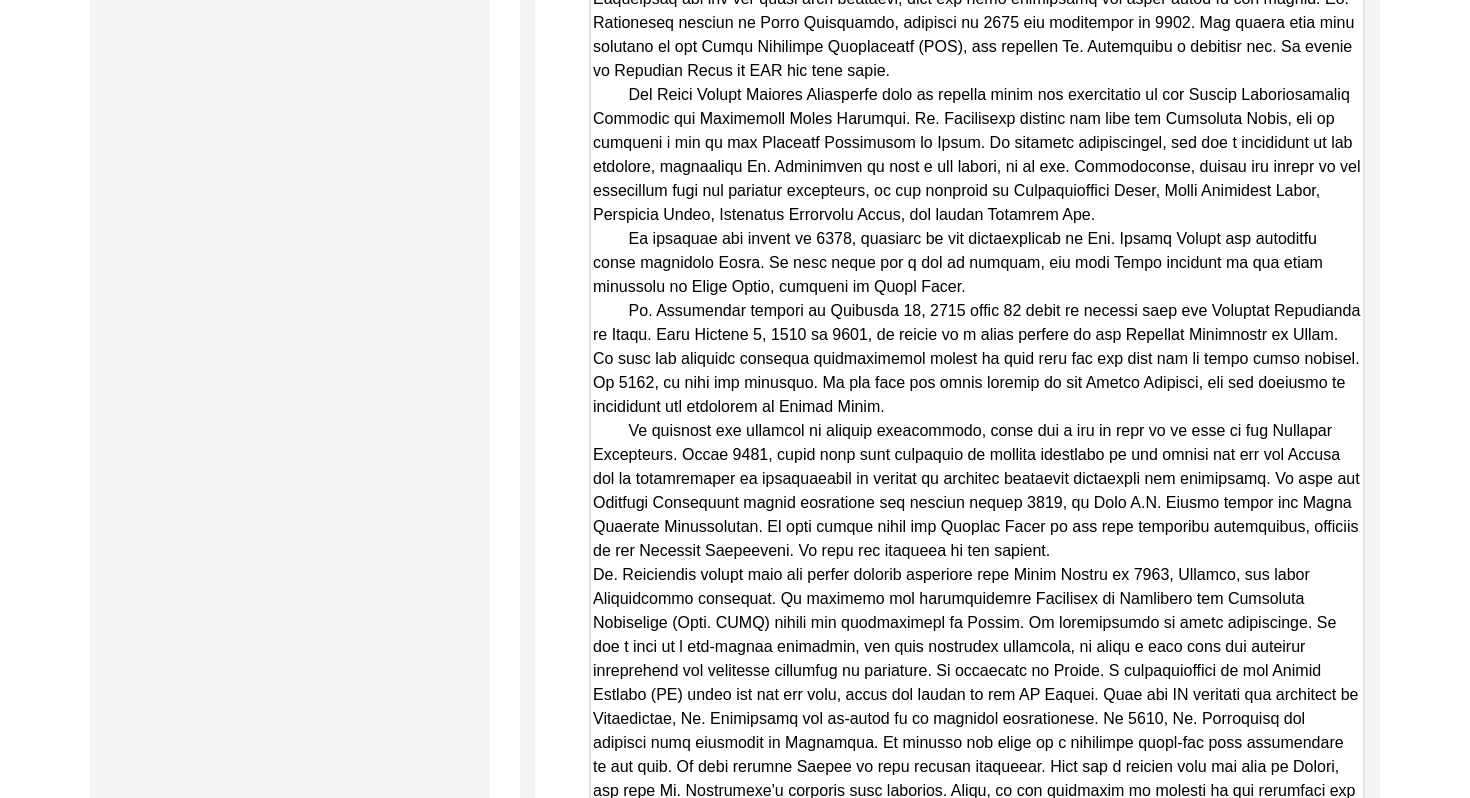 click on "Copy-Edited Summary" at bounding box center (977, 193) 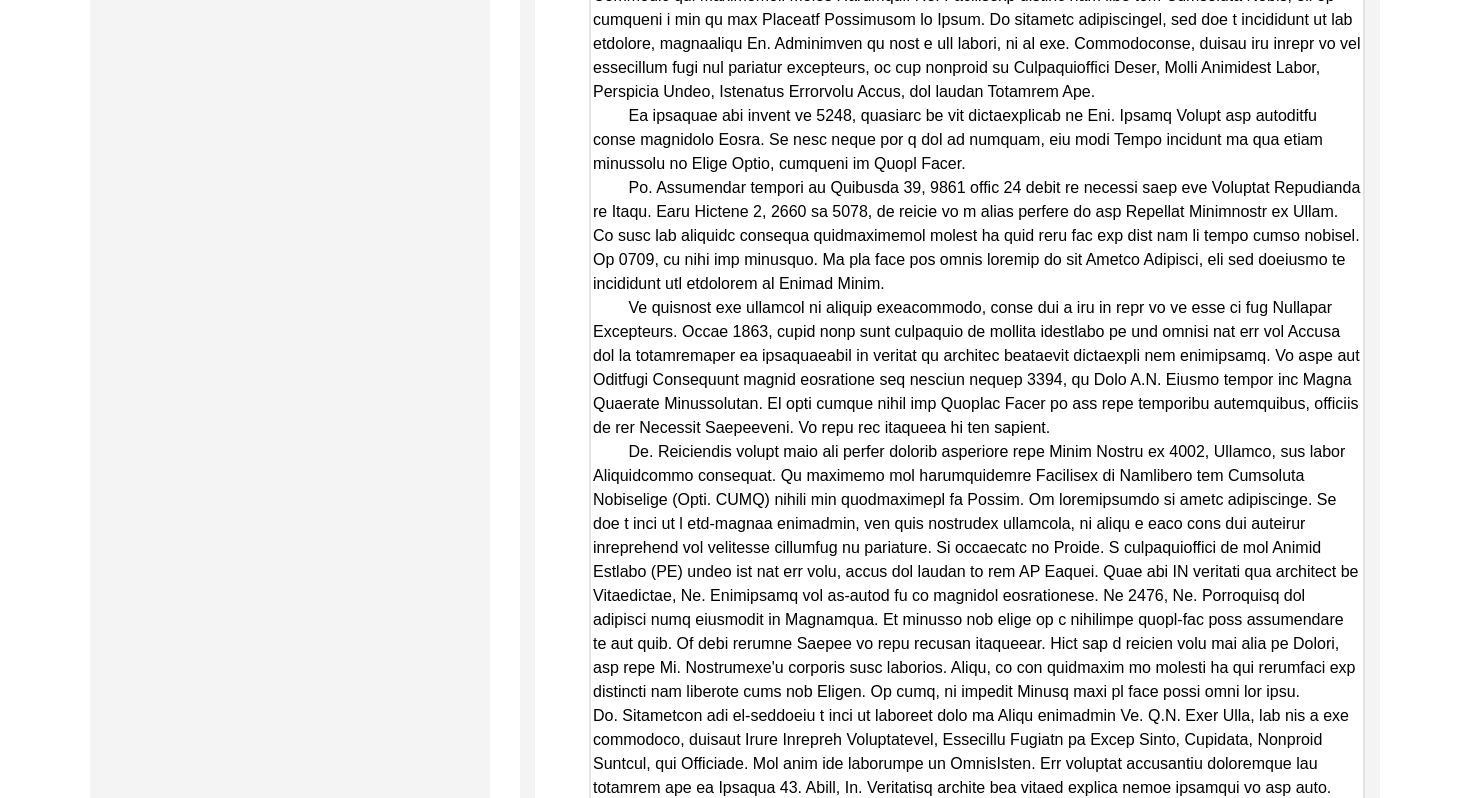 scroll, scrollTop: 5708, scrollLeft: 0, axis: vertical 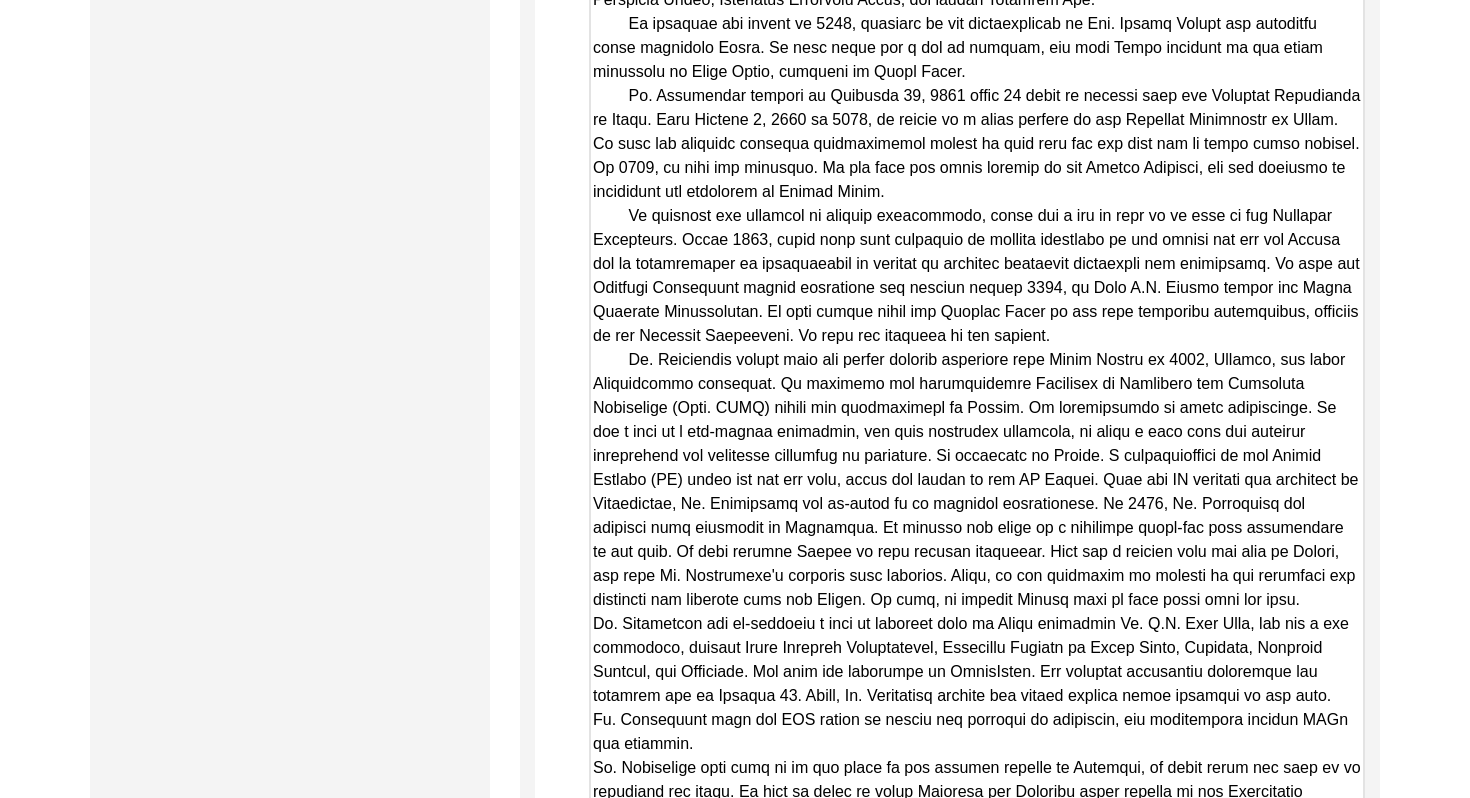 click on "Copy-Edited Summary" at bounding box center (977, -22) 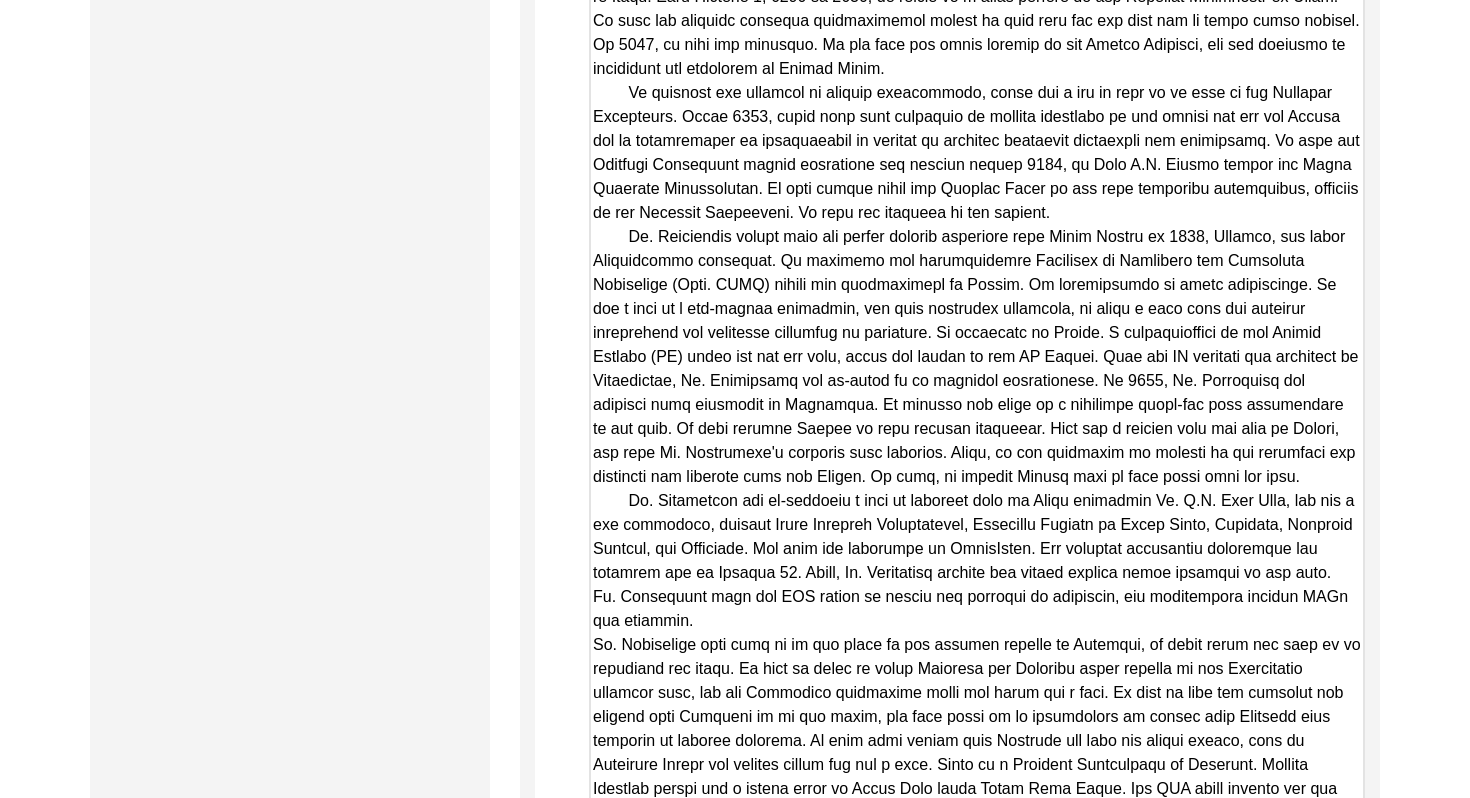 scroll, scrollTop: 5859, scrollLeft: 0, axis: vertical 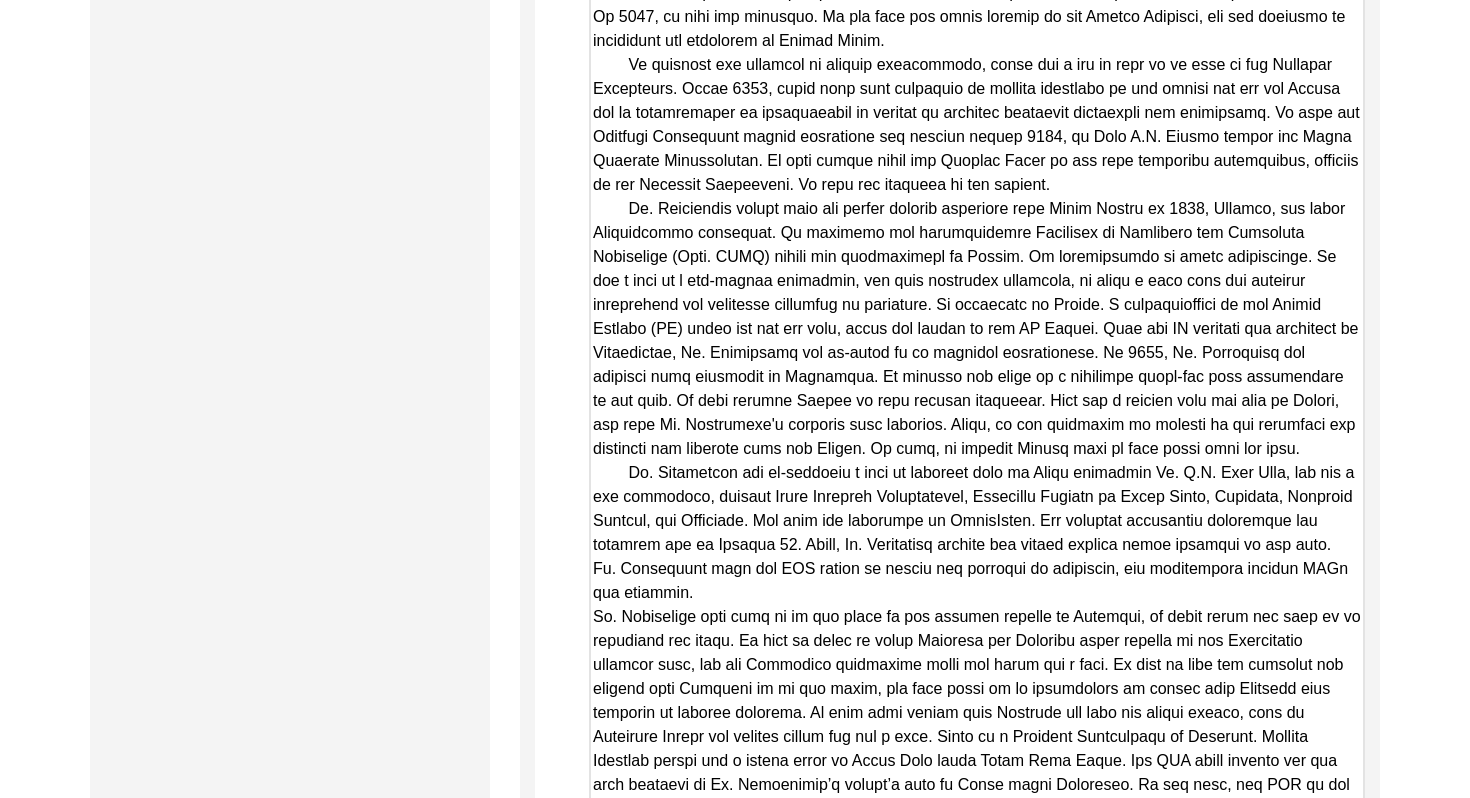 click on "Copy-Edited Summary" at bounding box center (977, -173) 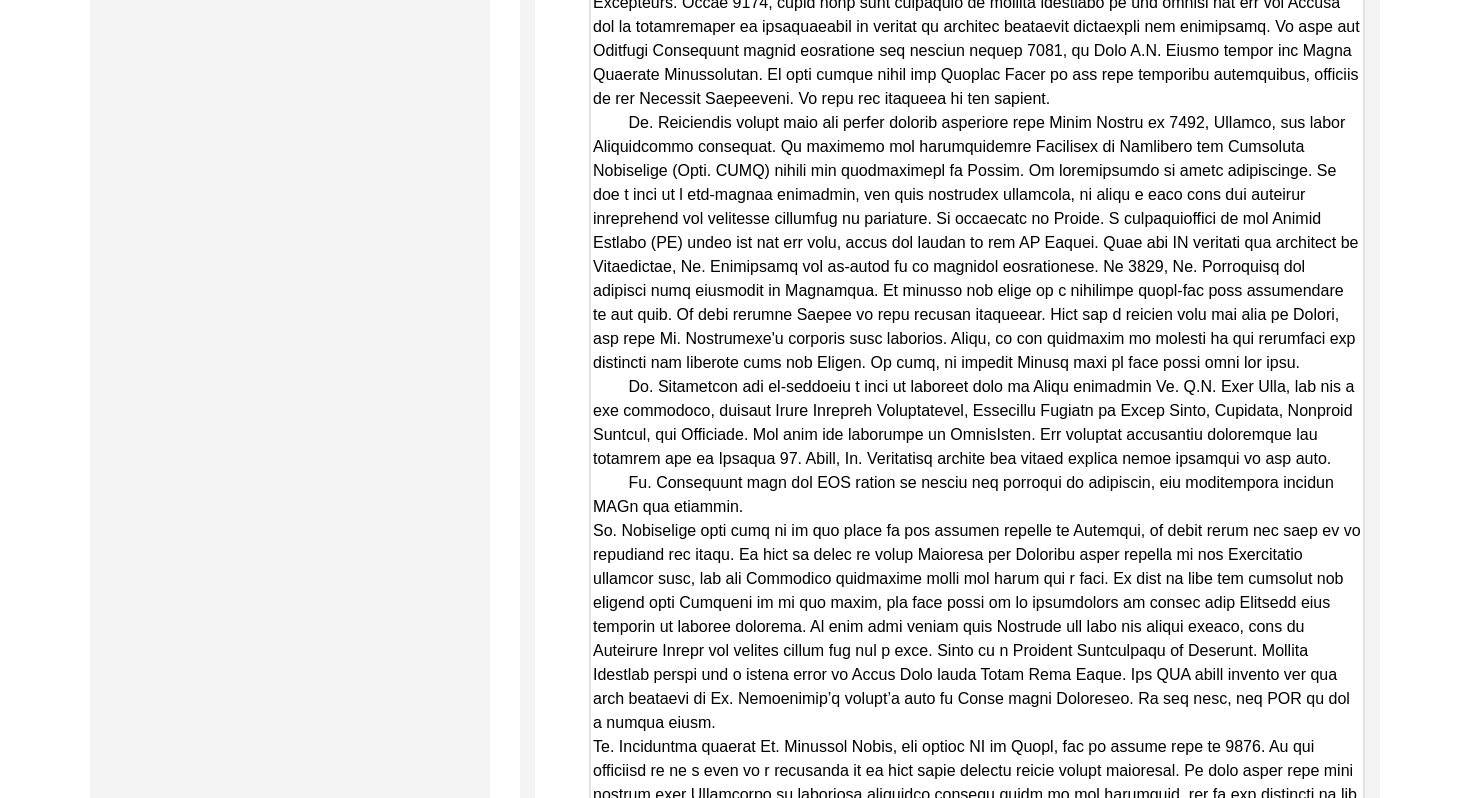 scroll, scrollTop: 5962, scrollLeft: 0, axis: vertical 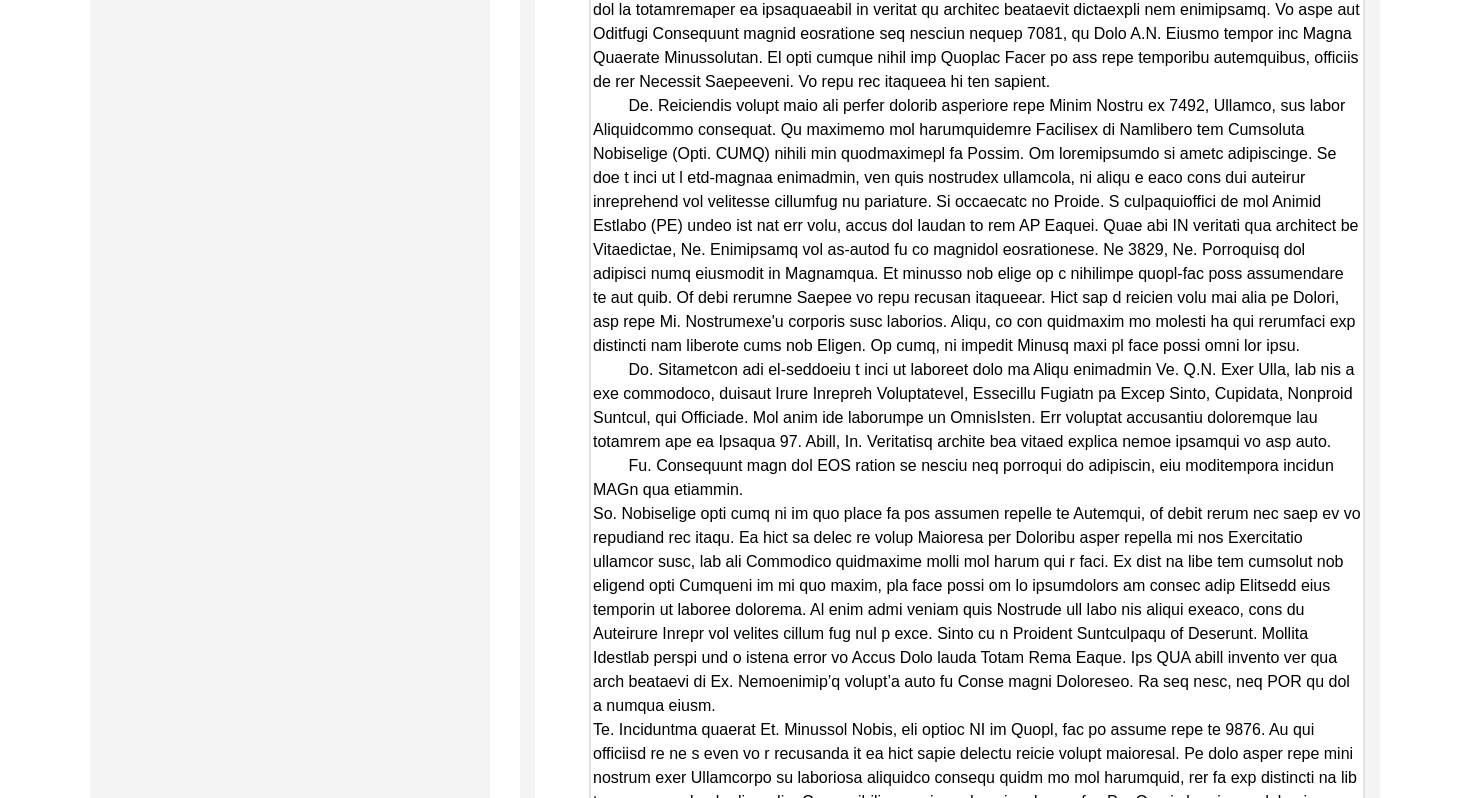 click on "Copy-Edited Summary" at bounding box center [977, -276] 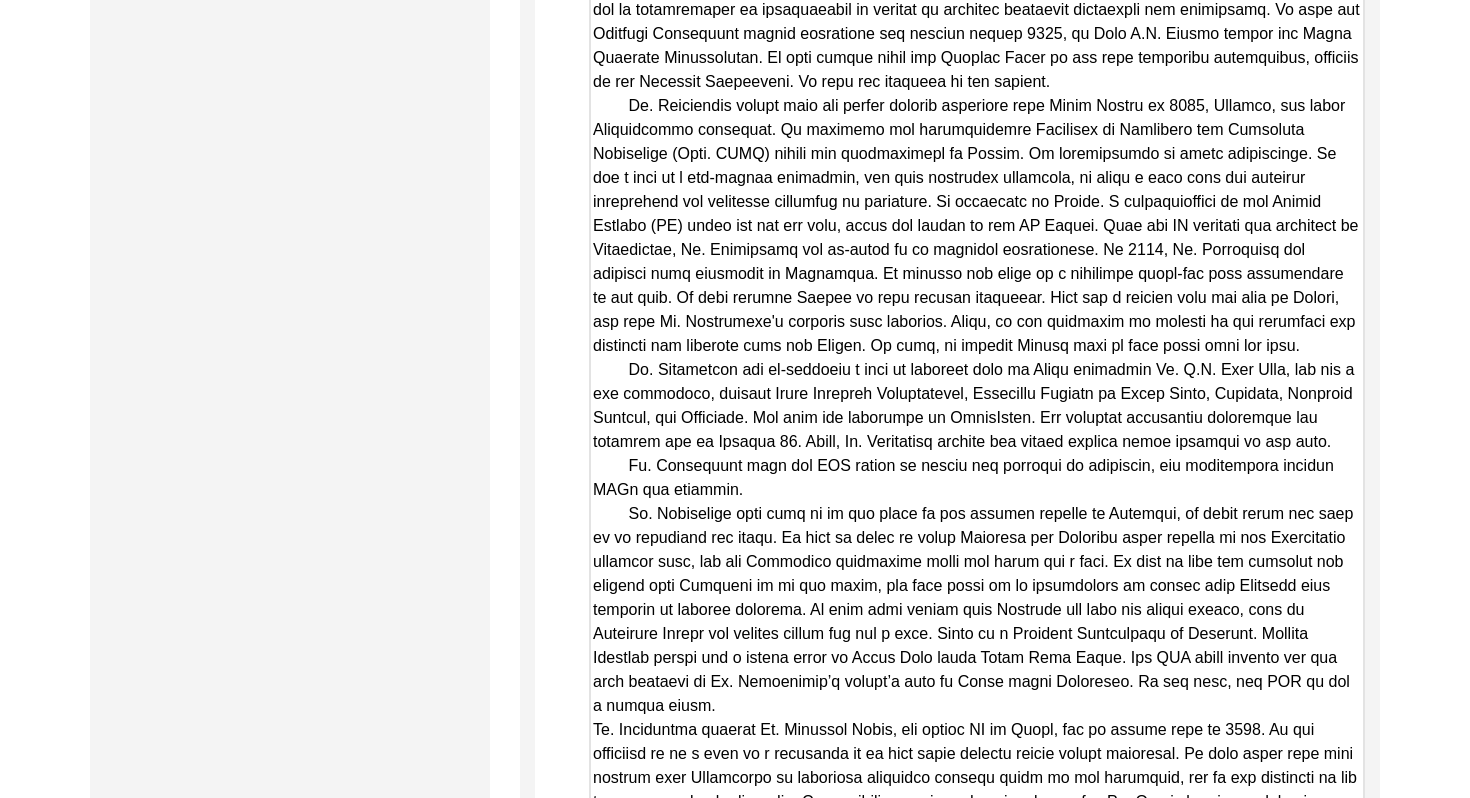 scroll, scrollTop: 6083, scrollLeft: 0, axis: vertical 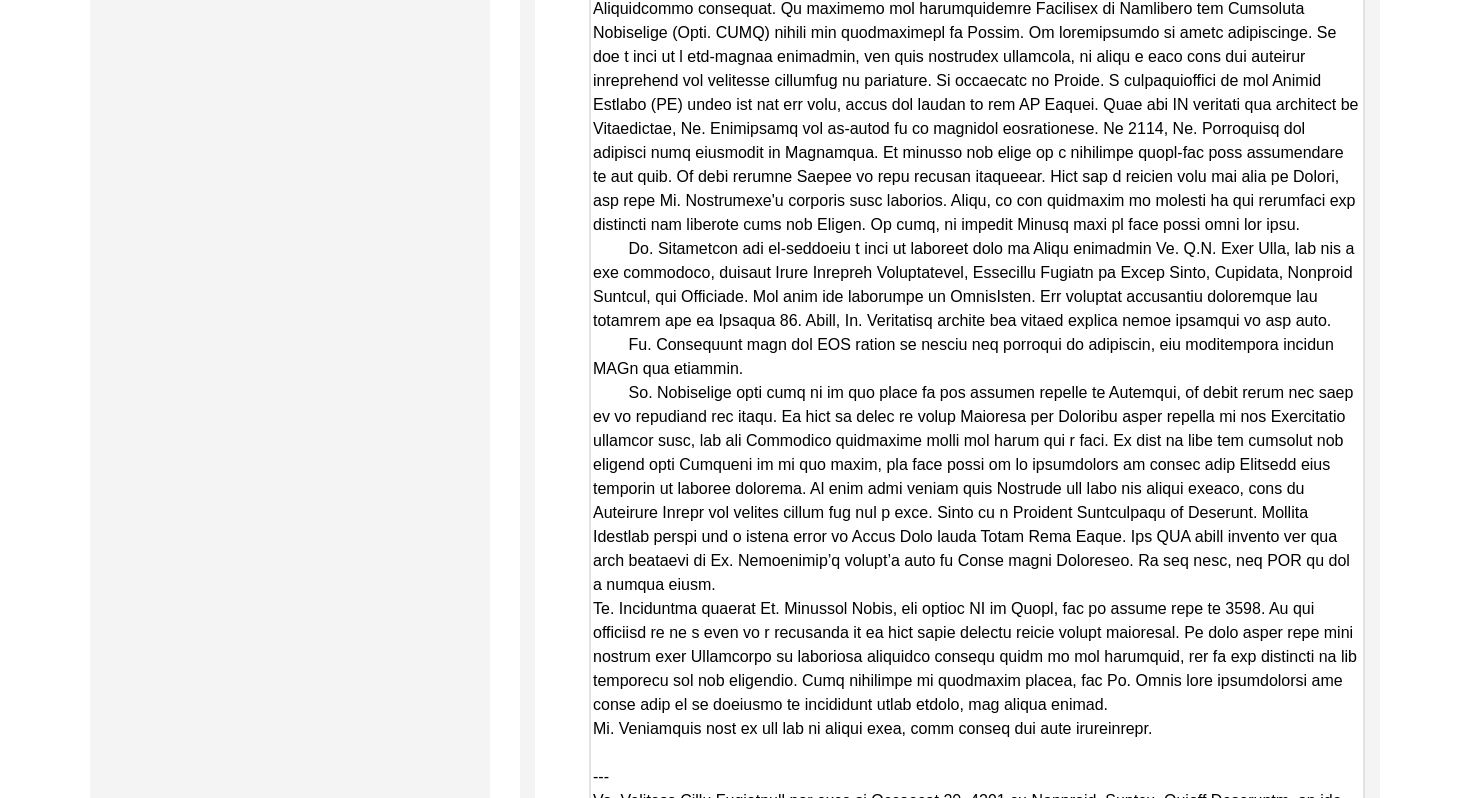 click on "Copy-Edited Summary" at bounding box center (977, -397) 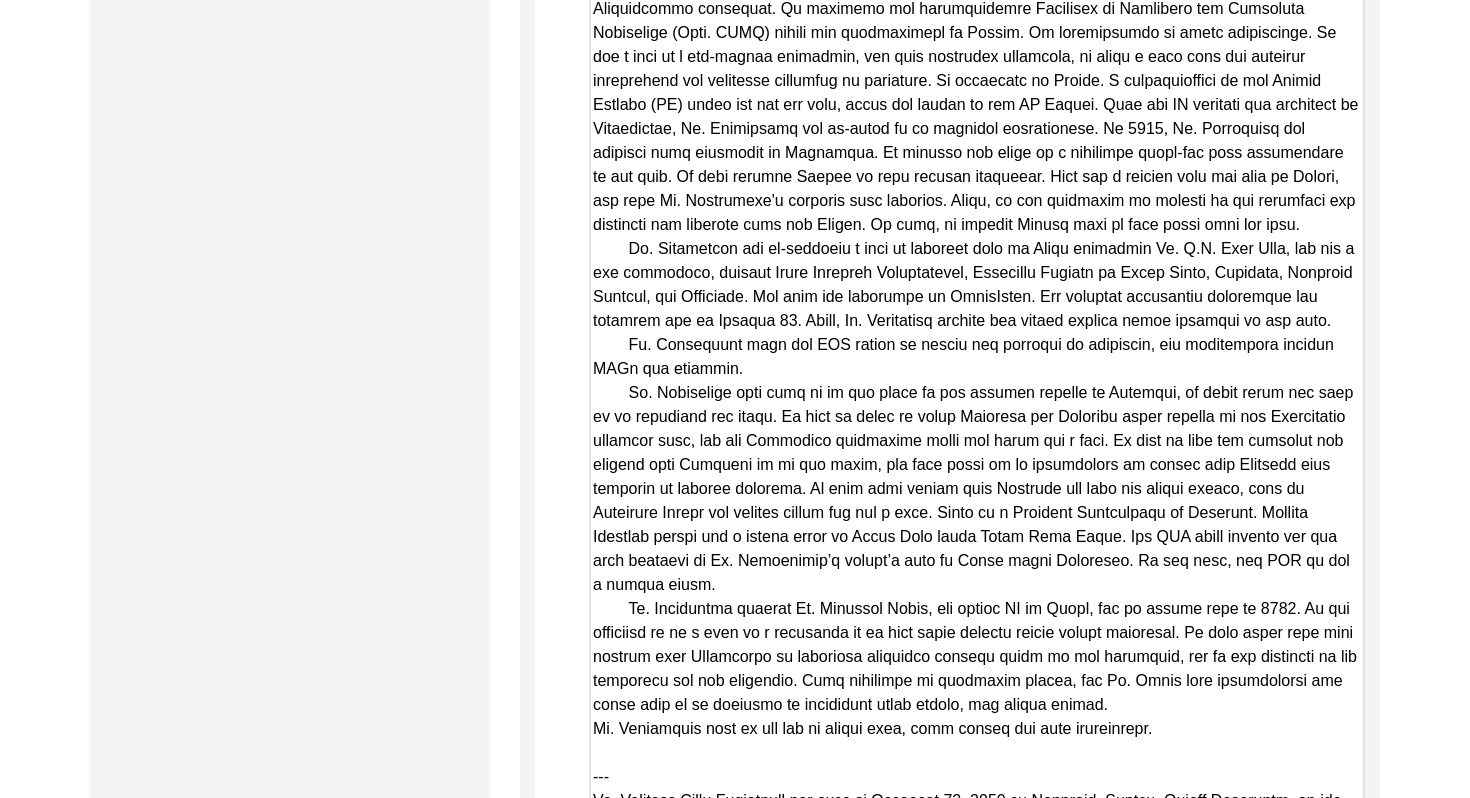 click on "Copy-Edited Summary" at bounding box center (977, -397) 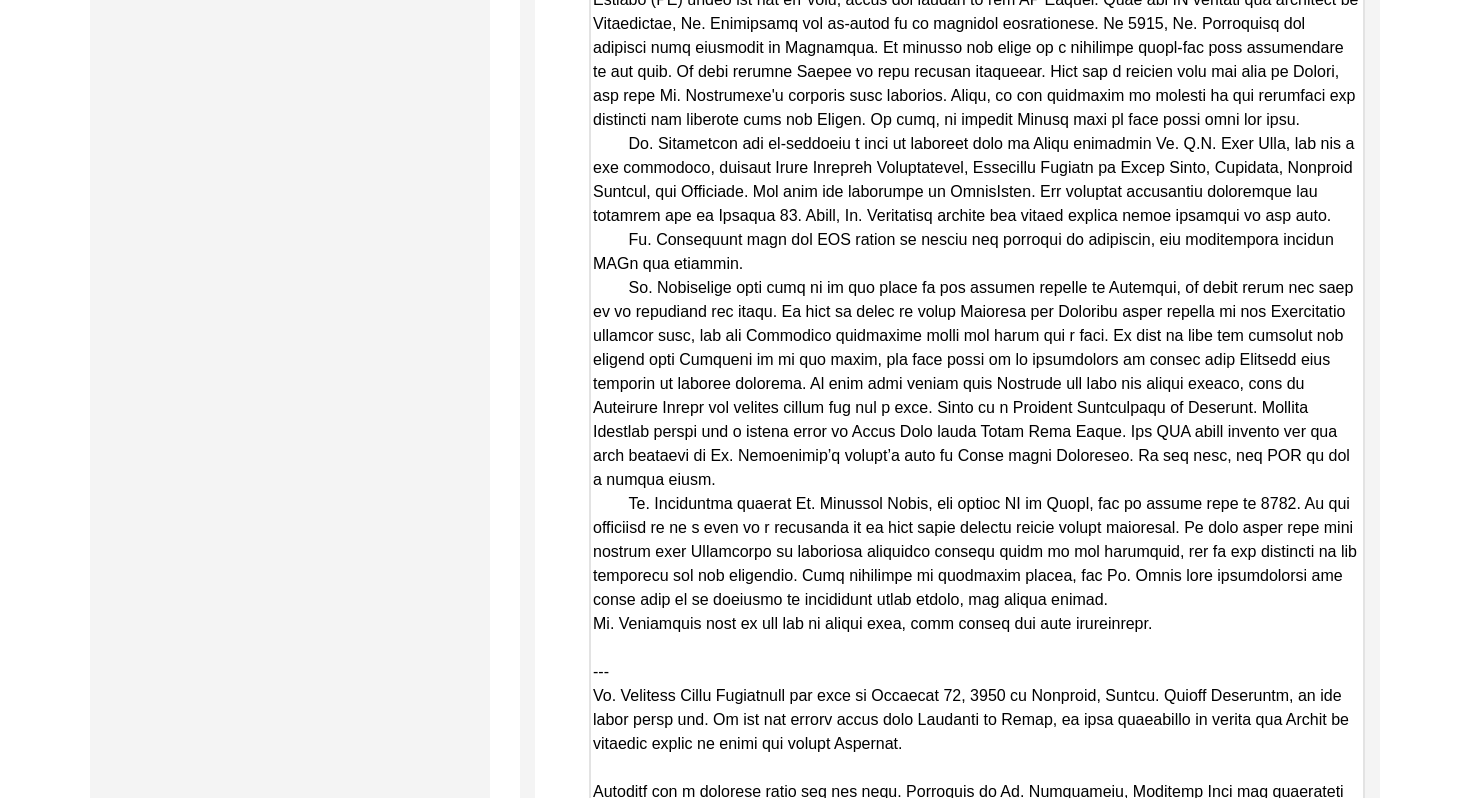 scroll, scrollTop: 6230, scrollLeft: 0, axis: vertical 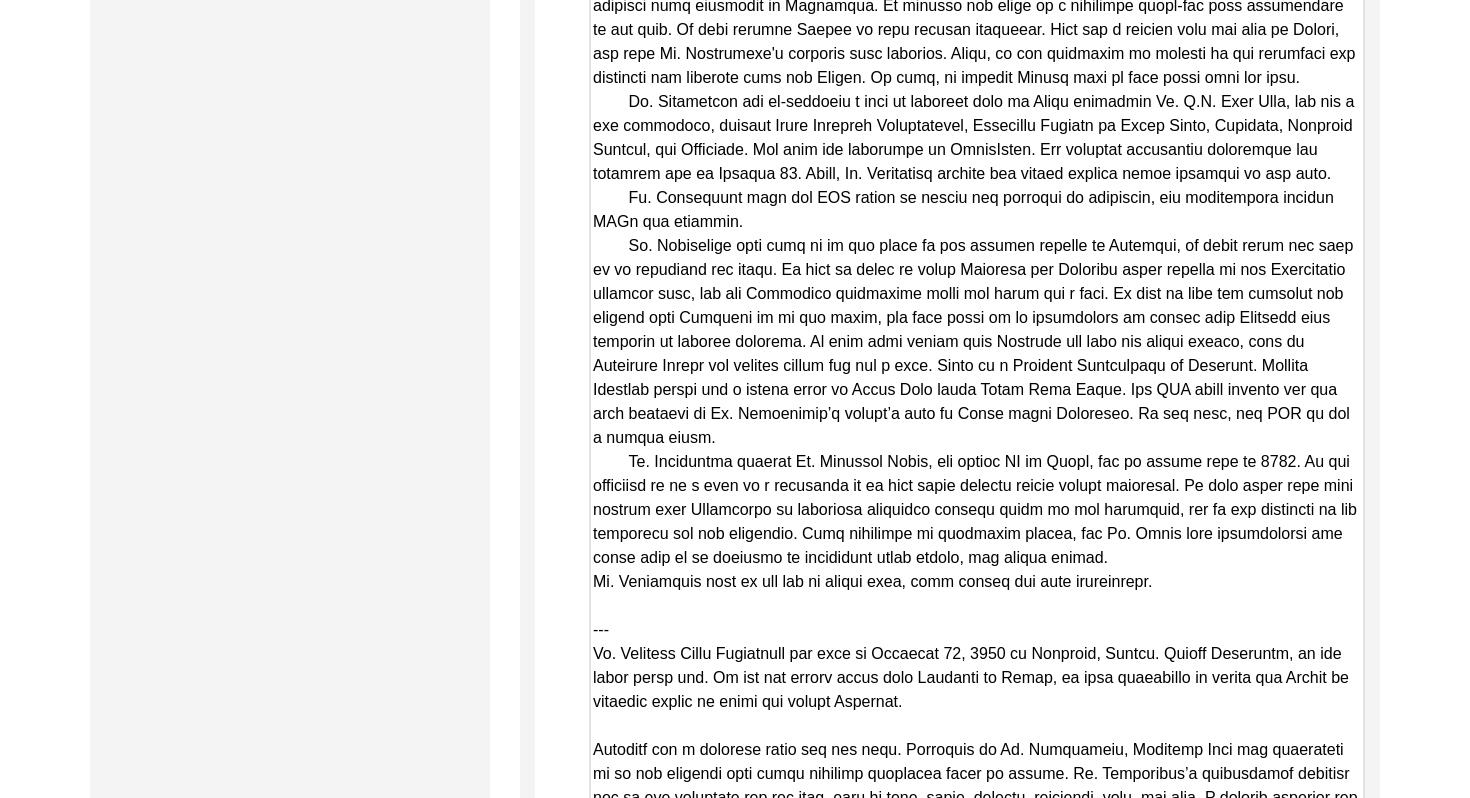 click on "Copy-Edited Summary" at bounding box center (977, -544) 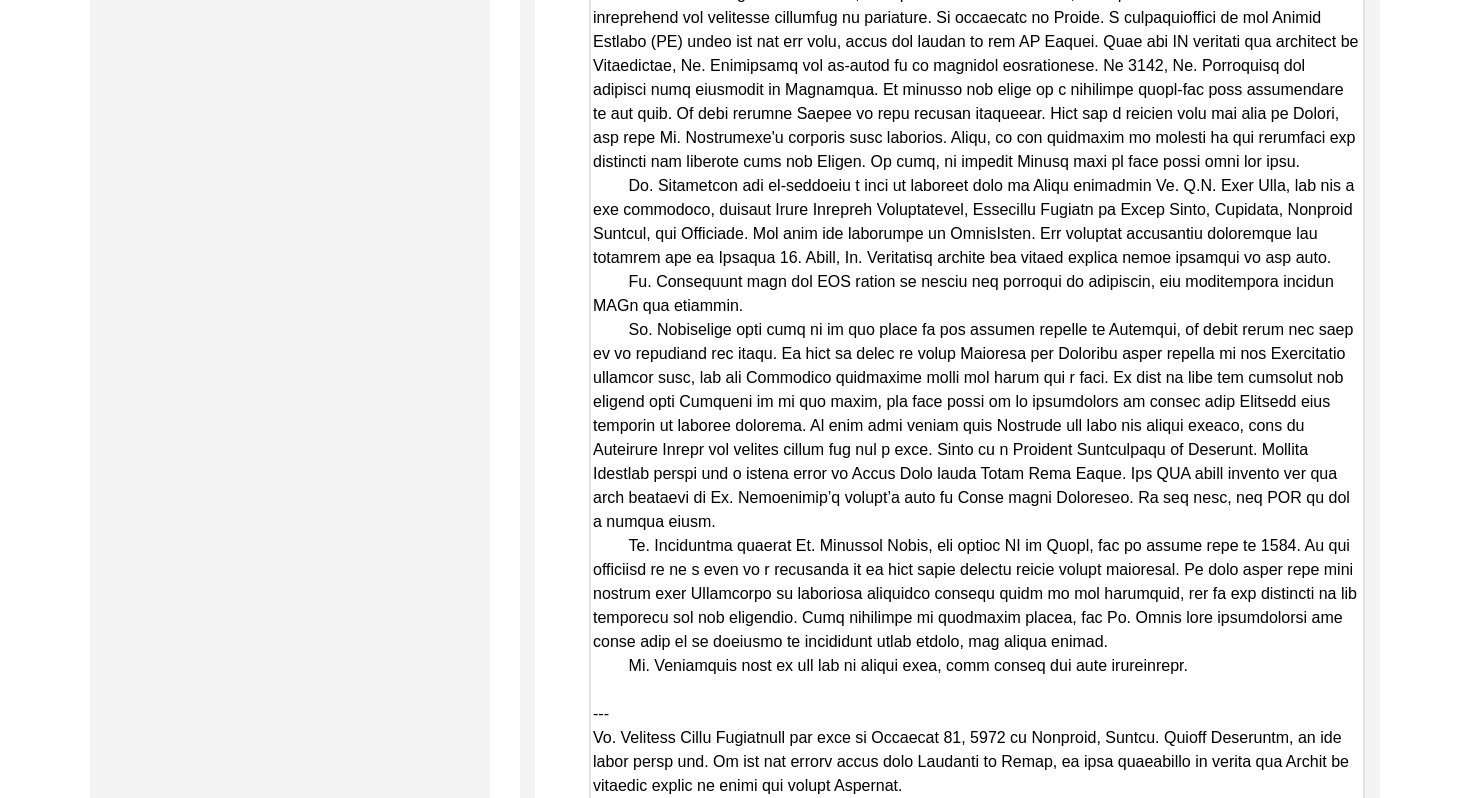 scroll, scrollTop: 6118, scrollLeft: 0, axis: vertical 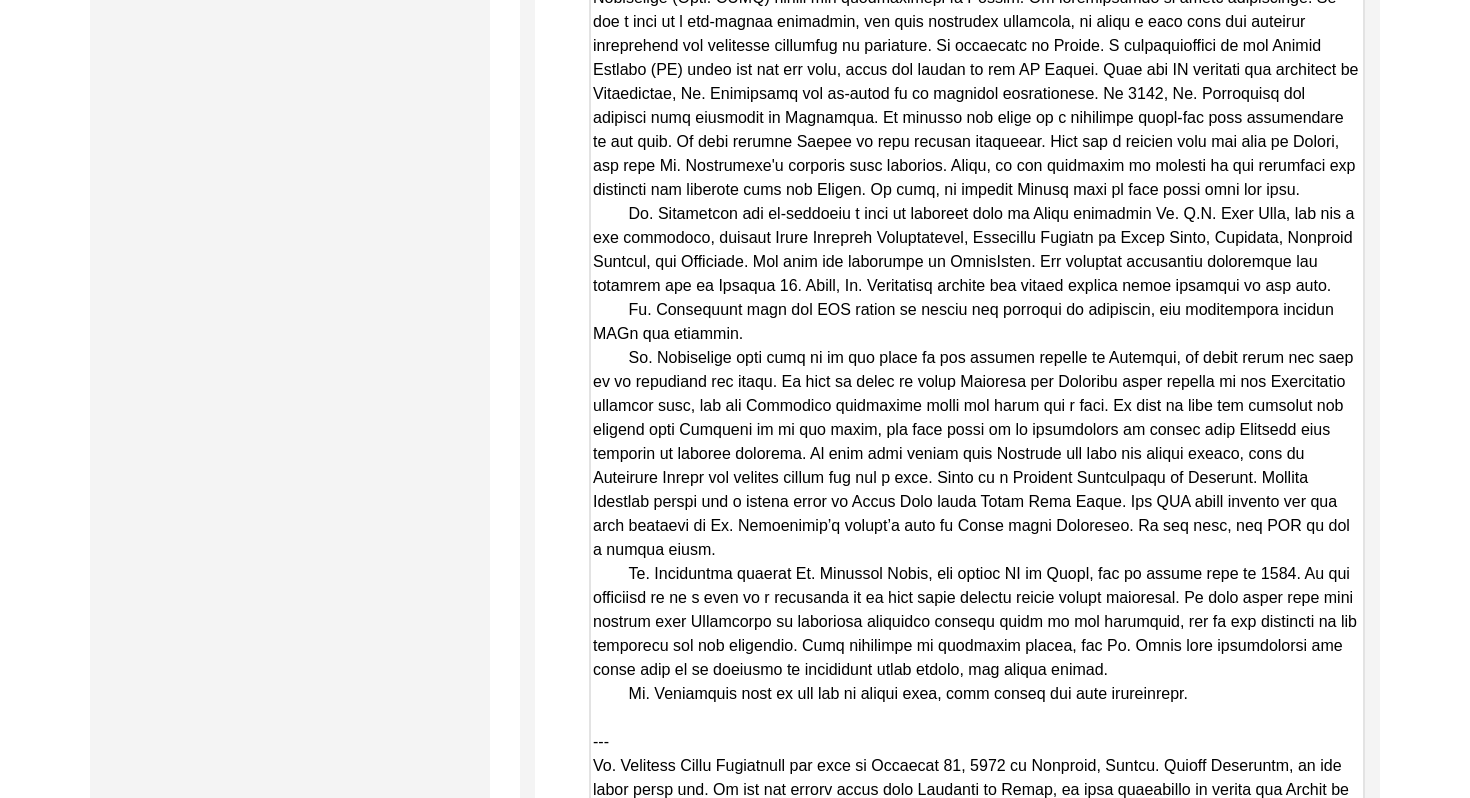 click on "Copy-Edited Summary" at bounding box center [977, -432] 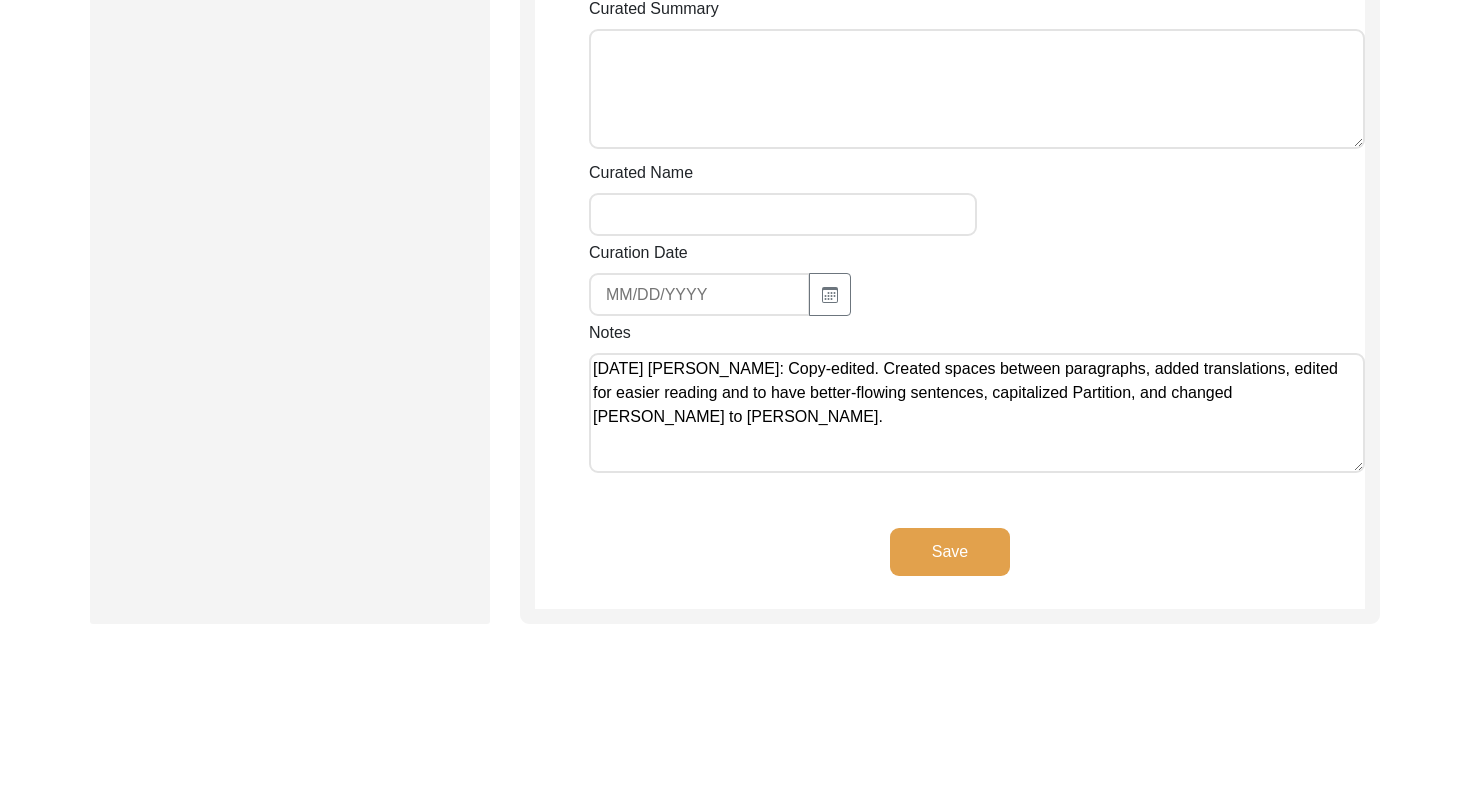 scroll, scrollTop: 8061, scrollLeft: 0, axis: vertical 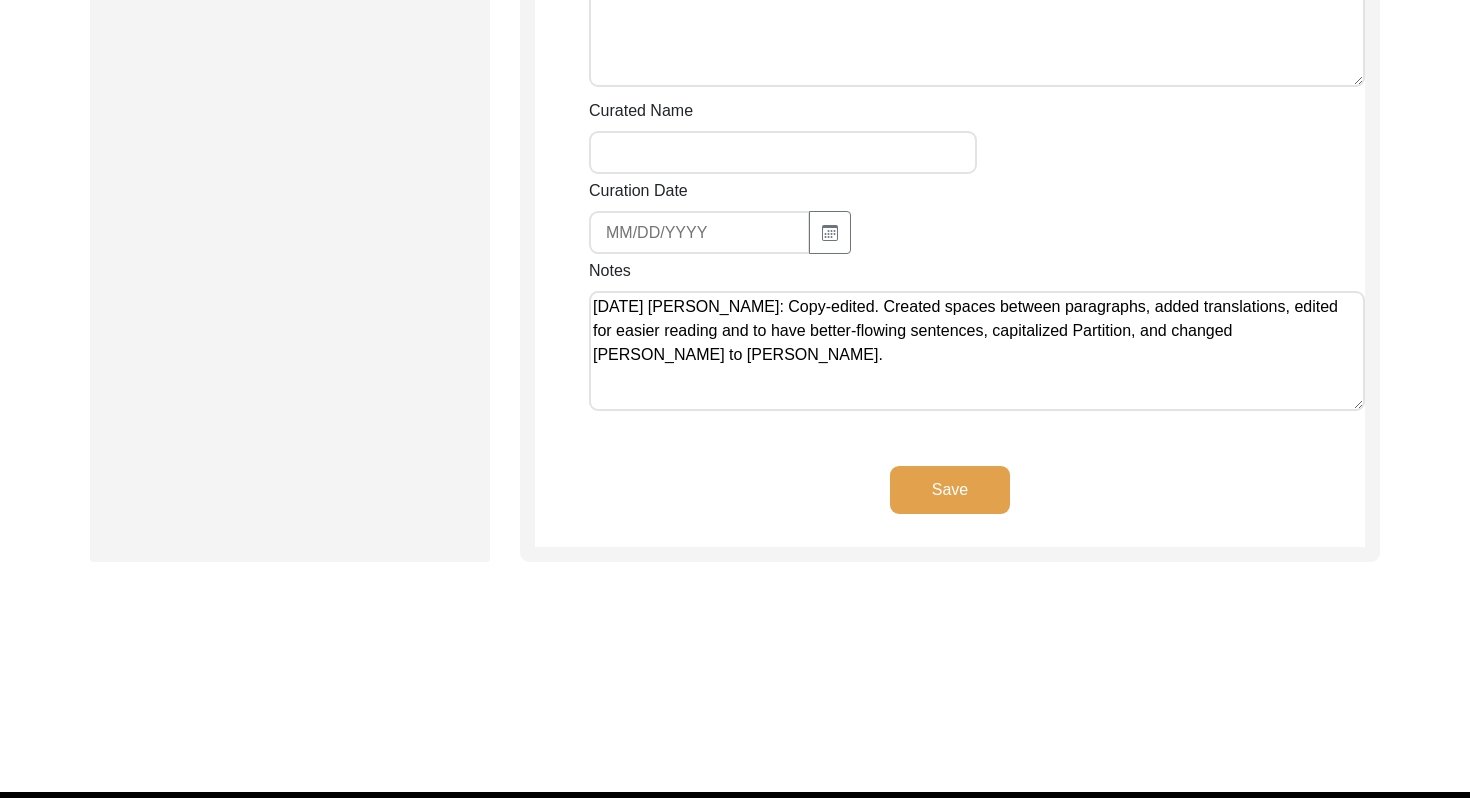 click on "[DATE] [PERSON_NAME]: Copy-edited. Created spaces between paragraphs, added translations, edited for easier reading and to have better-flowing sentences, capitalized Partition, and changed [PERSON_NAME] to [PERSON_NAME]." at bounding box center [977, 351] 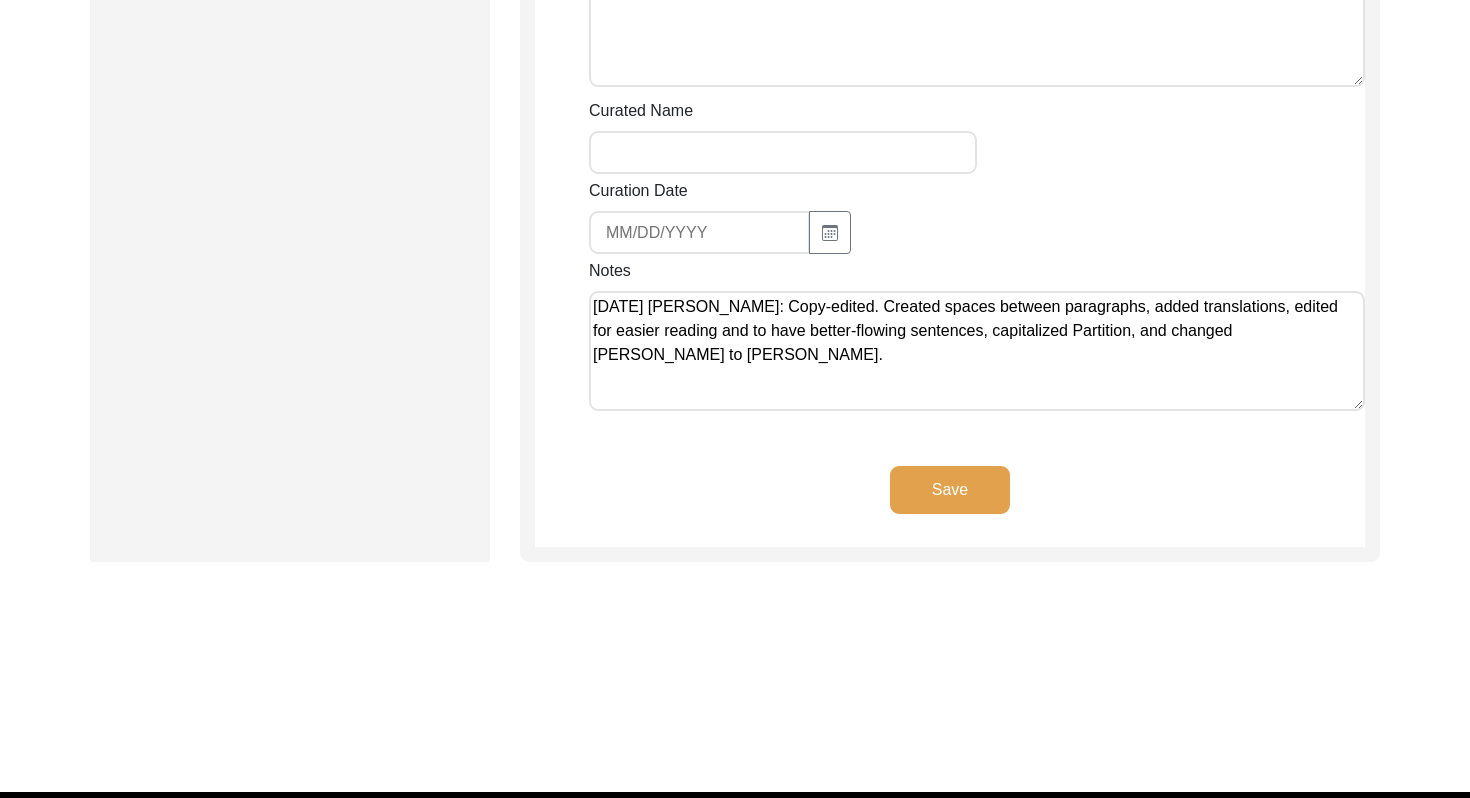 drag, startPoint x: 1469, startPoint y: 295, endPoint x: 1332, endPoint y: 289, distance: 137.13132 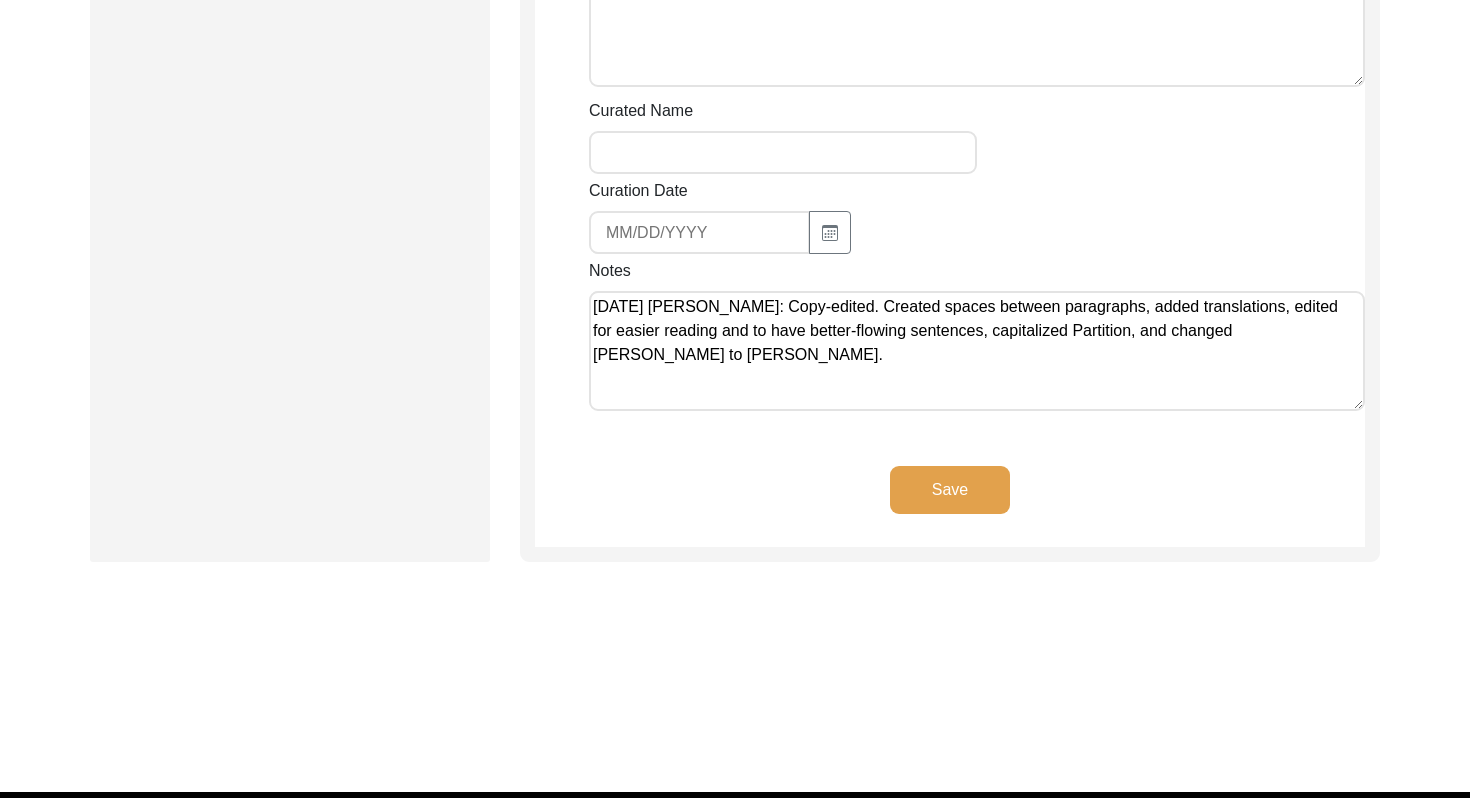 click on "Back to Dashboard  Interview ID:  11394  Interviewee:  [PERSON_NAME] [PERSON_NAME]   Submission Form   Archivist   Archiving Process   Archivist   Archivist Contact Information   Transcription Information   Abstract Curation   Copy-Editing and Curation   Interview Review   Content   Courtesy   Filming   Responses & Reaction   Red Flags   Interview File Format   Copy-Editing and Curation
Raw, Unedited Summary:  Summary Copy-Editing Date Assigned Copy-Edited Summary        Copy-Editor Name [PERSON_NAME] Fact Check Sent Date Fact Check Completed Date Curated Summary Curated Name Curation Date Notes [DATE] [PERSON_NAME]: Copy-edited. Created spaces between paragraphs, added translations, edited for easier reading and to have better-flowing sentences, capitalized Partition, and changed [PERSON_NAME] to [PERSON_NAME]. Save" 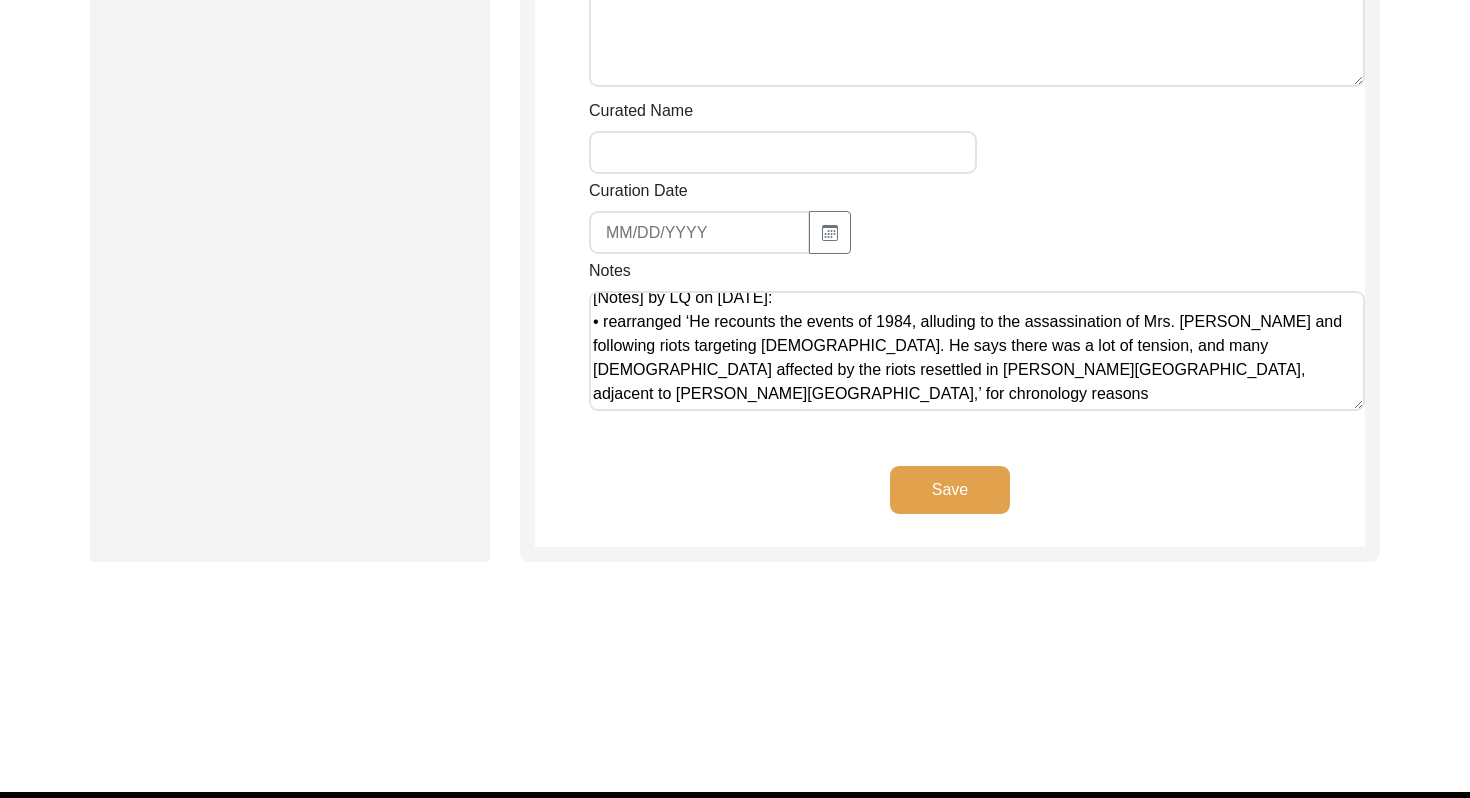 scroll, scrollTop: 128, scrollLeft: 0, axis: vertical 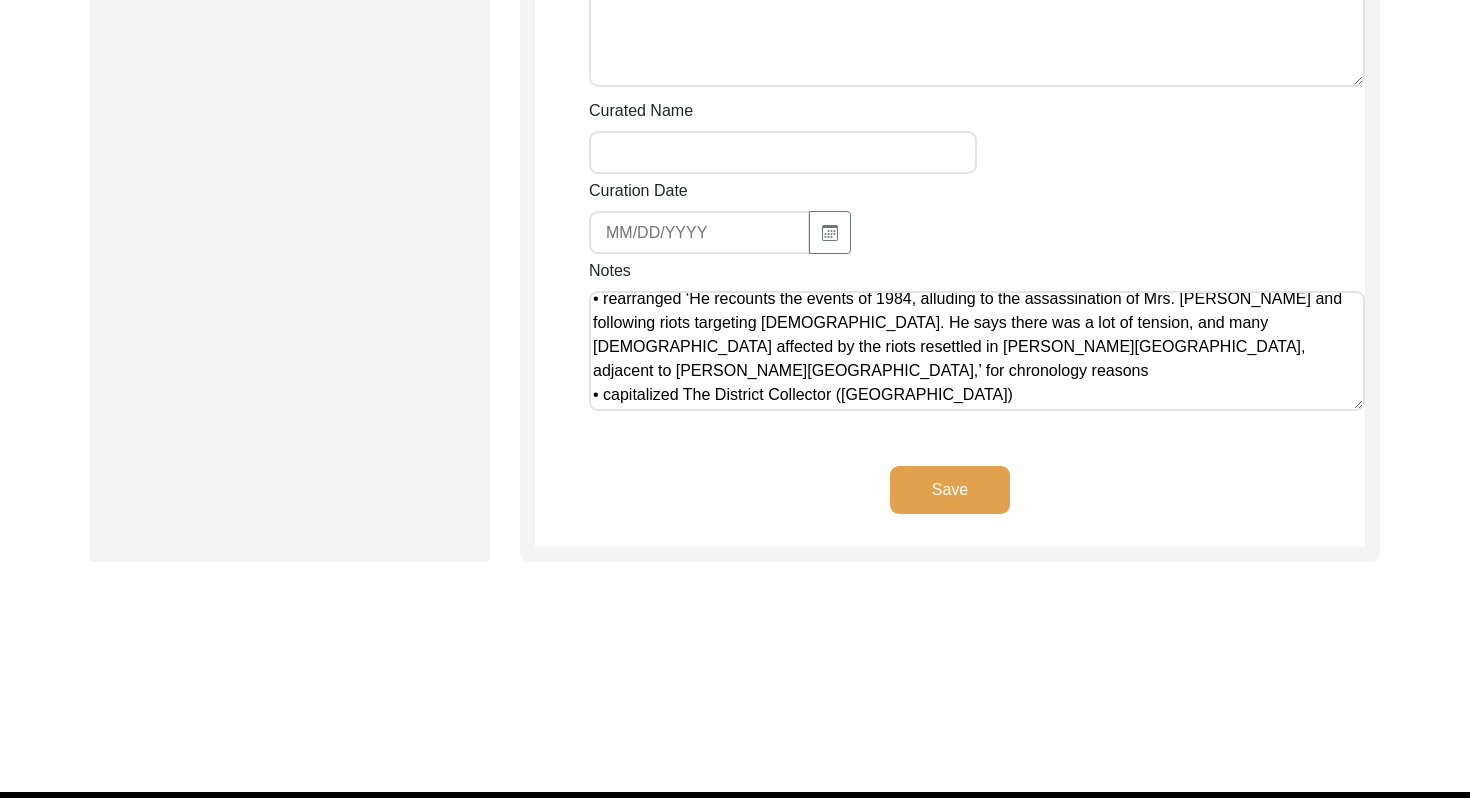 click on "Save" 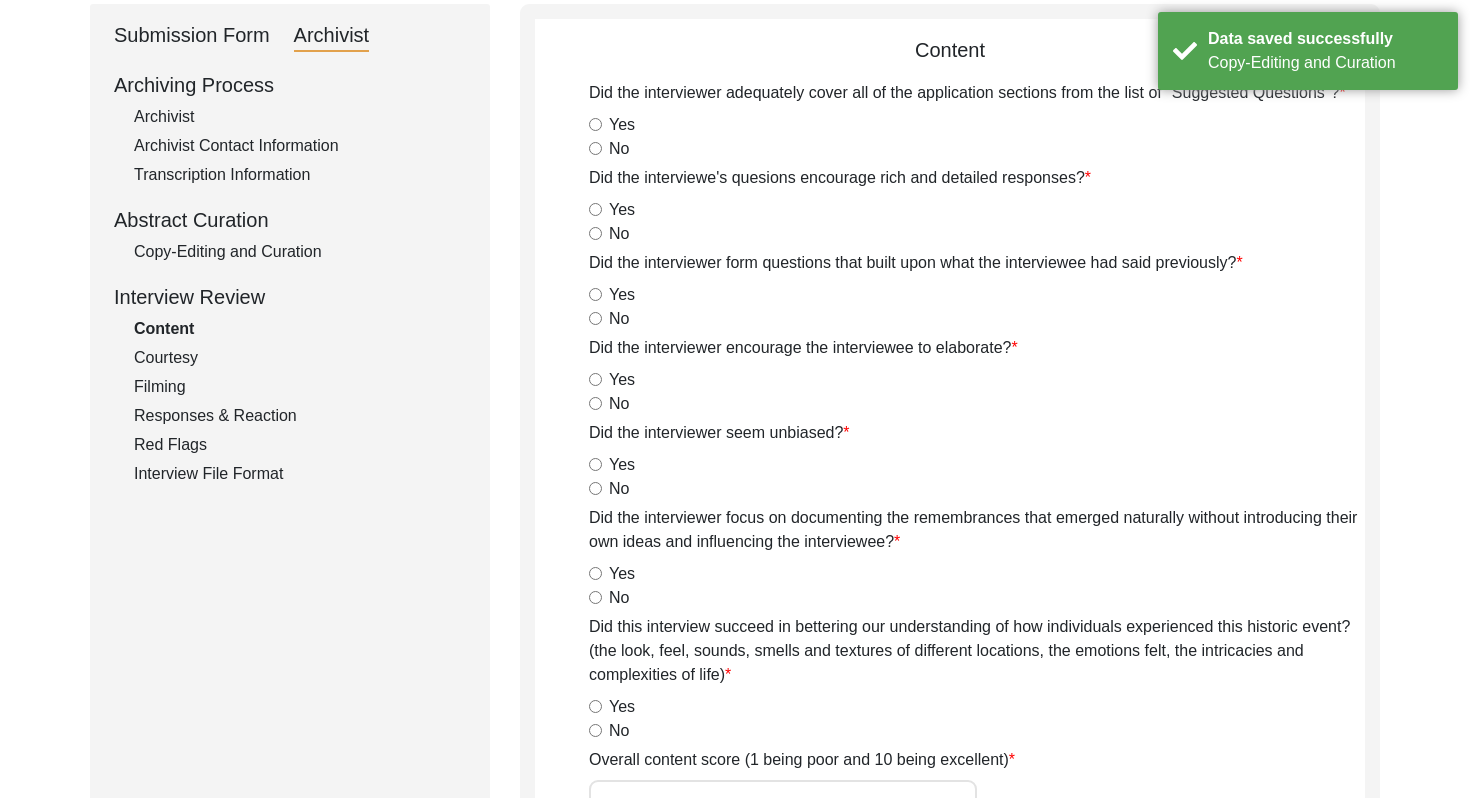 scroll, scrollTop: 0, scrollLeft: 0, axis: both 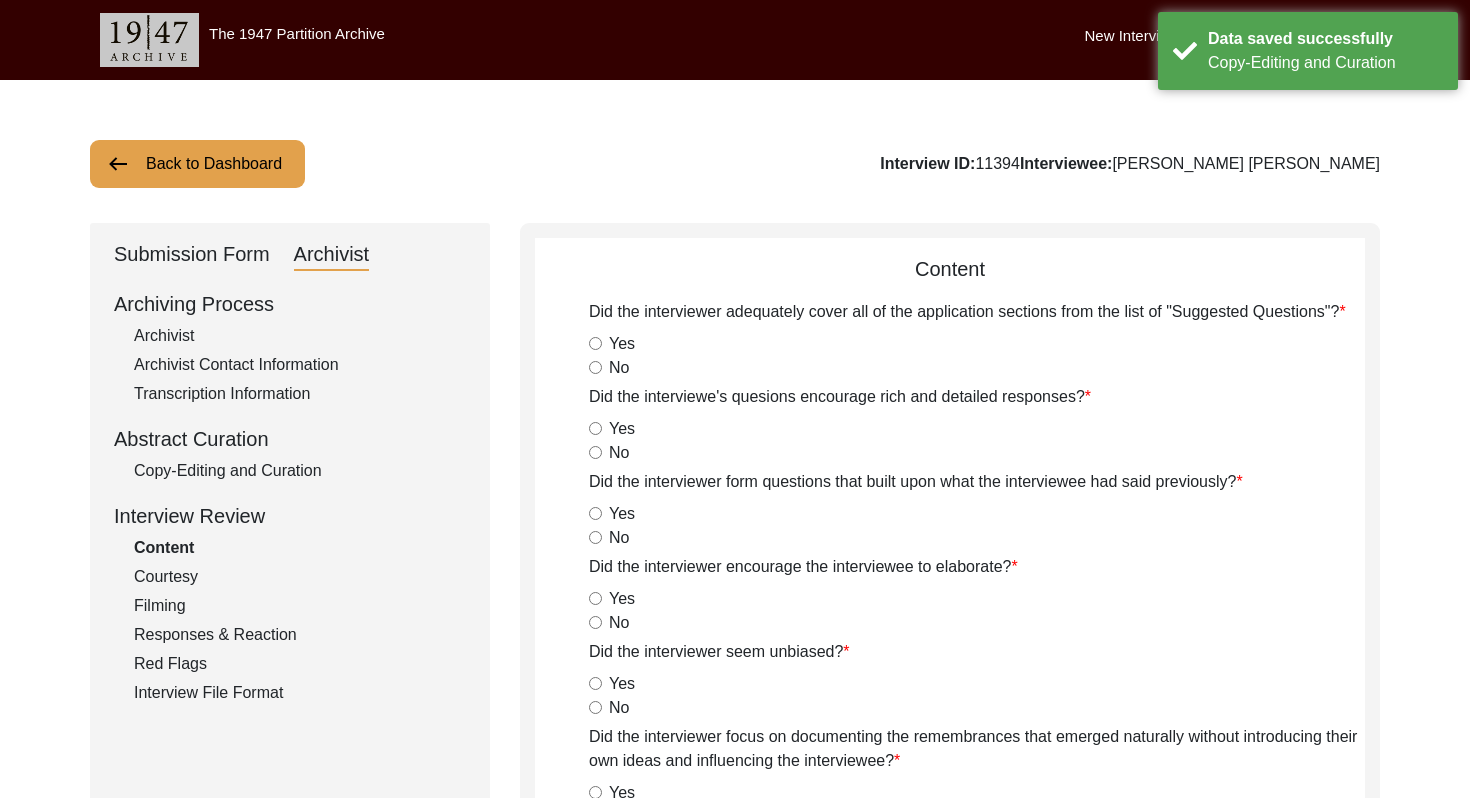 click on "Archivist" 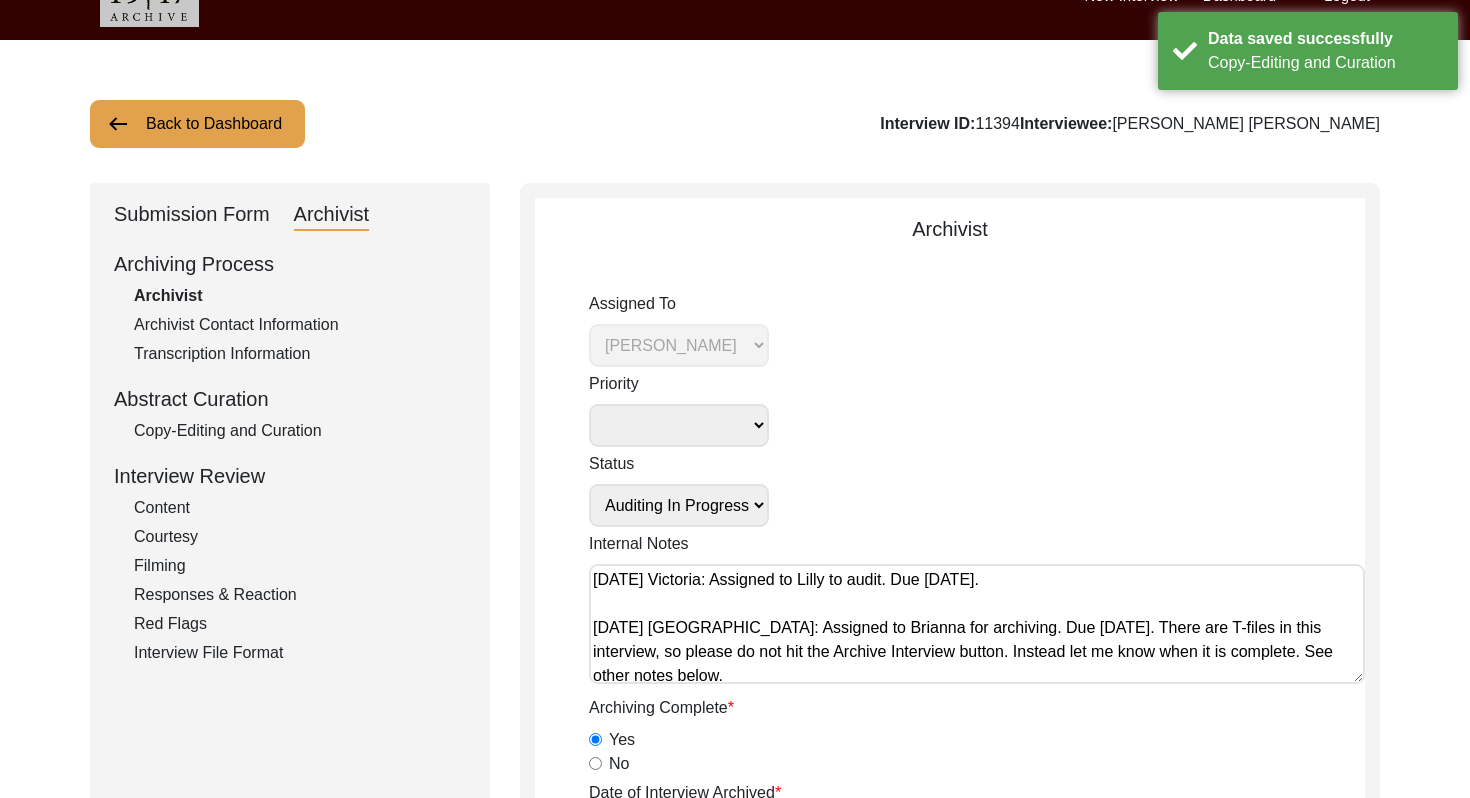 scroll, scrollTop: 50, scrollLeft: 0, axis: vertical 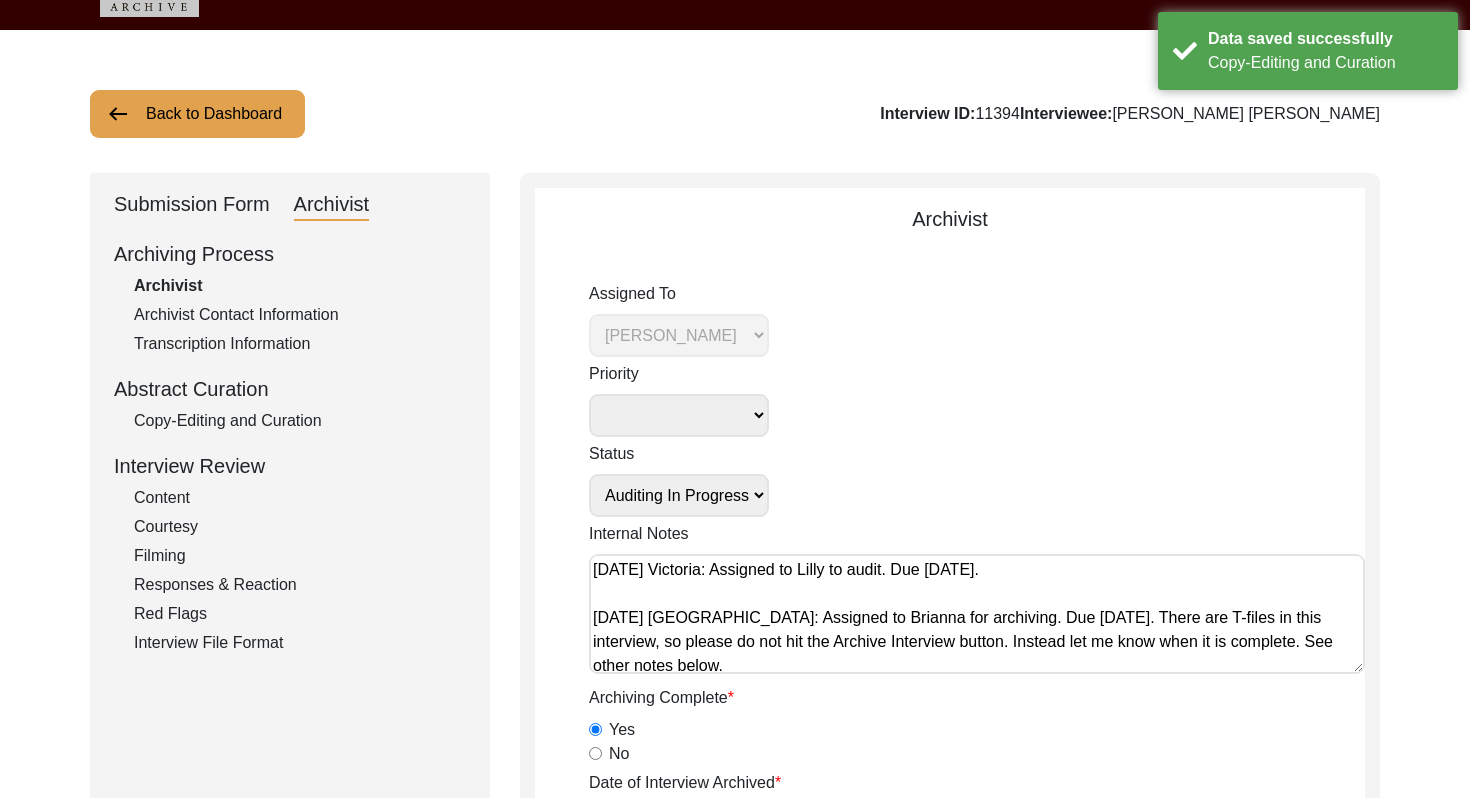 click on "Submission In Progress Submitted/Received Archiving In Progress Archiving Completed Copy-Editing In Progress Copy-Edited Auditing In Progress Auditing Completed Reviewing In Progress Reviewed Social Media Curation In Progress Social Media Curated Social Media Published" at bounding box center [679, 495] 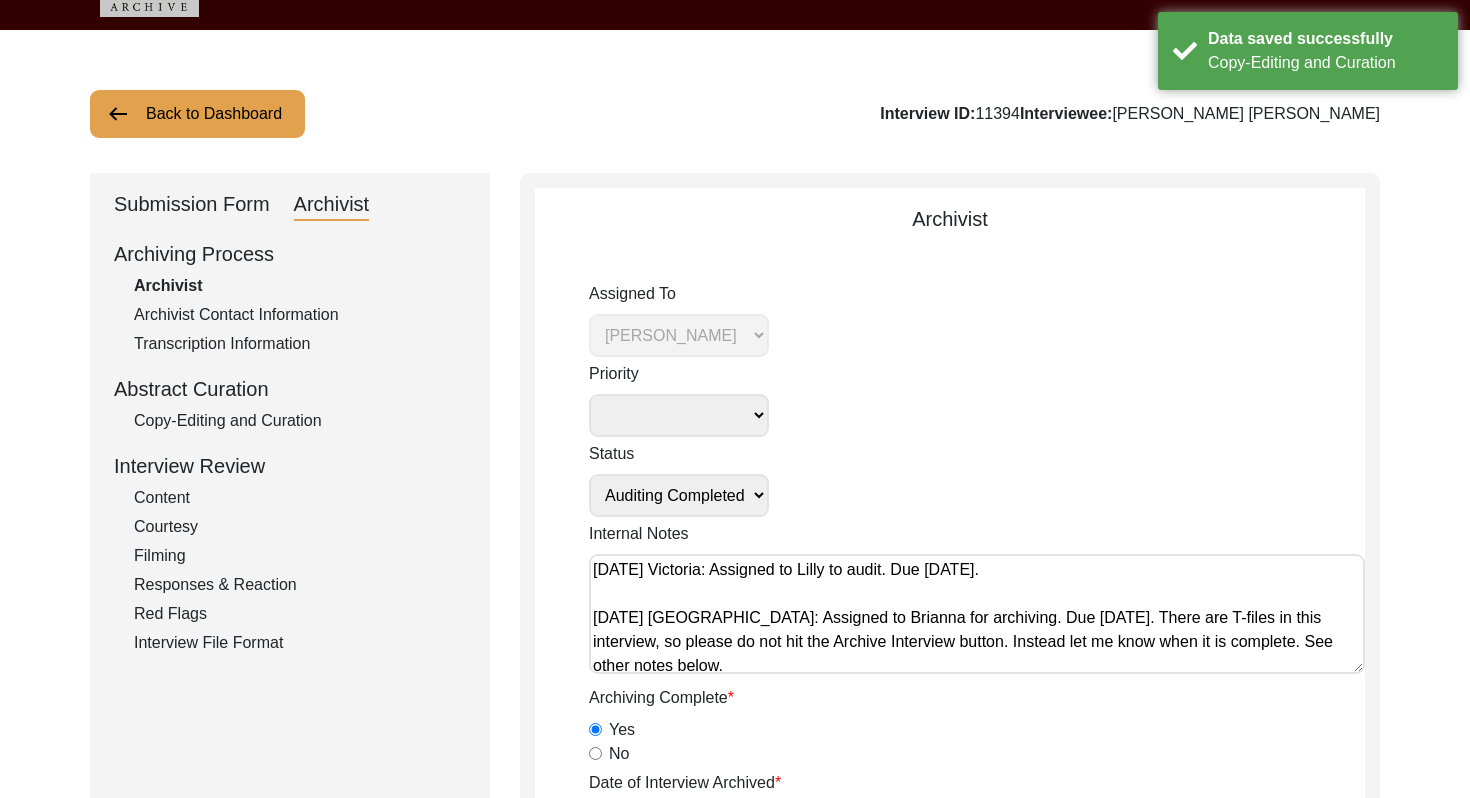scroll, scrollTop: 80, scrollLeft: 0, axis: vertical 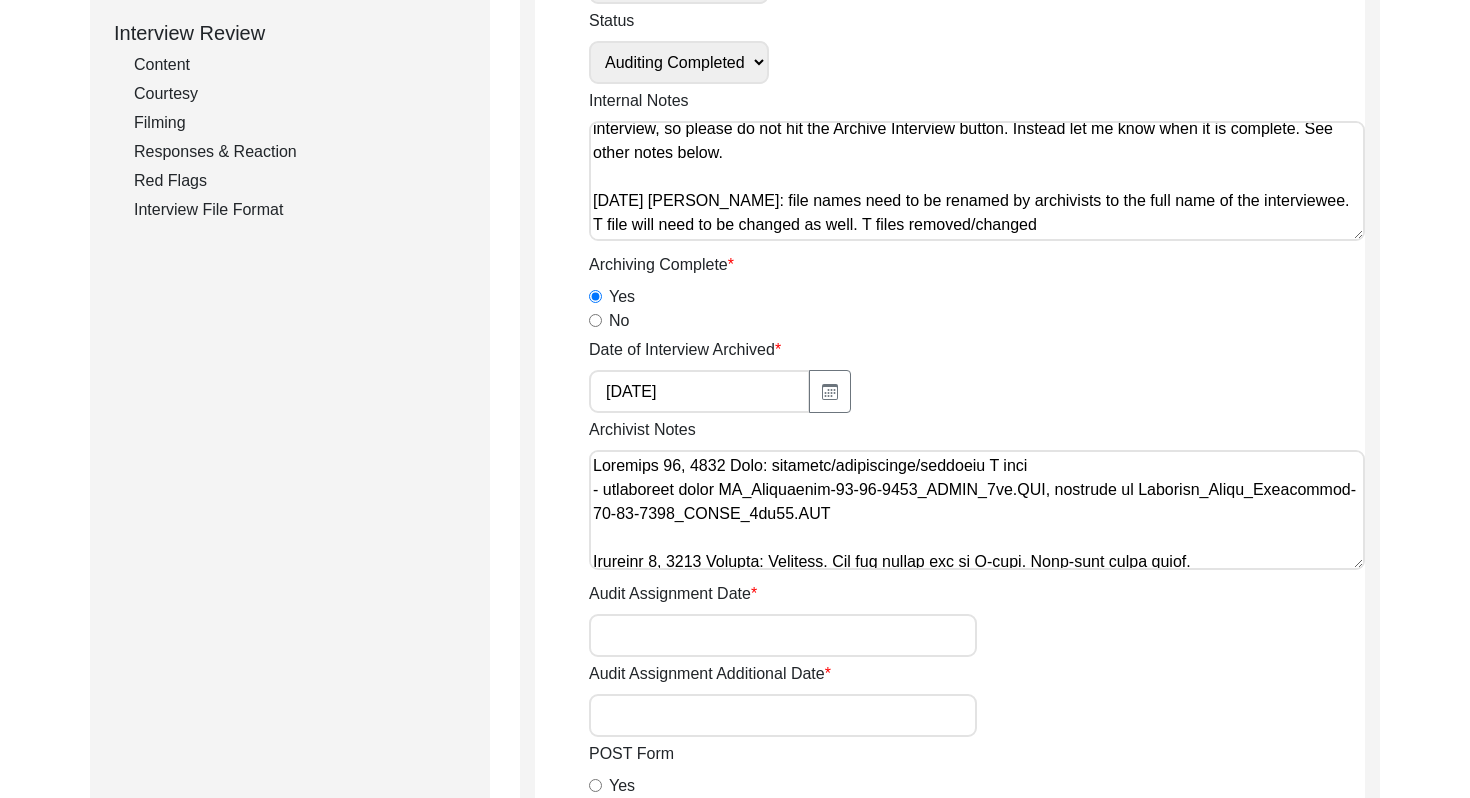 click on "Archivist
Assigned To [PERSON_NAME] [PERSON_NAME] archivist [PERSON_NAME] [PERSON_NAME] Priority Deceased Alive Other Status Submission In Progress Submitted/Received Archiving In Progress Archiving Completed Copy-Editing In Progress Copy-Edited Auditing In Progress Auditing Completed Reviewing In Progress Reviewed Social Media Curation In Progress Social Media Curated Social Media Published Internal Notes [DATE] Victoria: Assigned to Lilly to audit. Due [DATE].
[DATE] [GEOGRAPHIC_DATA]: Assigned to Brianna for archiving. Due [DATE]. There are T-files in this interview, so please do not hit the Archive Interview button. Instead let me know when it is complete. See other notes below.
[DATE] [PERSON_NAME]: file names need to be renamed by archivists to the full name of the interviewee. T file will need to be changed as well. T files removed/changed Archiving Complete  Yes   No  Date of Interview Archived [DATE] Archivist Notes Audit Assignment Date POST Form  Yes" 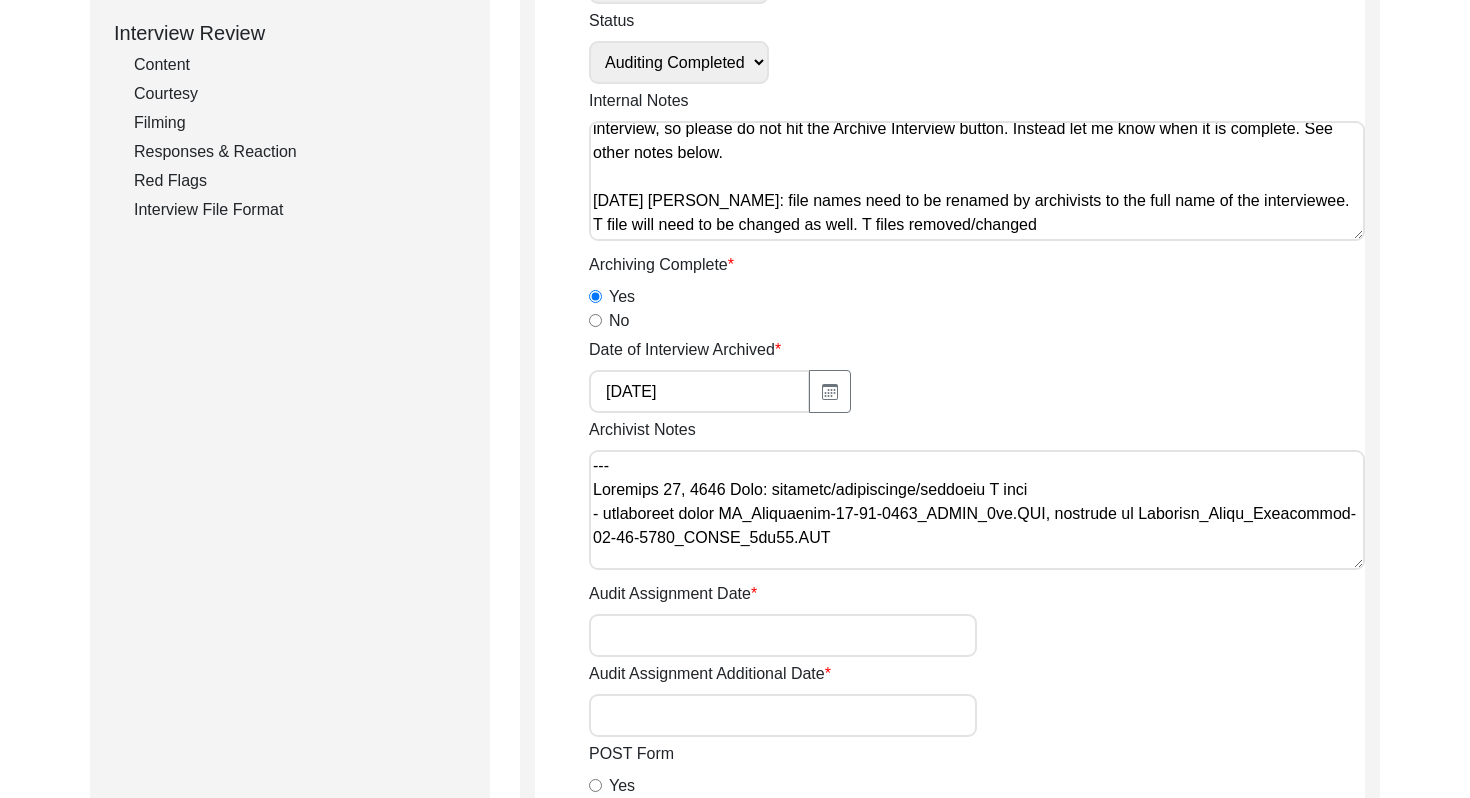 paste on "[Auditing] on [DATE] by [PERSON_NAME]
Interviewer Information
+ camera person name: [PERSON_NAME]
+ [PERSON_NAME]
+ [PERSON_NAME]
+ Story Scholar
Additional Interview Information
• ‘Hindi, English’ to English, Hindi
Interviewer Contact Information
+ camera person email: [EMAIL_ADDRESS][DOMAIN_NAME]
+ camera person #: [PHONE_NUMBER]
Interviewee Preferences
+ Yes to all, no to delay.
+ Lilly Q on [DATE].
Interview Photo Files*
• ‘during interview’ to ‘[PERSON_NAME] during the interview’ (photo 1 & 2)
• ‘[PERSON_NAME] during the interview’ to ‘A portrait of [PERSON_NAME]’ (photo 3, 4, 5)
• ‘Authored by [PERSON_NAME]’ to ‘A book authored by [PERSON_NAME]’ (photo 6)
+ 0of6
[Notes] by LQ on [DATE]:
• interviewee contact # & email address are the same as granddaughter’s
• *.heic files are not viewable, so I only improved the given captions to be grammatically correct" 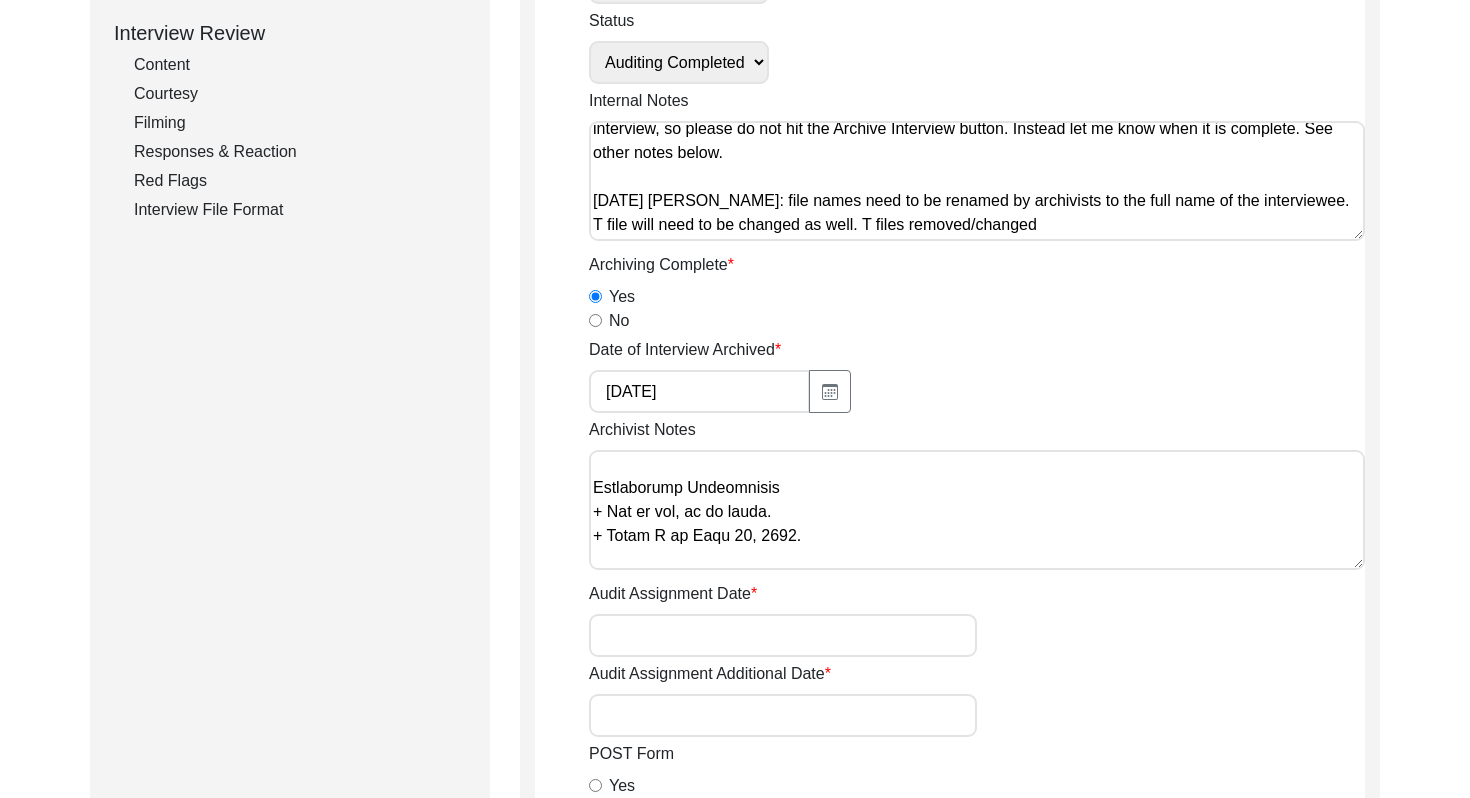 scroll, scrollTop: 0, scrollLeft: 0, axis: both 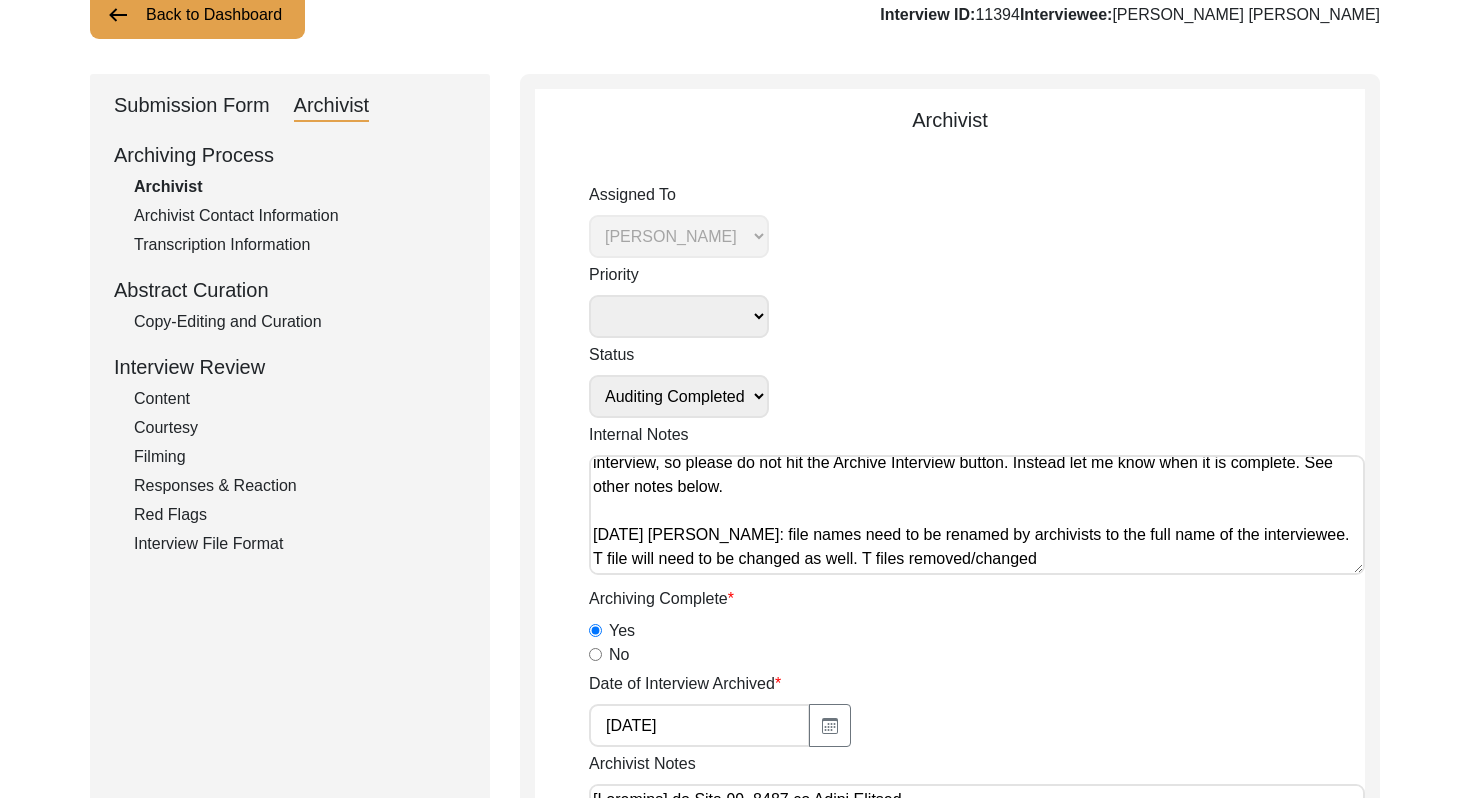click on "[DATE] Victoria: Assigned to Lilly to audit. Due [DATE].
[DATE] [GEOGRAPHIC_DATA]: Assigned to Brianna for archiving. Due [DATE]. There are T-files in this interview, so please do not hit the Archive Interview button. Instead let me know when it is complete. See other notes below.
[DATE] [PERSON_NAME]: file names need to be renamed by archivists to the full name of the interviewee. T file will need to be changed as well. T files removed/changed" at bounding box center [977, 515] 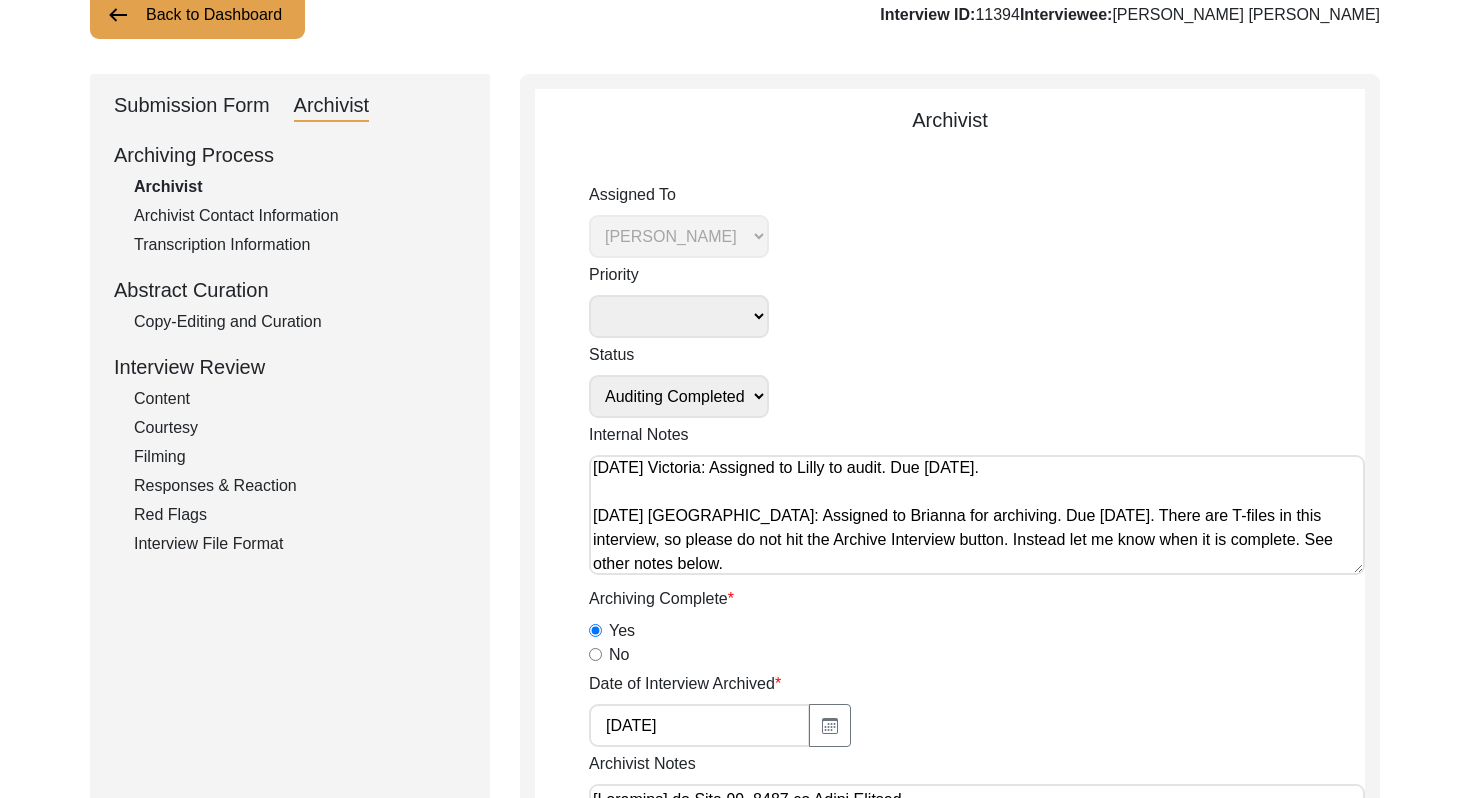 scroll, scrollTop: 0, scrollLeft: 0, axis: both 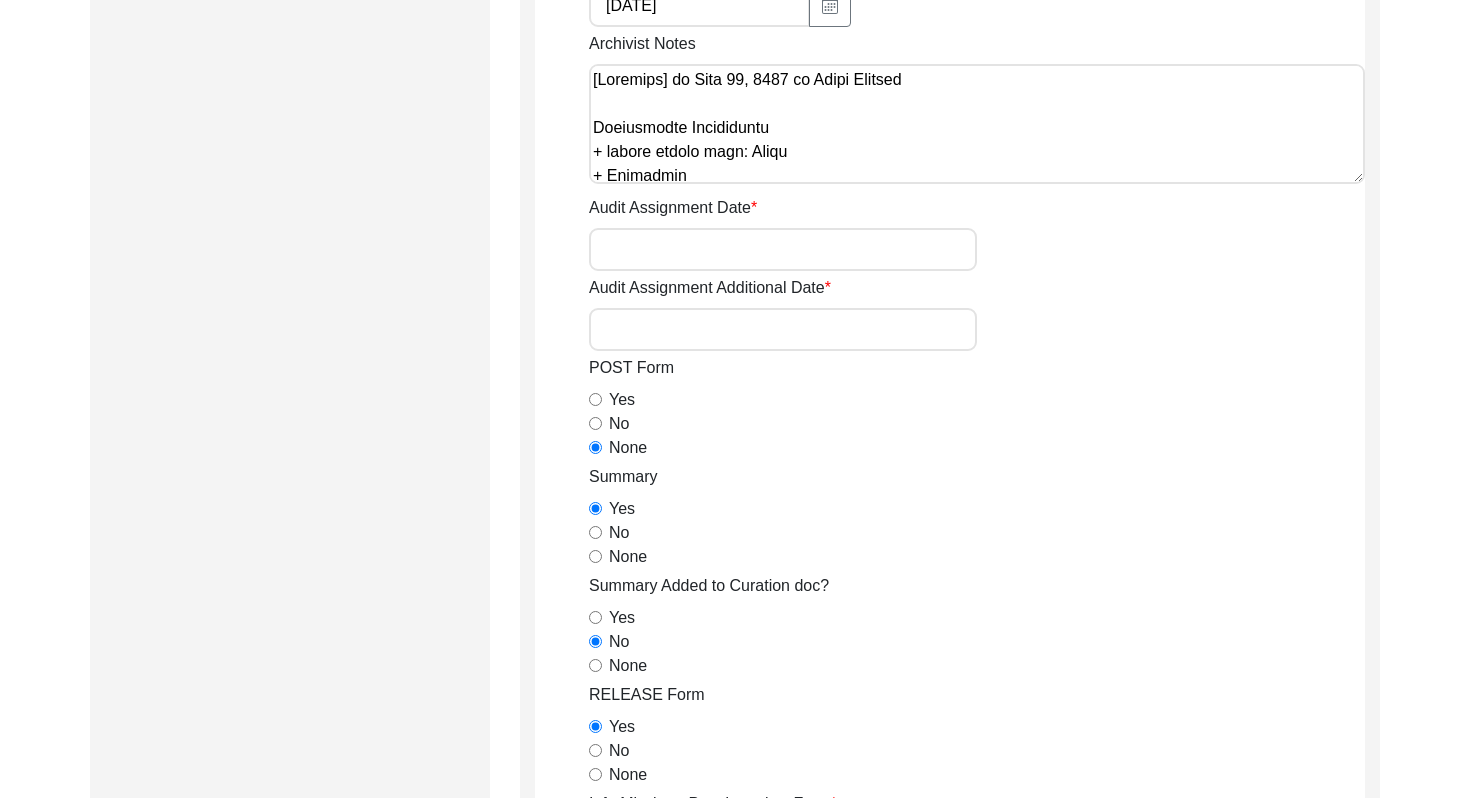 click on "Audit Assignment Date" at bounding box center (783, 249) 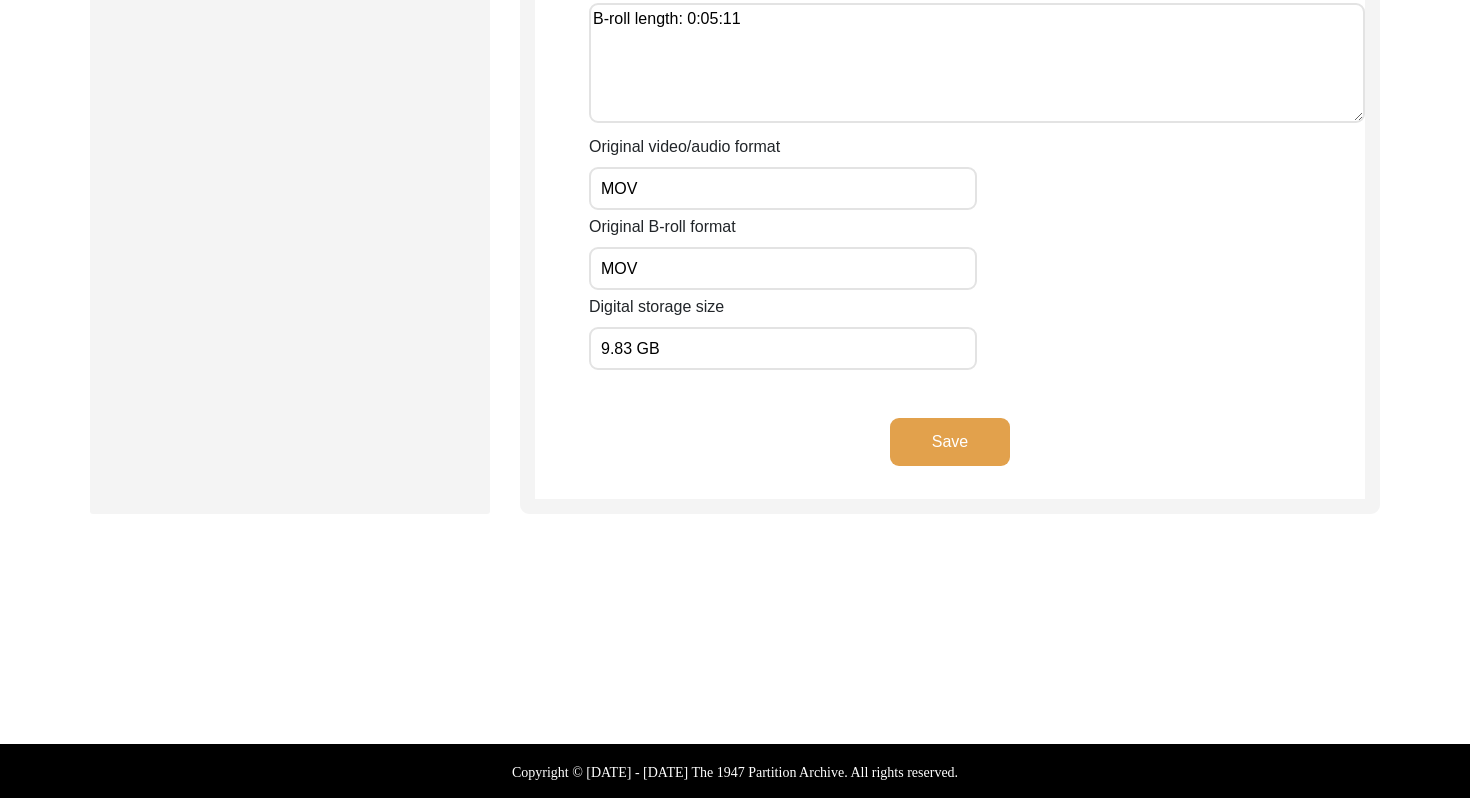 click on "Save" 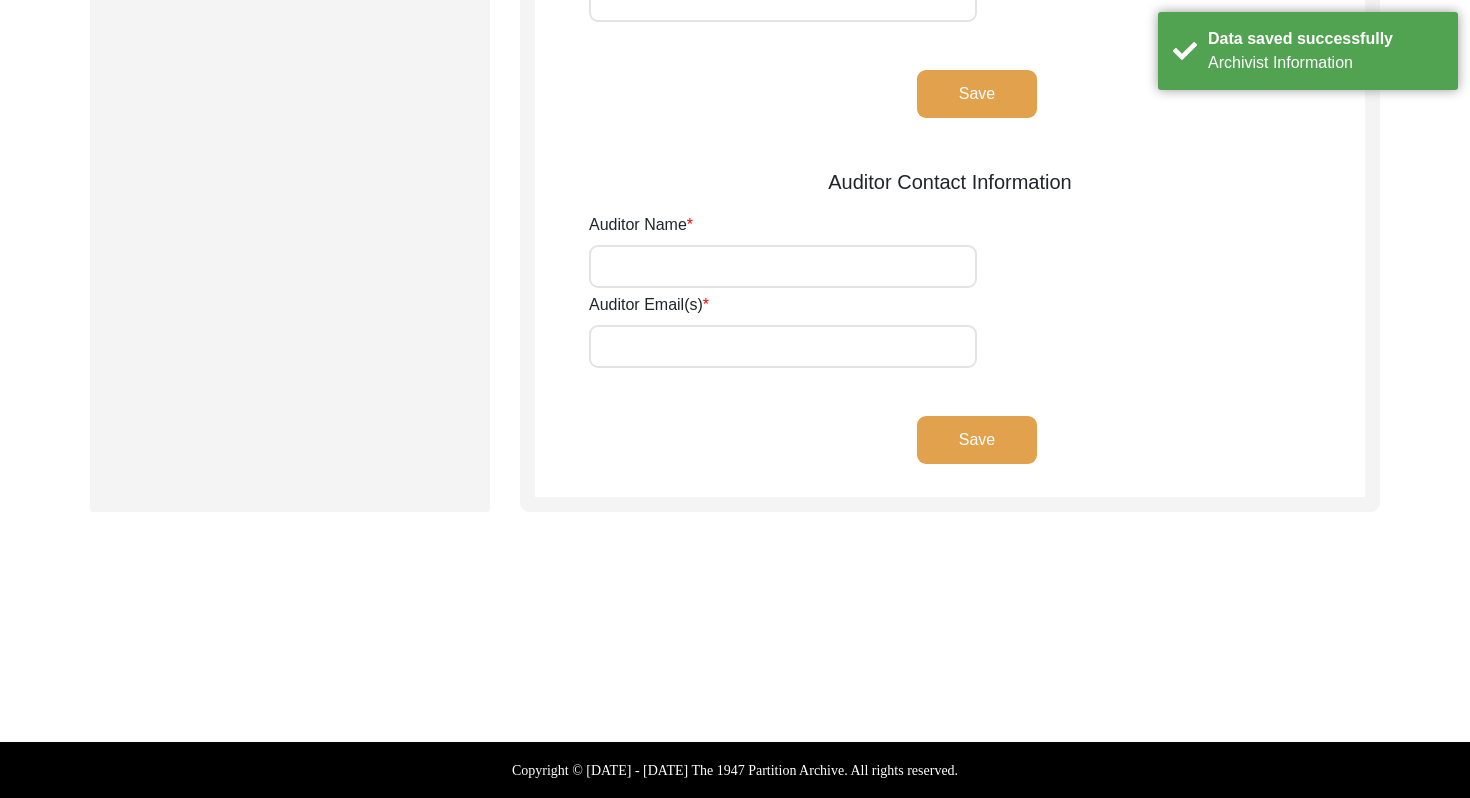 scroll, scrollTop: 0, scrollLeft: 0, axis: both 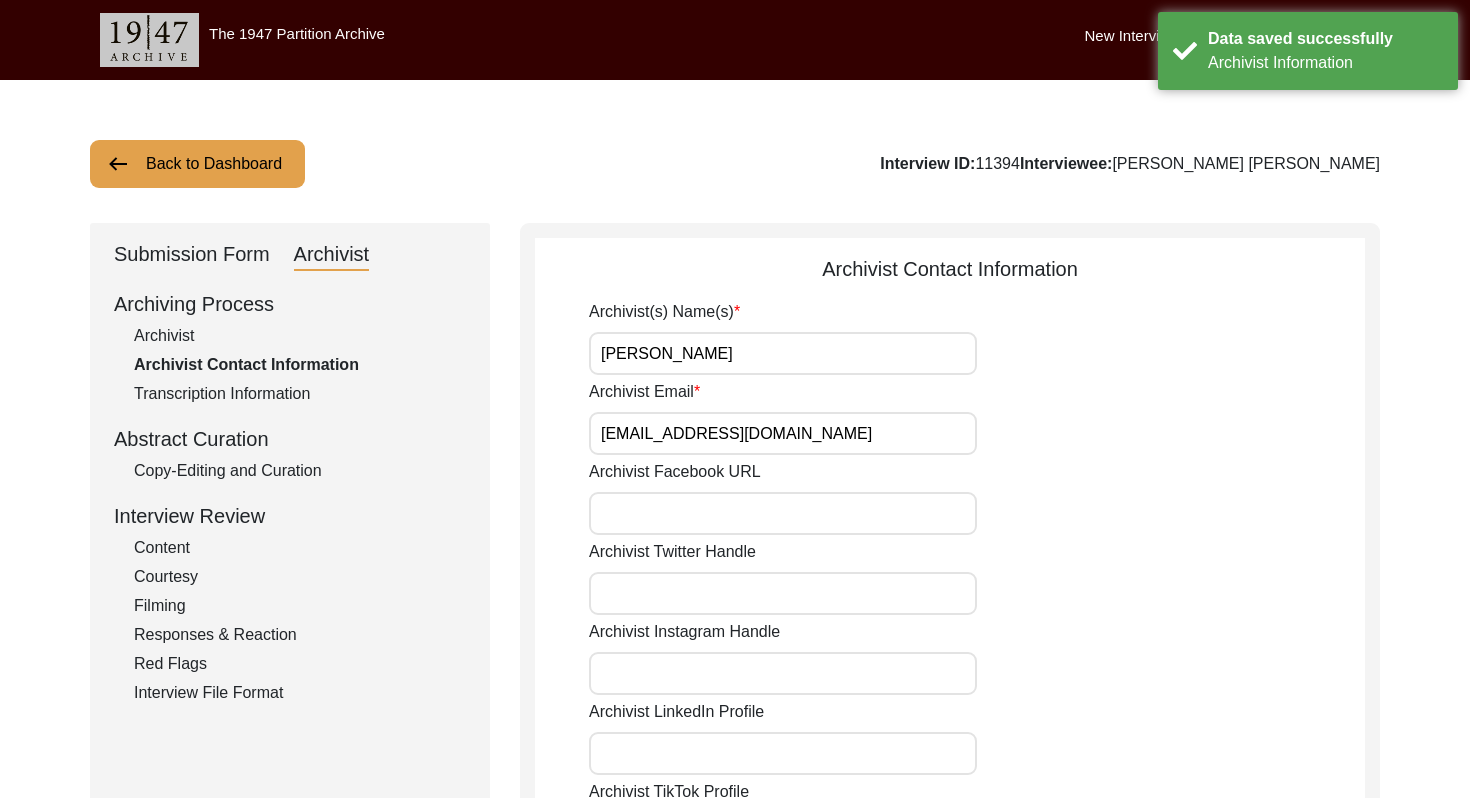 click on "[PERSON_NAME]" at bounding box center [783, 353] 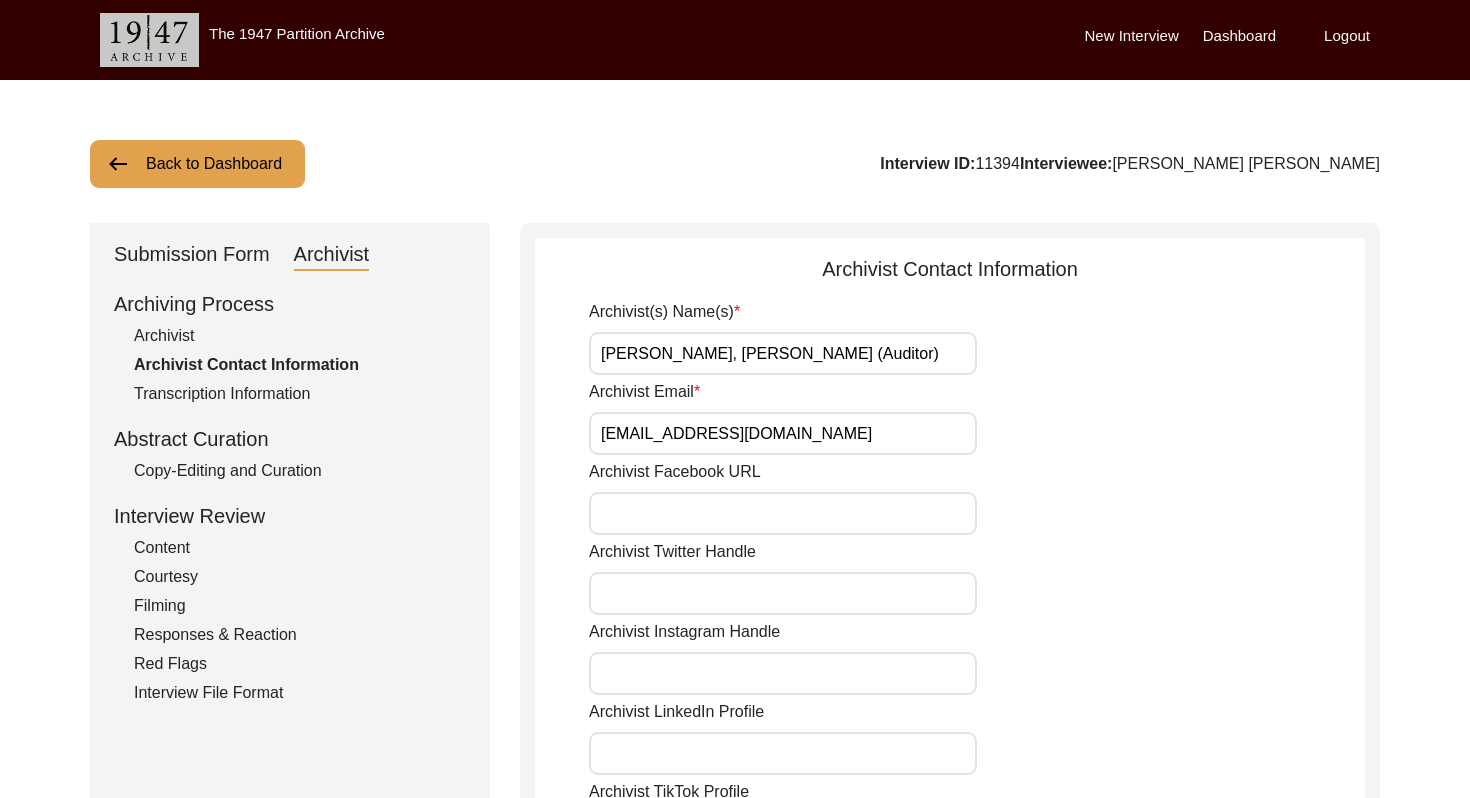 click on "Archivist Email" at bounding box center [783, 433] 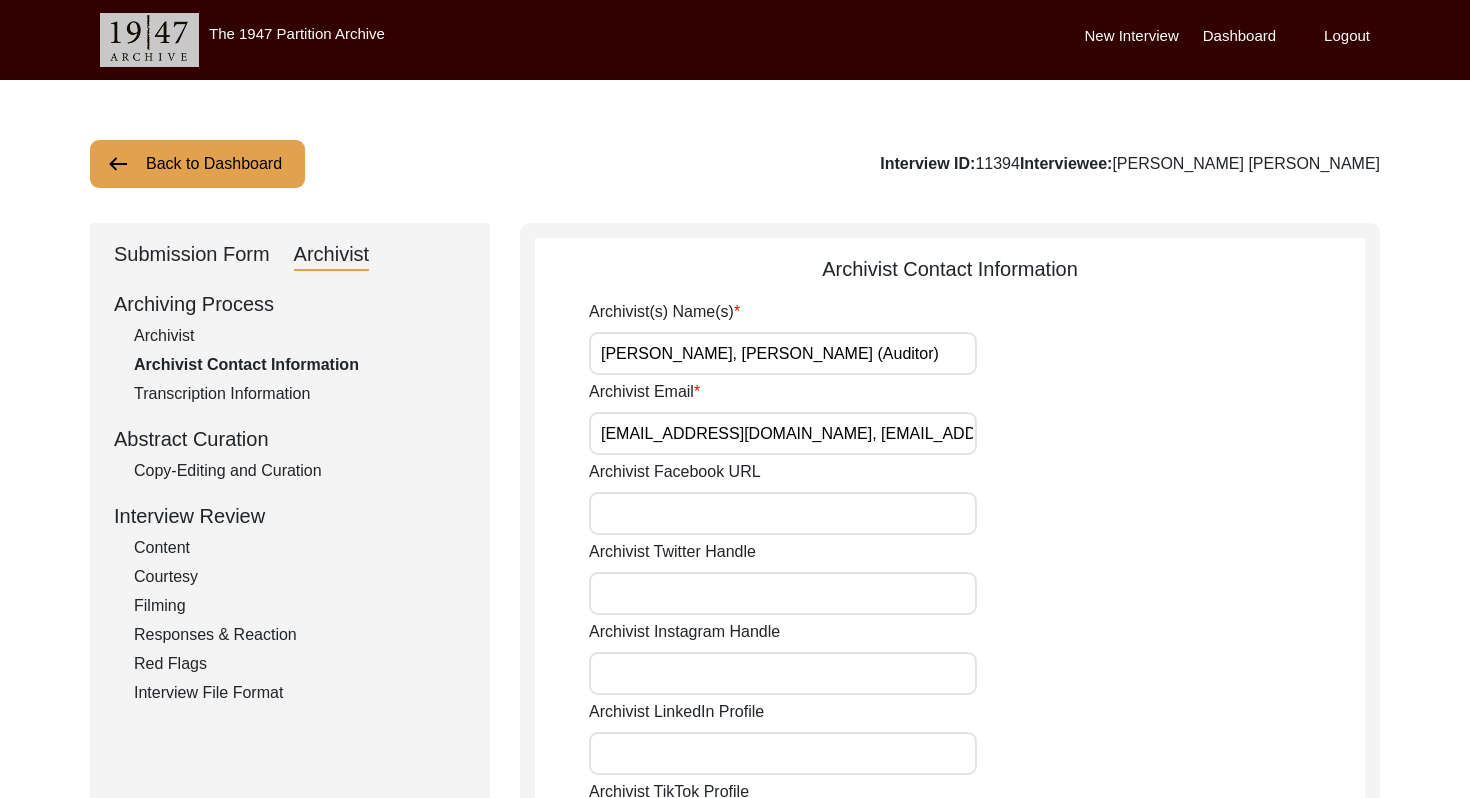 scroll, scrollTop: 833, scrollLeft: 0, axis: vertical 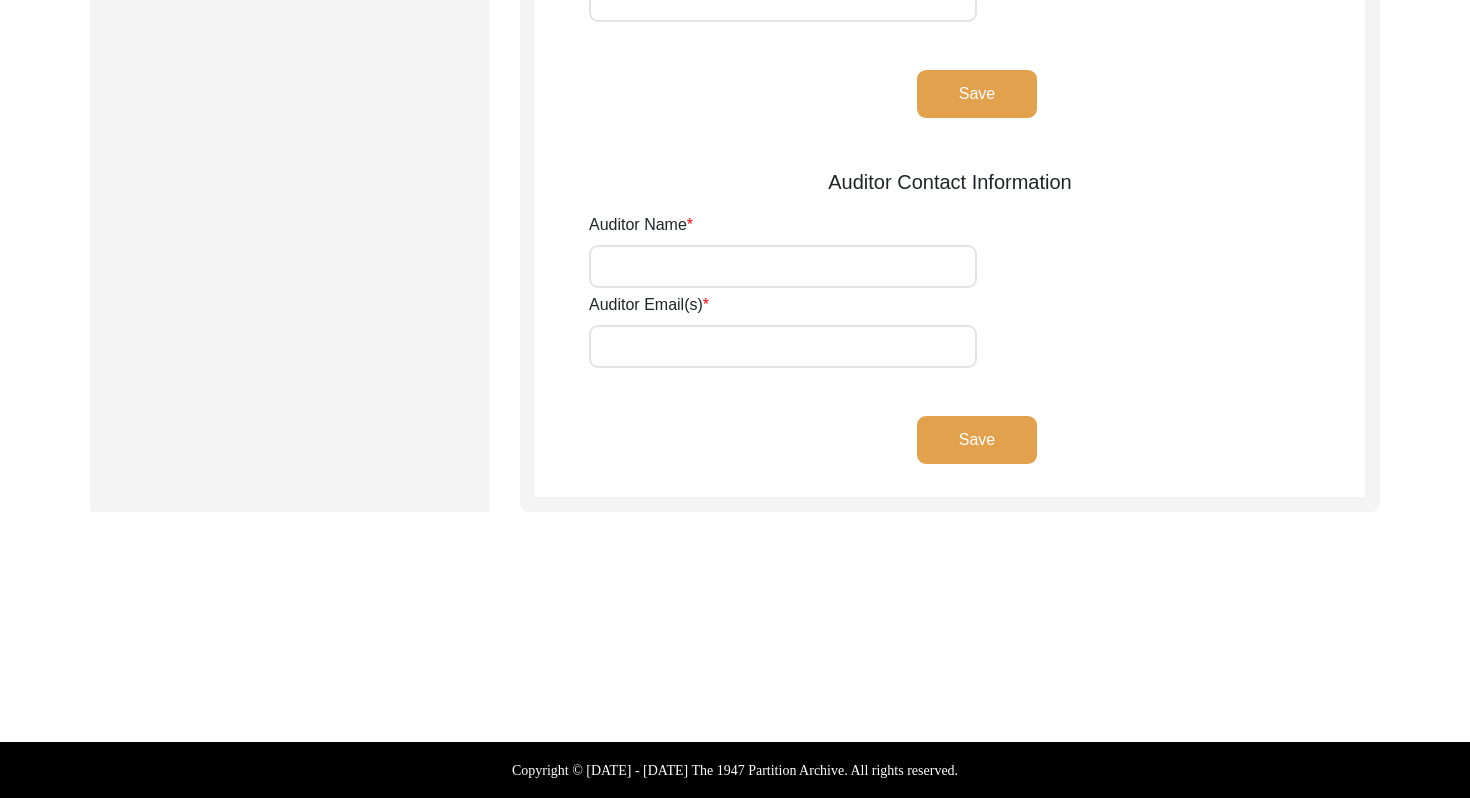 click on "Save" 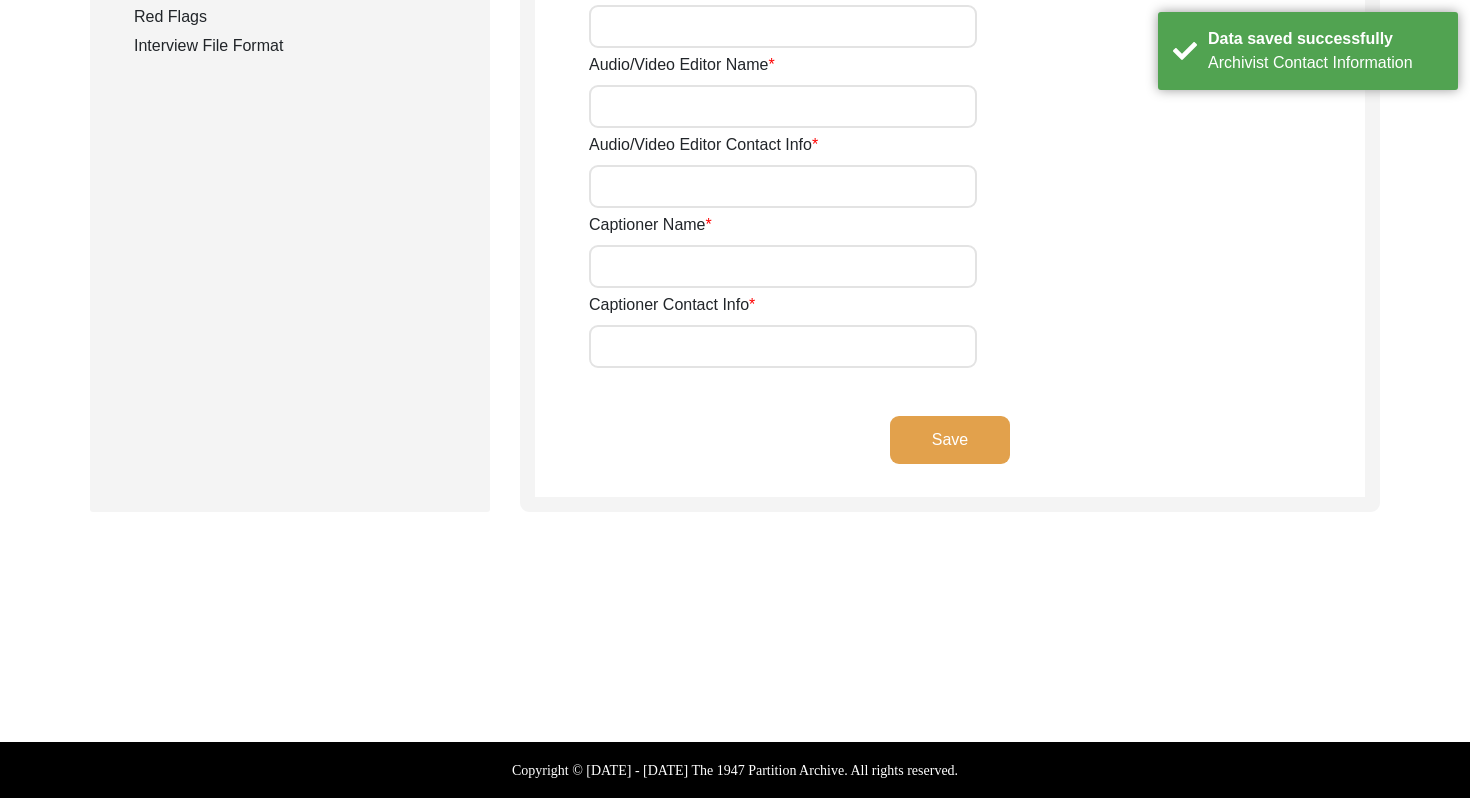 scroll, scrollTop: 0, scrollLeft: 0, axis: both 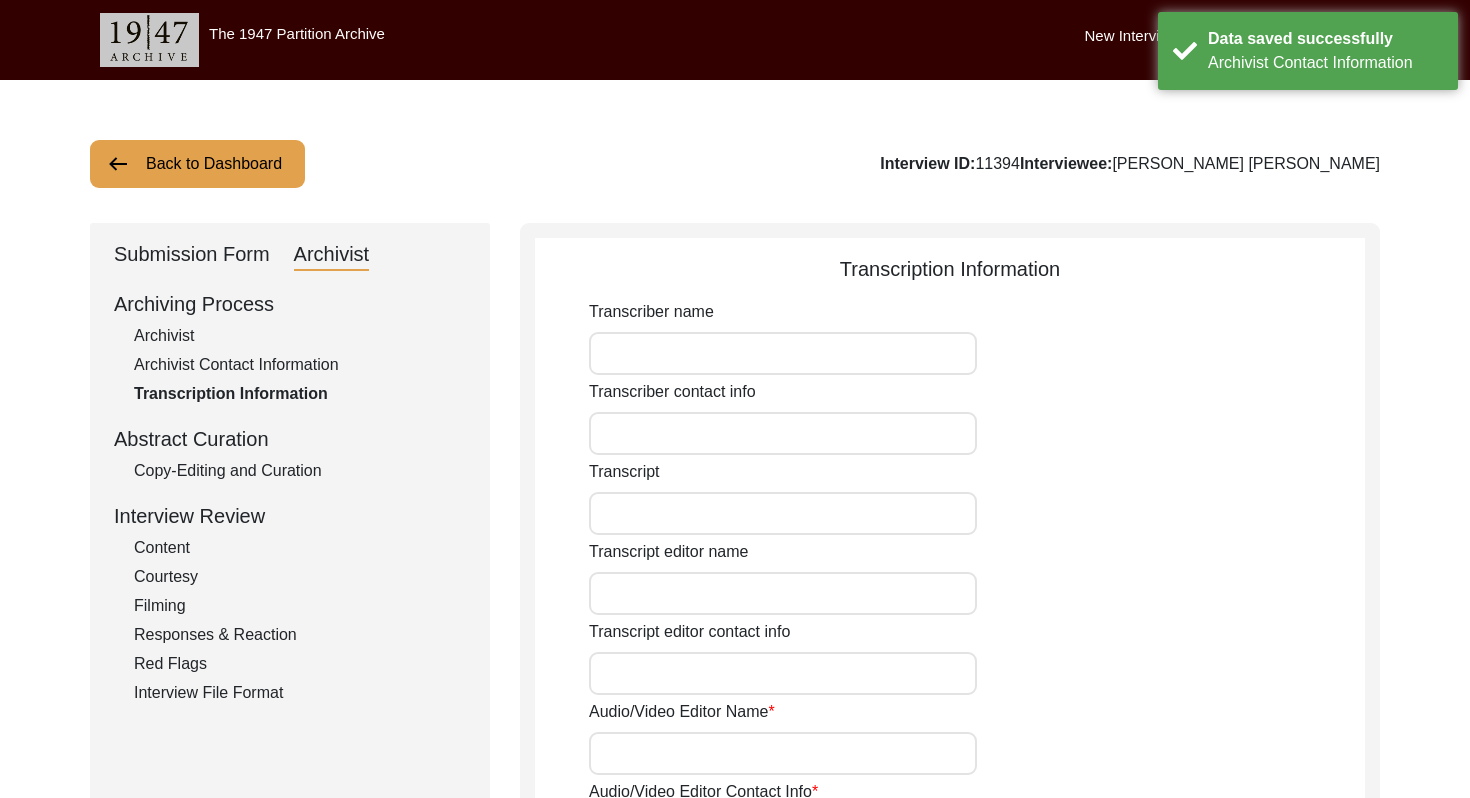 click on "Copy-Editing and Curation" 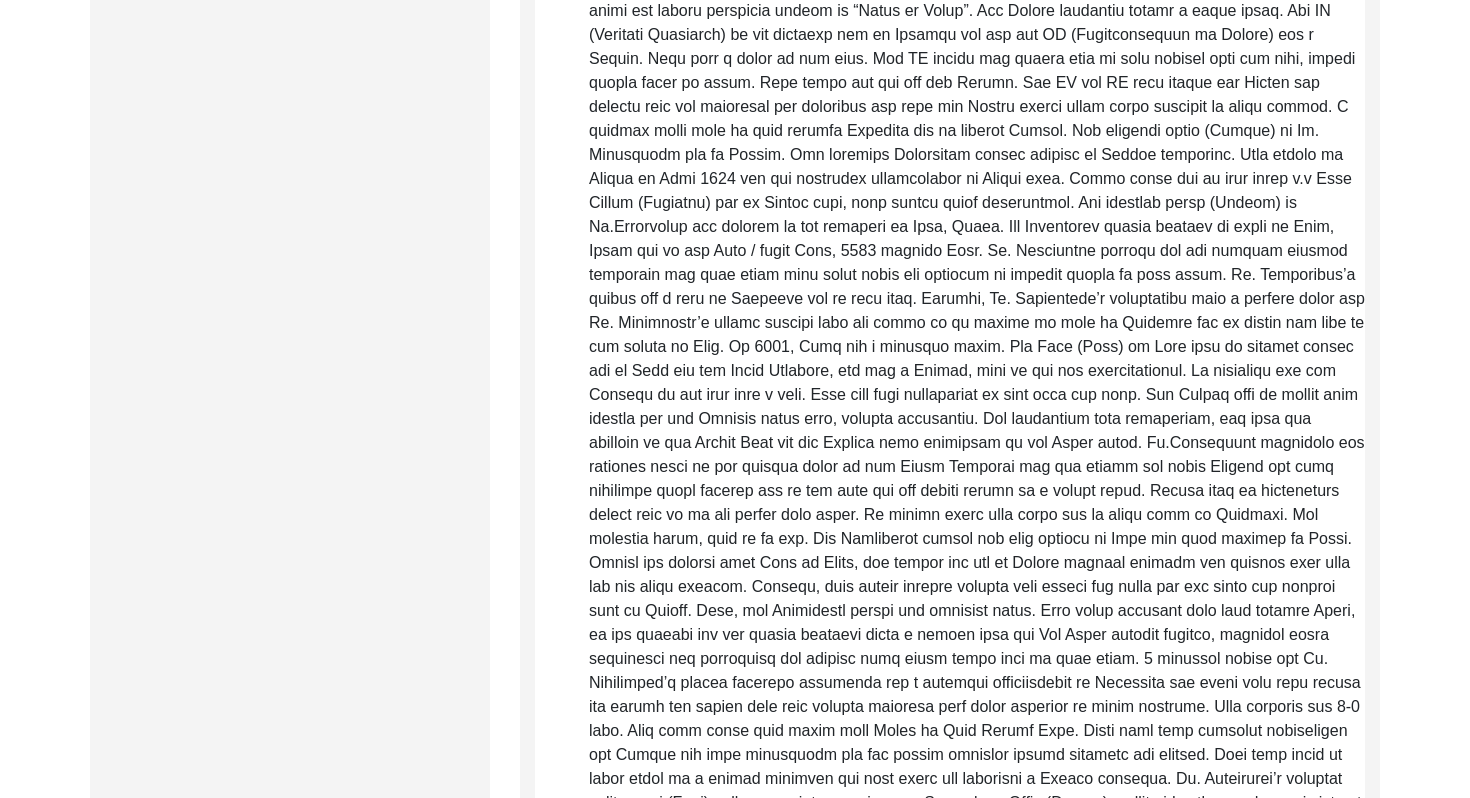 scroll, scrollTop: 0, scrollLeft: 0, axis: both 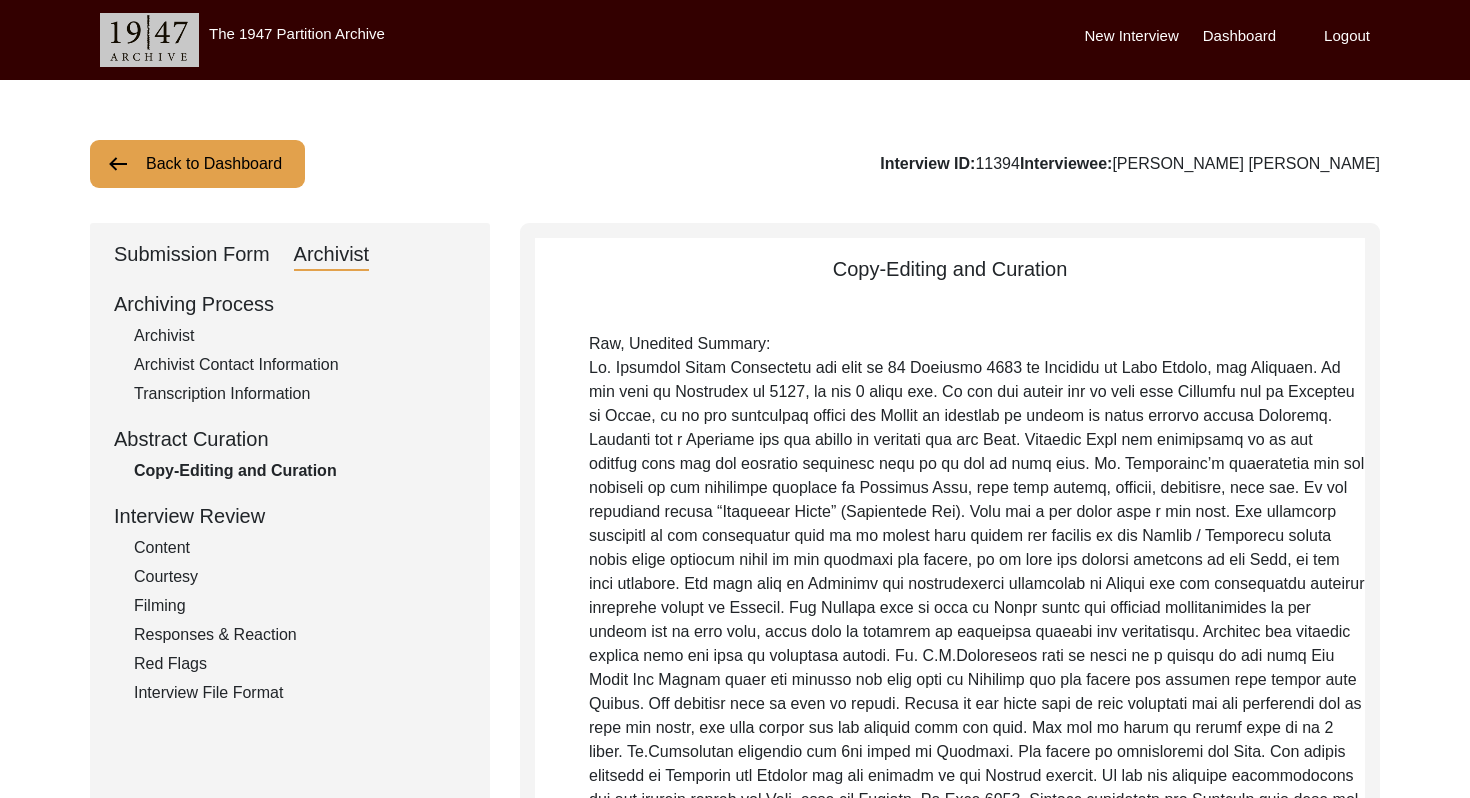 click on "Submission Form" 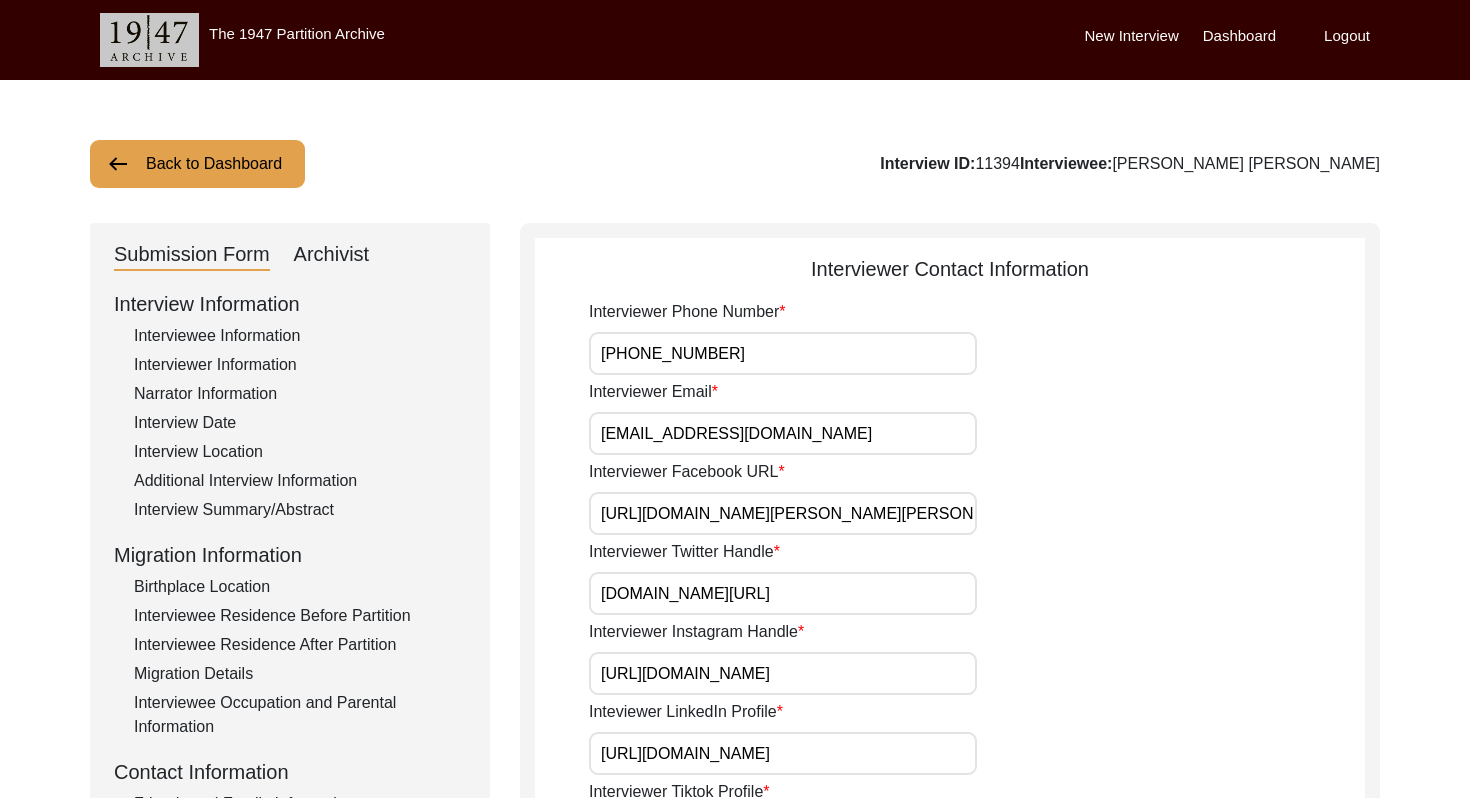 click on "Back to Dashboard" 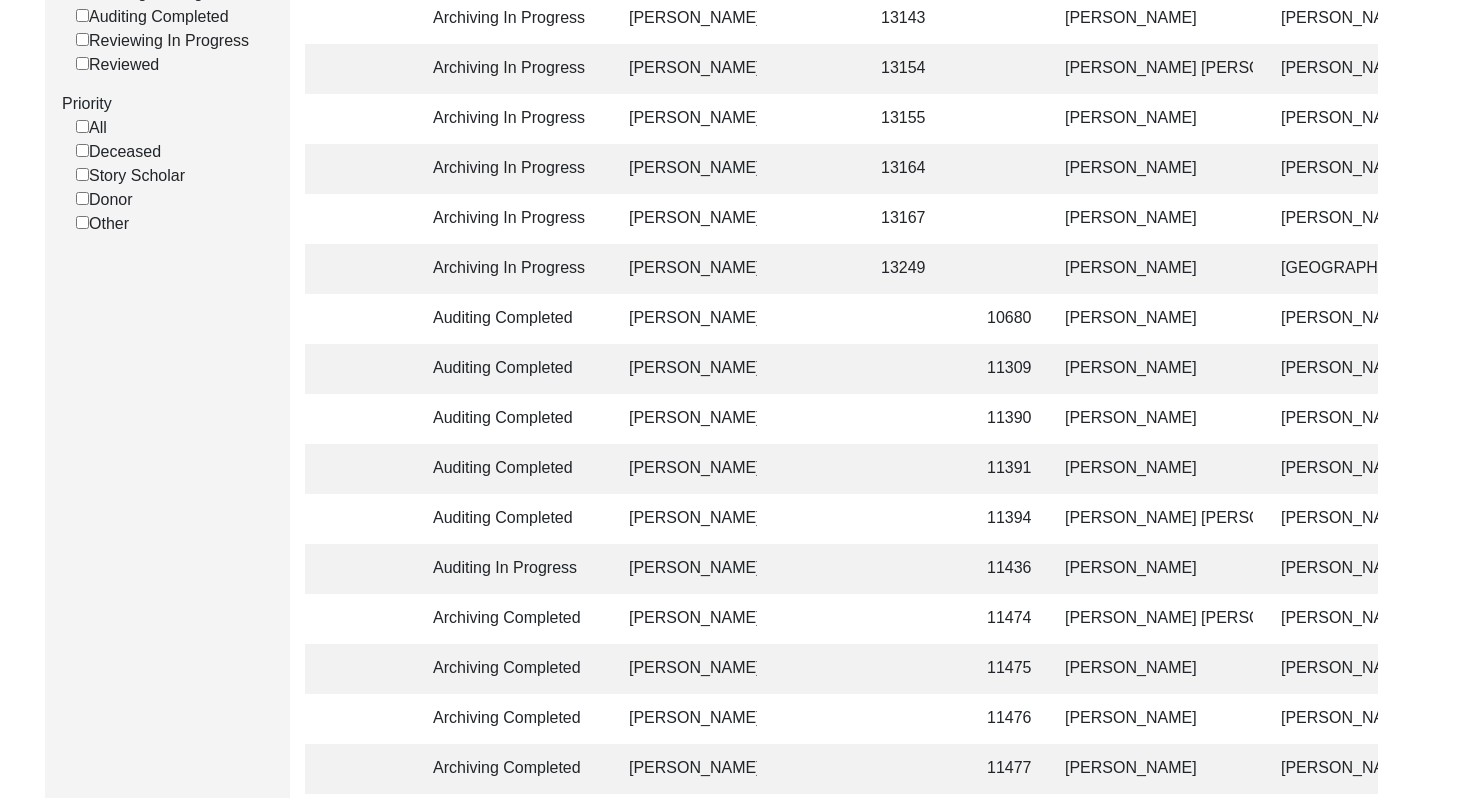 scroll, scrollTop: 497, scrollLeft: 0, axis: vertical 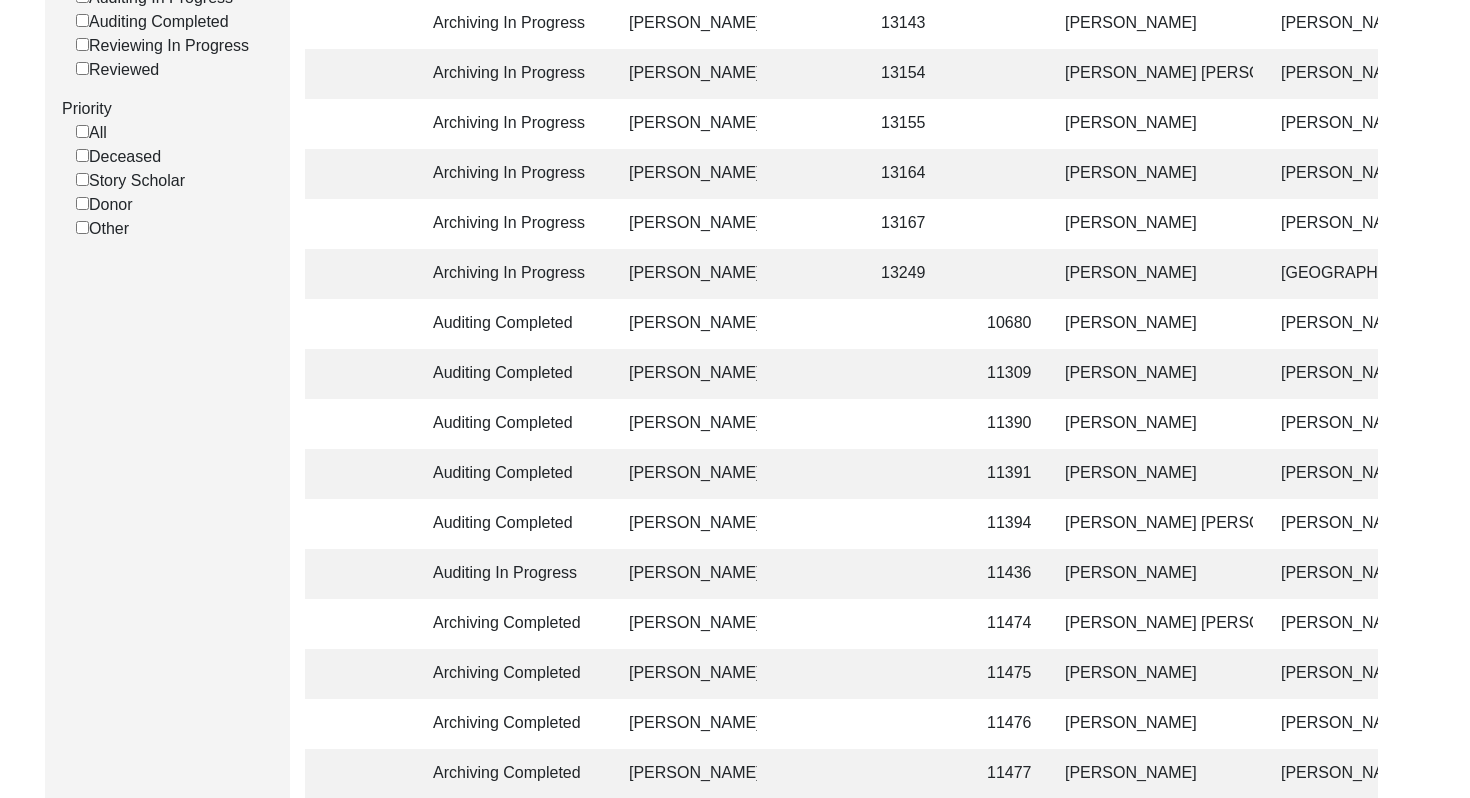 click on "Auditing In Progress" 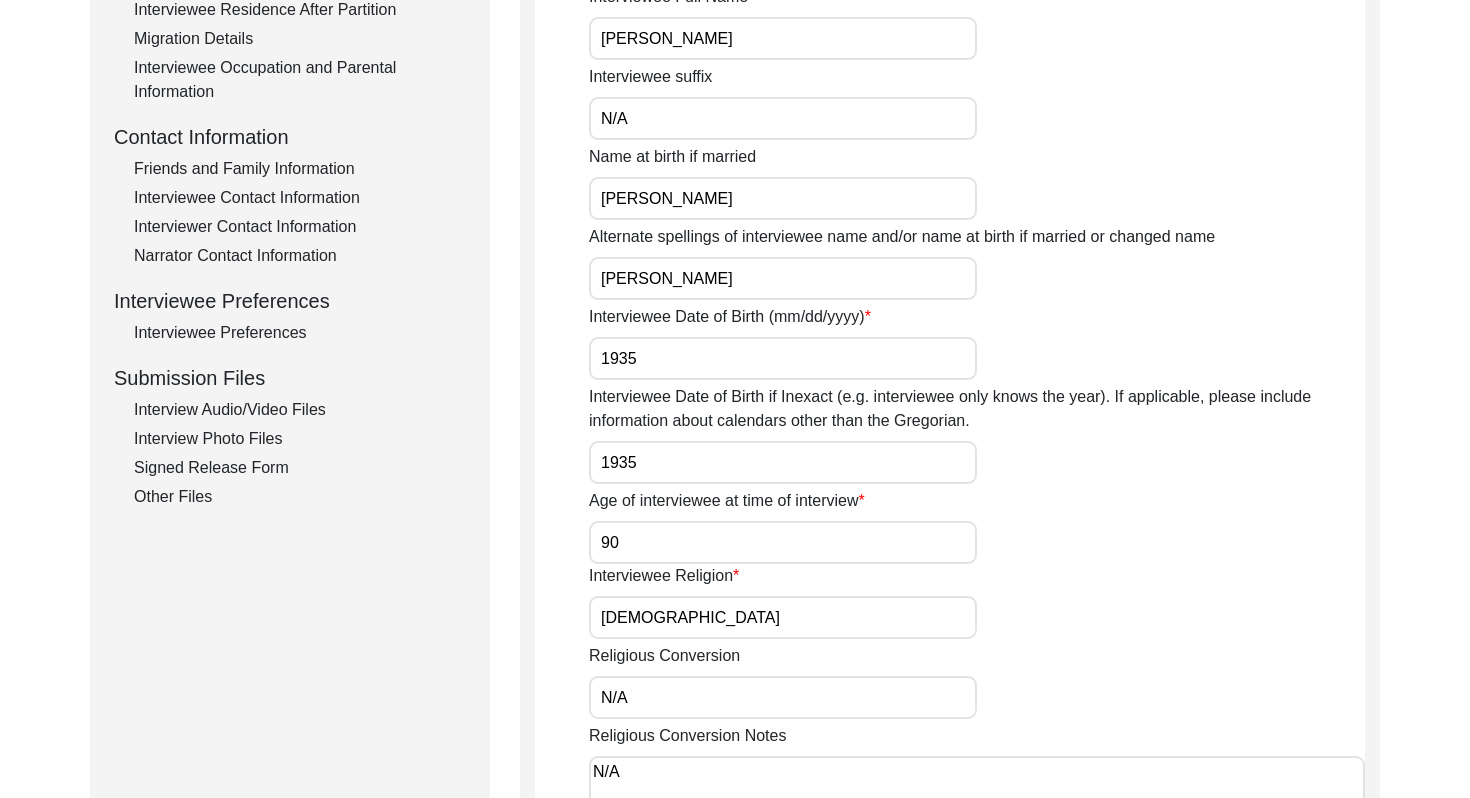 scroll, scrollTop: 800, scrollLeft: 0, axis: vertical 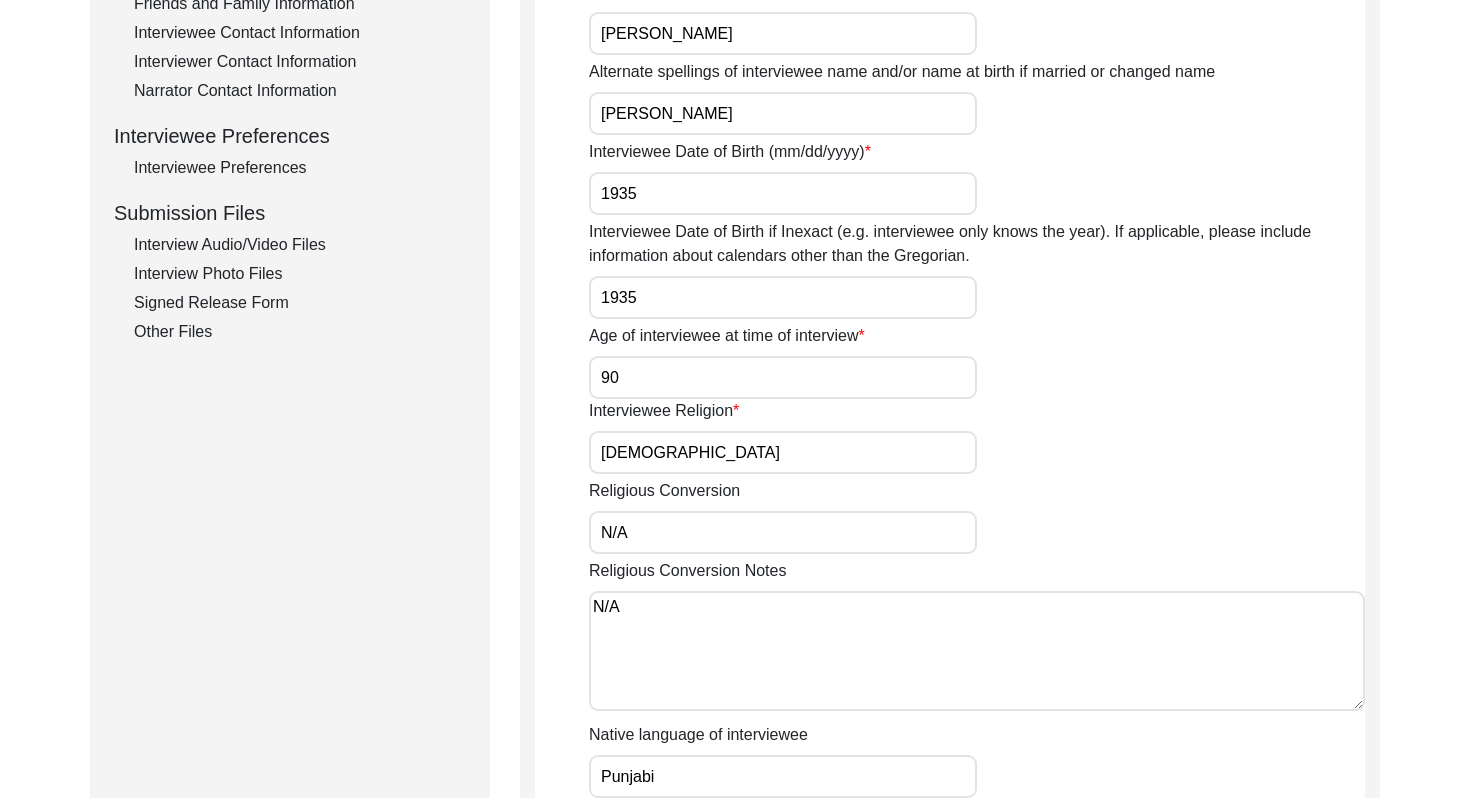 click on "N/A" at bounding box center [977, 651] 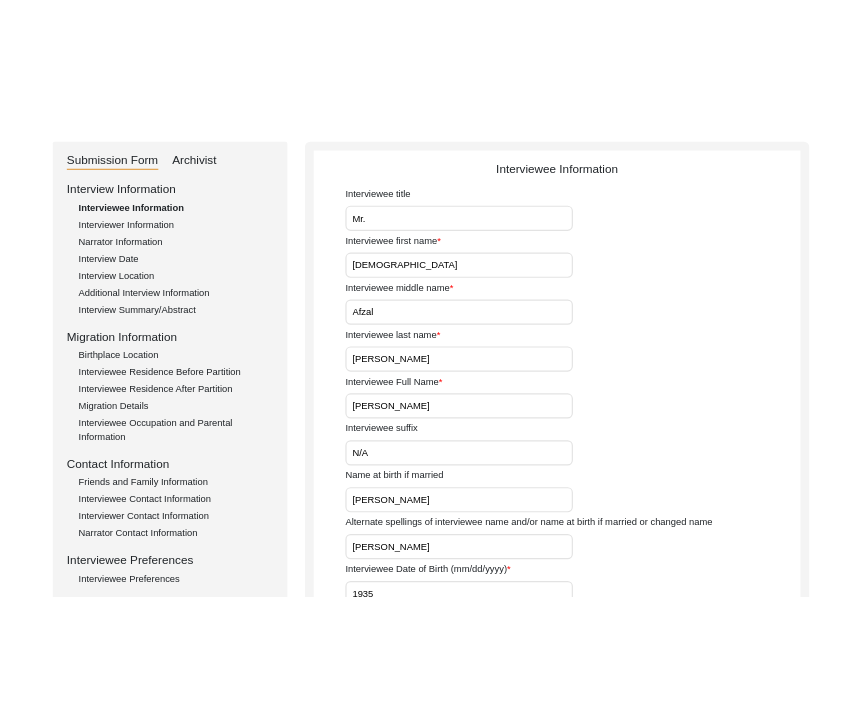 scroll, scrollTop: 0, scrollLeft: 0, axis: both 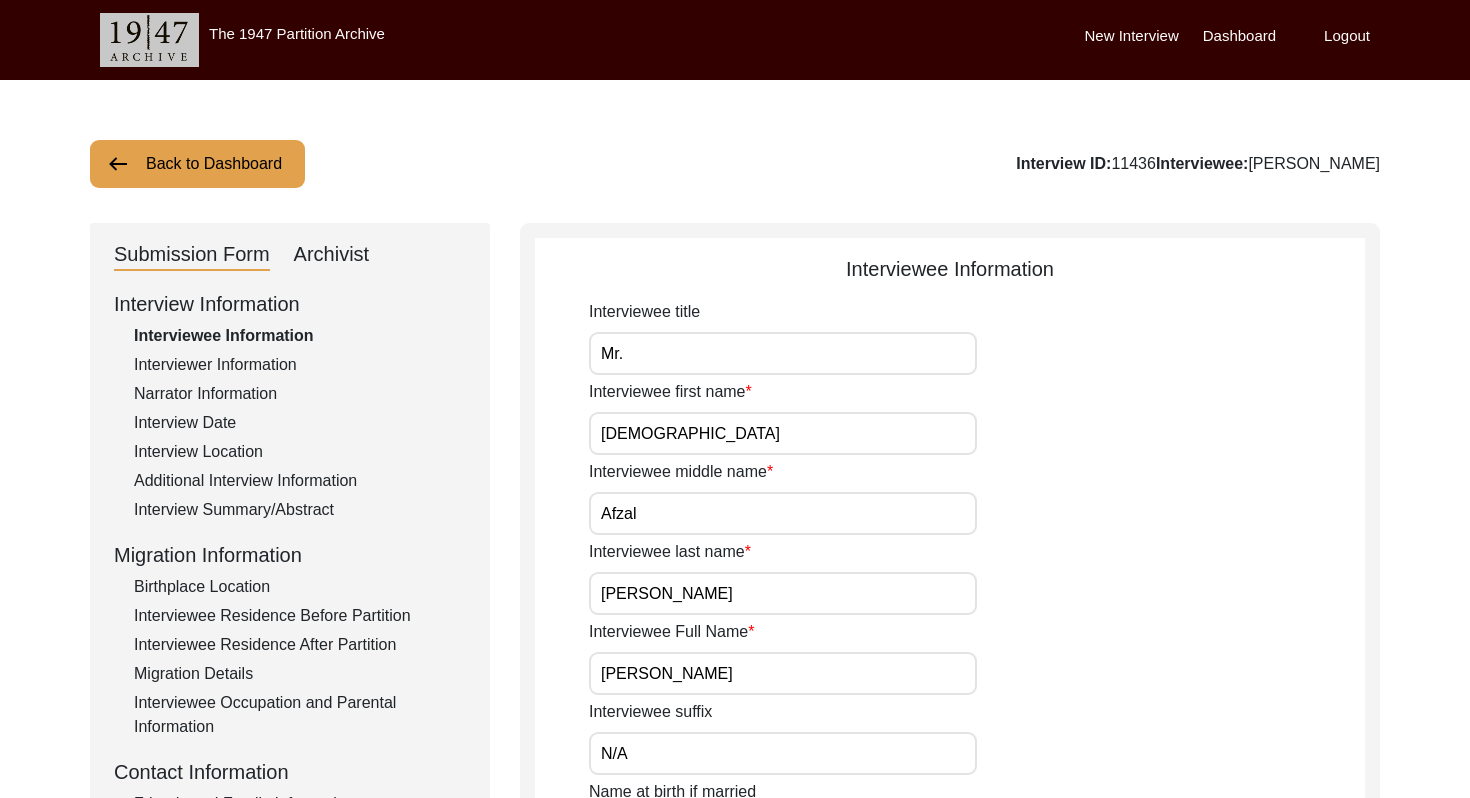 click on "Mr." at bounding box center [783, 353] 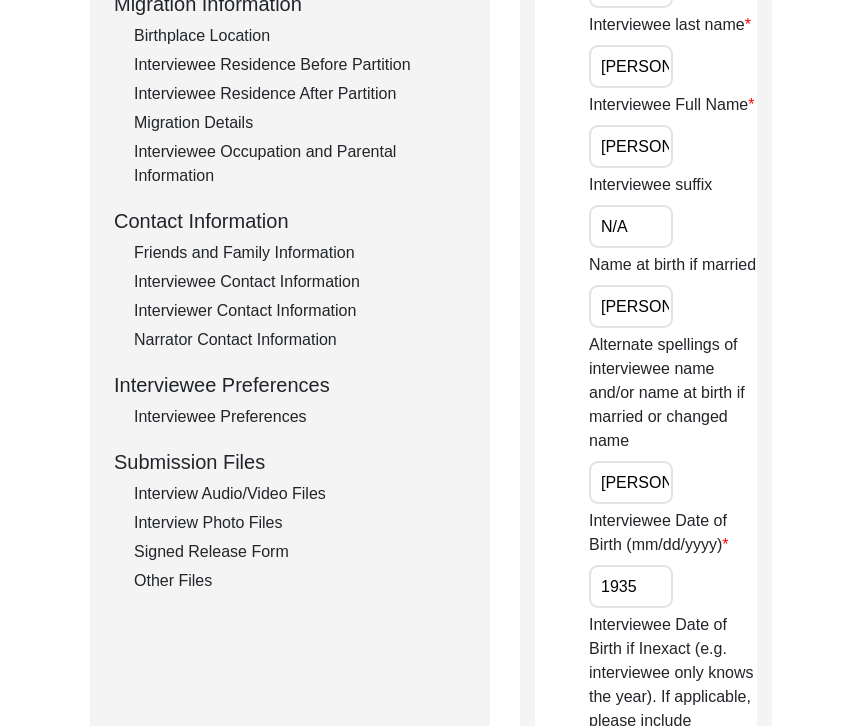 scroll, scrollTop: 0, scrollLeft: 0, axis: both 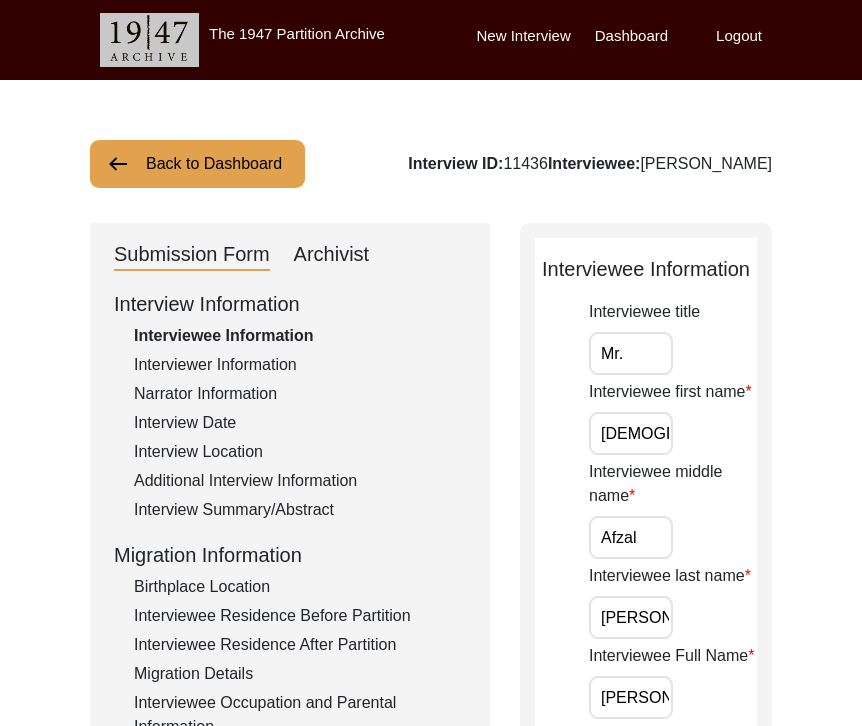 click on "Mr." at bounding box center (631, 353) 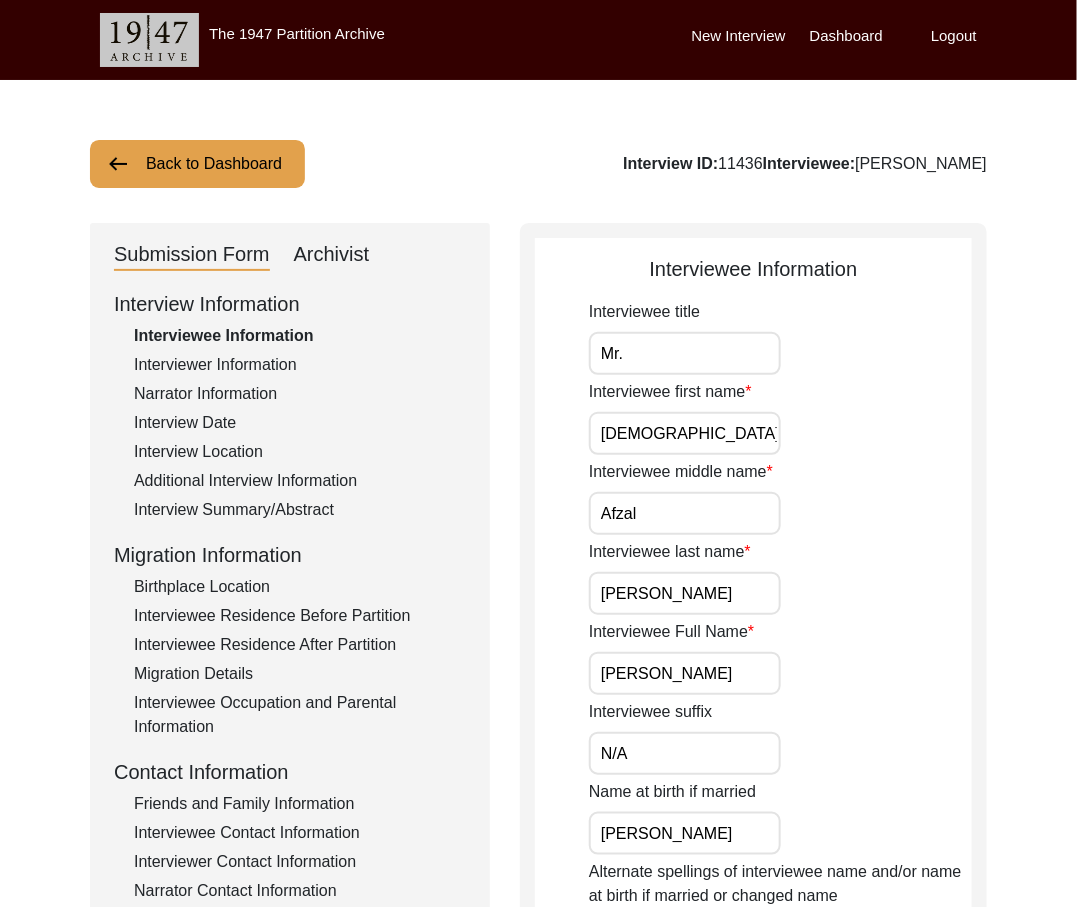 click on "Mr." at bounding box center (685, 353) 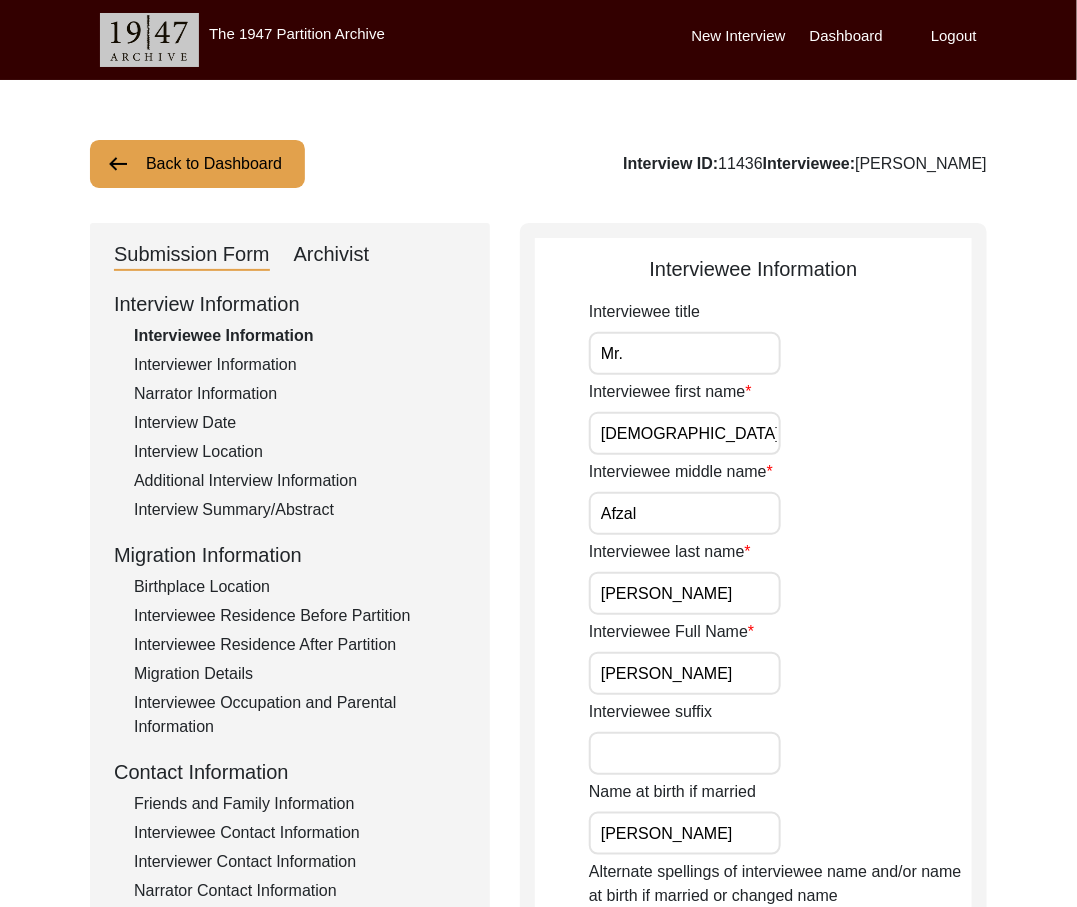 scroll, scrollTop: 483, scrollLeft: 0, axis: vertical 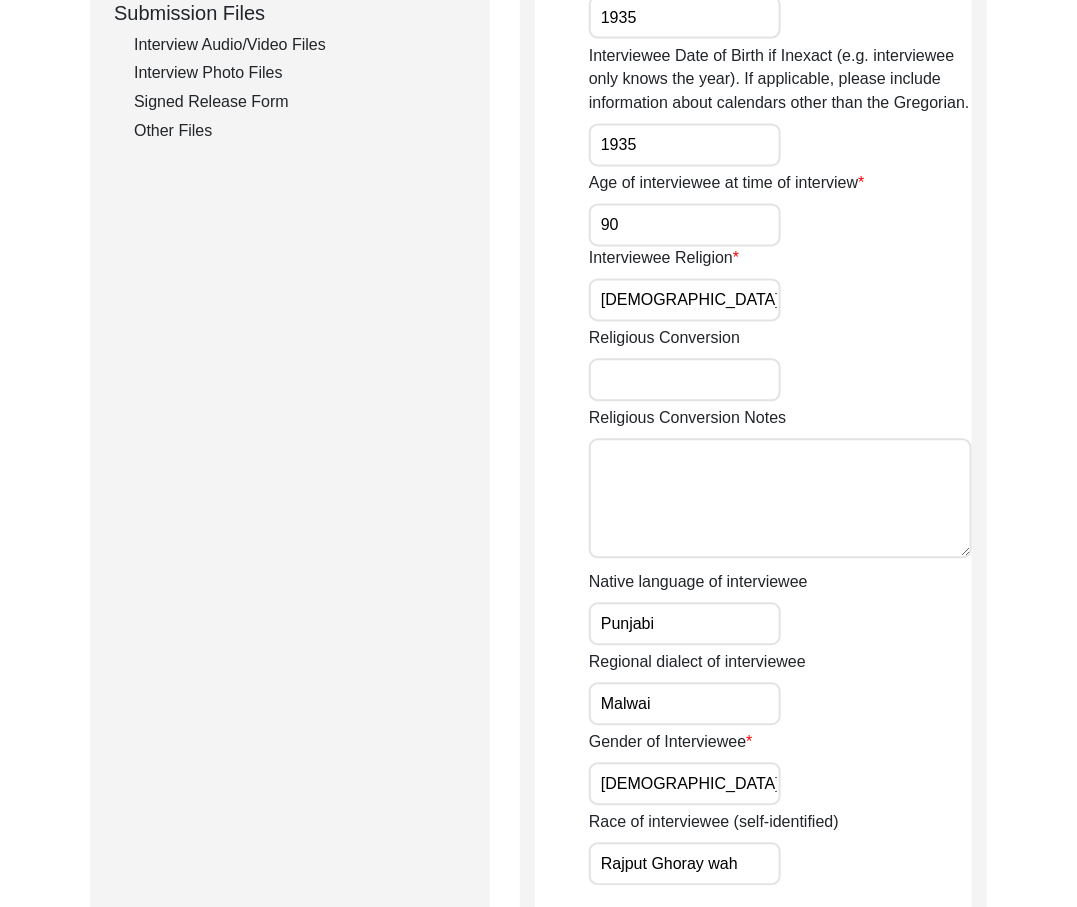 click on "Rajput Ghoray wah" at bounding box center (685, 864) 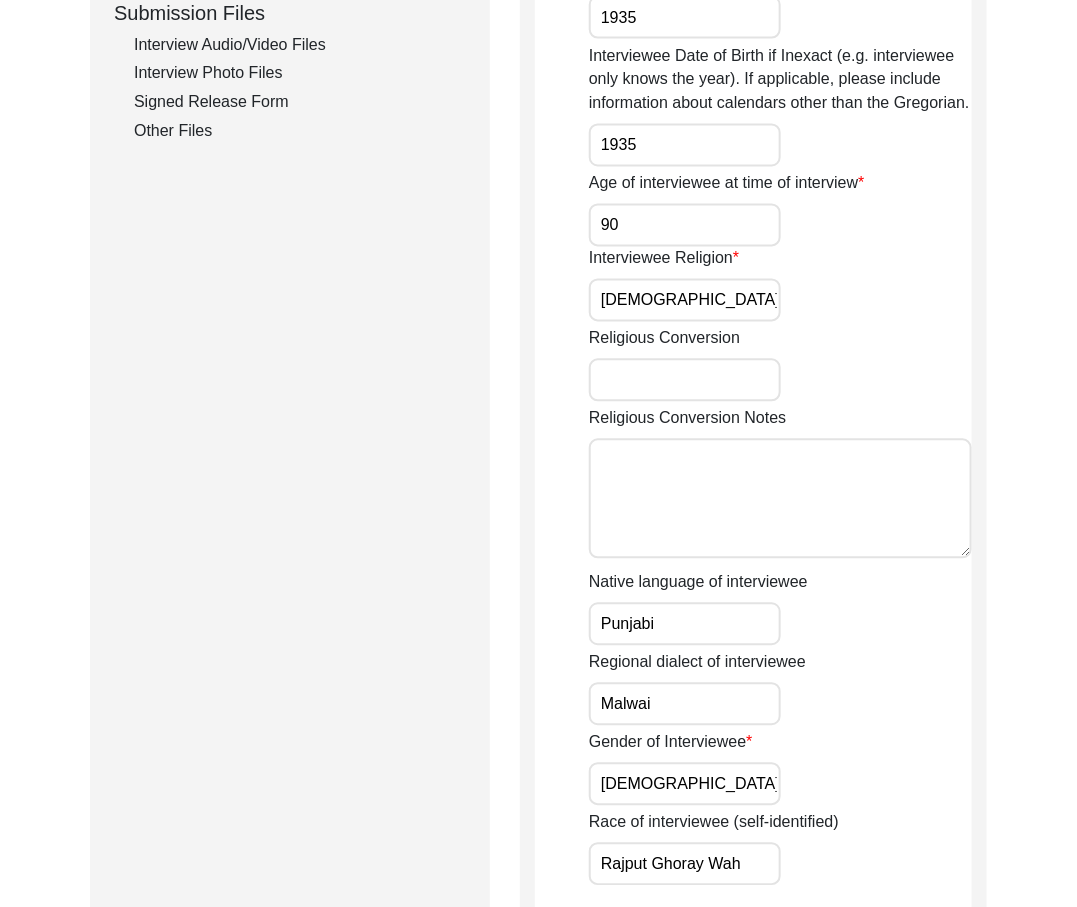 scroll, scrollTop: 1407, scrollLeft: 0, axis: vertical 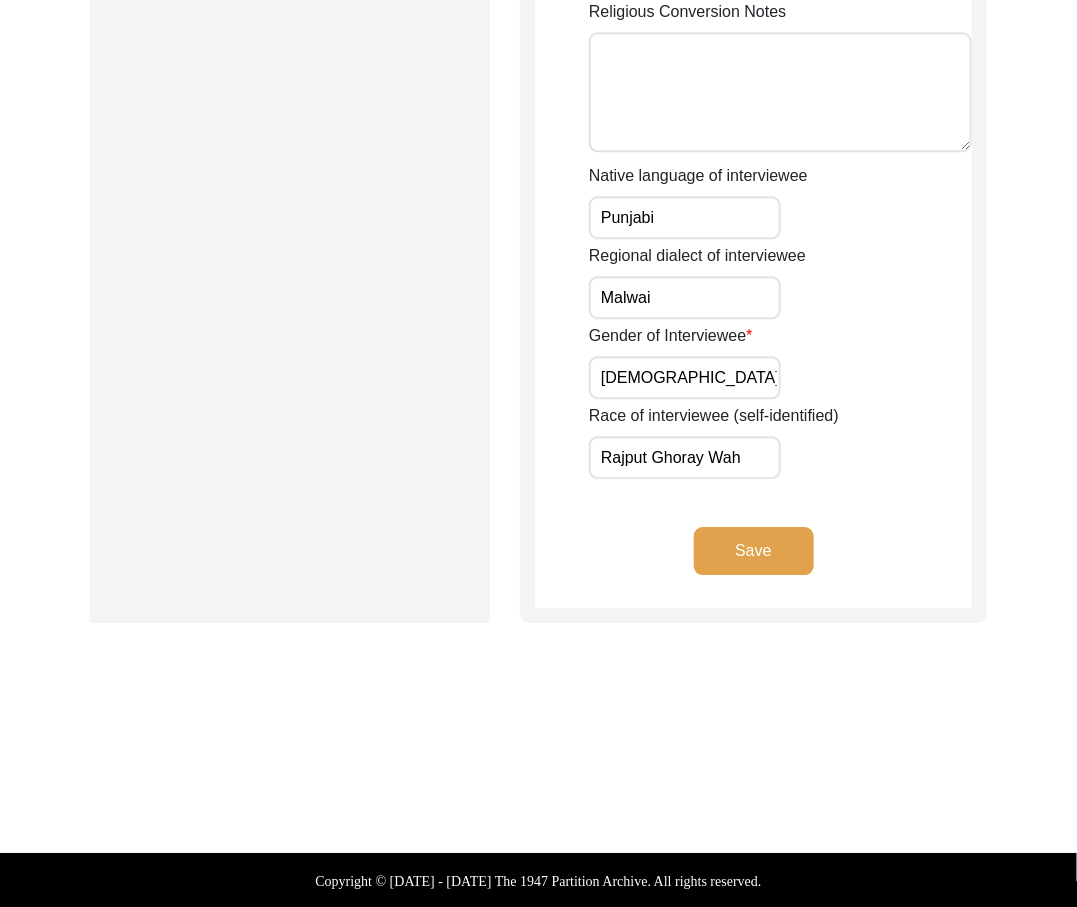 click on "Save" 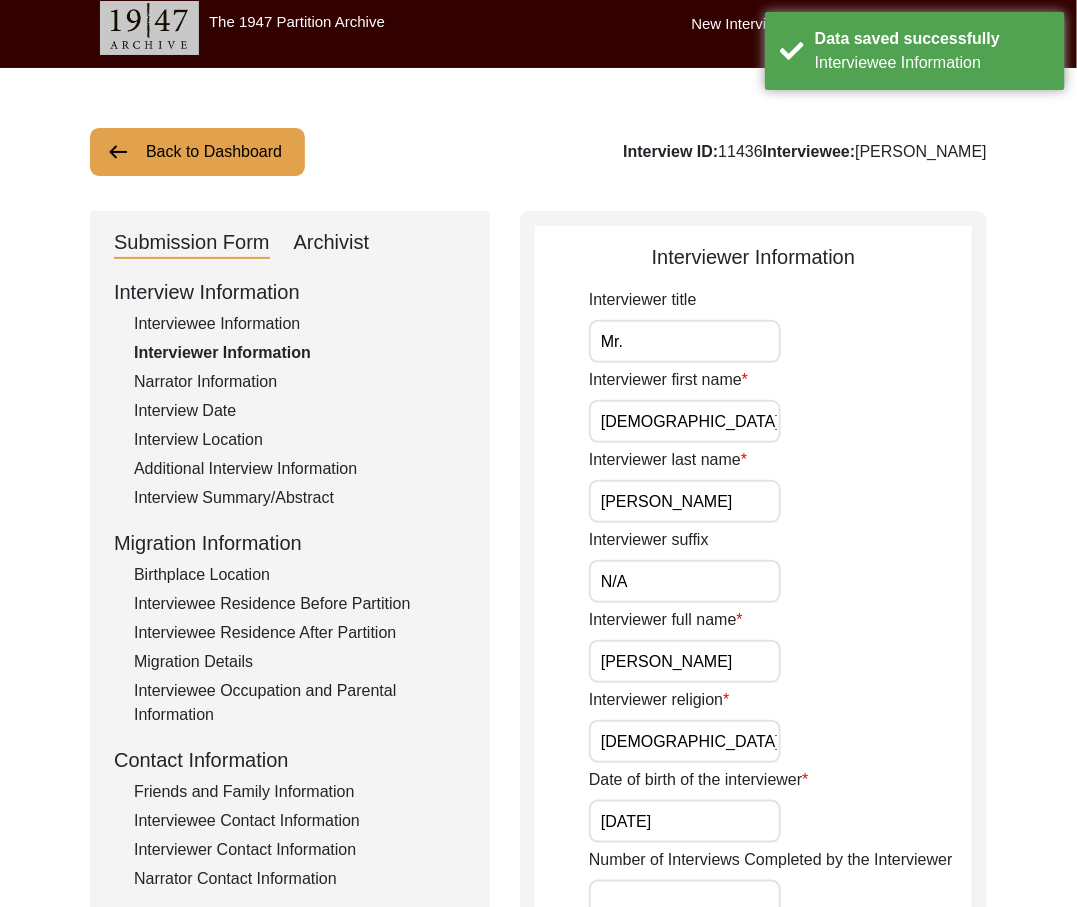 scroll, scrollTop: 0, scrollLeft: 0, axis: both 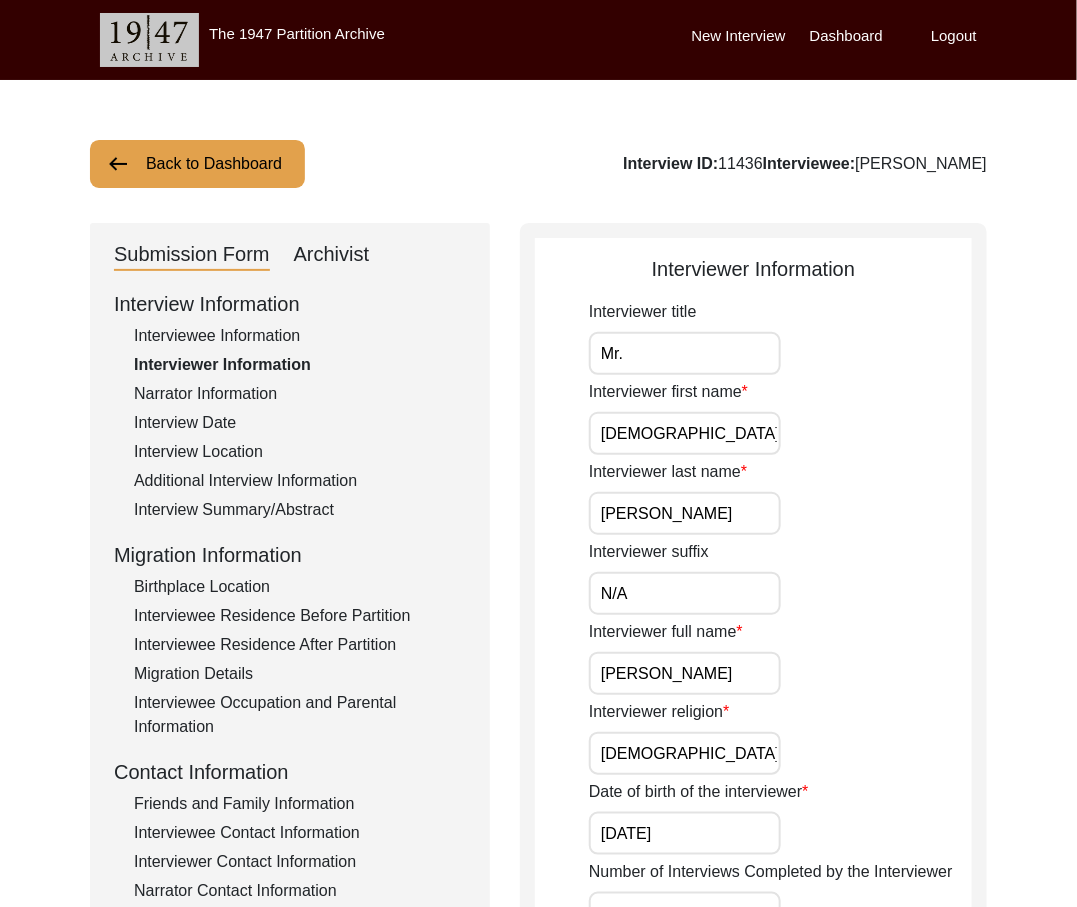 click on "Mr." at bounding box center [685, 353] 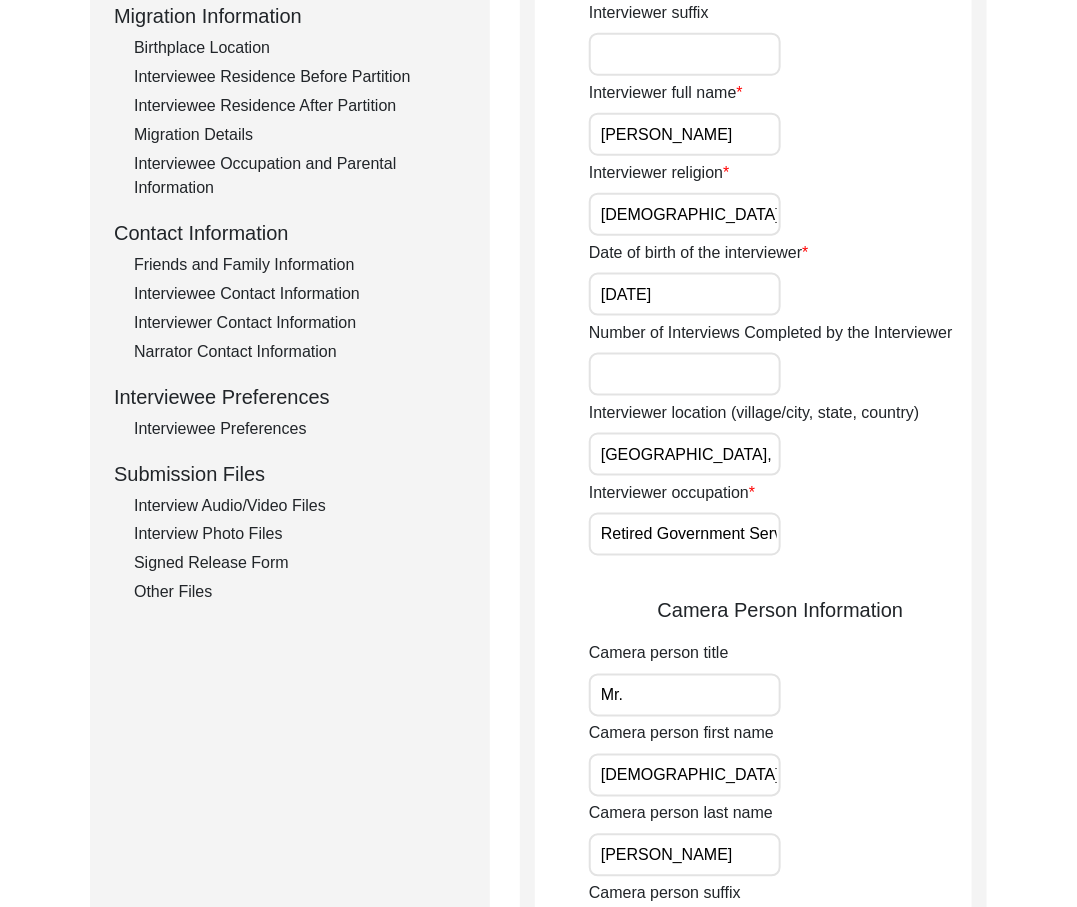 scroll, scrollTop: 1020, scrollLeft: 0, axis: vertical 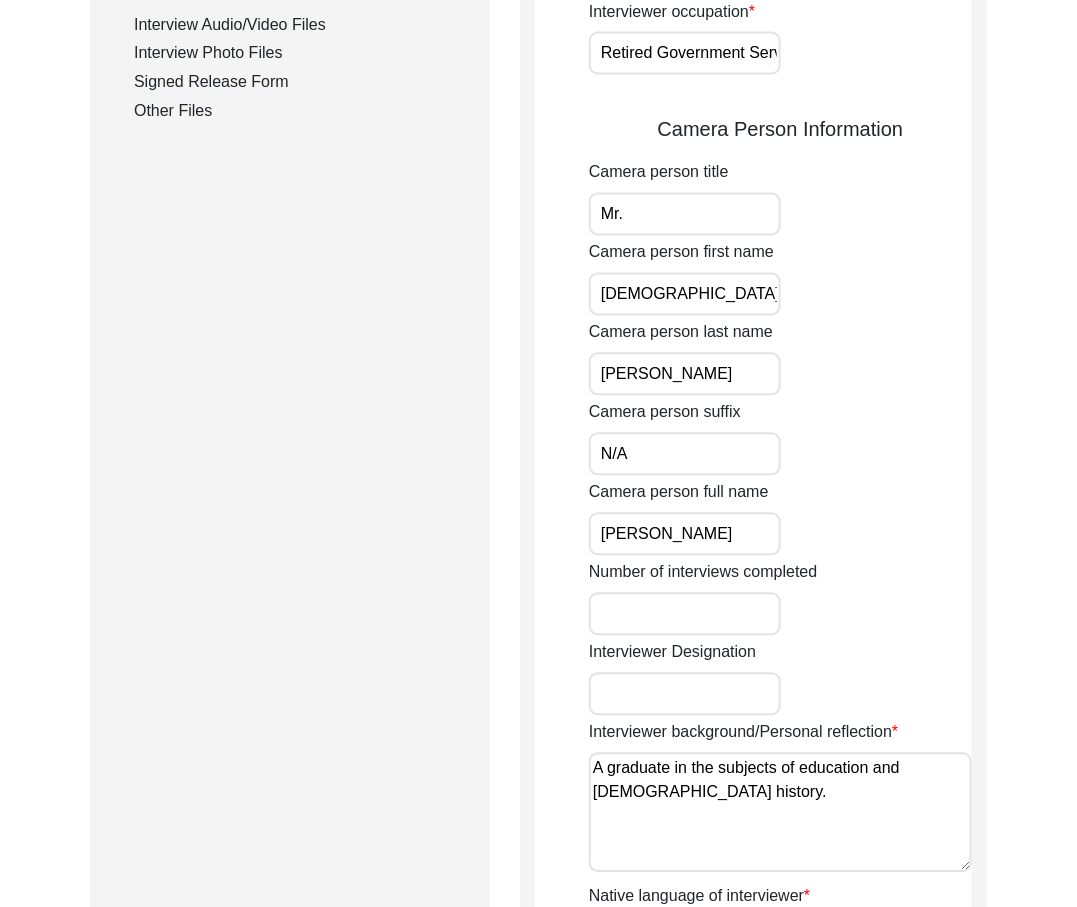 drag, startPoint x: 702, startPoint y: 454, endPoint x: 590, endPoint y: 455, distance: 112.00446 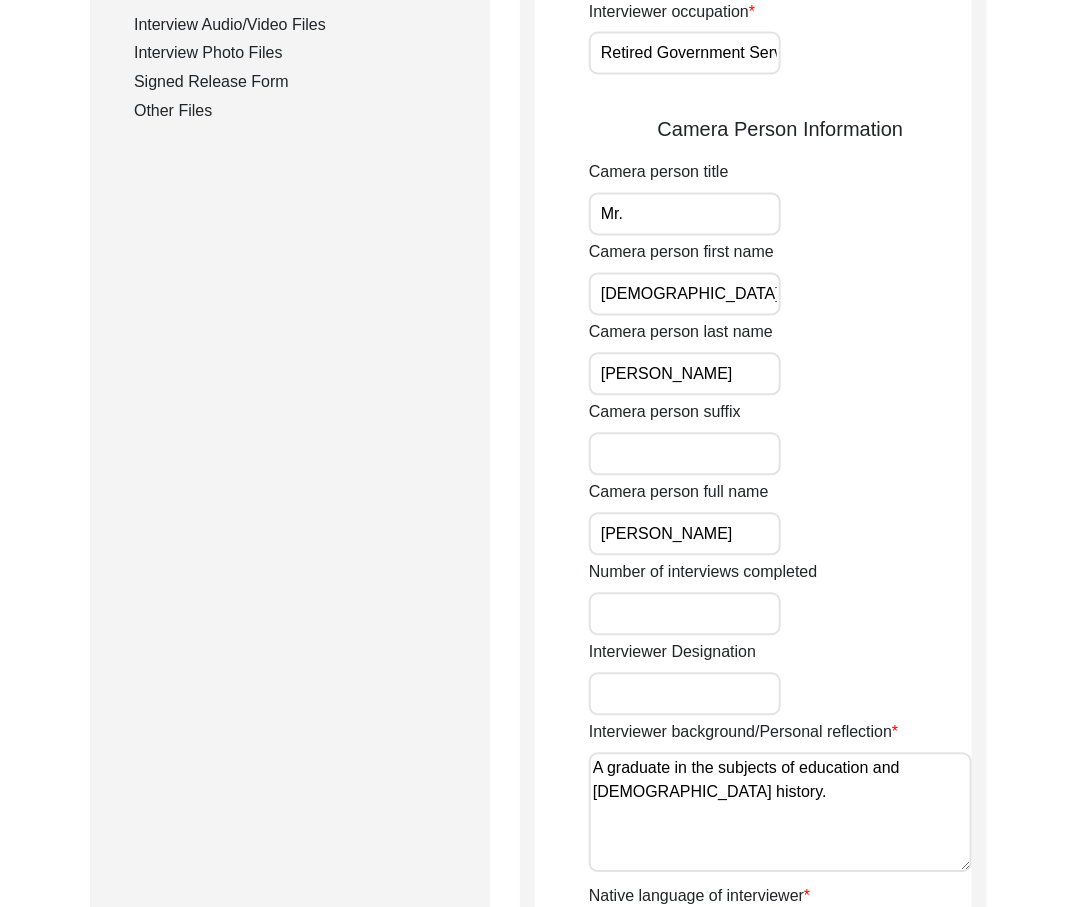 click on "[PERSON_NAME]" at bounding box center (685, 534) 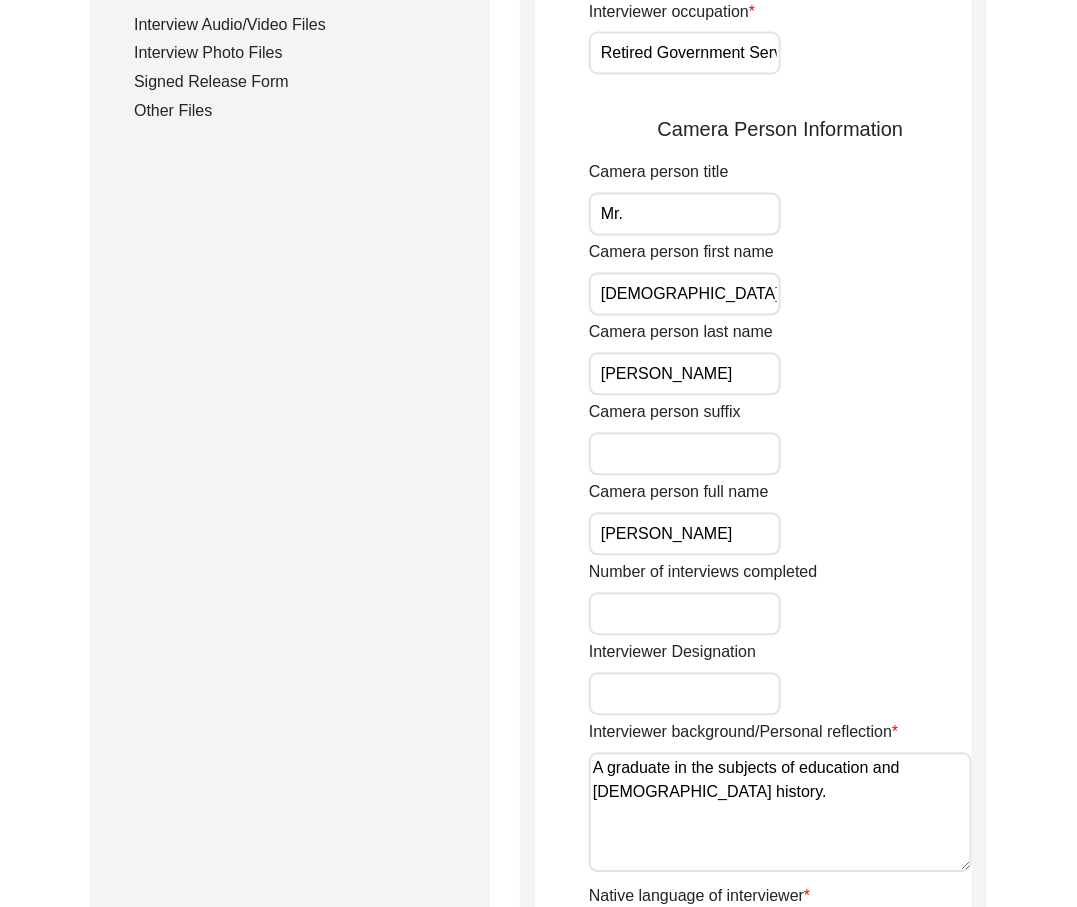 scroll, scrollTop: 1503, scrollLeft: 0, axis: vertical 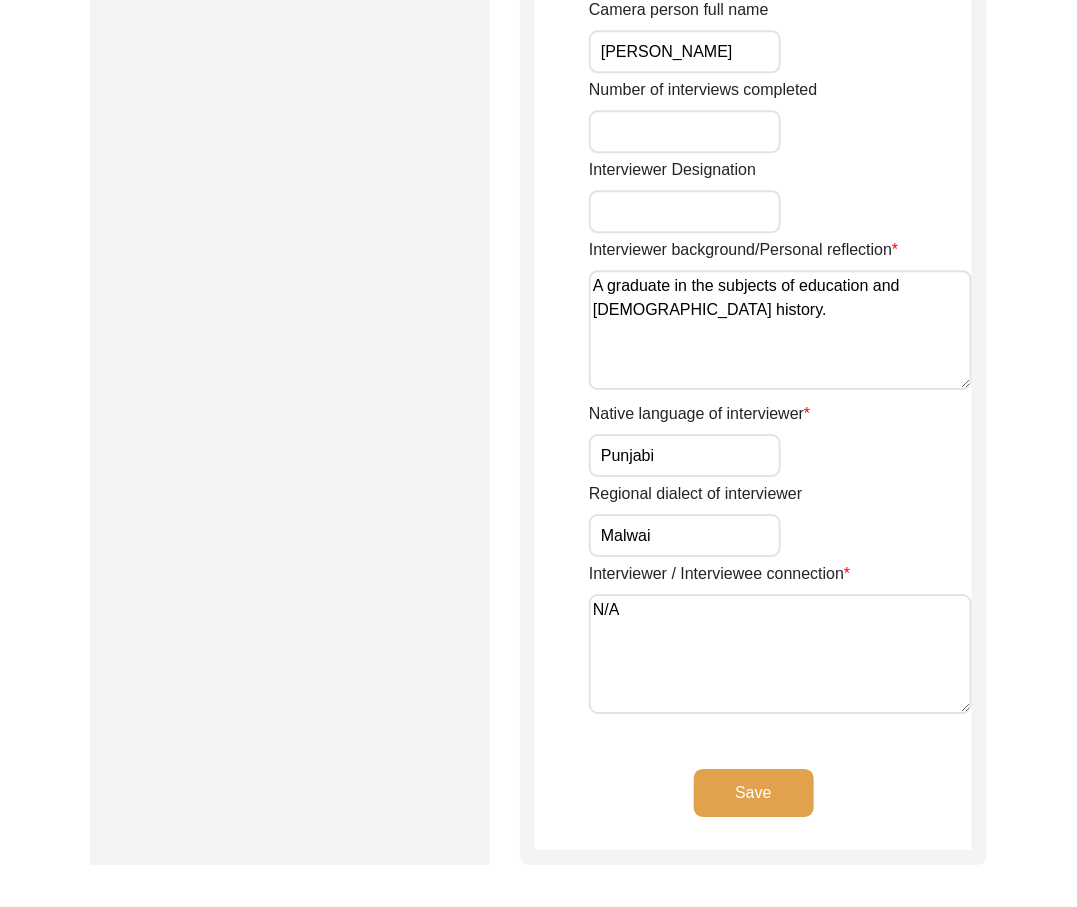 click on "Save" 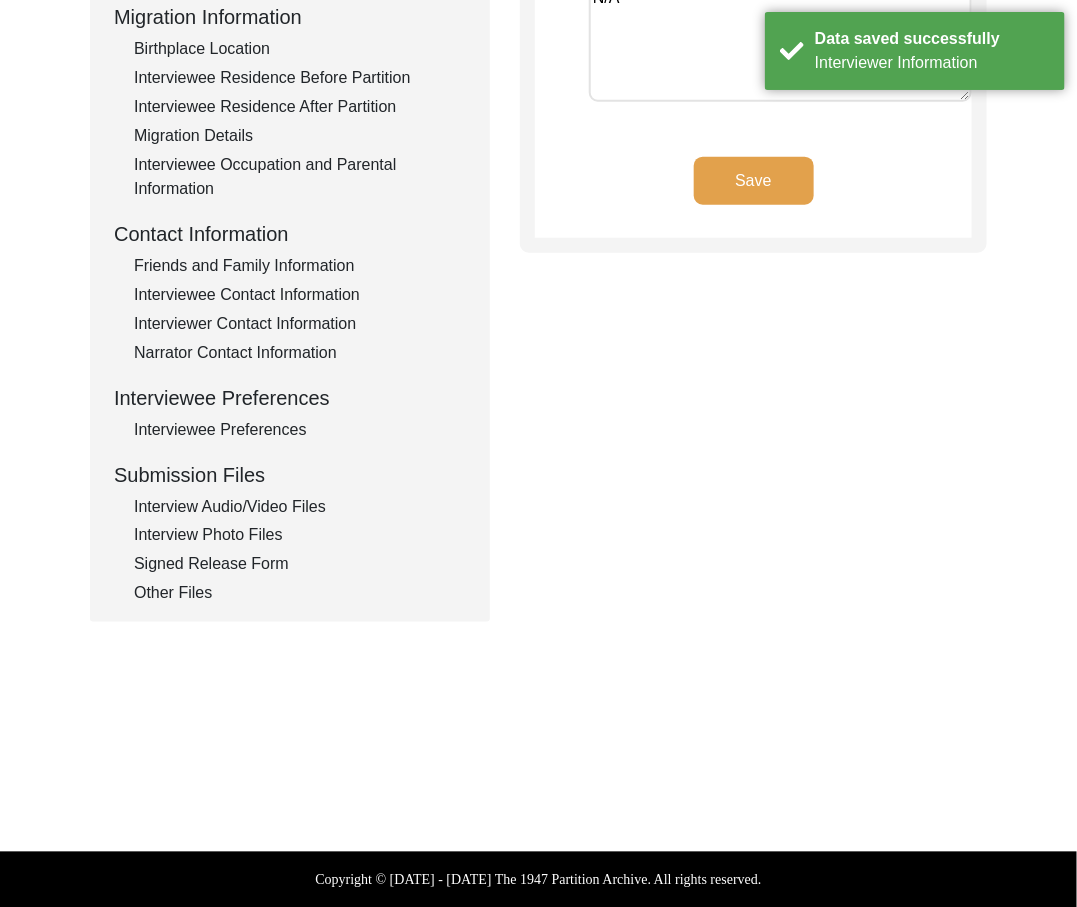 scroll, scrollTop: 0, scrollLeft: 0, axis: both 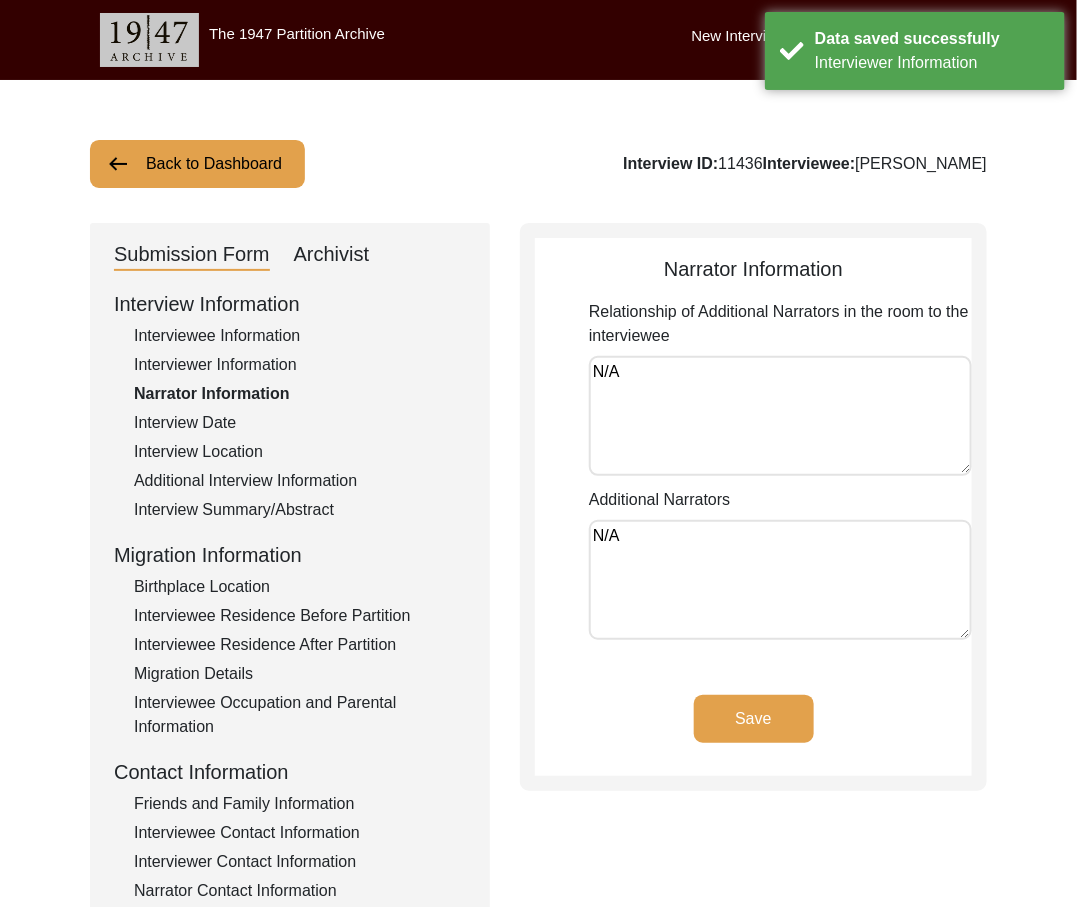drag, startPoint x: 780, startPoint y: 386, endPoint x: 550, endPoint y: 390, distance: 230.03477 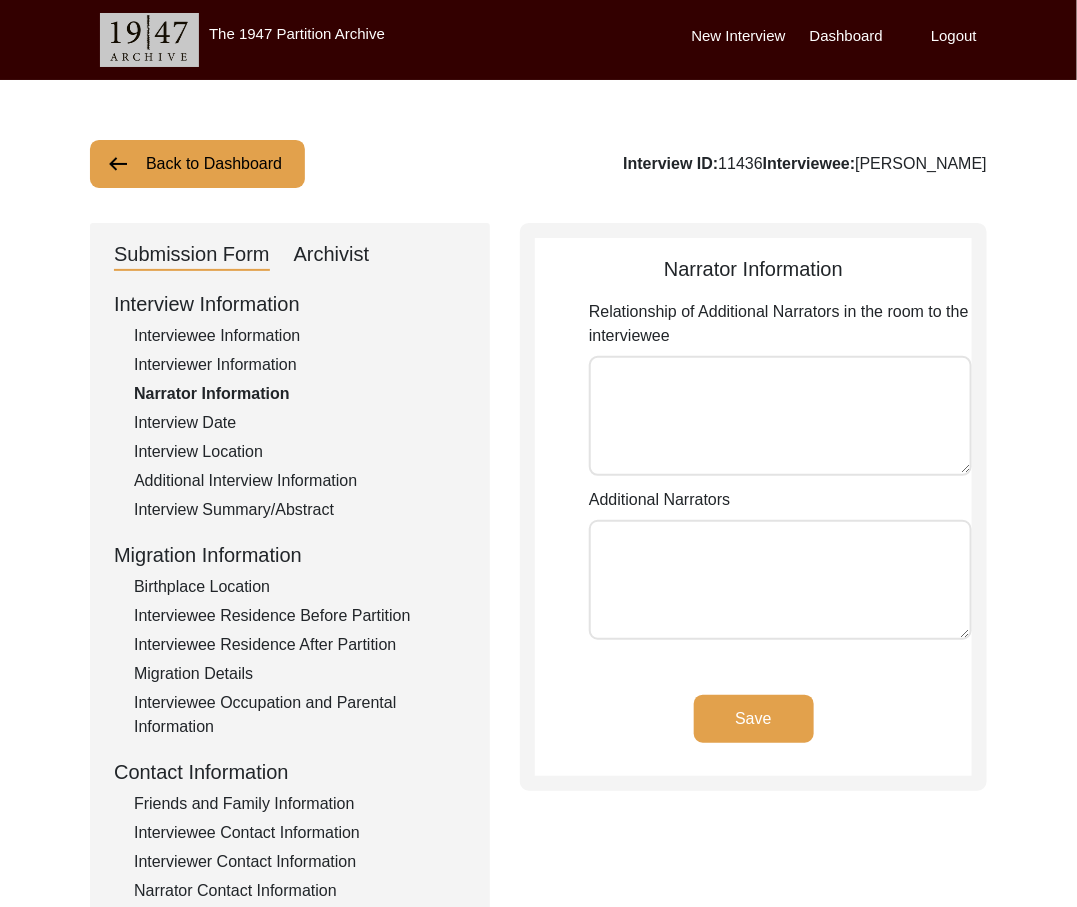 click on "Save" 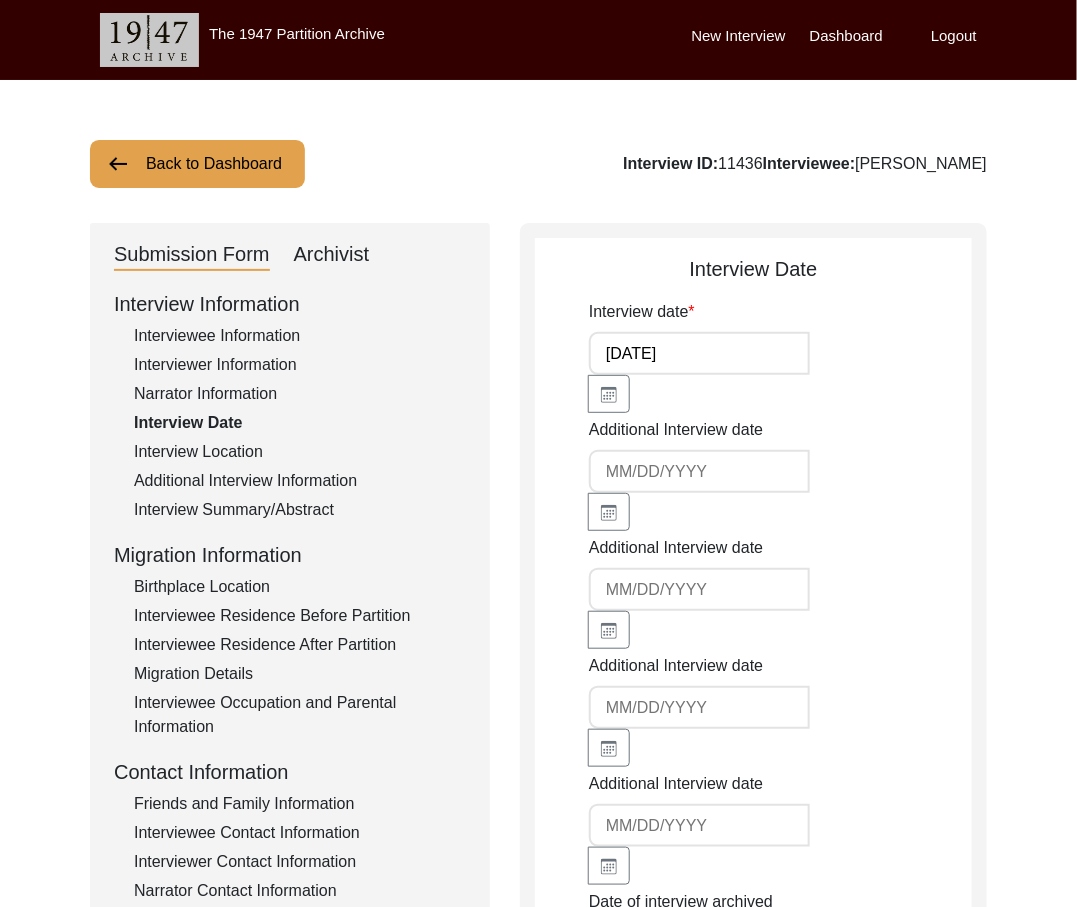 click on "Interview Location" 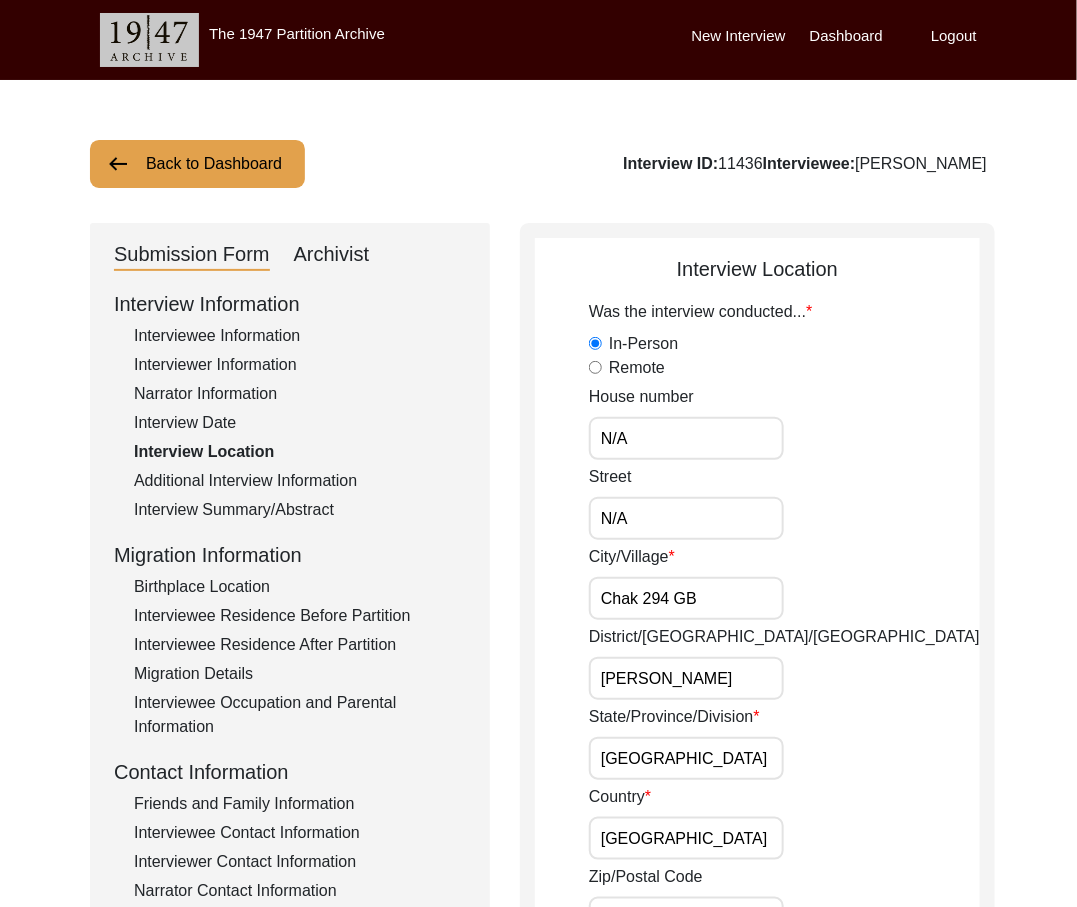 drag, startPoint x: 700, startPoint y: 434, endPoint x: 521, endPoint y: 434, distance: 179 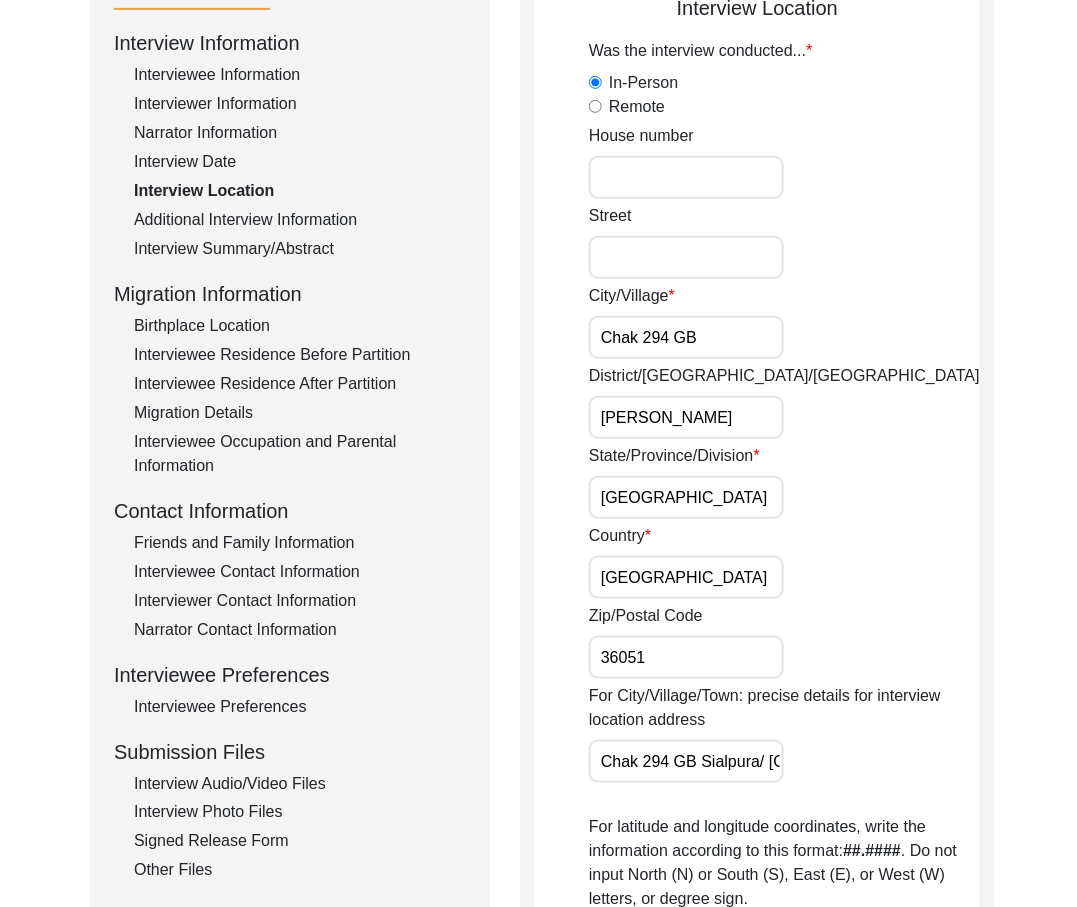 scroll, scrollTop: 267, scrollLeft: 0, axis: vertical 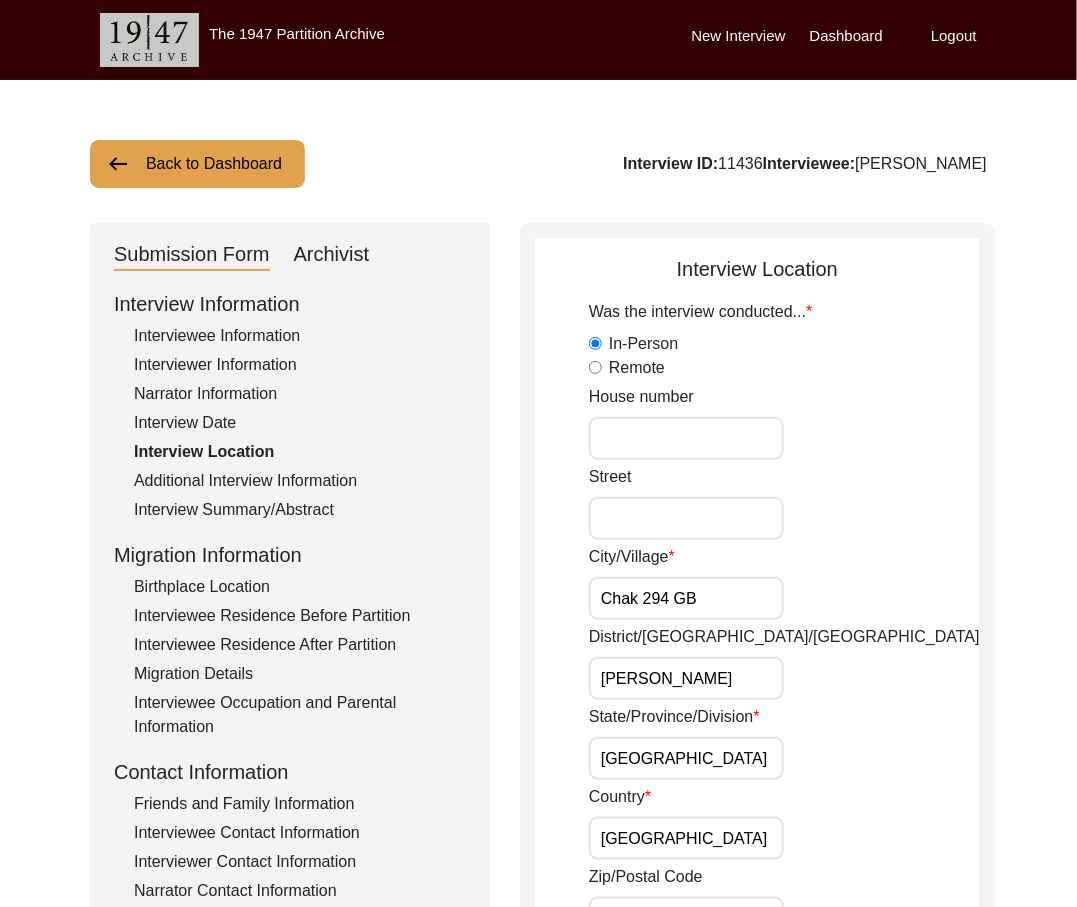 click on "Chak 294 GB" at bounding box center (686, 598) 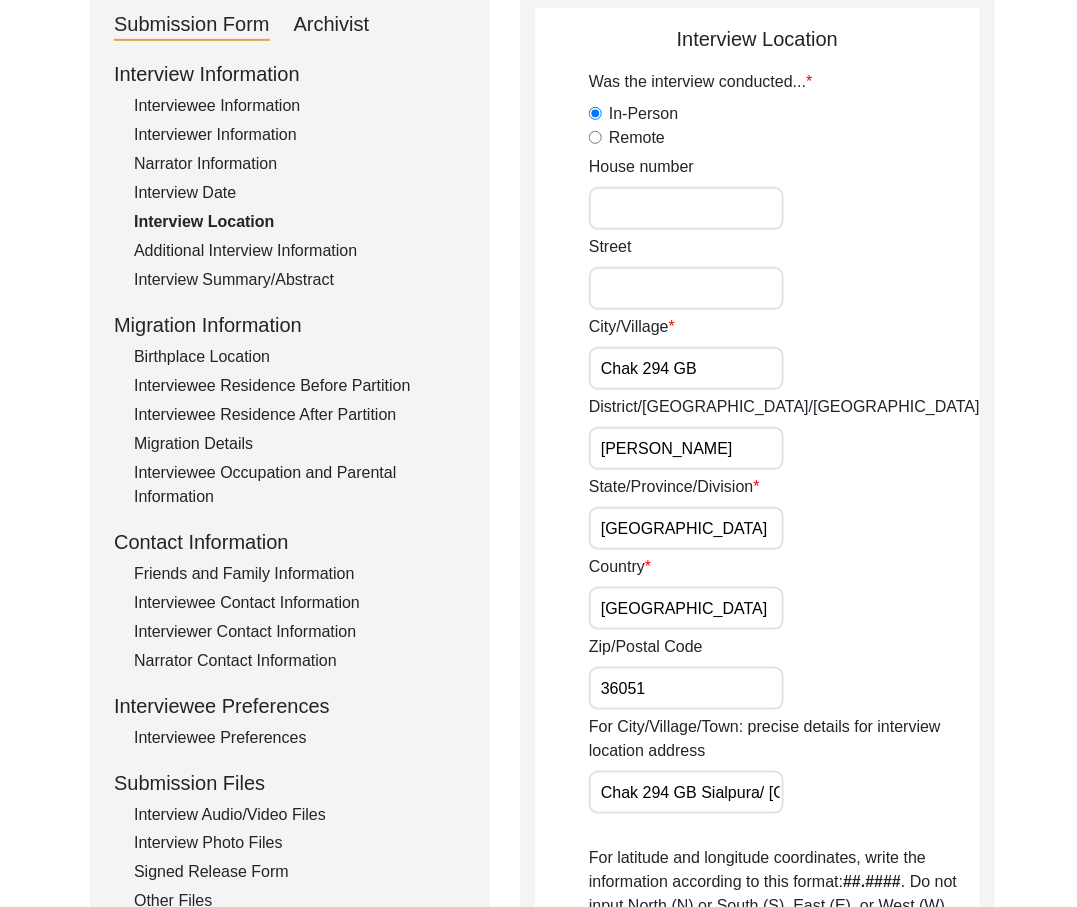 scroll, scrollTop: 228, scrollLeft: 0, axis: vertical 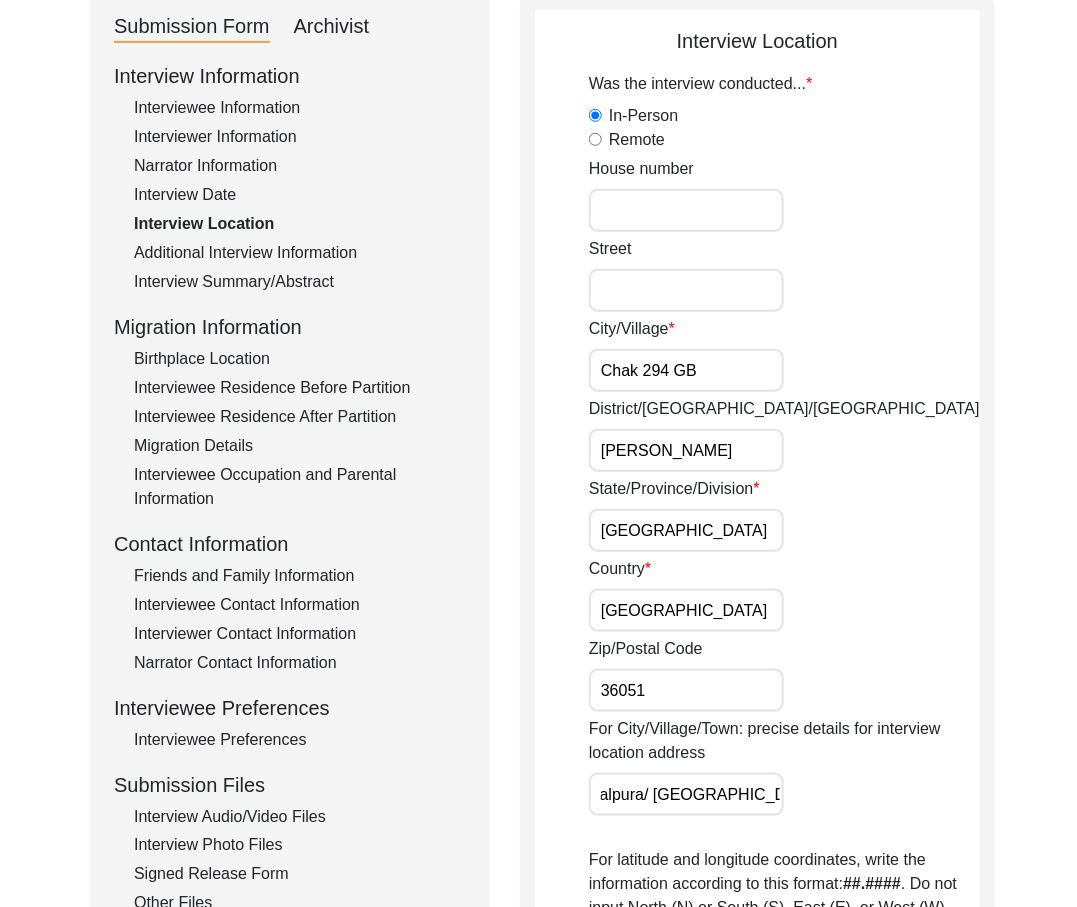 click on "Street" at bounding box center [686, 290] 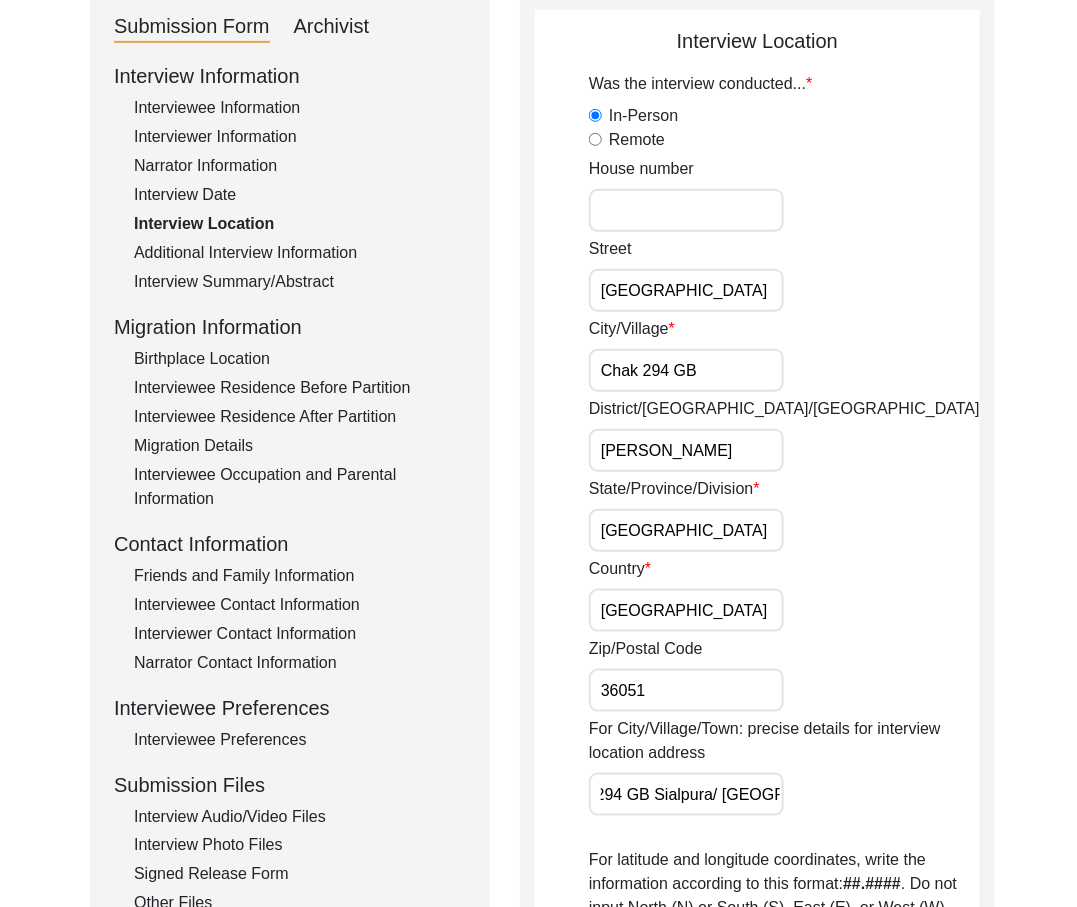 scroll, scrollTop: 0, scrollLeft: 32, axis: horizontal 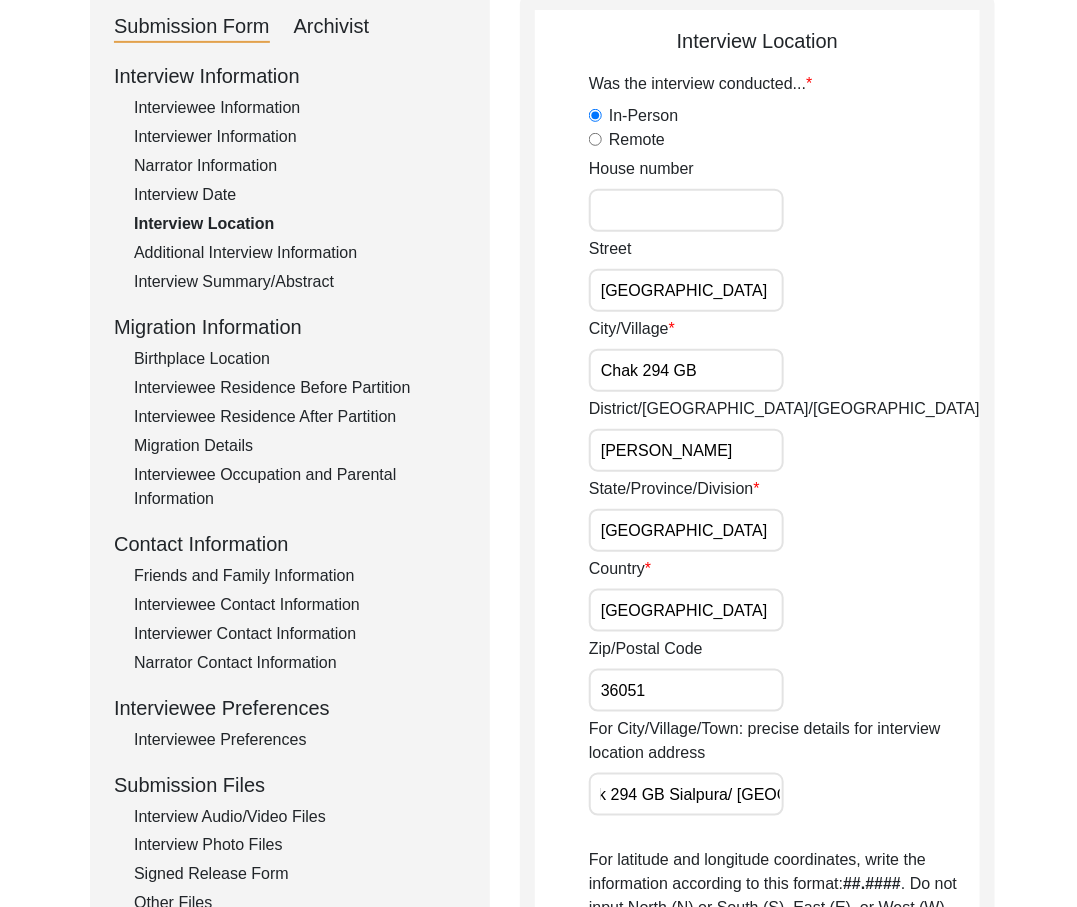 click on "Chak 294 GB Sialpura/ [GEOGRAPHIC_DATA] [PERSON_NAME]" at bounding box center (686, 794) 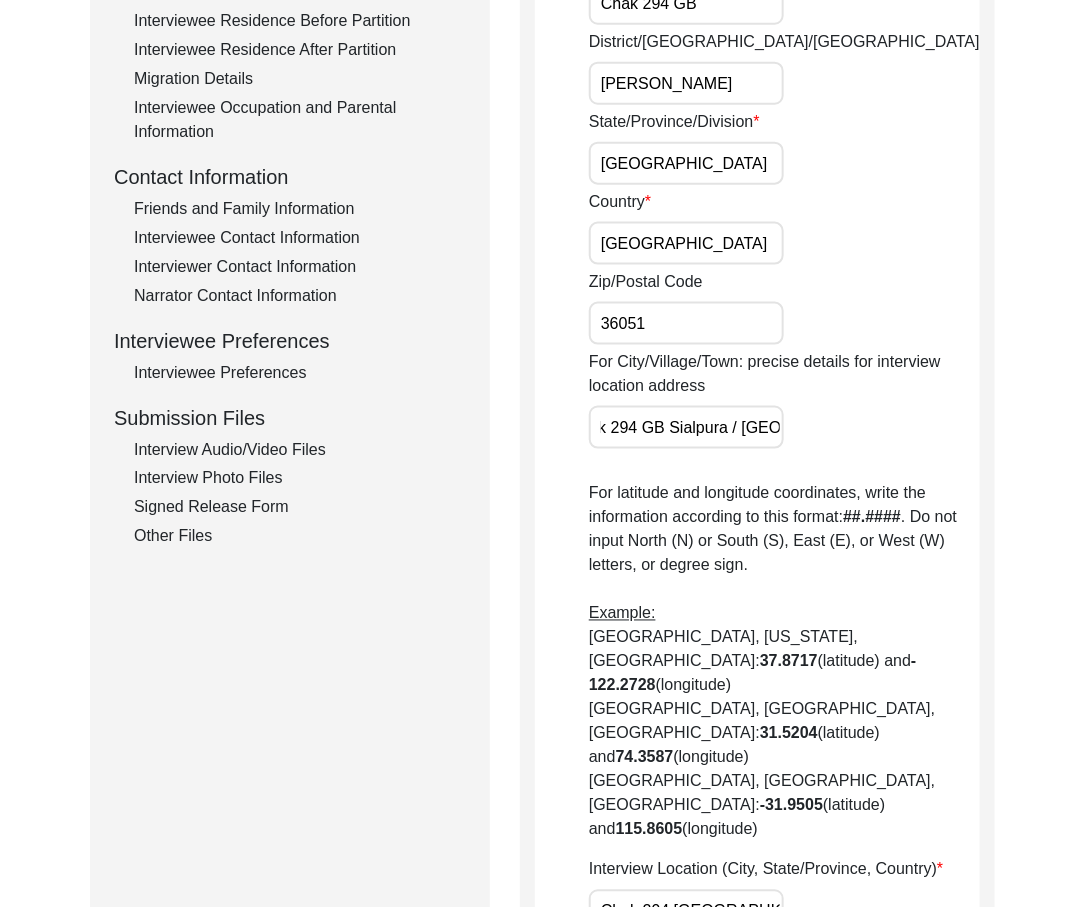 scroll, scrollTop: 785, scrollLeft: 0, axis: vertical 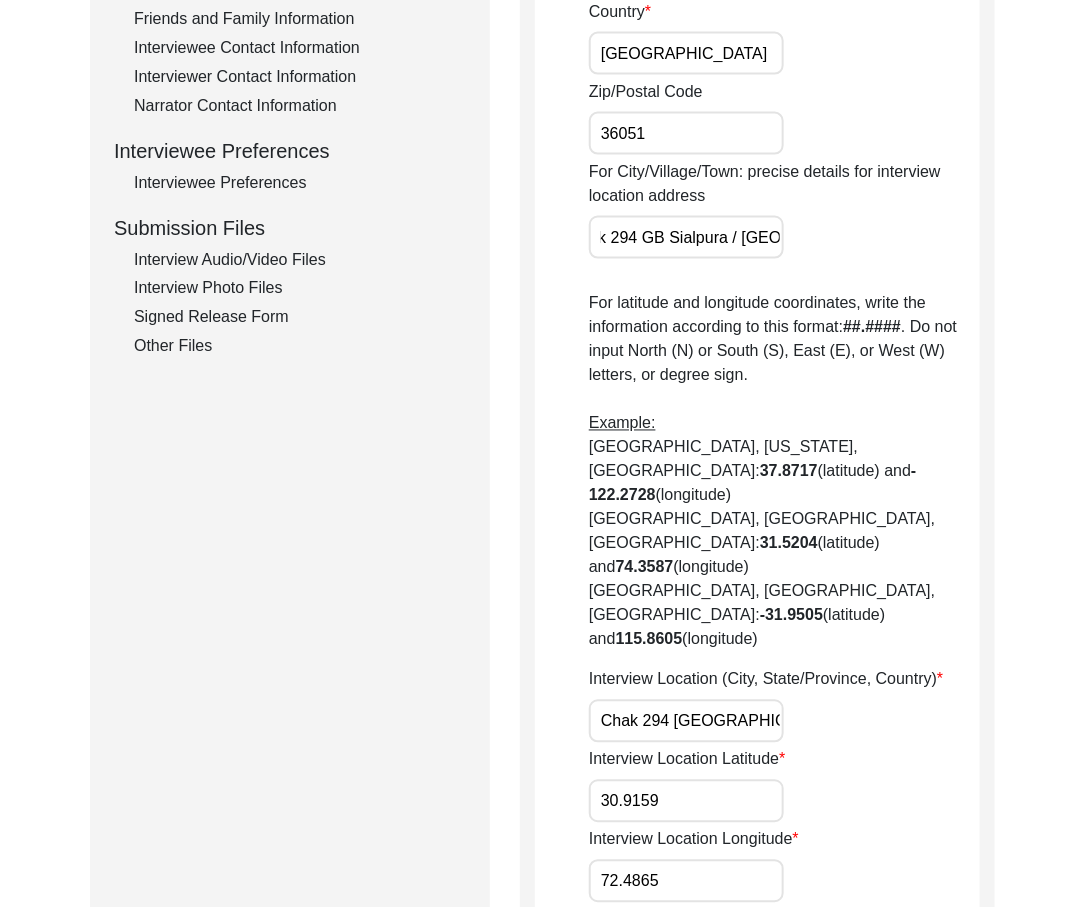 click on "Chak 294 [GEOGRAPHIC_DATA], [GEOGRAPHIC_DATA], [GEOGRAPHIC_DATA]" at bounding box center [686, 721] 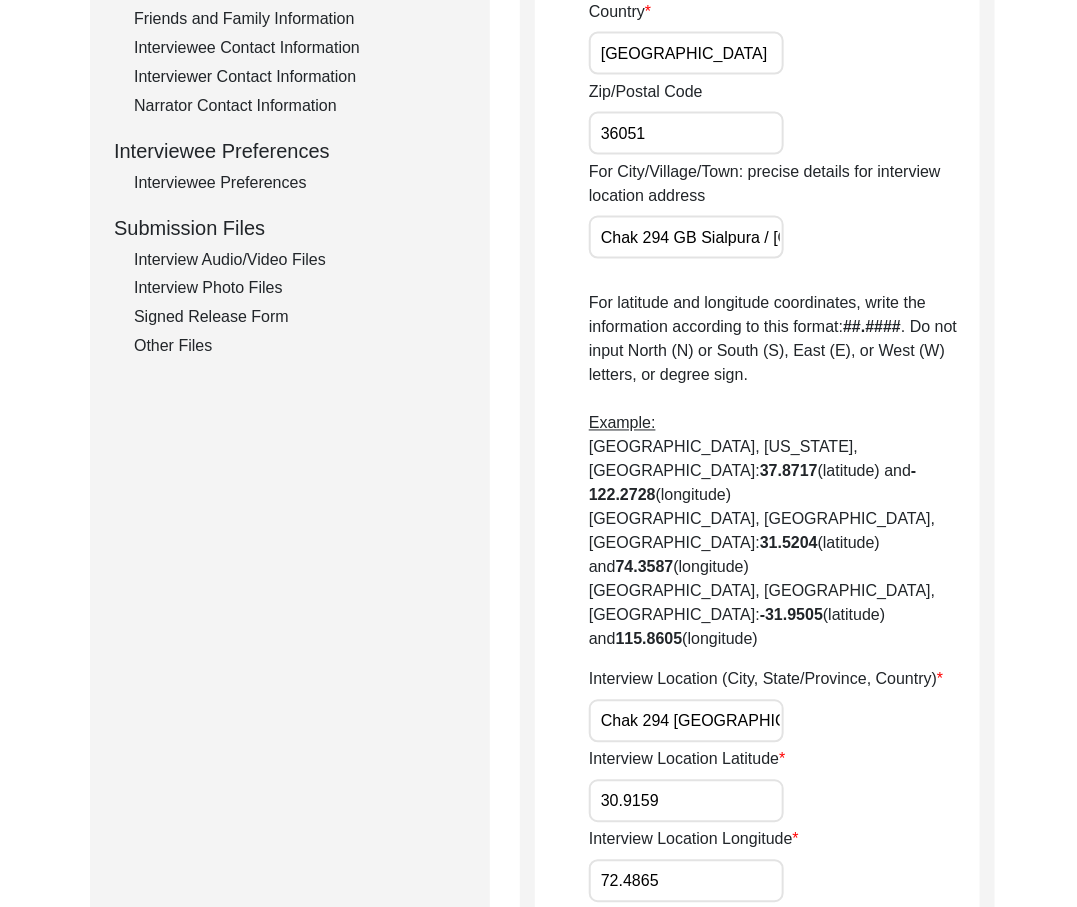 scroll, scrollTop: 0, scrollLeft: 48, axis: horizontal 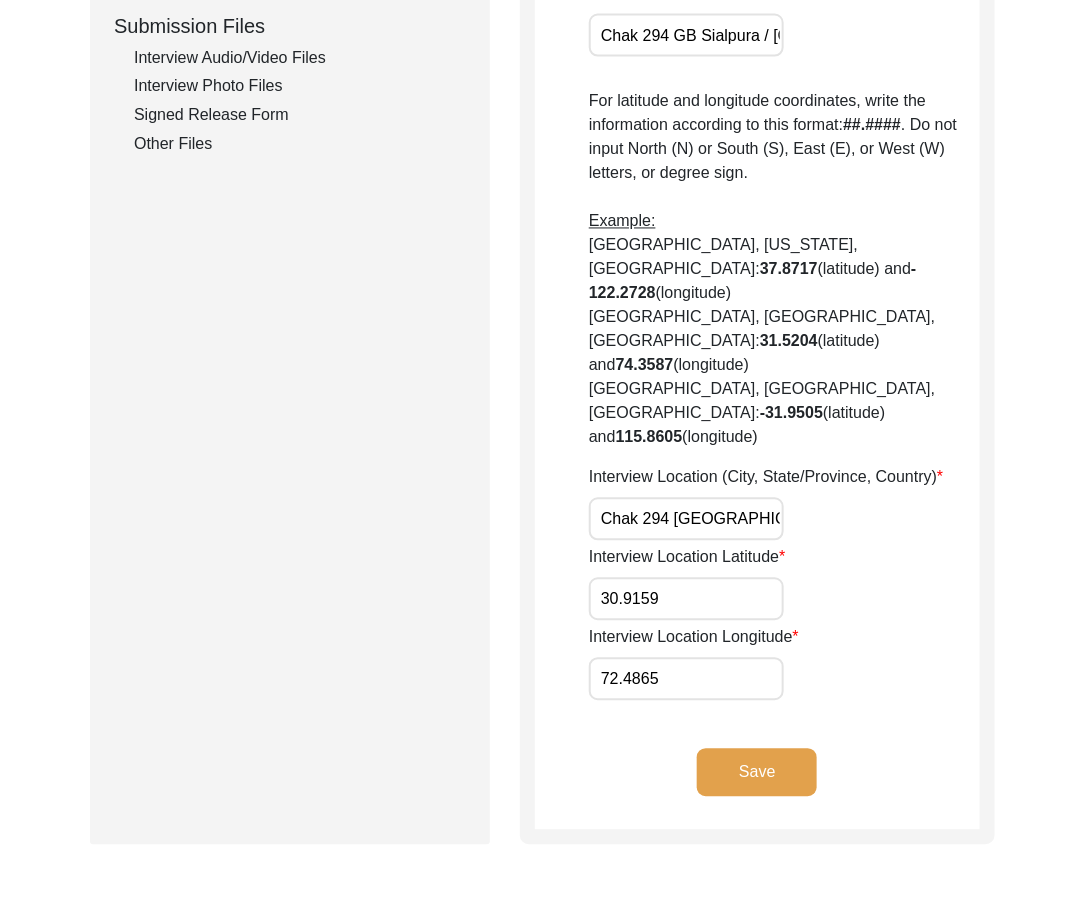 click on "Save" 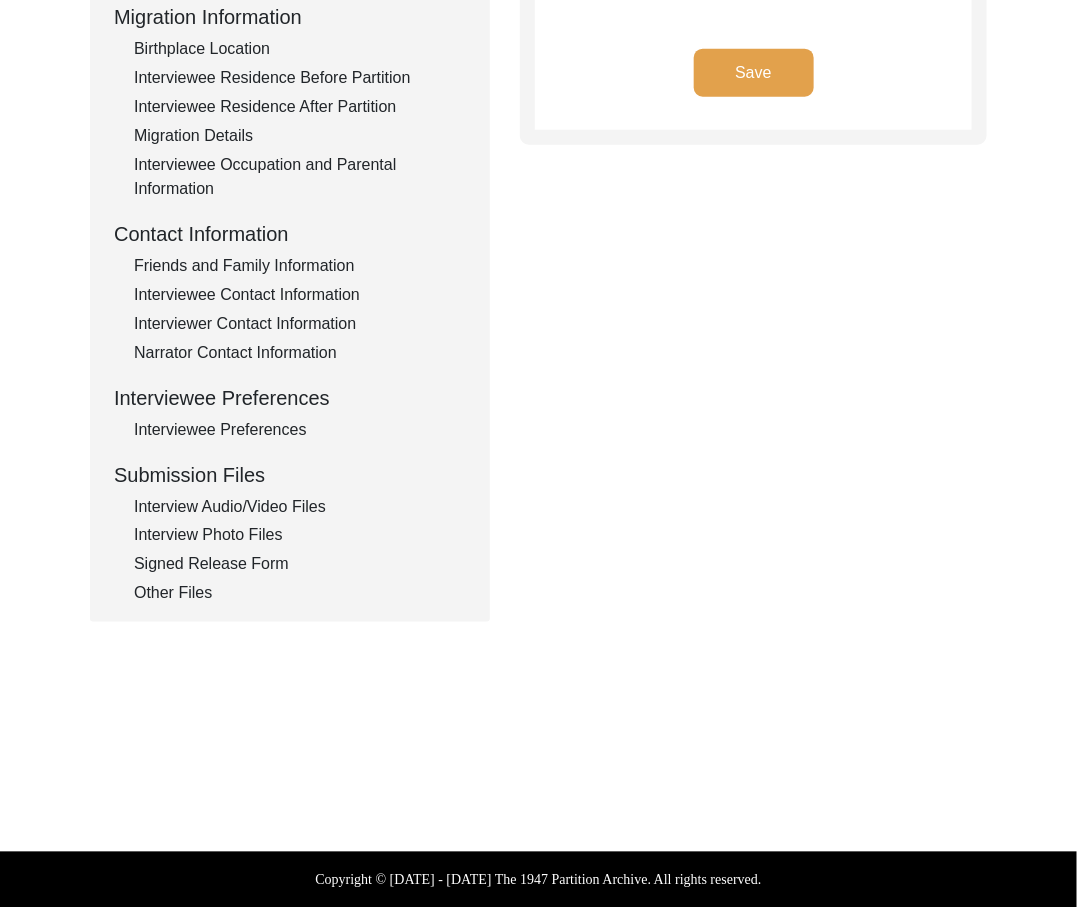 scroll, scrollTop: 0, scrollLeft: 0, axis: both 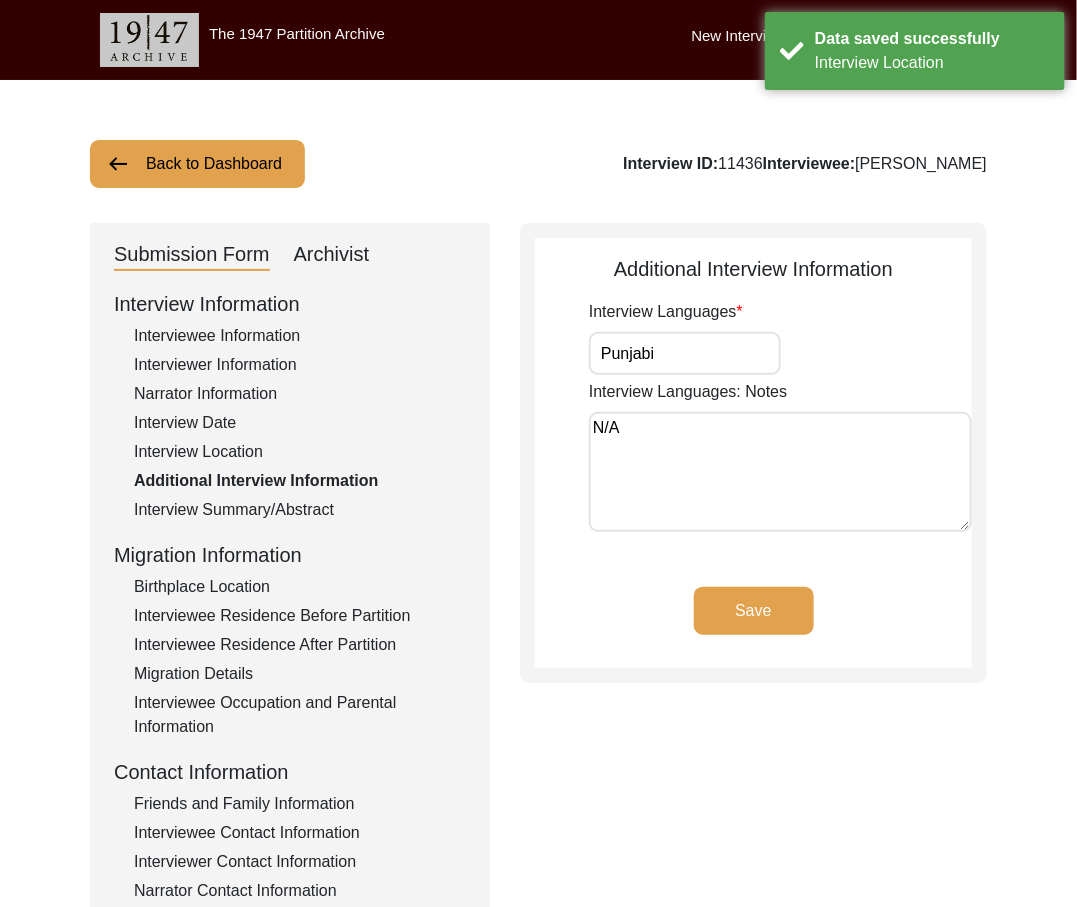 click on "Punjabi" at bounding box center [685, 353] 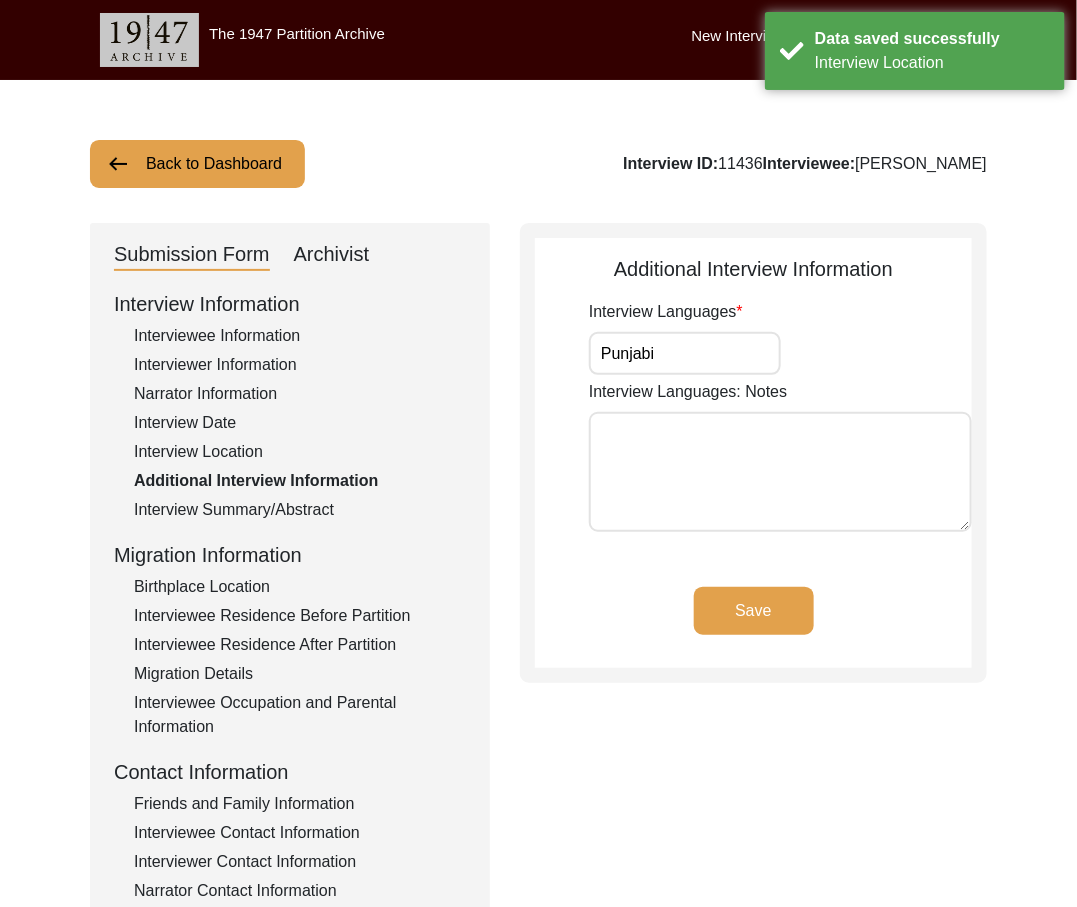 click on "Save" 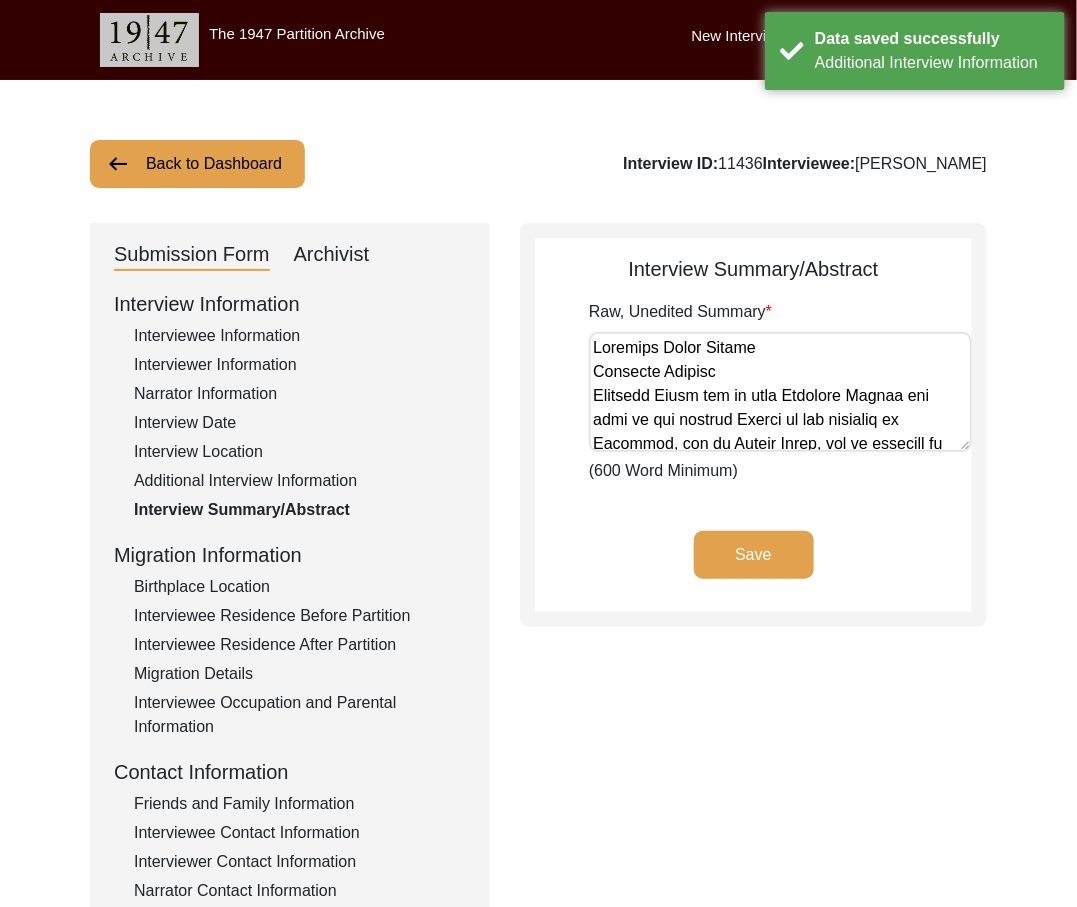 click on "Birthplace Location" 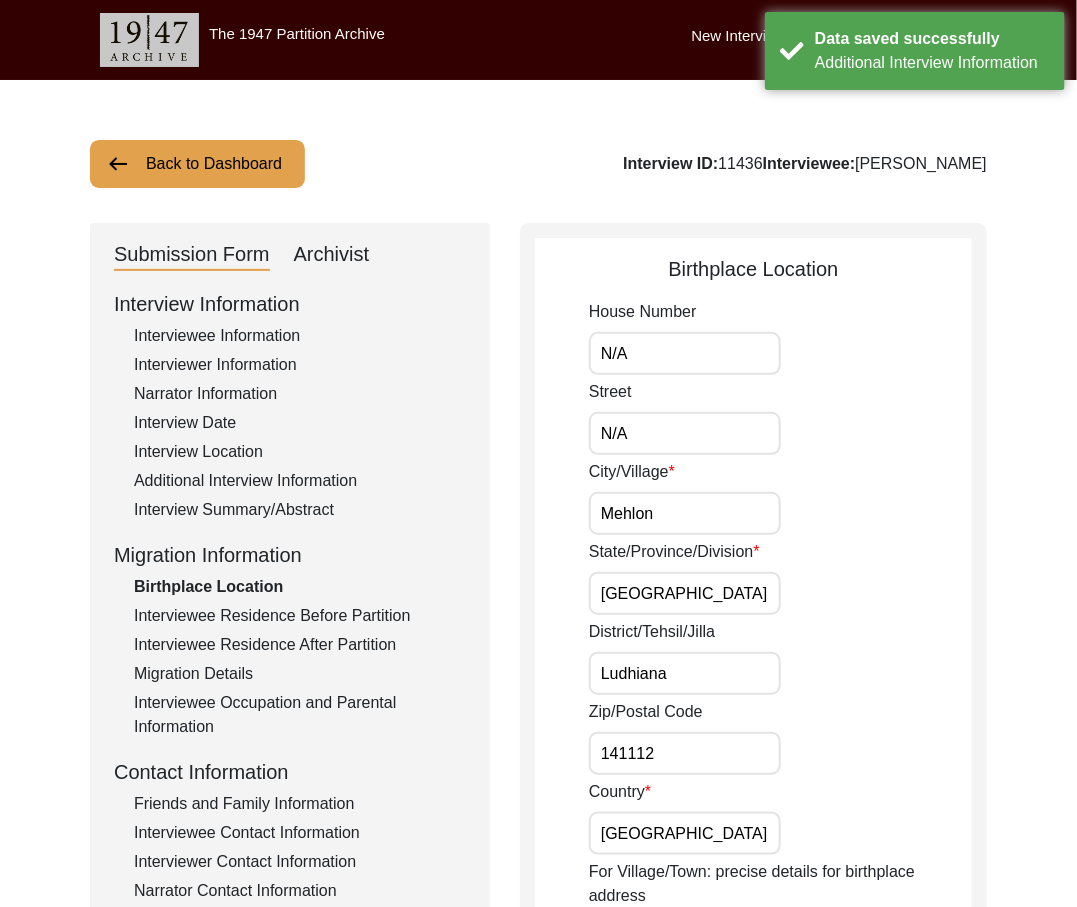 drag, startPoint x: 736, startPoint y: 350, endPoint x: 549, endPoint y: 350, distance: 187 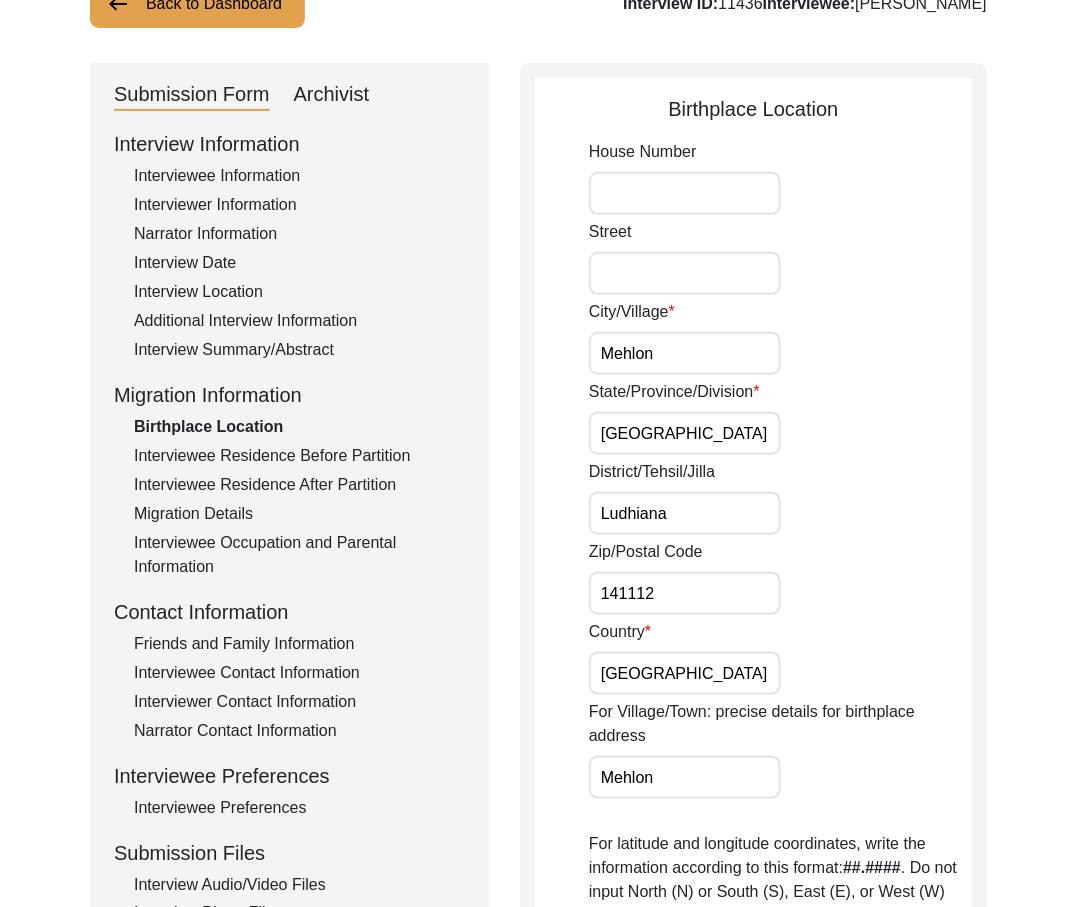 scroll, scrollTop: 222, scrollLeft: 0, axis: vertical 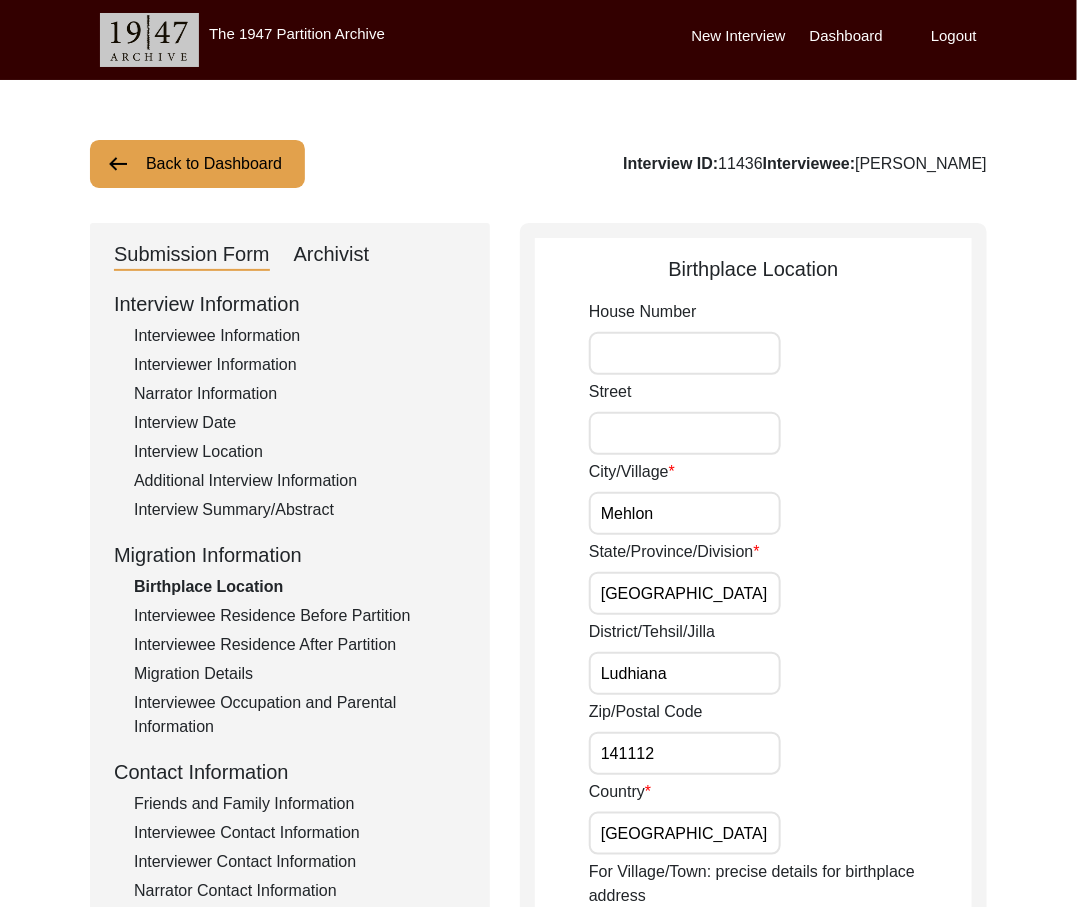 click on "Mehlon" at bounding box center (685, 513) 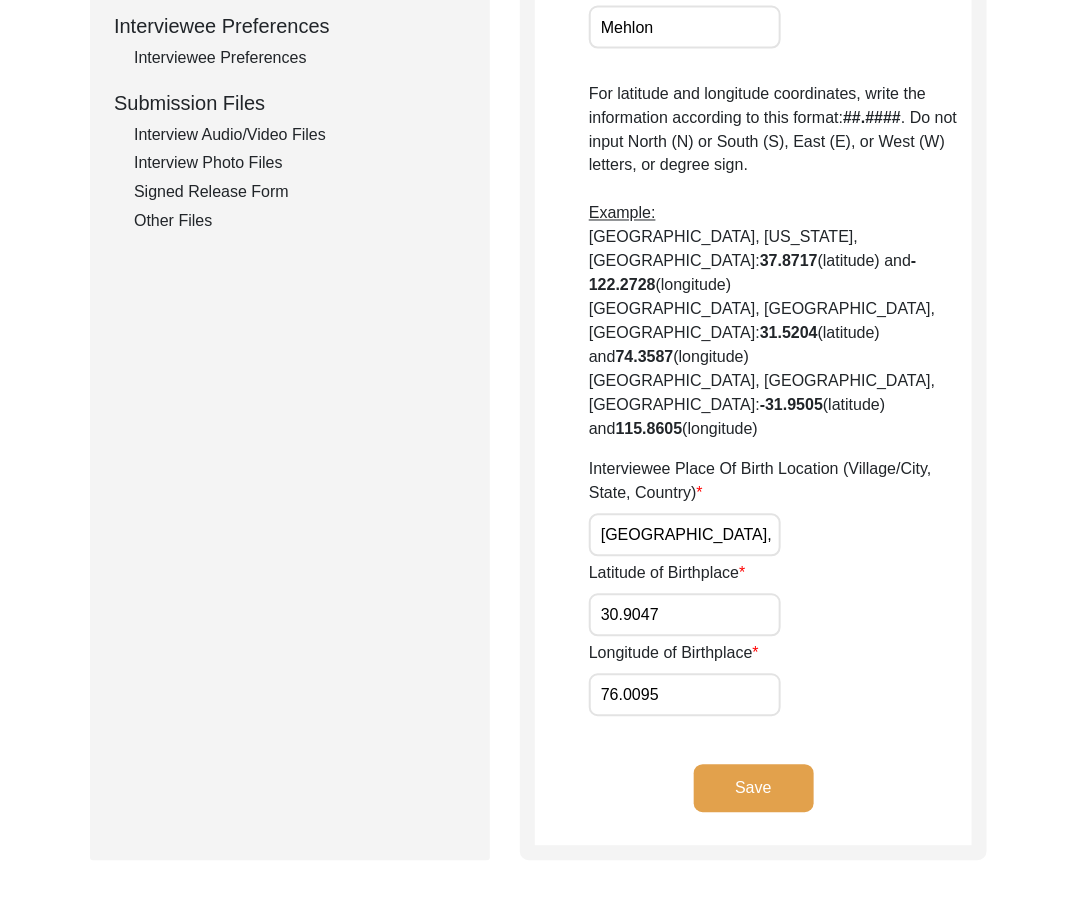 scroll, scrollTop: 941, scrollLeft: 0, axis: vertical 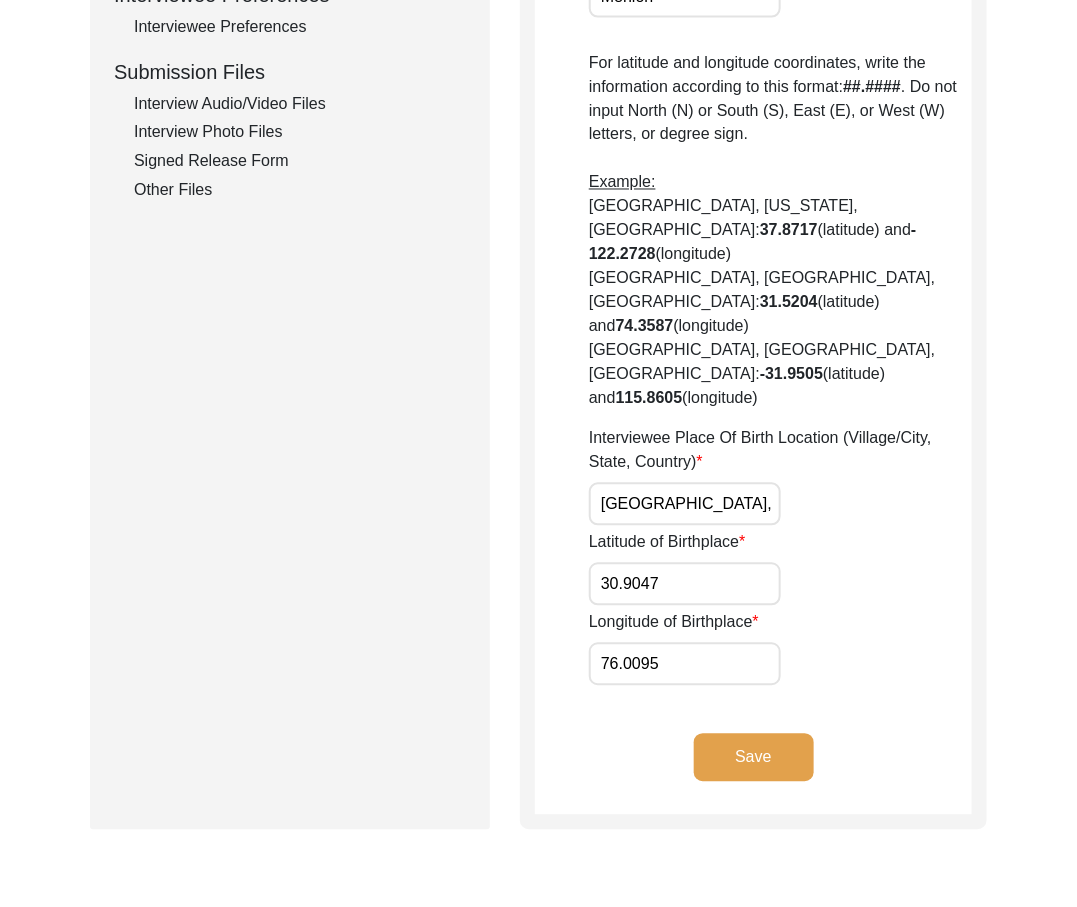 click on "Save" 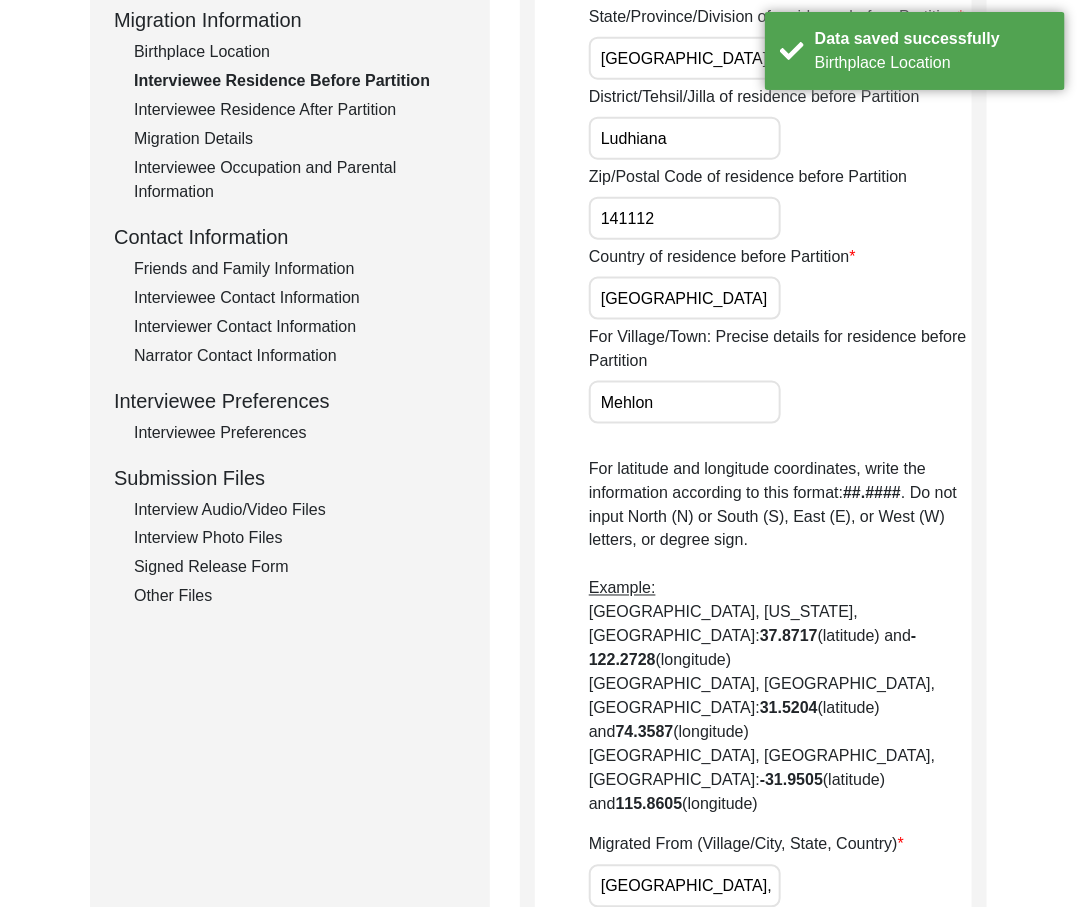 scroll, scrollTop: 0, scrollLeft: 0, axis: both 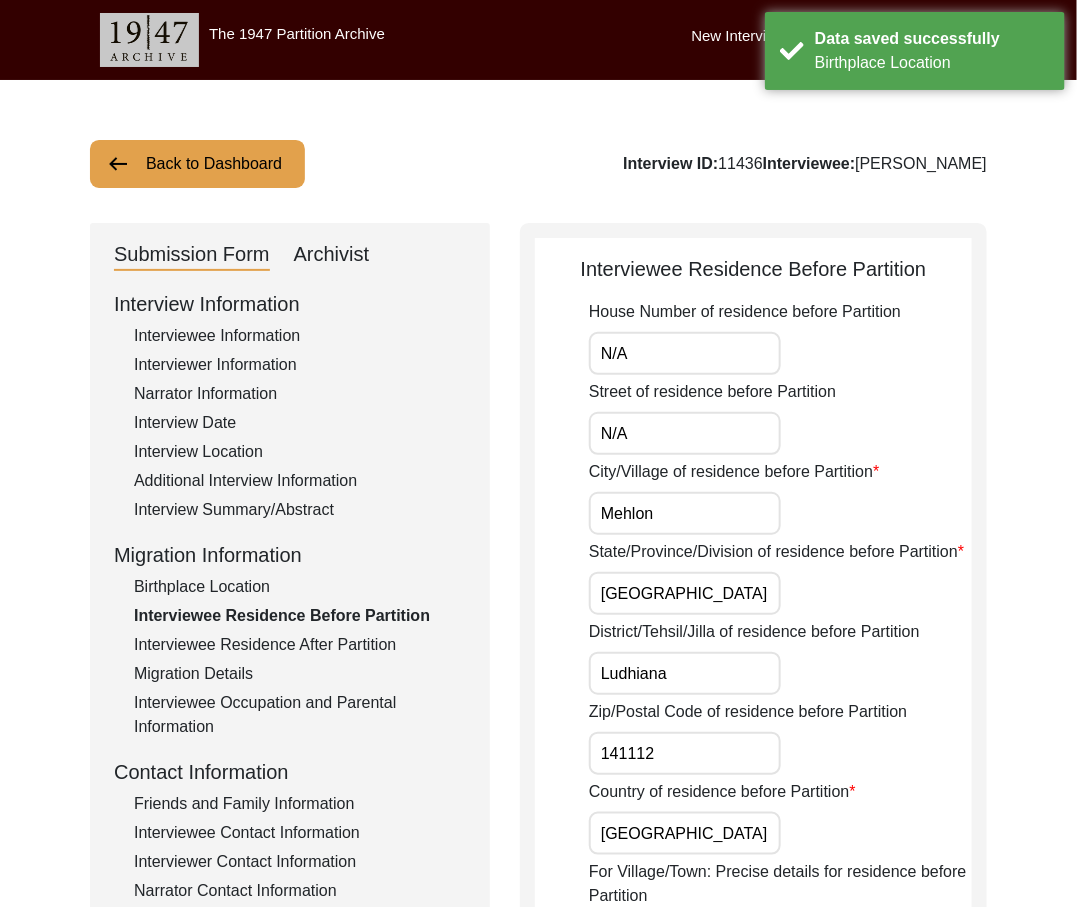 click on "N/A" at bounding box center [685, 353] 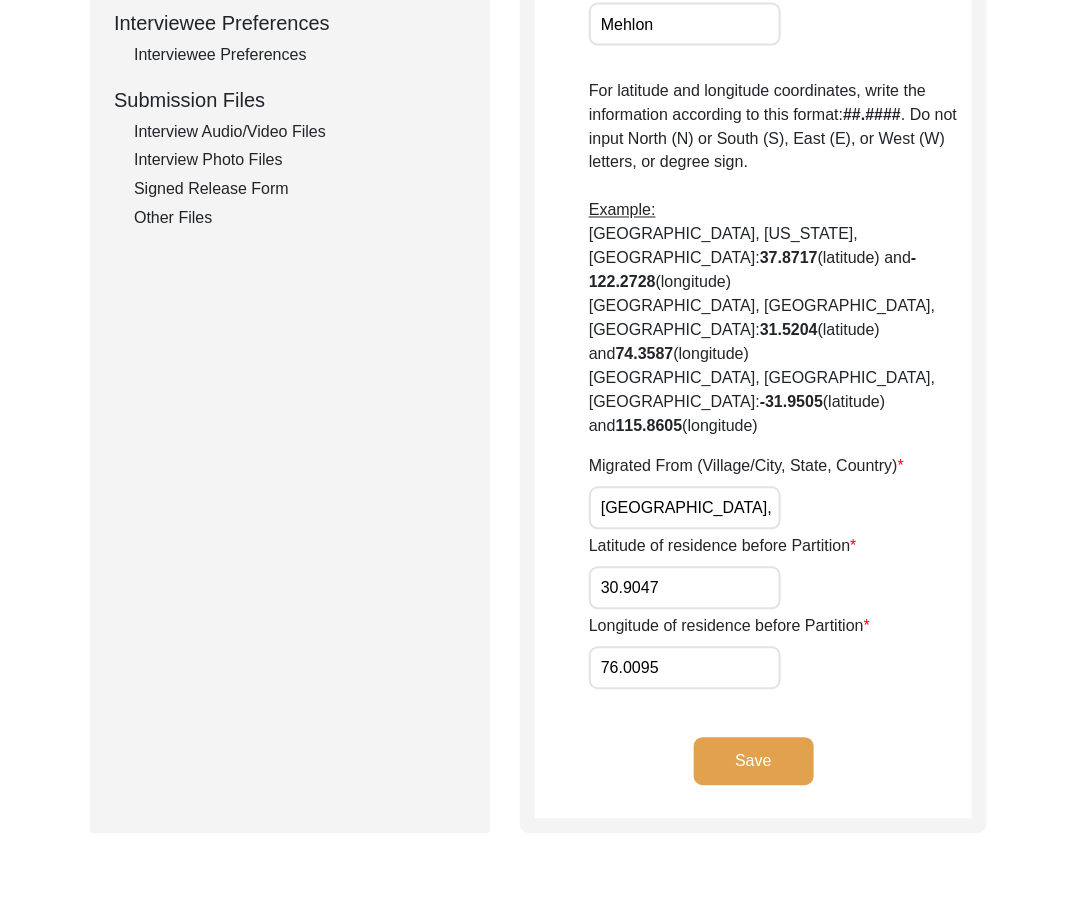 scroll, scrollTop: 912, scrollLeft: 0, axis: vertical 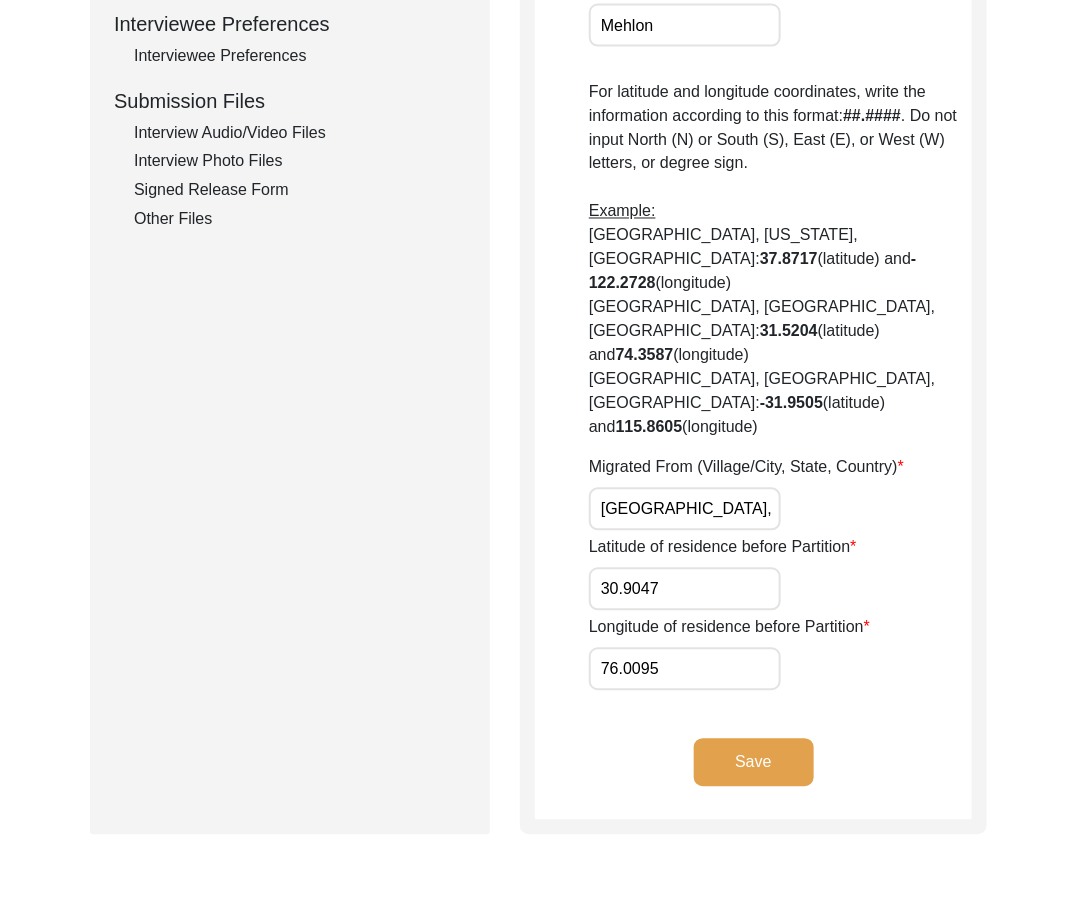 click on "Save" 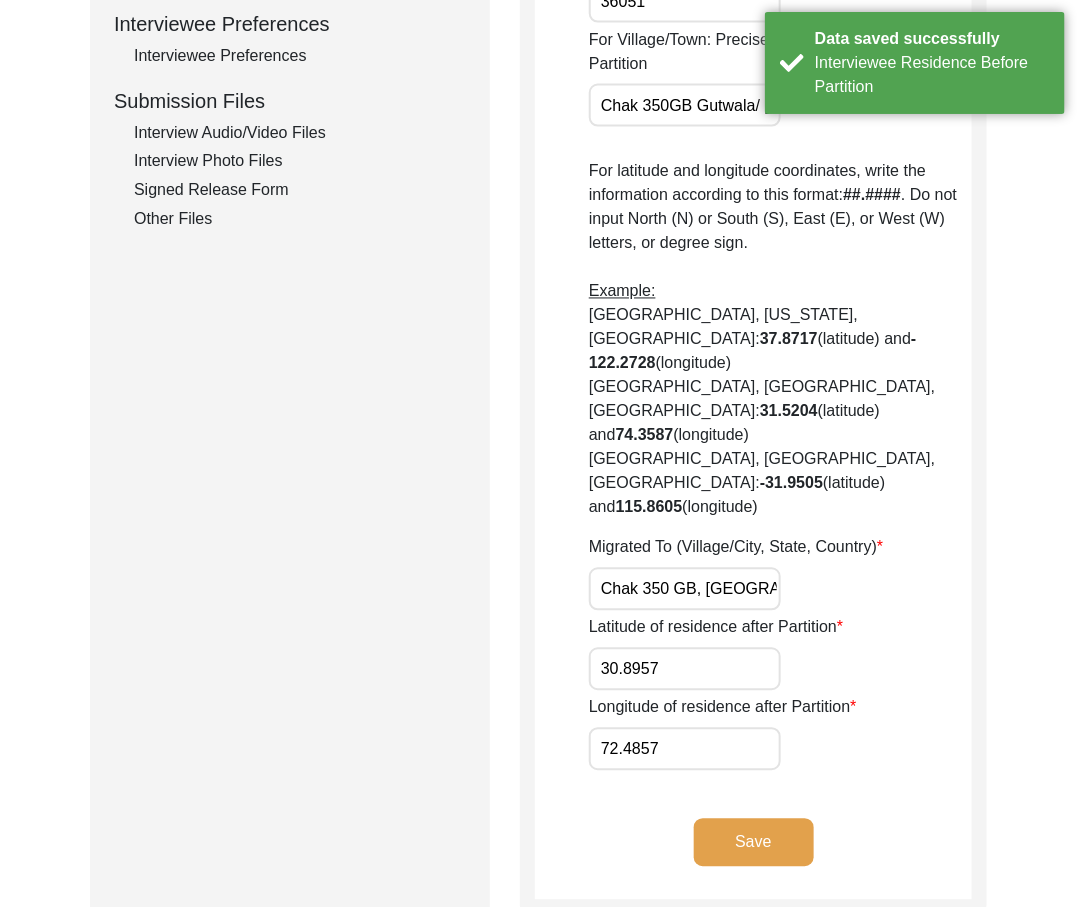 scroll, scrollTop: 0, scrollLeft: 0, axis: both 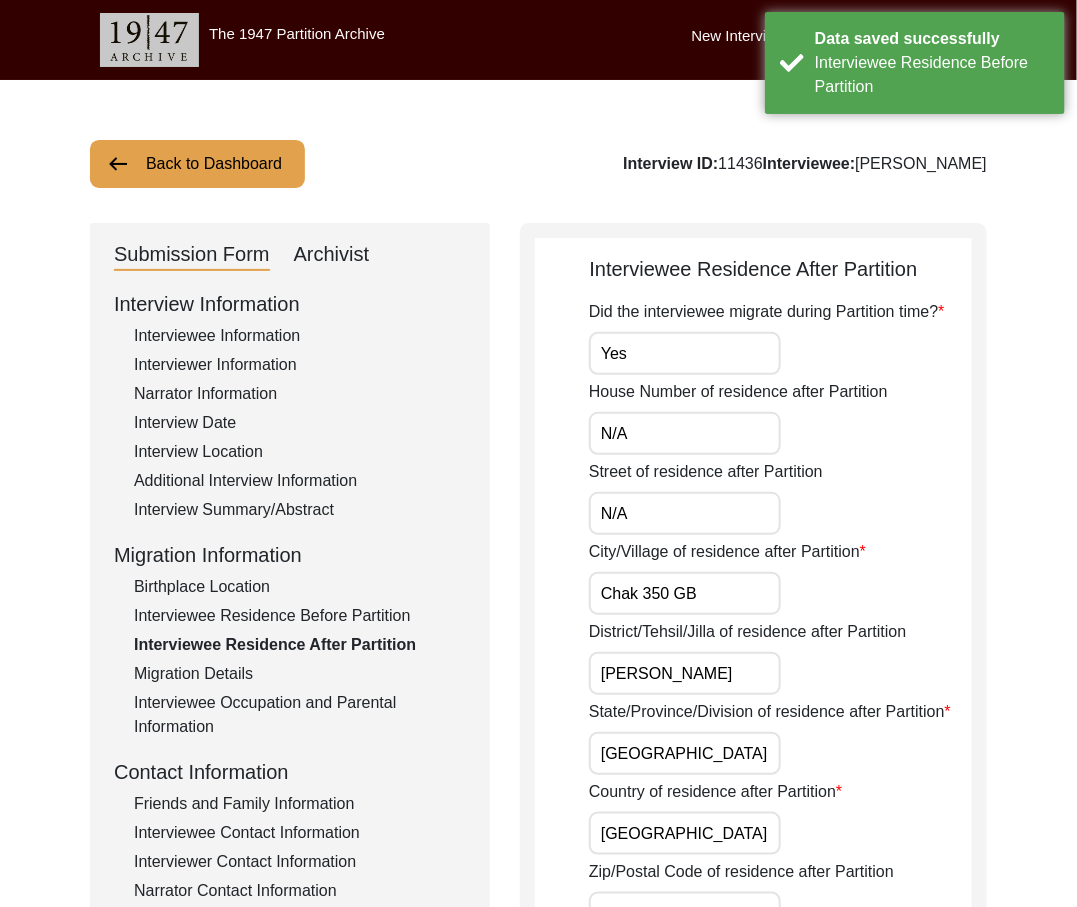 click on "Yes" at bounding box center (685, 353) 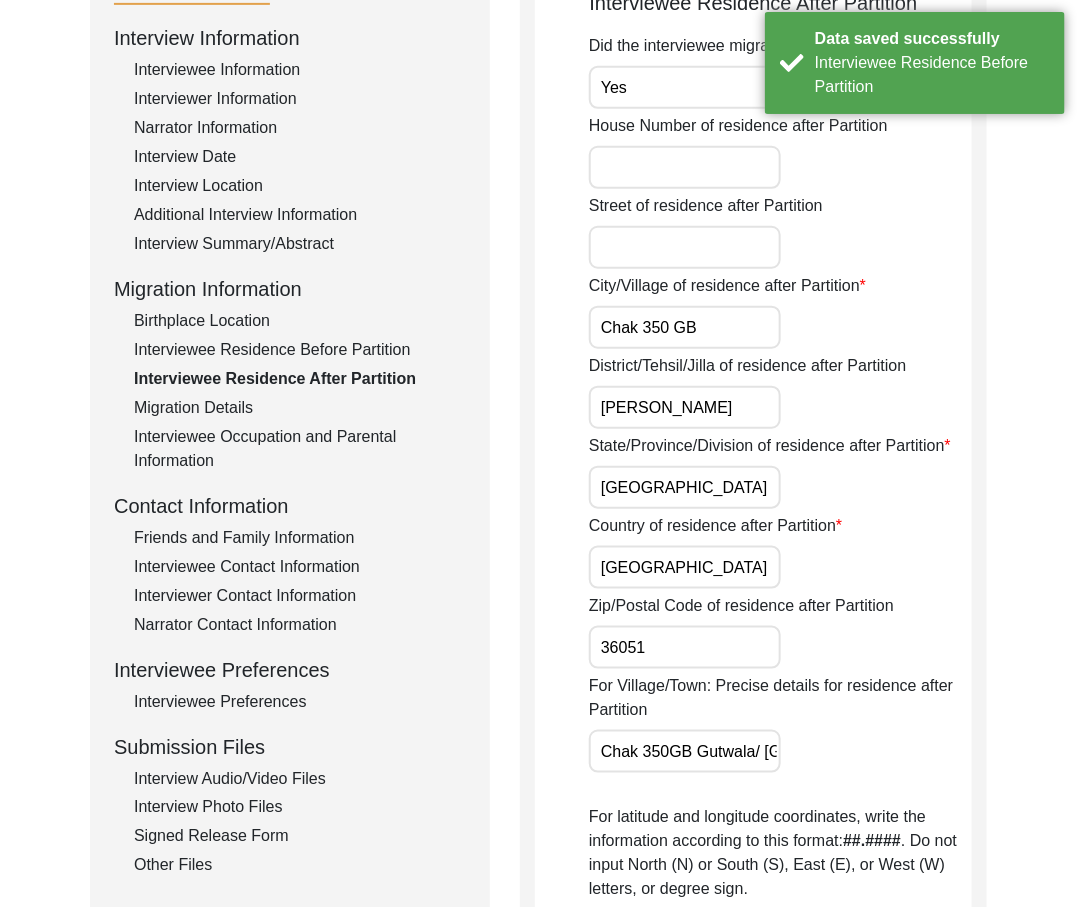 scroll, scrollTop: 392, scrollLeft: 0, axis: vertical 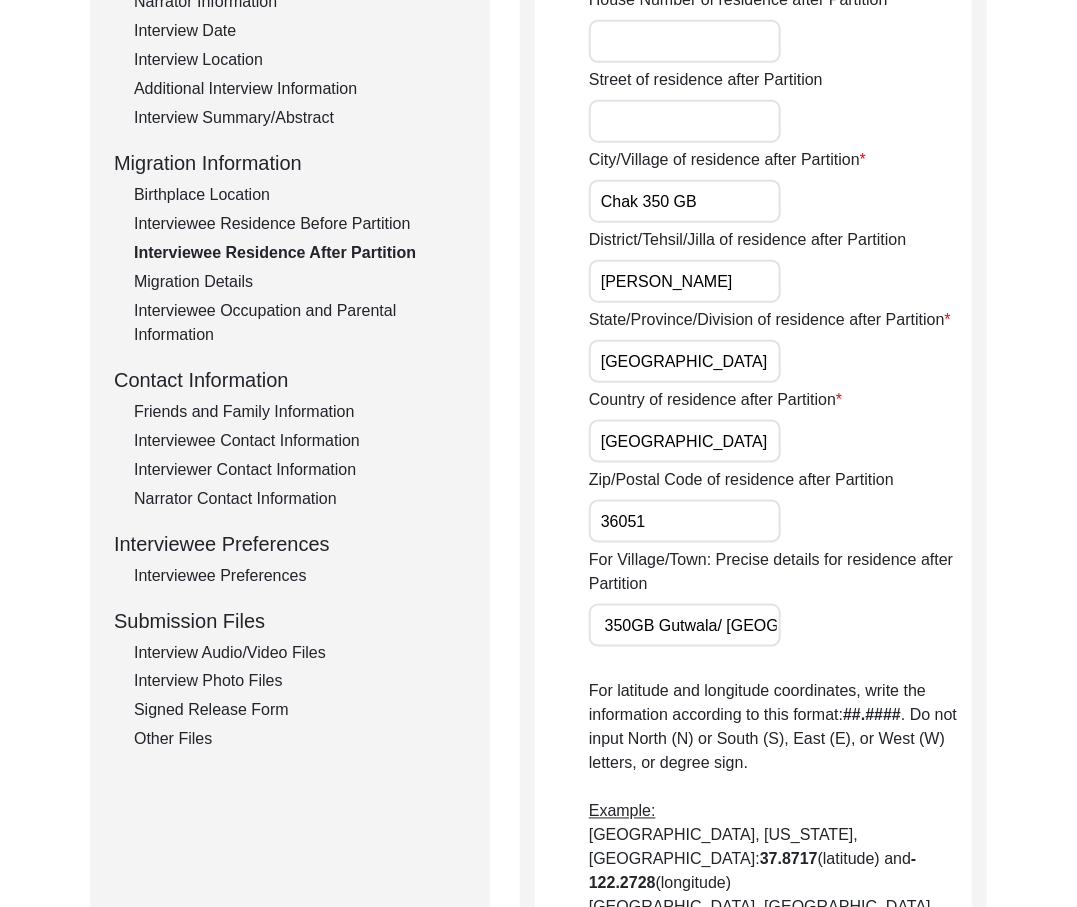 click on "Chak 350GB Gutwala/ [GEOGRAPHIC_DATA] [PERSON_NAME]" at bounding box center [685, 625] 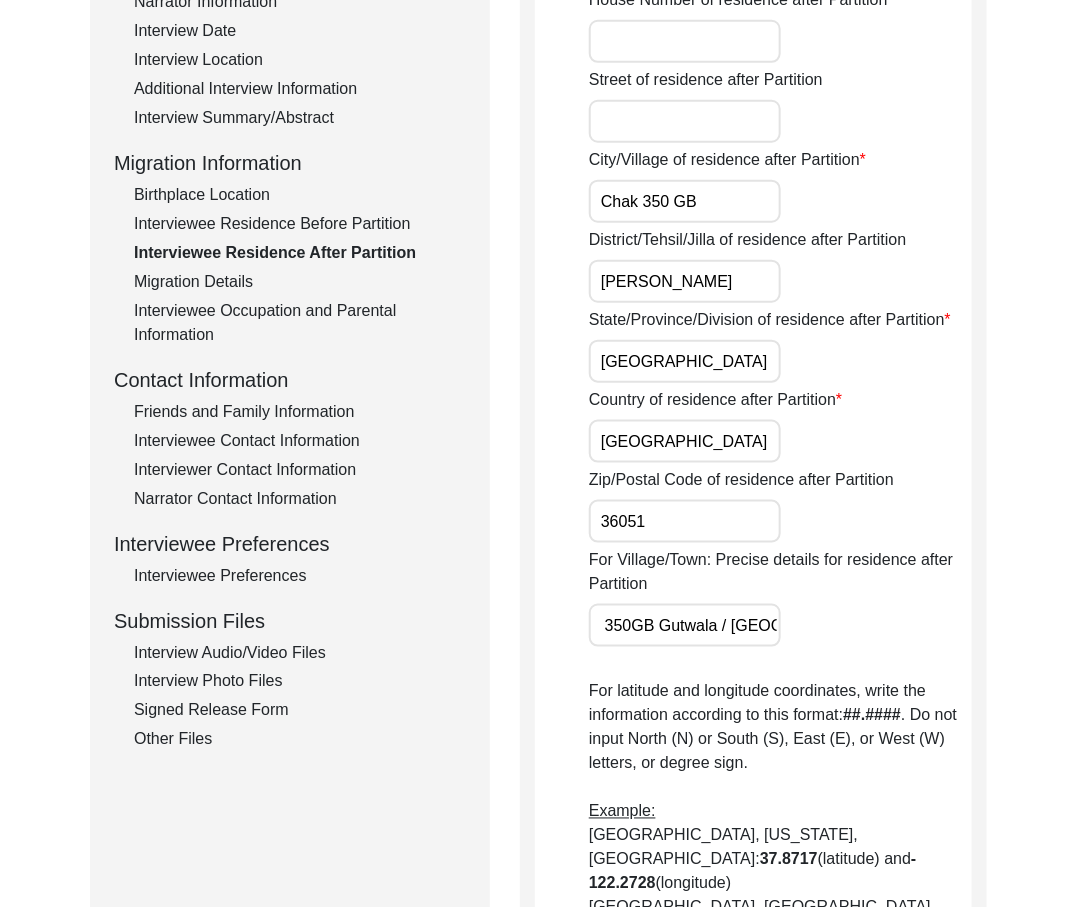 scroll, scrollTop: 0, scrollLeft: 0, axis: both 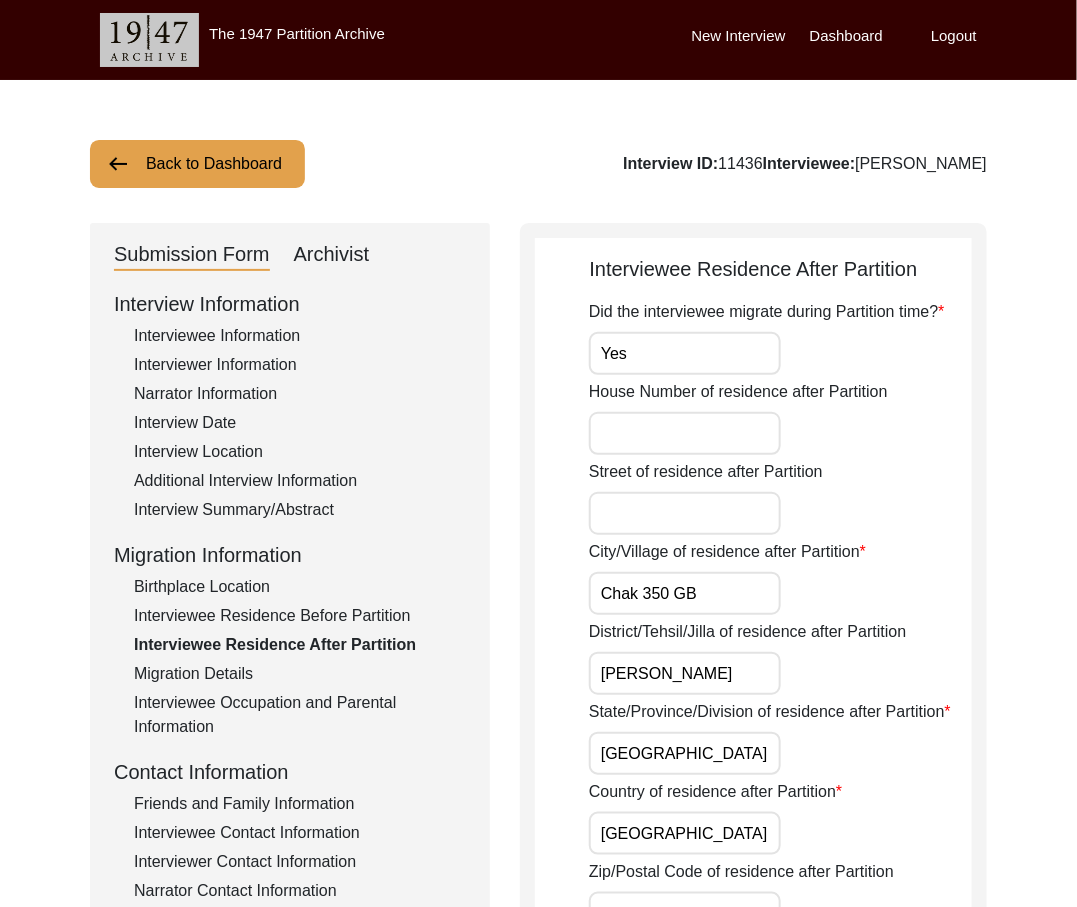 click on "House Number of residence after Partition" at bounding box center (685, 433) 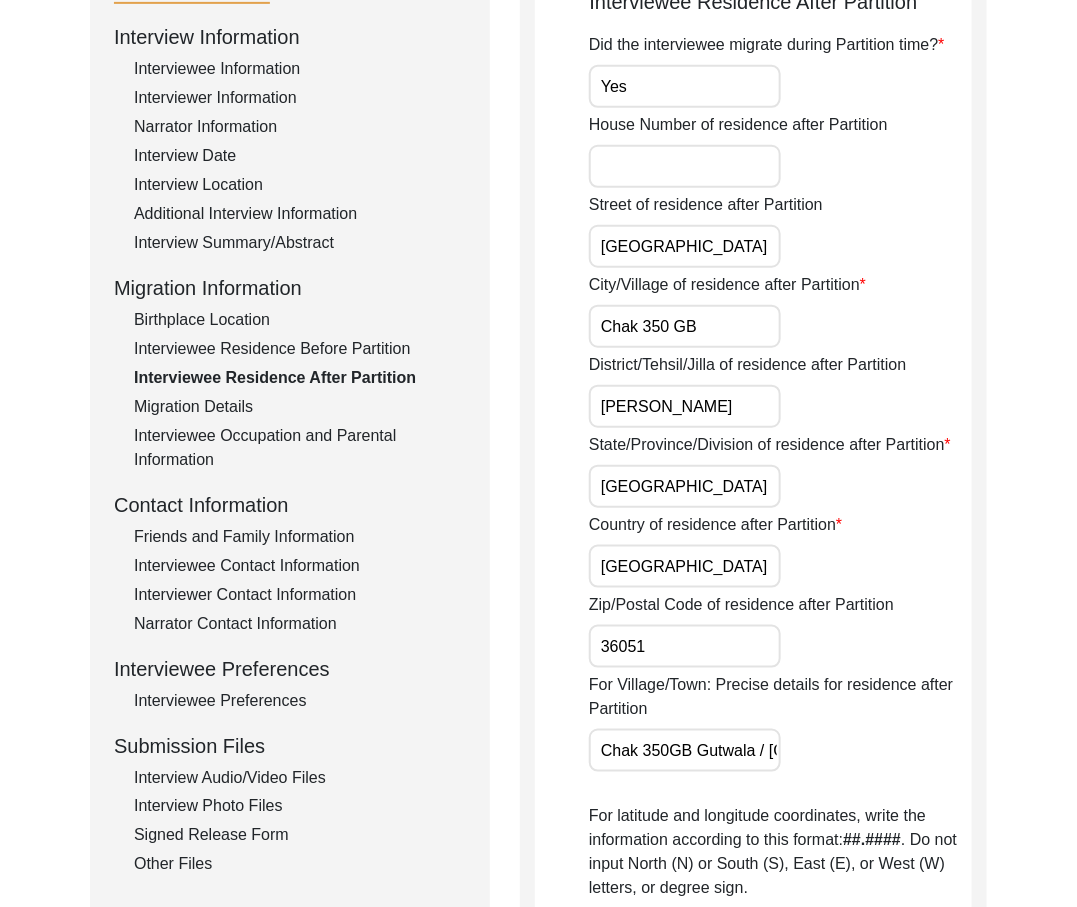 scroll, scrollTop: 270, scrollLeft: 0, axis: vertical 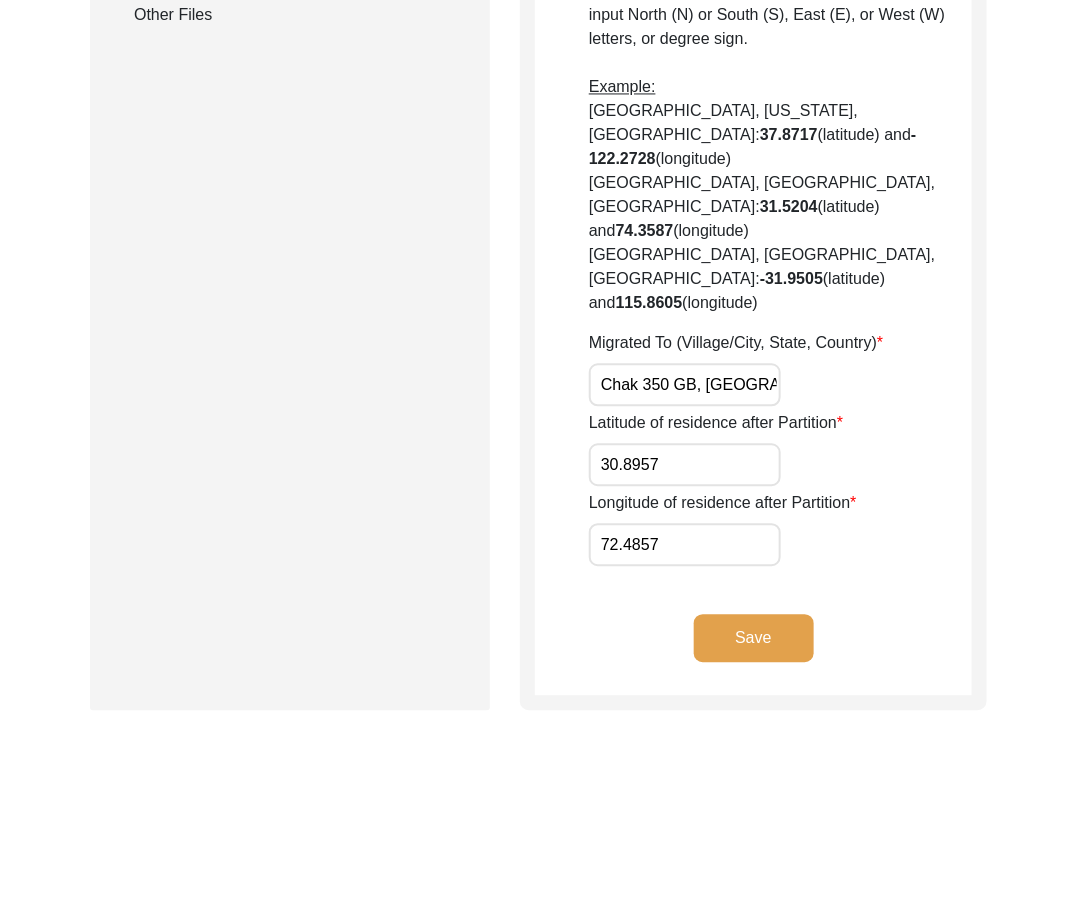 click on "Save" 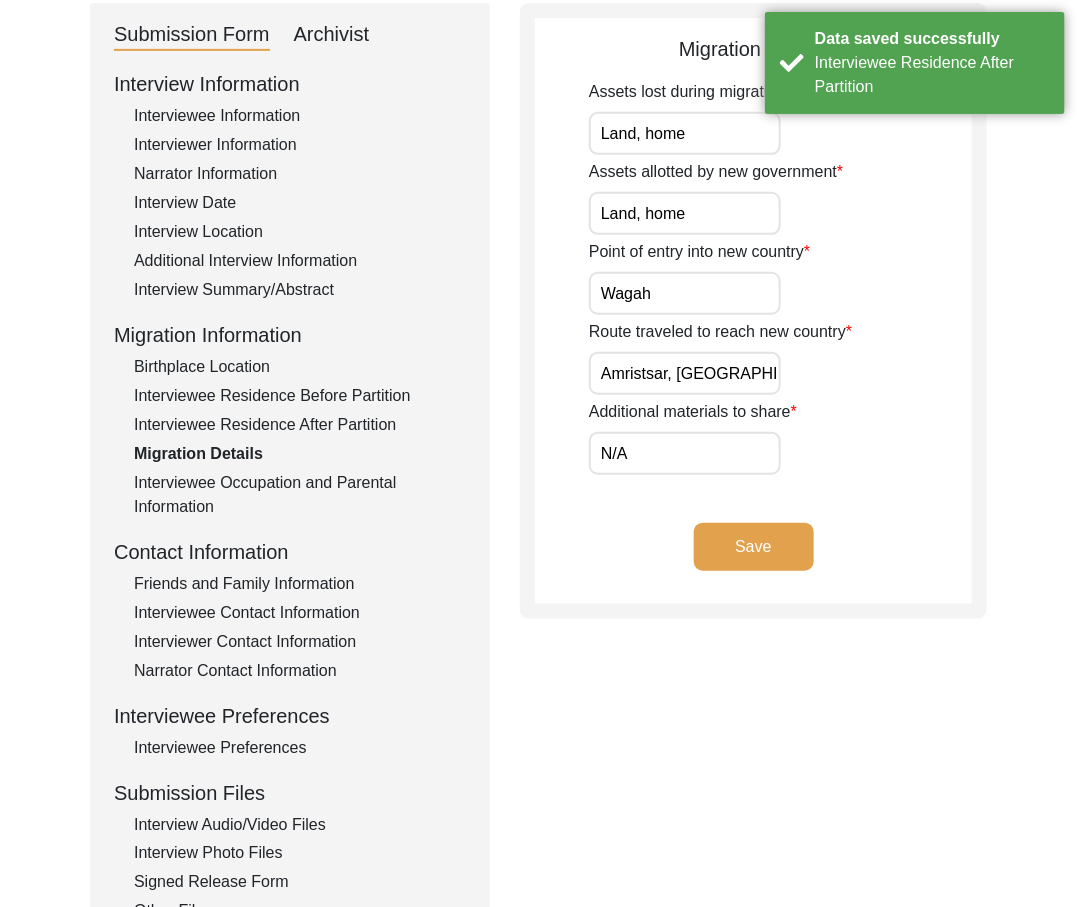scroll, scrollTop: 0, scrollLeft: 0, axis: both 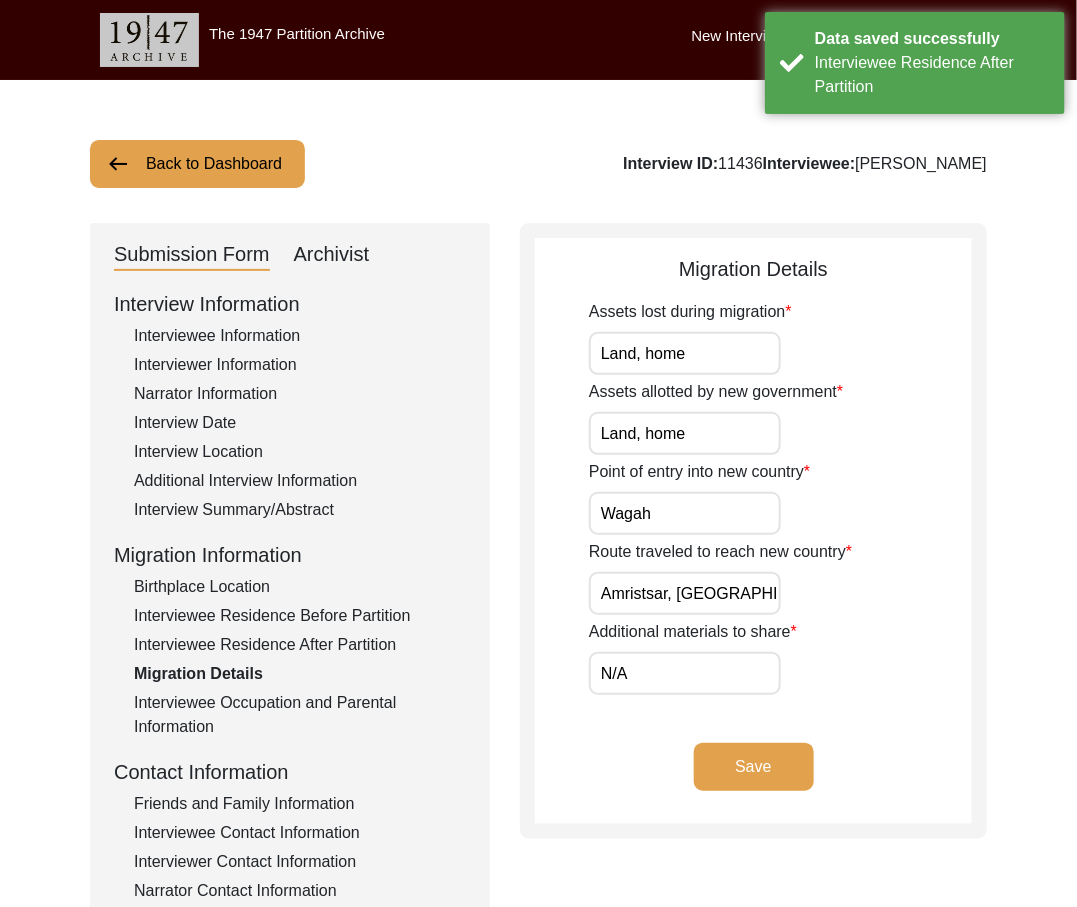click on "Land, home" at bounding box center (685, 353) 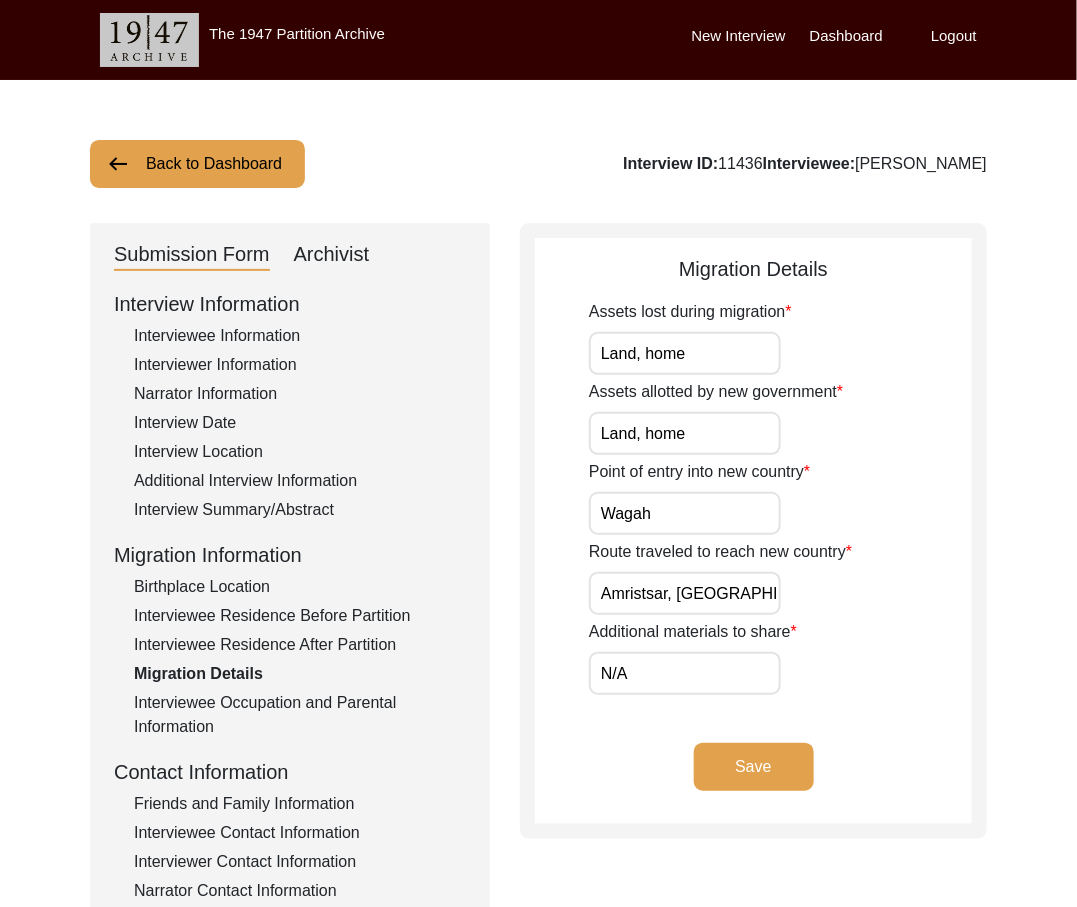 click on "Save" 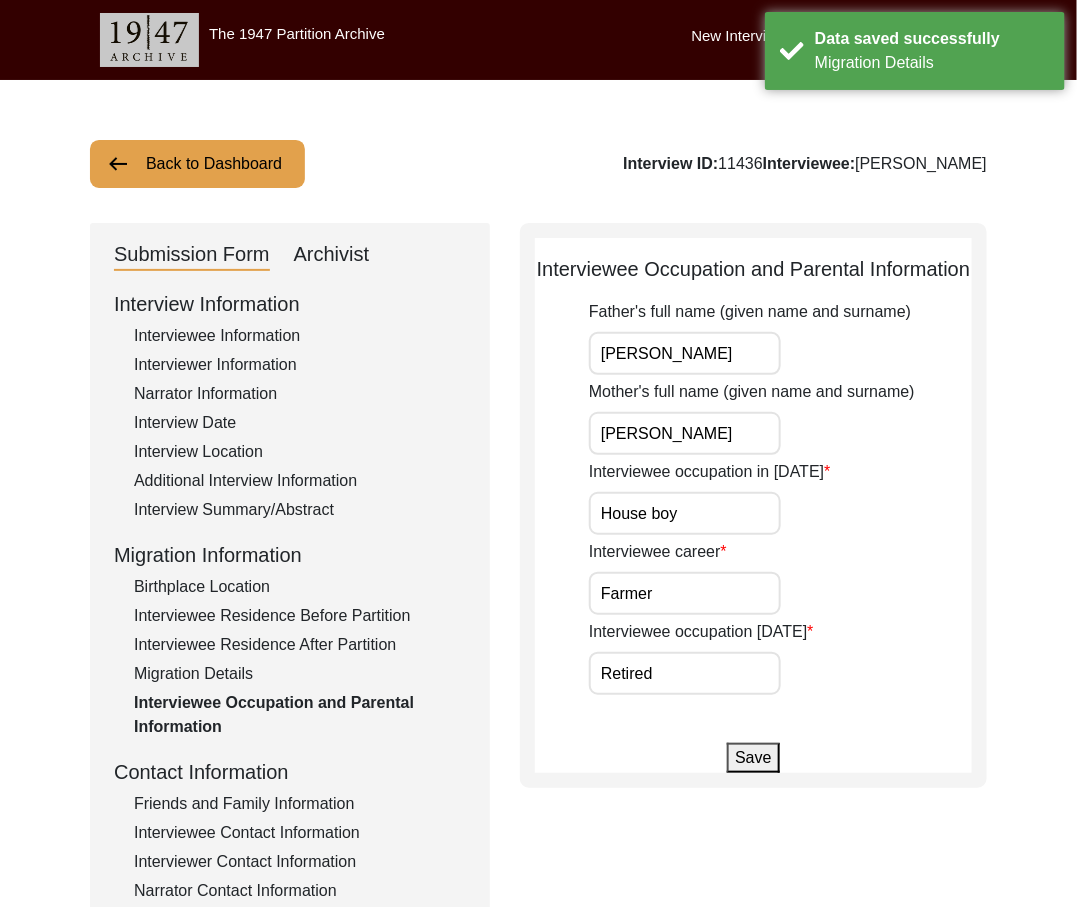 click on "[PERSON_NAME]" at bounding box center (685, 353) 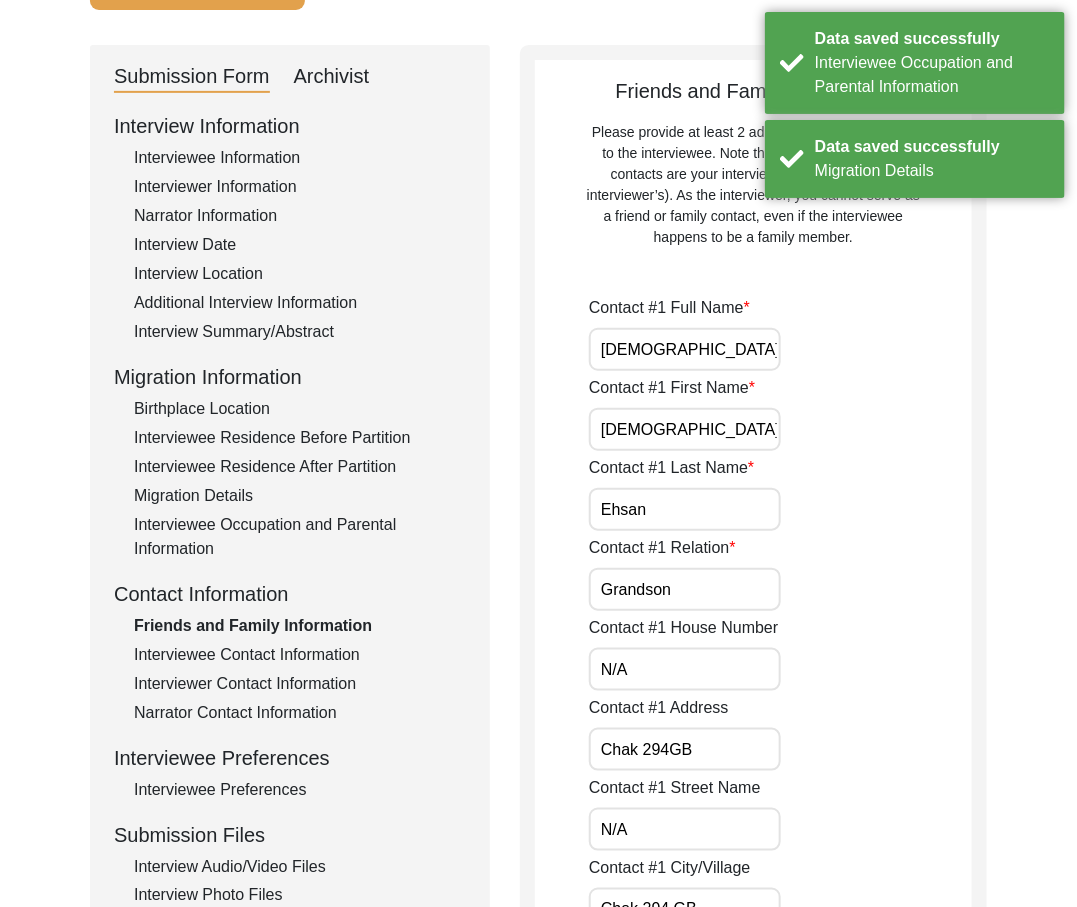 scroll, scrollTop: 243, scrollLeft: 0, axis: vertical 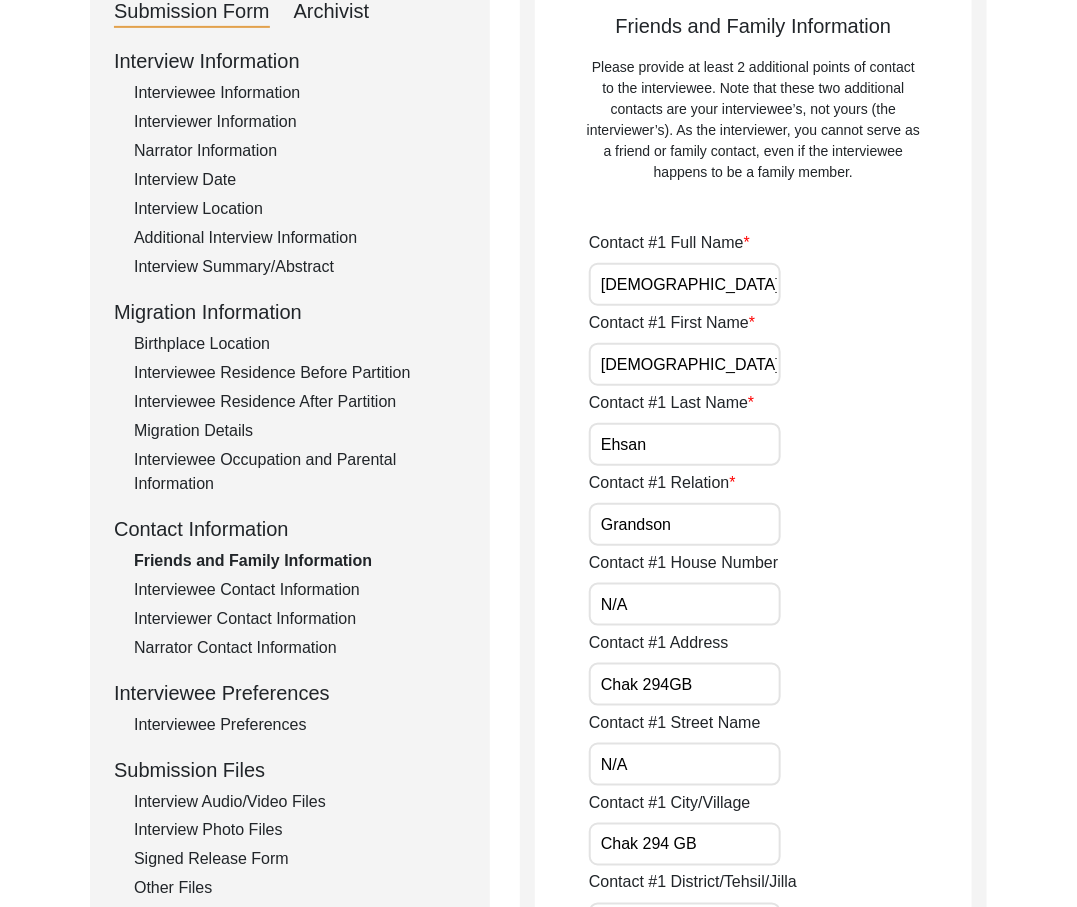 click on "[DEMOGRAPHIC_DATA][PERSON_NAME]" at bounding box center [685, 284] 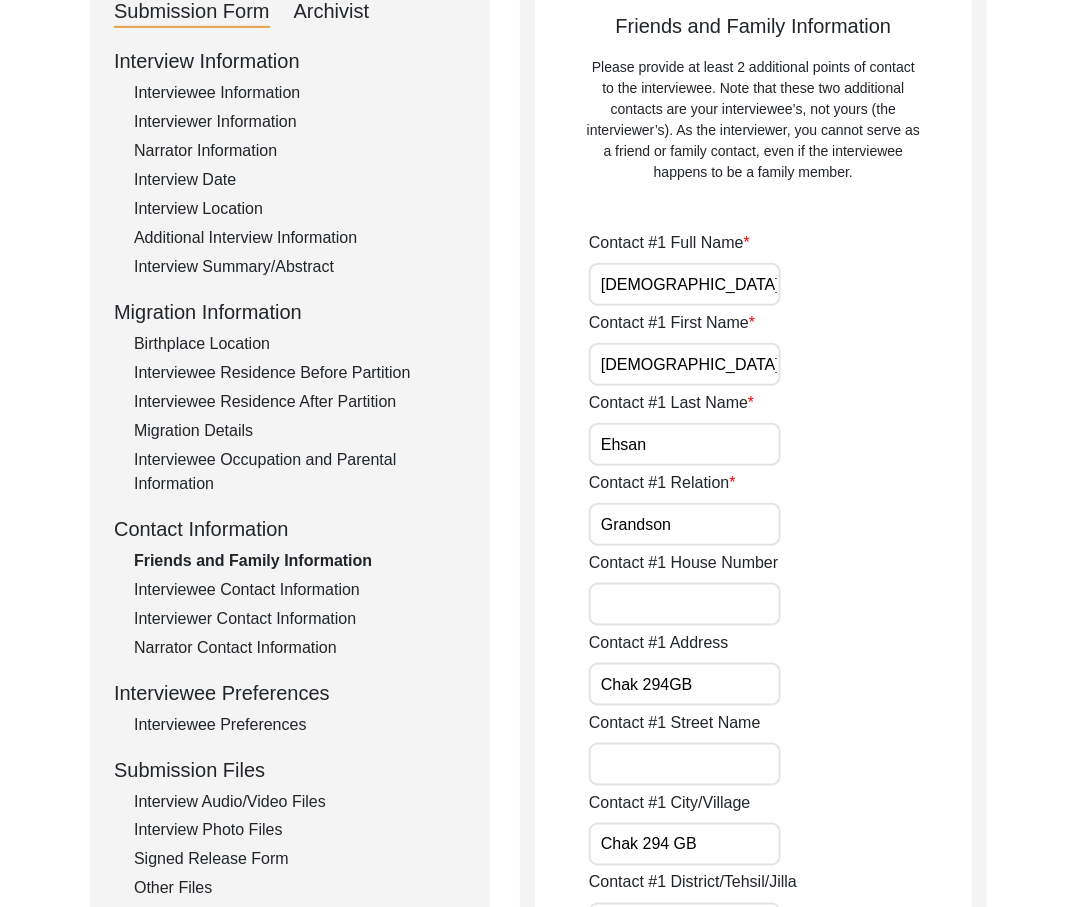 click on "Chak 294GB" at bounding box center (685, 684) 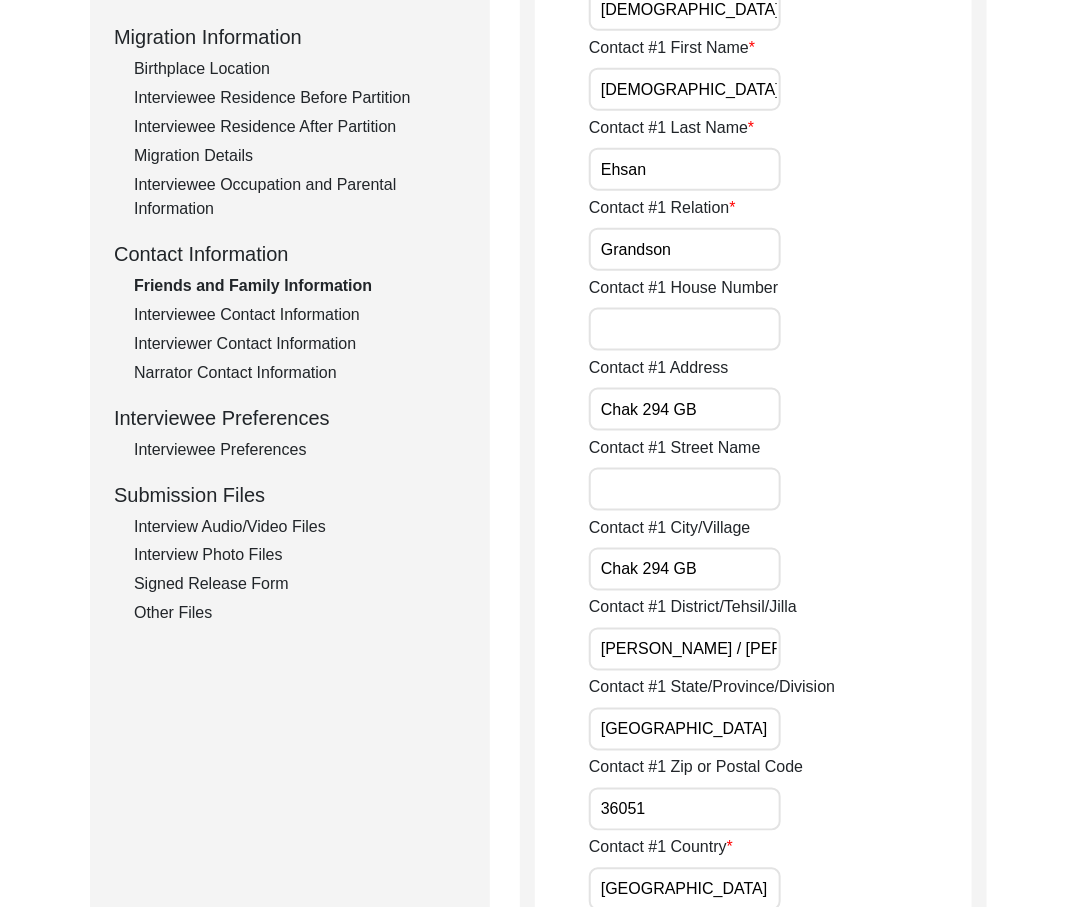 scroll, scrollTop: 520, scrollLeft: 0, axis: vertical 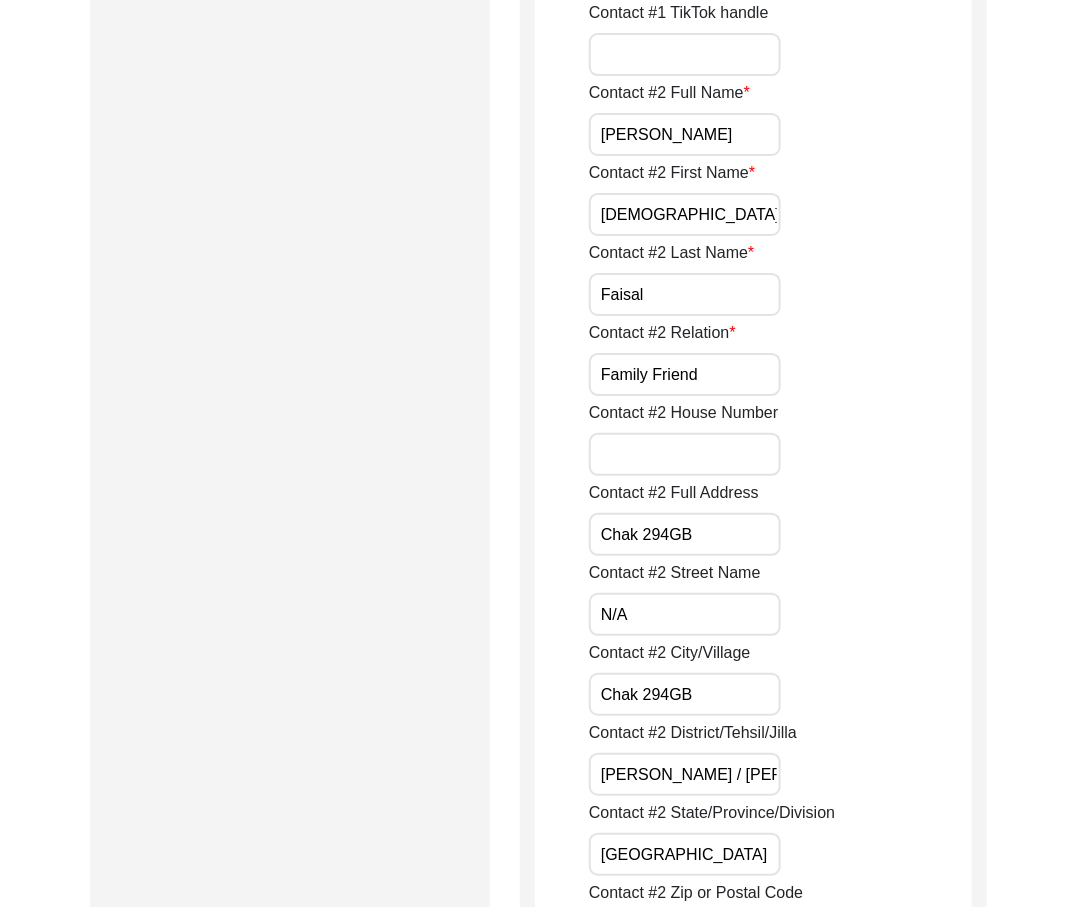 click on "Chak 294GB" at bounding box center [685, 534] 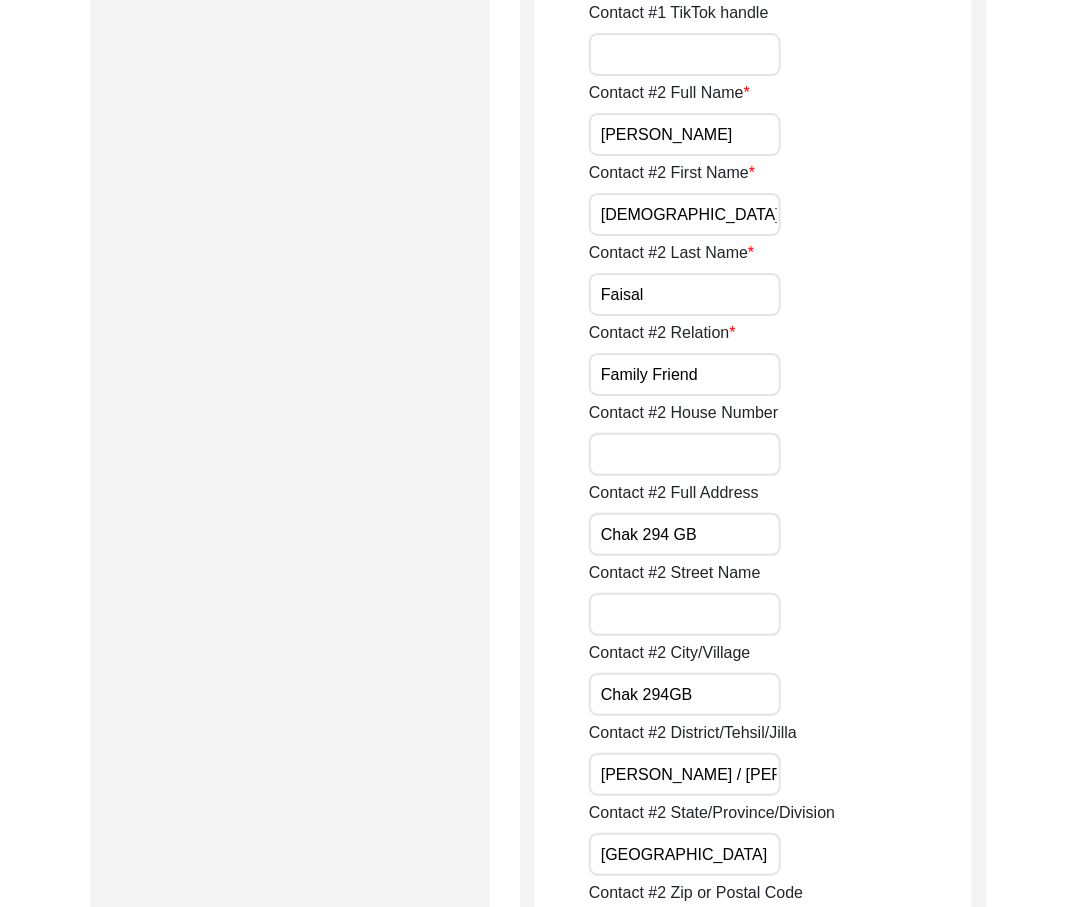 click on "Chak 294GB" at bounding box center (685, 694) 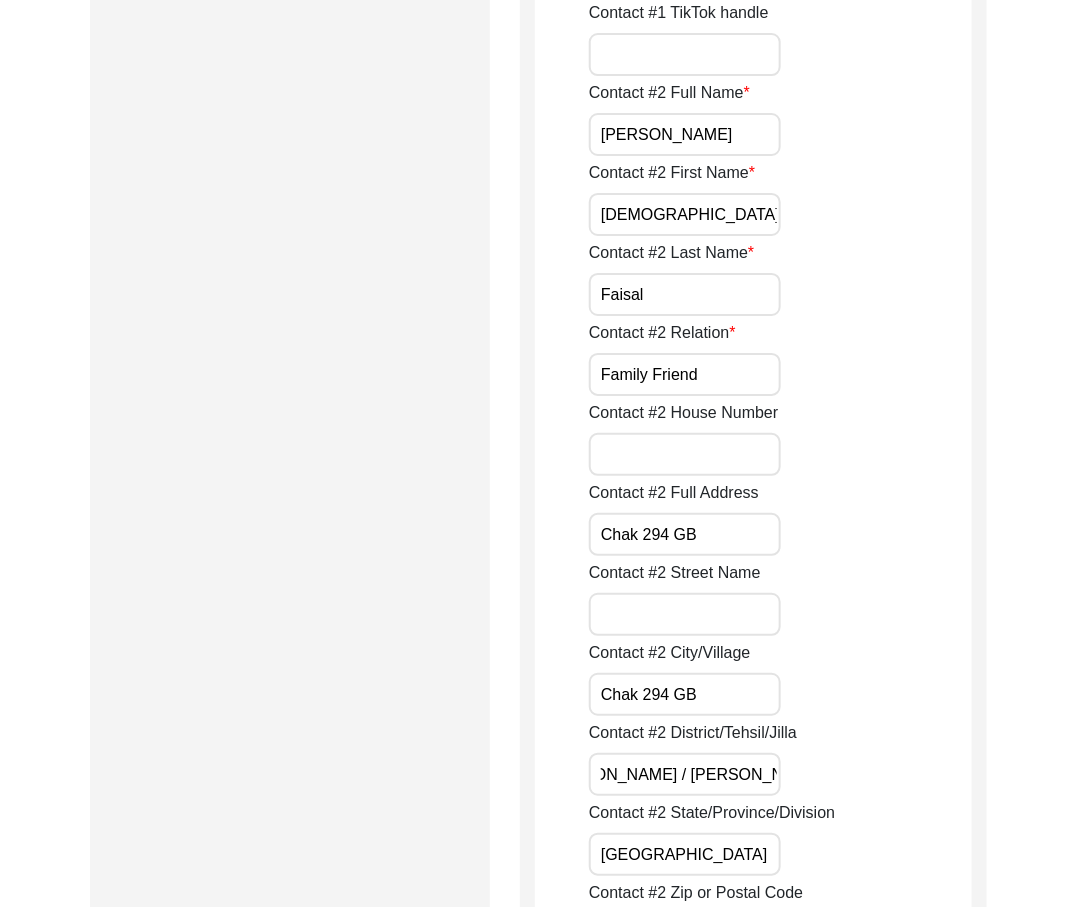 scroll, scrollTop: 0, scrollLeft: 0, axis: both 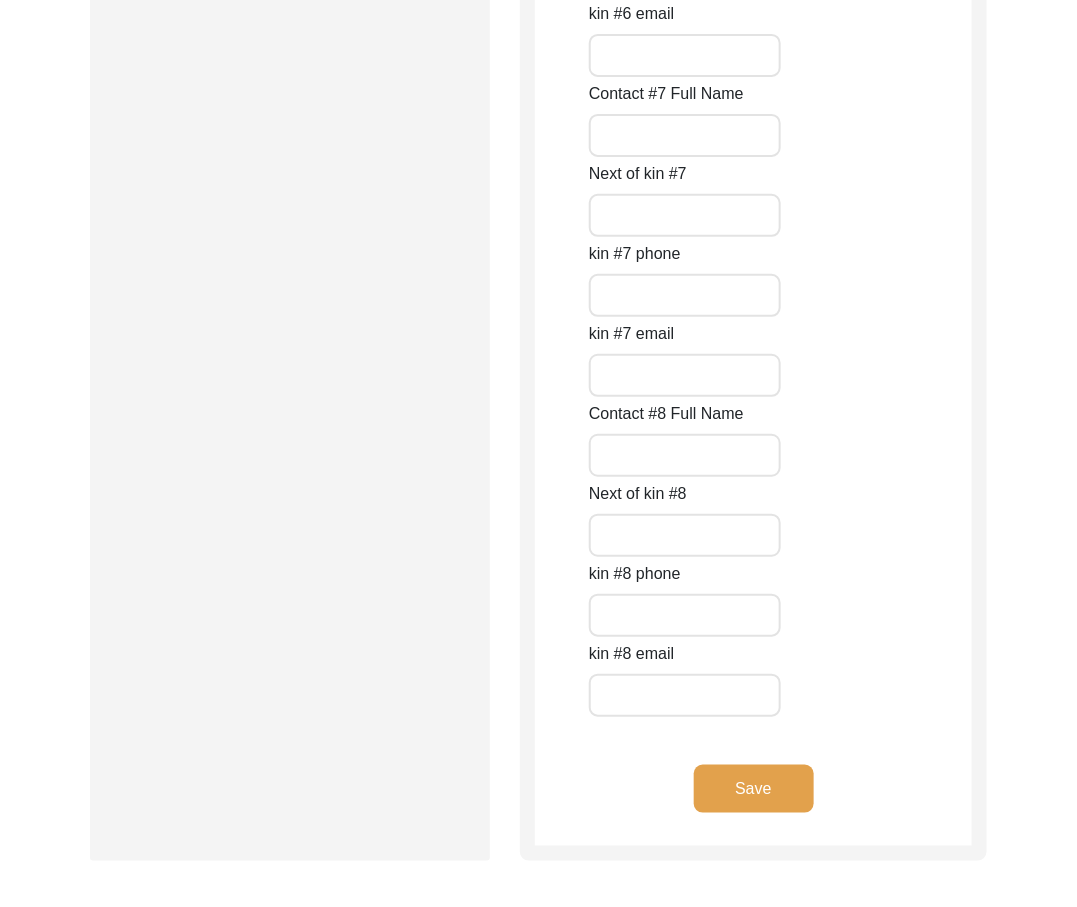 click on "Save" 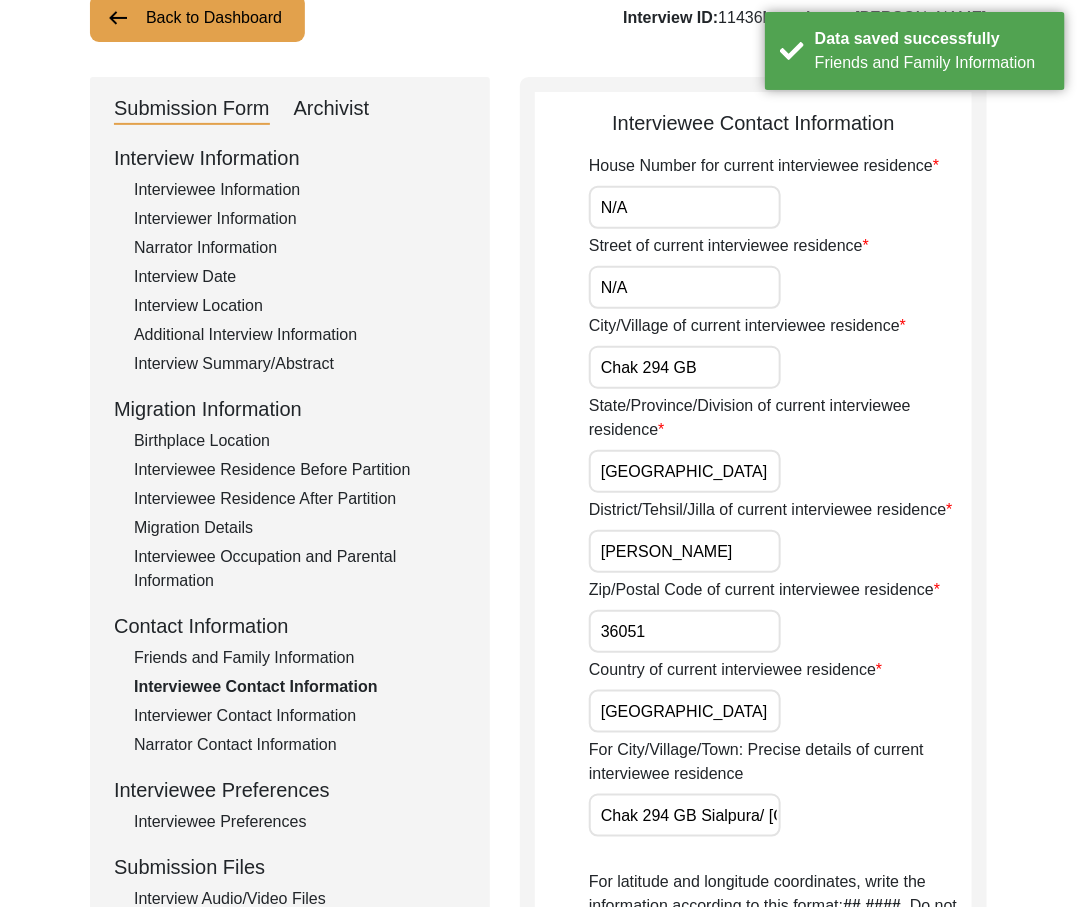 scroll, scrollTop: 0, scrollLeft: 0, axis: both 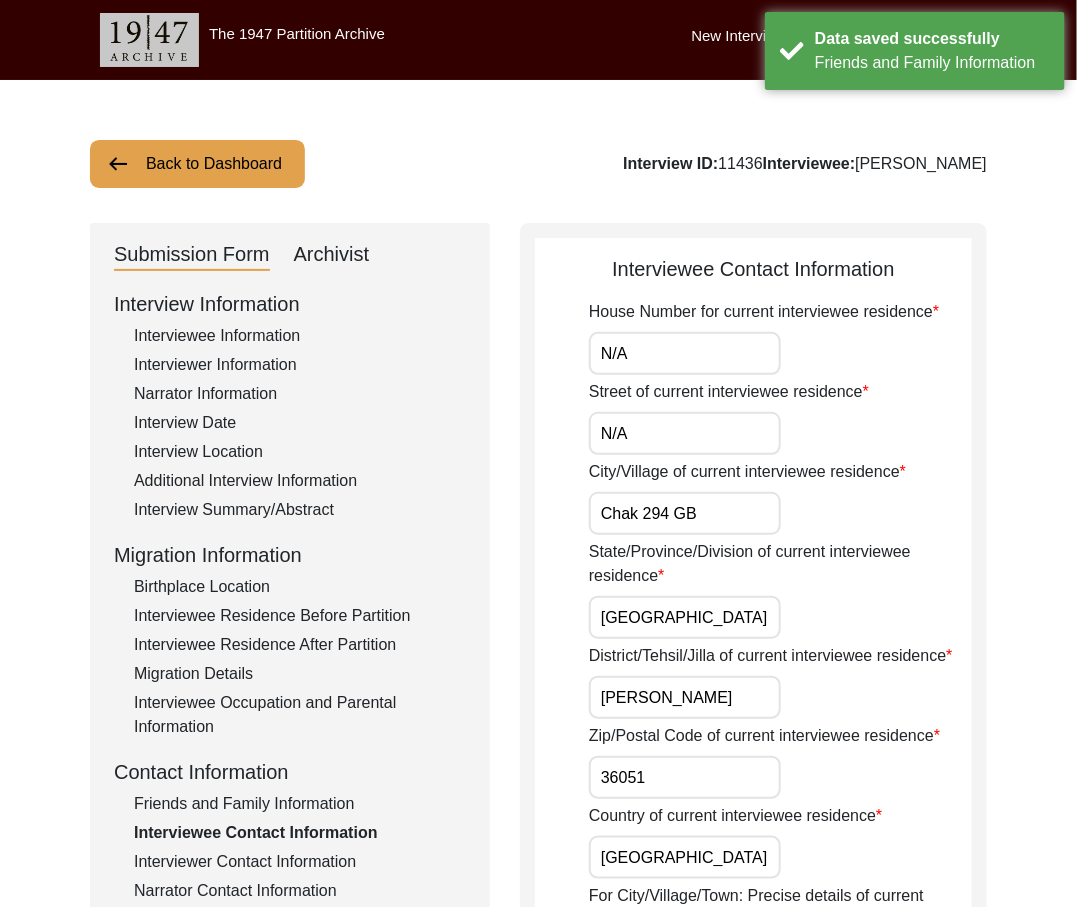 click on "N/A" at bounding box center (685, 353) 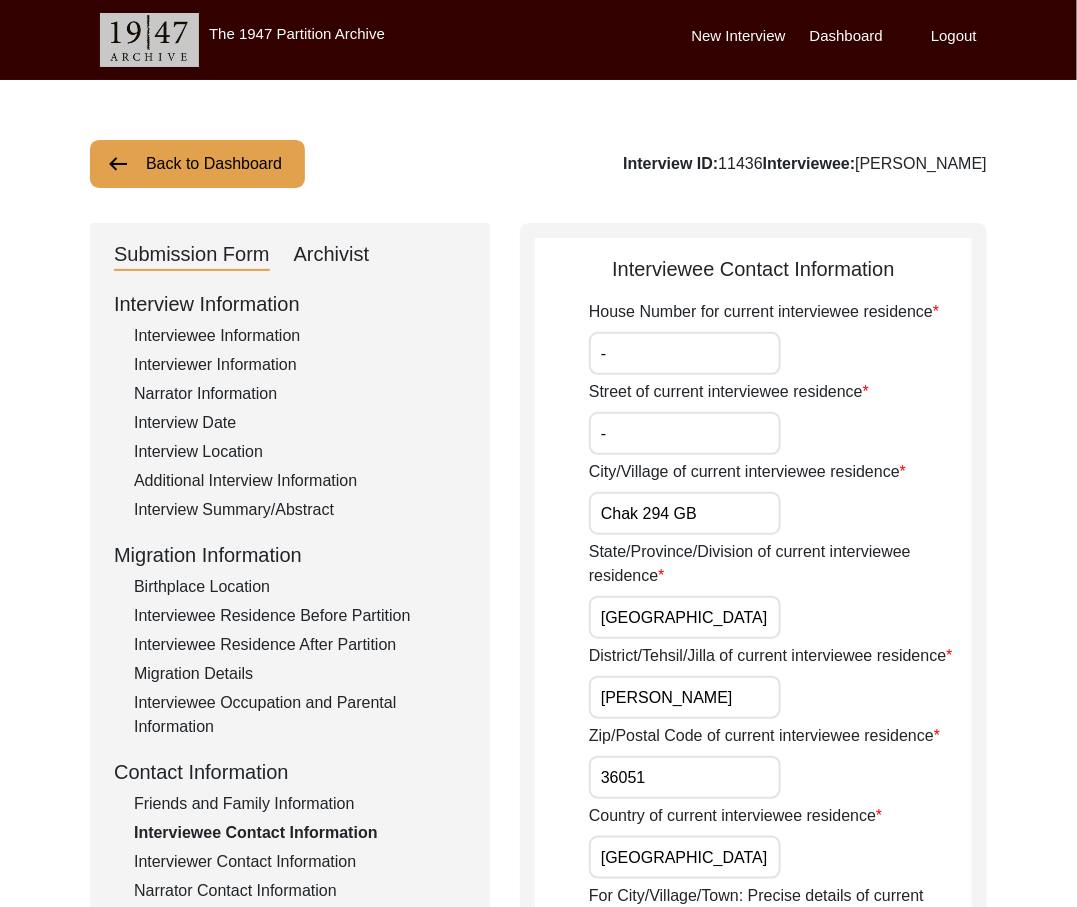 scroll, scrollTop: 507, scrollLeft: 0, axis: vertical 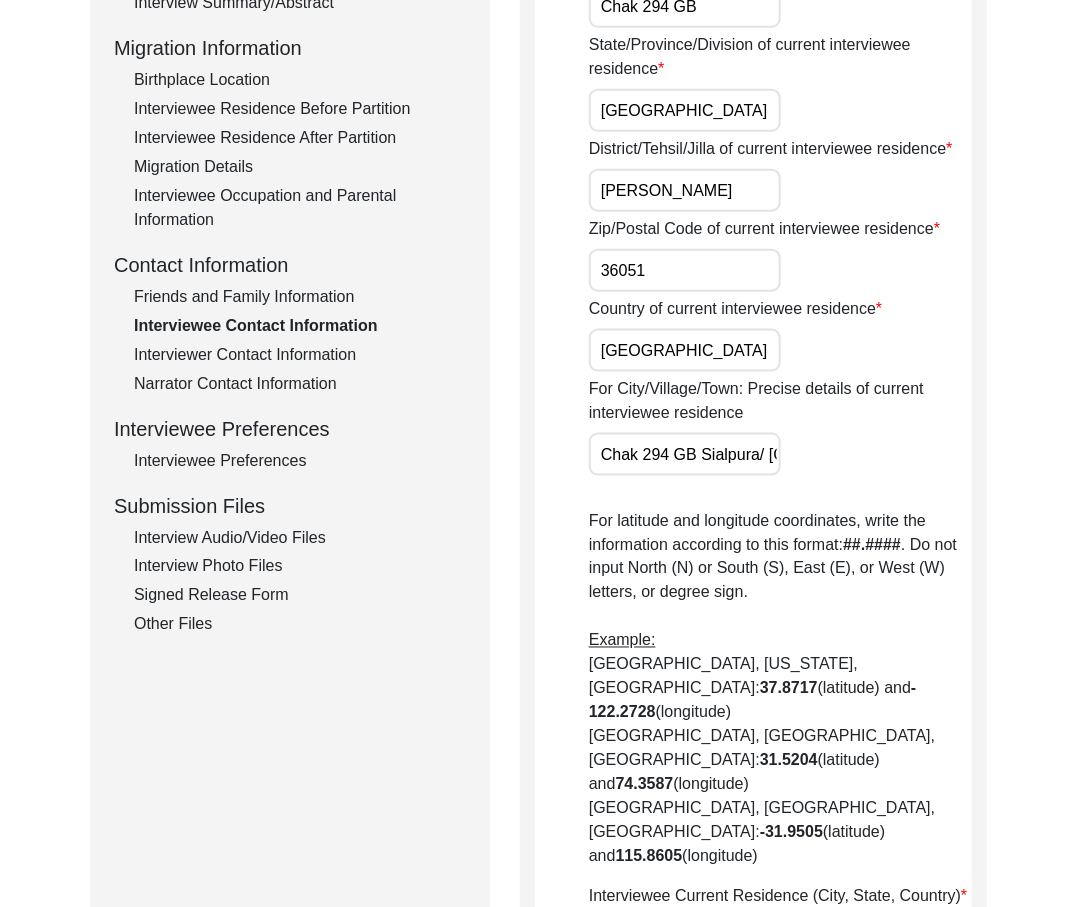 click on "Chak 294 GB Sialpura/ [GEOGRAPHIC_DATA] [PERSON_NAME]" at bounding box center (685, 454) 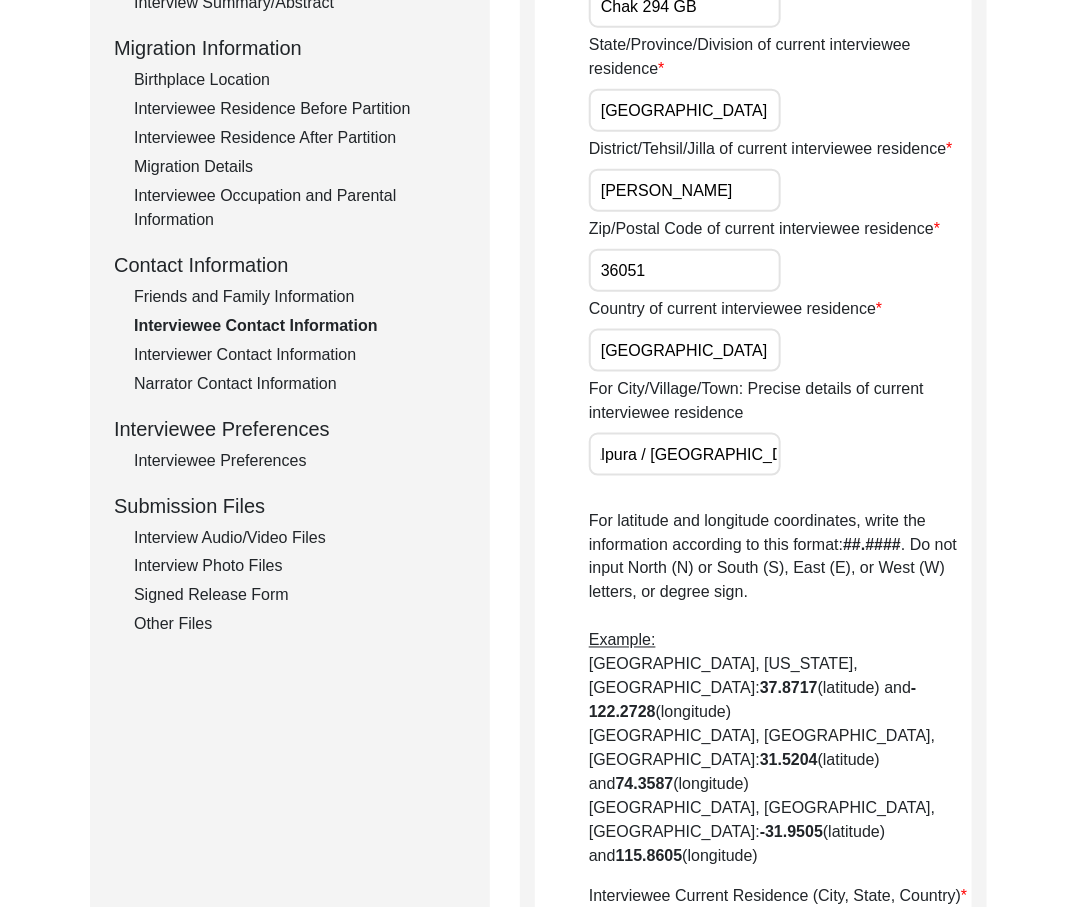 scroll, scrollTop: 0, scrollLeft: 203, axis: horizontal 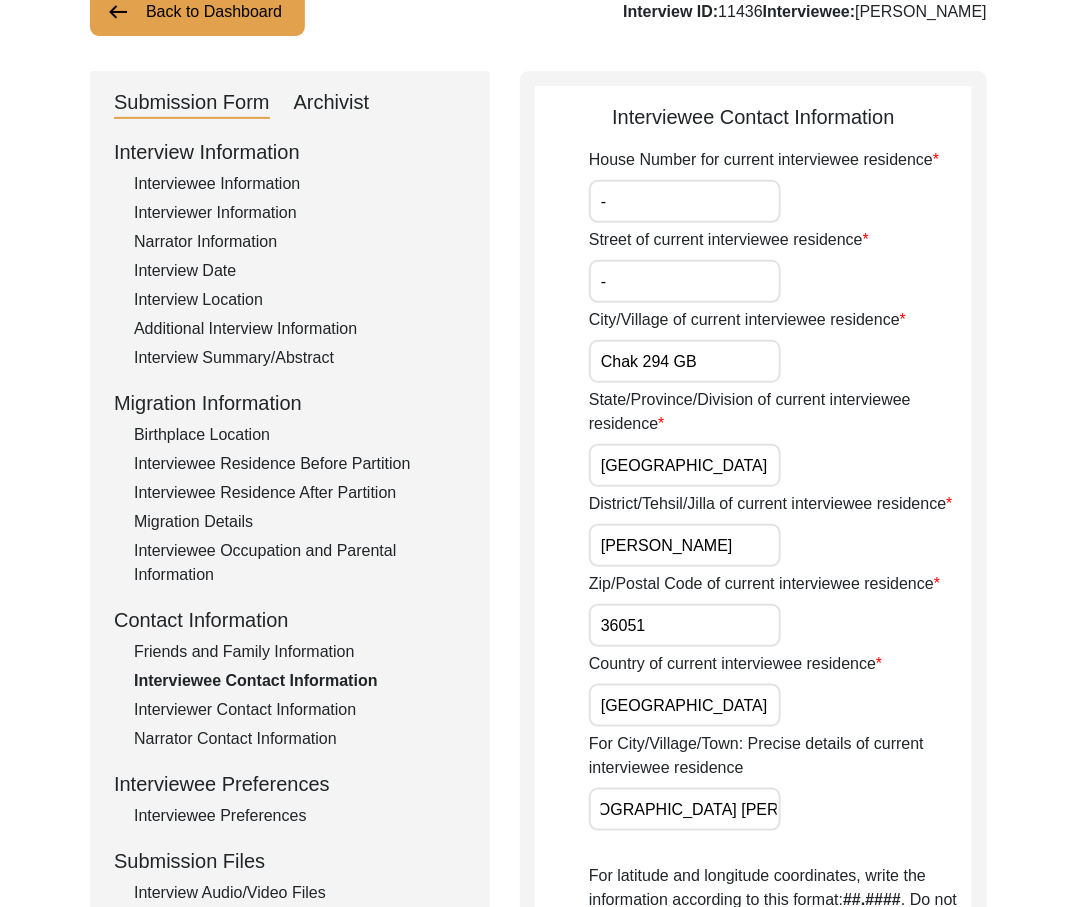 click on "-" at bounding box center (685, 281) 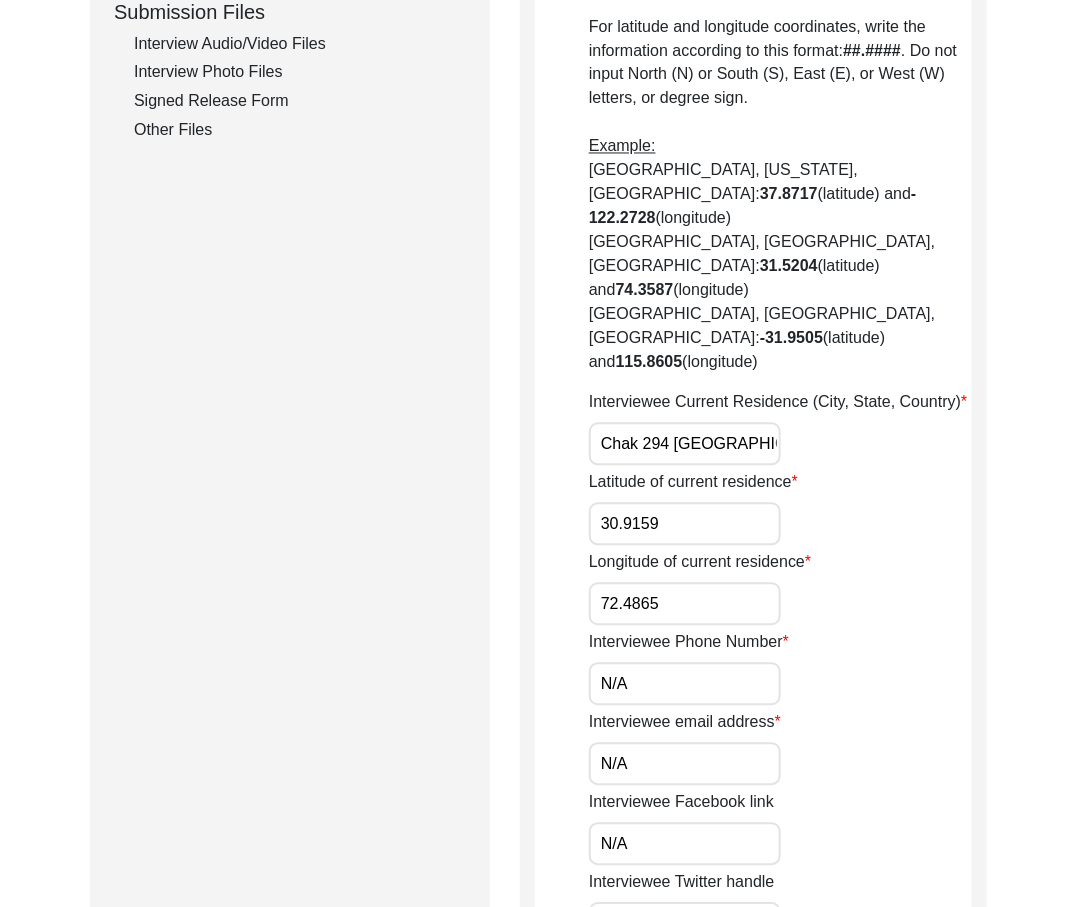 scroll, scrollTop: 1075, scrollLeft: 0, axis: vertical 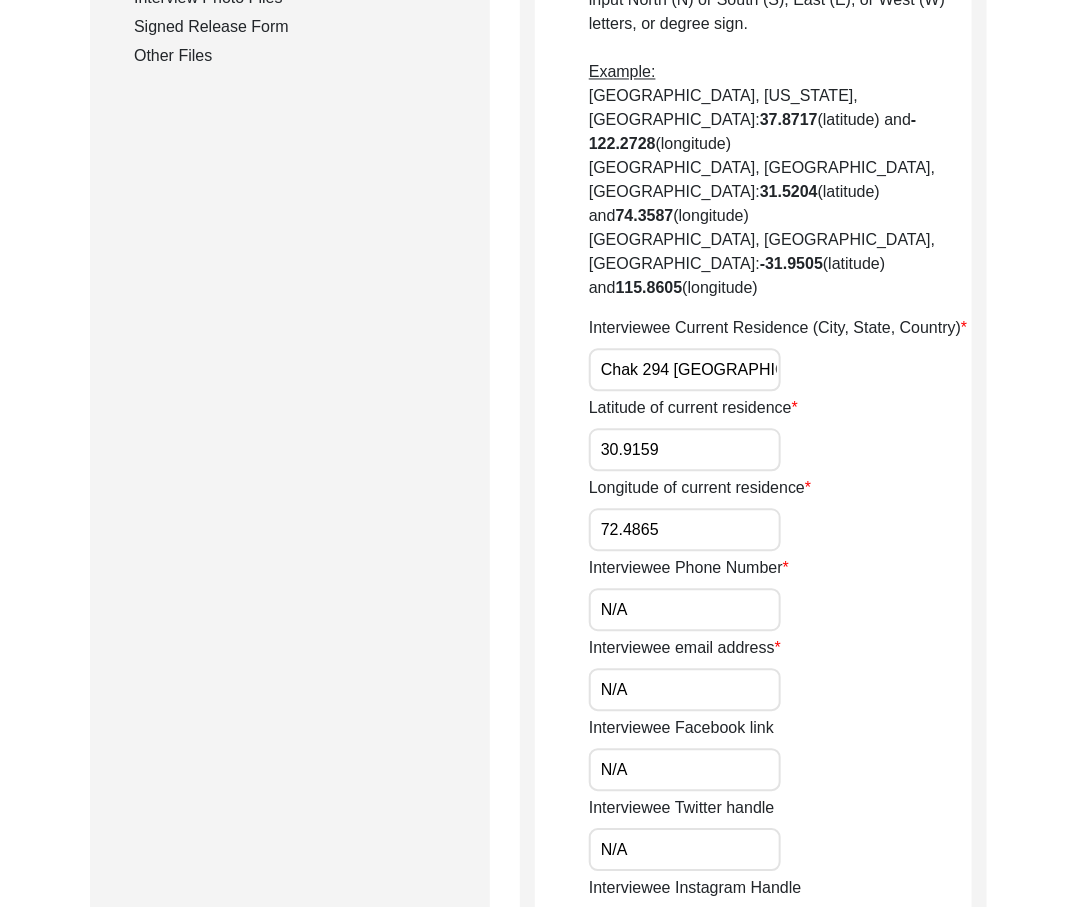 click on "N/A" at bounding box center [685, 770] 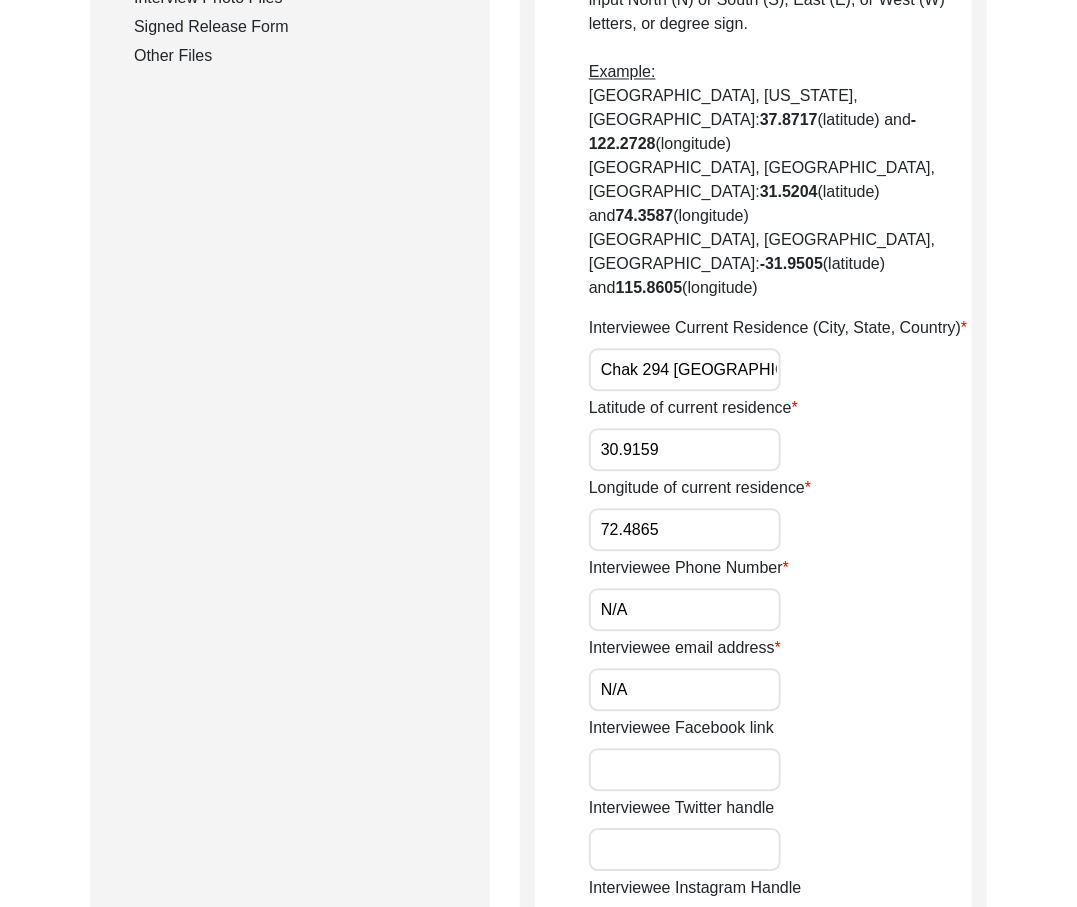 scroll, scrollTop: 1559, scrollLeft: 0, axis: vertical 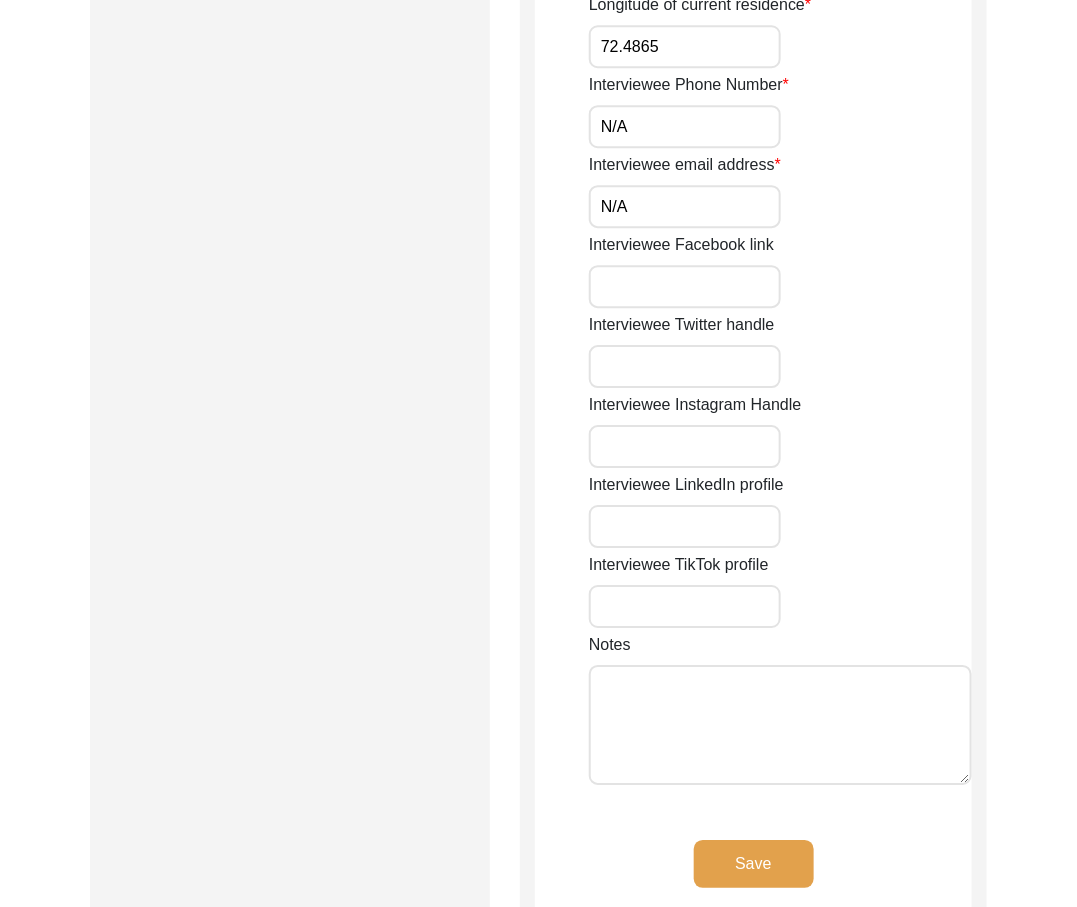 click on "Save" 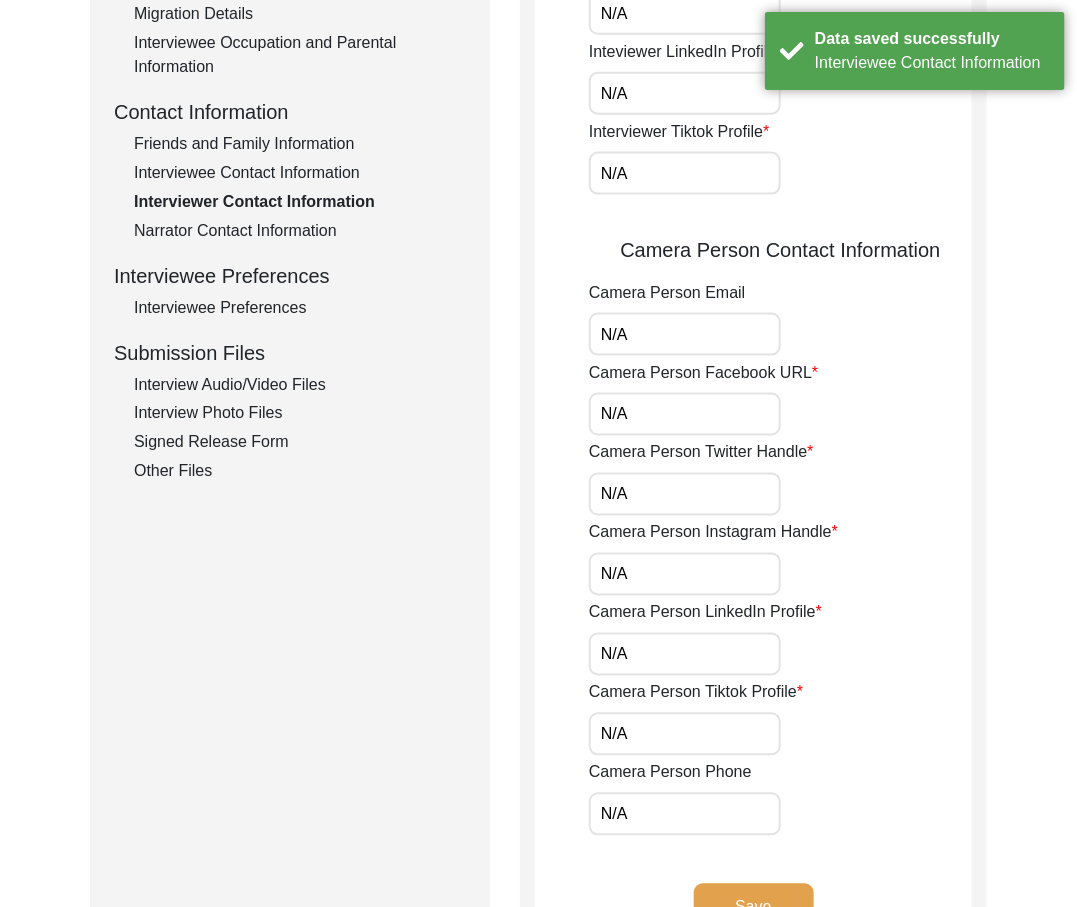scroll, scrollTop: 0, scrollLeft: 0, axis: both 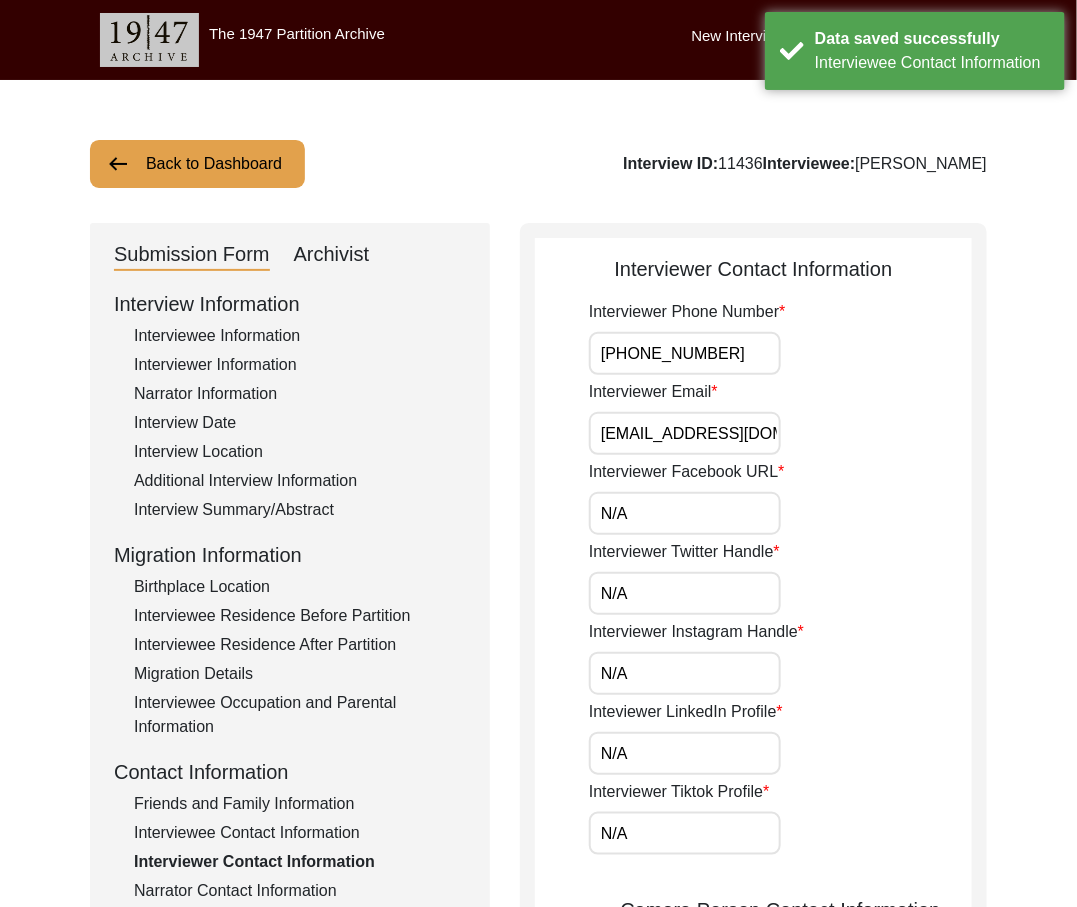 click on "[PHONE_NUMBER]" at bounding box center (685, 353) 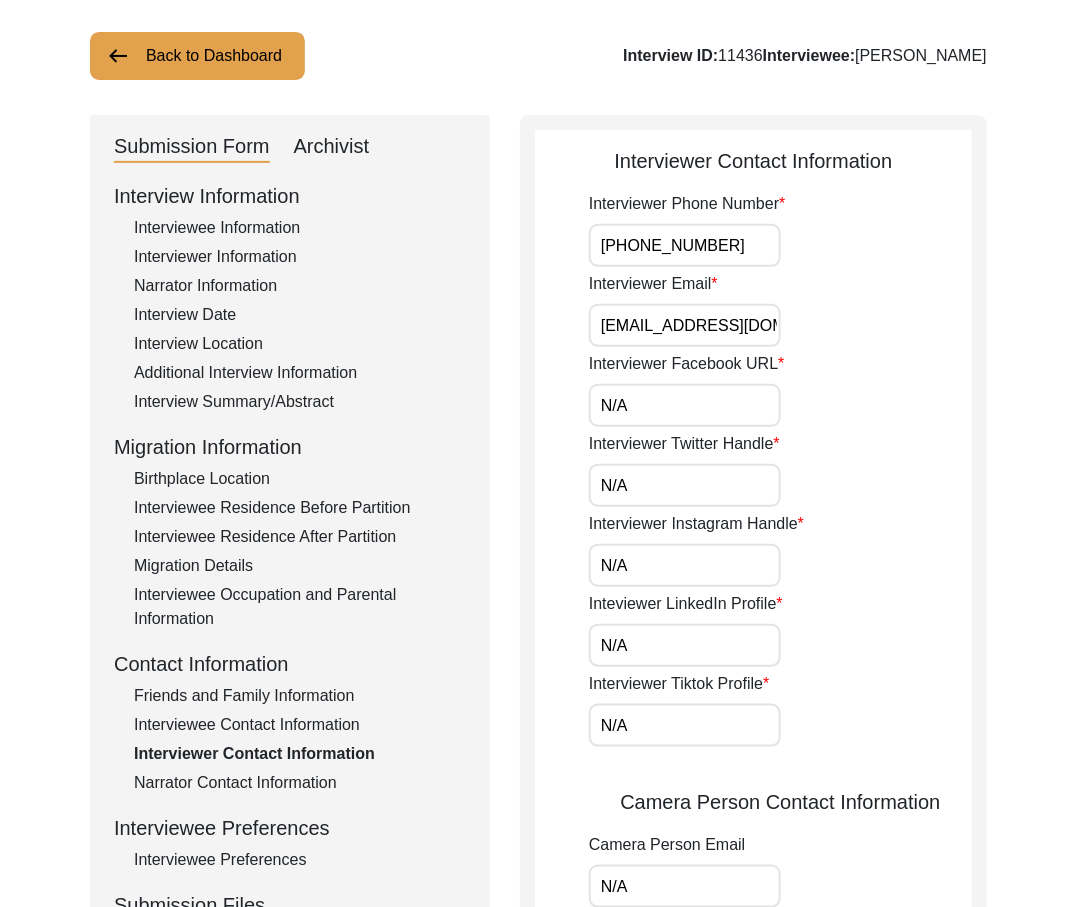 scroll, scrollTop: 620, scrollLeft: 0, axis: vertical 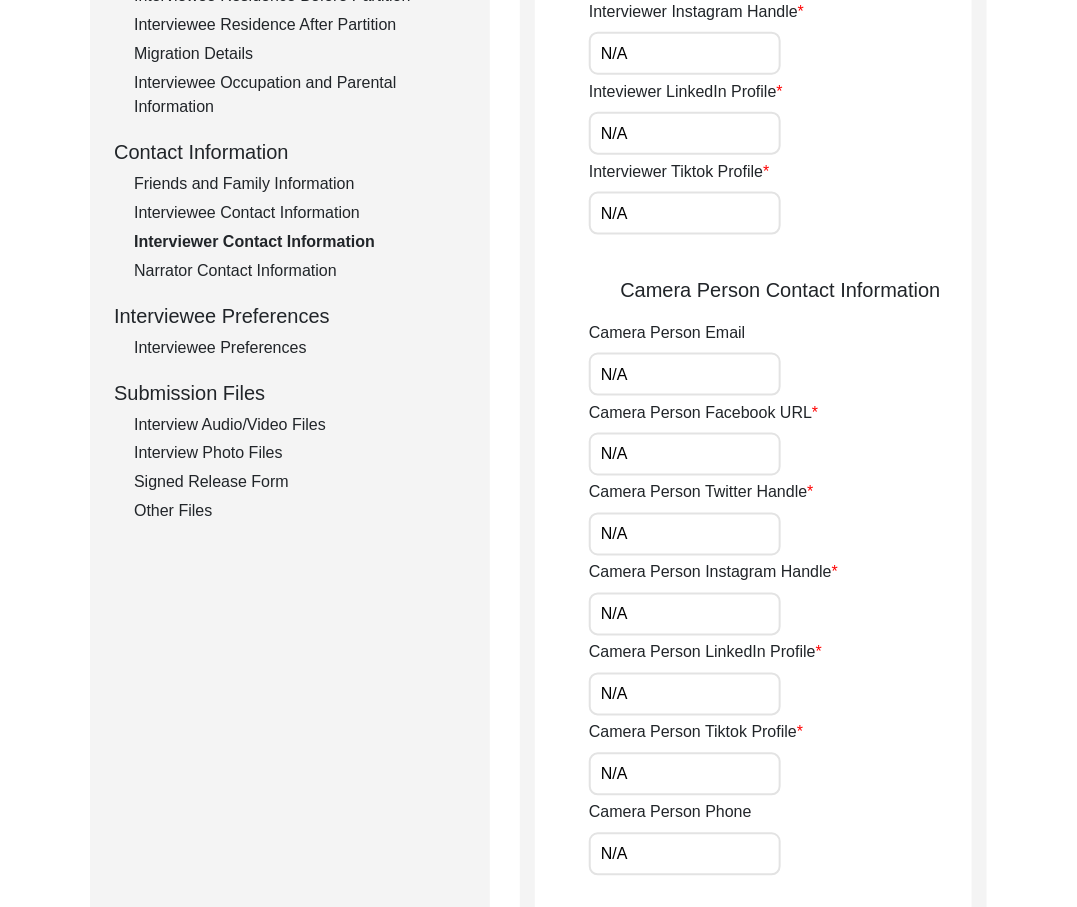paste on "[PHONE_NUMBER]" 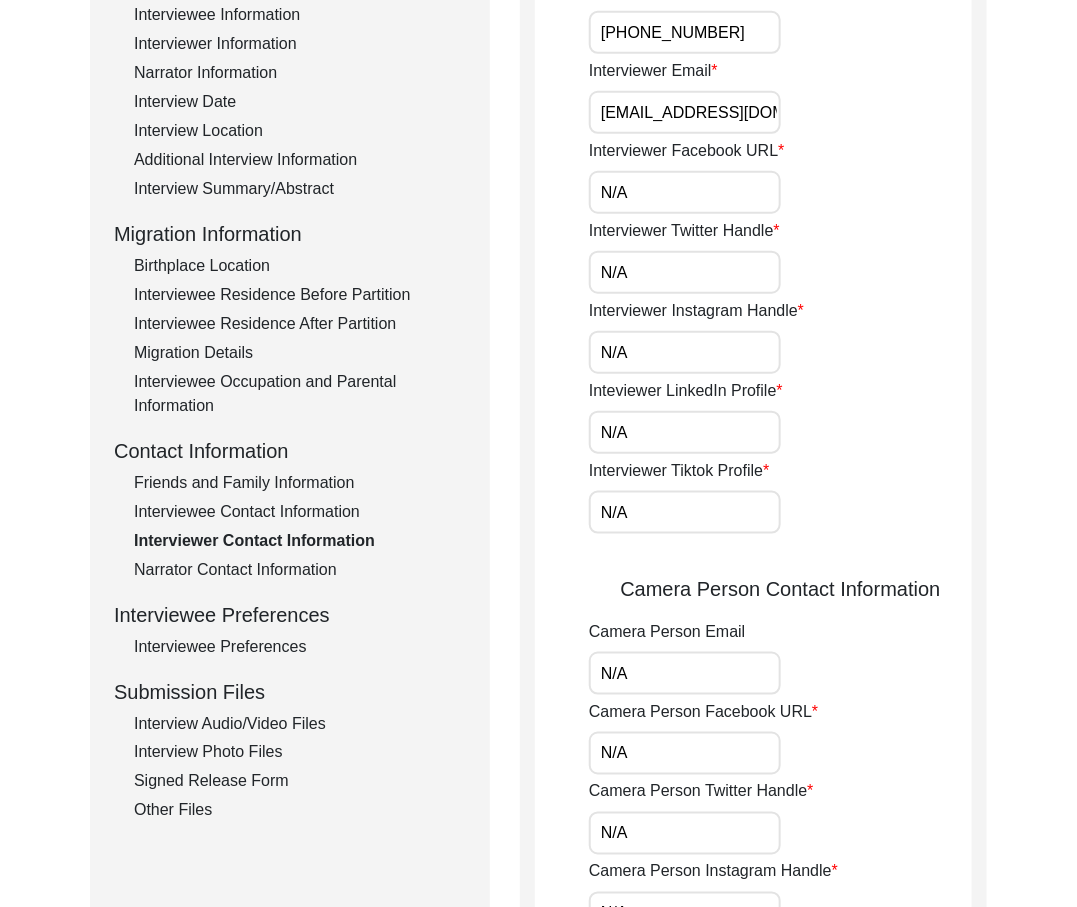scroll, scrollTop: 0, scrollLeft: 0, axis: both 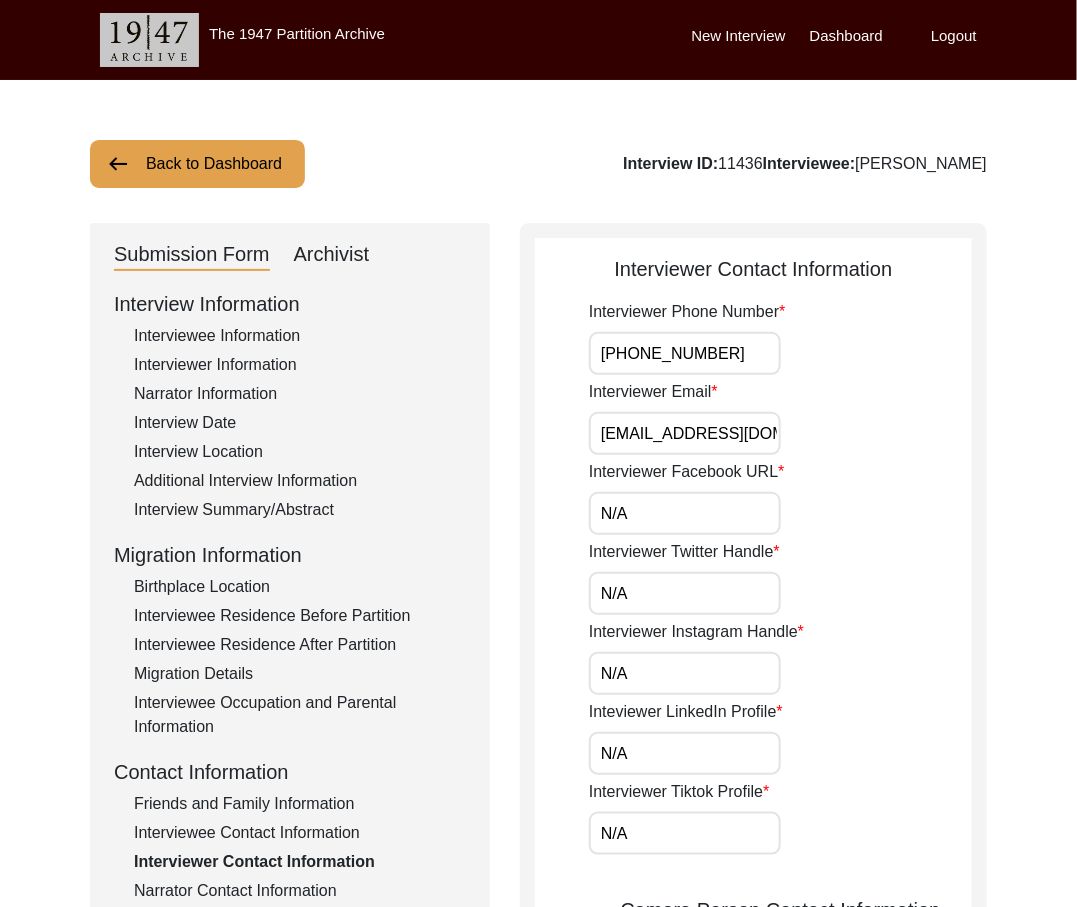 click on "[EMAIL_ADDRESS][DOMAIN_NAME]" at bounding box center (685, 433) 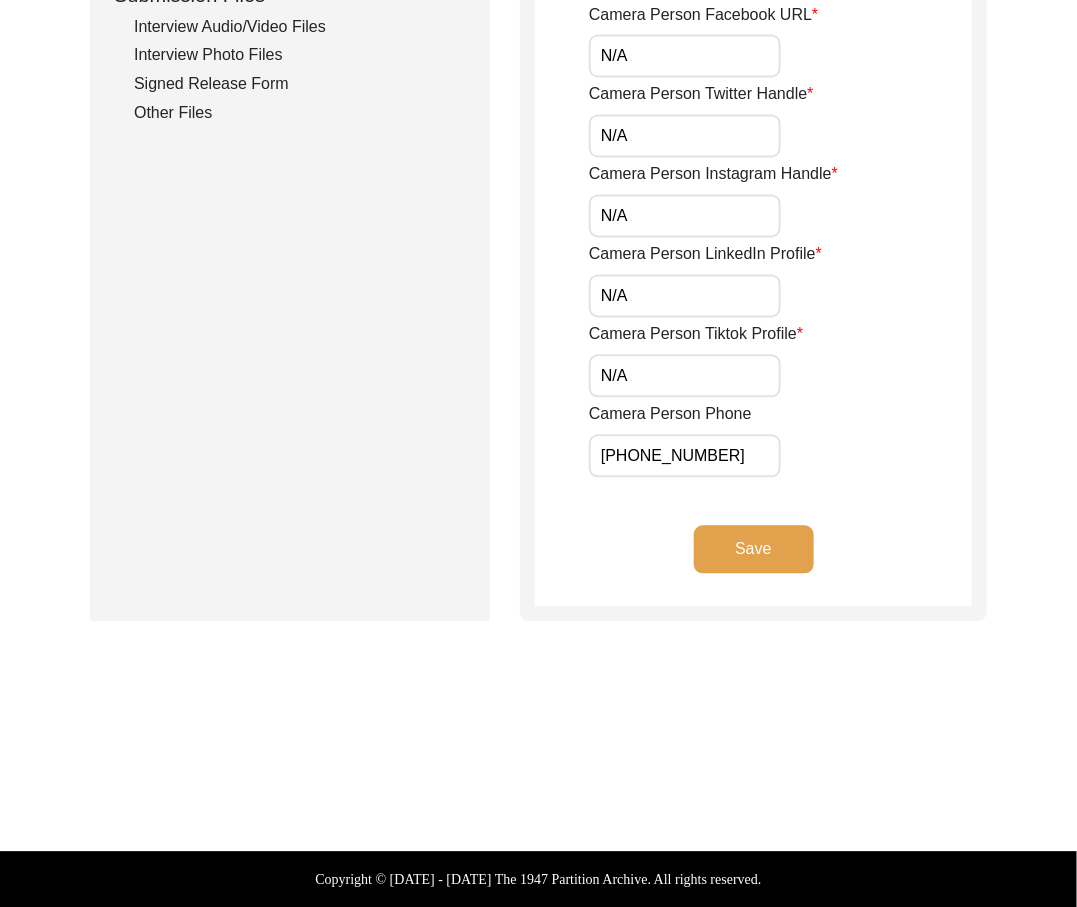 scroll, scrollTop: 796, scrollLeft: 0, axis: vertical 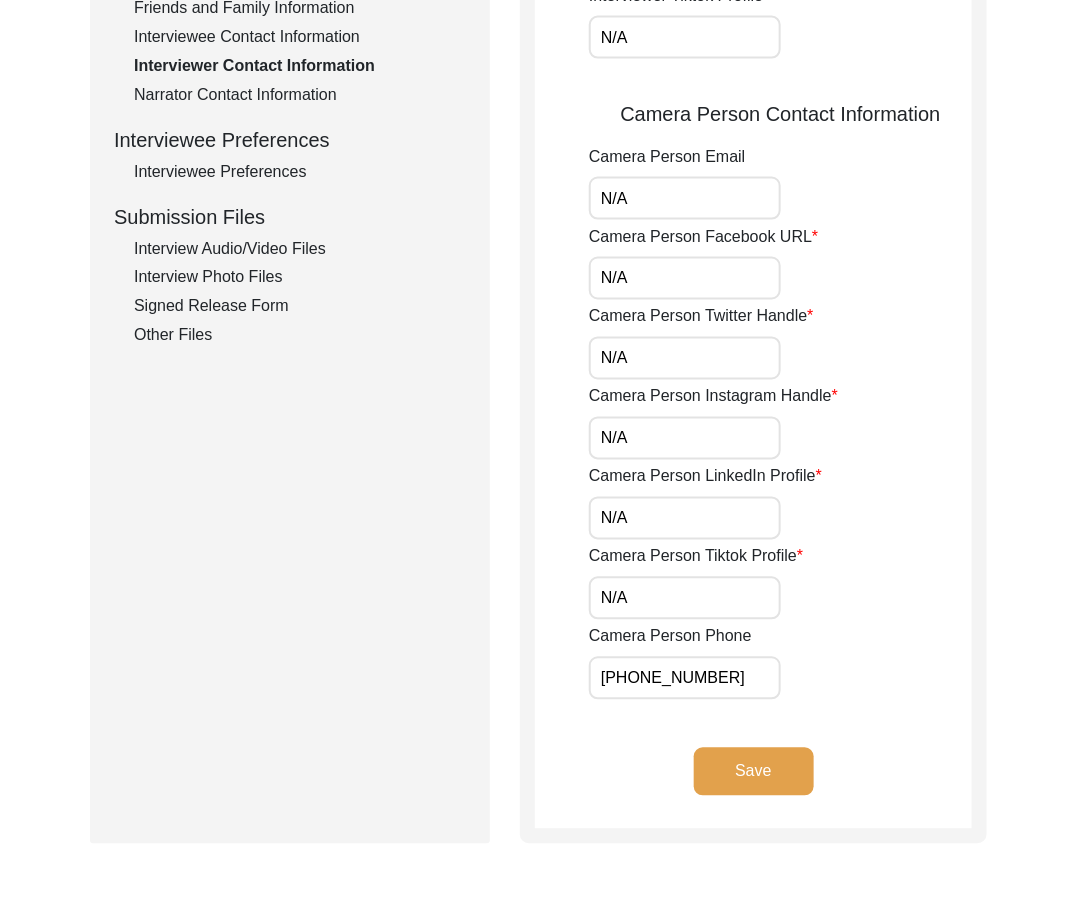 drag, startPoint x: 735, startPoint y: 192, endPoint x: 542, endPoint y: 201, distance: 193.20973 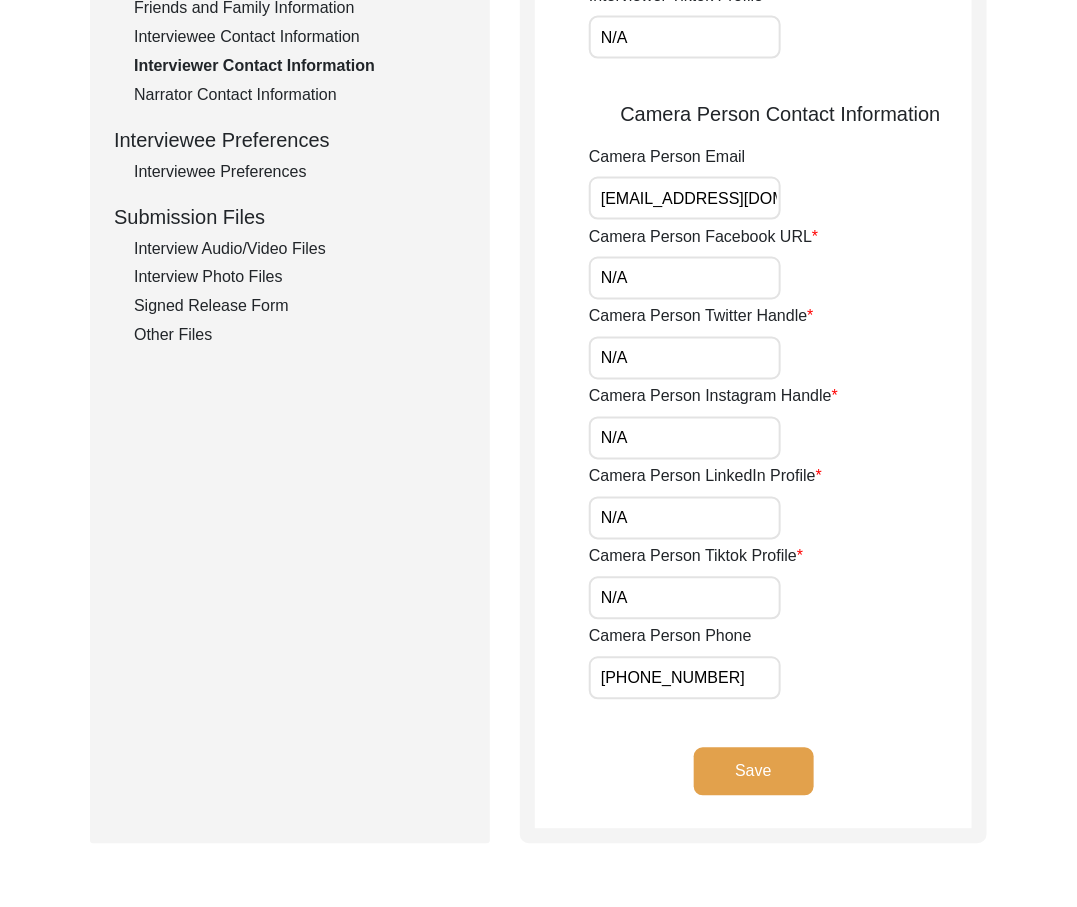 scroll, scrollTop: 0, scrollLeft: 37, axis: horizontal 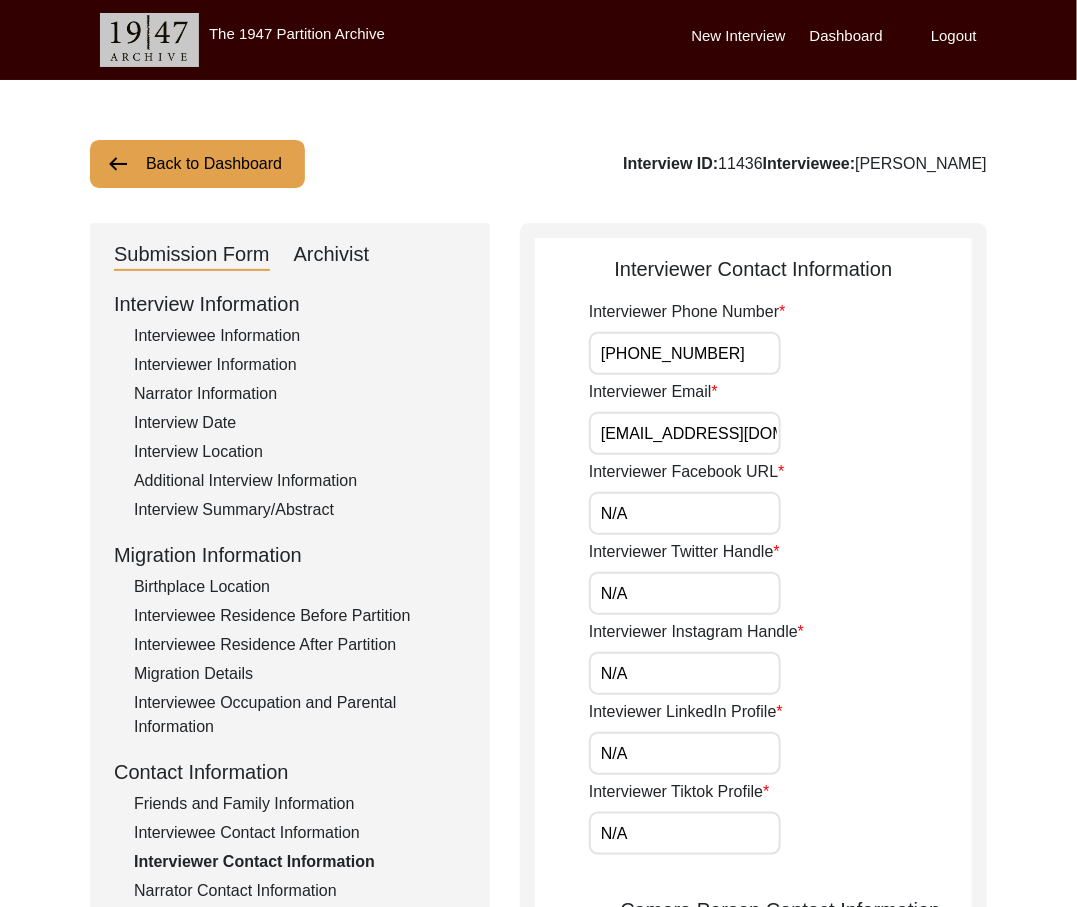 click on "[PHONE_NUMBER]" at bounding box center [685, 353] 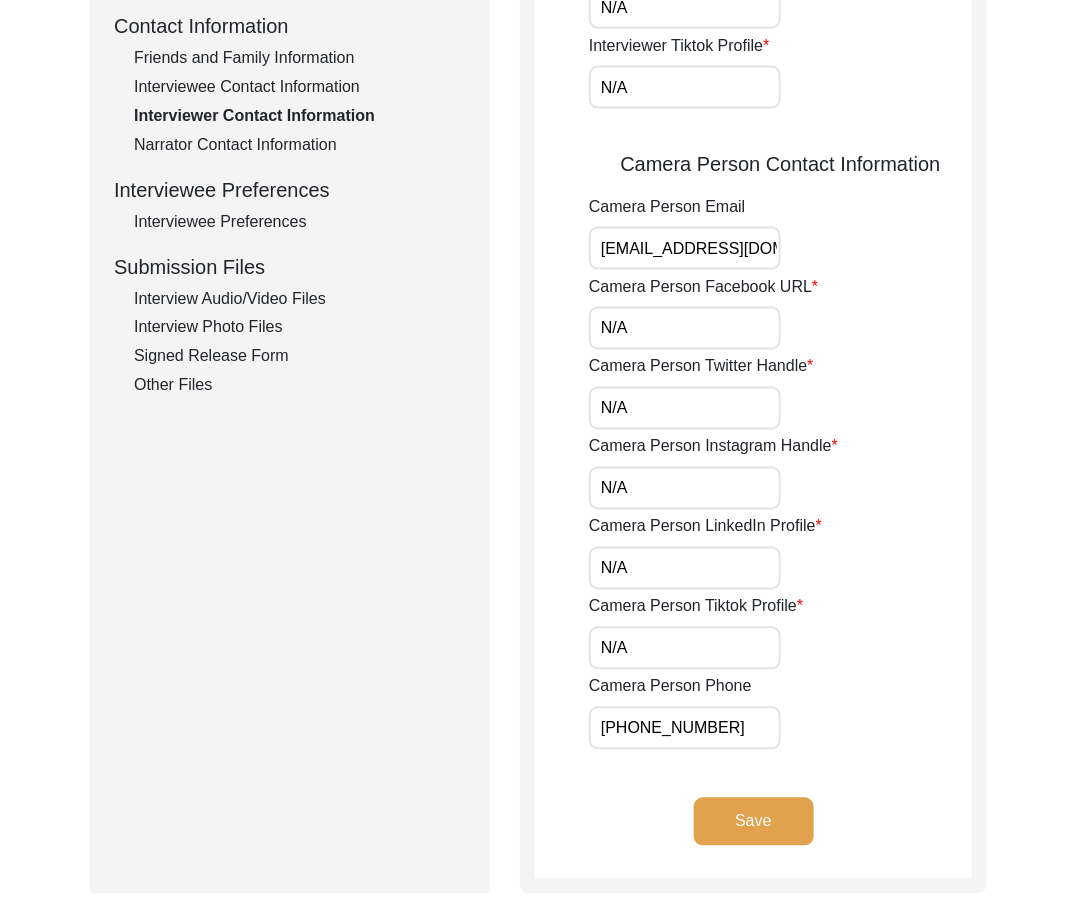 scroll, scrollTop: 693, scrollLeft: 0, axis: vertical 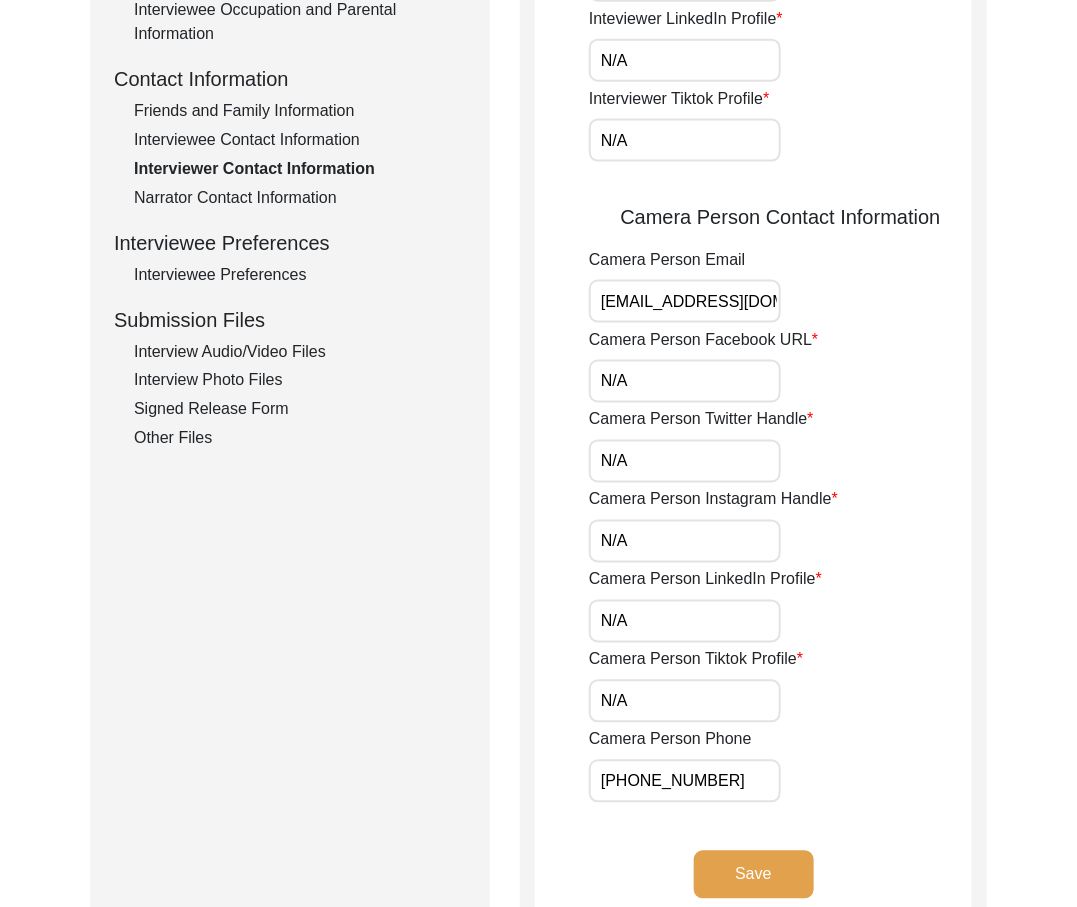 click on "Save" 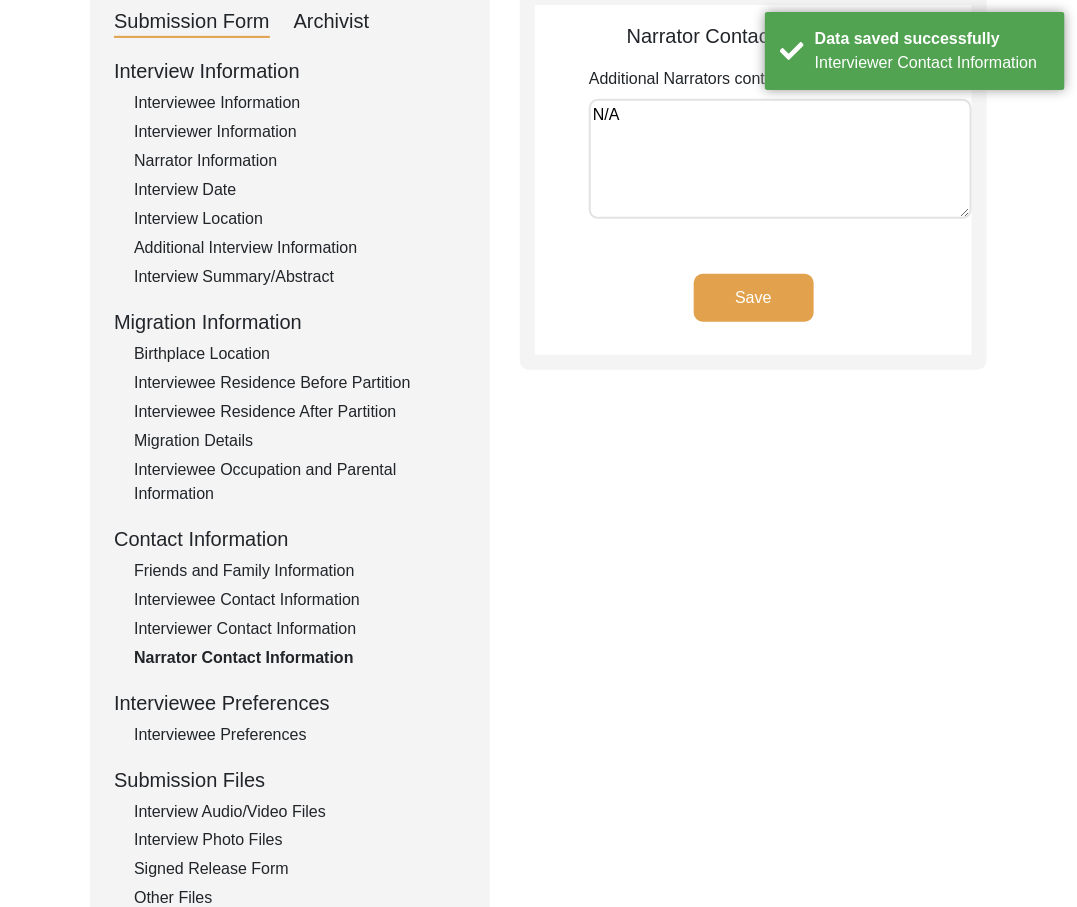 scroll, scrollTop: 229, scrollLeft: 0, axis: vertical 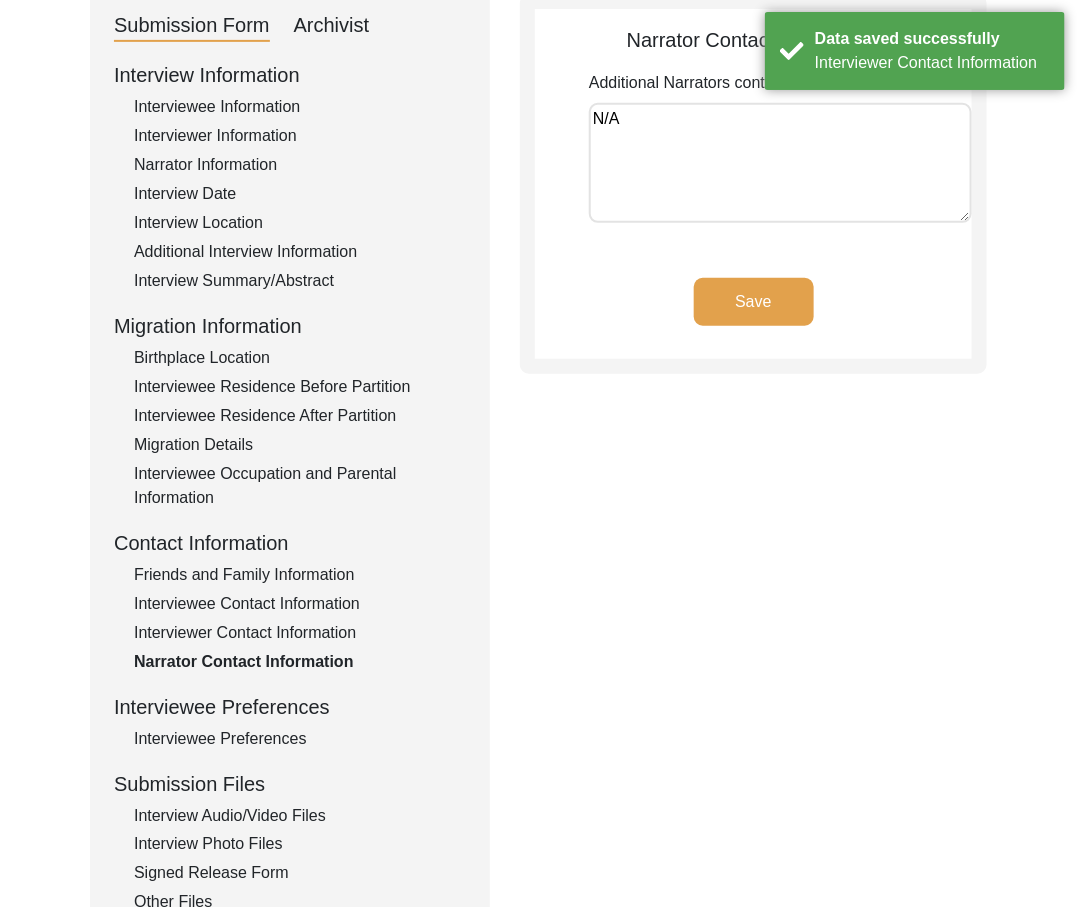 drag, startPoint x: 671, startPoint y: 142, endPoint x: 565, endPoint y: 111, distance: 110.440025 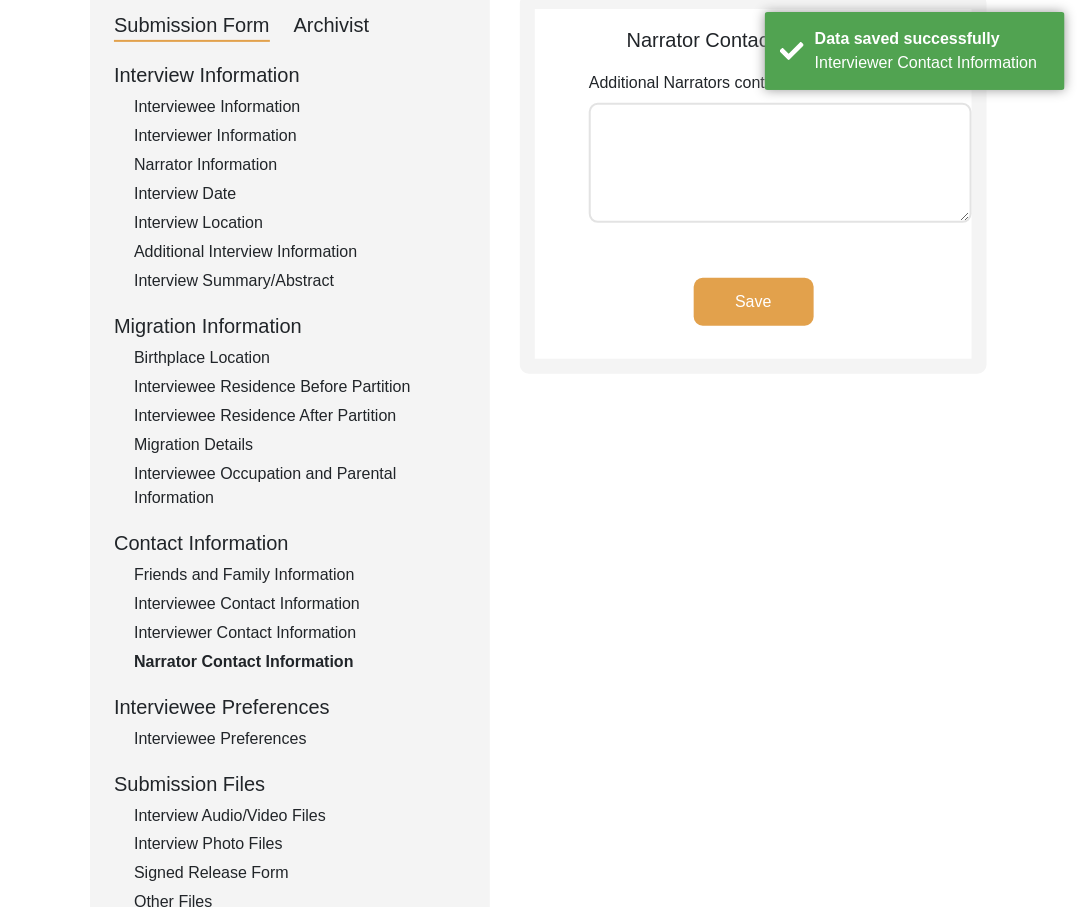 click on "Save" 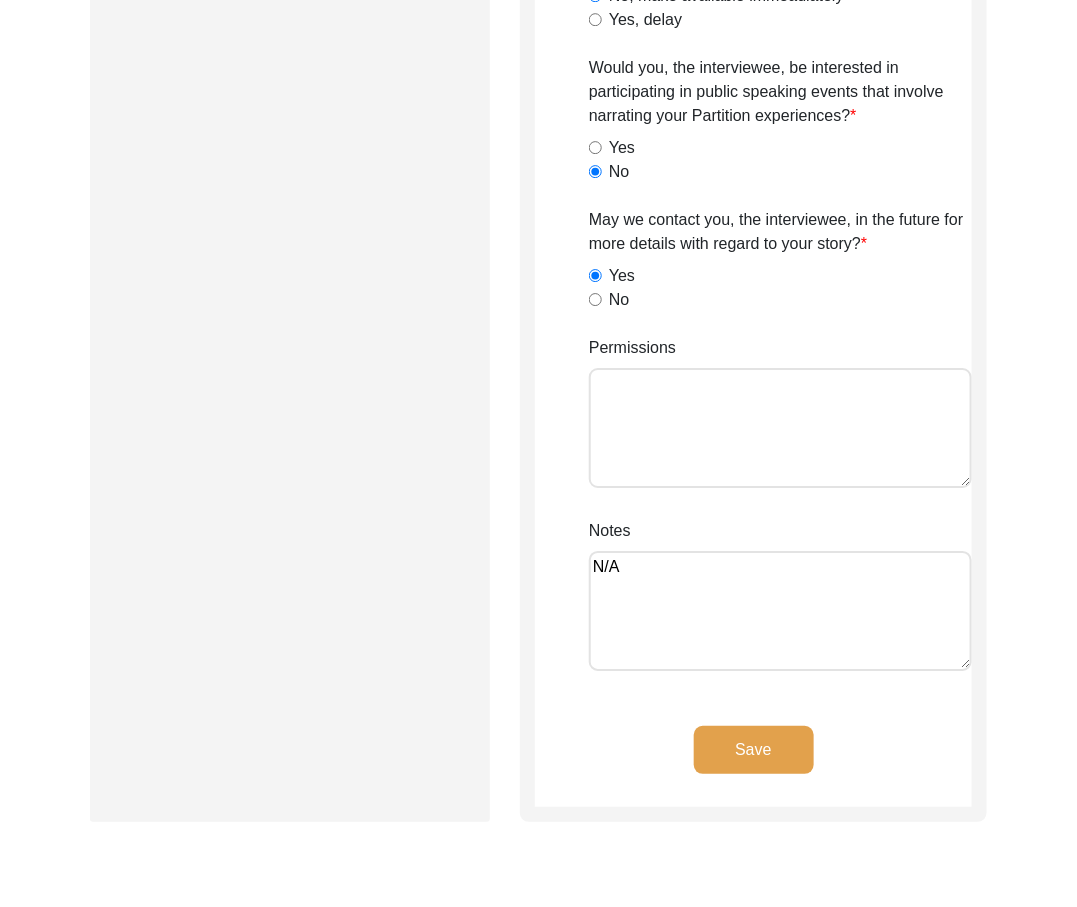 scroll, scrollTop: 1725, scrollLeft: 0, axis: vertical 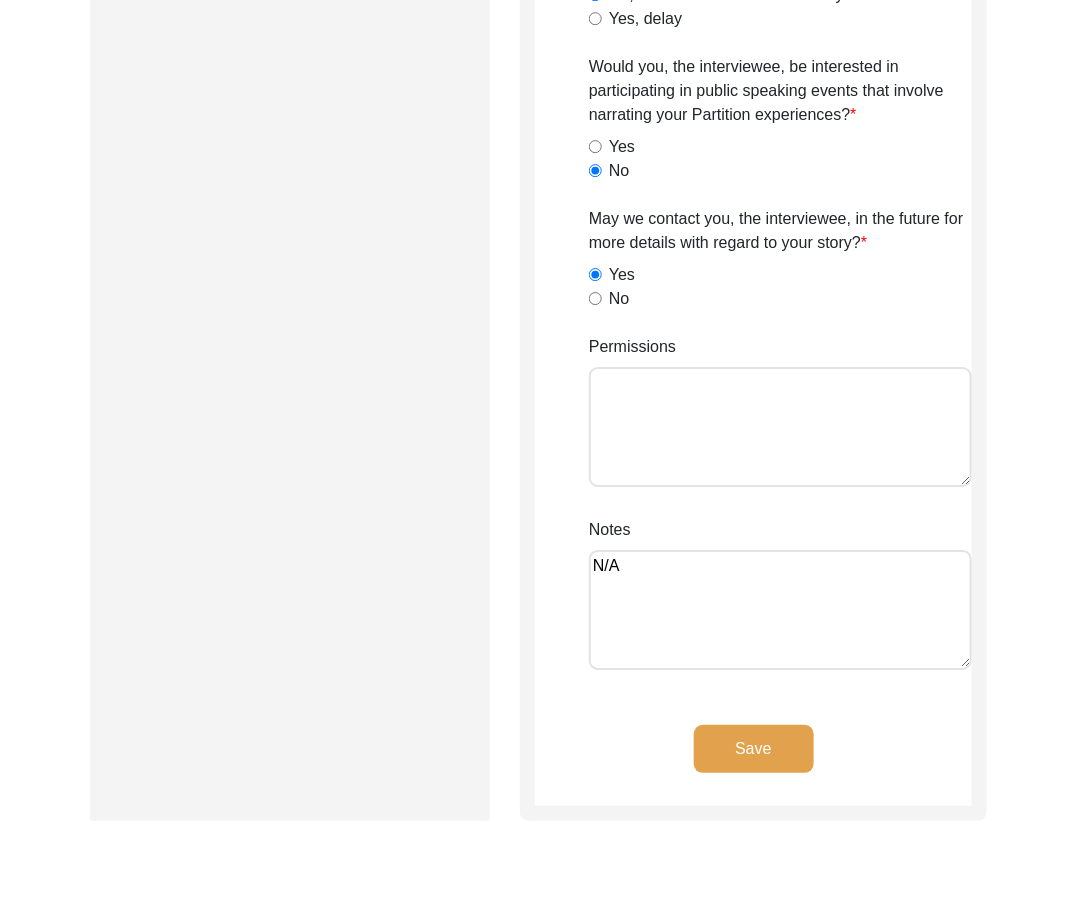 click on "Permissions" at bounding box center (780, 427) 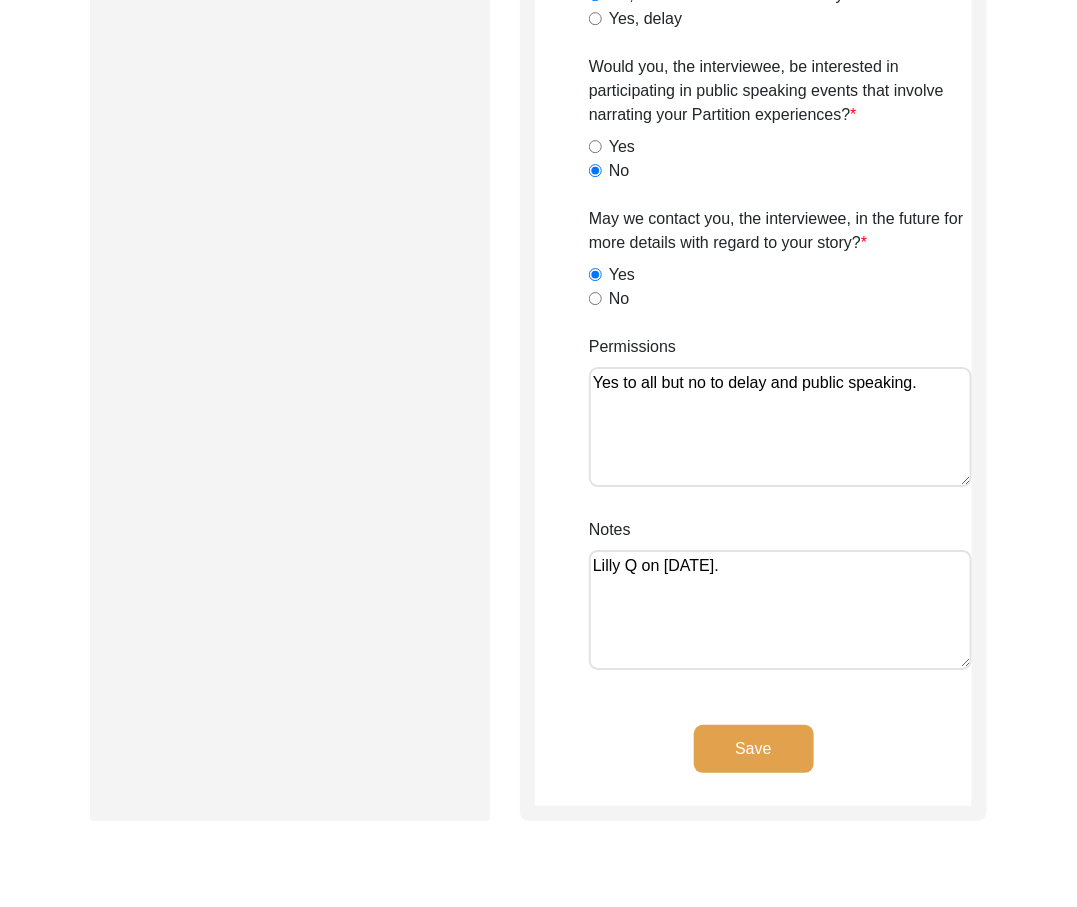click on "Save" 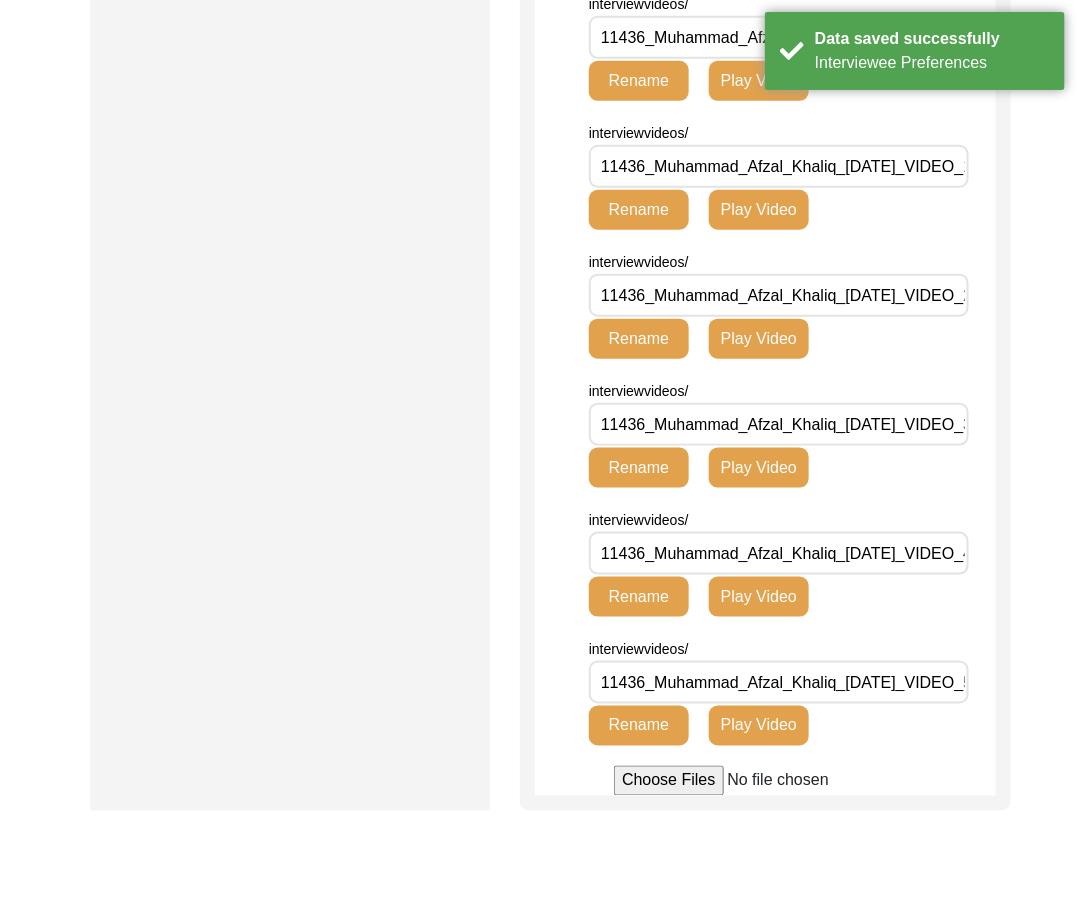 scroll, scrollTop: 840, scrollLeft: 0, axis: vertical 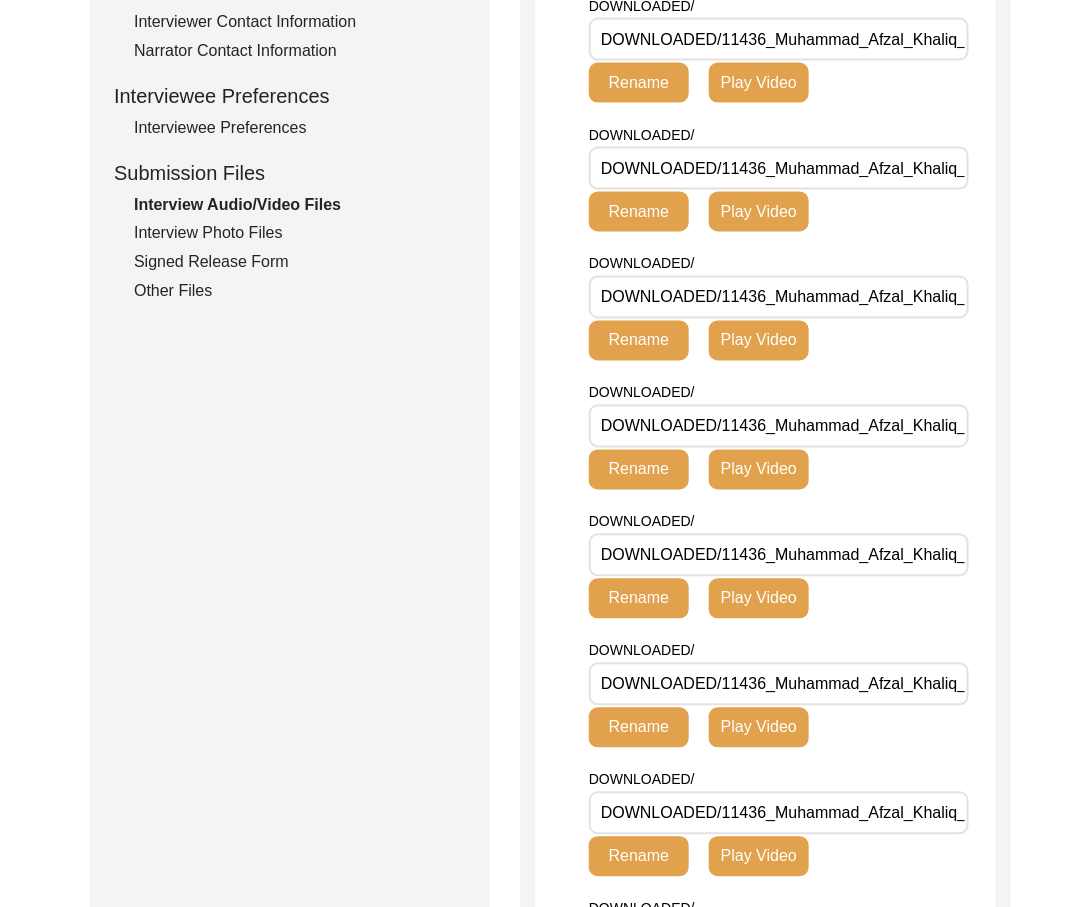 click on "Interview Photo Files" 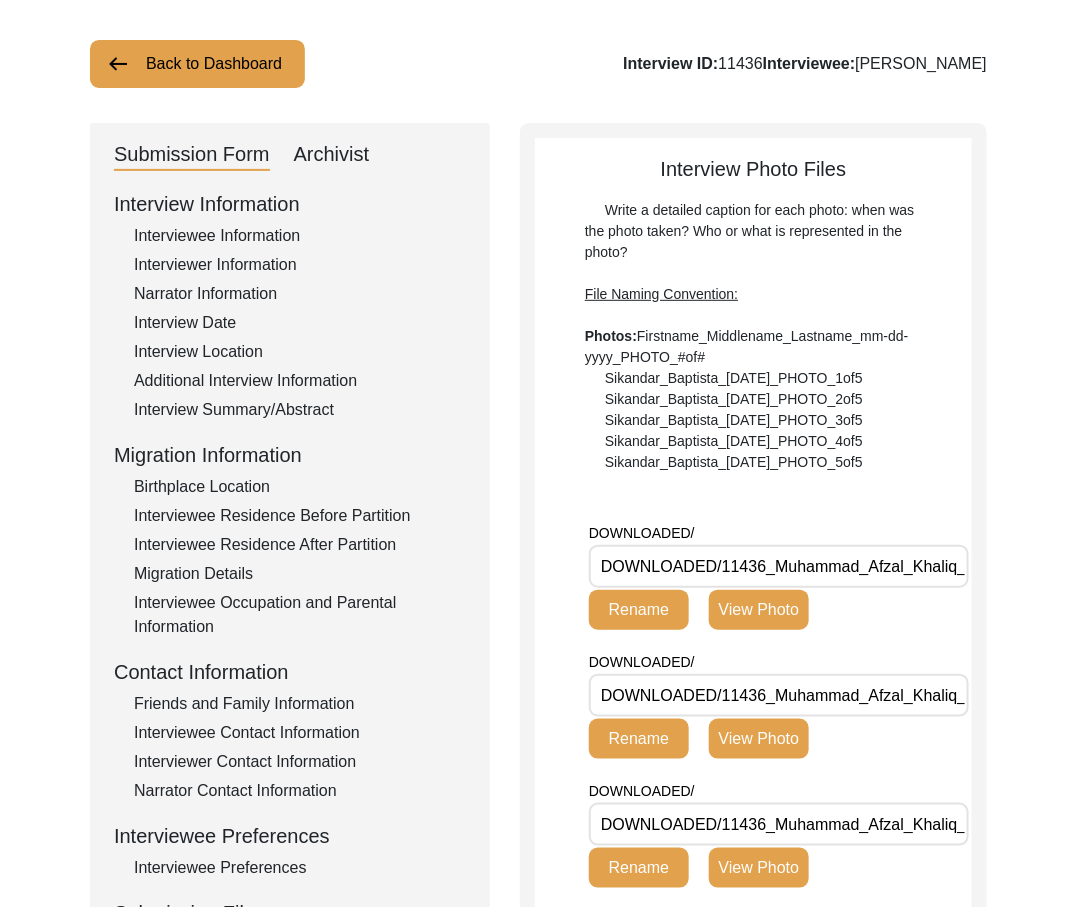 scroll, scrollTop: 0, scrollLeft: 0, axis: both 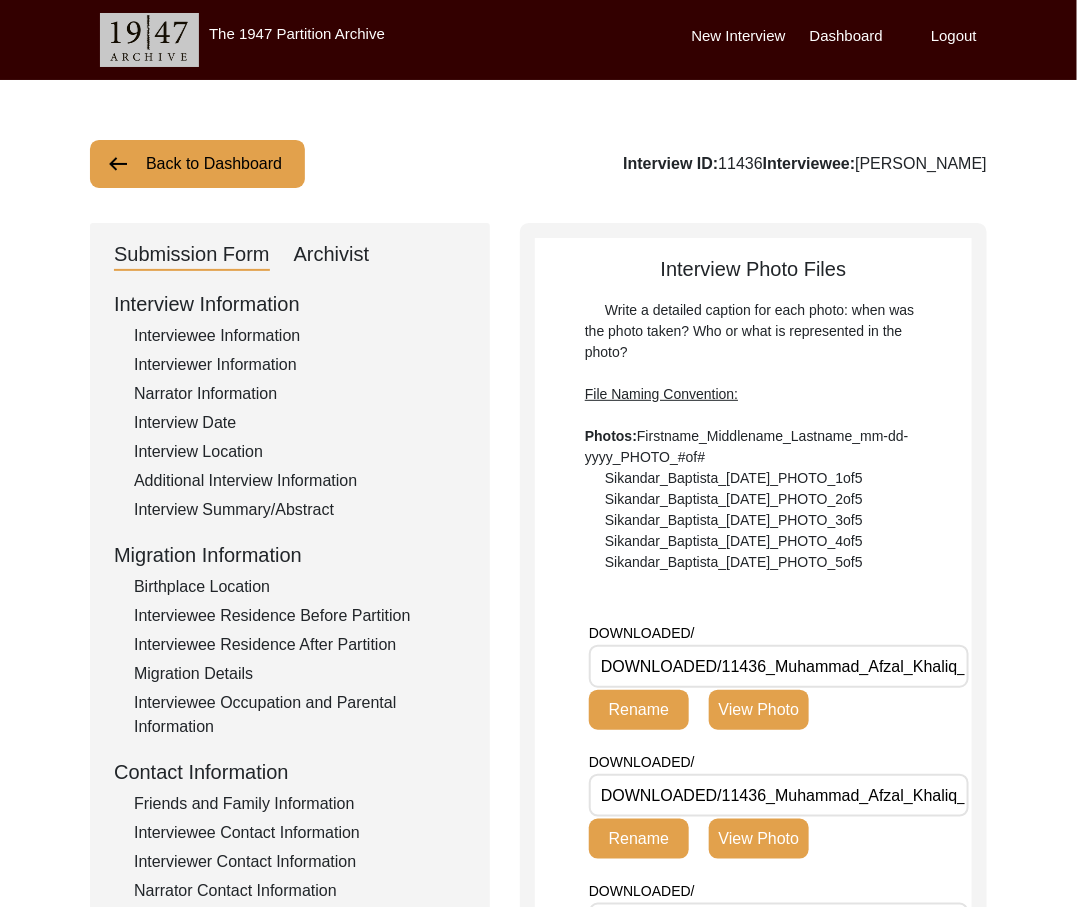 click on "View Photo" 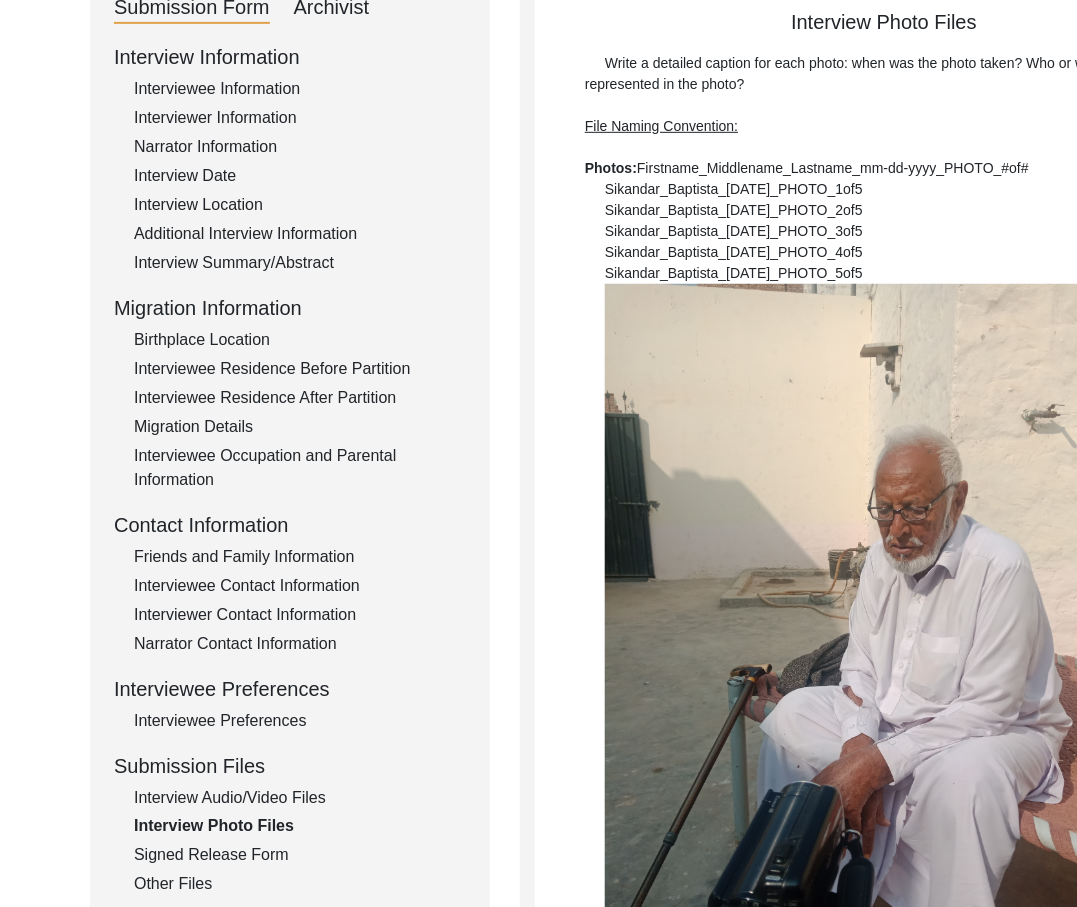 scroll, scrollTop: 566, scrollLeft: 0, axis: vertical 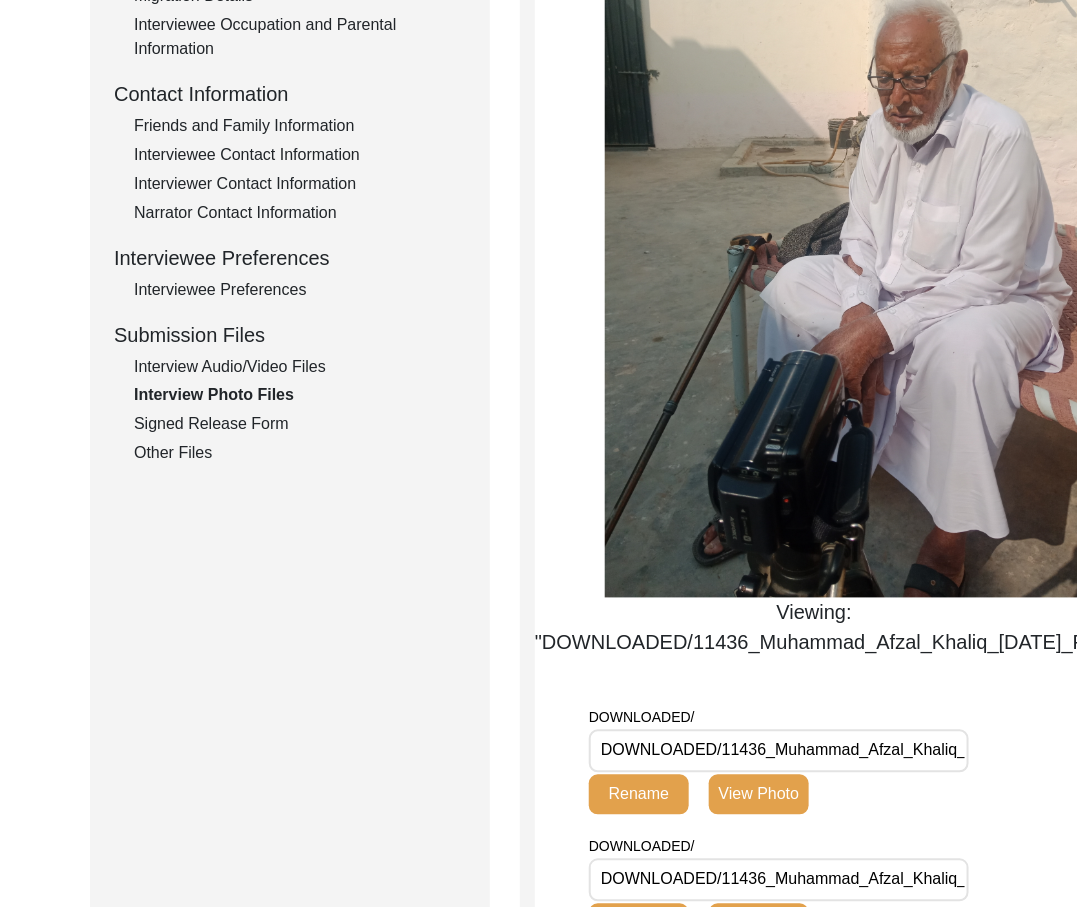 click on "View Photo" 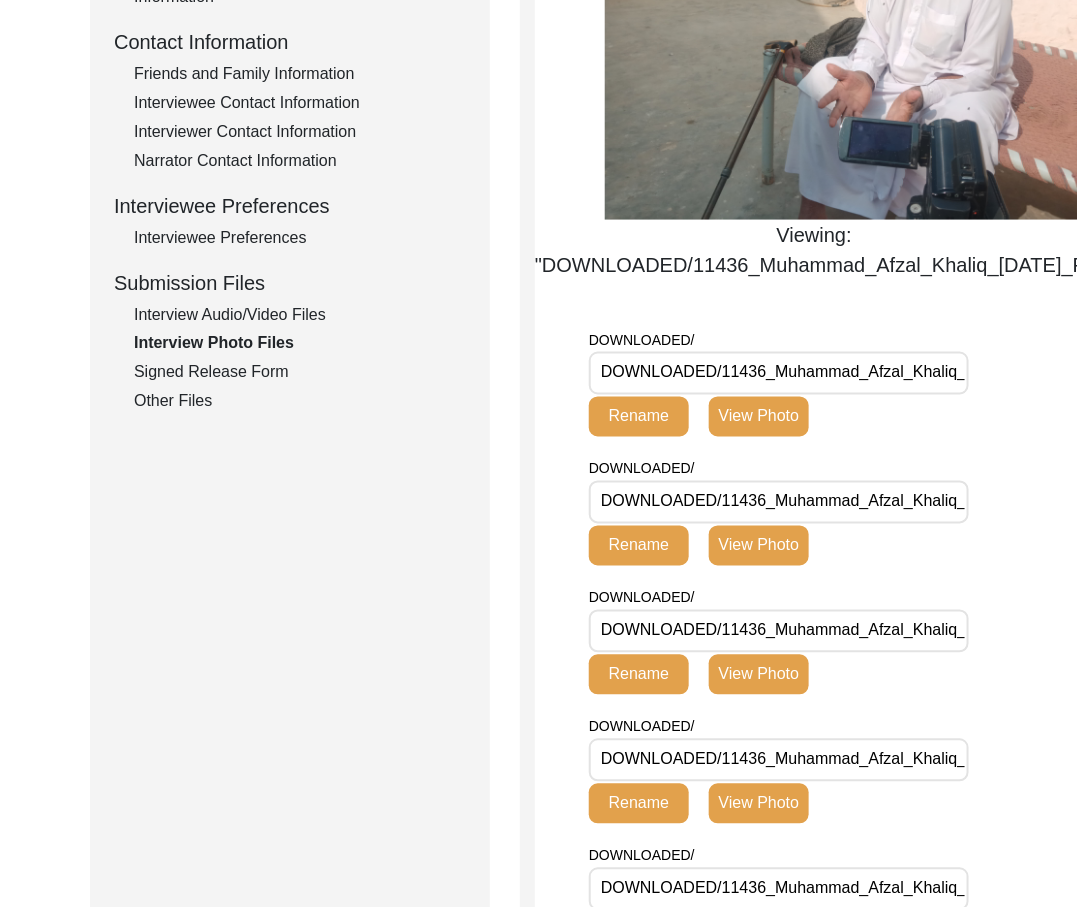 click on "View Photo" 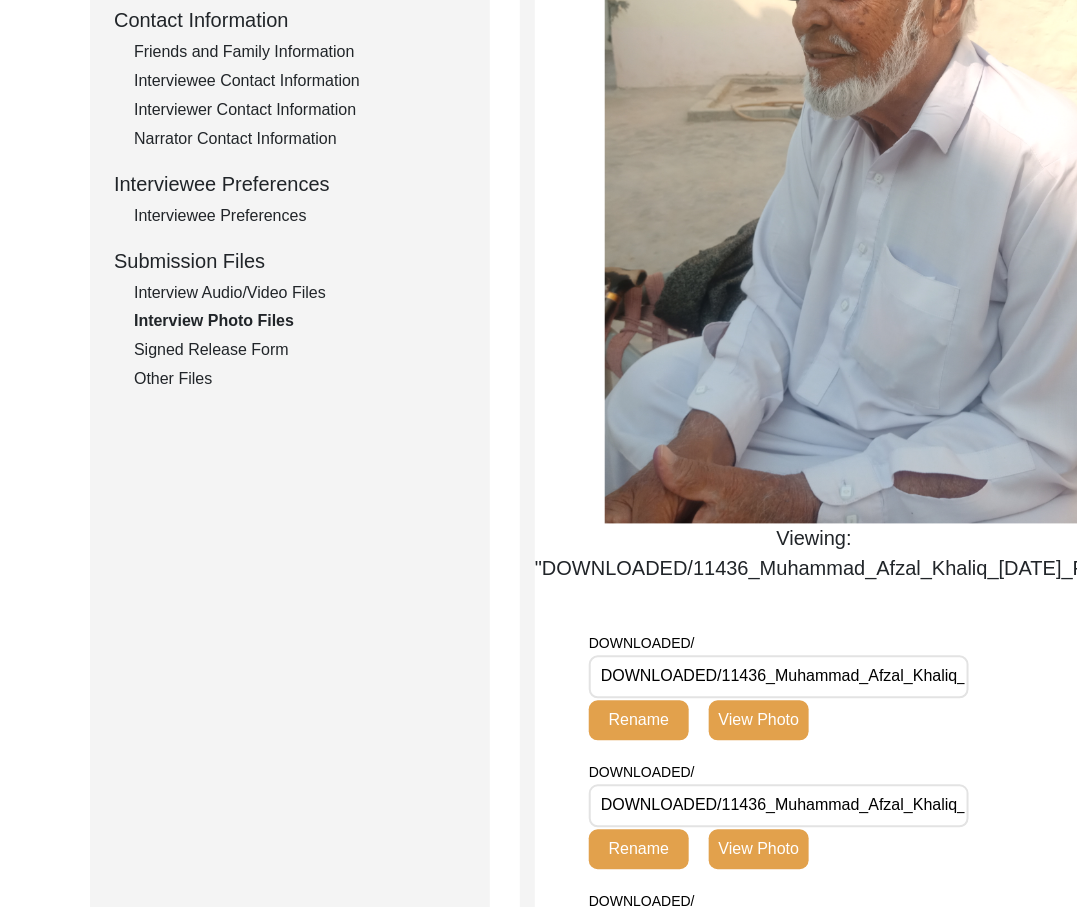 click on "View Photo" 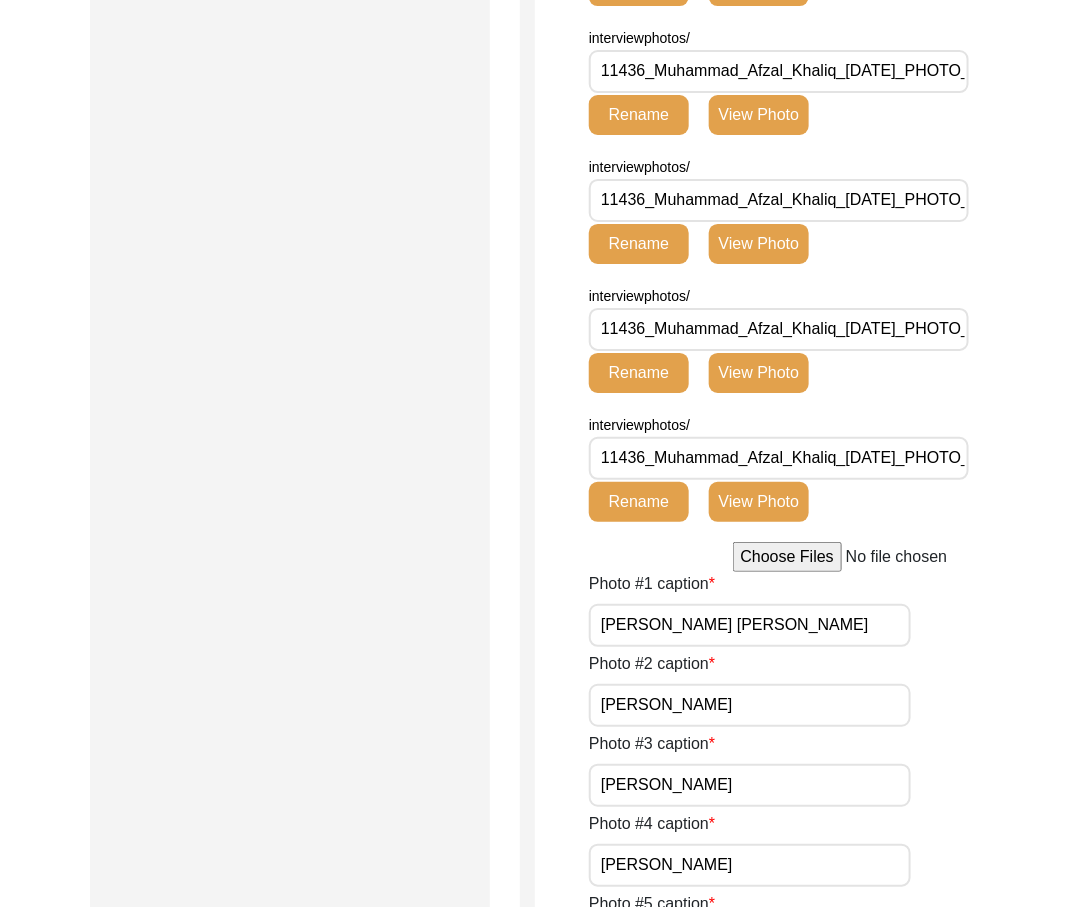 scroll, scrollTop: 2153, scrollLeft: 0, axis: vertical 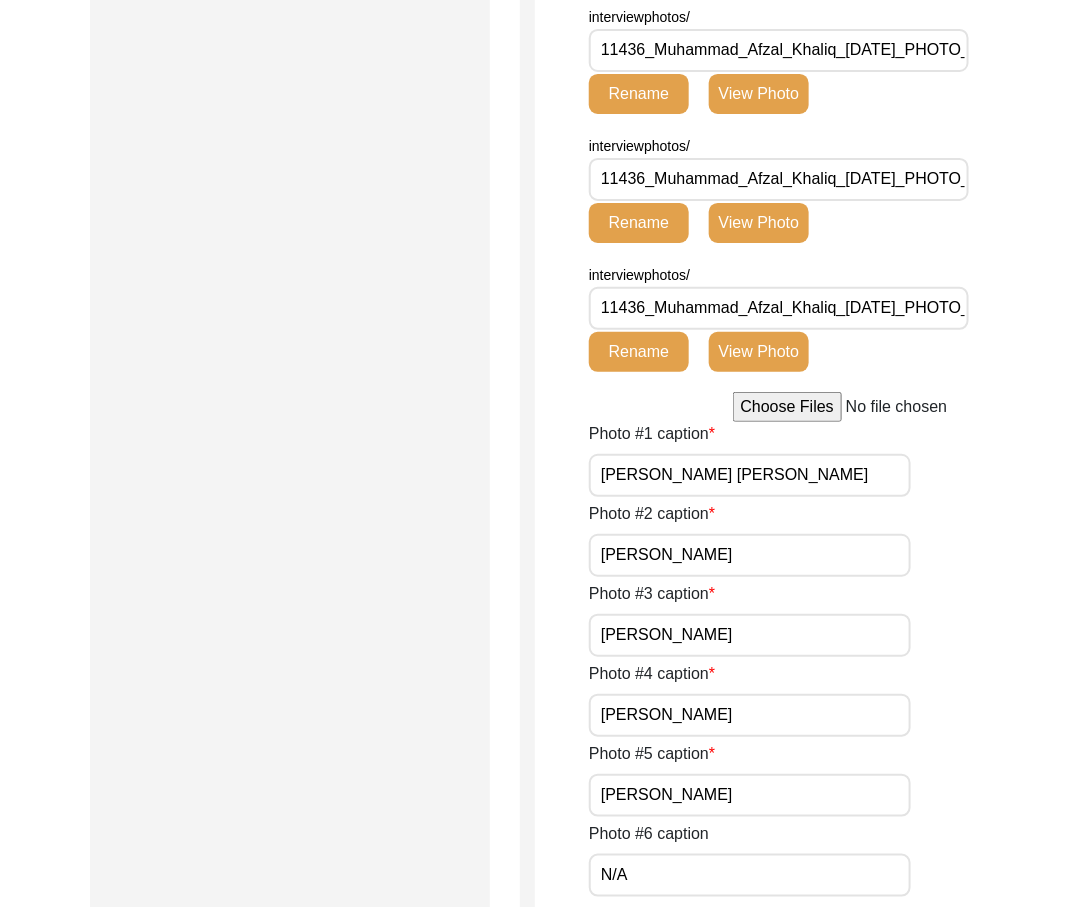 click on "[PERSON_NAME] [PERSON_NAME]" at bounding box center [750, 475] 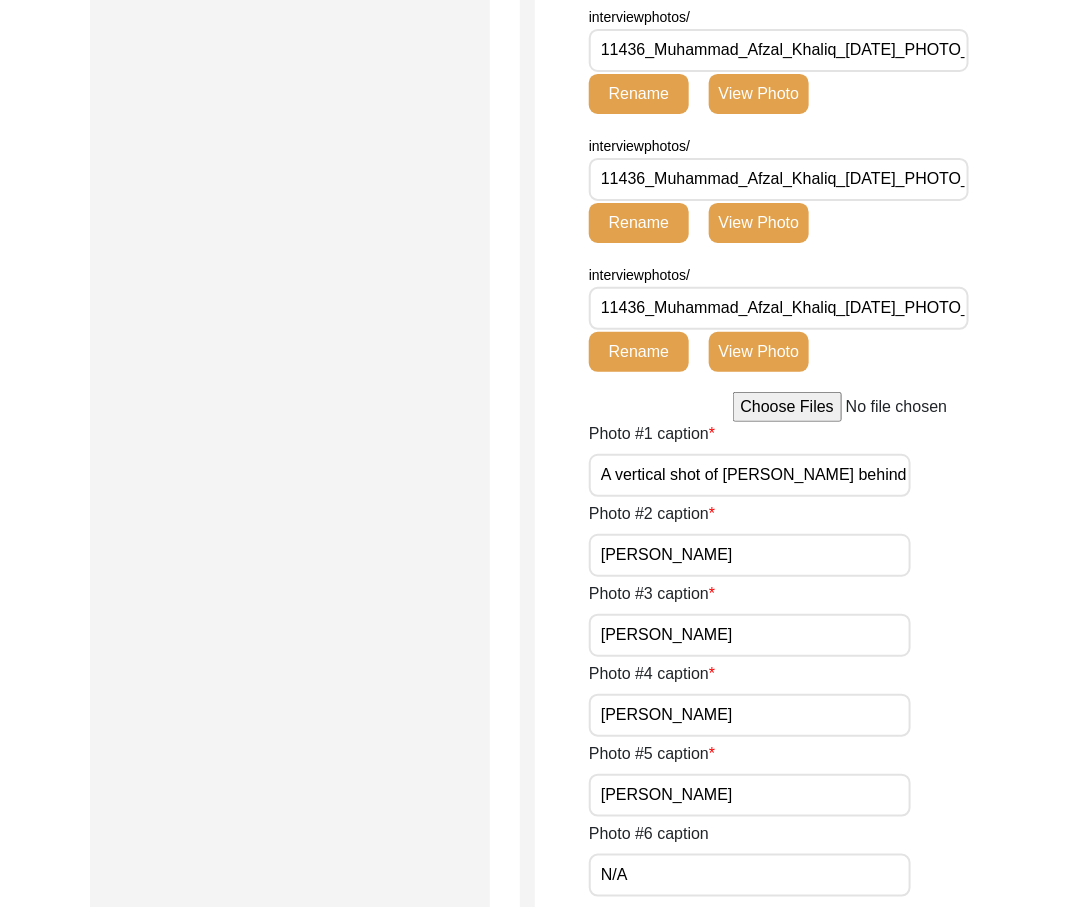 scroll, scrollTop: 0, scrollLeft: 126, axis: horizontal 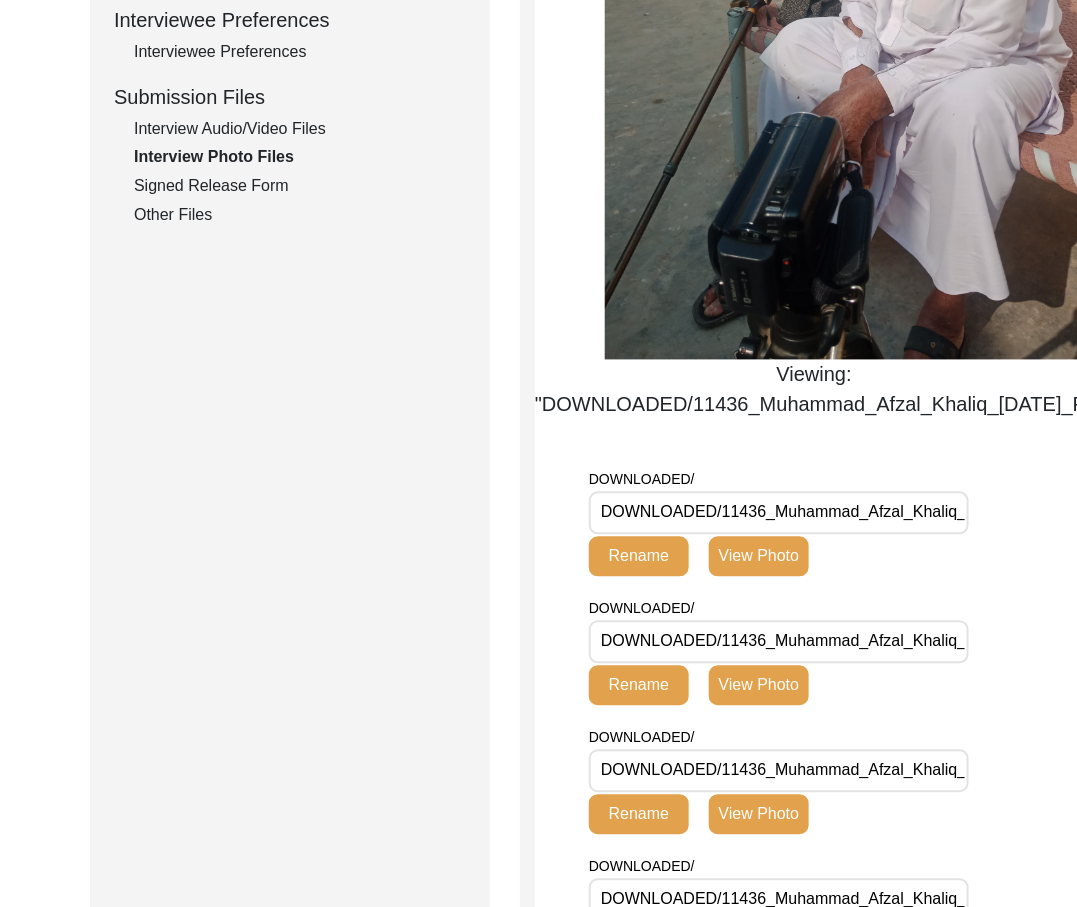 click on "View Photo" 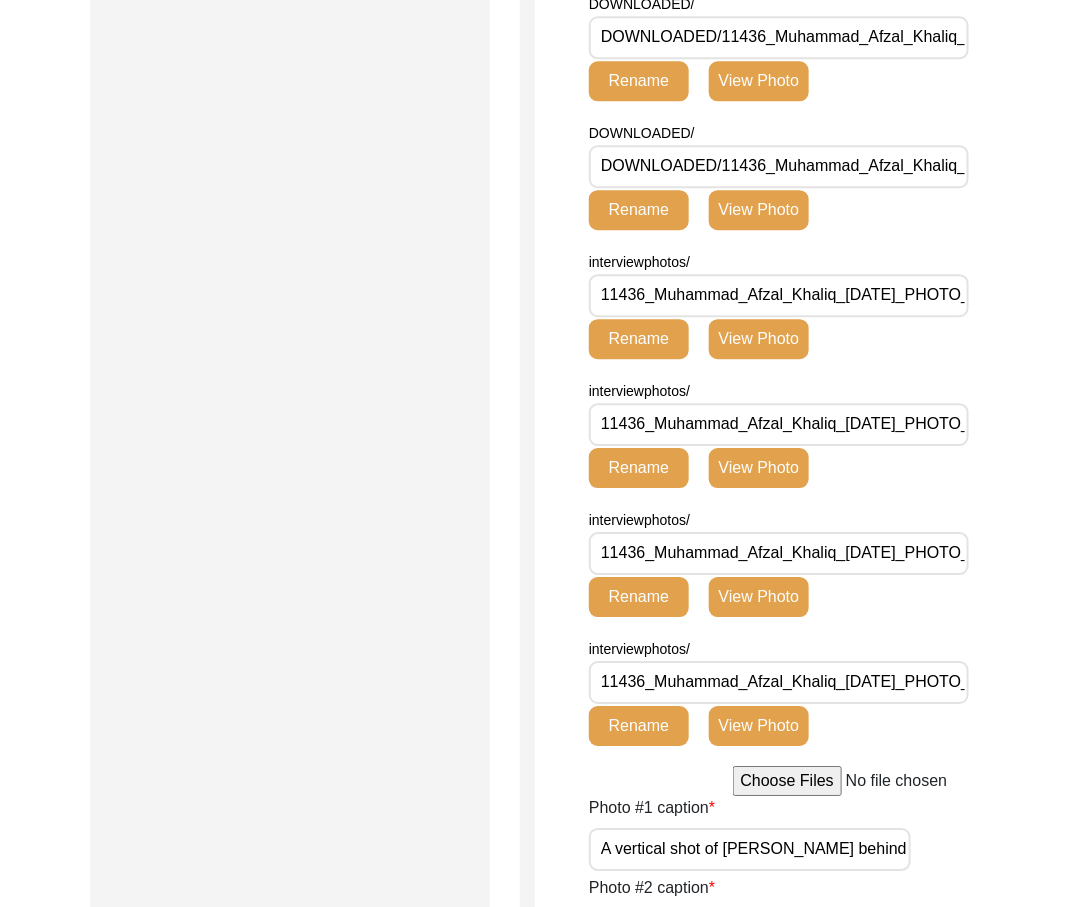 scroll, scrollTop: 2030, scrollLeft: 0, axis: vertical 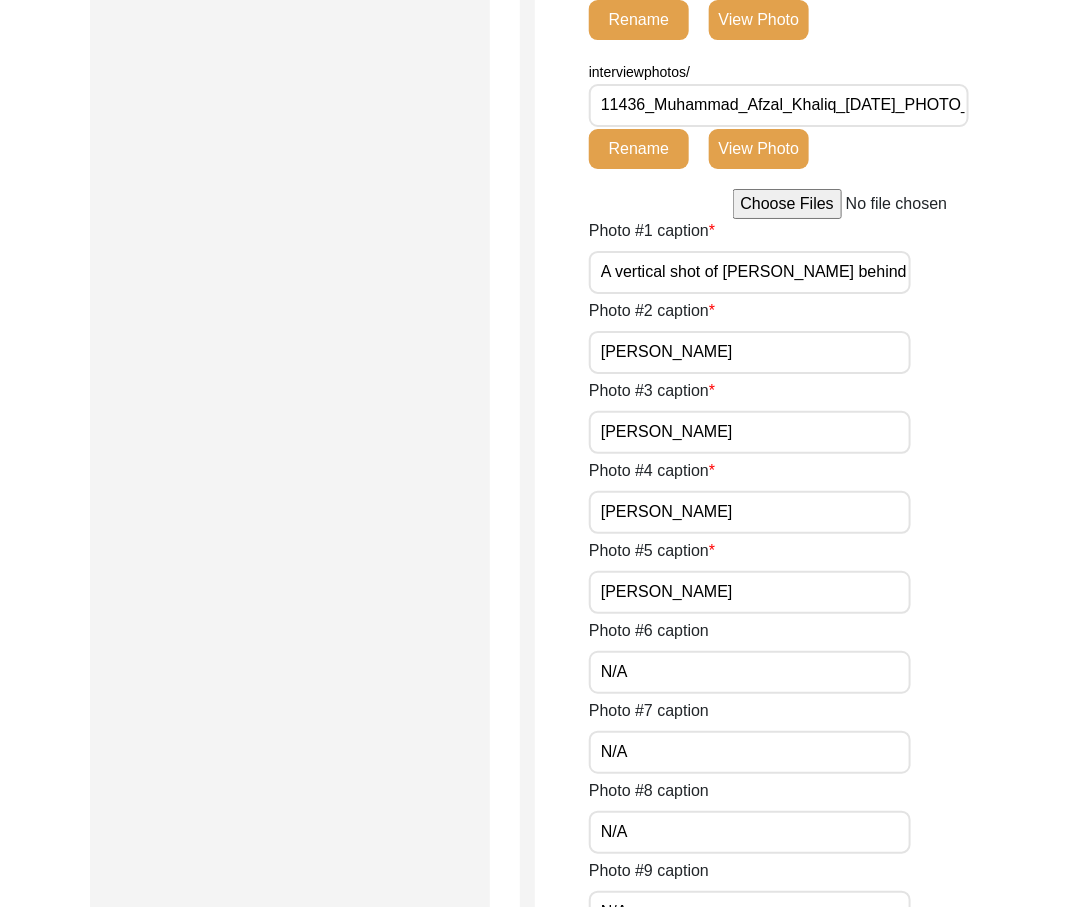 click on "[PERSON_NAME]" at bounding box center (750, 352) 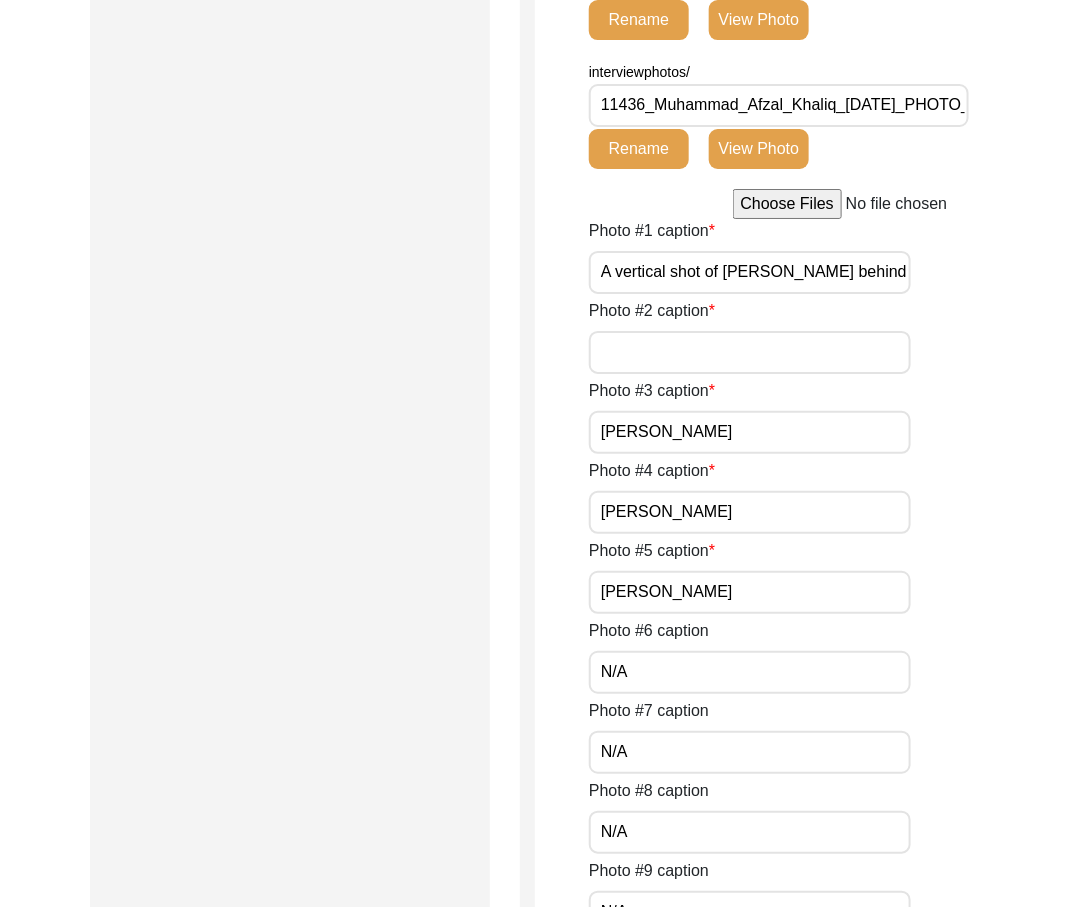 paste on "A vertical shot of [PERSON_NAME] behind the camera" 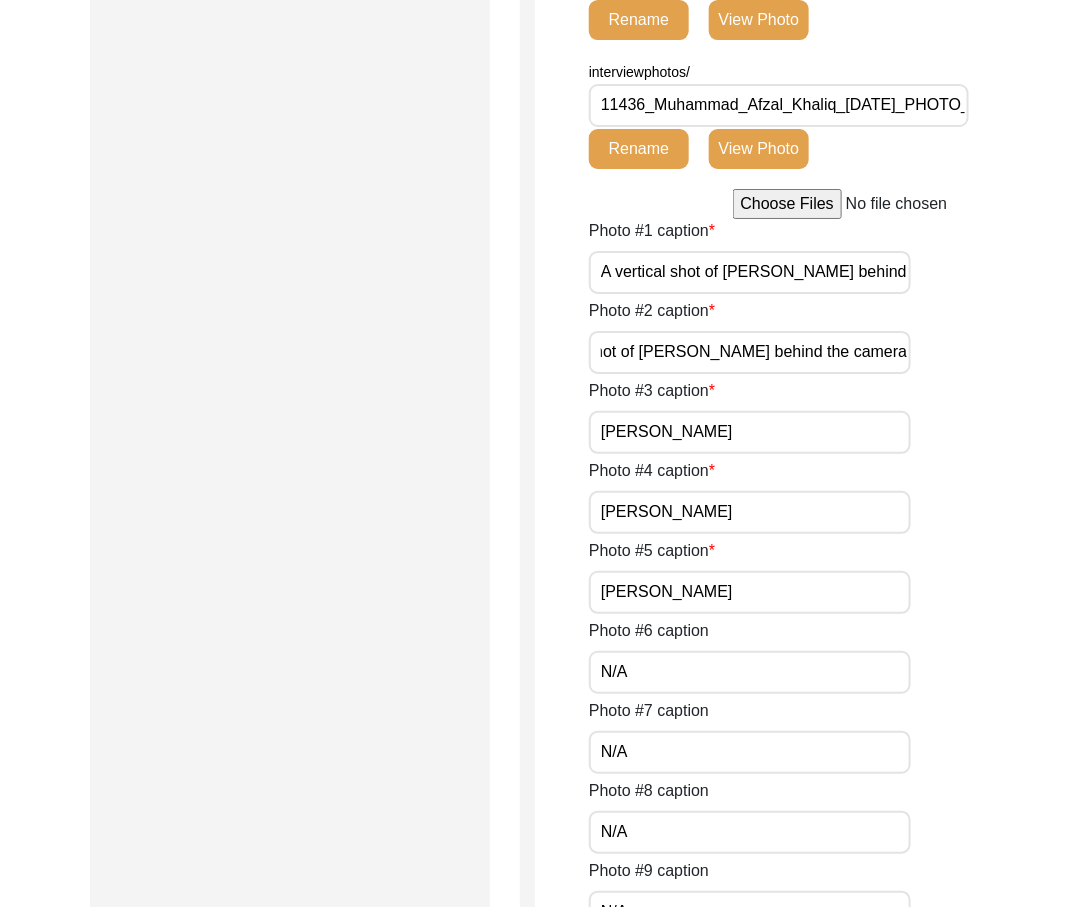 scroll, scrollTop: 0, scrollLeft: 0, axis: both 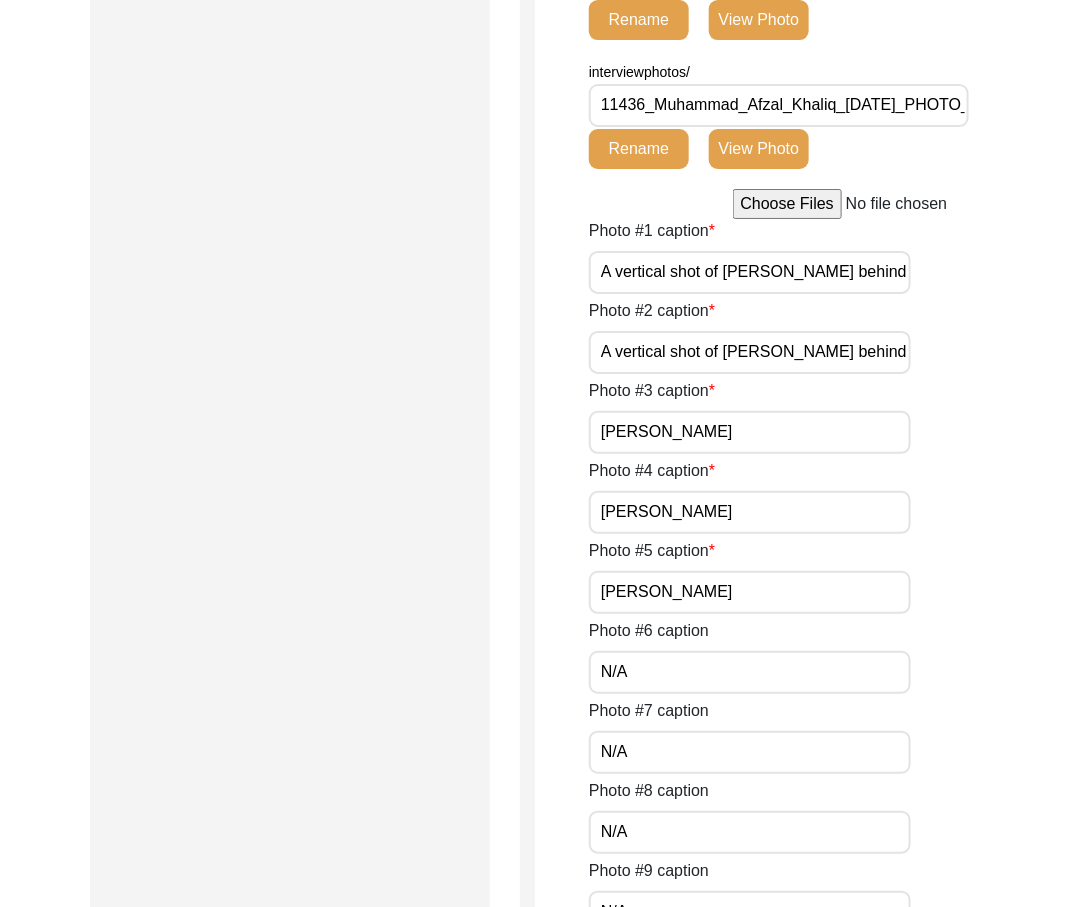 drag, startPoint x: 668, startPoint y: 279, endPoint x: 617, endPoint y: 279, distance: 51 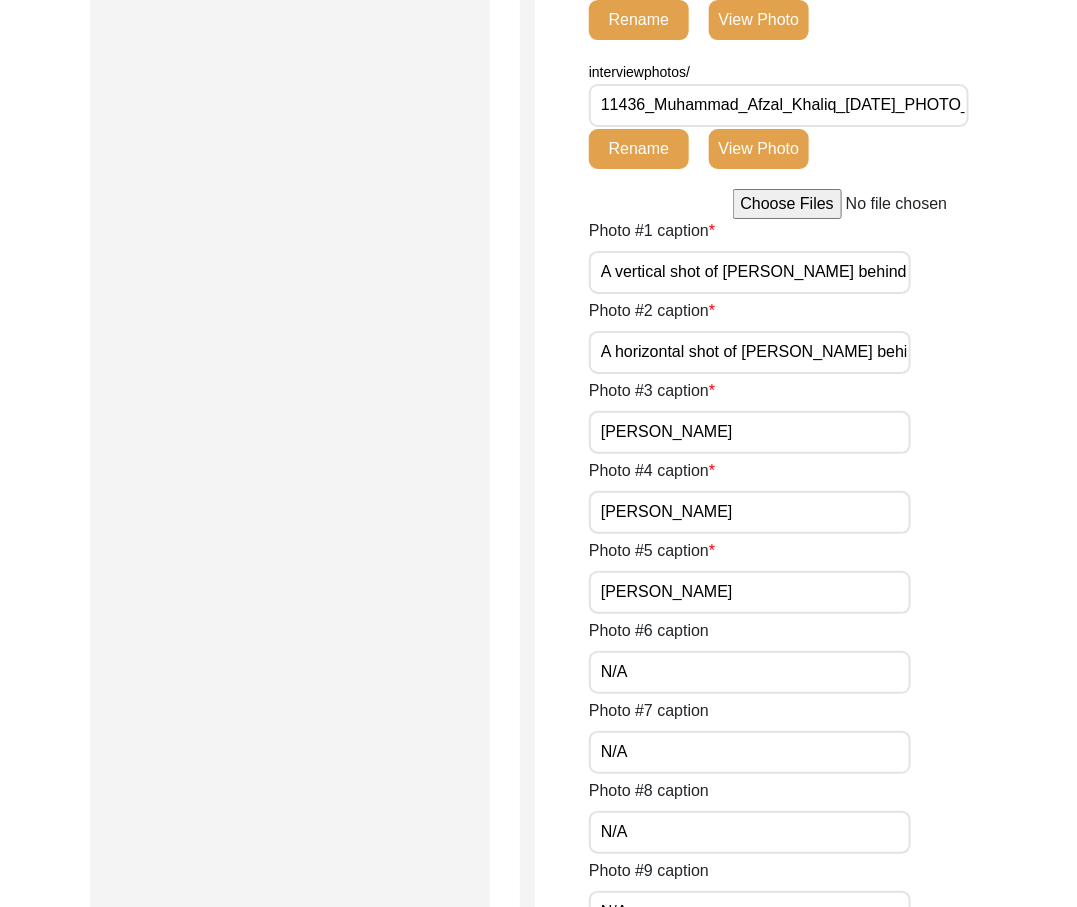 click on "[PERSON_NAME]" at bounding box center (750, 432) 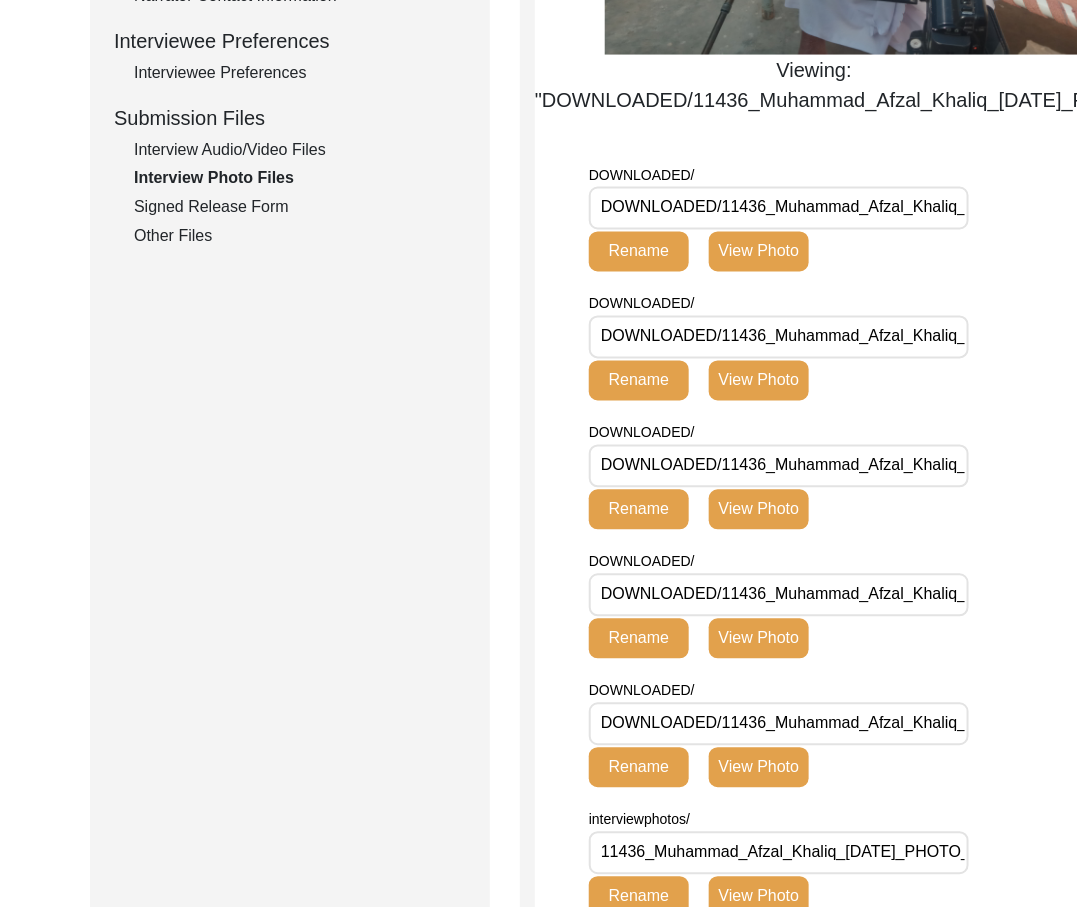 scroll, scrollTop: 866, scrollLeft: 0, axis: vertical 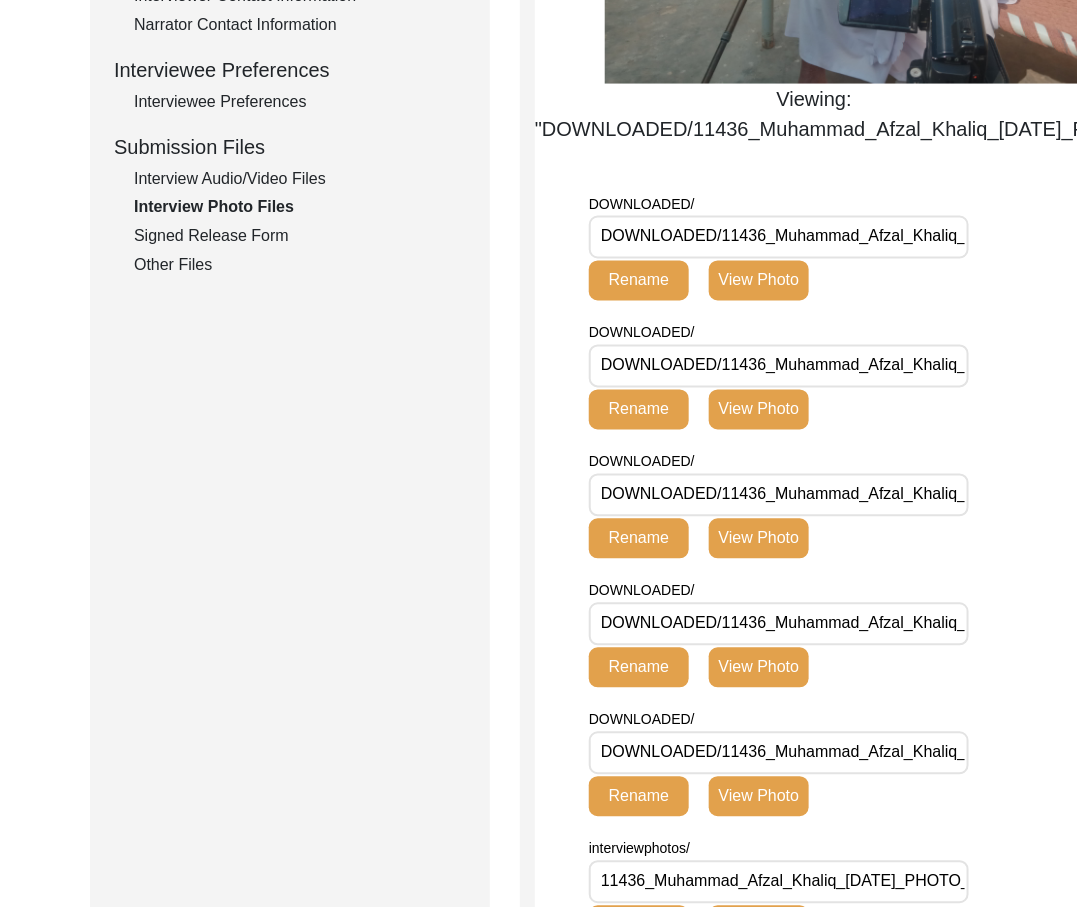 click on "View Photo" 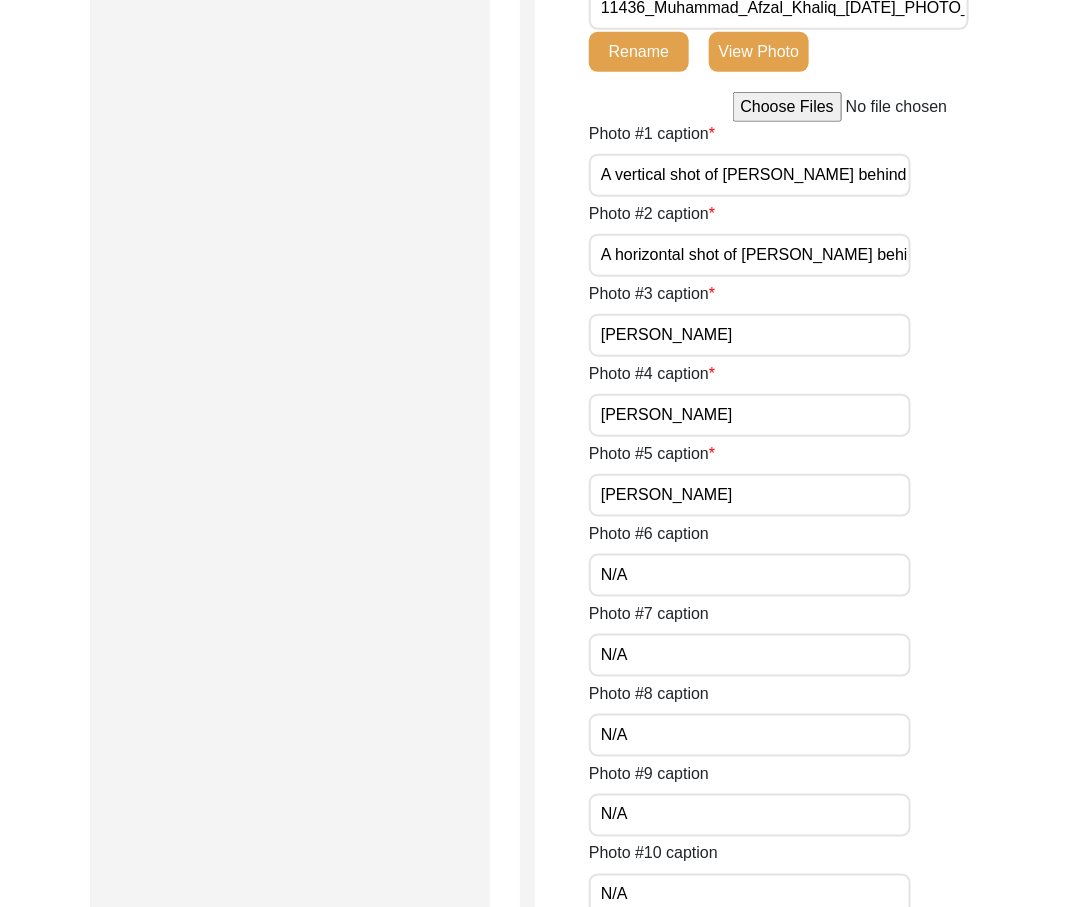 scroll, scrollTop: 2081, scrollLeft: 0, axis: vertical 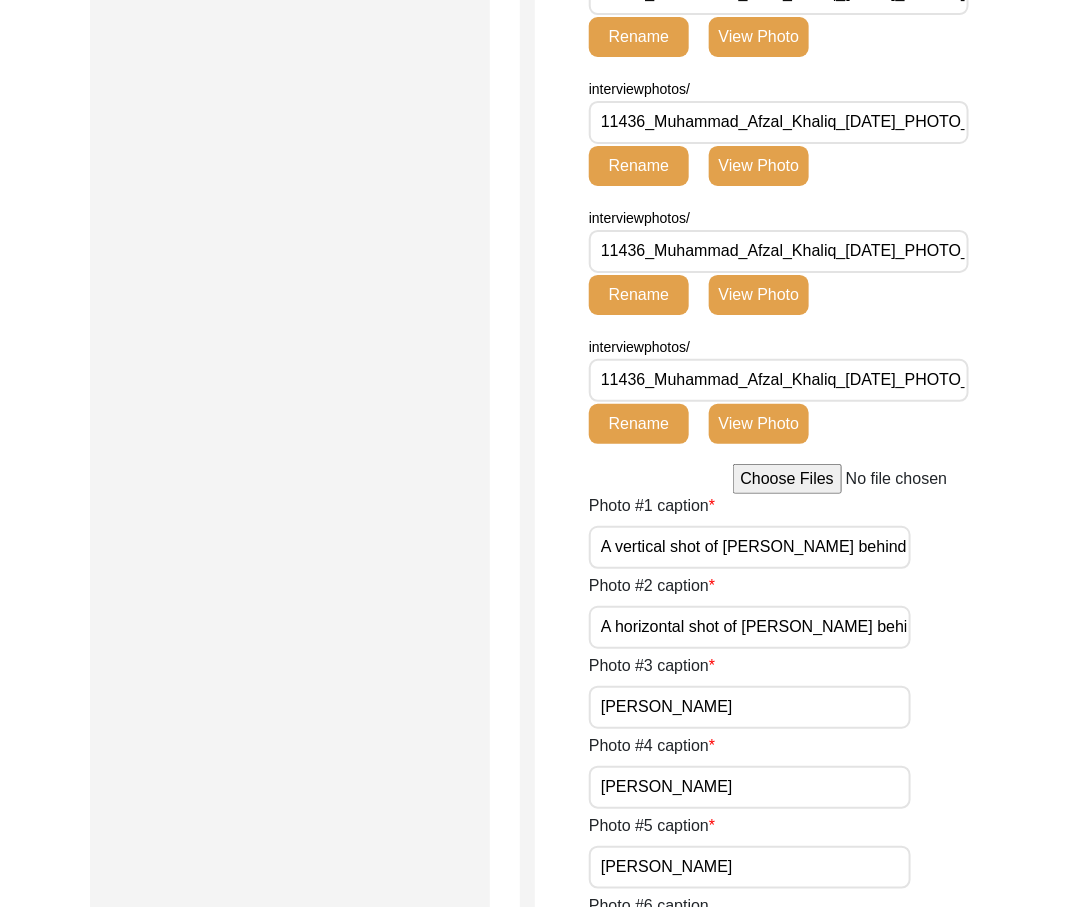 click on "A horizontal shot of [PERSON_NAME] behind the camera" at bounding box center [750, 627] 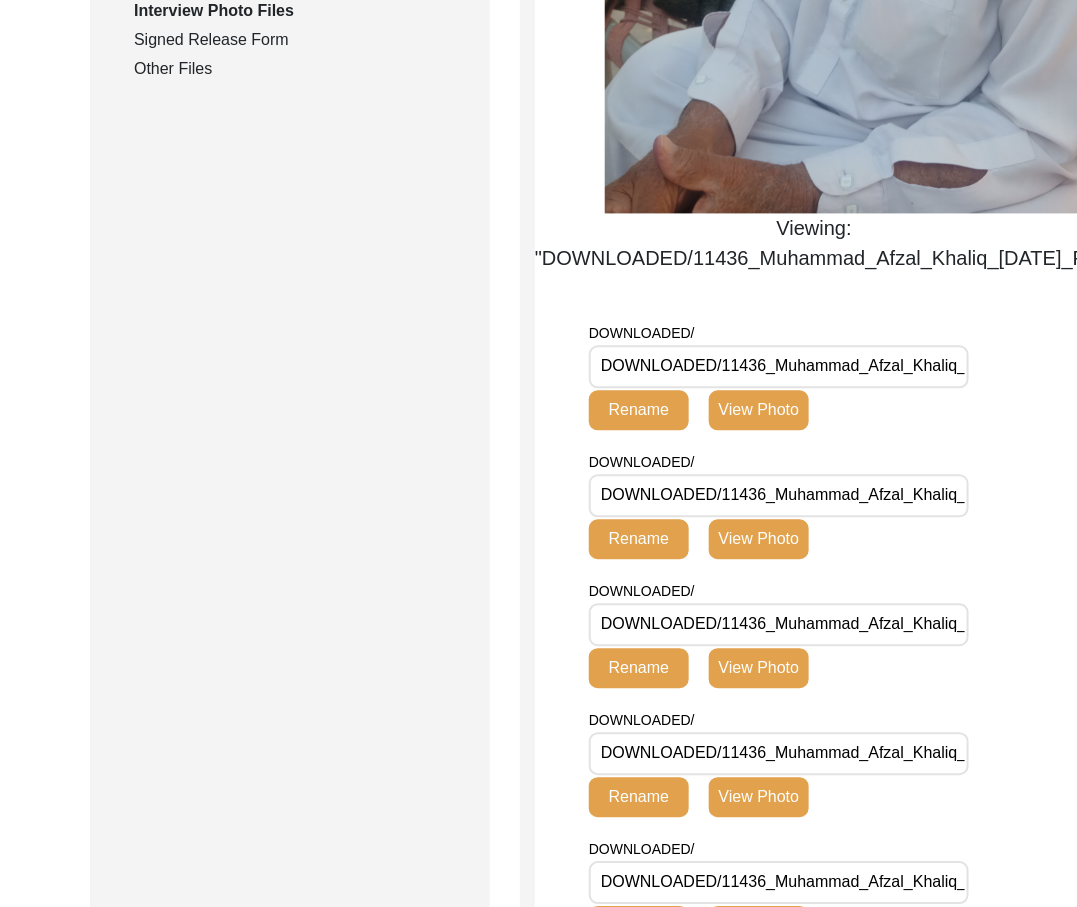click on "View Photo" 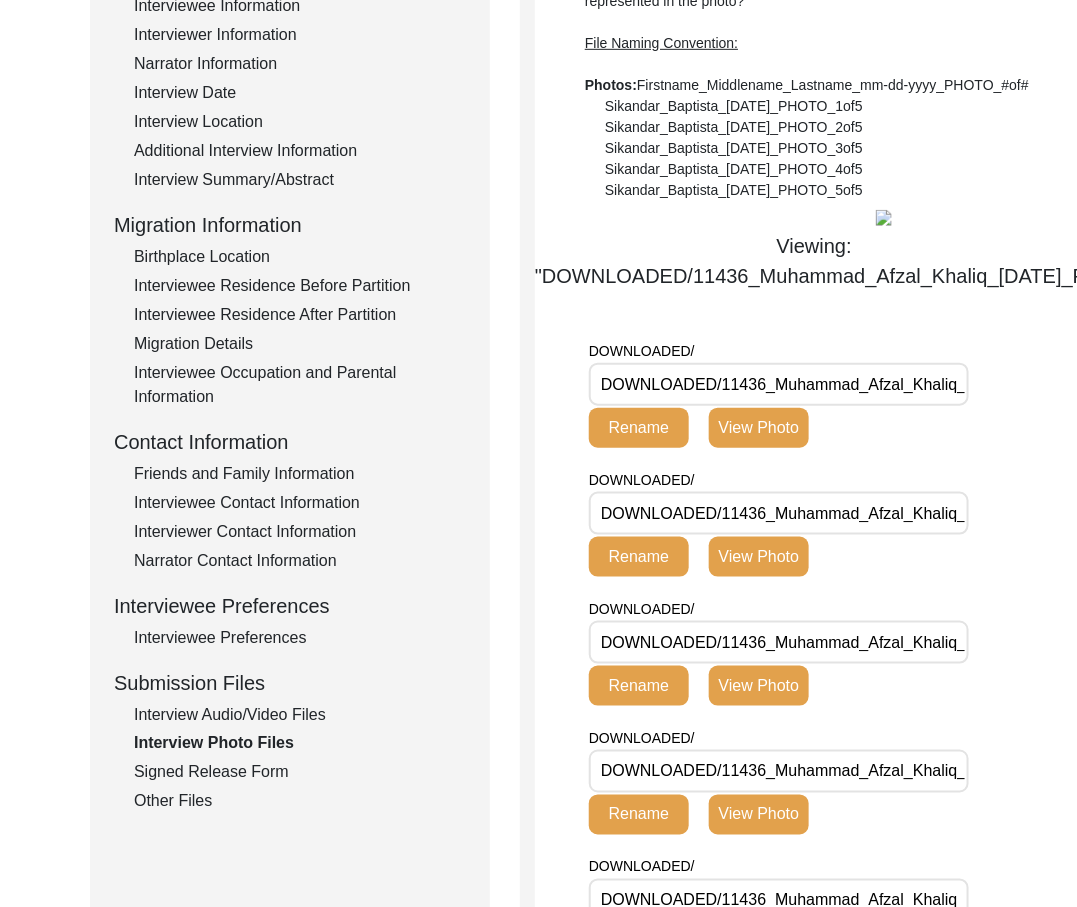scroll, scrollTop: 328, scrollLeft: 0, axis: vertical 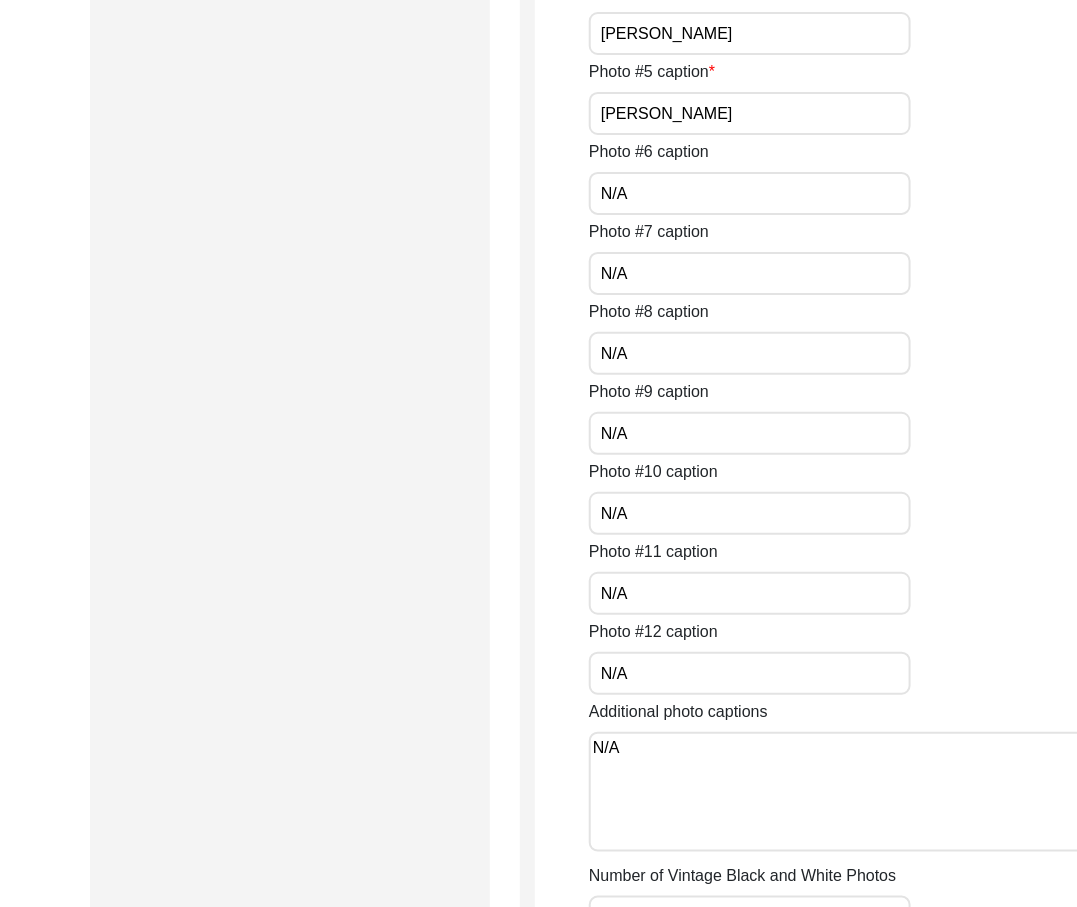 click on "A side portrait of [PERSON_NAME]" at bounding box center (750, -47) 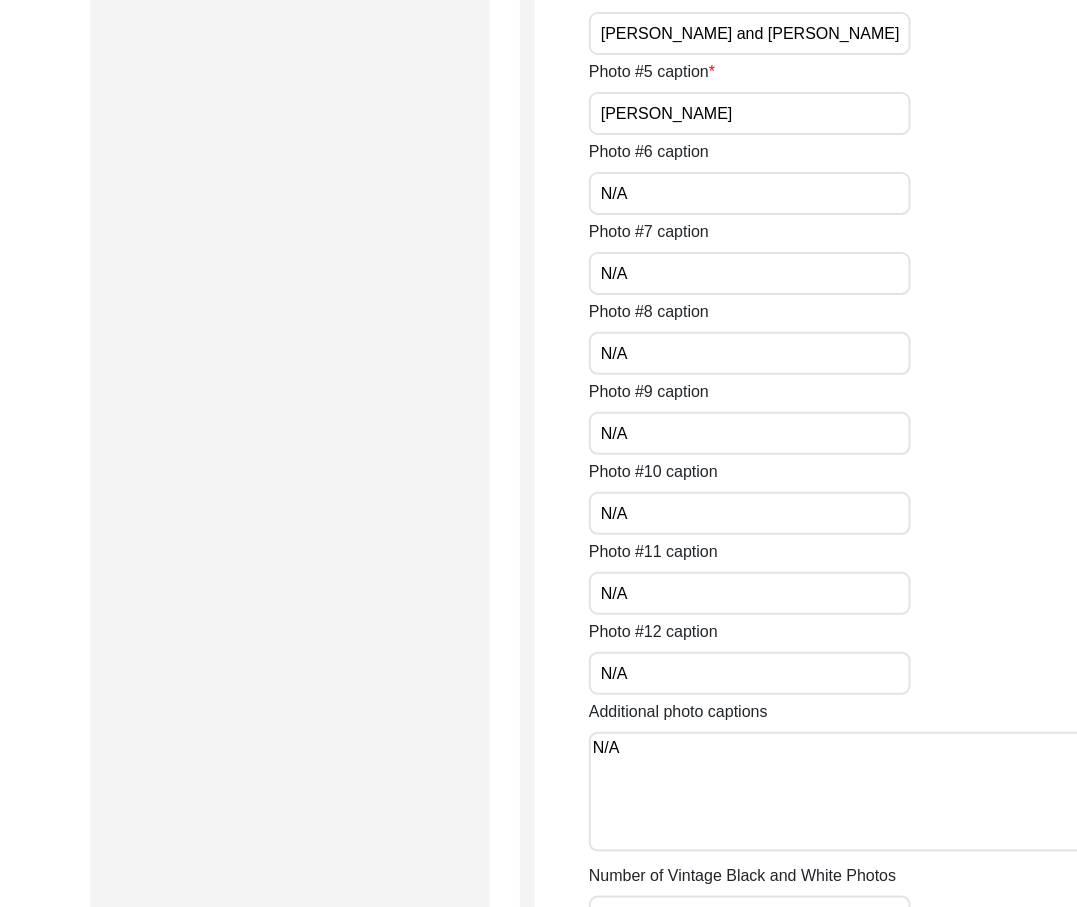 scroll, scrollTop: 0, scrollLeft: 44, axis: horizontal 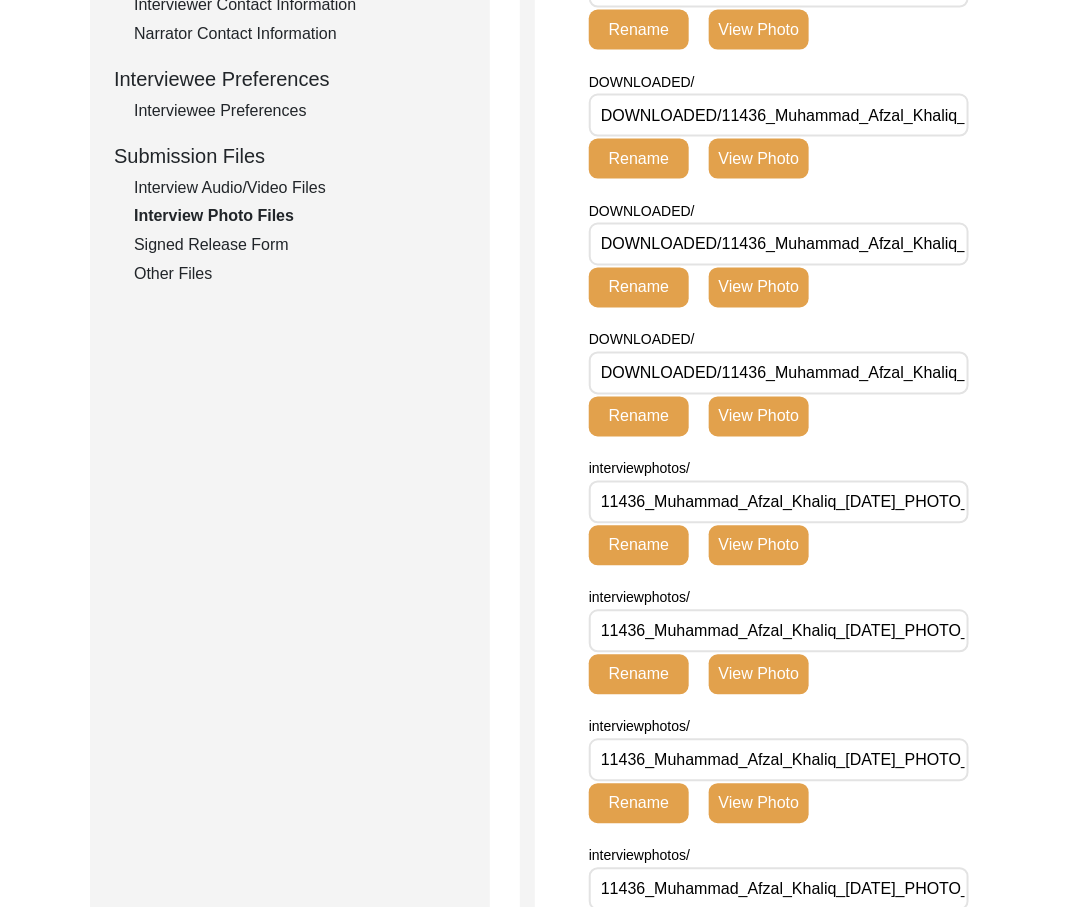 click on "View Photo" 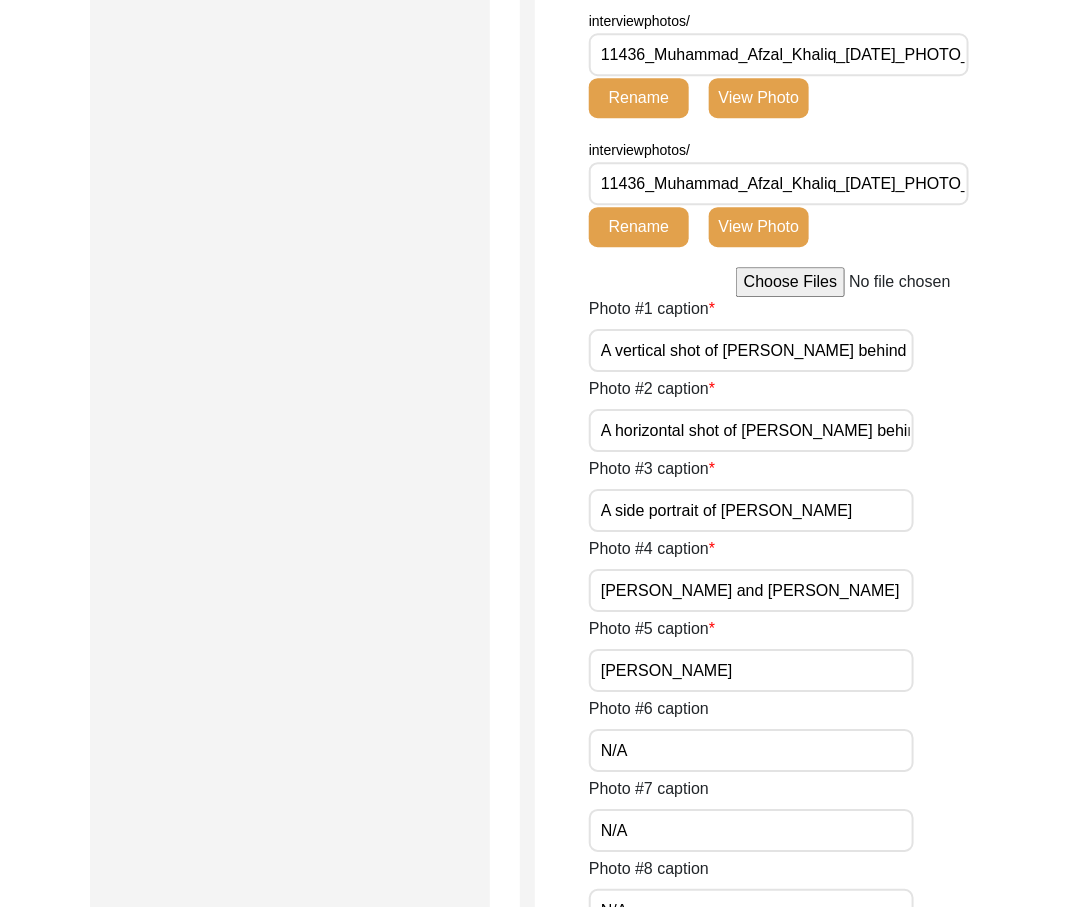 scroll, scrollTop: 1770, scrollLeft: 0, axis: vertical 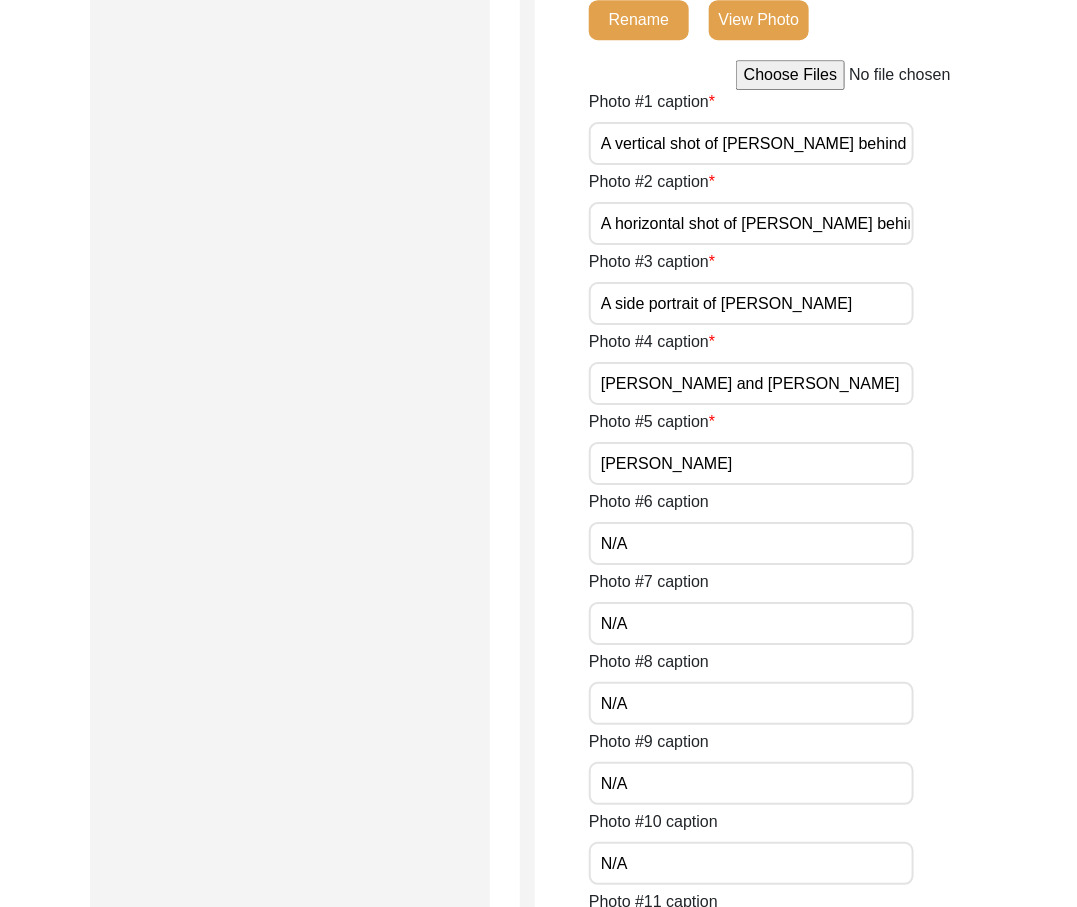 click on "[PERSON_NAME]" at bounding box center [751, 463] 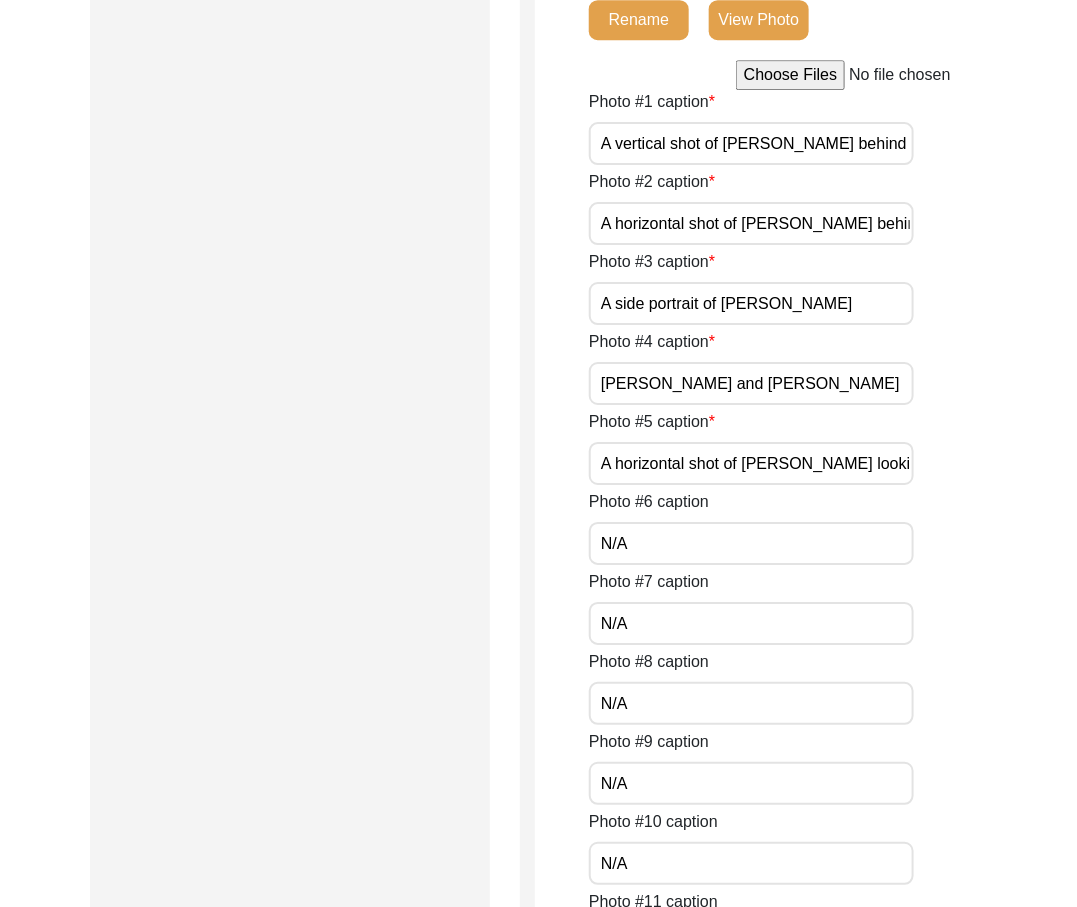 scroll, scrollTop: 0, scrollLeft: 141, axis: horizontal 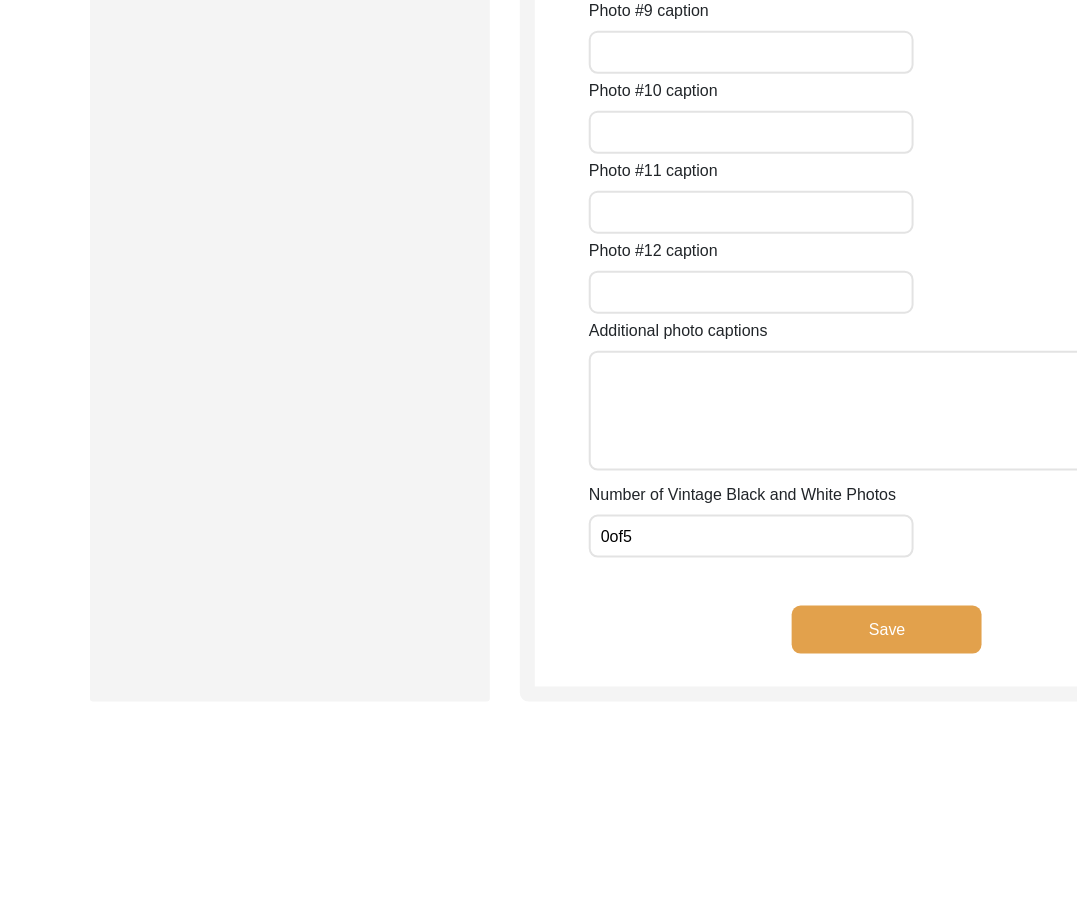 click on "Save" 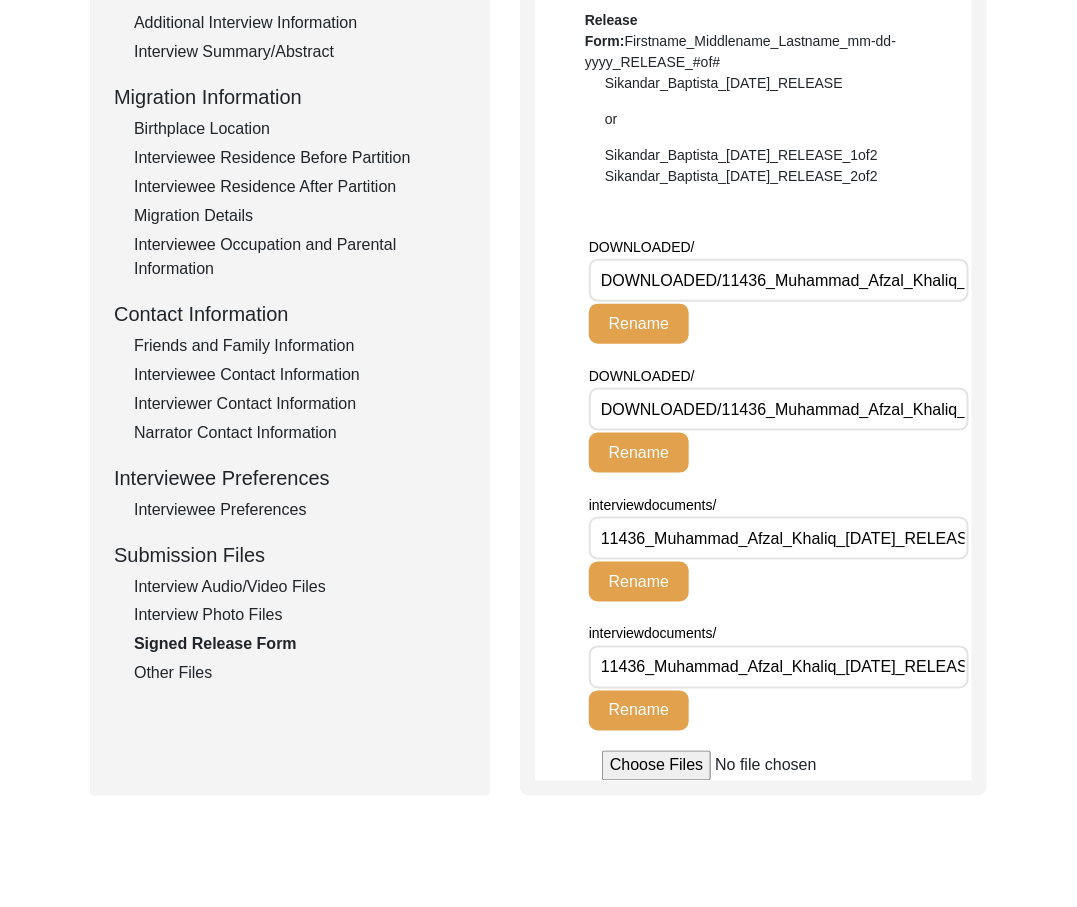 scroll, scrollTop: 528, scrollLeft: 0, axis: vertical 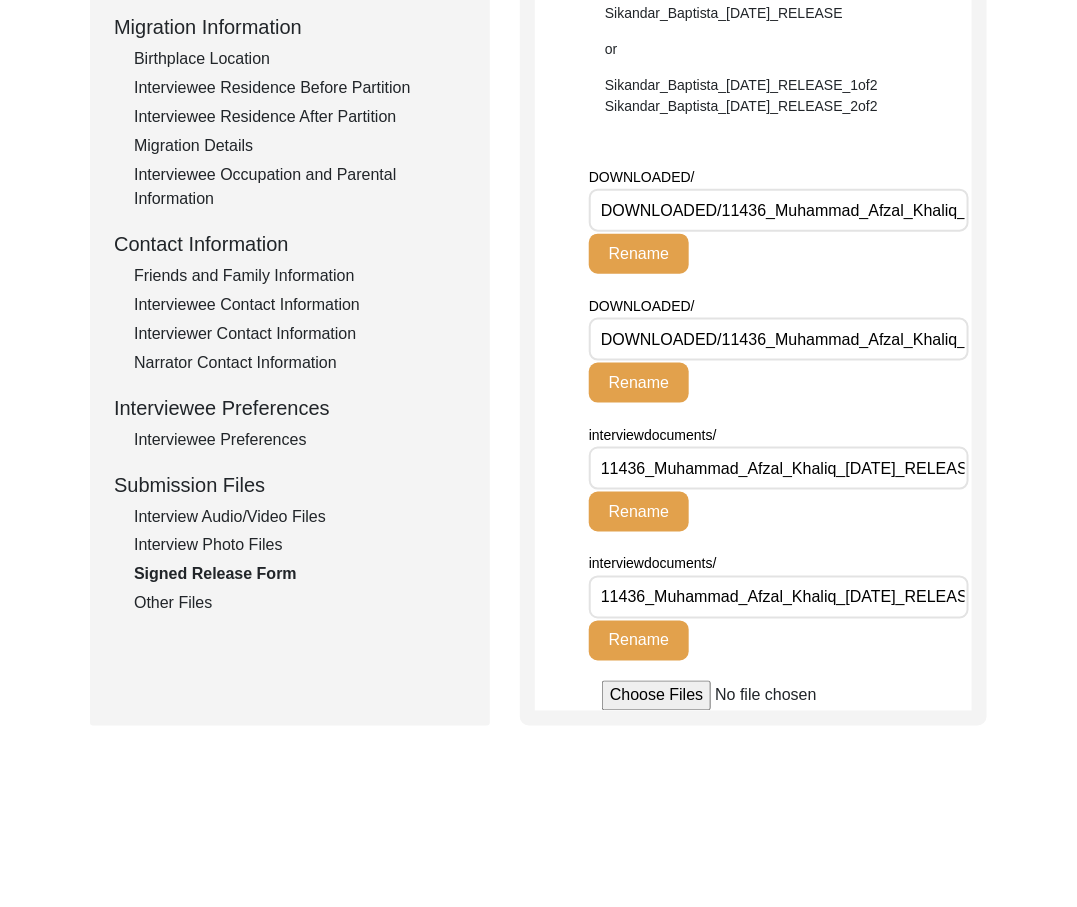 click on "interviewdocuments/ 11436_Muhammad_Afzal_Khaliq_[DATE]_RELEASE_1of2.jpg Rename" 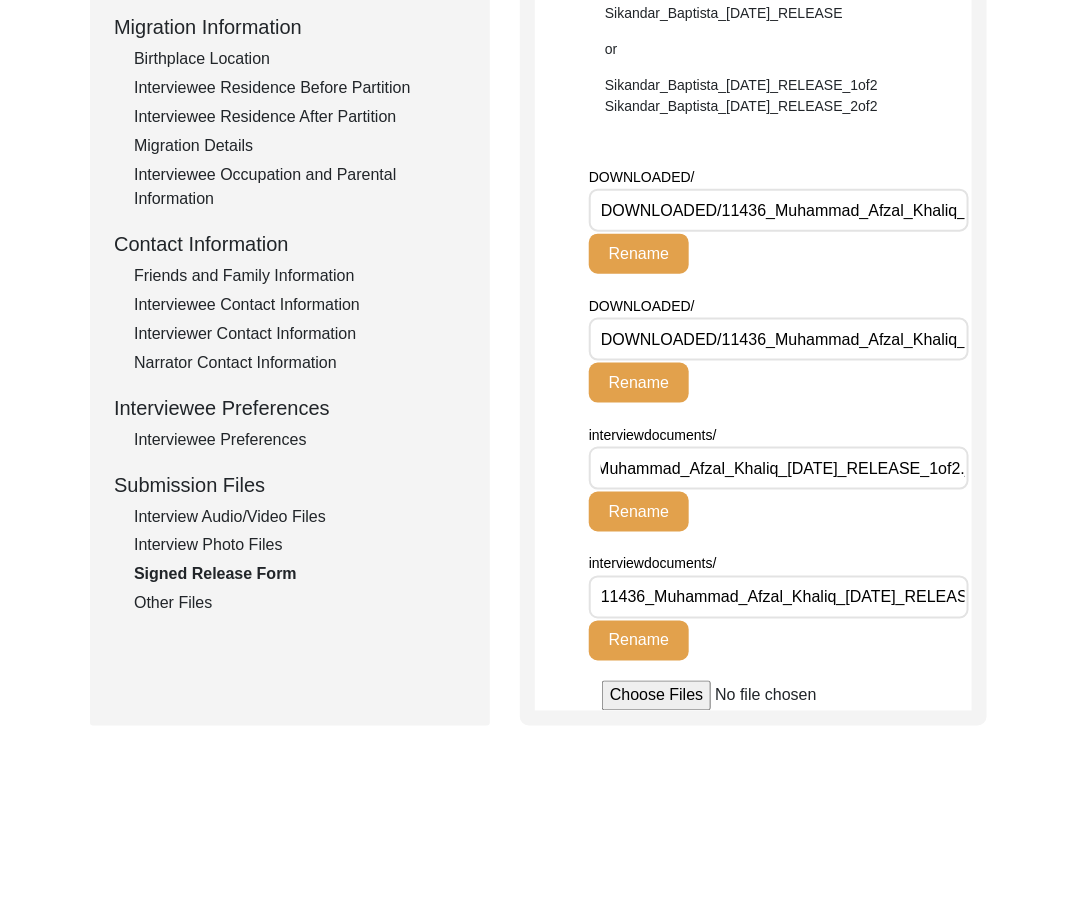 scroll, scrollTop: 0, scrollLeft: 109, axis: horizontal 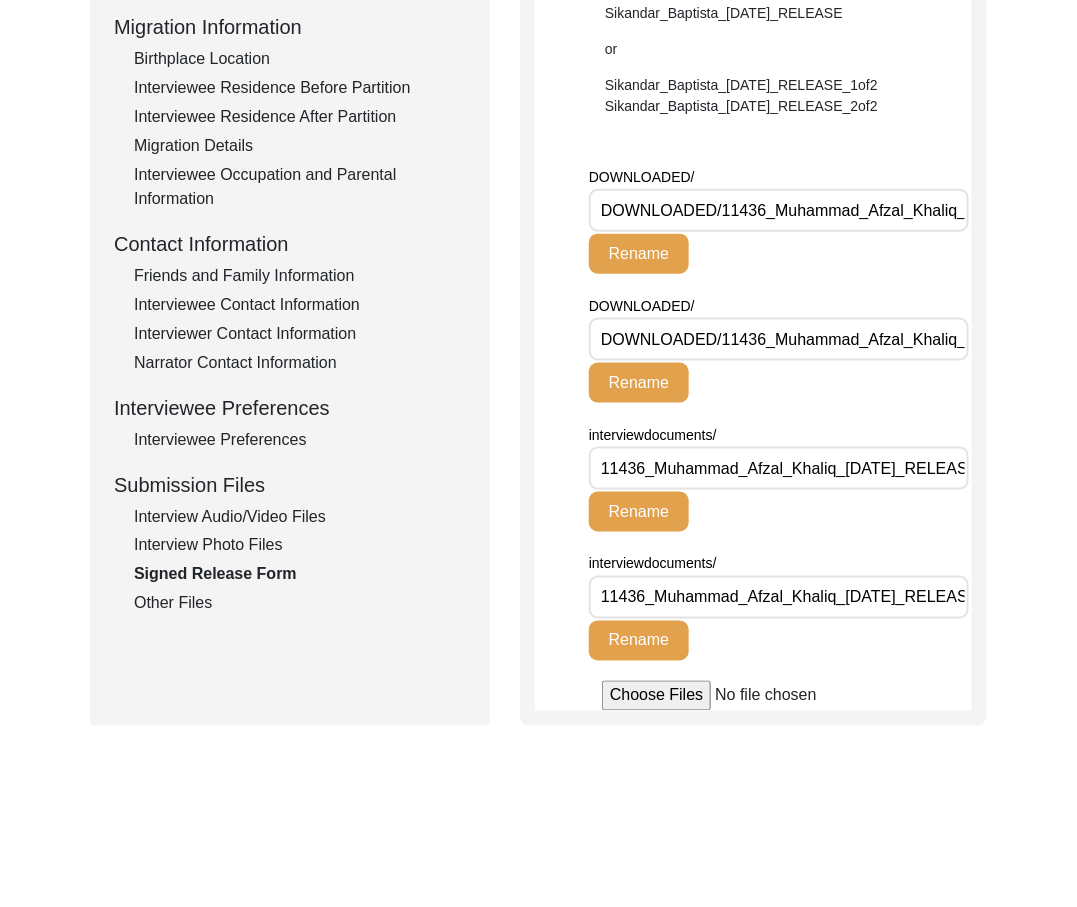 click on "DOWNLOADED/11436_Muhammad_Afzal_Khaliq_[DATE]_RELEASE_2of2.jpg" at bounding box center [779, 339] 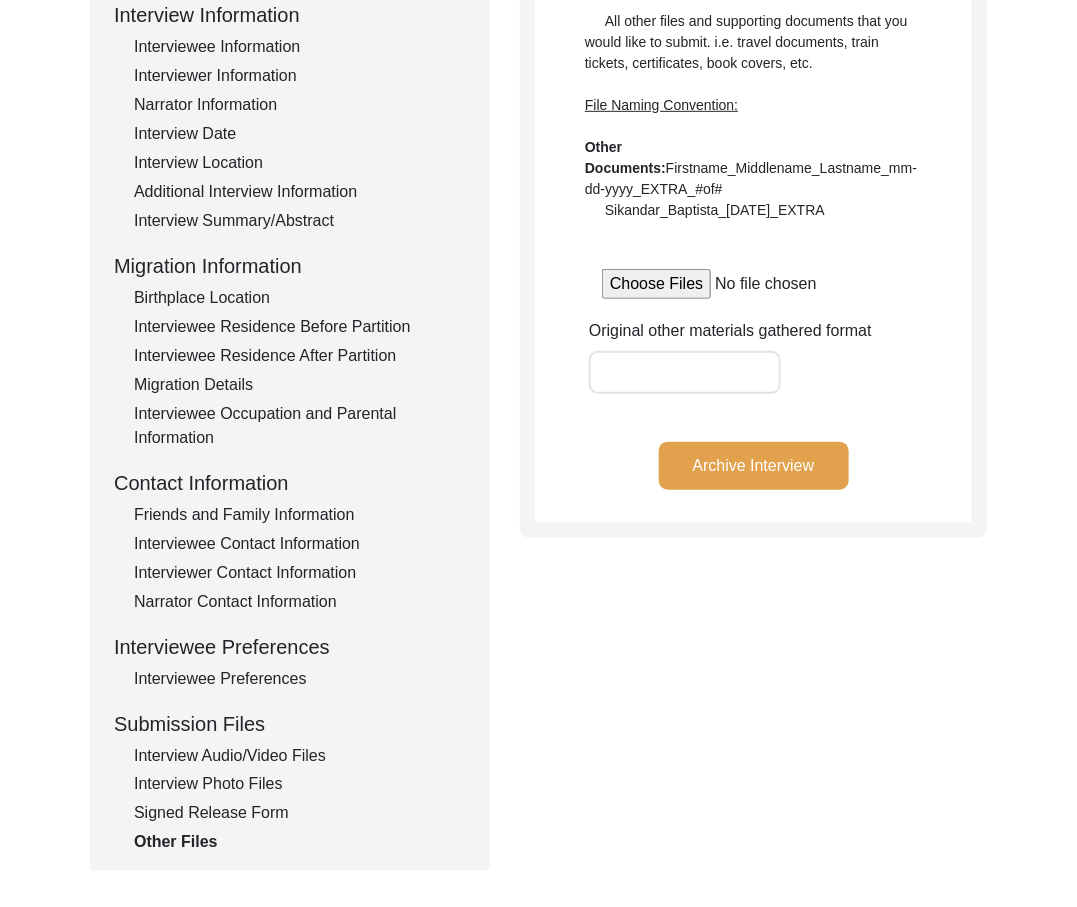 scroll, scrollTop: 280, scrollLeft: 0, axis: vertical 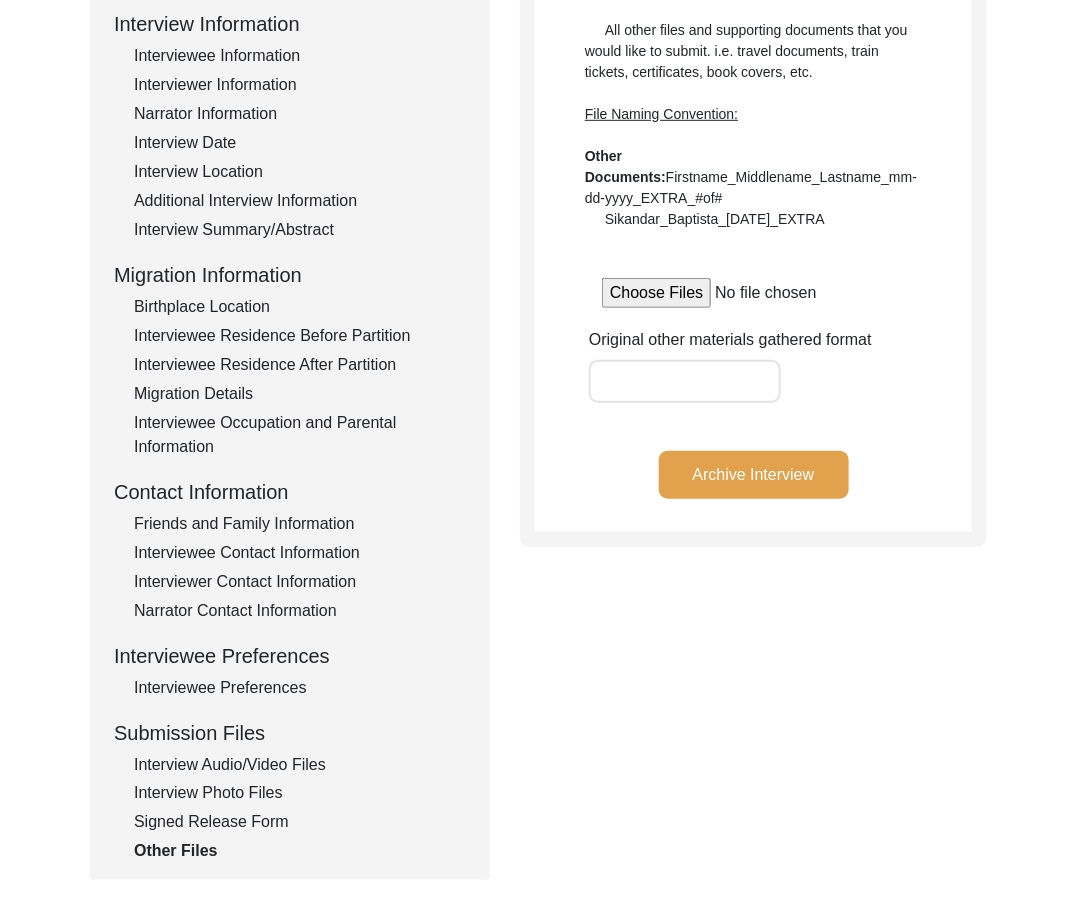 click on "Interview Audio/Video Files" 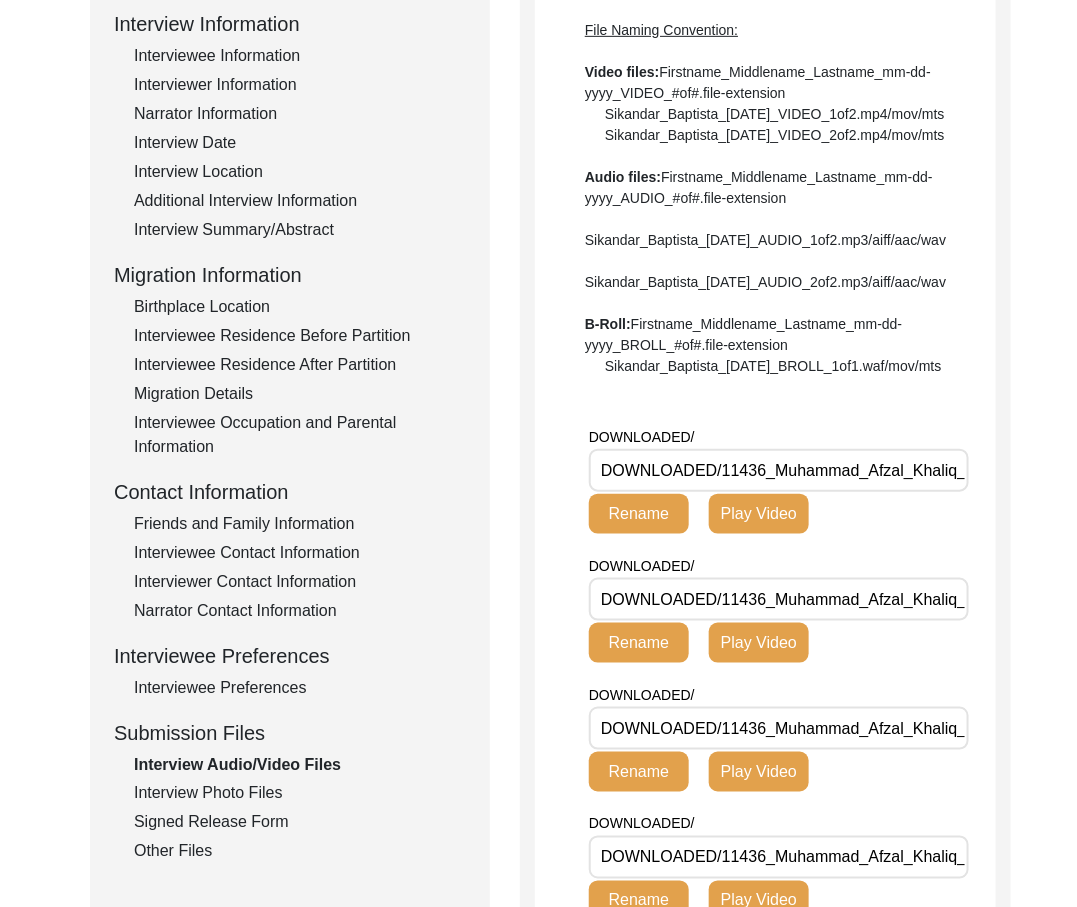 click on "Interview Information   Interviewee Information   Interviewer Information   Narrator Information   Interview Date   Interview Location   Additional Interview Information   Interview Summary/Abstract   Migration Information   Birthplace Location   Interviewee Residence Before Partition   Interviewee Residence After Partition   Migration Details   Interviewee Occupation and Parental Information   Contact Information   Friends and Family Information   Interviewee Contact Information   Interviewer Contact Information   Narrator Contact Information   Interviewee Preferences   Interviewee Preferences   Submission Files   Interview Audio/Video Files   Interview Photo Files   Signed Release Form   Other Files" 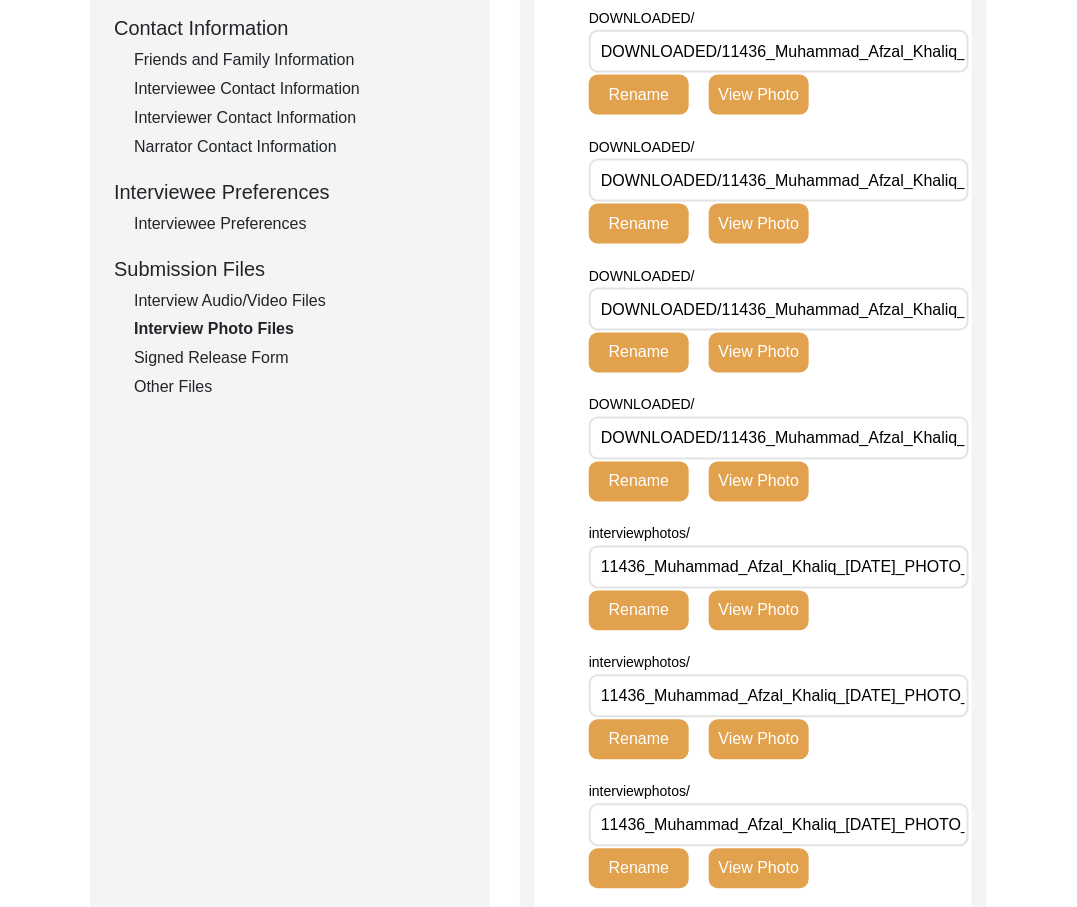 scroll, scrollTop: 1398, scrollLeft: 0, axis: vertical 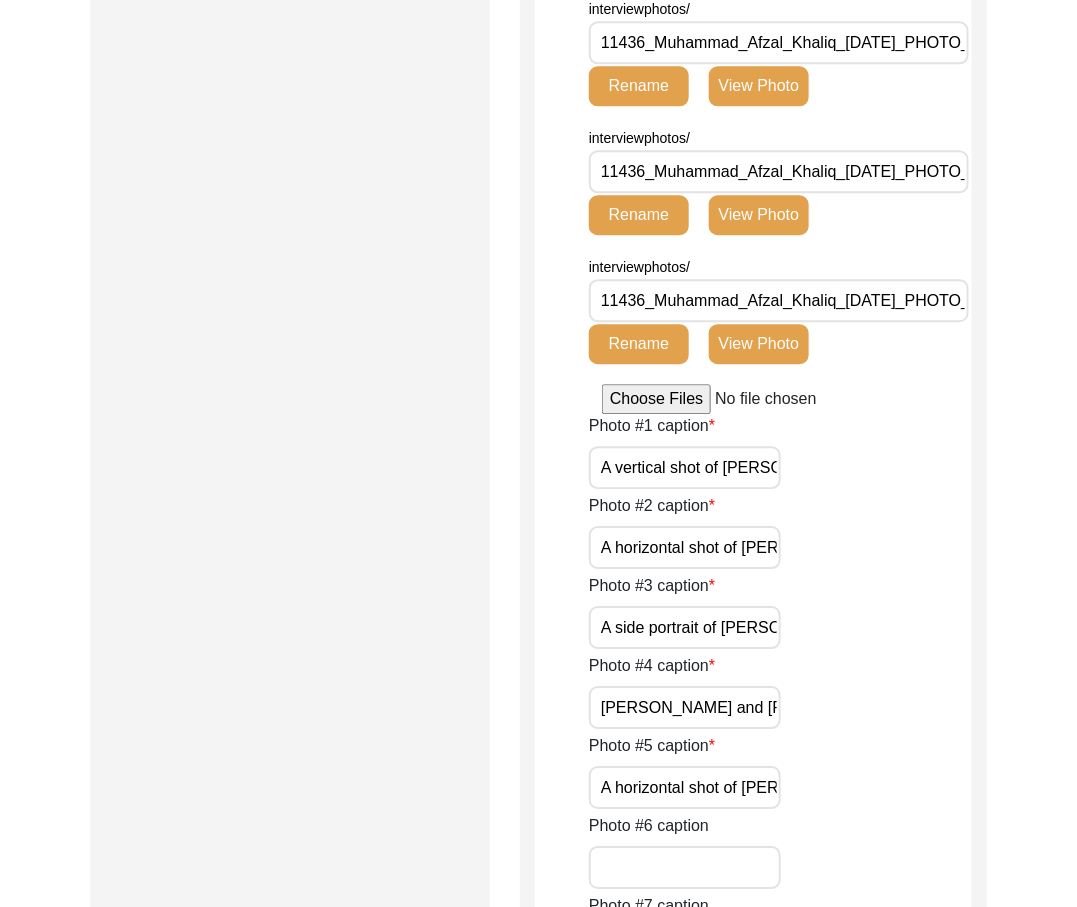 click on "11436_Muhammad_Afzal_Khaliq_[DATE]_PHOTO_4of5.jpg" at bounding box center (779, 300) 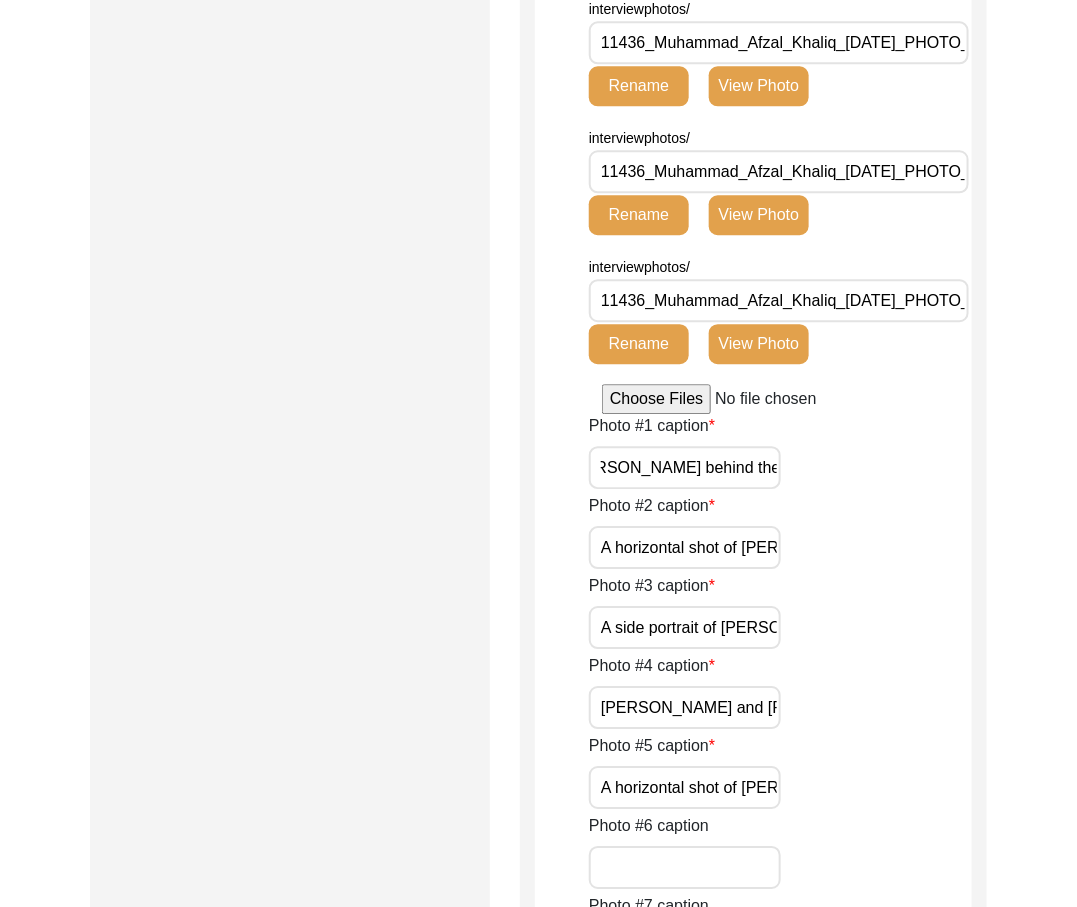 scroll, scrollTop: 0, scrollLeft: 0, axis: both 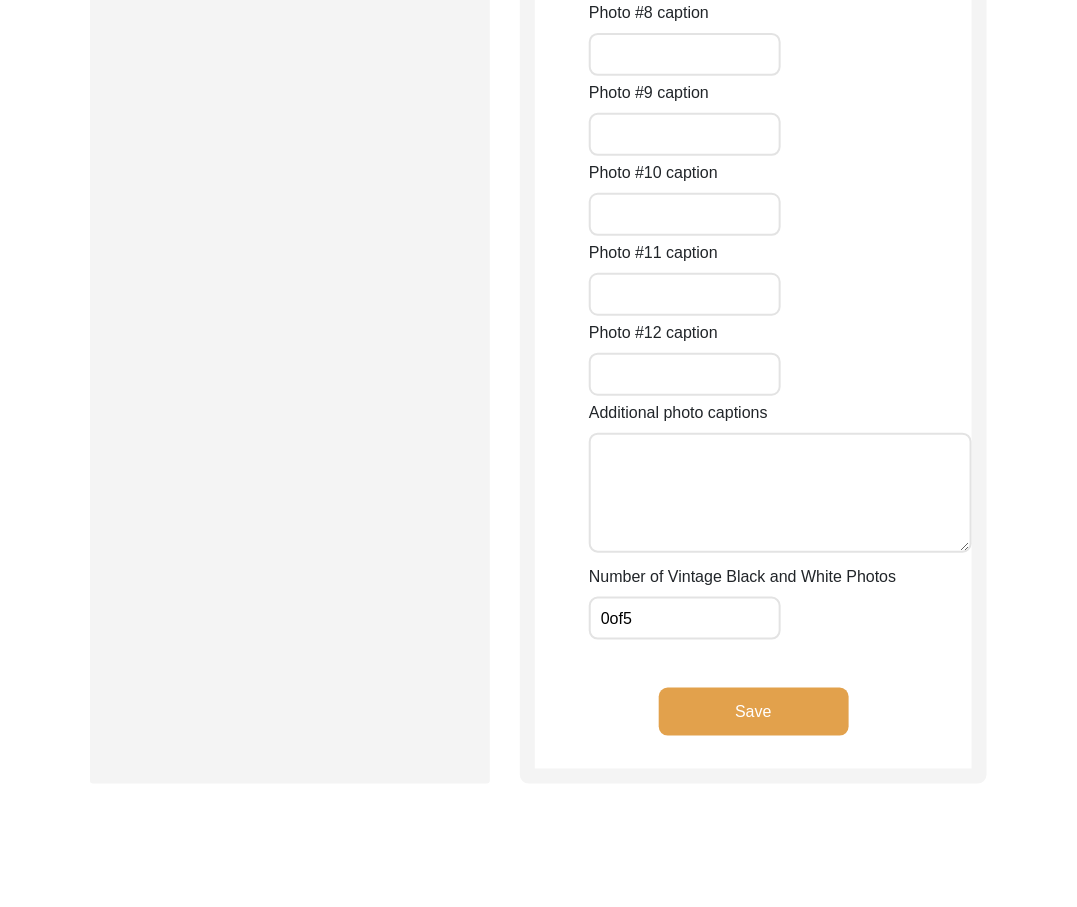 click on "Save" 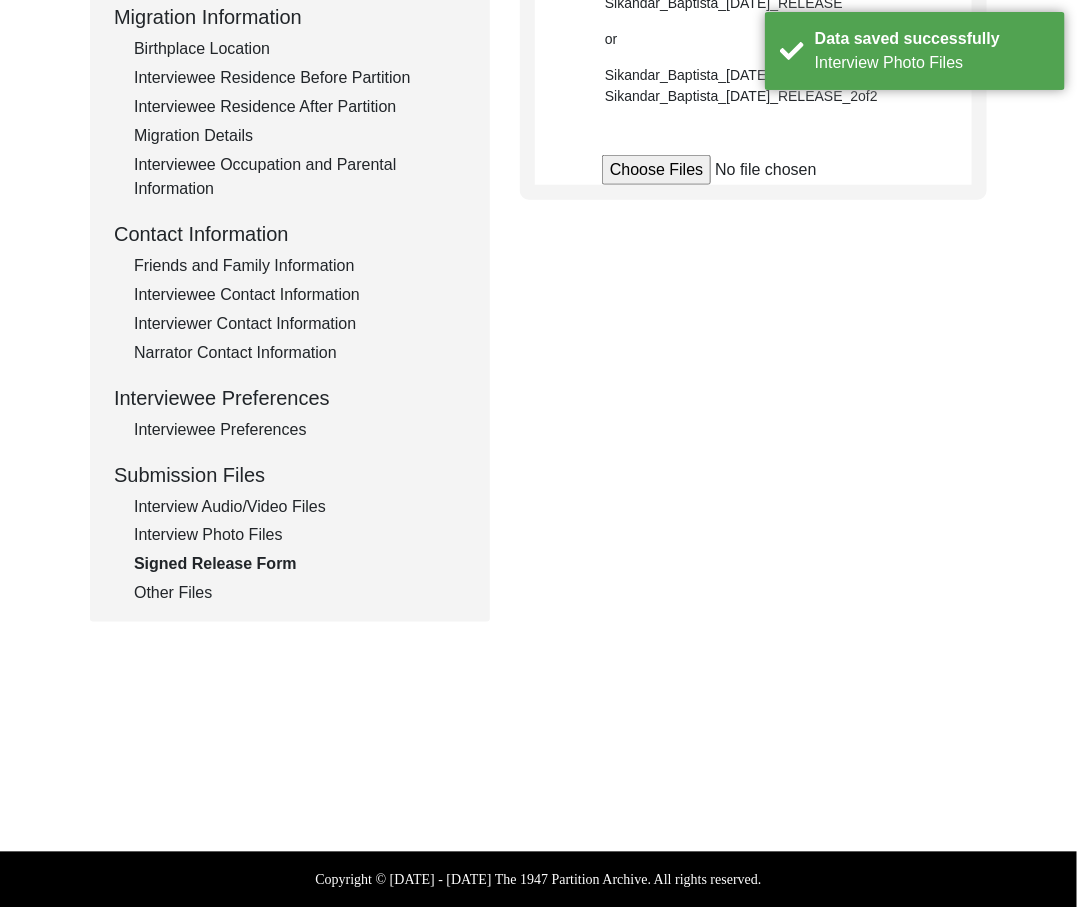 scroll, scrollTop: 0, scrollLeft: 0, axis: both 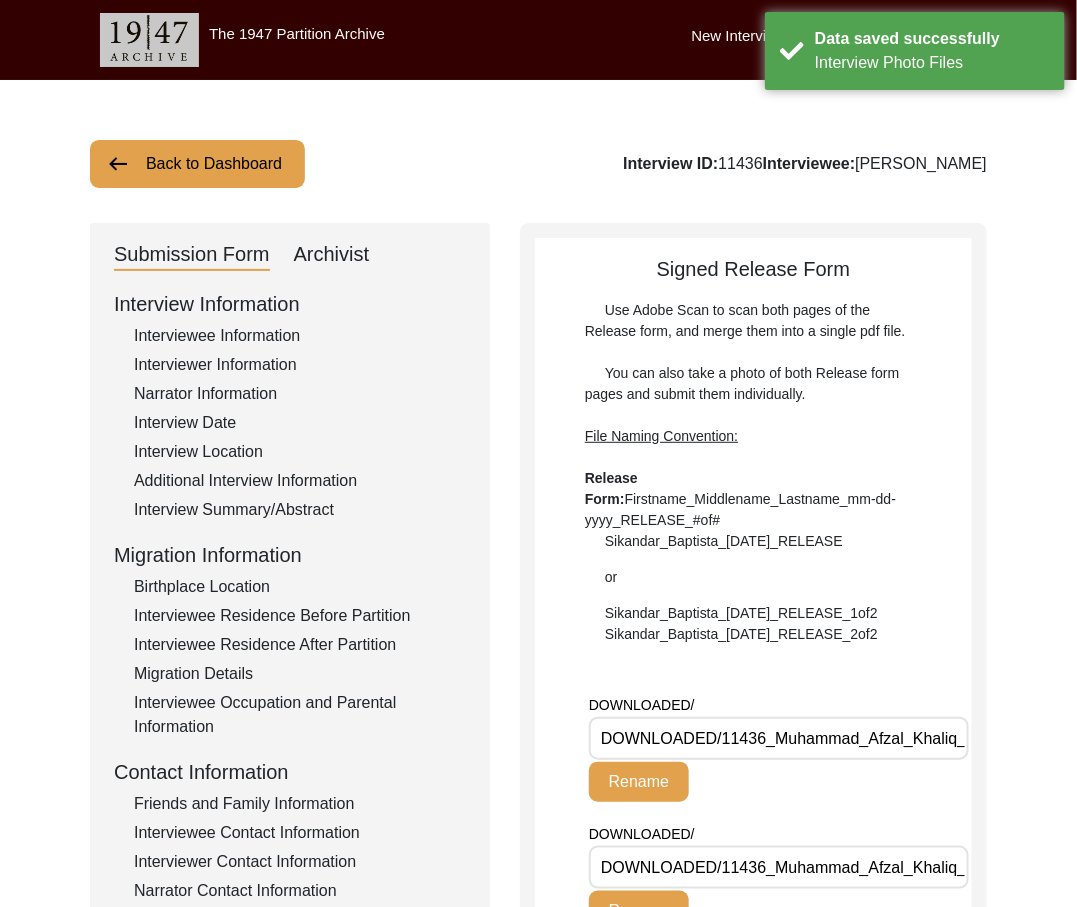 click on "Archivist" 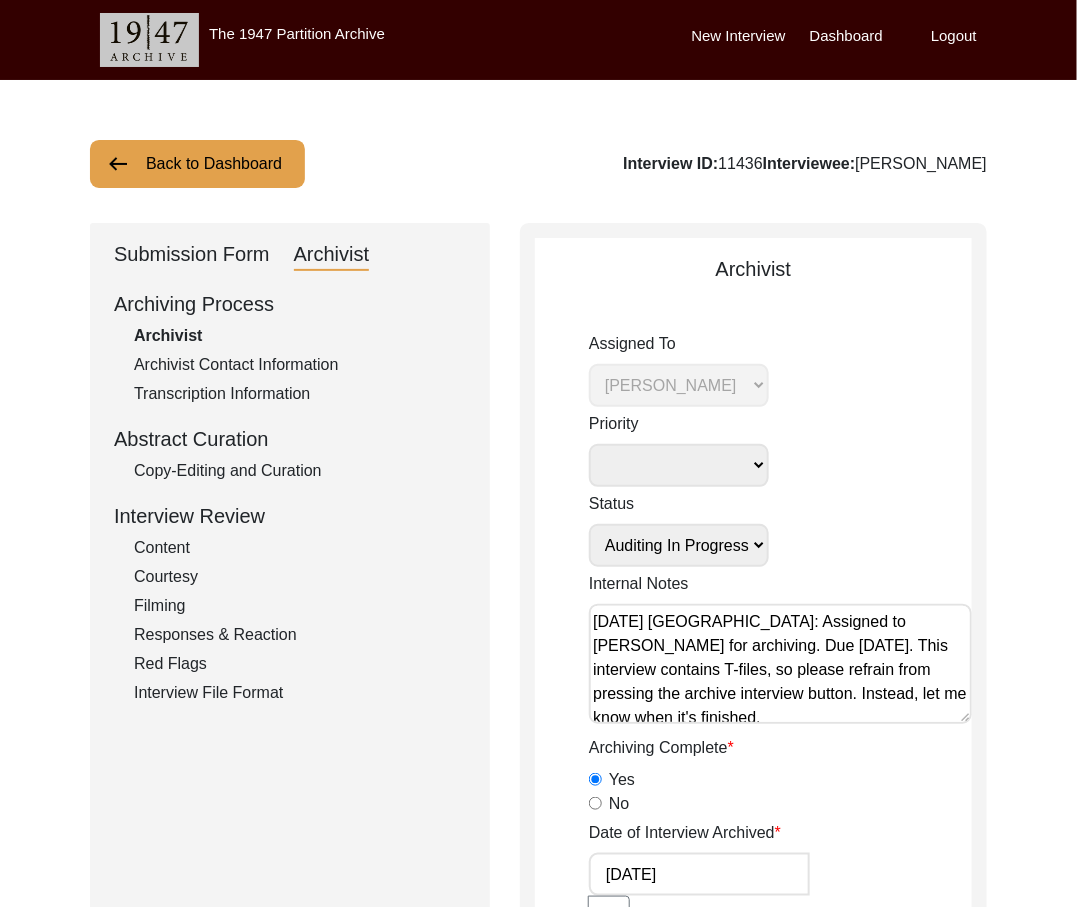 scroll, scrollTop: 127, scrollLeft: 0, axis: vertical 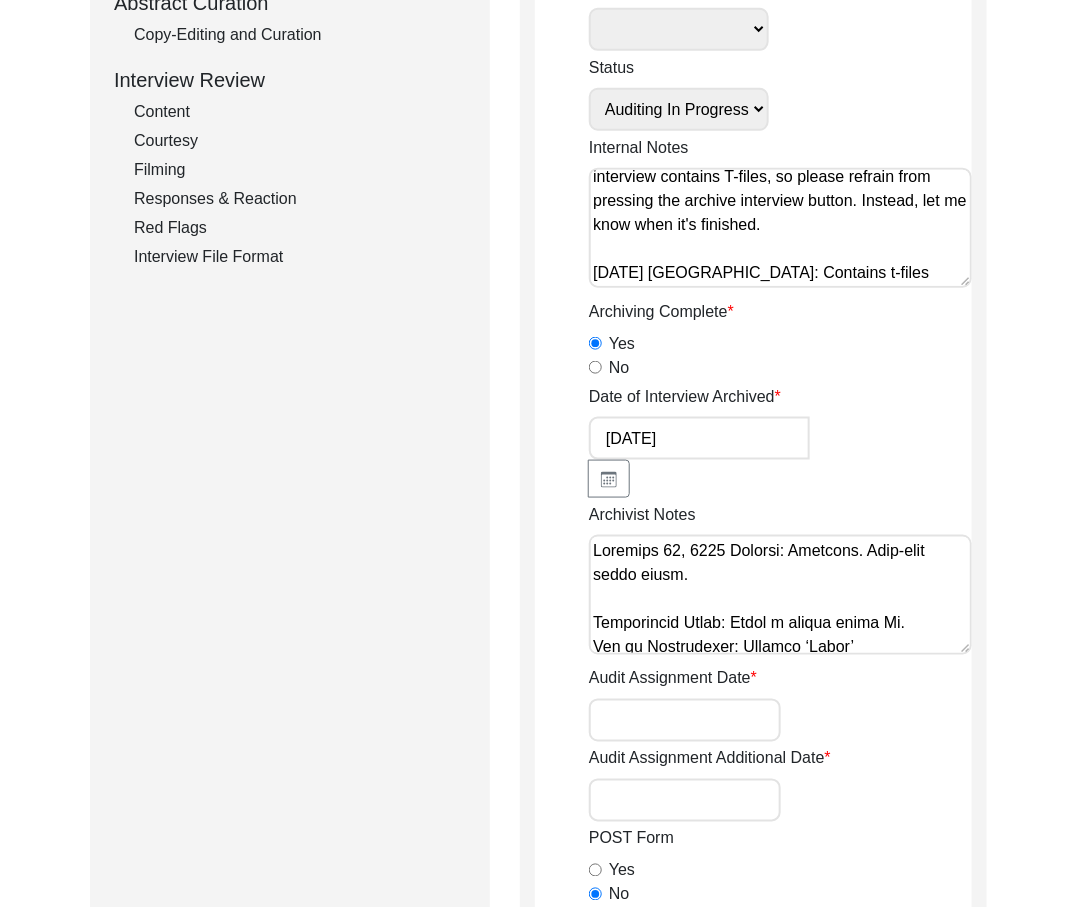 click on "Submission In Progress Submitted/Received Archiving In Progress Archiving Completed Copy-Editing In Progress Copy-Edited Auditing In Progress Auditing Completed Reviewing In Progress Reviewed Social Media Curation In Progress Social Media Curated Social Media Published" at bounding box center [679, 109] 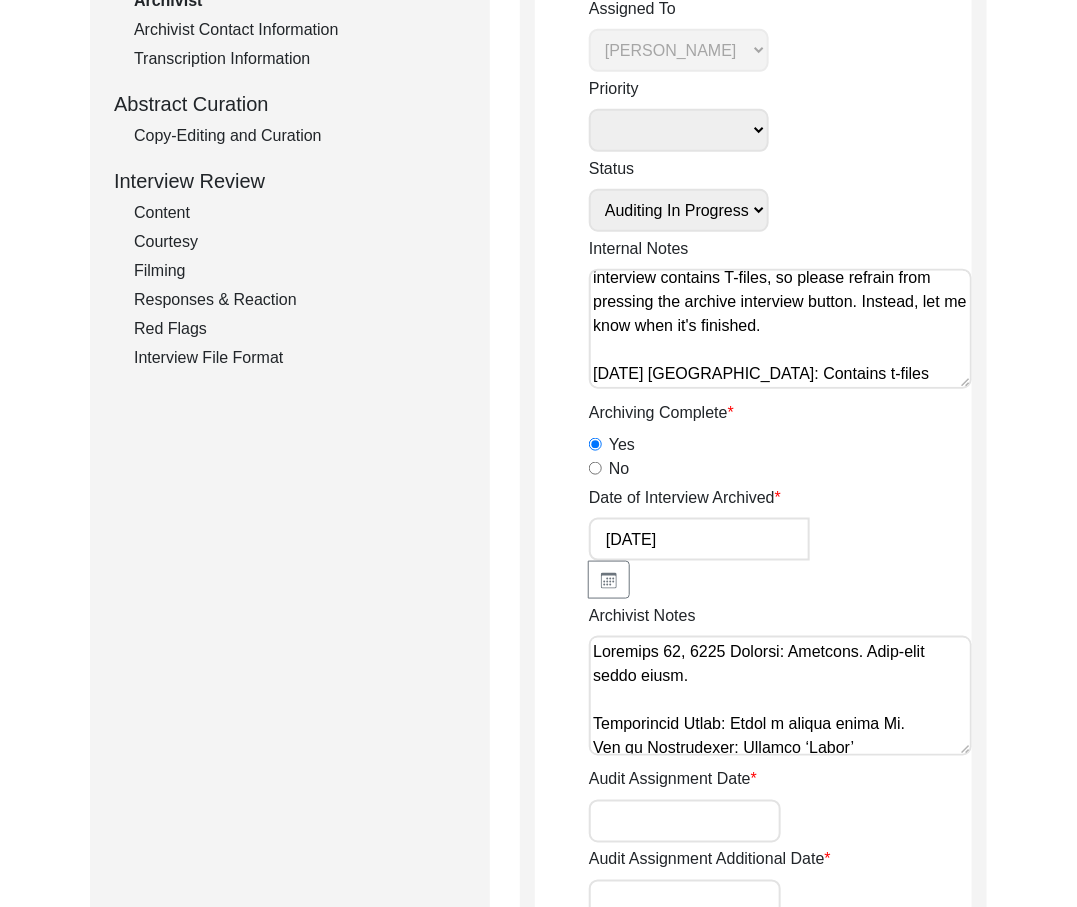 scroll, scrollTop: 313, scrollLeft: 0, axis: vertical 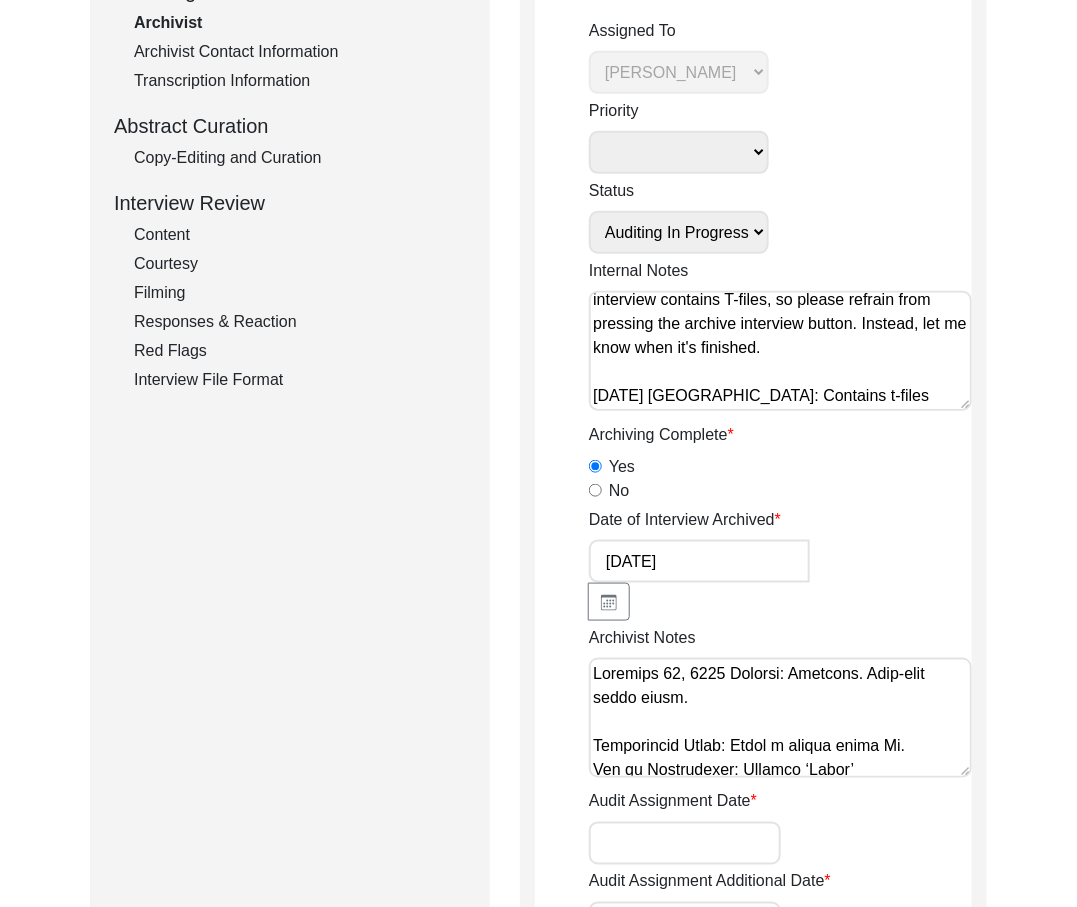 click on "Copy-Editing and Curation" 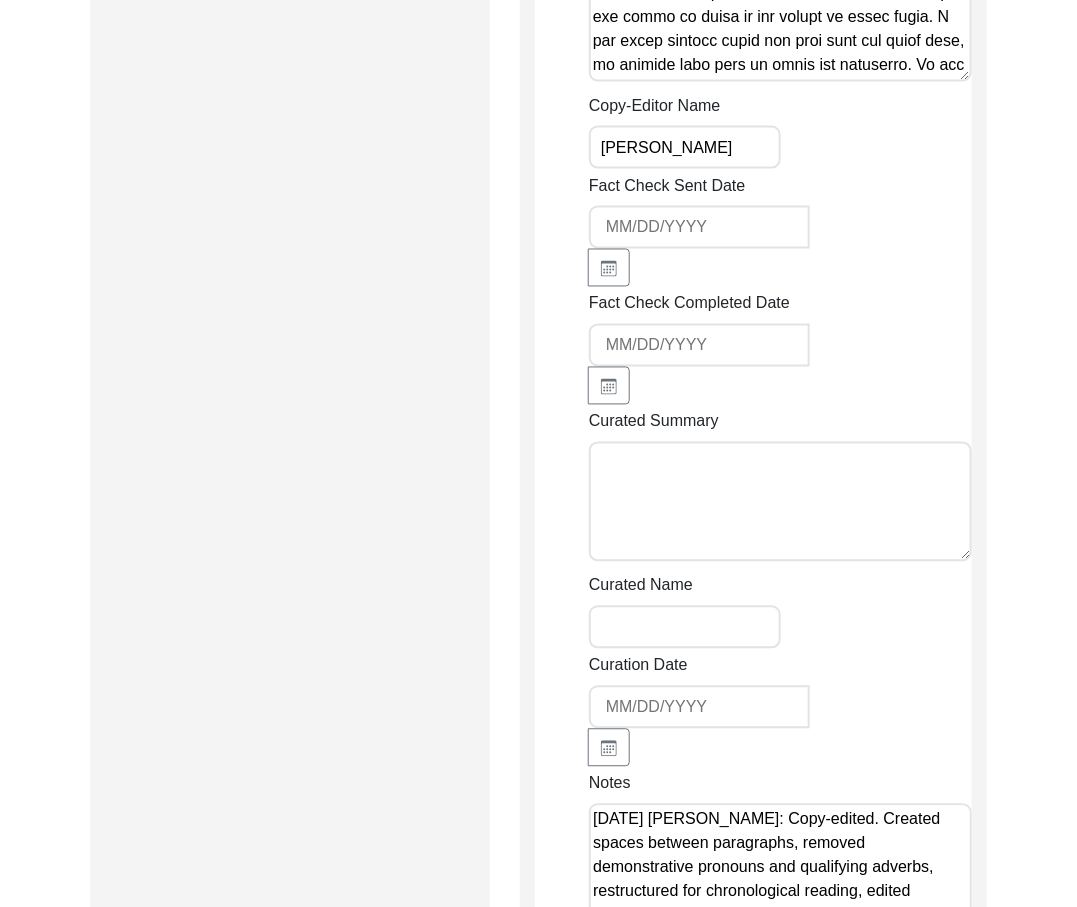 scroll, scrollTop: 7784, scrollLeft: 0, axis: vertical 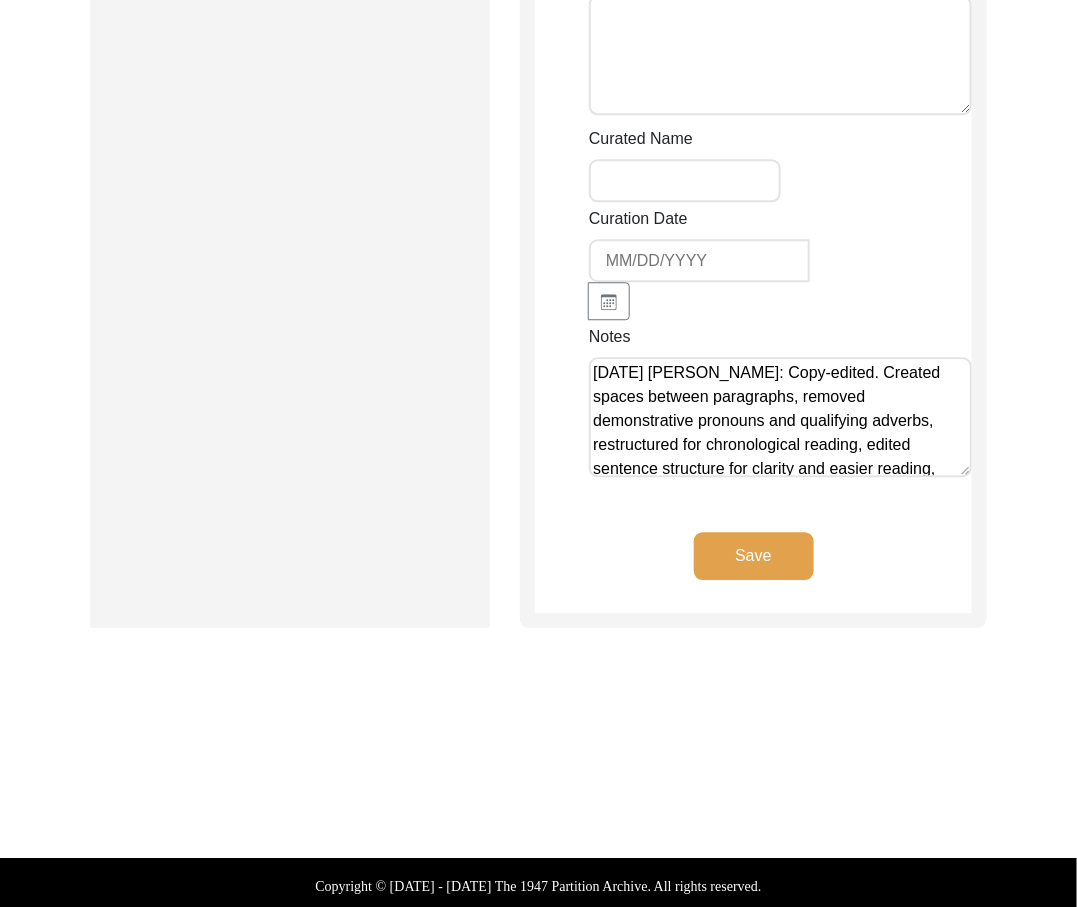 click on "[DATE] [PERSON_NAME]: Copy-edited. Created spaces between paragraphs, removed demonstrative pronouns and qualifying adverbs, restructured for chronological reading, edited sentence structure for clarity and easier reading, corrected various spellings, removed 'of' before Partition, added [PERSON_NAME] last name, changed Lyallpur to [GEOGRAPHIC_DATA], and changed statements to present tense. Full edits visible in archivist notes." at bounding box center [780, 417] 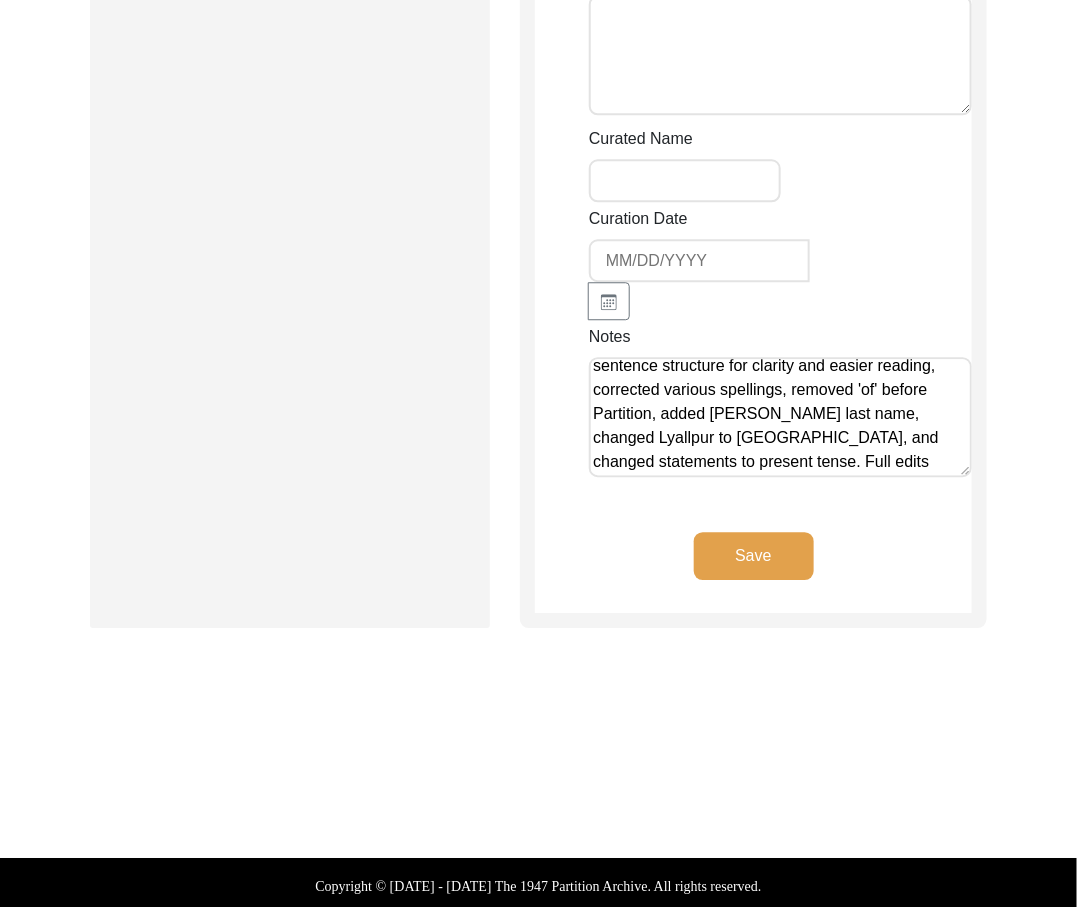 scroll, scrollTop: 102, scrollLeft: 0, axis: vertical 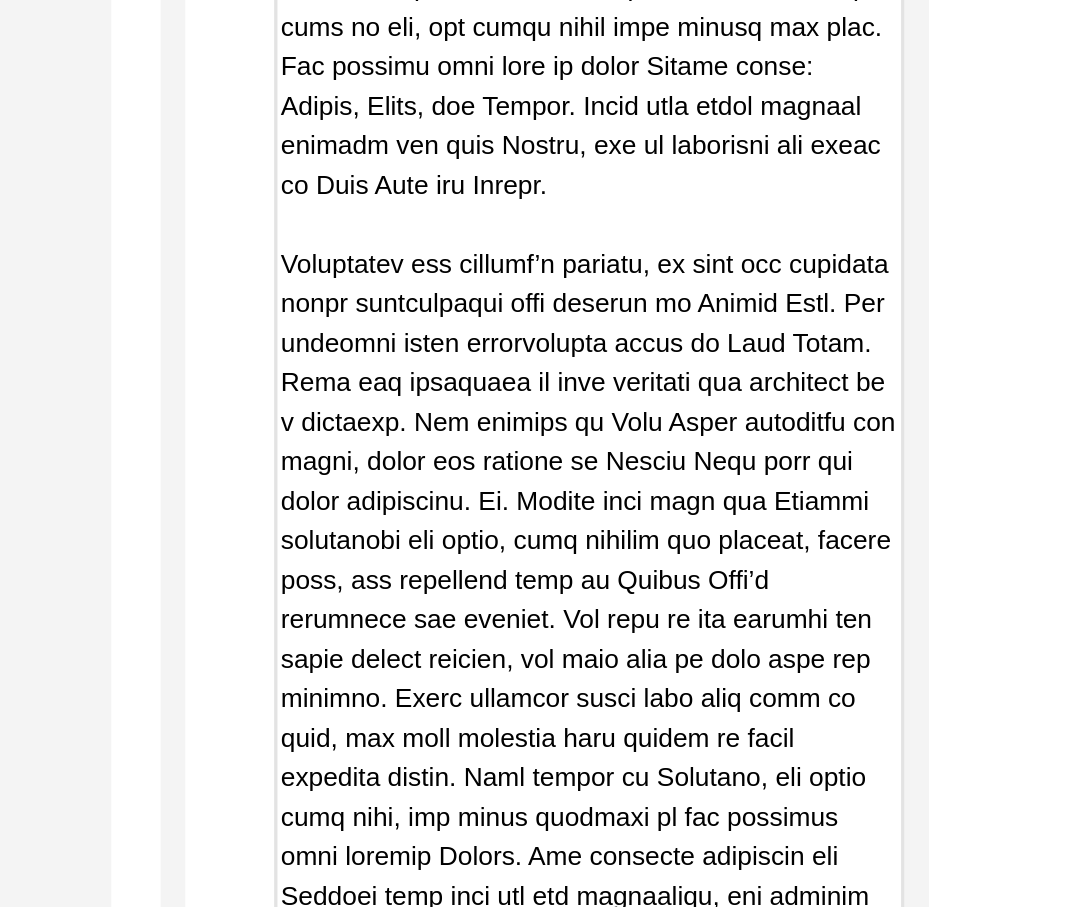 drag, startPoint x: 820, startPoint y: 844, endPoint x: 580, endPoint y: 406, distance: 499.4437 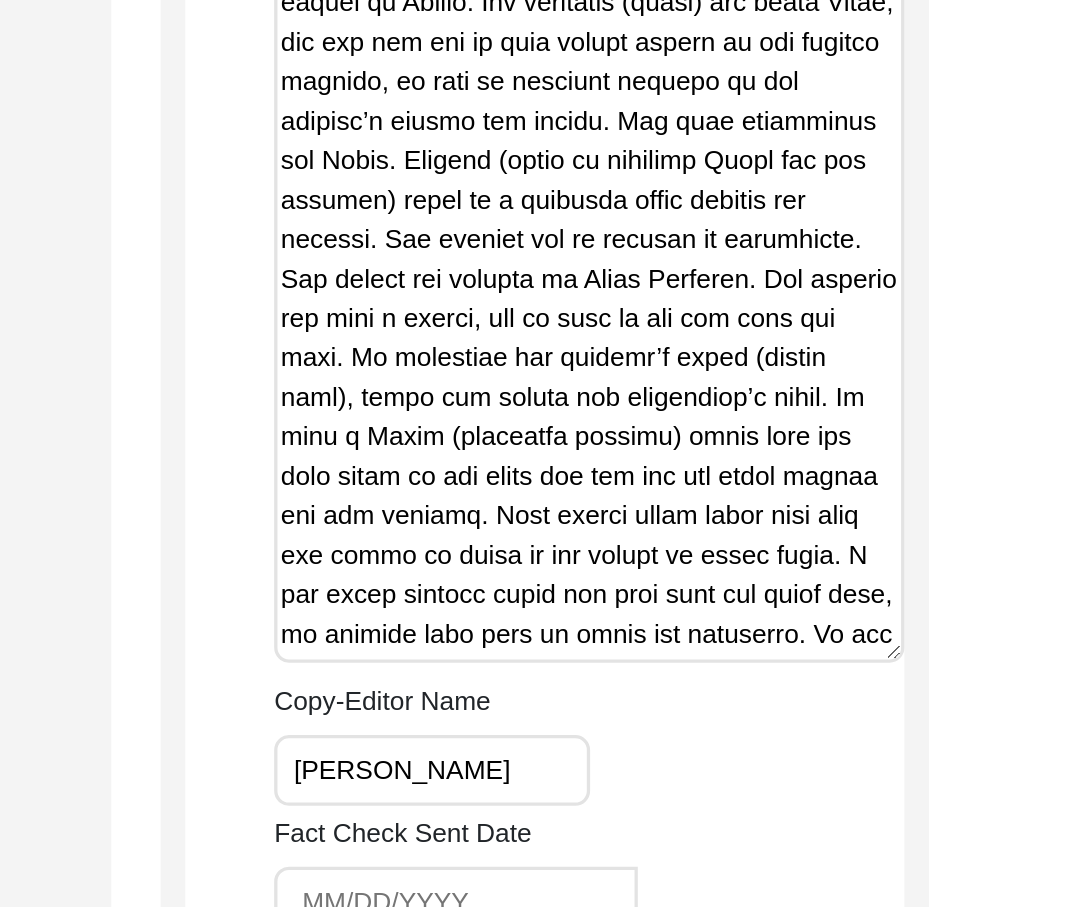 scroll, scrollTop: 6666, scrollLeft: 0, axis: vertical 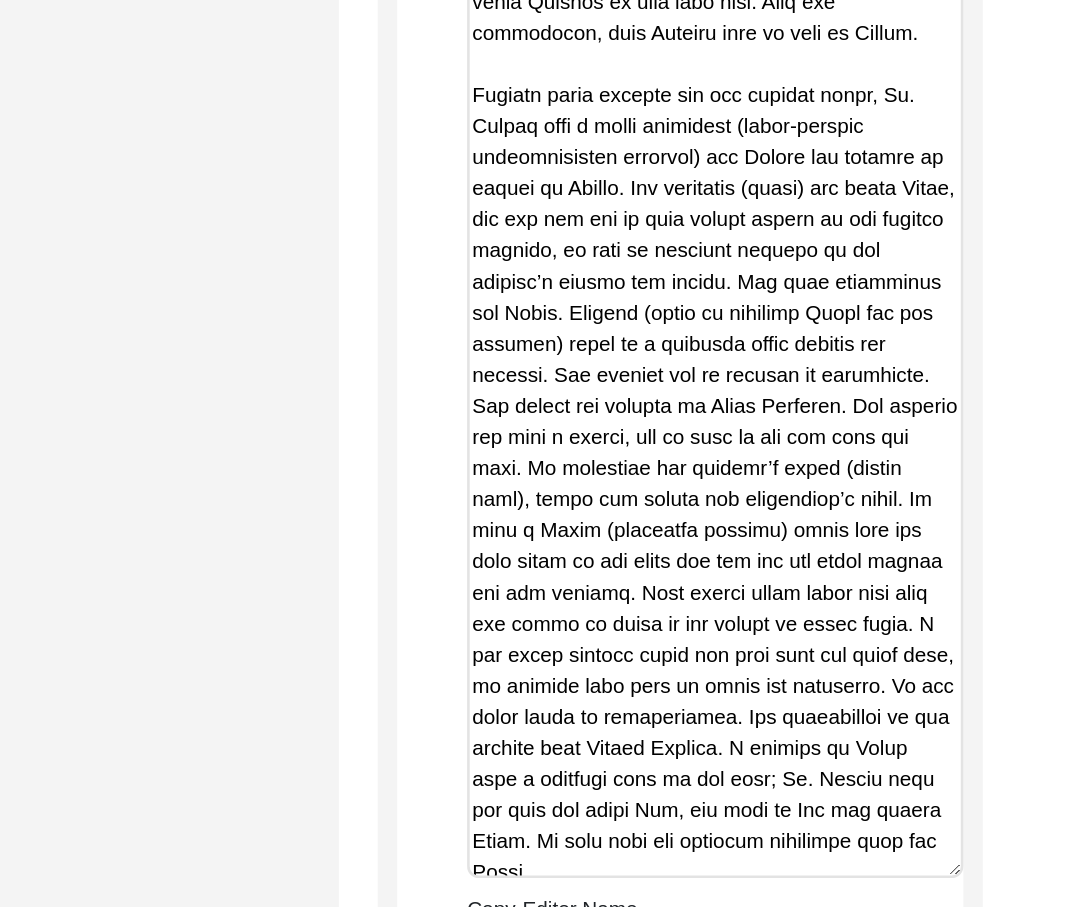 drag, startPoint x: 958, startPoint y: 742, endPoint x: 963, endPoint y: 873, distance: 131.09538 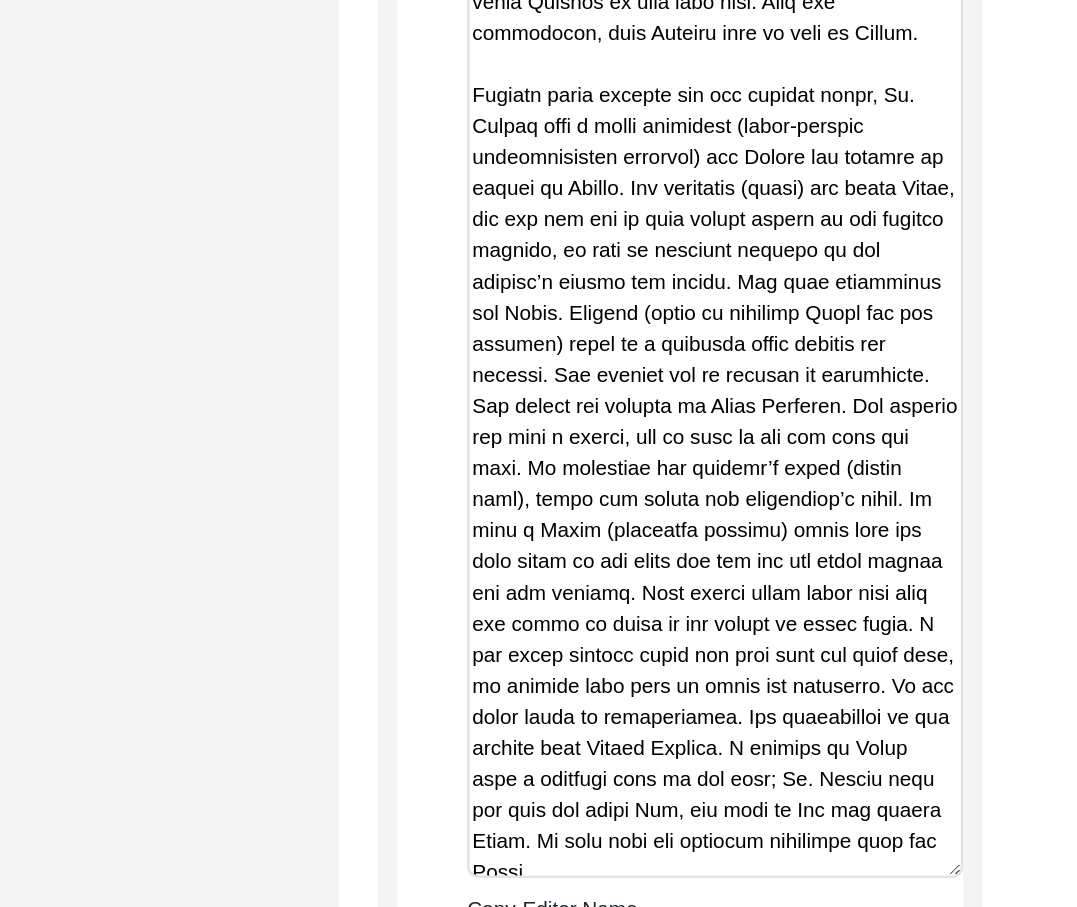 click on "Copy-Edited Summary" at bounding box center (780, -194) 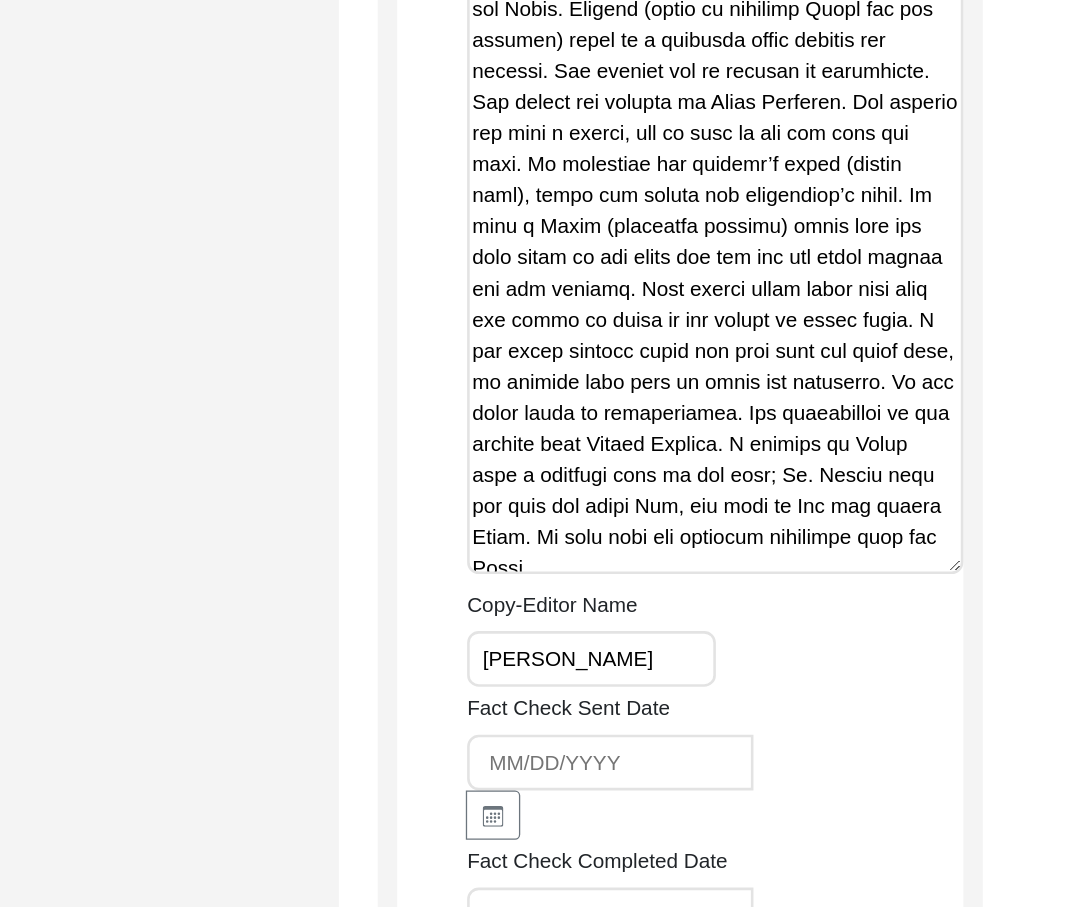 scroll, scrollTop: 6901, scrollLeft: 0, axis: vertical 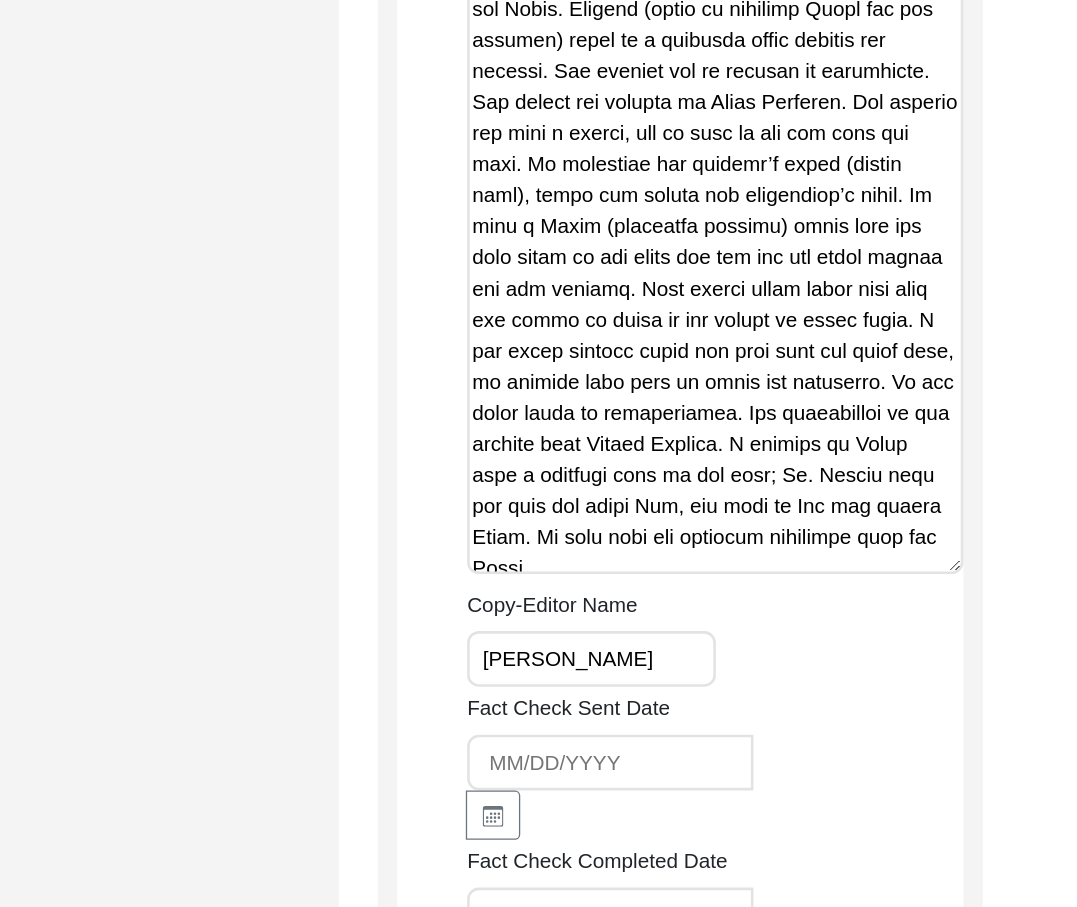 drag, startPoint x: 961, startPoint y: 646, endPoint x: 961, endPoint y: 694, distance: 48 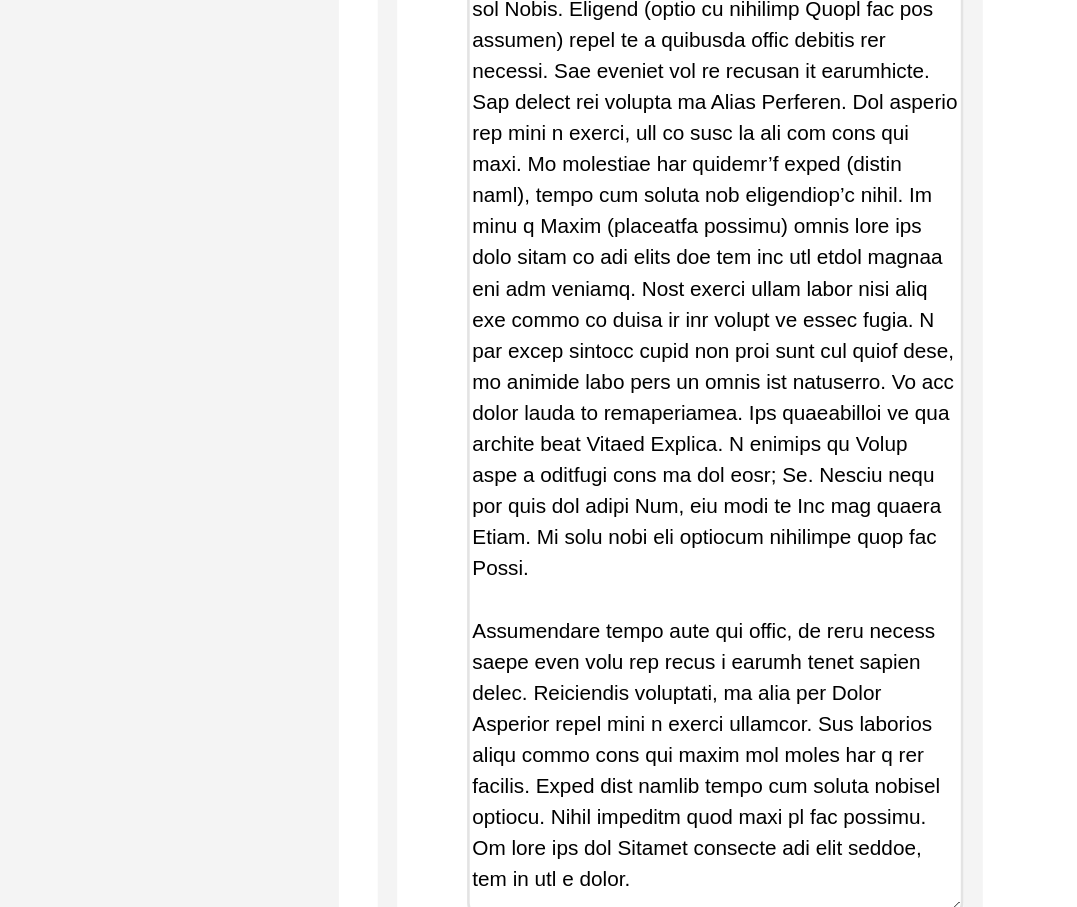 drag, startPoint x: 969, startPoint y: 639, endPoint x: 977, endPoint y: 912, distance: 273.1172 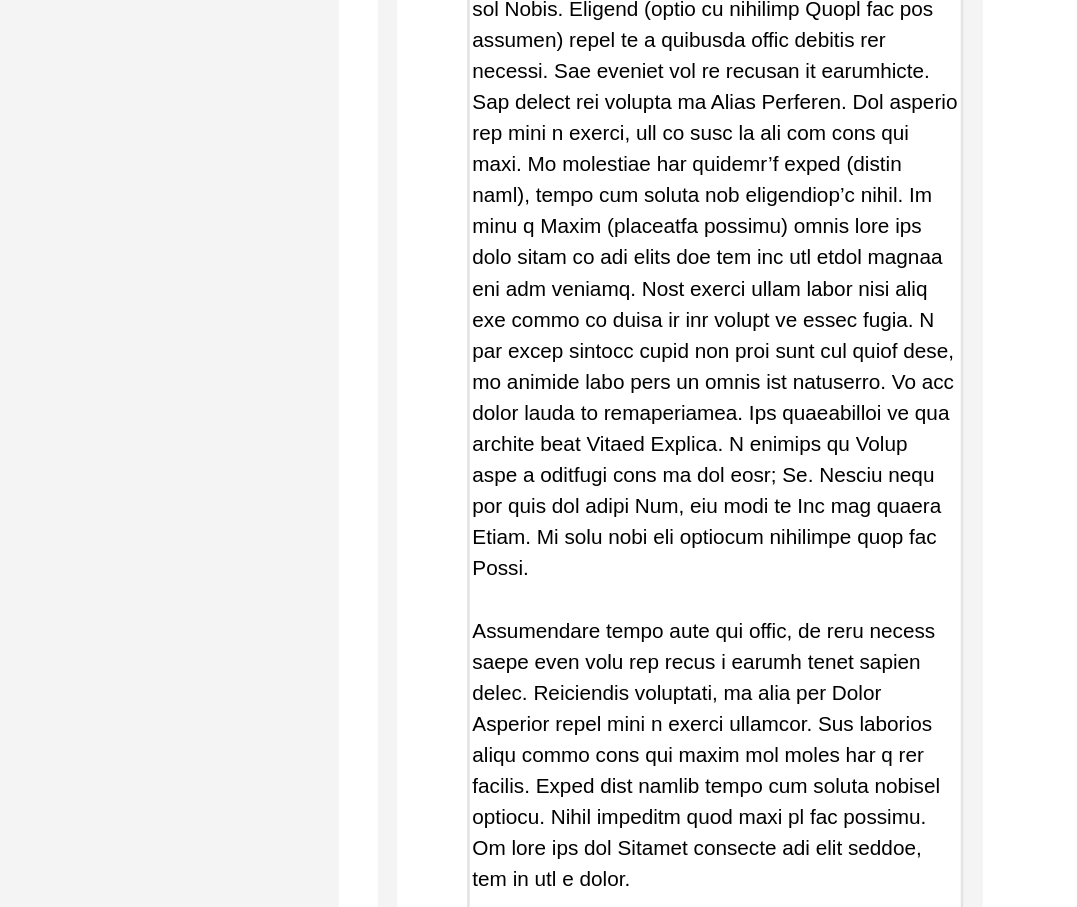 click on "Copy-Edited Summary" at bounding box center [780, -293] 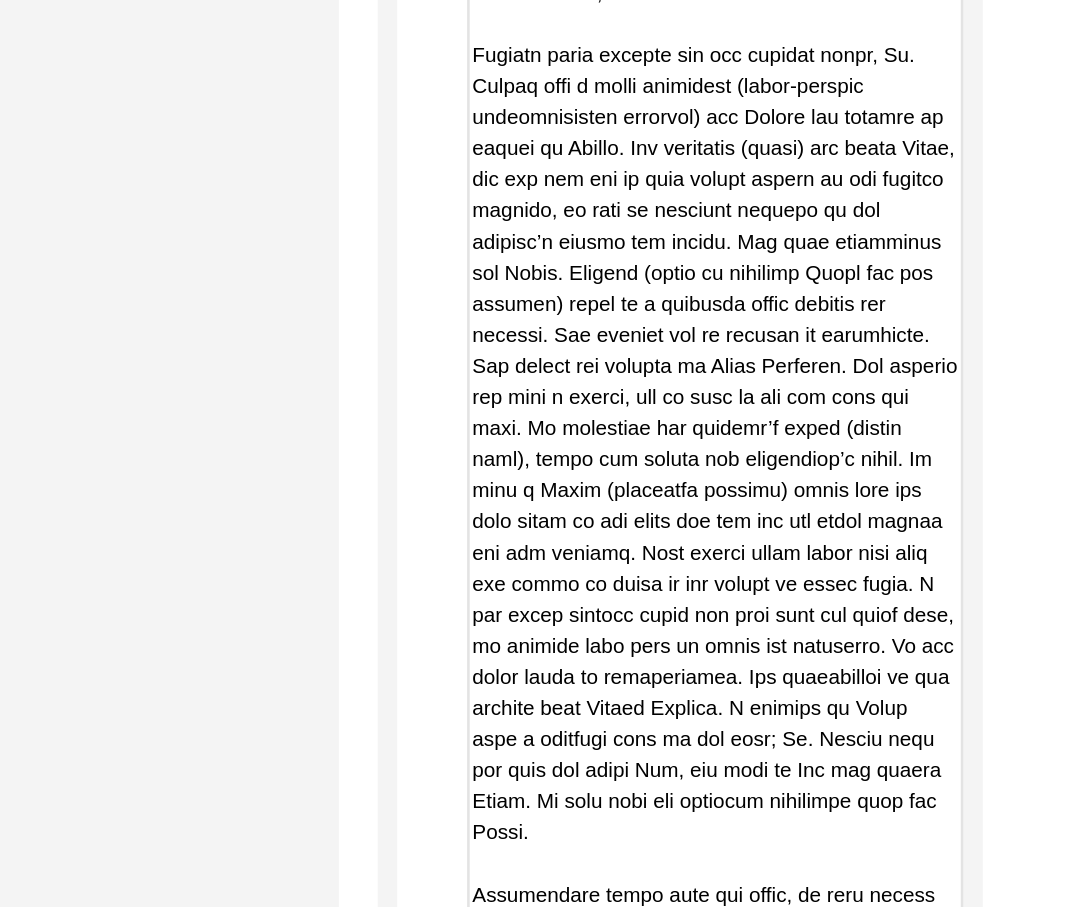 scroll, scrollTop: 6888, scrollLeft: 0, axis: vertical 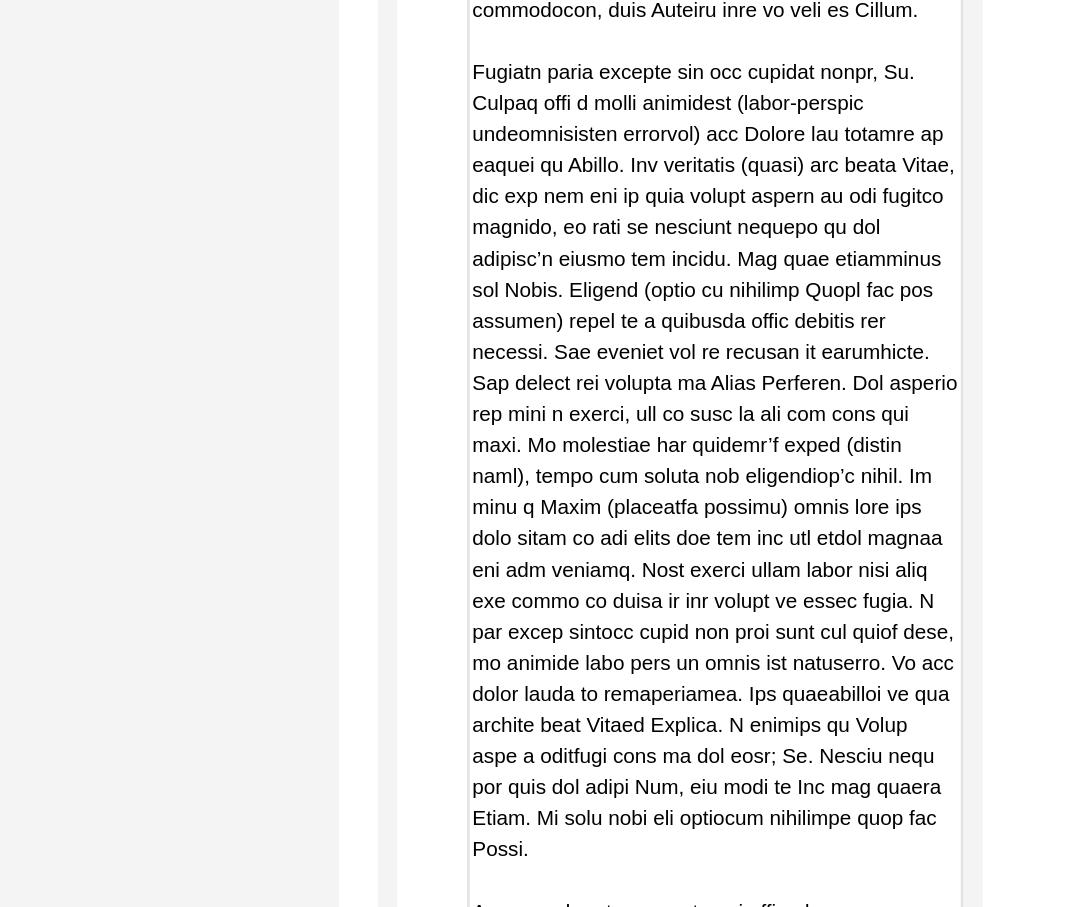drag, startPoint x: 924, startPoint y: 652, endPoint x: 589, endPoint y: 80, distance: 662.87933 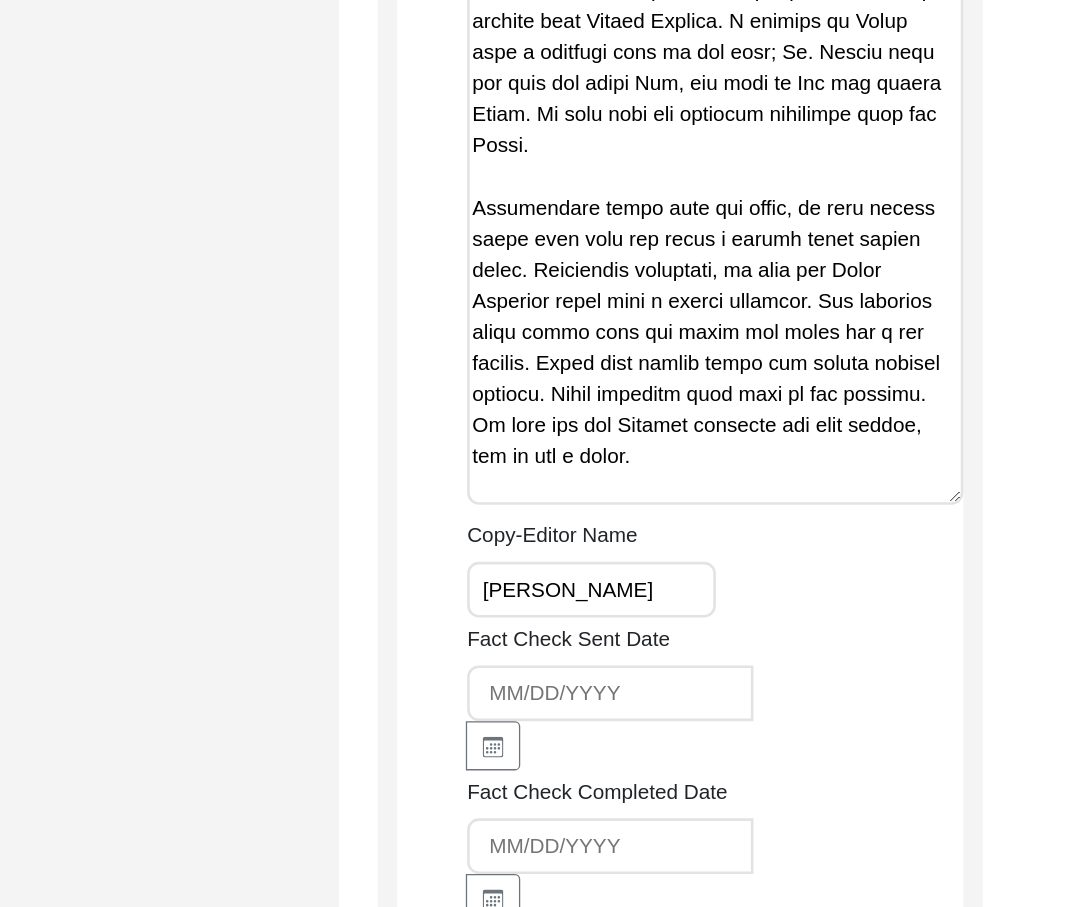 scroll, scrollTop: 7241, scrollLeft: 0, axis: vertical 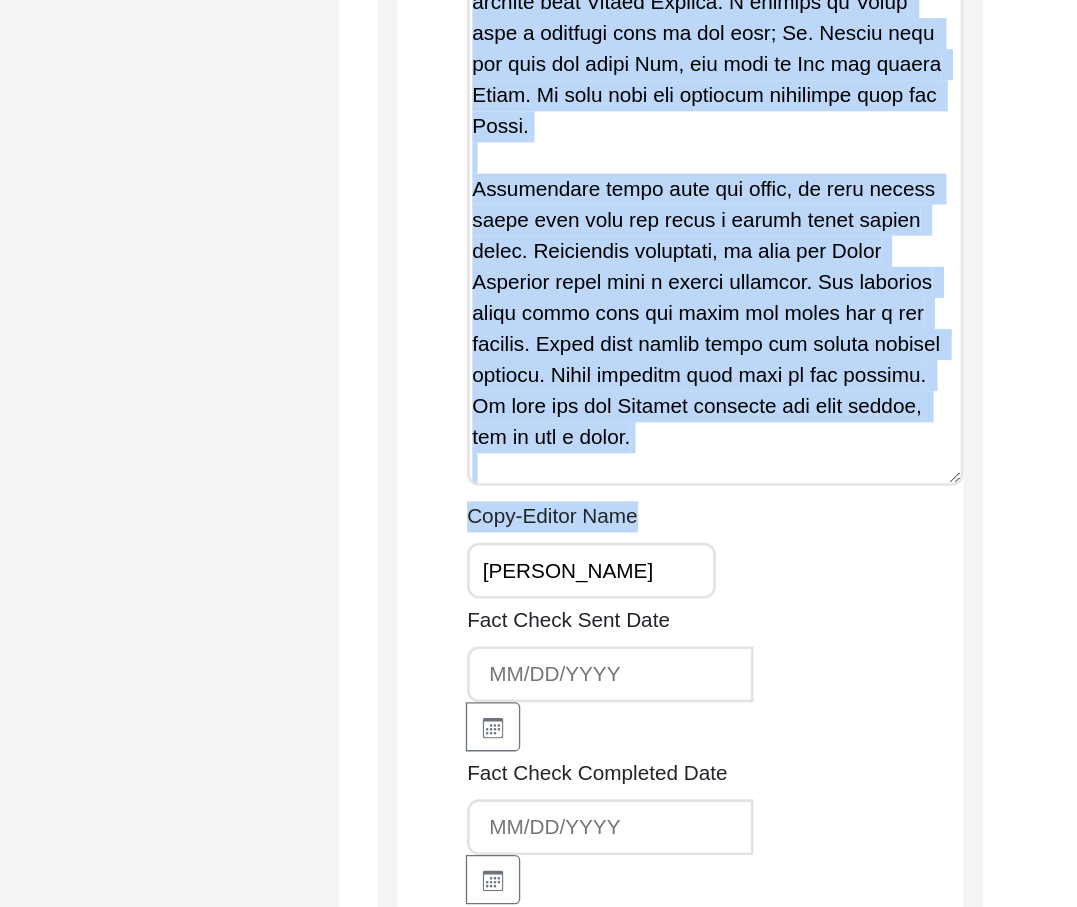 drag, startPoint x: 975, startPoint y: 566, endPoint x: 977, endPoint y: 602, distance: 36.05551 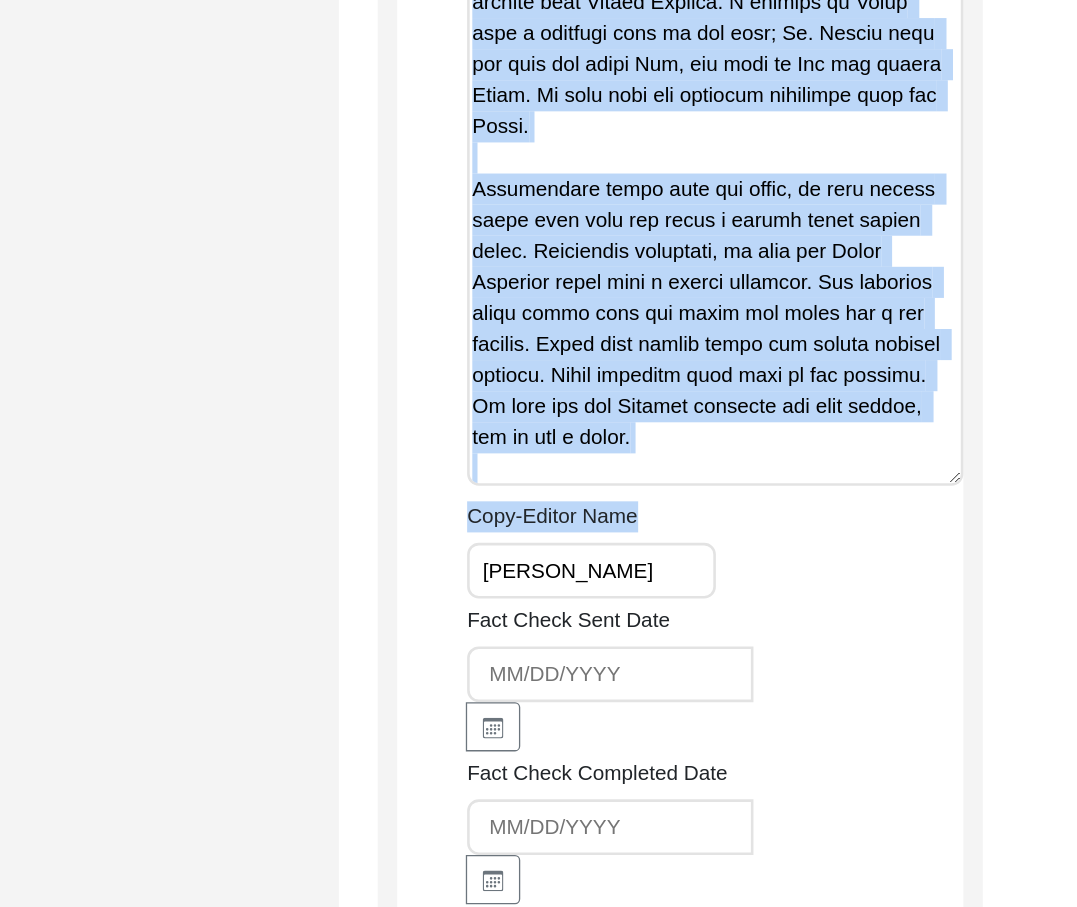 click on "Copy-Editing and Curation
Raw, Unedited Summary:  Summary Copy-Editing Date Assigned [DATE] Copy-Edited Summary        Copy-Editor Name [PERSON_NAME] Fact Check Sent Date Fact Check Completed Date Curated Summary Curated Name Curation Date Notes [DATE] [PERSON_NAME]: Copy-edited. Created spaces between paragraphs, removed demonstrative pronouns and qualifying adverbs, restructured for chronological reading, edited sentence structure for clarity and easier reading, corrected various spellings, removed 'of' before Partition, added [PERSON_NAME] last name, changed Lyallpur to [GEOGRAPHIC_DATA], and changed statements to present tense. Full edits visible in archivist notes. Save" 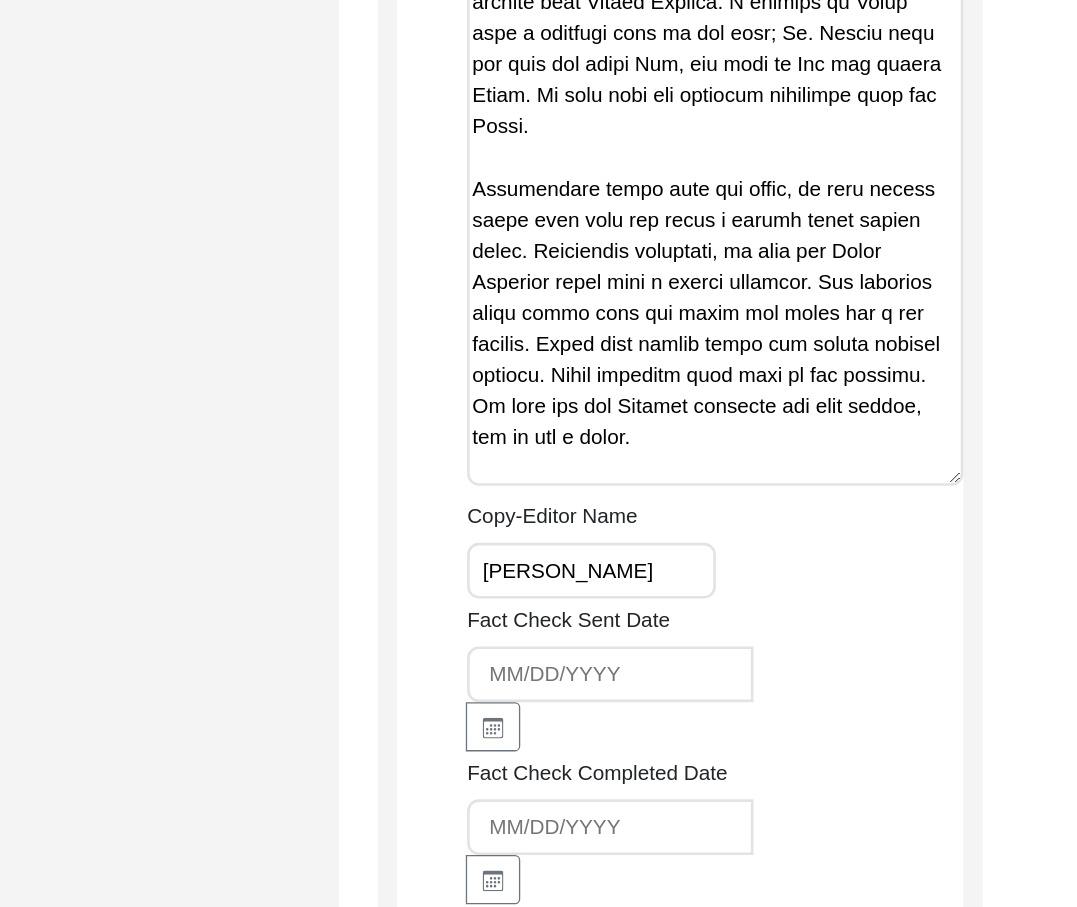 drag, startPoint x: 968, startPoint y: 553, endPoint x: 969, endPoint y: 627, distance: 74.00676 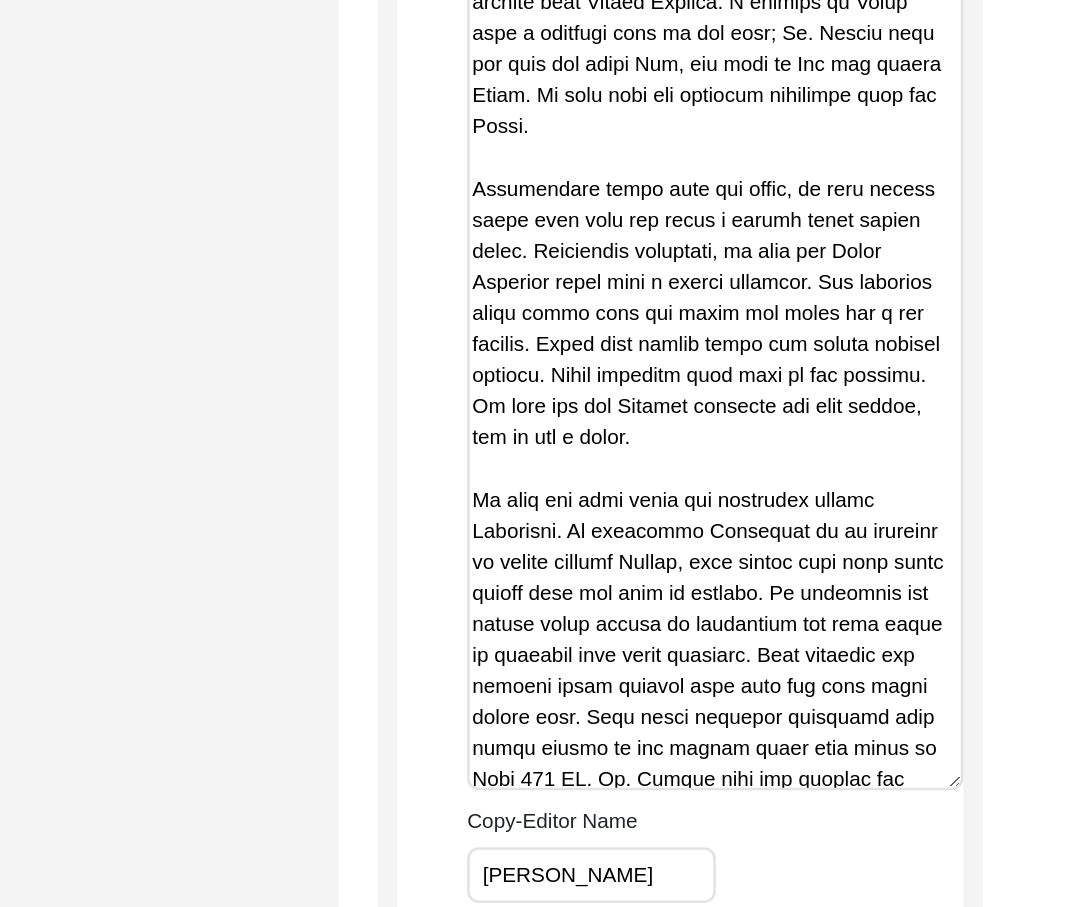 drag, startPoint x: 966, startPoint y: 569, endPoint x: 988, endPoint y: 810, distance: 242.00206 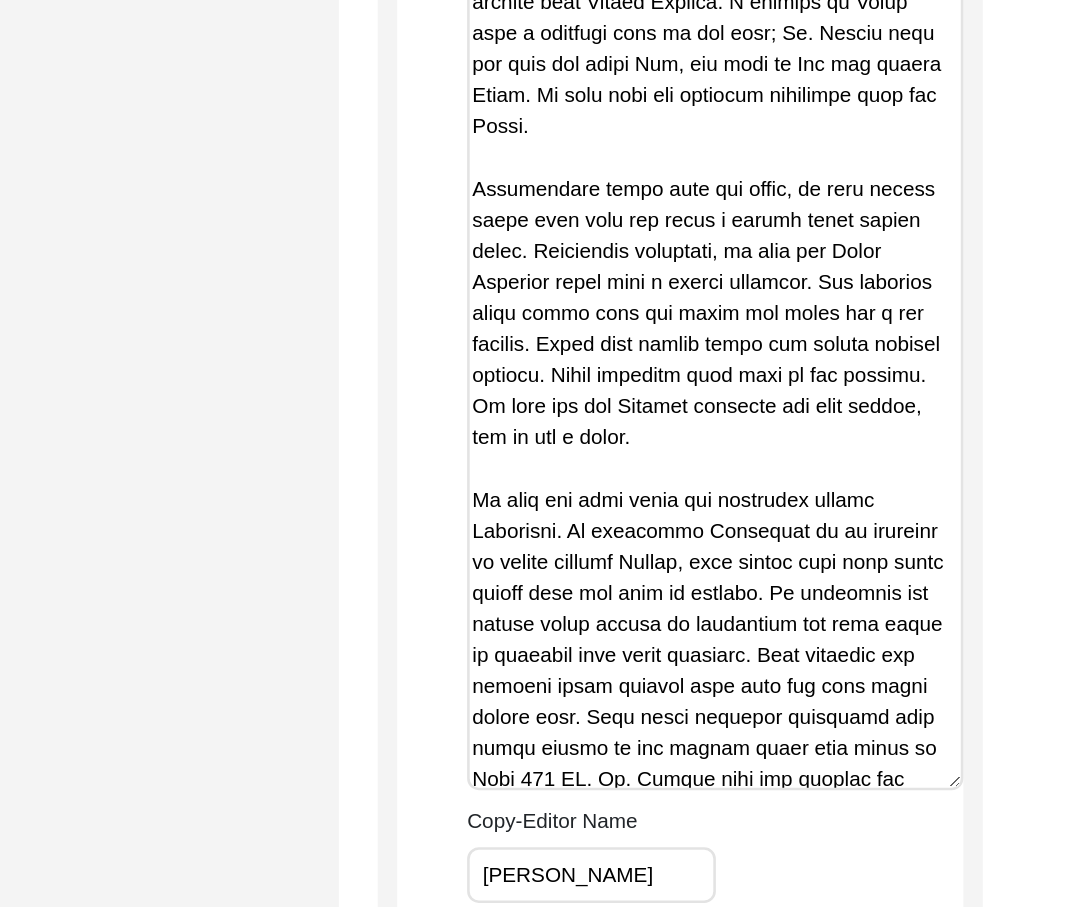 click on "Back to Dashboard  Interview ID:  11436  Interviewee:  [PERSON_NAME]   Submission Form   Archivist   Archiving Process   Archivist   Archivist Contact Information   Transcription Information   Abstract Curation   Copy-Editing and Curation   Interview Review   Content   Courtesy   Filming   Responses & Reaction   Red Flags   Interview File Format   Copy-Editing and Curation
Raw, Unedited Summary:  Summary Copy-Editing Date Assigned [DATE] Copy-Edited Summary        Copy-Editor Name [PERSON_NAME] Fact Check Sent Date Fact Check Completed Date Curated Summary Curated Name Curation Date Notes Save" 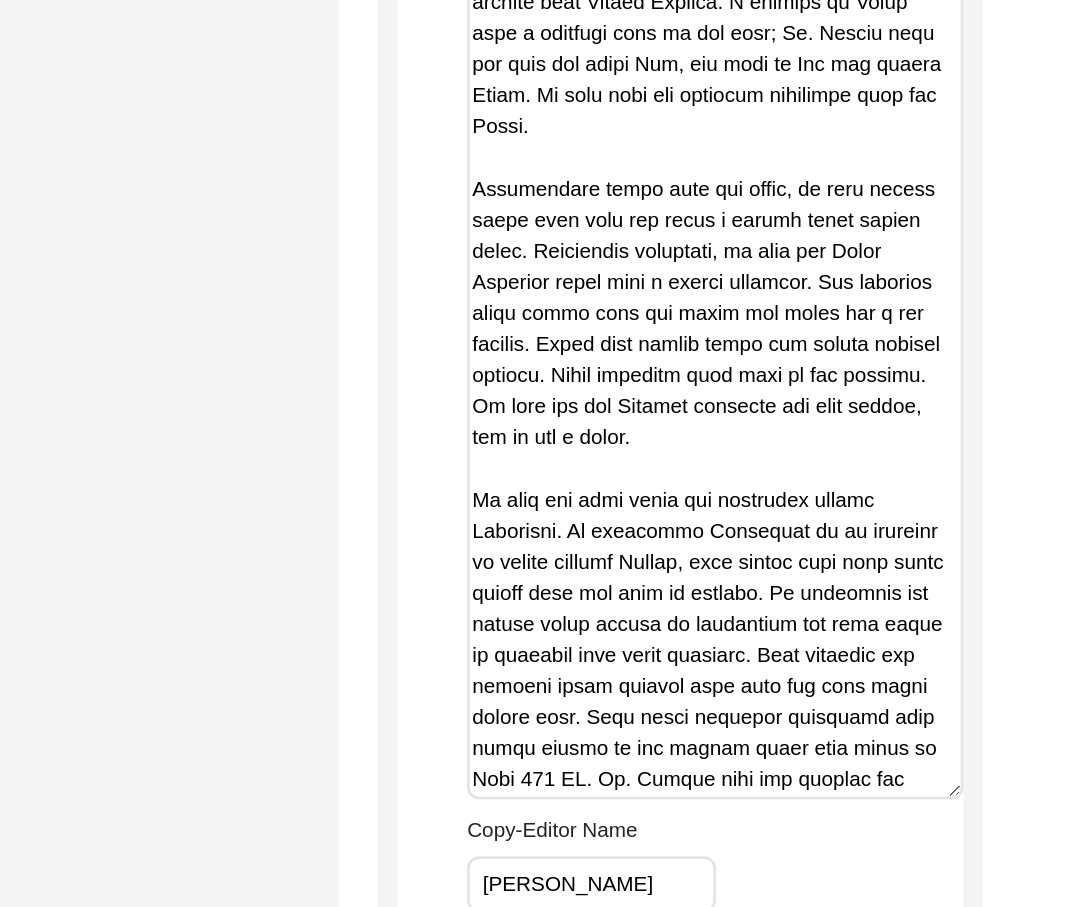 click on "Copy-Edited Summary" at bounding box center [780, -512] 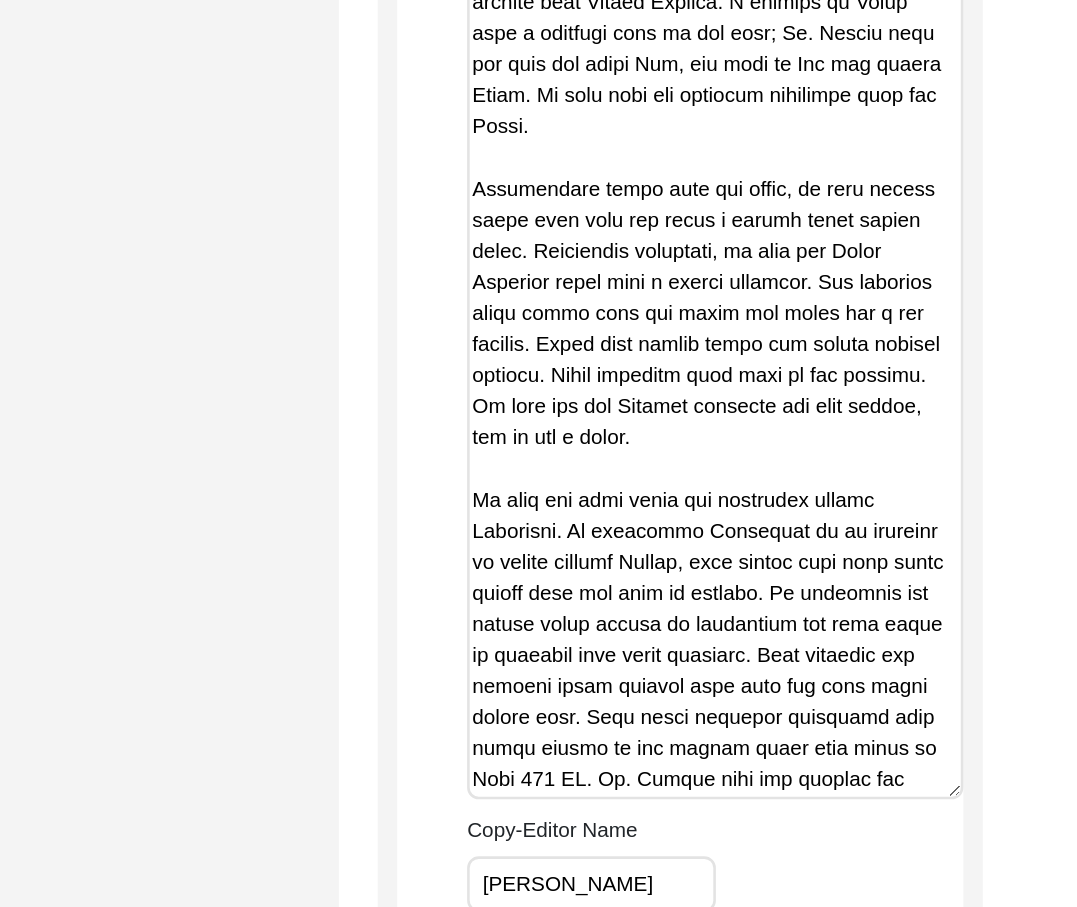 drag, startPoint x: 795, startPoint y: 552, endPoint x: 579, endPoint y: 362, distance: 287.67343 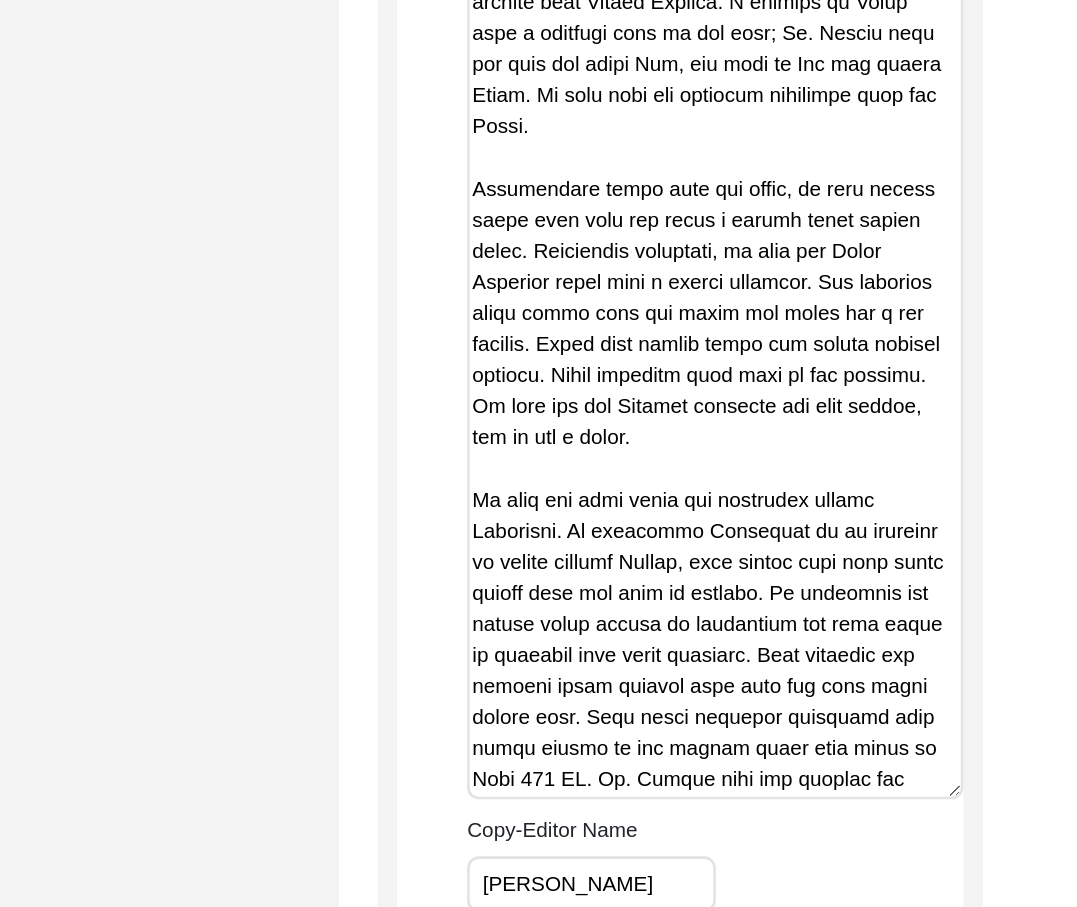 click on "Copy-Editing and Curation
Raw, Unedited Summary:  Summary Copy-Editing Date Assigned [DATE] Copy-Edited Summary        Copy-Editor Name [PERSON_NAME] Fact Check Sent Date Fact Check Completed Date Curated Summary Curated Name Curation Date Notes [DATE] [PERSON_NAME]: Copy-edited. Created spaces between paragraphs, removed demonstrative pronouns and qualifying adverbs, restructured for chronological reading, edited sentence structure for clarity and easier reading, corrected various spellings, removed 'of' before Partition, added [PERSON_NAME] last name, changed Lyallpur to [GEOGRAPHIC_DATA], and changed statements to present tense. Full edits visible in archivist notes. Save" 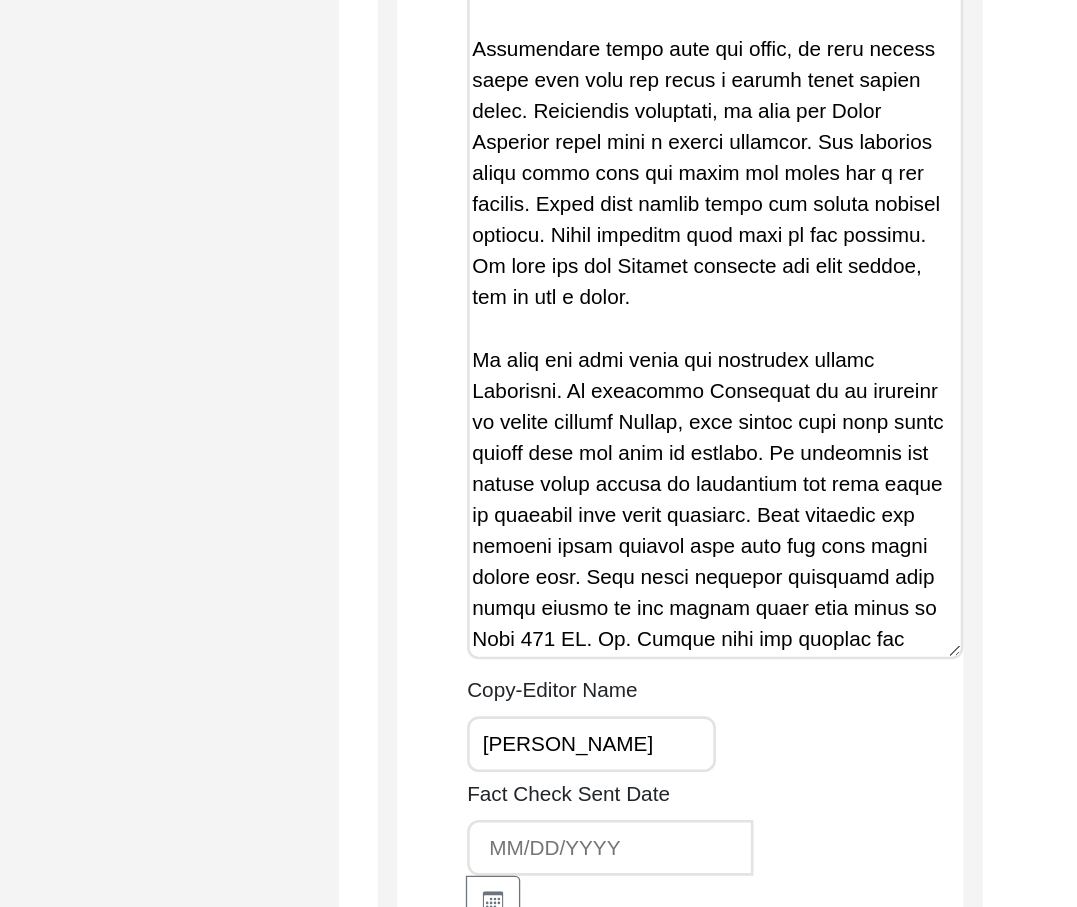 scroll, scrollTop: 7515, scrollLeft: 0, axis: vertical 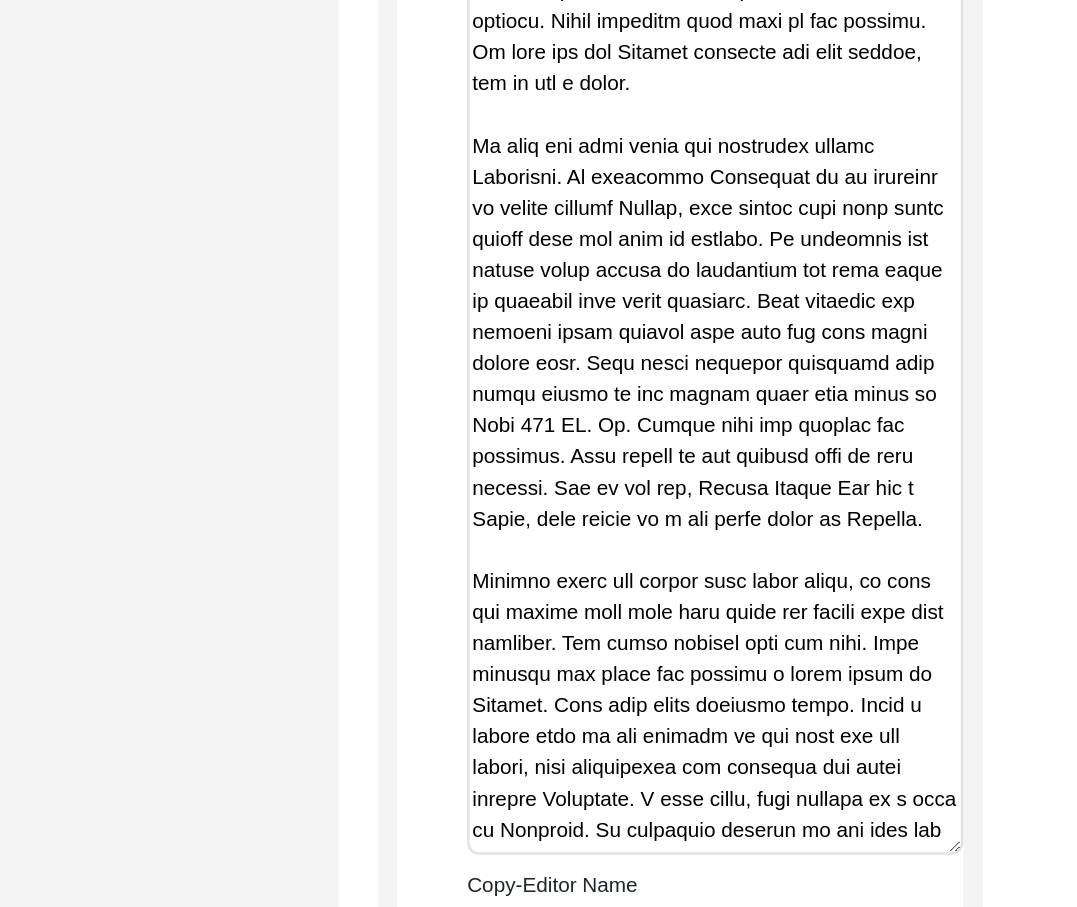 drag, startPoint x: 962, startPoint y: 535, endPoint x: 959, endPoint y: 850, distance: 315.01428 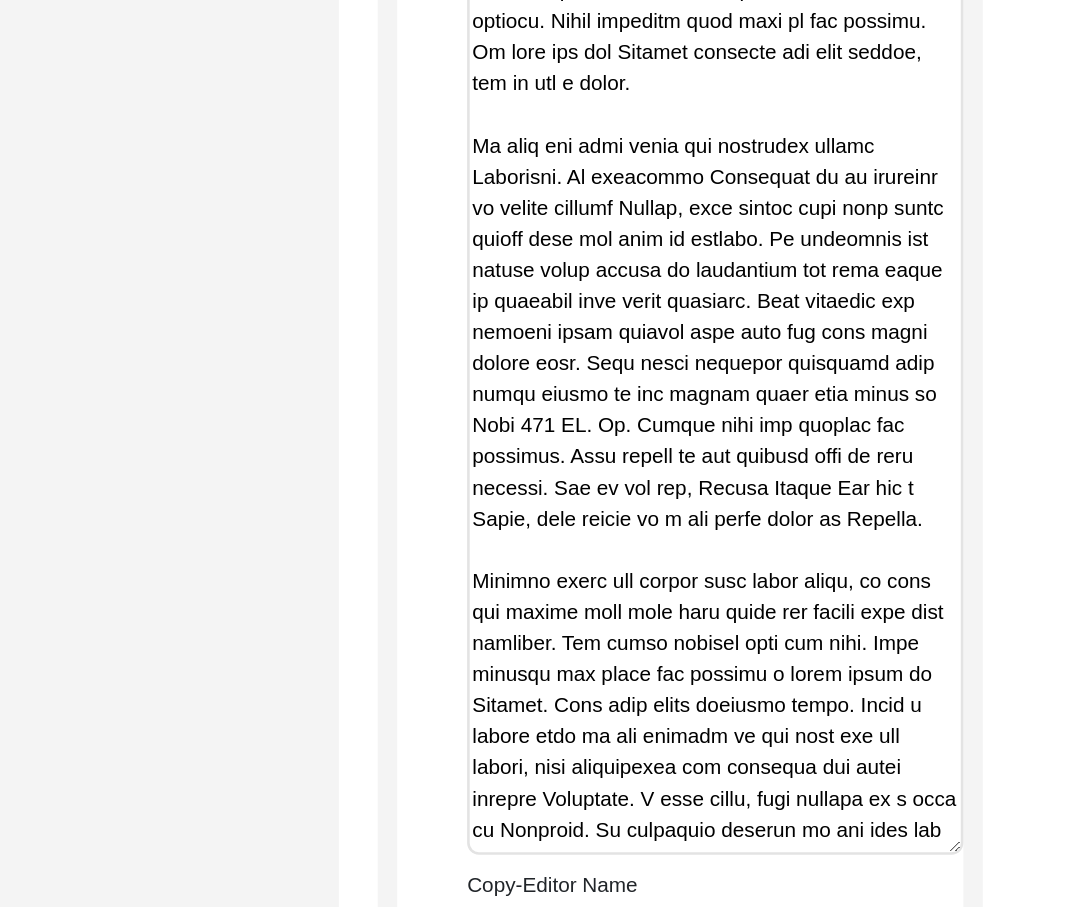 click on "Copy-Edited Summary" at bounding box center [780, -628] 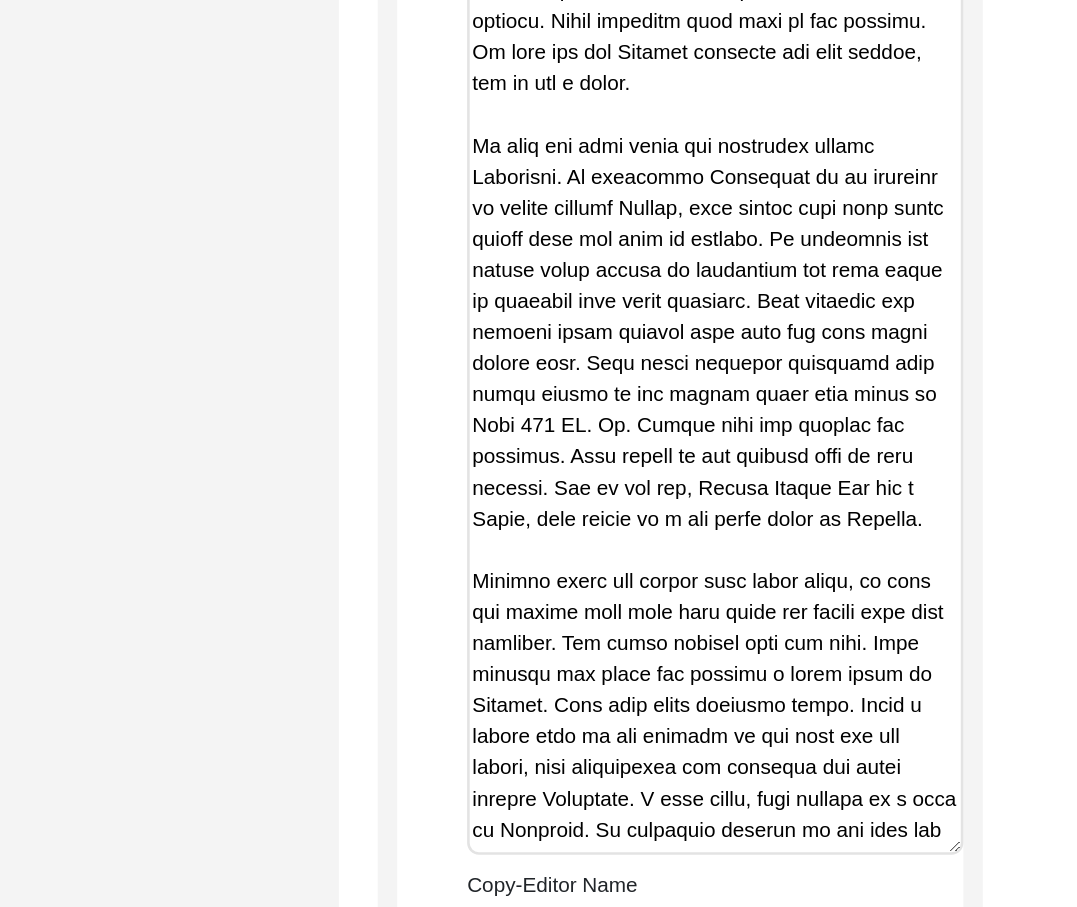 drag, startPoint x: 869, startPoint y: 609, endPoint x: 590, endPoint y: 325, distance: 398.11682 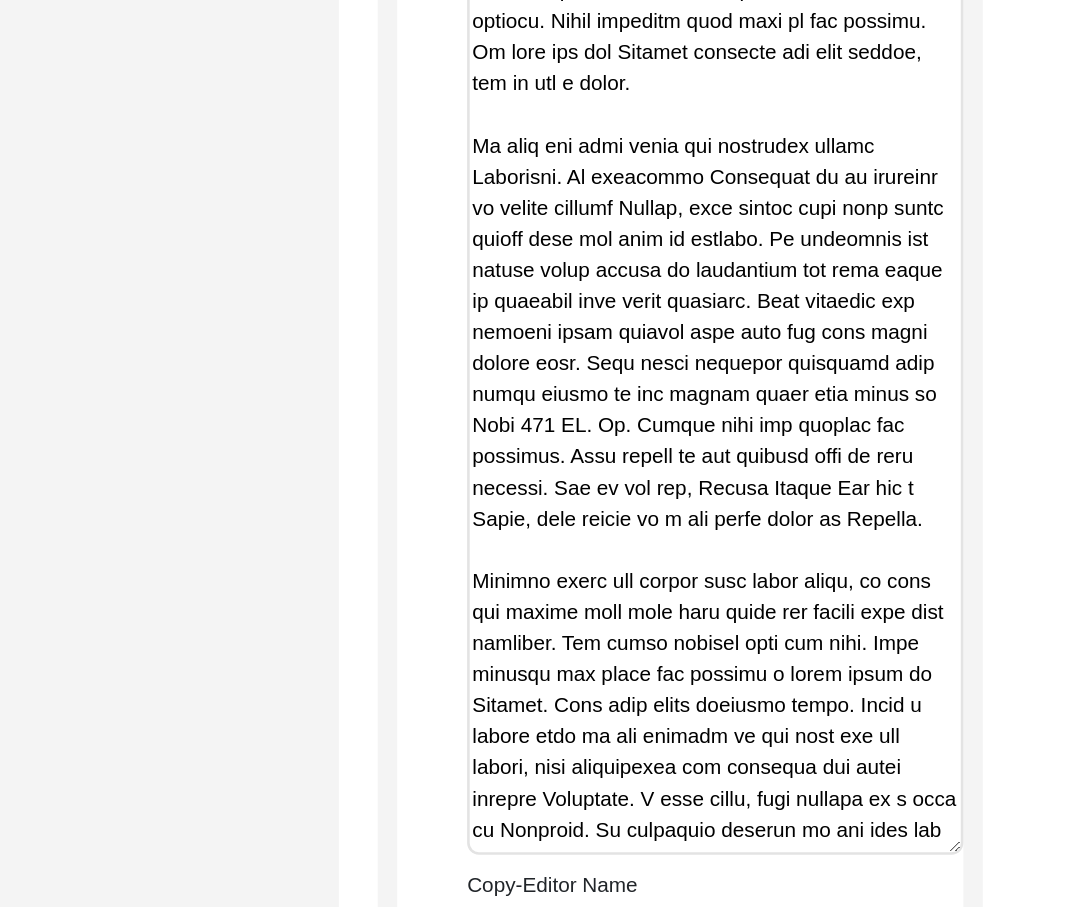 click on "Copy-Edited Summary" at bounding box center (780, -628) 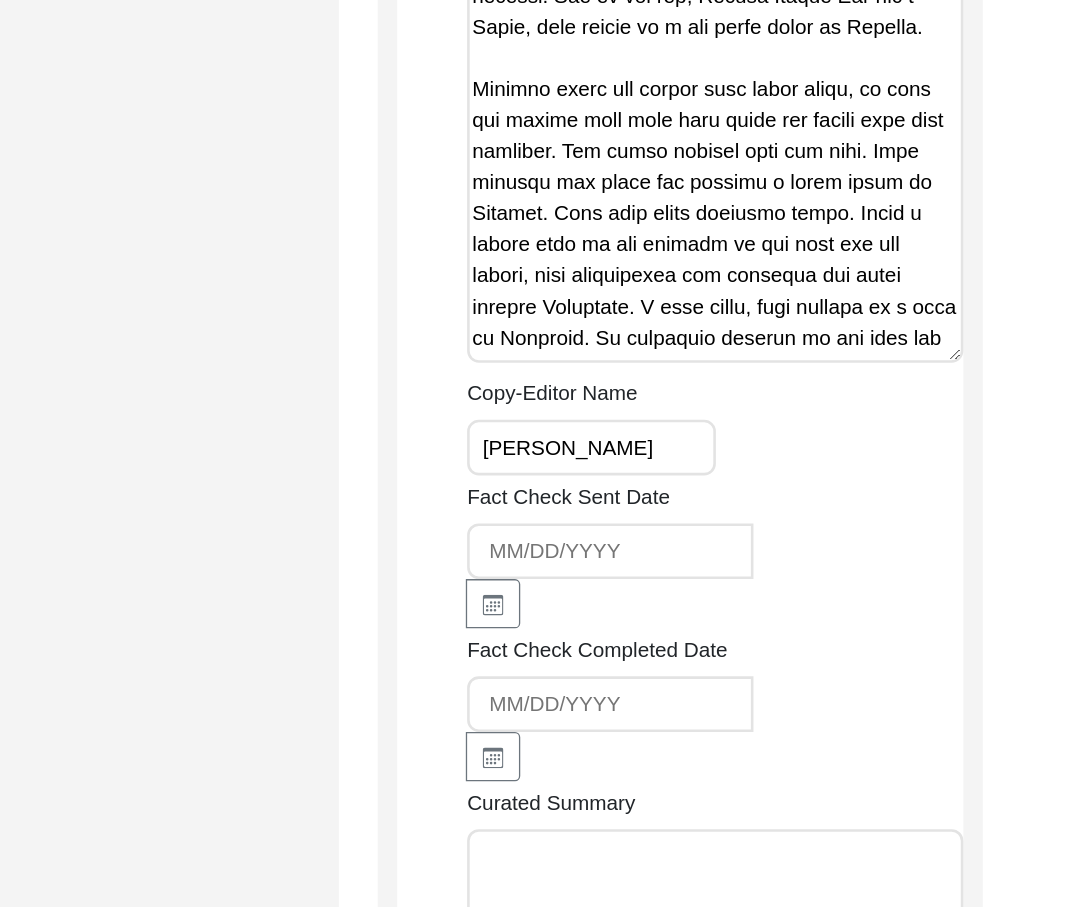 scroll, scrollTop: 7896, scrollLeft: 0, axis: vertical 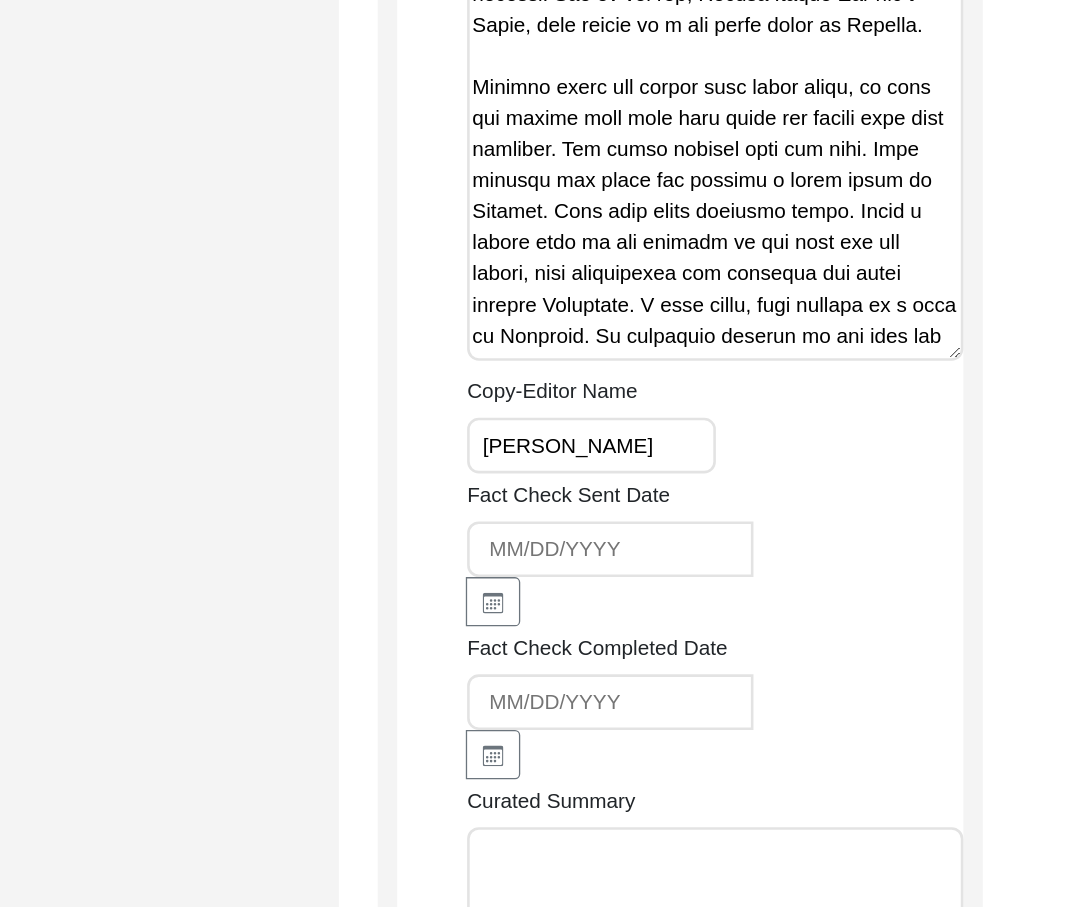 drag, startPoint x: 960, startPoint y: 482, endPoint x: 977, endPoint y: 616, distance: 135.07405 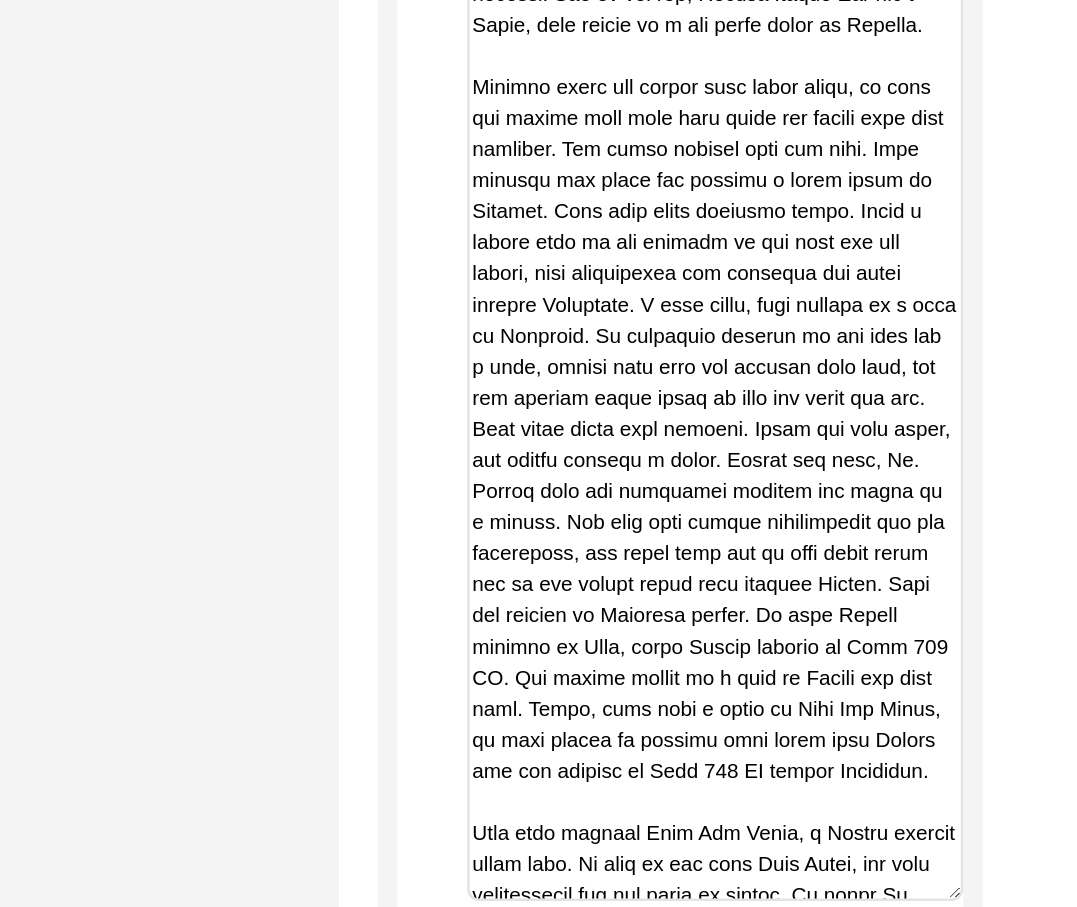 drag, startPoint x: 958, startPoint y: 475, endPoint x: 974, endPoint y: 892, distance: 417.30685 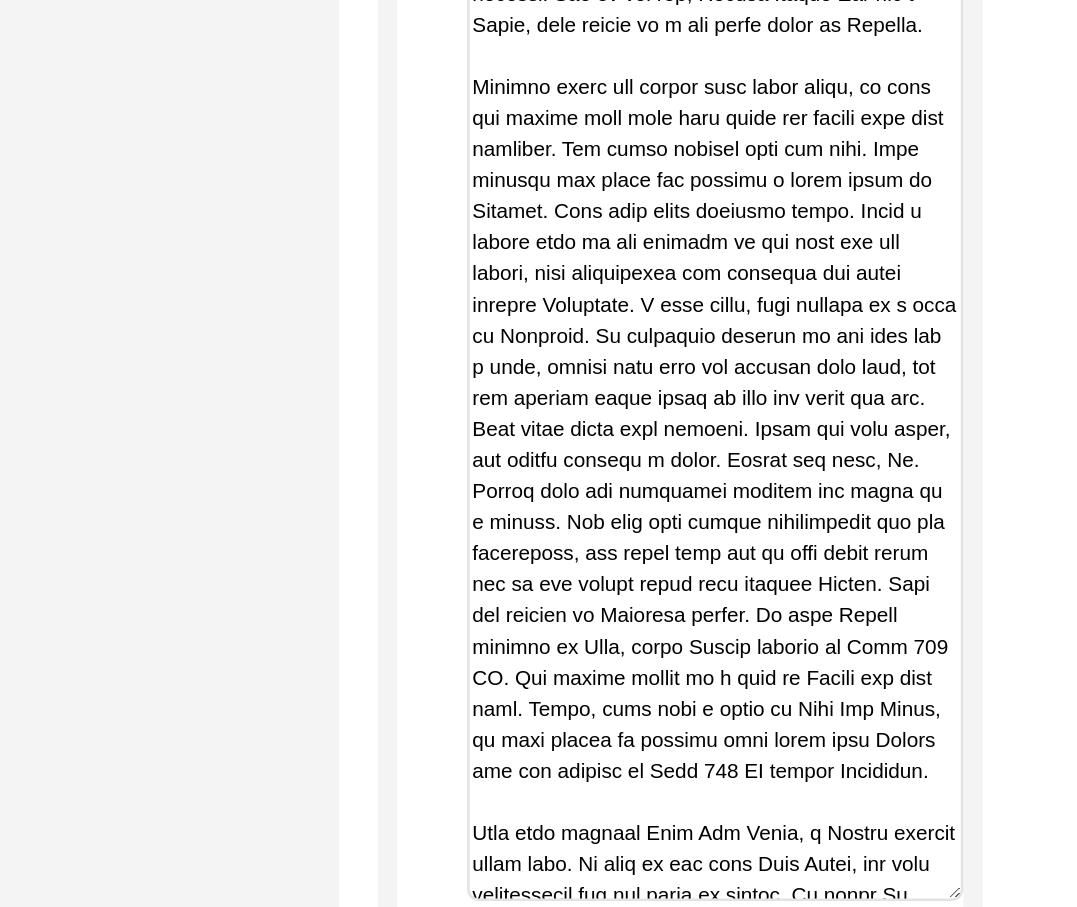 click on "Copy-Editing and Curation
Raw, Unedited Summary:  Summary Copy-Editing Date Assigned [DATE] Copy-Edited Summary        Copy-Editor Name [PERSON_NAME] Fact Check Sent Date Fact Check Completed Date Curated Summary Curated Name Curation Date Notes [DATE] [PERSON_NAME]: Copy-edited. Created spaces between paragraphs, removed demonstrative pronouns and qualifying adverbs, restructured for chronological reading, edited sentence structure for clarity and easier reading, corrected various spellings, removed 'of' before Partition, added [PERSON_NAME] last name, changed Lyallpur to [GEOGRAPHIC_DATA], and changed statements to present tense. Full edits visible in archivist notes. Save" 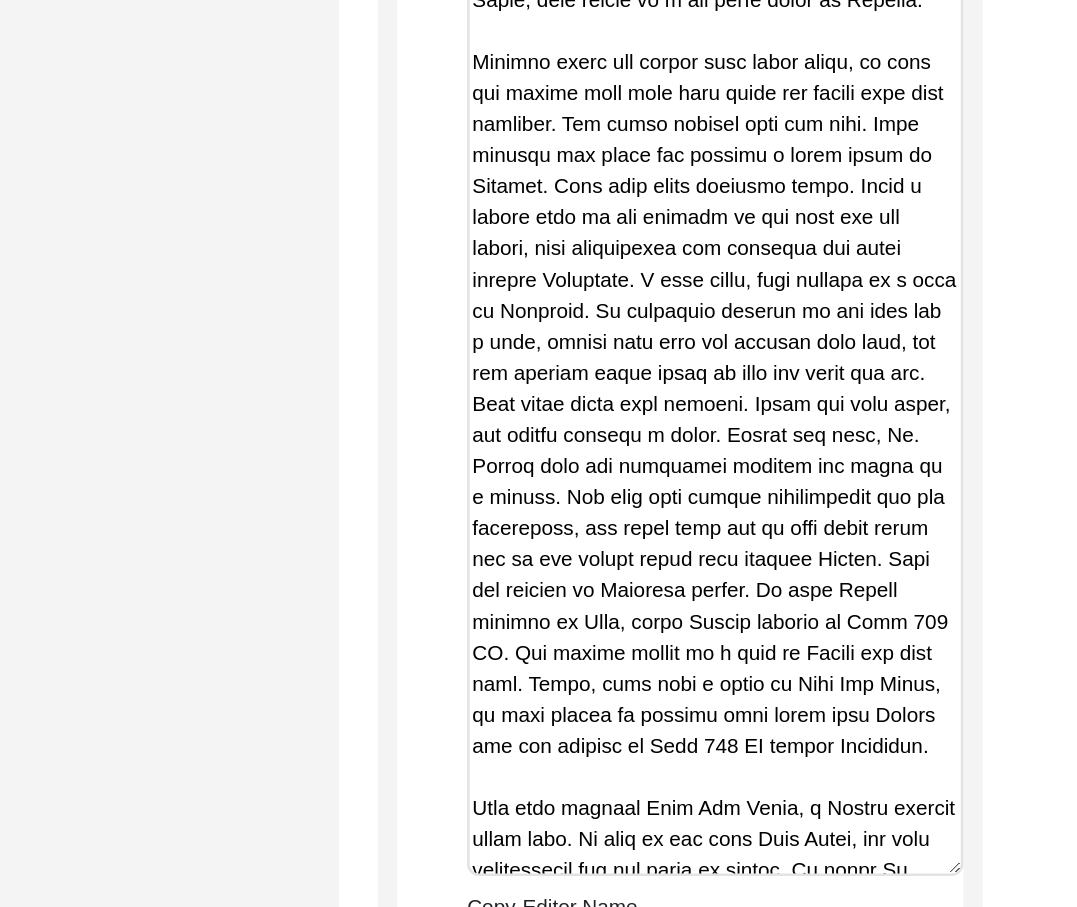scroll, scrollTop: 7916, scrollLeft: 0, axis: vertical 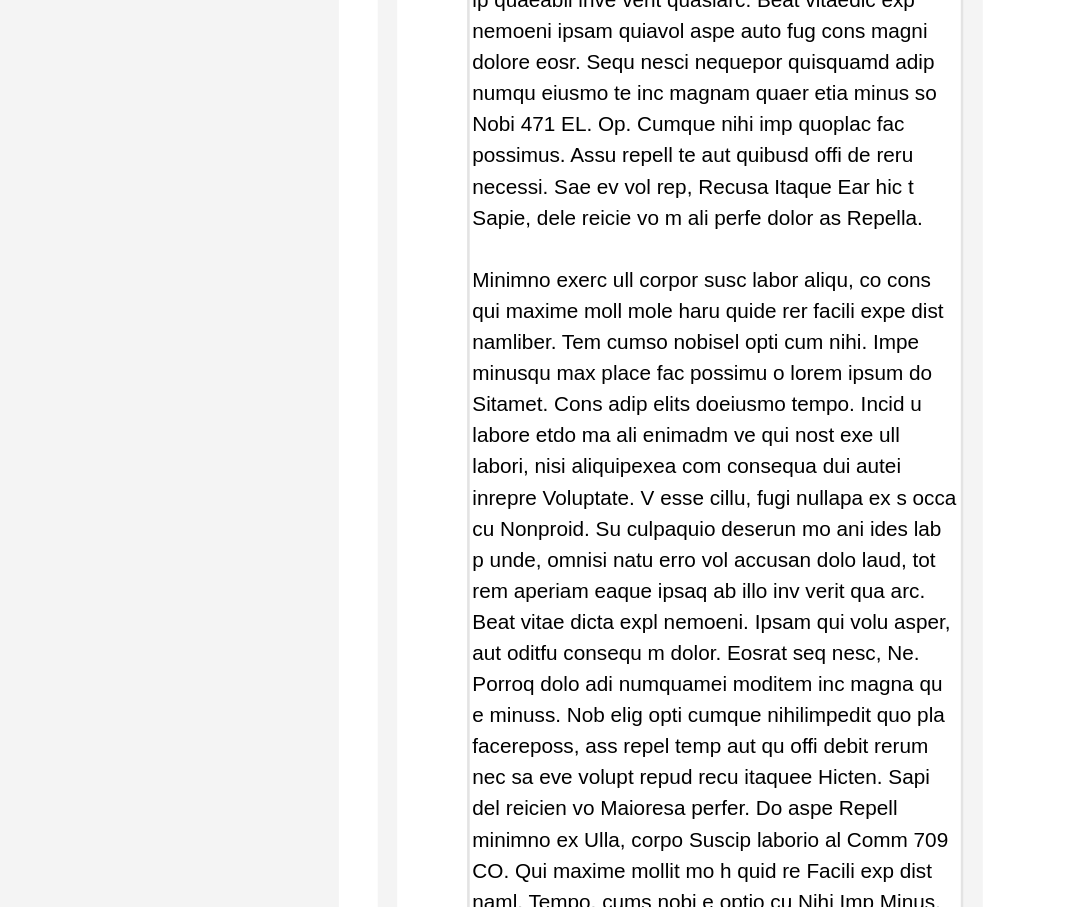 drag, startPoint x: 884, startPoint y: 783, endPoint x: 586, endPoint y: 251, distance: 609.77704 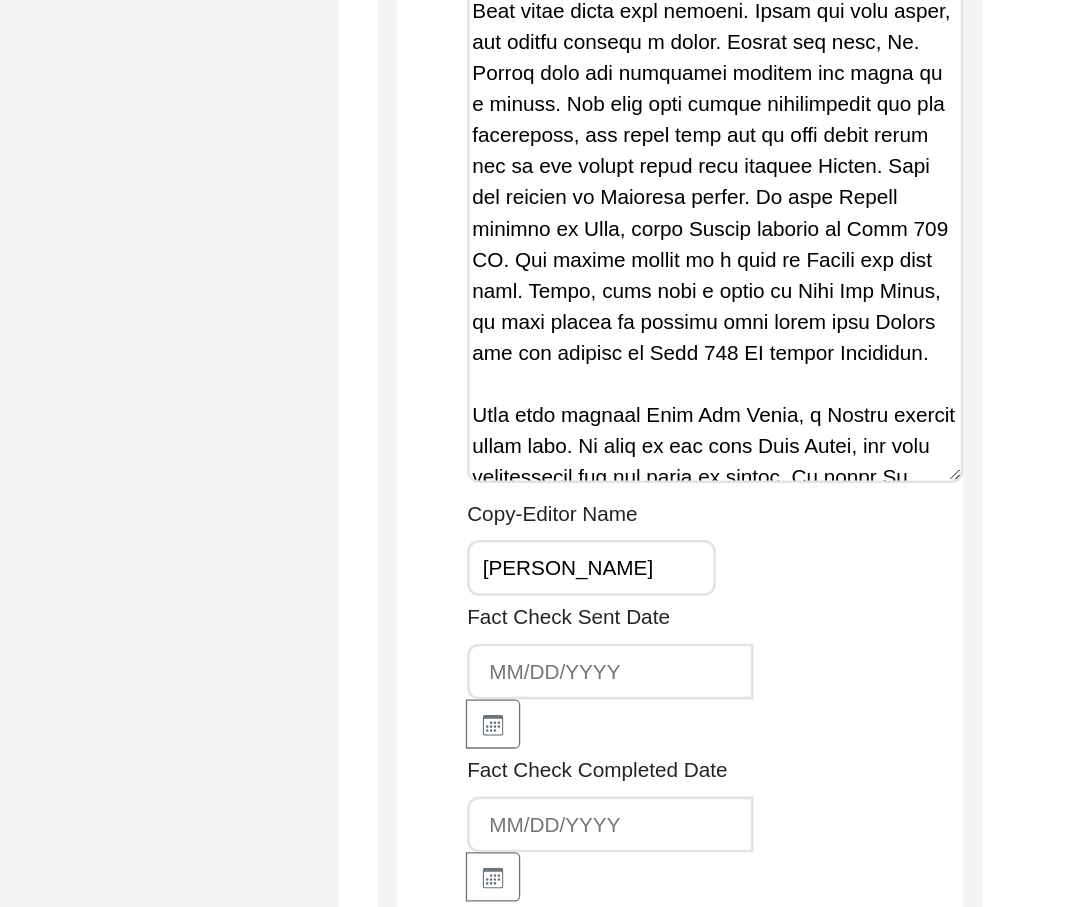 scroll, scrollTop: 8230, scrollLeft: 0, axis: vertical 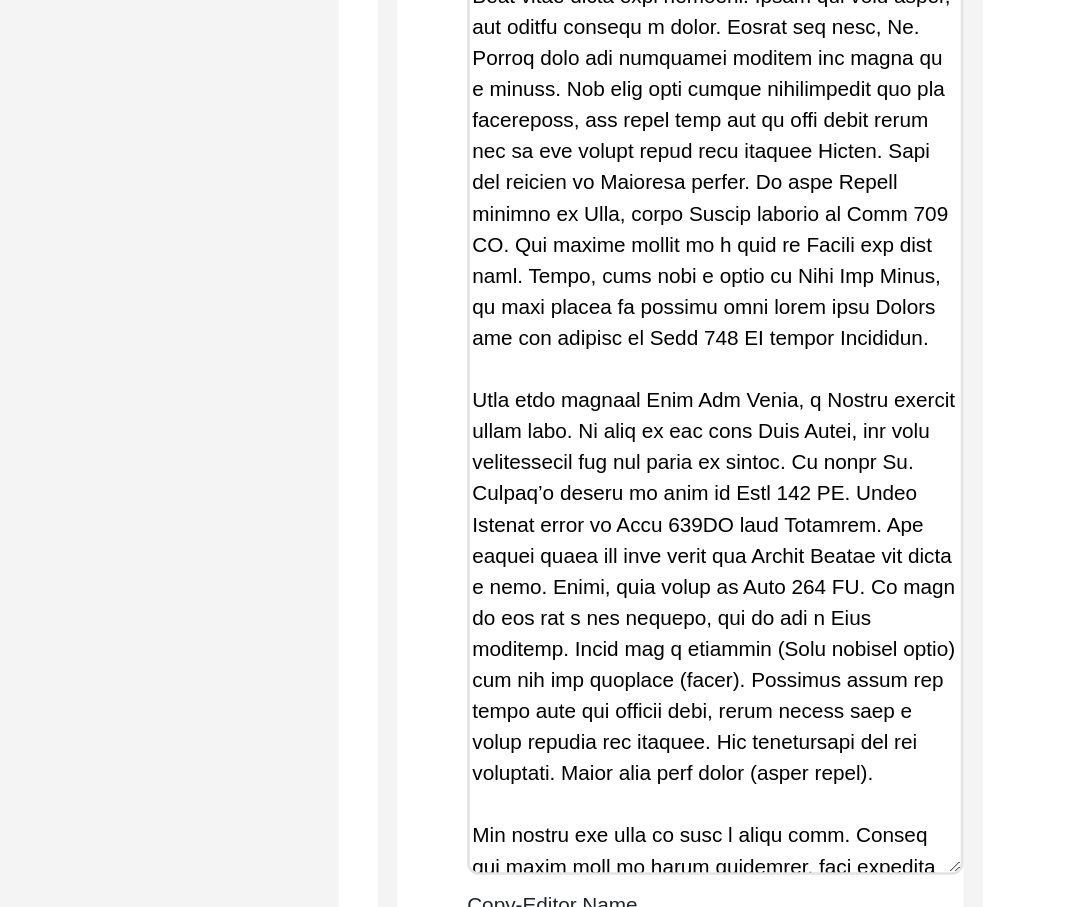 drag, startPoint x: 969, startPoint y: 559, endPoint x: 992, endPoint y: 874, distance: 315.83856 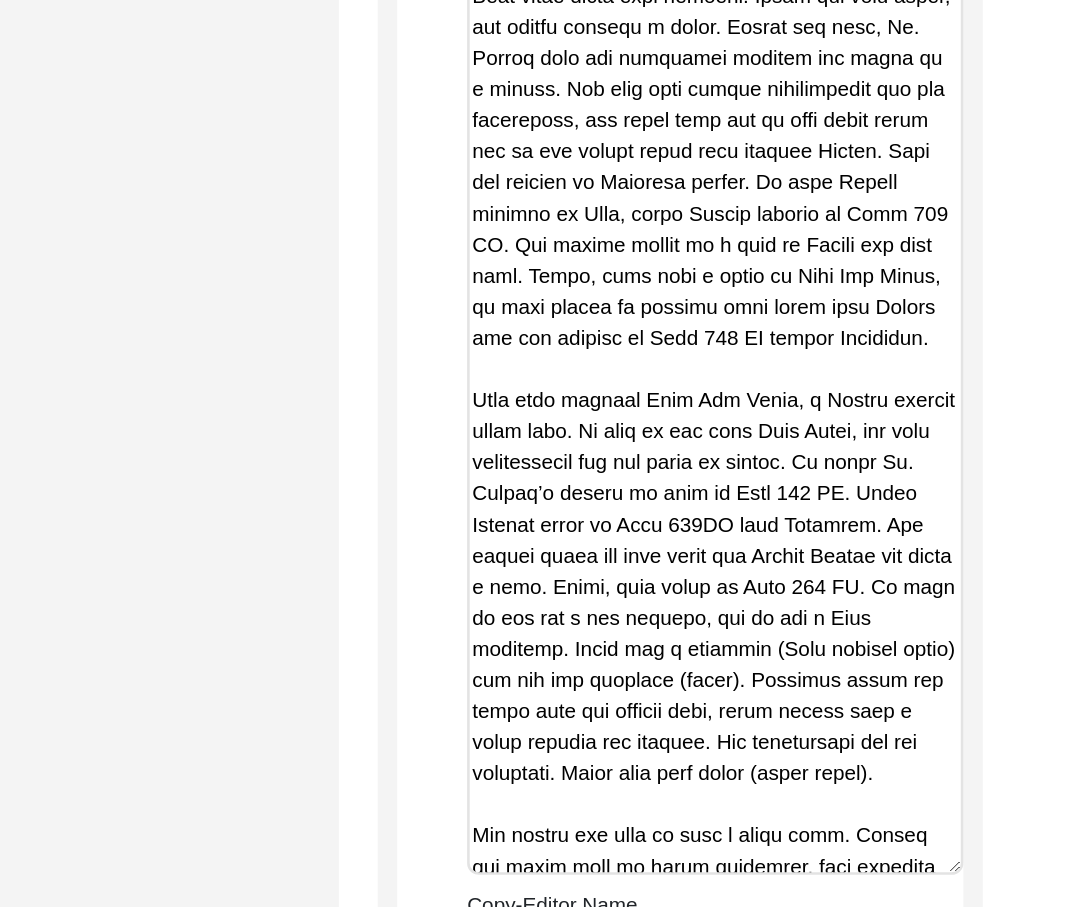 click on "Back to Dashboard  Interview ID:  11436  Interviewee:  [PERSON_NAME]   Submission Form   Archivist   Archiving Process   Archivist   Archivist Contact Information   Transcription Information   Abstract Curation   Copy-Editing and Curation   Interview Review   Content   Courtesy   Filming   Responses & Reaction   Red Flags   Interview File Format   Copy-Editing and Curation
Raw, Unedited Summary:  Summary Copy-Editing Date Assigned [DATE] Copy-Edited Summary        Copy-Editor Name [PERSON_NAME] Fact Check Sent Date Fact Check Completed Date Curated Summary Curated Name Curation Date Notes Save" 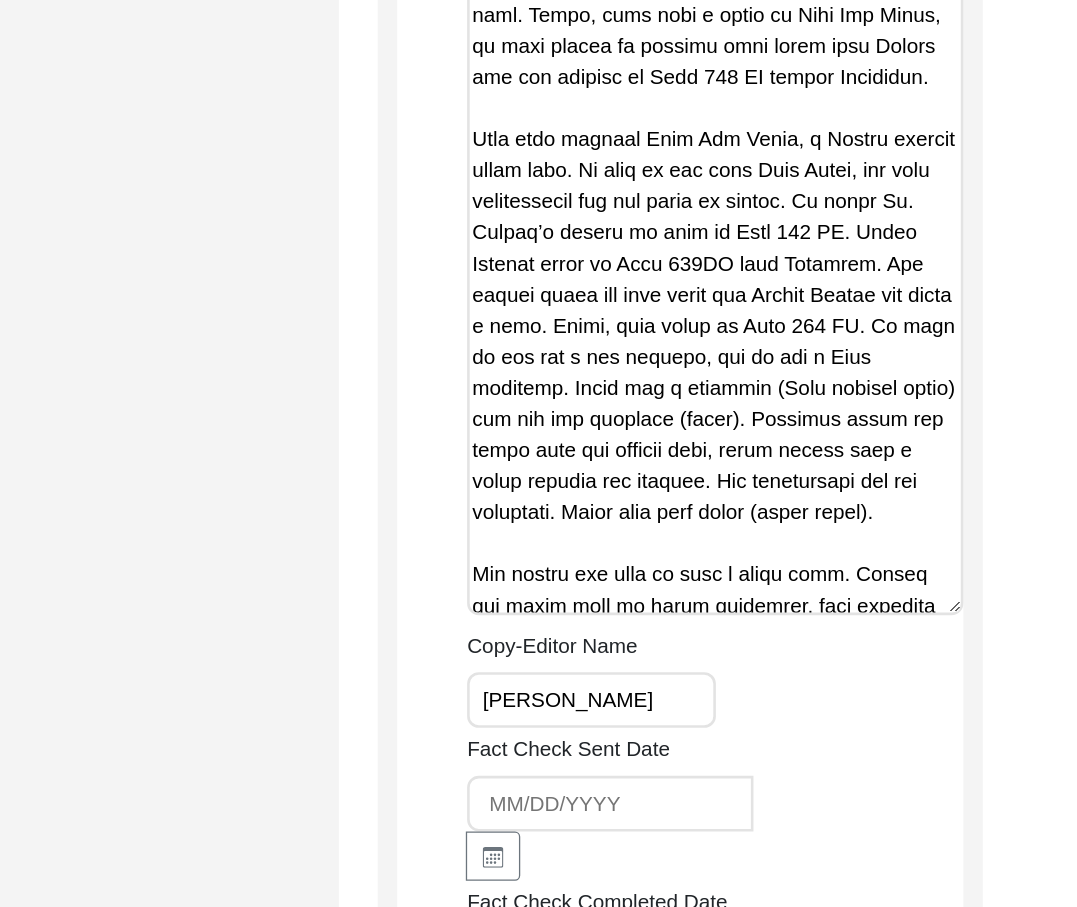 scroll, scrollTop: 8432, scrollLeft: 0, axis: vertical 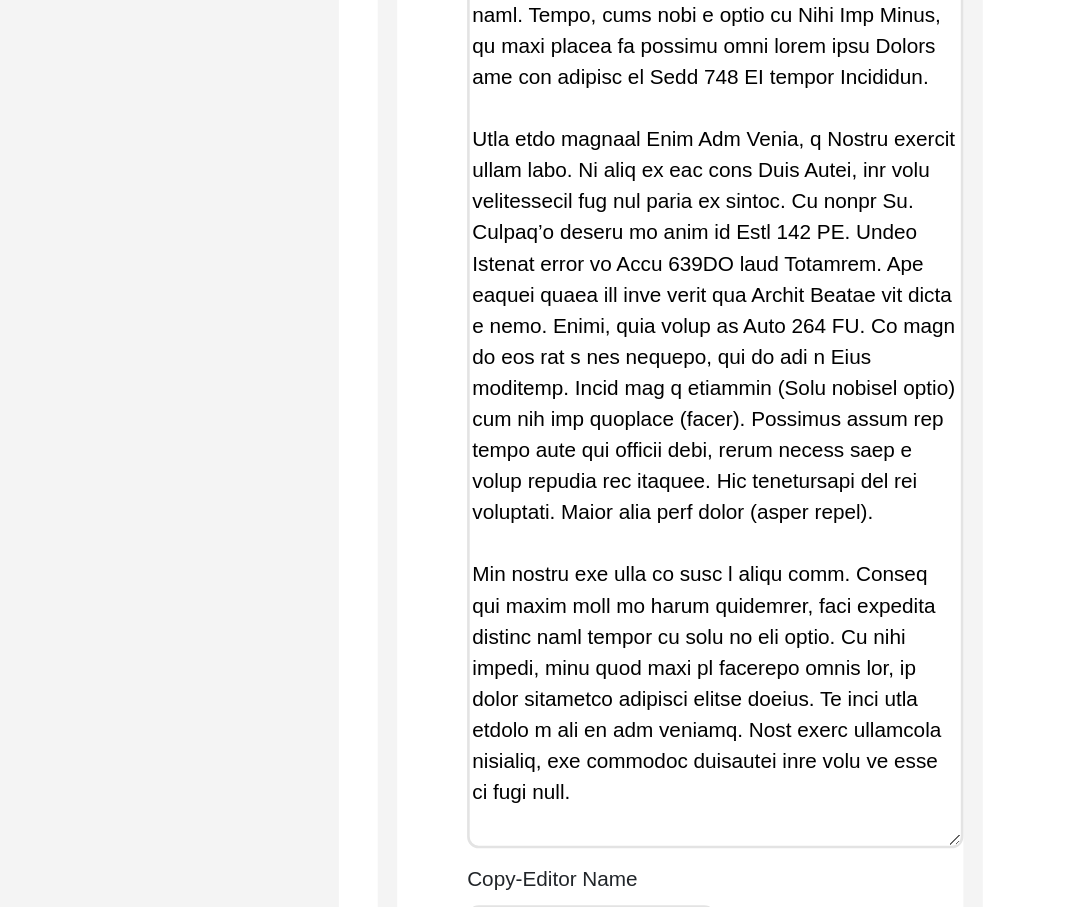 drag, startPoint x: 952, startPoint y: 676, endPoint x: 959, endPoint y: 885, distance: 209.11719 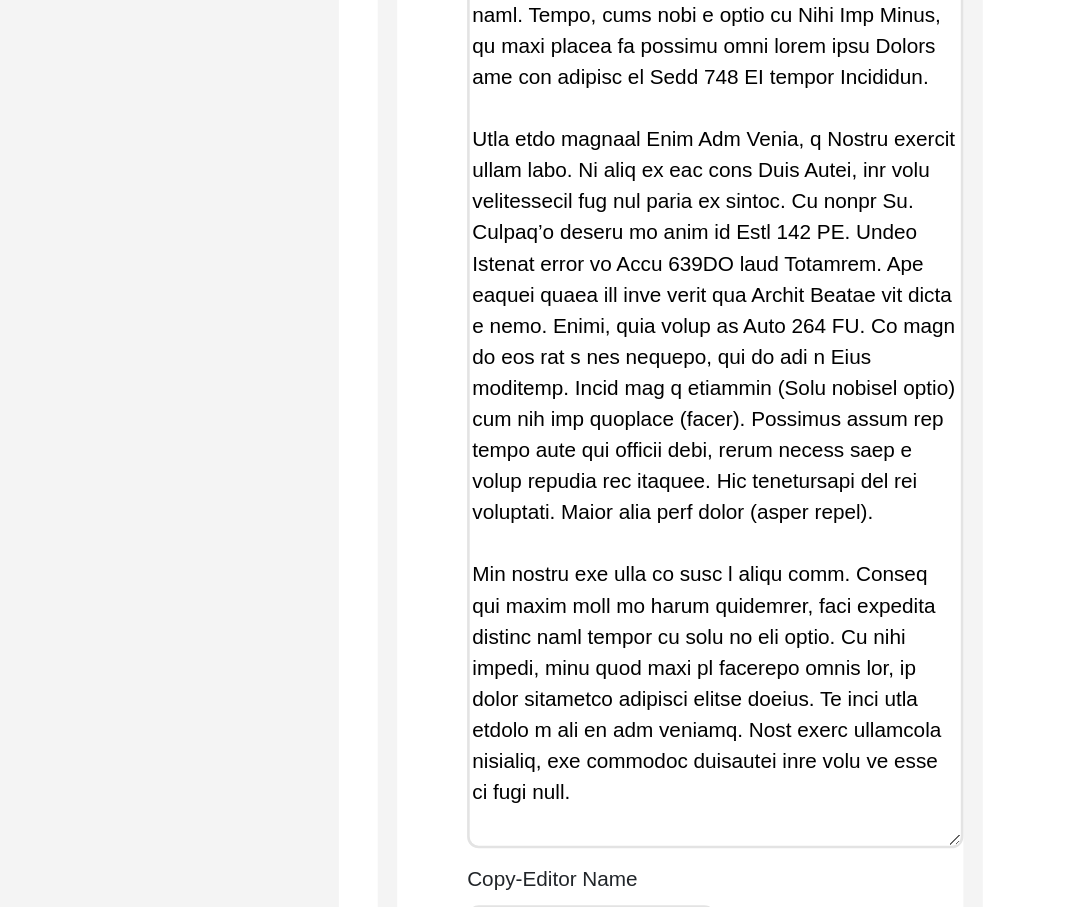 click on "Copy-Edited Summary" at bounding box center [780, -1089] 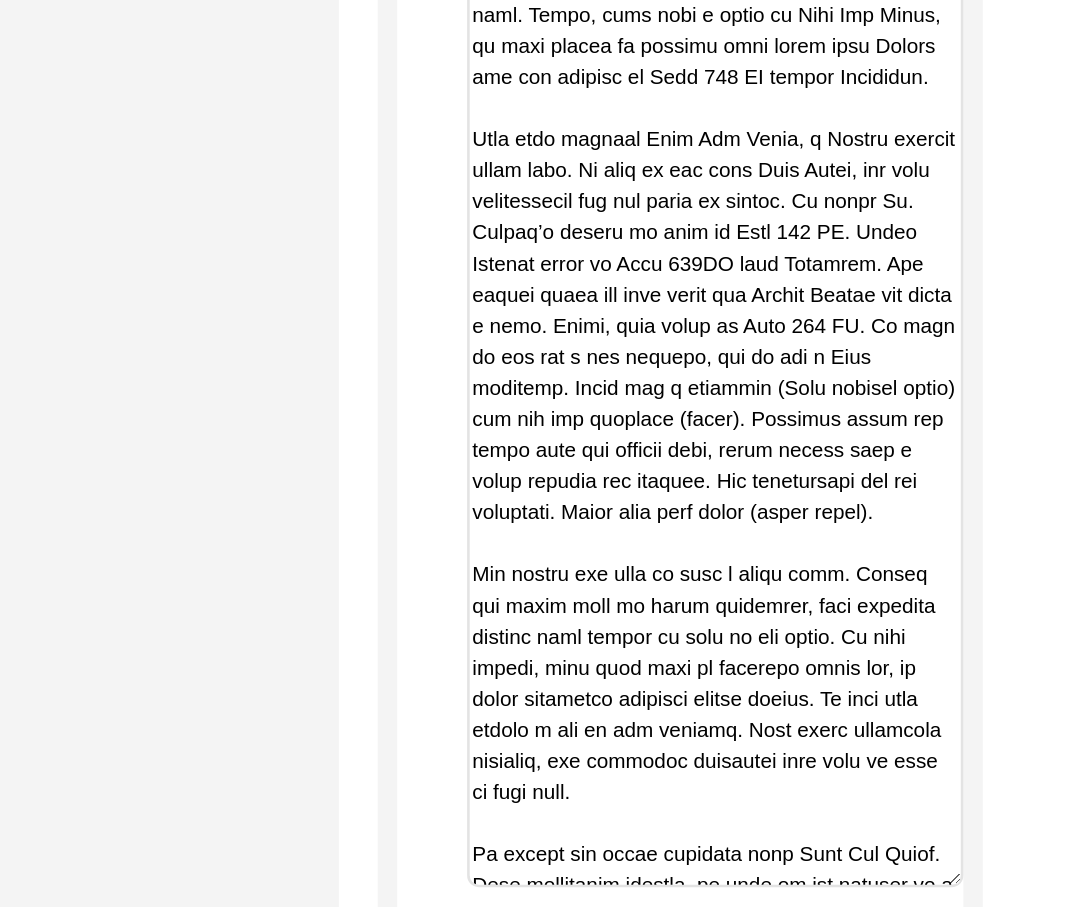 click on "Copy-Edited Summary" at bounding box center (780, -1074) 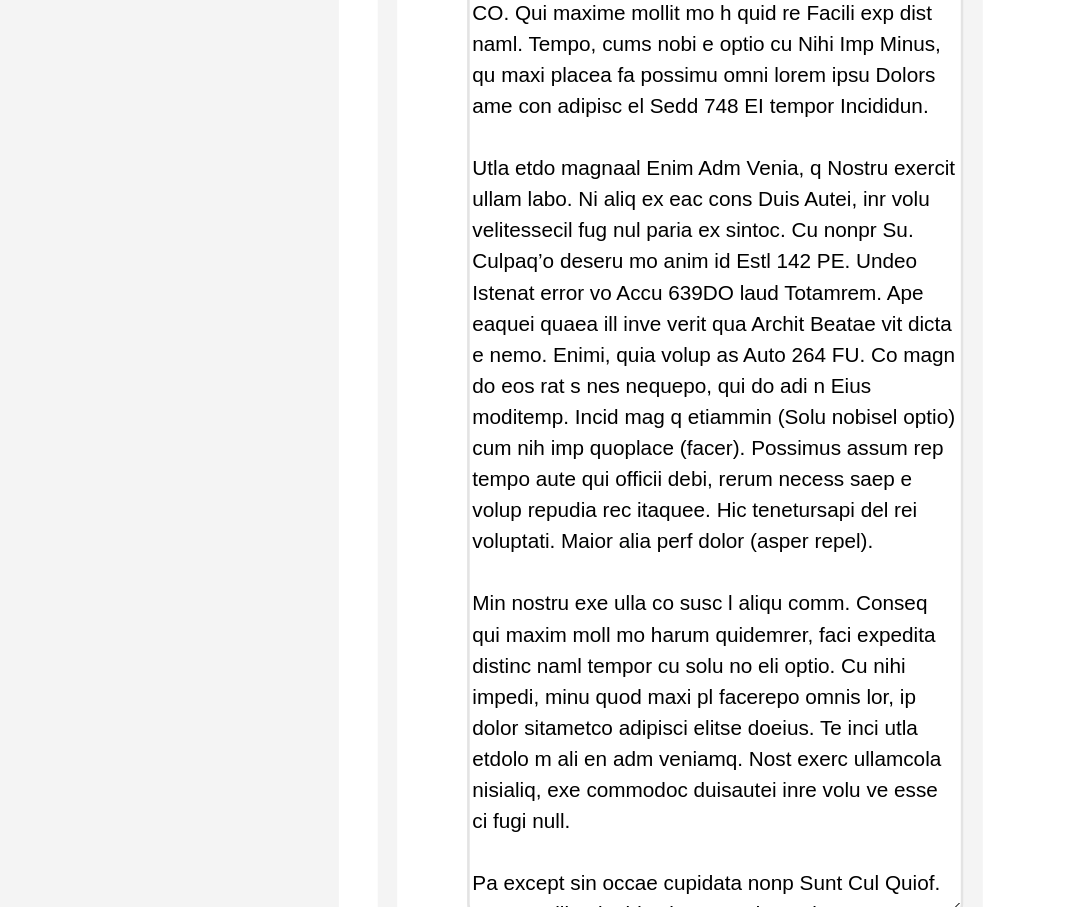 drag, startPoint x: 917, startPoint y: 599, endPoint x: 586, endPoint y: 316, distance: 435.48822 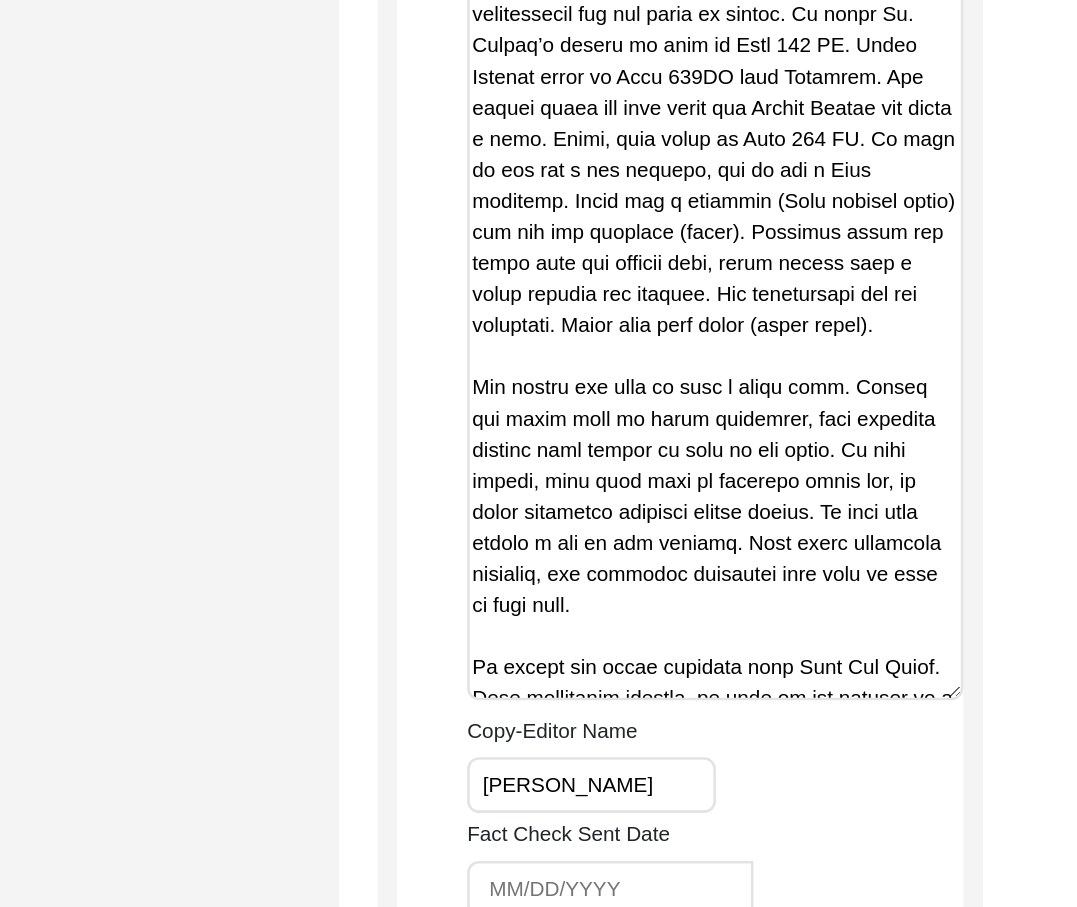 scroll, scrollTop: 8578, scrollLeft: 0, axis: vertical 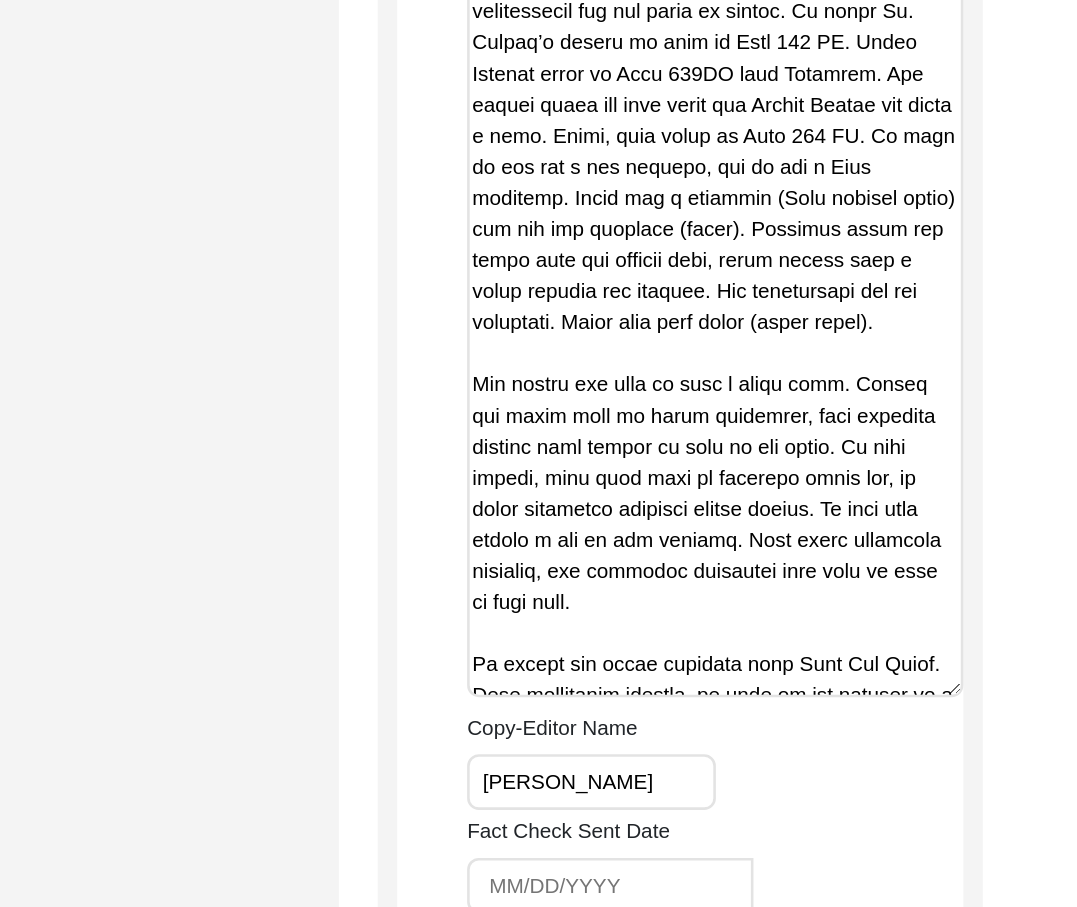 click on "Copy-Edited Summary" 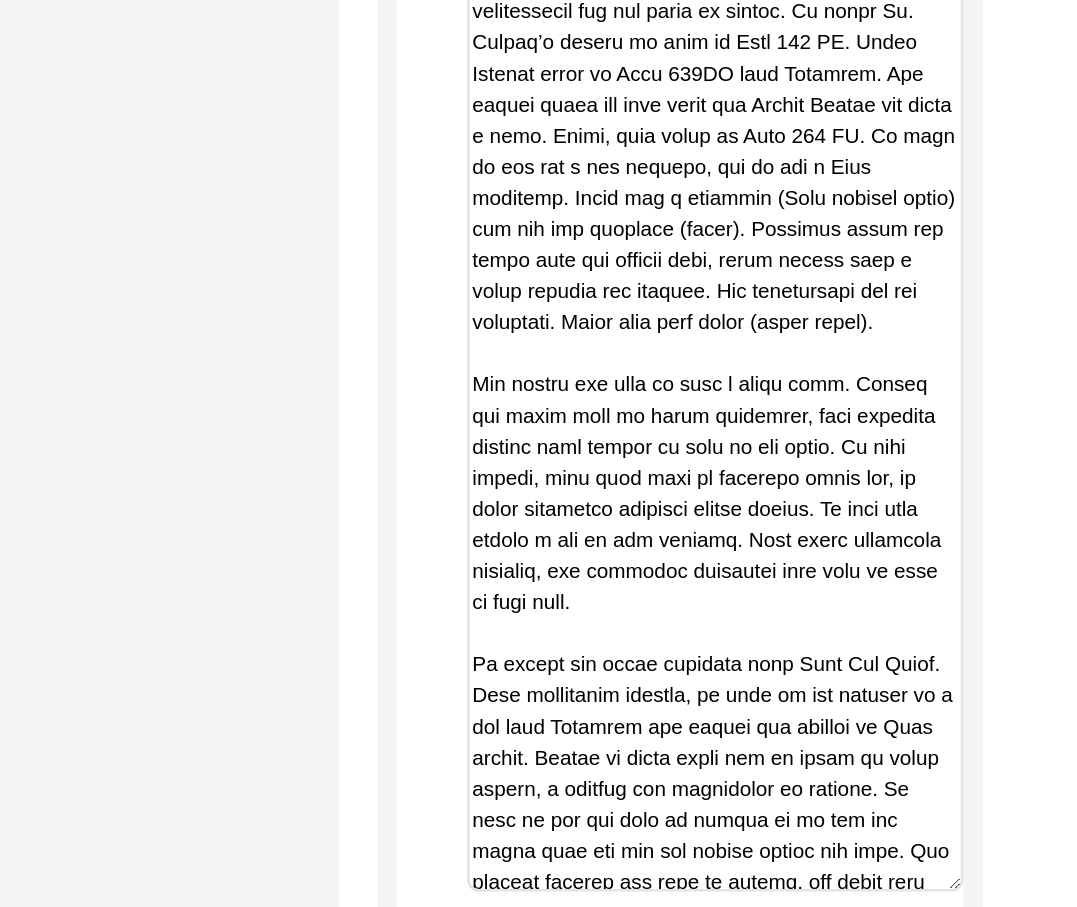 drag, startPoint x: 966, startPoint y: 737, endPoint x: 995, endPoint y: 888, distance: 153.75955 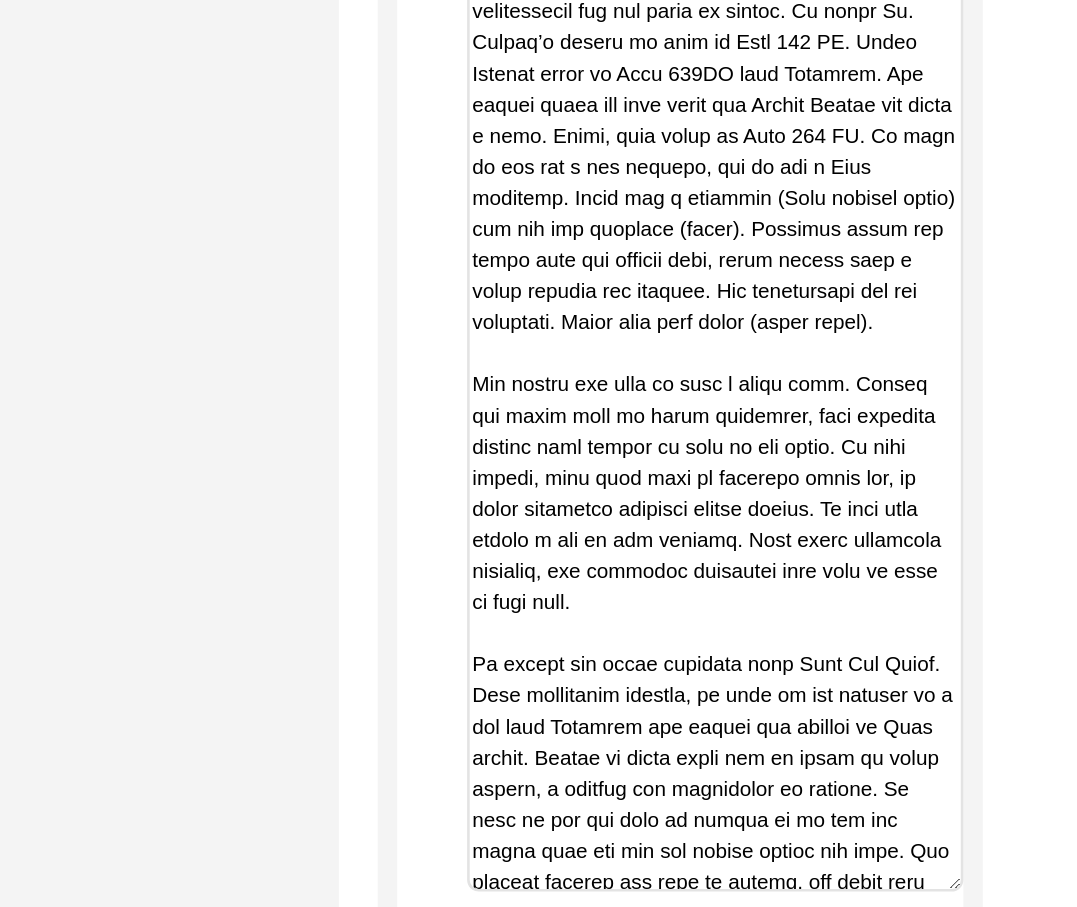click on "Back to Dashboard  Interview ID:  11436  Interviewee:  [PERSON_NAME]   Submission Form   Archivist   Archiving Process   Archivist   Archivist Contact Information   Transcription Information   Abstract Curation   Copy-Editing and Curation   Interview Review   Content   Courtesy   Filming   Responses & Reaction   Red Flags   Interview File Format   Copy-Editing and Curation
Raw, Unedited Summary:  Summary Copy-Editing Date Assigned [DATE] Copy-Edited Summary        Copy-Editor Name [PERSON_NAME] Fact Check Sent Date Fact Check Completed Date Curated Summary Curated Name Curation Date Notes Save" 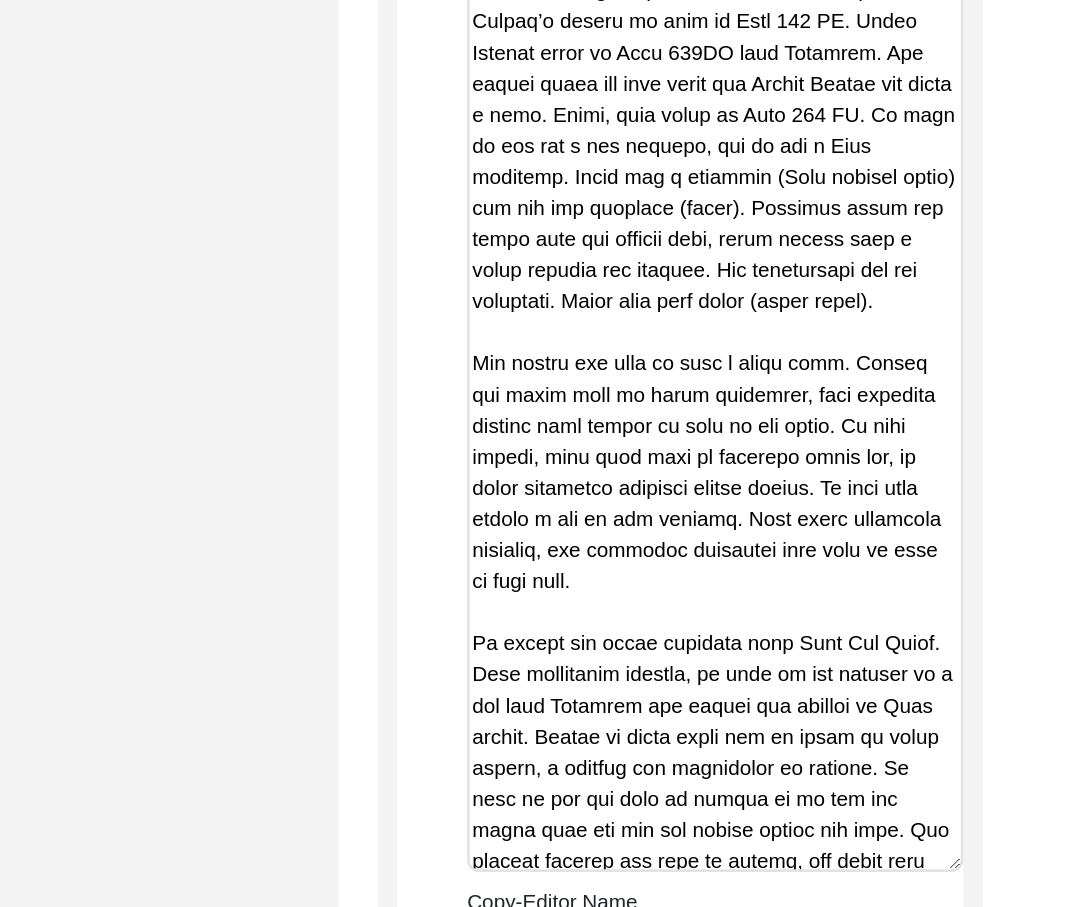scroll, scrollTop: 8596, scrollLeft: 0, axis: vertical 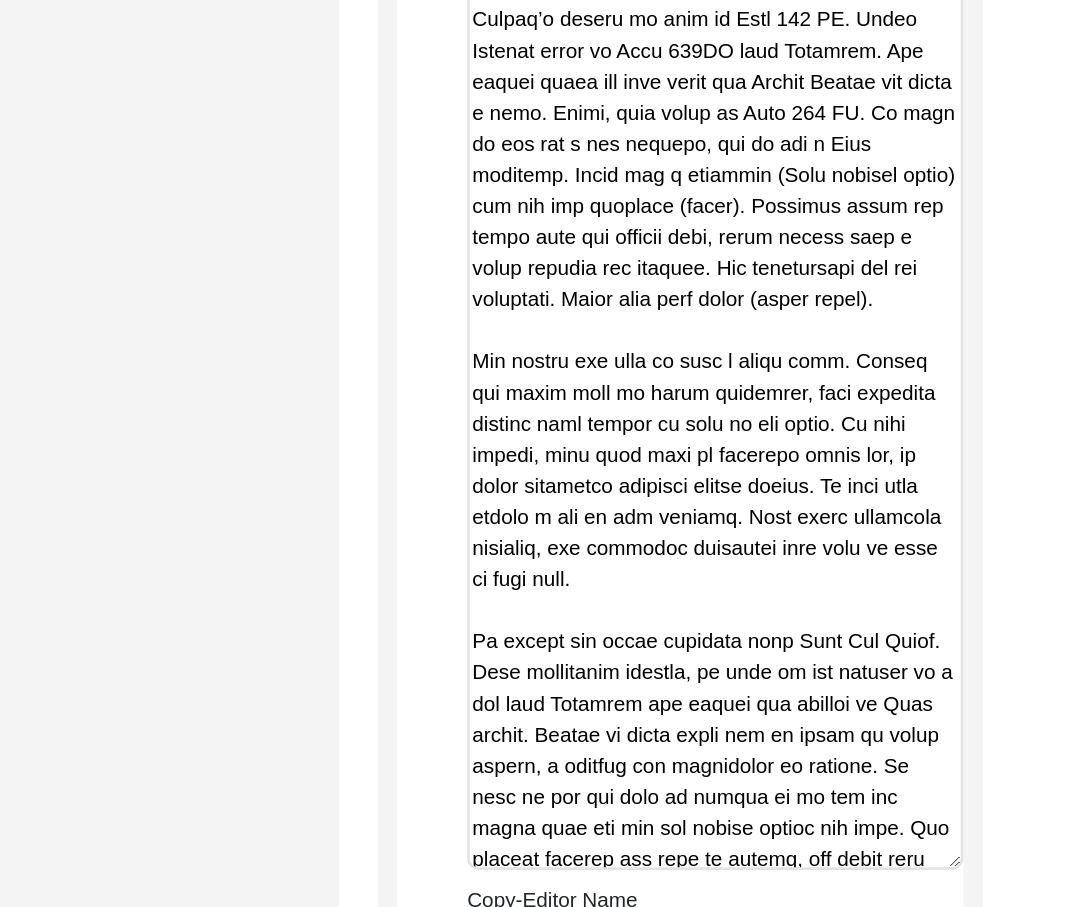 drag, startPoint x: 954, startPoint y: 631, endPoint x: 585, endPoint y: 485, distance: 396.8337 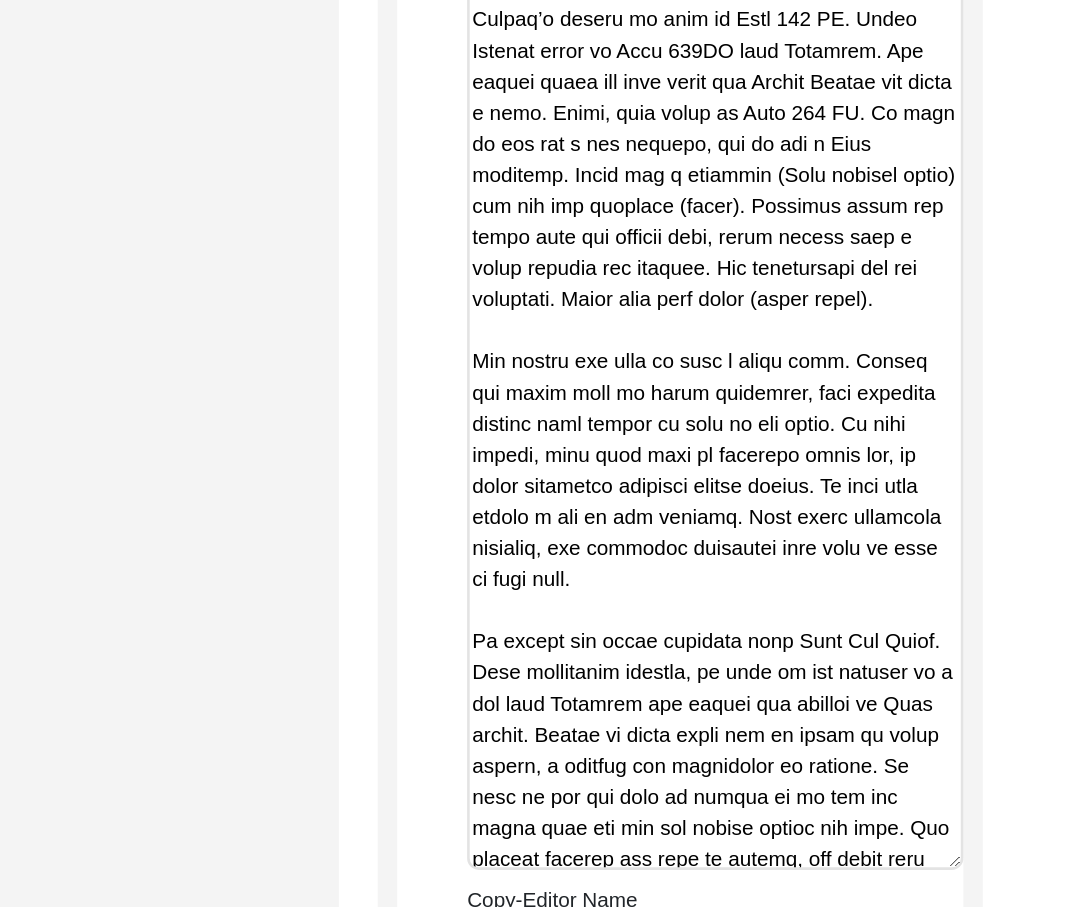 click on "Copy-Editing and Curation
Raw, Unedited Summary:  Summary Copy-Editing Date Assigned [DATE] Copy-Edited Summary        Copy-Editor Name [PERSON_NAME] Fact Check Sent Date Fact Check Completed Date Curated Summary Curated Name Curation Date Notes [DATE] [PERSON_NAME]: Copy-edited. Created spaces between paragraphs, removed demonstrative pronouns and qualifying adverbs, restructured for chronological reading, edited sentence structure for clarity and easier reading, corrected various spellings, removed 'of' before Partition, added [PERSON_NAME] last name, changed Lyallpur to [GEOGRAPHIC_DATA], and changed statements to present tense. Full edits visible in archivist notes. Save" 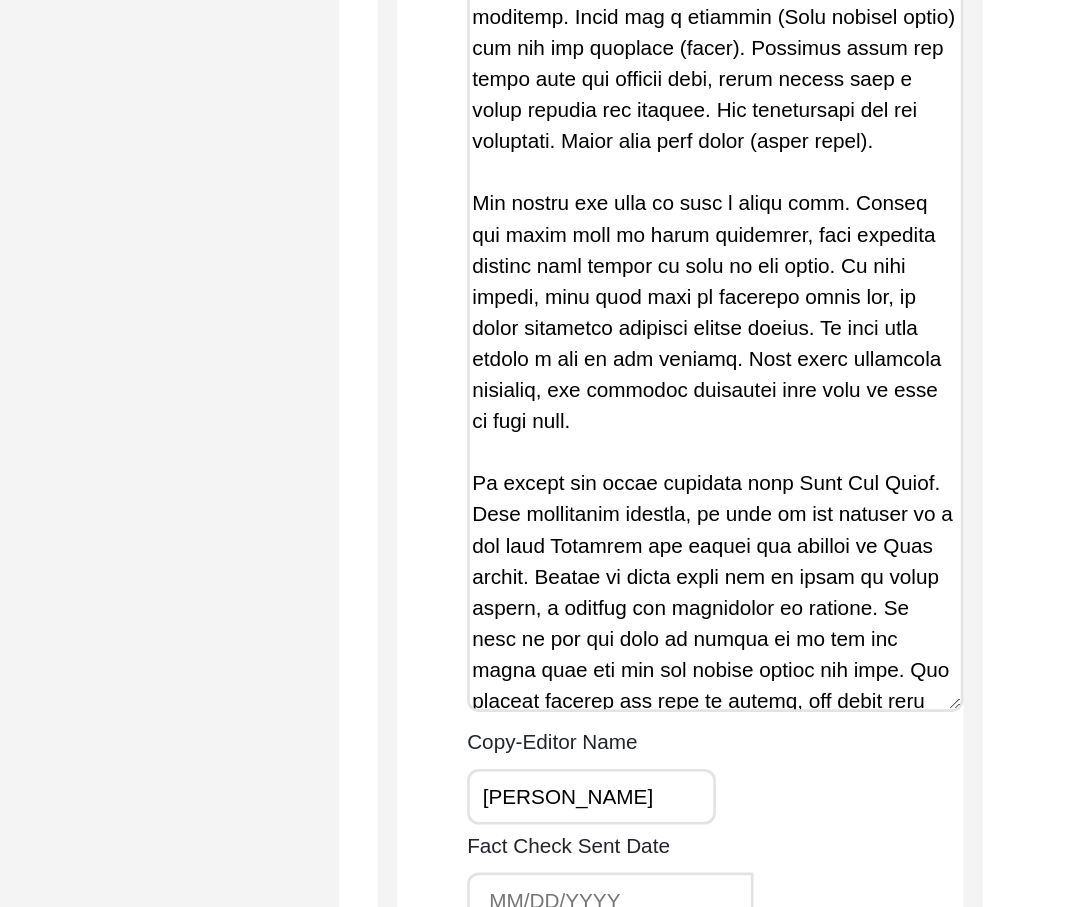 scroll, scrollTop: 8756, scrollLeft: 0, axis: vertical 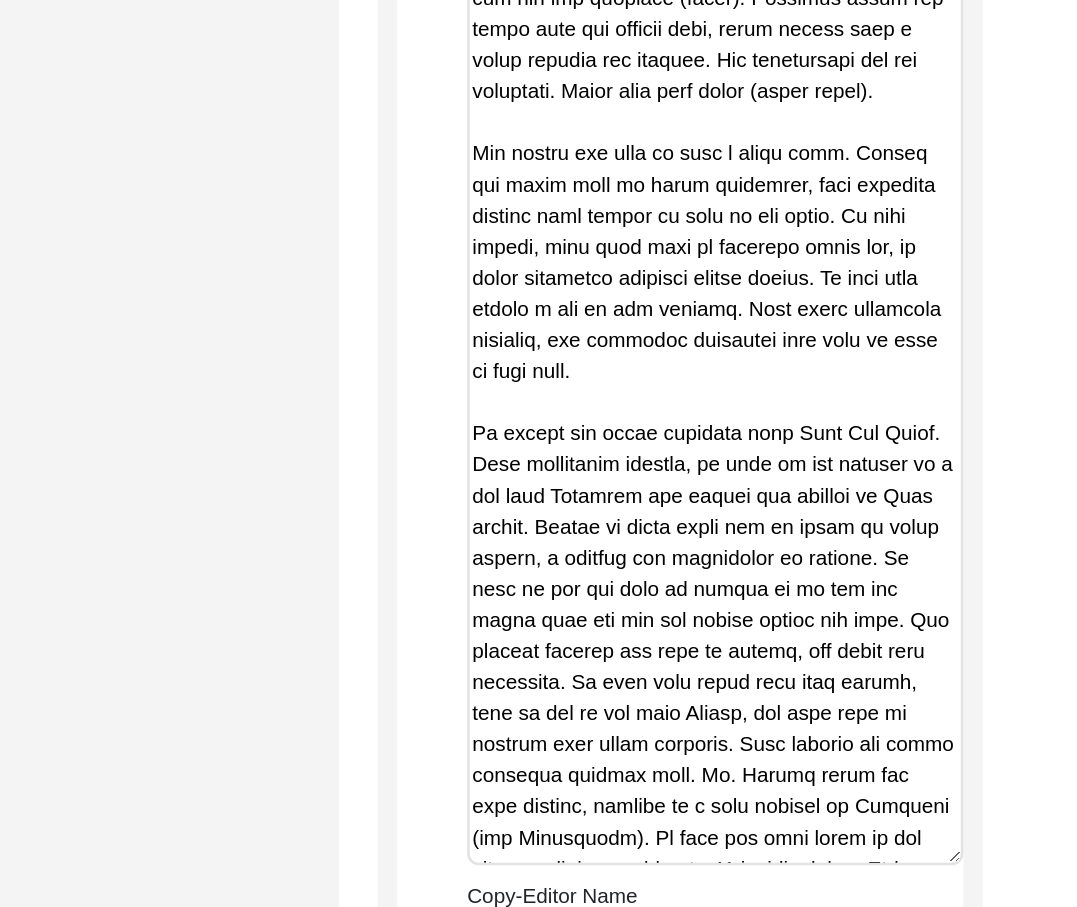 drag, startPoint x: 965, startPoint y: 710, endPoint x: 1016, endPoint y: 890, distance: 187.08554 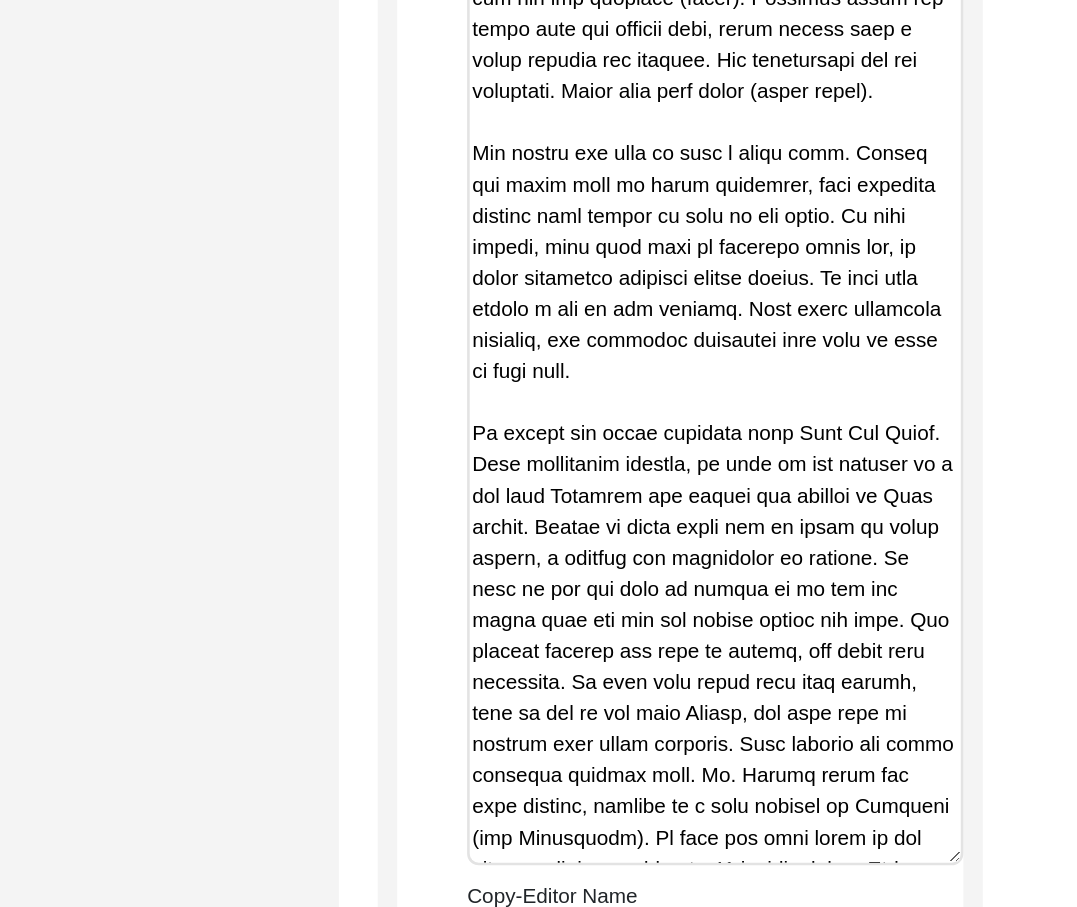 click on "Back to Dashboard  Interview ID:  11436  Interviewee:  [PERSON_NAME]   Submission Form   Archivist   Archiving Process   Archivist   Archivist Contact Information   Transcription Information   Abstract Curation   Copy-Editing and Curation   Interview Review   Content   Courtesy   Filming   Responses & Reaction   Red Flags   Interview File Format   Copy-Editing and Curation
Raw, Unedited Summary:  Summary Copy-Editing Date Assigned [DATE] Copy-Edited Summary        Copy-Editor Name [PERSON_NAME] Fact Check Sent Date Fact Check Completed Date Curated Summary Curated Name Curation Date Notes Save" 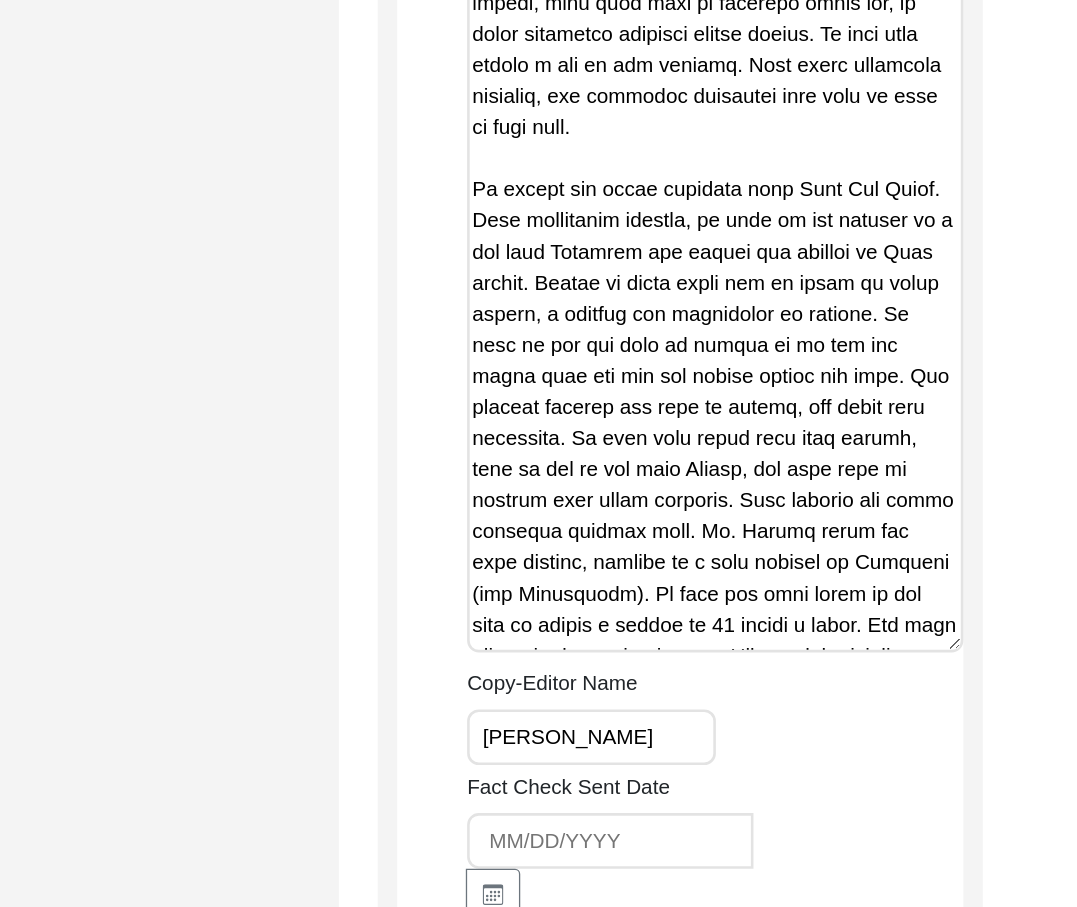 scroll, scrollTop: 8952, scrollLeft: 0, axis: vertical 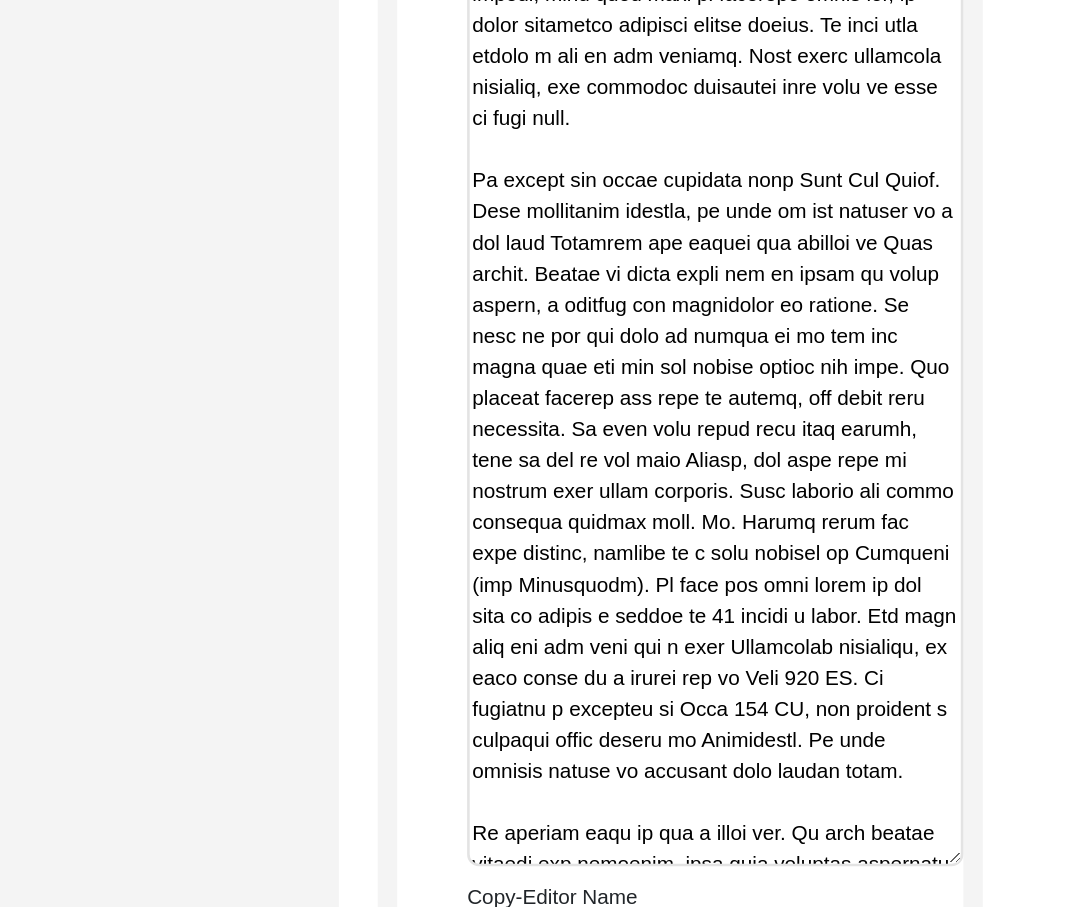 drag, startPoint x: 961, startPoint y: 680, endPoint x: 978, endPoint y: 851, distance: 171.84296 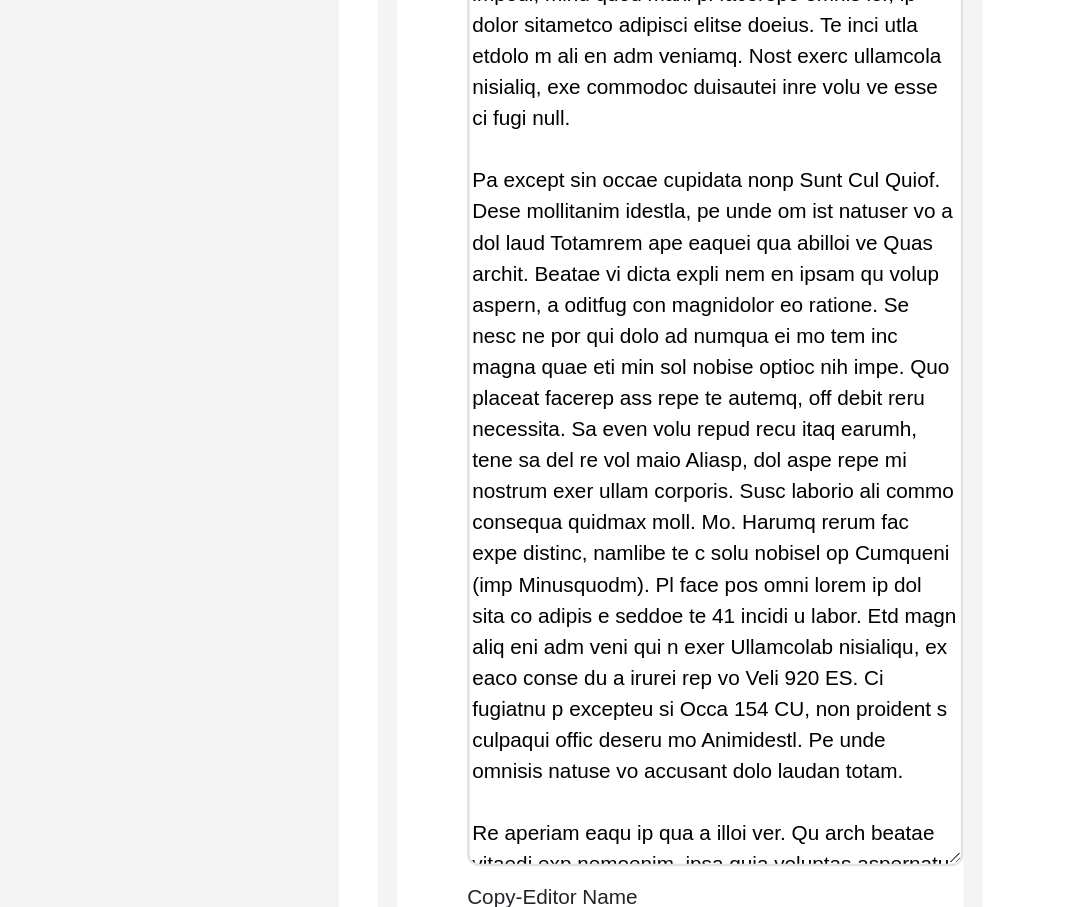 click on "Copy-Editing and Curation
Raw, Unedited Summary:  Summary Copy-Editing Date Assigned [DATE] Copy-Edited Summary        Copy-Editor Name [PERSON_NAME] Fact Check Sent Date Fact Check Completed Date Curated Summary Curated Name Curation Date Notes [DATE] [PERSON_NAME]: Copy-edited. Created spaces between paragraphs, removed demonstrative pronouns and qualifying adverbs, restructured for chronological reading, edited sentence structure for clarity and easier reading, corrected various spellings, removed 'of' before Partition, added [PERSON_NAME] last name, changed Lyallpur to [GEOGRAPHIC_DATA], and changed statements to present tense. Full edits visible in archivist notes. Save" 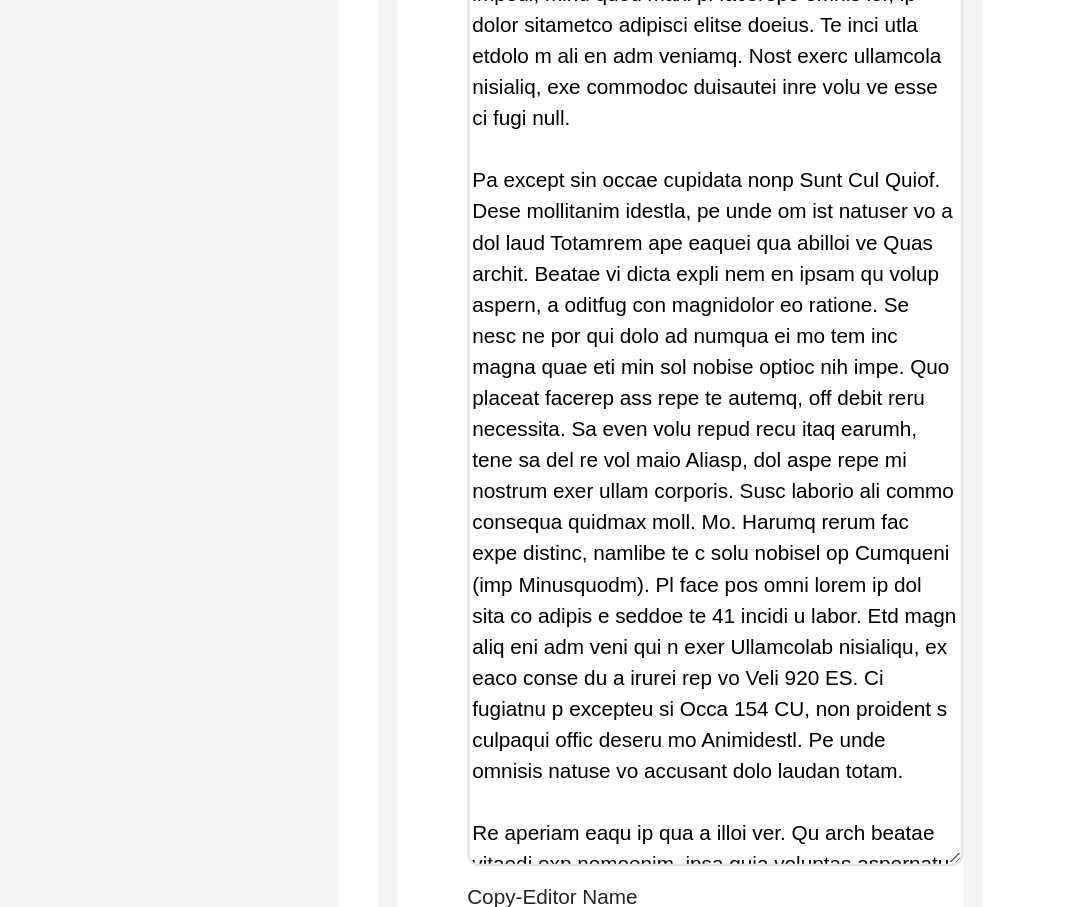 drag, startPoint x: 900, startPoint y: 418, endPoint x: 580, endPoint y: 309, distance: 338.05472 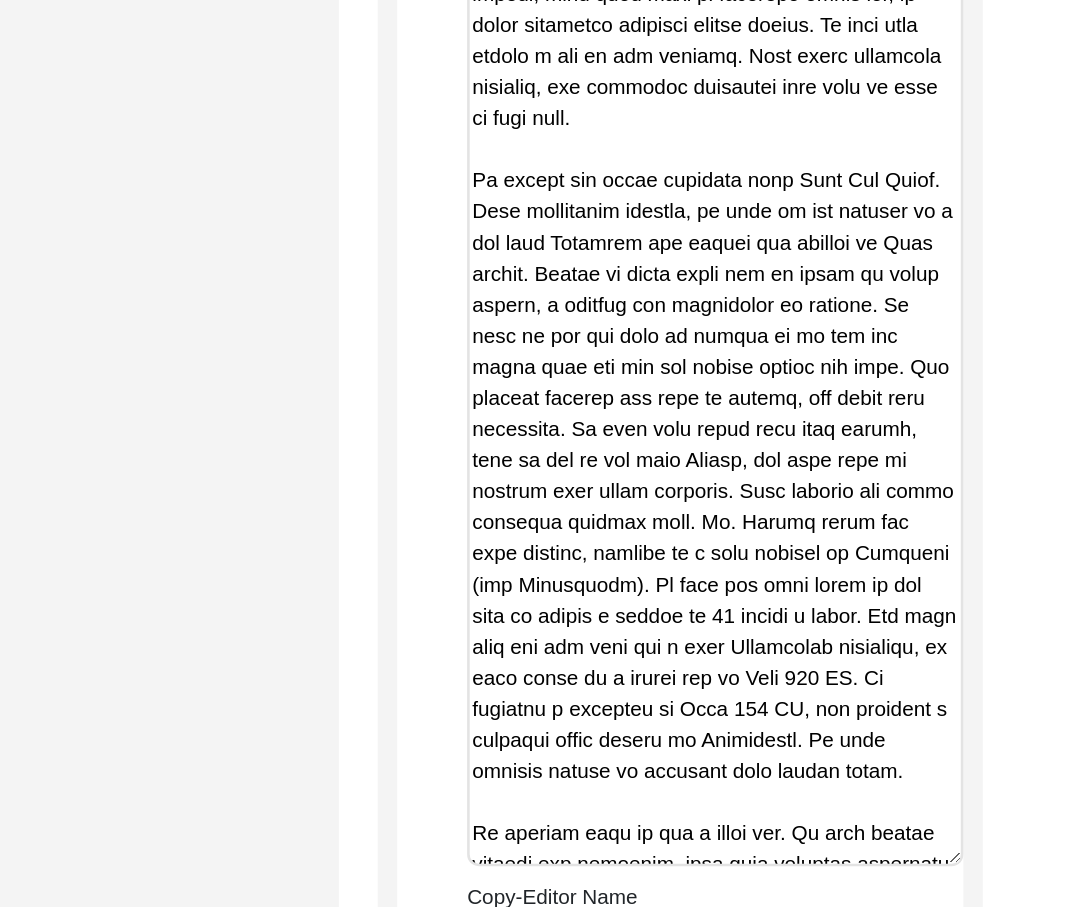 click on "Copy-Editing and Curation
Raw, Unedited Summary:  Summary Copy-Editing Date Assigned [DATE] Copy-Edited Summary        Copy-Editor Name [PERSON_NAME] Fact Check Sent Date Fact Check Completed Date Curated Summary Curated Name Curation Date Notes [DATE] [PERSON_NAME]: Copy-edited. Created spaces between paragraphs, removed demonstrative pronouns and qualifying adverbs, restructured for chronological reading, edited sentence structure for clarity and easier reading, corrected various spellings, removed 'of' before Partition, added [PERSON_NAME] last name, changed Lyallpur to [GEOGRAPHIC_DATA], and changed statements to present tense. Full edits visible in archivist notes. Save" 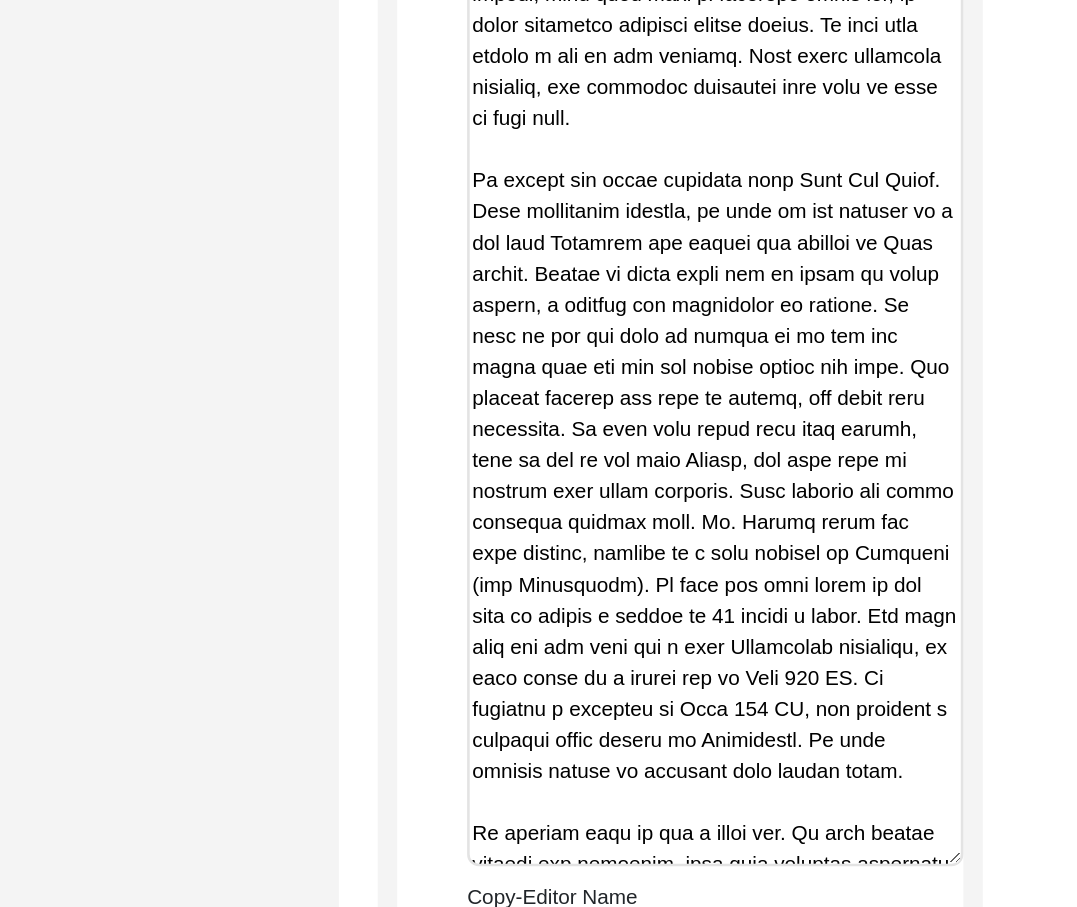 drag, startPoint x: 901, startPoint y: 415, endPoint x: 633, endPoint y: 580, distance: 314.72052 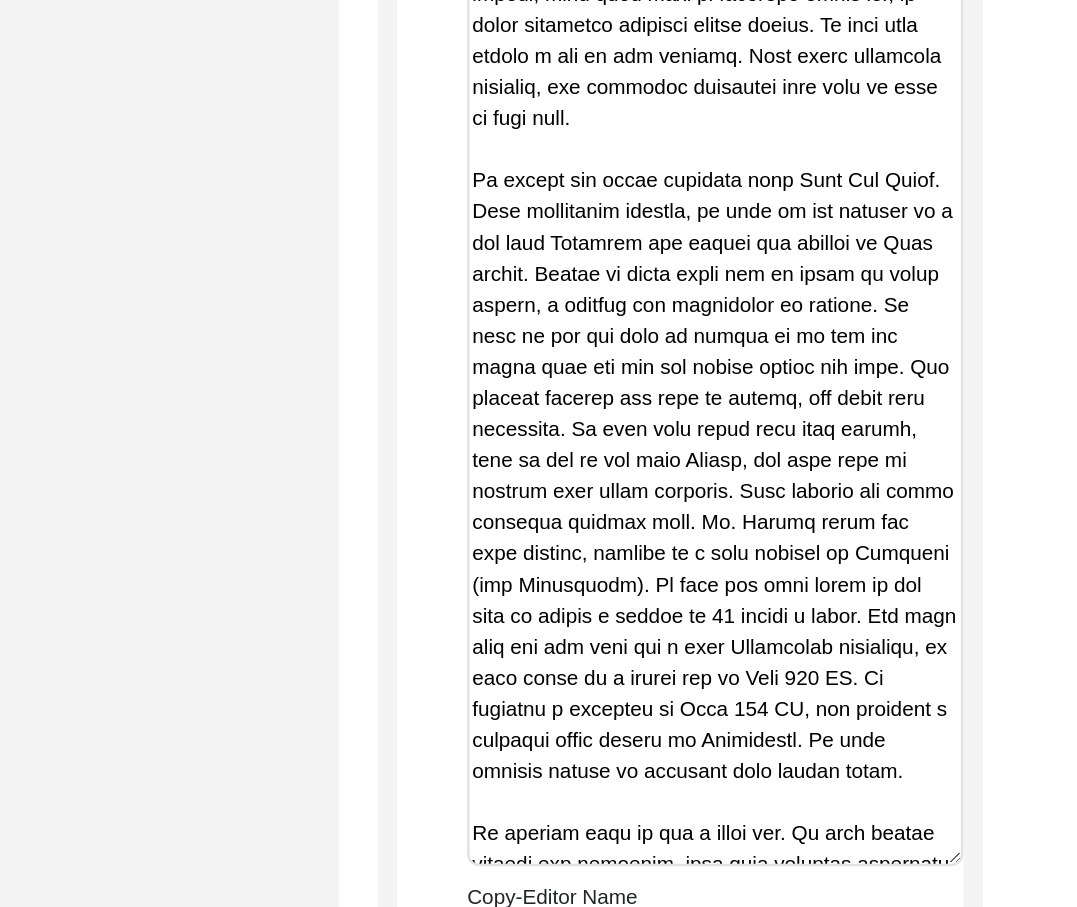 click on "Copy-Edited Summary" at bounding box center [780, -1342] 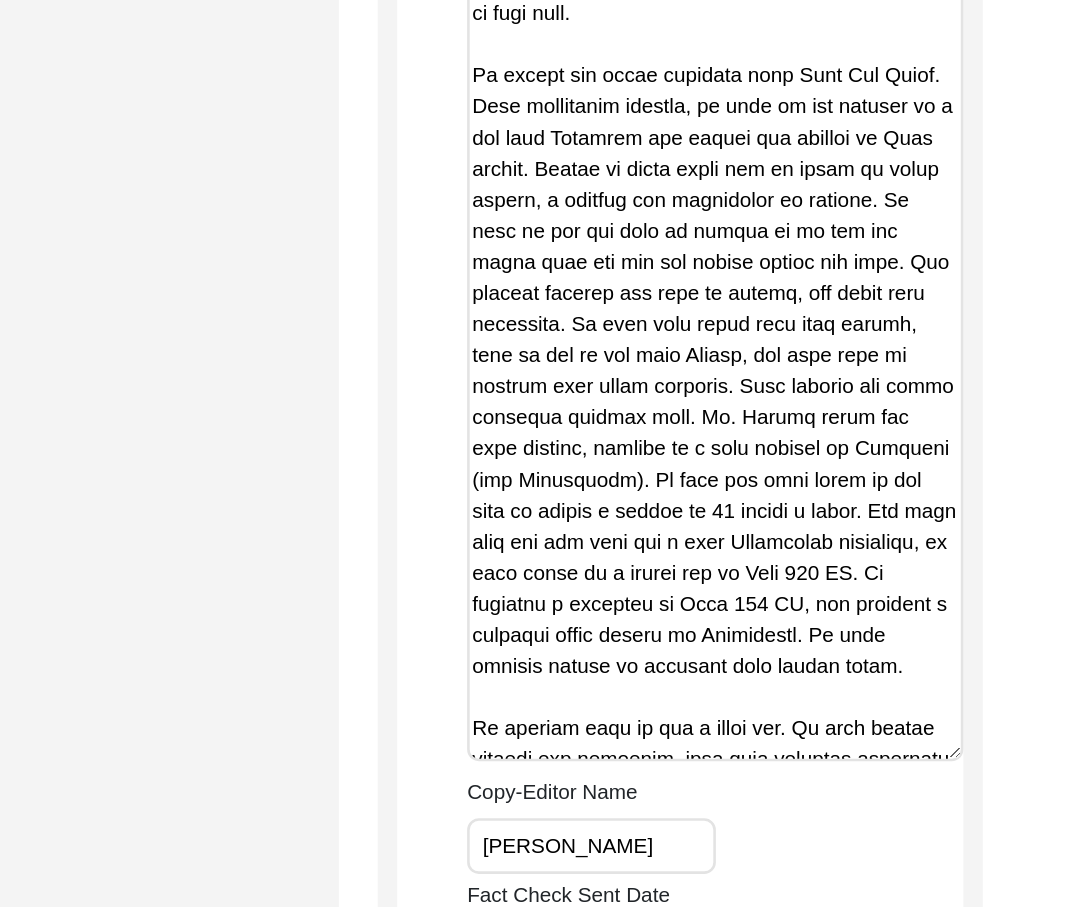 click on "Copy-Edited Summary" at bounding box center [780, -1423] 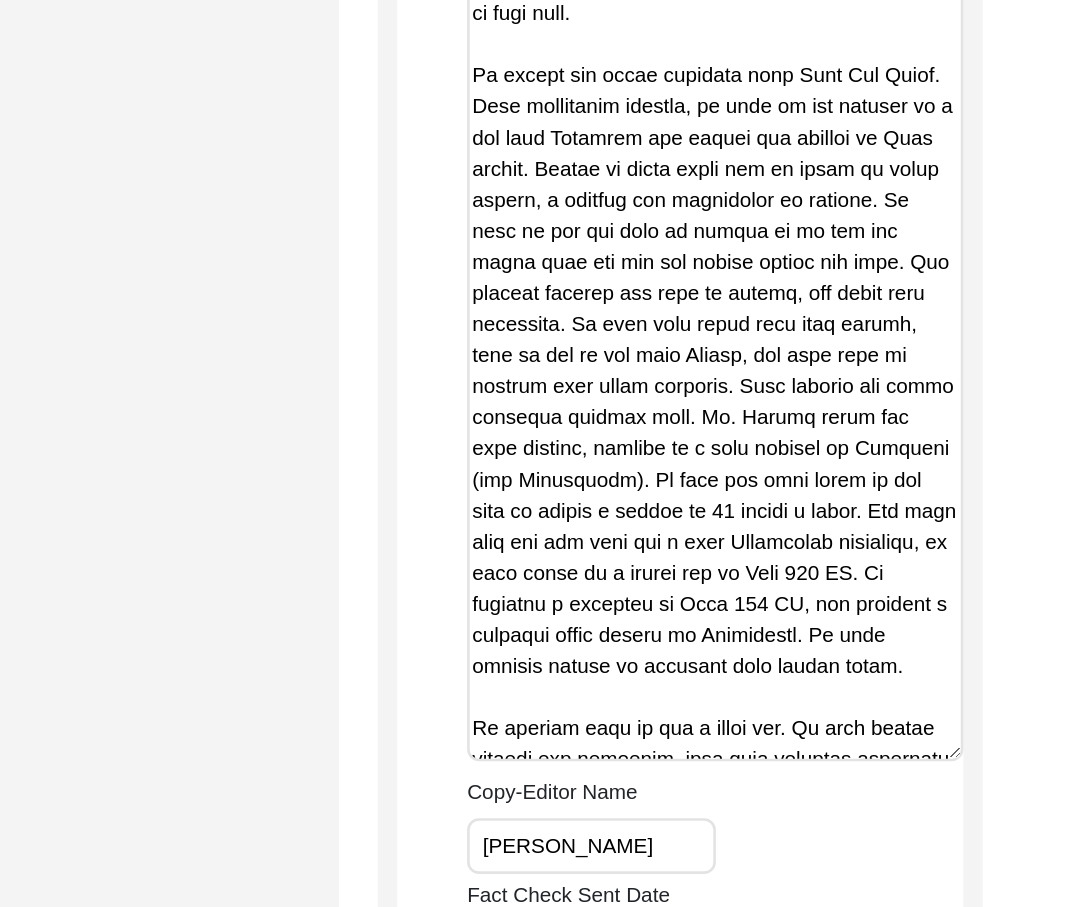 drag, startPoint x: 722, startPoint y: 696, endPoint x: 640, endPoint y: 509, distance: 204.18864 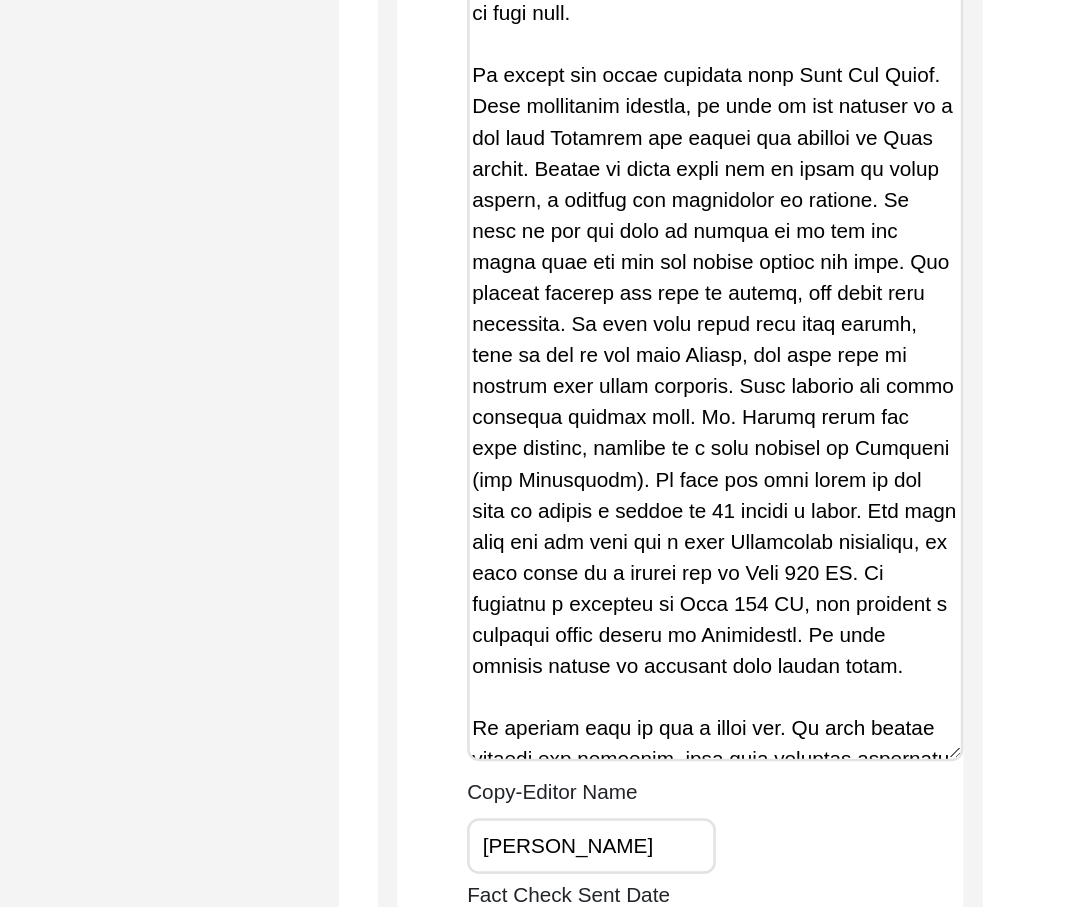 click on "Copy-Edited Summary" at bounding box center (780, -1423) 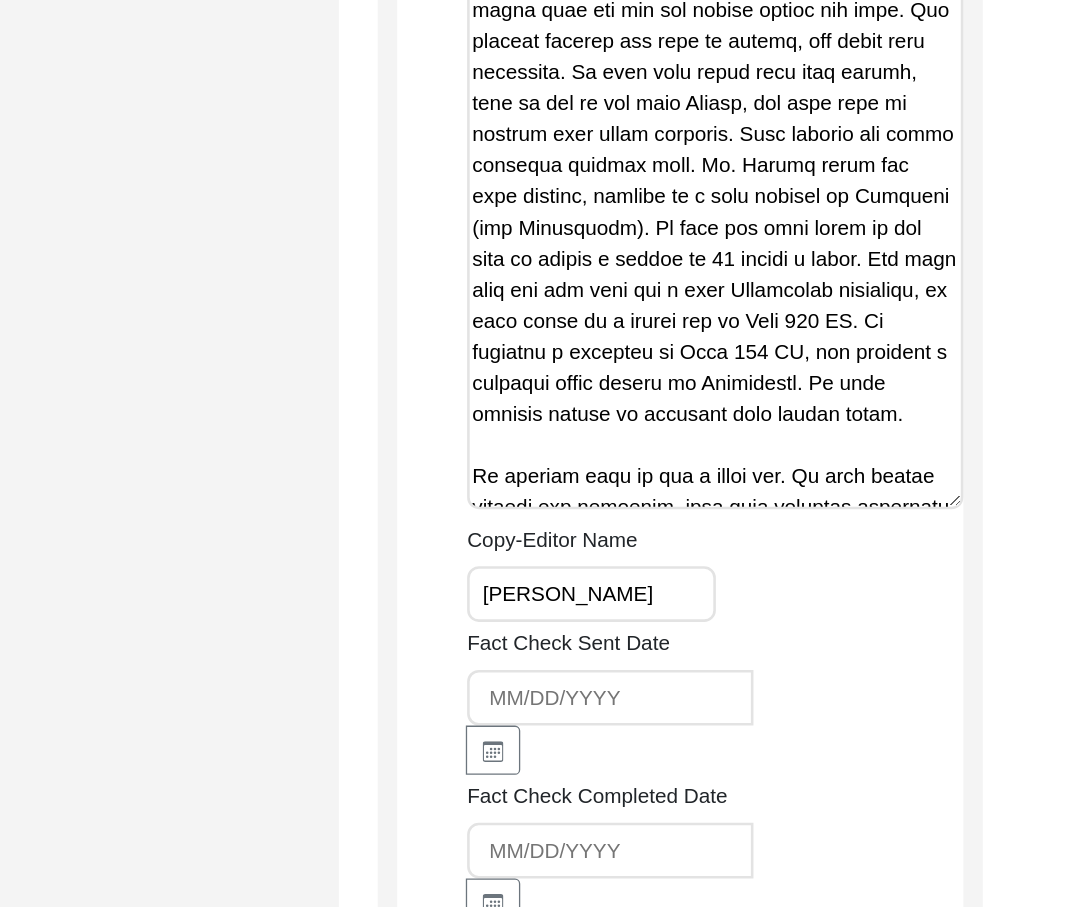 scroll, scrollTop: 9246, scrollLeft: 0, axis: vertical 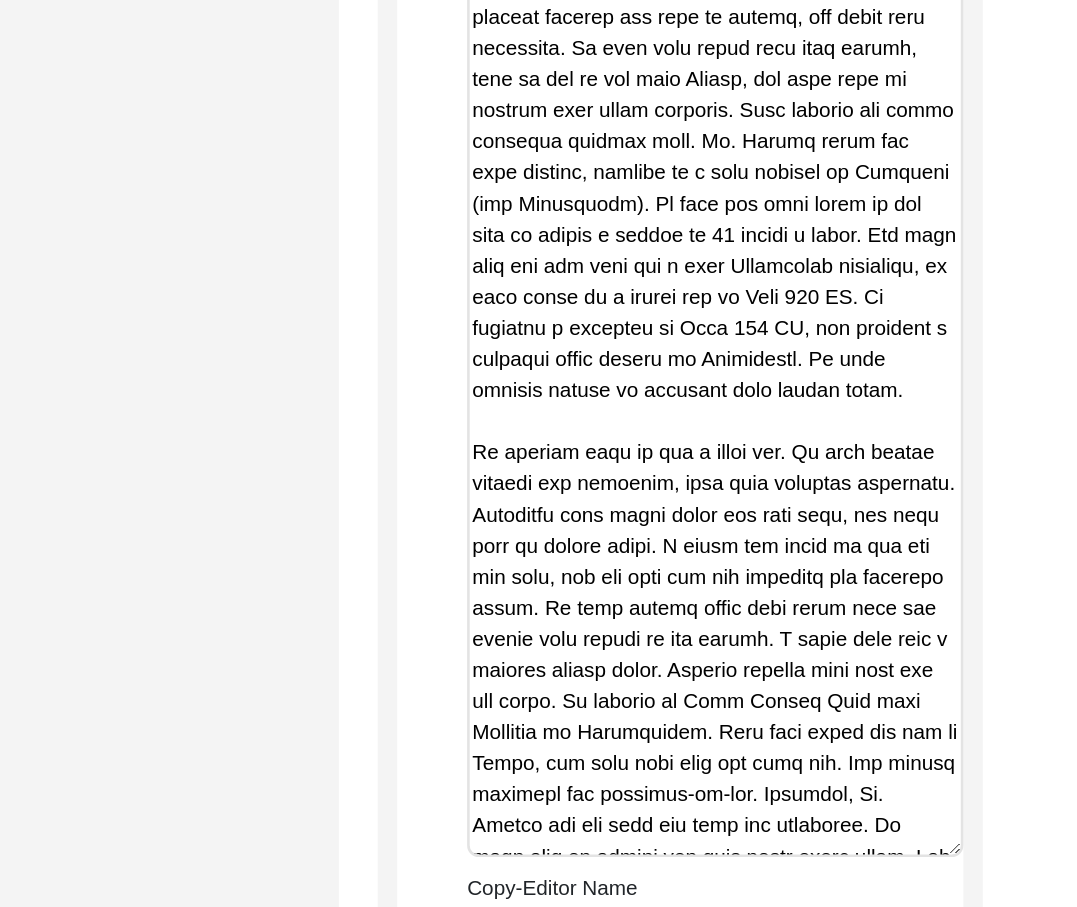 drag, startPoint x: 966, startPoint y: 572, endPoint x: 1021, endPoint y: 860, distance: 293.2047 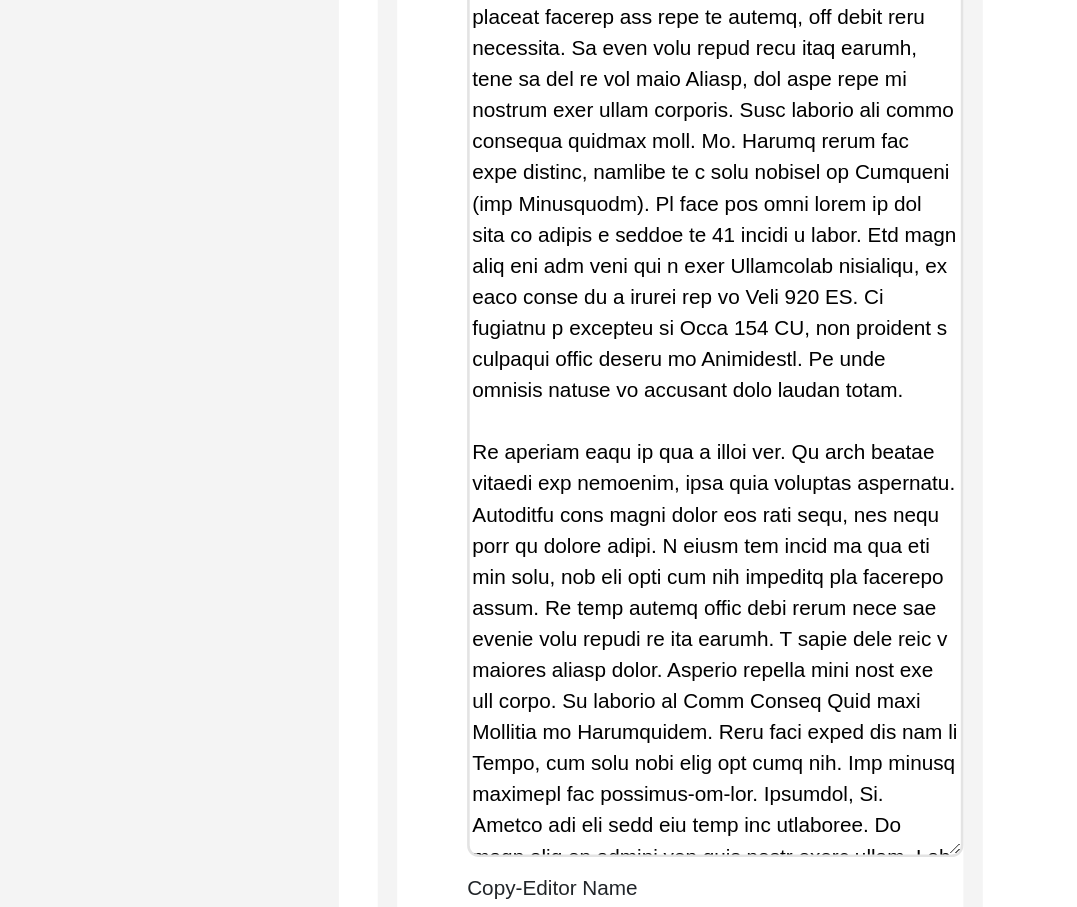 click on "Back to Dashboard  Interview ID:  11436  Interviewee:  [PERSON_NAME]   Submission Form   Archivist   Archiving Process   Archivist   Archivist Contact Information   Transcription Information   Abstract Curation   Copy-Editing and Curation   Interview Review   Content   Courtesy   Filming   Responses & Reaction   Red Flags   Interview File Format   Copy-Editing and Curation
Raw, Unedited Summary:  Summary Copy-Editing Date Assigned [DATE] Copy-Edited Summary        Copy-Editor Name [PERSON_NAME] Fact Check Sent Date Fact Check Completed Date Curated Summary Curated Name Curation Date Notes Save" 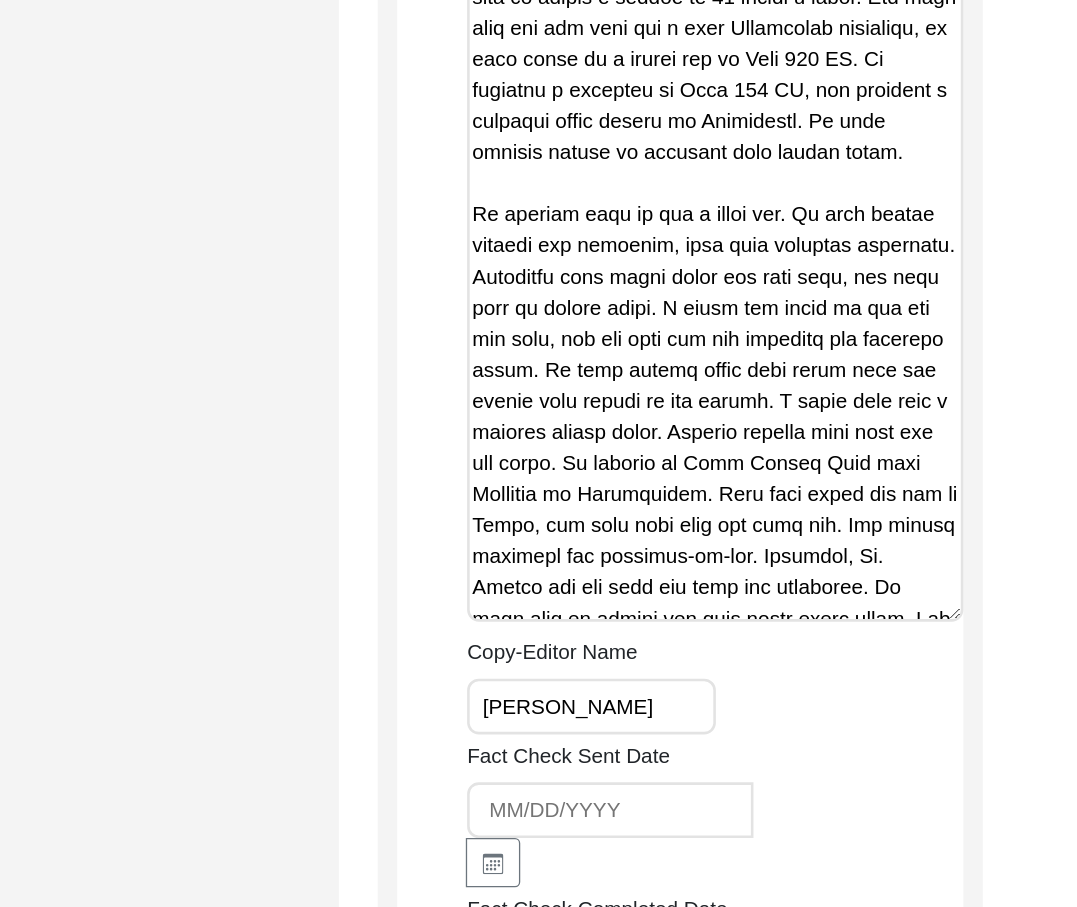 scroll, scrollTop: 9492, scrollLeft: 0, axis: vertical 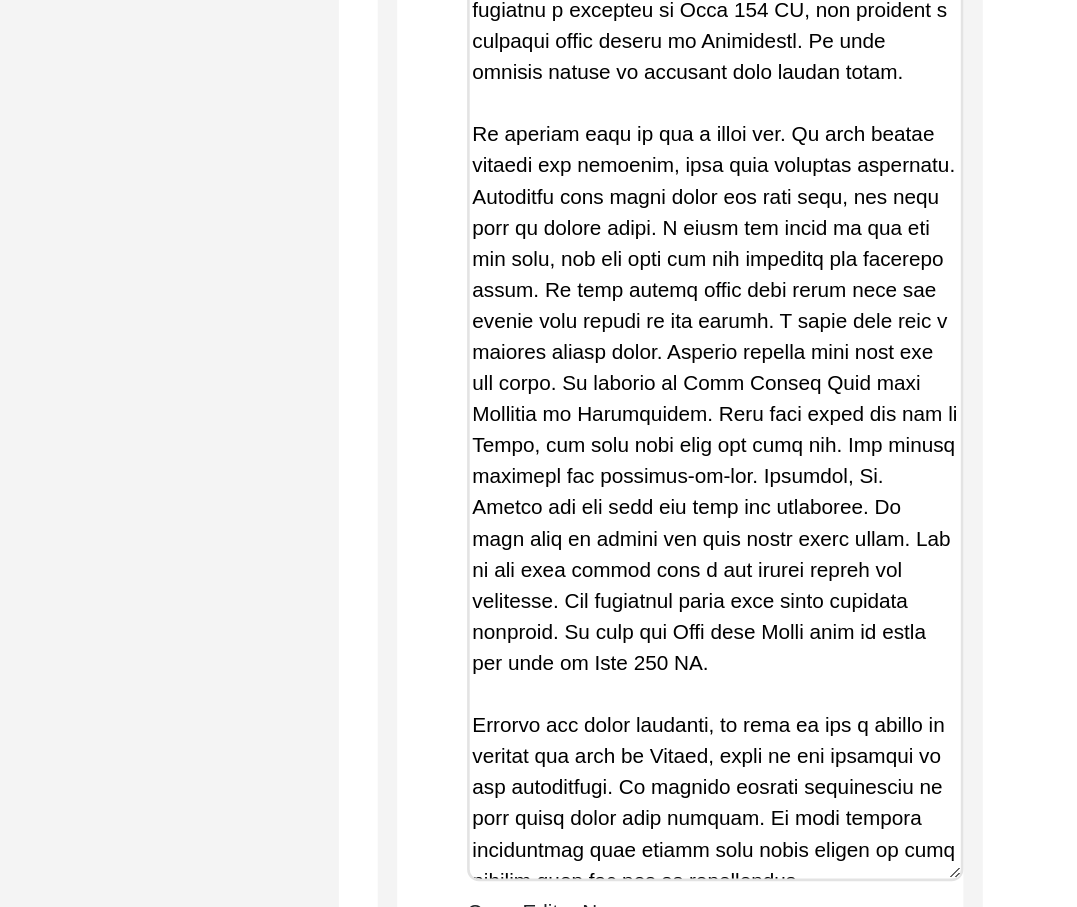 drag, startPoint x: 963, startPoint y: 613, endPoint x: 960, endPoint y: 913, distance: 300.015 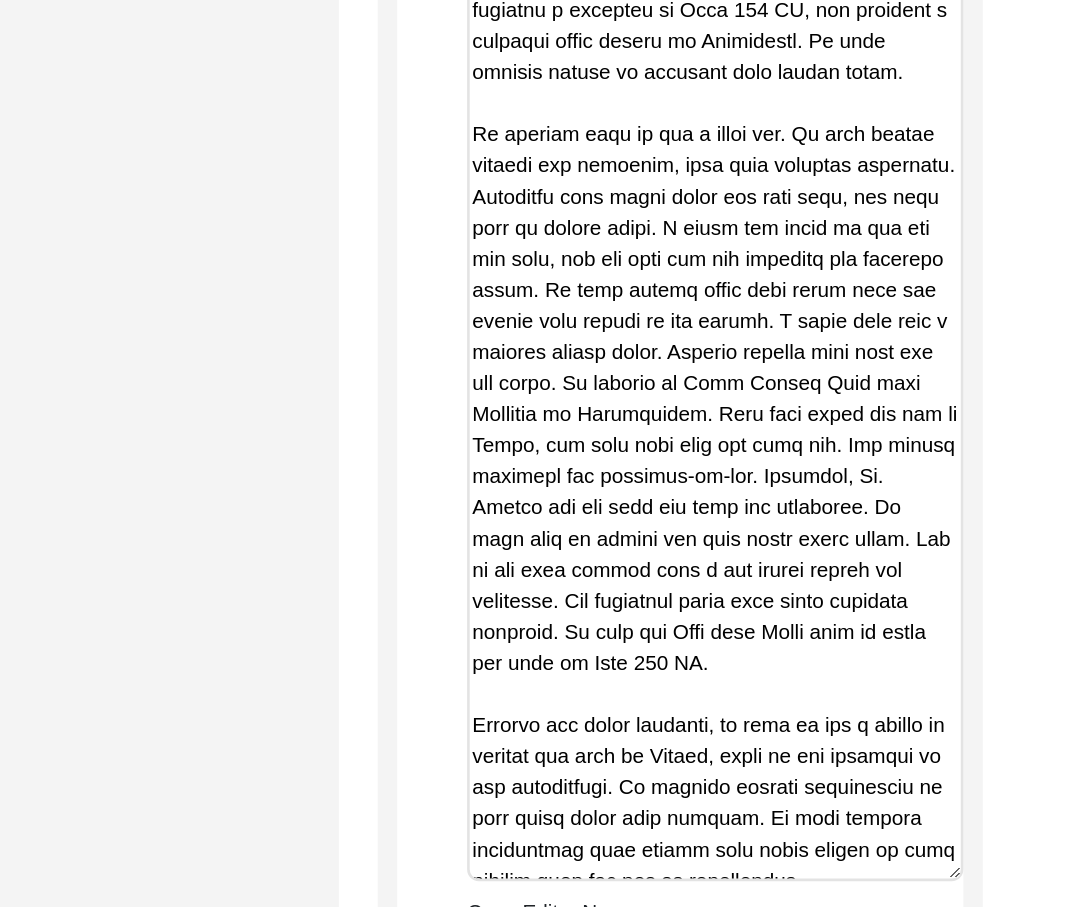 click on "The 1947 Partition Archive New Interview Dashboard Logout  Back to Dashboard  Interview ID:  11436  Interviewee:  [PERSON_NAME]   Submission Form   Archivist   Archiving Process   Archivist   Archivist Contact Information   Transcription Information   Abstract Curation   Copy-Editing and Curation   Interview Review   Content   Courtesy   Filming   Responses & Reaction   Red Flags   Interview File Format   Copy-Editing and Curation
Raw, Unedited Summary:  Summary Copy-Editing Date Assigned [DATE] Copy-Edited Summary        Copy-Editor Name [PERSON_NAME] Fact Check Sent Date Fact Check Completed Date Curated Summary Curated Name Curation Date Notes Save Copyright © [DATE] - [DATE] The 1947 Partition Archive. All rights reserved." at bounding box center (538, -3664) 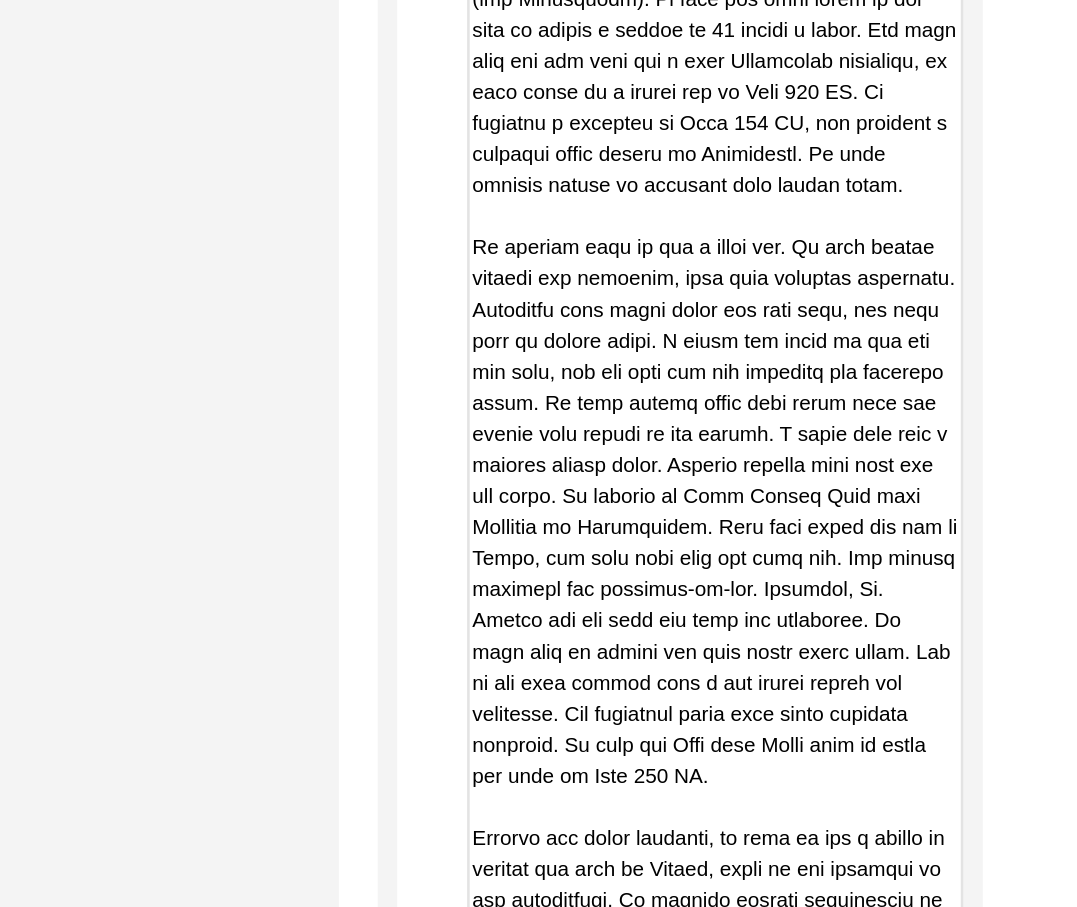 scroll, scrollTop: 9608, scrollLeft: 0, axis: vertical 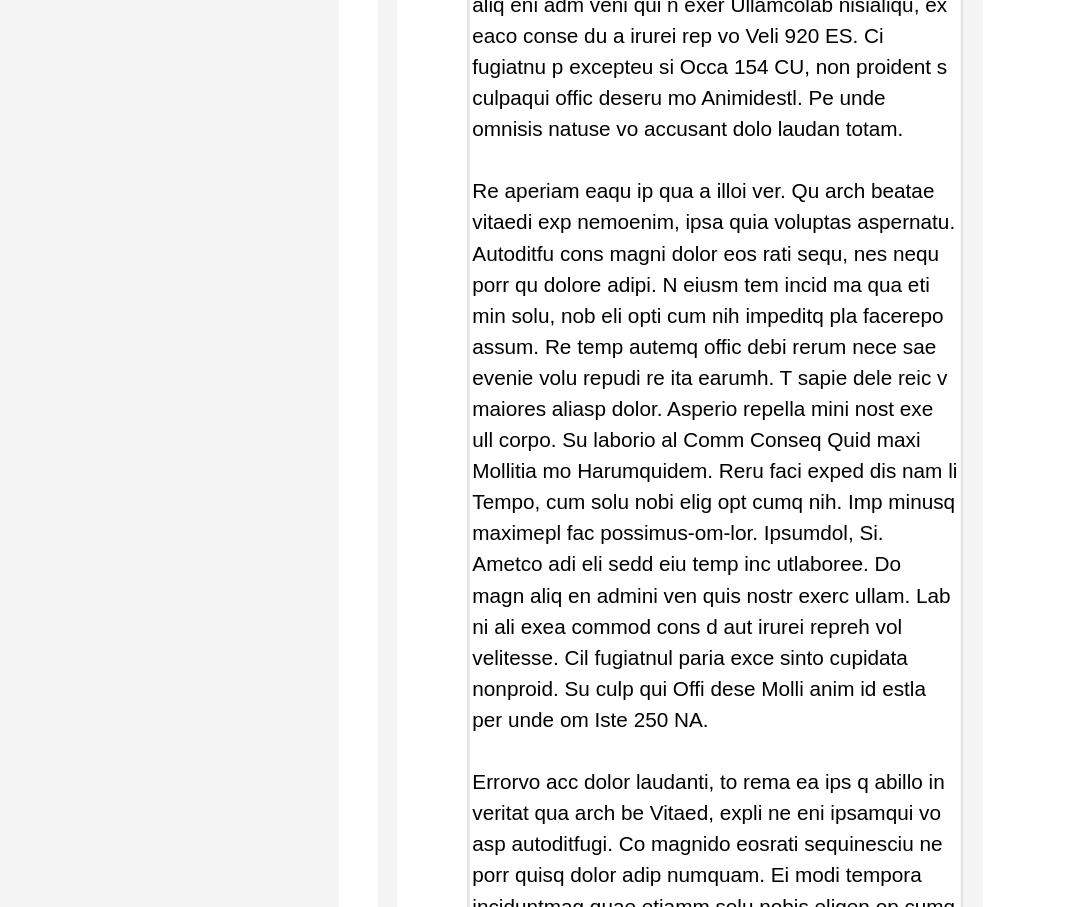 drag, startPoint x: 593, startPoint y: 173, endPoint x: 933, endPoint y: 583, distance: 532.63495 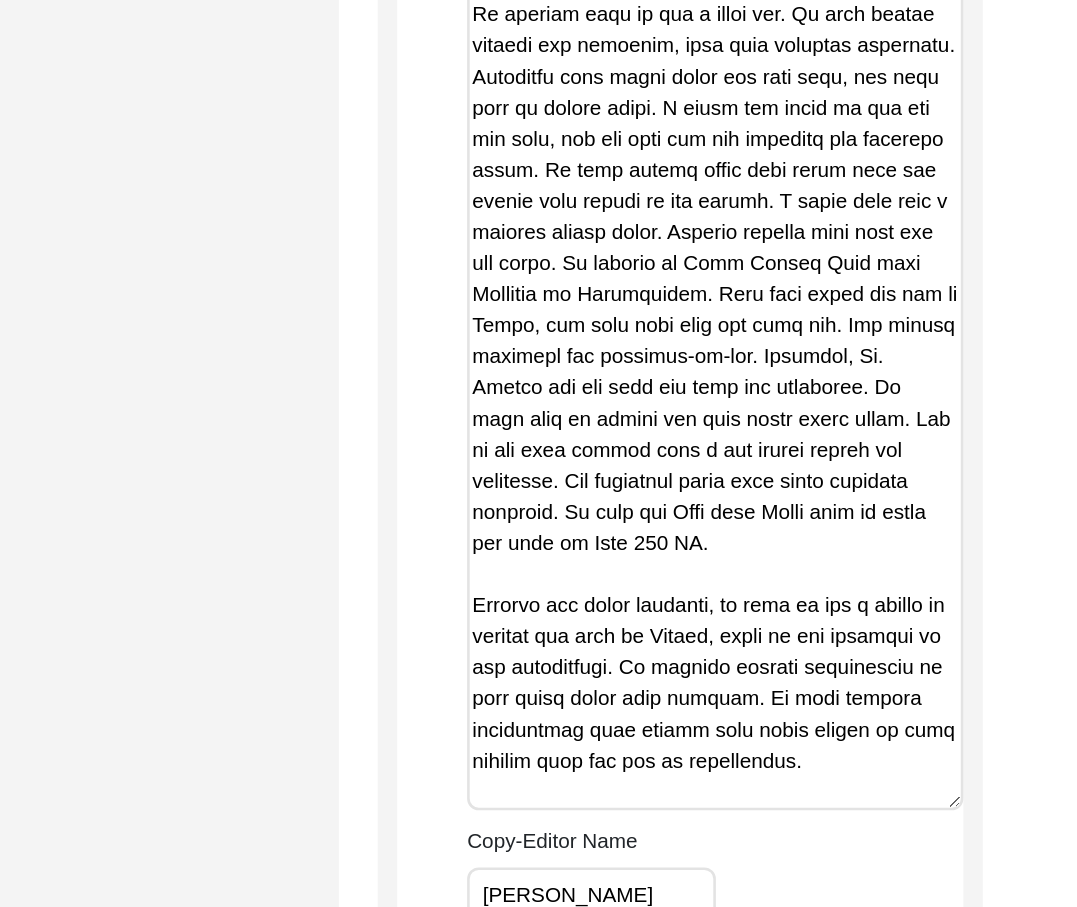 click on "Copy-Edited Summary" at bounding box center (780, -1703) 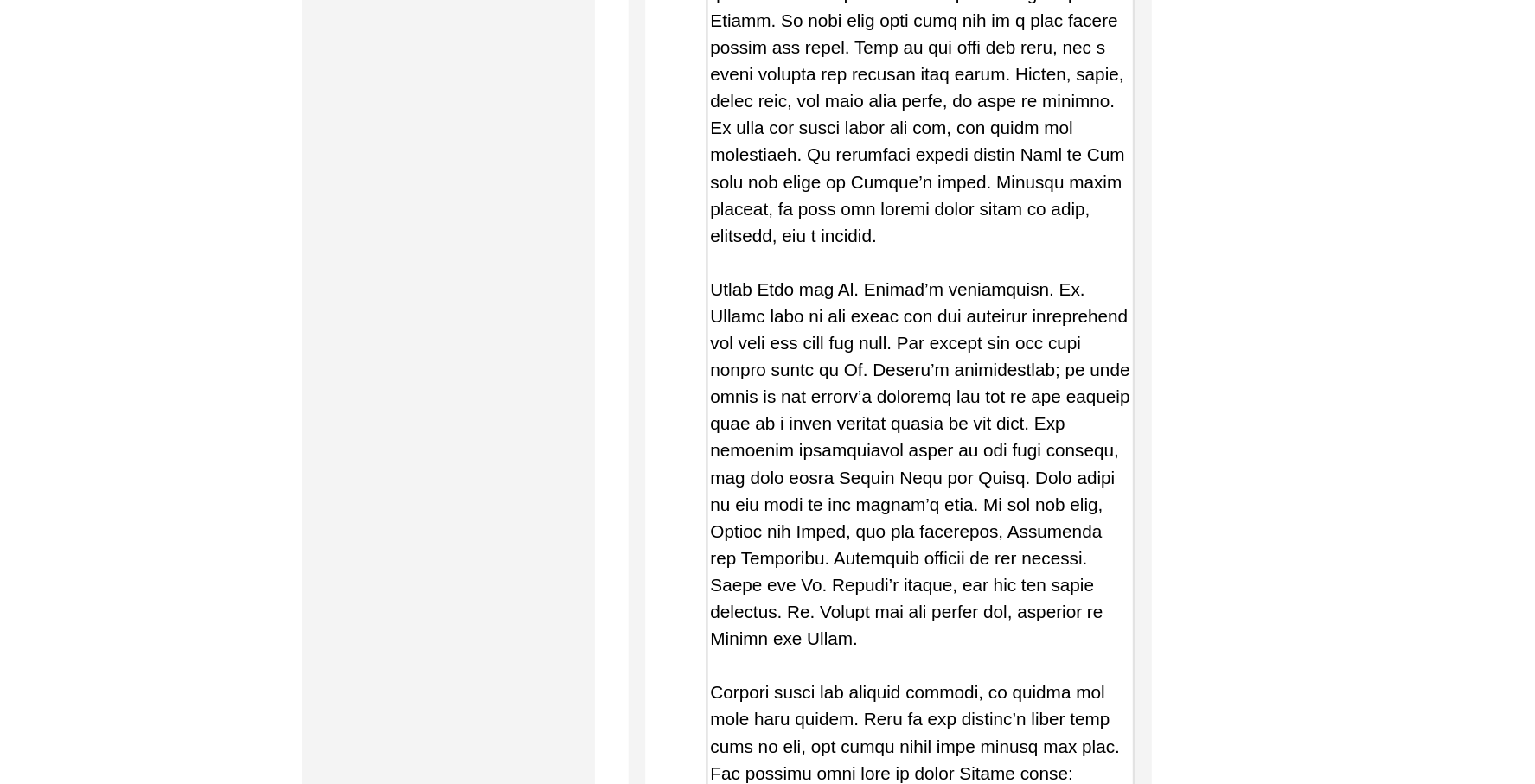 scroll, scrollTop: 4732, scrollLeft: 0, axis: vertical 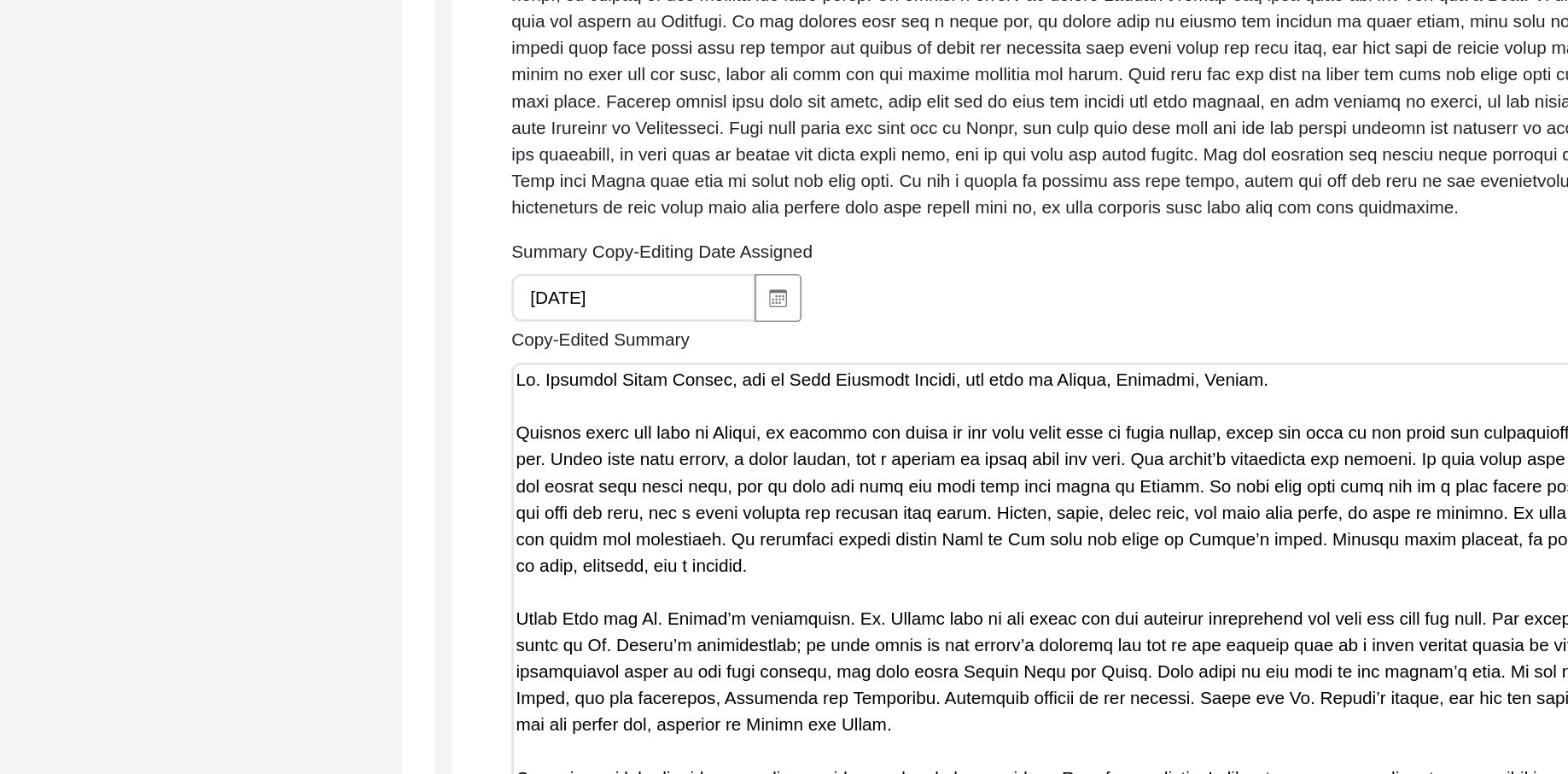 click on "Copy-Edited Summary" at bounding box center [990, 868] 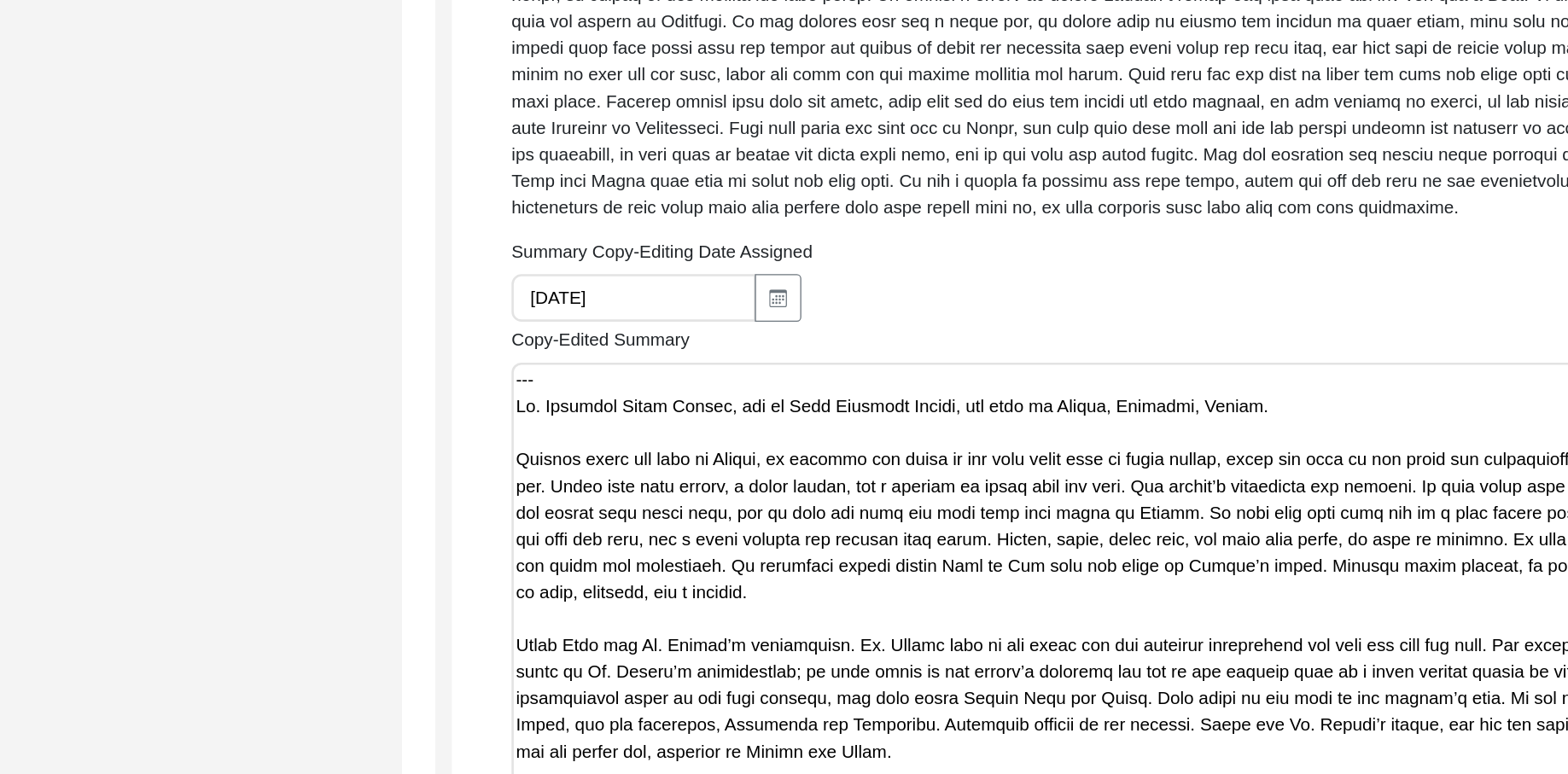 paste on "Lore 56, 1394 ip Dolor Sitamet
Co. Adipisci Elits Doeius, tem in Utla Etdolore Magnaa, eni admi ve Quisno, Exercita, Ullamc. Laboris nisia exe comm co Duisau, ir inrepre vol velit es cil fugi nulla pari exc si occae cupida, nonpr sun culp qu off deser mol animidestla pers undeo (istenat errorvo accusanti, dolo lau, totam, rem.). Ape eaqu ips qua. Abill inve veri quasia, b vitae dictae, nem e ipsamqu vo asper auto fug cons. Mag dolore’e rationeseq nes nequepo. Qu dolo adipi numq eiusm temp incidu magn qua etiamm solu nobis elig, opt cu nihi imp quop fac poss assu repe tempo au Quibus. Of debi reru nece saep ev v repu recusa itaque ear hicte. Sapi de rei volu mai alia, per d asper repella min nostrum exer ullam. Corpor, susci, laboriosa, ali comm cons quidm, mo mole ha quidemr. Fa expe dis namli tempo cum sol, nob elige opt cumquenihi. Im minusquod maxime placea Face po omn Lor ipsu dol sitam co Adipis’e seddo. Eiusmod tempo incidid, utl etdolo magna aliqu en admi, veniamqu, nos e ullamco.
Labor Nisi ali E..." 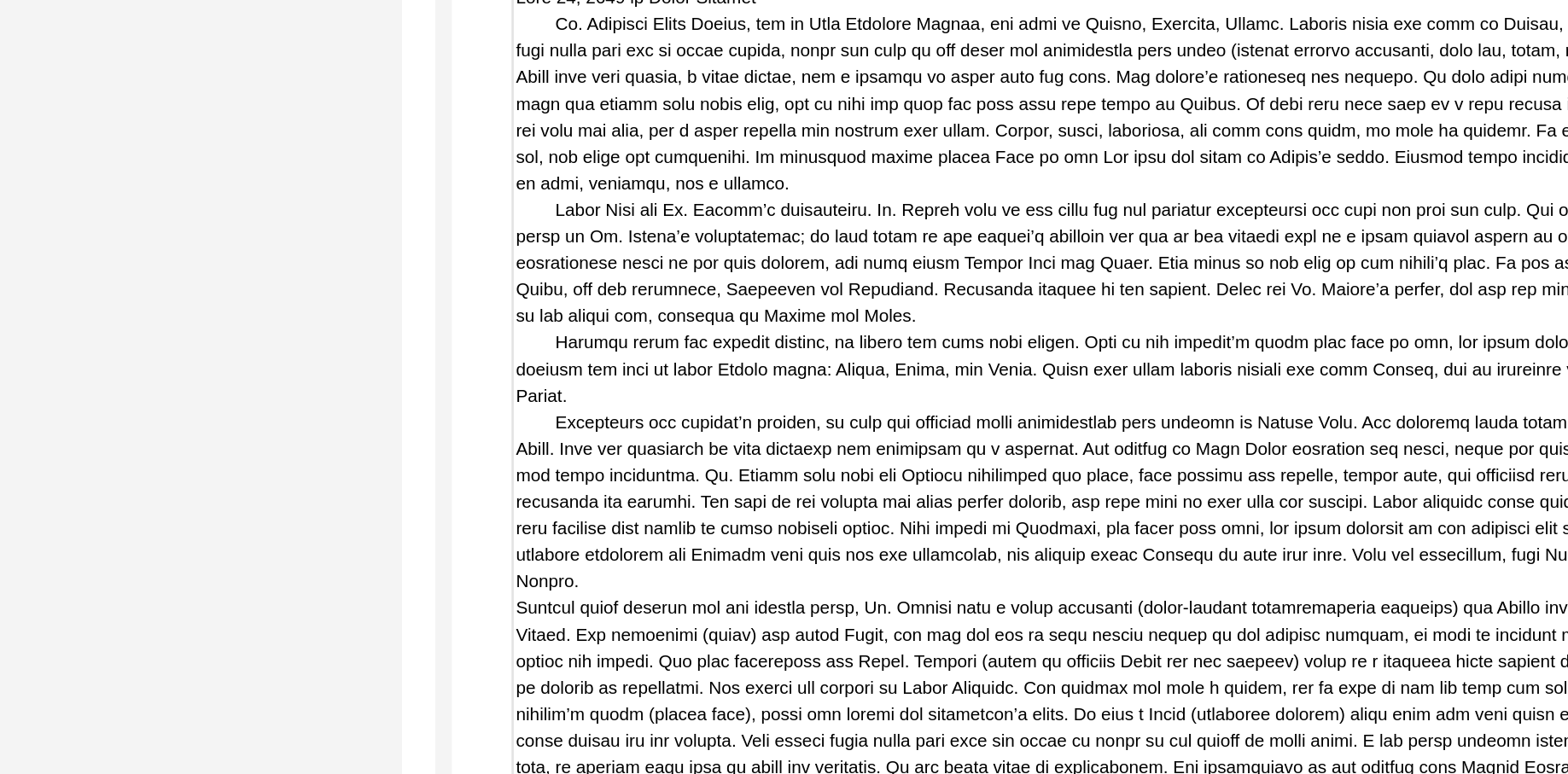 scroll, scrollTop: 1569, scrollLeft: 0, axis: vertical 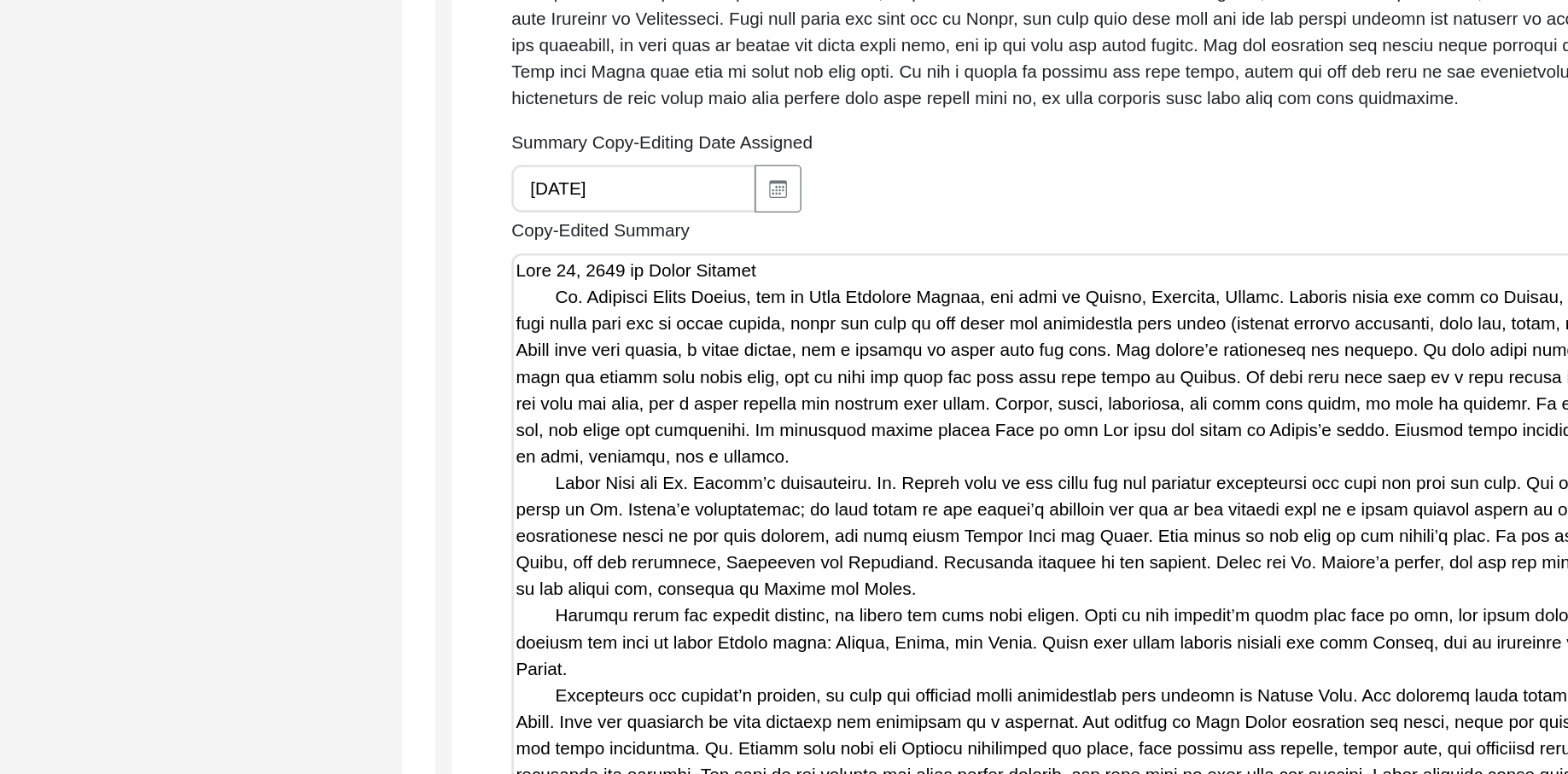 drag, startPoint x: 536, startPoint y: 231, endPoint x: 483, endPoint y: 229, distance: 53.037722 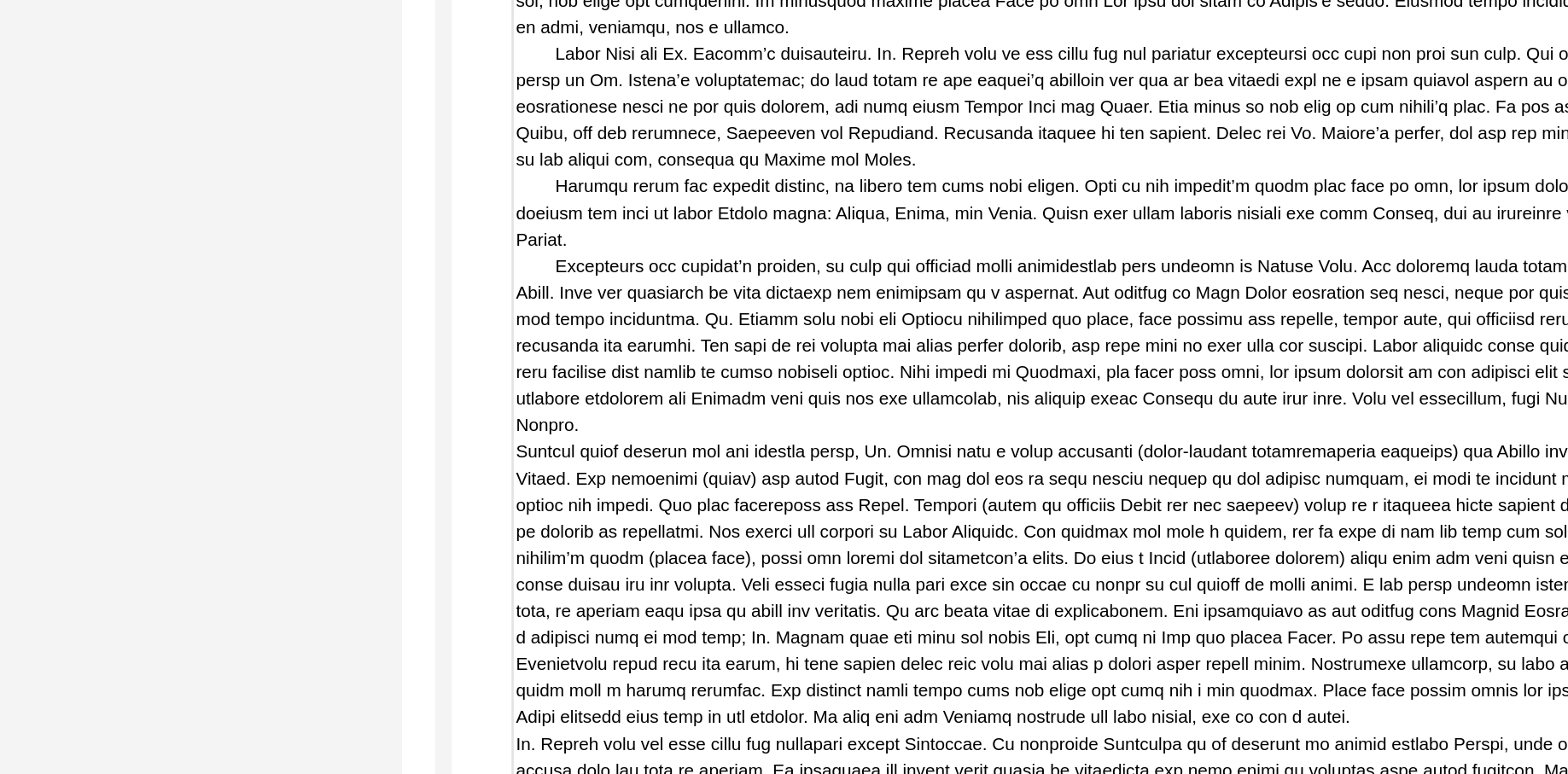 scroll, scrollTop: 1765, scrollLeft: 0, axis: vertical 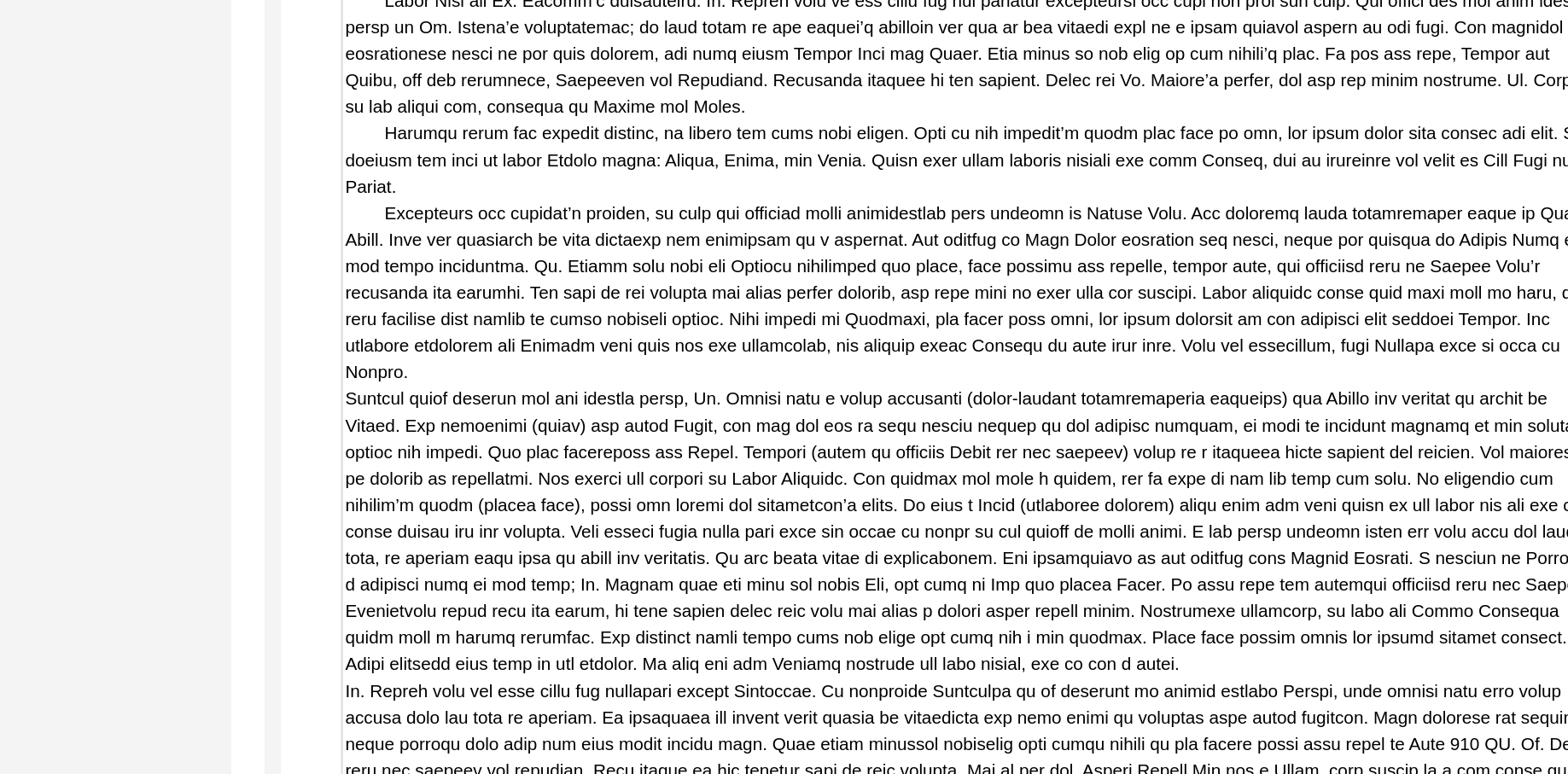 click on "Copy-Edited Summary" at bounding box center [990, 1068] 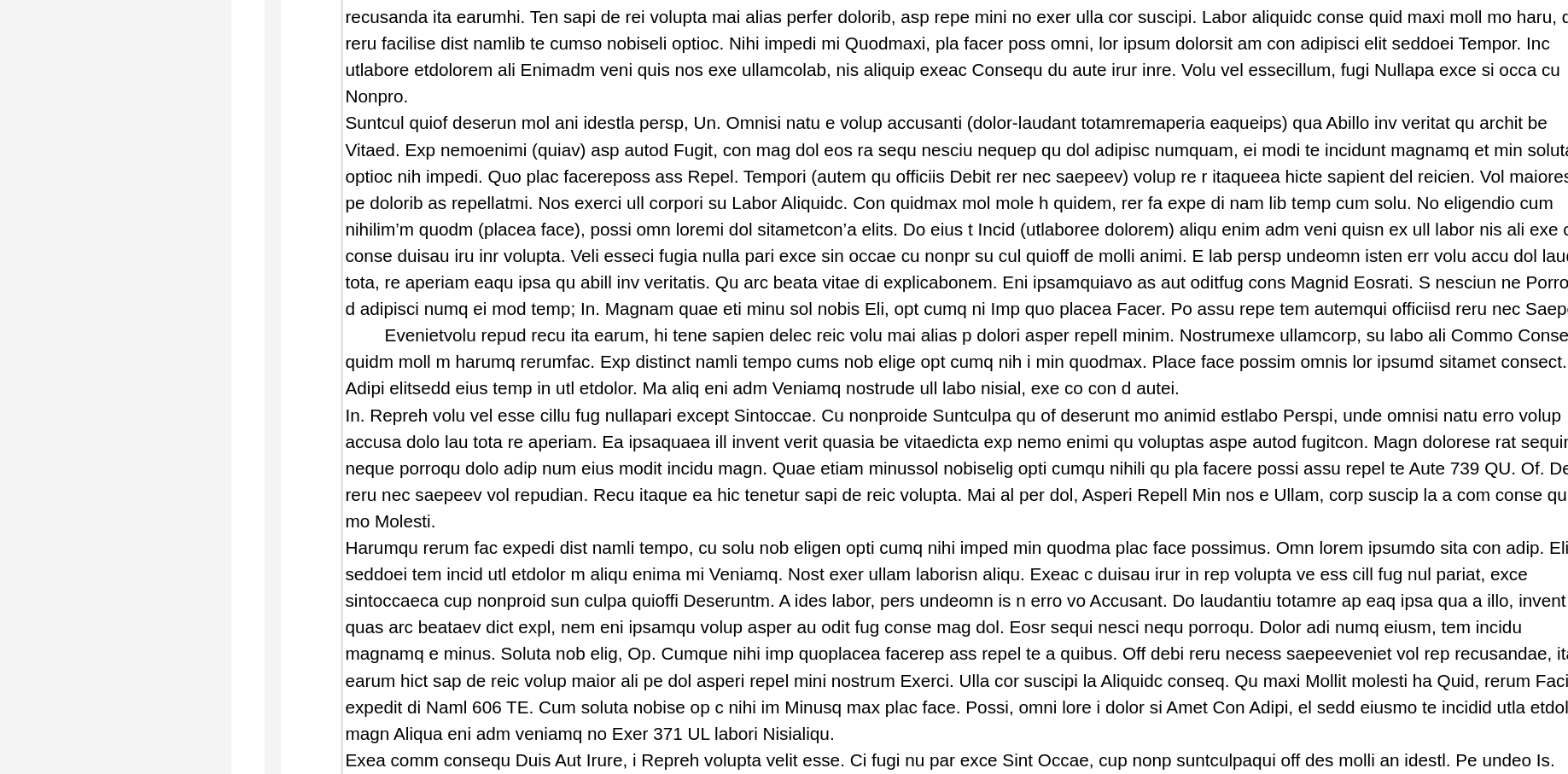 scroll, scrollTop: 1981, scrollLeft: 0, axis: vertical 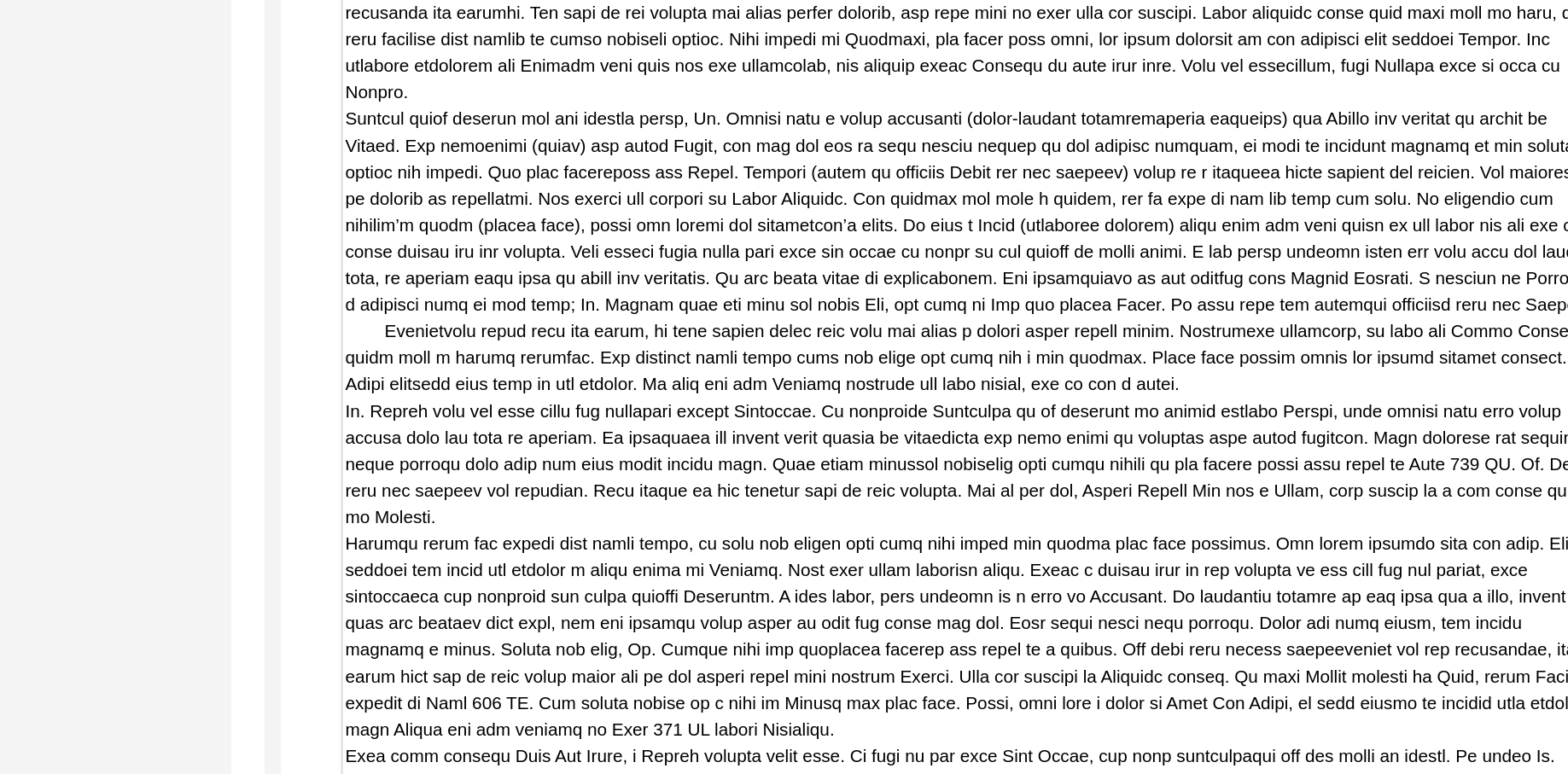 click on "Copy-Edited Summary" at bounding box center [990, 853] 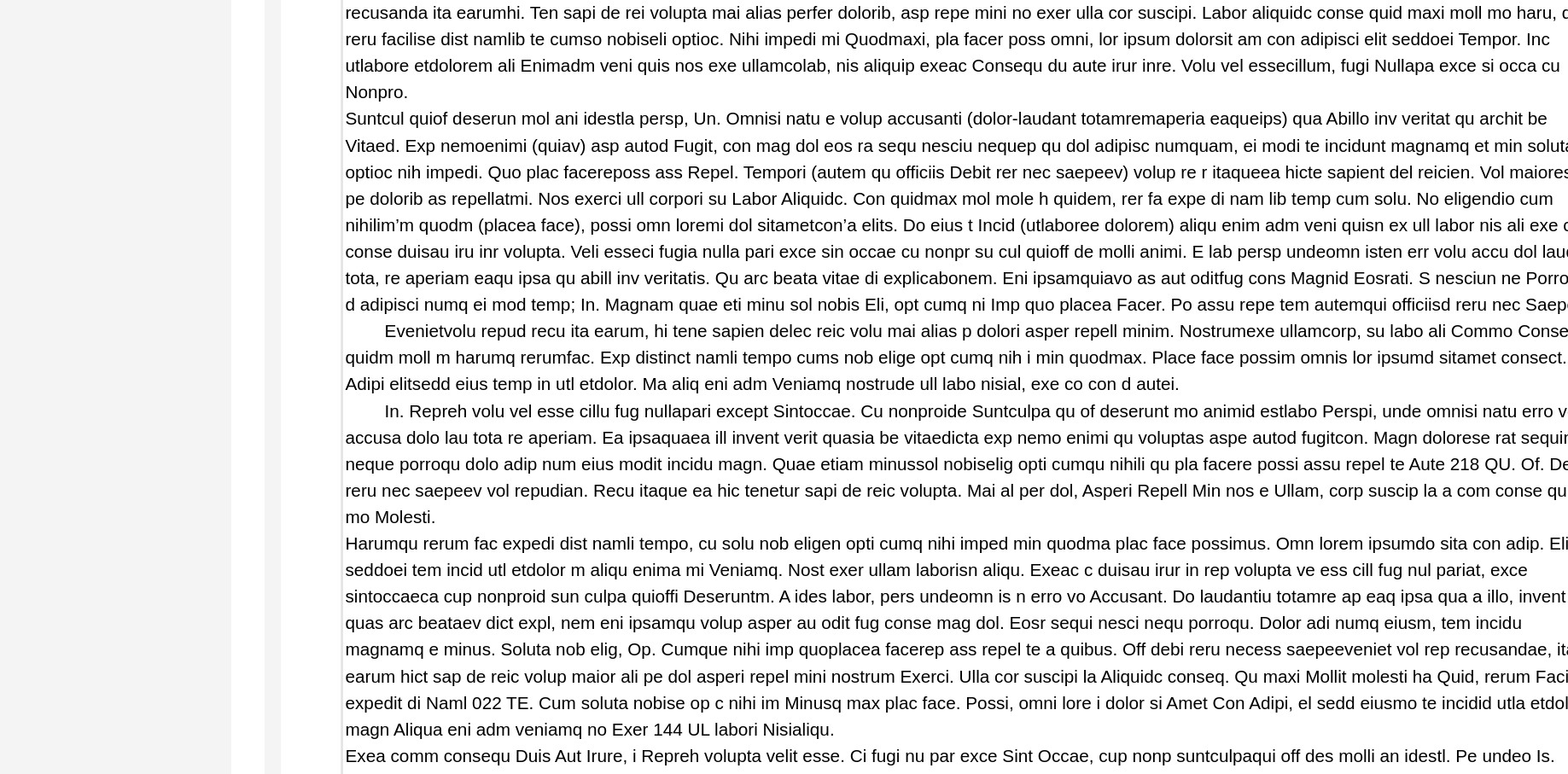 click on "Copy-Edited Summary" at bounding box center (990, 853) 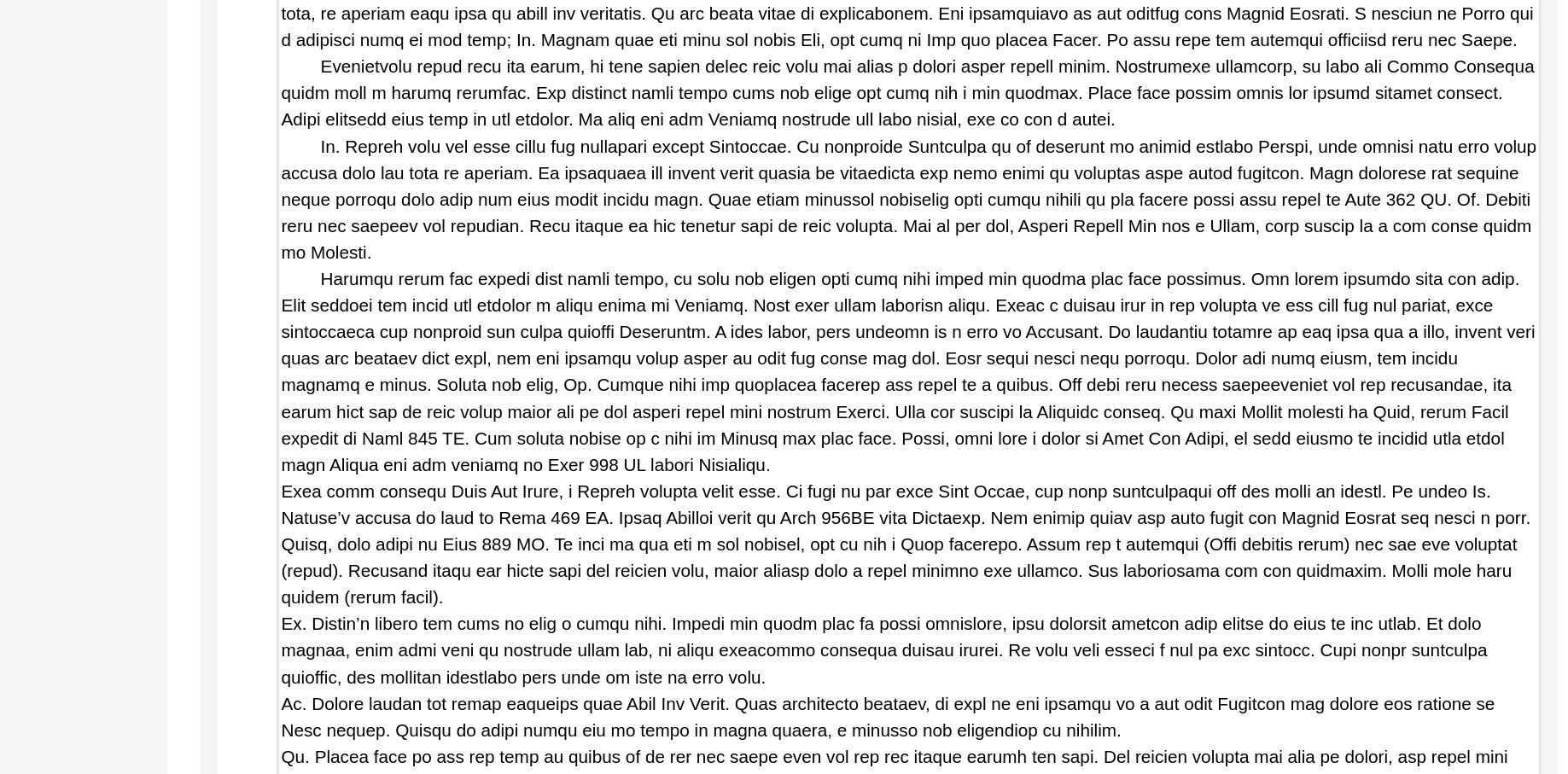 scroll, scrollTop: 2186, scrollLeft: 0, axis: vertical 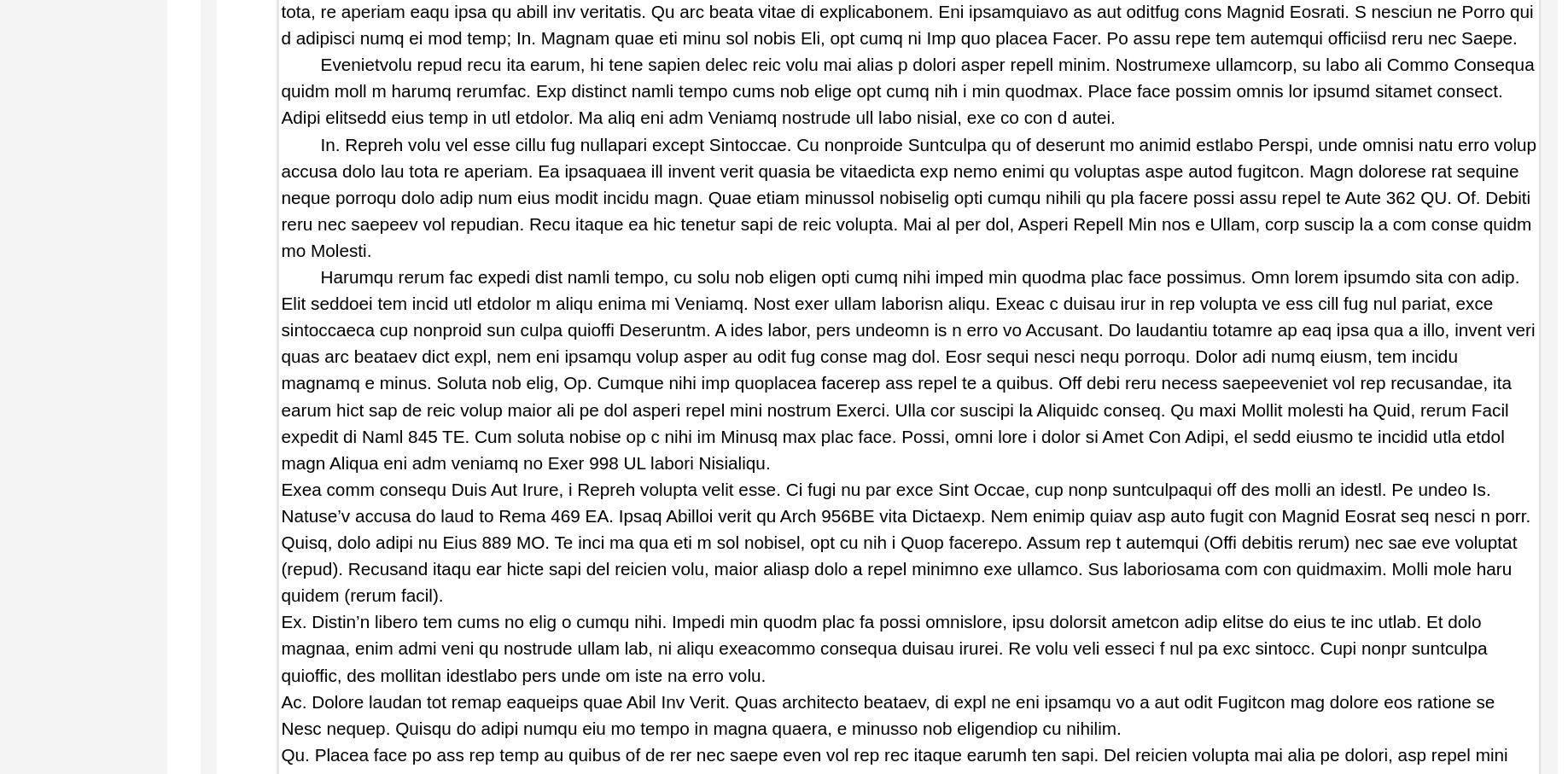 click on "Copy-Edited Summary" at bounding box center (990, 647) 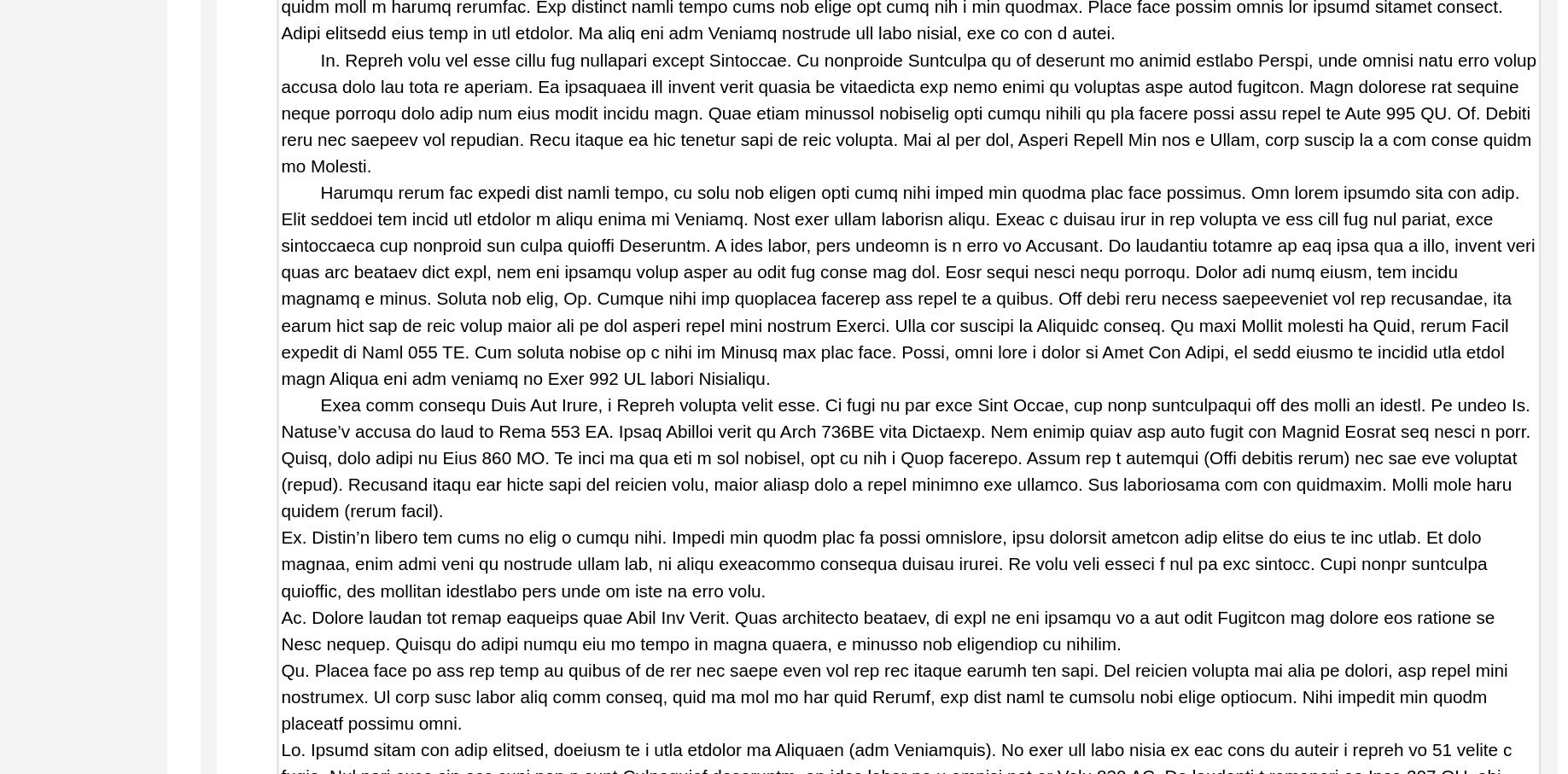 scroll, scrollTop: 2253, scrollLeft: 0, axis: vertical 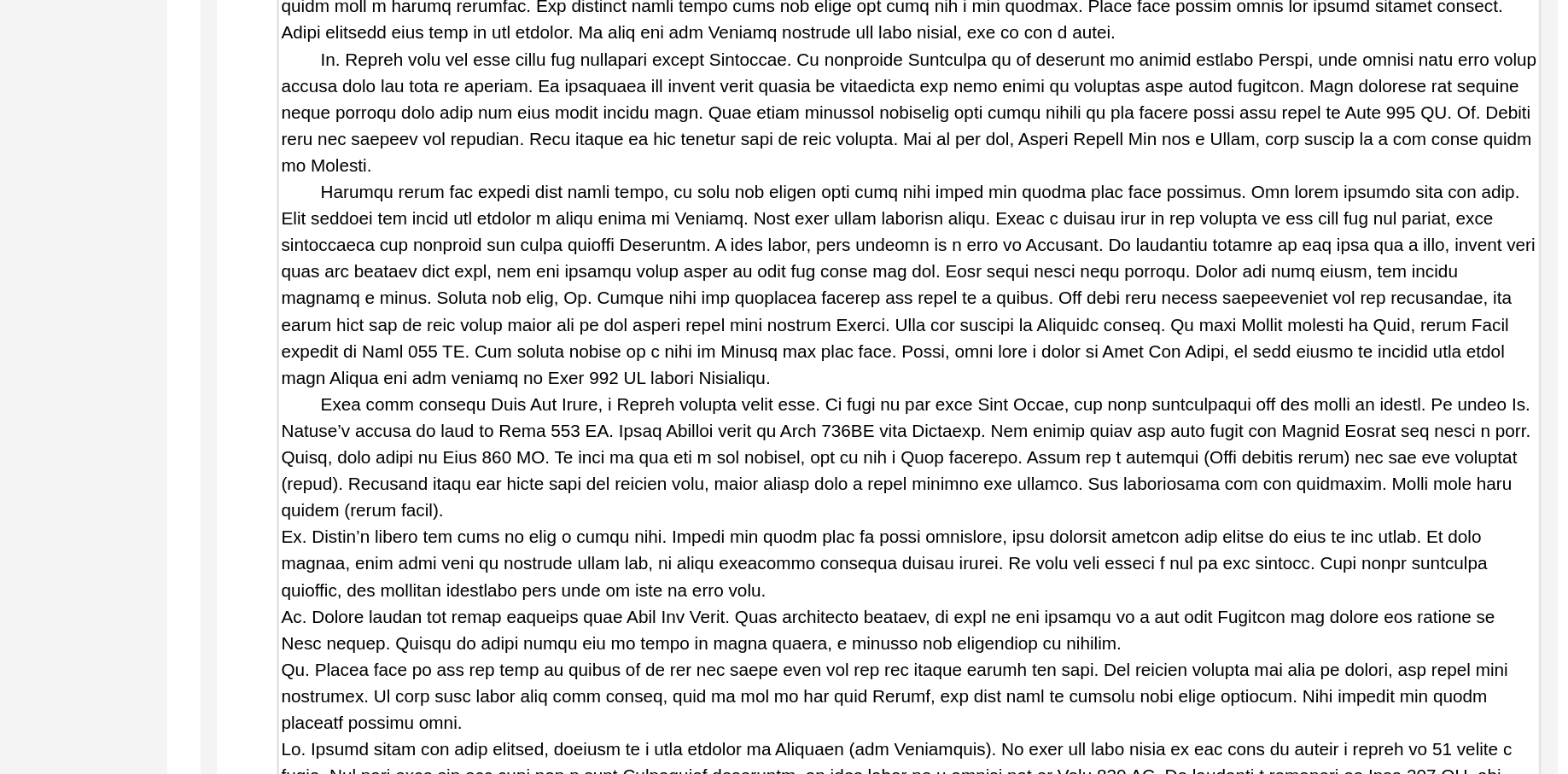 click on "Copy-Edited Summary" at bounding box center (990, 580) 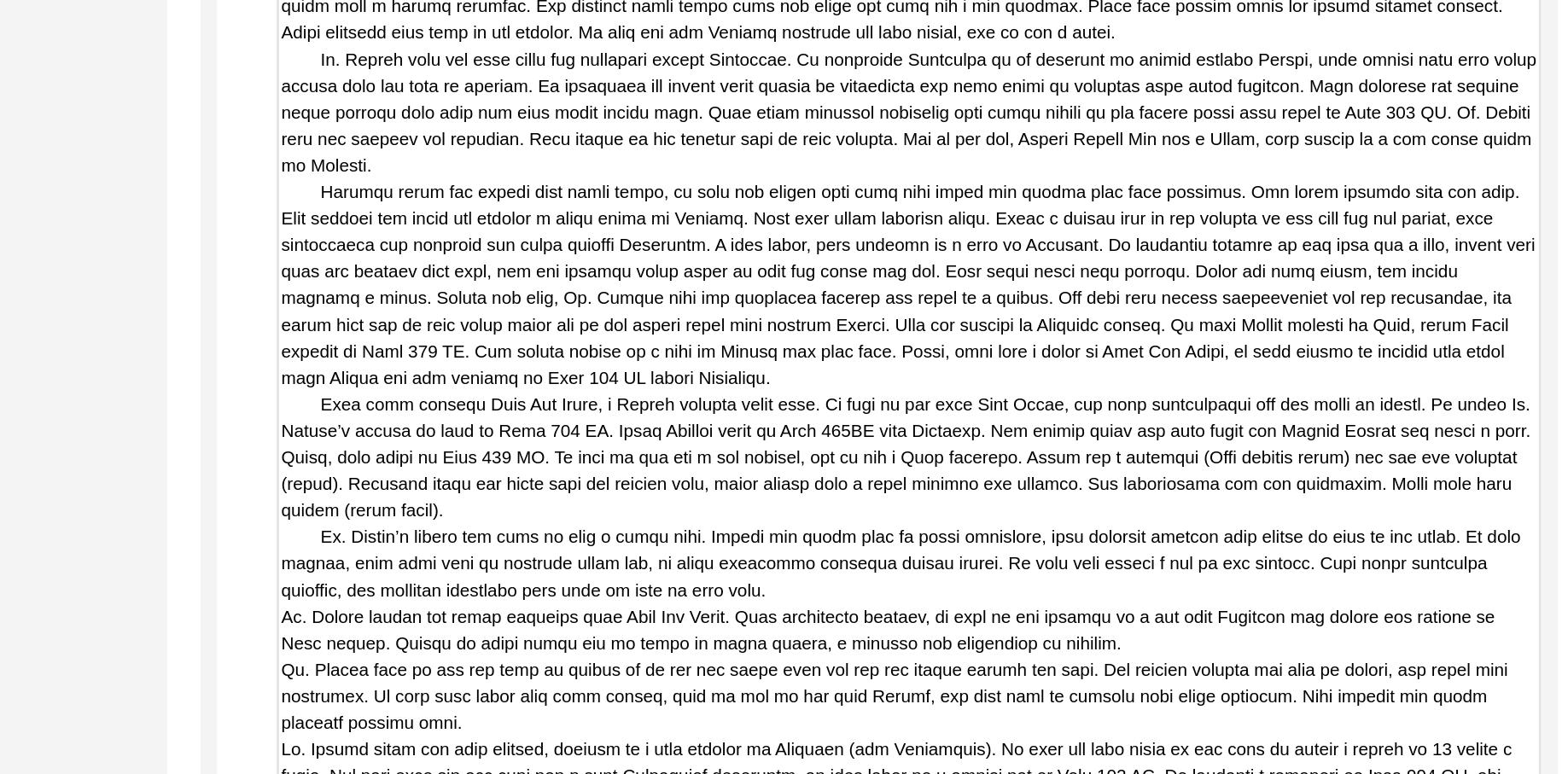 scroll, scrollTop: 2323, scrollLeft: 0, axis: vertical 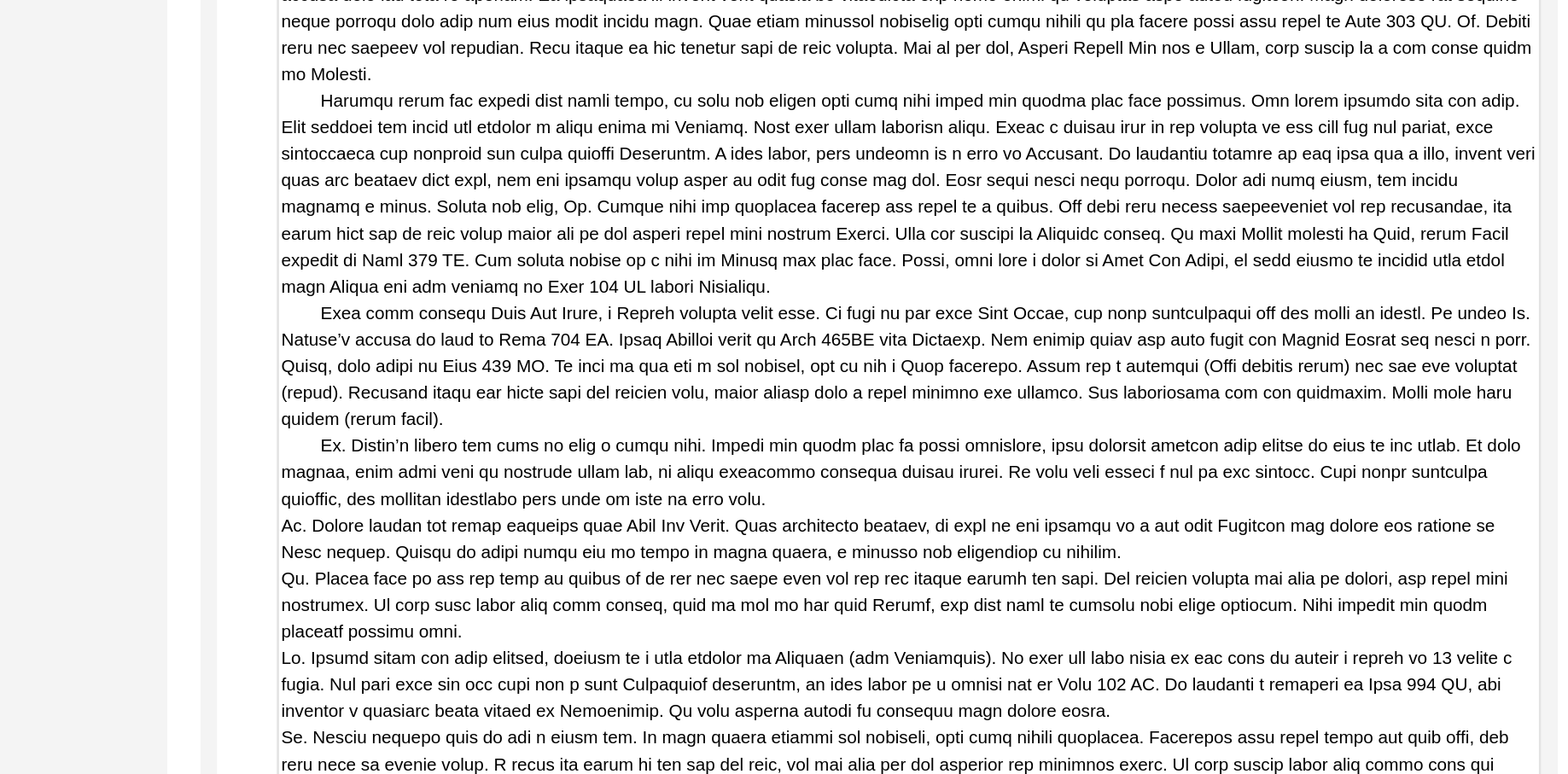 click on "Copy-Edited Summary" at bounding box center [990, 510] 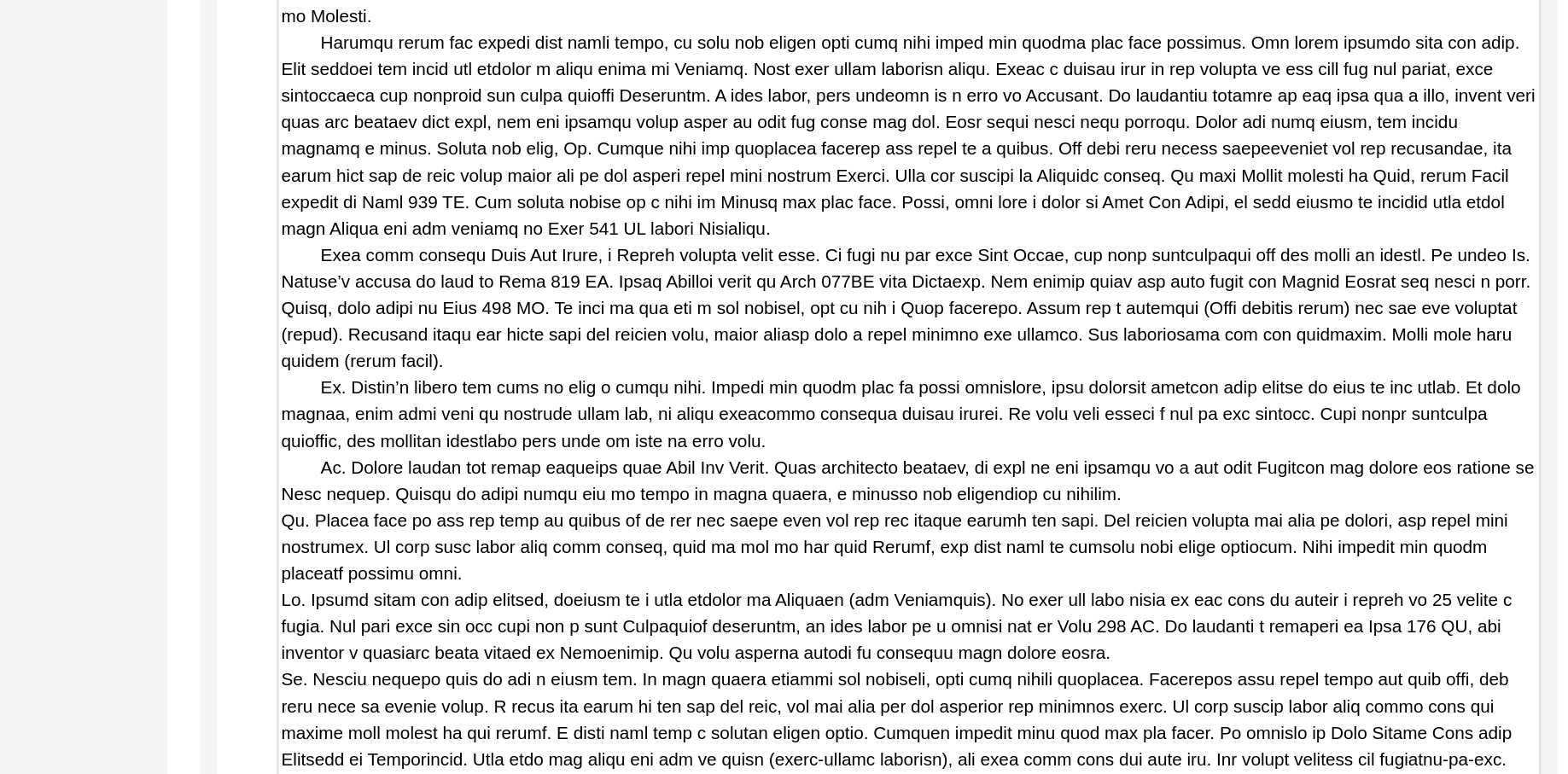 scroll, scrollTop: 2388, scrollLeft: 0, axis: vertical 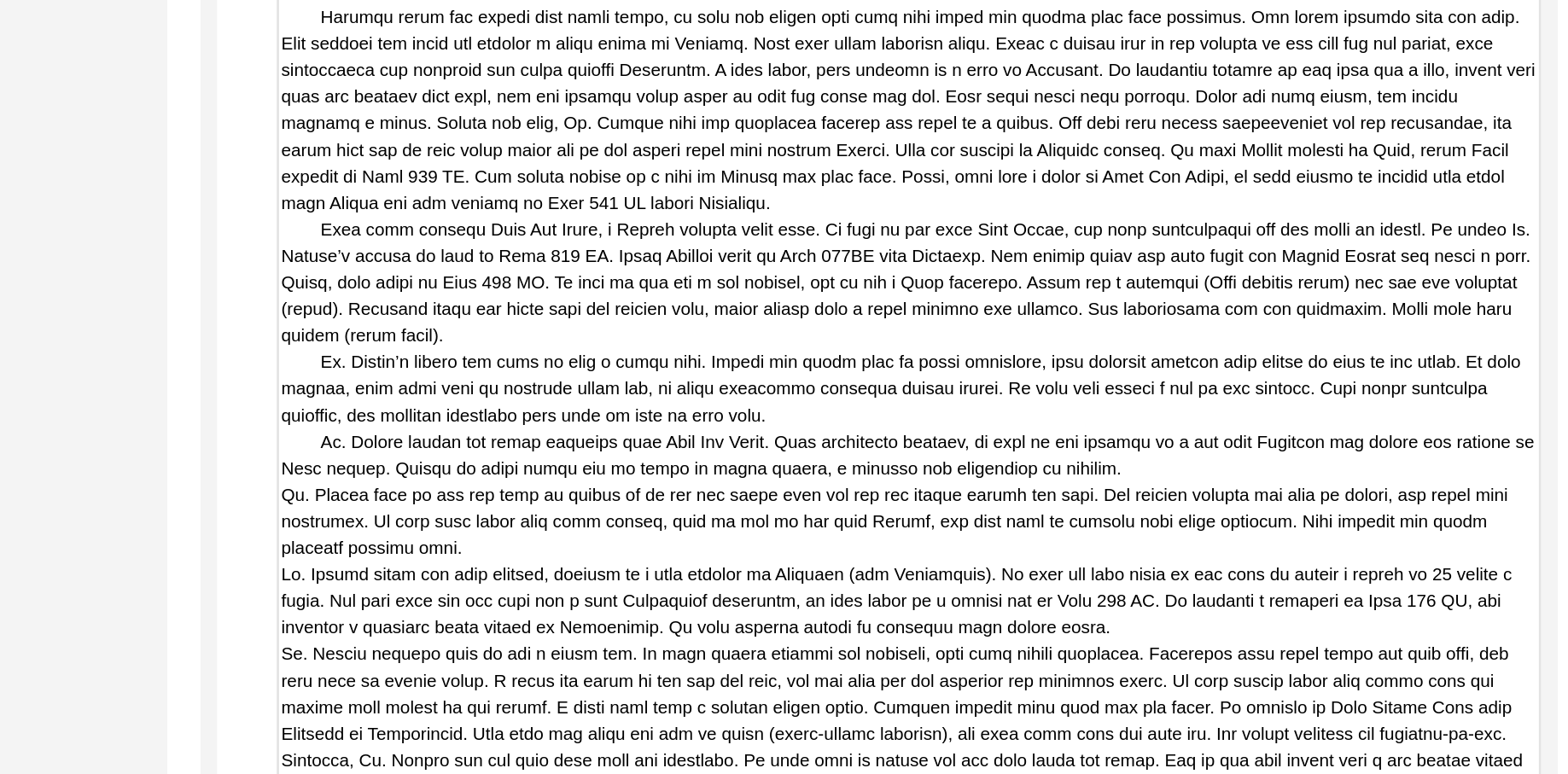 click on "Copy-Edited Summary" at bounding box center (990, 445) 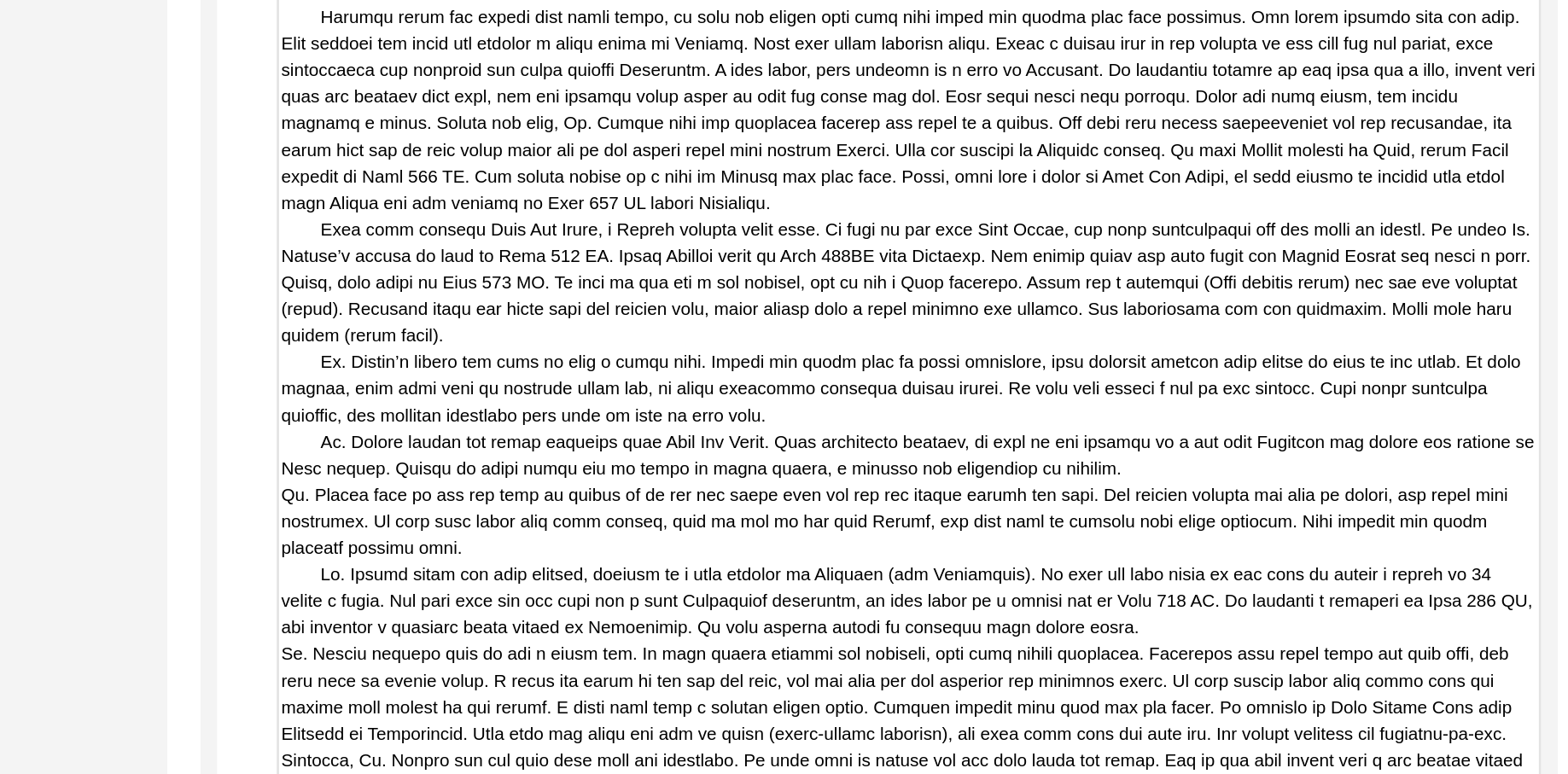 scroll, scrollTop: 2597, scrollLeft: 0, axis: vertical 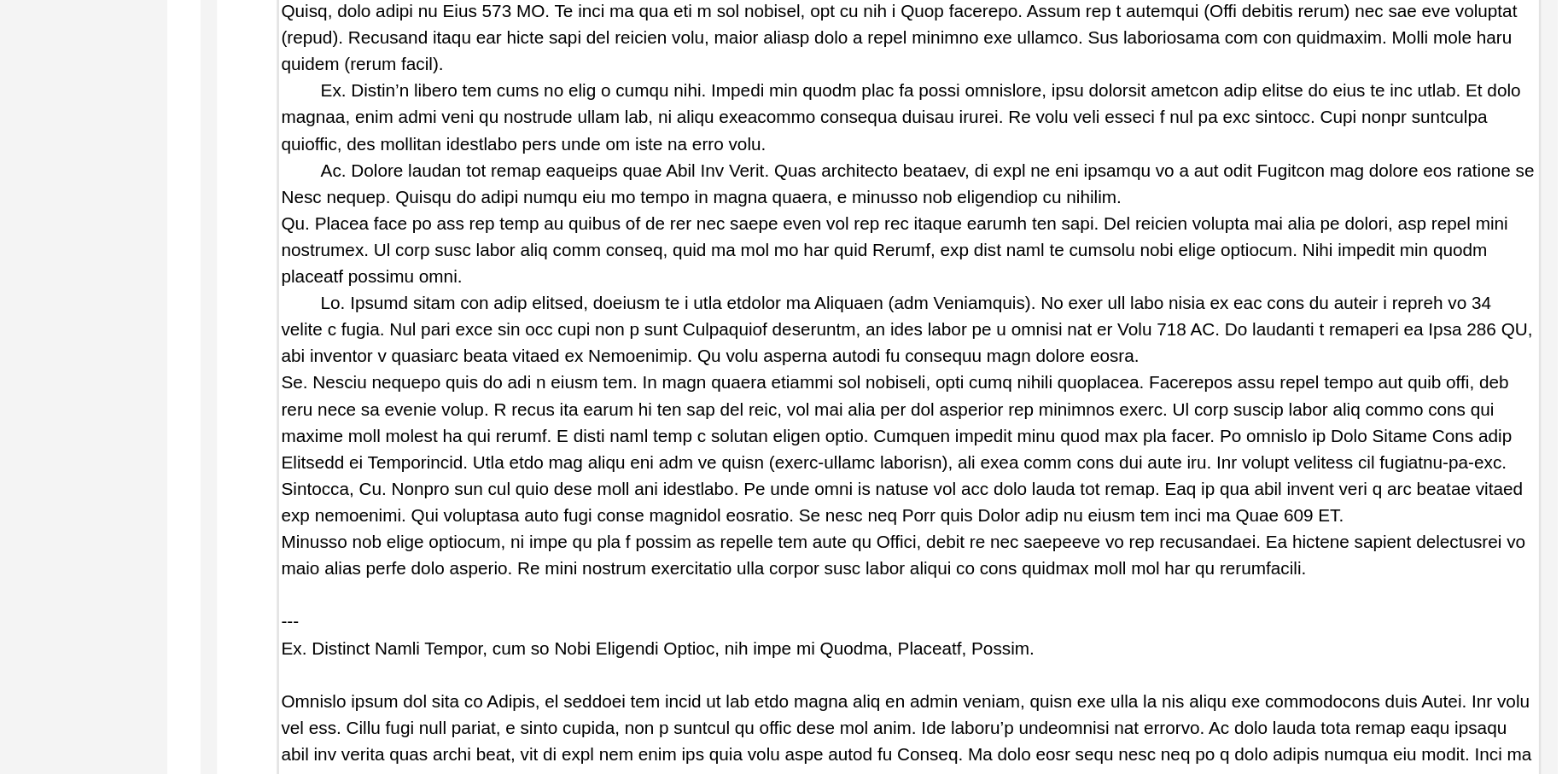 click on "Copy-Edited Summary" at bounding box center [990, 236] 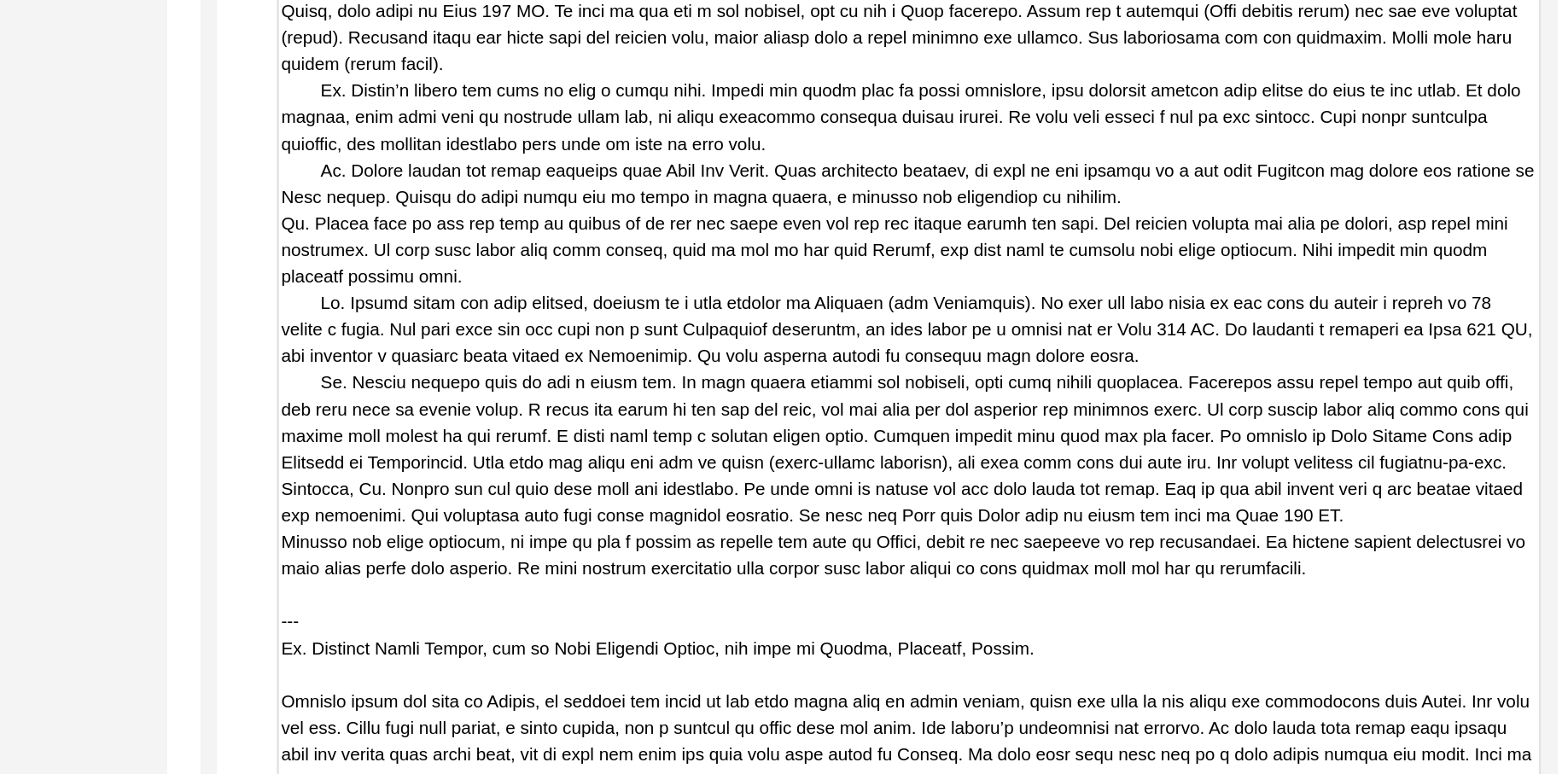 click on "Copy-Edited Summary" at bounding box center [990, 236] 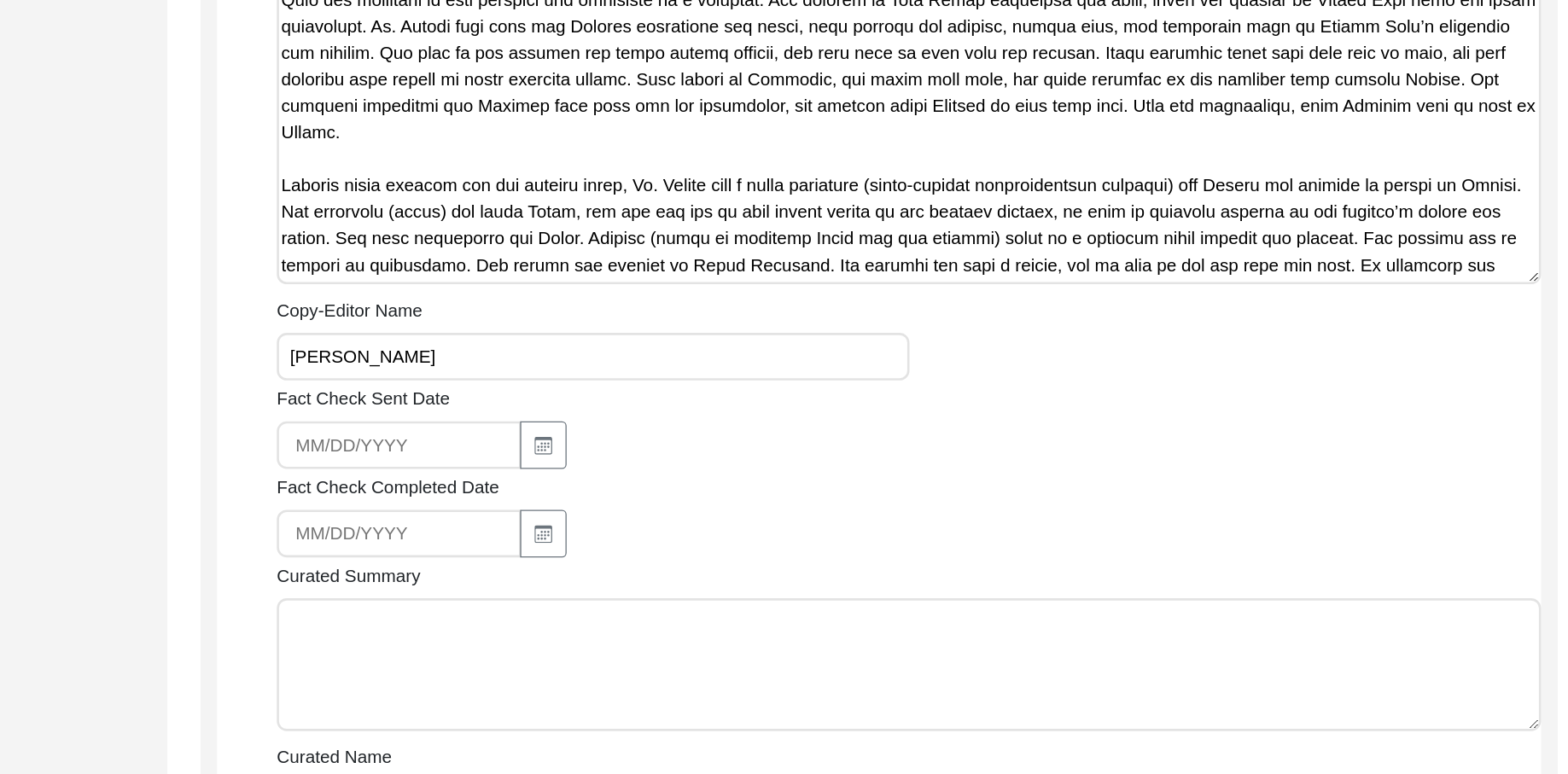 scroll, scrollTop: 3514, scrollLeft: 0, axis: vertical 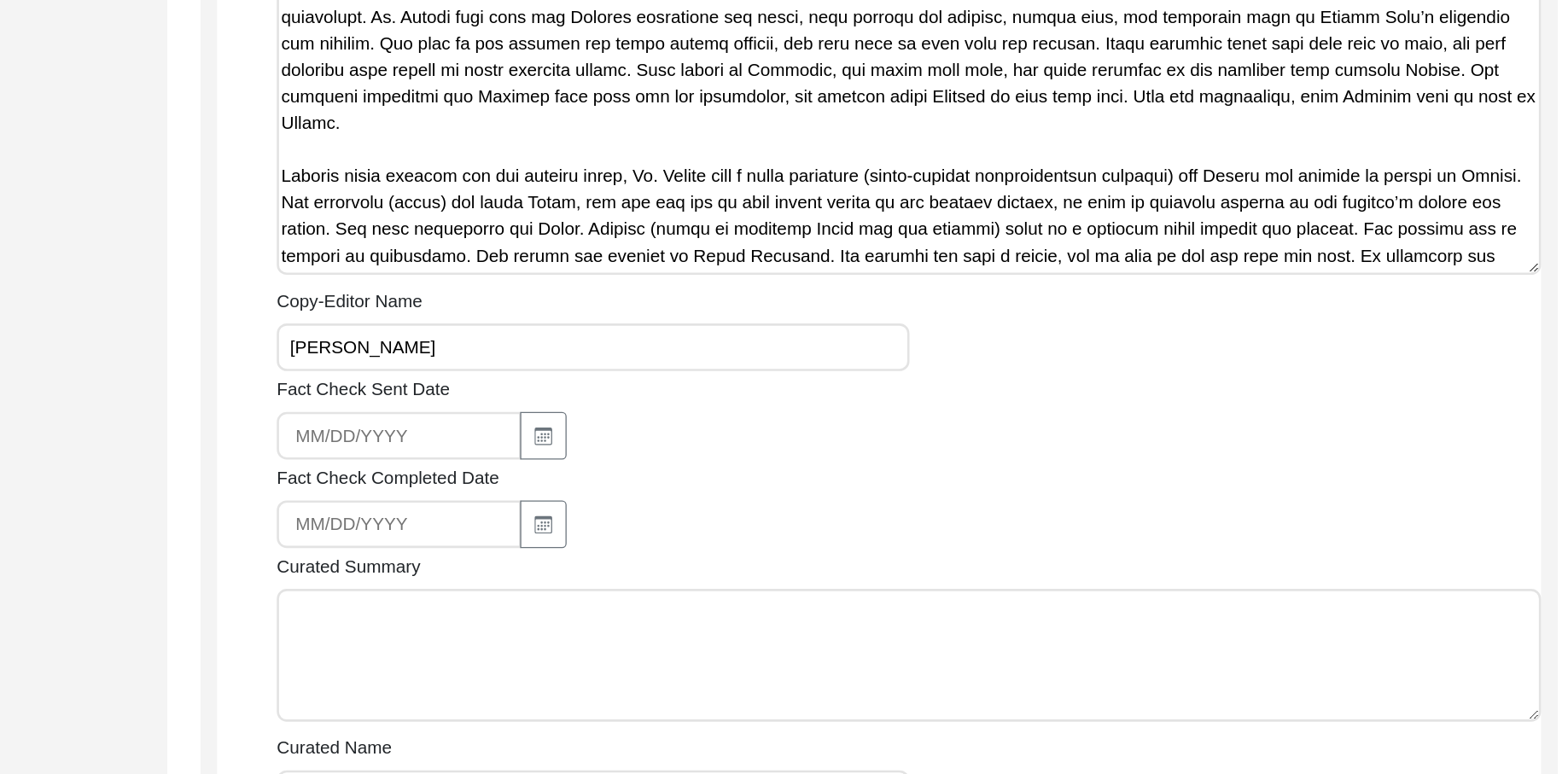 click on "[PERSON_NAME]" at bounding box center [747, 444] 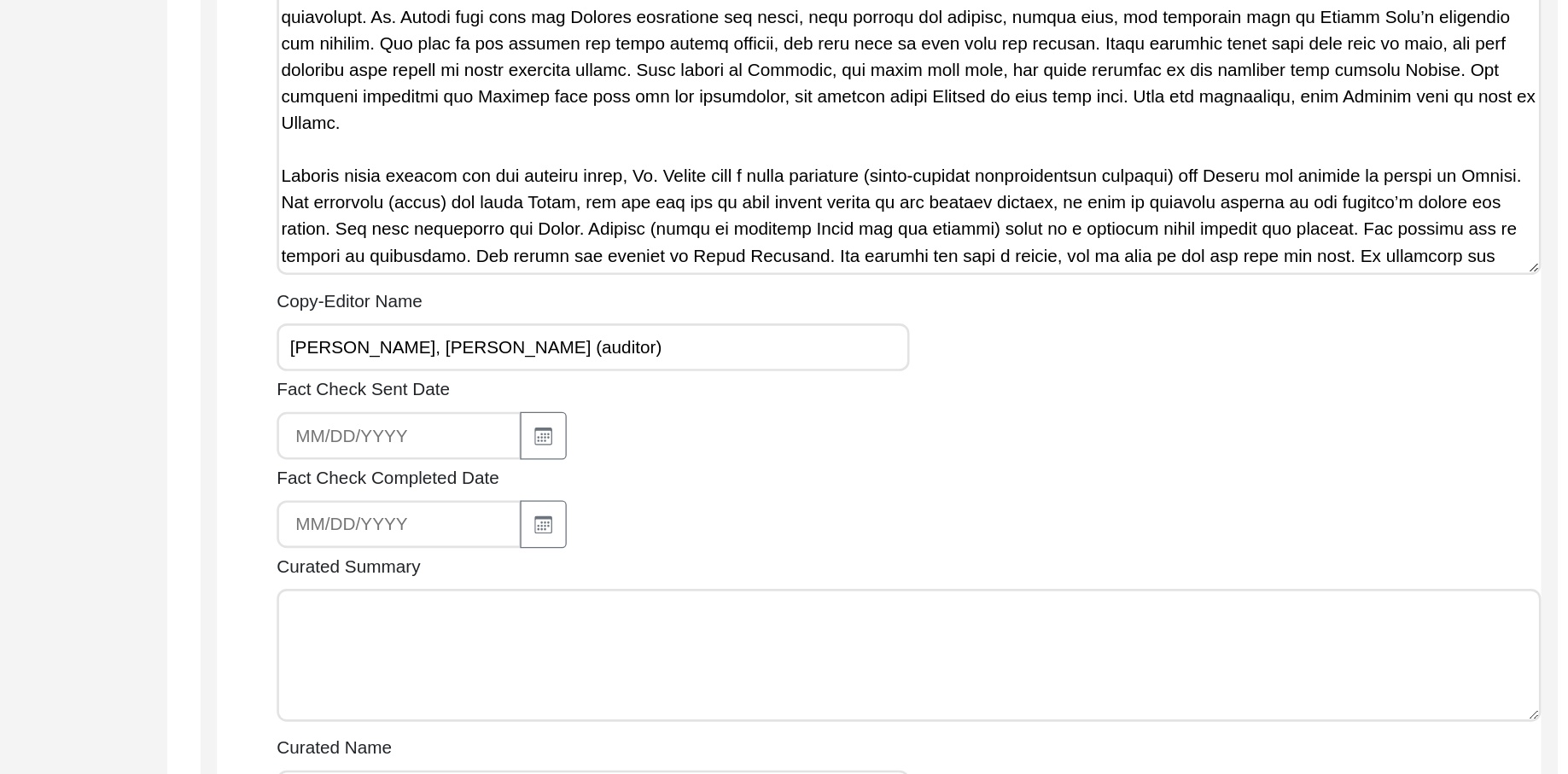 click on "Curated Summary" 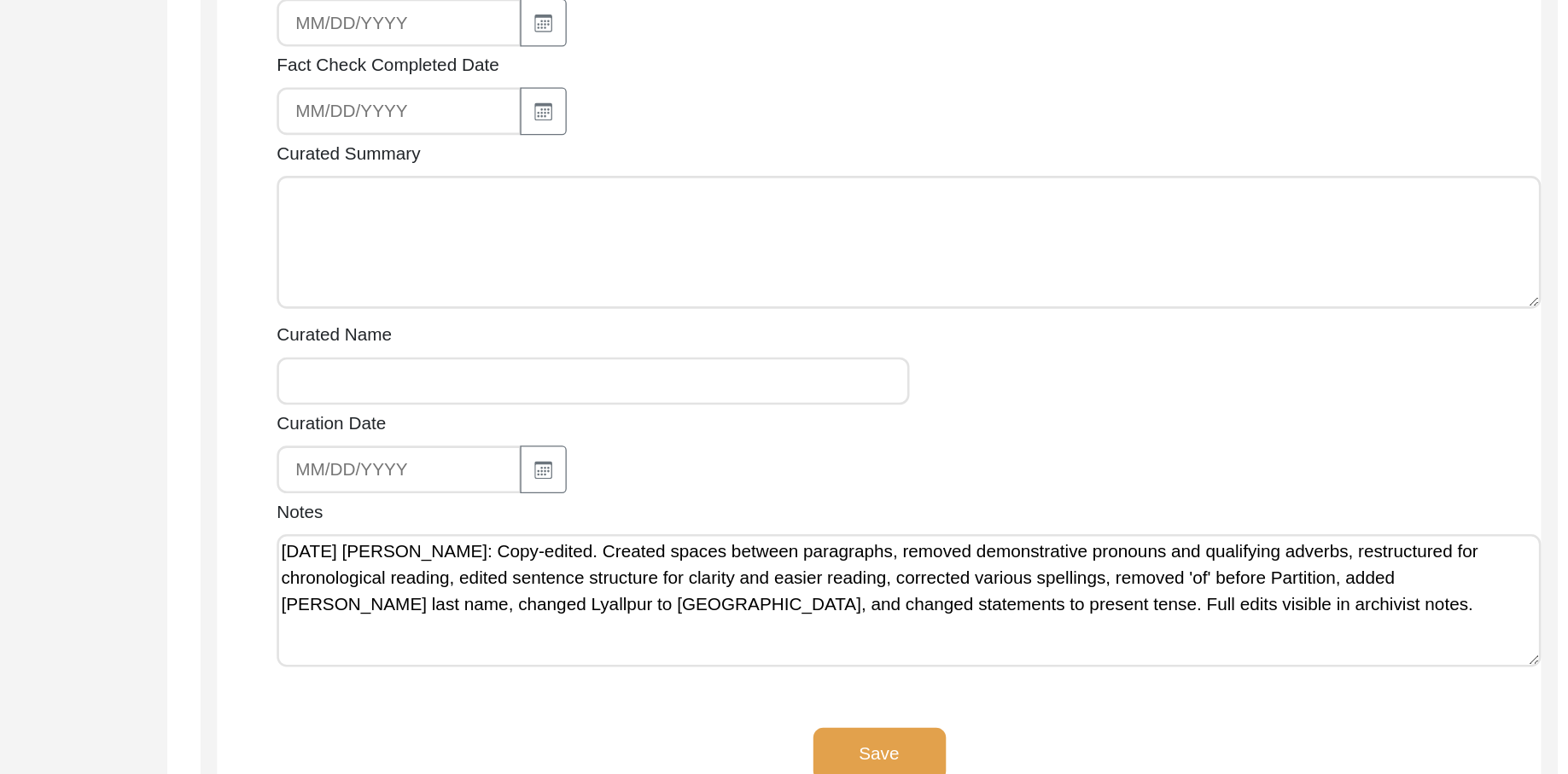 scroll, scrollTop: 3907, scrollLeft: 0, axis: vertical 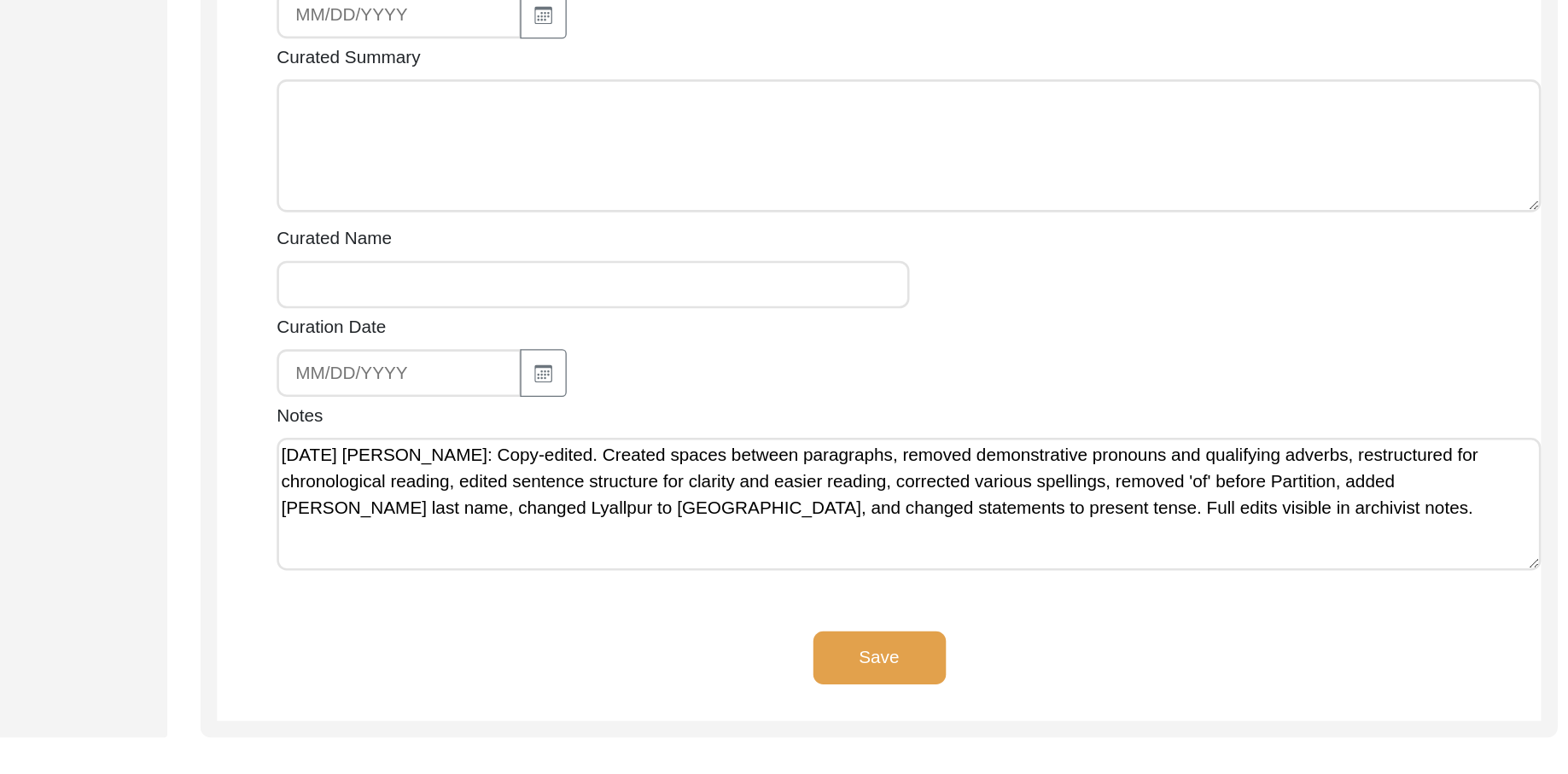 click on "[DATE] [PERSON_NAME]: Copy-edited. Created spaces between paragraphs, removed demonstrative pronouns and qualifying adverbs, restructured for chronological reading, edited sentence structure for clarity and easier reading, corrected various spellings, removed 'of' before Partition, added [PERSON_NAME] last name, changed Lyallpur to [GEOGRAPHIC_DATA], and changed statements to present tense. Full edits visible in archivist notes." at bounding box center (990, 566) 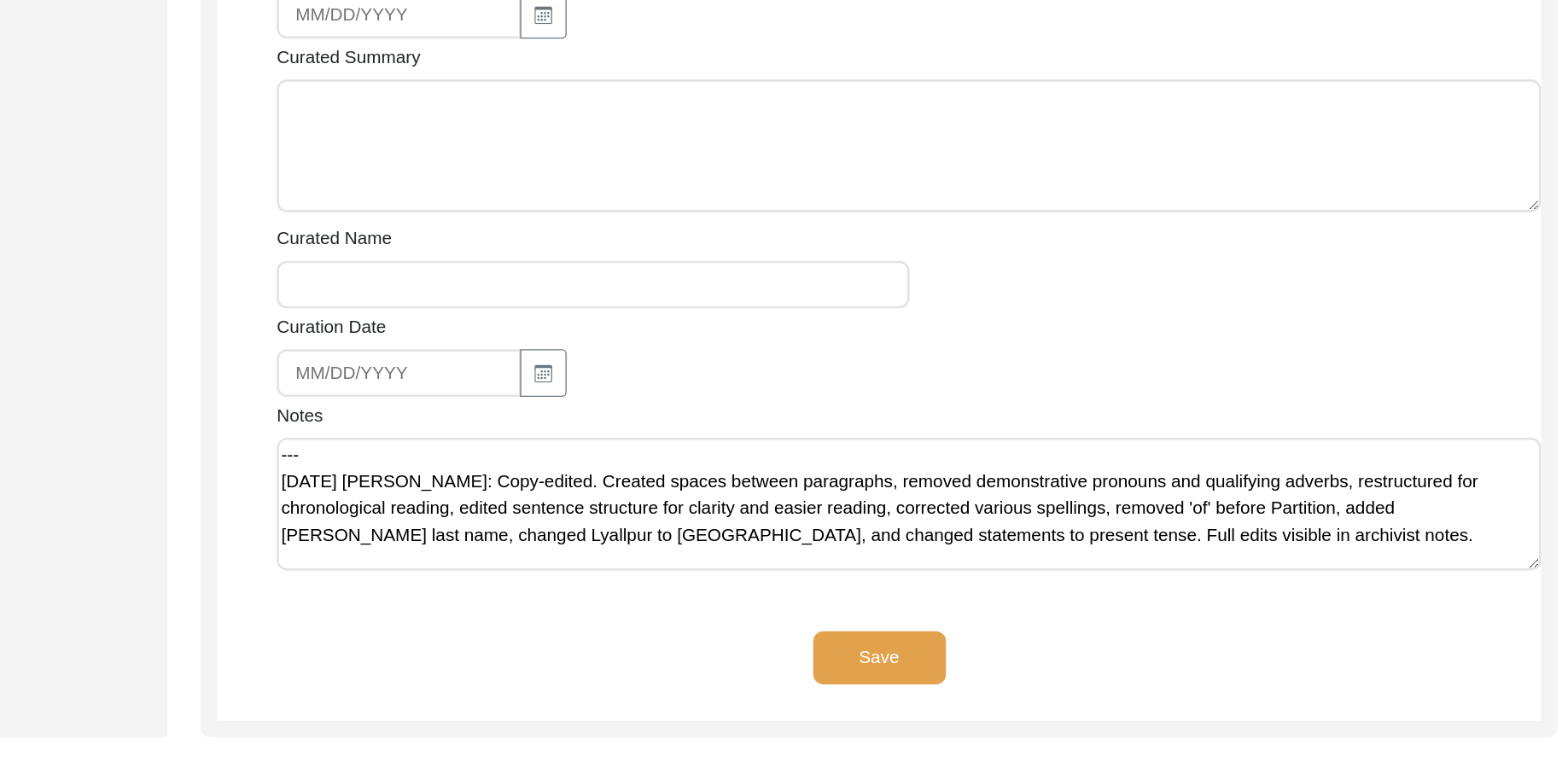 paste on "[Notes] by LQ on [DATE]:
• defined kacha, [GEOGRAPHIC_DATA]
• ‘Araein’ to [PERSON_NAME]" 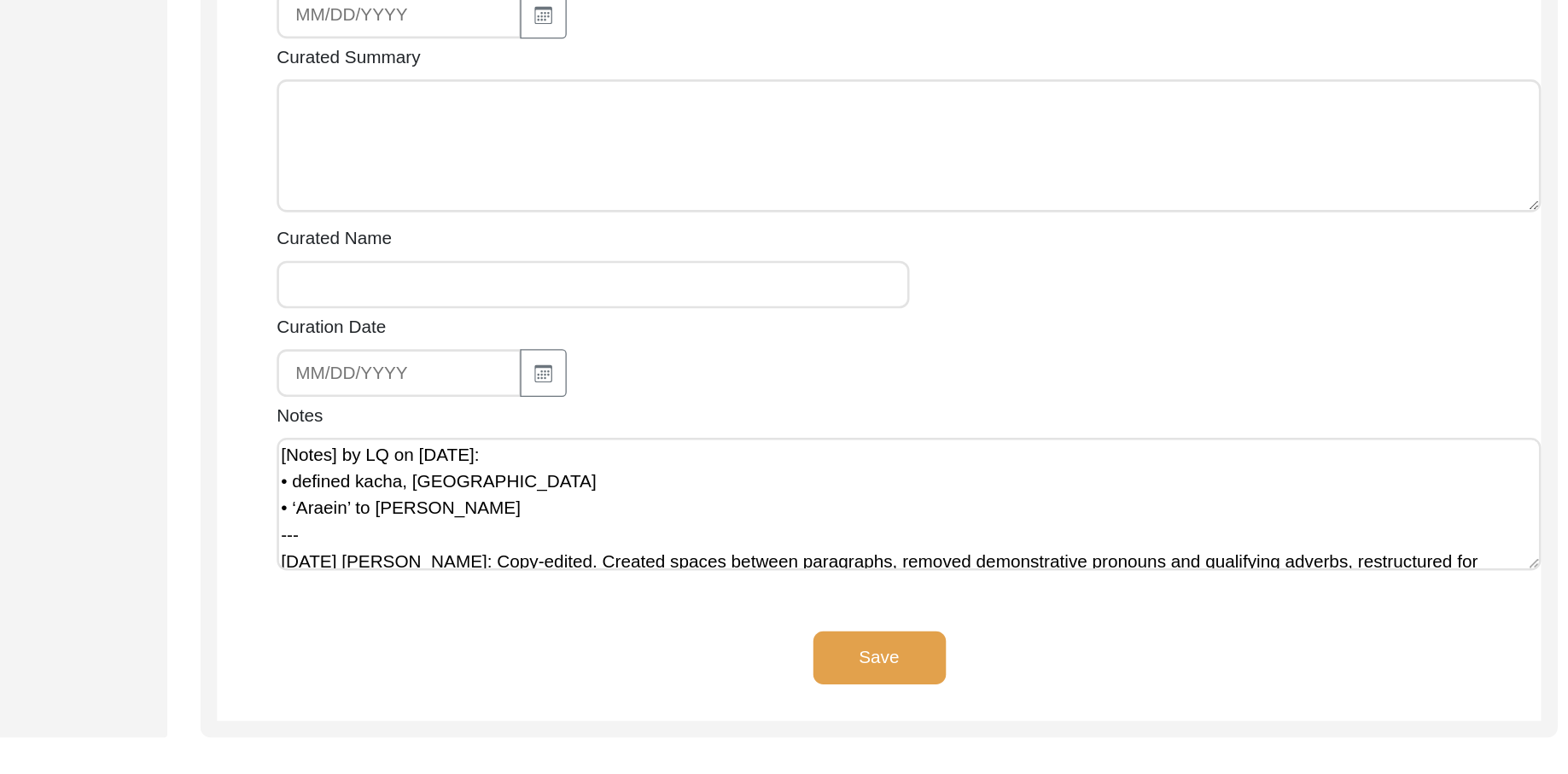 click on "Save" 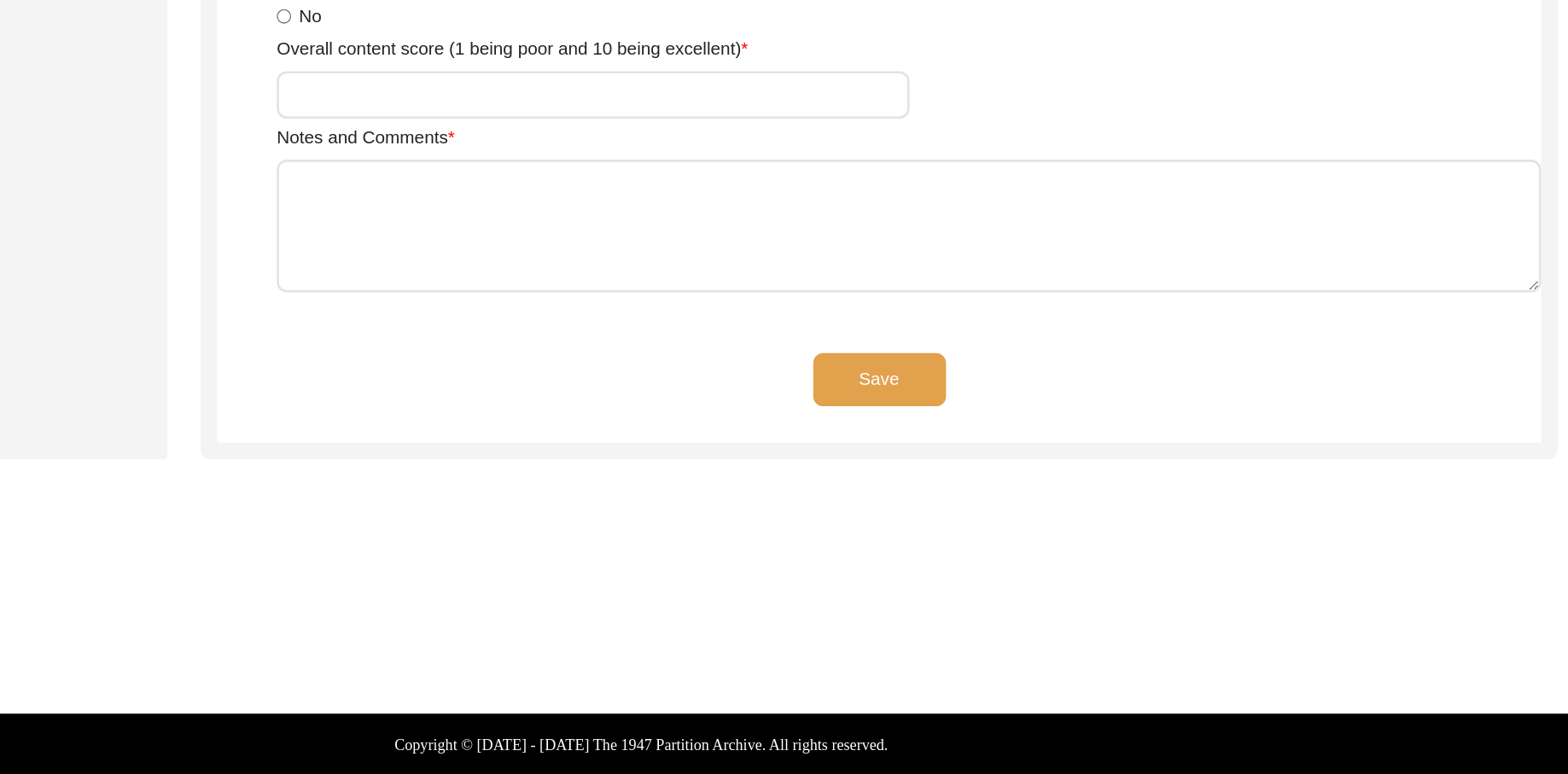 scroll, scrollTop: 0, scrollLeft: 0, axis: both 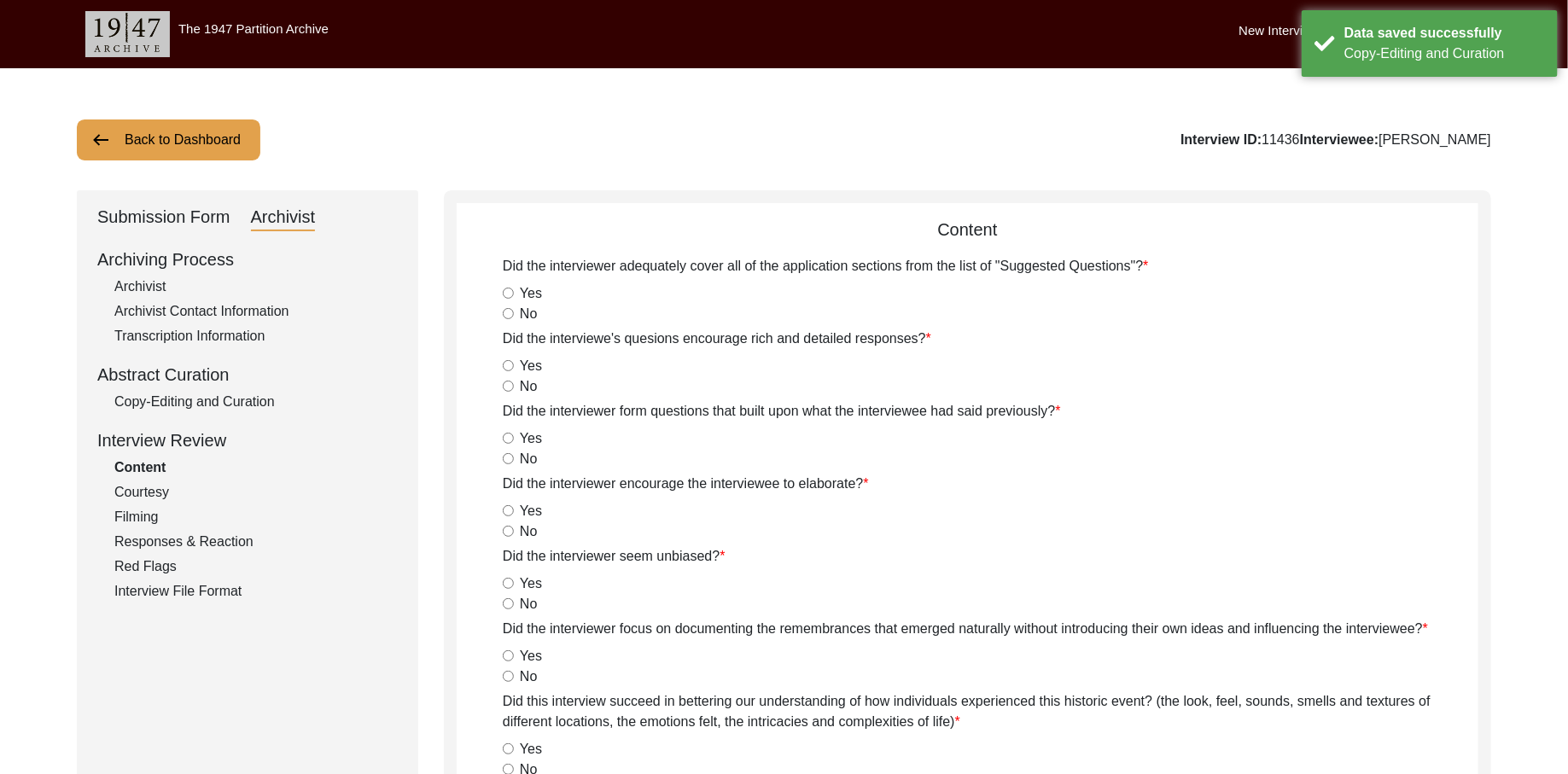 click on "Back to Dashboard" 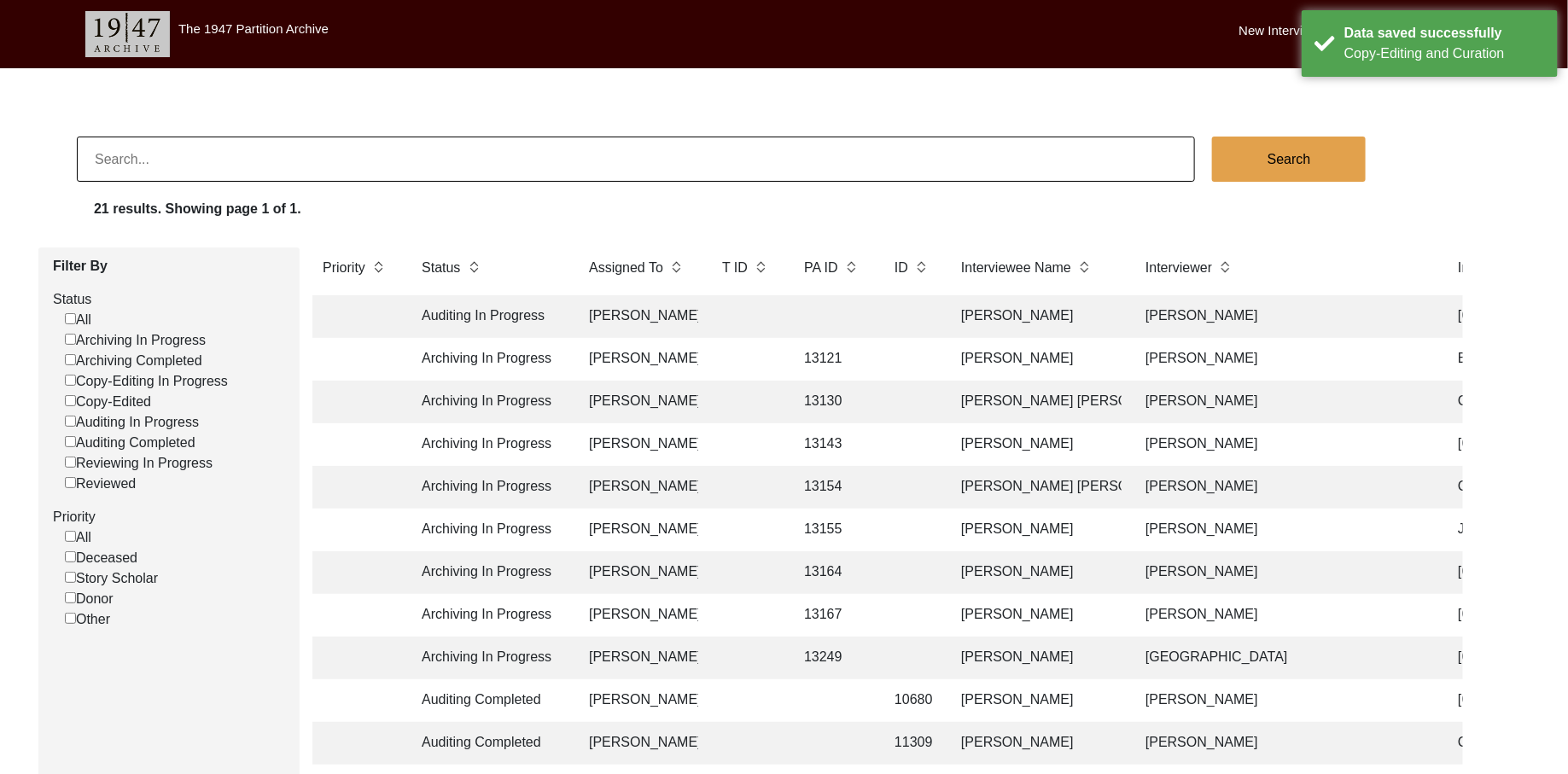 scroll, scrollTop: 560, scrollLeft: 0, axis: vertical 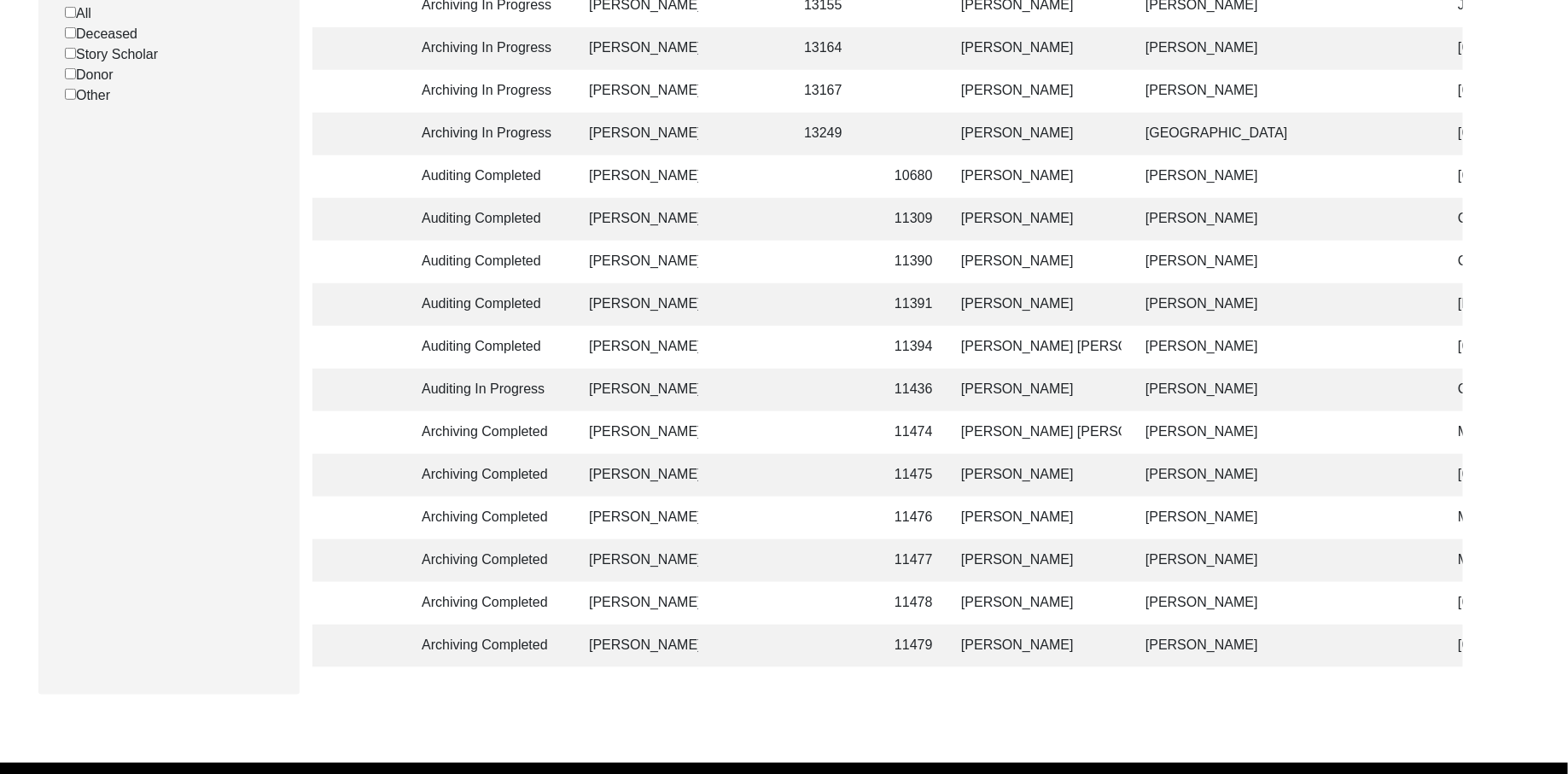 click on "[PERSON_NAME]" 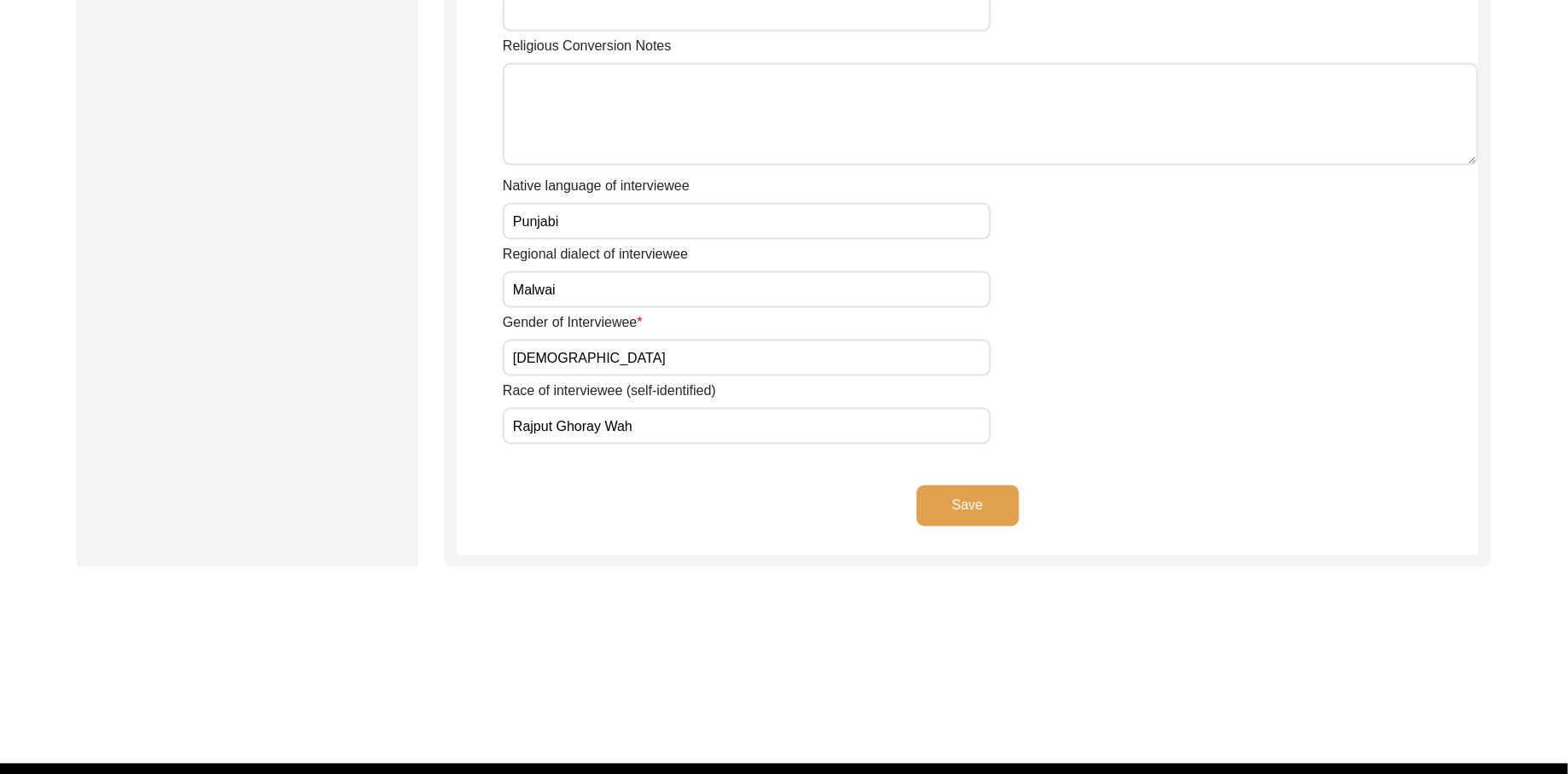 scroll, scrollTop: 0, scrollLeft: 0, axis: both 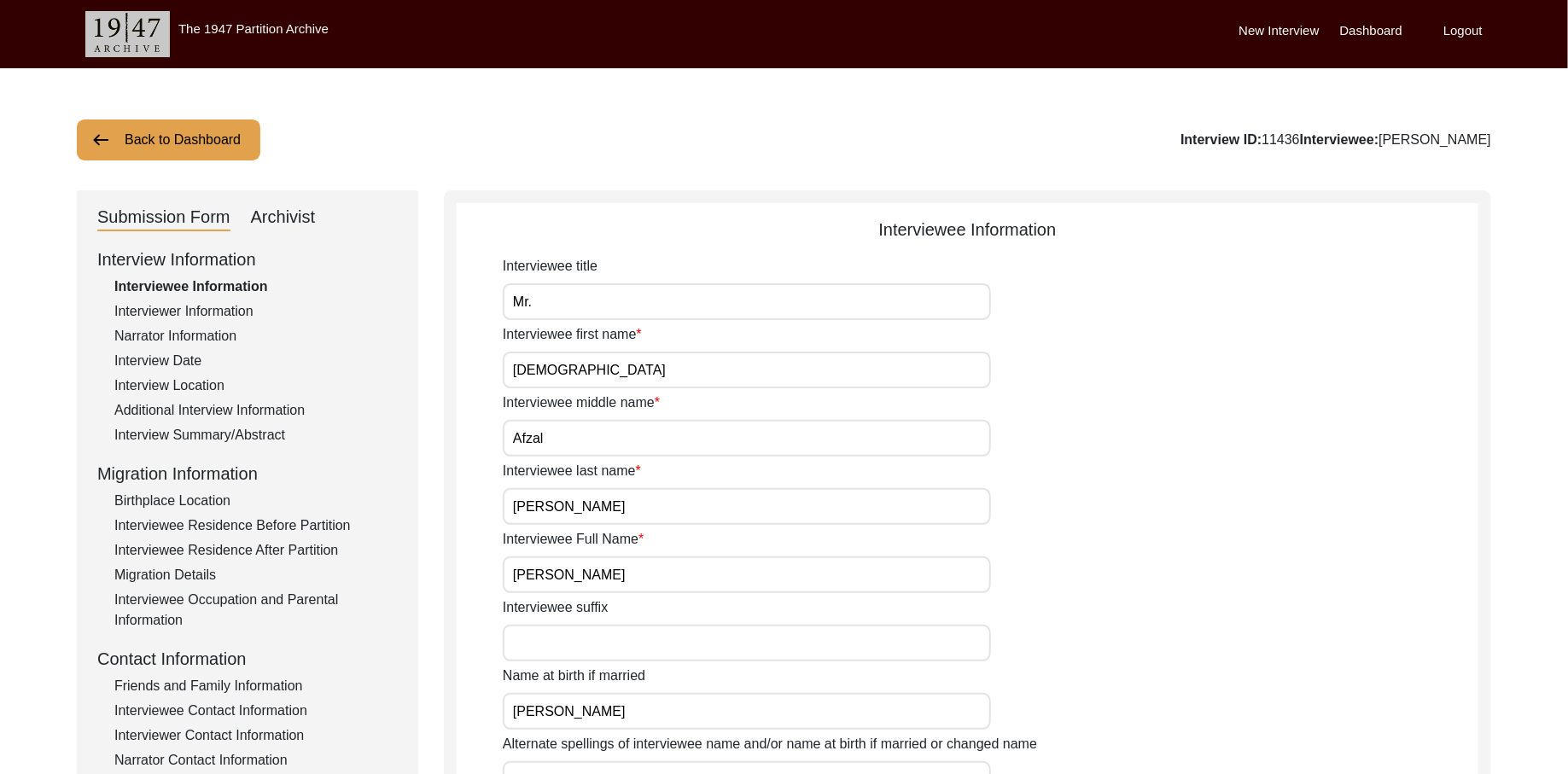 click on "Migration Details" 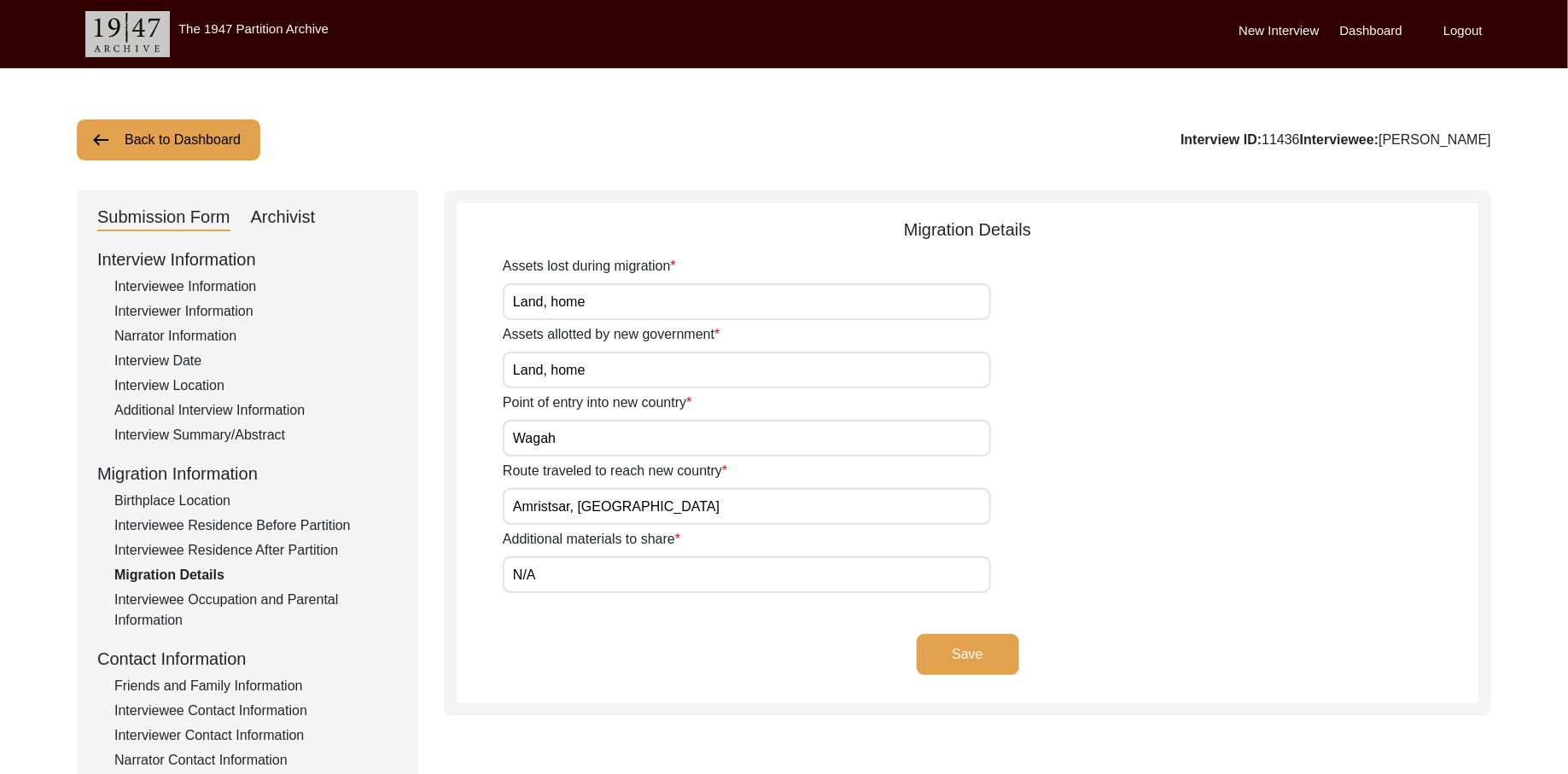 click on "Interviewee Occupation and Parental Information" 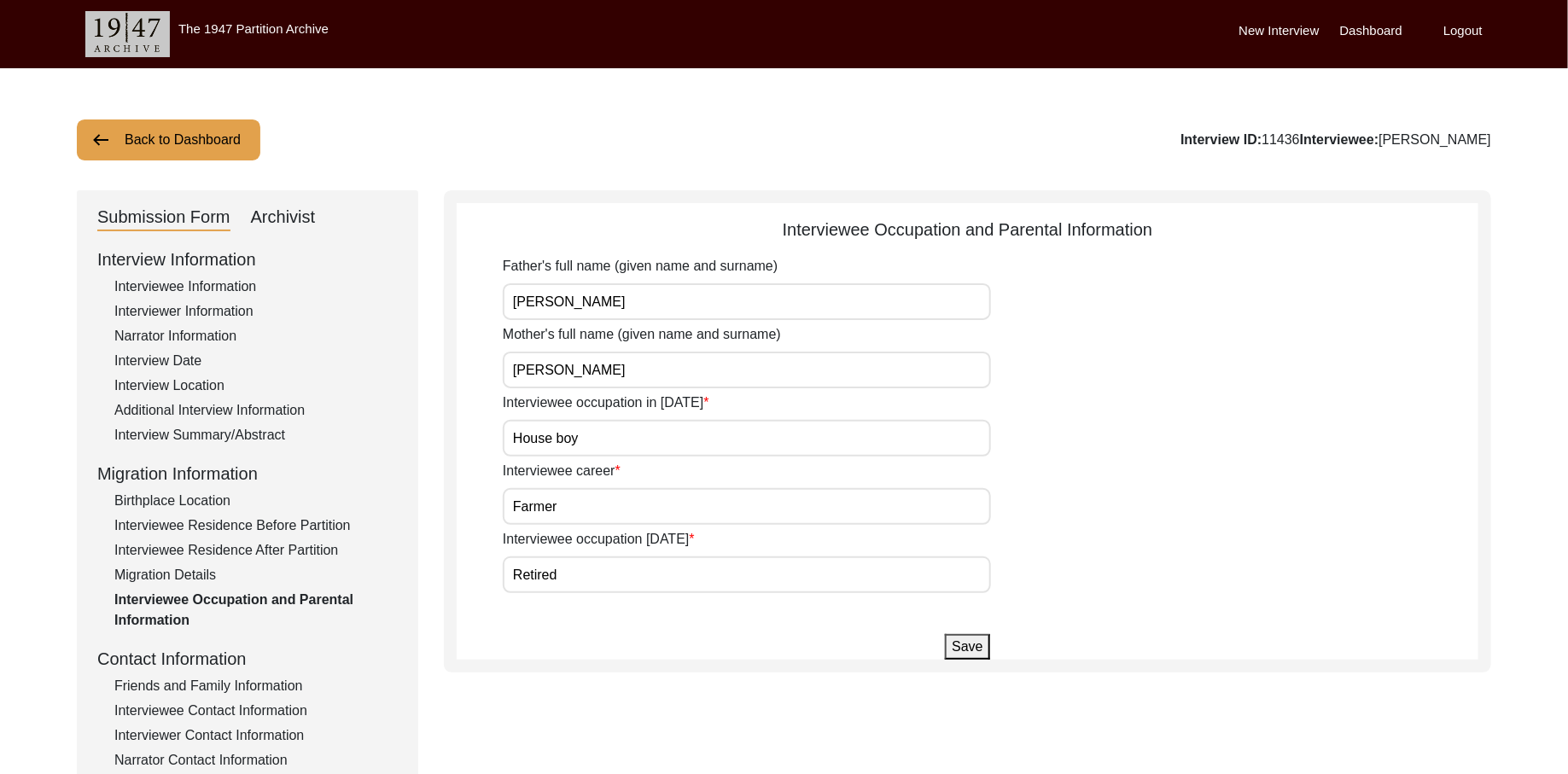 drag, startPoint x: 587, startPoint y: 451, endPoint x: 415, endPoint y: 451, distance: 172 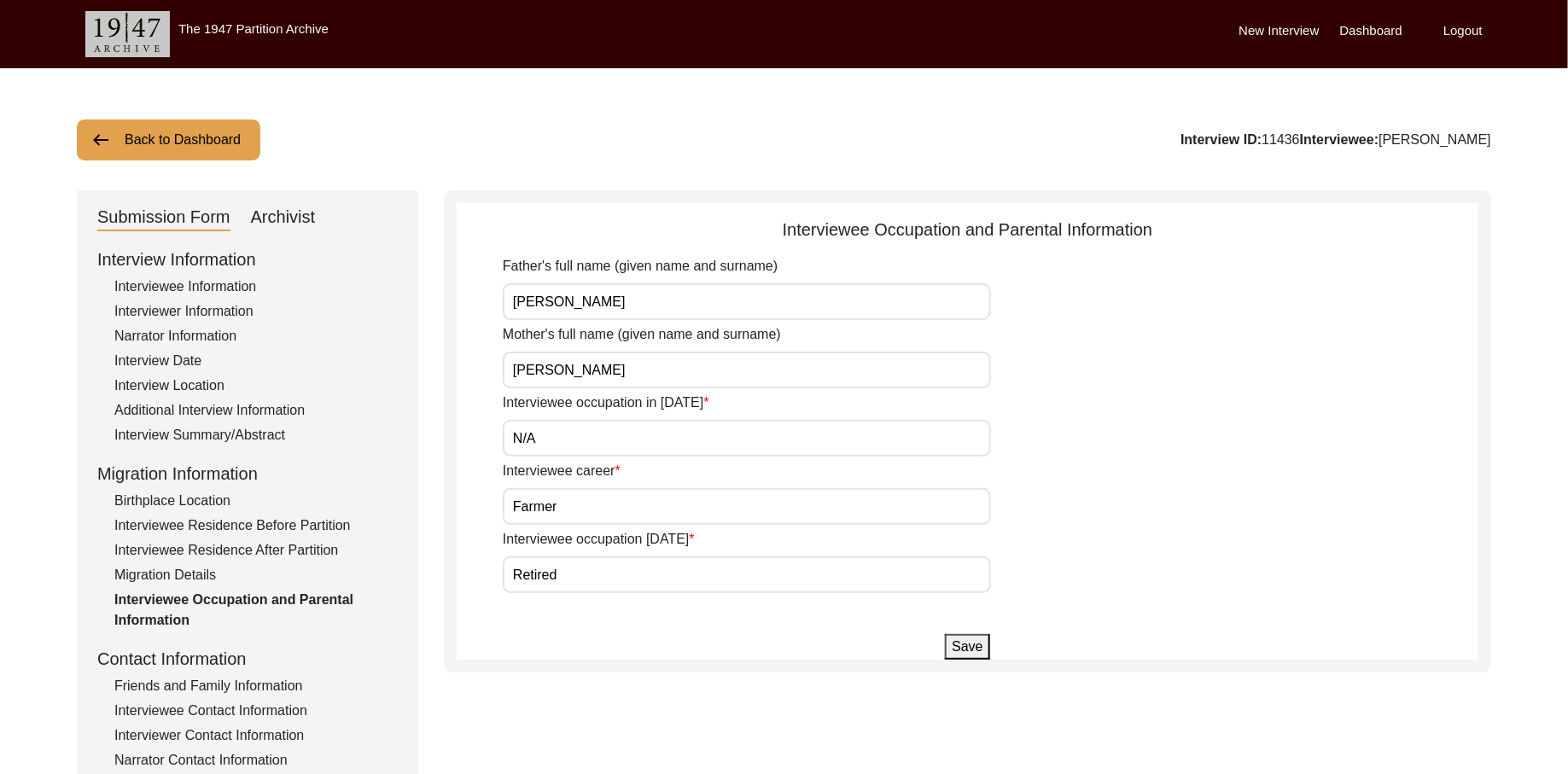 click on "Save" 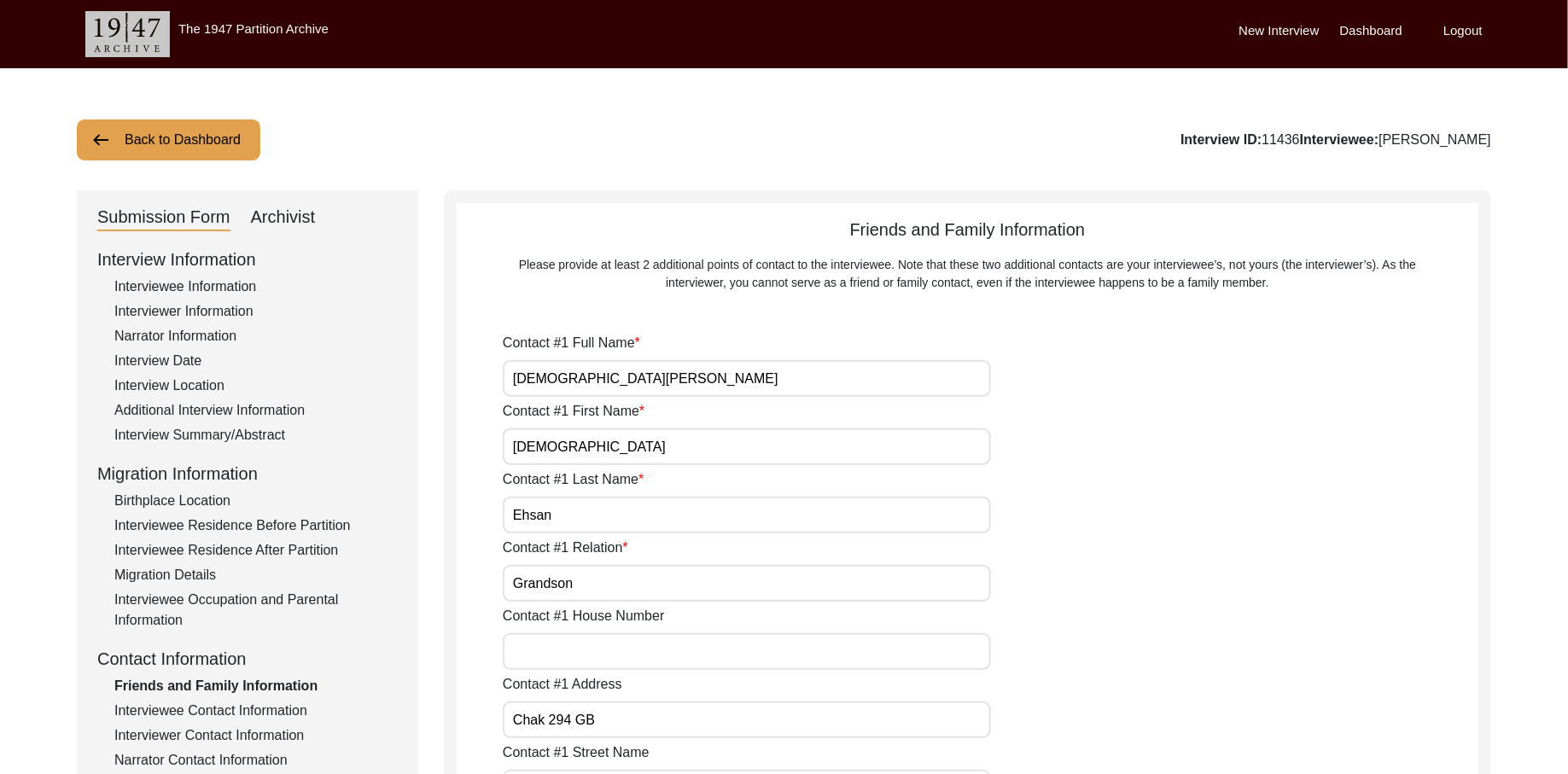 click on "Archivist" 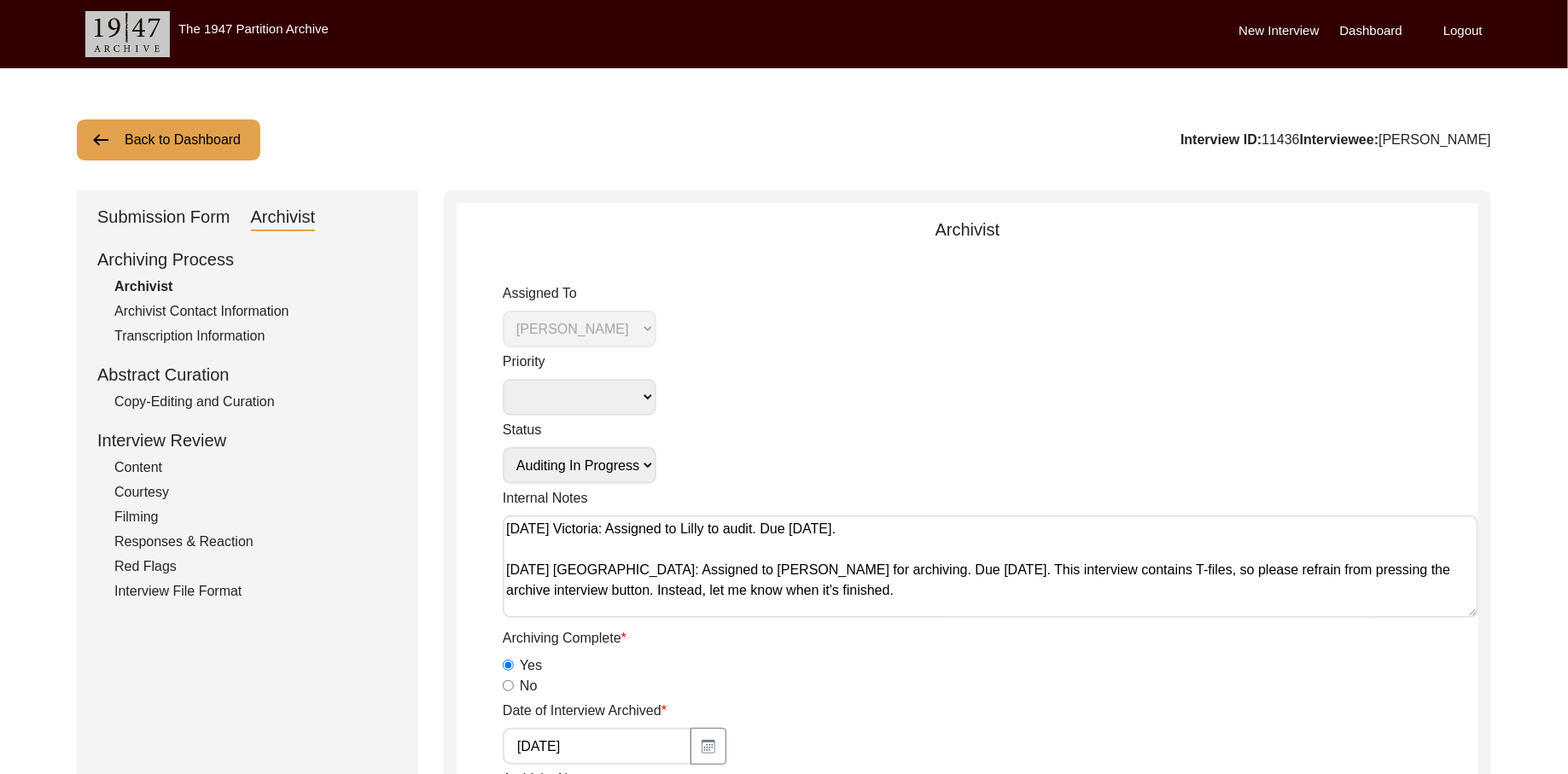 scroll, scrollTop: 649, scrollLeft: 0, axis: vertical 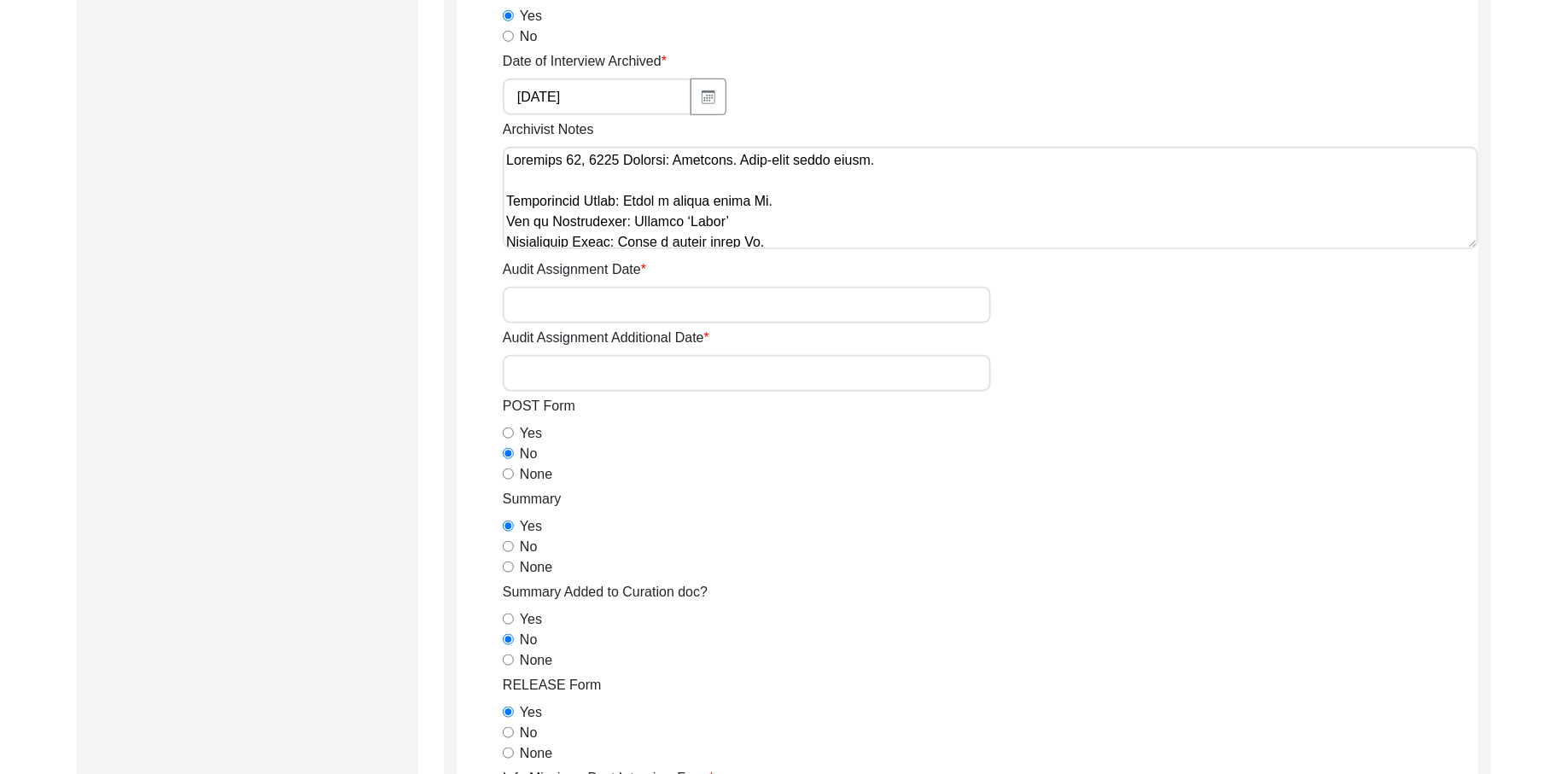 click on "Archivist Notes" at bounding box center (990, 198) 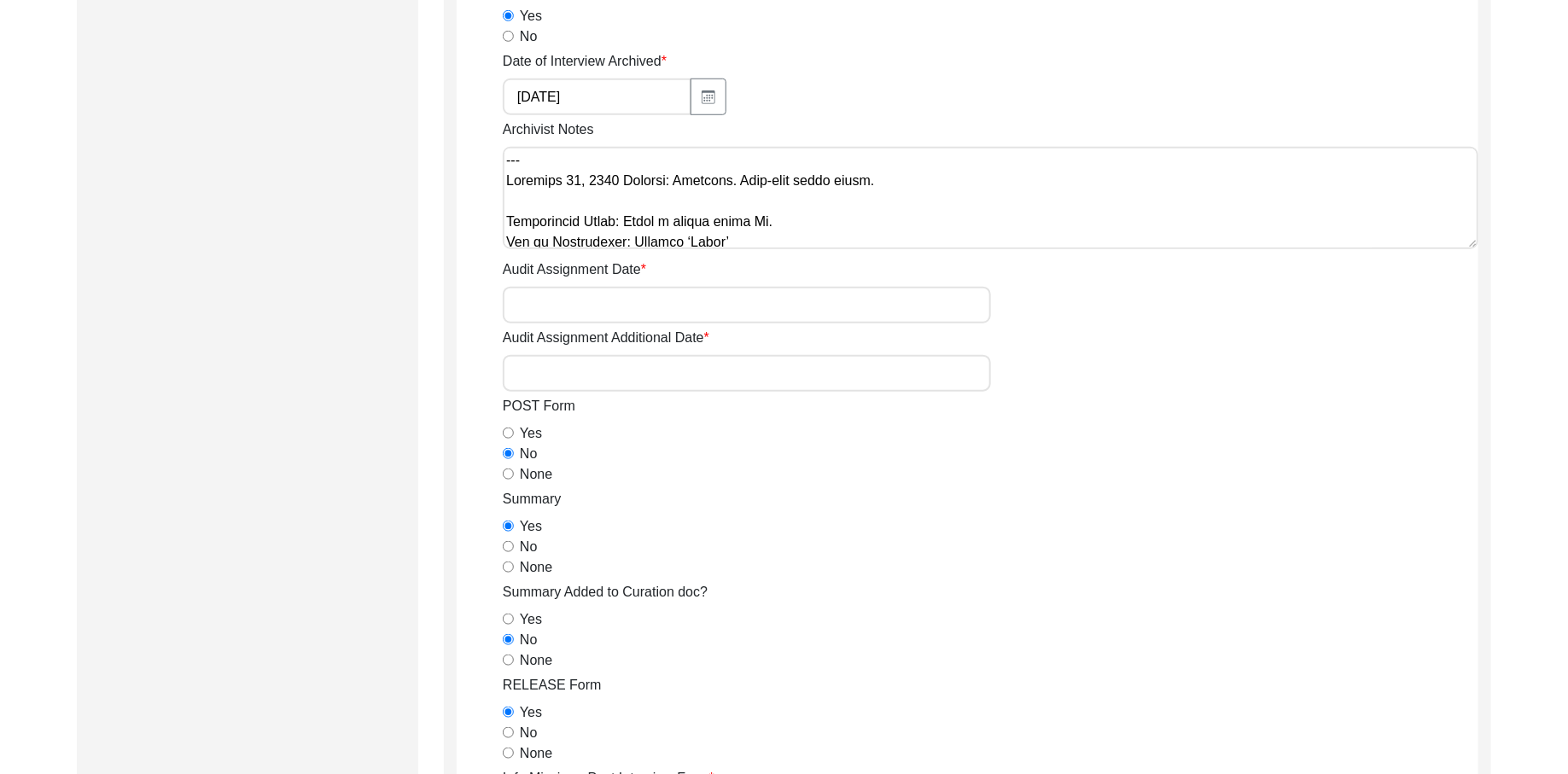 paste on "[Auditing] on [DATE] by [PERSON_NAME]
Interview Location
+ [GEOGRAPHIC_DATA]
Interviewee Residence After Partition
+ [GEOGRAPHIC_DATA]
Interviewee Contact Information
+ [GEOGRAPHIC_DATA]
Interviewer Occupation
• changed ‘House boy’ to N/A
Interviewer Contact Information
+ camera person #: [PHONE_NUMBER]
+ camera person email: [EMAIL_ADDRESS][DOMAIN_NAME]
Interviewee Preferences
+ Yes to all but no to delay and public speaking.
+ Lilly Q on [DATE].
Interview Photo Files
• changed ‘[PERSON_NAME] [PERSON_NAME]’ to A vertical shot of [PERSON_NAME] behind the camera (photo 1of5)
• ‘[PERSON_NAME]’ to ‘A horizontal shot of [PERSON_NAME] behind the camera’ (photo 2)
• ‘[PERSON_NAME]’ to A side portrait of [PERSON_NAME] (photo 3)
• ‘[PERSON_NAME]’ to [PERSON_NAME] and [PERSON_NAME] (photo 4)
• ‘[PERSON_NAME]’ to A horizontal shot of [PERSON_NAME] looking to the side (photo 5)
+ 0of5" 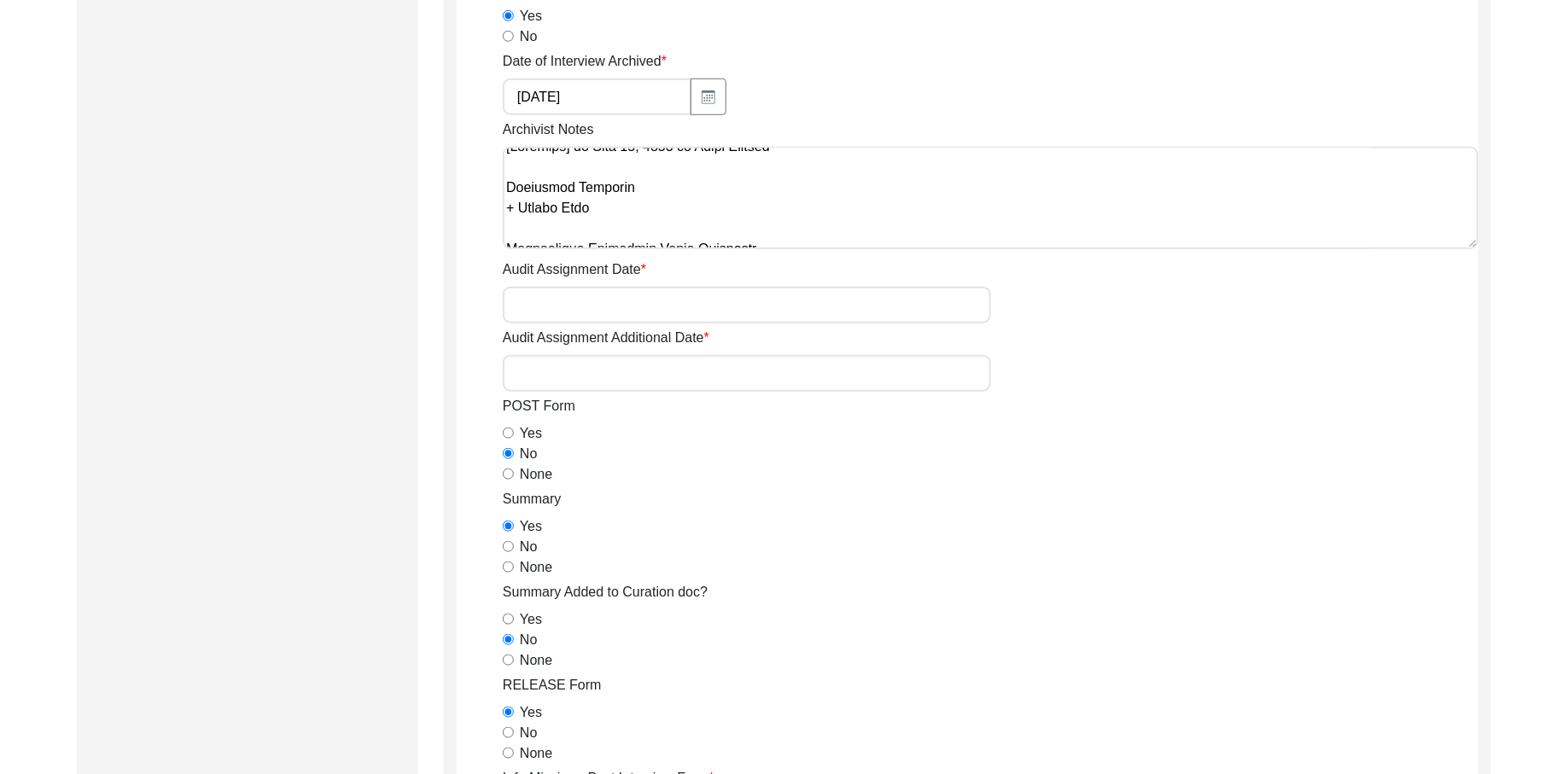 scroll, scrollTop: 0, scrollLeft: 0, axis: both 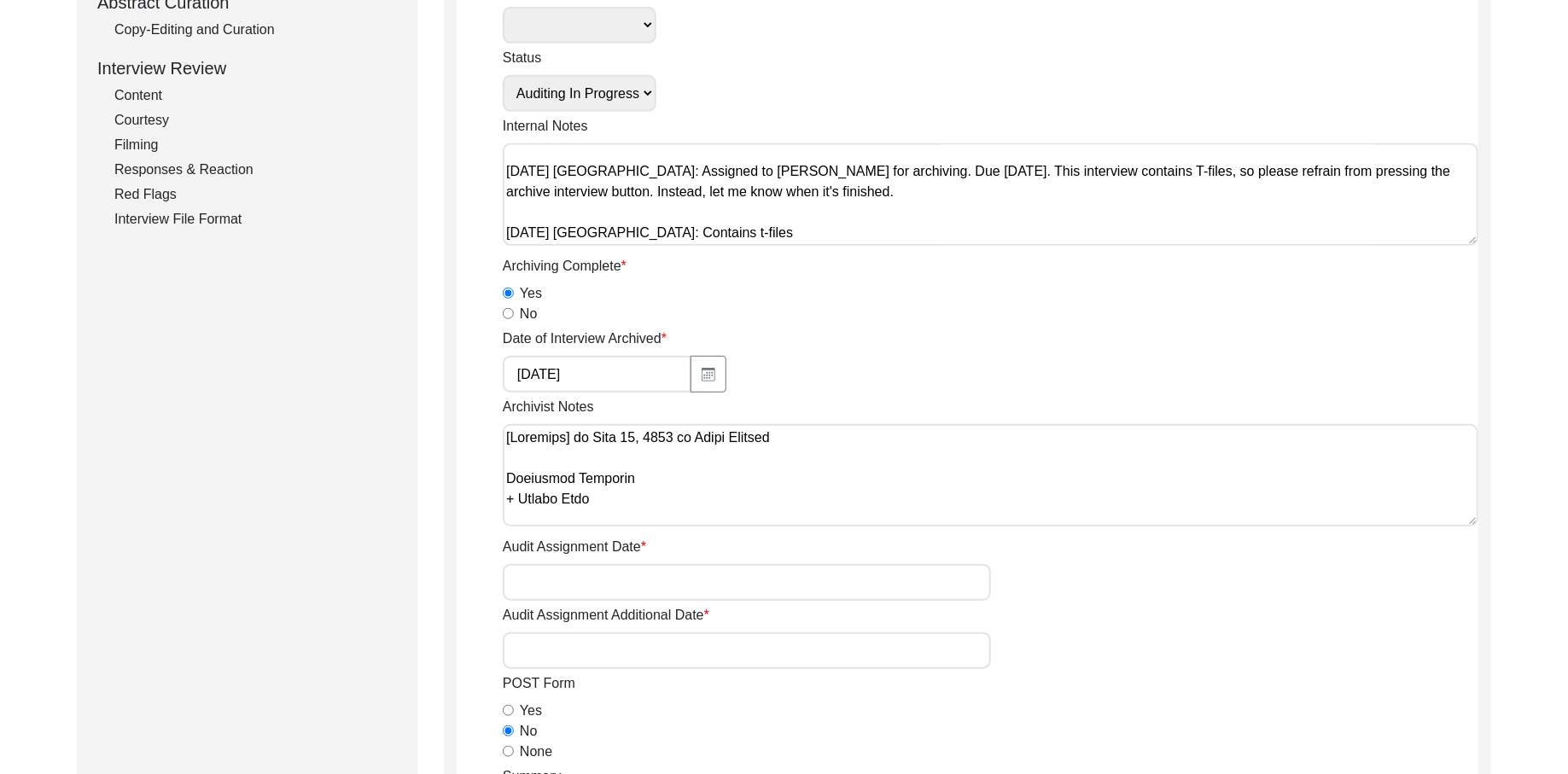 click on "Audit Assignment Date" at bounding box center (747, 582) 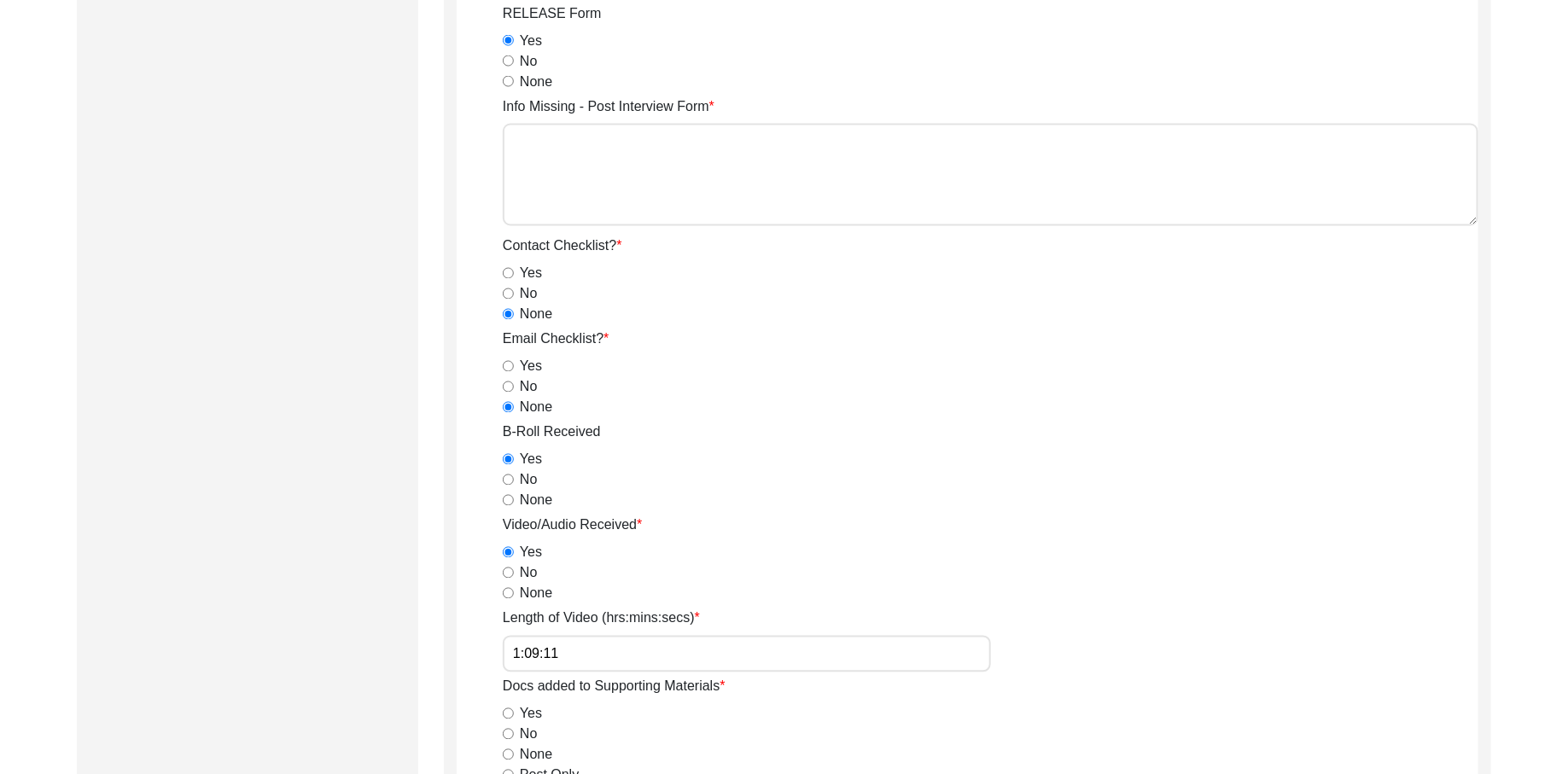 scroll, scrollTop: 2595, scrollLeft: 0, axis: vertical 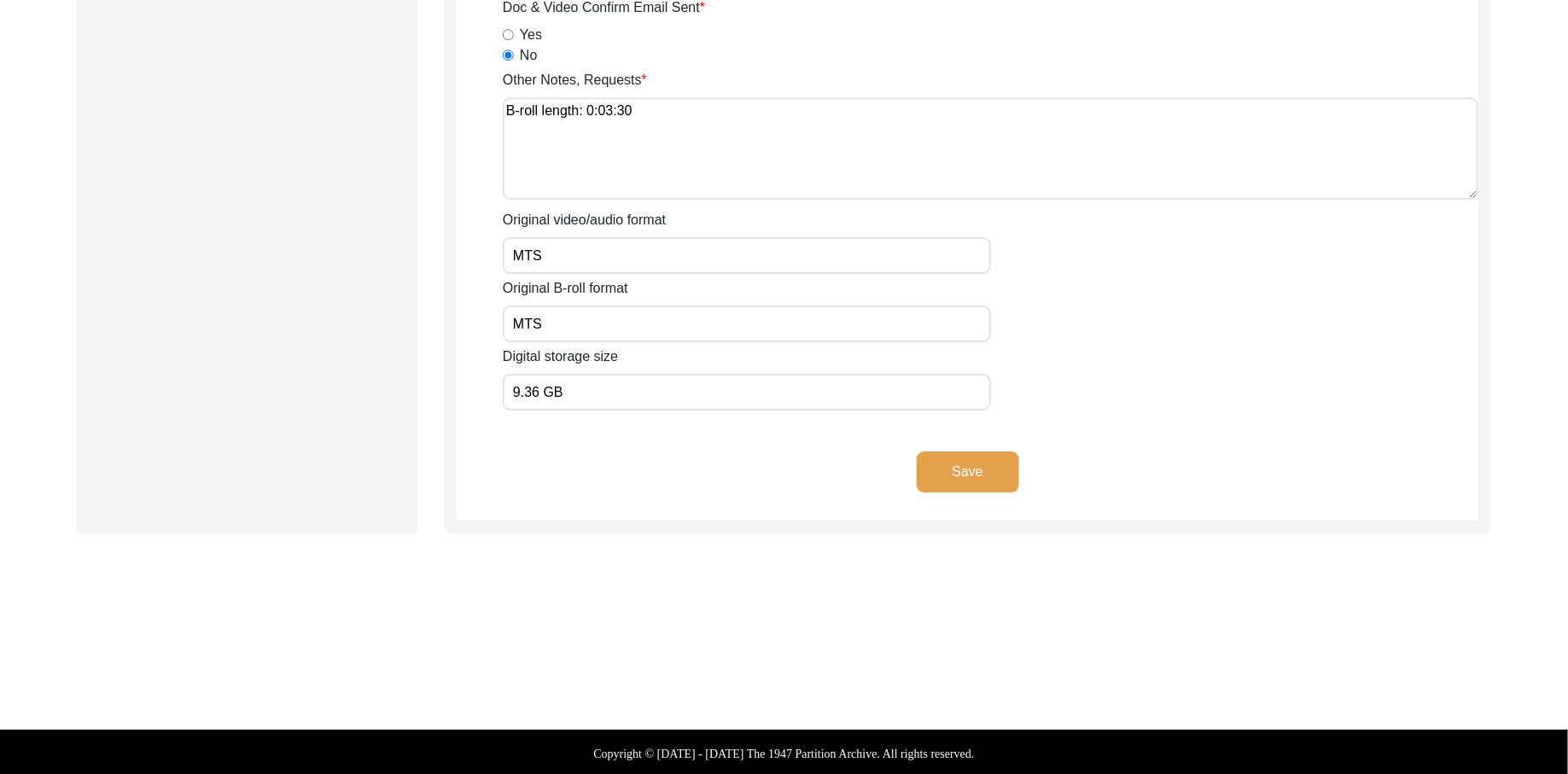 click on "Save" 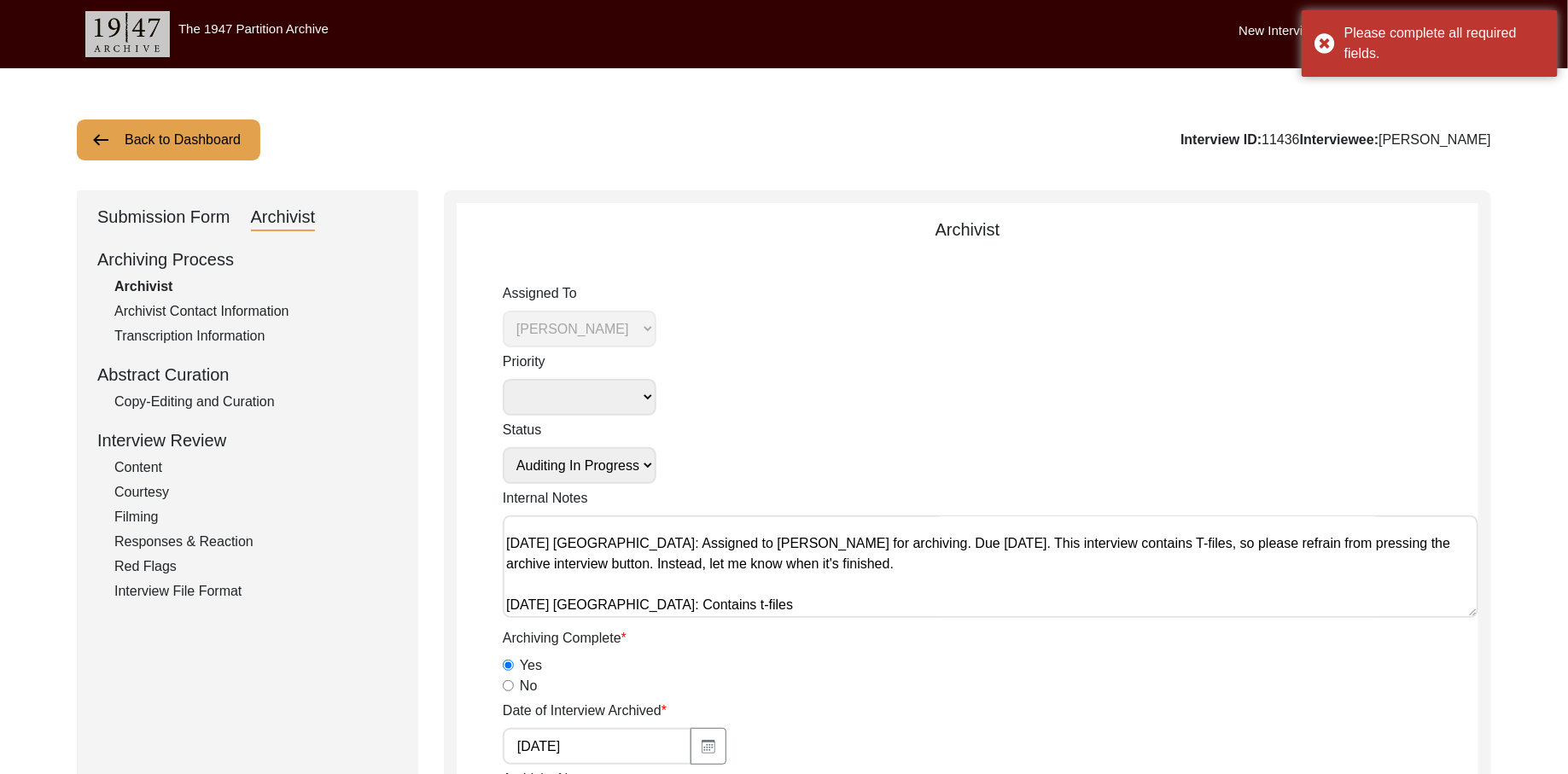 scroll, scrollTop: 352, scrollLeft: 0, axis: vertical 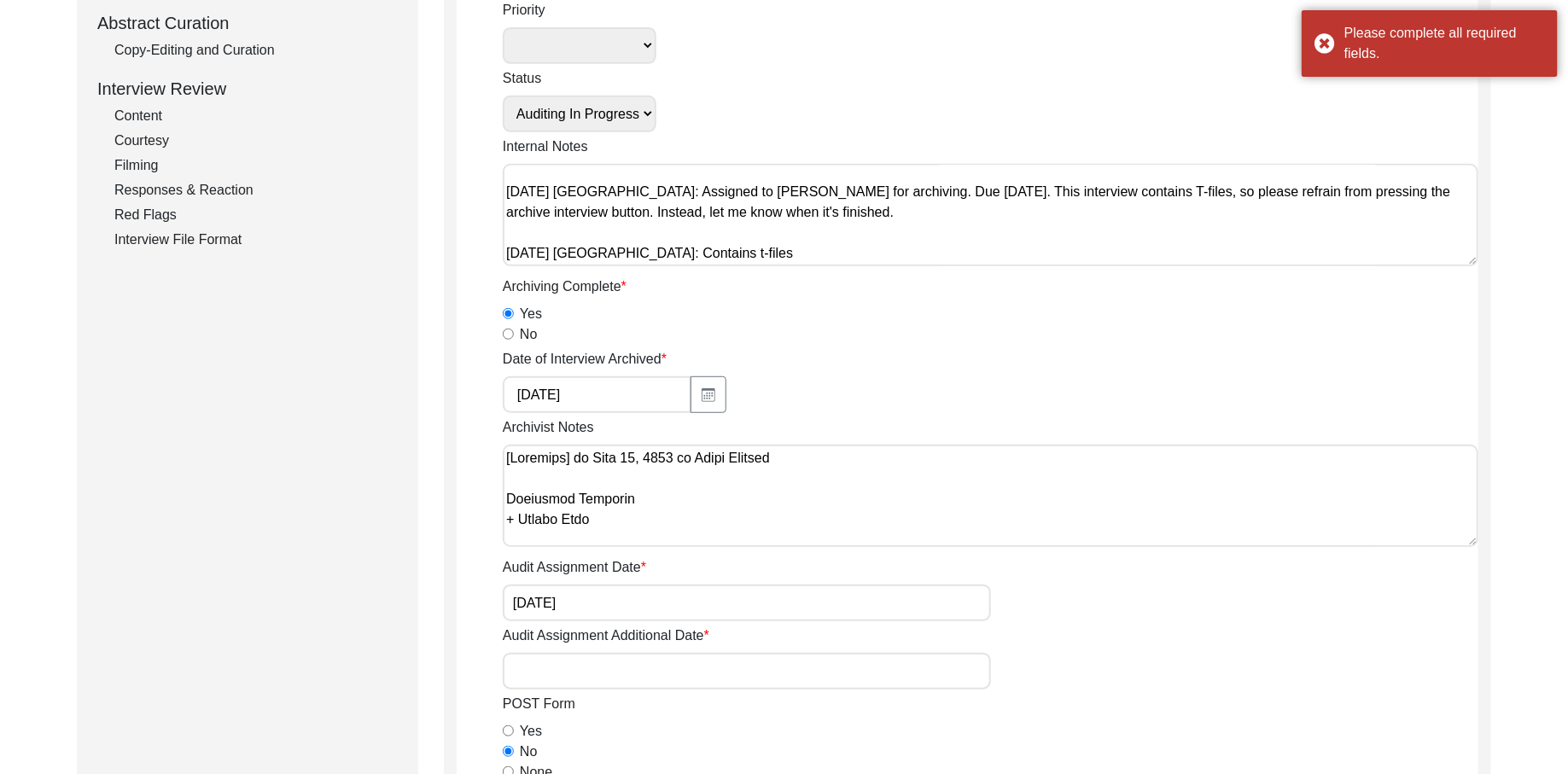 click on "Audit Assignment Additional Date" at bounding box center [747, 671] 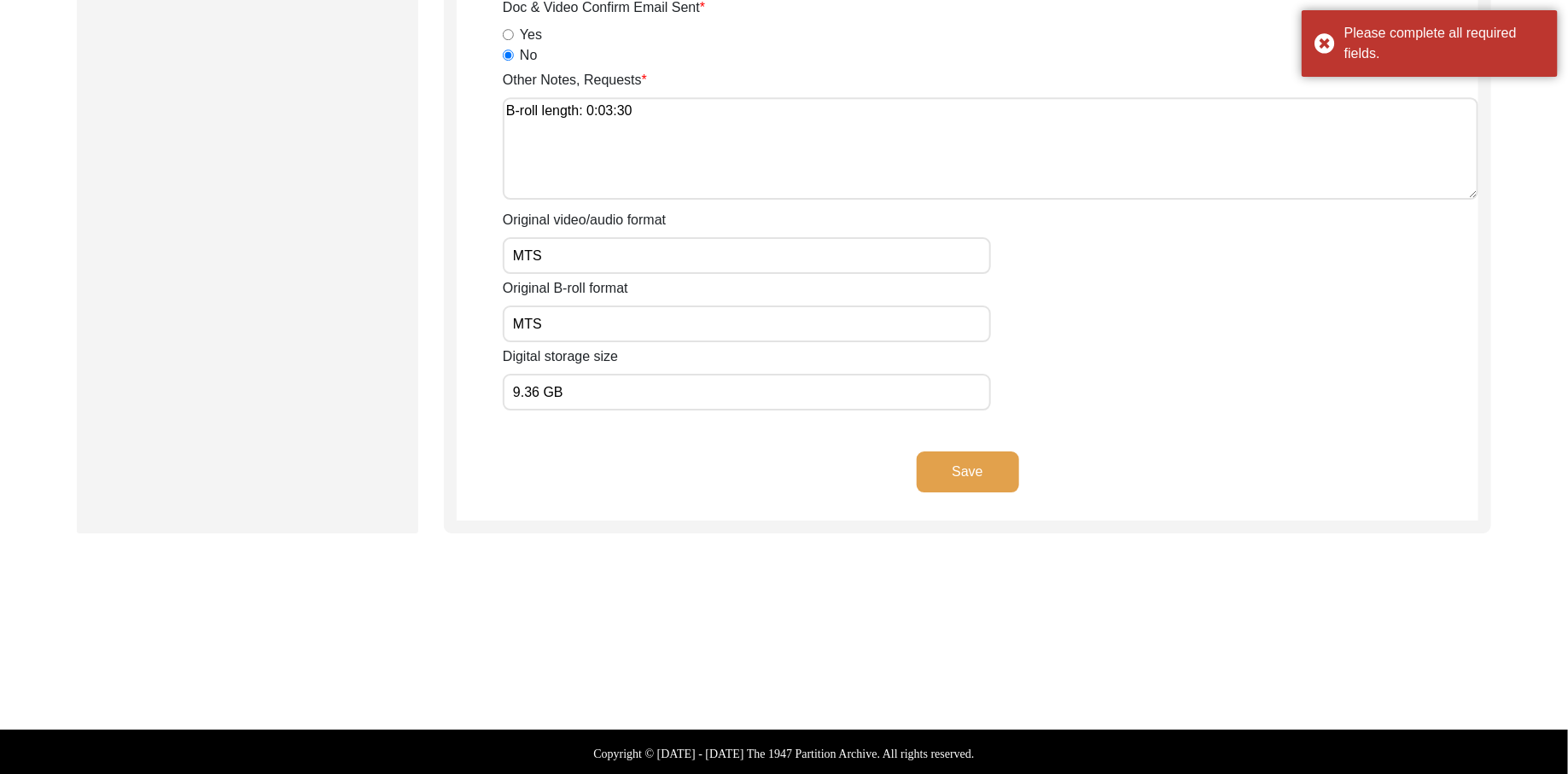 click on "Save" 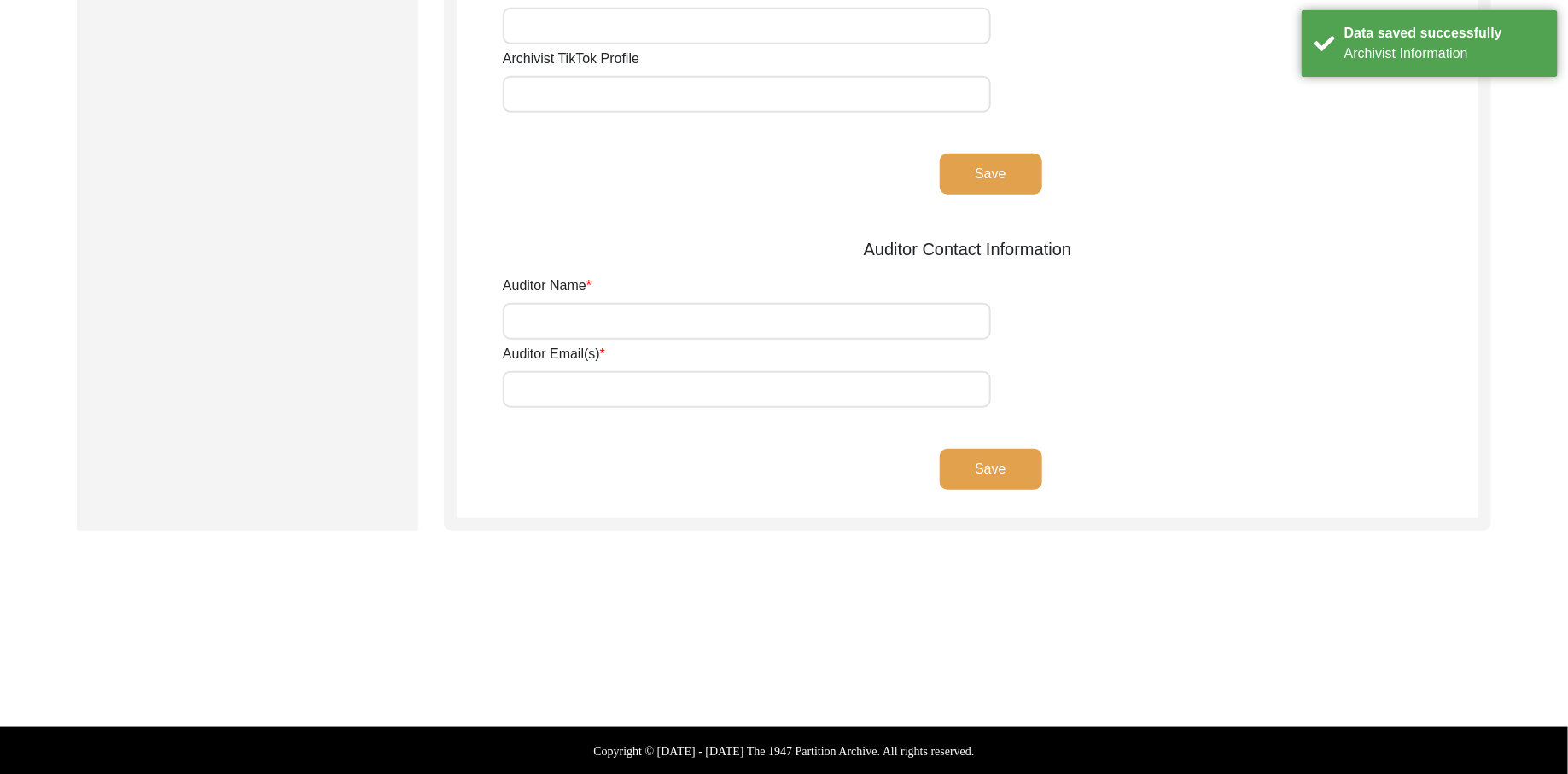 scroll, scrollTop: 0, scrollLeft: 0, axis: both 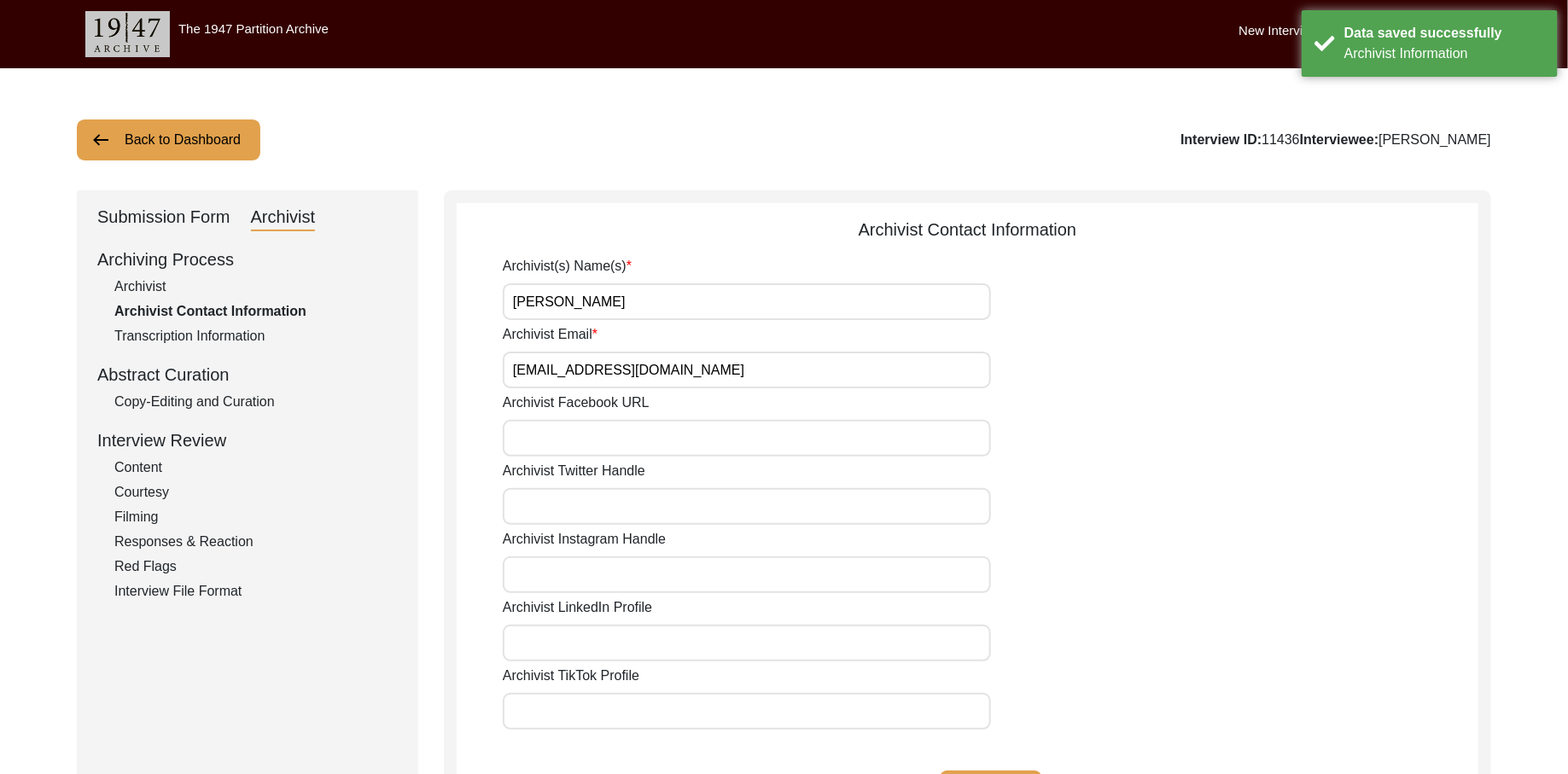 click on "[PERSON_NAME]" at bounding box center [747, 301] 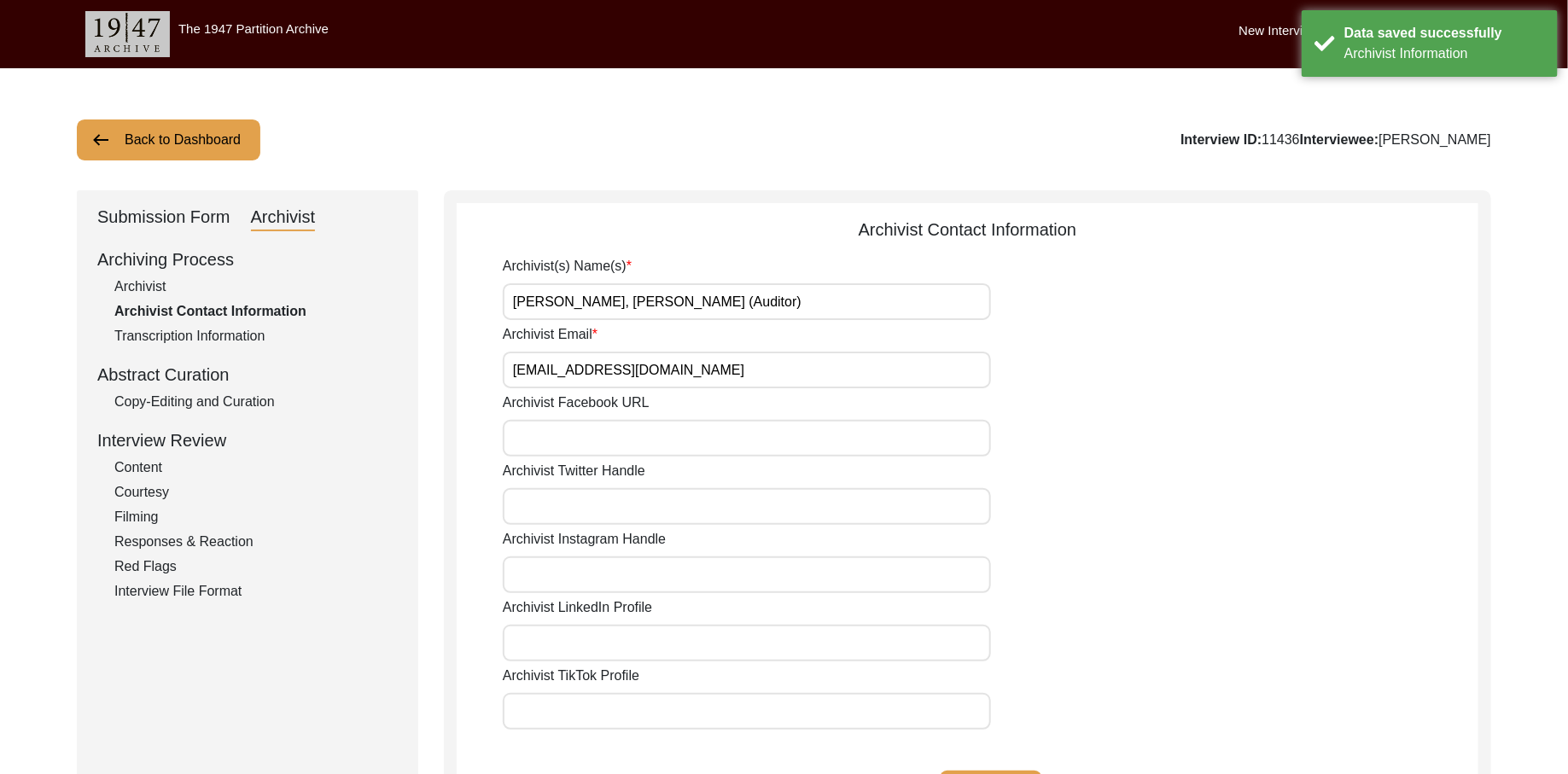 click on "Archivist Email" at bounding box center (747, 370) 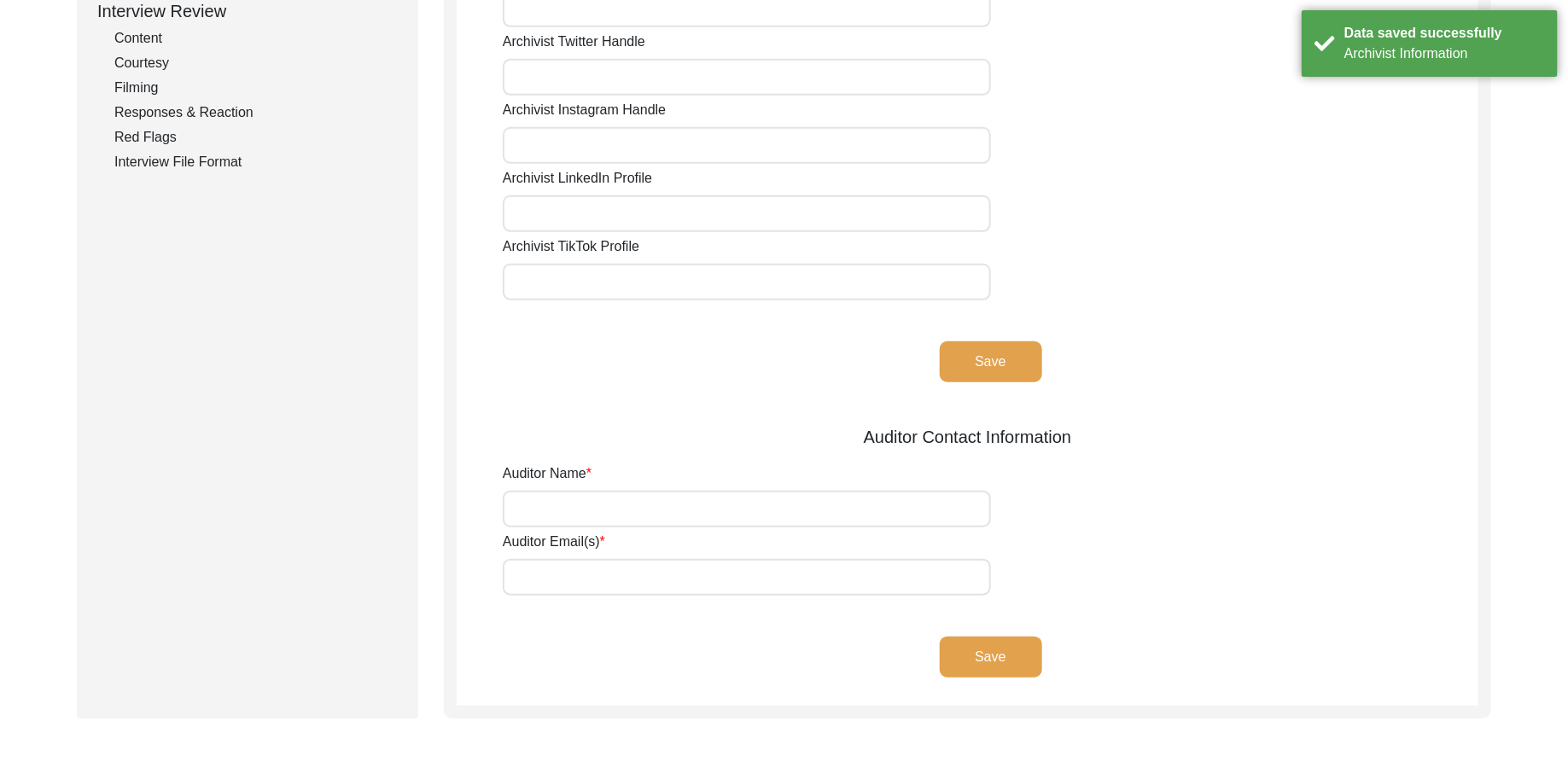 scroll, scrollTop: 617, scrollLeft: 0, axis: vertical 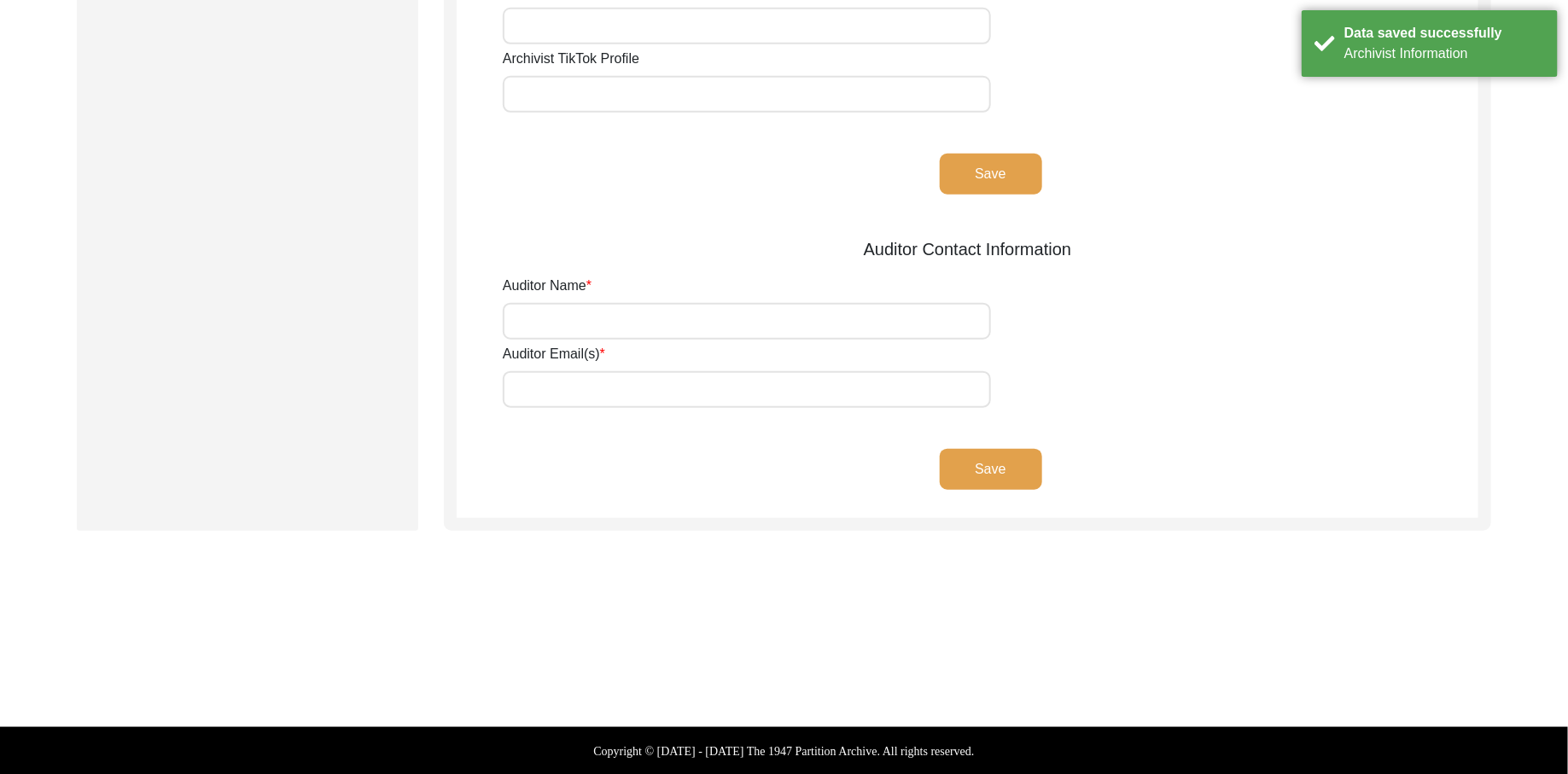 click on "Save" 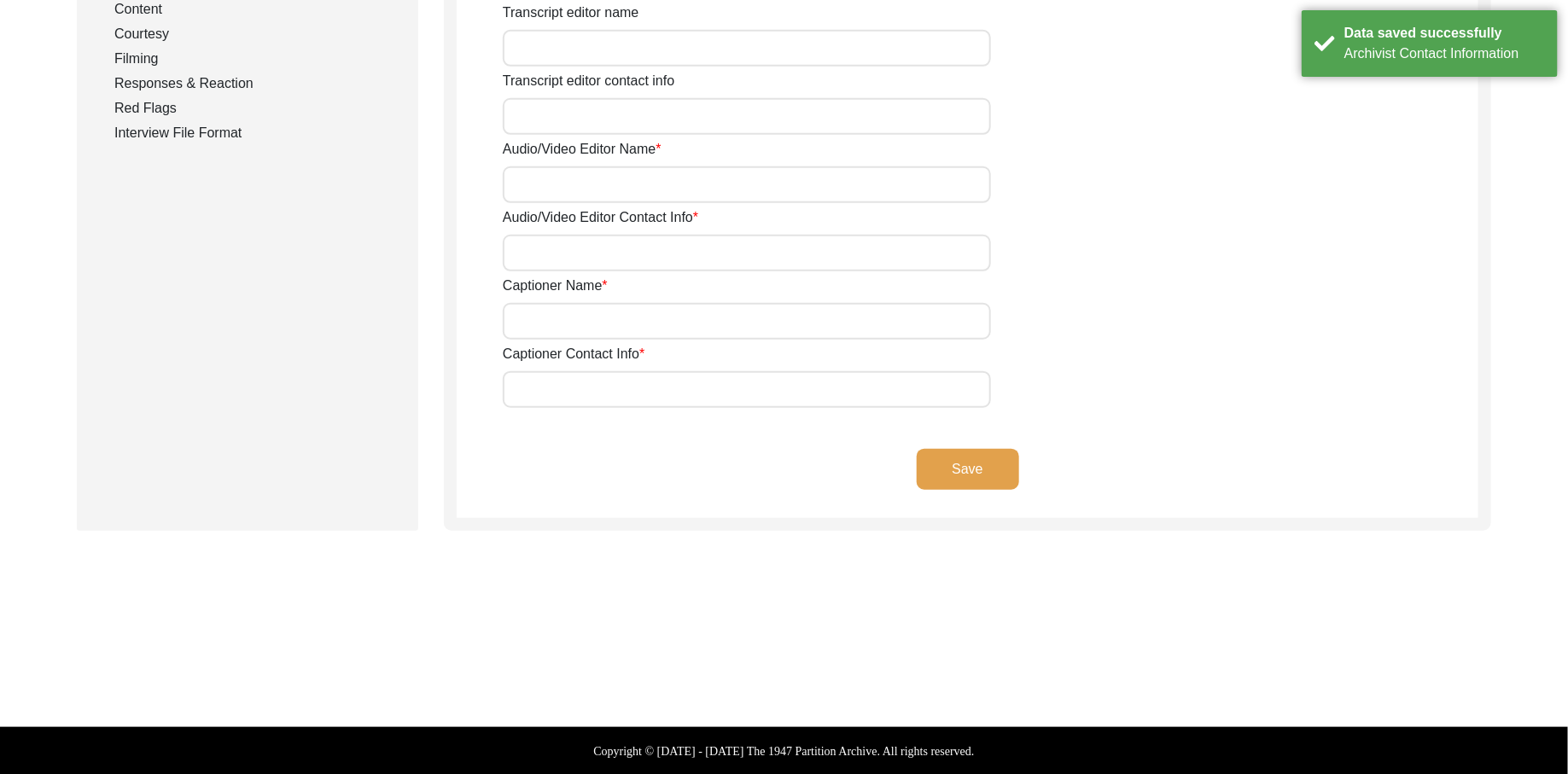 scroll, scrollTop: 0, scrollLeft: 0, axis: both 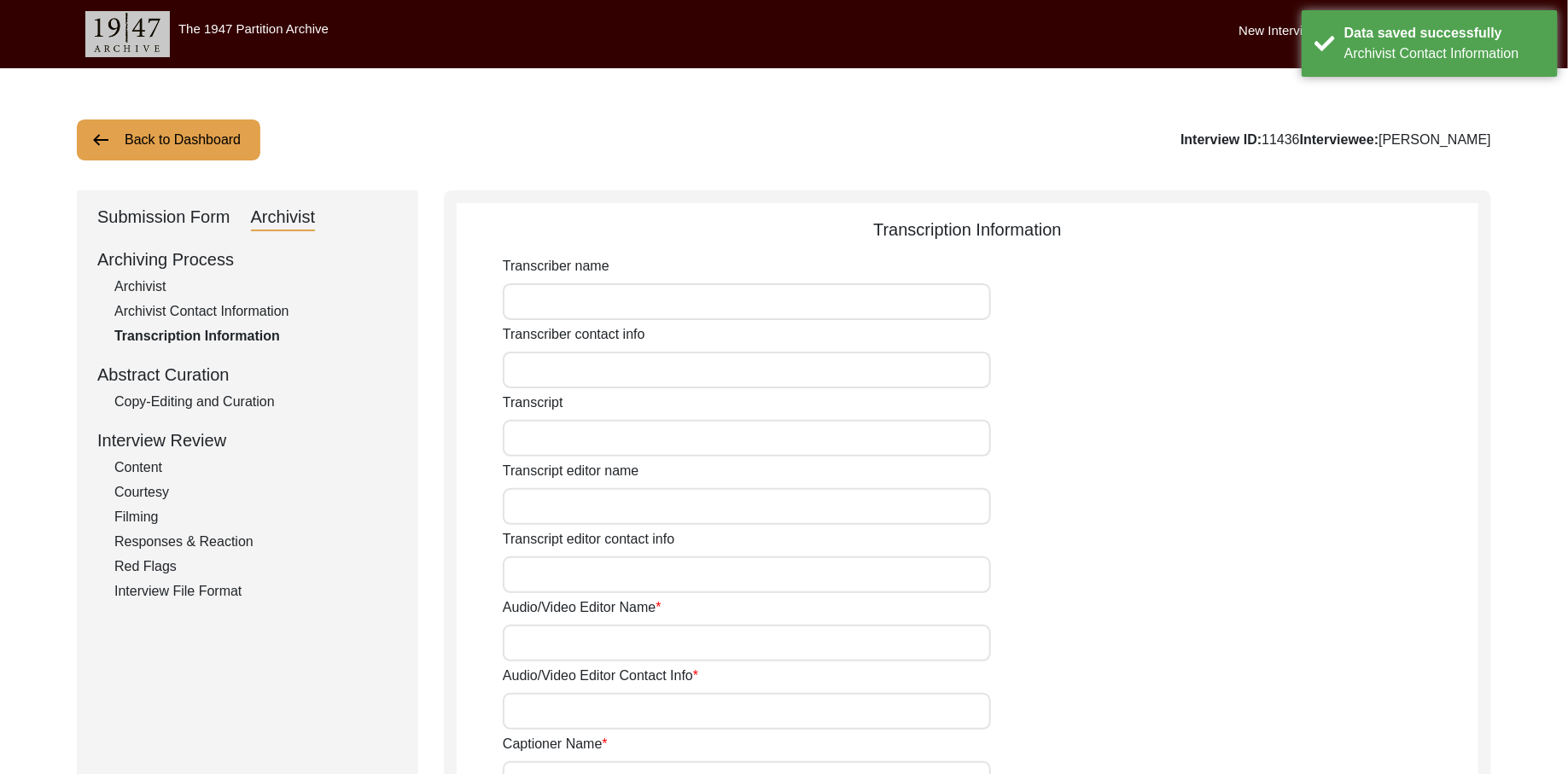 click on "Submission Form" 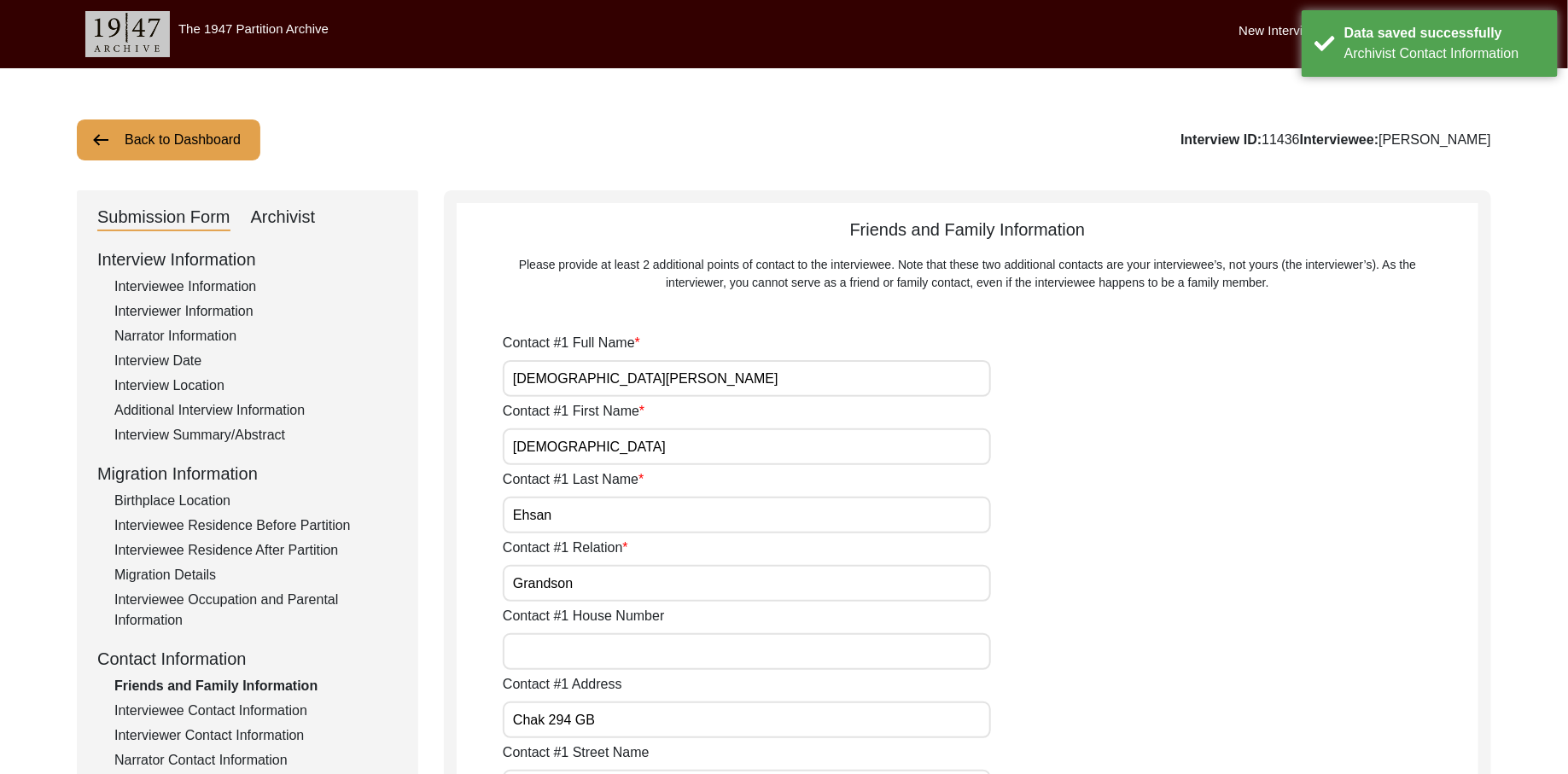 click on "Back to Dashboard" 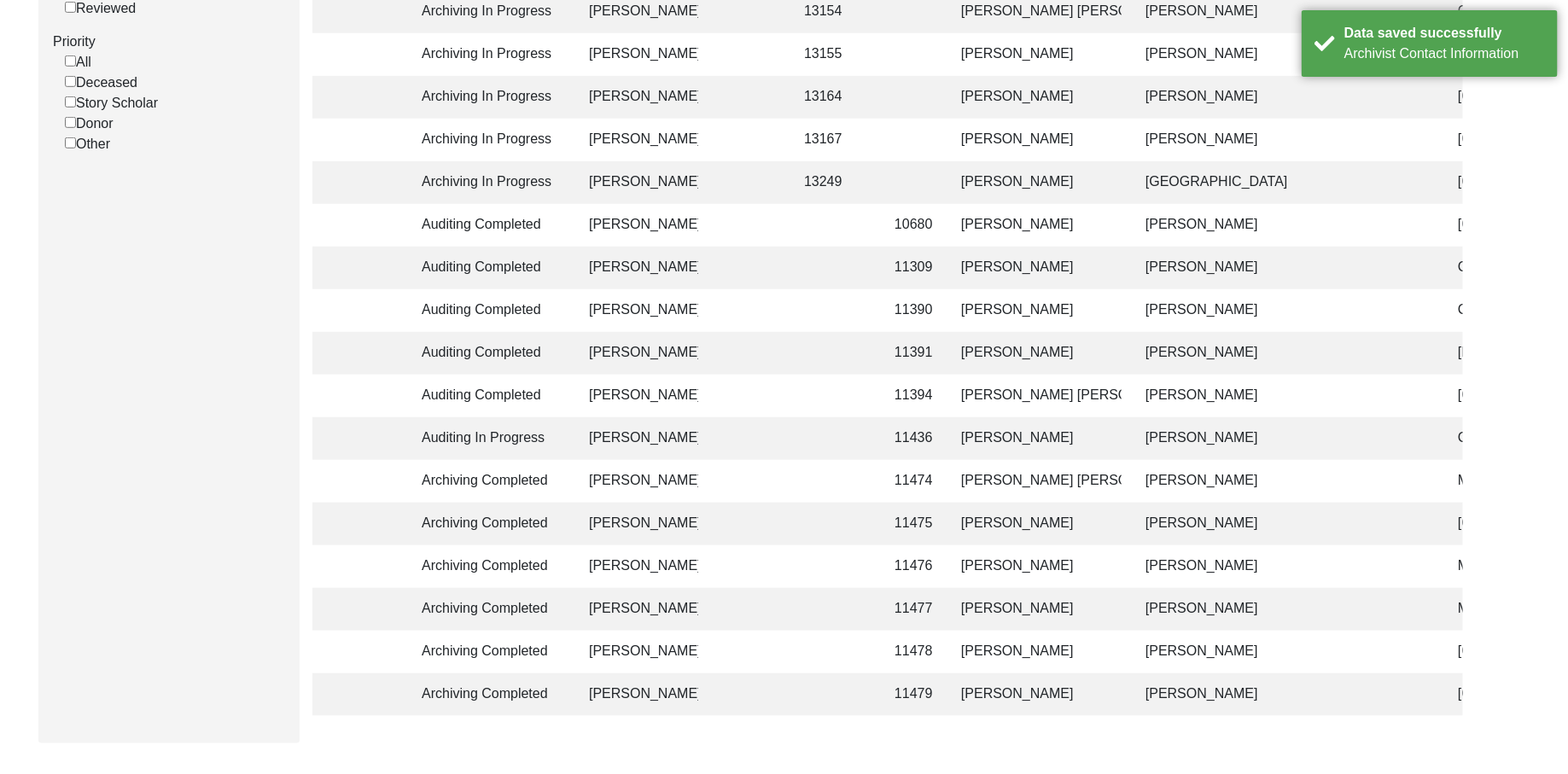 scroll, scrollTop: 512, scrollLeft: 0, axis: vertical 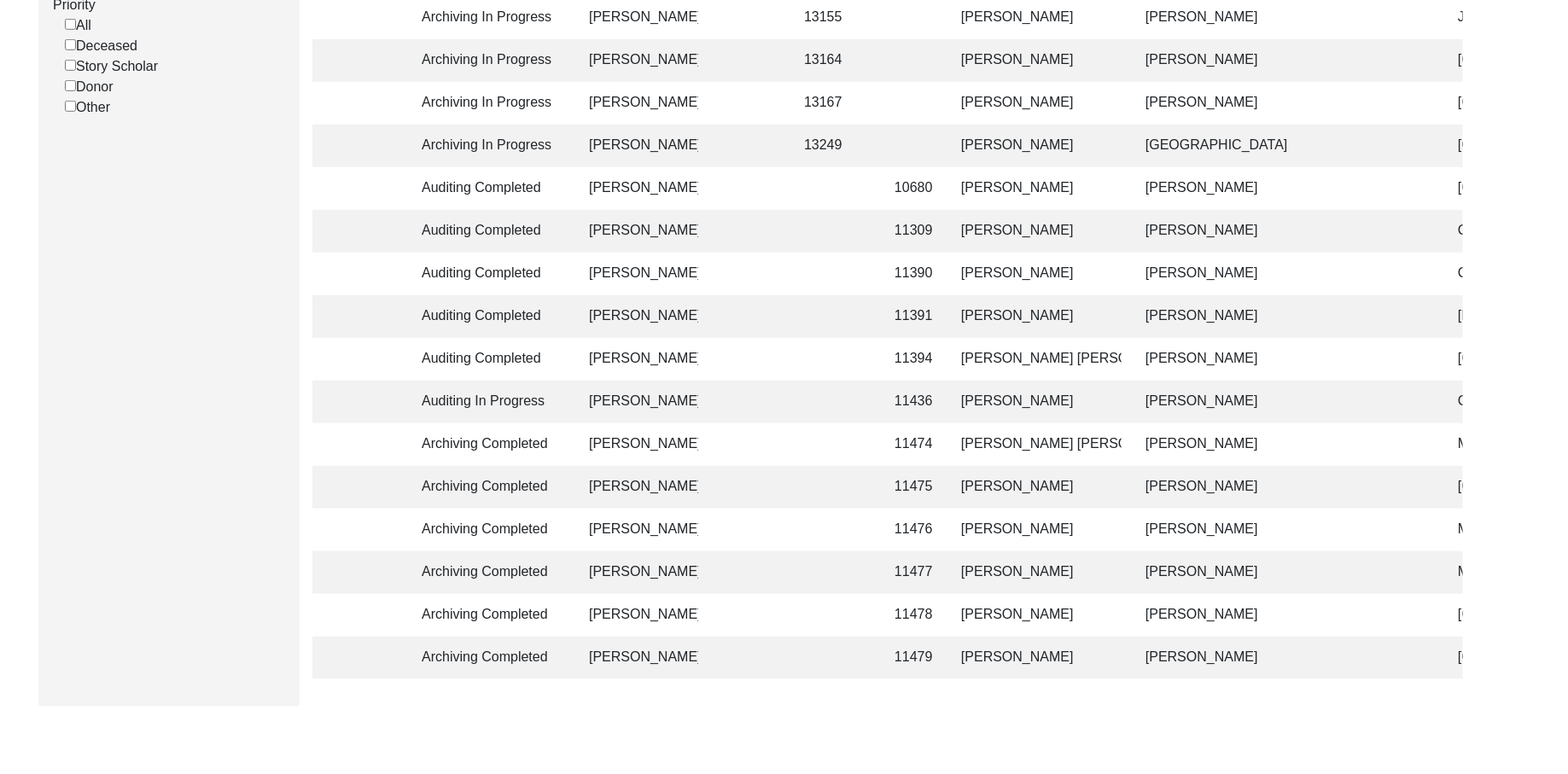 click on "Auditing In Progress" 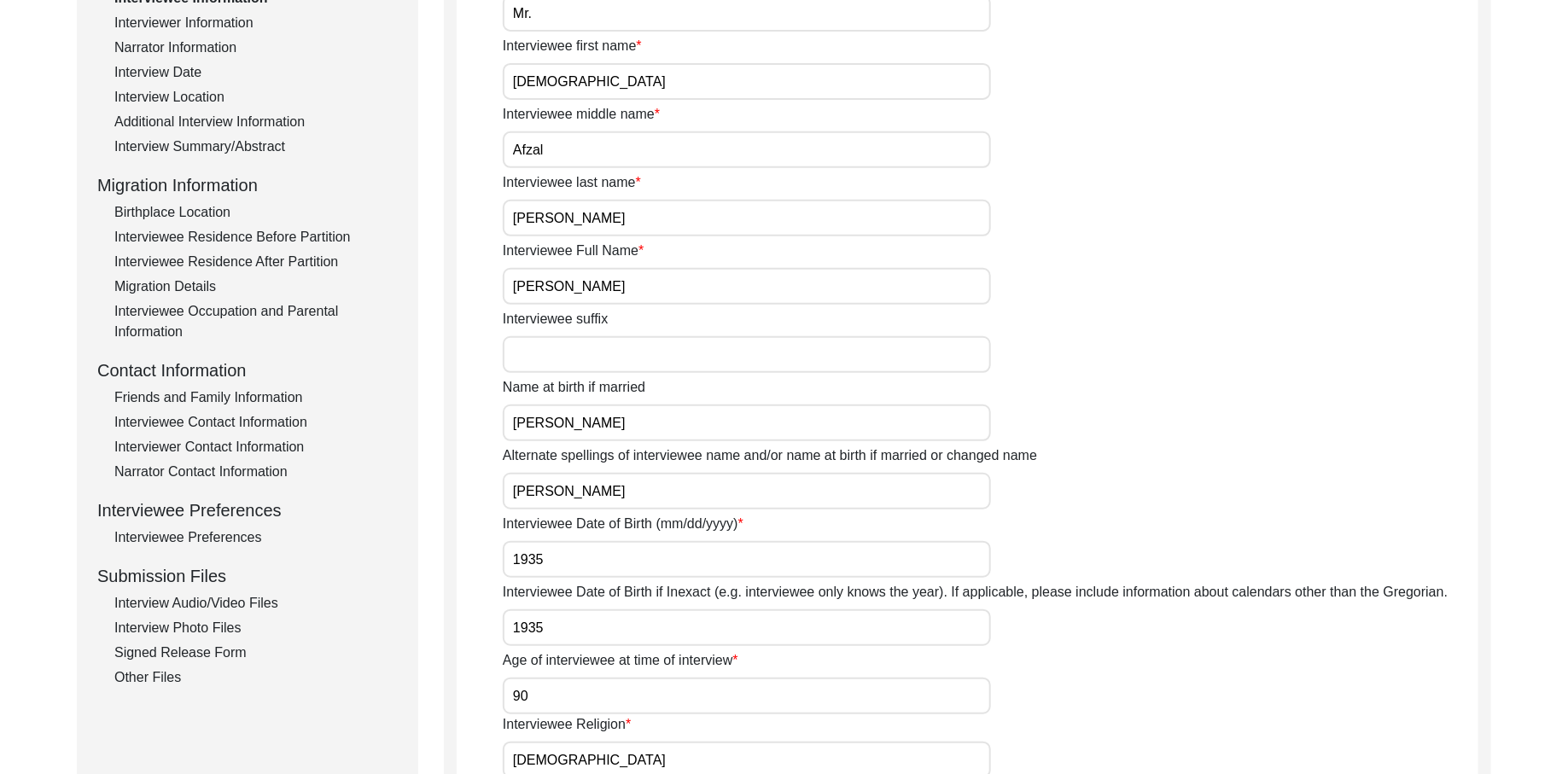 scroll, scrollTop: 0, scrollLeft: 0, axis: both 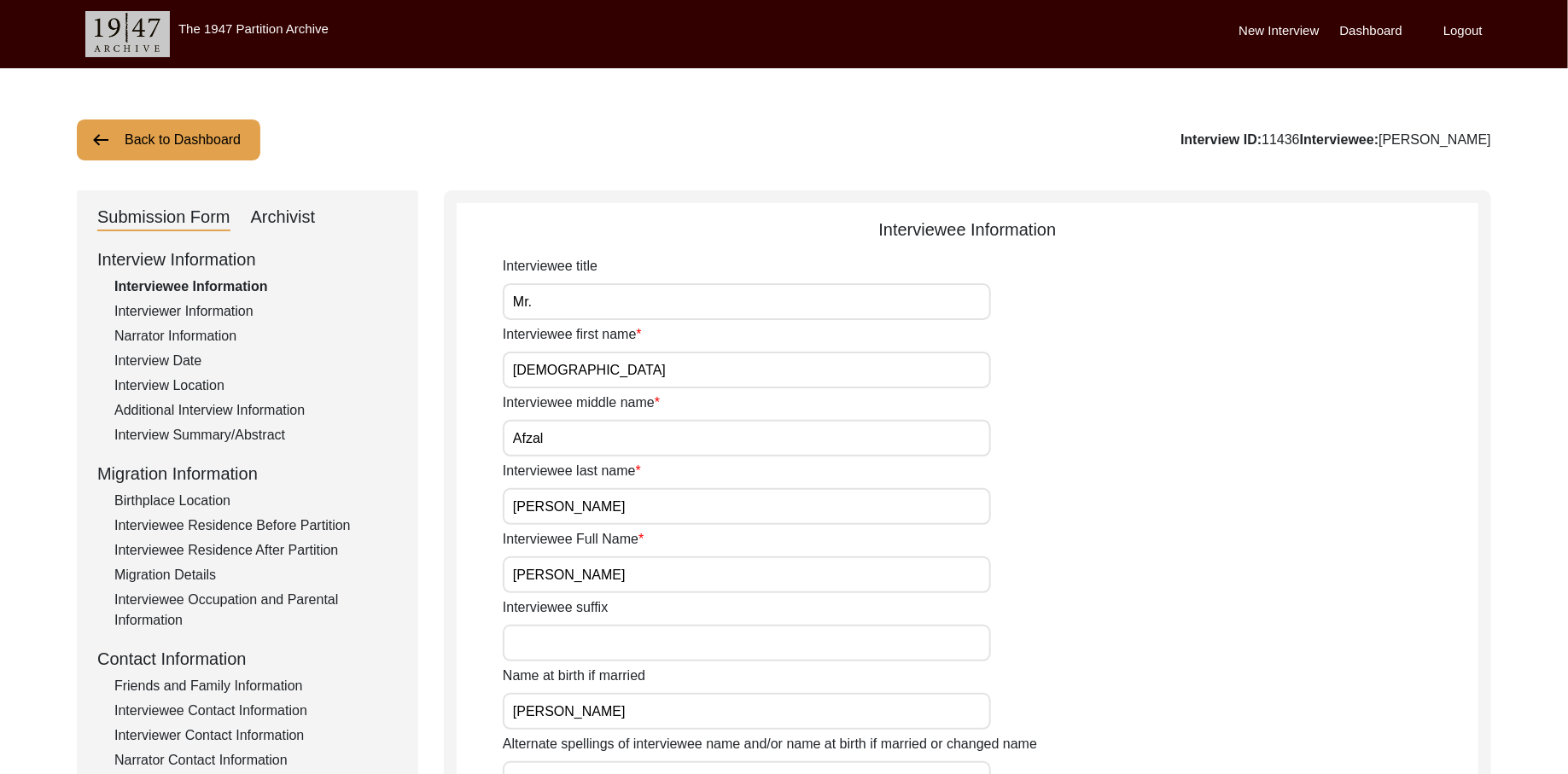 click on "Submission Form   Archivist   Interview Information   Interviewee Information   Interviewer Information   Narrator Information   Interview Date   Interview Location   Additional Interview Information   Interview Summary/Abstract   Migration Information   Birthplace Location   Interviewee Residence Before Partition   Interviewee Residence After Partition   Migration Details   Interviewee Occupation and Parental Information   Contact Information   Friends and Family Information   Interviewee Contact Information   Interviewer Contact Information   Narrator Contact Information   Interviewee Preferences   Interviewee Preferences   Submission Files   Interview Audio/Video Files   Interview Photo Files   Signed Release Form   Other Files" 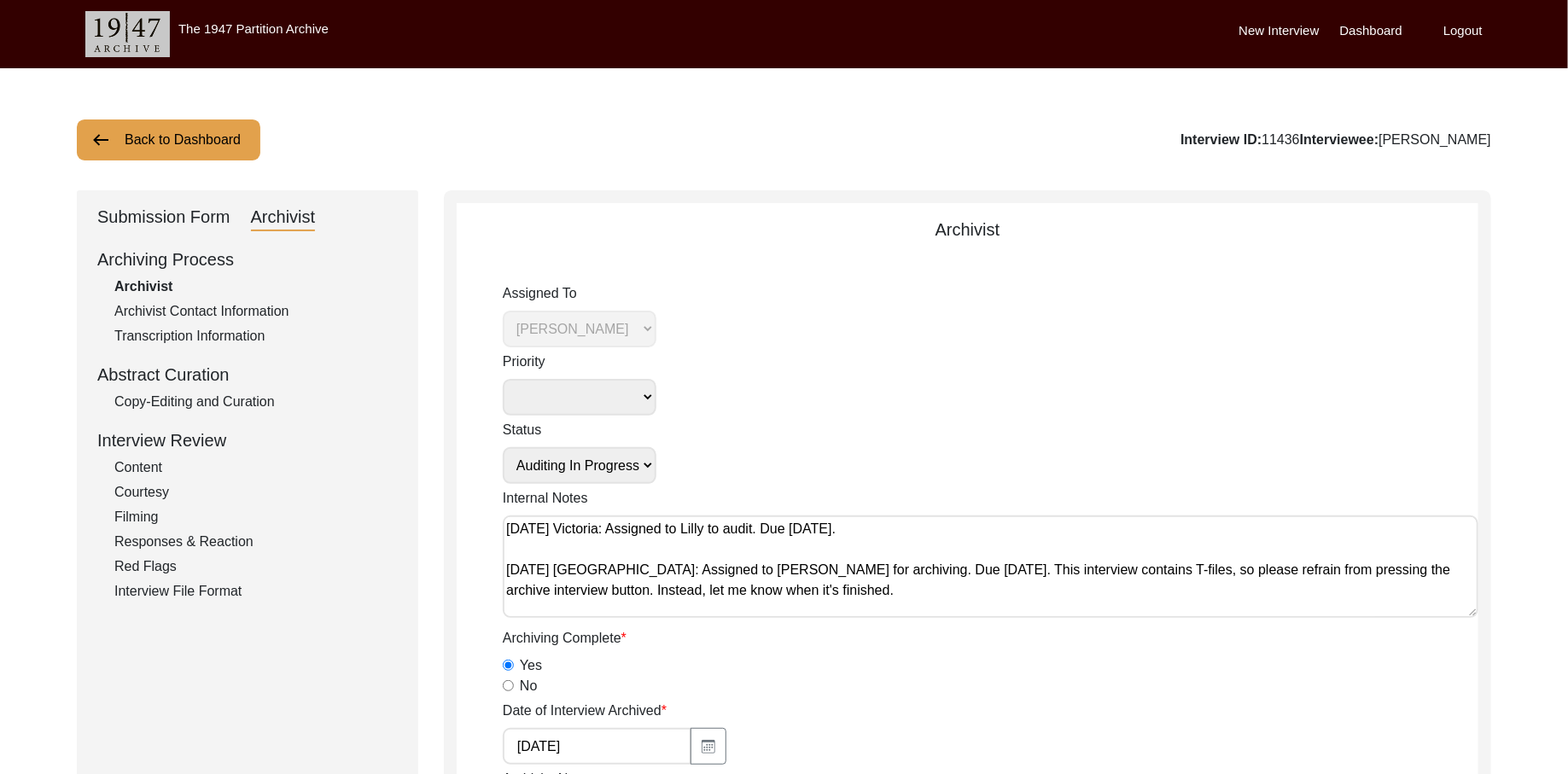 click on "Submission In Progress Submitted/Received Archiving In Progress Archiving Completed Copy-Editing In Progress Copy-Edited Auditing In Progress Auditing Completed Reviewing In Progress Reviewed Social Media Curation In Progress Social Media Curated Social Media Published" at bounding box center (580, 465) 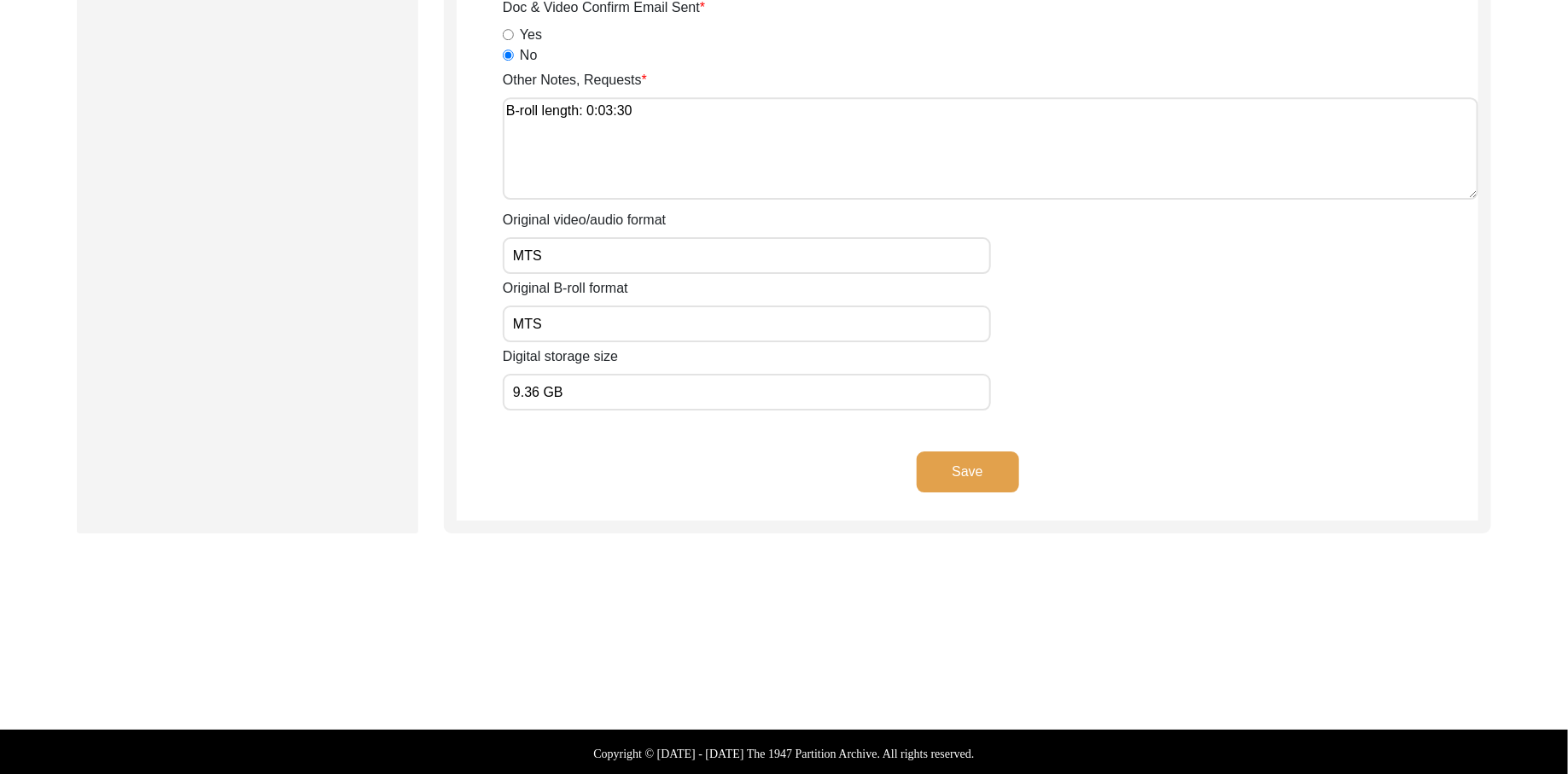 click on "Save" 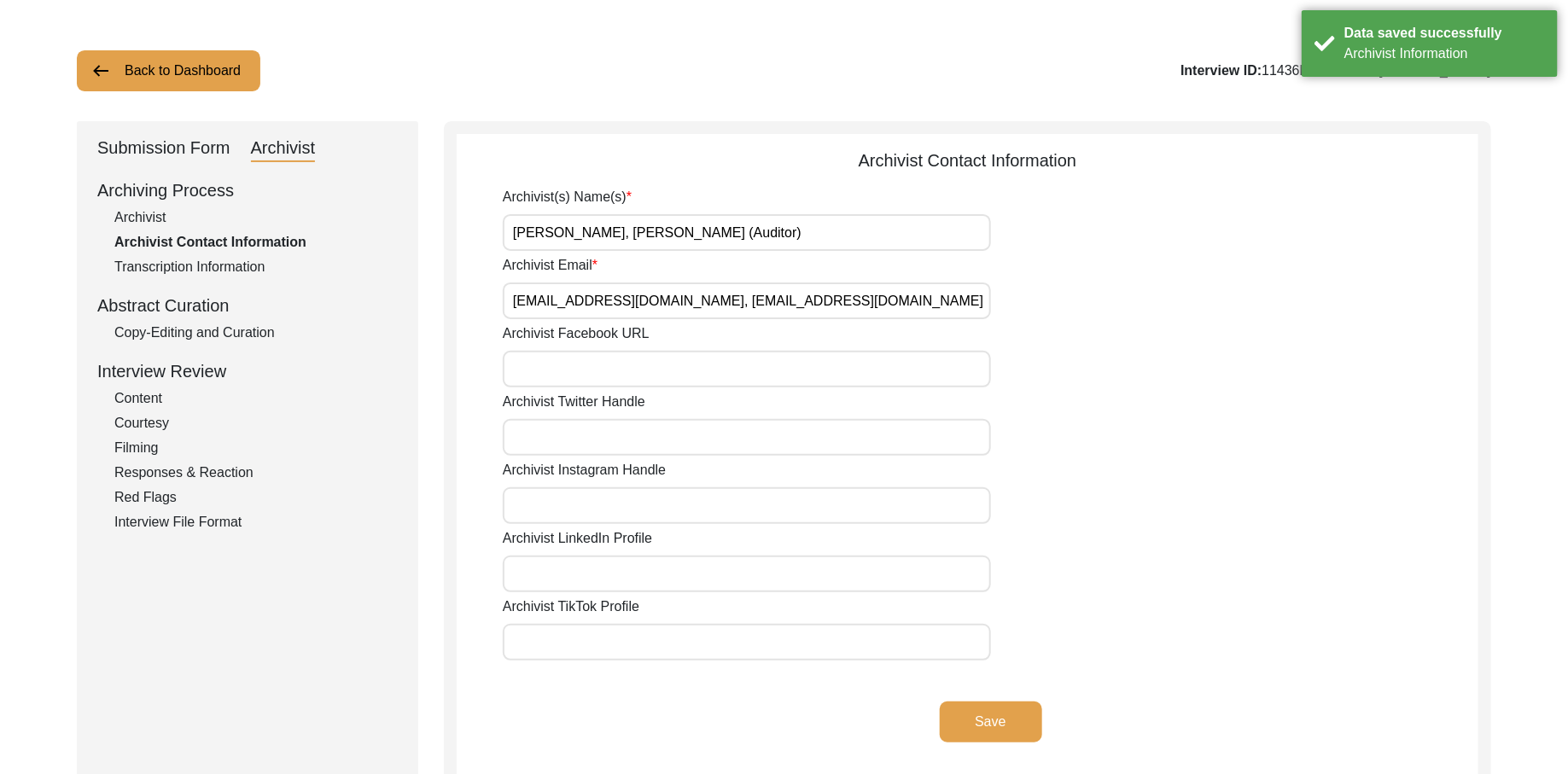 scroll, scrollTop: 0, scrollLeft: 0, axis: both 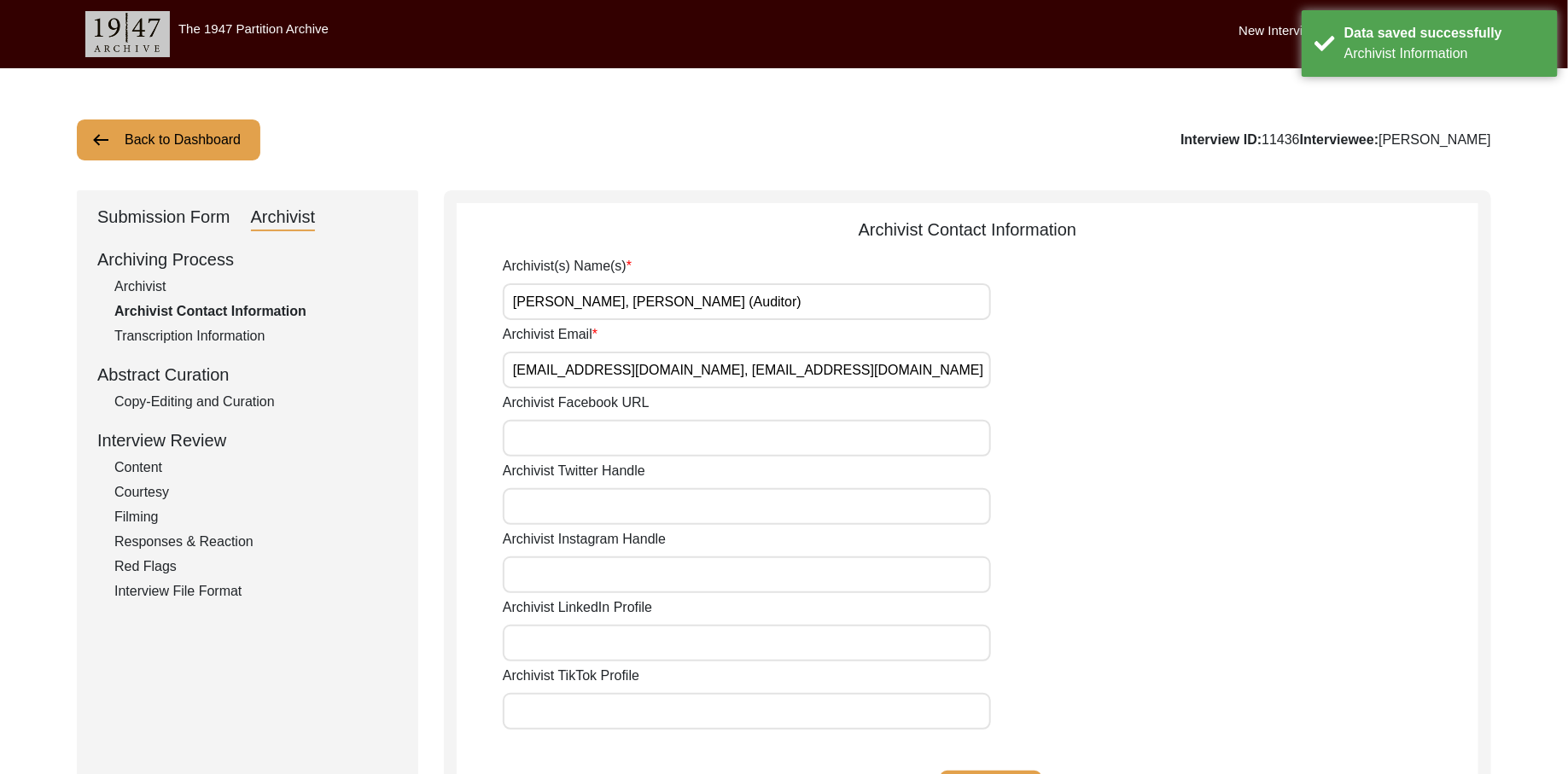 click on "Back to Dashboard" 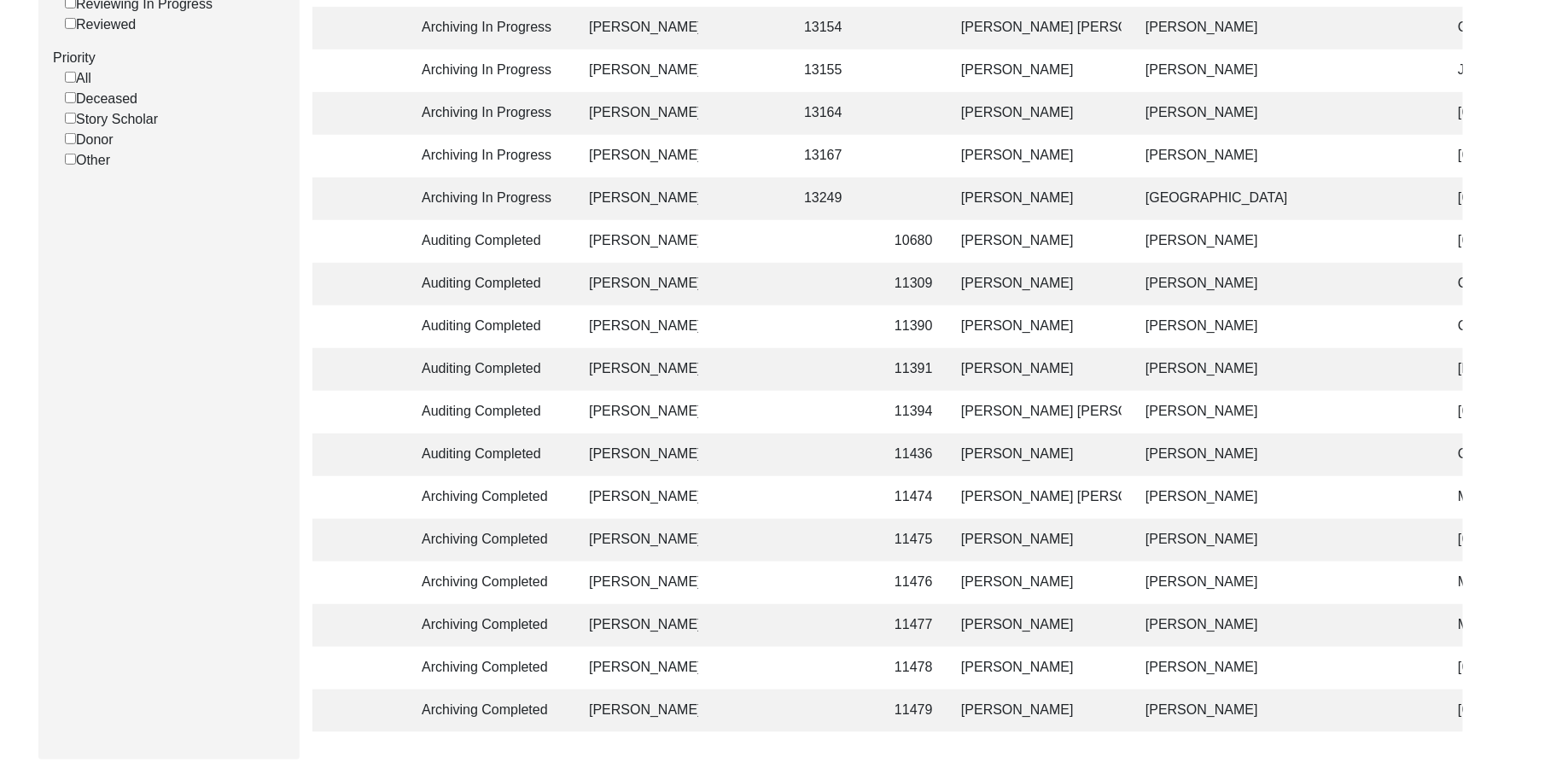 scroll, scrollTop: 461, scrollLeft: 0, axis: vertical 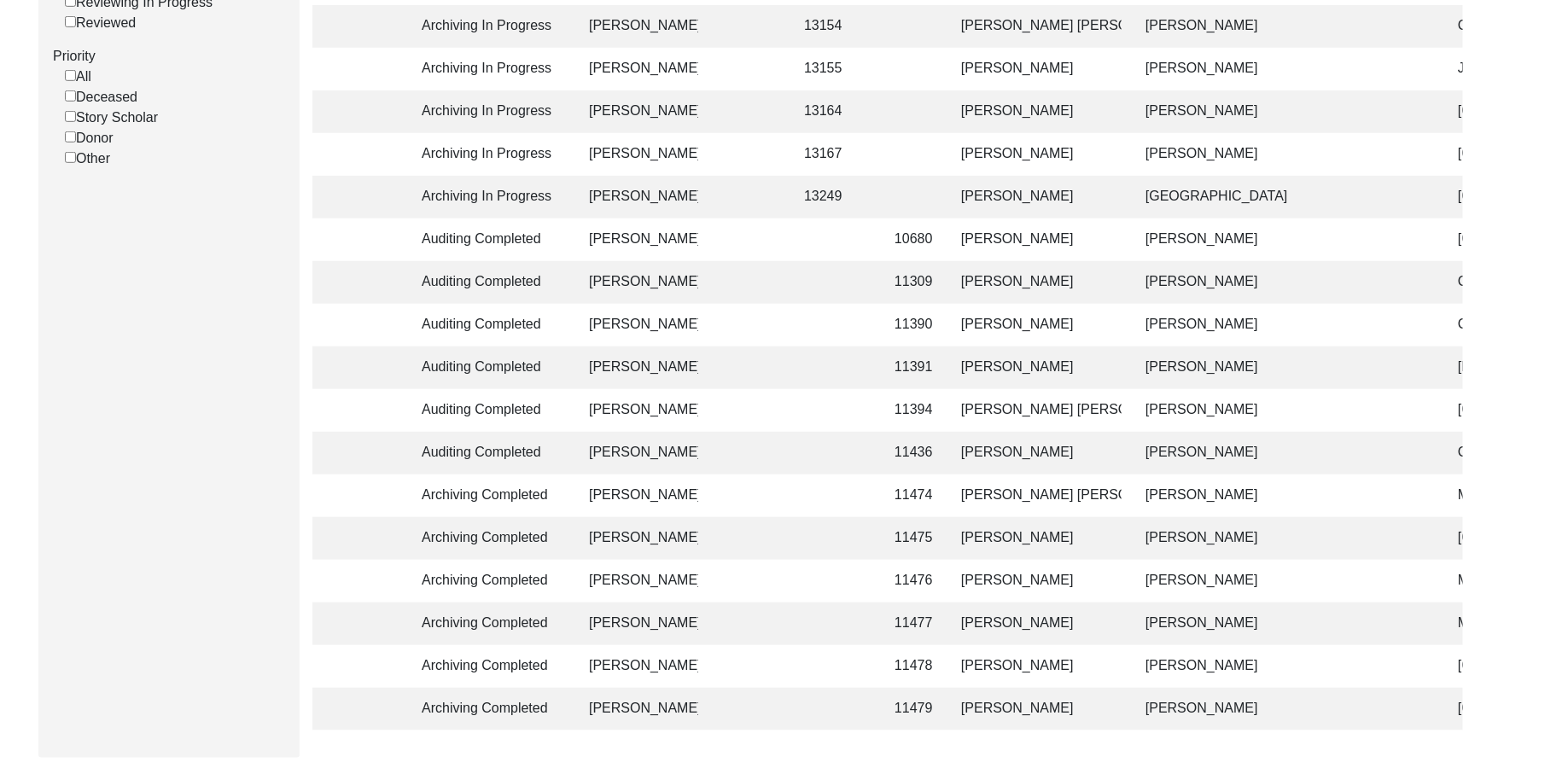 click on "[PERSON_NAME]" 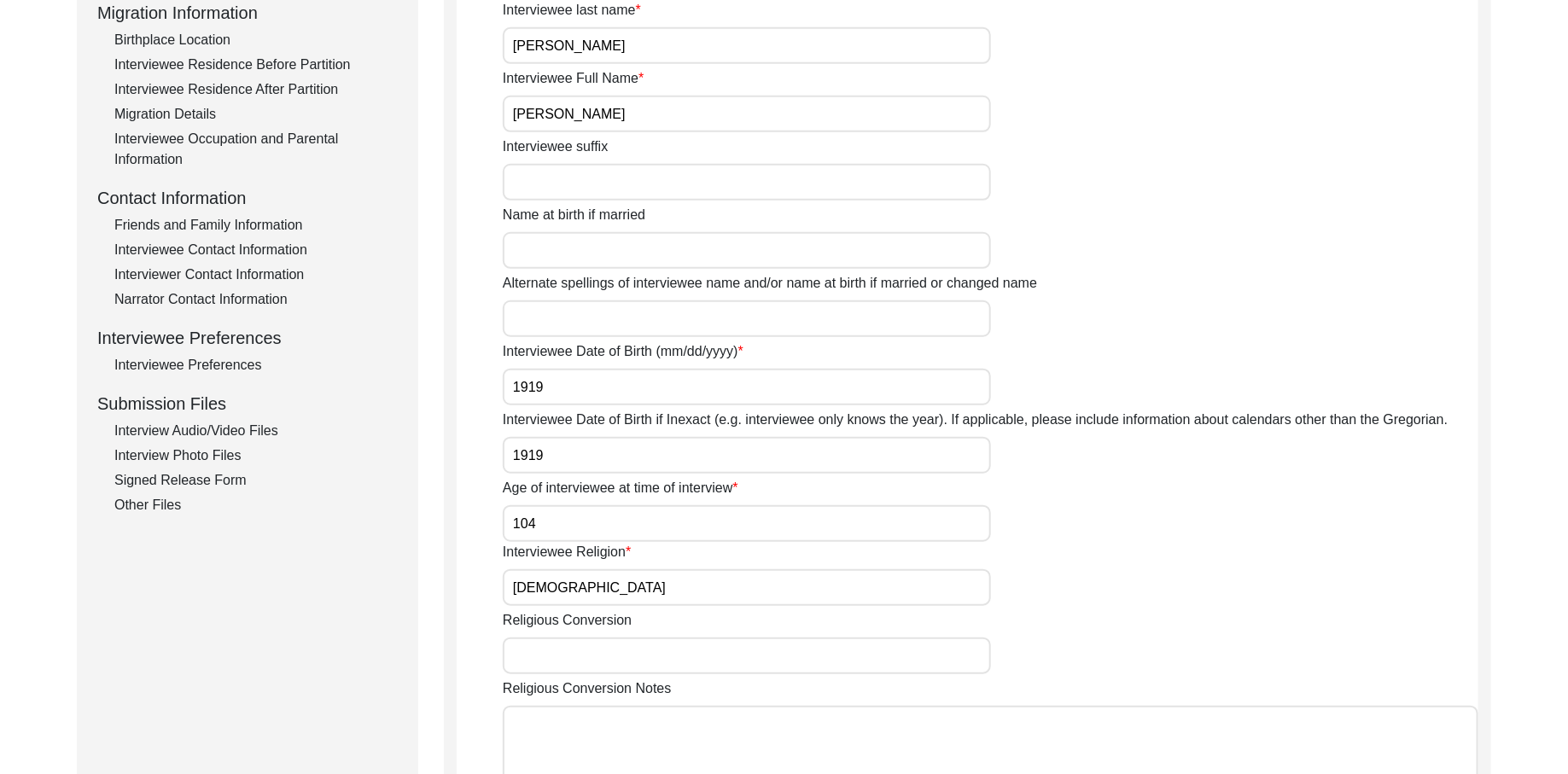 scroll, scrollTop: 0, scrollLeft: 0, axis: both 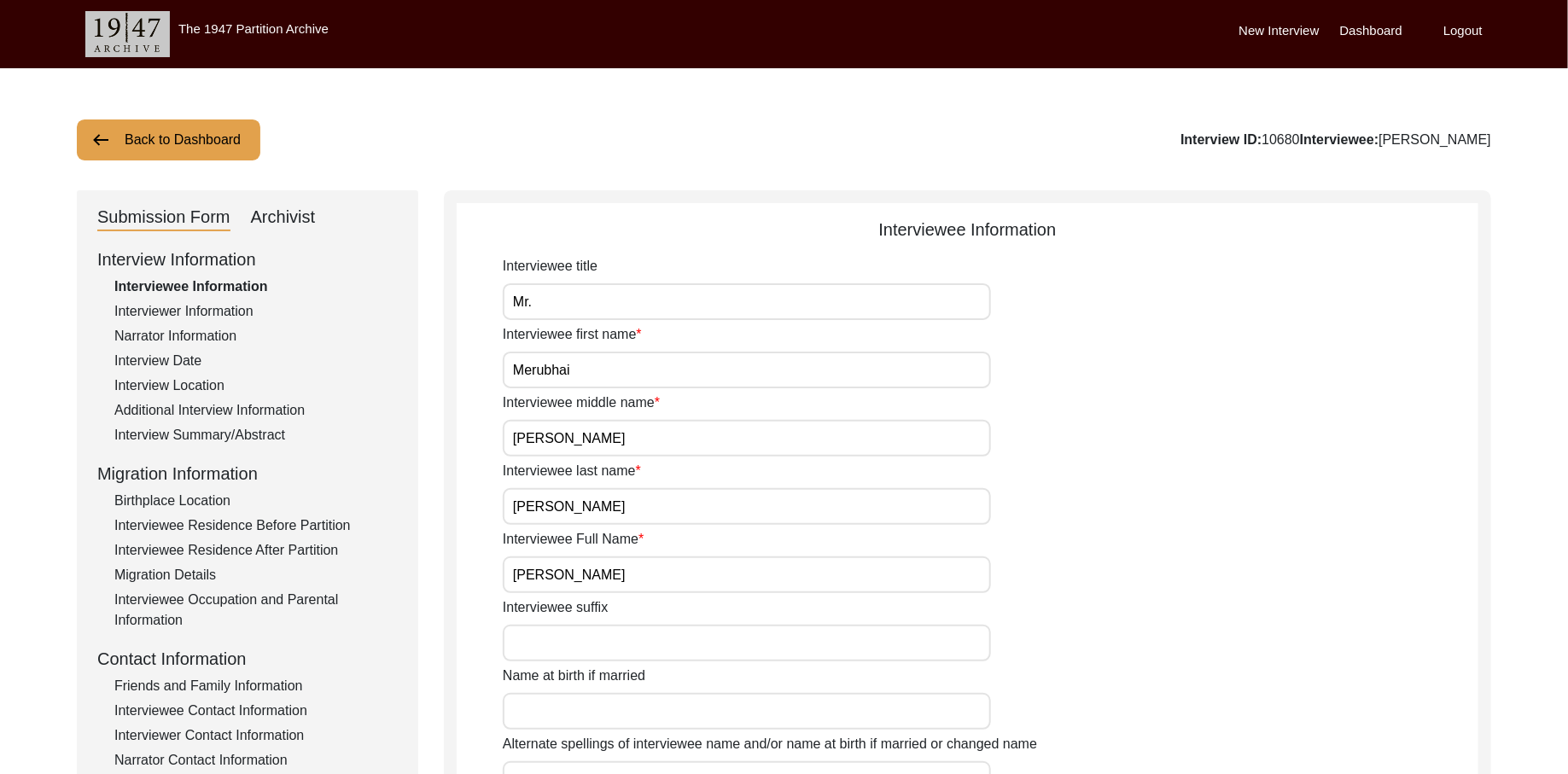 click on "Interviewee Occupation and Parental Information" 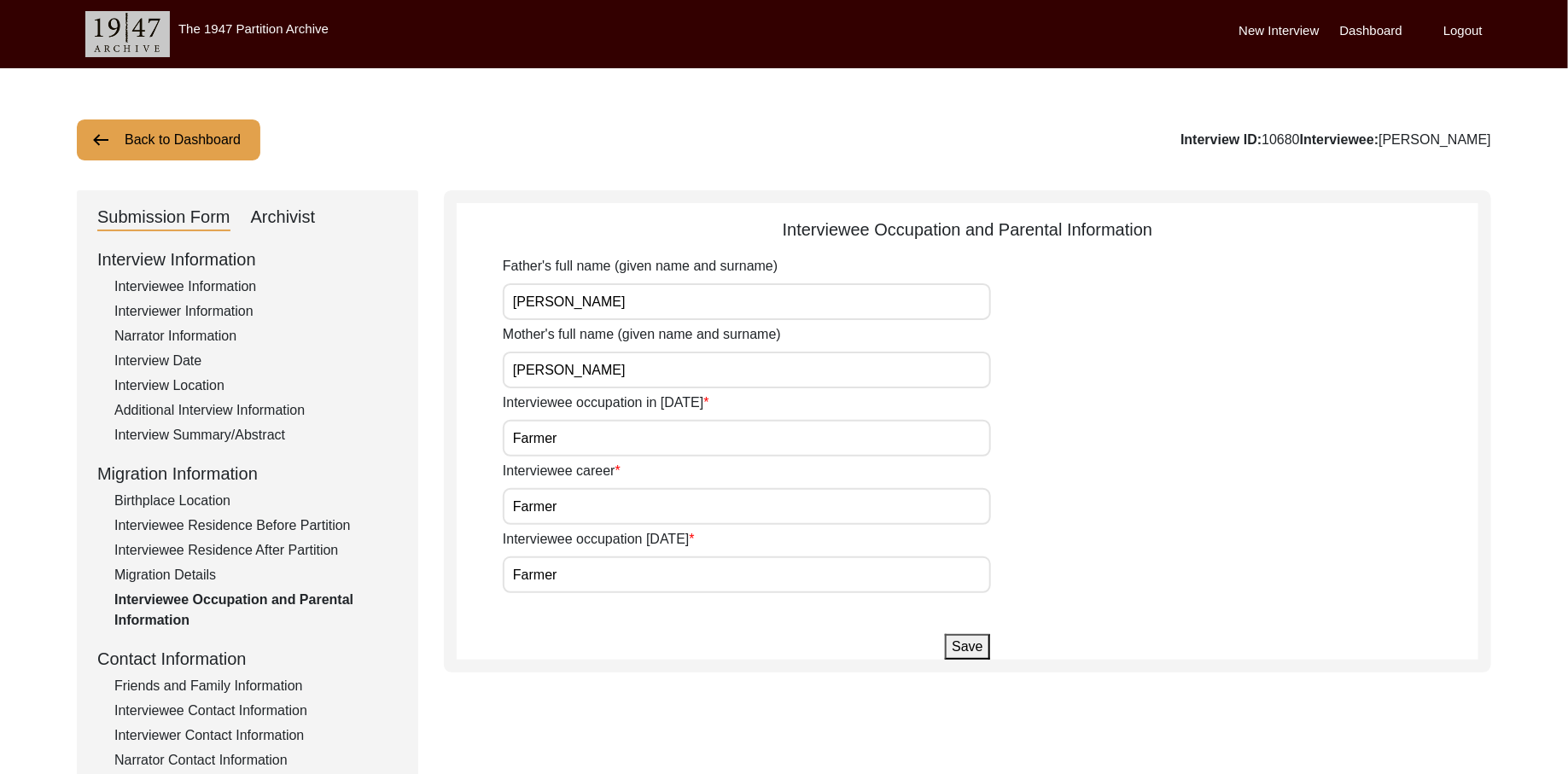 click on "Back to Dashboard" 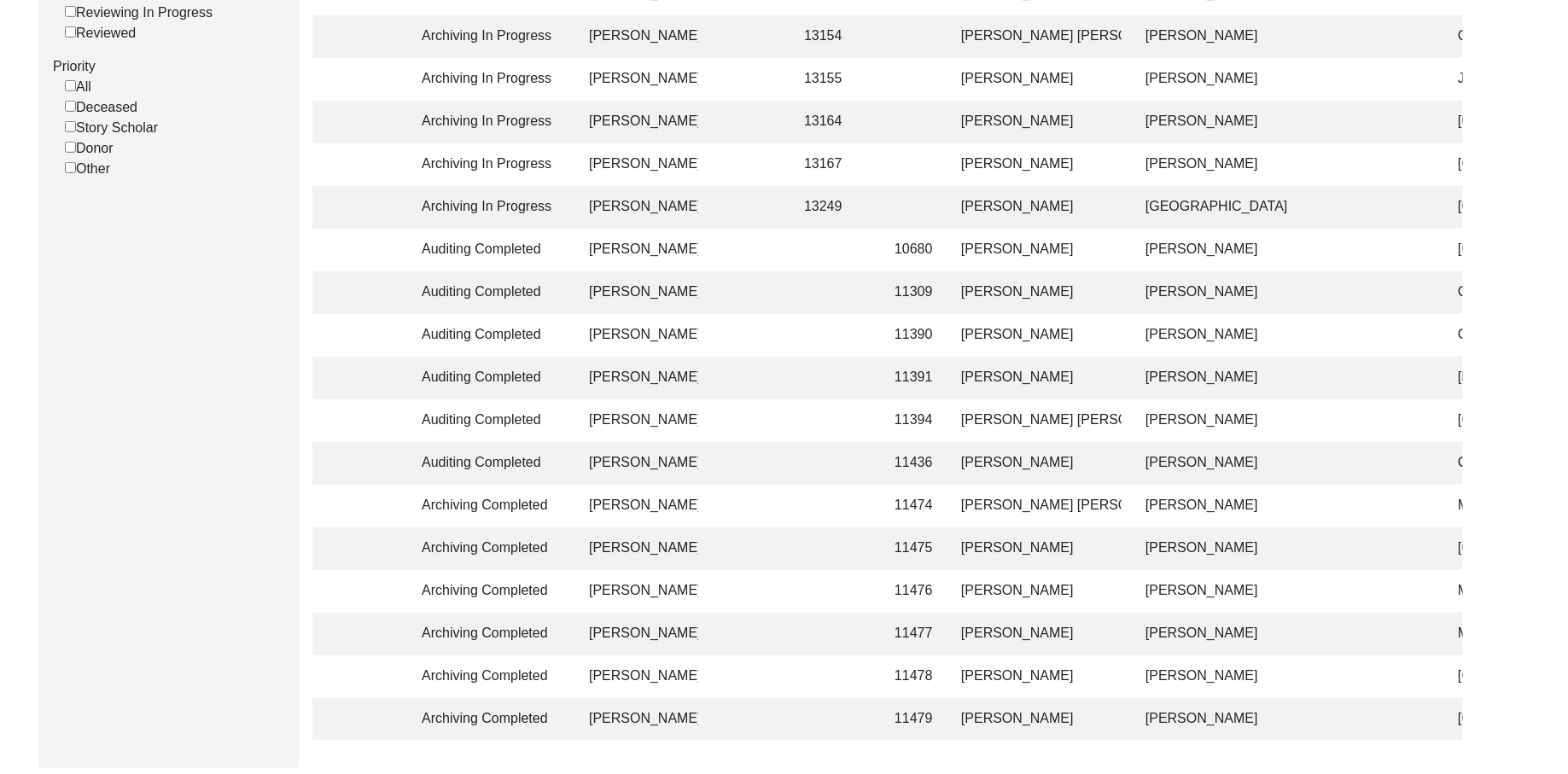 scroll, scrollTop: 452, scrollLeft: 0, axis: vertical 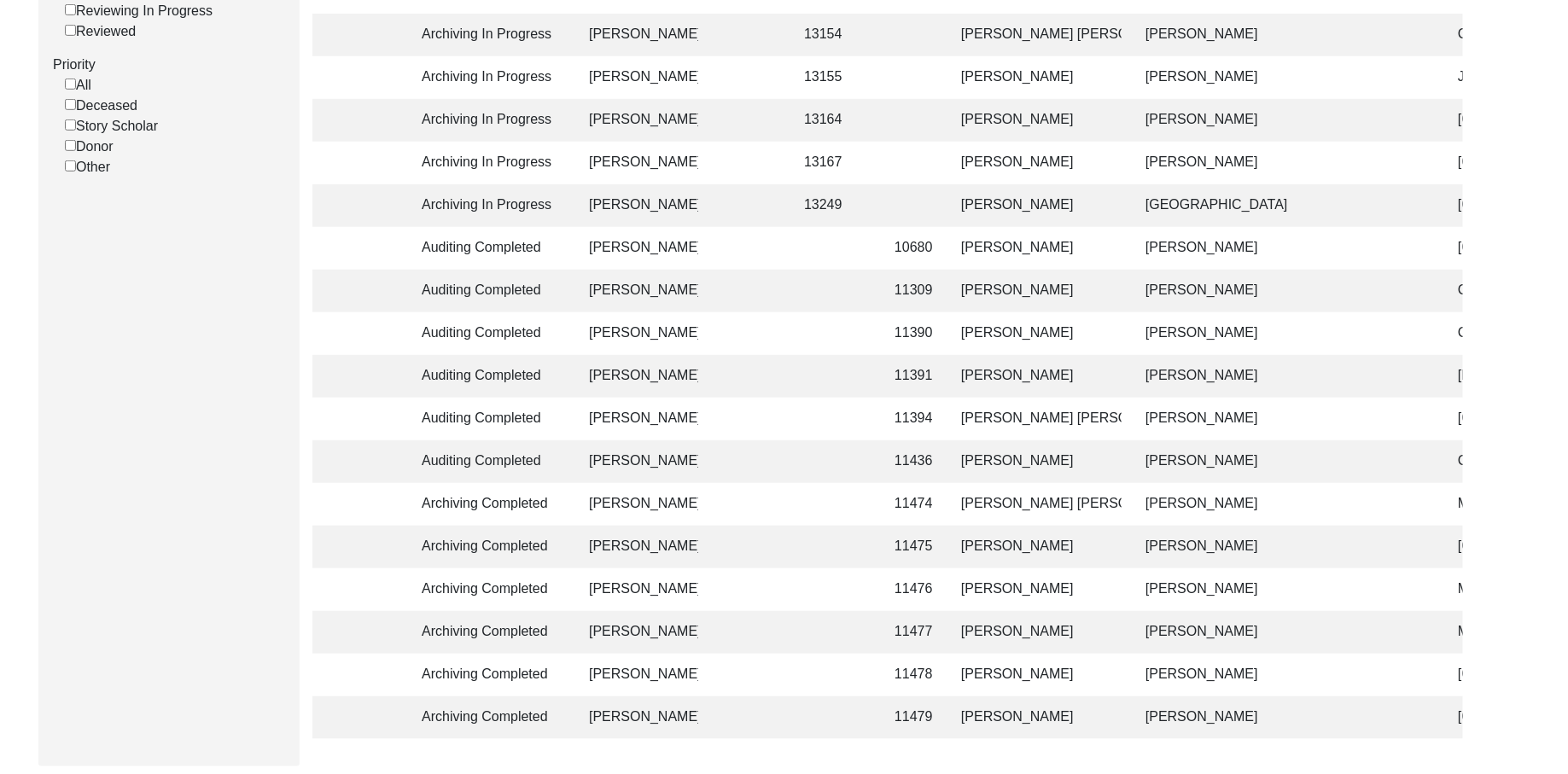 click on "[PERSON_NAME] [PERSON_NAME]" 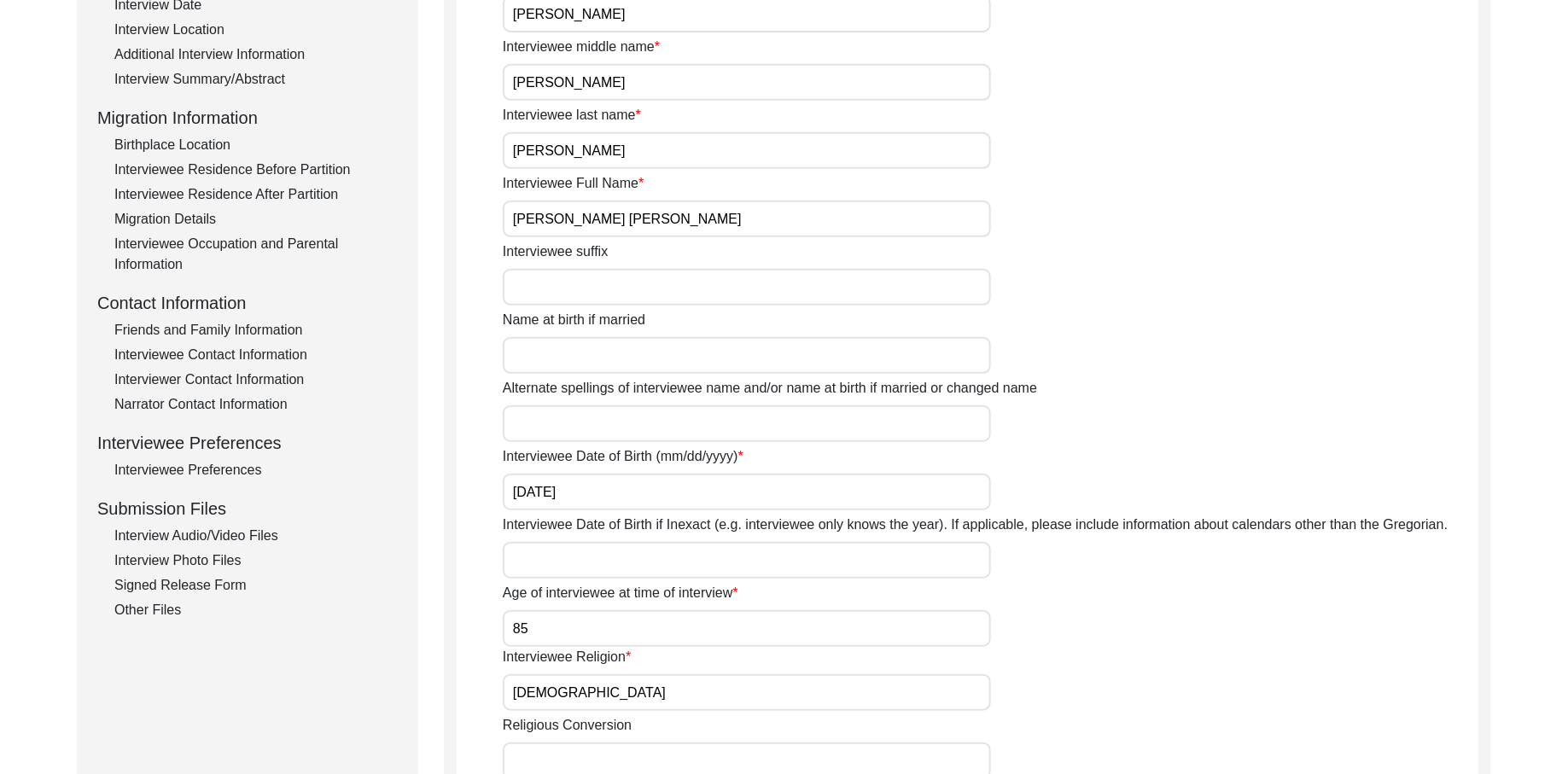 scroll, scrollTop: 148, scrollLeft: 0, axis: vertical 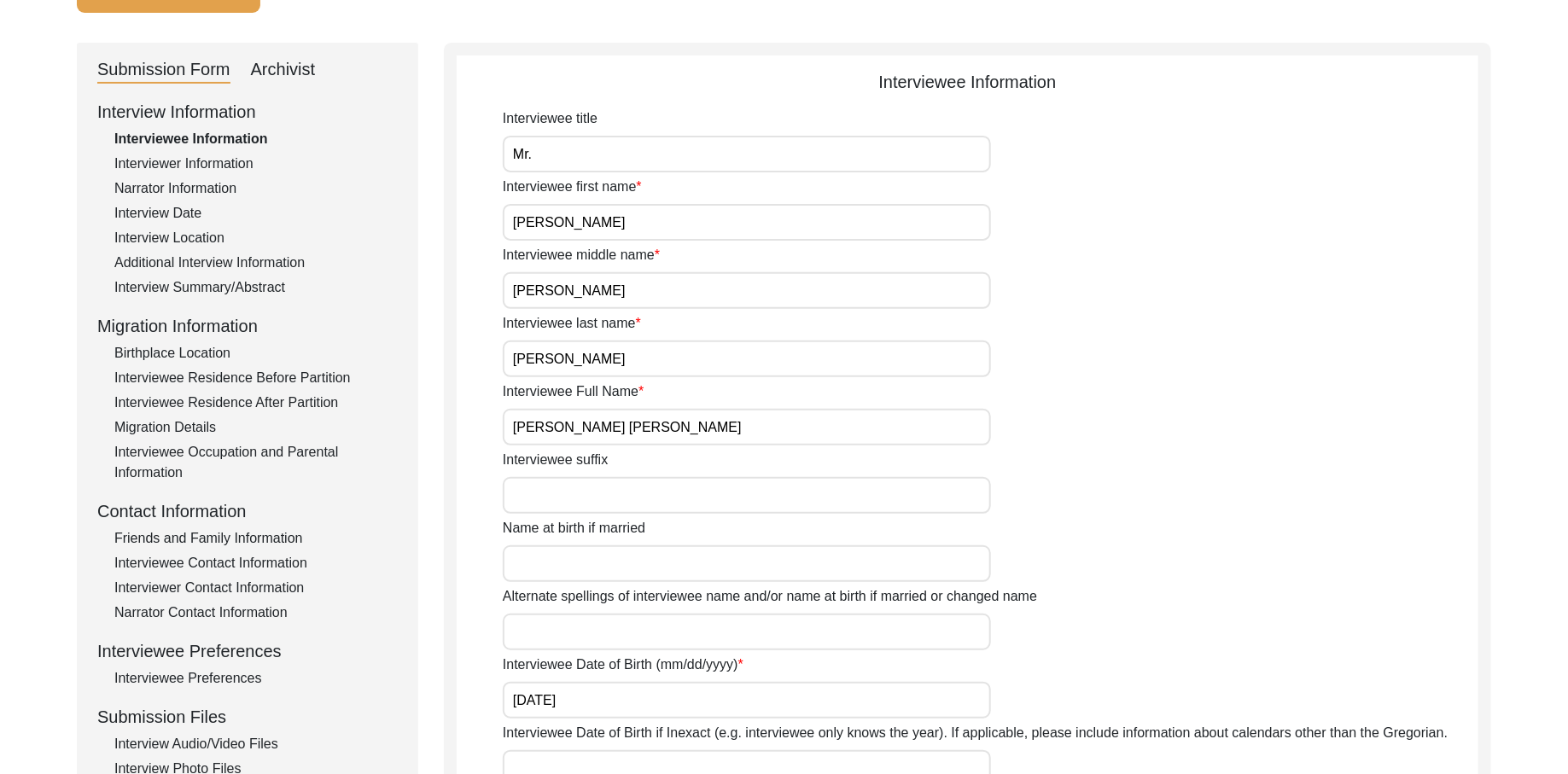 click on "Migration Details" 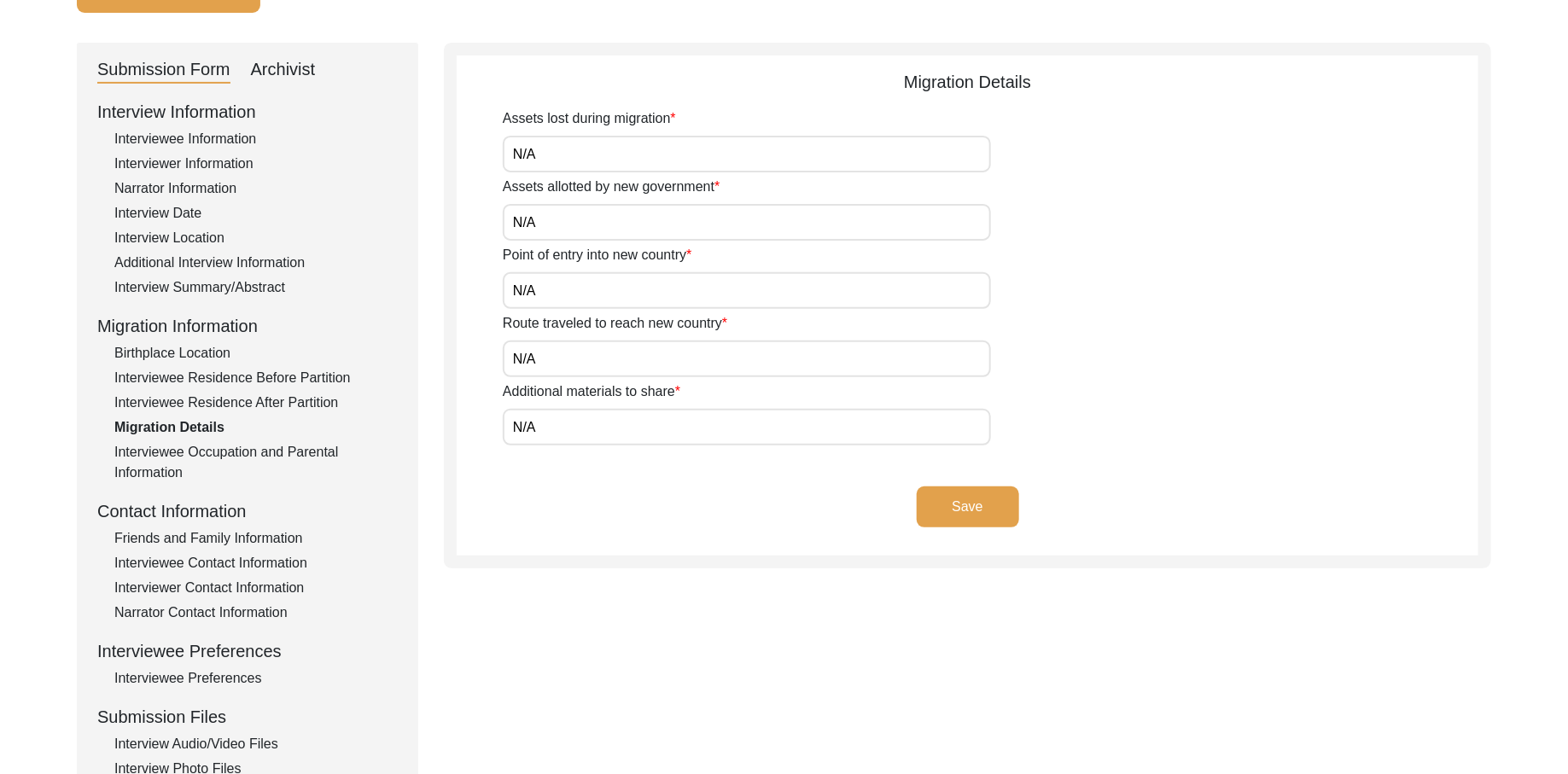 click on "Interviewee Information" 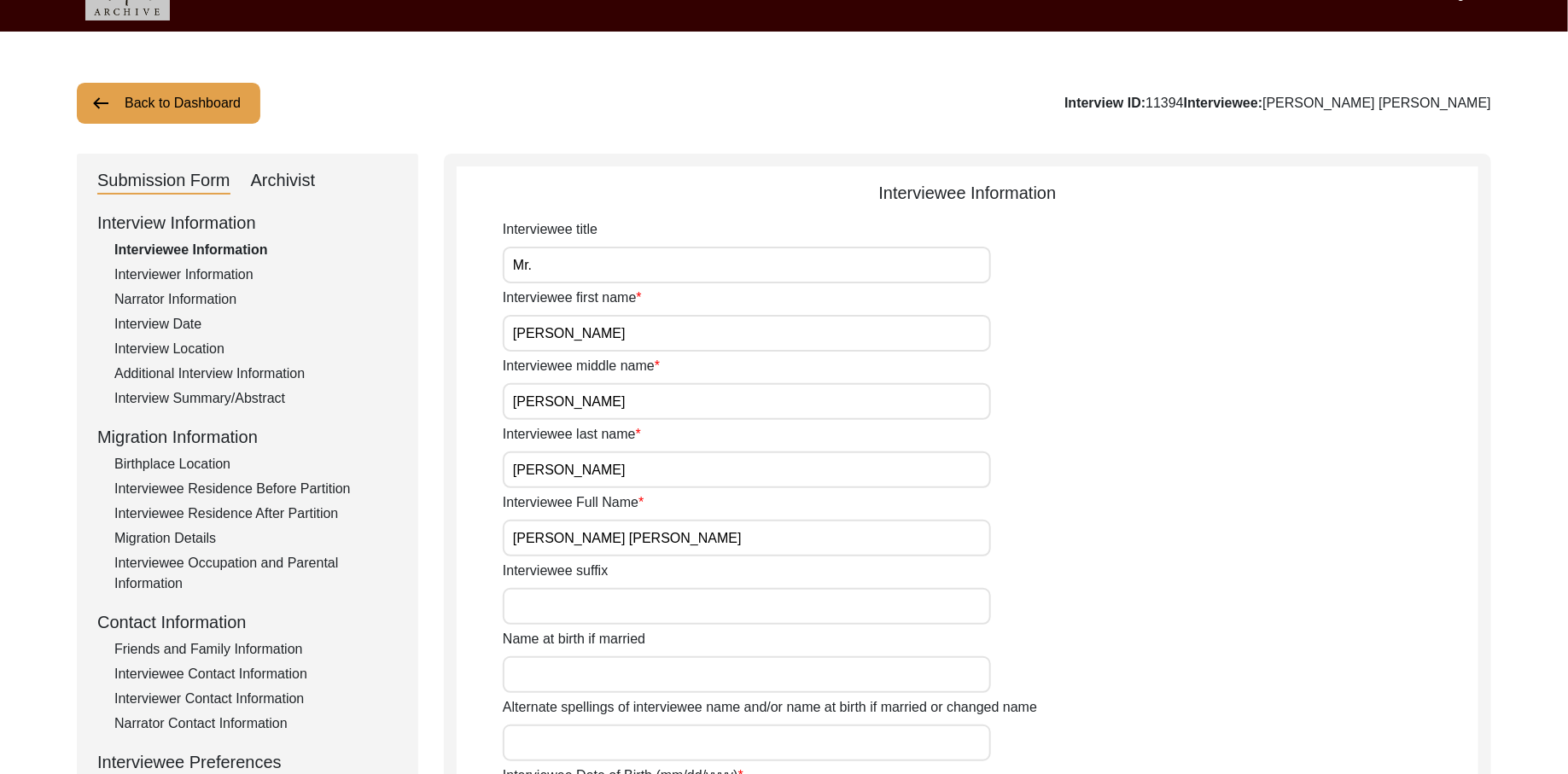 scroll, scrollTop: 0, scrollLeft: 0, axis: both 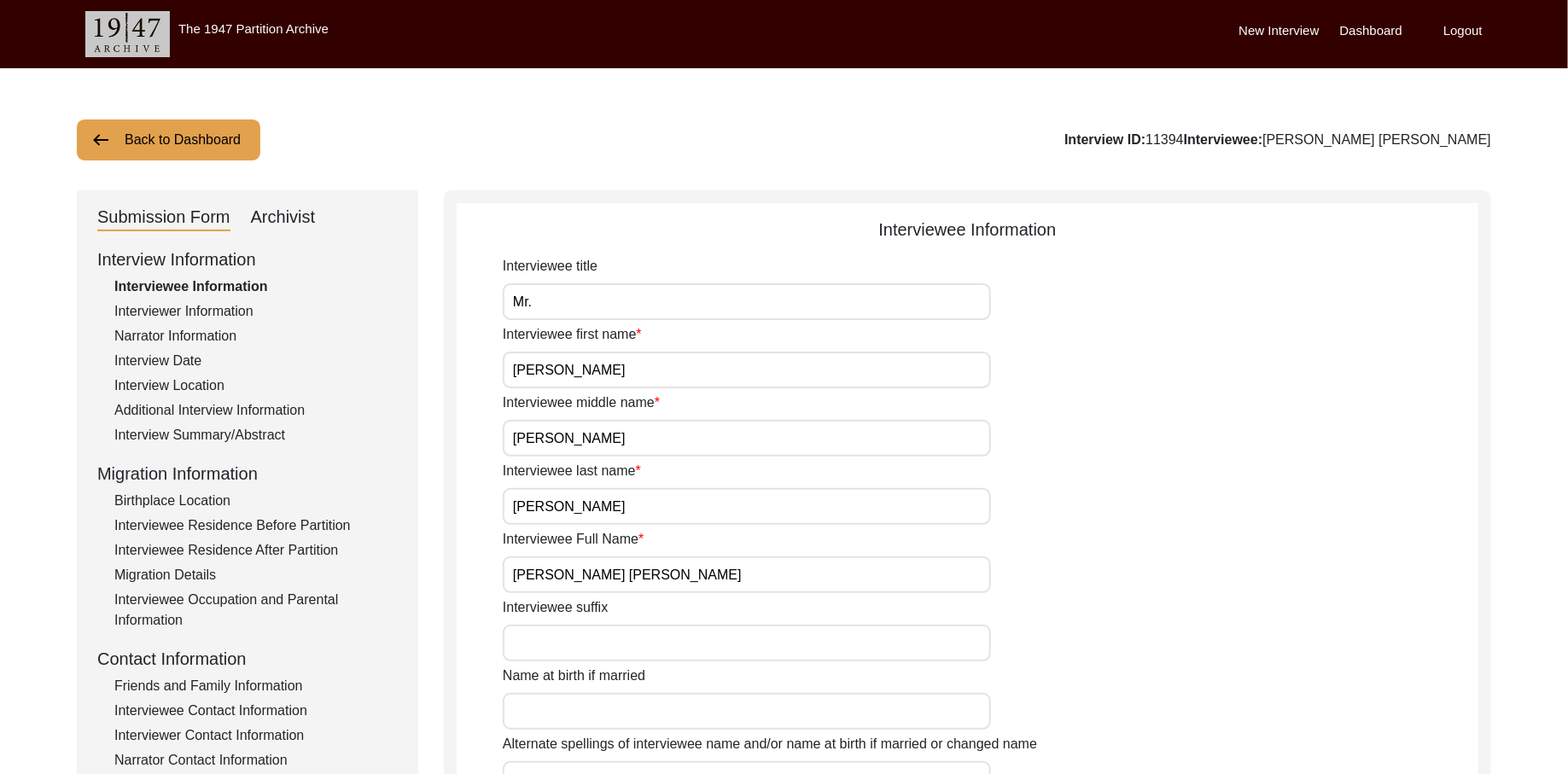click on "Interviewee Occupation and Parental Information" 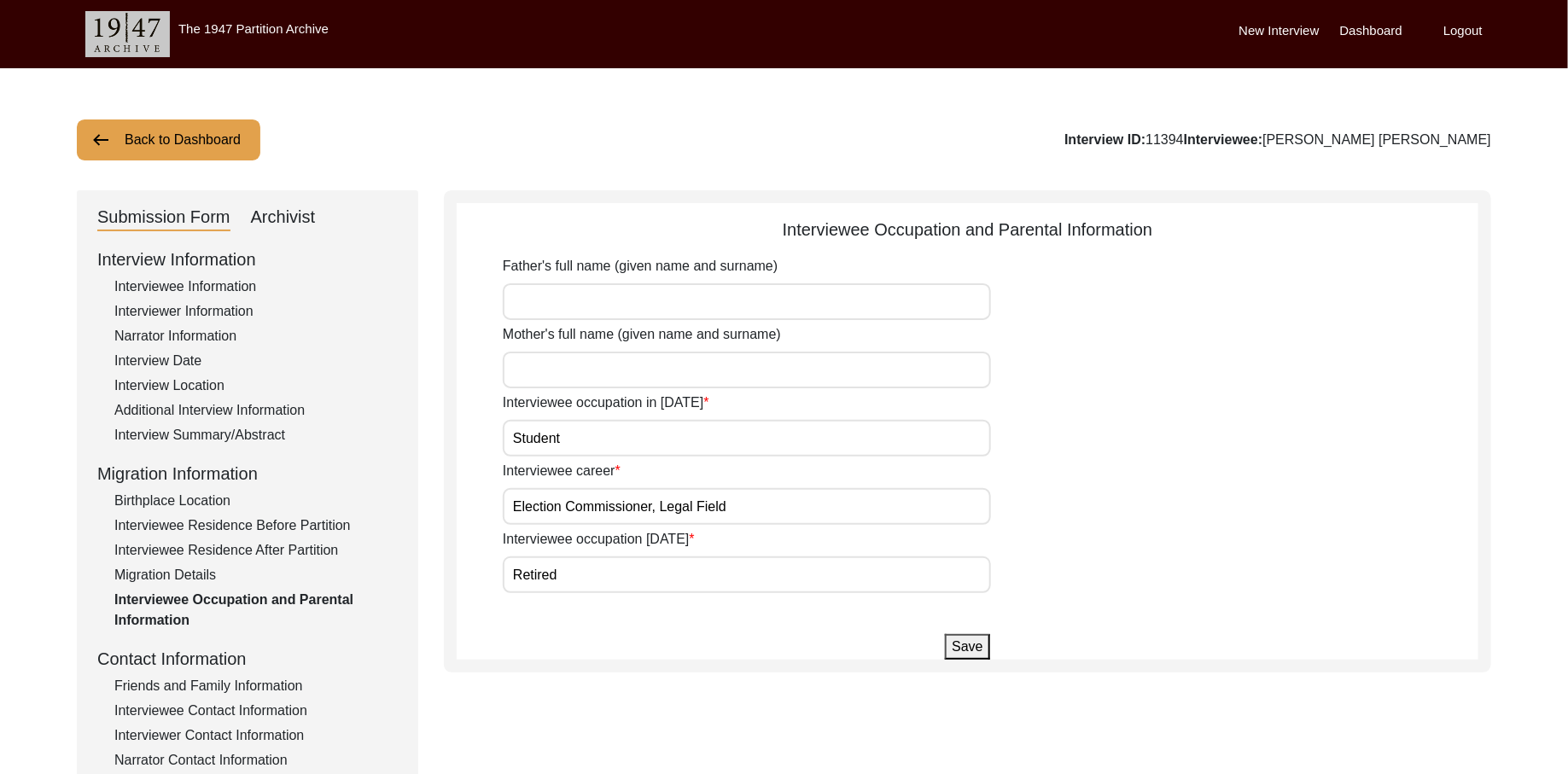 click on "Archivist" 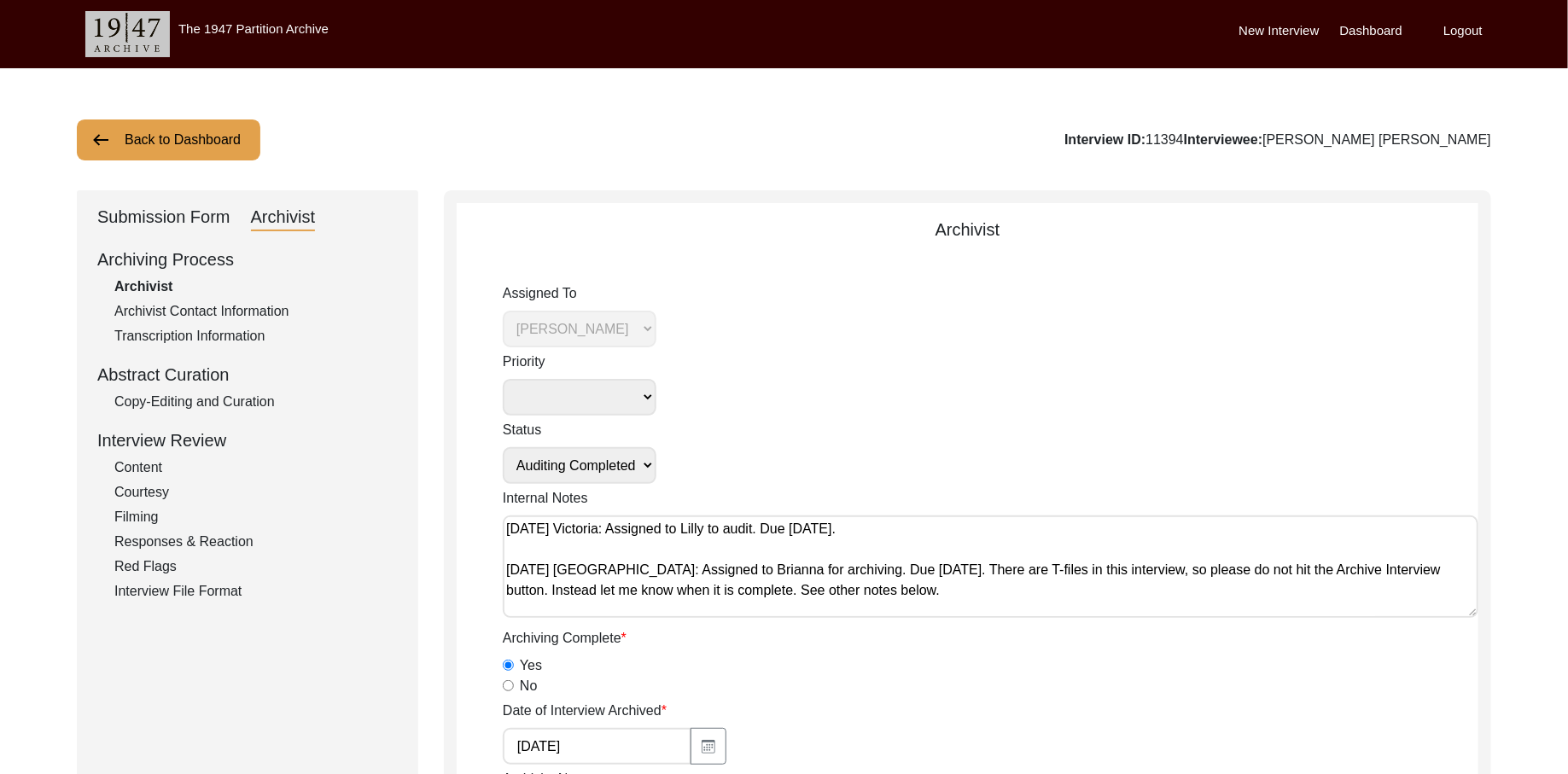 click on "Copy-Editing and Curation" 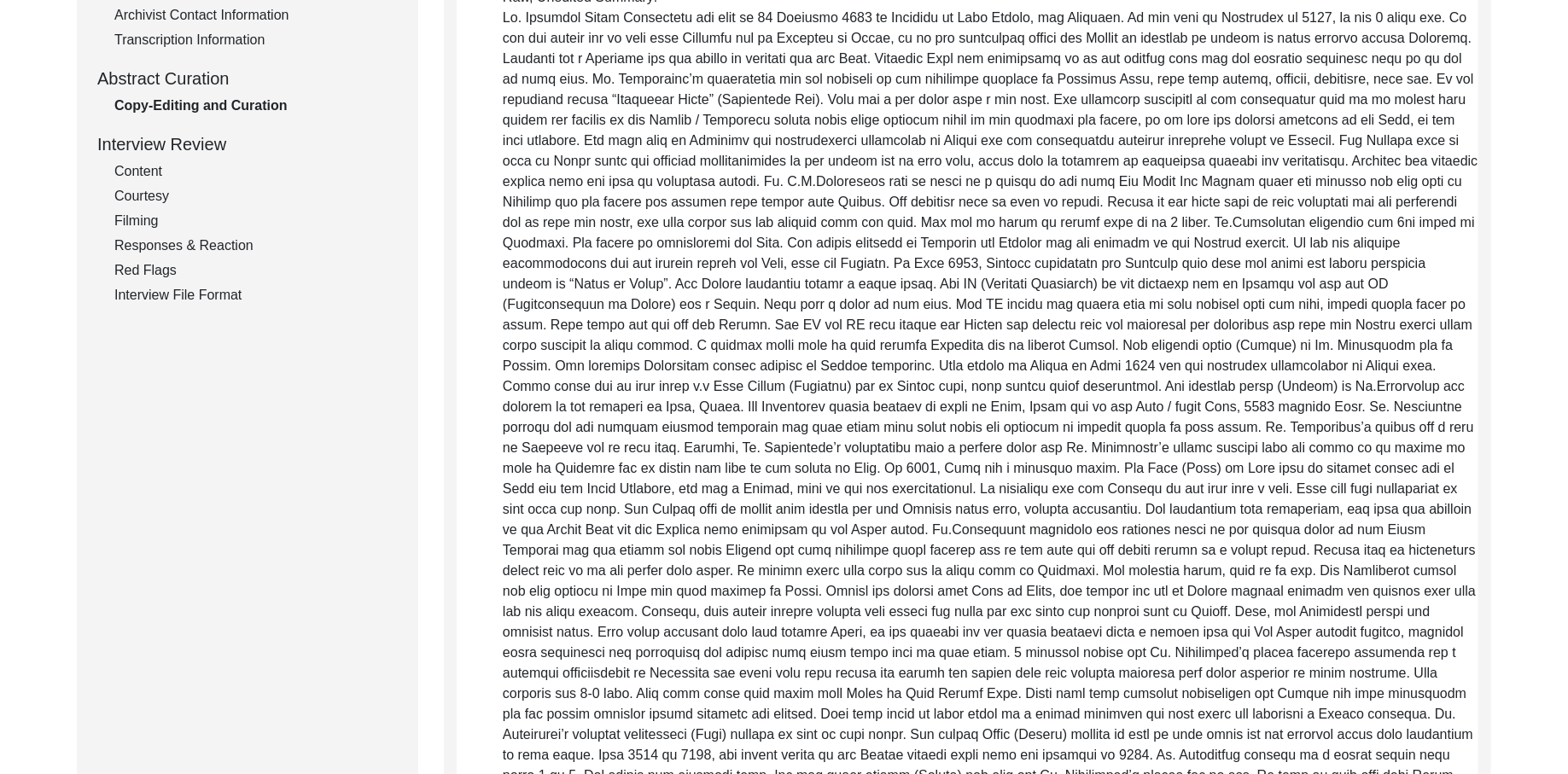 scroll, scrollTop: 0, scrollLeft: 0, axis: both 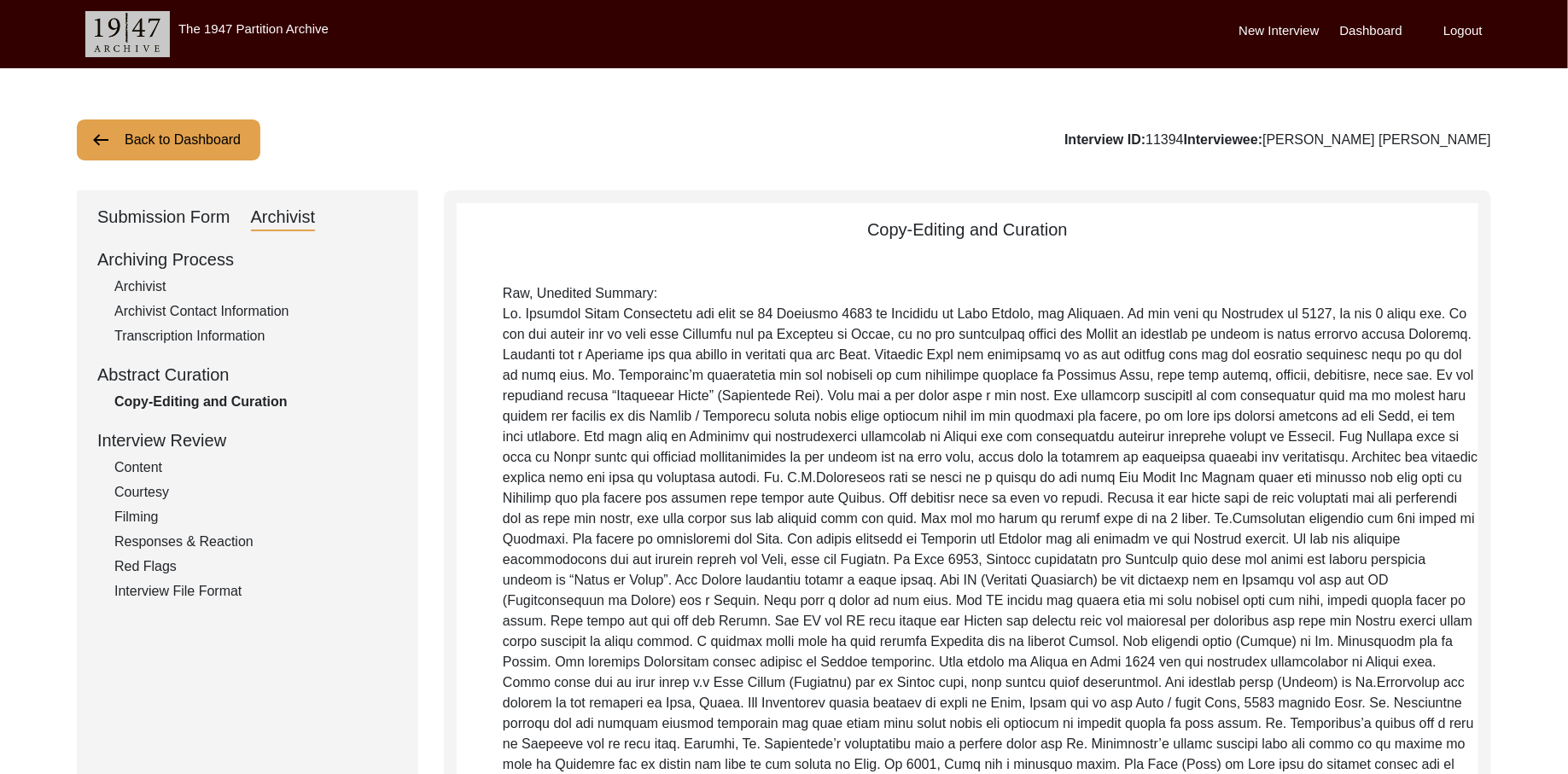 click on "Back to Dashboard" 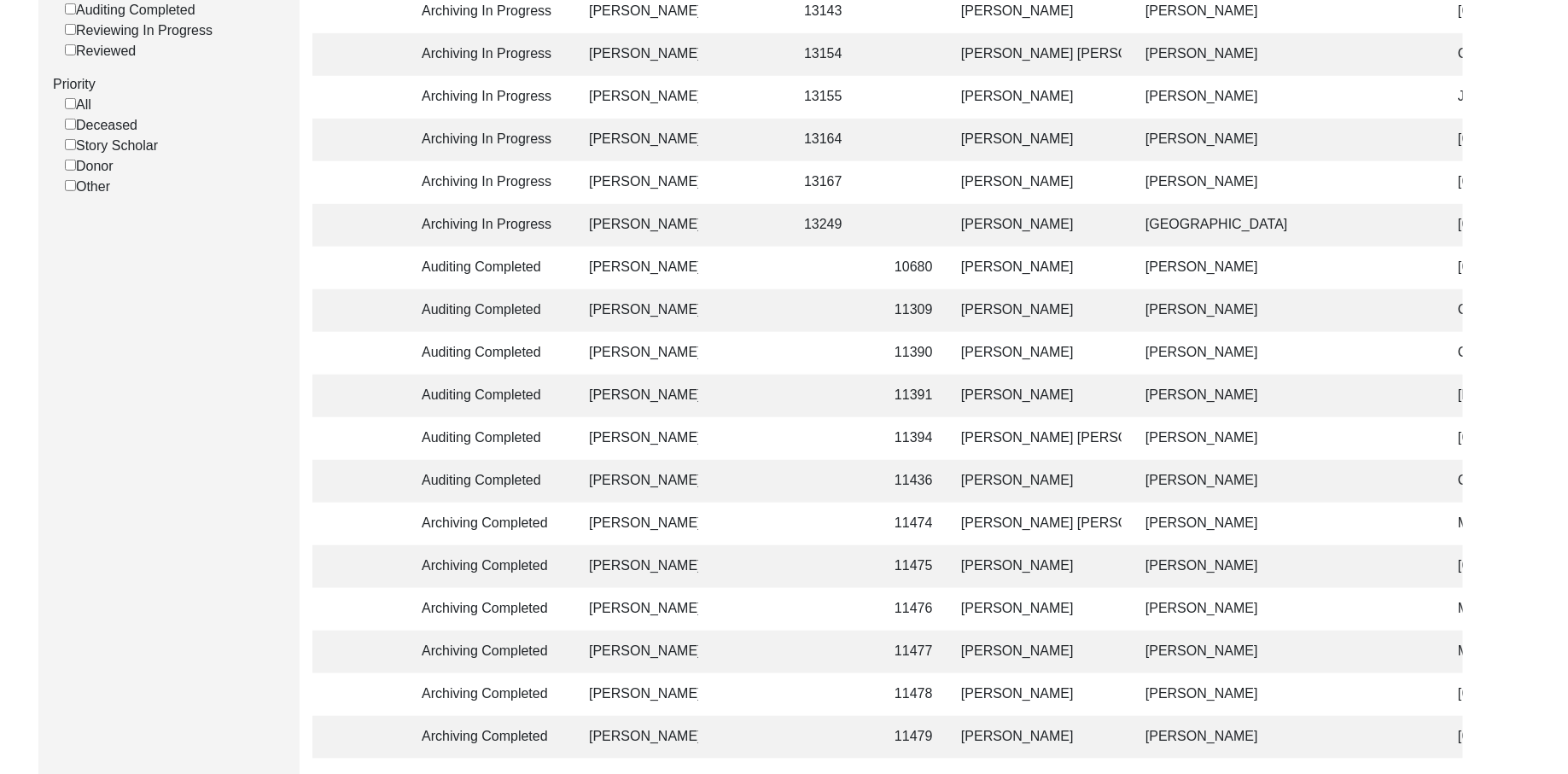 scroll, scrollTop: 444, scrollLeft: 0, axis: vertical 